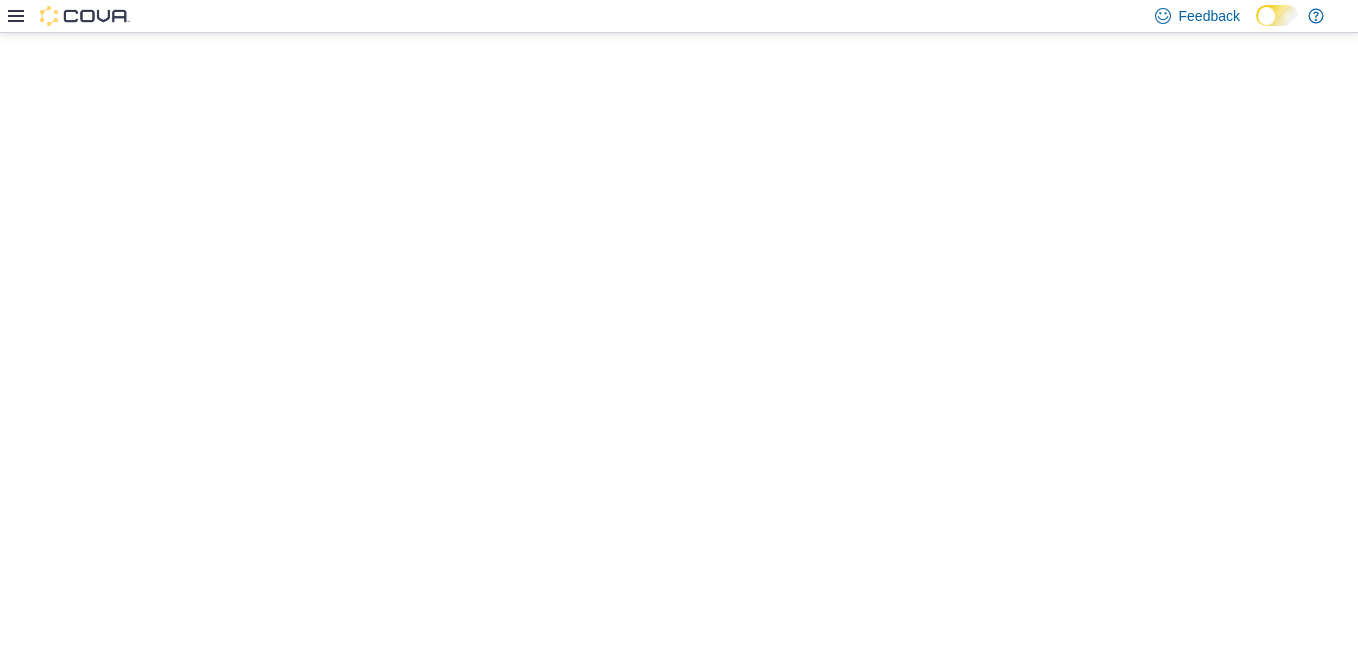 scroll, scrollTop: 0, scrollLeft: 0, axis: both 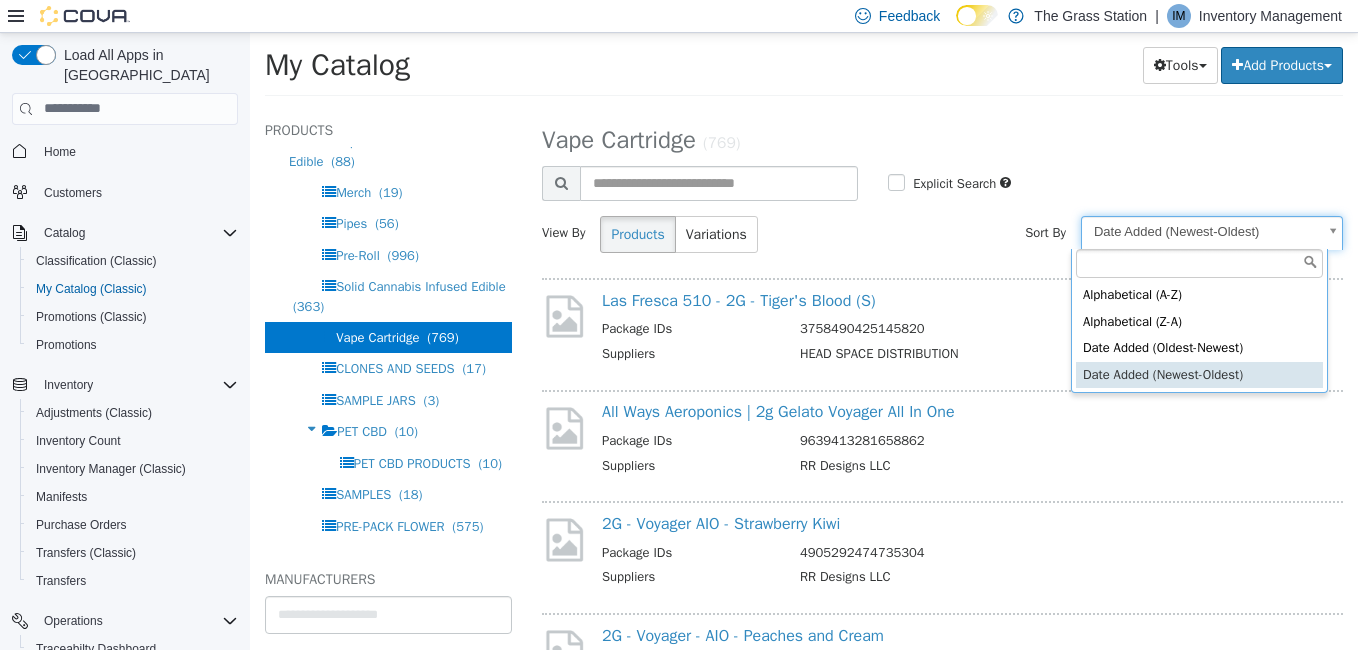 click on "**********" at bounding box center (804, 70) 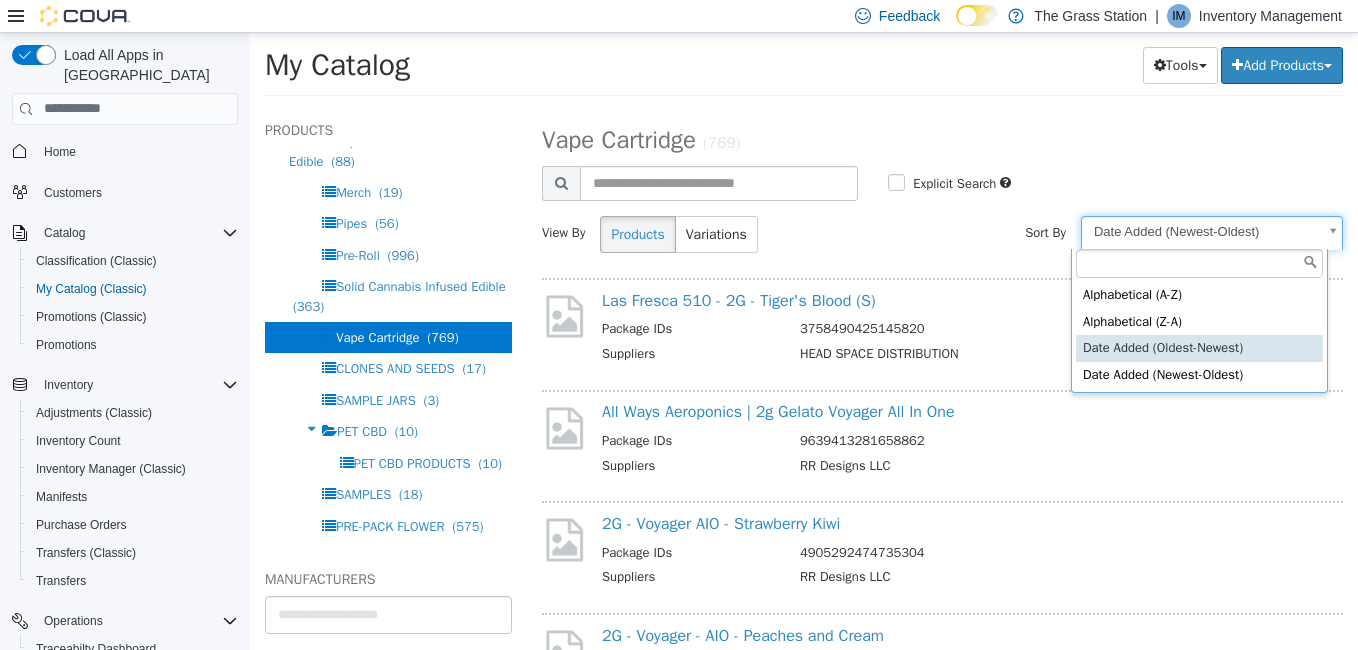 select on "**********" 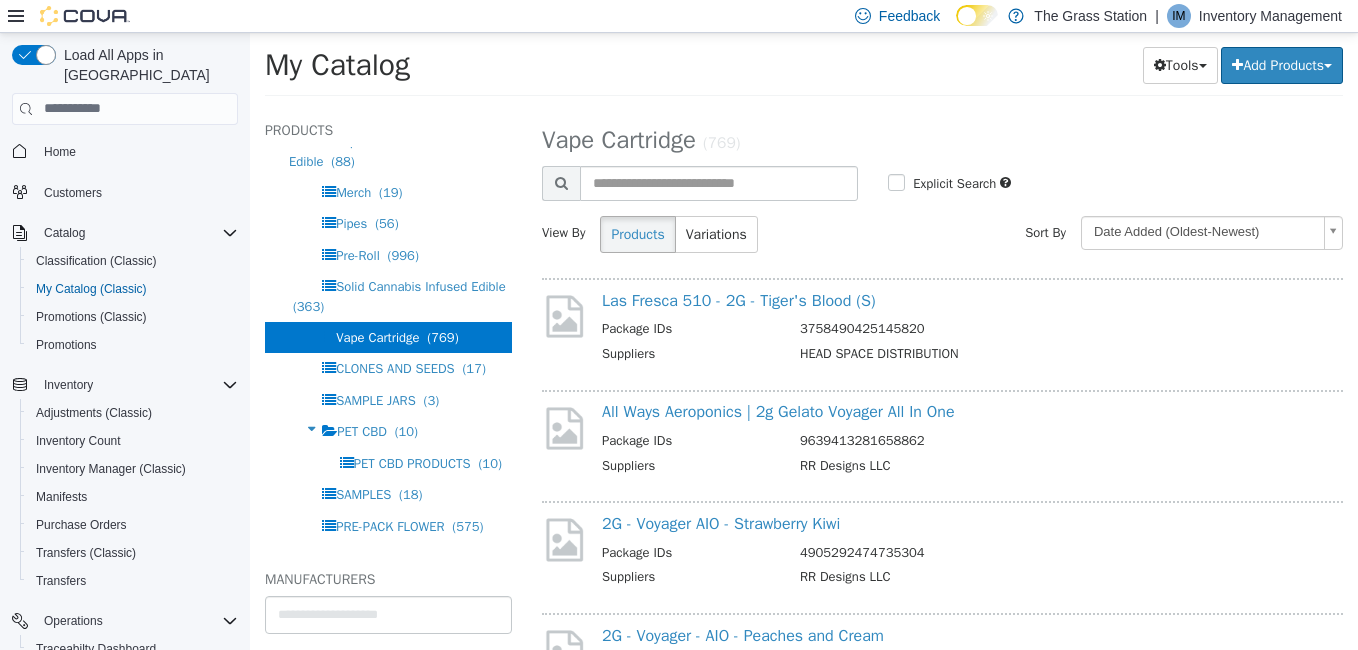 select on "**********" 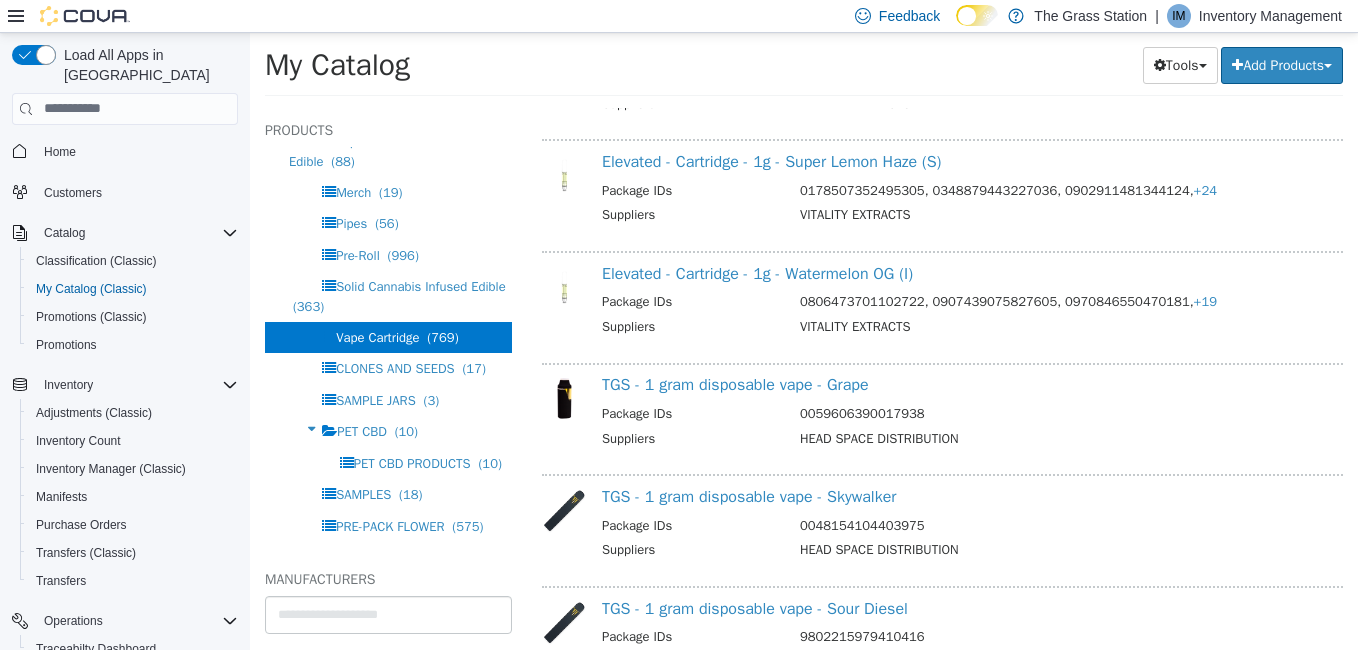 scroll, scrollTop: 1975, scrollLeft: 0, axis: vertical 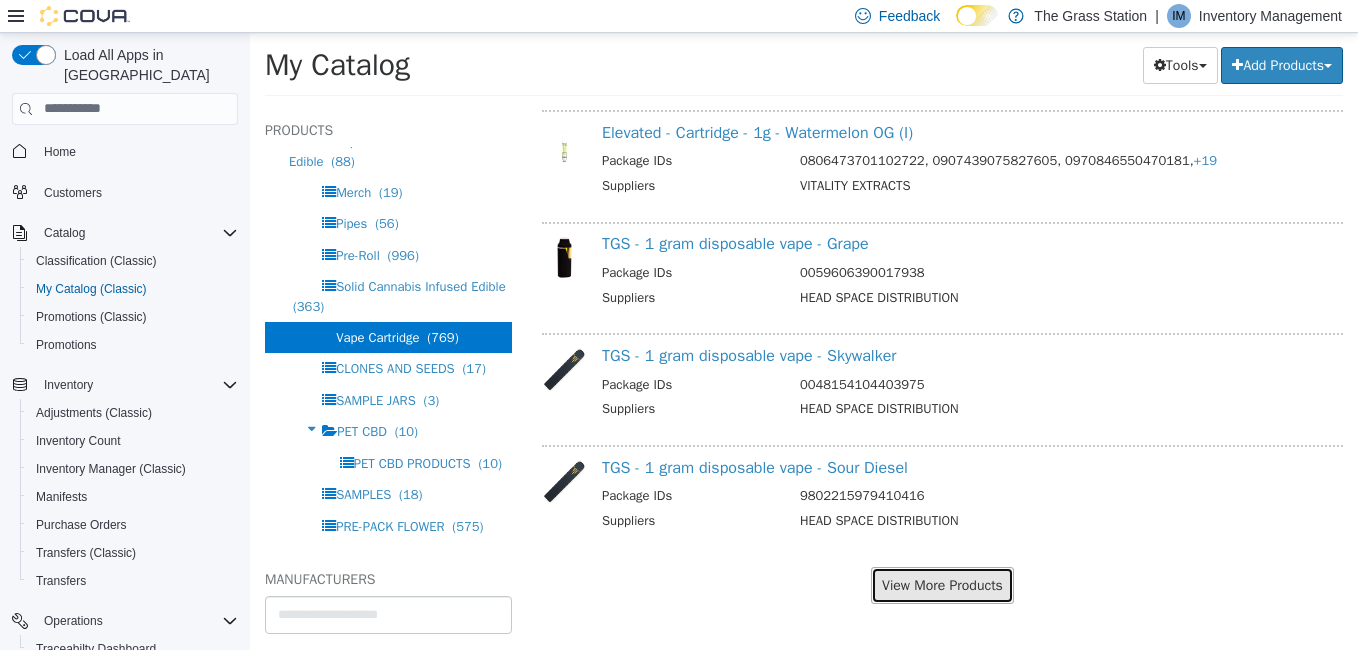 click on "View More Products" at bounding box center [942, 584] 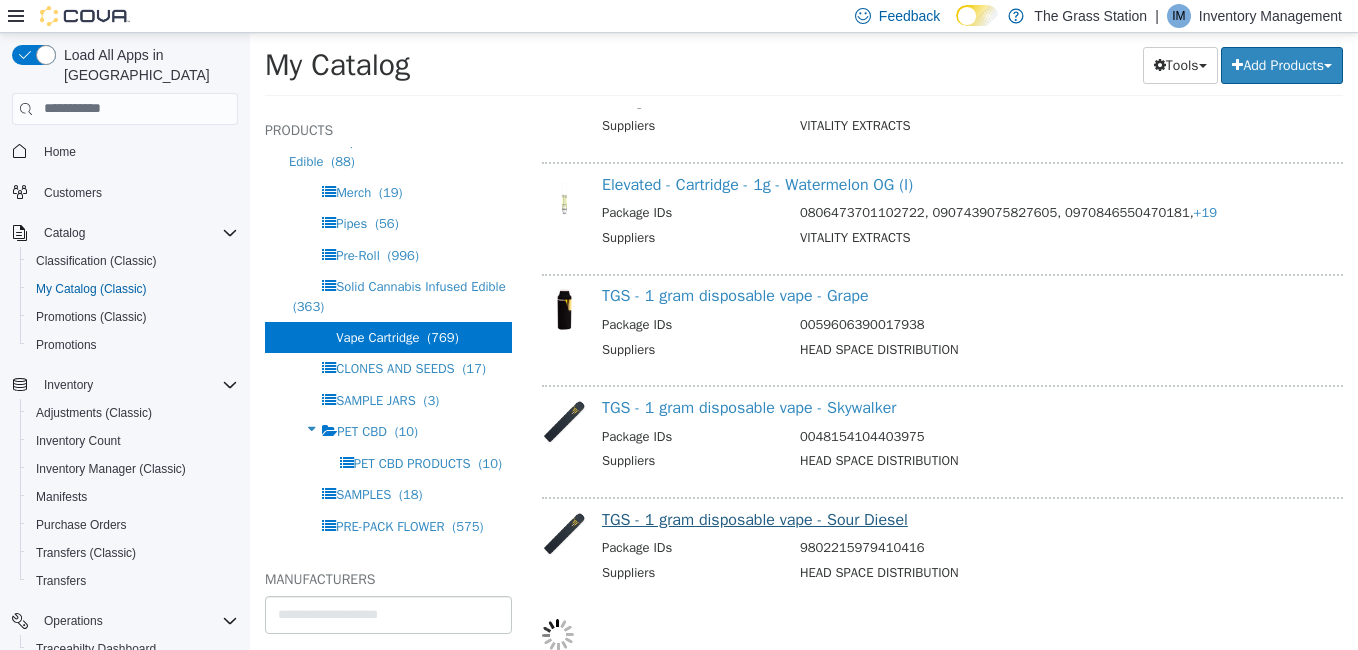 select on "**********" 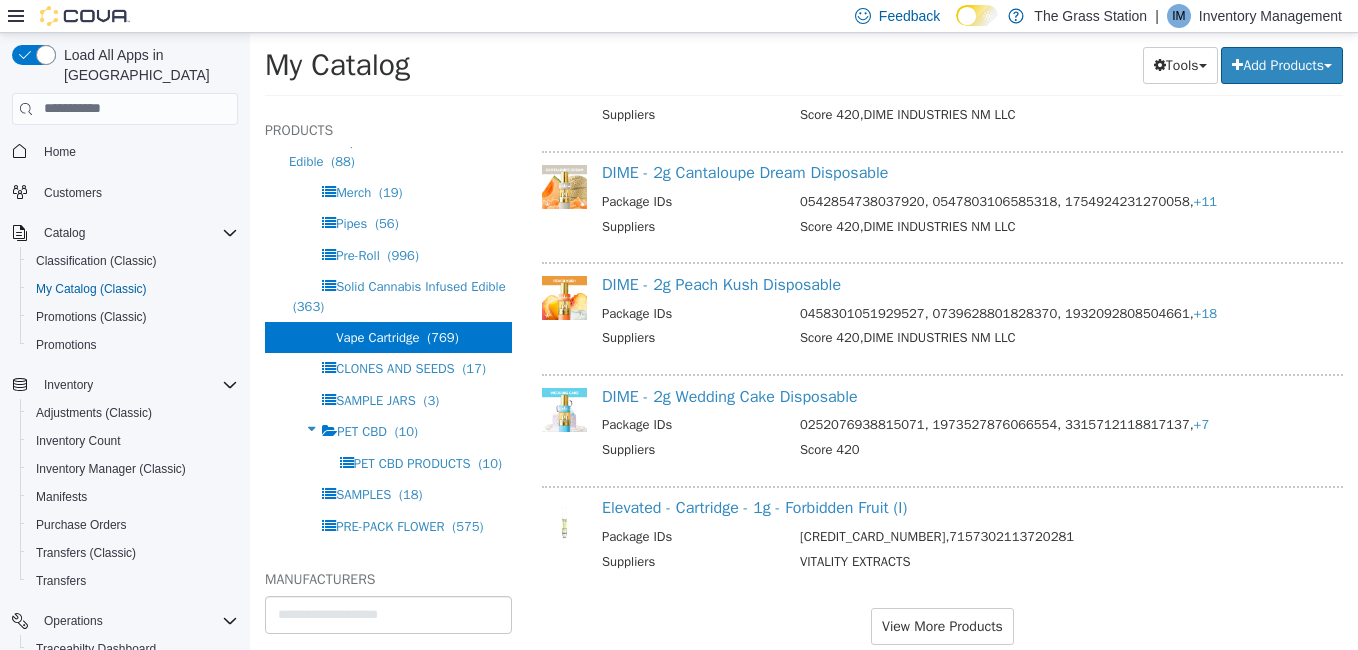 scroll, scrollTop: 4243, scrollLeft: 0, axis: vertical 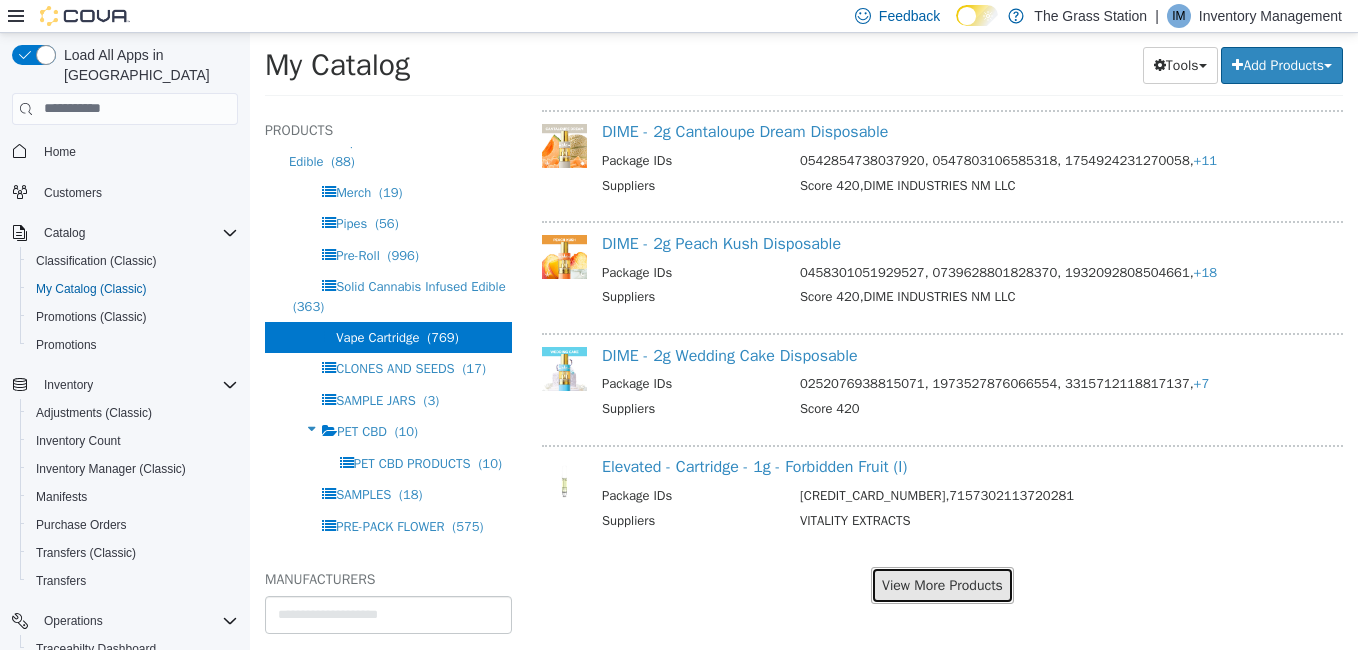 click on "View More Products" at bounding box center [942, 584] 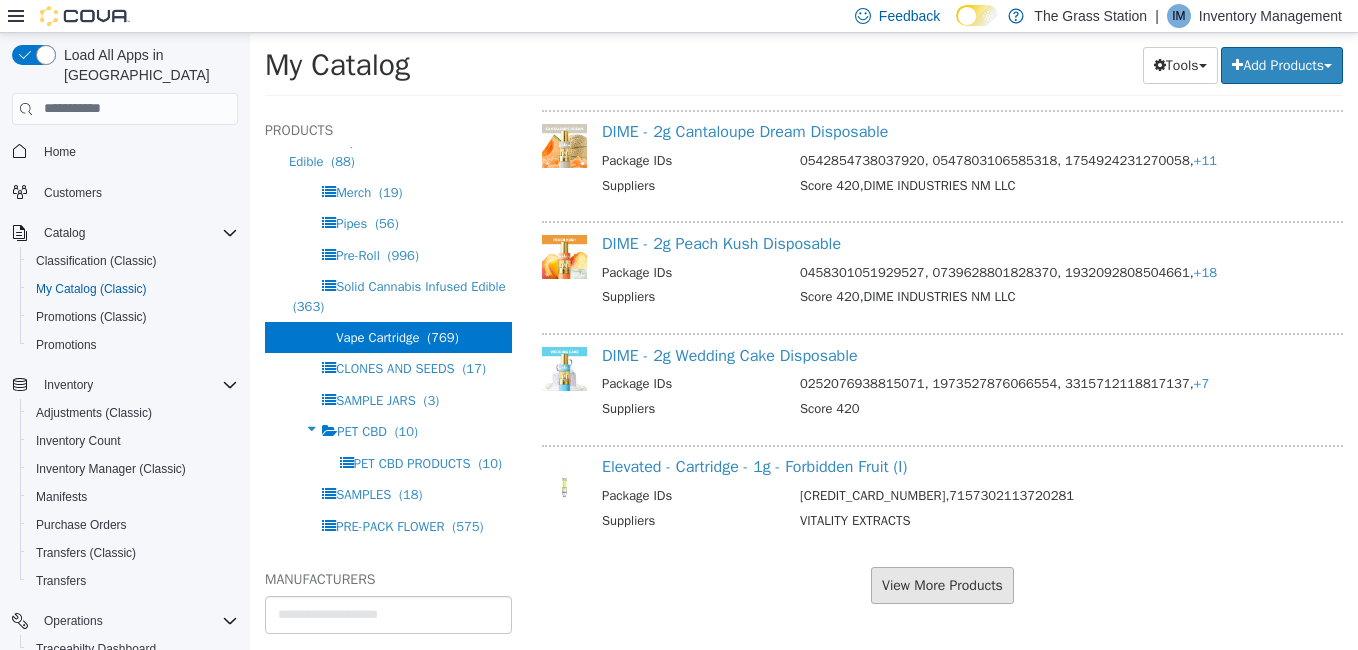 scroll, scrollTop: 4191, scrollLeft: 0, axis: vertical 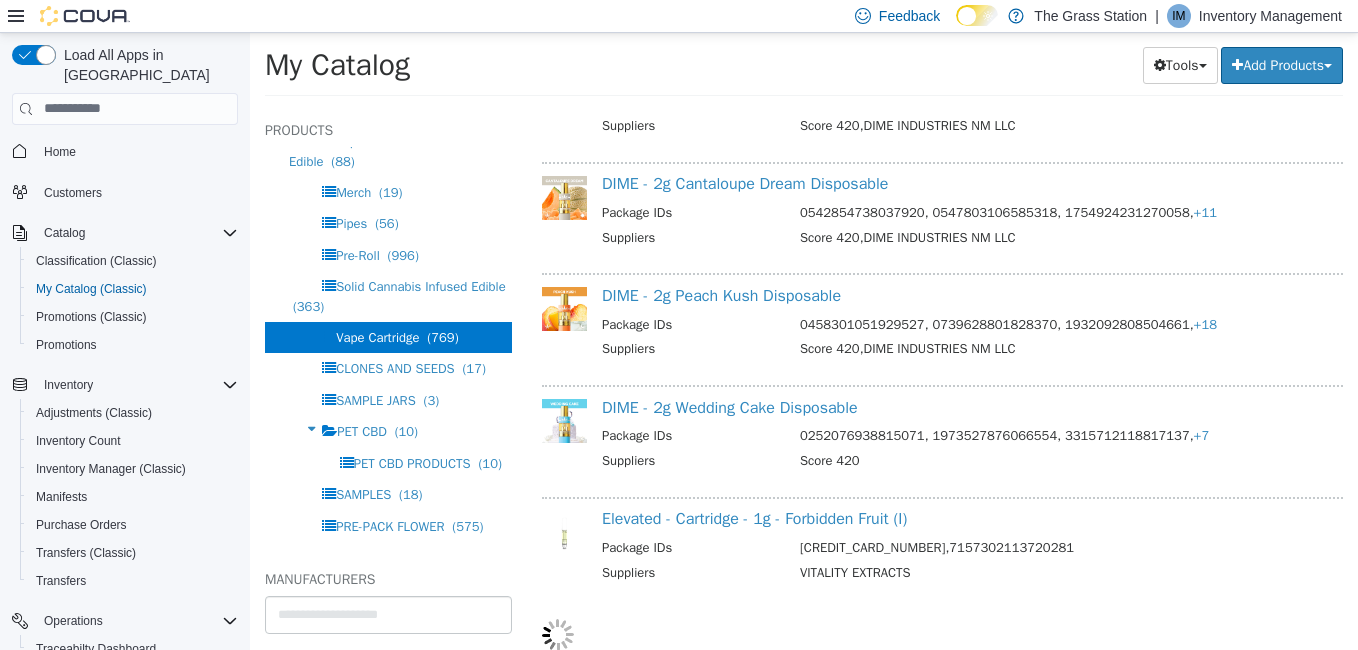 select on "**********" 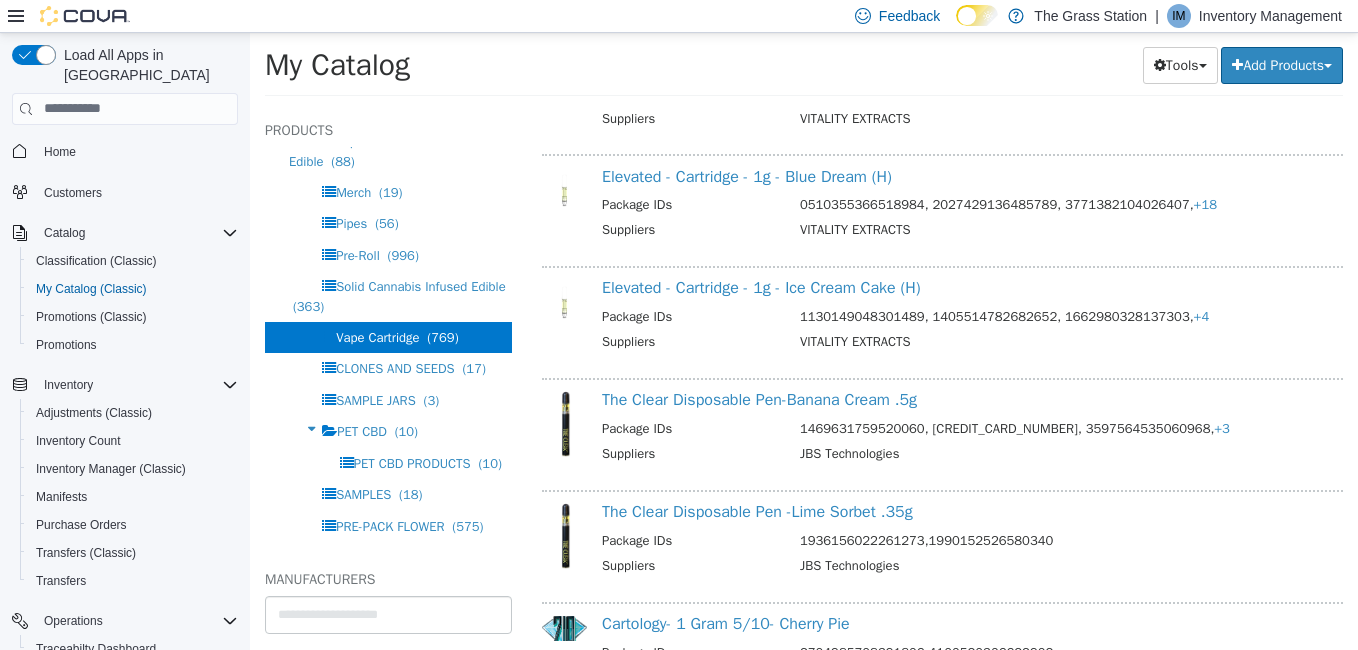 scroll, scrollTop: 5093, scrollLeft: 0, axis: vertical 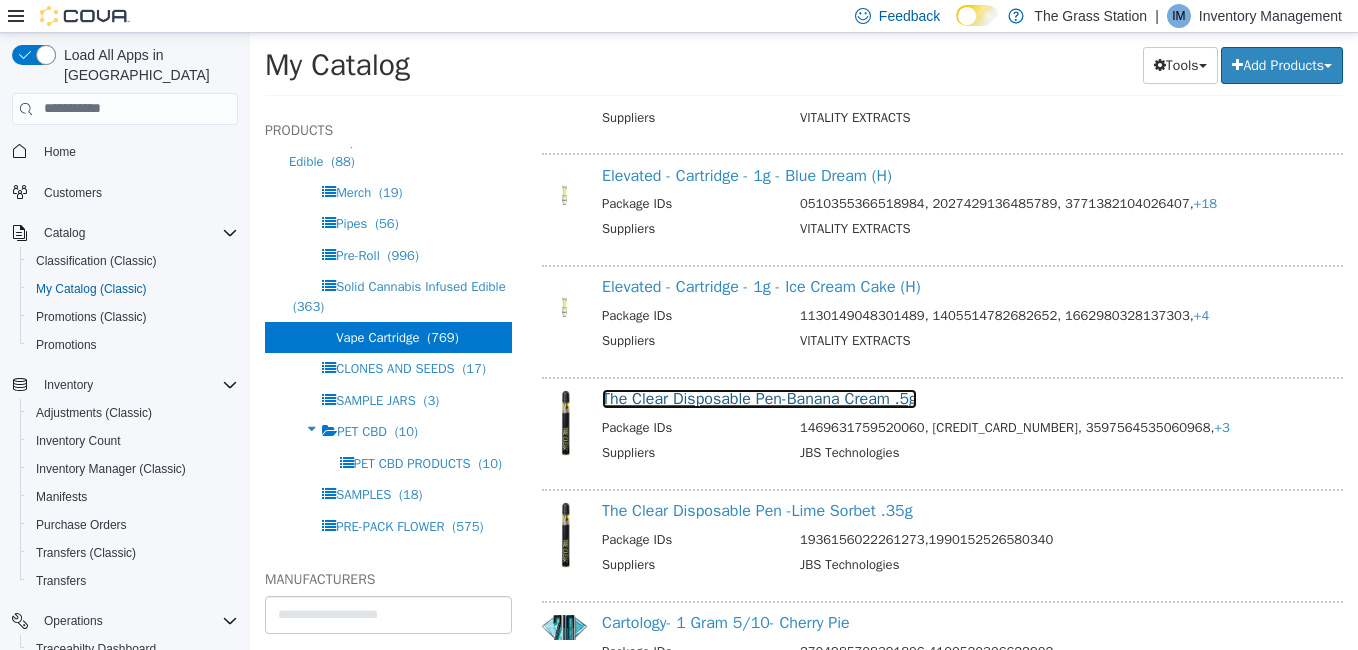 click on "The Clear Disposable Pen-Banana Cream .5g" at bounding box center [759, 398] 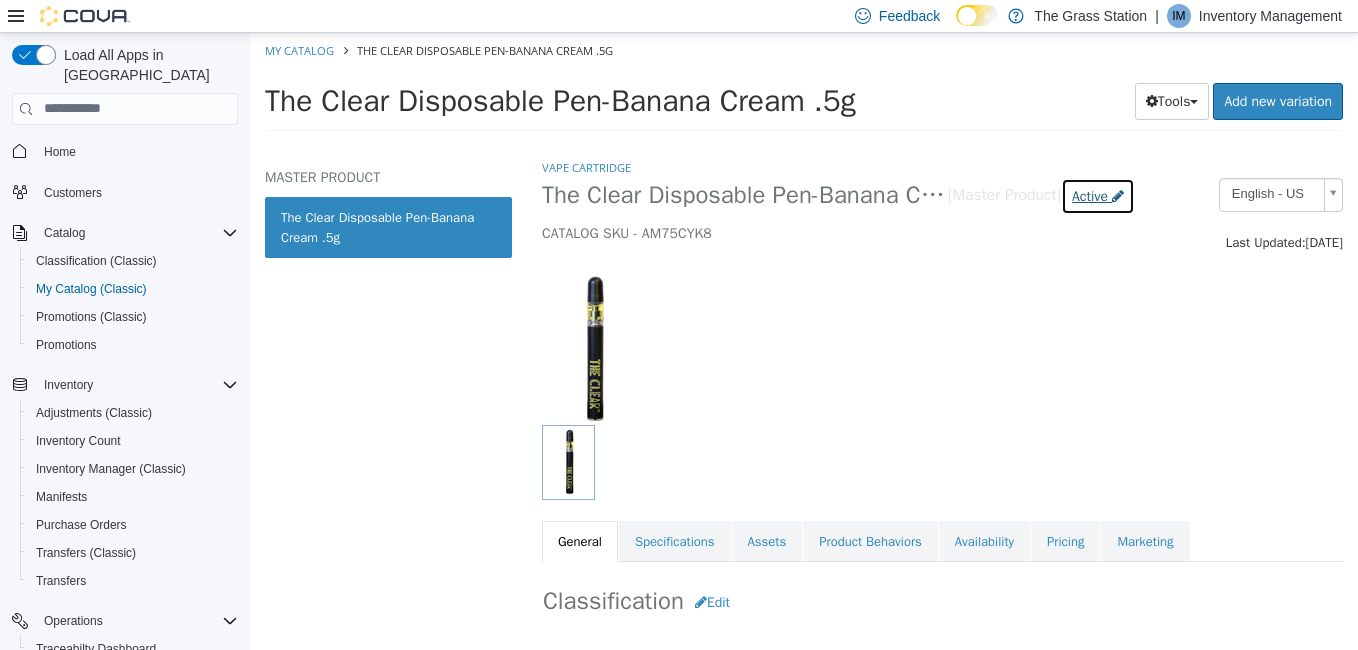 click on "Active" at bounding box center (1090, 195) 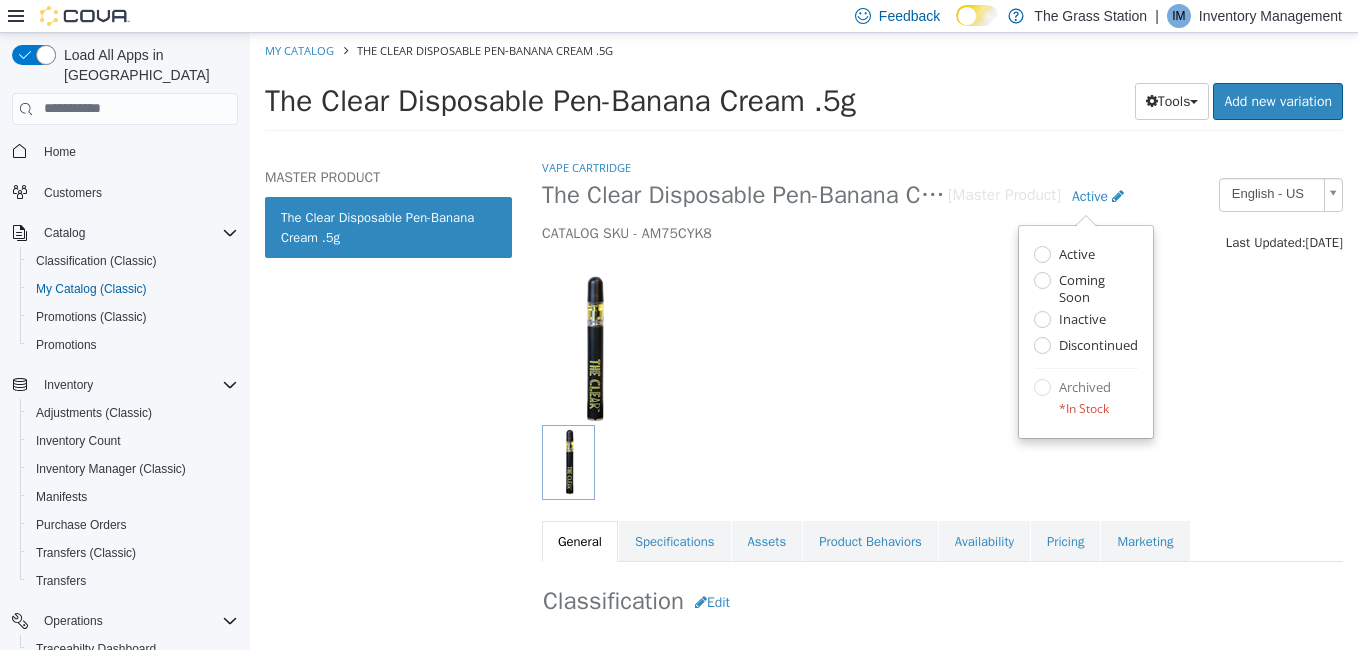 click at bounding box center [942, 338] 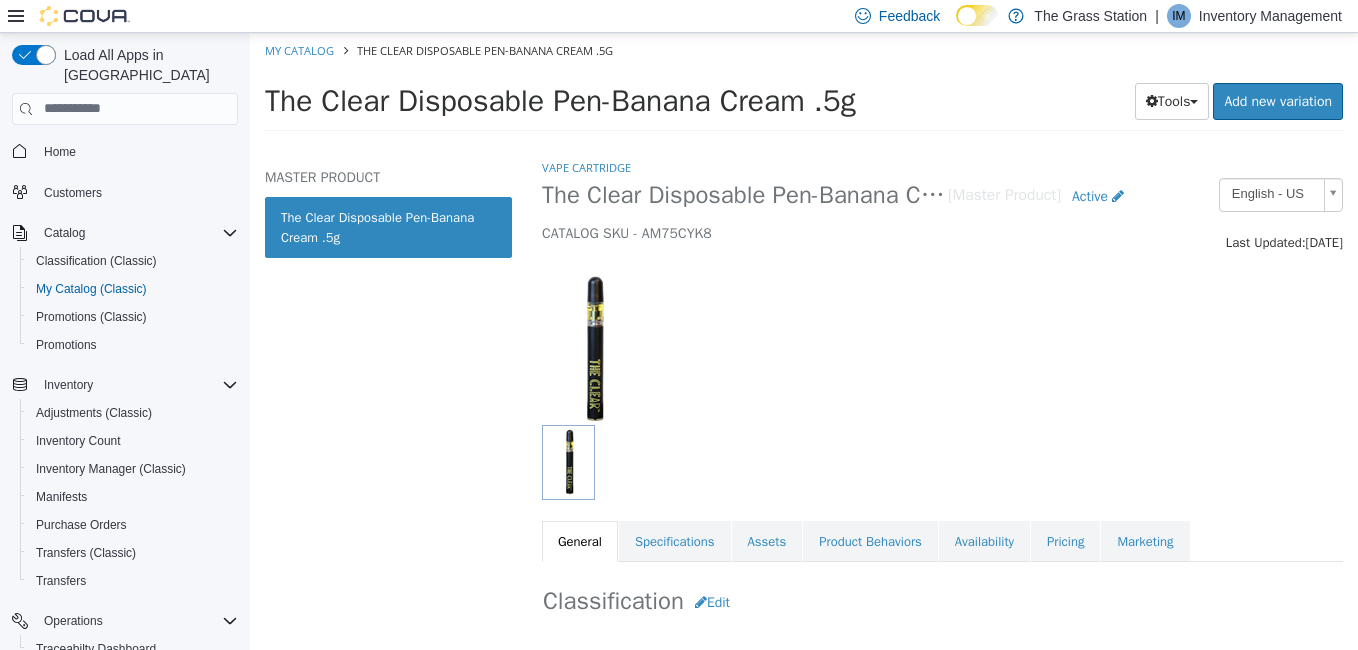 select on "**********" 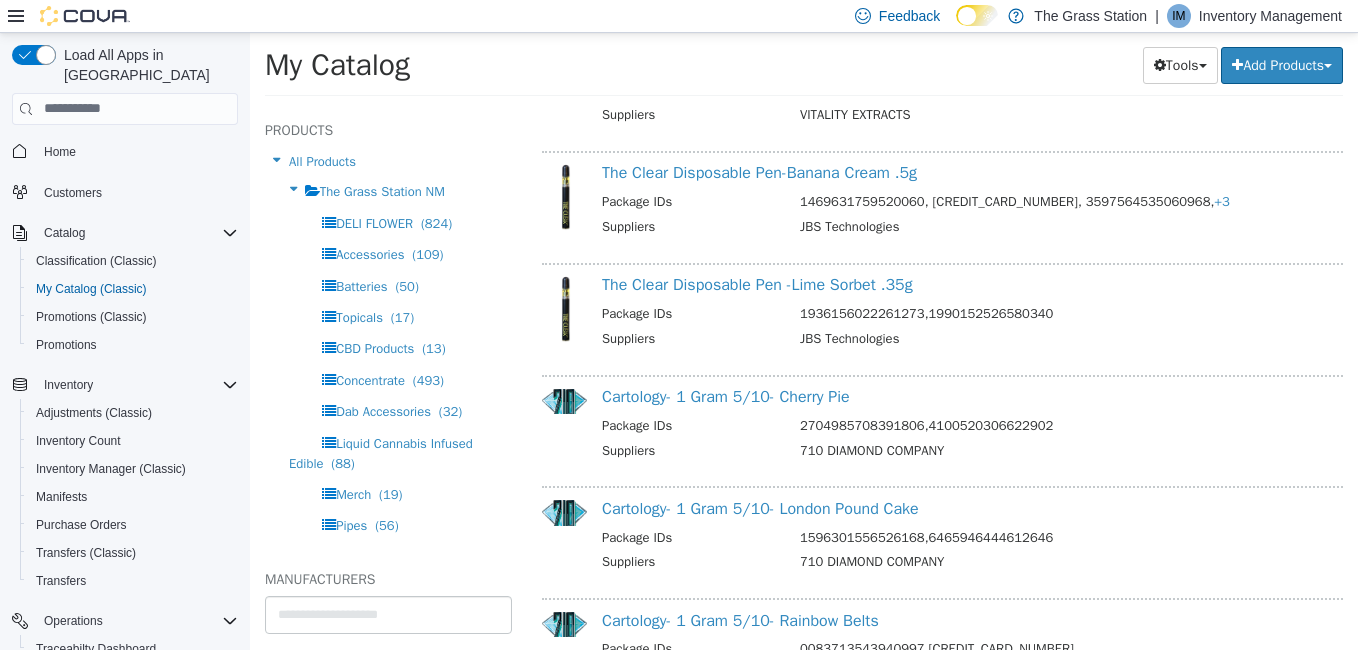 scroll, scrollTop: 5314, scrollLeft: 0, axis: vertical 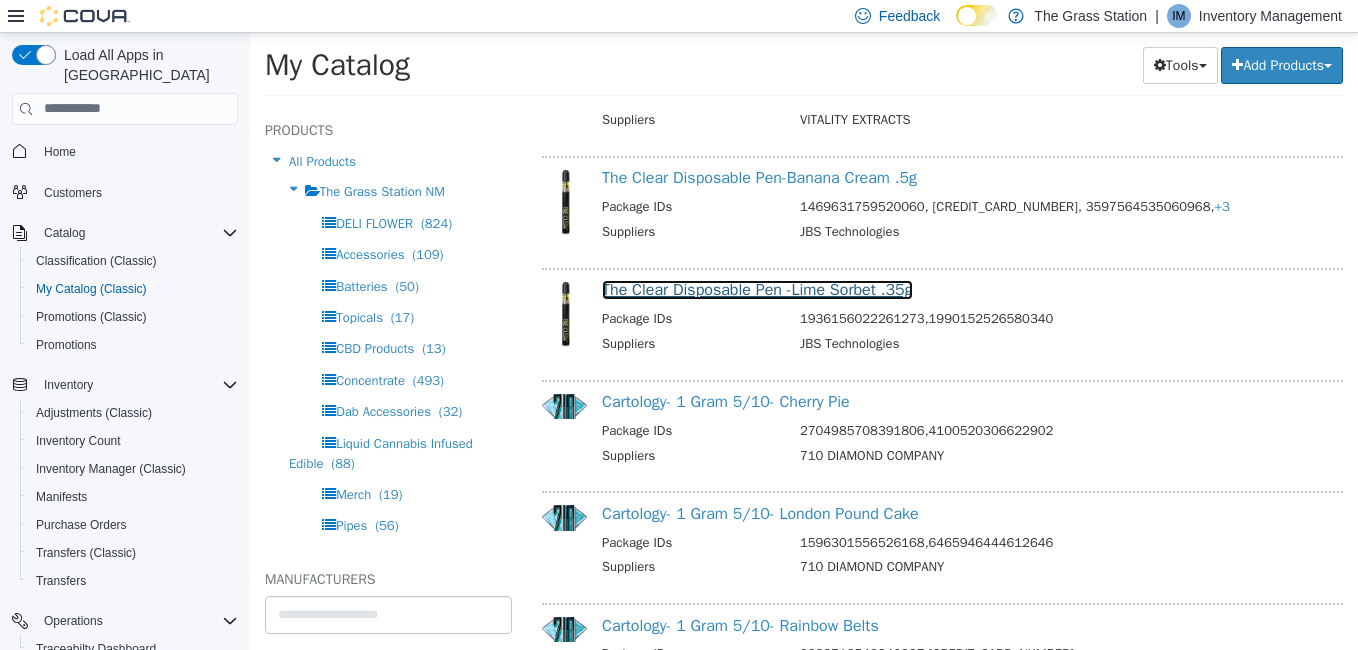 click on "The Clear Disposable Pen -Lime Sorbet .35g" at bounding box center [757, 289] 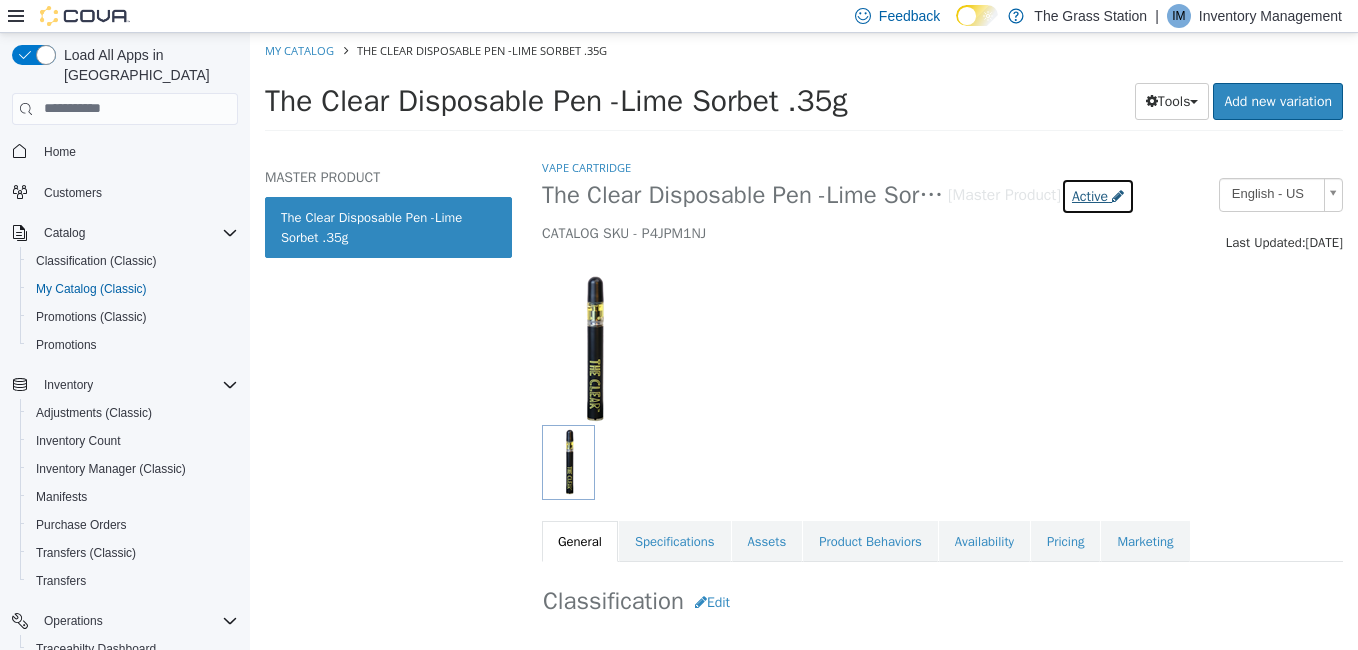 click on "Active" at bounding box center [1090, 195] 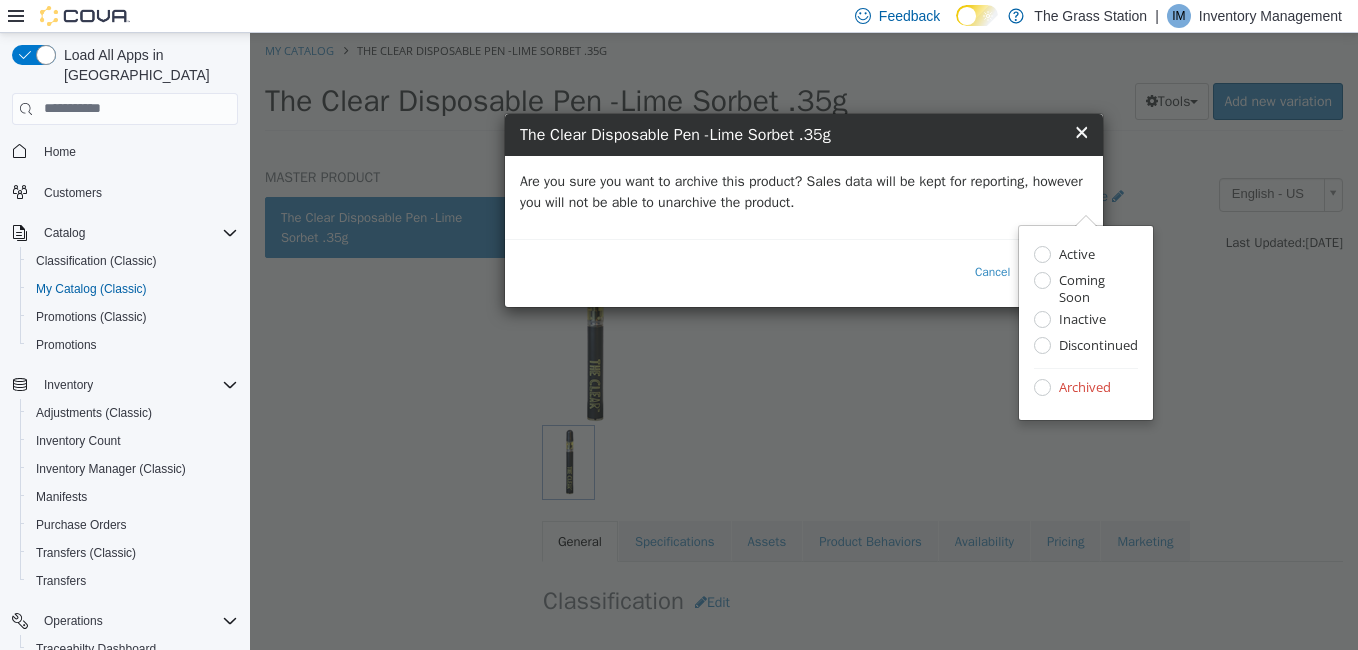 click on "Are you sure you want to archive this product? Sales data will be kept for reporting, however you will not be able to unarchive the product." at bounding box center [804, 196] 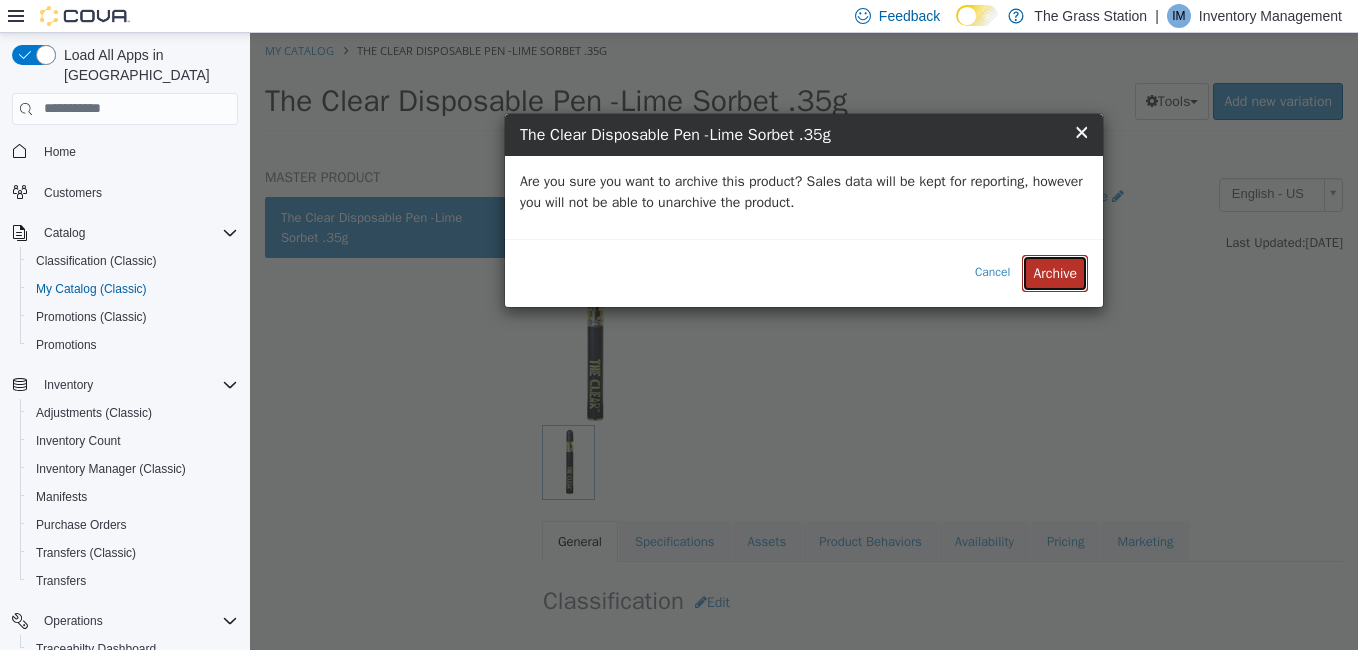 click on "Archive" at bounding box center (1055, 272) 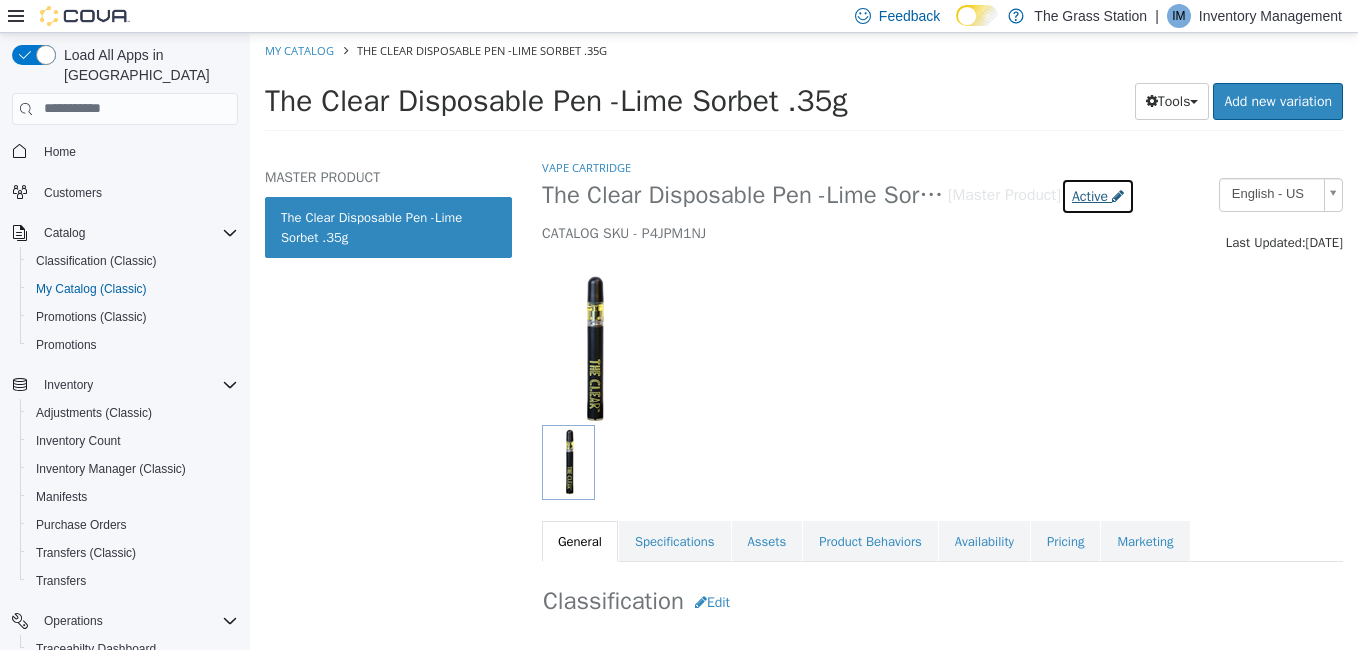 click on "Active" at bounding box center [1090, 195] 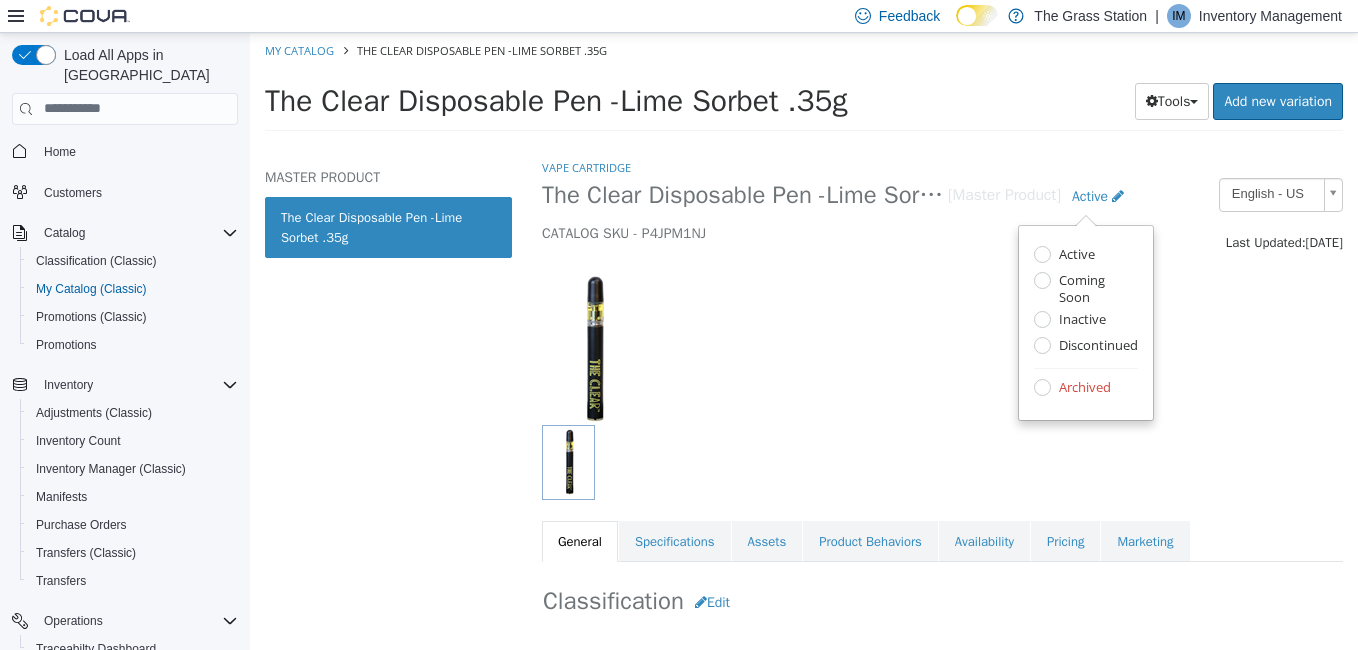 click at bounding box center [942, 338] 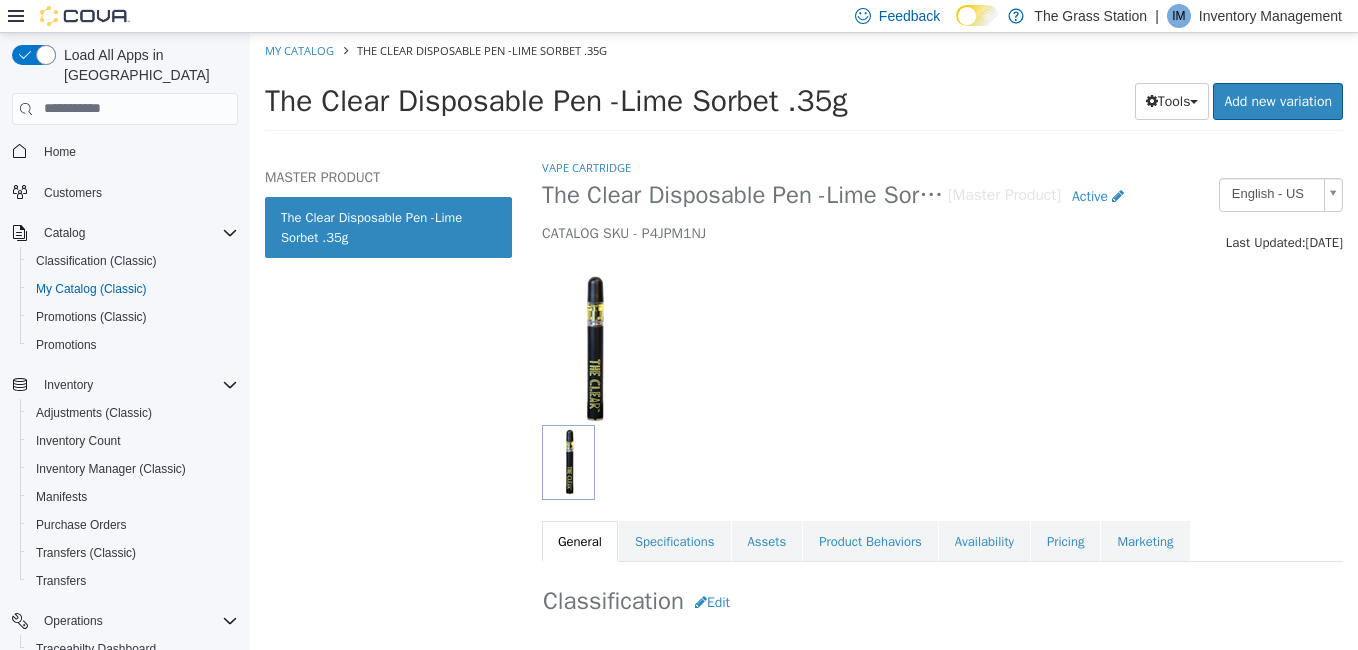 select on "**********" 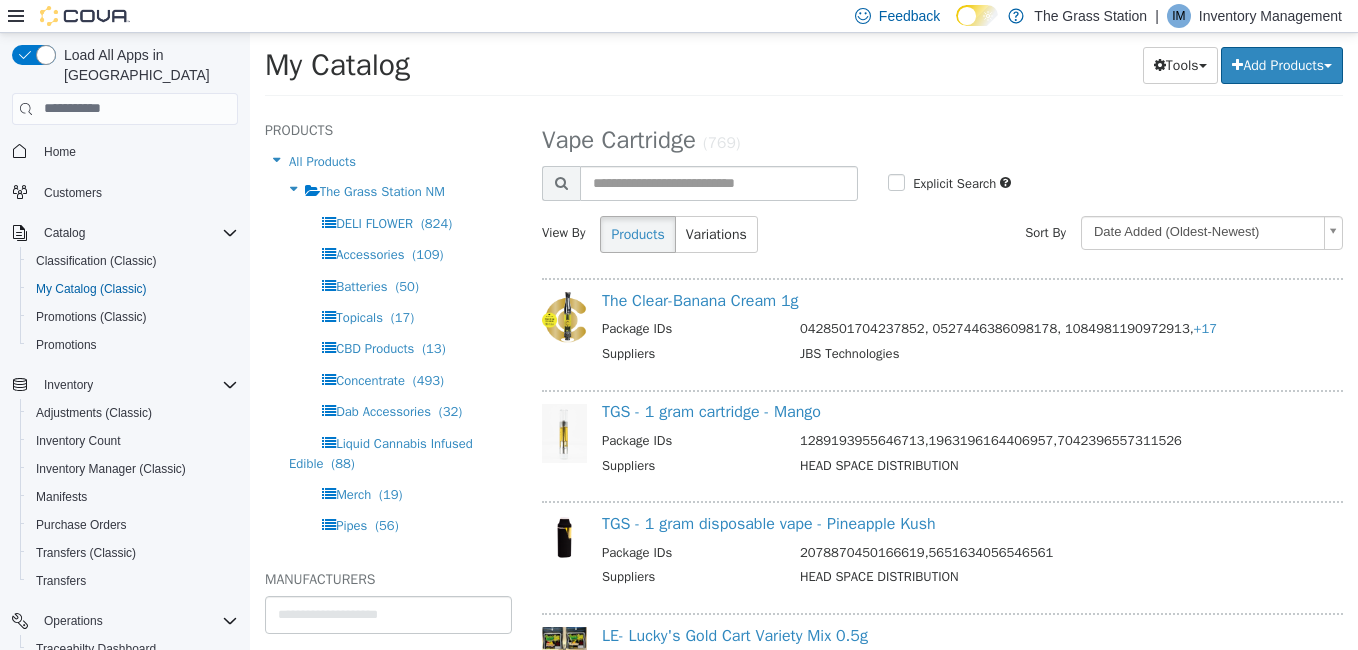 scroll, scrollTop: 5337, scrollLeft: 0, axis: vertical 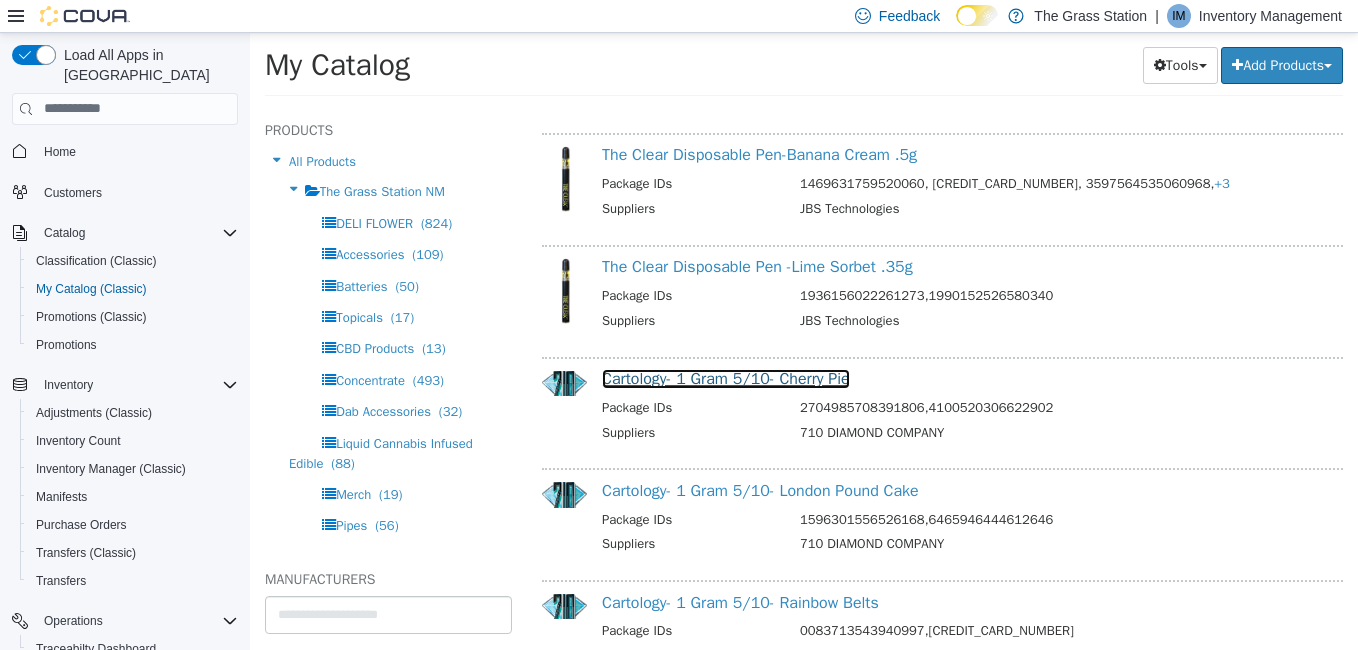click on "Cartology- 1 Gram 5/10- Cherry Pie" at bounding box center (726, 378) 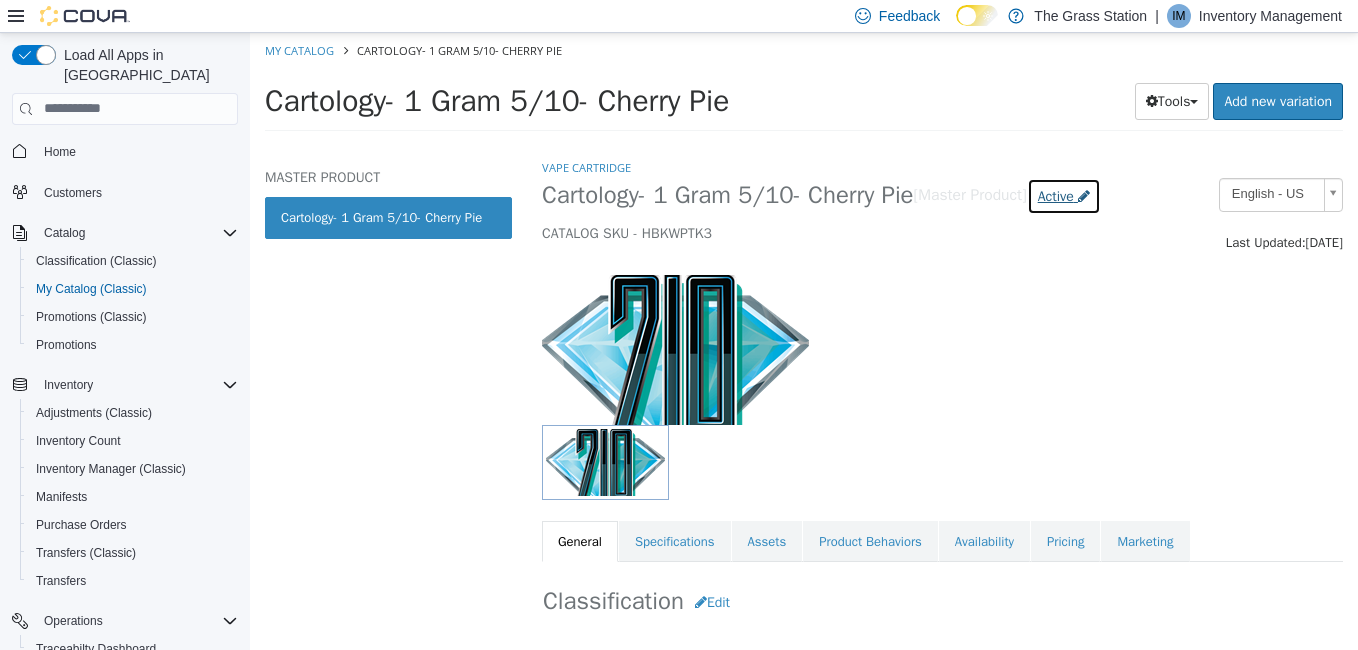 click on "Active" at bounding box center (1056, 195) 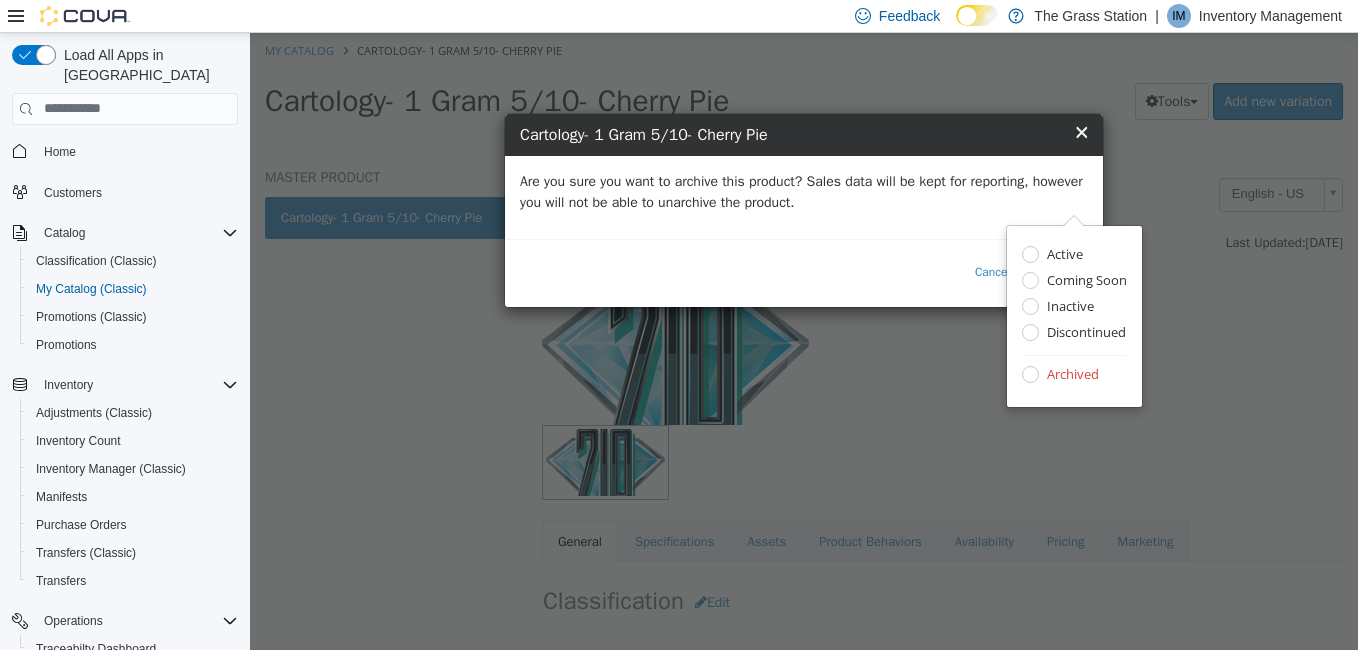 click on "Are you sure you want to archive this product? Sales data will be kept for reporting, however you will not be able to unarchive the product." at bounding box center (804, 191) 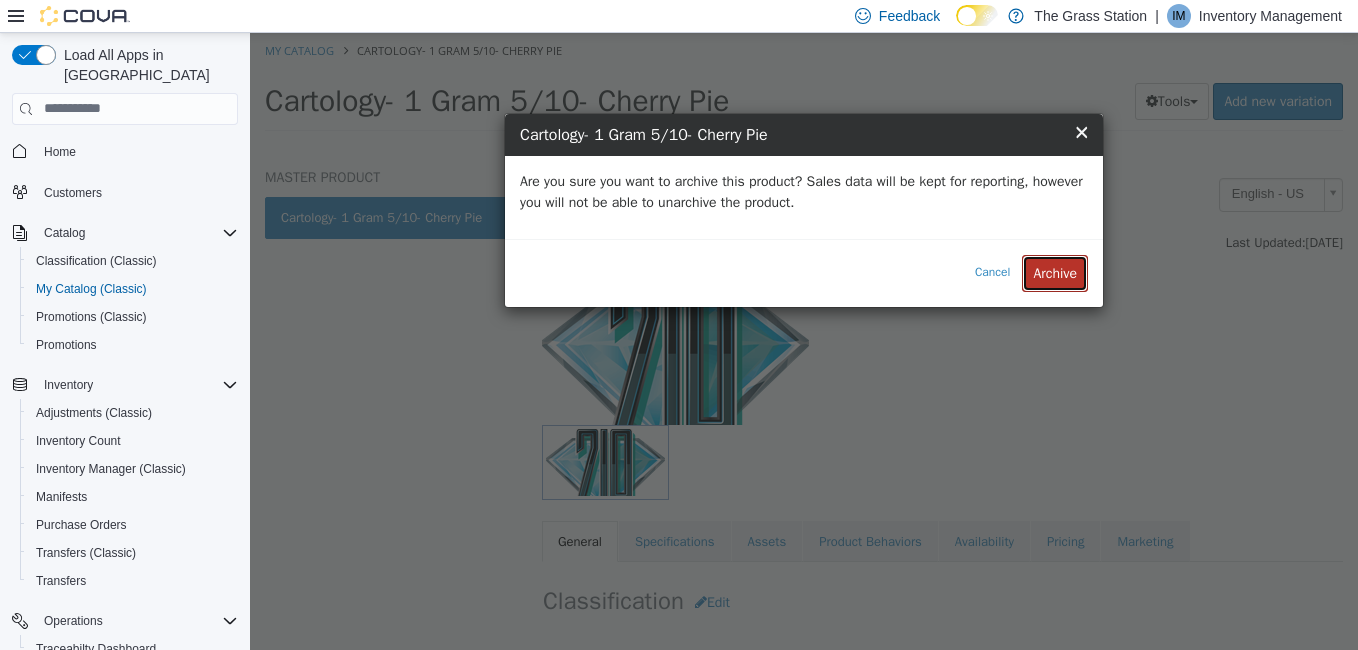 click on "Archive" at bounding box center [1055, 272] 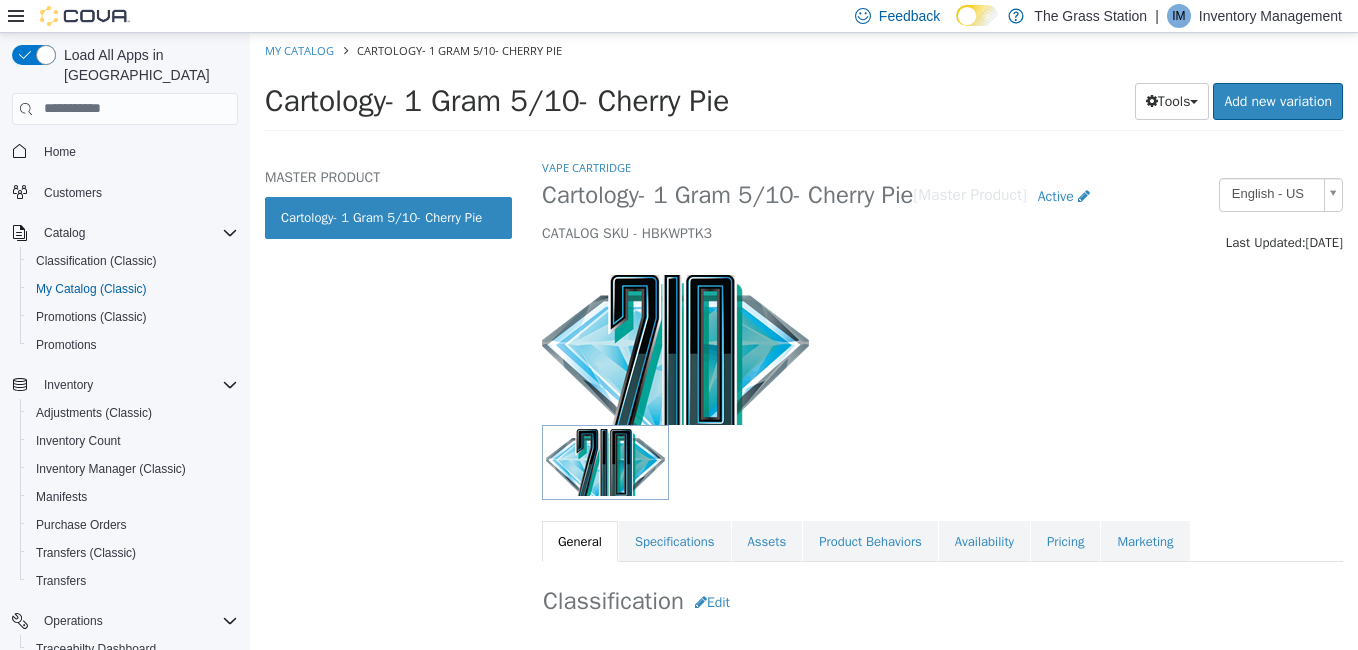 select on "**********" 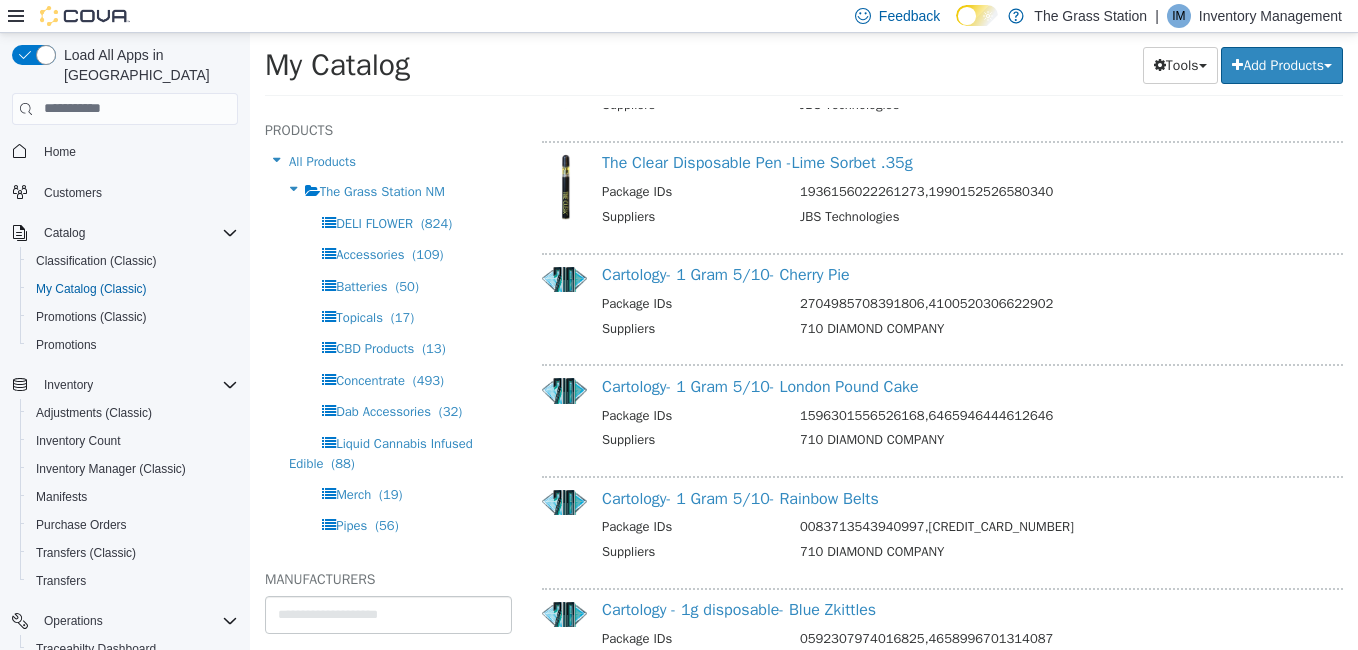 scroll, scrollTop: 5443, scrollLeft: 0, axis: vertical 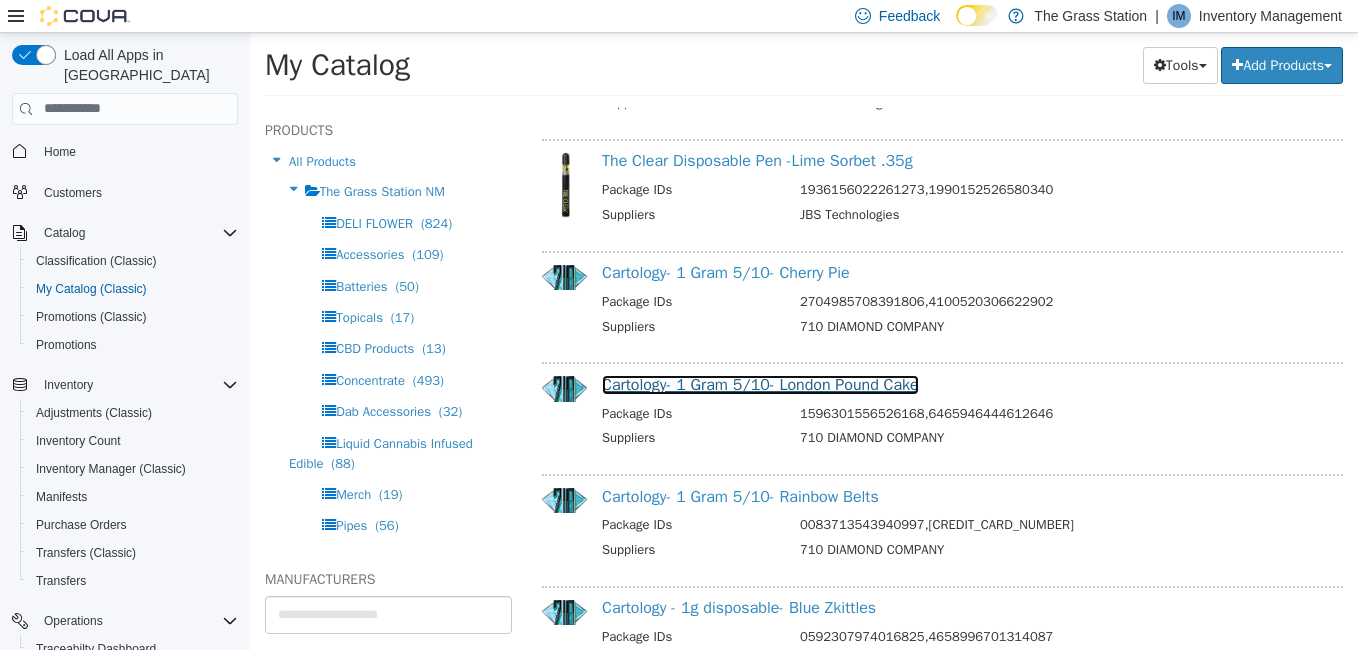click on "Cartology- 1 Gram 5/10- London Pound Cake" at bounding box center (760, 384) 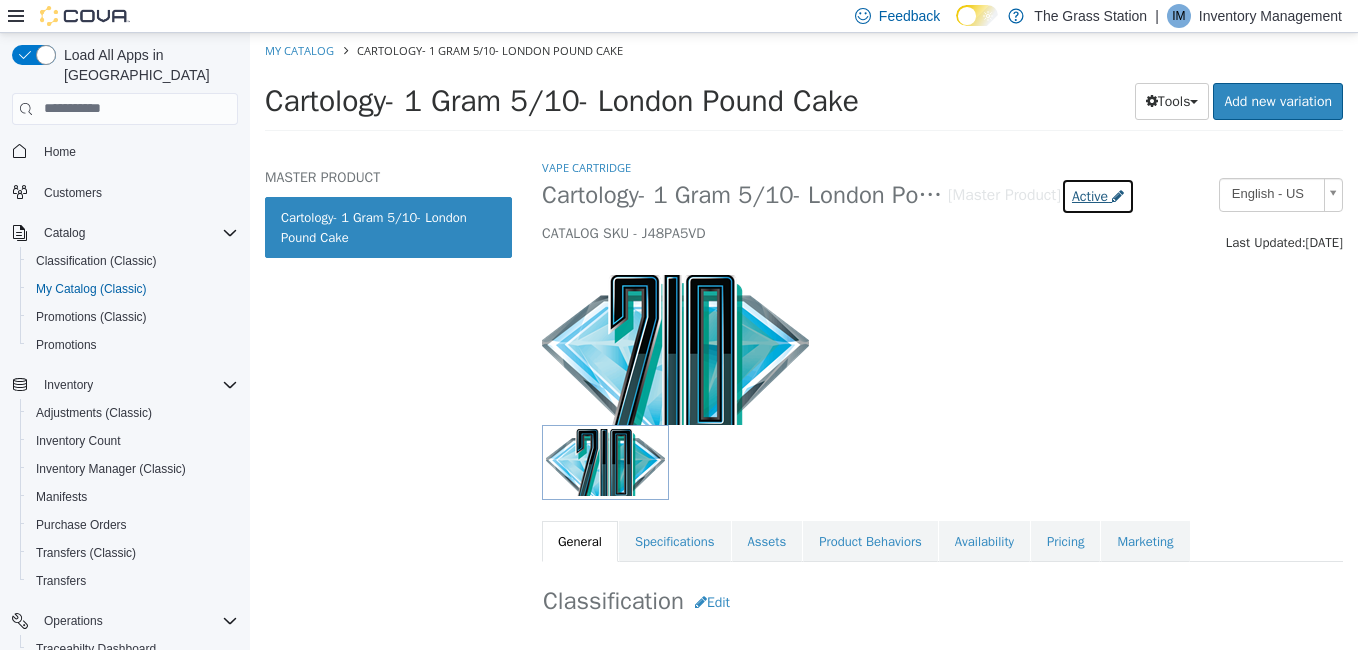 click on "Active" at bounding box center (1090, 195) 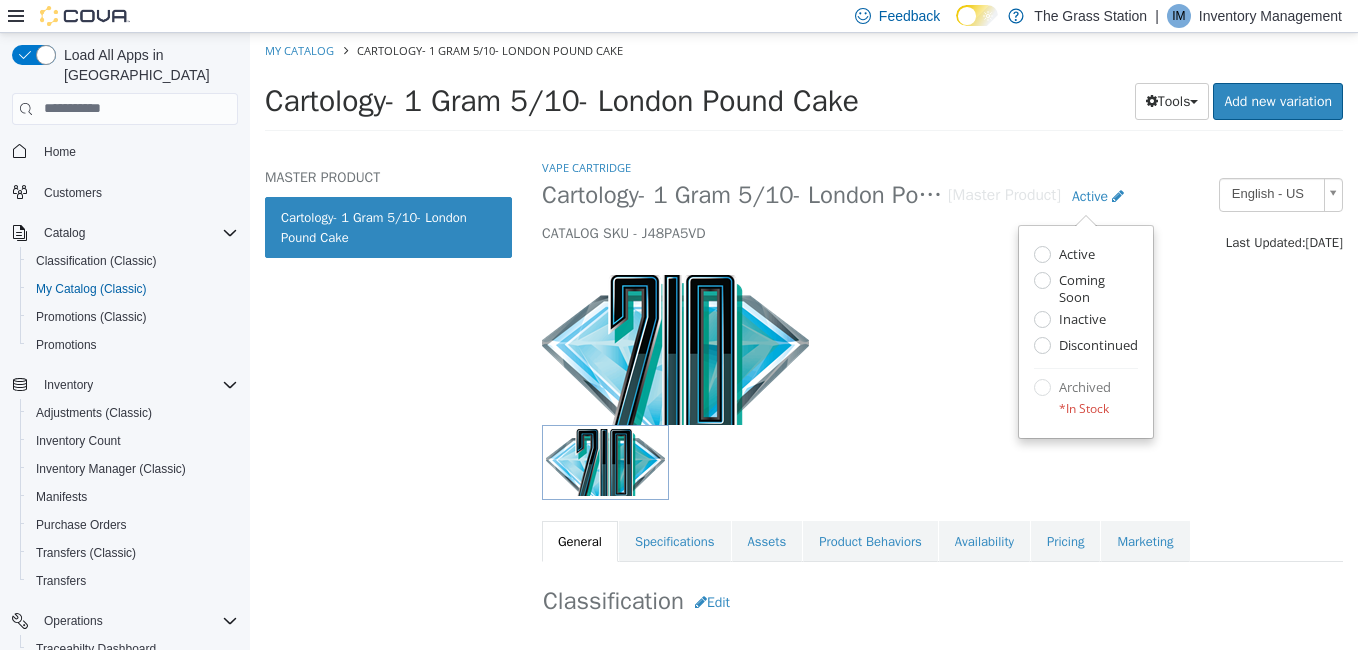 select on "**********" 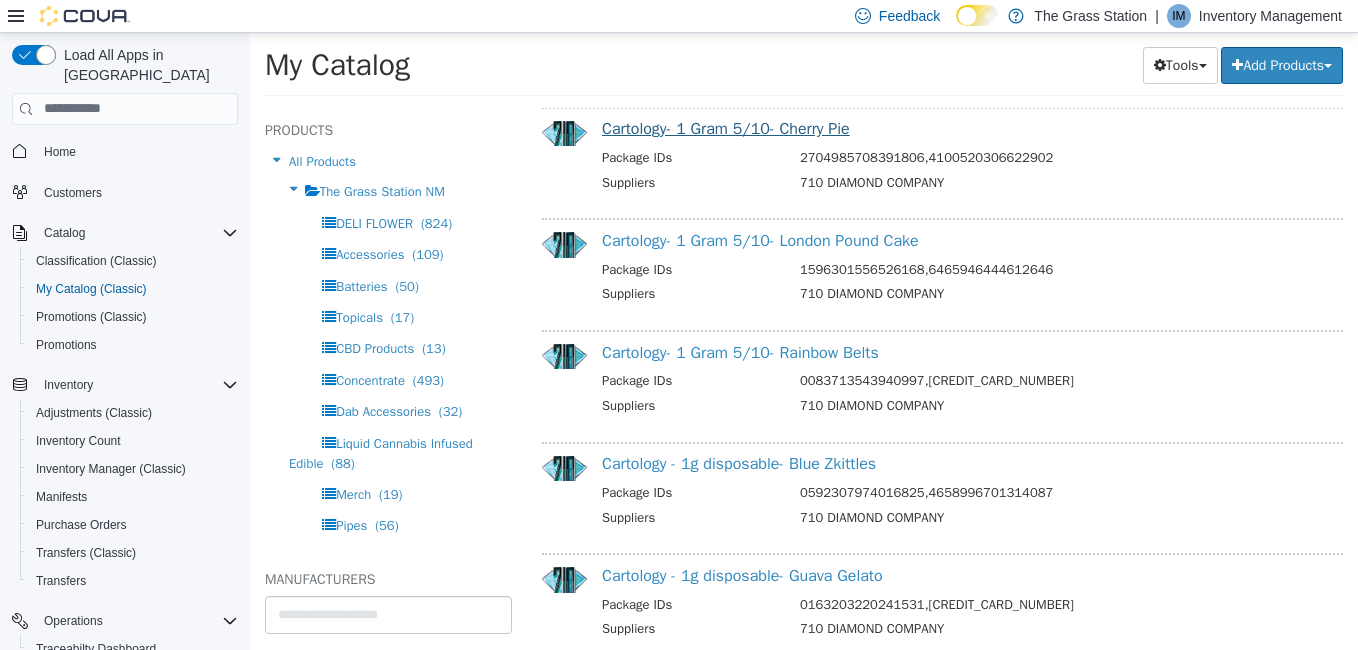 scroll, scrollTop: 5592, scrollLeft: 0, axis: vertical 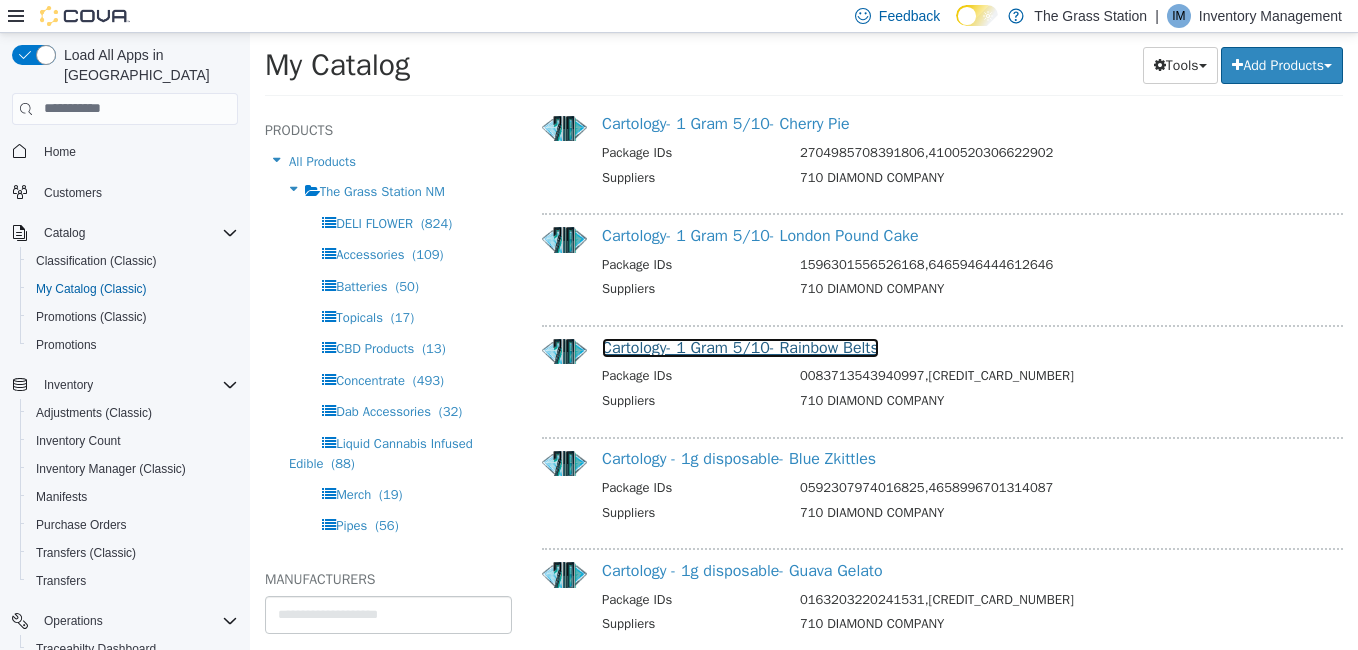 click on "Cartology- 1 Gram 5/10- Rainbow Belts" at bounding box center [740, 347] 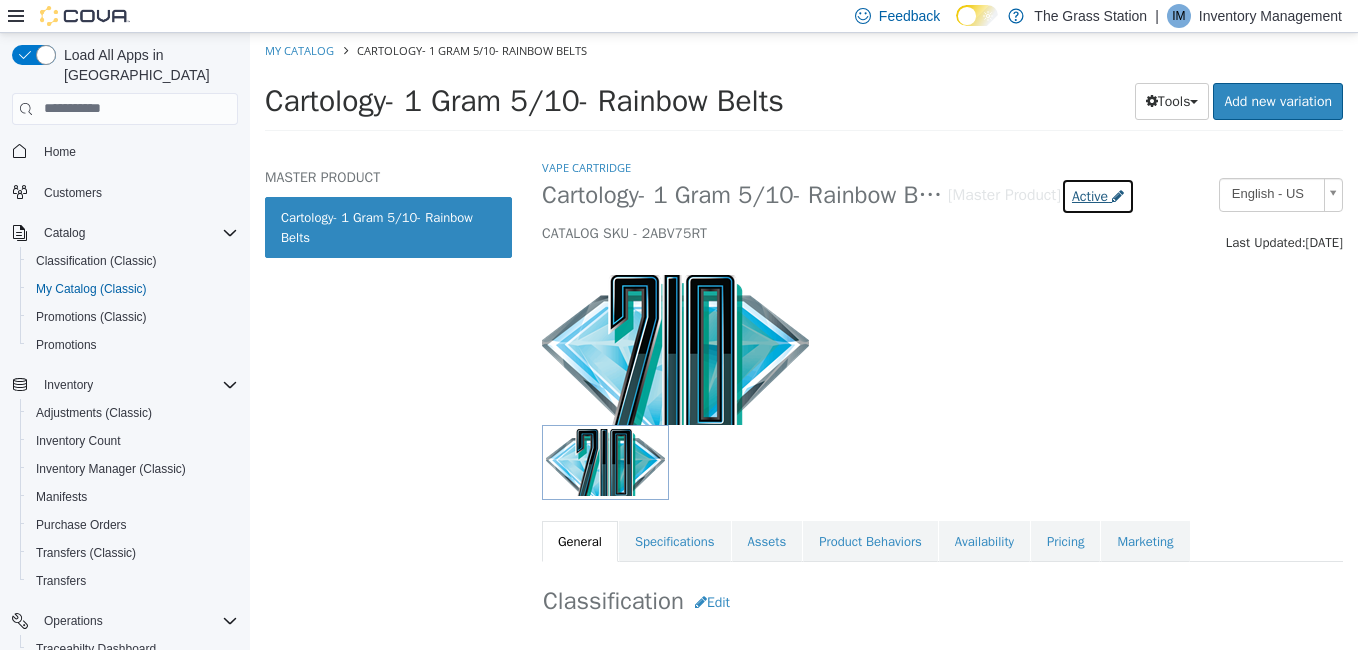 click on "Active" at bounding box center (1090, 195) 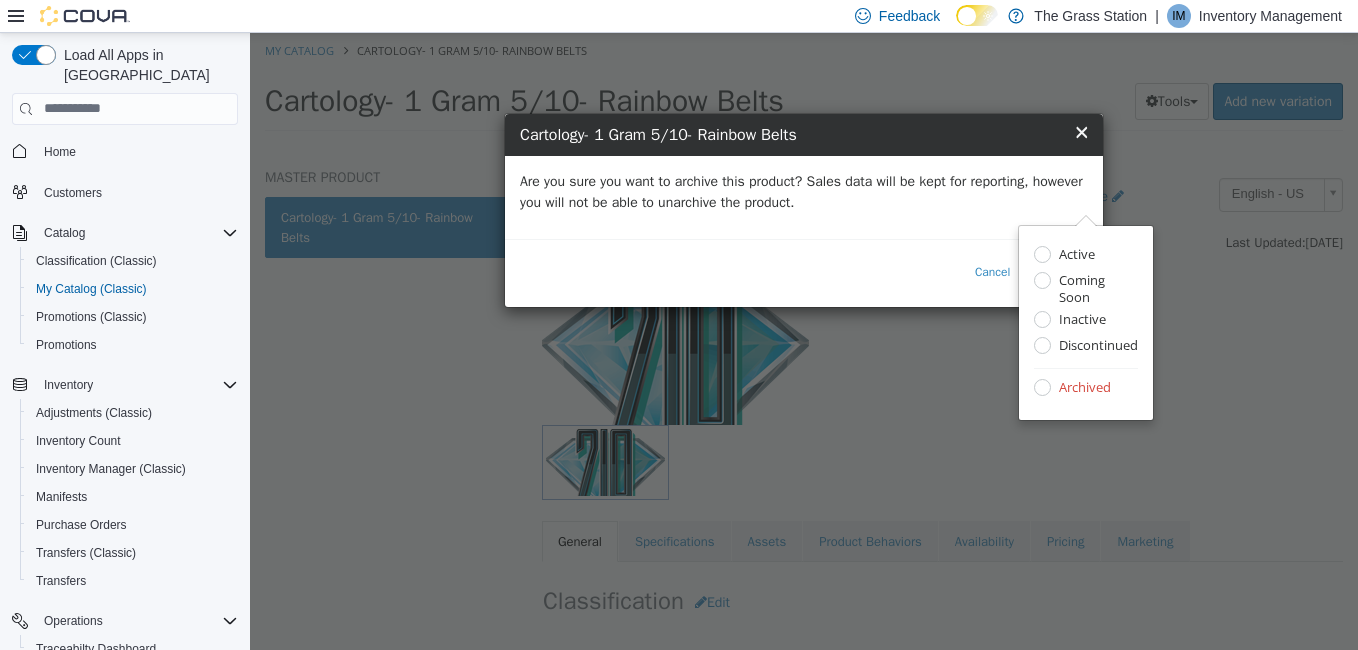 click on "Are you sure you want to archive this product? Sales data will be kept for reporting, however you will not be able to unarchive the product." at bounding box center [804, 191] 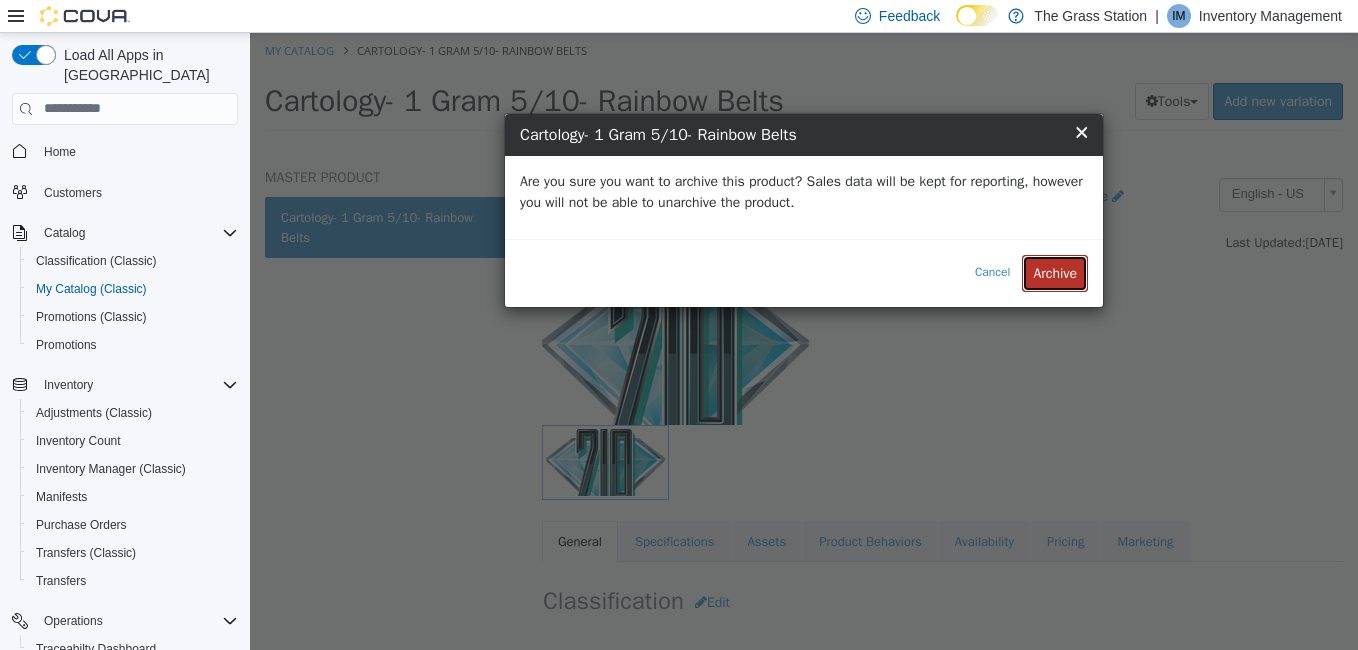 click on "Archive" at bounding box center (1055, 272) 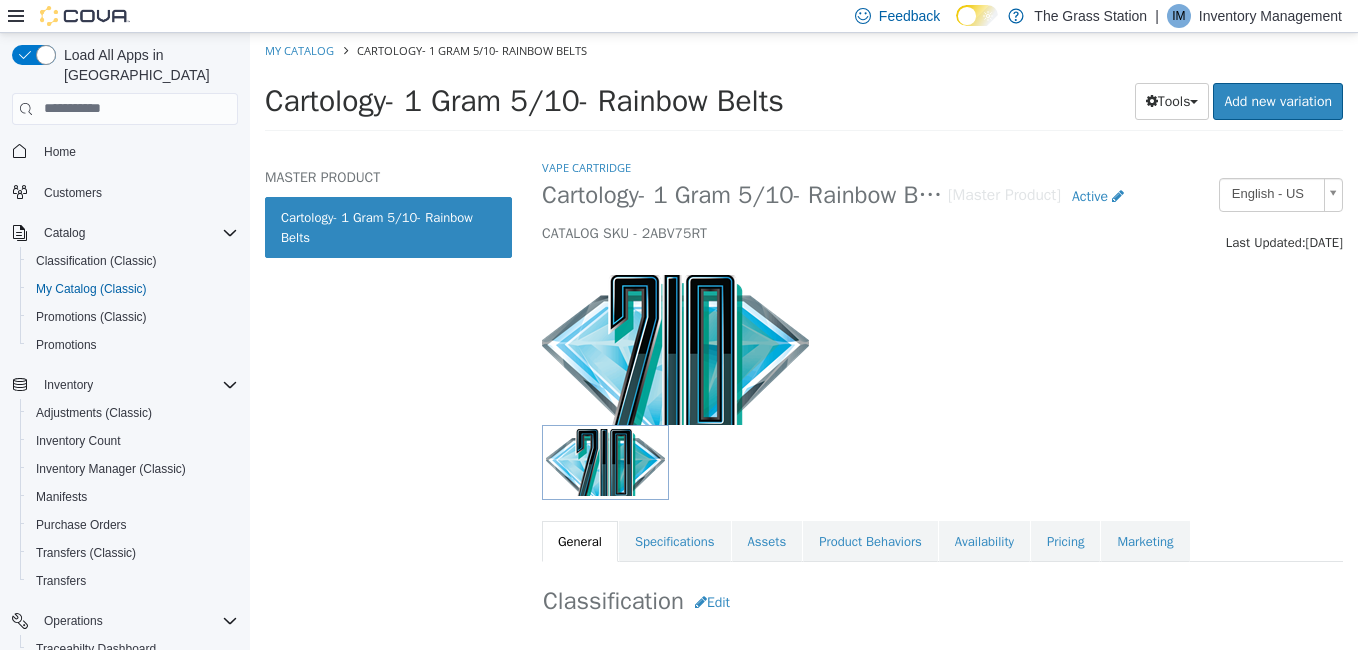select on "**********" 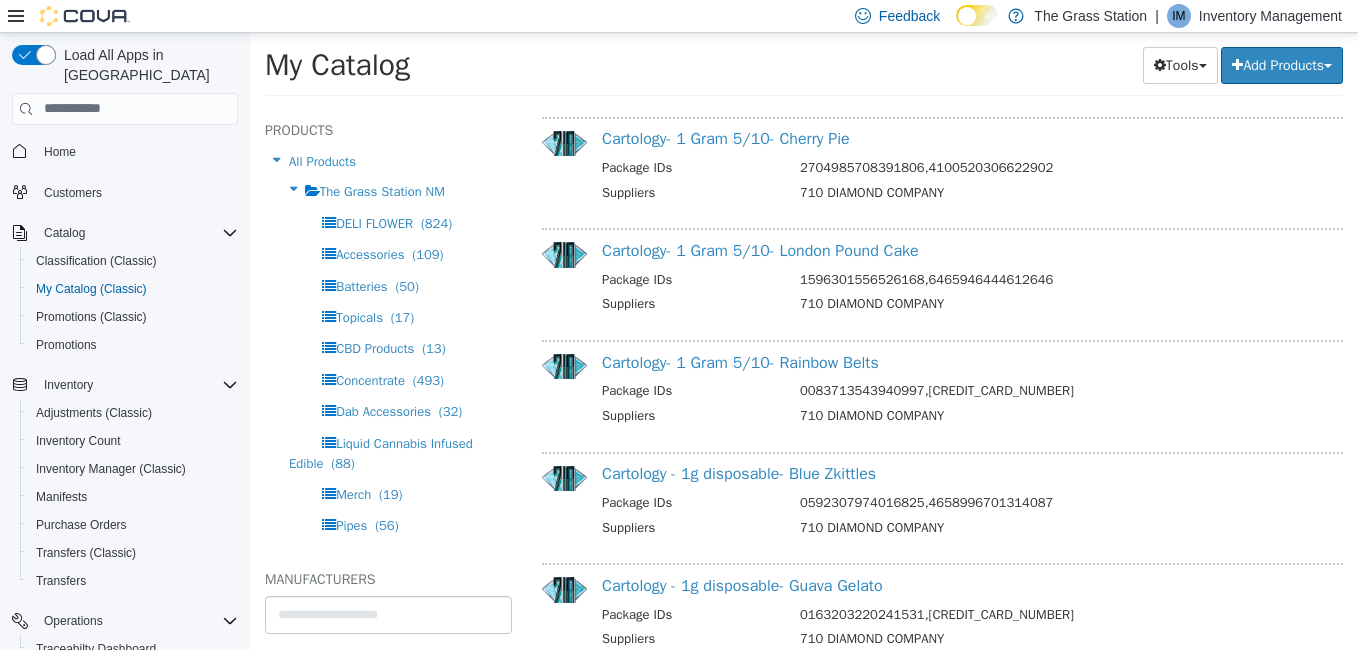 scroll, scrollTop: 5578, scrollLeft: 0, axis: vertical 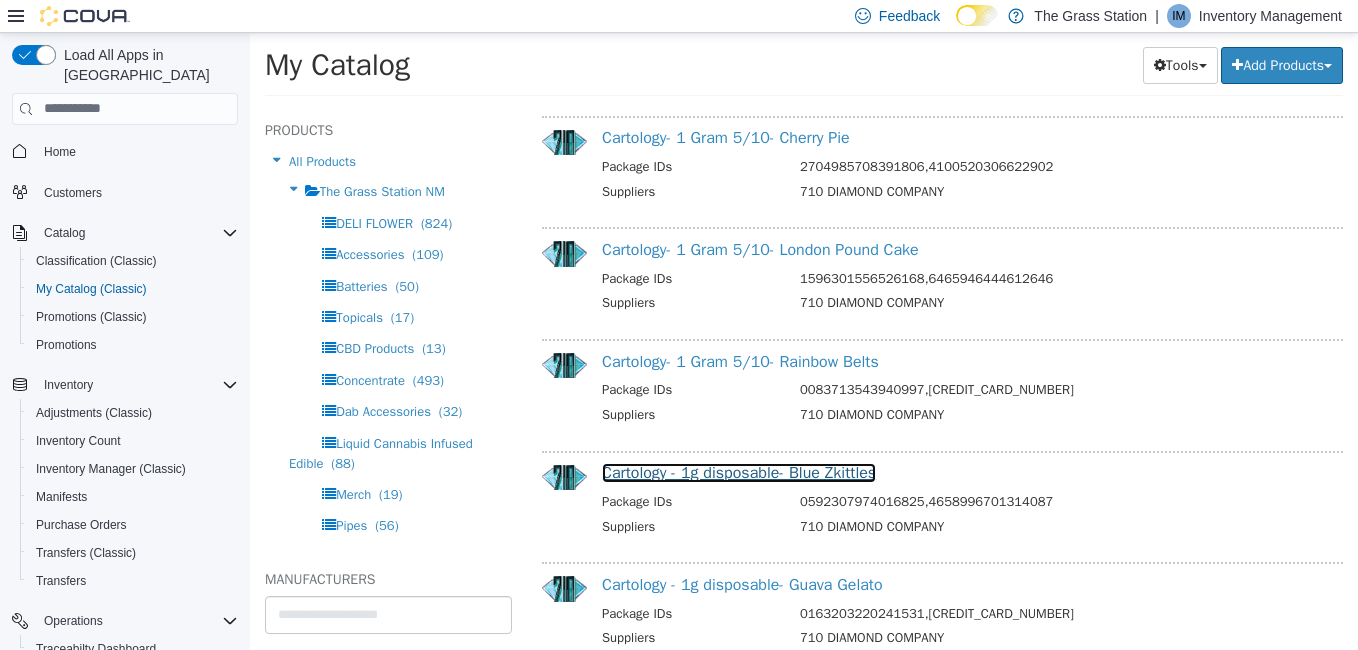 click on "Cartology - 1g disposable- Blue Zkittles" at bounding box center [739, 472] 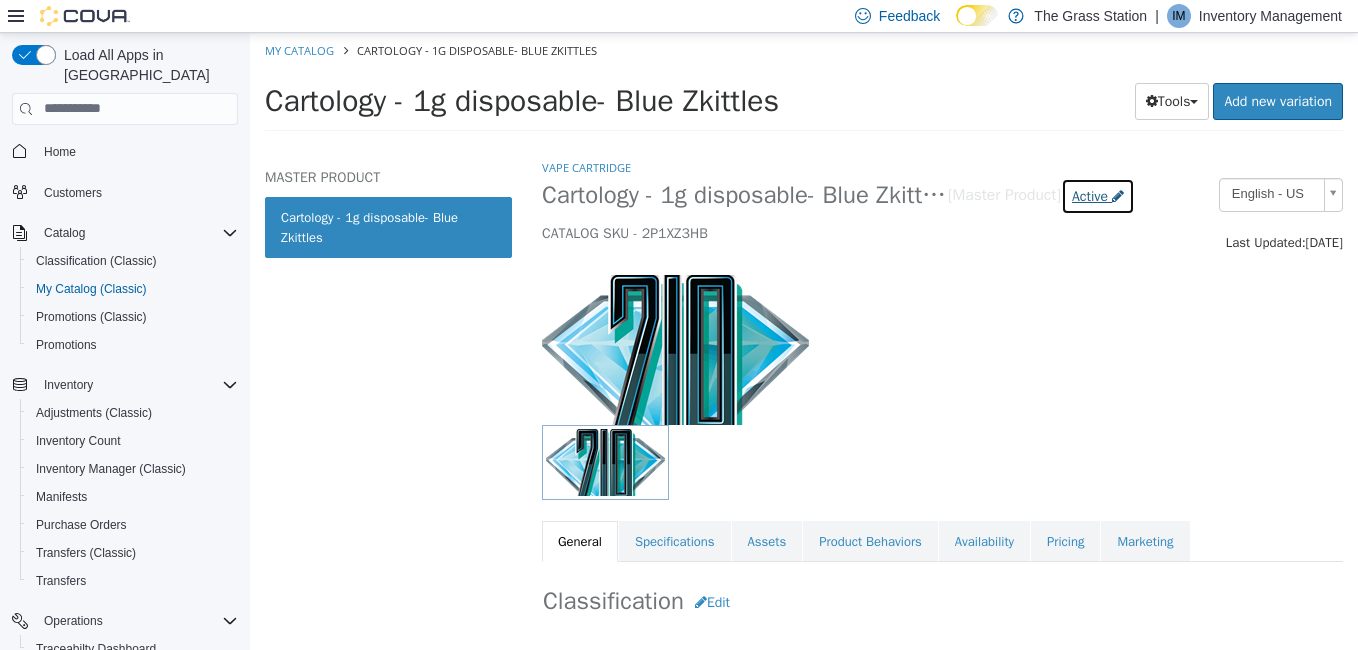 click on "Active" at bounding box center [1090, 195] 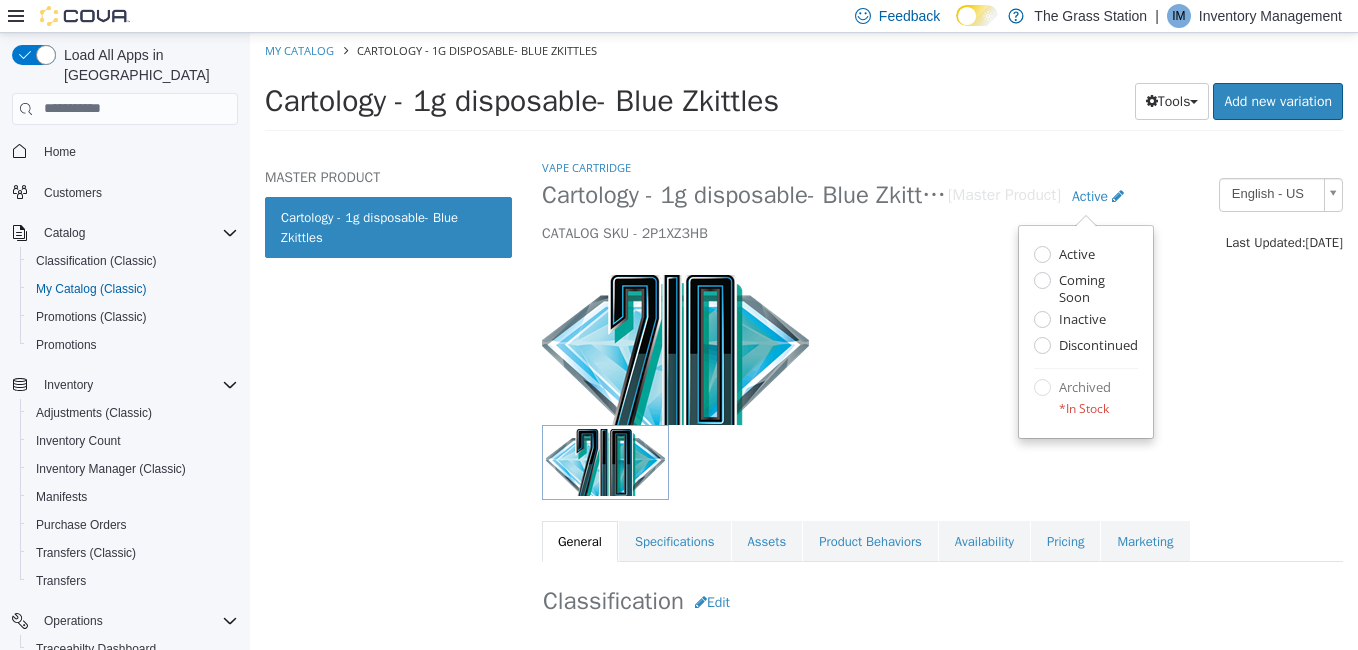 select on "**********" 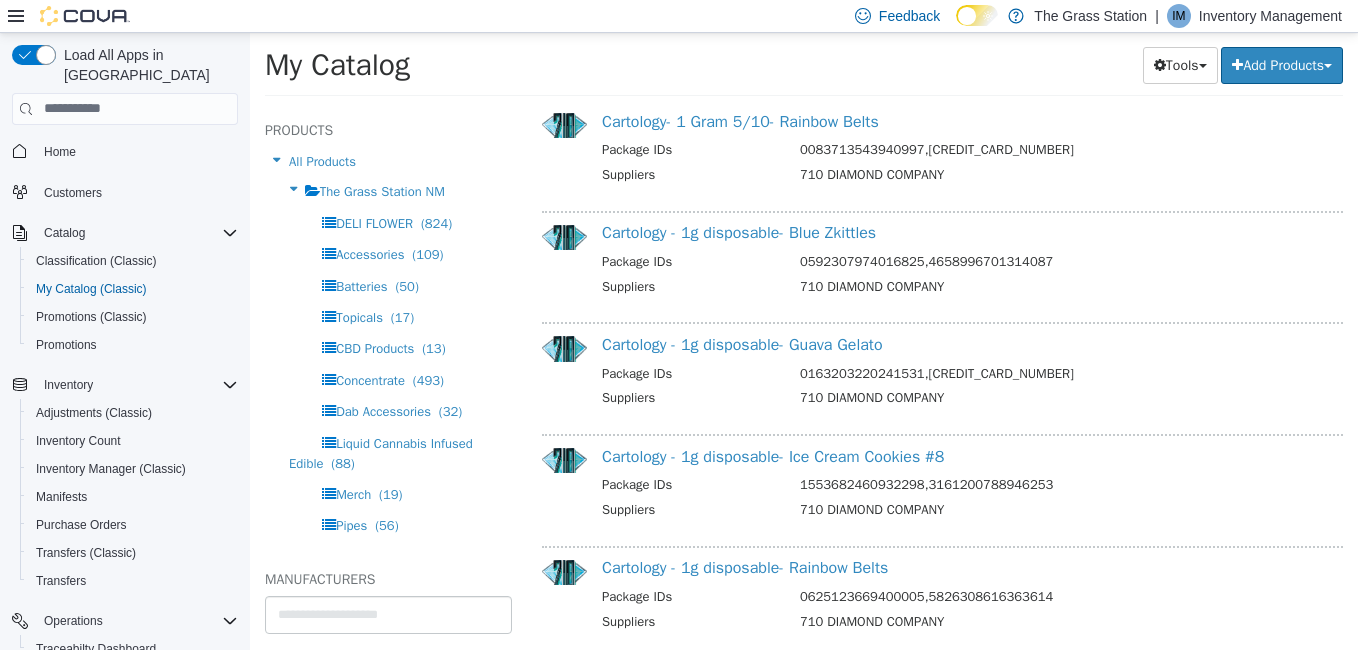 scroll, scrollTop: 5822, scrollLeft: 0, axis: vertical 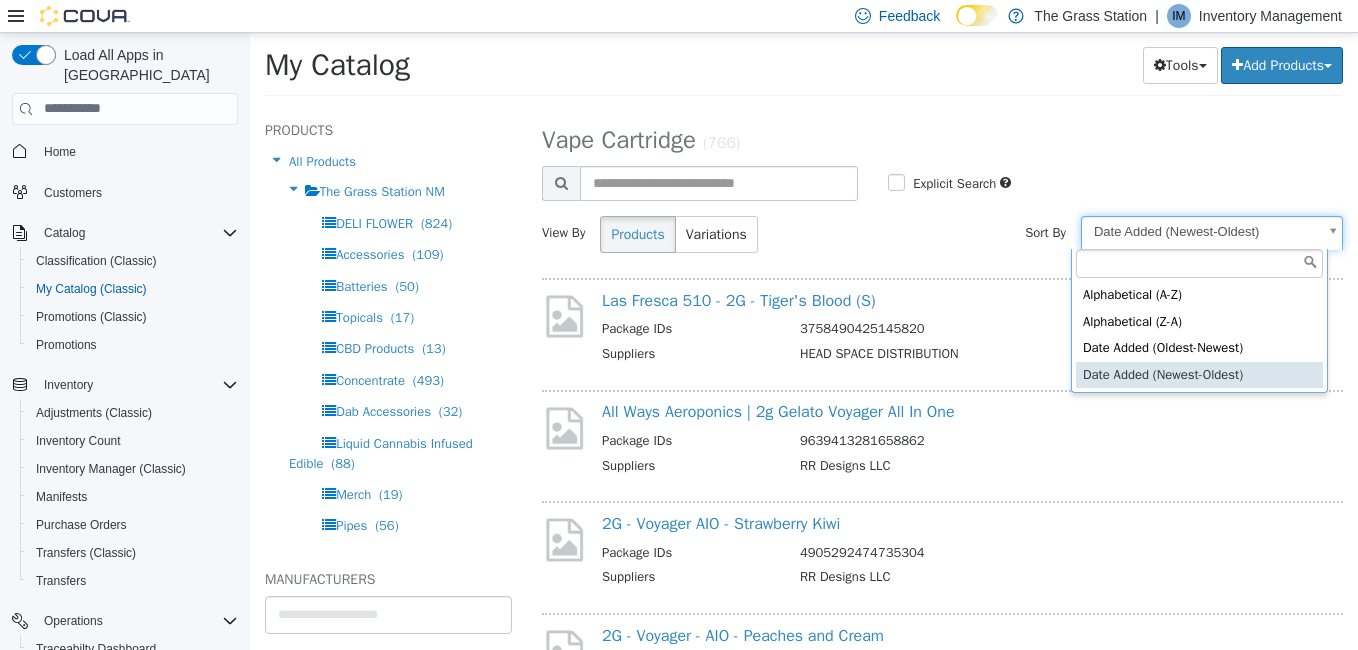 click on "**********" at bounding box center (804, 70) 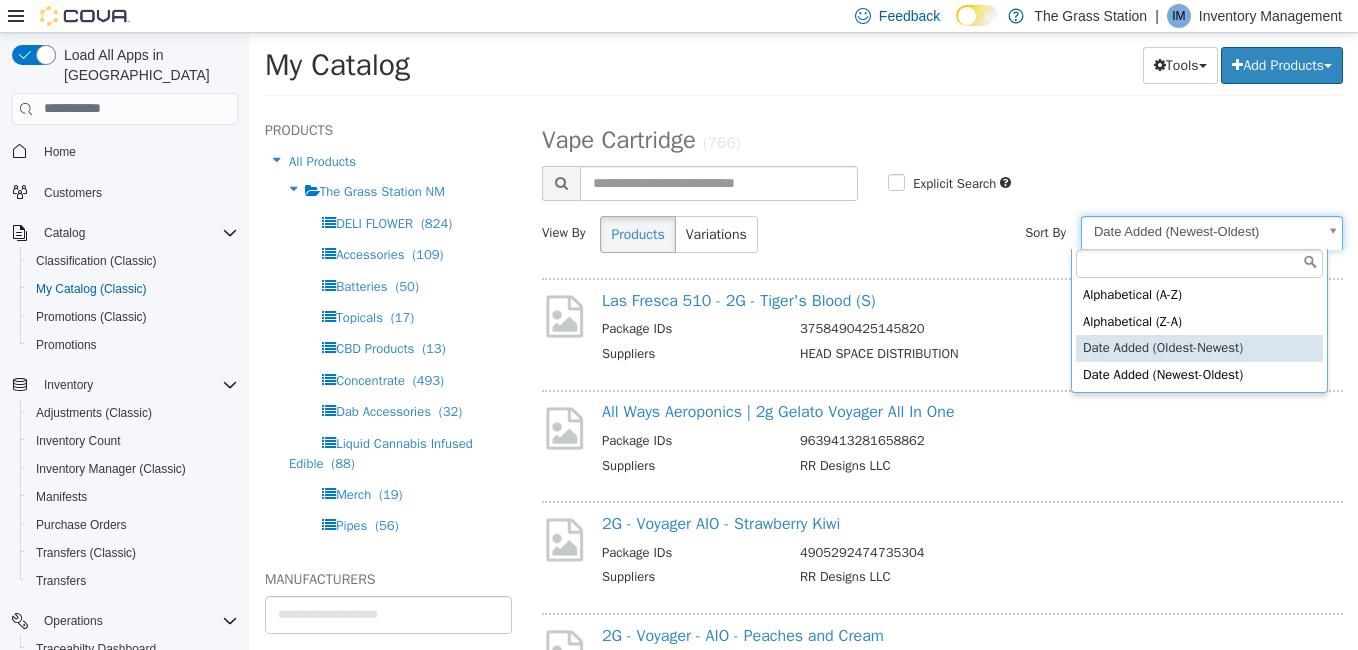 select on "**********" 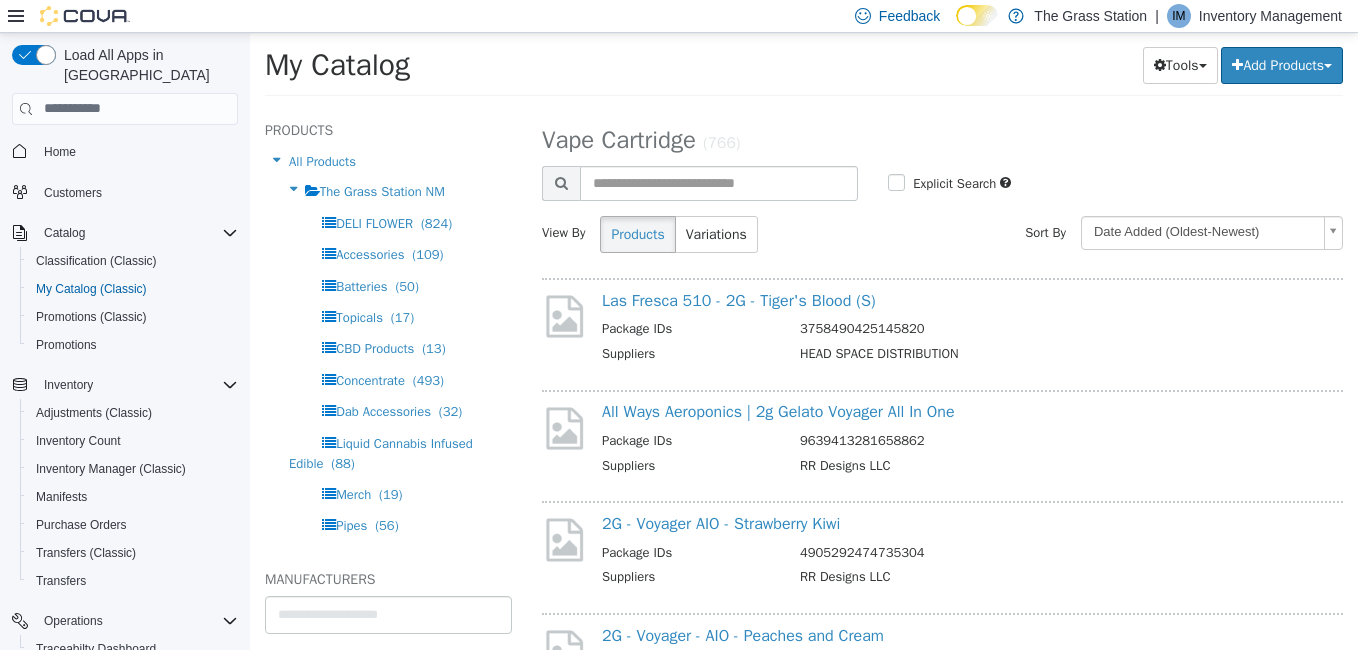 select on "**********" 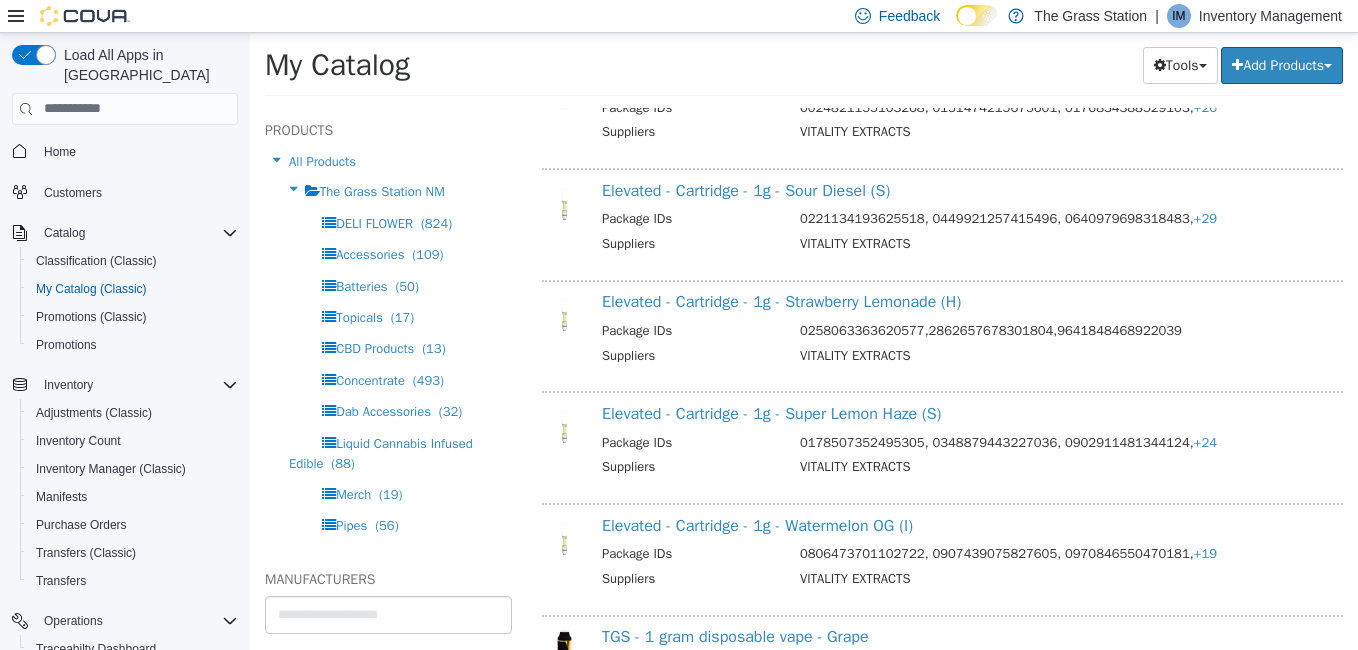 scroll, scrollTop: 1975, scrollLeft: 0, axis: vertical 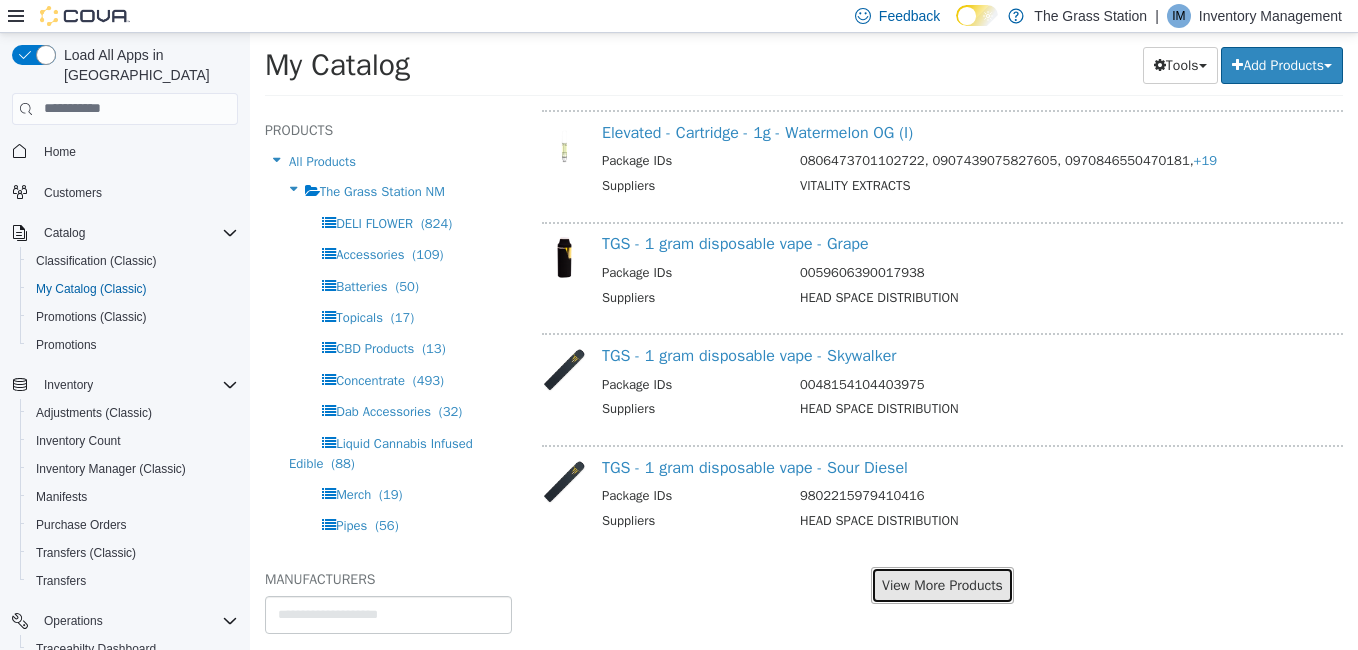 click on "View More Products" at bounding box center [942, 584] 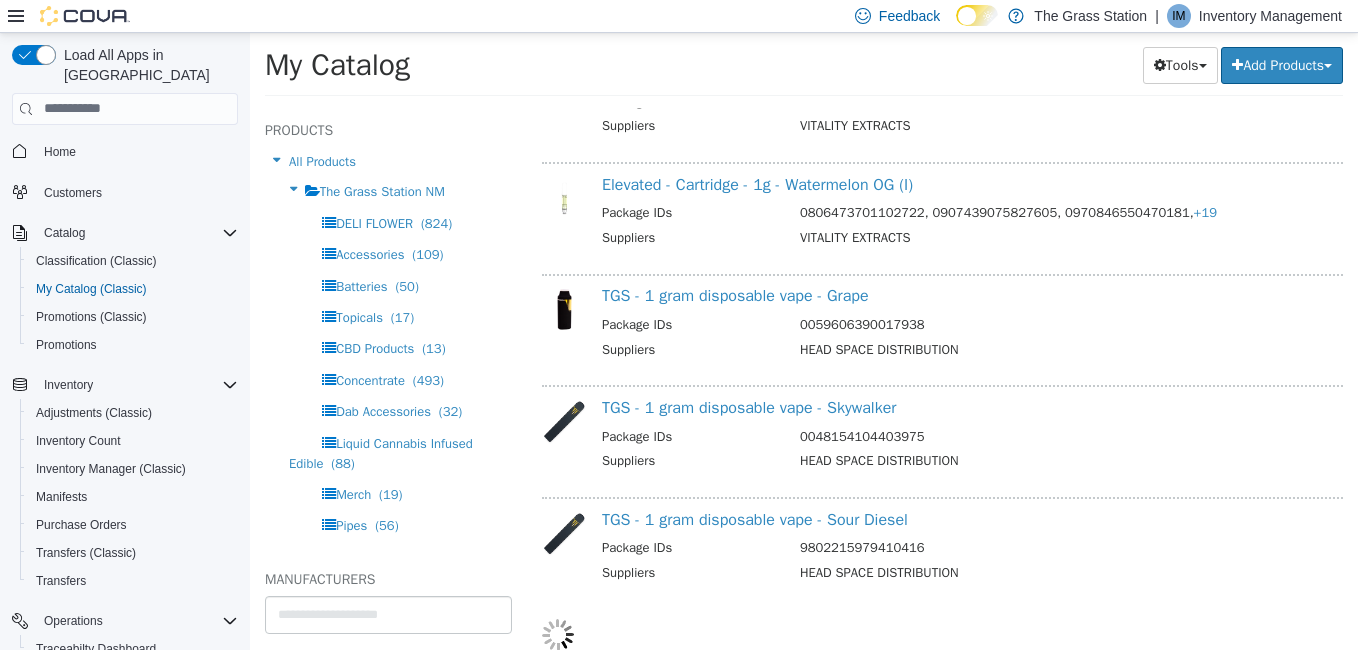 scroll, scrollTop: 1923, scrollLeft: 0, axis: vertical 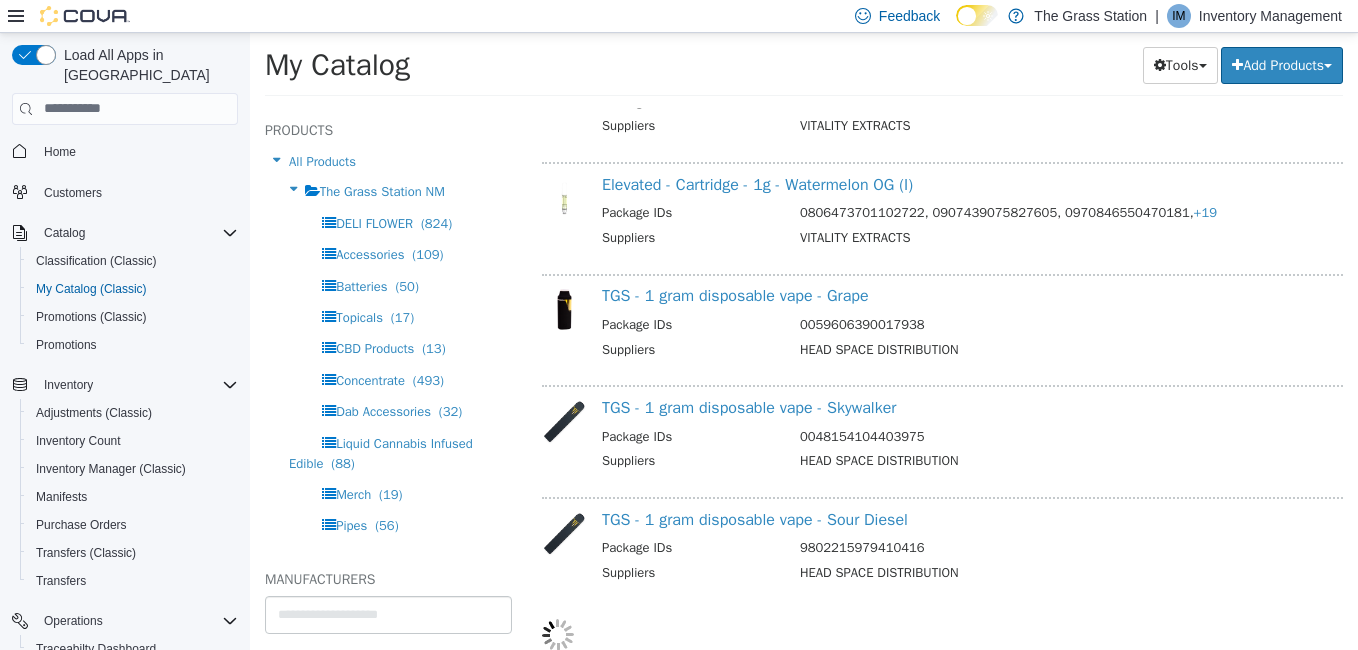 select on "**********" 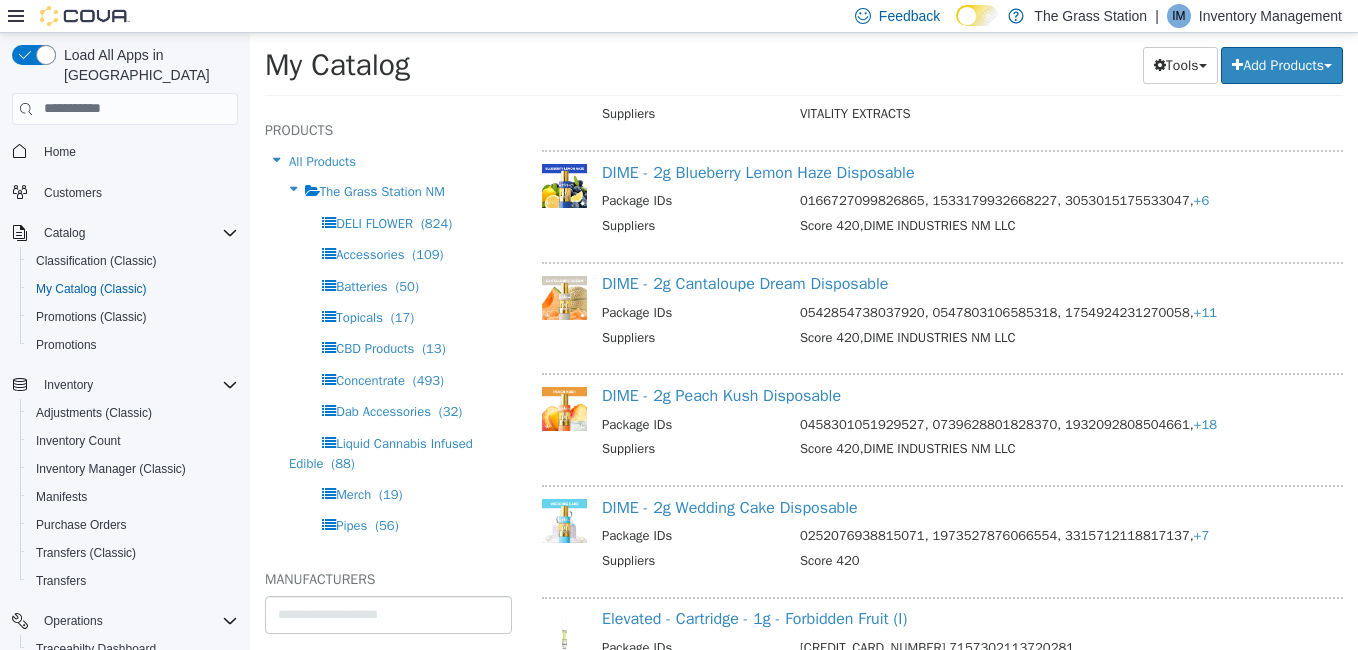 scroll, scrollTop: 4243, scrollLeft: 0, axis: vertical 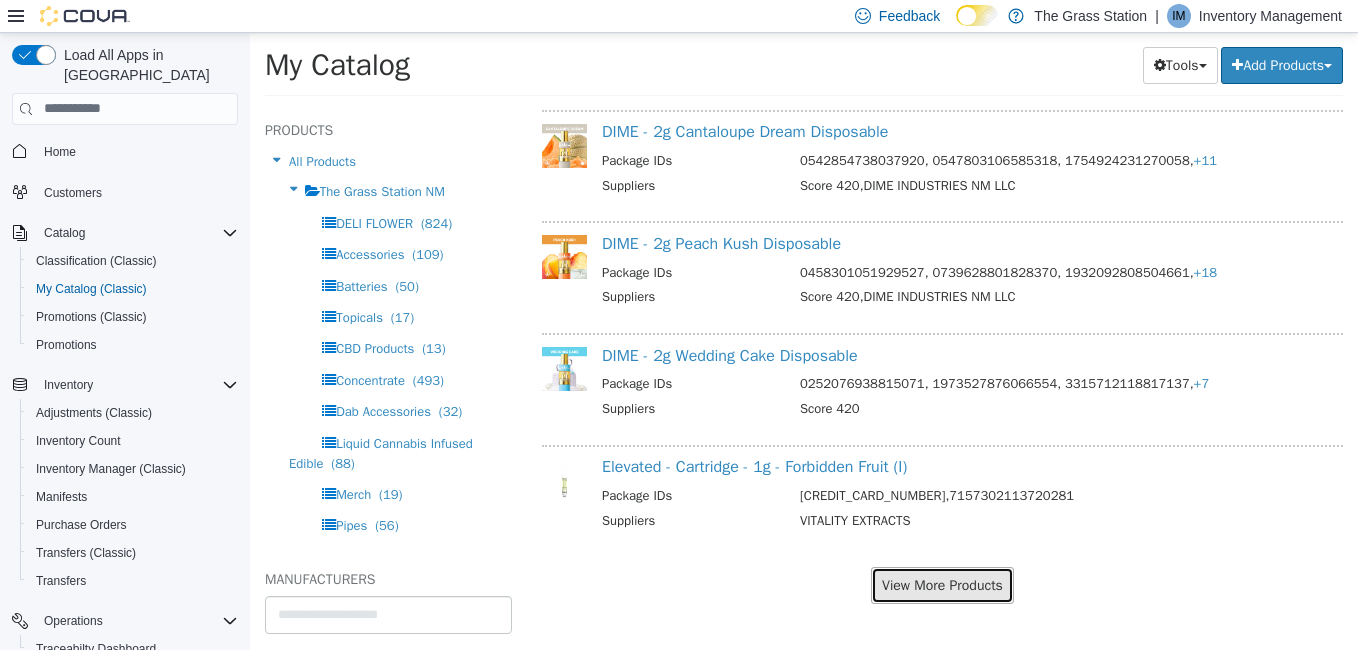 click on "View More Products" at bounding box center [942, 584] 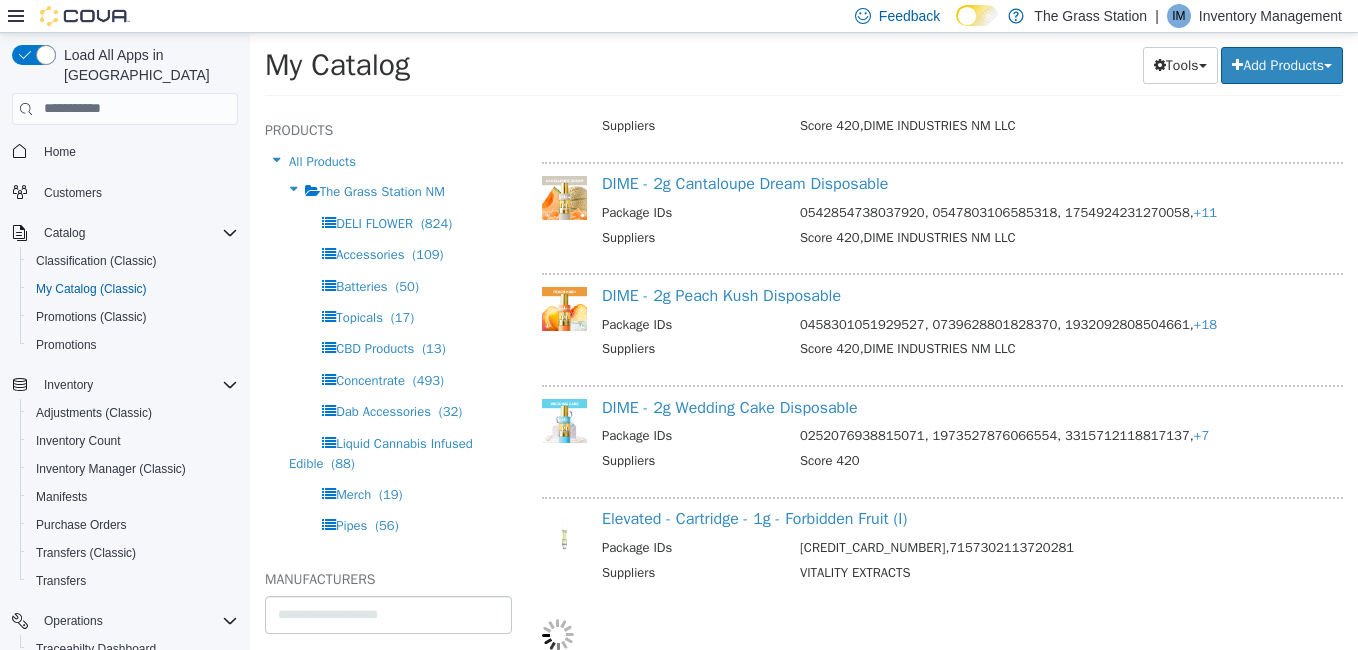 scroll, scrollTop: 4191, scrollLeft: 0, axis: vertical 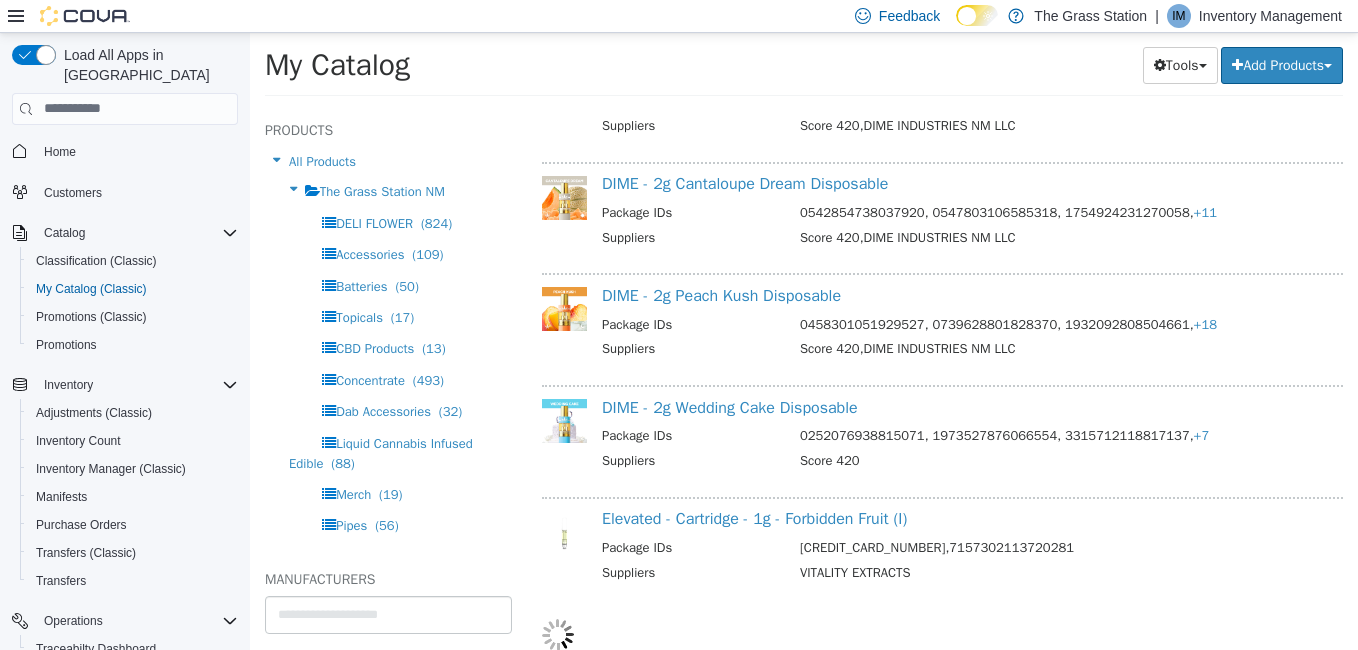 select on "**********" 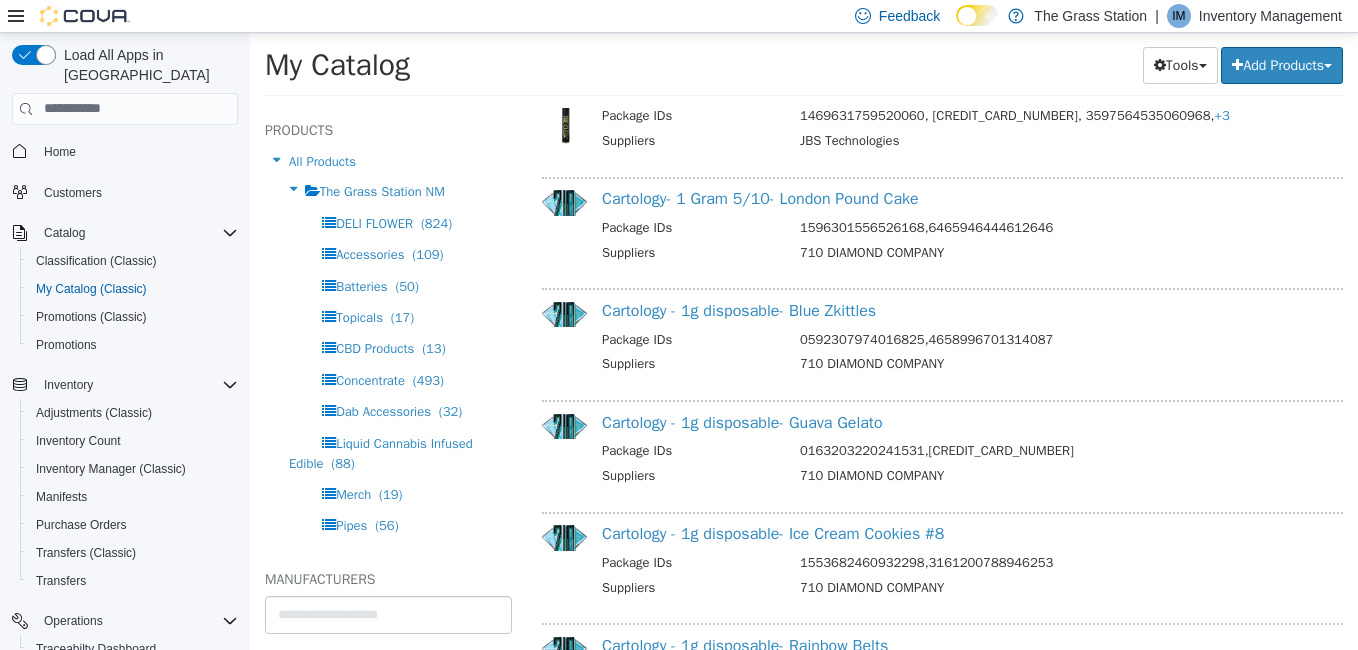 scroll, scrollTop: 5438, scrollLeft: 0, axis: vertical 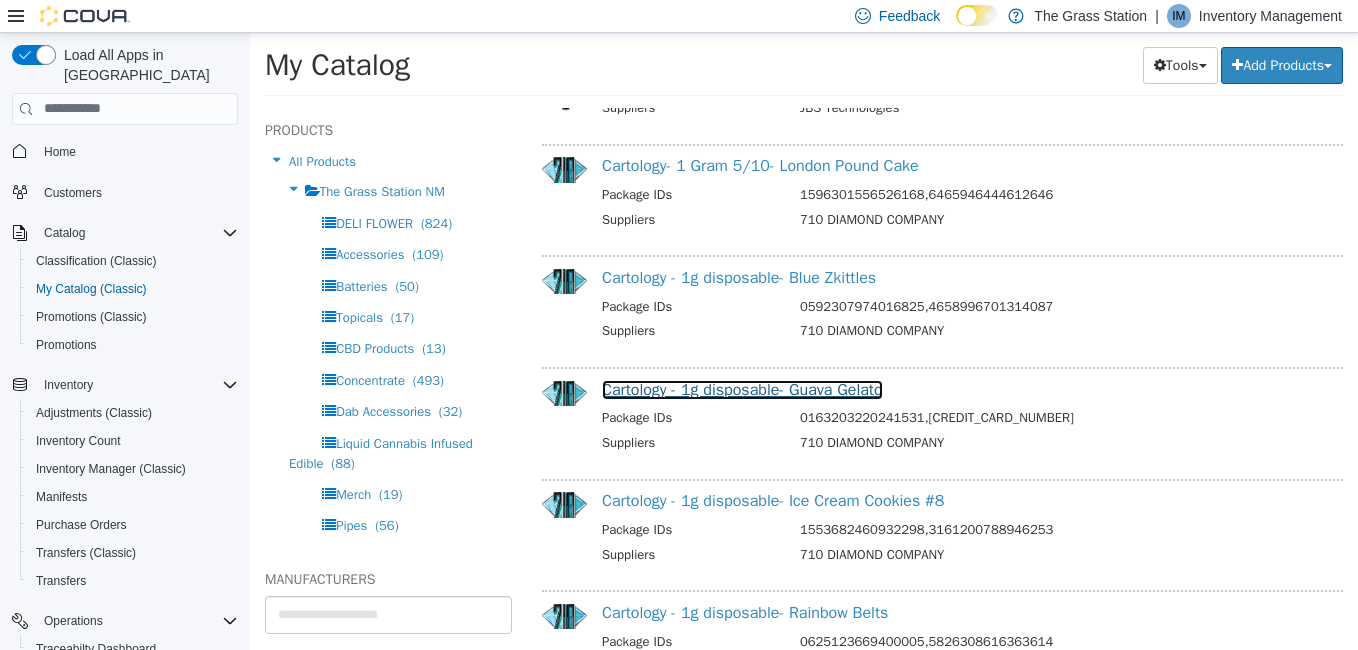 click on "Cartology - 1g disposable- Guava Gelato" at bounding box center (742, 389) 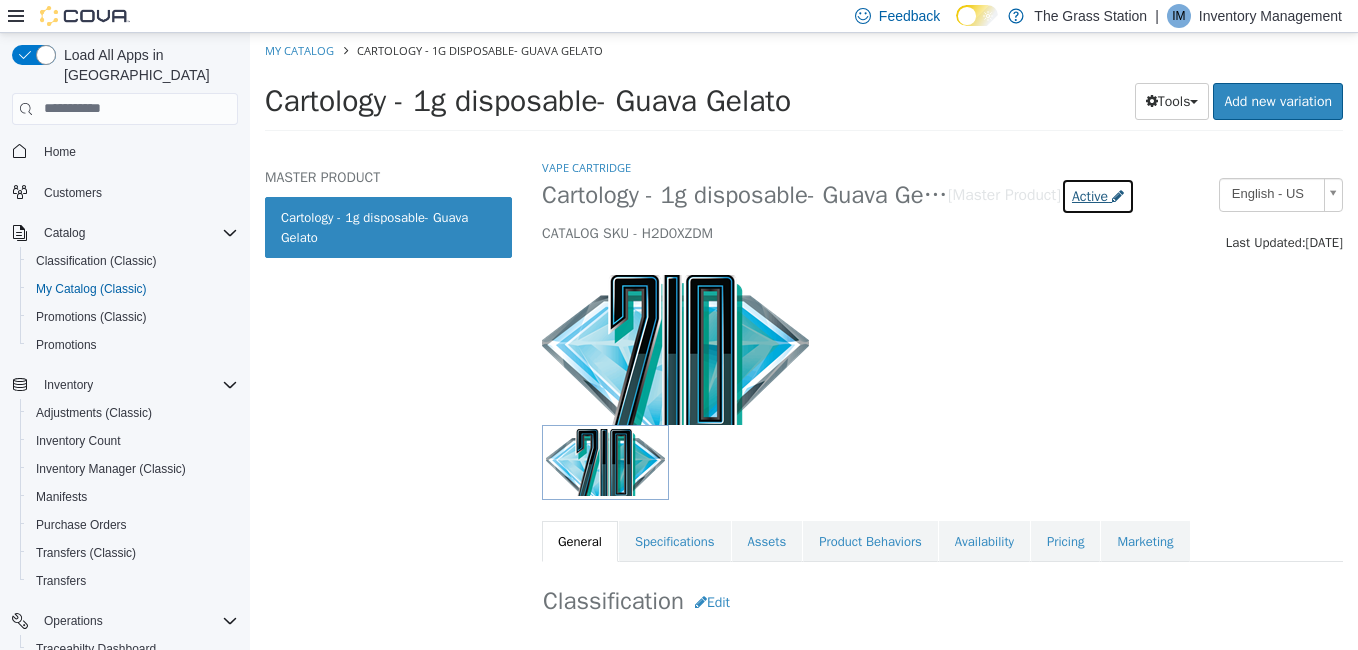 click on "Active" at bounding box center (1090, 195) 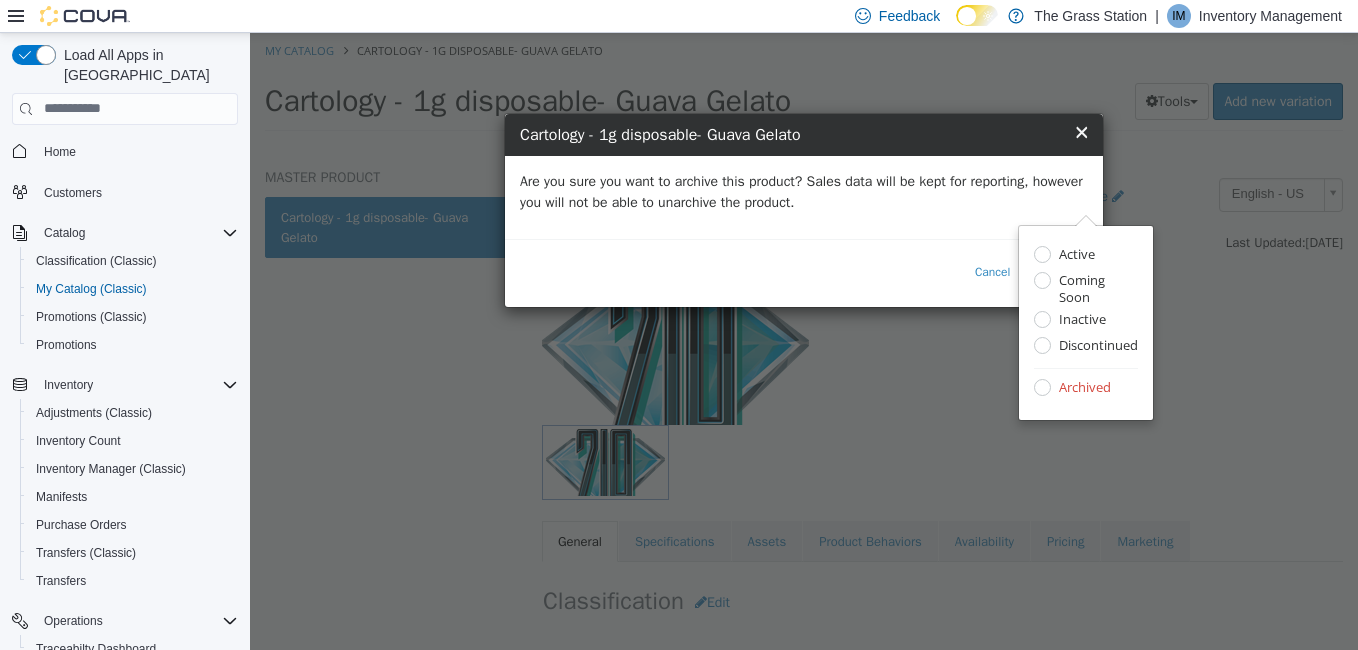 click on "Are you sure you want to archive this product? Sales data will be kept for reporting, however you will not be able to unarchive the product." at bounding box center (804, 191) 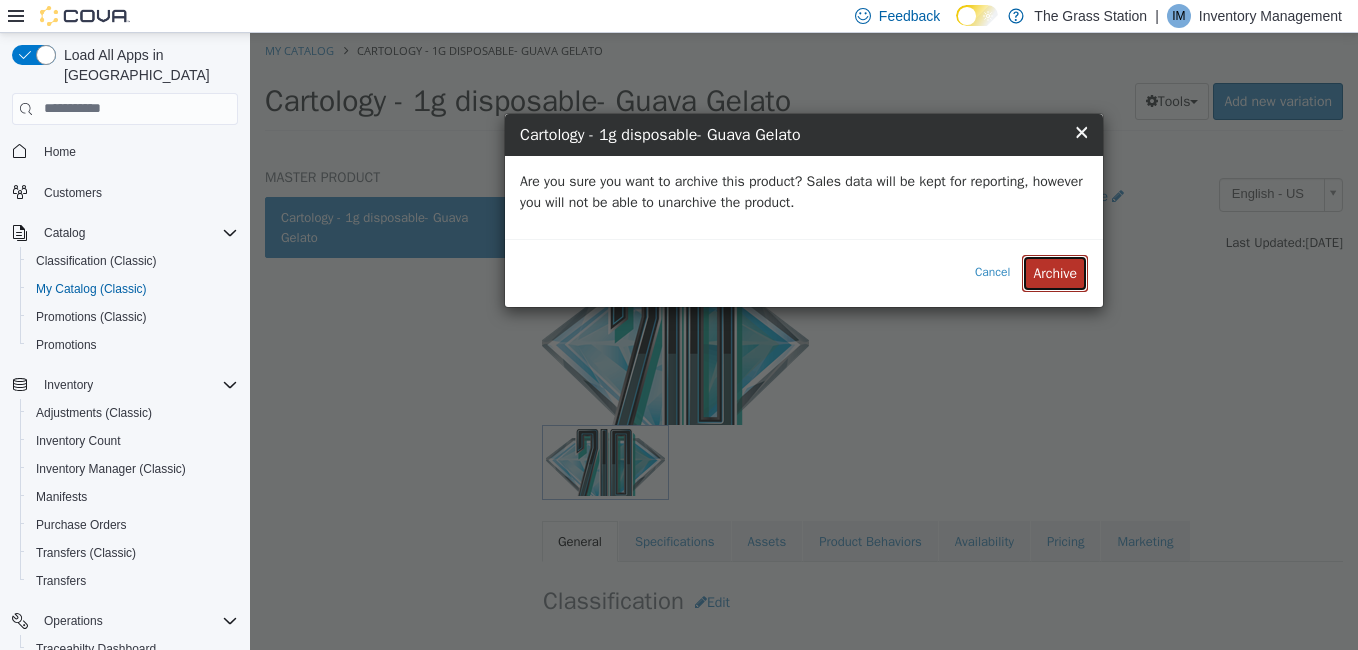 click on "Archive" at bounding box center [1055, 272] 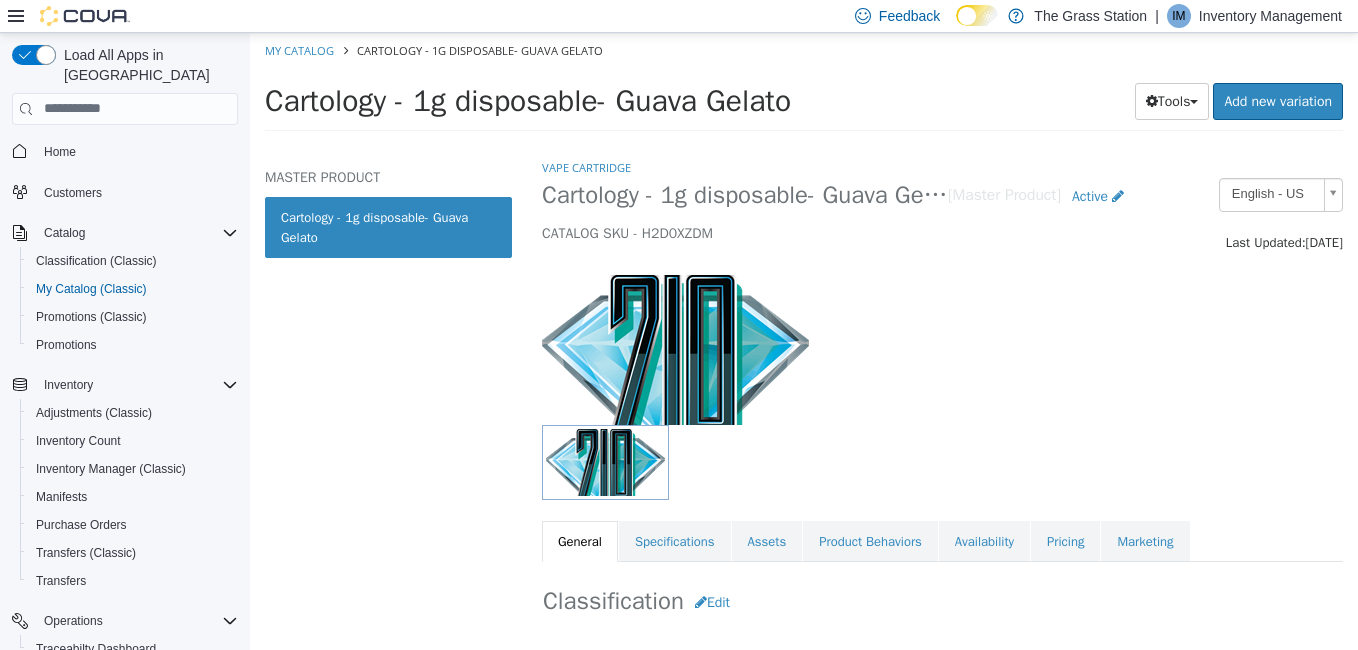 select on "**********" 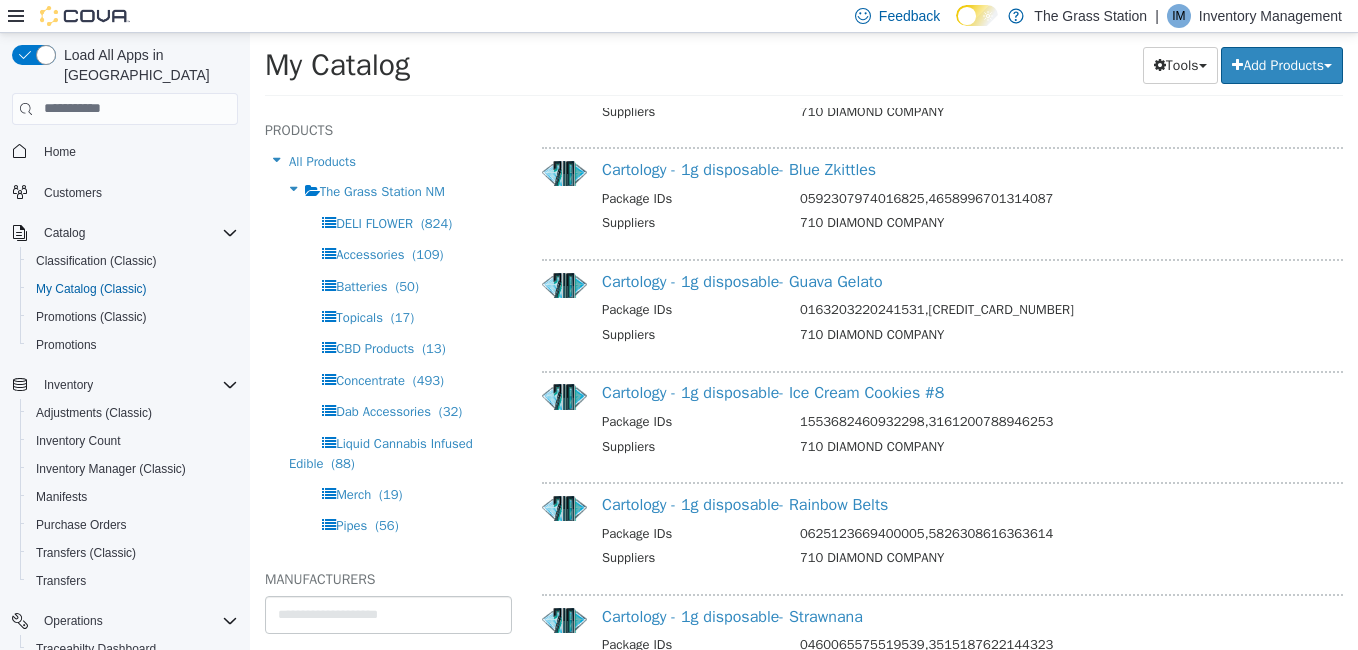 scroll, scrollTop: 5547, scrollLeft: 0, axis: vertical 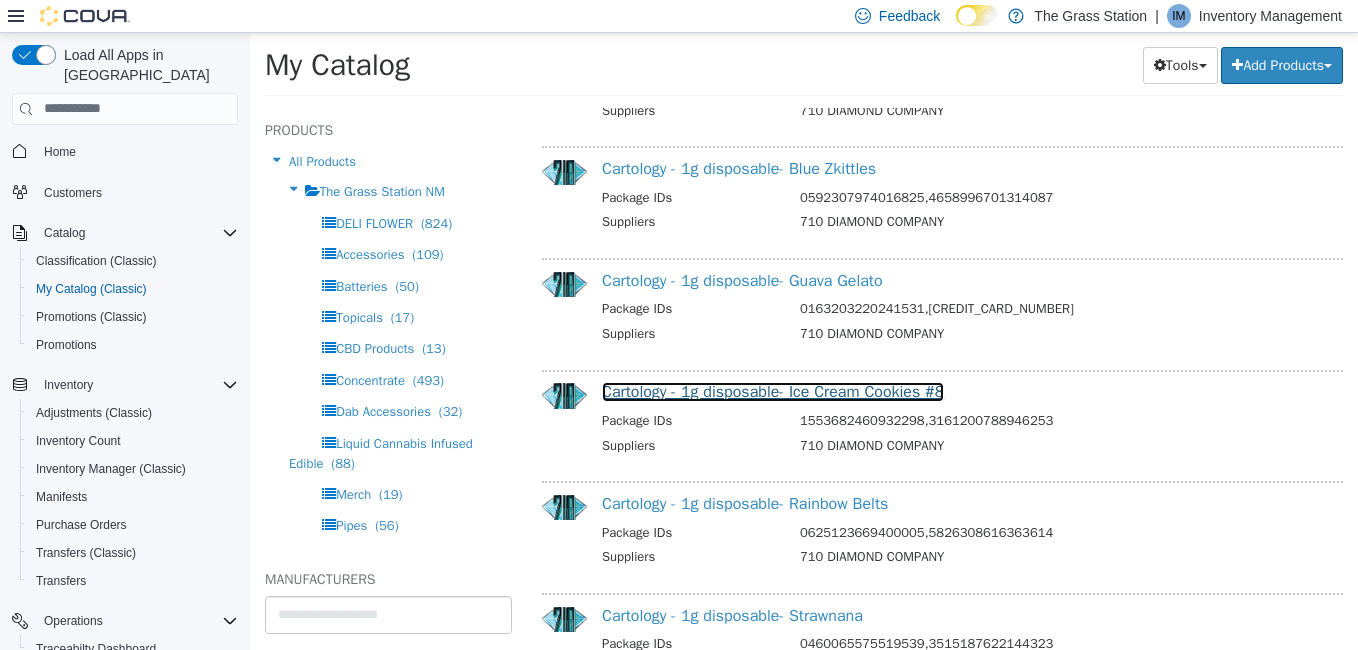 click on "Cartology  - 1g disposable- Ice Cream Cookies #8" at bounding box center (773, 391) 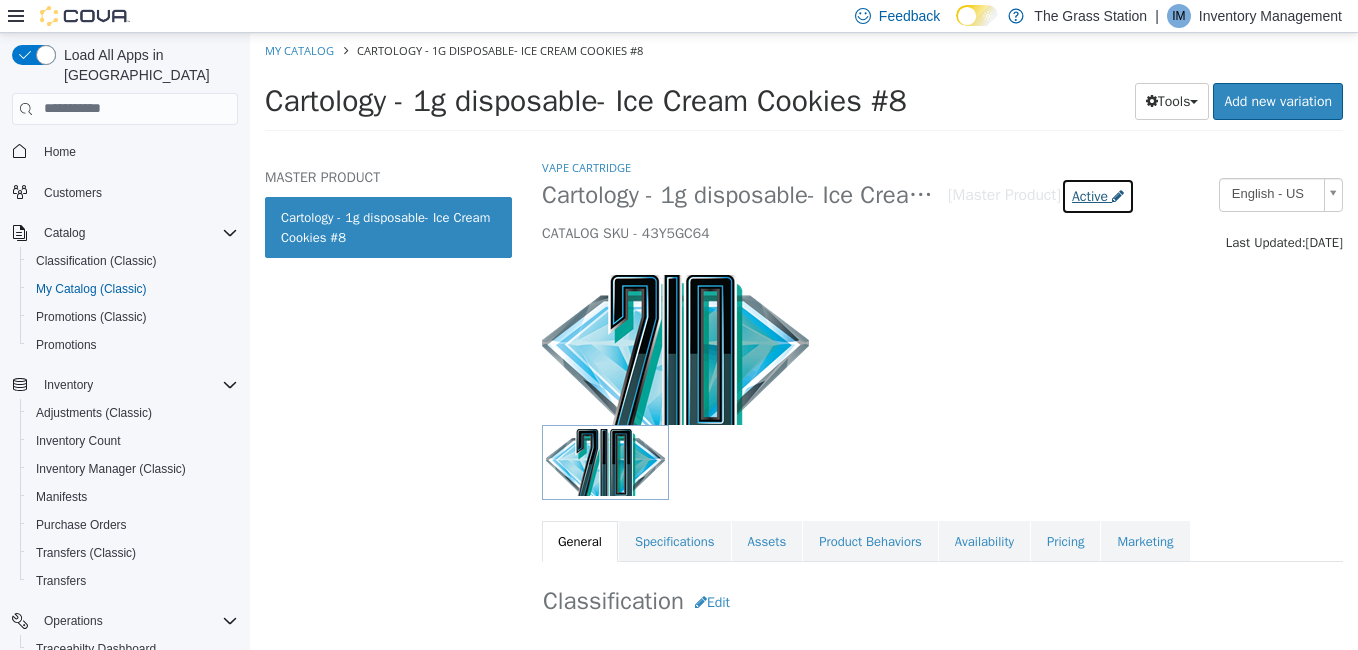 click on "Active" at bounding box center [1090, 195] 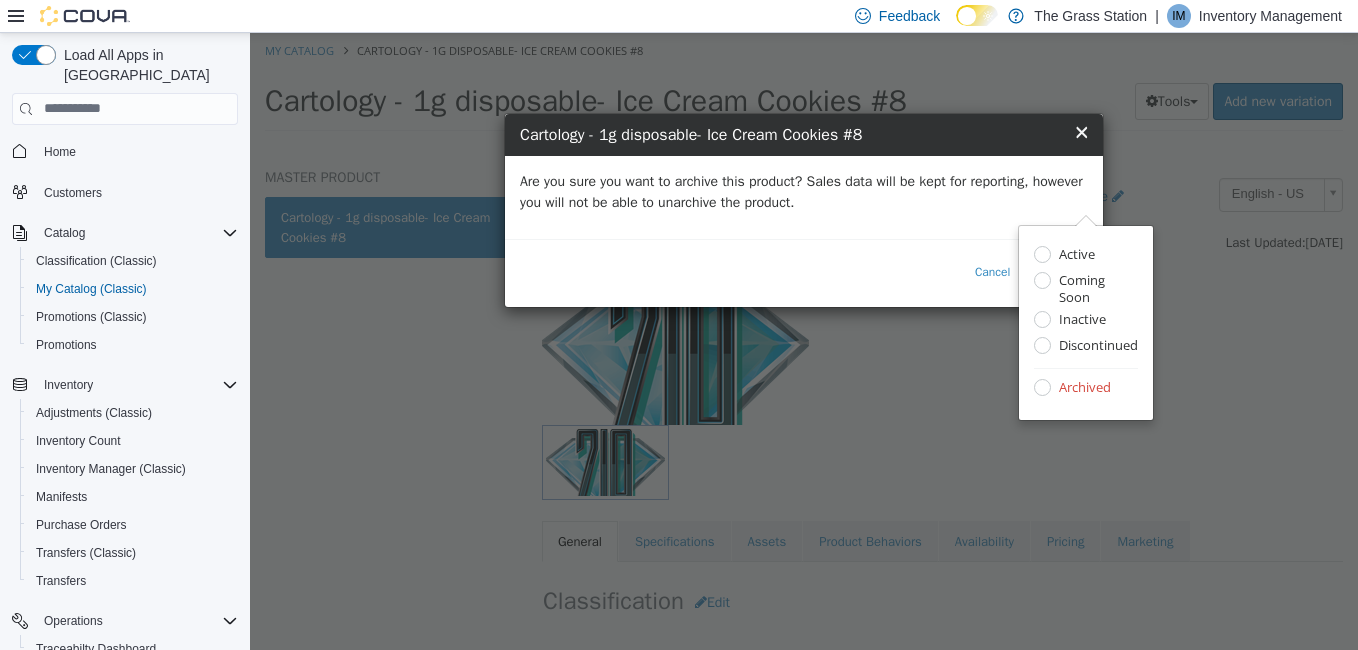 click on "Are you sure you want to archive this product? Sales data will be kept for reporting, however you will not be able to unarchive the product." at bounding box center (804, 191) 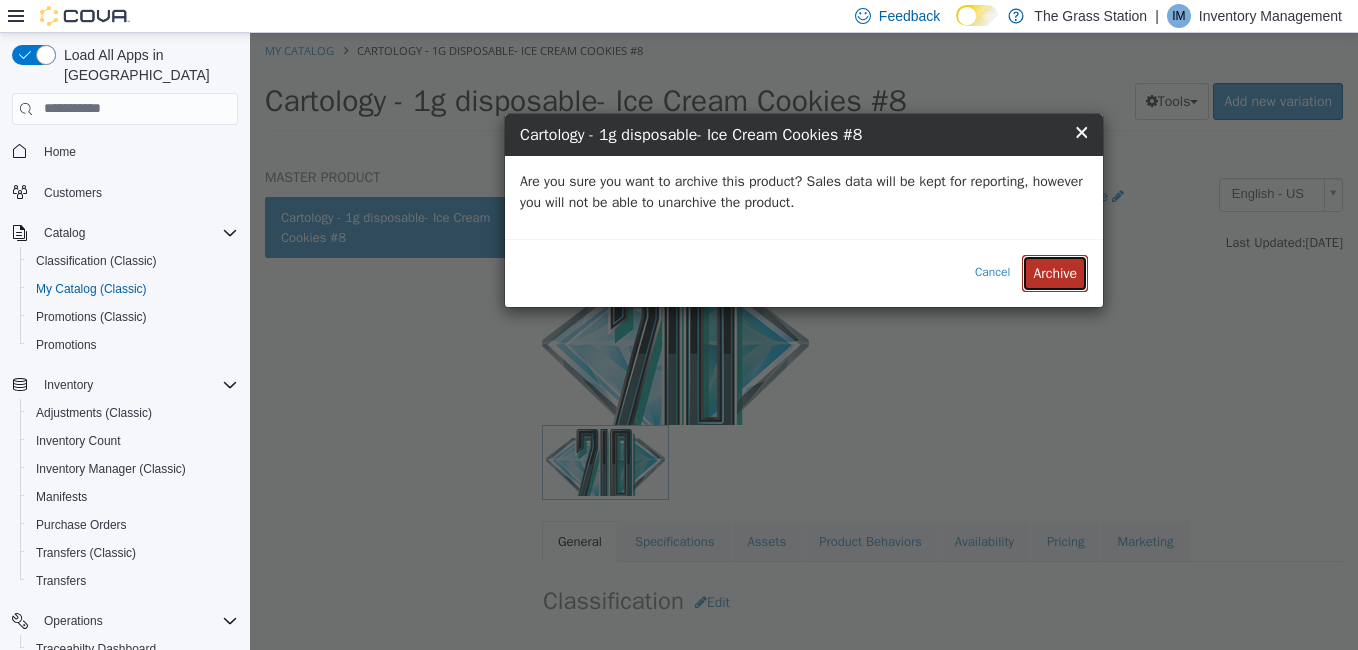 click on "Archive" at bounding box center (1055, 272) 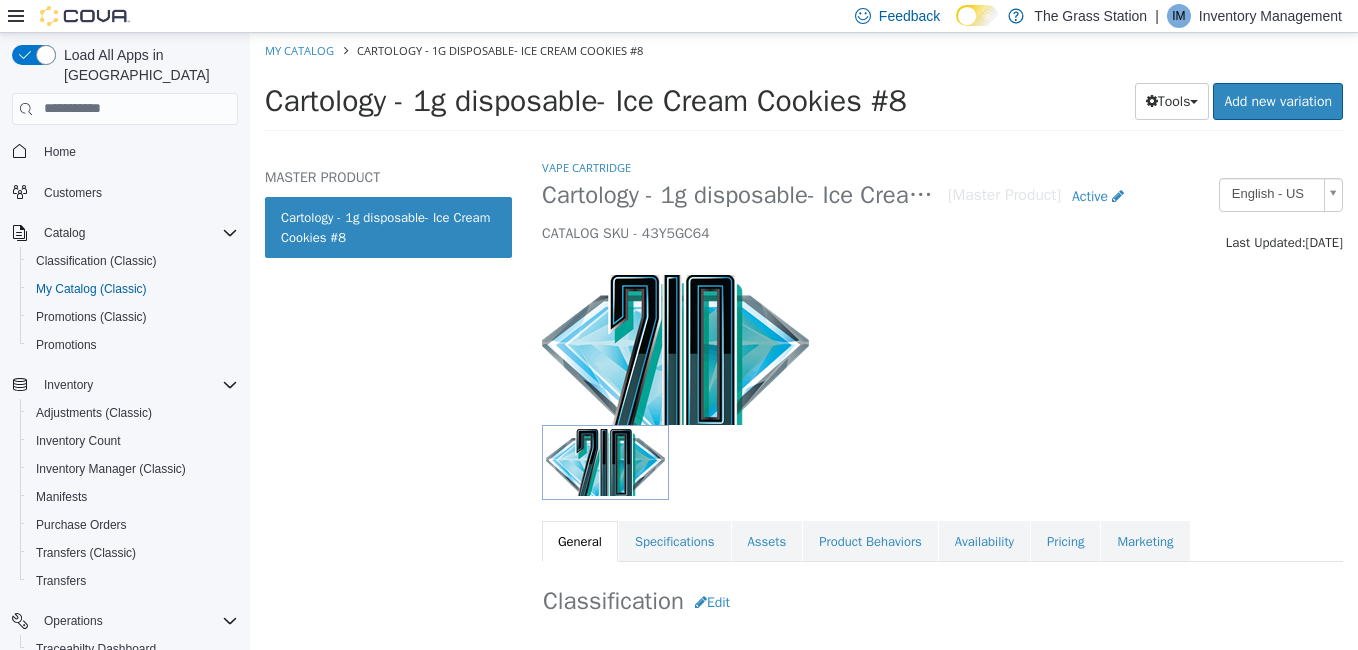 select on "**********" 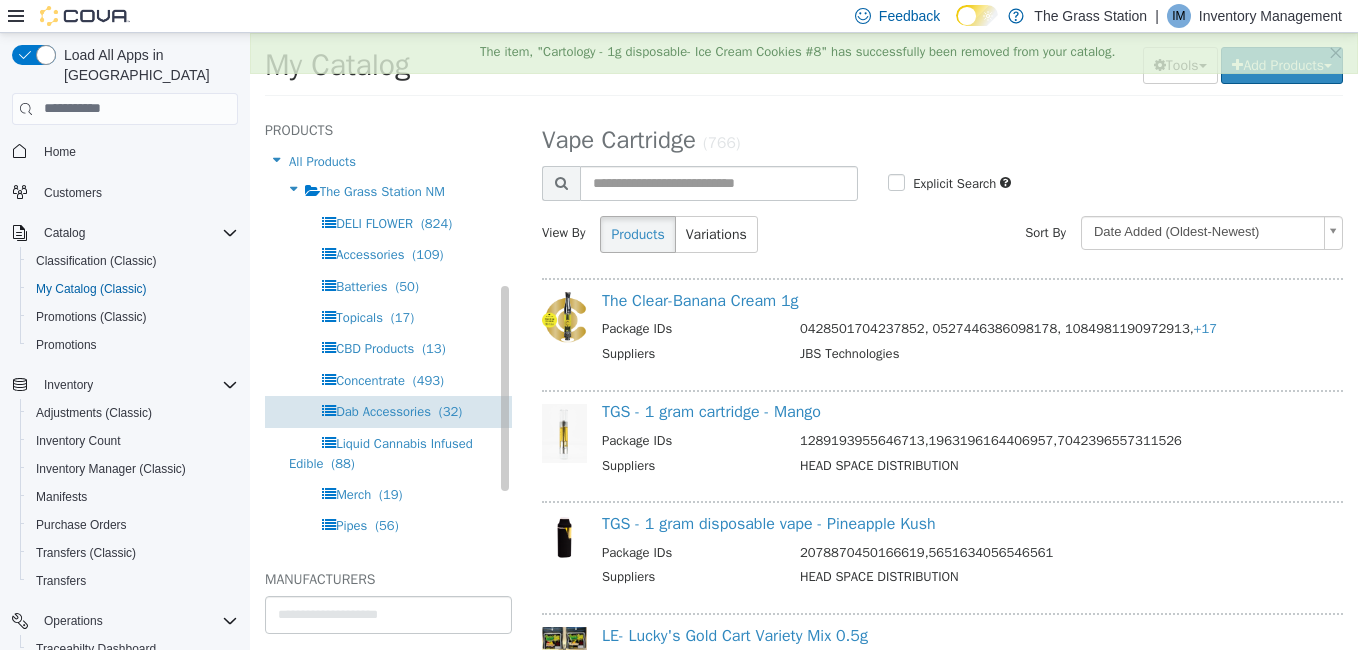 scroll, scrollTop: 380, scrollLeft: 0, axis: vertical 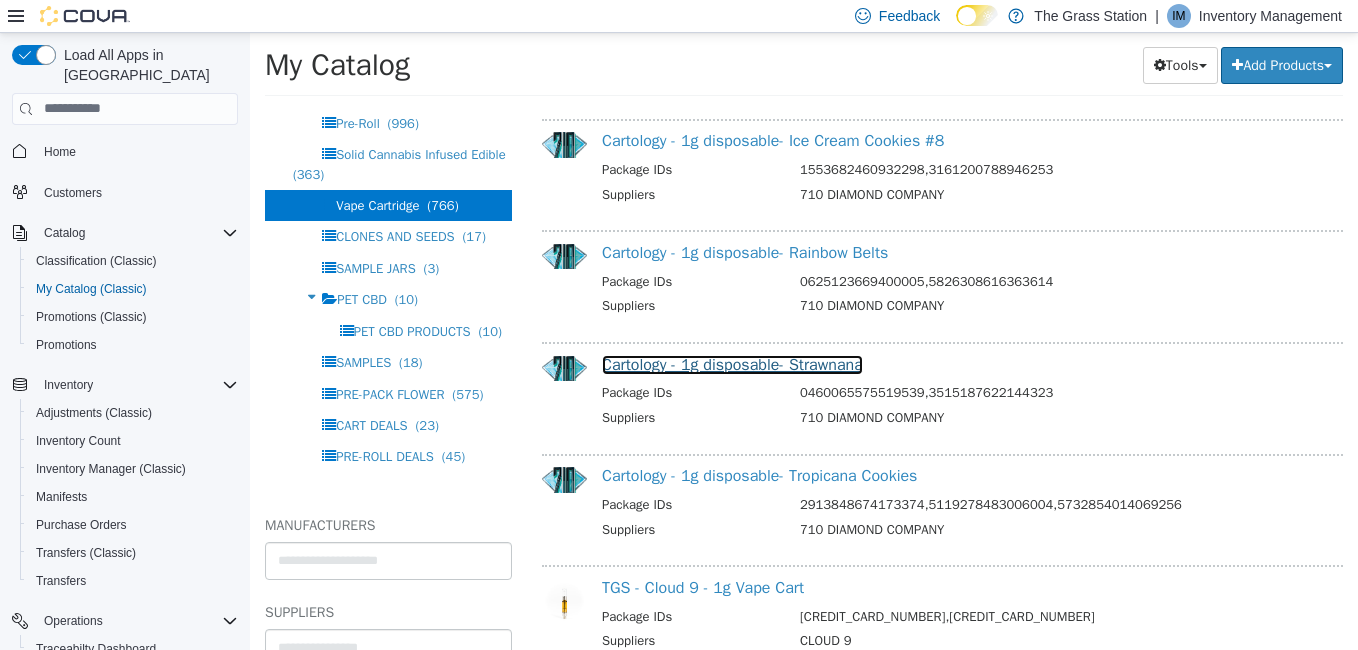 click on "Cartology - 1g disposable- Strawnana" at bounding box center (732, 364) 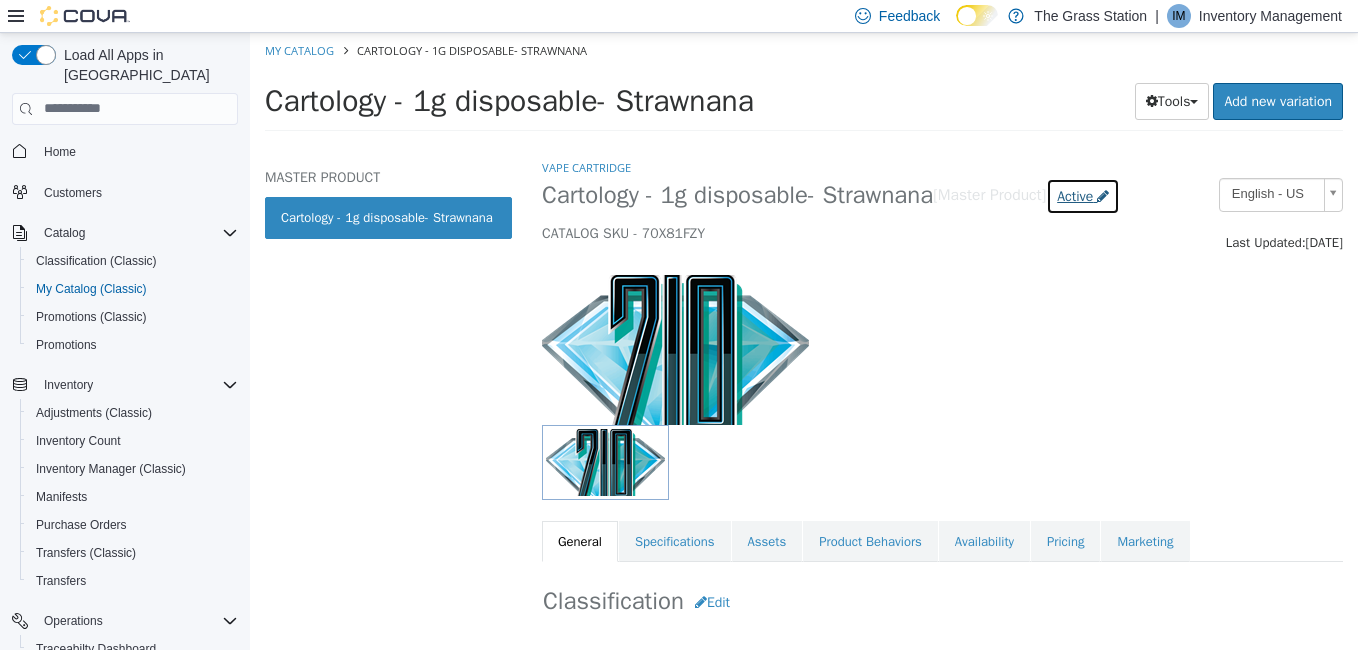 click on "Active" at bounding box center [1075, 195] 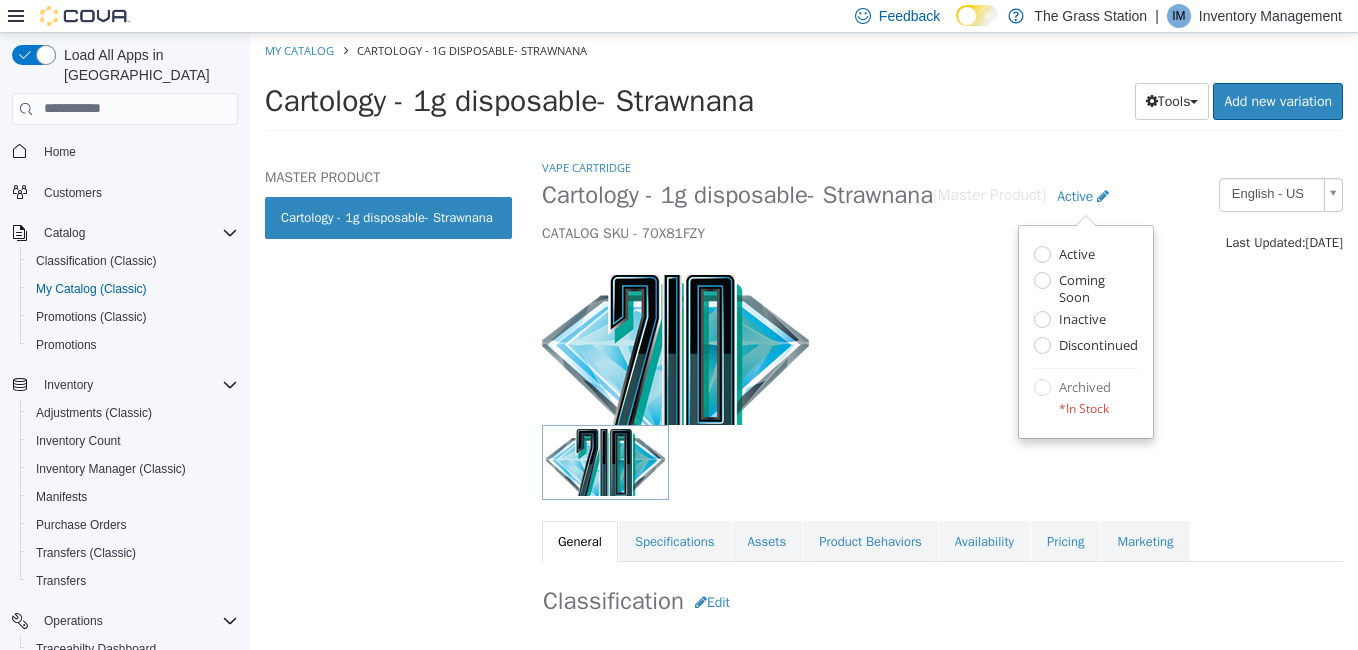 select on "**********" 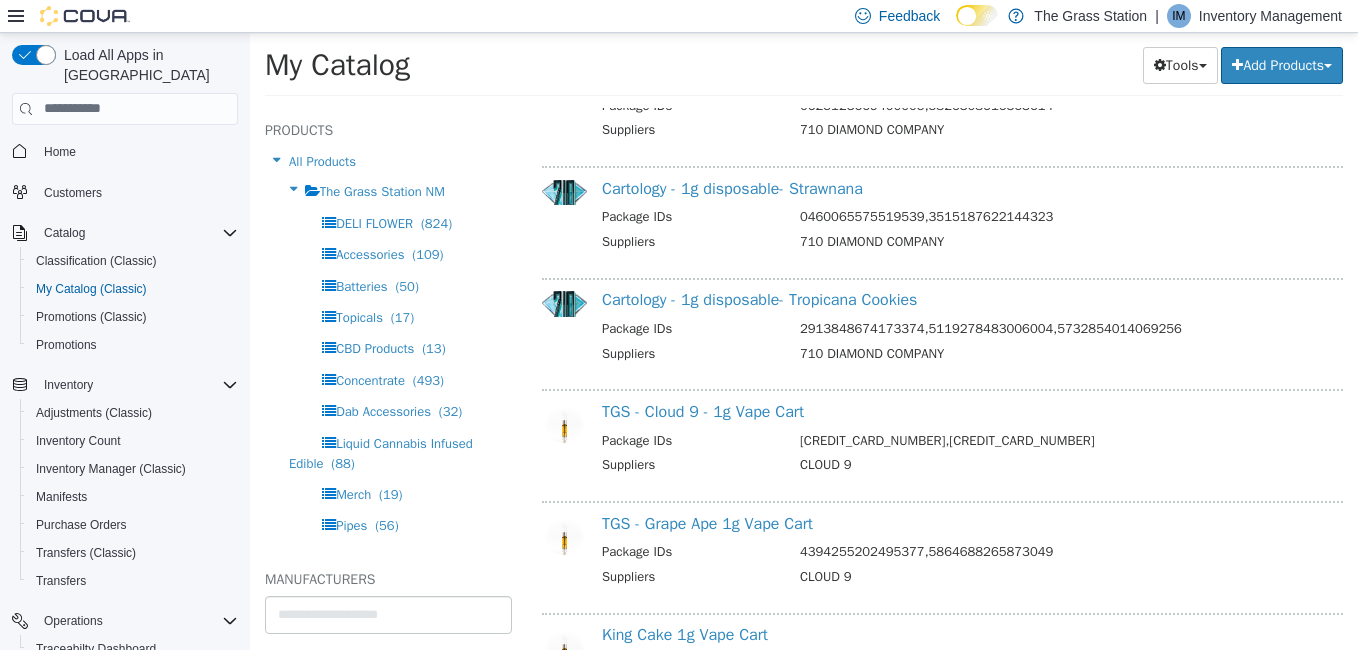 scroll, scrollTop: 5976, scrollLeft: 0, axis: vertical 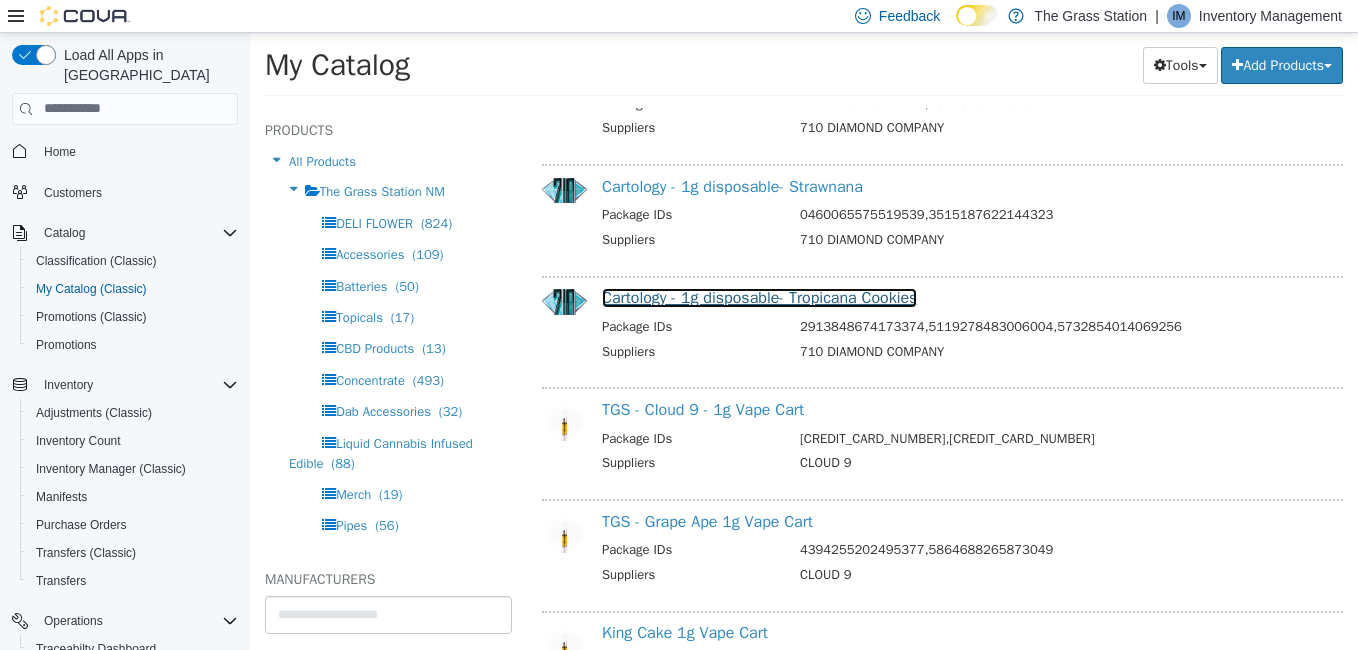 click on "Cartology - 1g disposable- Tropicana Cookies" at bounding box center (759, 297) 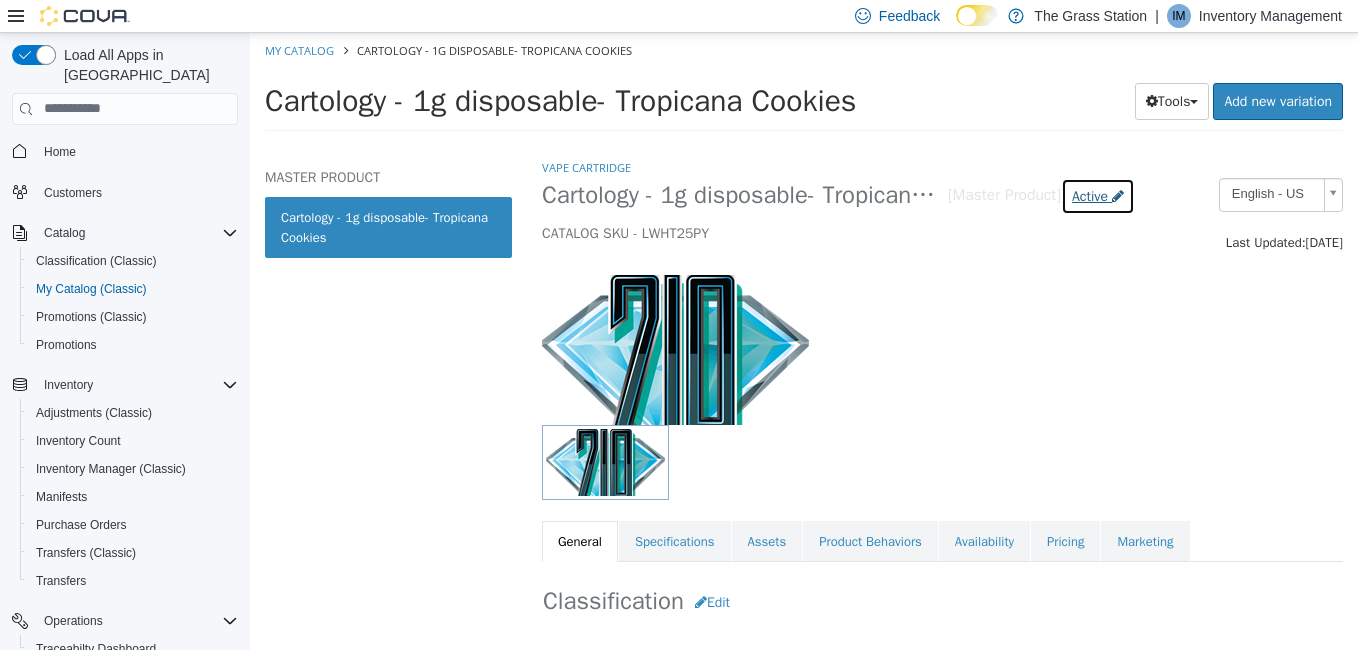 click on "Active" at bounding box center (1090, 195) 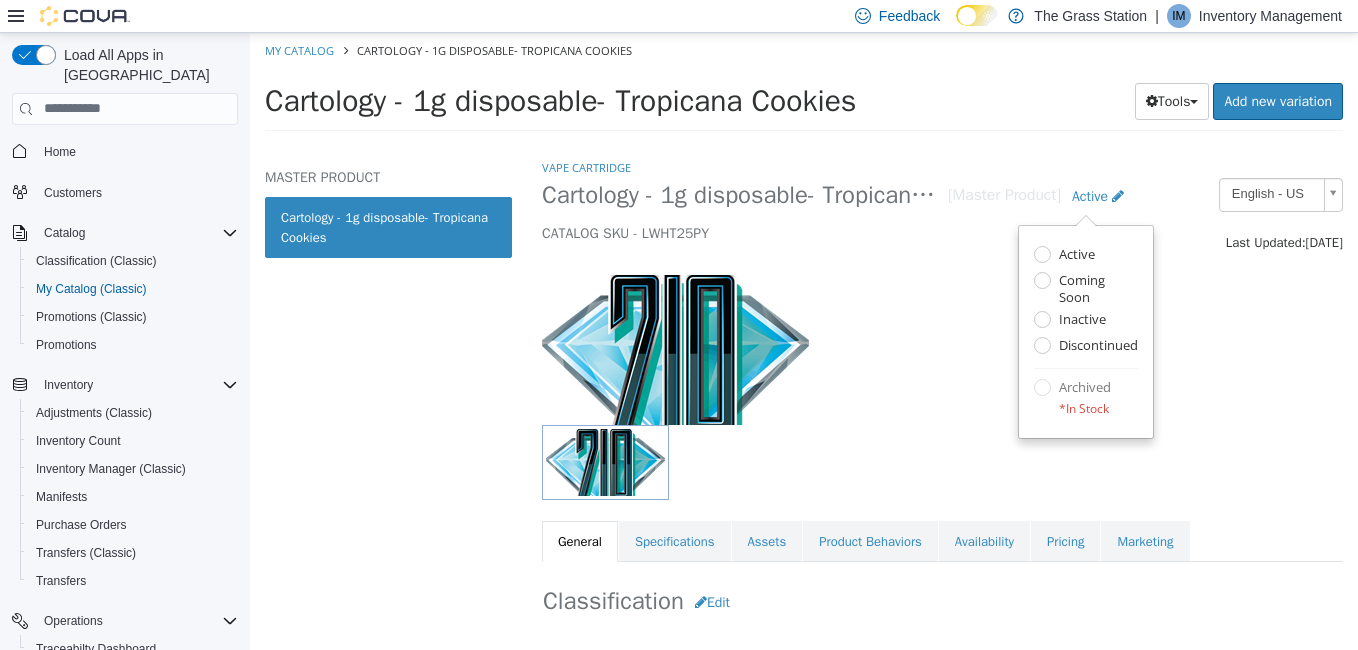 select on "**********" 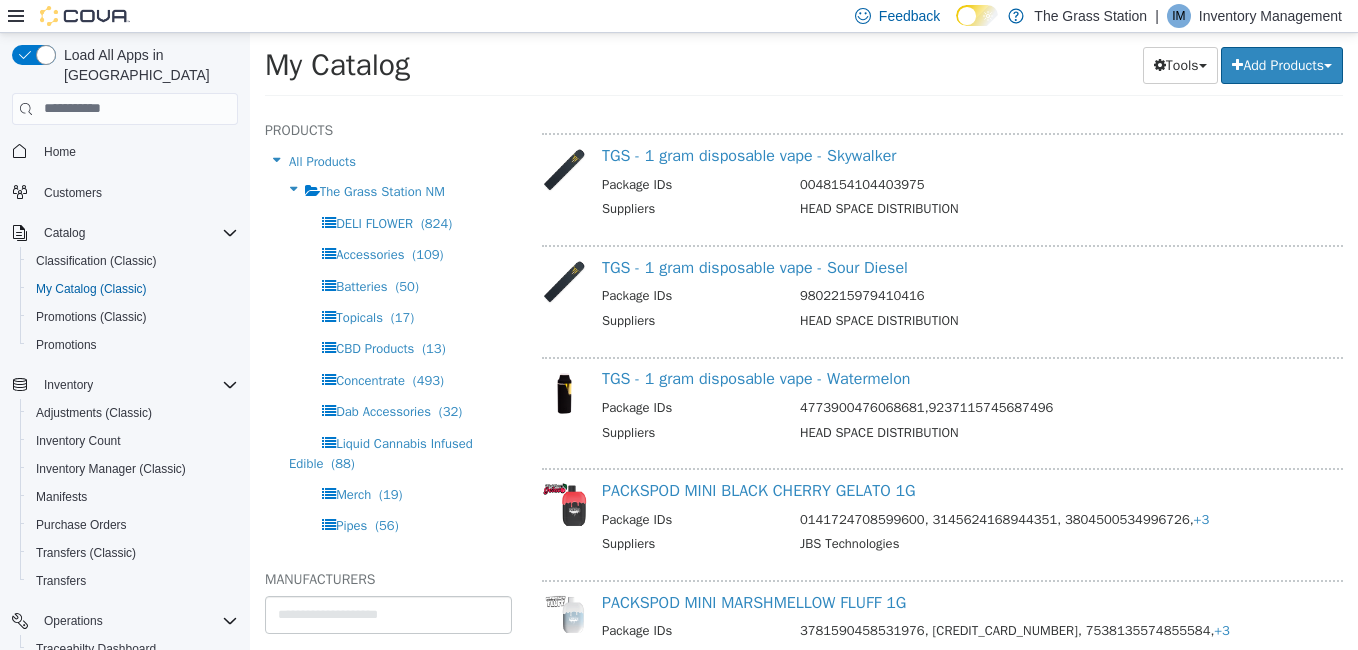 scroll, scrollTop: 6006, scrollLeft: 0, axis: vertical 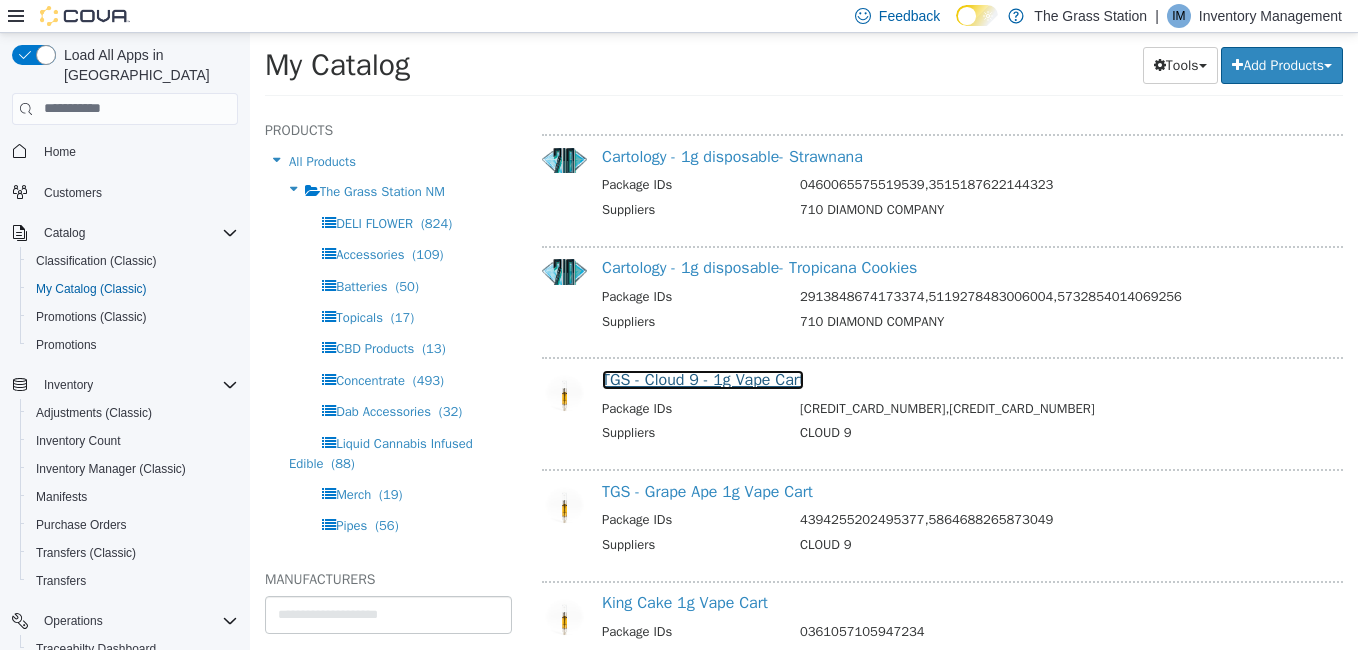 click on "TGS - Cloud 9 - 1g Vape Cart" at bounding box center (703, 379) 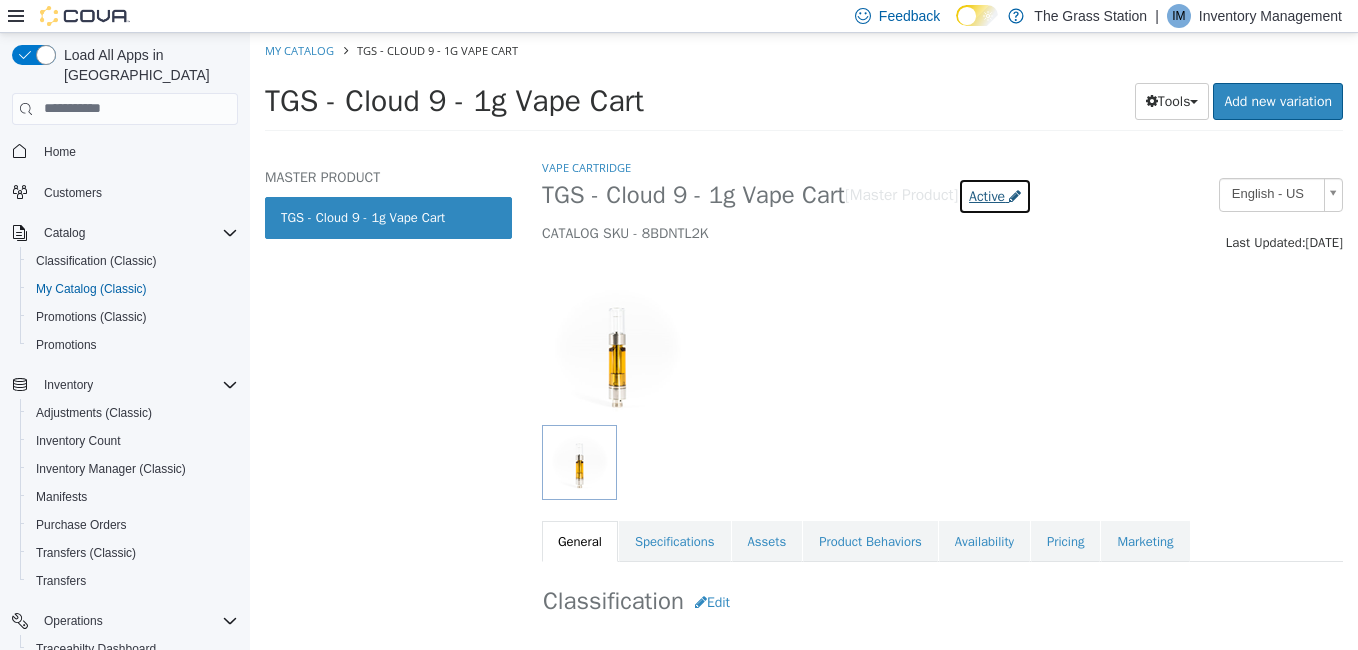 click on "Active" at bounding box center [987, 195] 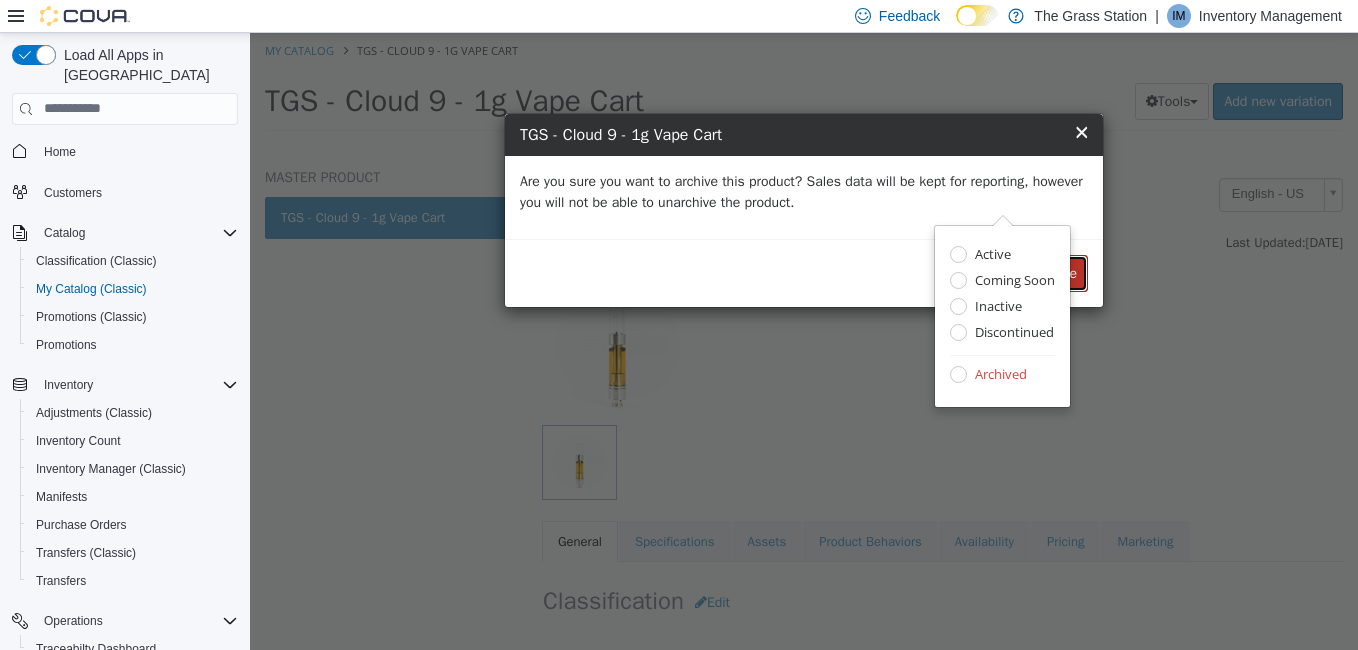click on "Archive" at bounding box center (1055, 272) 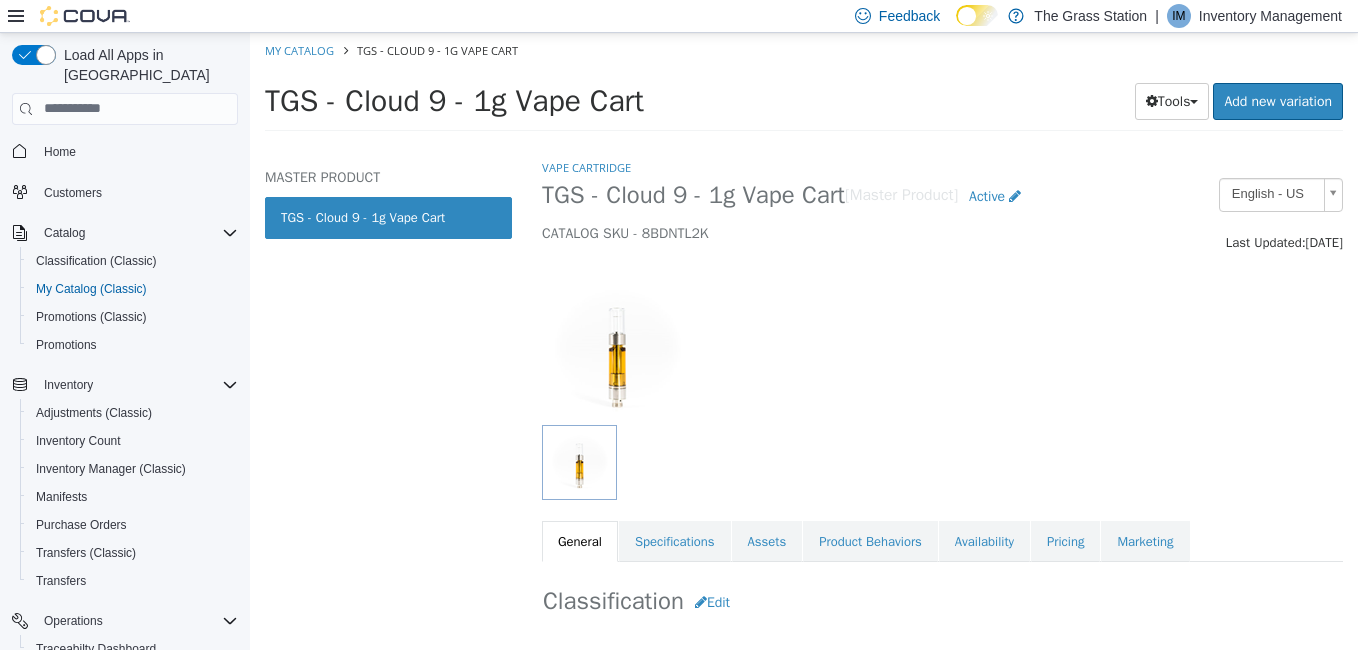 select on "**********" 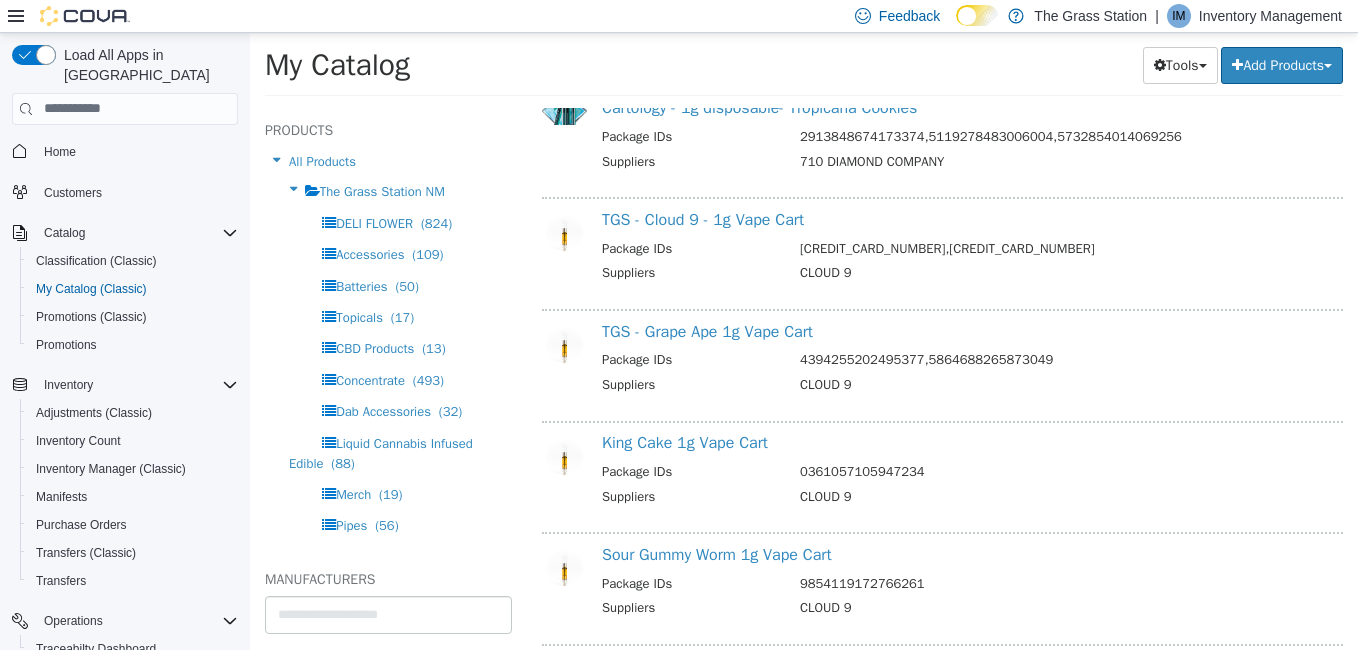 scroll, scrollTop: 6167, scrollLeft: 0, axis: vertical 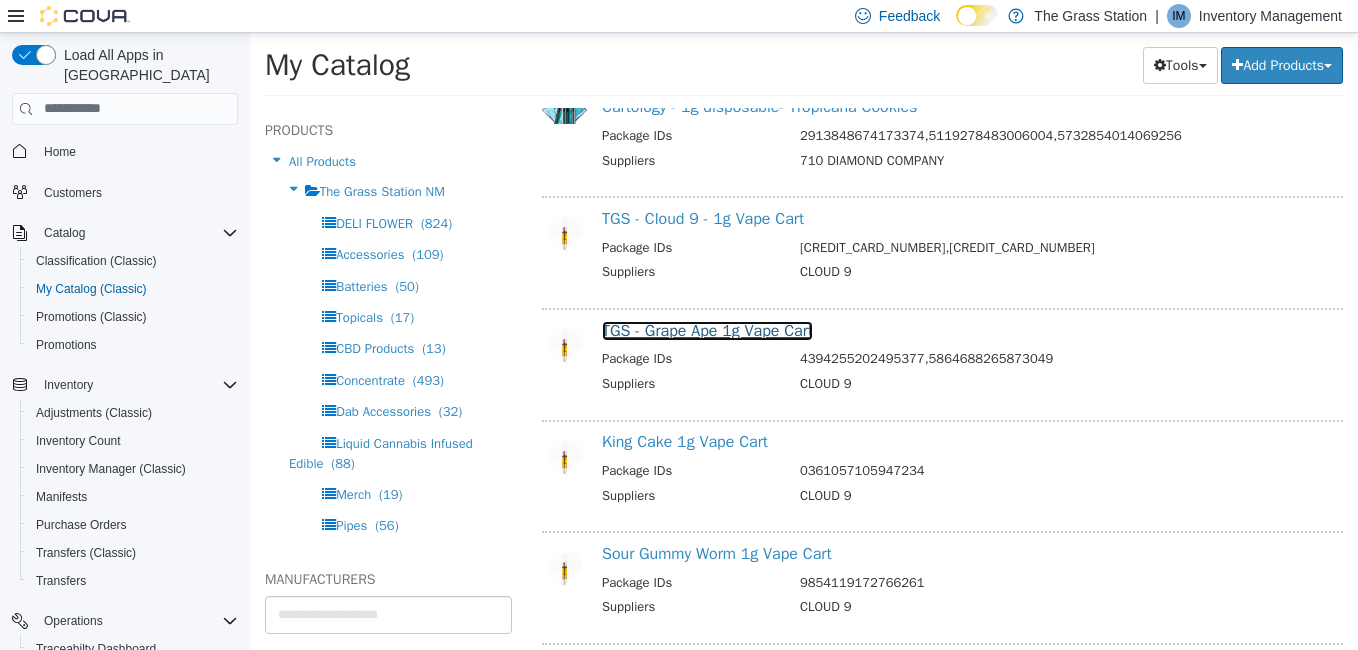 click on "TGS - Grape Ape 1g Vape Cart" at bounding box center (707, 330) 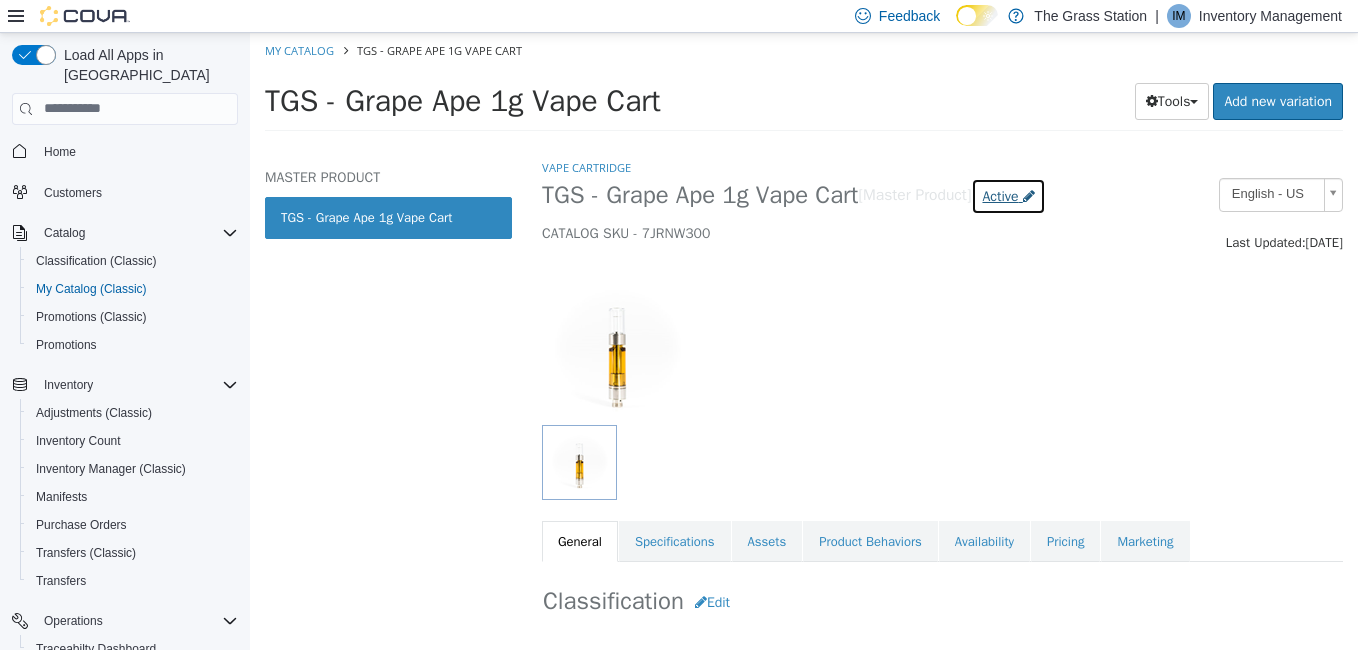 click at bounding box center [1029, 195] 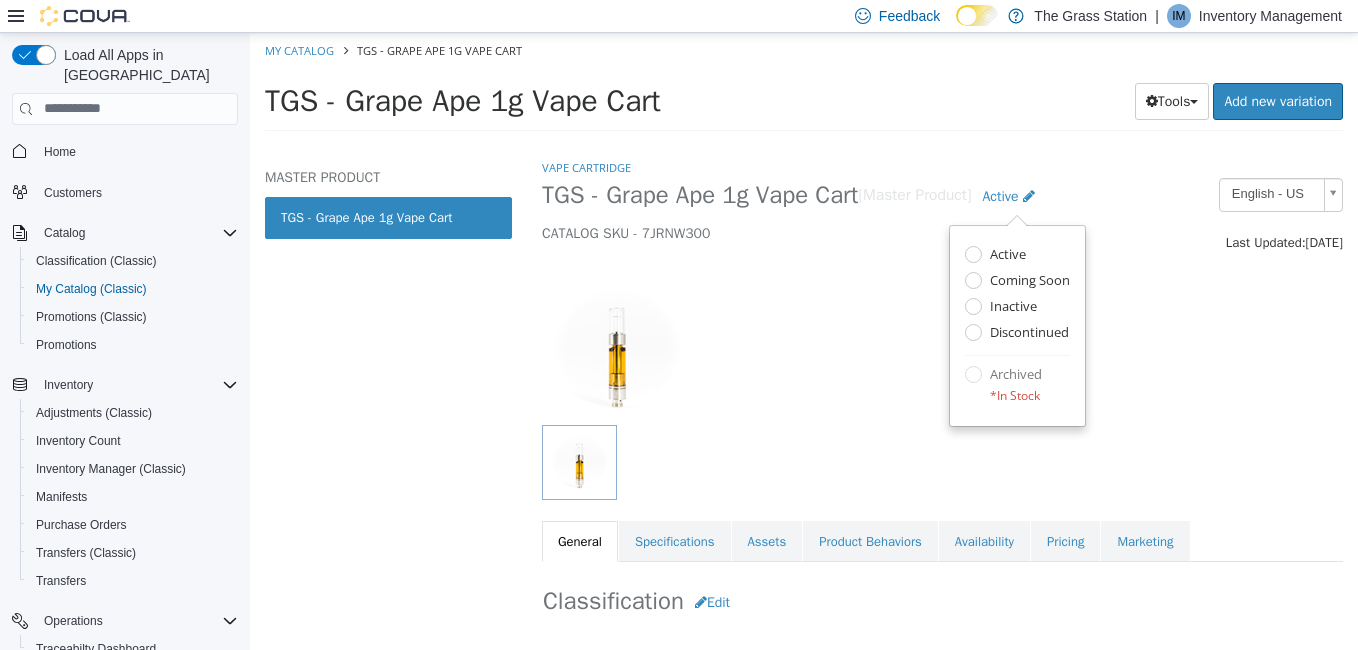 select on "**********" 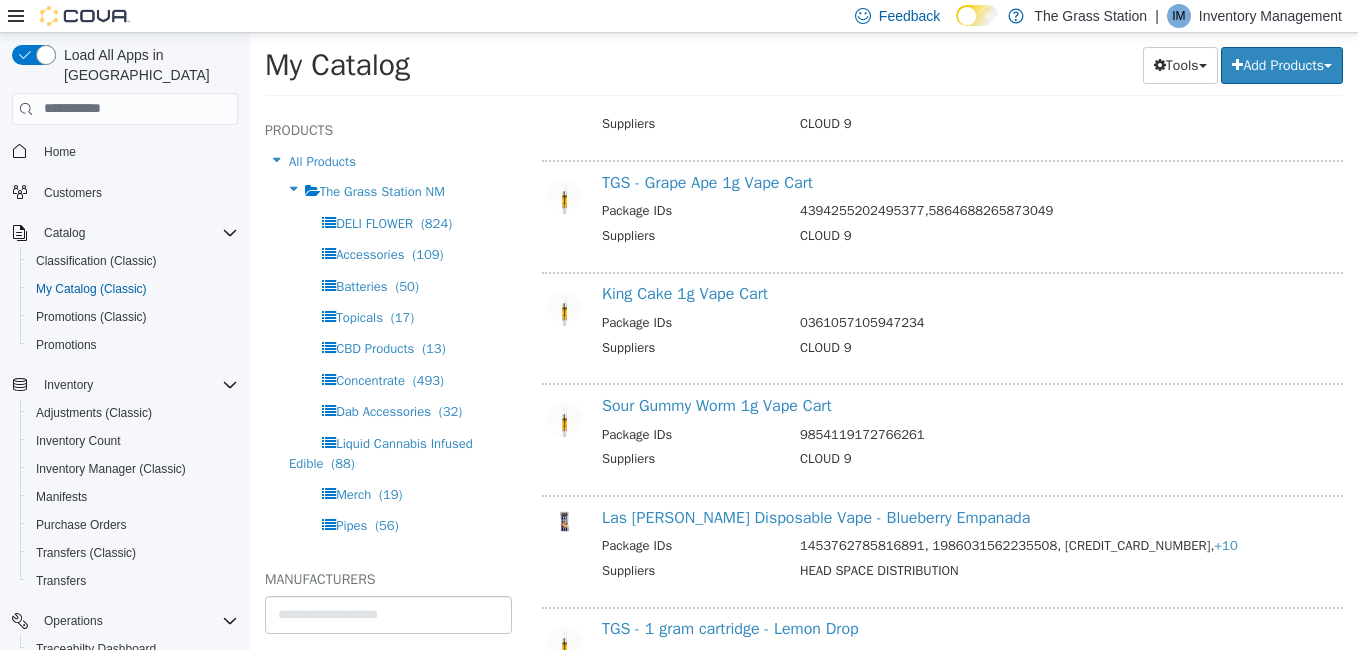 scroll, scrollTop: 6315, scrollLeft: 0, axis: vertical 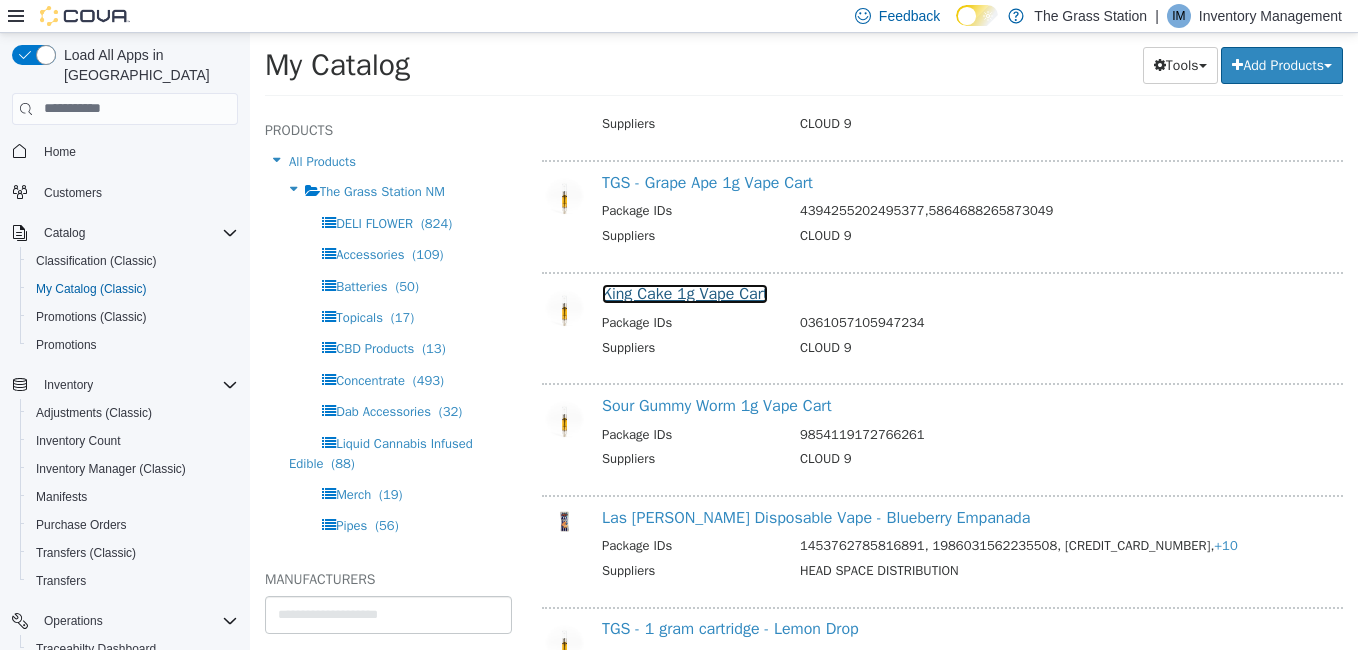 click on "King Cake 1g Vape Cart" at bounding box center [685, 293] 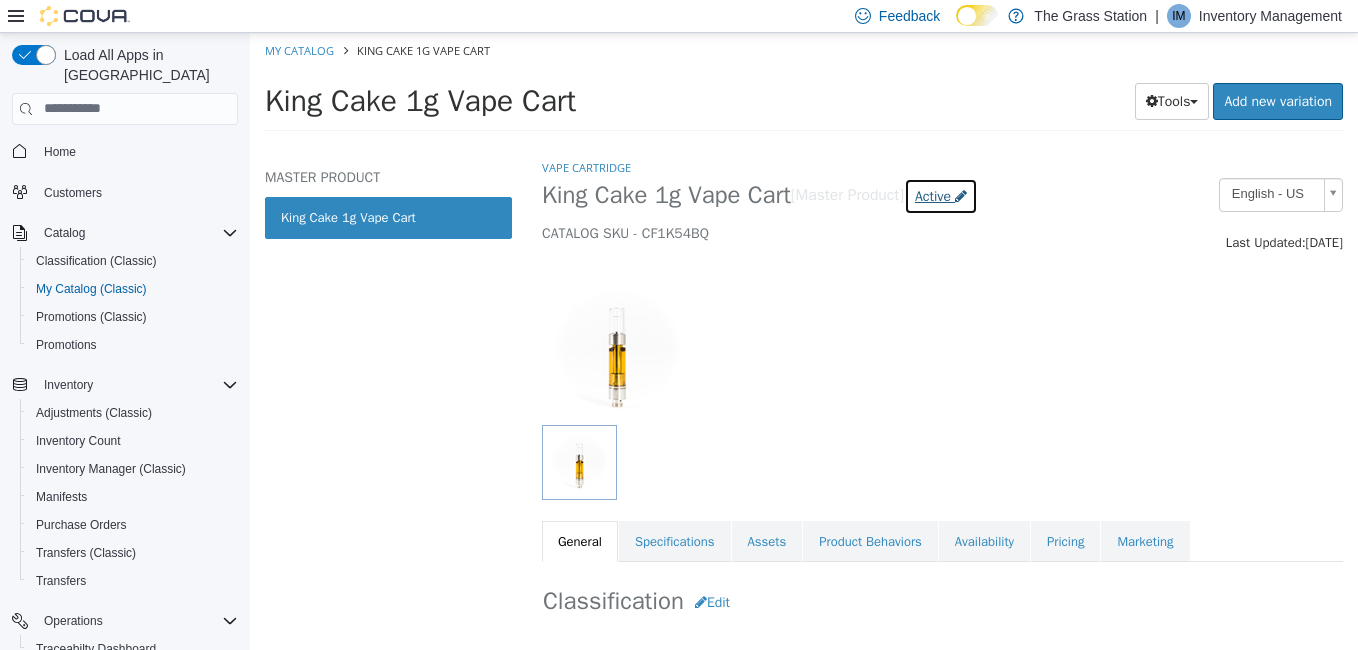 click on "Active" at bounding box center [933, 195] 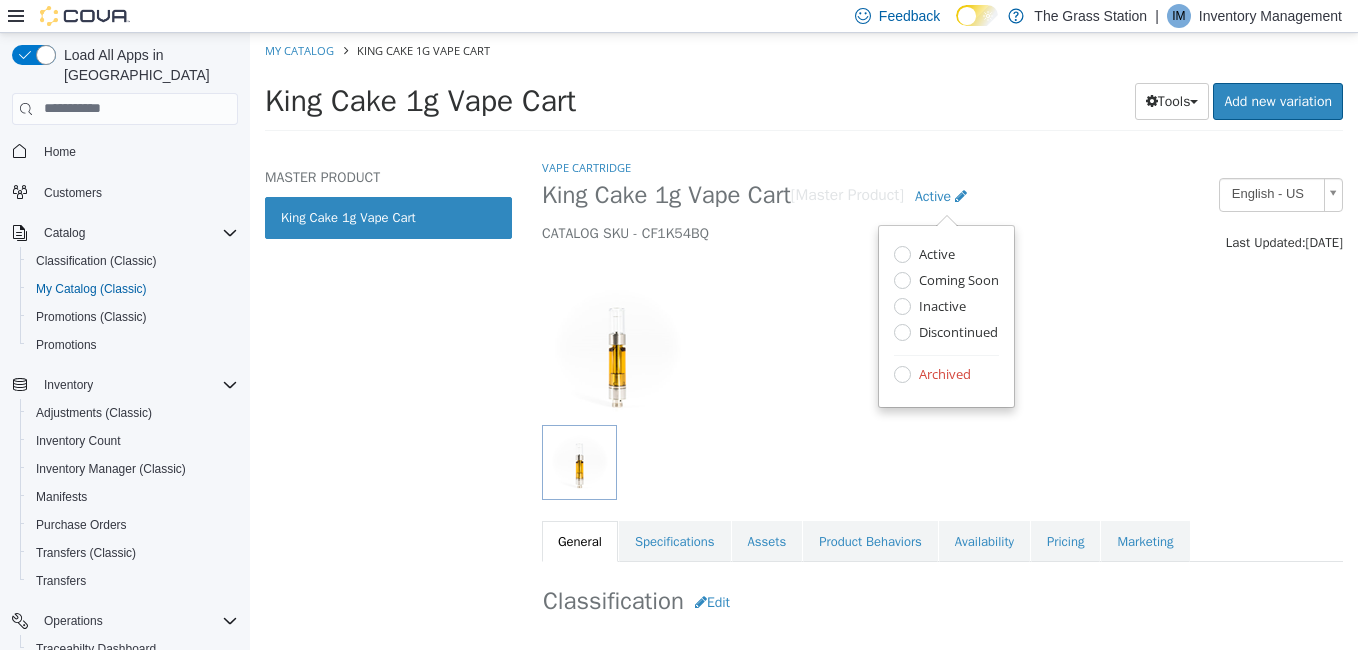 click on "Active
Coming Soon
Inactive
Discontinued
Archived" at bounding box center (946, 315) 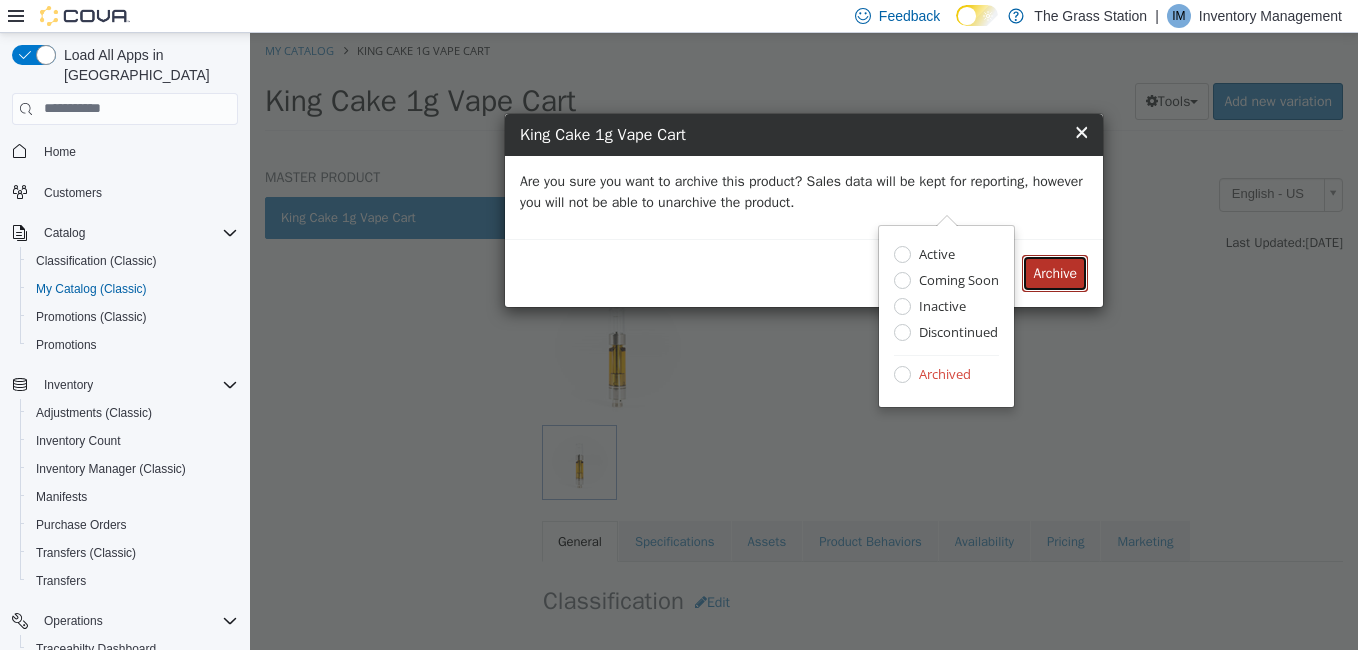 click on "Archive" at bounding box center (1055, 272) 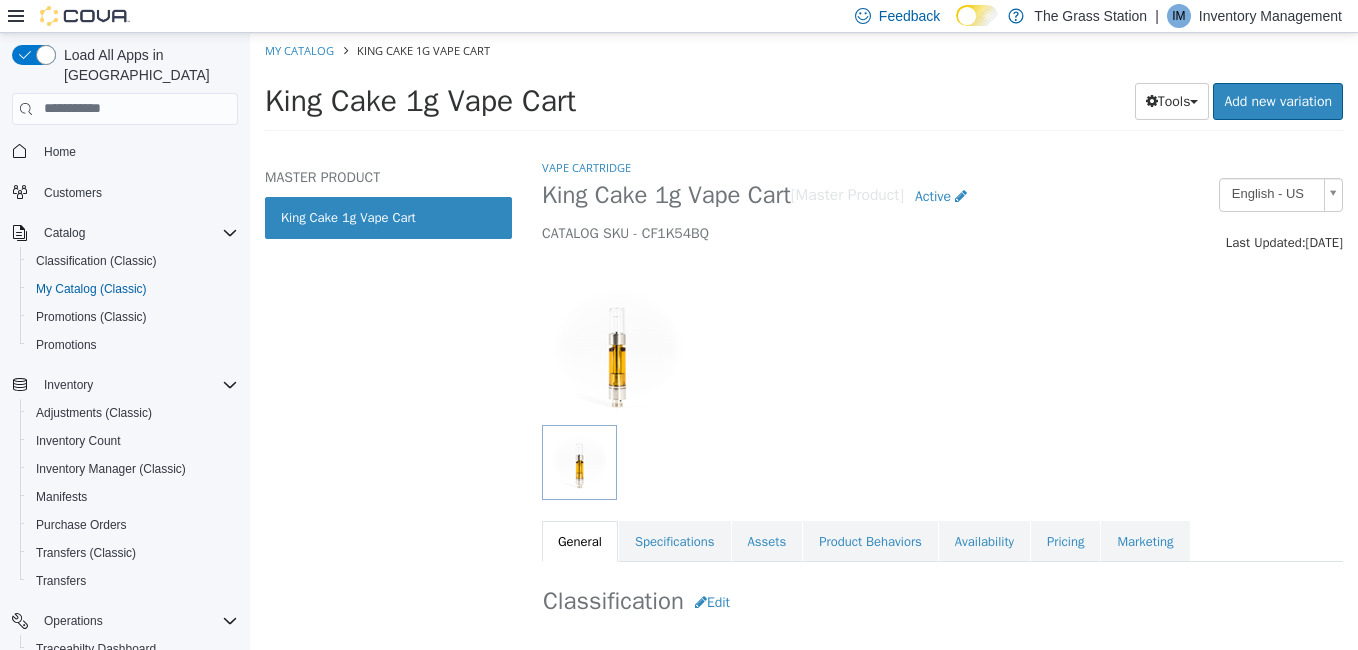 select on "**********" 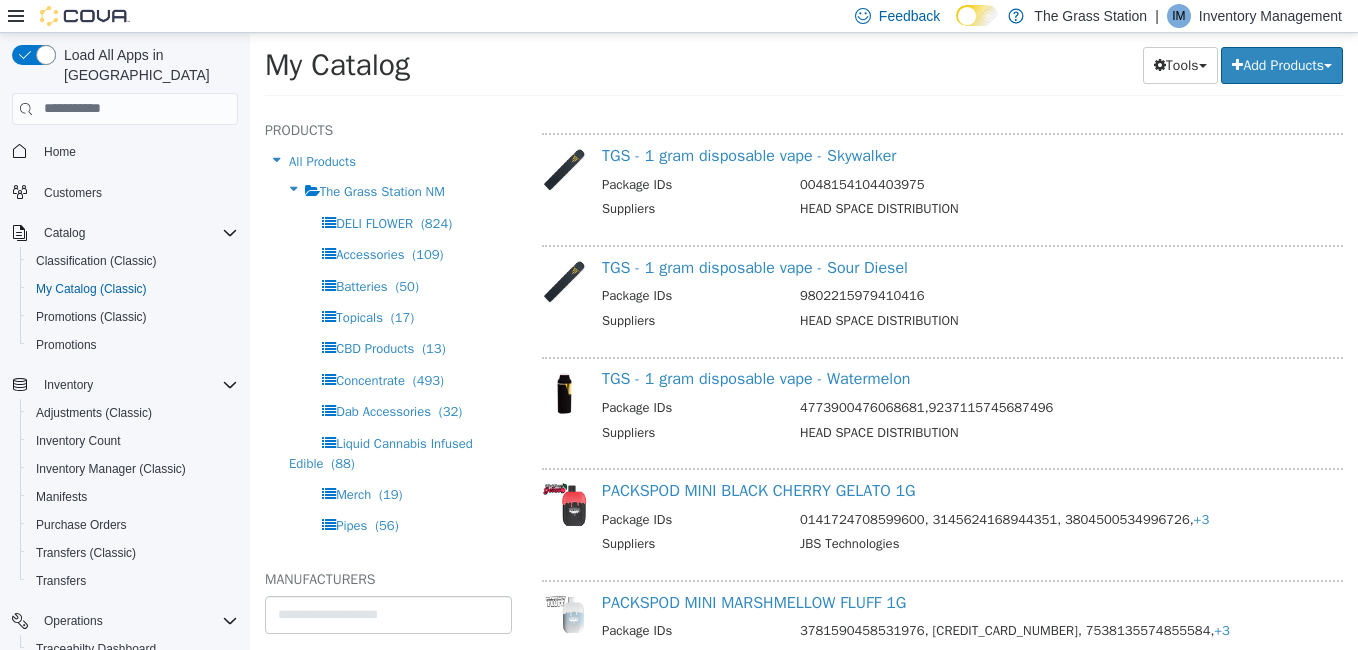 scroll, scrollTop: 6006, scrollLeft: 0, axis: vertical 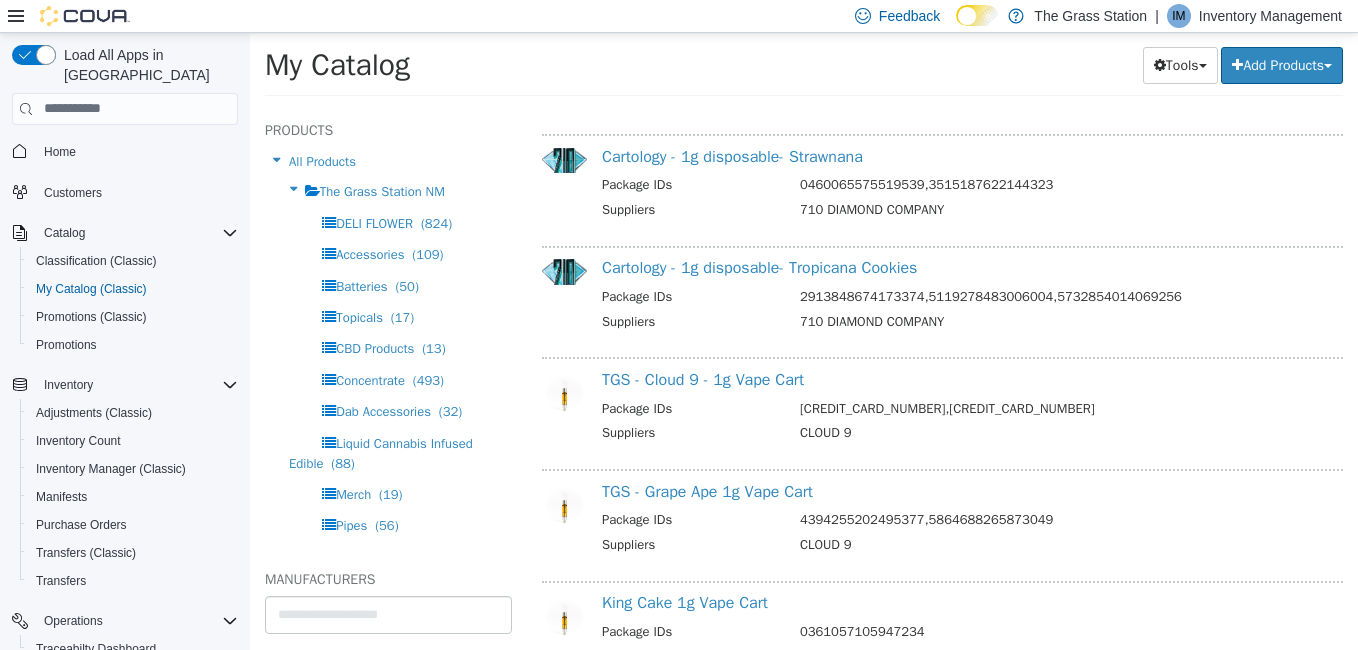 click on "710 DIAMOND COMPANY" at bounding box center [1059, 211] 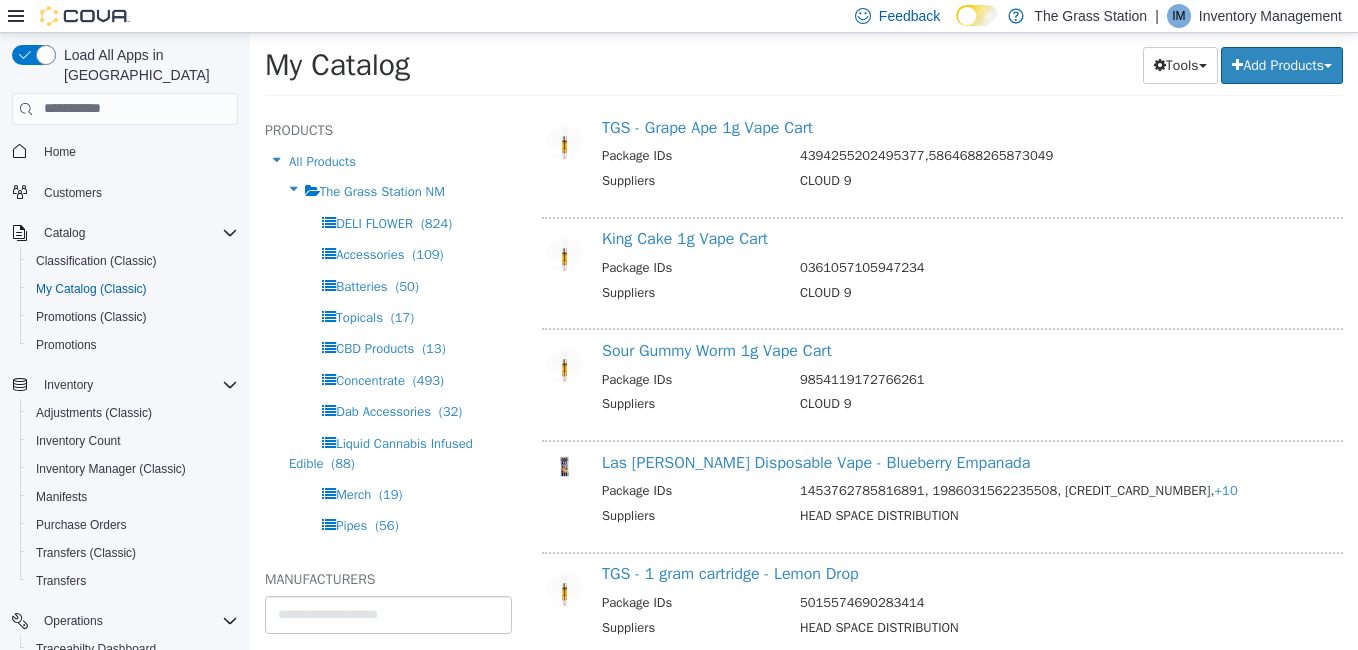 scroll, scrollTop: 6372, scrollLeft: 0, axis: vertical 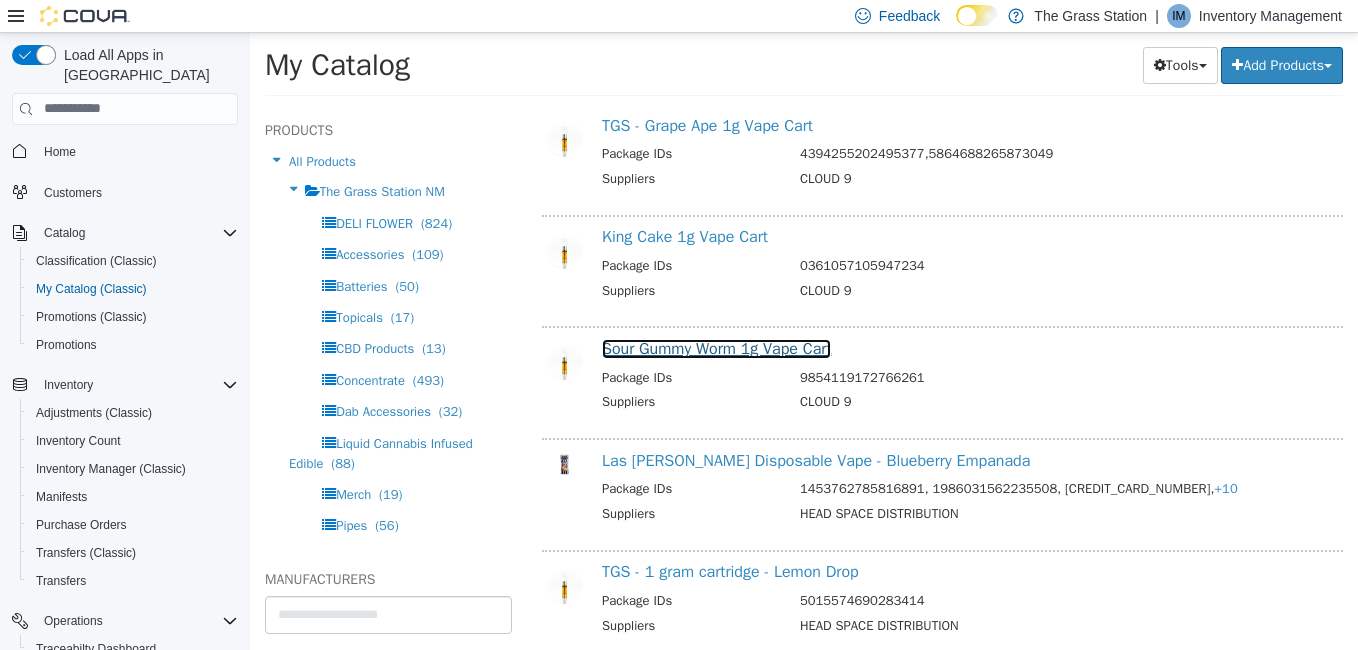 click on "Sour Gummy Worm 1g Vape Cart" at bounding box center [716, 348] 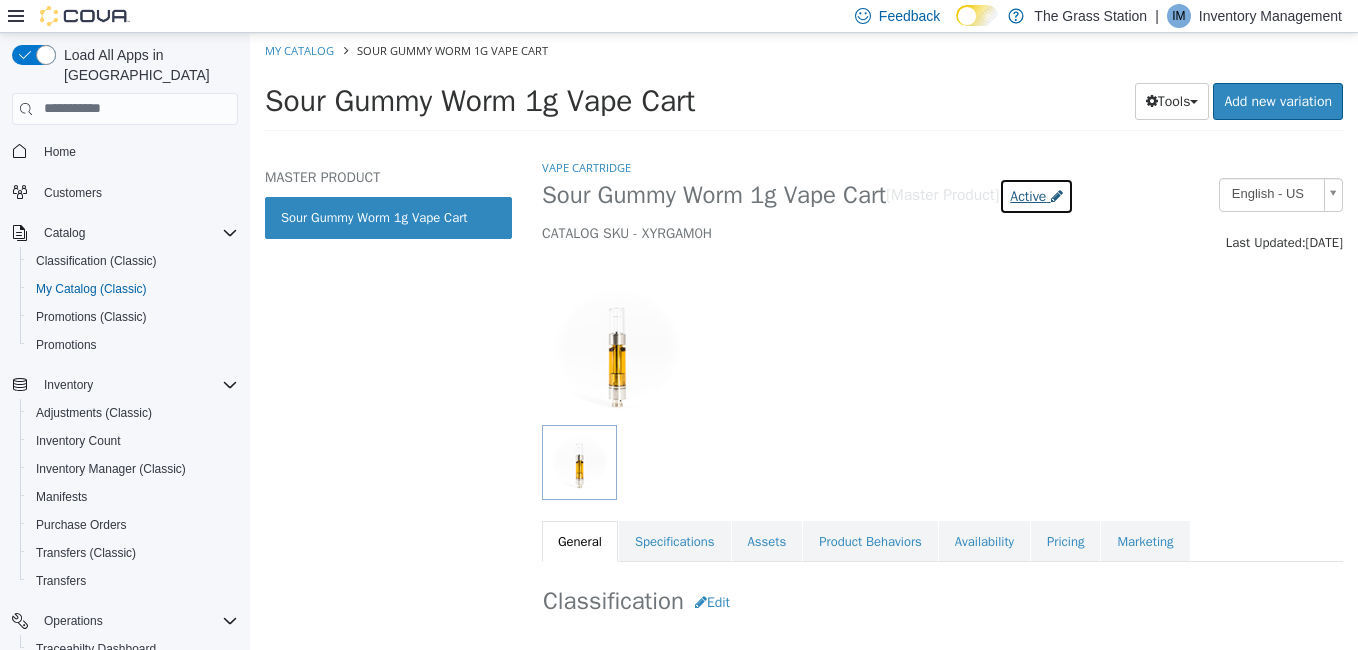 click on "Active" at bounding box center (1028, 195) 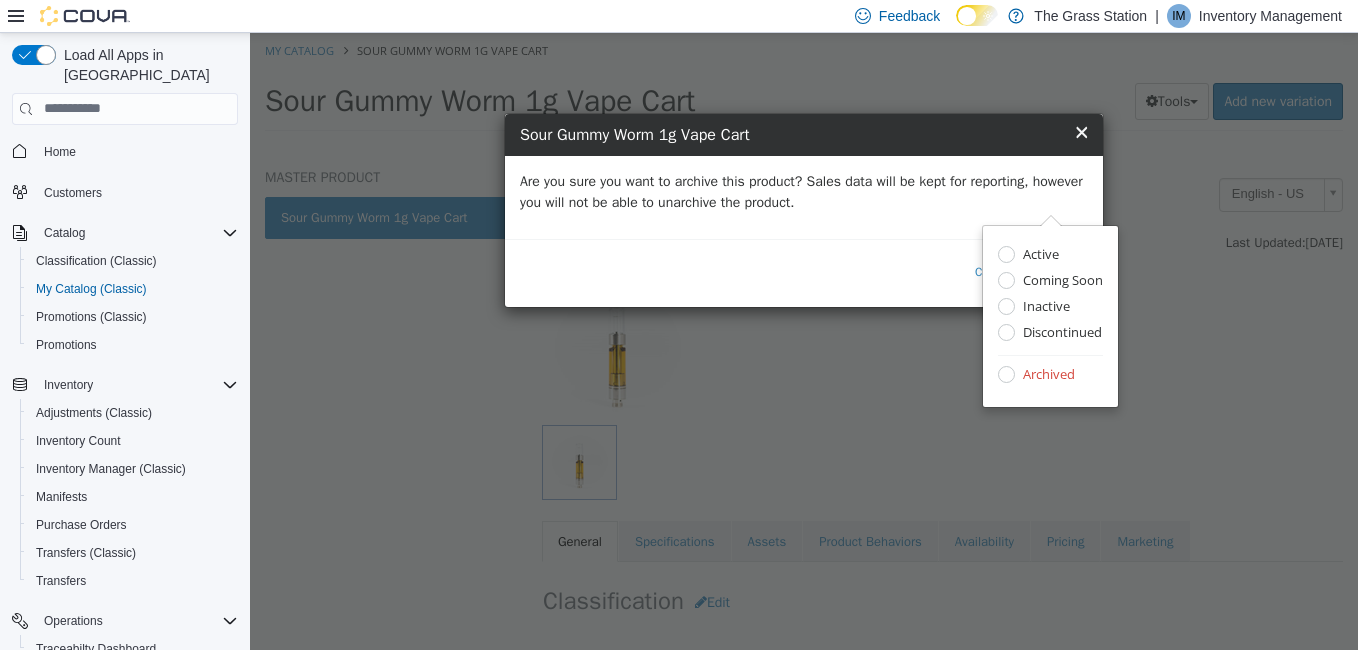 click on "Are you sure you want to archive this product? Sales data will be kept for reporting, however you will not be able to unarchive the product." at bounding box center [804, 191] 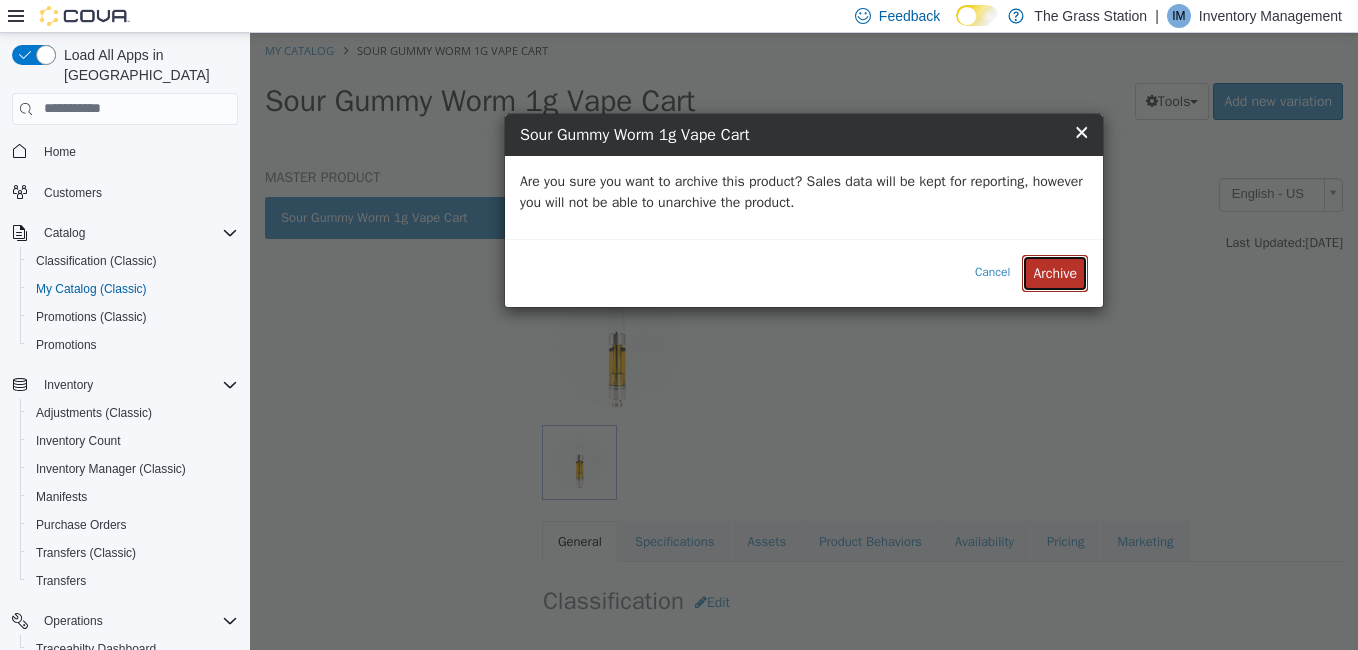 click on "Archive" at bounding box center [1055, 272] 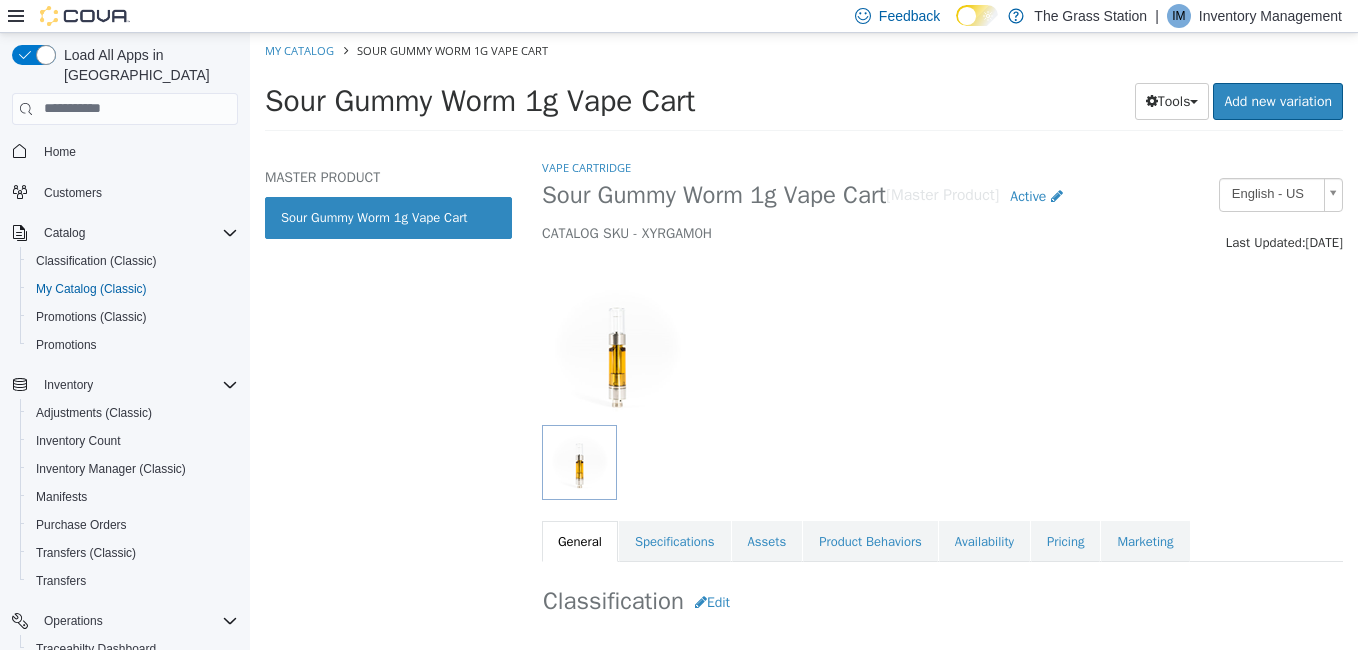 select on "**********" 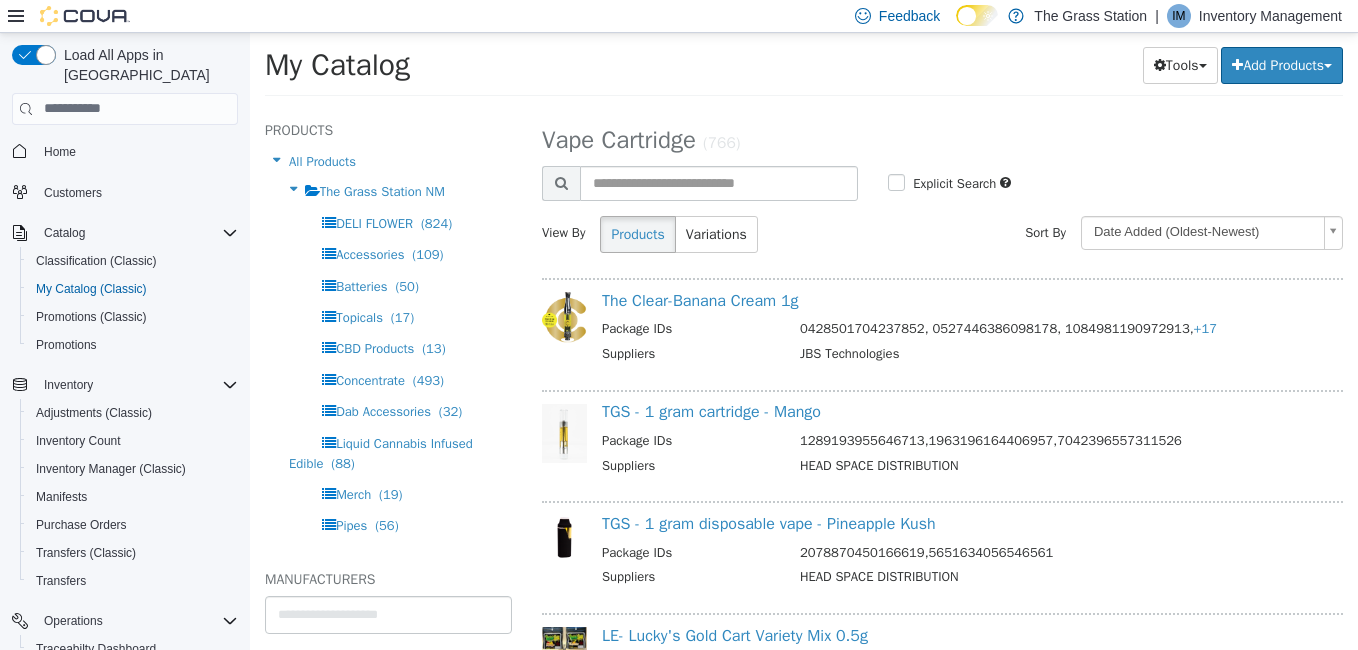 scroll, scrollTop: 6477, scrollLeft: 0, axis: vertical 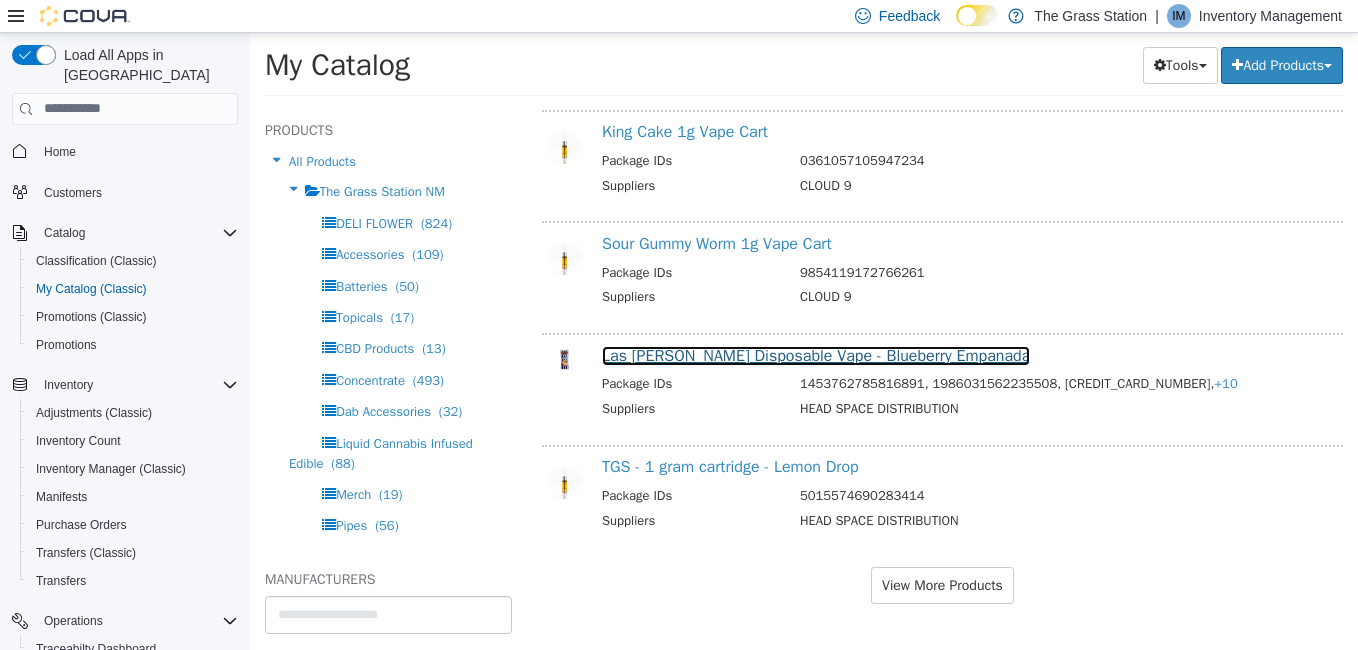 click on "Las [PERSON_NAME] Disposable Vape - Blueberry Empanada" at bounding box center [816, 355] 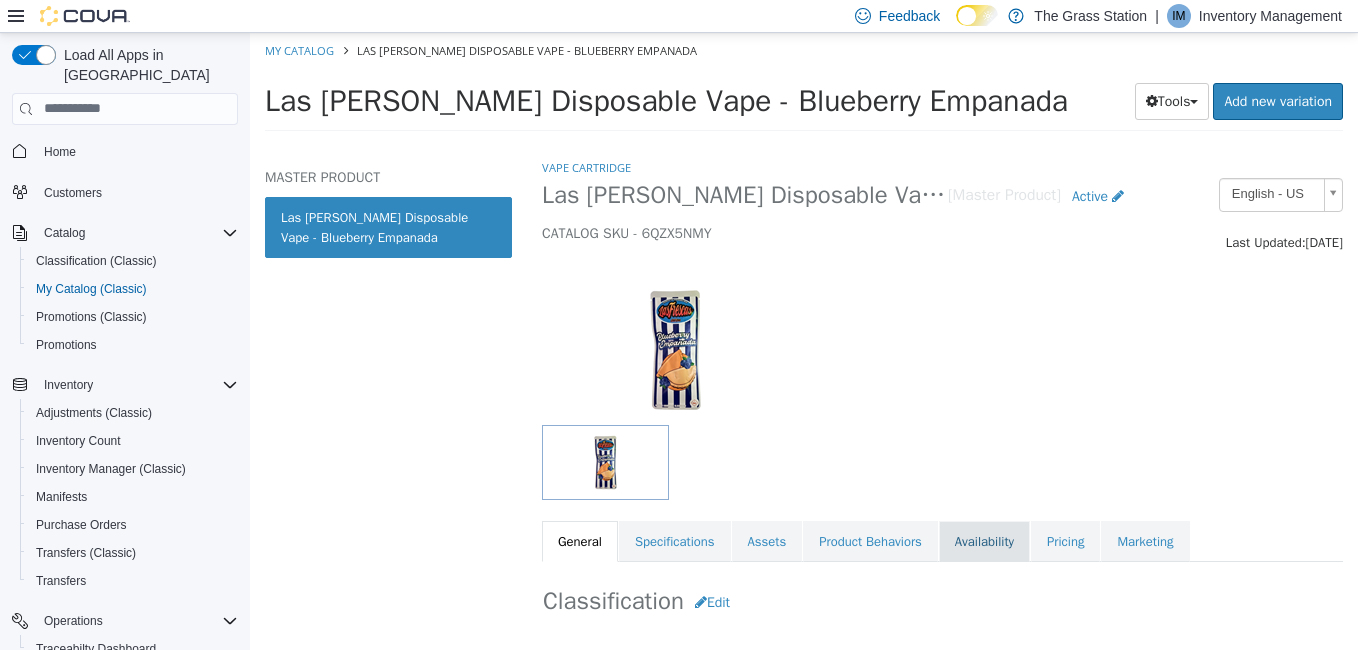 click on "Availability" at bounding box center [984, 541] 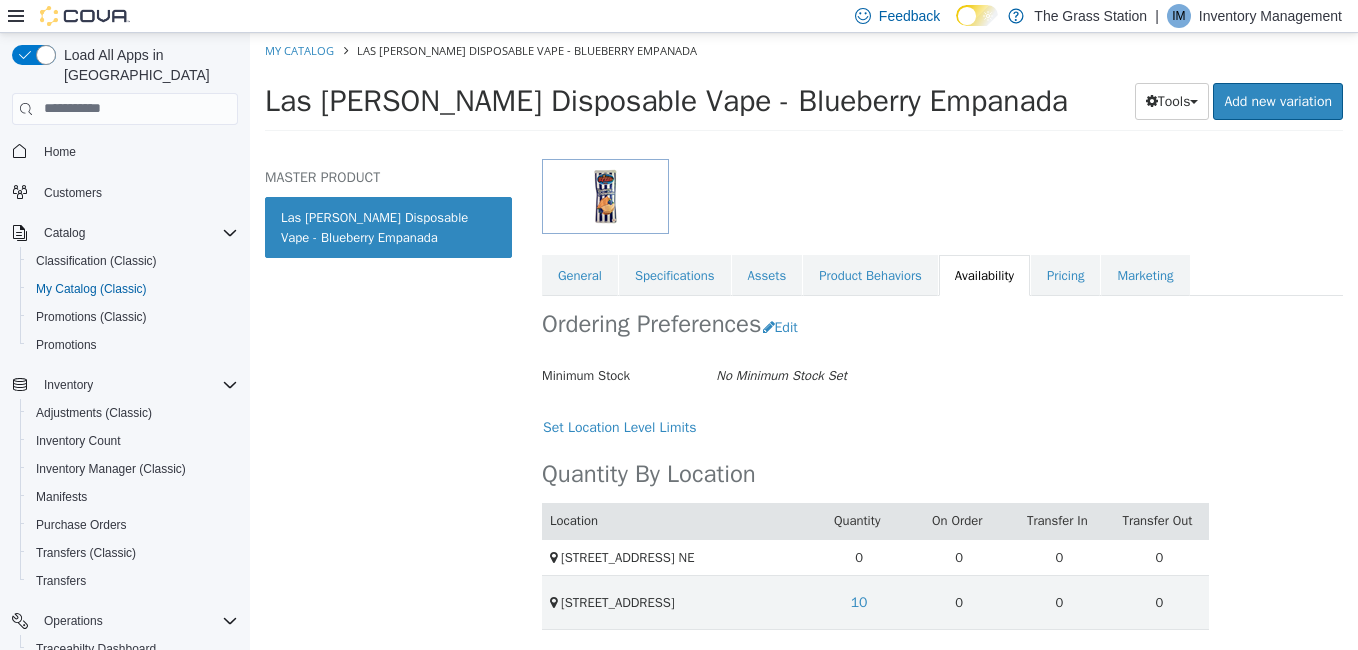scroll, scrollTop: 0, scrollLeft: 0, axis: both 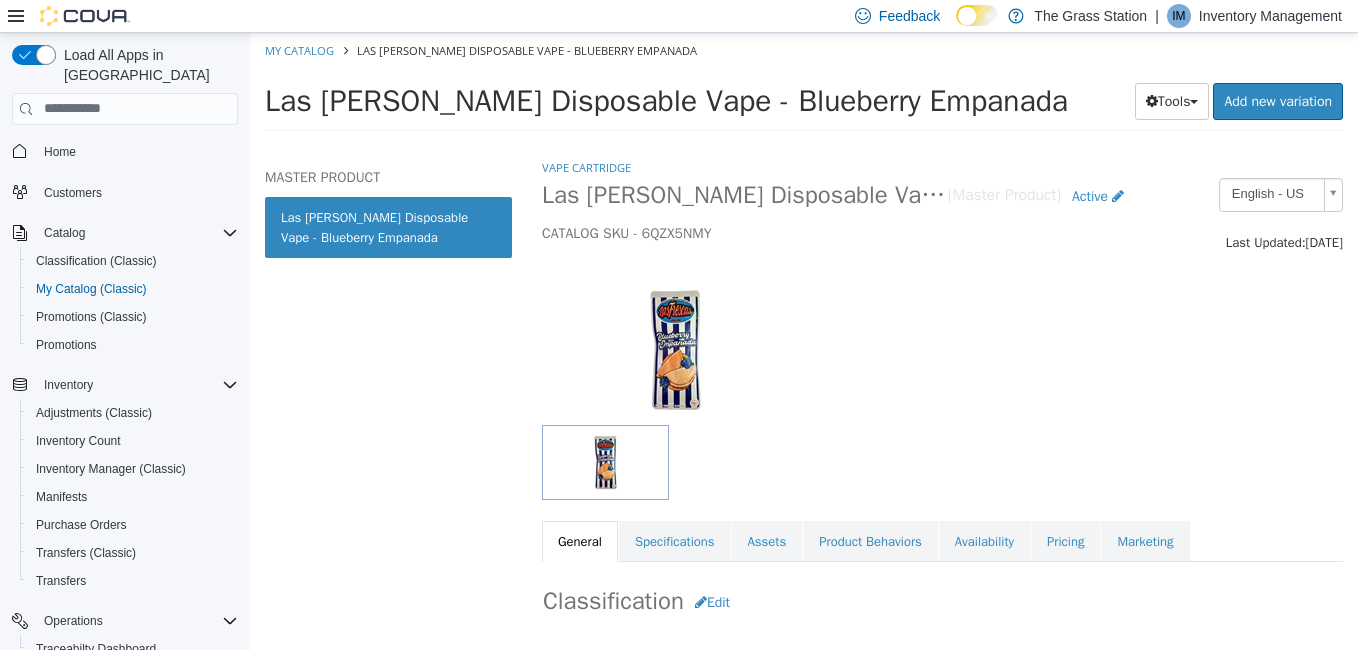 select on "**********" 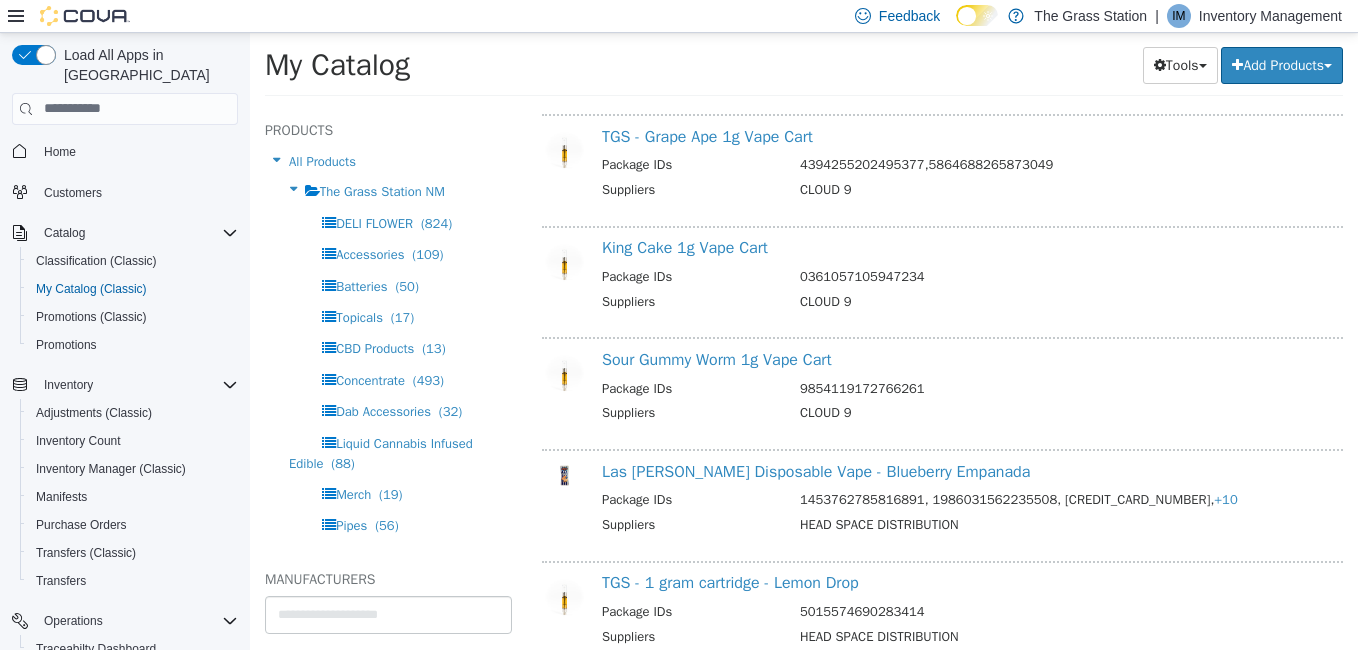 scroll, scrollTop: 6477, scrollLeft: 0, axis: vertical 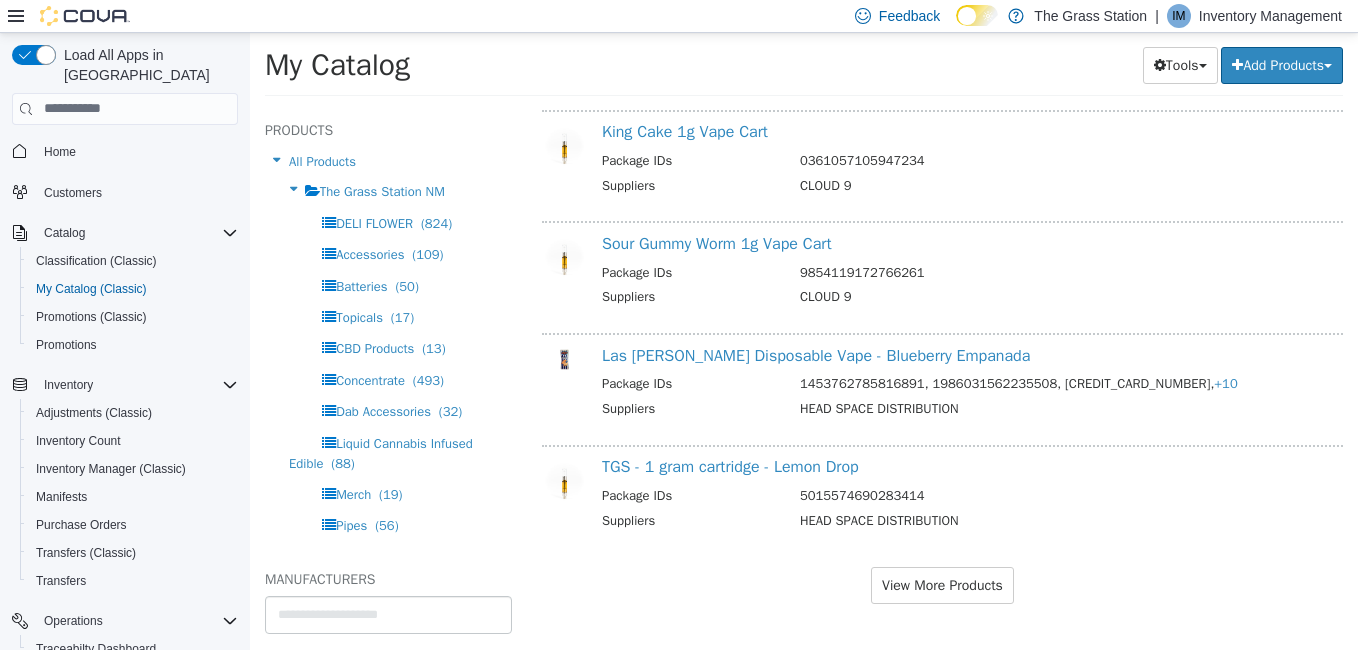 click on "TGS - 1 gram cartridge - Lemon Drop
Package IDs 5015574690283414
Suppliers HEAD SPACE DISTRIBUTION" at bounding box center (968, 500) 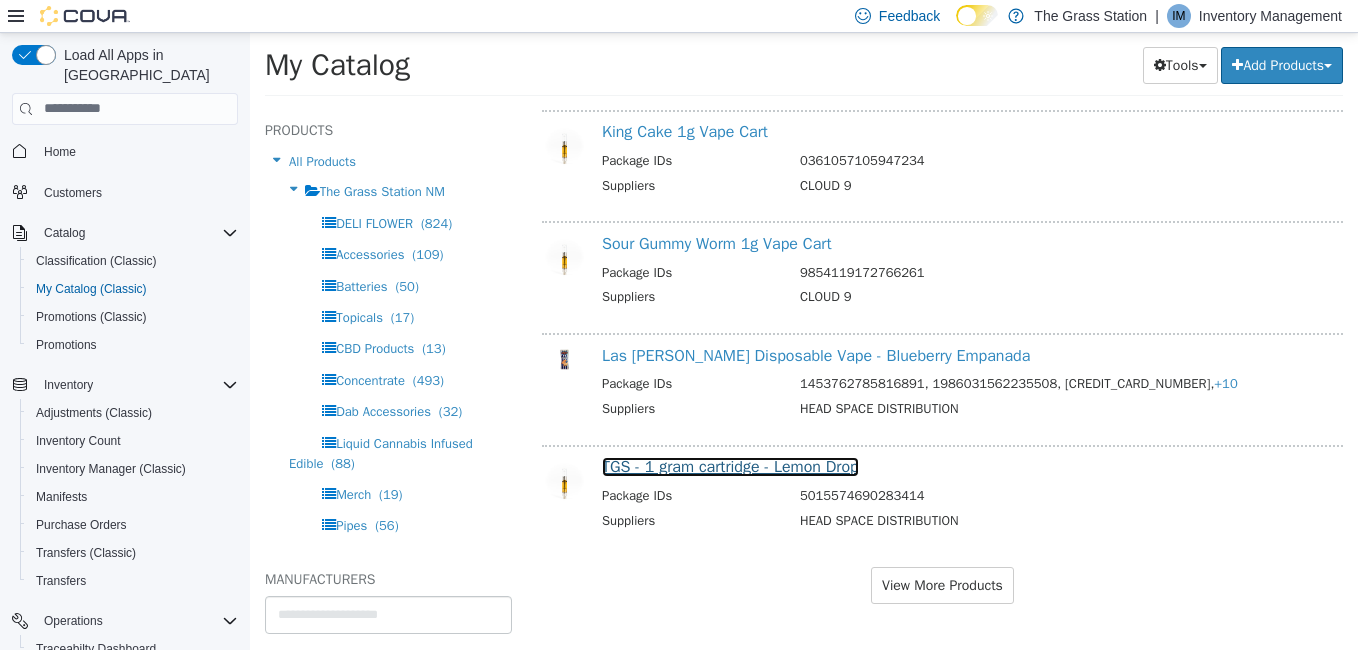 click on "TGS - 1 gram cartridge - Lemon Drop" at bounding box center (730, 466) 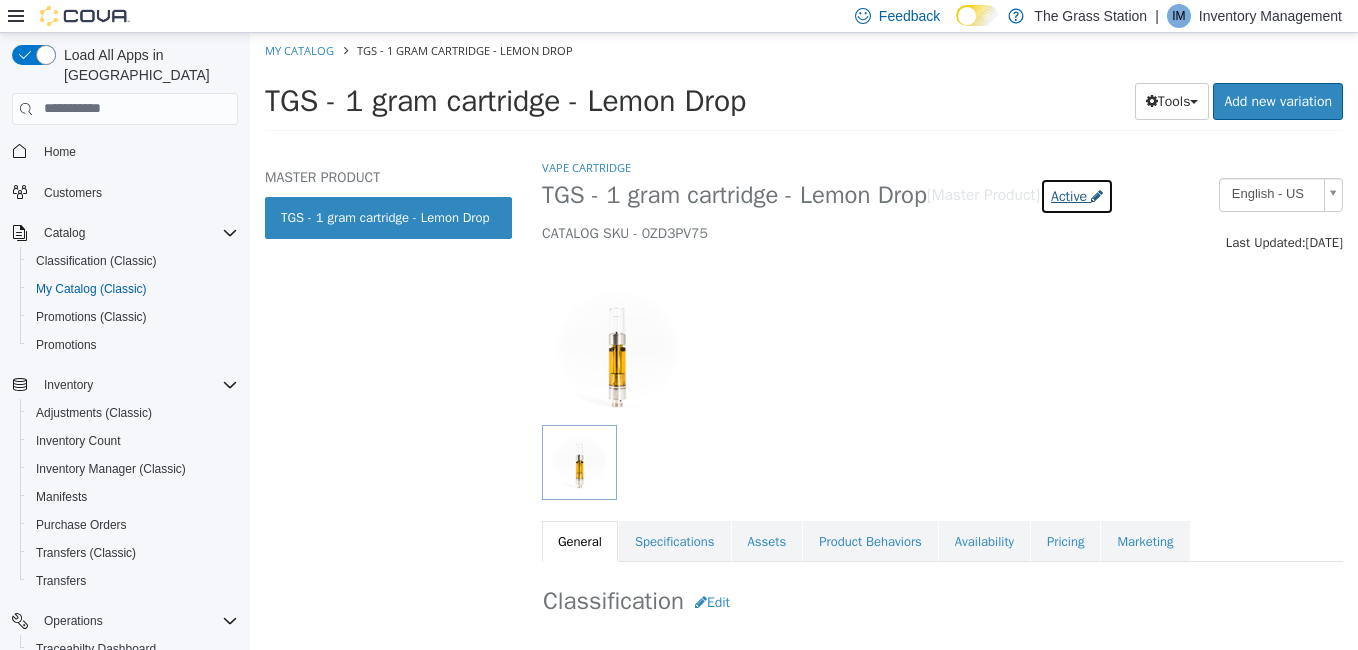 click on "Active" at bounding box center (1069, 195) 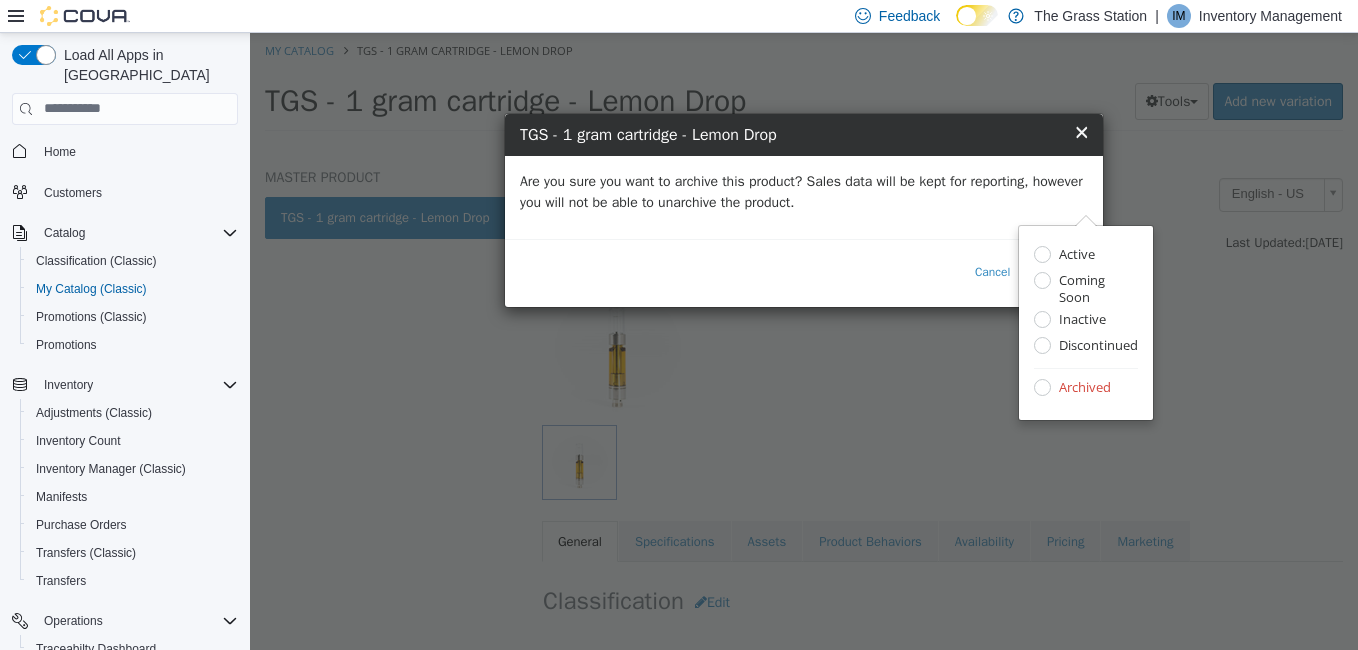 click on "Are you sure you want to archive this product? Sales data will be kept for reporting, however you will not be able to unarchive the product." at bounding box center [804, 191] 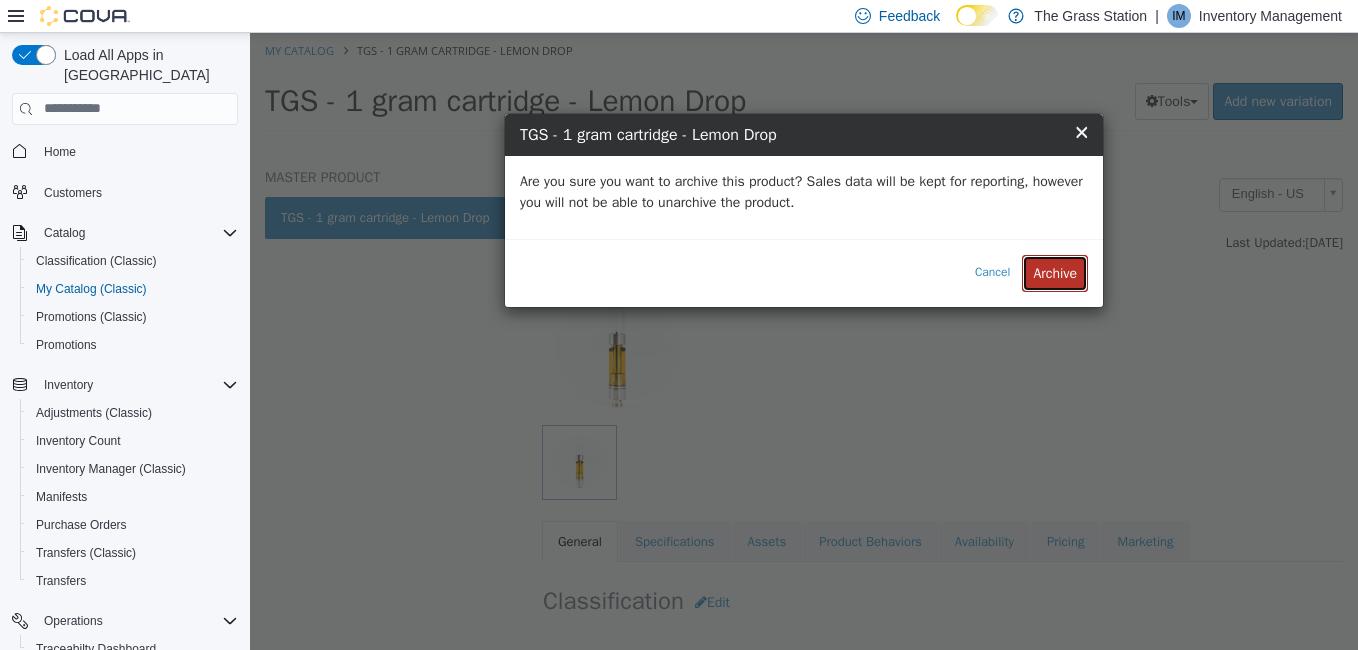 click on "Archive" at bounding box center [1055, 272] 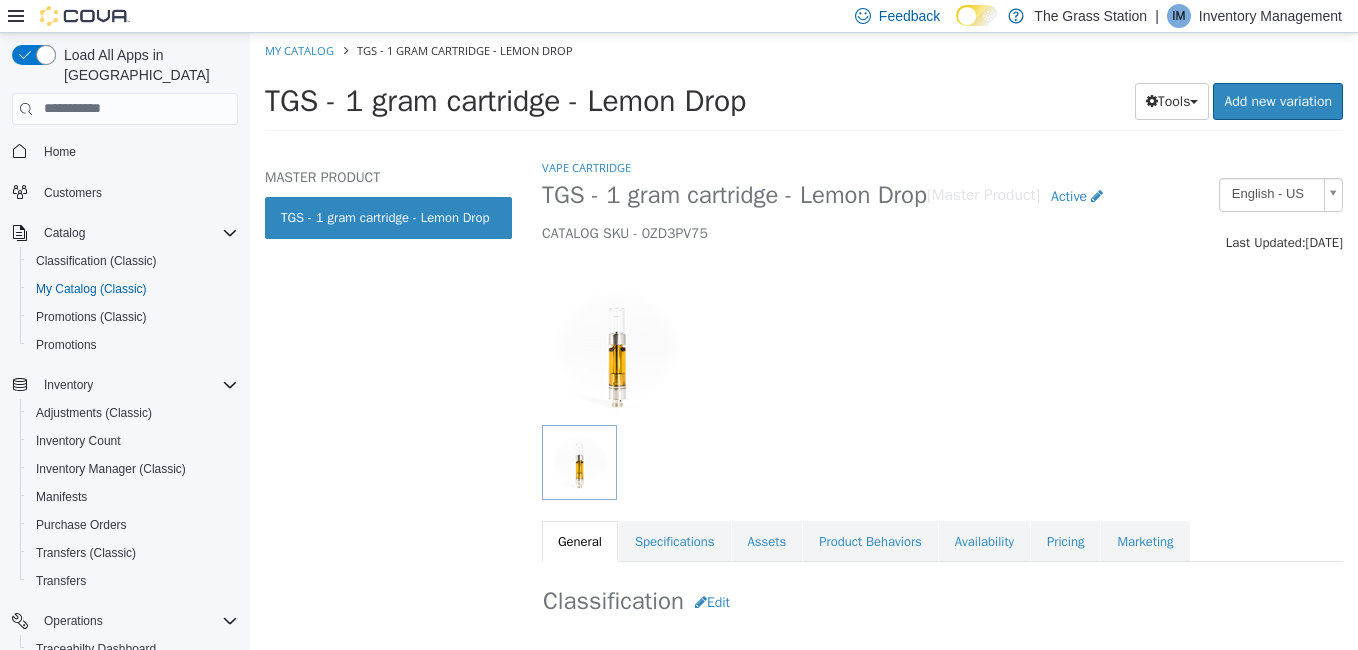 select on "**********" 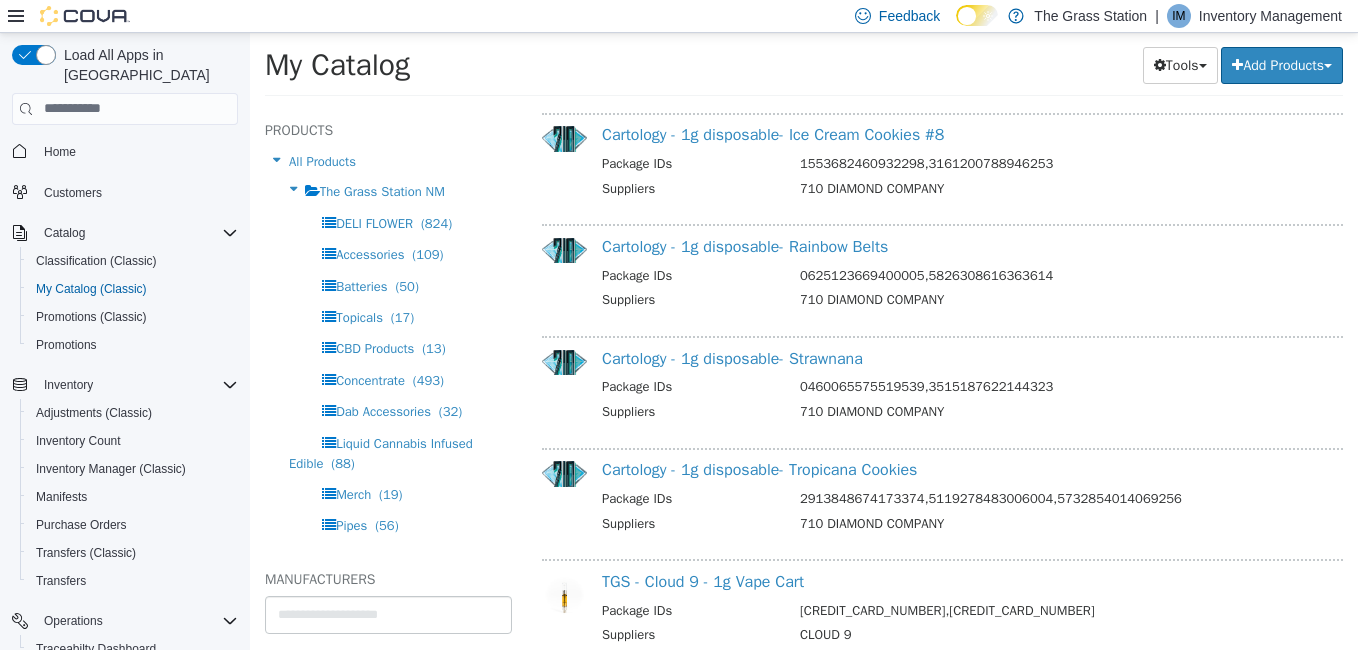 scroll, scrollTop: 6477, scrollLeft: 0, axis: vertical 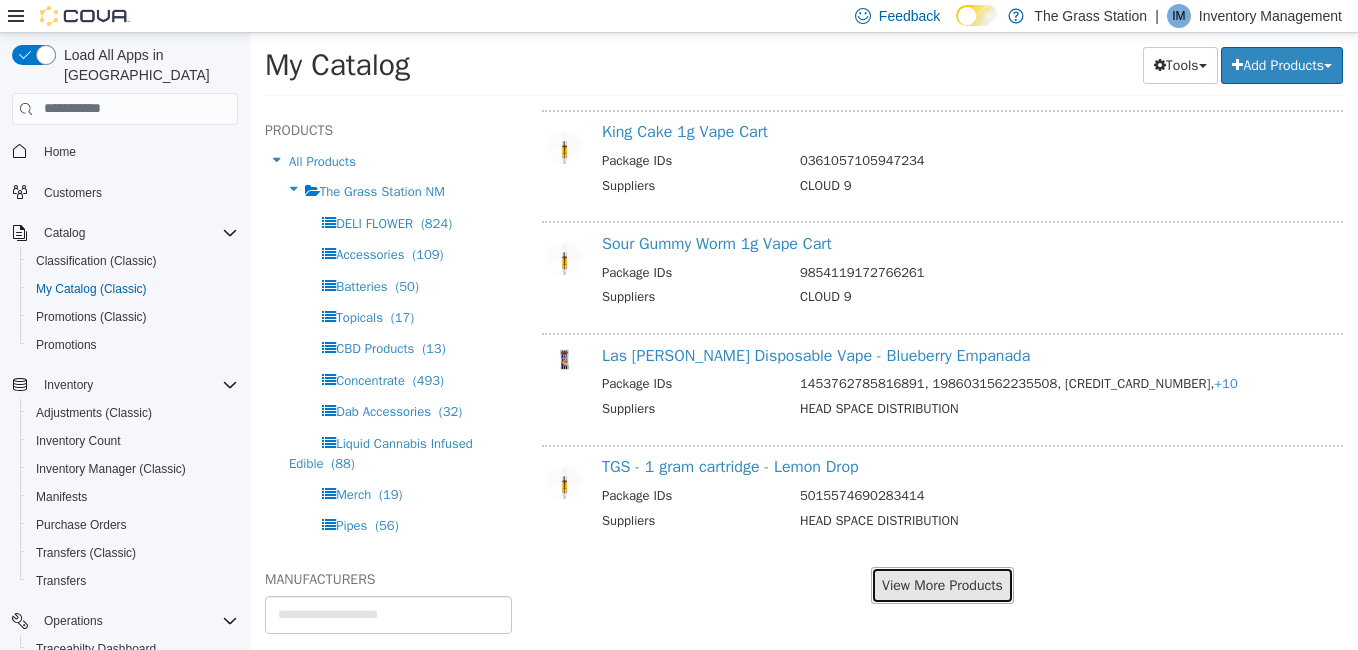 click on "View More Products" at bounding box center [942, 584] 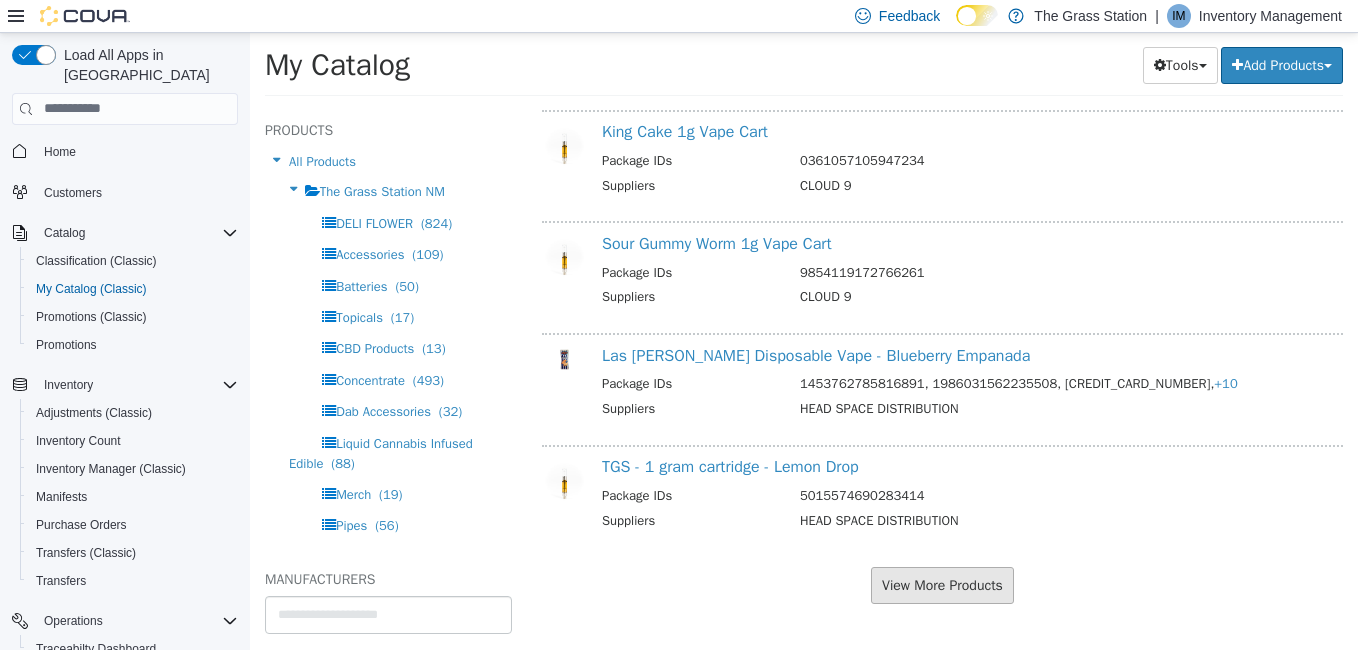 scroll, scrollTop: 6425, scrollLeft: 0, axis: vertical 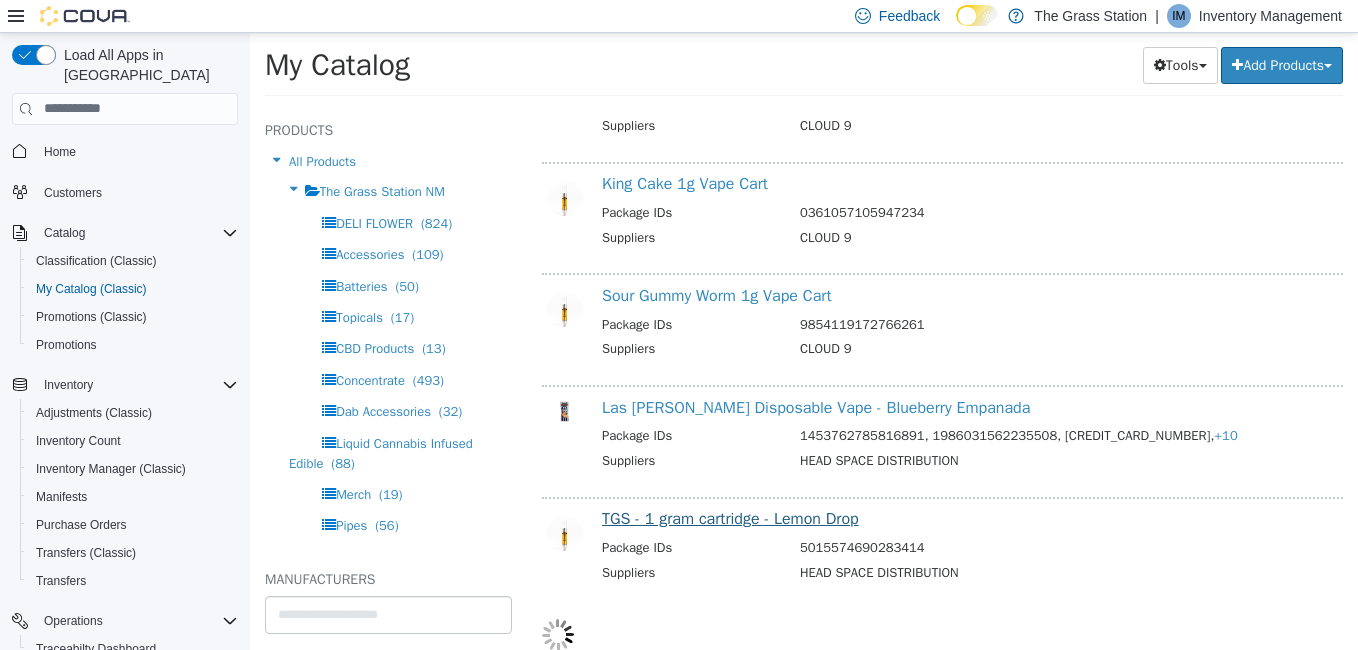select on "**********" 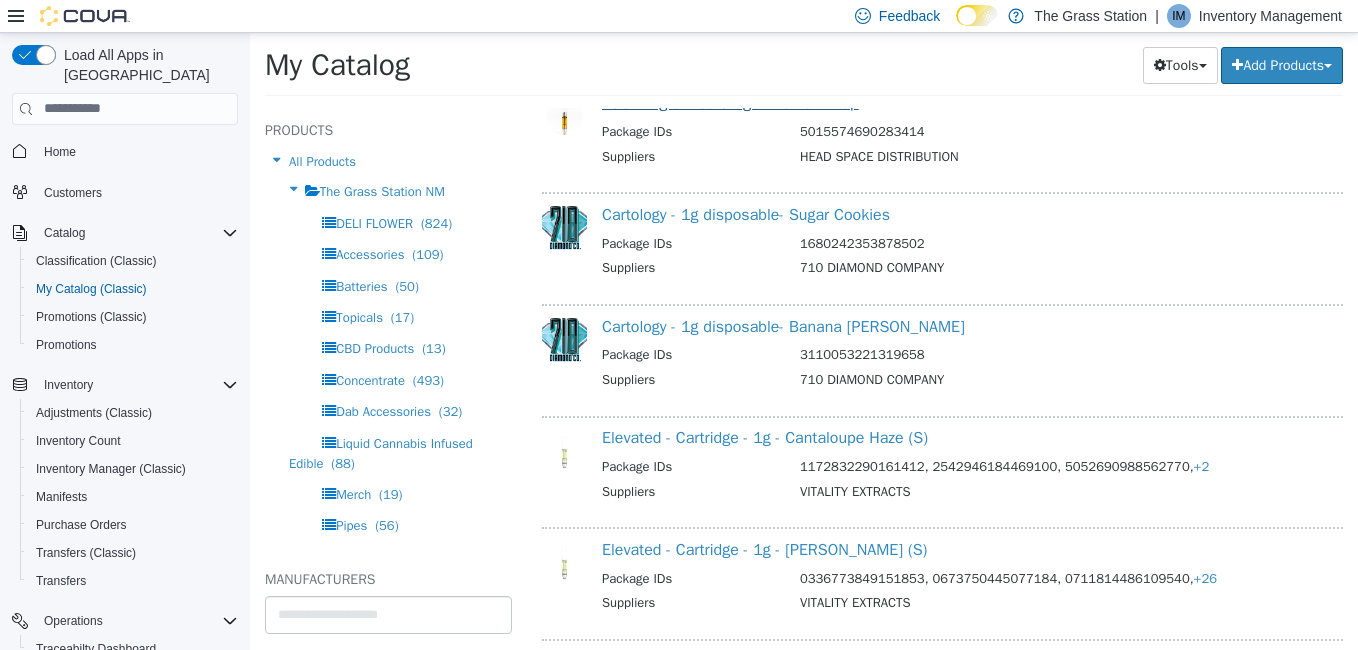 scroll, scrollTop: 6843, scrollLeft: 0, axis: vertical 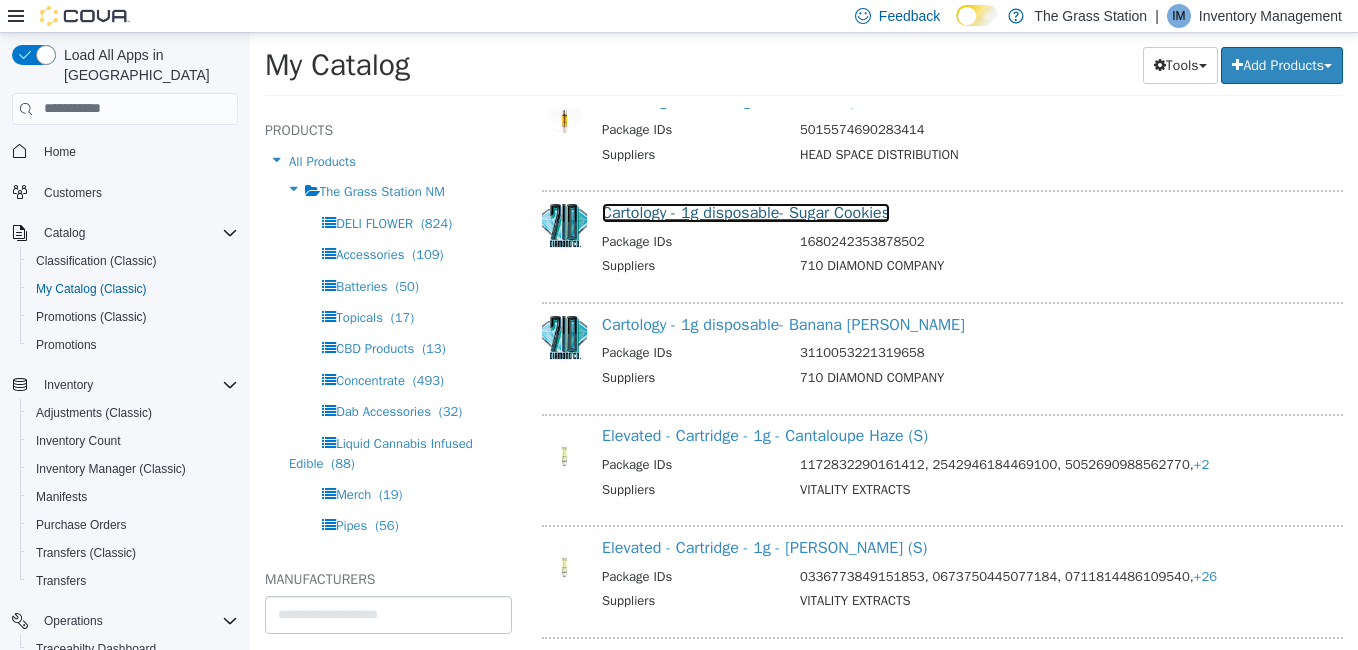 click on "Cartology - 1g disposable- Sugar Cookies" at bounding box center [746, 212] 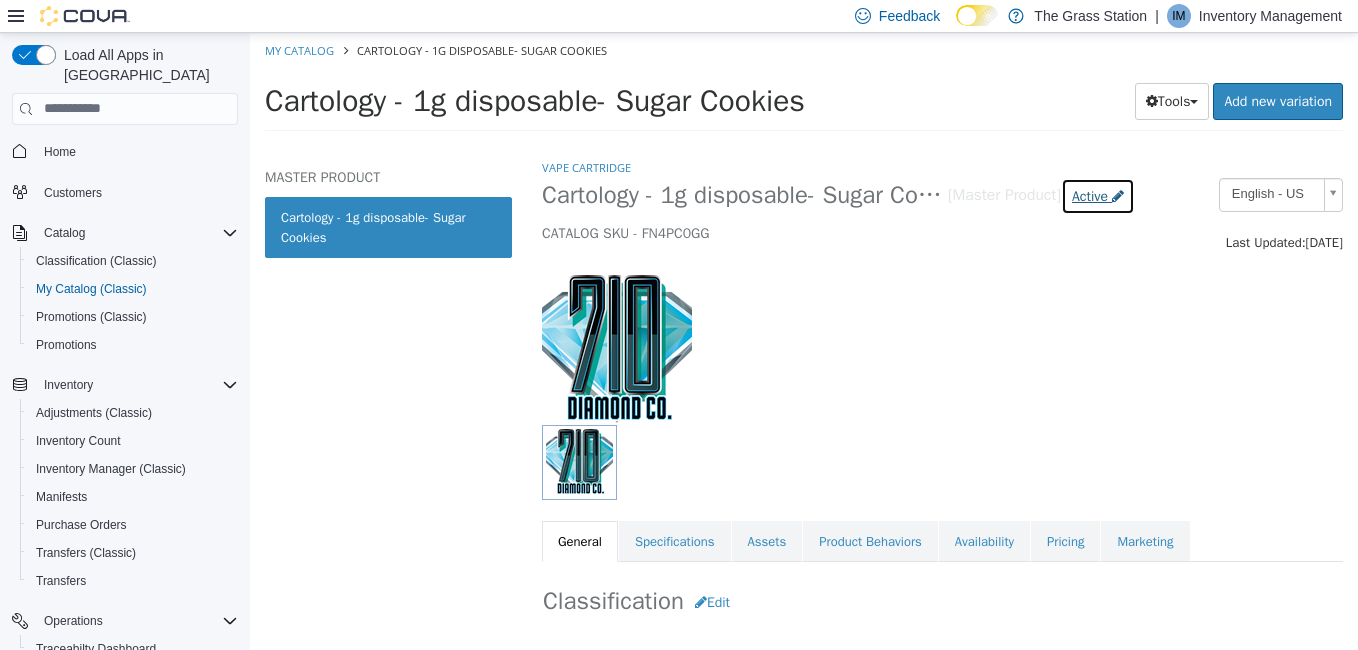 click on "Active" at bounding box center (1090, 195) 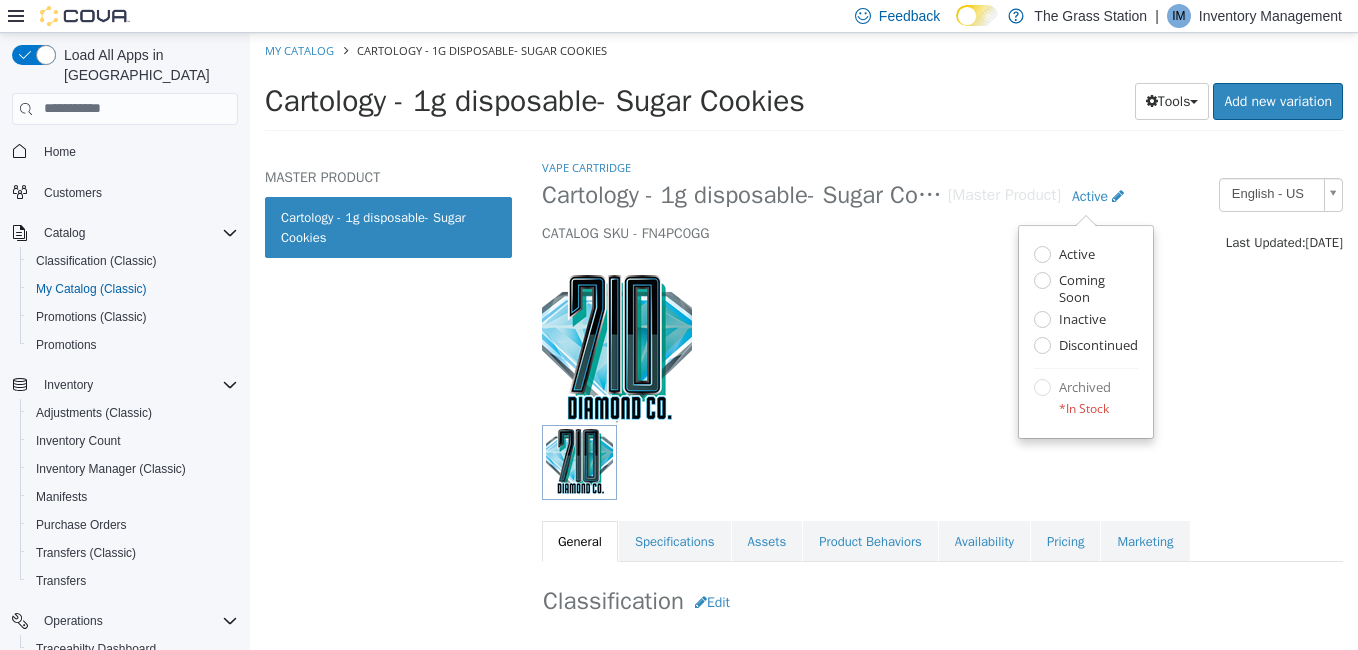 select on "**********" 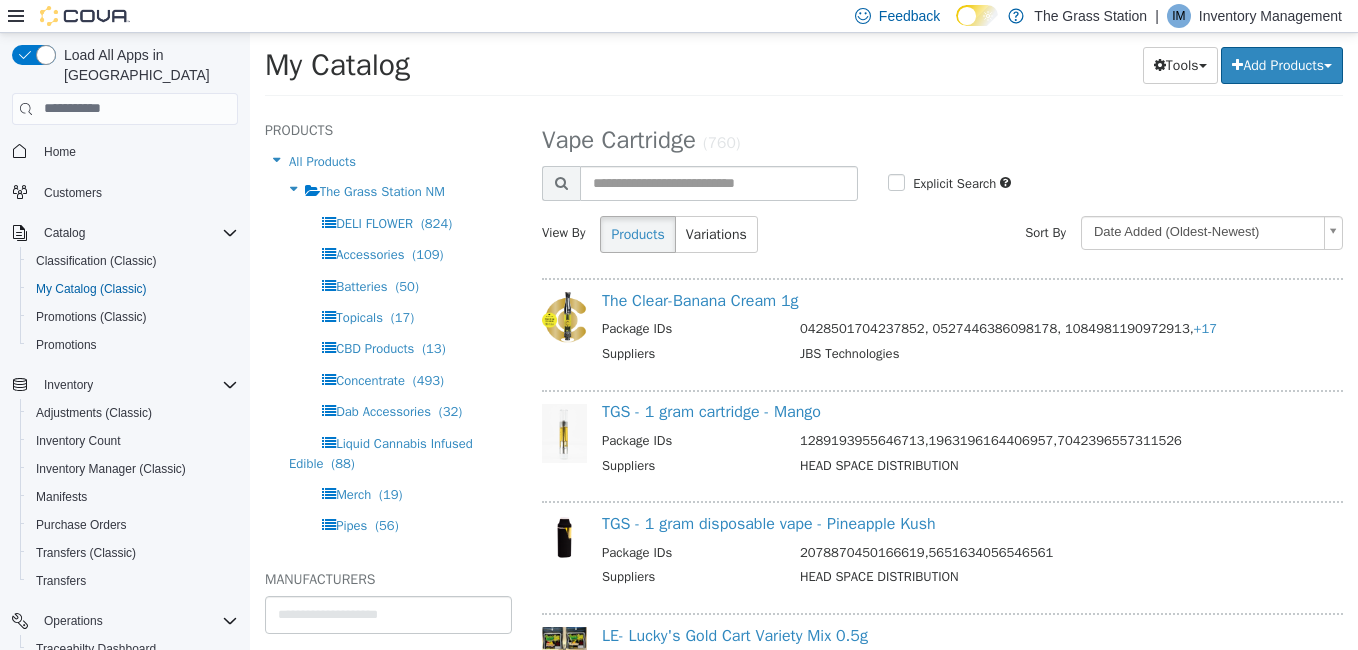 click on "Search Products Explicit Search" at bounding box center (942, 184) 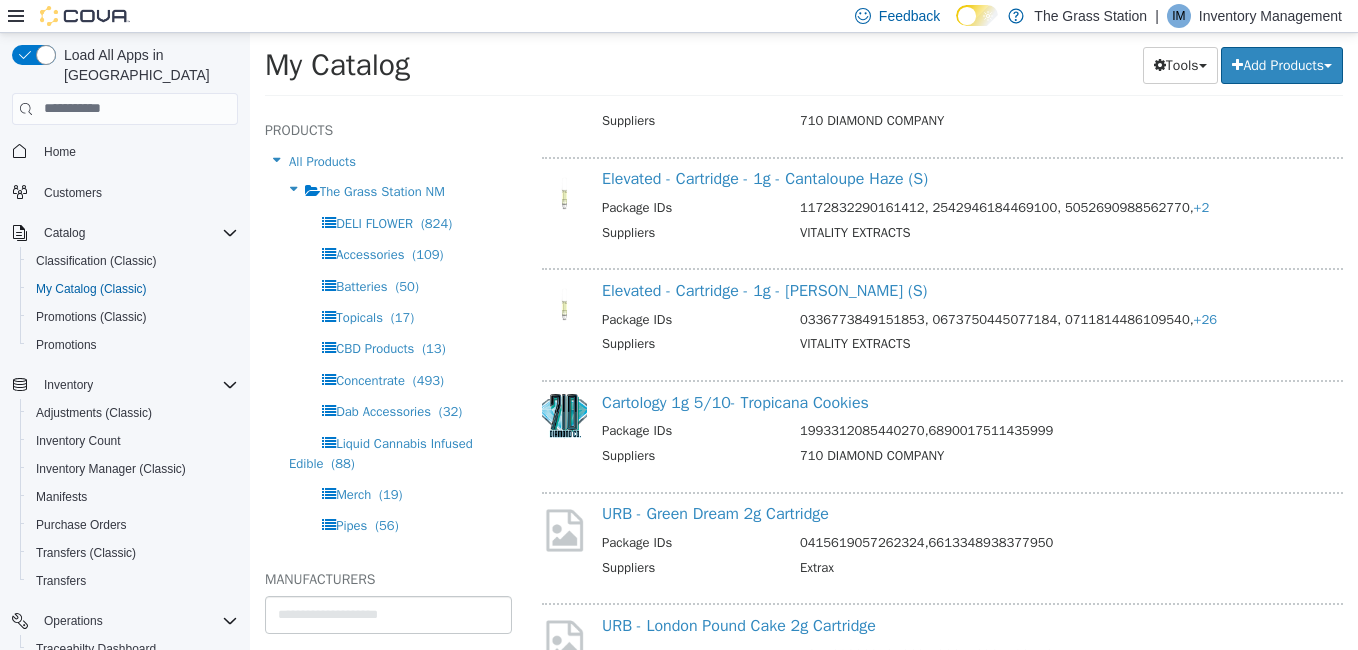 scroll, scrollTop: 7114, scrollLeft: 0, axis: vertical 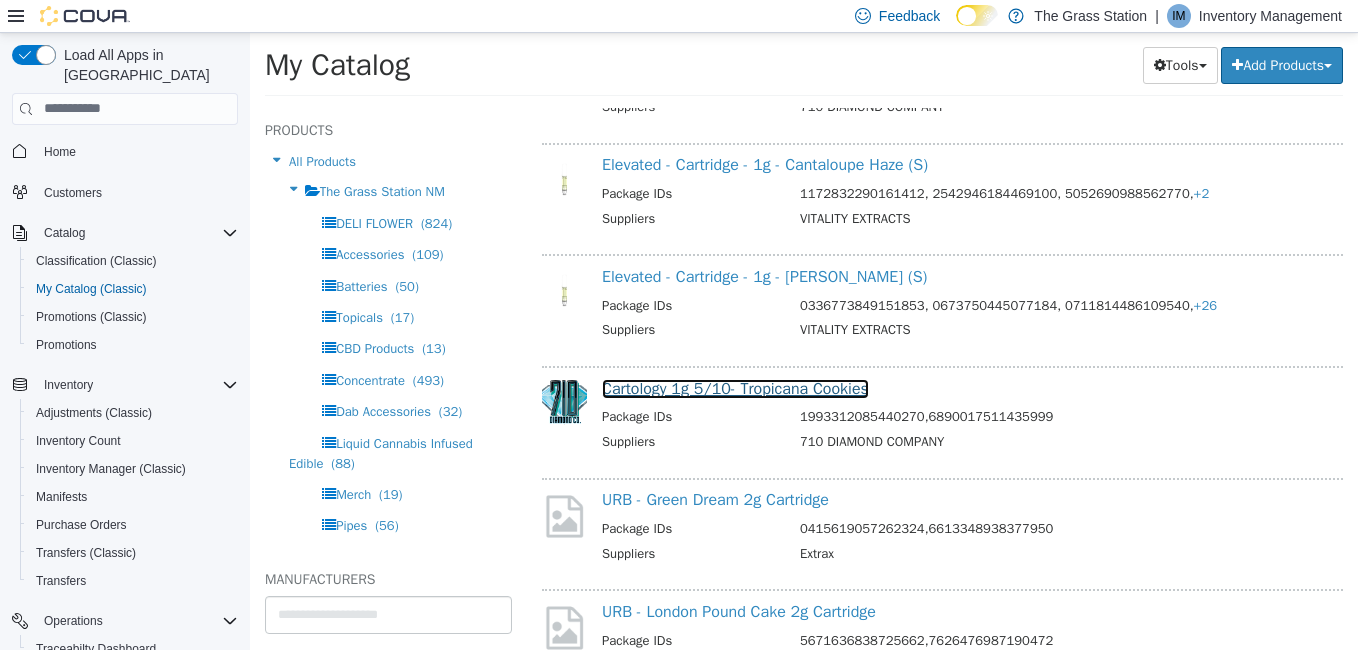 click on "Cartology 1g 5/10- Tropicana Cookies" at bounding box center [735, 388] 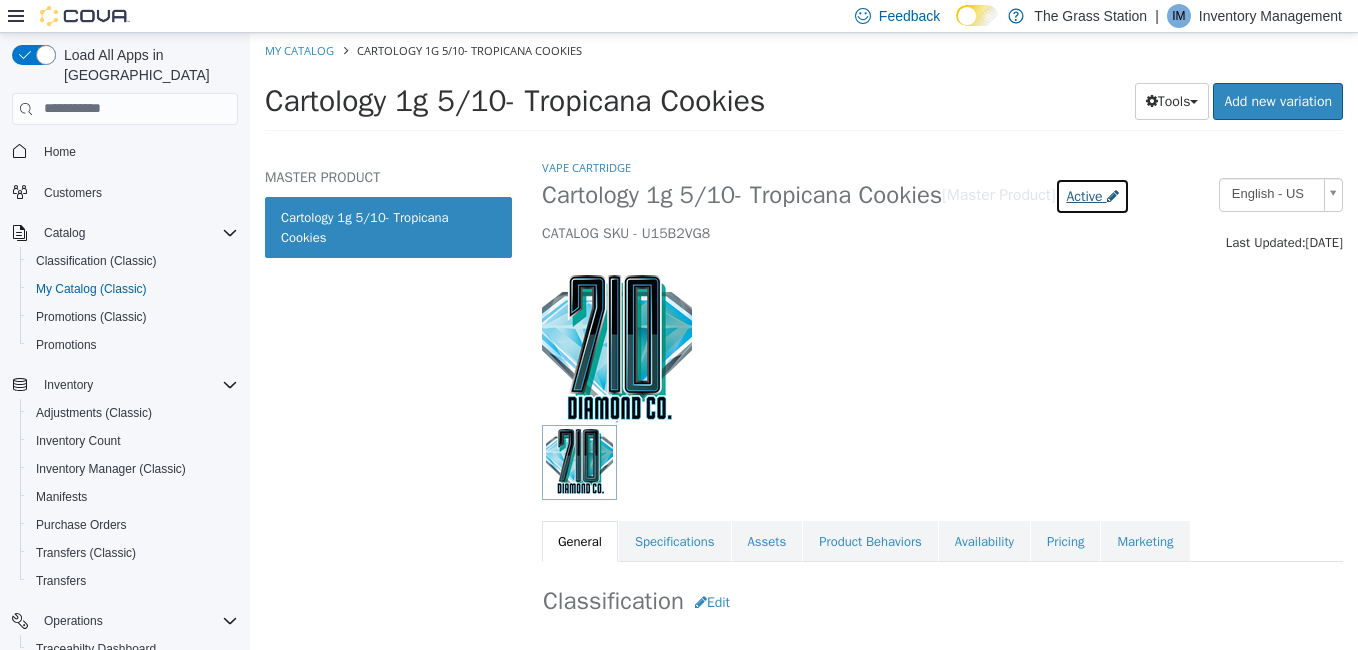 click on "Active" at bounding box center (1084, 195) 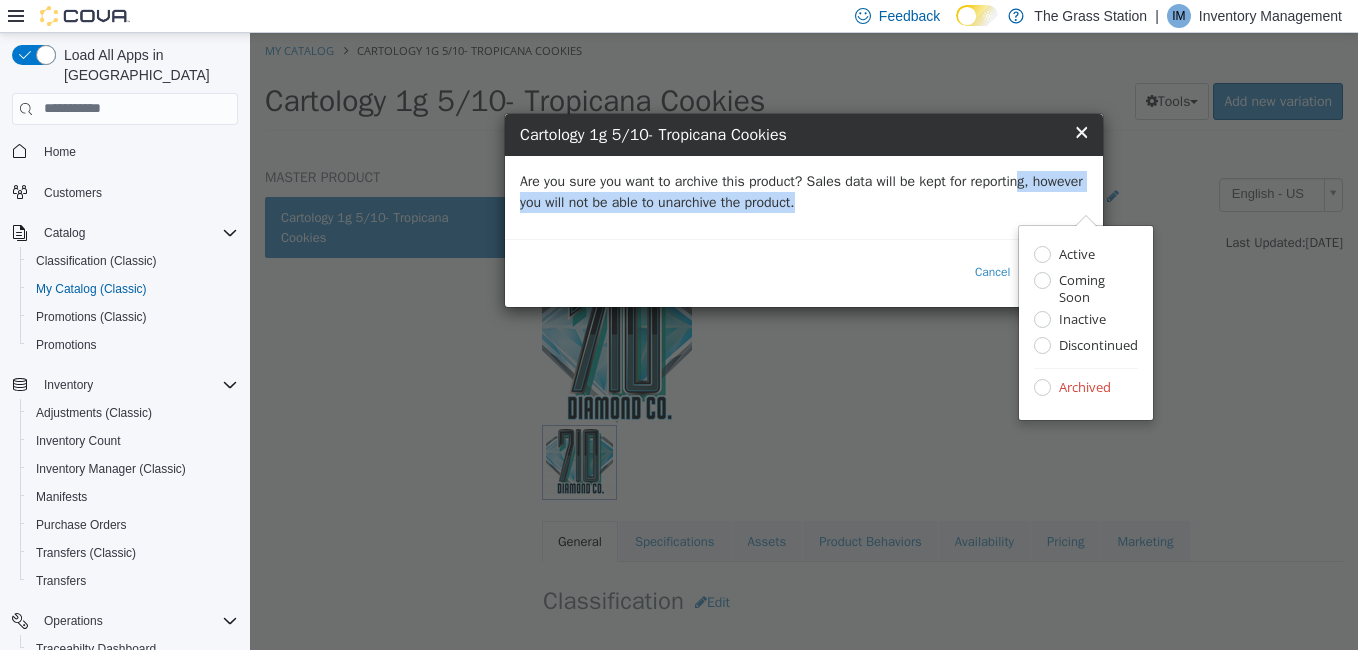 drag, startPoint x: 1037, startPoint y: 202, endPoint x: 1021, endPoint y: 176, distance: 30.528675 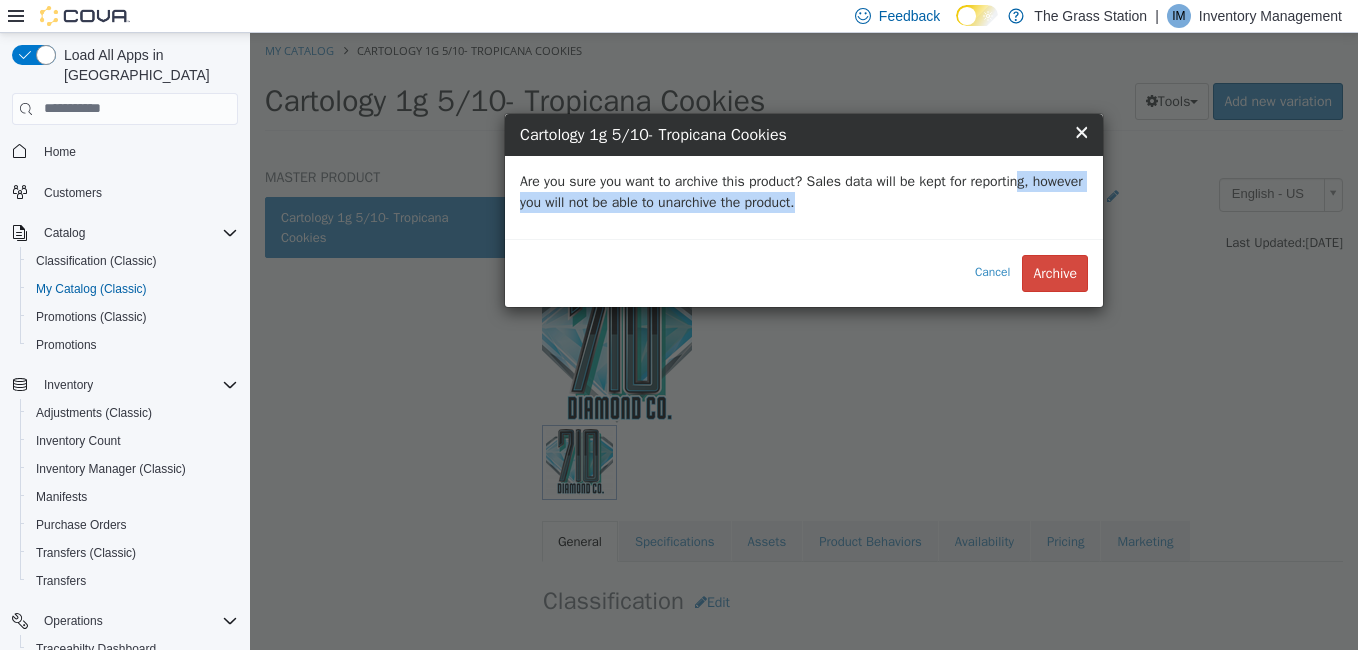 click on "Are you sure you want to archive this product? Sales data will be kept for reporting, however you will not be able to unarchive the product." at bounding box center (804, 191) 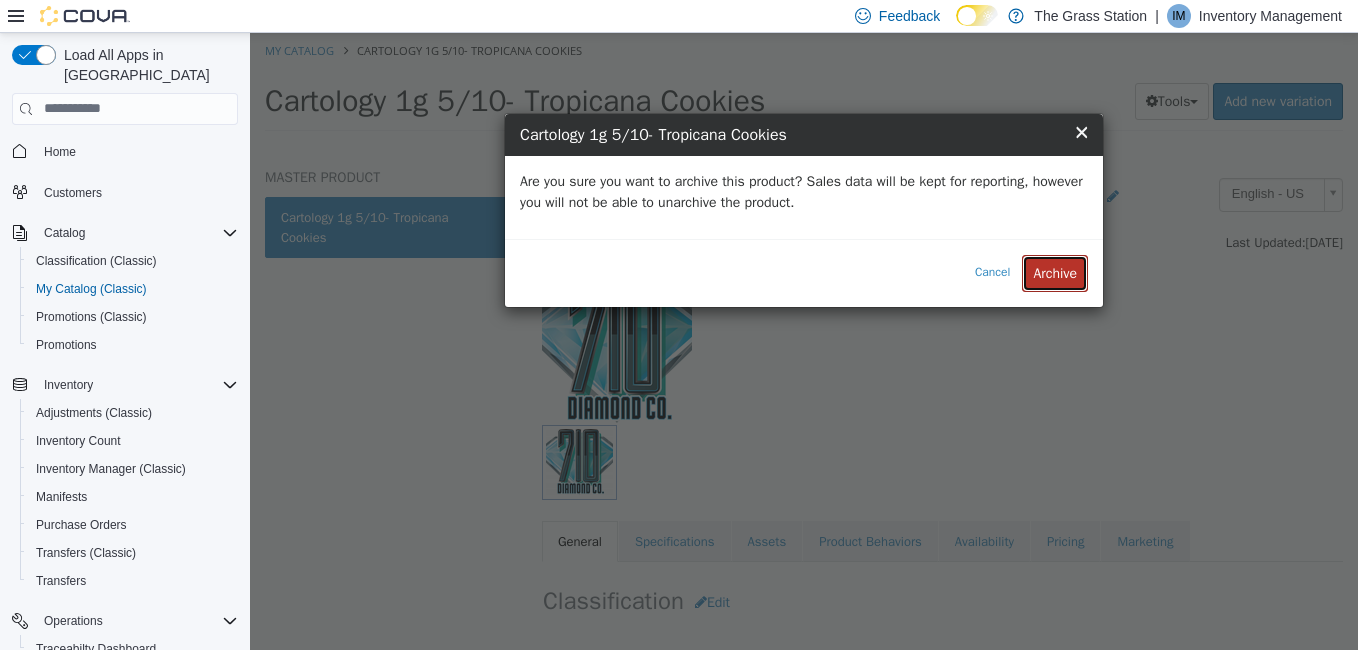 click on "Archive" at bounding box center [1055, 272] 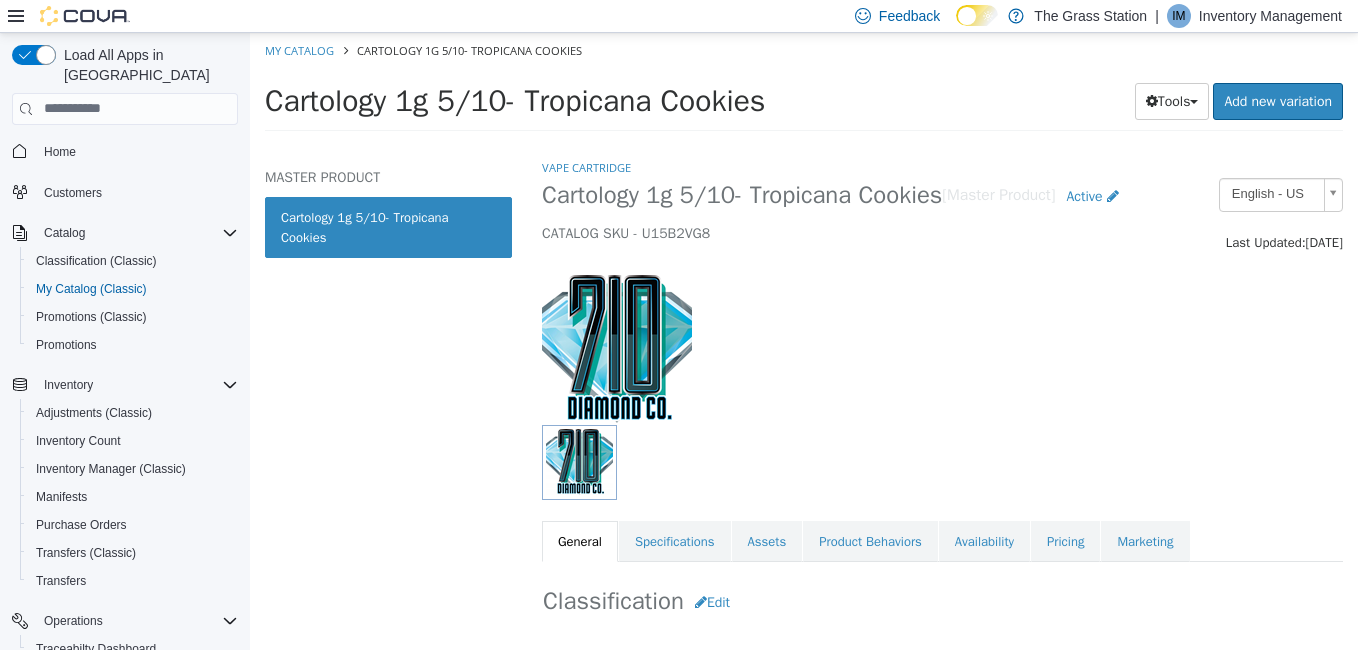 select on "**********" 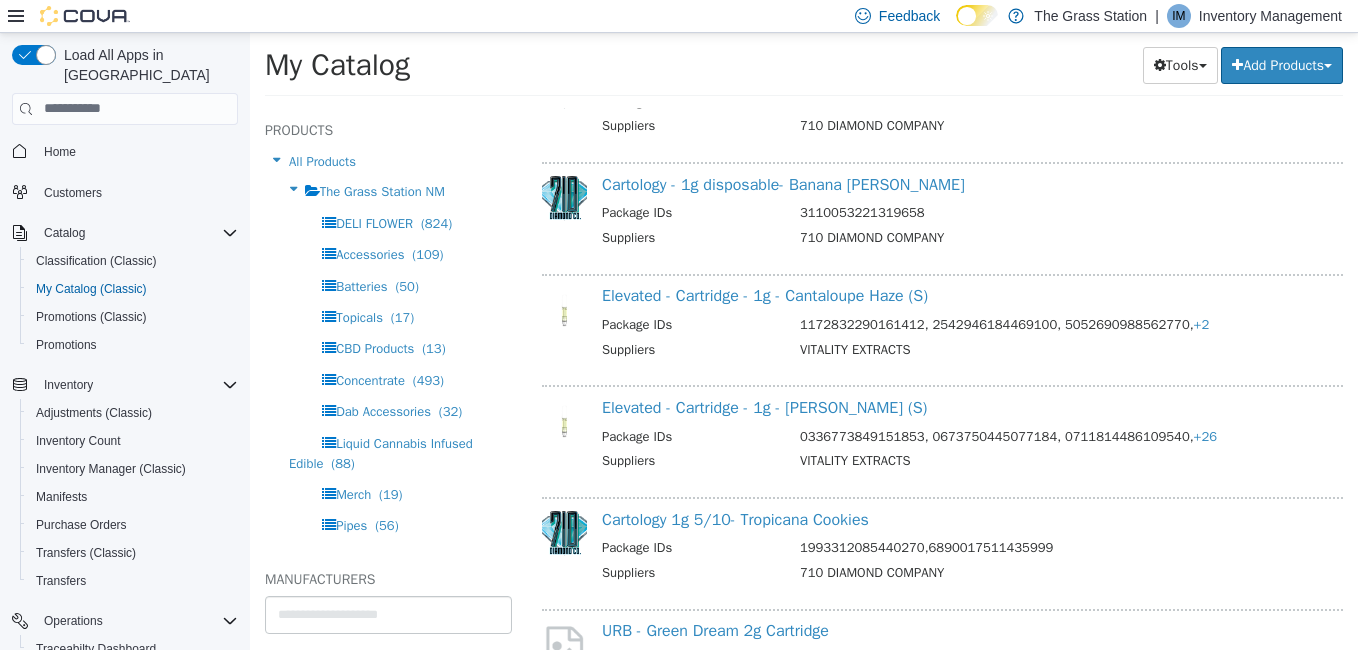 scroll, scrollTop: 6984, scrollLeft: 0, axis: vertical 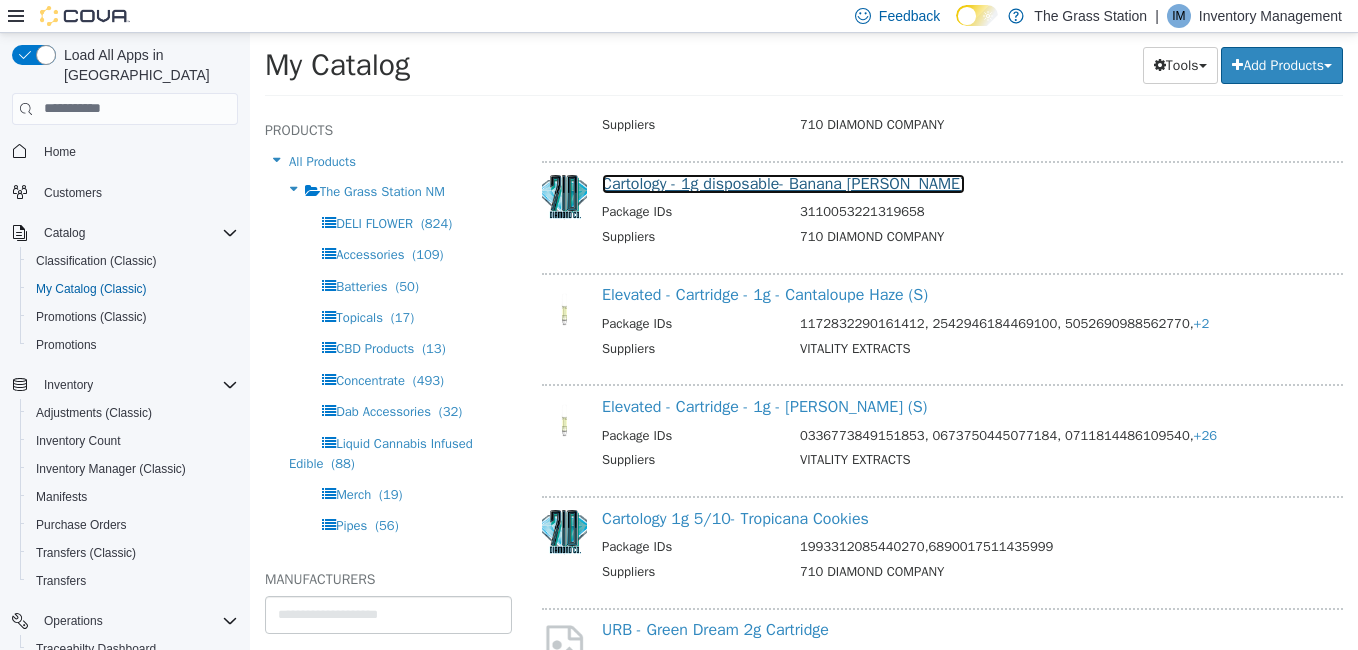 click on "Cartology - 1g disposable- Banana Runtz" at bounding box center (783, 183) 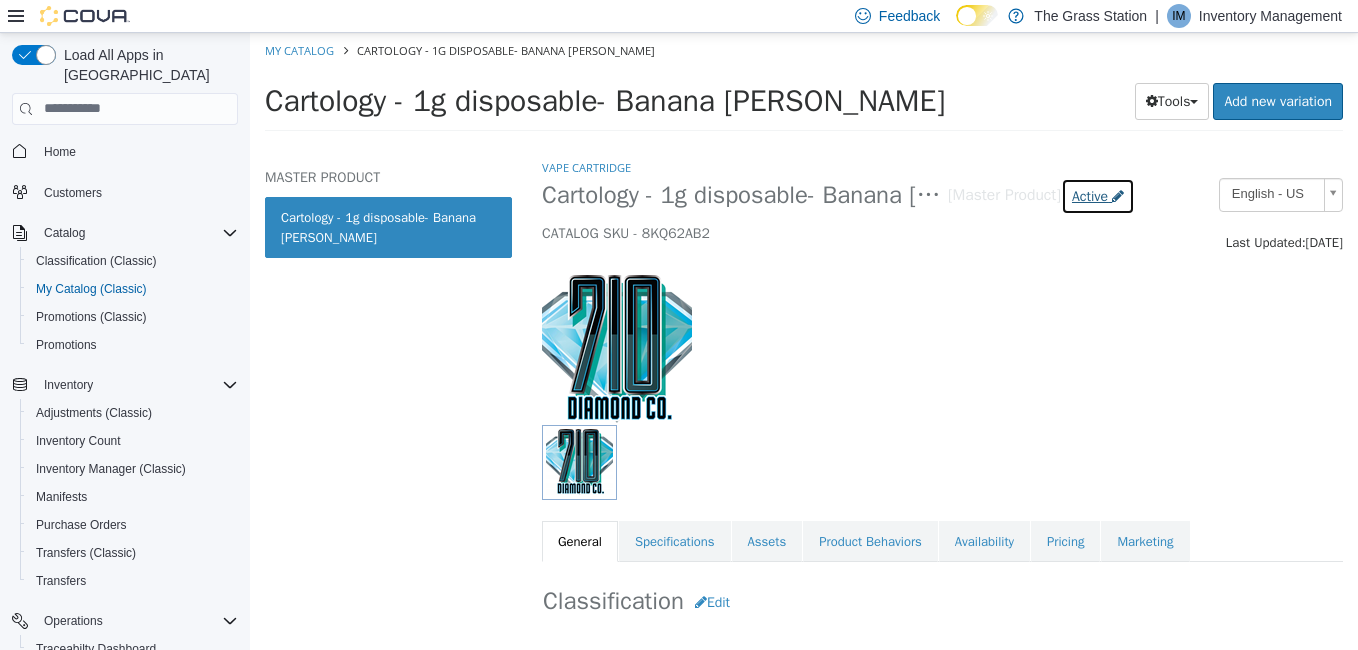 click on "Active" at bounding box center [1098, 195] 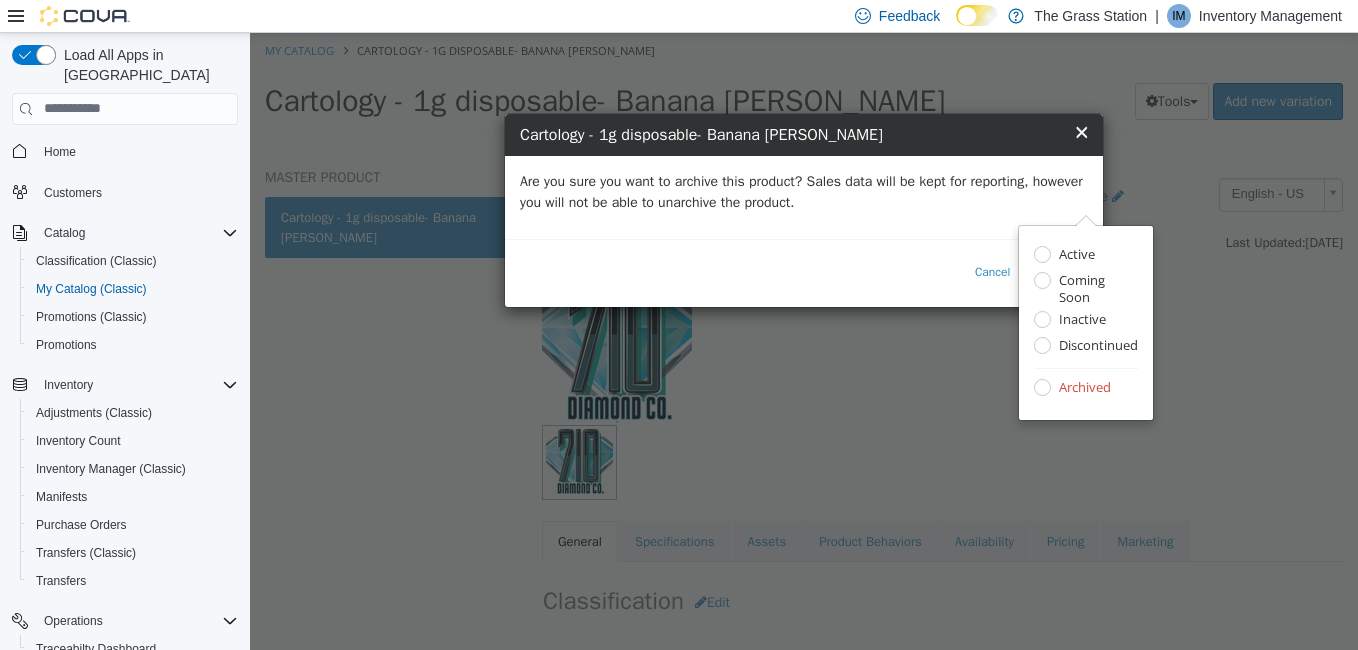 click on "Are you sure you want to archive this product? Sales data will be kept for reporting, however you will not be able to unarchive the product." at bounding box center [804, 191] 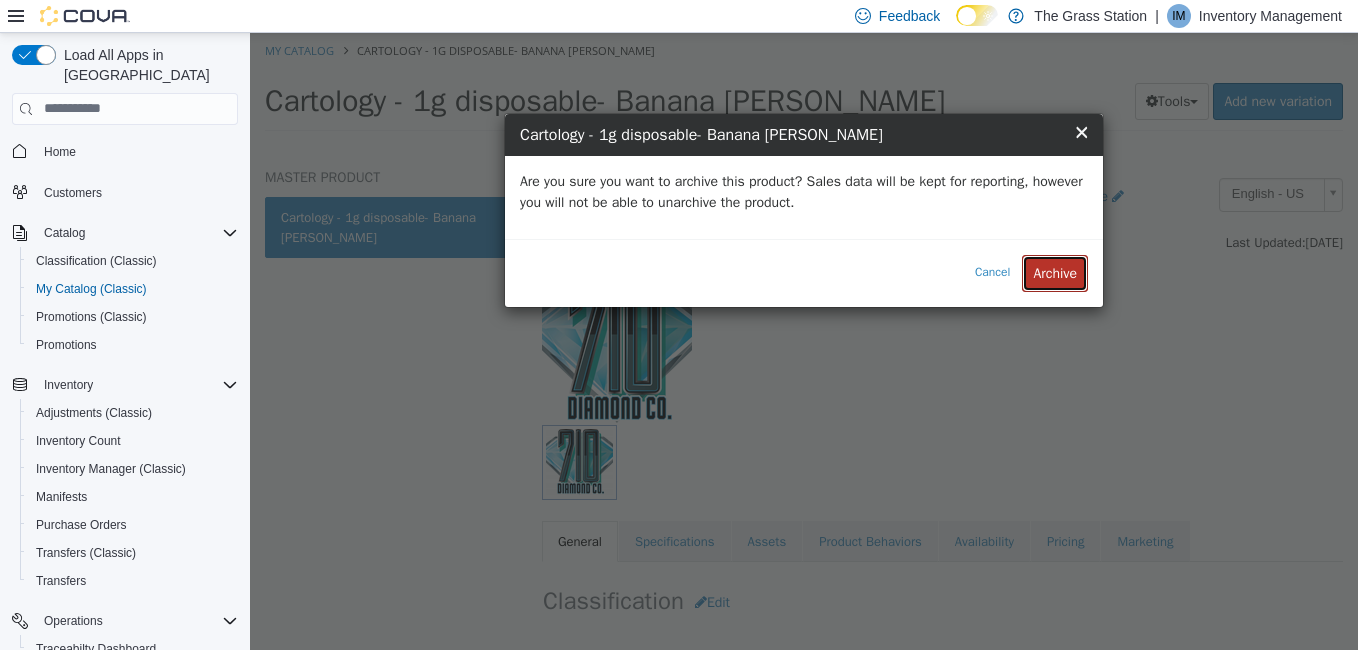 click on "Archive" at bounding box center (1055, 272) 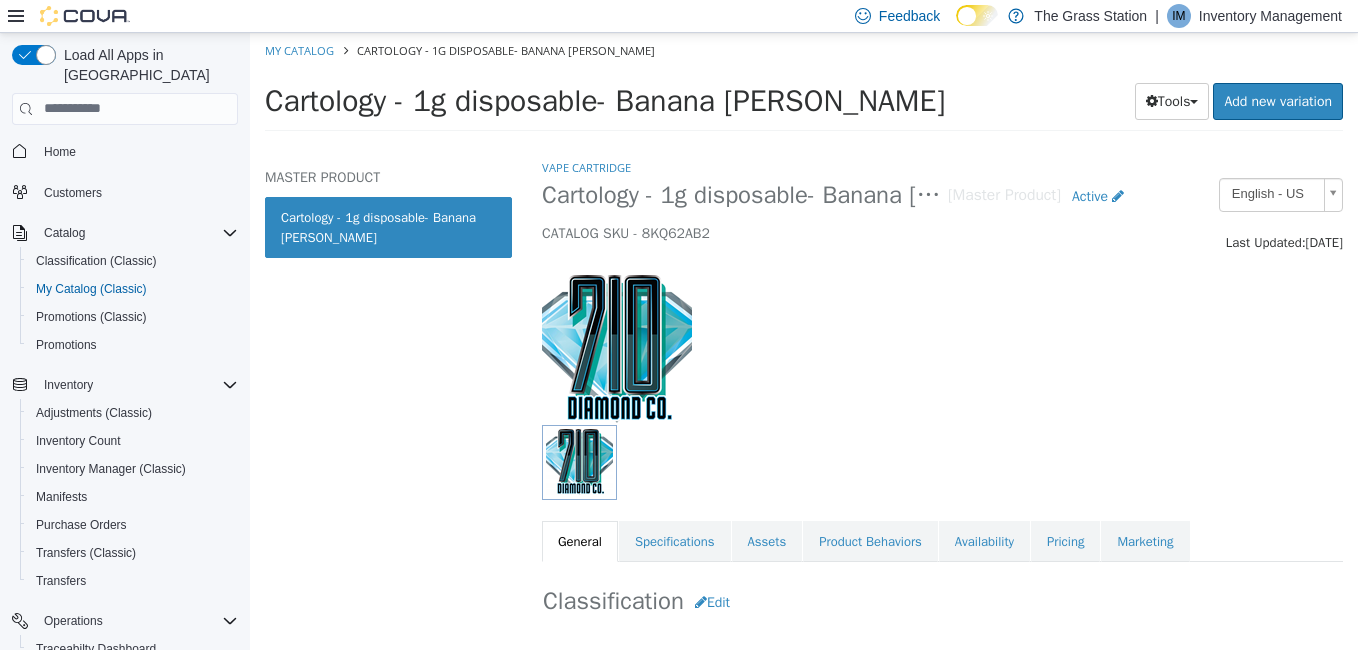 select on "**********" 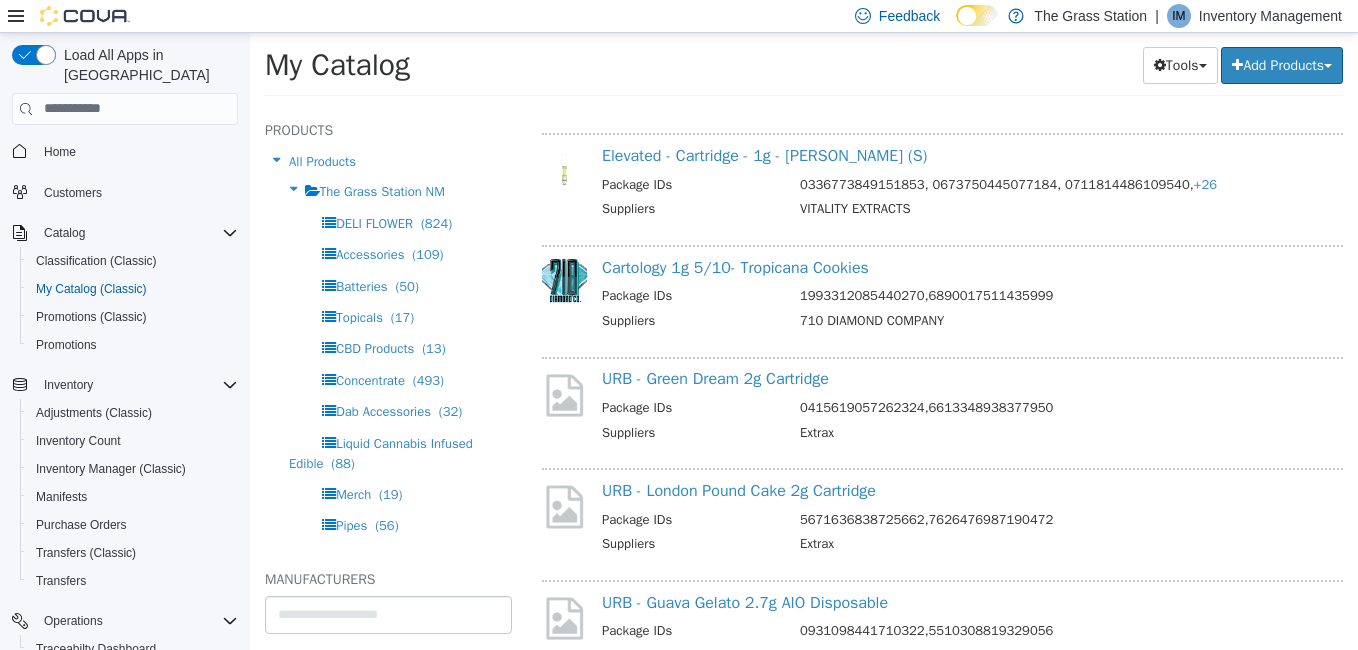 scroll, scrollTop: 7237, scrollLeft: 0, axis: vertical 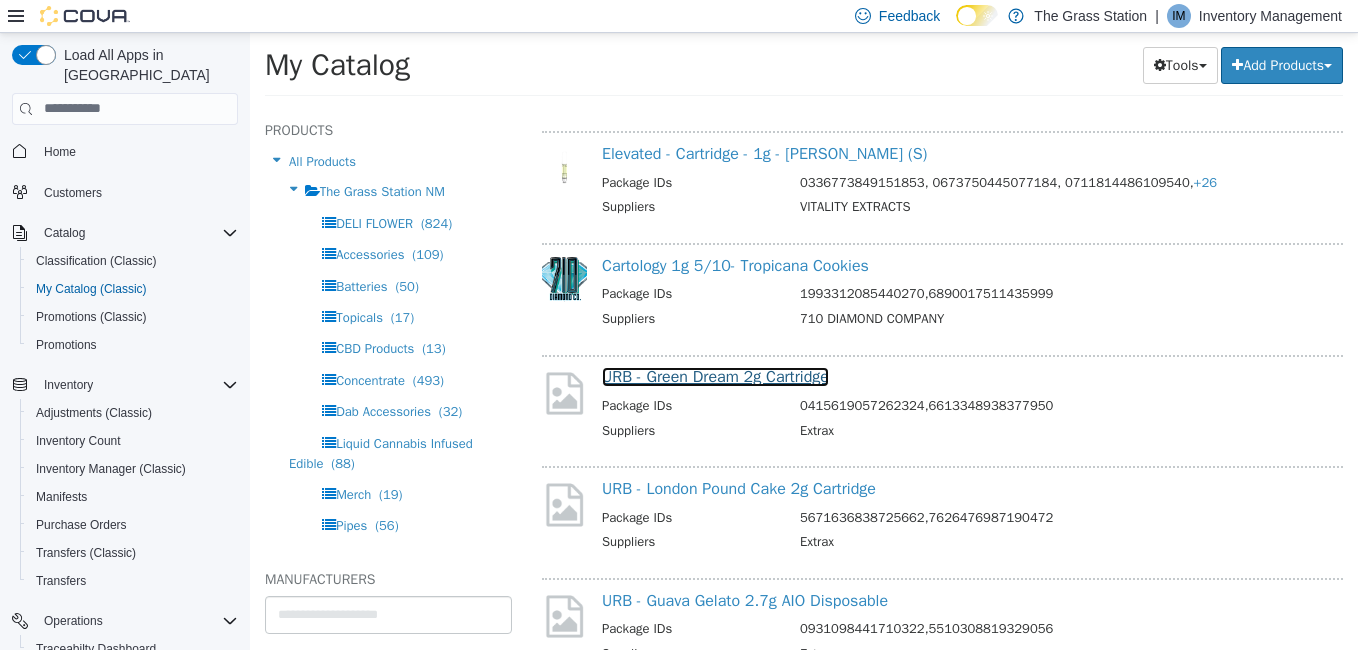 click on "URB - Green Dream 2g Cartridge" at bounding box center [715, 376] 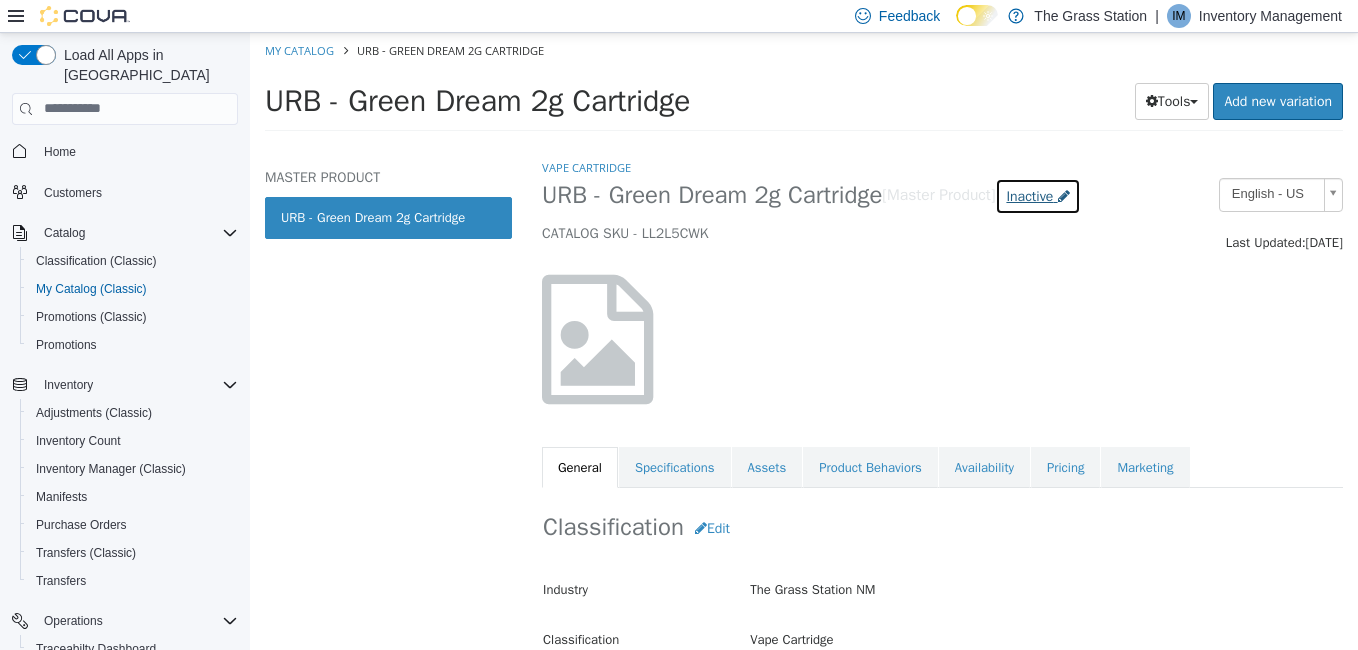 click on "Inactive" at bounding box center (1029, 195) 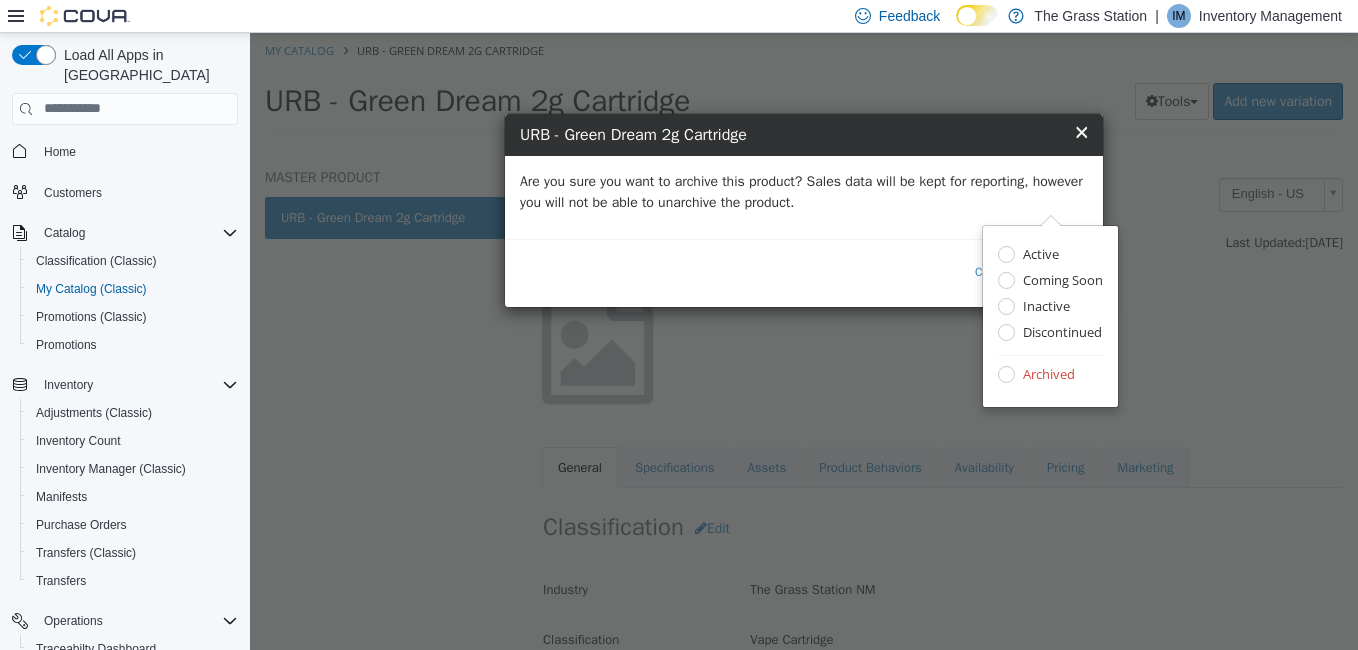 click on "Are you sure you want to archive this product? Sales data will be kept for reporting, however you will not be able to unarchive the product." at bounding box center [804, 191] 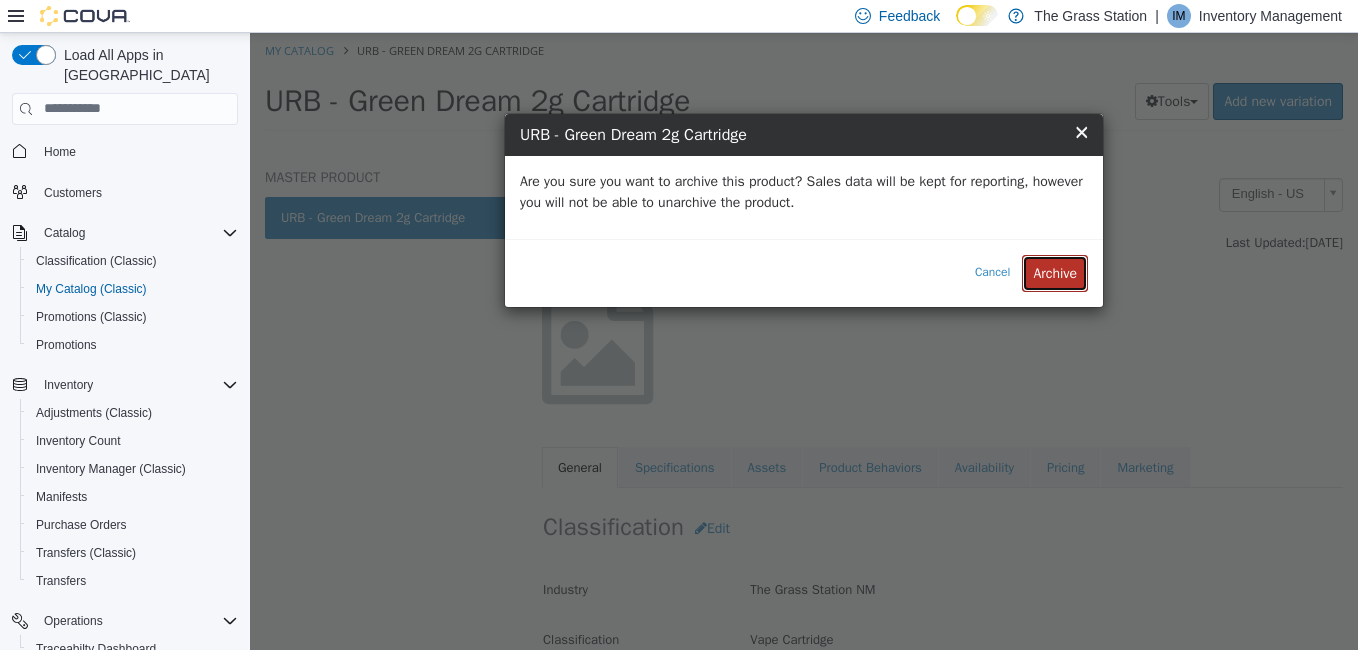 click on "Archive" at bounding box center (1055, 272) 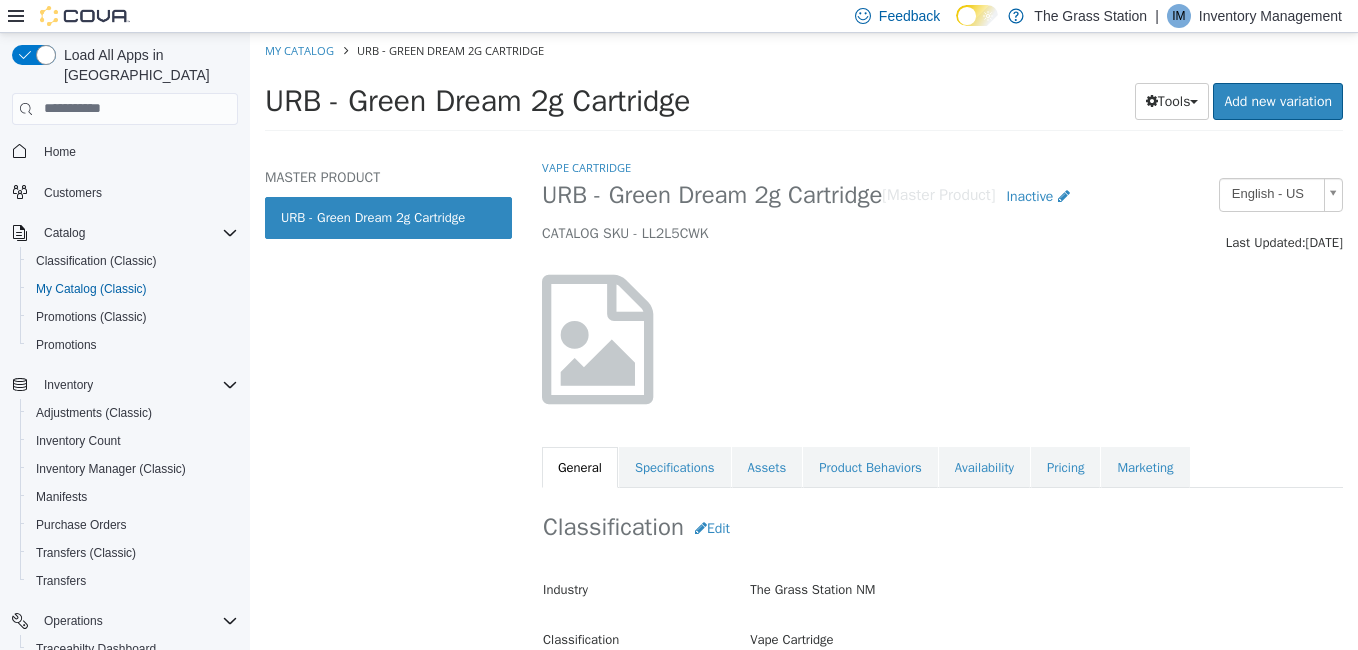 select on "**********" 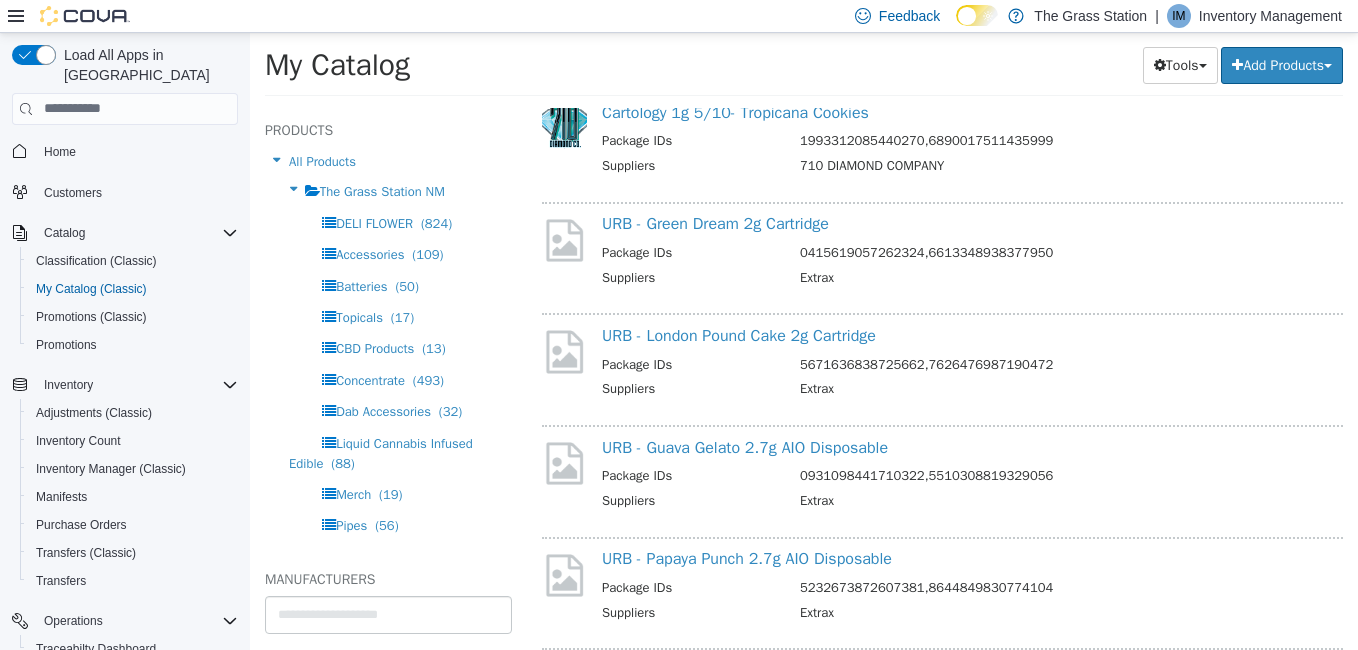 scroll, scrollTop: 7394, scrollLeft: 0, axis: vertical 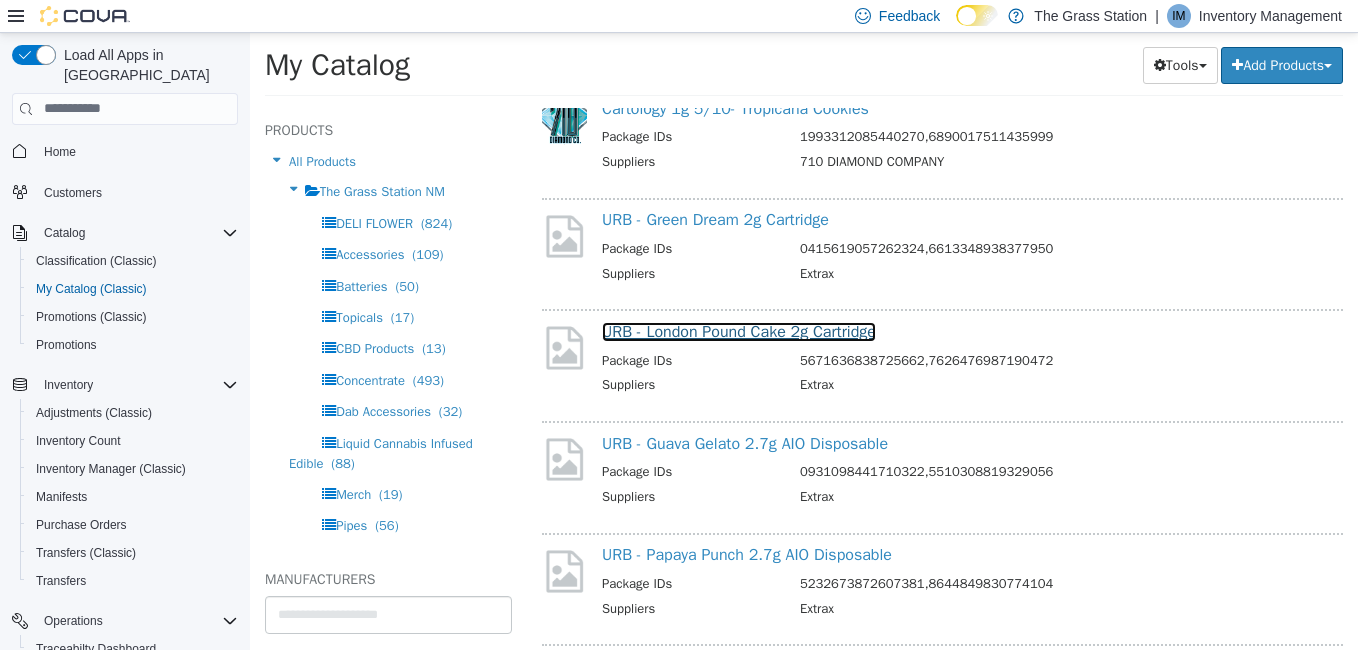 click on "URB - London Pound Cake 2g Cartridge" at bounding box center (739, 331) 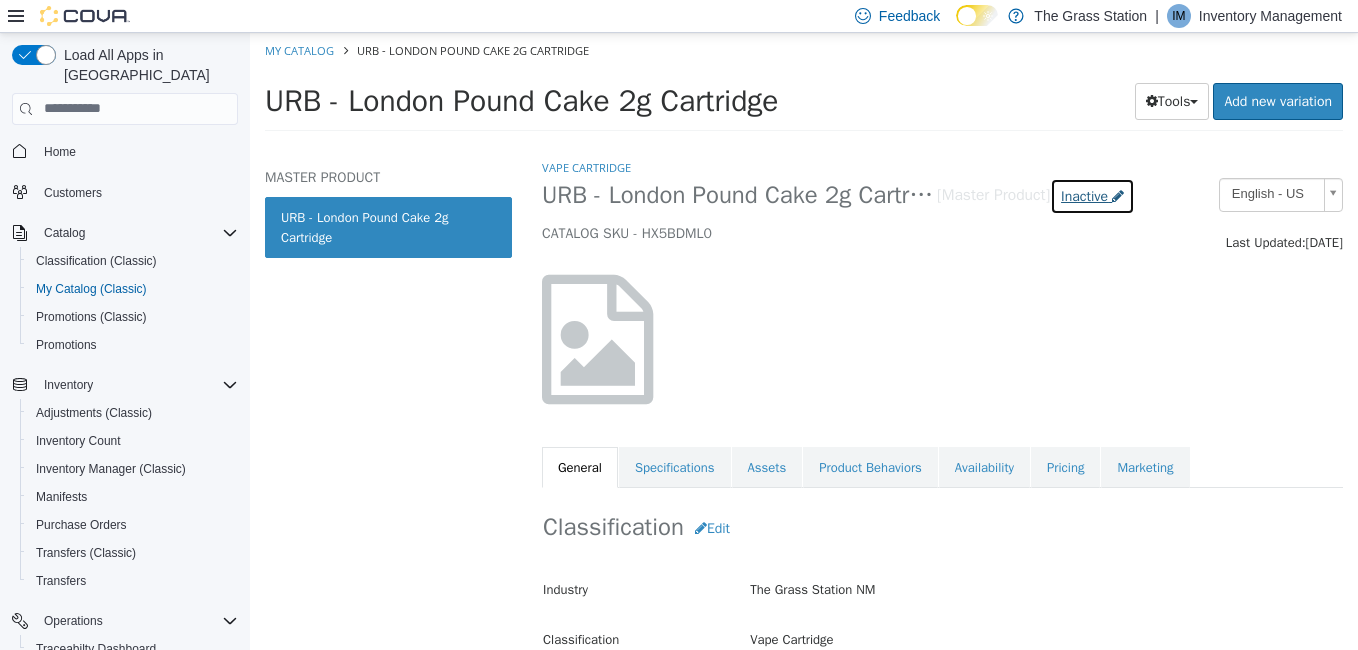 click on "Inactive" at bounding box center [1092, 195] 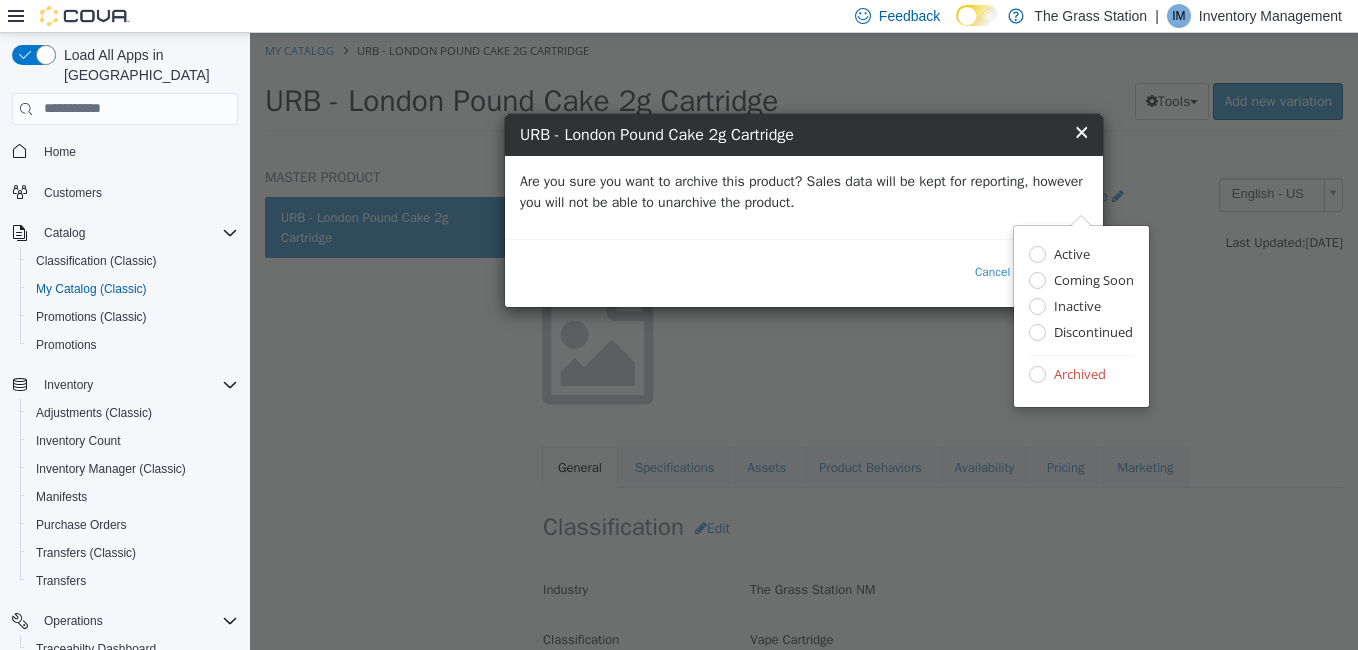 click on "Are you sure you want to archive this product? Sales data will be kept for reporting, however you will not be able to unarchive the product." at bounding box center [804, 191] 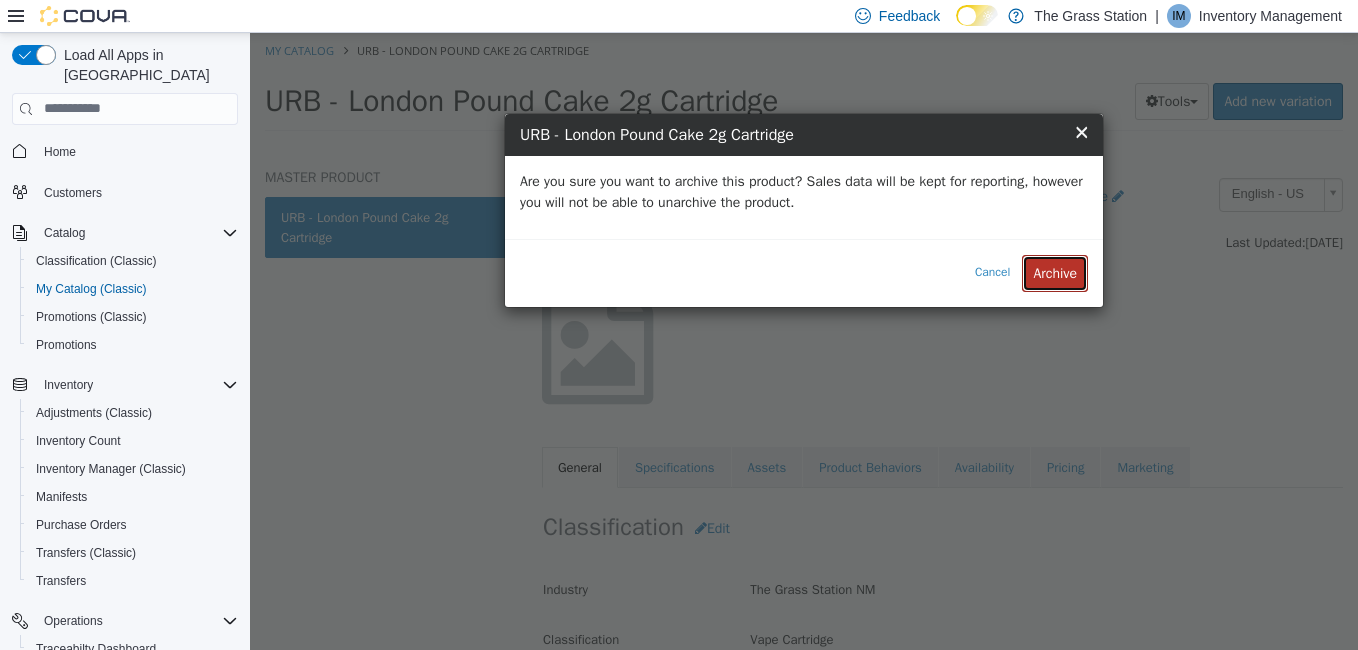 click on "Archive" at bounding box center [1055, 272] 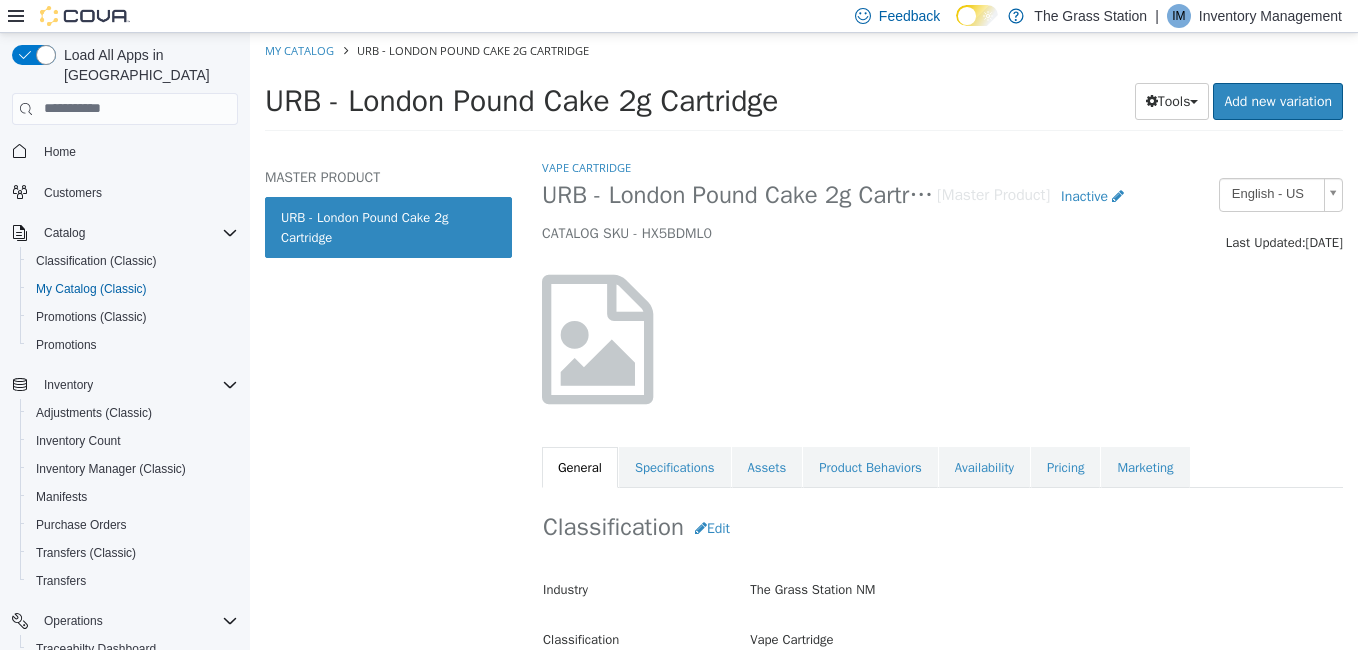 select on "**********" 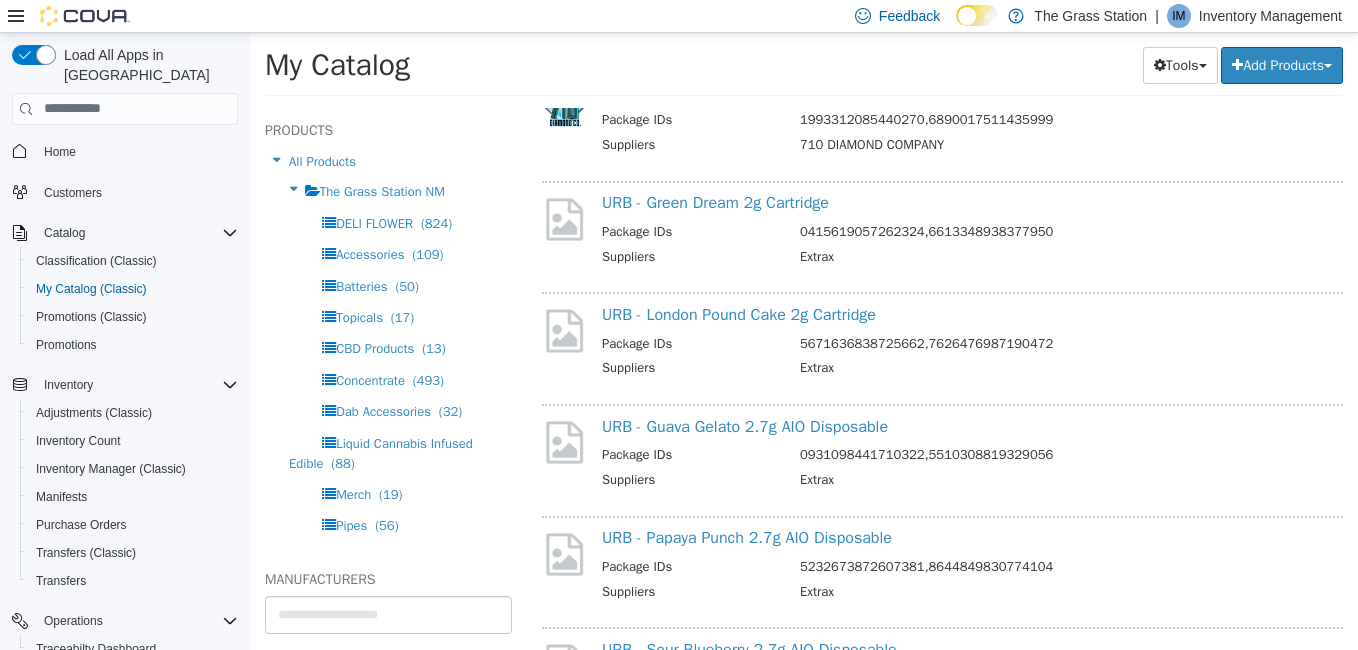scroll, scrollTop: 7413, scrollLeft: 0, axis: vertical 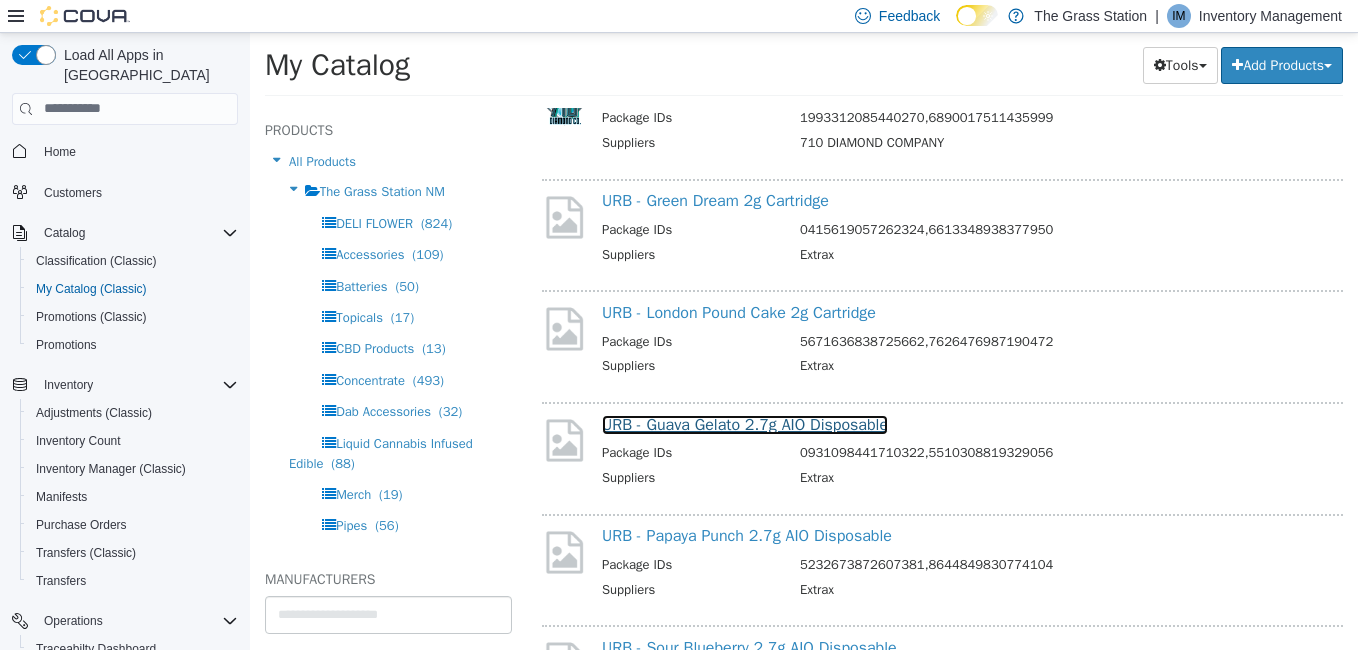 click on "URB - Guava Gelato 2.7g AIO Disposable" at bounding box center [745, 424] 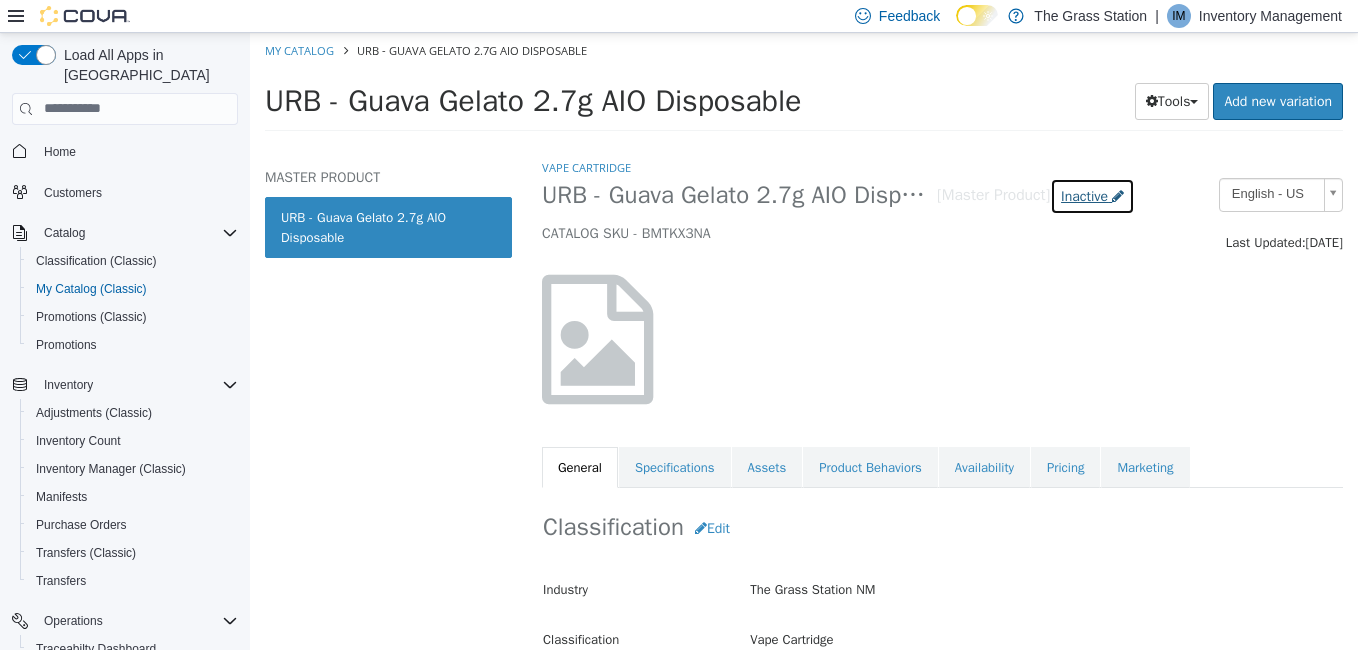 click on "Inactive" at bounding box center [1084, 195] 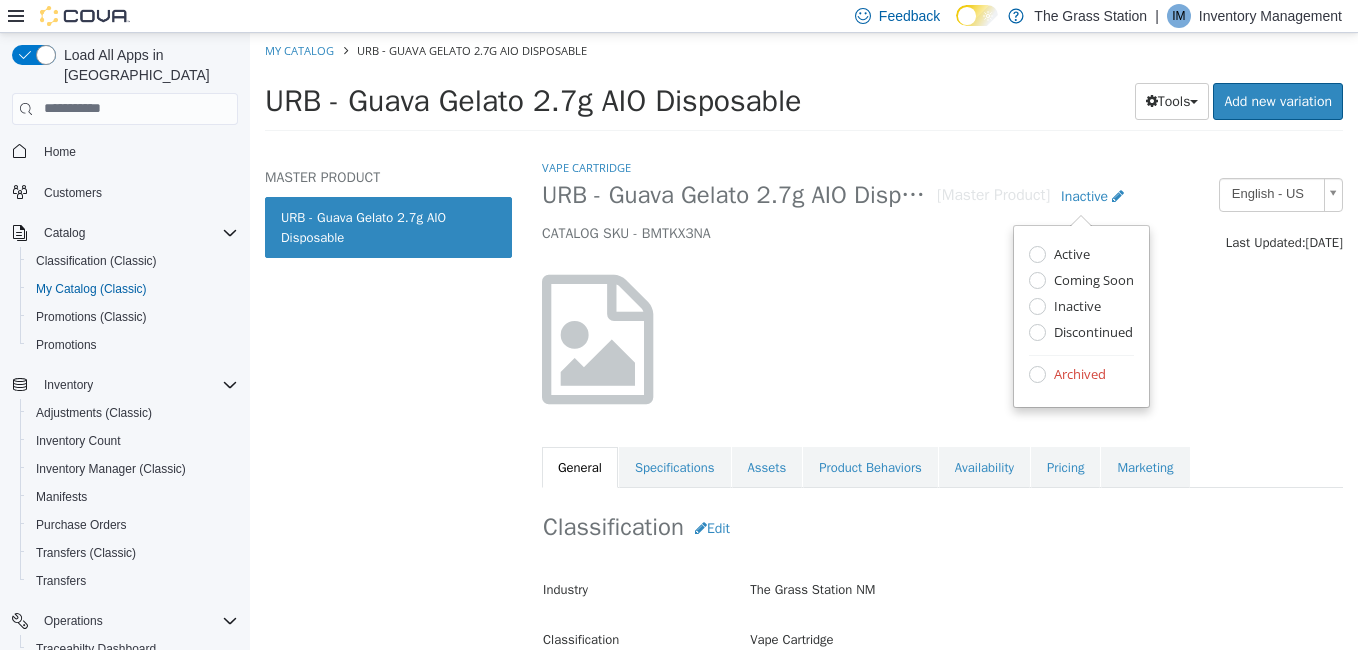 click on "Archived" at bounding box center [1077, 375] 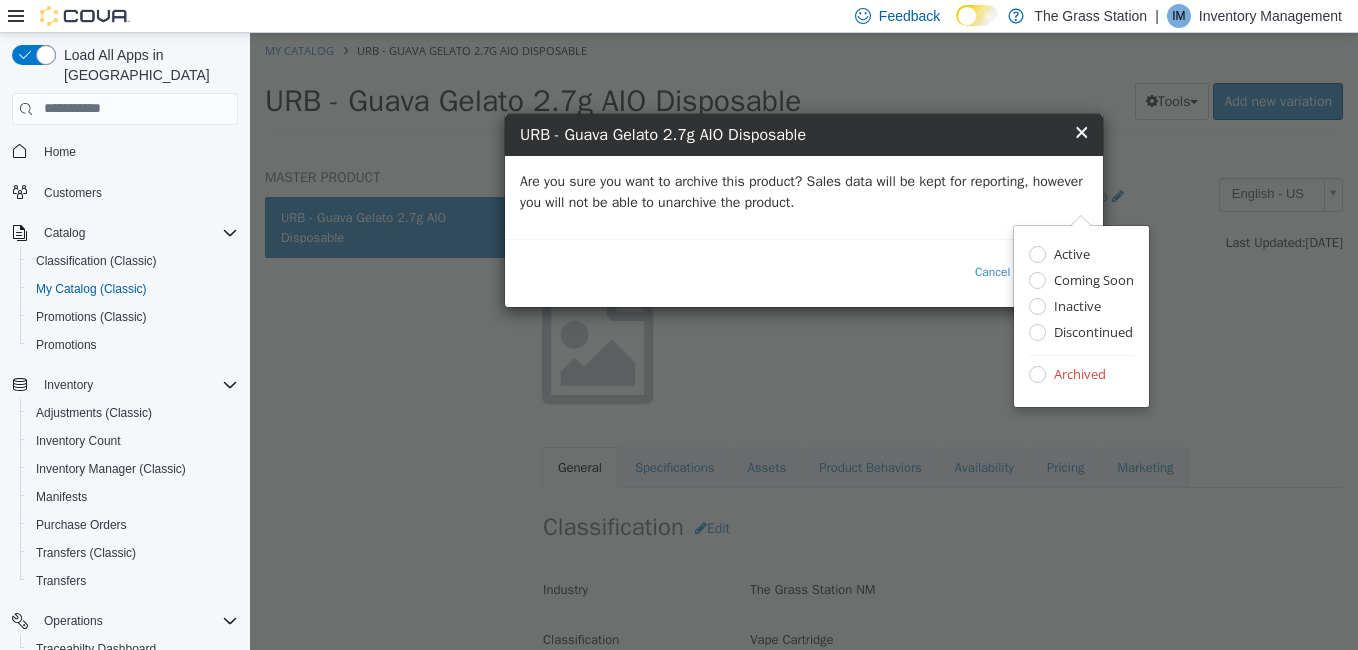 click on "Are you sure you want to archive this product? Sales data will be kept for reporting, however you will not be able to unarchive the product." at bounding box center [804, 191] 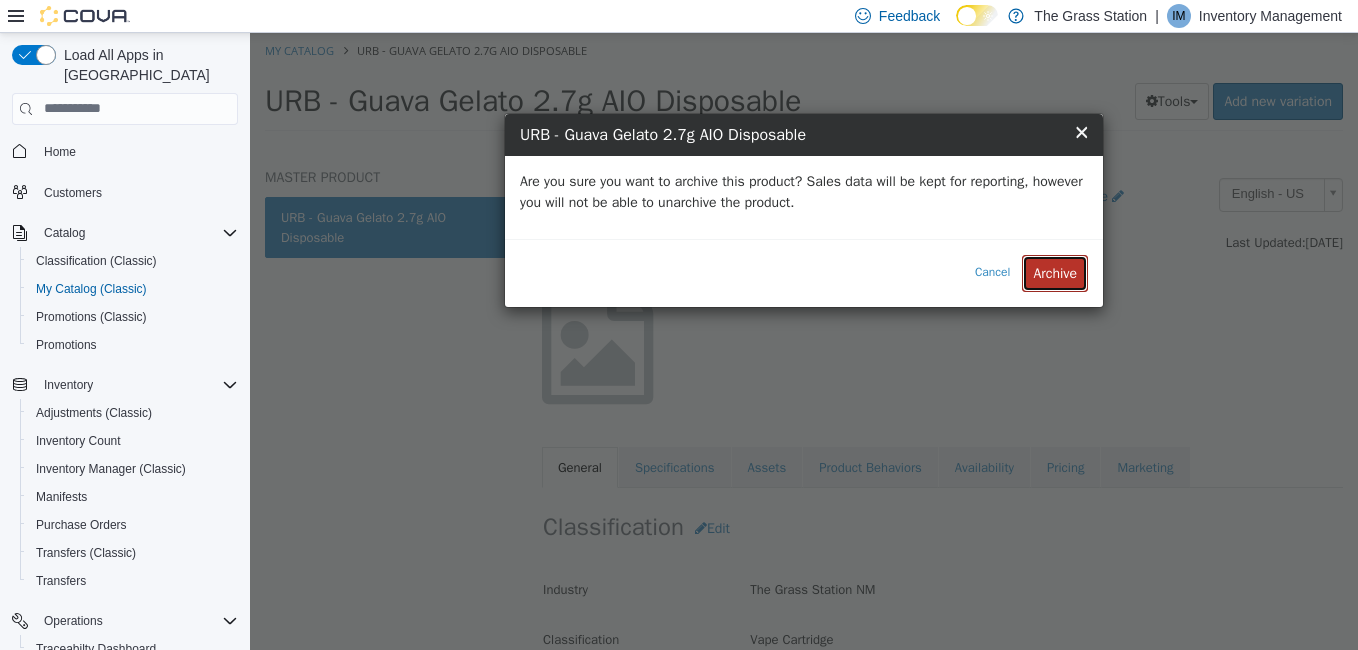 click on "Archive" at bounding box center (1055, 272) 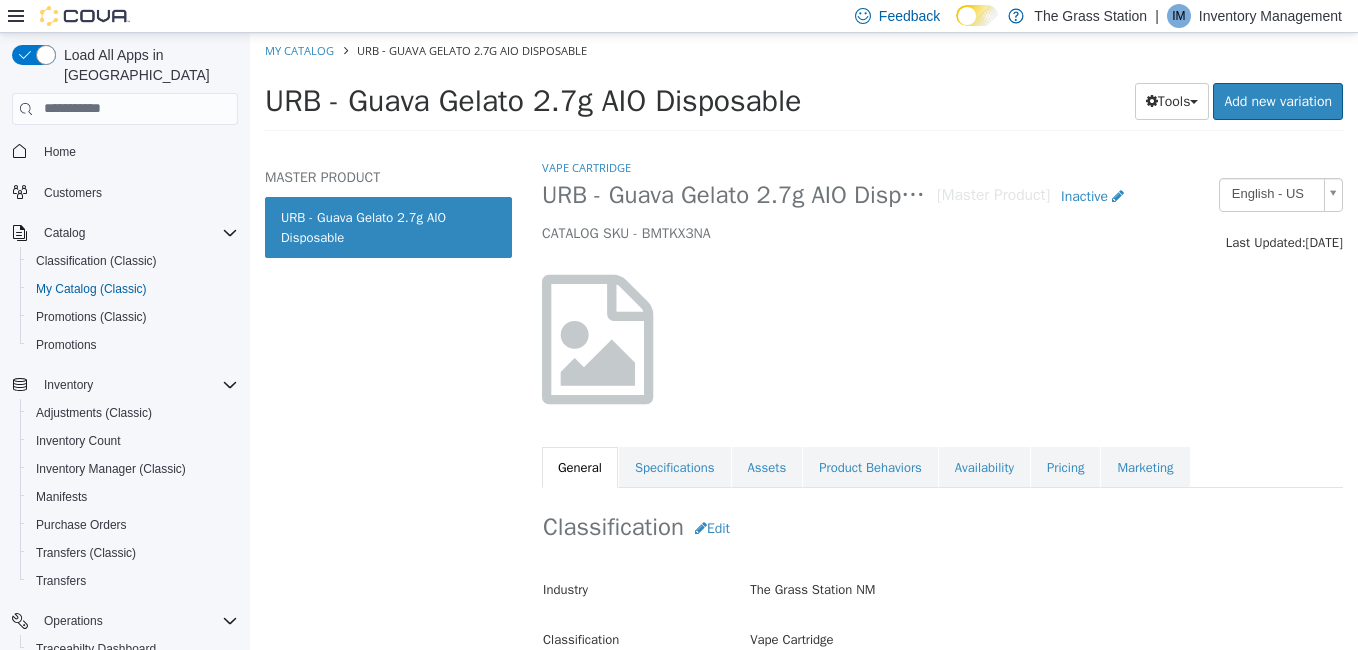 select on "**********" 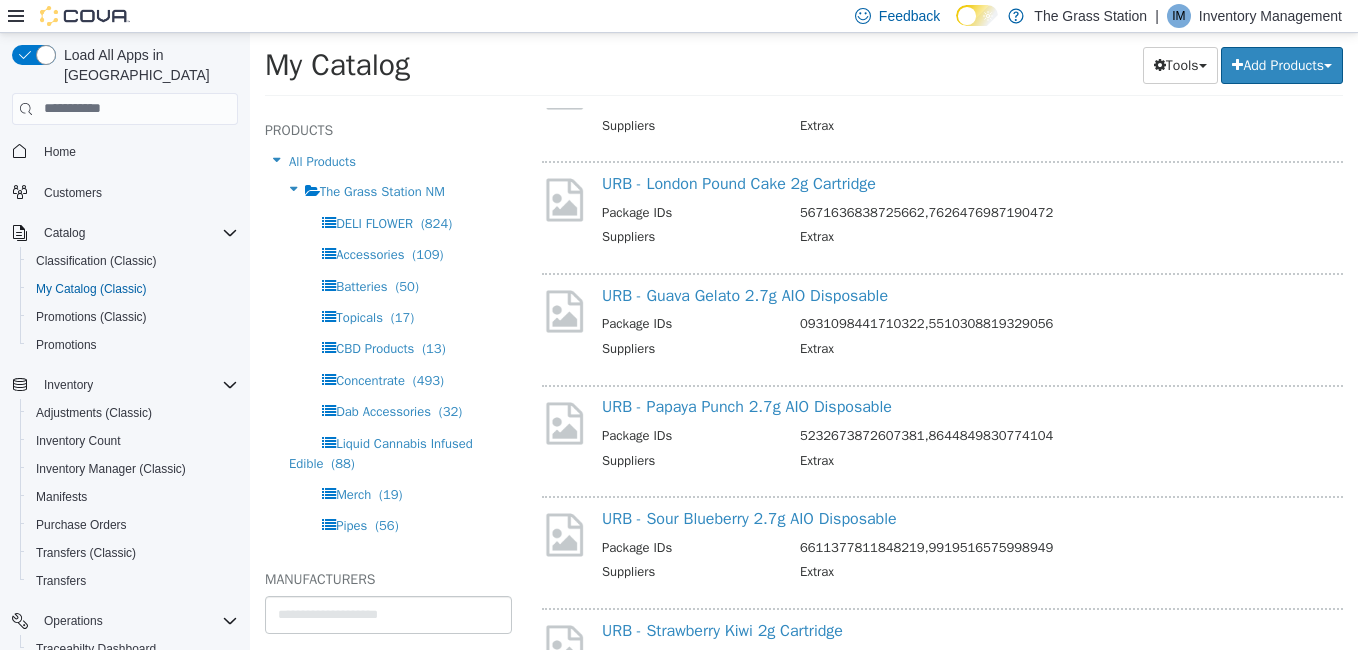 scroll, scrollTop: 7552, scrollLeft: 0, axis: vertical 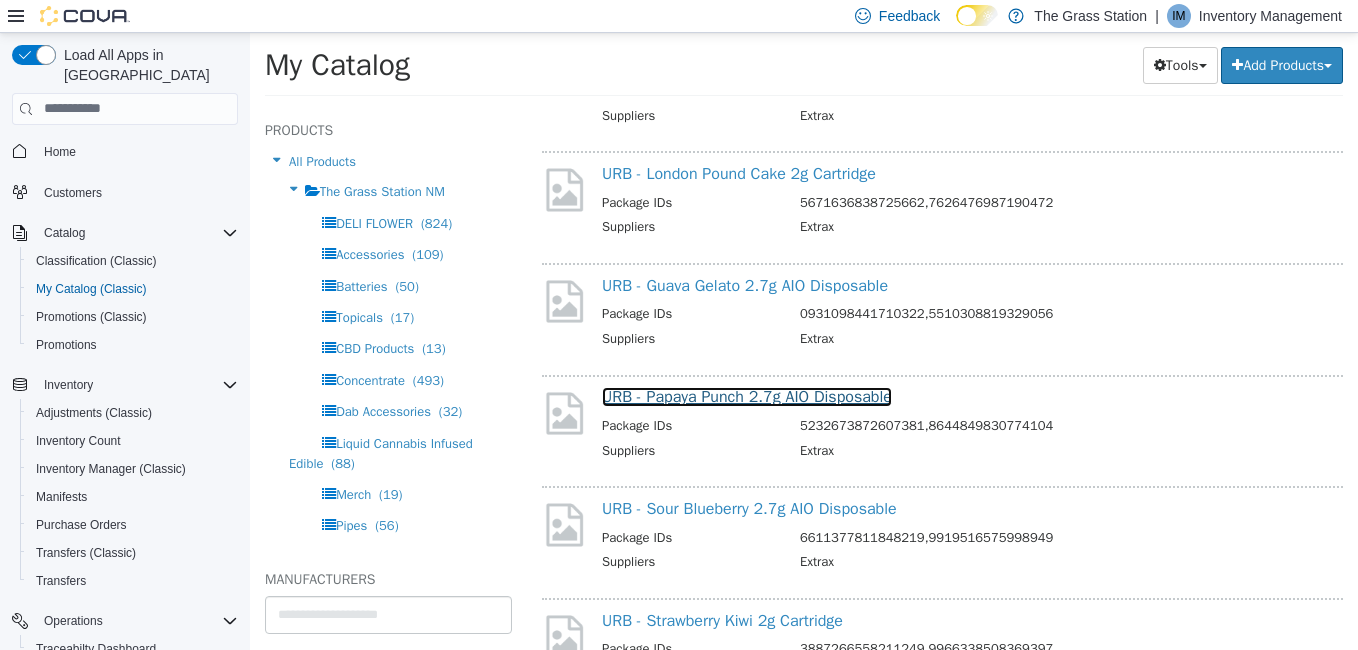 click on "URB - Papaya Punch 2.7g AIO Disposable" at bounding box center [747, 396] 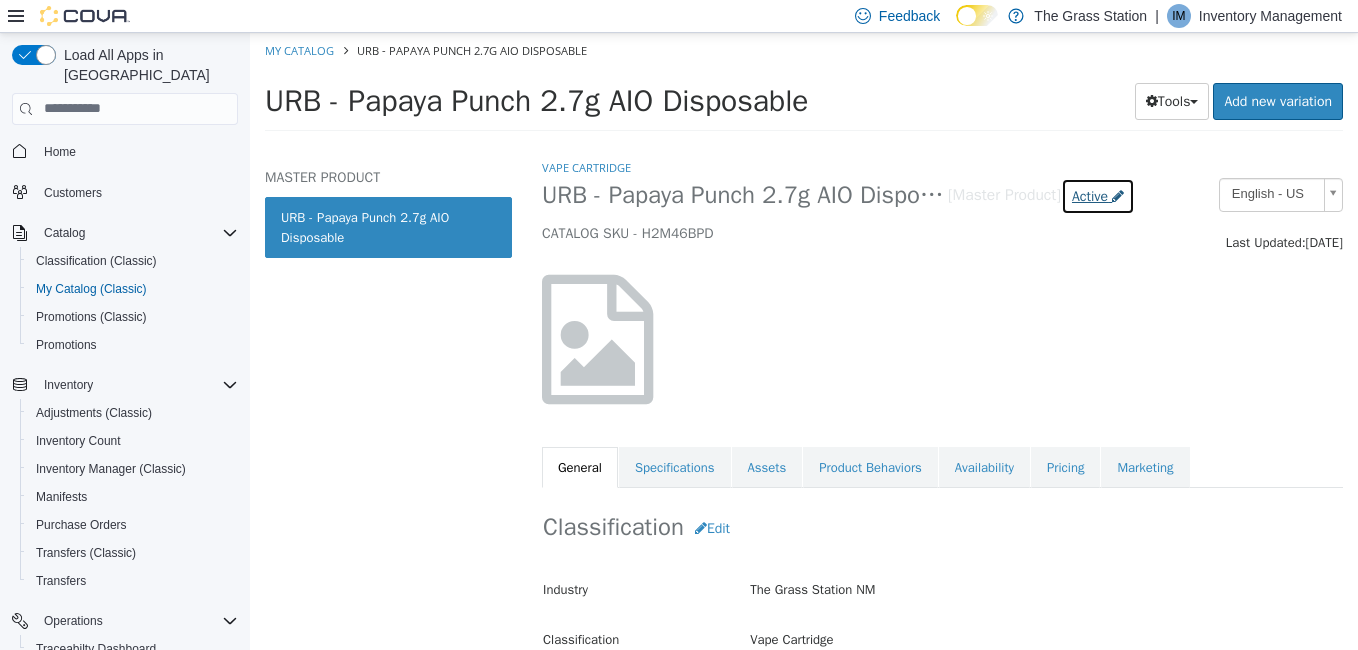 click on "Active" at bounding box center (1090, 195) 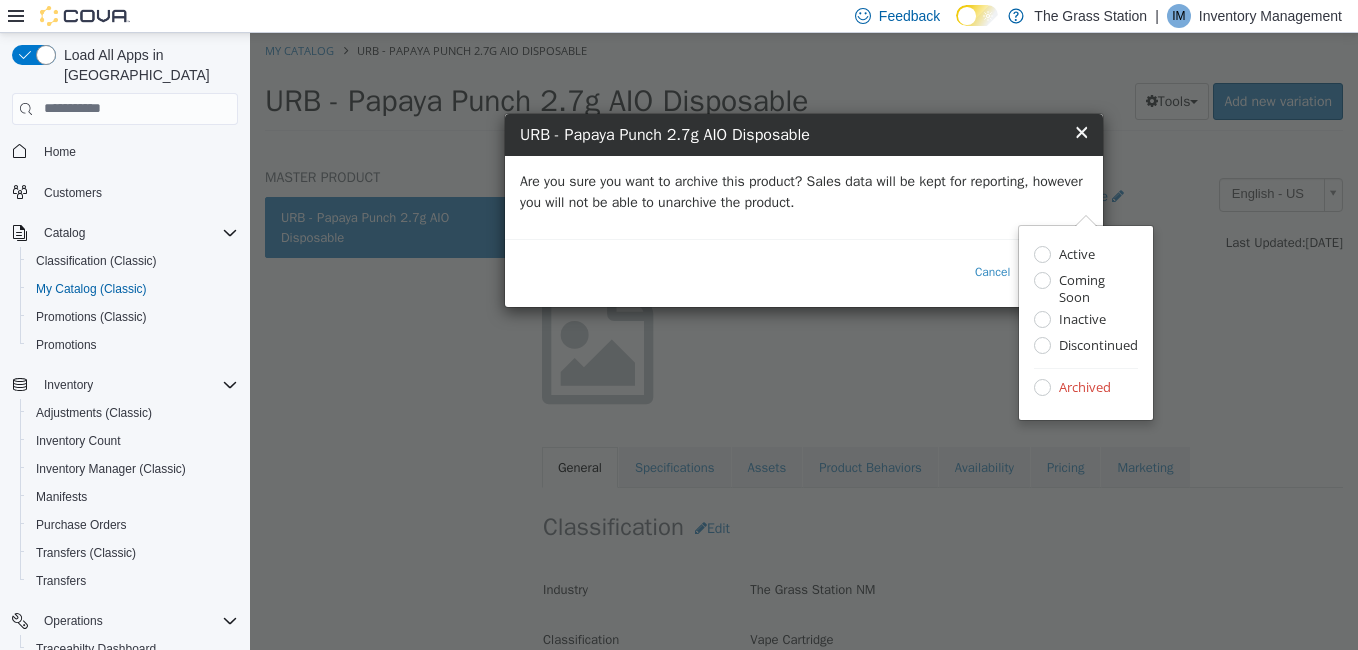 click on "Are you sure you want to archive this product? Sales data will be kept for reporting, however you will not be able to unarchive the product." at bounding box center [804, 191] 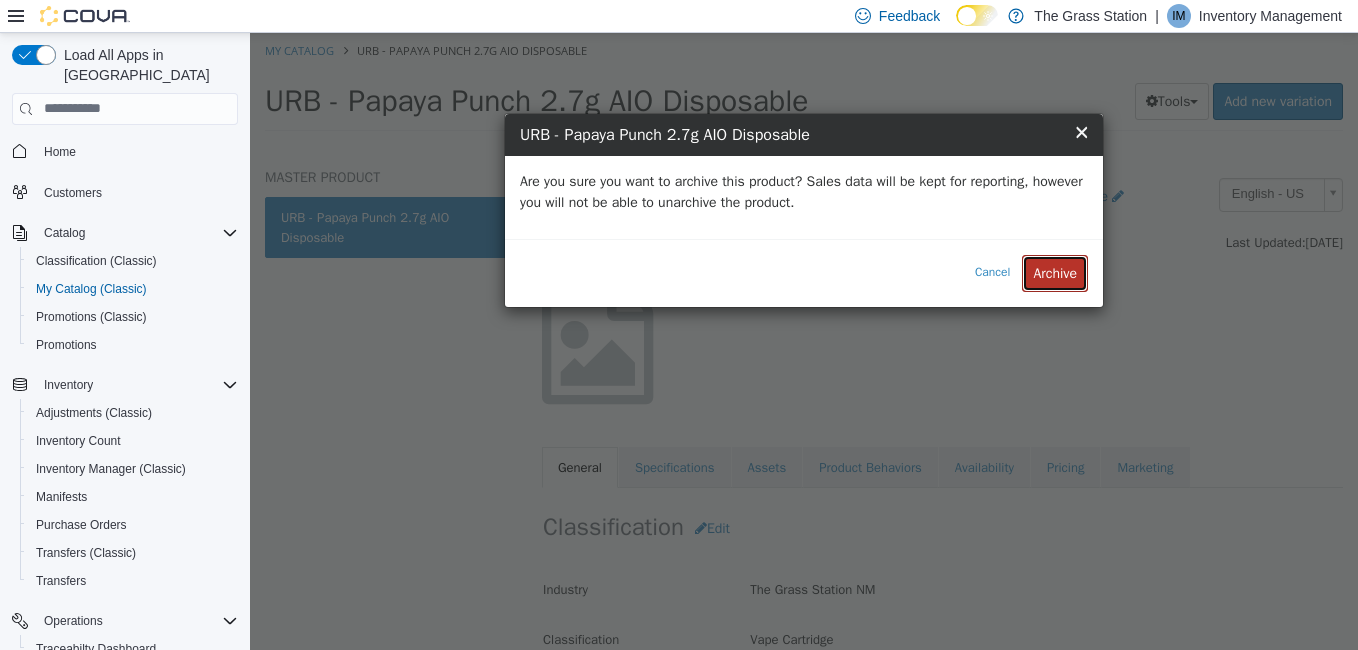 click on "Archive" at bounding box center [1055, 272] 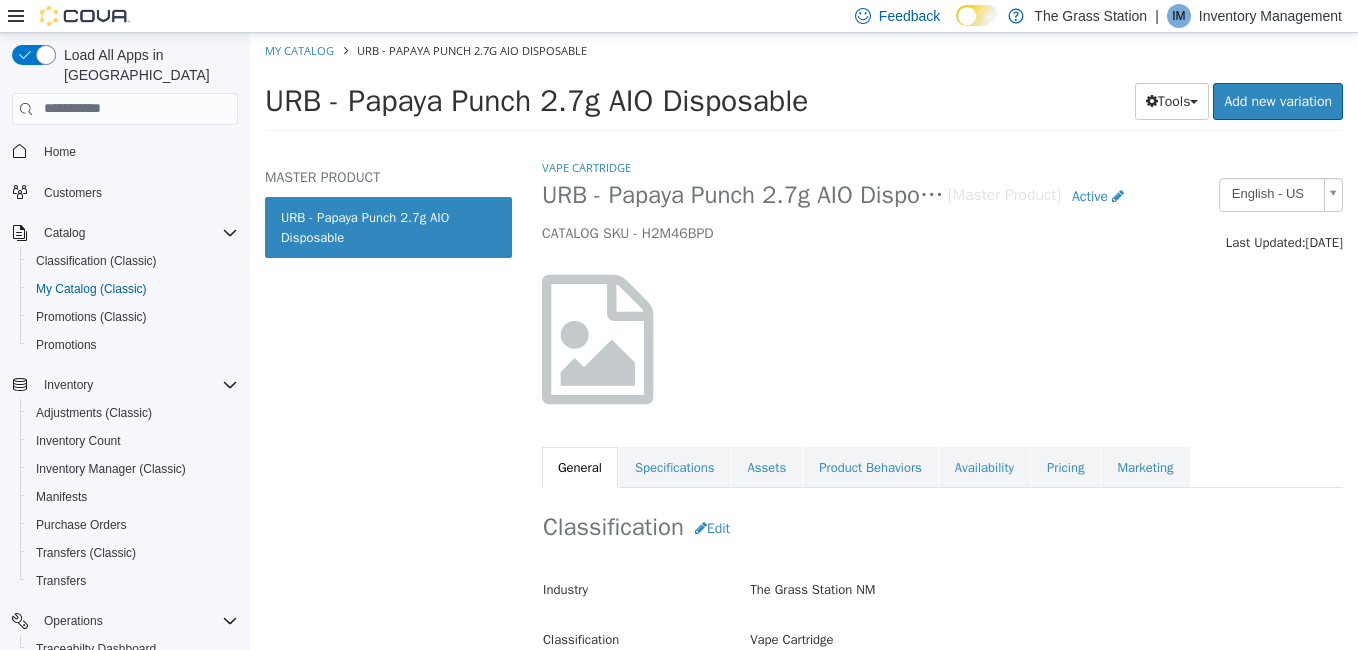 select on "**********" 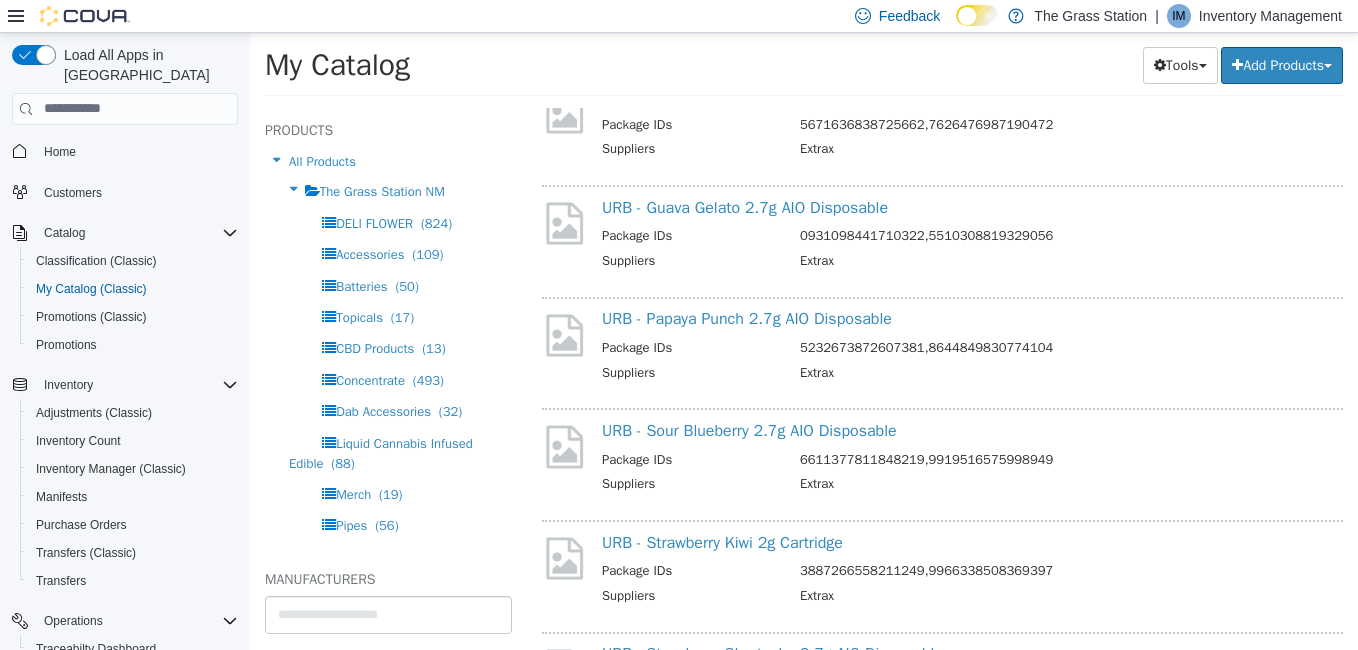 scroll, scrollTop: 7631, scrollLeft: 0, axis: vertical 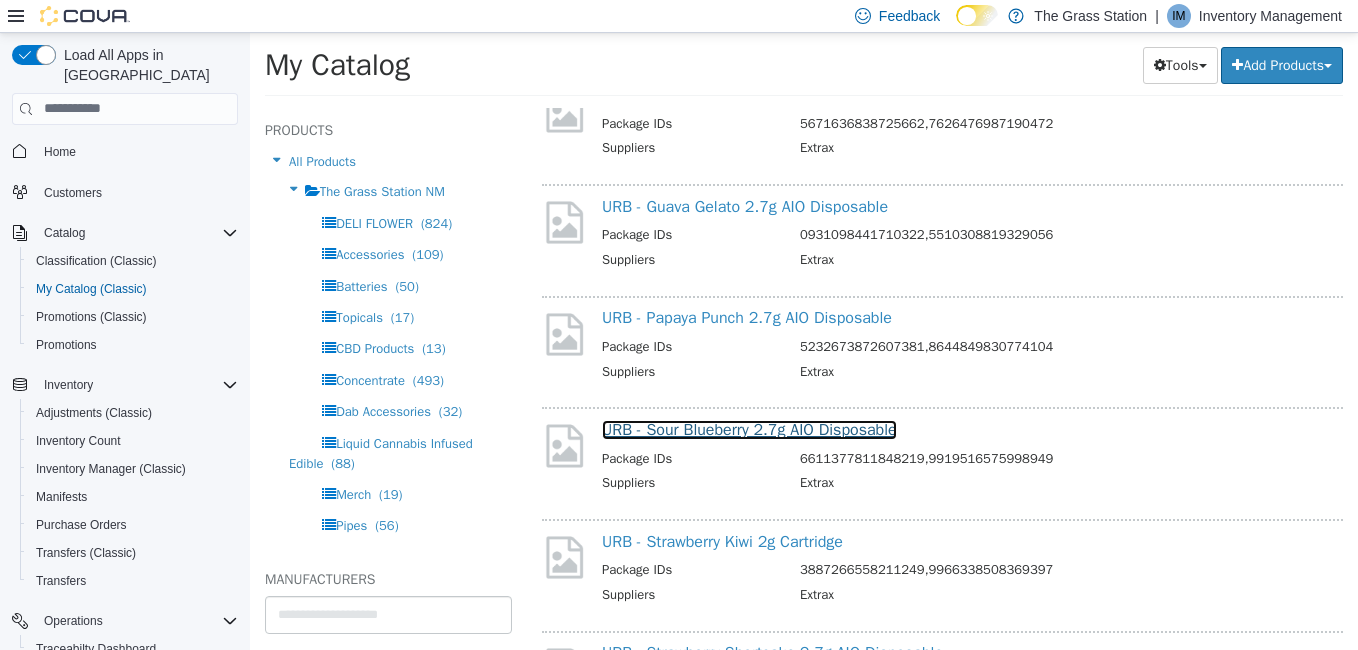 click on "URB - Sour Blueberry 2.7g AIO Disposable" at bounding box center (749, 429) 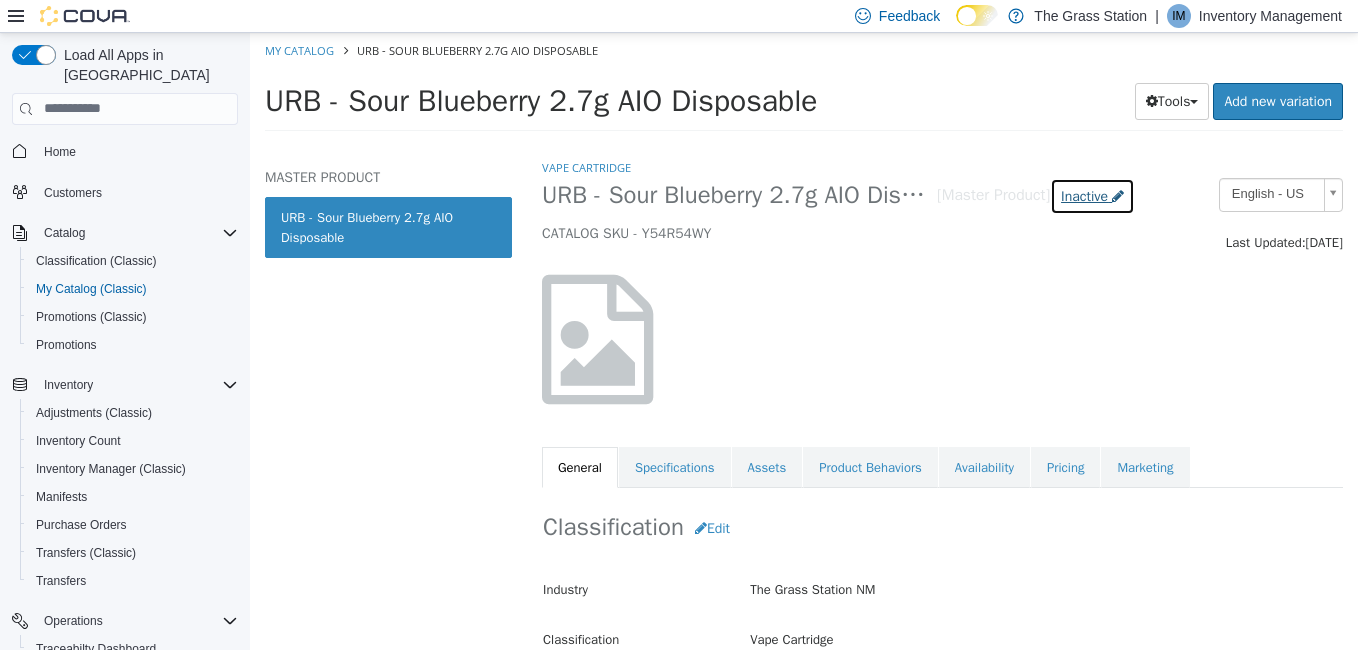 click on "Inactive" at bounding box center [1084, 195] 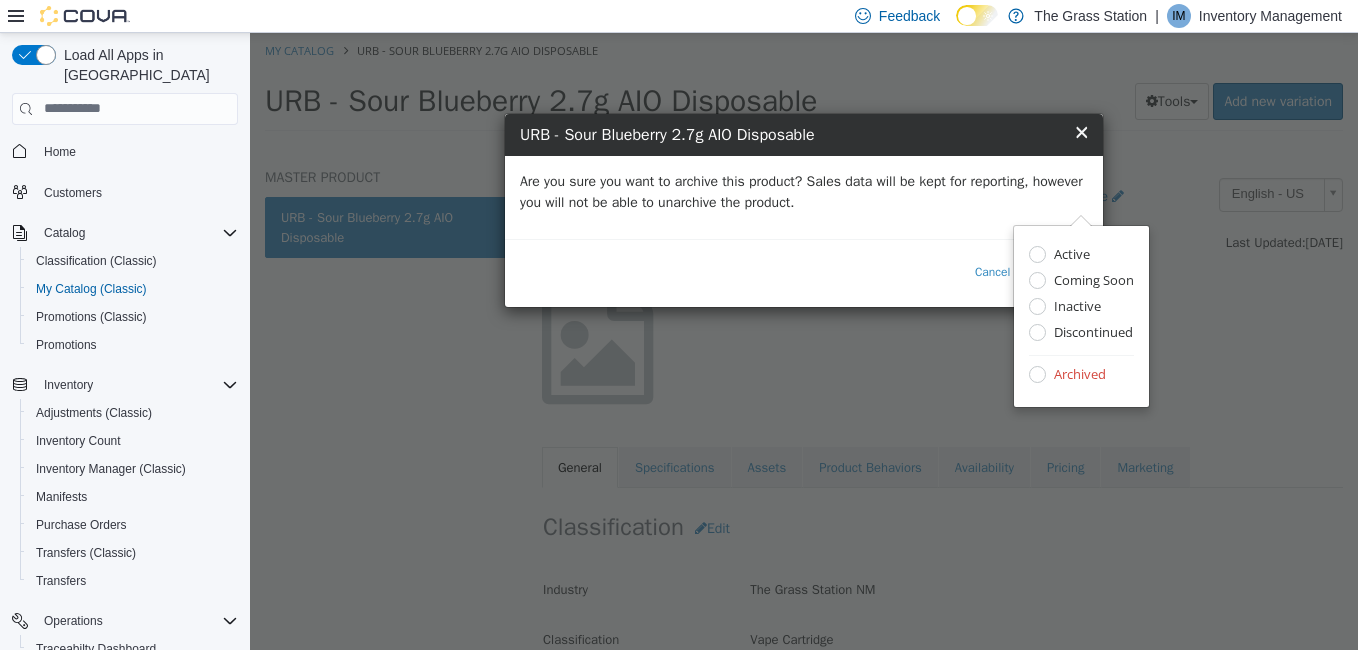 click on "Are you sure you want to archive this product? Sales data will be kept for reporting, however you will not be able to unarchive the product." at bounding box center (804, 191) 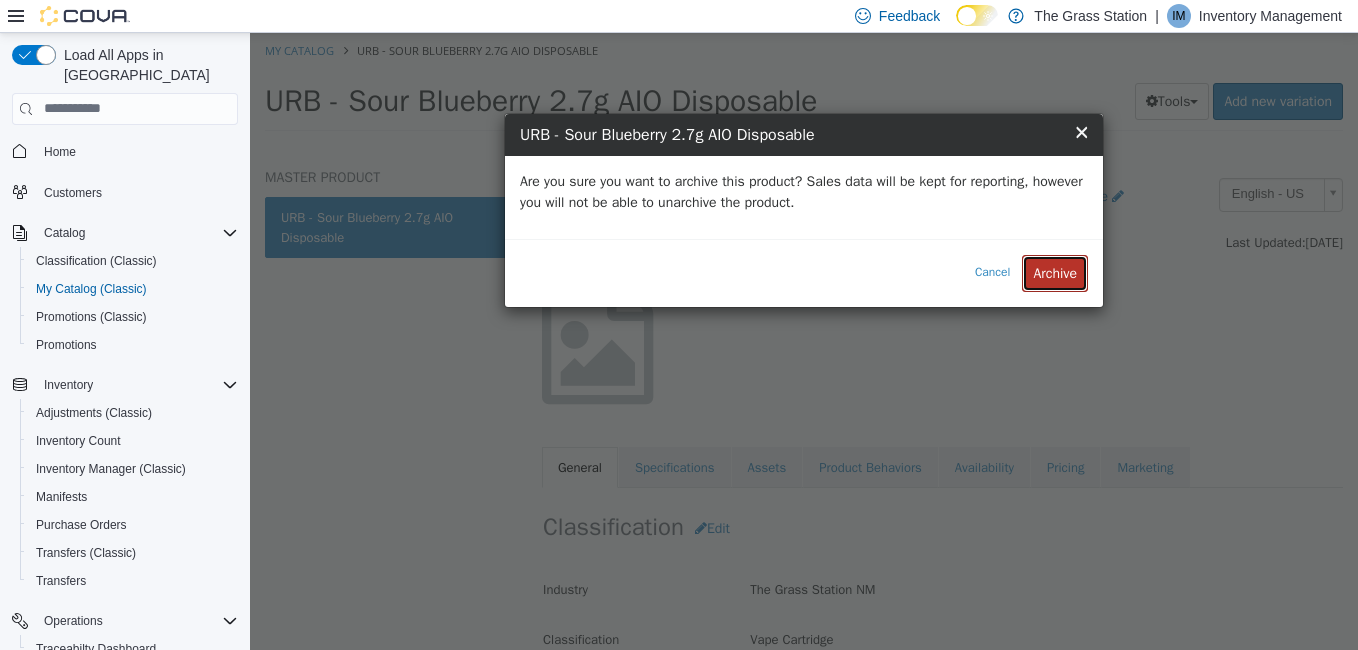 click on "Archive" at bounding box center [1055, 272] 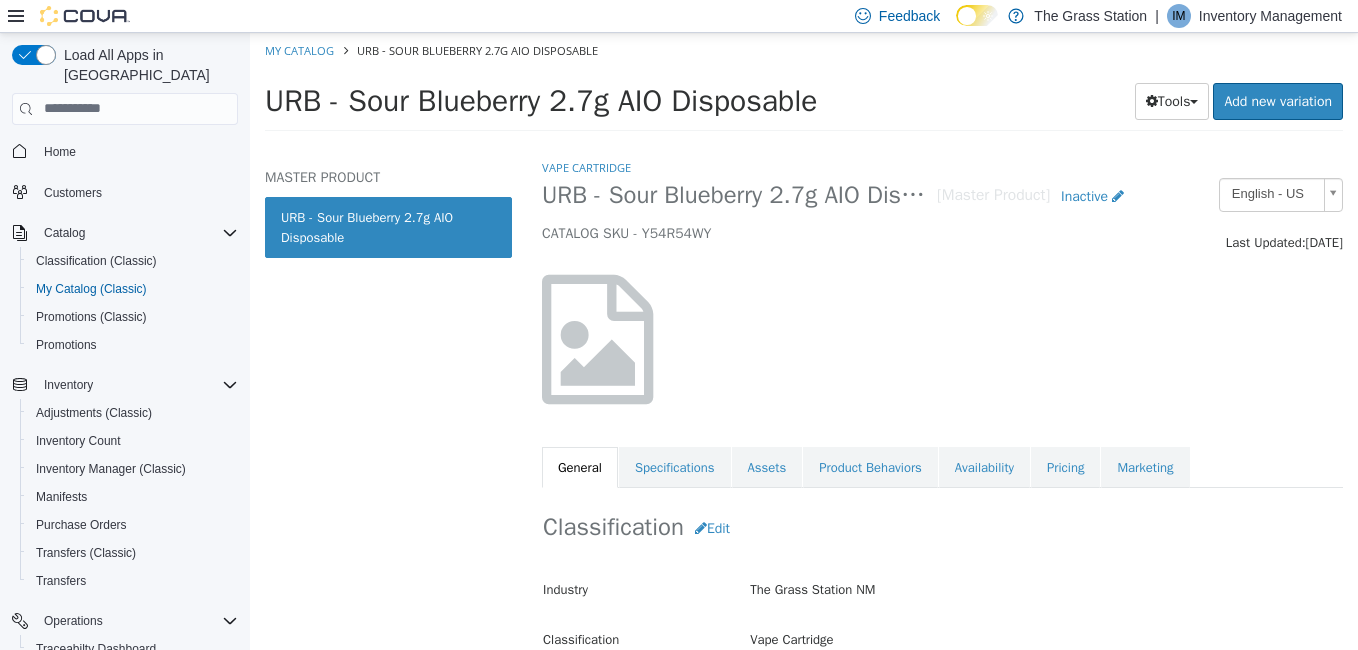 select on "**********" 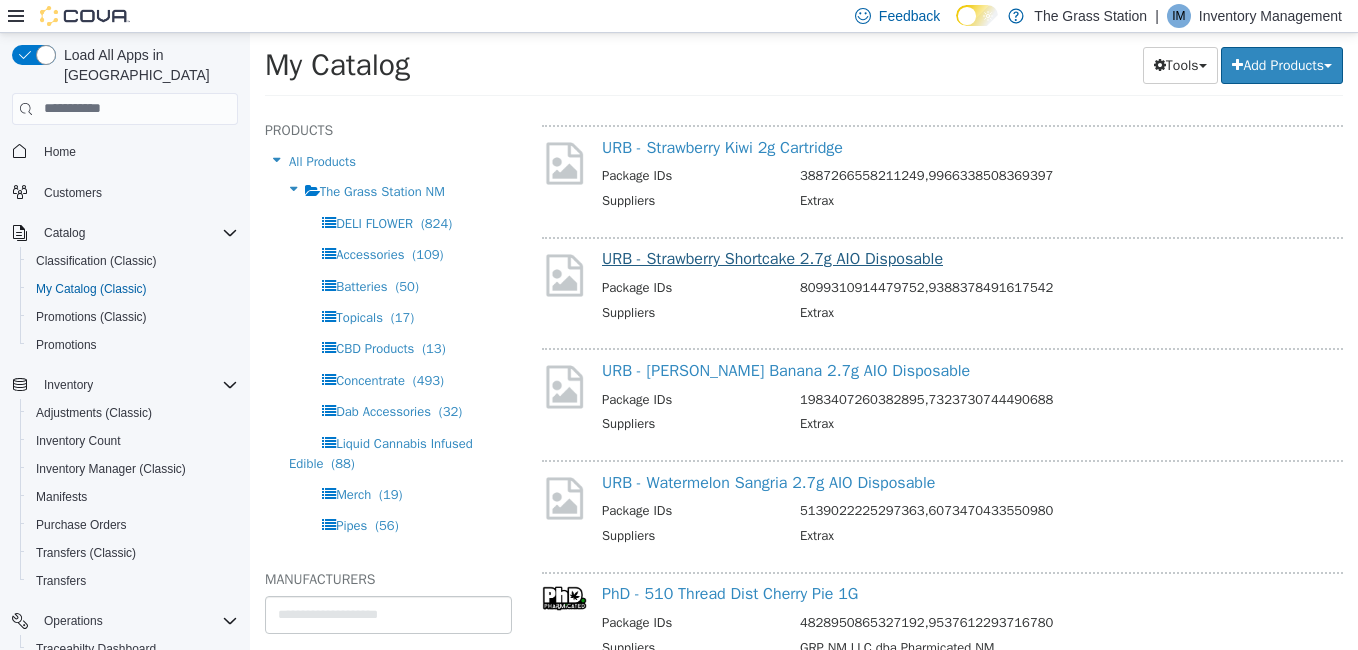 scroll, scrollTop: 8026, scrollLeft: 0, axis: vertical 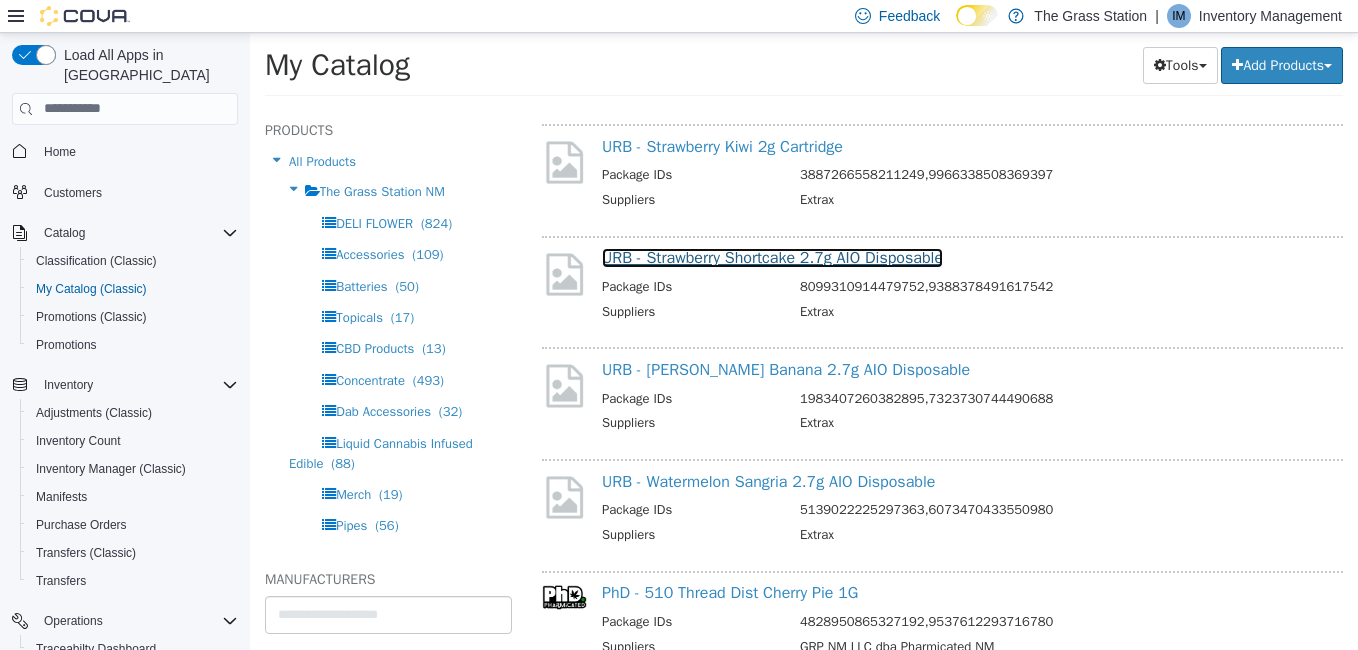 click on "URB - Strawberry Shortcake 2.7g AIO Disposable" at bounding box center [772, 257] 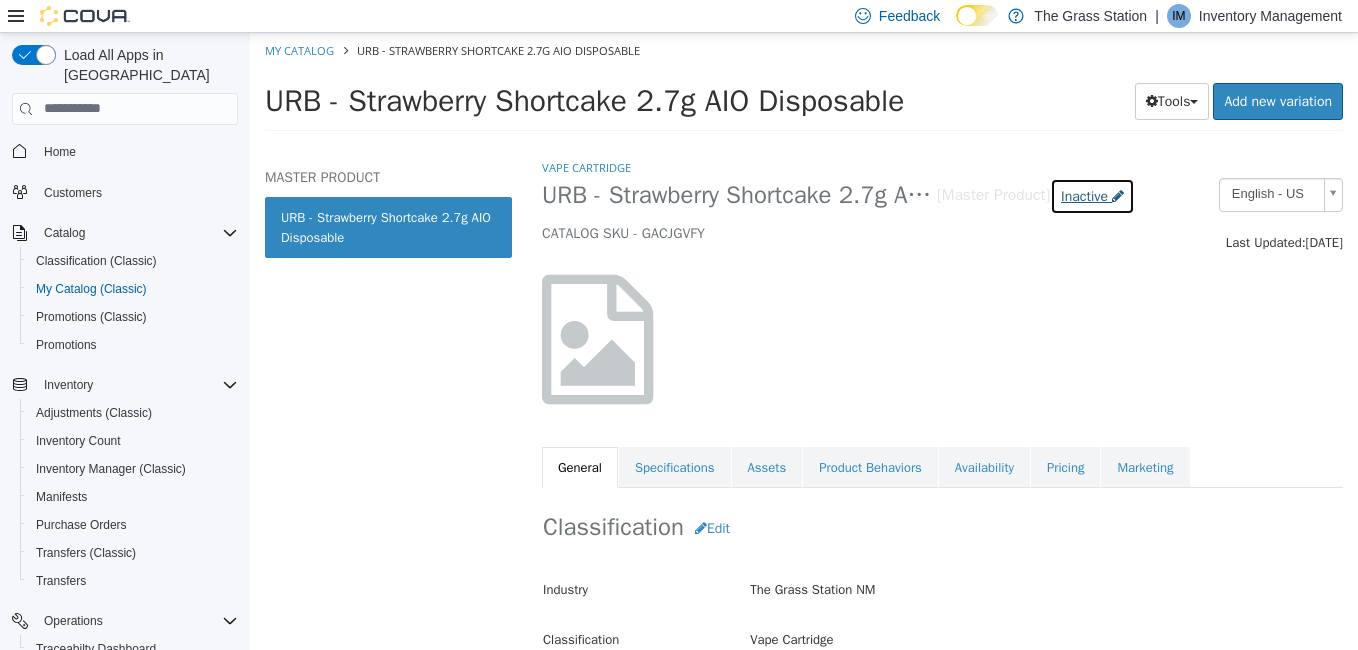 click on "Inactive" at bounding box center [1084, 195] 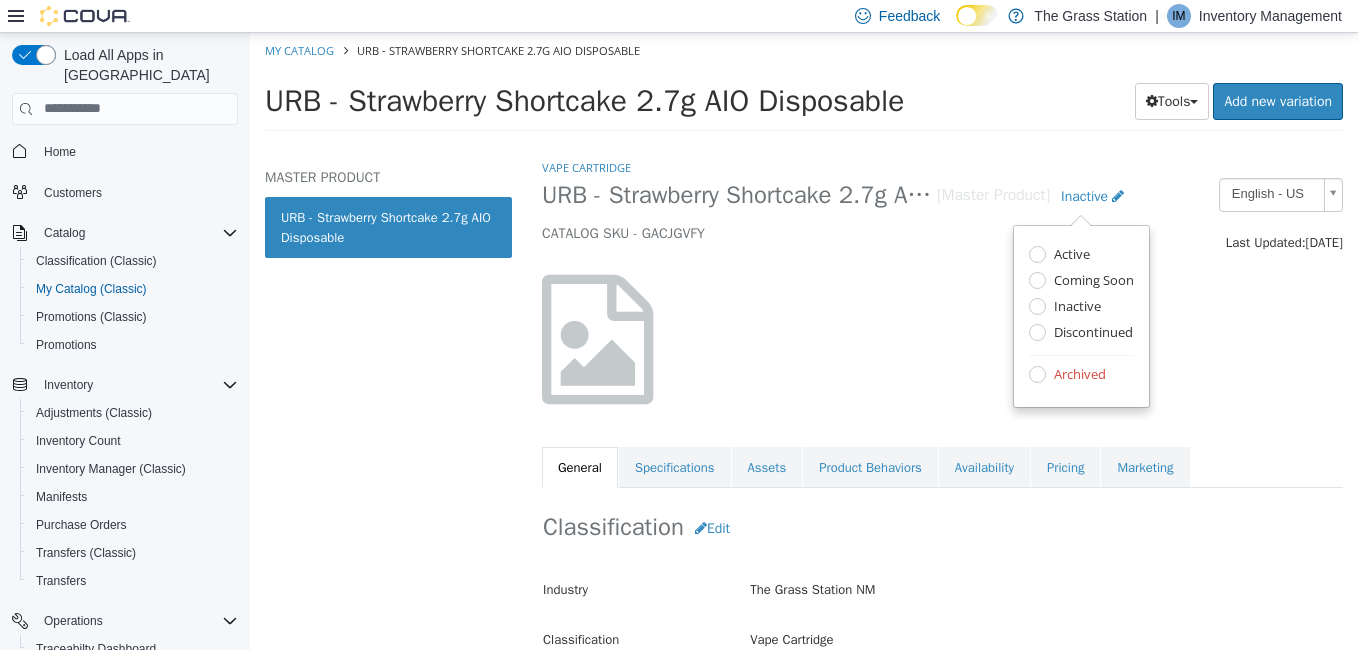 click on "Archived" at bounding box center [1077, 375] 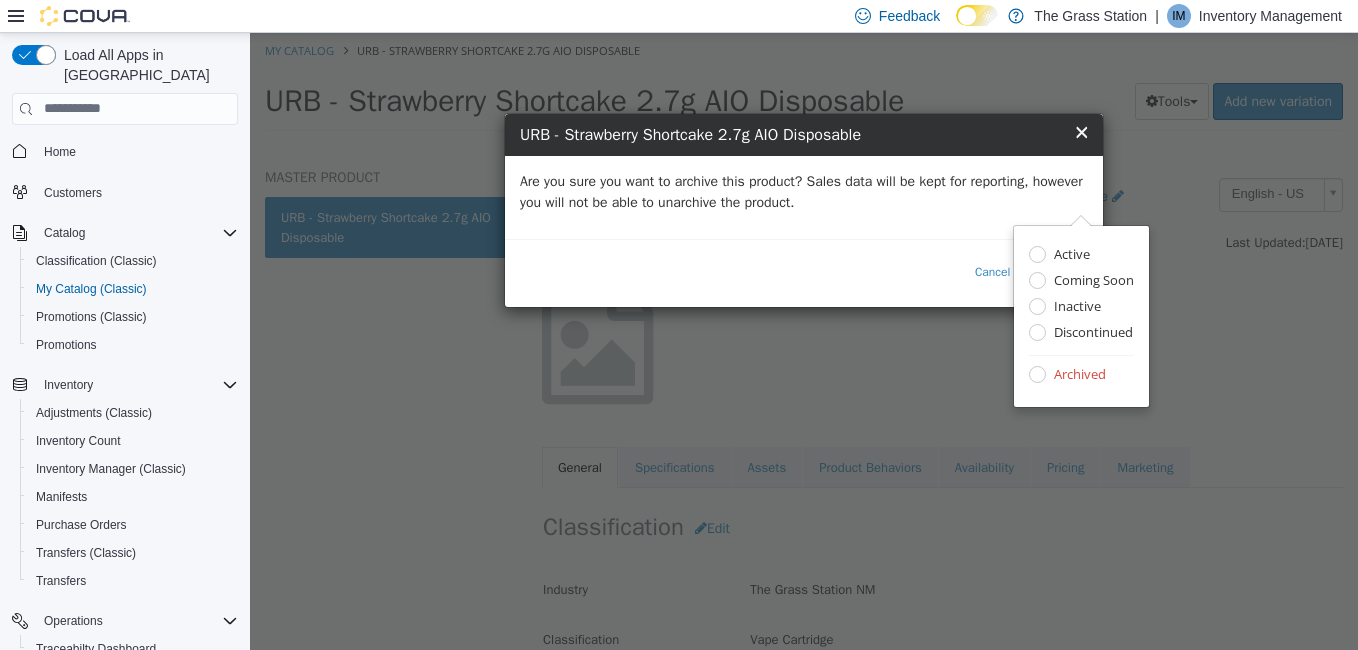 click on "Are you sure you want to archive this product? Sales data will be kept for reporting, however you will not be able to unarchive the product." at bounding box center [804, 191] 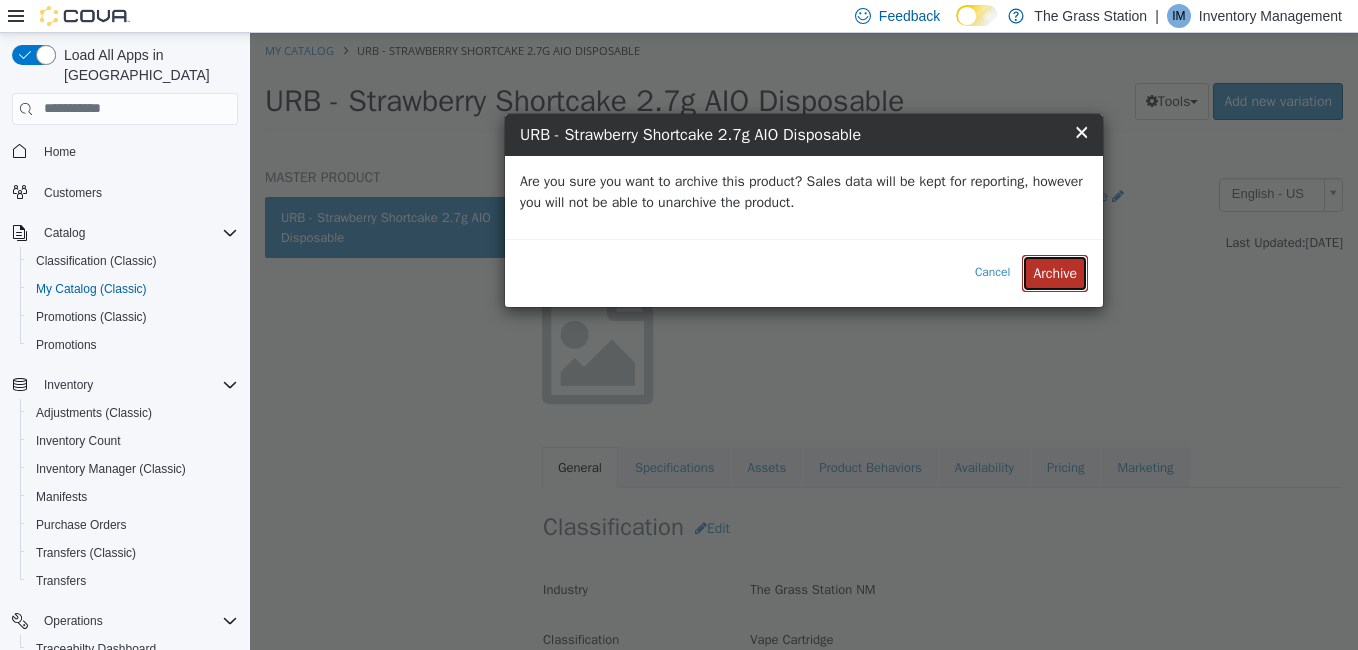 click on "Archive" at bounding box center [1055, 272] 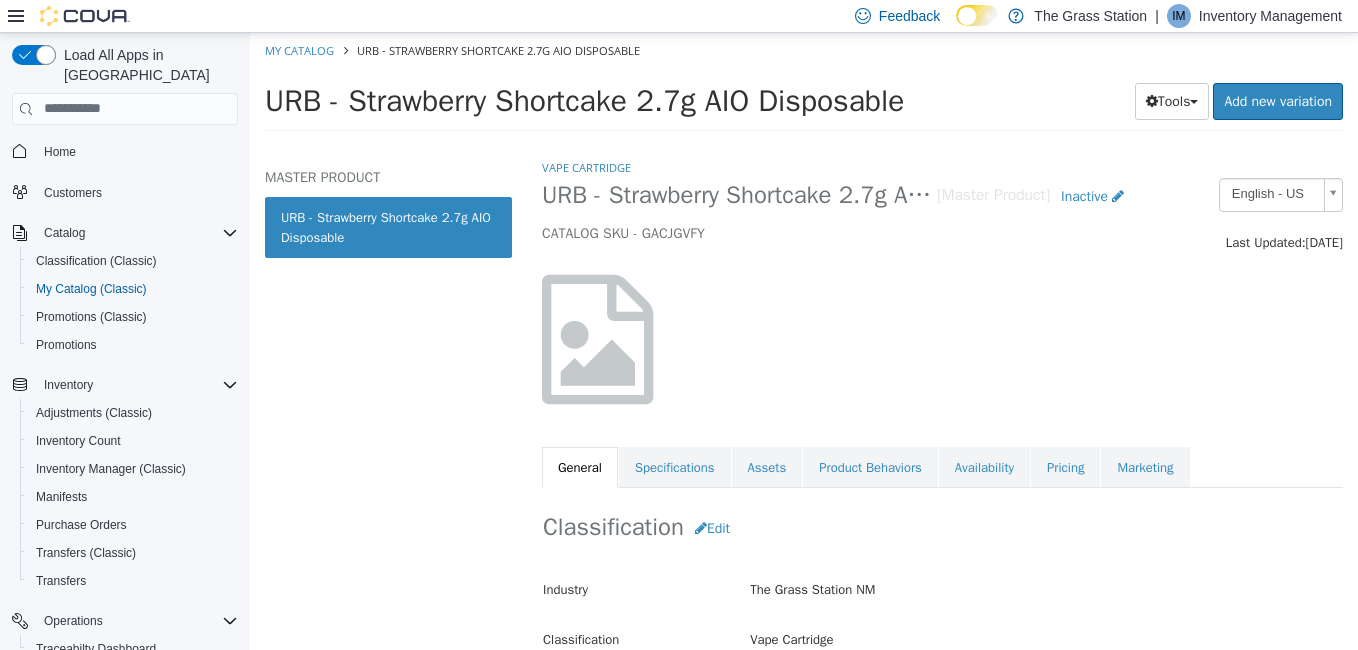 select on "**********" 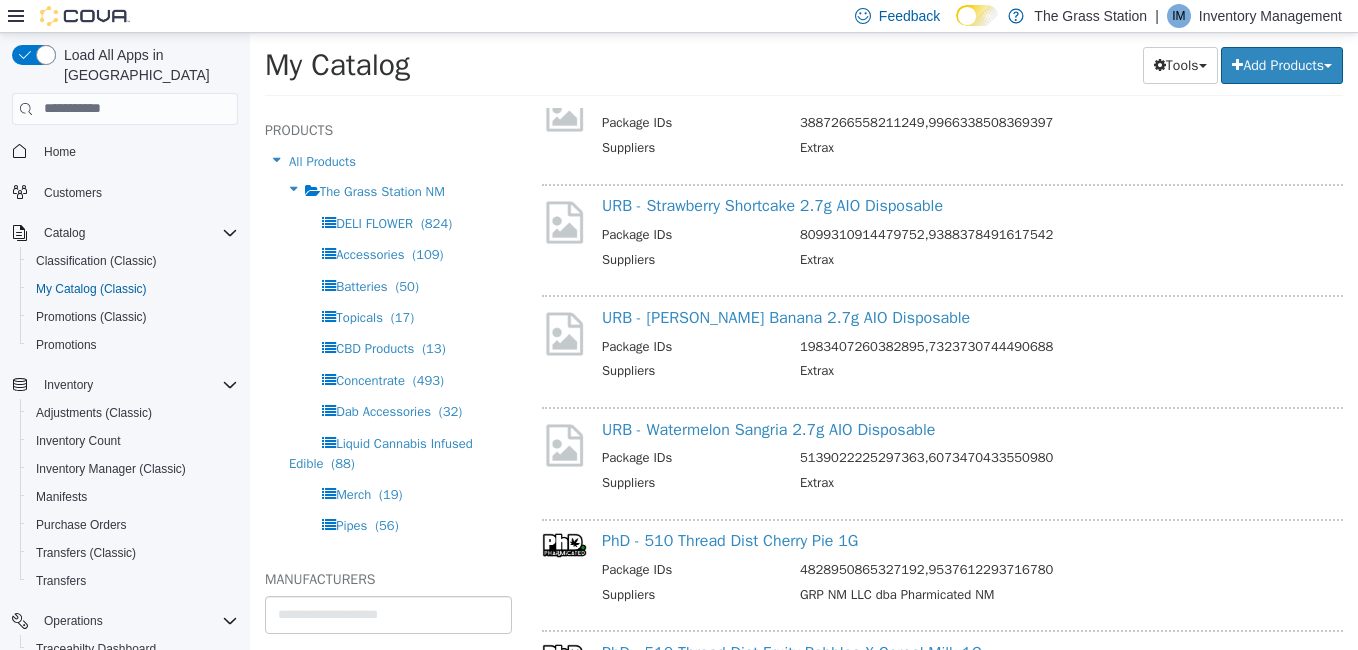 scroll, scrollTop: 8080, scrollLeft: 0, axis: vertical 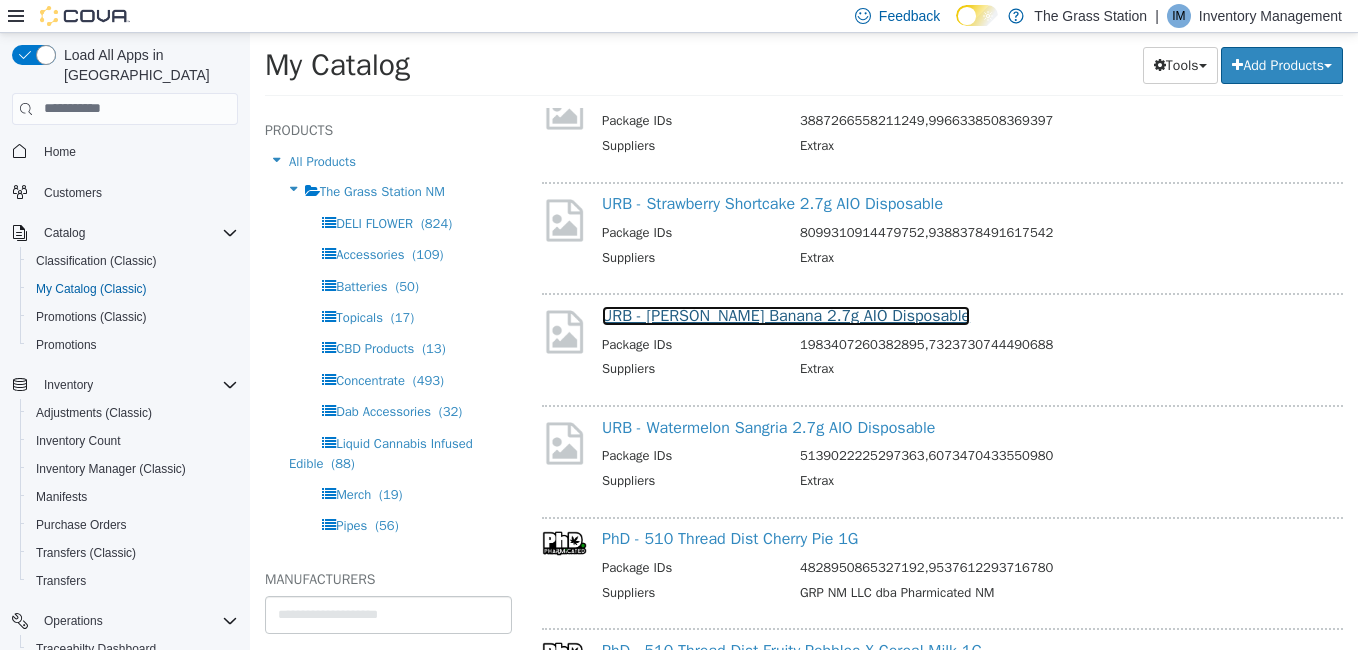 click on "URB - Tangie Banana 2.7g AIO Disposable" at bounding box center (786, 315) 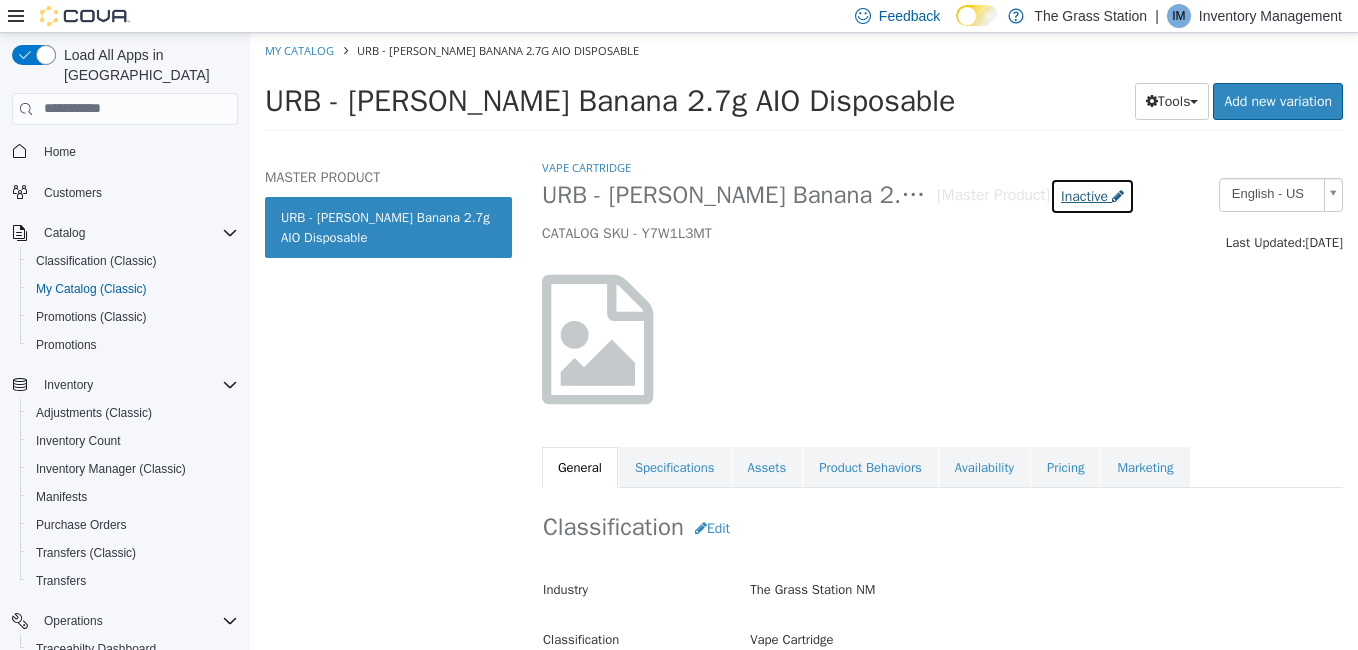 click on "Inactive" at bounding box center (1092, 195) 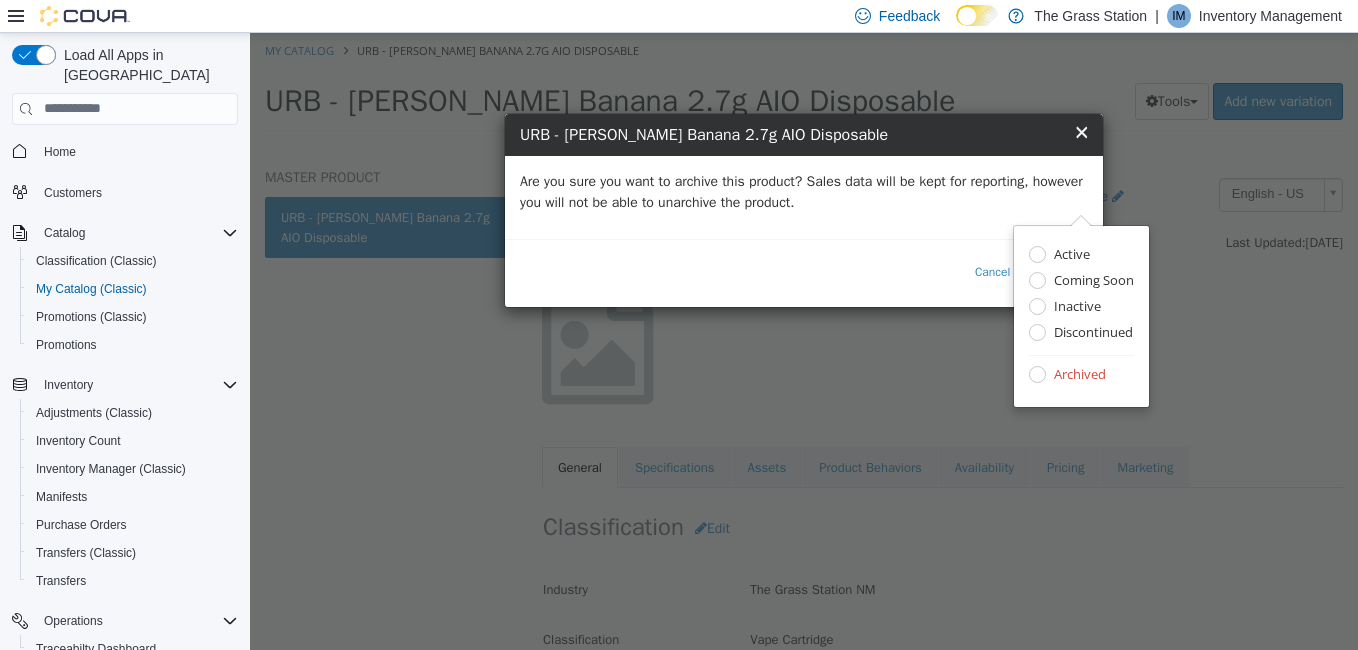 click on "Are you sure you want to archive this product? Sales data will be kept for reporting, however you will not be able to unarchive the product." at bounding box center [804, 191] 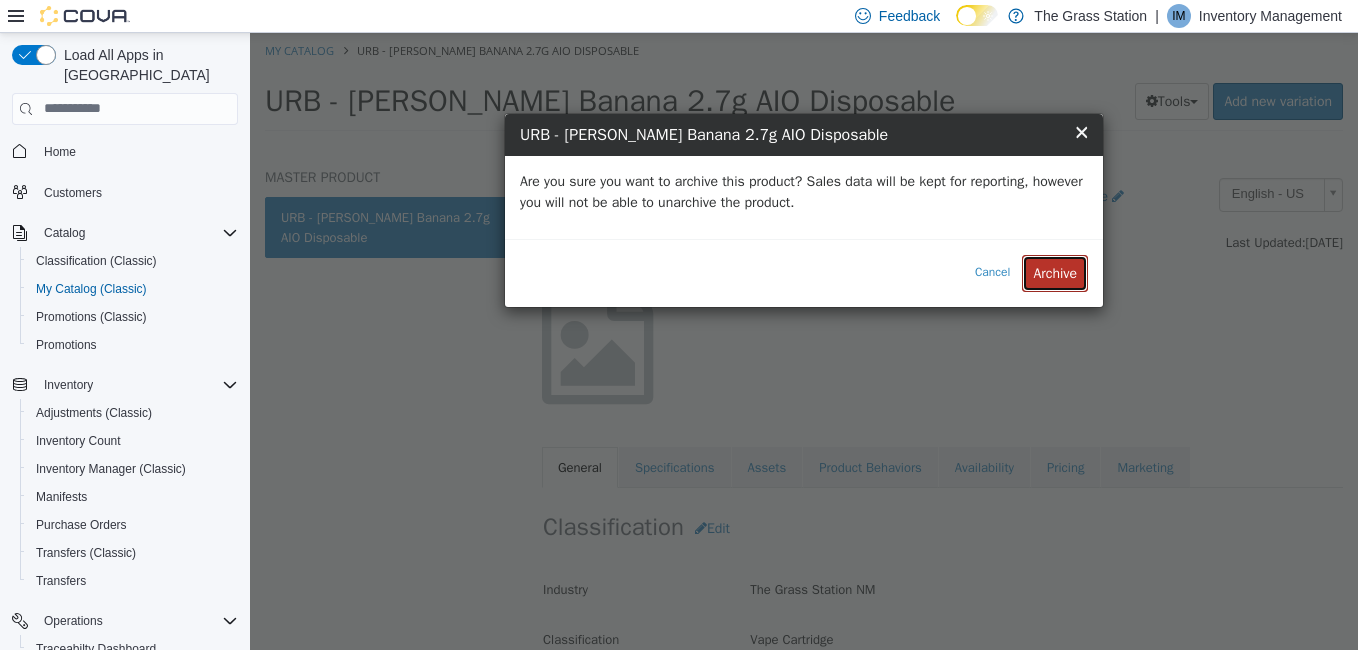 click on "Archive" at bounding box center [1055, 272] 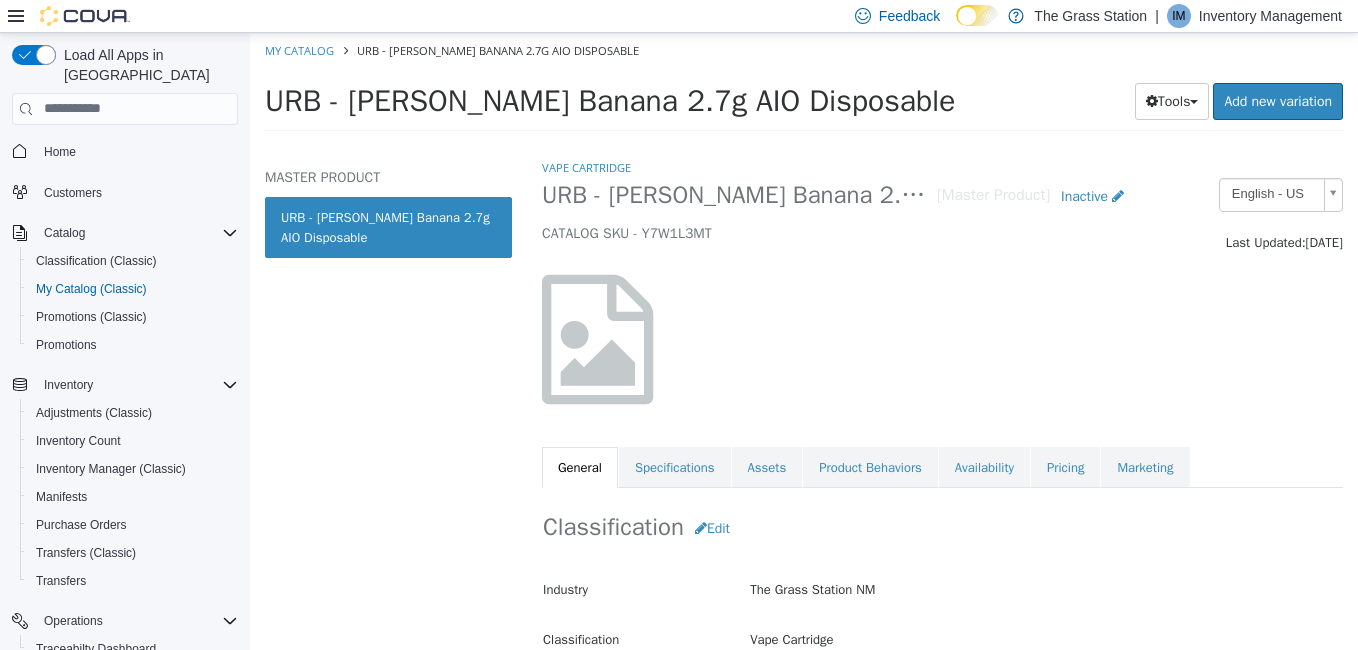 select on "**********" 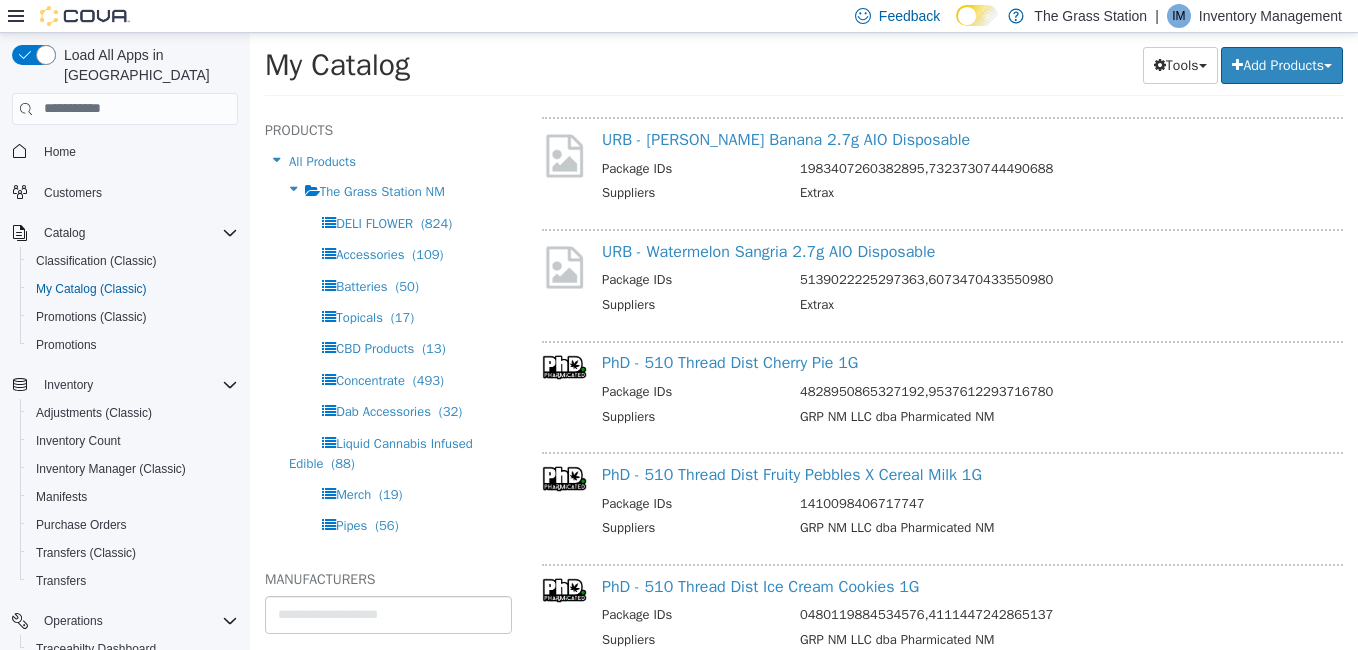 scroll, scrollTop: 8259, scrollLeft: 0, axis: vertical 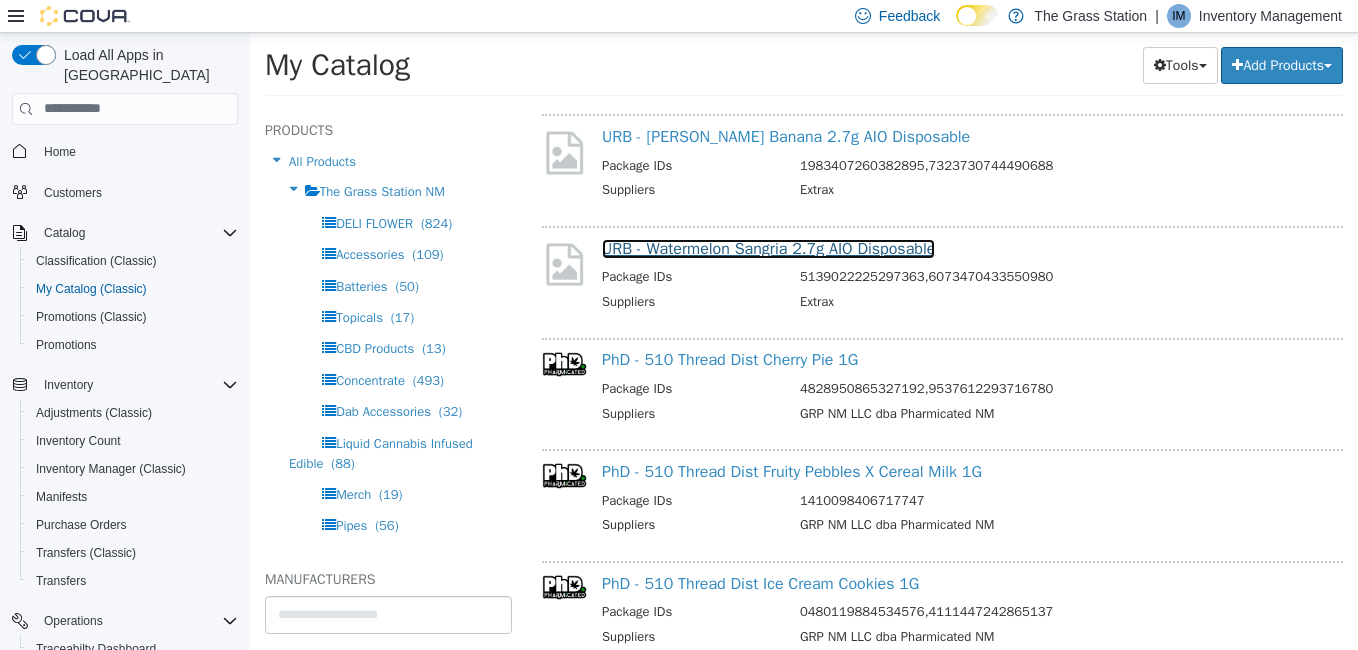 click on "URB - Watermelon Sangria 2.7g AIO Disposable" at bounding box center [768, 248] 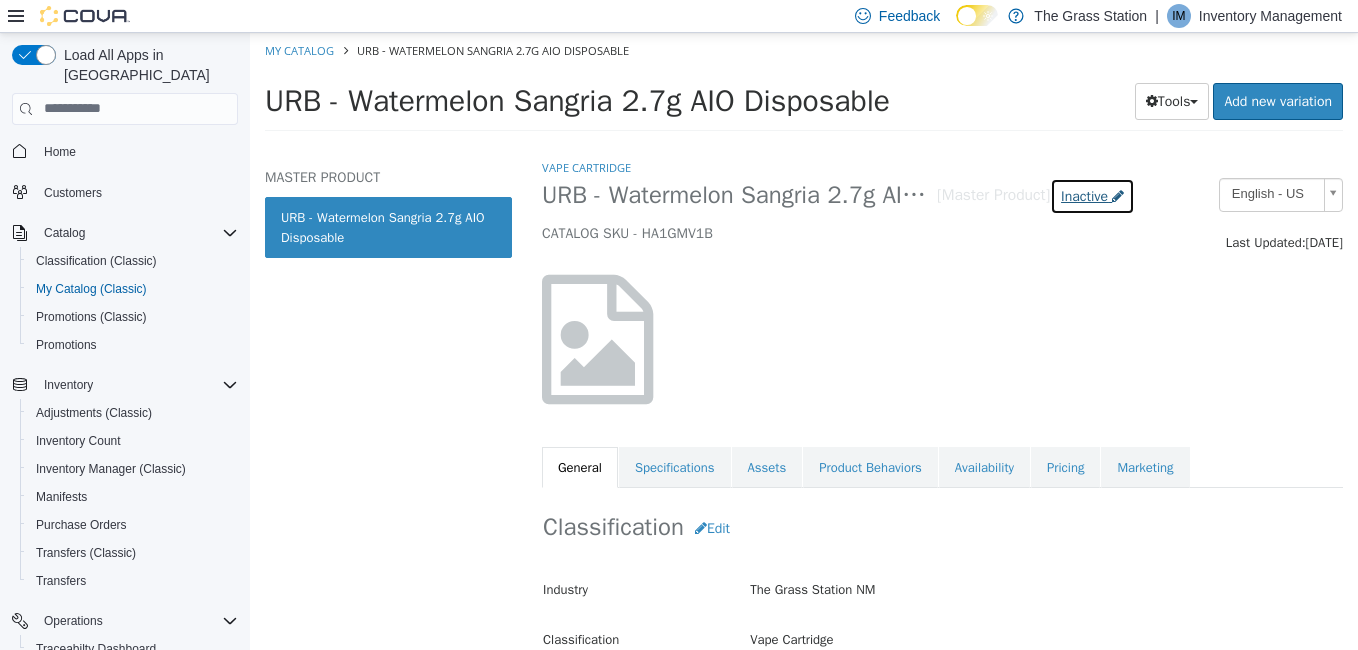 click on "Inactive" at bounding box center (1084, 195) 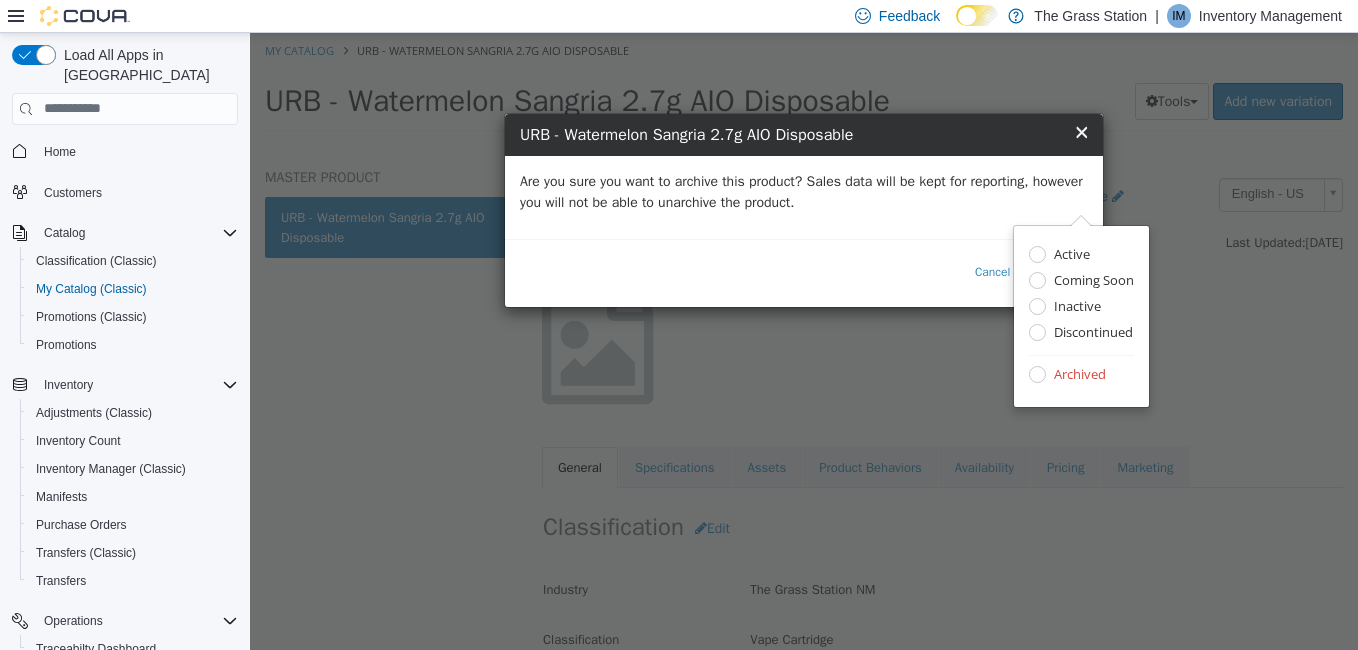 click on "Are you sure you want to archive this product? Sales data will be kept for reporting, however you will not be able to unarchive the product." at bounding box center [804, 191] 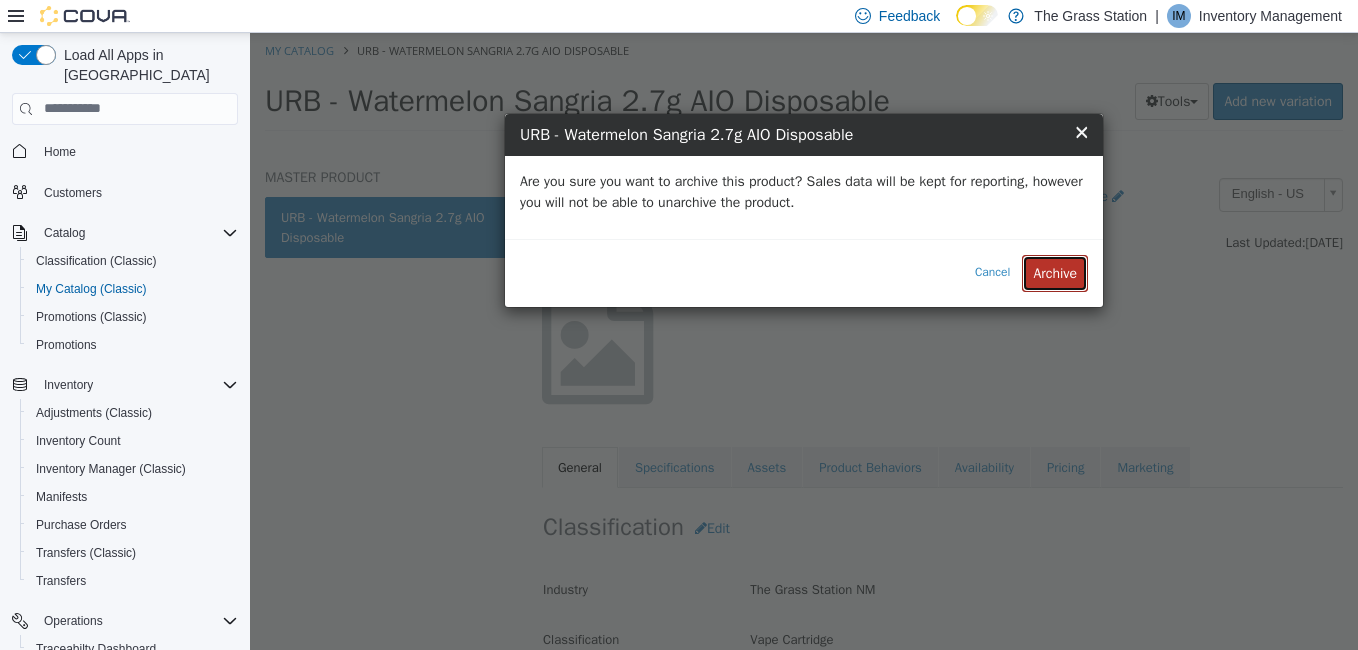 click on "Archive" at bounding box center [1055, 272] 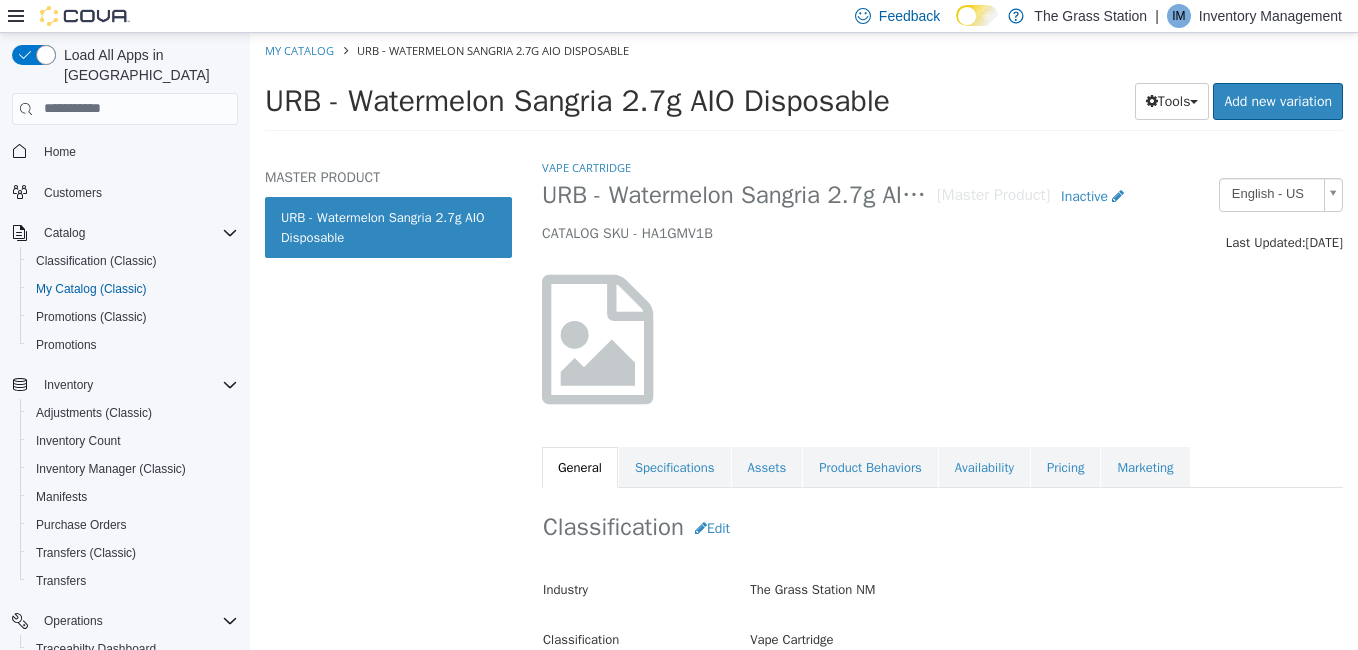 select on "**********" 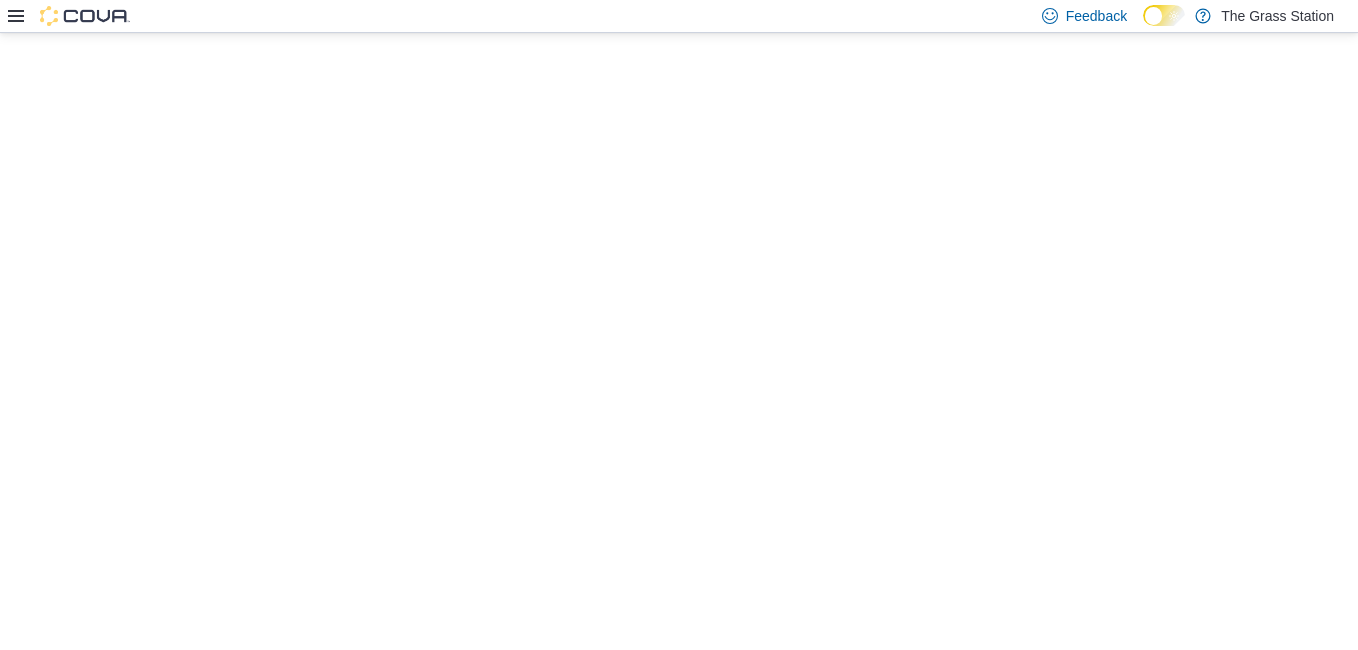 scroll, scrollTop: 0, scrollLeft: 0, axis: both 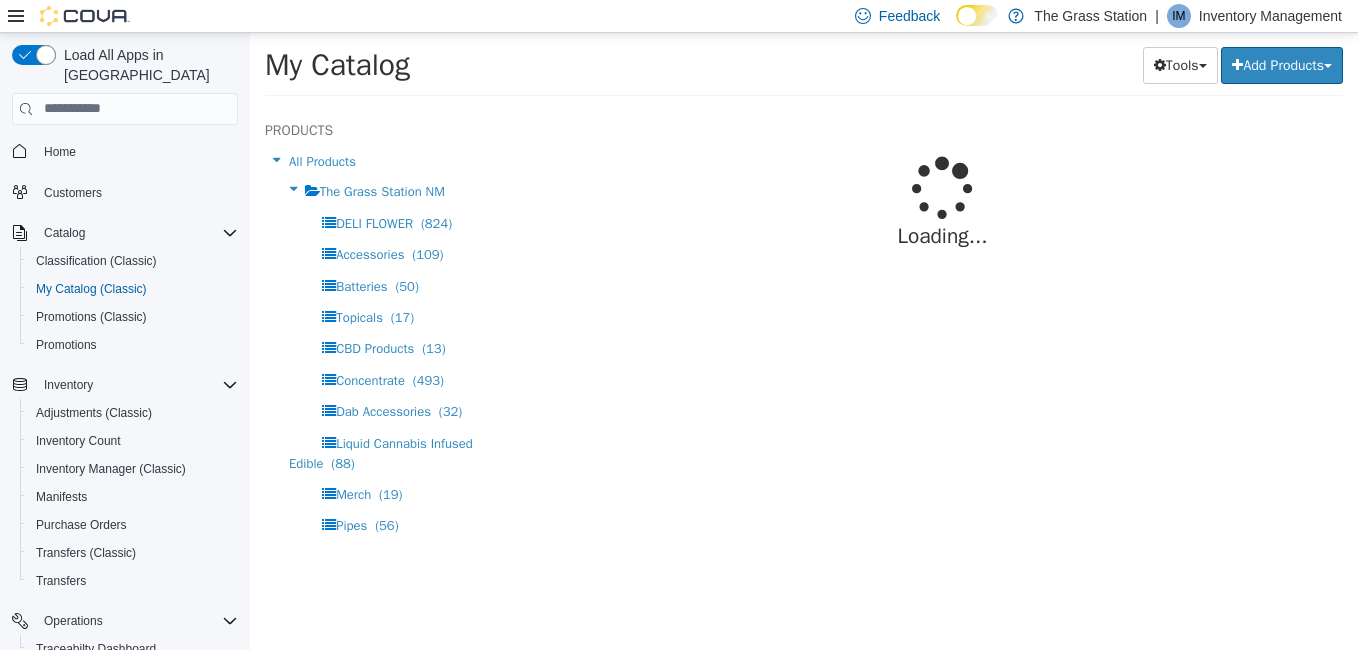 select on "**********" 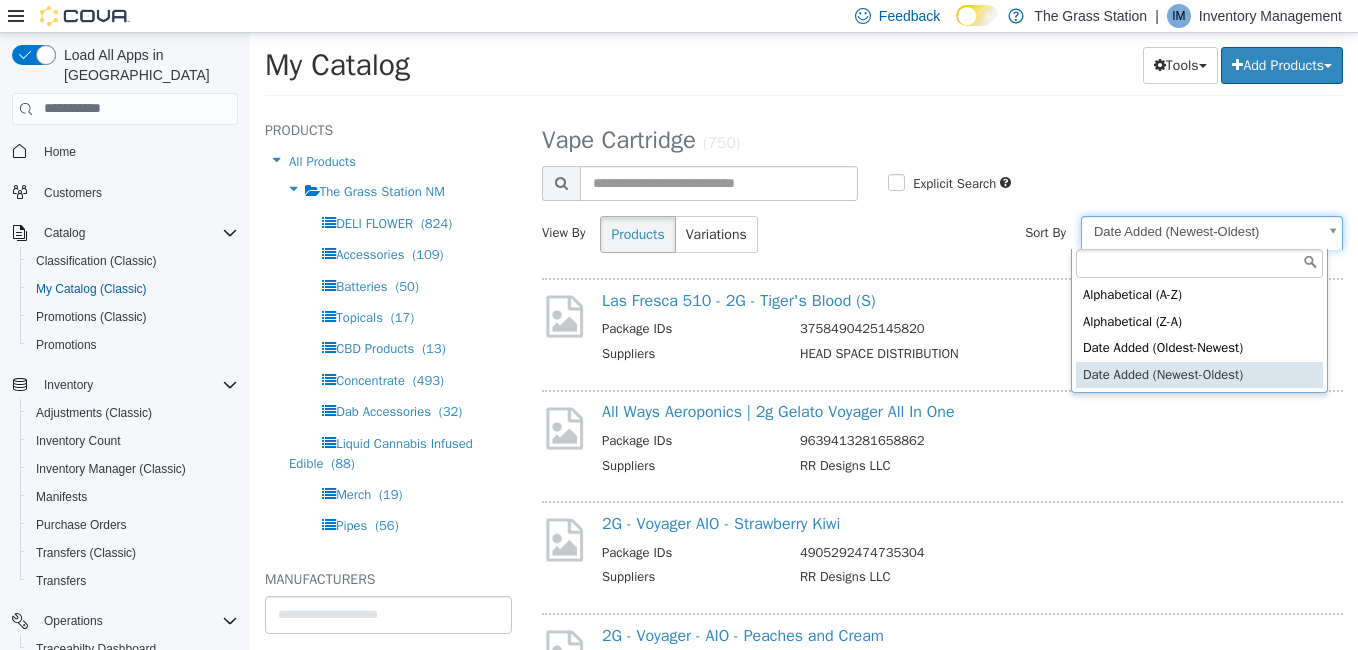 click on "**********" at bounding box center [804, 70] 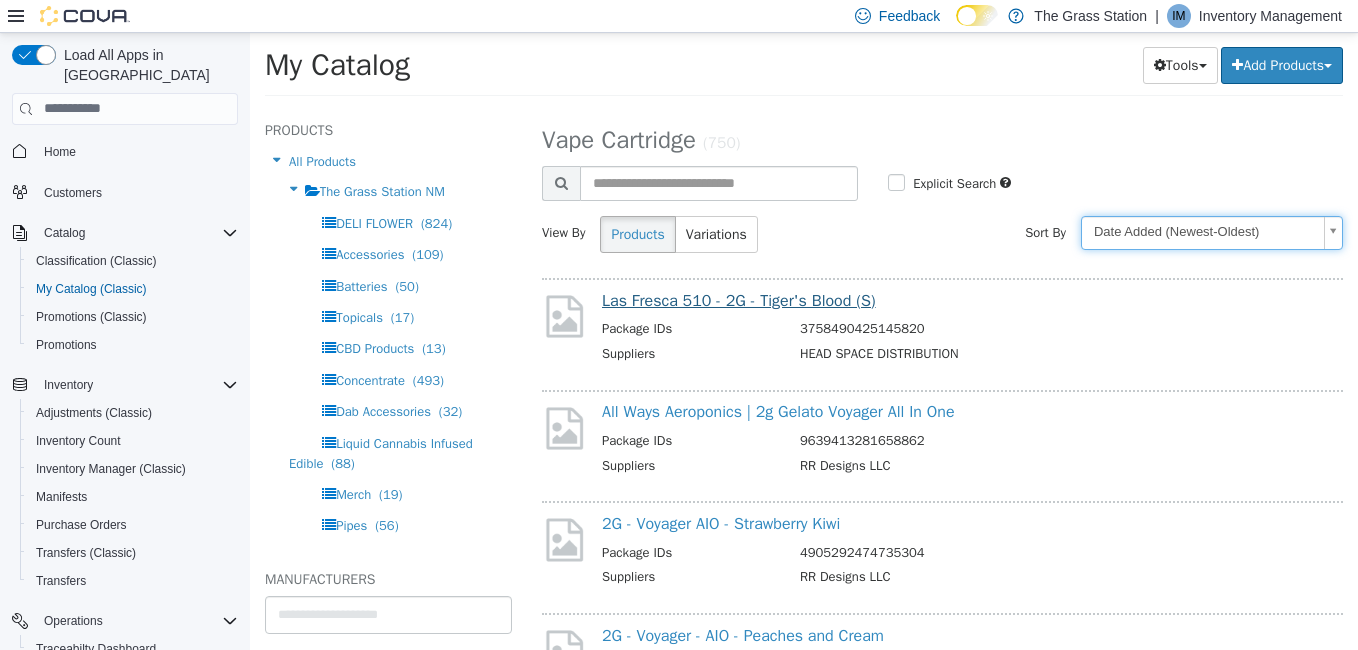 click on "**********" at bounding box center (804, 70) 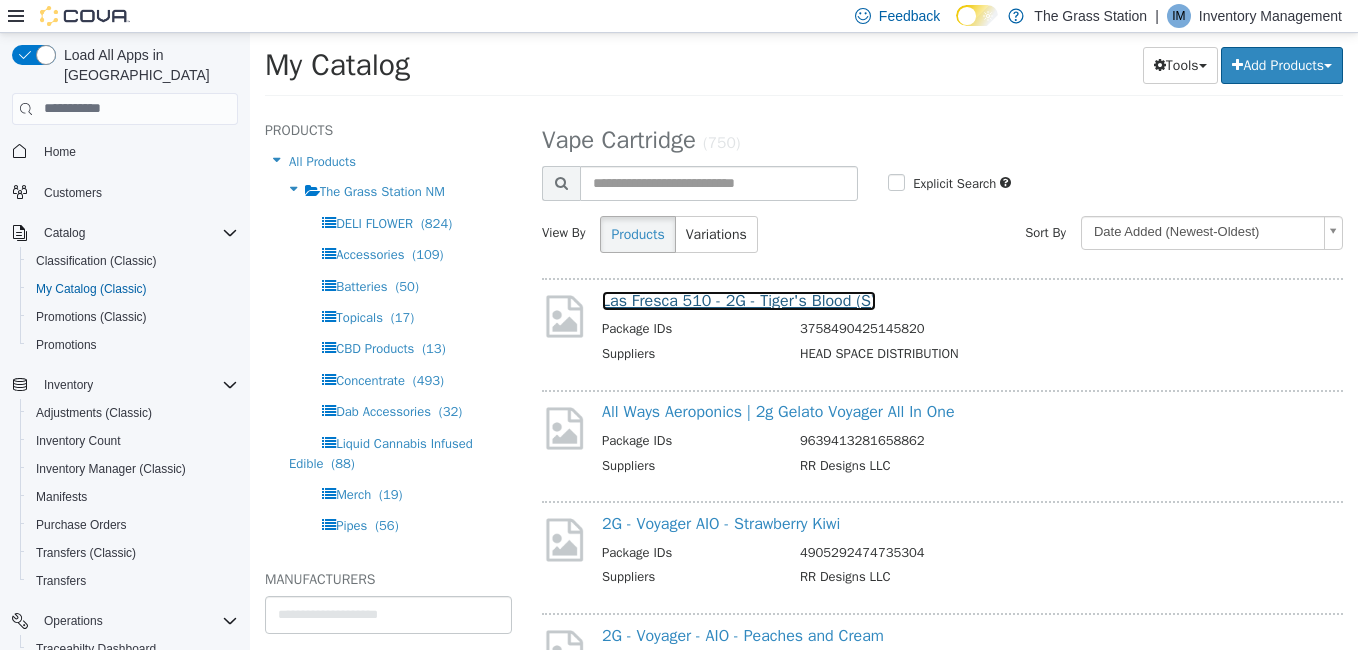 click on "Las Fresca 510 - 2G - Tiger's Blood (S)" at bounding box center (739, 300) 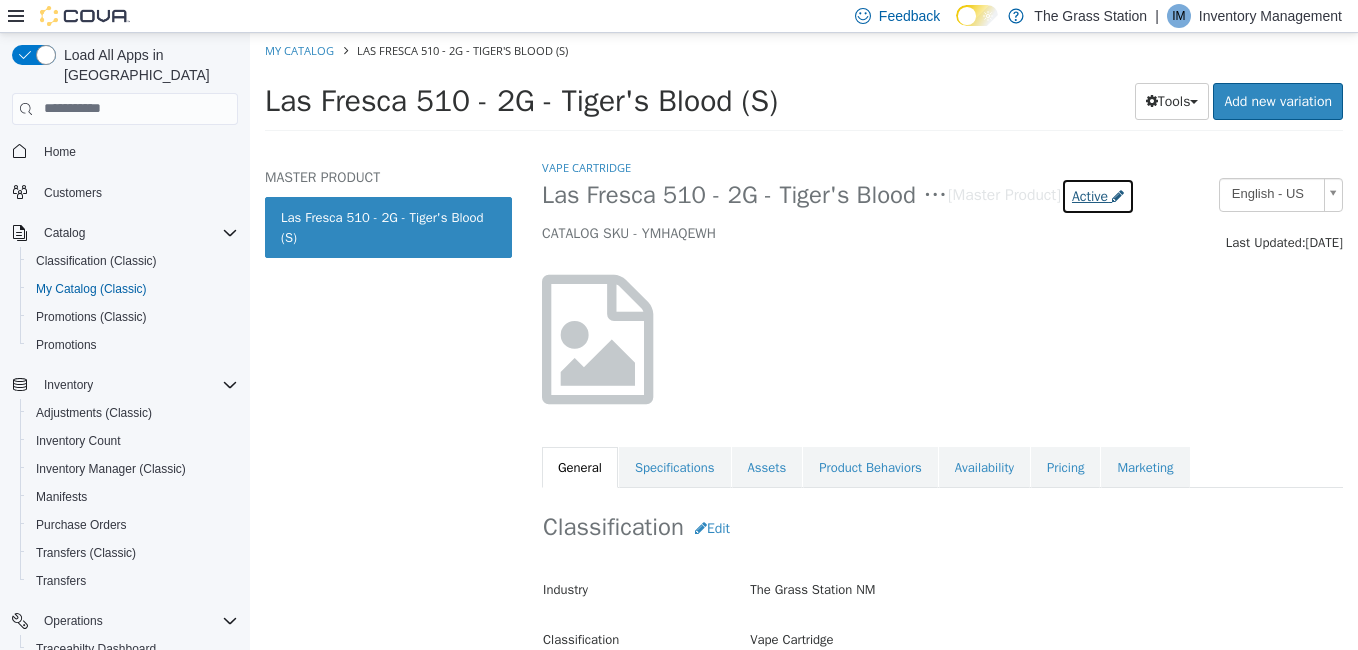 click on "Active" at bounding box center [1090, 195] 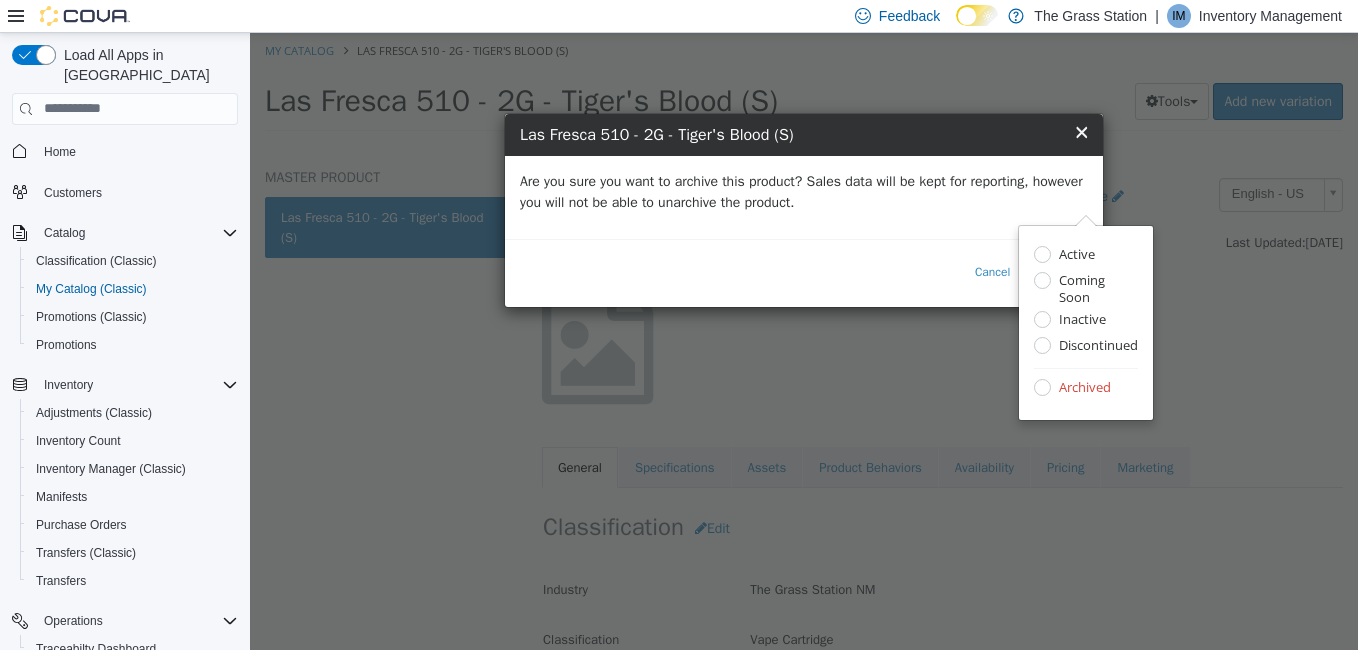 click on "Are you sure you want to archive this product? Sales data will be kept for reporting, however you will not be able to unarchive the product." at bounding box center (804, 196) 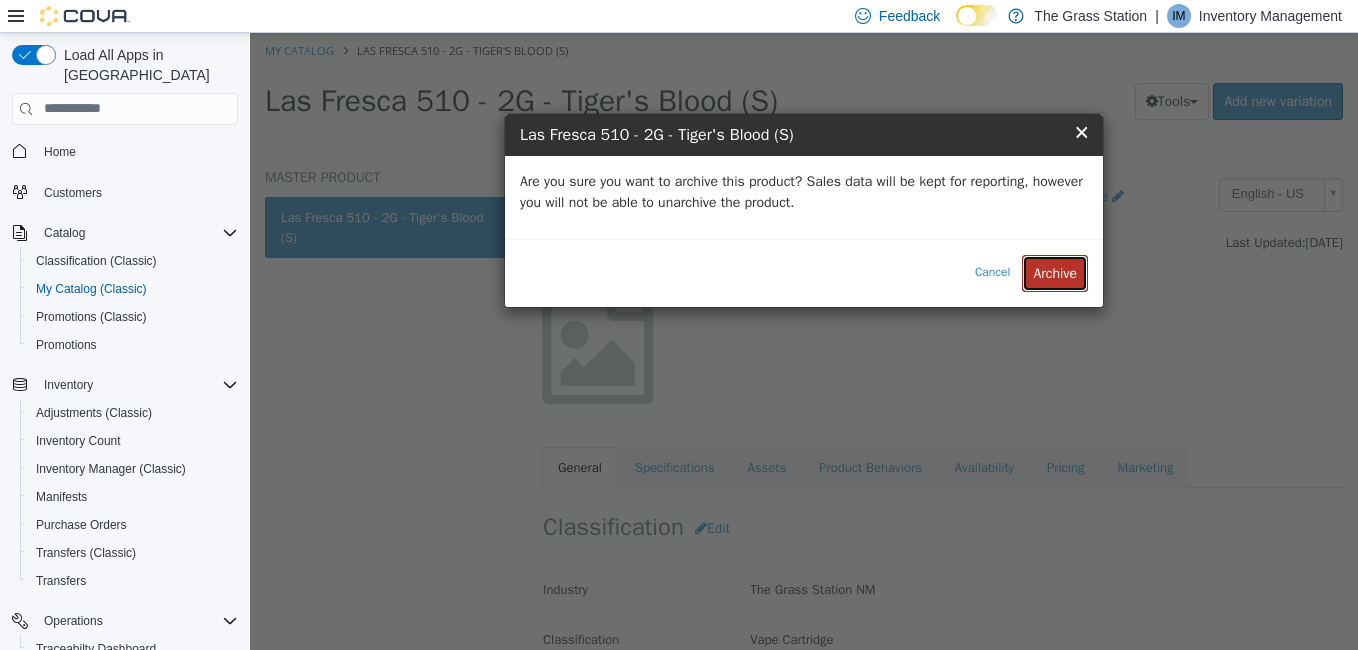 click on "Archive" at bounding box center [1055, 272] 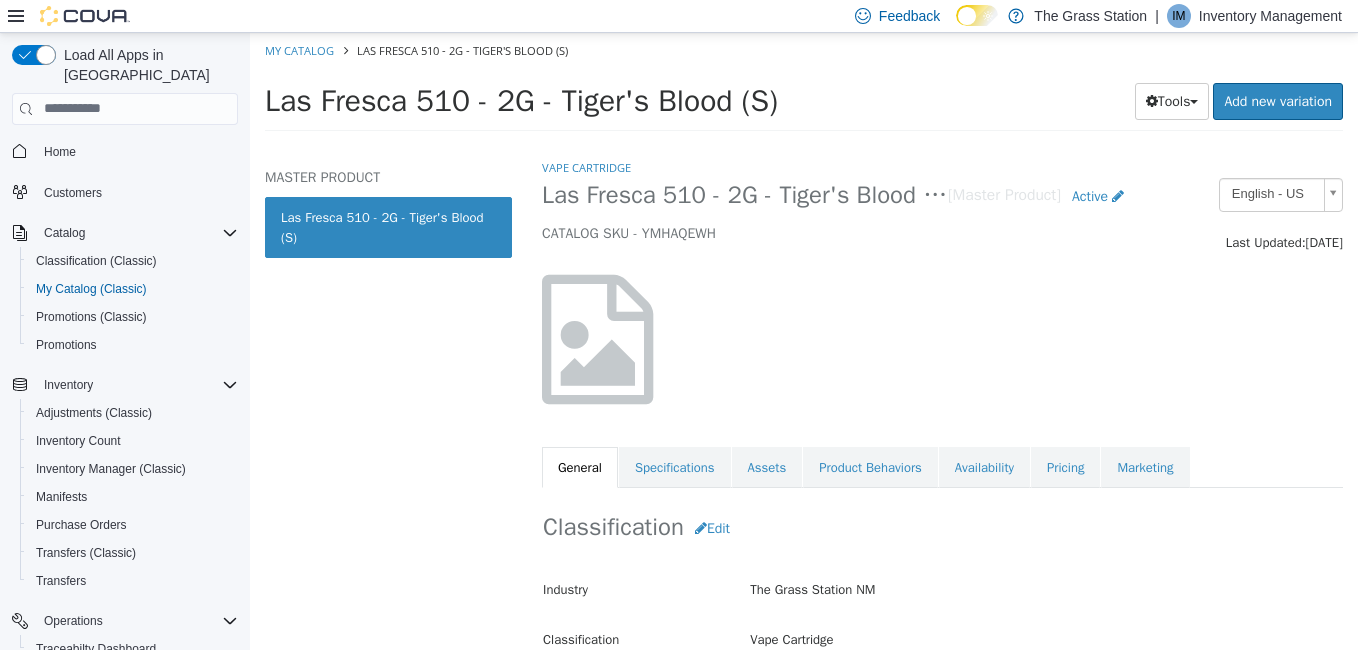select on "**********" 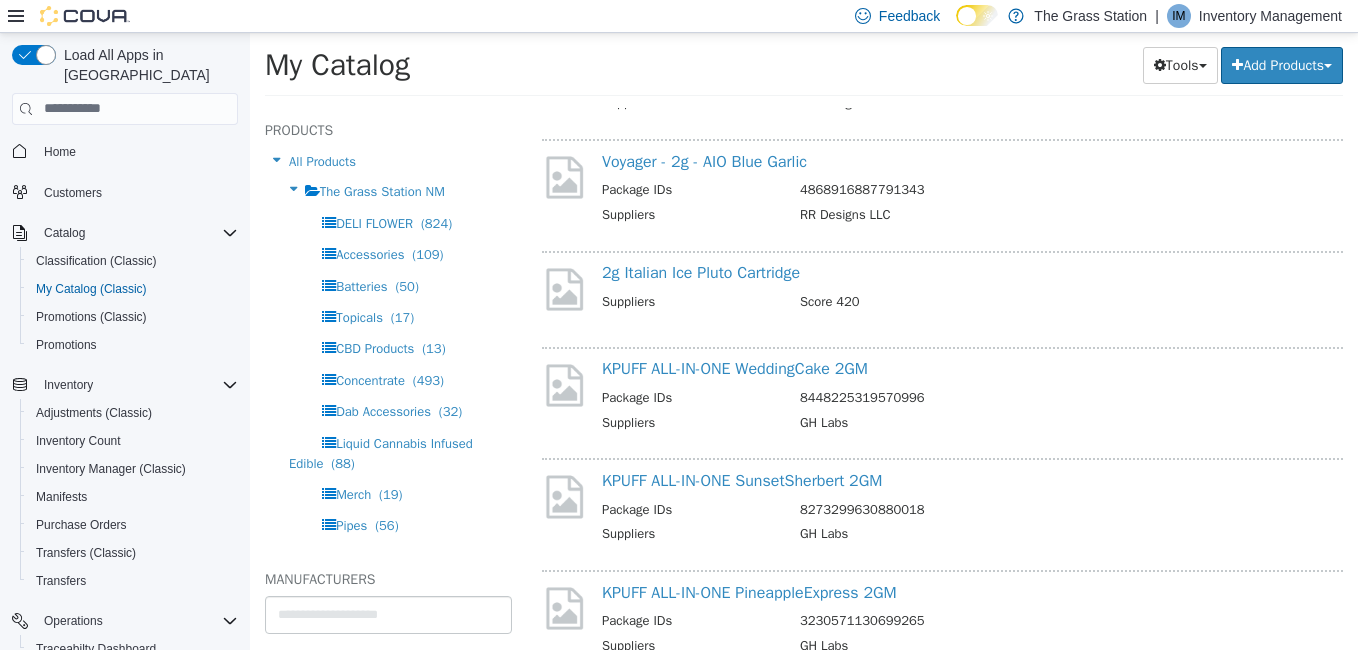 scroll, scrollTop: 819, scrollLeft: 0, axis: vertical 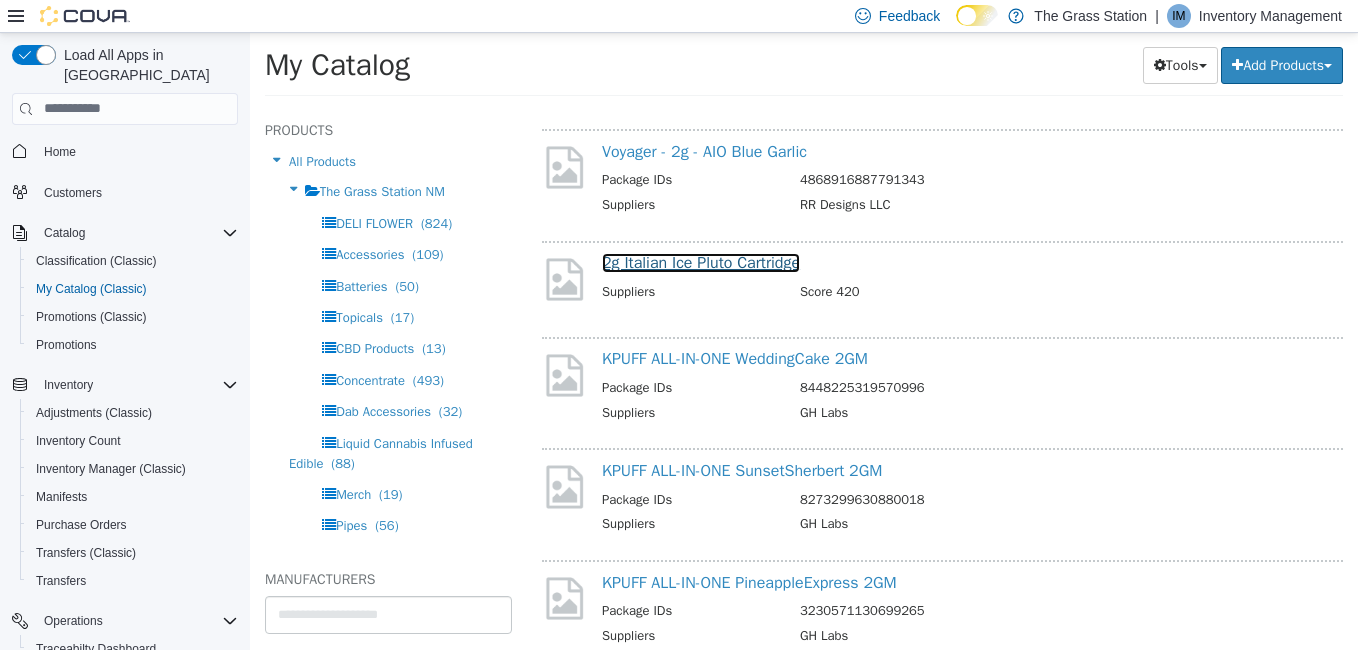 click on "2g Italian Ice Pluto Cartridge" at bounding box center [701, 262] 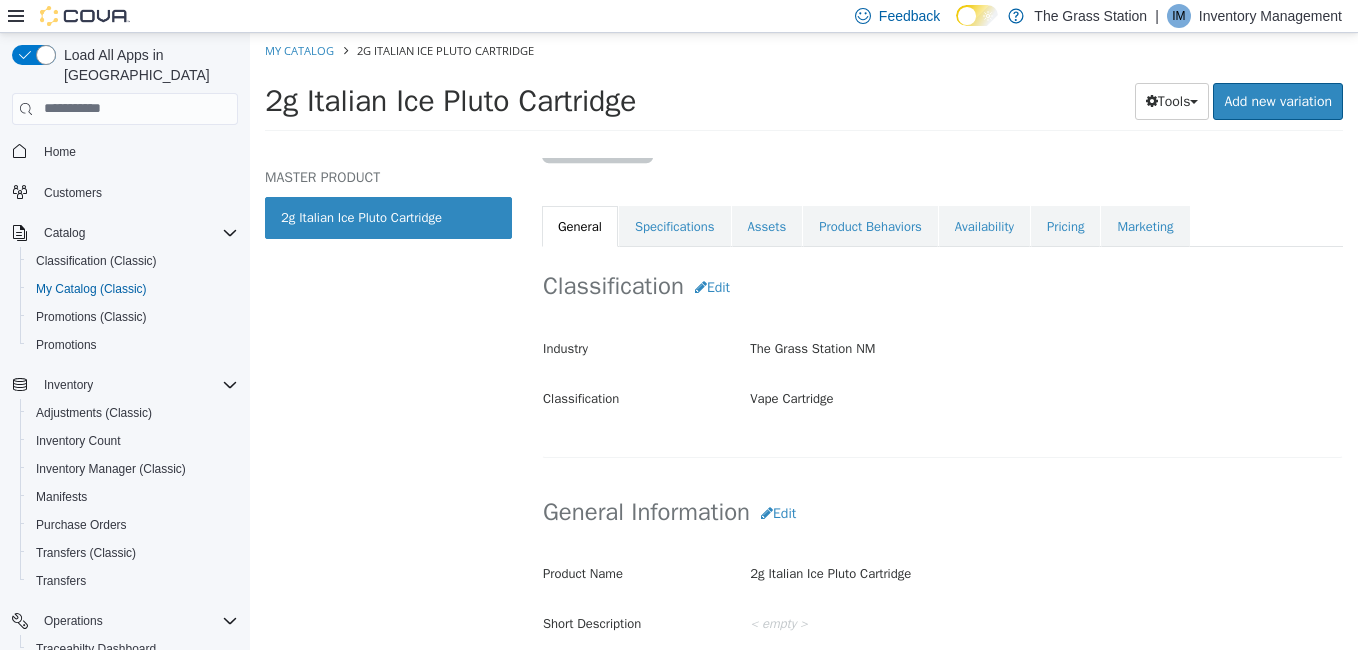 scroll, scrollTop: 250, scrollLeft: 0, axis: vertical 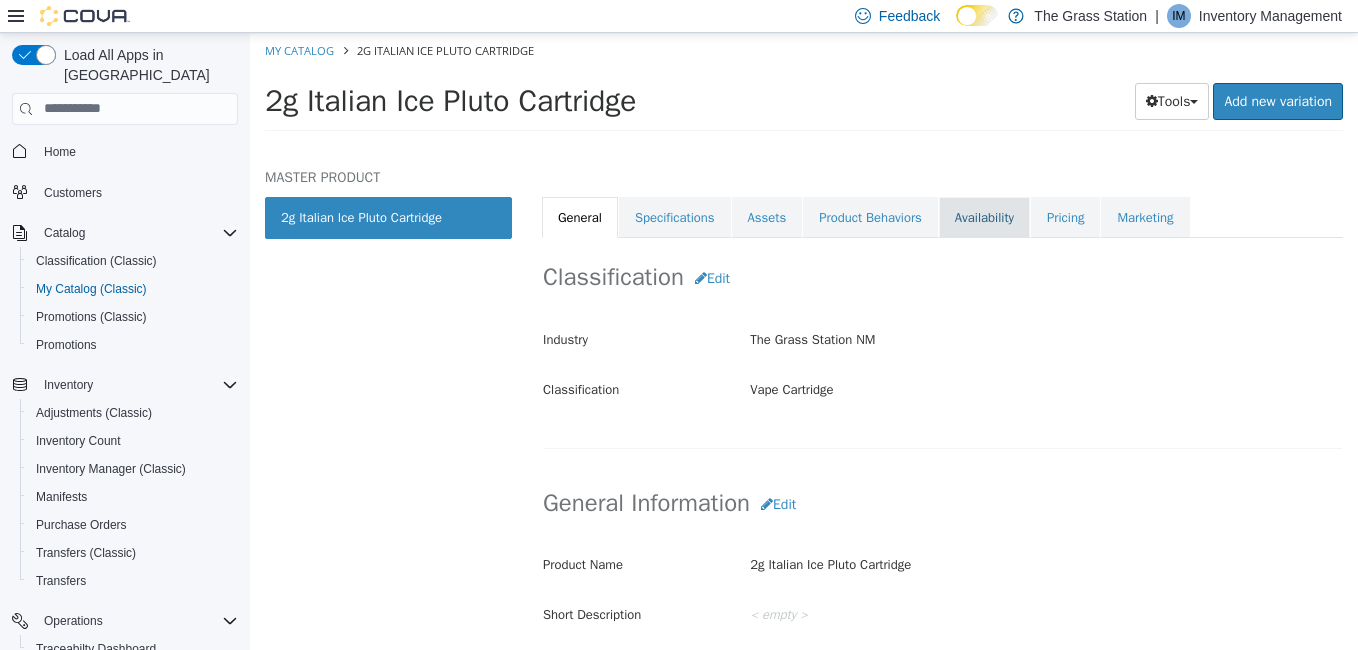 click on "Availability" at bounding box center [984, 217] 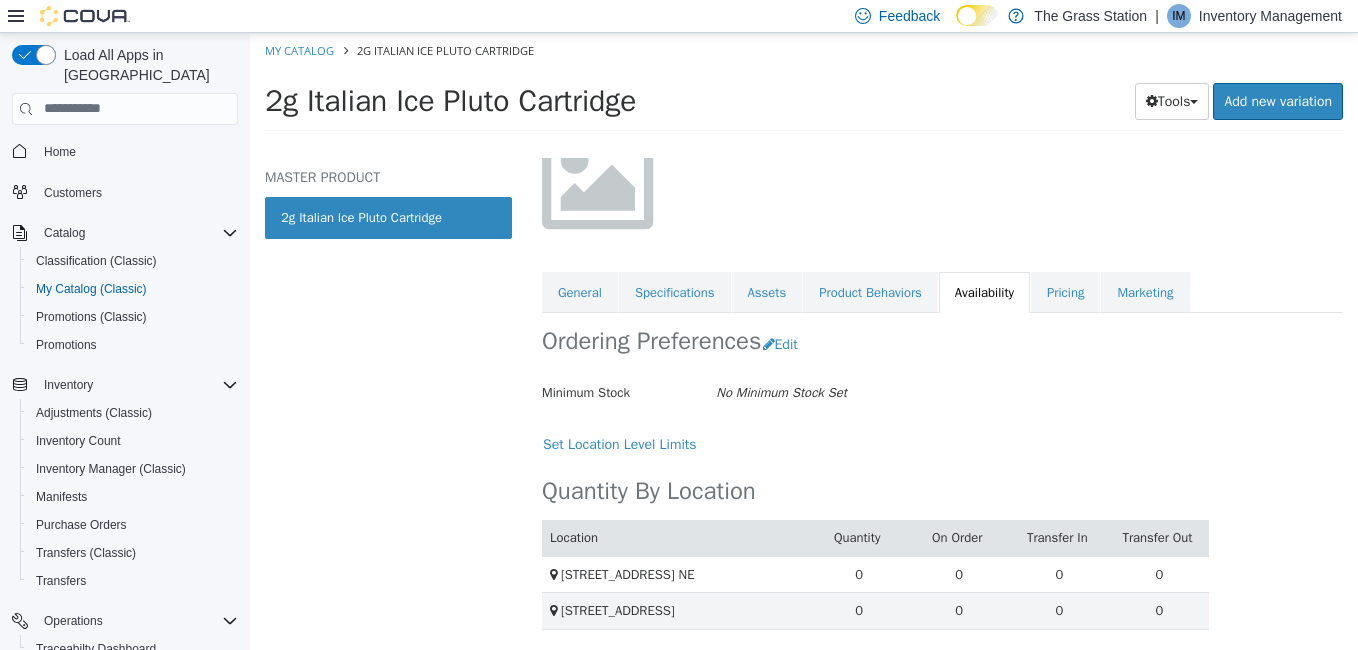 scroll, scrollTop: 0, scrollLeft: 0, axis: both 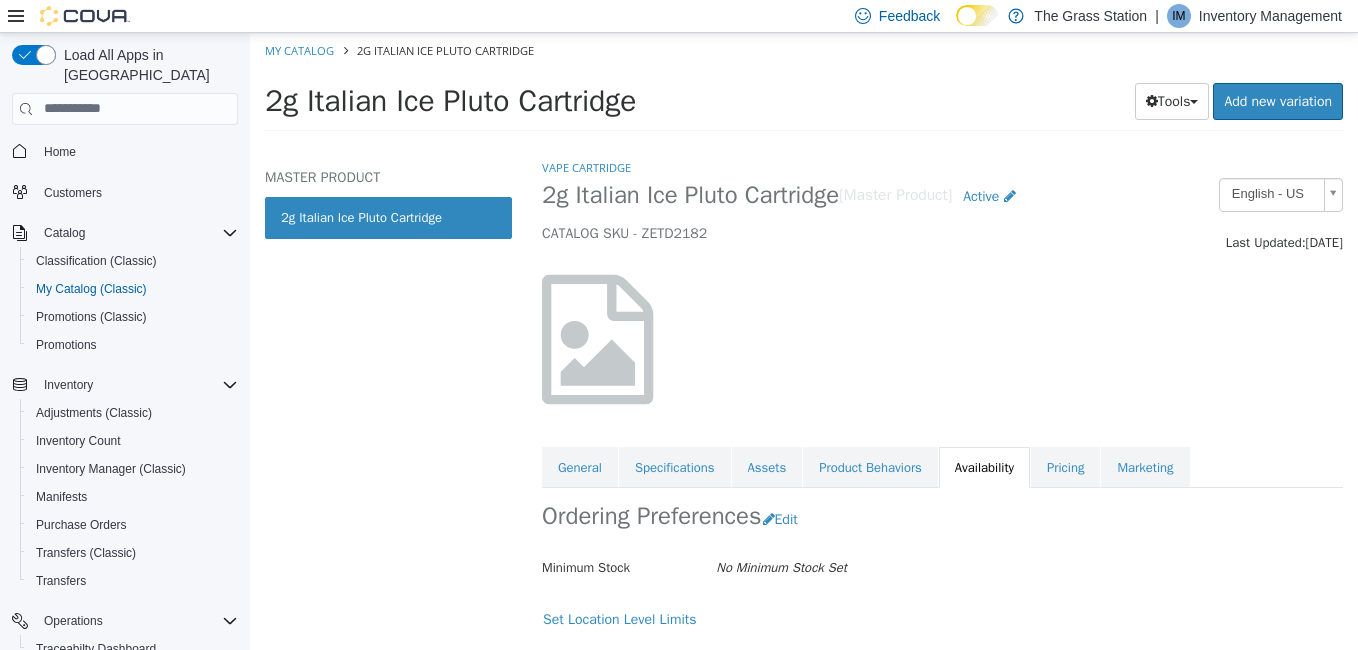 click on "Vape Cartridge
2g Italian Ice Pluto Cartridge
[Master Product] Active   CATALOG SKU - ZETD2182     English - US                             Last Updated:  June 18, 2025
General Specifications Assets Product Behaviors Availability Pricing
Marketing Ordering Preferences    Edit Minimum Stock No Minimum Stock Set
Cancel Save
Set Location Level Limits
Quantity By Location Location Quantity On Order Transfer In Transfer Out   8920 Menaul Blvd. NE 0 0 0 0   928 E. Main St 0 0 0 0 There is no availability information on this product" at bounding box center [942, 403] 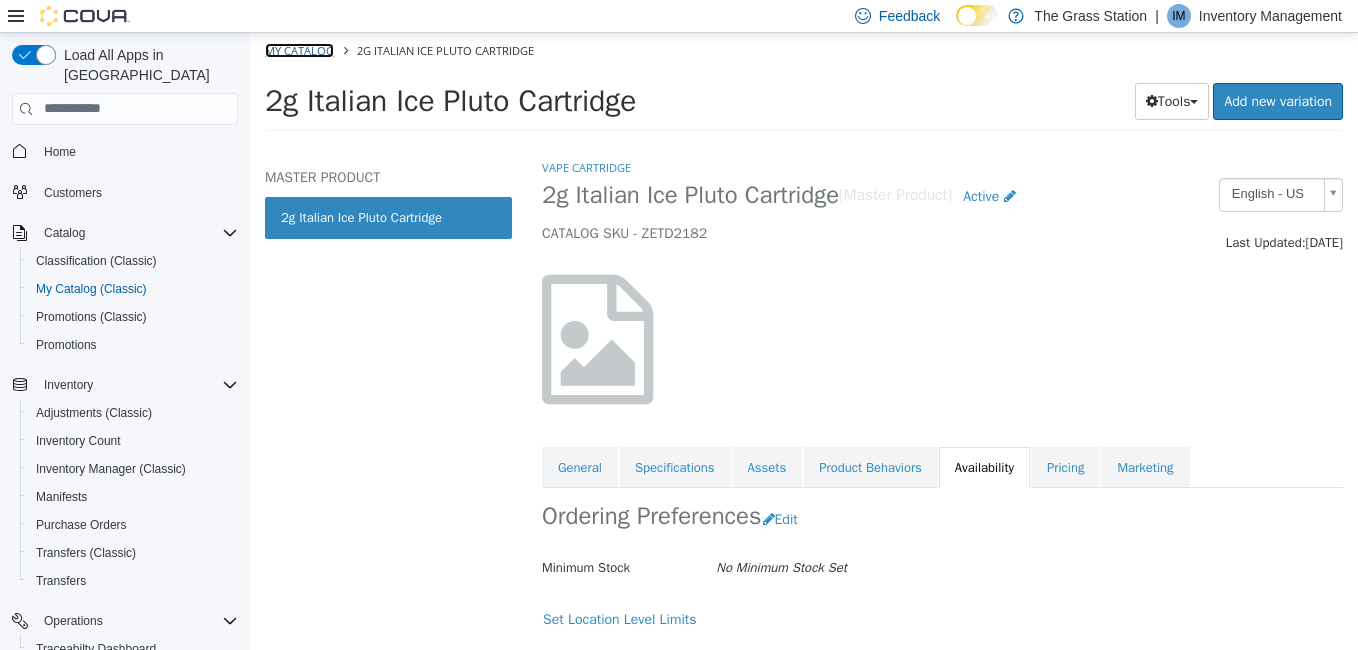 click on "My Catalog" at bounding box center (299, 49) 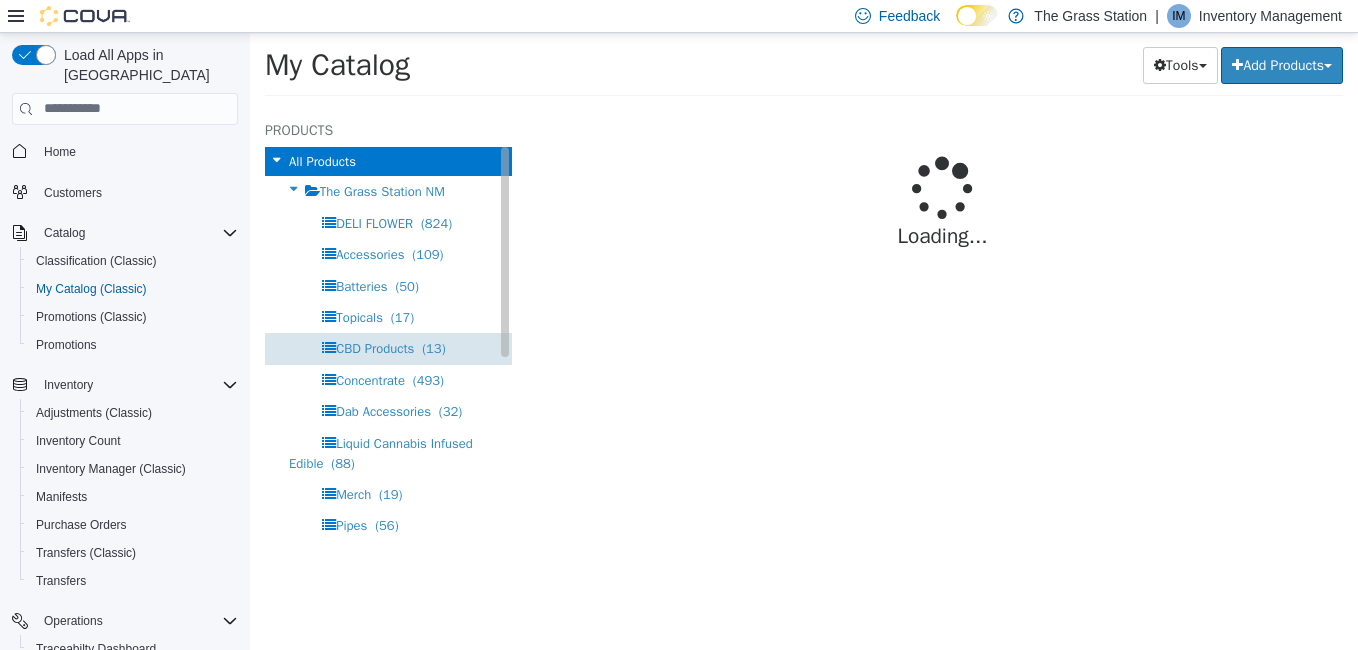 select on "**********" 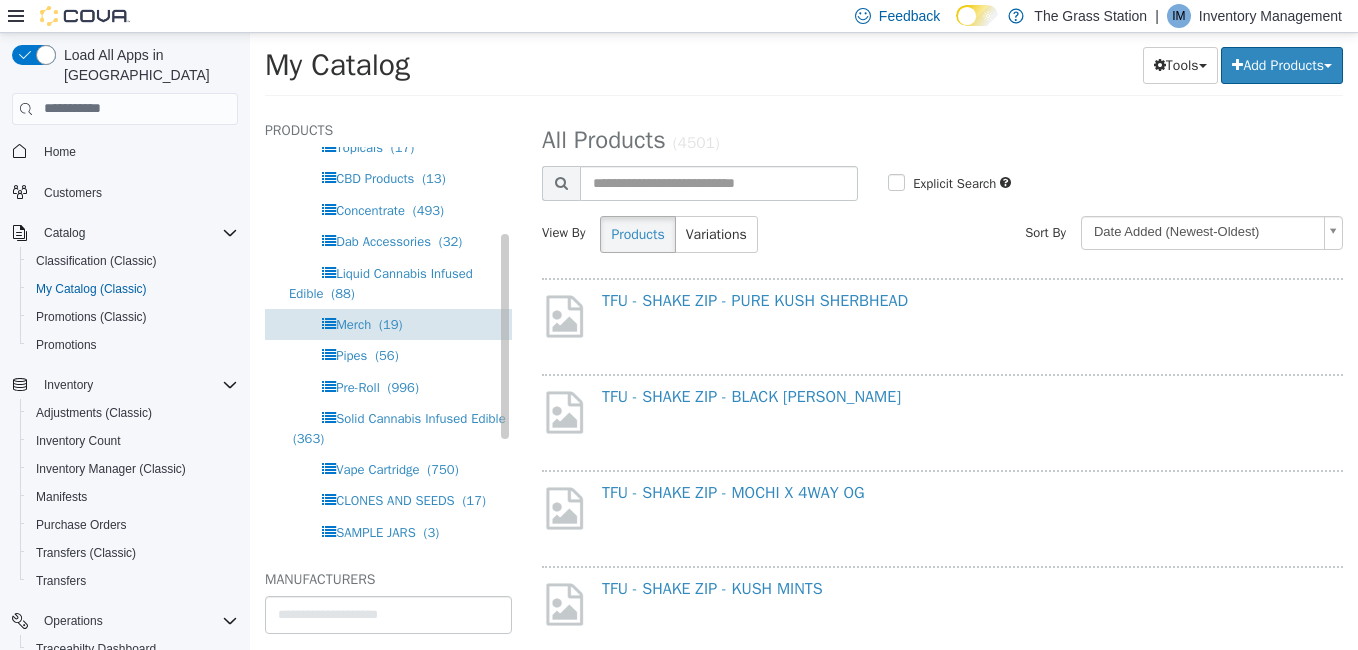 scroll, scrollTop: 172, scrollLeft: 0, axis: vertical 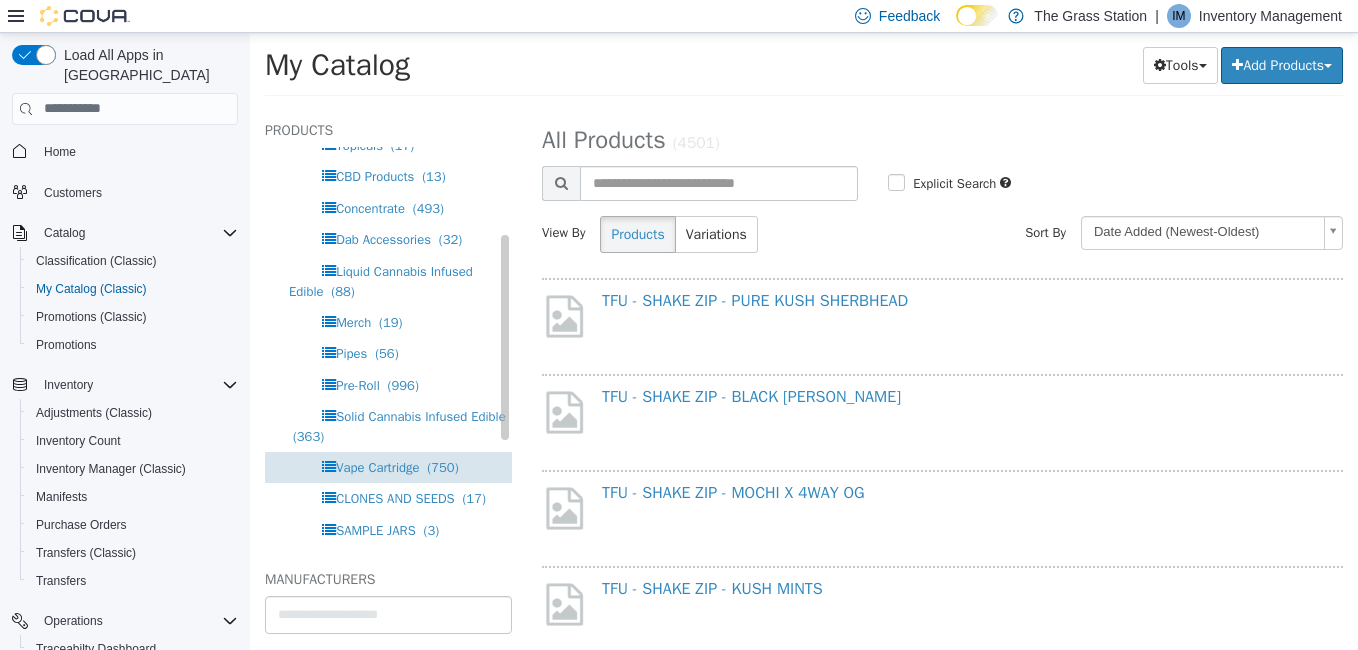 click on "Vape Cartridge" at bounding box center [377, 466] 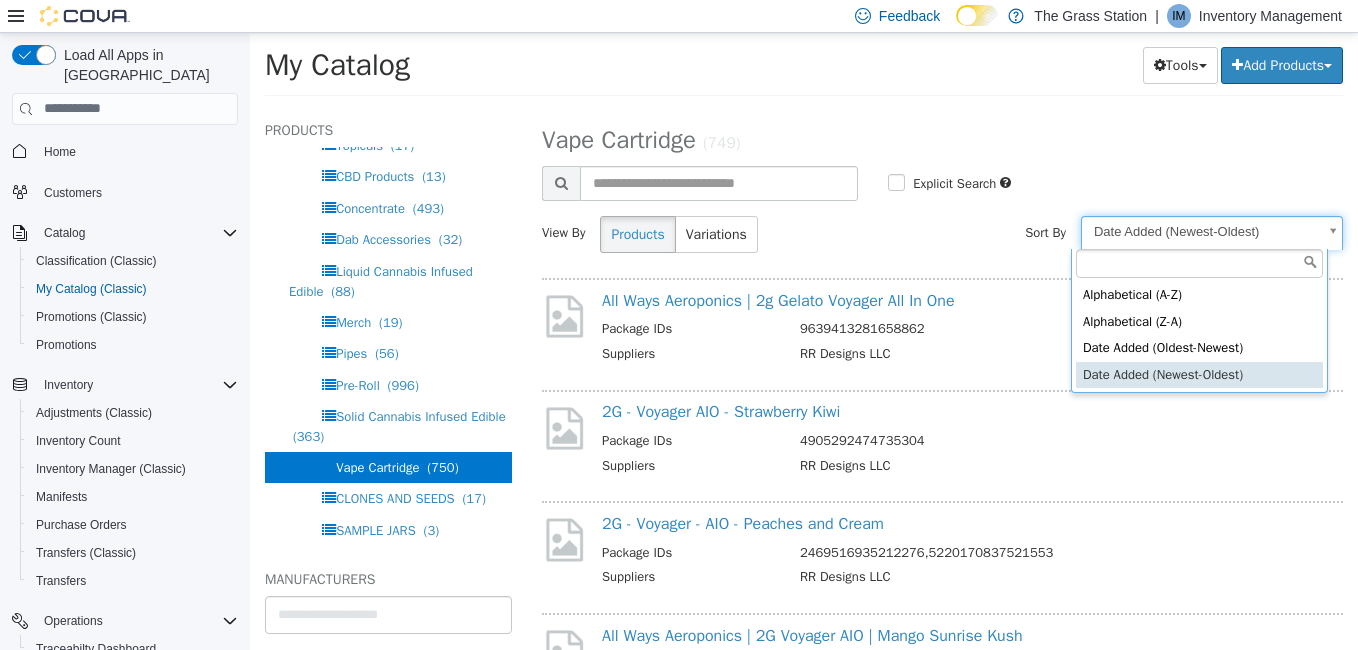 click on "**********" at bounding box center [804, 70] 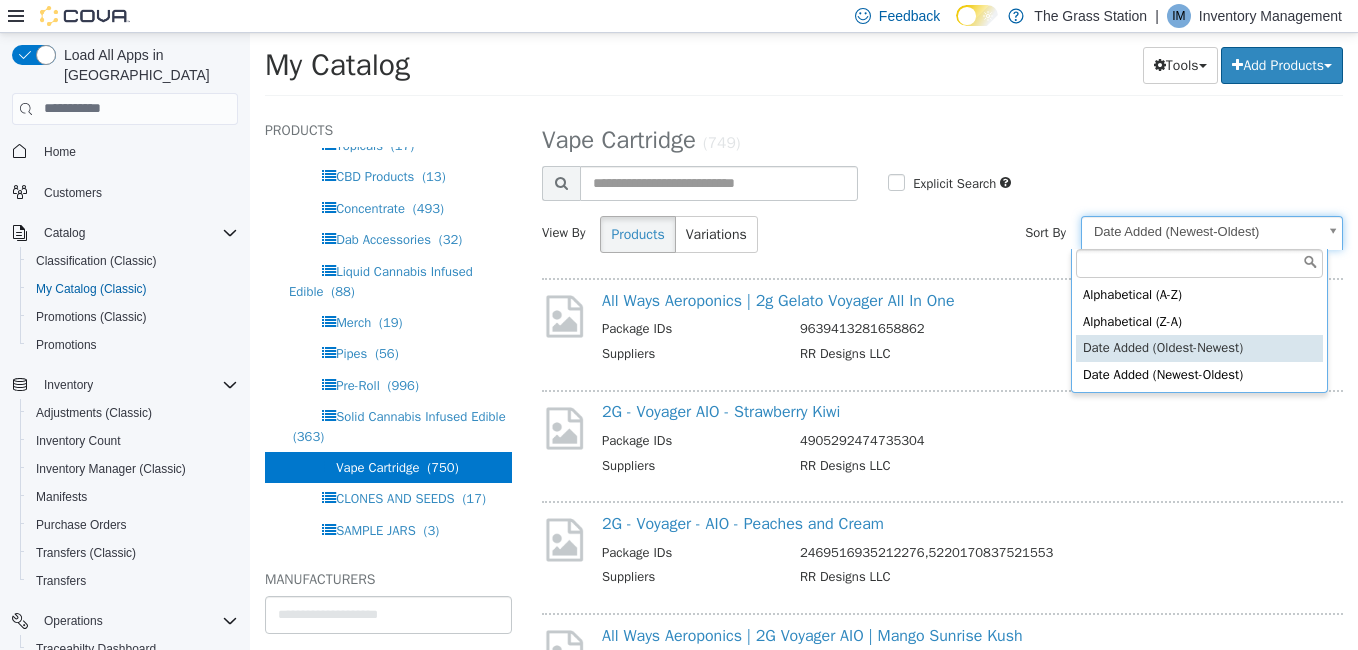 select on "**********" 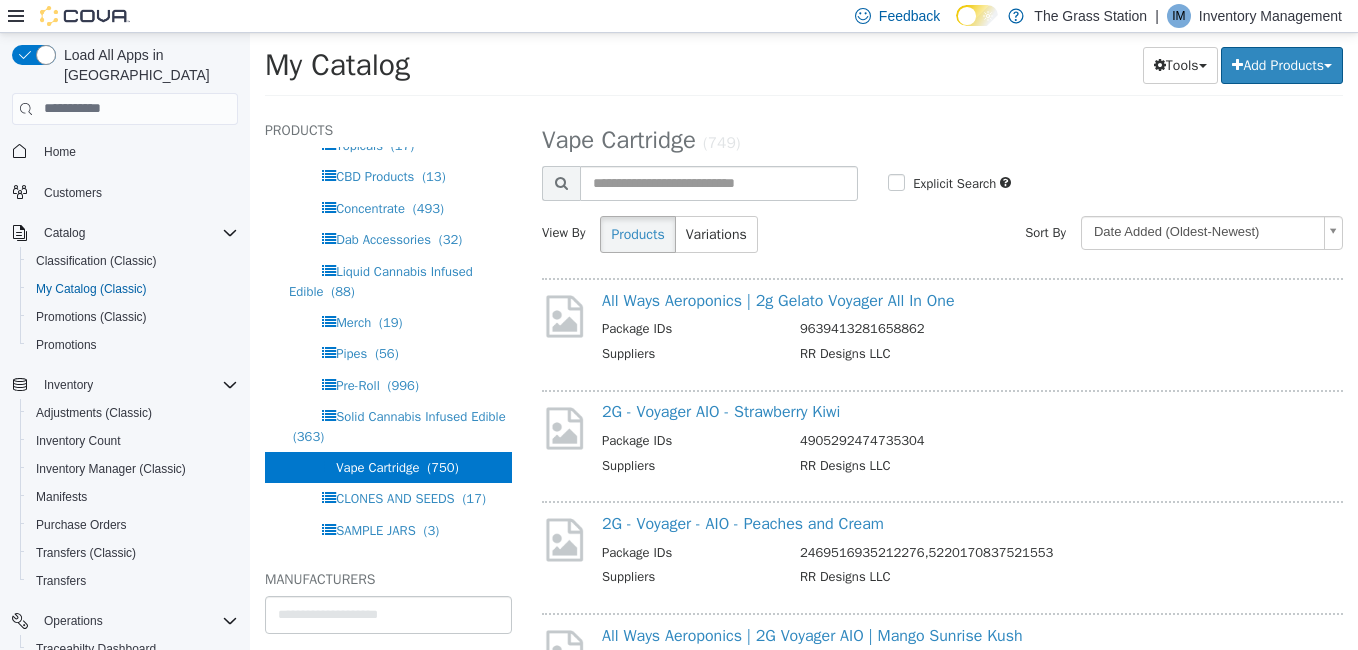 select on "**********" 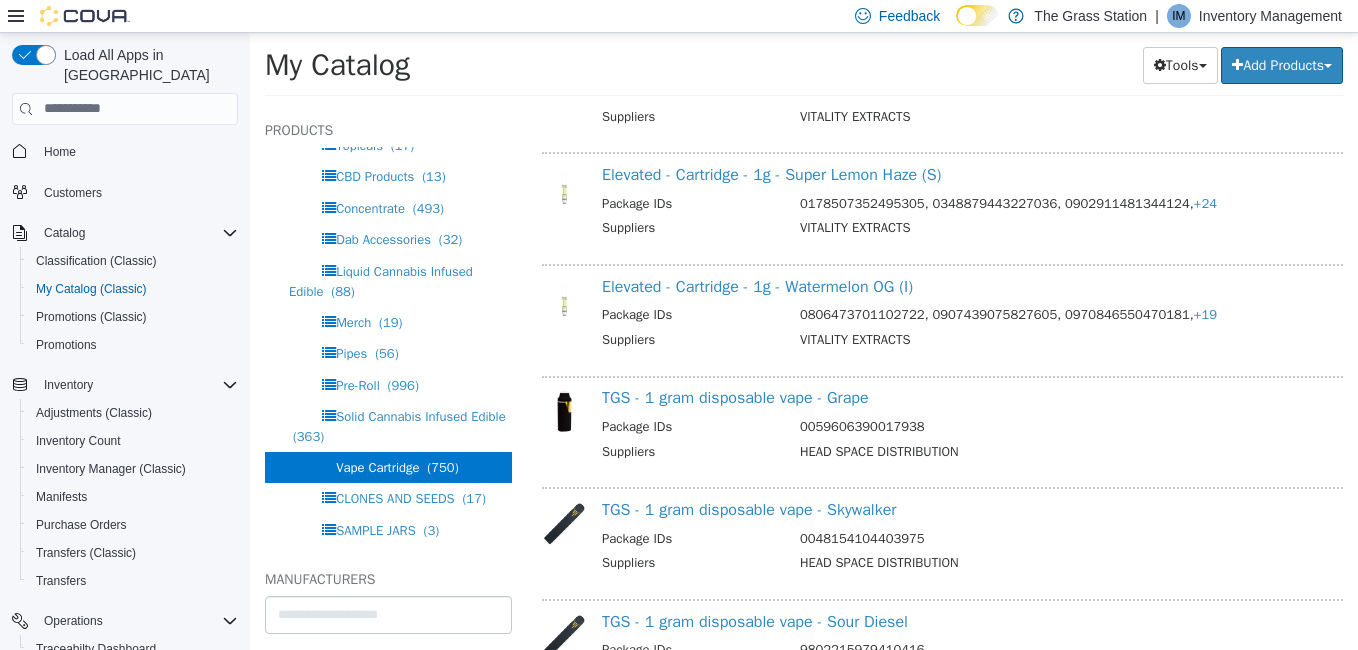 scroll, scrollTop: 1975, scrollLeft: 0, axis: vertical 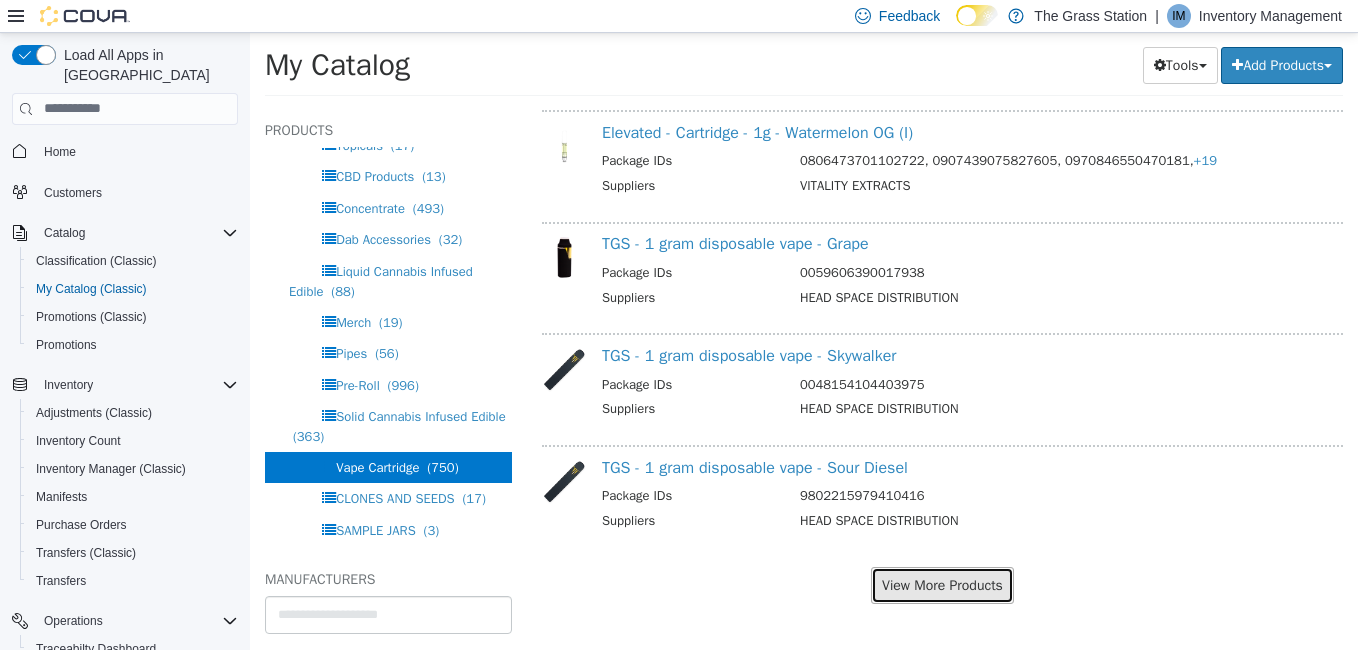 click on "View More Products" at bounding box center (942, 584) 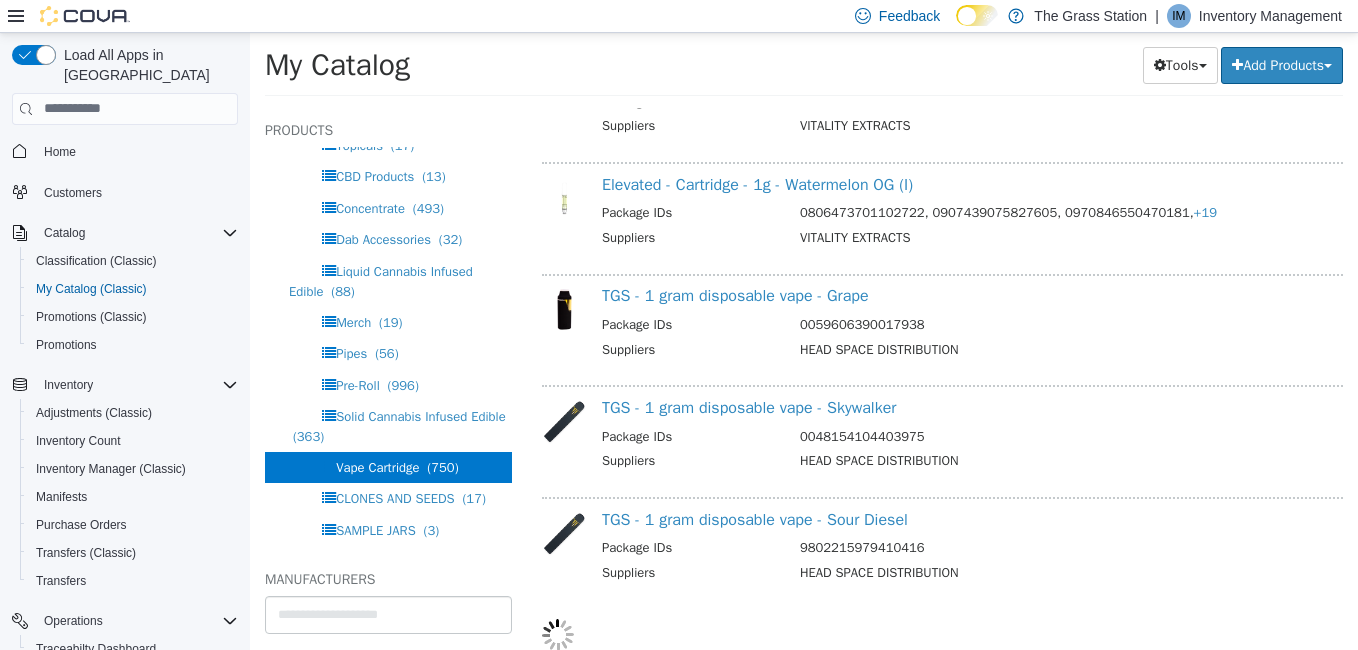 scroll, scrollTop: 1923, scrollLeft: 0, axis: vertical 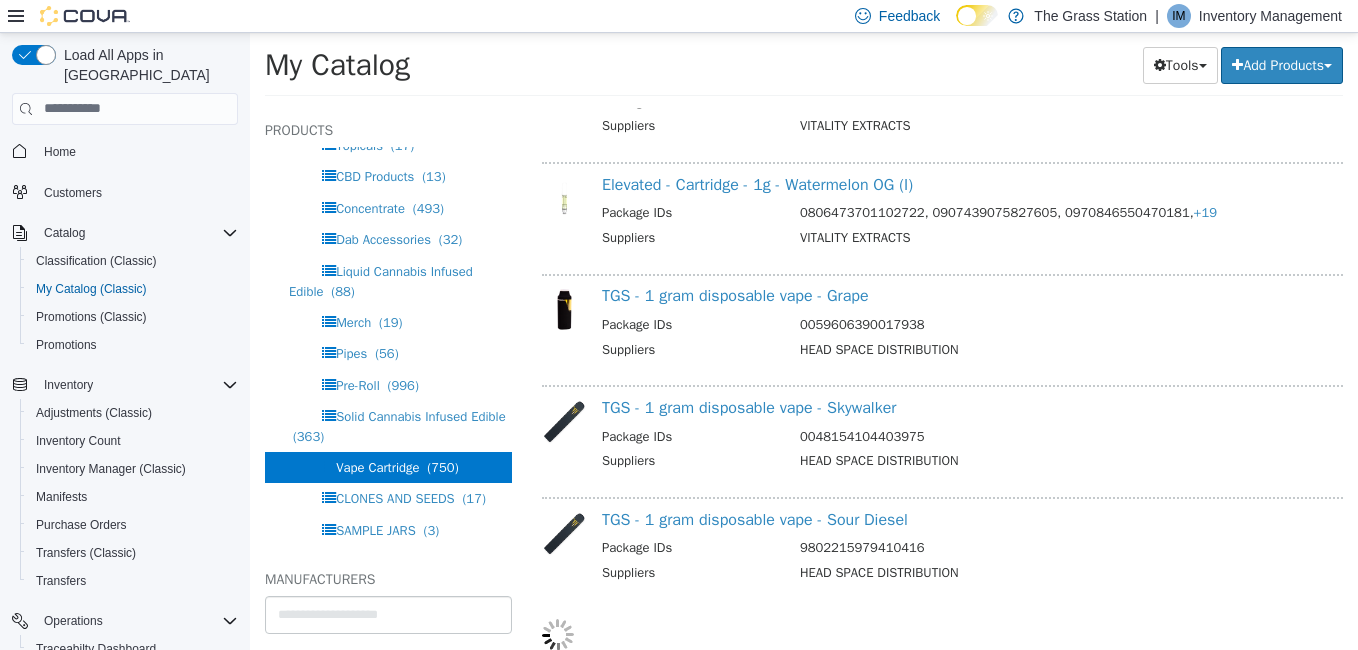select on "**********" 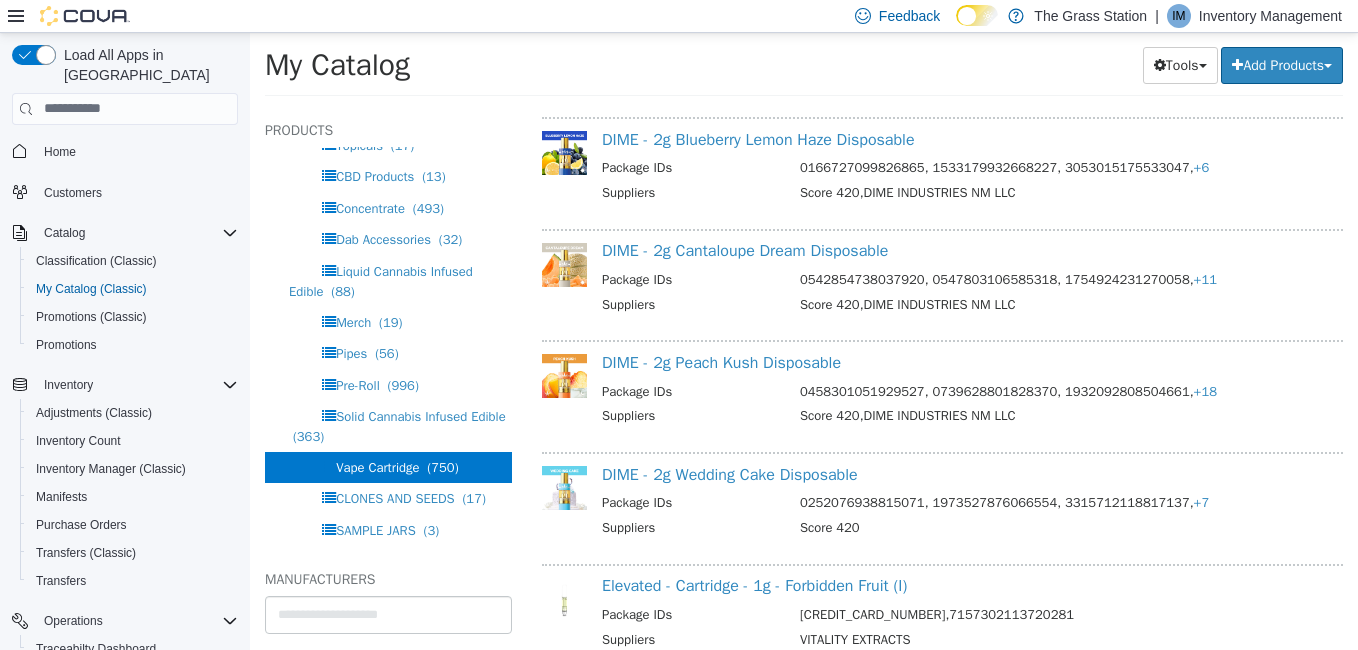scroll, scrollTop: 4243, scrollLeft: 0, axis: vertical 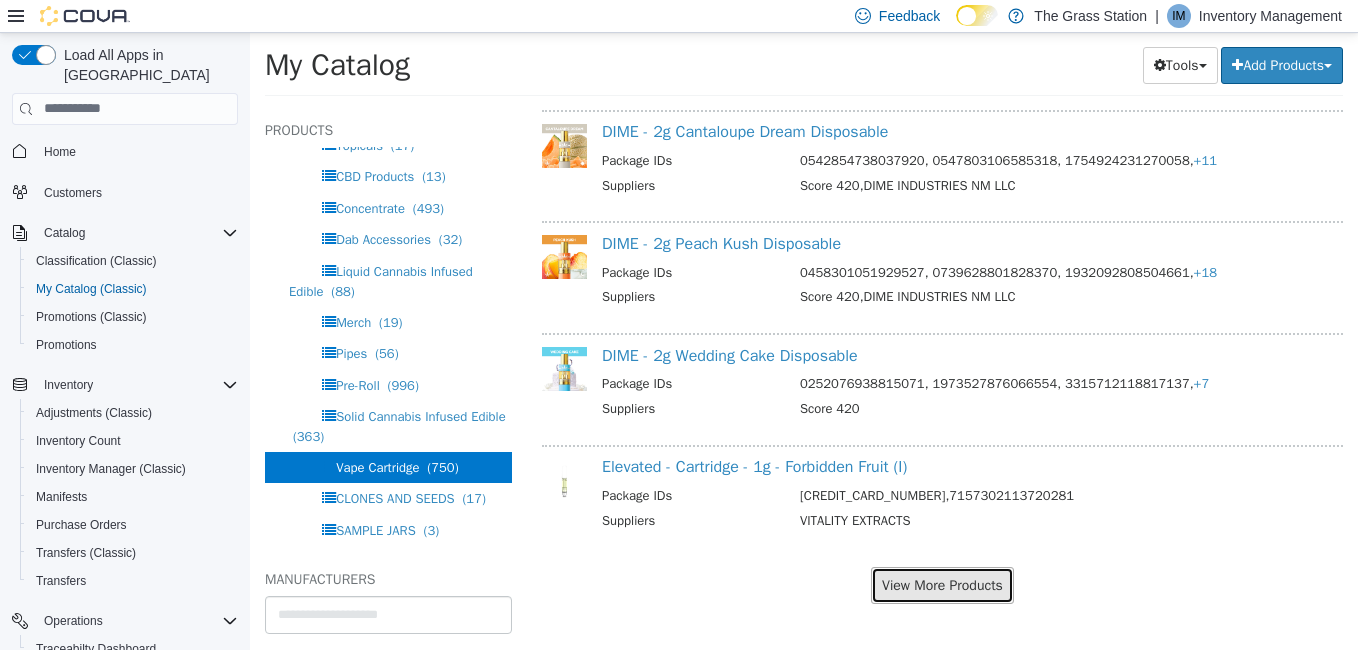 click on "View More Products" at bounding box center [942, 584] 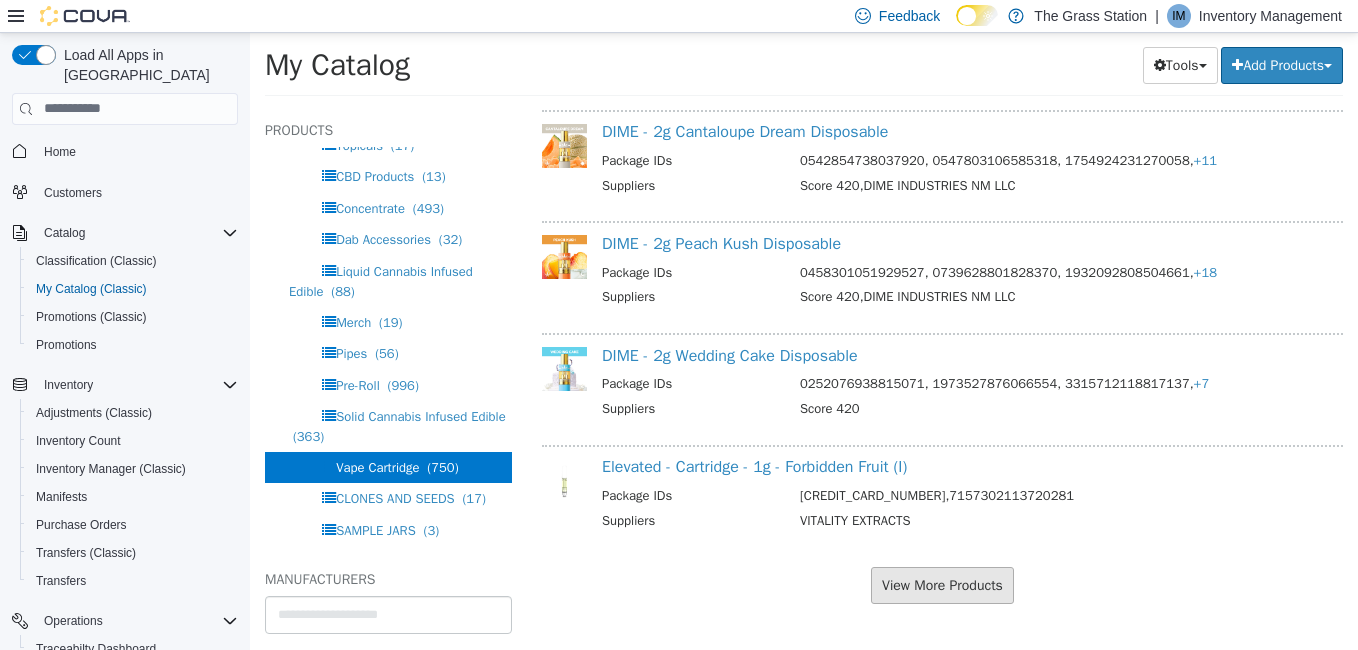 scroll, scrollTop: 4191, scrollLeft: 0, axis: vertical 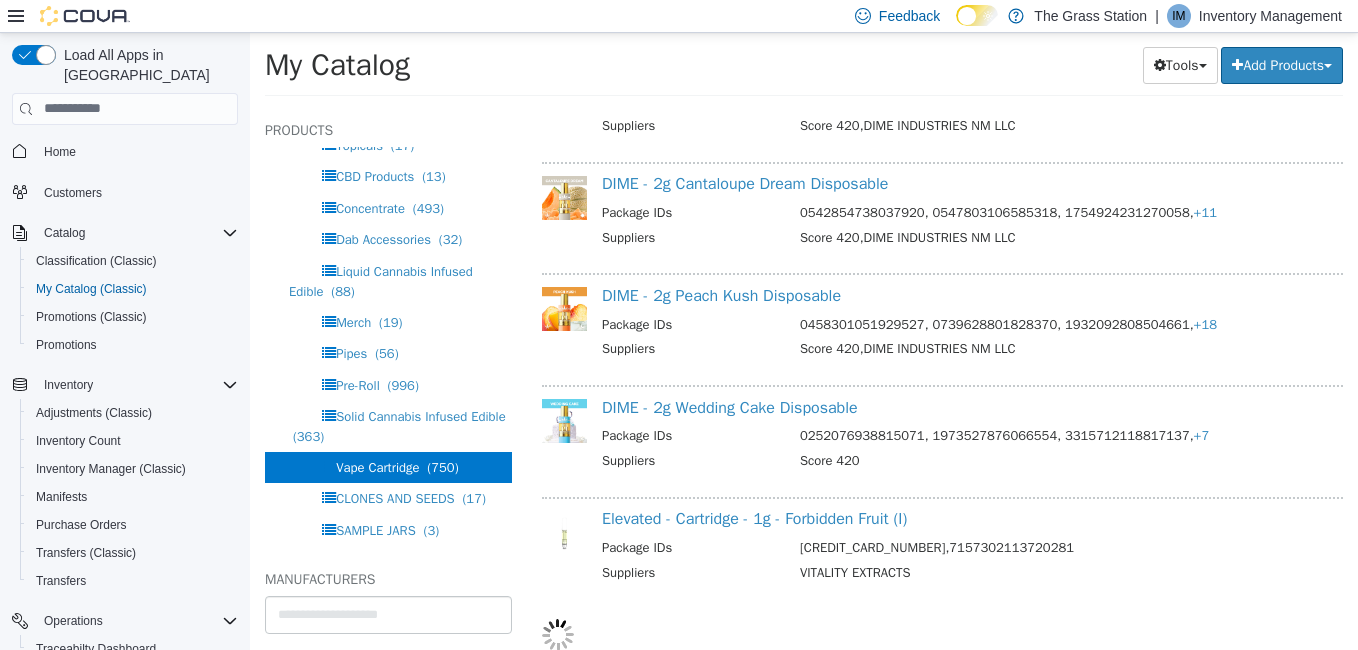 select on "**********" 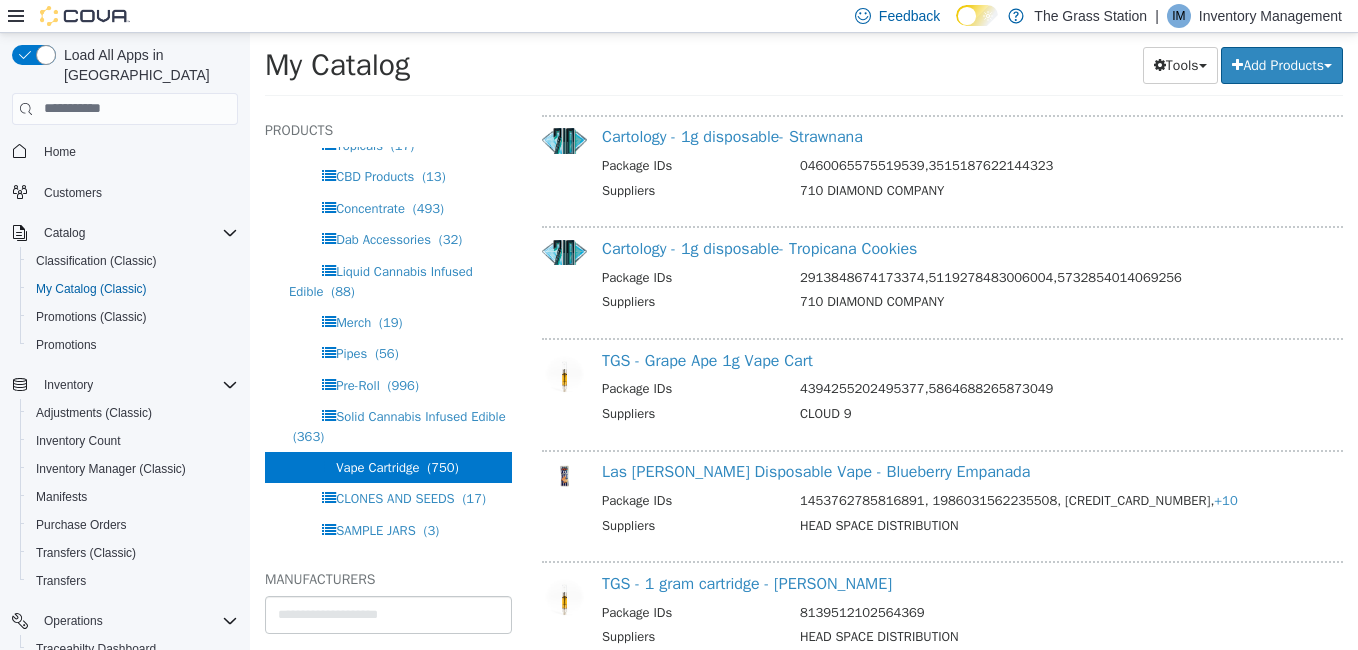scroll, scrollTop: 5805, scrollLeft: 0, axis: vertical 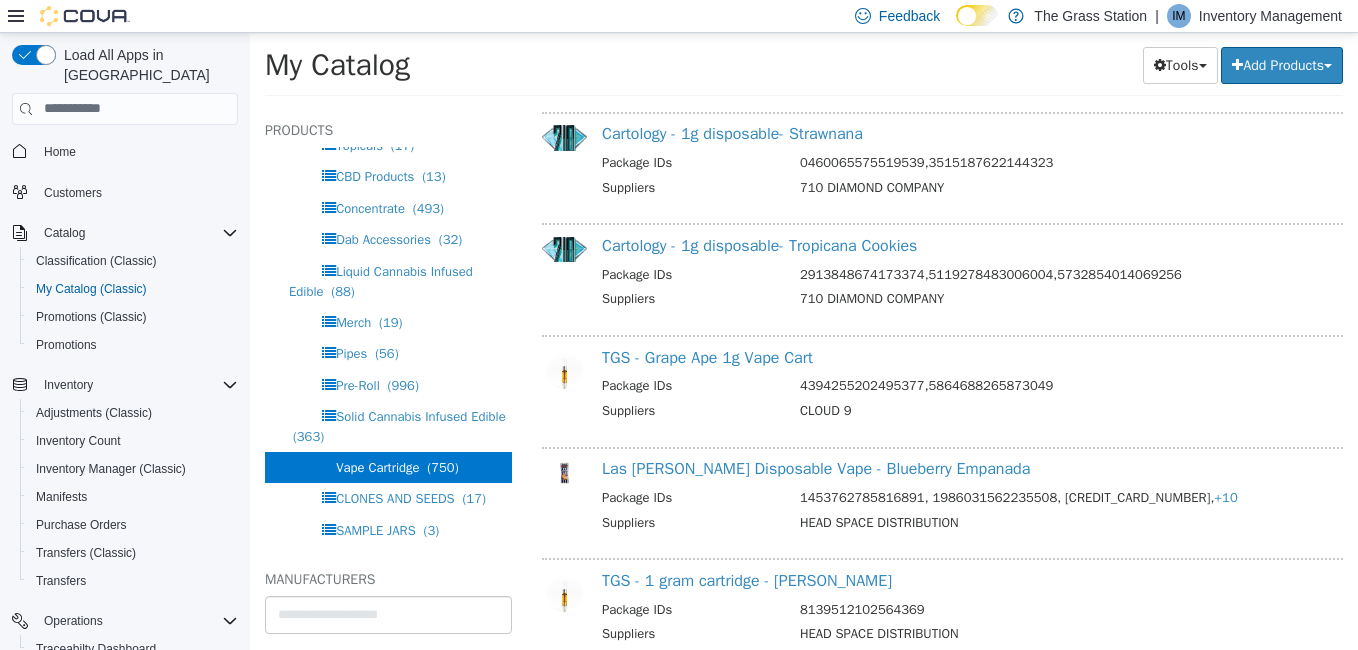click on "TGS - 1 gram cartridge - Runtz
Package IDs 8139512102564369
Suppliers HEAD SPACE DISTRIBUTION" at bounding box center [942, 607] 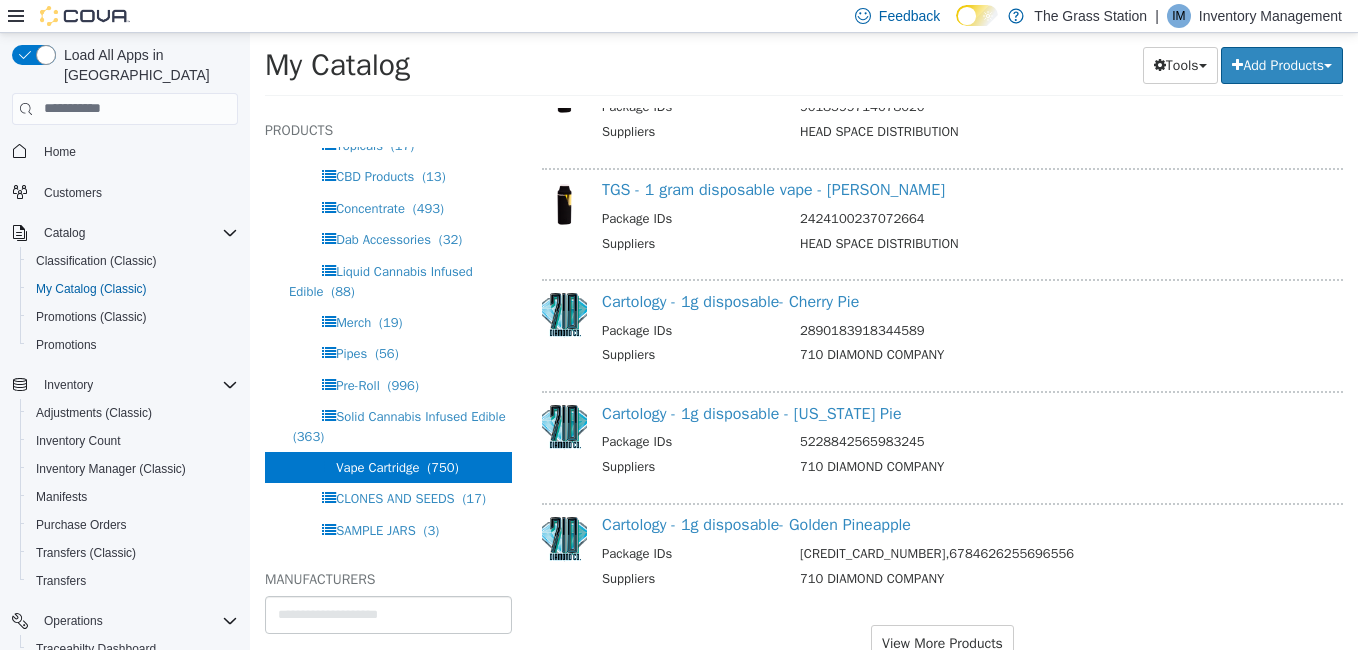 scroll, scrollTop: 6477, scrollLeft: 0, axis: vertical 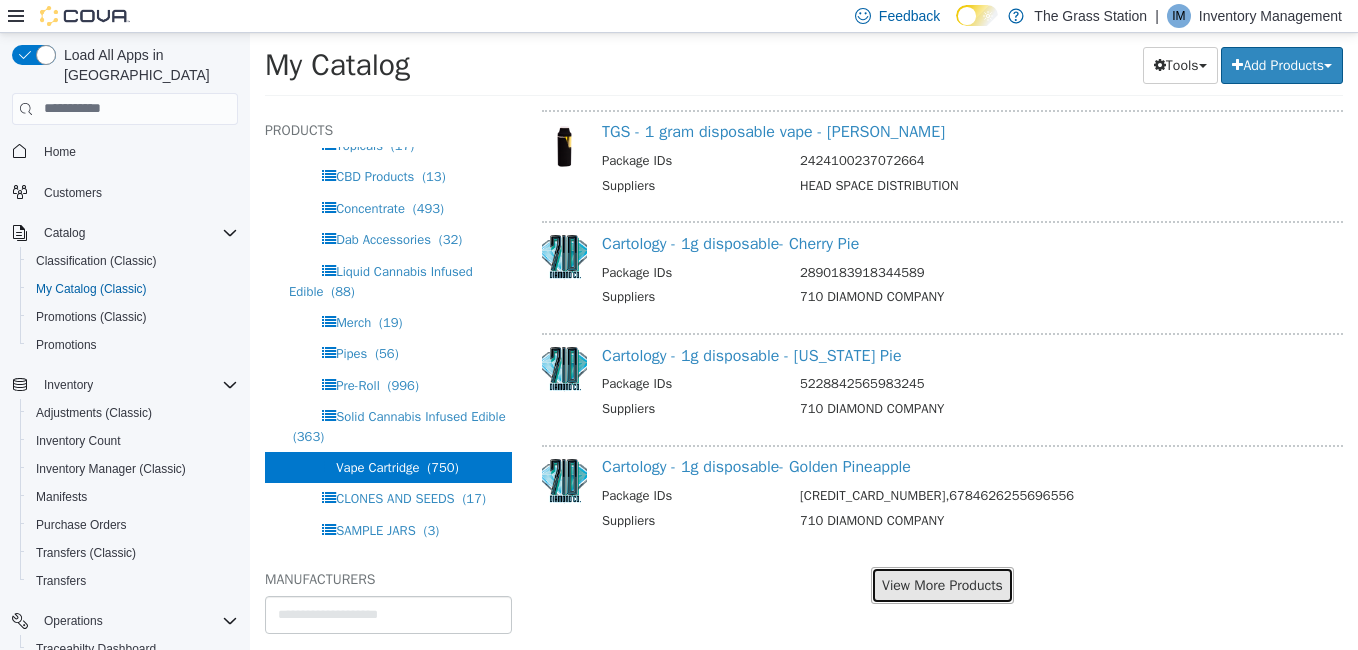 click on "View More Products" at bounding box center [942, 584] 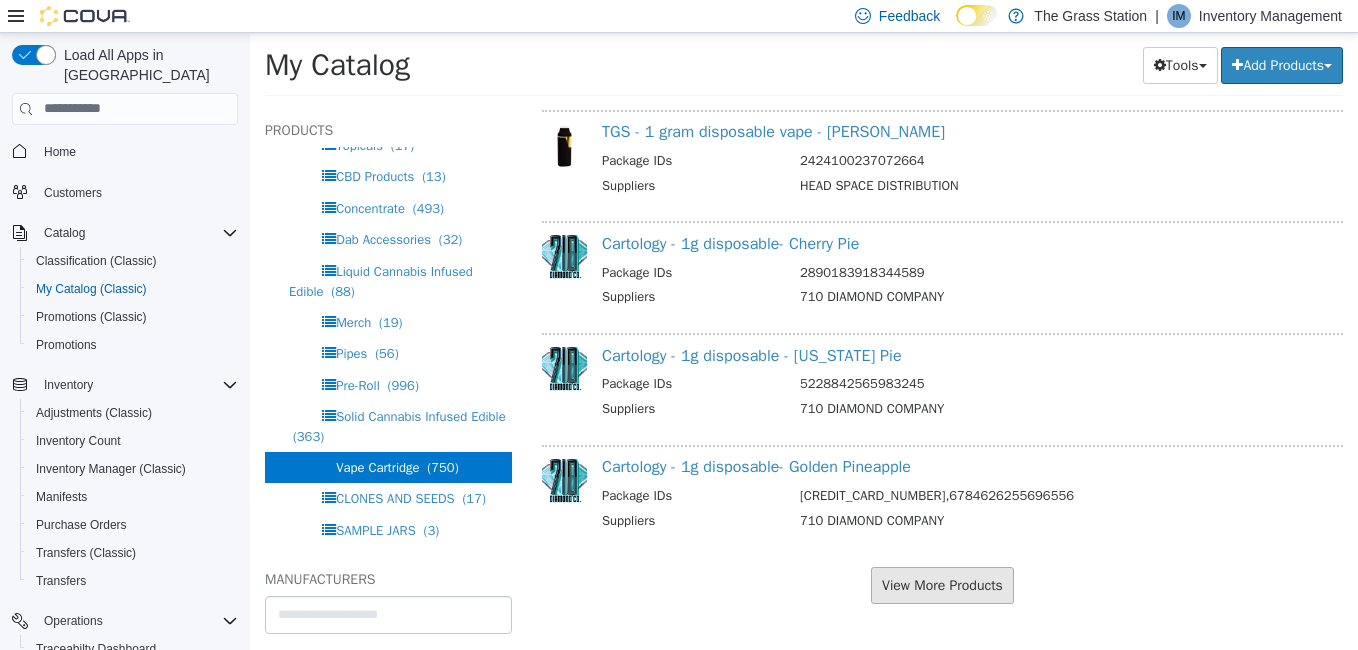 scroll, scrollTop: 6425, scrollLeft: 0, axis: vertical 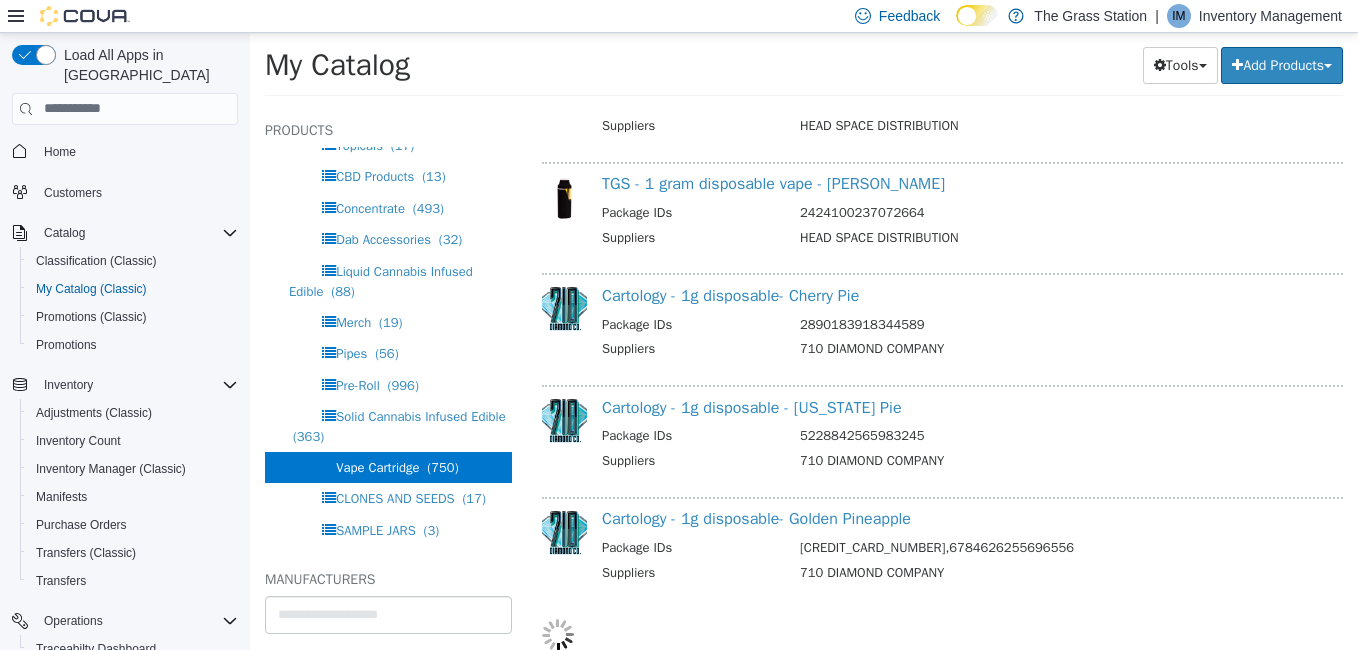 select on "**********" 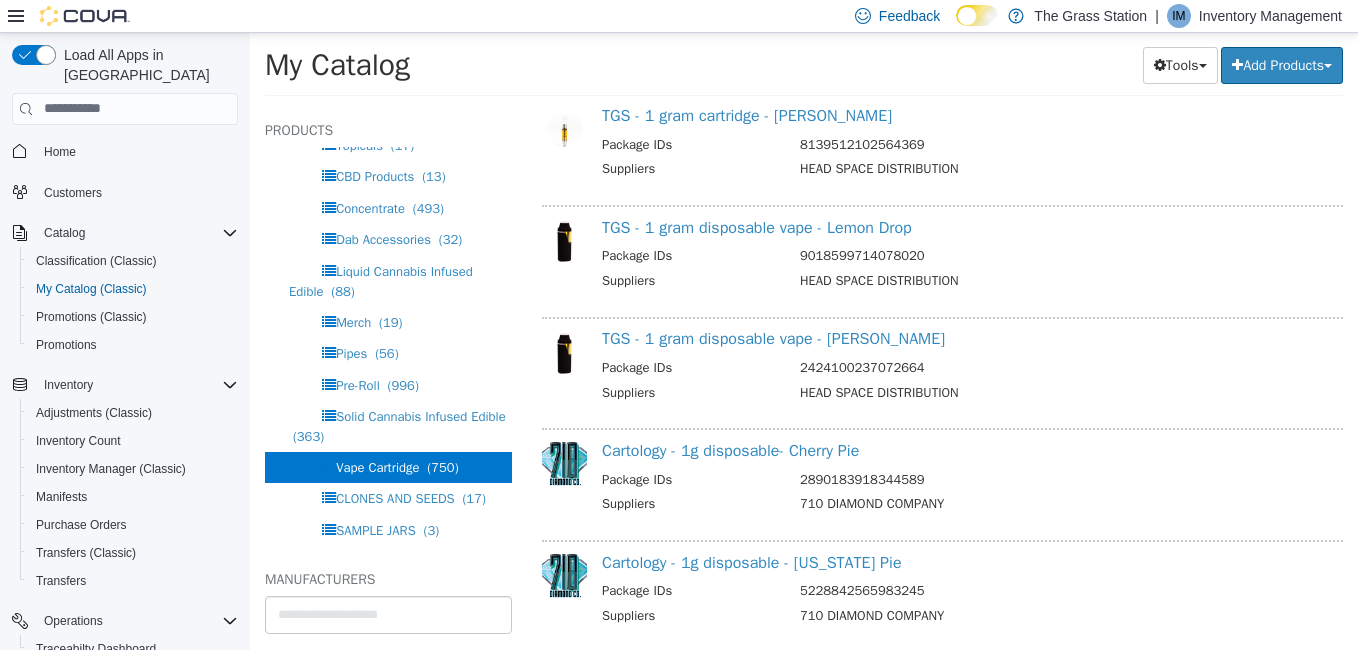 scroll, scrollTop: 6269, scrollLeft: 0, axis: vertical 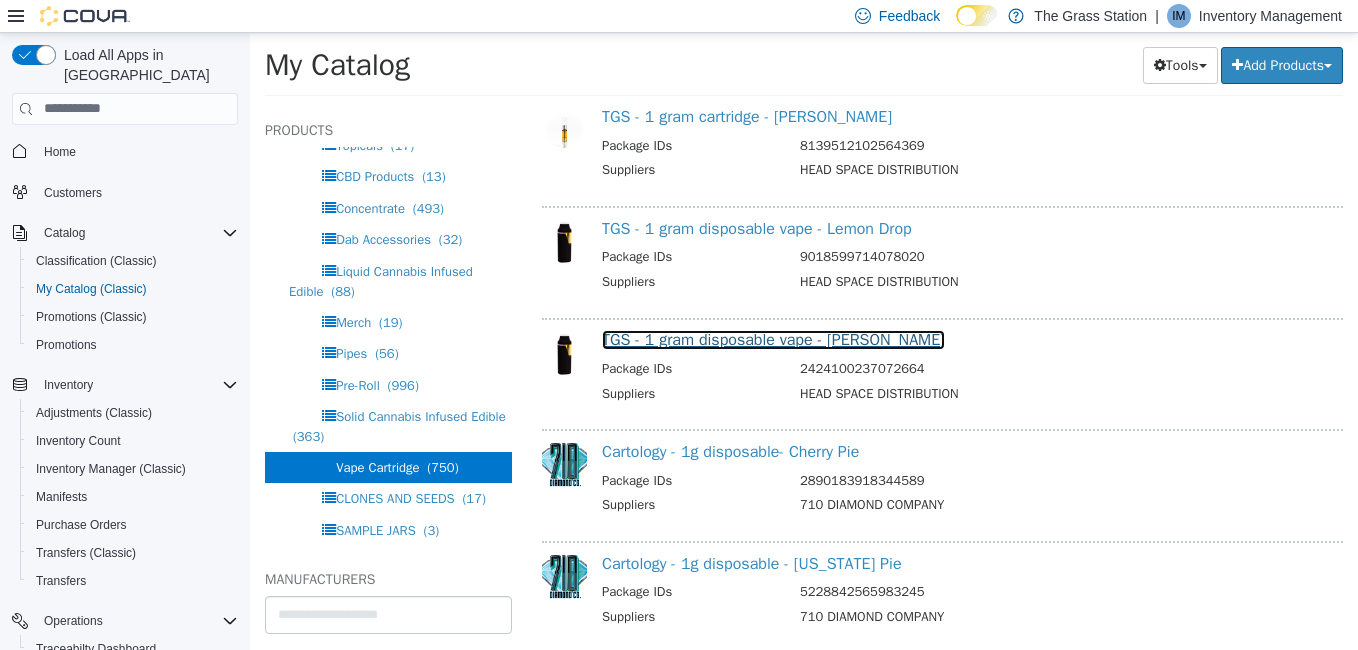 click on "TGS - 1 gram disposable vape - [PERSON_NAME]" at bounding box center [773, 339] 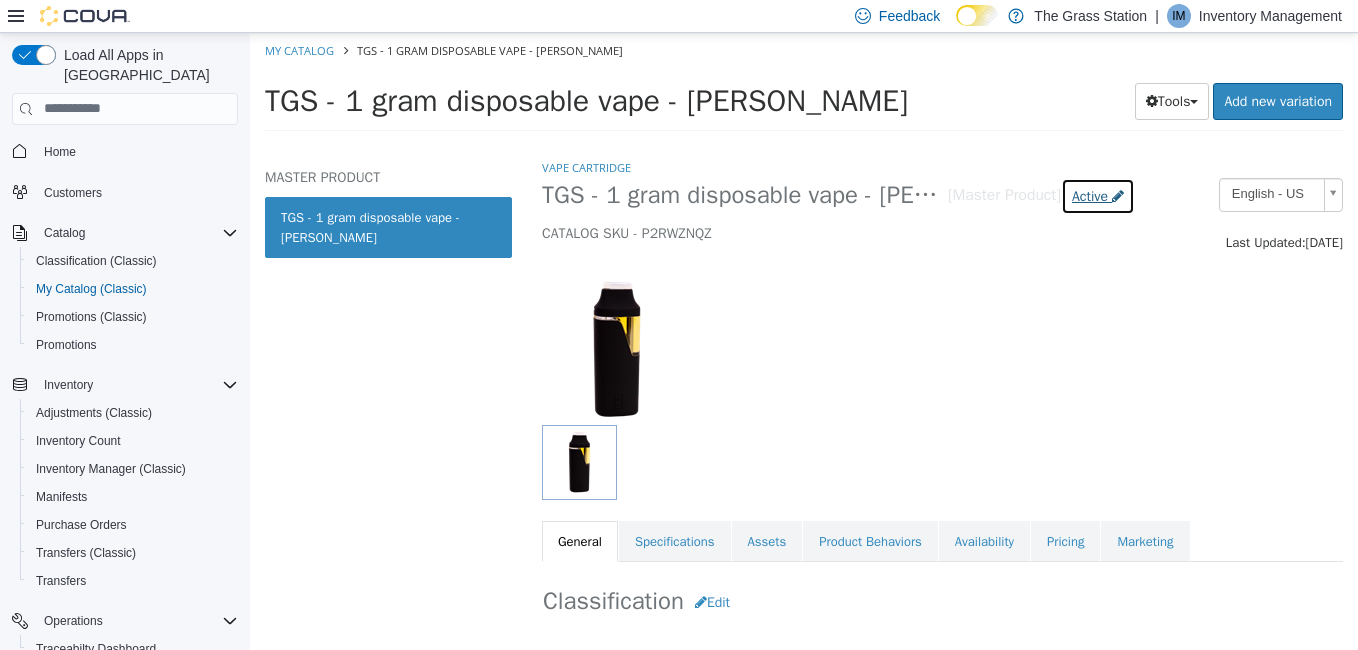 click on "Active" at bounding box center (1090, 195) 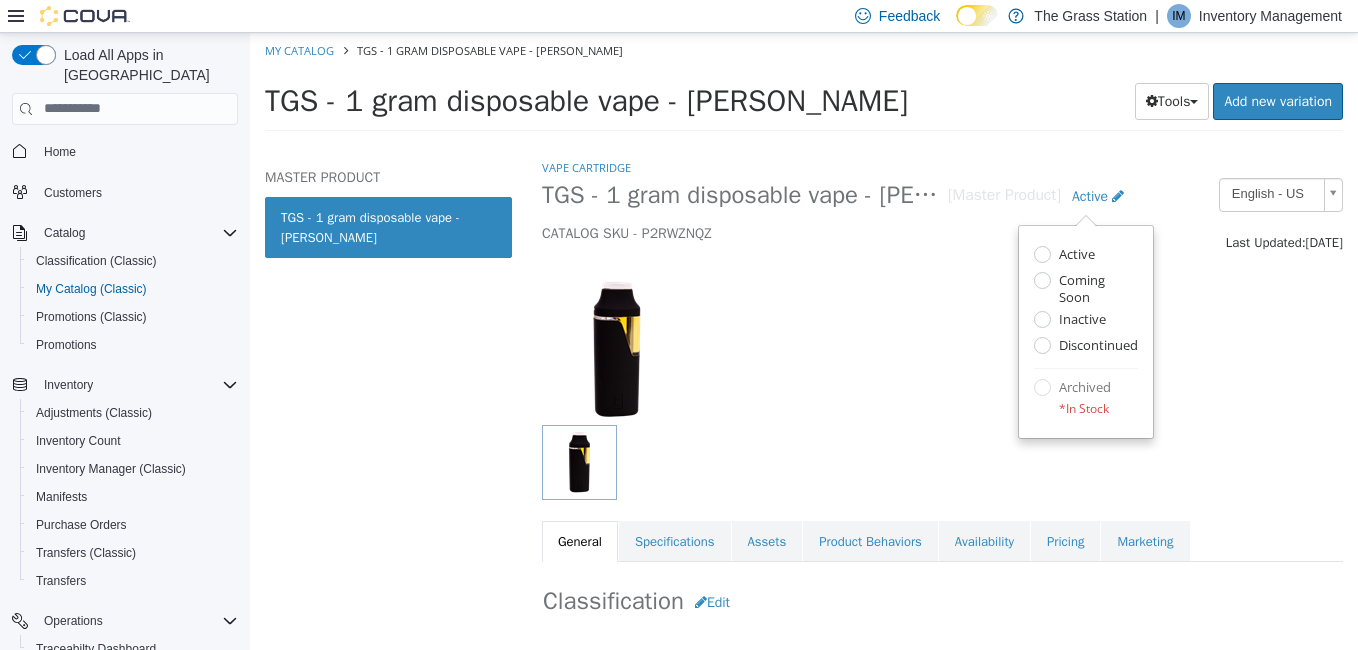 select on "**********" 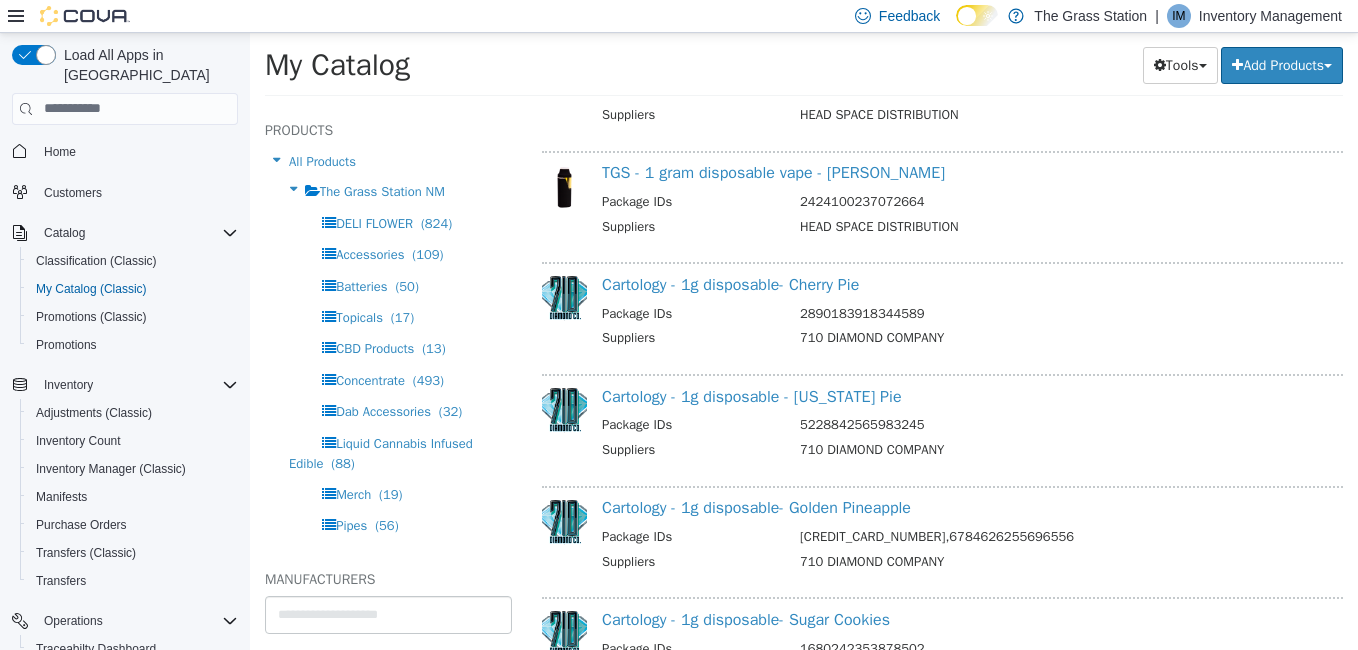 scroll, scrollTop: 6441, scrollLeft: 0, axis: vertical 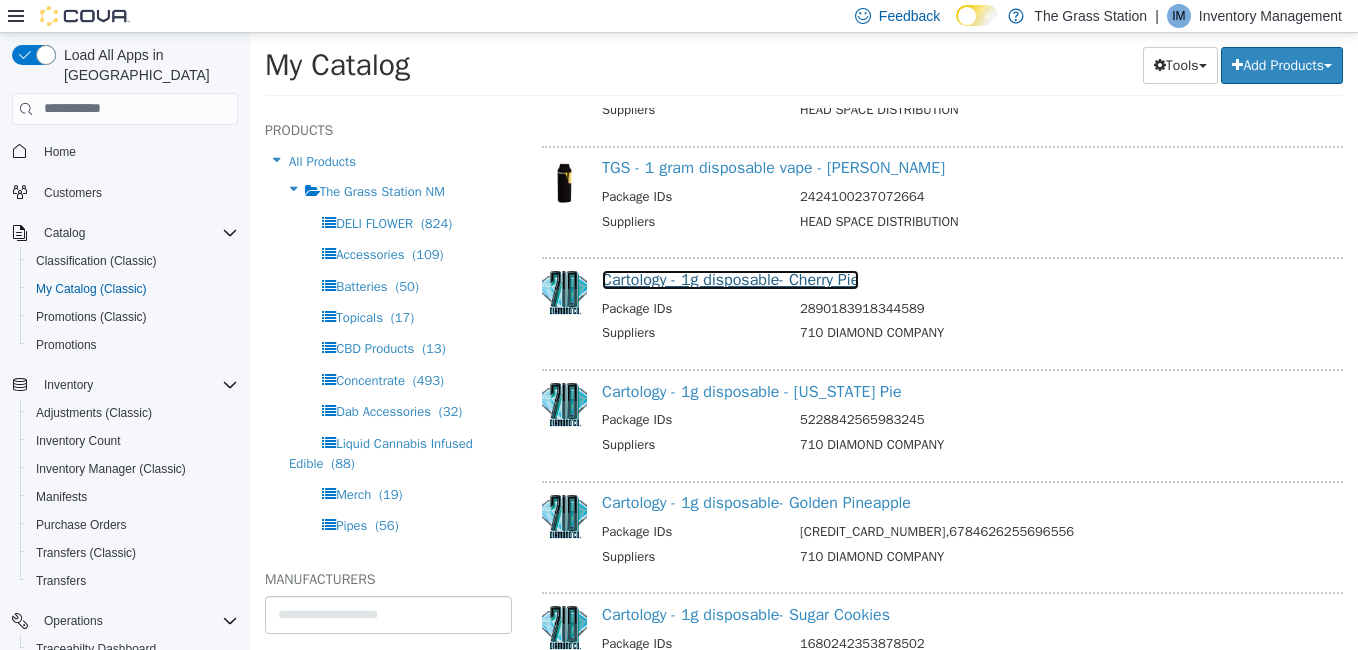 click on "Cartology - 1g disposable- Cherry Pie" at bounding box center (730, 279) 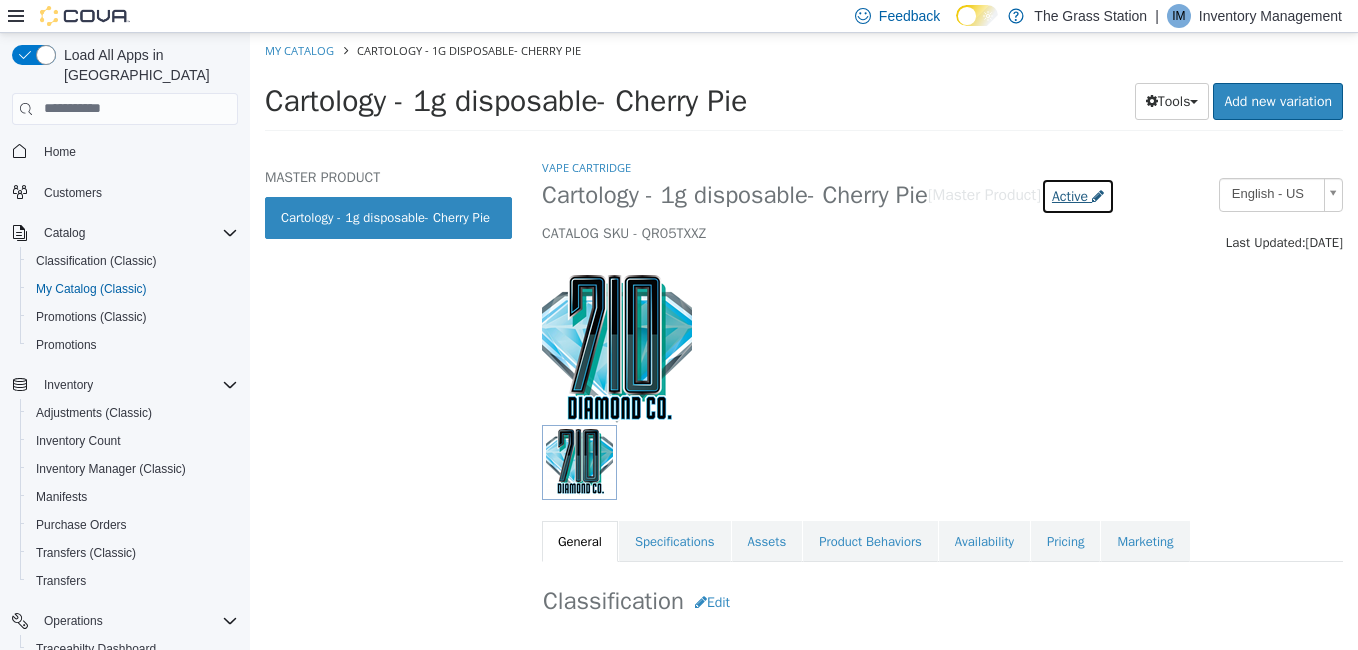 click on "Active" at bounding box center [1070, 195] 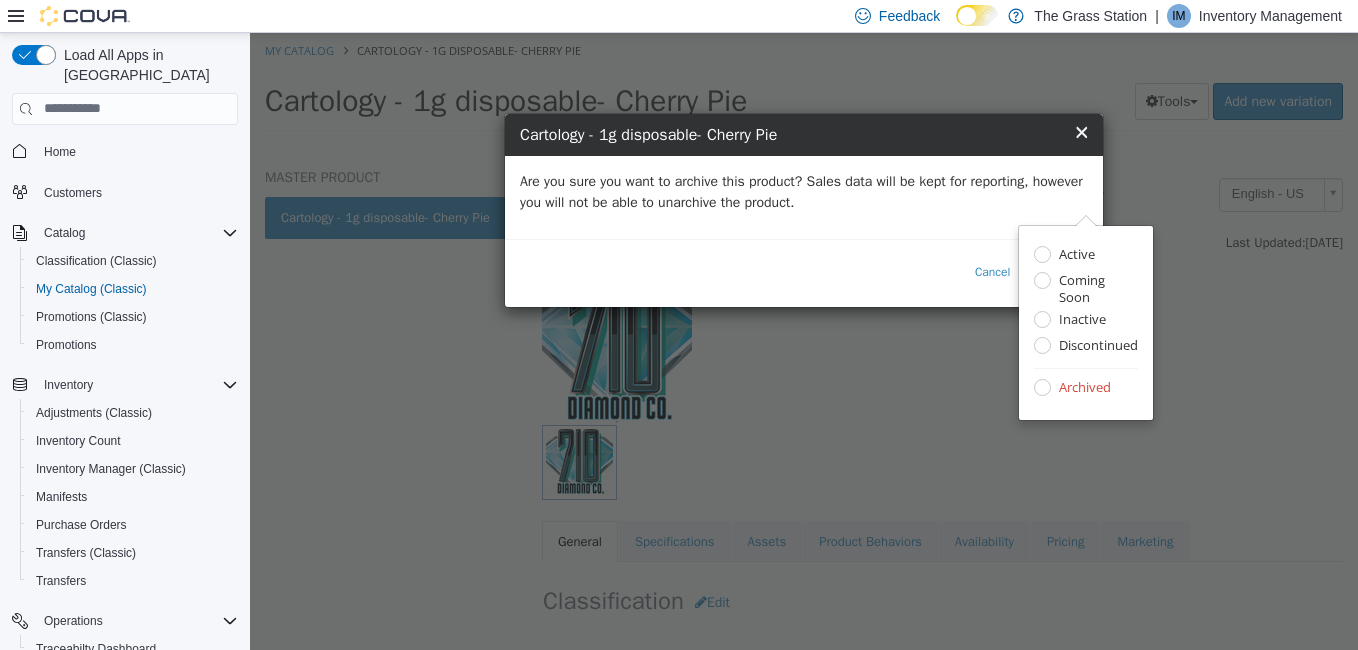 click on "Are you sure you want to archive this product? Sales data will be kept for reporting, however you will not be able to unarchive the product." at bounding box center (804, 191) 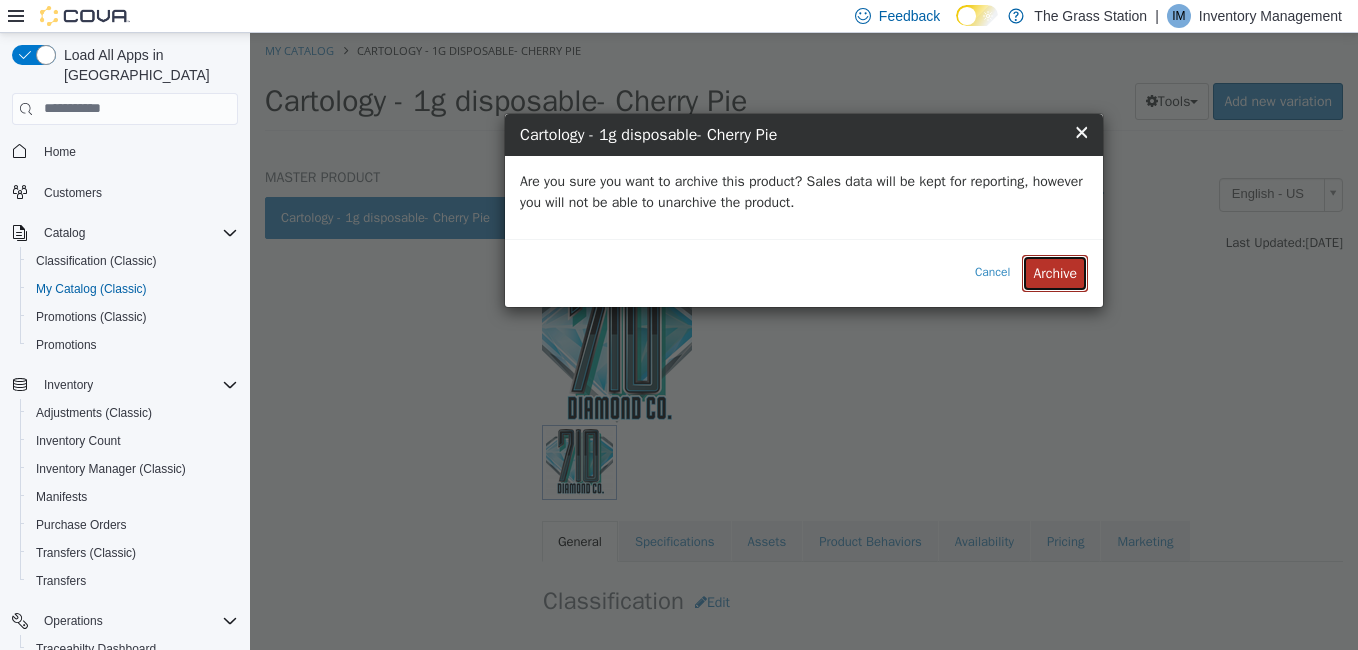 click on "Archive" at bounding box center (1055, 272) 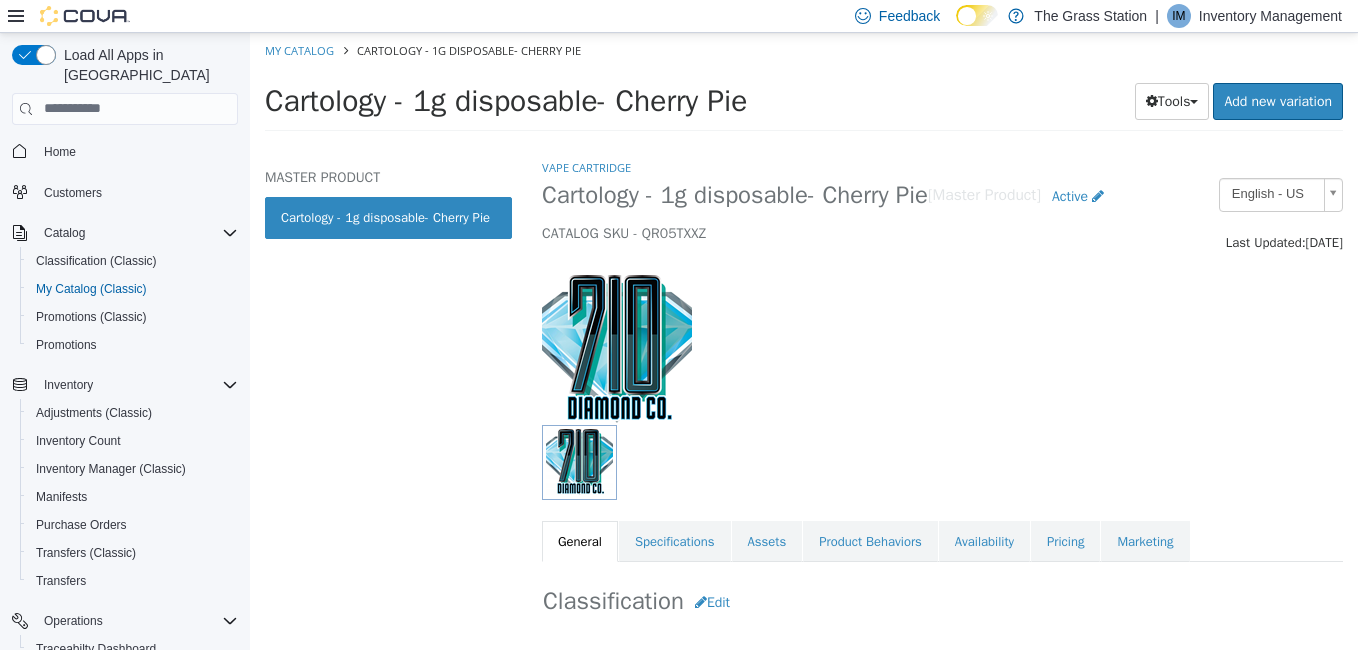 select on "**********" 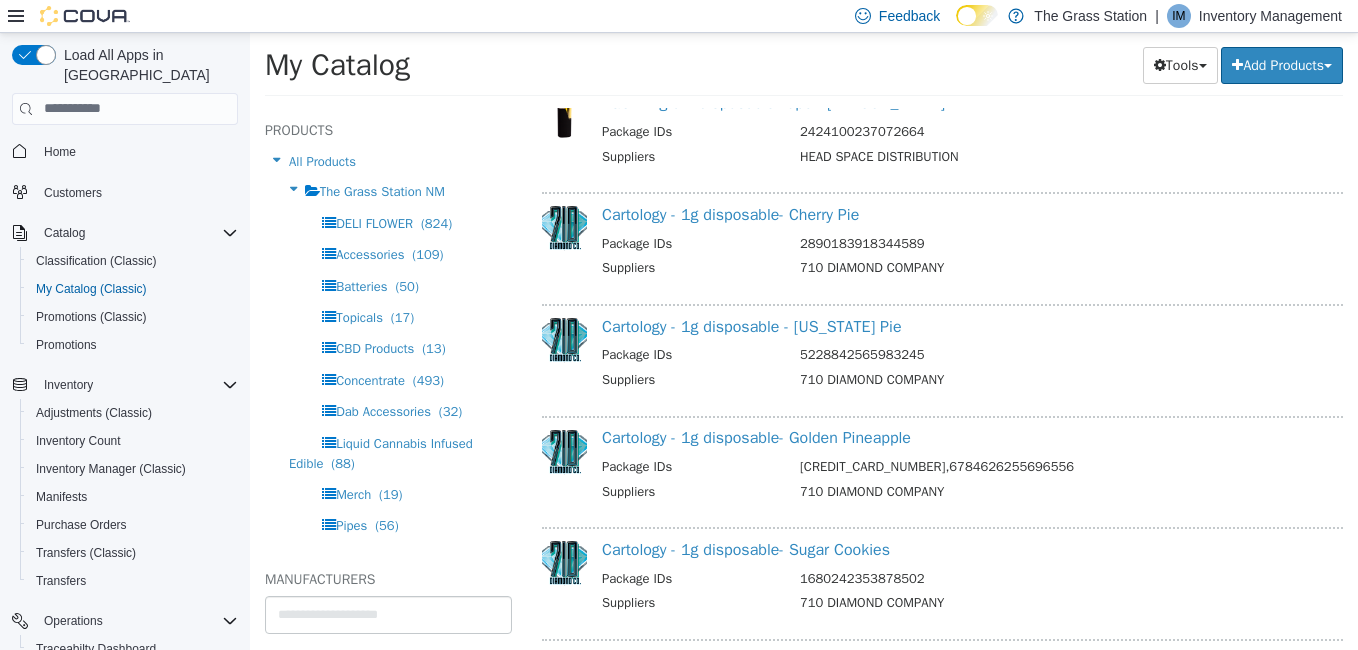 scroll, scrollTop: 6507, scrollLeft: 0, axis: vertical 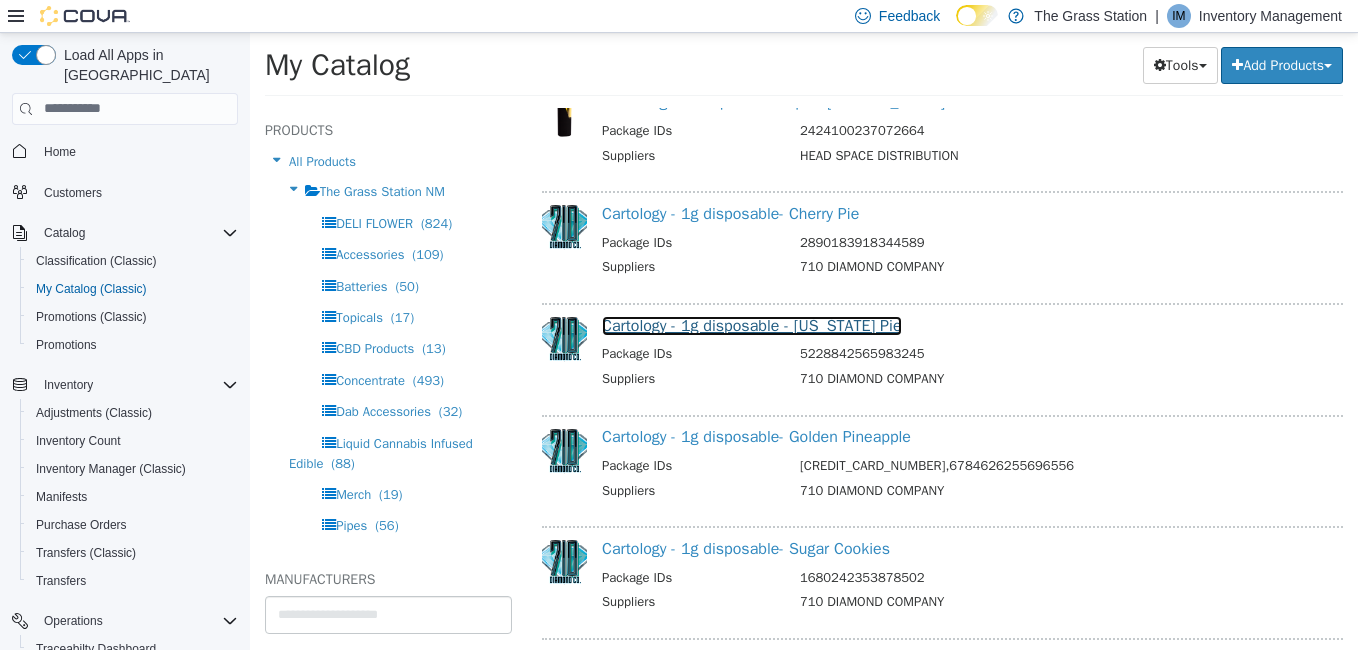 click on "Cartology - 1g disposable - Georgia Pie" at bounding box center [752, 325] 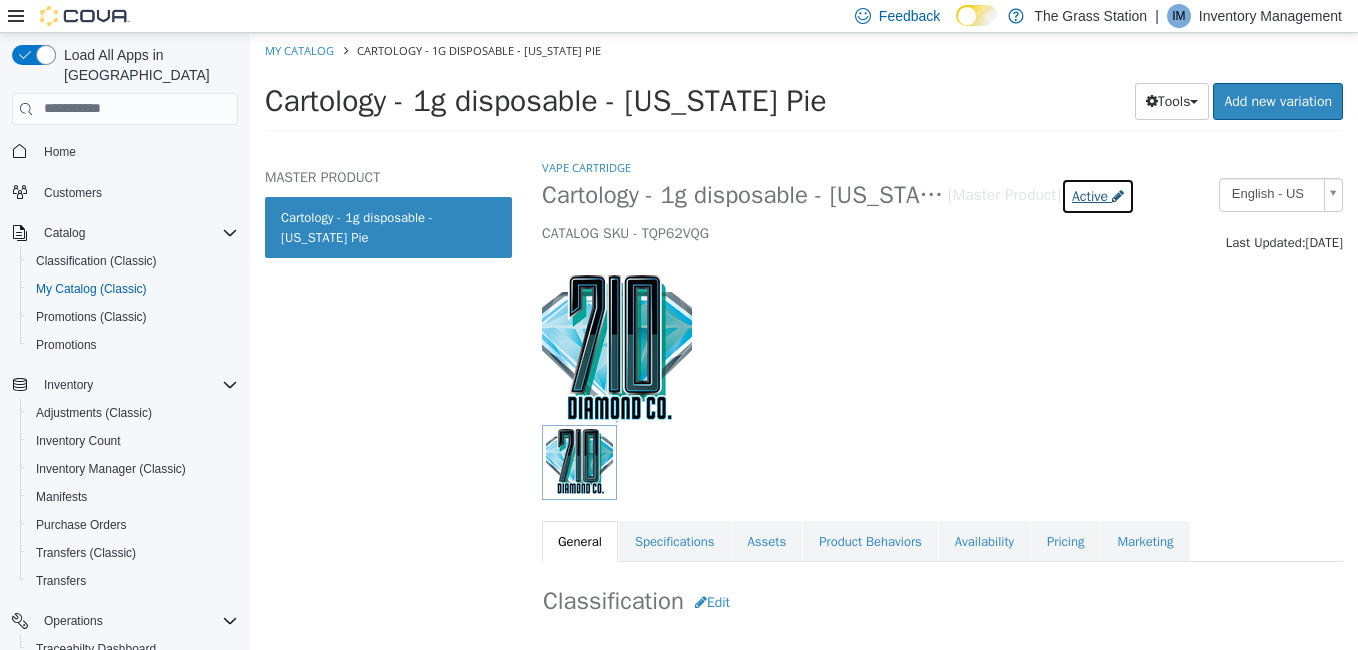 click on "Active" at bounding box center (1090, 195) 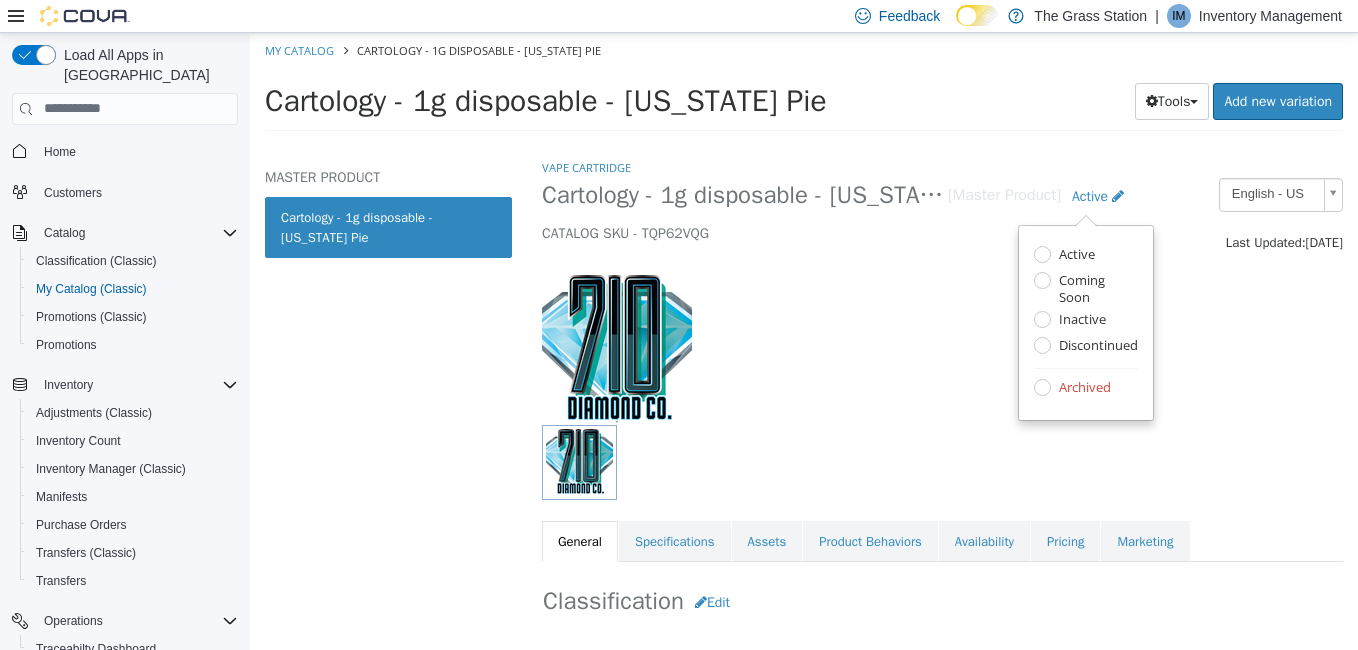 click on "Archived" at bounding box center (1086, 388) 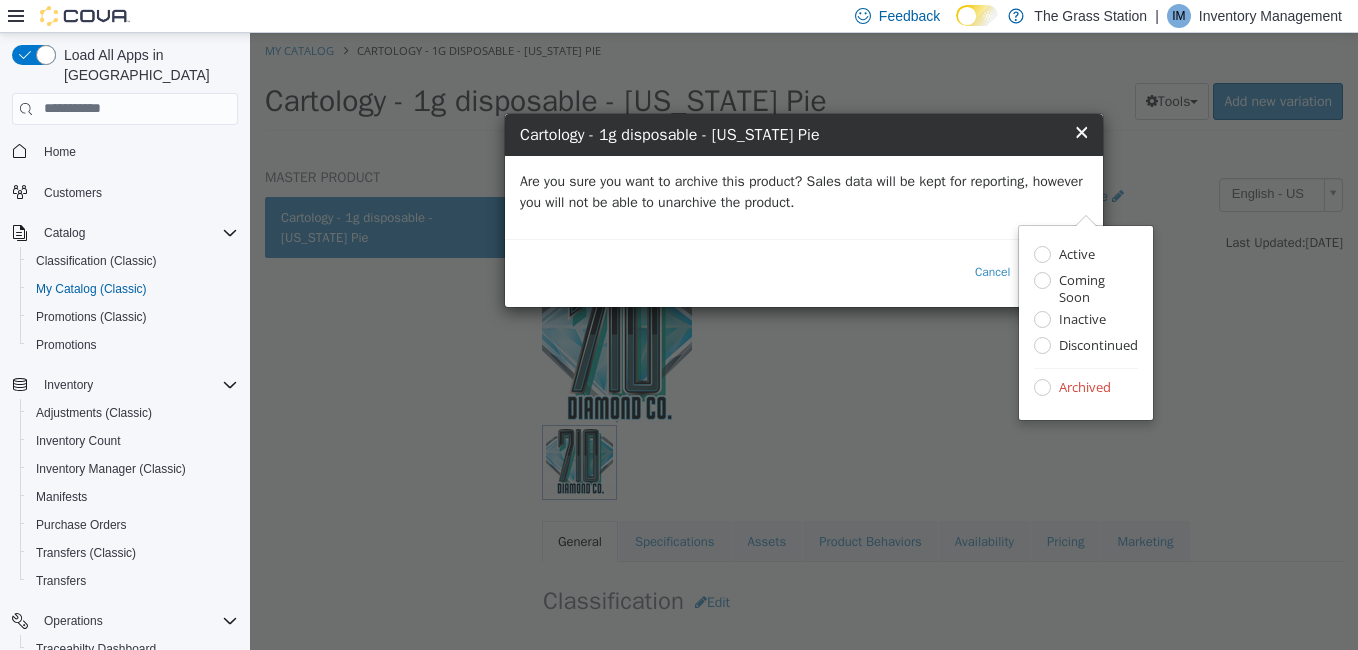 click on "Are you sure you want to archive this product? Sales data will be kept for reporting, however you will not be able to unarchive the product." at bounding box center (804, 191) 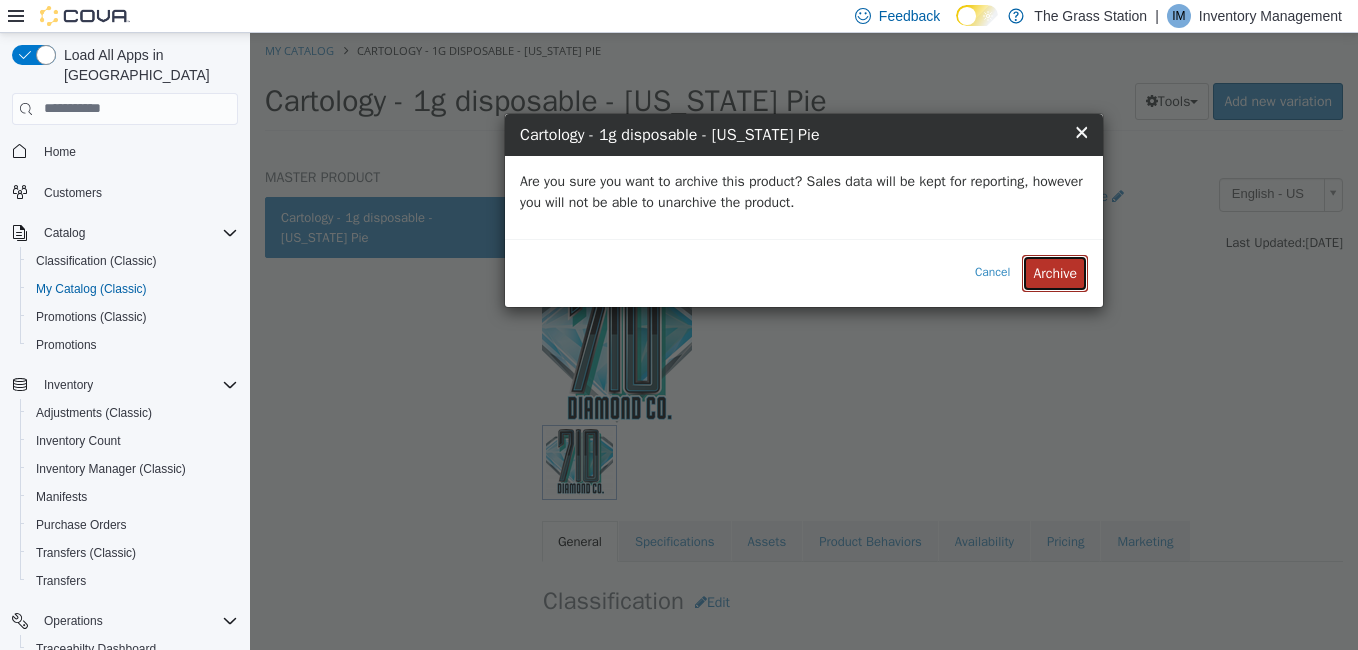 click on "Archive" at bounding box center (1055, 272) 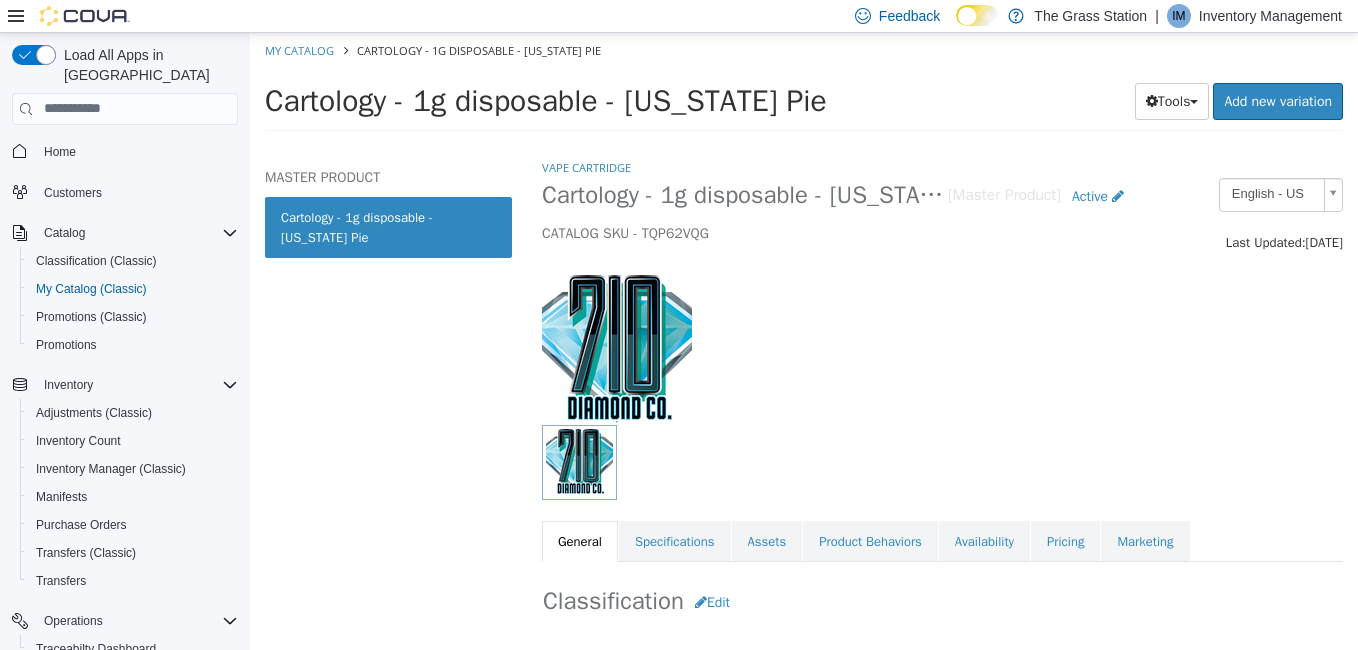 select on "**********" 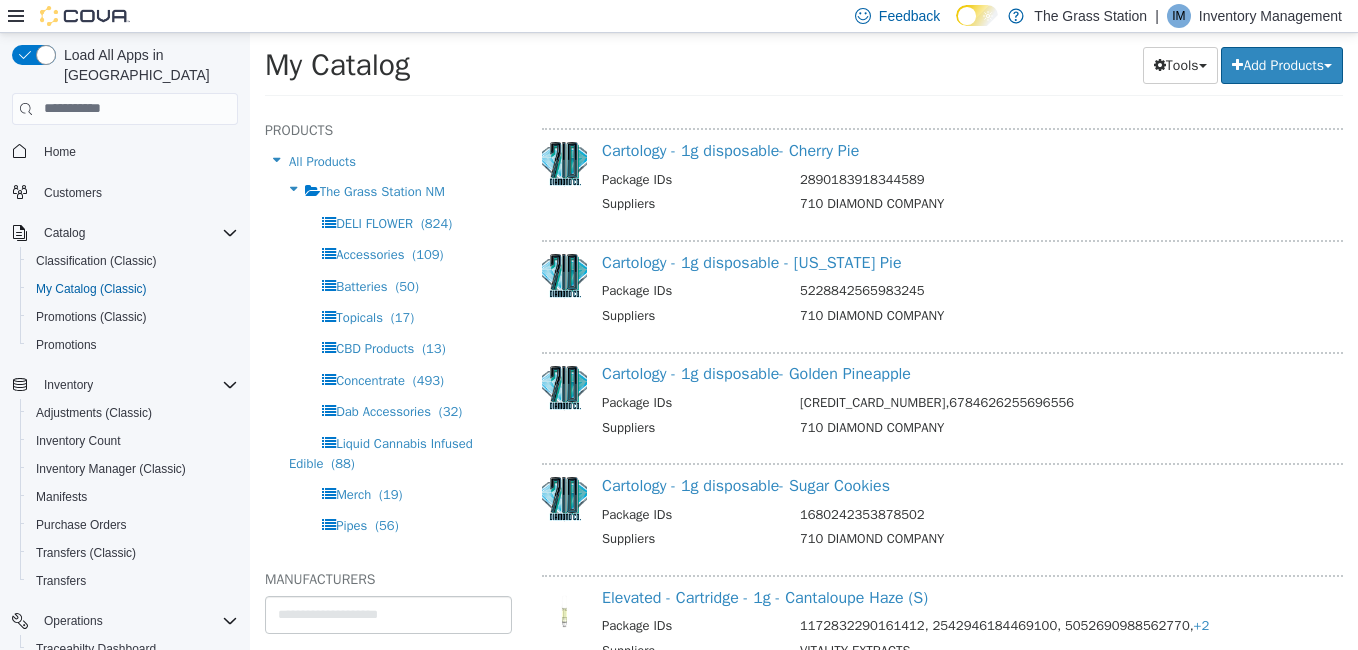 scroll, scrollTop: 6569, scrollLeft: 0, axis: vertical 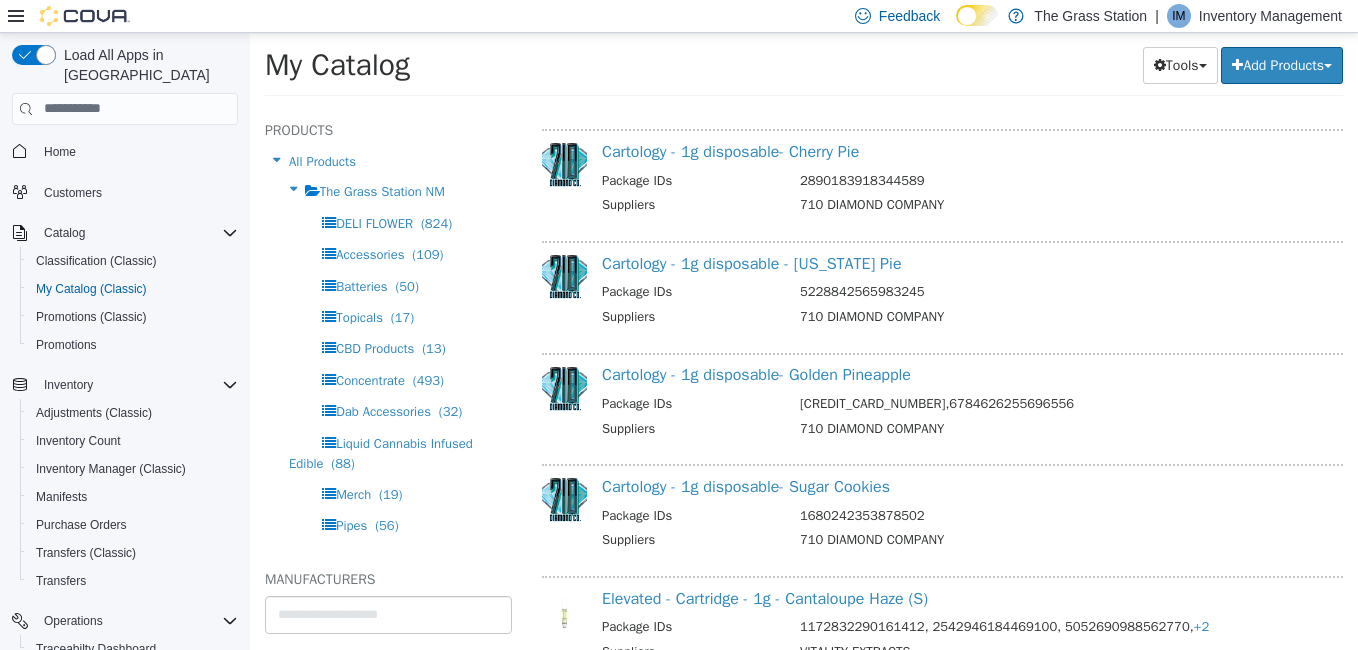 drag, startPoint x: 823, startPoint y: 585, endPoint x: 987, endPoint y: 340, distance: 294.82367 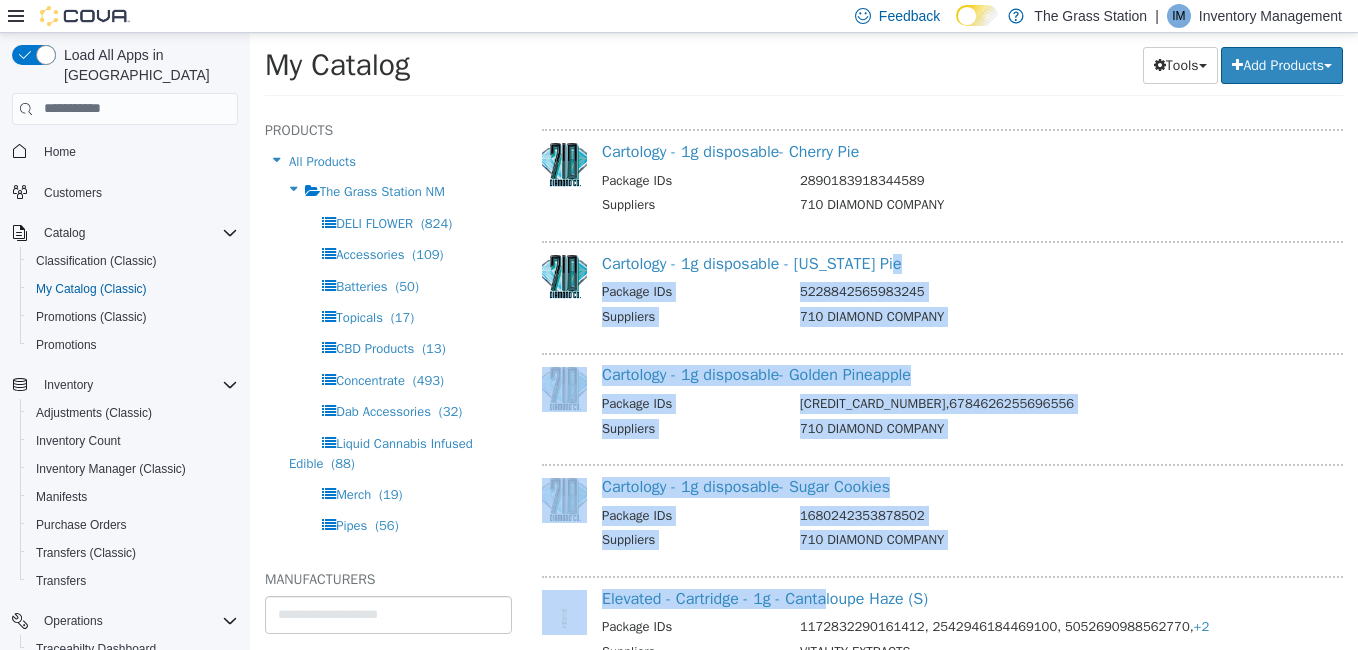 drag, startPoint x: 987, startPoint y: 340, endPoint x: 988, endPoint y: 370, distance: 30.016663 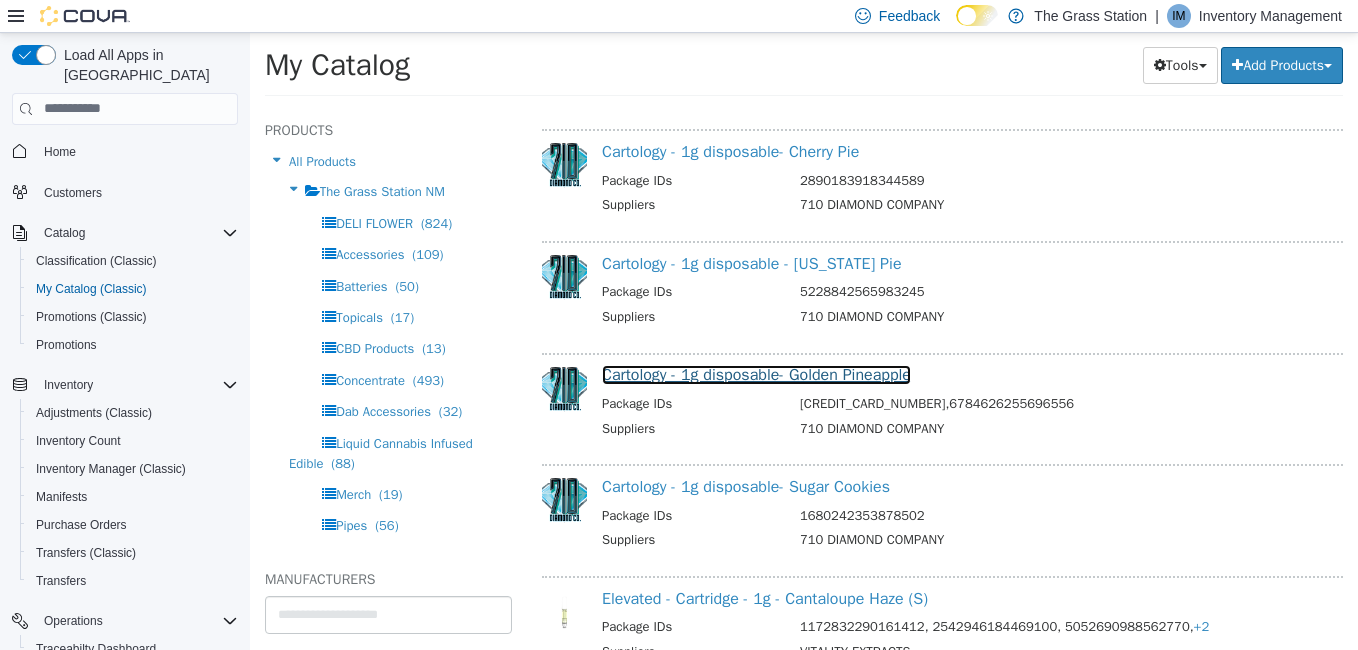 click on "Cartology - 1g disposable- Golden Pineapple" at bounding box center (756, 374) 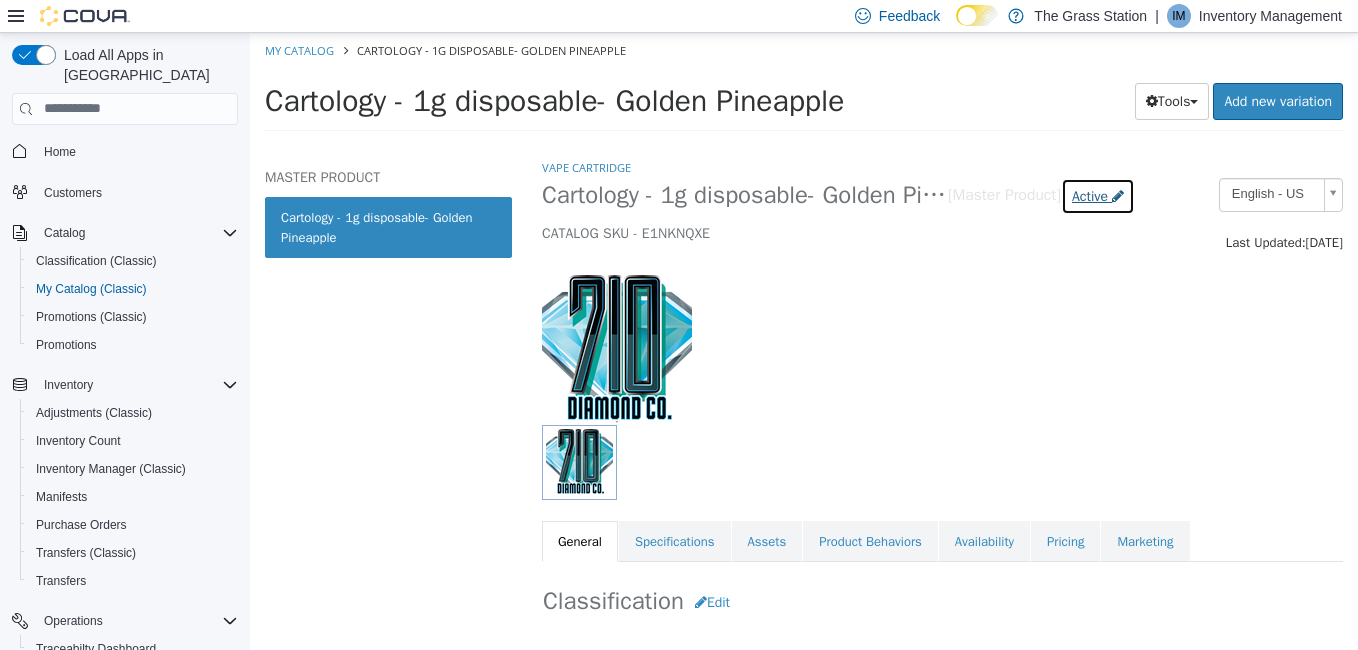 click on "Active" at bounding box center (1090, 195) 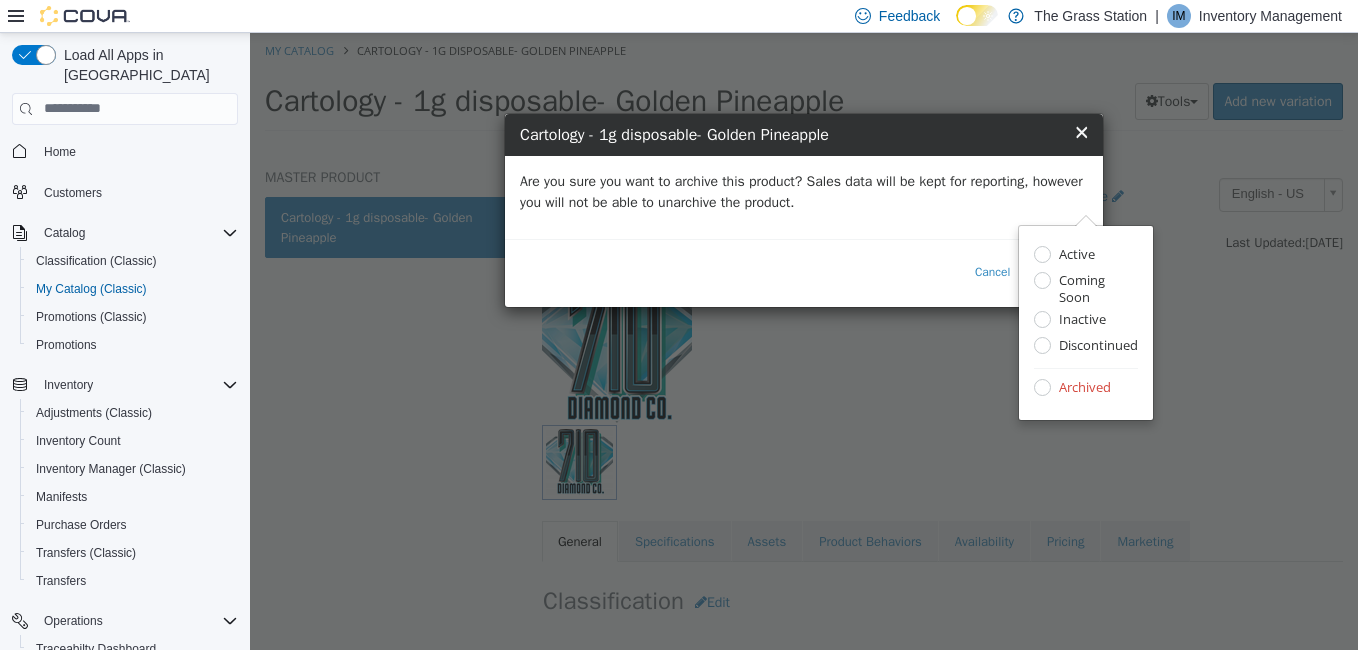 click on "Are you sure you want to archive this product? Sales data will be kept for reporting, however you will not be able to unarchive the product." at bounding box center [804, 191] 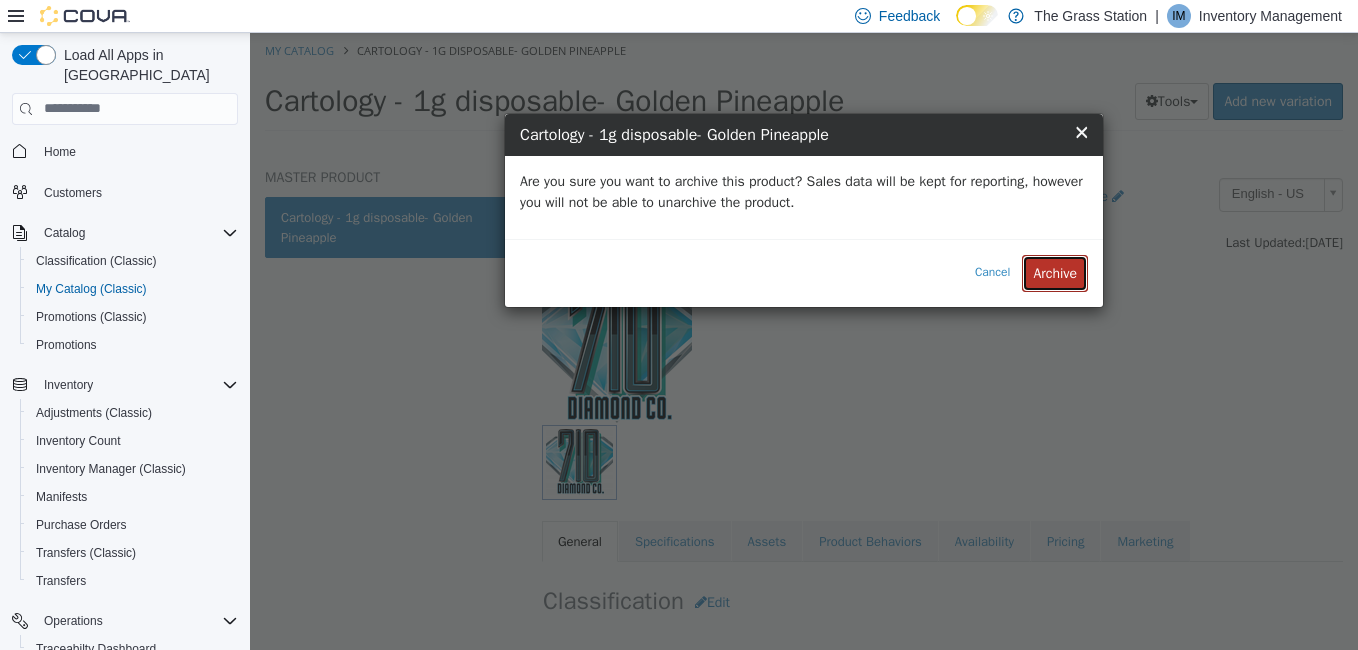 click on "Archive" at bounding box center (1055, 272) 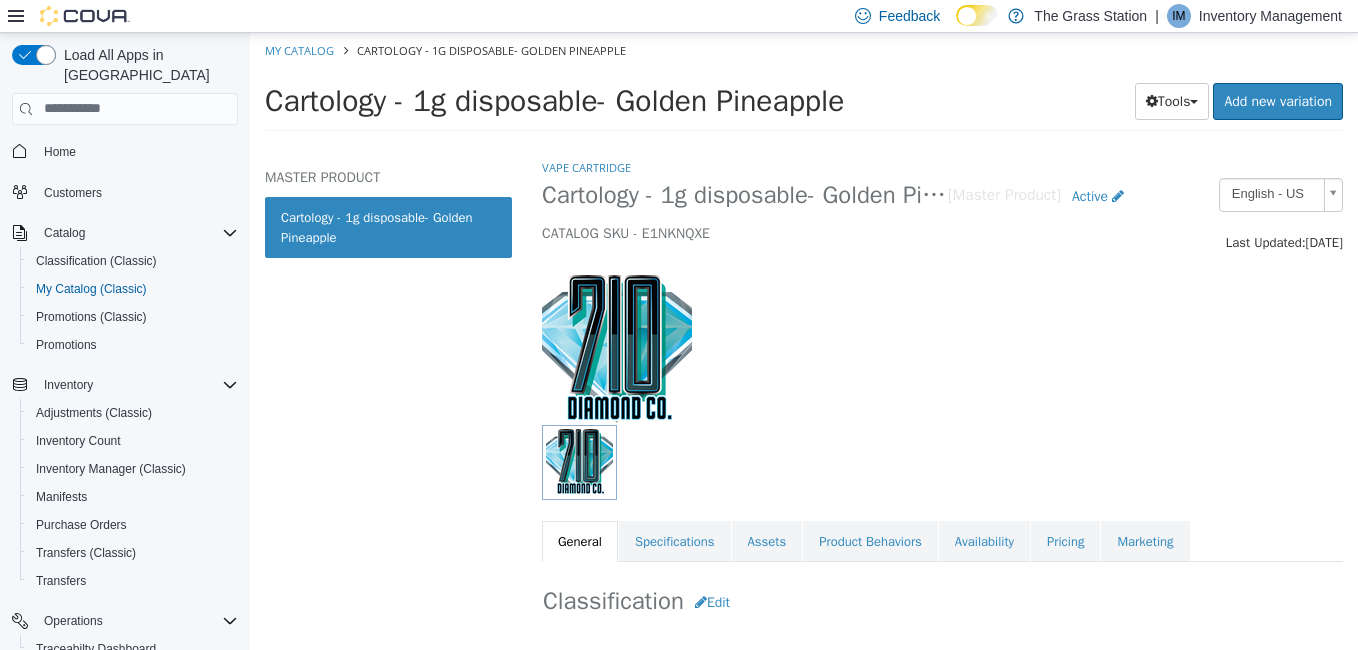 select on "**********" 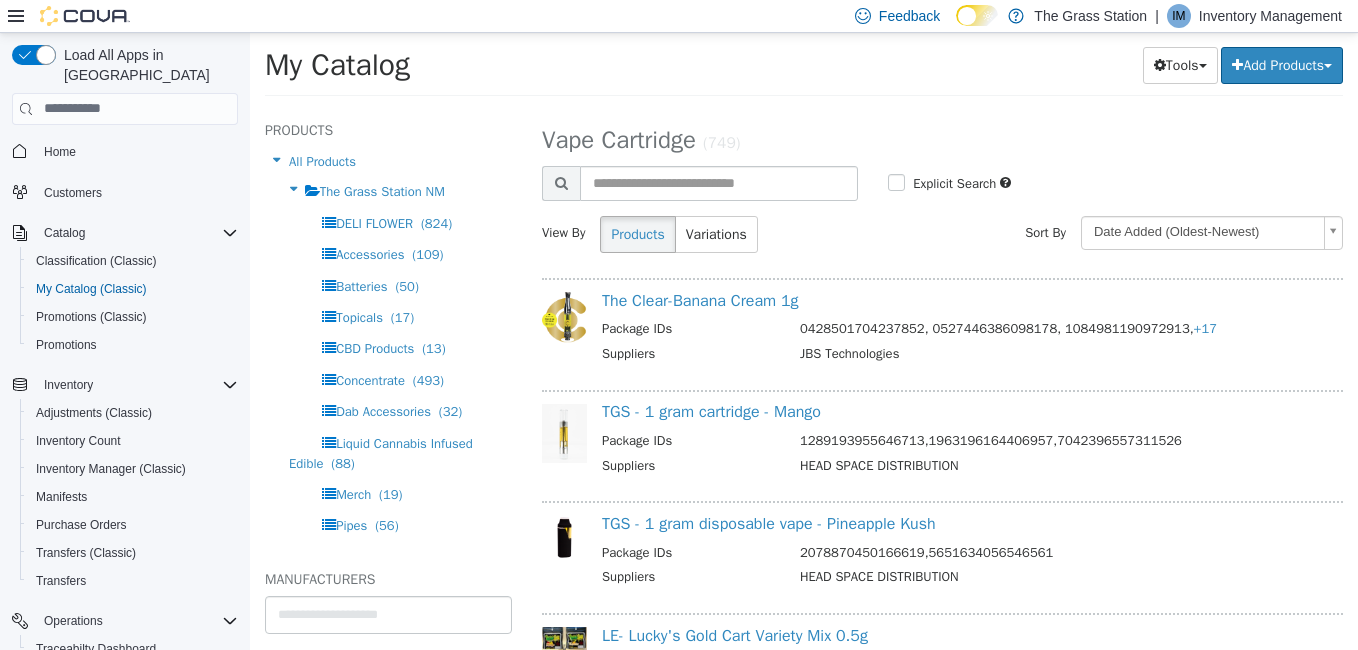 click on "The Clear-Banana Cream 1g
Package IDs 0428501704237852, 0527446386098178, 1084981190972913,  +17
Suppliers JBS Technologies" at bounding box center [968, 334] 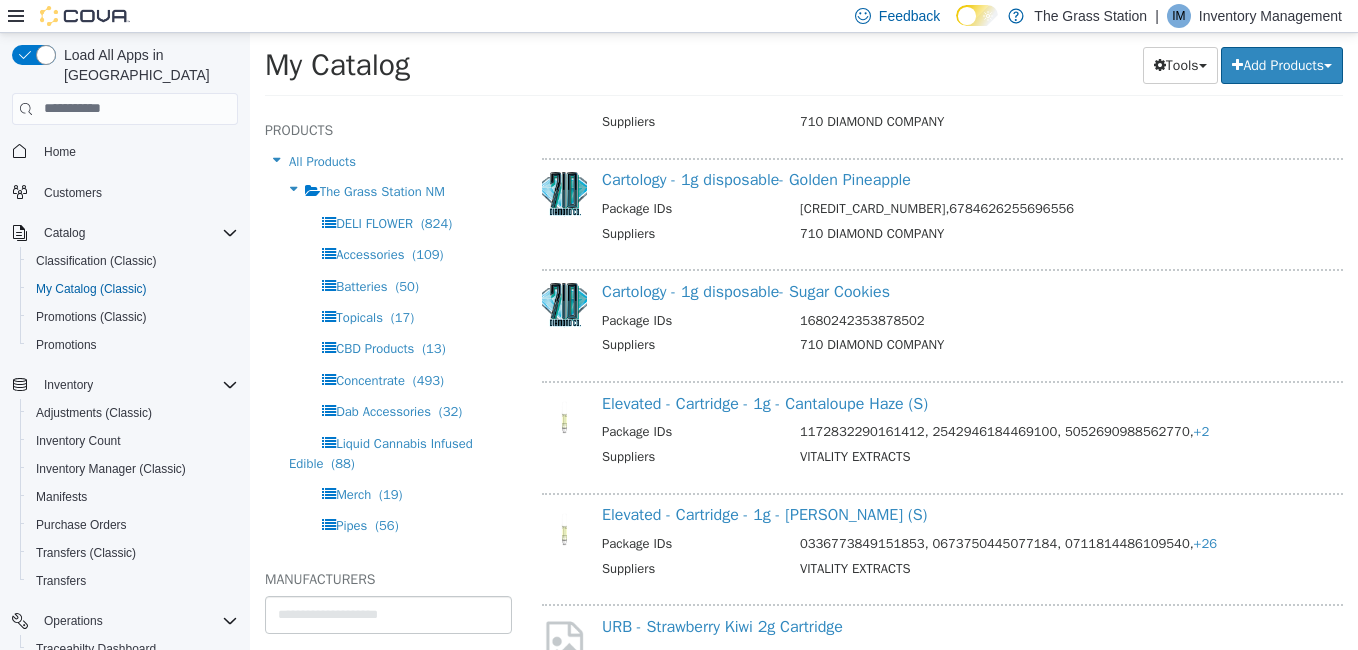scroll, scrollTop: 6765, scrollLeft: 0, axis: vertical 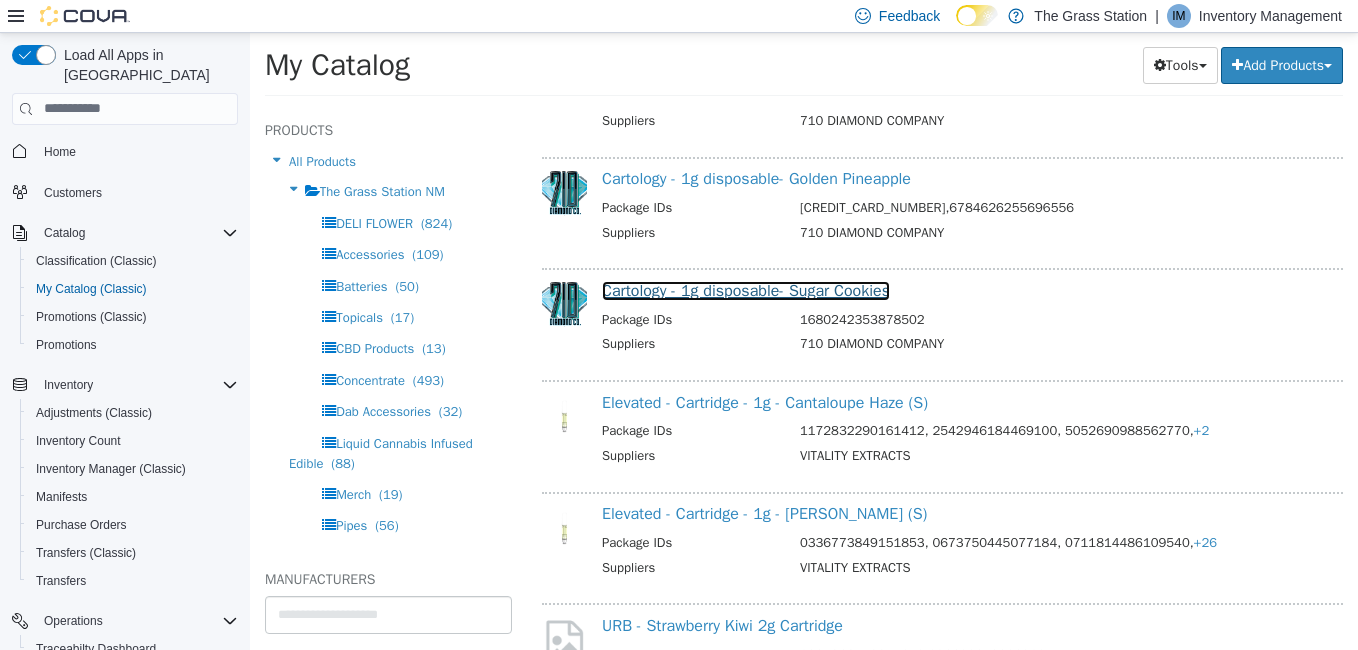 click on "Cartology - 1g disposable- Sugar Cookies" at bounding box center (746, 290) 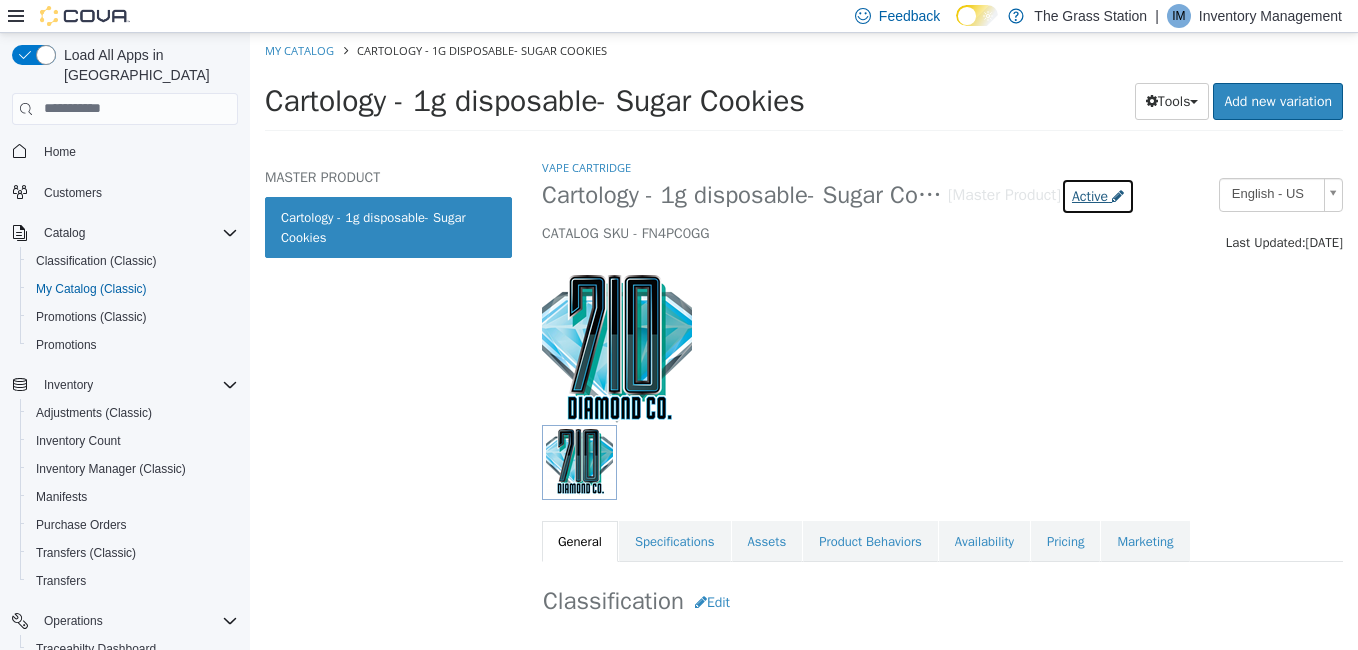 click on "Active" at bounding box center [1090, 195] 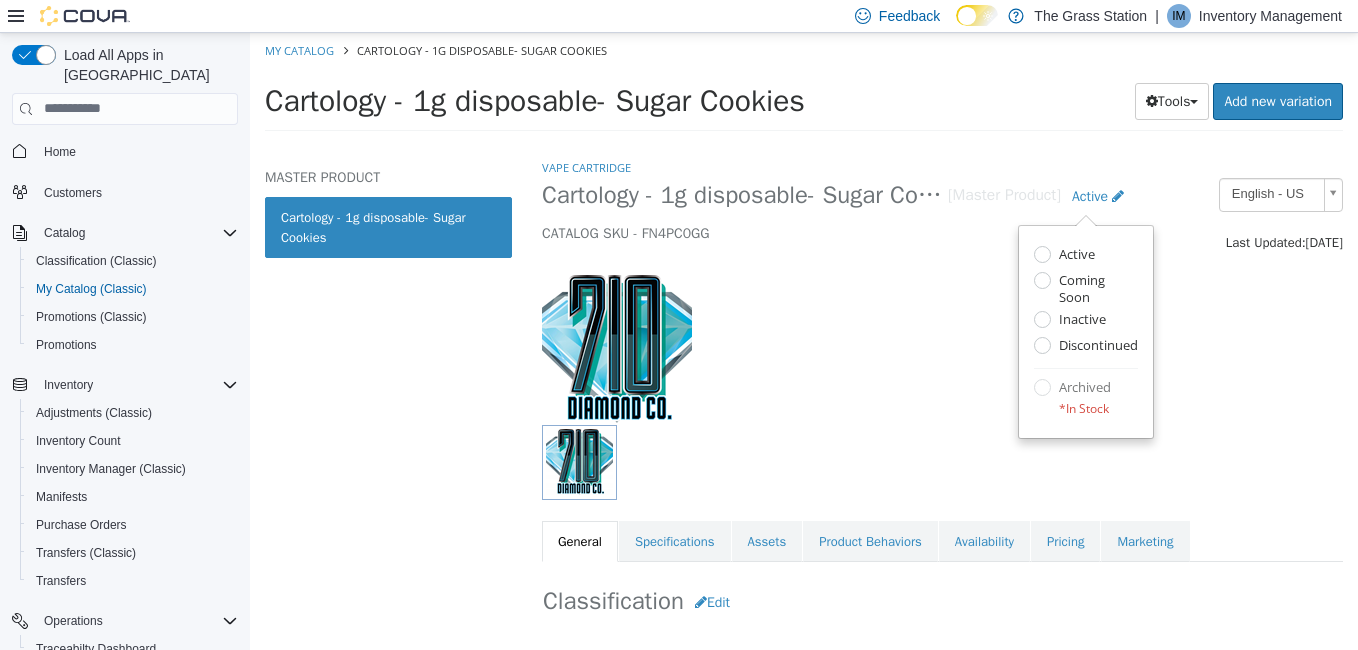 select on "**********" 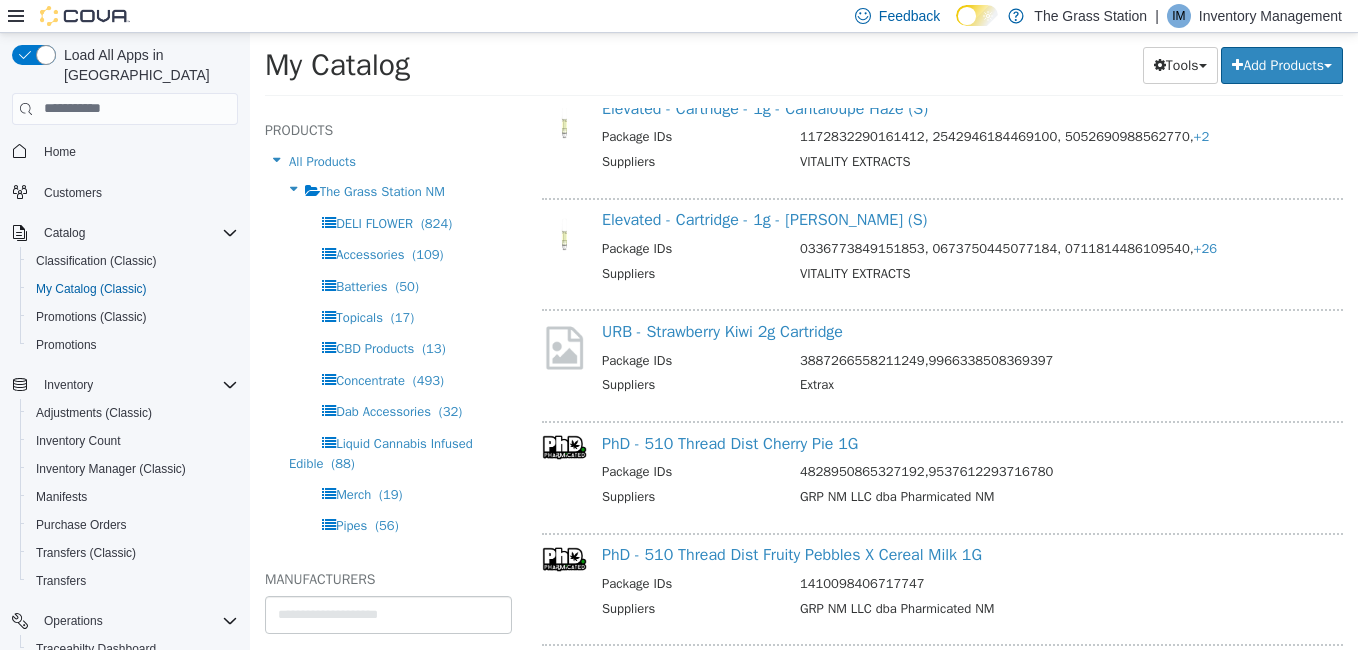 scroll, scrollTop: 7060, scrollLeft: 0, axis: vertical 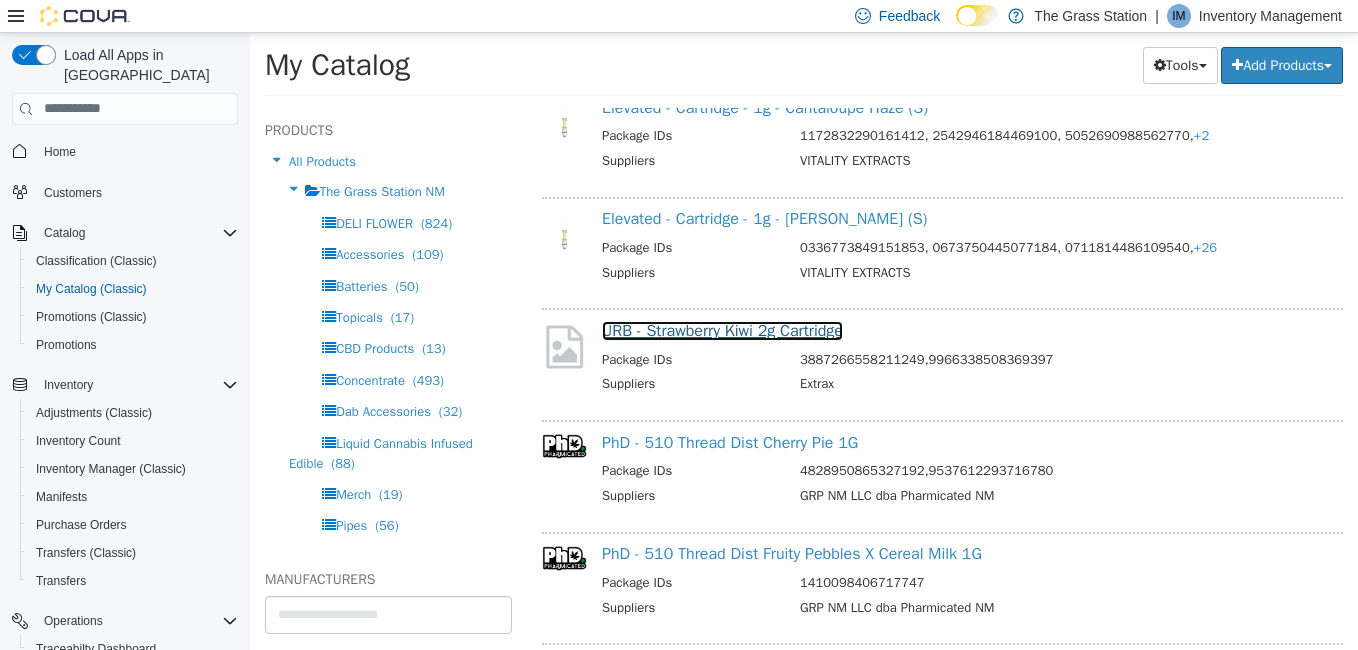 click on "URB - Strawberry Kiwi 2g Cartridge" at bounding box center [722, 330] 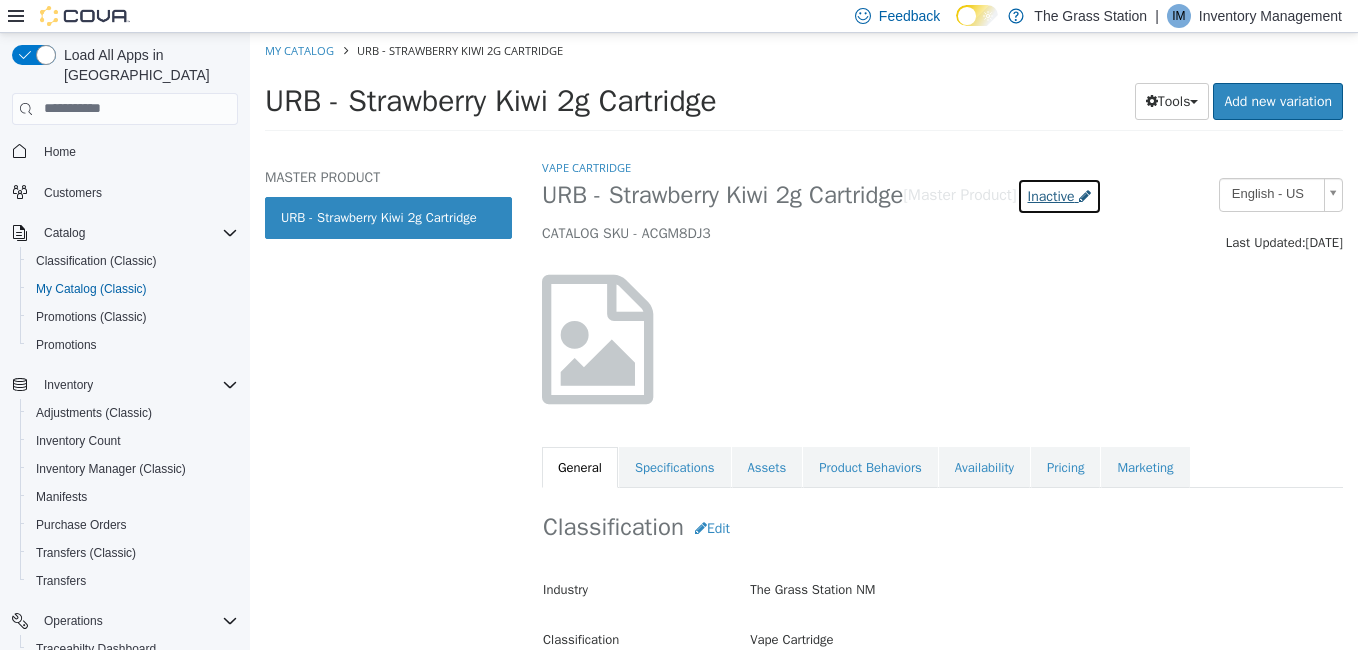click on "Inactive" at bounding box center [1051, 195] 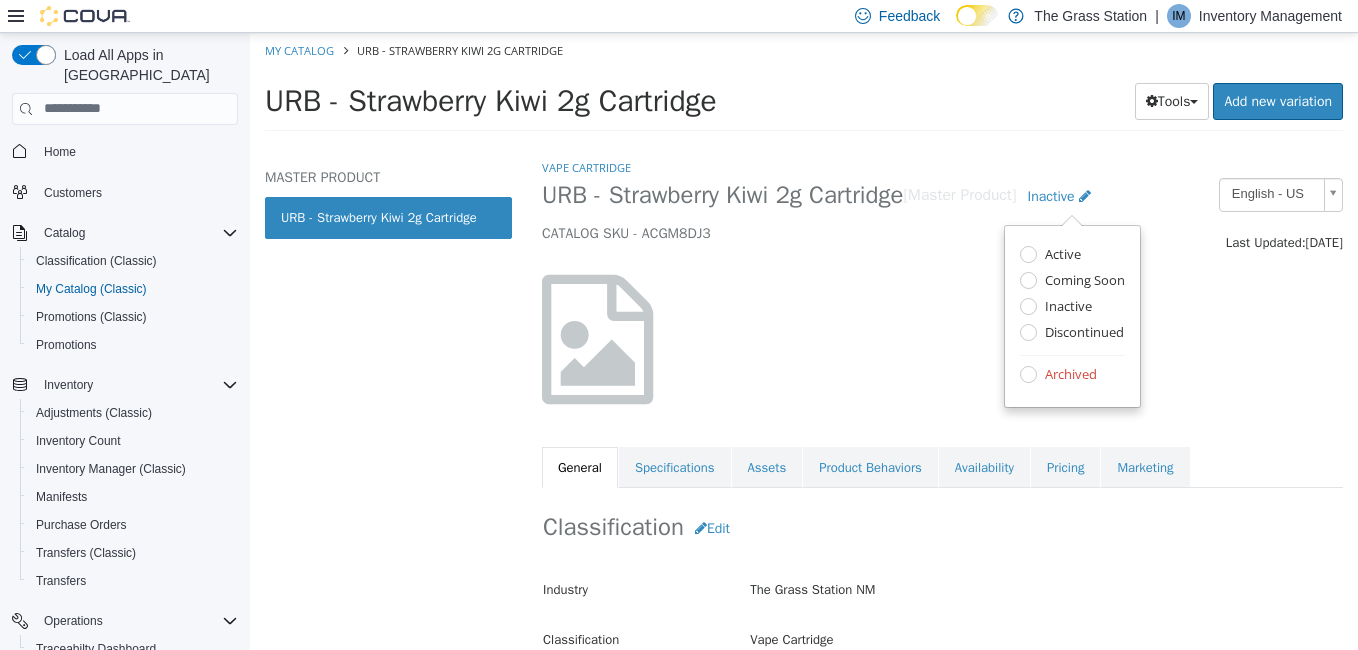 click on "Archived" at bounding box center (1068, 375) 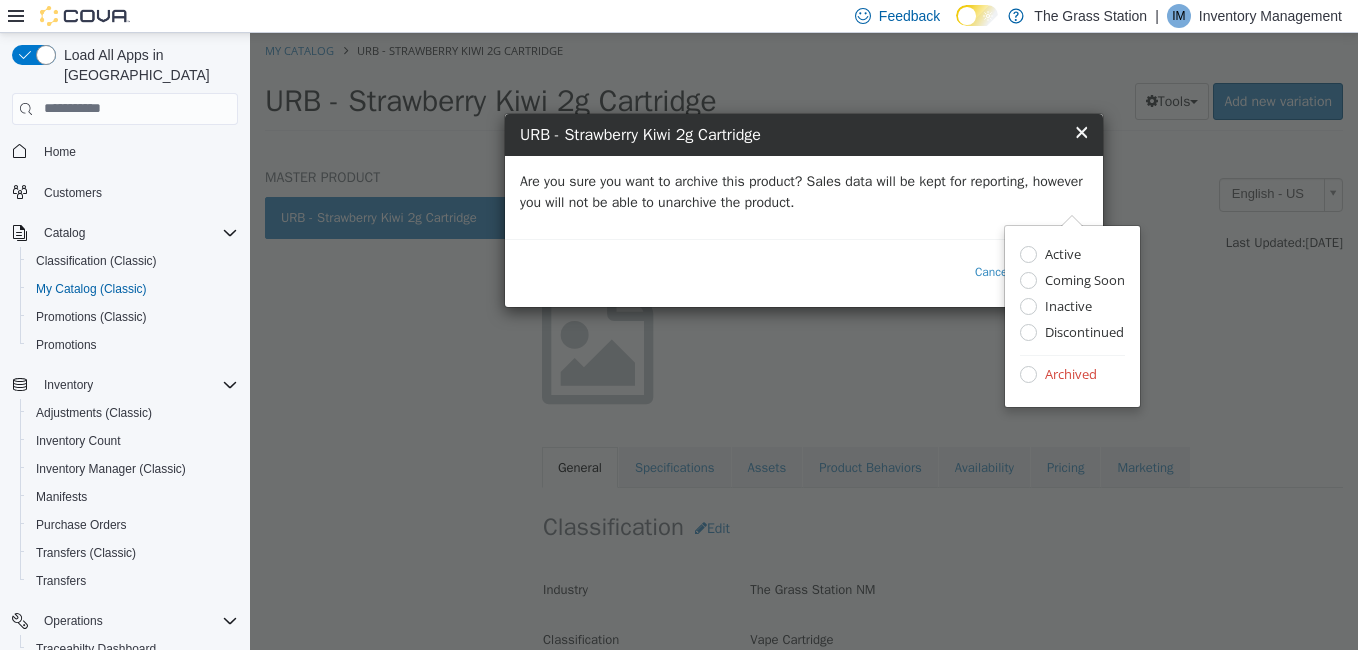 click on "Are you sure you want to archive this product? Sales data will be kept for reporting, however you will not be able to unarchive the product." at bounding box center [804, 191] 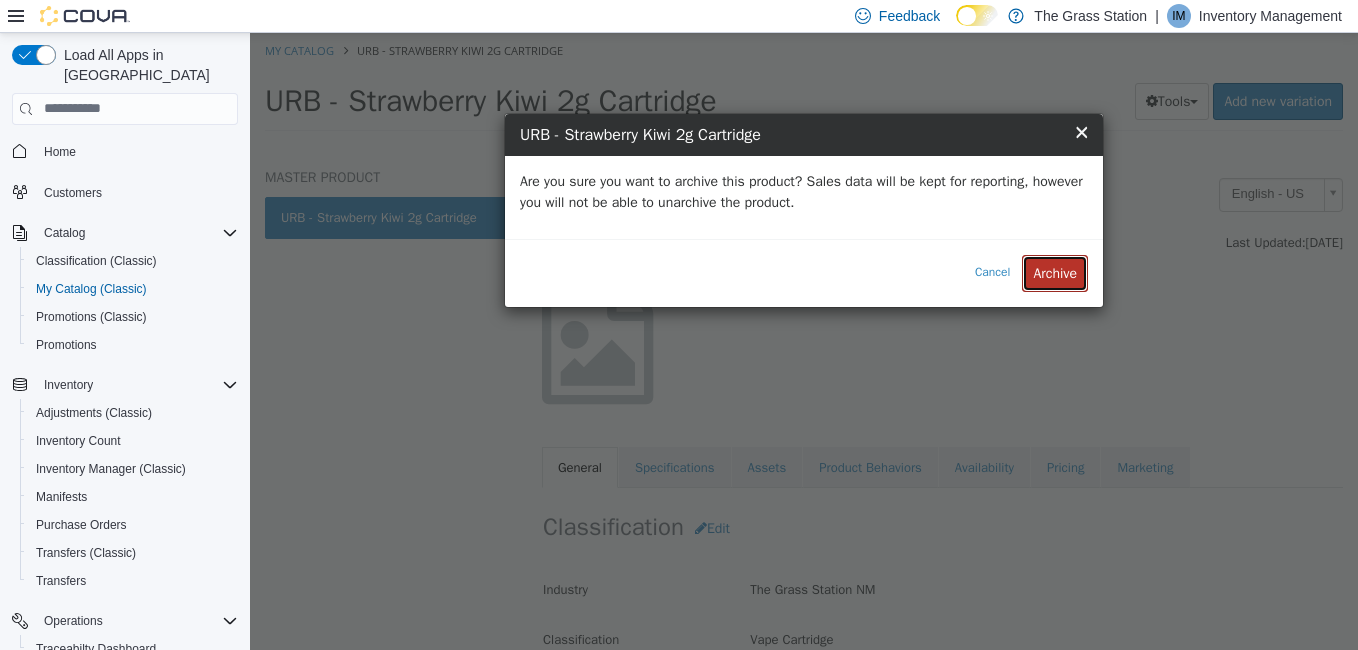 click on "Archive" at bounding box center [1055, 272] 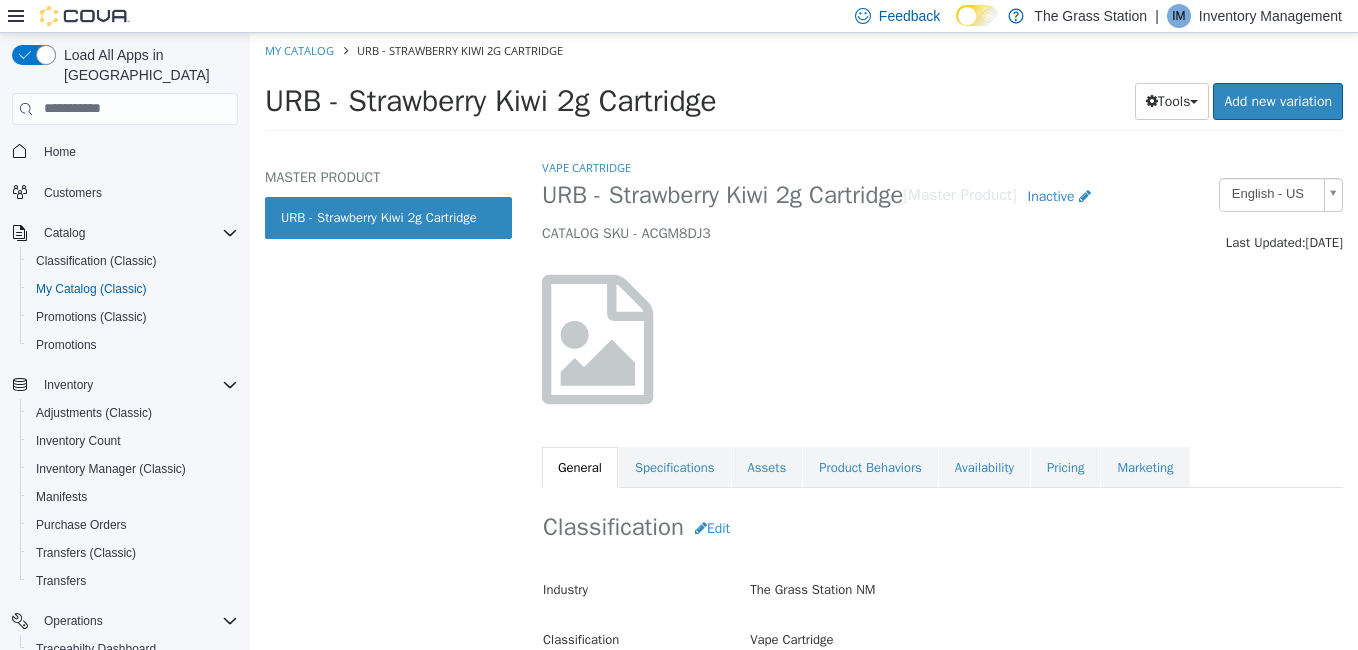 select on "**********" 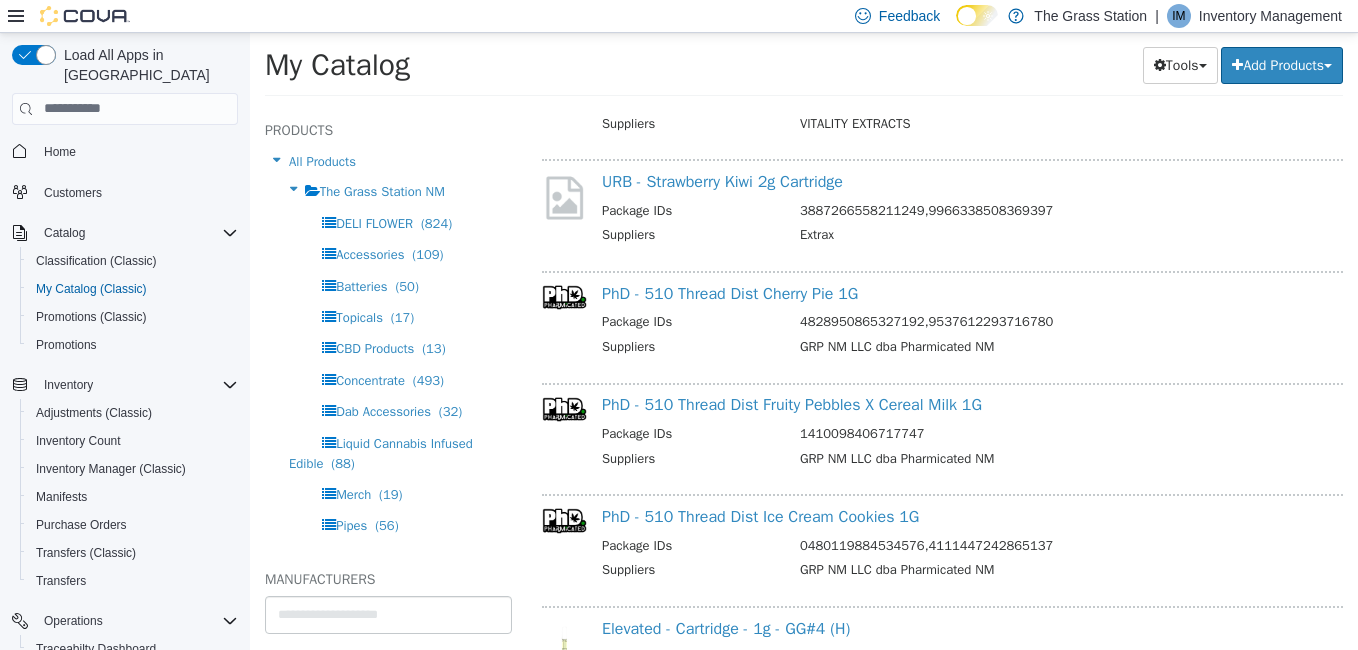 scroll, scrollTop: 7208, scrollLeft: 0, axis: vertical 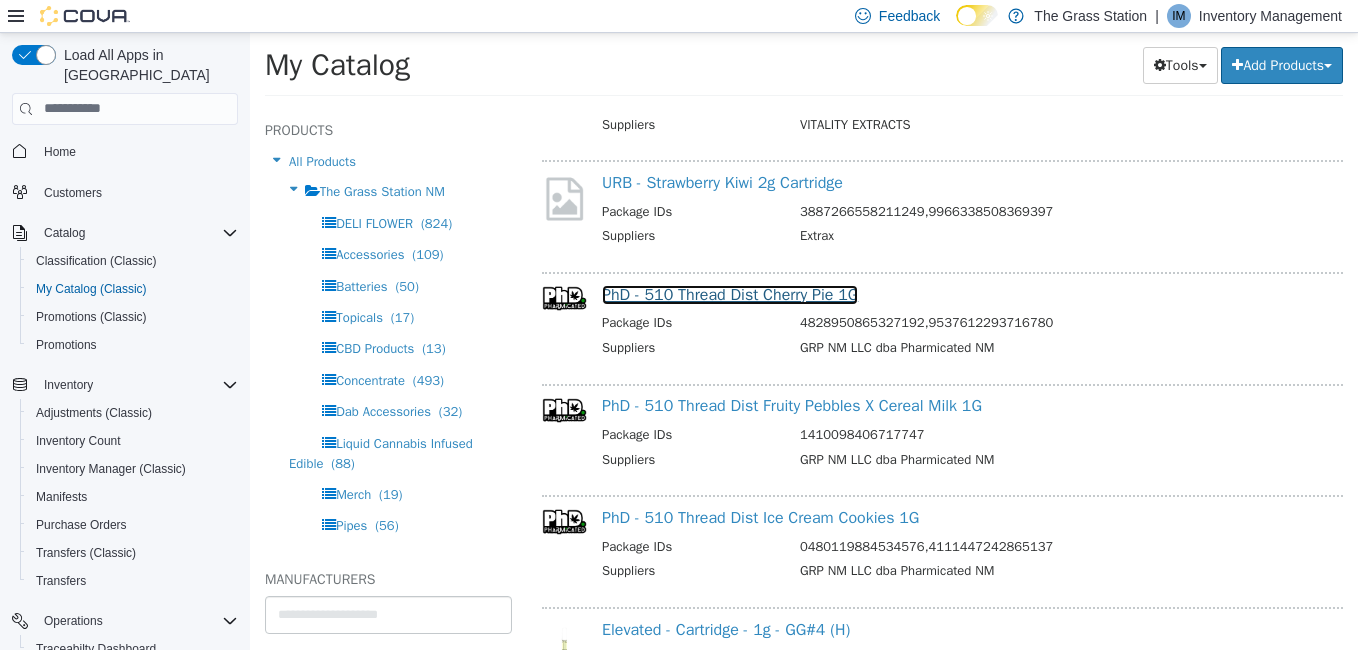 click on "PhD - 510 Thread Dist Cherry Pie 1G" at bounding box center [730, 294] 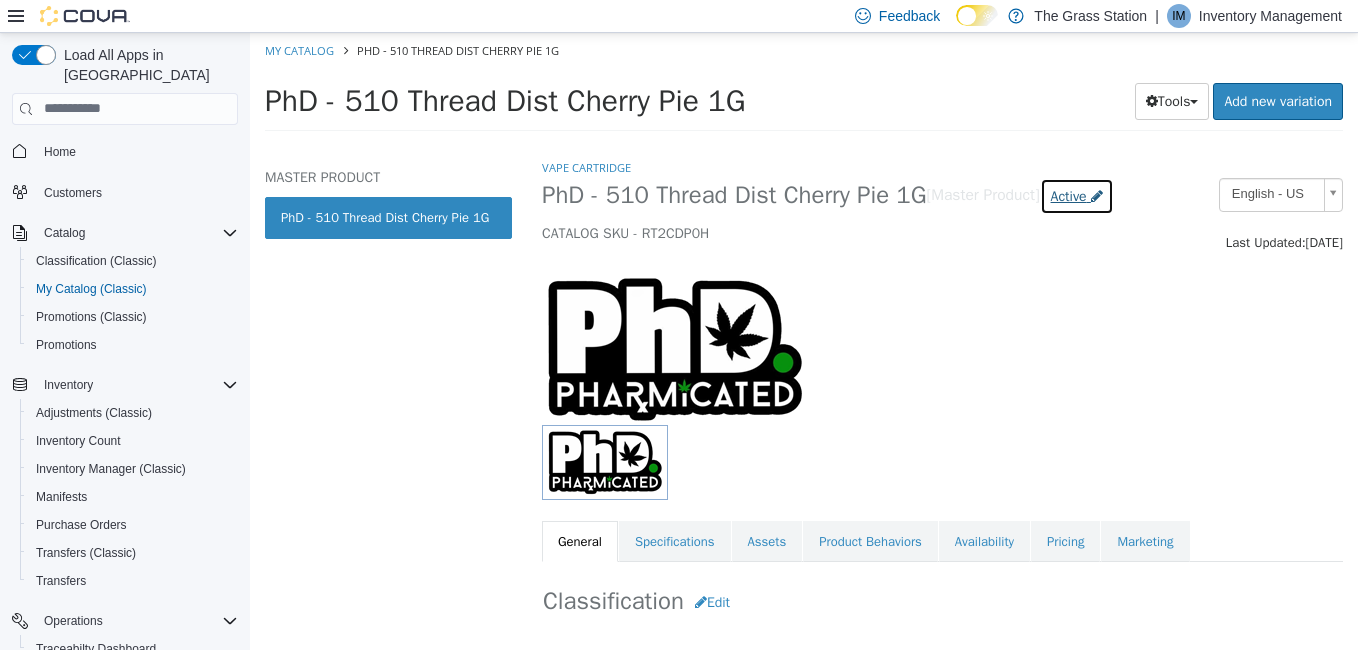 click on "Active" at bounding box center (1069, 195) 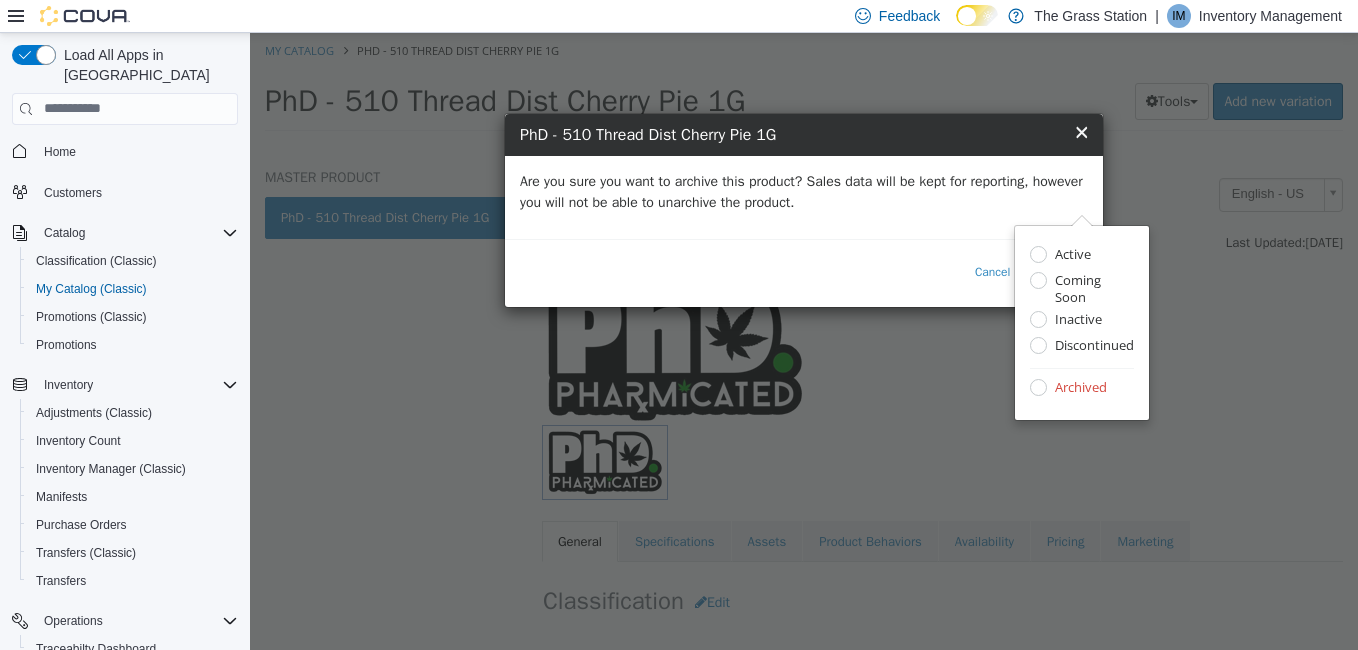 click on "Are you sure you want to archive this product? Sales data will be kept for reporting, however you will not be able to unarchive the product." at bounding box center [804, 191] 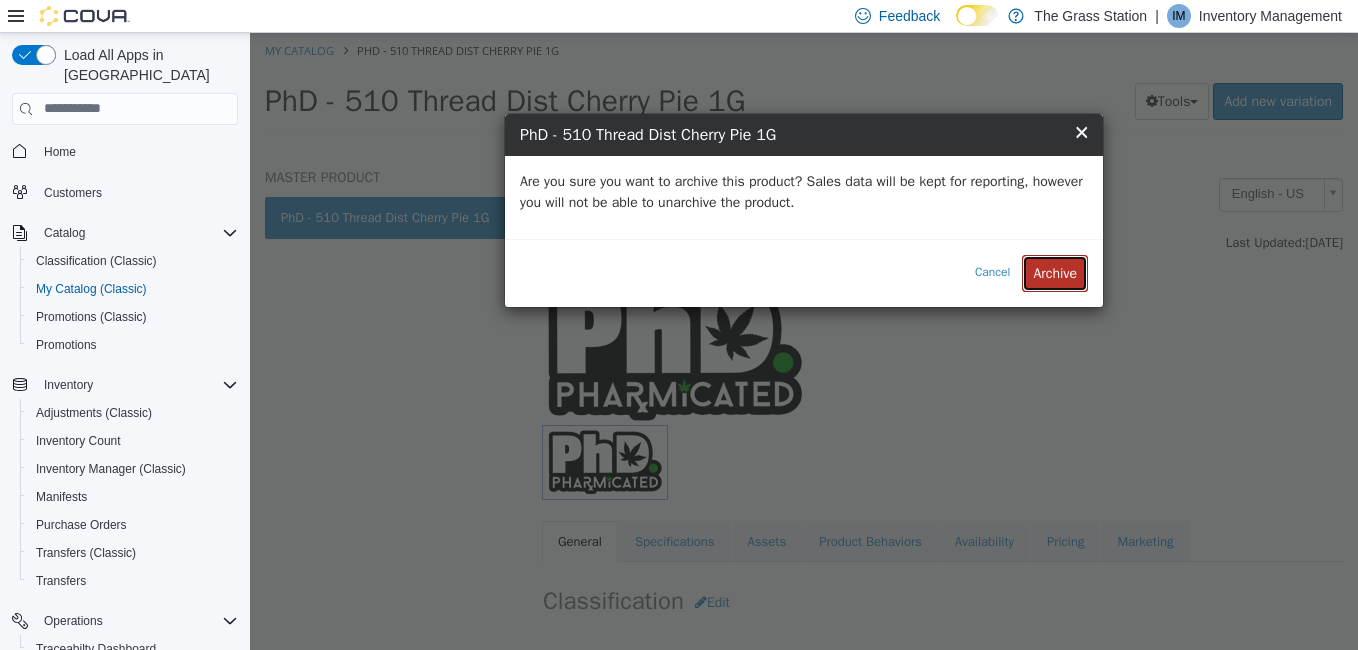 click on "Archive" at bounding box center [1055, 272] 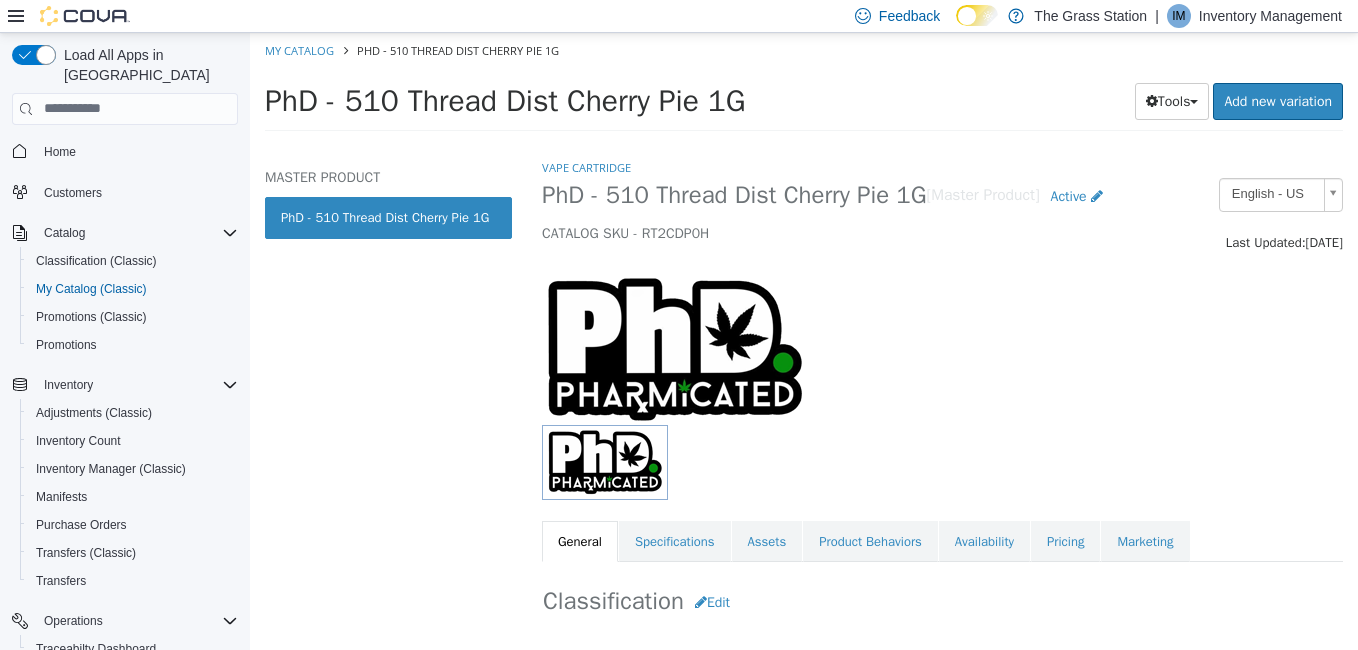 select on "**********" 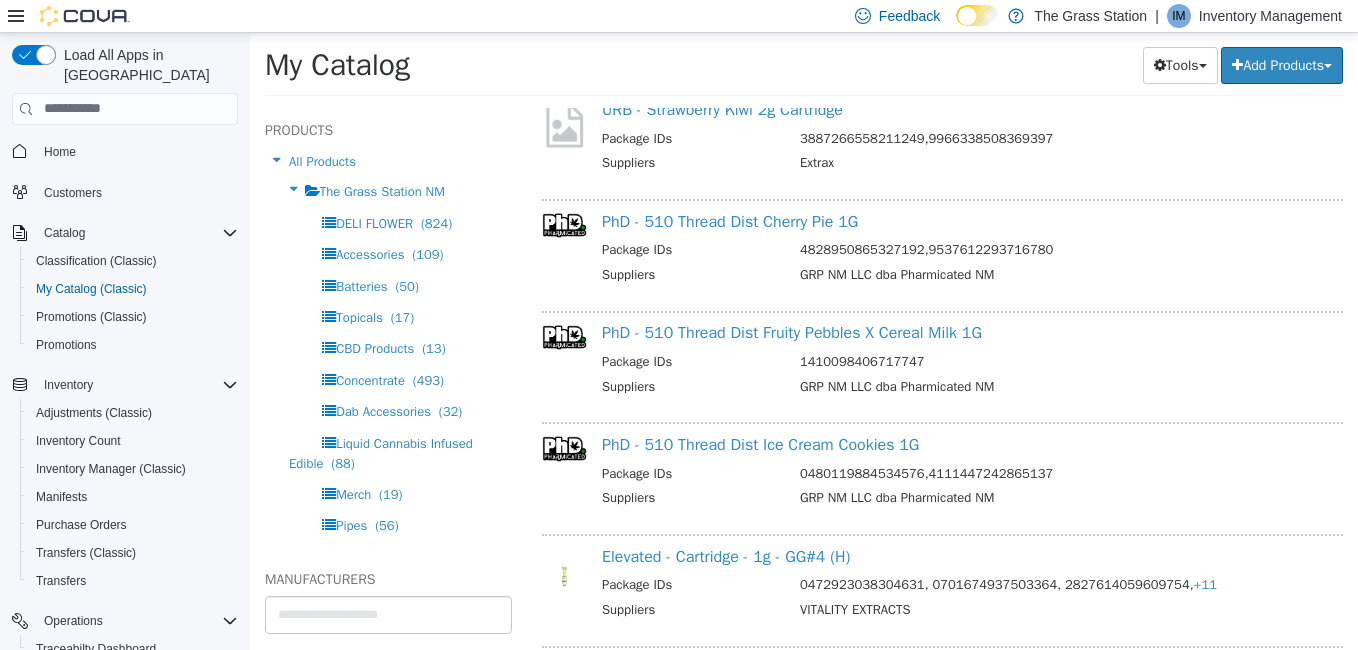 scroll, scrollTop: 7289, scrollLeft: 0, axis: vertical 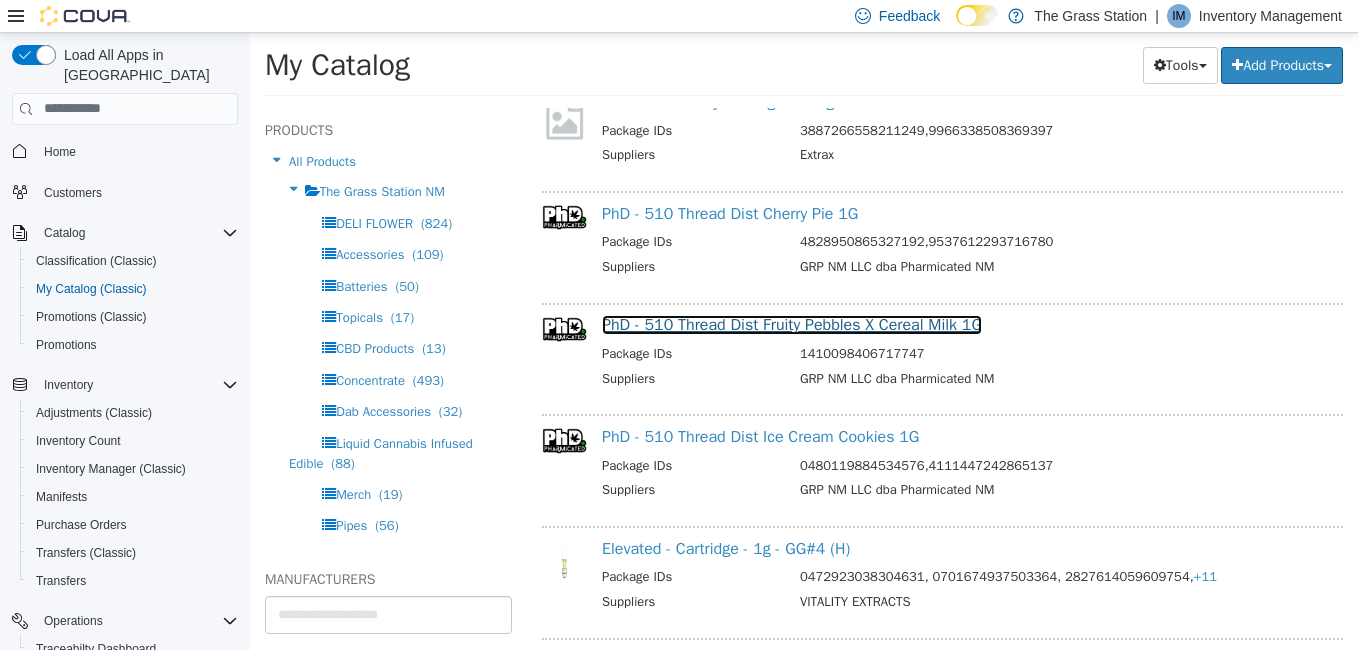click on "PhD - 510 Thread Dist Fruity Pebbles X Cereal Milk 1G" at bounding box center (792, 324) 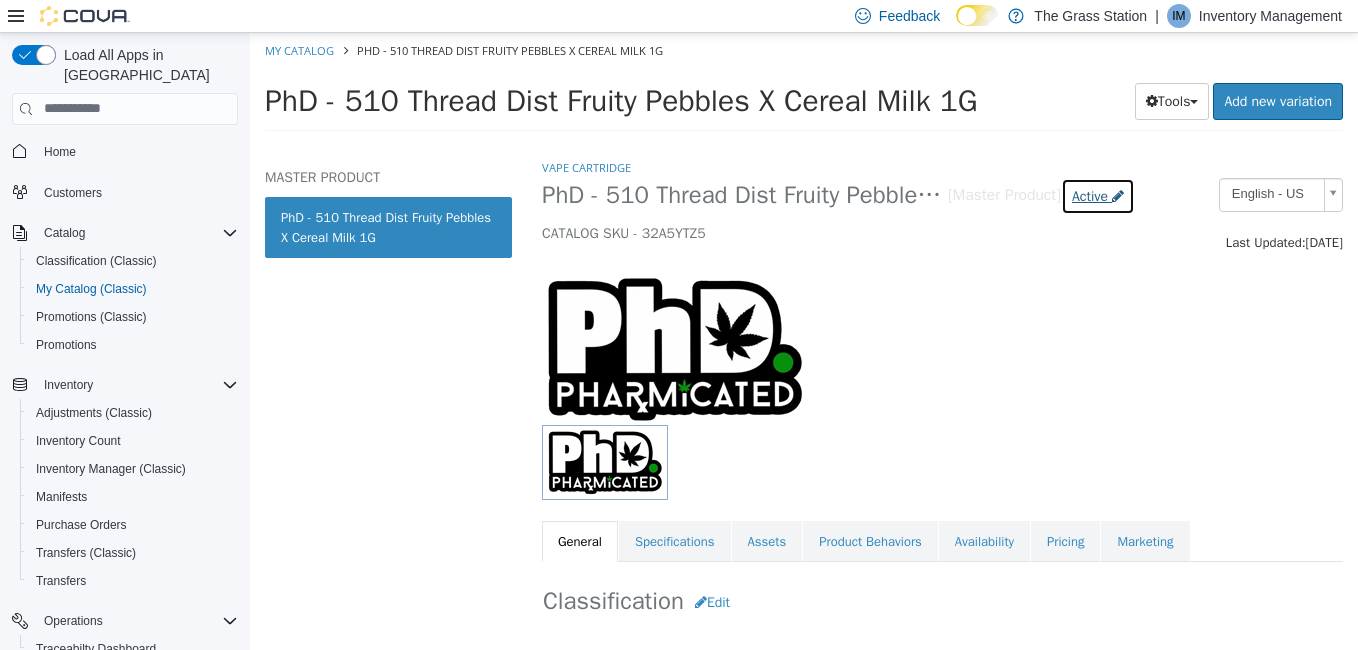 click on "Active" at bounding box center [1090, 195] 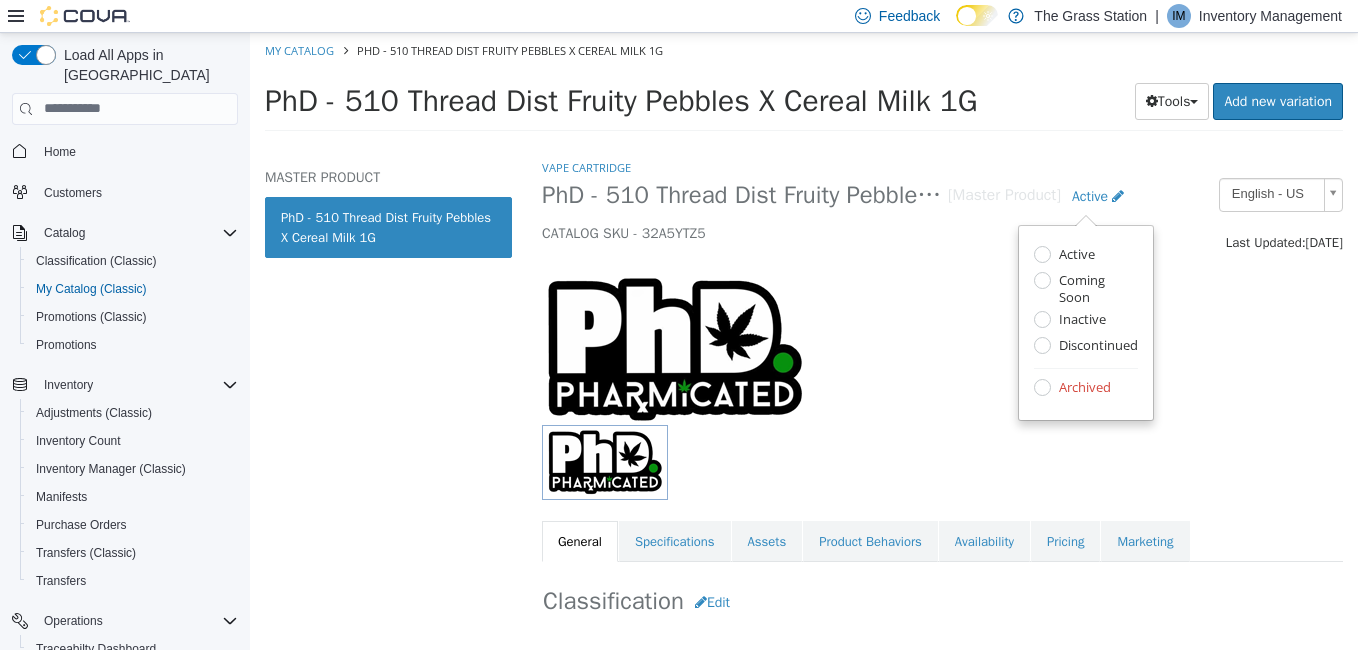 click on "Archived" at bounding box center [1082, 388] 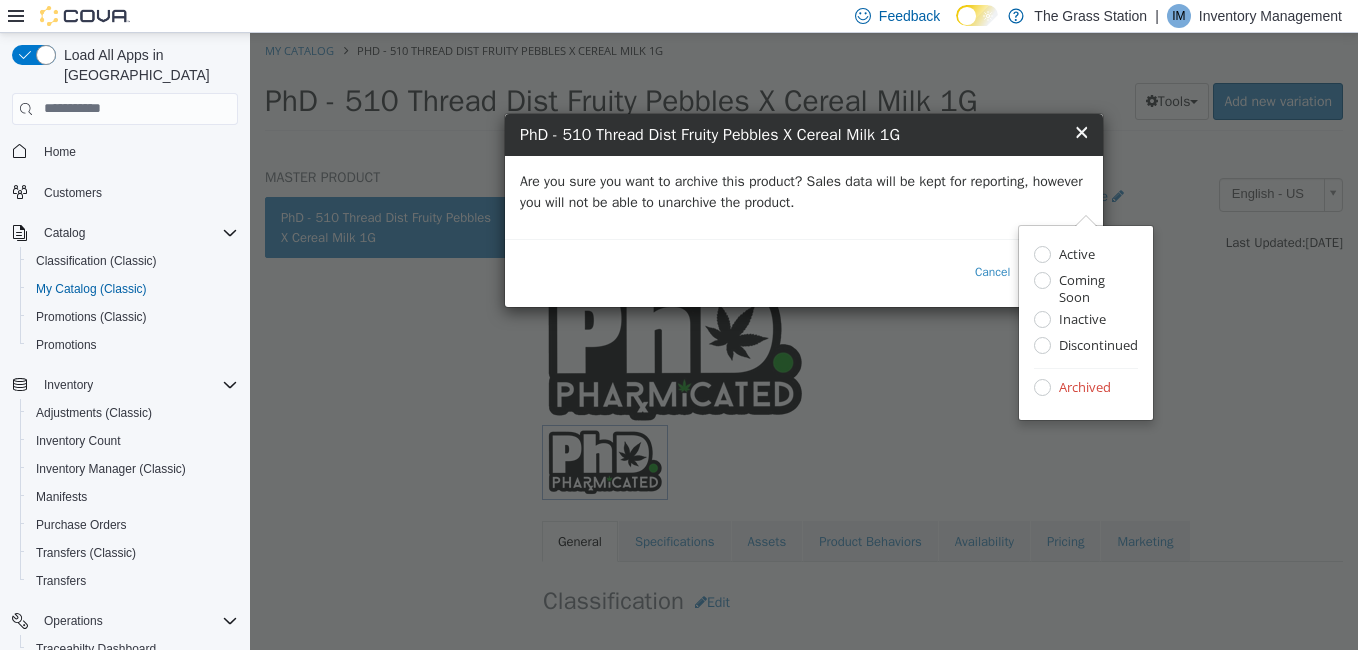 click on "Are you sure you want to archive this product? Sales data will be kept for reporting, however you will not be able to unarchive the product." at bounding box center (804, 191) 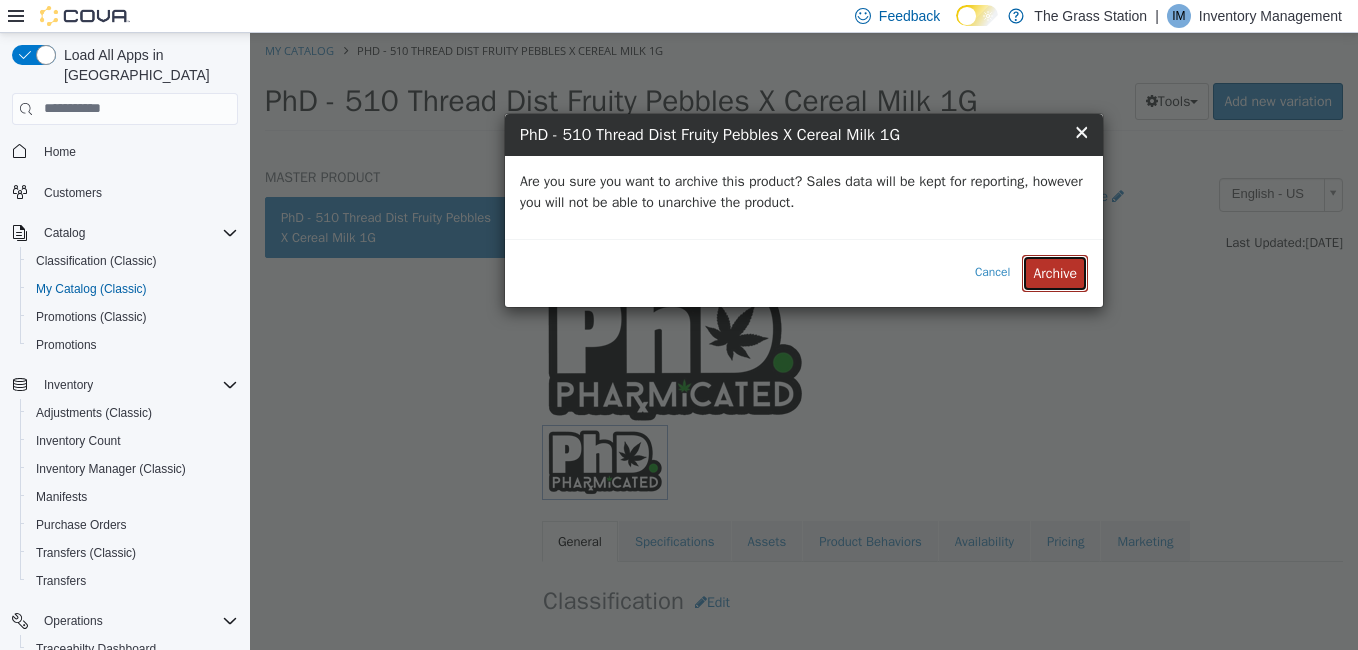 click on "Archive" at bounding box center [1055, 272] 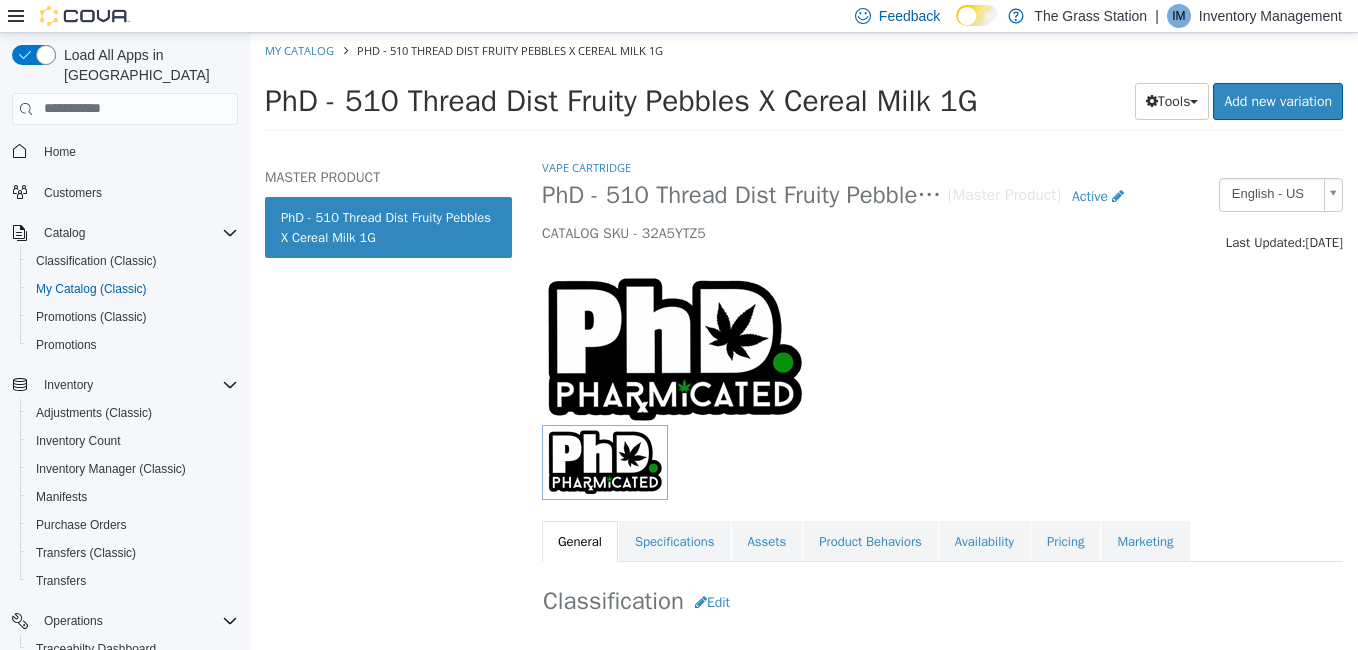 select on "**********" 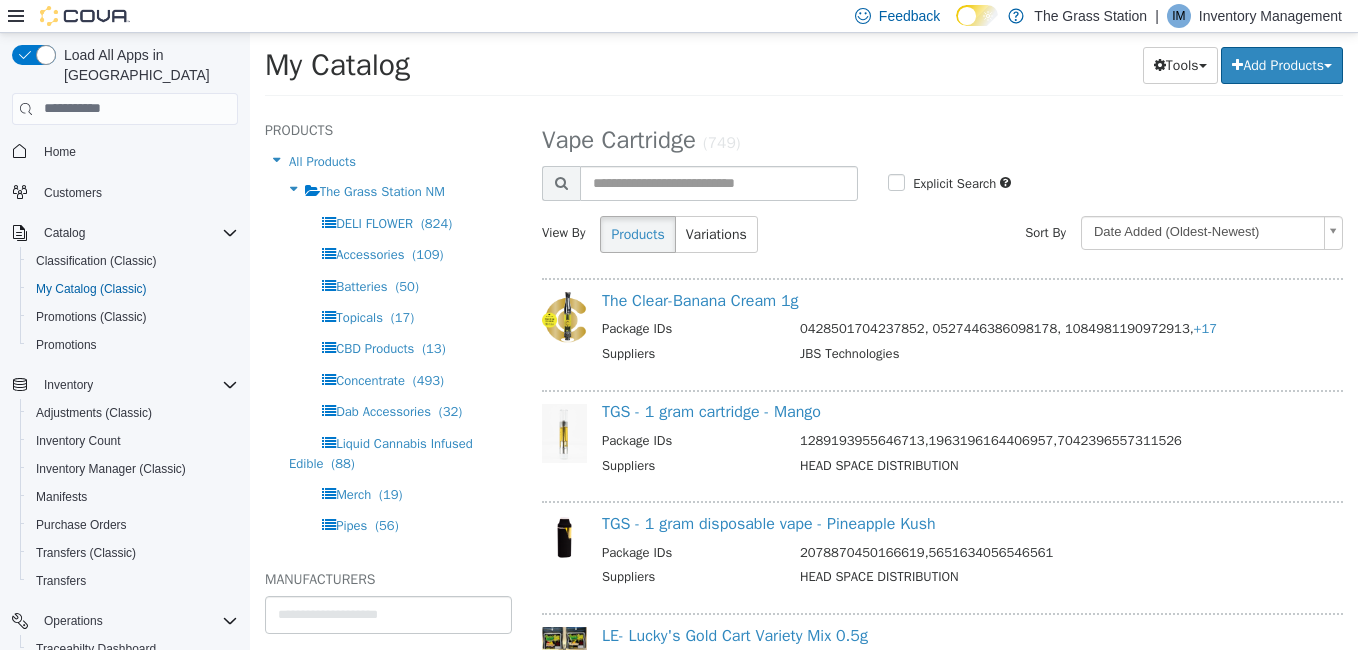 click on "HEAD SPACE DISTRIBUTION" at bounding box center (1059, 467) 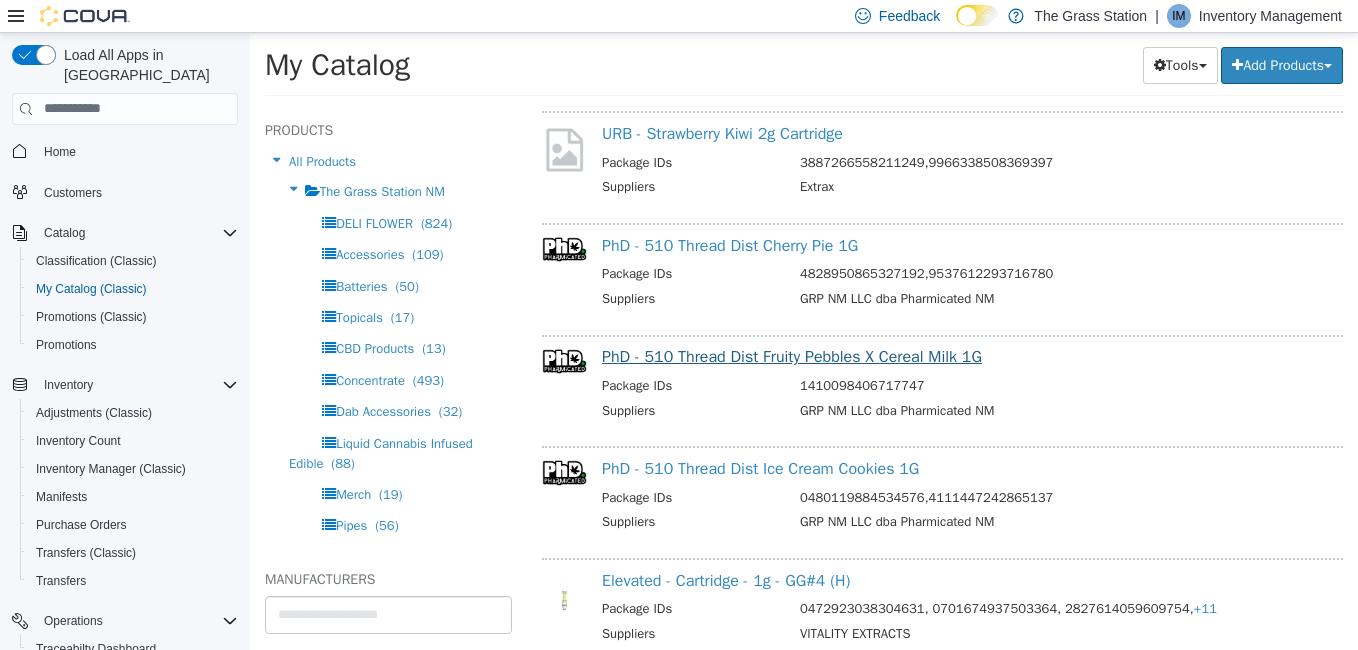 scroll, scrollTop: 7262, scrollLeft: 0, axis: vertical 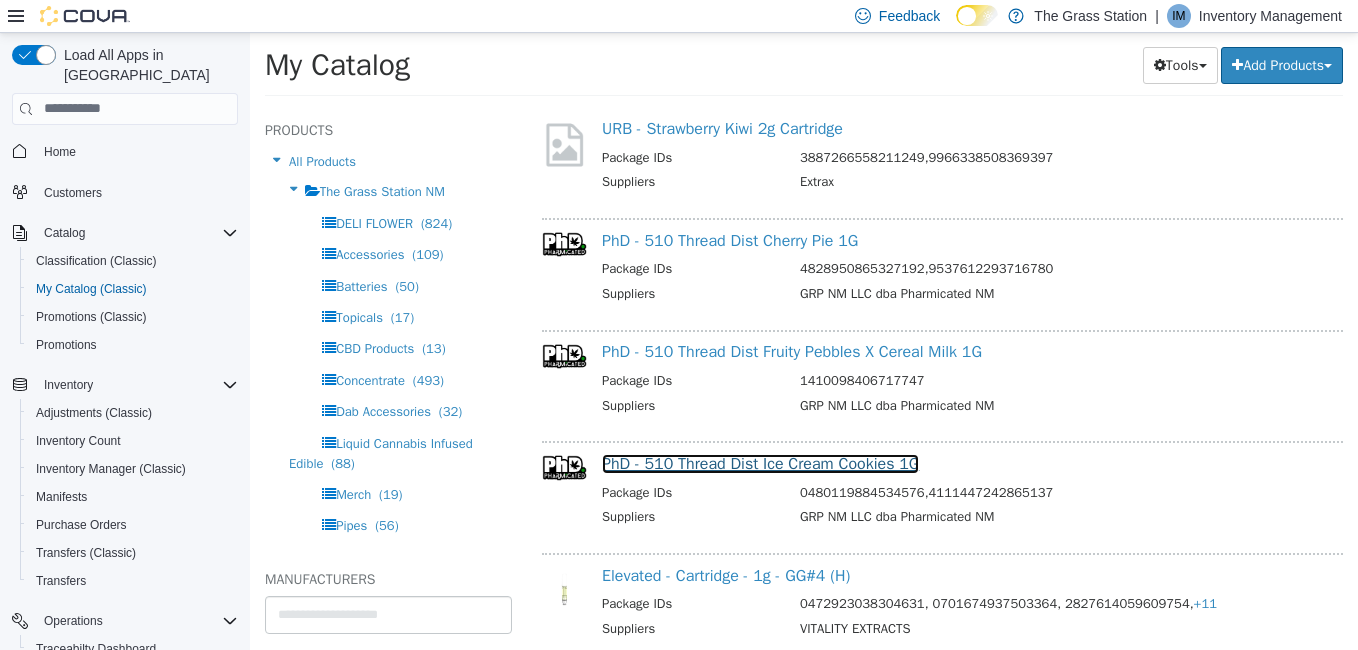 click on "PhD - 510 Thread Dist Ice Cream Cookies 1G" at bounding box center (760, 463) 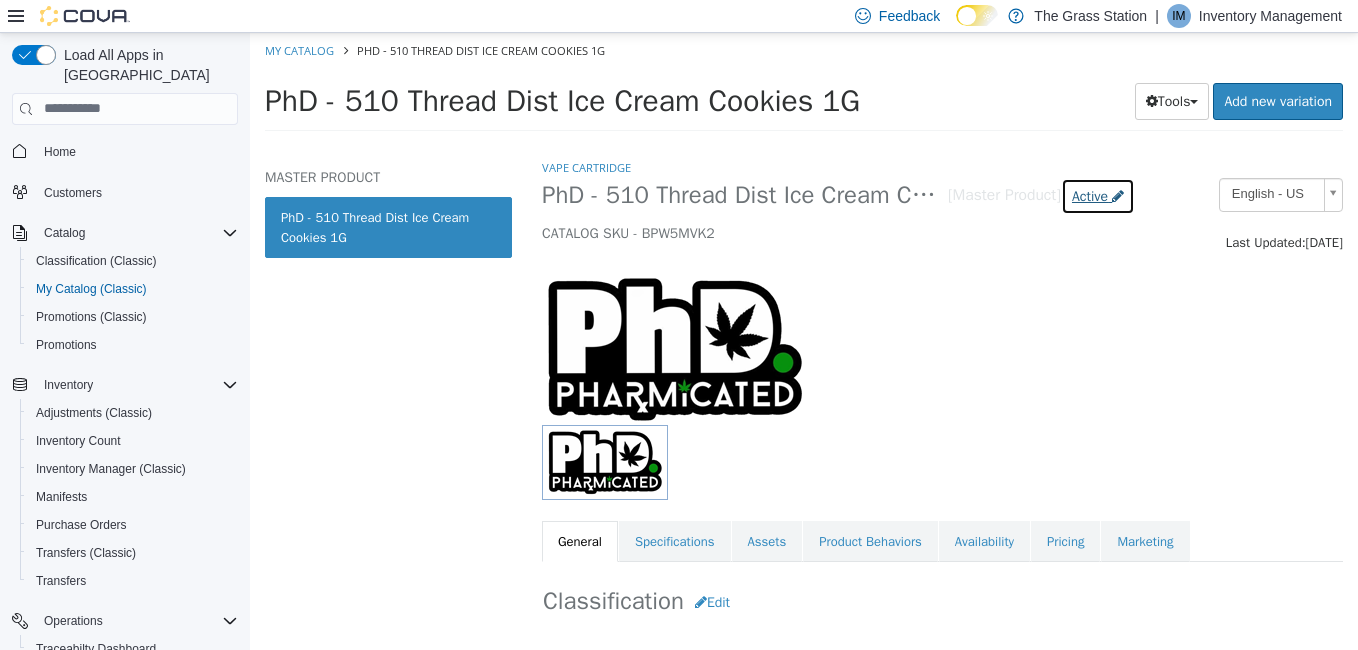 click on "Active" at bounding box center (1090, 195) 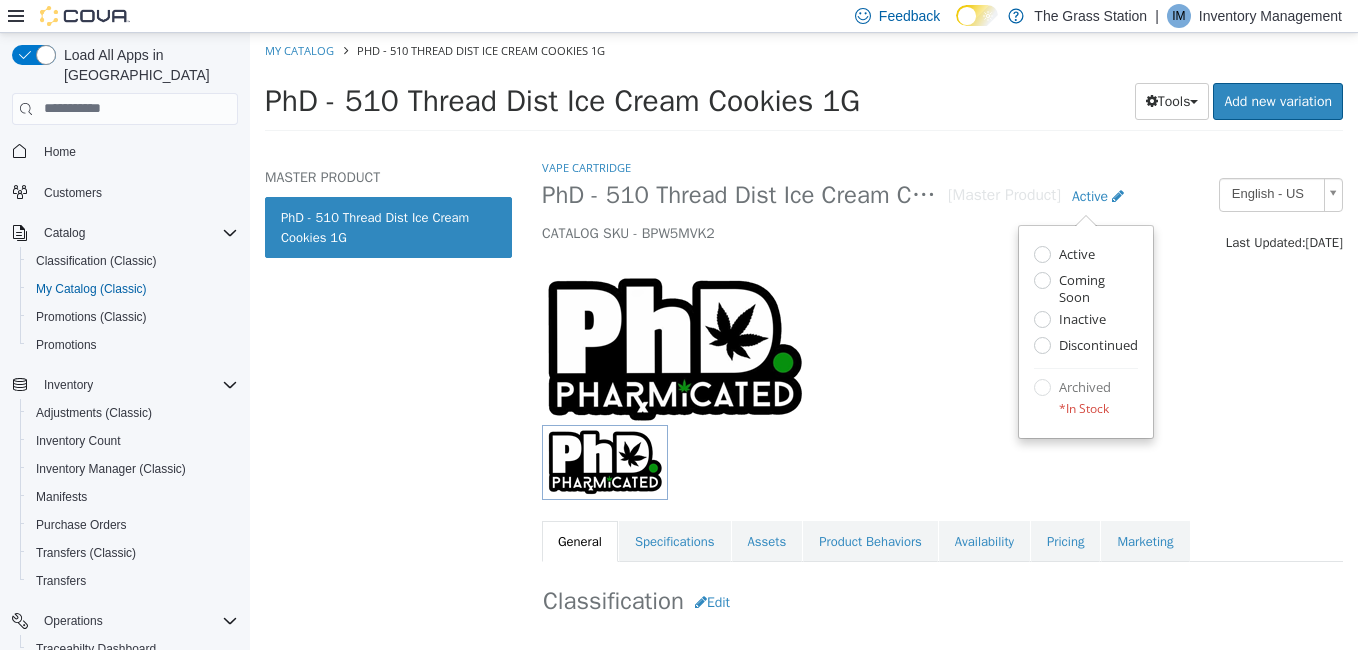 click at bounding box center [942, 461] 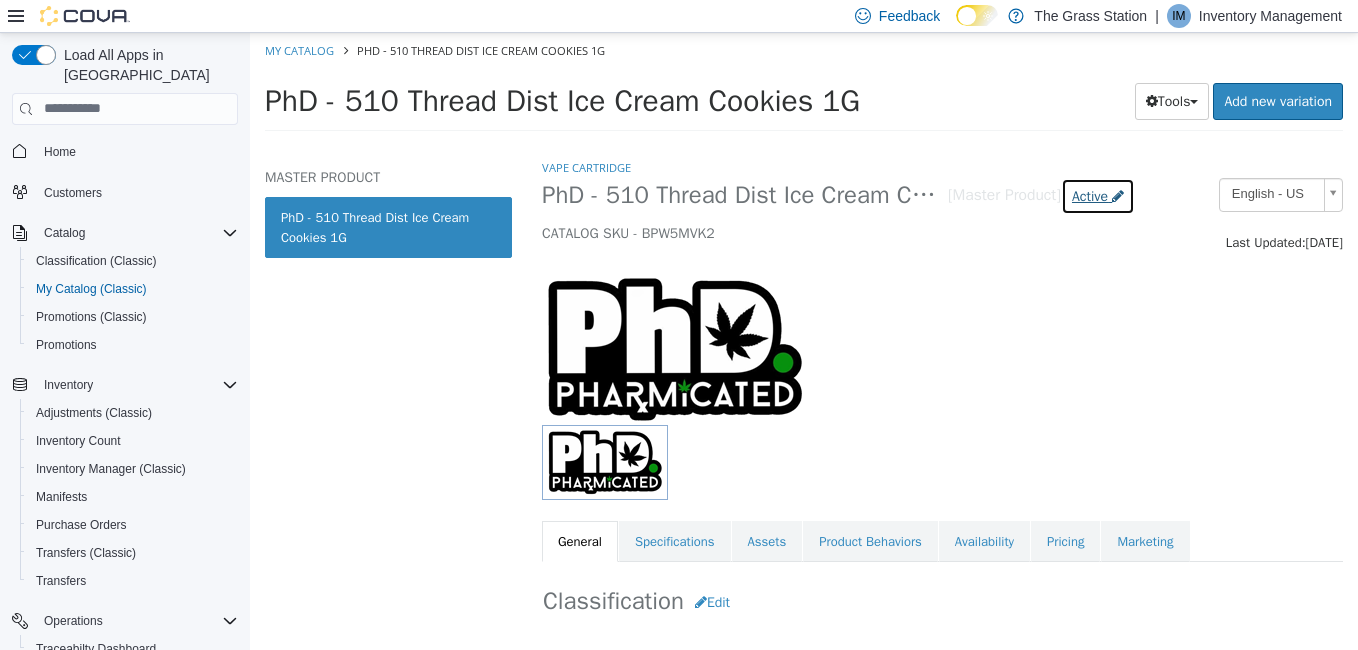 click on "Active" at bounding box center [1090, 195] 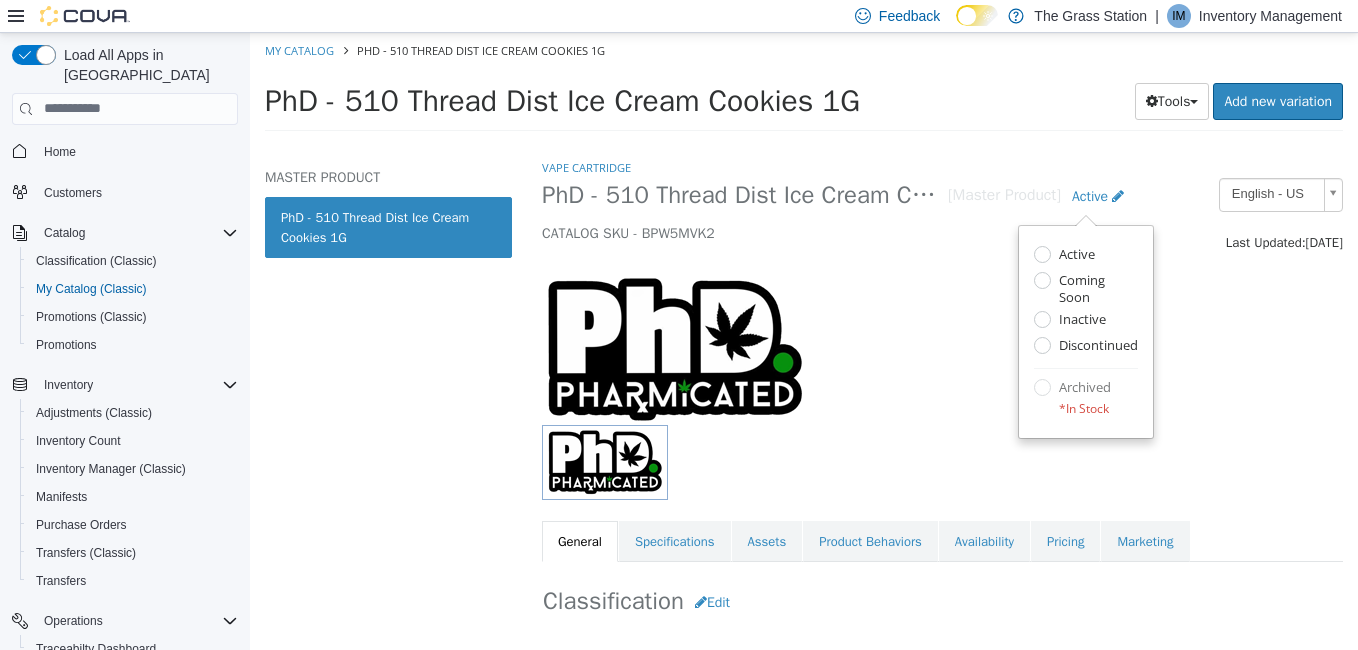 select on "**********" 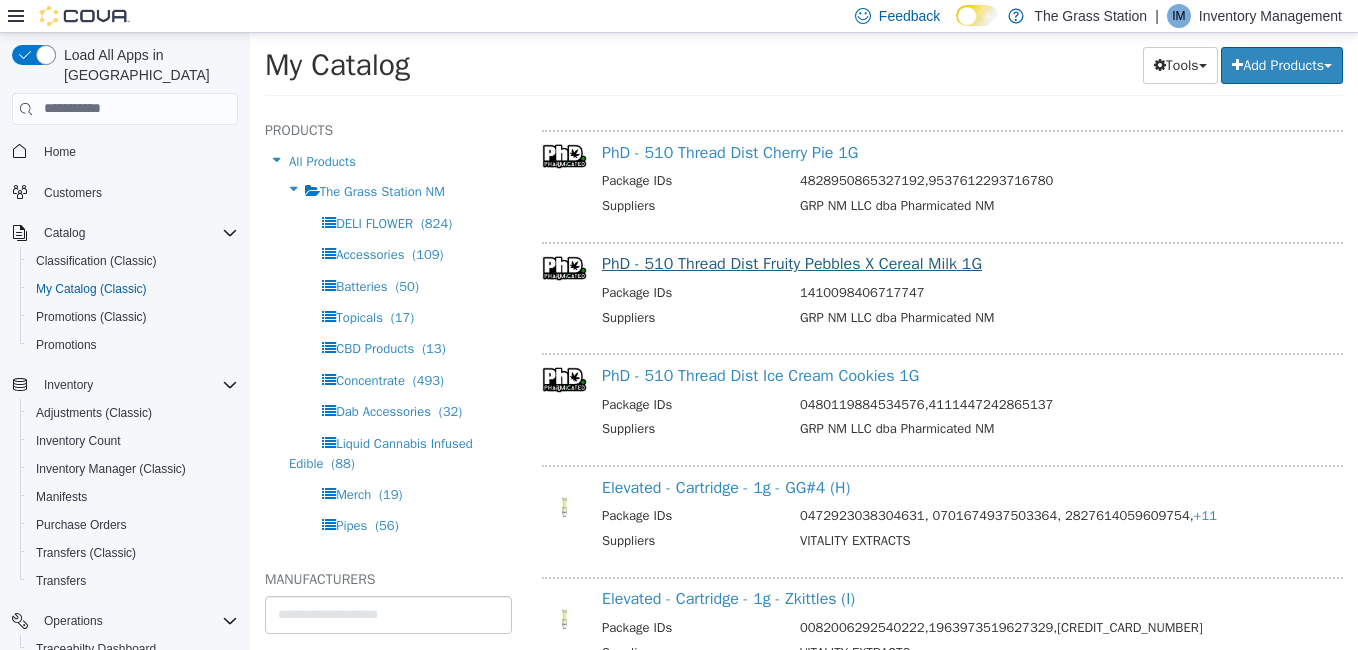 scroll, scrollTop: 7353, scrollLeft: 0, axis: vertical 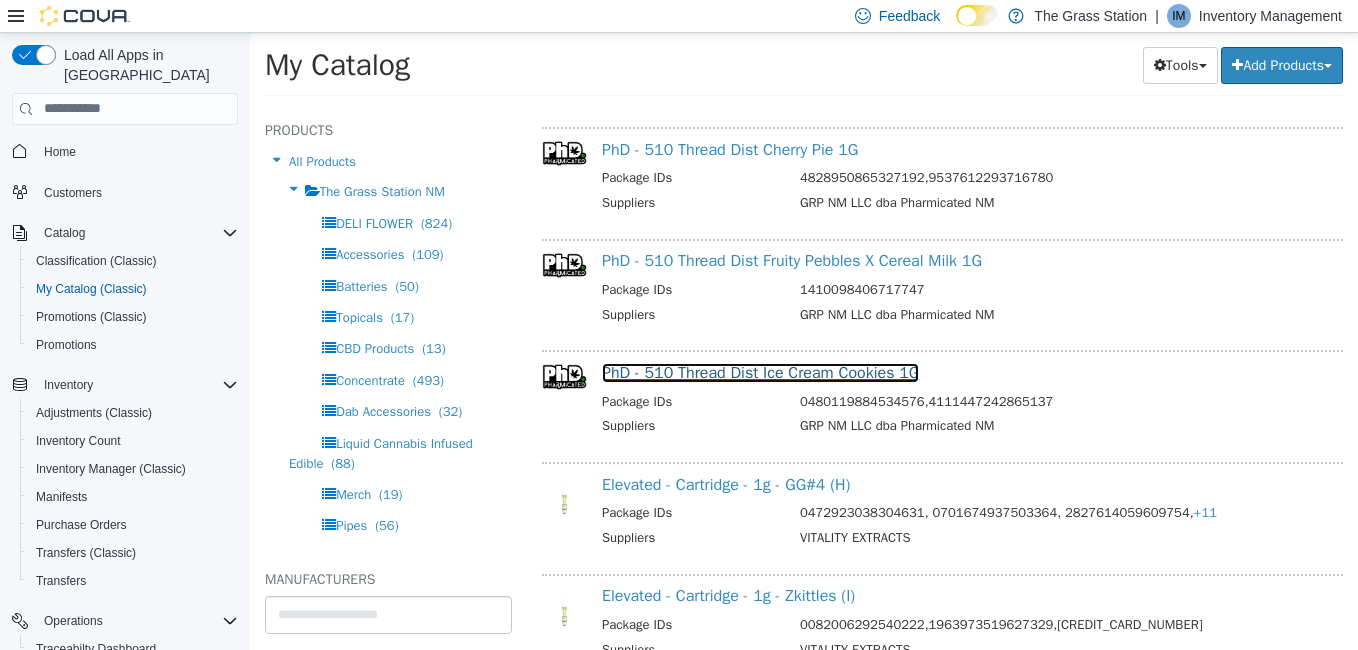 click on "PhD - 510 Thread Dist Ice Cream Cookies 1G" at bounding box center (760, 372) 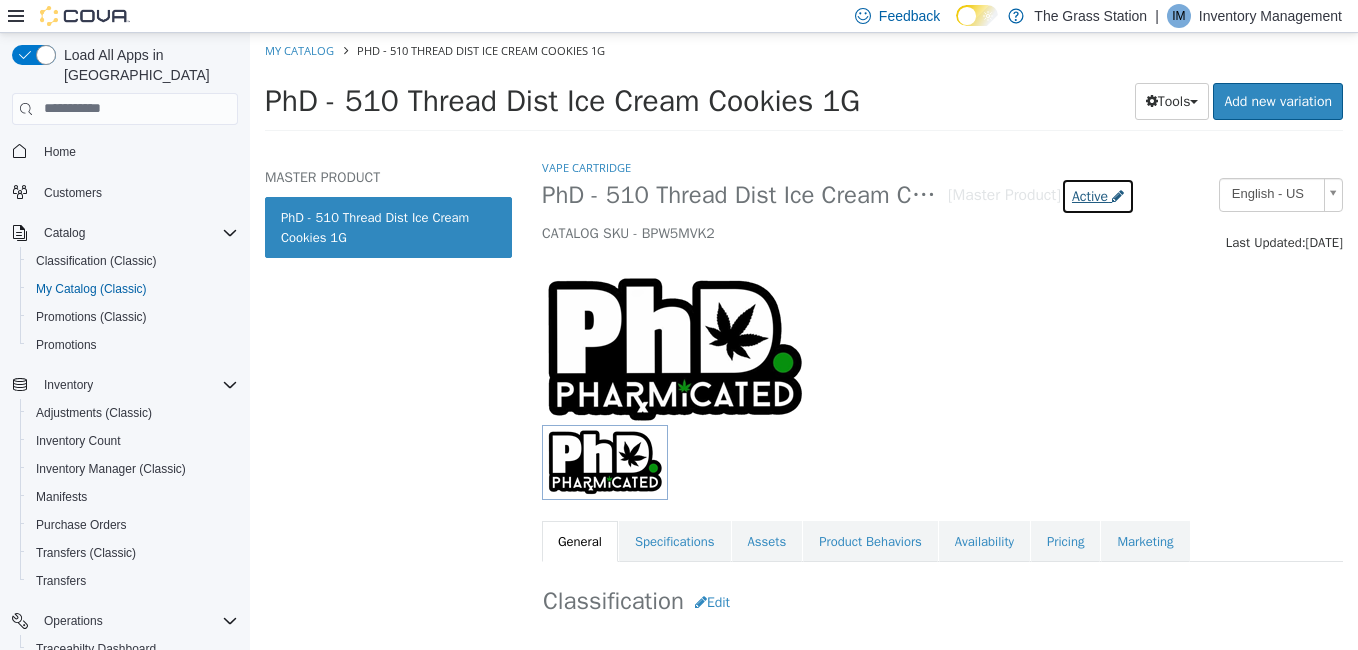 click on "Active" at bounding box center [1090, 195] 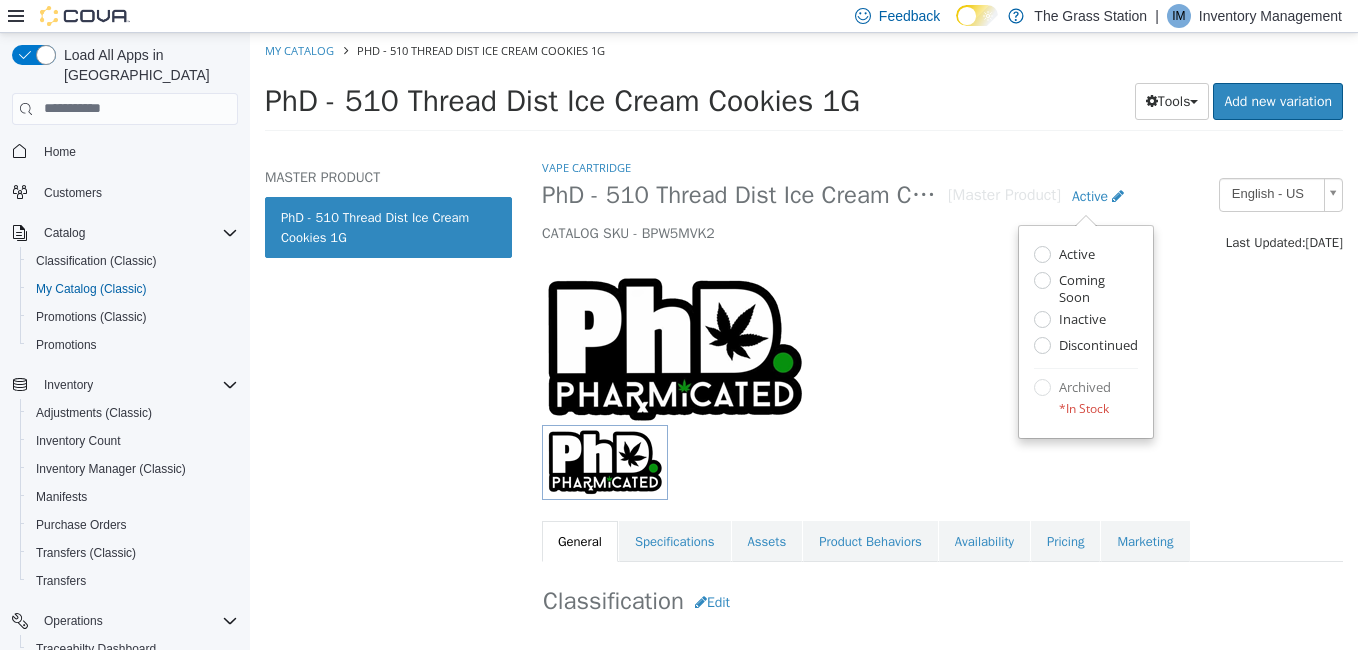 select on "**********" 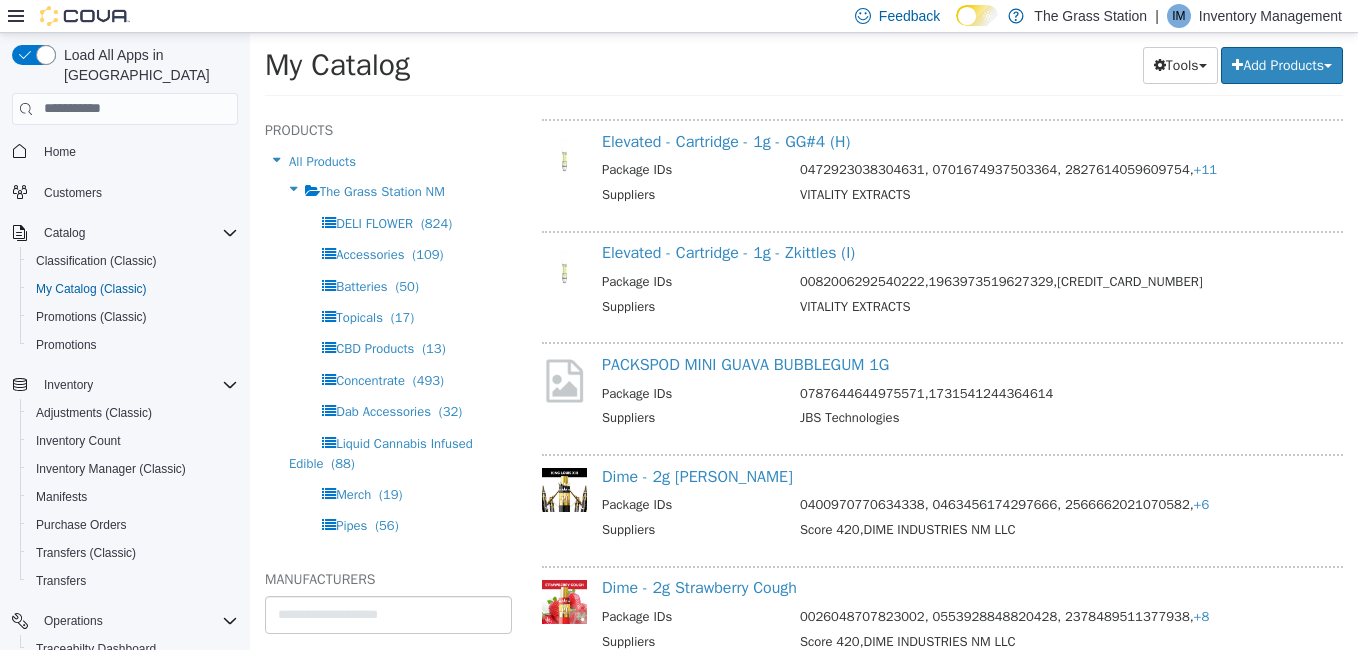 scroll, scrollTop: 7697, scrollLeft: 0, axis: vertical 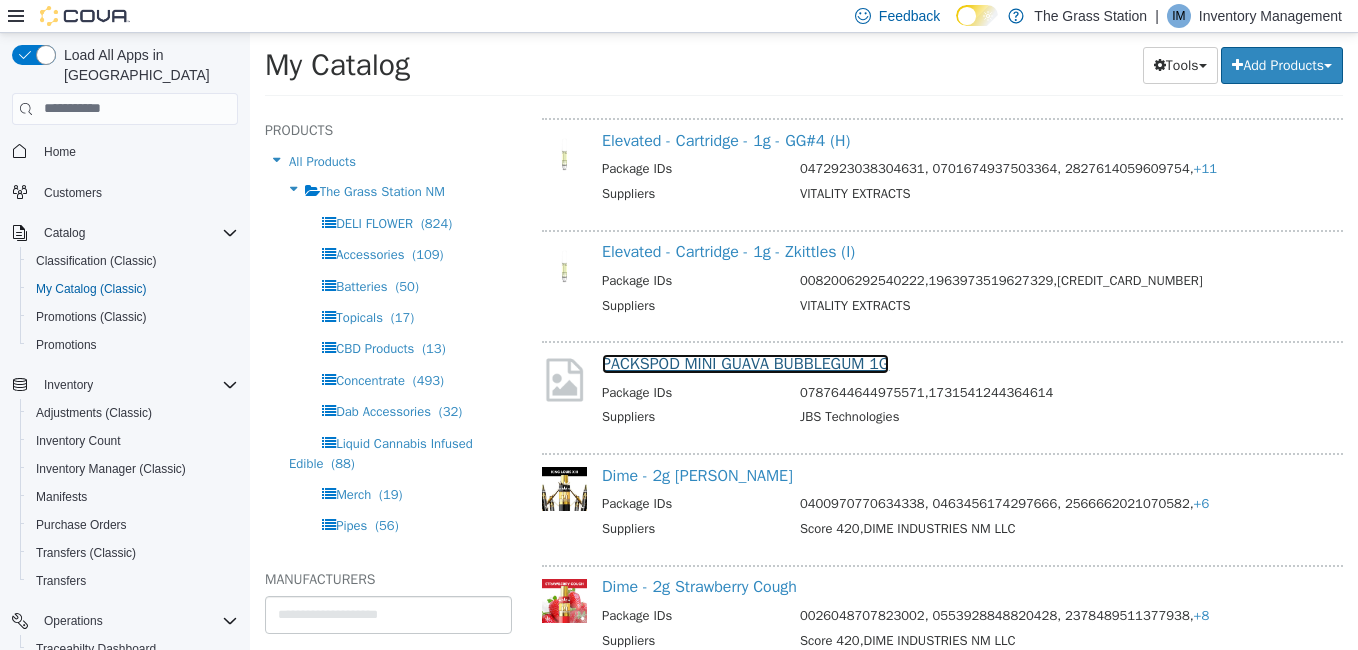 click on "PACKSPOD MINI GUAVA BUBBLEGUM 1G" at bounding box center (745, 363) 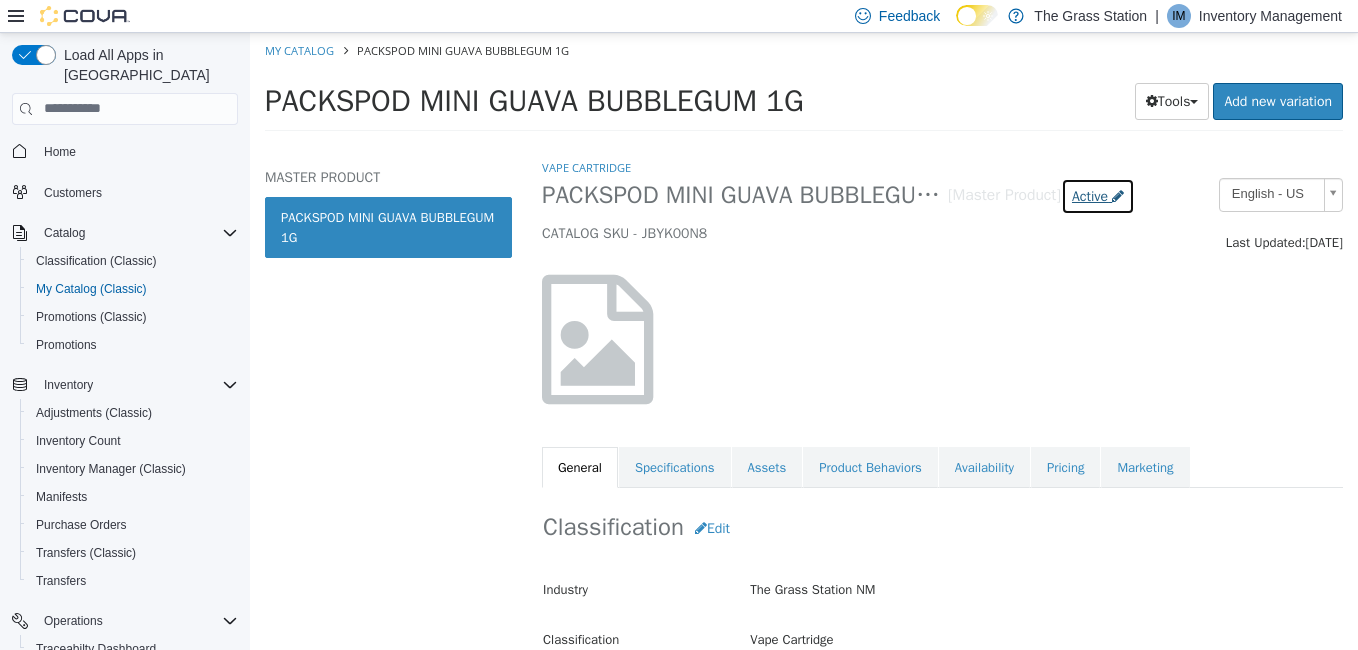 click on "Active" at bounding box center [1090, 195] 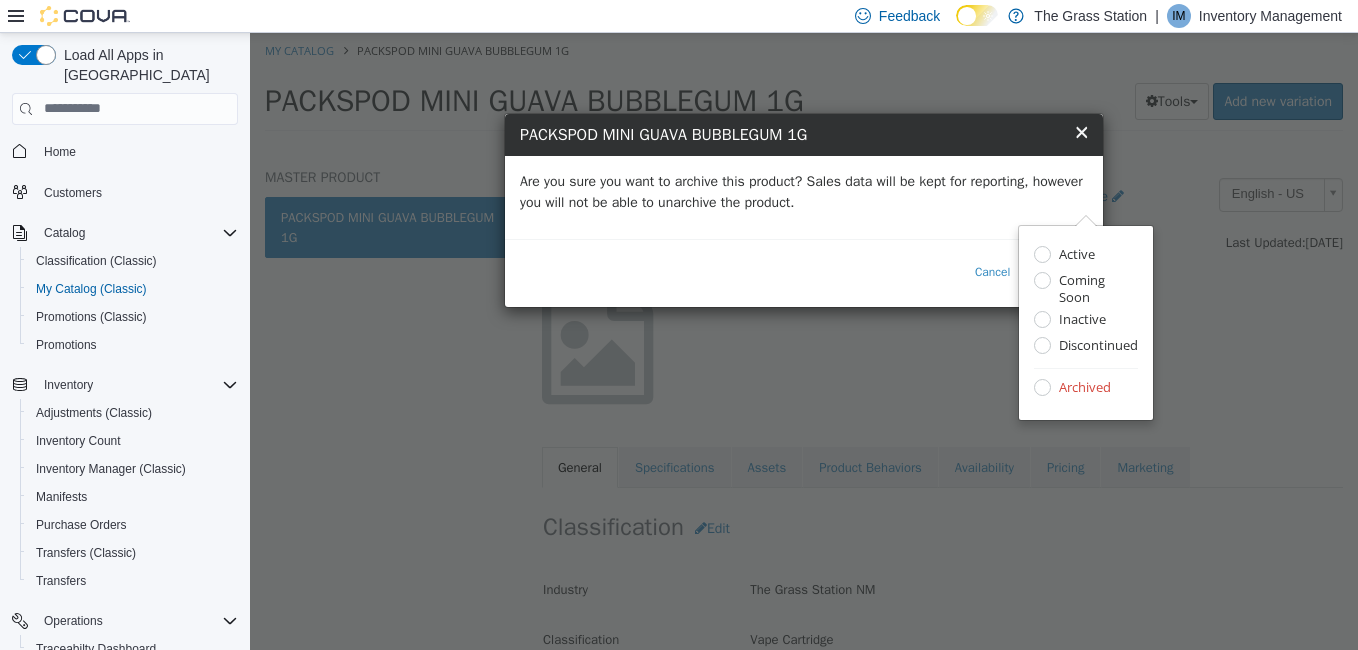 click on "Are you sure you want to archive this product? Sales data will be kept for reporting, however you will not be able to unarchive the product." at bounding box center (804, 191) 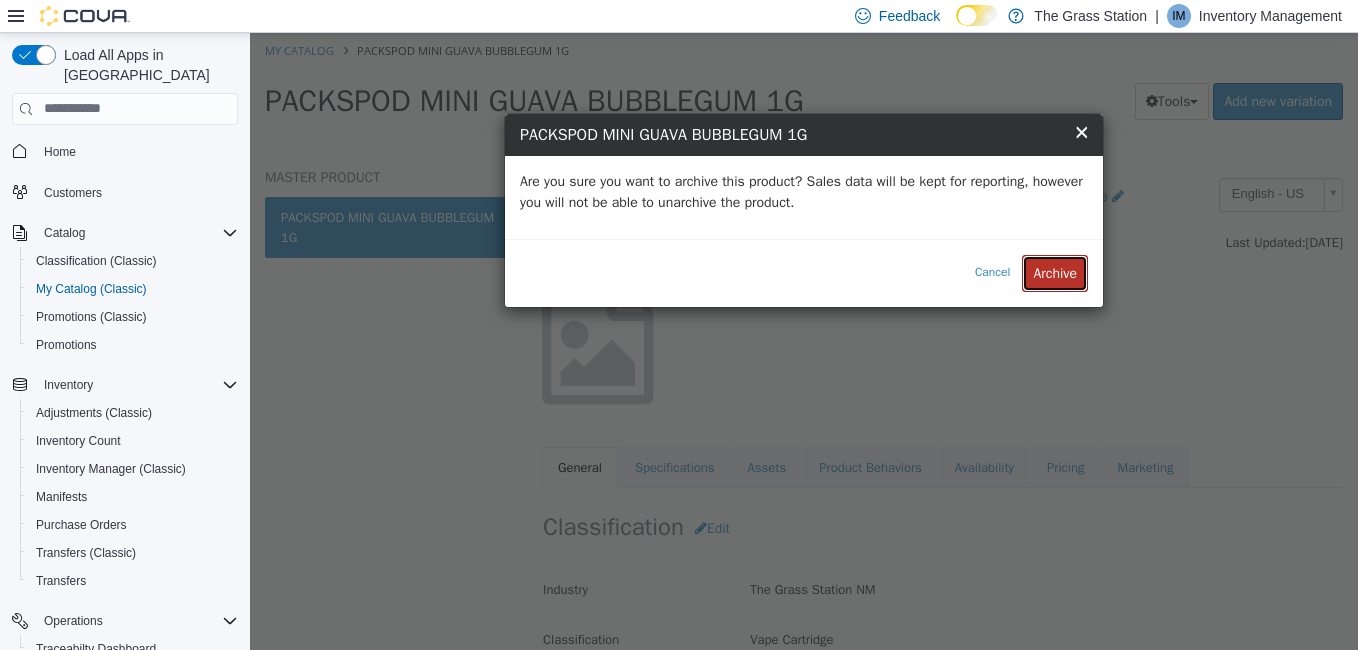 click on "Archive" at bounding box center (1055, 272) 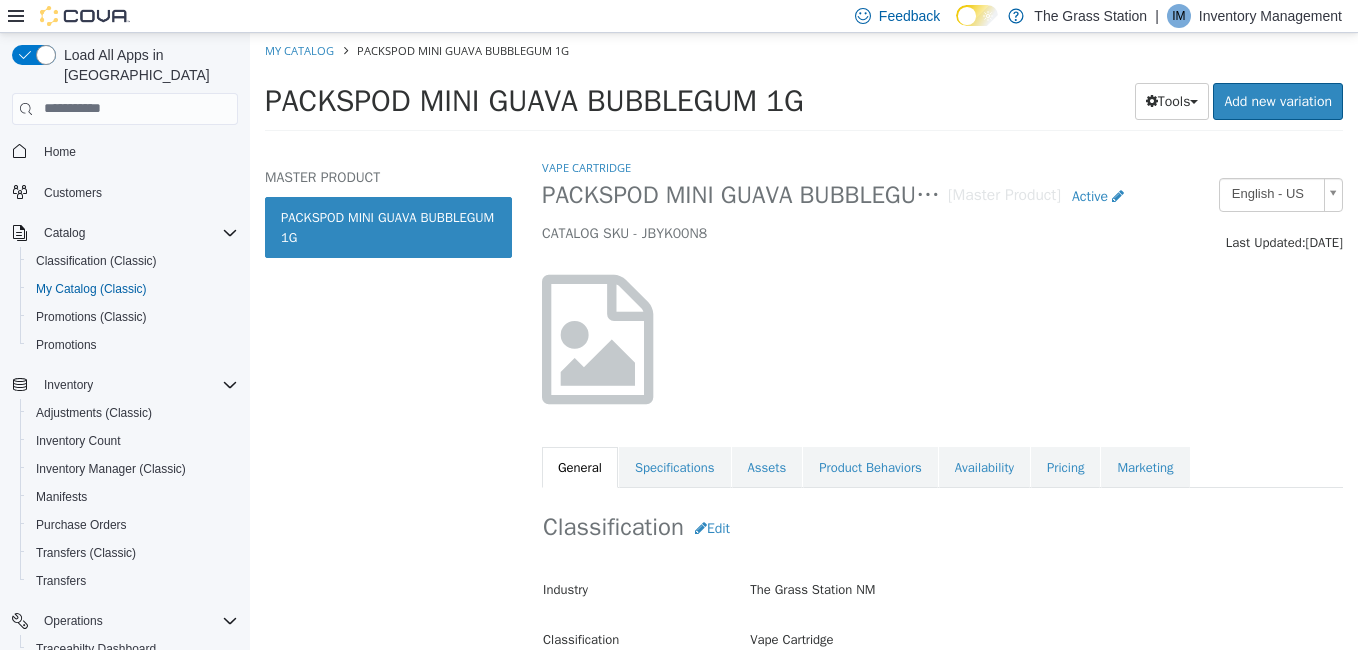 select on "**********" 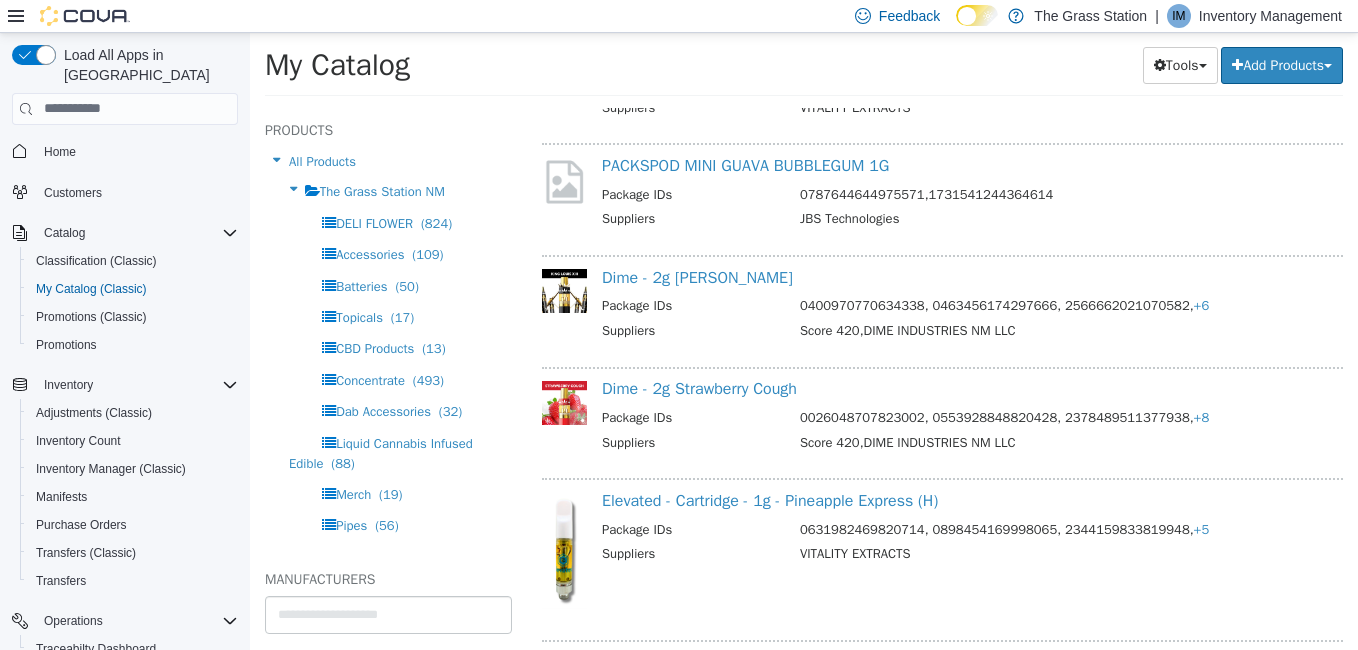 scroll, scrollTop: 7896, scrollLeft: 0, axis: vertical 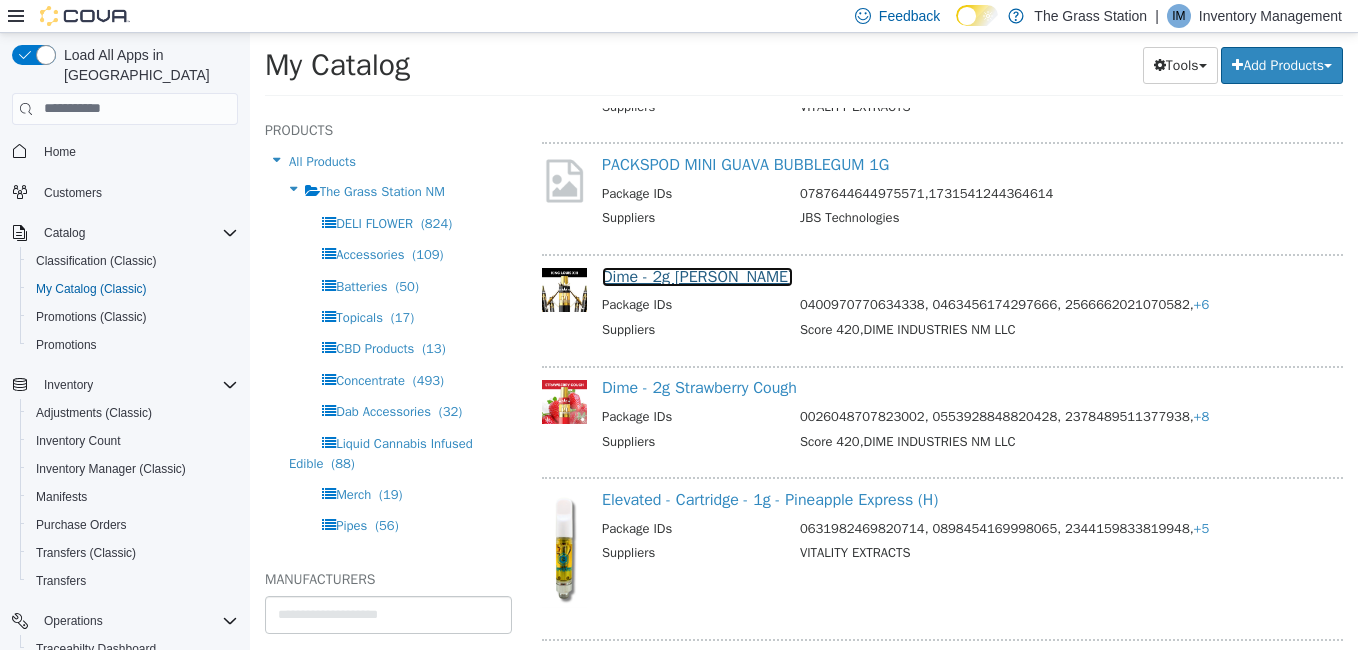 click on "Dime - 2g [PERSON_NAME]" at bounding box center [697, 276] 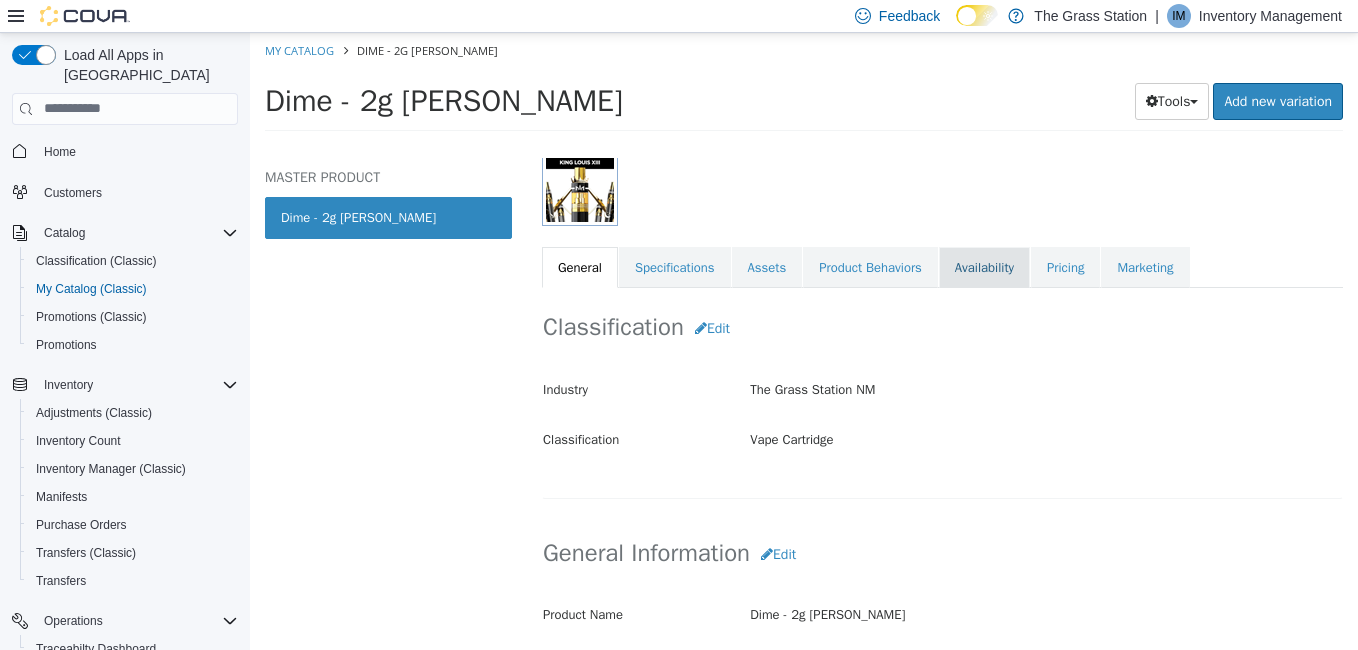 click on "Availability" at bounding box center [984, 267] 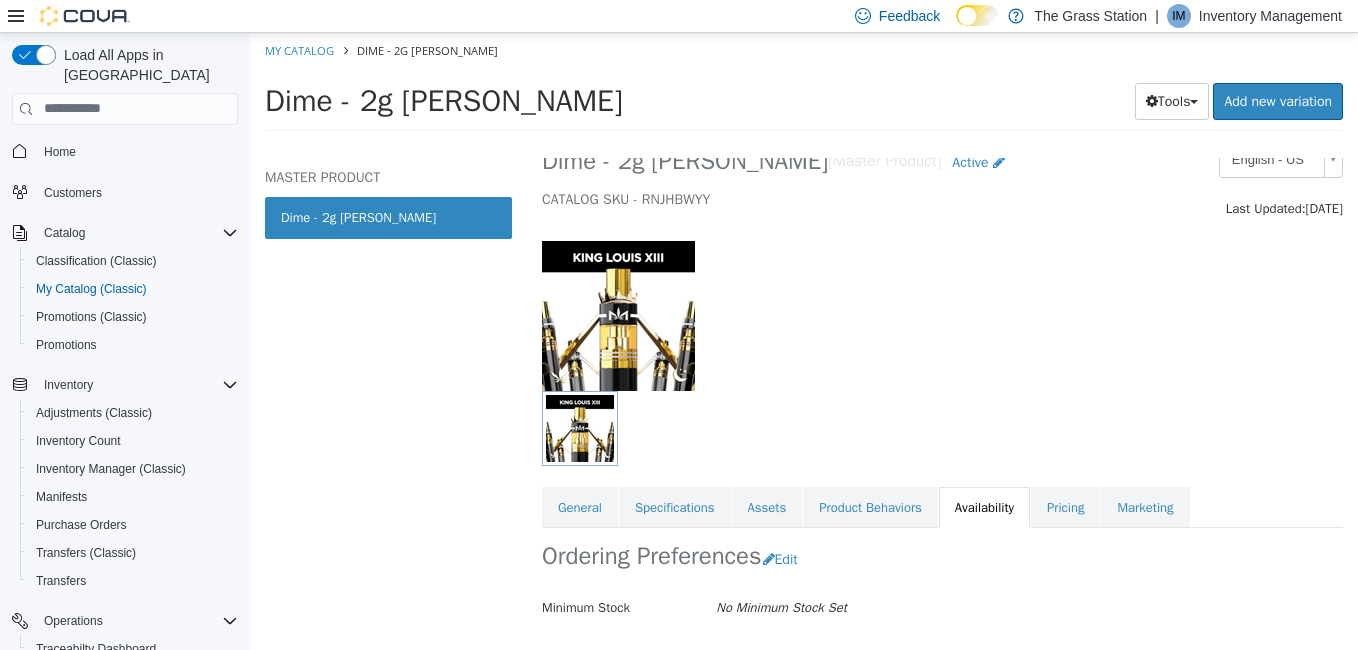 scroll, scrollTop: 0, scrollLeft: 0, axis: both 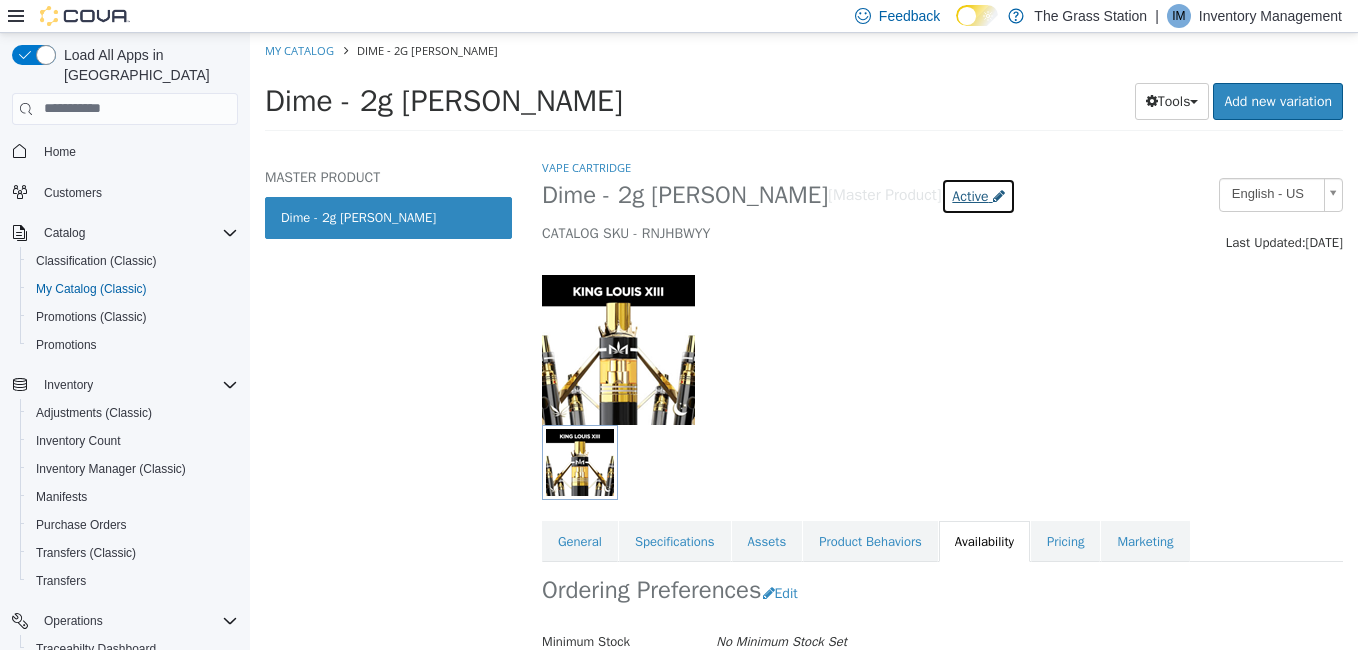 click on "Active" at bounding box center (970, 195) 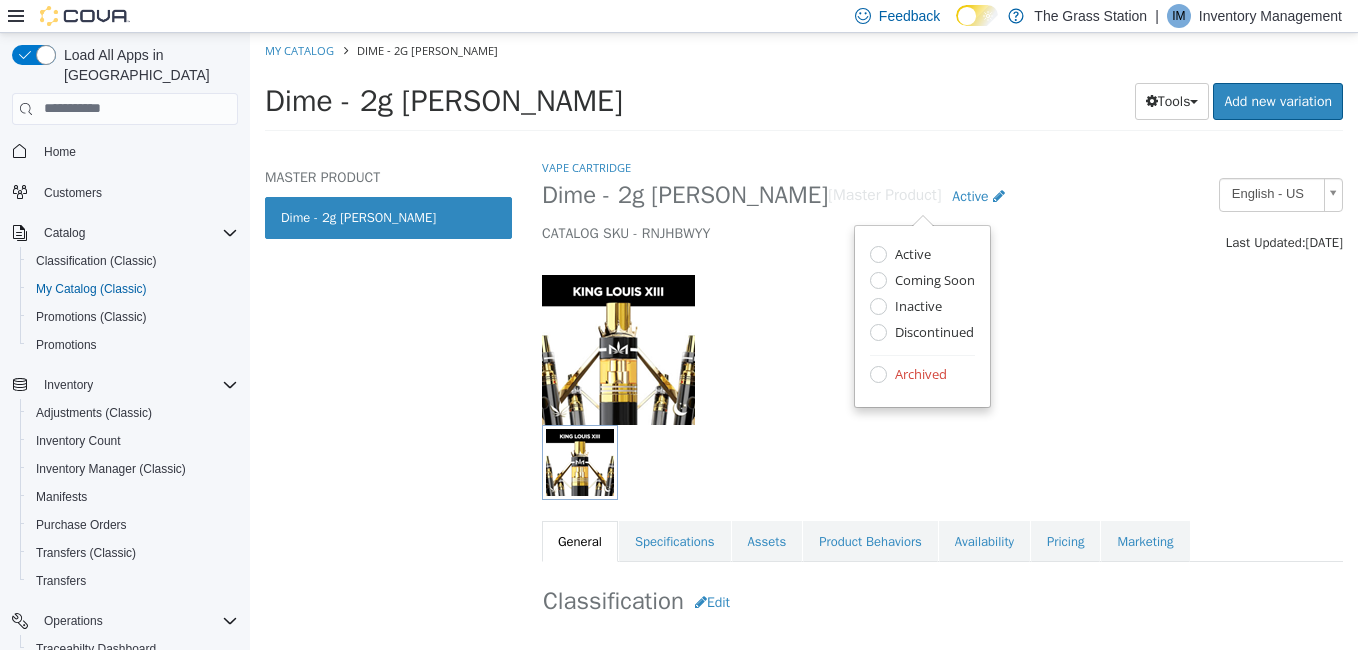 click on "General Specifications Assets Product Behaviors Availability Pricing
Marketing" at bounding box center [942, 541] 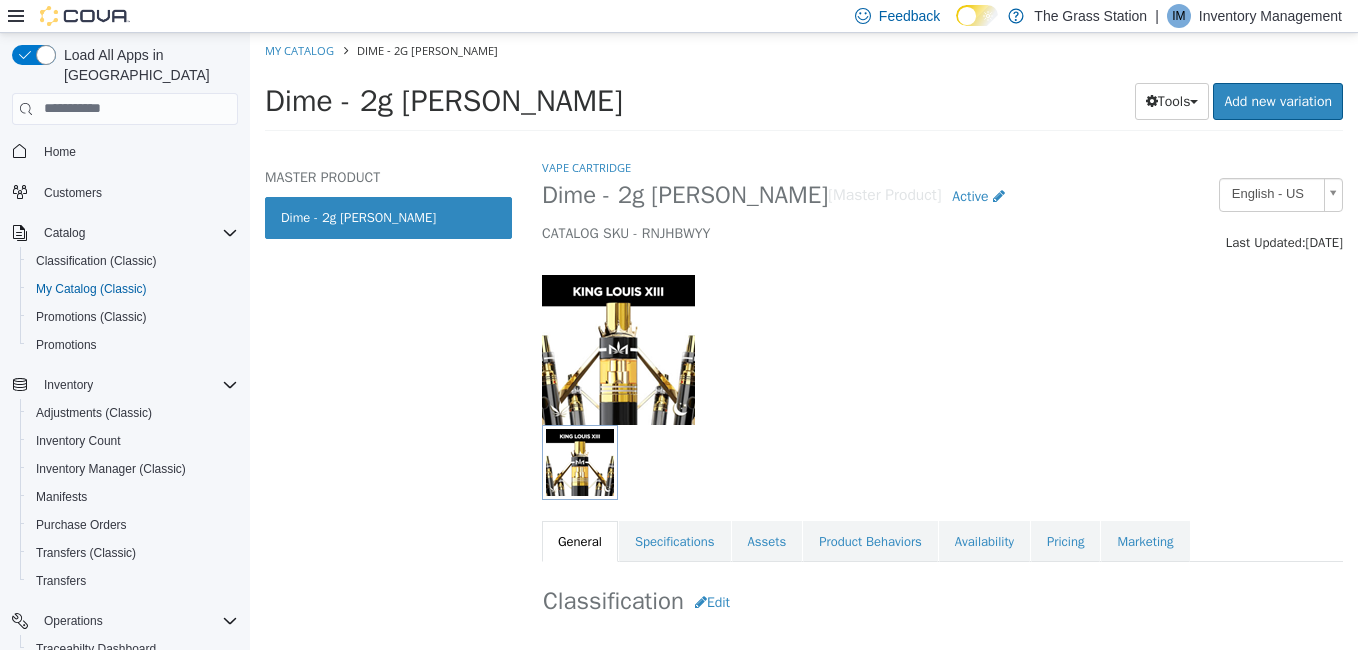 select on "**********" 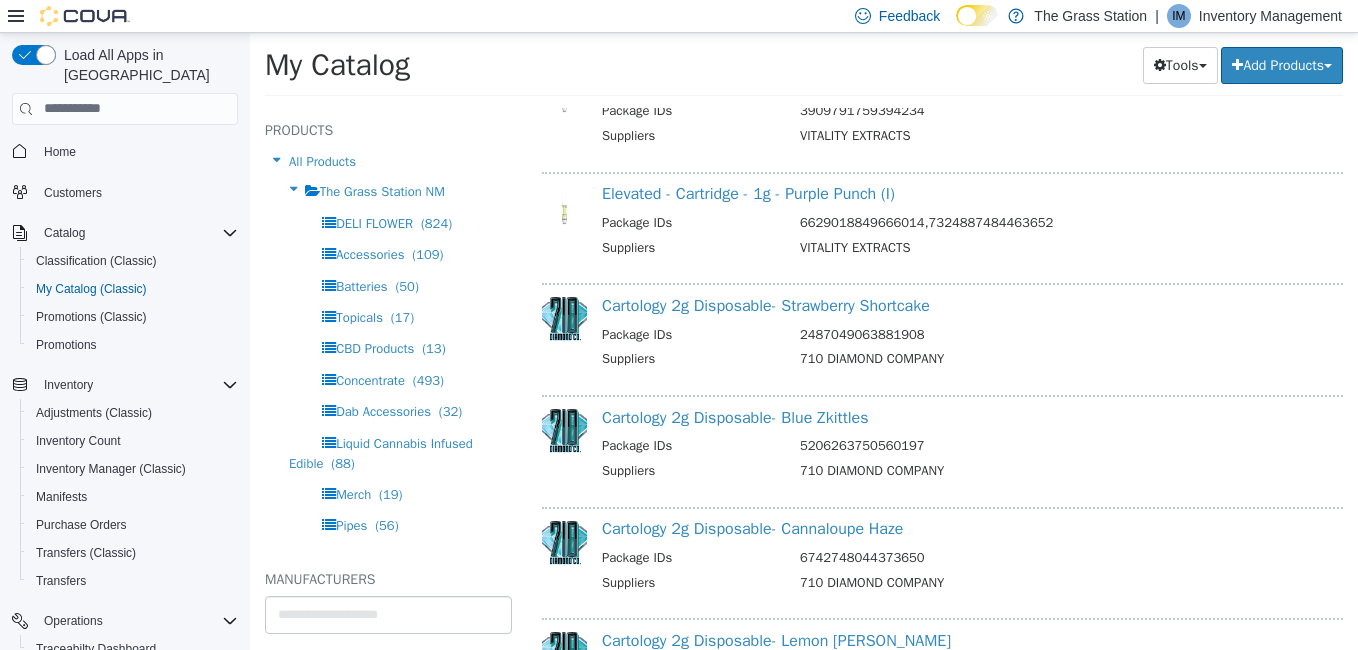 scroll, scrollTop: 8484, scrollLeft: 0, axis: vertical 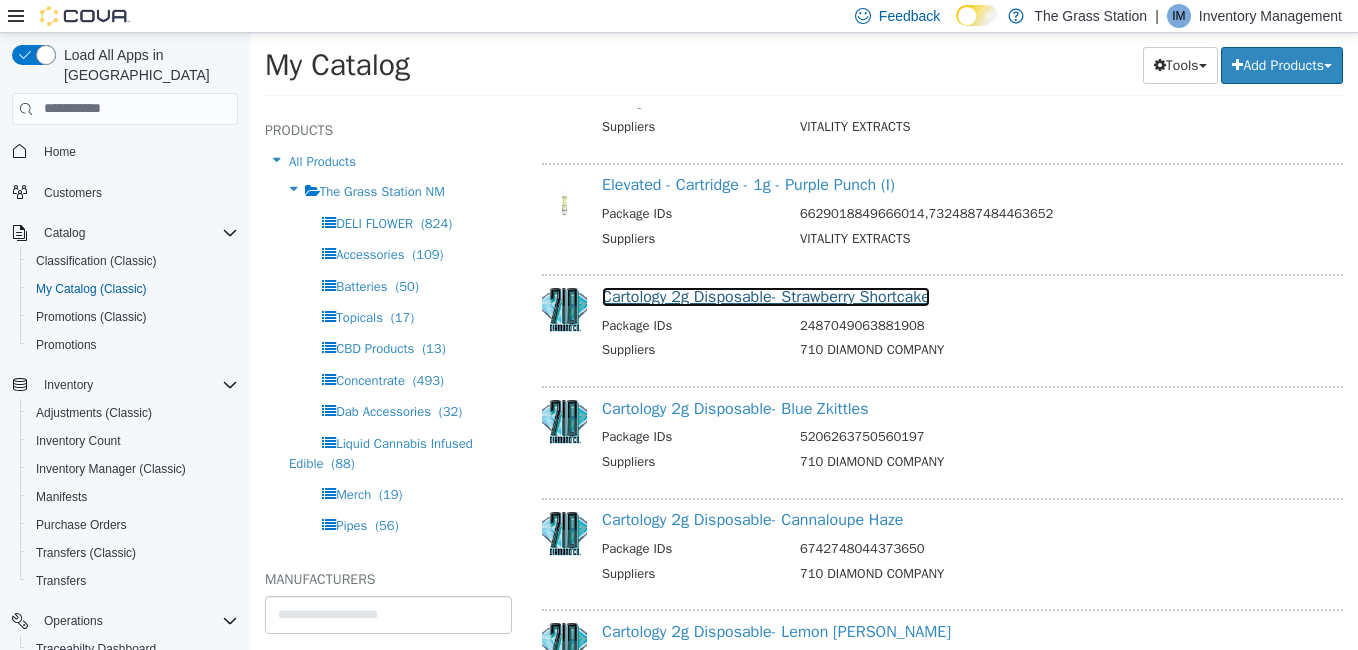 click on "Cartology 2g Disposable- Strawberry Shortcake" at bounding box center (766, 296) 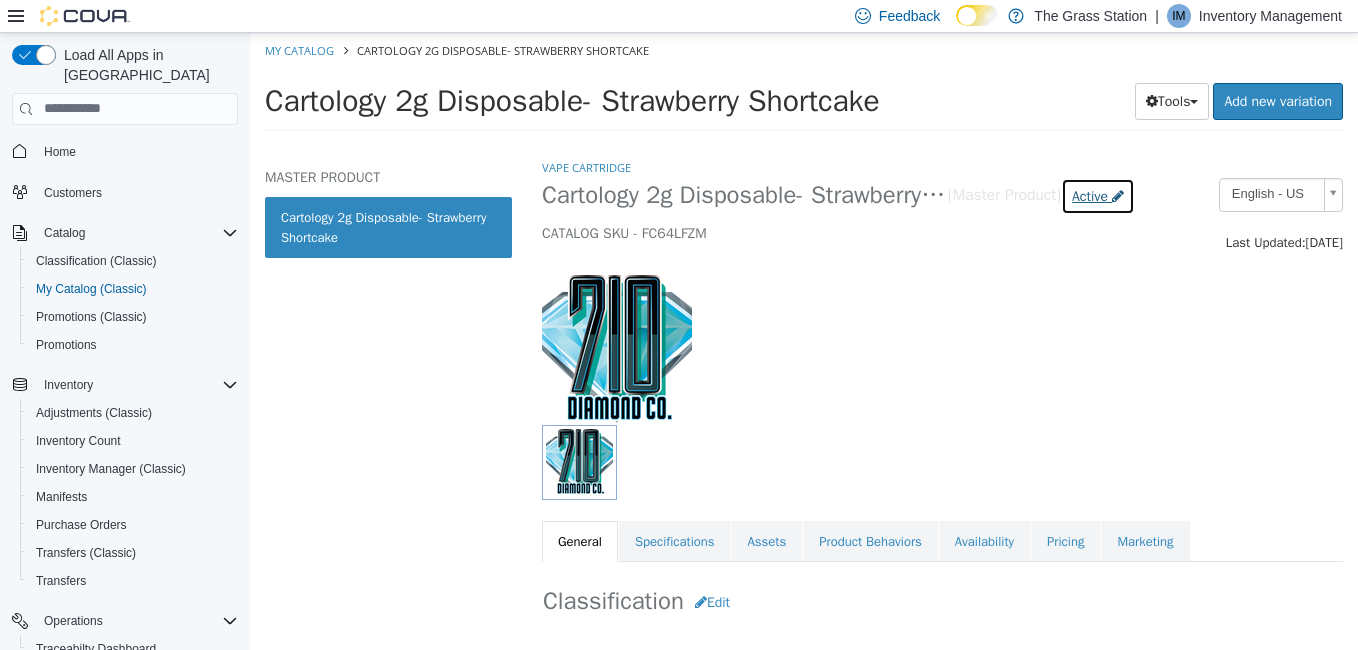 click on "Active" at bounding box center [1090, 195] 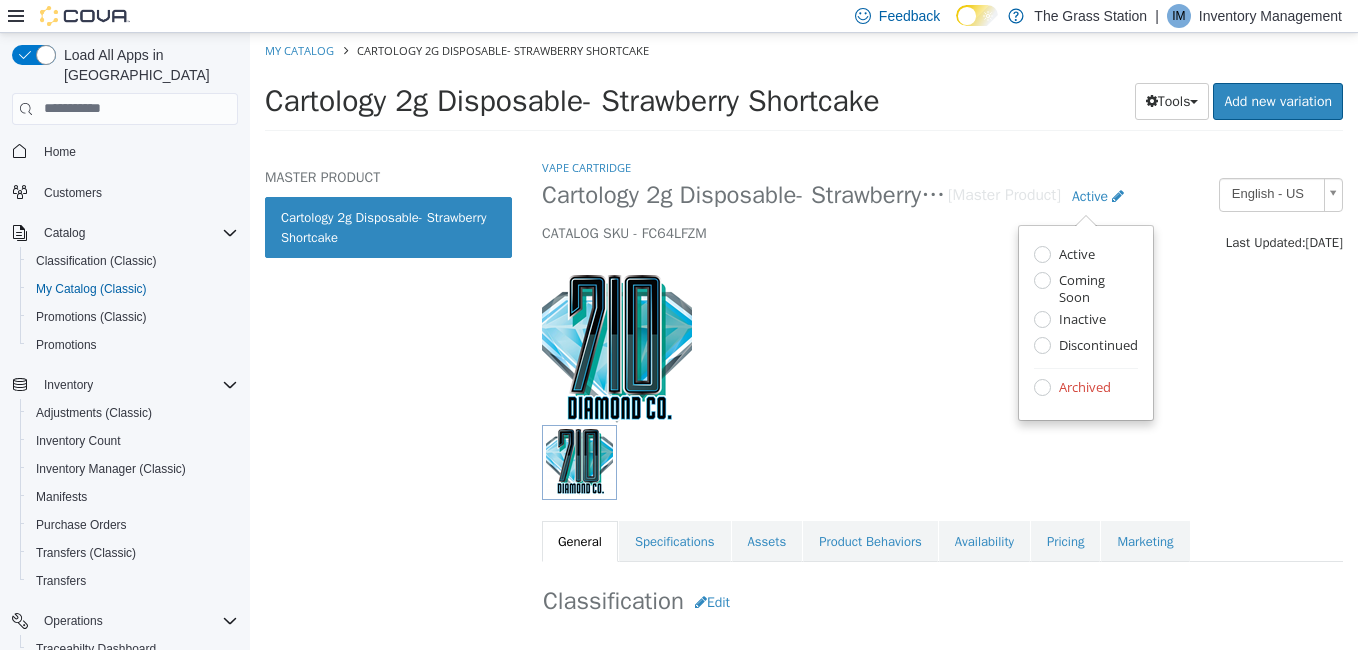 click on "Archived" at bounding box center [1082, 388] 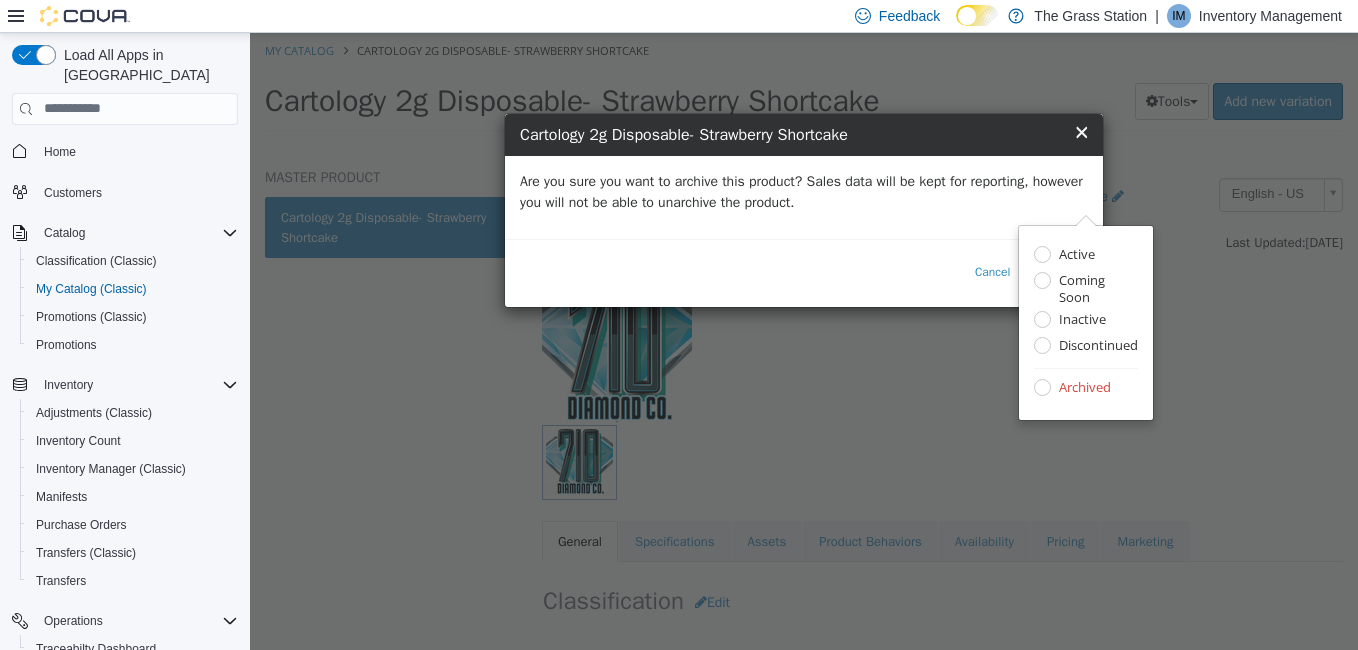 click on "Are you sure you want to archive this product? Sales data will be kept for reporting, however you will not be able to unarchive the product." at bounding box center (804, 191) 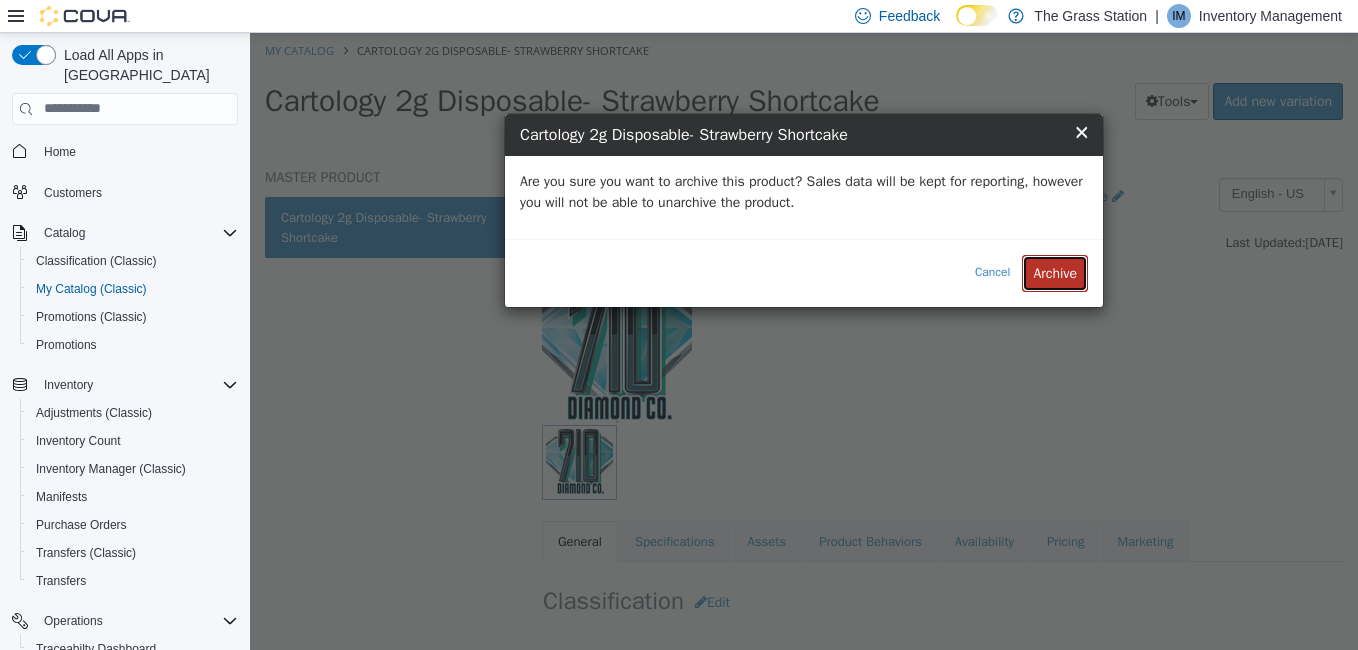 click on "Archive" at bounding box center (1055, 272) 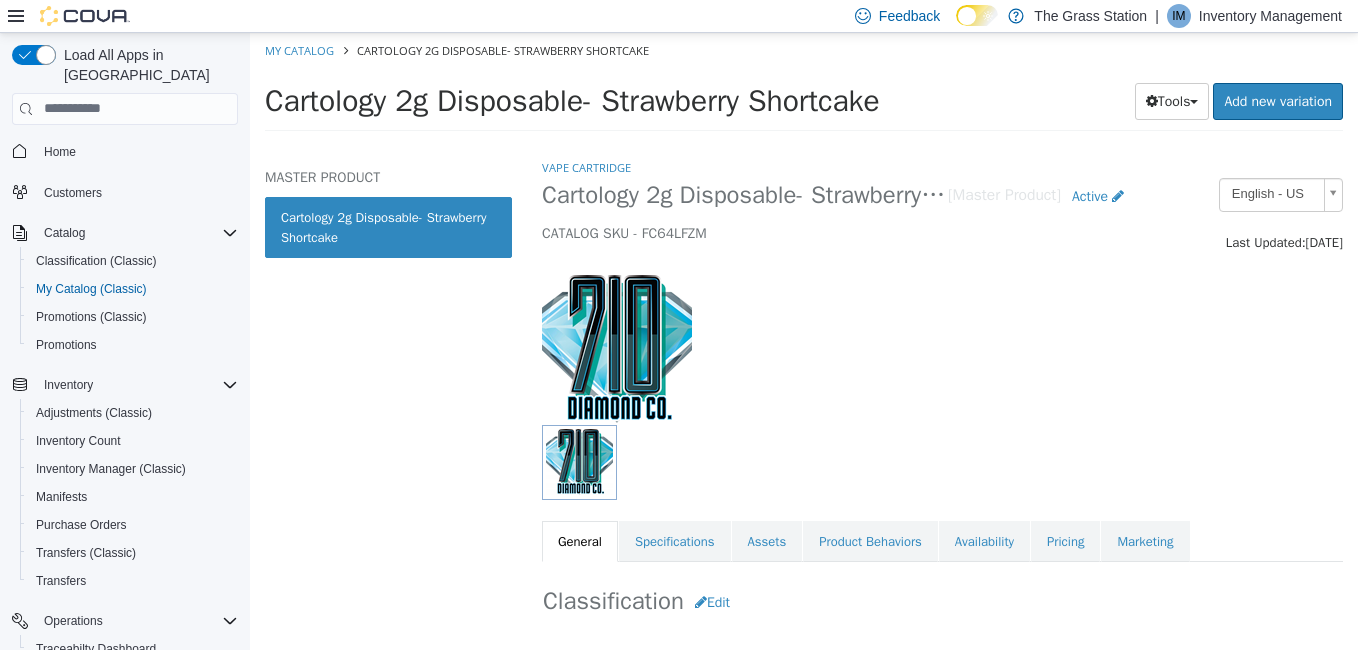 select on "**********" 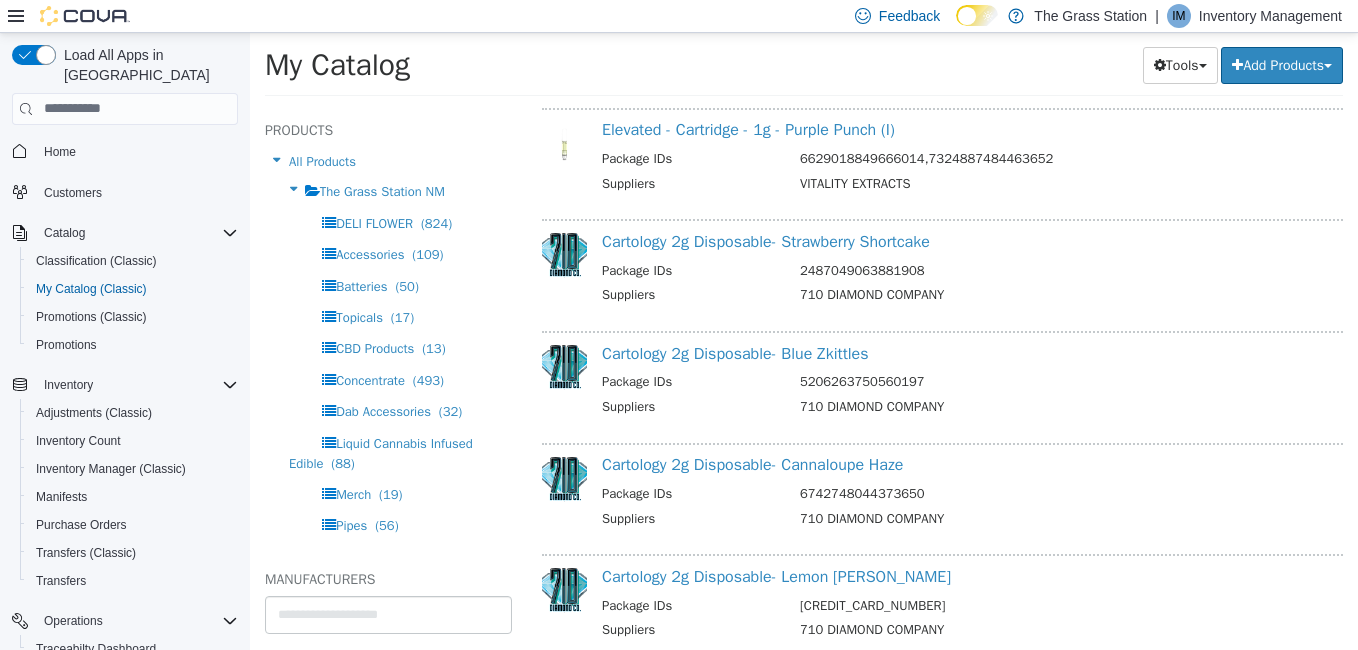 scroll, scrollTop: 8540, scrollLeft: 0, axis: vertical 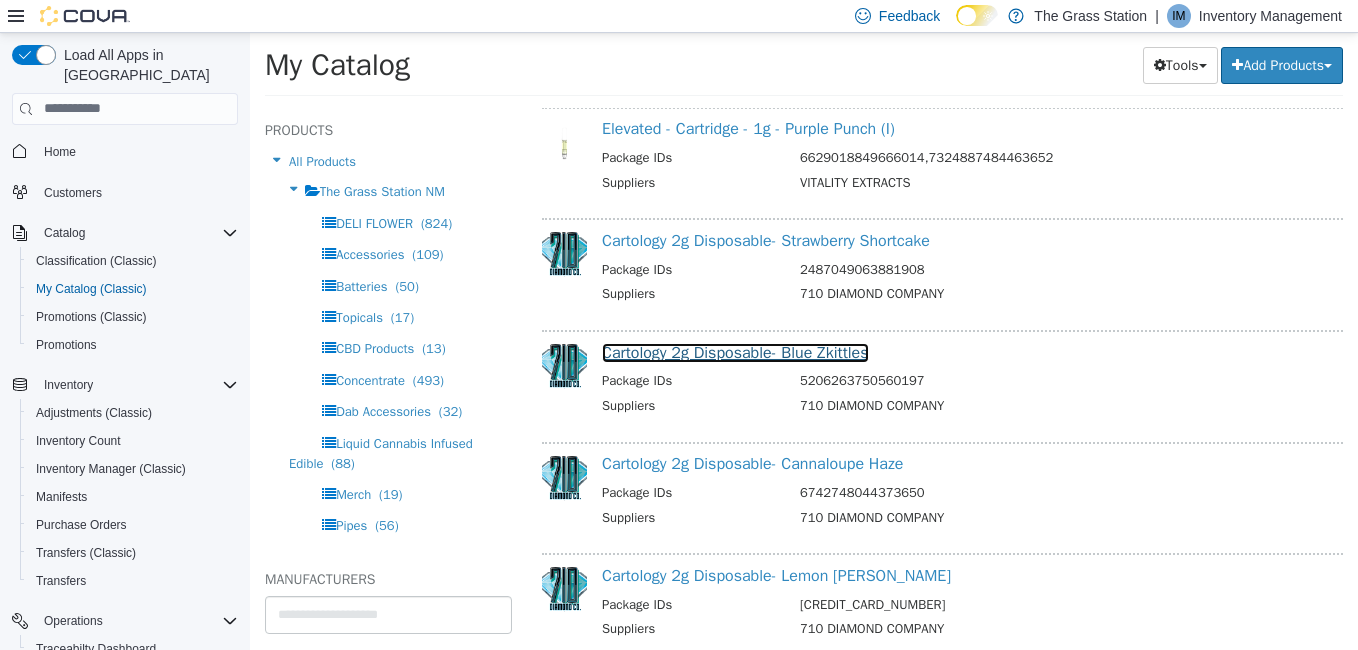 click on "Cartology 2g Disposable- Blue Zkittles" at bounding box center [735, 352] 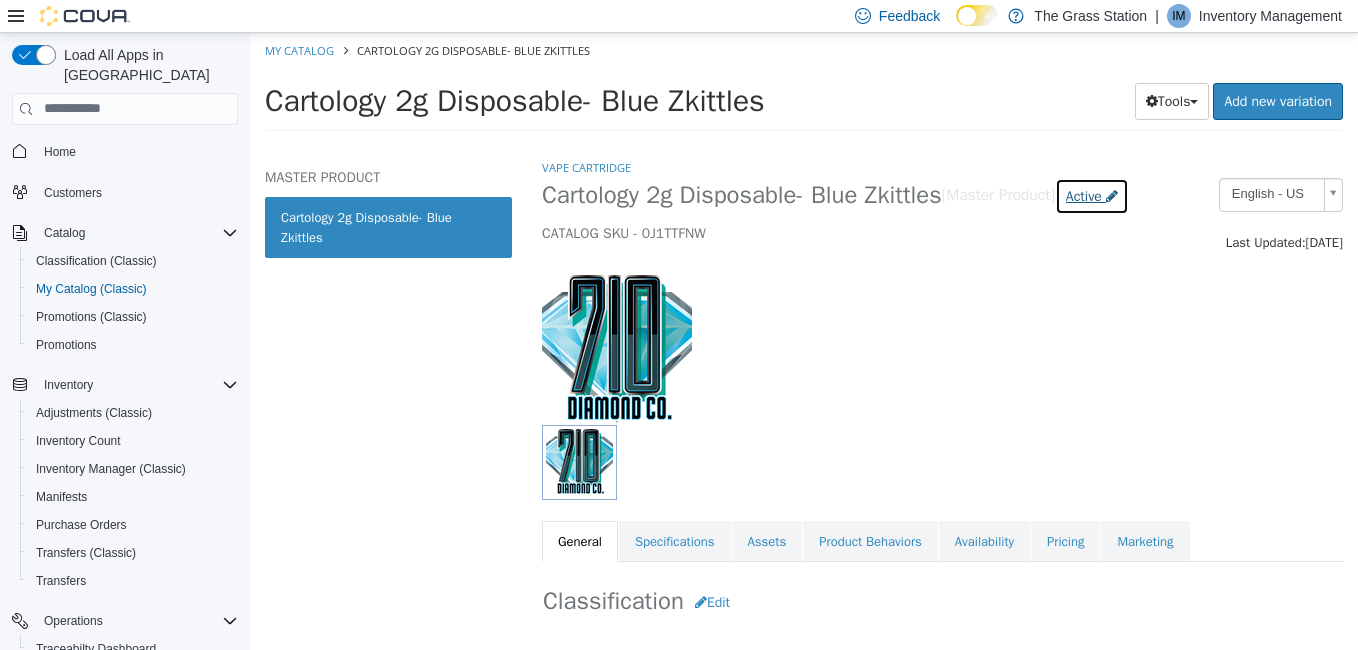click on "Active" at bounding box center [1084, 195] 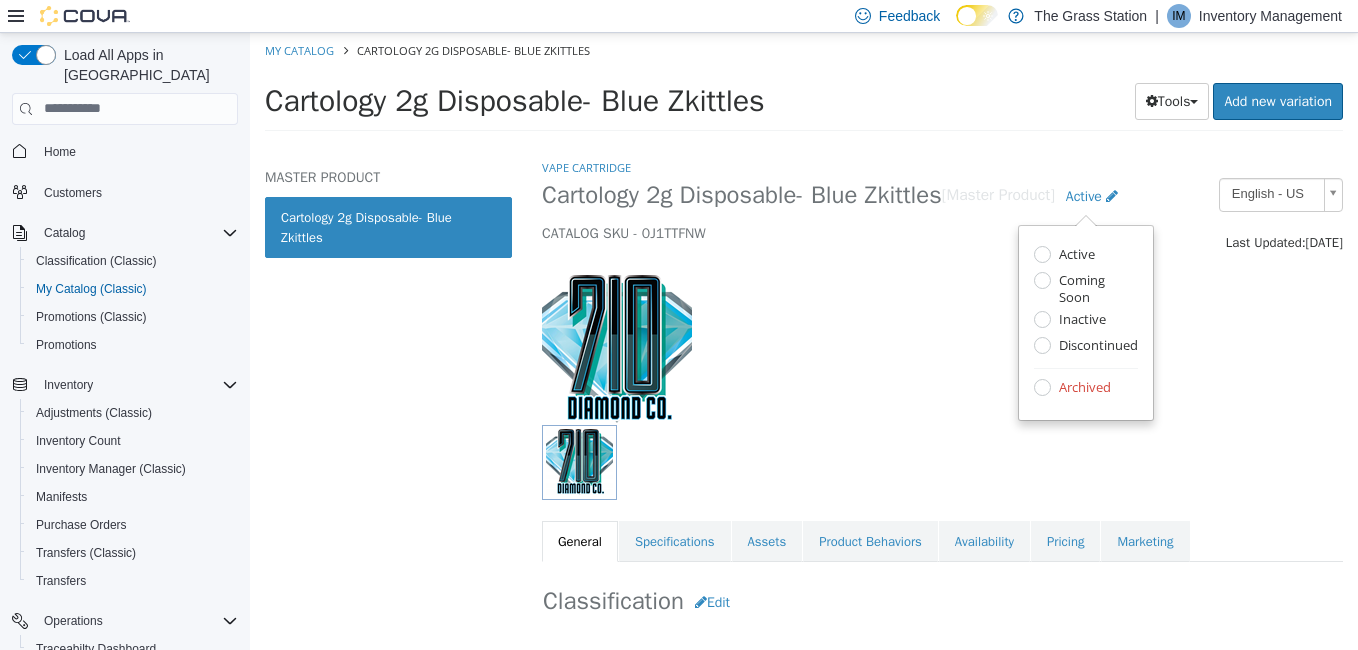 click on "Archived" at bounding box center (1082, 388) 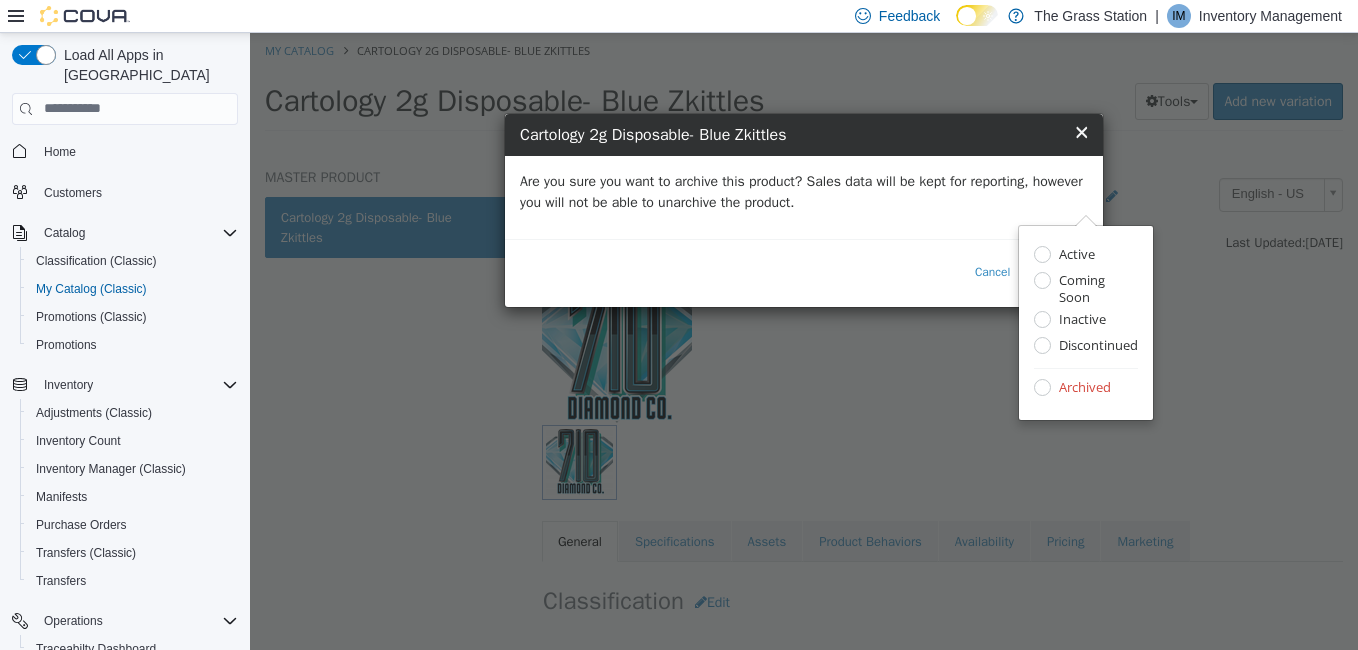 click on "Are you sure you want to archive this product? Sales data will be kept for reporting, however you will not be able to unarchive the product." at bounding box center [804, 191] 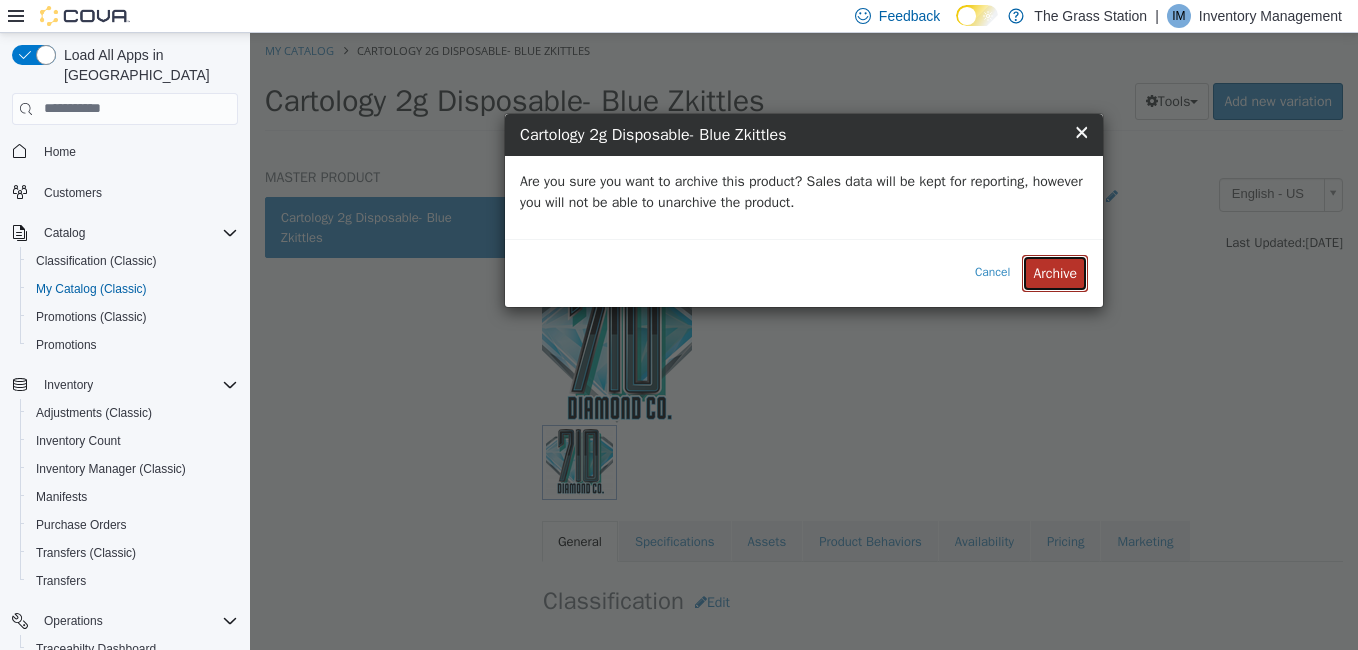 click on "Archive" at bounding box center (1055, 272) 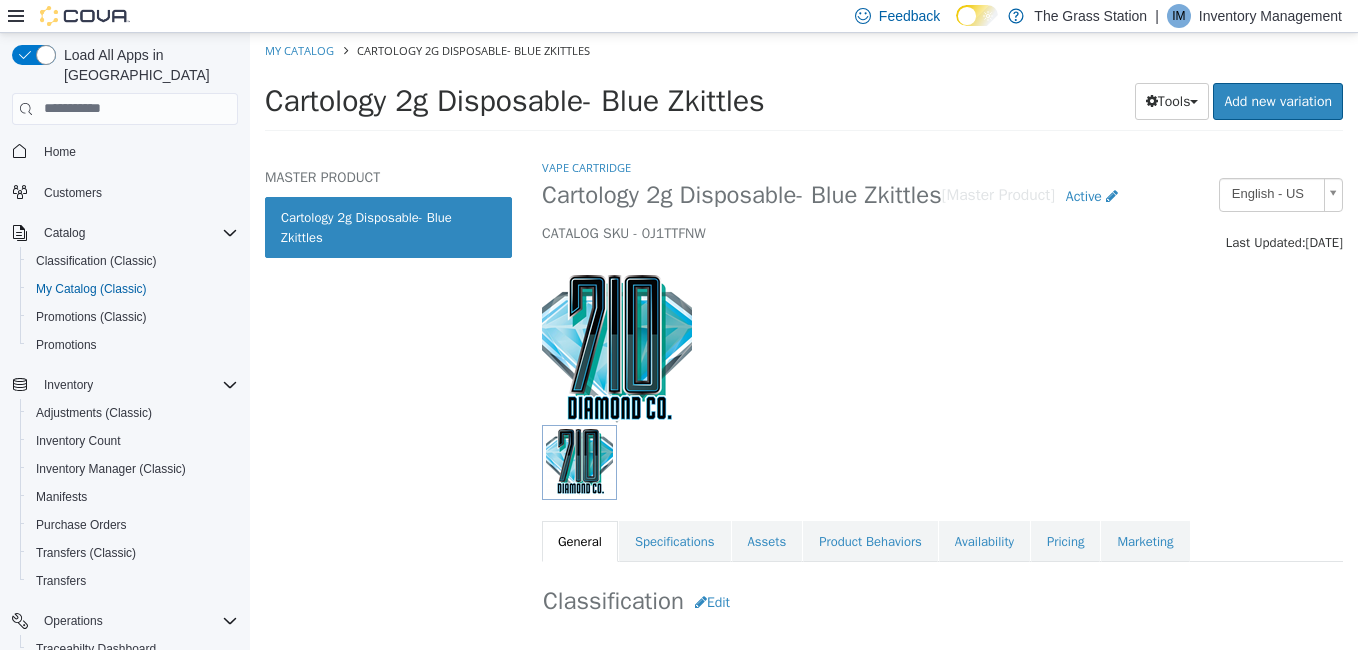select on "**********" 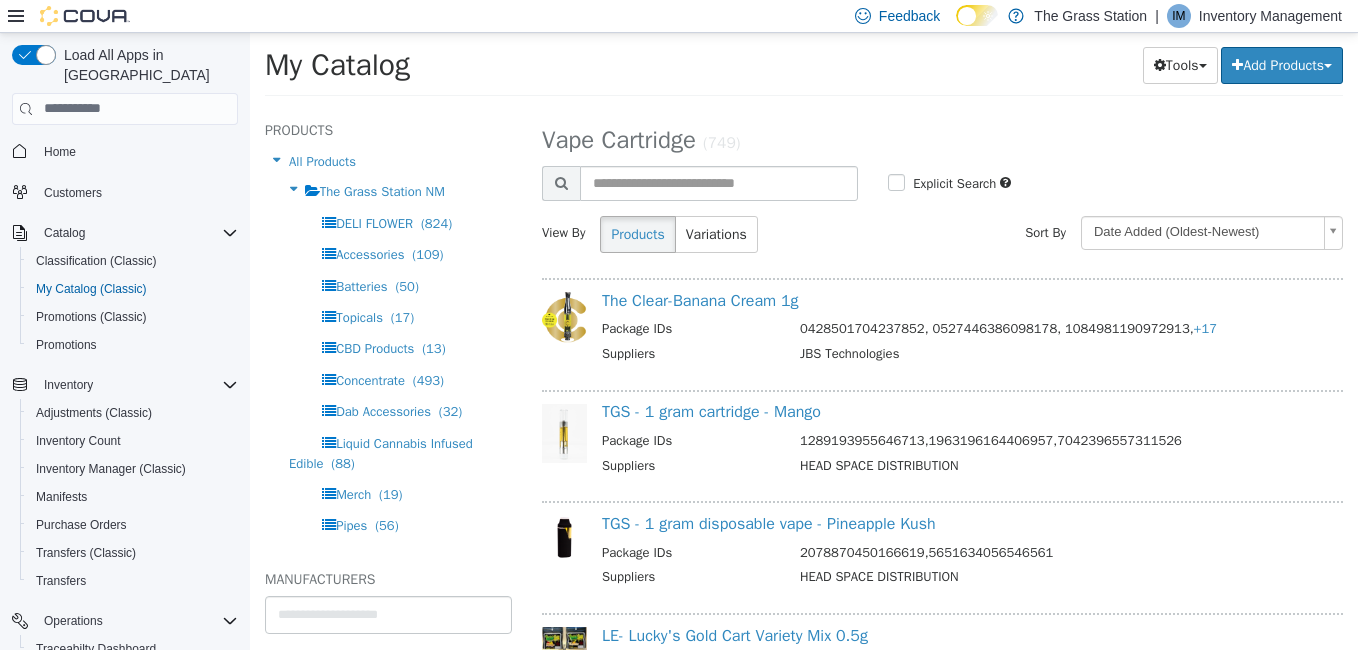 scroll, scrollTop: 8401, scrollLeft: 0, axis: vertical 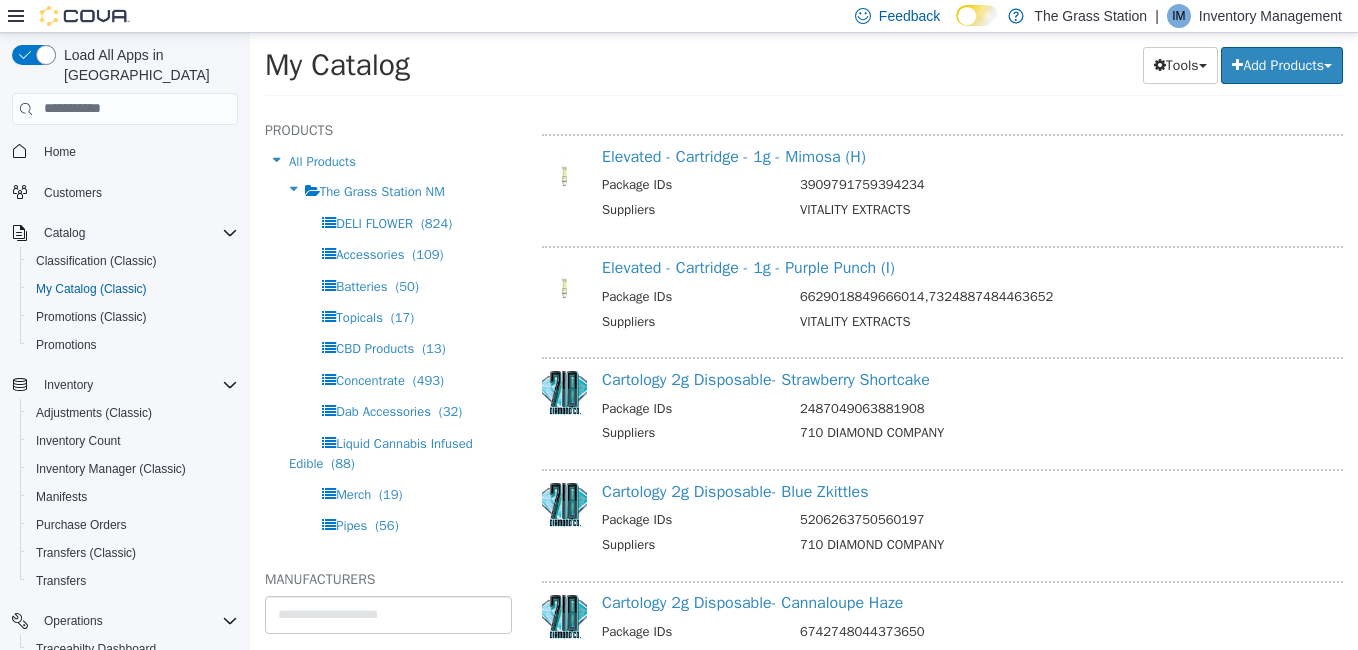 click on "Elevated - Cartridge - 1g - Purple Punch (I)
Package IDs 6629018849666014,7324887484463652
Suppliers VITALITY EXTRACTS" at bounding box center (968, 301) 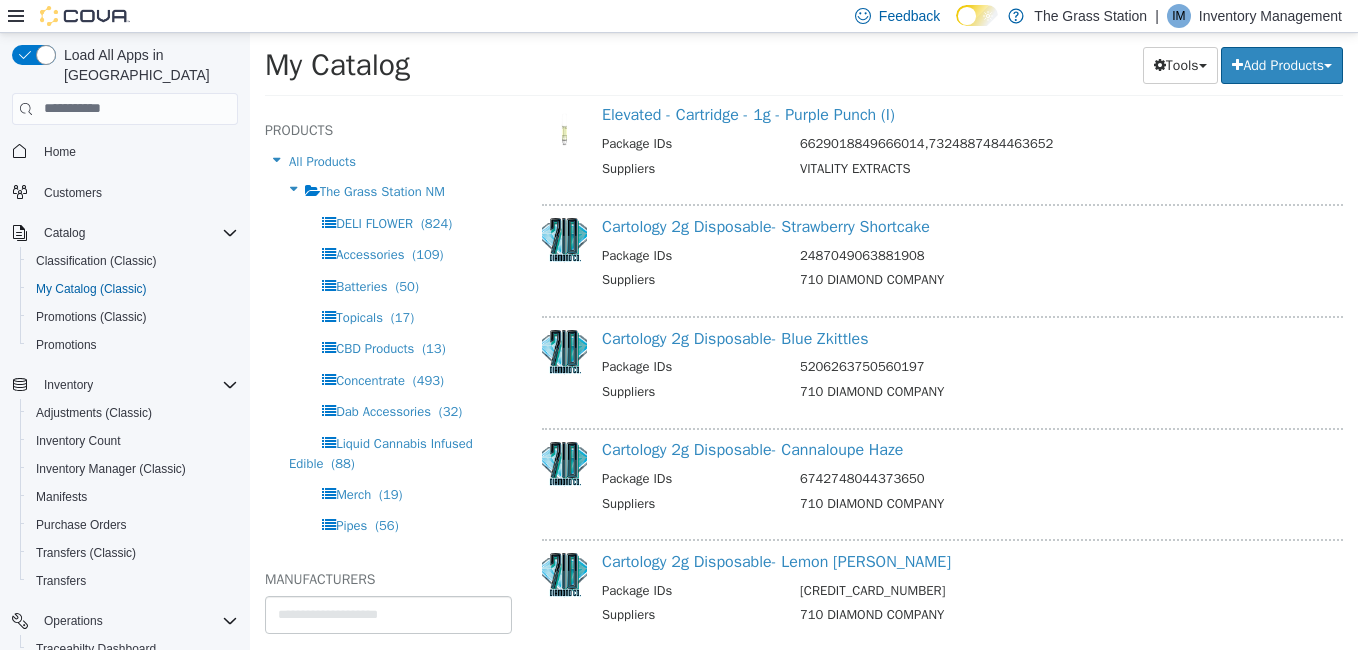 scroll, scrollTop: 8596, scrollLeft: 0, axis: vertical 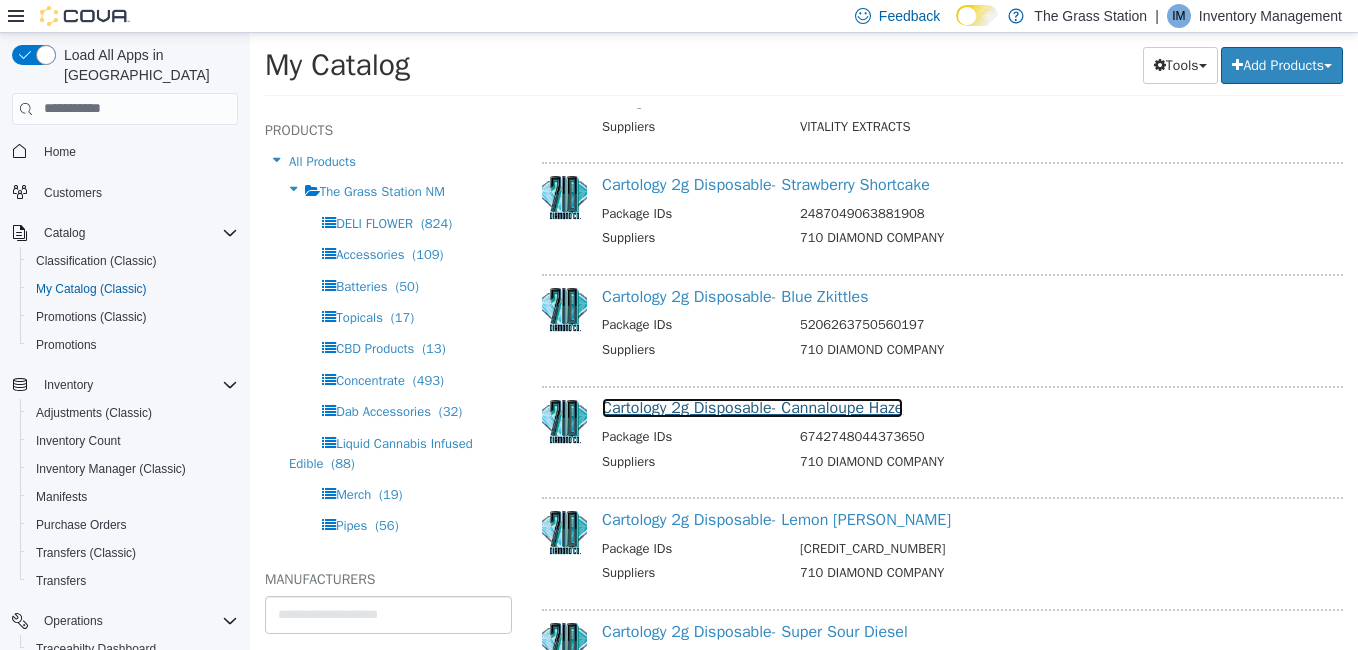click on "Cartology 2g Disposable- Cannaloupe Haze" at bounding box center [752, 407] 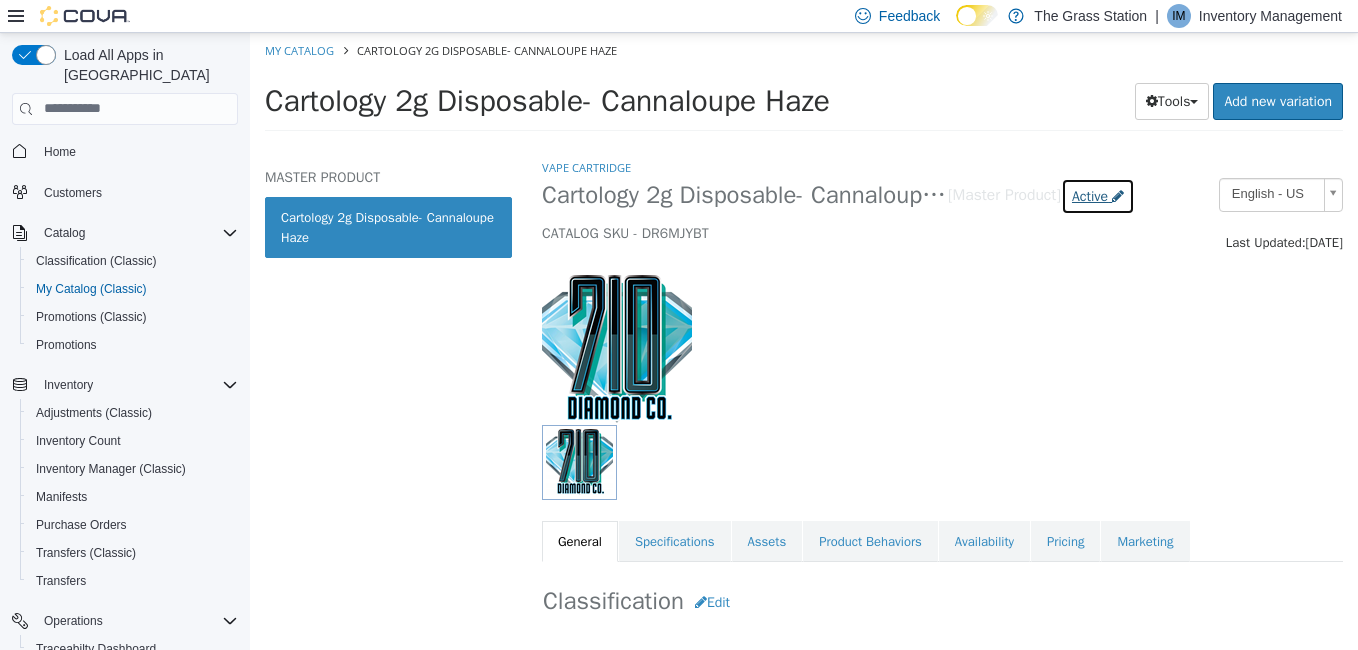 click on "Active" at bounding box center (1090, 195) 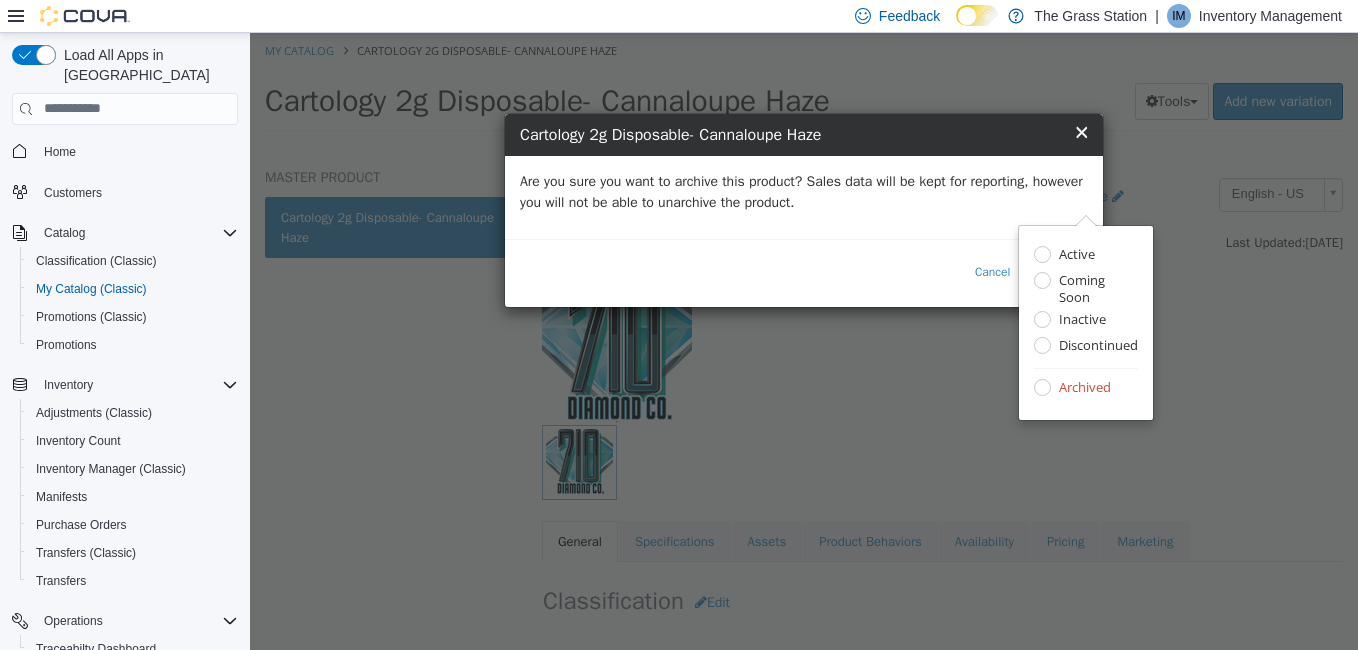 click on "Are you sure you want to archive this product? Sales data will be kept for reporting, however you will not be able to unarchive the product." at bounding box center (804, 191) 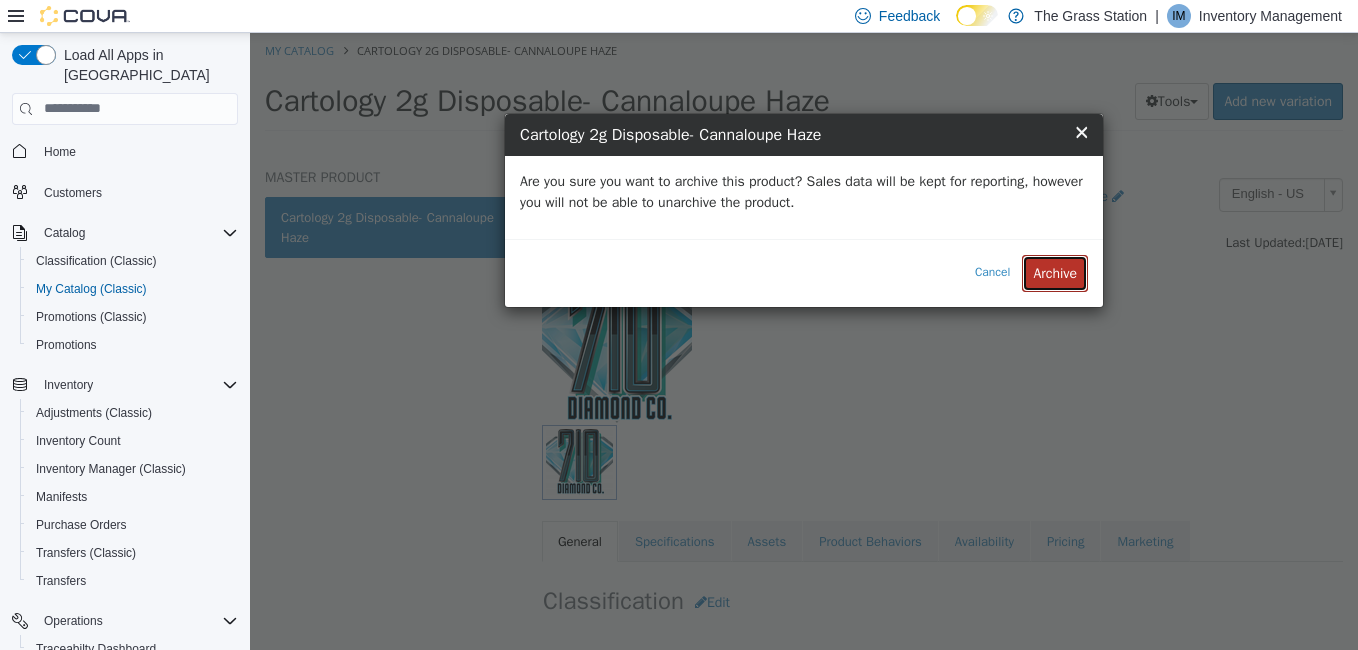 click on "Archive" at bounding box center (1055, 272) 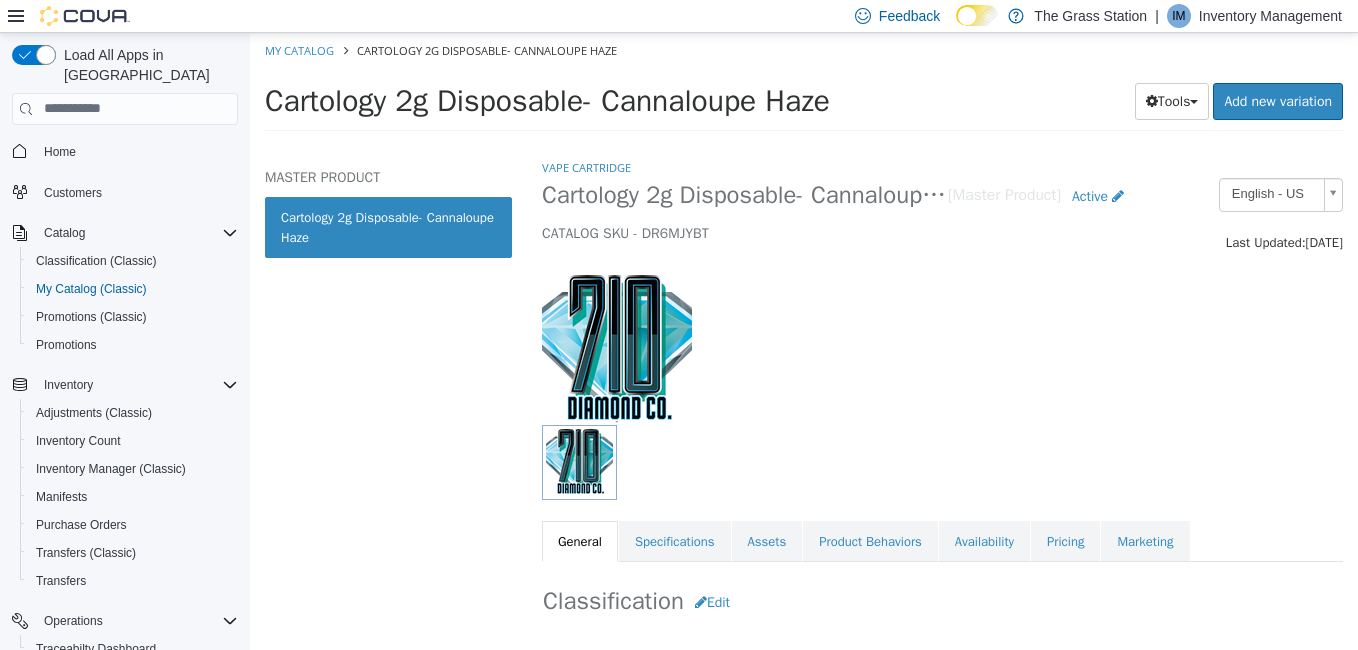 select on "**********" 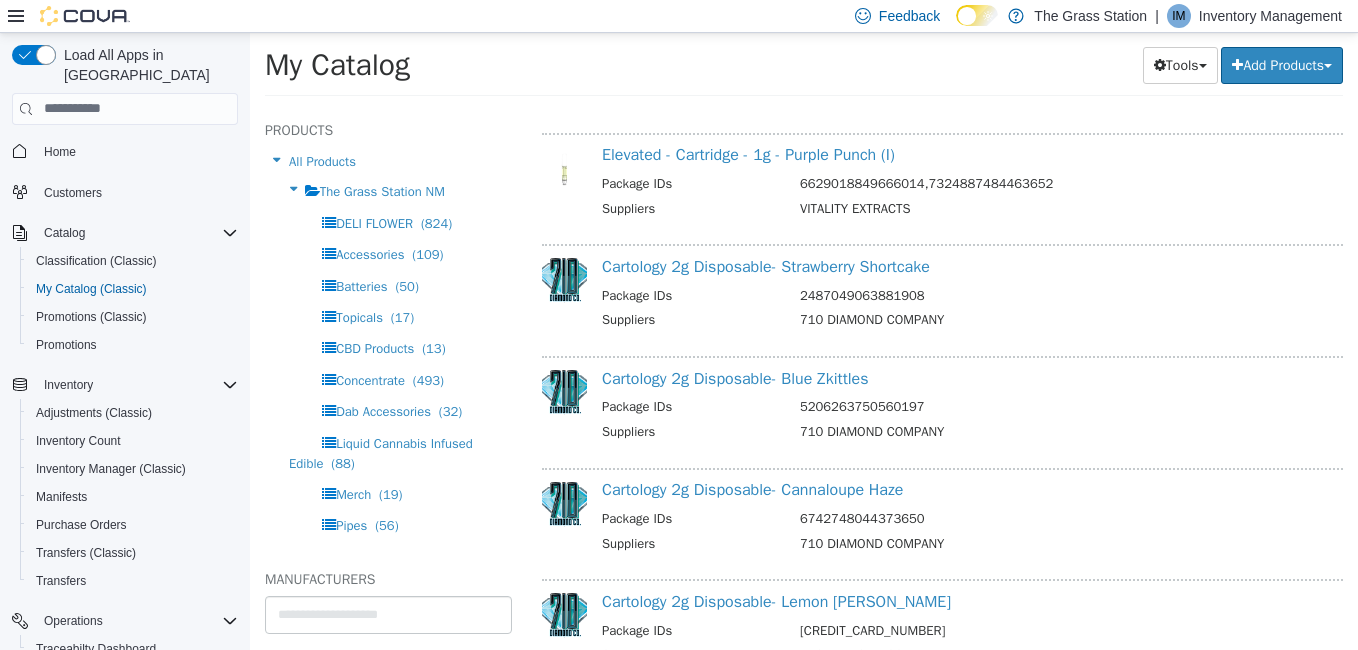 scroll, scrollTop: 8515, scrollLeft: 0, axis: vertical 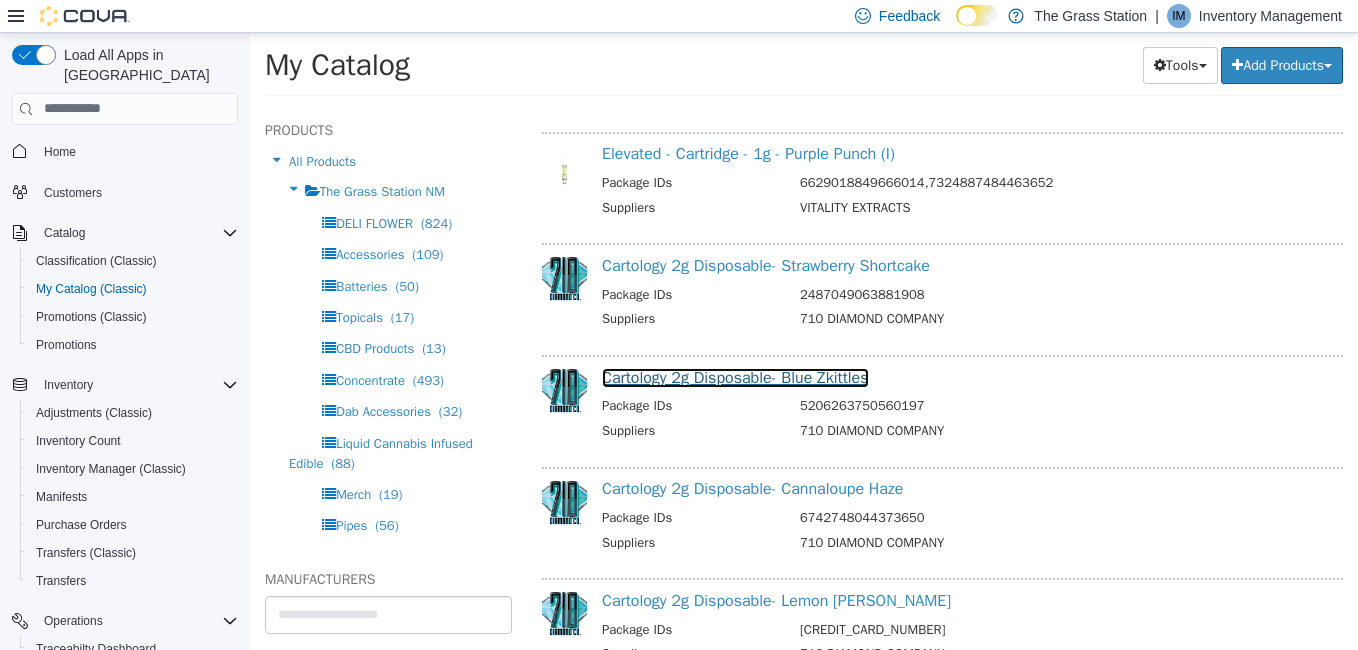 click on "Cartology 2g Disposable- Blue Zkittles" at bounding box center [735, 377] 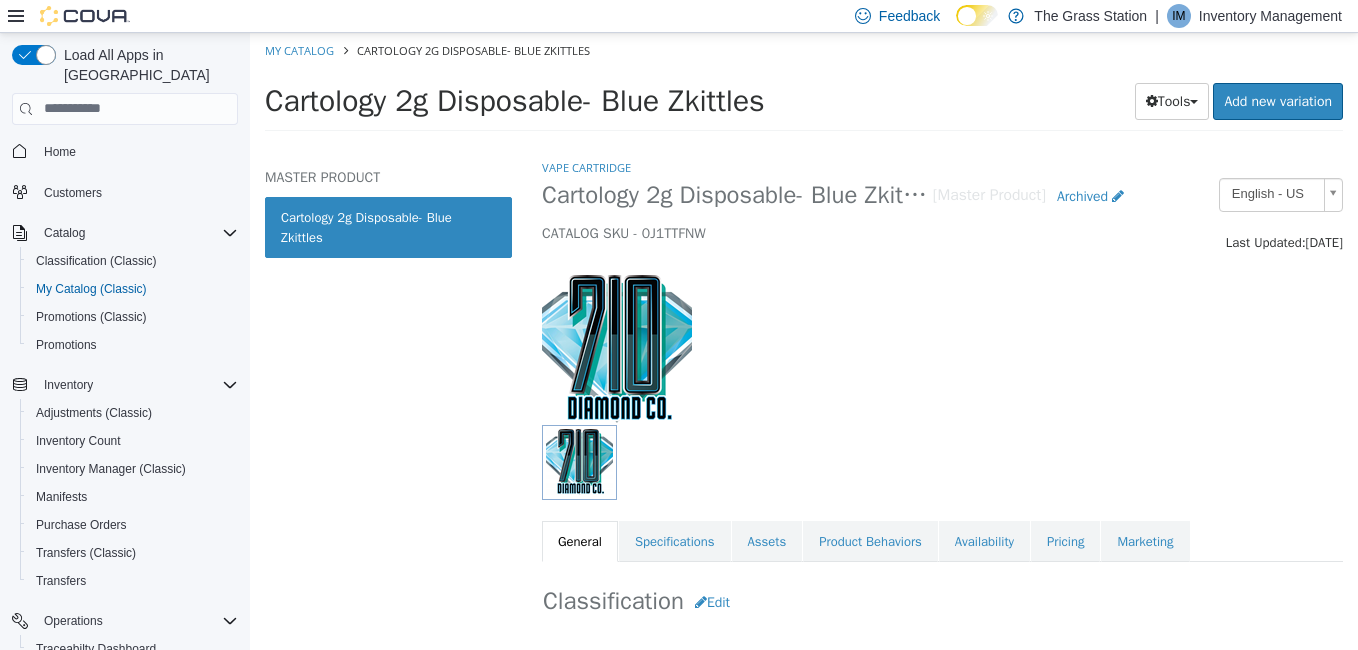 select on "**********" 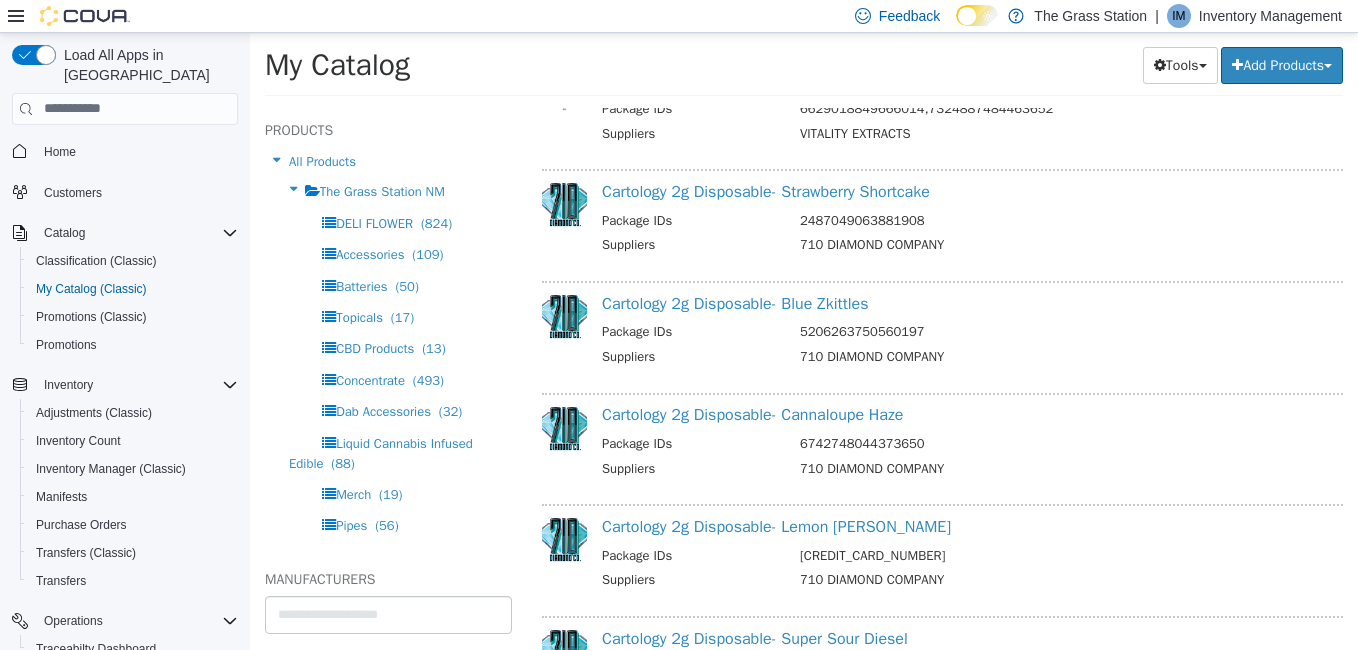 scroll, scrollTop: 8590, scrollLeft: 0, axis: vertical 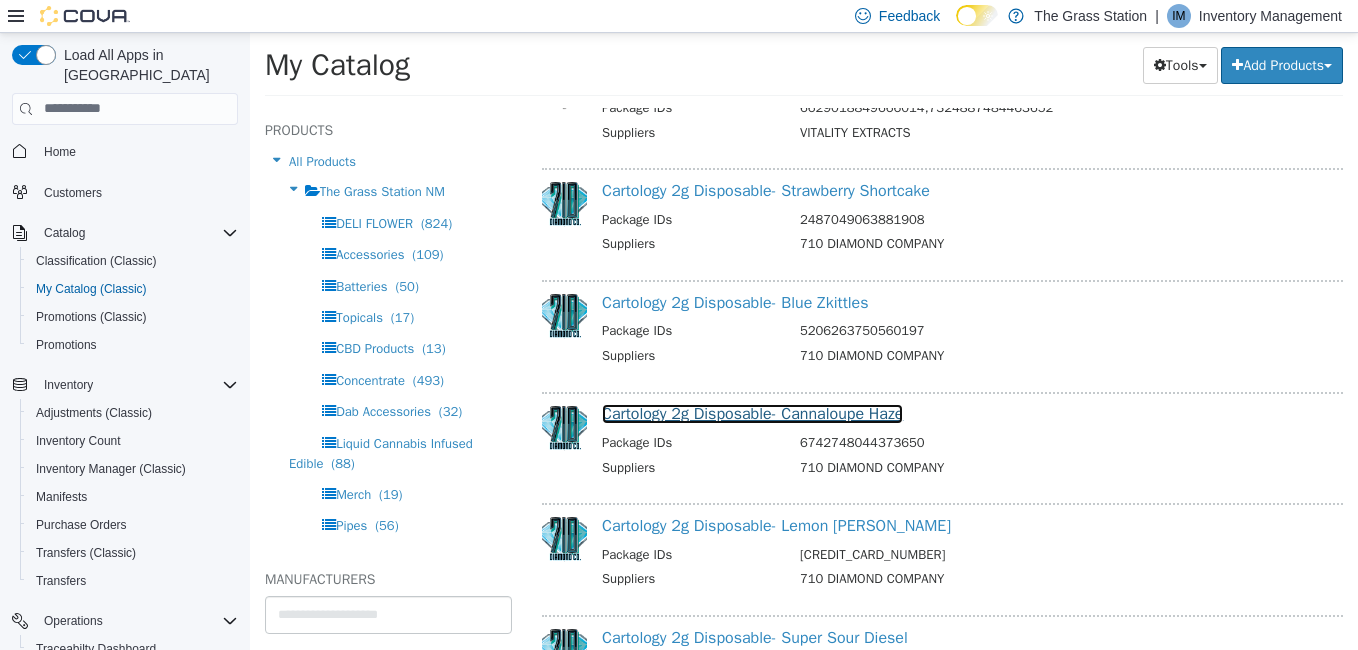 click on "Cartology 2g Disposable- Cannaloupe Haze" at bounding box center [752, 413] 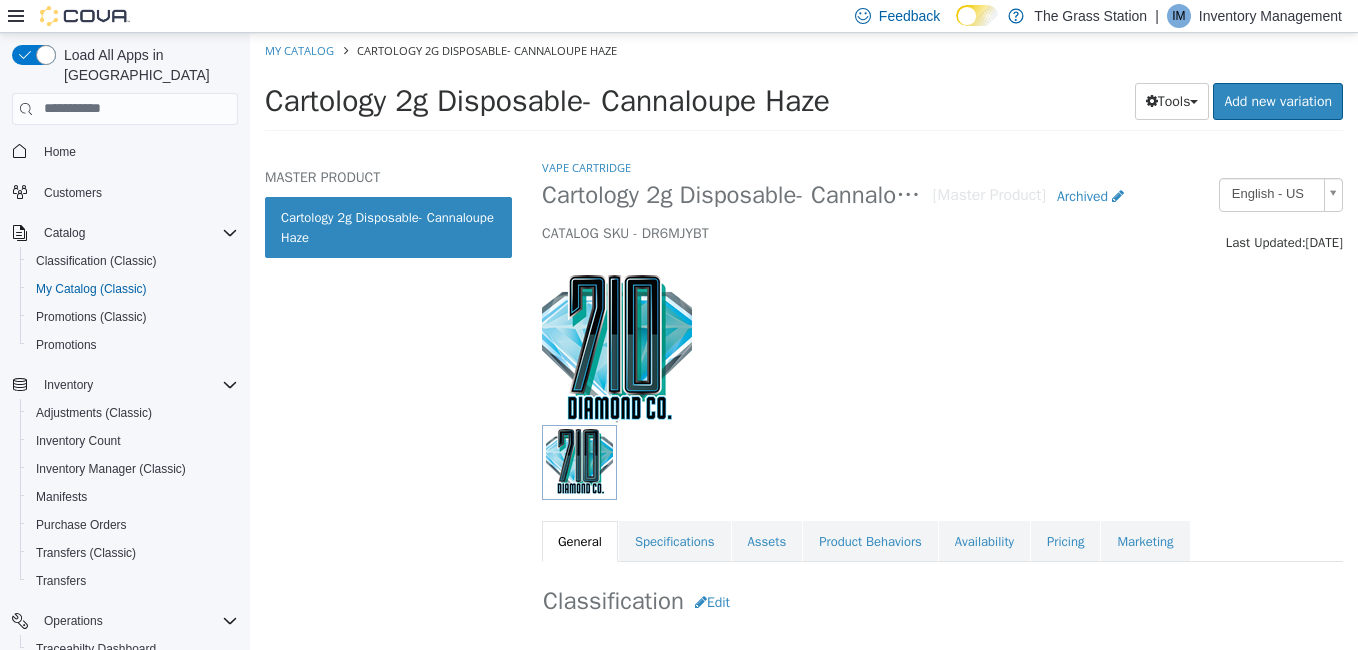 select on "**********" 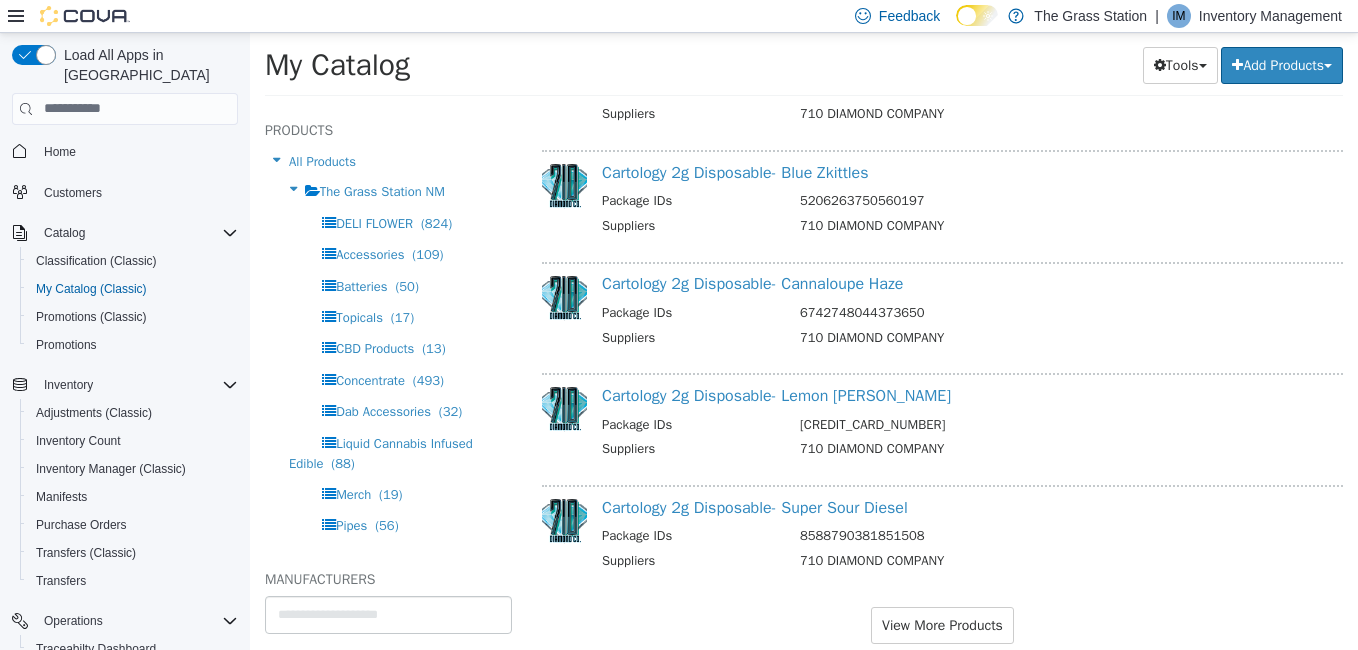 scroll, scrollTop: 8760, scrollLeft: 0, axis: vertical 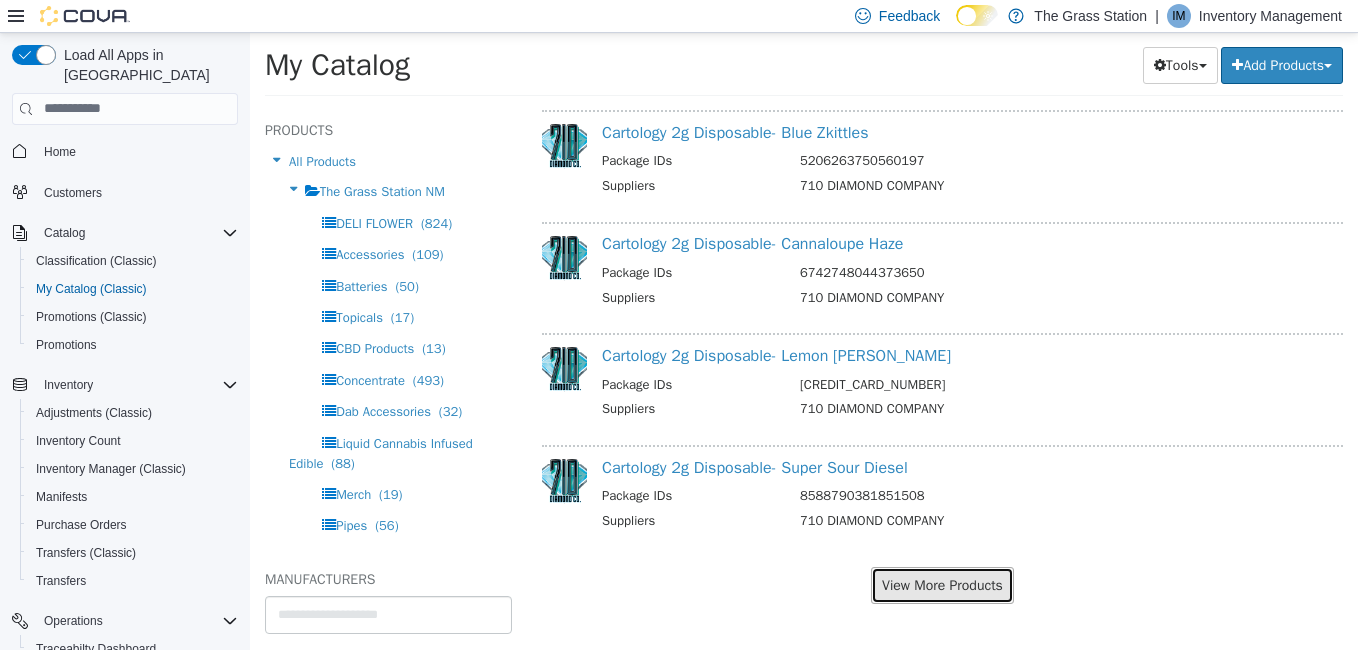 click on "View More Products" at bounding box center [942, 584] 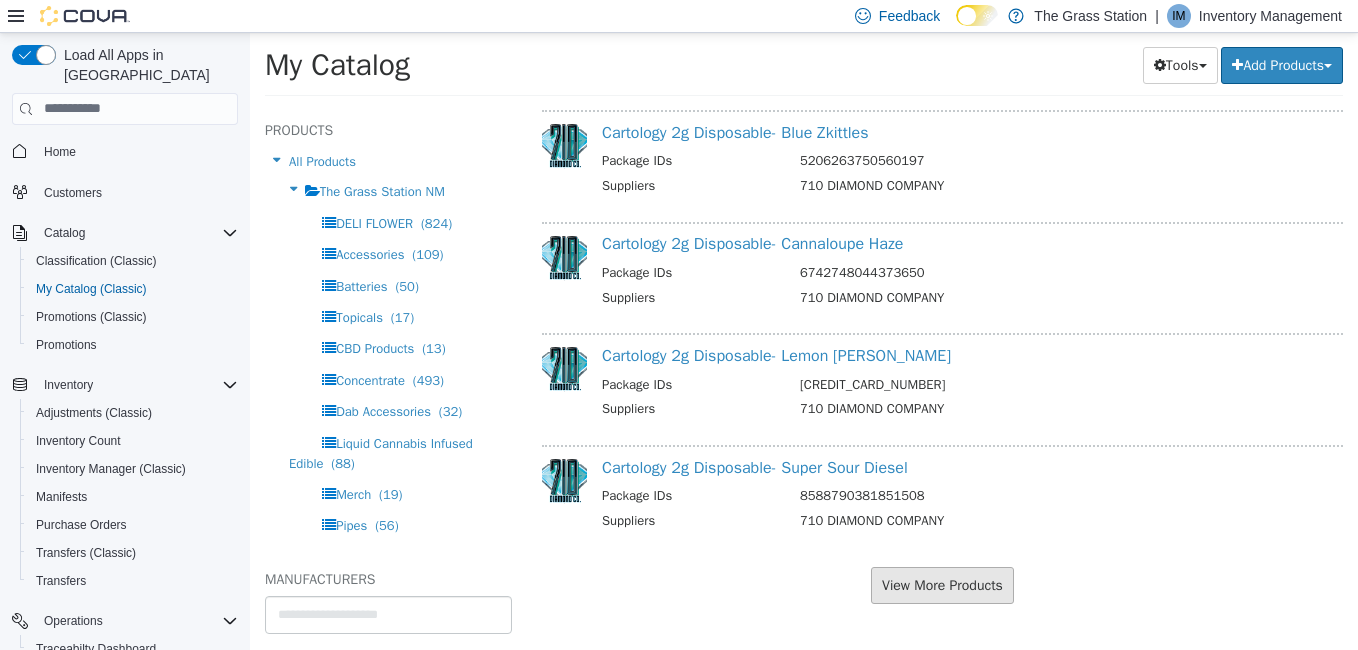scroll, scrollTop: 8708, scrollLeft: 0, axis: vertical 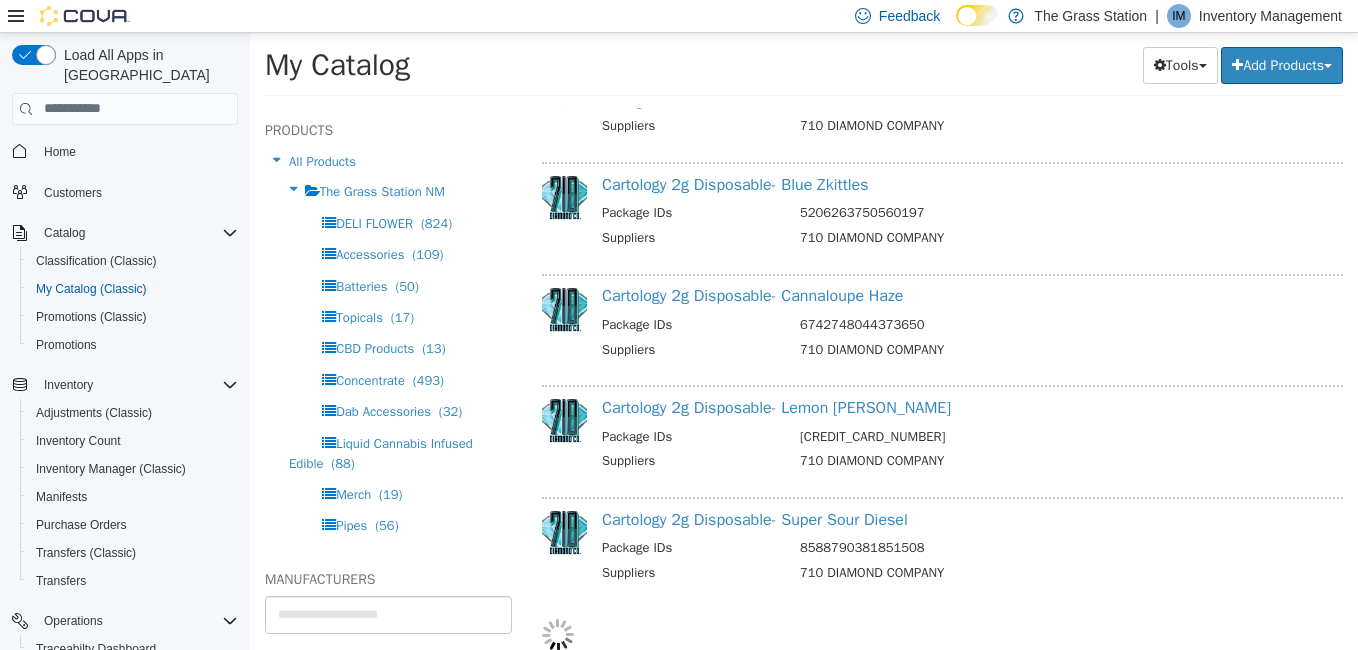 select on "**********" 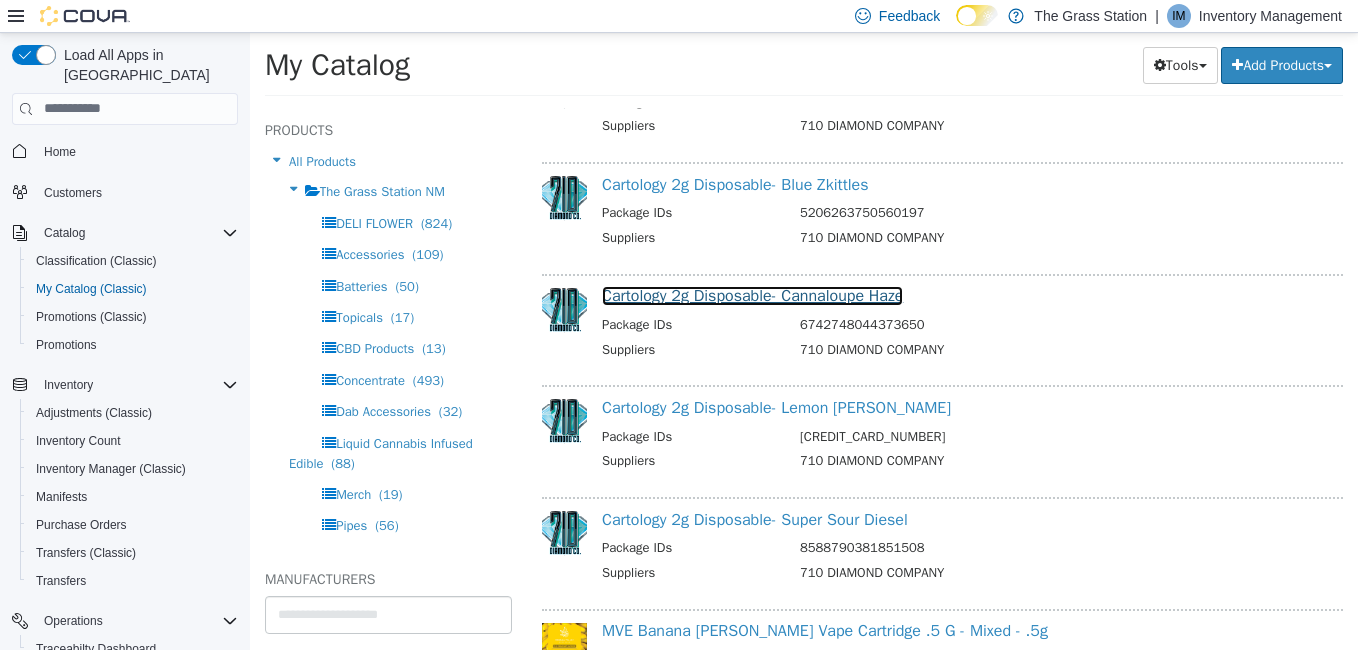 click on "Cartology 2g Disposable- Cannaloupe Haze" at bounding box center [752, 295] 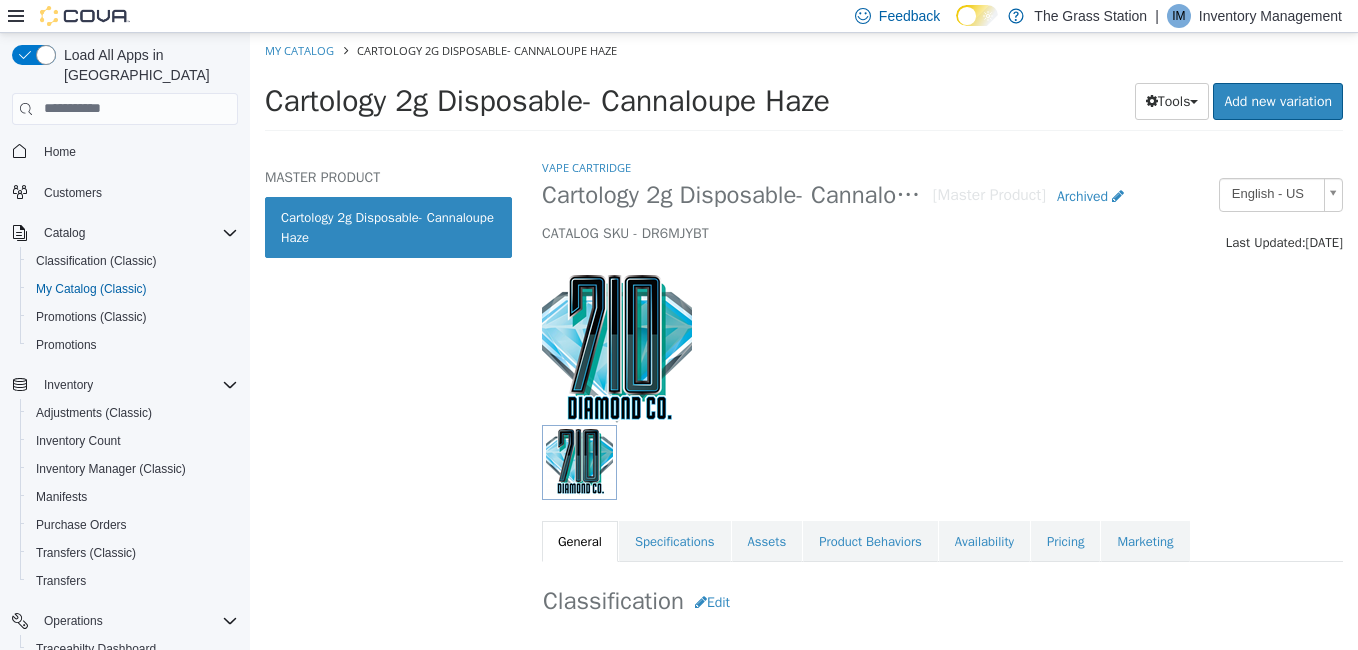 select on "**********" 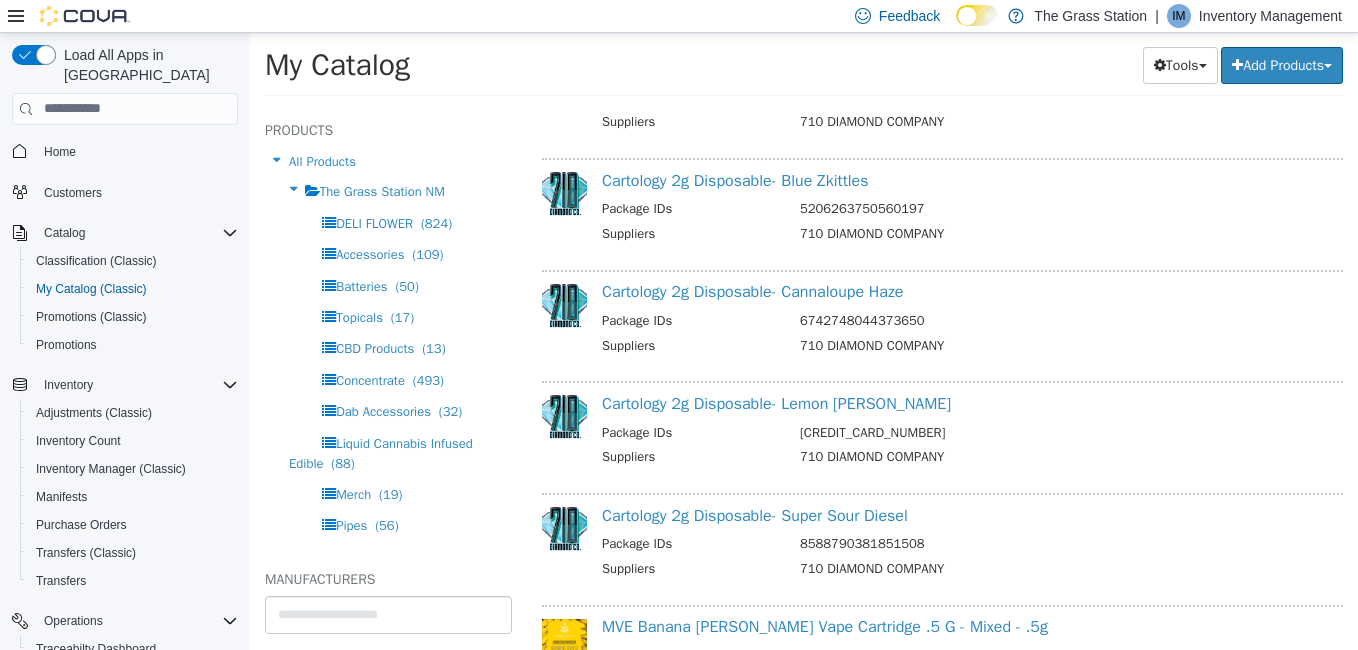 scroll, scrollTop: 8714, scrollLeft: 0, axis: vertical 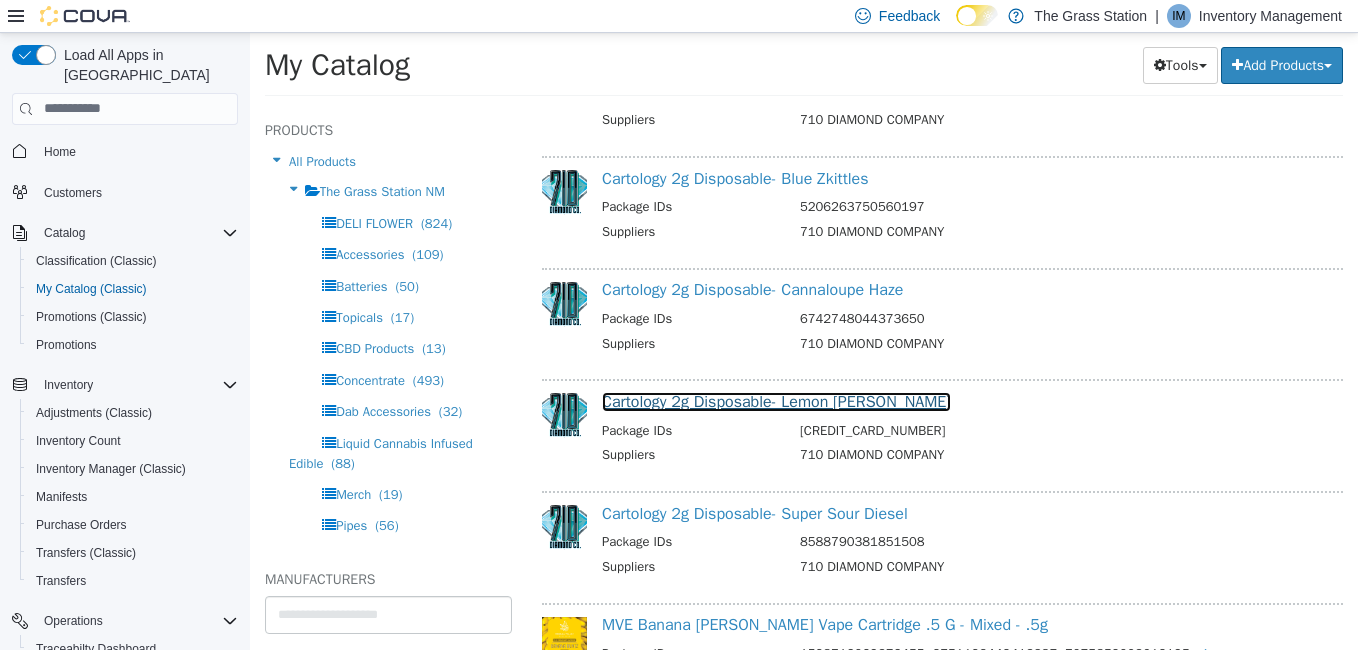 click on "Cartology 2g Disposable- Lemon Runtz" at bounding box center [776, 401] 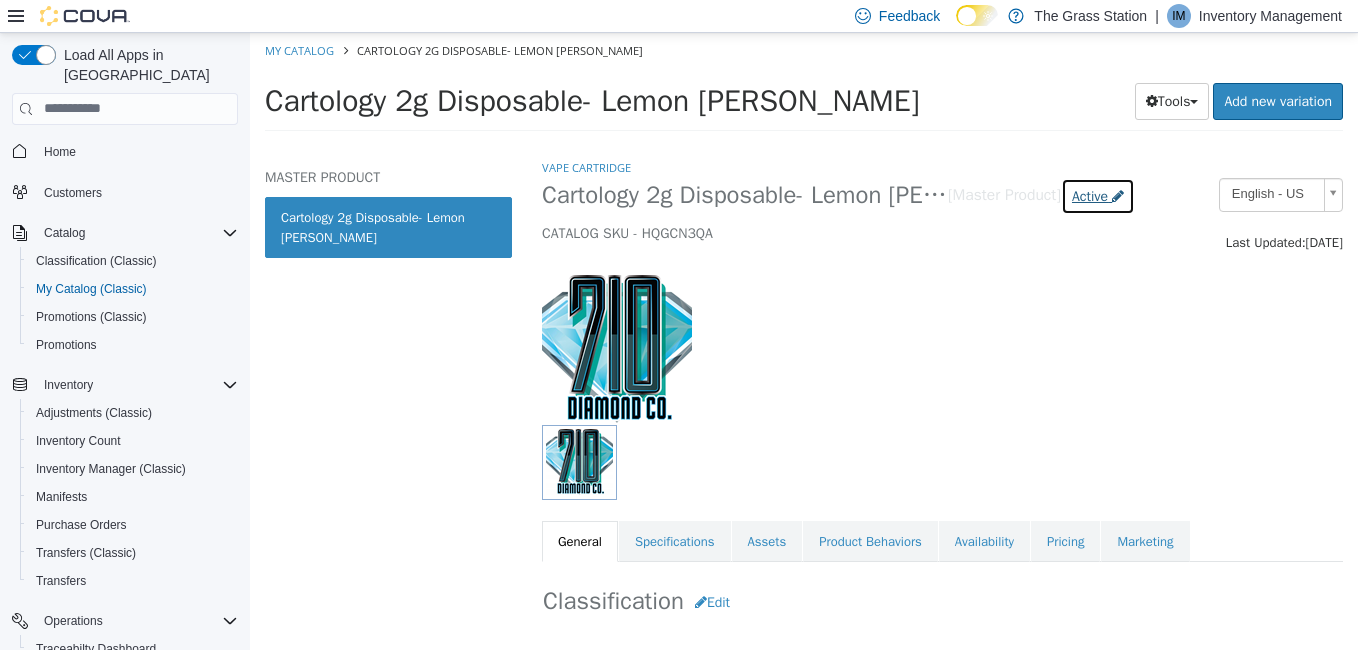 click on "Active" at bounding box center (1090, 195) 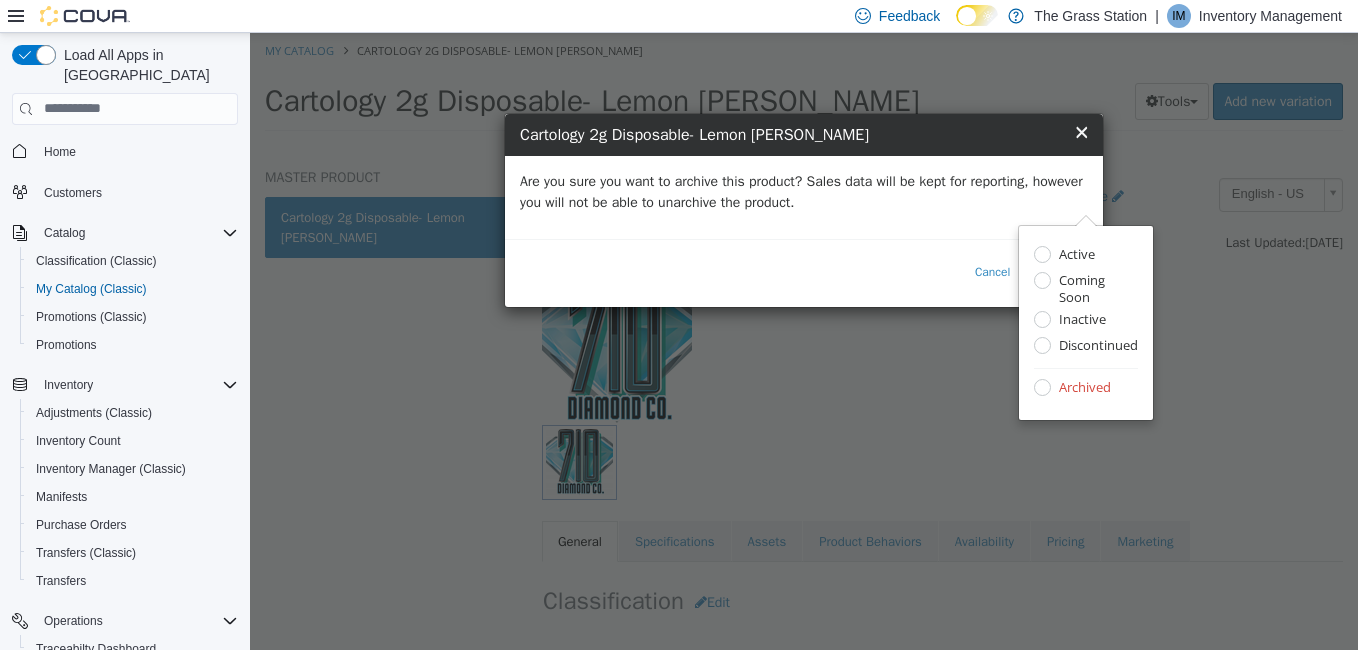 click on "Are you sure you want to archive this product? Sales data will be kept for reporting, however you will not be able to unarchive the product." at bounding box center (804, 191) 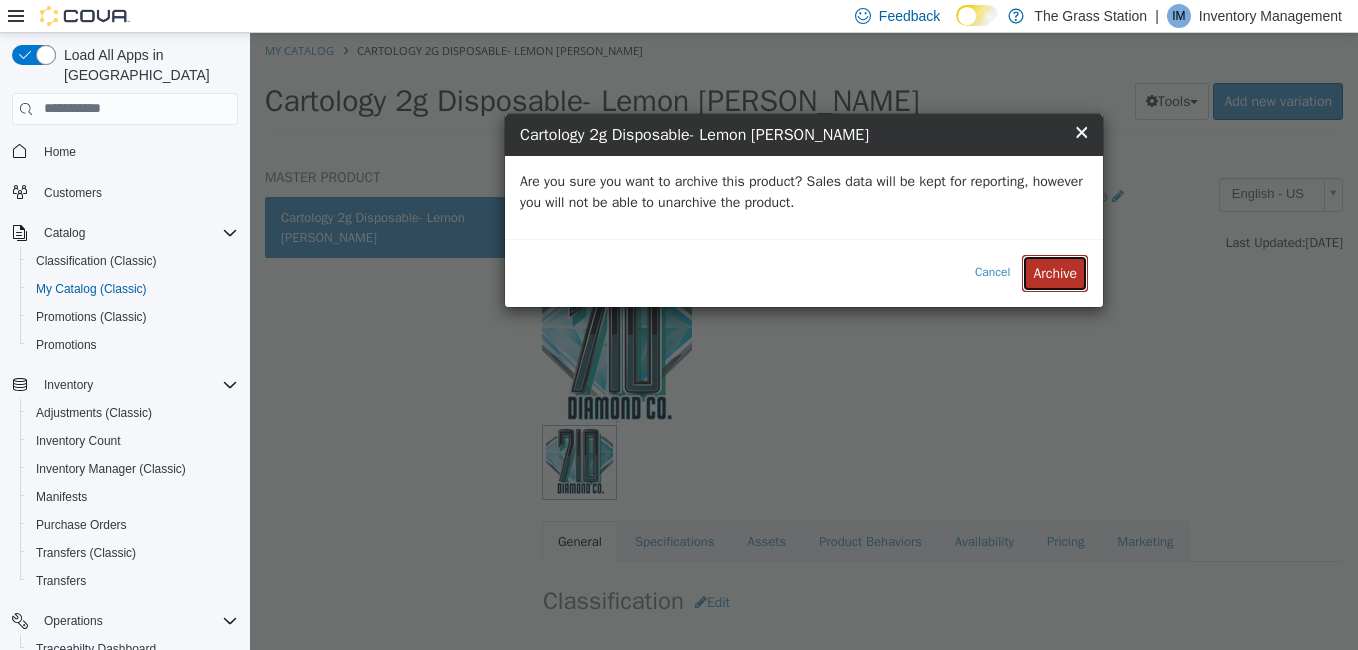 click on "Archive" at bounding box center (1055, 272) 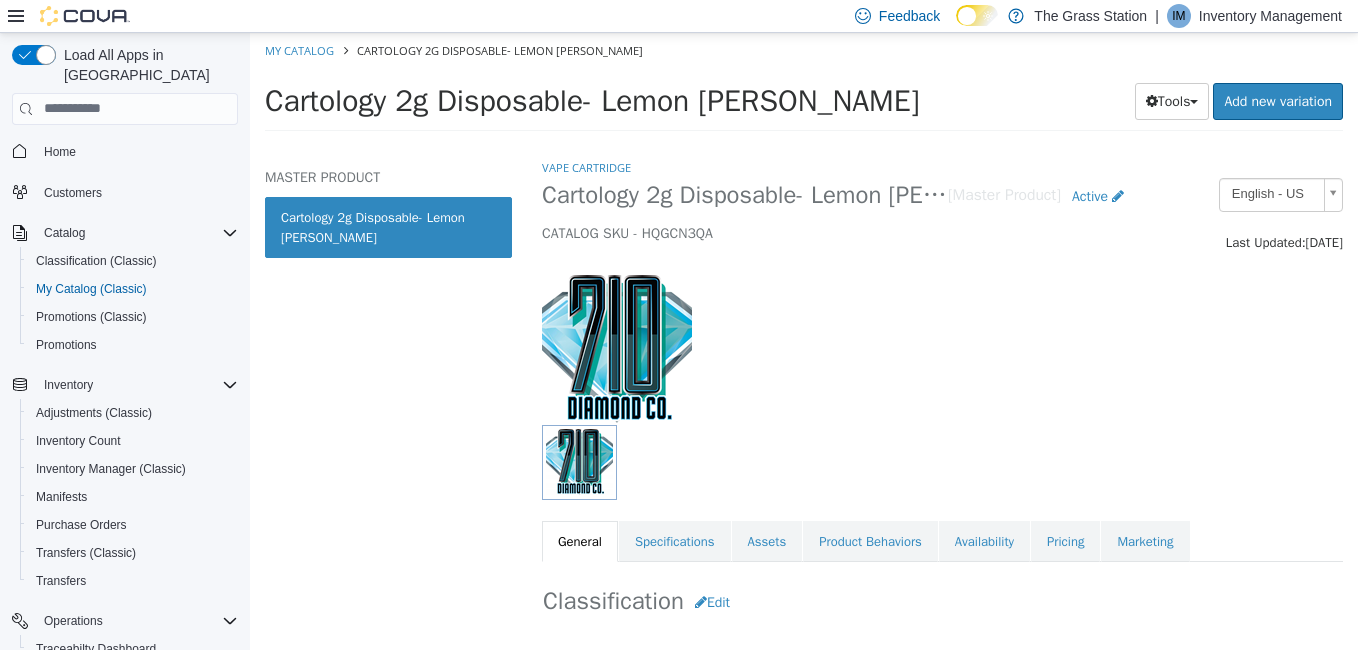 select on "**********" 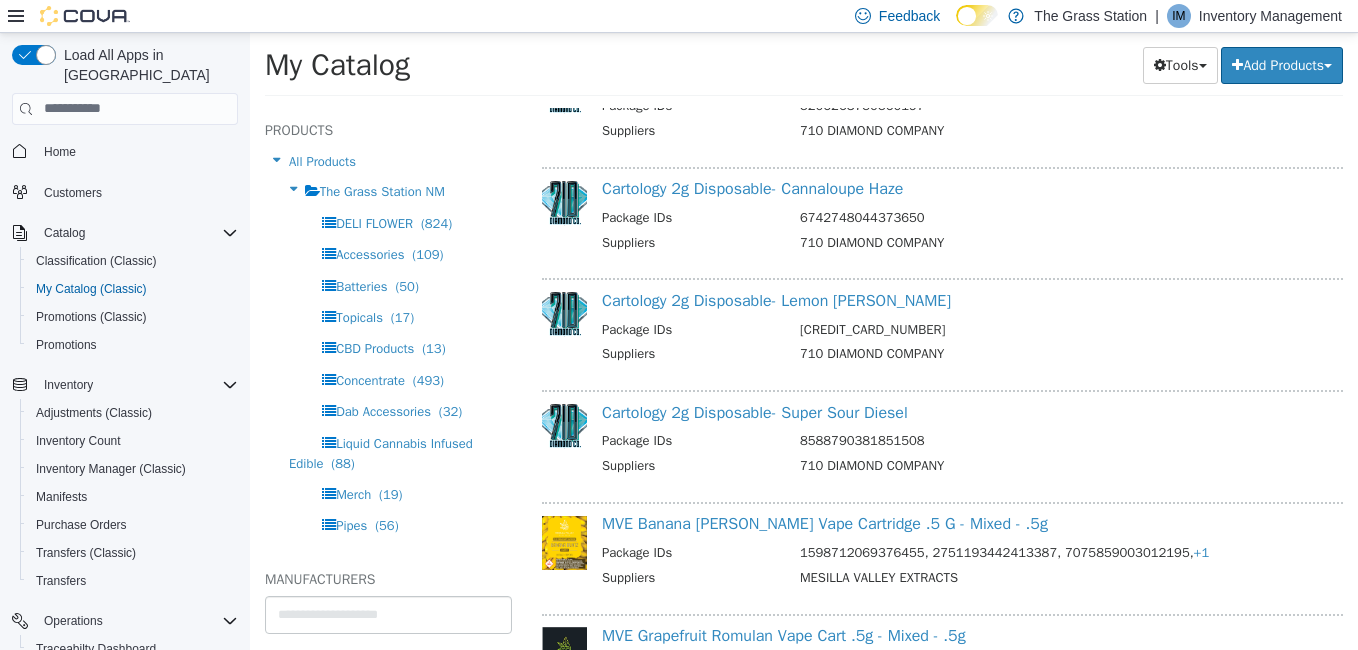 scroll, scrollTop: 8820, scrollLeft: 0, axis: vertical 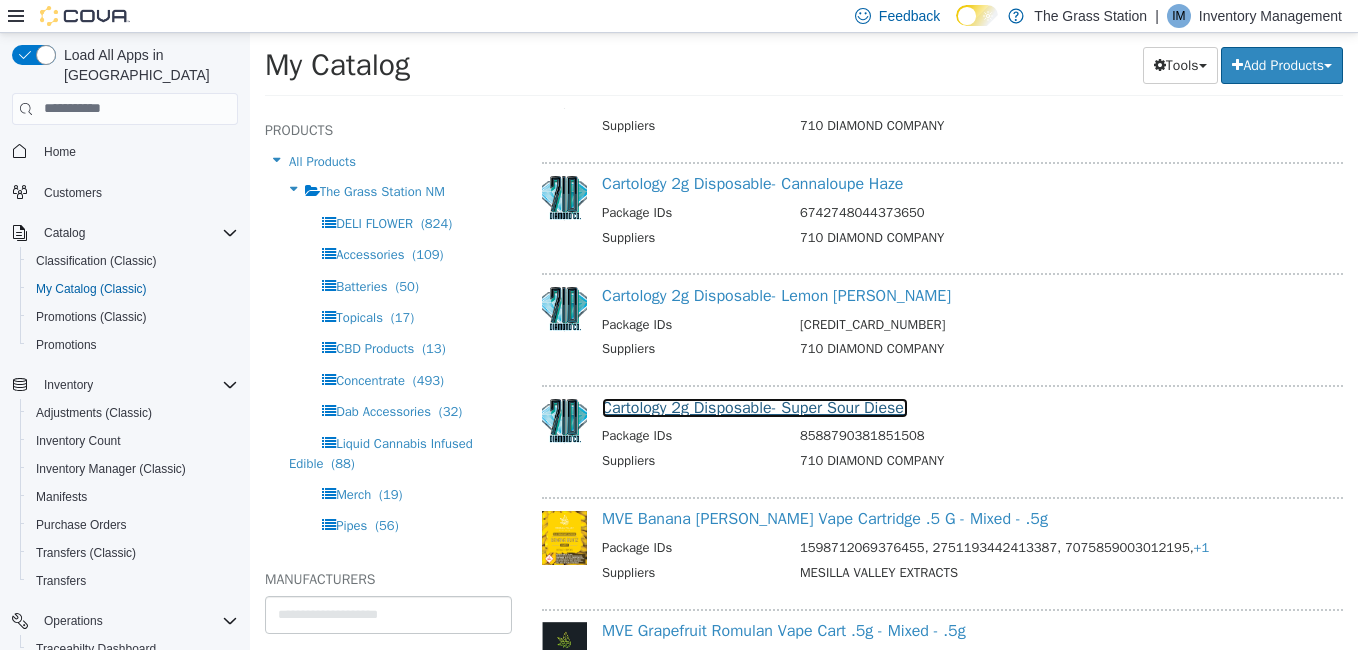click on "Cartology 2g Disposable-  Super Sour Diesel" at bounding box center (755, 407) 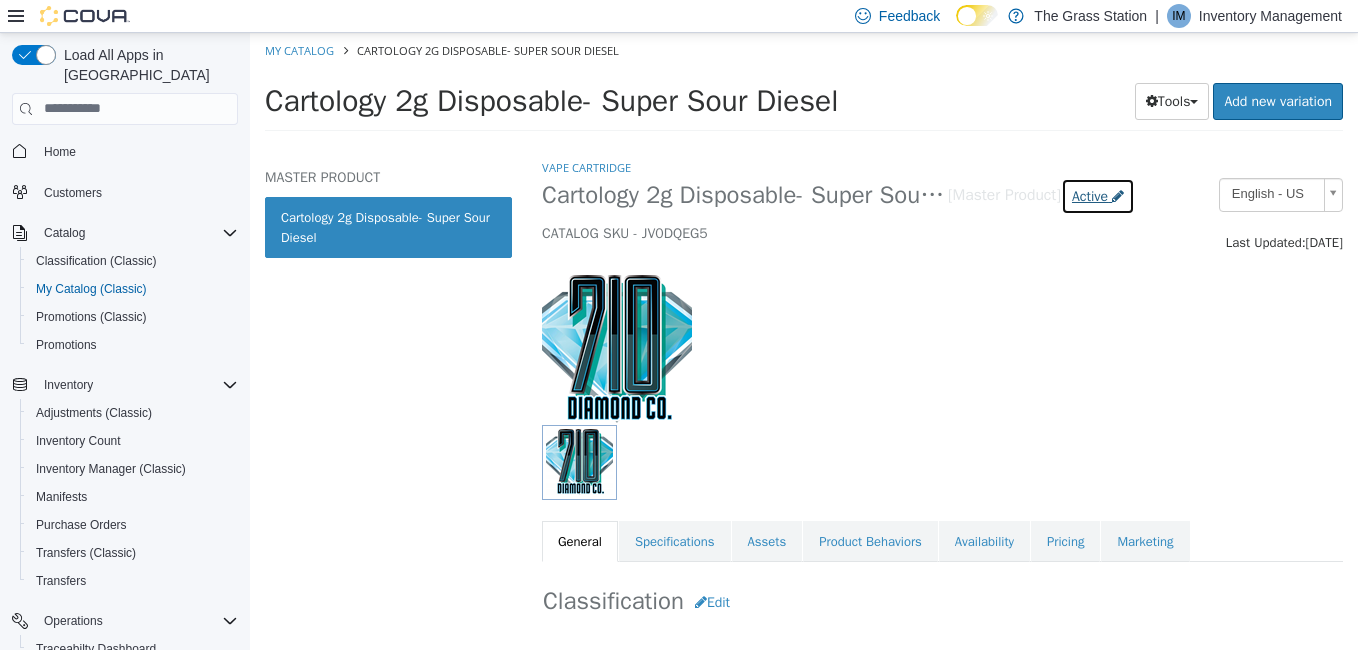 click on "Active" at bounding box center [1090, 195] 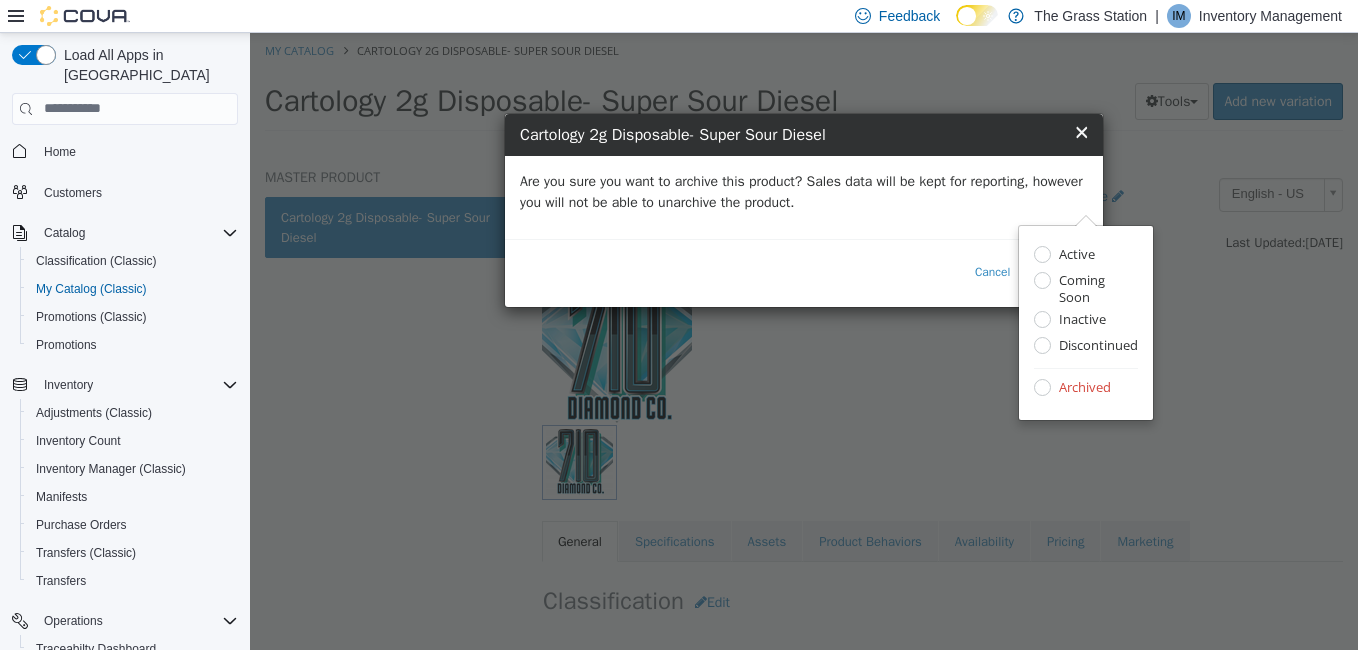 click on "Are you sure you want to archive this product? Sales data will be kept for reporting, however you will not be able to unarchive the product." at bounding box center [804, 196] 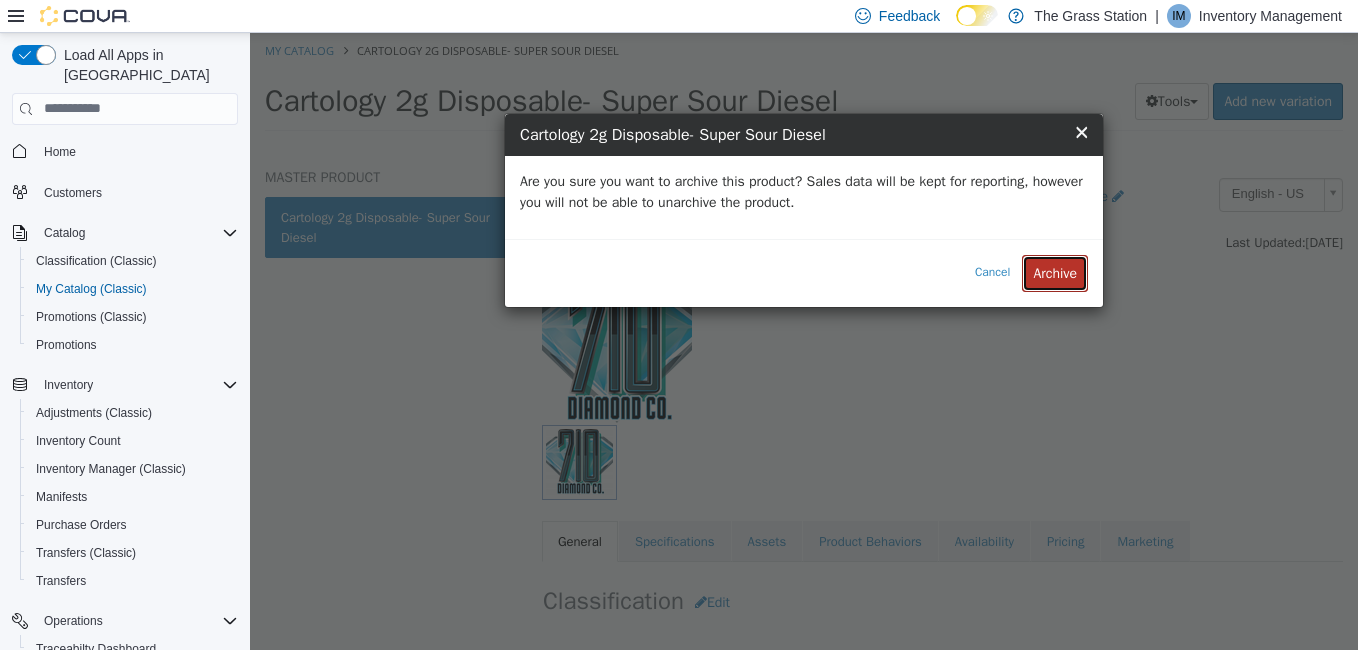 click on "Archive" at bounding box center (1055, 272) 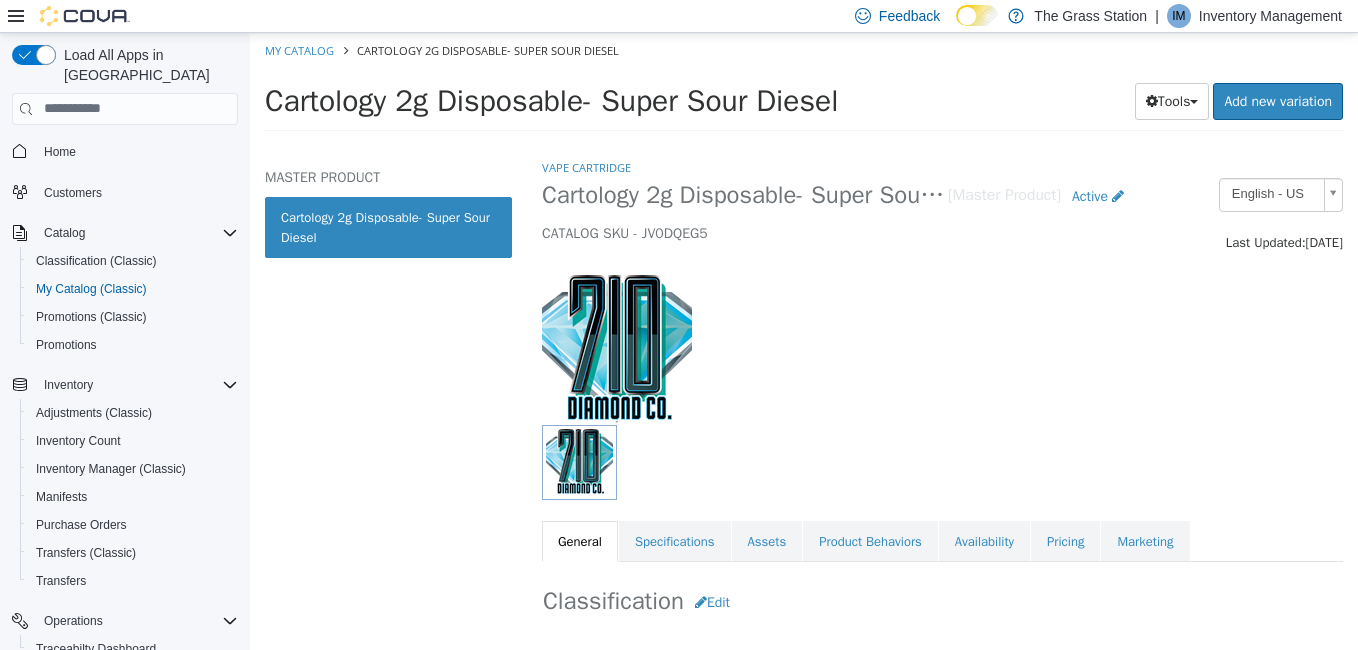 select on "**********" 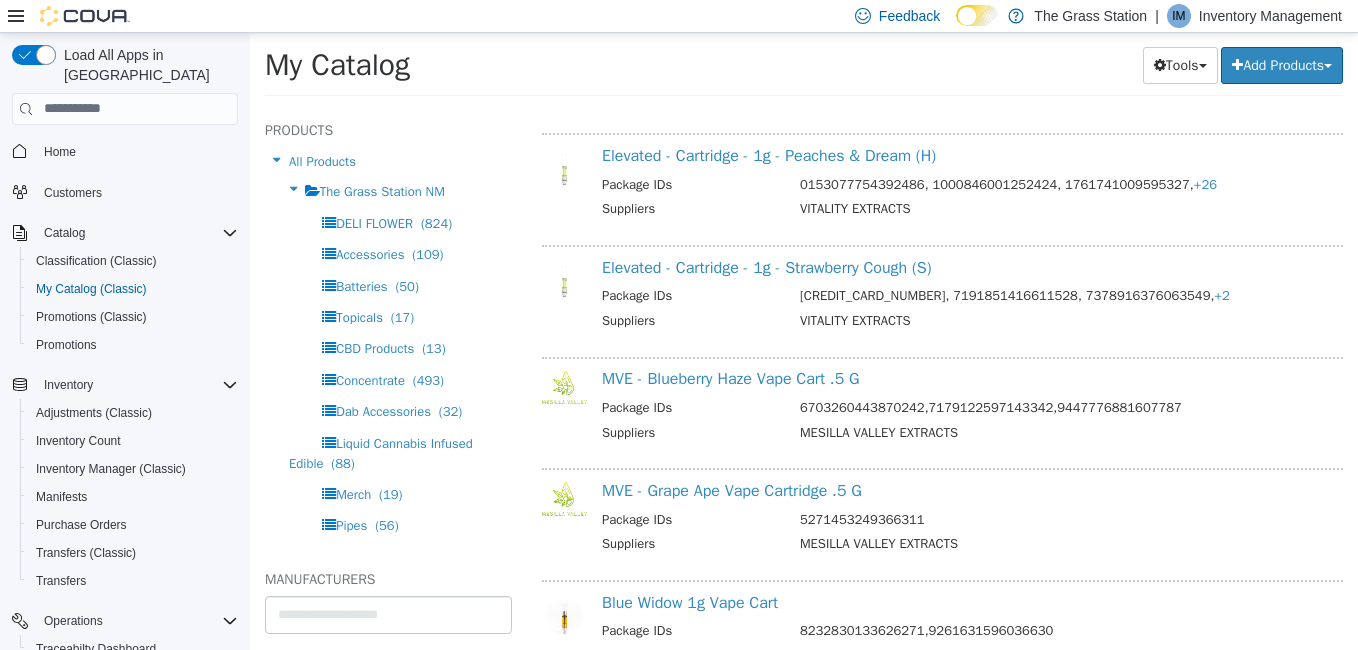 scroll, scrollTop: 8960, scrollLeft: 0, axis: vertical 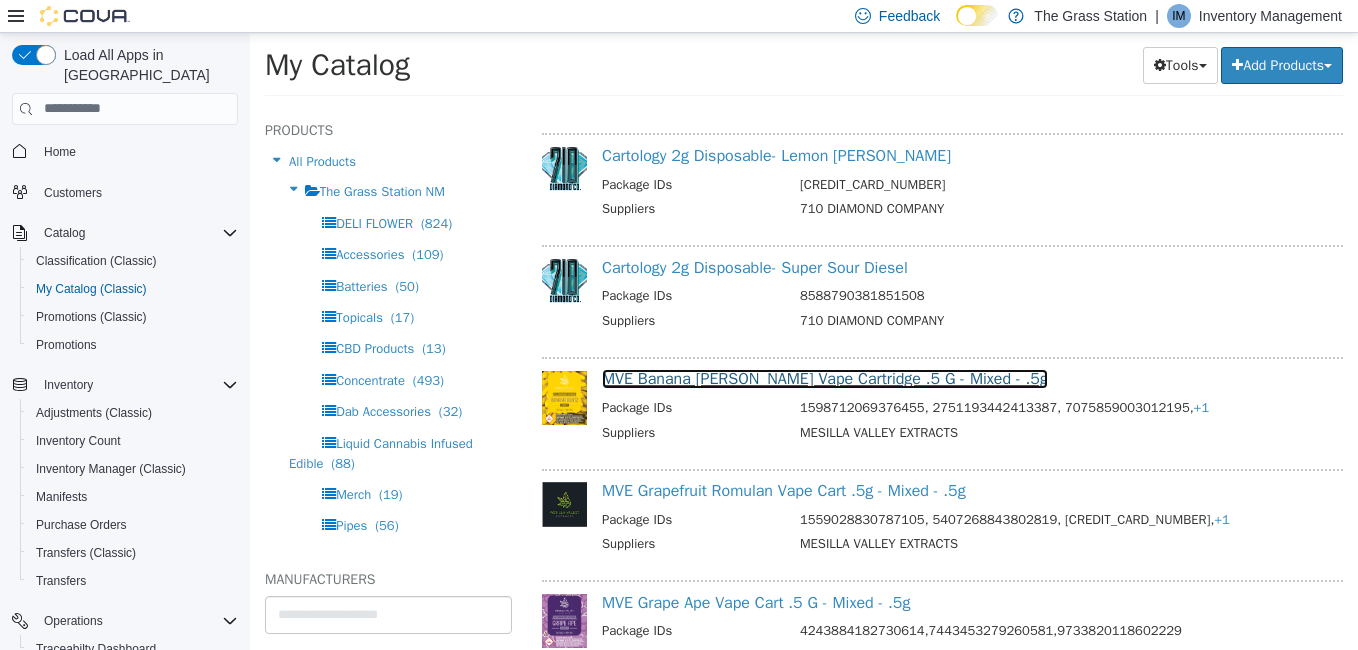 click on "MVE Banana Runtz Vape Cartridge .5 G - Mixed - .5g" at bounding box center [825, 378] 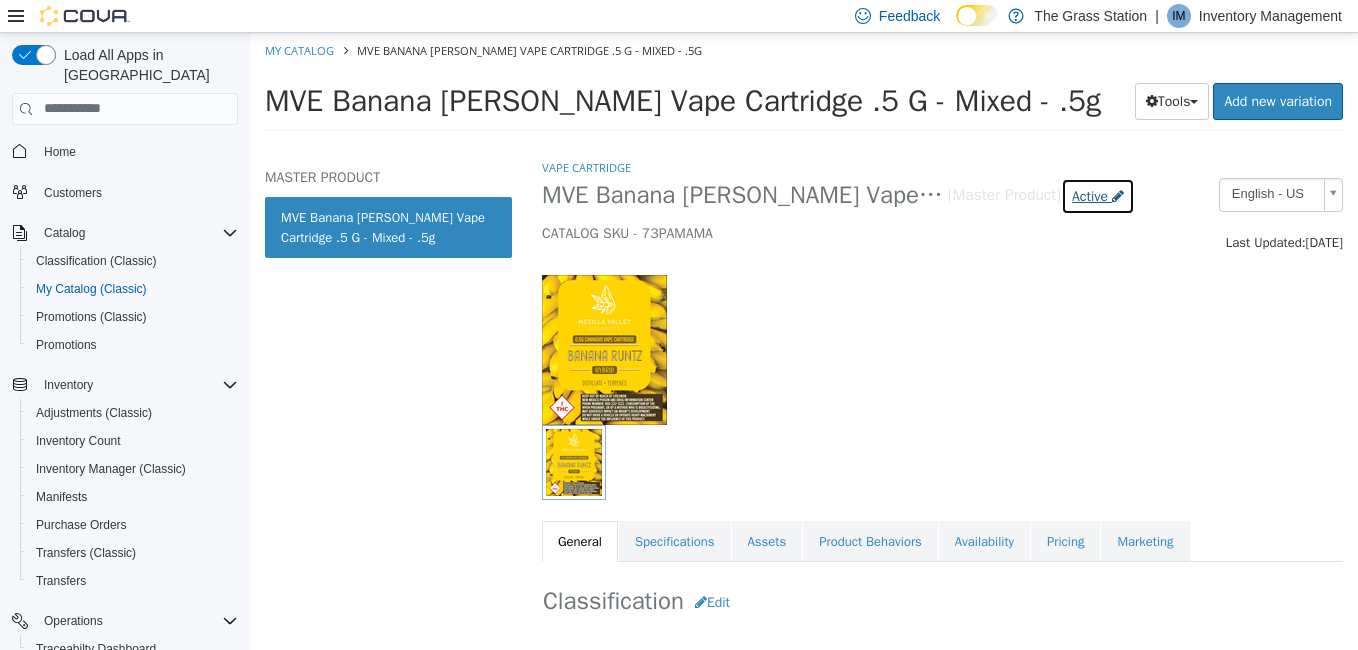 click on "Active" at bounding box center (1090, 195) 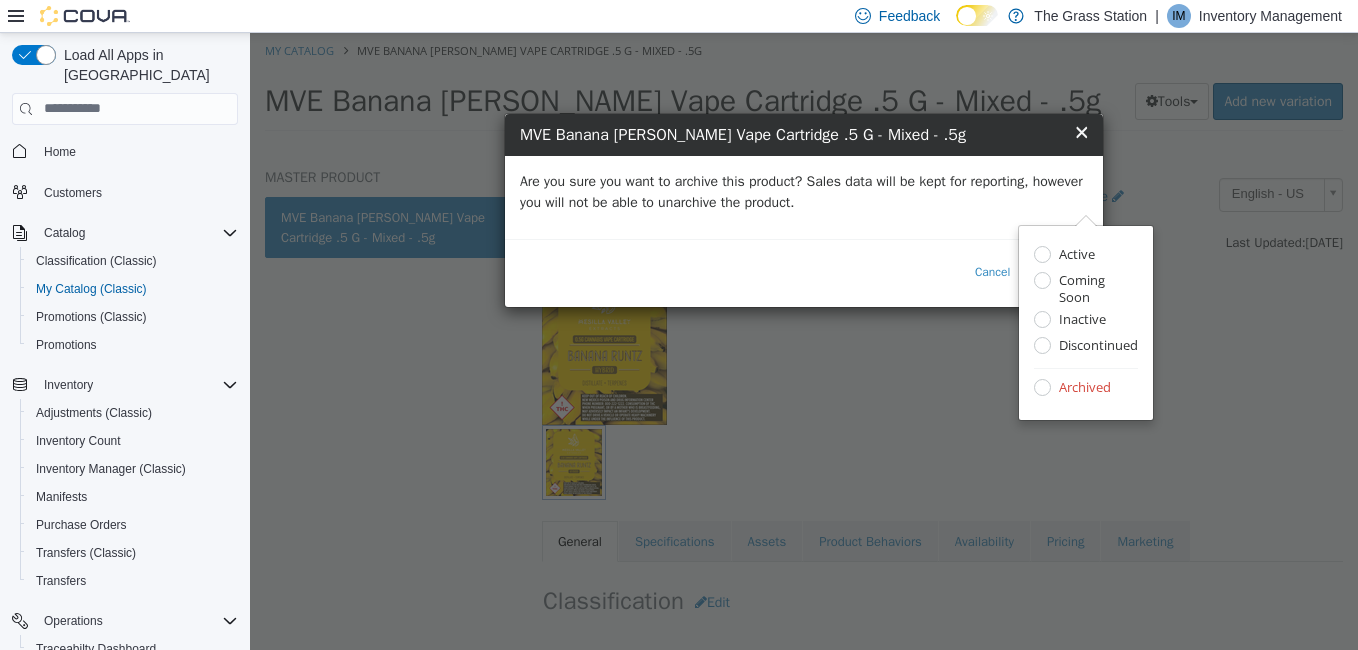 click on "Are you sure you want to archive this product? Sales data will be kept for reporting, however you will not be able to unarchive the product." at bounding box center [804, 191] 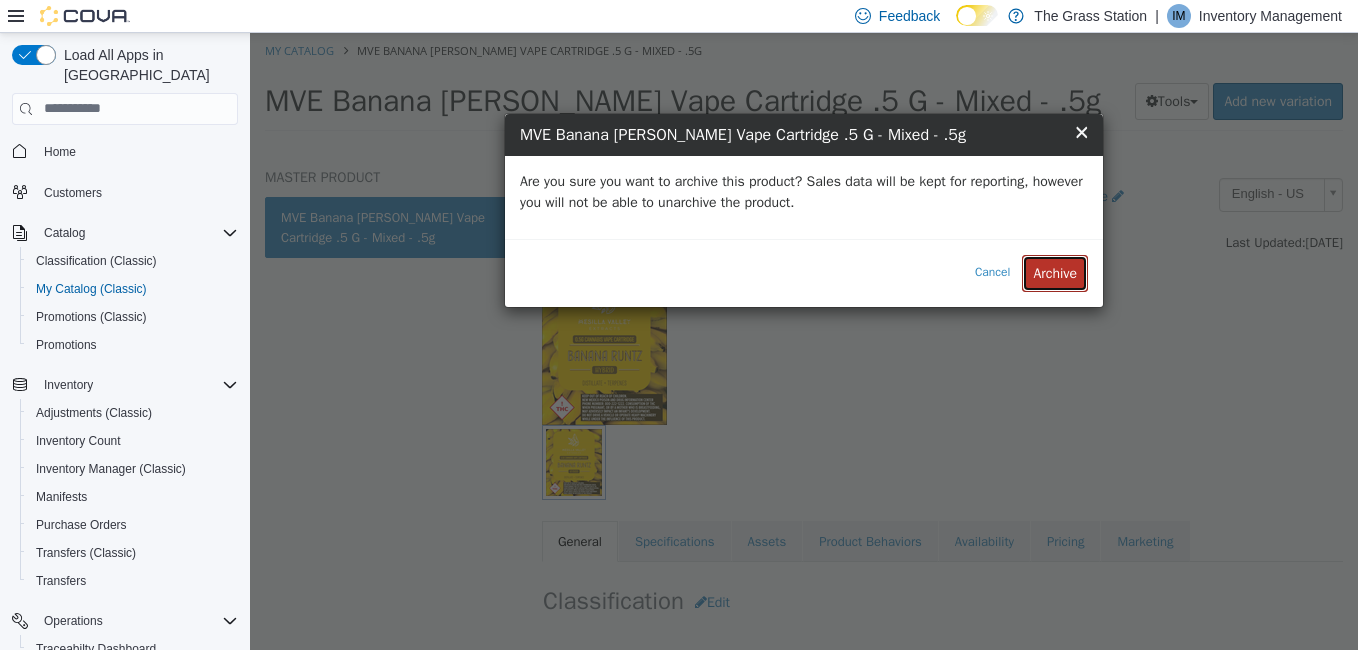 click on "Archive" at bounding box center (1055, 272) 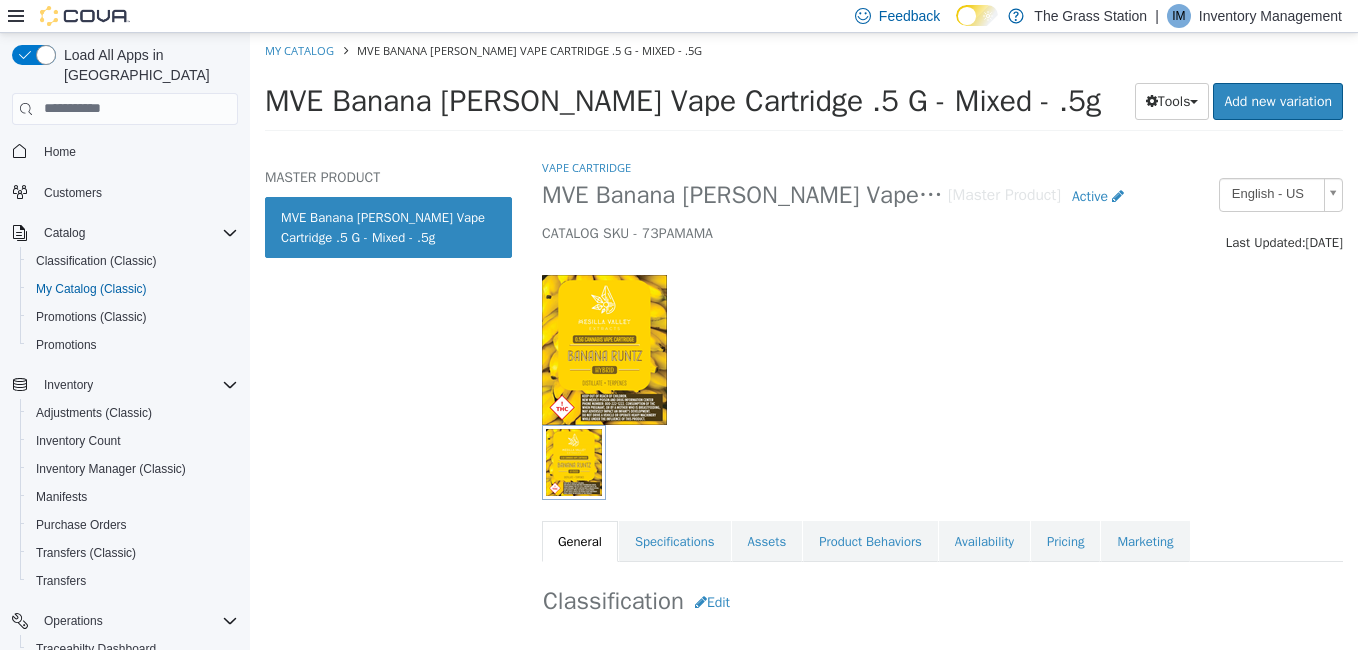 select on "**********" 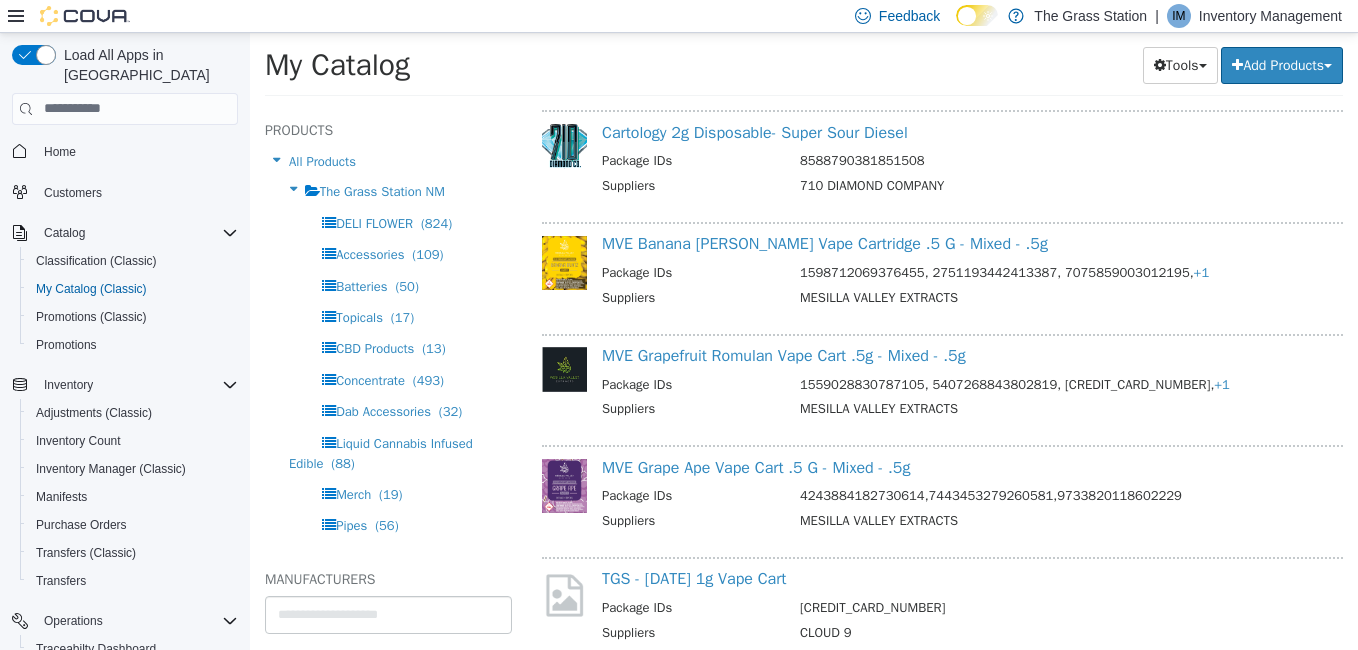 scroll, scrollTop: 9112, scrollLeft: 0, axis: vertical 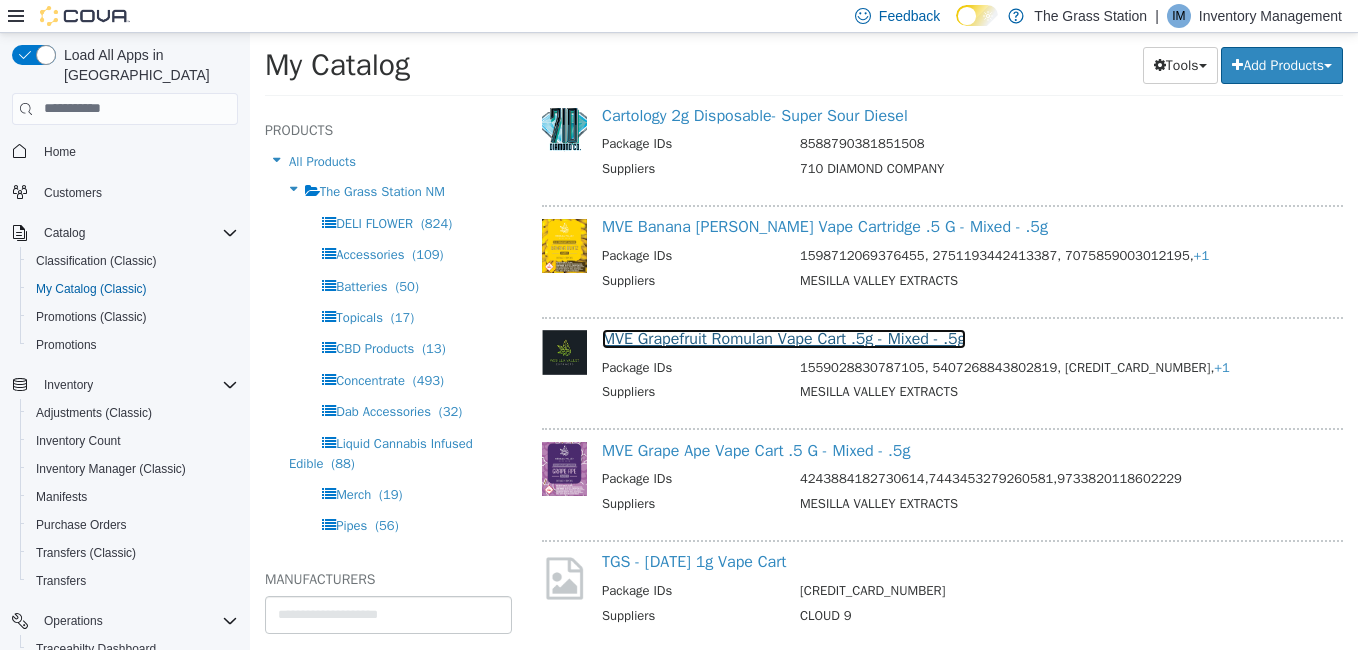 click on "MVE Grapefruit Romulan Vape Cart .5g - Mixed - .5g" at bounding box center (784, 338) 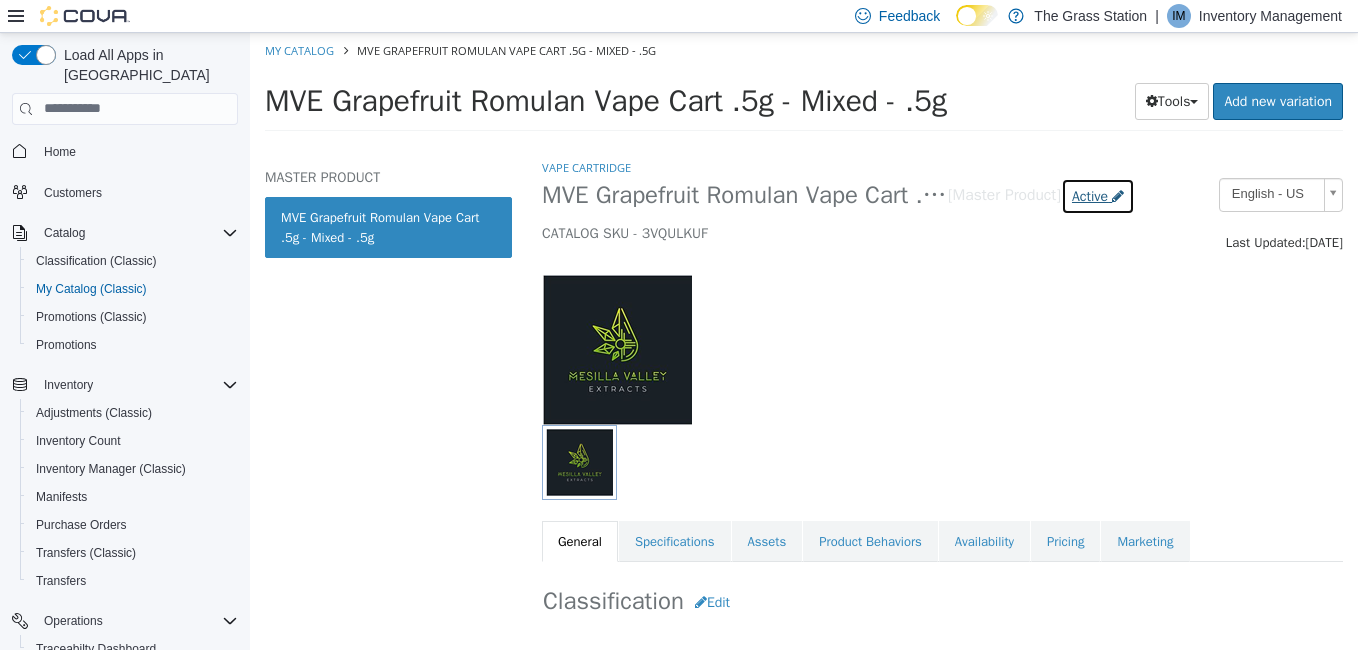 click on "Active" at bounding box center (1090, 195) 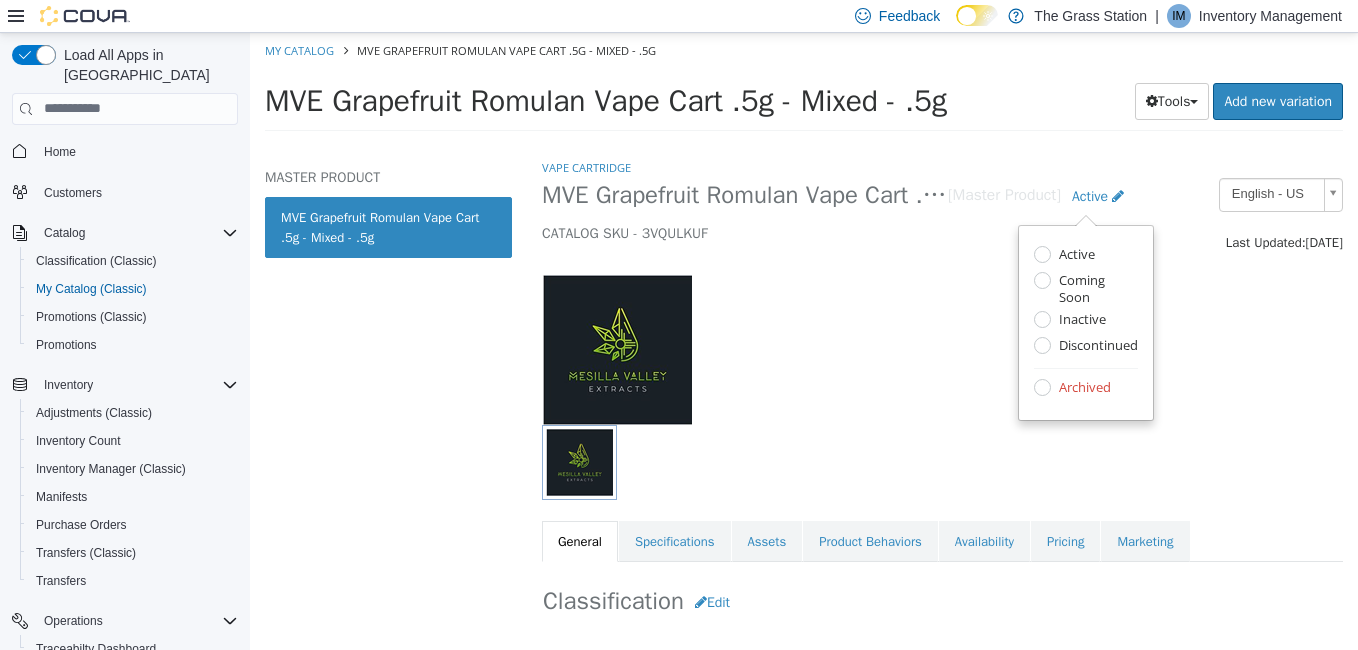 click on "Archived" at bounding box center [1082, 388] 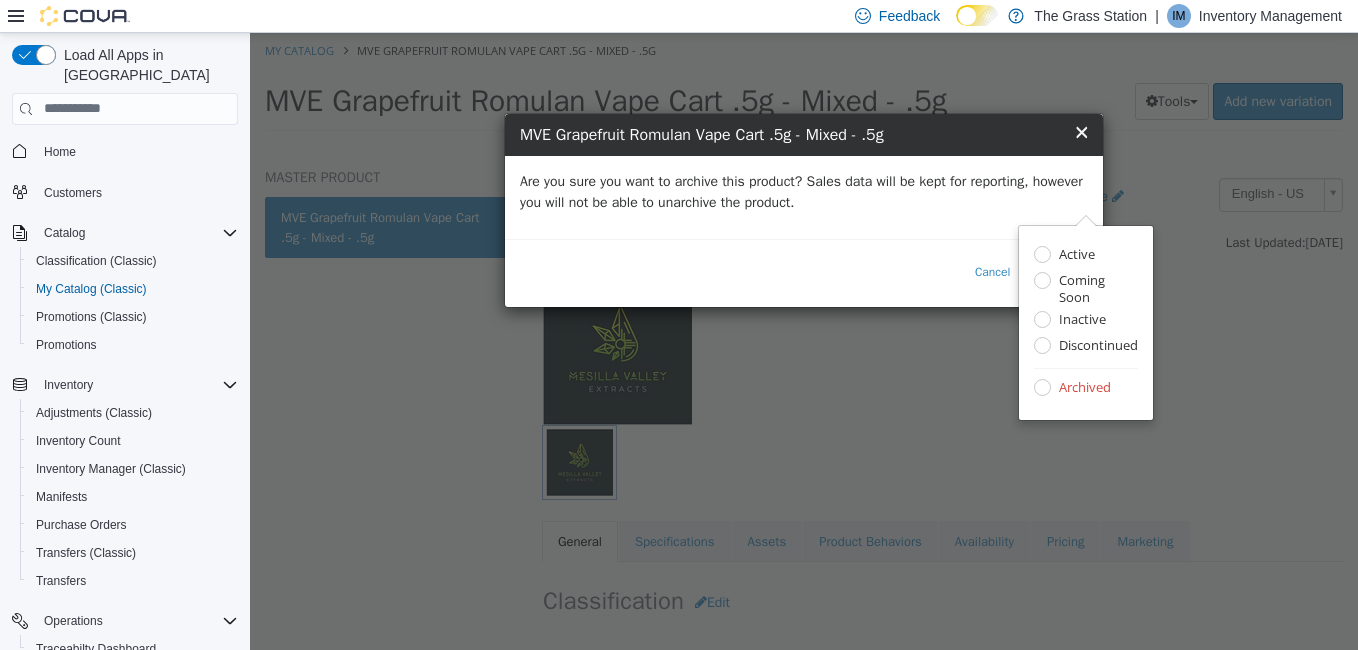 click on "Are you sure you want to archive this product? Sales data will be kept for reporting, however you will not be able to unarchive the product." at bounding box center (804, 191) 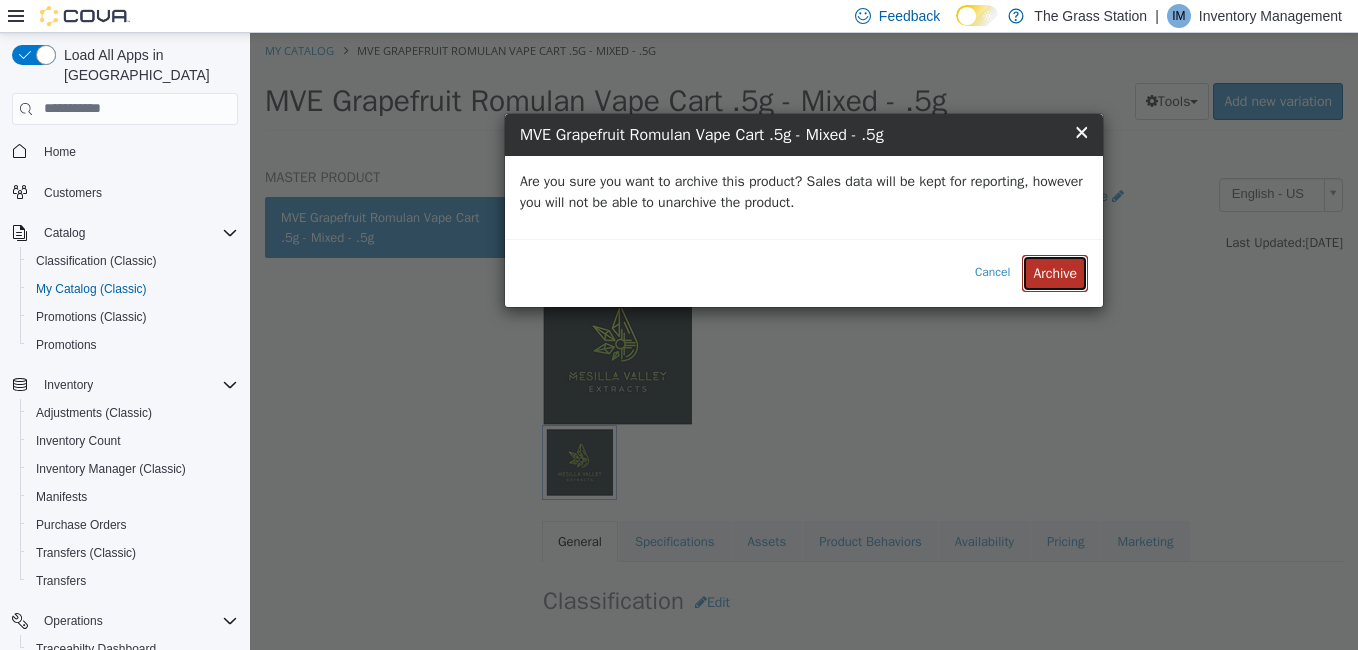 click on "Archive" at bounding box center (1055, 272) 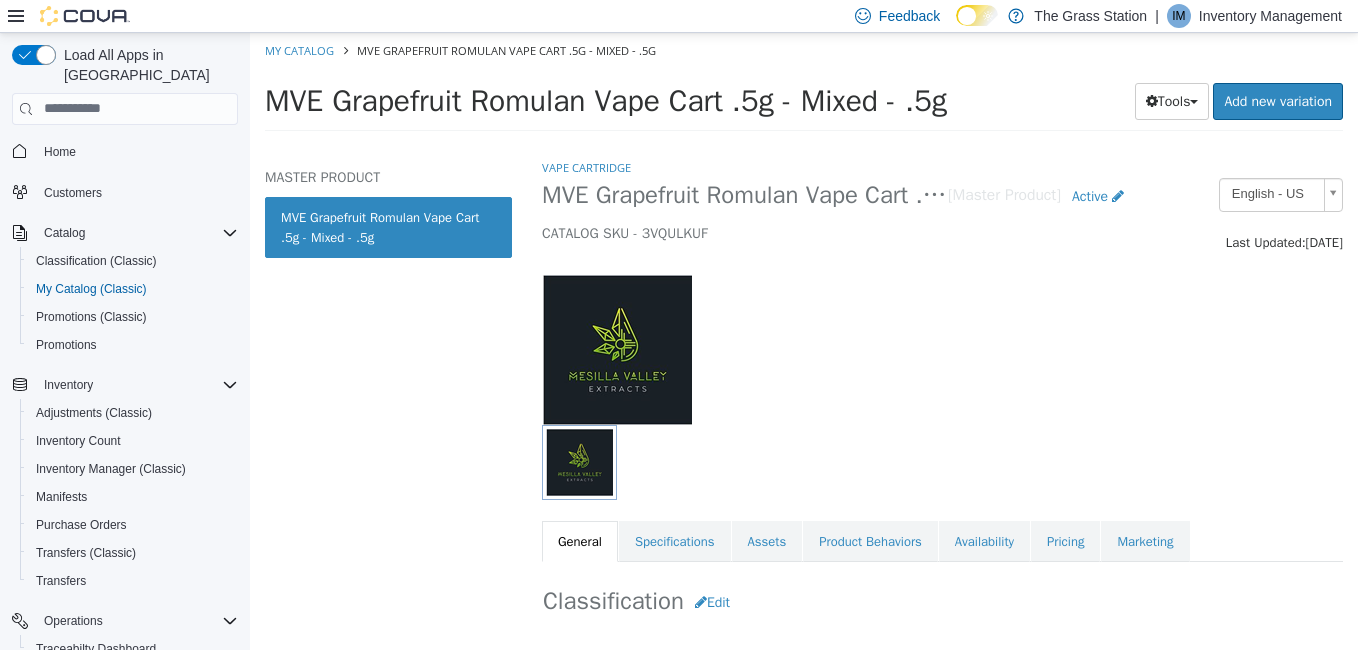 select on "**********" 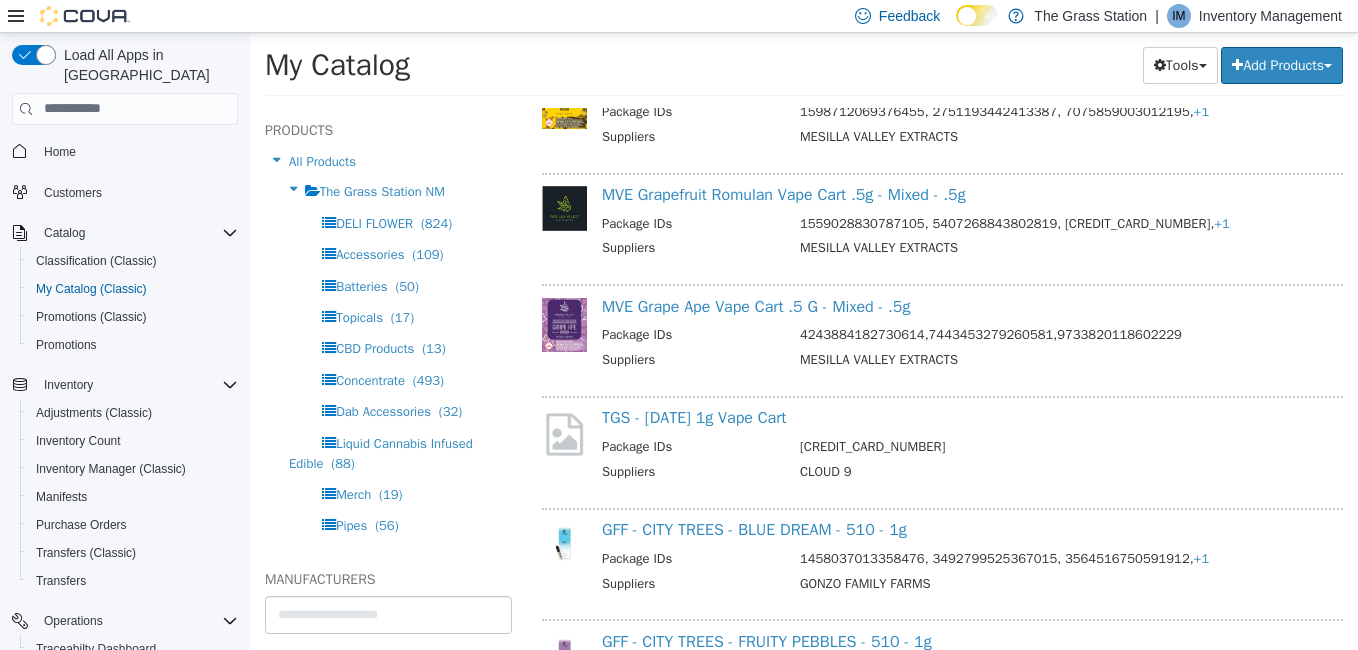 scroll, scrollTop: 9260, scrollLeft: 0, axis: vertical 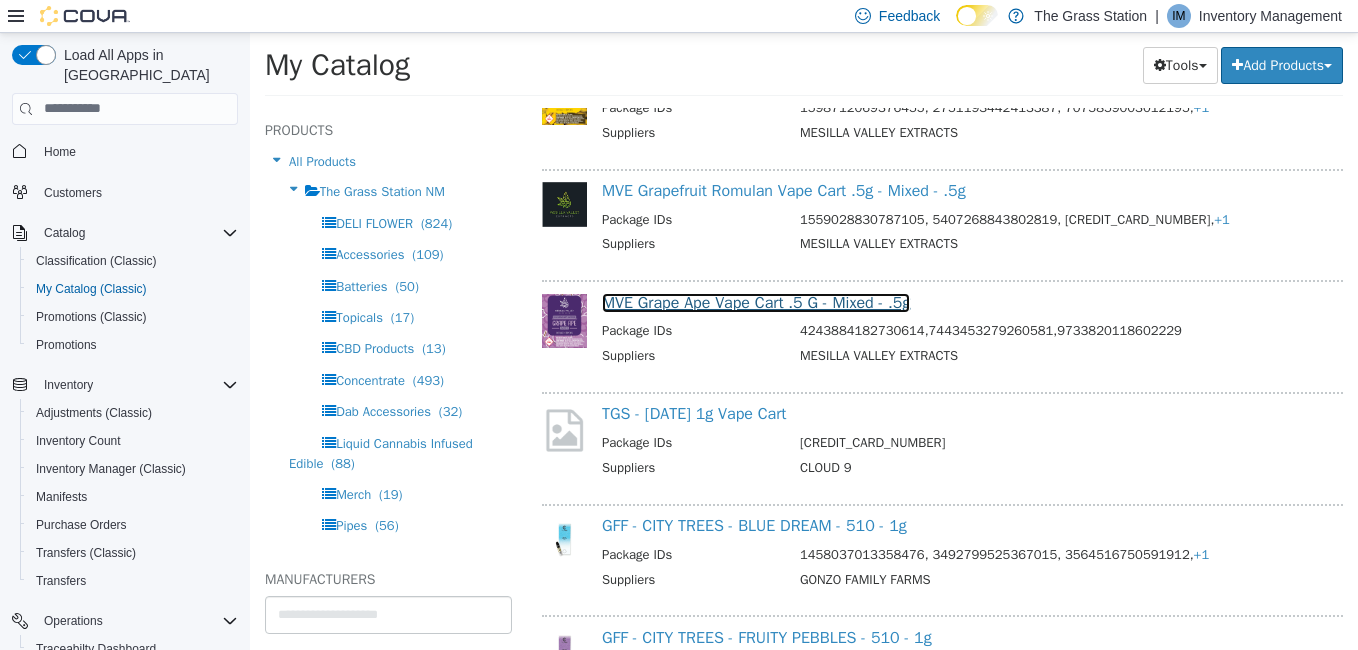 click on "MVE Grape Ape Vape Cart .5 G - Mixed - .5g" at bounding box center [756, 302] 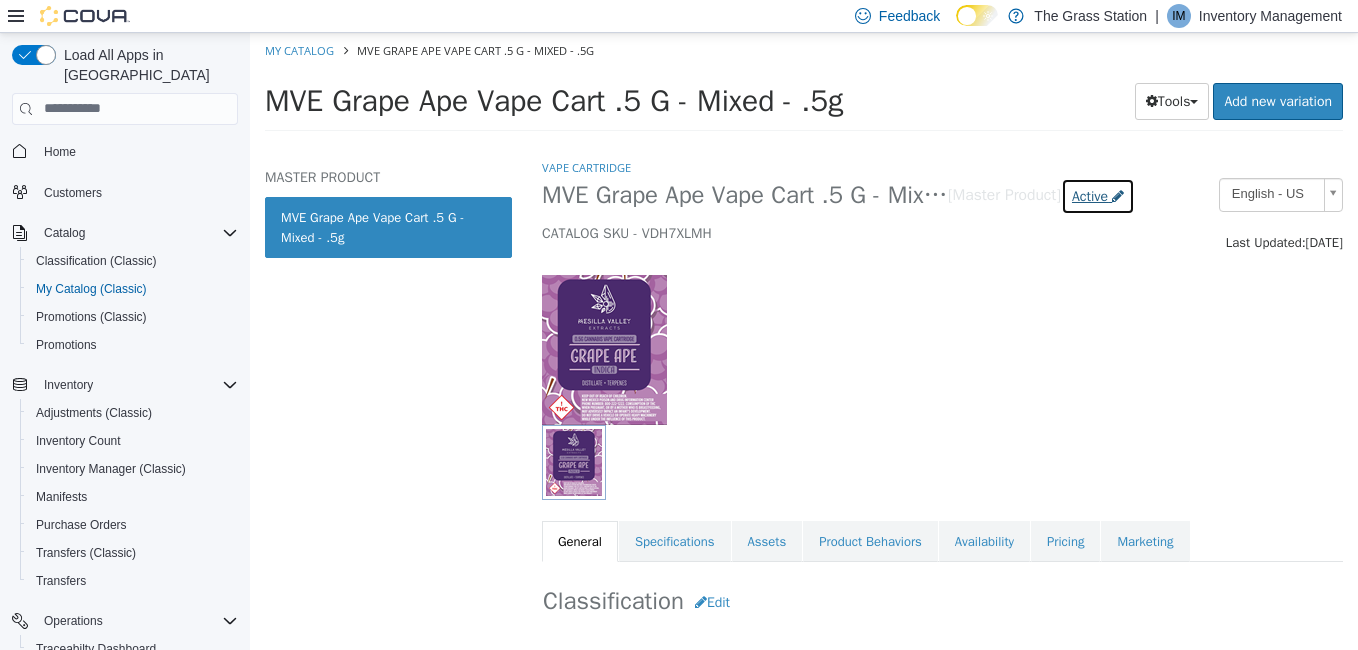 click on "Active" at bounding box center (1090, 195) 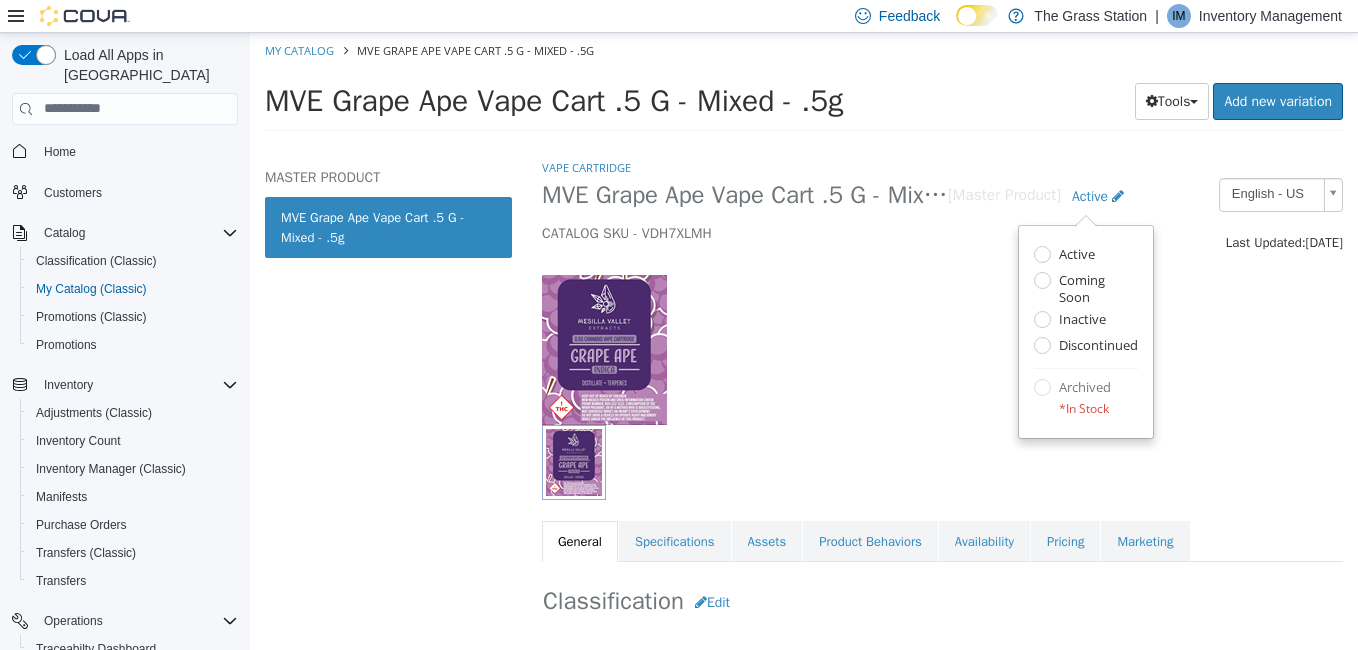 select on "**********" 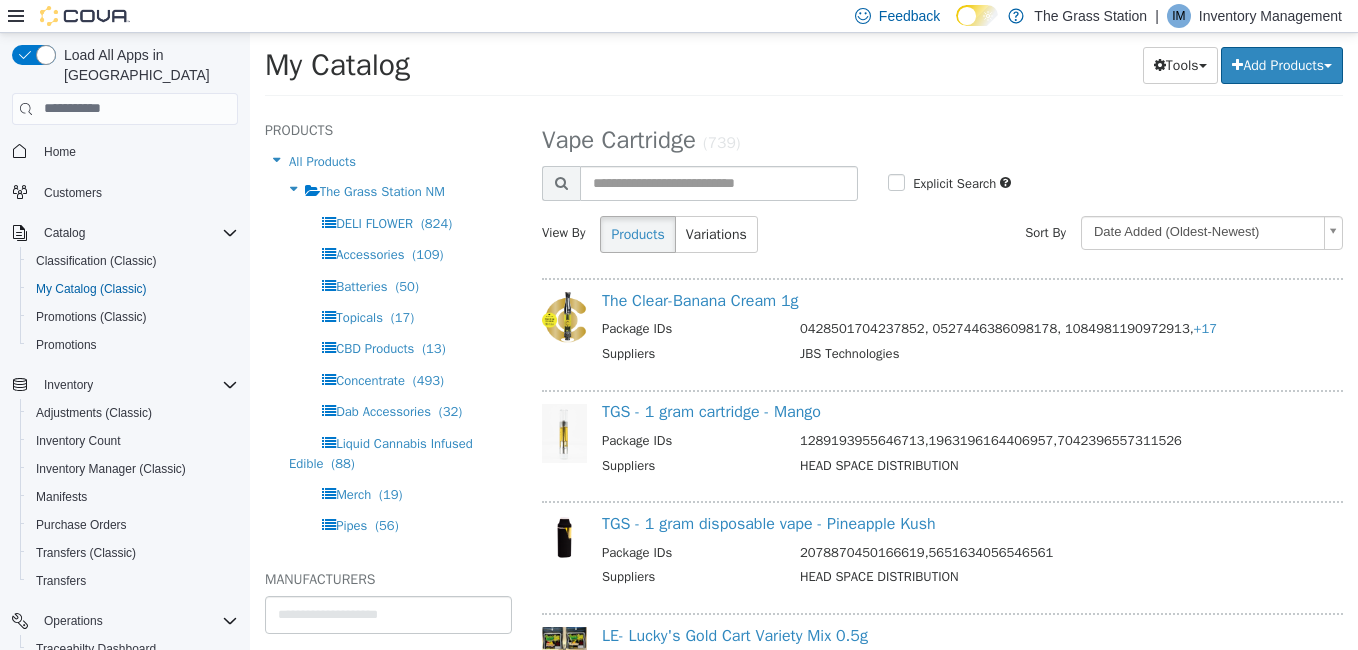 scroll, scrollTop: 2845, scrollLeft: 0, axis: vertical 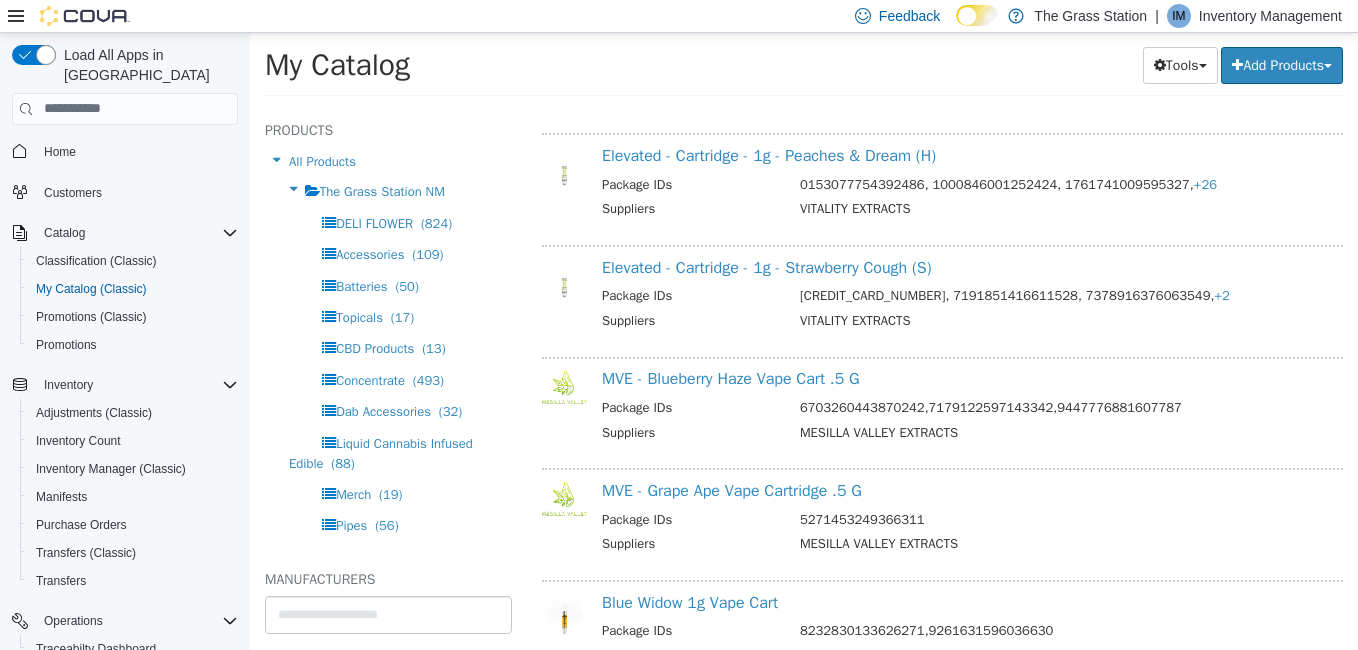 click on "MVE - Blueberry Haze Vape Cart .5 G
Package IDs 6703260443870242,7179122597143342,9447776881607787
Suppliers MESILLA VALLEY EXTRACTS" at bounding box center (968, 407) 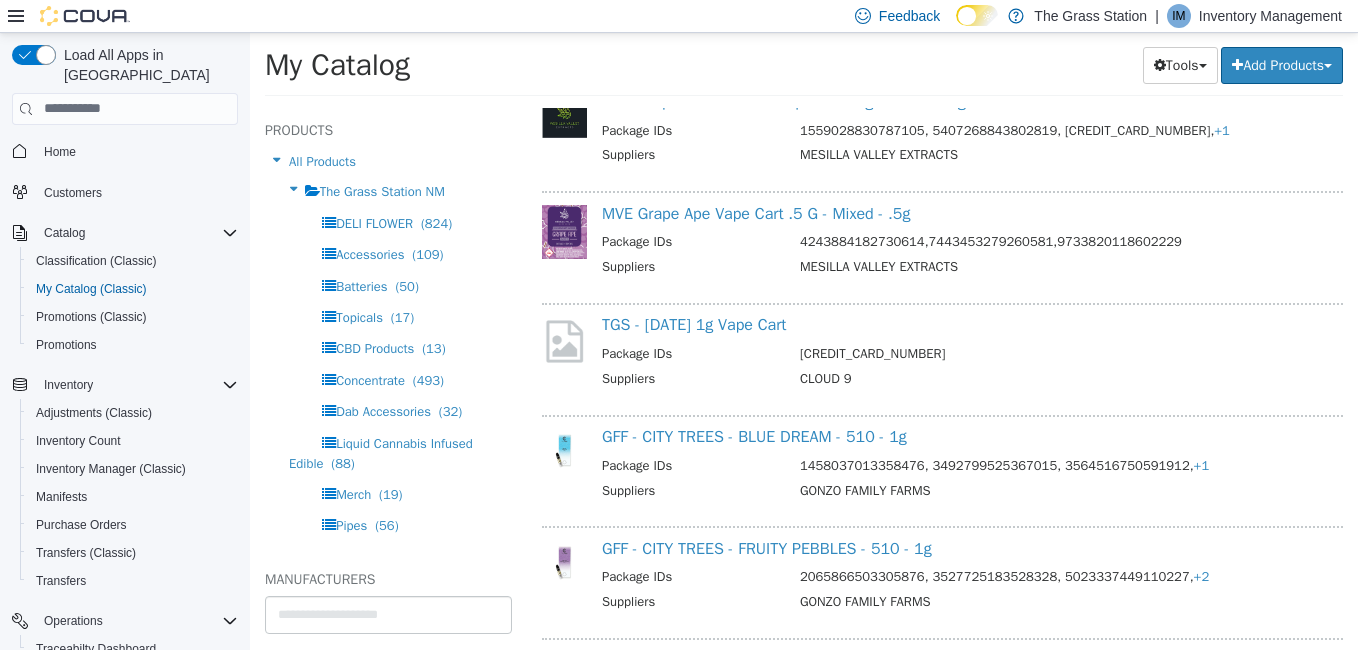 scroll, scrollTop: 9355, scrollLeft: 0, axis: vertical 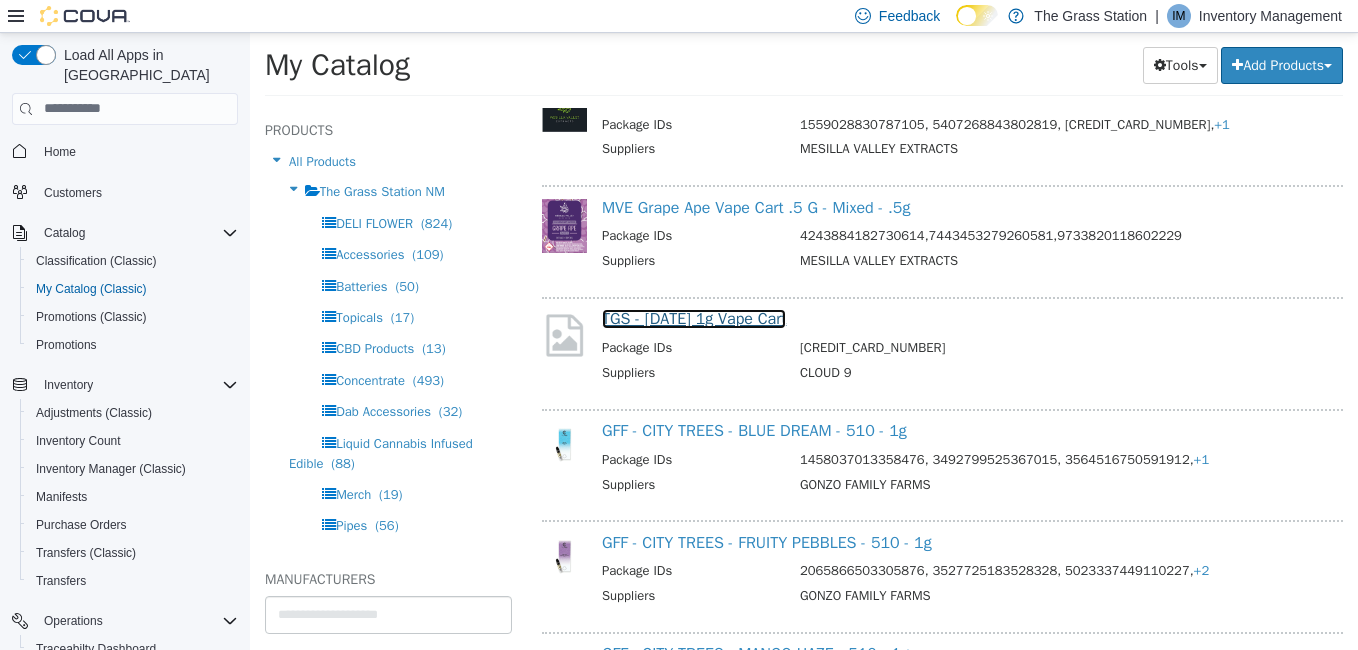 click on "TGS - [DATE] 1g Vape Cart" at bounding box center [694, 318] 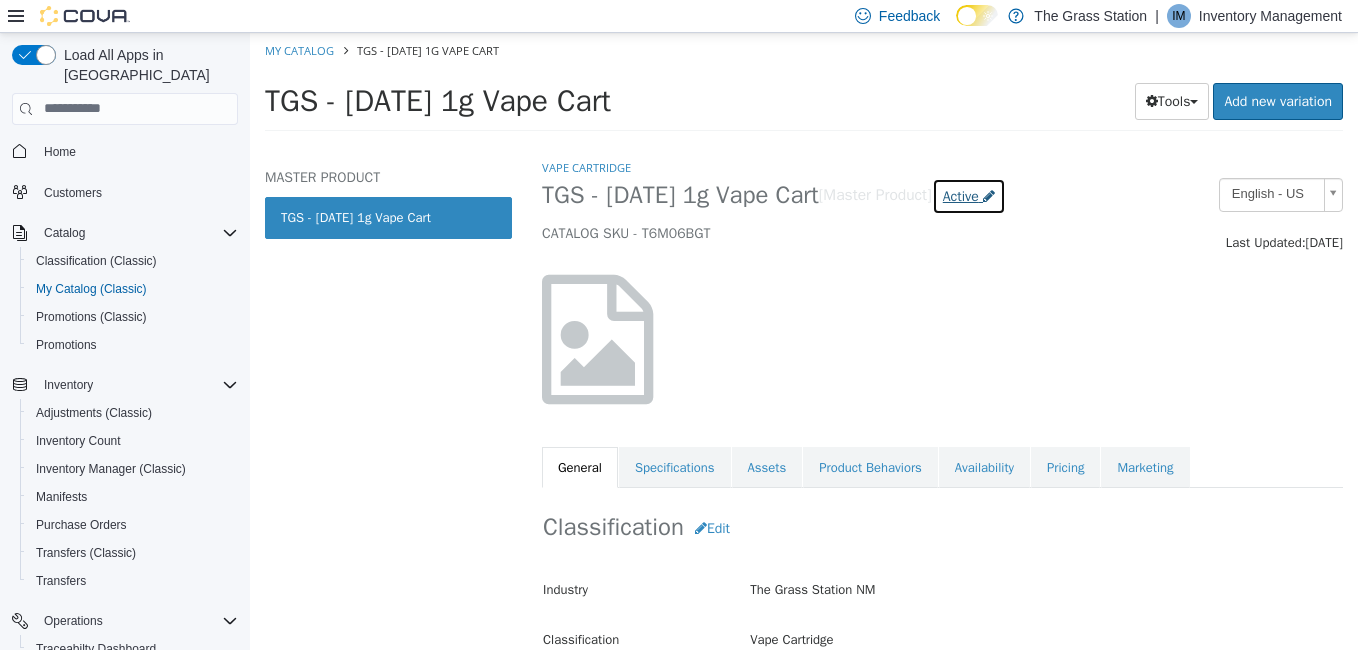 click on "Active" at bounding box center [961, 195] 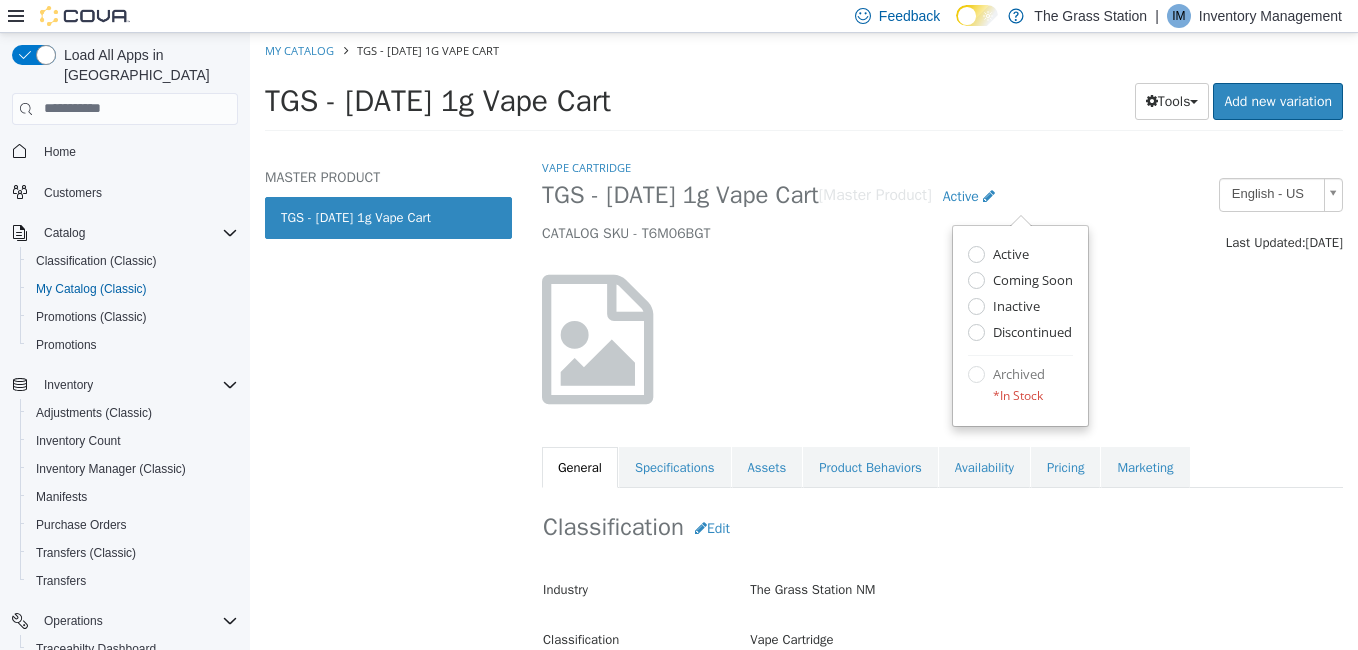 click at bounding box center (942, 338) 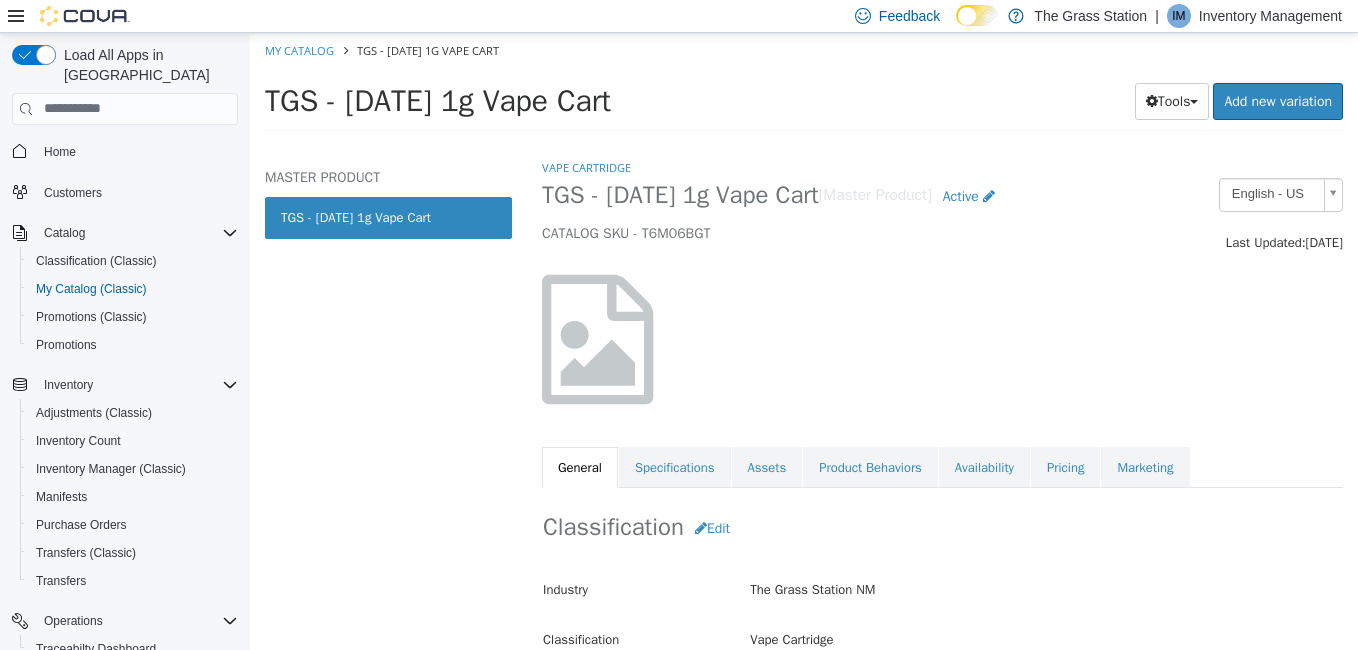 select on "**********" 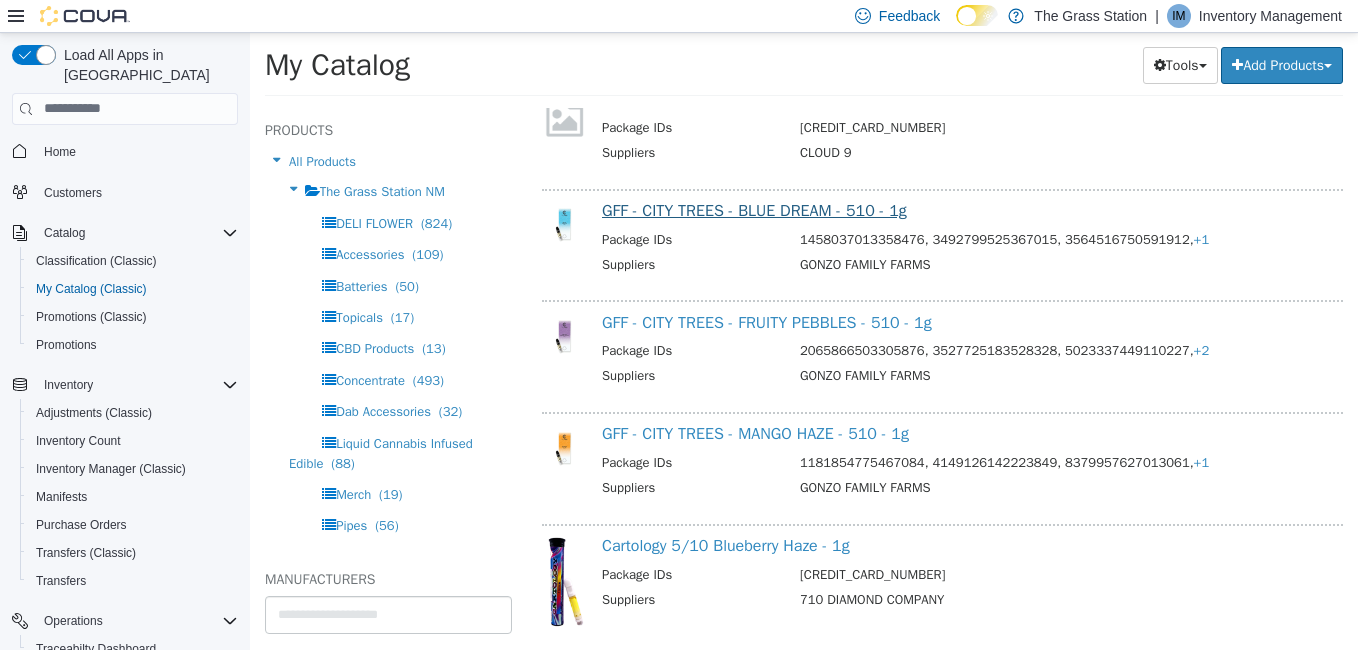 scroll, scrollTop: 9576, scrollLeft: 0, axis: vertical 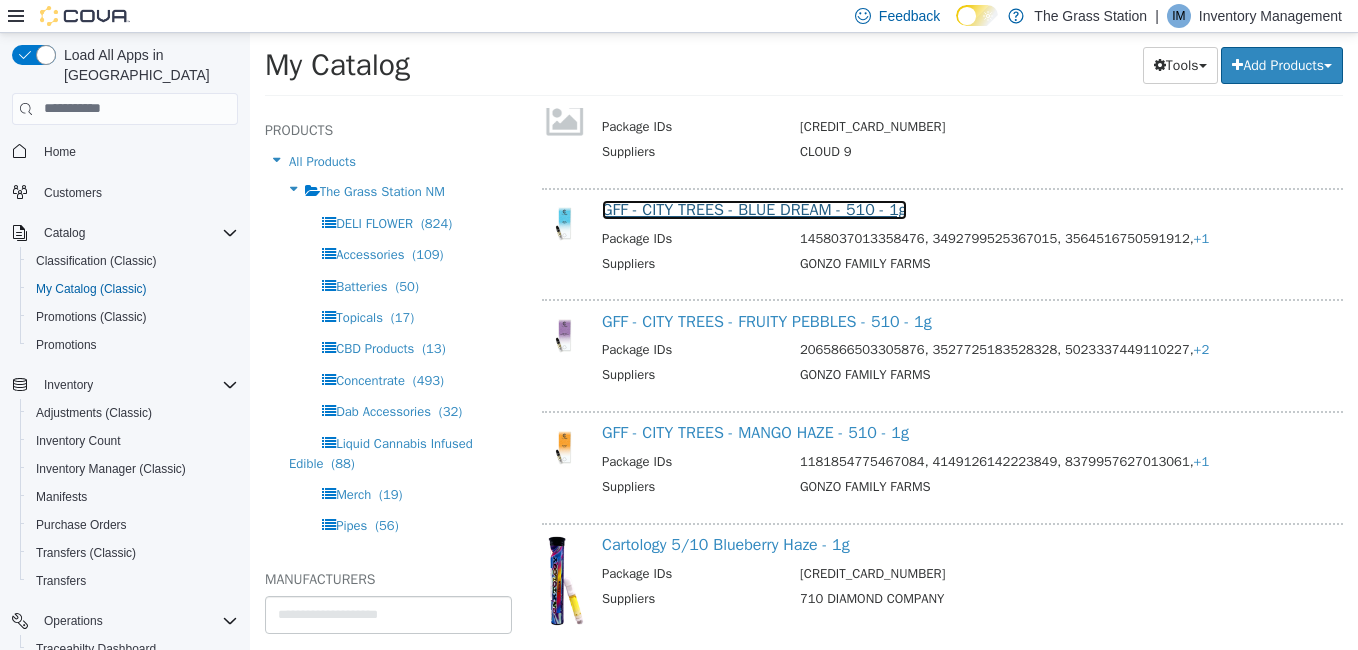 click on "GFF - CITY TREES - BLUE DREAM - 510 - 1g" at bounding box center [754, 209] 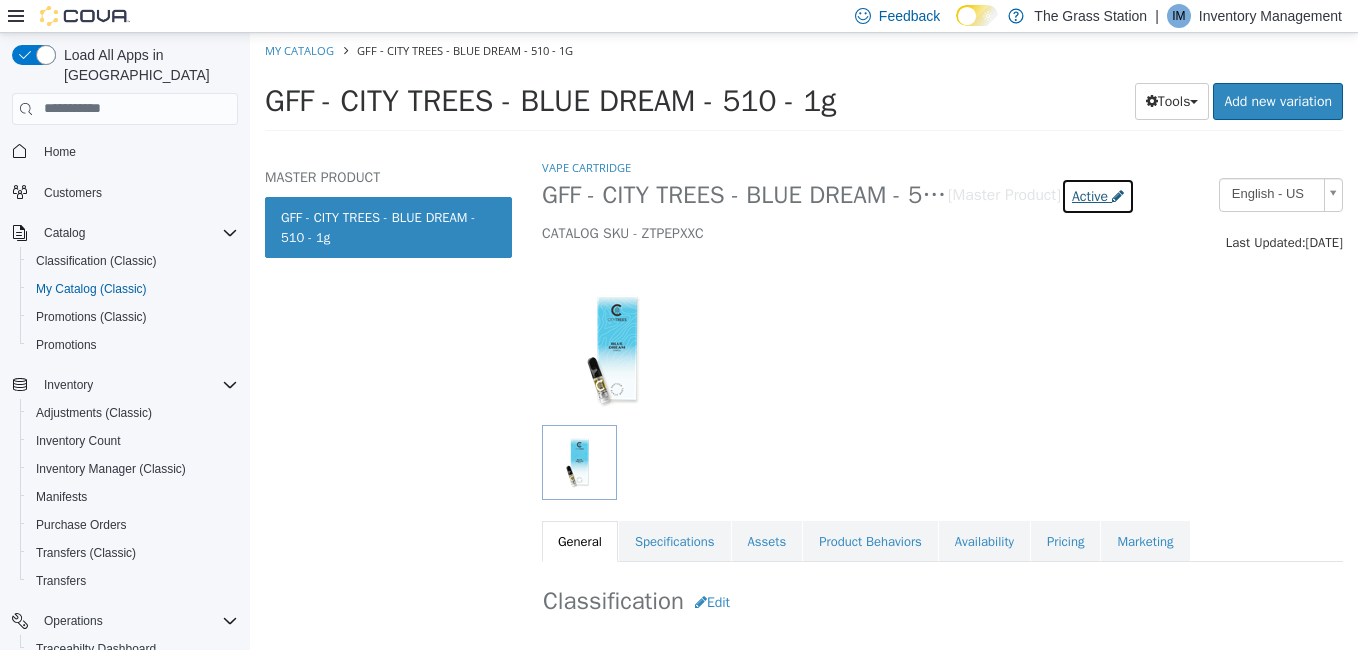 click on "Active" at bounding box center [1090, 195] 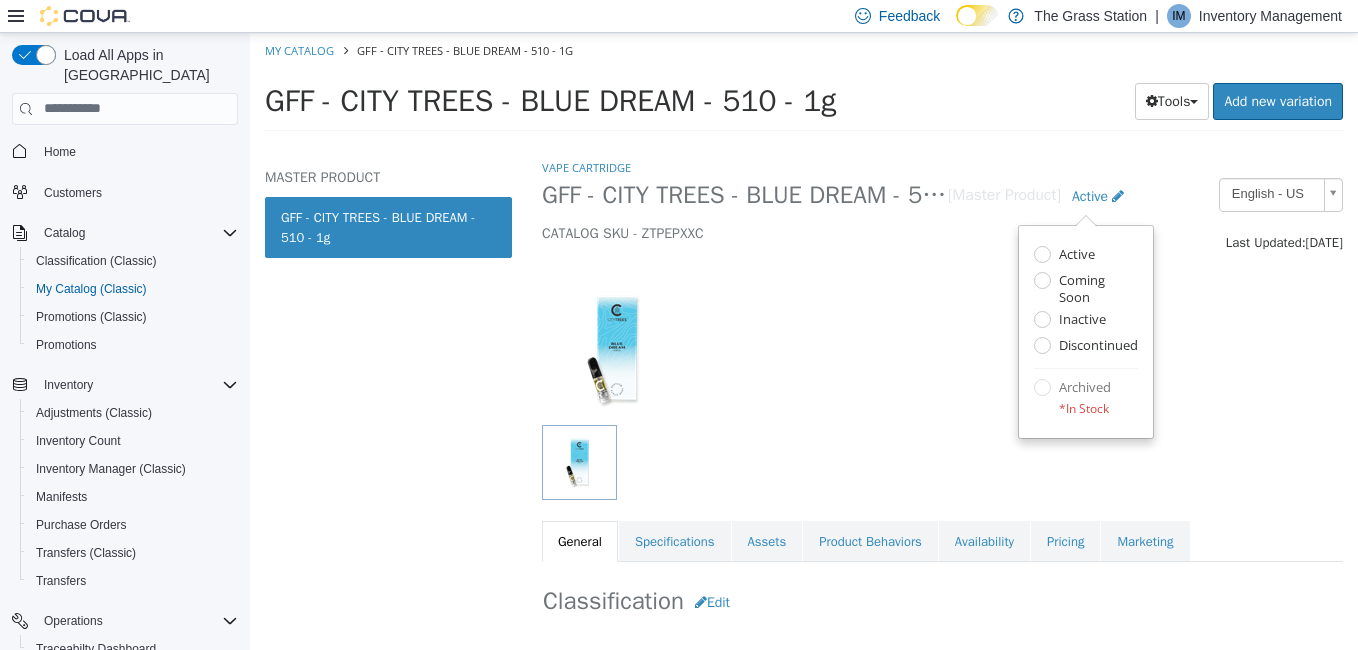 click at bounding box center [942, 338] 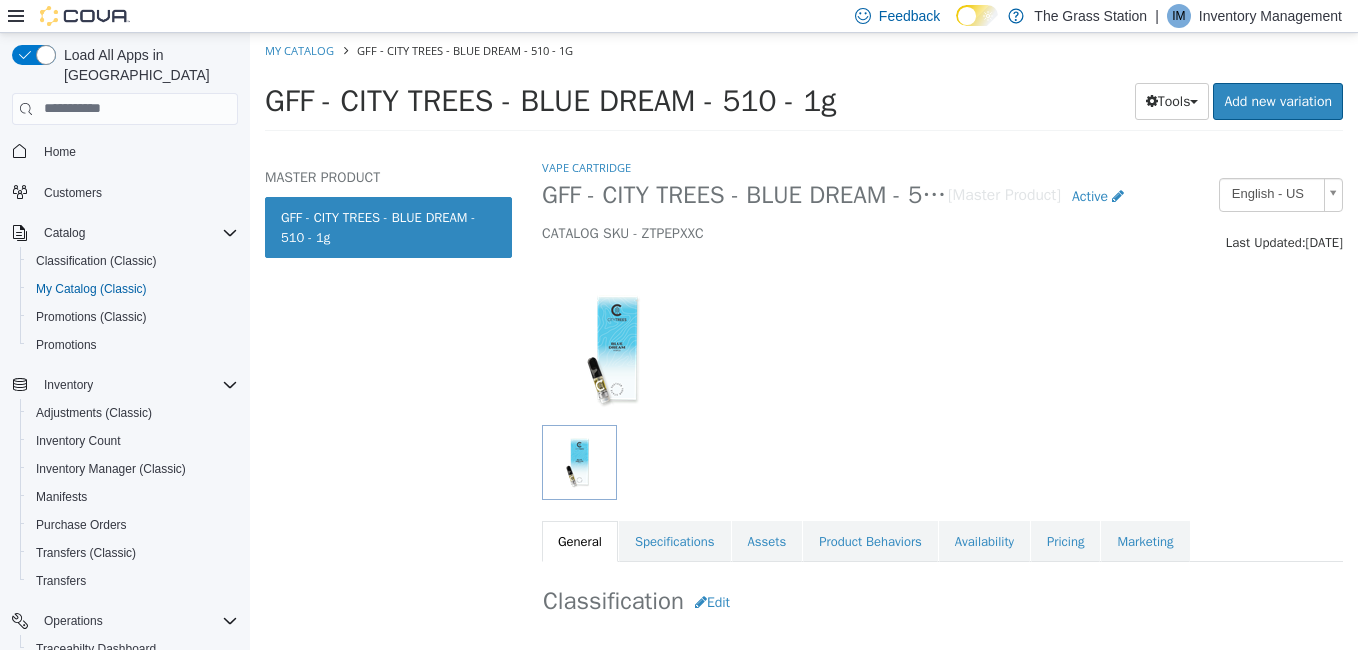 select on "**********" 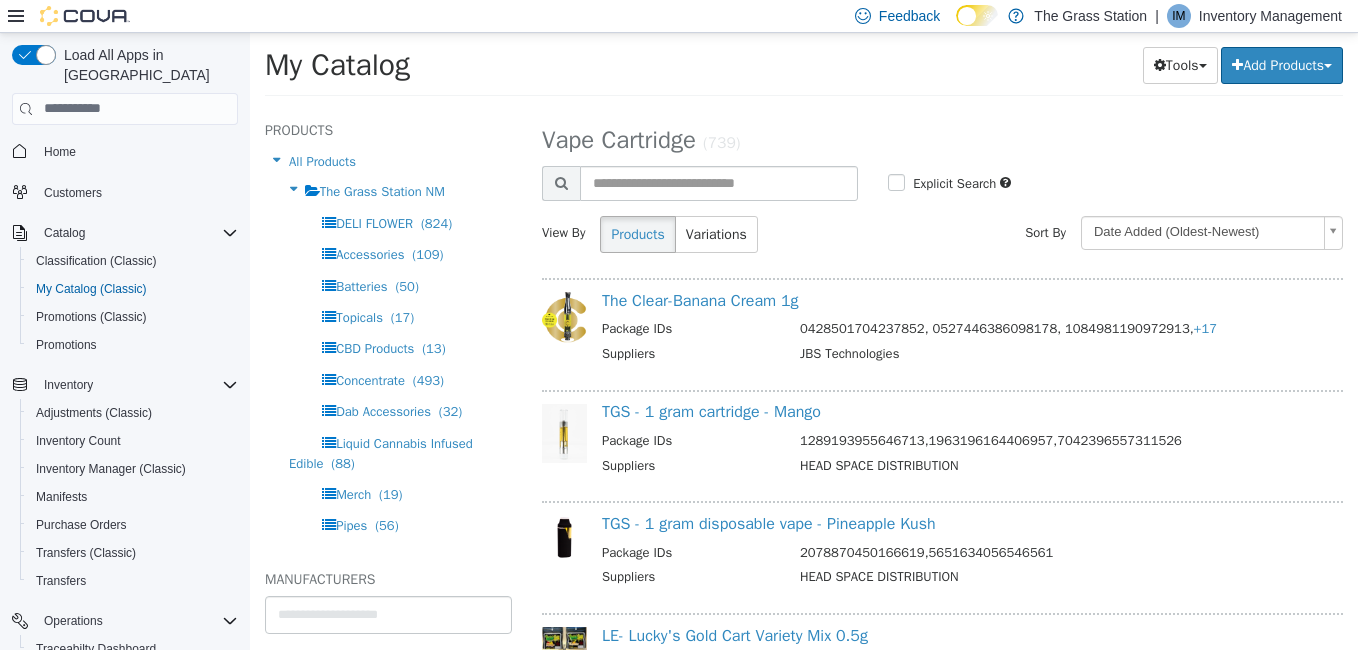 scroll, scrollTop: 9407, scrollLeft: 0, axis: vertical 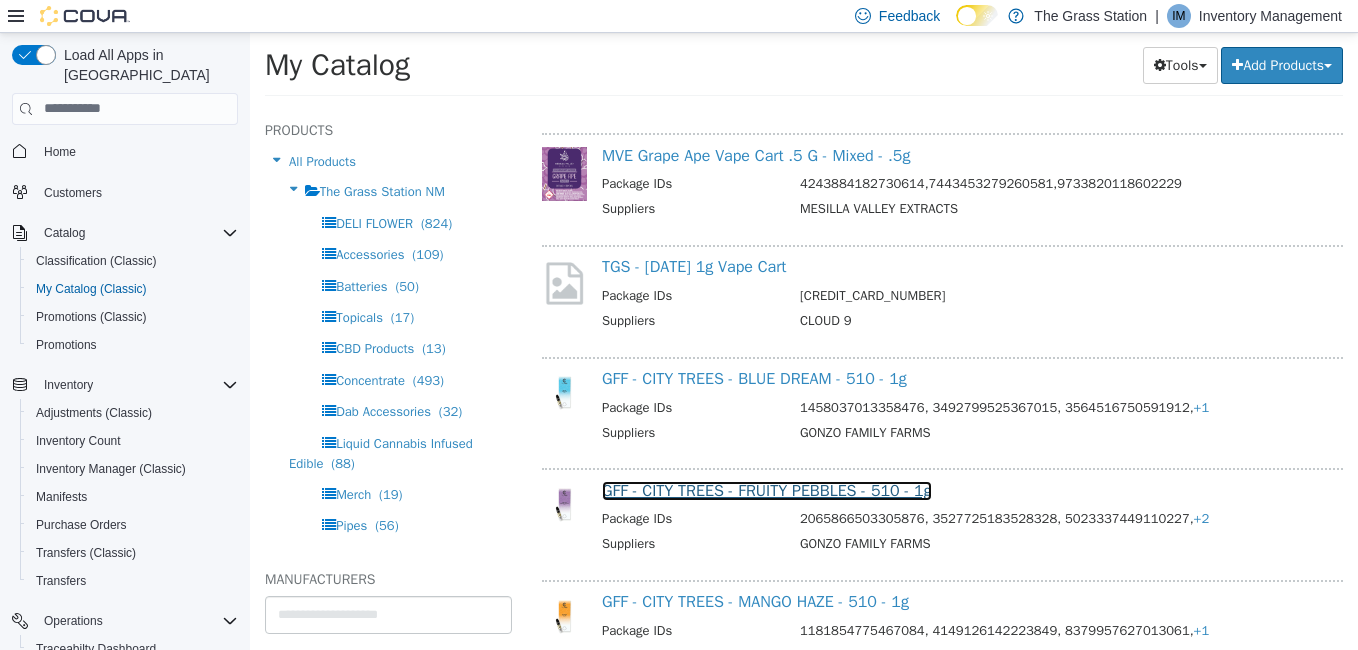 click on "GFF - CITY TREES - FRUITY PEBBLES - 510 - 1g" at bounding box center [767, 490] 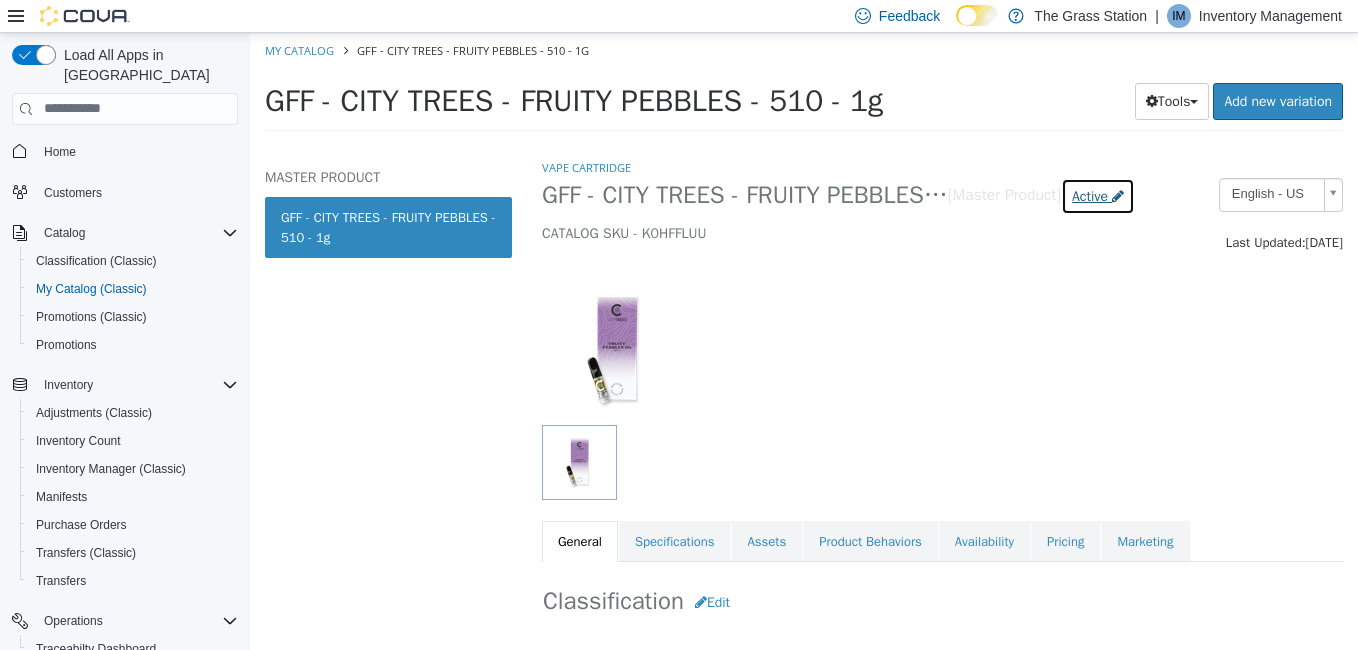 click on "Active" at bounding box center (1098, 195) 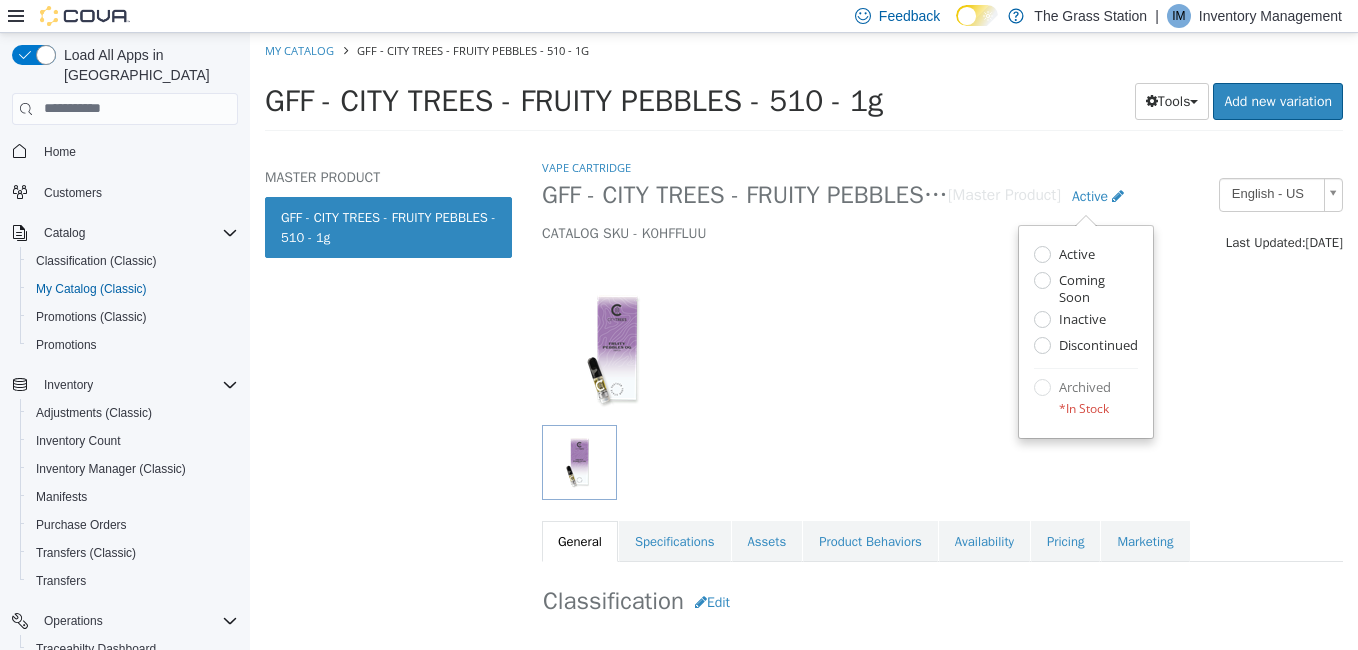 select on "**********" 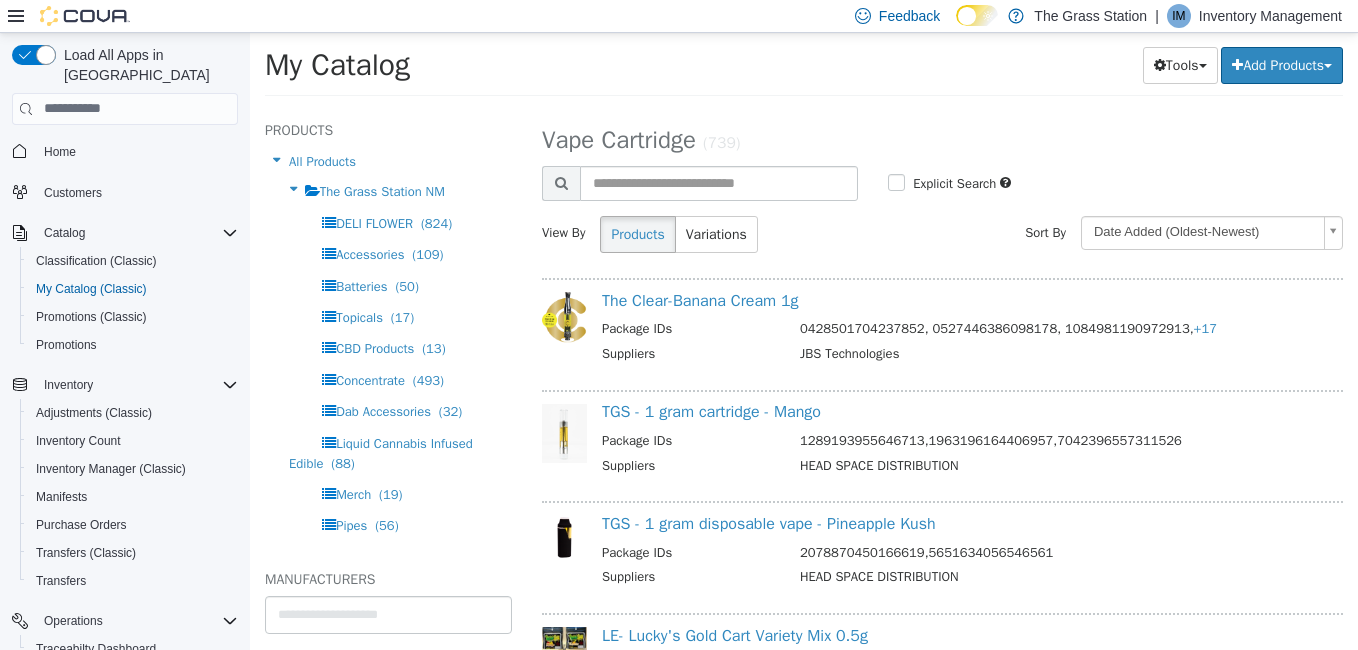 scroll, scrollTop: 9407, scrollLeft: 0, axis: vertical 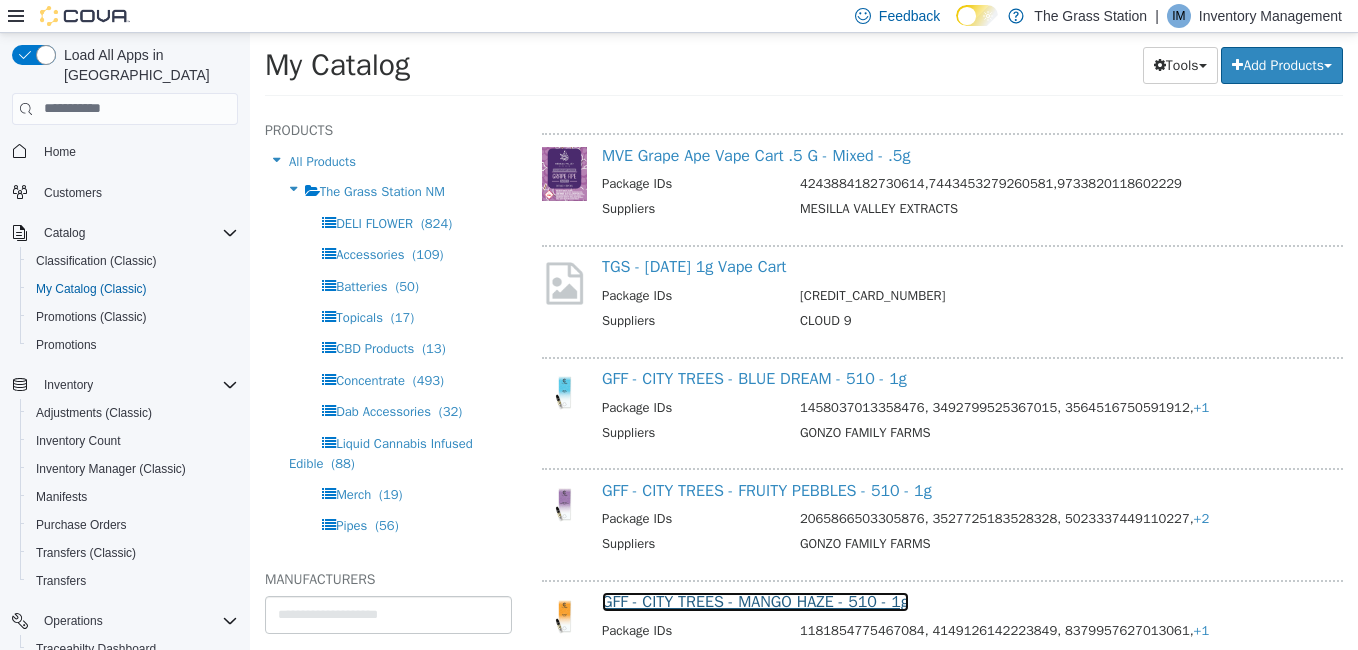 click on "GFF - CITY TREES - MANGO HAZE - 510 - 1g" at bounding box center [755, 601] 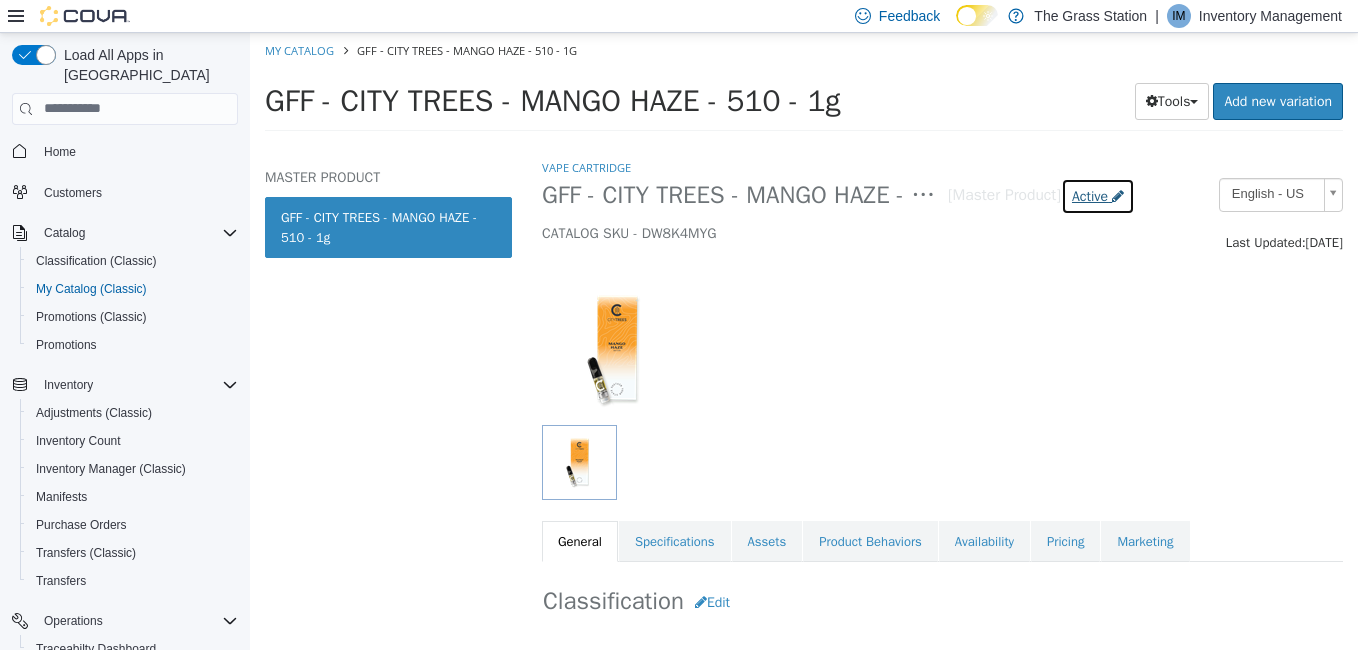 click on "Active" at bounding box center [1090, 195] 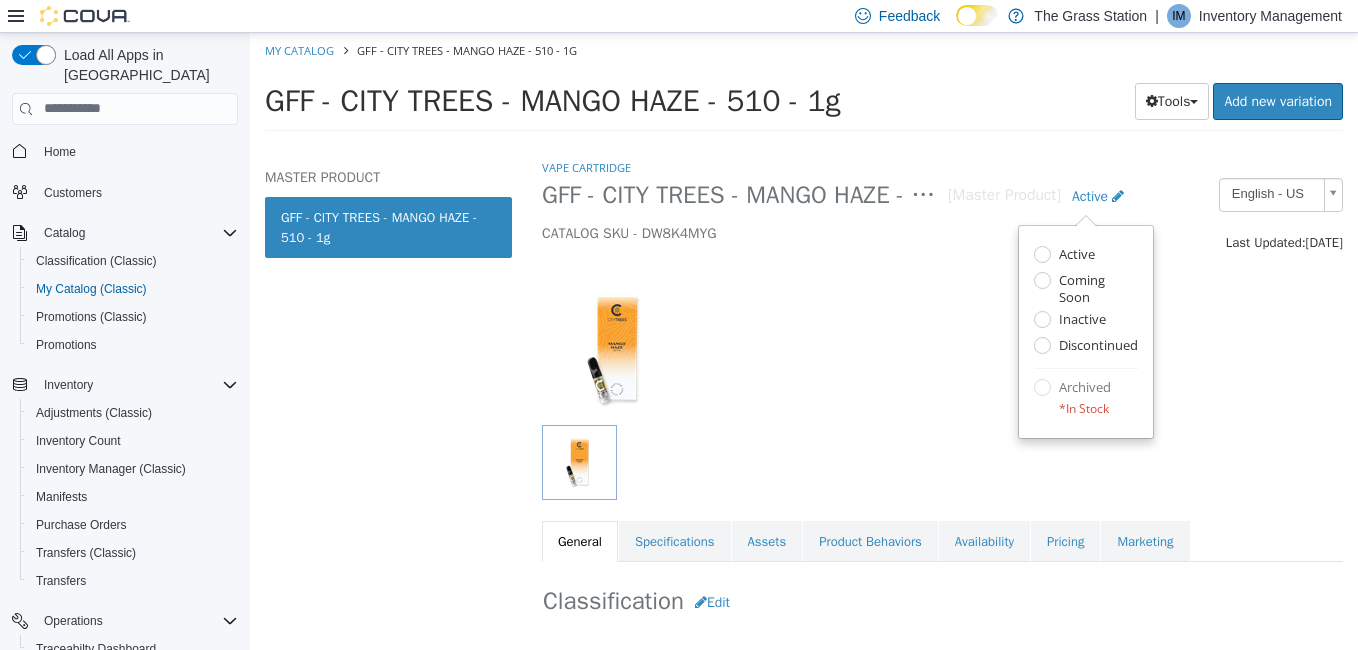 select on "**********" 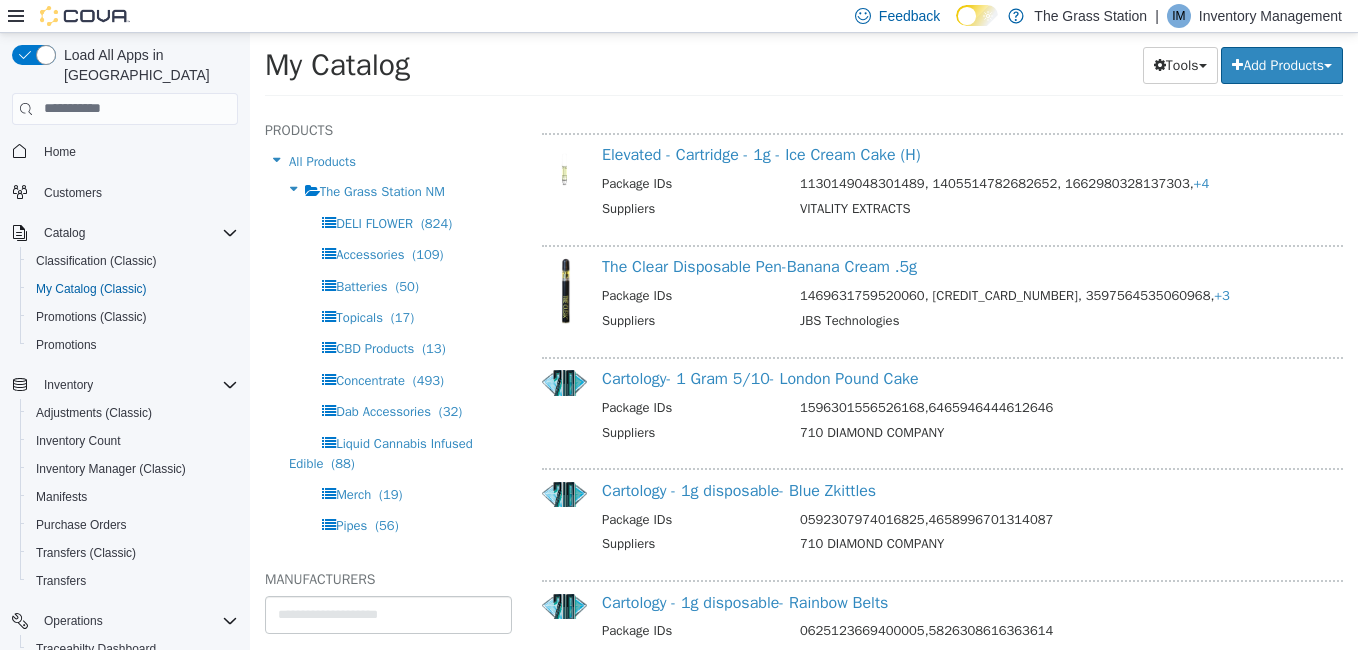 scroll, scrollTop: 9742, scrollLeft: 0, axis: vertical 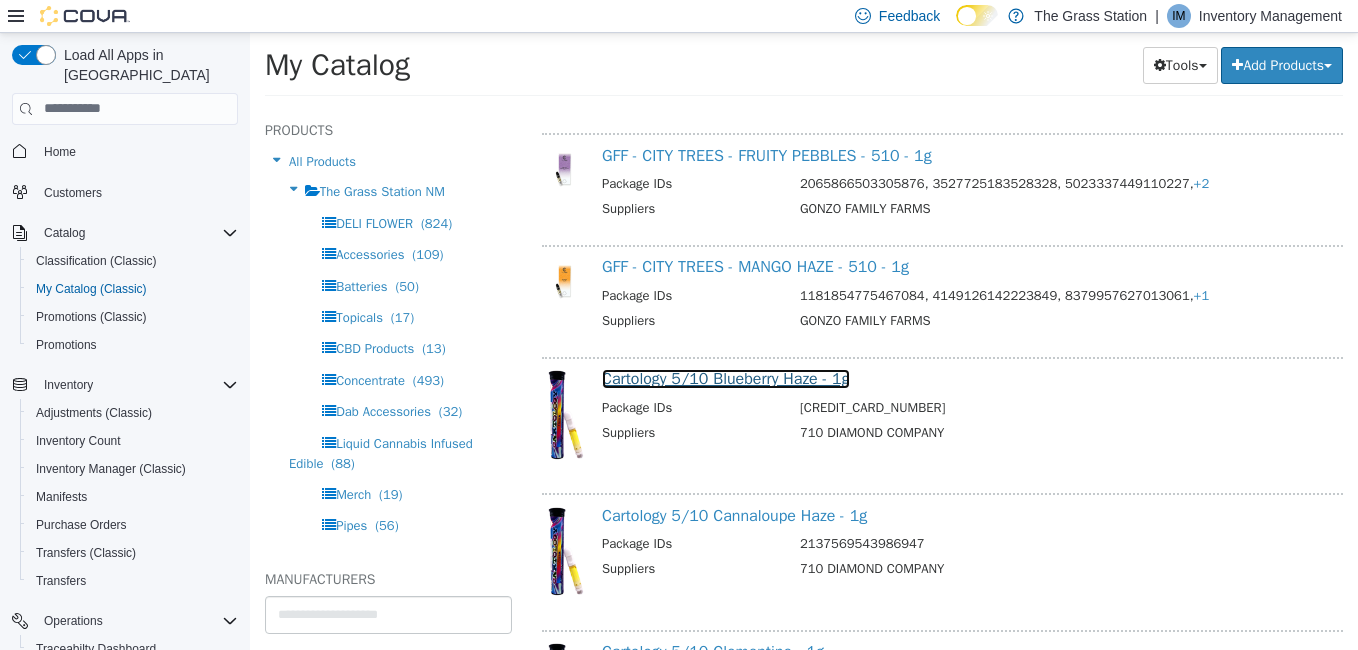 click on "Cartology 5/10 Blueberry Haze - 1g" at bounding box center [726, 378] 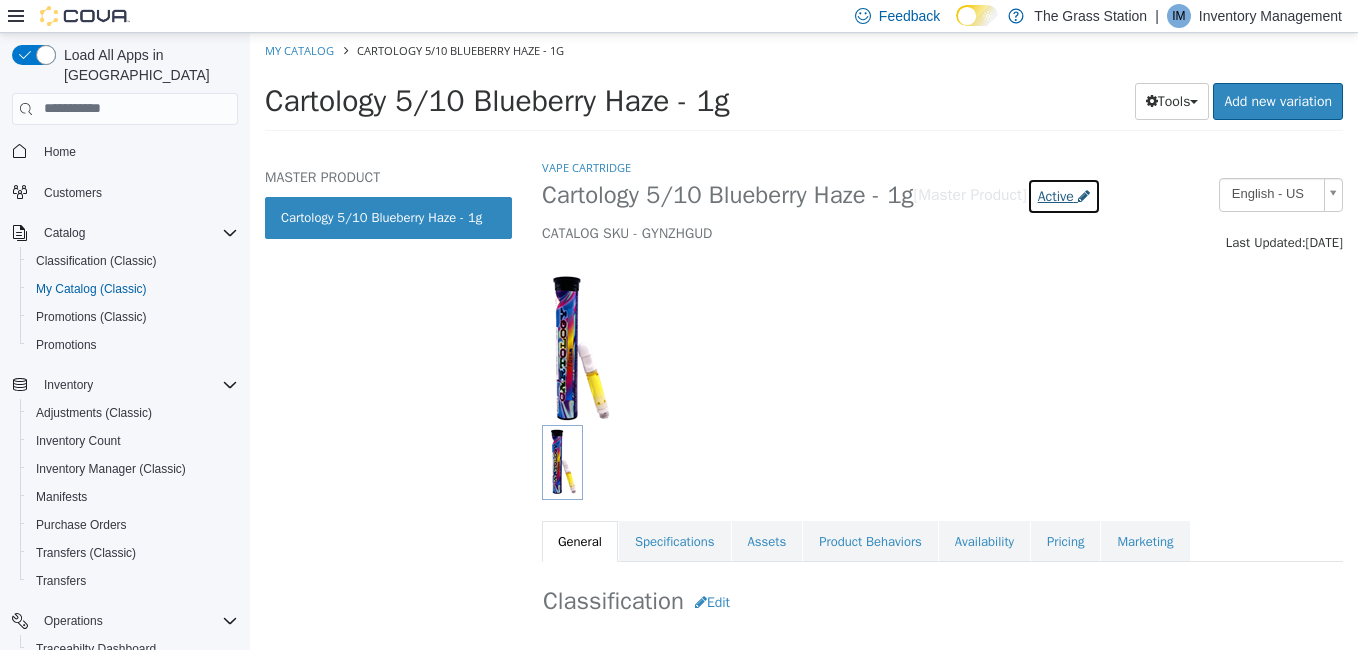 click on "Active" at bounding box center [1056, 195] 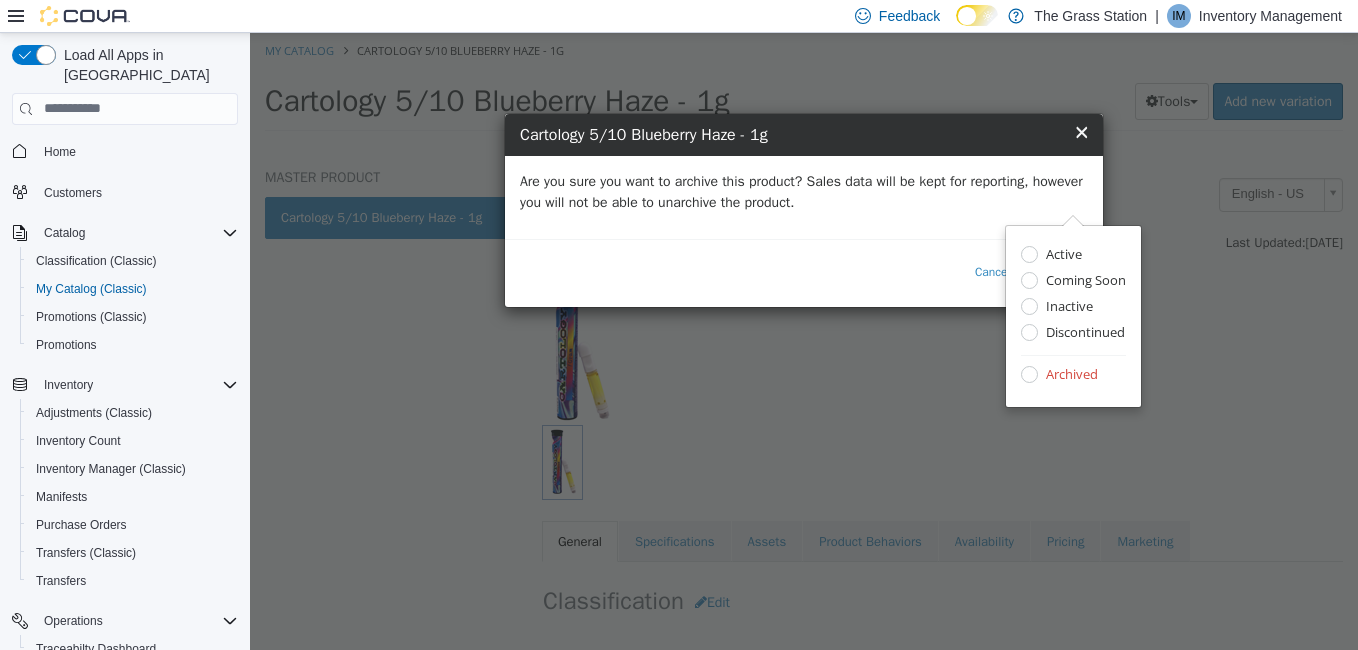 click on "Are you sure you want to archive this product? Sales data will be kept for reporting, however you will not be able to unarchive the product." at bounding box center (804, 191) 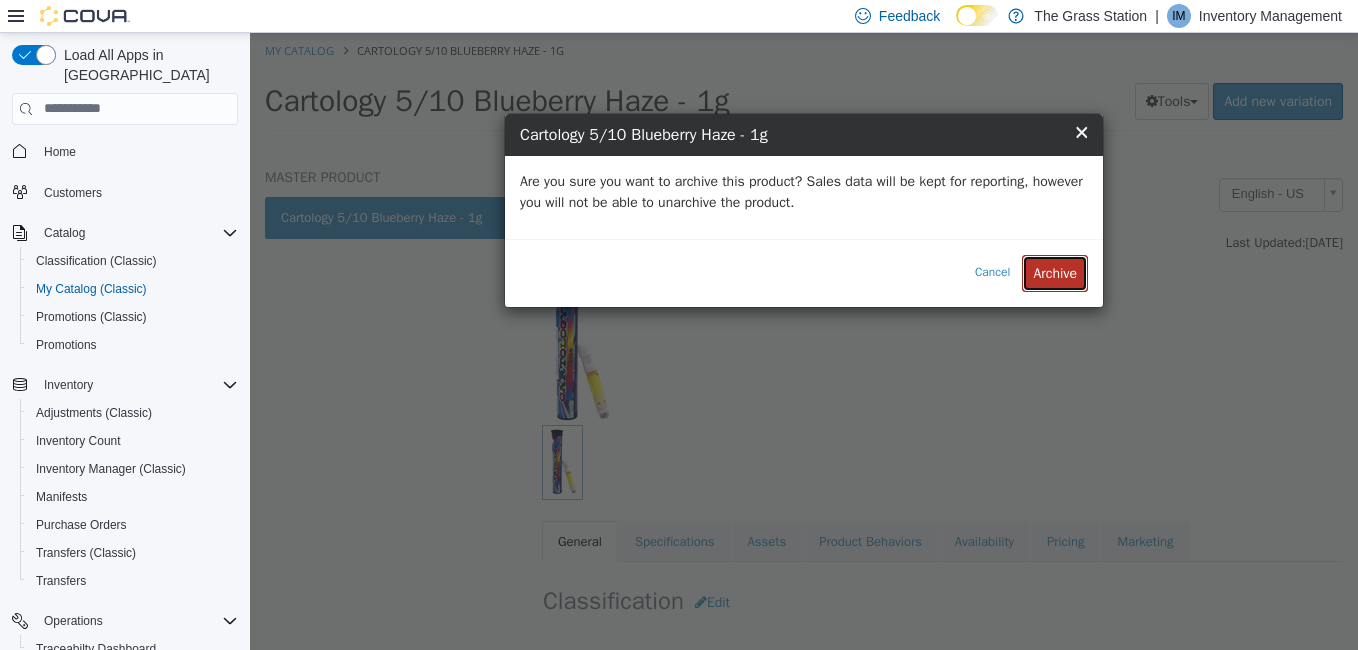 click on "Archive" at bounding box center [1055, 272] 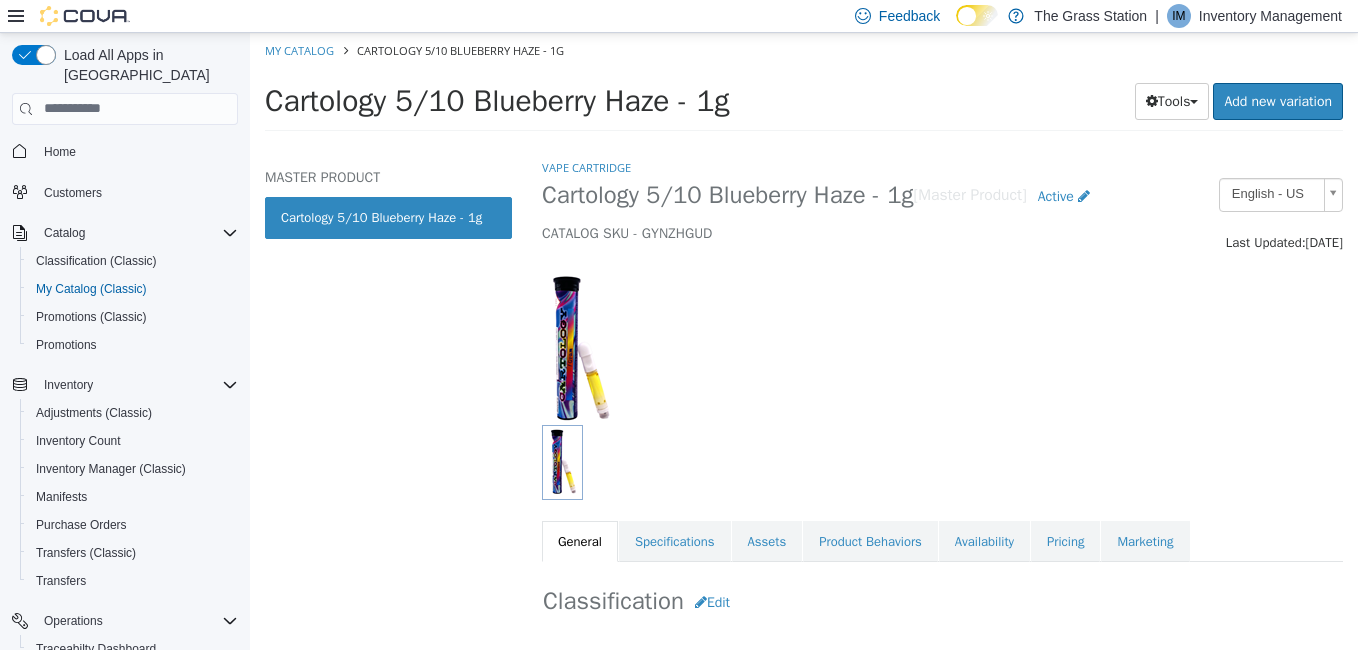 select on "**********" 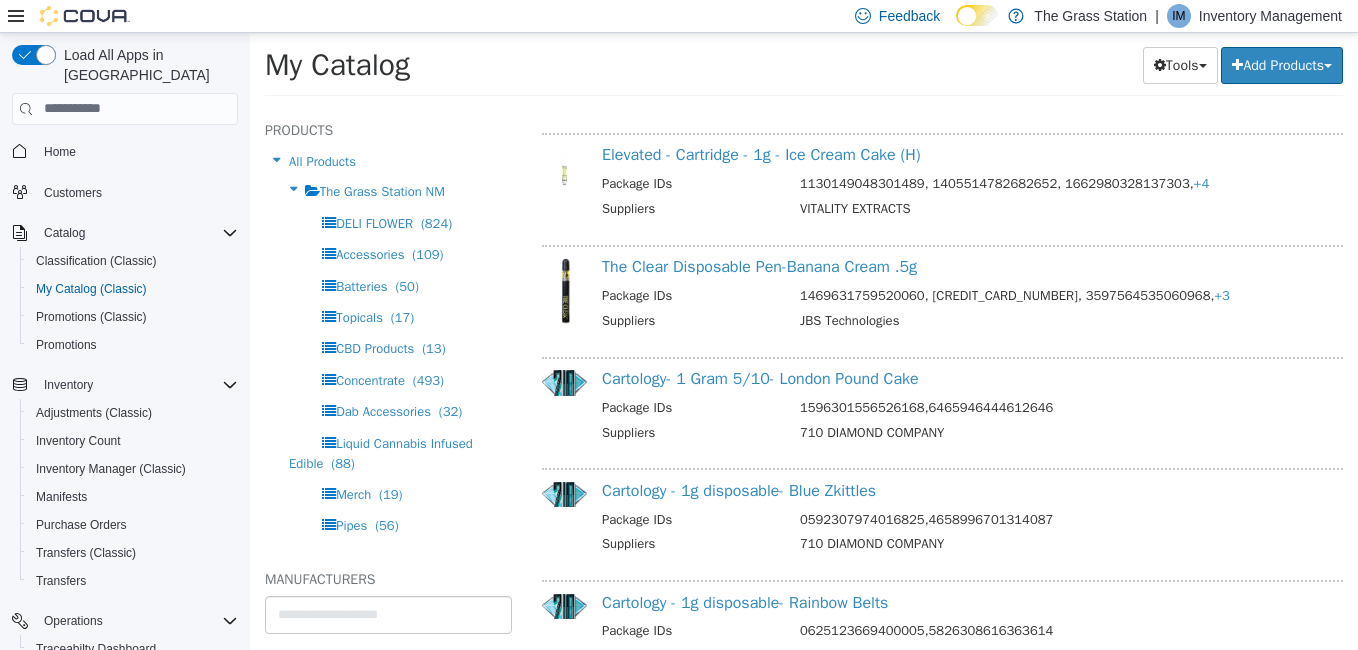 scroll, scrollTop: 9742, scrollLeft: 0, axis: vertical 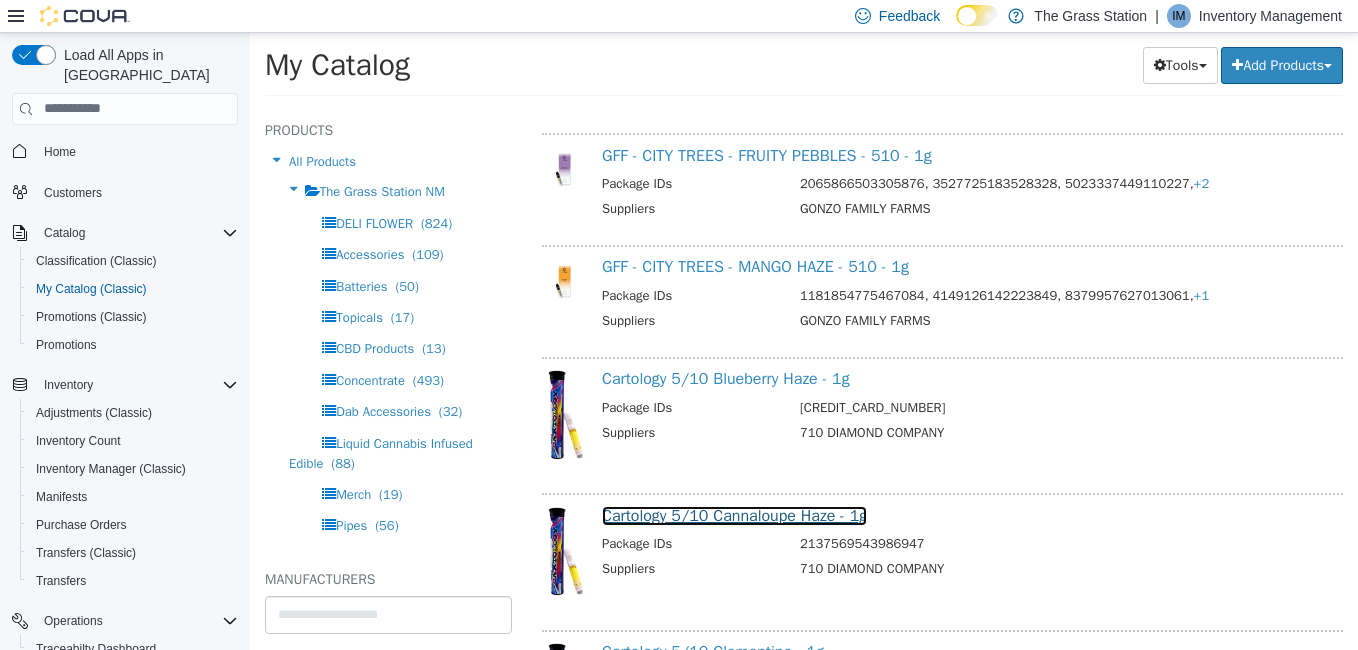 click on "Cartology 5/10 Cannaloupe Haze - 1g" at bounding box center [734, 515] 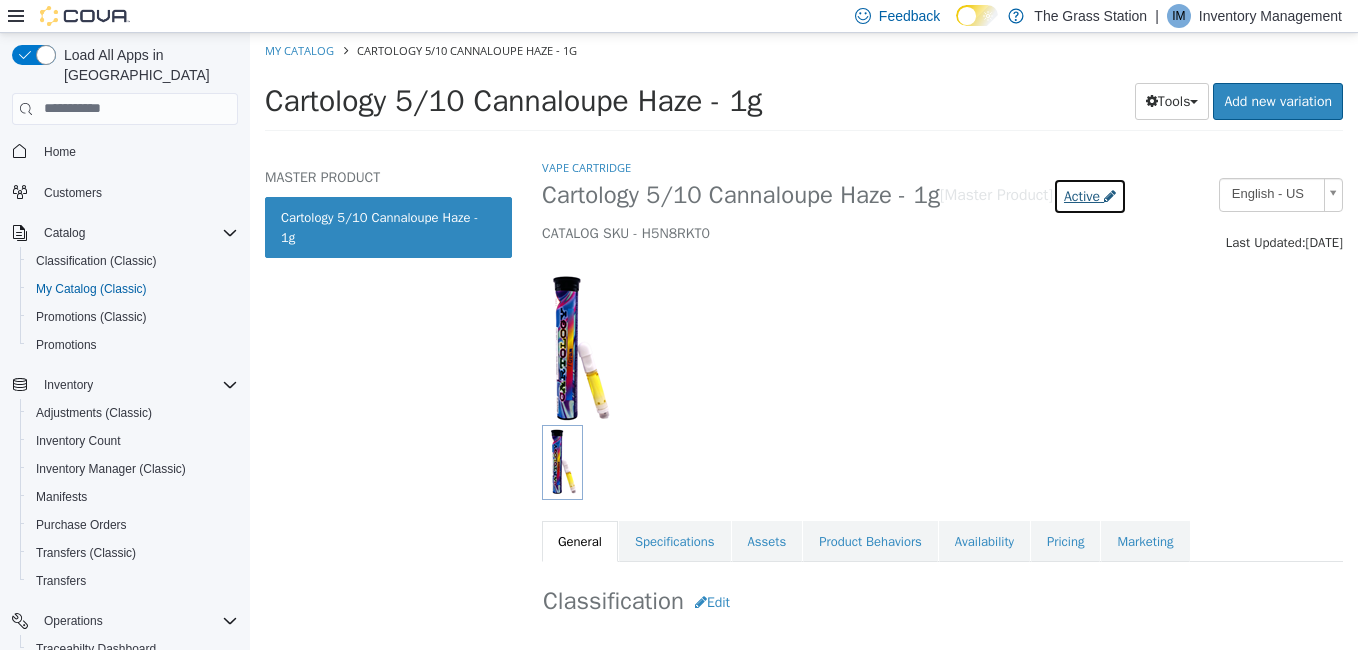 click on "Active" at bounding box center (1082, 195) 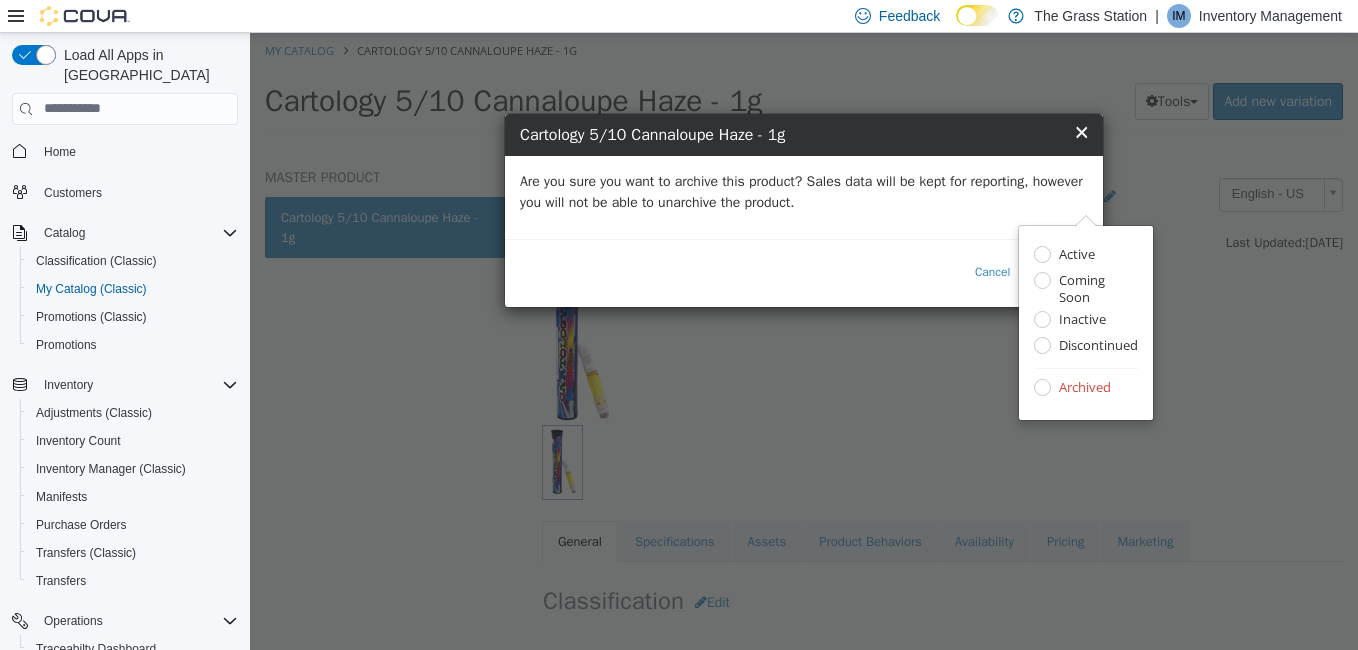 click on "Are you sure you want to archive this product? Sales data will be kept for reporting, however you will not be able to unarchive the product." at bounding box center [804, 191] 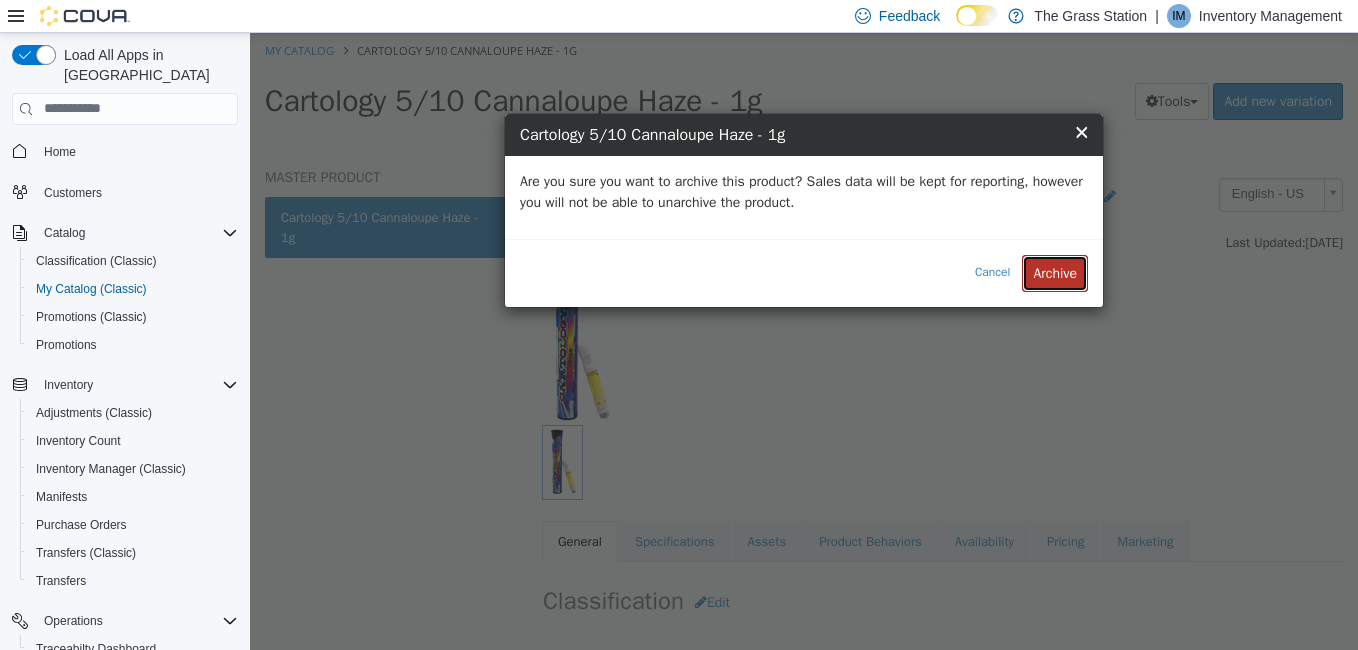 click on "Archive" at bounding box center (1055, 272) 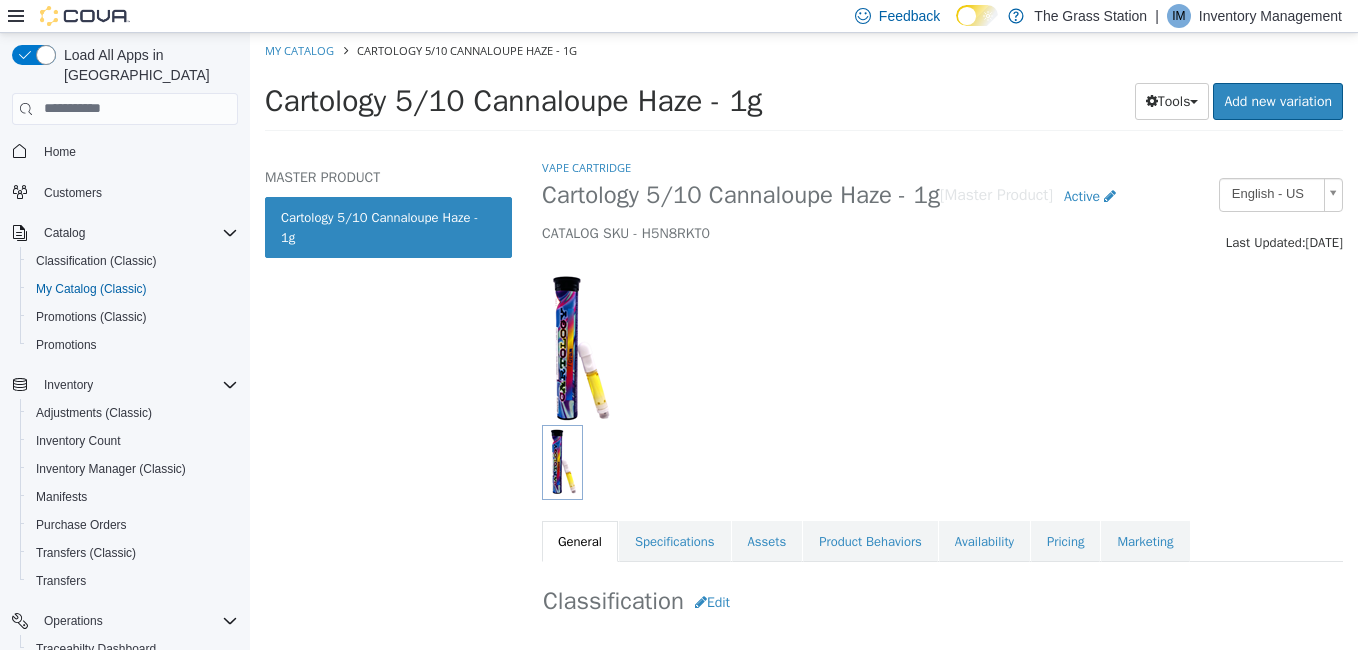 select on "**********" 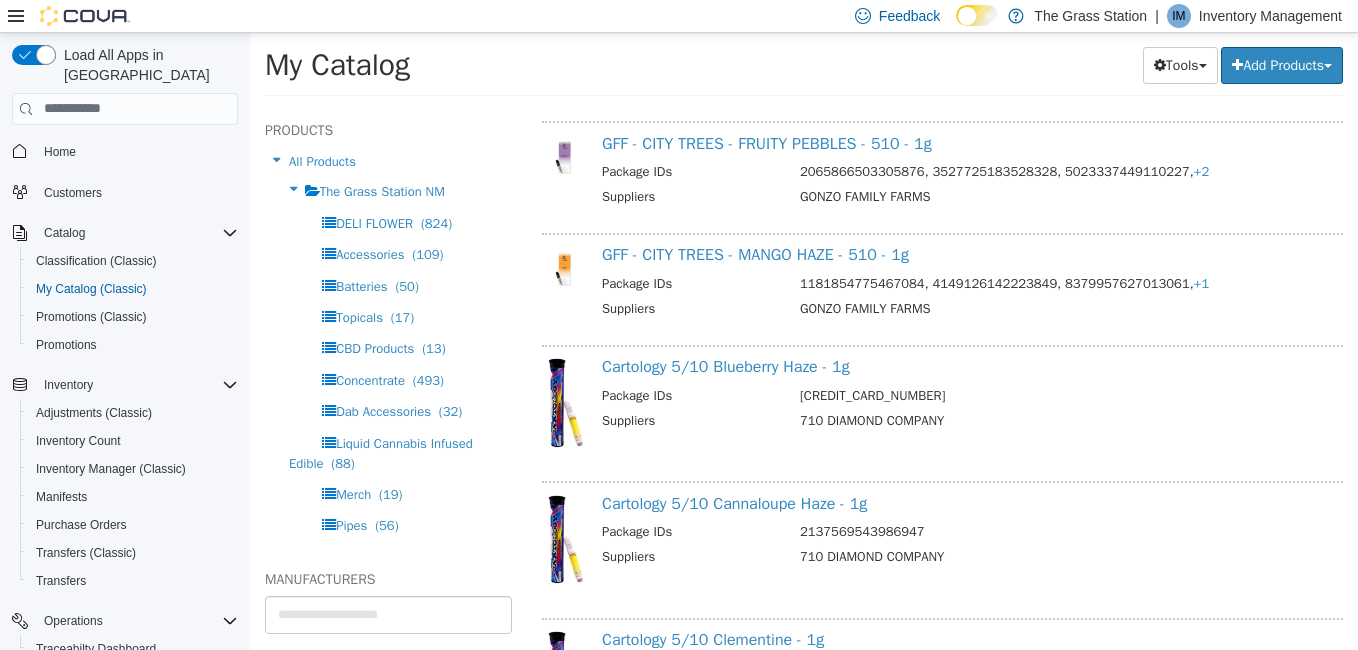 scroll, scrollTop: 10151, scrollLeft: 0, axis: vertical 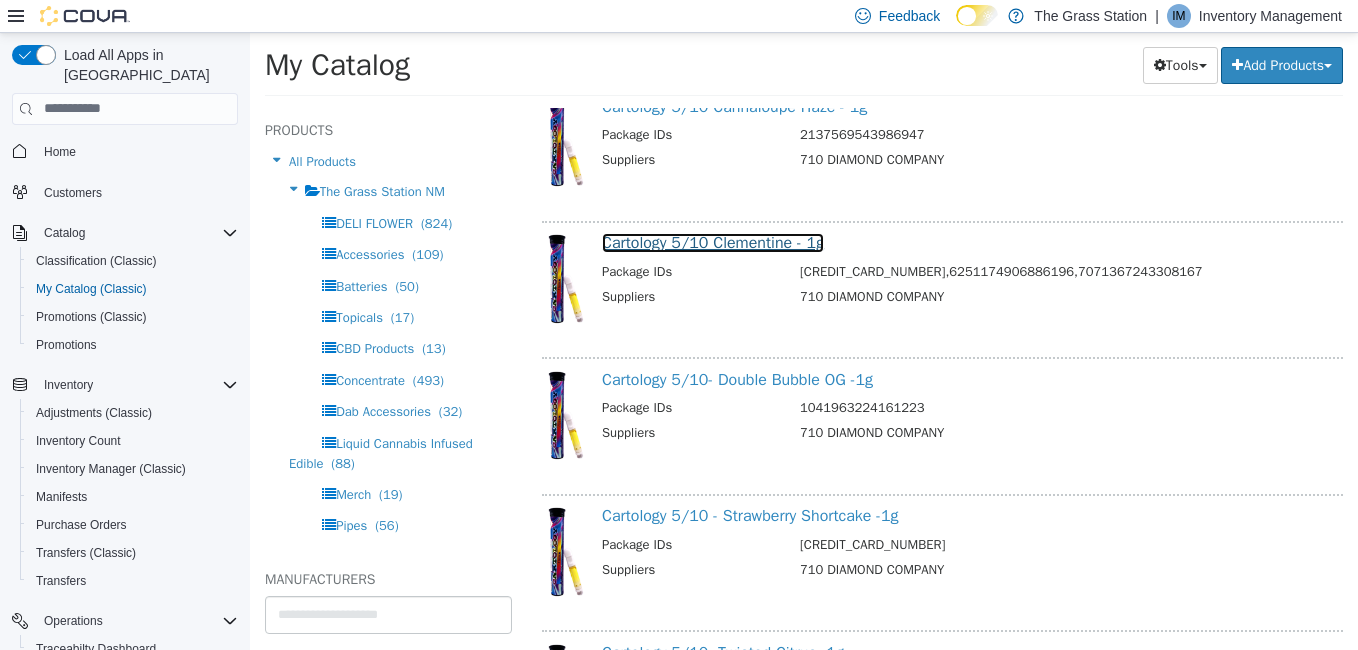 click on "Cartology 5/10 Clementine - 1g" at bounding box center [713, 242] 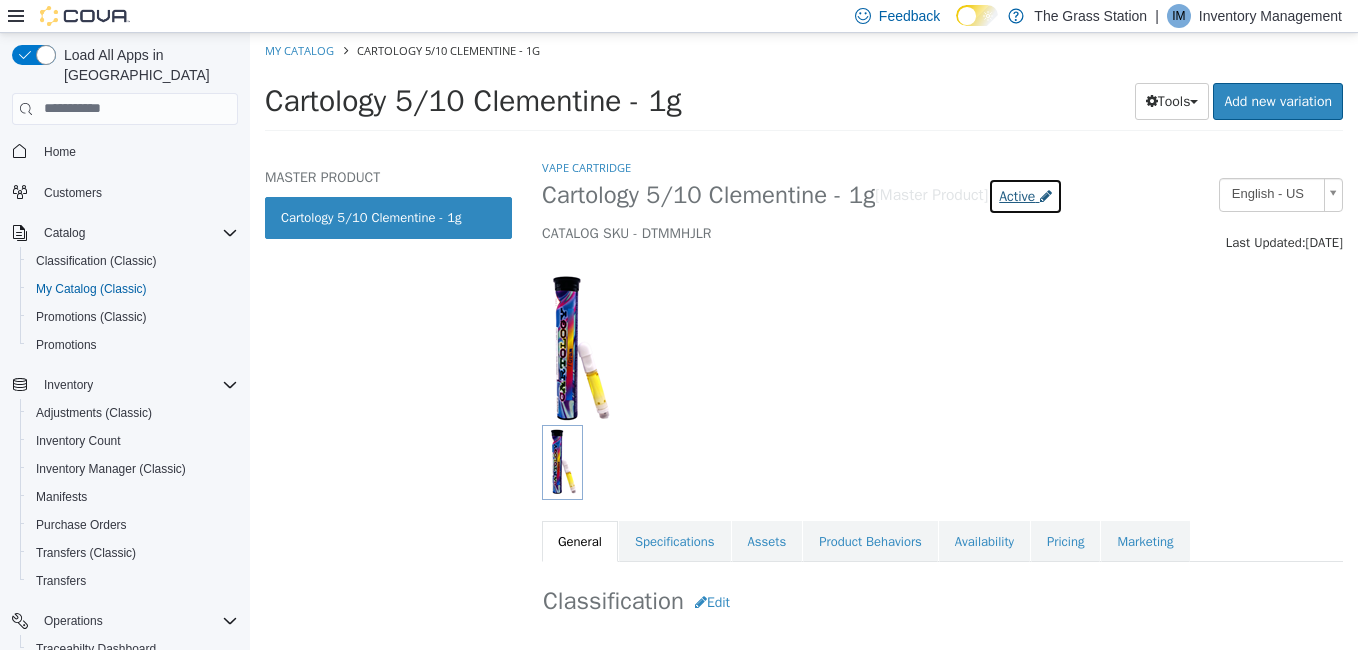 click on "Active" at bounding box center [1017, 195] 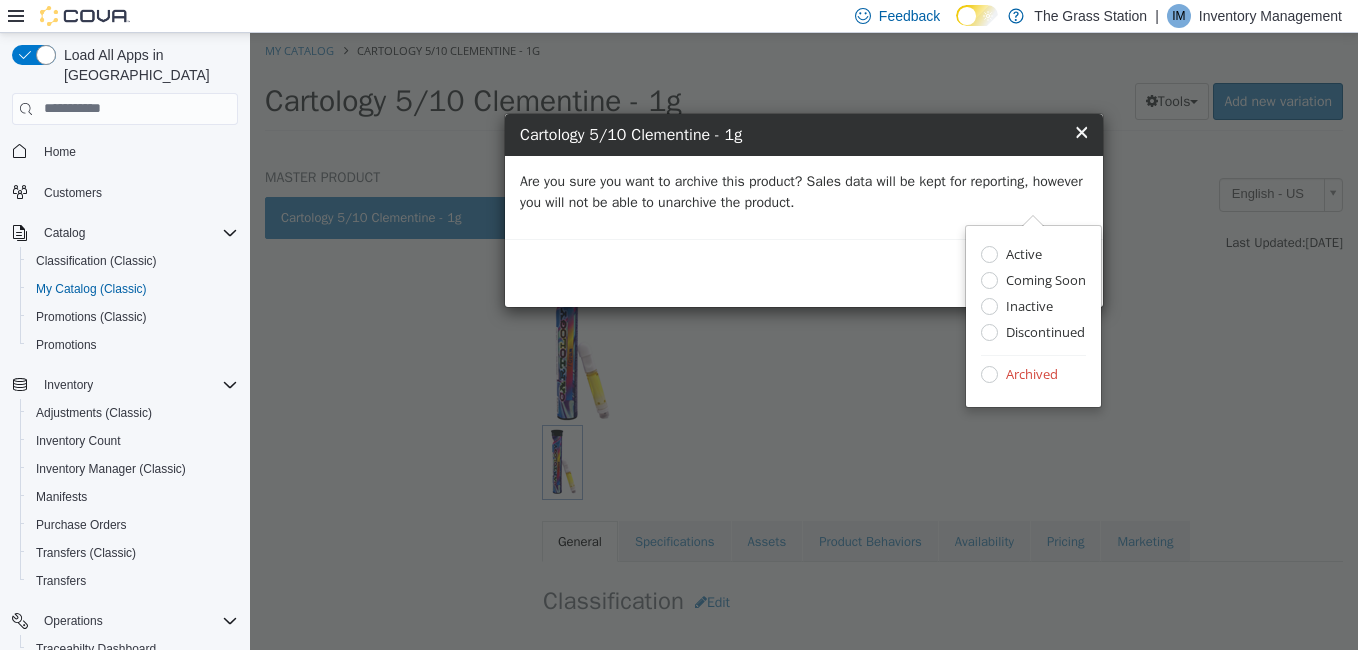 click on "Are you sure you want to archive this product? Sales data will be kept for reporting, however you will not be able to unarchive the product." at bounding box center (804, 191) 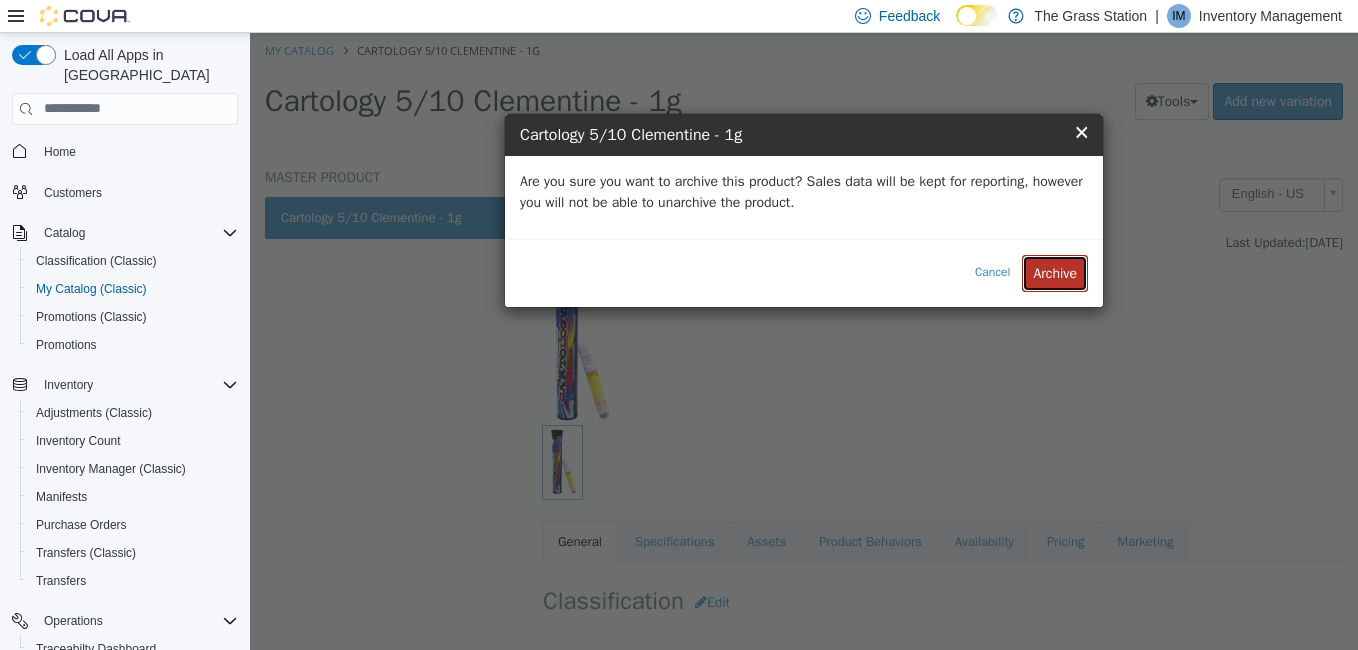click on "Archive" at bounding box center (1055, 272) 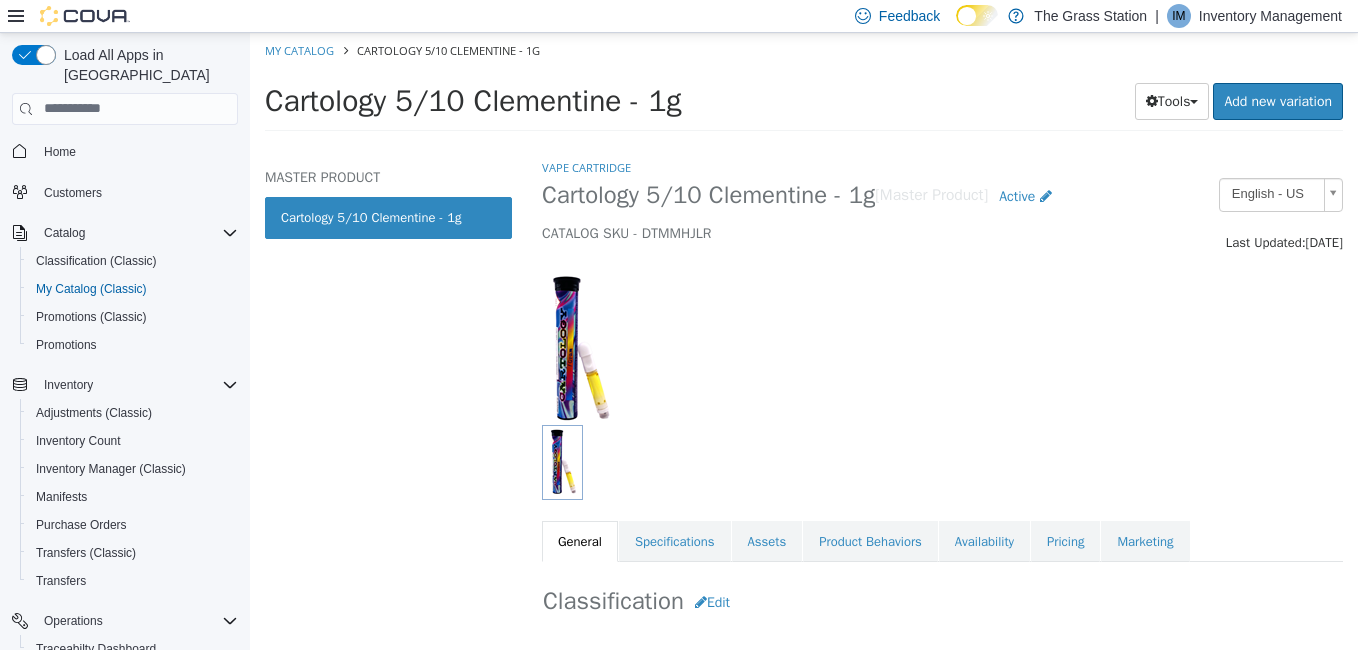 select on "**********" 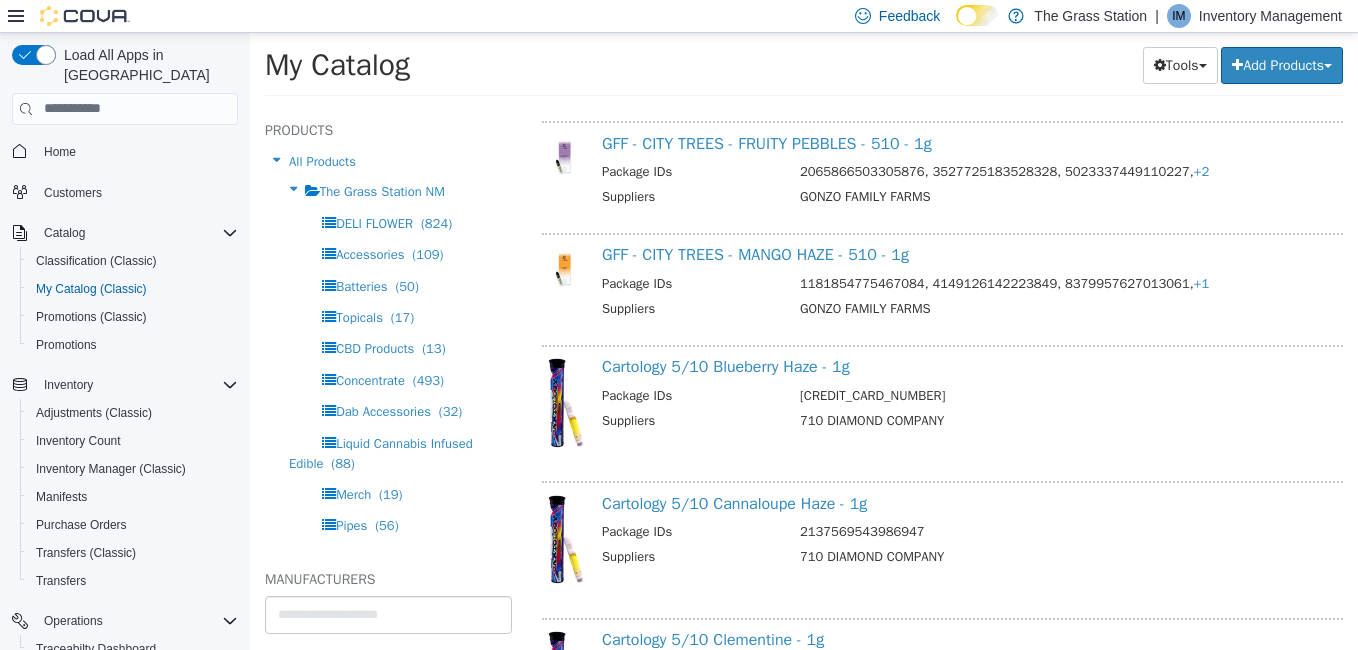 scroll, scrollTop: 10151, scrollLeft: 0, axis: vertical 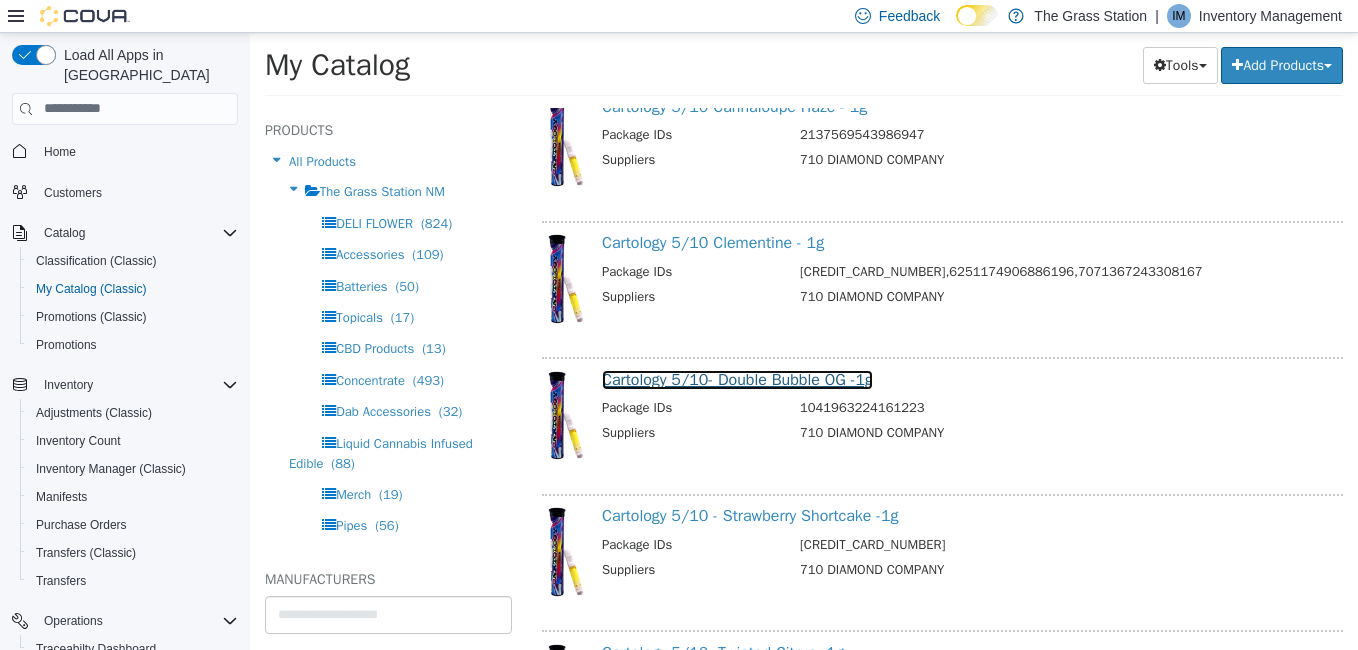 click on "Cartology 5/10- Double Bubble OG -1g" at bounding box center [737, 379] 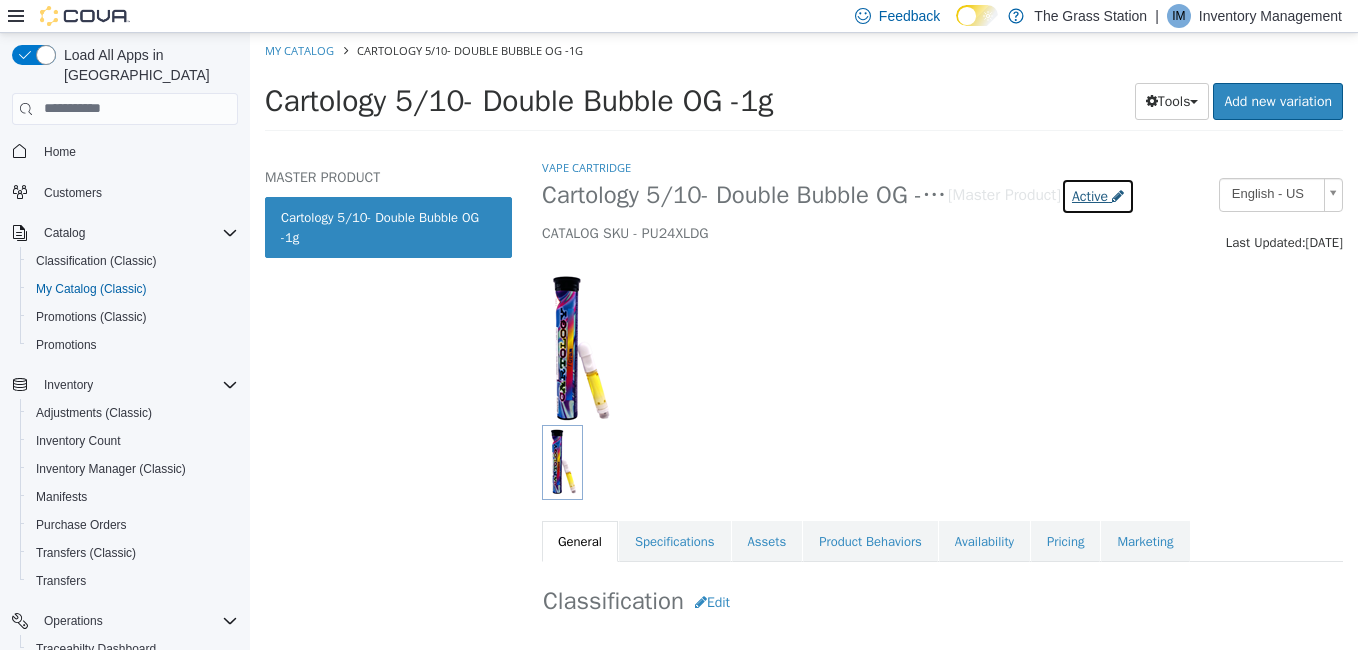 click on "Active" at bounding box center [1090, 195] 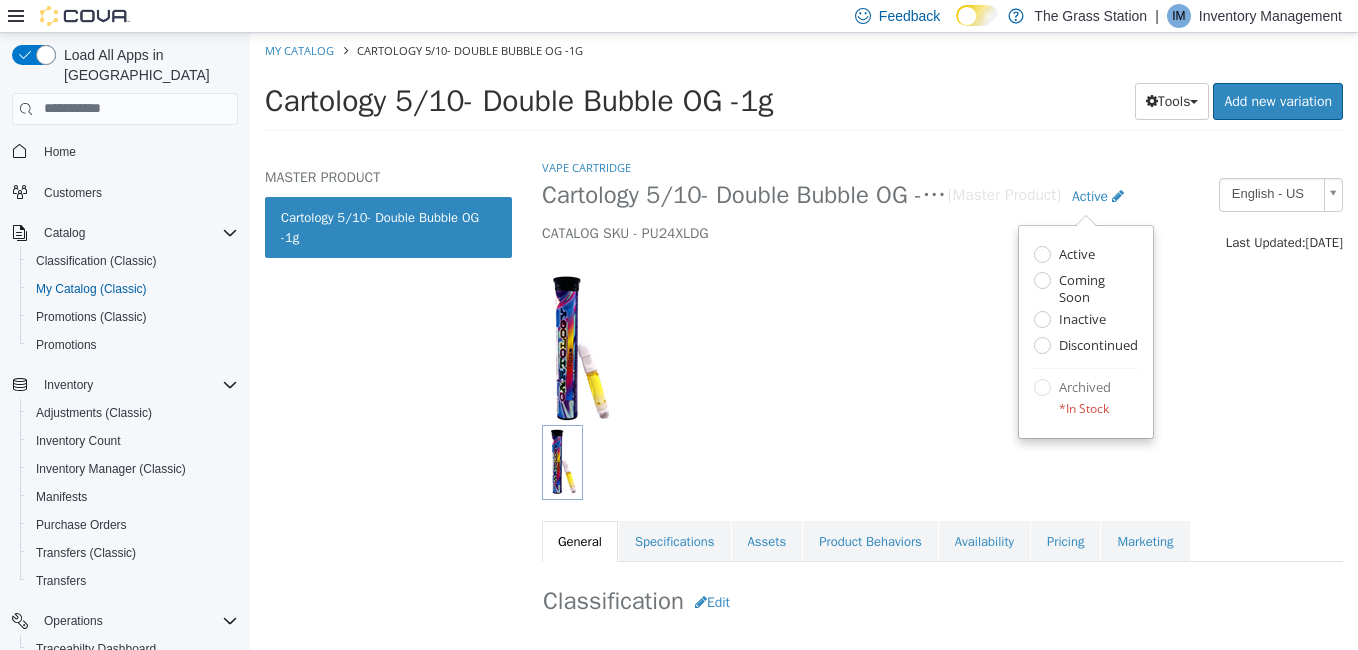 select on "**********" 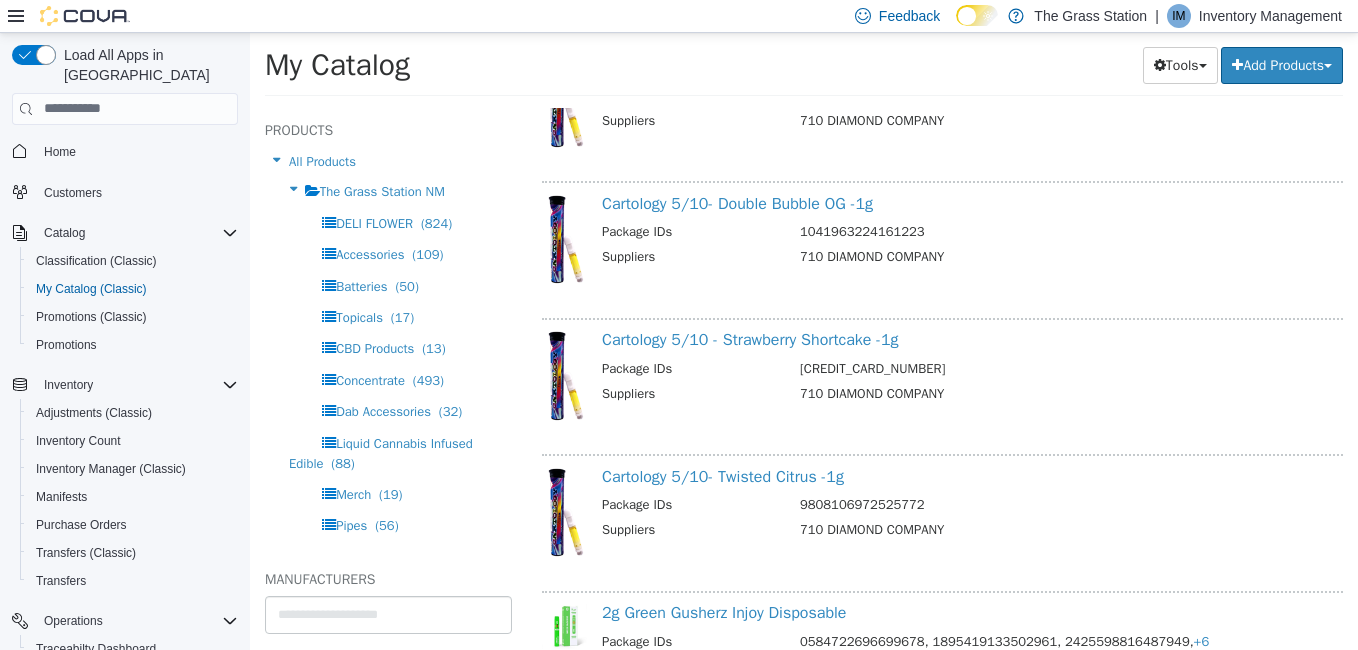 scroll, scrollTop: 10356, scrollLeft: 0, axis: vertical 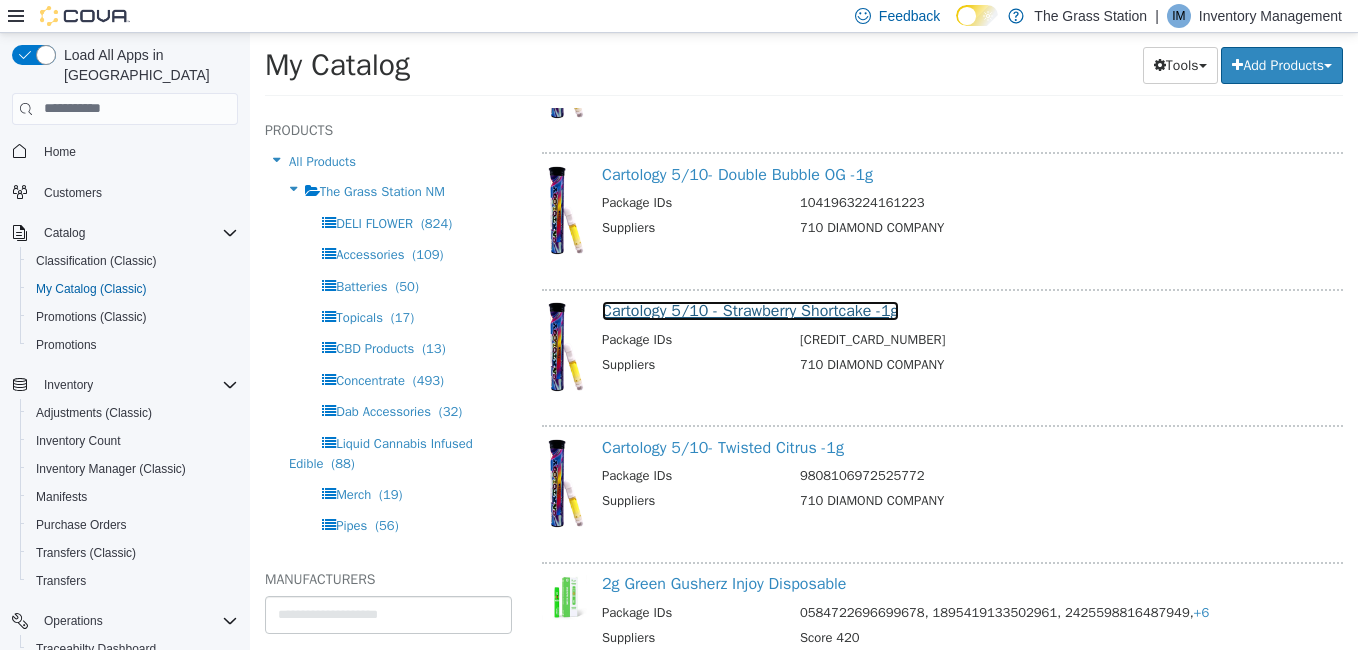 click on "Cartology 5/10 - Strawberry Shortcake -1g" at bounding box center [750, 310] 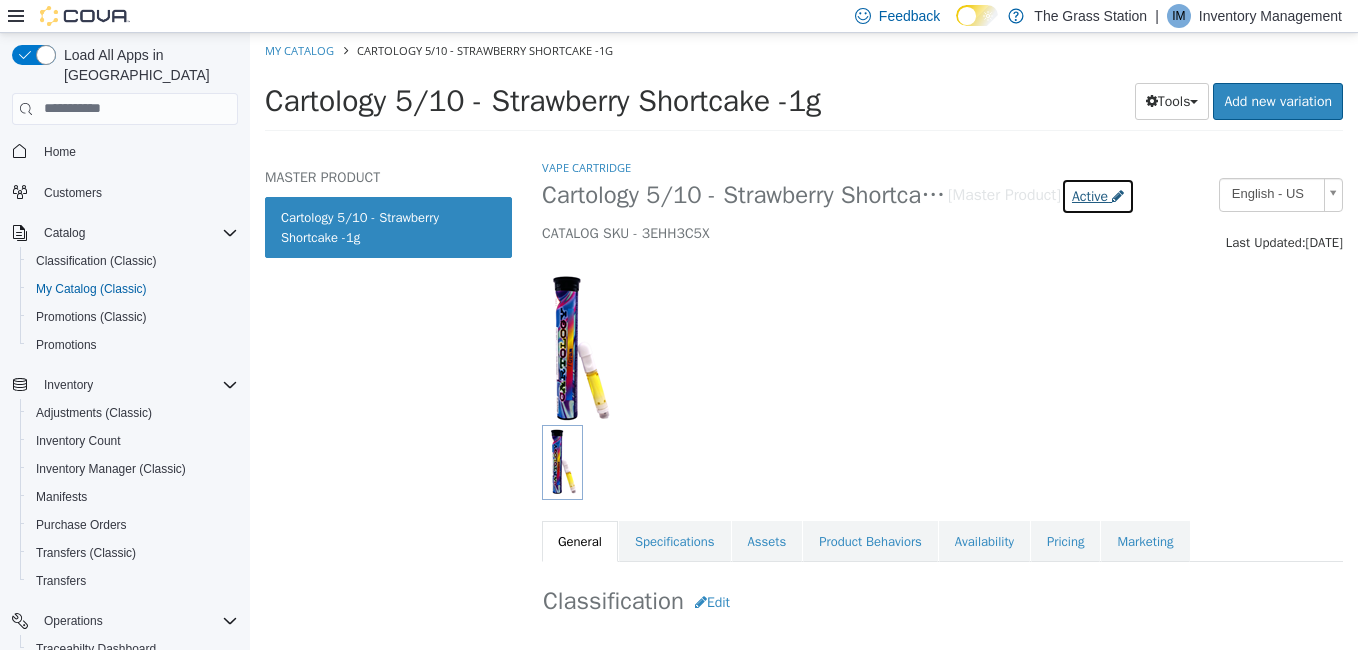 click on "Active" at bounding box center (1090, 195) 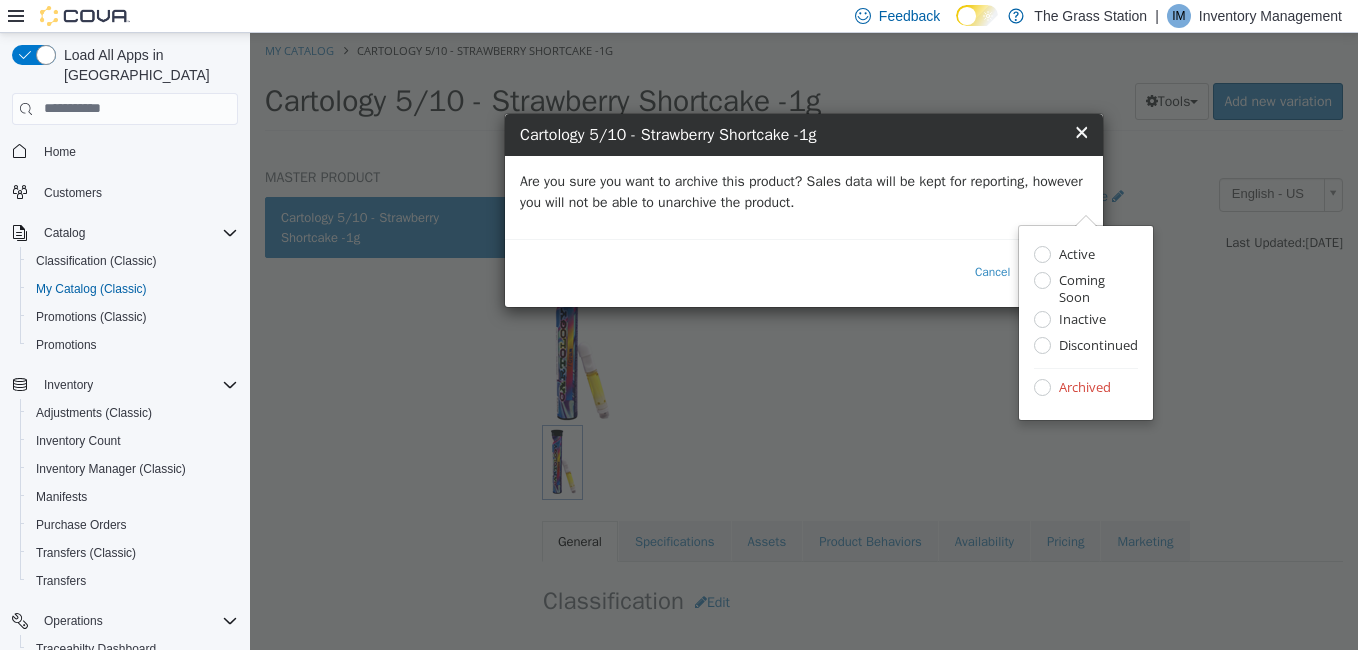 click on "Are you sure you want to archive this product? Sales data will be kept for reporting, however you will not be able to unarchive the product." at bounding box center (804, 191) 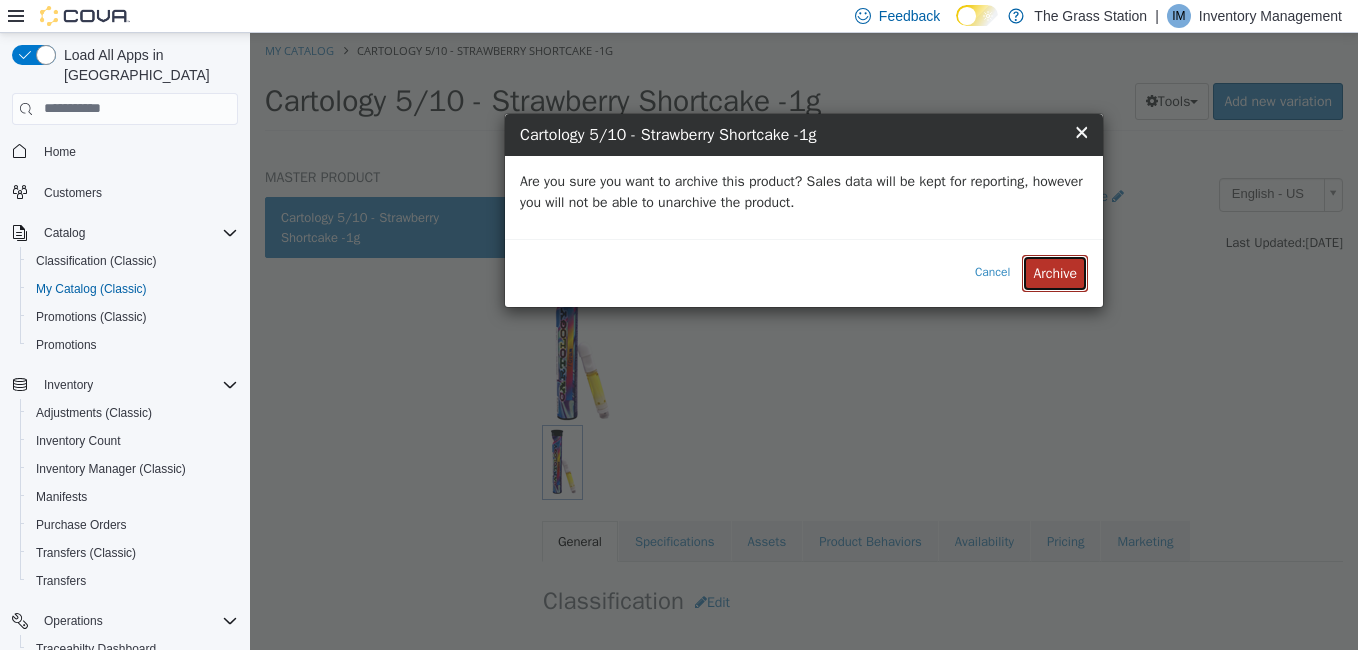 click on "Archive" at bounding box center [1055, 272] 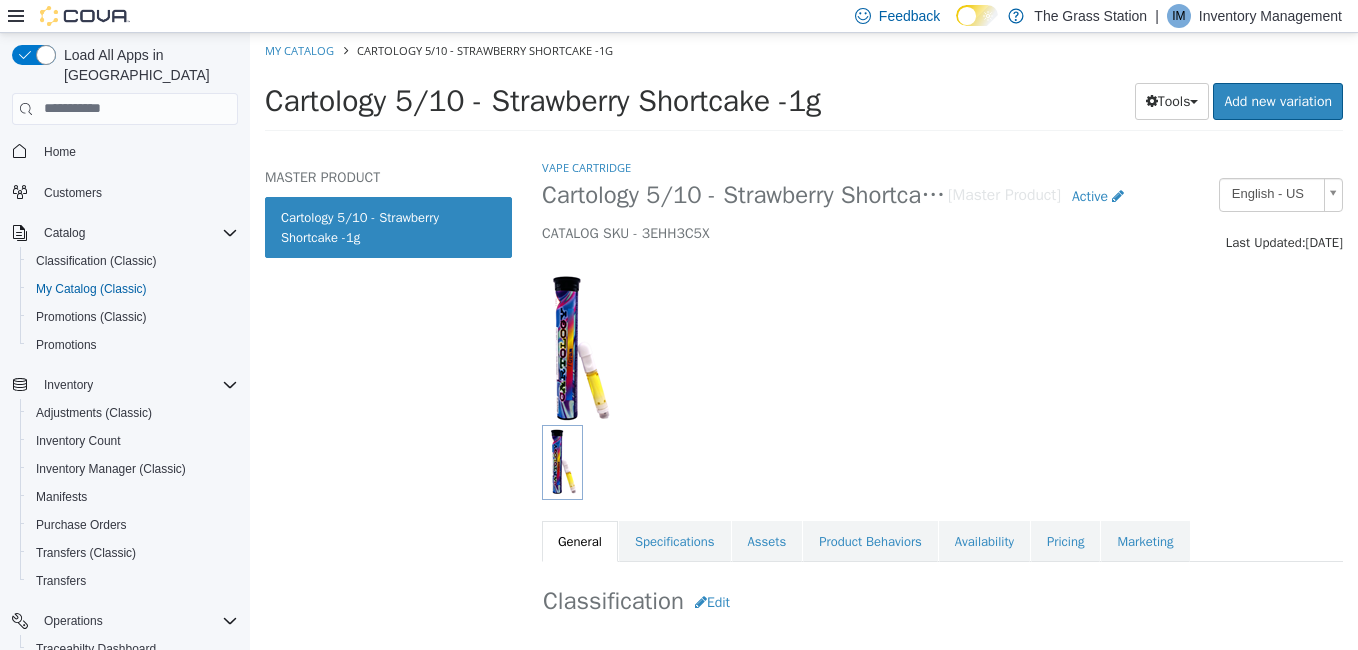 select on "**********" 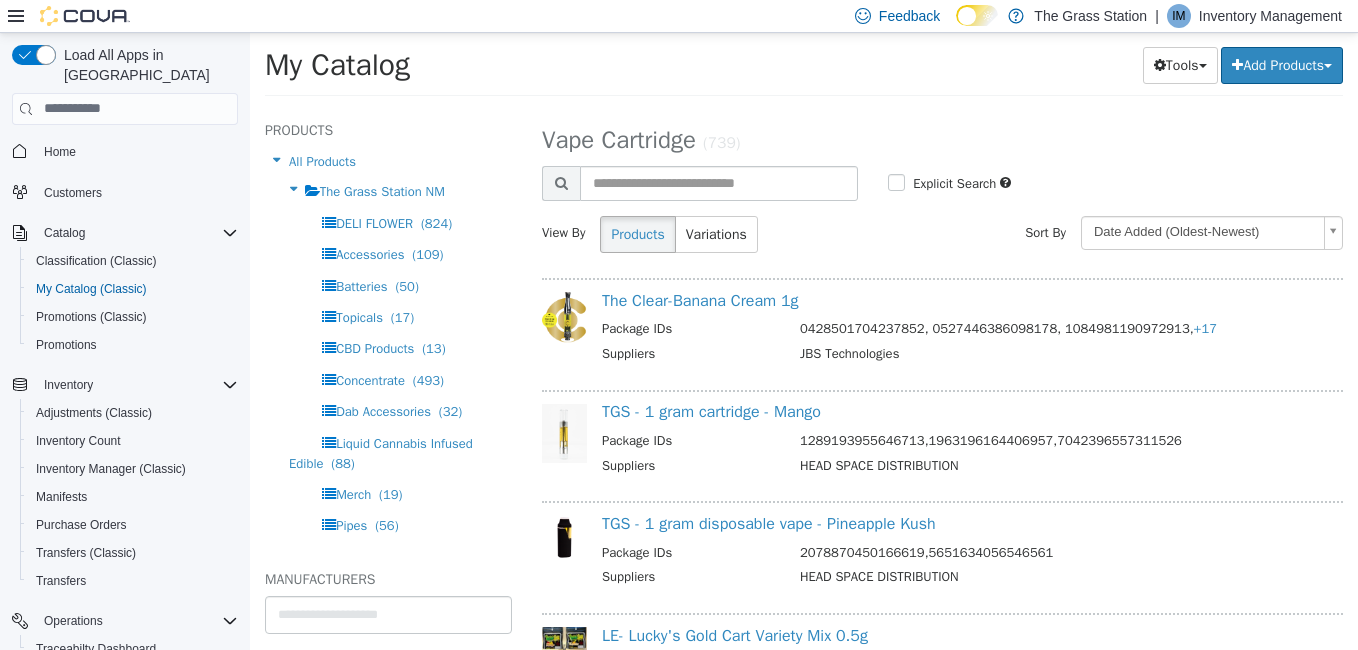 scroll, scrollTop: 10424, scrollLeft: 0, axis: vertical 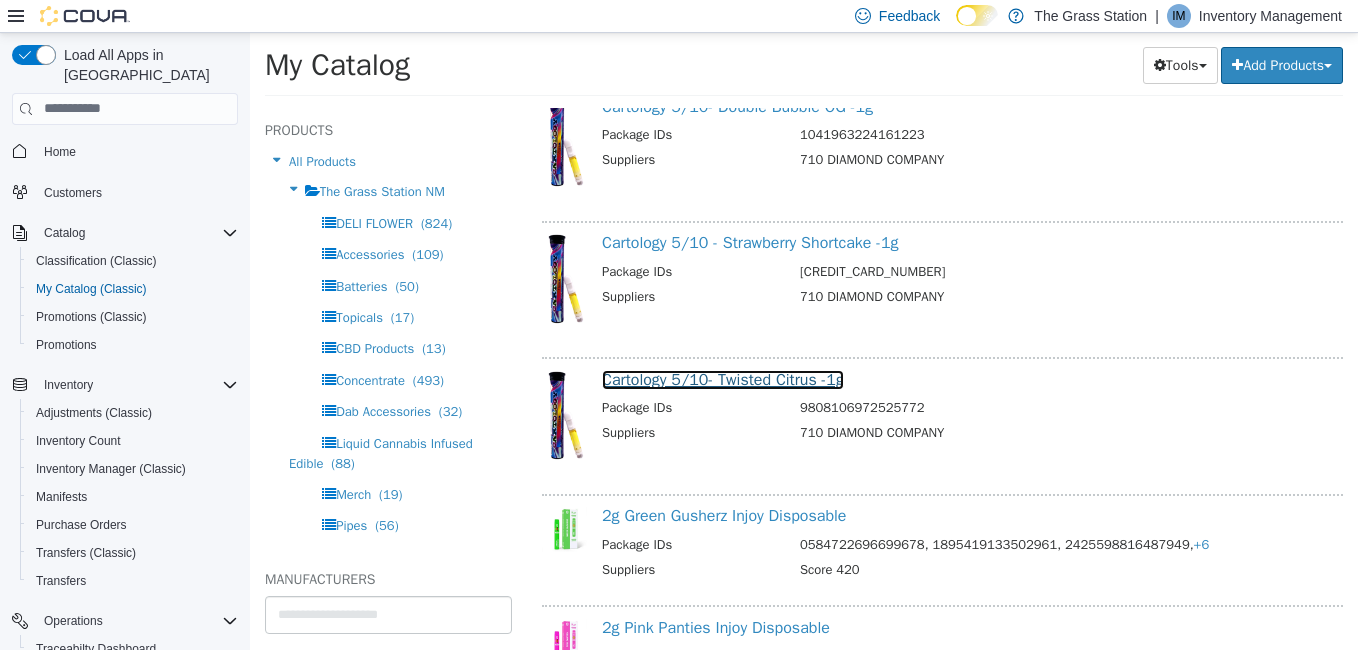 click on "Cartology 5/10- Twisted Citrus -1g" at bounding box center (723, 379) 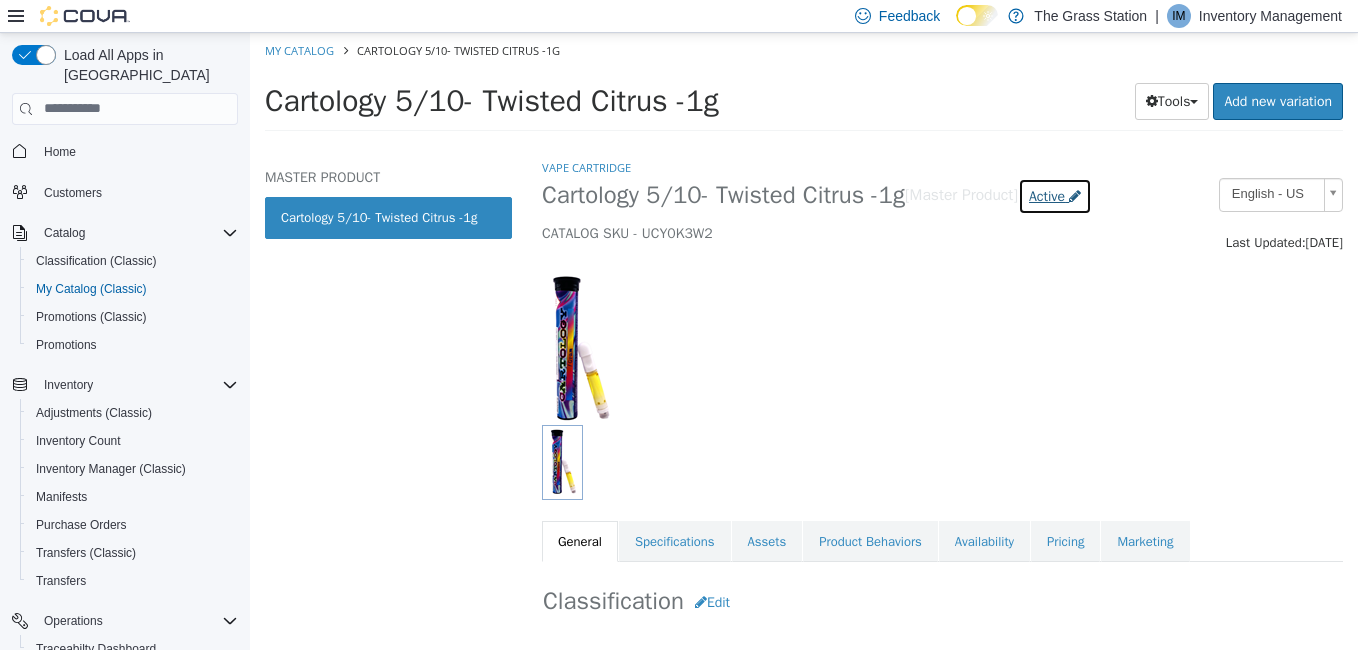 click on "Active" at bounding box center [1047, 195] 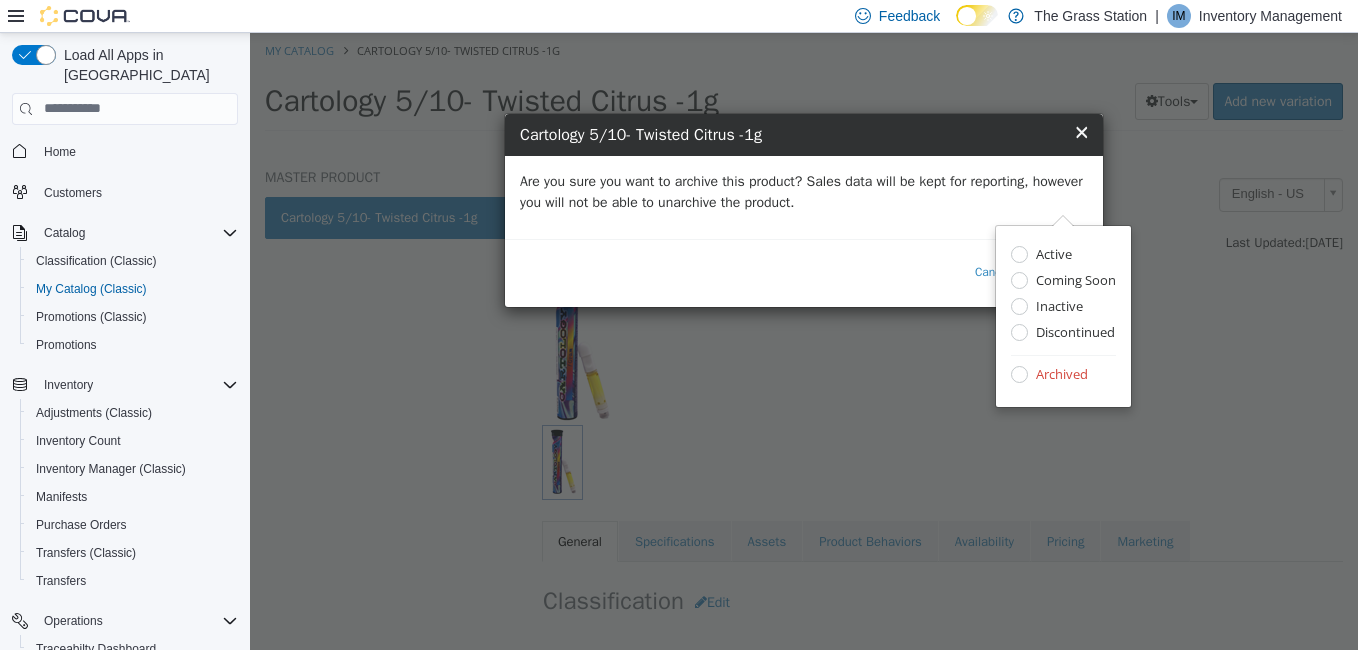 click on "Are you sure you want to archive this product? Sales data will be kept for reporting, however you will not be able to unarchive the product." at bounding box center [804, 196] 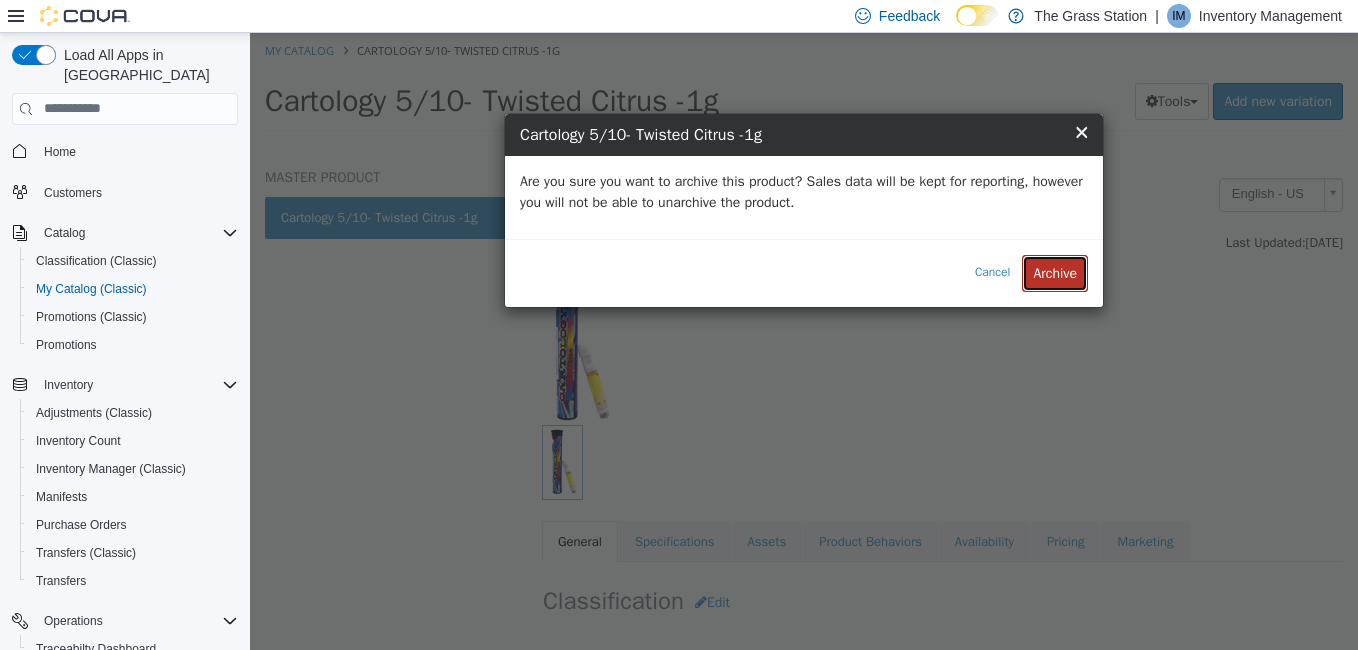 click on "Archive" at bounding box center (1055, 272) 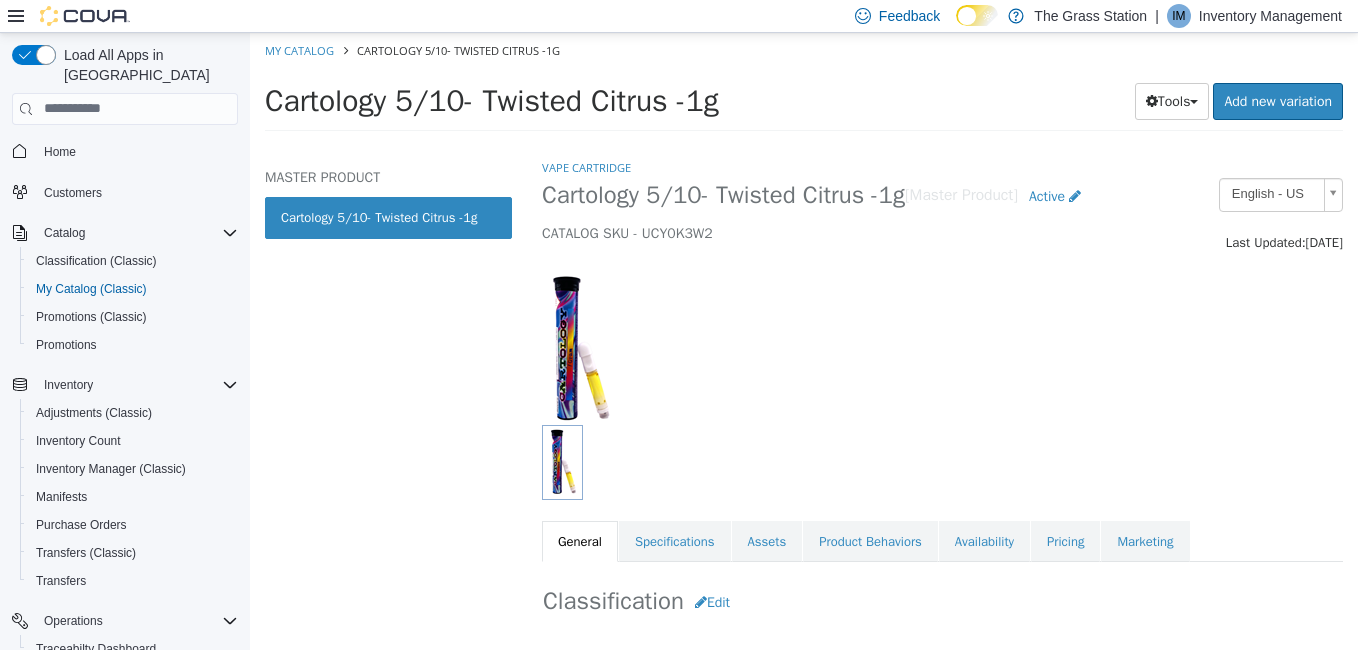 select on "**********" 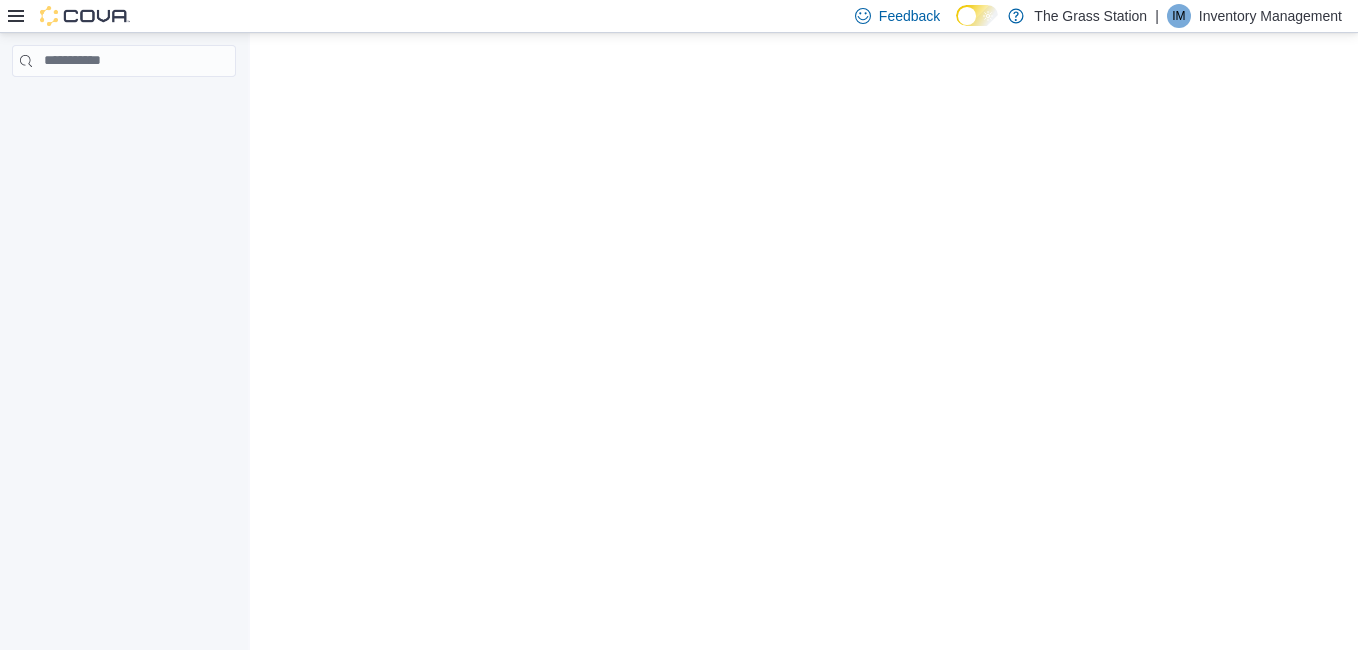 scroll, scrollTop: 0, scrollLeft: 0, axis: both 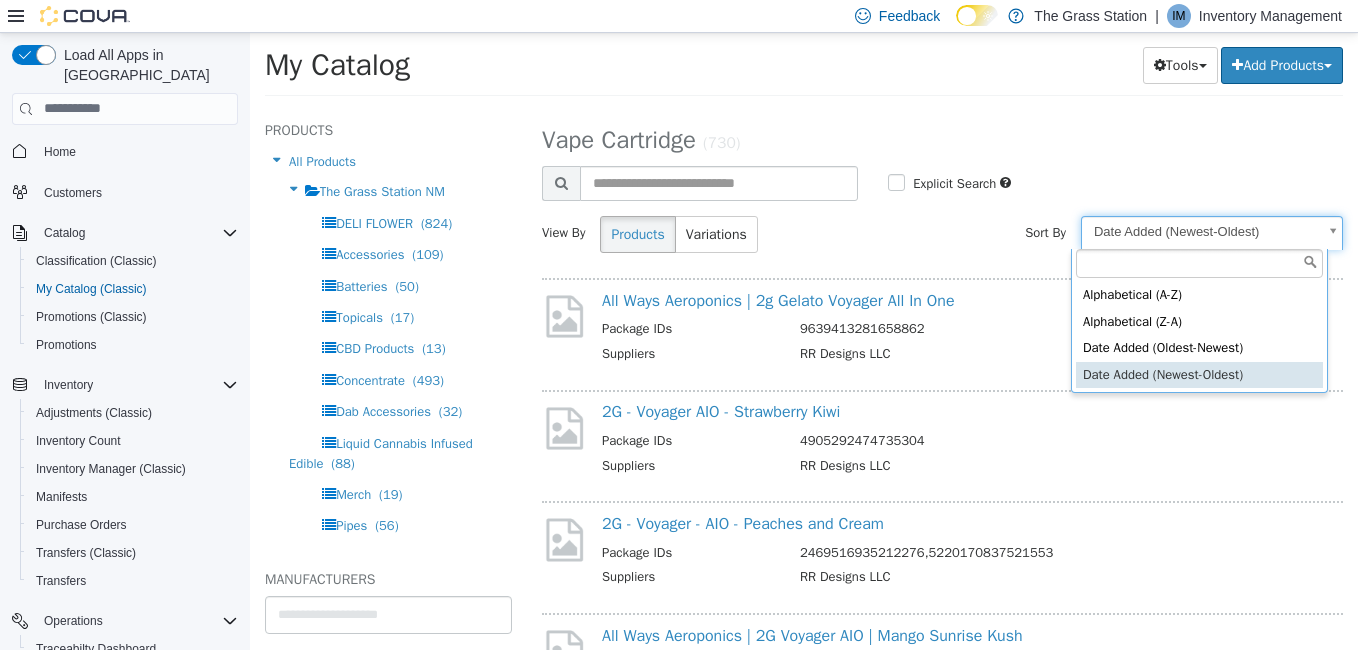click on "**********" at bounding box center (804, 70) 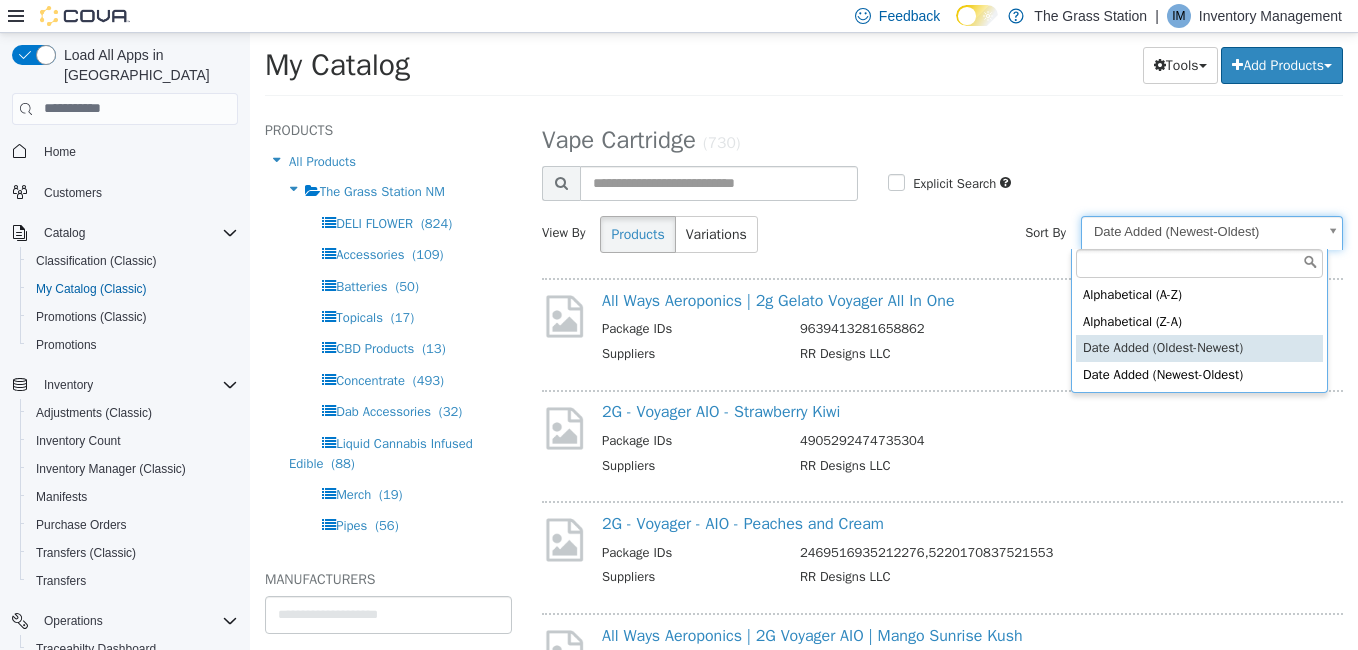 select on "**********" 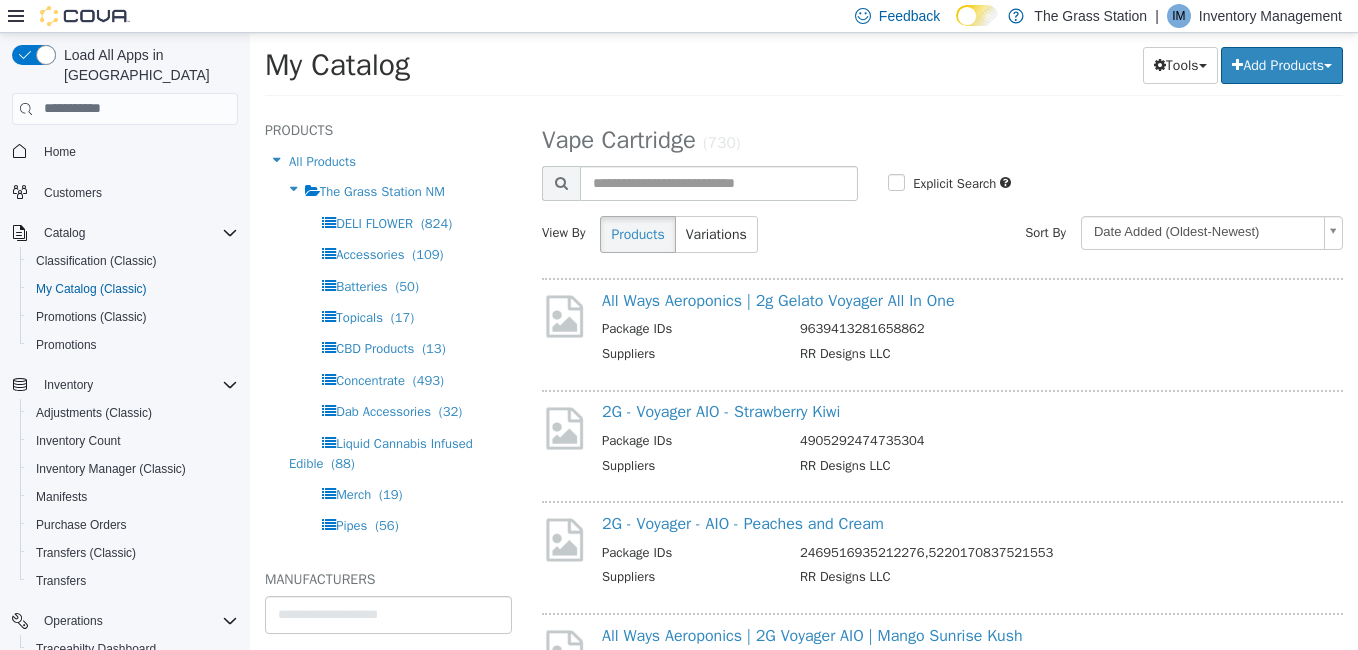 select on "**********" 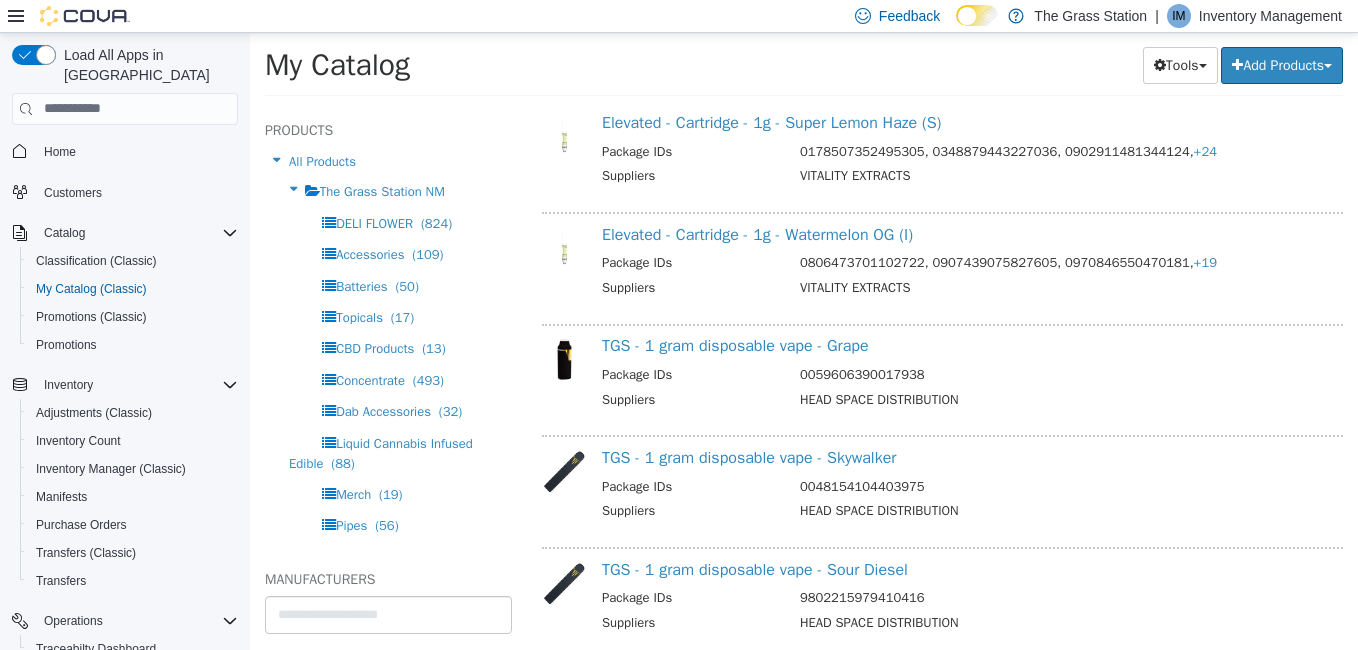 scroll, scrollTop: 1975, scrollLeft: 0, axis: vertical 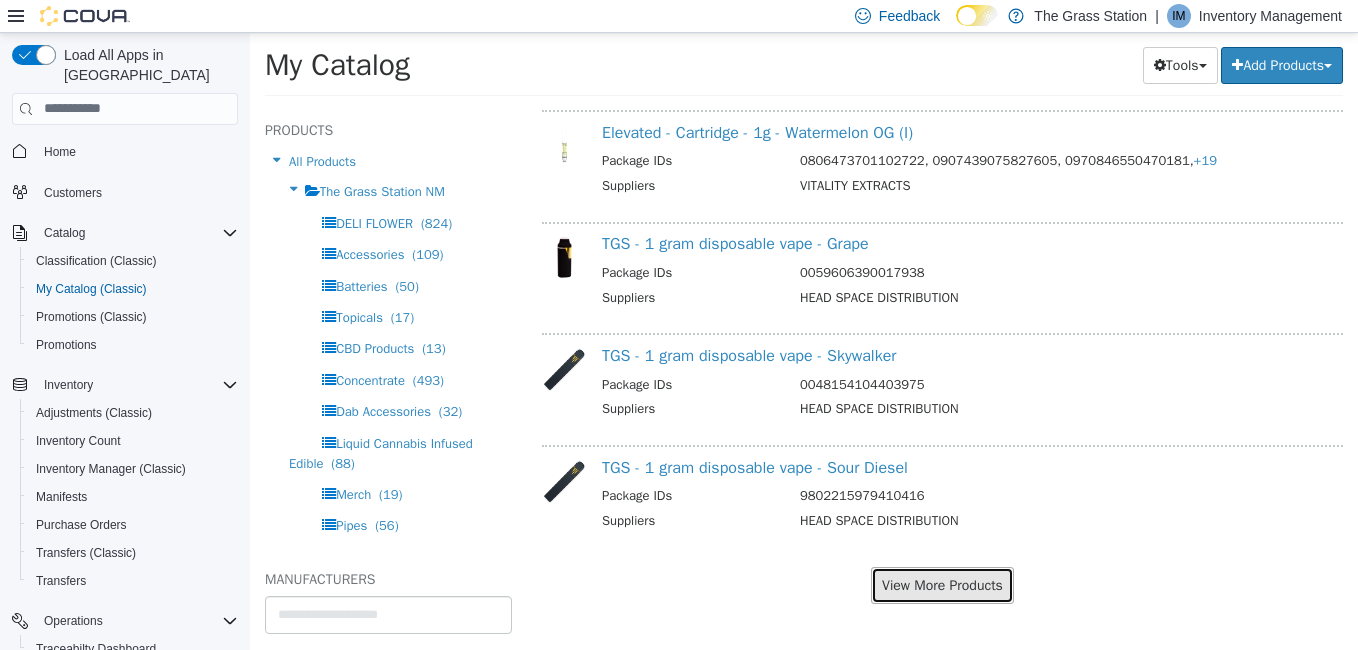 click on "View More Products" at bounding box center (942, 584) 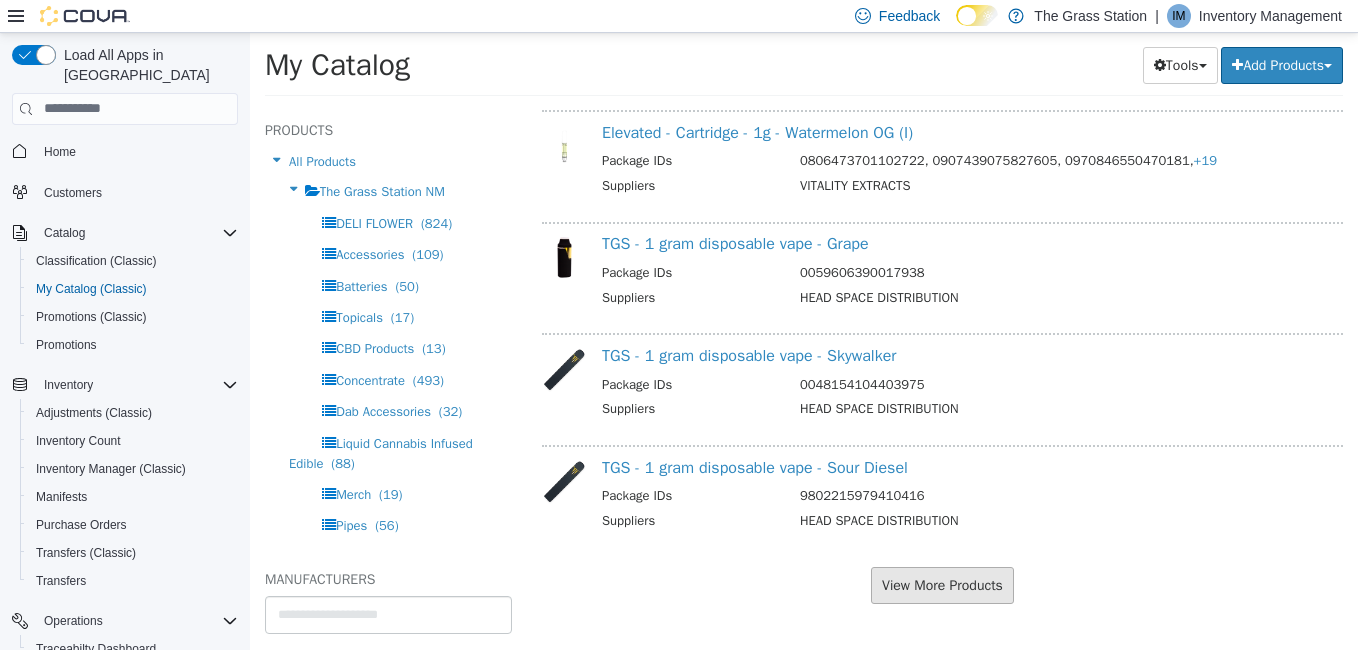 scroll, scrollTop: 1923, scrollLeft: 0, axis: vertical 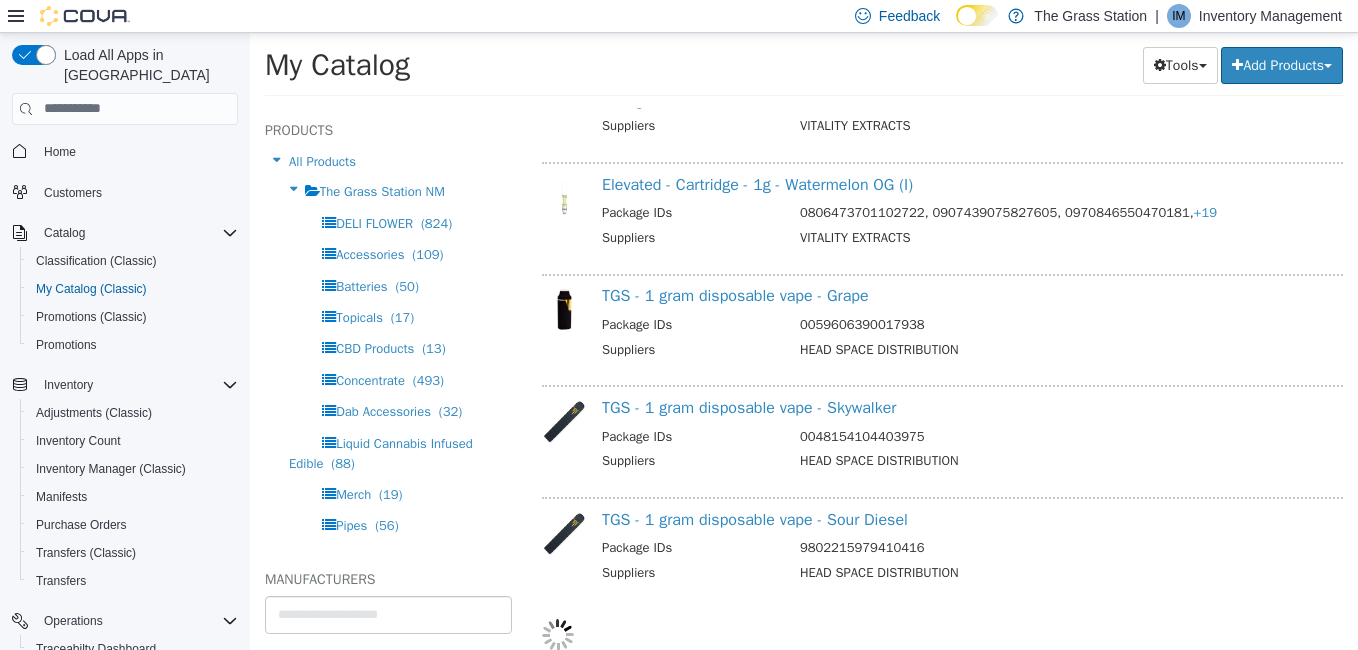 select on "**********" 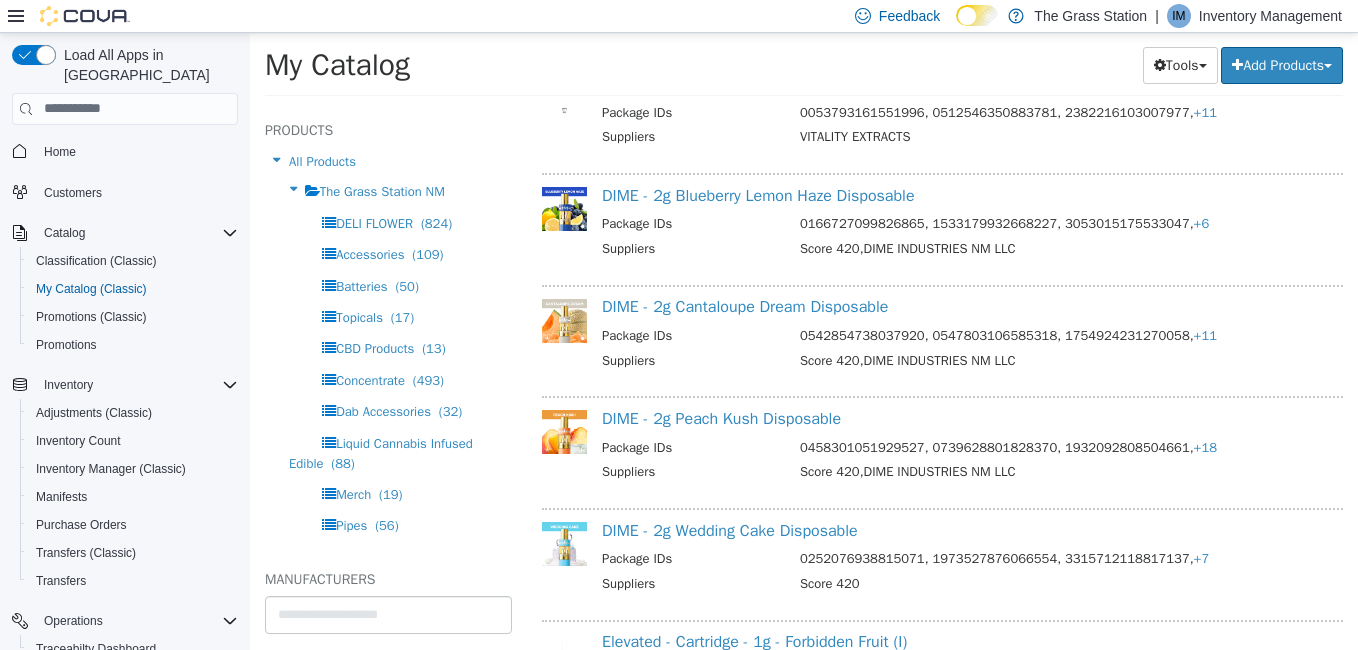 scroll, scrollTop: 4243, scrollLeft: 0, axis: vertical 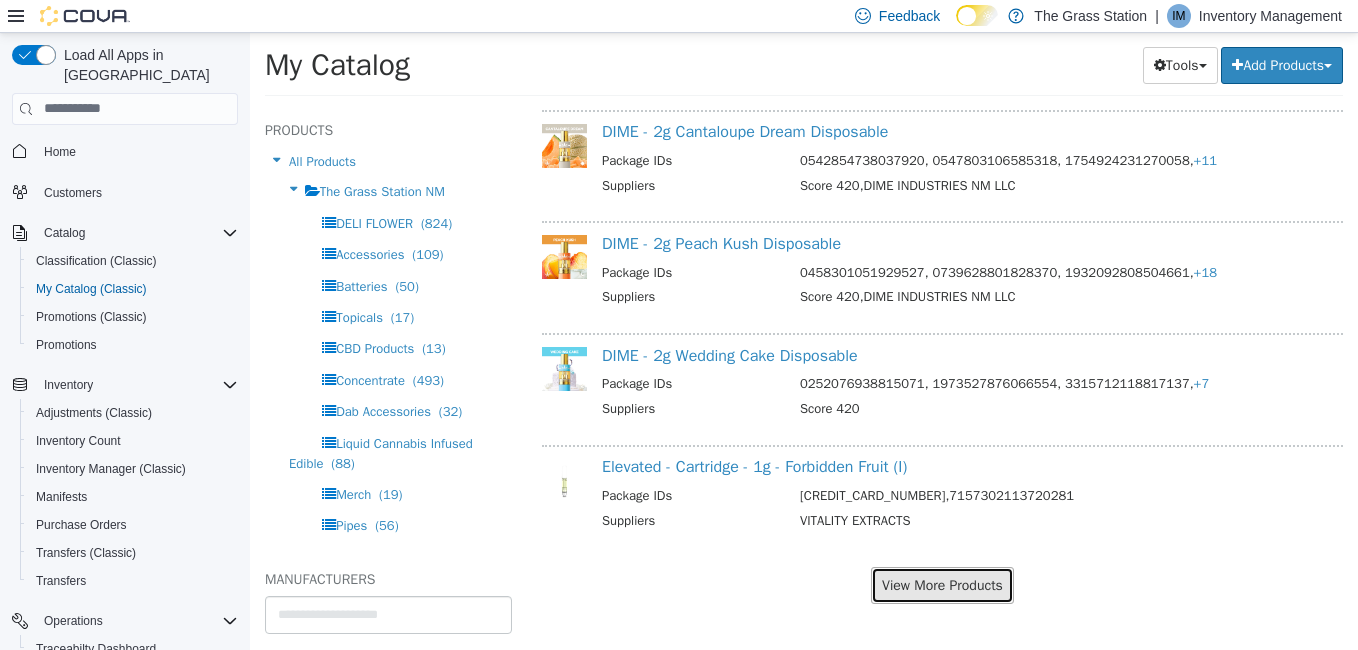 click on "View More Products" at bounding box center [942, 584] 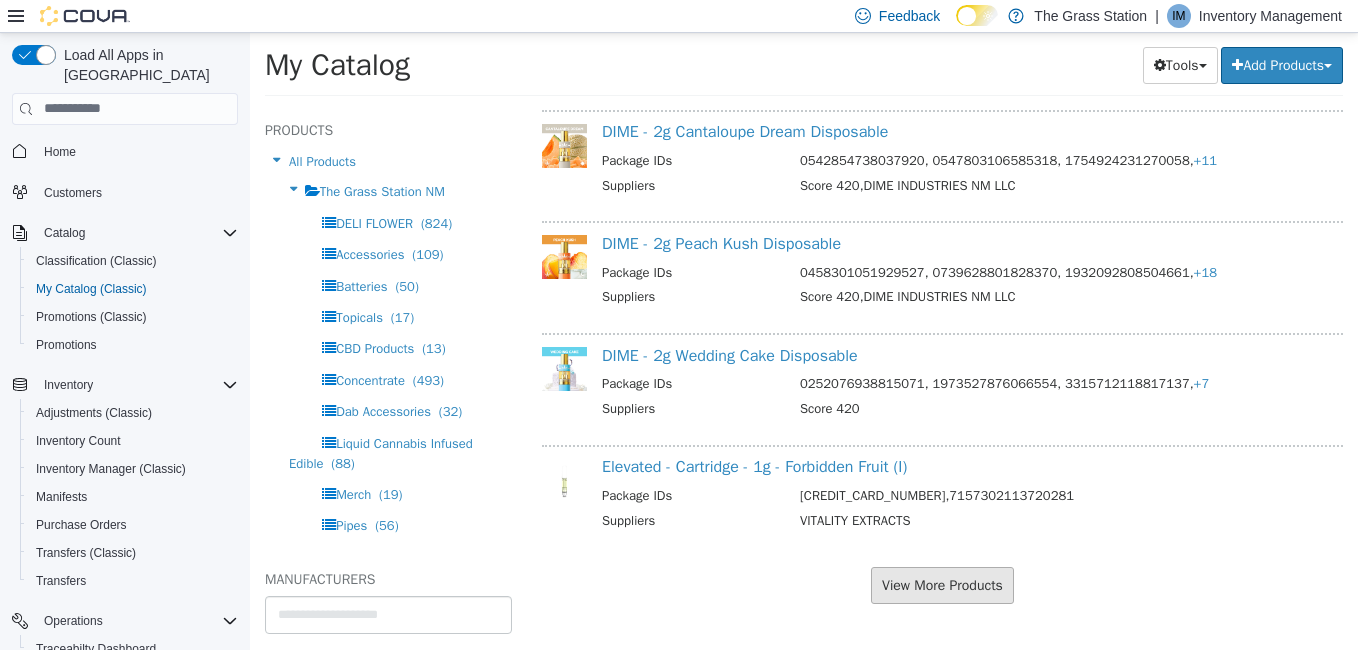 scroll, scrollTop: 4191, scrollLeft: 0, axis: vertical 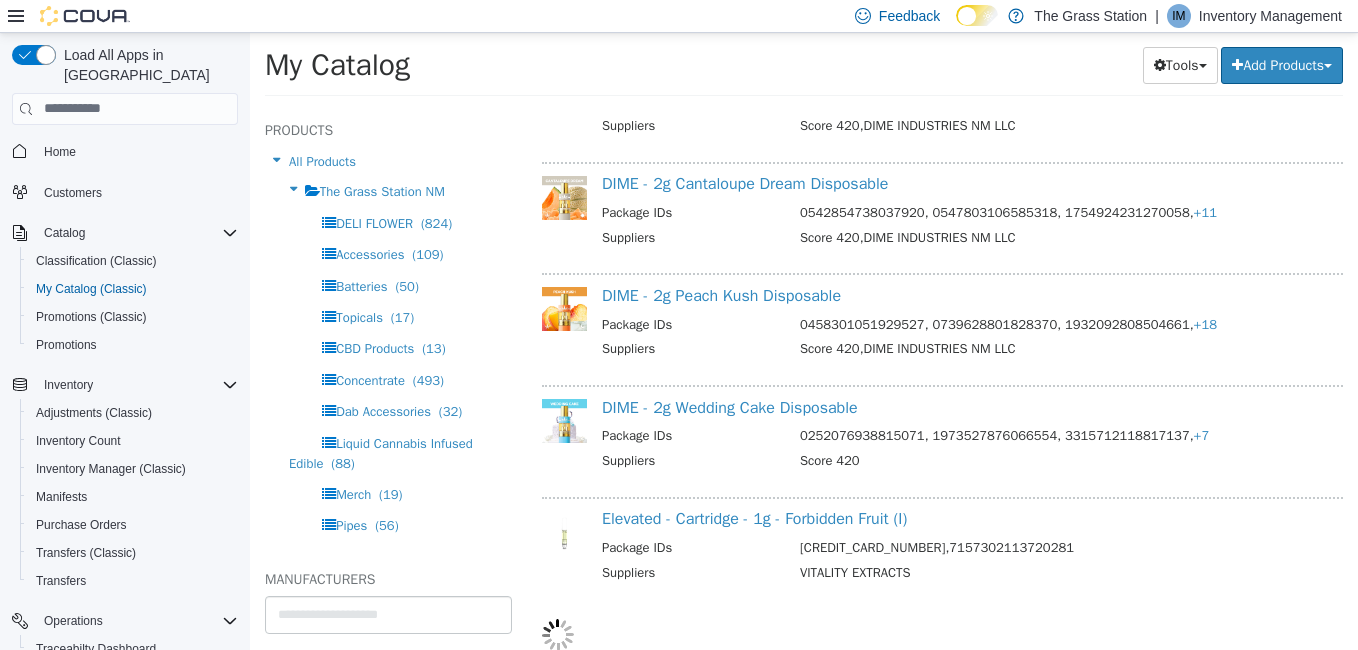 select on "**********" 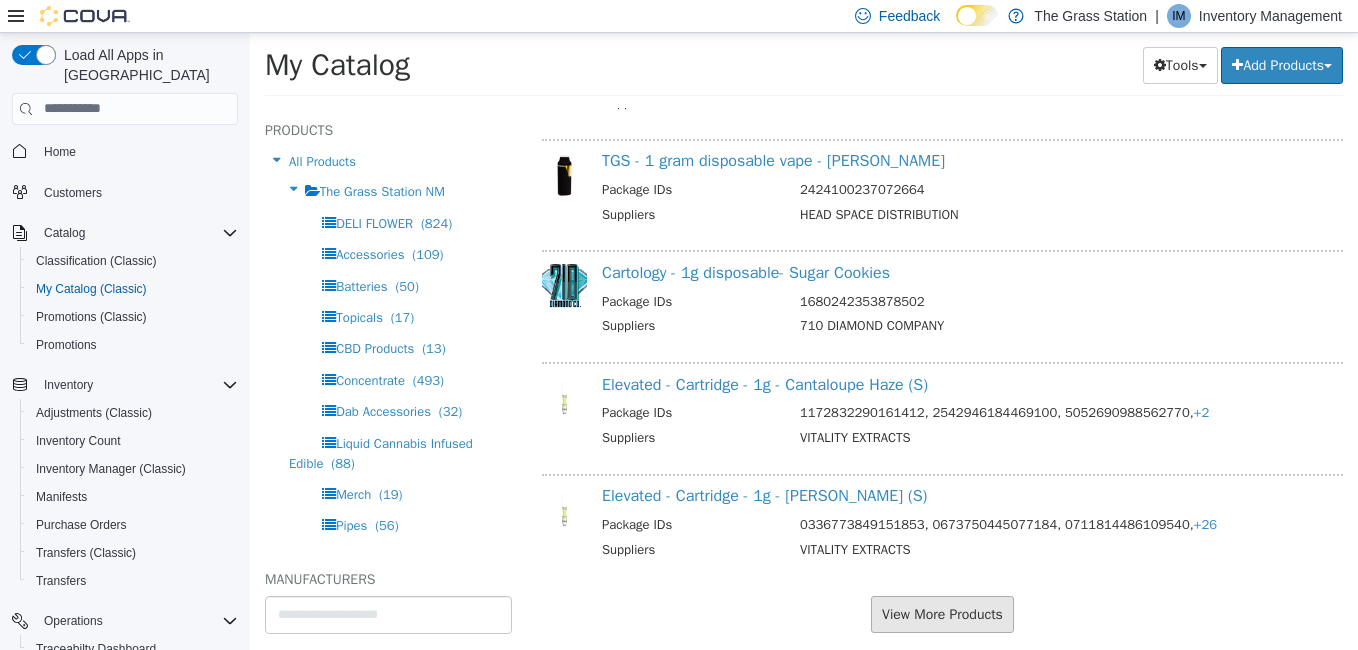 scroll, scrollTop: 6477, scrollLeft: 0, axis: vertical 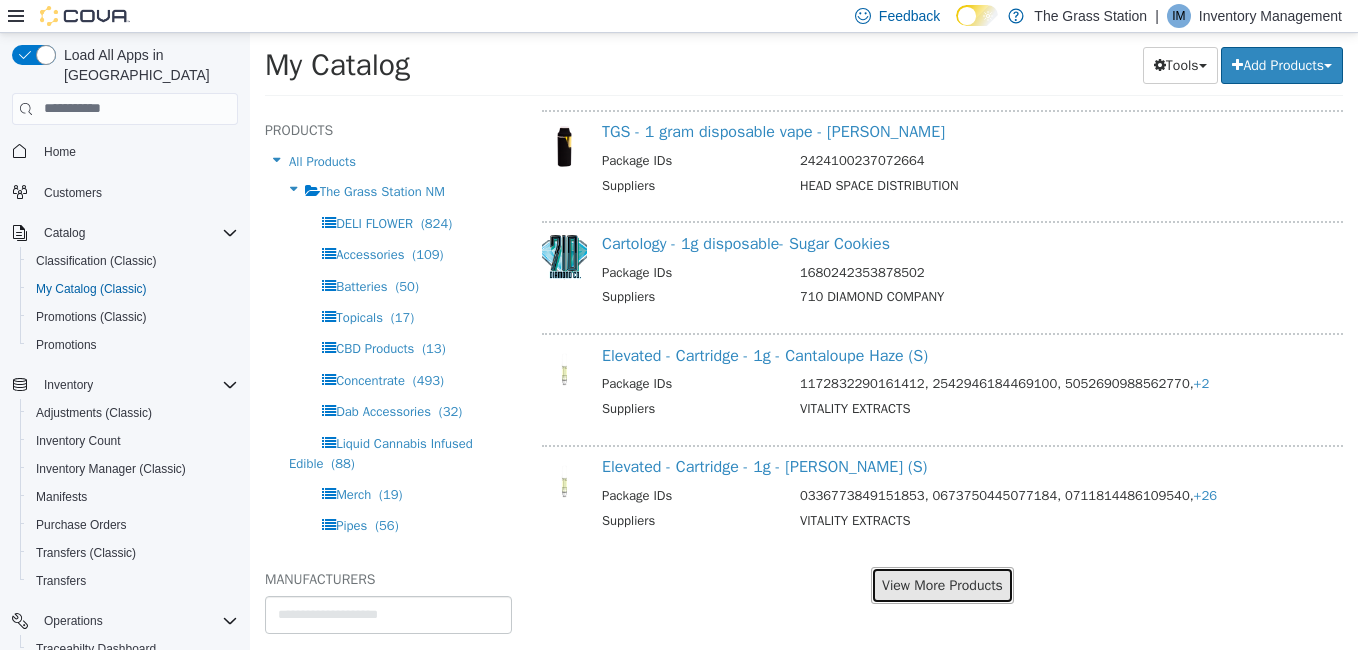 click on "View More Products" at bounding box center (942, 584) 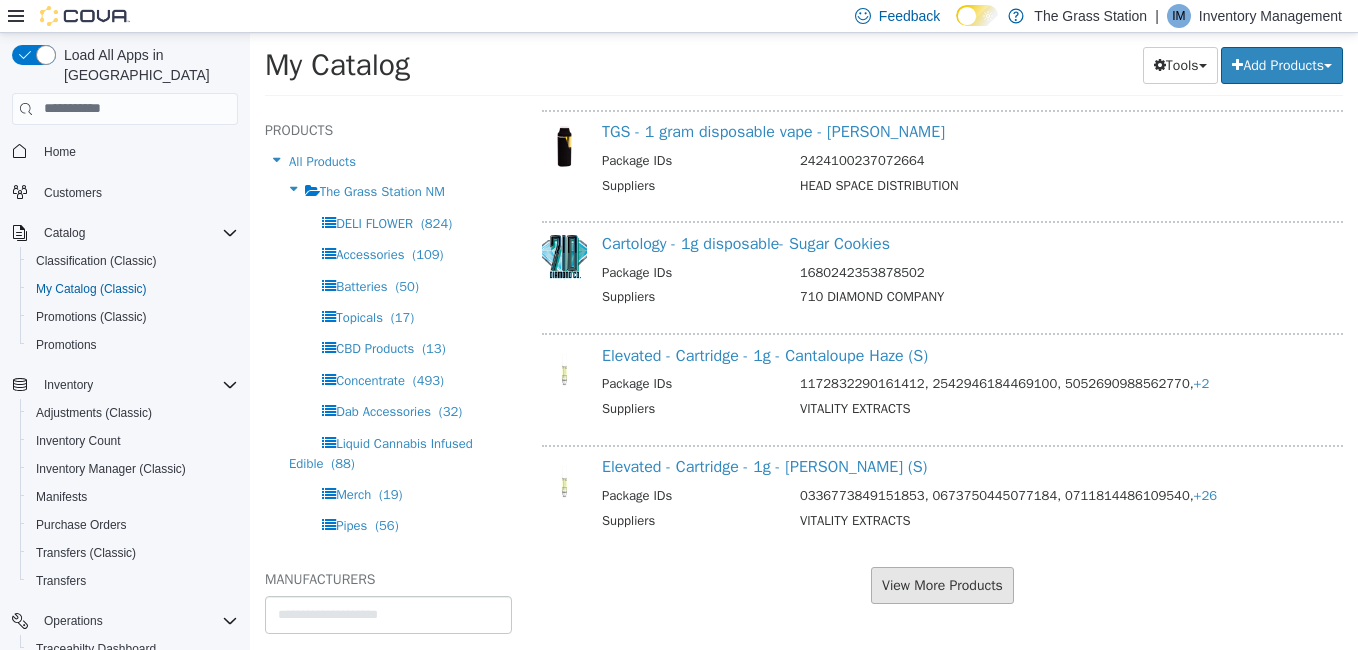 scroll, scrollTop: 6425, scrollLeft: 0, axis: vertical 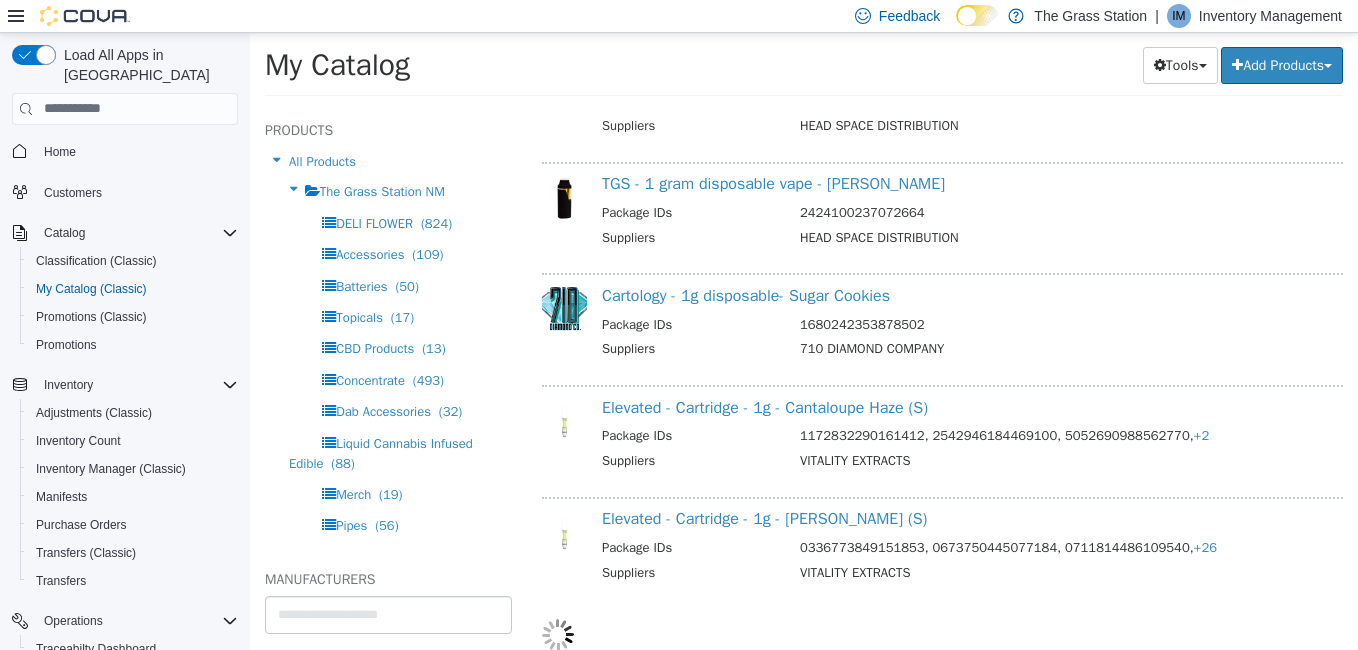 select on "**********" 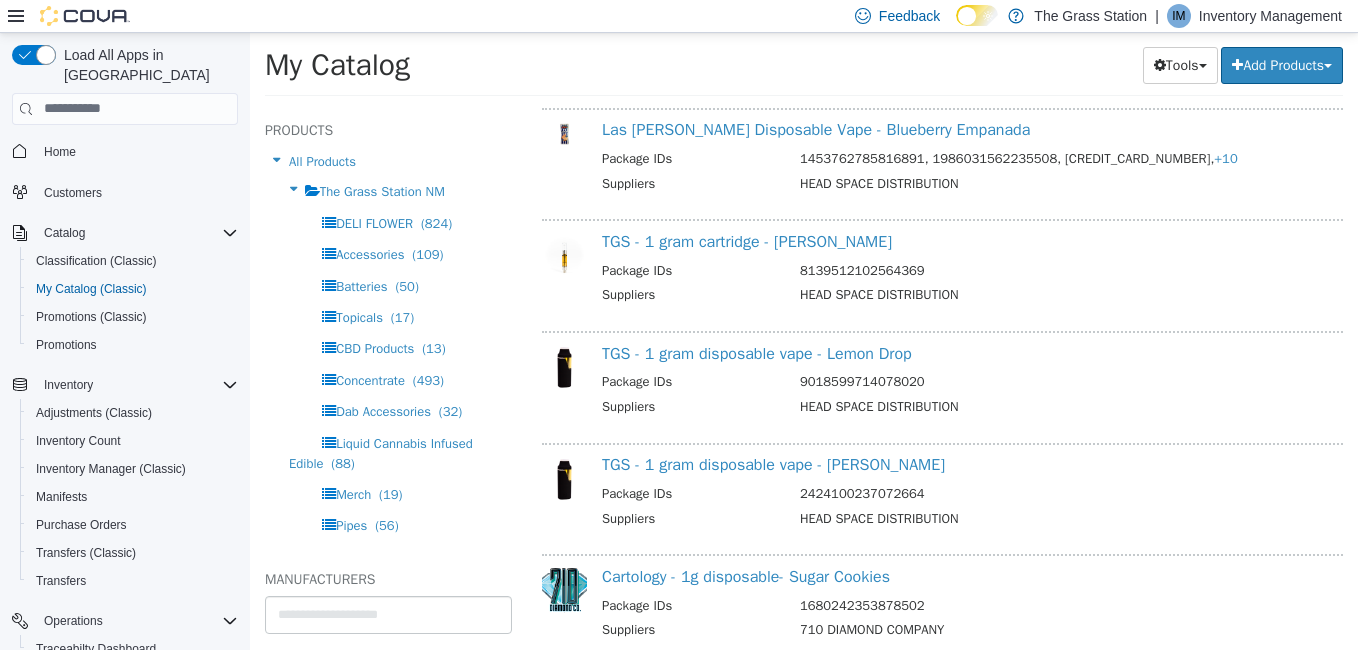 scroll, scrollTop: 6170, scrollLeft: 0, axis: vertical 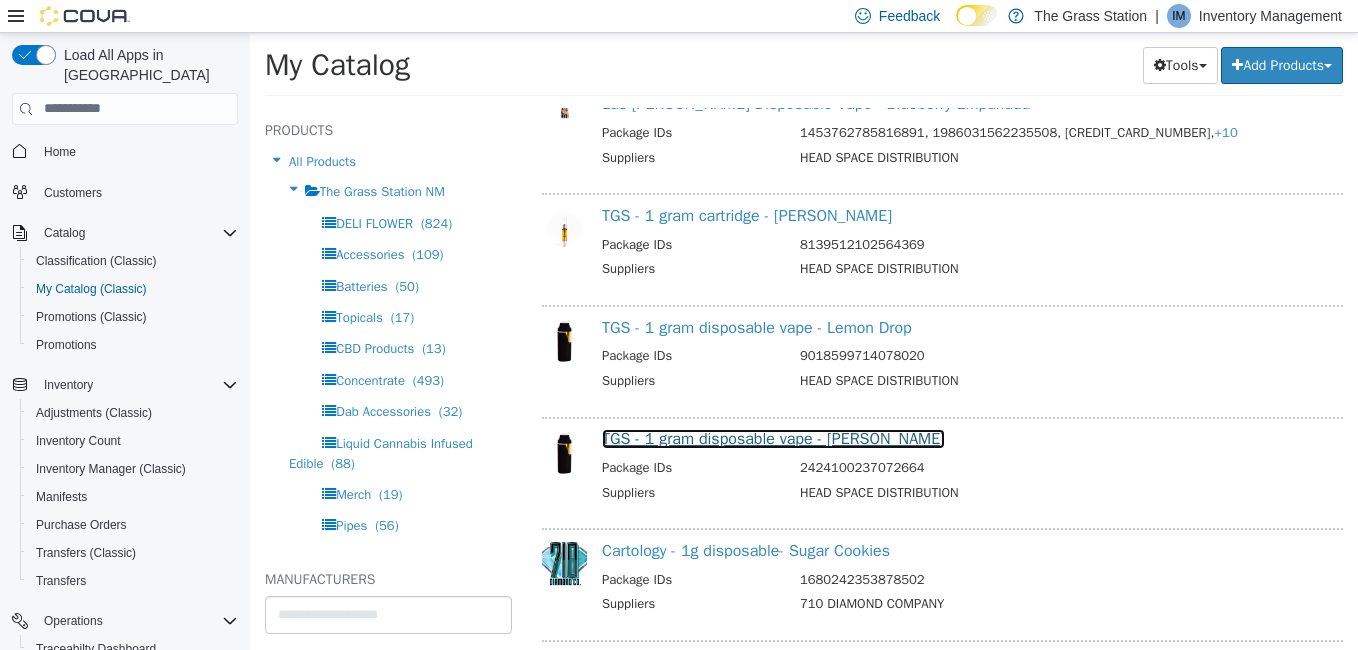 click on "TGS - 1 gram disposable vape - [PERSON_NAME]" at bounding box center [773, 438] 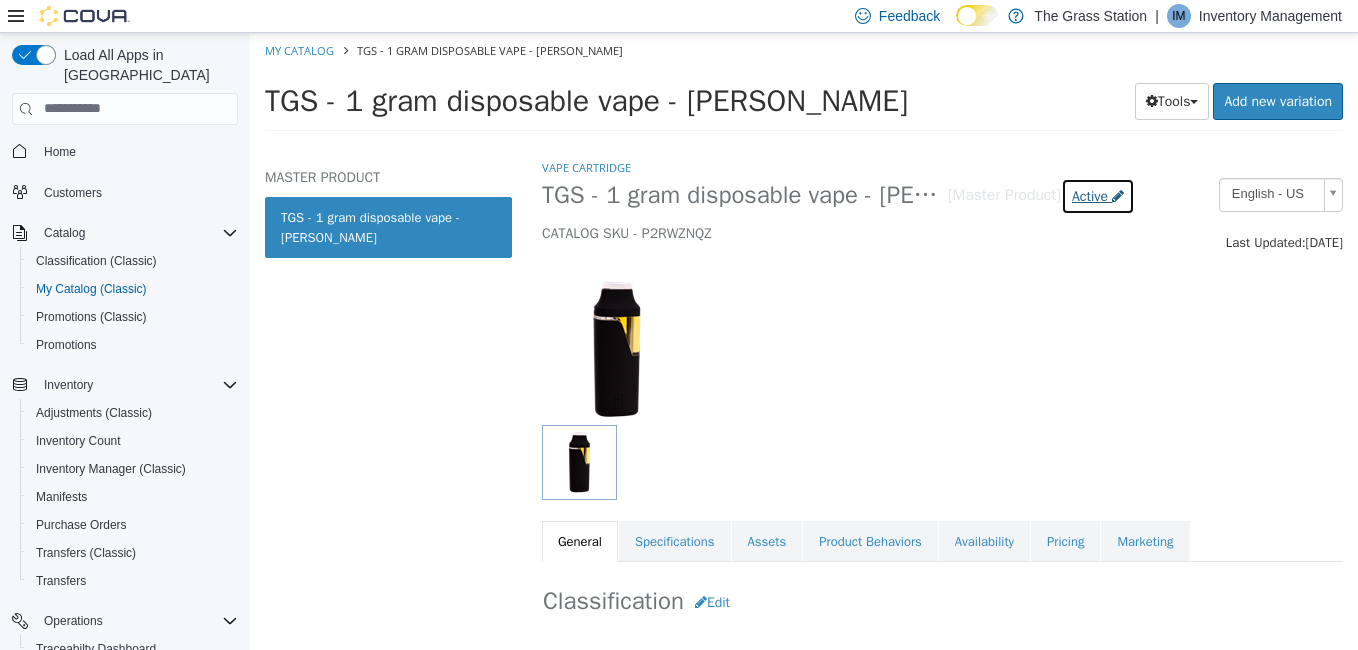 click on "Active" at bounding box center [1090, 195] 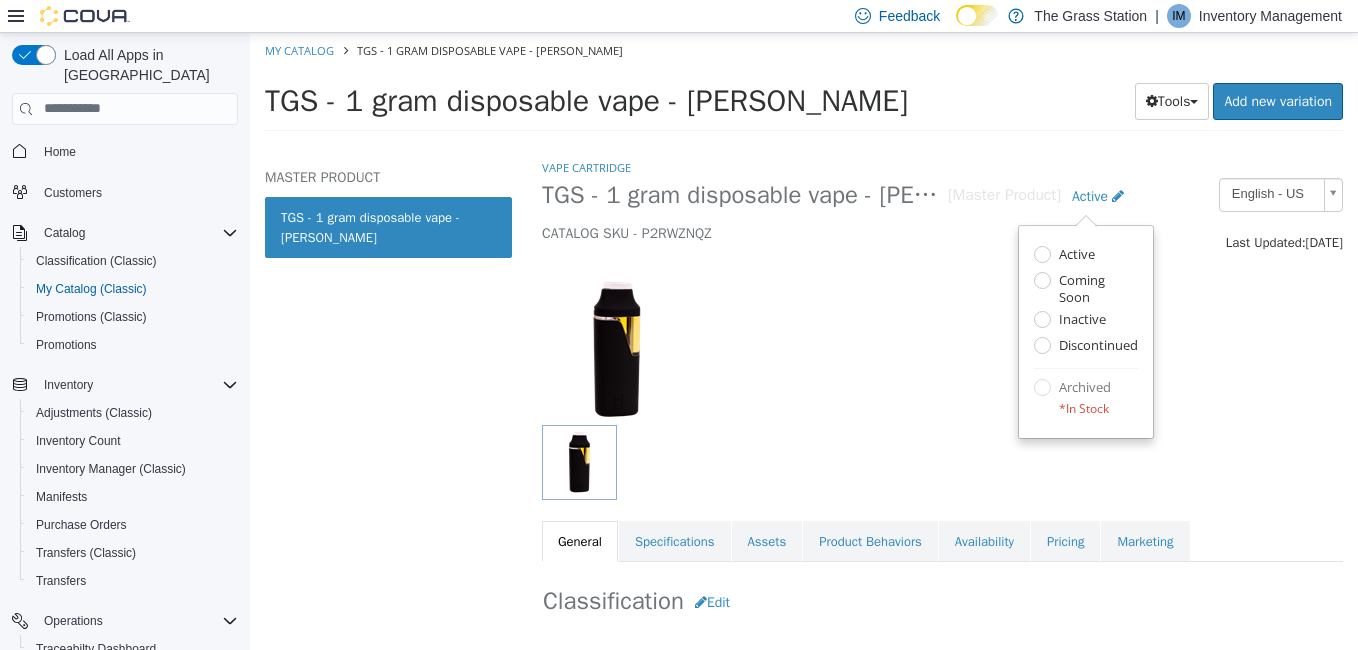 select on "**********" 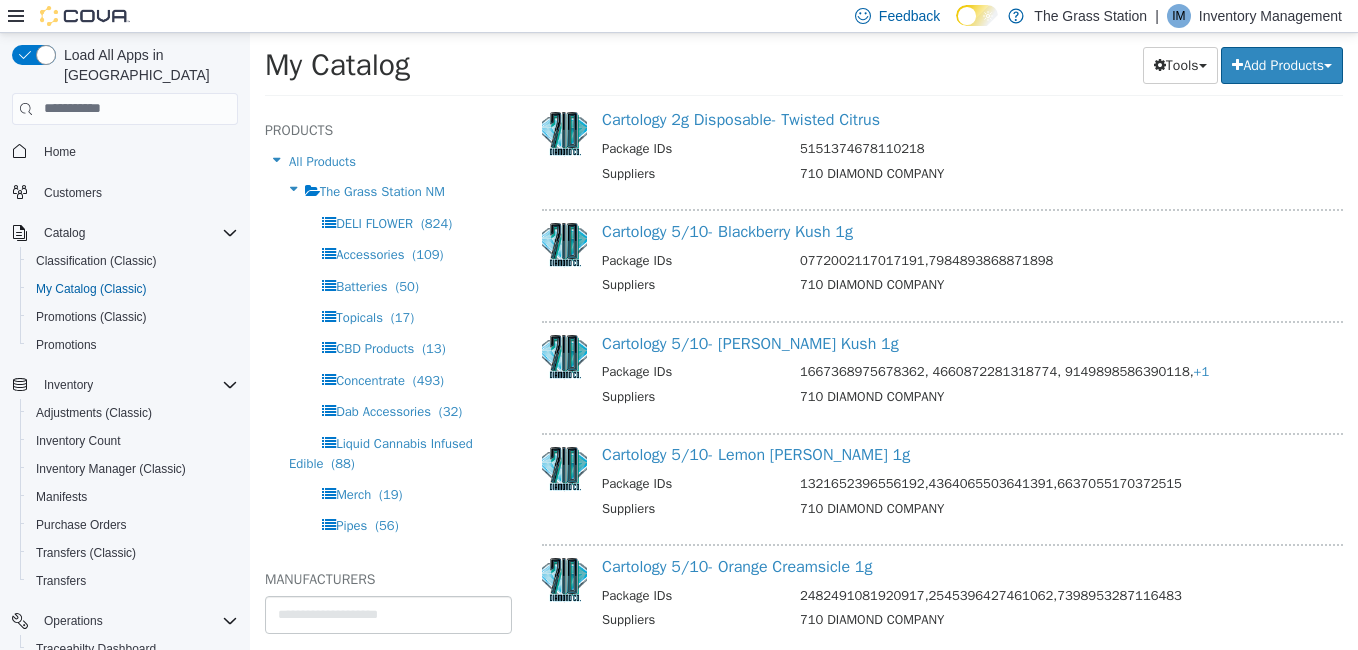 scroll, scrollTop: 7881, scrollLeft: 0, axis: vertical 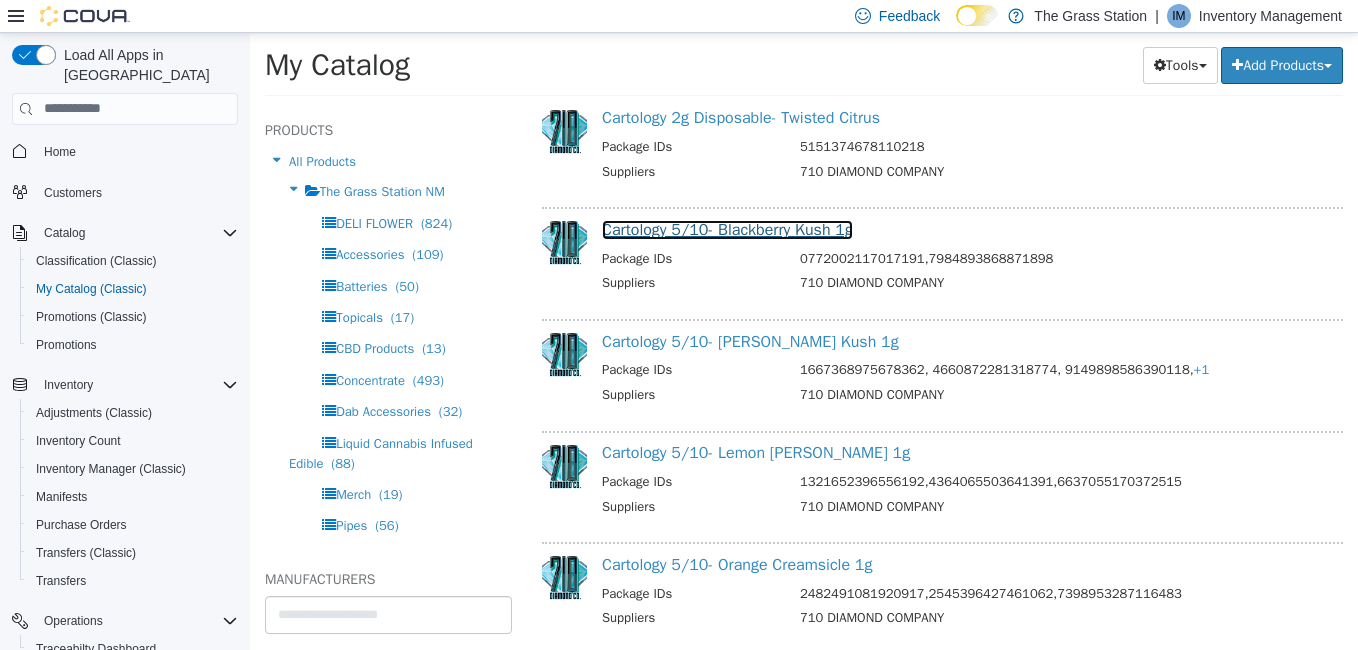 click on "Cartology 5/10- Blackberry Kush 1g" at bounding box center [727, 229] 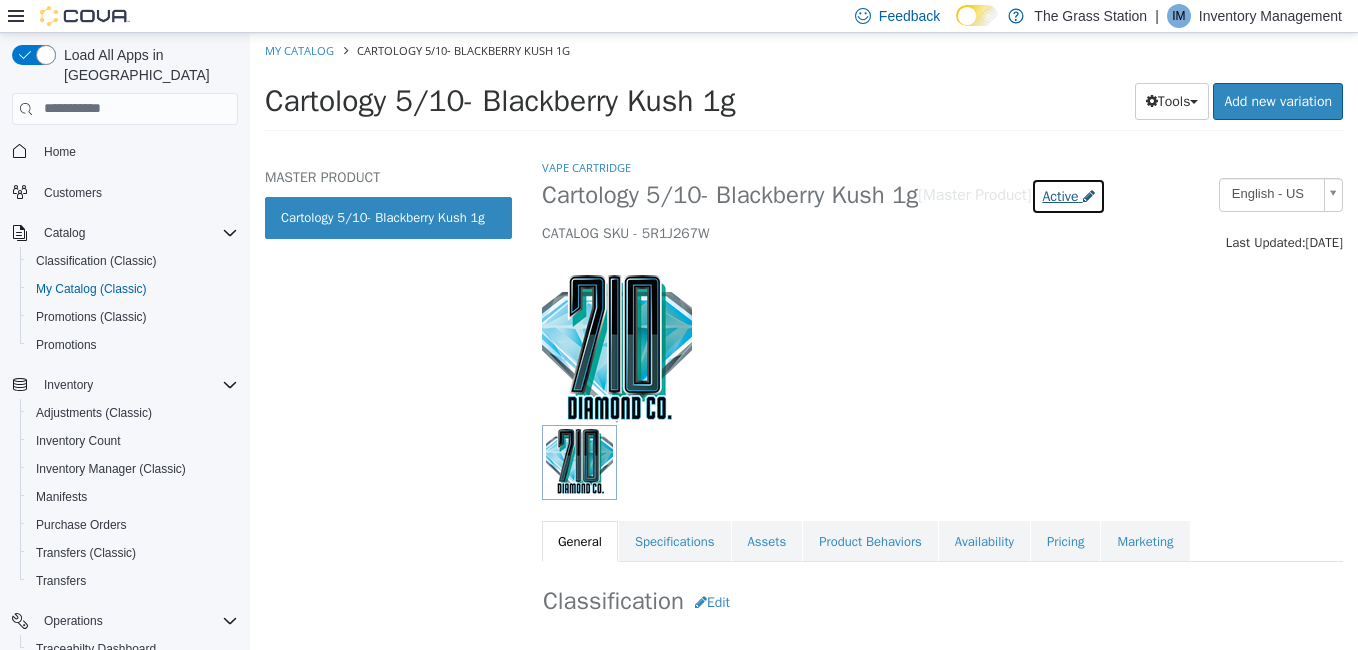 click on "Active" at bounding box center [1060, 195] 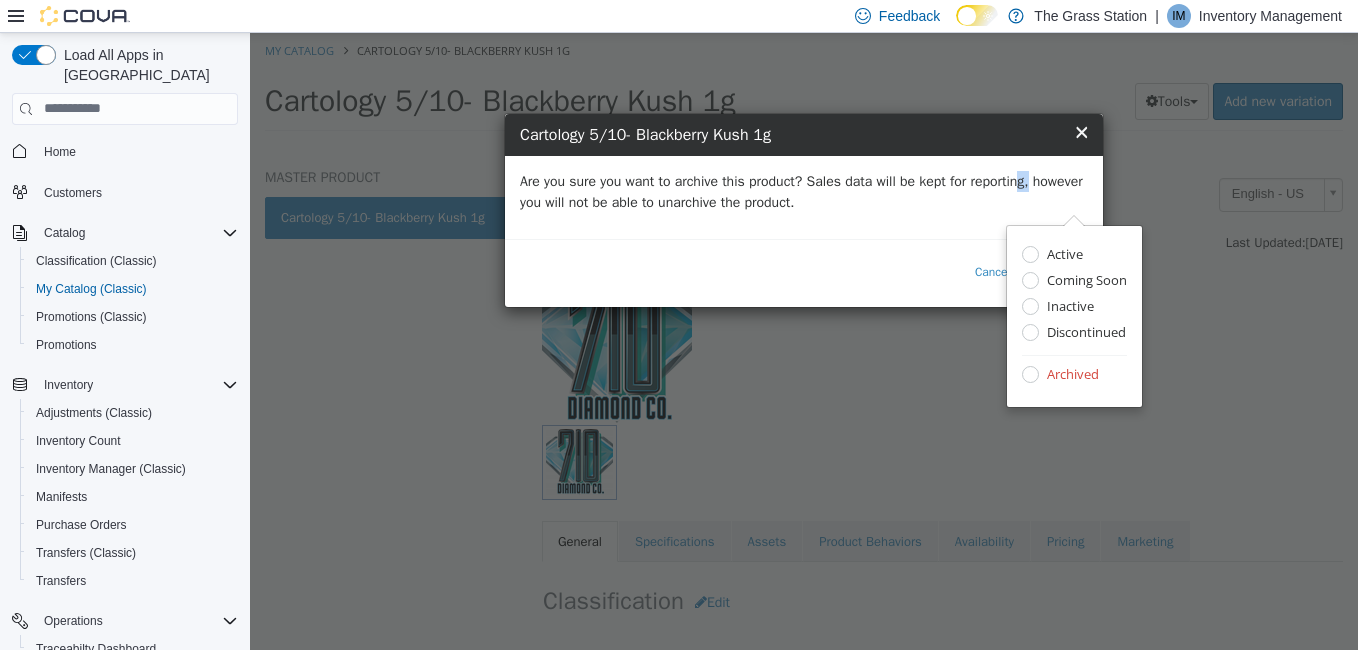 drag, startPoint x: 1044, startPoint y: 186, endPoint x: 1024, endPoint y: 169, distance: 26.24881 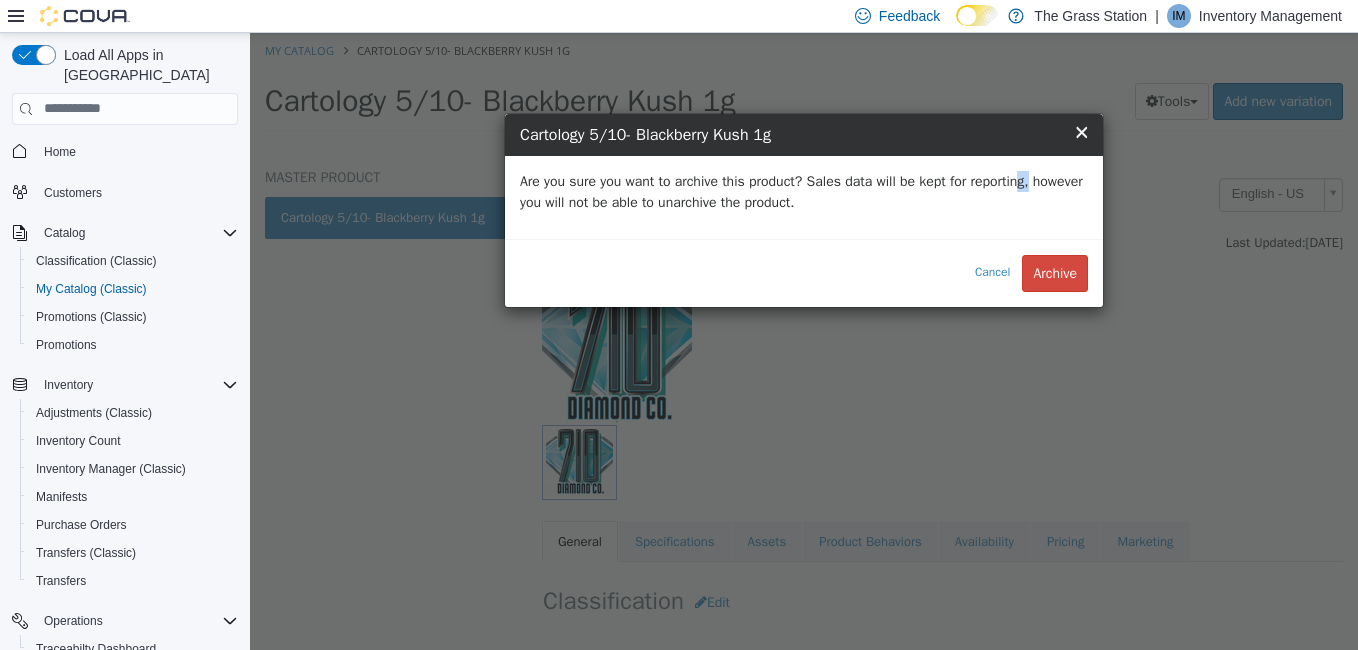 click on "Are you sure you want to archive this product? Sales data will be kept for reporting, however you will not be able to unarchive the product." at bounding box center [804, 191] 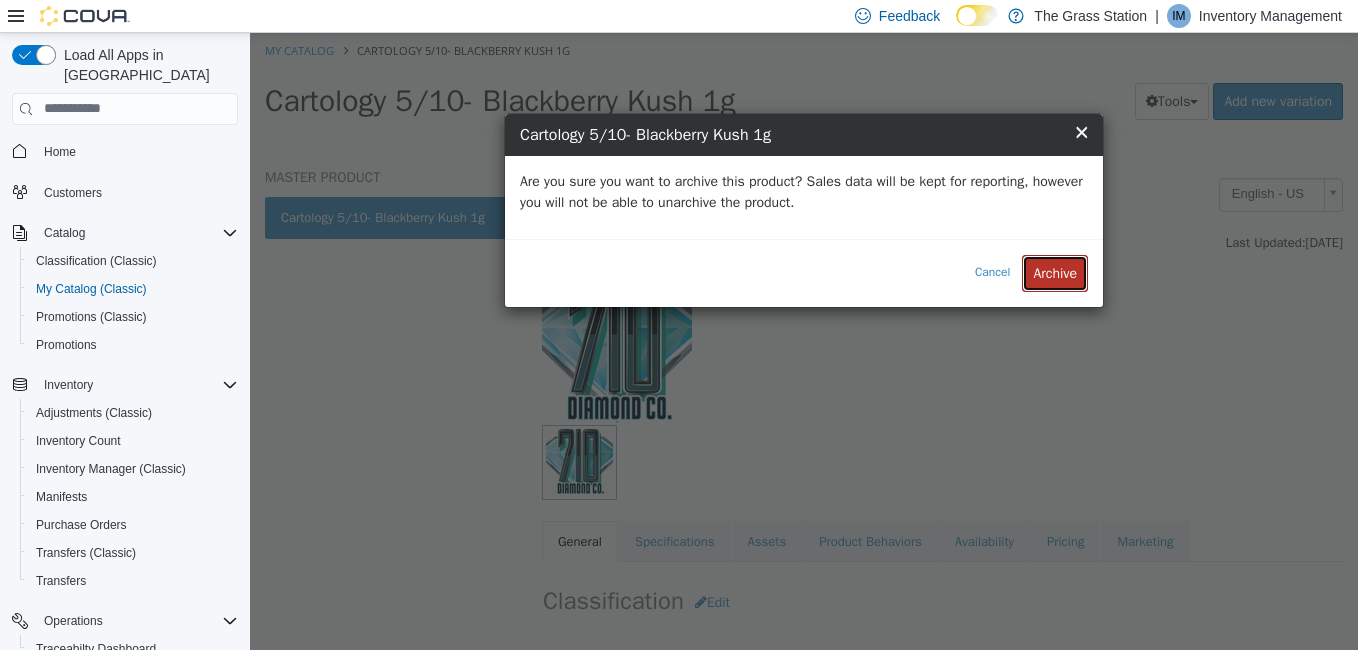 click on "Archive" at bounding box center [1055, 272] 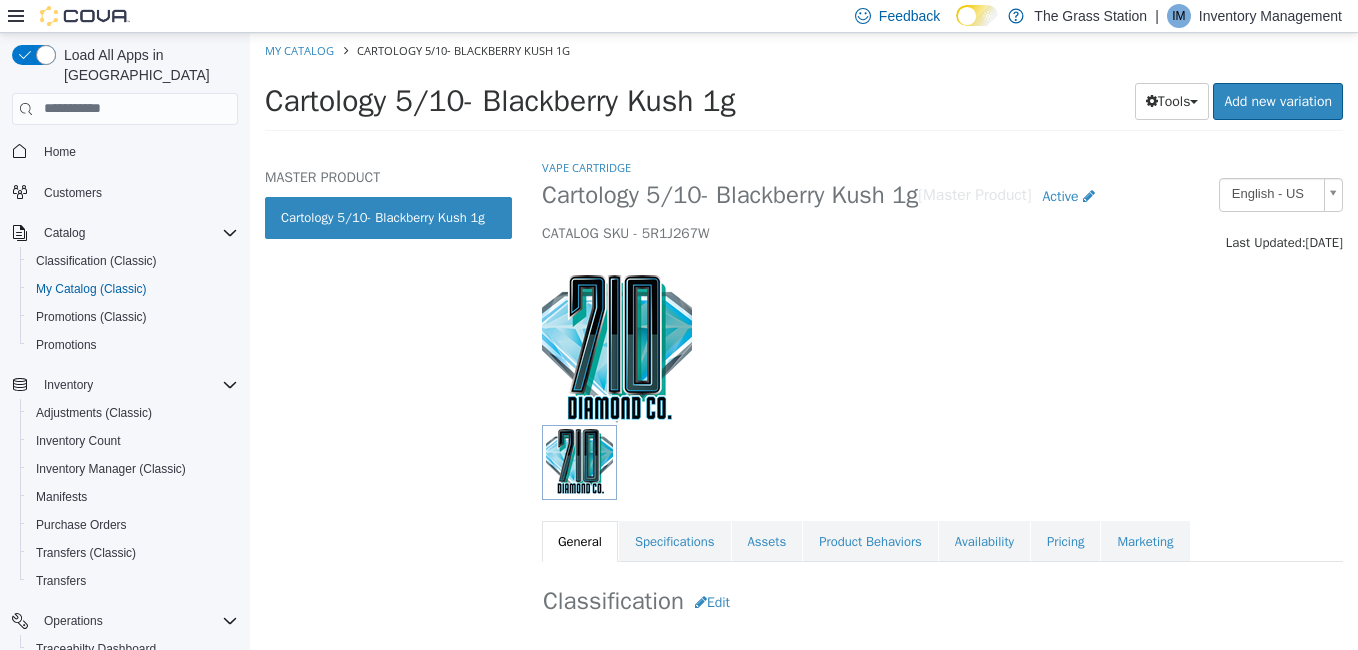 select on "**********" 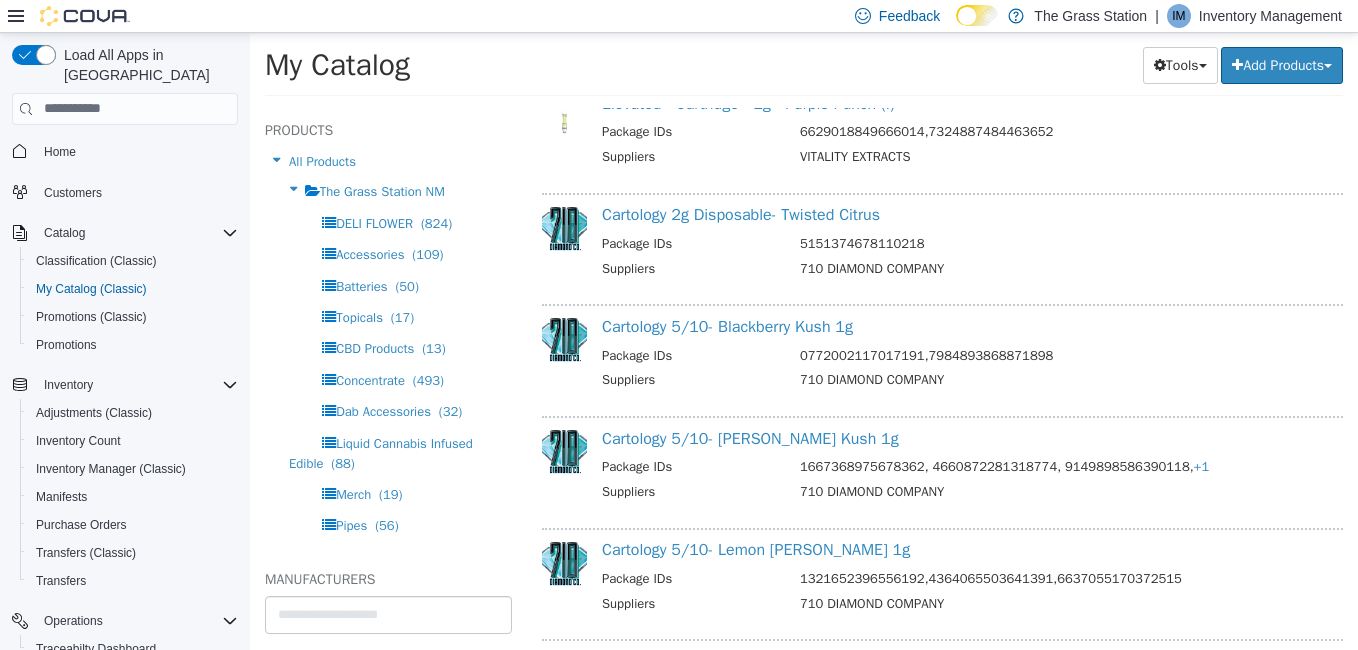 scroll, scrollTop: 7785, scrollLeft: 0, axis: vertical 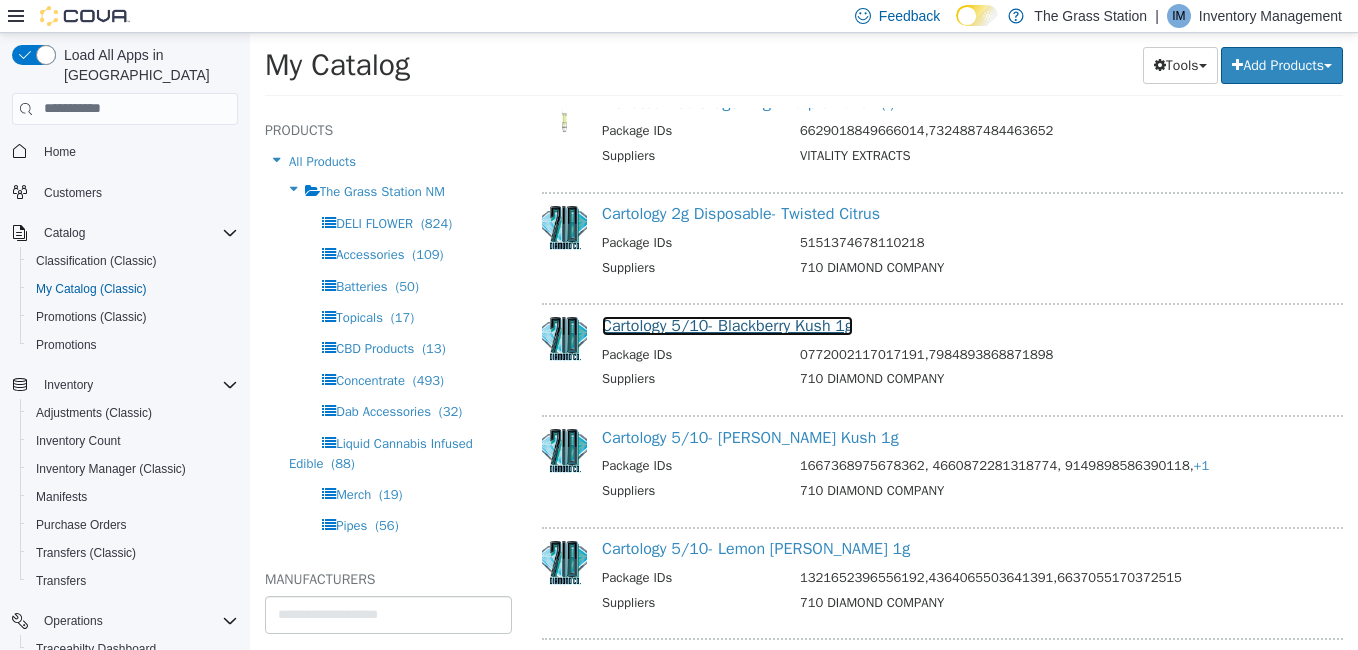 click on "Cartology 5/10- Blackberry Kush 1g" at bounding box center (727, 325) 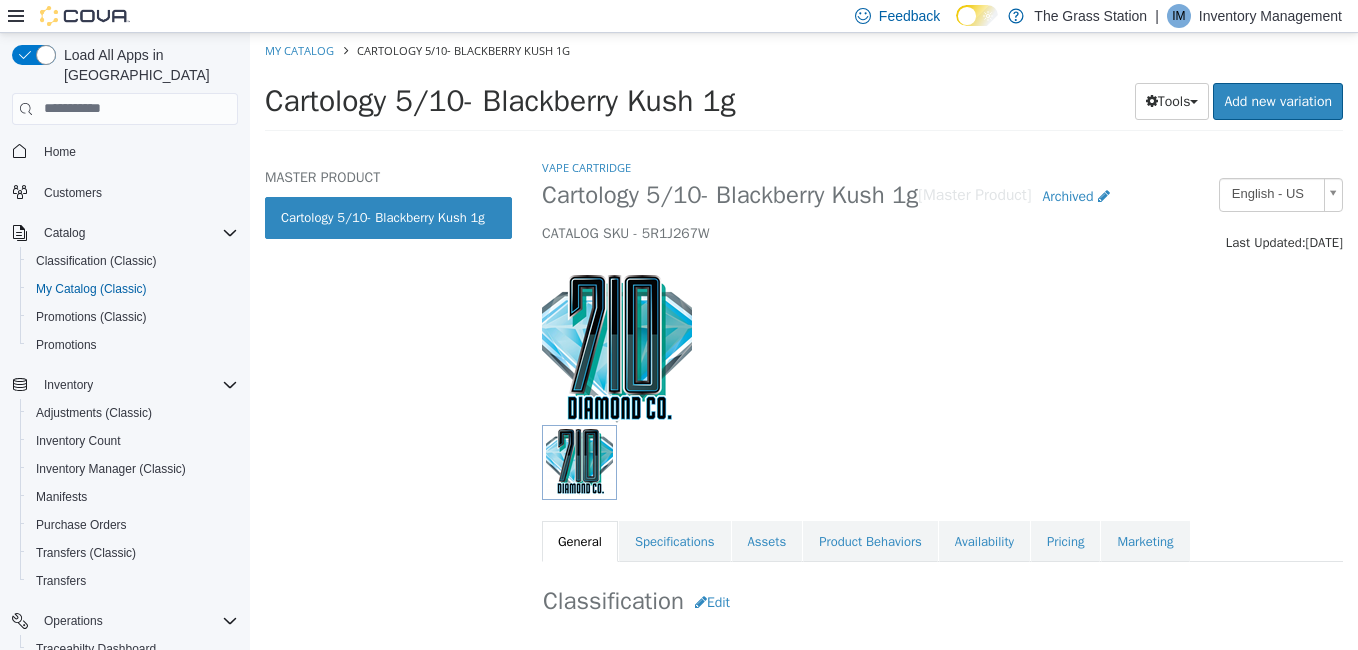 select on "**********" 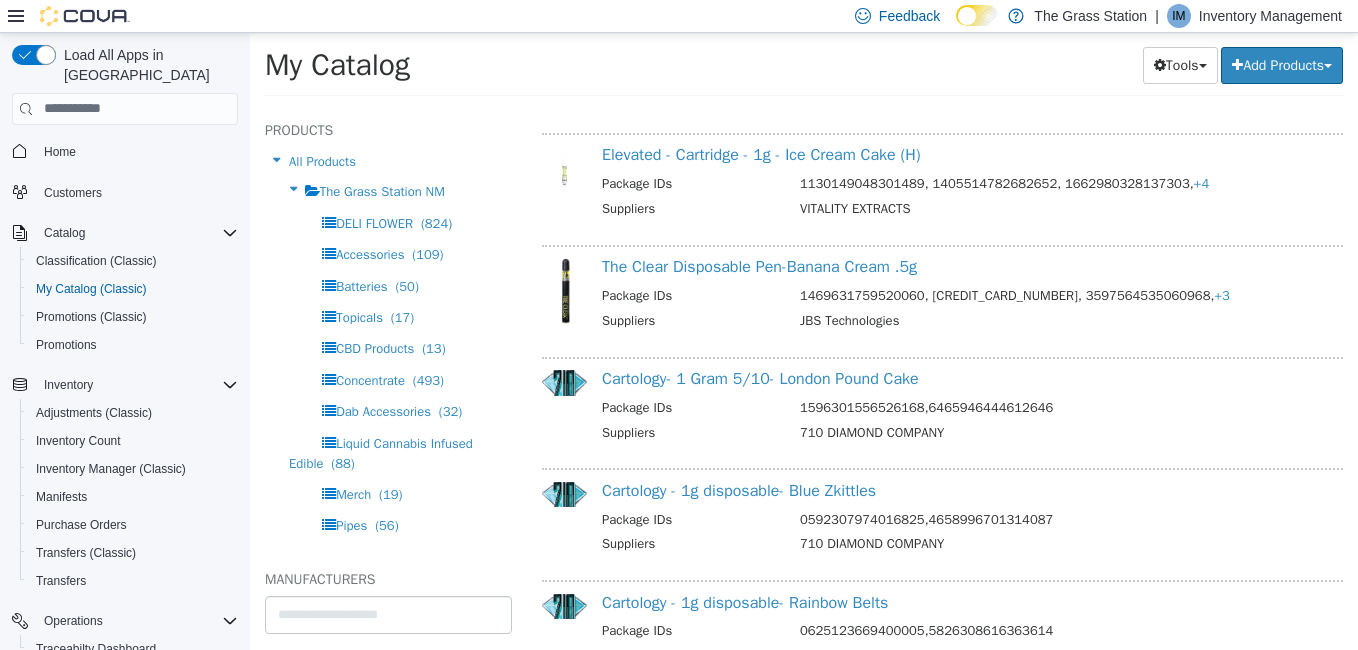 scroll, scrollTop: 7731, scrollLeft: 0, axis: vertical 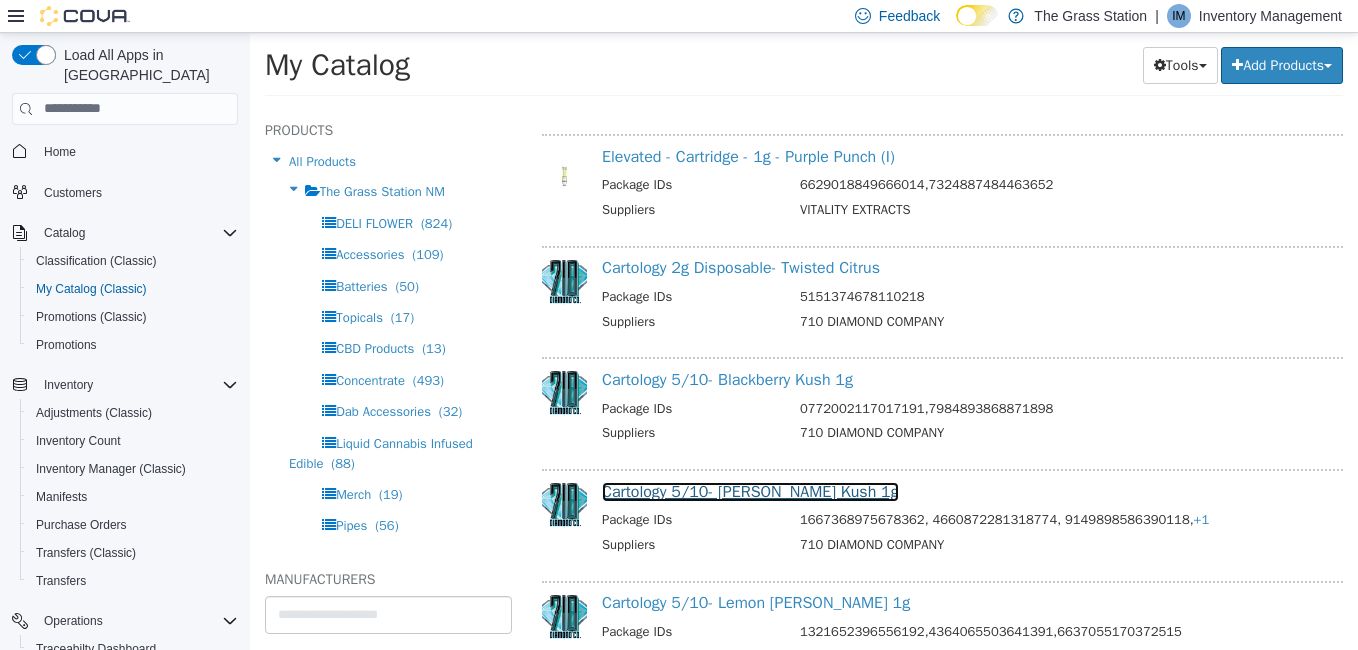 click on "Cartology 5/10- [PERSON_NAME] Kush 1g" at bounding box center (750, 491) 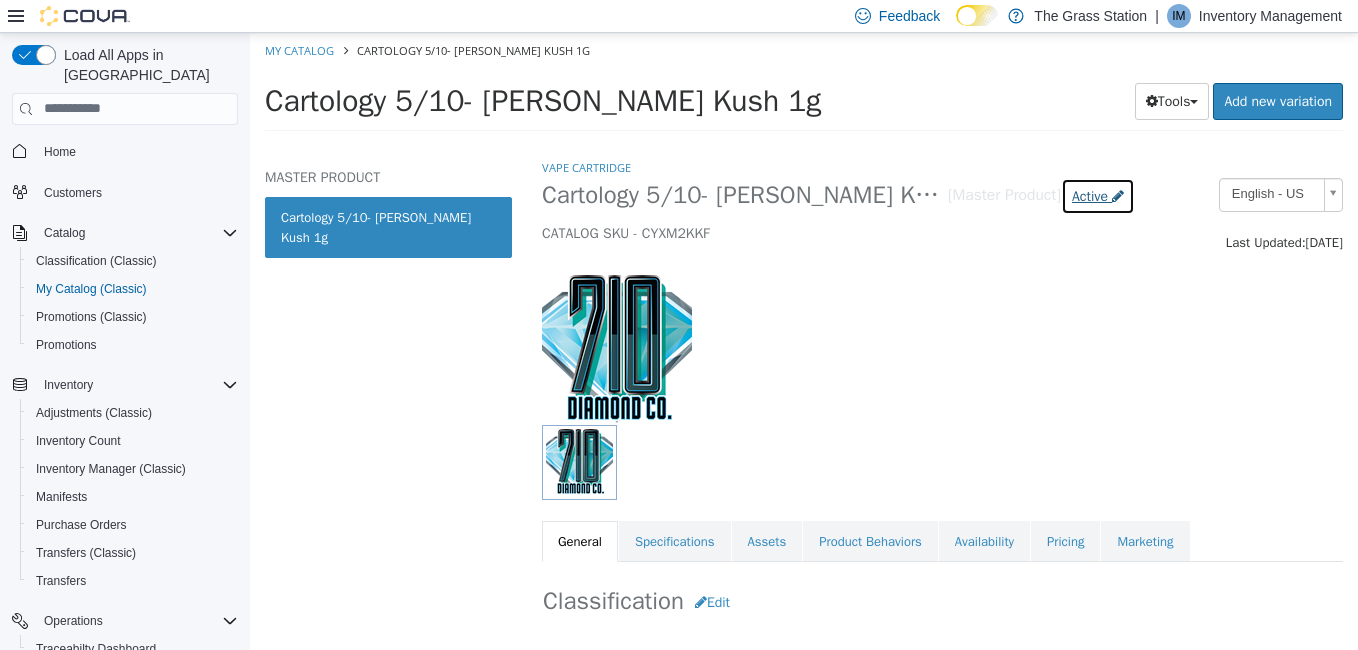 click on "Active" at bounding box center (1090, 195) 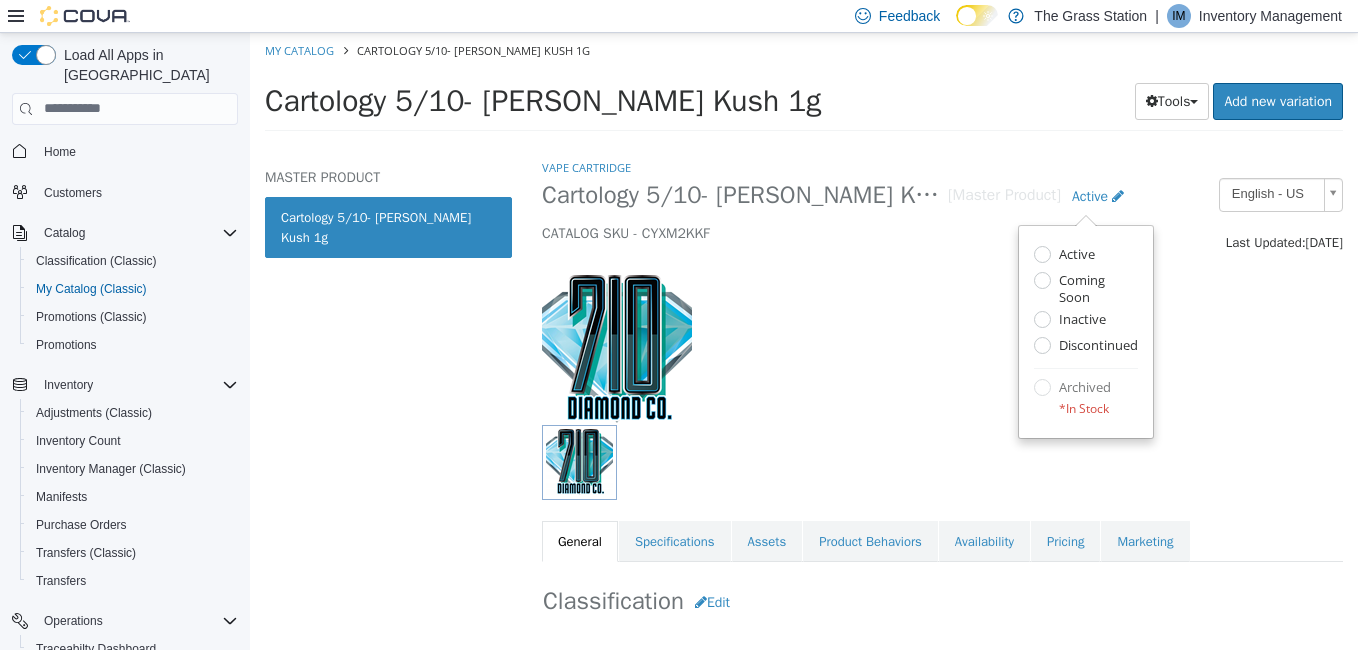select on "**********" 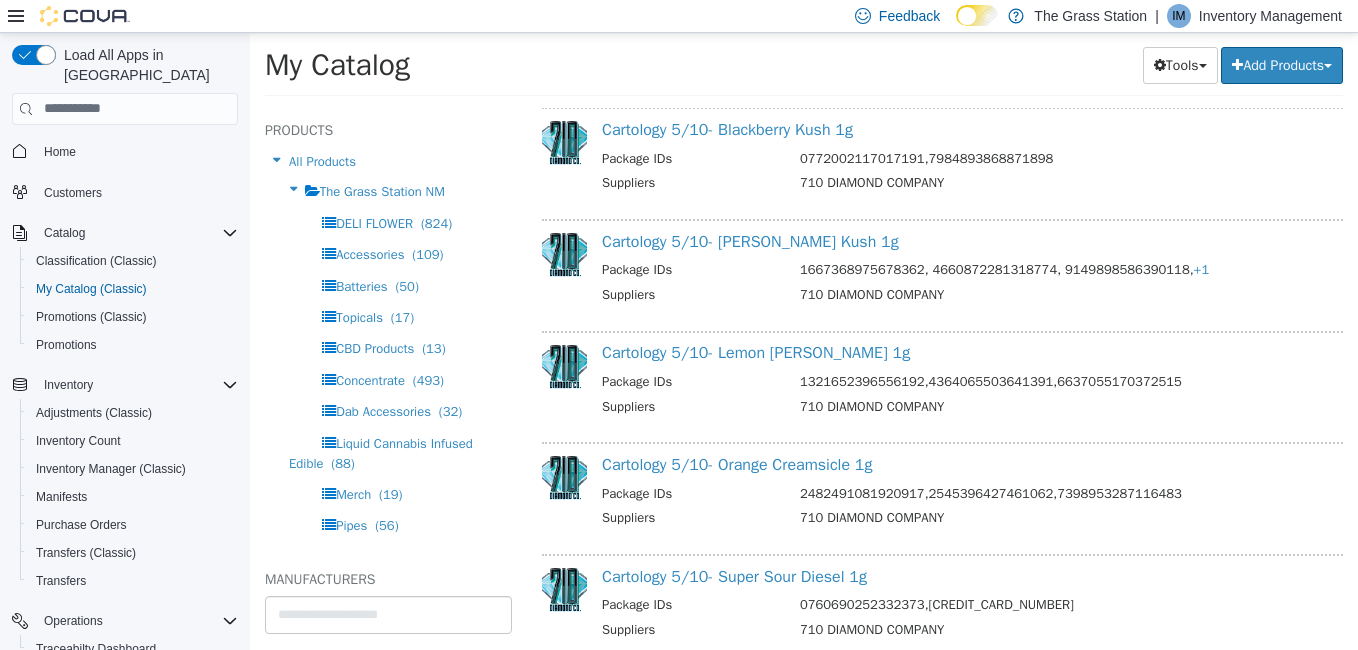 scroll, scrollTop: 7982, scrollLeft: 0, axis: vertical 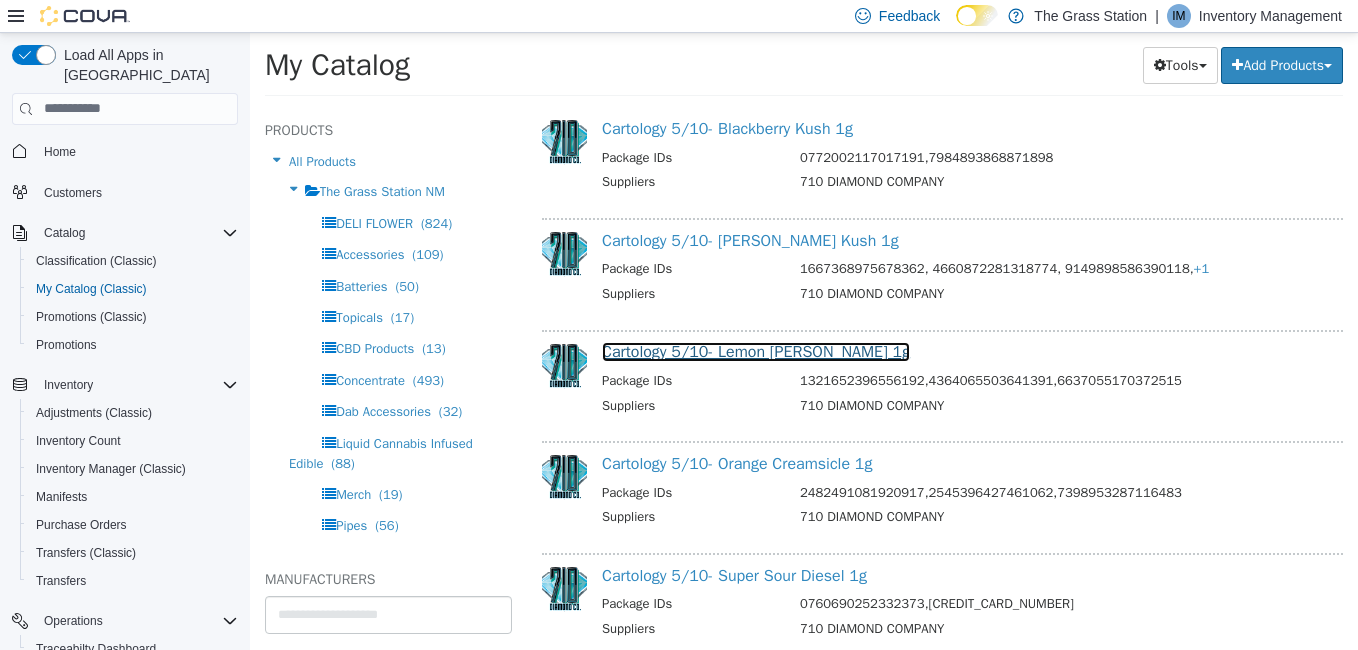 click on "Cartology 5/10- Lemon [PERSON_NAME] 1g" at bounding box center (756, 351) 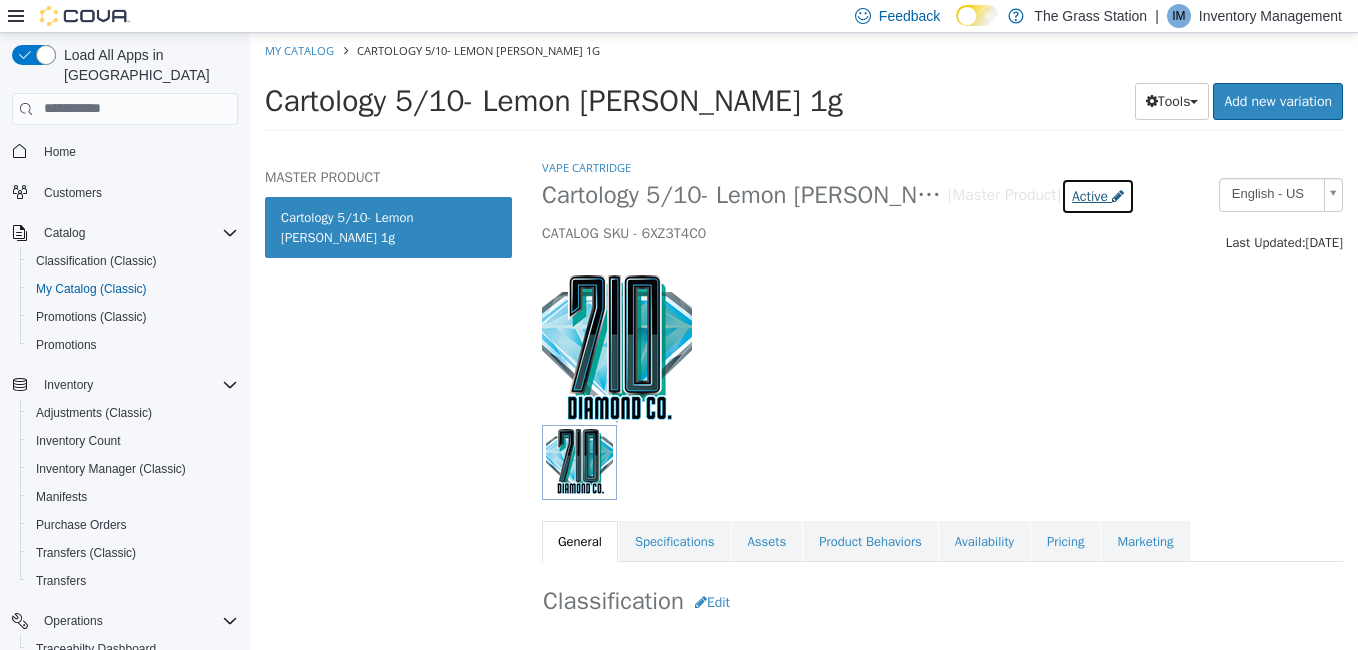 click on "Active" at bounding box center (1098, 195) 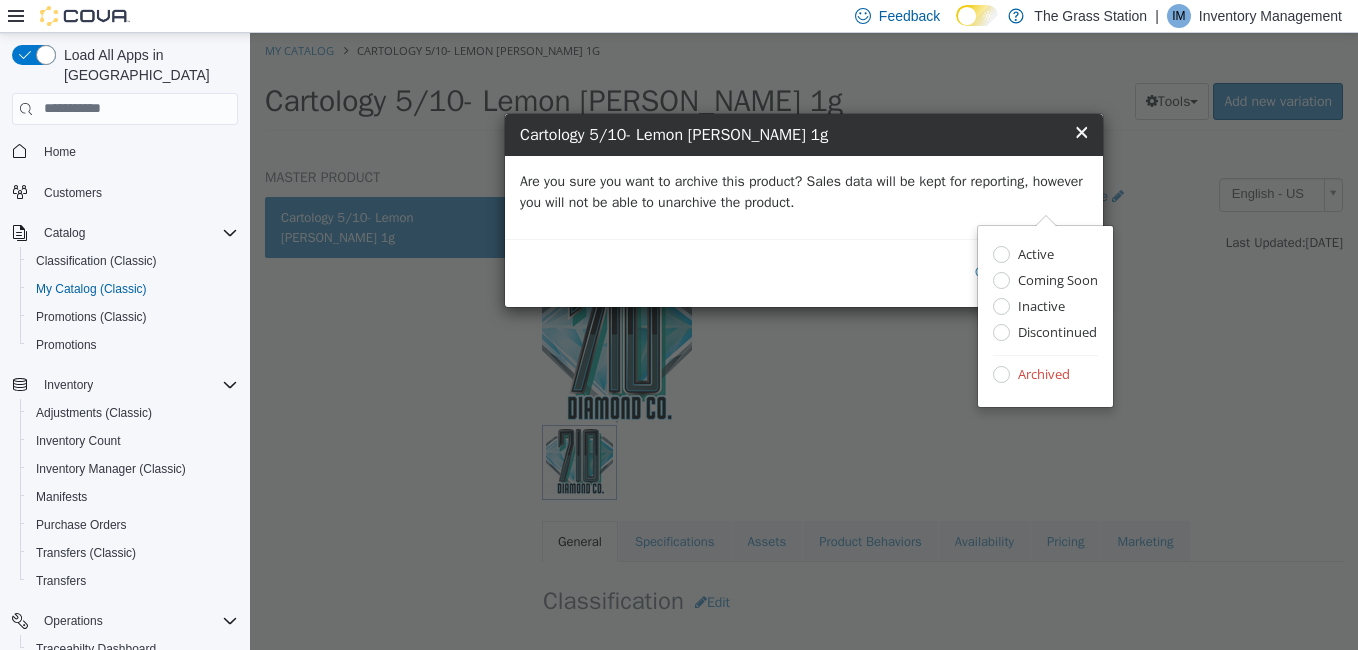 click on "Are you sure you want to archive this product? Sales data will be kept for reporting, however you will not be able to unarchive the product." at bounding box center (804, 191) 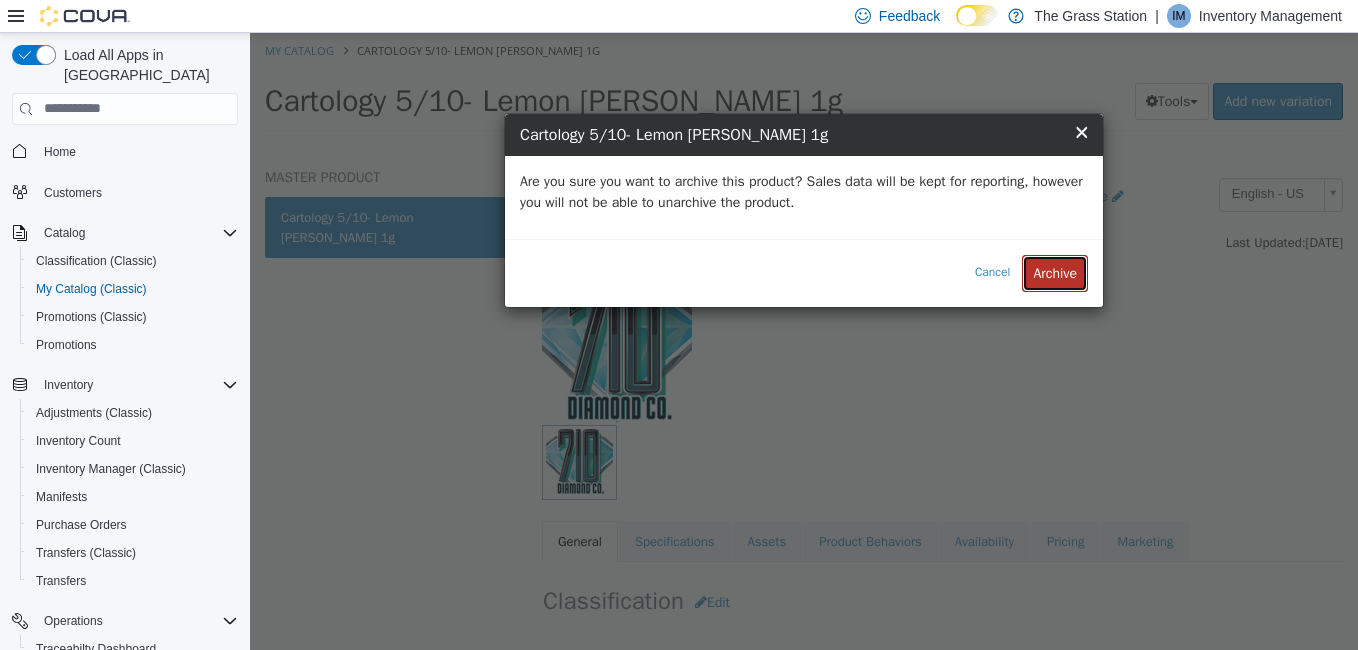 click on "Archive" at bounding box center (1055, 272) 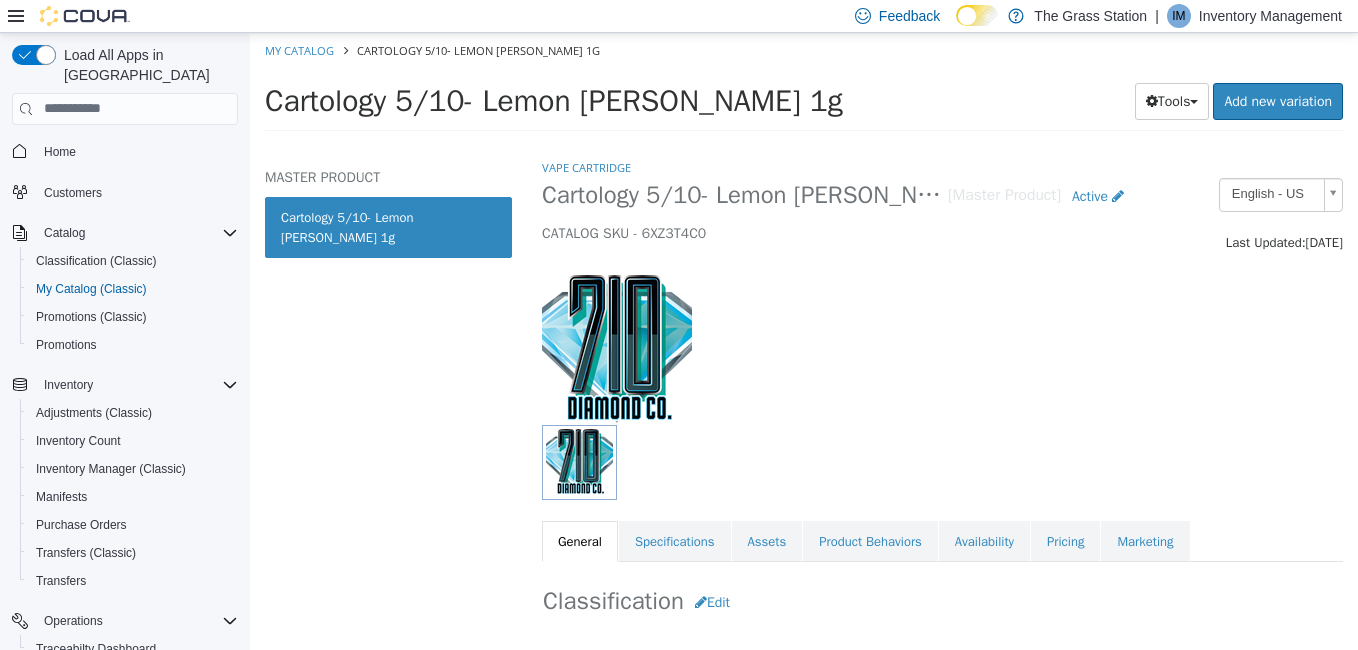 select on "**********" 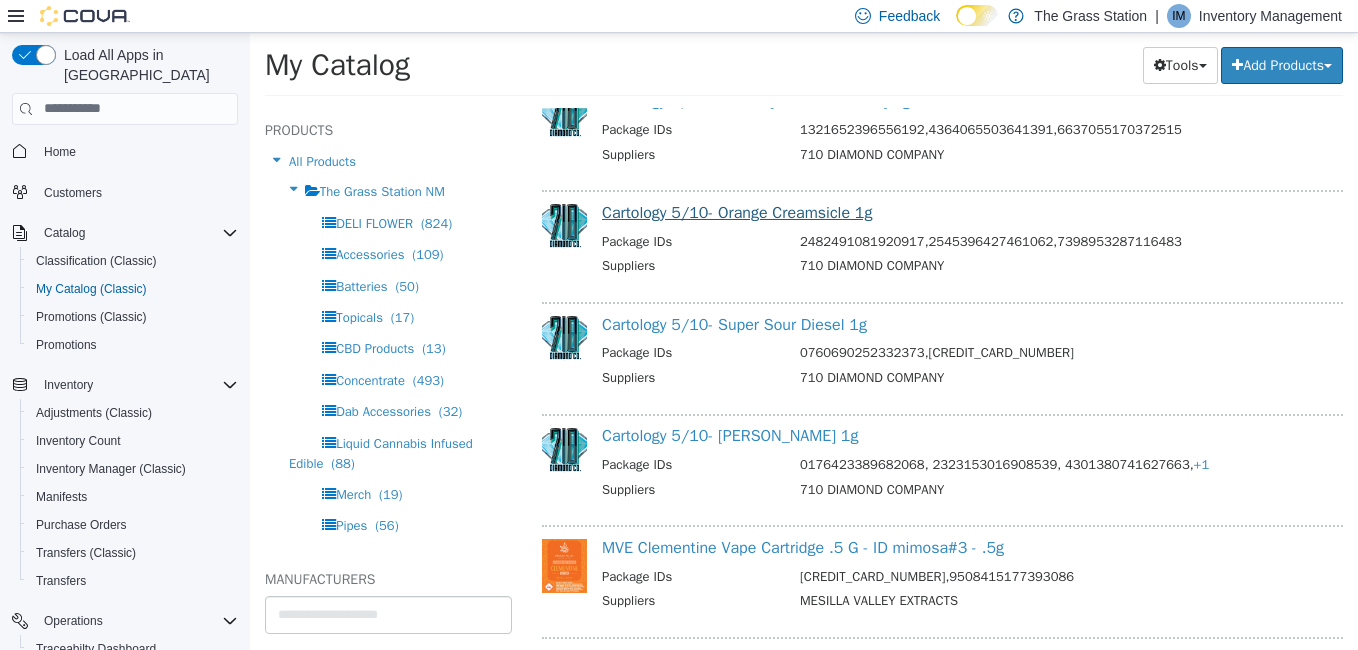 scroll, scrollTop: 8231, scrollLeft: 0, axis: vertical 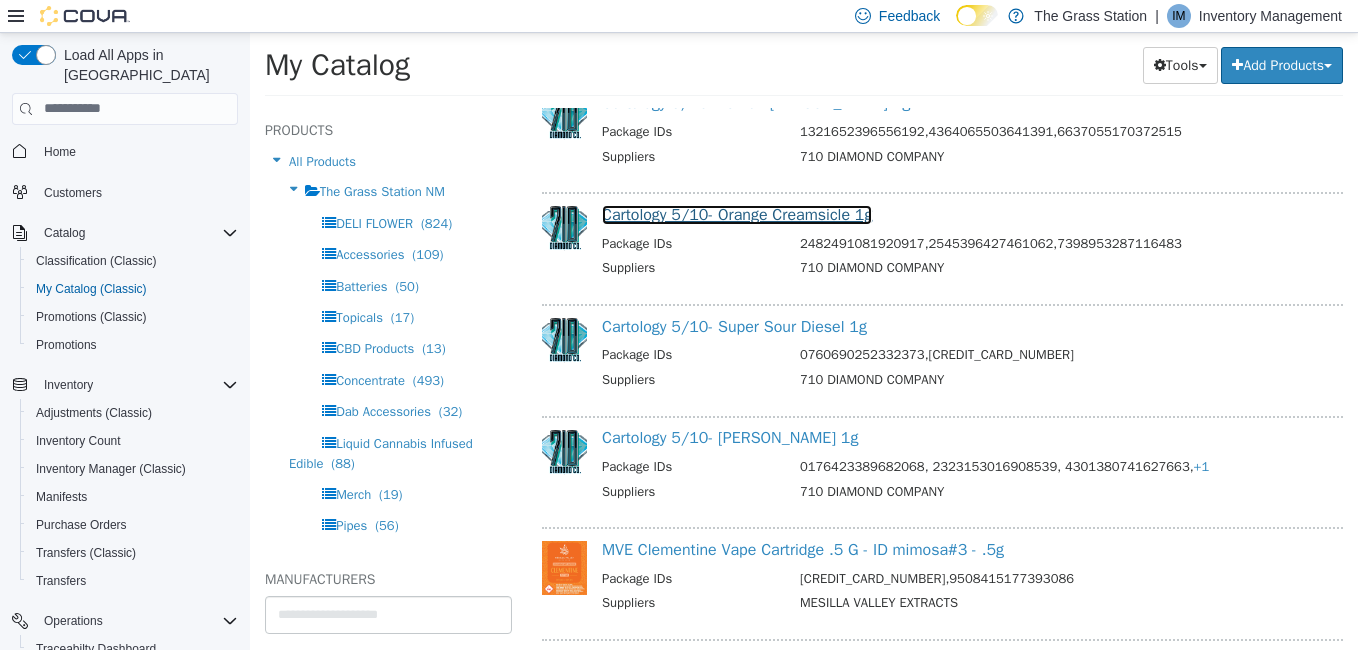 click on "Cartology 5/10- Orange Creamsicle 1g" at bounding box center (737, 214) 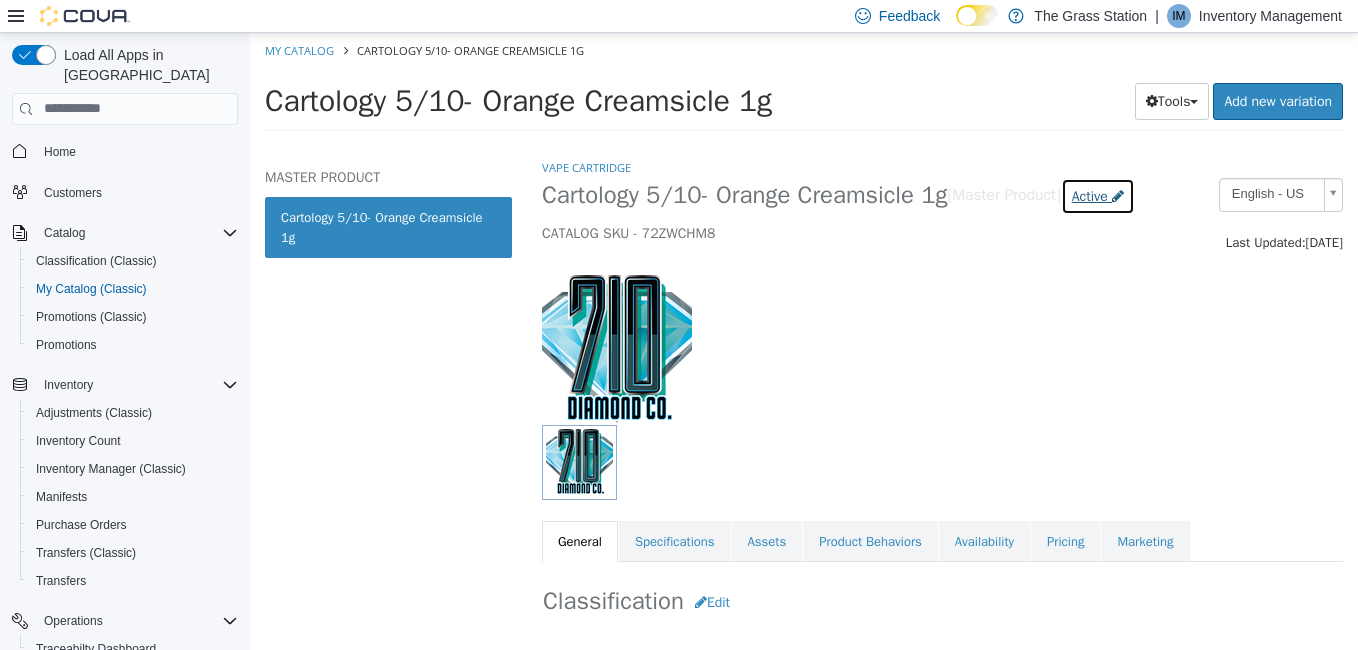 click on "Active" at bounding box center [1090, 195] 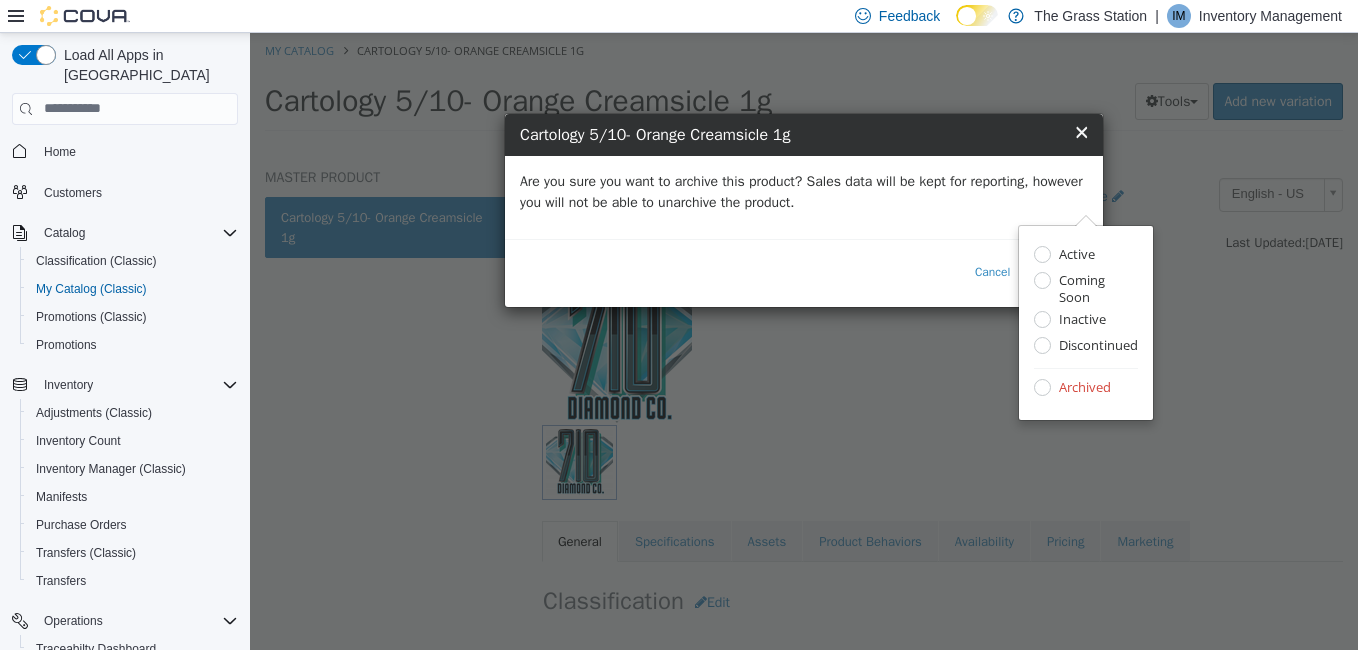 click on "Are you sure you want to archive this product? Sales data will be kept for reporting, however you will not be able to unarchive the product." at bounding box center [804, 191] 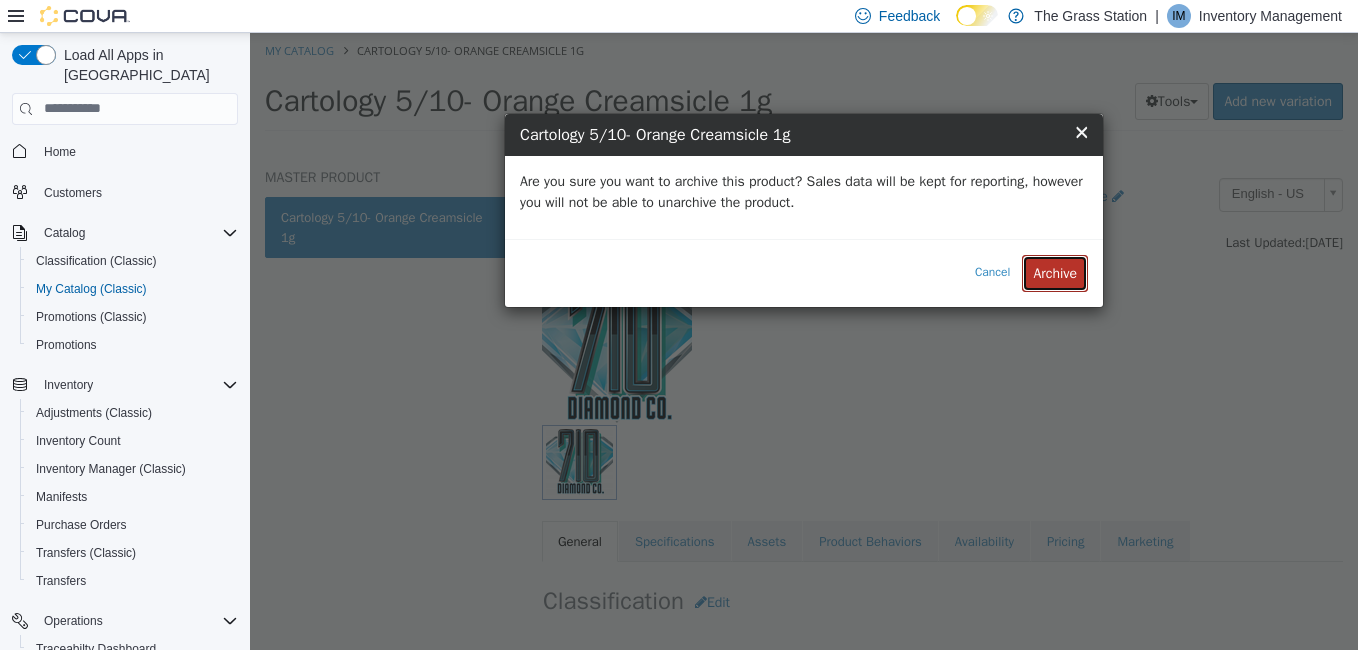 click on "Archive" at bounding box center [1055, 272] 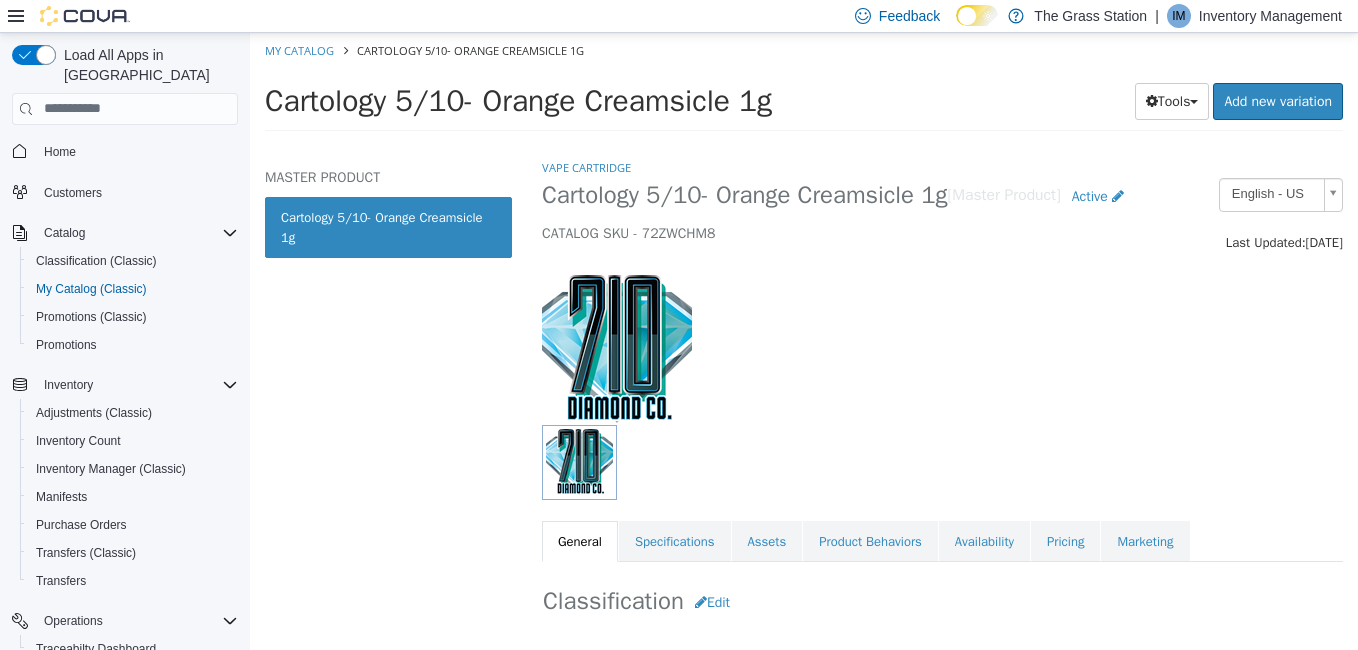 select on "**********" 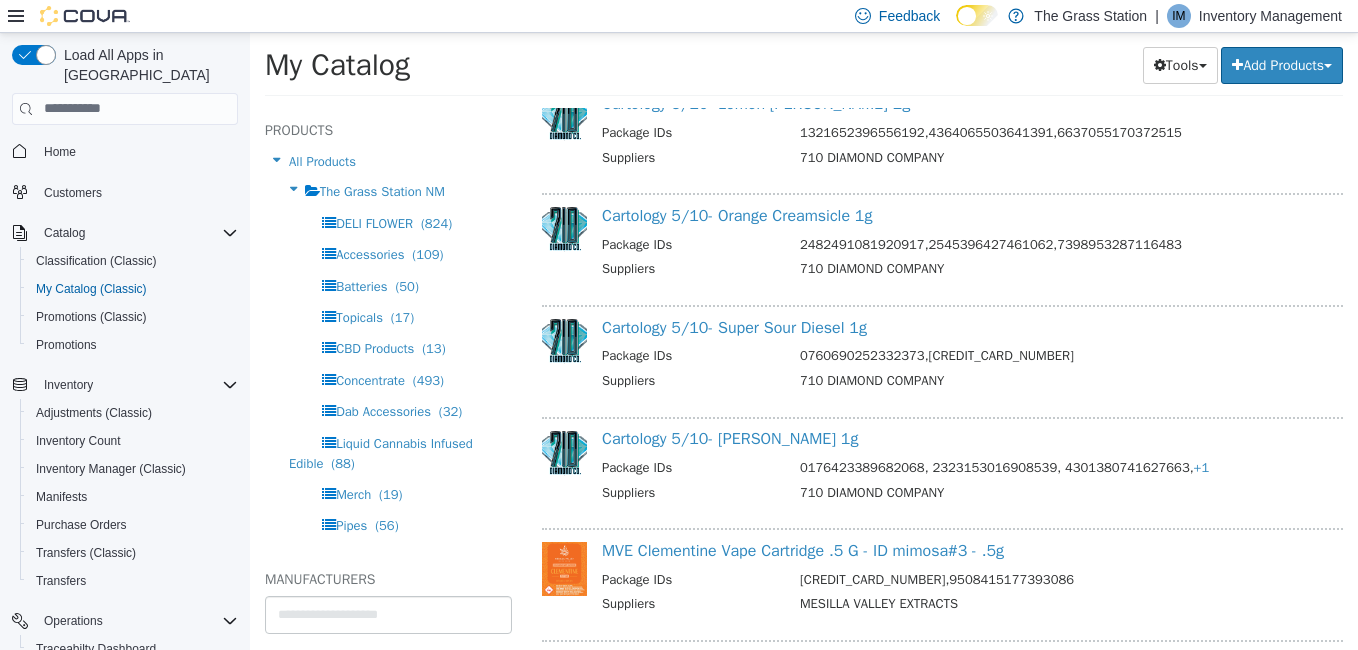 scroll, scrollTop: 8235, scrollLeft: 0, axis: vertical 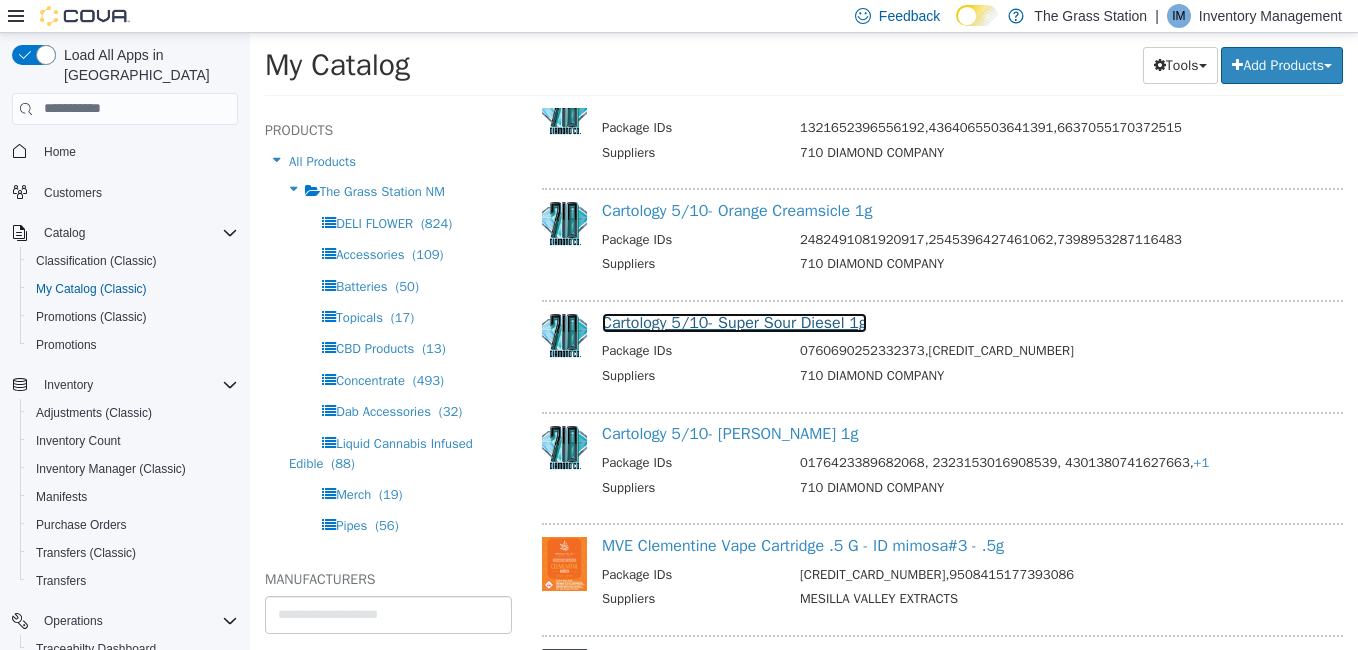 click on "Cartology 5/10- Super Sour Diesel 1g" at bounding box center [734, 322] 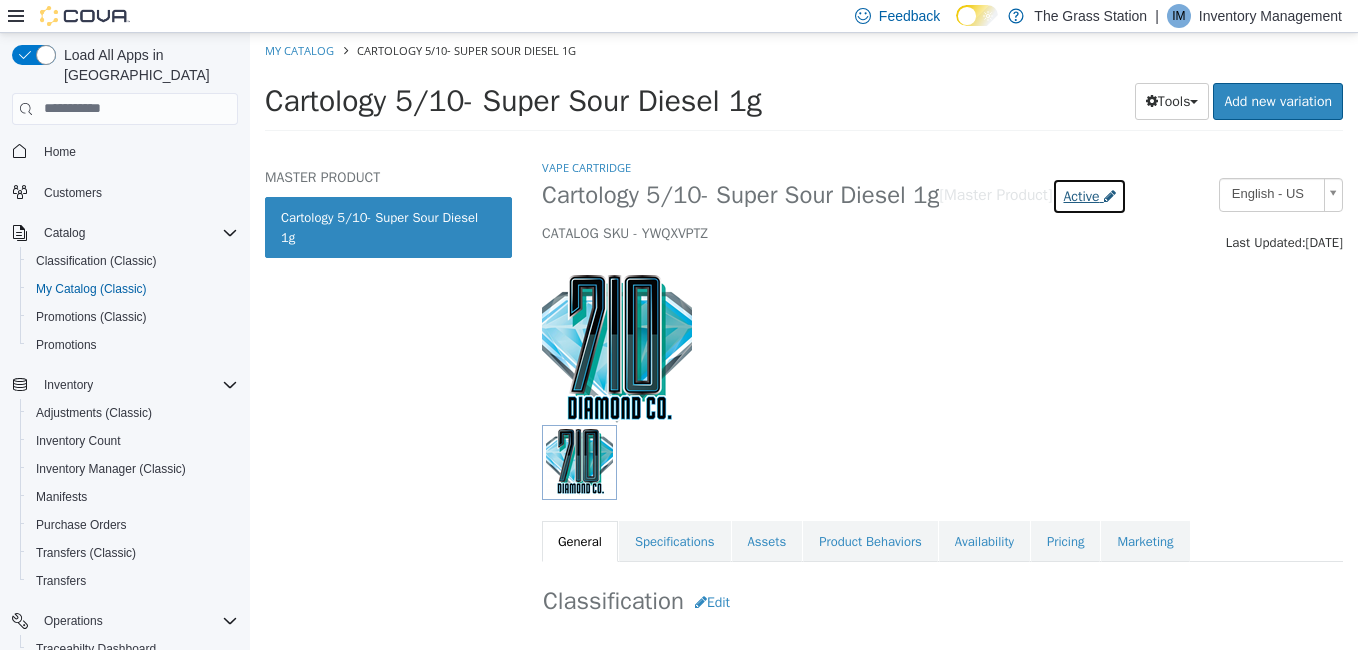 click on "Active" at bounding box center [1081, 195] 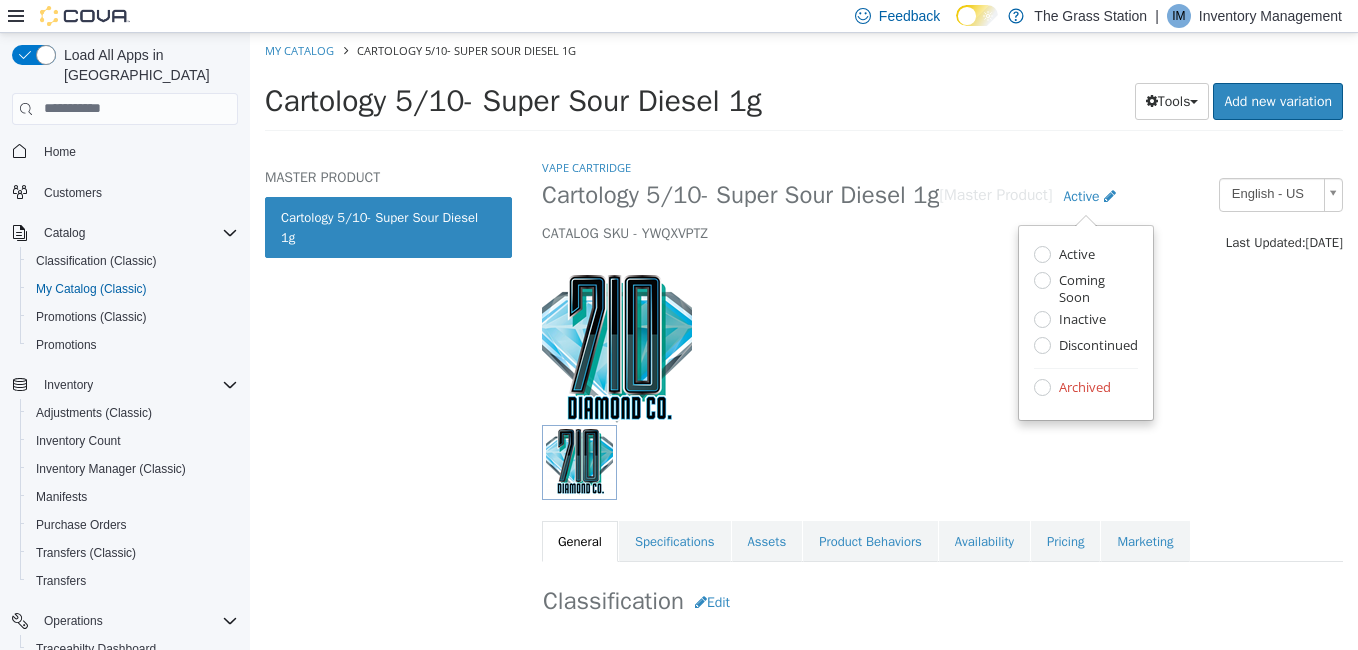 click on "Archived" at bounding box center [1082, 388] 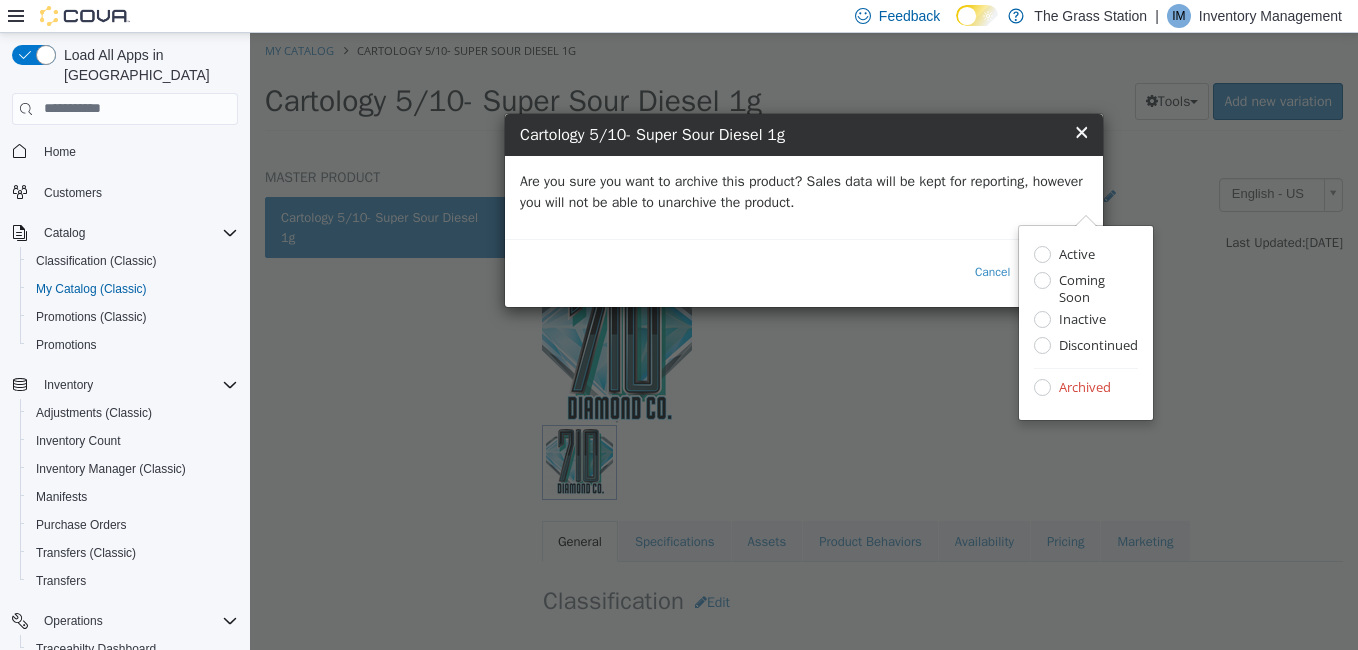 click on "Are you sure you want to archive this product? Sales data will be kept for reporting, however you will not be able to unarchive the product." at bounding box center (804, 191) 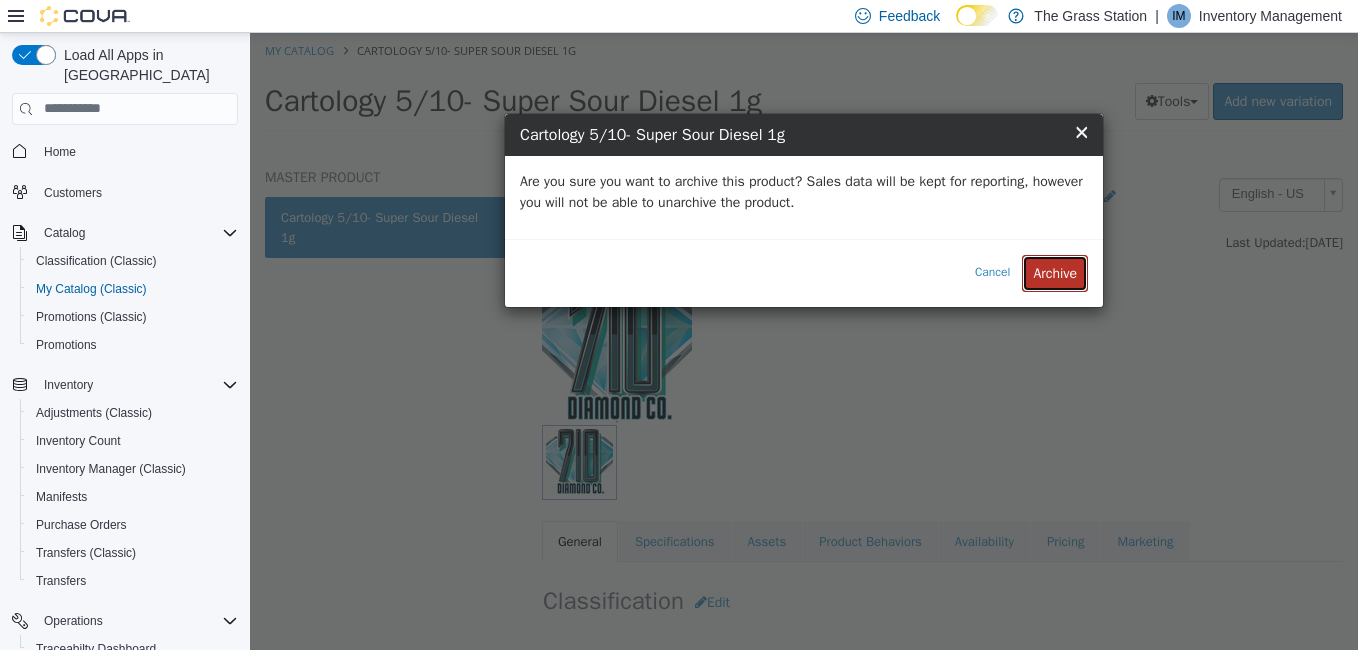 click on "Archive" at bounding box center [1055, 272] 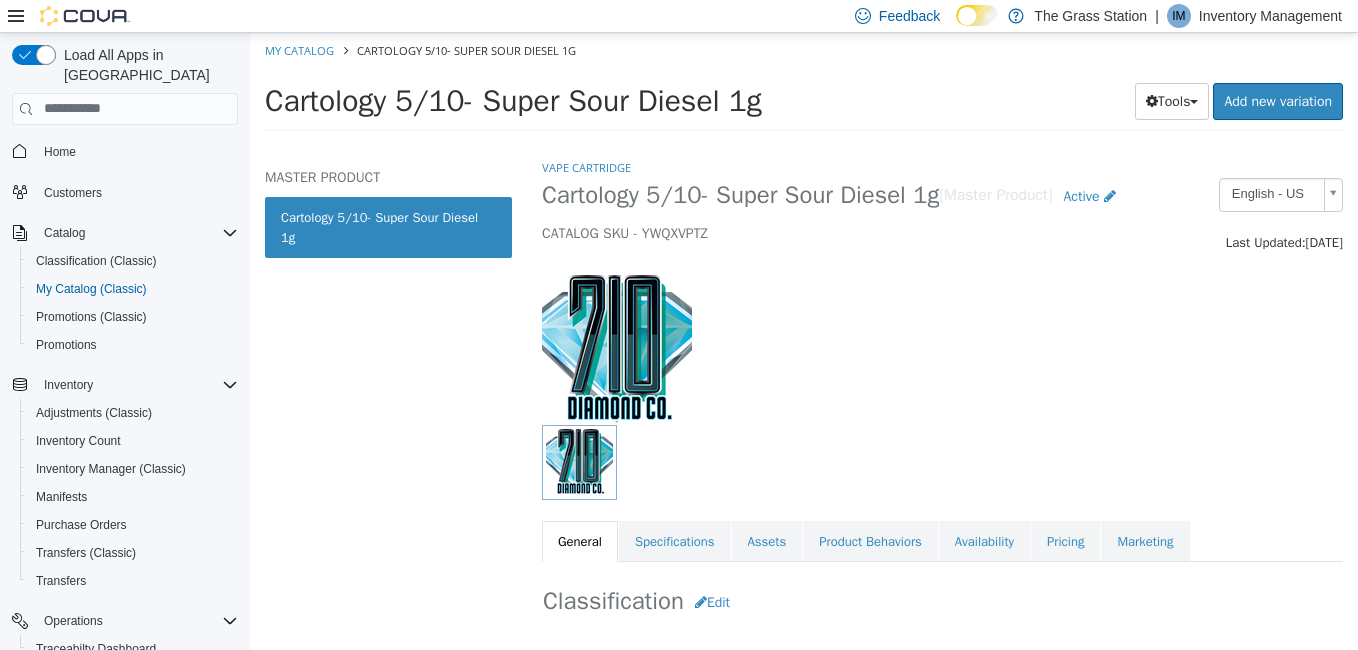 select on "**********" 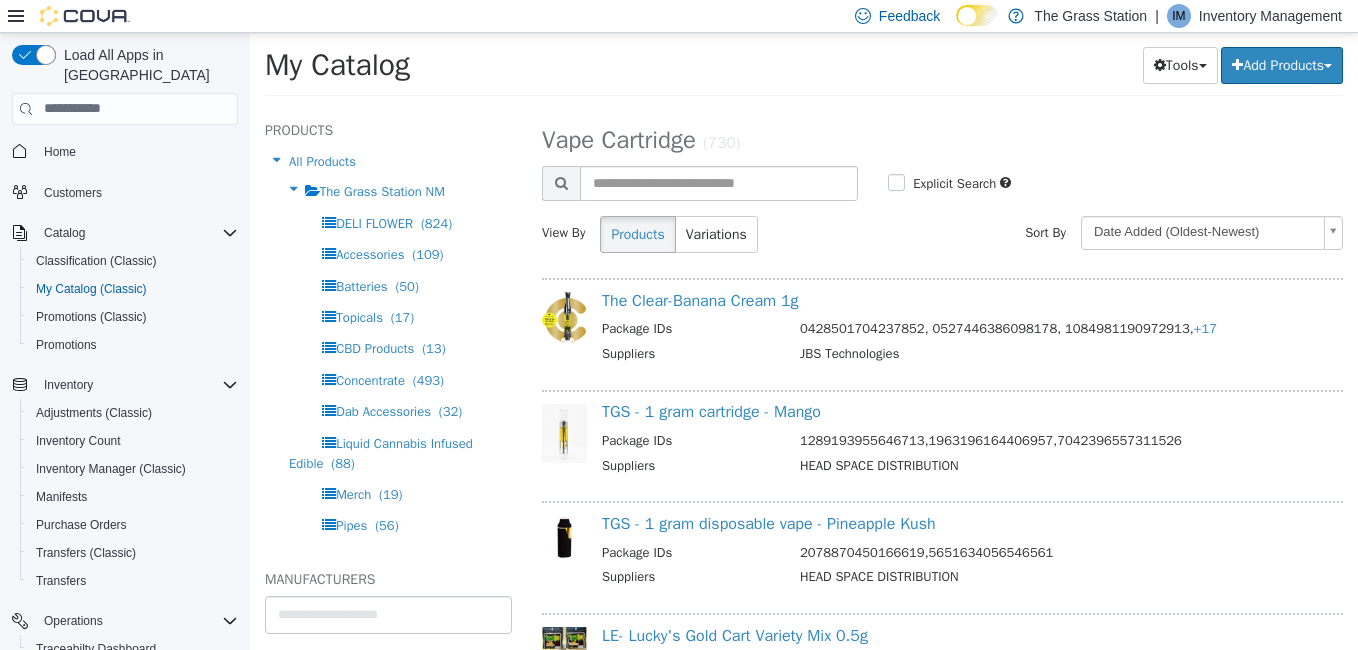 scroll, scrollTop: 8290, scrollLeft: 0, axis: vertical 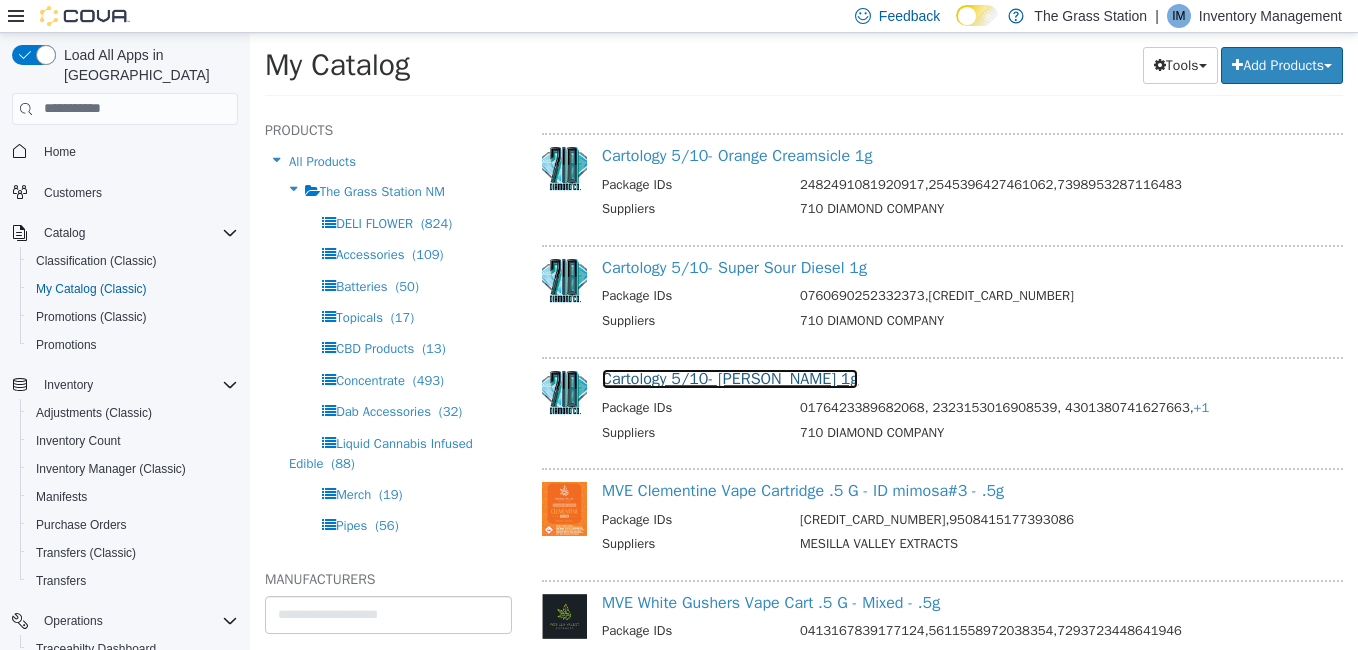 click on "Cartology 5/10- [PERSON_NAME] 1g" at bounding box center (730, 378) 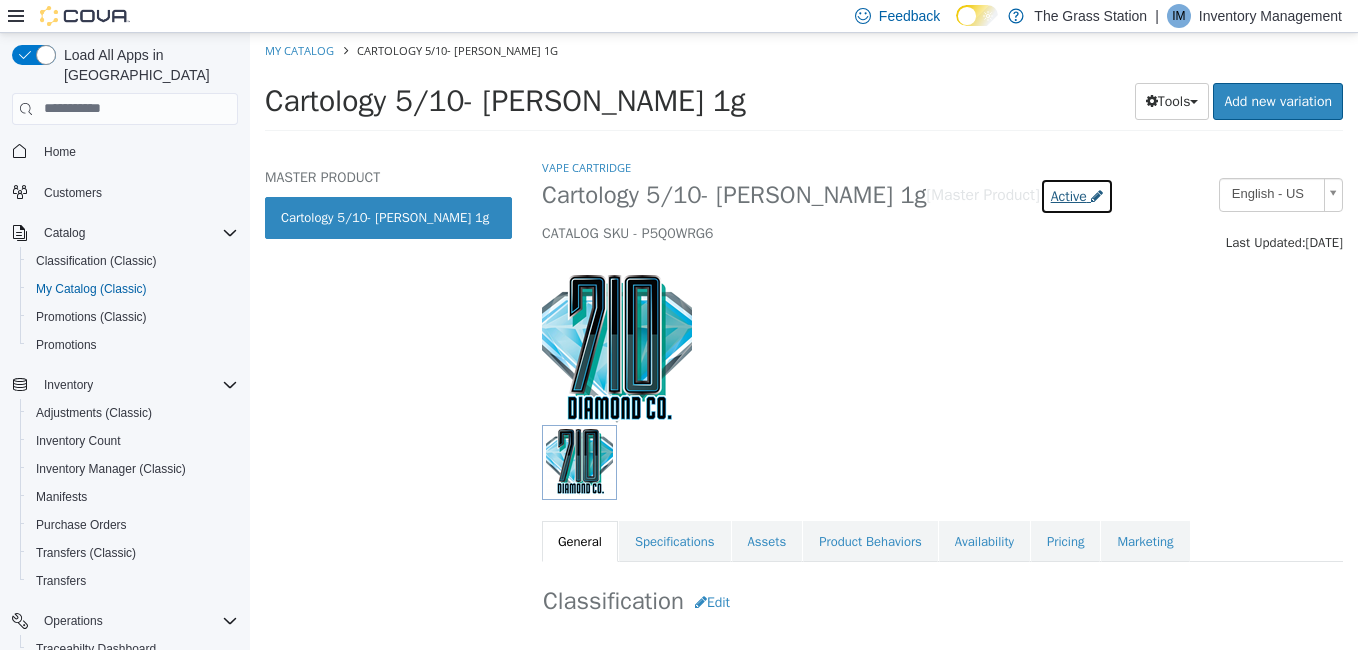 click on "Active" at bounding box center [1069, 195] 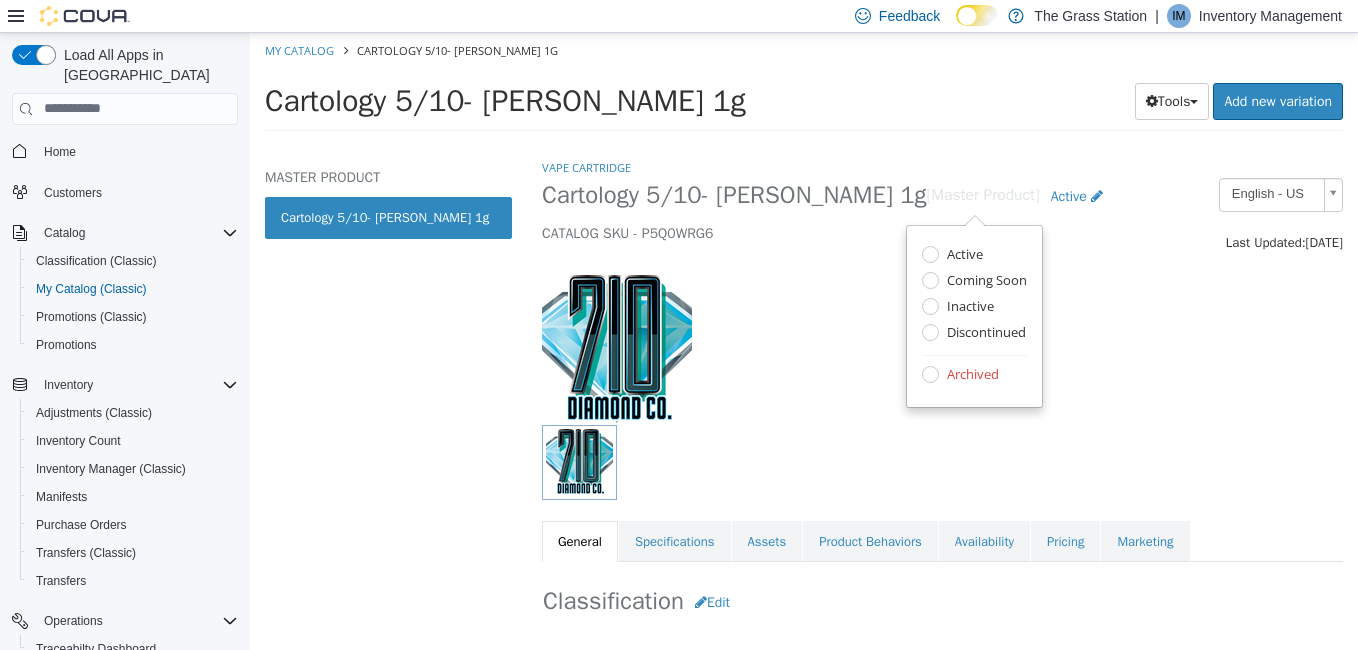 click on "Archived" at bounding box center (970, 375) 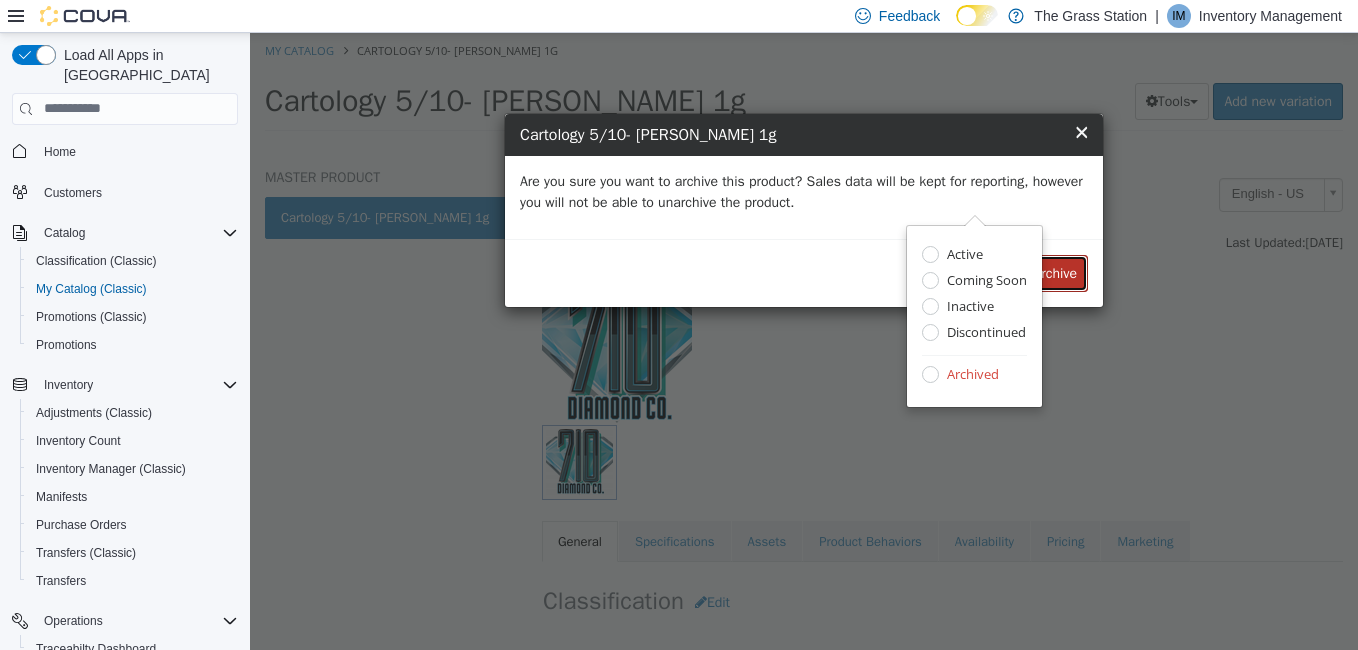 click on "Archive" at bounding box center [1055, 272] 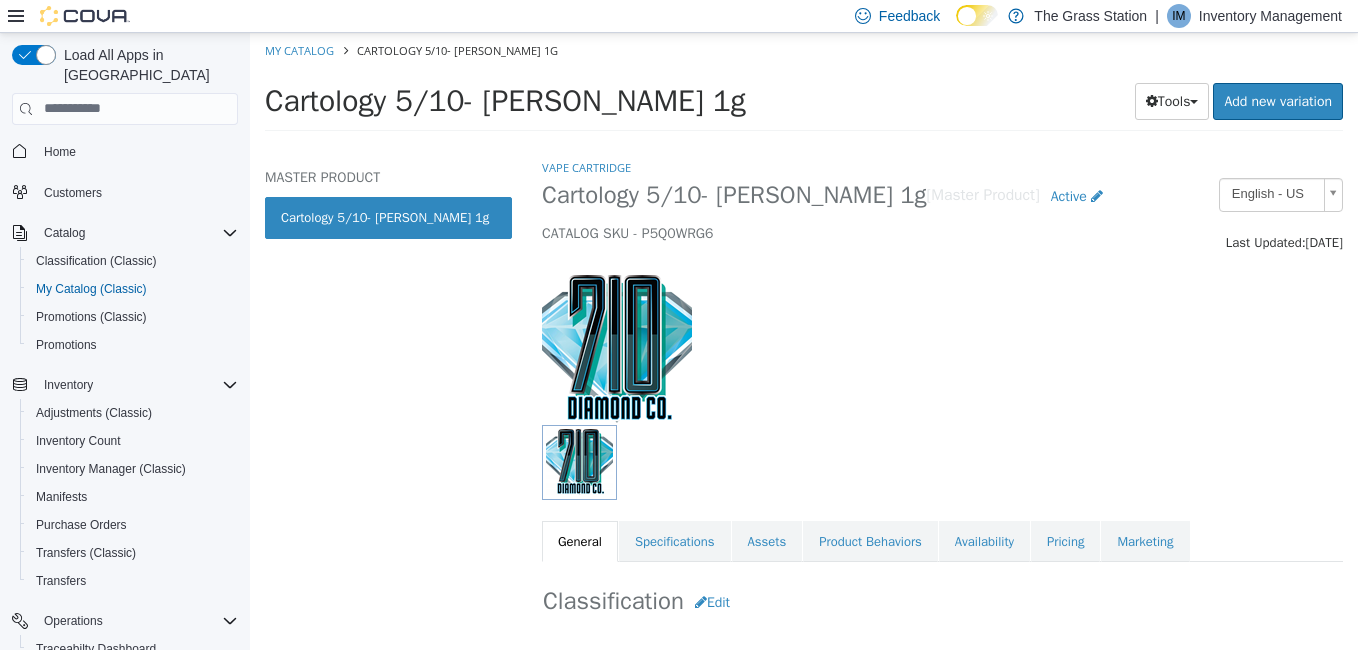 select on "**********" 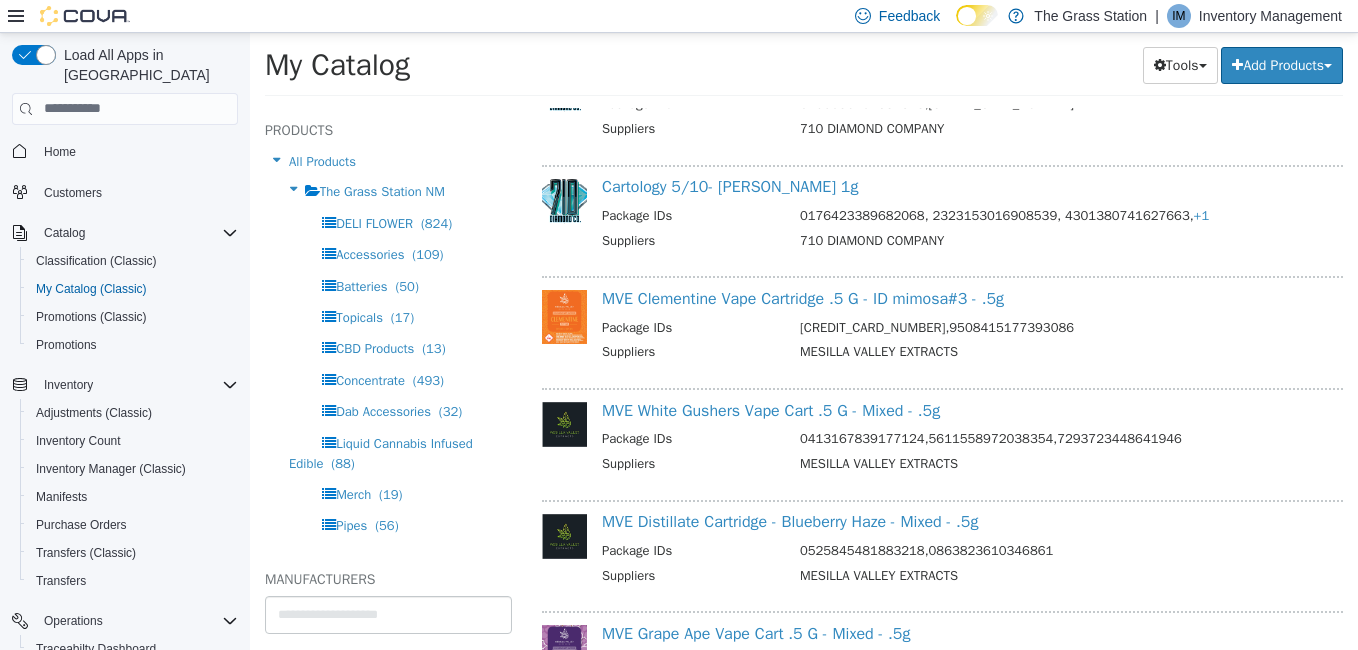 scroll, scrollTop: 8520, scrollLeft: 0, axis: vertical 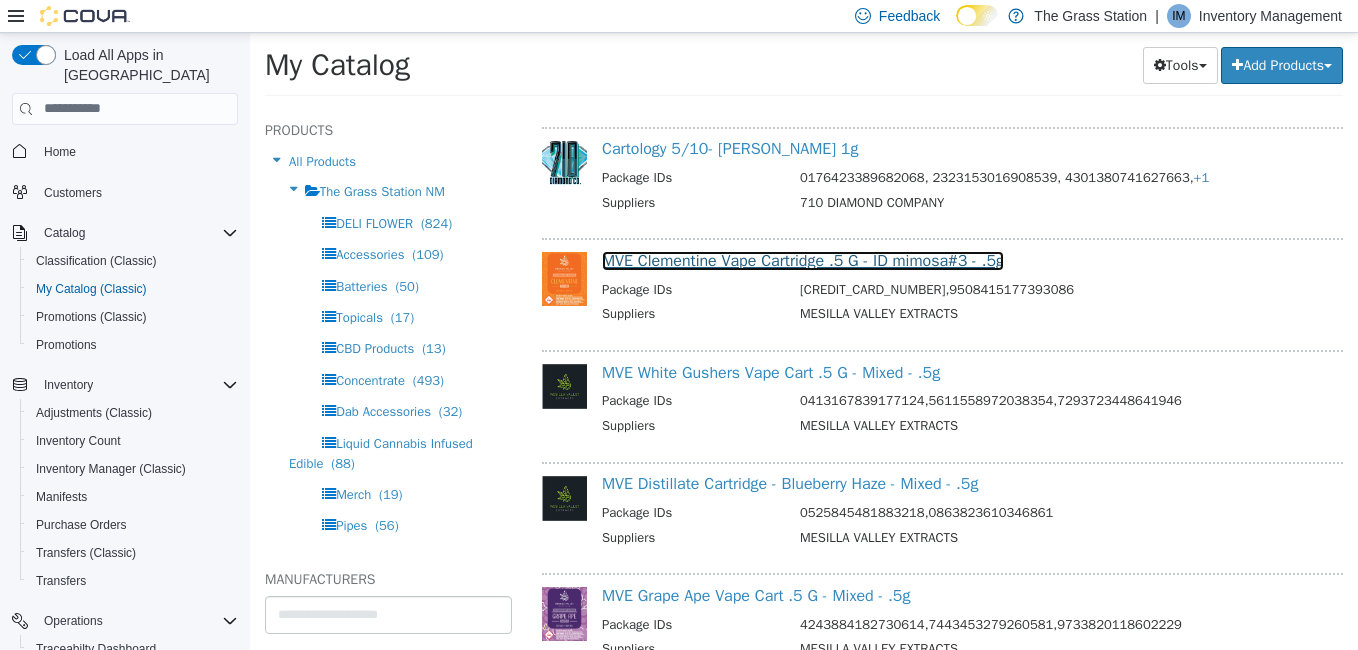 click on "MVE Clementine Vape Cartridge .5 G - ID mimosa#3 - .5g" at bounding box center [803, 260] 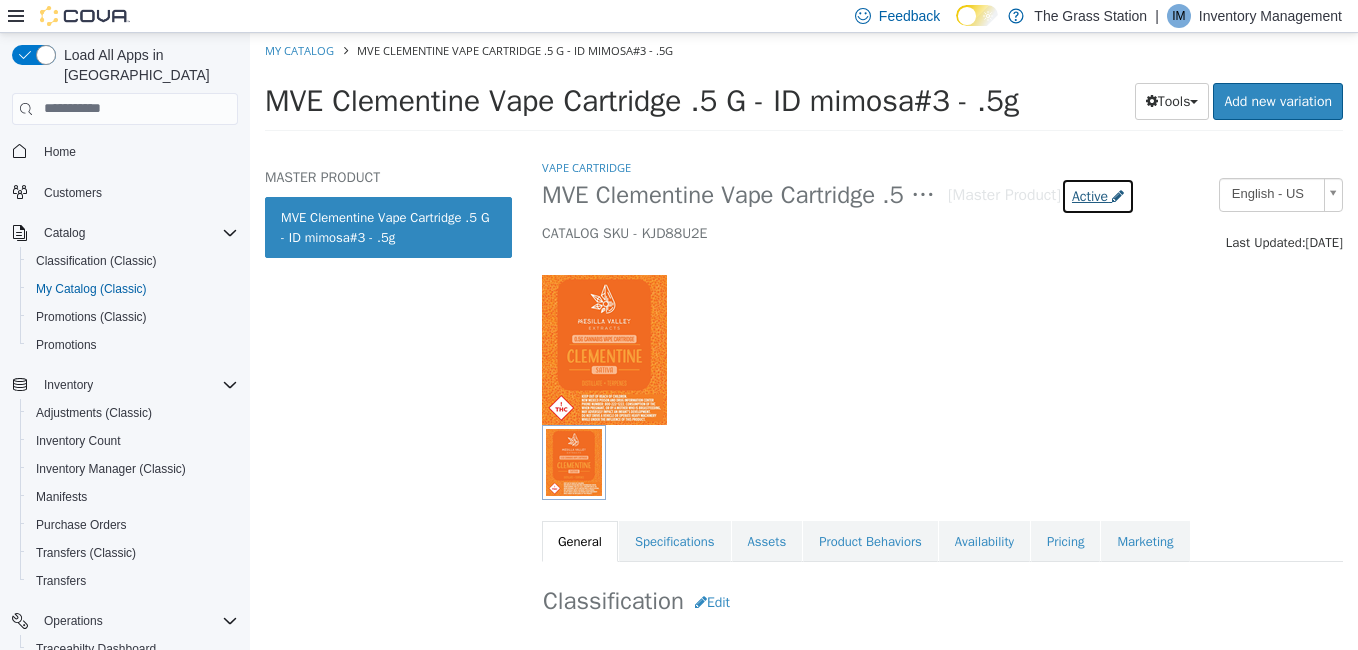 click on "Active" at bounding box center (1098, 195) 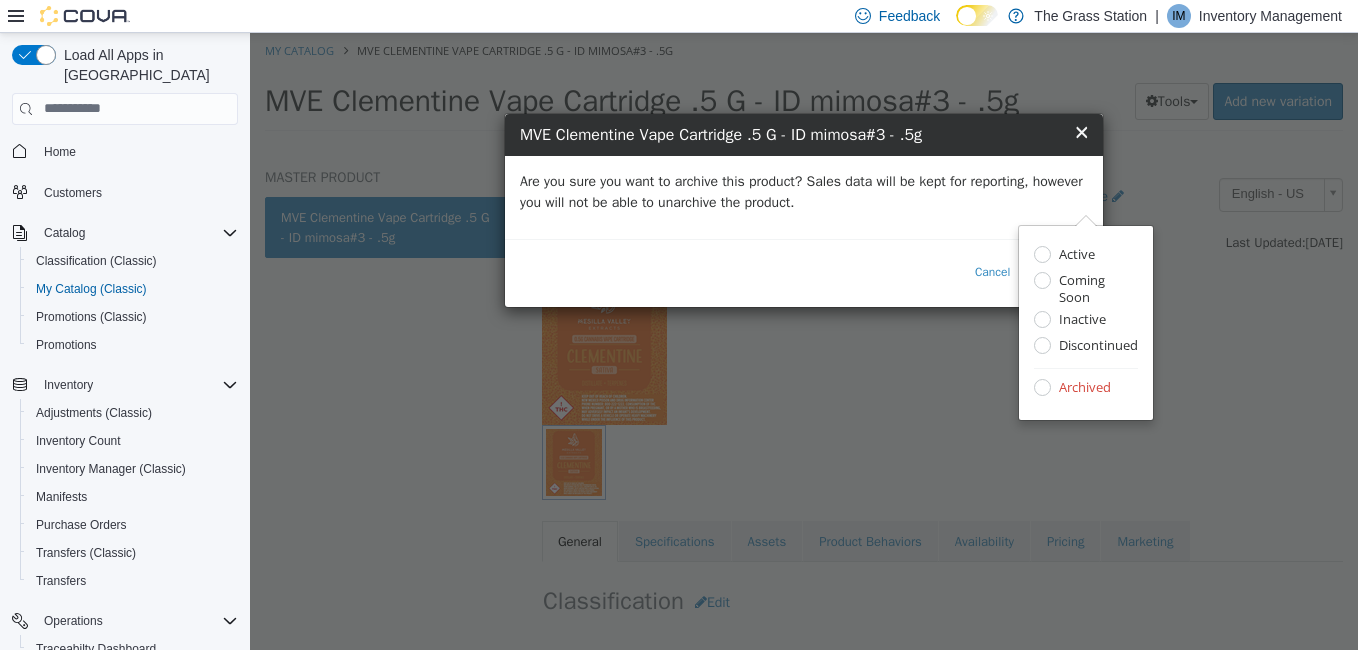 click on "Are you sure you want to archive this product? Sales data will be kept for reporting, however you will not be able to unarchive the product." at bounding box center [804, 191] 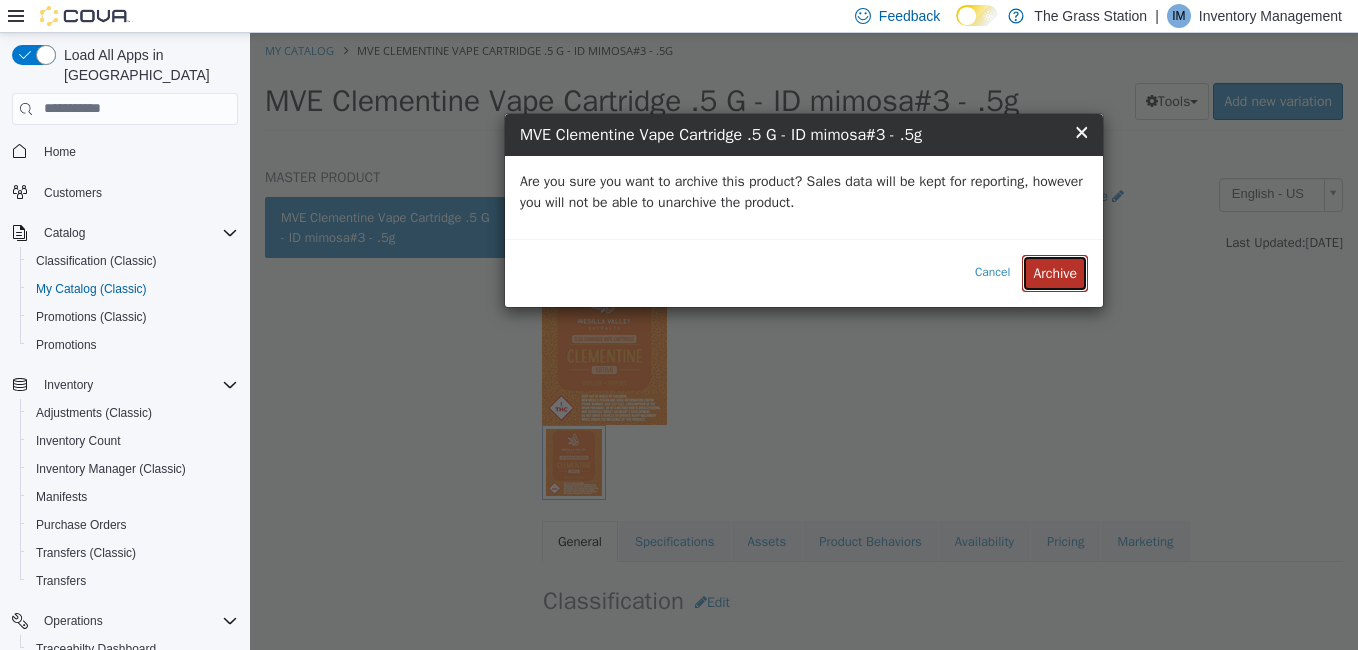 click on "Archive" at bounding box center (1055, 272) 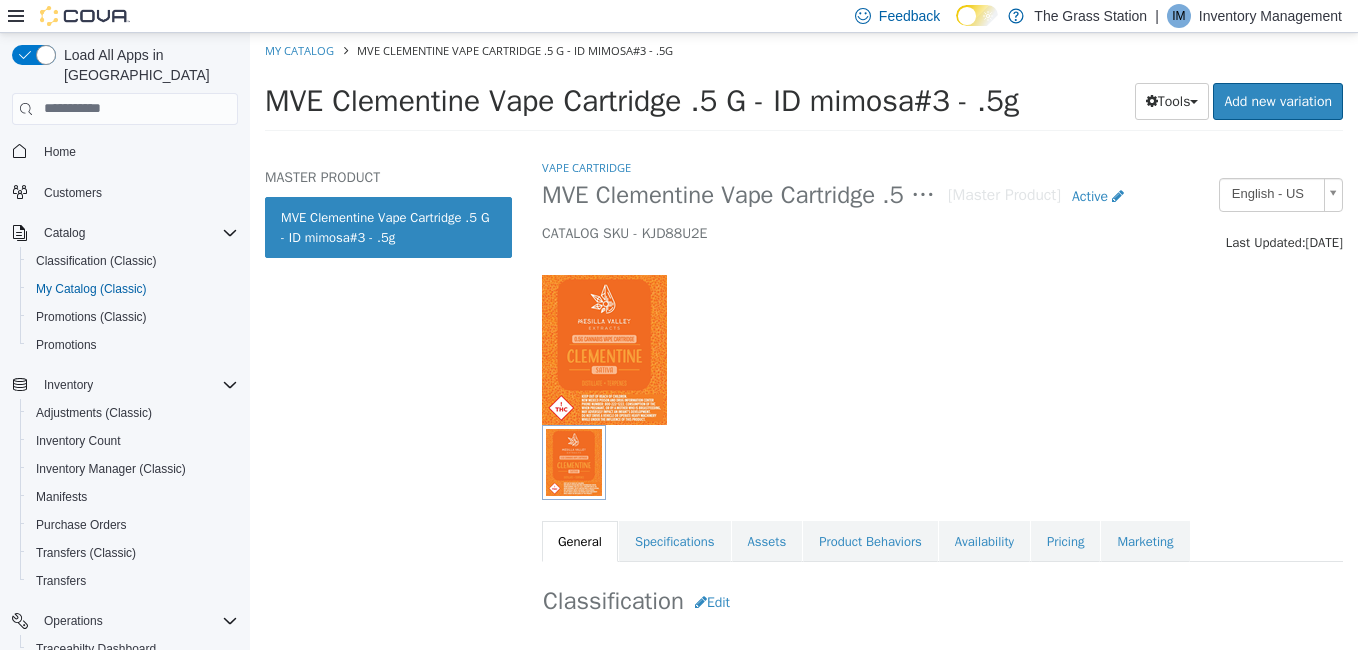 select on "**********" 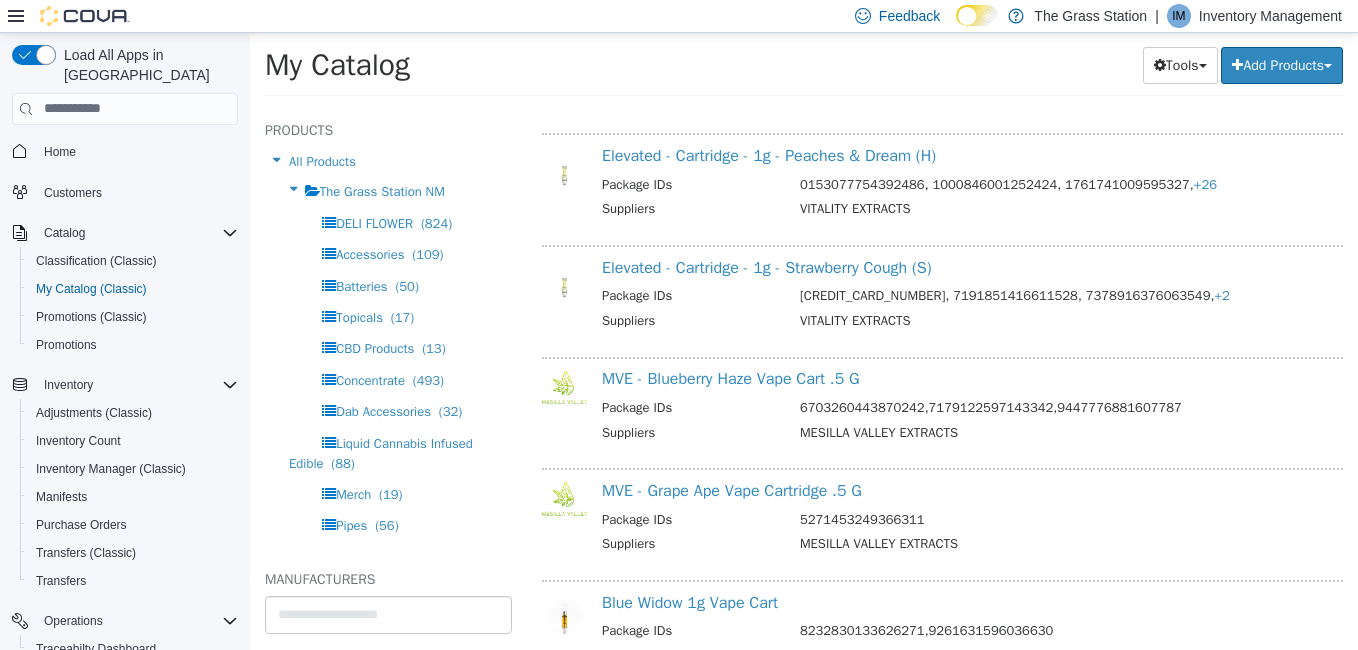 scroll, scrollTop: 8401, scrollLeft: 0, axis: vertical 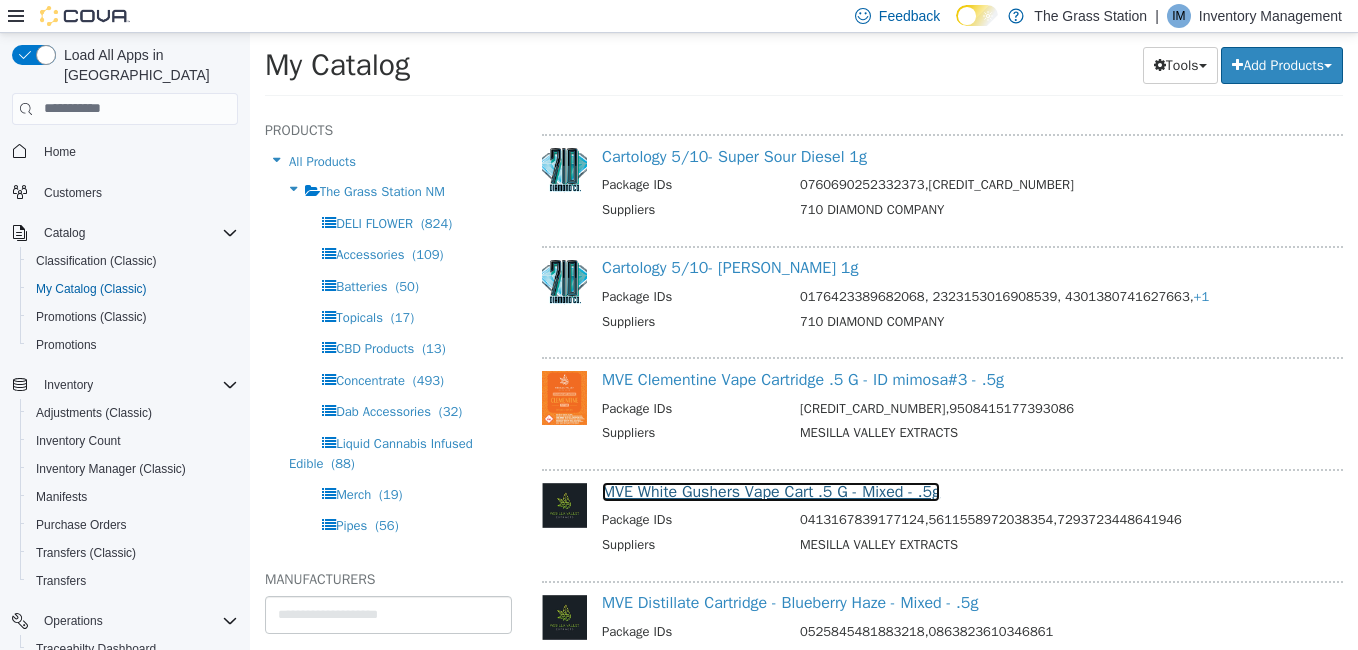 click on "MVE White Gushers Vape Cart .5 G - Mixed - .5g" at bounding box center (771, 491) 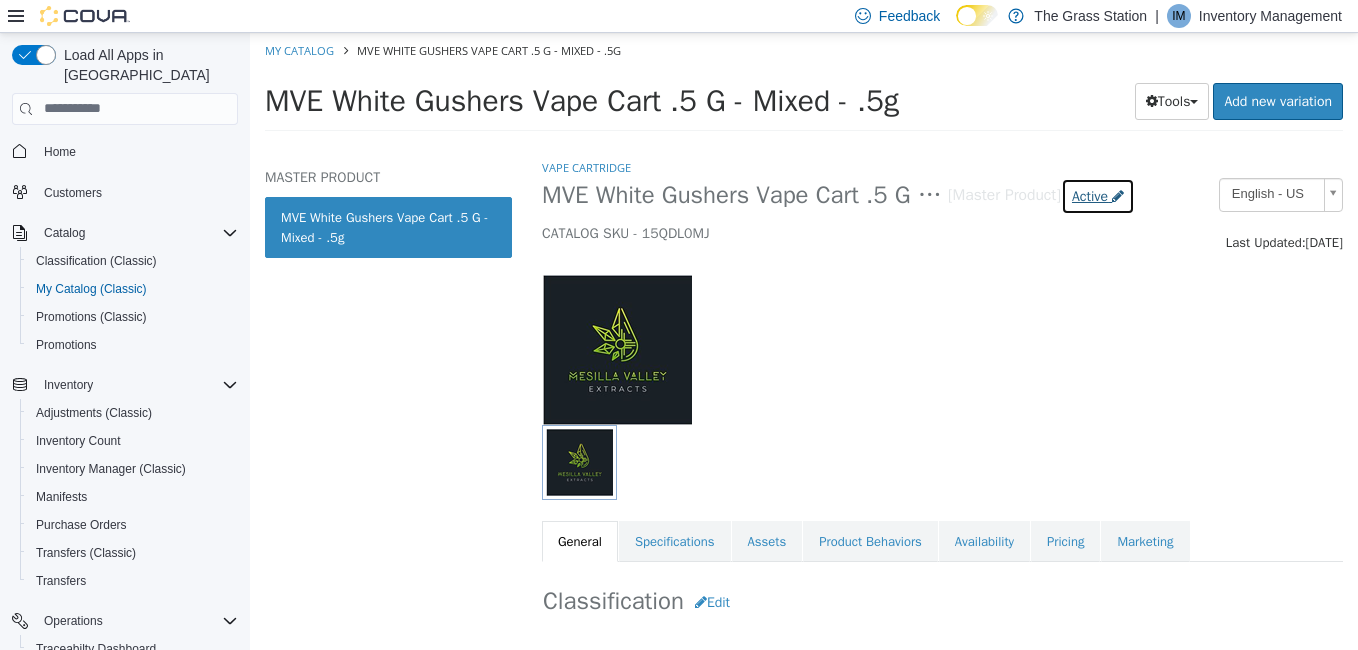 click on "Active" at bounding box center [1090, 195] 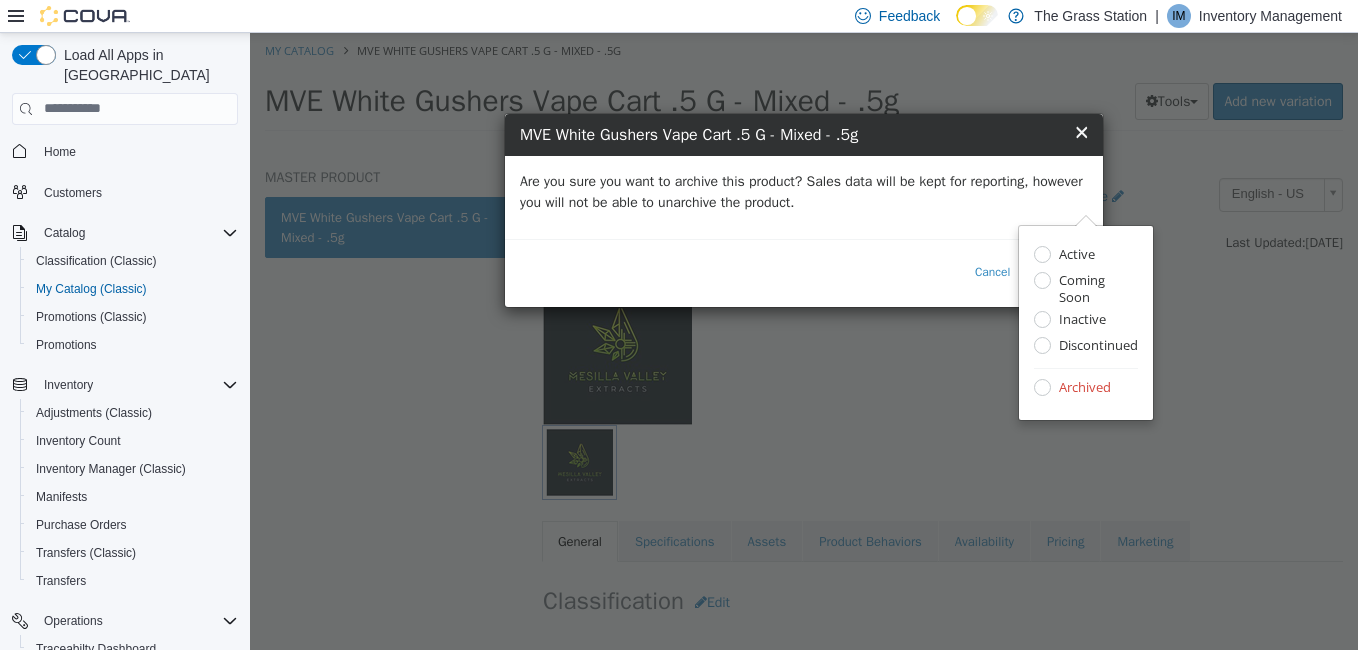 click on "Are you sure you want to archive this product? Sales data will be kept for reporting, however you will not be able to unarchive the product." at bounding box center [804, 191] 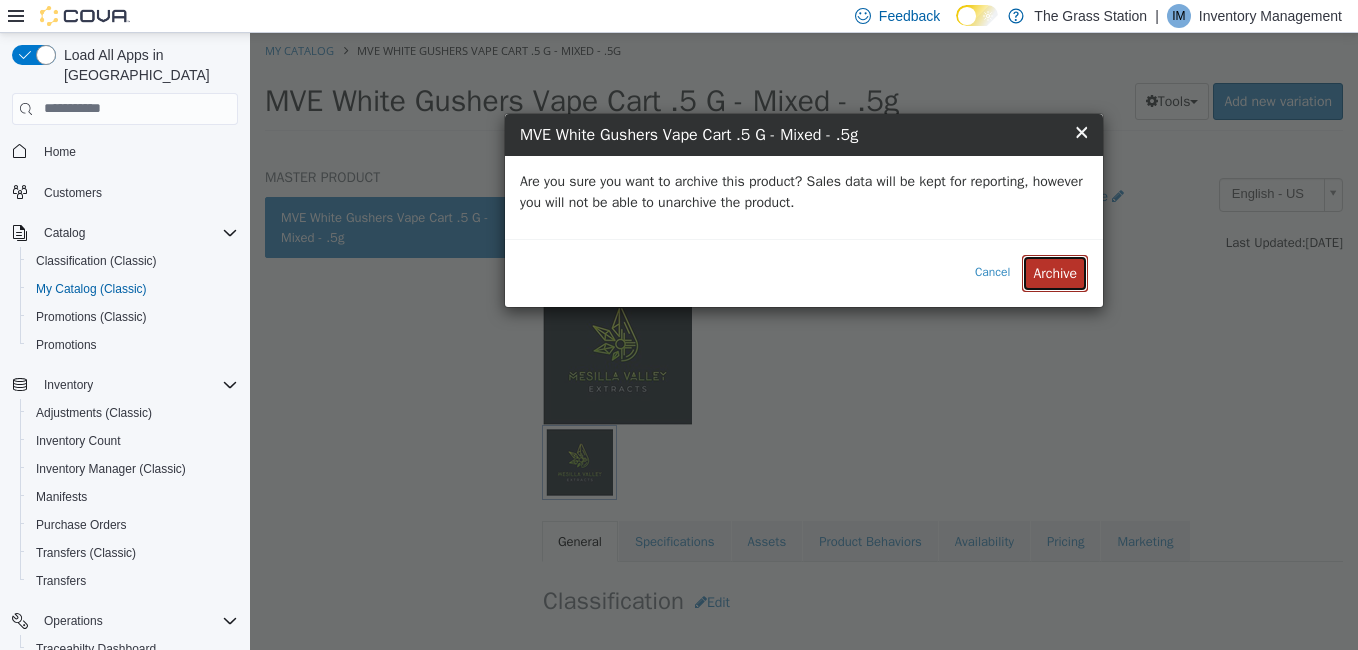 click on "Archive" at bounding box center [1055, 272] 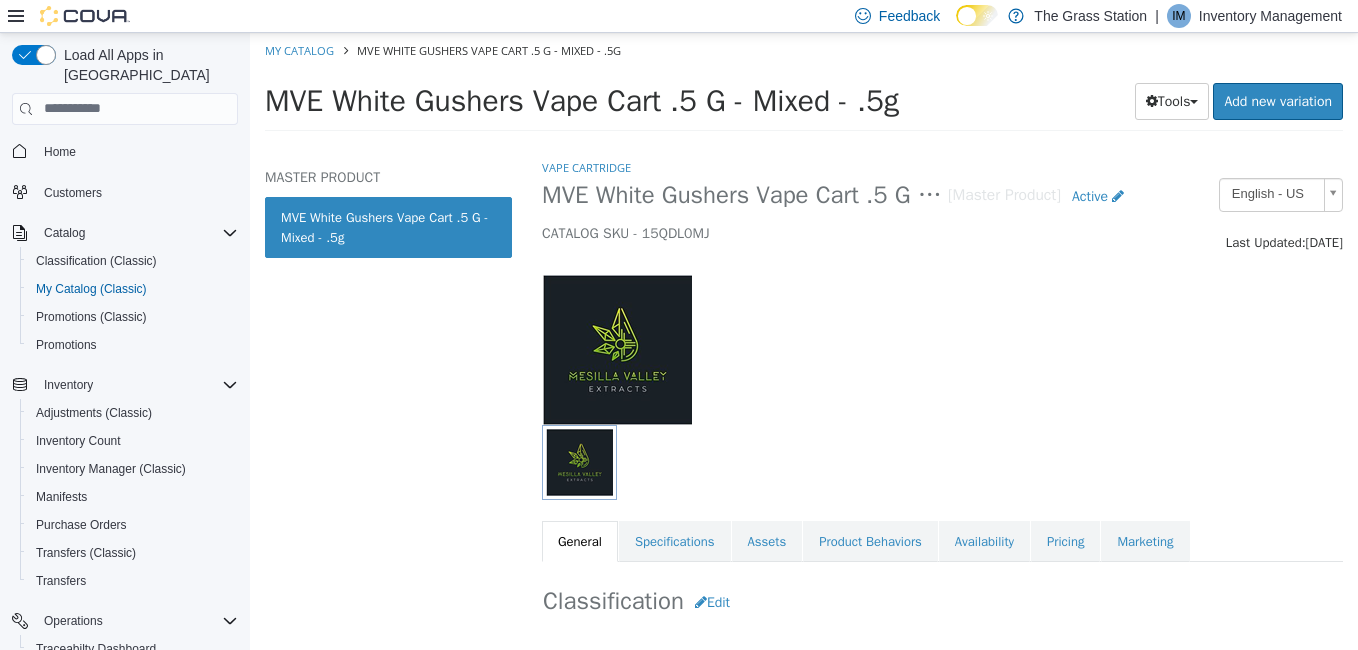 select on "**********" 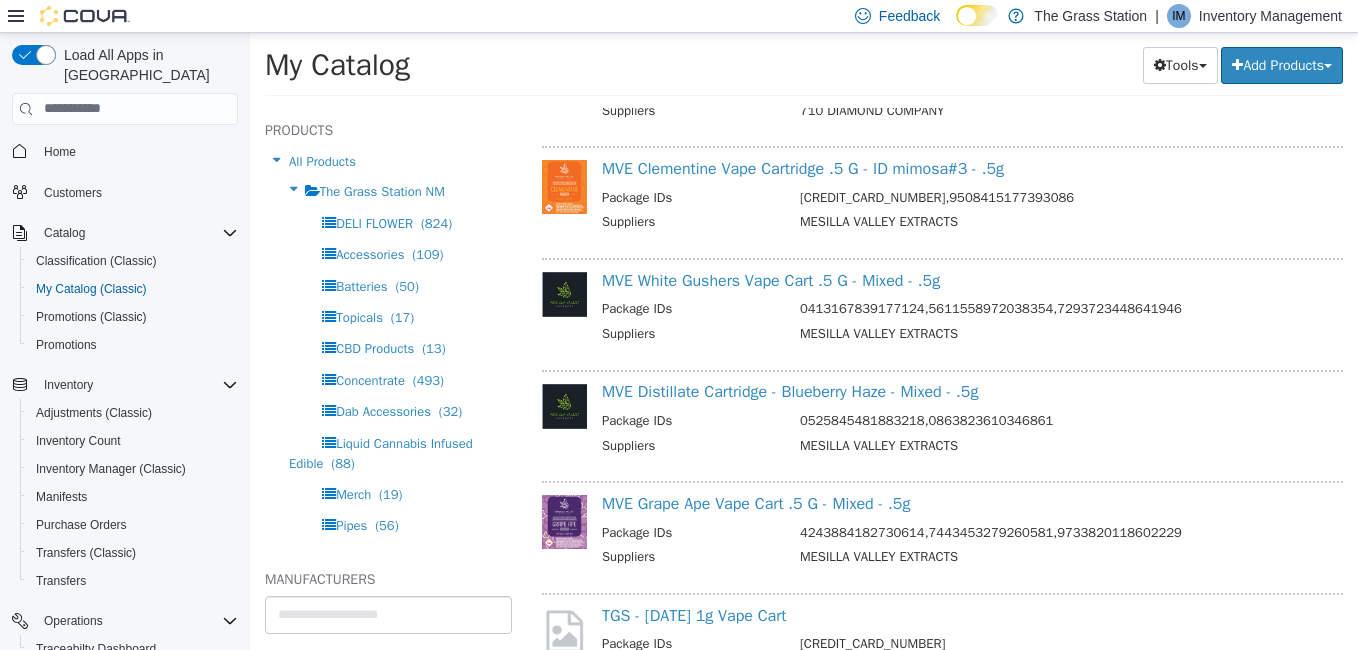 scroll, scrollTop: 8613, scrollLeft: 0, axis: vertical 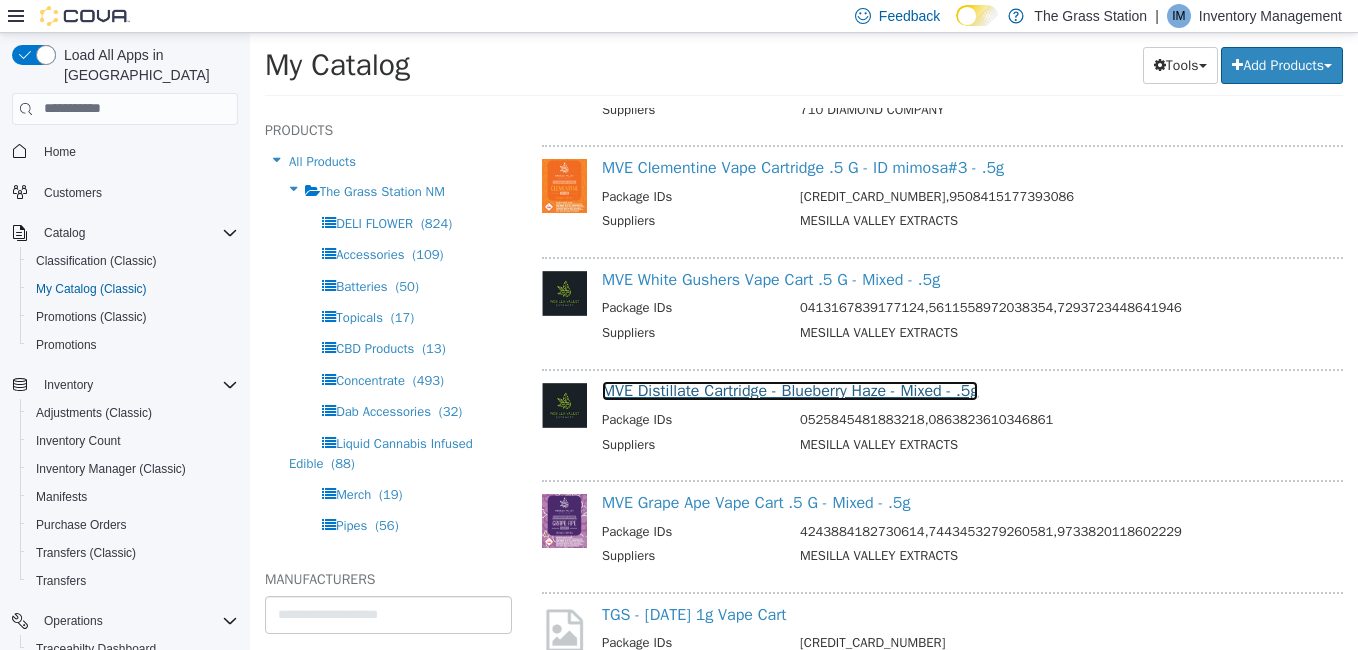 click on "MVE Distillate Cartridge - Blueberry Haze - Mixed - .5g" at bounding box center (790, 390) 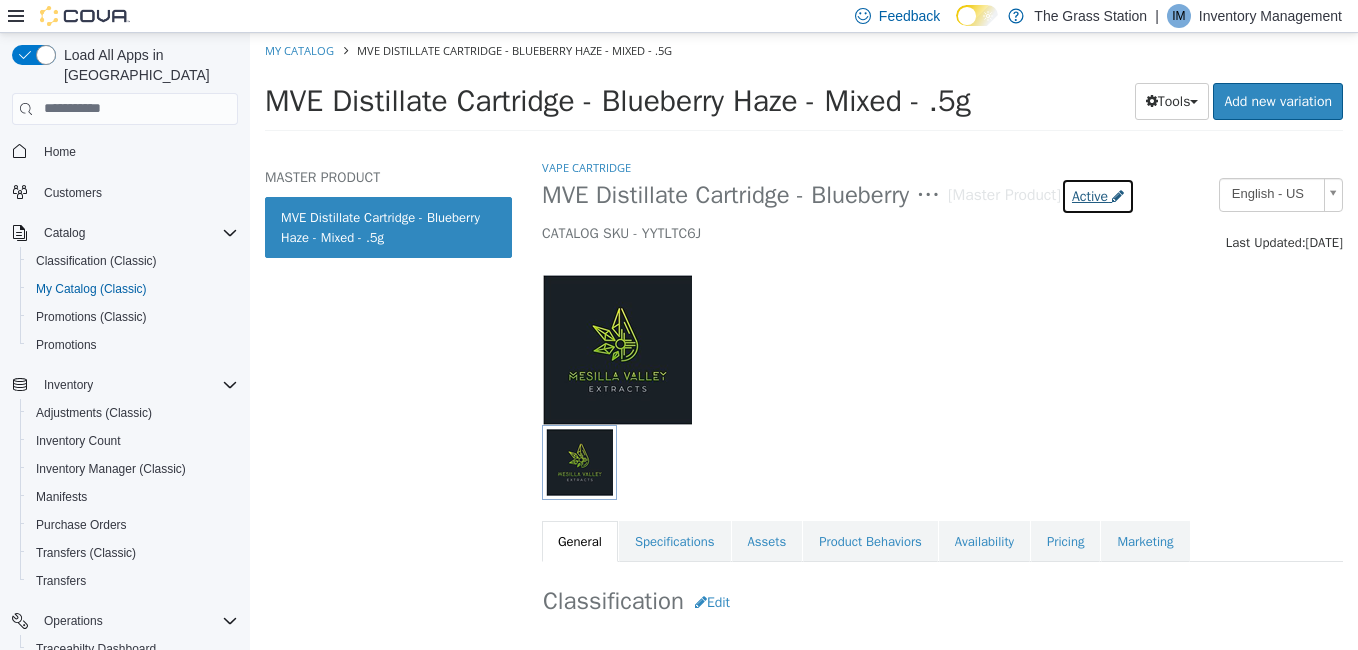 click on "Active" at bounding box center [1090, 195] 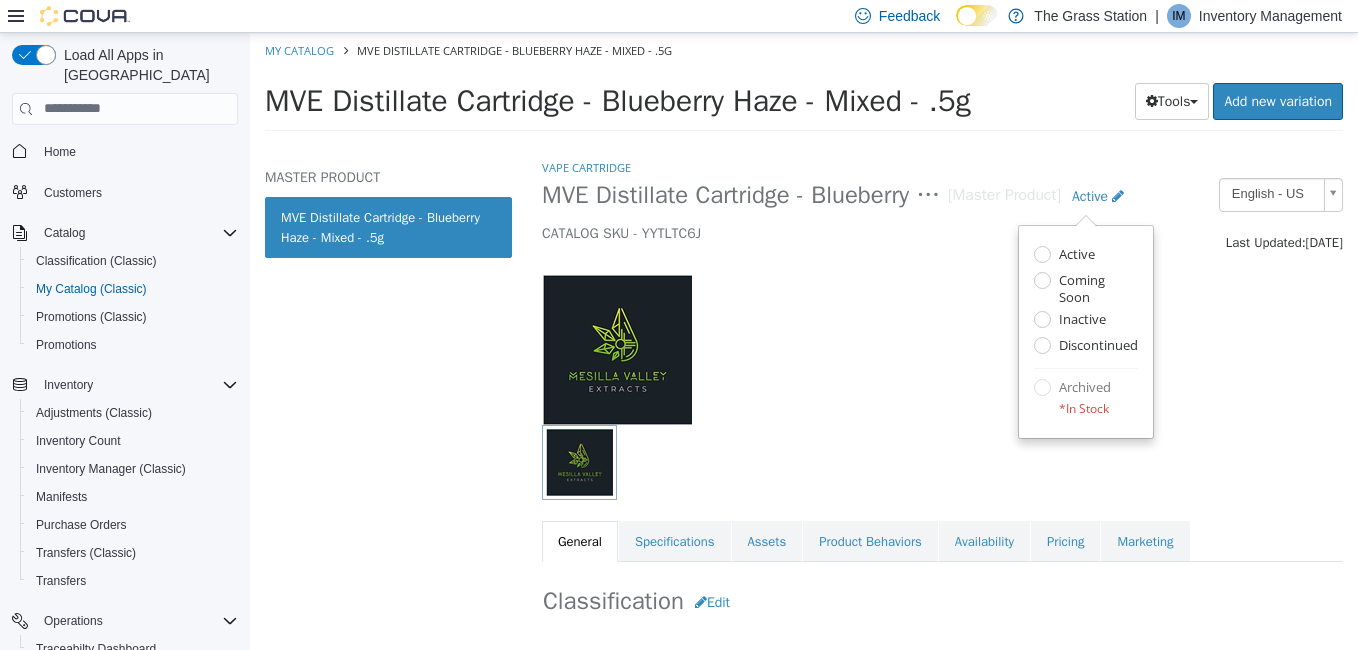 select on "**********" 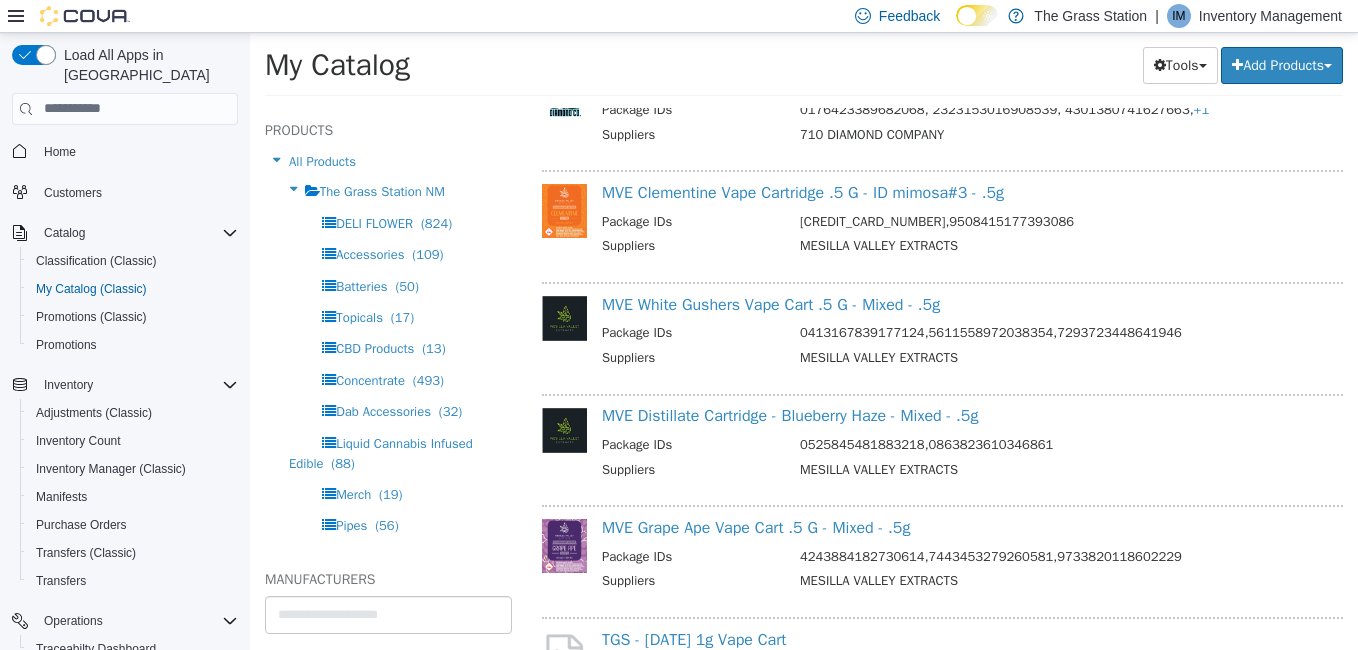 scroll, scrollTop: 8760, scrollLeft: 0, axis: vertical 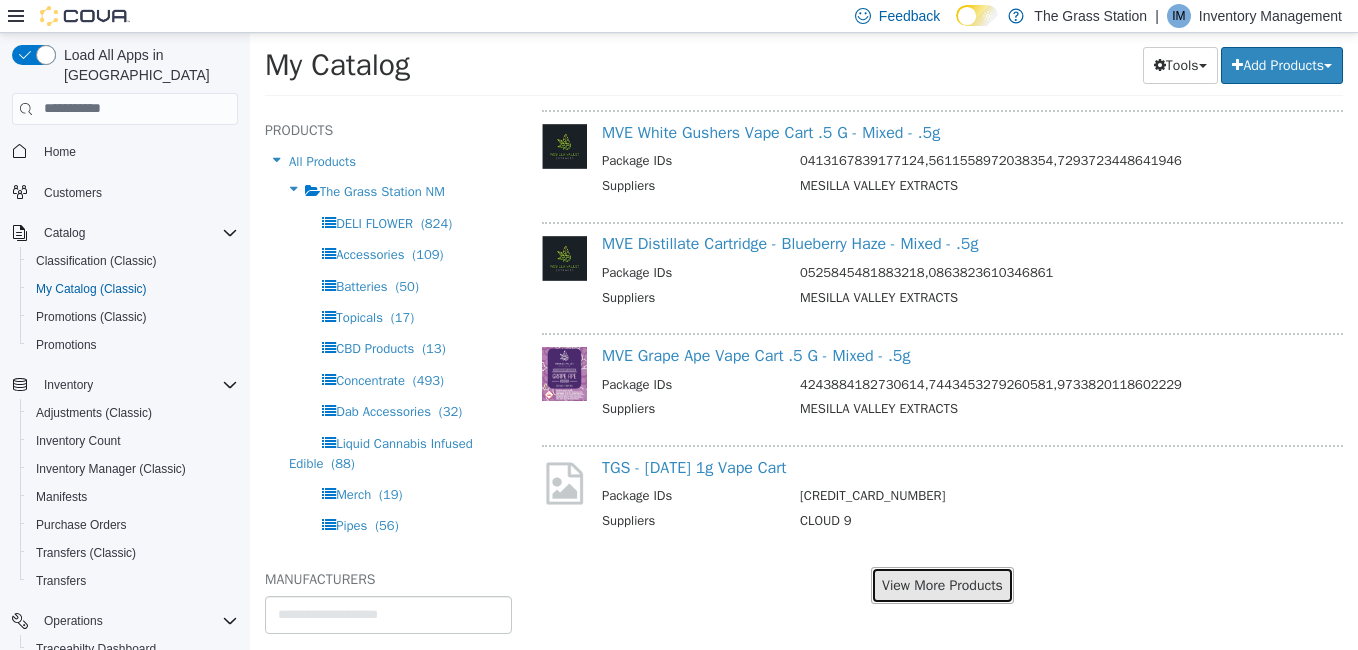 click on "View More Products" at bounding box center [942, 584] 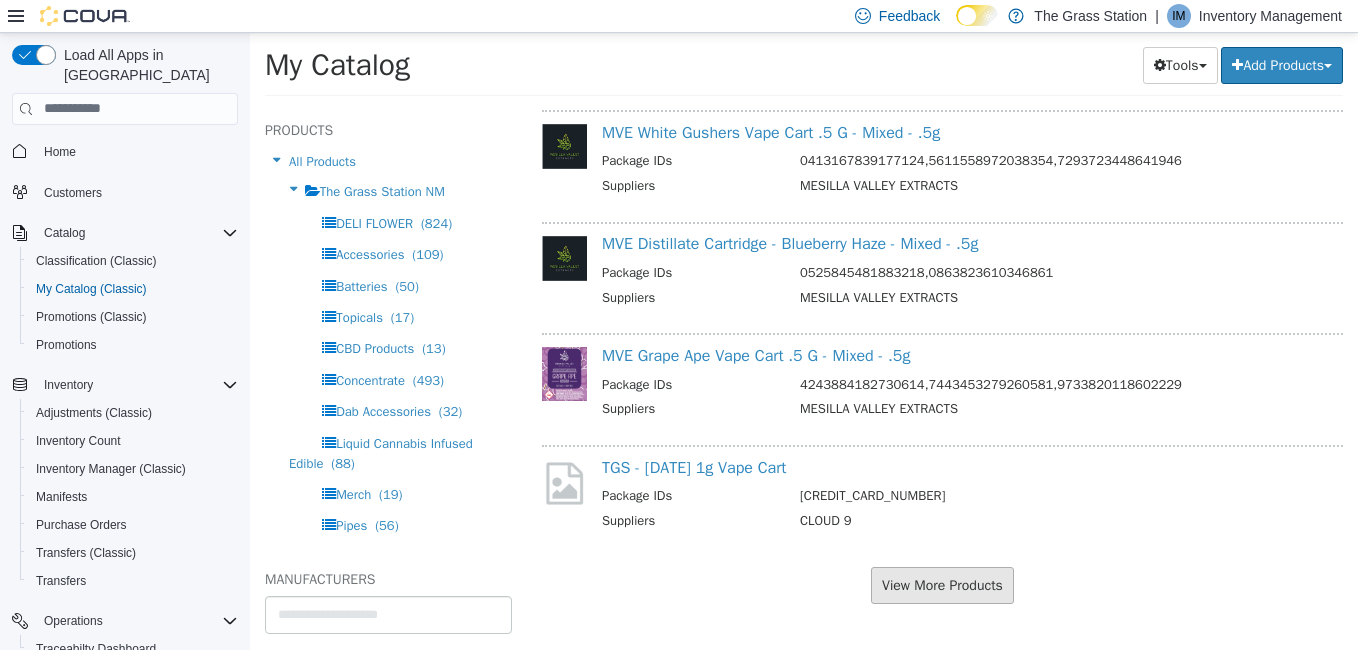 scroll, scrollTop: 8708, scrollLeft: 0, axis: vertical 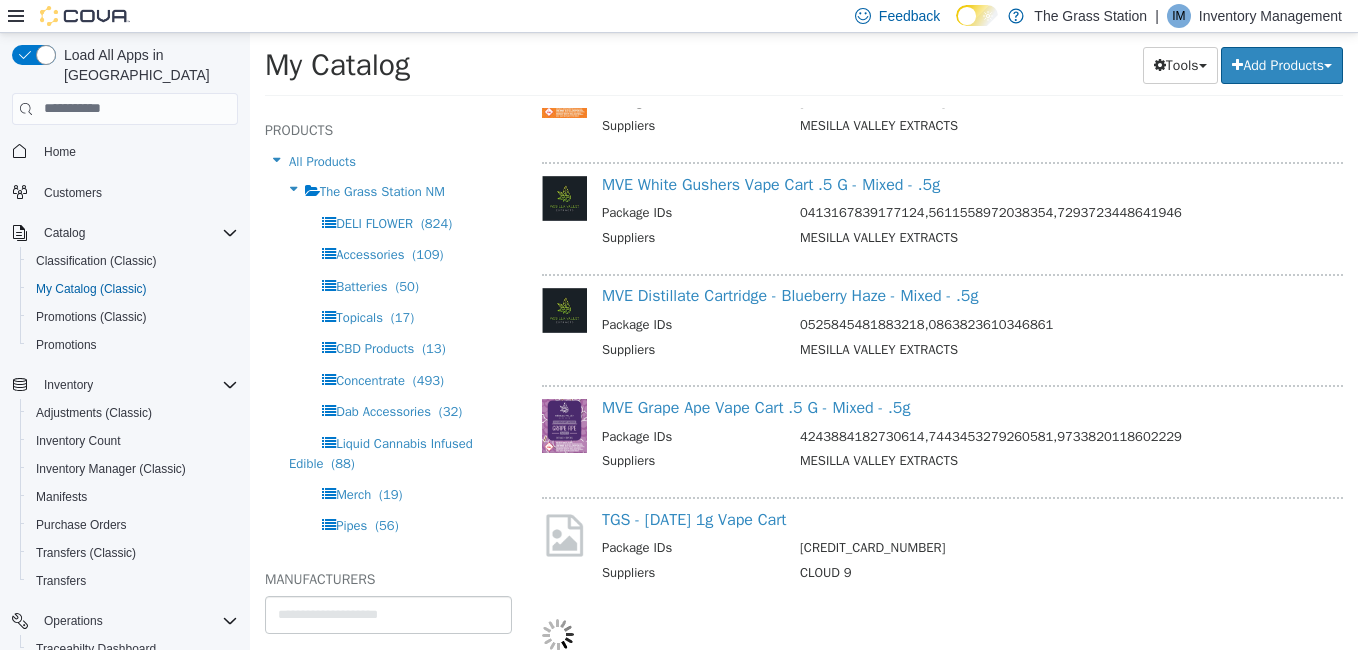 select on "**********" 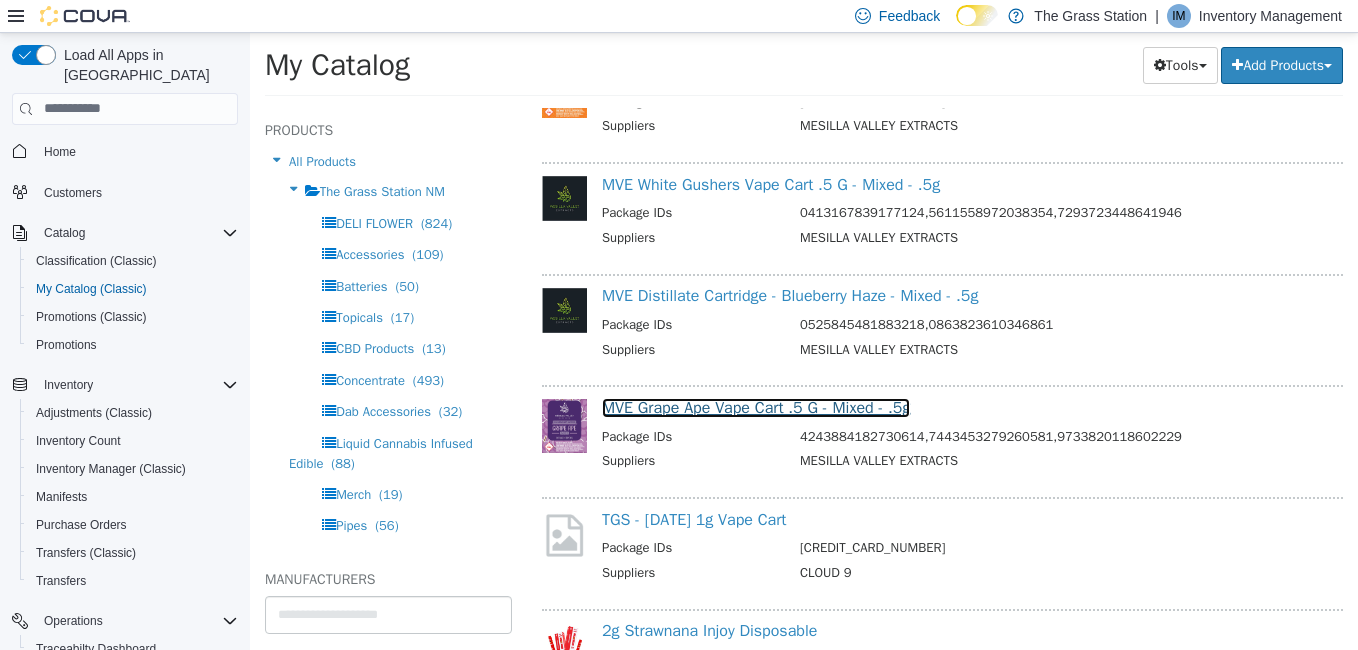 click on "MVE Grape Ape Vape Cart .5 G - Mixed - .5g" at bounding box center [756, 407] 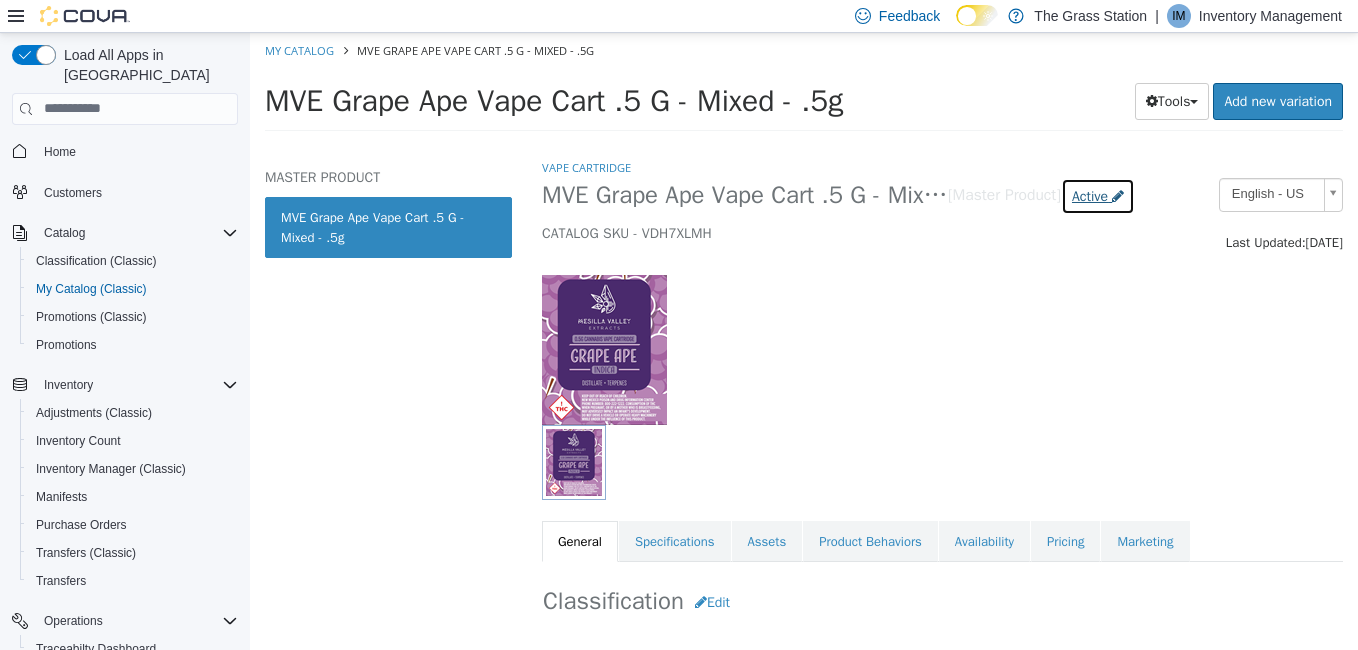 click on "Active" at bounding box center (1098, 195) 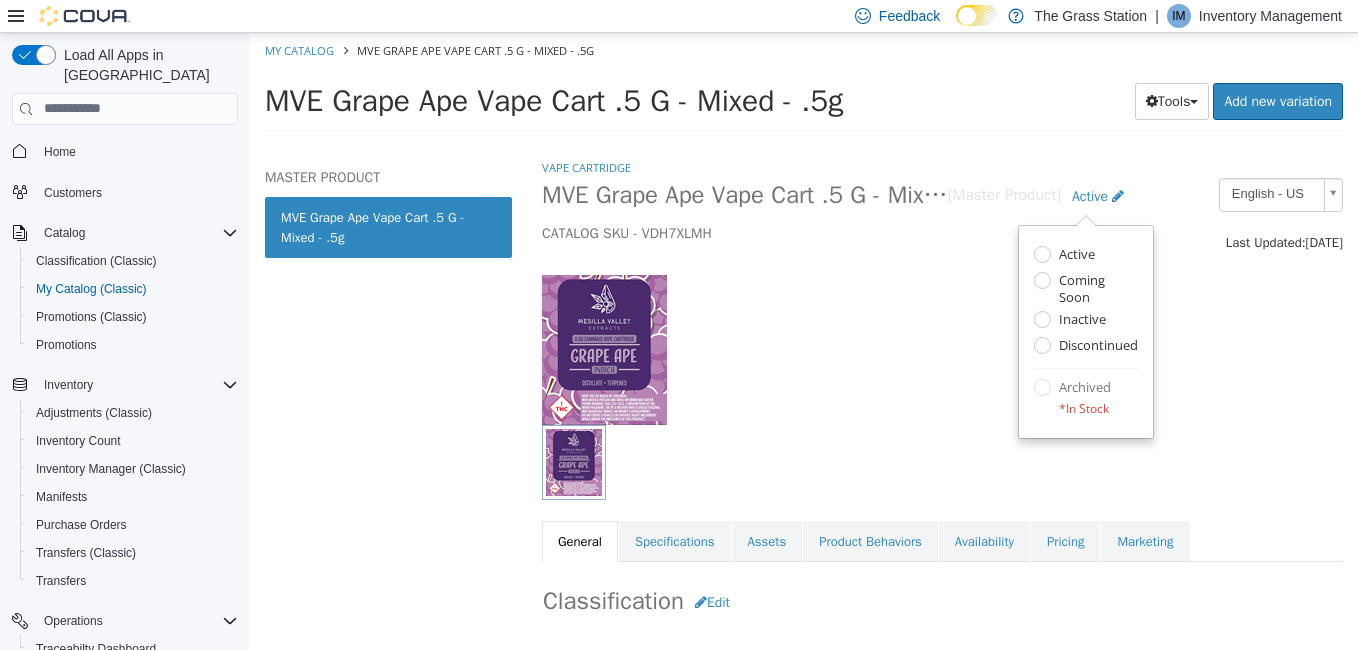 select on "**********" 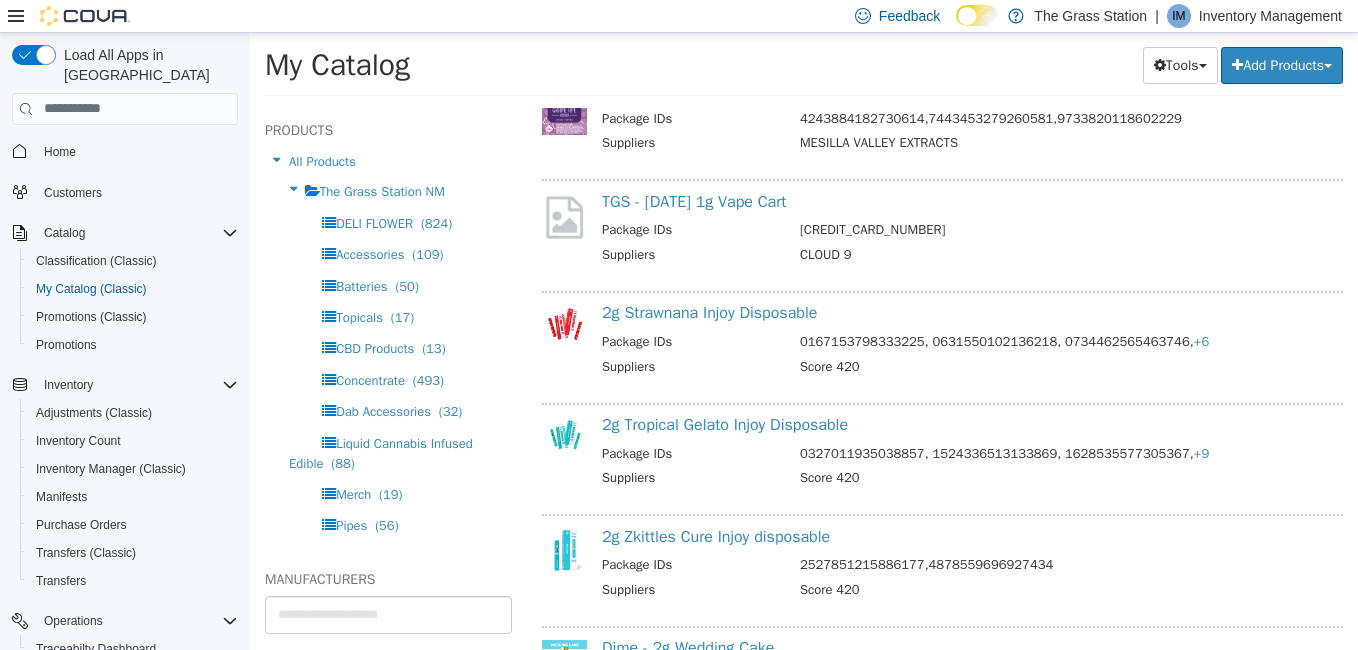 scroll, scrollTop: 9022, scrollLeft: 0, axis: vertical 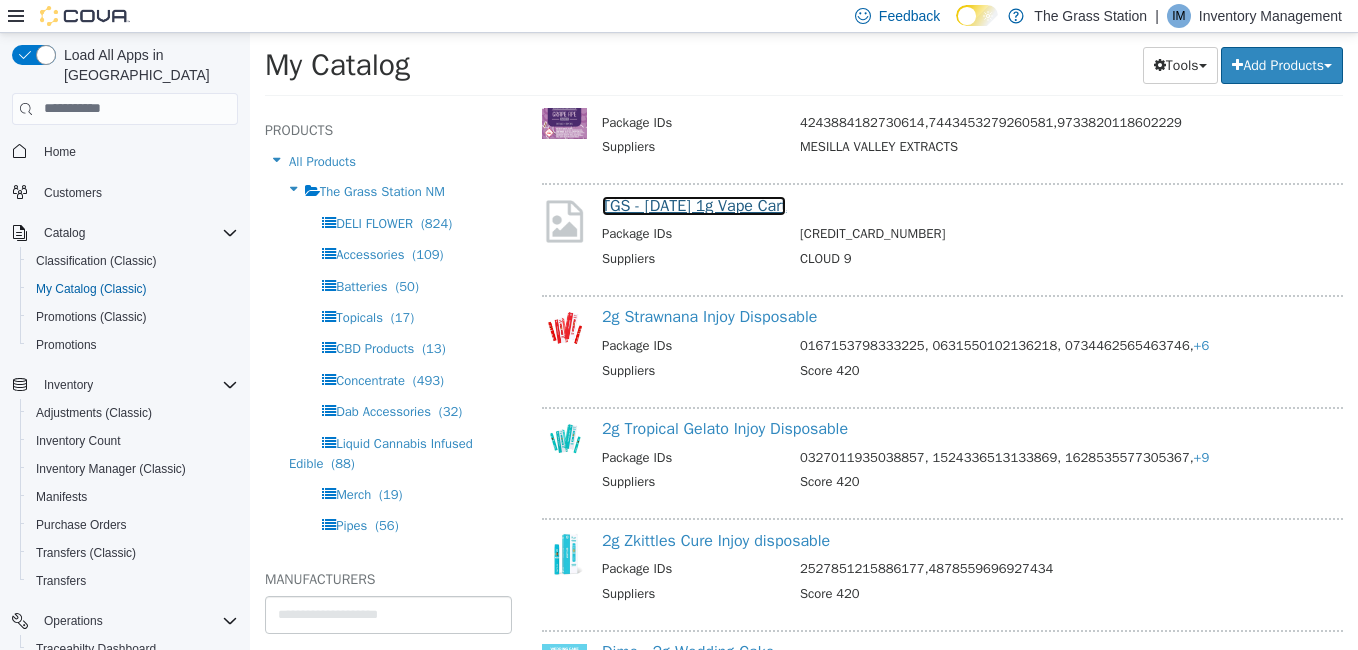 click on "TGS - [DATE] 1g Vape Cart" at bounding box center [694, 205] 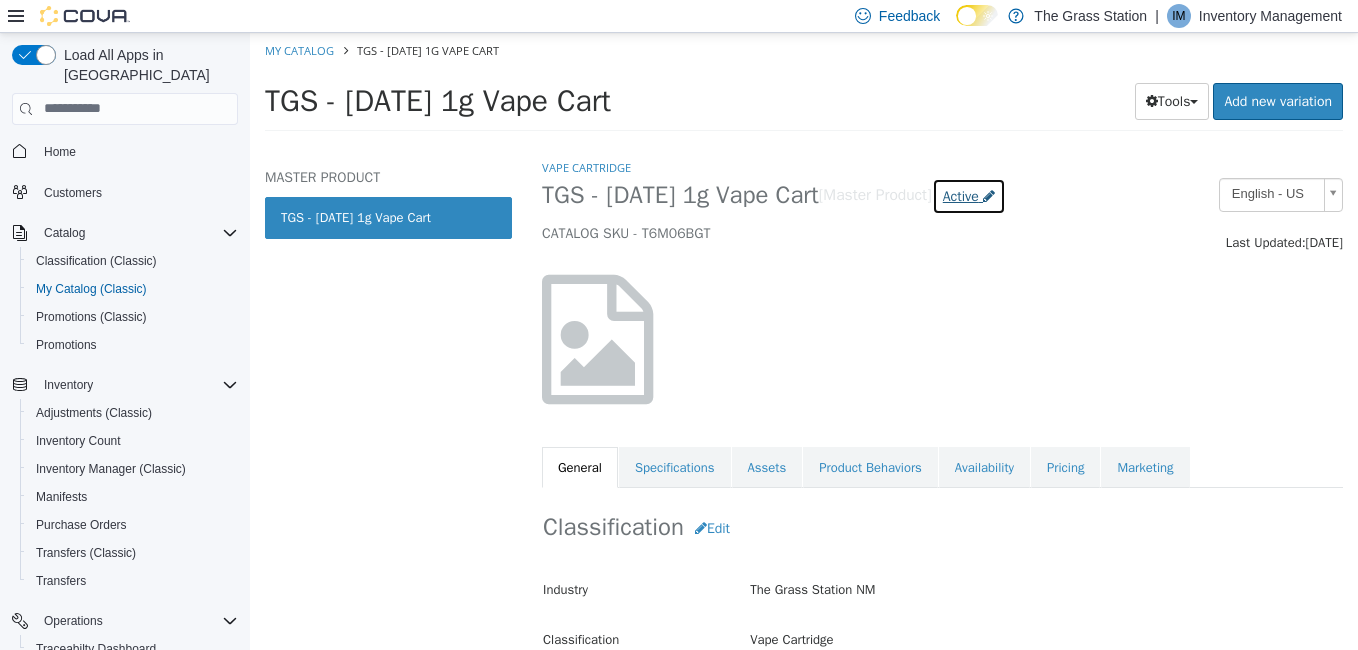 click on "Active" at bounding box center (961, 195) 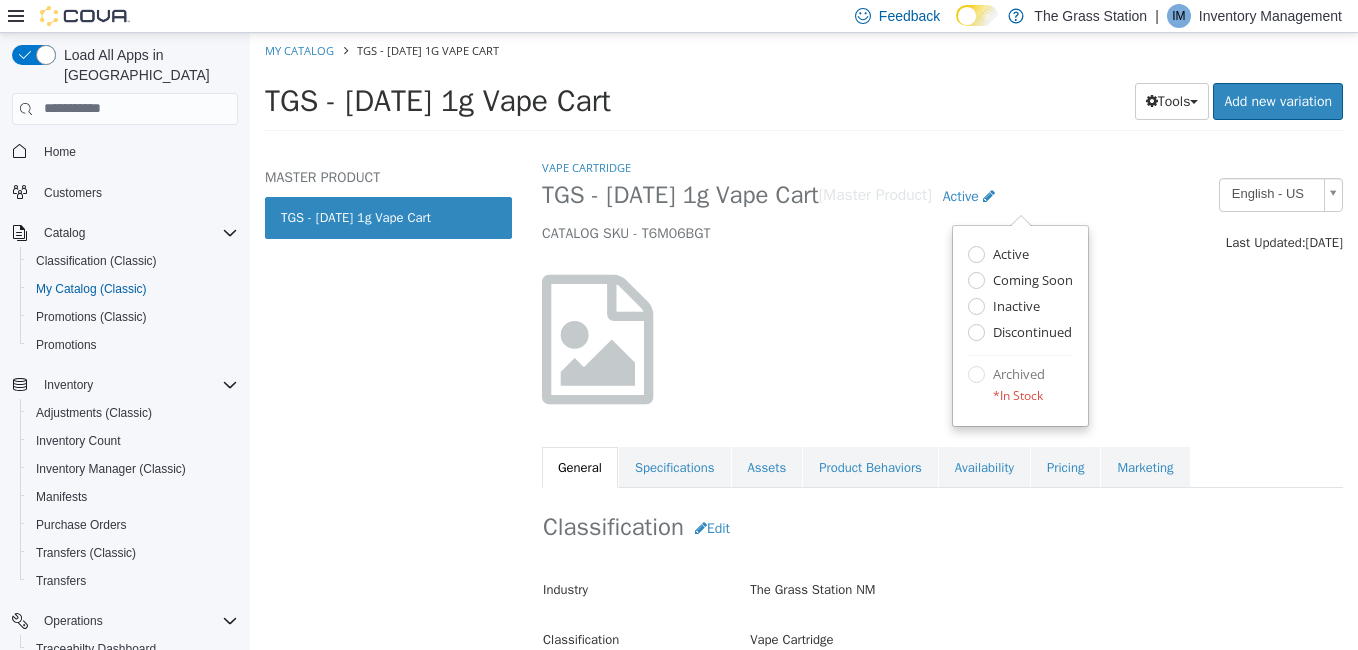 select on "**********" 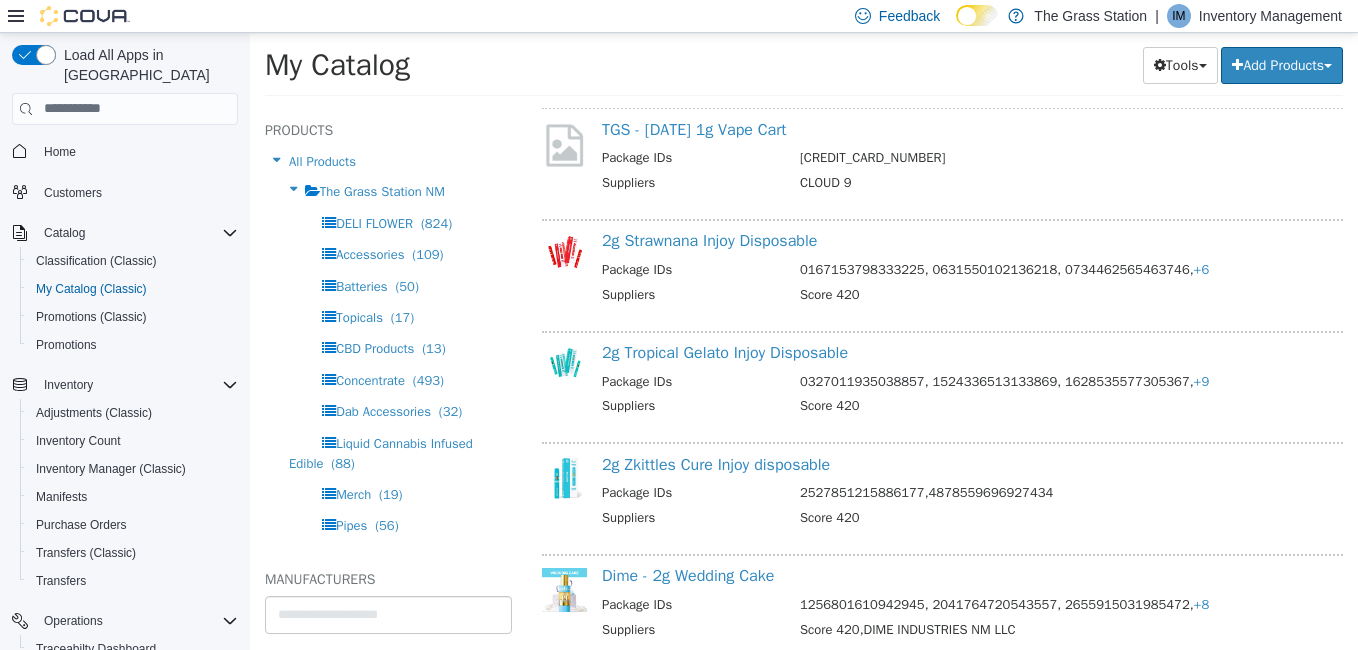 scroll, scrollTop: 9114, scrollLeft: 0, axis: vertical 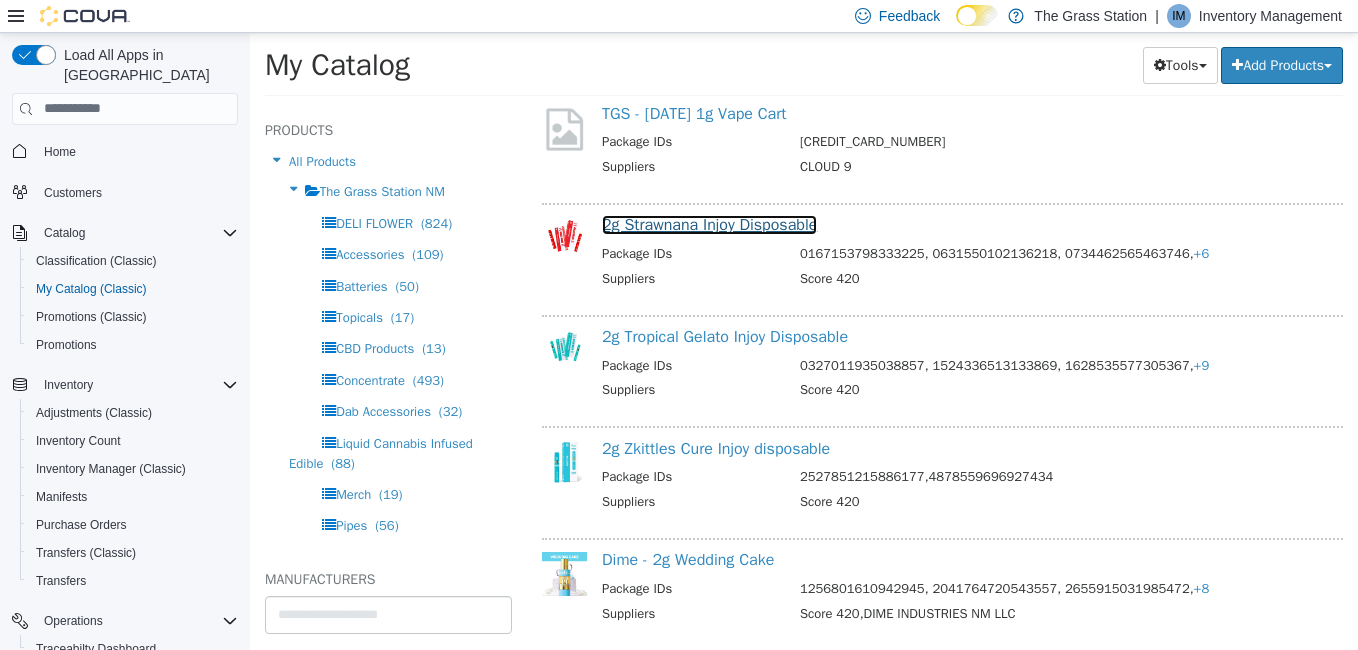 click on "2g Strawnana Injoy Disposable" at bounding box center (709, 224) 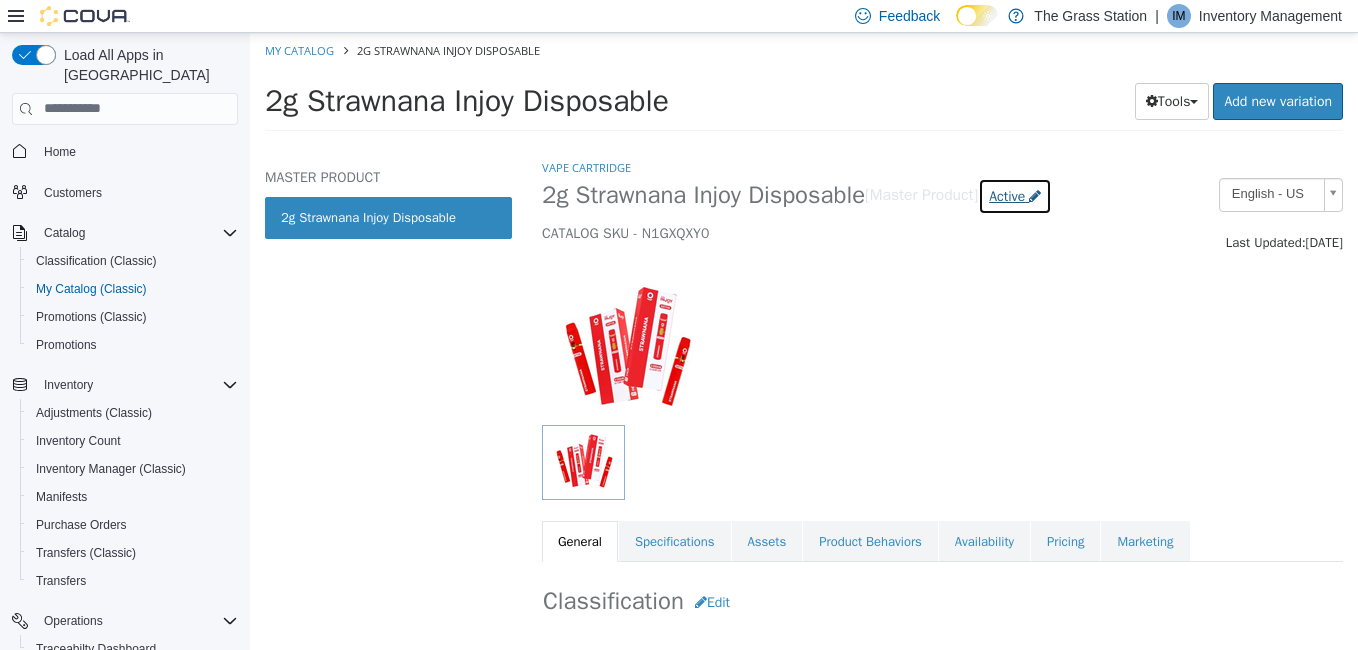 click on "Active" at bounding box center [1007, 195] 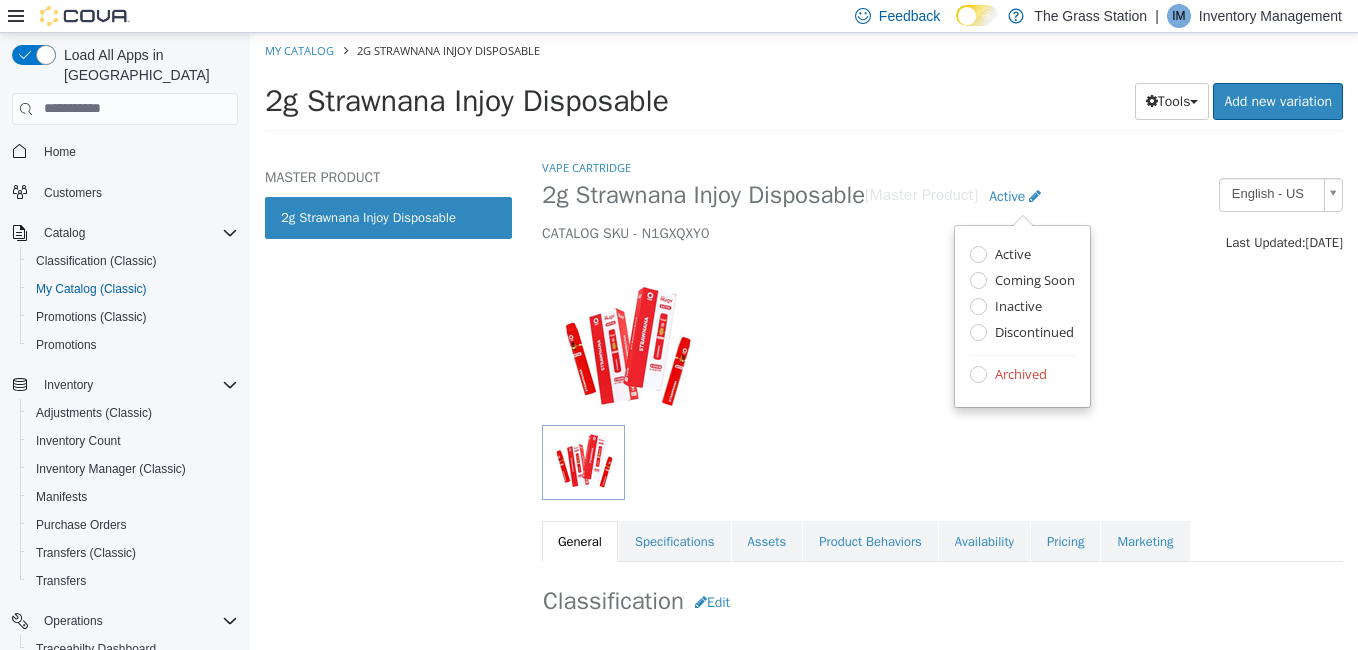 click at bounding box center [942, 338] 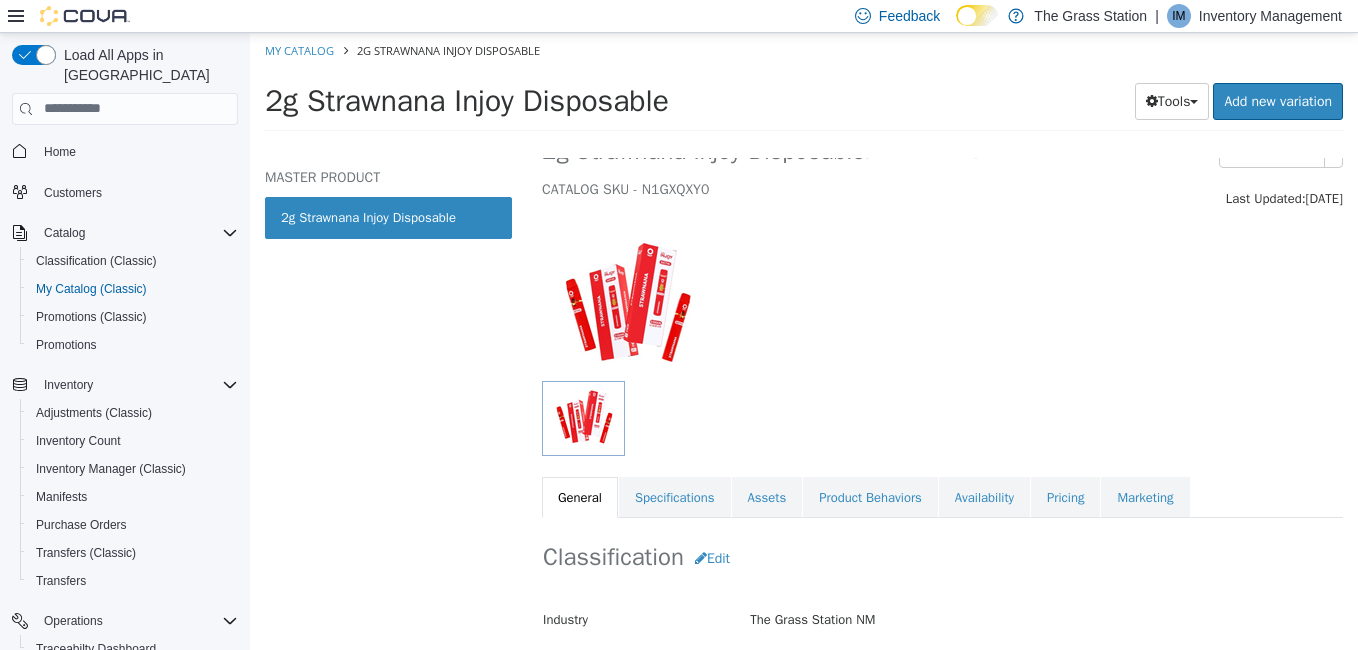 scroll, scrollTop: 0, scrollLeft: 0, axis: both 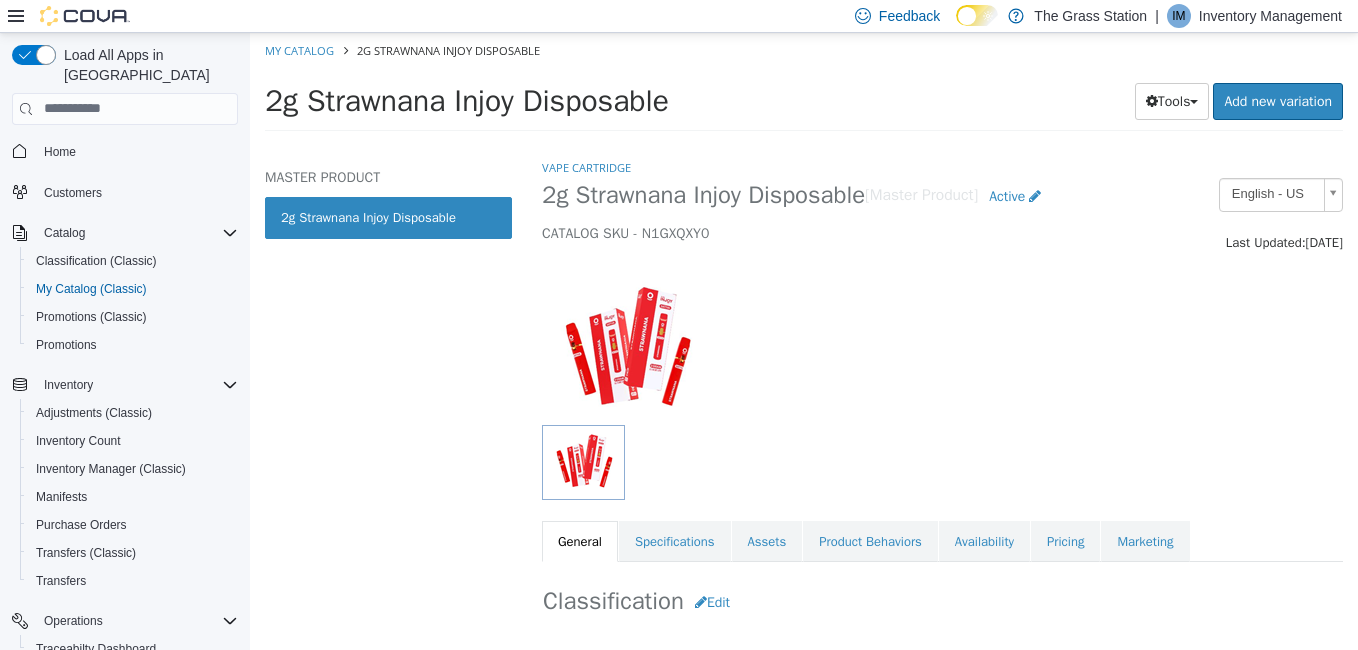 select on "**********" 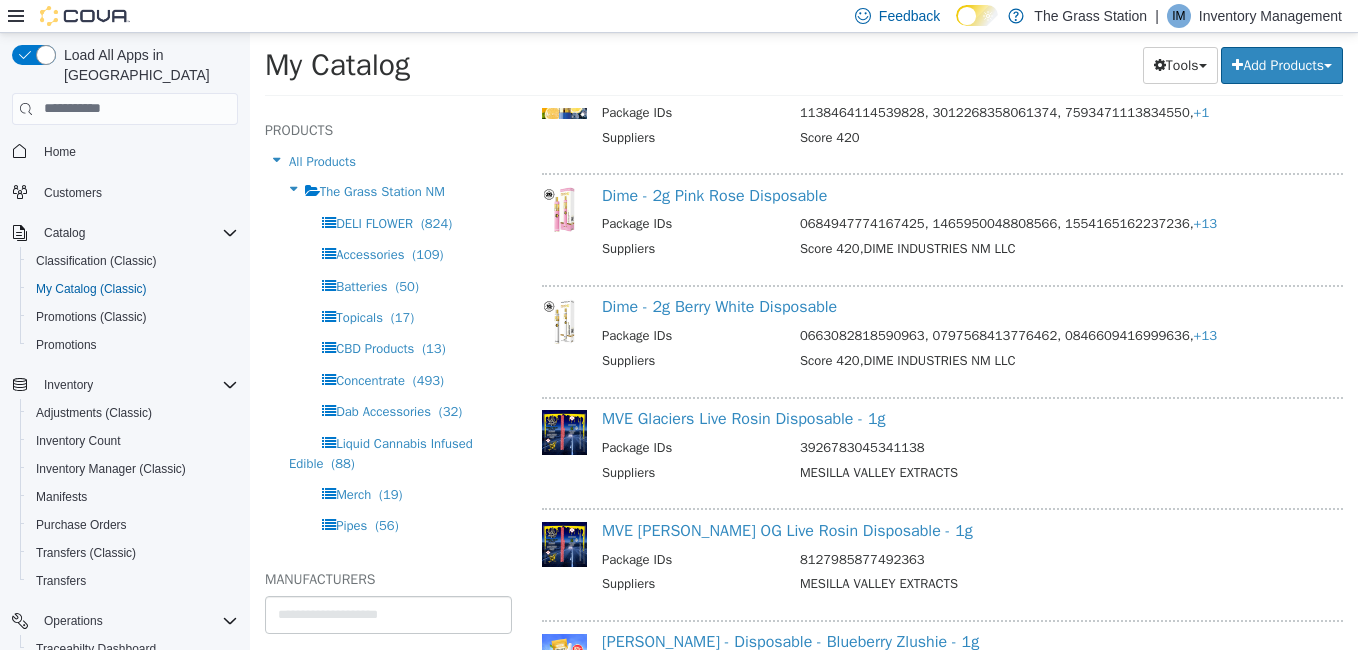 scroll, scrollTop: 9709, scrollLeft: 0, axis: vertical 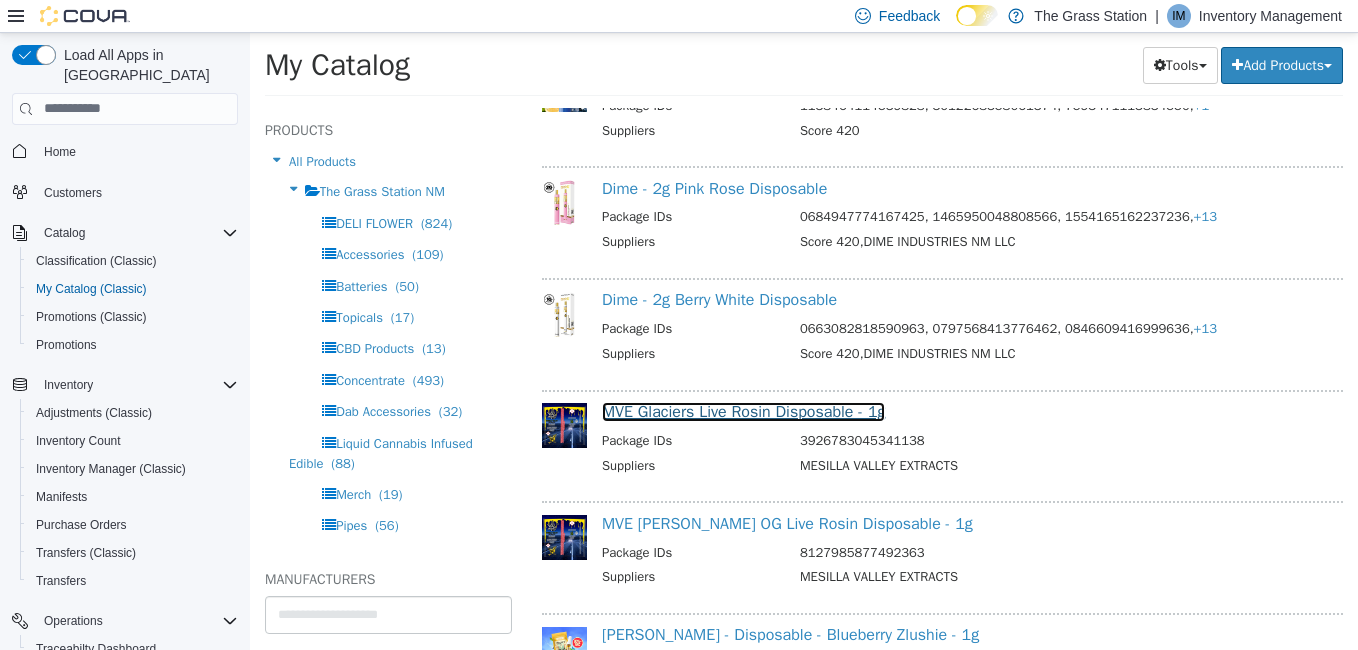 click on "MVE Glaciers Live Rosin Disposable - 1g" at bounding box center (743, 411) 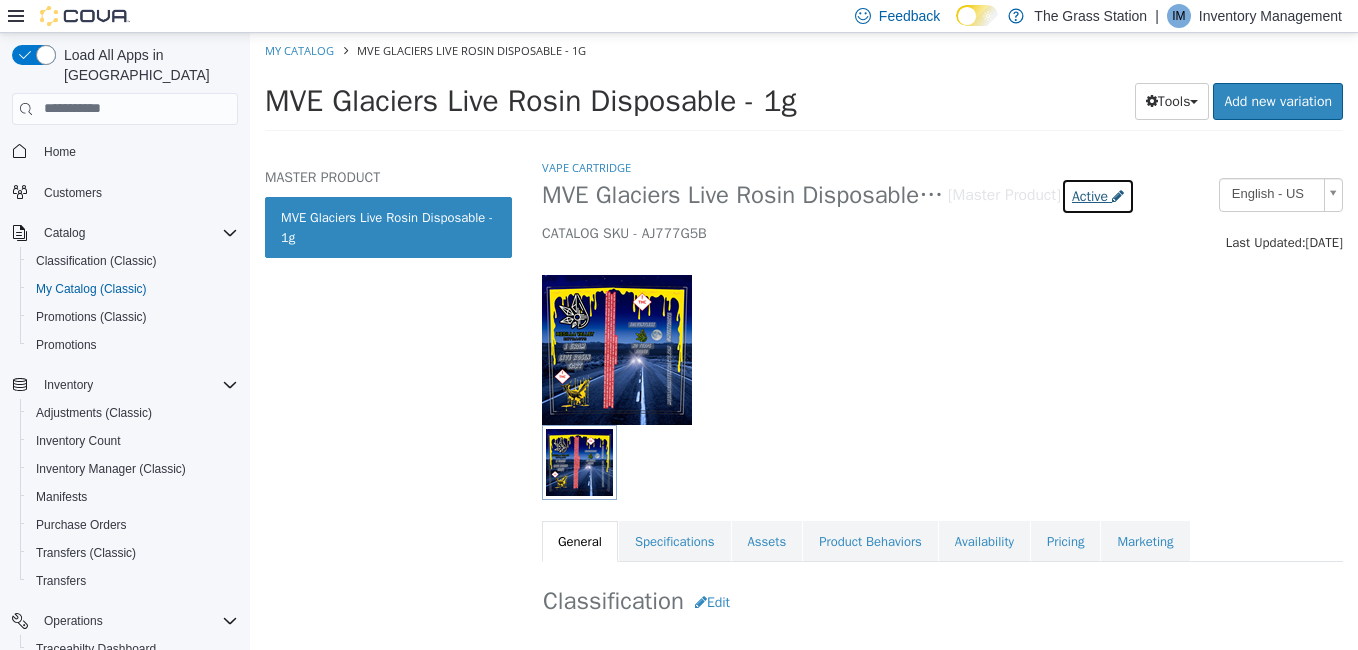 click on "Active" at bounding box center [1090, 195] 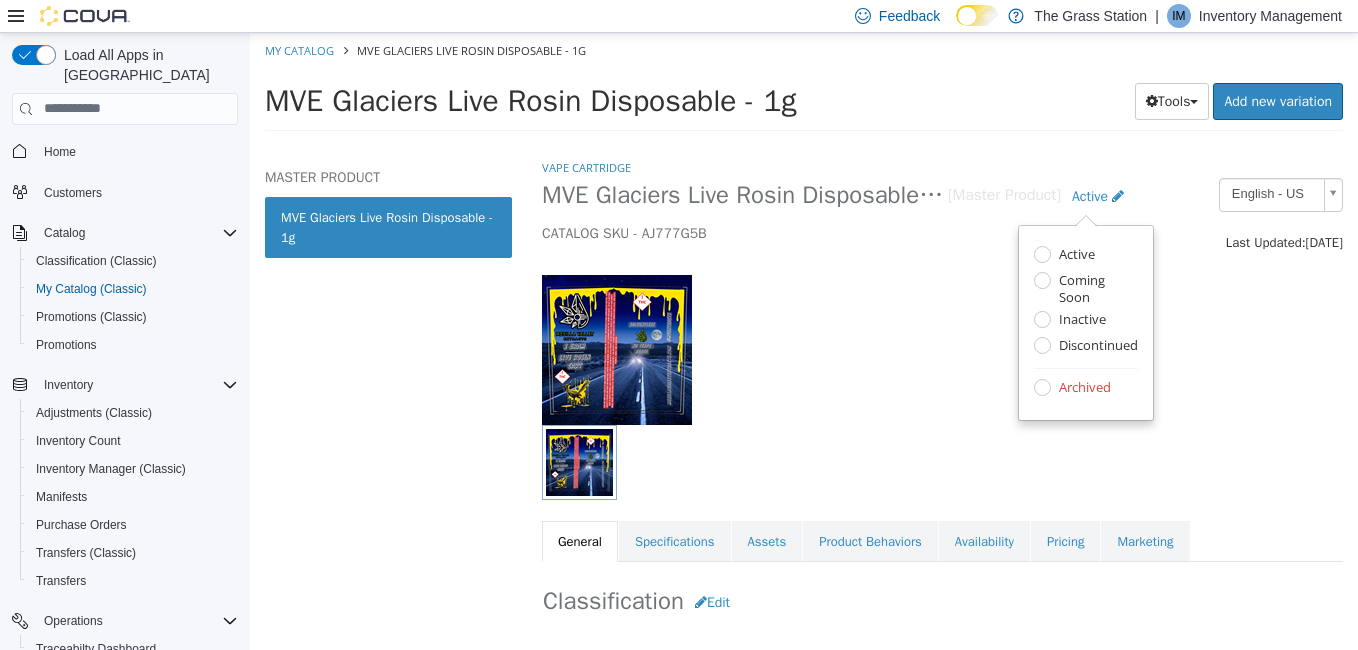 click on "Active
Coming Soon
Inactive
Discontinued
Archived" at bounding box center (1086, 322) 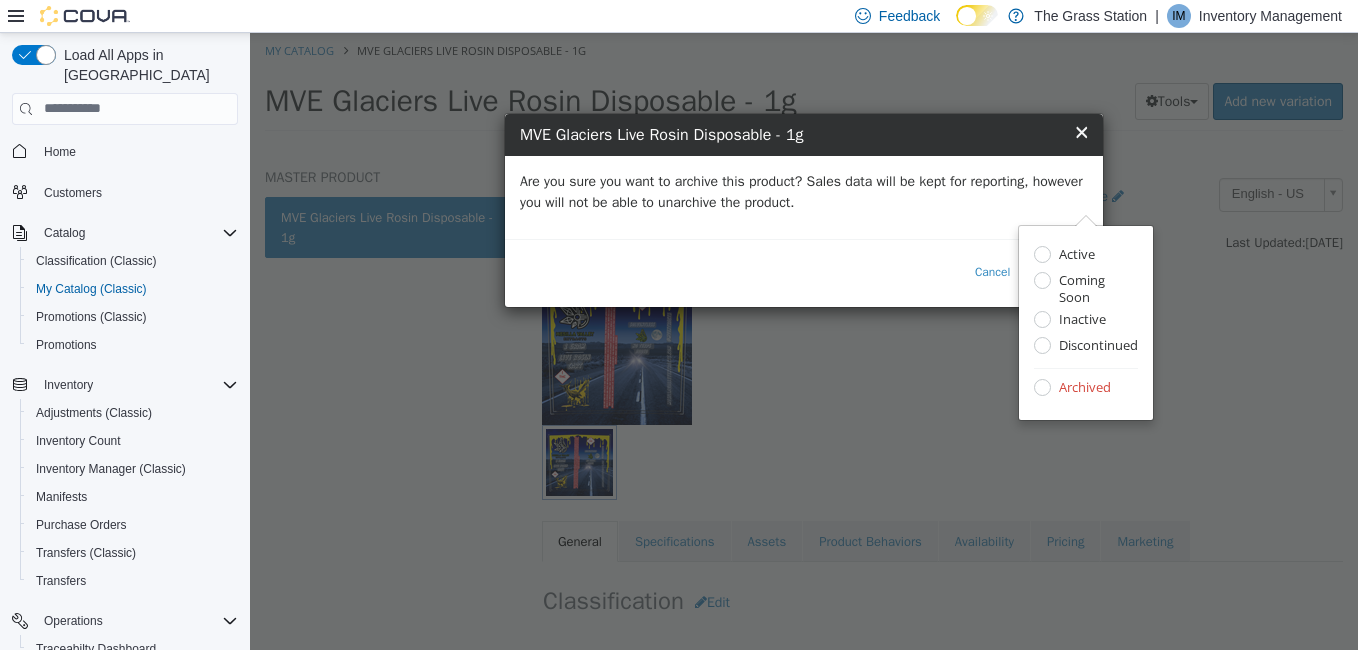 click on "Are you sure you want to archive this product? Sales data will be kept for reporting, however you will not be able to unarchive the product." at bounding box center [804, 191] 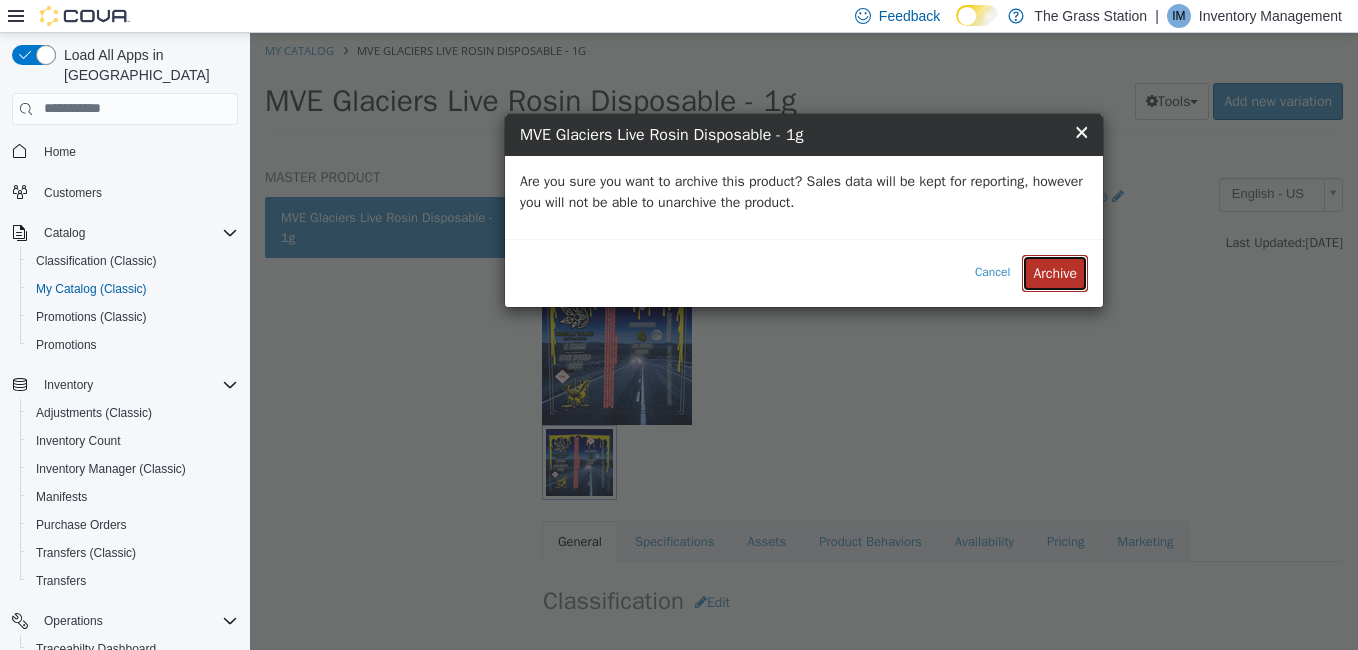 click on "Archive" at bounding box center [1055, 272] 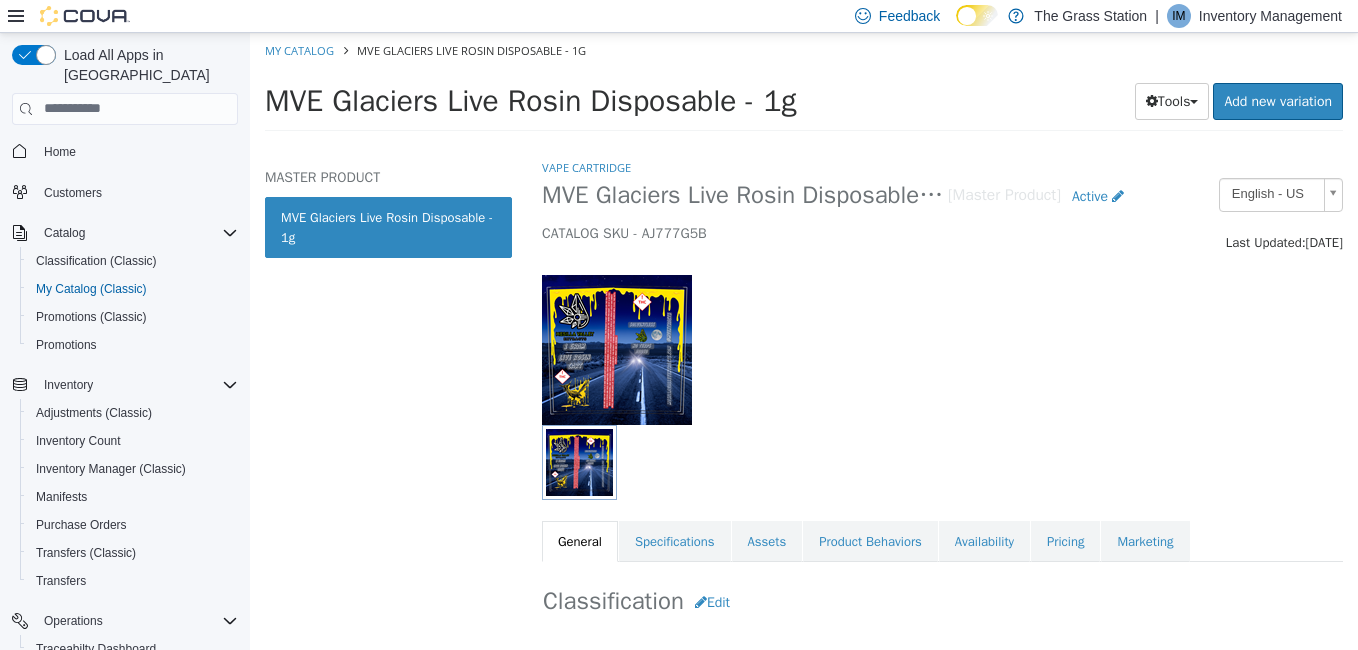 select on "**********" 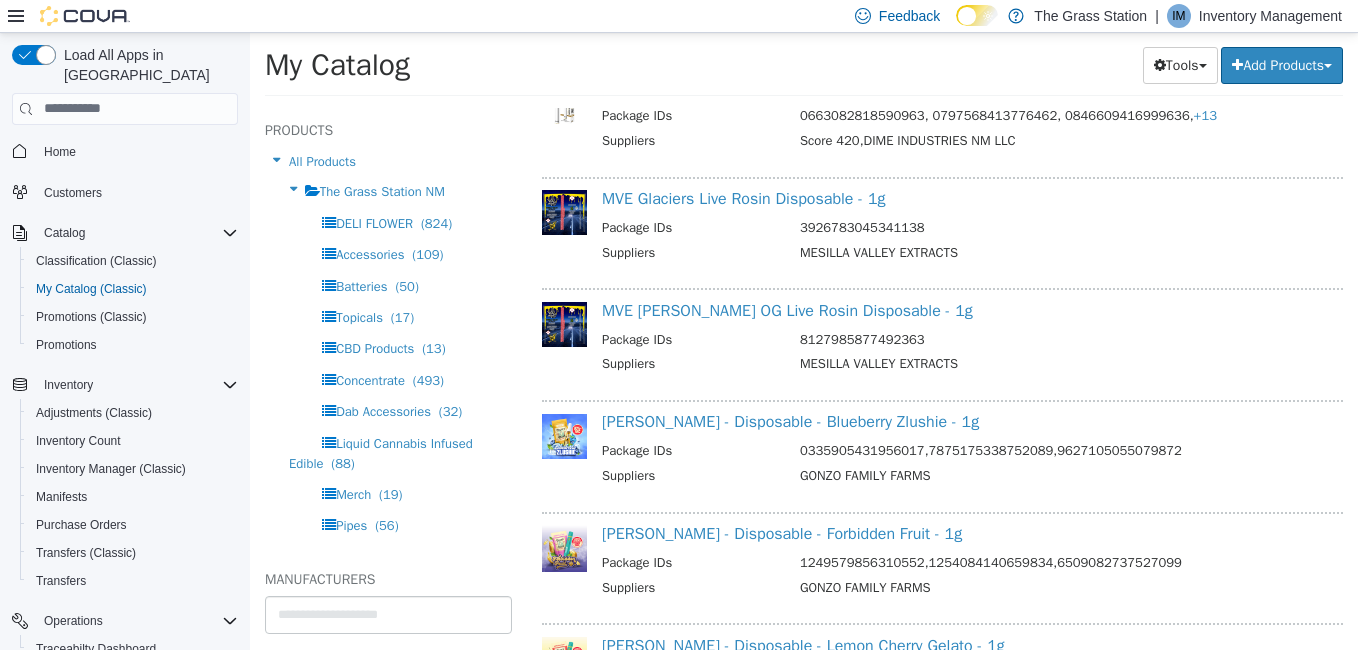 scroll, scrollTop: 9924, scrollLeft: 0, axis: vertical 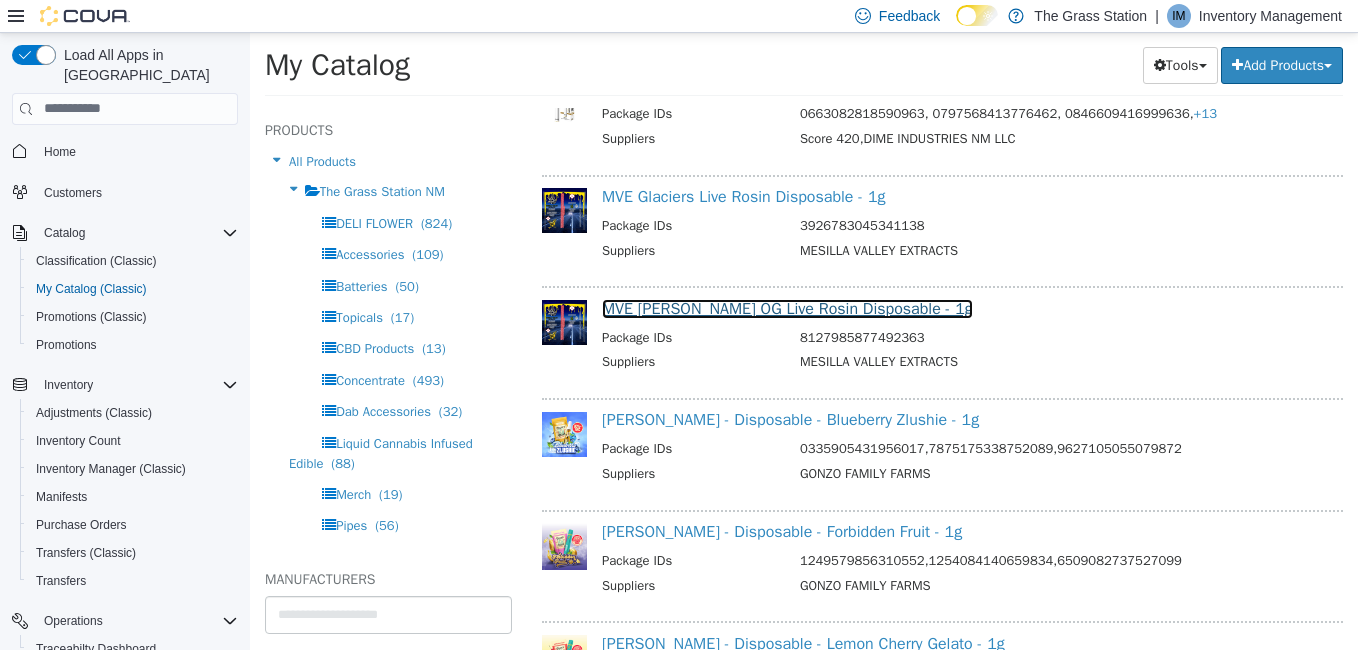 click on "MVE Larry OG Live Rosin Disposable - 1g" at bounding box center [787, 308] 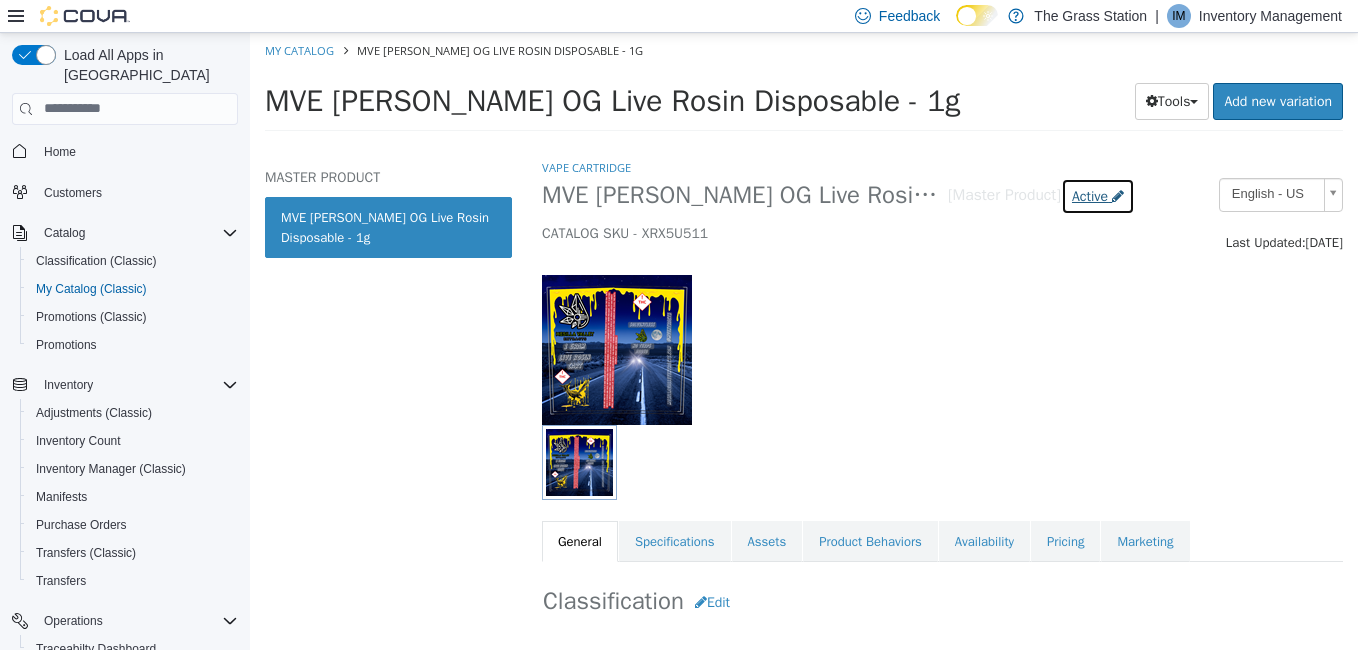 click on "Active" at bounding box center [1098, 195] 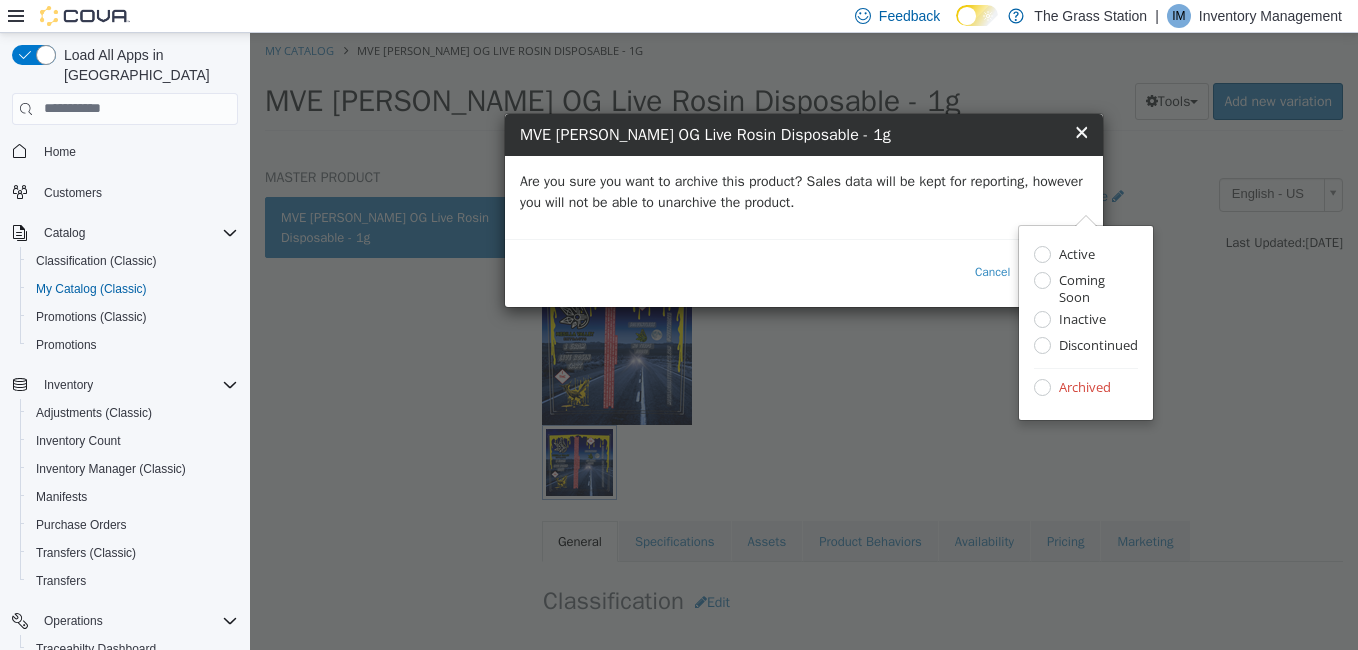 click on "Are you sure you want to archive this product? Sales data will be kept for reporting, however you will not be able to unarchive the product." at bounding box center [804, 191] 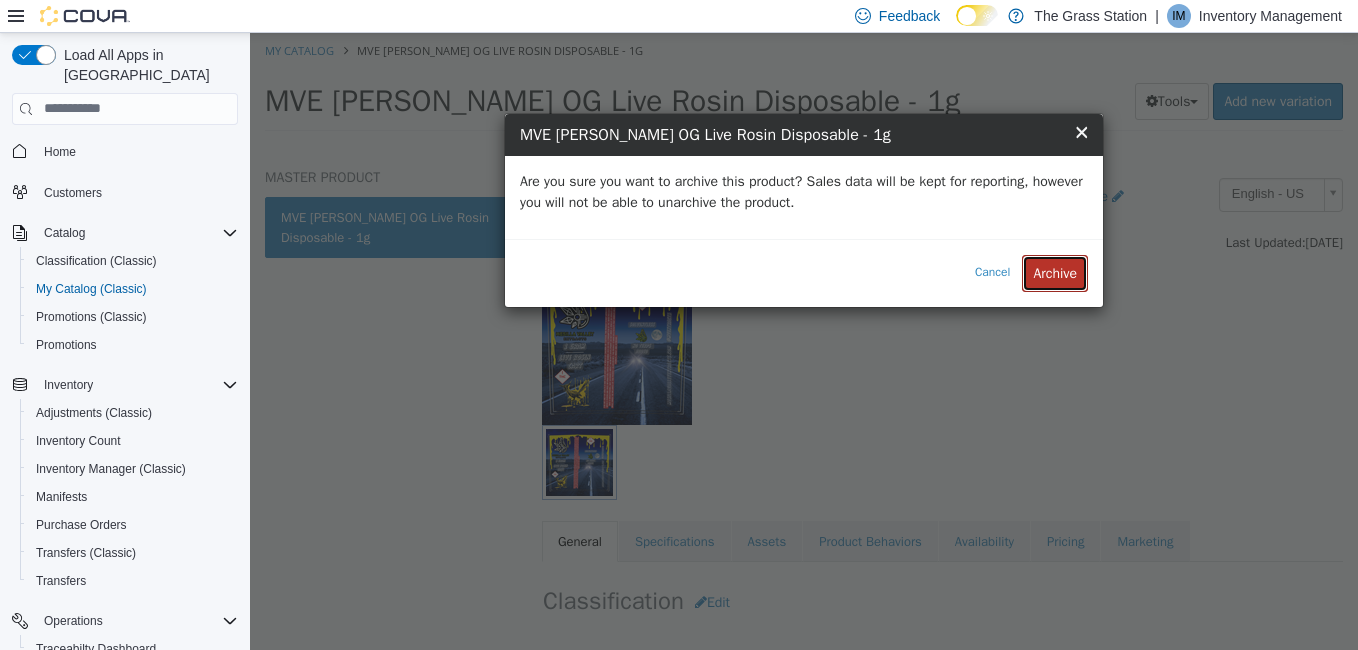 click on "Archive" at bounding box center [1055, 272] 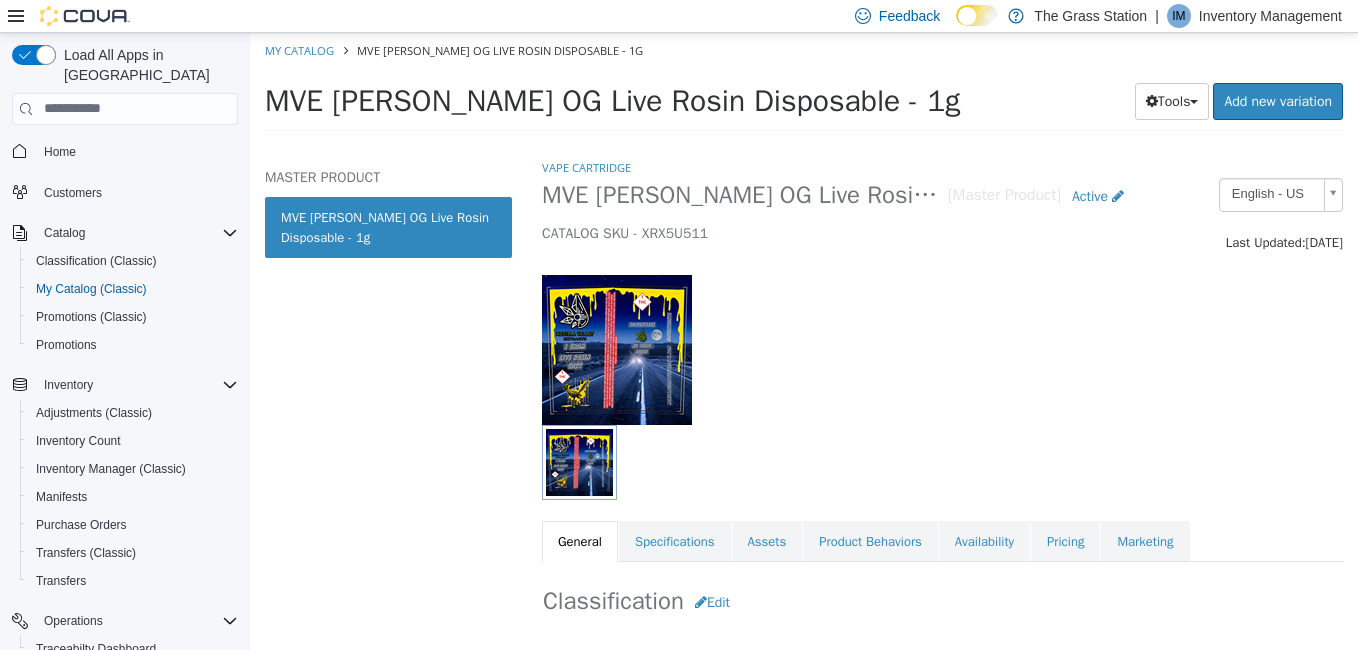 select on "**********" 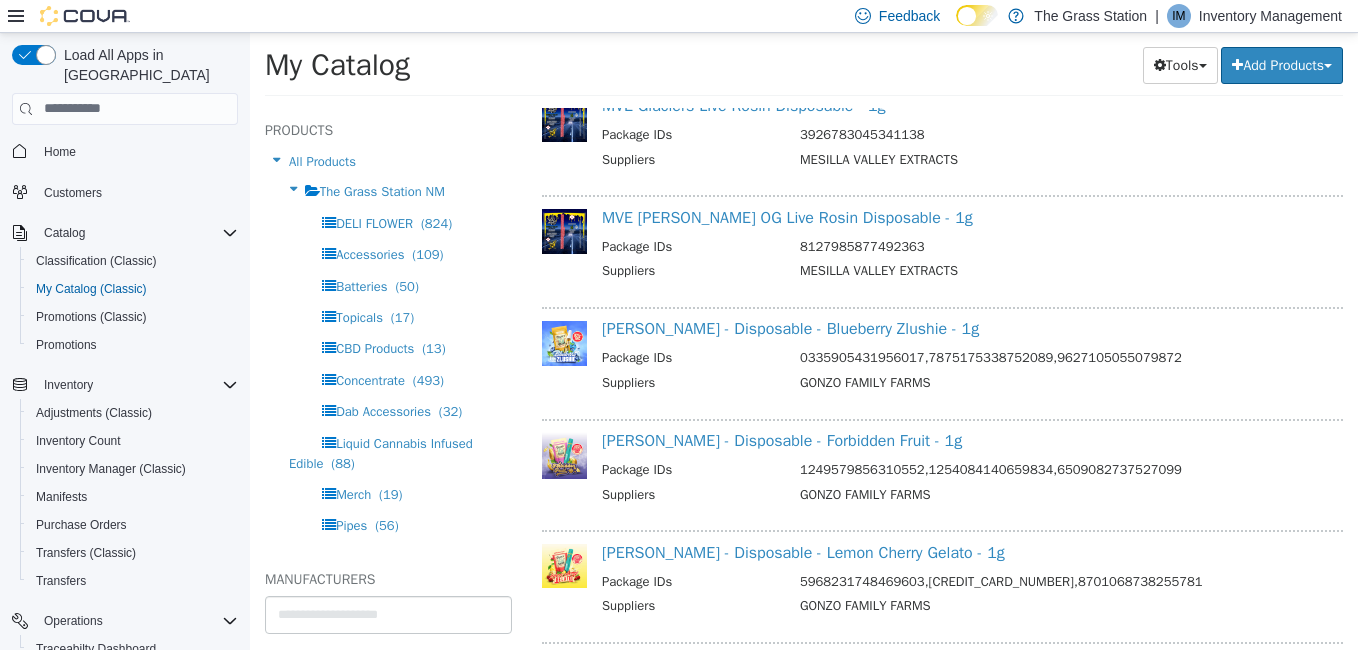 scroll, scrollTop: 10076, scrollLeft: 0, axis: vertical 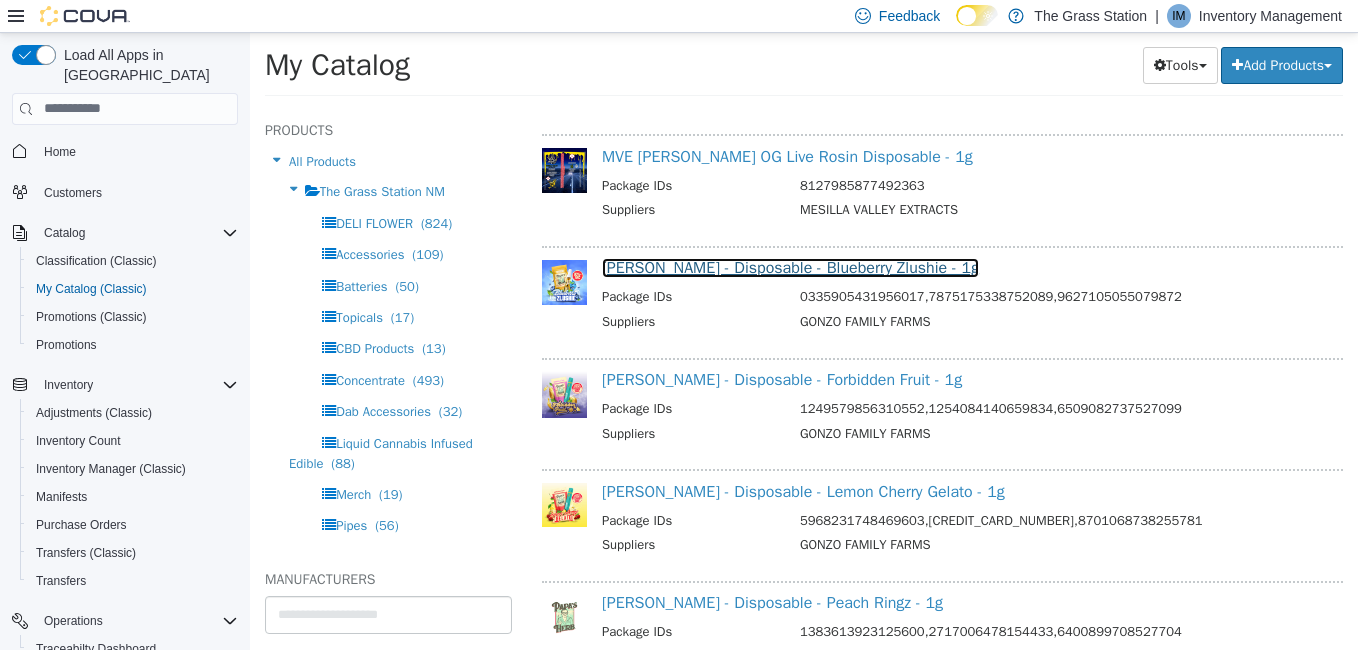 click on "Papa's Herb - Disposable - Blueberry Zlushie - 1g" at bounding box center (790, 267) 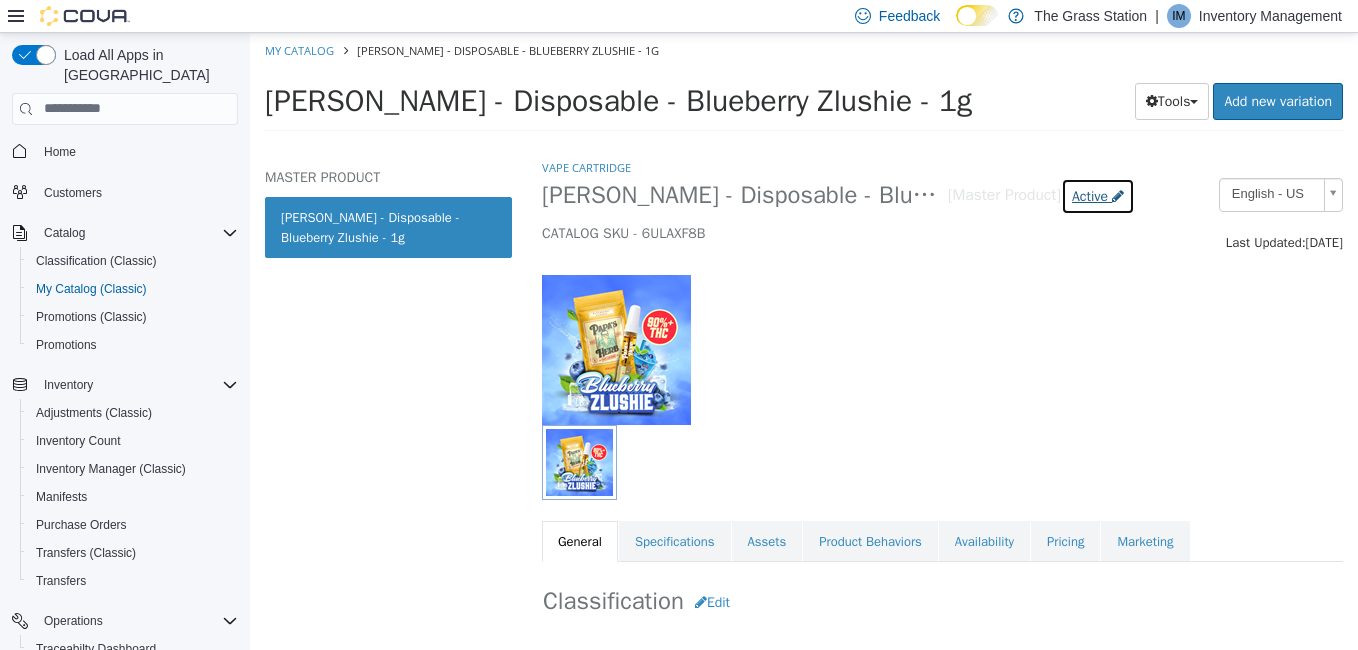 click on "Active" at bounding box center [1090, 195] 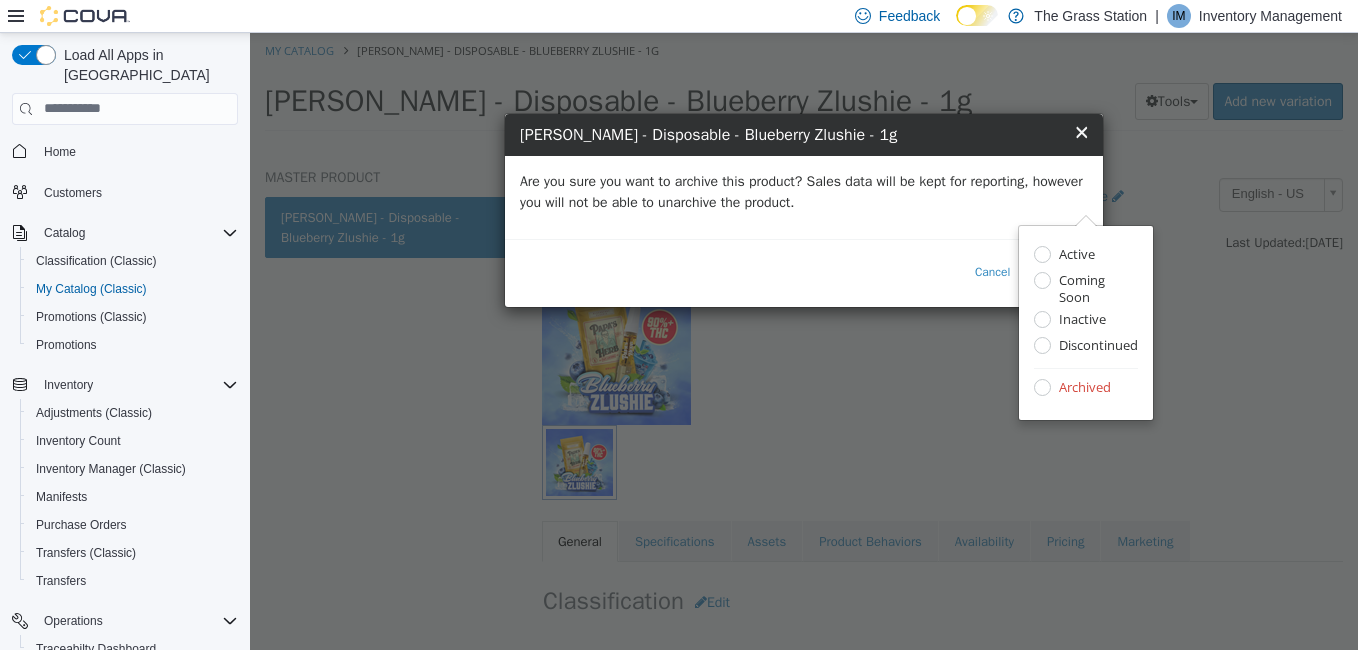 click on "Are you sure you want to archive this product? Sales data will be kept for reporting, however you will not be able to unarchive the product." at bounding box center (804, 191) 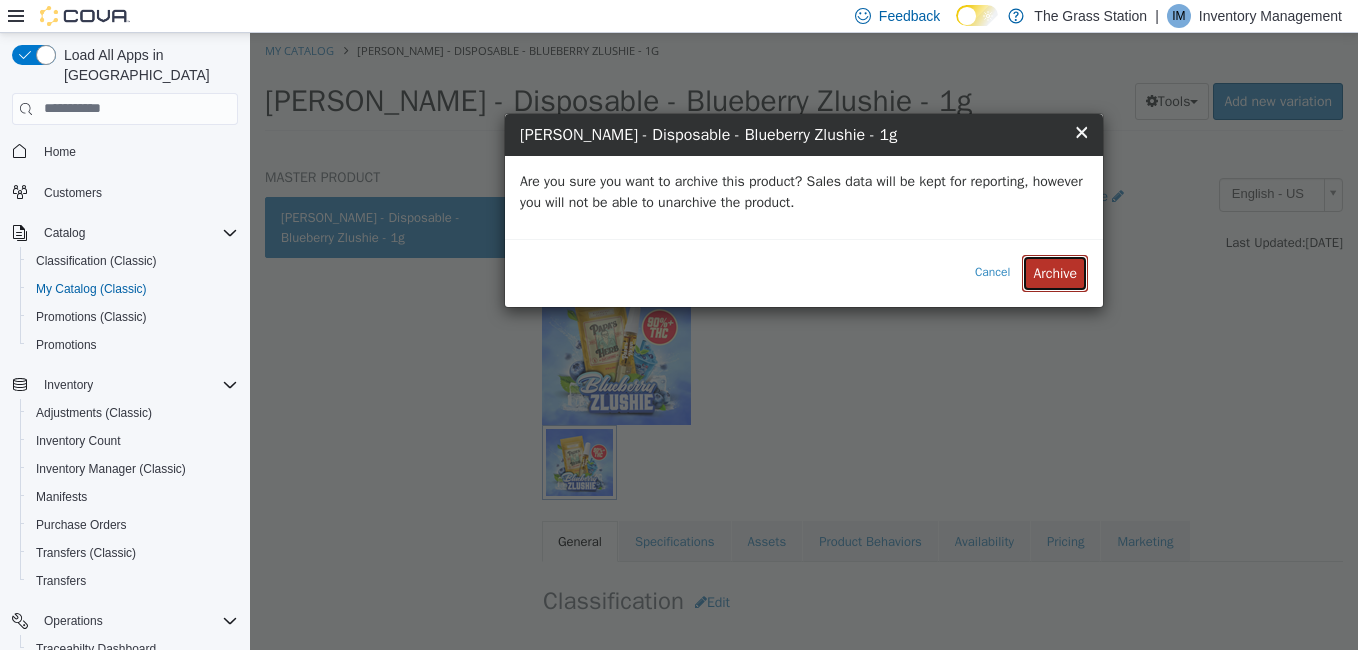 click on "Archive" at bounding box center (1055, 272) 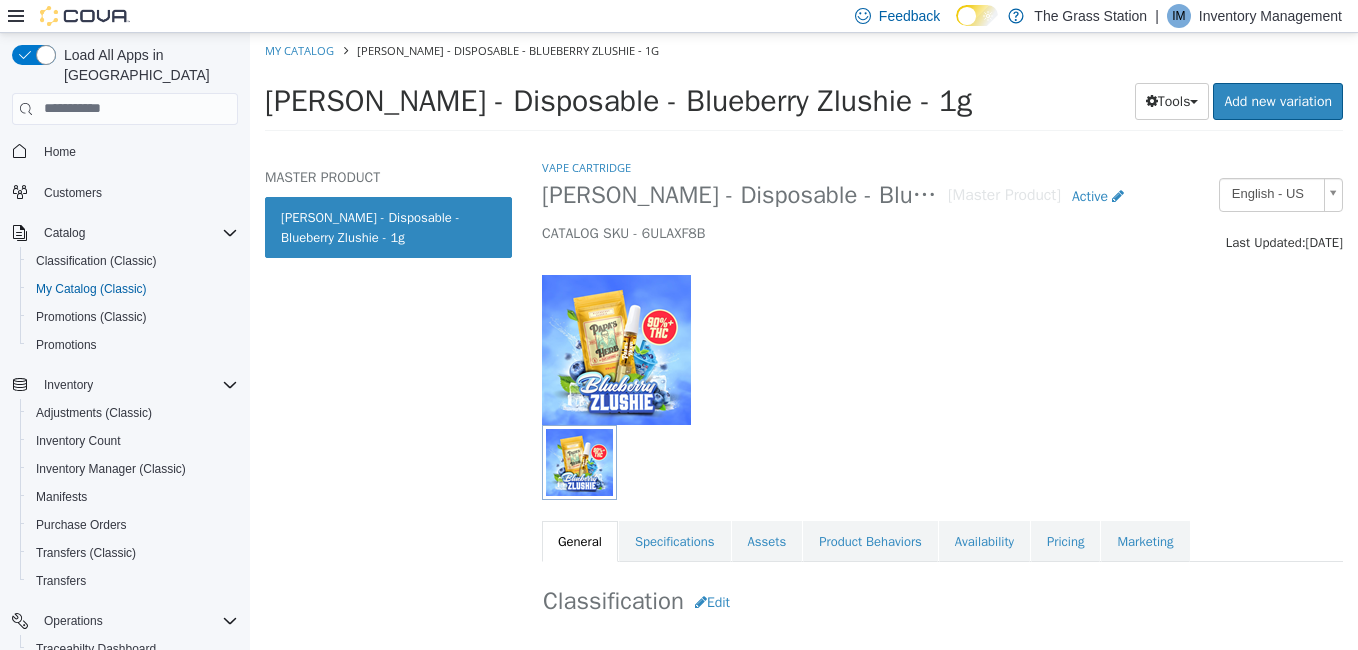 select on "**********" 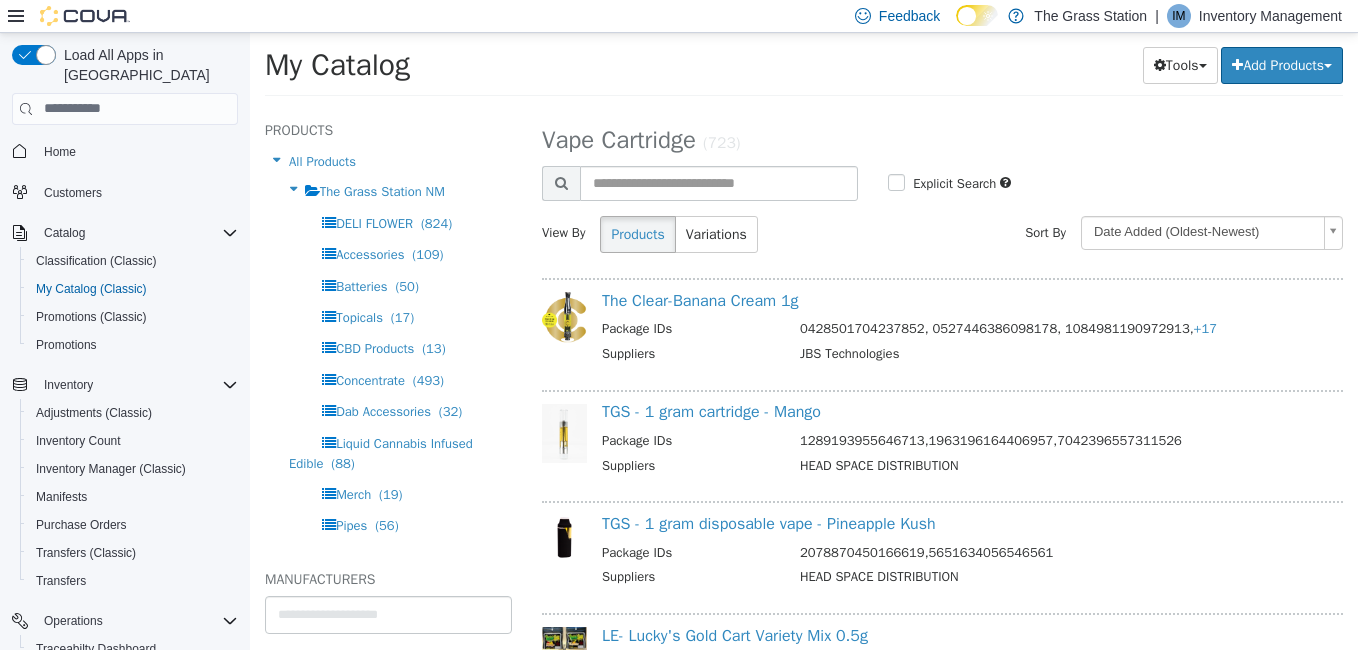 scroll, scrollTop: 9965, scrollLeft: 0, axis: vertical 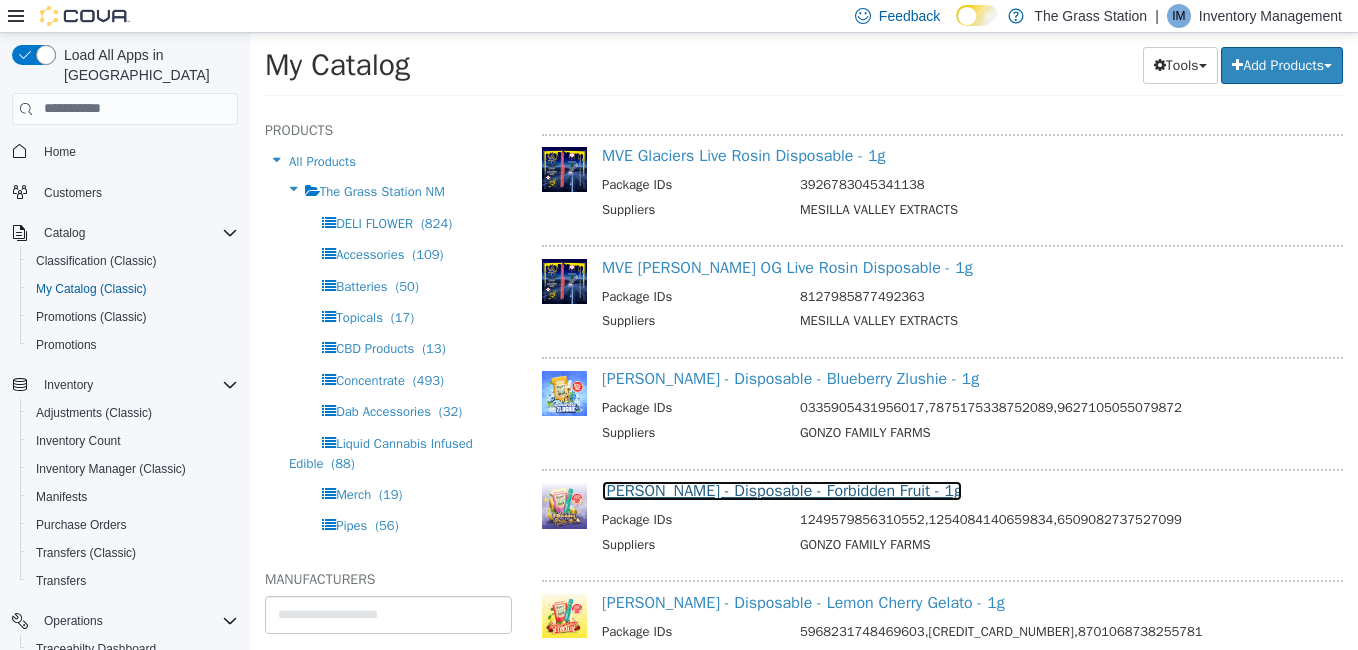 click on "Papa's Herb - Disposable - Forbidden Fruit - 1g" at bounding box center (782, 490) 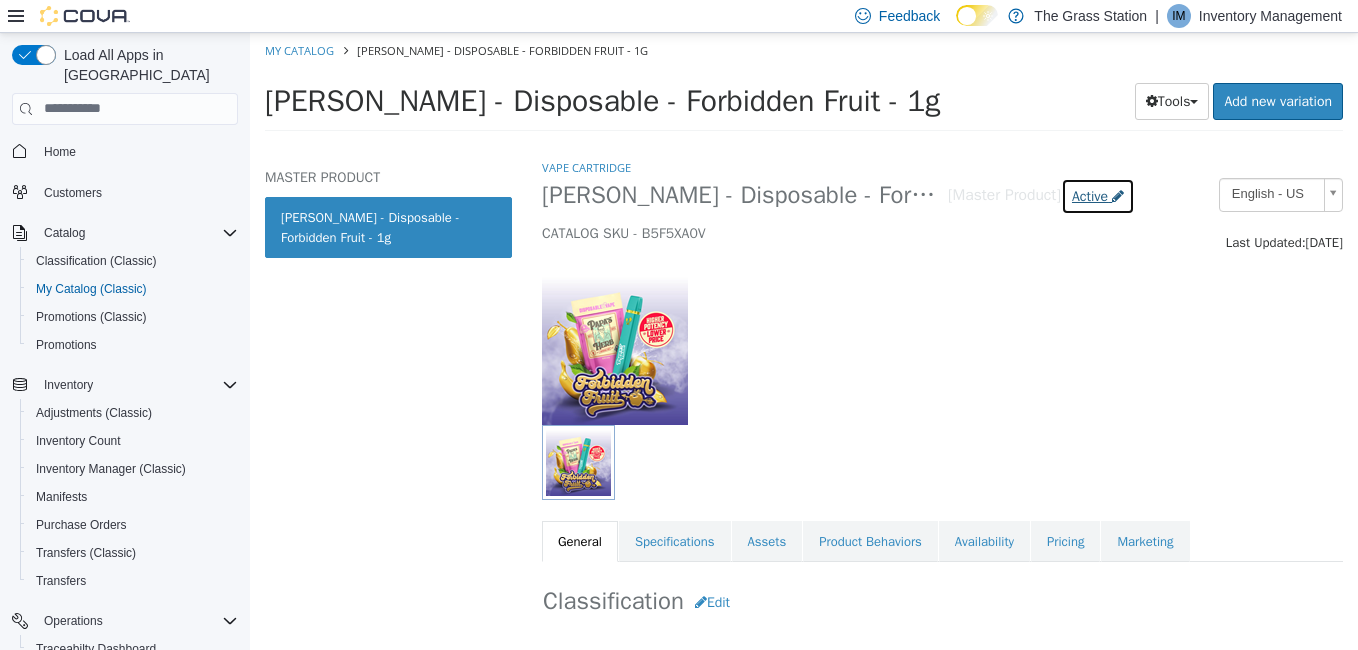 click on "Active" at bounding box center (1090, 195) 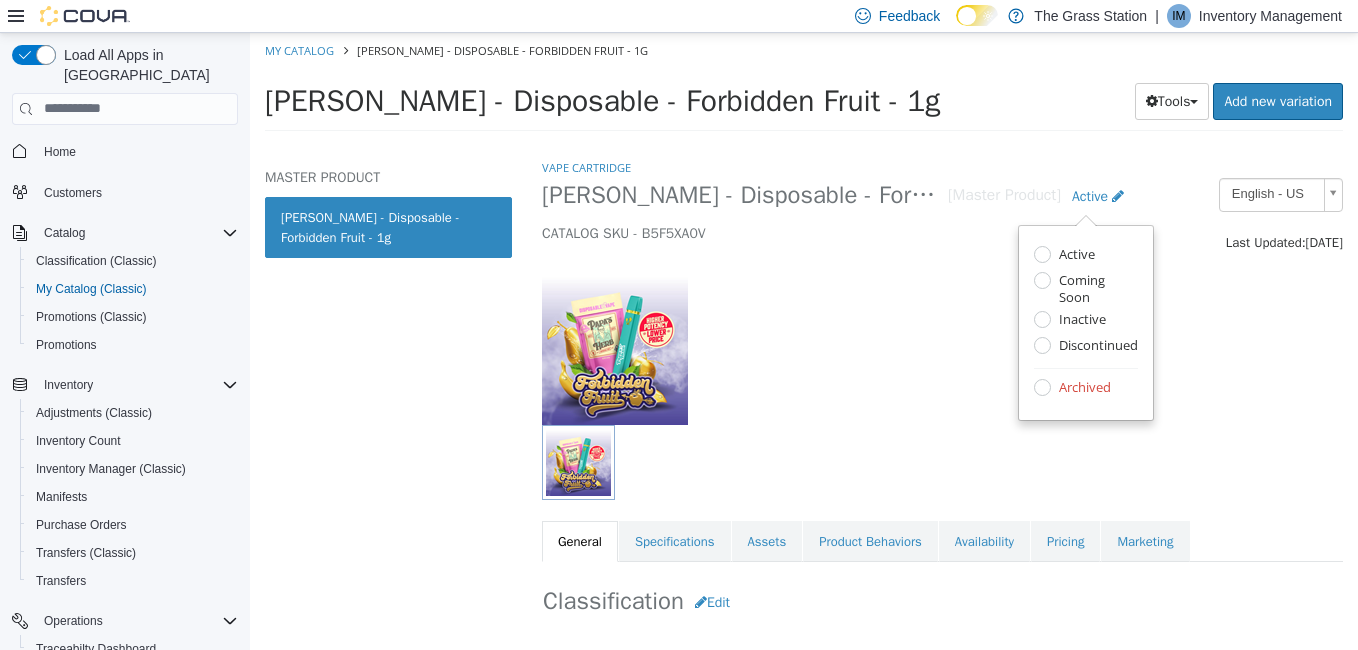 click on "Archived" at bounding box center [1082, 388] 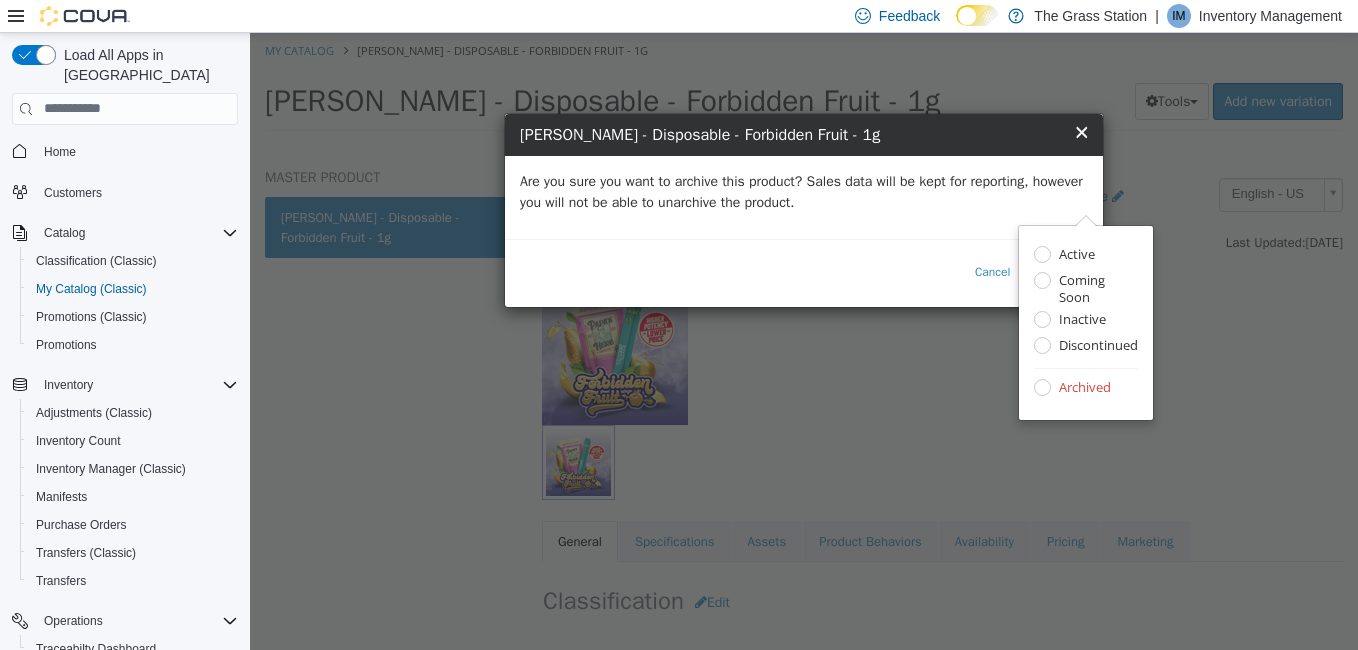 click on "Are you sure you want to archive this product? Sales data will be kept for reporting, however you will not be able to unarchive the product." at bounding box center [804, 191] 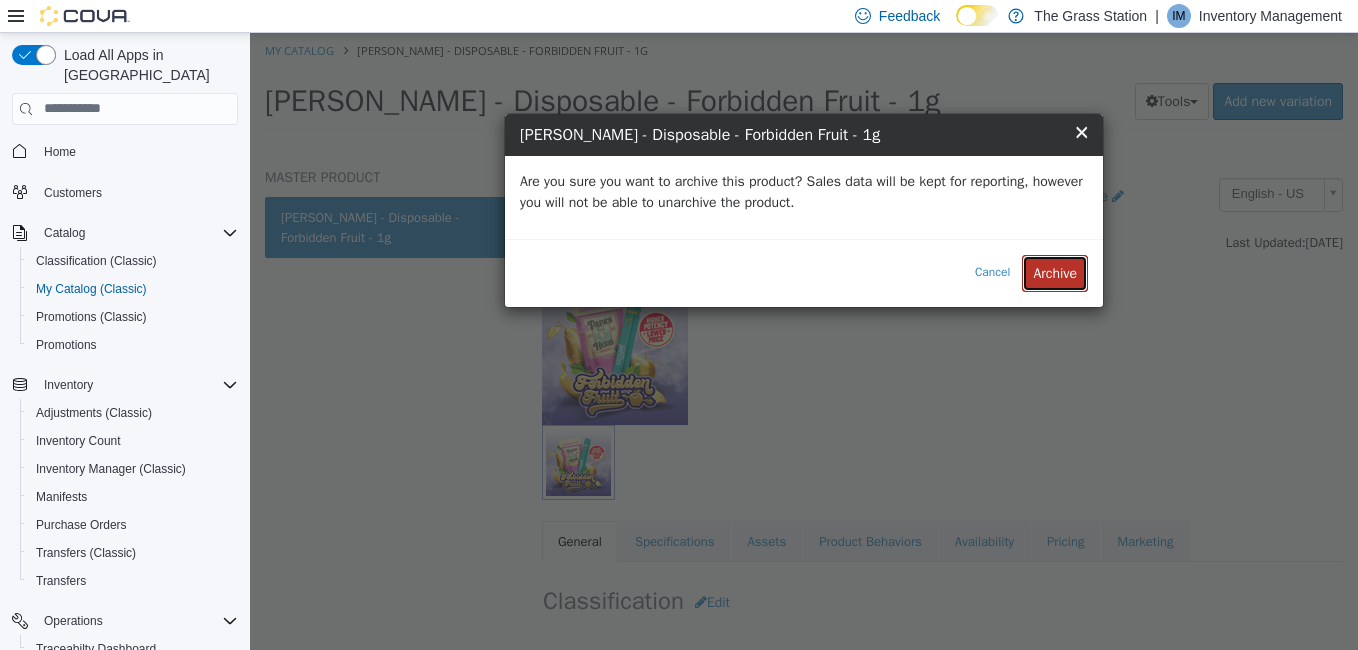 click on "Archive" at bounding box center (1055, 272) 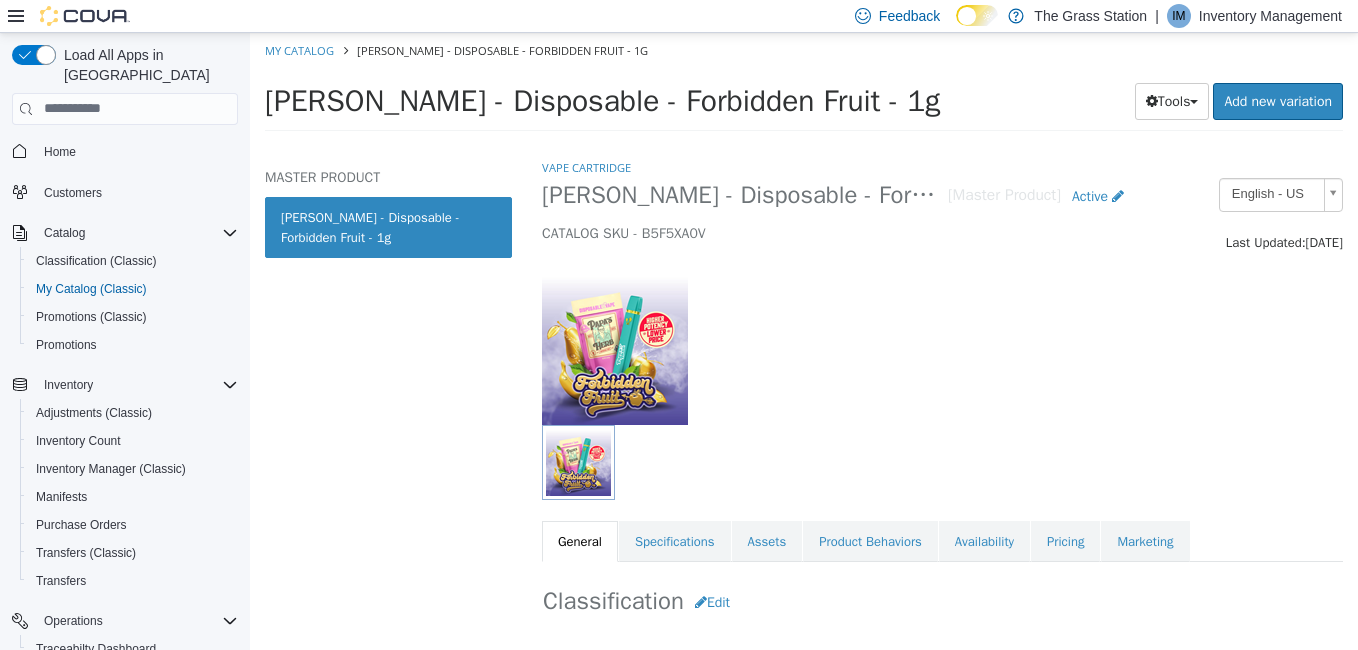 select on "**********" 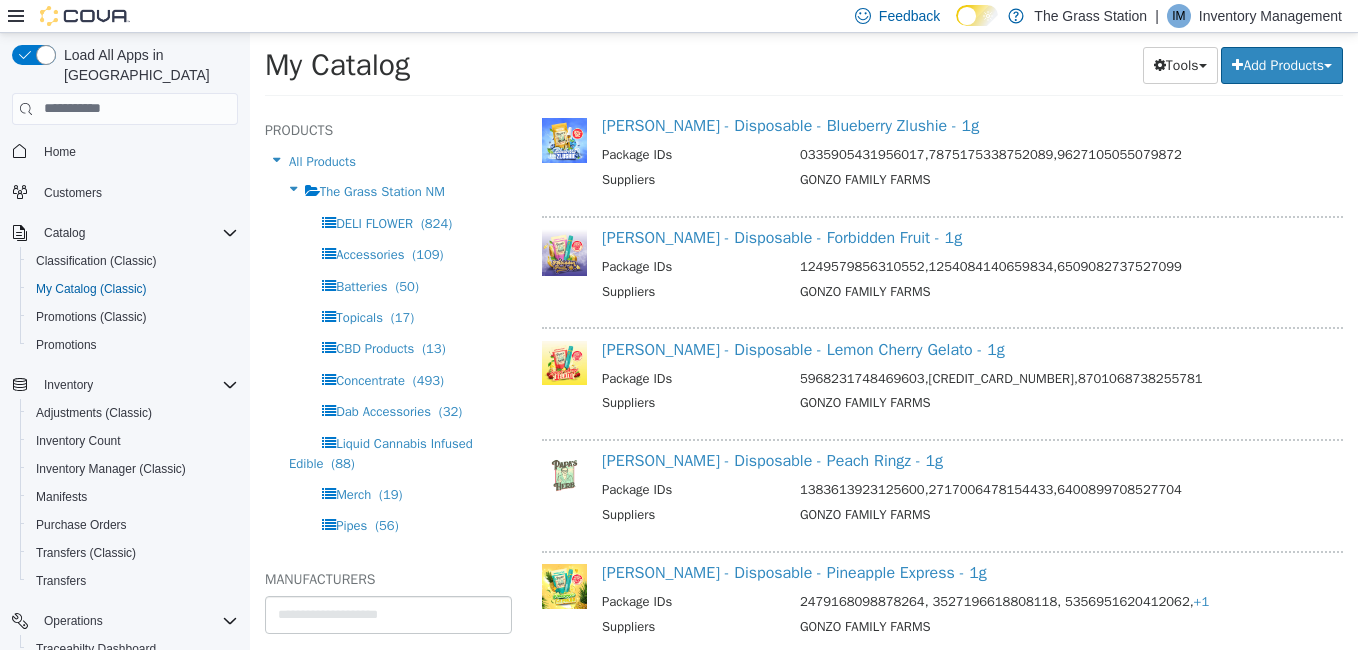 scroll, scrollTop: 10246, scrollLeft: 0, axis: vertical 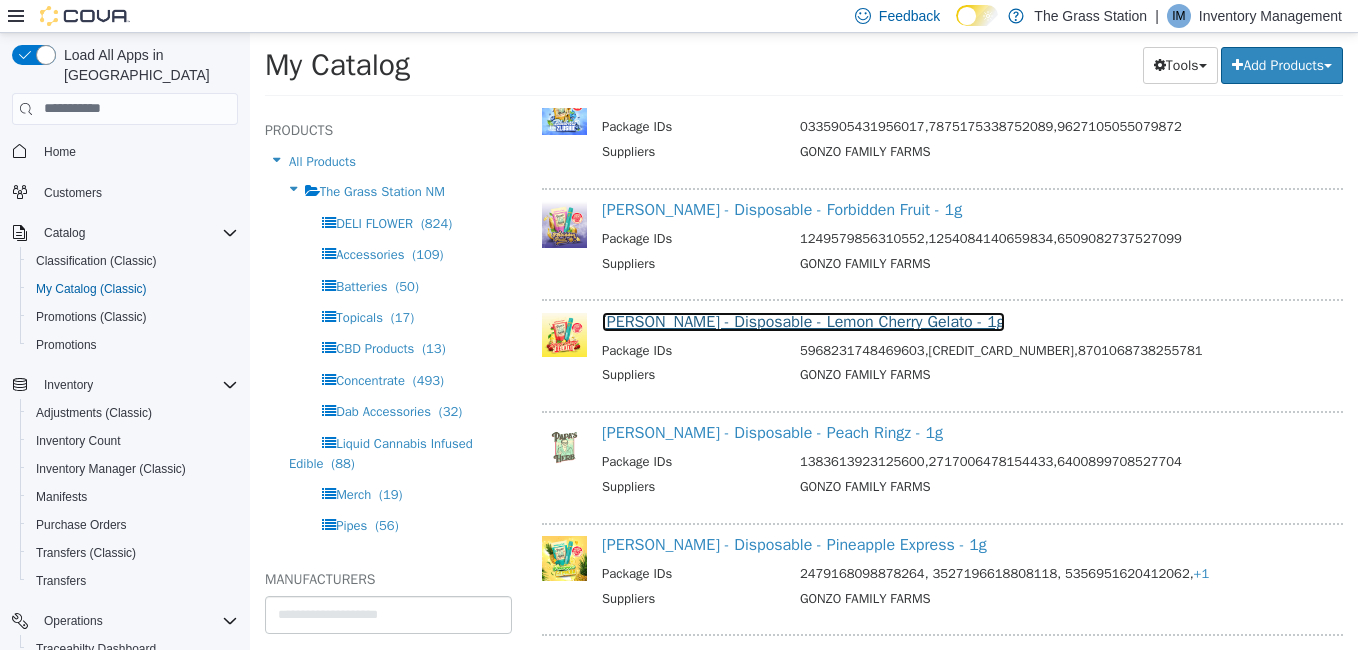 click on "Papa's Herb - Disposable - Lemon Cherry Gelato - 1g" at bounding box center (803, 321) 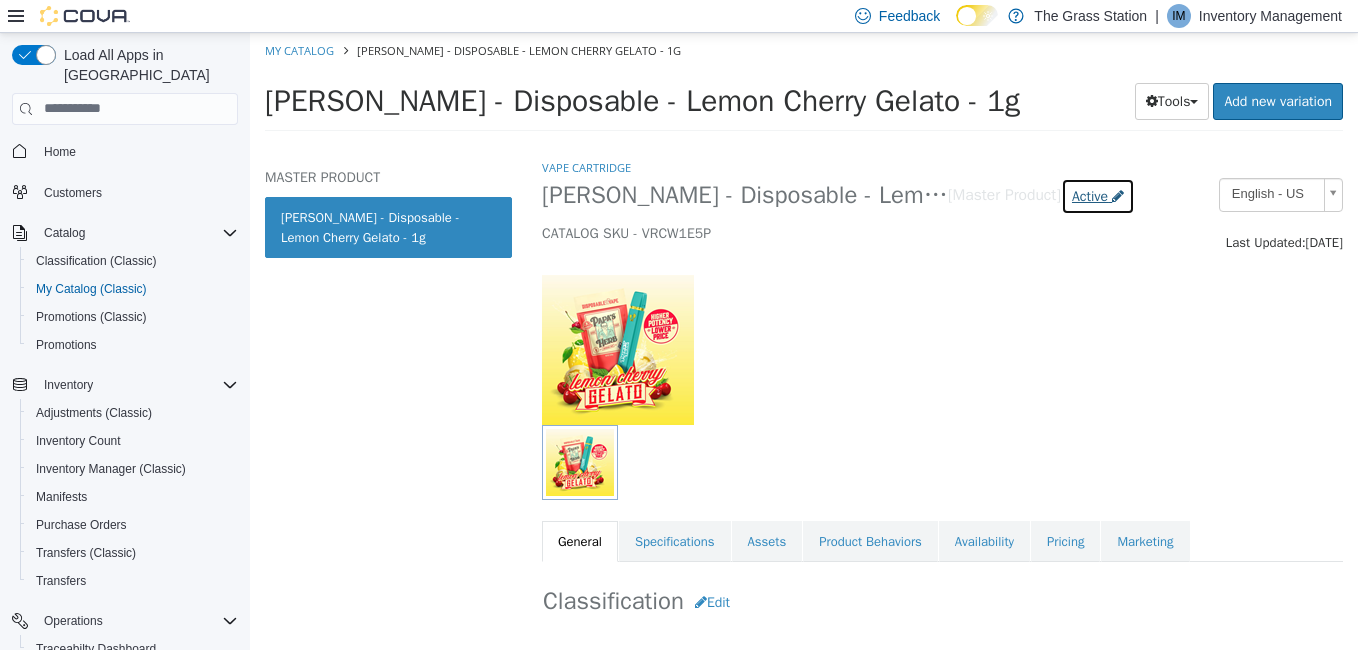 click on "Active" at bounding box center (1090, 195) 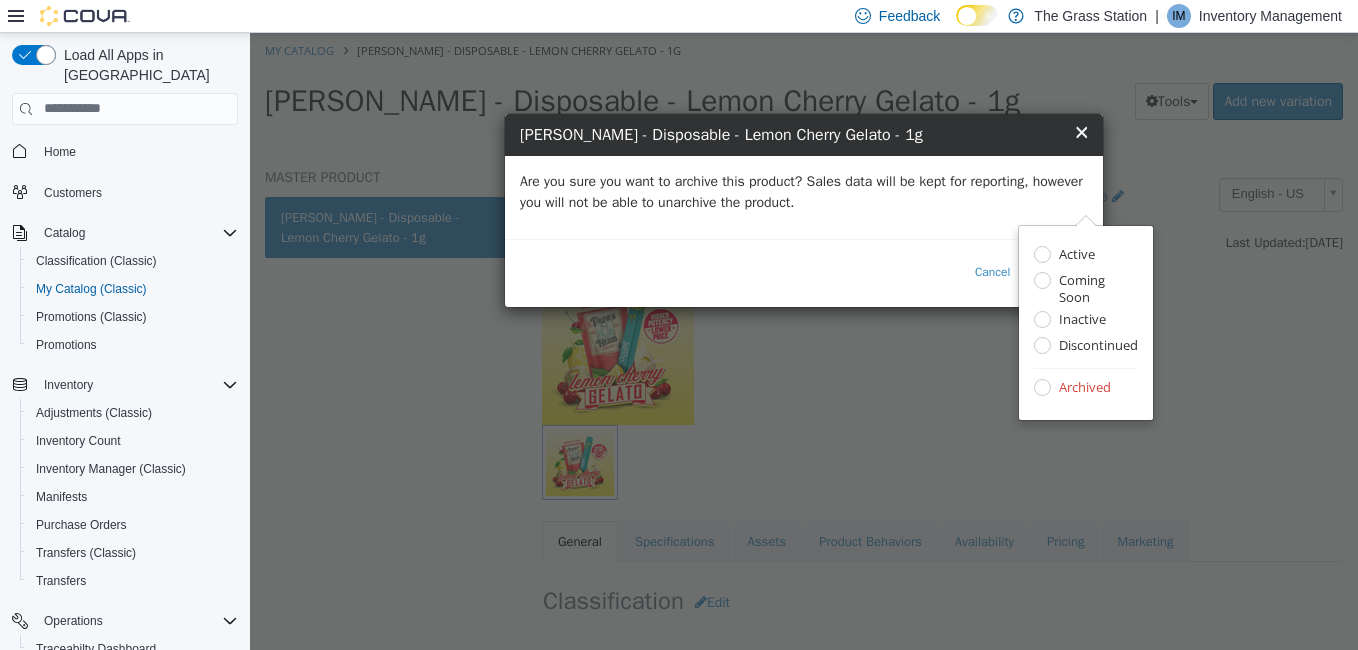 click on "Are you sure you want to archive this product? Sales data will be kept for reporting, however you will not be able to unarchive the product." at bounding box center (804, 196) 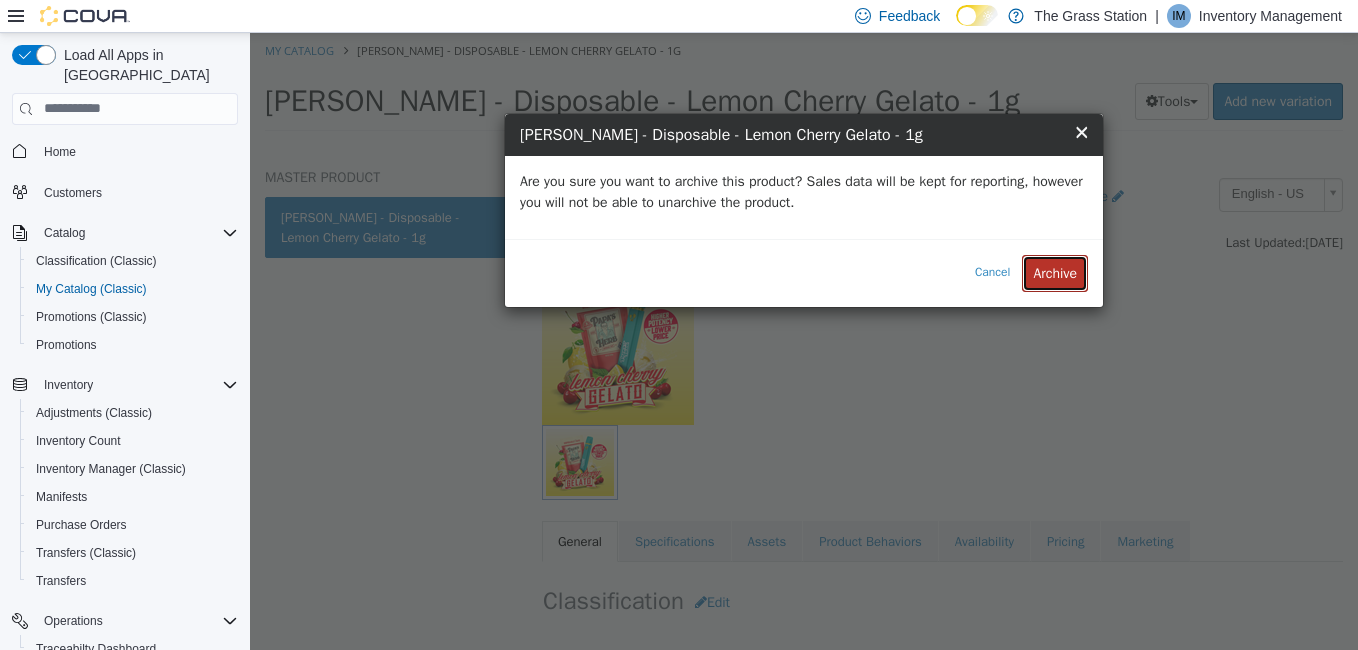 click on "Archive" at bounding box center [1055, 272] 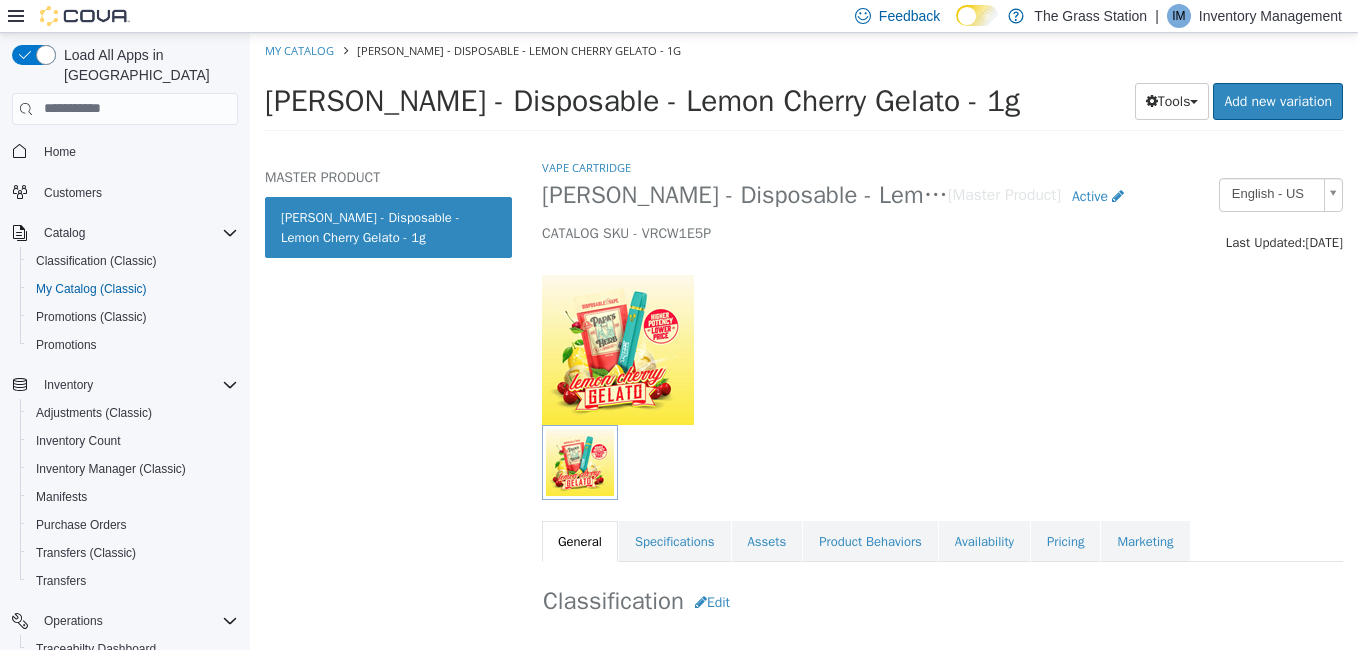select on "**********" 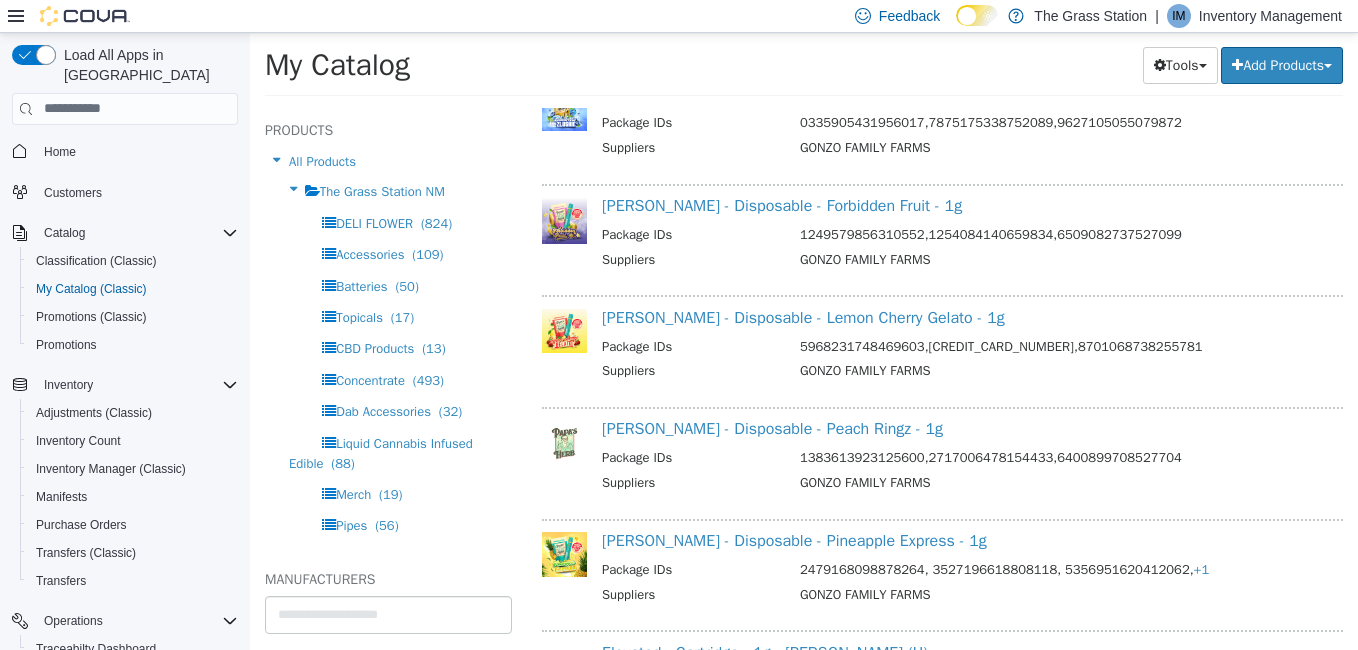 scroll, scrollTop: 10257, scrollLeft: 0, axis: vertical 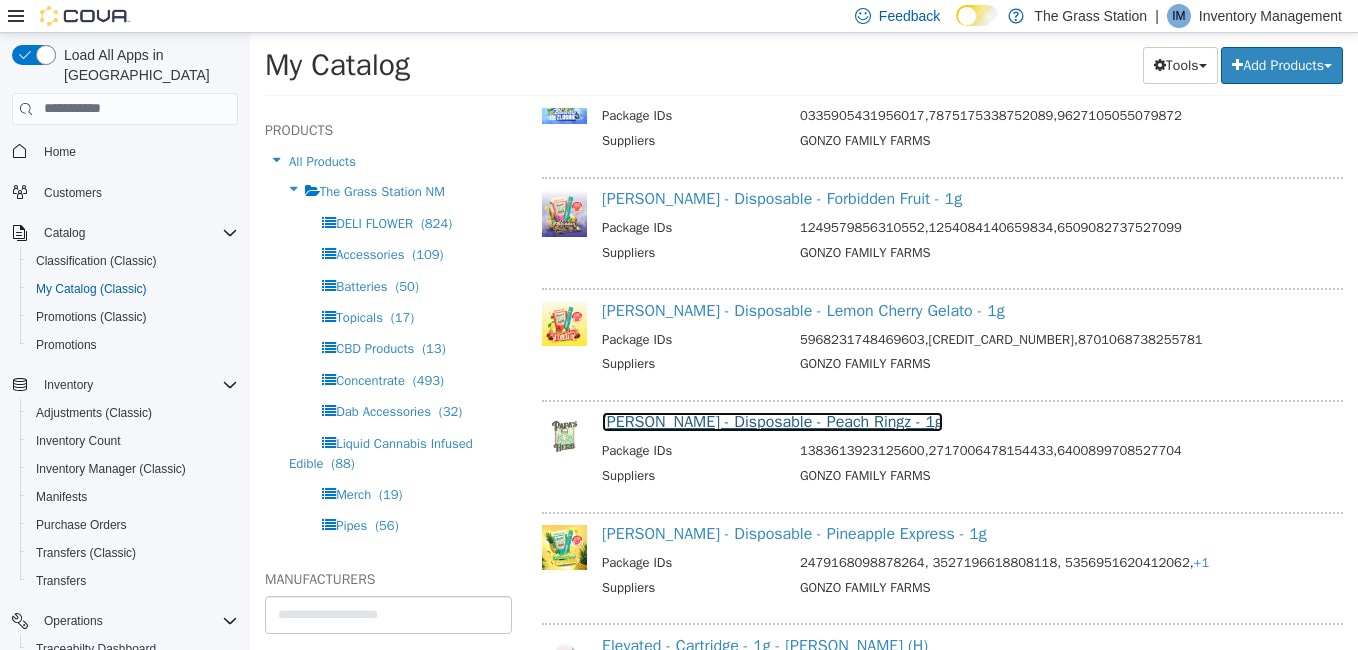 click on "Papa's Herb - Disposable - Peach Ringz - 1g" at bounding box center [772, 421] 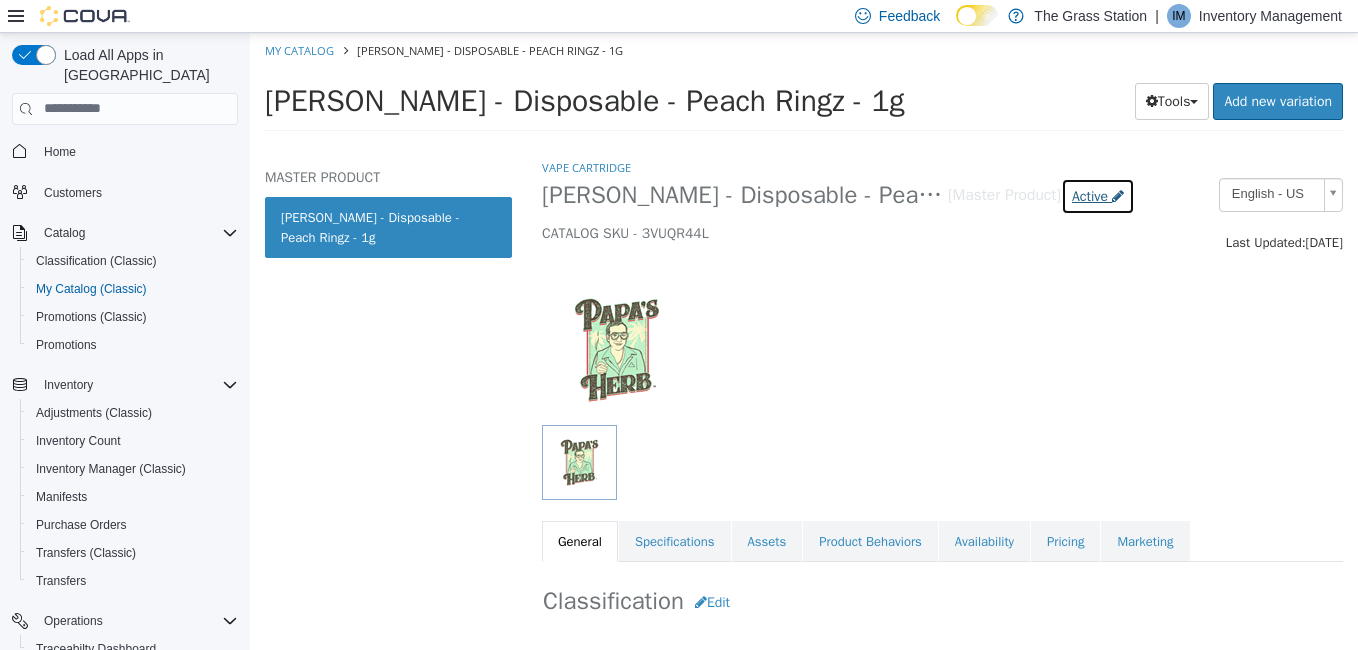 click on "Active" at bounding box center (1090, 195) 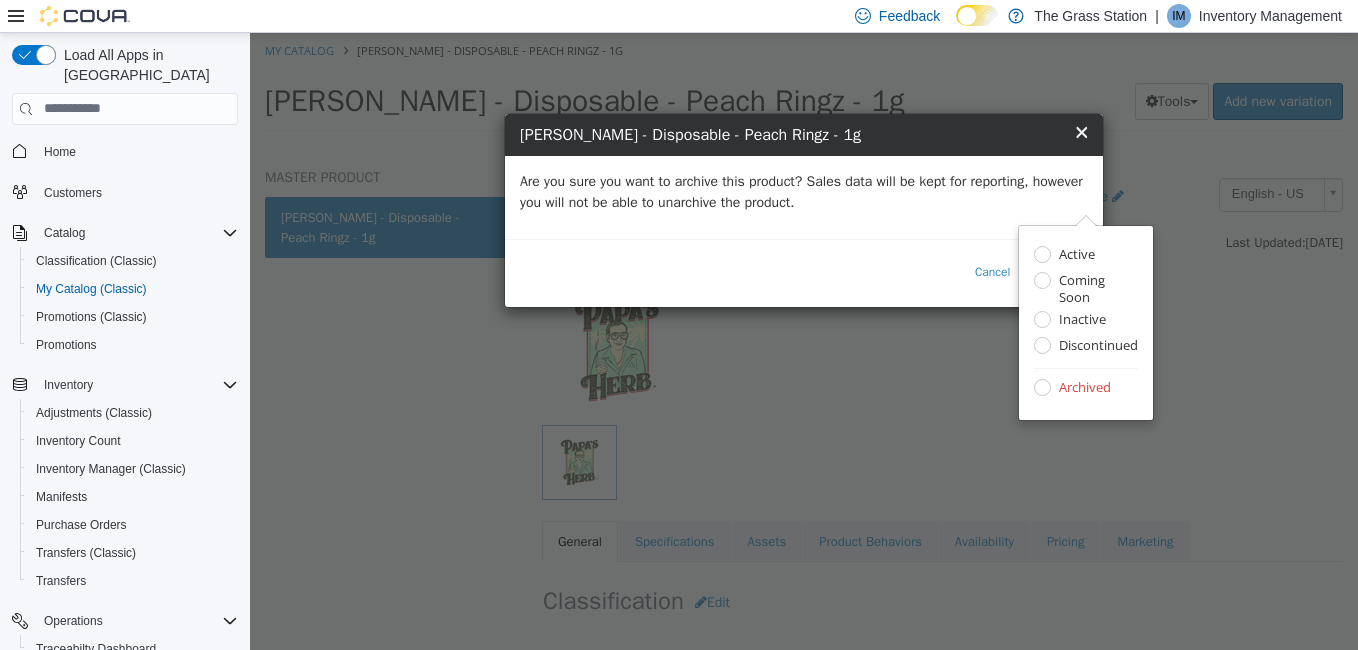 click on "Are you sure you want to archive this product? Sales data will be kept for reporting, however you will not be able to unarchive the product." at bounding box center (804, 196) 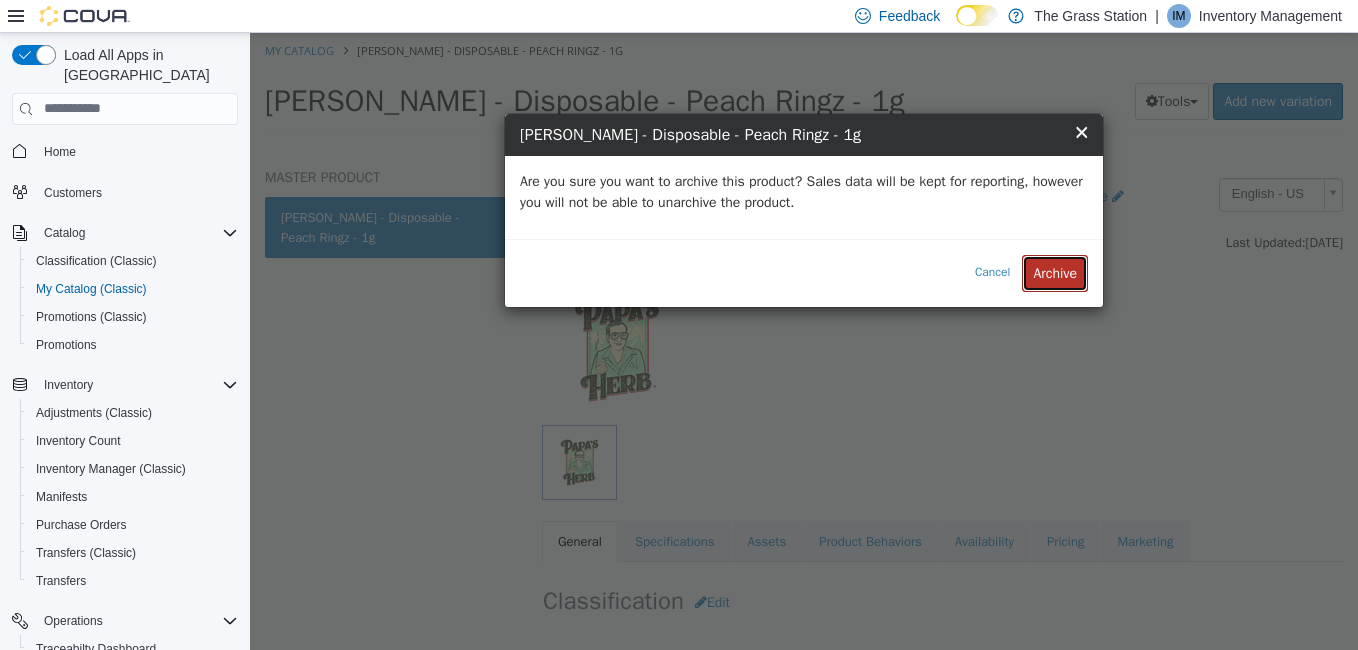 click on "Archive" at bounding box center [1055, 272] 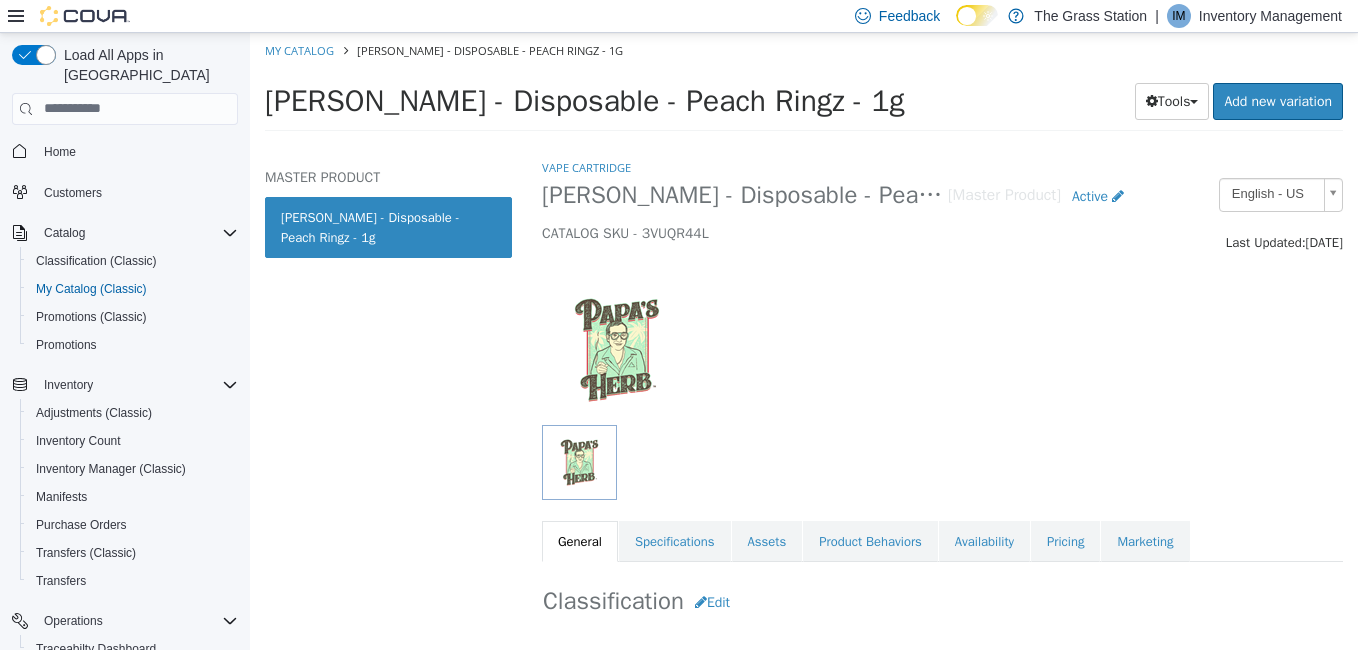 select on "**********" 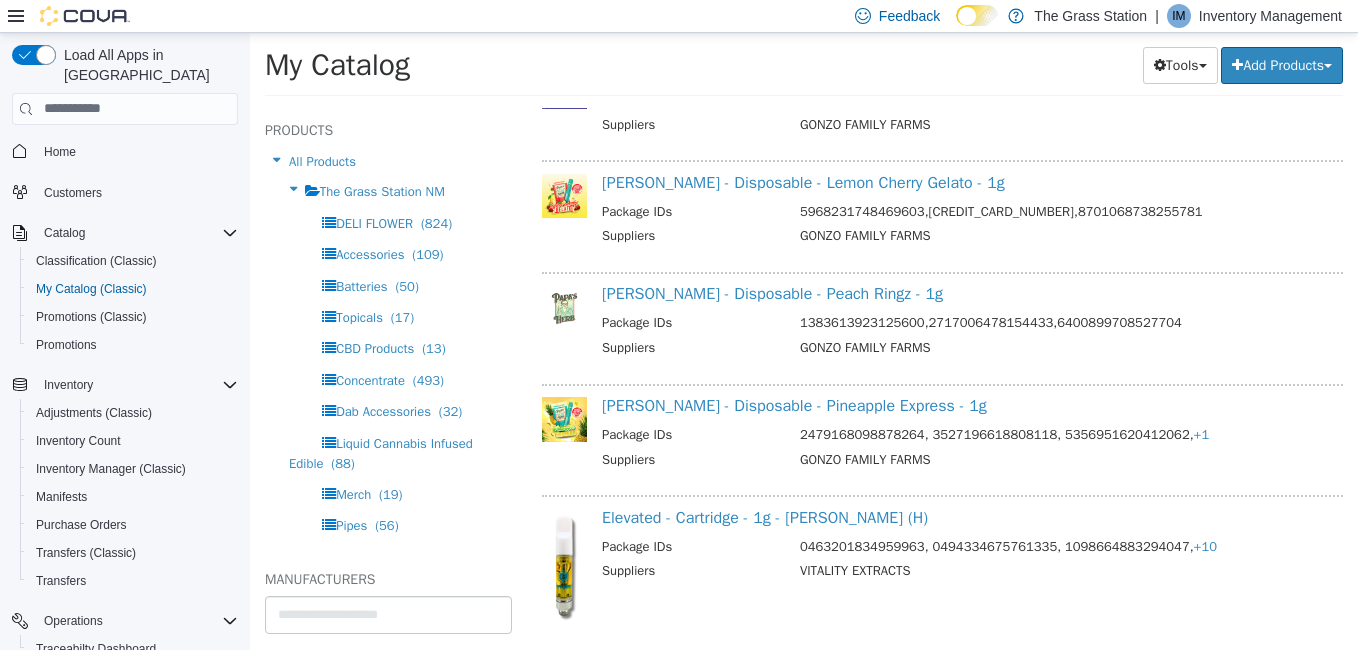 scroll, scrollTop: 10386, scrollLeft: 0, axis: vertical 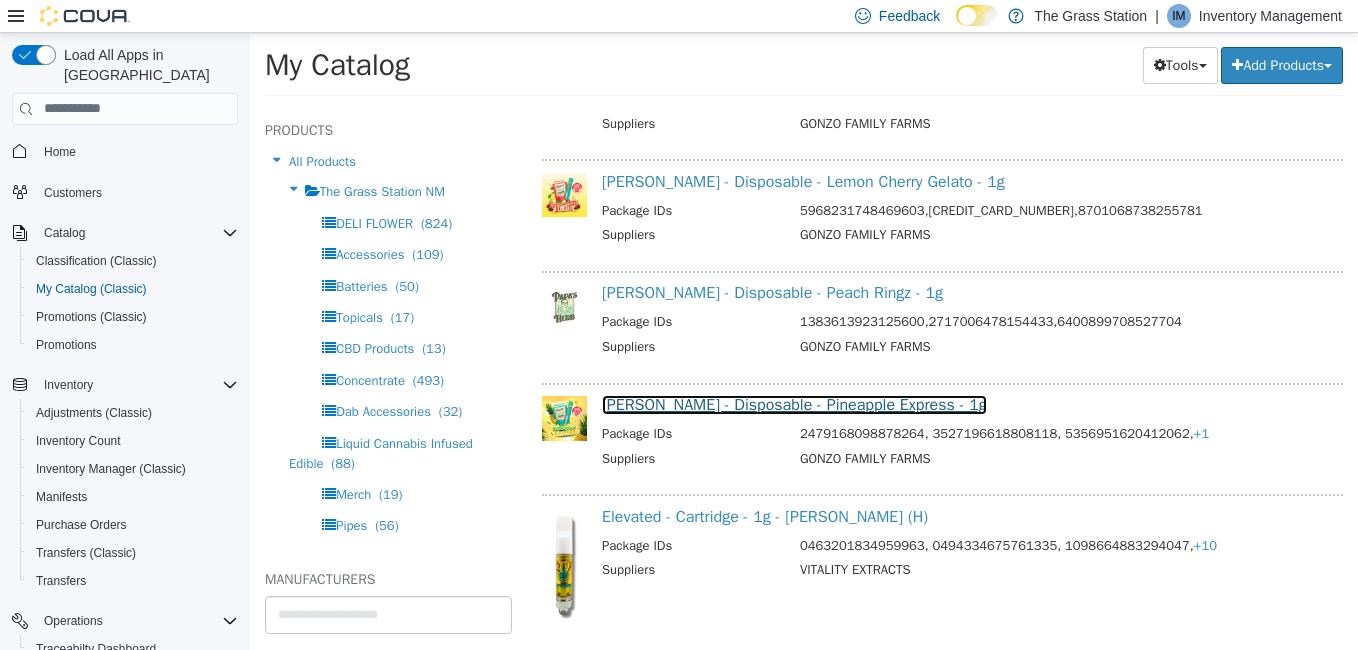 click on "Papa's Herb - Disposable - Pineapple Express - 1g" at bounding box center [794, 404] 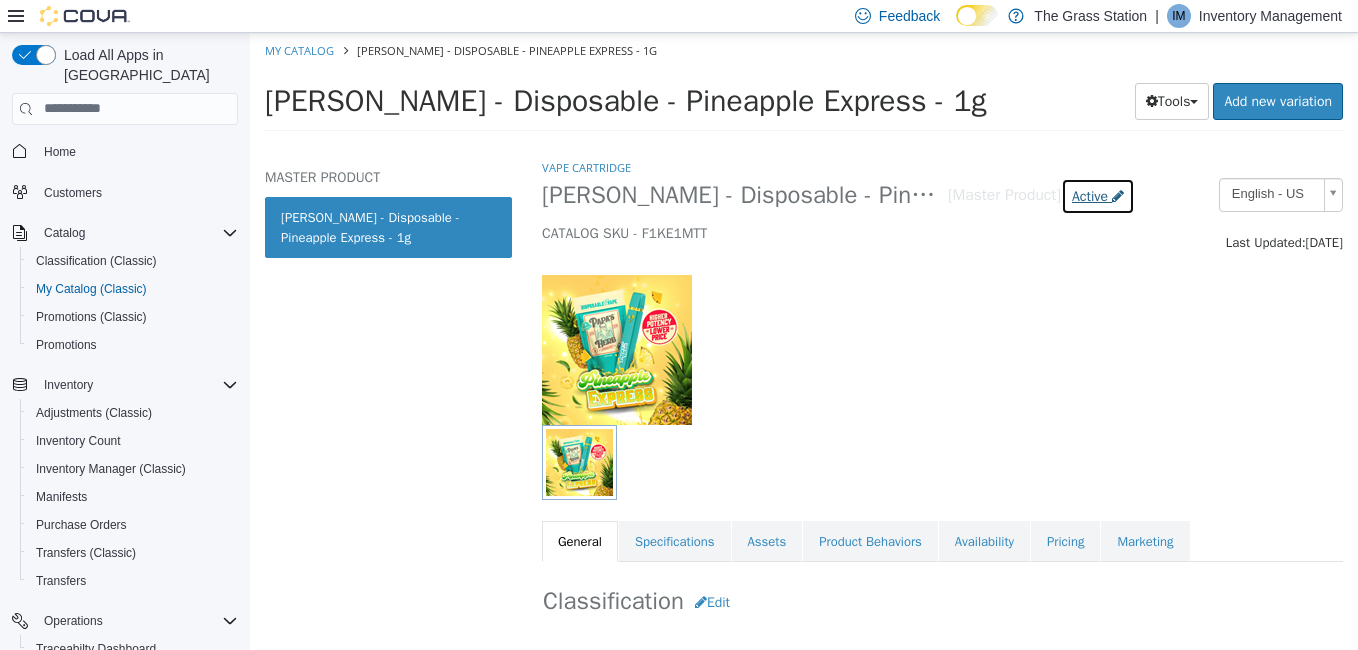 click on "Active" at bounding box center (1090, 195) 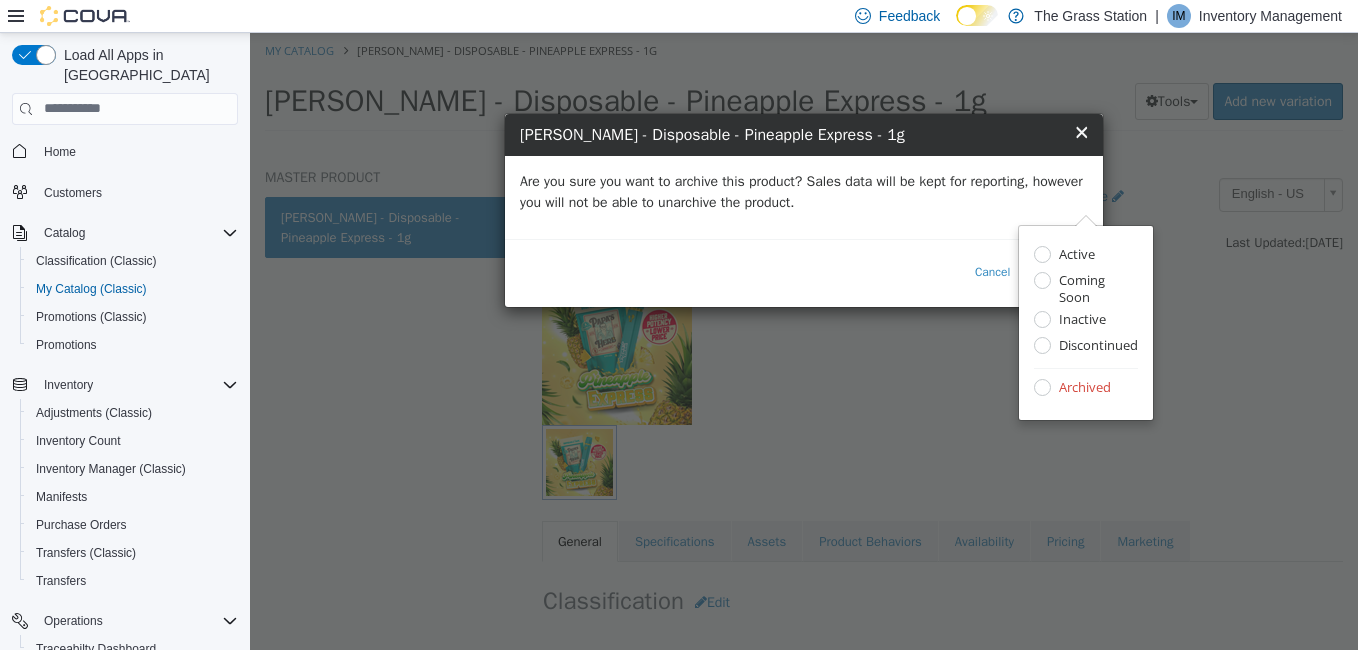 drag, startPoint x: 971, startPoint y: 212, endPoint x: 1030, endPoint y: 201, distance: 60.016663 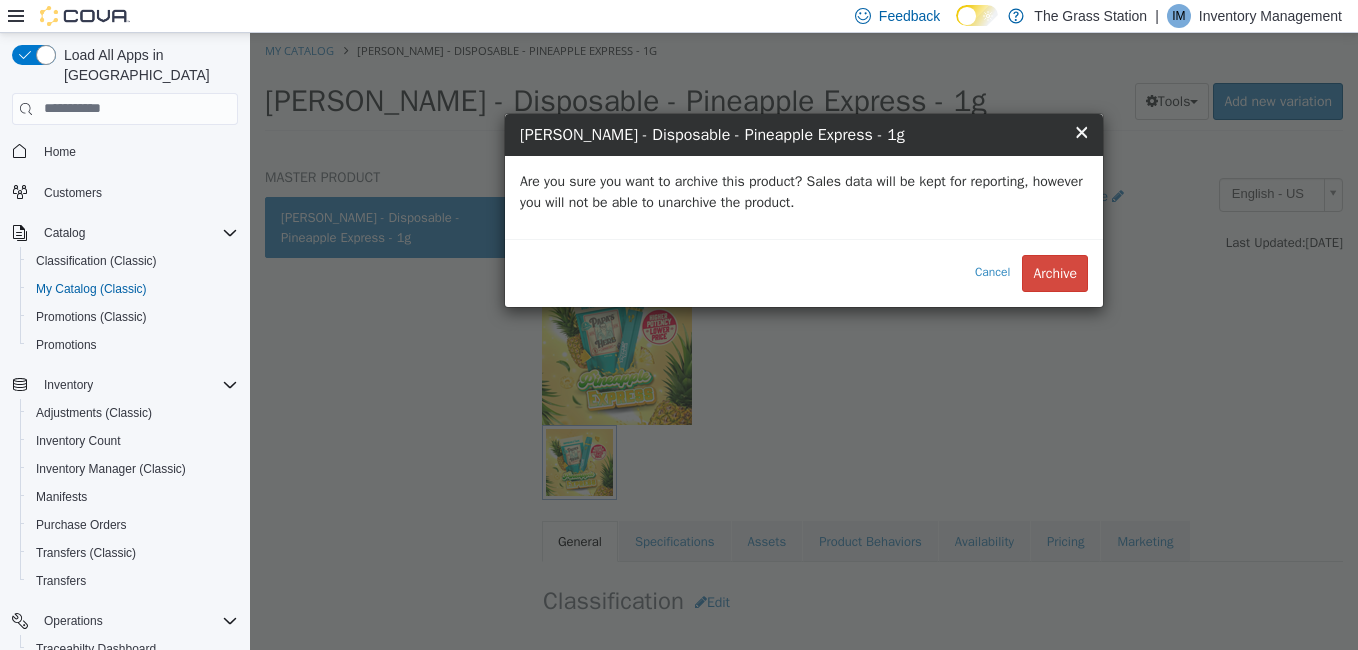 click on "Are you sure you want to archive this product? Sales data will be kept for reporting, however you will not be able to unarchive the product." at bounding box center [804, 191] 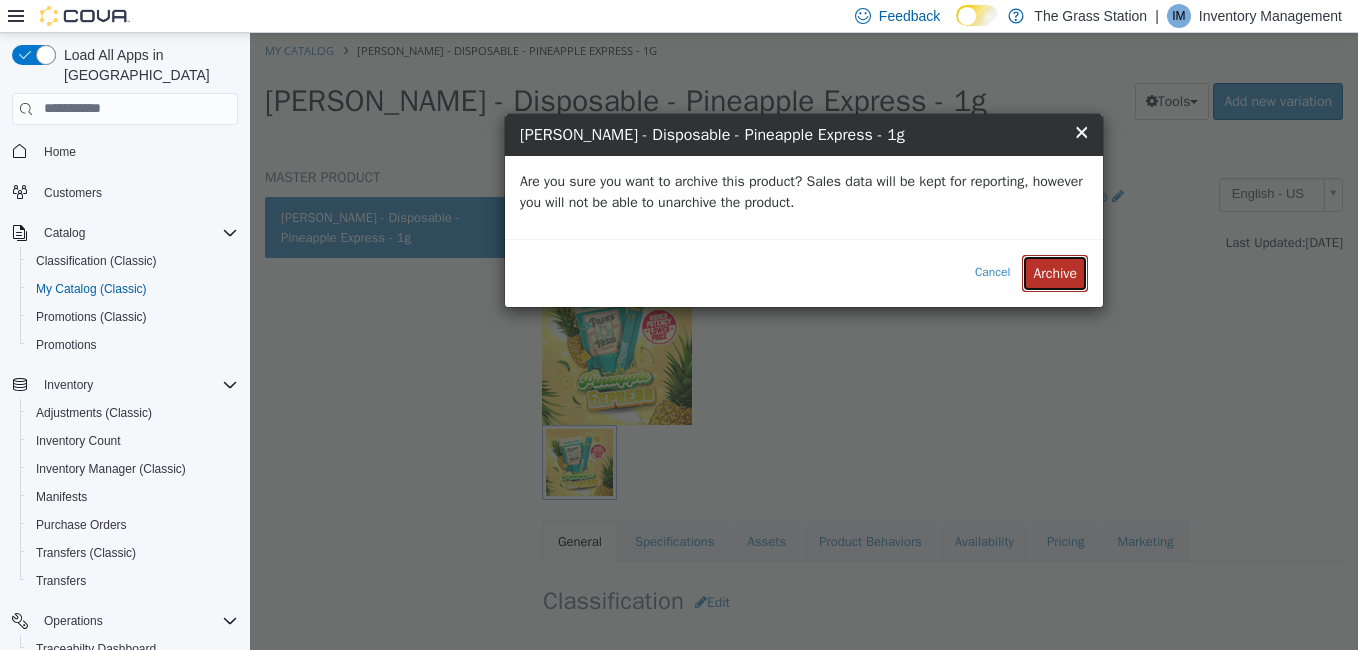 click on "Archive" at bounding box center (1055, 272) 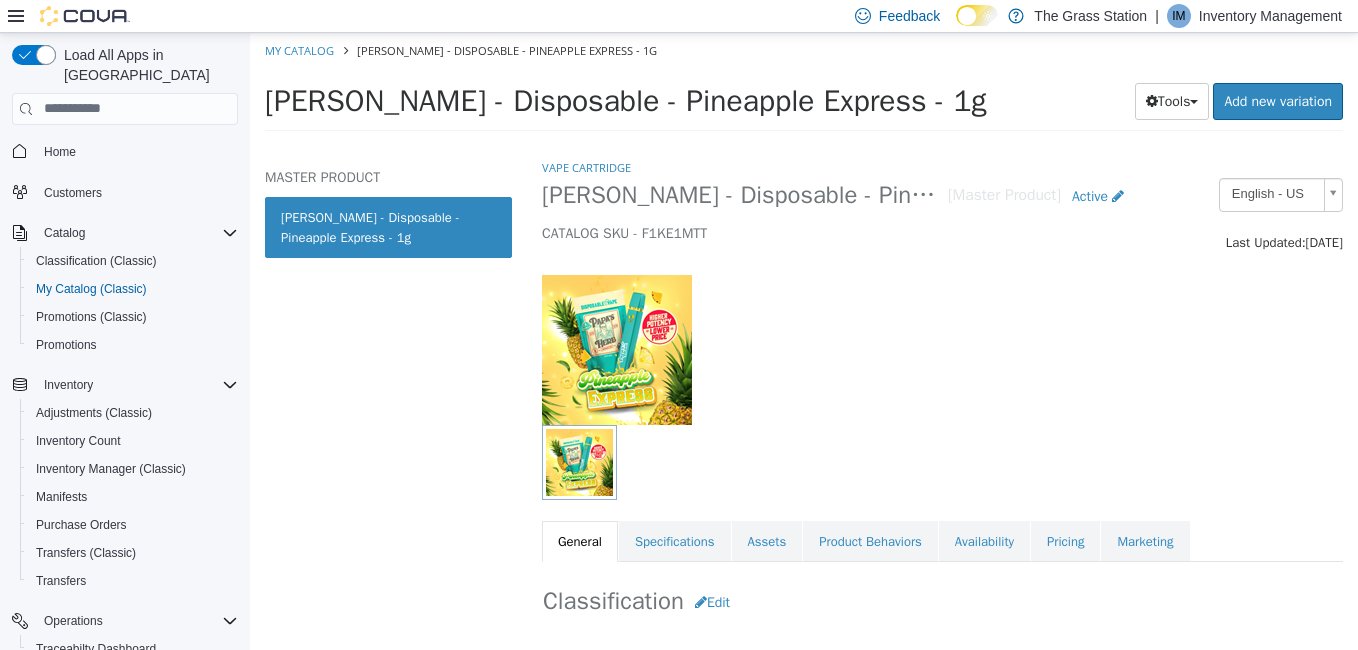 select on "**********" 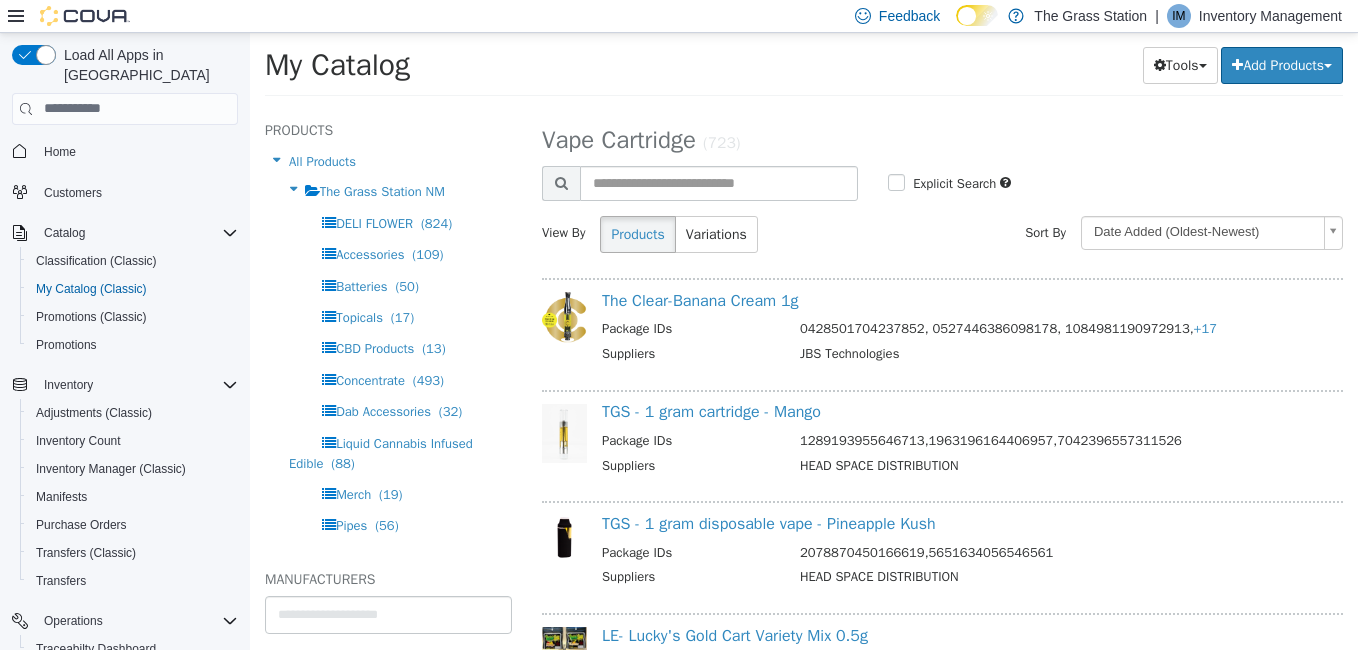 click on "TGS - 1 gram cartridge - Mango" at bounding box center [968, 411] 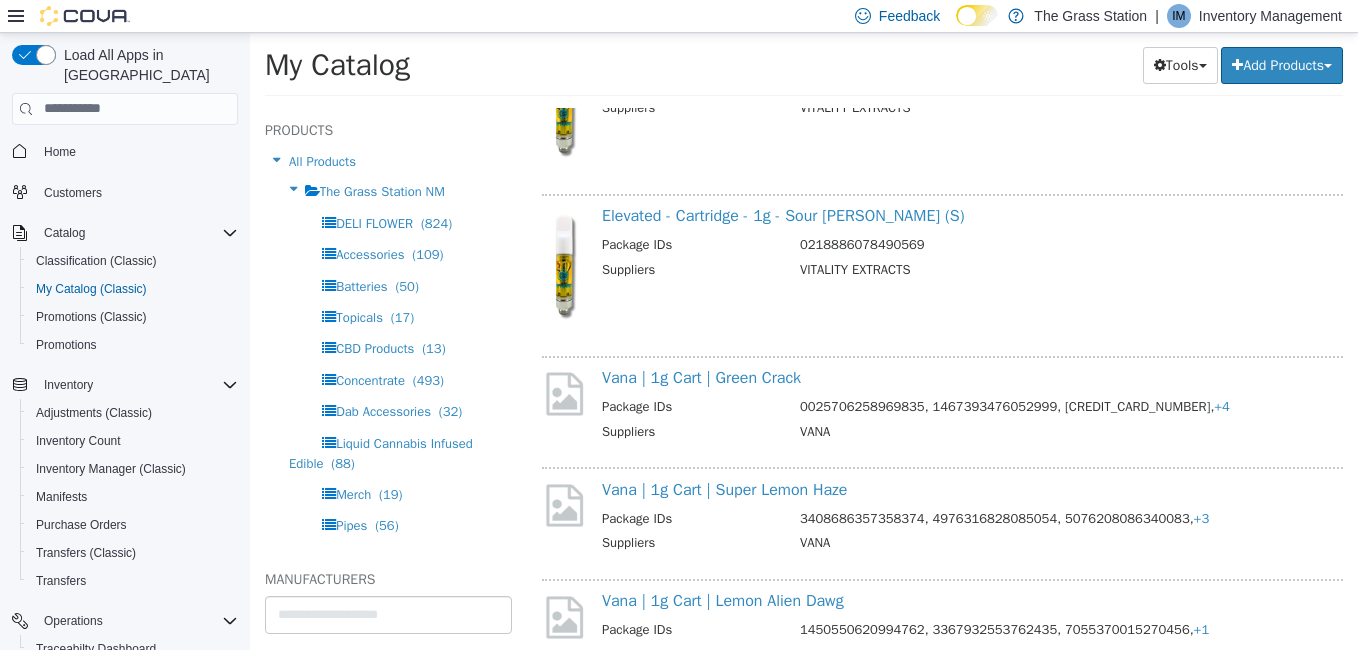 scroll, scrollTop: 10849, scrollLeft: 0, axis: vertical 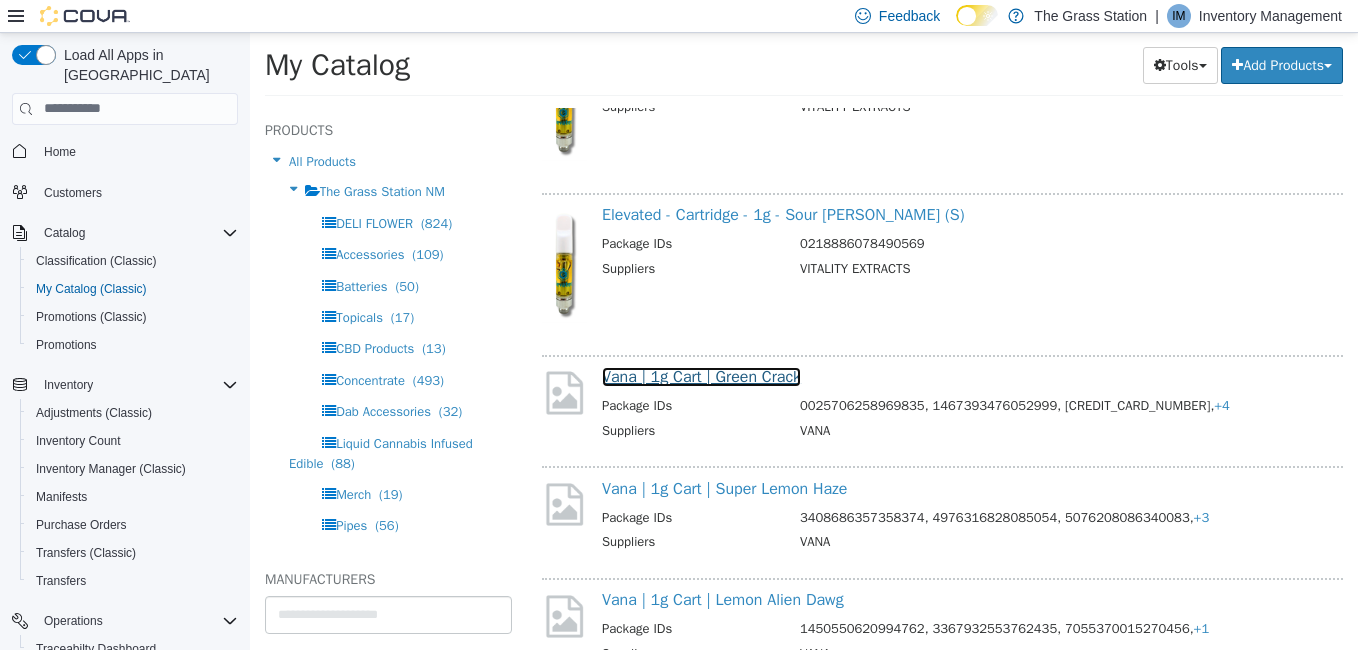 click on "Vana | 1g Cart | Green Crack" at bounding box center (701, 376) 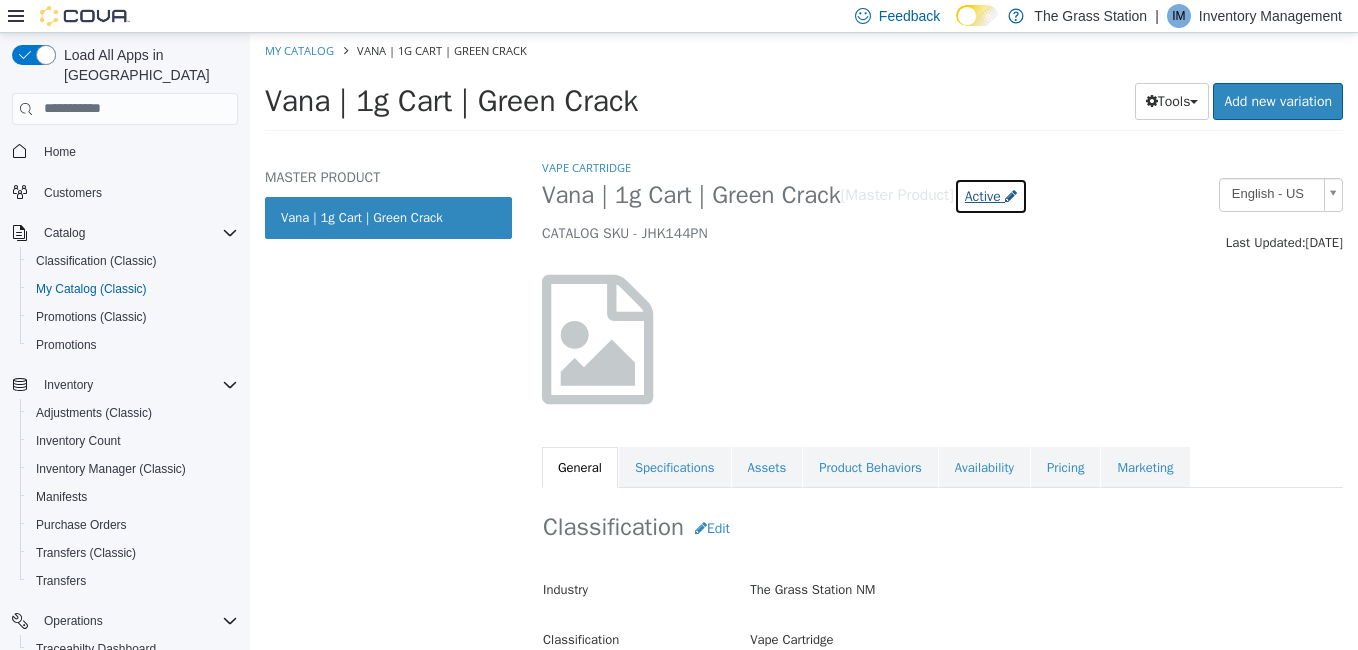 click on "Active" at bounding box center (983, 195) 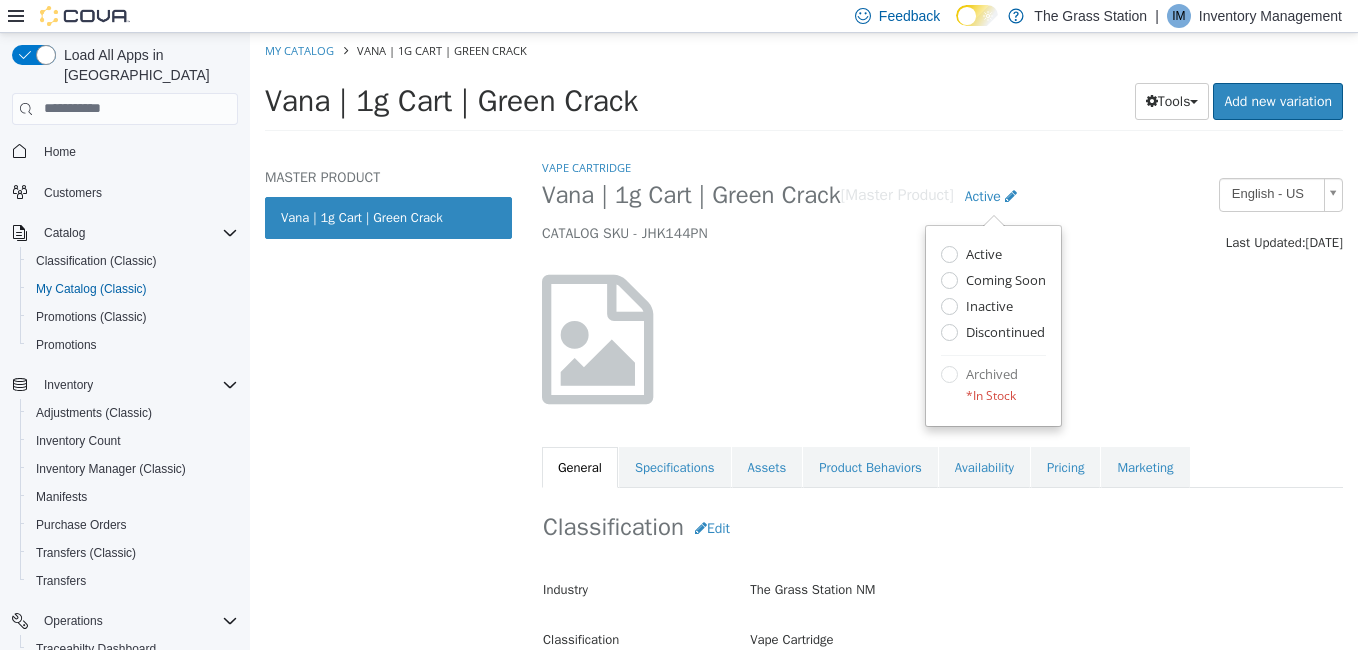select on "**********" 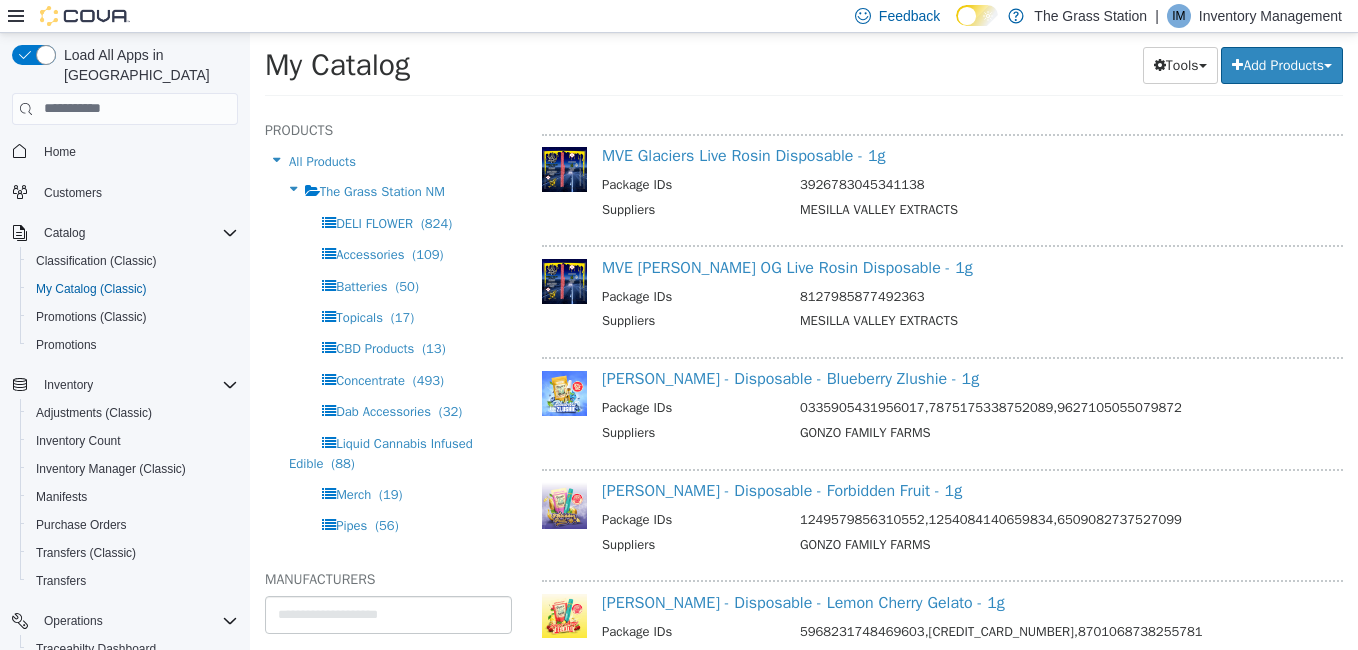 scroll, scrollTop: 10300, scrollLeft: 0, axis: vertical 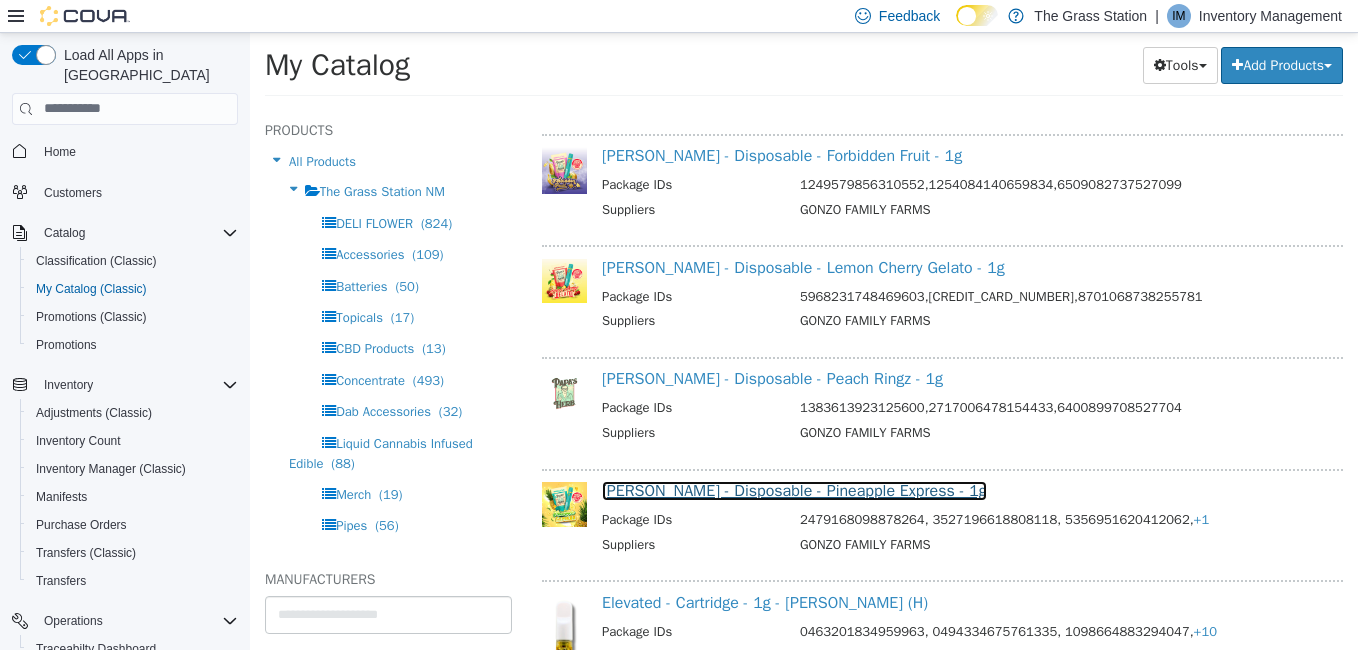 click on "Papa's Herb - Disposable - Pineapple Express - 1g" at bounding box center (794, 490) 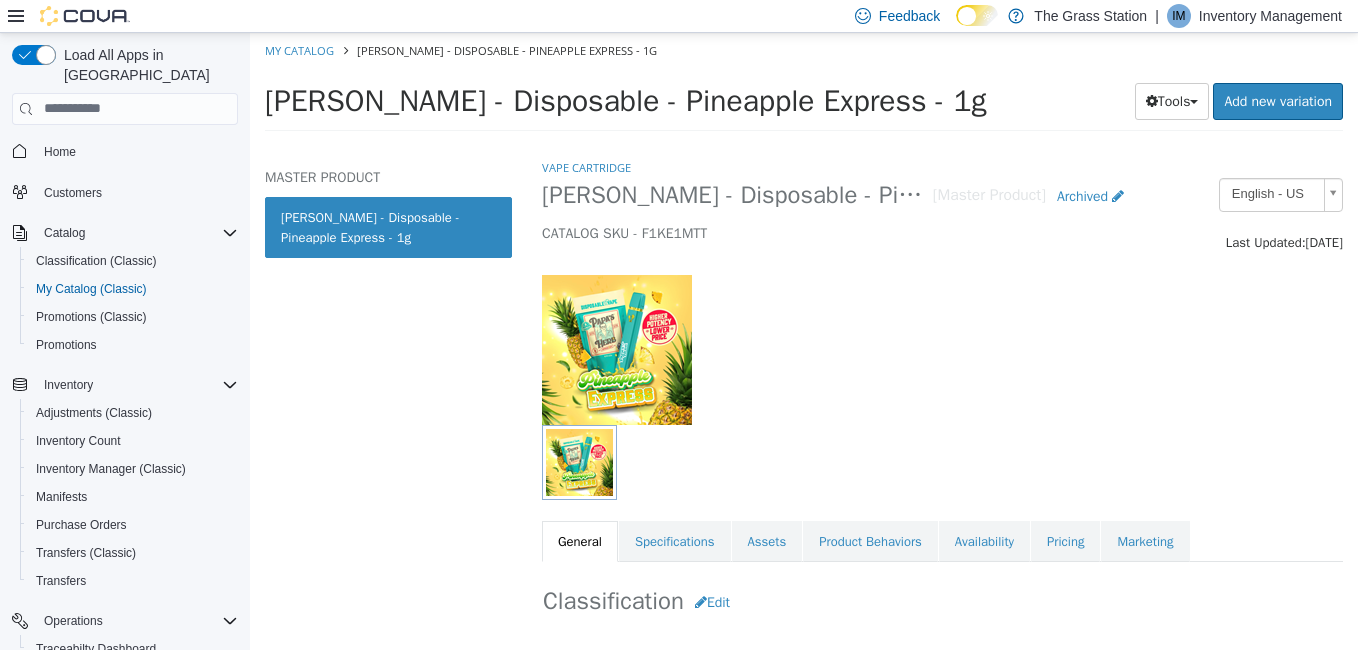 select on "**********" 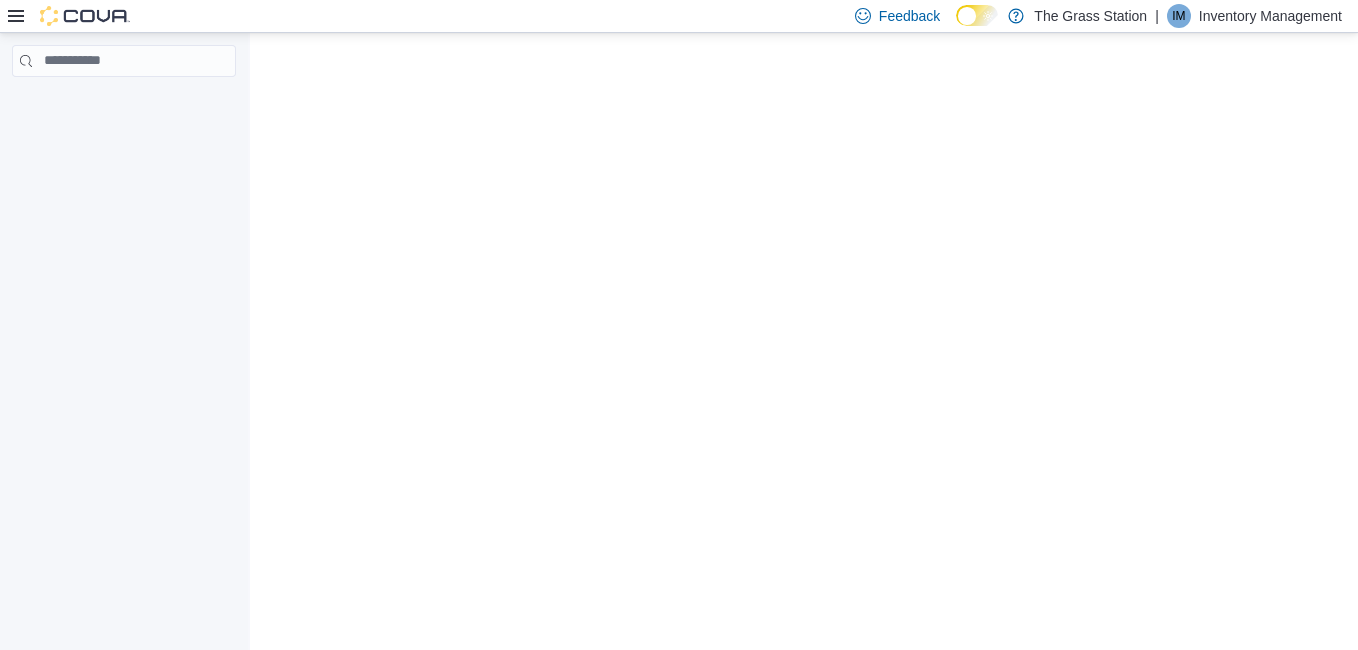 scroll, scrollTop: 0, scrollLeft: 0, axis: both 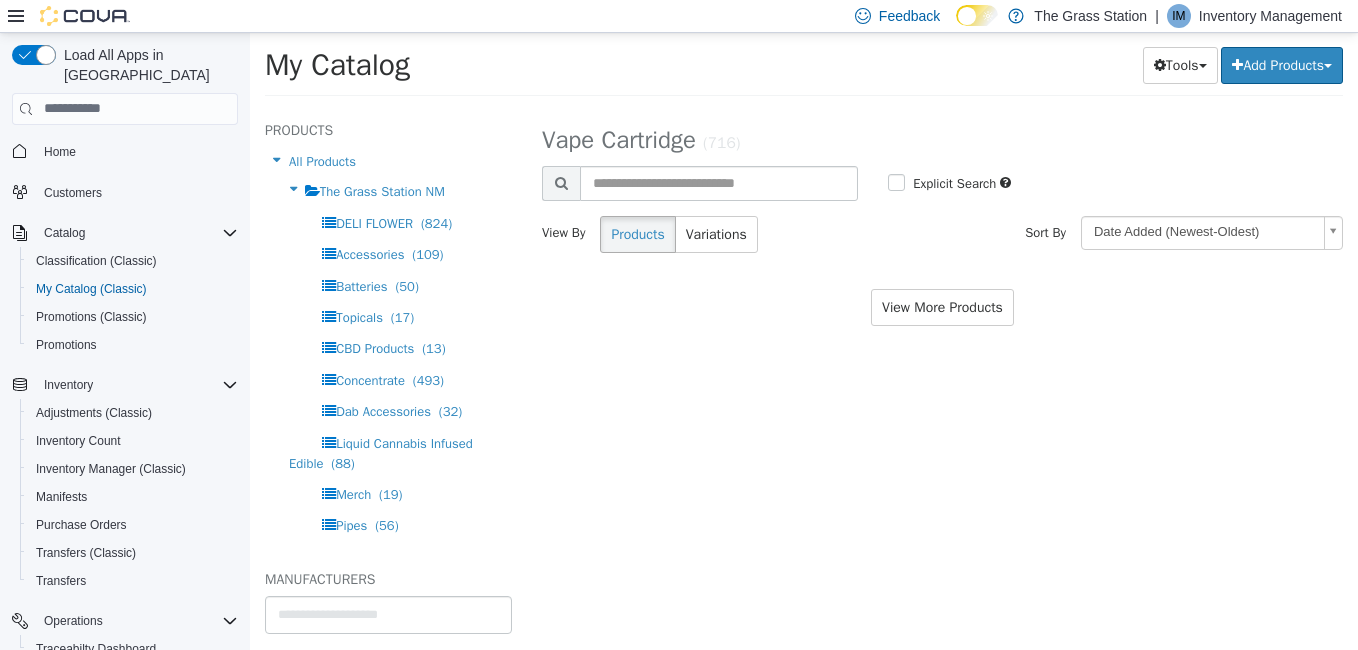 click on "My Catalog
Tools
Merge Products Map Private Products Bulk Product Editor Export
Add Products
Create New Product Bulk Import New Products" at bounding box center [804, 70] 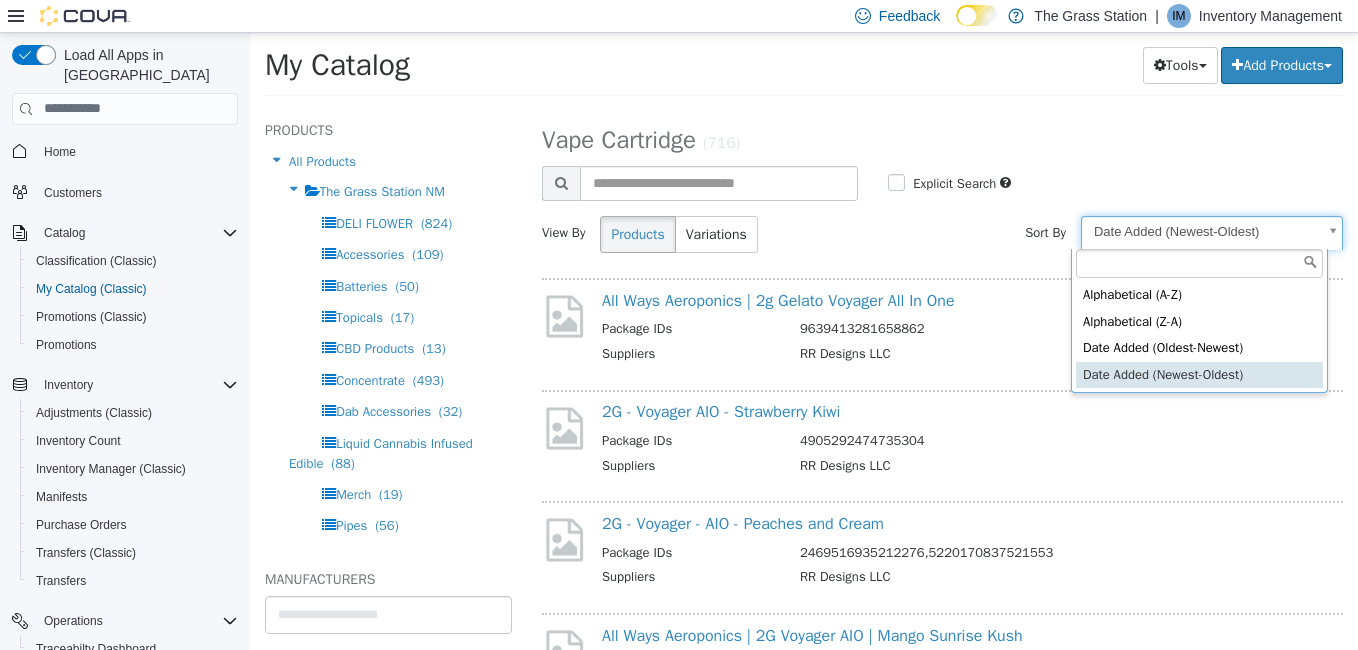 click on "**********" at bounding box center [804, 70] 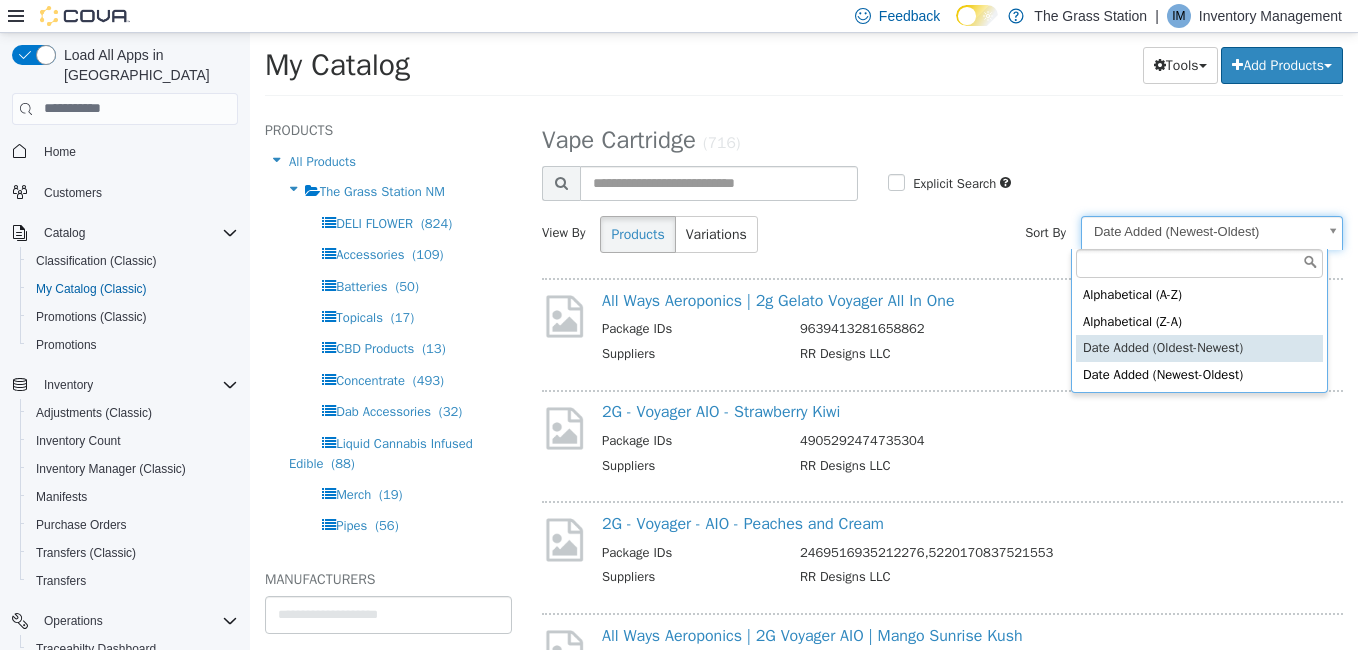 select on "**********" 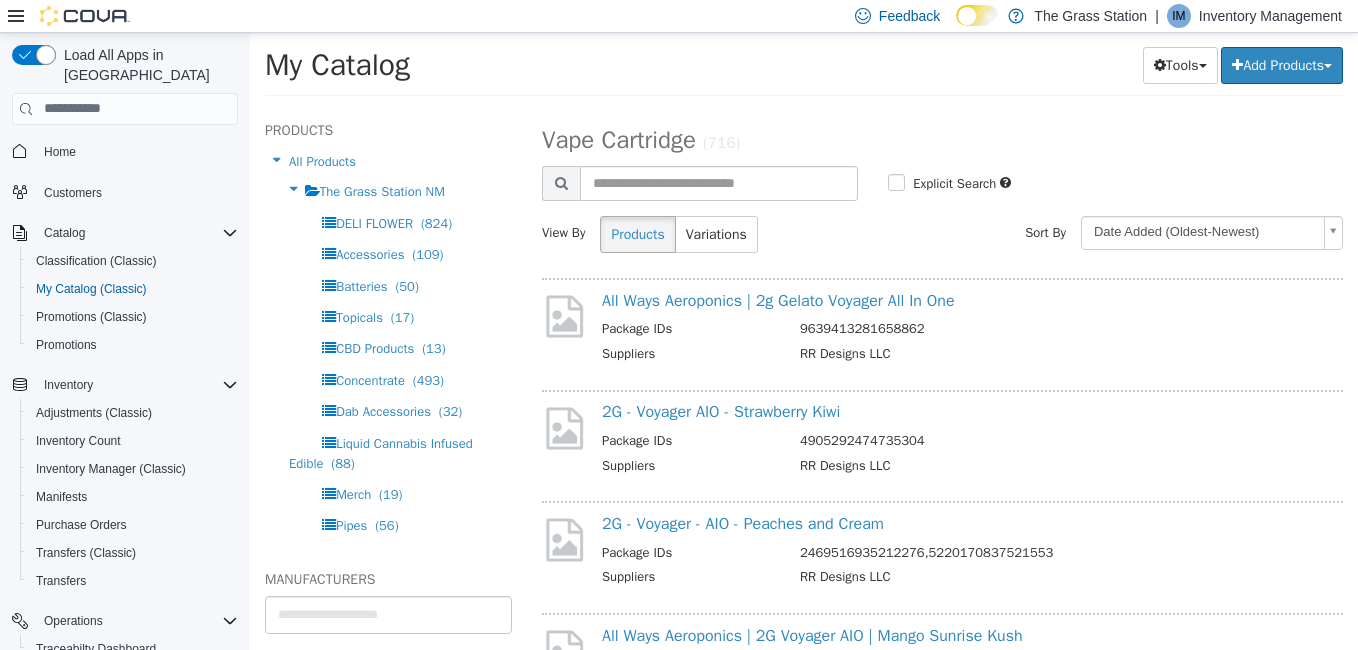 select on "**********" 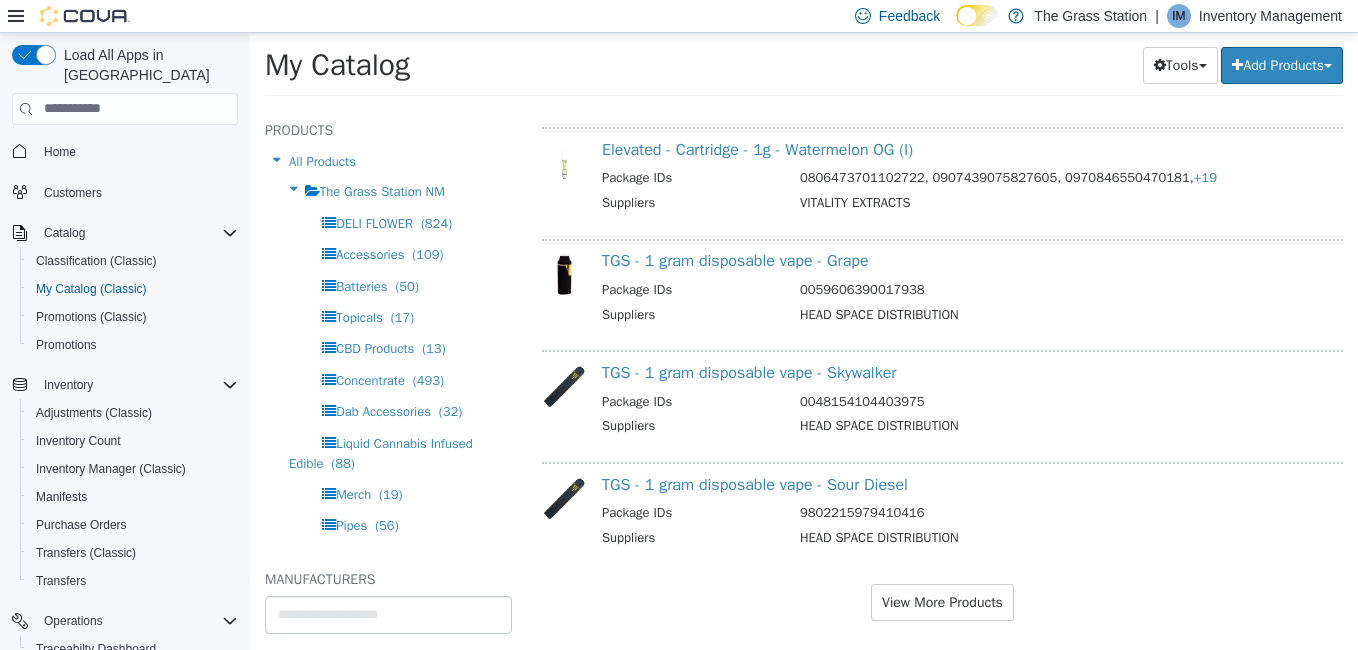 scroll, scrollTop: 1975, scrollLeft: 0, axis: vertical 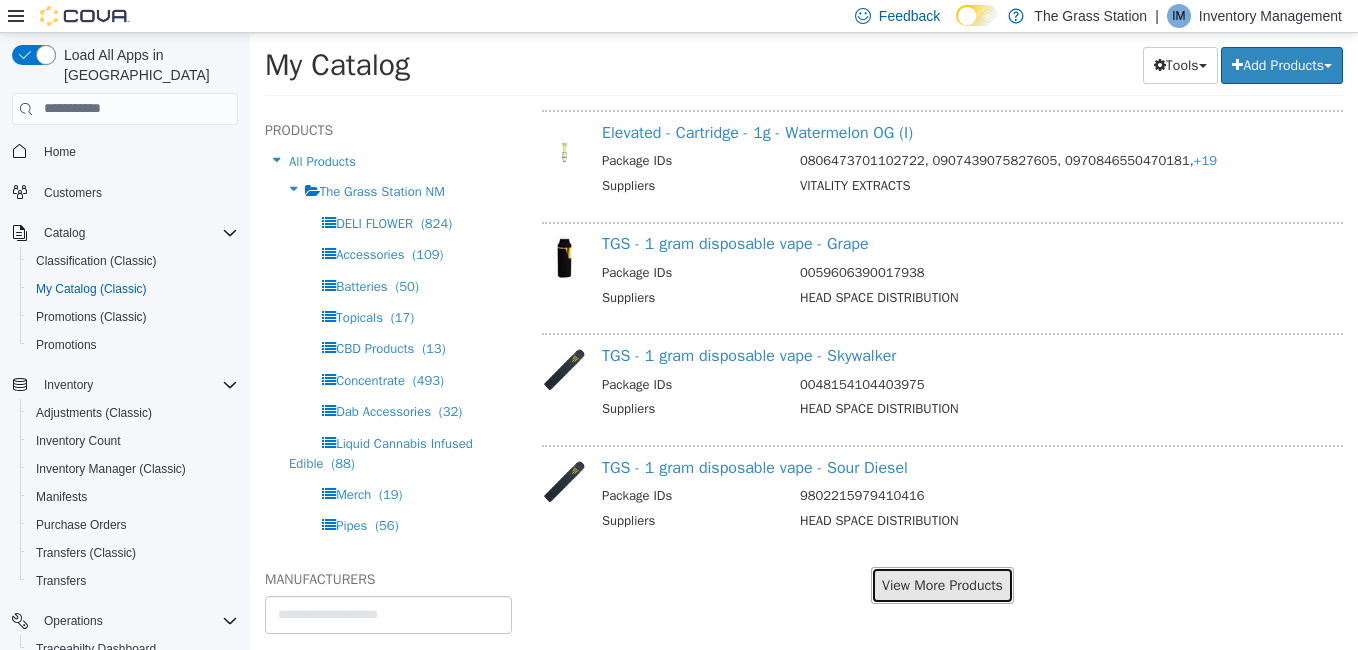 click on "View More Products" at bounding box center [942, 584] 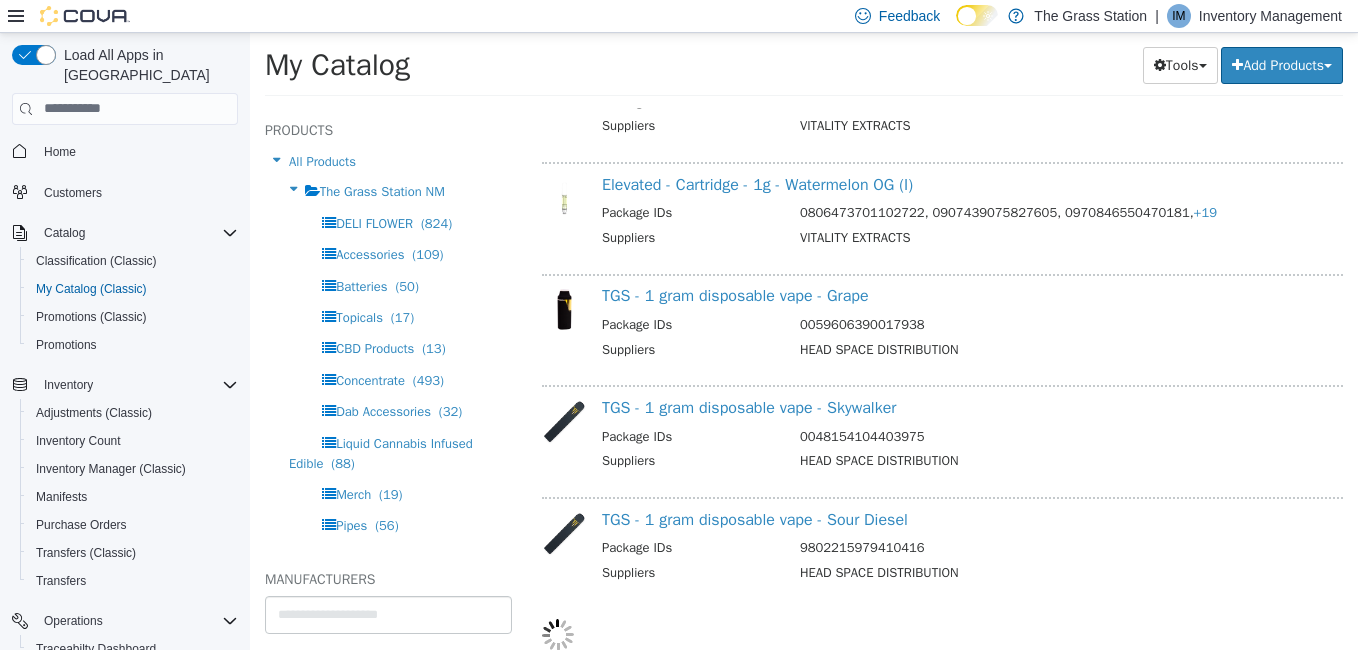 scroll, scrollTop: 1923, scrollLeft: 0, axis: vertical 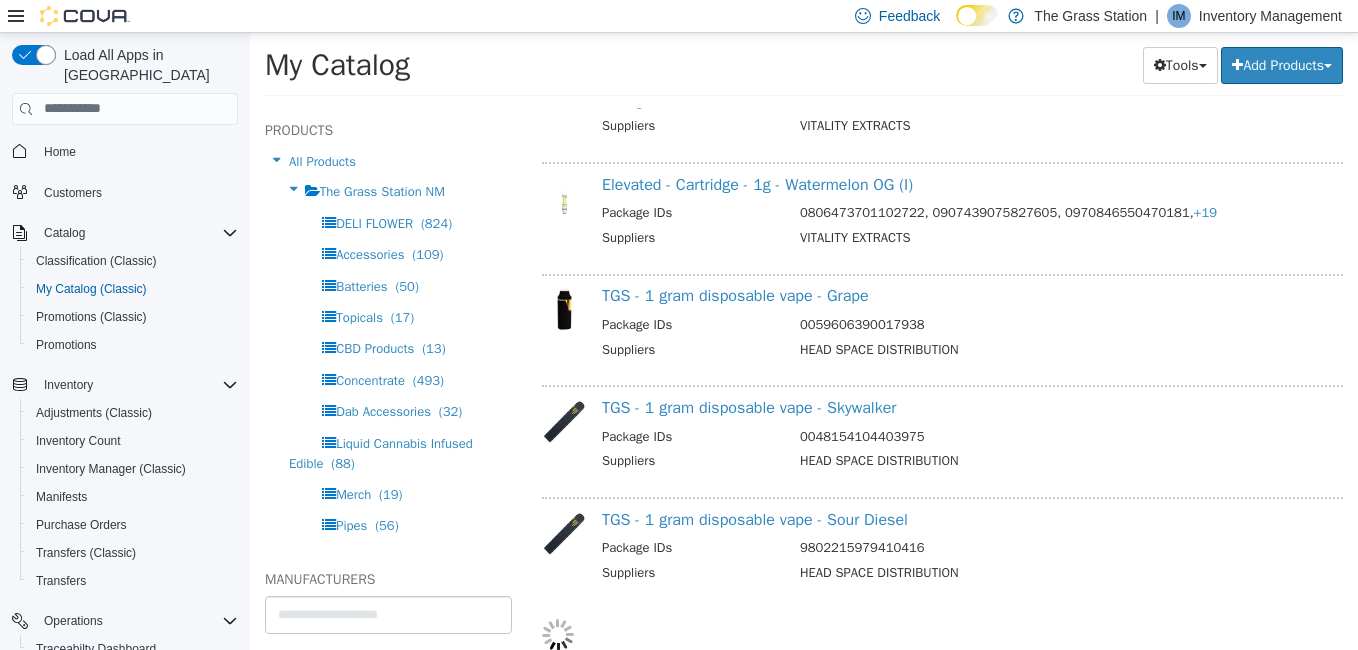 select on "**********" 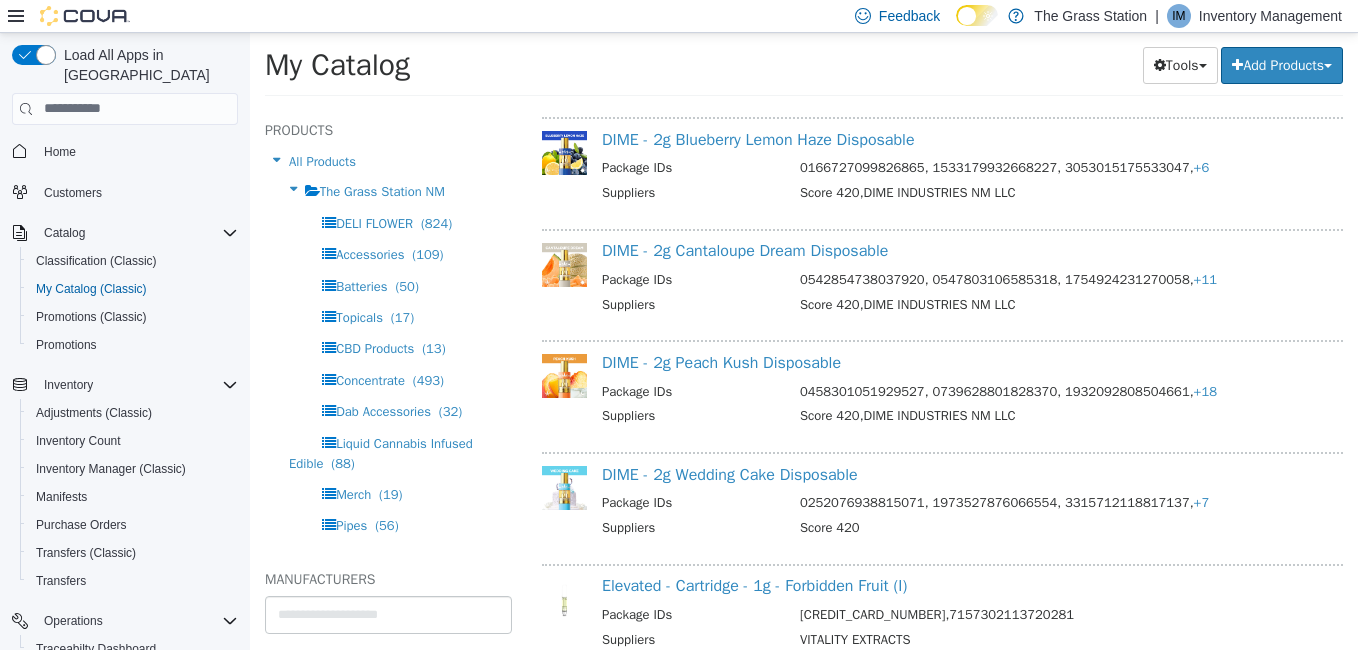 scroll, scrollTop: 4243, scrollLeft: 0, axis: vertical 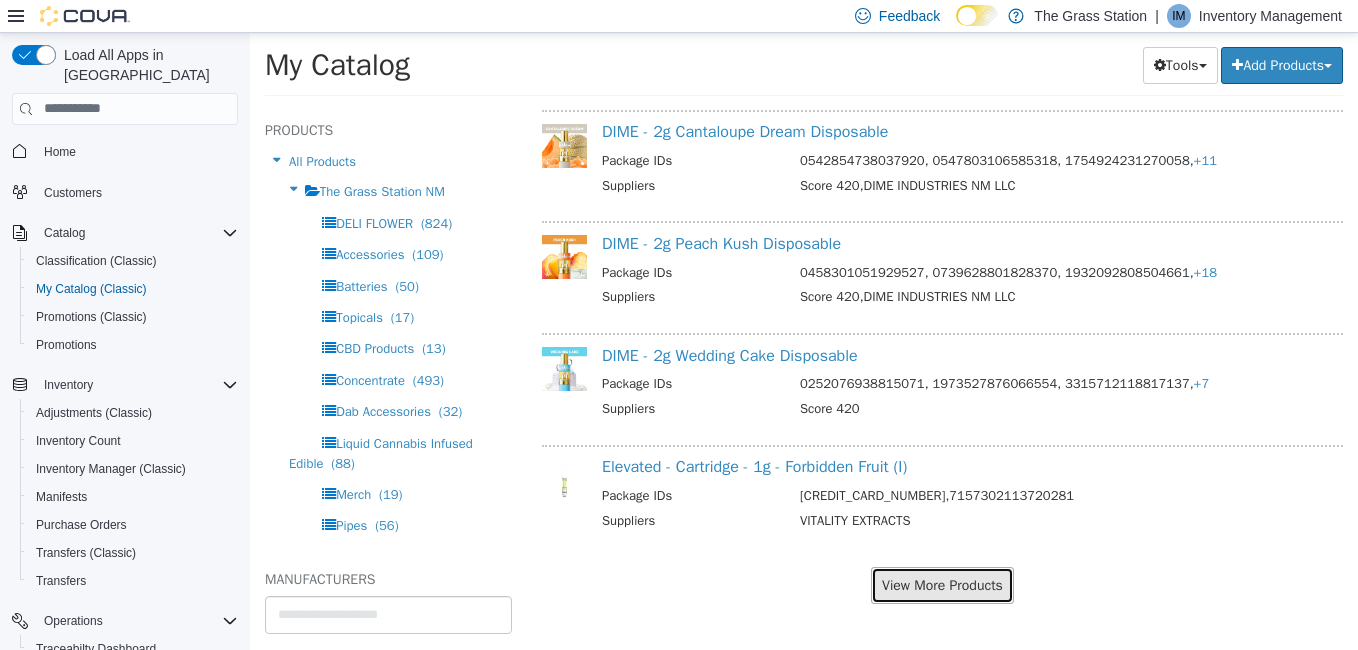 click on "View More Products" at bounding box center [942, 584] 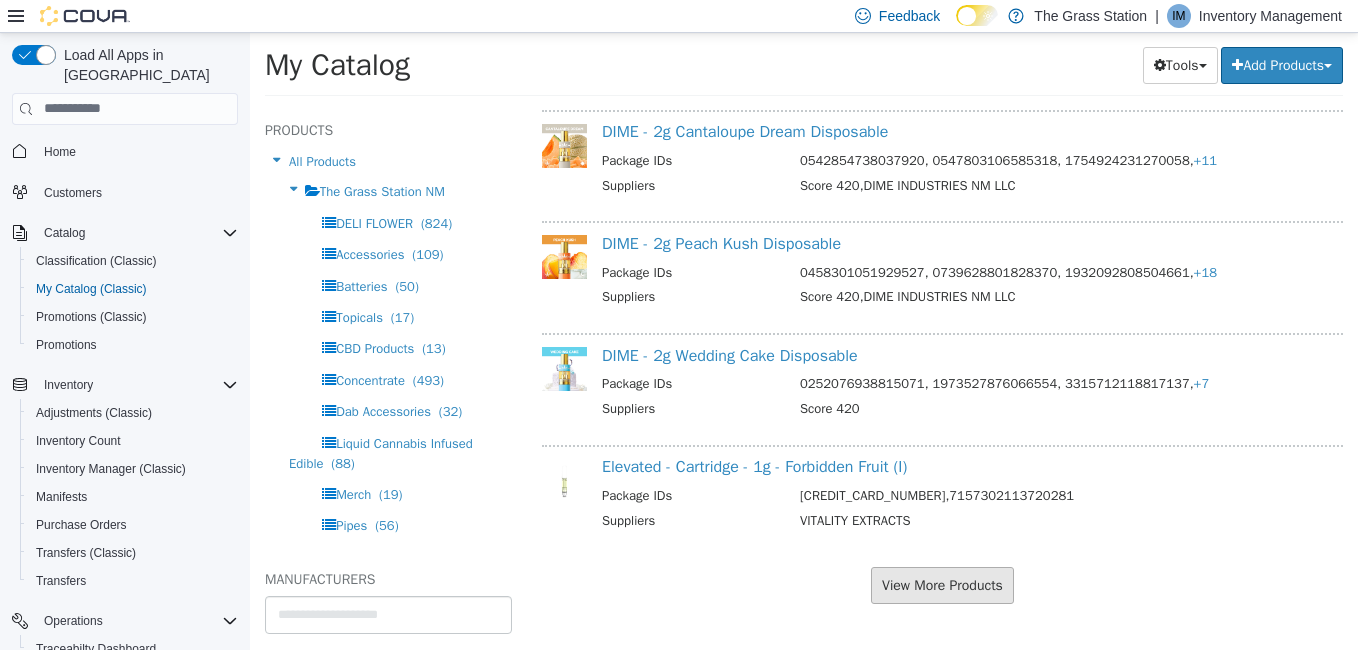 scroll, scrollTop: 4191, scrollLeft: 0, axis: vertical 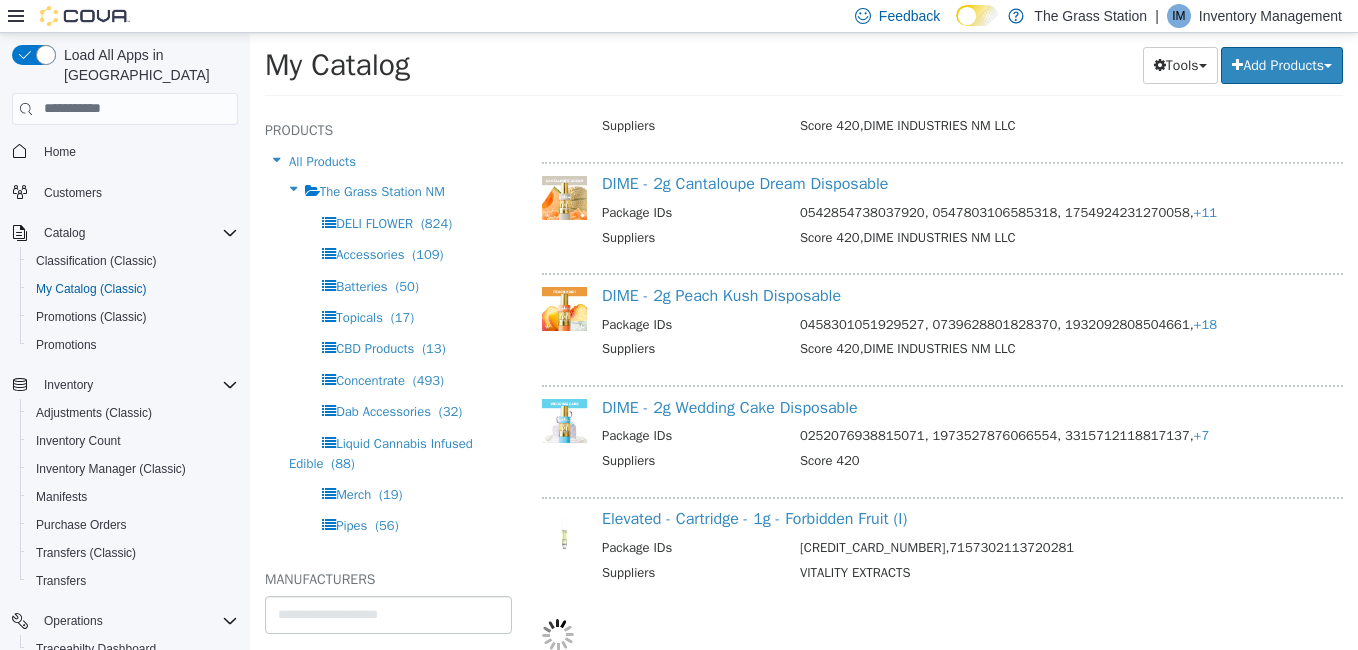 select on "**********" 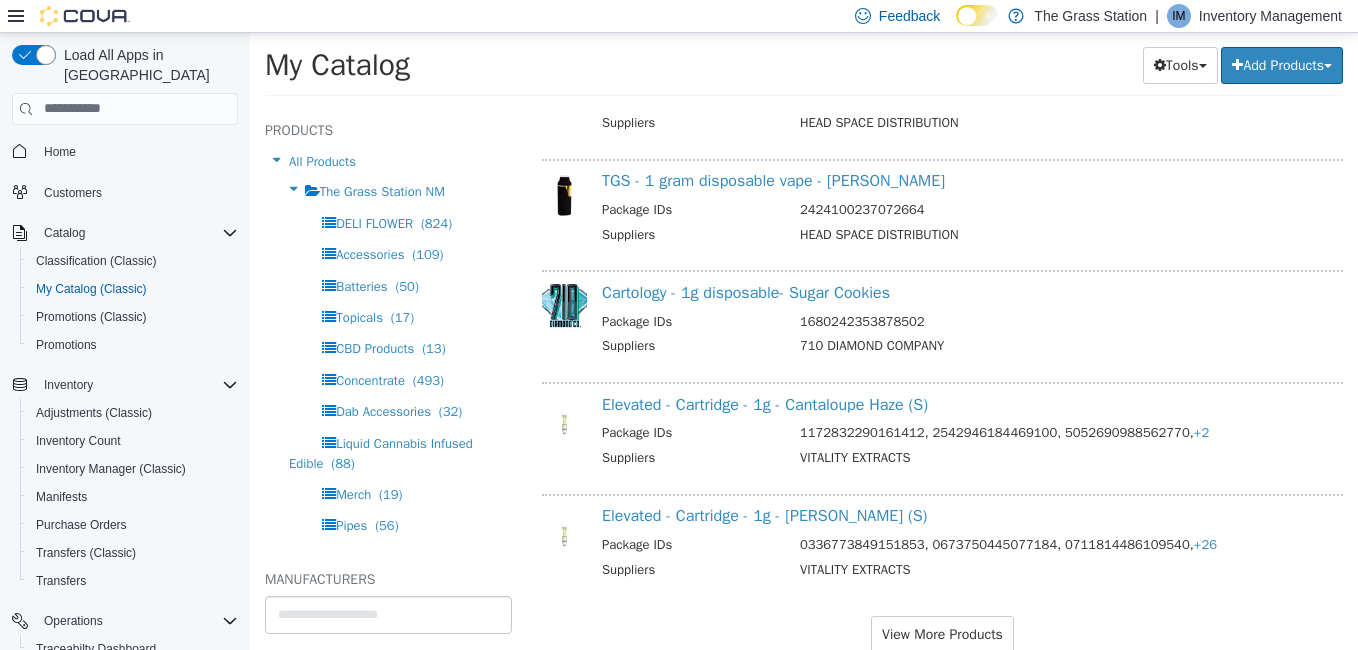 scroll, scrollTop: 6477, scrollLeft: 0, axis: vertical 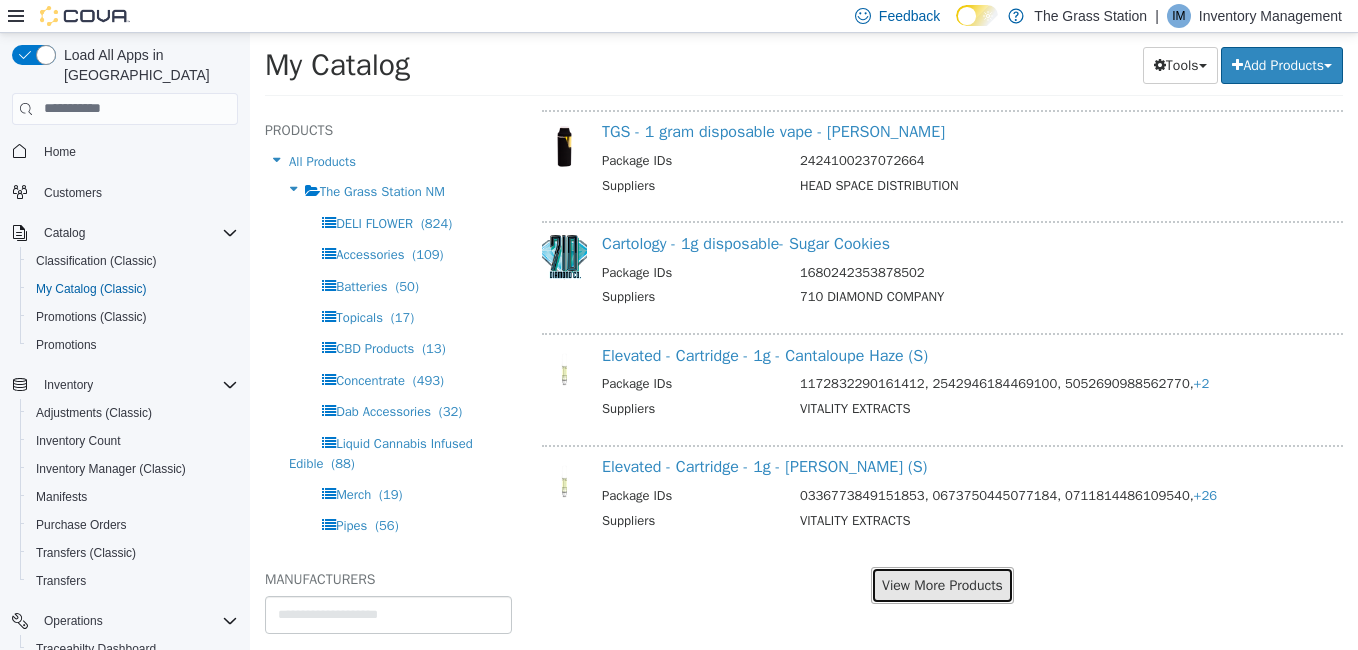 click on "View More Products" at bounding box center [942, 584] 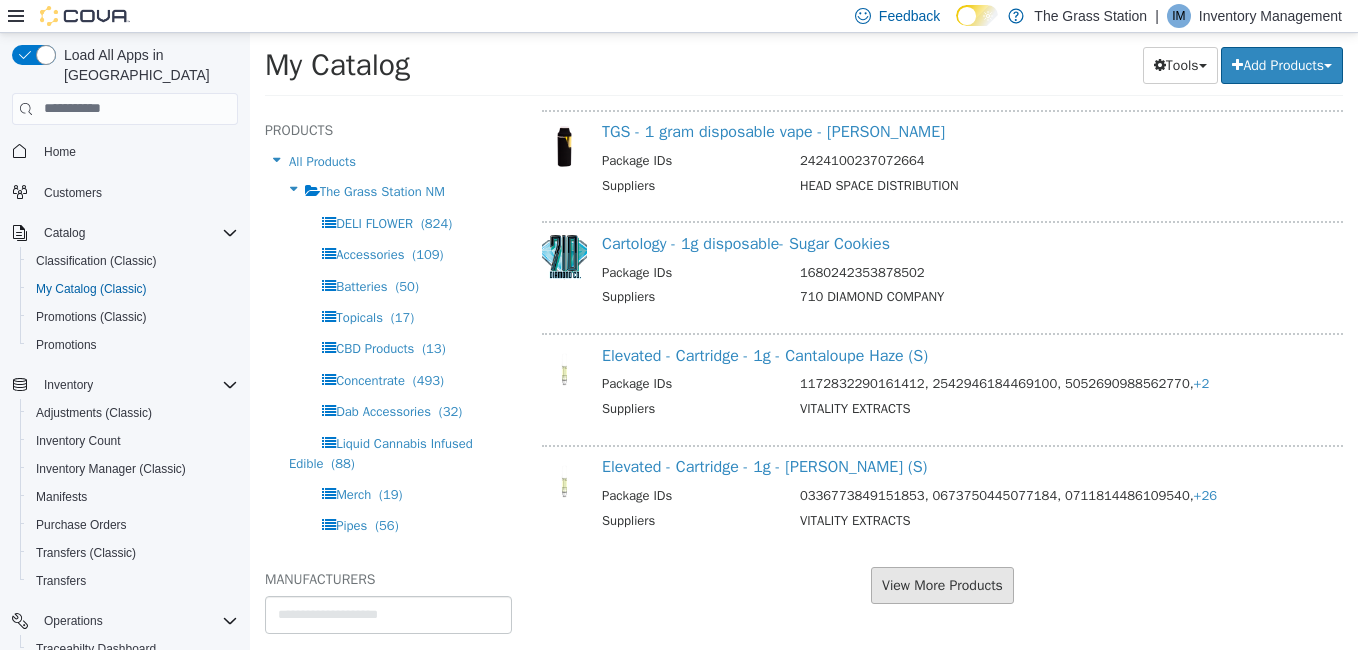 scroll, scrollTop: 6425, scrollLeft: 0, axis: vertical 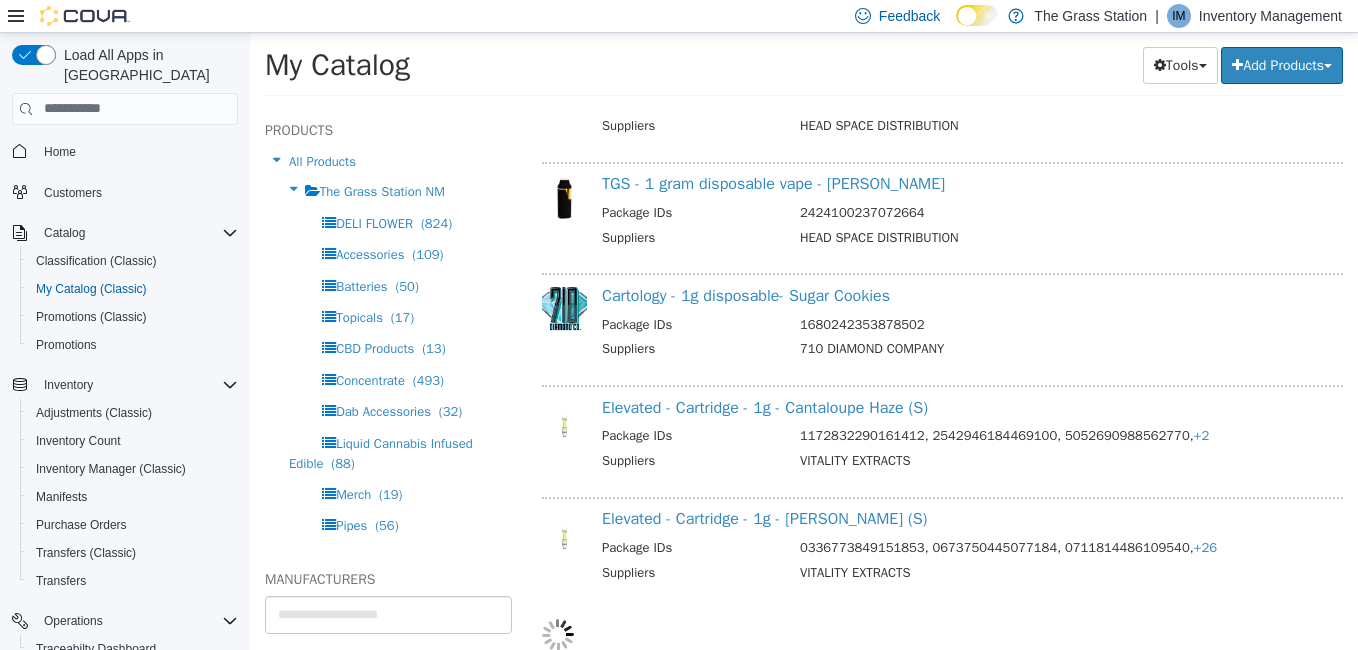 select on "**********" 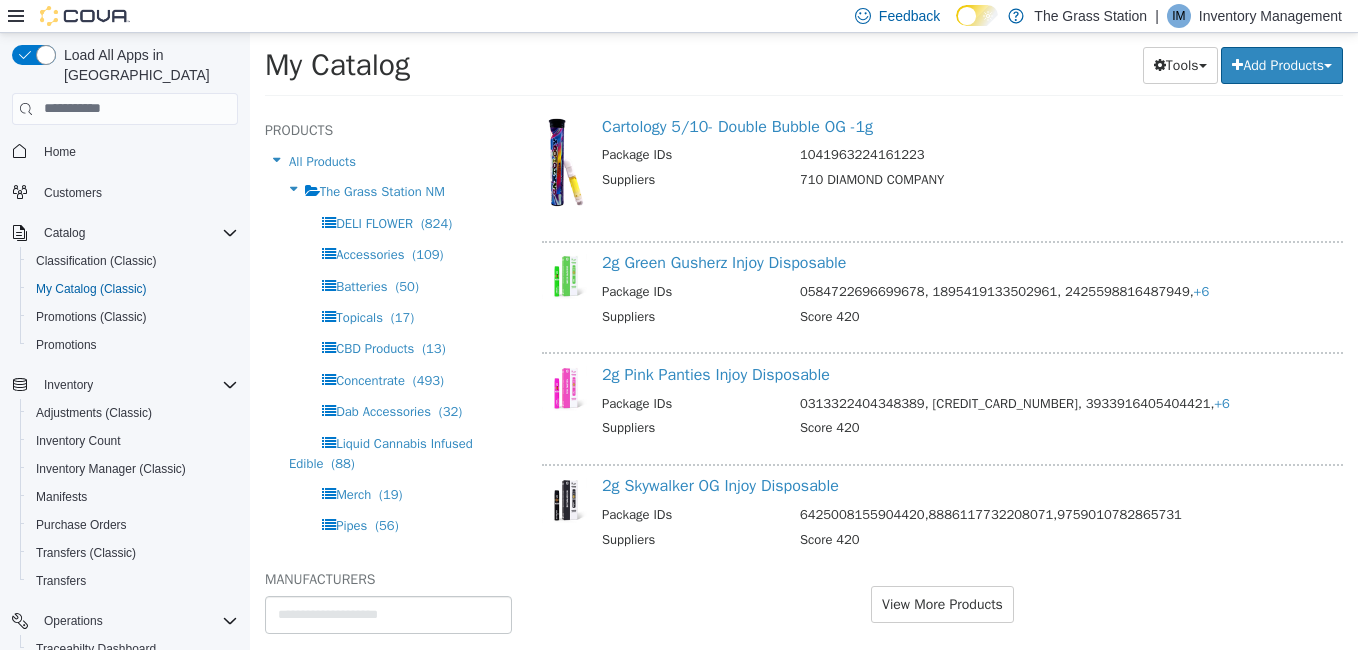 scroll, scrollTop: 8785, scrollLeft: 0, axis: vertical 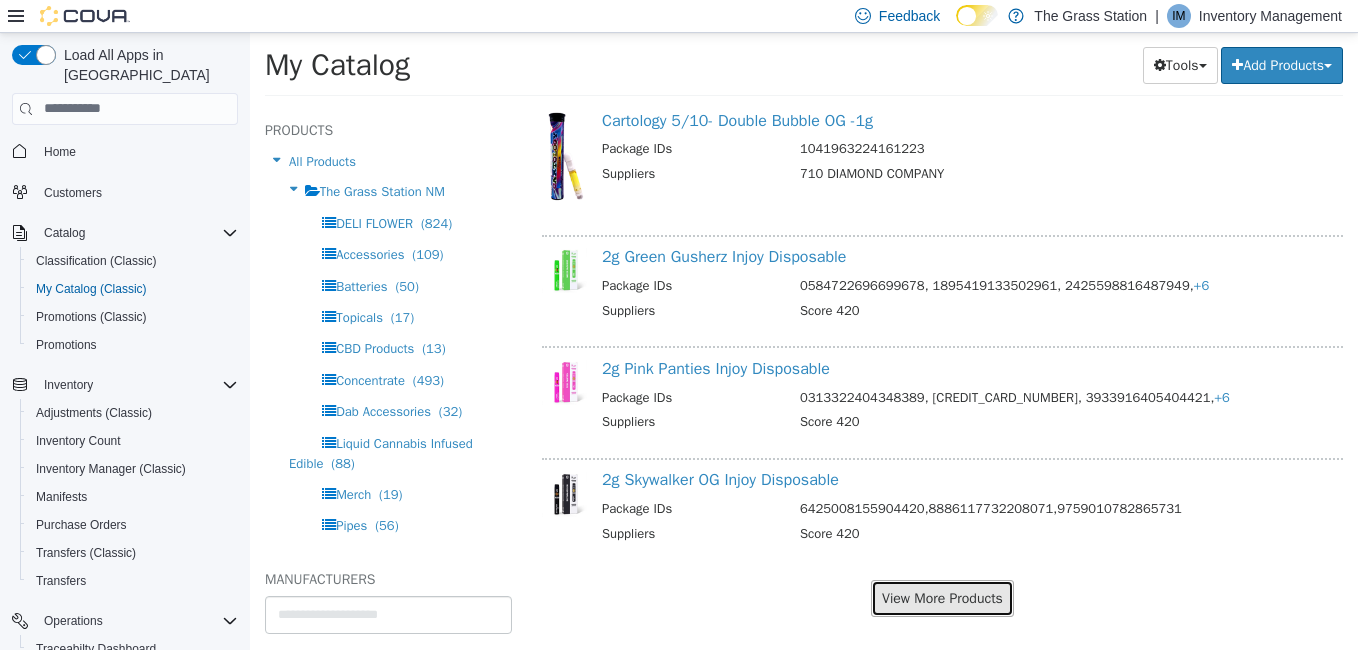 click on "View More Products" at bounding box center (942, 597) 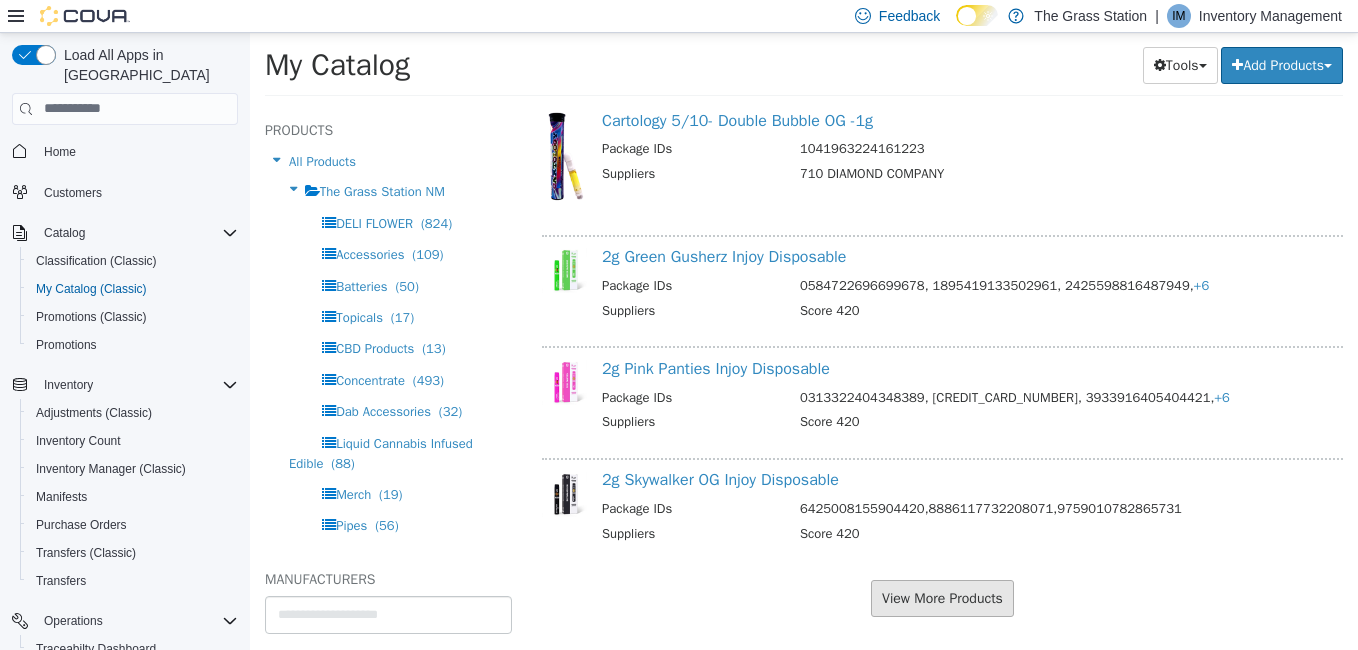 scroll, scrollTop: 8733, scrollLeft: 0, axis: vertical 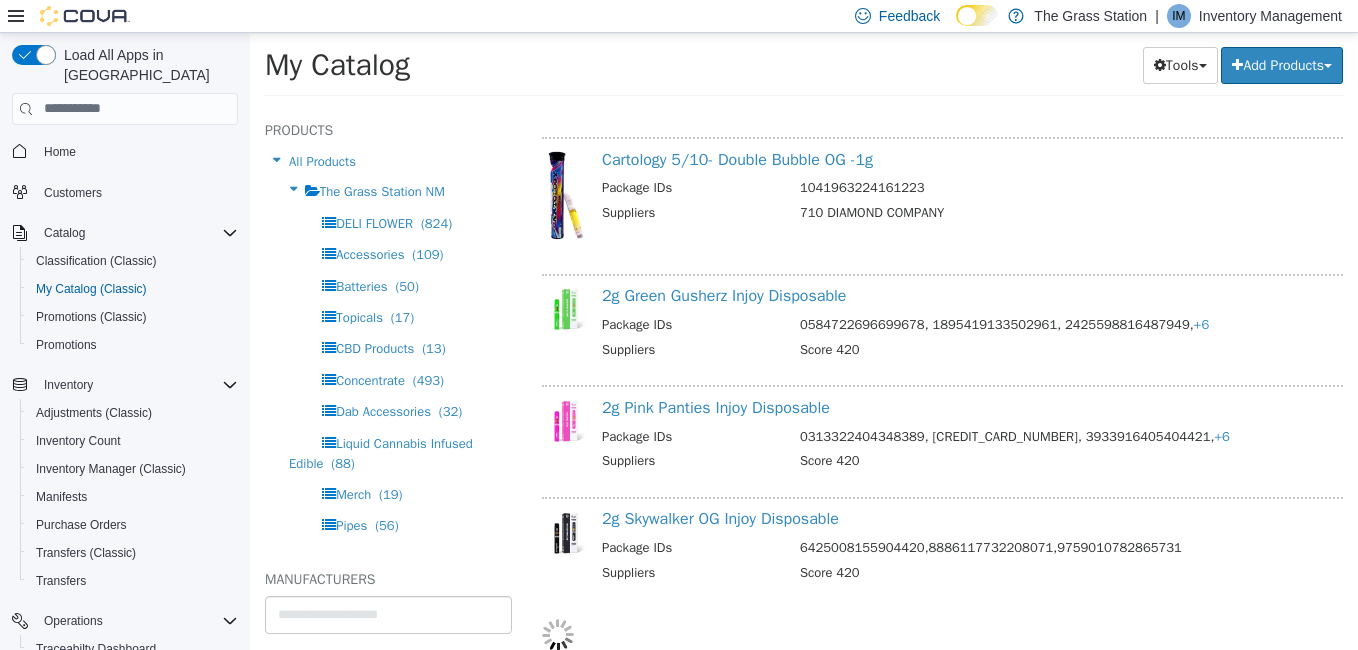 select on "**********" 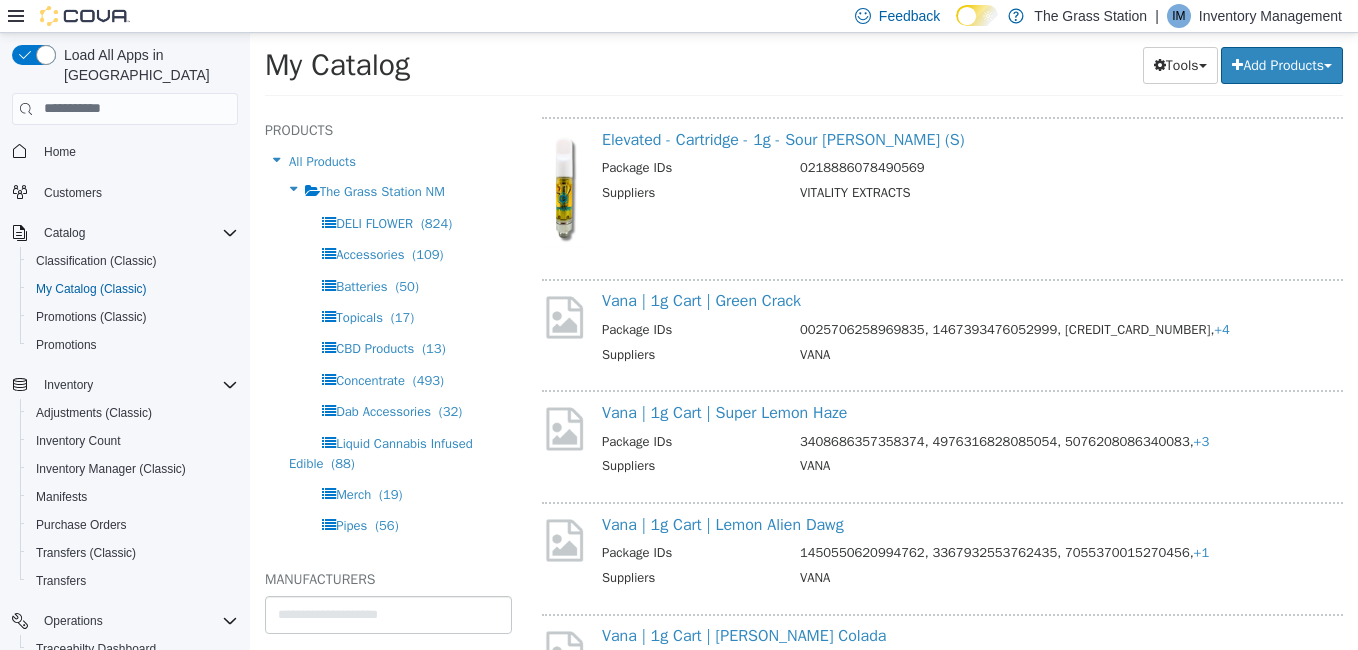 scroll, scrollTop: 10169, scrollLeft: 0, axis: vertical 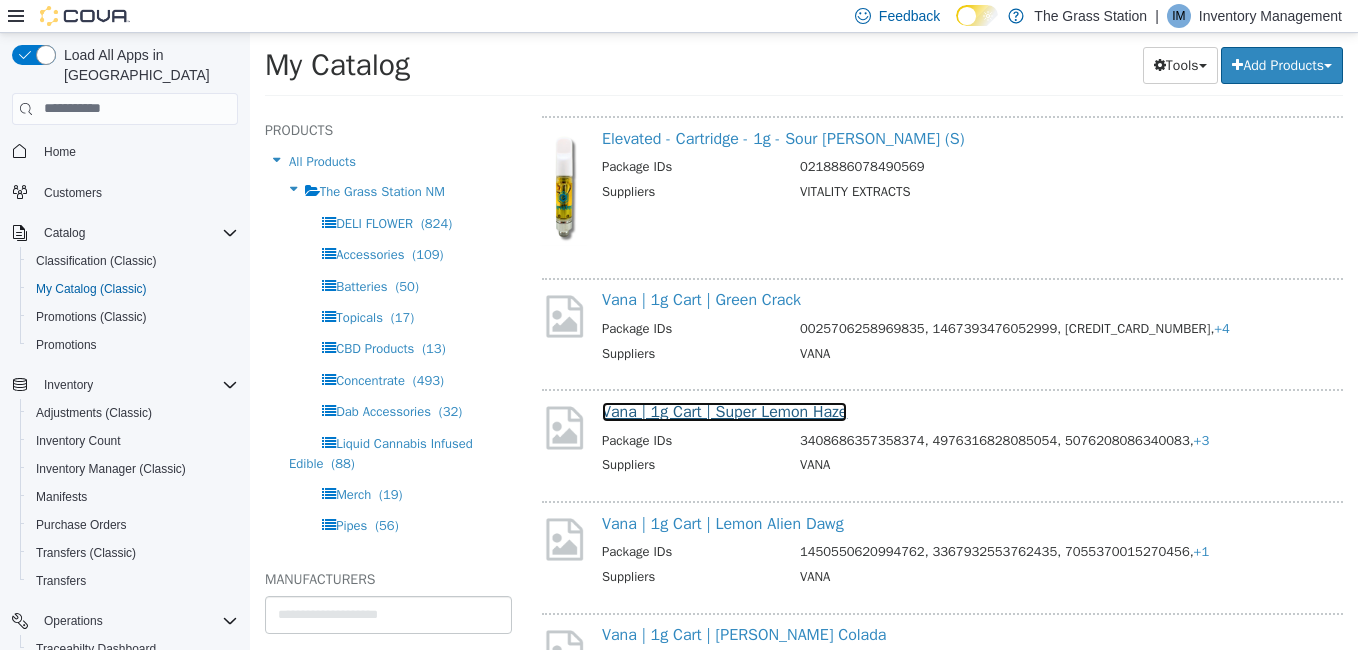 click on "Vana | 1g Cart | Super Lemon Haze" at bounding box center (724, 411) 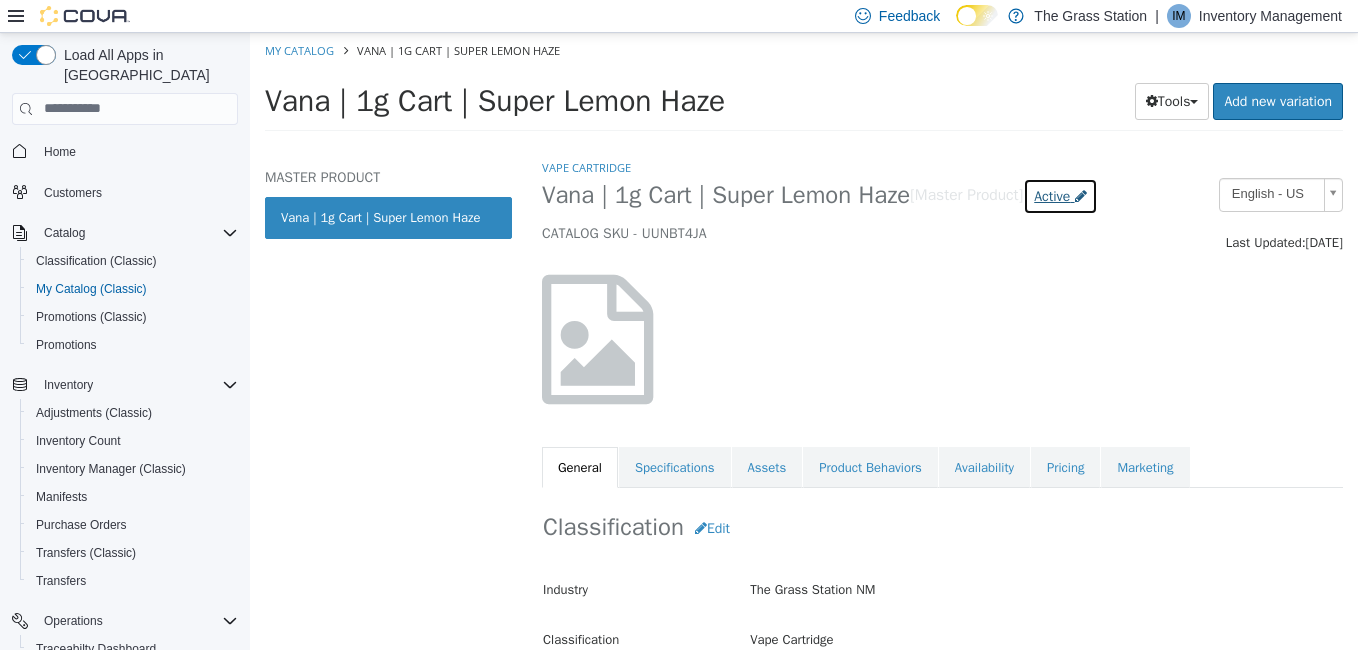 click on "Active" at bounding box center (1052, 195) 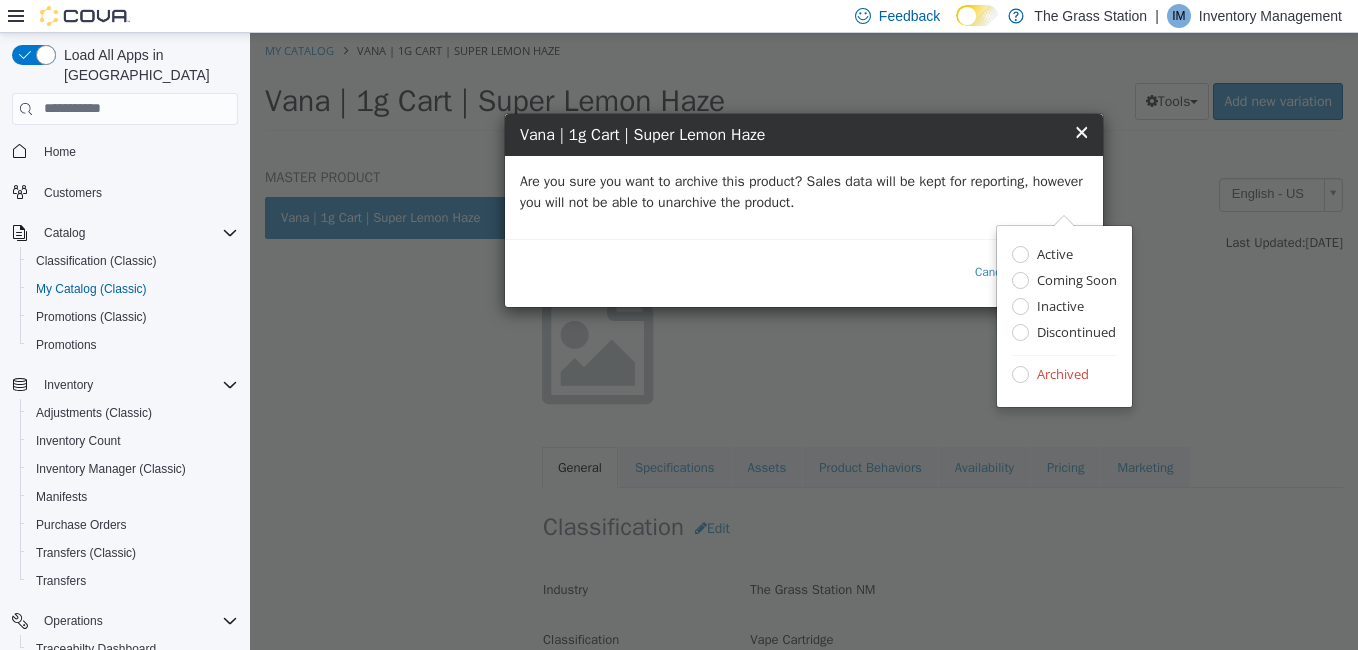 click at bounding box center (1064, 219) 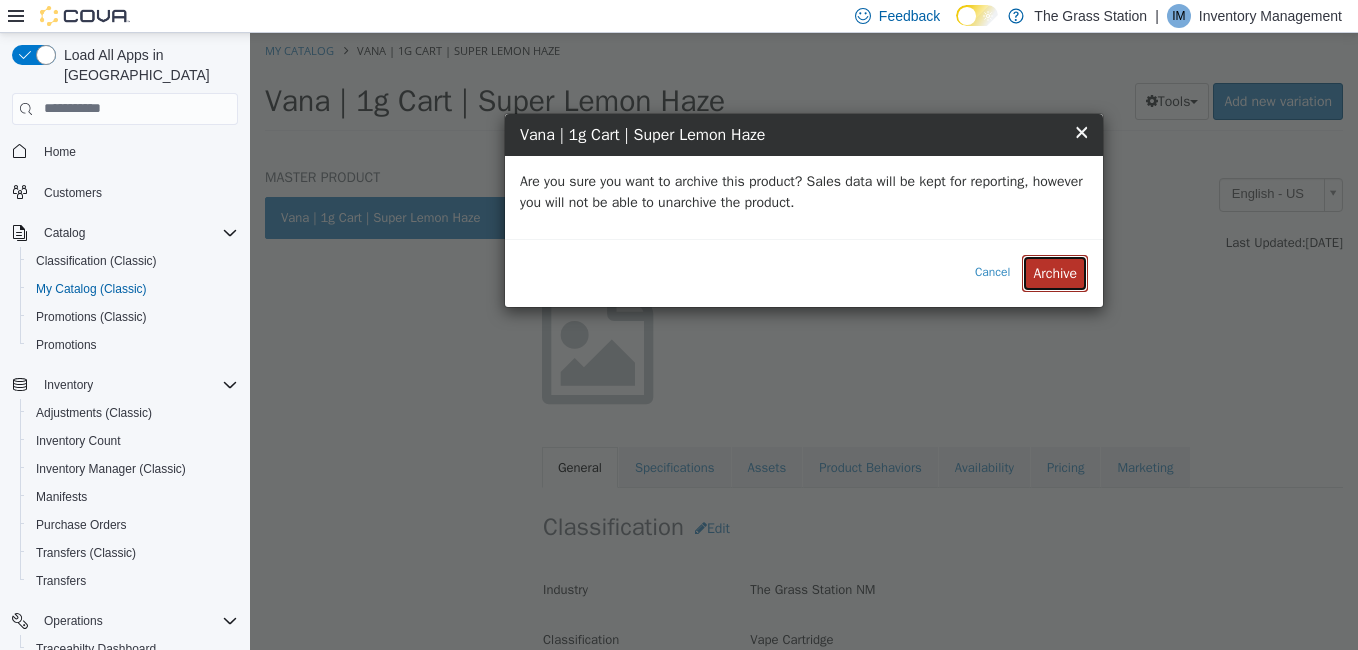 click on "Archive" at bounding box center (1055, 272) 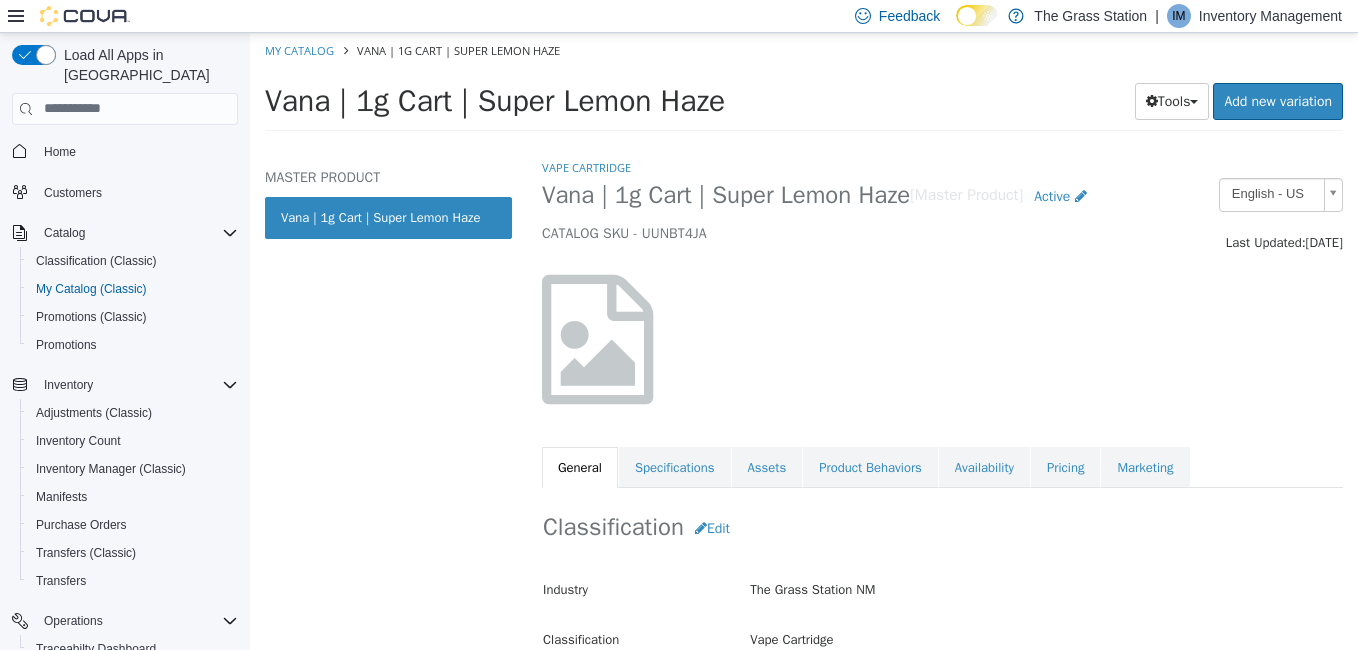 select on "**********" 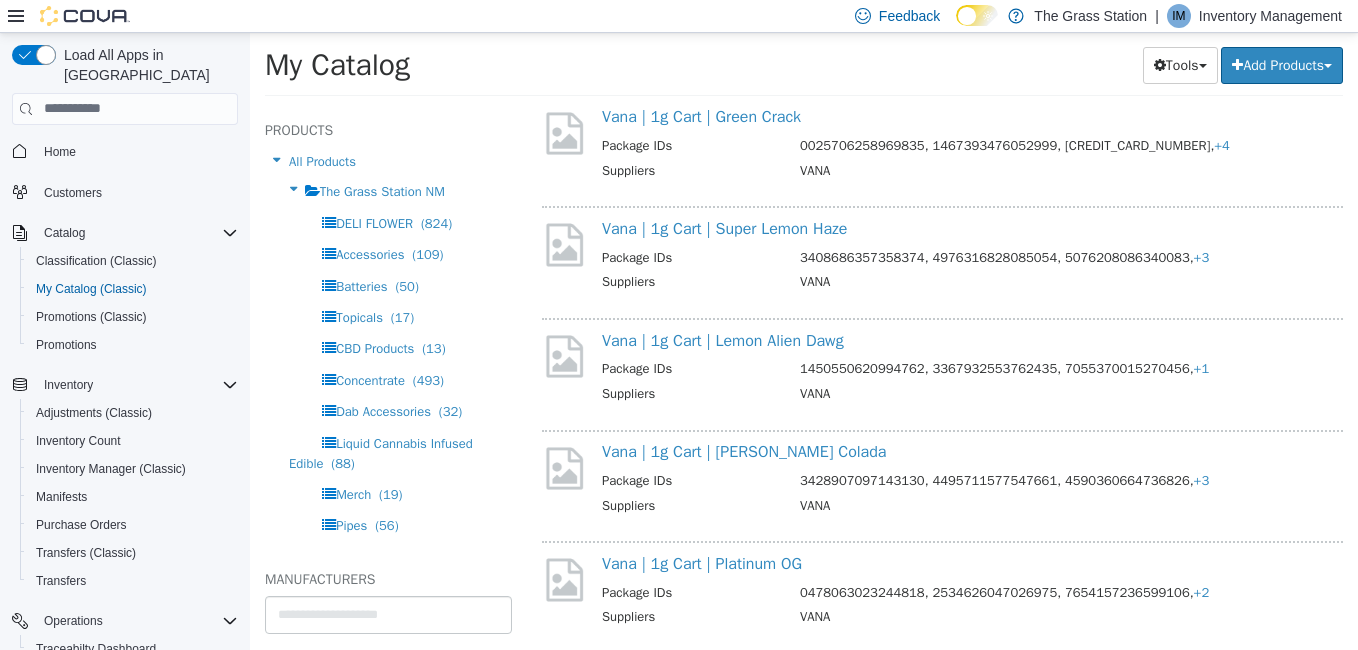 scroll, scrollTop: 10353, scrollLeft: 0, axis: vertical 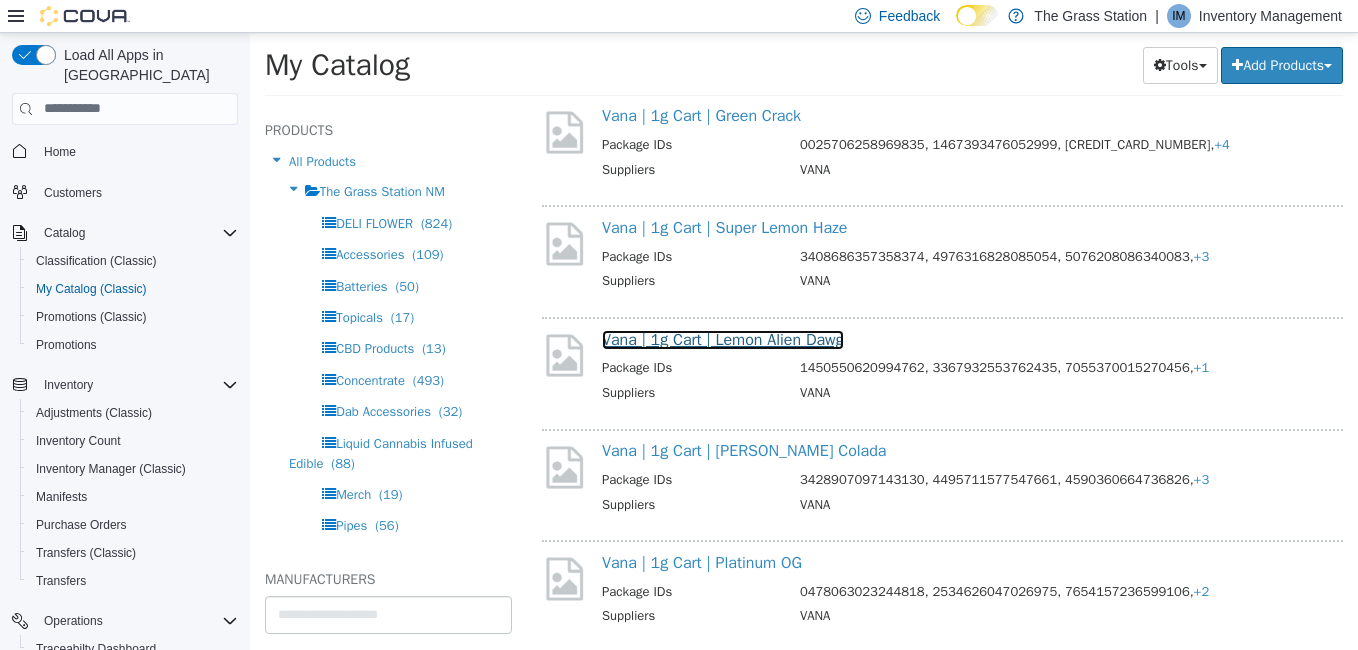 click on "Vana | 1g Cart | Lemon Alien Dawg" at bounding box center [723, 339] 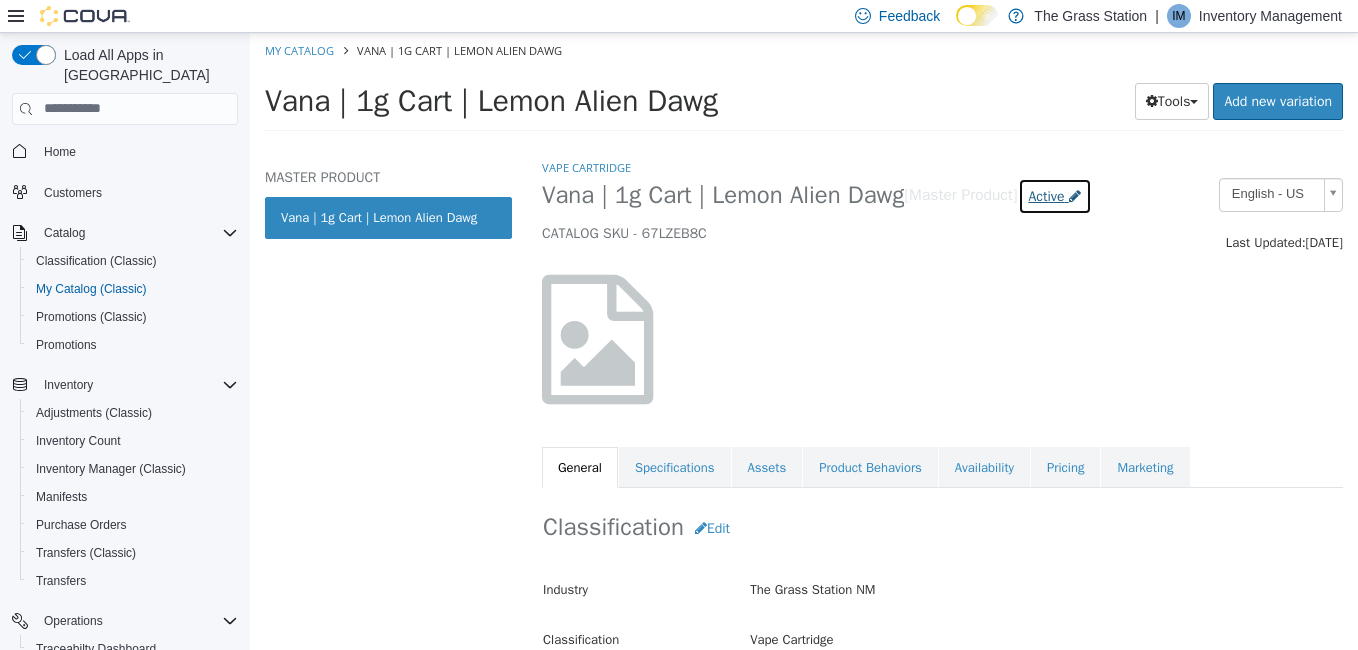 click on "Active" at bounding box center (1047, 195) 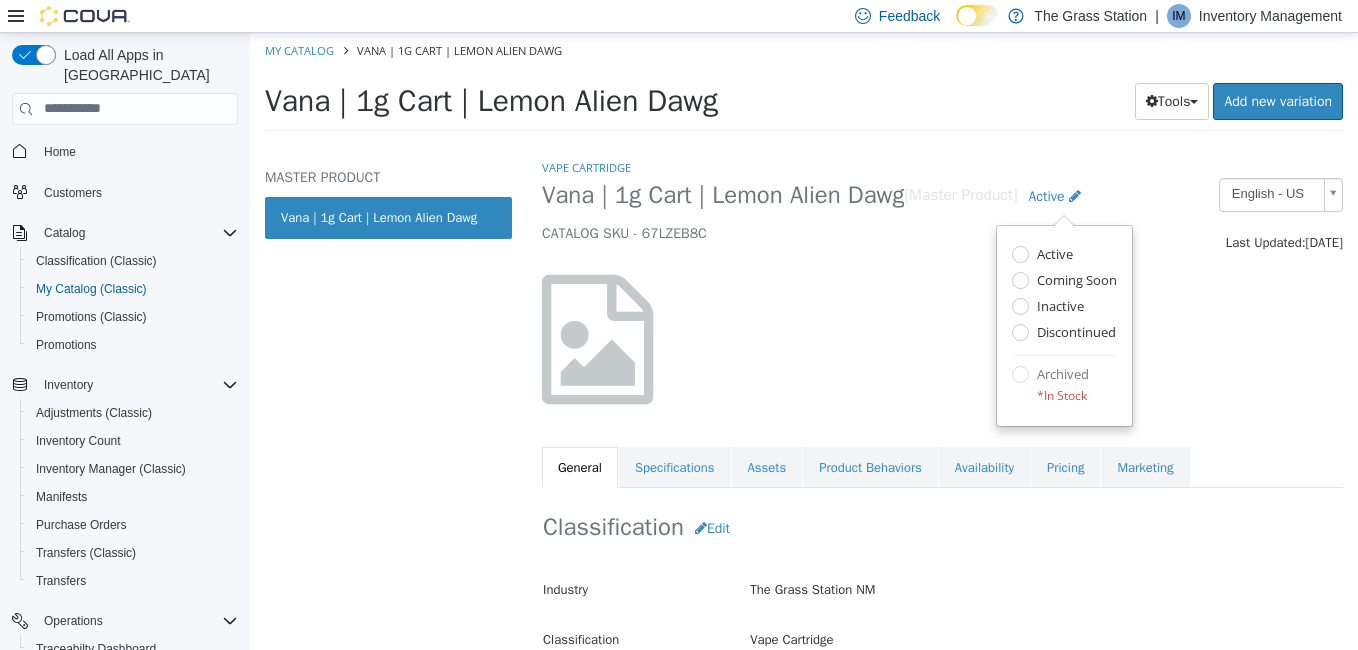 select on "**********" 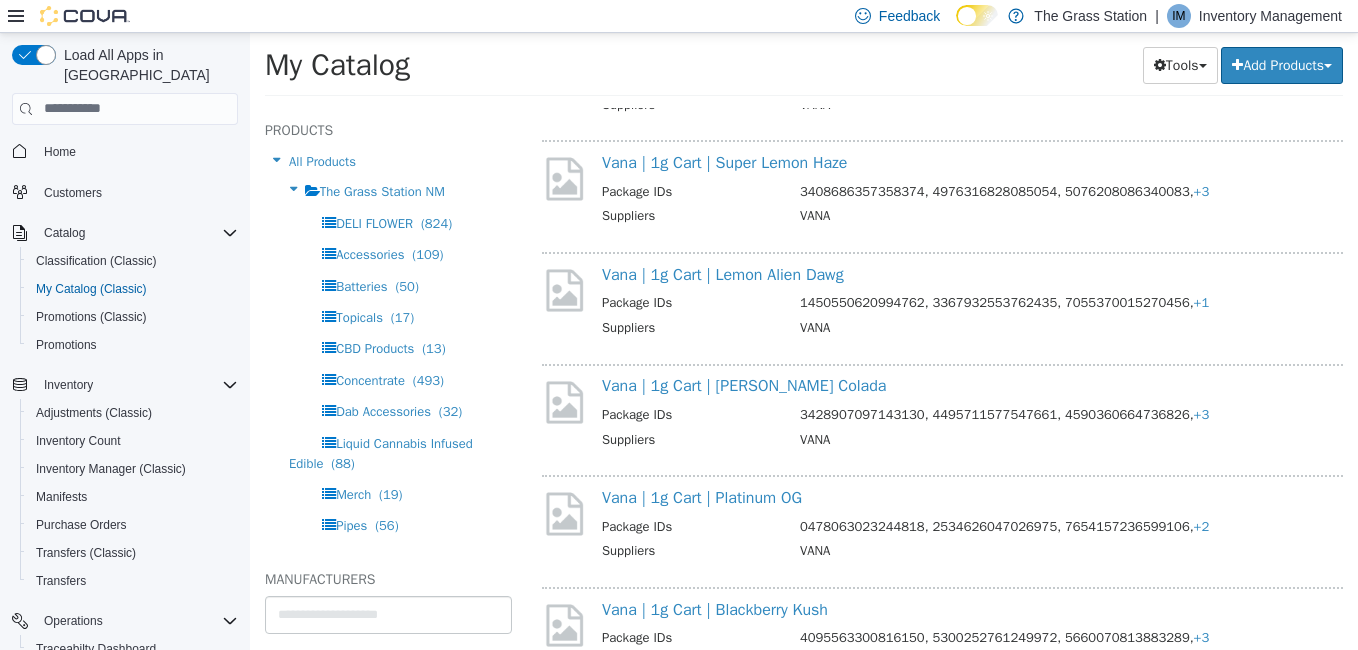 scroll, scrollTop: 10422, scrollLeft: 0, axis: vertical 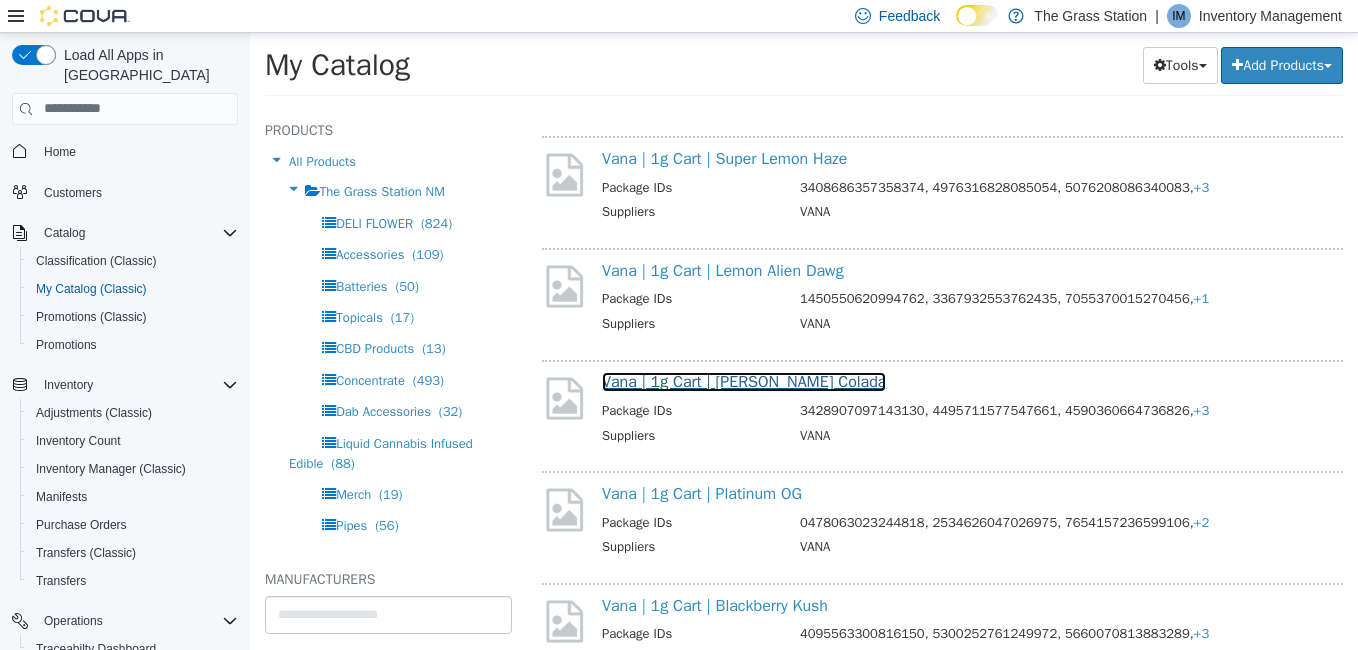 click on "Vana | 1g Cart | [PERSON_NAME] Colada" at bounding box center (744, 381) 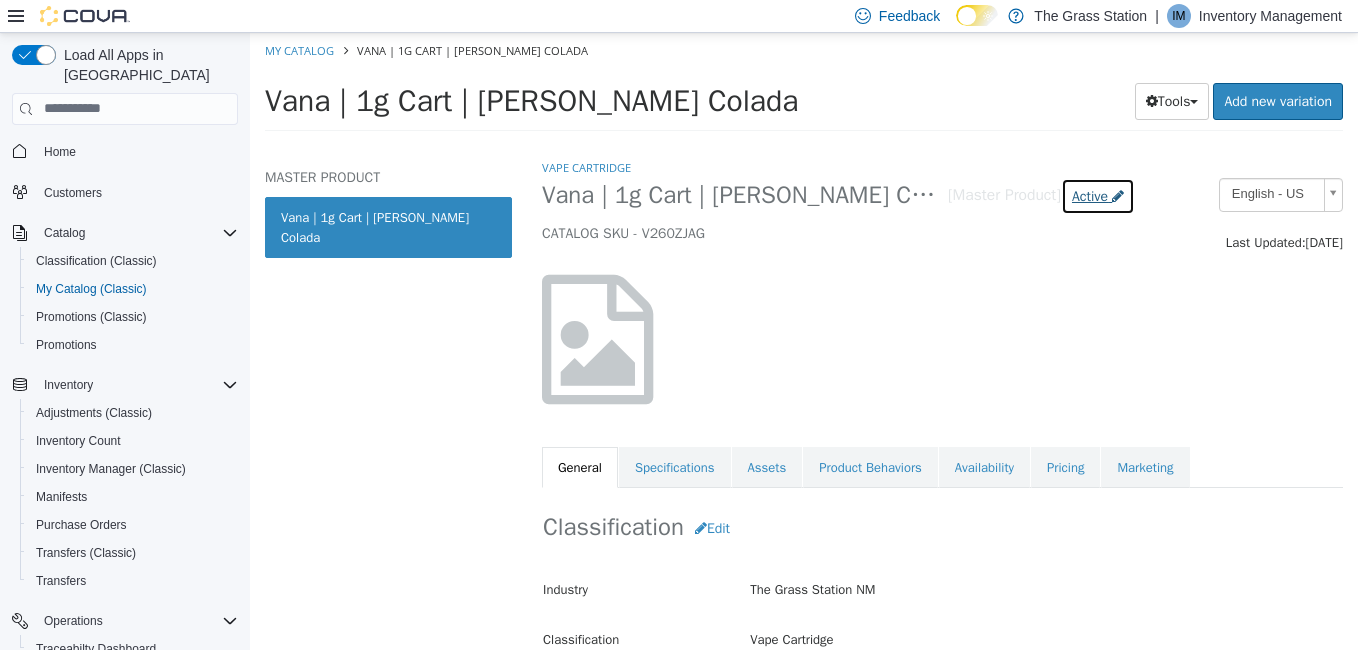 click on "Active" at bounding box center (1090, 195) 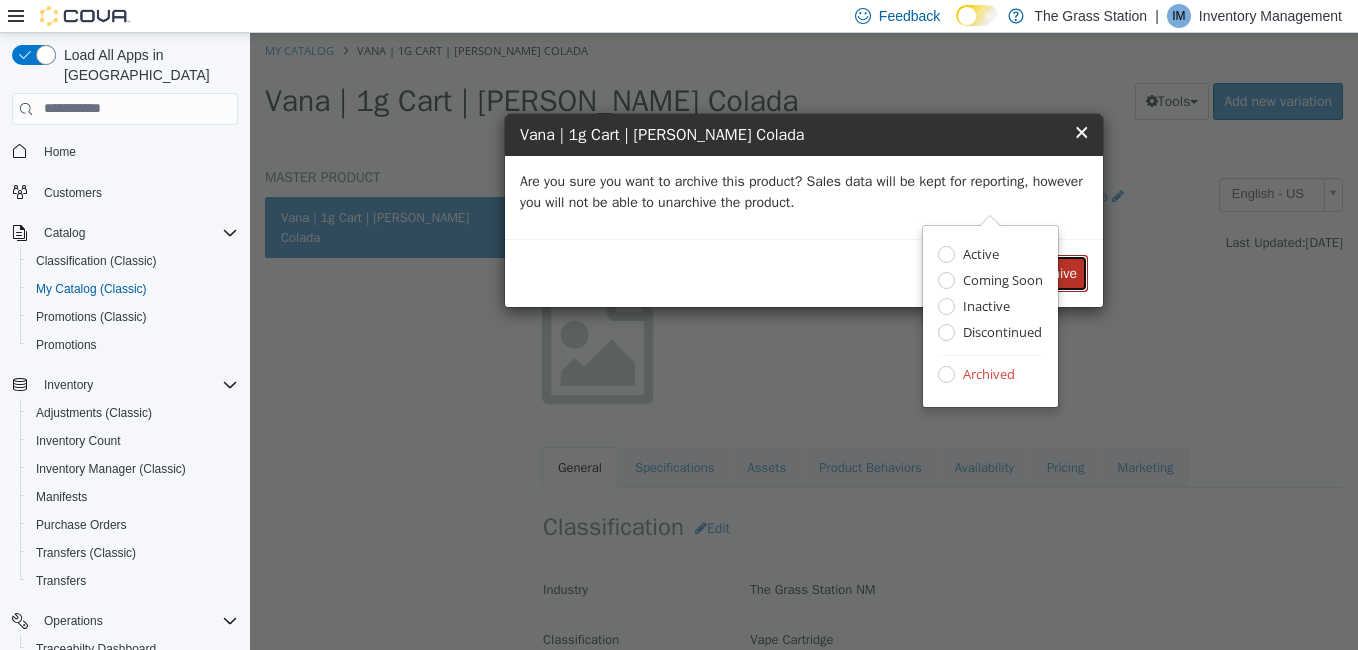 click on "Archive" at bounding box center (1055, 272) 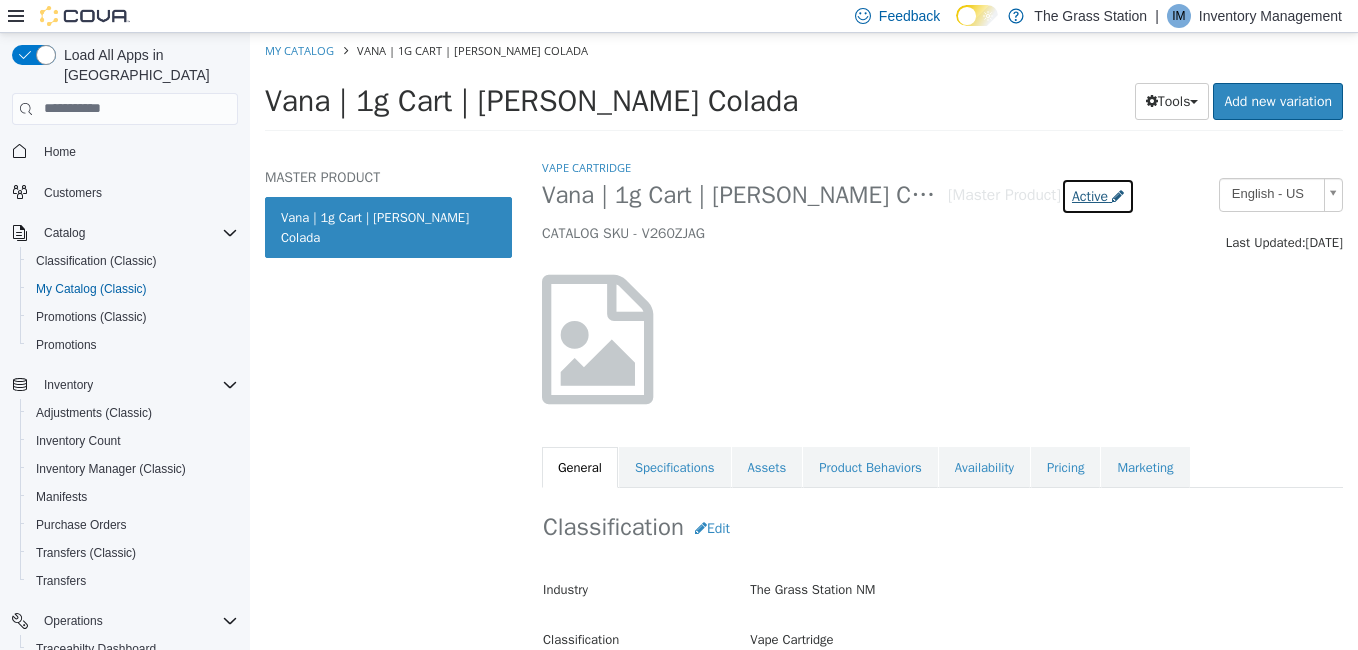 click on "Active" at bounding box center [1090, 195] 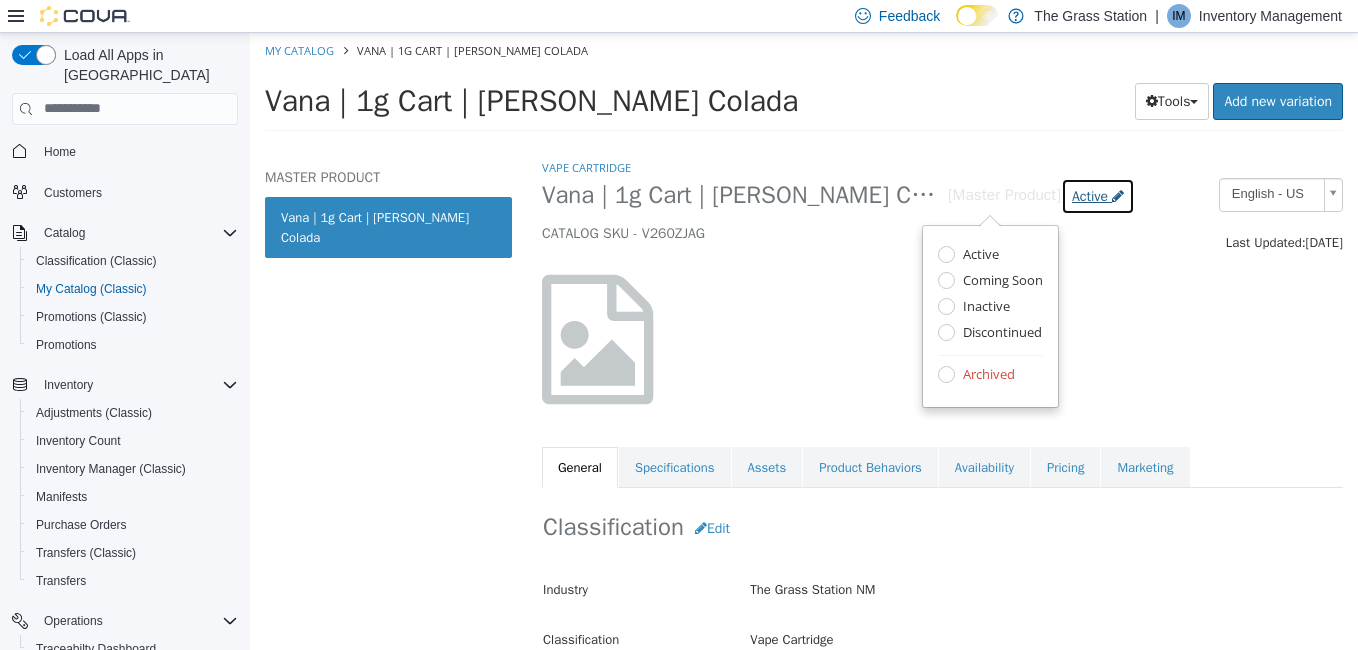 click on "Active" at bounding box center [1090, 195] 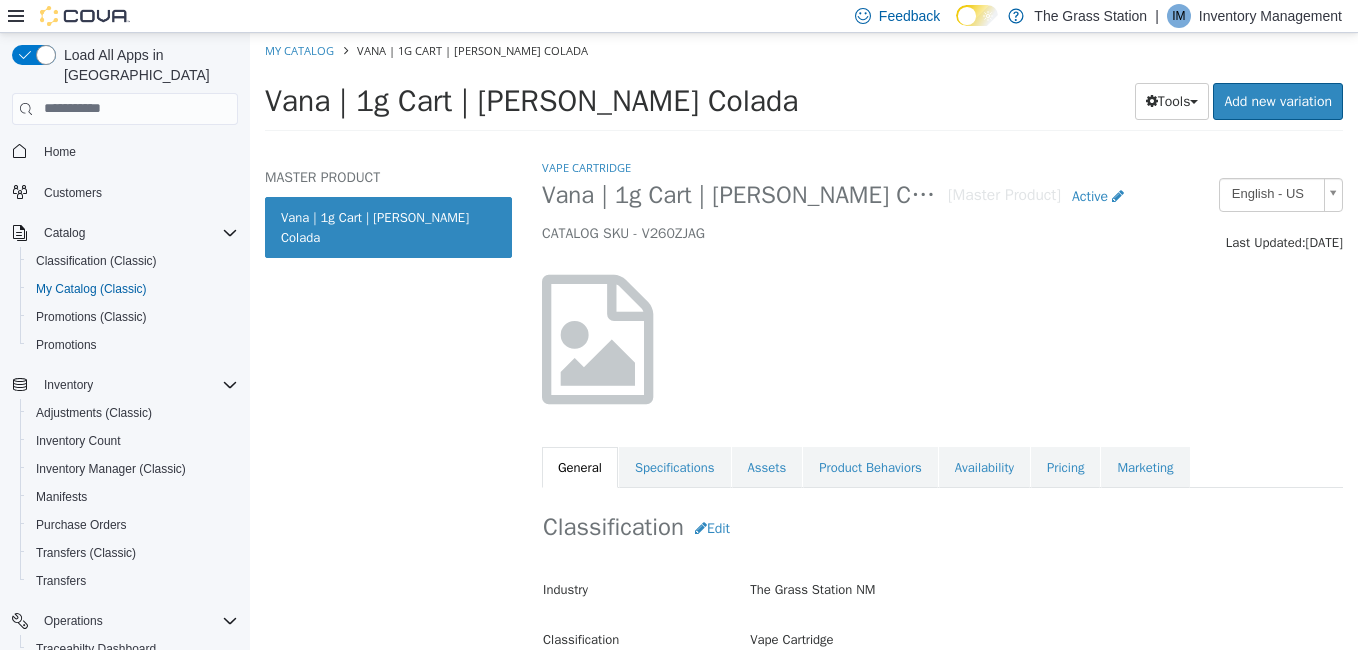 select on "**********" 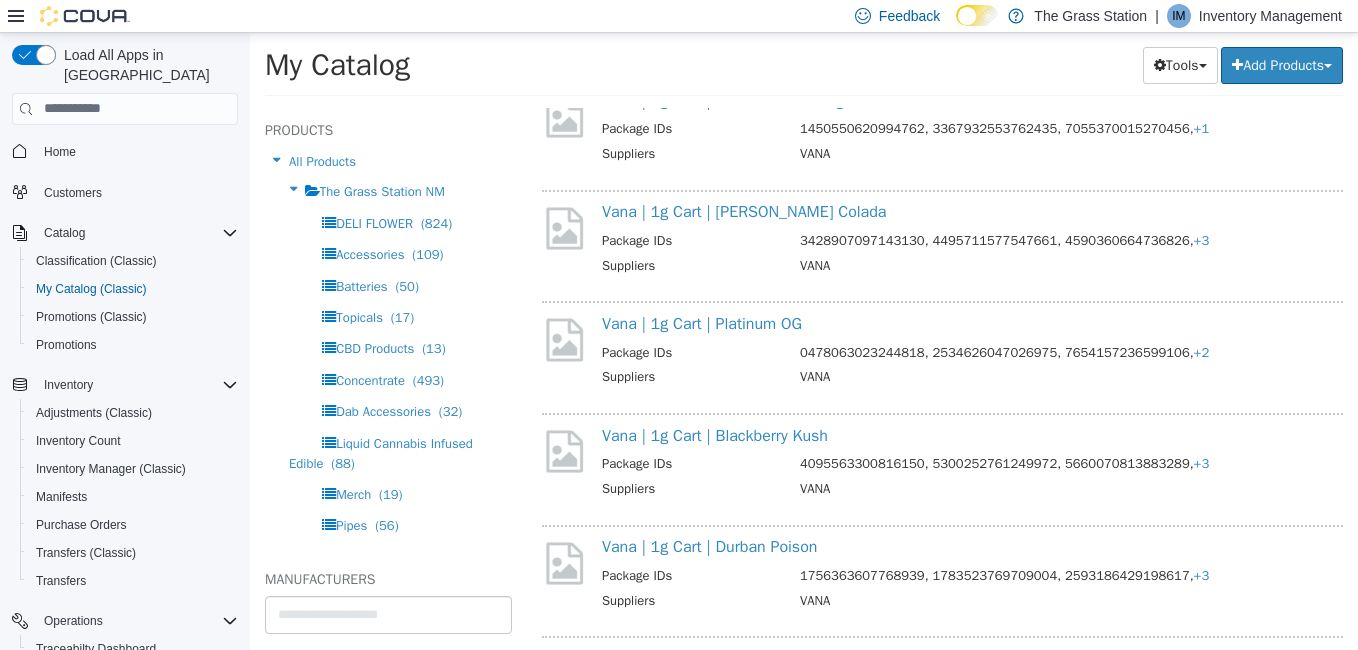 scroll, scrollTop: 10594, scrollLeft: 0, axis: vertical 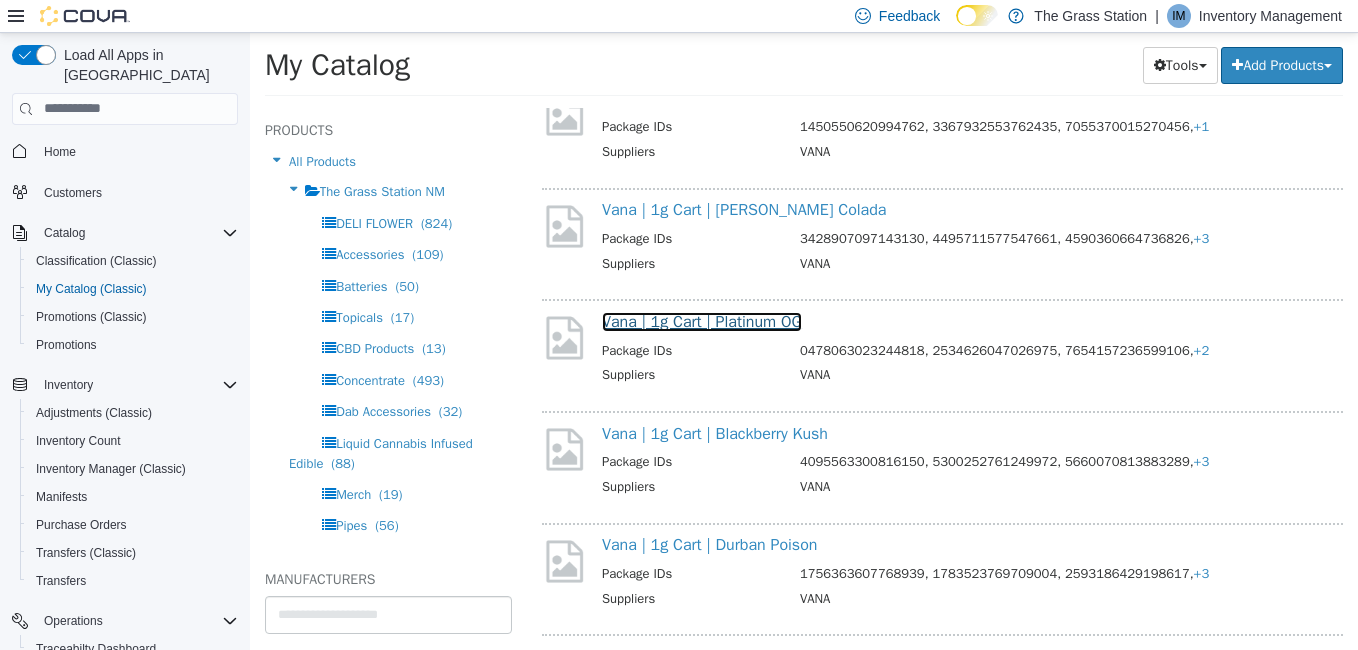 click on "Vana | 1g Cart | Platinum OG" at bounding box center [702, 321] 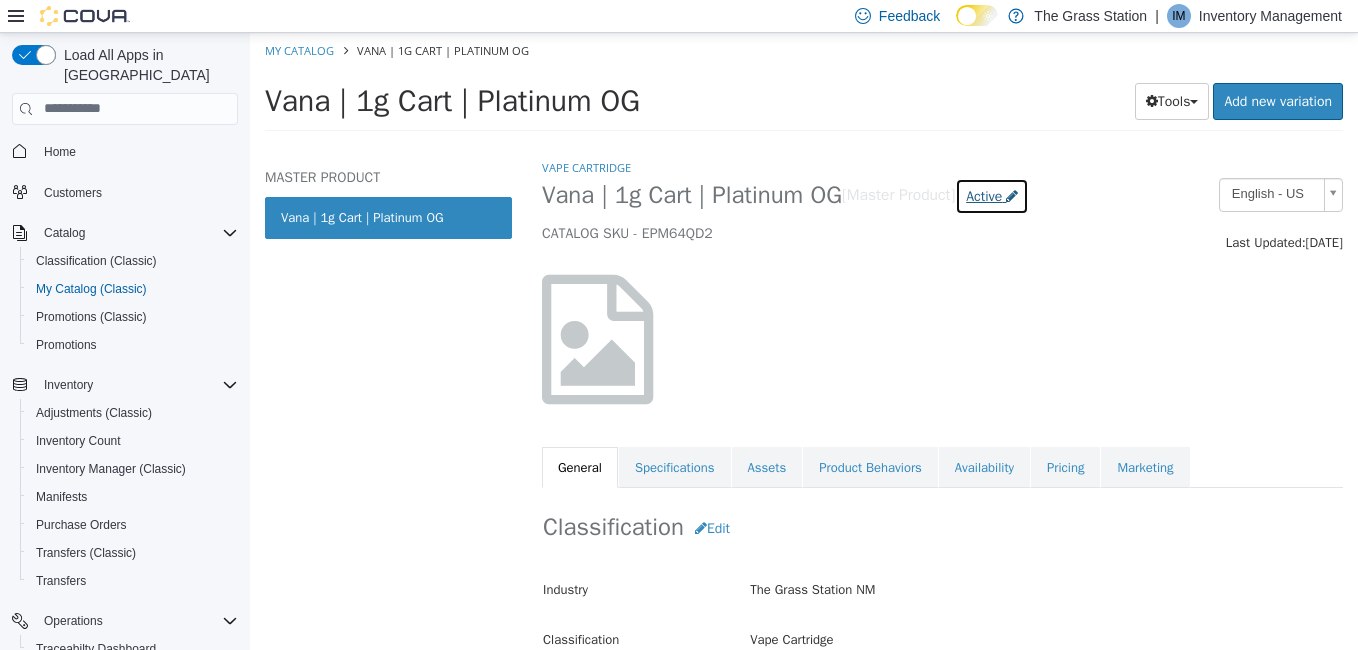 click on "Active" at bounding box center [984, 195] 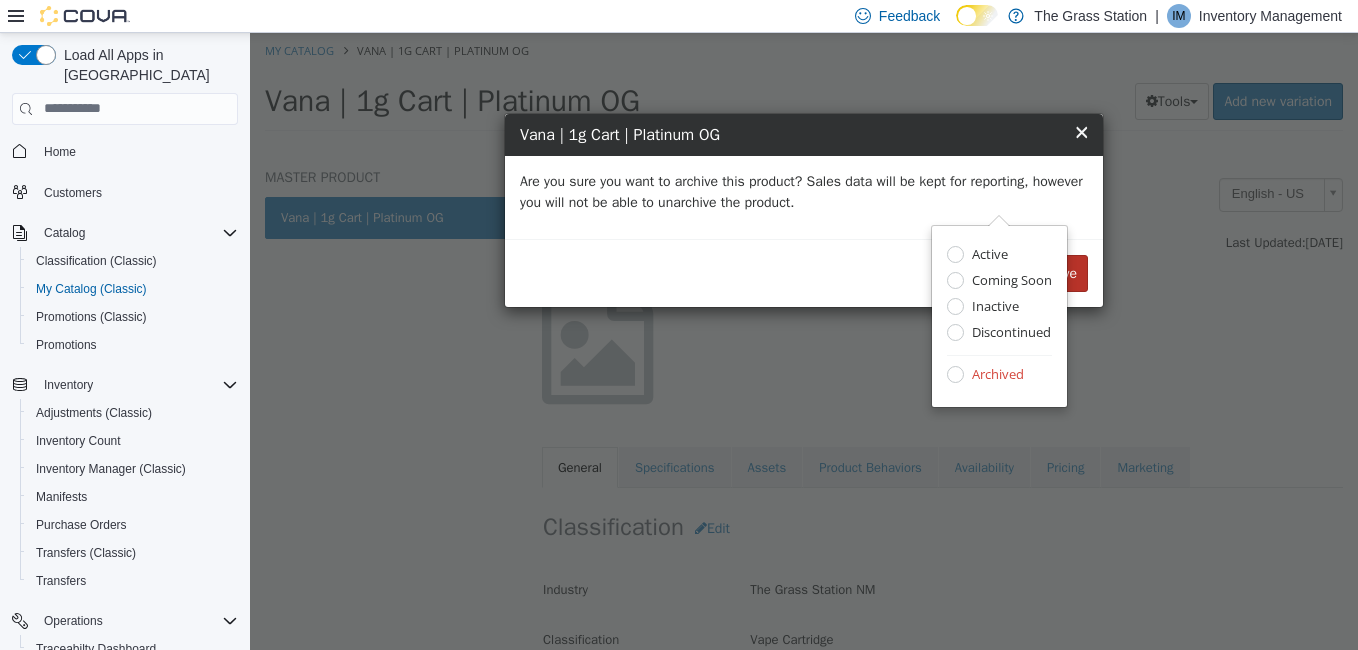 drag, startPoint x: 1069, startPoint y: 211, endPoint x: 1069, endPoint y: 282, distance: 71 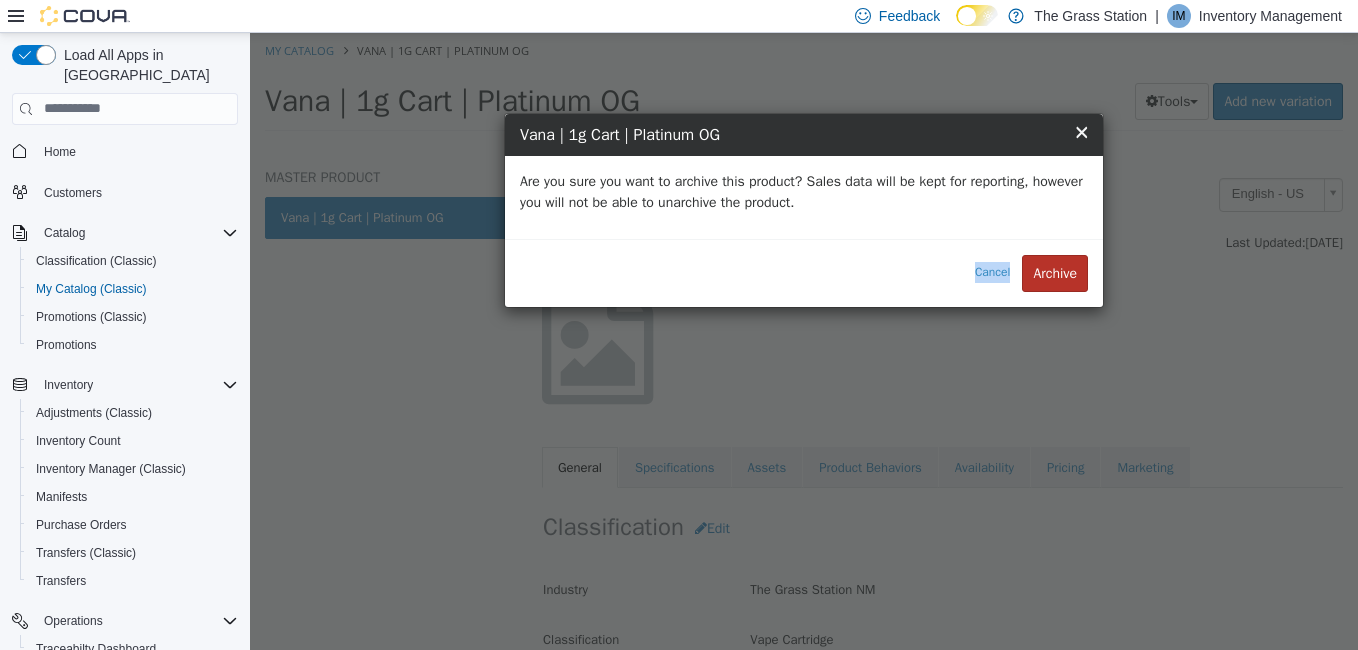 click on "Archive" at bounding box center (1055, 272) 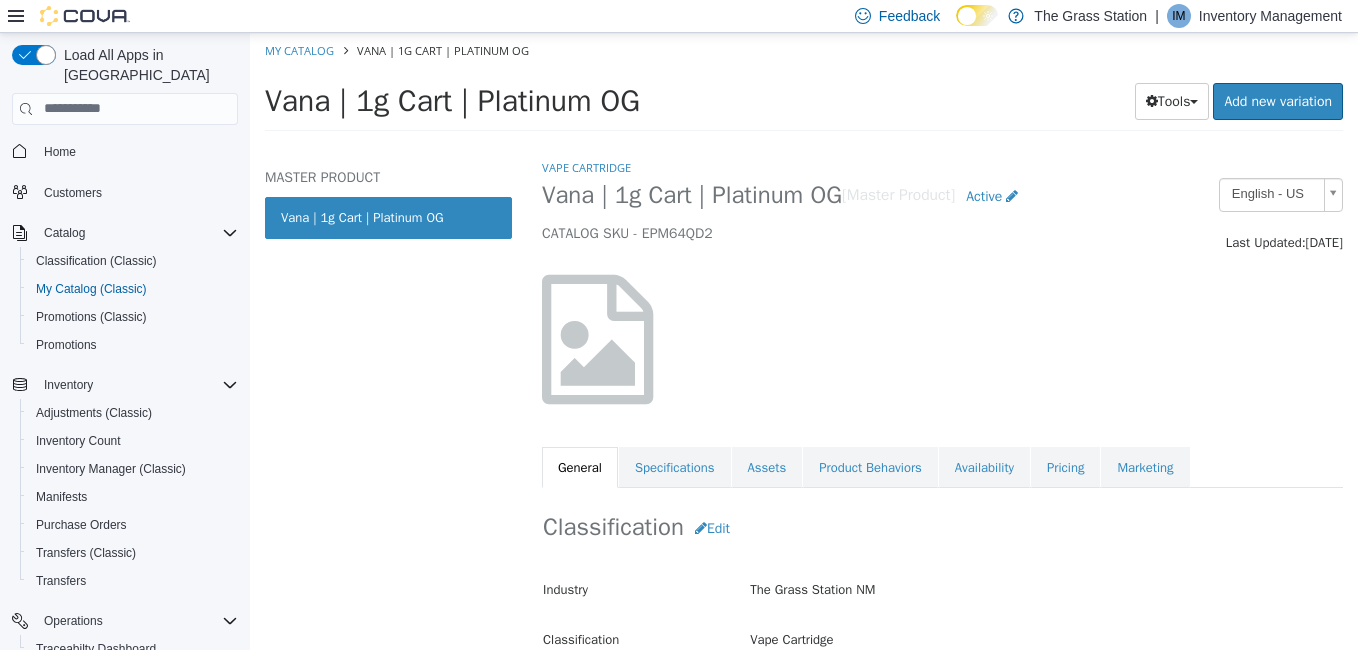 select on "**********" 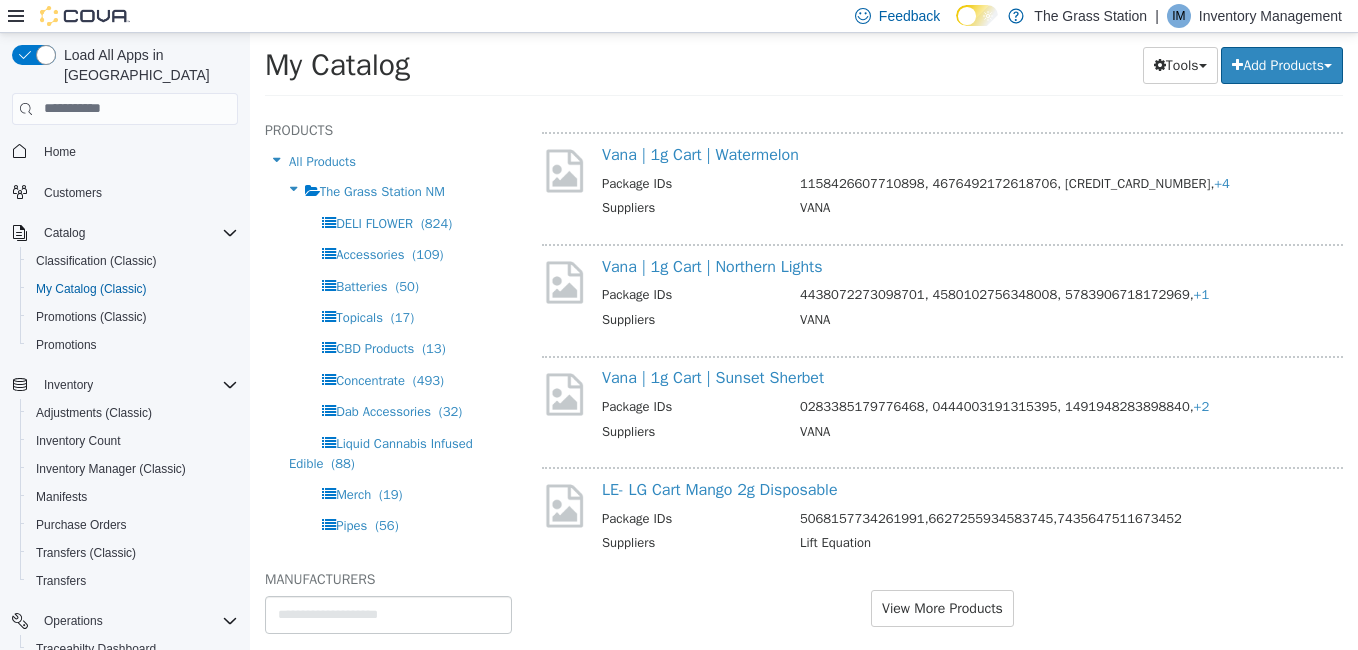 scroll, scrollTop: 11119, scrollLeft: 0, axis: vertical 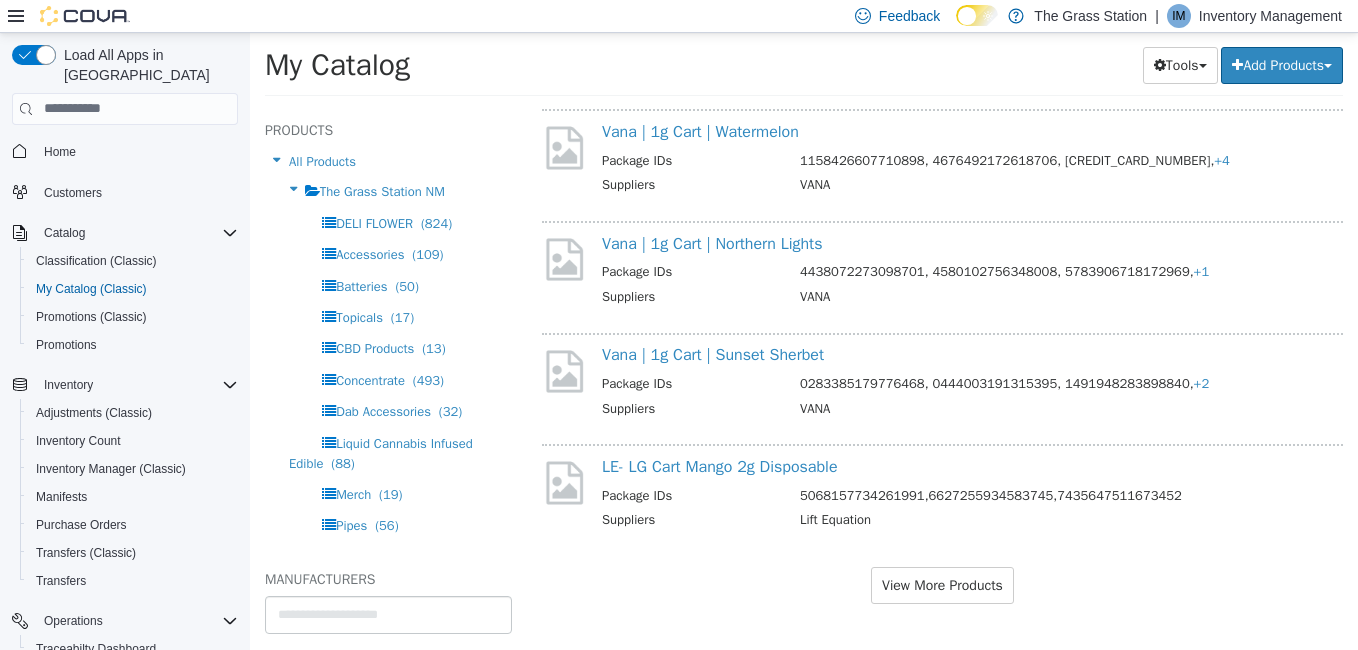 click on "**********" at bounding box center (942, 378) 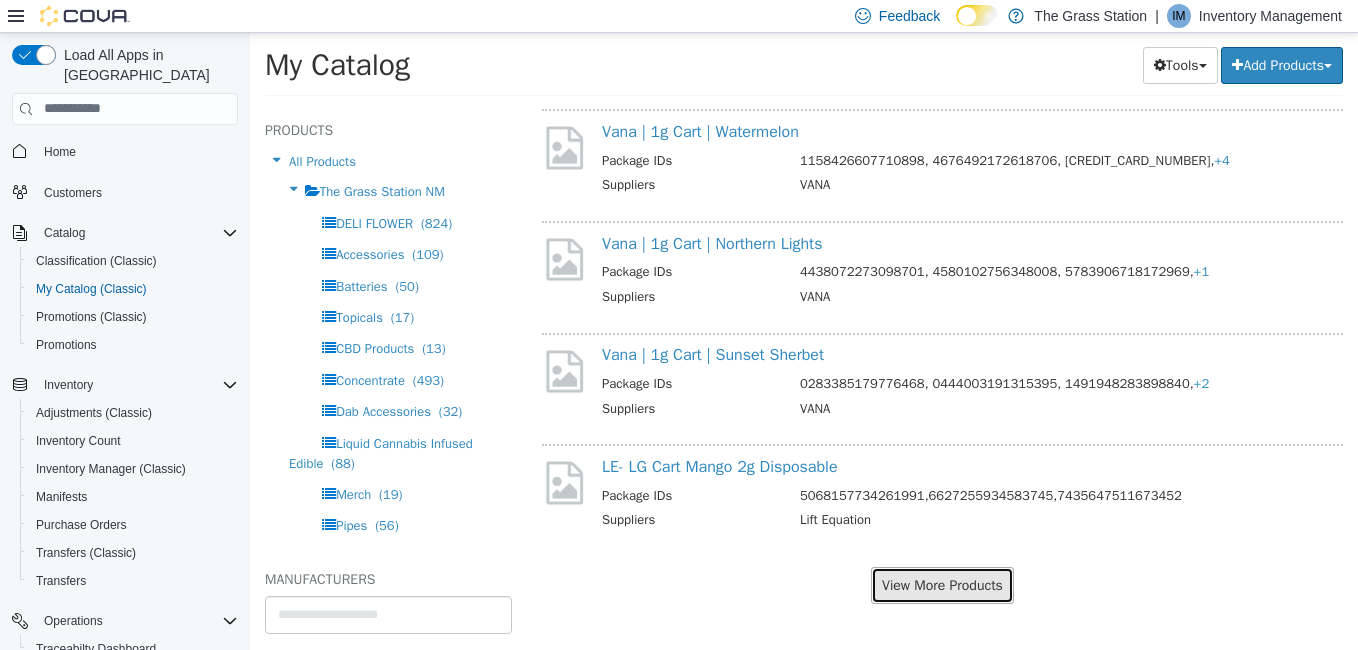 click on "View More Products" at bounding box center [942, 584] 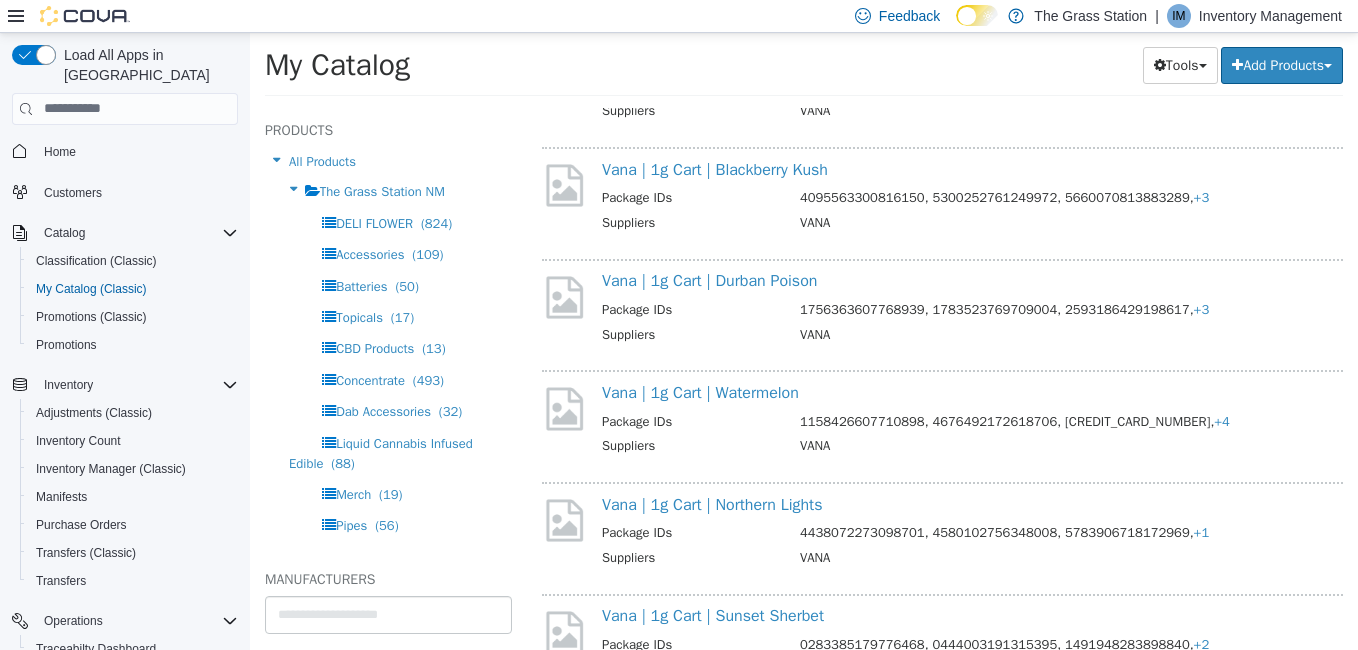 select on "**********" 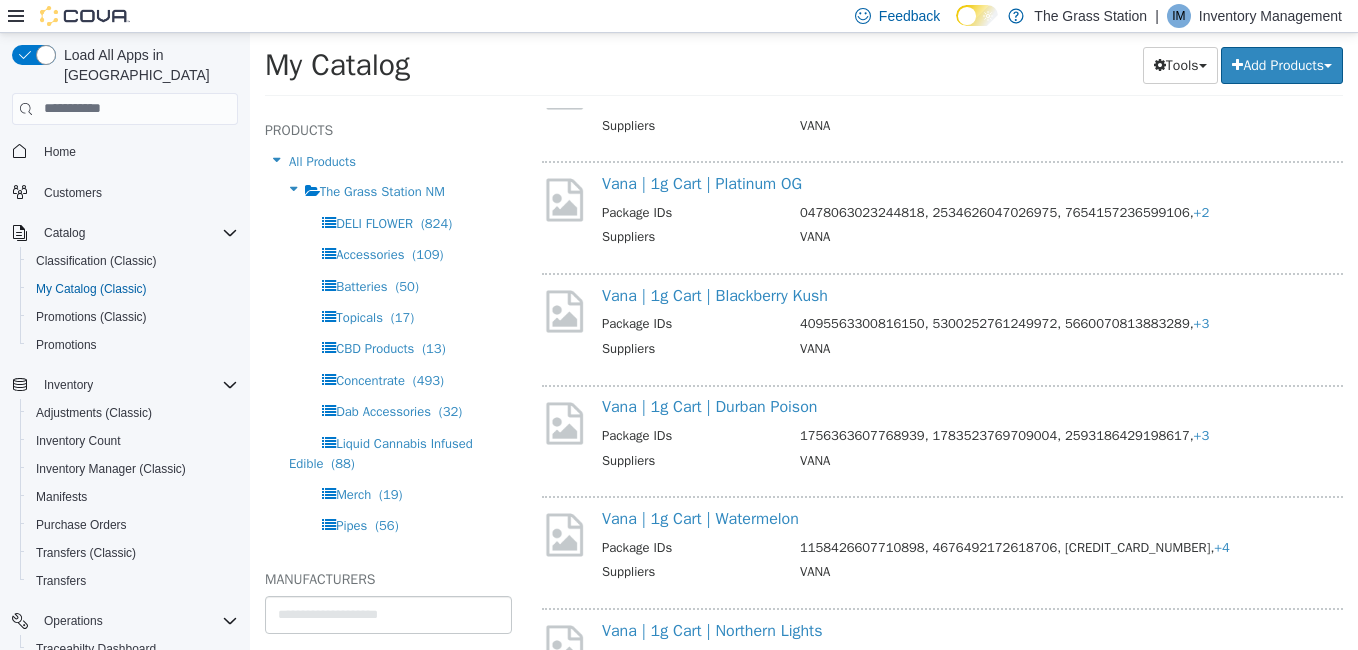 scroll, scrollTop: 10733, scrollLeft: 0, axis: vertical 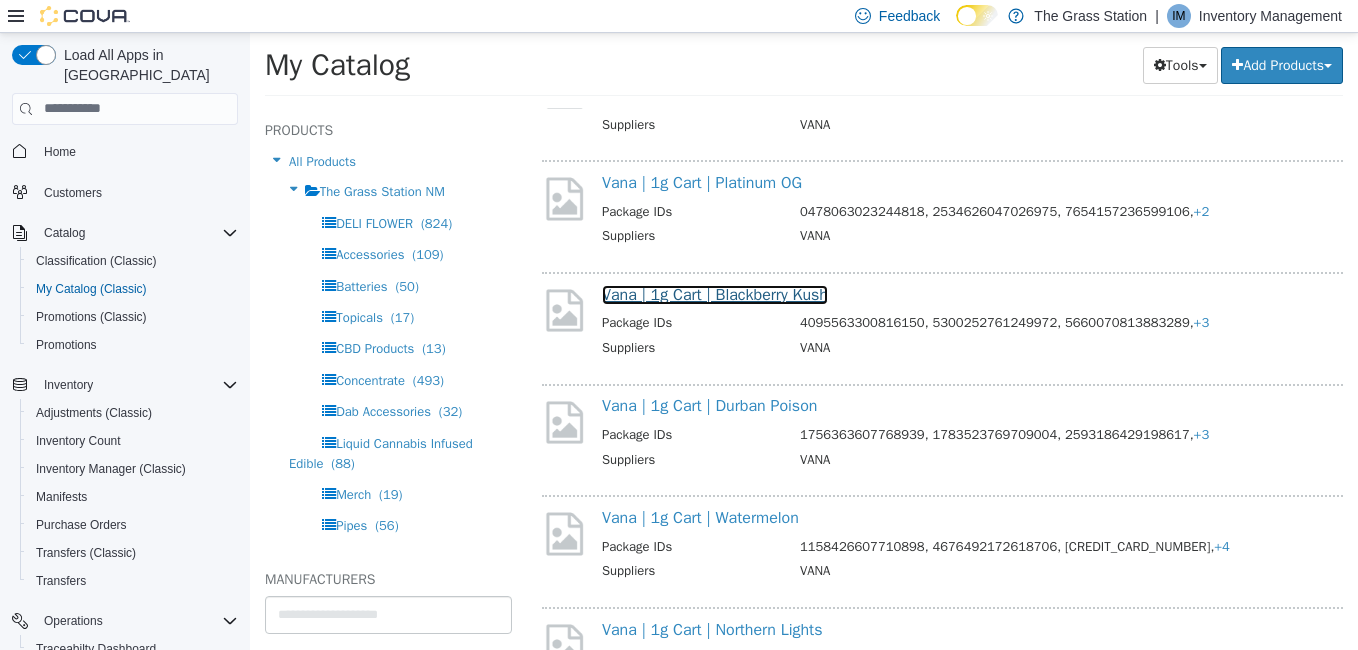 click on "Vana | 1g Cart | Blackberry Kush" at bounding box center (715, 294) 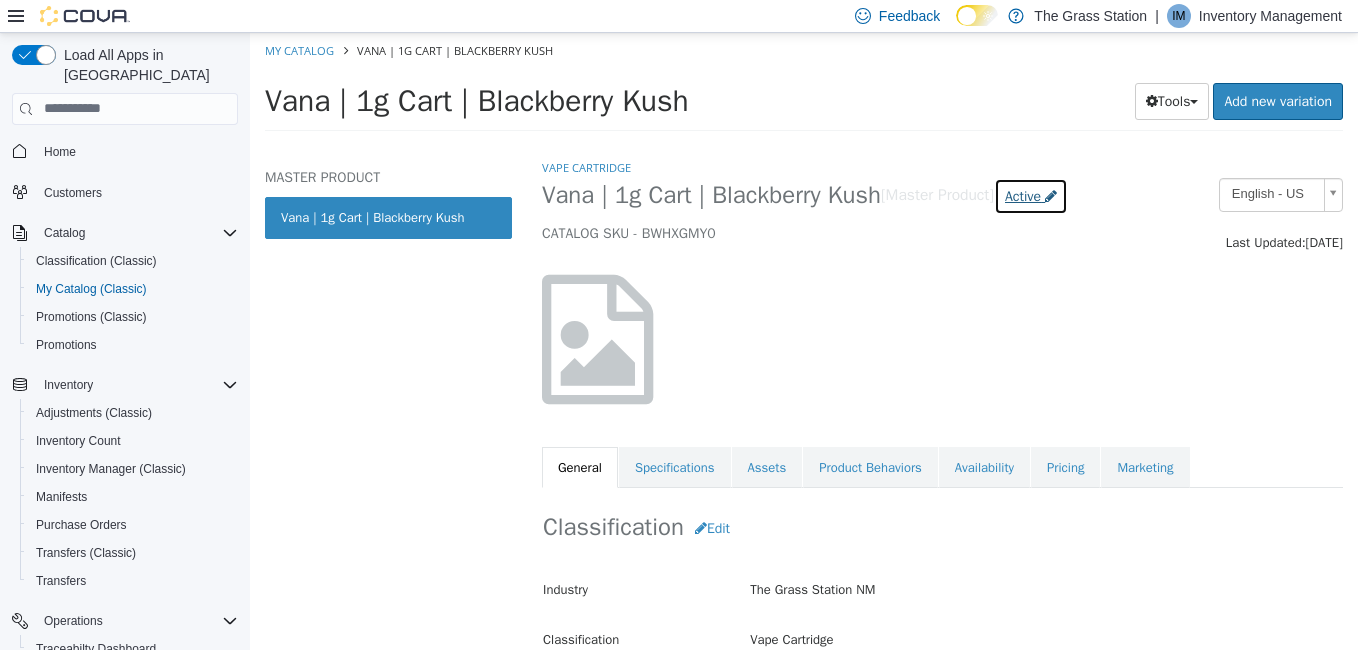 click on "Active" at bounding box center (1023, 195) 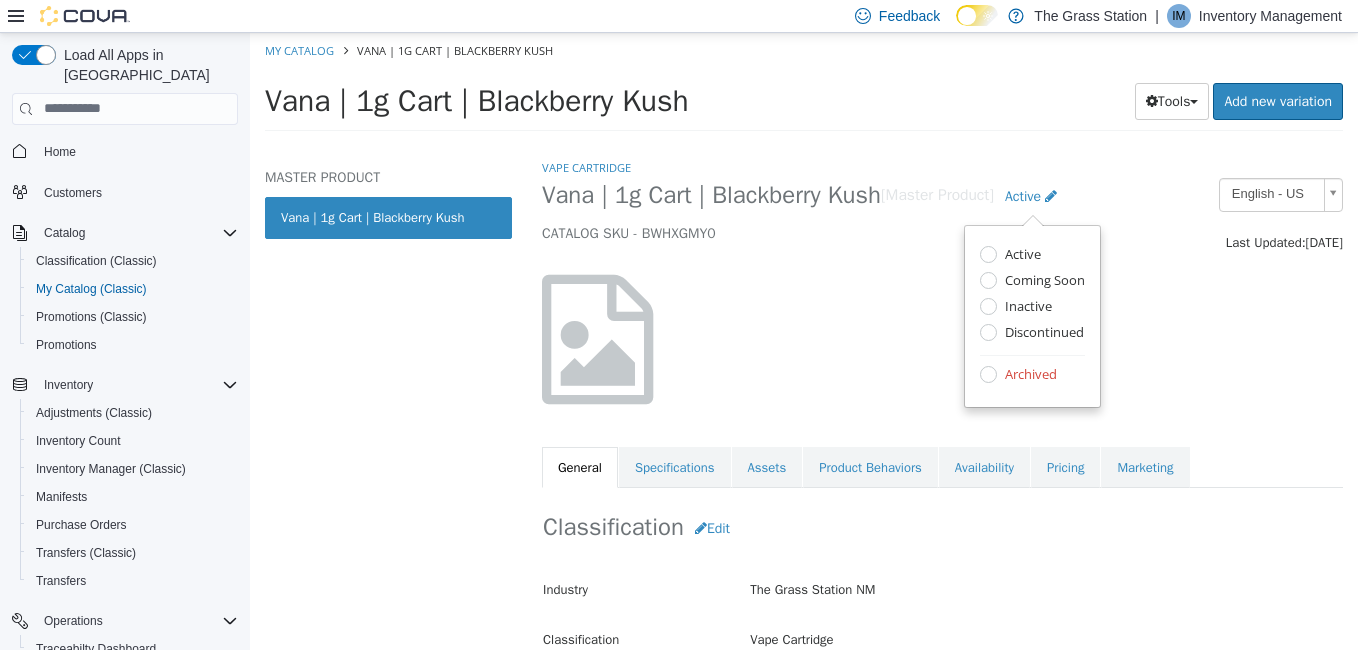 click on "Archived" at bounding box center (1028, 375) 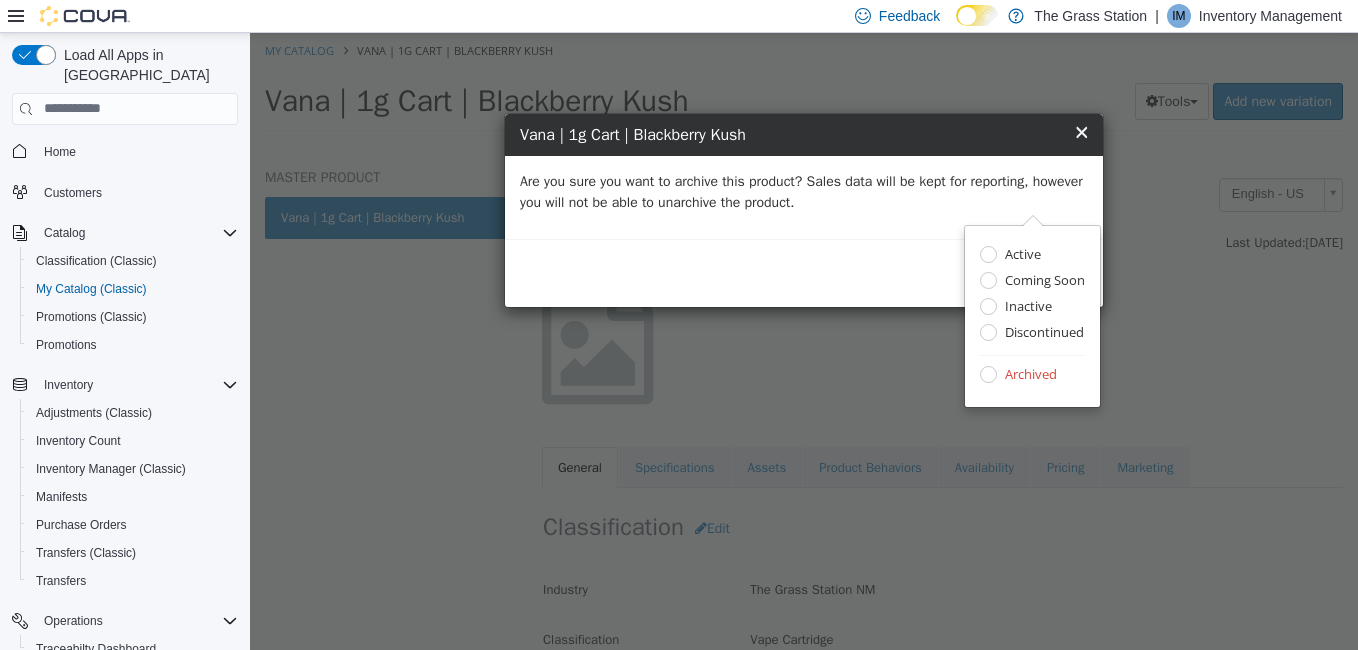 click on "Are you sure you want to archive this product? Sales data will be kept for reporting, however you will not be able to unarchive the product." at bounding box center [804, 196] 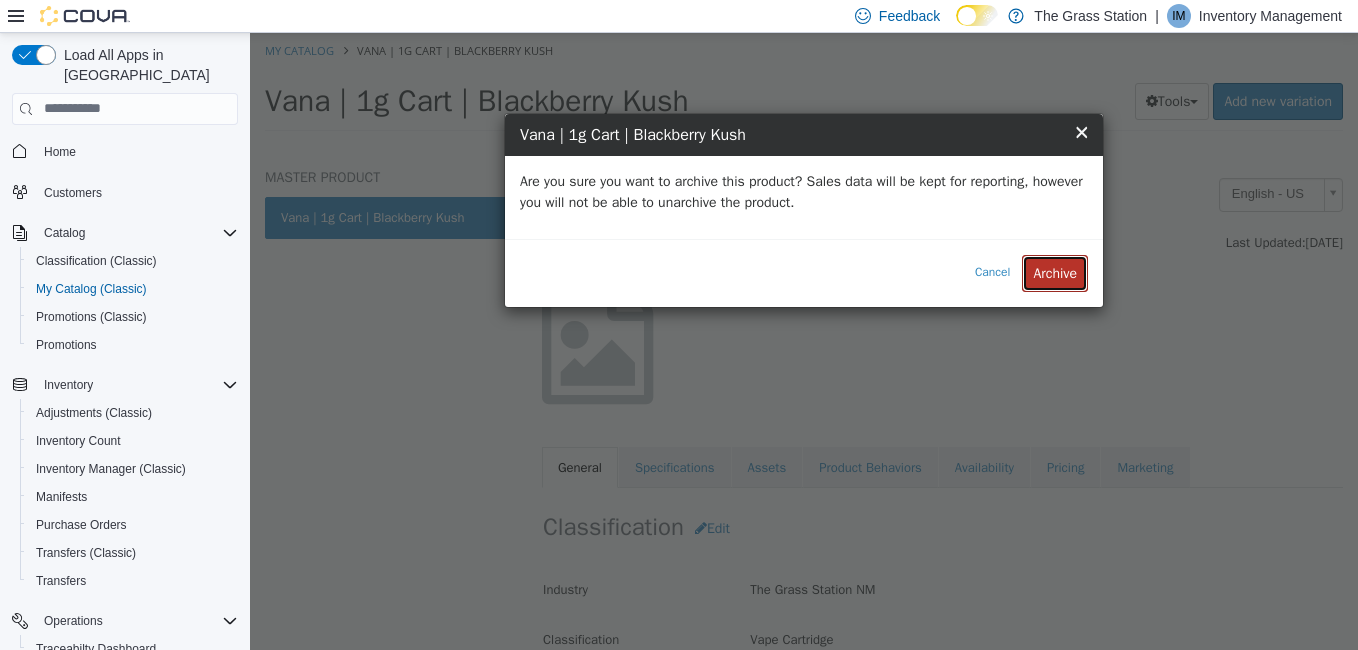 click on "Archive" at bounding box center [1055, 272] 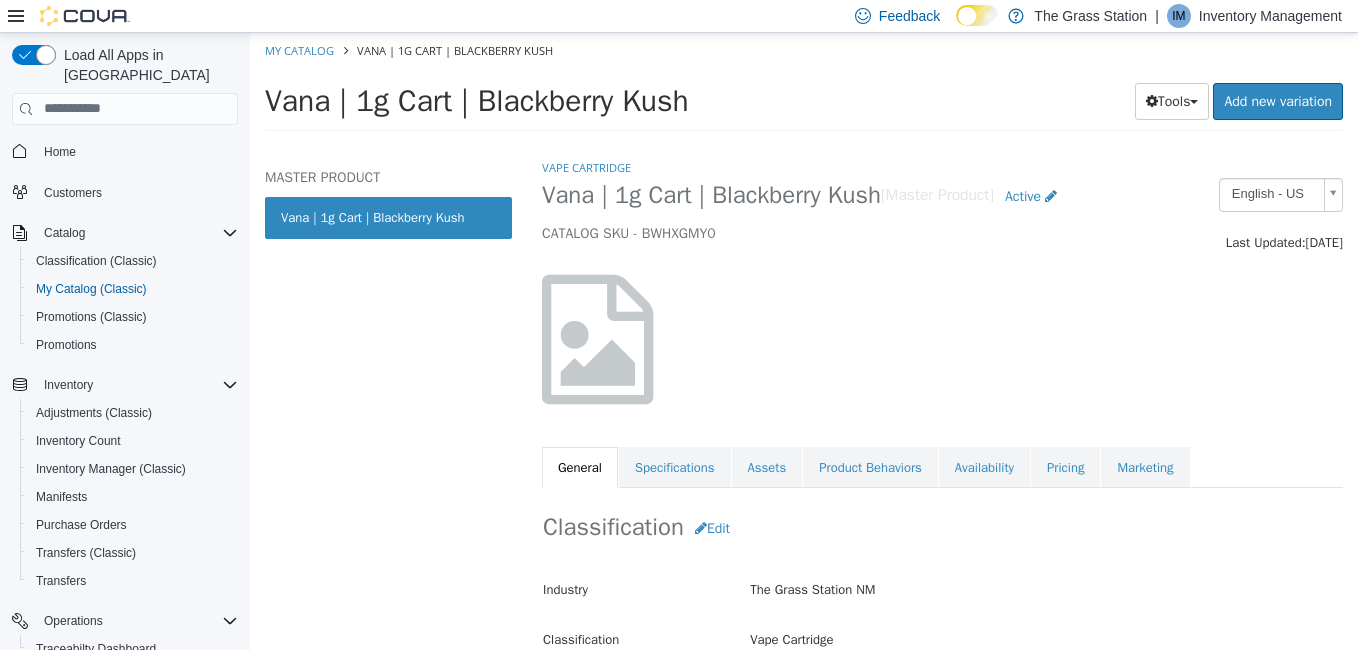 select on "**********" 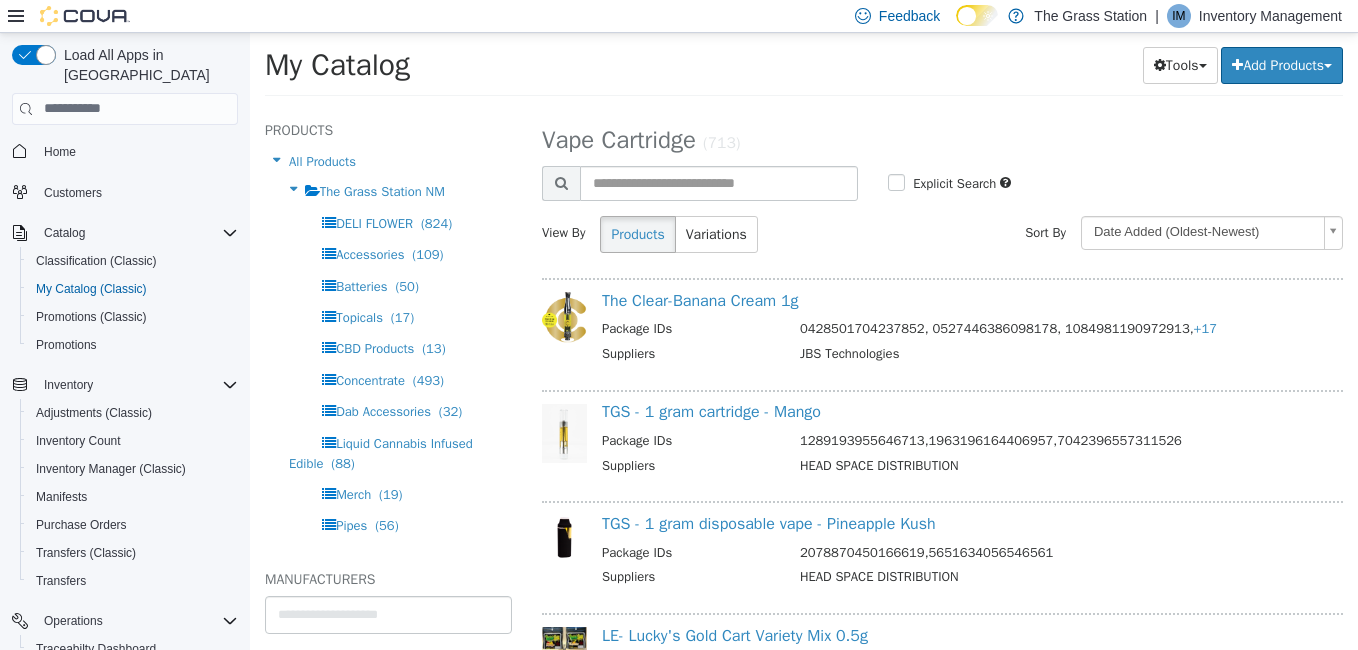 click on "HEAD SPACE DISTRIBUTION" at bounding box center (1059, 467) 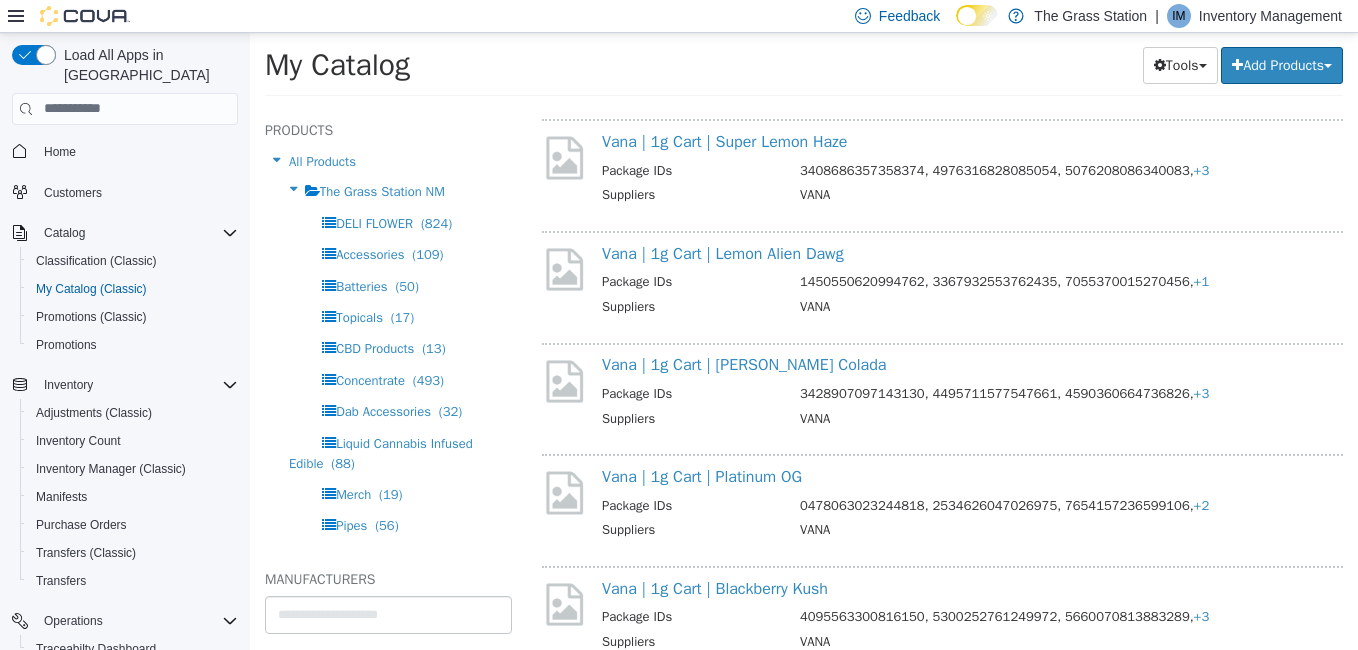 scroll, scrollTop: 10760, scrollLeft: 0, axis: vertical 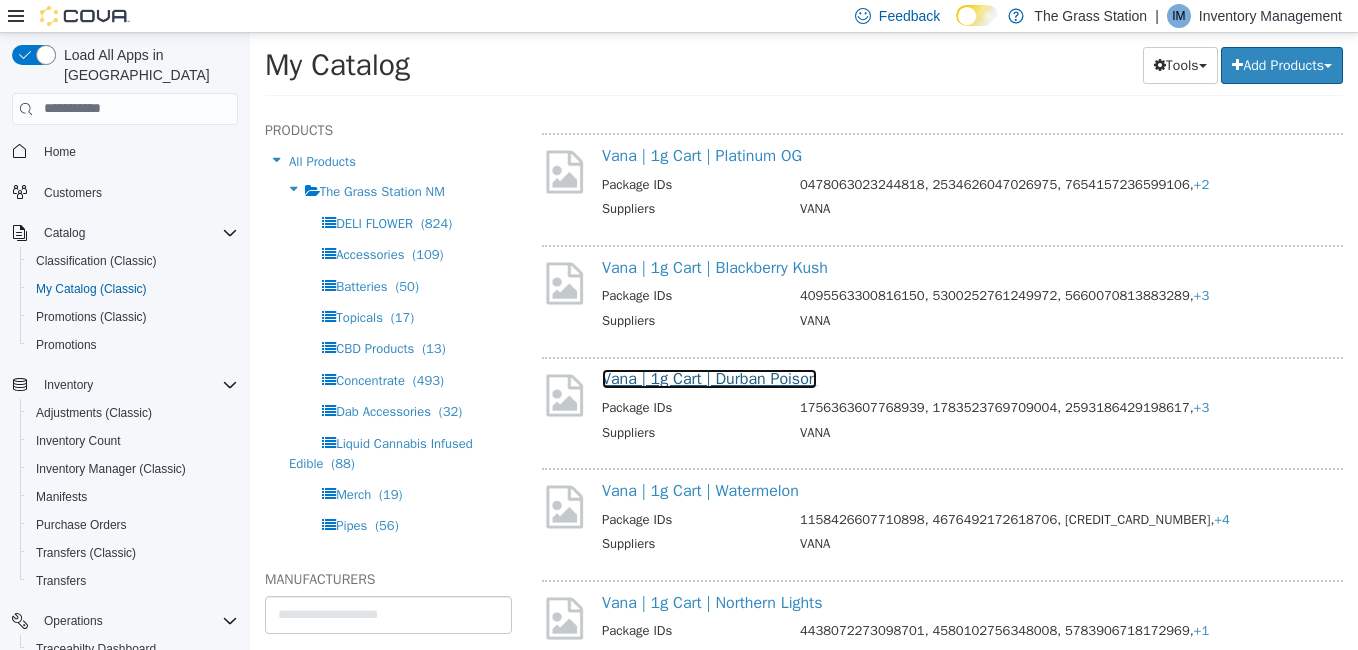 click on "Vana | 1g Cart | Durban Poison" at bounding box center (709, 378) 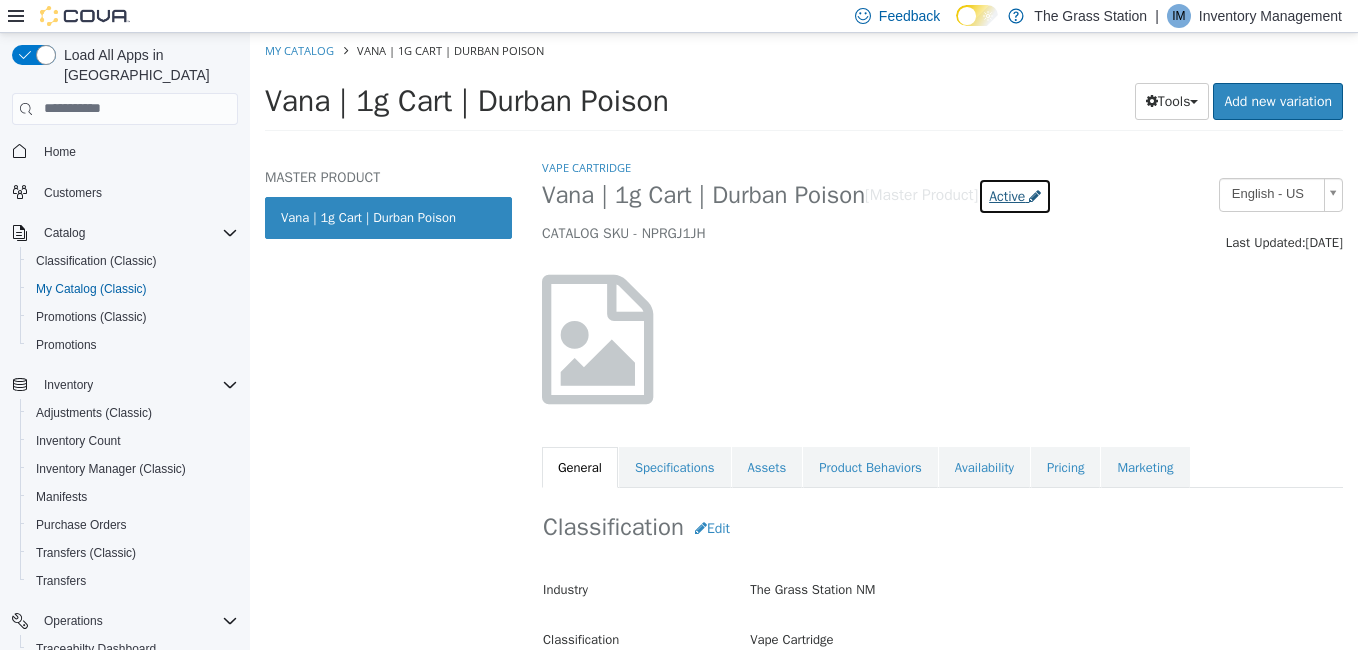 click on "Active" at bounding box center (1007, 195) 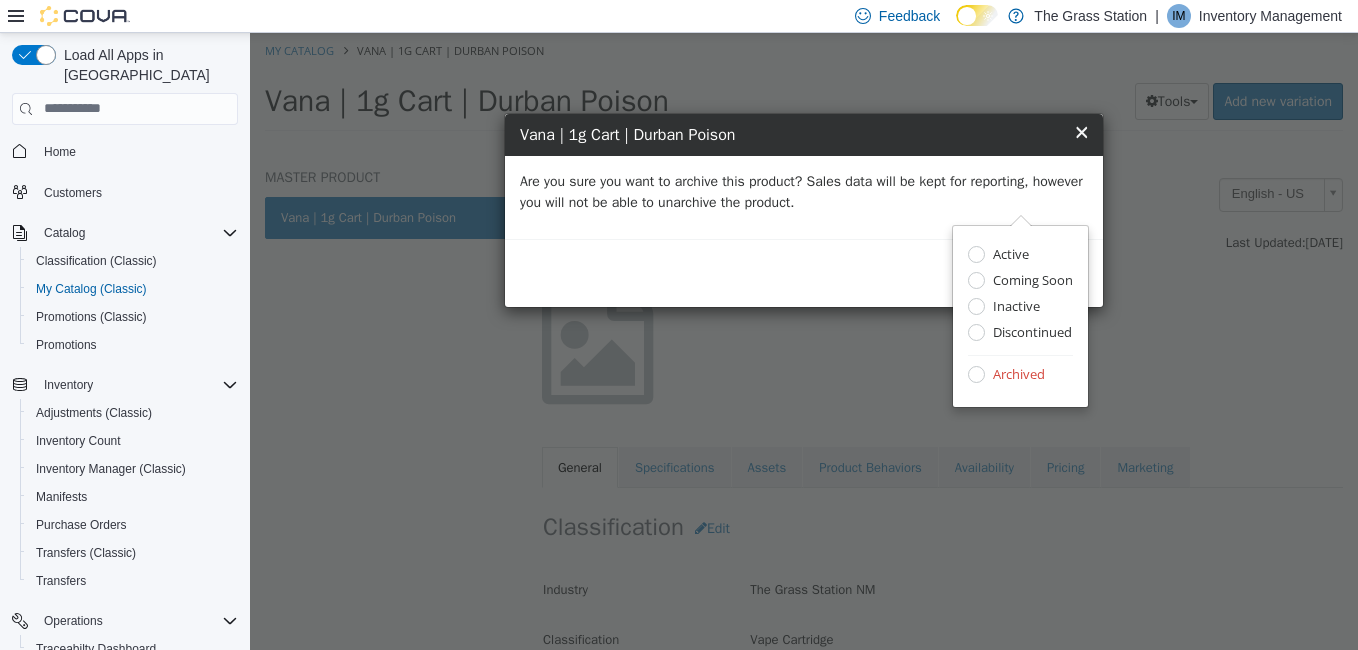 click on "Are you sure you want to archive this product? Sales data will be kept for reporting, however you will not be able to unarchive the product." at bounding box center (804, 191) 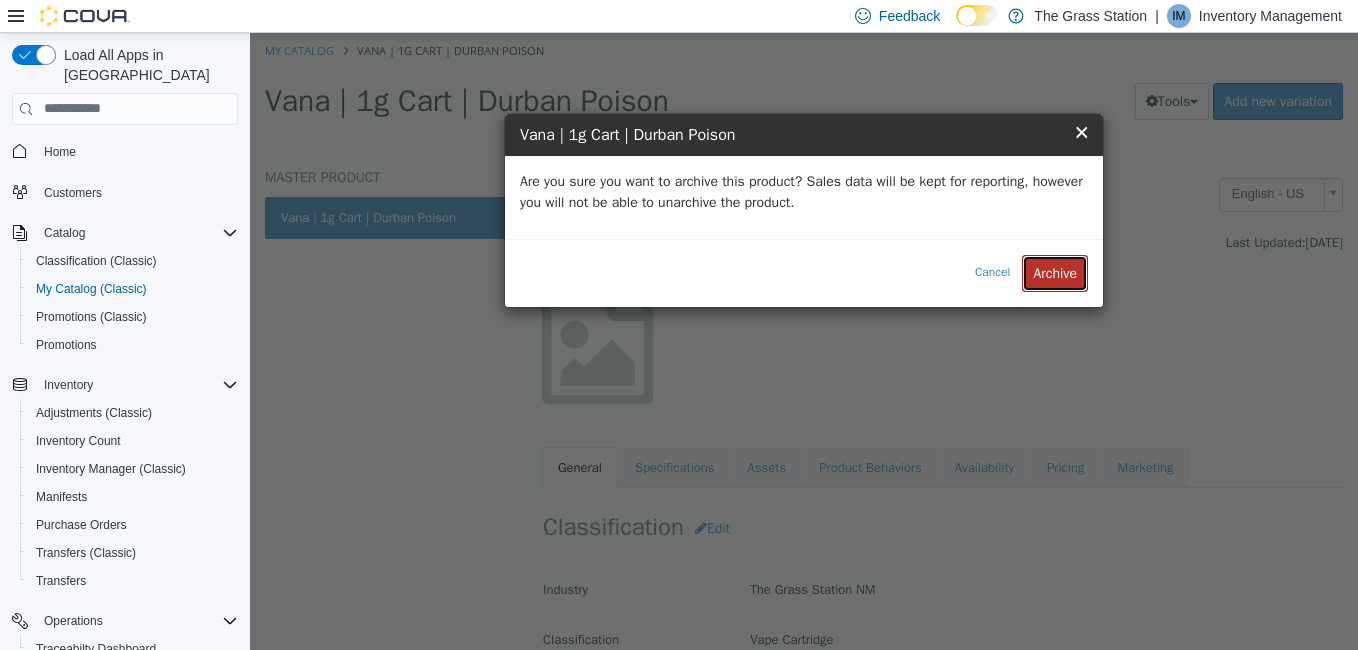 click on "Archive" at bounding box center [1055, 272] 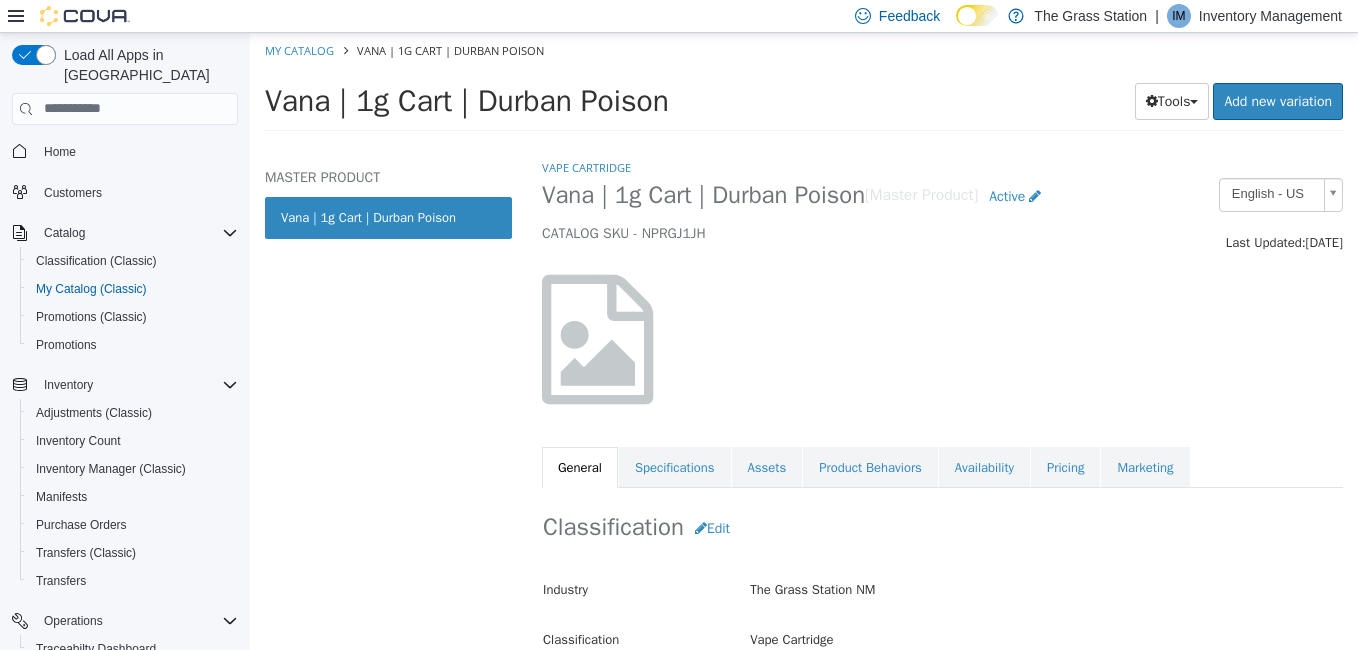 select on "**********" 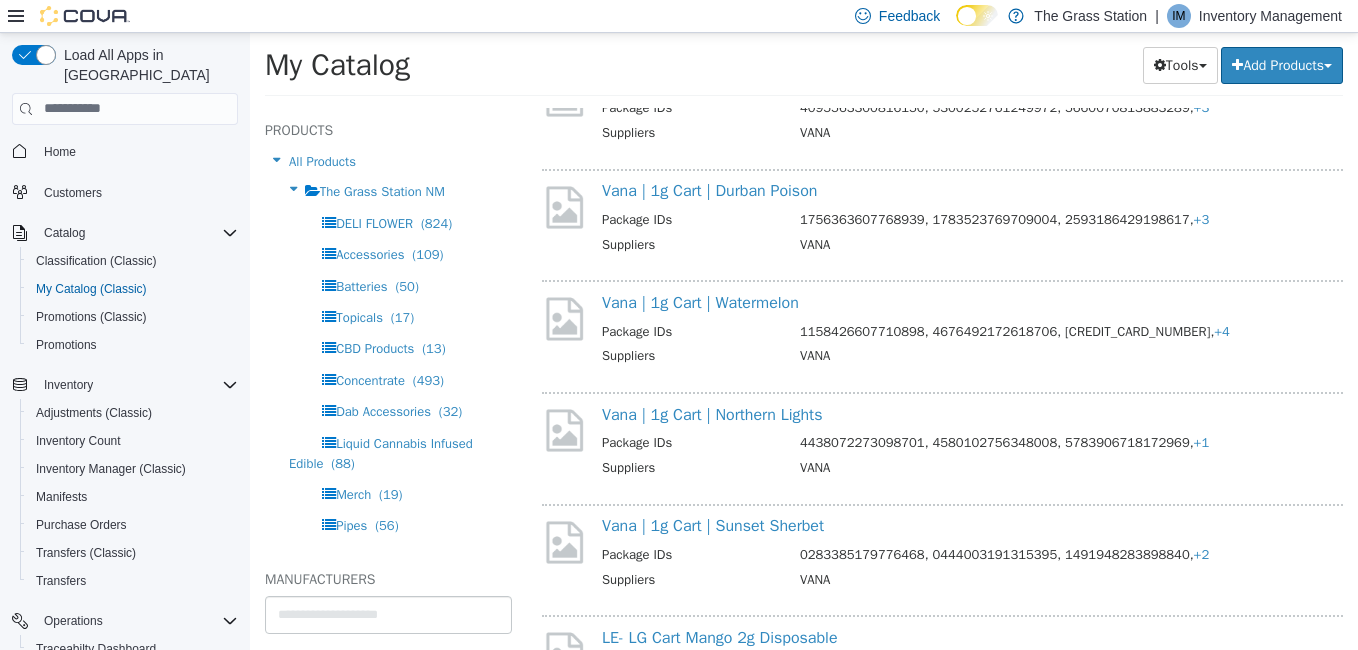 scroll, scrollTop: 10949, scrollLeft: 0, axis: vertical 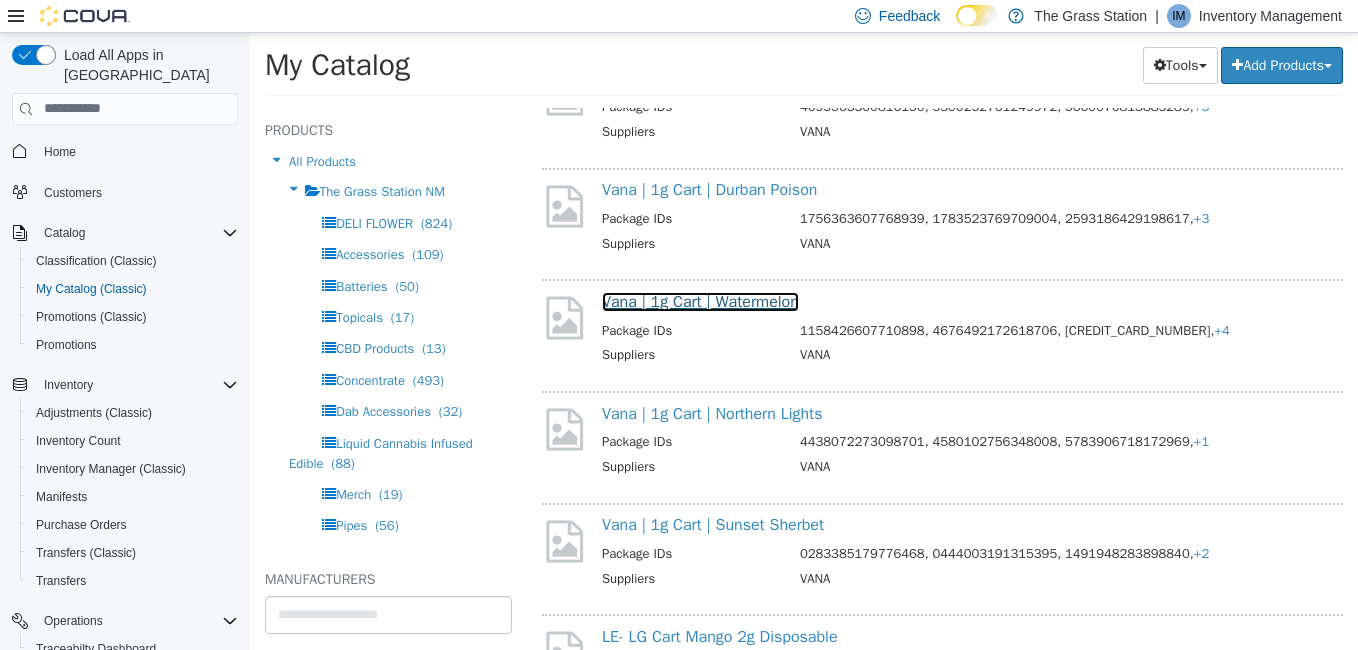 click on "Vana | 1g Cart | Watermelon" at bounding box center [700, 301] 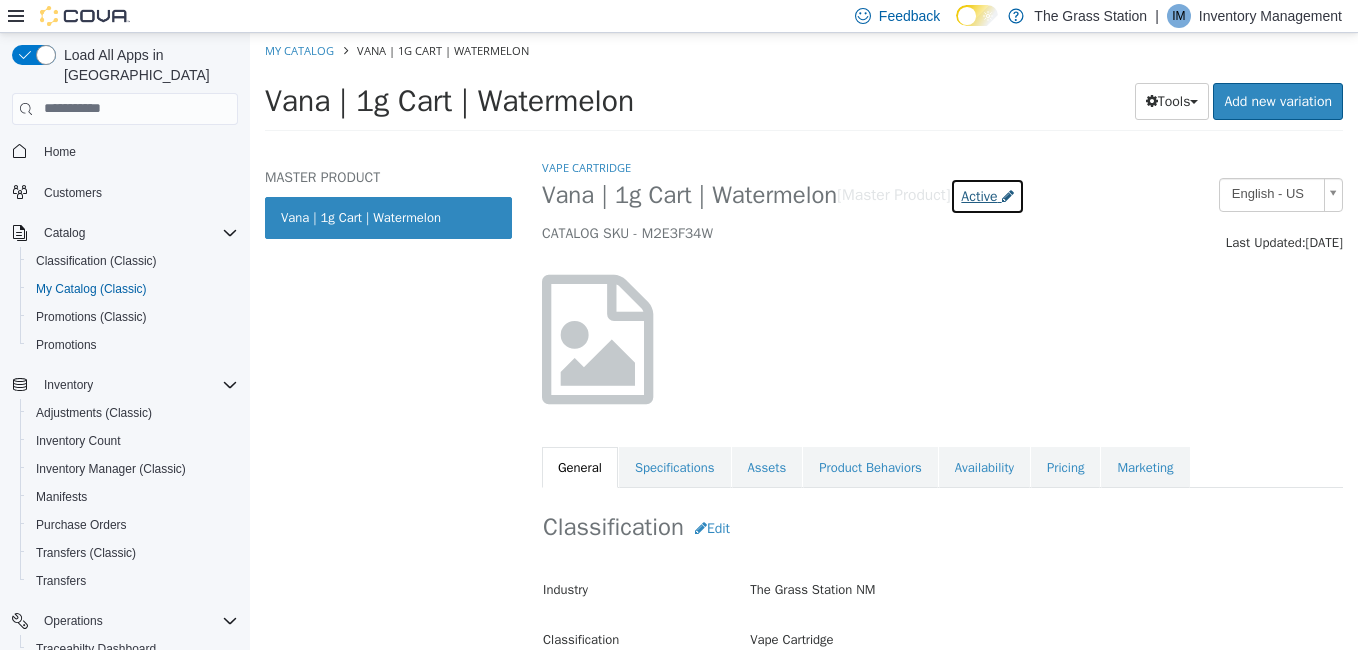 click on "Active" at bounding box center (979, 195) 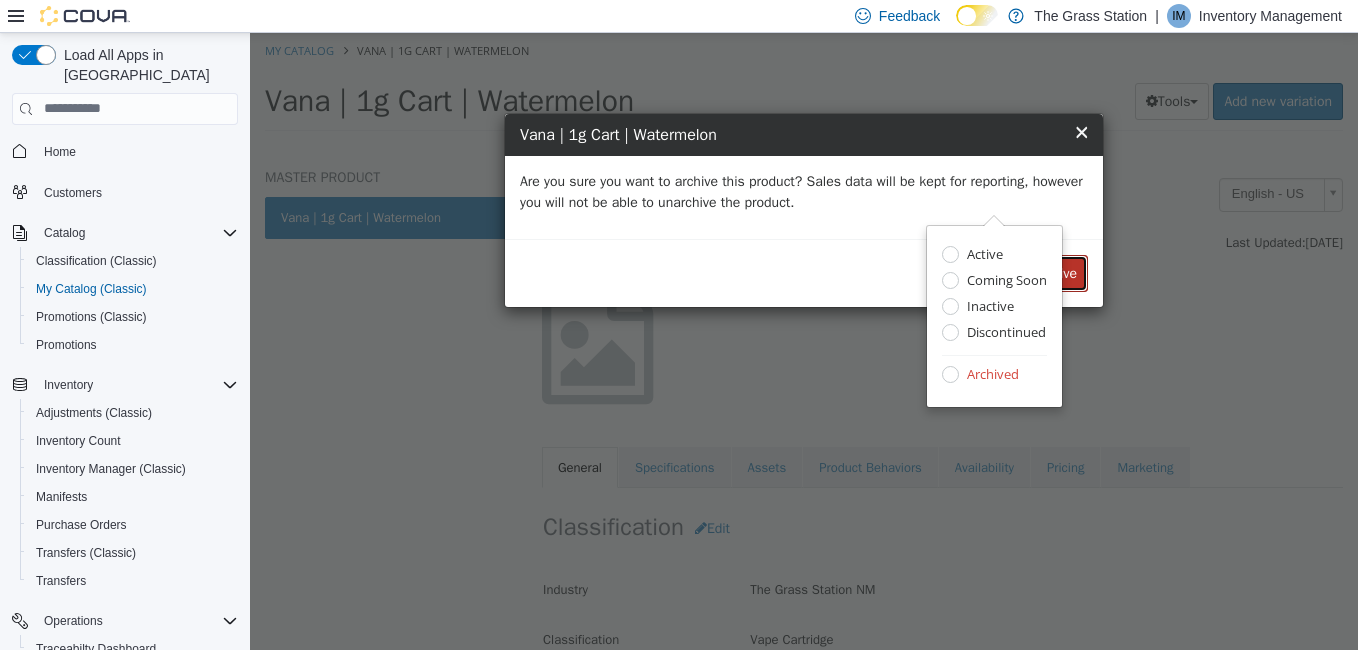 click on "Archive" at bounding box center [1055, 272] 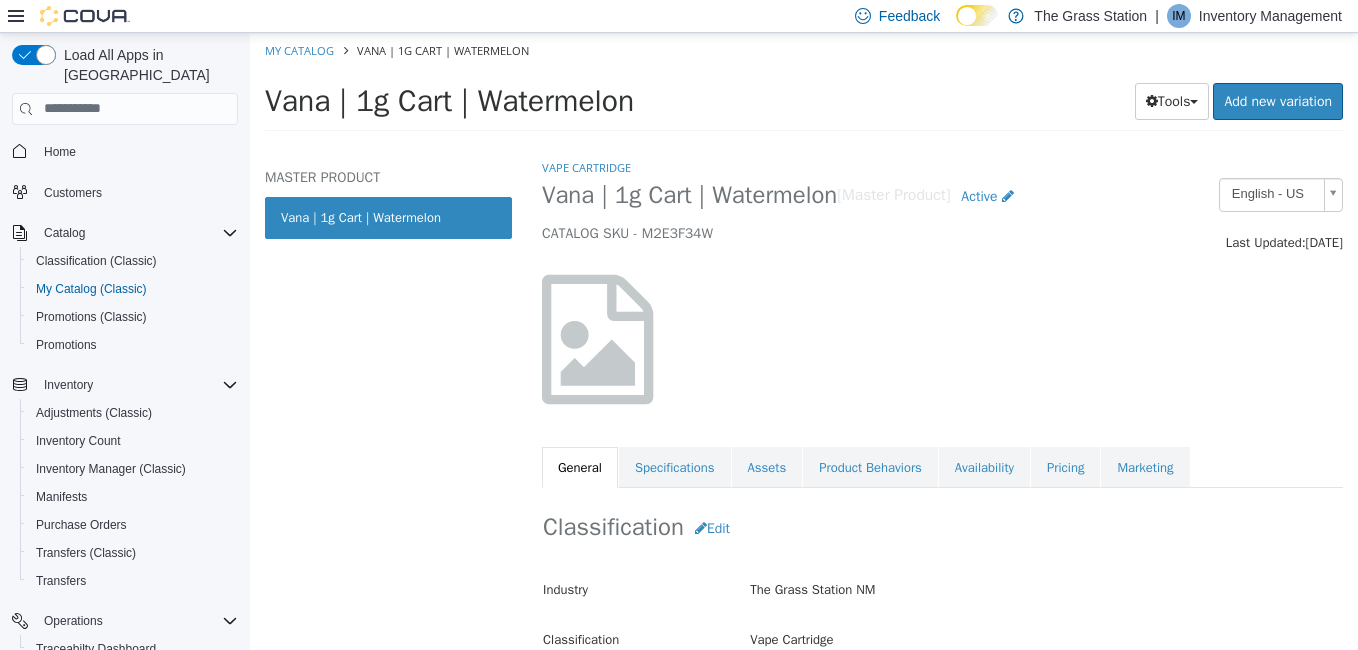select on "**********" 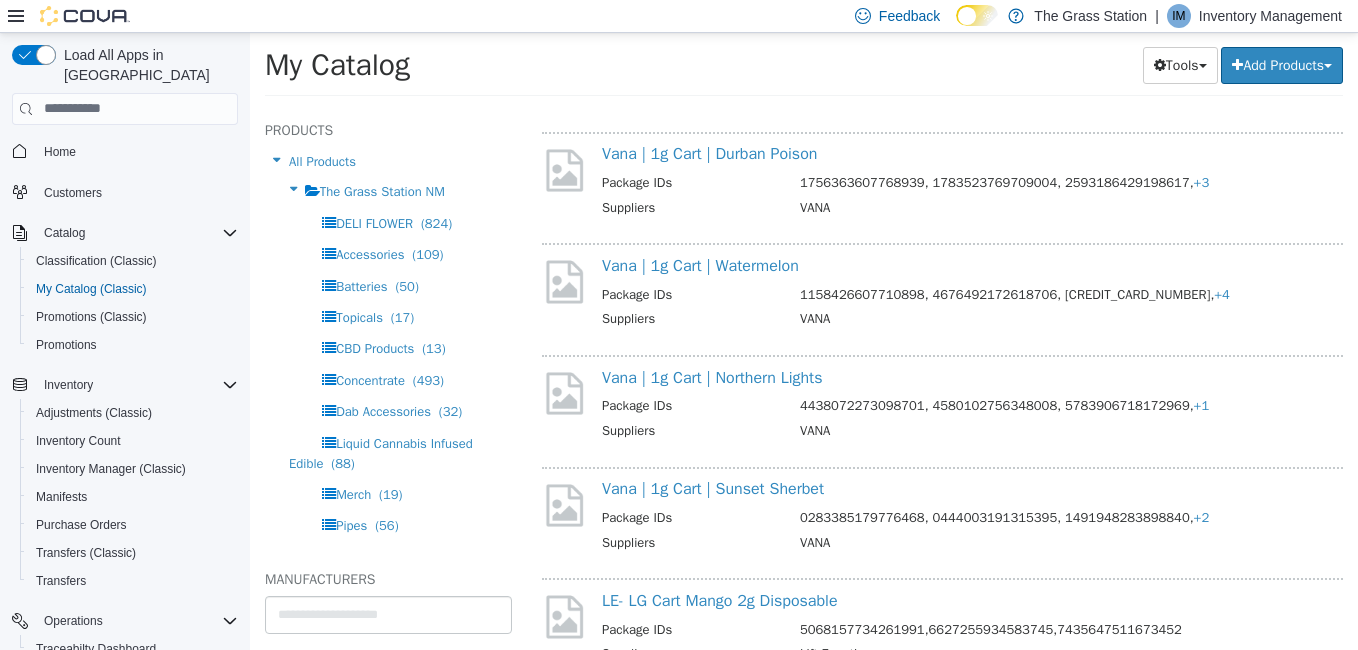 scroll, scrollTop: 10986, scrollLeft: 0, axis: vertical 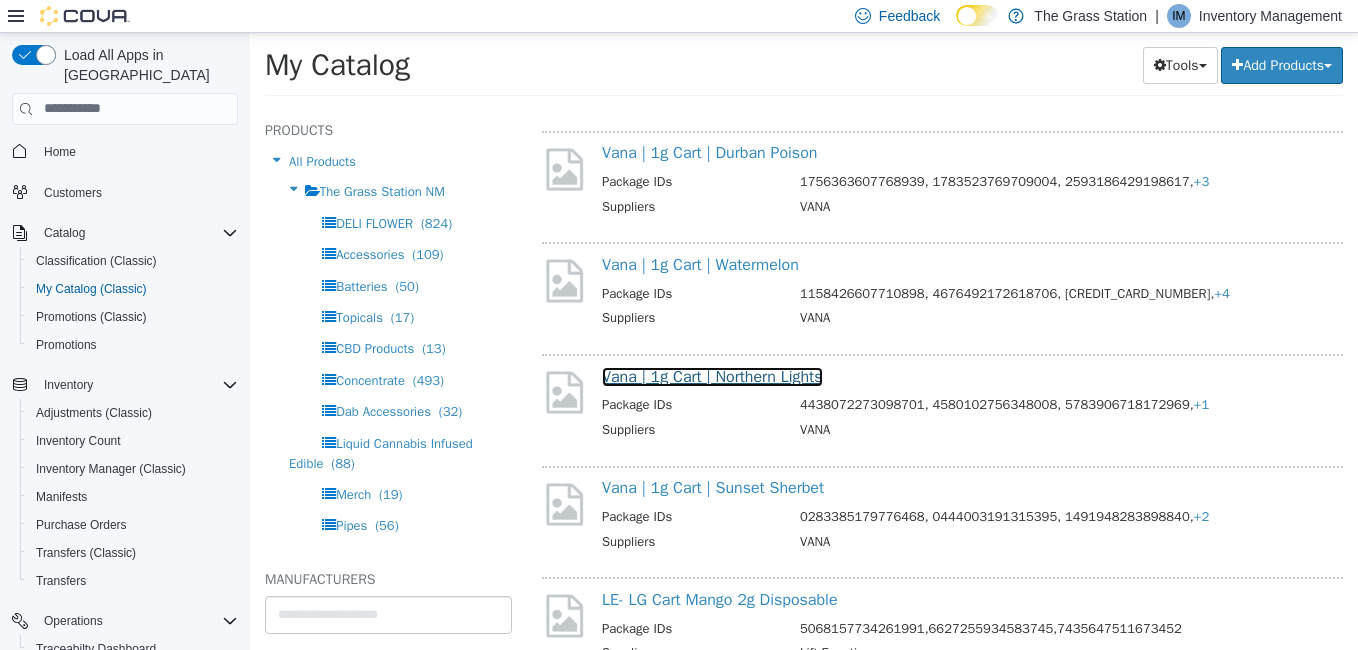 click on "Vana | 1g Cart | Northern Lights" at bounding box center (712, 376) 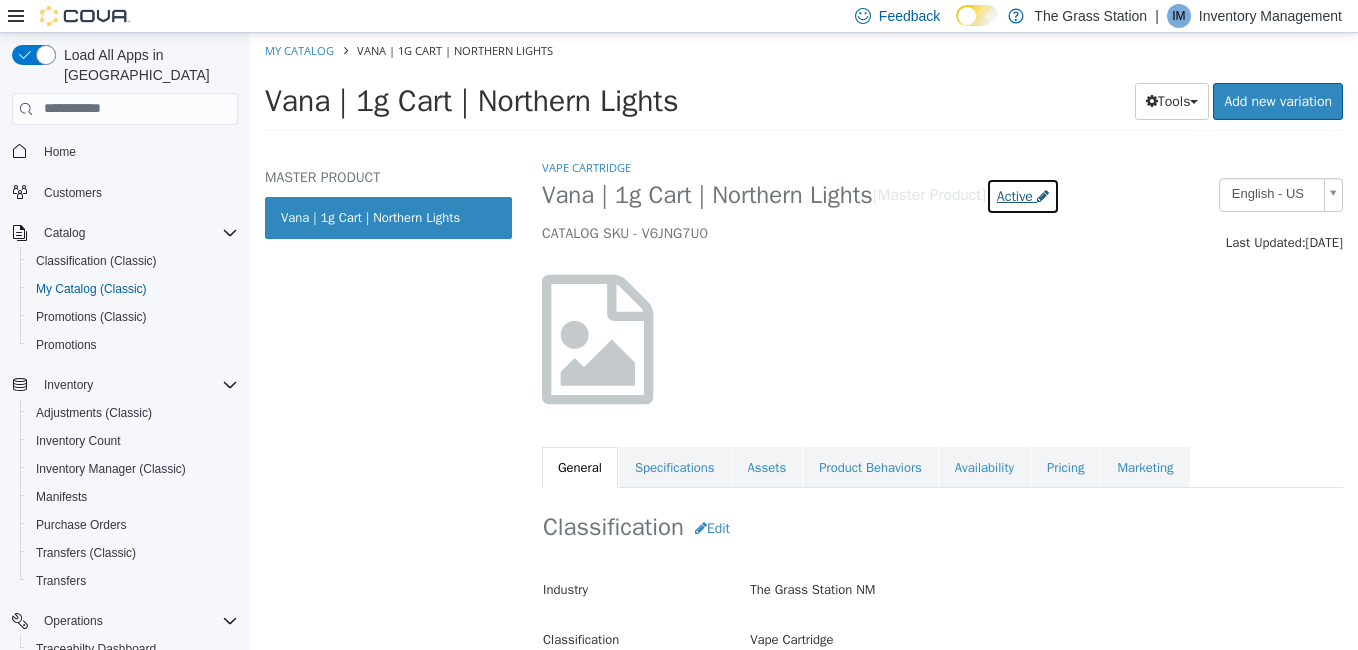 click on "Active" at bounding box center [1015, 195] 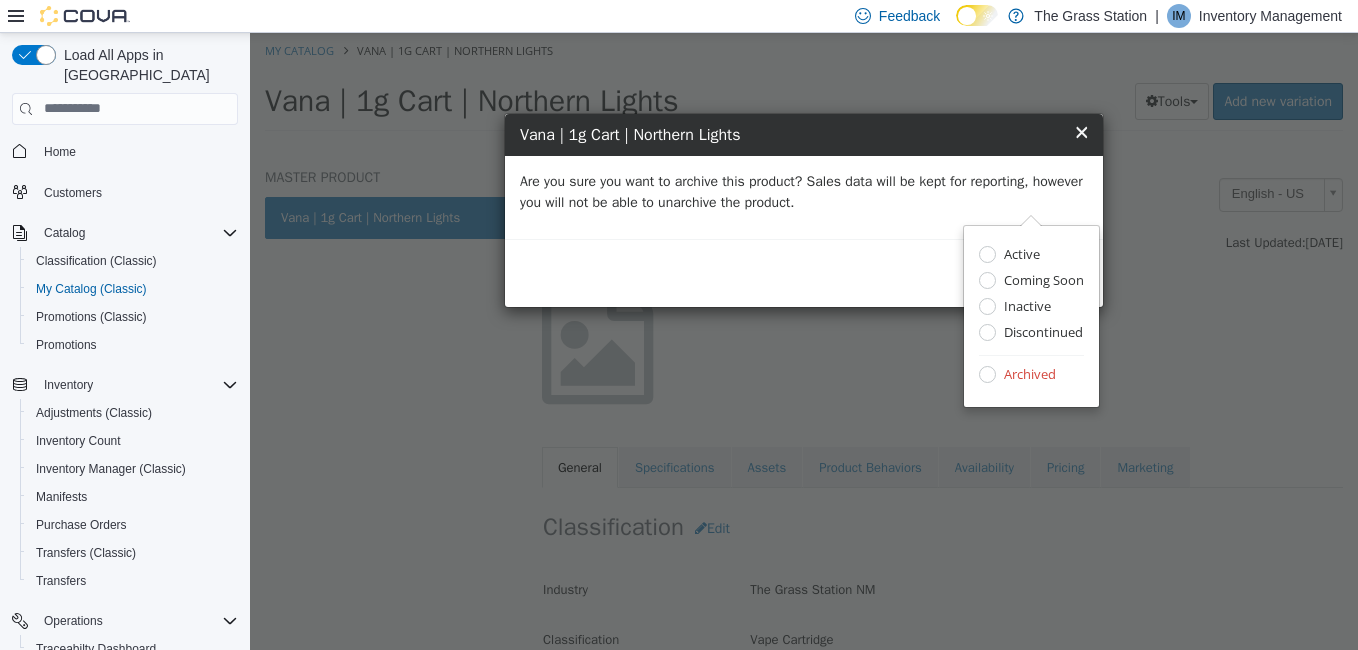 click on "Are you sure you want to archive this product? Sales data will be kept for reporting, however you will not be able to unarchive the product." at bounding box center (804, 196) 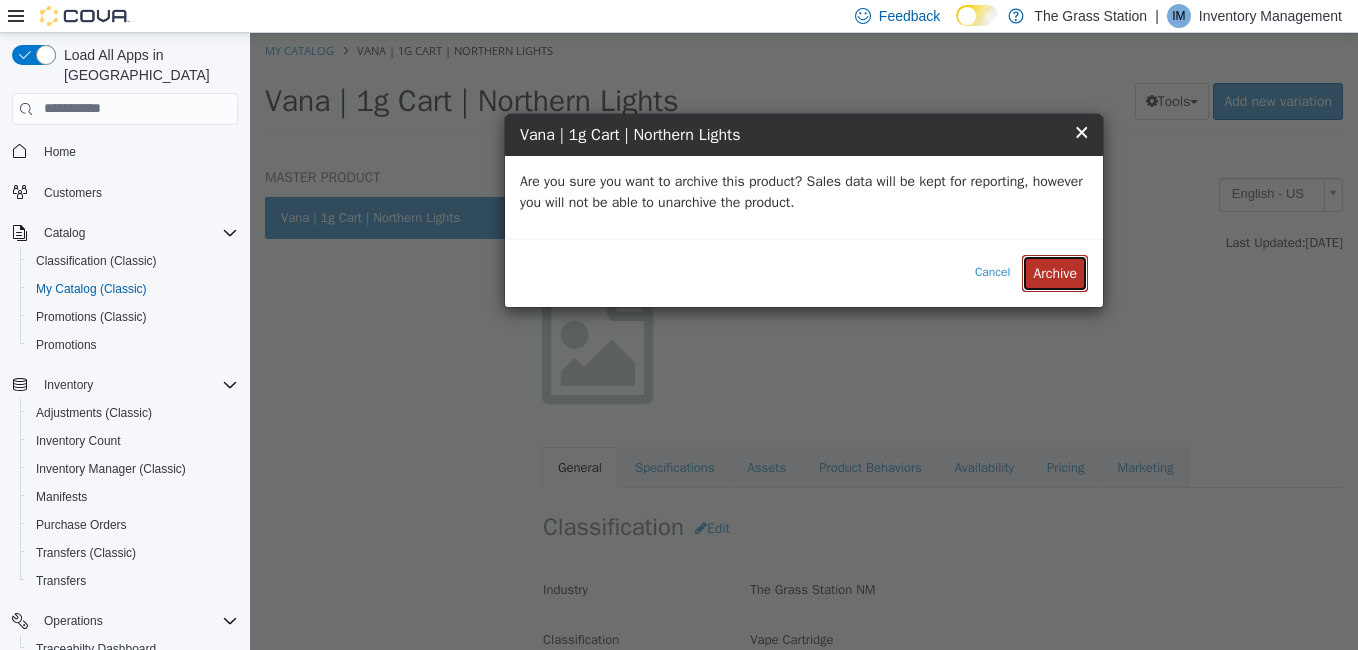 click on "Archive" at bounding box center (1055, 272) 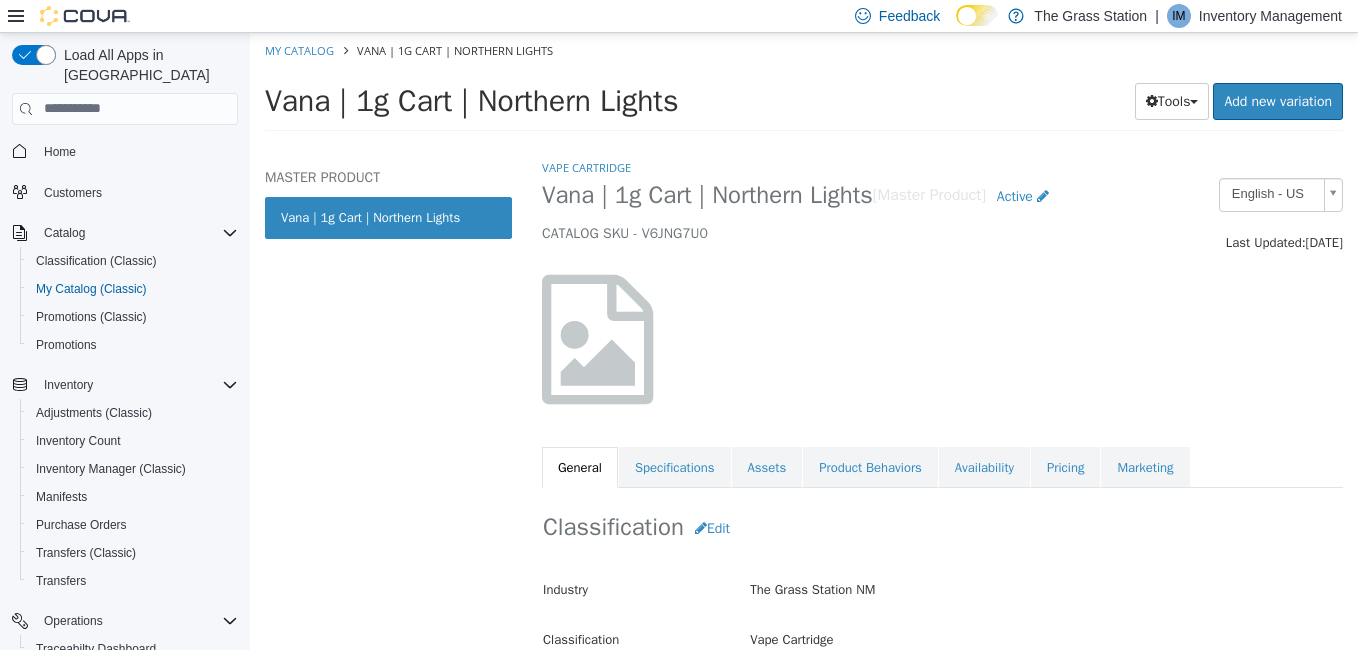 select on "**********" 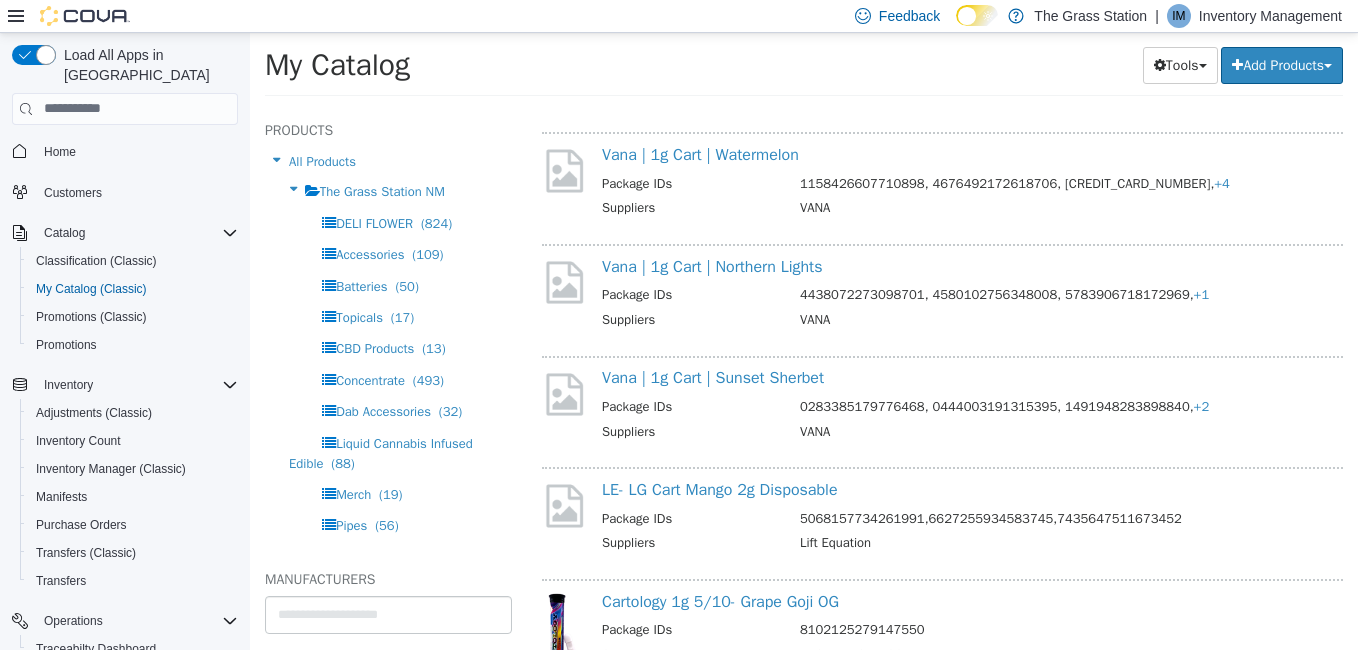 scroll, scrollTop: 11095, scrollLeft: 0, axis: vertical 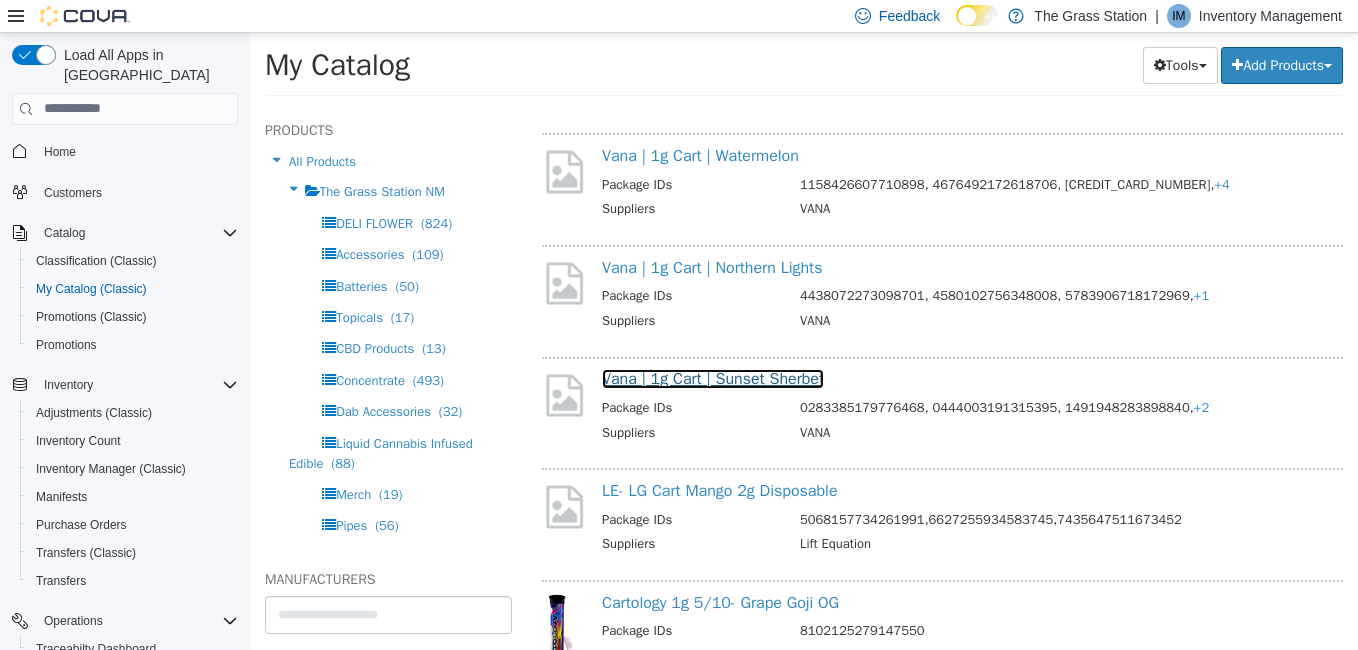 click on "Vana | 1g Cart | Sunset Sherbet" at bounding box center (713, 378) 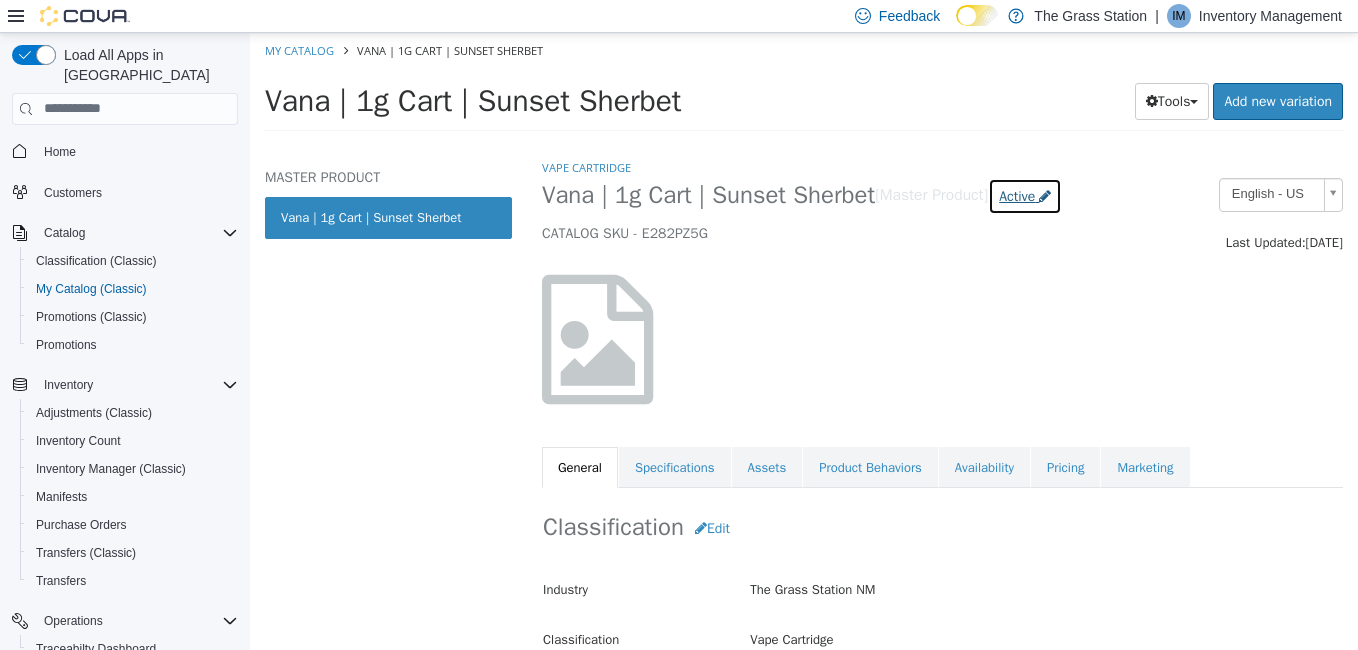 click on "Active" at bounding box center [1017, 195] 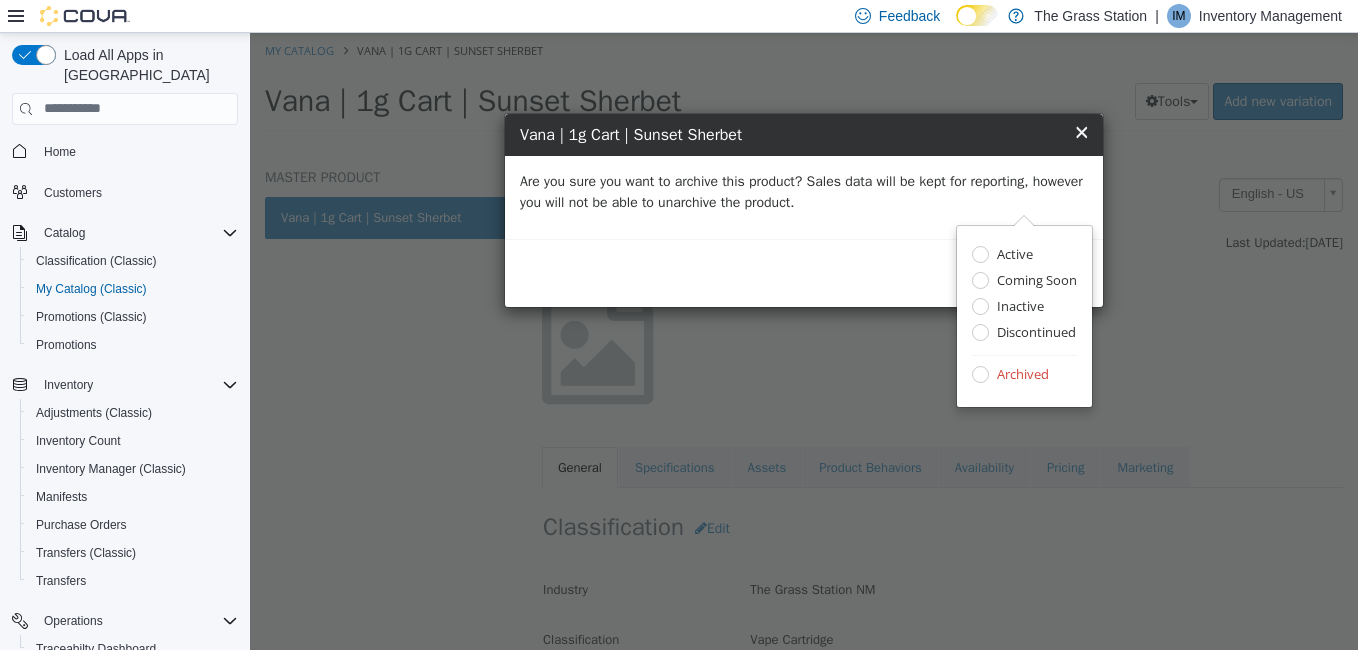 click on "Are you sure you want to archive this product? Sales data will be kept for reporting, however you will not be able to unarchive the product." at bounding box center [804, 191] 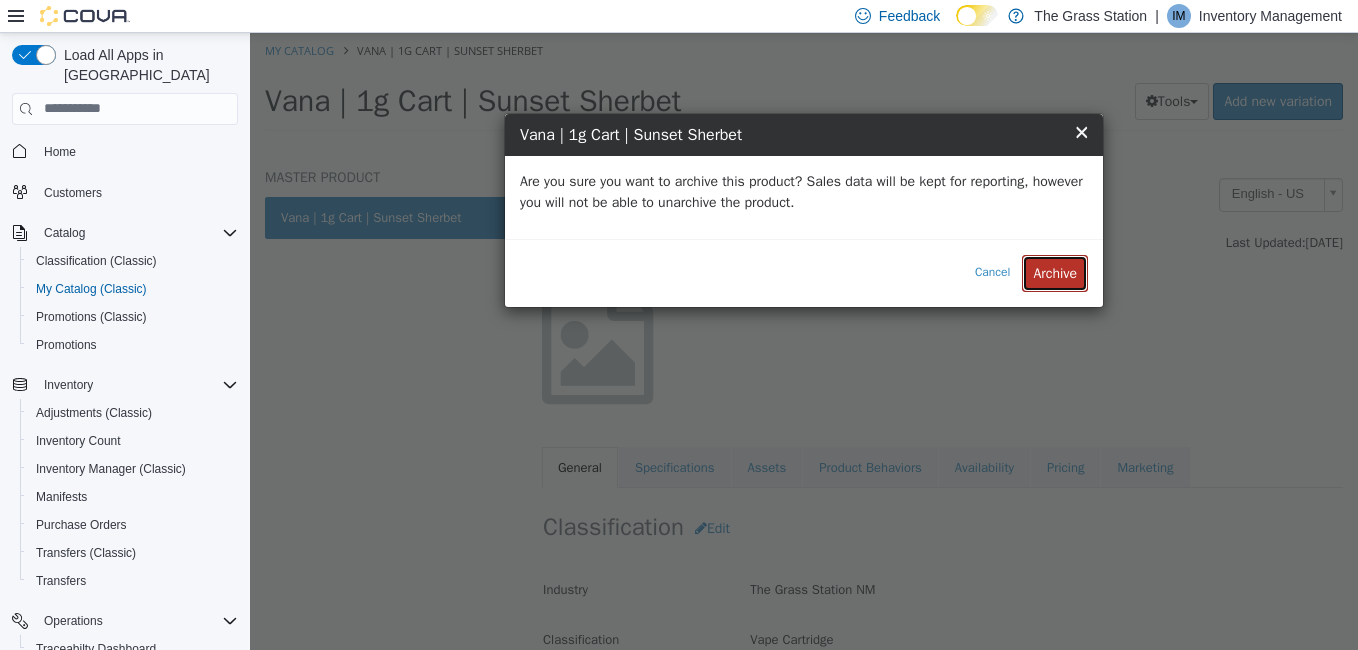 click on "Archive" at bounding box center (1055, 272) 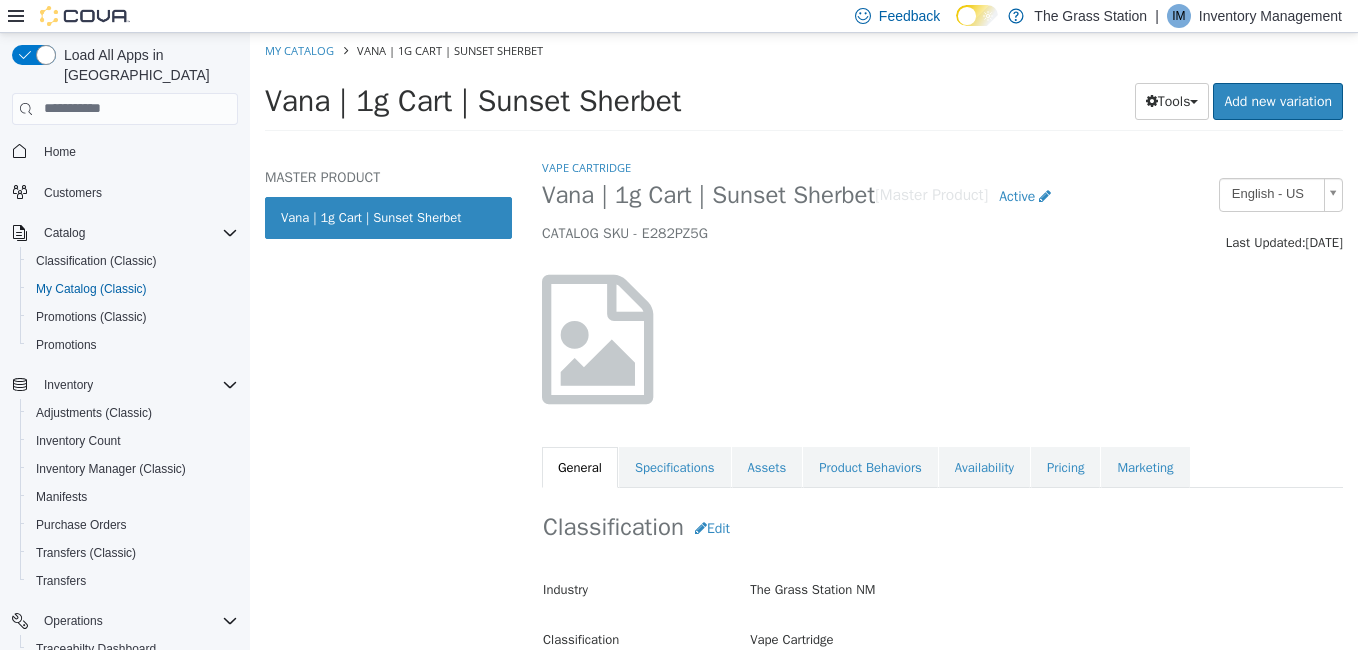 select on "**********" 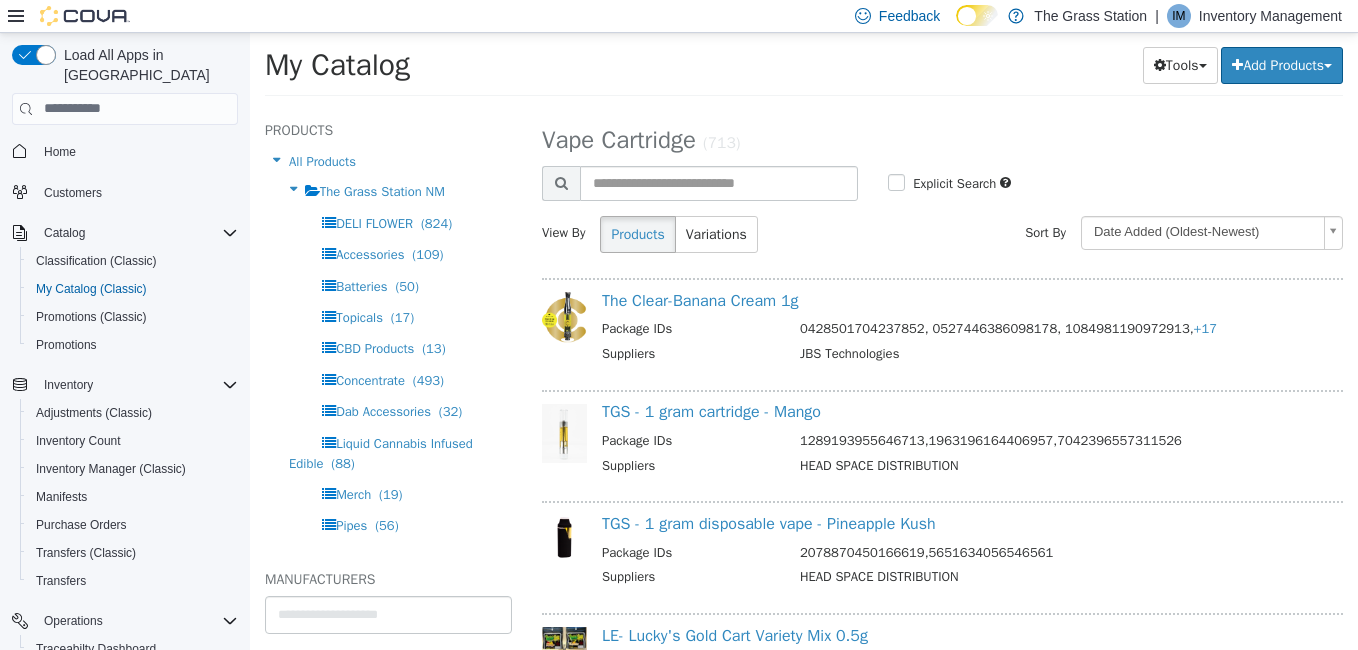scroll, scrollTop: 11206, scrollLeft: 0, axis: vertical 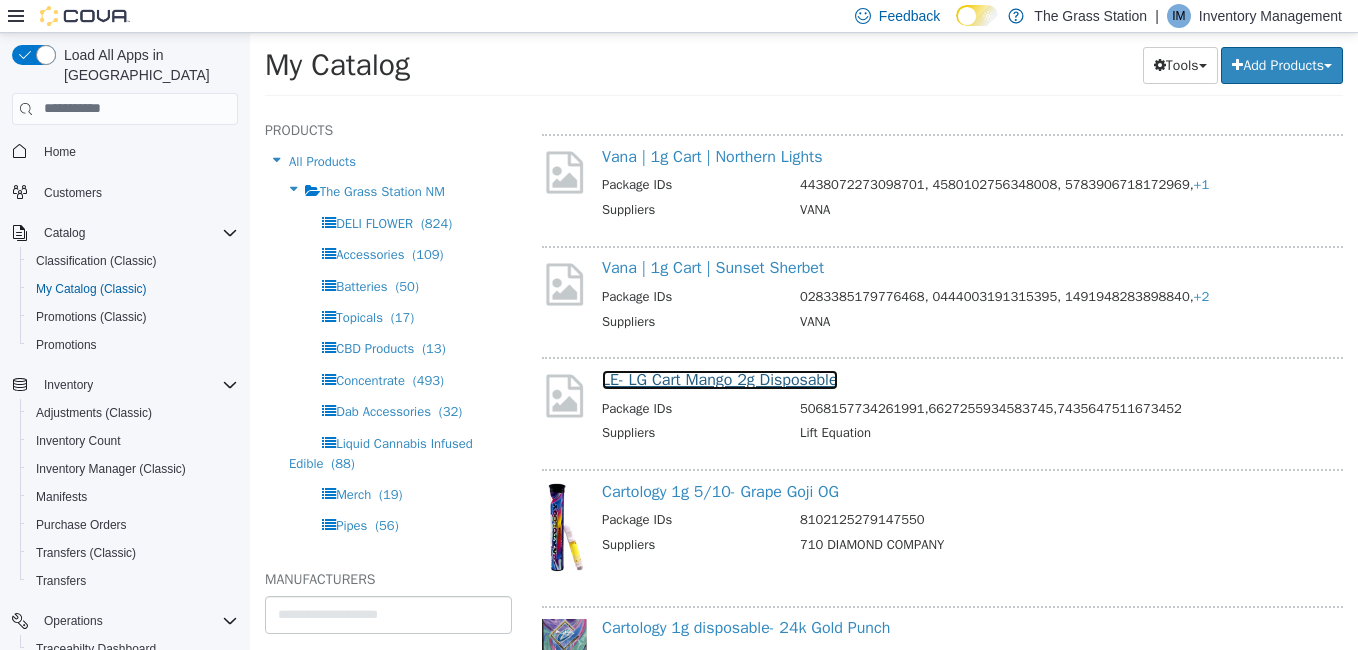 click on "LE- LG Cart Mango 2g Disposable" at bounding box center [720, 379] 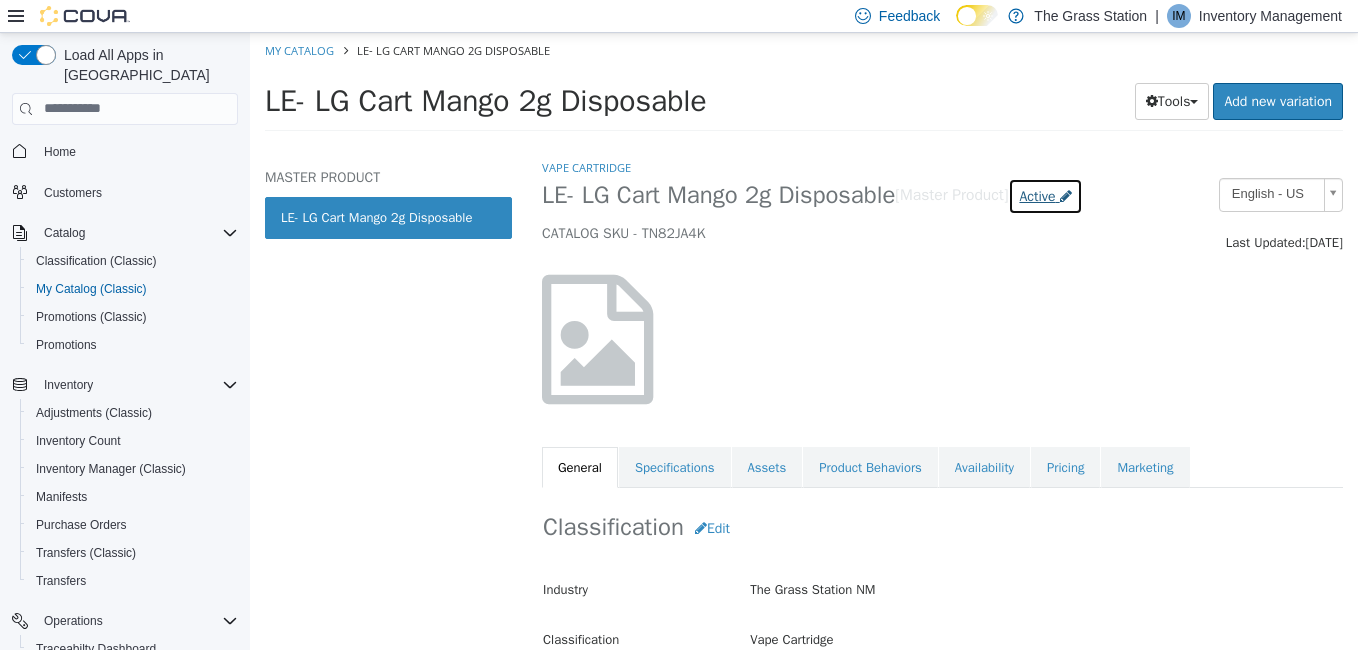 click at bounding box center (1066, 195) 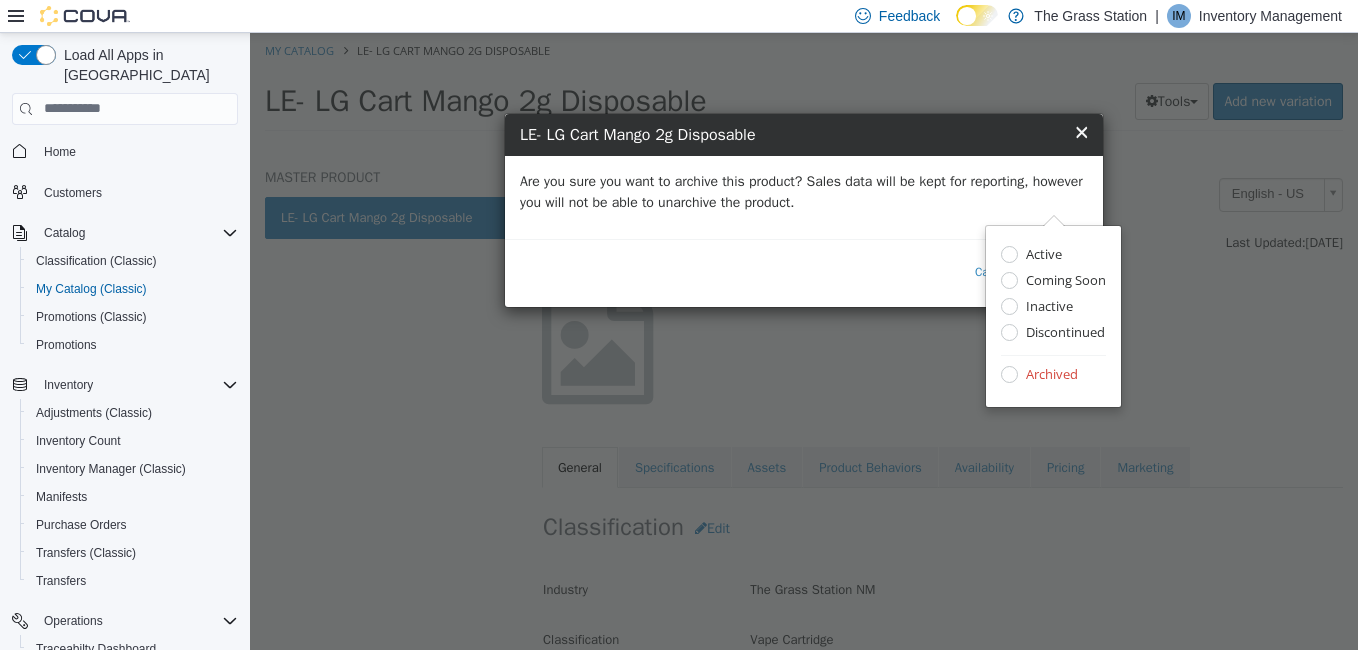 click on "Are you sure you want to archive this product? Sales data will be kept for reporting, however you will not be able to unarchive the product." at bounding box center (804, 191) 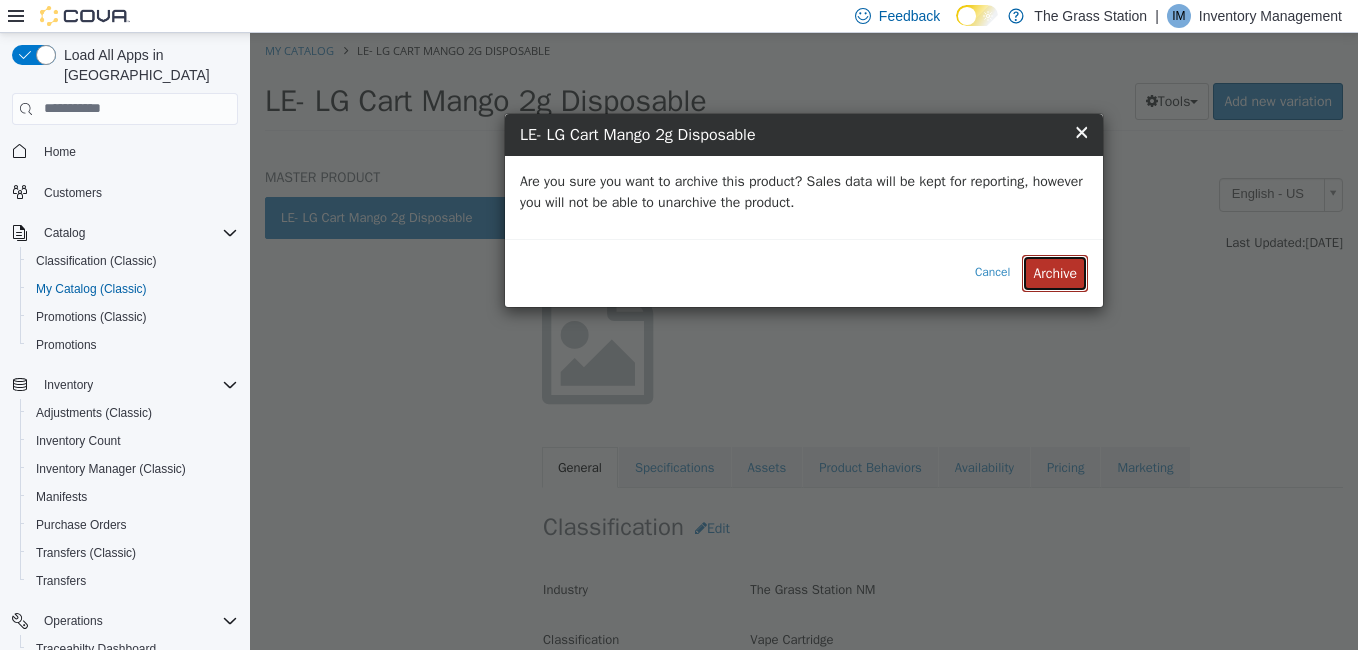 click on "Archive" at bounding box center [1055, 272] 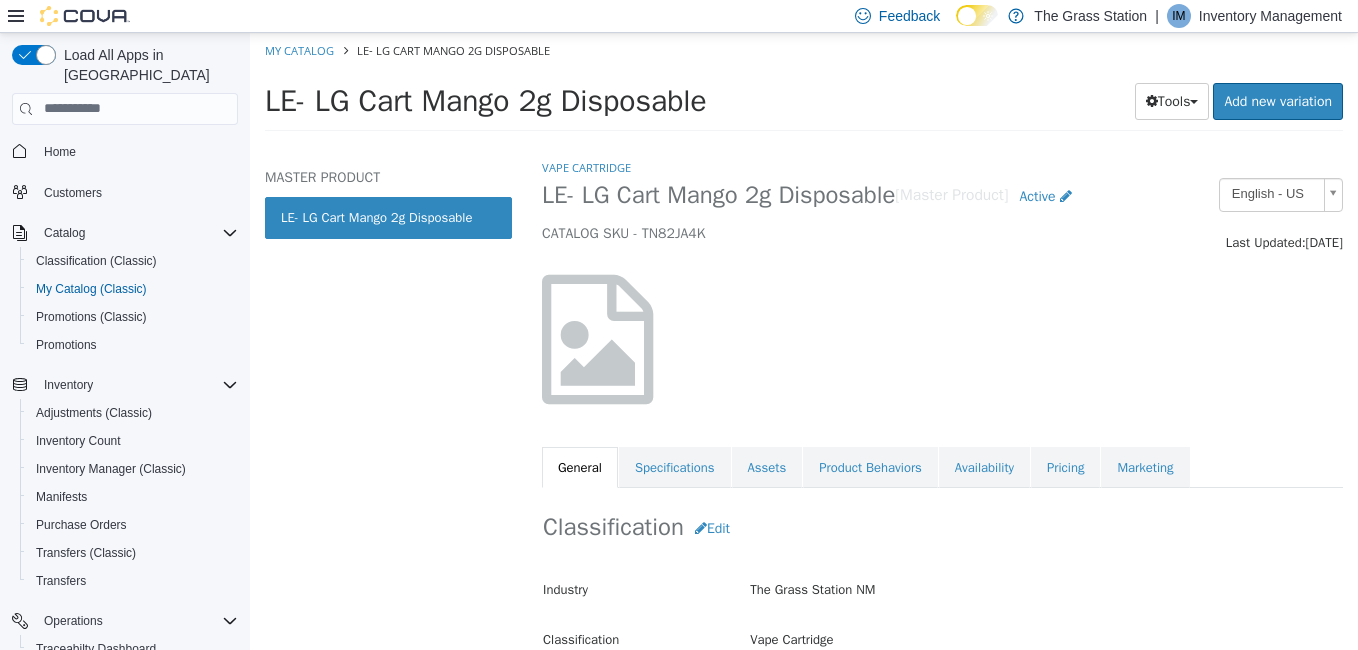 select on "**********" 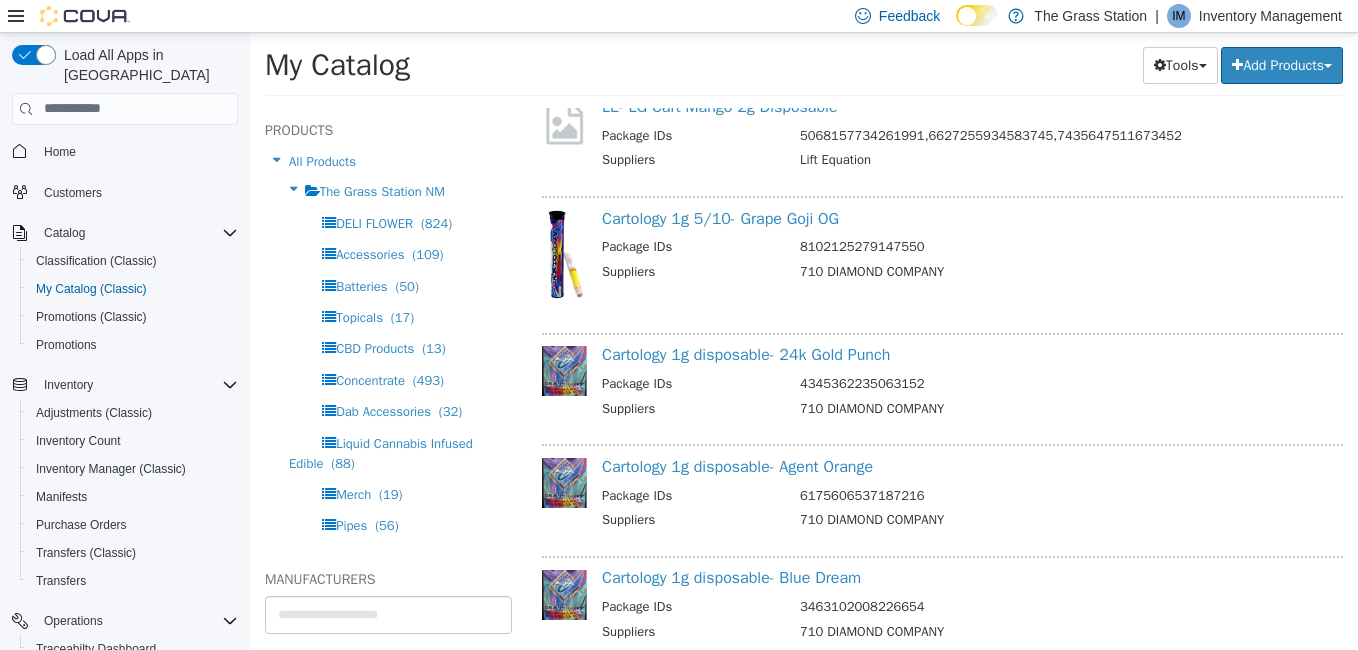 scroll, scrollTop: 11493, scrollLeft: 0, axis: vertical 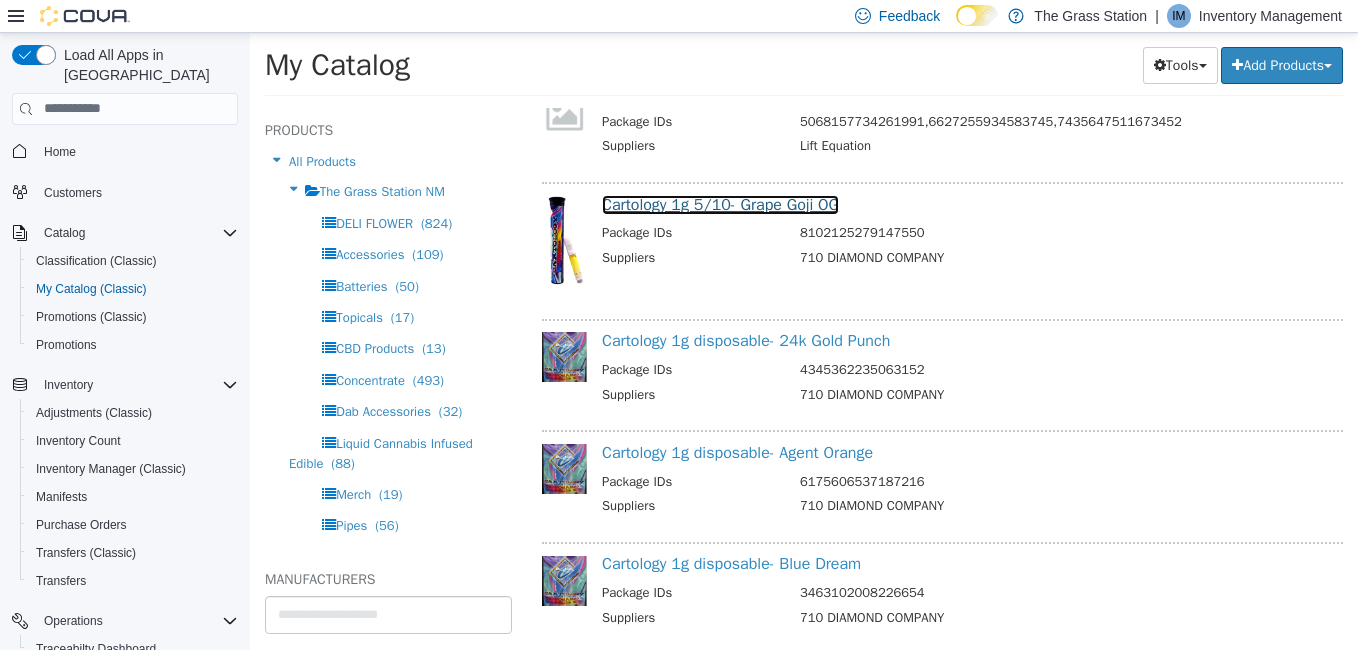 click on "Cartology 1g 5/10- Grape Goji OG" at bounding box center [720, 204] 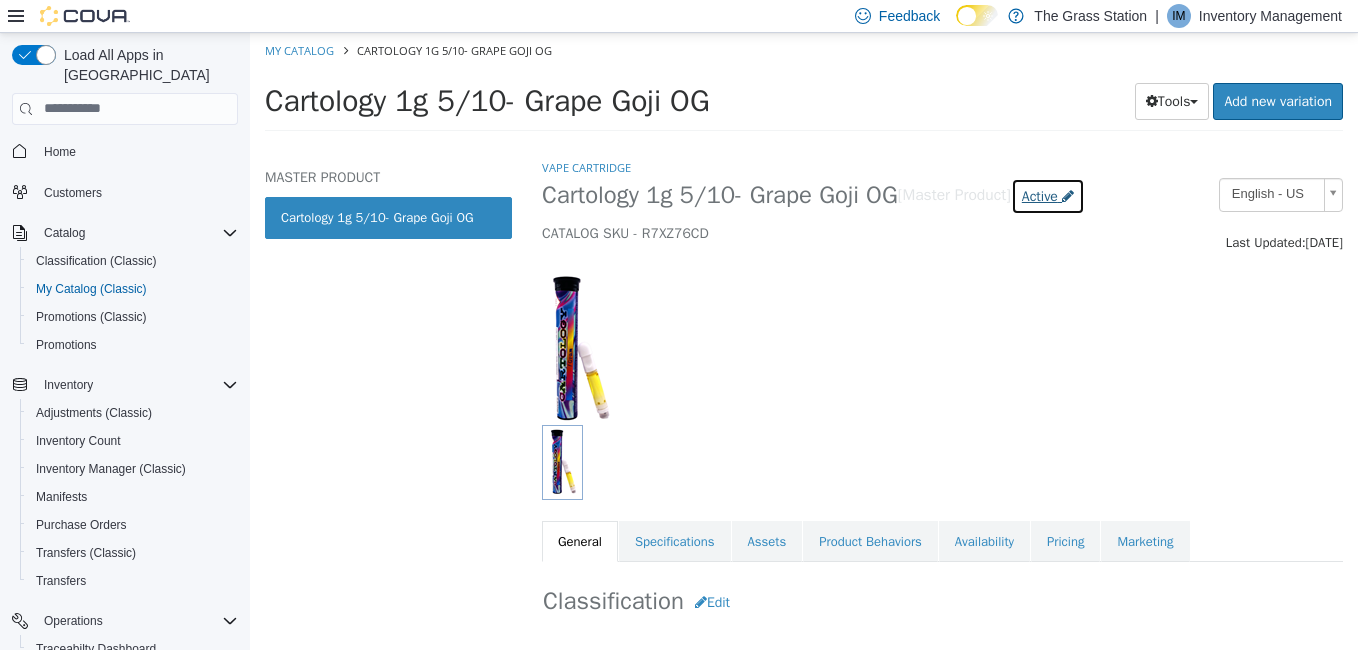 click on "Active" at bounding box center (1048, 195) 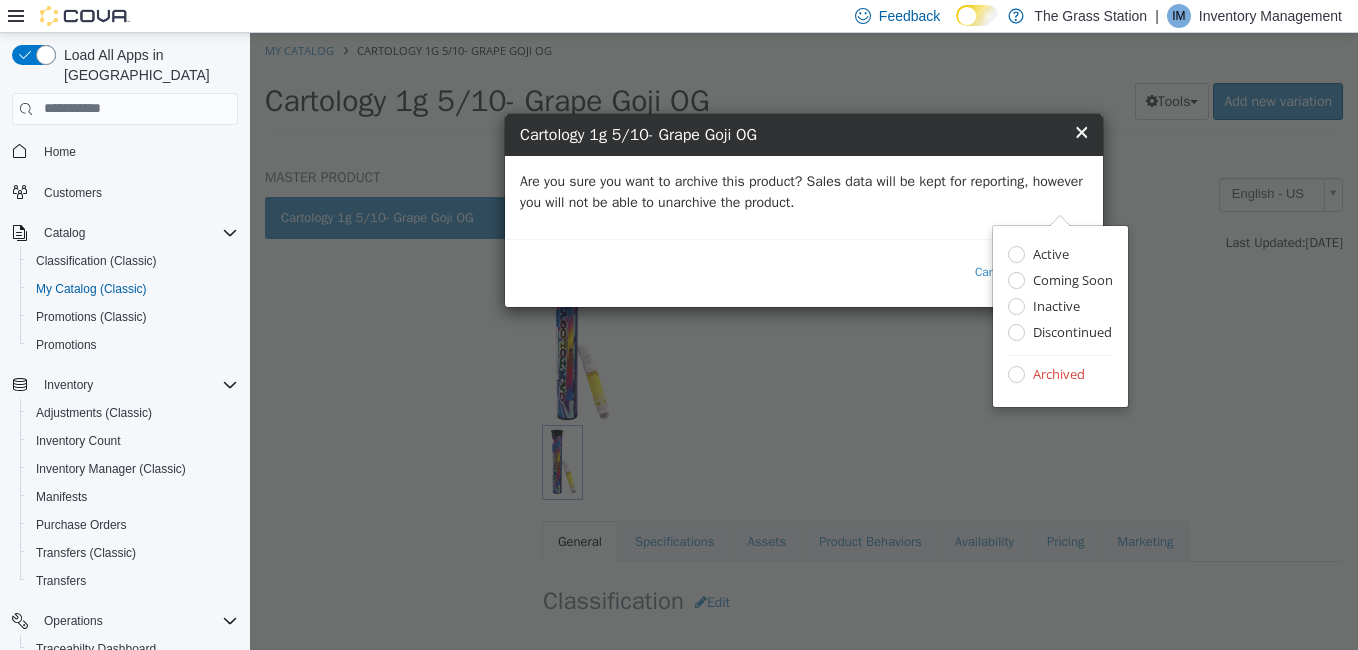 click on "Are you sure you want to archive this product? Sales data will be kept for reporting, however you will not be able to unarchive the product." at bounding box center (804, 191) 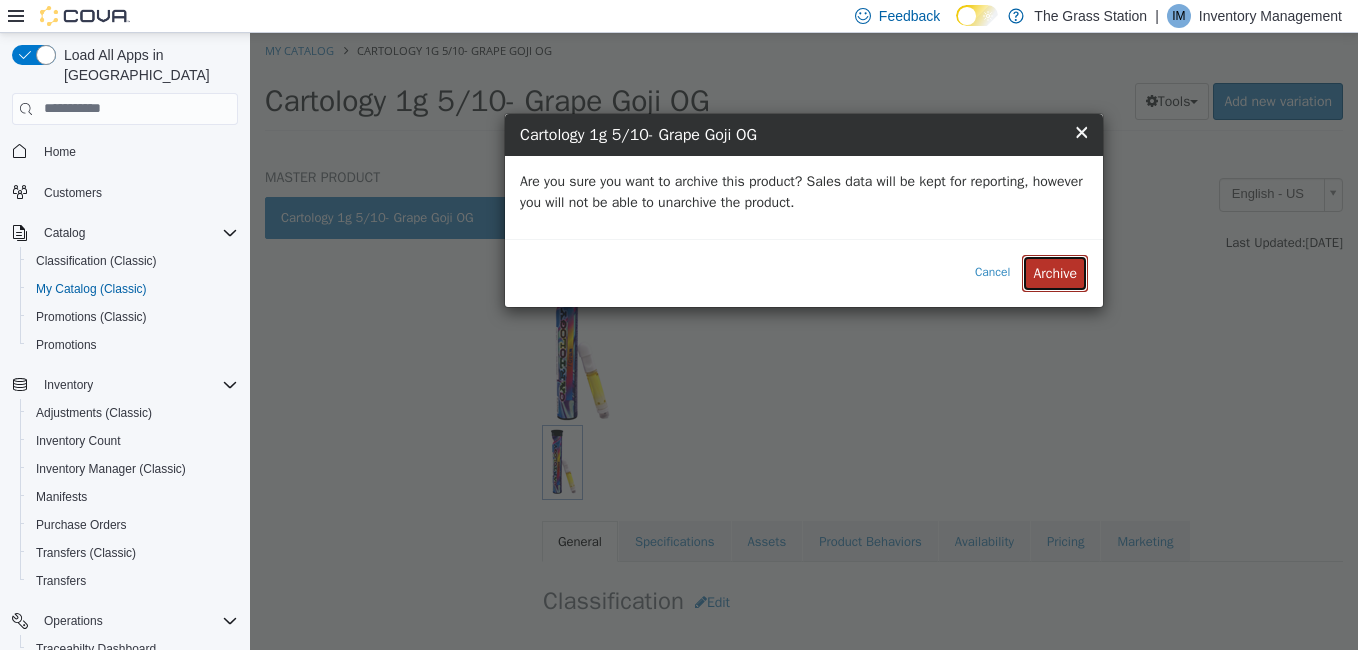 click on "Archive" at bounding box center (1055, 272) 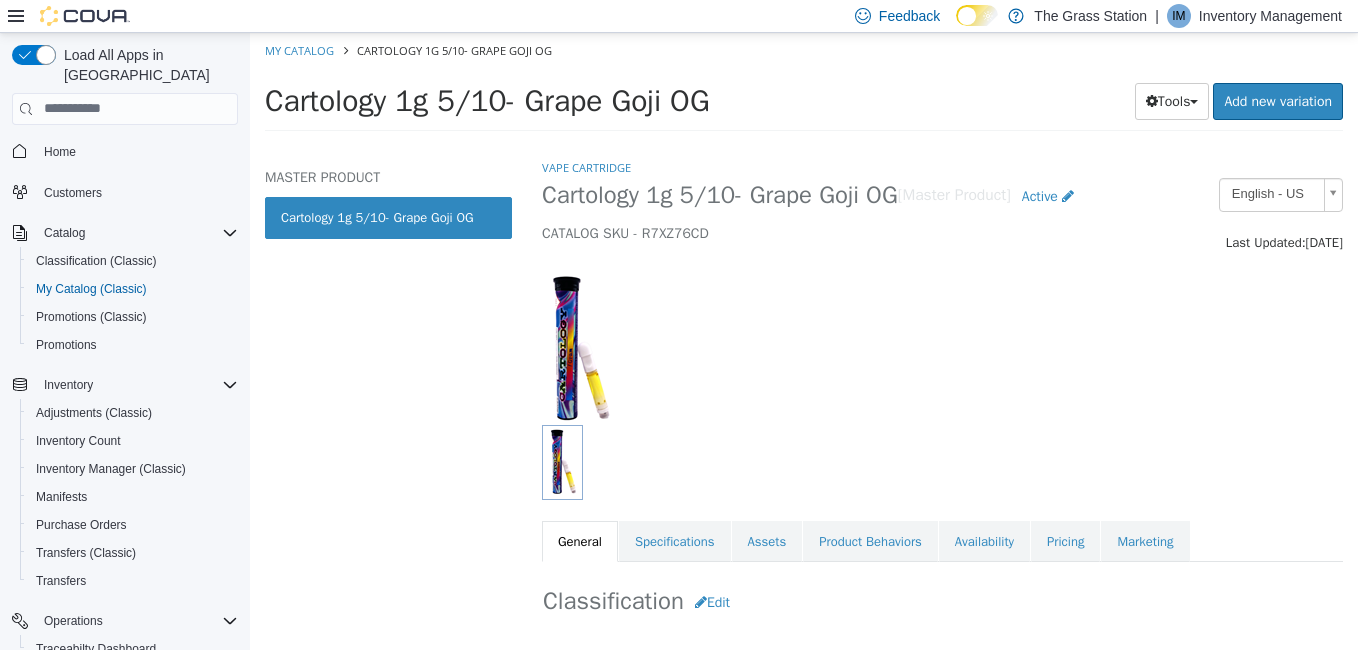 select on "**********" 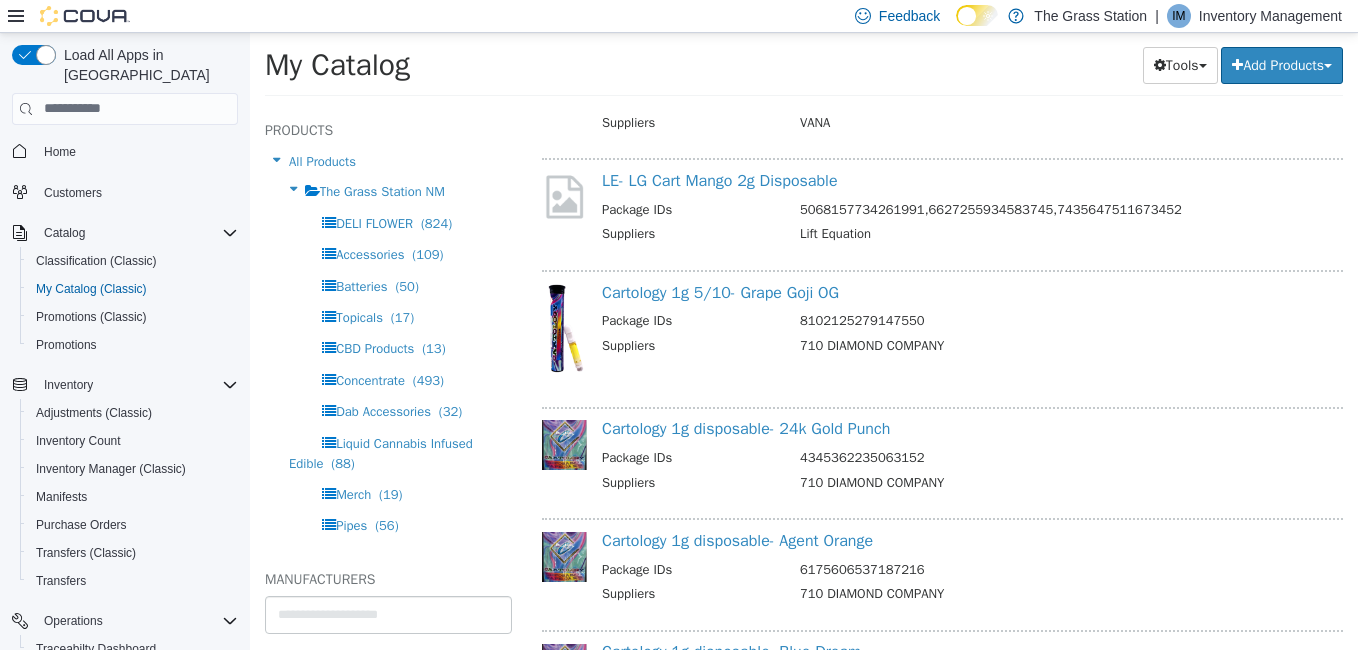 scroll, scrollTop: 11408, scrollLeft: 0, axis: vertical 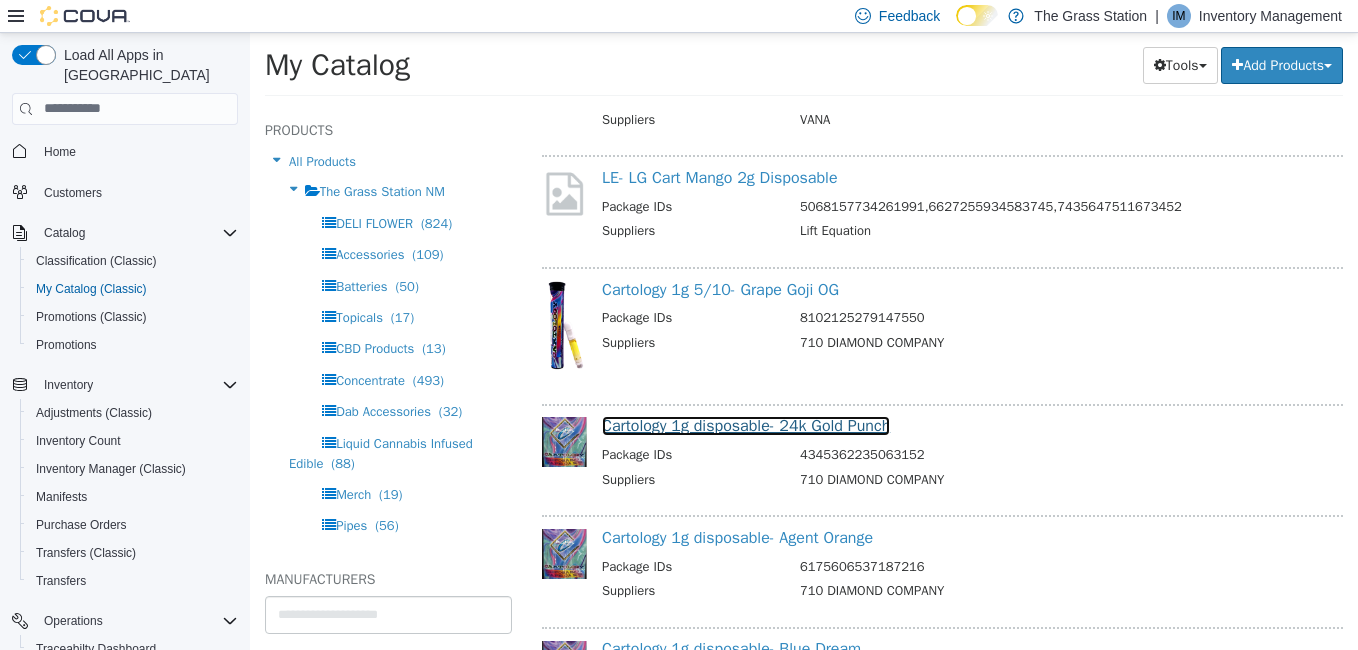 click on "Cartology 1g disposable- 24k Gold Punch" at bounding box center (746, 425) 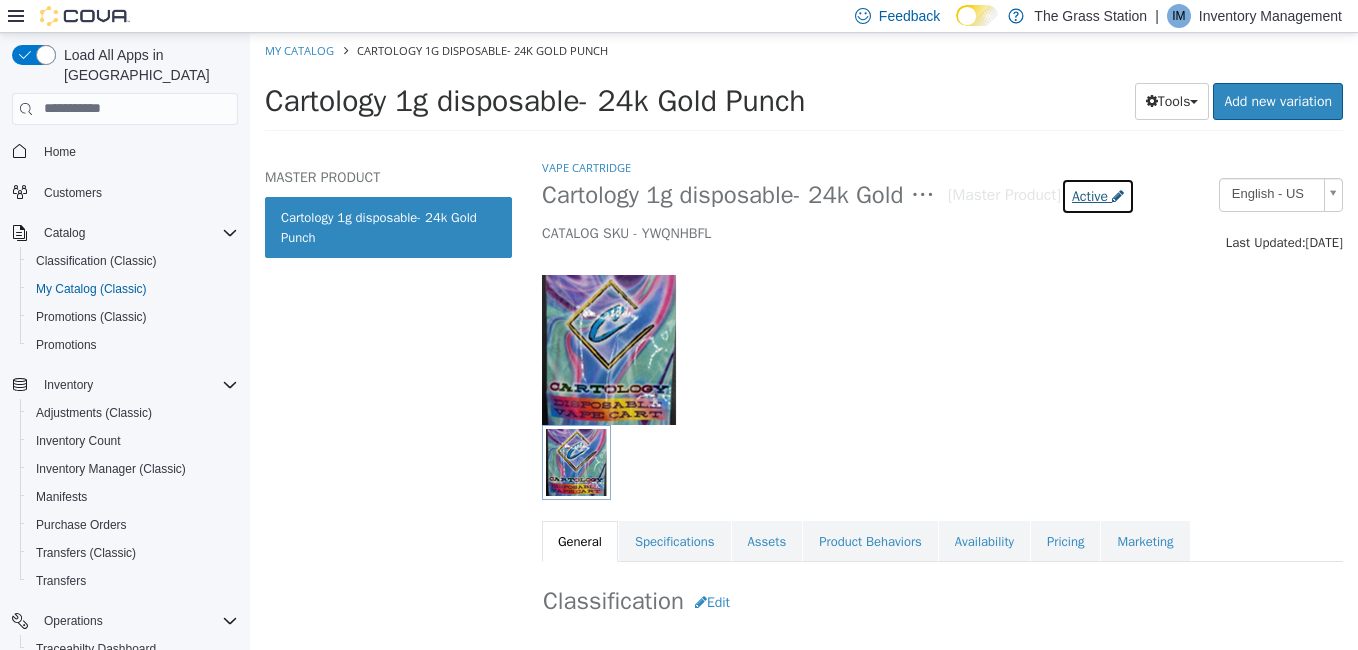 click on "Active" at bounding box center [1090, 195] 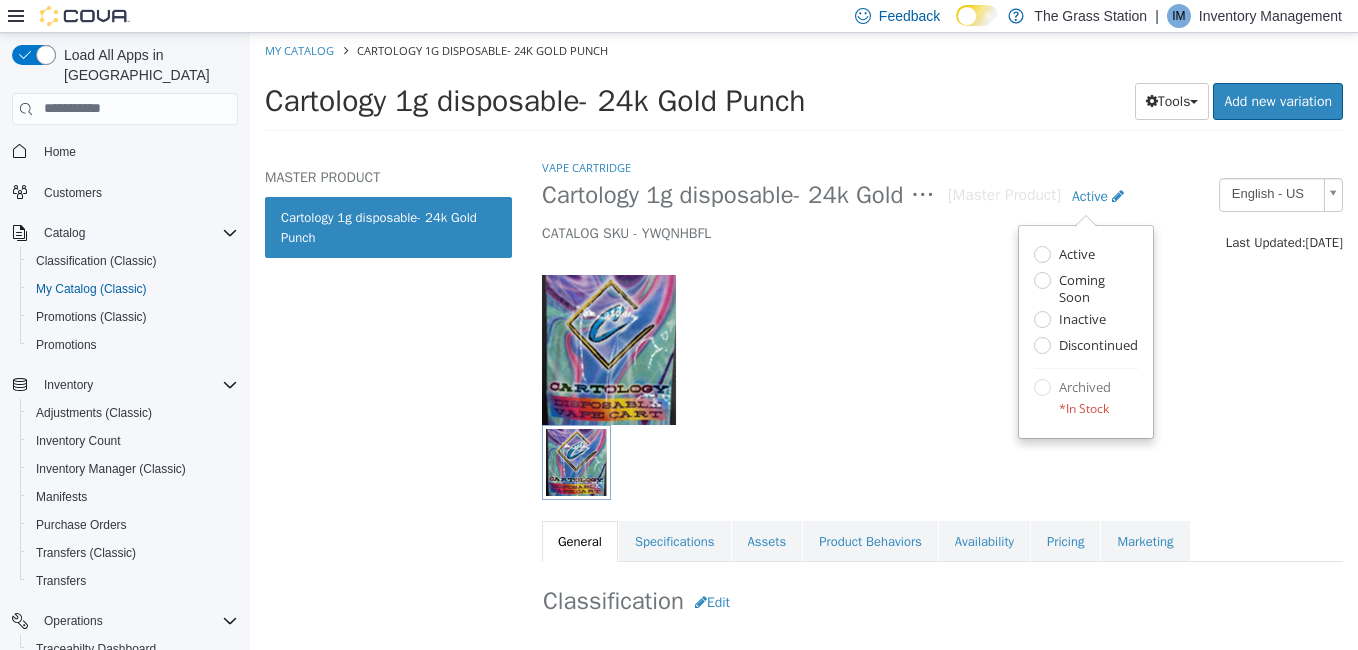 select on "**********" 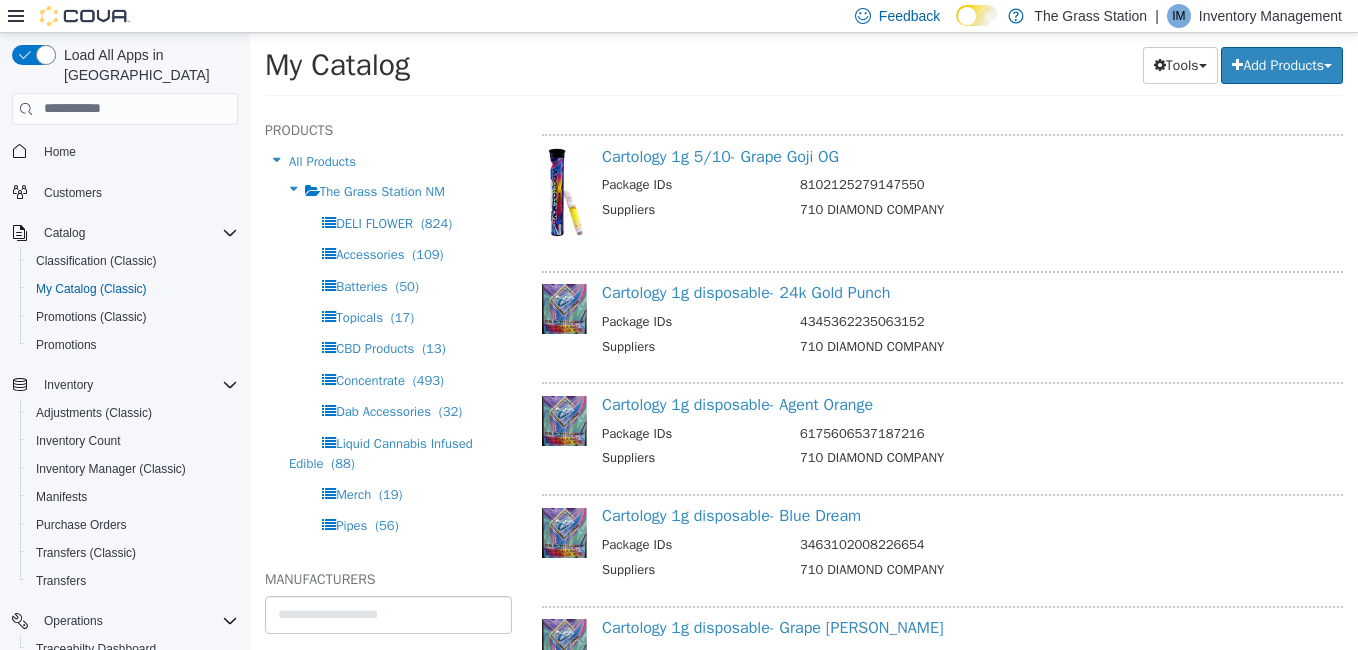scroll, scrollTop: 11545, scrollLeft: 0, axis: vertical 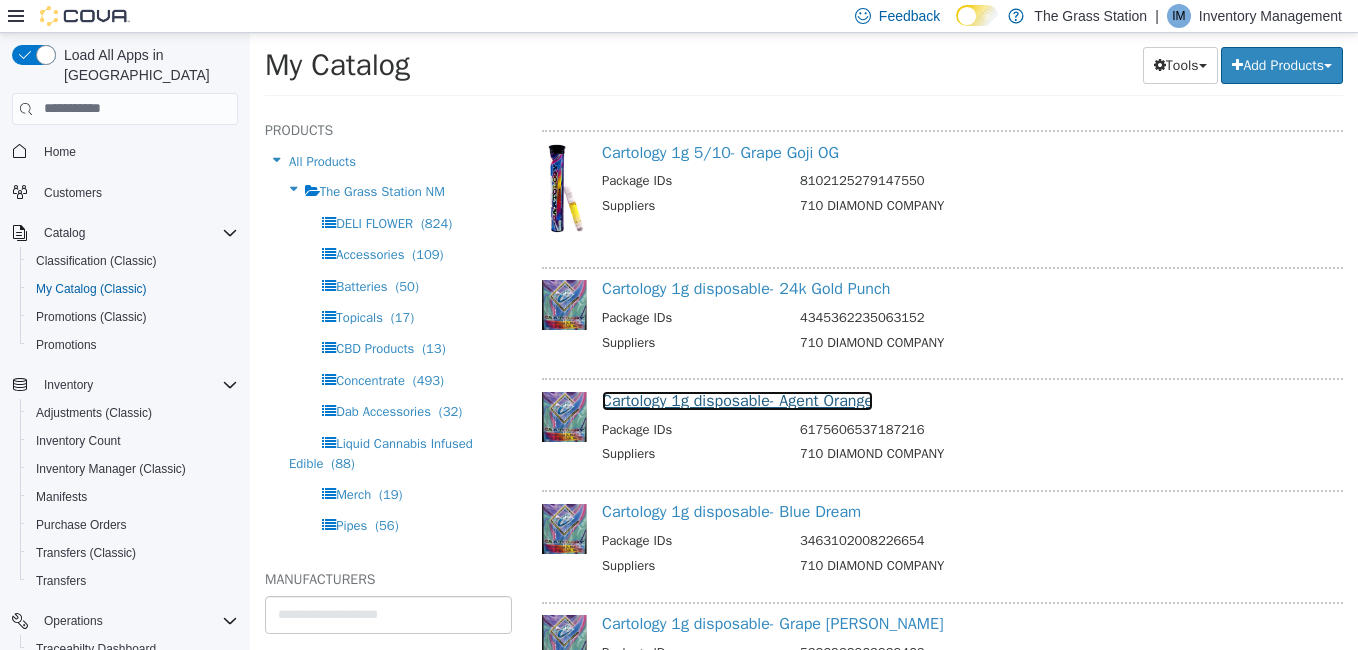click on "Cartology 1g disposable- Agent Orange" at bounding box center [737, 400] 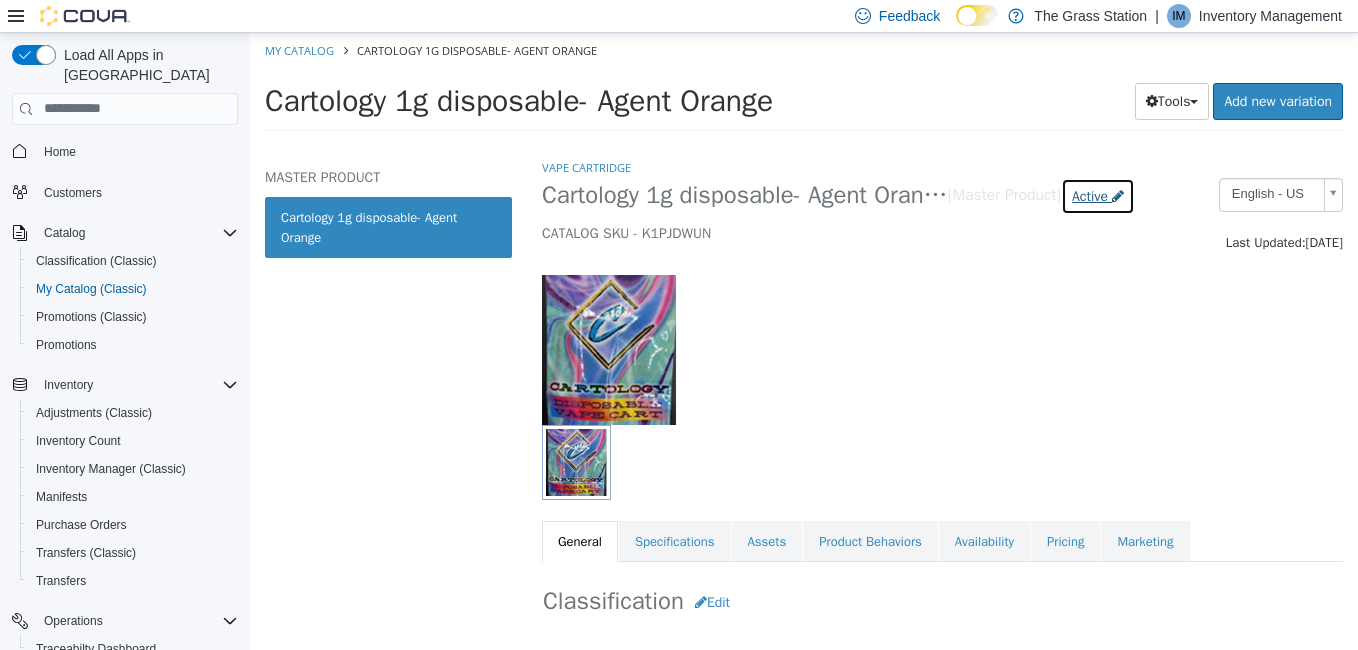 click on "Active" at bounding box center (1090, 195) 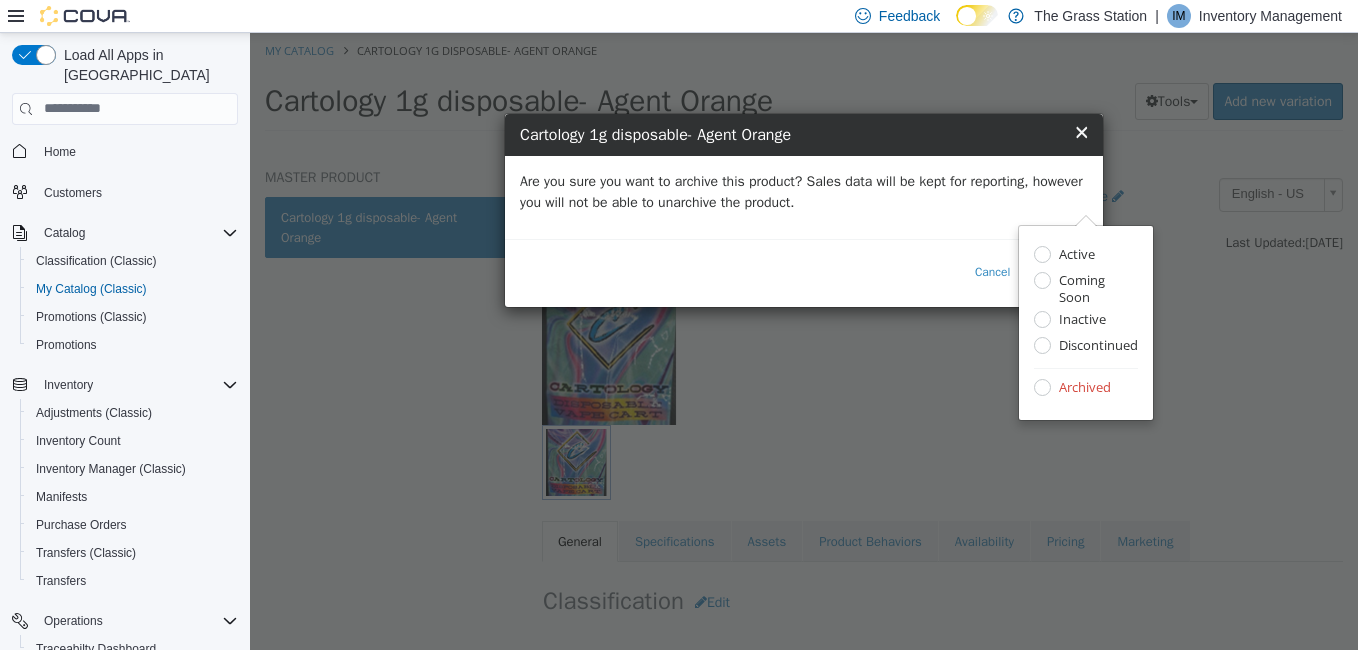 click on "Are you sure you want to archive this product? Sales data will be kept for reporting, however you will not be able to unarchive the product." at bounding box center (804, 191) 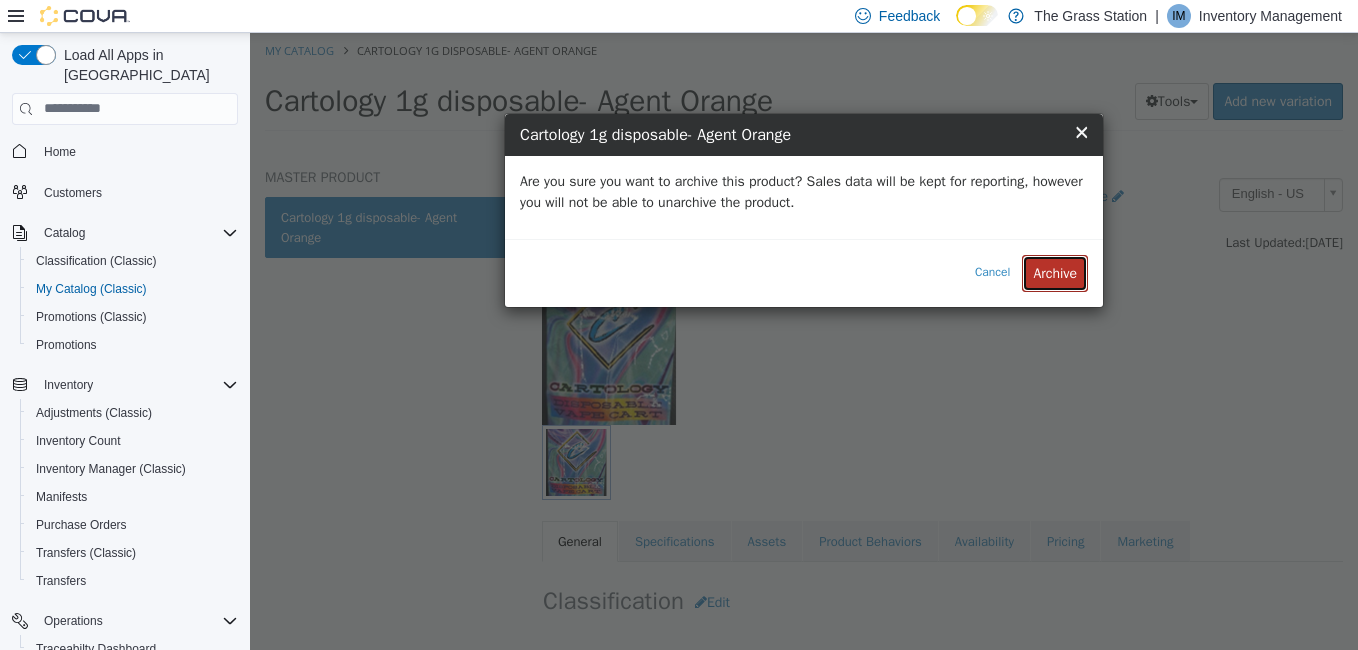 click on "Archive" at bounding box center [1055, 272] 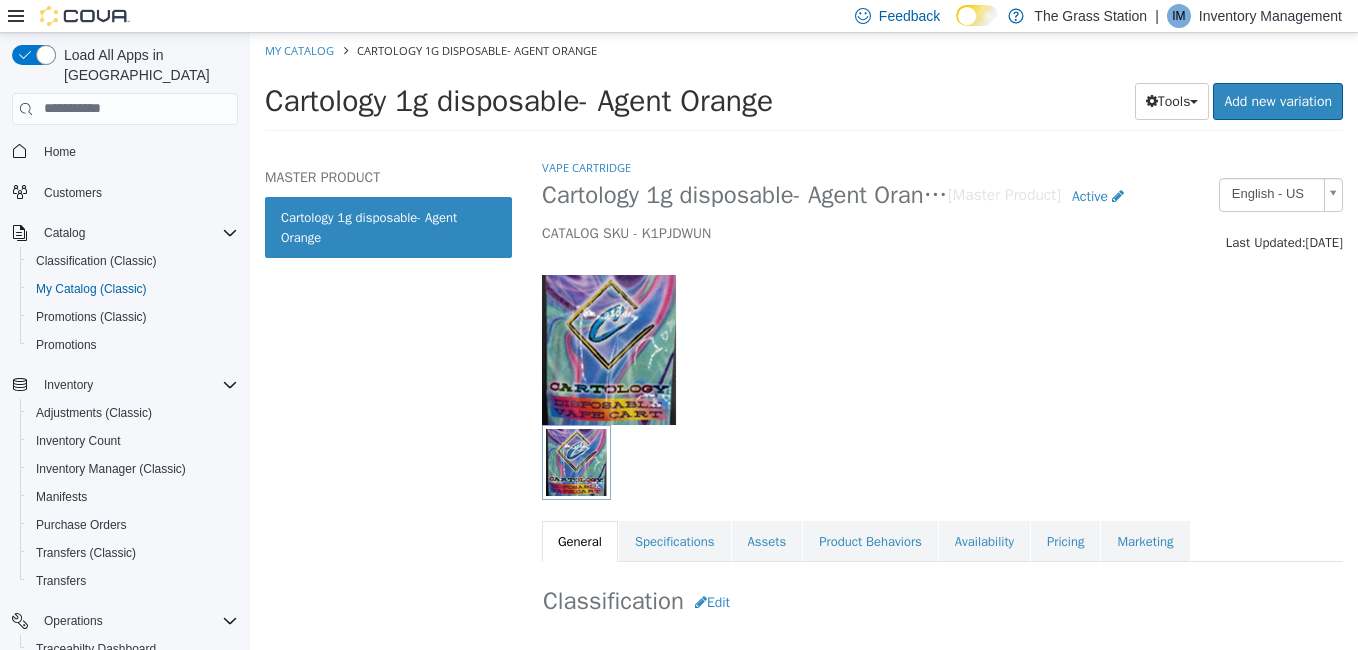 select on "**********" 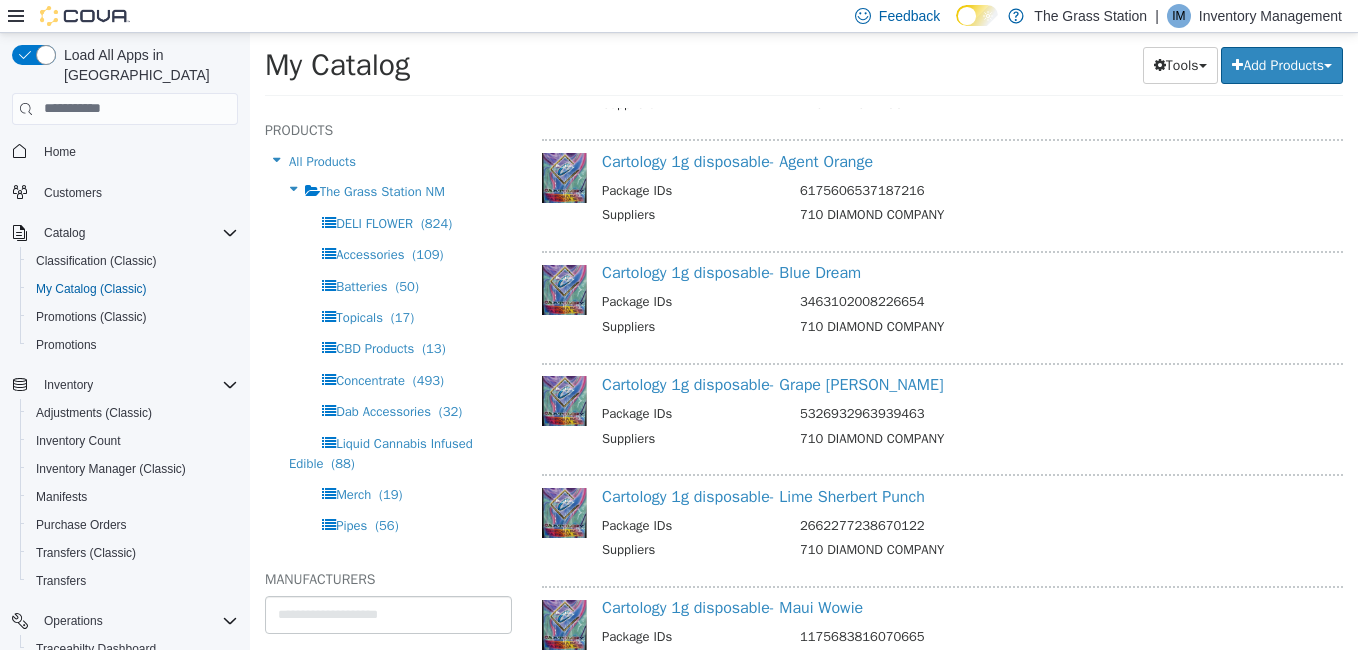 scroll, scrollTop: 11785, scrollLeft: 0, axis: vertical 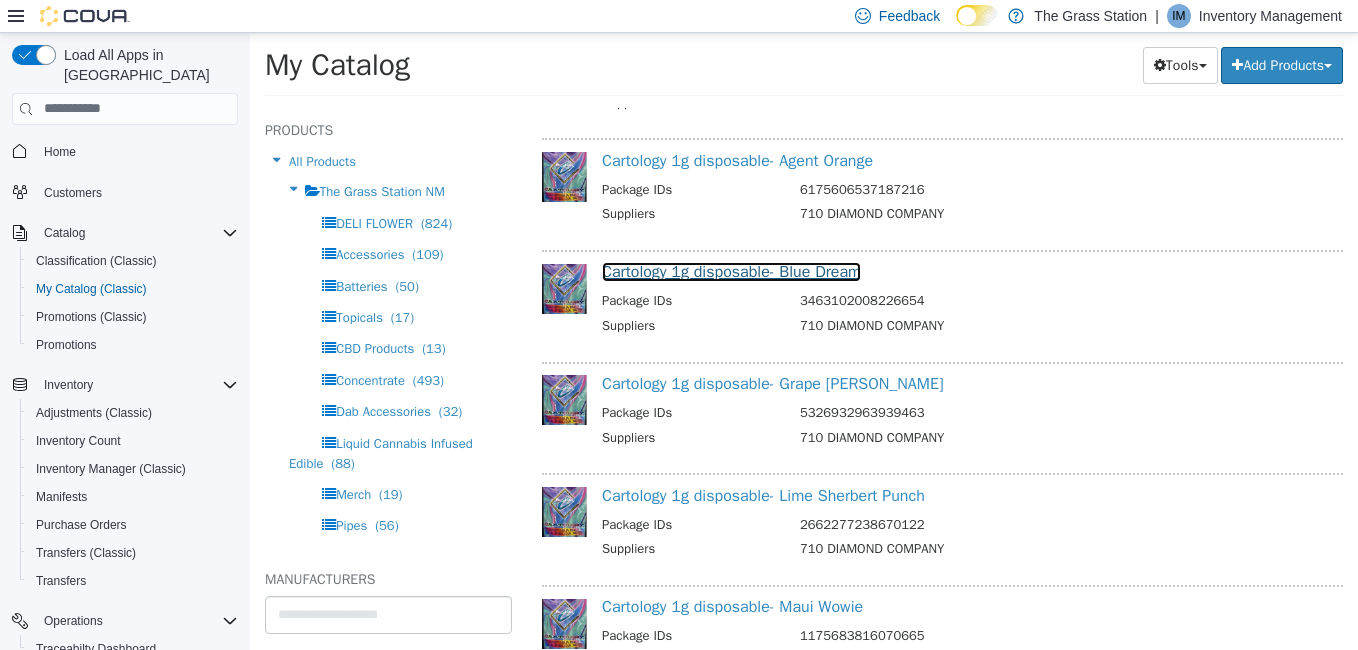 click on "Cartology 1g disposable- Blue Dream" at bounding box center (731, 271) 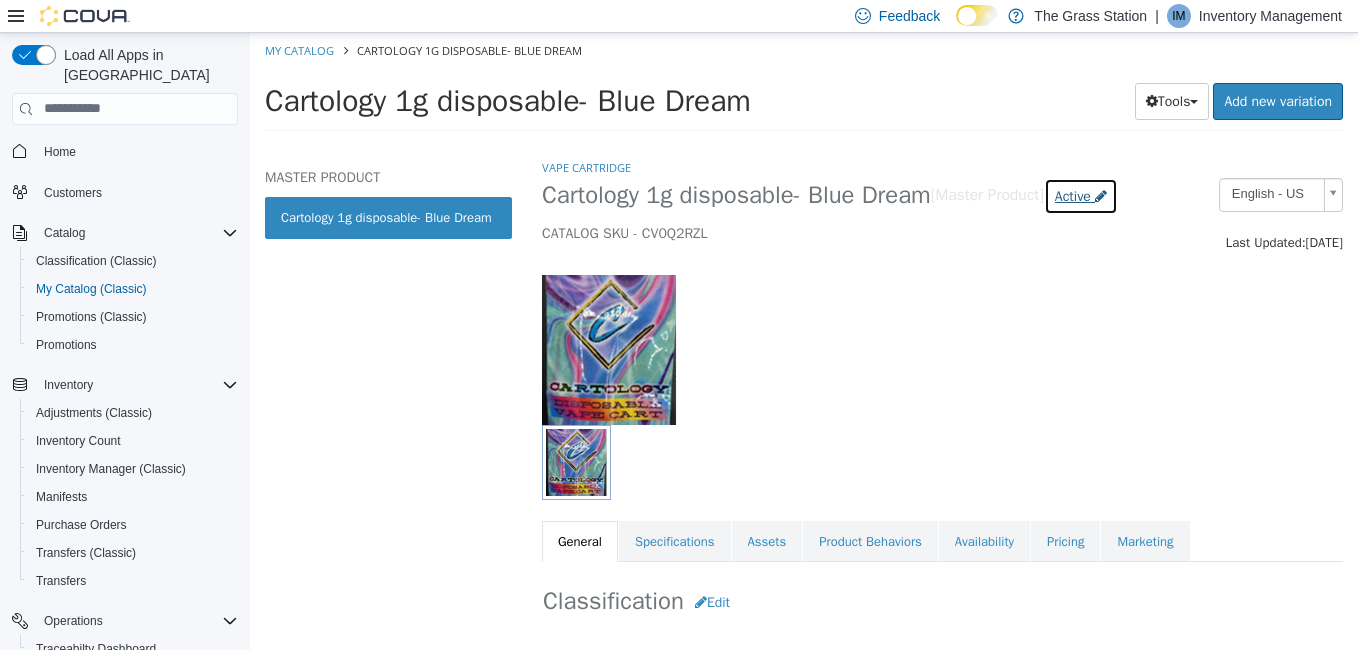 click on "Active" at bounding box center [1073, 195] 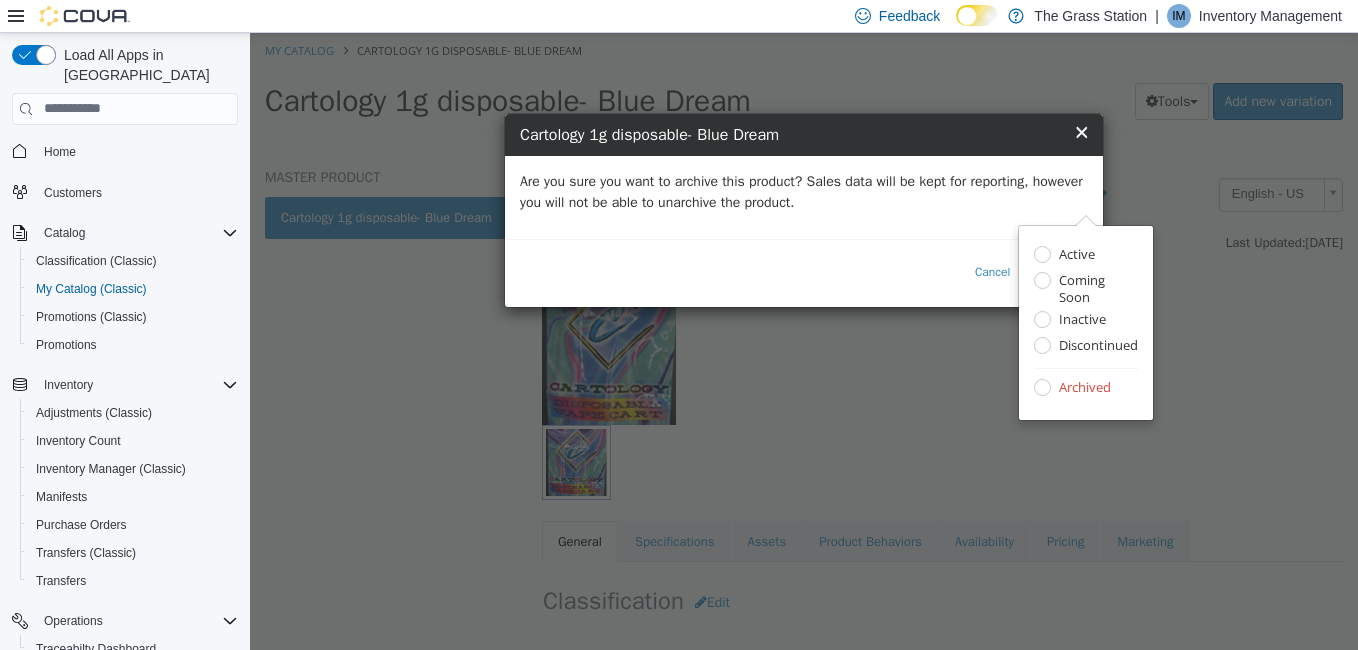 click on "Are you sure you want to archive this product? Sales data will be kept for reporting, however you will not be able to unarchive the product." at bounding box center (804, 191) 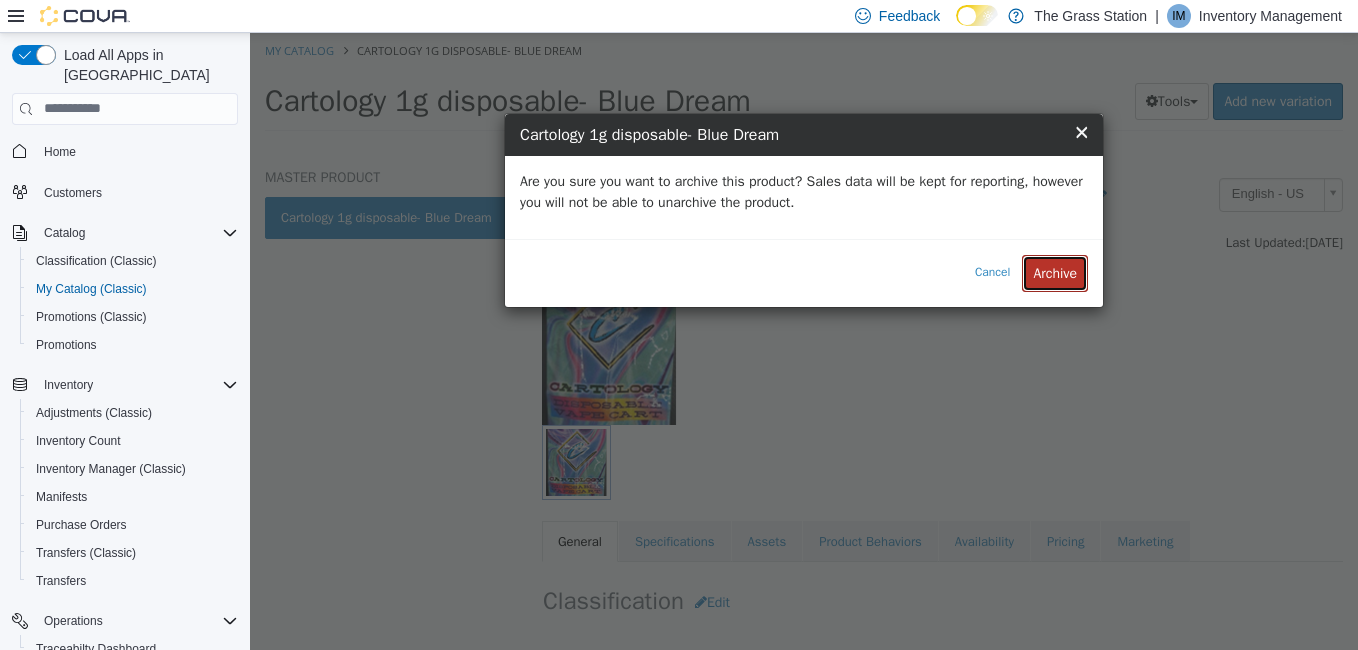 click on "Archive" at bounding box center [1055, 272] 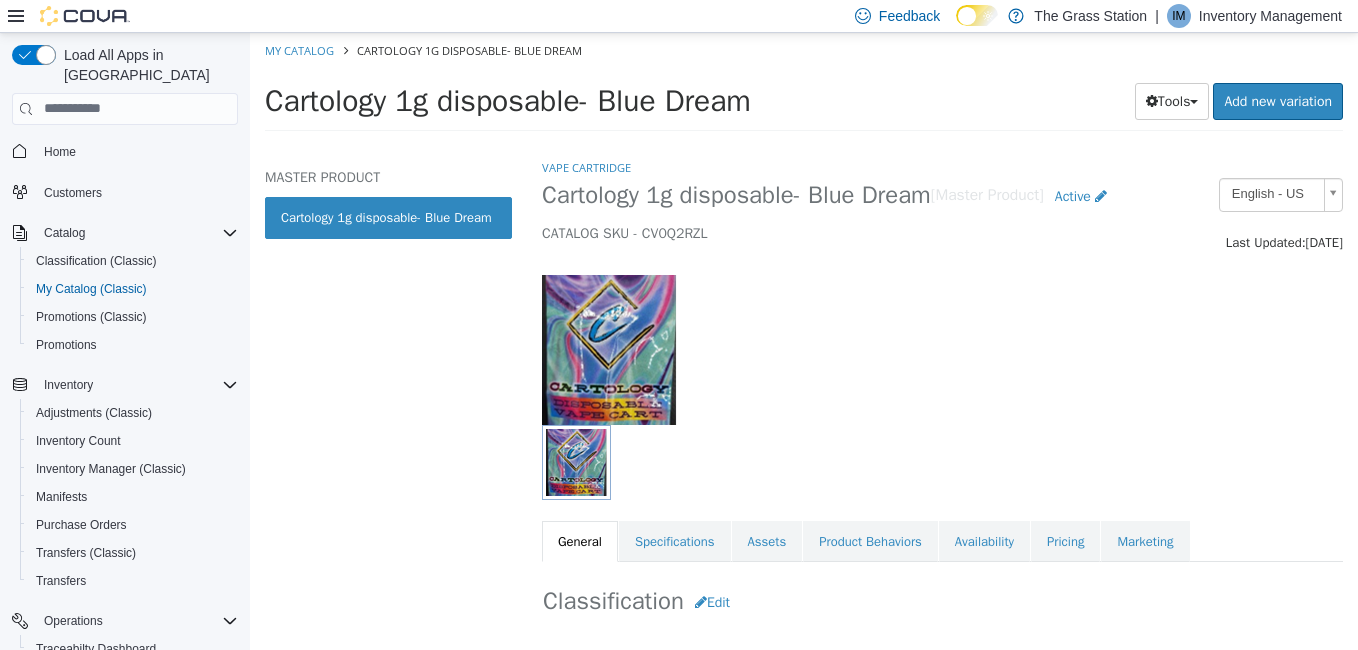 select on "**********" 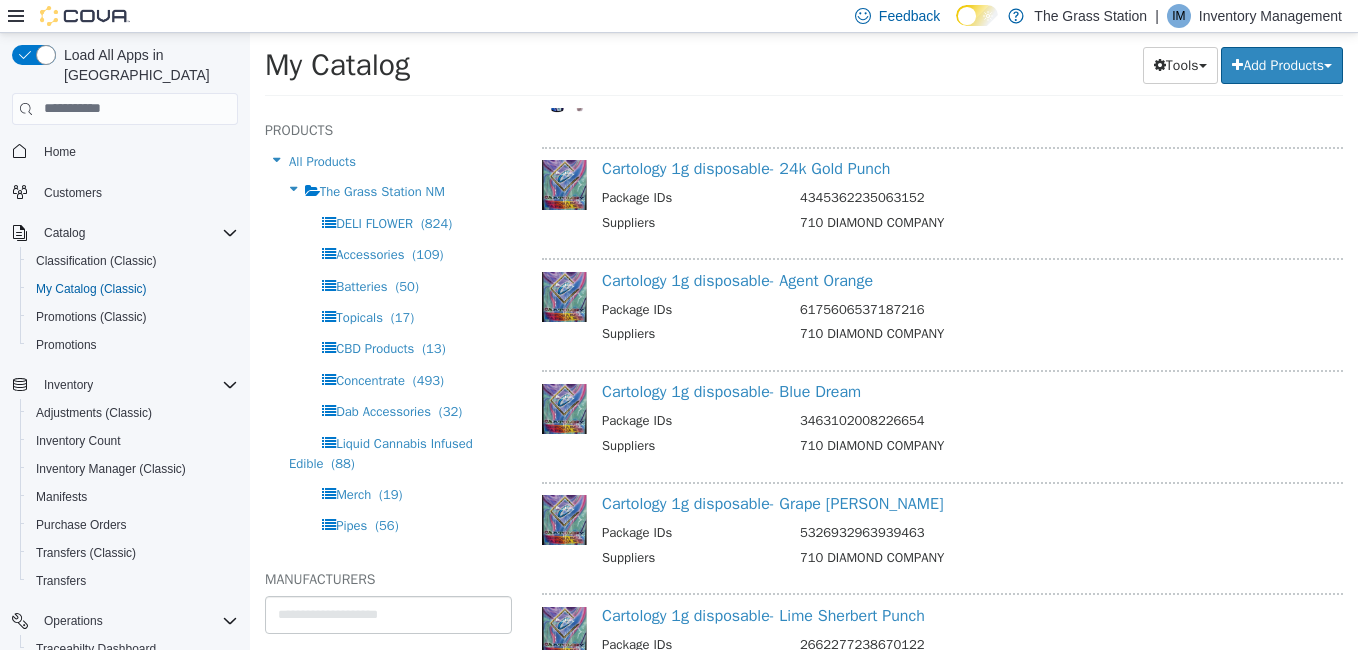 scroll, scrollTop: 11668, scrollLeft: 0, axis: vertical 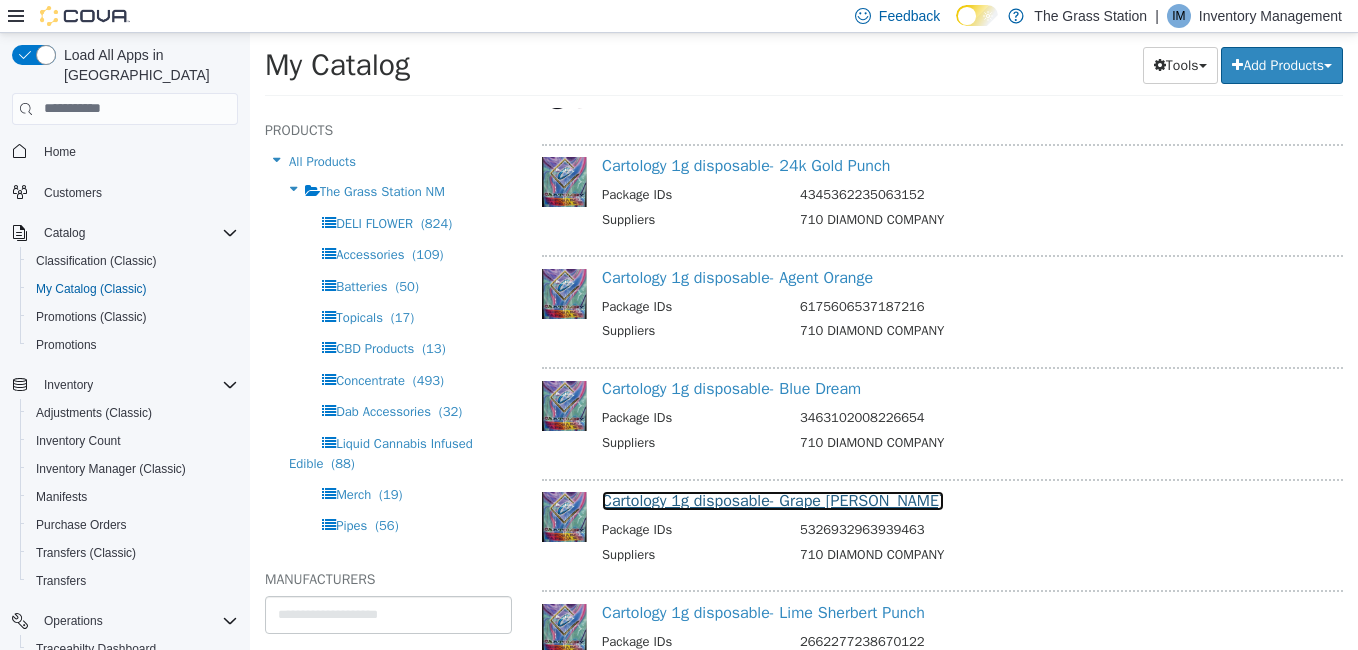 click on "Cartology 1g disposable- Grape Goji Og" at bounding box center [773, 500] 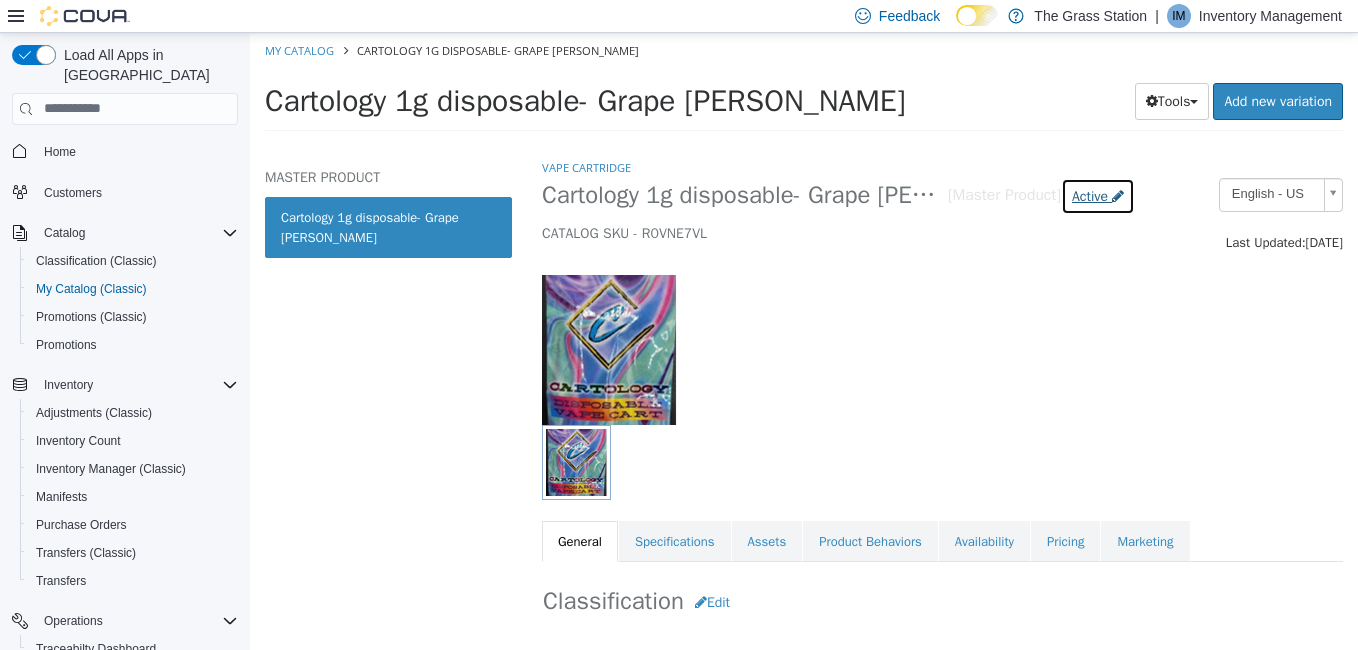 click on "Active" at bounding box center [1090, 195] 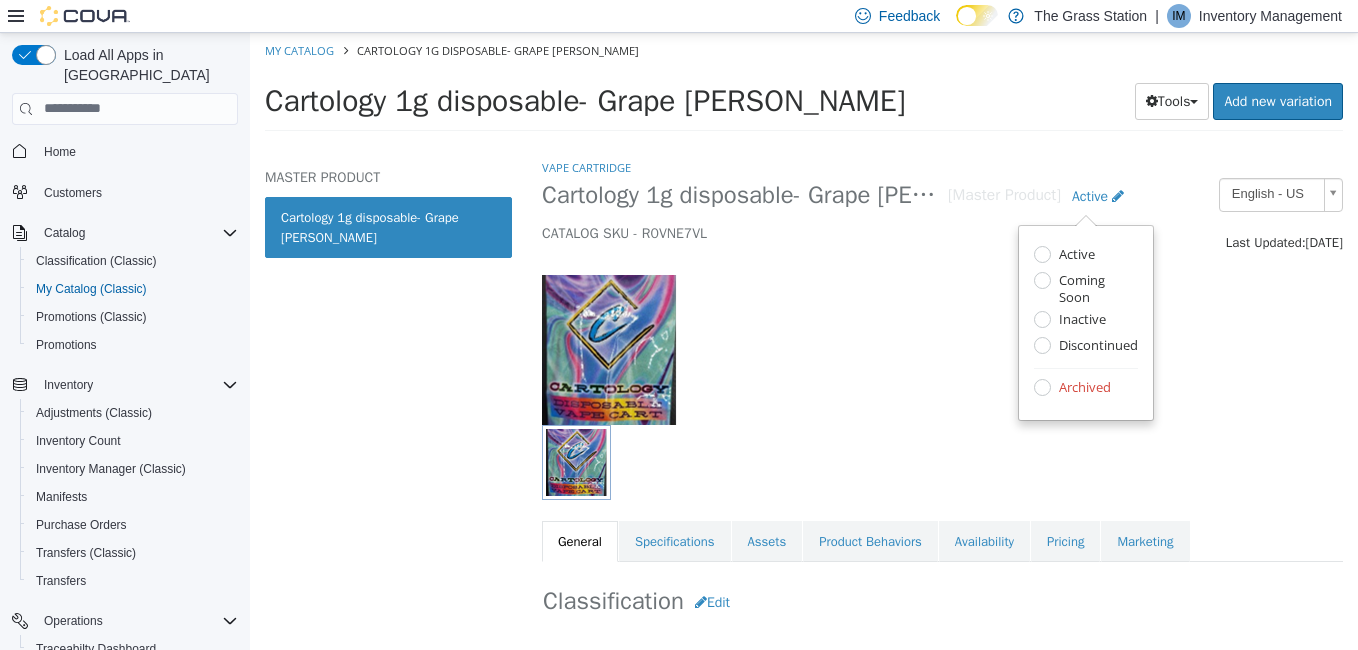 click on "Archived" at bounding box center (1086, 388) 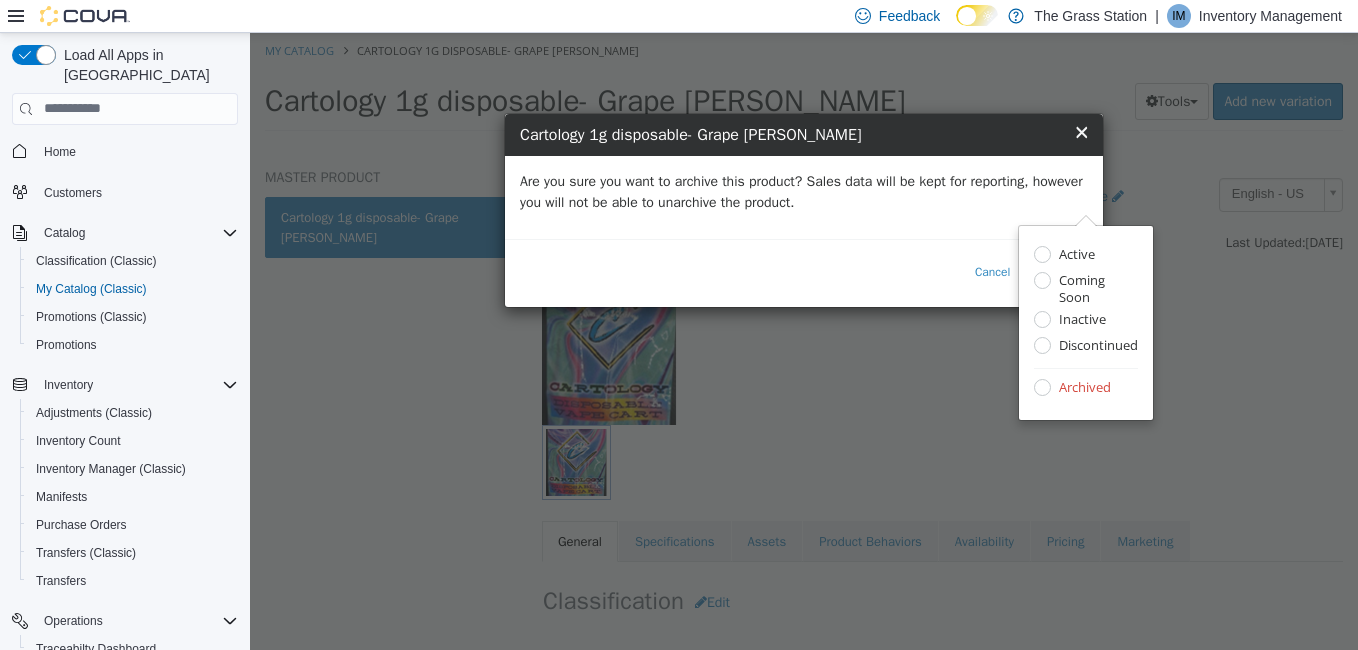 click on "Are you sure you want to archive this product? Sales data will be kept for reporting, however you will not be able to unarchive the product." at bounding box center (804, 191) 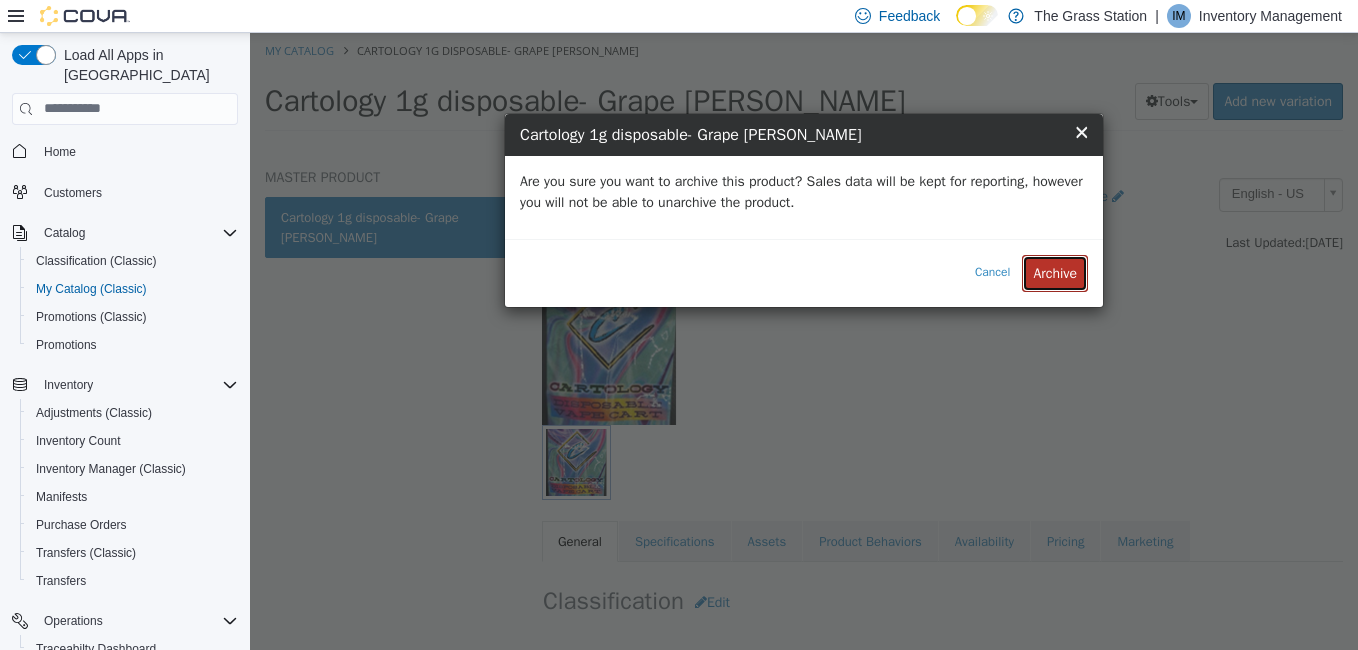 click on "Archive" at bounding box center (1055, 272) 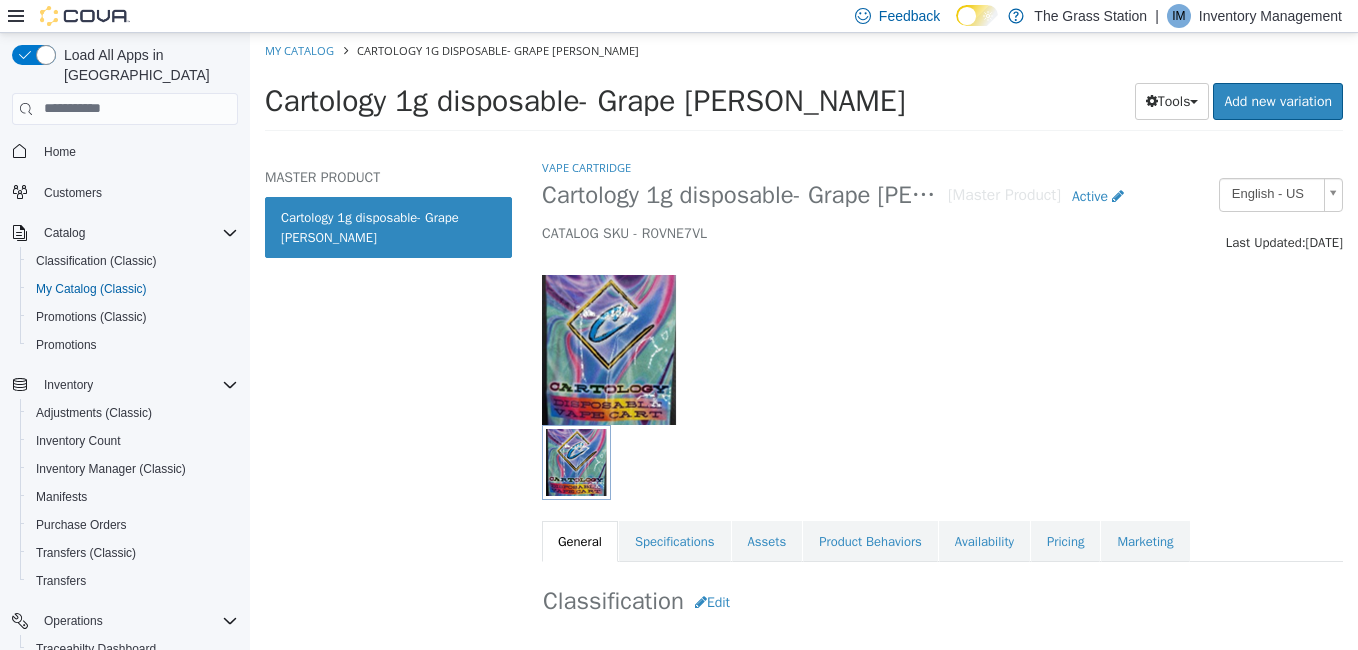 select on "**********" 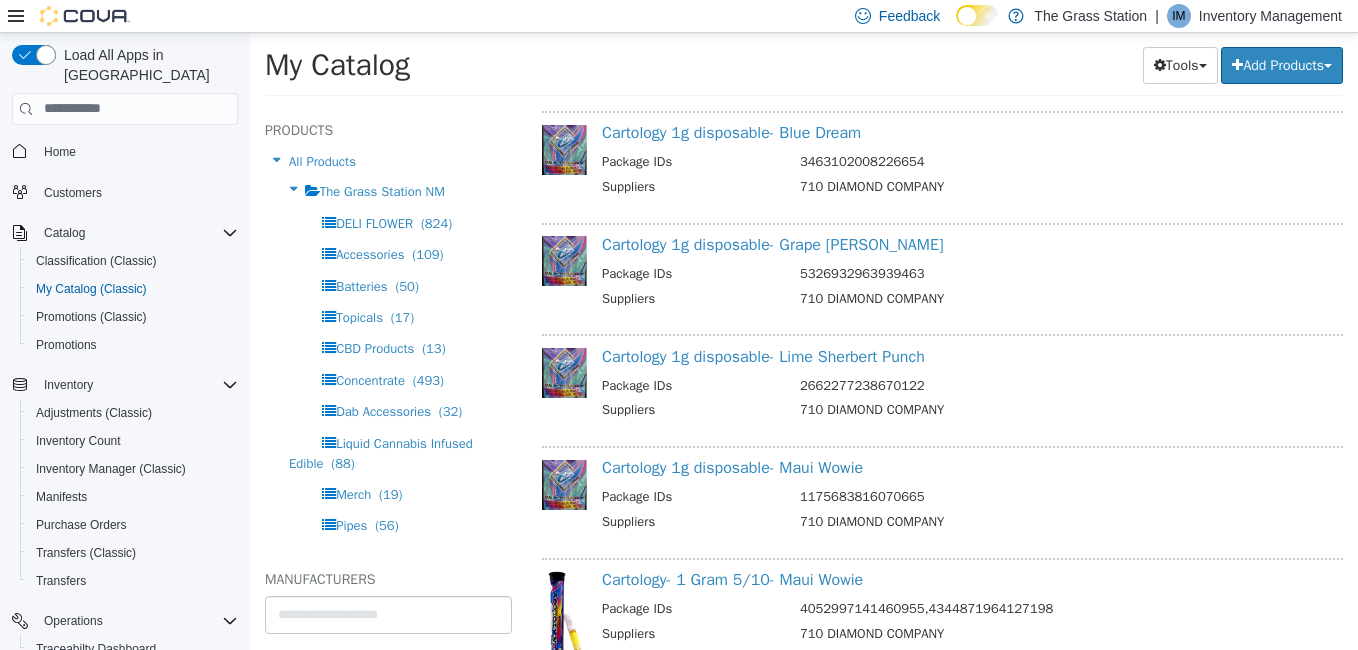 scroll, scrollTop: 11925, scrollLeft: 0, axis: vertical 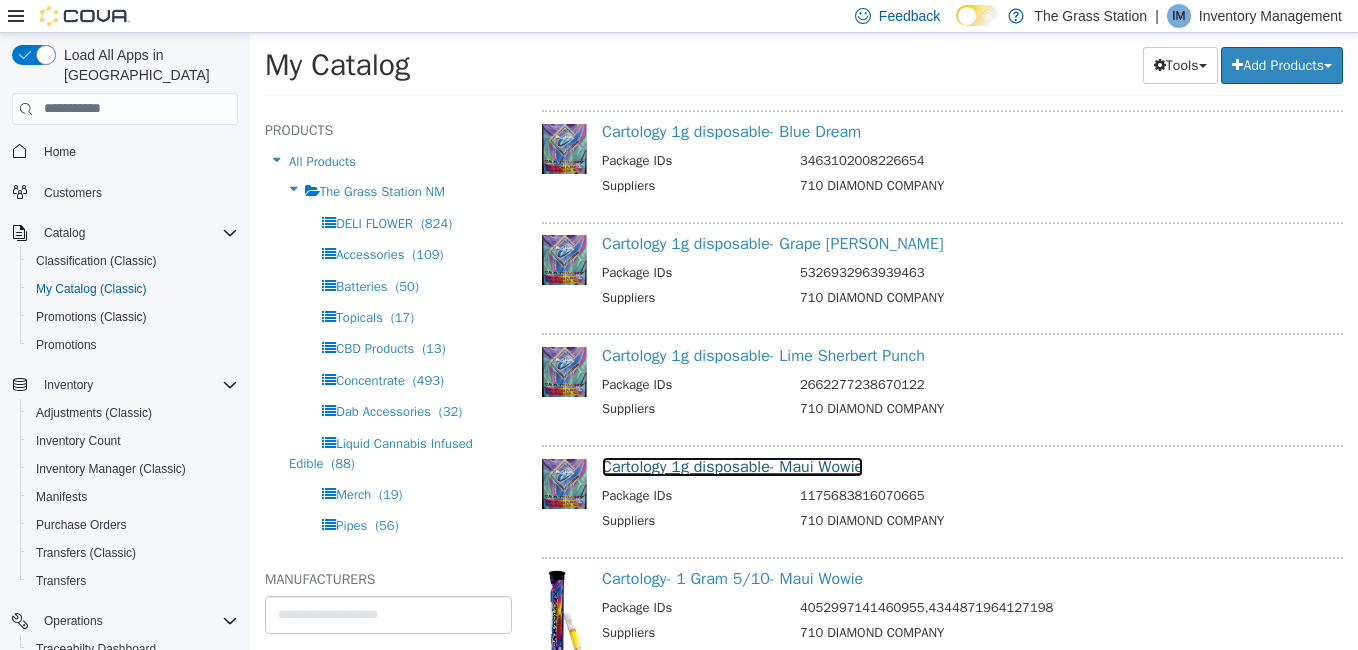 click on "Cartology 1g disposable- Maui Wowie" at bounding box center (732, 466) 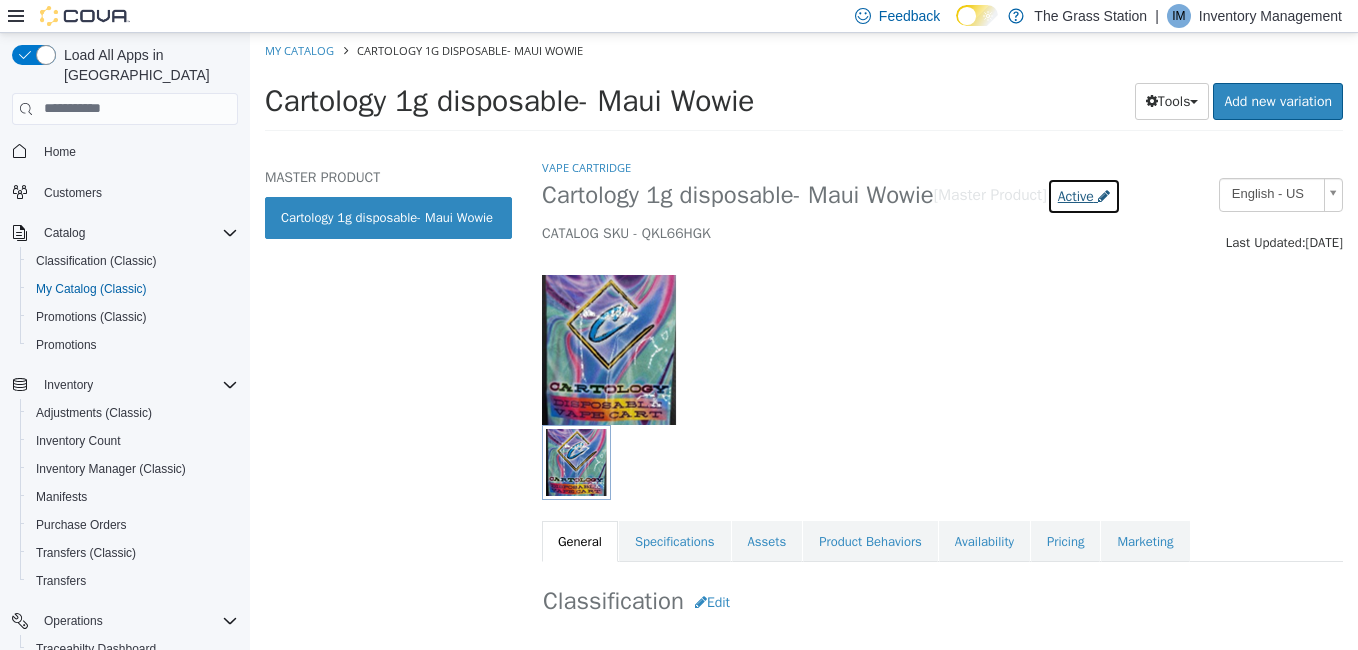click on "Active" at bounding box center (1076, 195) 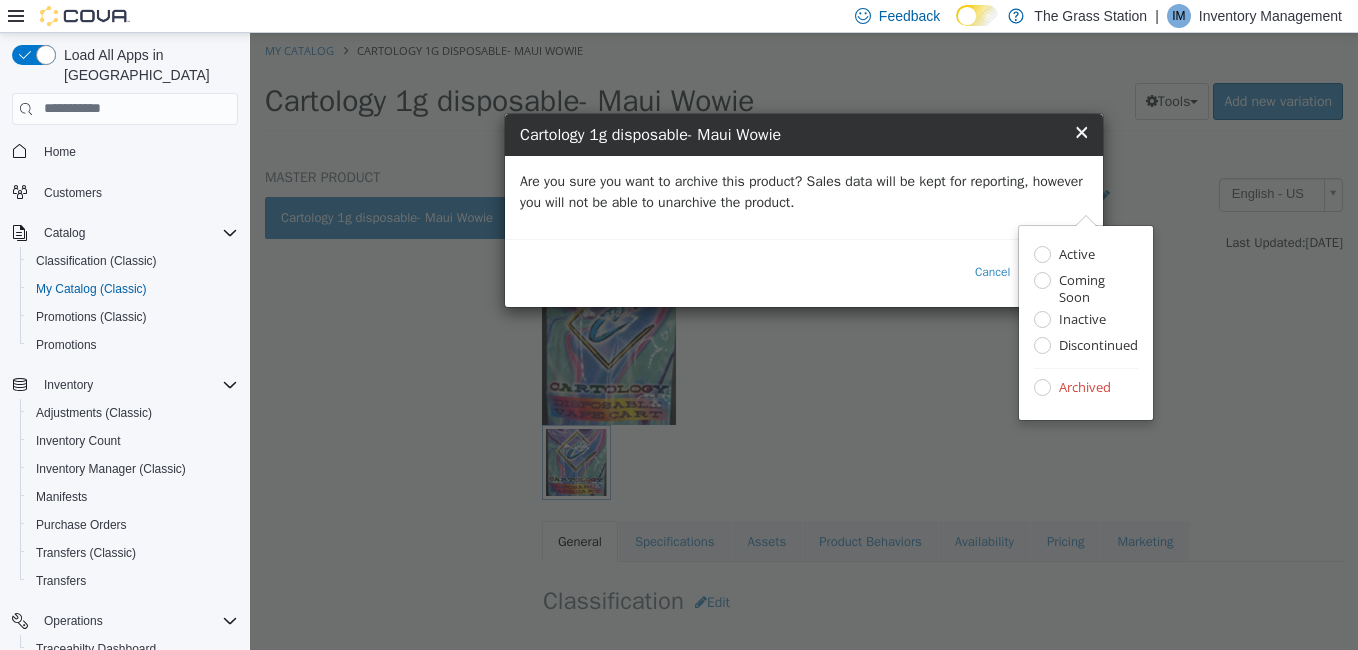 click on "Are you sure you want to archive this product? Sales data will be kept for reporting, however you will not be able to unarchive the product." at bounding box center (804, 191) 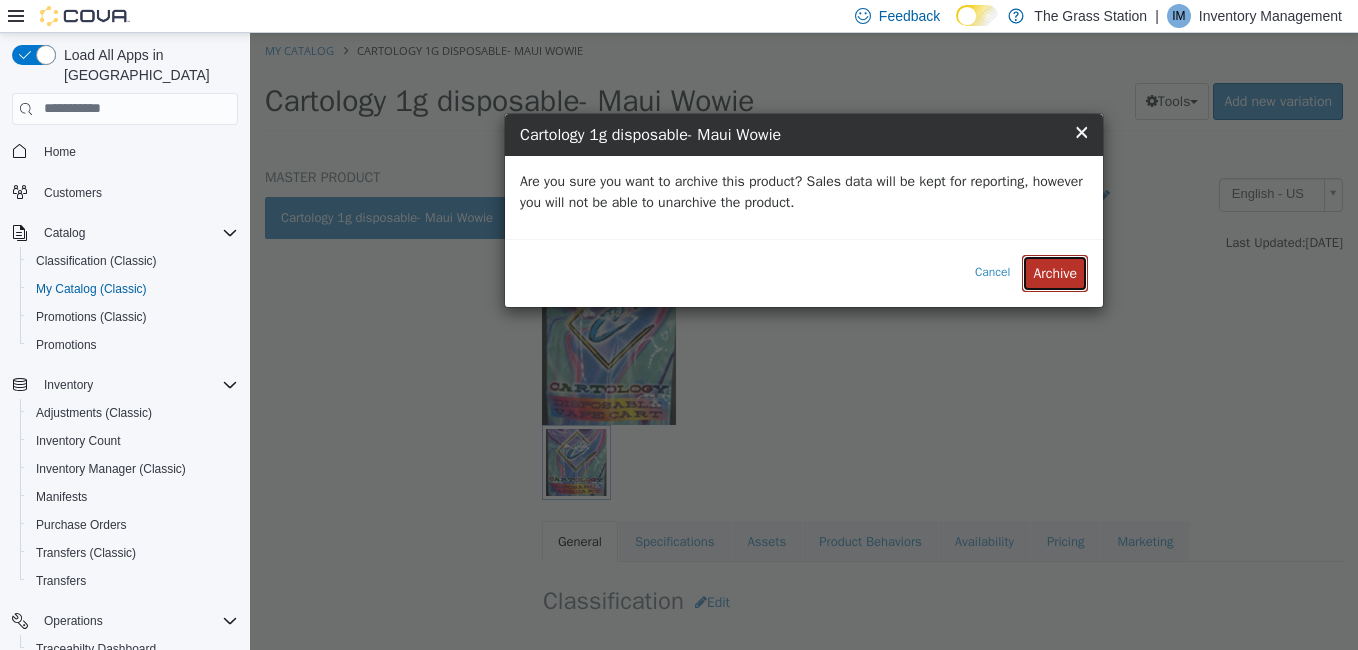 click on "Archive" at bounding box center (1055, 272) 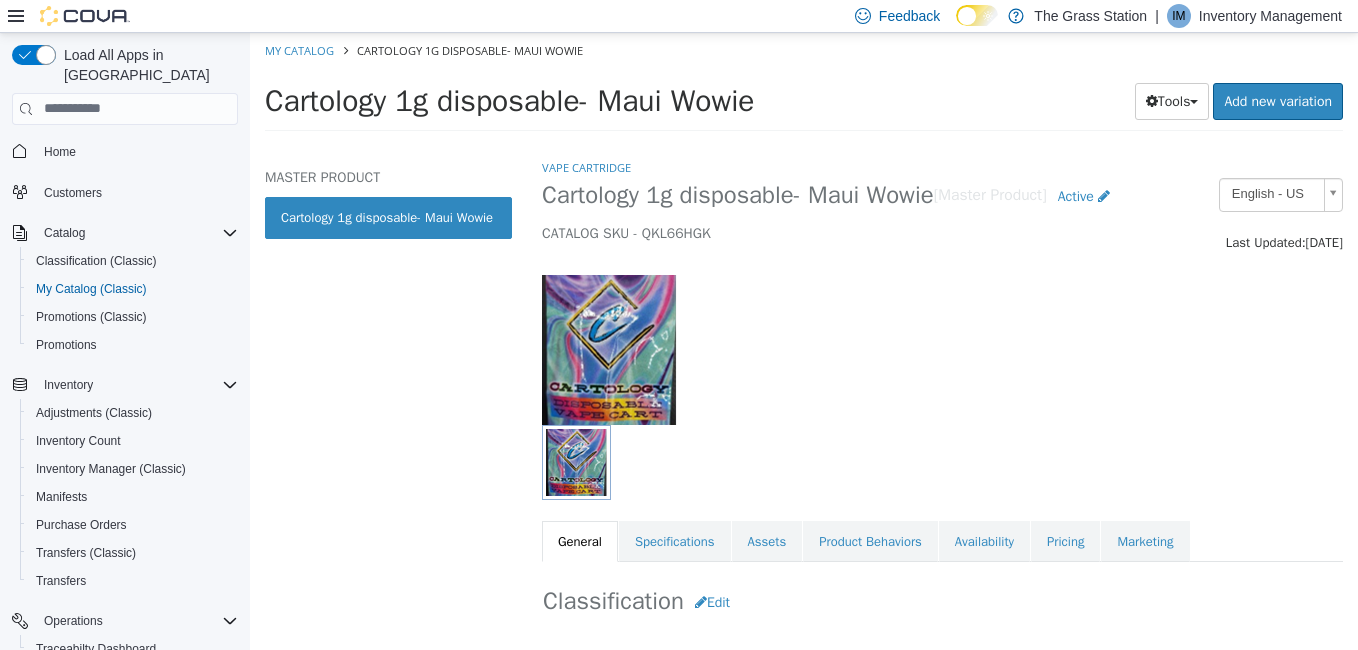 select on "**********" 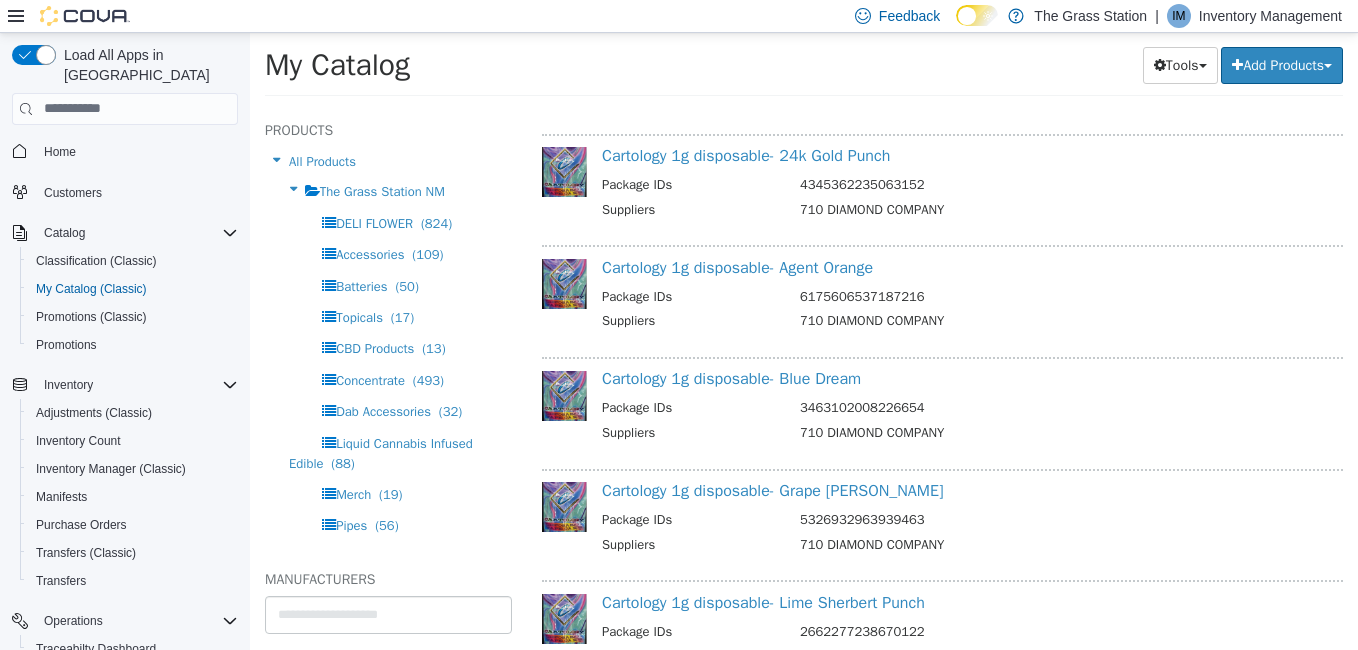 scroll, scrollTop: 12013, scrollLeft: 0, axis: vertical 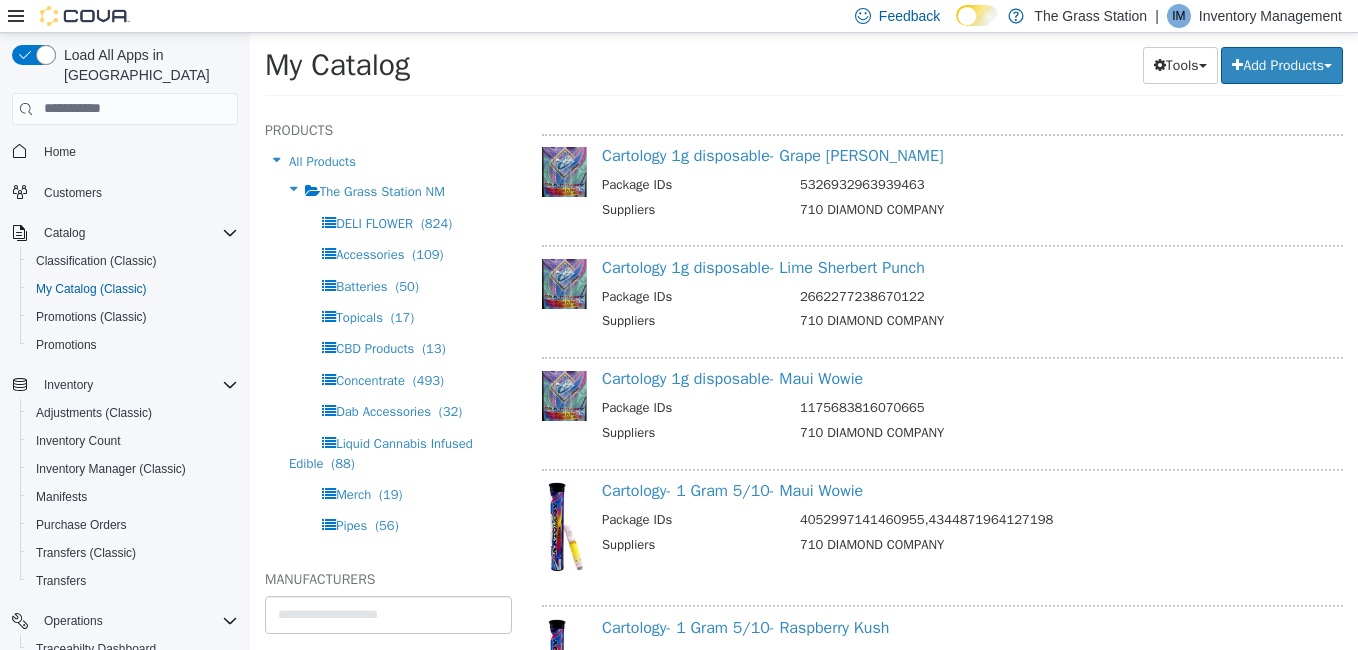 click on "Cartology 1g disposable- Grape Goji Og
Package IDs 5326932963939463
Suppliers 710 DIAMOND COMPANY" at bounding box center [968, 189] 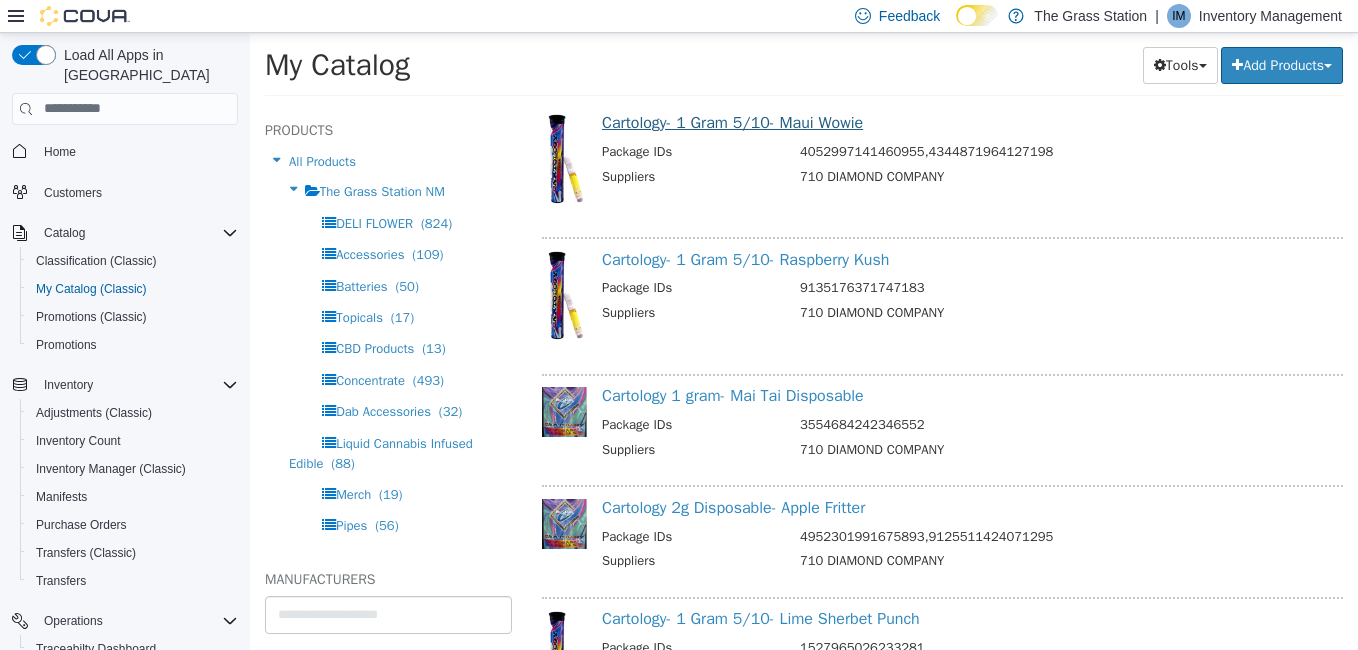 scroll, scrollTop: 12384, scrollLeft: 0, axis: vertical 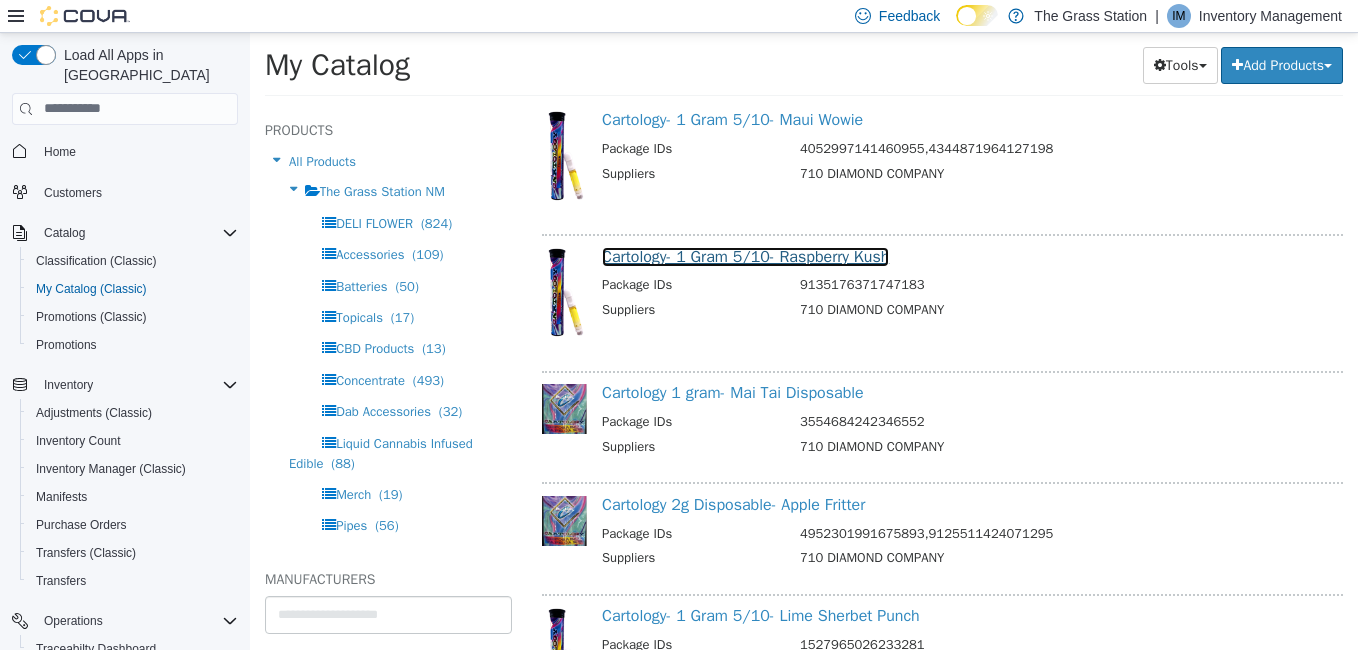 click on "Cartology- 1 Gram 5/10- Raspberry Kush" at bounding box center (745, 256) 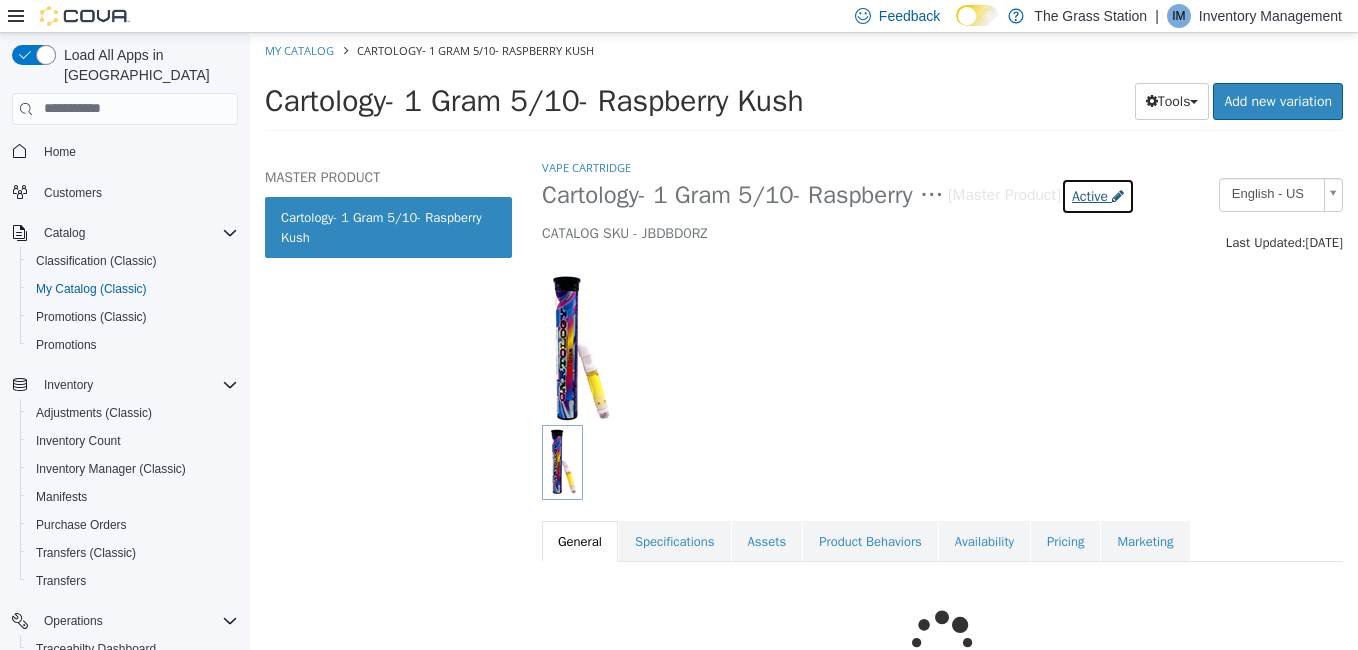 click on "Active" at bounding box center [1098, 195] 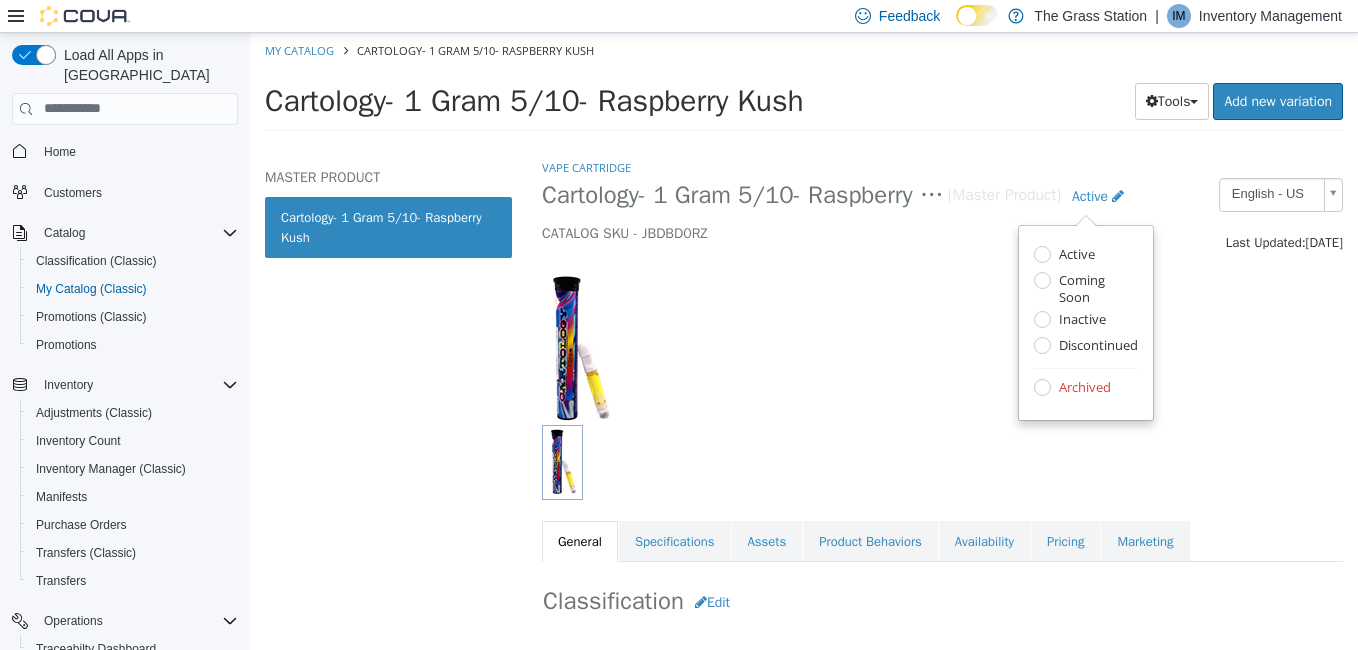 click on "Archived" at bounding box center [1082, 388] 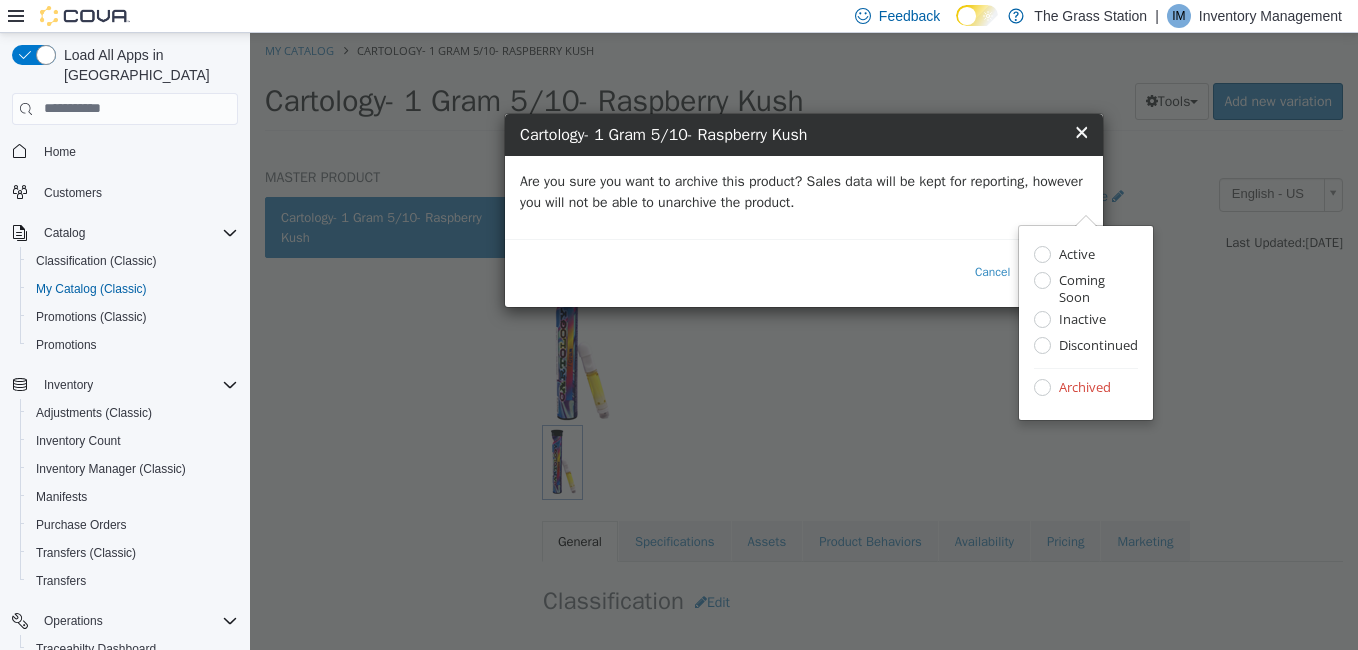 click on "Are you sure you want to archive this product? Sales data will be kept for reporting, however you will not be able to unarchive the product." at bounding box center (804, 191) 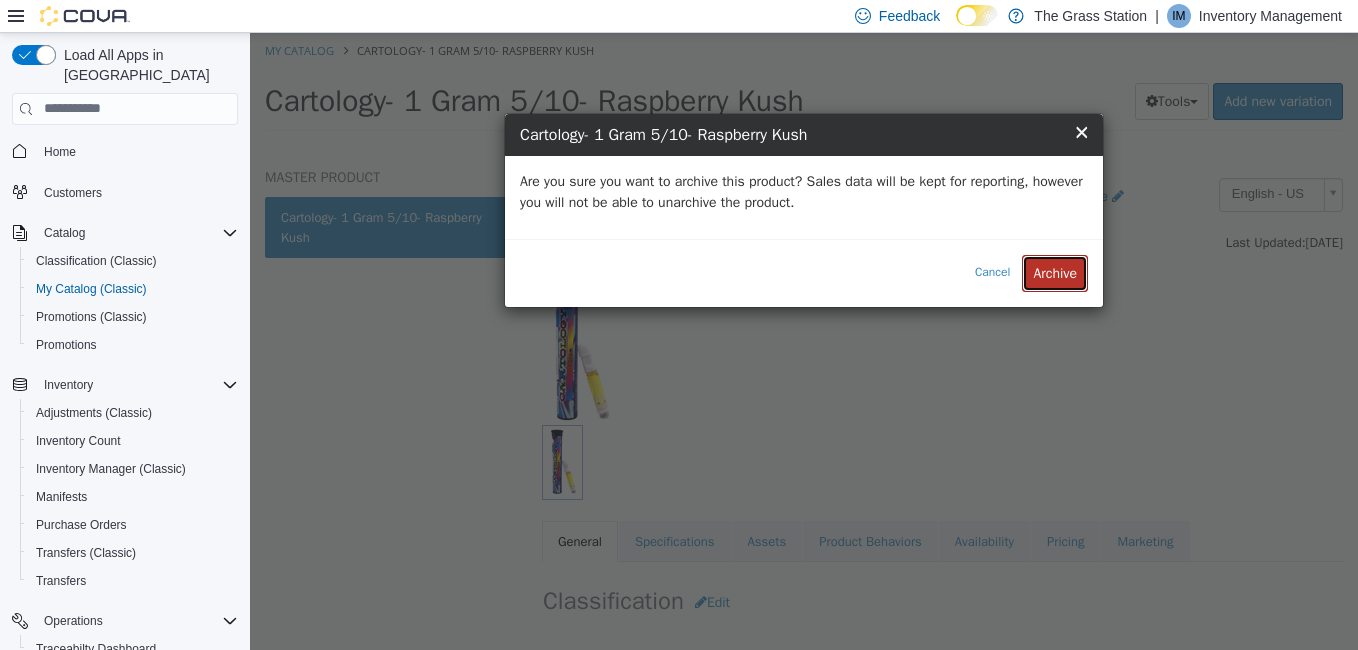 click on "Archive" at bounding box center [1055, 272] 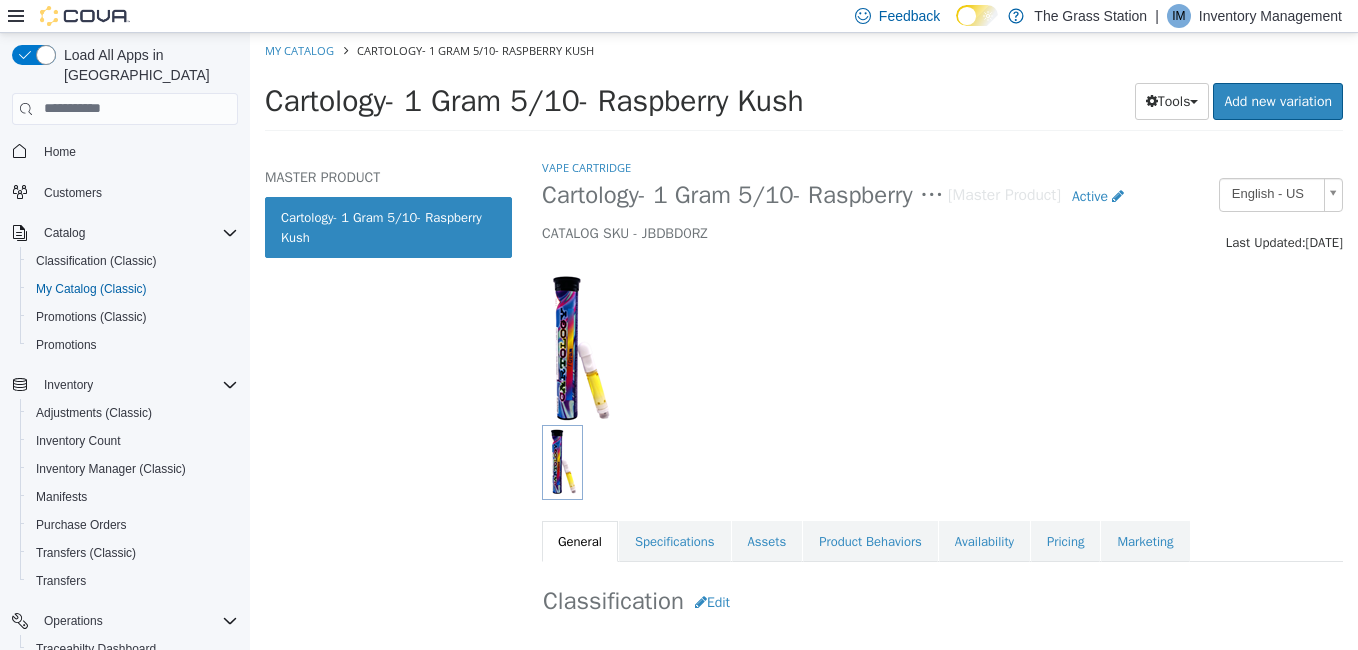 select on "**********" 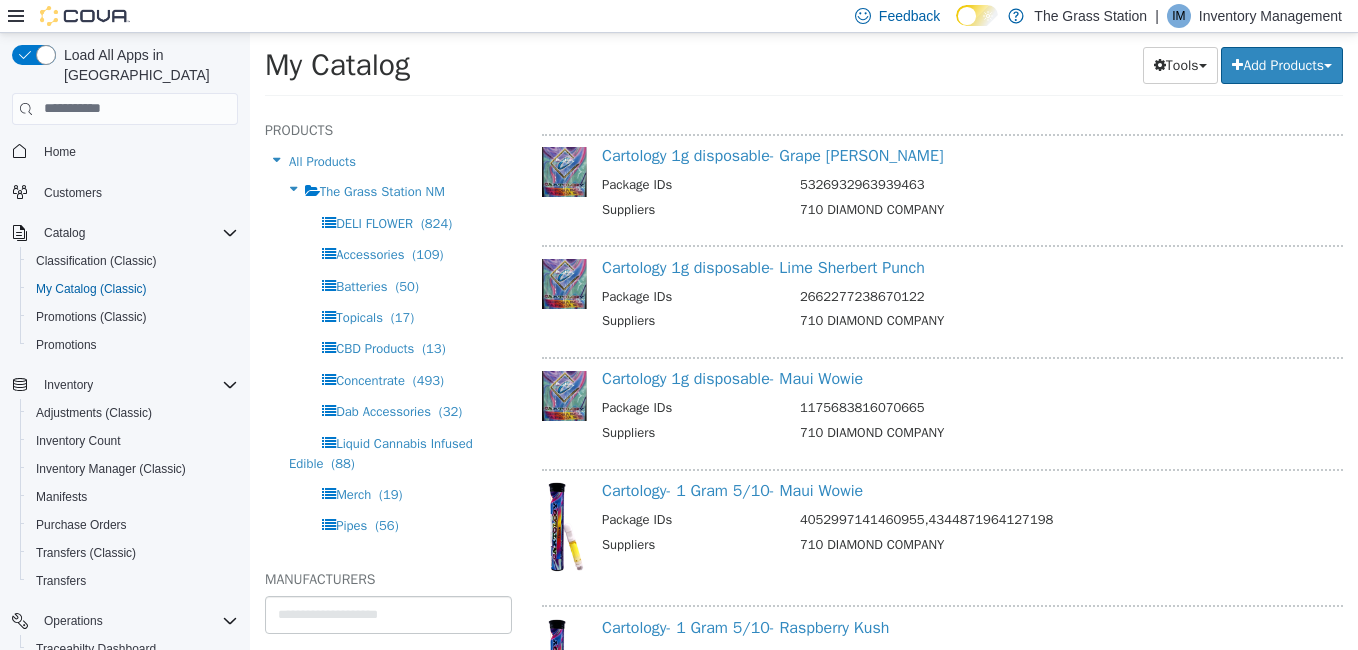 scroll, scrollTop: 12398, scrollLeft: 0, axis: vertical 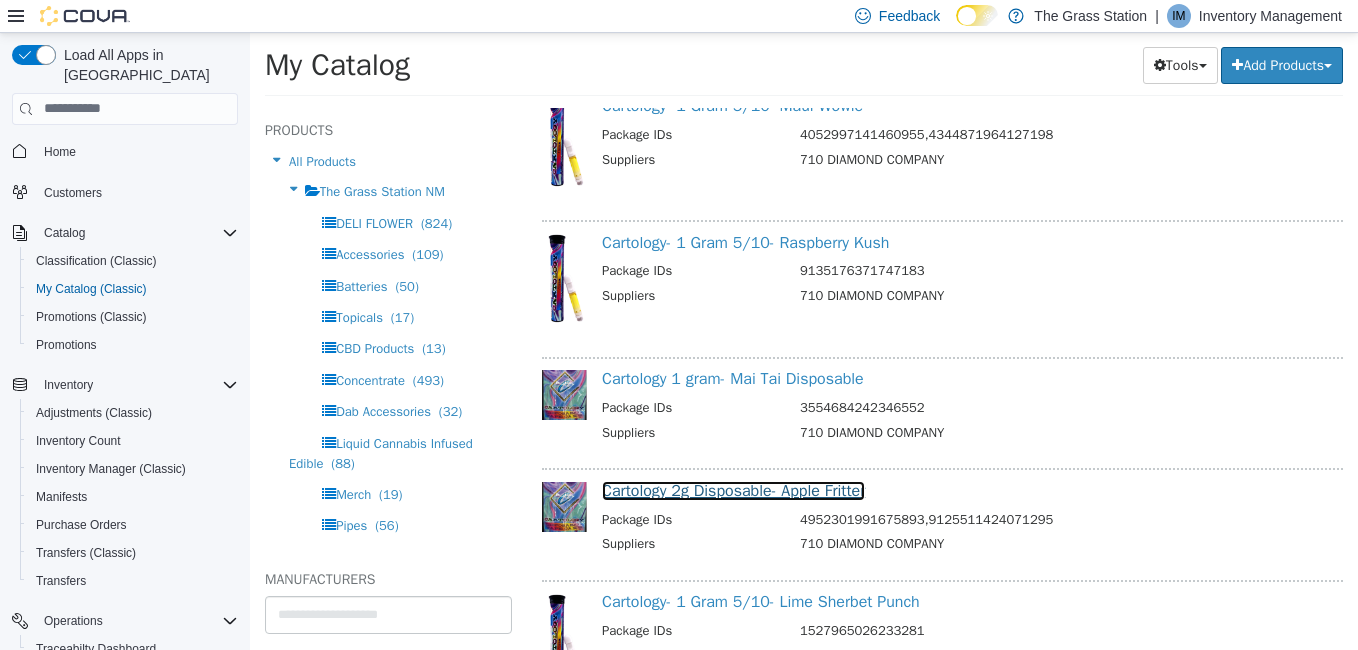 click on "Cartology 2g Disposable- Apple Fritter" at bounding box center [733, 490] 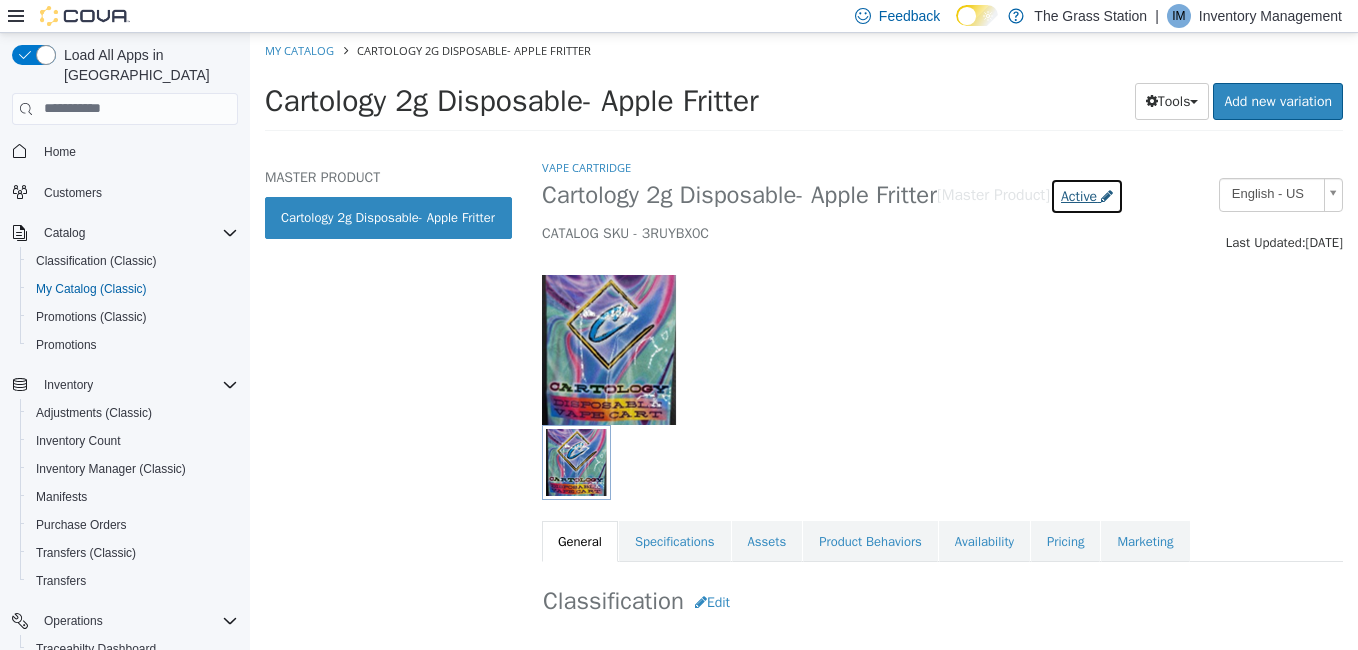 click on "Active" at bounding box center [1079, 195] 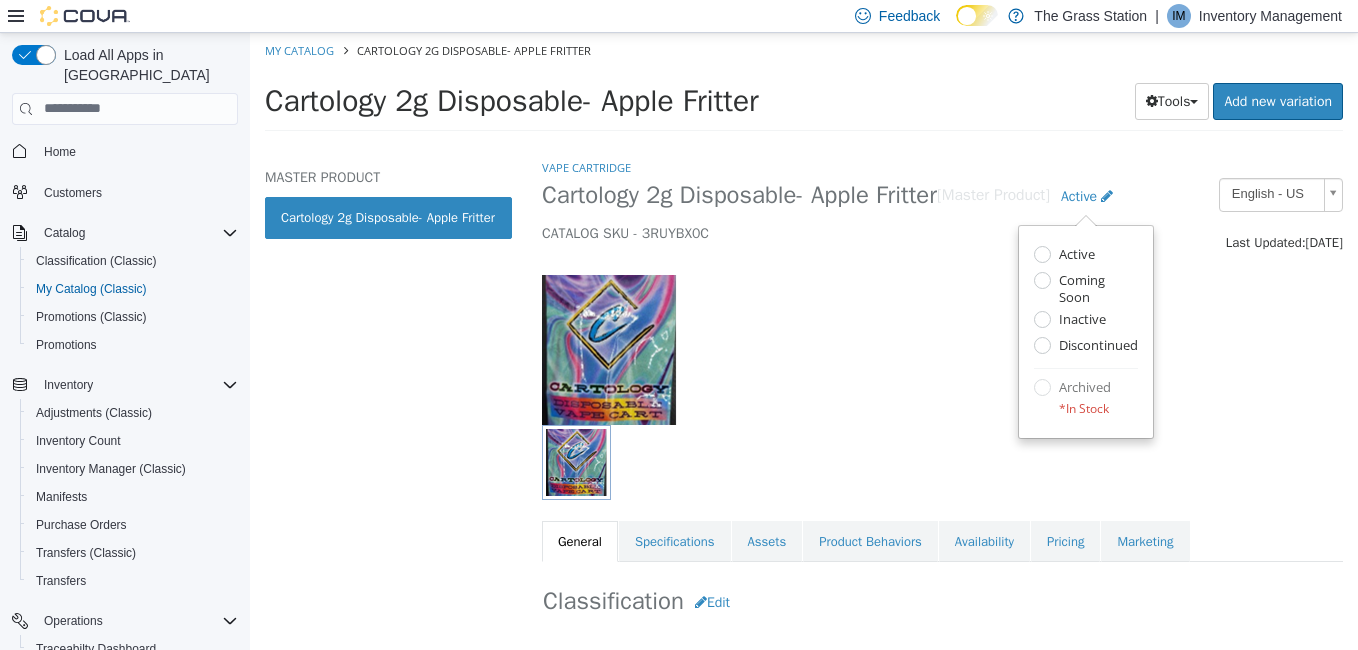 select on "**********" 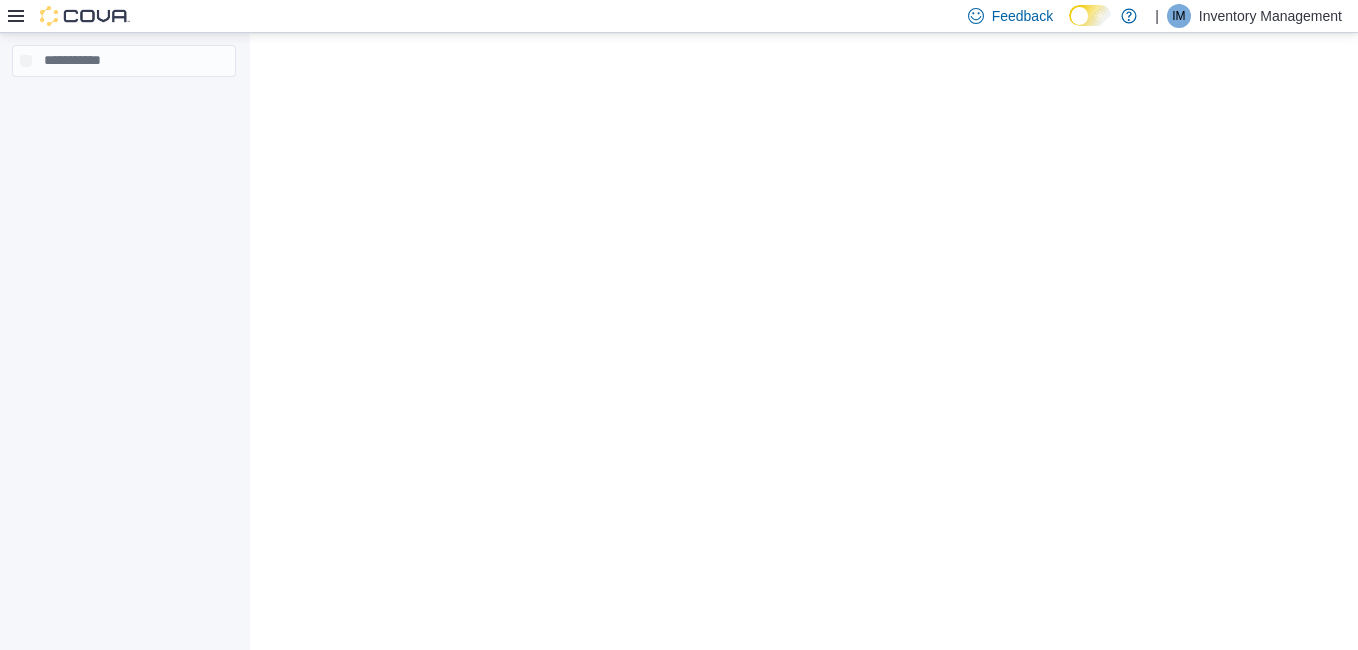 scroll, scrollTop: 0, scrollLeft: 0, axis: both 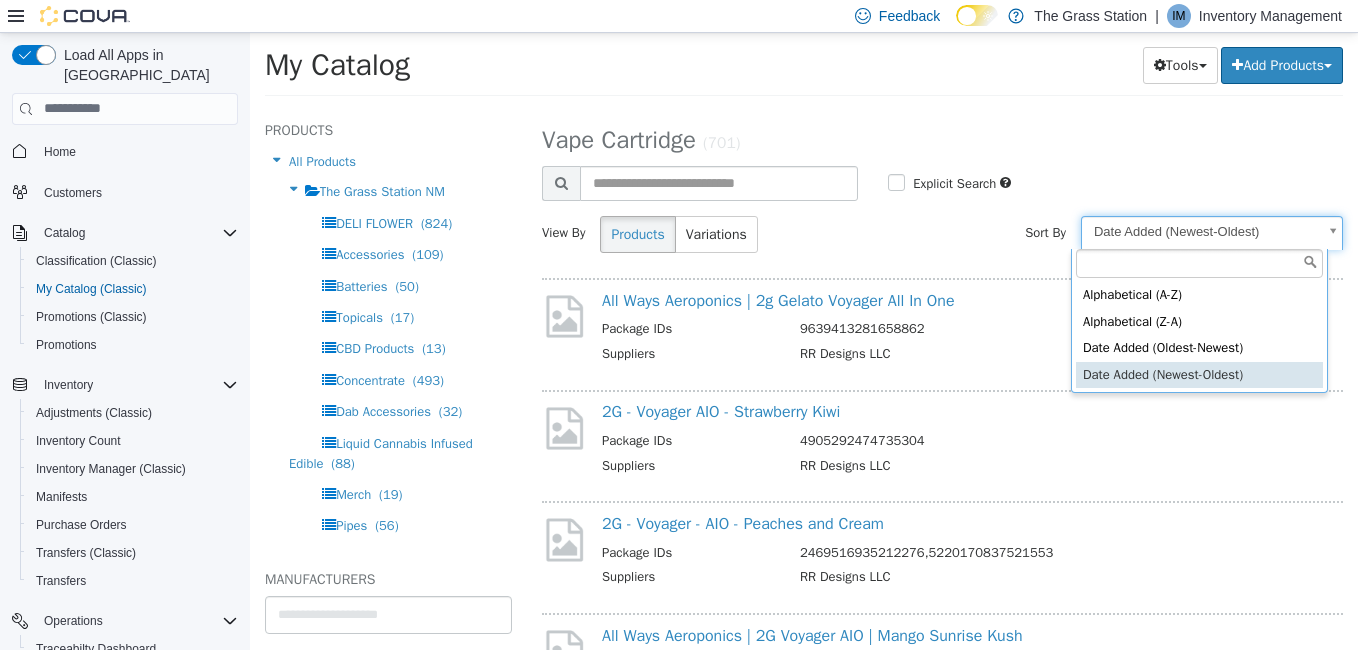 click on "**********" at bounding box center (804, 70) 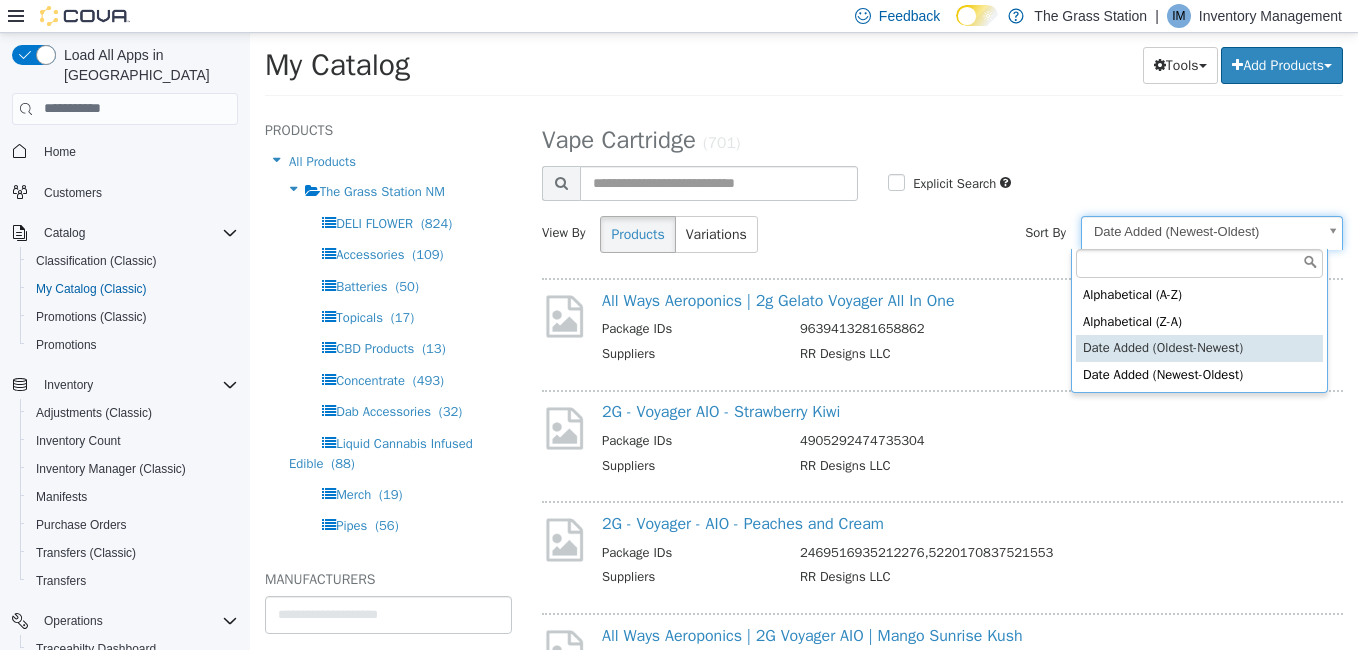 select on "**********" 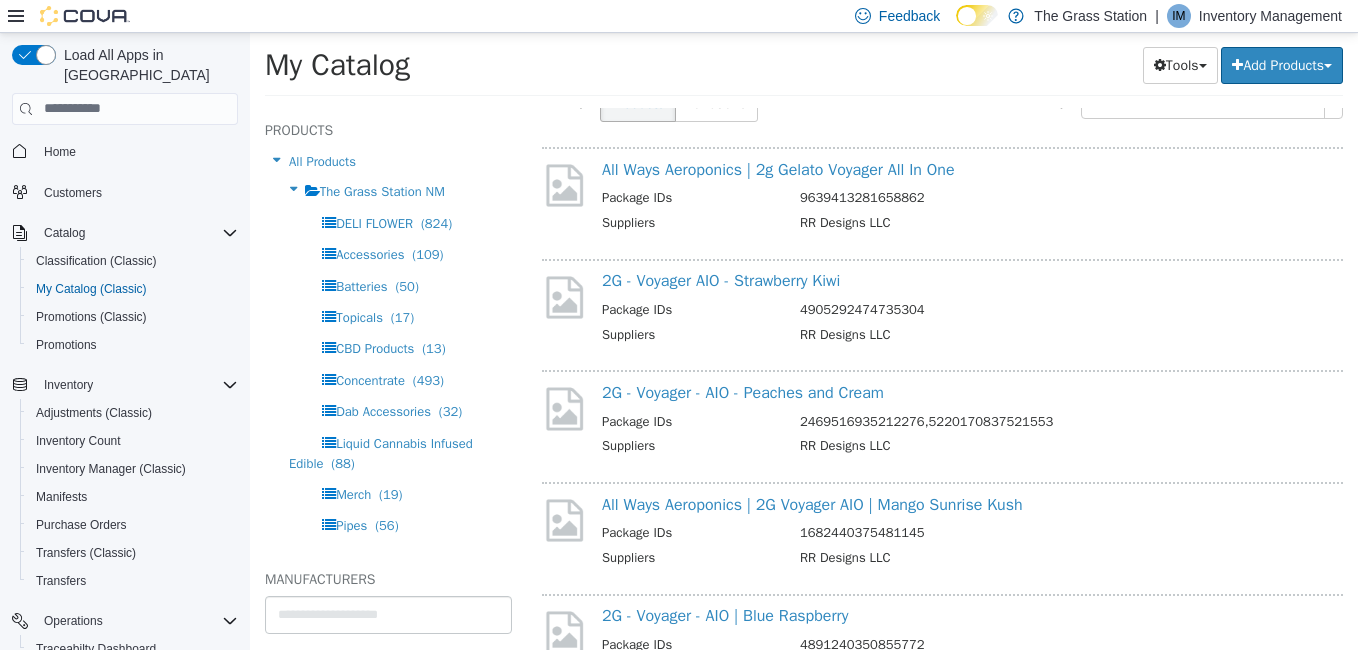 select on "**********" 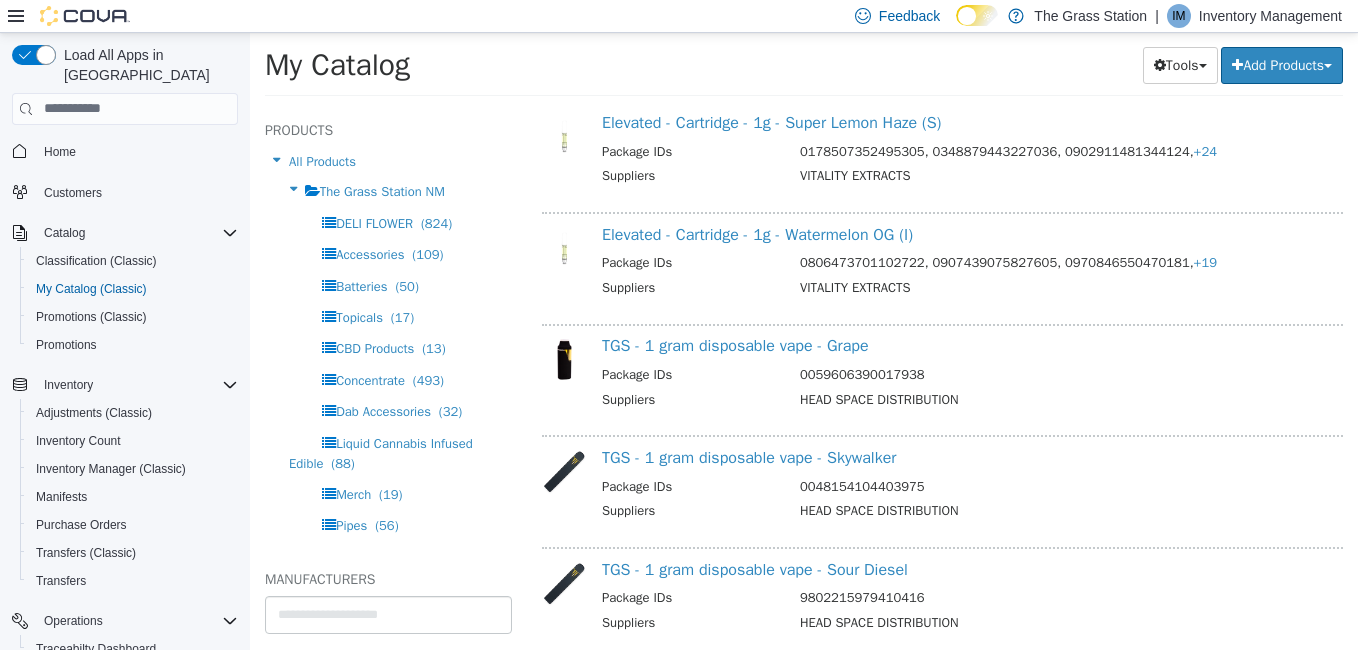 scroll, scrollTop: 1975, scrollLeft: 0, axis: vertical 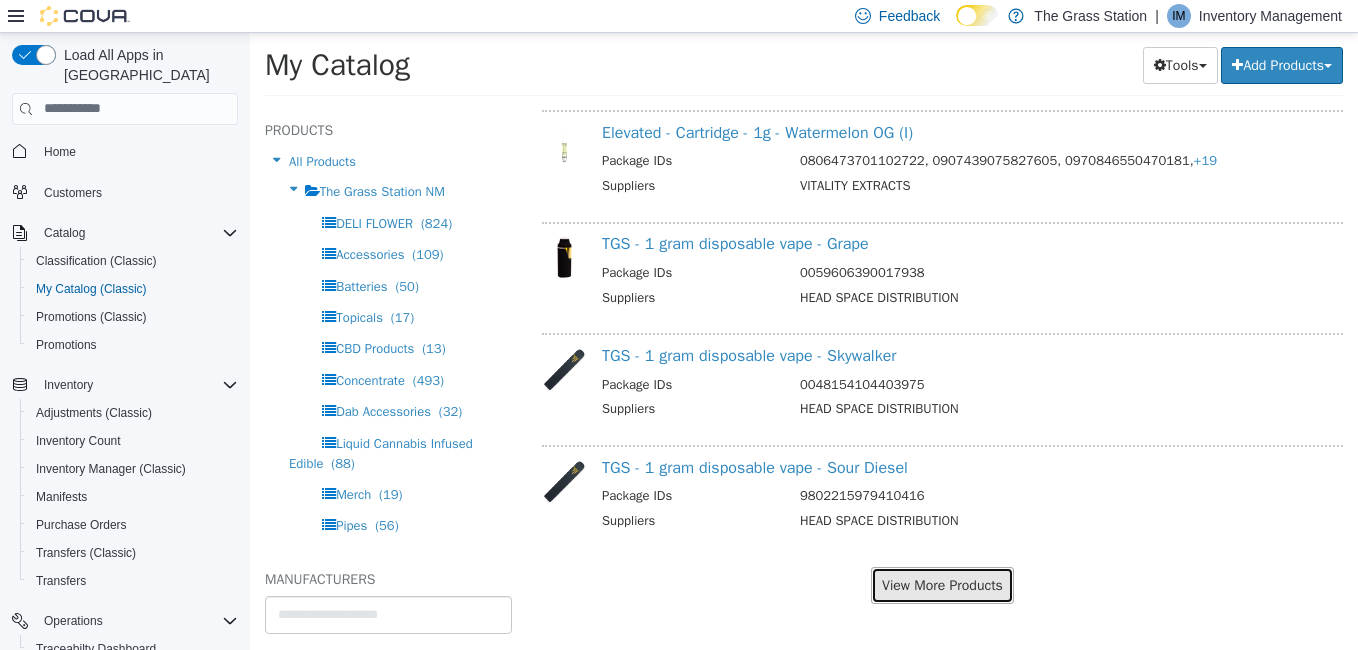click on "View More Products" at bounding box center (942, 584) 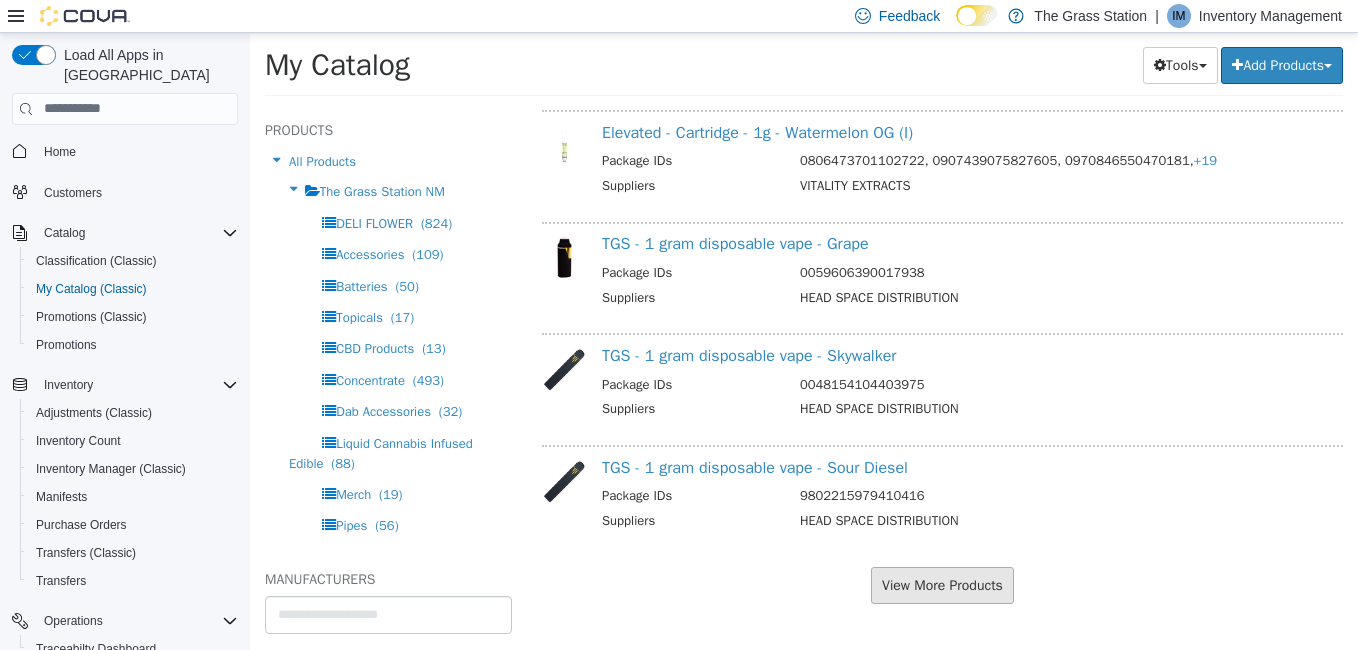 scroll, scrollTop: 1923, scrollLeft: 0, axis: vertical 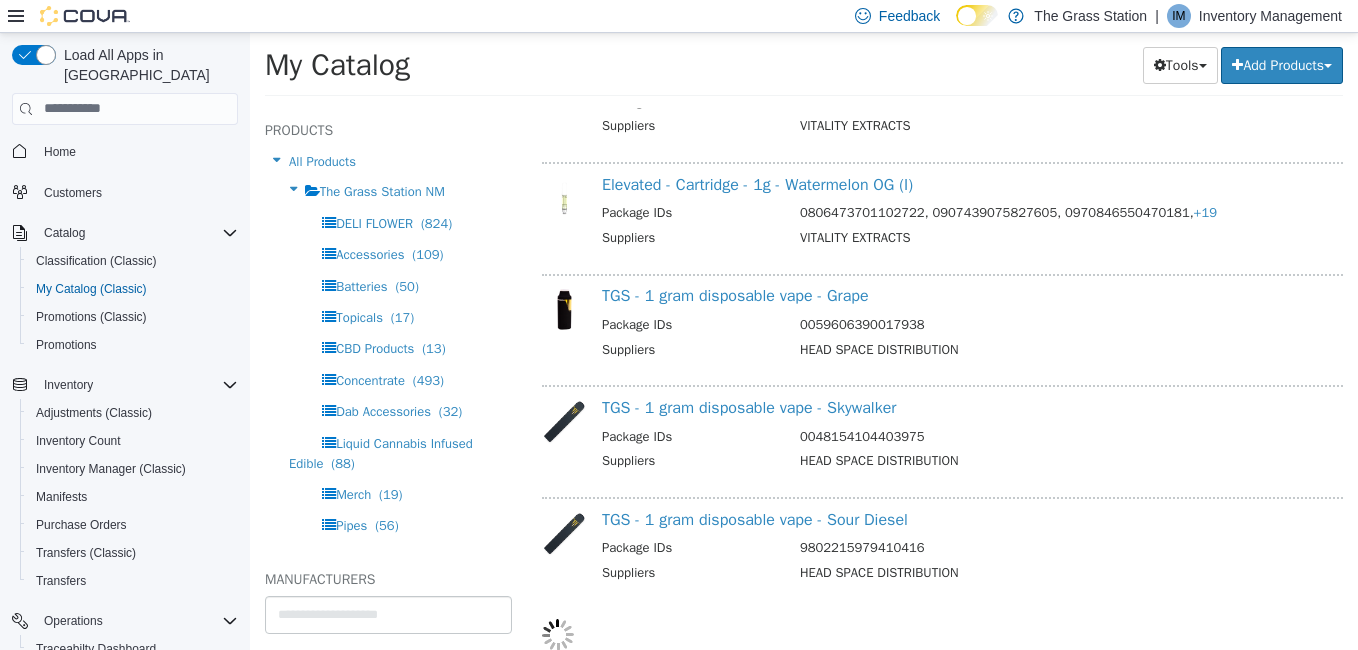 select on "**********" 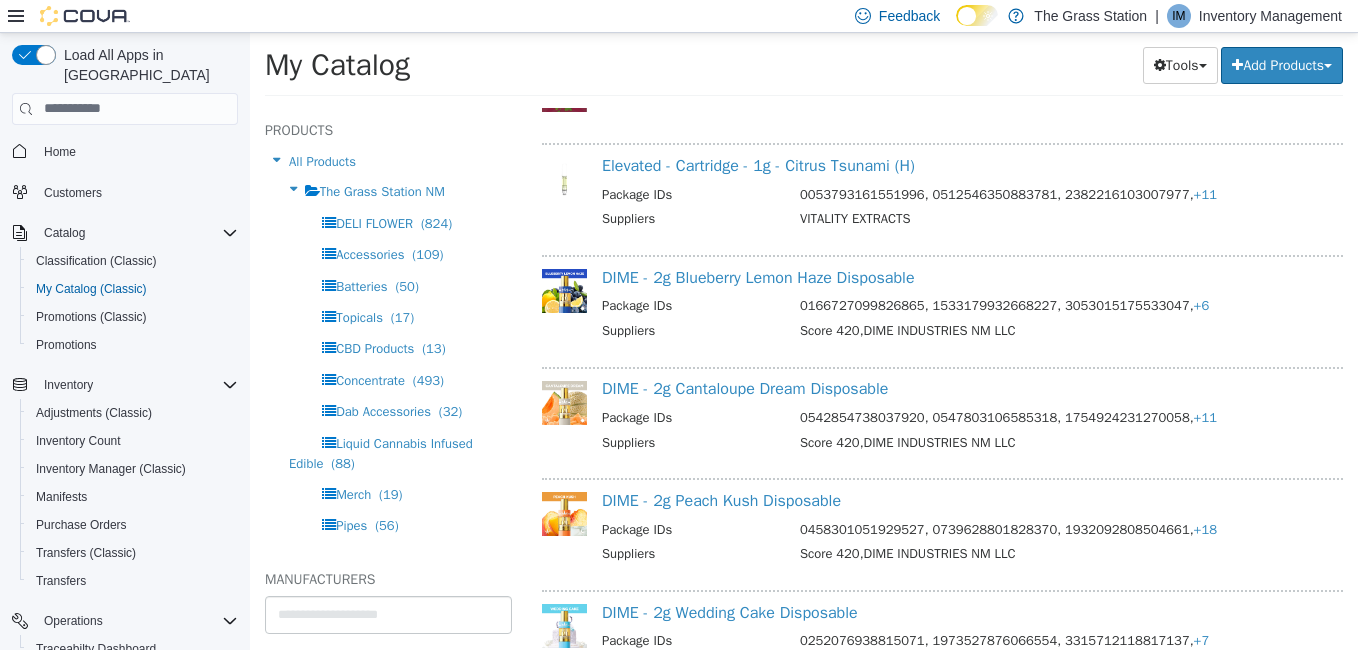 scroll, scrollTop: 4243, scrollLeft: 0, axis: vertical 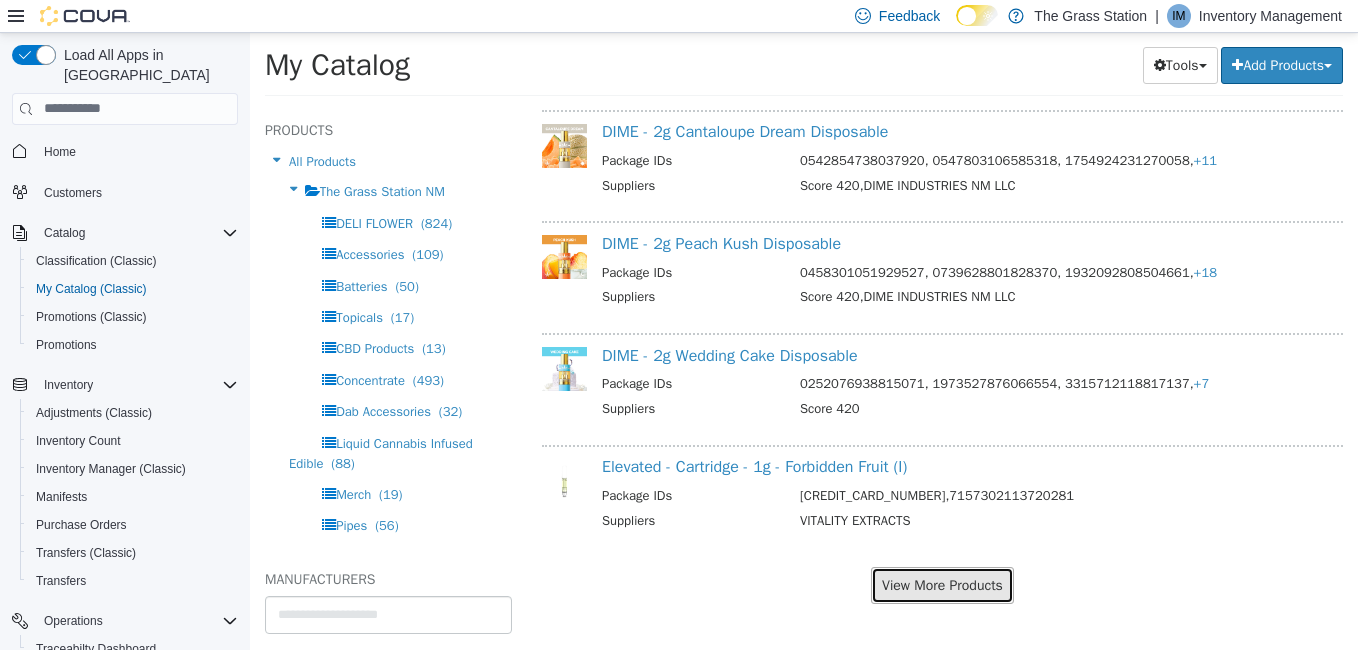 click on "View More Products" at bounding box center [942, 584] 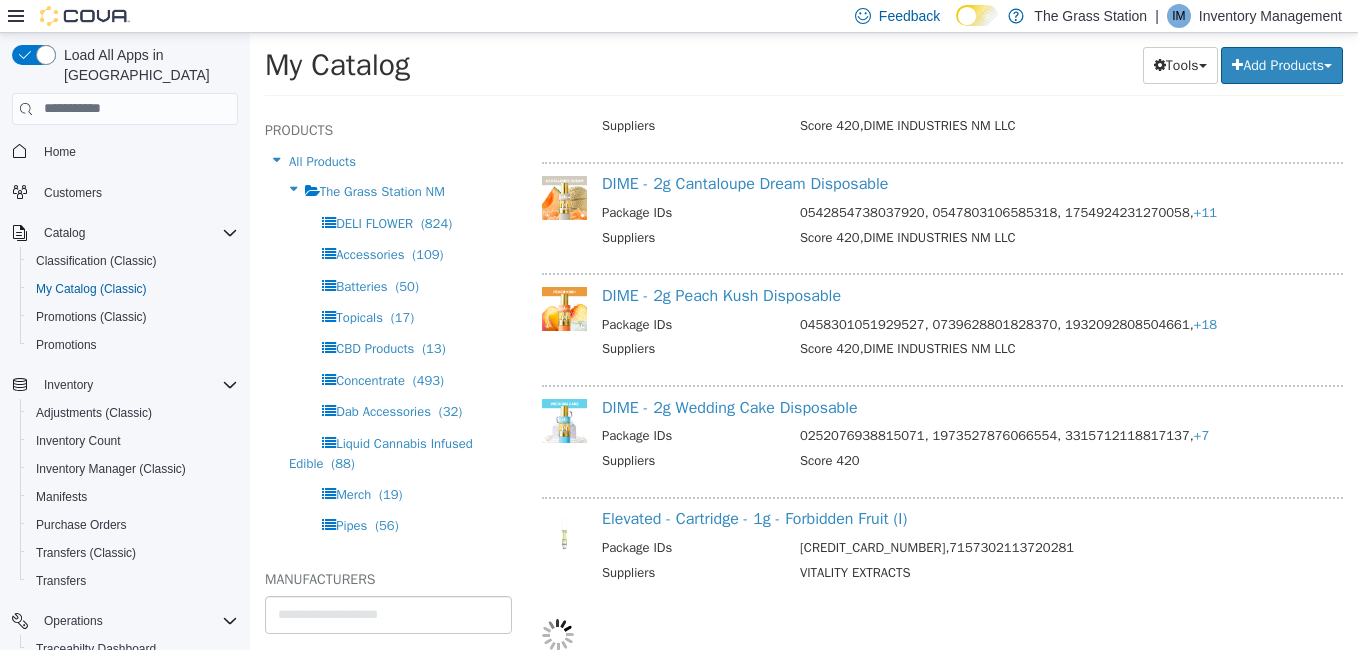 scroll, scrollTop: 4191, scrollLeft: 0, axis: vertical 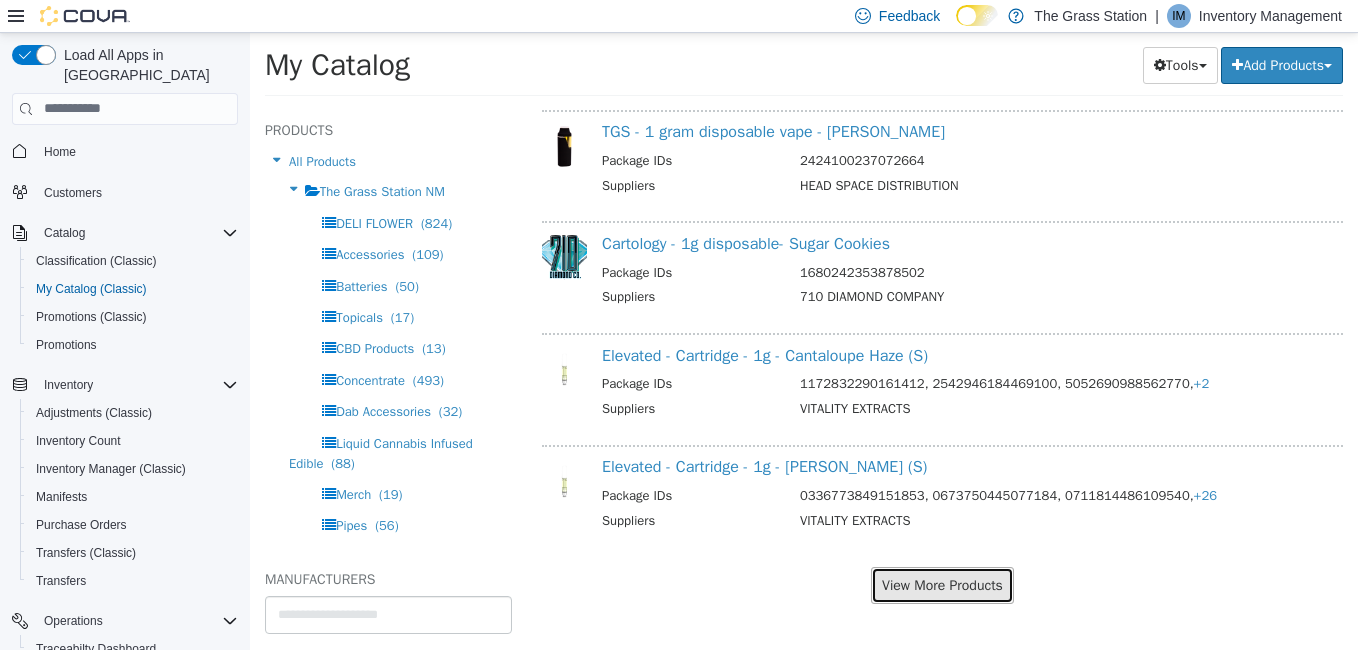 click on "View More Products" at bounding box center (942, 584) 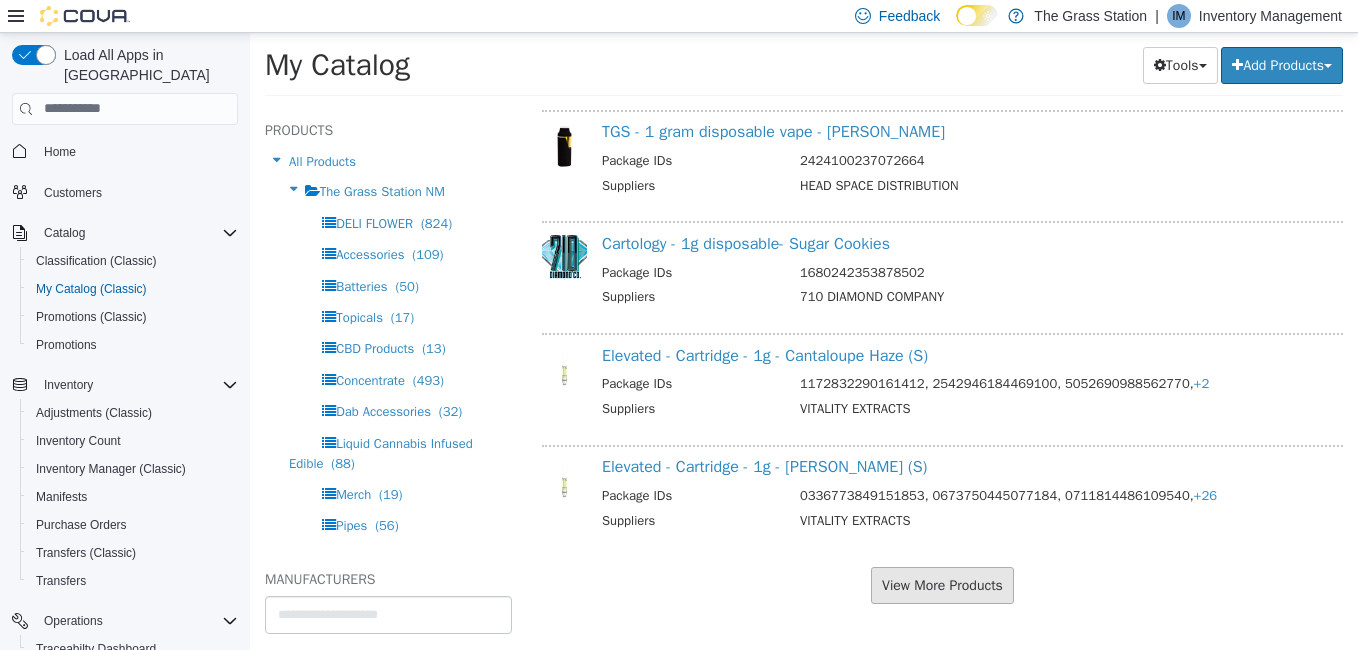 scroll, scrollTop: 6425, scrollLeft: 0, axis: vertical 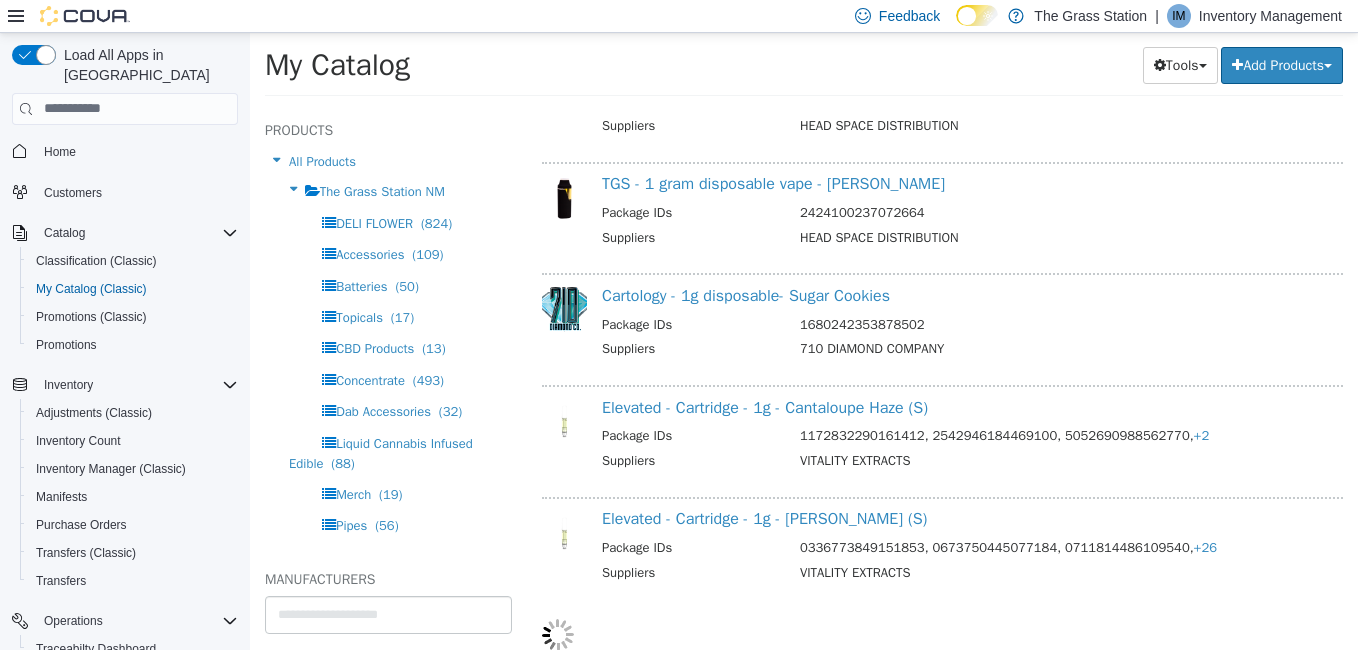 select on "**********" 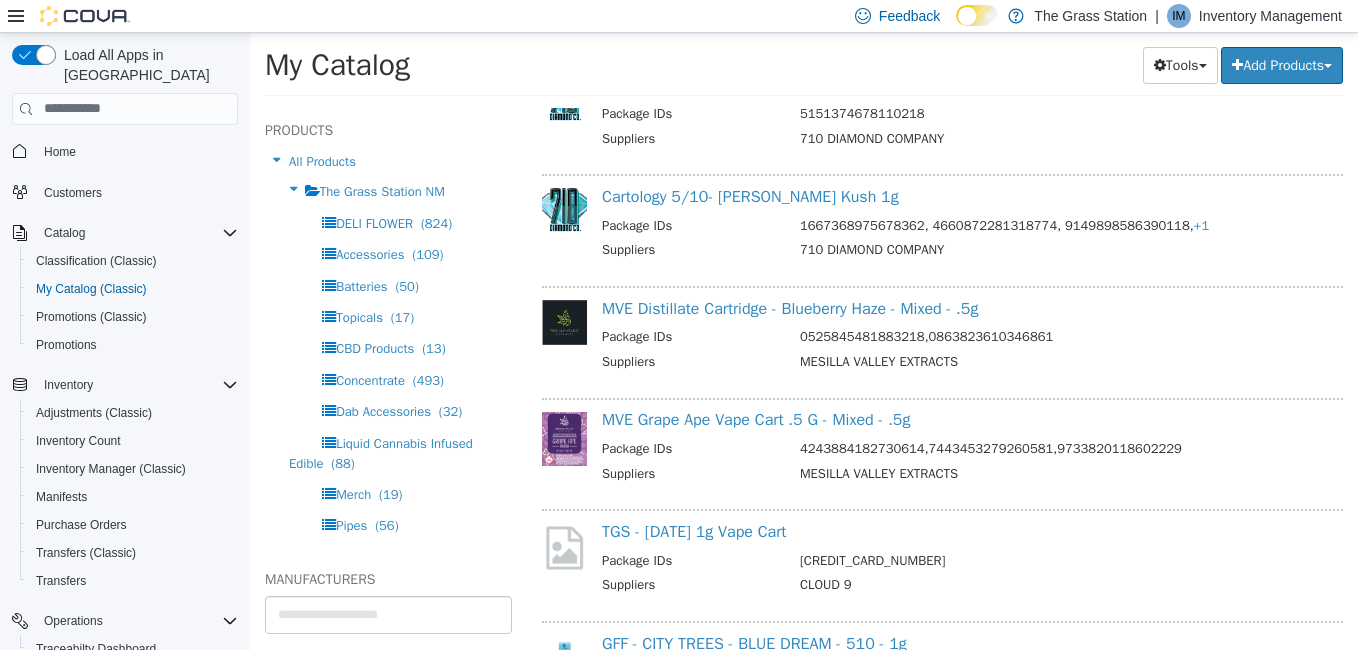 scroll, scrollTop: 7967, scrollLeft: 0, axis: vertical 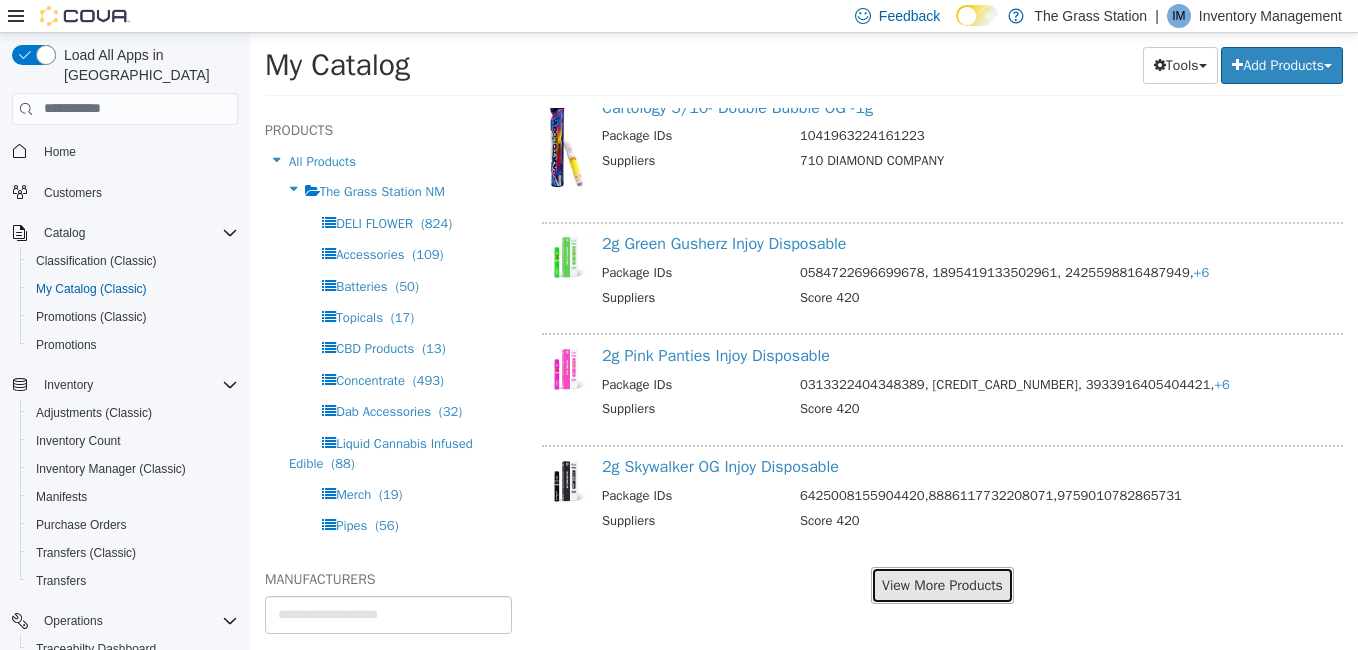 click on "View More Products" at bounding box center [942, 584] 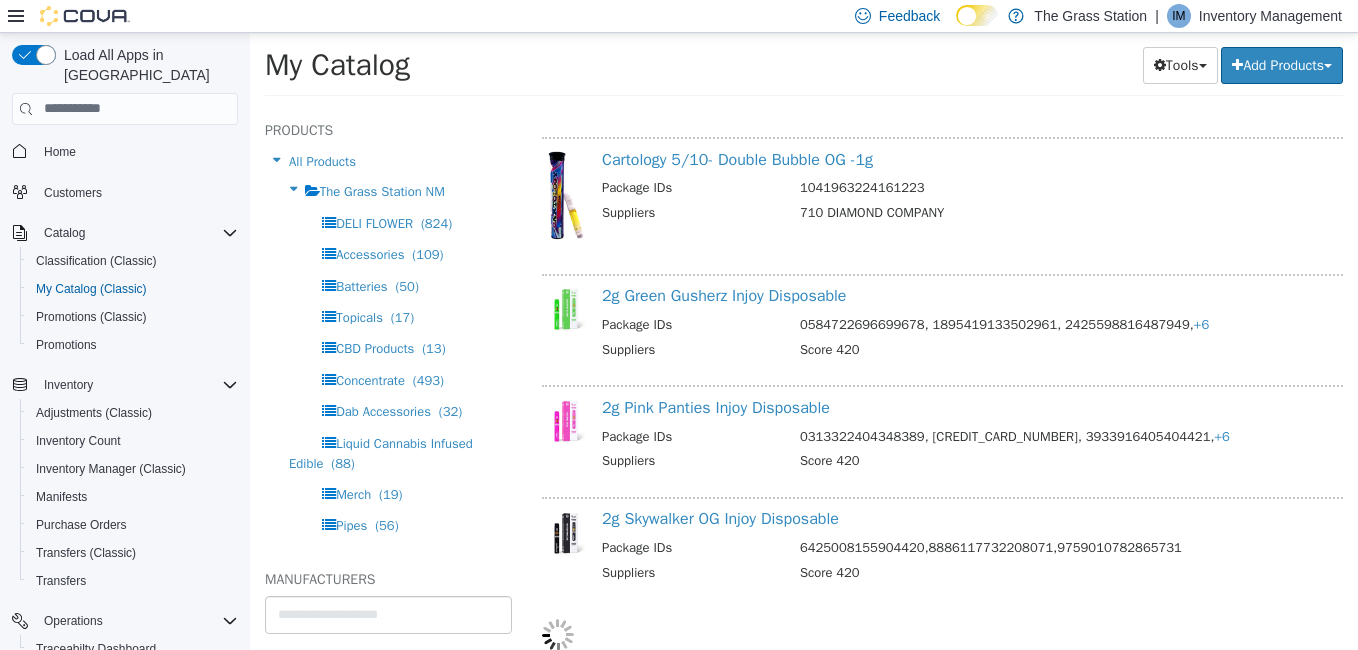 scroll, scrollTop: 8733, scrollLeft: 0, axis: vertical 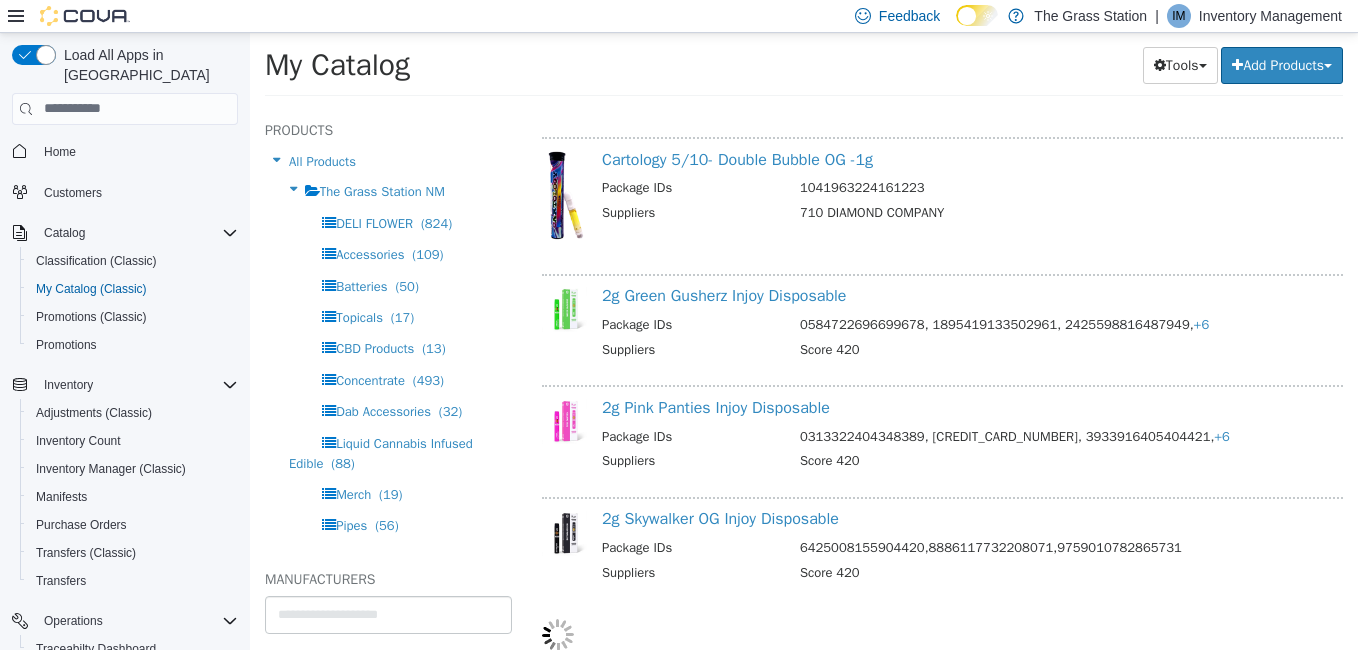 select on "**********" 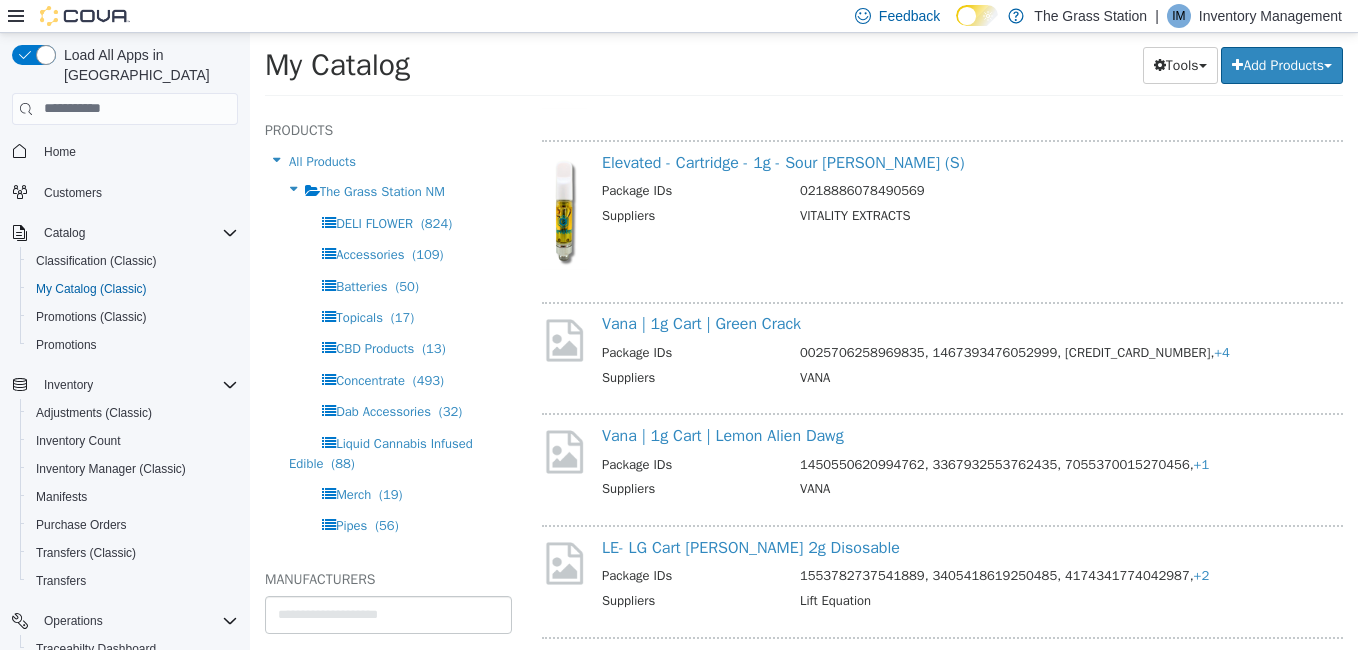 scroll, scrollTop: 10133, scrollLeft: 0, axis: vertical 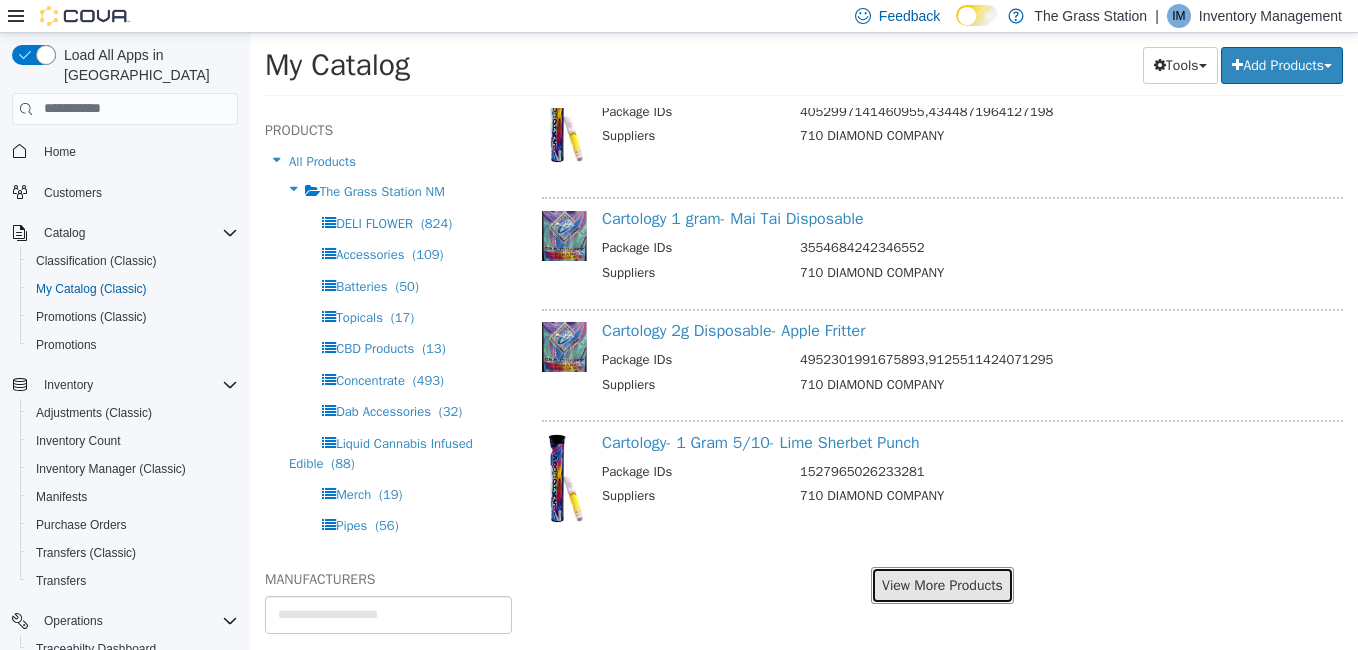 click on "View More Products" at bounding box center (942, 584) 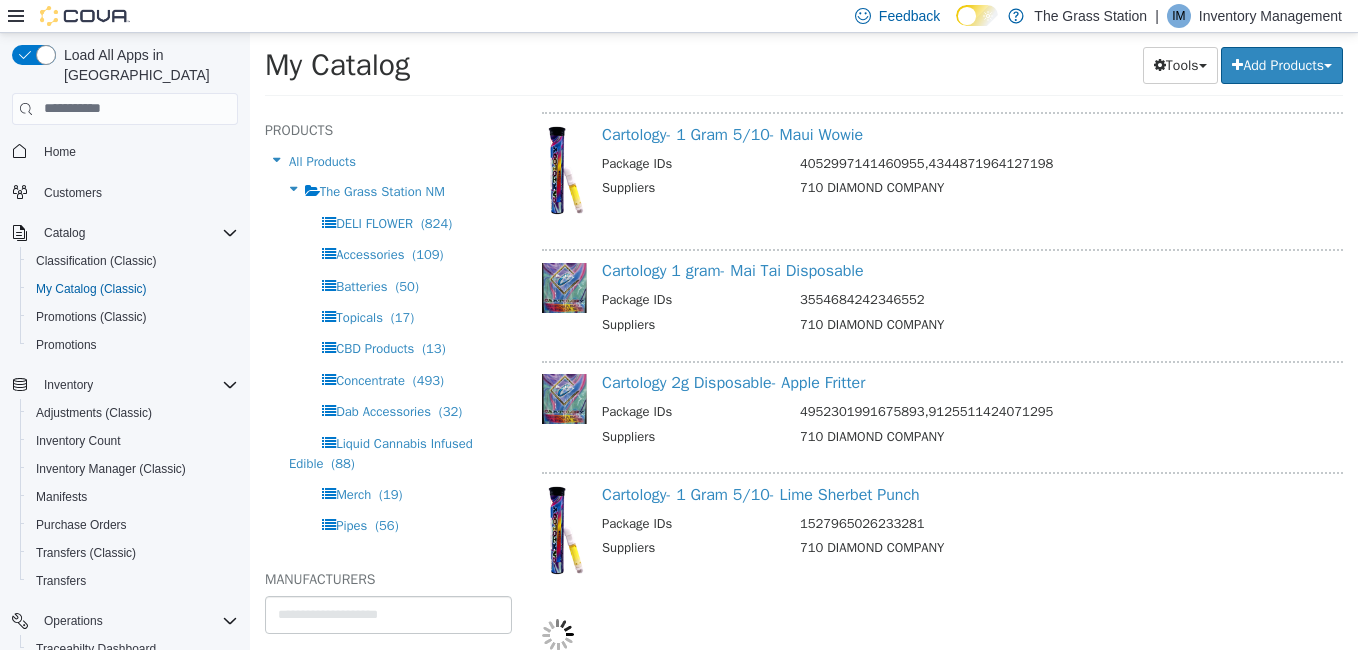 scroll, scrollTop: 11116, scrollLeft: 0, axis: vertical 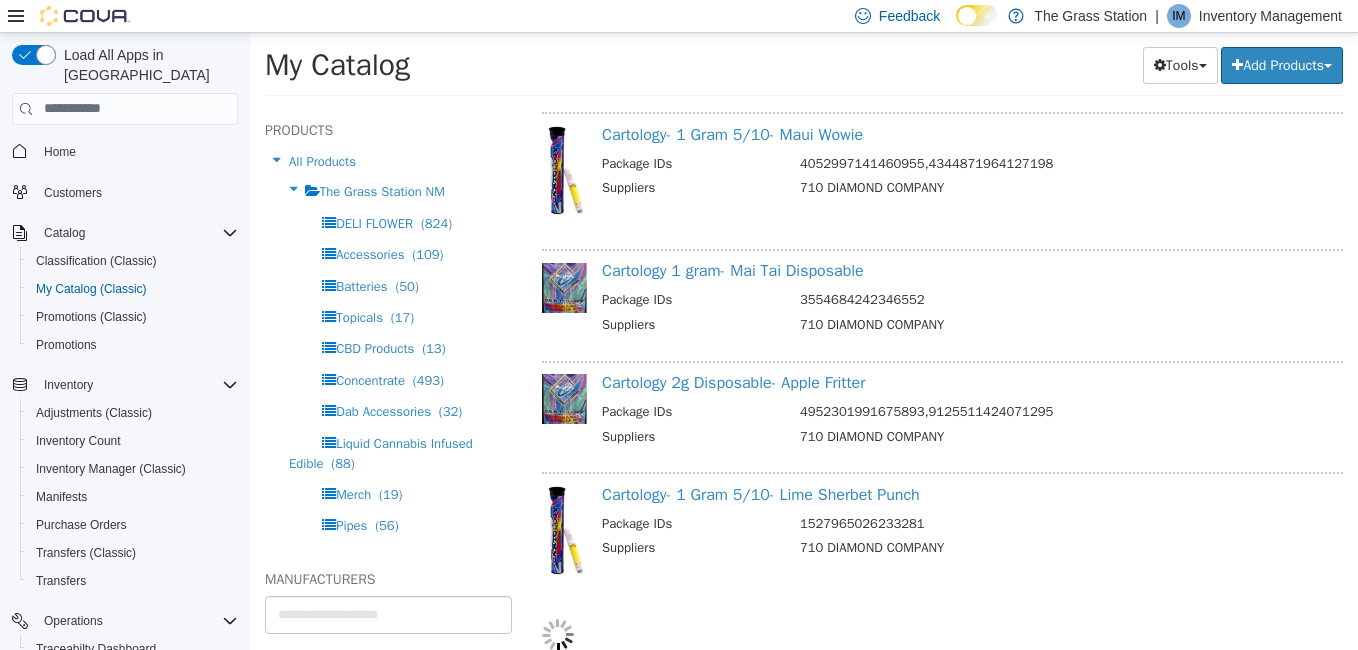 select on "**********" 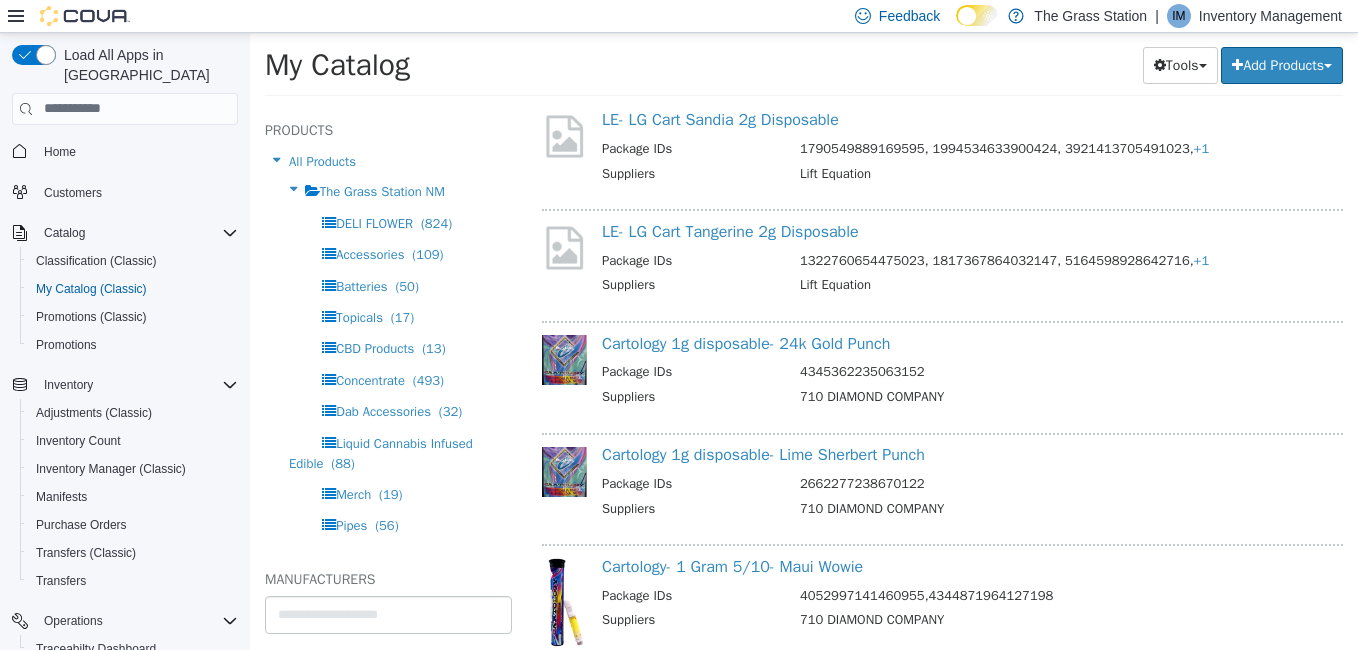 scroll, scrollTop: 10685, scrollLeft: 0, axis: vertical 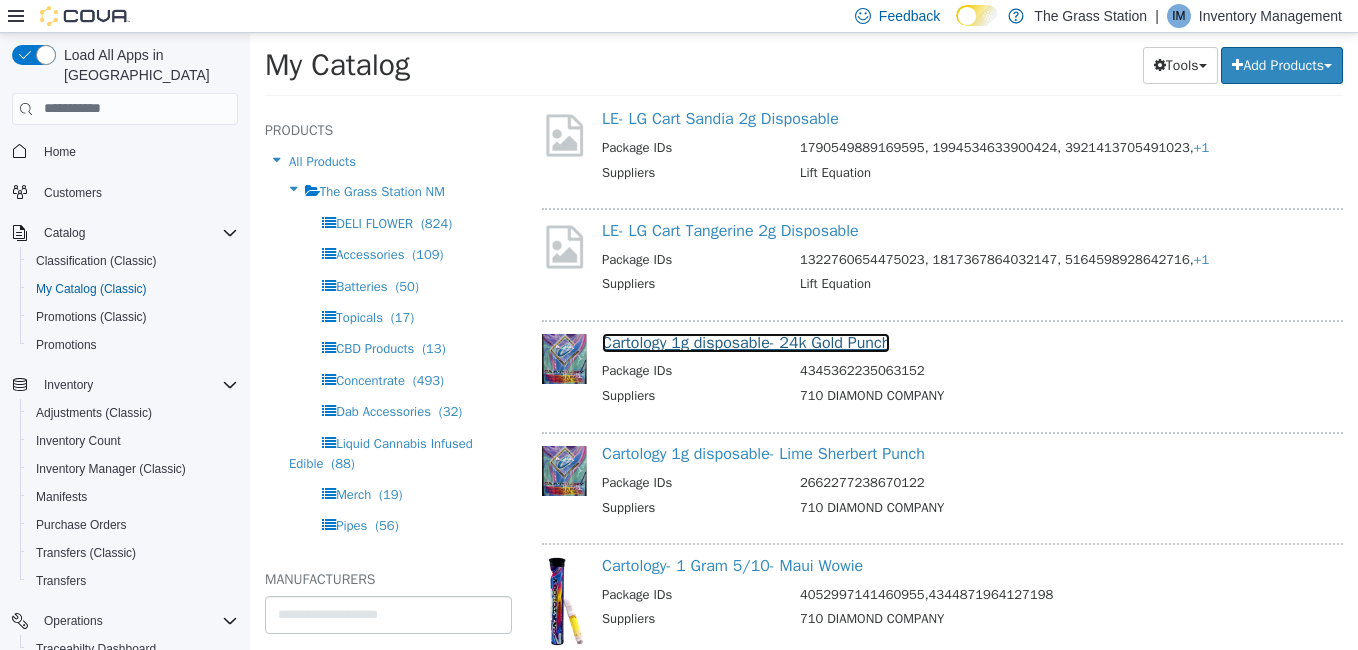 click on "Cartology 1g disposable- 24k Gold Punch" at bounding box center [746, 342] 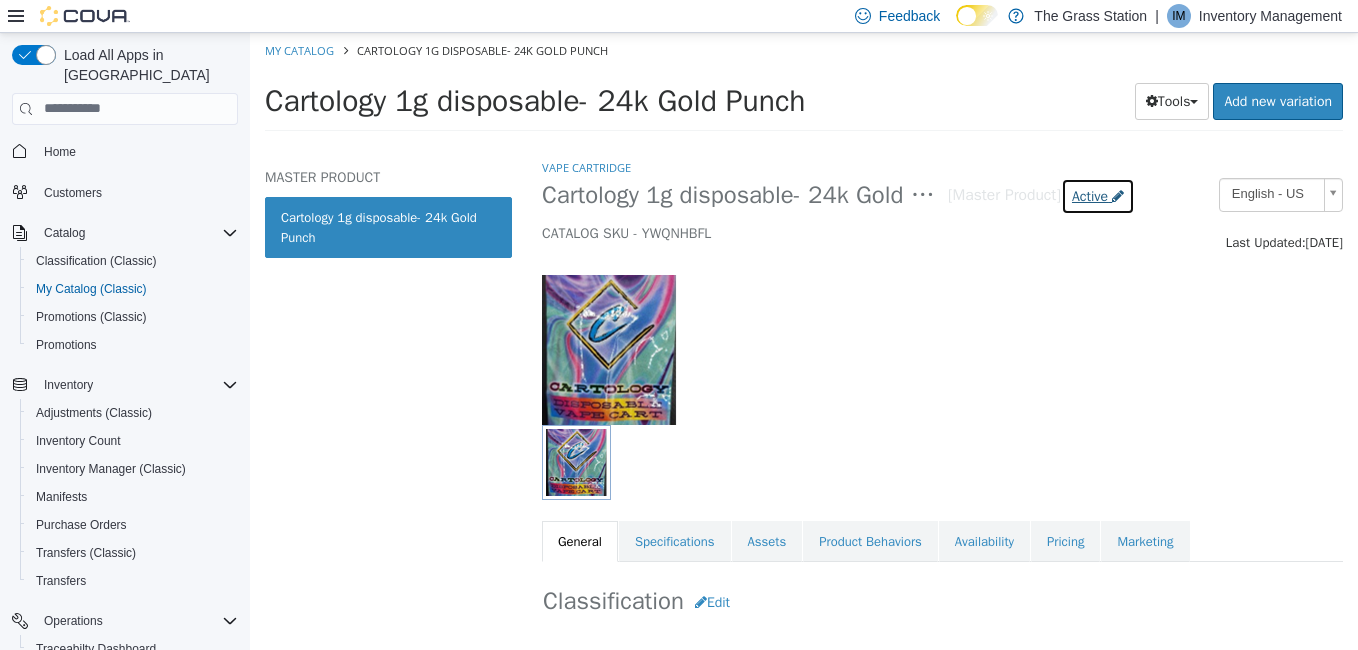 click on "Active" at bounding box center [1090, 195] 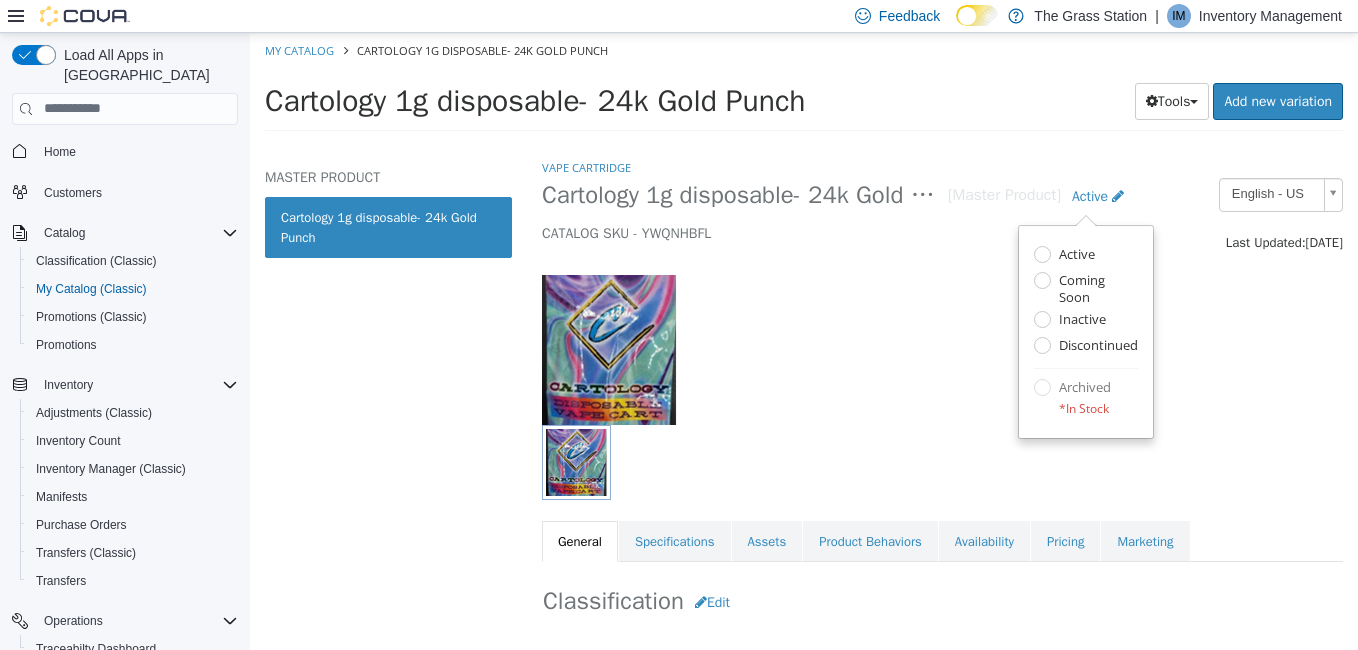 select on "**********" 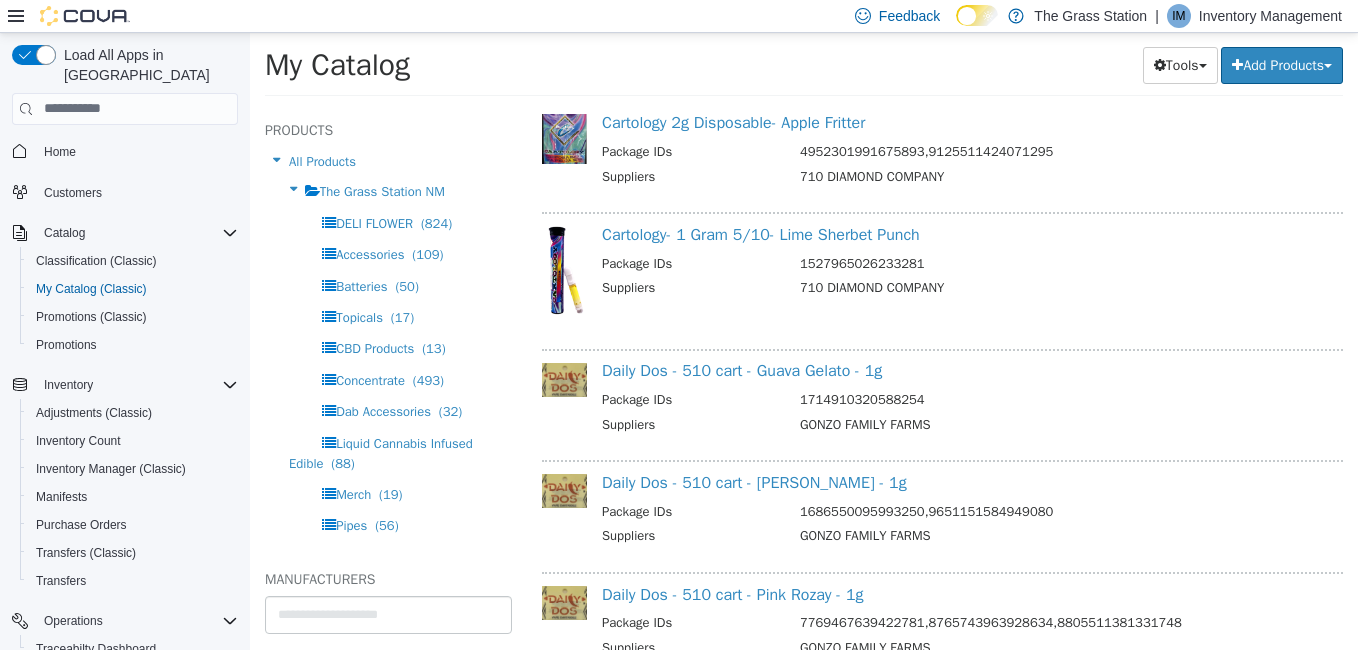 scroll, scrollTop: 11405, scrollLeft: 0, axis: vertical 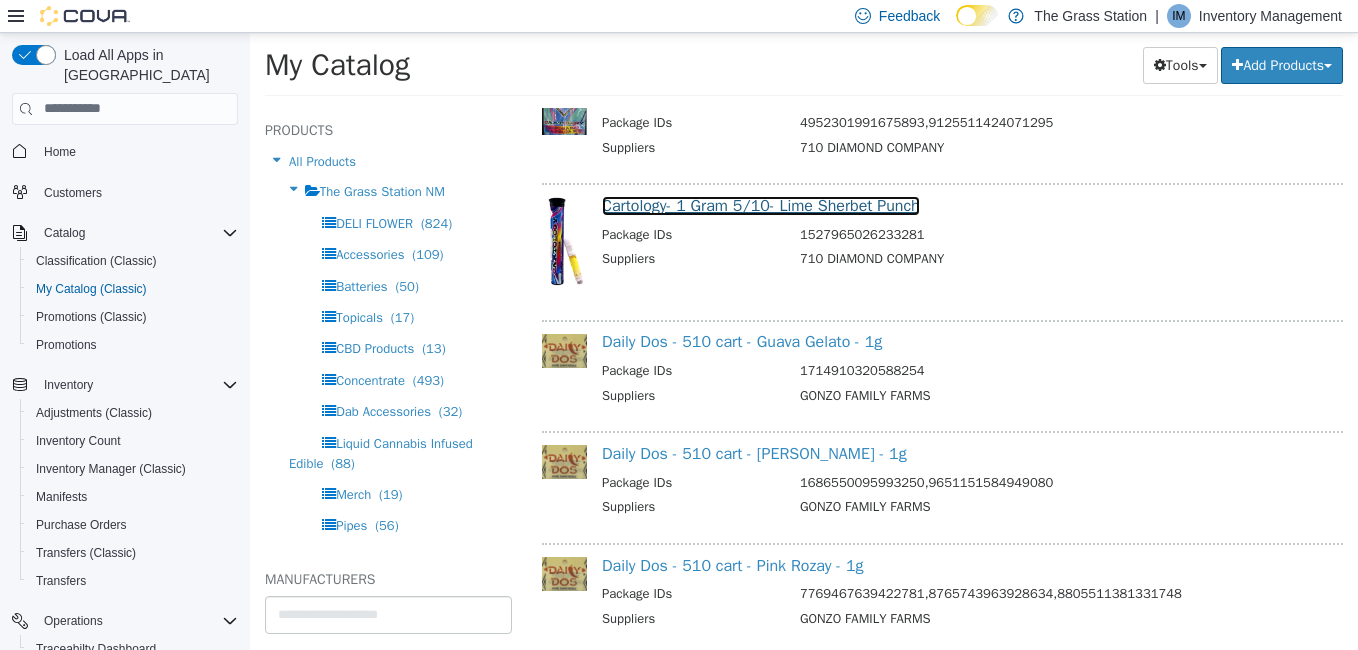 click on "Cartology- 1 Gram 5/10- Lime Sherbet Punch" at bounding box center [761, 205] 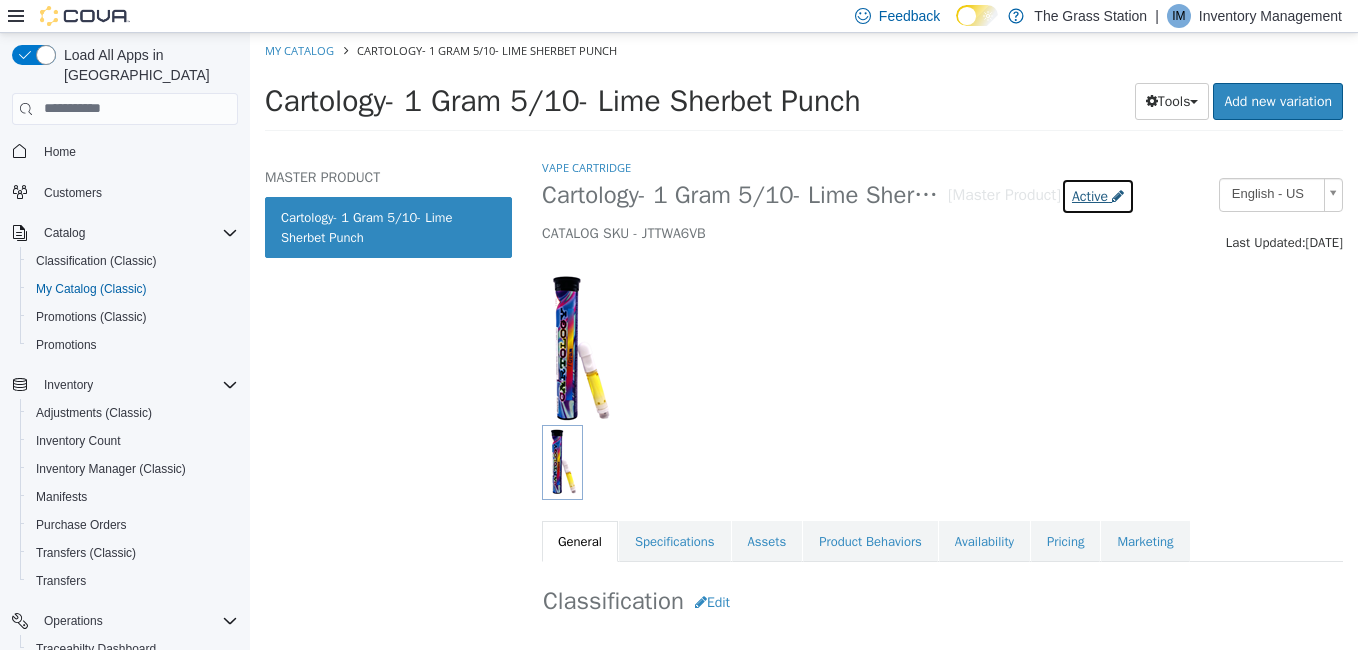 click on "Active" at bounding box center (1090, 195) 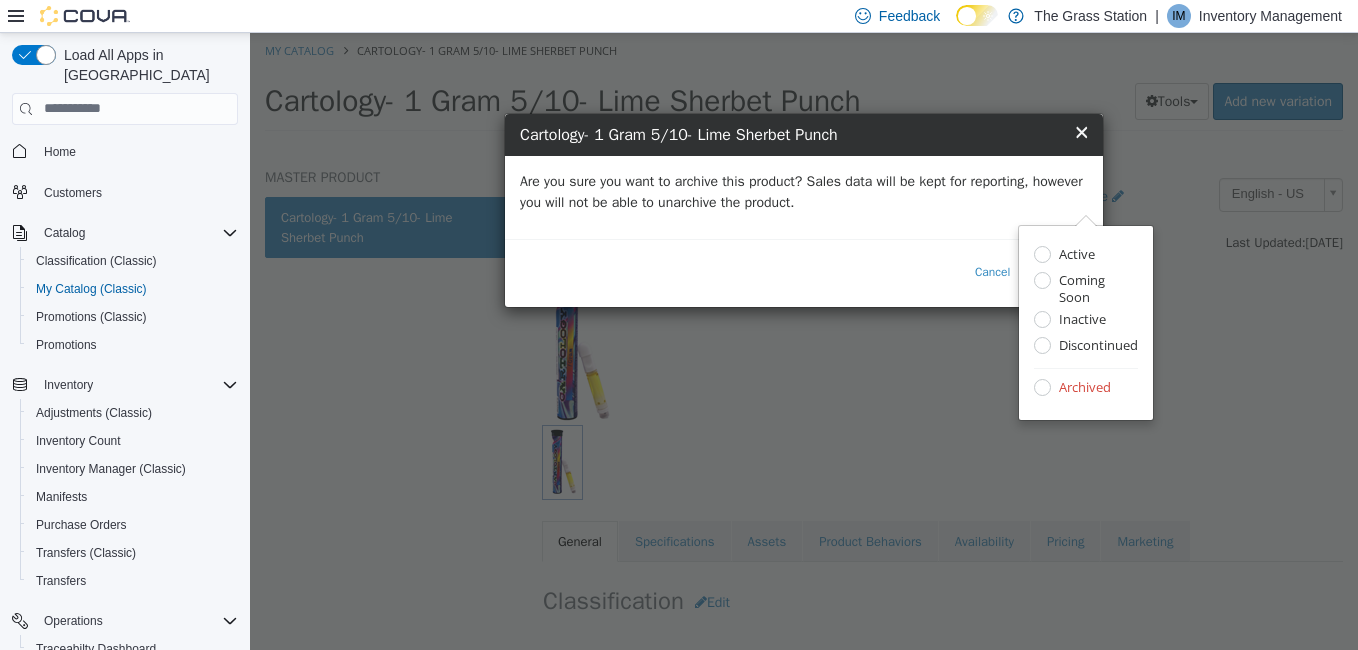 click on "Are you sure you want to archive this product? Sales data will be kept for reporting, however you will not be able to unarchive the product." at bounding box center (804, 191) 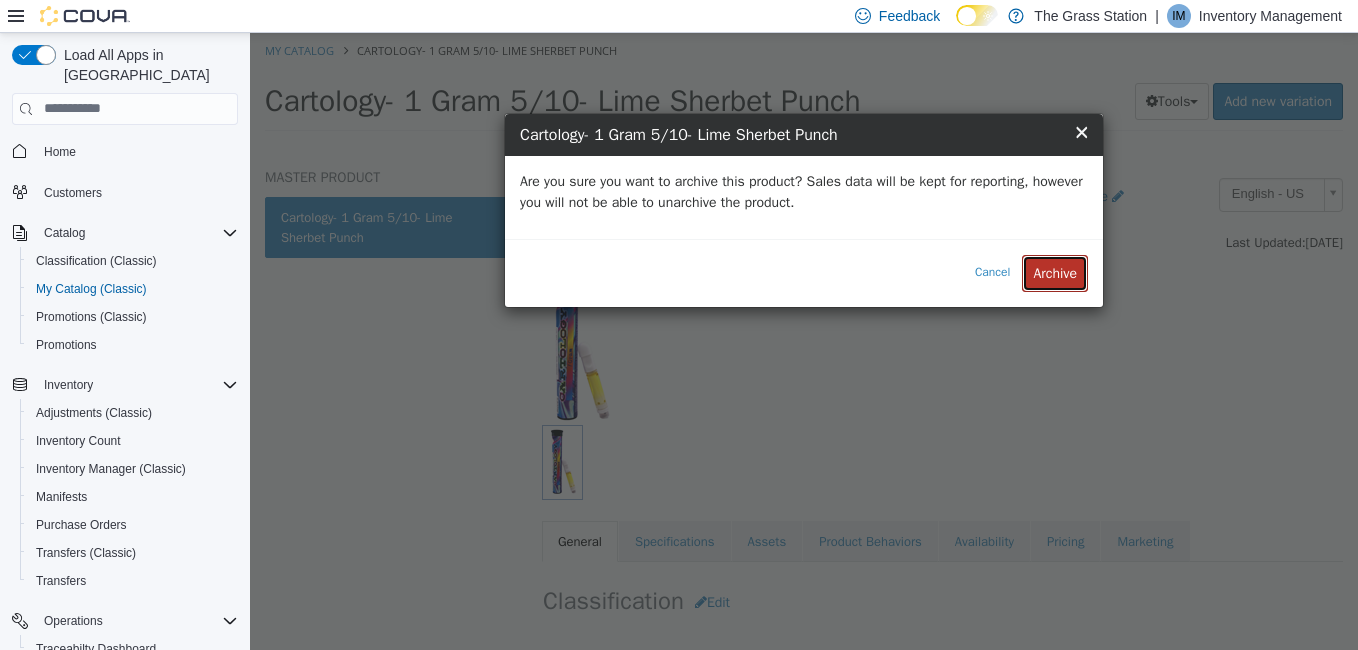 click on "Archive" at bounding box center (1055, 272) 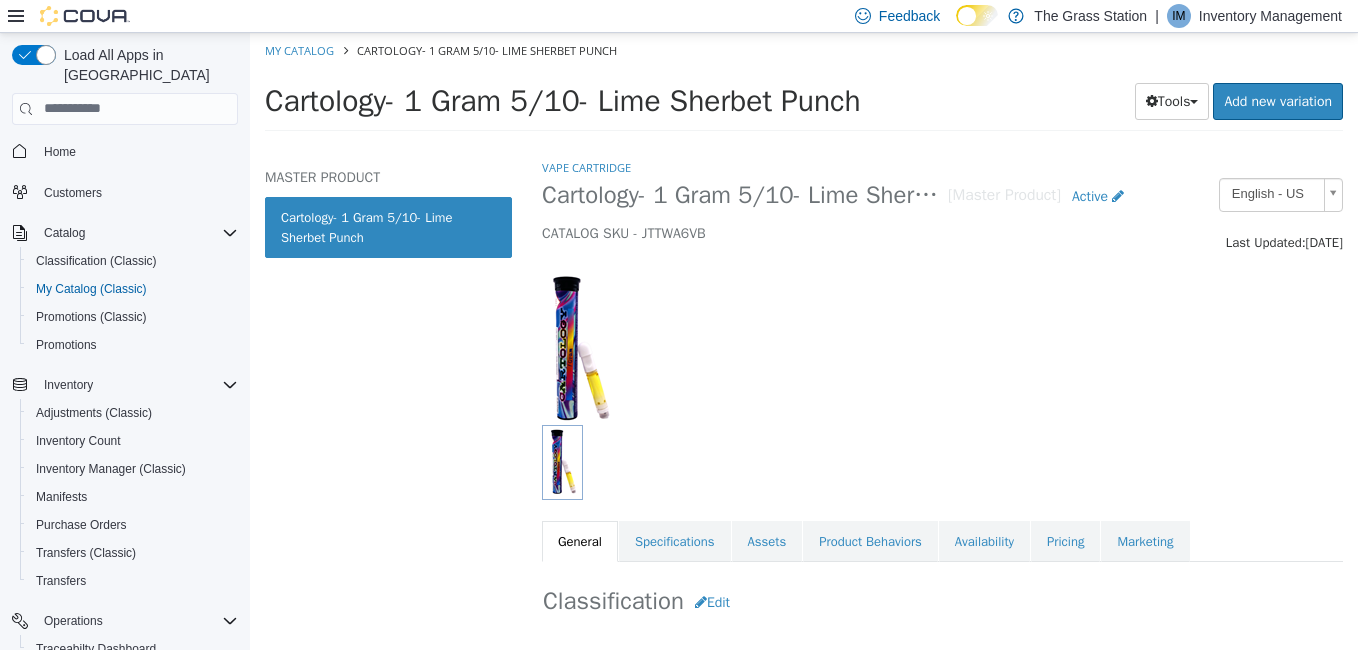 select on "**********" 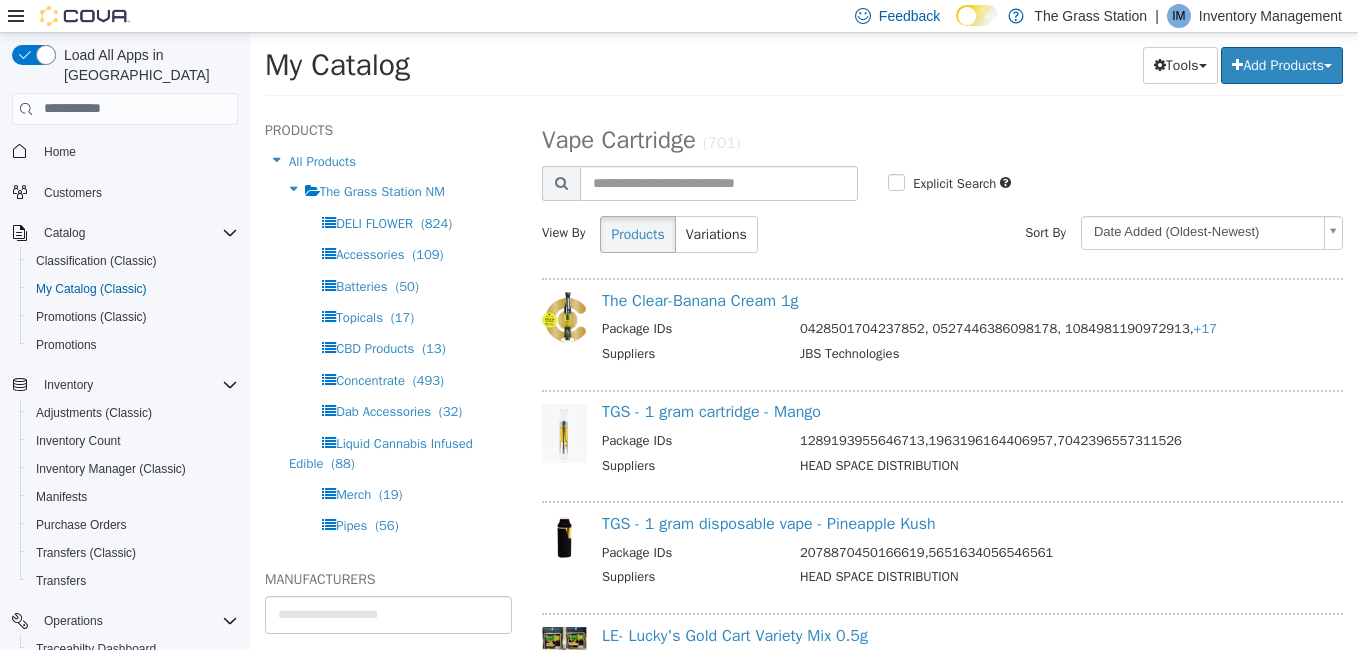 scroll, scrollTop: 11368, scrollLeft: 0, axis: vertical 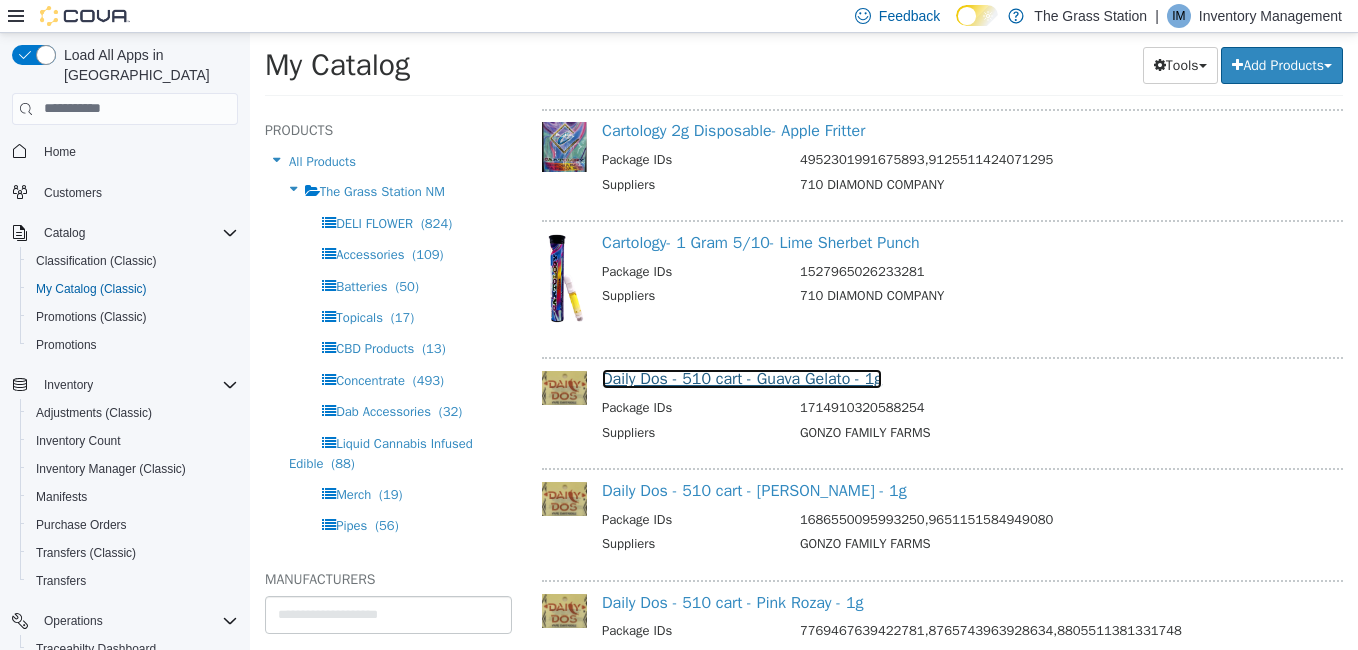 click on "Daily Dos - 510 cart - Guava Gelato - 1g" at bounding box center [742, 378] 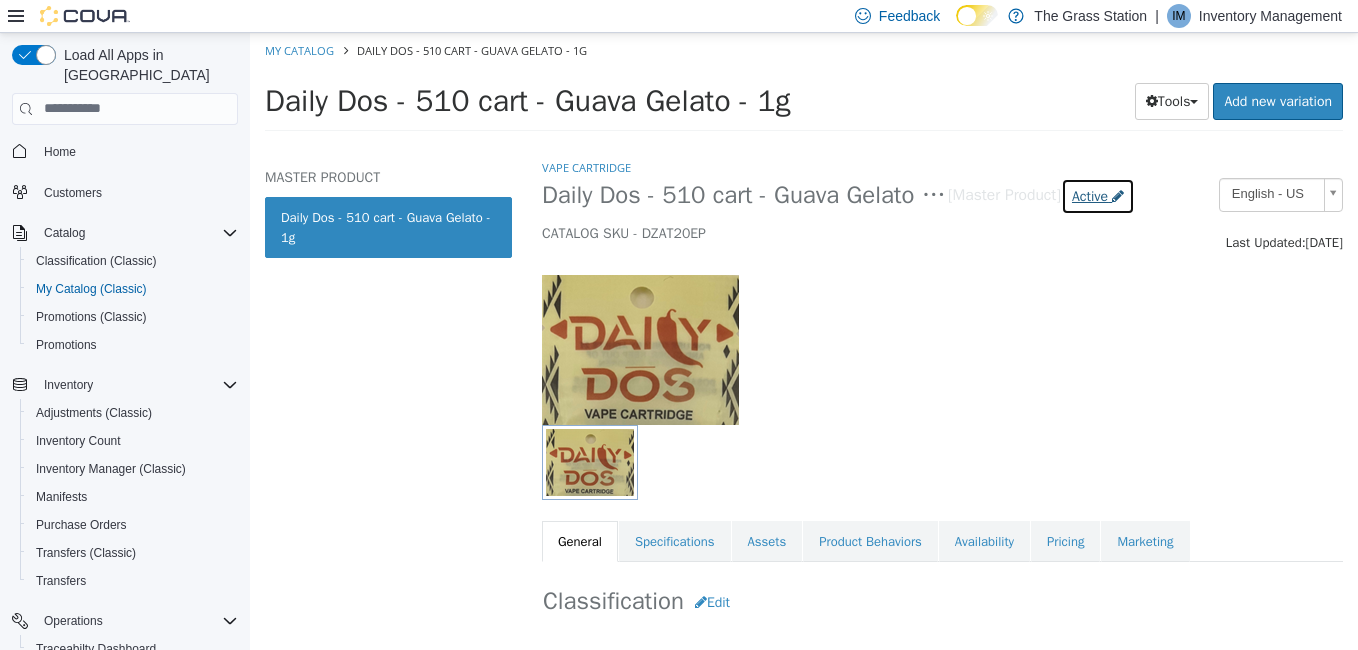 click on "Active" at bounding box center [1090, 195] 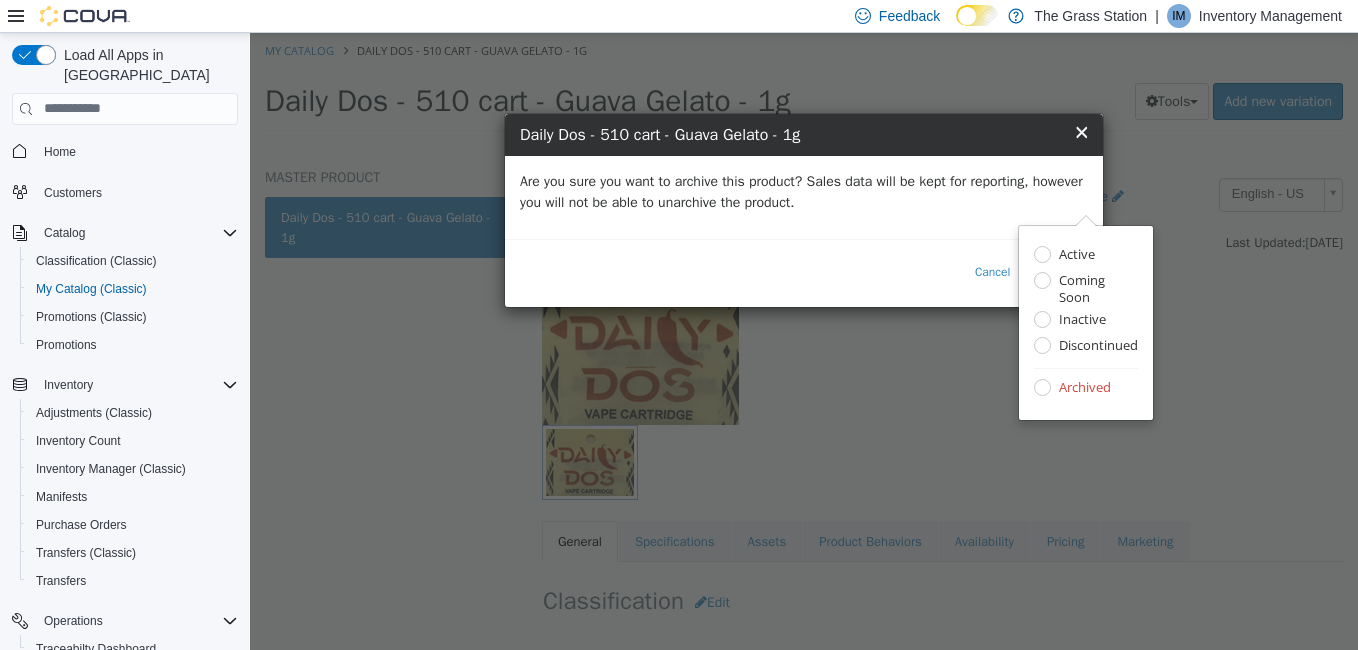 click on "Are you sure you want to archive this product? Sales data will be kept for reporting, however you will not be able to unarchive the product." at bounding box center [804, 196] 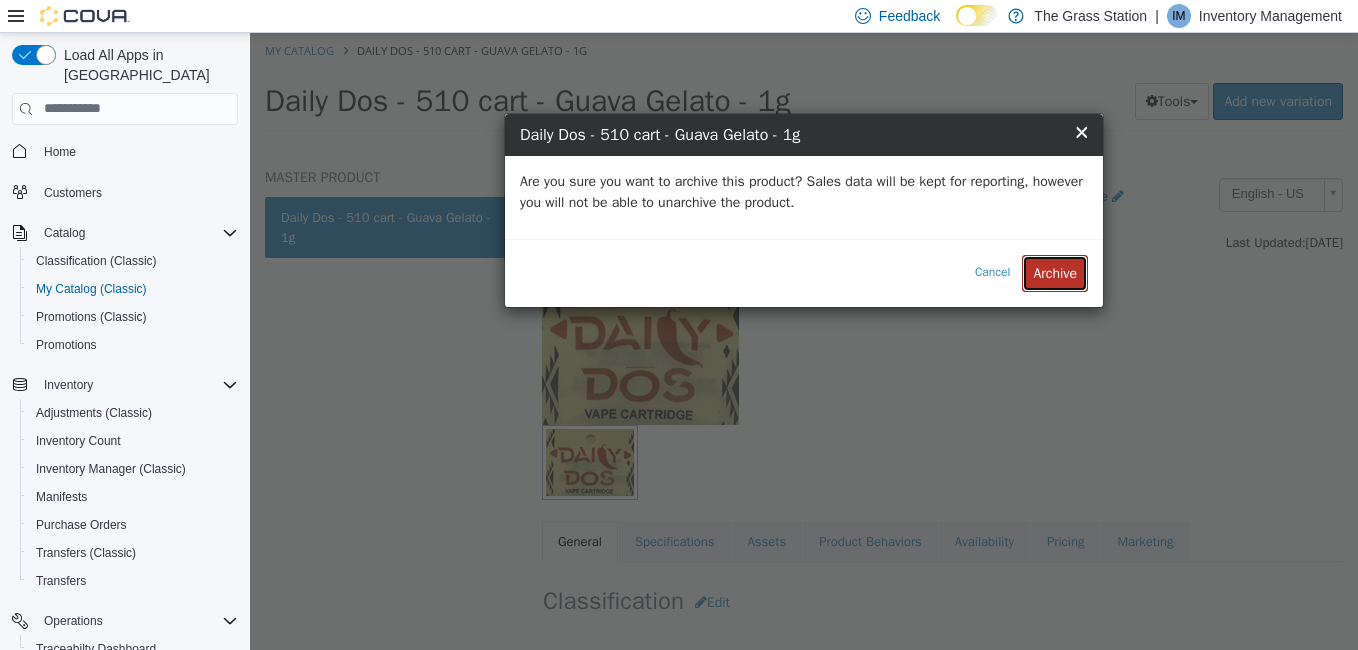 click on "Archive" at bounding box center [1055, 272] 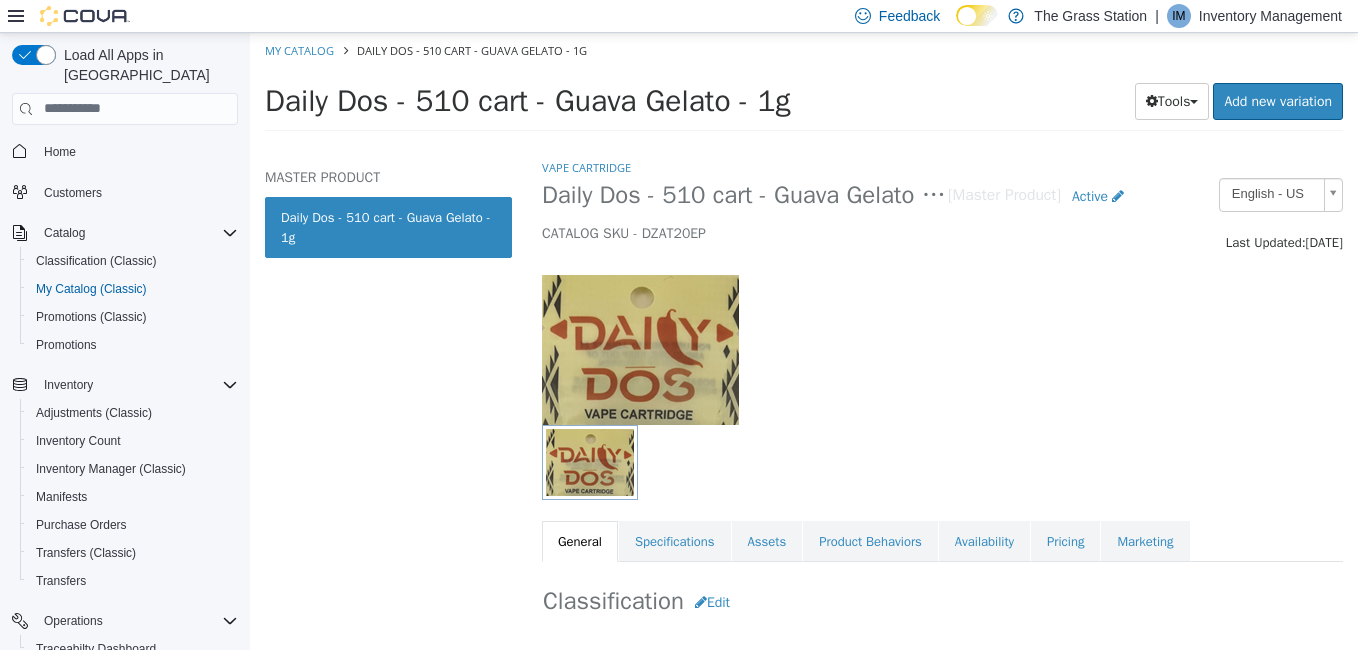 select on "**********" 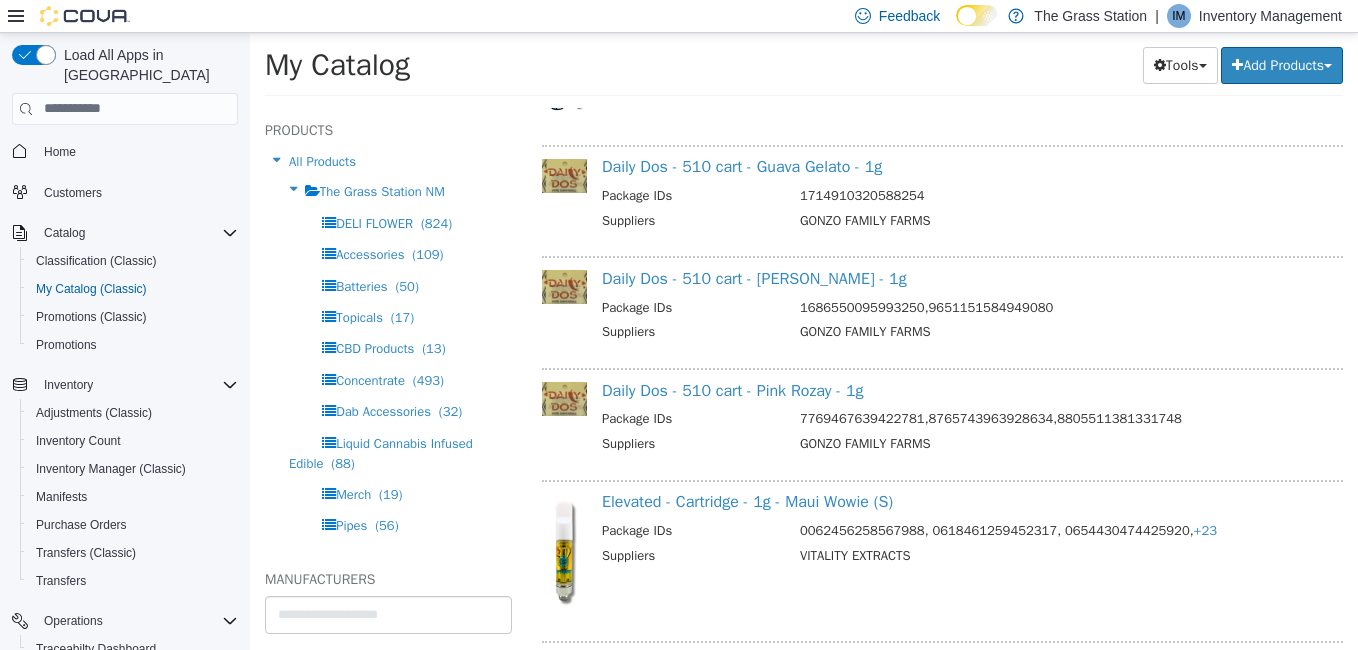 scroll, scrollTop: 11604, scrollLeft: 0, axis: vertical 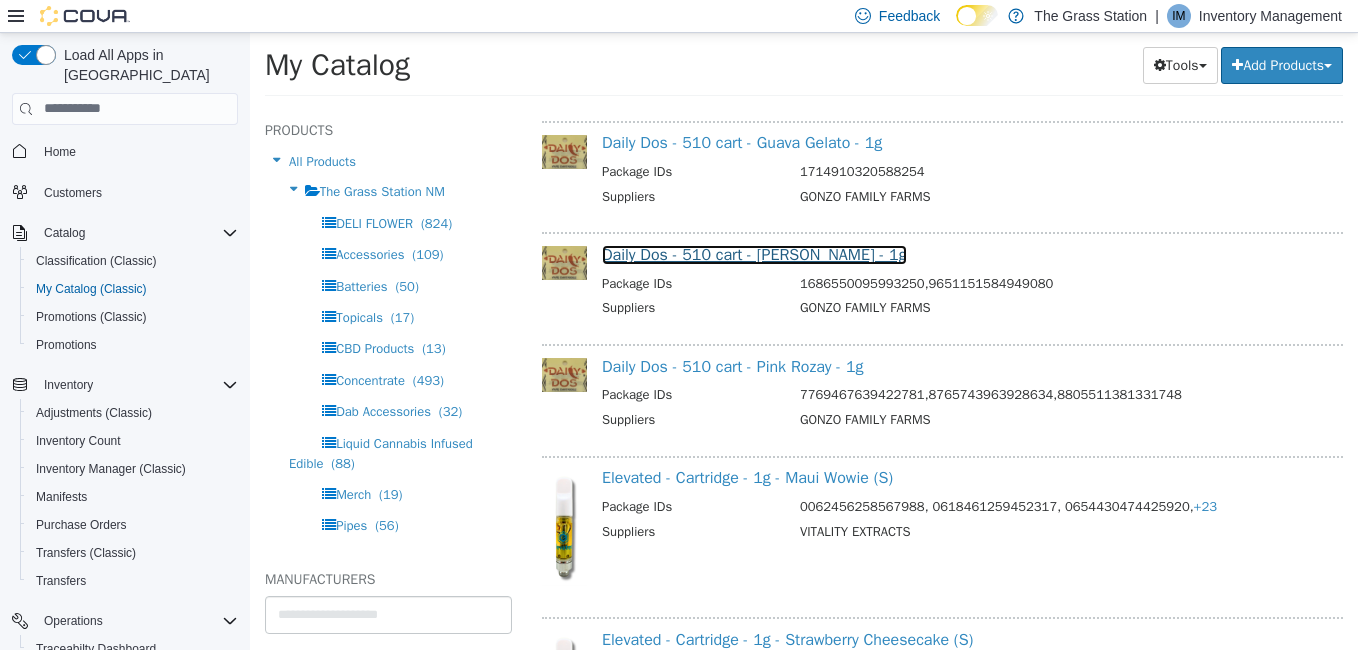 click on "Daily Dos - 510 cart - [PERSON_NAME] - 1g" at bounding box center [754, 254] 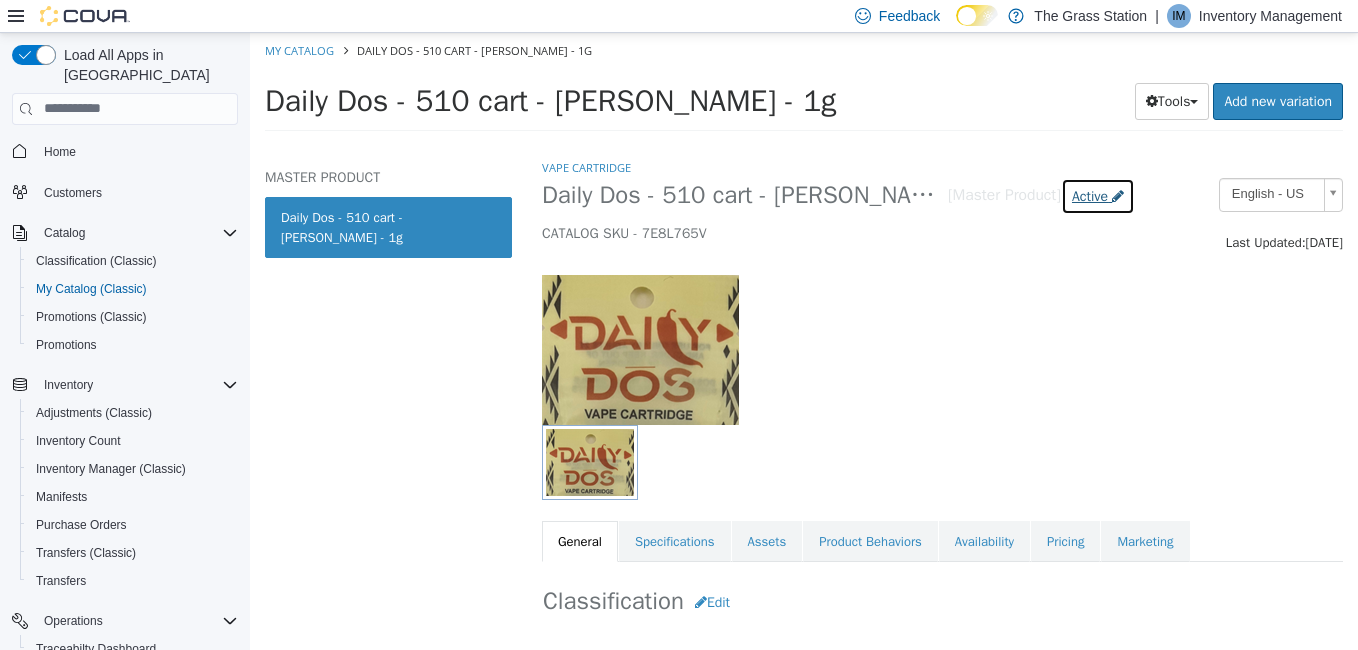 click on "Active" at bounding box center (1090, 195) 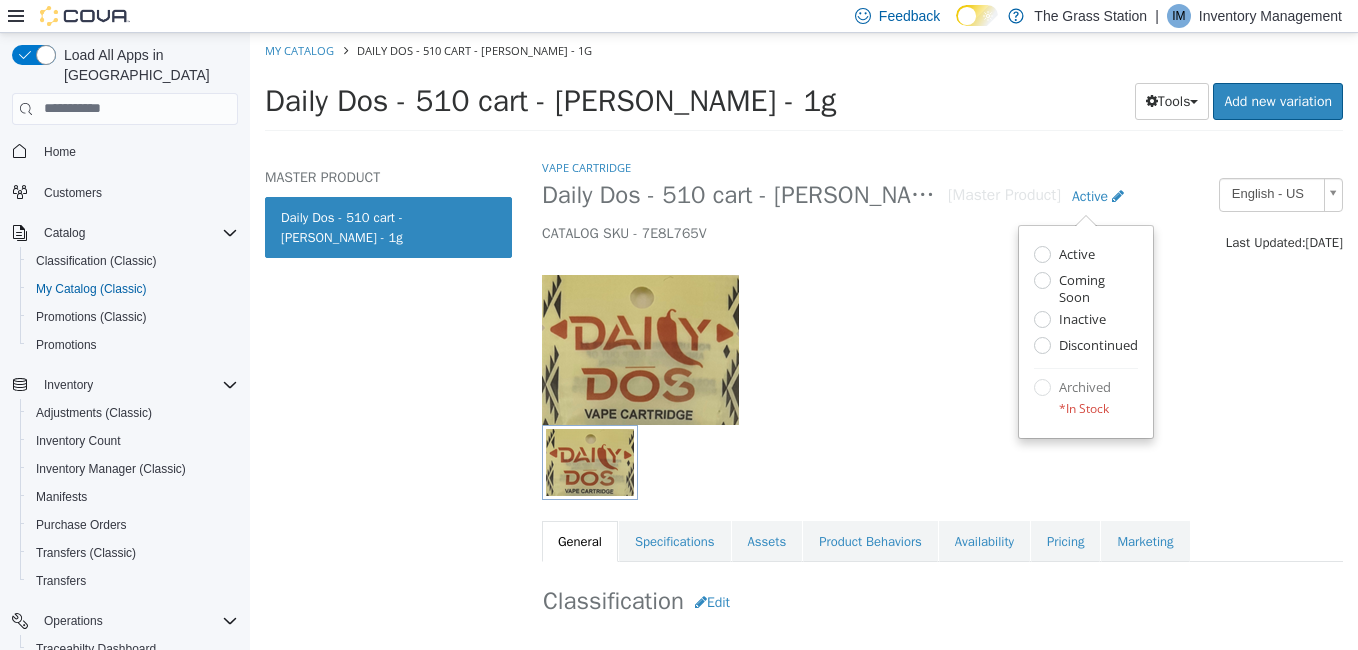 select on "**********" 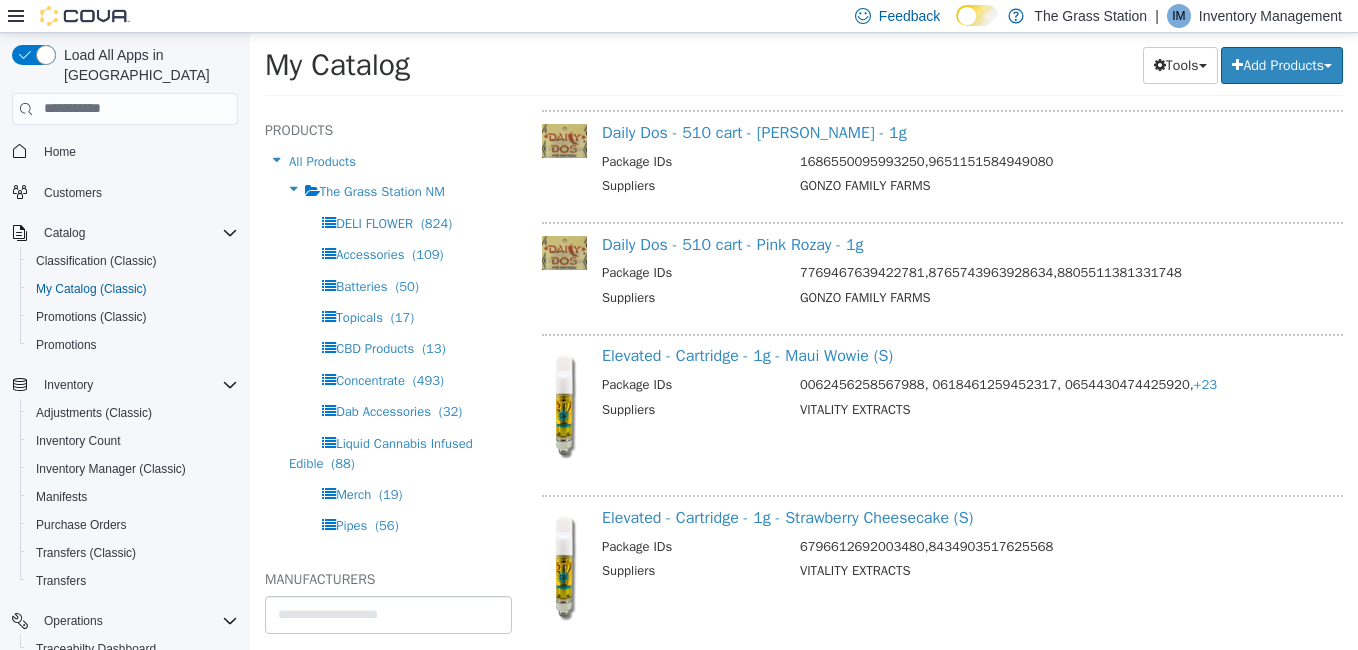 scroll, scrollTop: 11728, scrollLeft: 0, axis: vertical 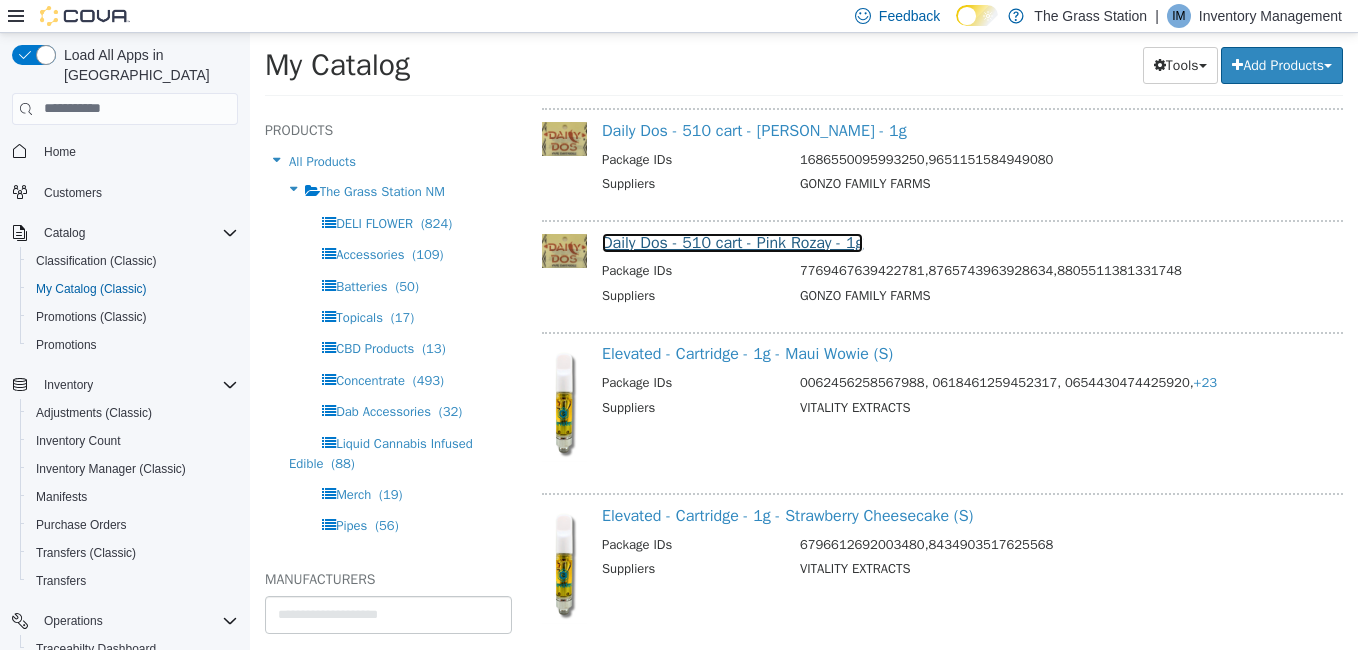 click on "Daily Dos - 510 cart - Pink Rozay - 1g" at bounding box center (732, 242) 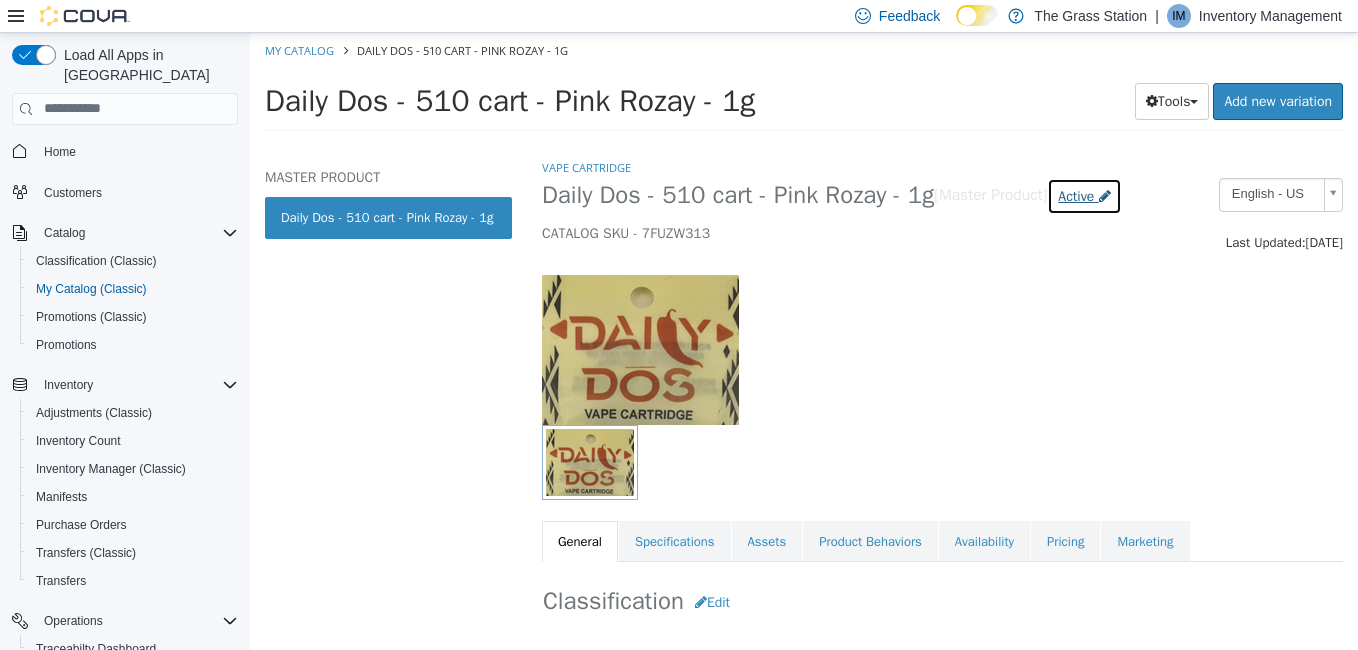 click on "Active" at bounding box center [1076, 195] 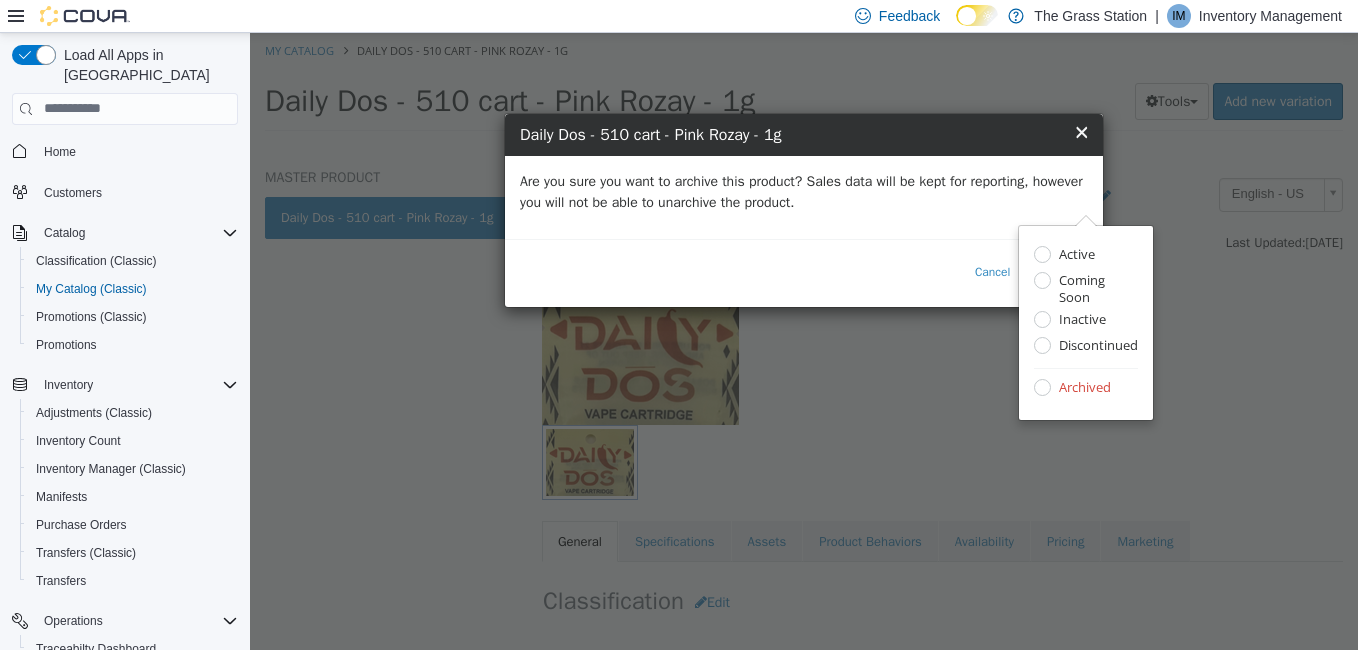 click on "Are you sure you want to archive this product? Sales data will be kept for reporting, however you will not be able to unarchive the product." at bounding box center [804, 196] 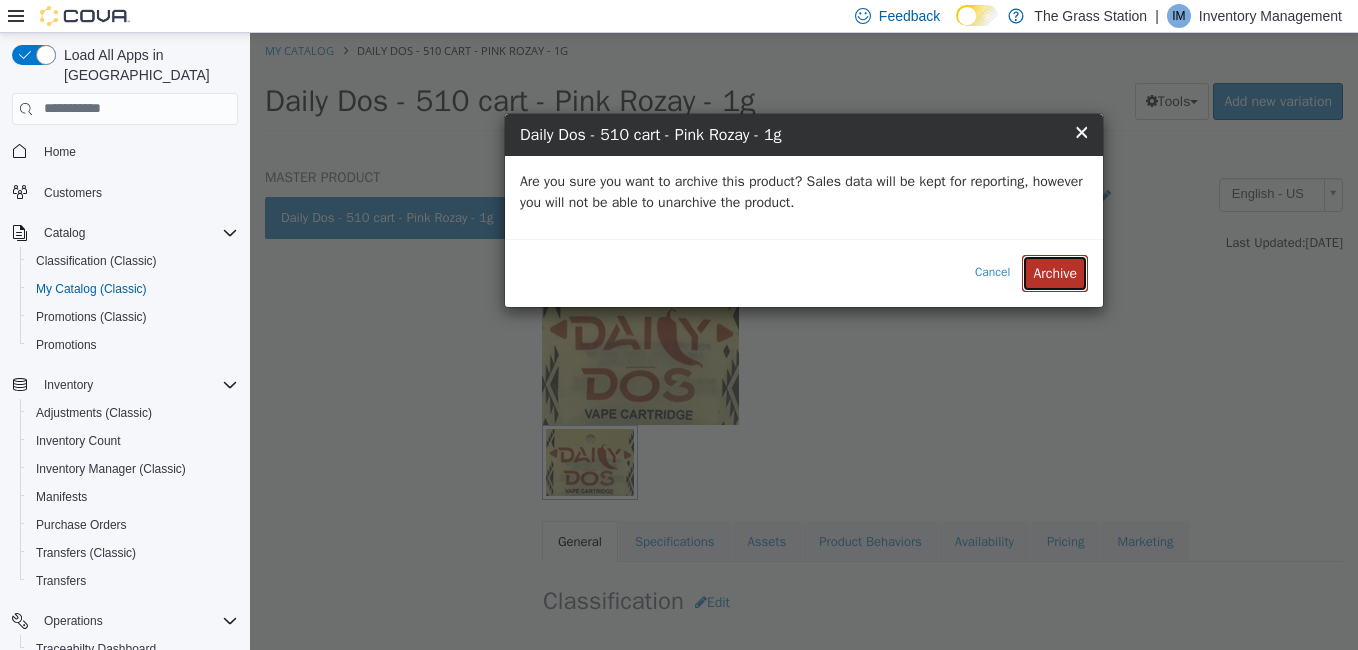 click on "Archive" at bounding box center (1055, 272) 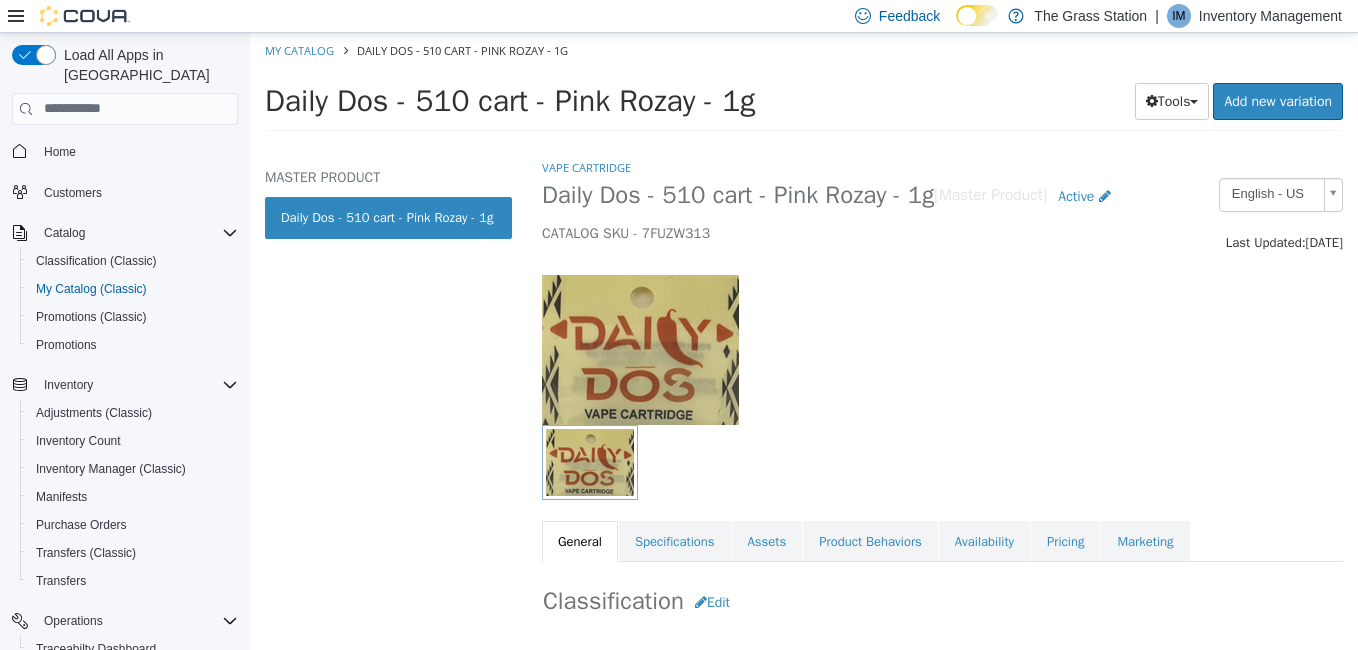 select on "**********" 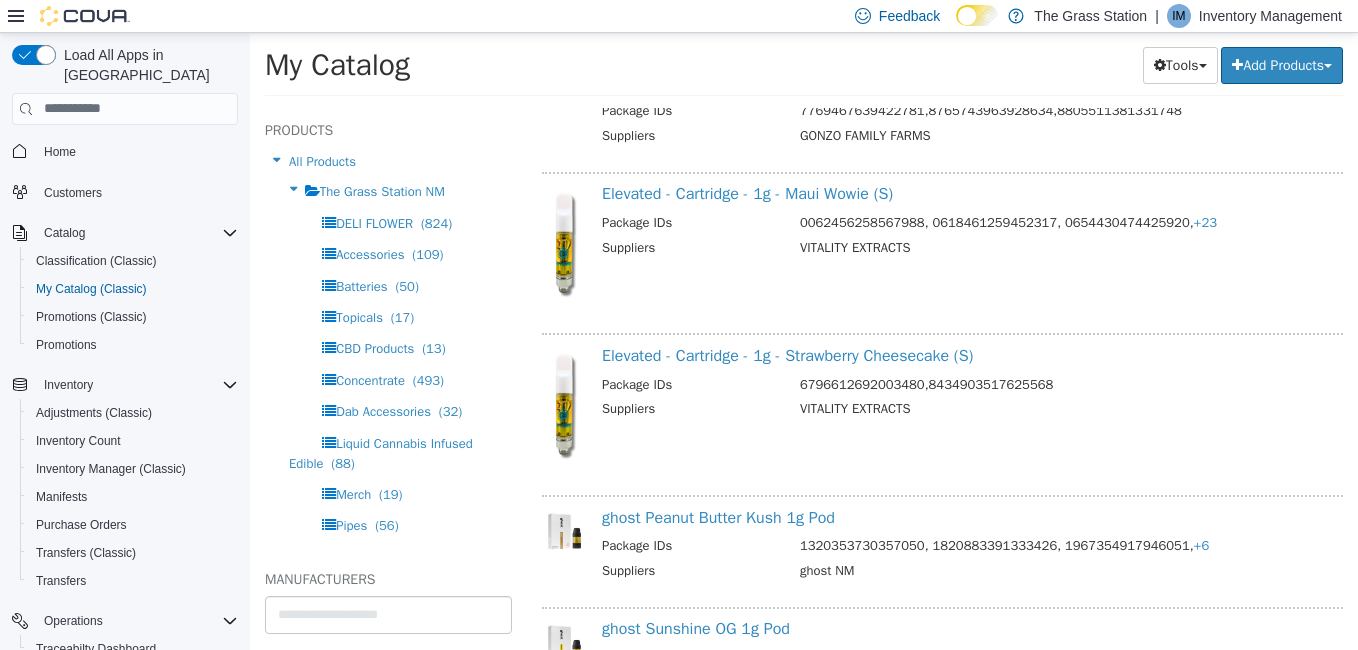 scroll, scrollTop: 11889, scrollLeft: 0, axis: vertical 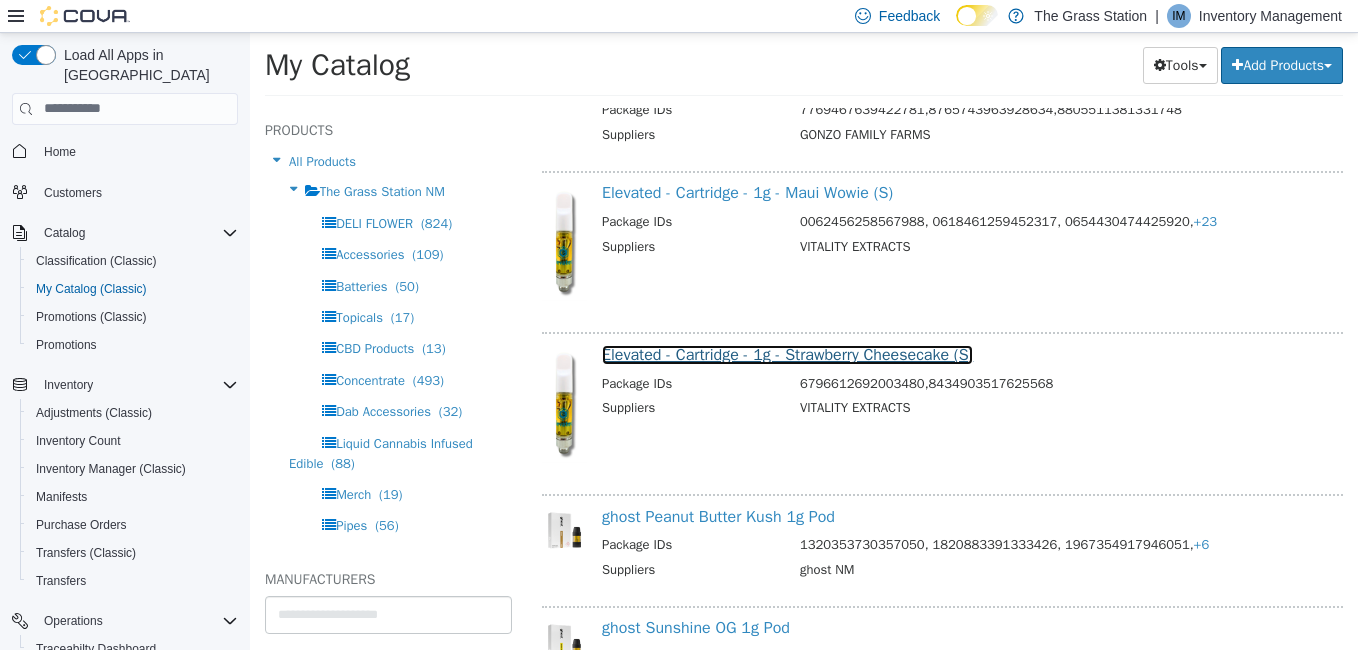click on "Elevated - Cartridge - 1g - Strawberry Cheesecake (S)" at bounding box center [787, 354] 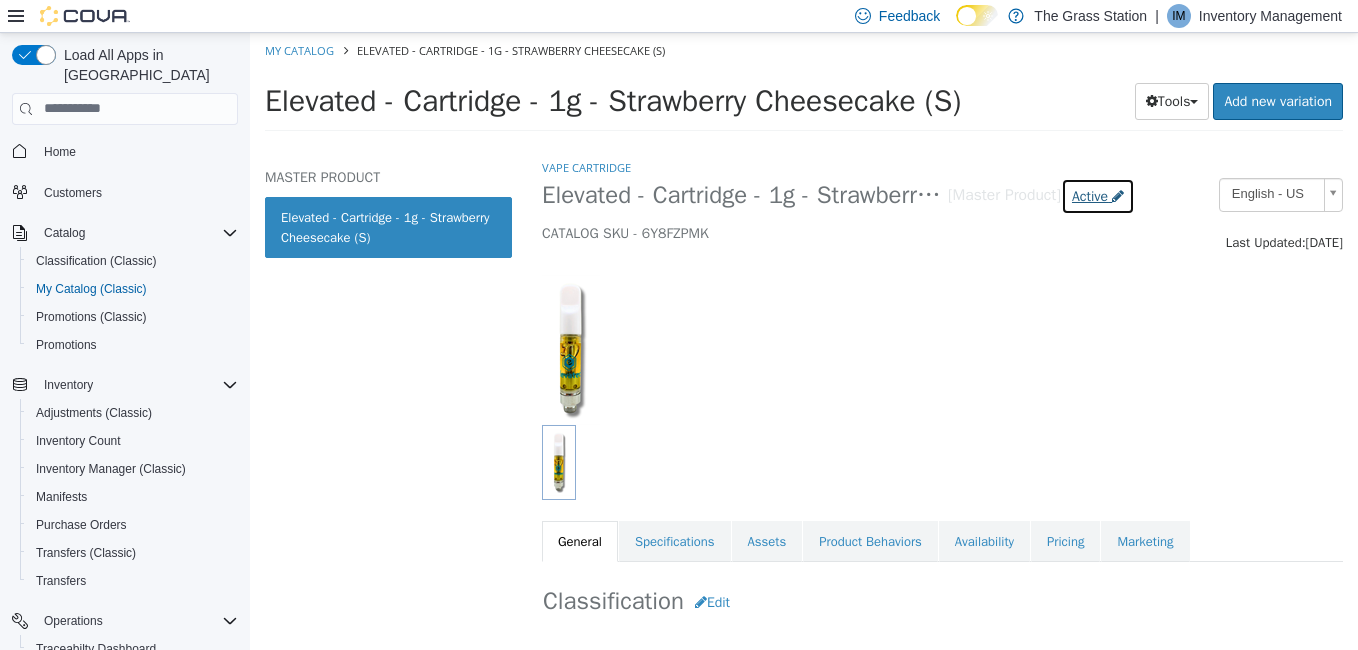 click on "Active" at bounding box center [1090, 195] 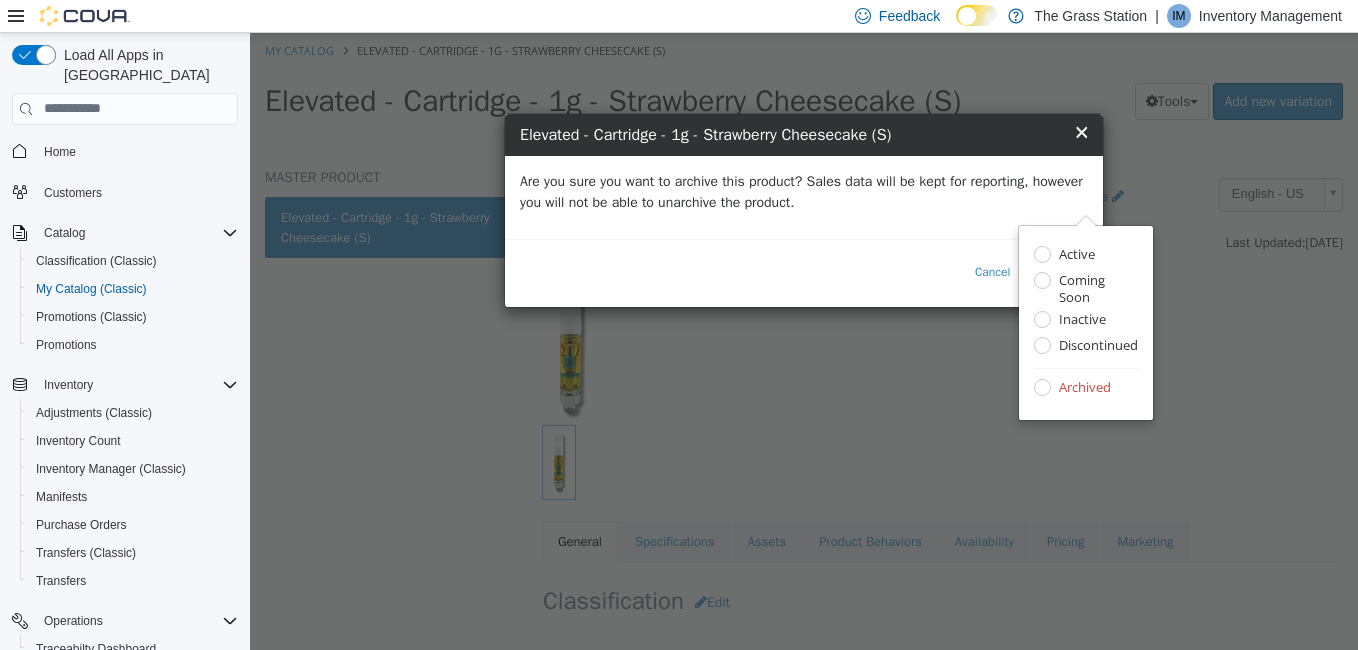 click on "Are you sure you want to archive this product? Sales data will be kept for reporting, however you will not be able to unarchive the product." at bounding box center (804, 191) 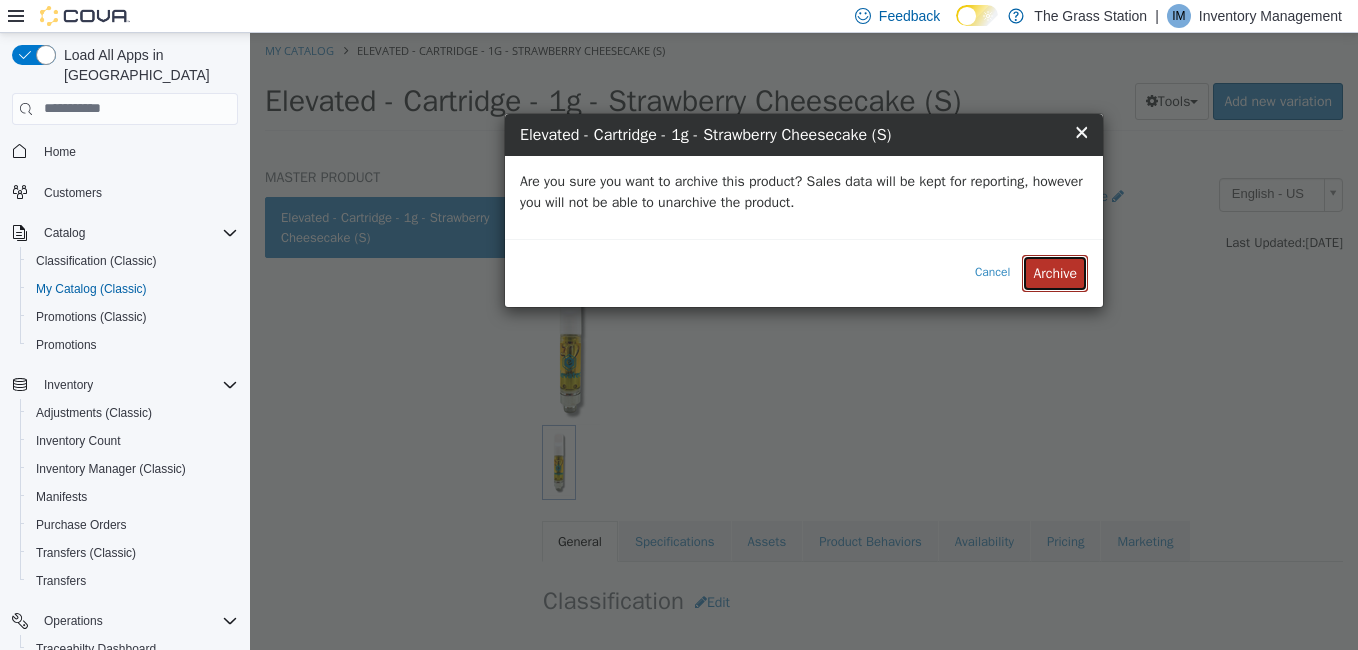 click on "Archive" at bounding box center (1055, 272) 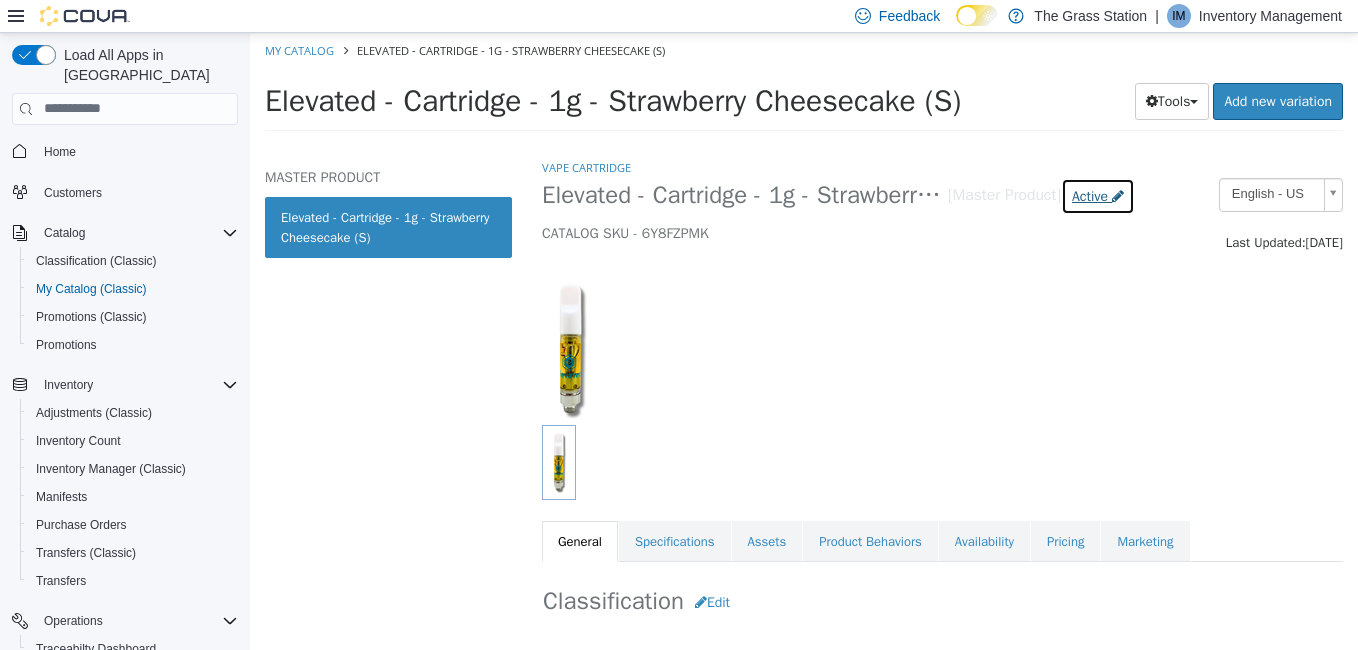 click on "Active" at bounding box center (1090, 195) 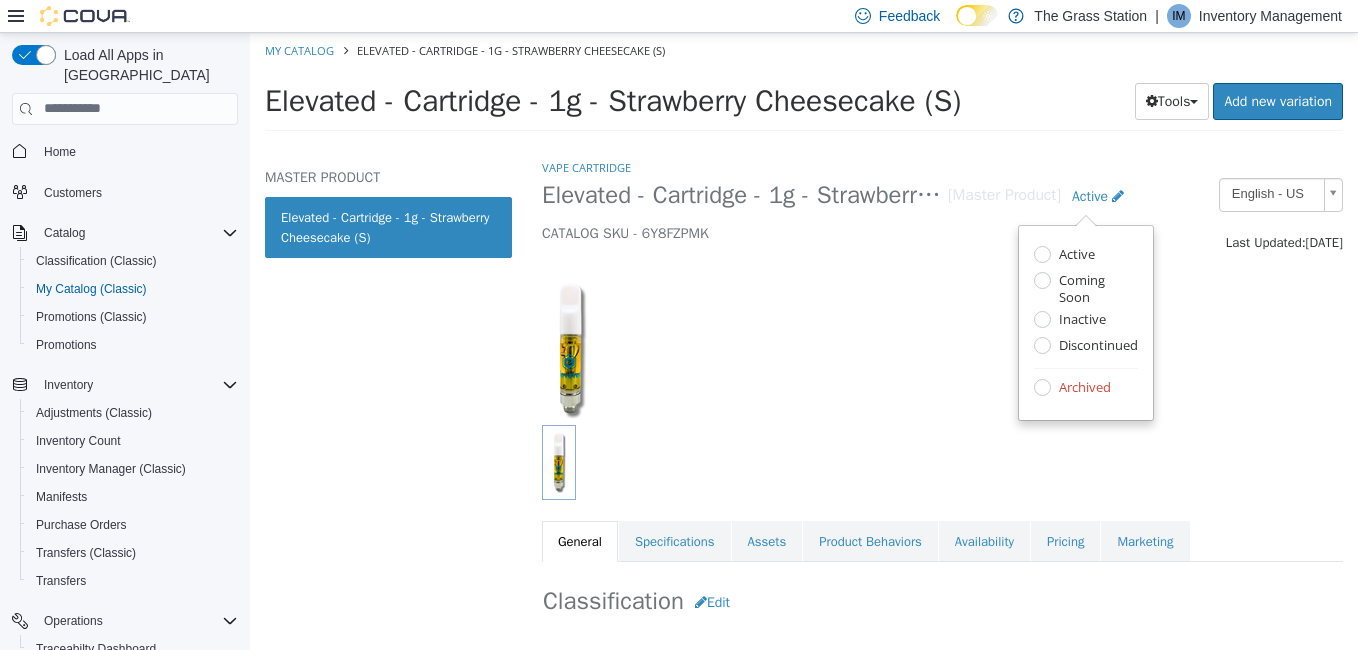 click at bounding box center (665, 349) 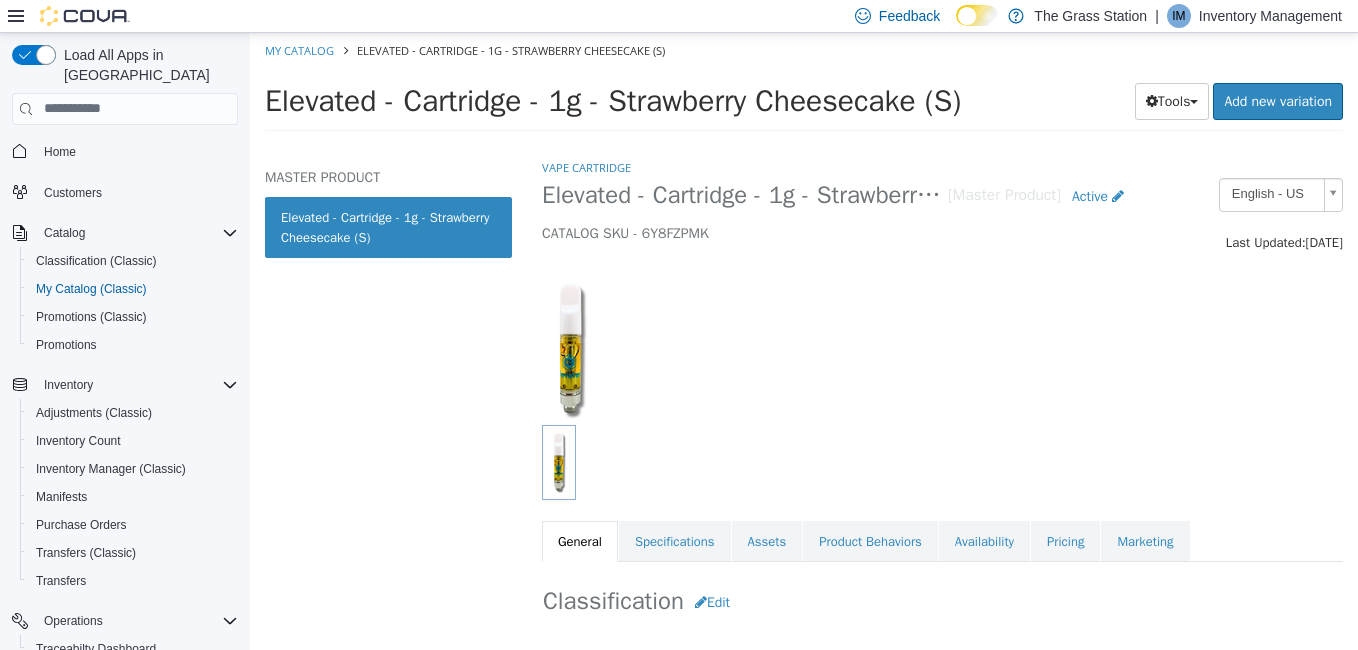 select on "**********" 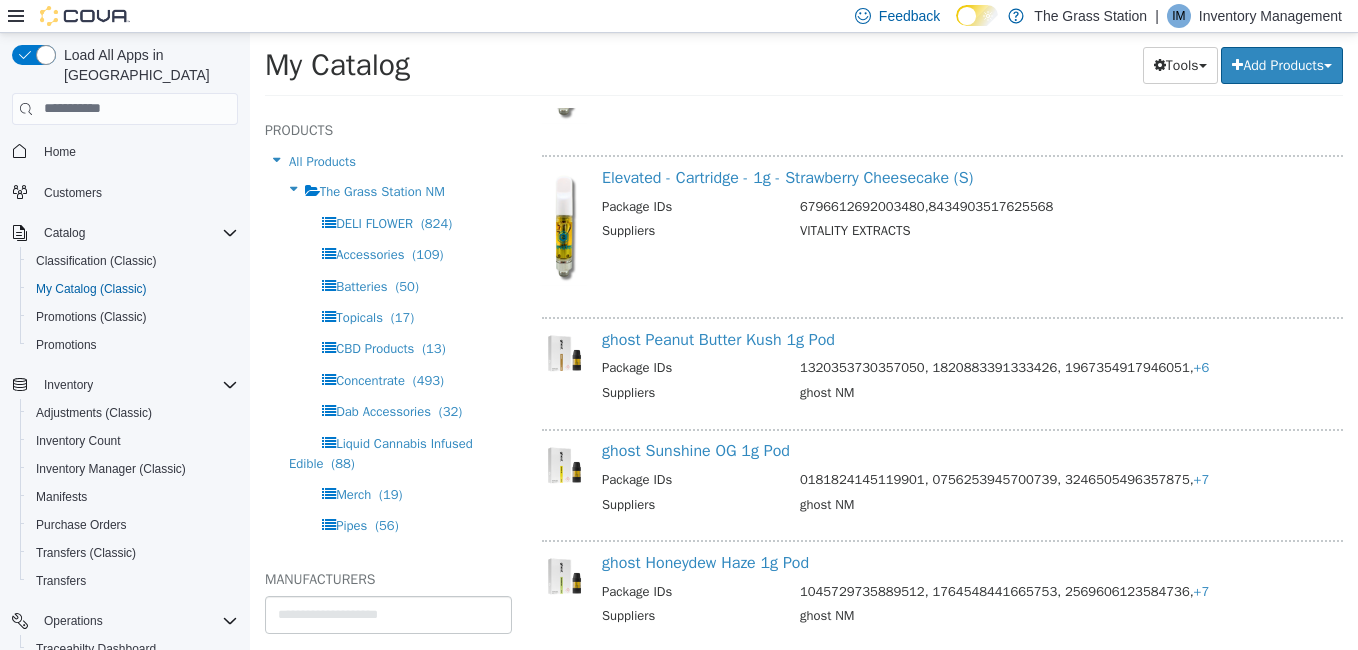 scroll, scrollTop: 12069, scrollLeft: 0, axis: vertical 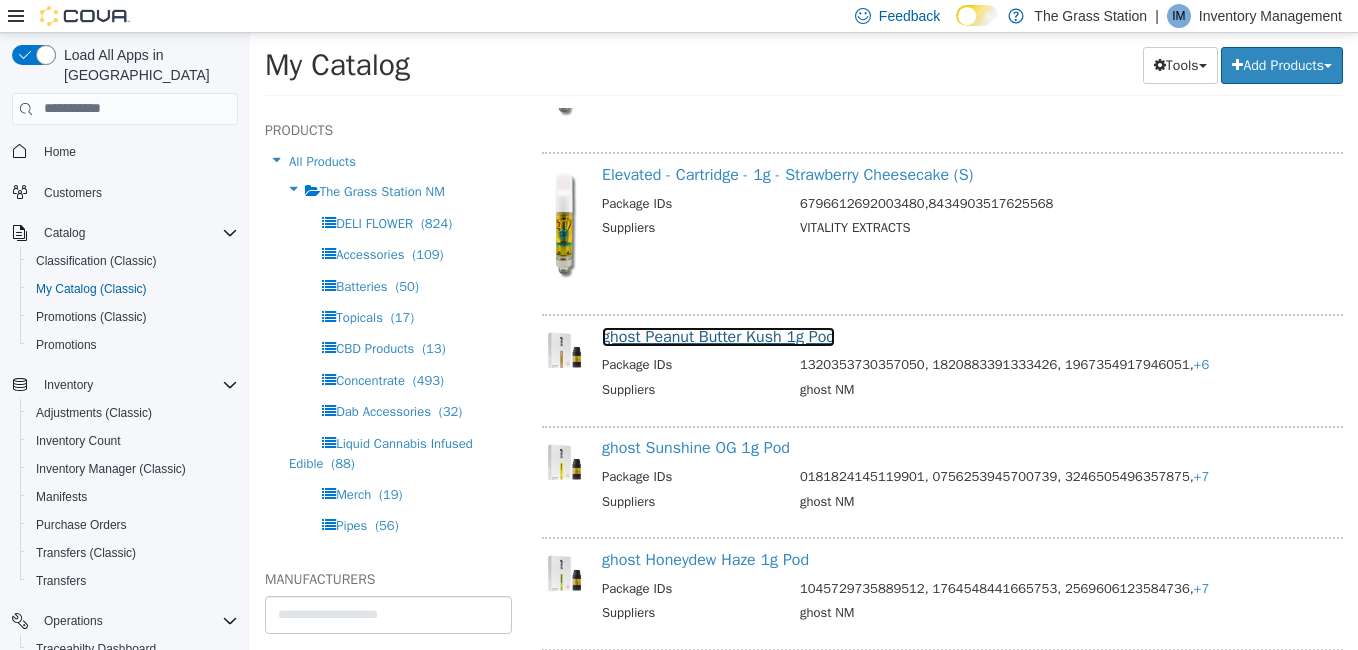 click on "ghost Peanut Butter Kush 1g Pod" at bounding box center (718, 336) 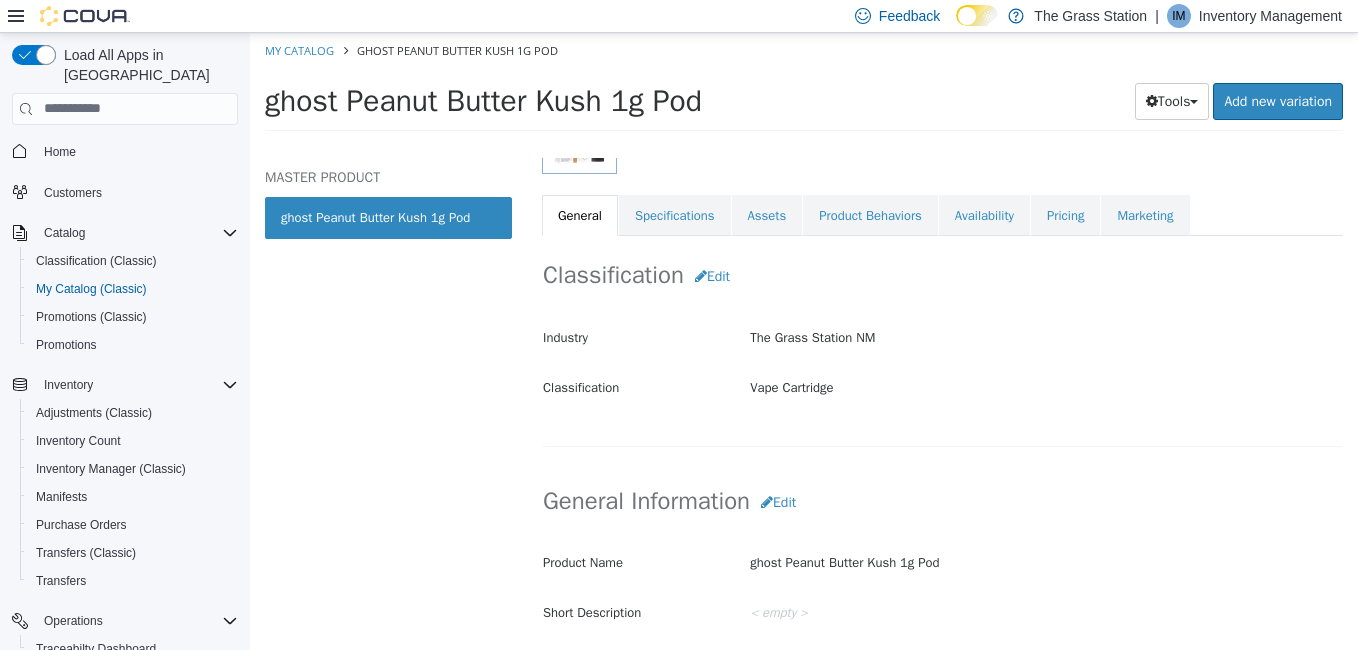 scroll, scrollTop: 327, scrollLeft: 0, axis: vertical 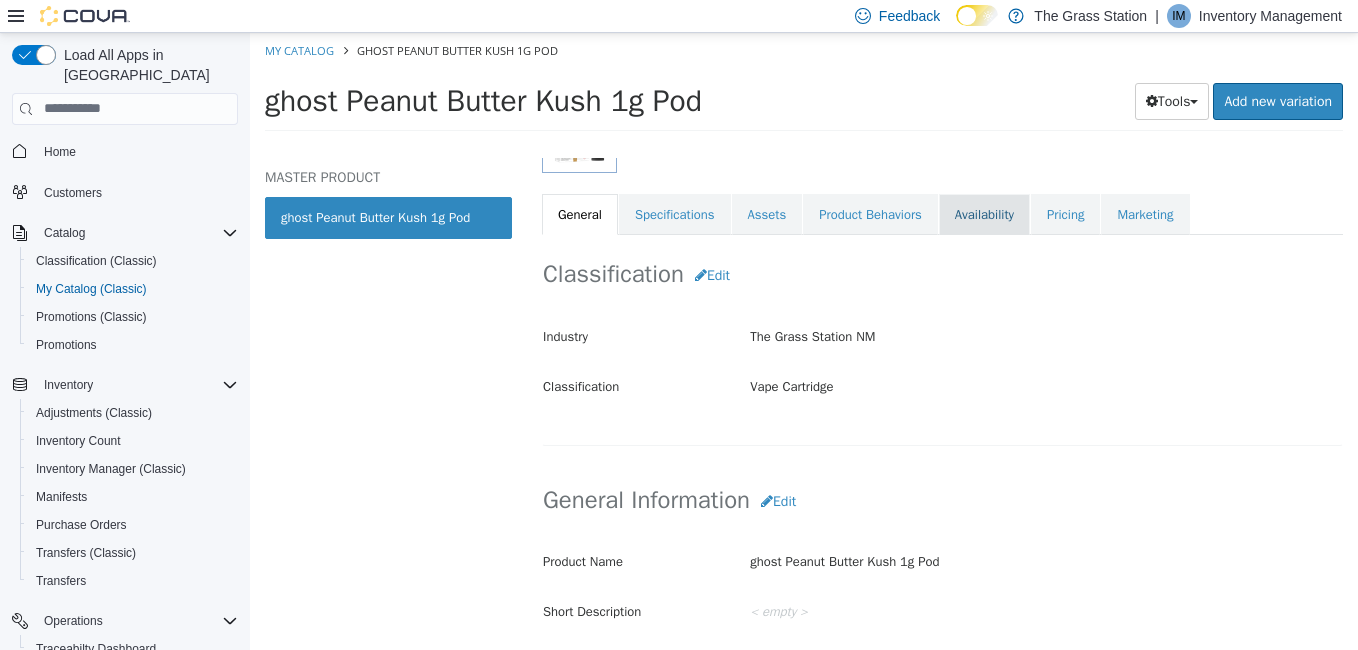 click on "Availability" at bounding box center [984, 214] 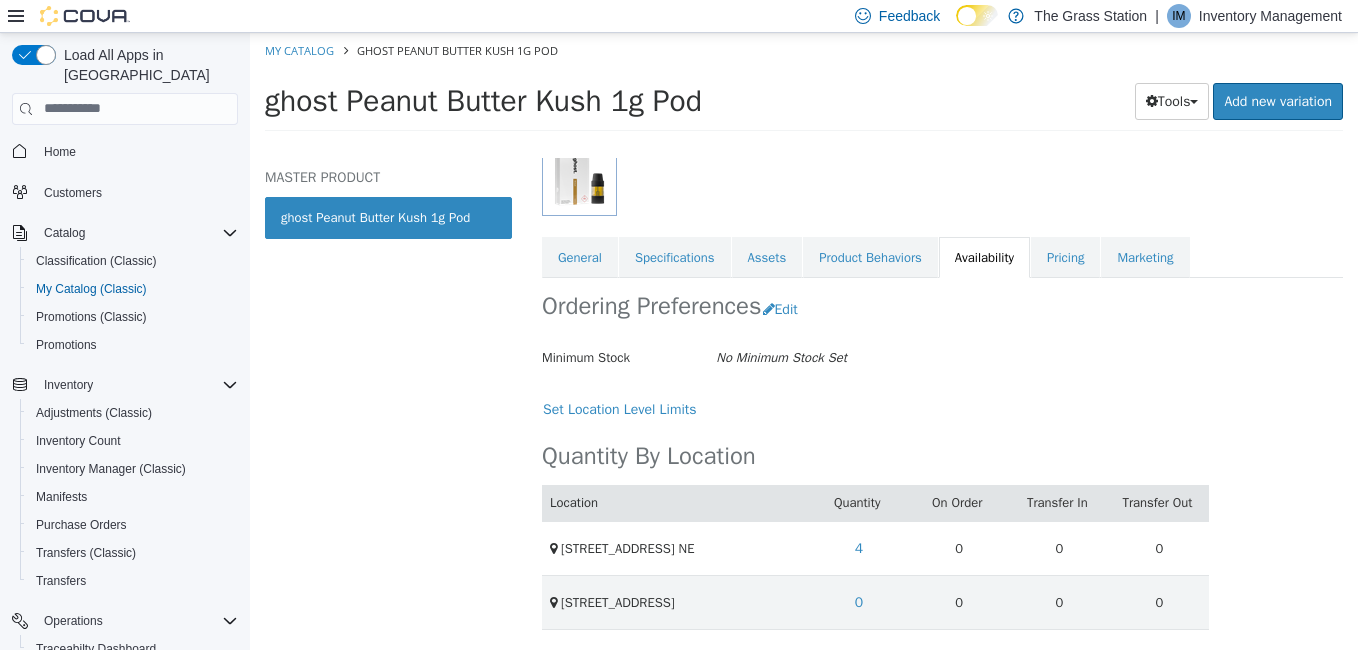 scroll, scrollTop: 0, scrollLeft: 0, axis: both 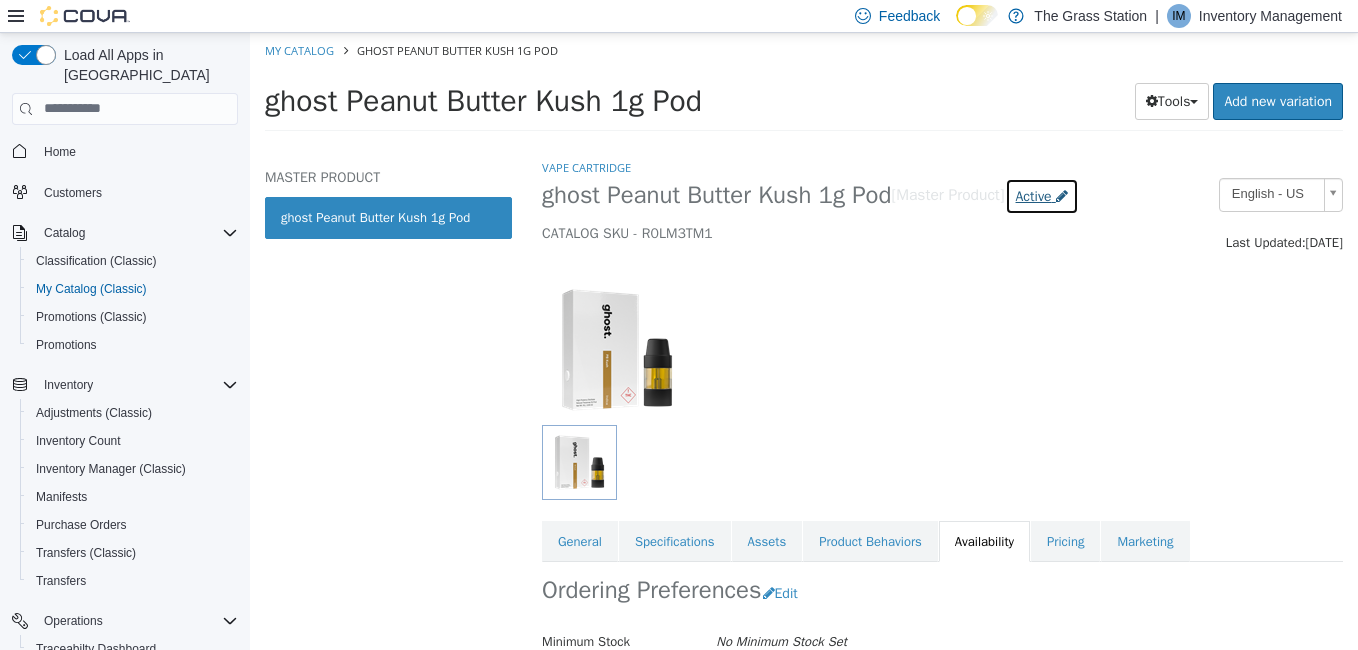 click on "Active" at bounding box center [1042, 195] 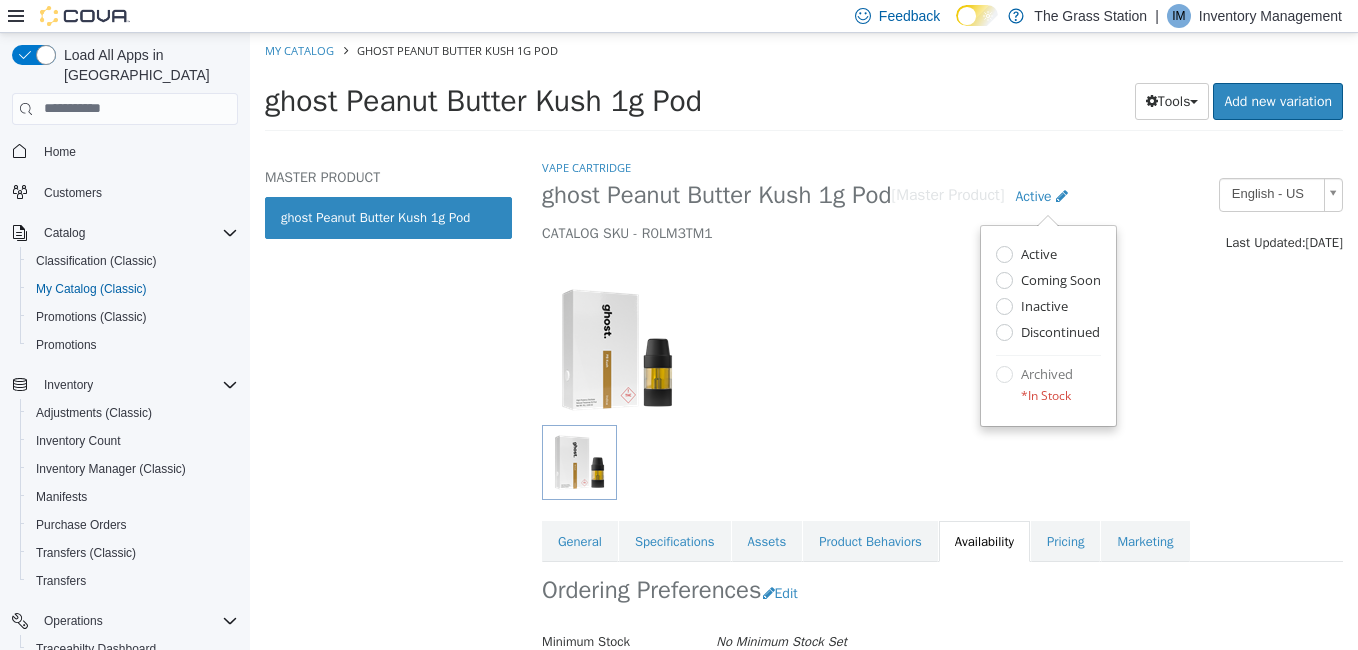 click on "CATALOG SKU - R0LM3TM1" at bounding box center [838, 233] 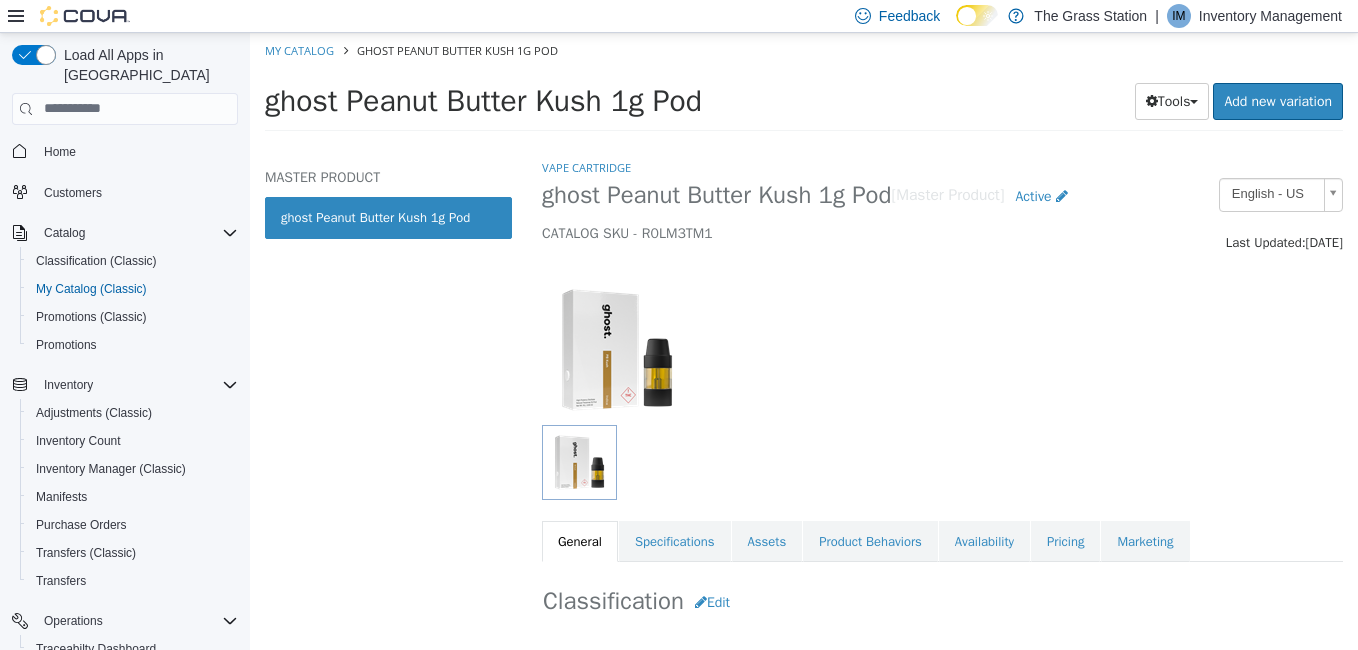 select on "**********" 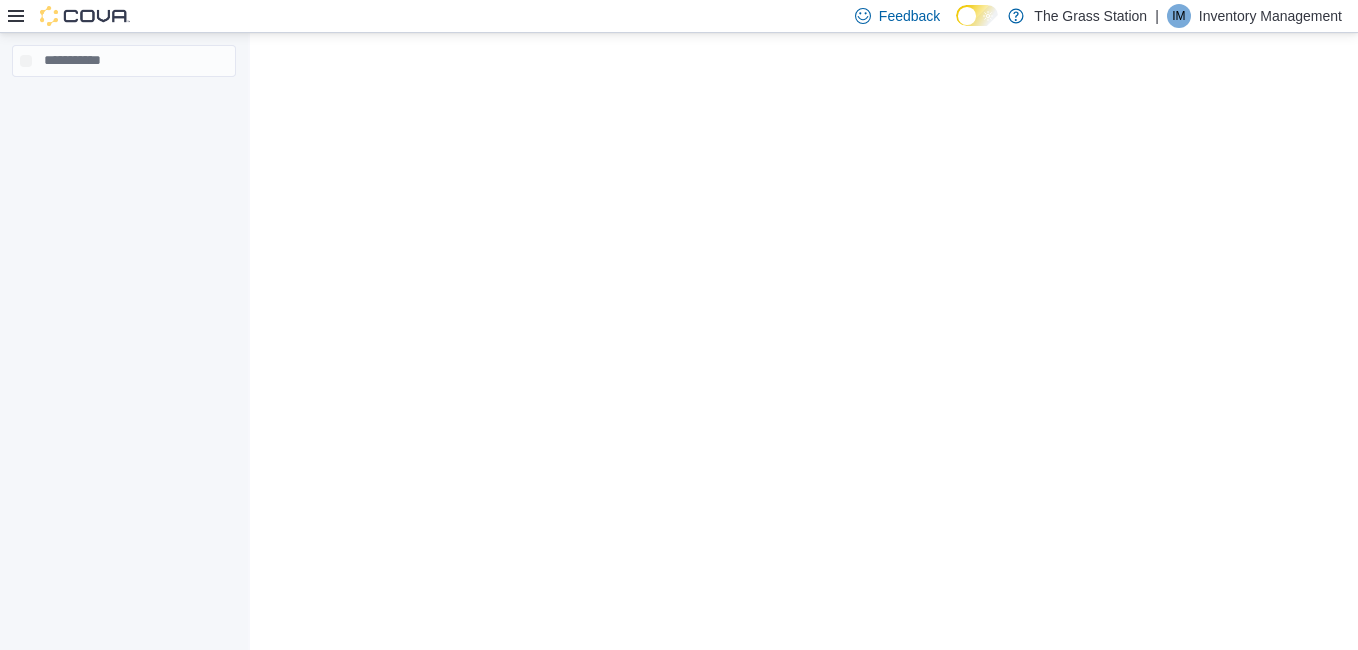 scroll, scrollTop: 0, scrollLeft: 0, axis: both 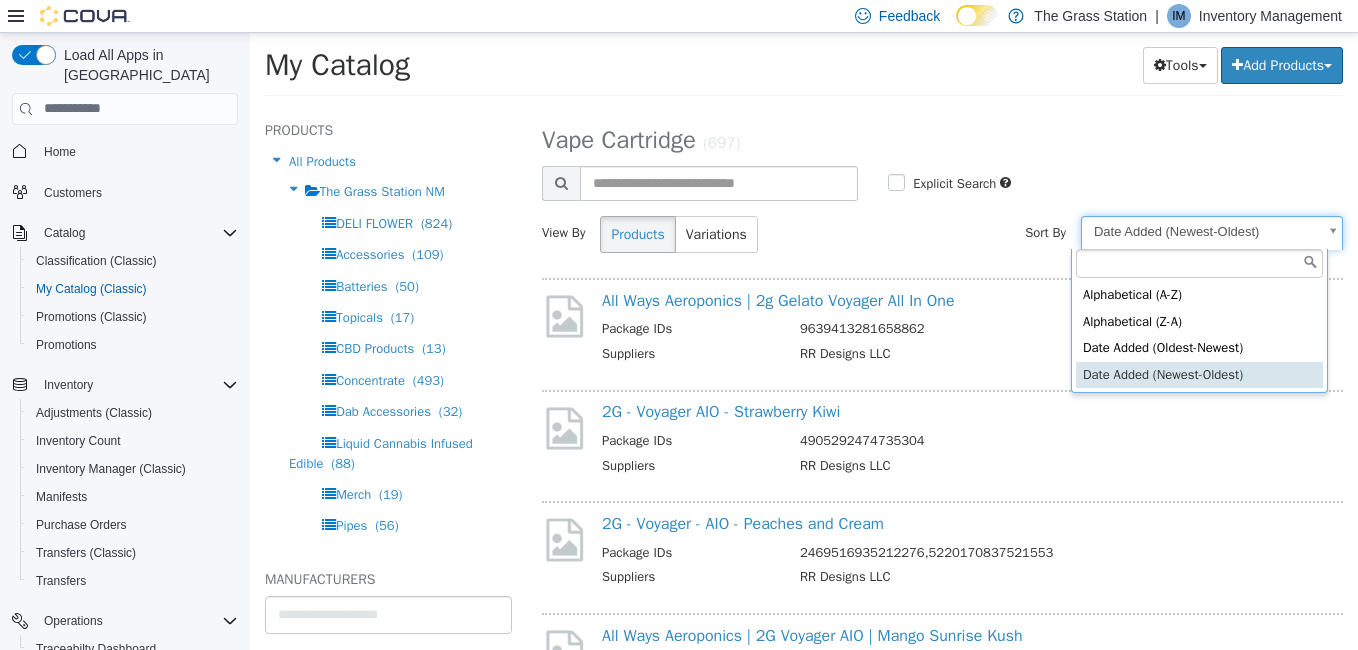click on "**********" at bounding box center [804, 70] 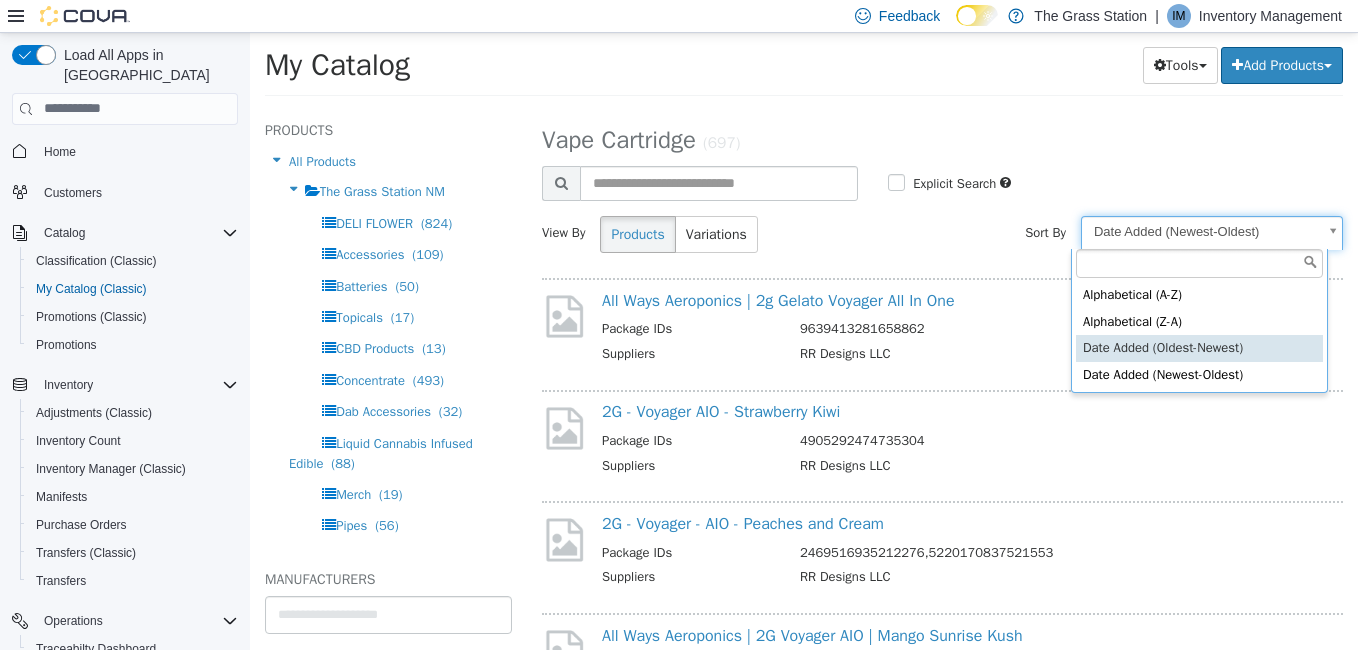 select on "**********" 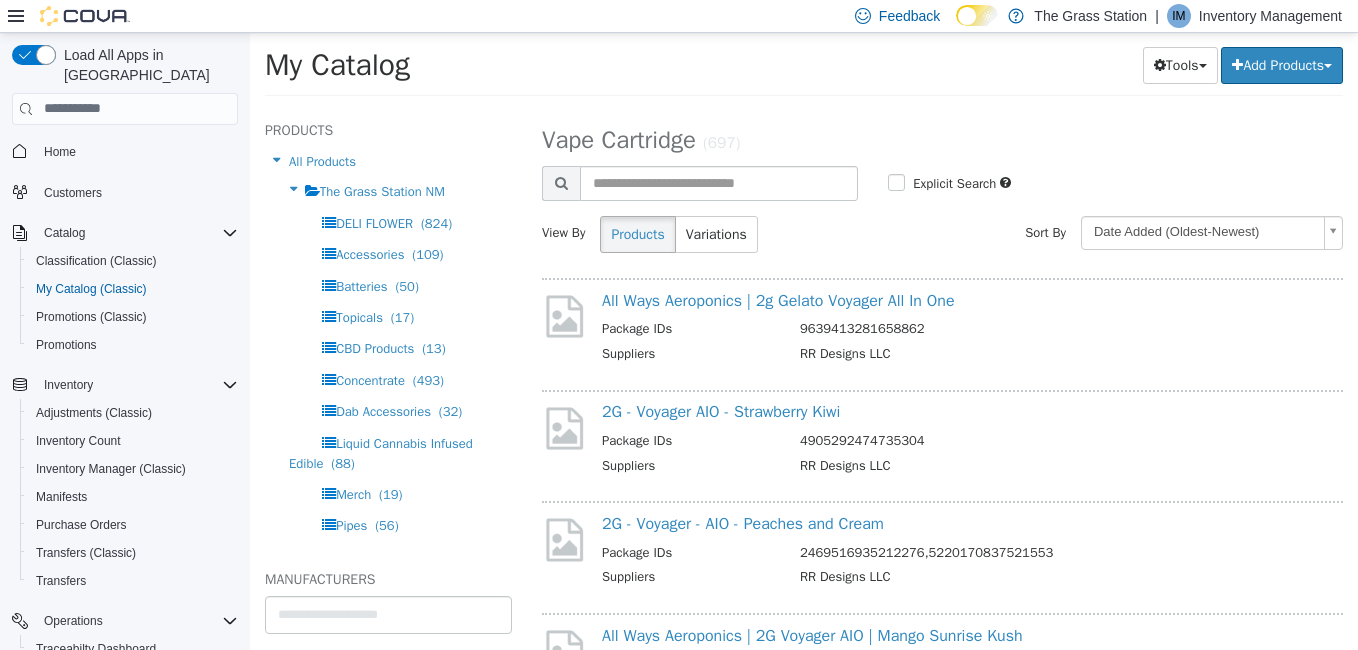 select on "**********" 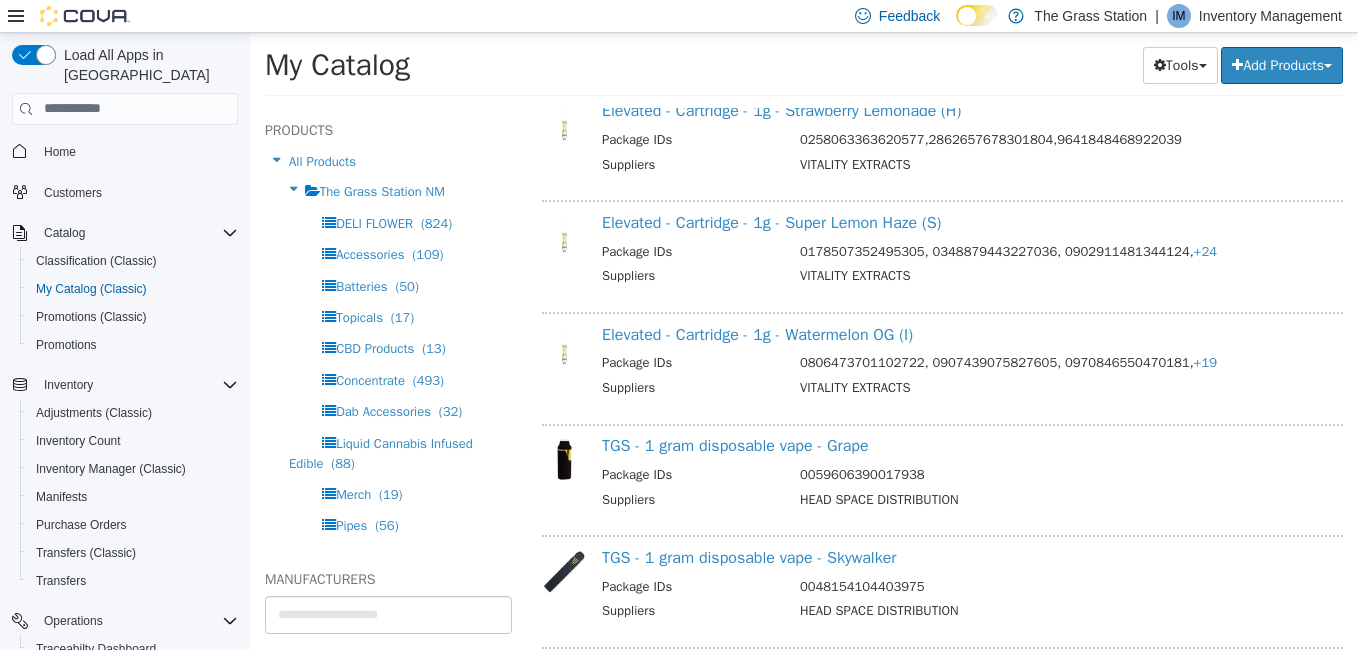 scroll, scrollTop: 1975, scrollLeft: 0, axis: vertical 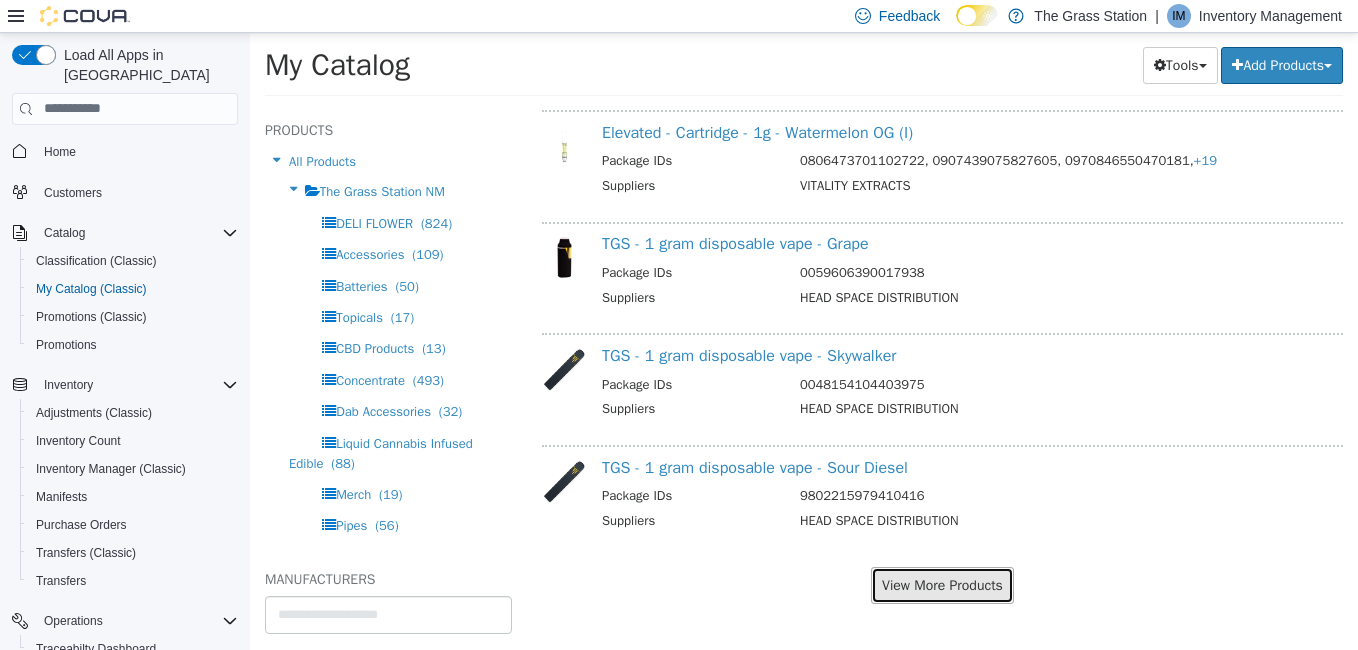 click on "View More Products" at bounding box center [942, 584] 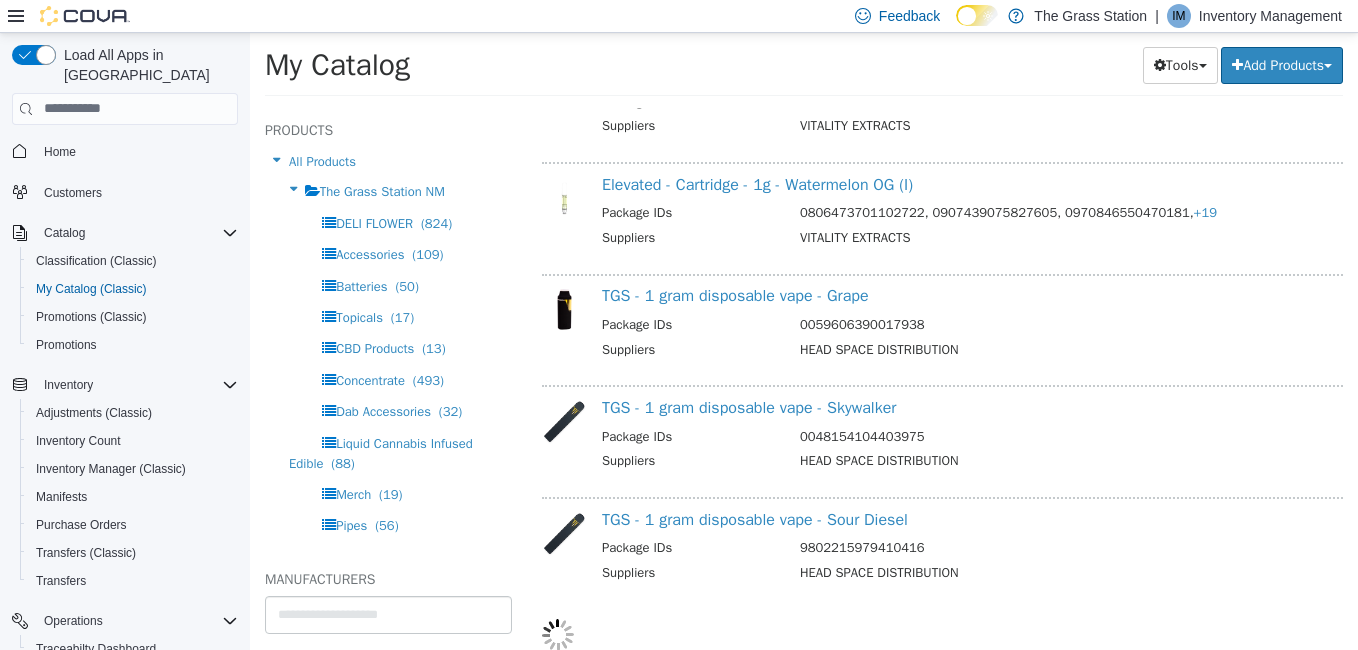scroll, scrollTop: 1923, scrollLeft: 0, axis: vertical 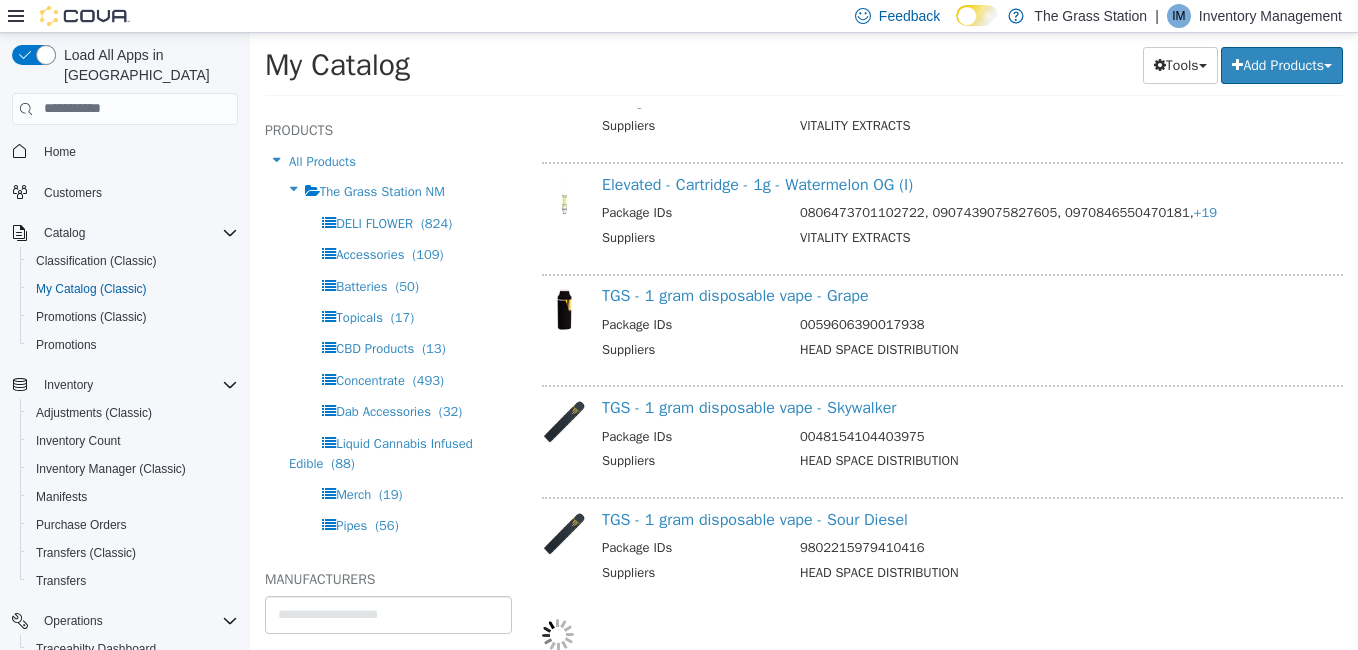select on "**********" 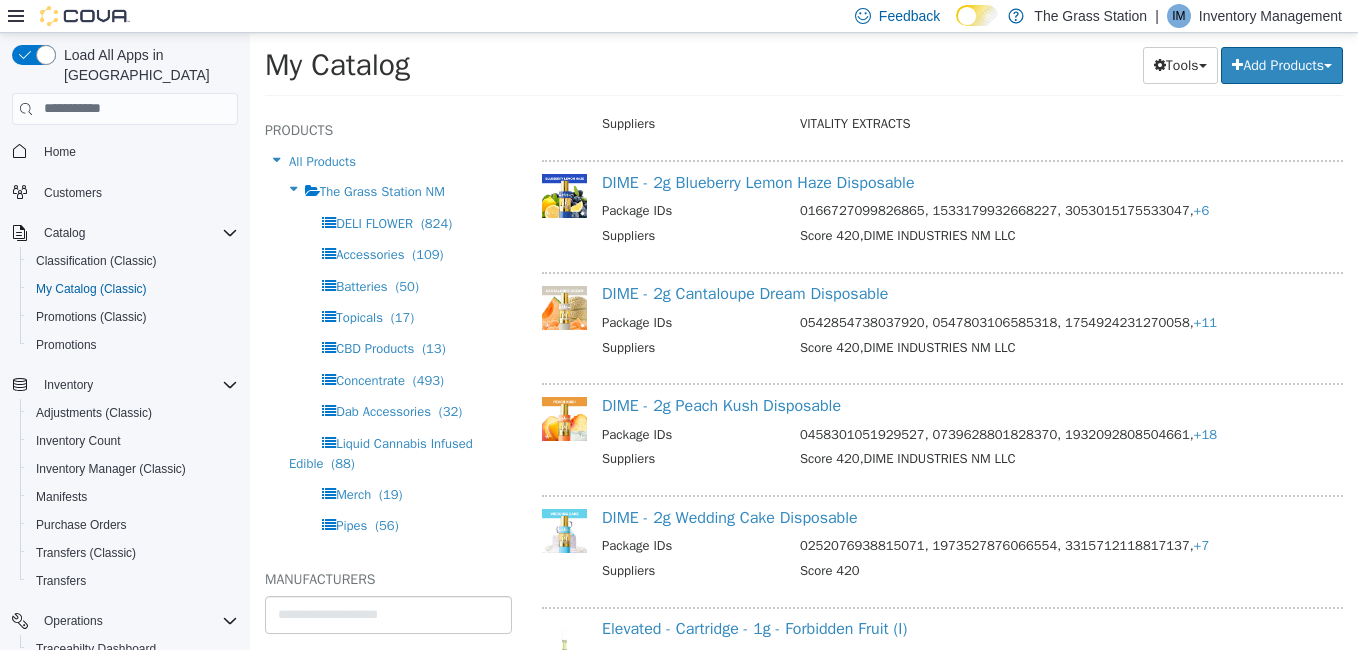 scroll, scrollTop: 4243, scrollLeft: 0, axis: vertical 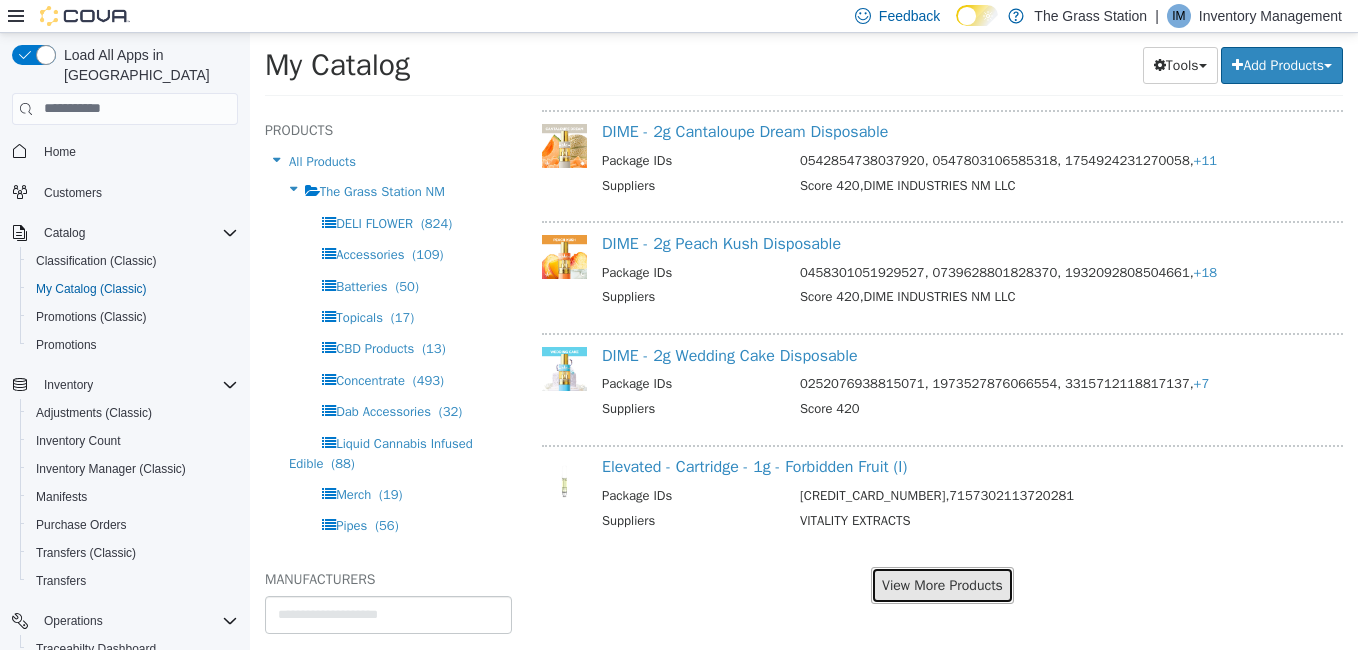 click on "View More Products" at bounding box center [942, 584] 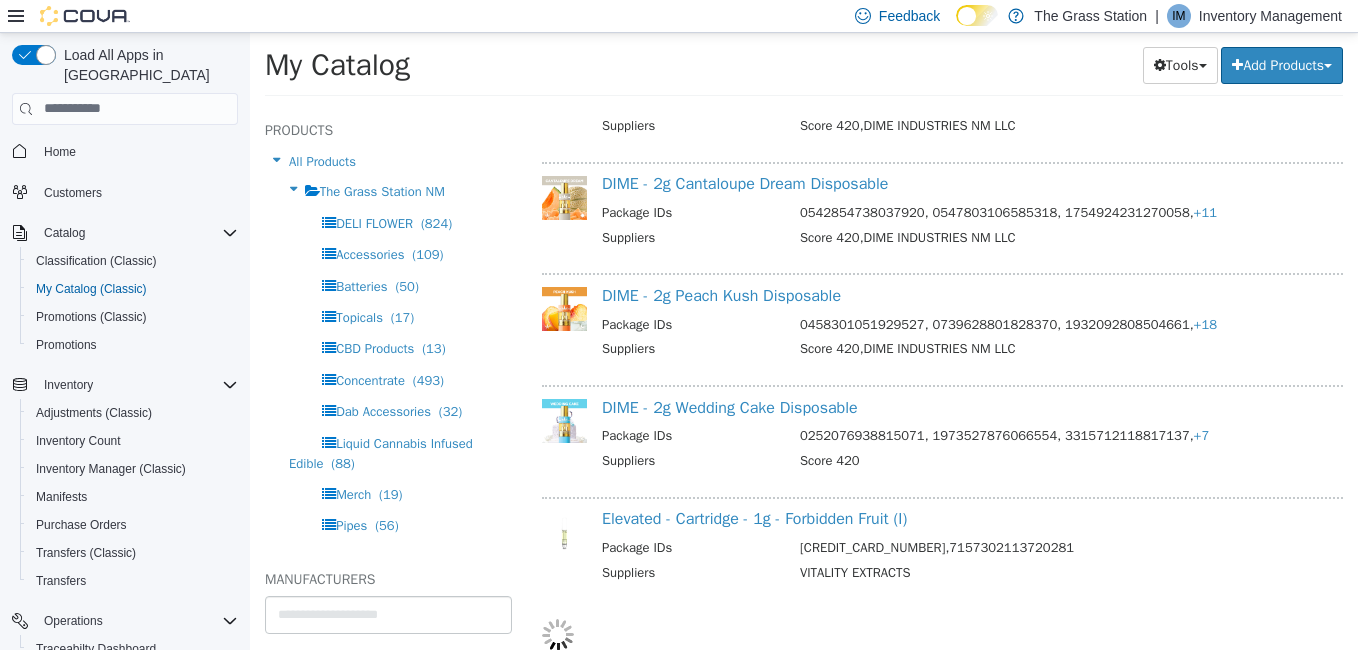 scroll, scrollTop: 4191, scrollLeft: 0, axis: vertical 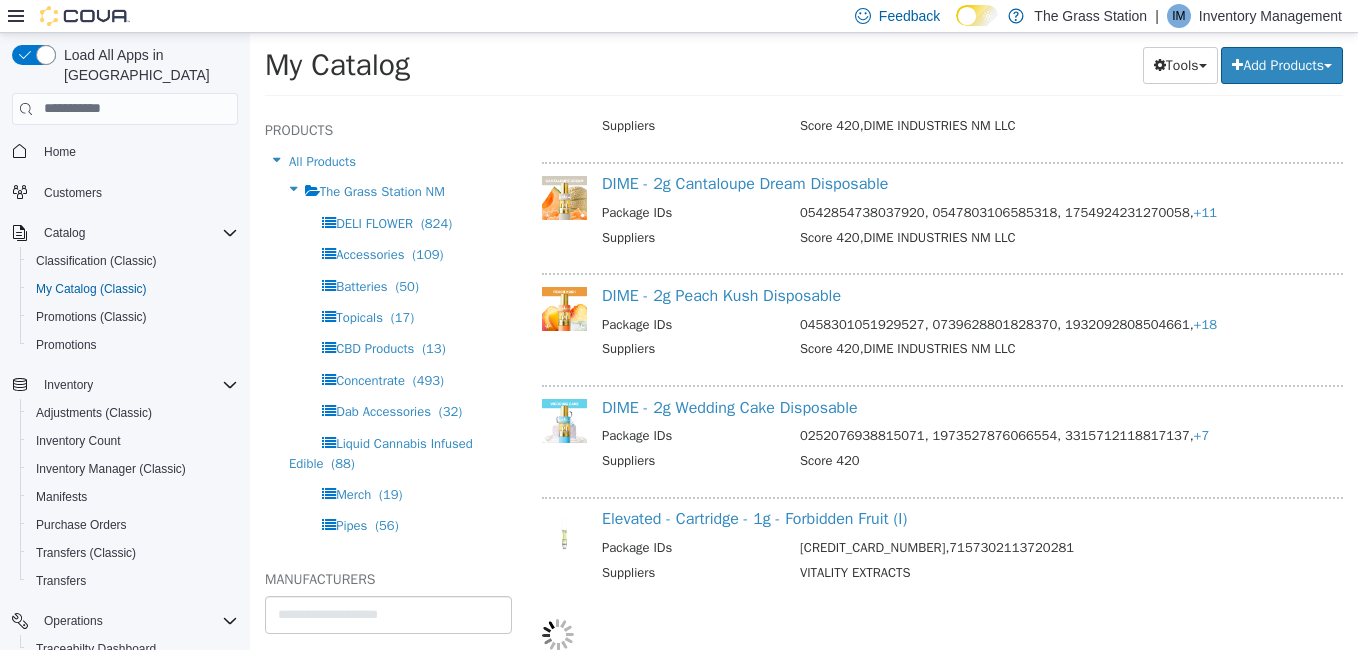 select on "**********" 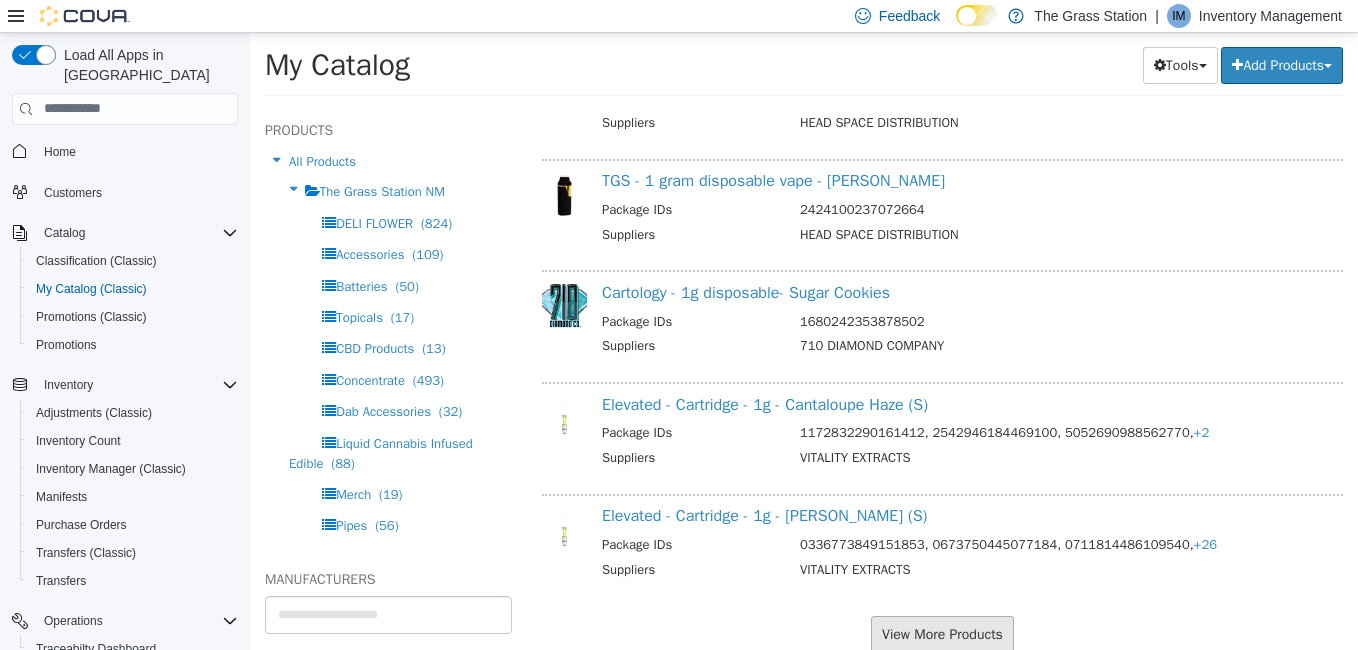scroll, scrollTop: 6477, scrollLeft: 0, axis: vertical 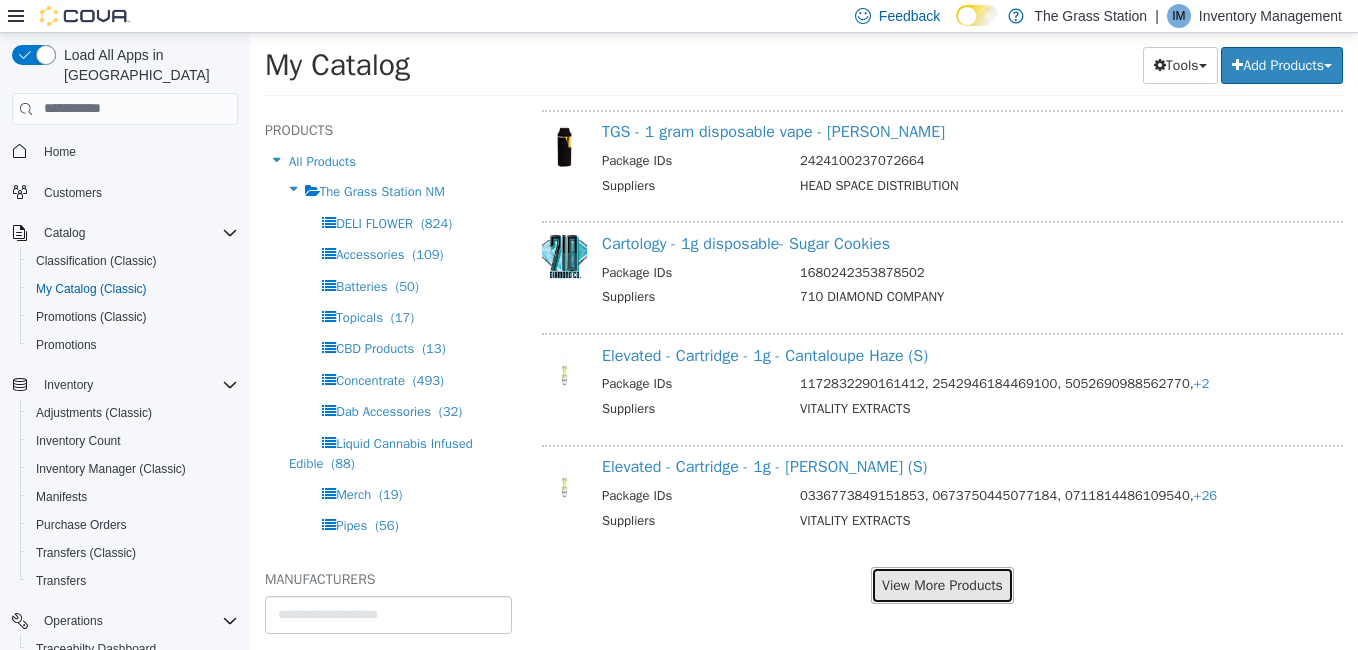 click on "View More Products" at bounding box center (942, 584) 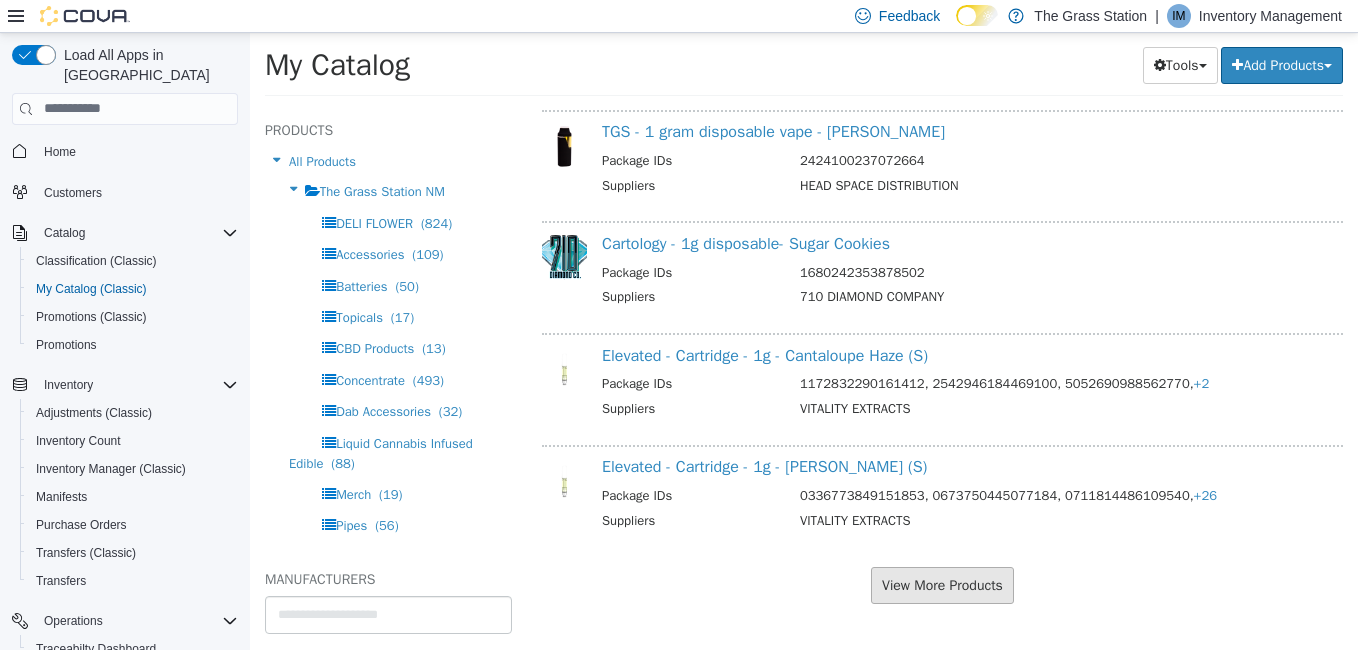 scroll, scrollTop: 6425, scrollLeft: 0, axis: vertical 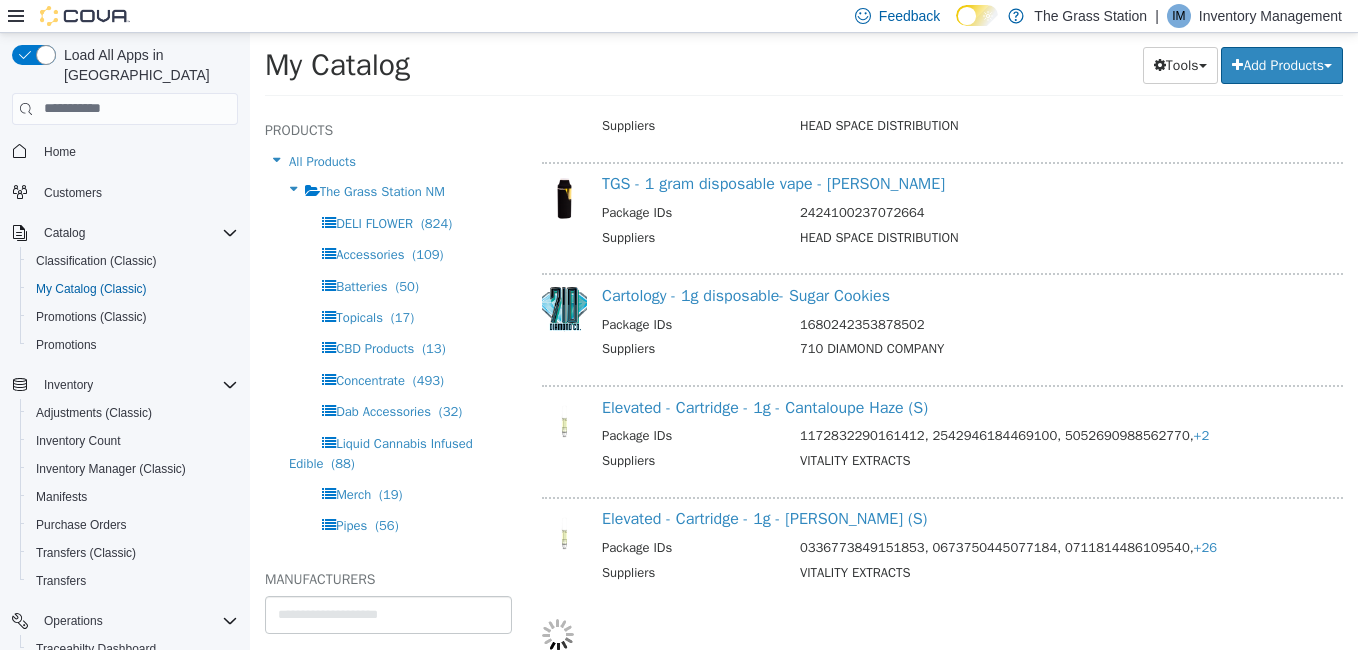 select on "**********" 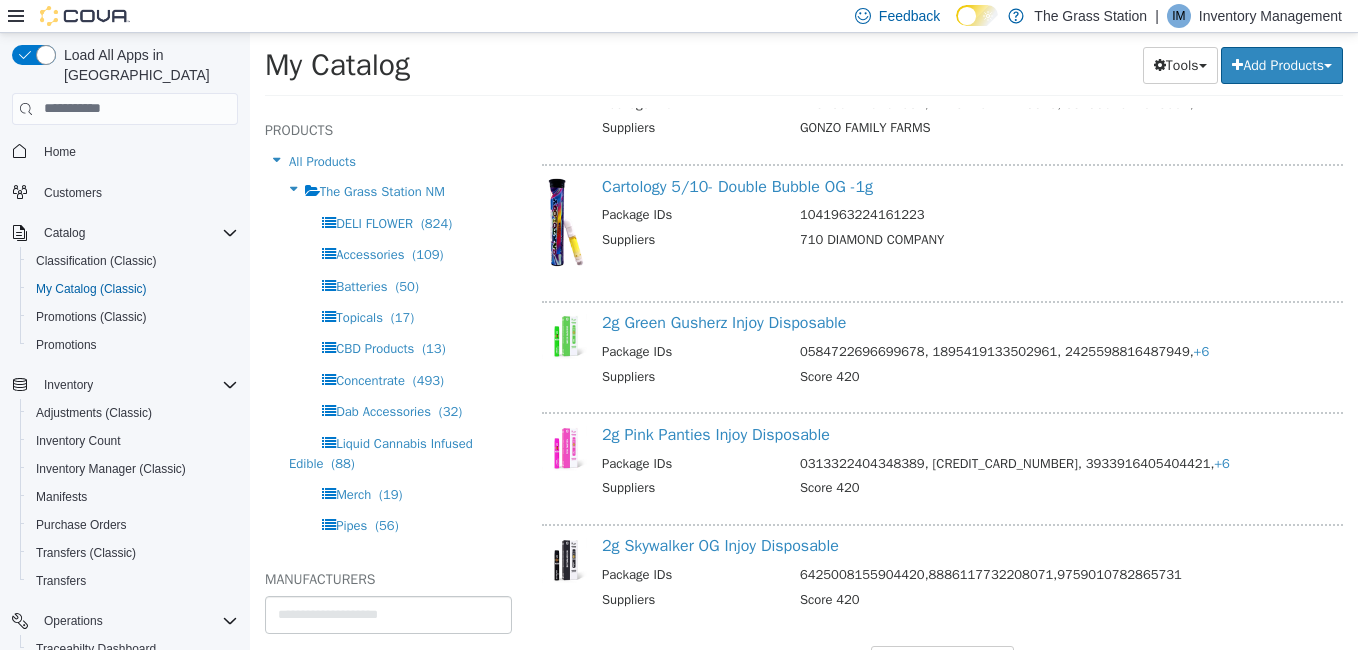 scroll, scrollTop: 8785, scrollLeft: 0, axis: vertical 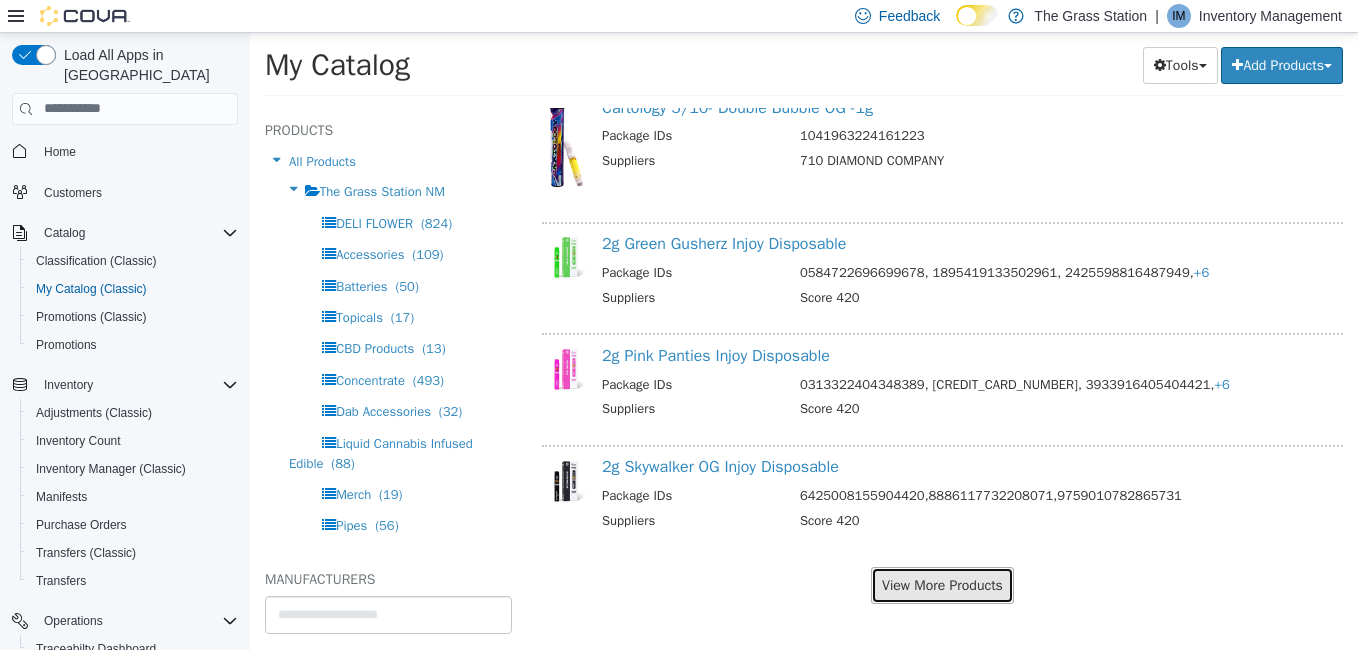click on "View More Products" at bounding box center (942, 584) 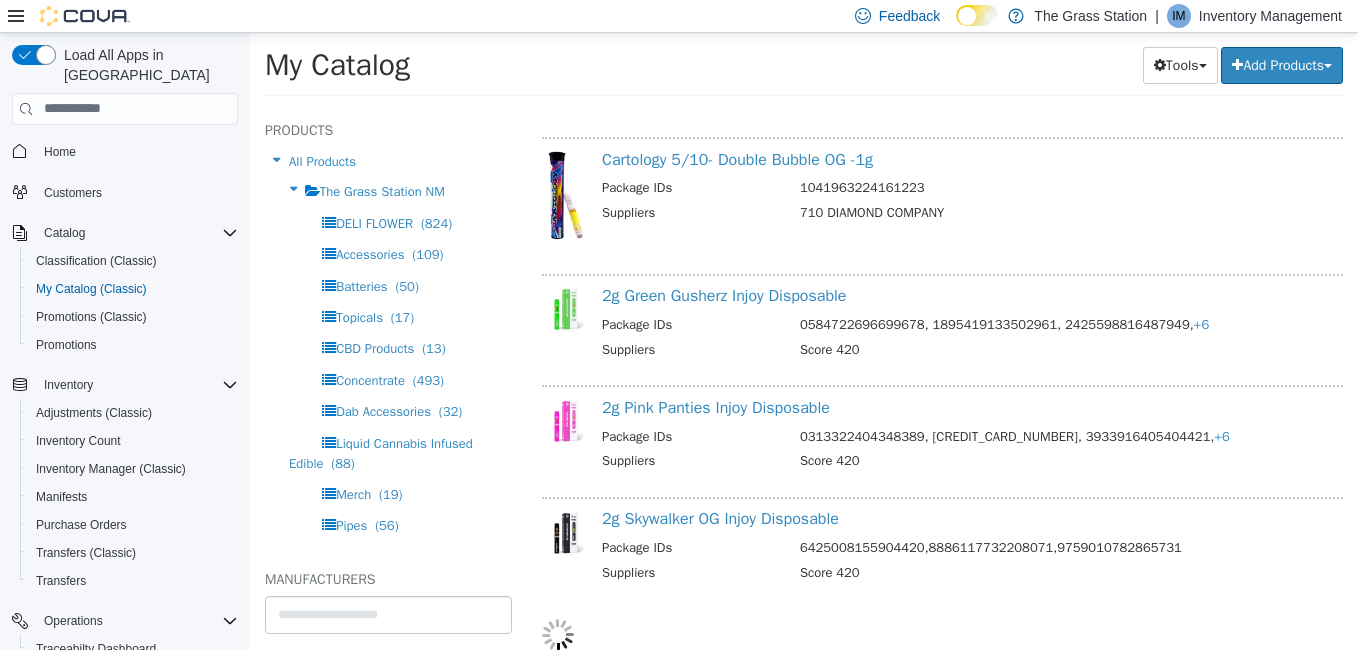 scroll, scrollTop: 8733, scrollLeft: 0, axis: vertical 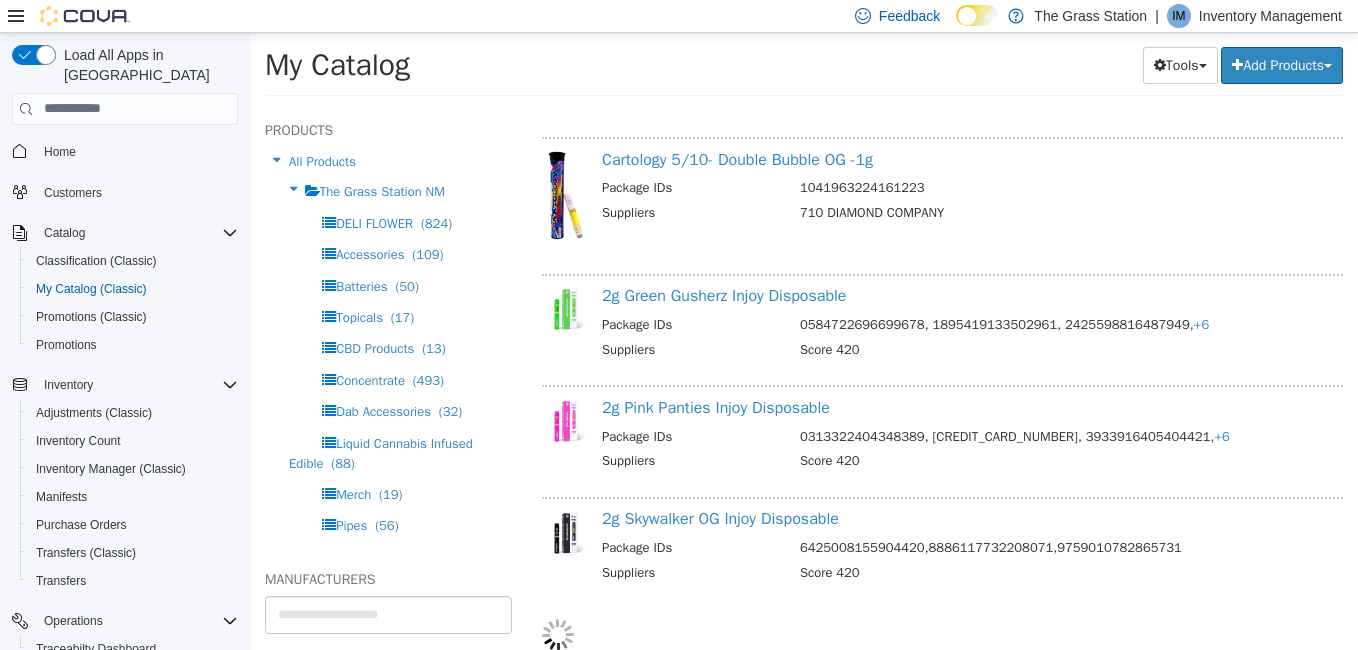 select on "**********" 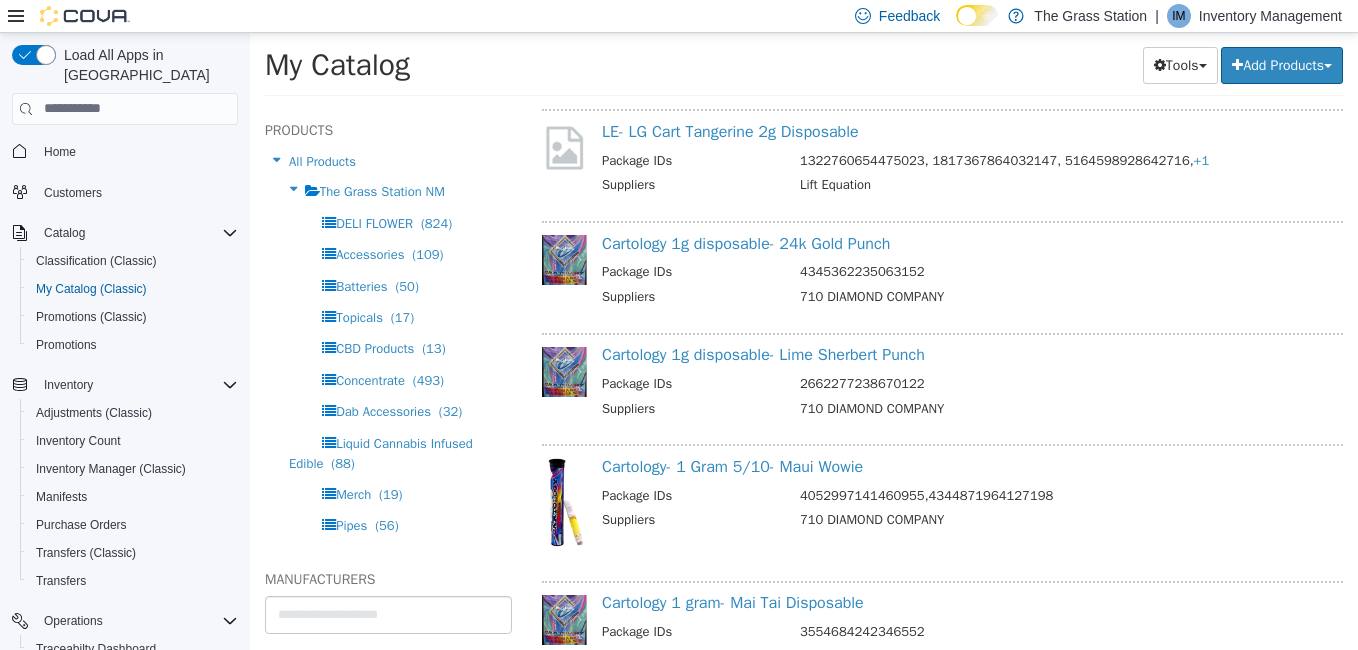 scroll, scrollTop: 11143, scrollLeft: 0, axis: vertical 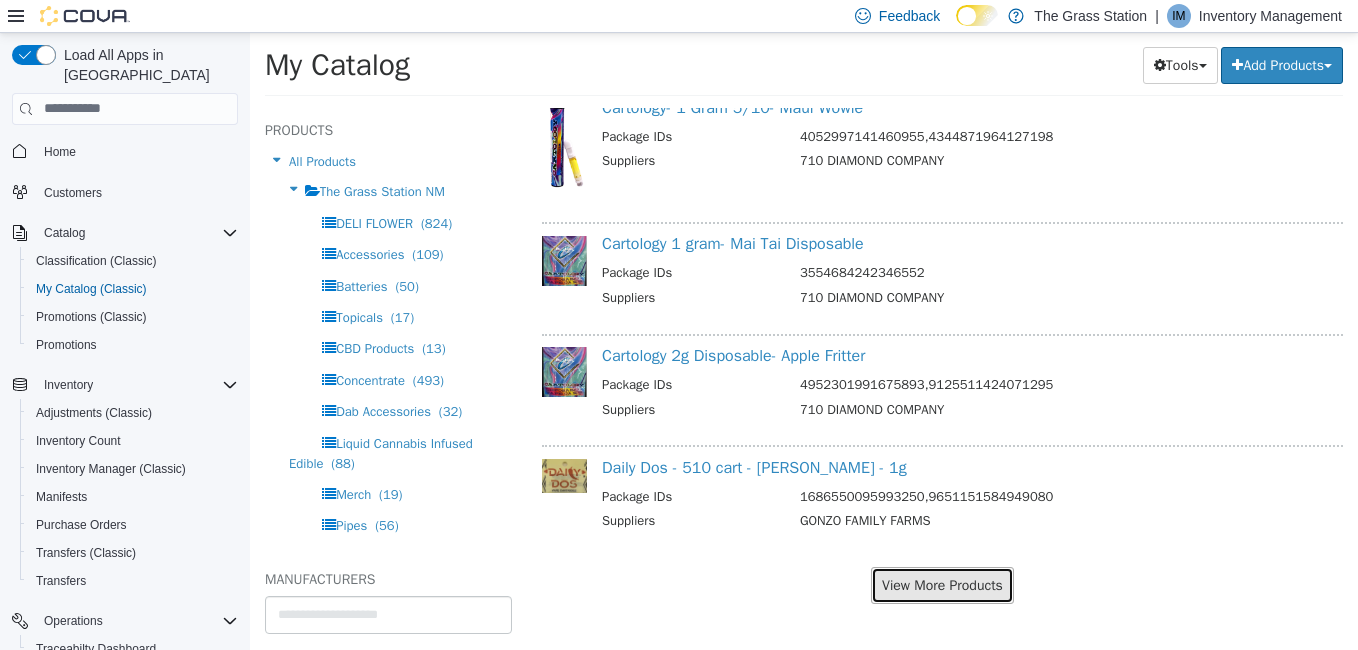 click on "View More Products" at bounding box center [942, 584] 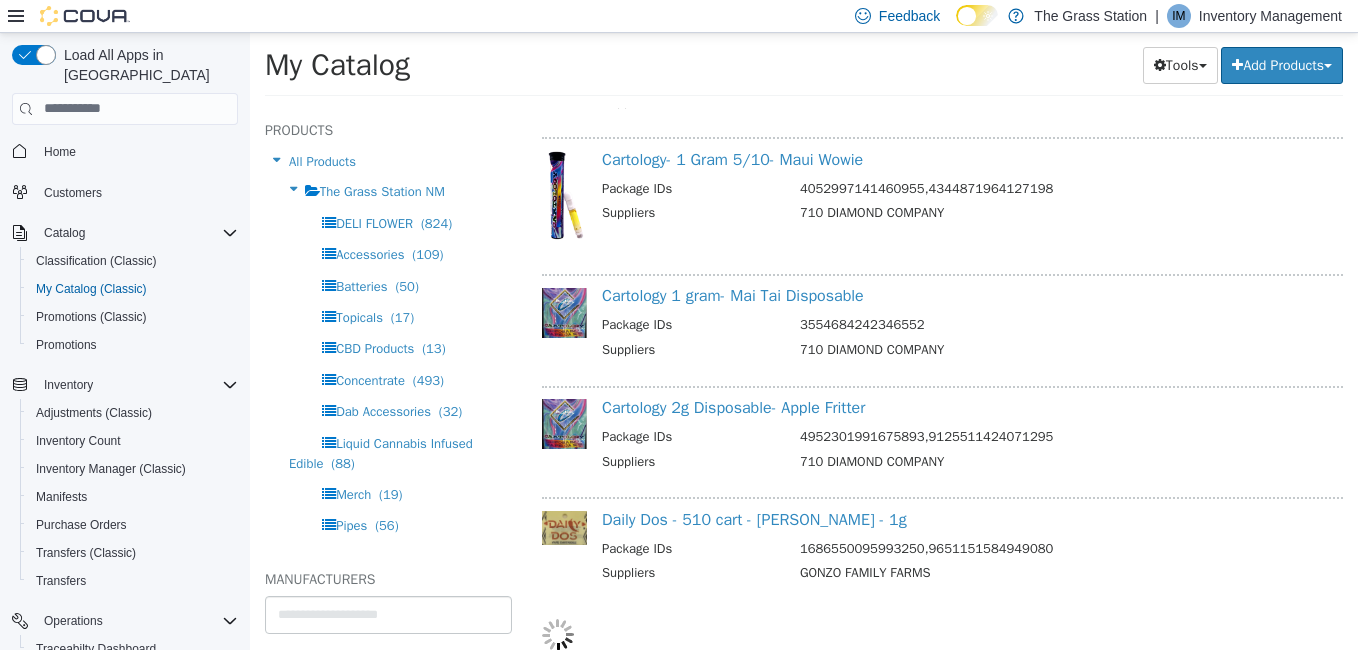 scroll, scrollTop: 11091, scrollLeft: 0, axis: vertical 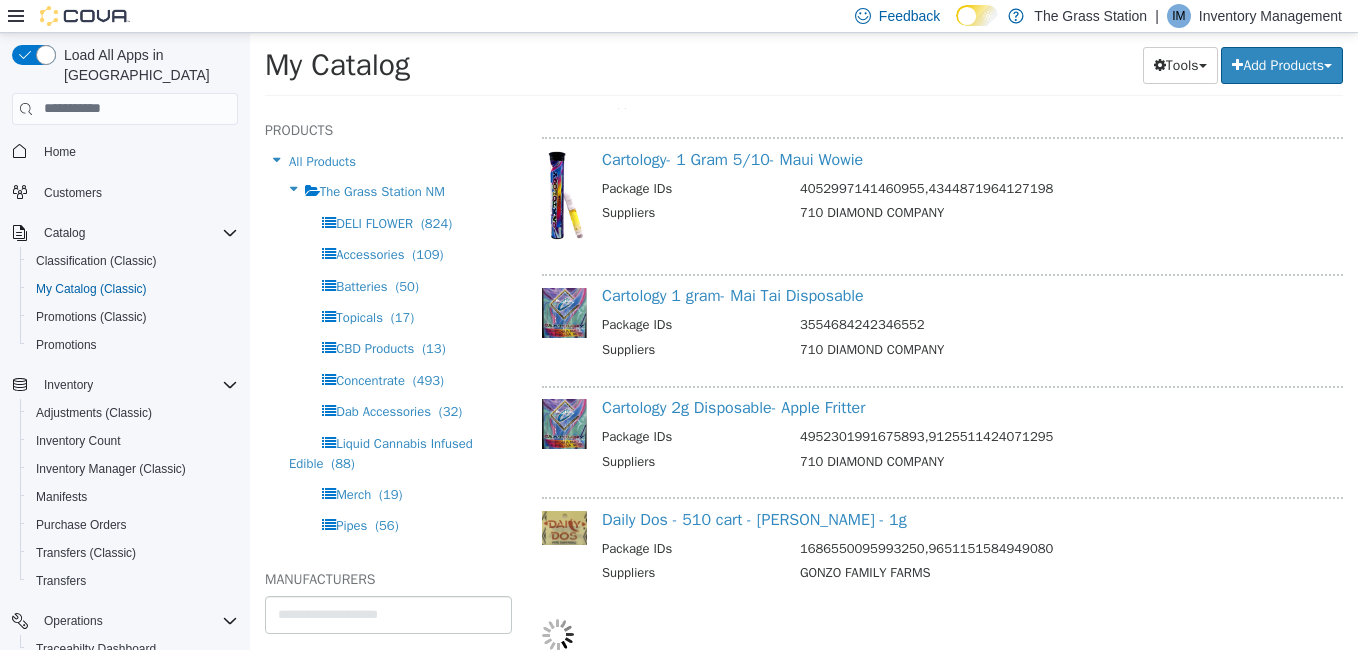 select on "**********" 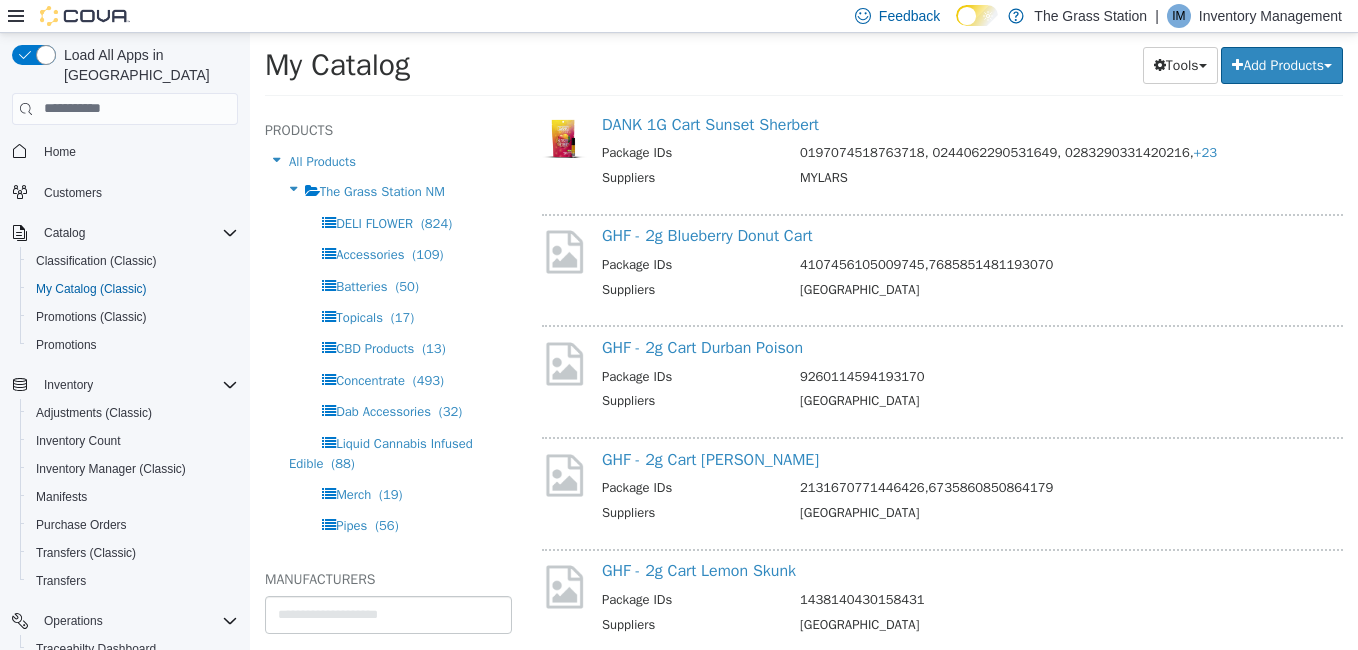 scroll, scrollTop: 13427, scrollLeft: 0, axis: vertical 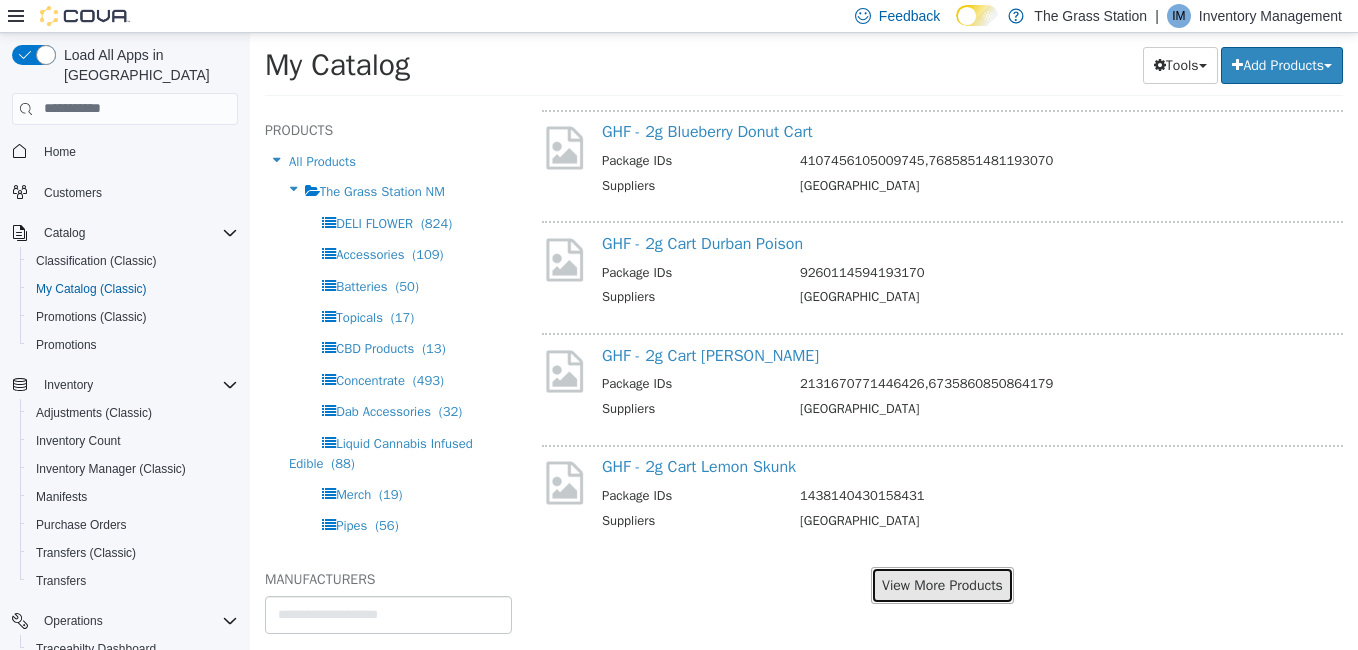 click on "View More Products" at bounding box center (942, 584) 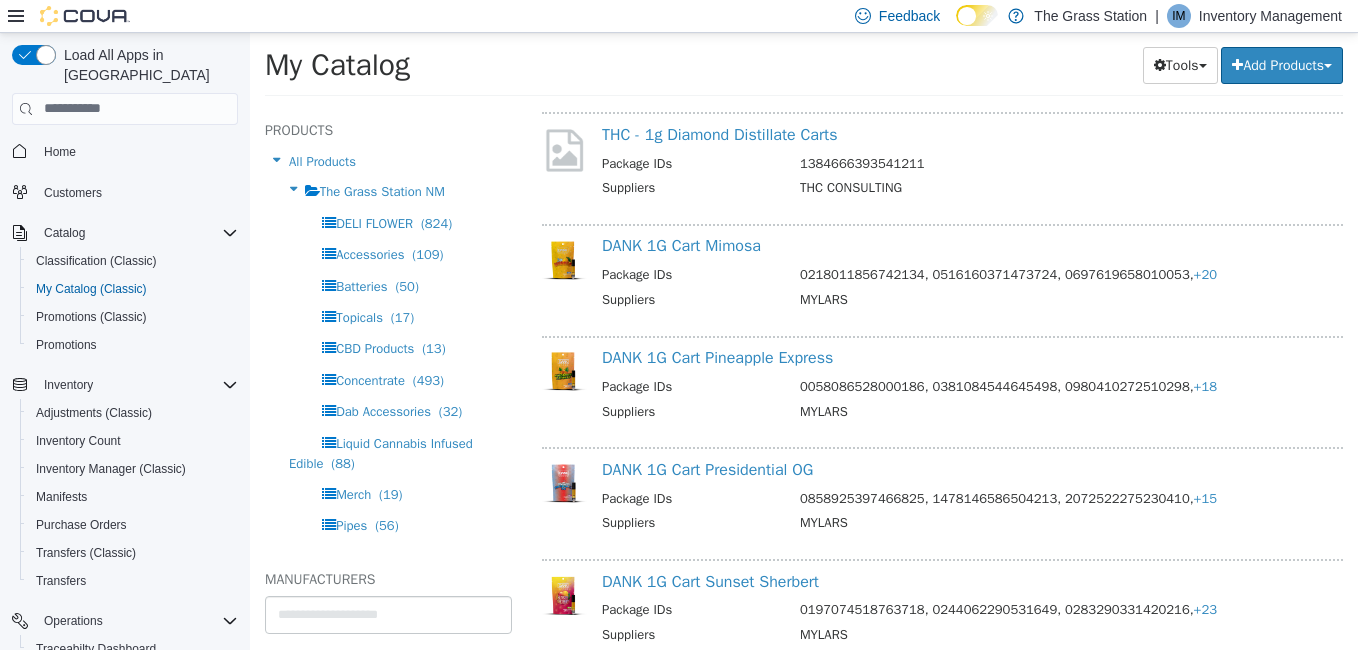 select on "**********" 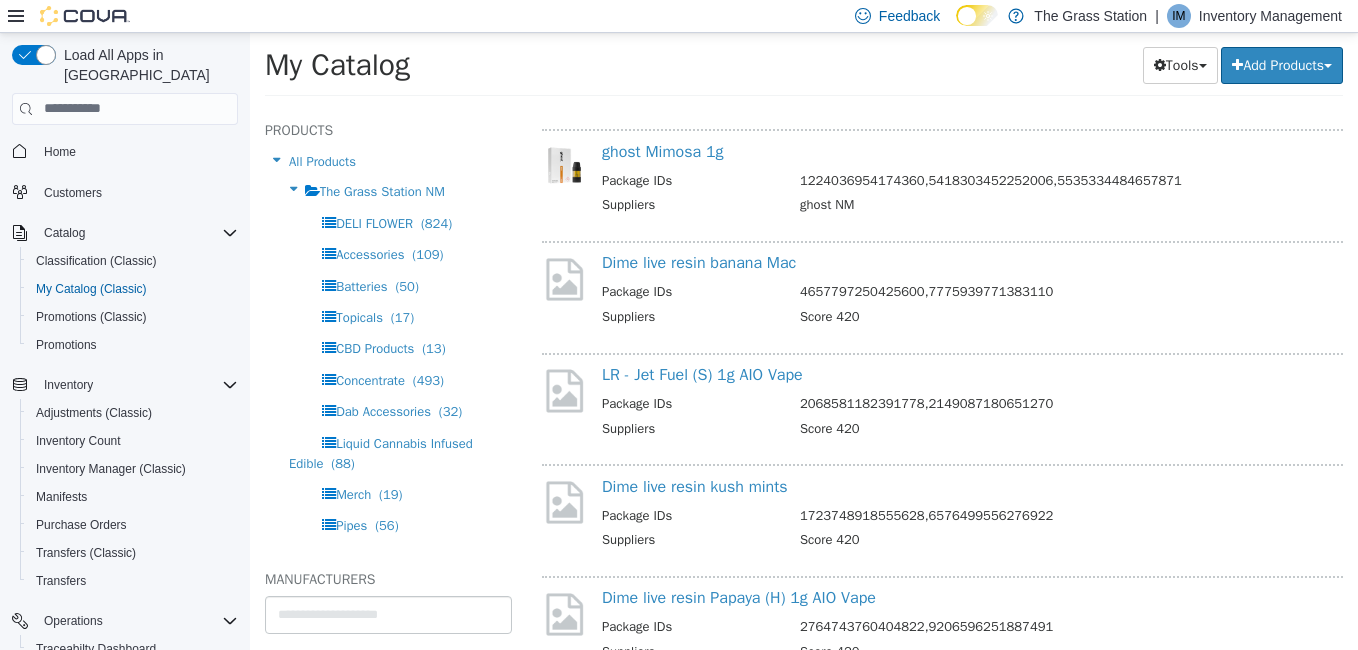 scroll, scrollTop: 12179, scrollLeft: 0, axis: vertical 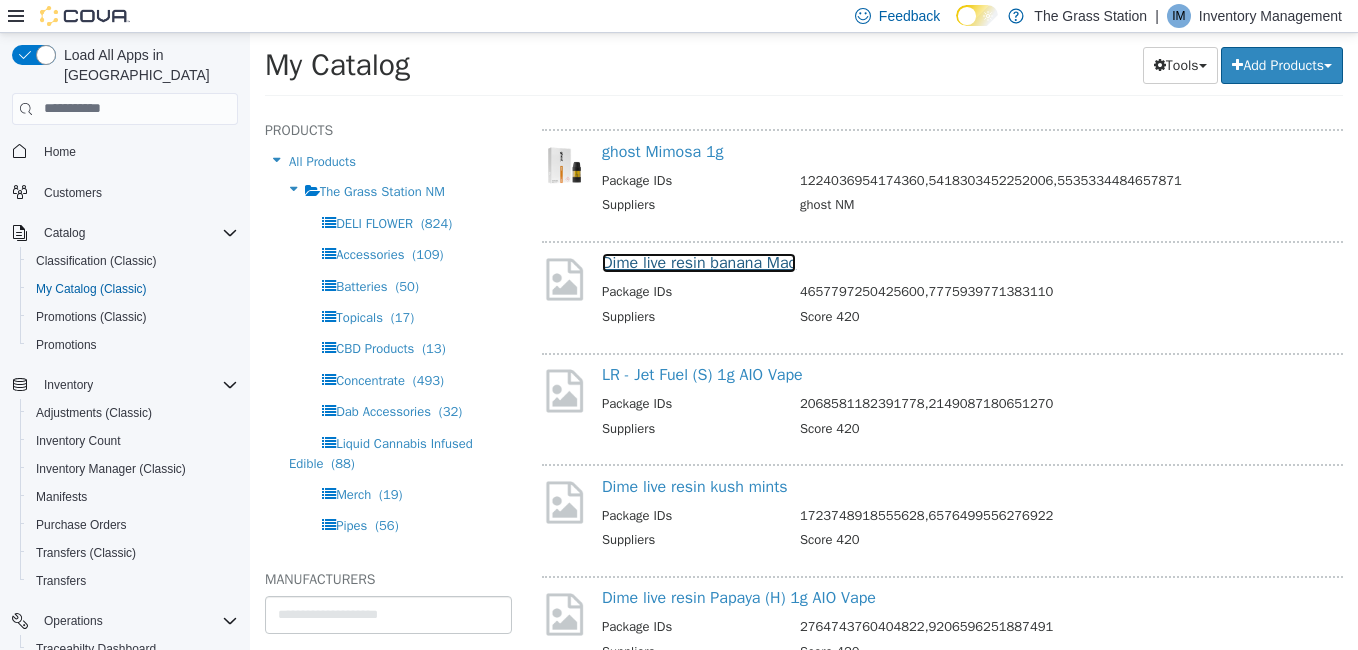 click on "Dime live resin banana Mac" at bounding box center (699, 262) 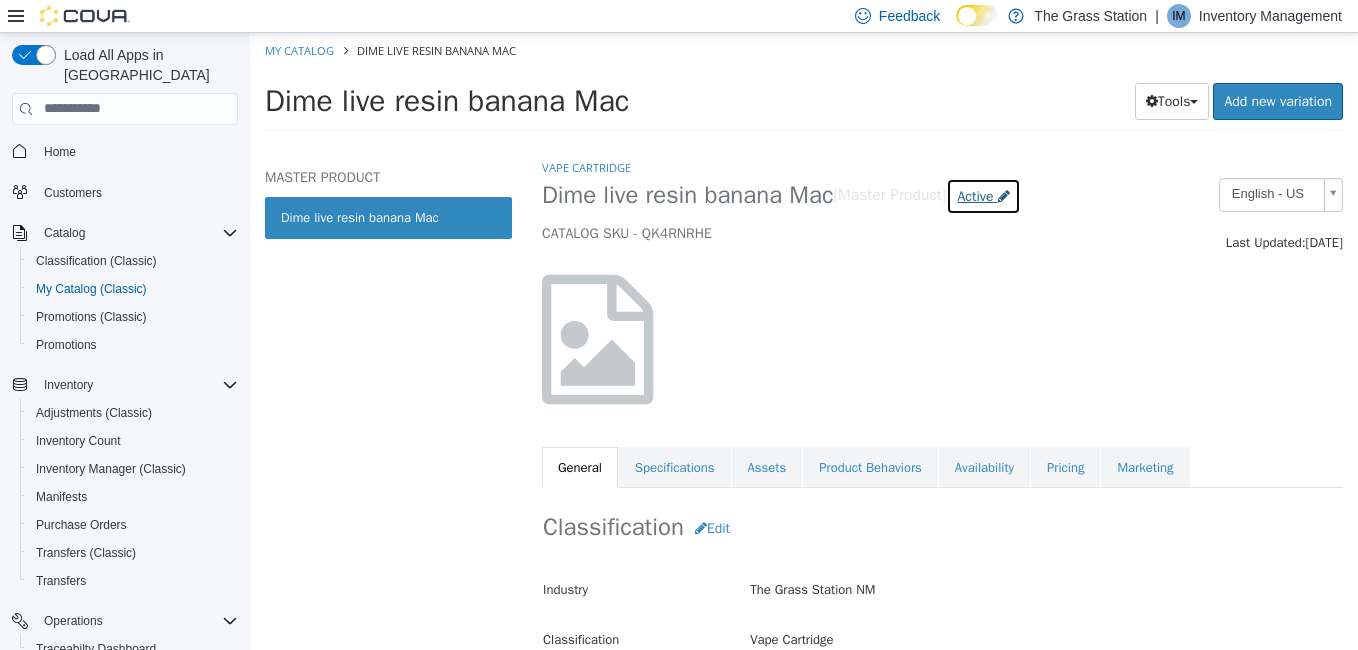 click on "Active" at bounding box center [975, 195] 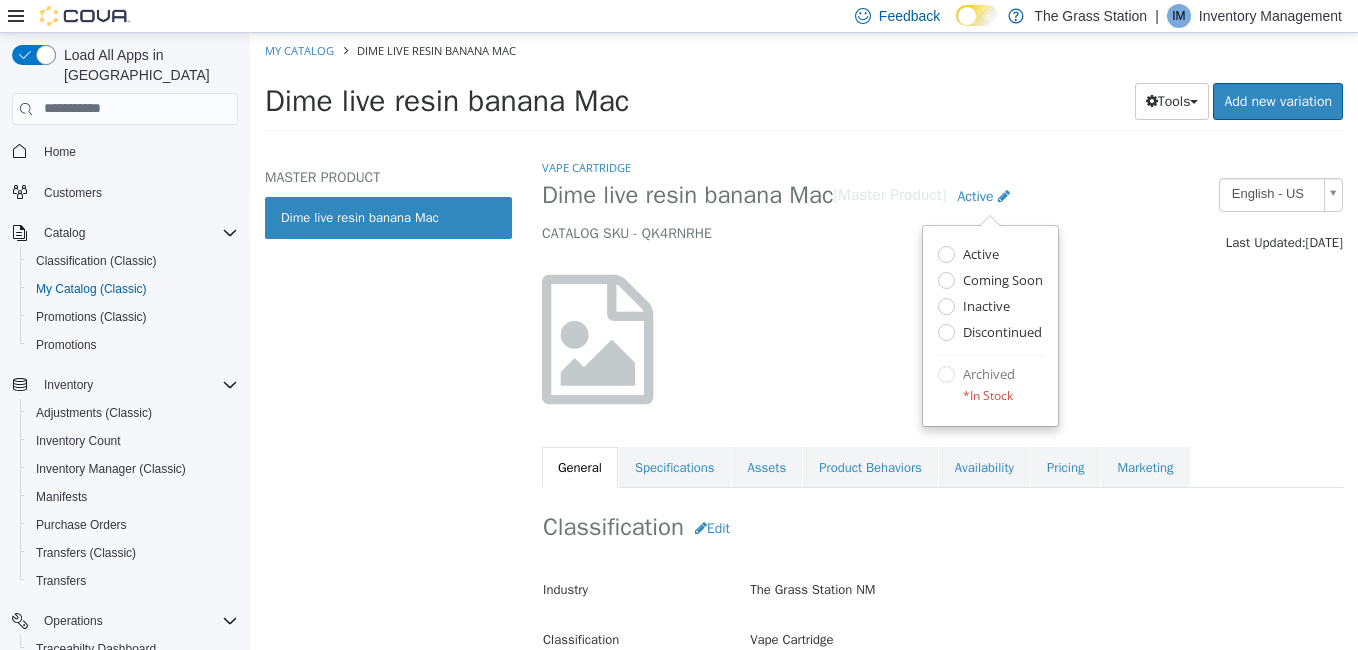 click on "Dime live resin banana Mac
[Master Product] Active   Active
Coming Soon
Inactive
Discontinued
Archived *In Stock
CATALOG SKU - QK4RNRHE" at bounding box center (838, 215) 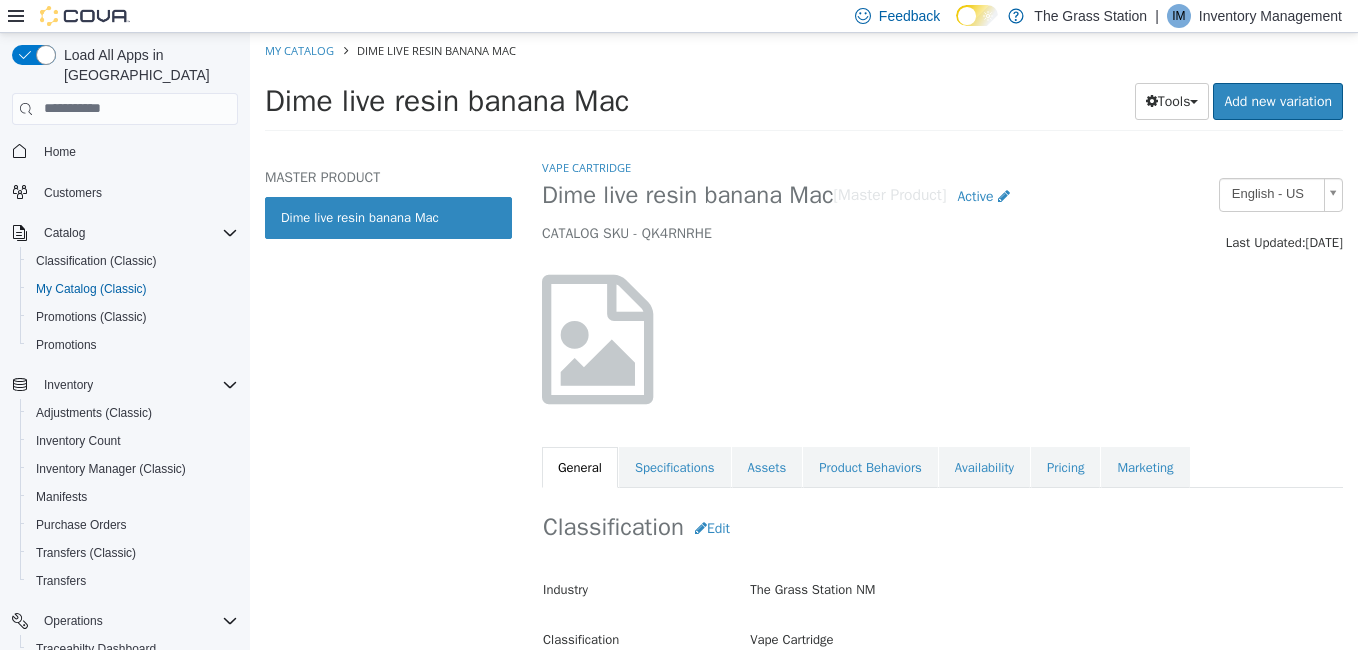 select on "**********" 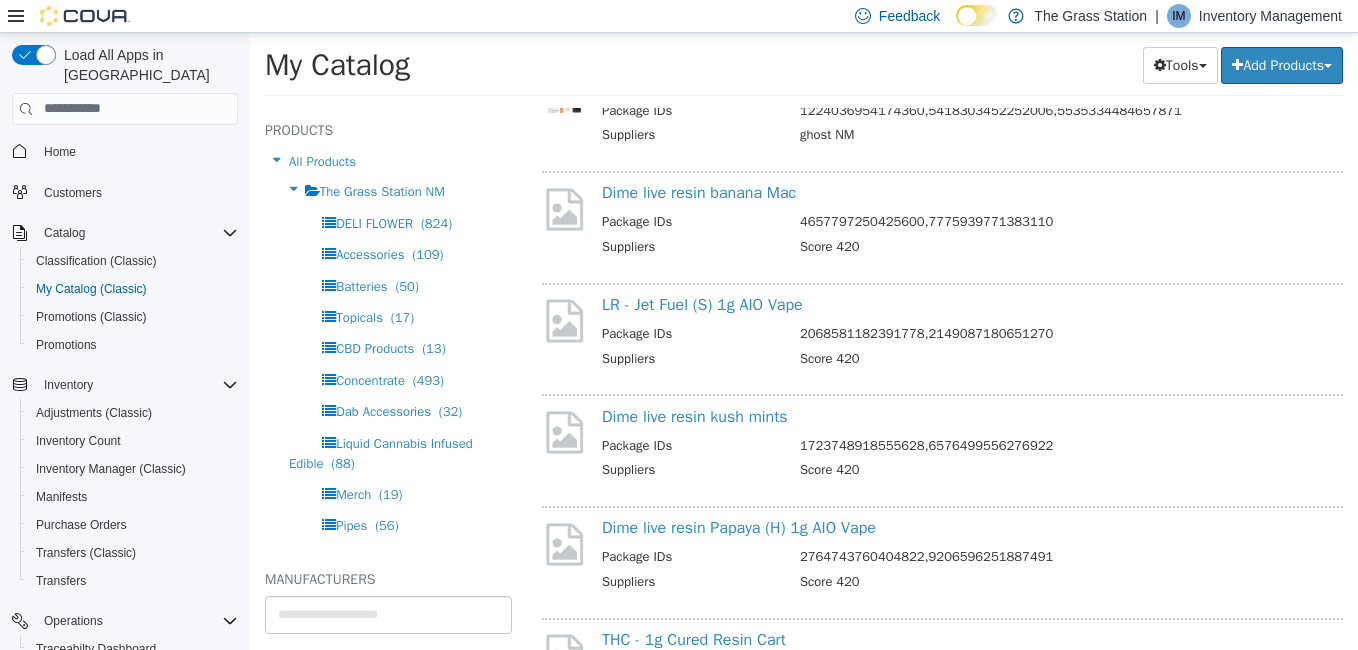 scroll, scrollTop: 12237, scrollLeft: 0, axis: vertical 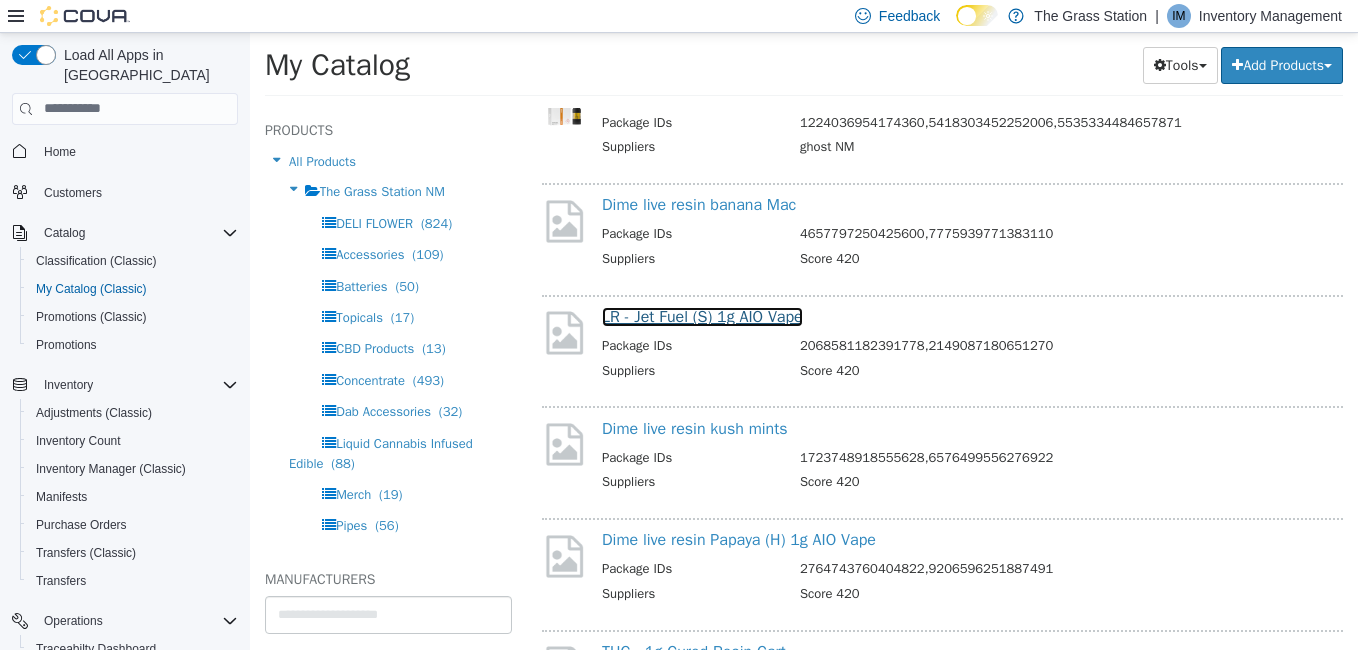 click on "LR - Jet Fuel (S) 1g AIO Vape" at bounding box center (702, 316) 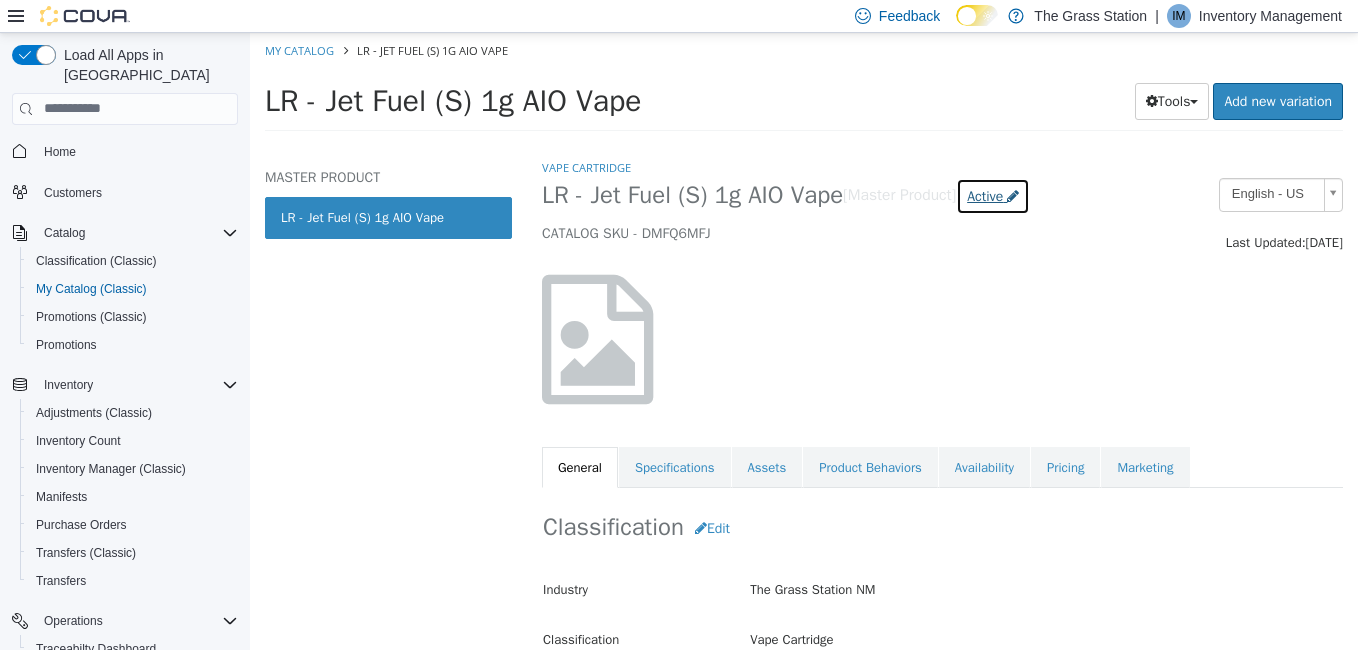click on "Active" at bounding box center [985, 195] 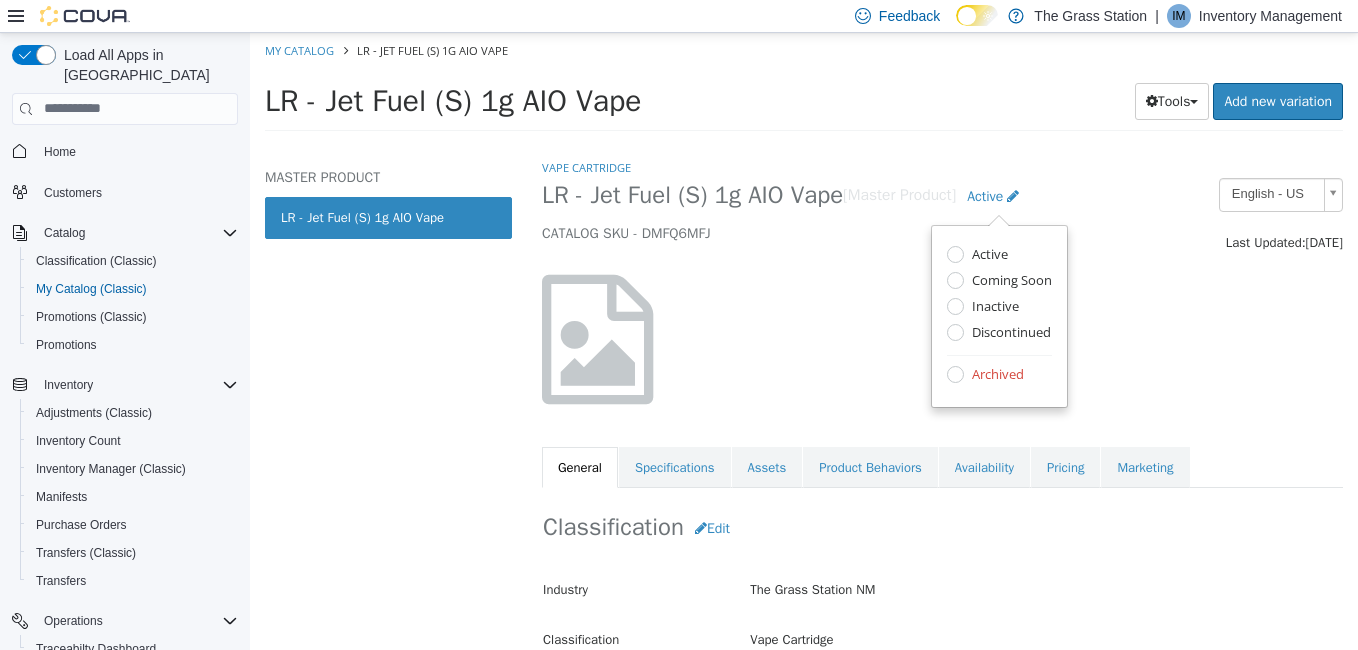 click on "Archived" at bounding box center [995, 375] 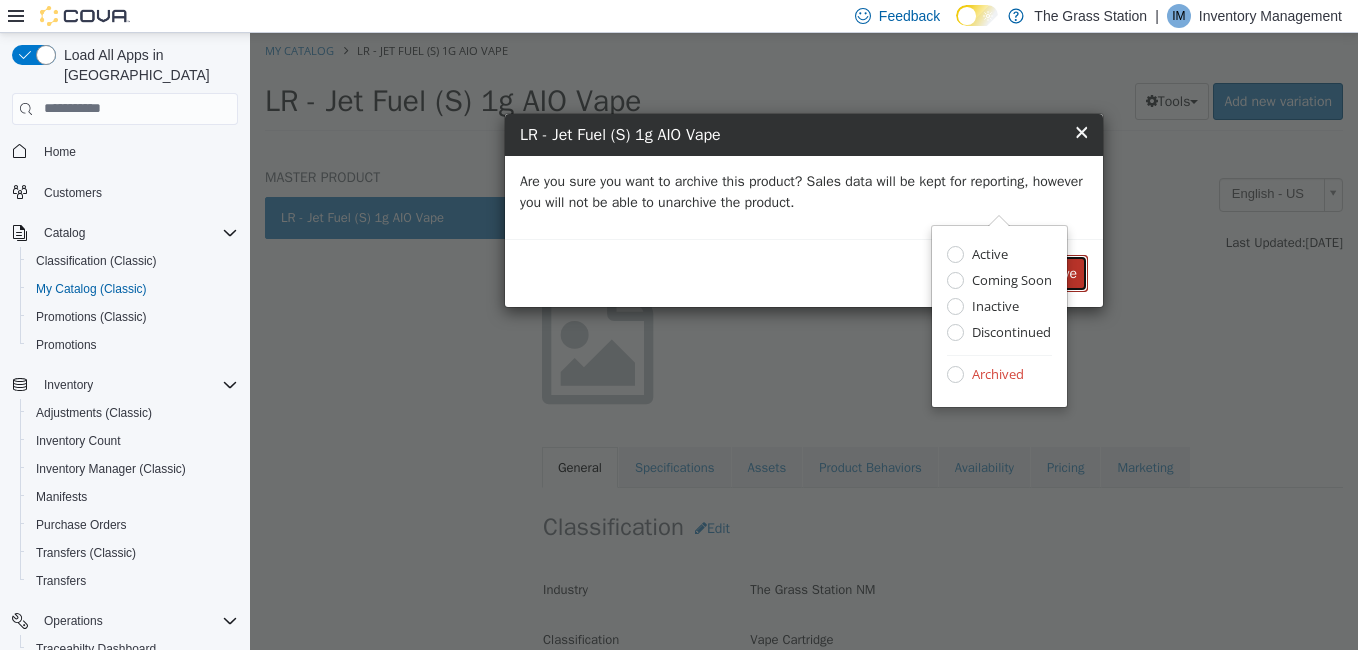 click on "Archive" at bounding box center [1055, 272] 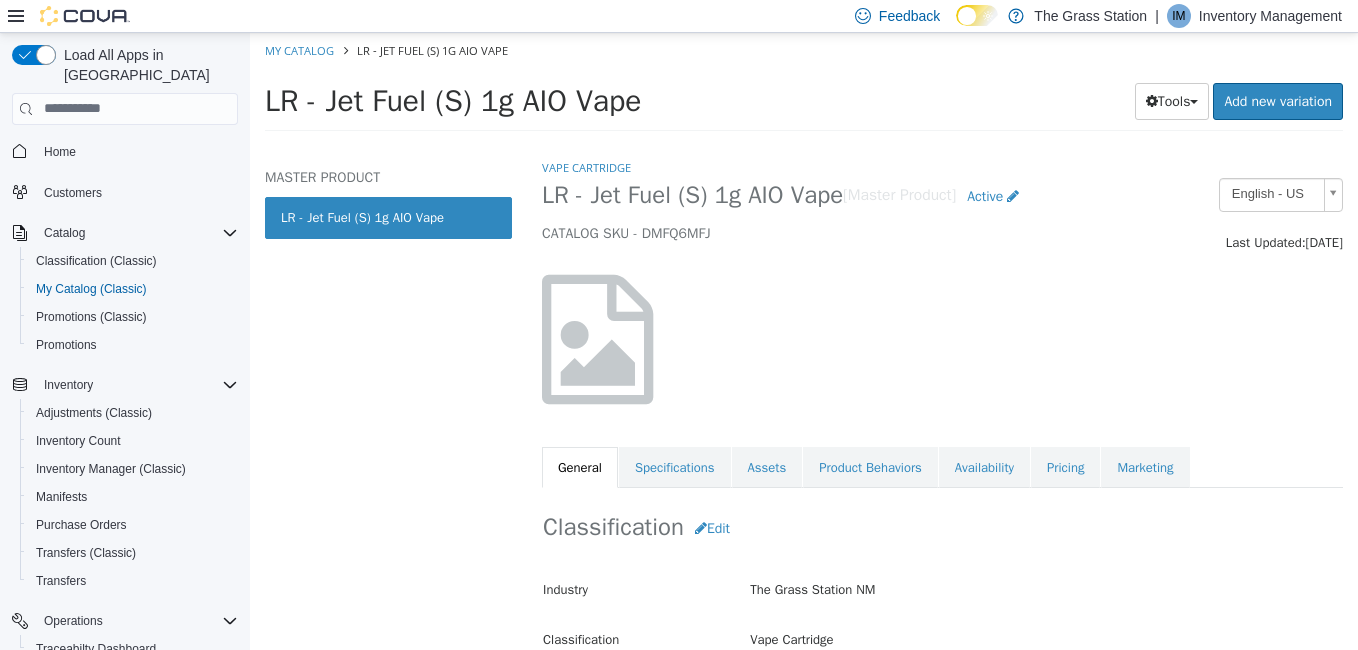 select on "**********" 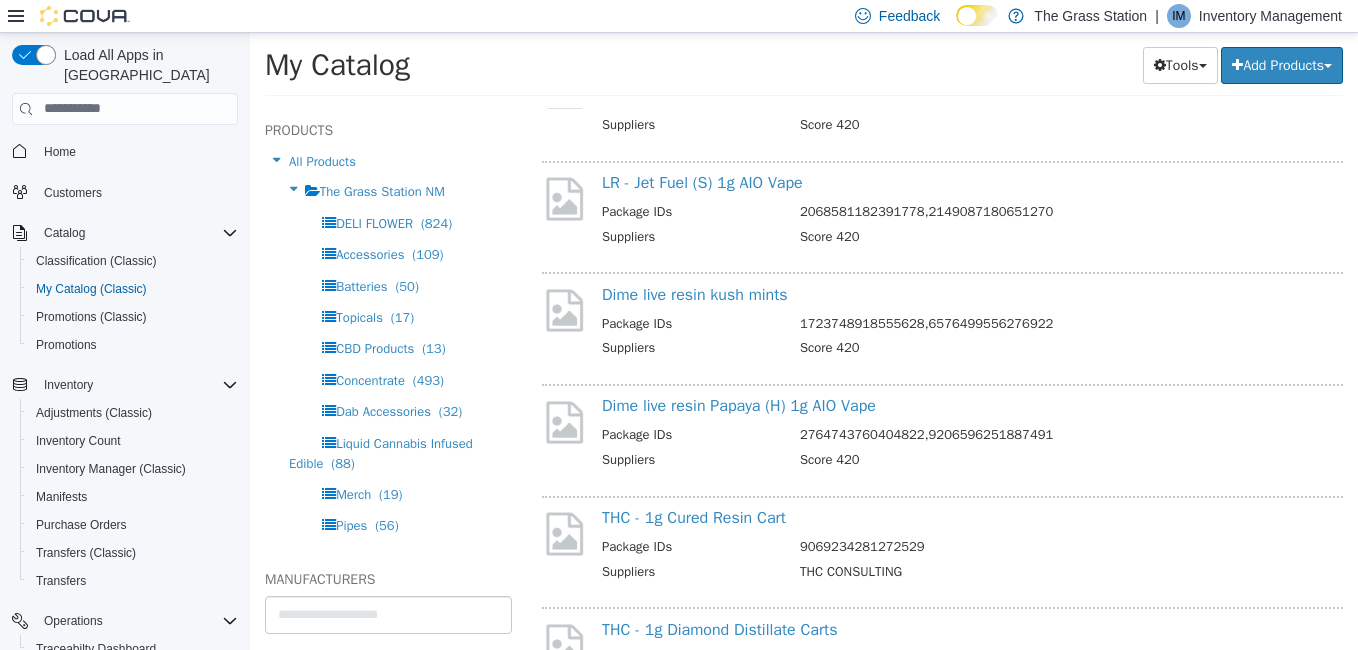 scroll, scrollTop: 12376, scrollLeft: 0, axis: vertical 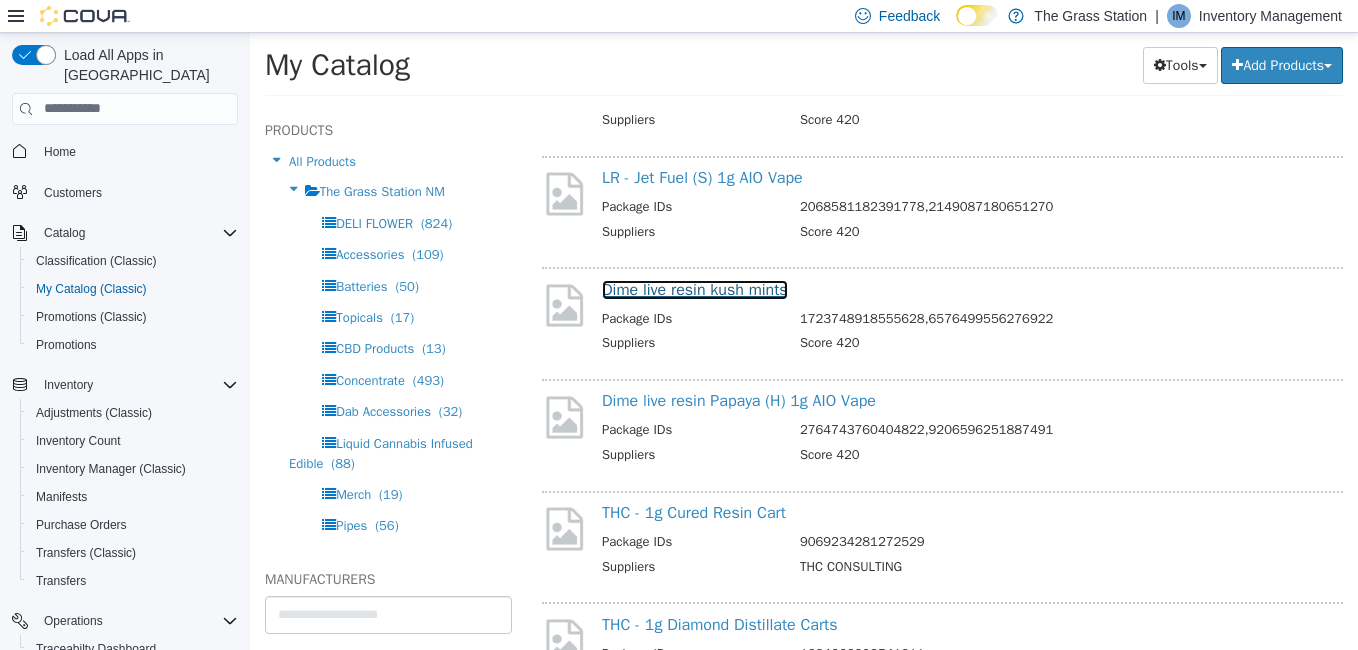 click on "Dime live resin kush mints" at bounding box center (695, 289) 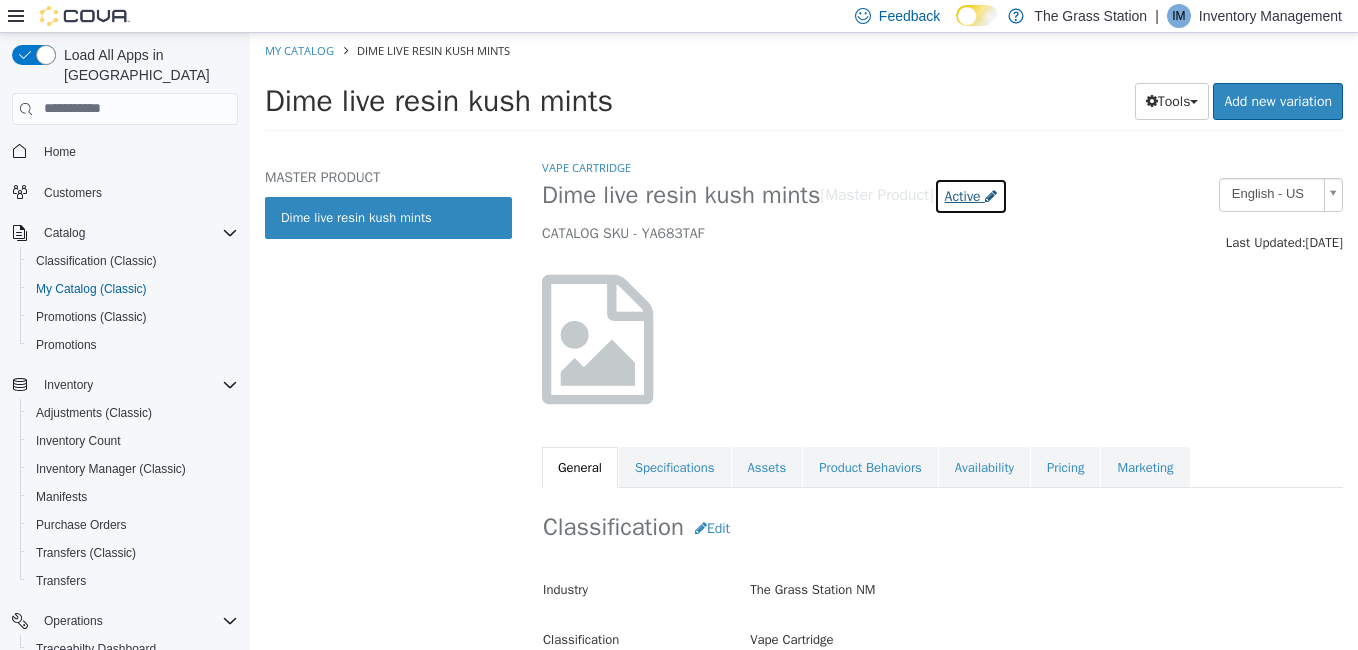 click on "Active" at bounding box center (963, 195) 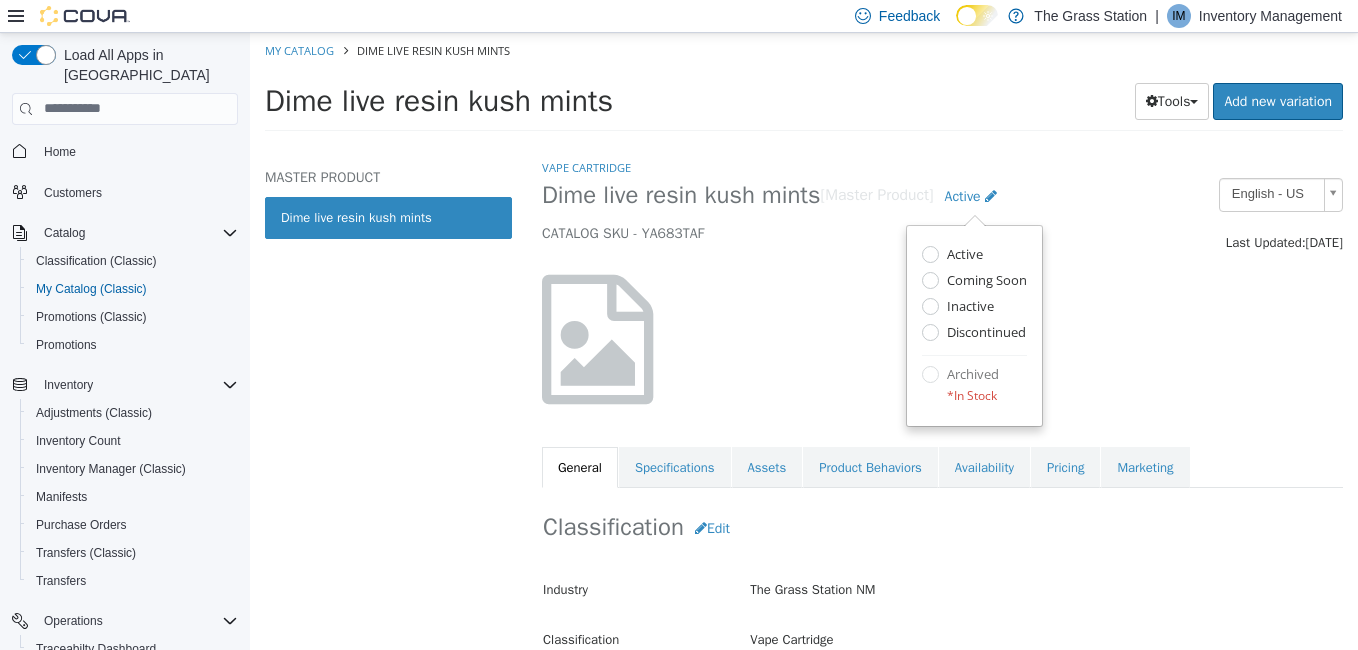 click at bounding box center (942, 338) 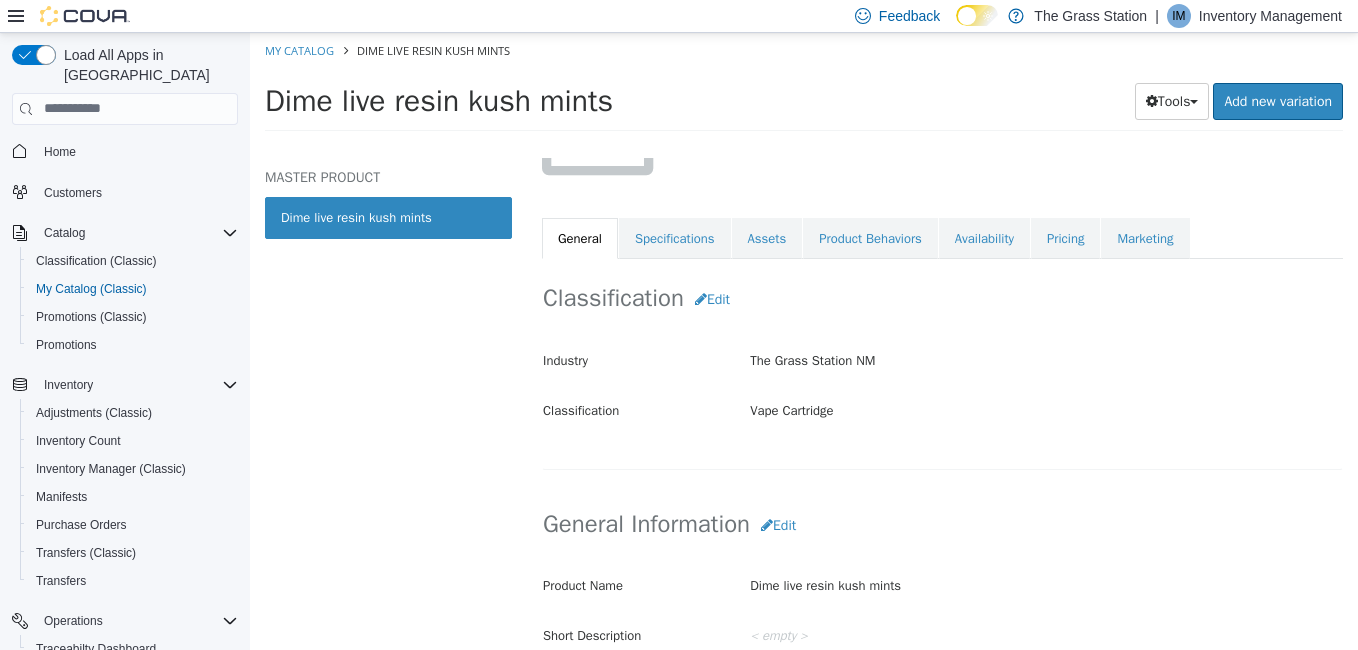scroll, scrollTop: 235, scrollLeft: 0, axis: vertical 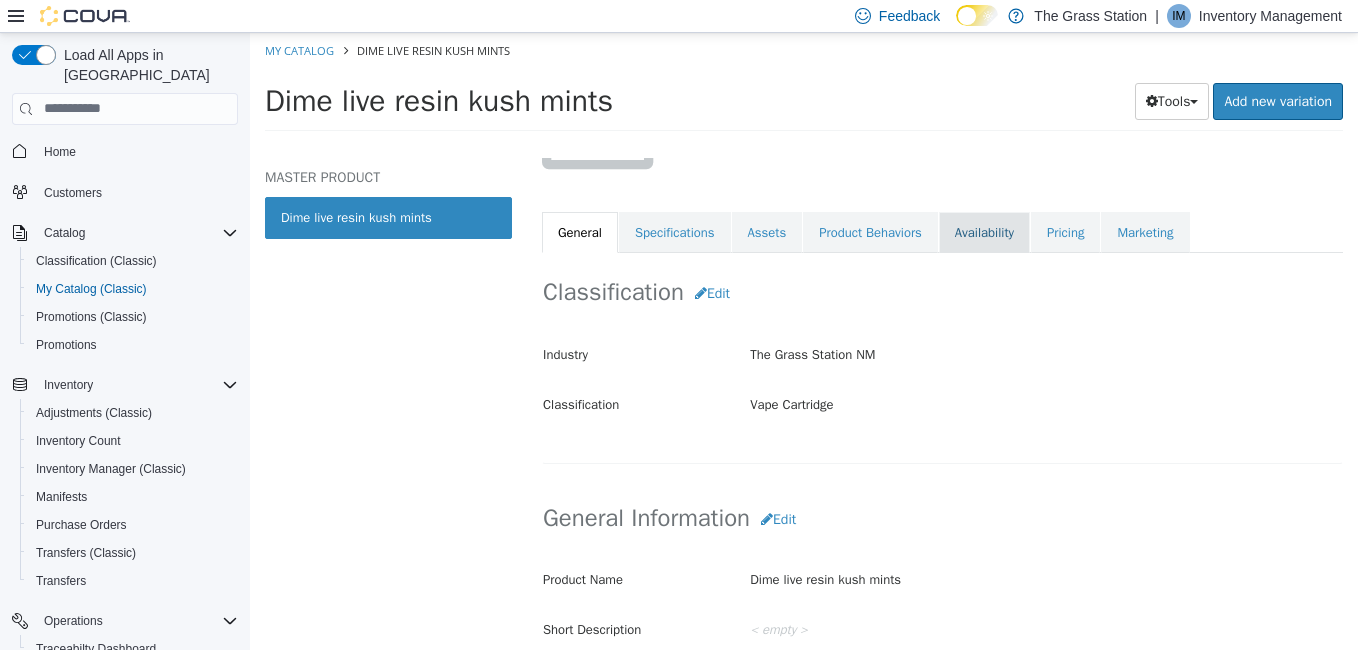 click on "Availability" at bounding box center (984, 232) 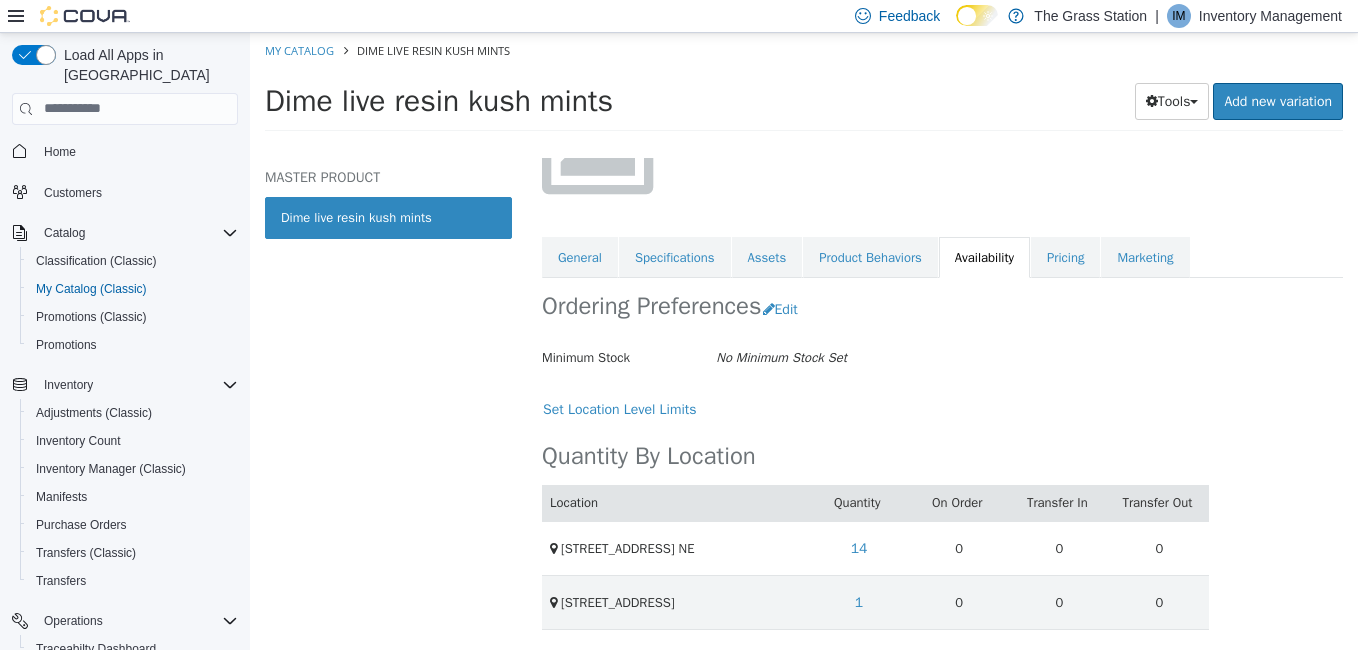 scroll, scrollTop: 0, scrollLeft: 0, axis: both 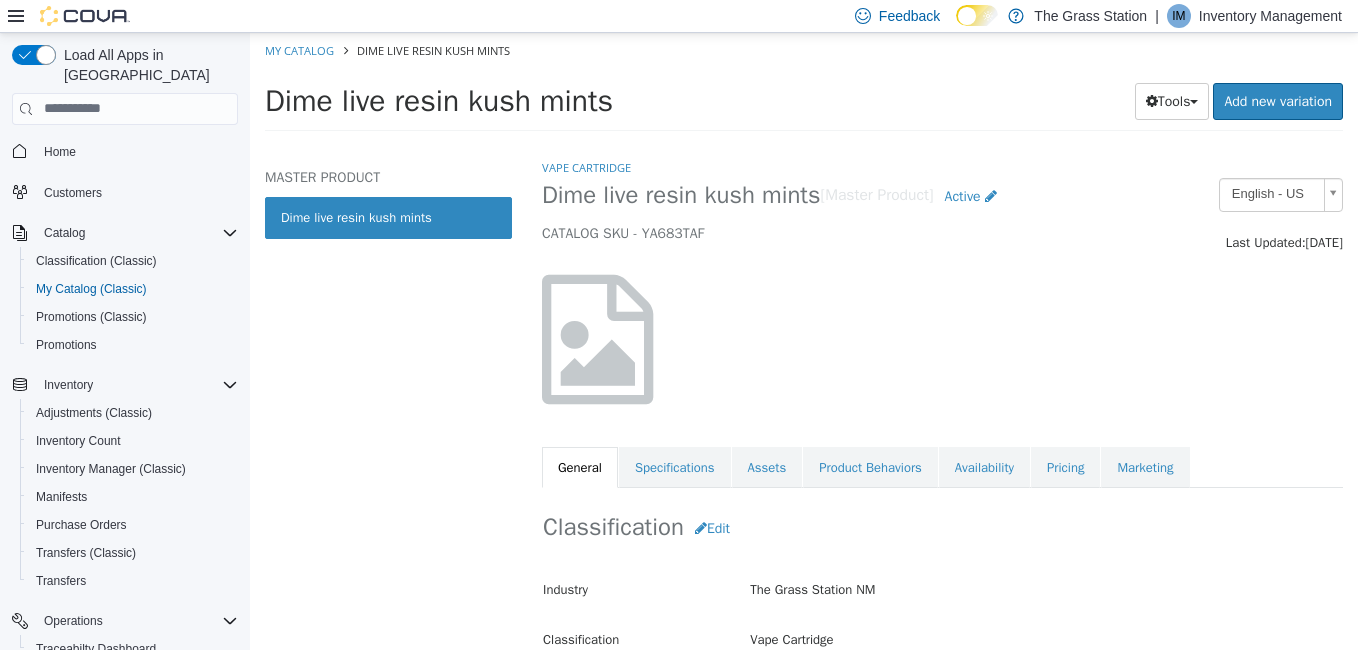 select on "**********" 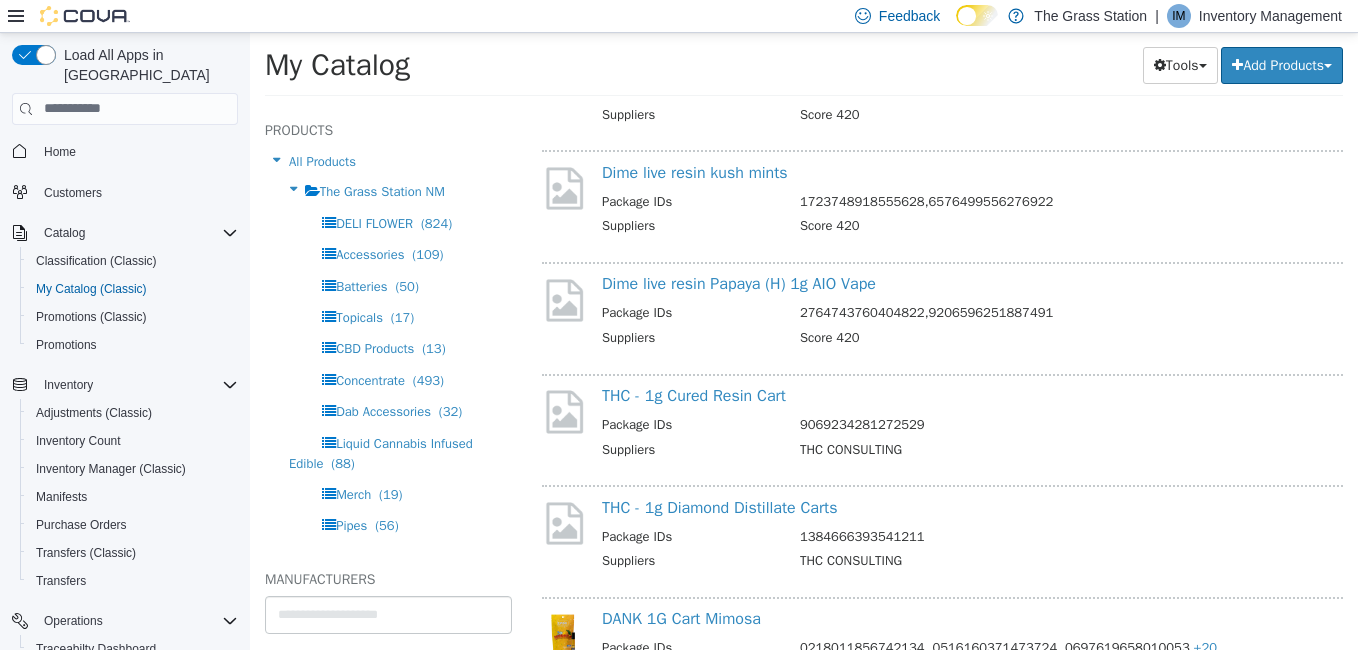 scroll, scrollTop: 12494, scrollLeft: 0, axis: vertical 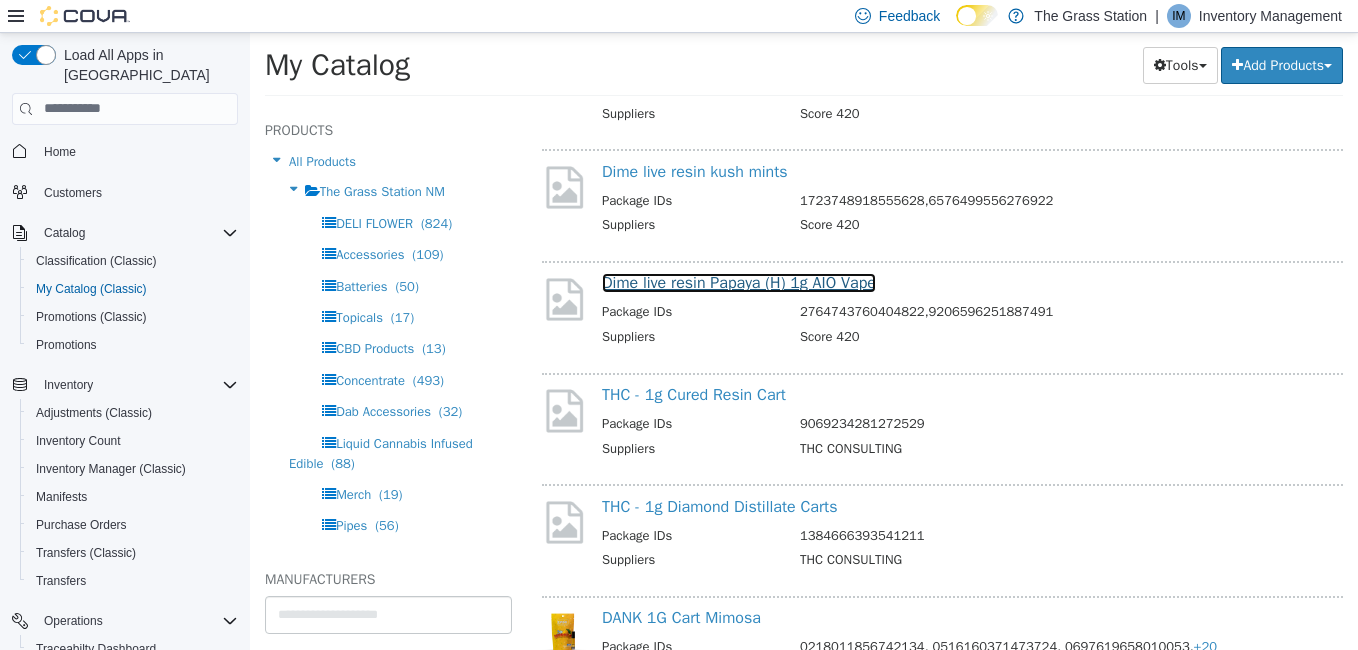 click on "Dime live resin Papaya (H) 1g AIO Vape" at bounding box center [739, 282] 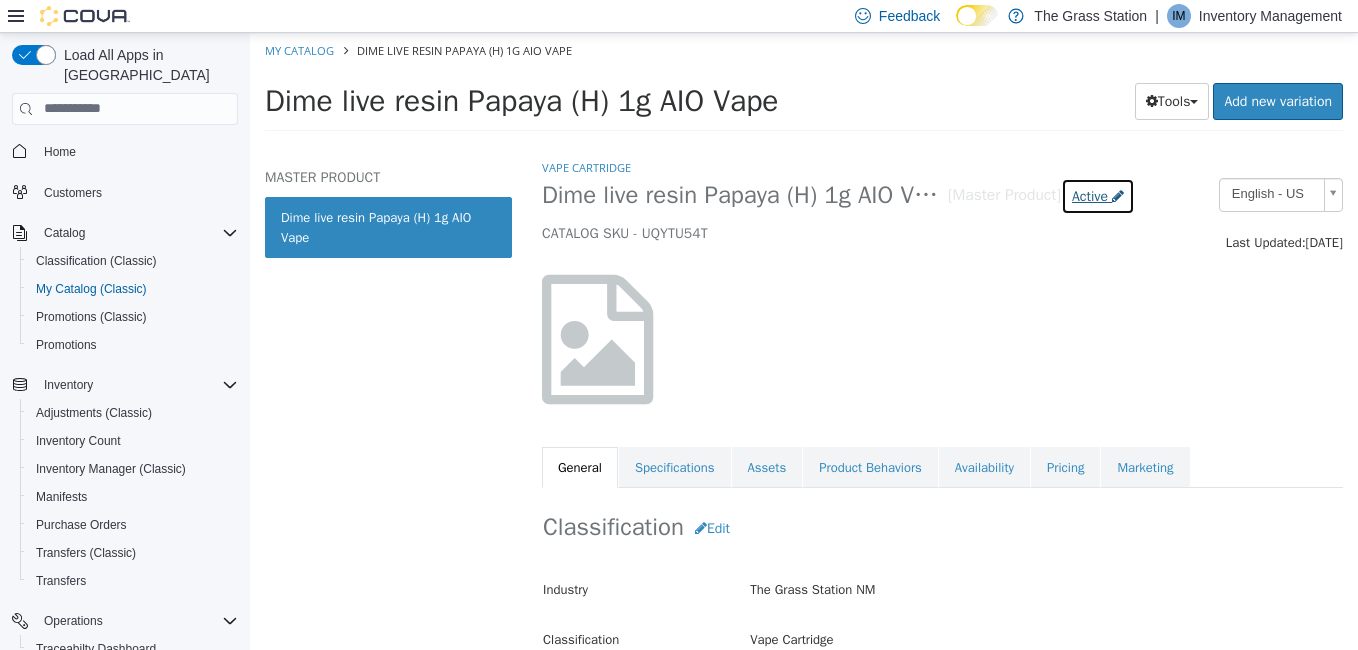 click on "Active" at bounding box center [1090, 195] 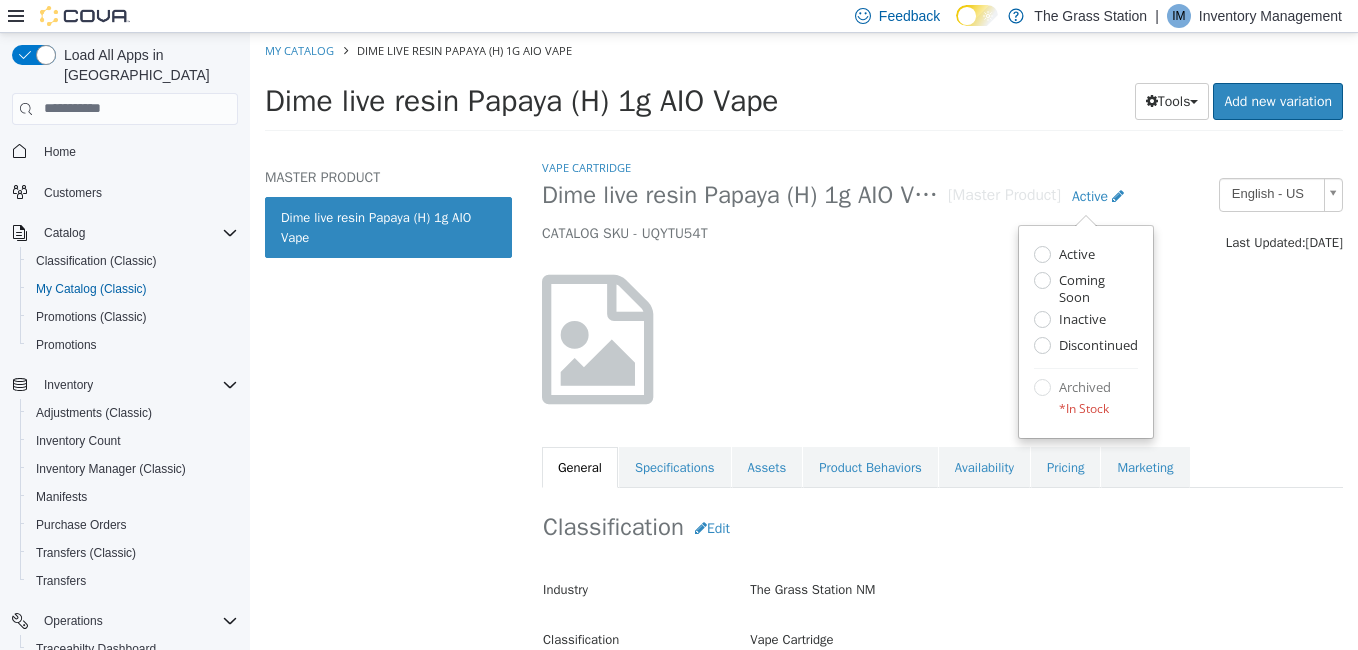 select on "**********" 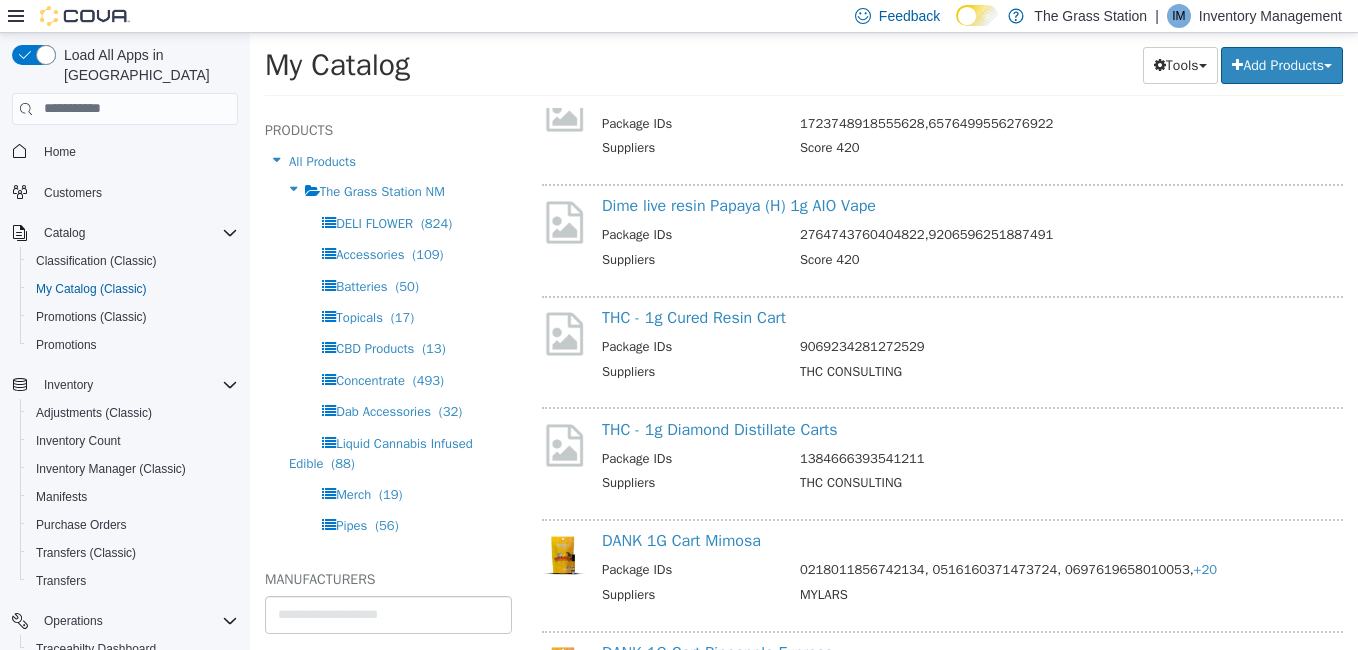 scroll, scrollTop: 12572, scrollLeft: 0, axis: vertical 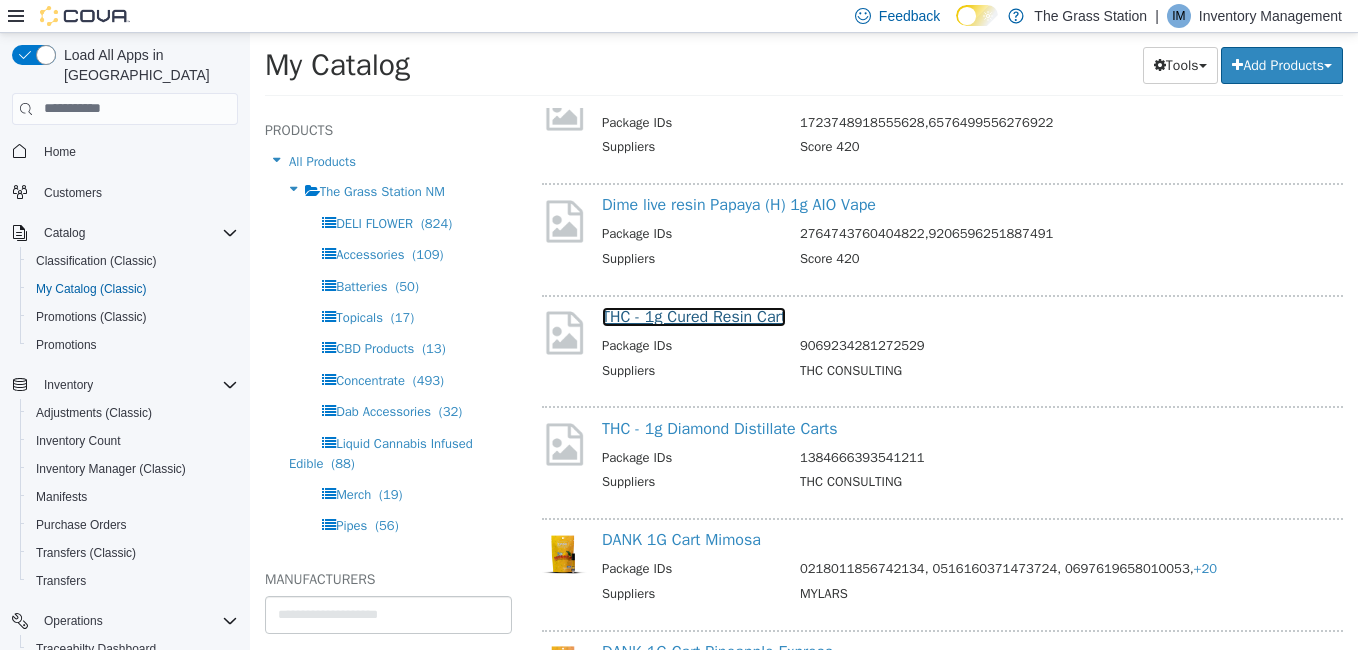 click on "THC - 1g Cured Resin Cart" at bounding box center [694, 316] 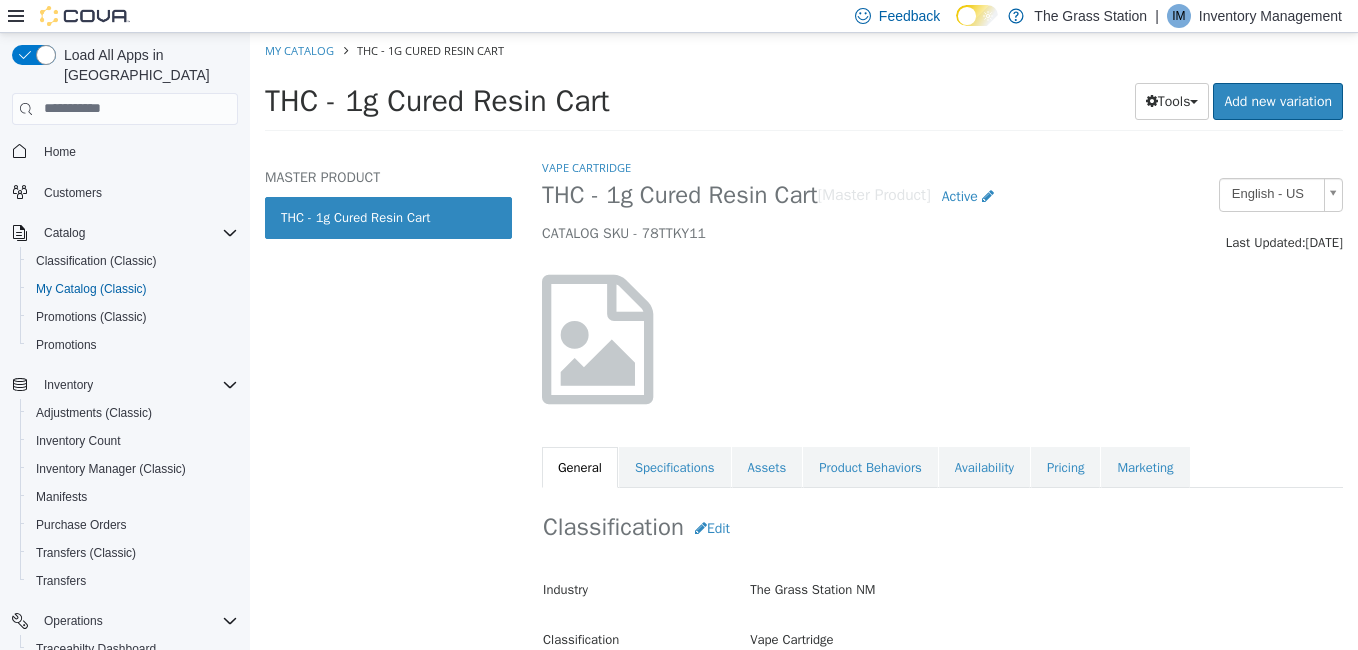 scroll, scrollTop: 36, scrollLeft: 0, axis: vertical 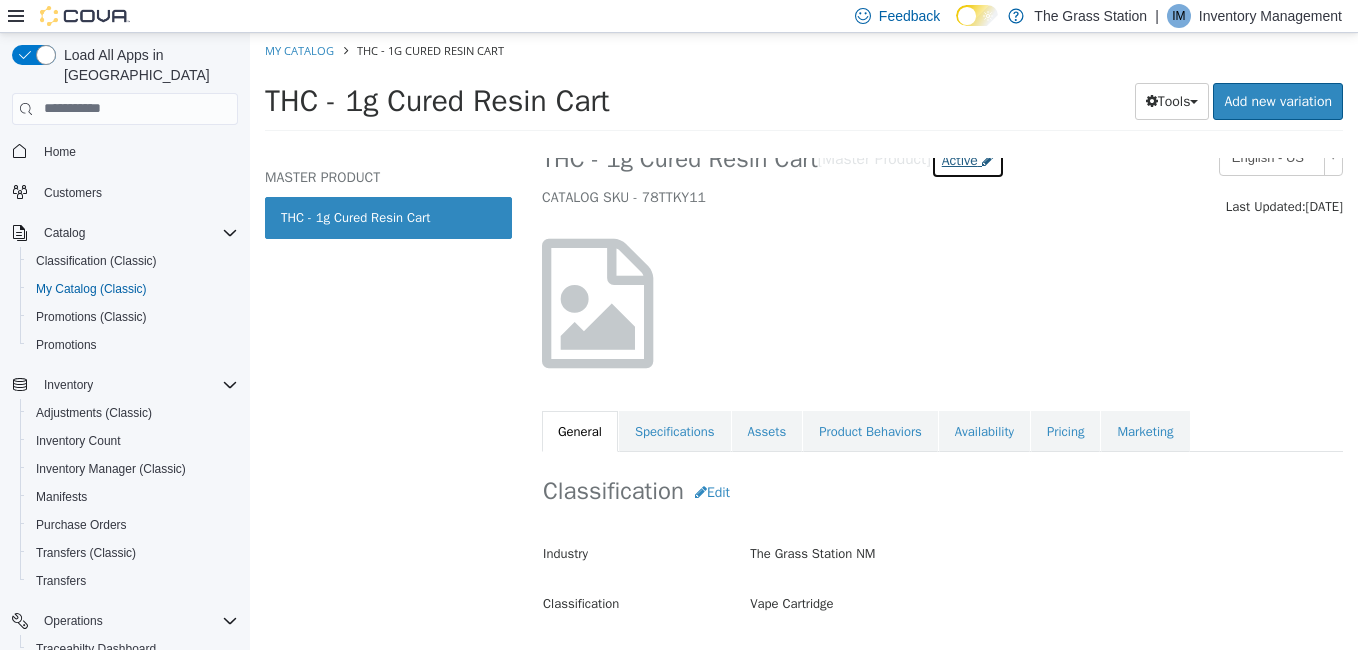 click on "Active" at bounding box center (960, 159) 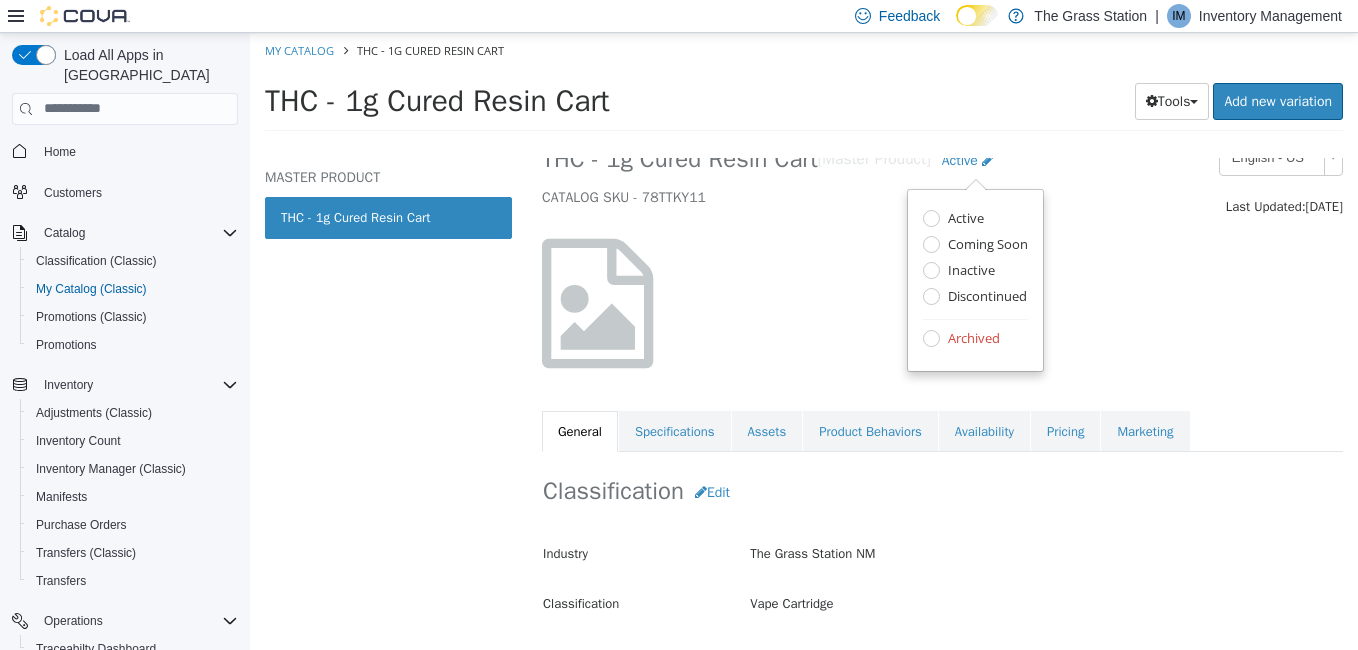 click on "Archived" at bounding box center [971, 339] 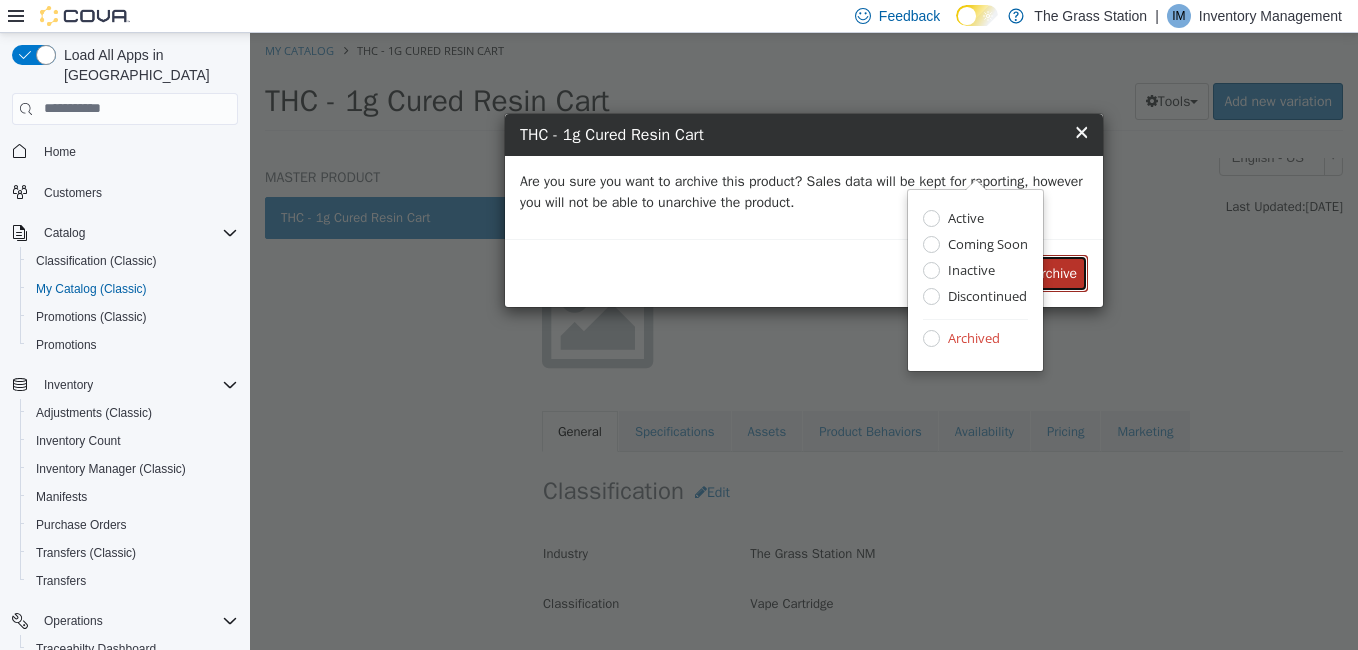 click on "Archive" at bounding box center (1055, 272) 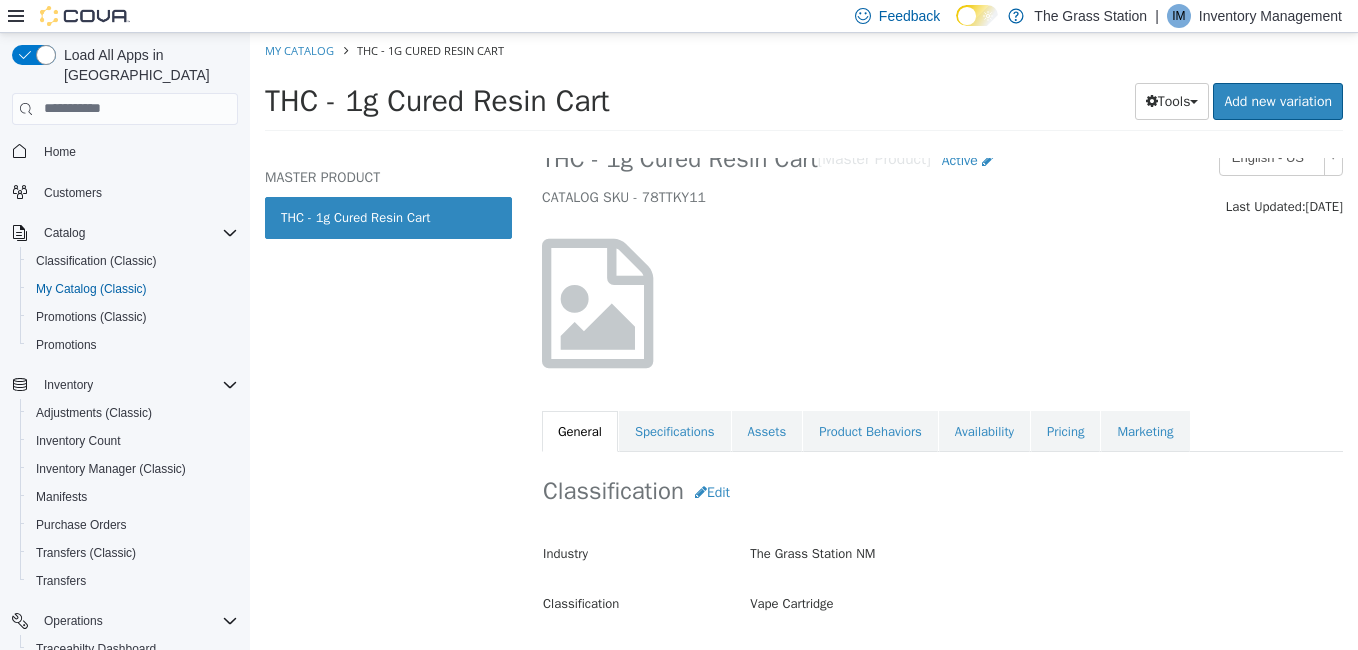 select on "**********" 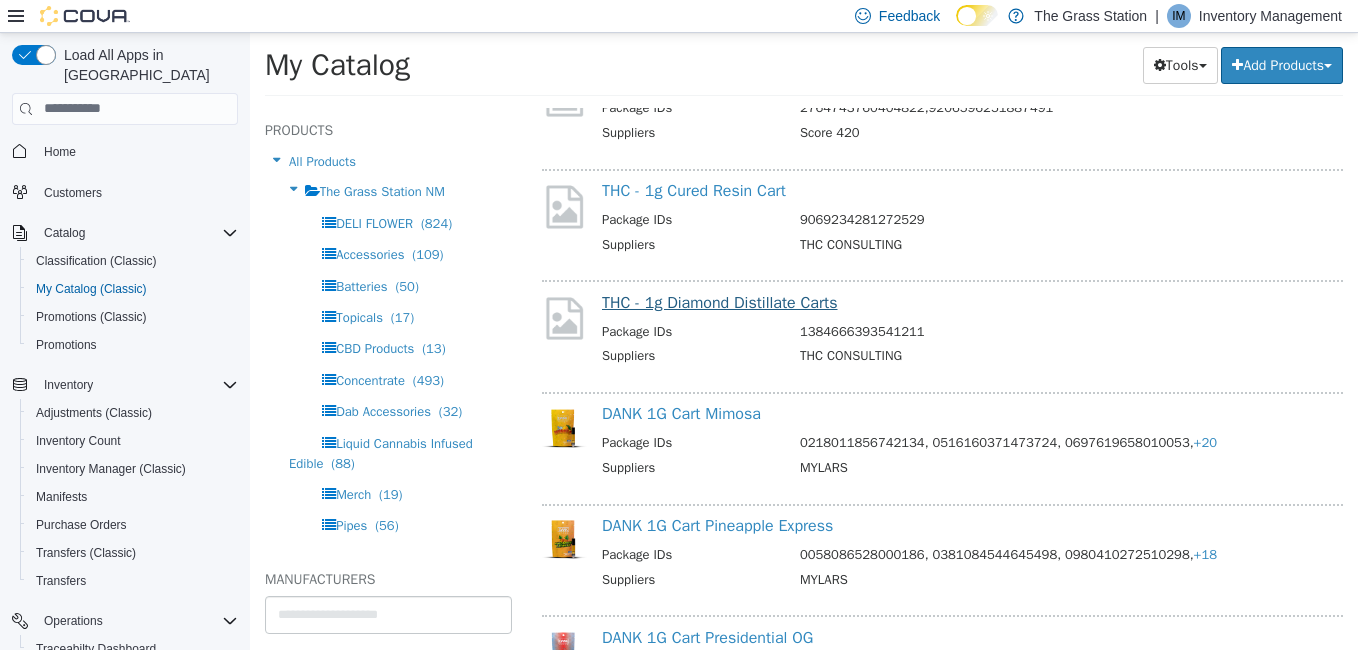 scroll, scrollTop: 12701, scrollLeft: 0, axis: vertical 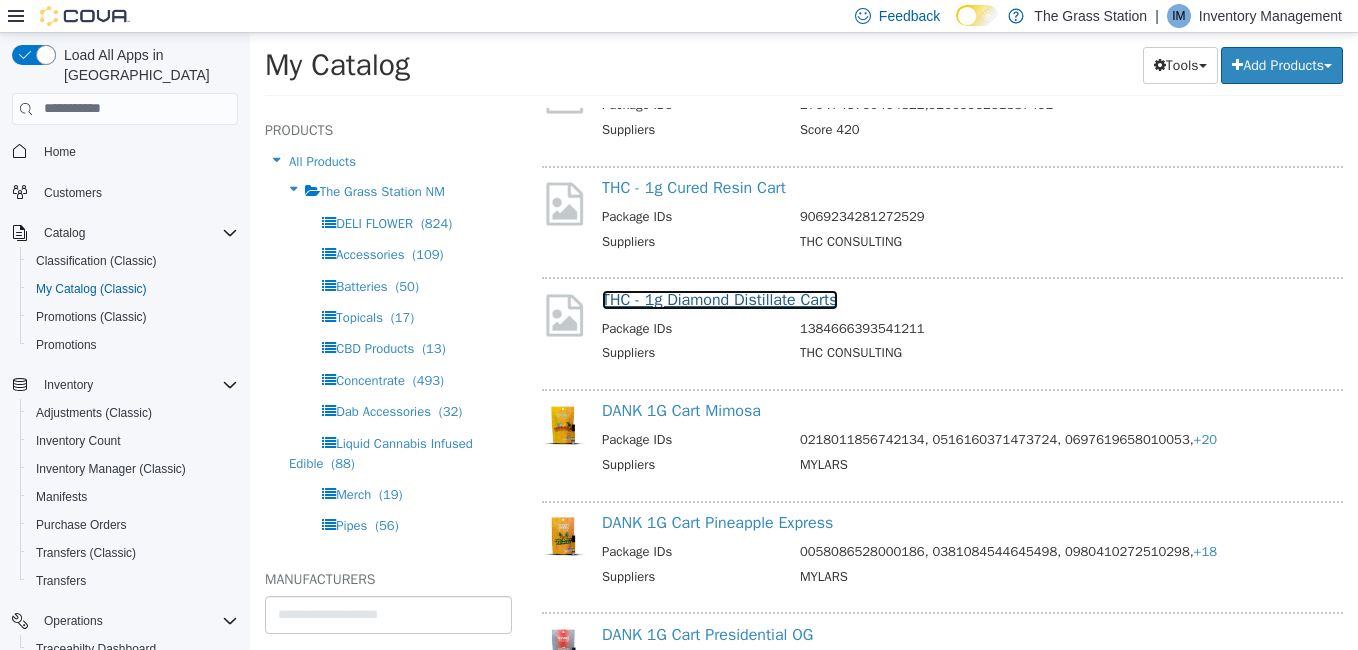 click on "THC - 1g Diamond Distillate Carts" at bounding box center [720, 299] 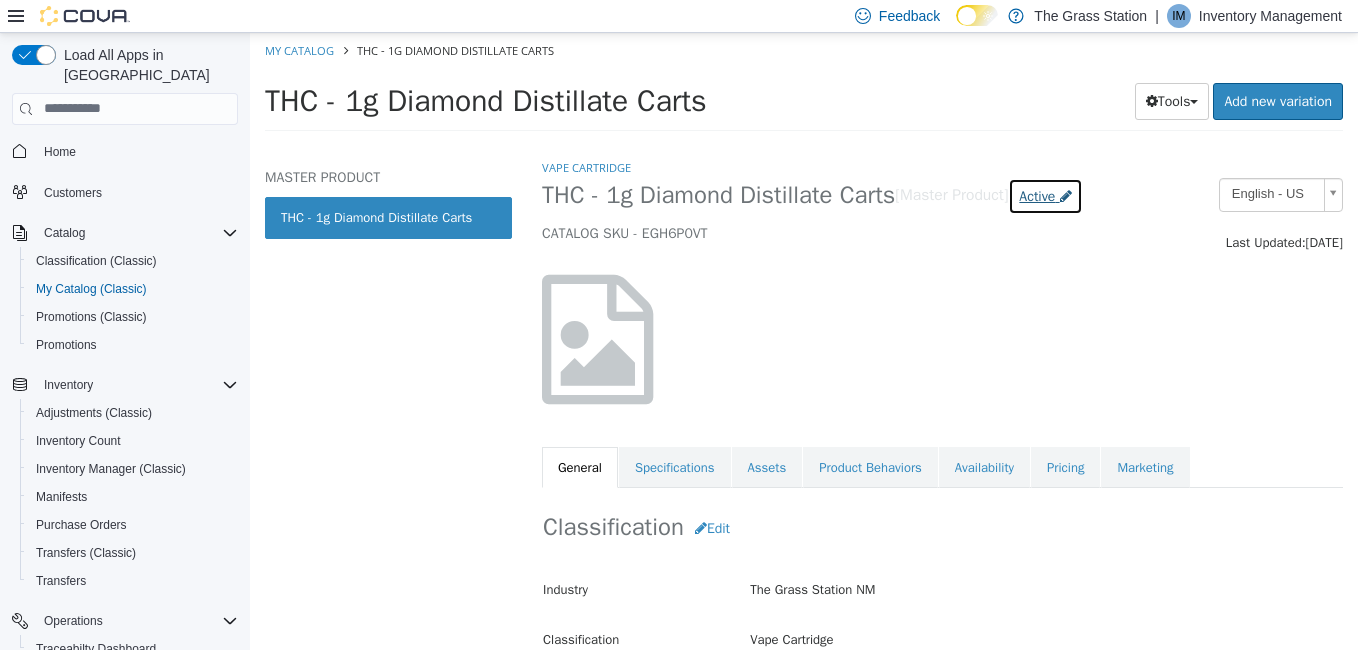 click on "Active" at bounding box center [1037, 195] 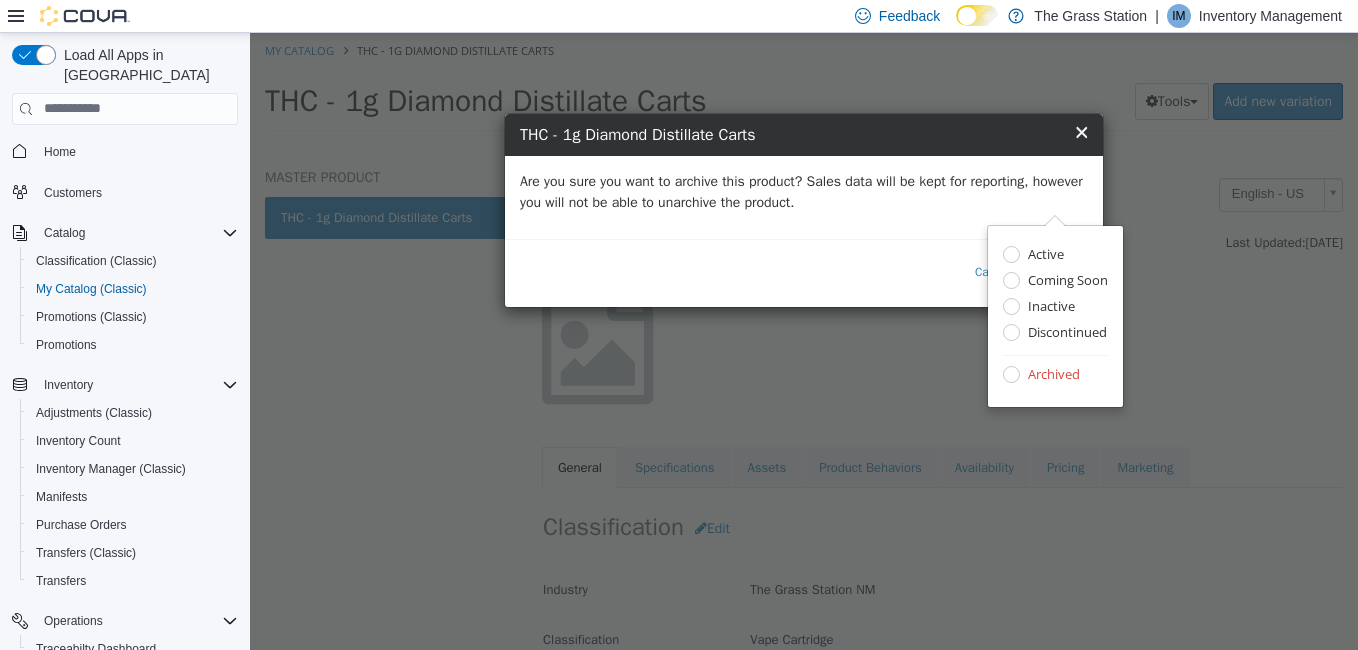 click on "Are you sure you want to archive this product? Sales data will be kept for reporting, however you will not be able to unarchive the product." at bounding box center (804, 196) 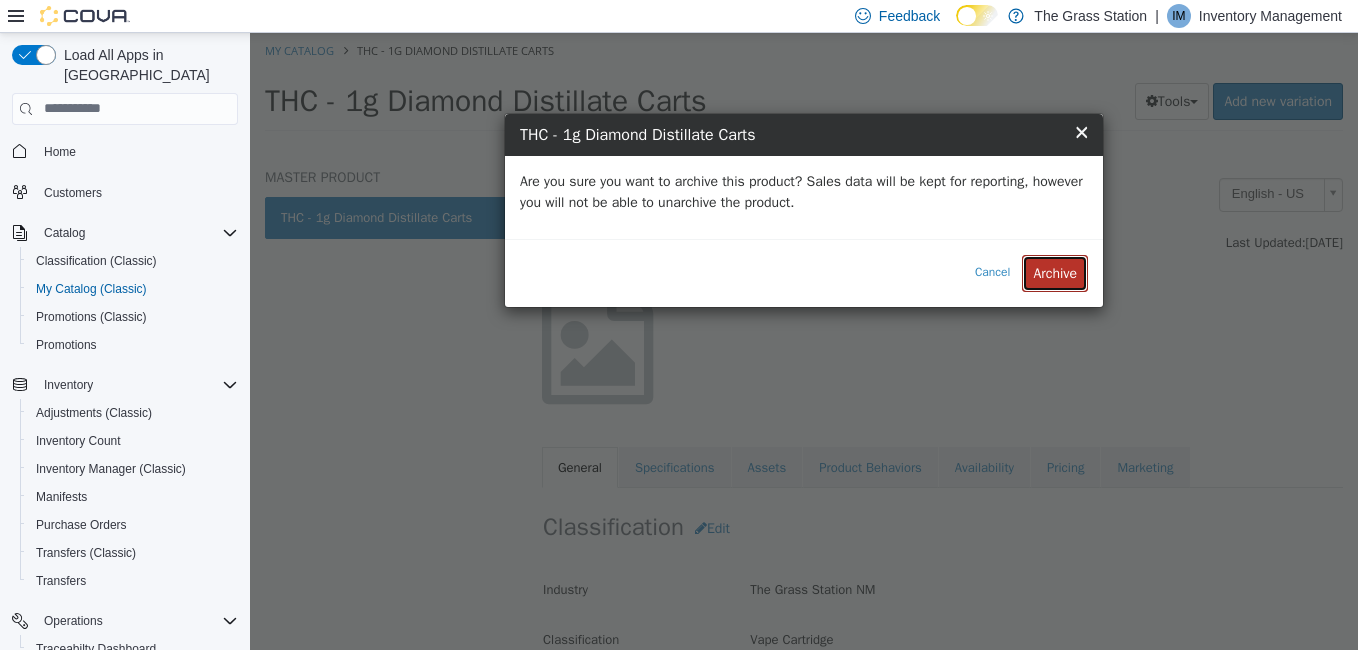 click on "Archive" at bounding box center (1055, 272) 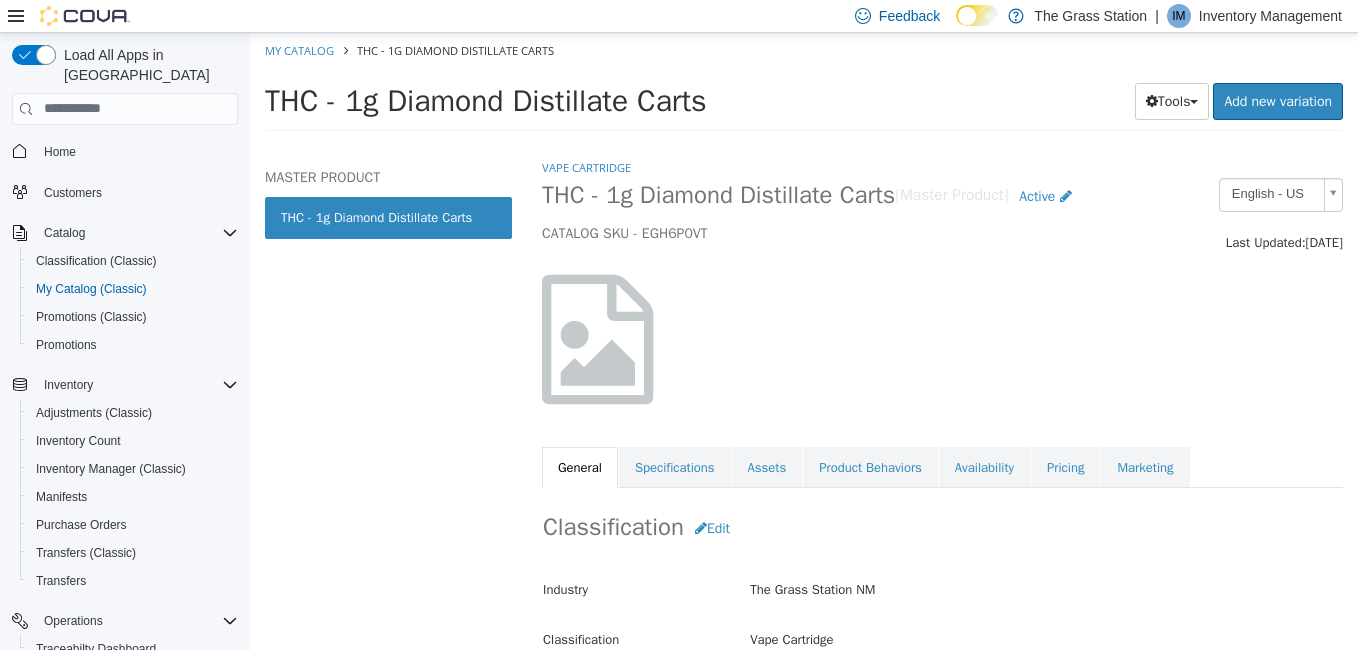 select on "**********" 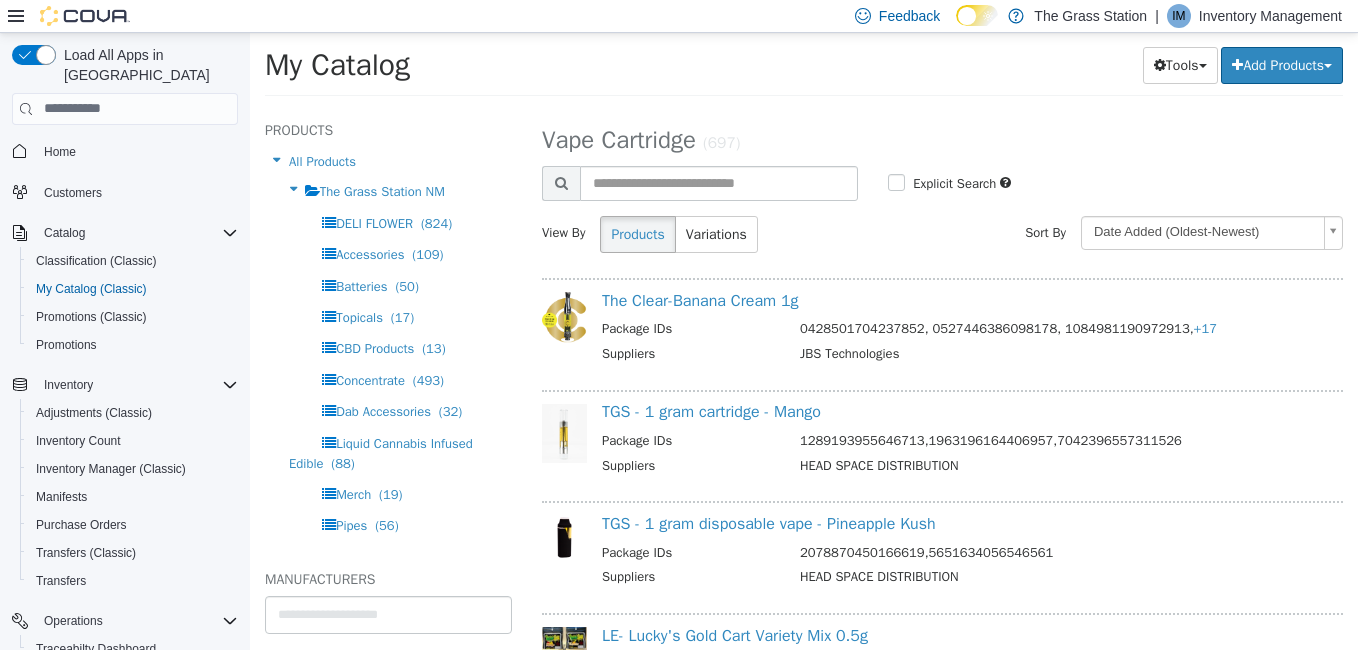 click on "The Clear-Banana Cream 1g
Package IDs 0428501704237852, 0527446386098178, 1084981190972913,  +17
Suppliers JBS Technologies  TGS - 1 gram cartridge - Mango
Package IDs 1289193955646713,1963196164406957,7042396557311526
Suppliers HEAD SPACE DISTRIBUTION  TGS - 1 gram disposable vape -  Pineapple Kush
Package IDs 2078870450166619,5651634056546561
Suppliers HEAD SPACE DISTRIBUTION  LE- Lucky's Gold Cart Variety Mix 0.5g
Package IDs 2325976109485589, 3375917493453151, 5518239402301755,  +10
Suppliers Lift Equation  Ice Cream Cookies 1g
Package IDs 0471684566562463, 6111668795279220, 6597159294887422,  +1
Suppliers CLOUD 9  Las Frescas Disposable Vape -  Blue Razz 1g
Package IDs 0710740353351978, 2220363738466133, 3282480279588568,  +12
Suppliers HEAD SPACE DISTRIBUTION  Las Frescas Disposable Vape -  Gushaz 1g
Package IDs 1730771753638952,6649018393700143,6715648189828205
Suppliers HEAD SPACE DISTRIBUTION  Puffs - Vape Cart - Unicorn Piss - Mixed - 1g
Package IDs +5
+4" at bounding box center [942, 8279] 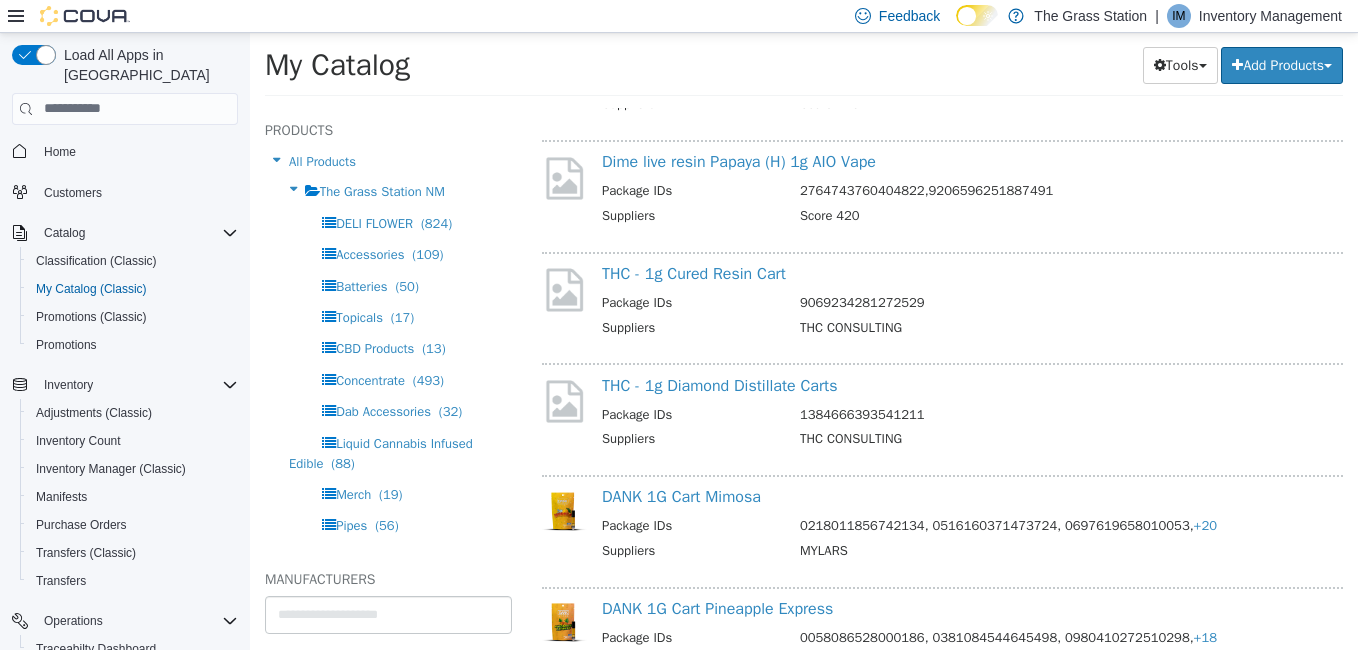 scroll, scrollTop: 12616, scrollLeft: 0, axis: vertical 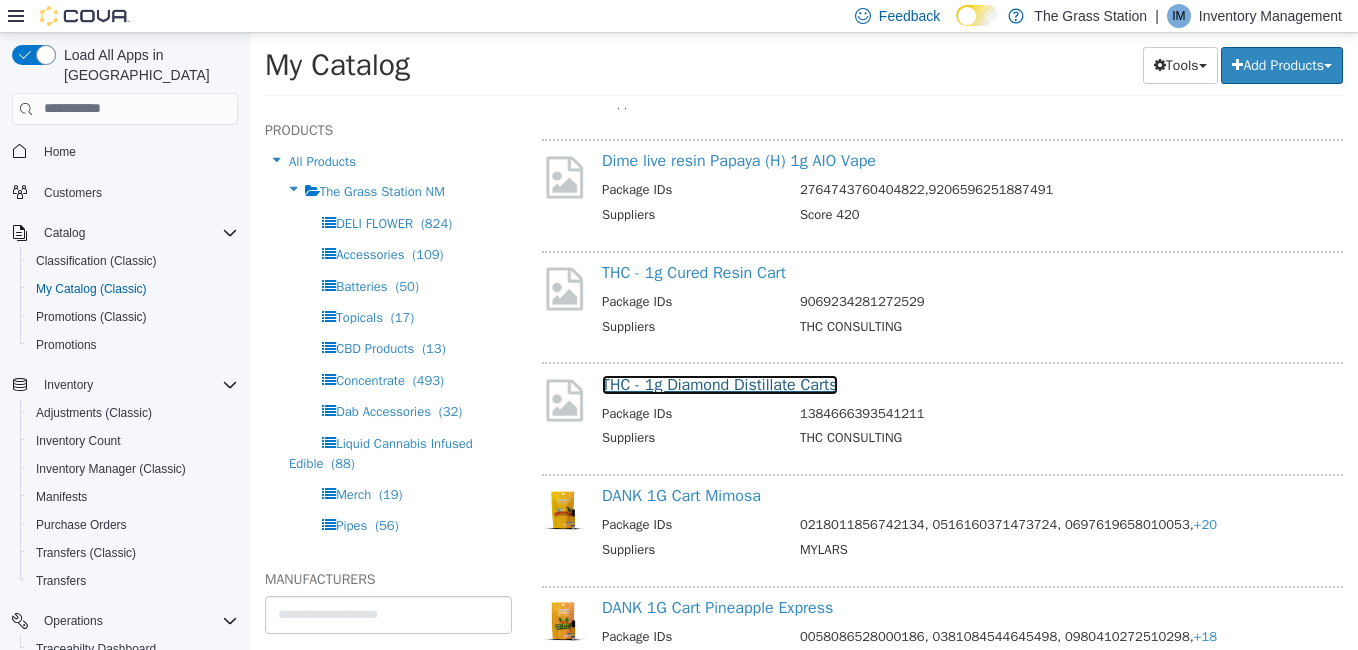 click on "THC - 1g Diamond Distillate Carts" at bounding box center [720, 384] 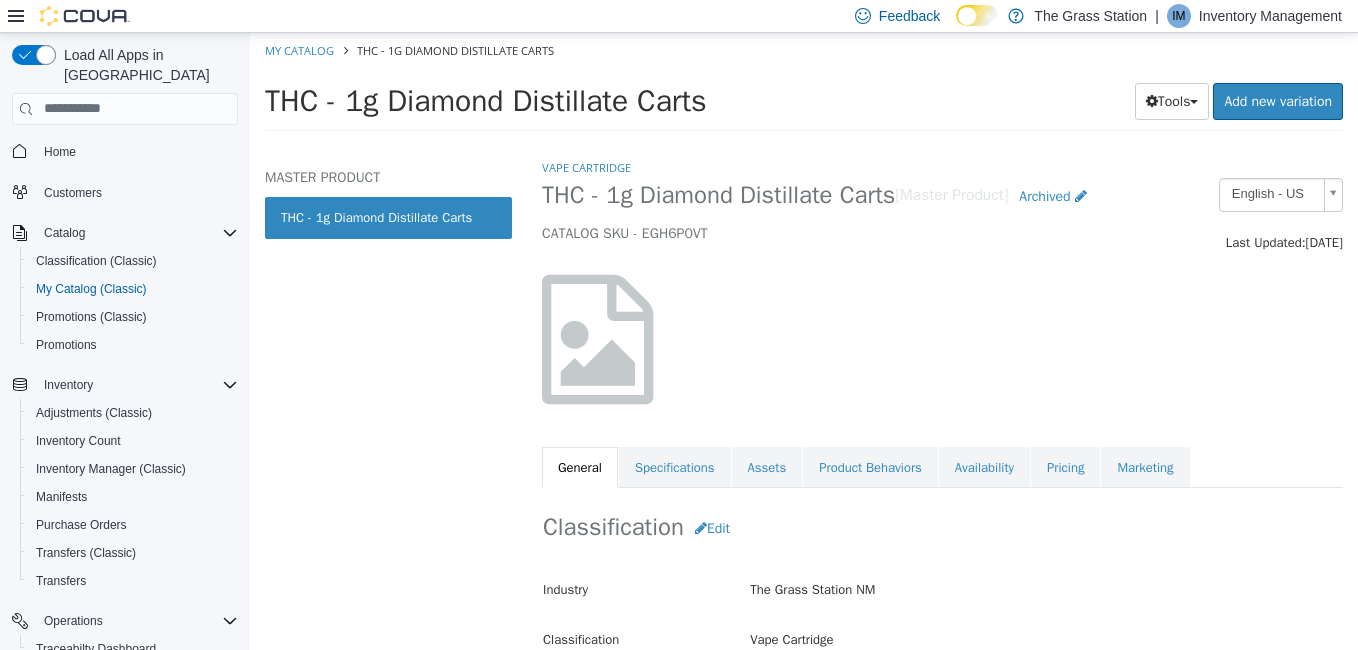 select on "**********" 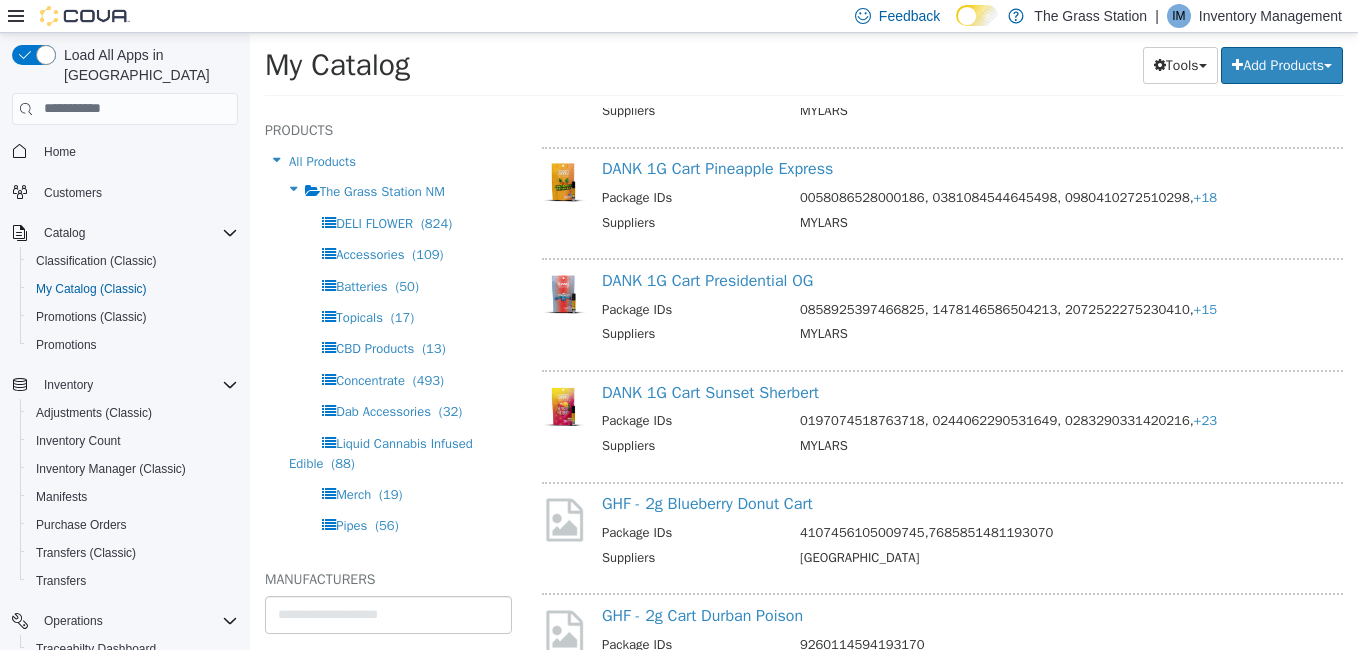 scroll, scrollTop: 13057, scrollLeft: 0, axis: vertical 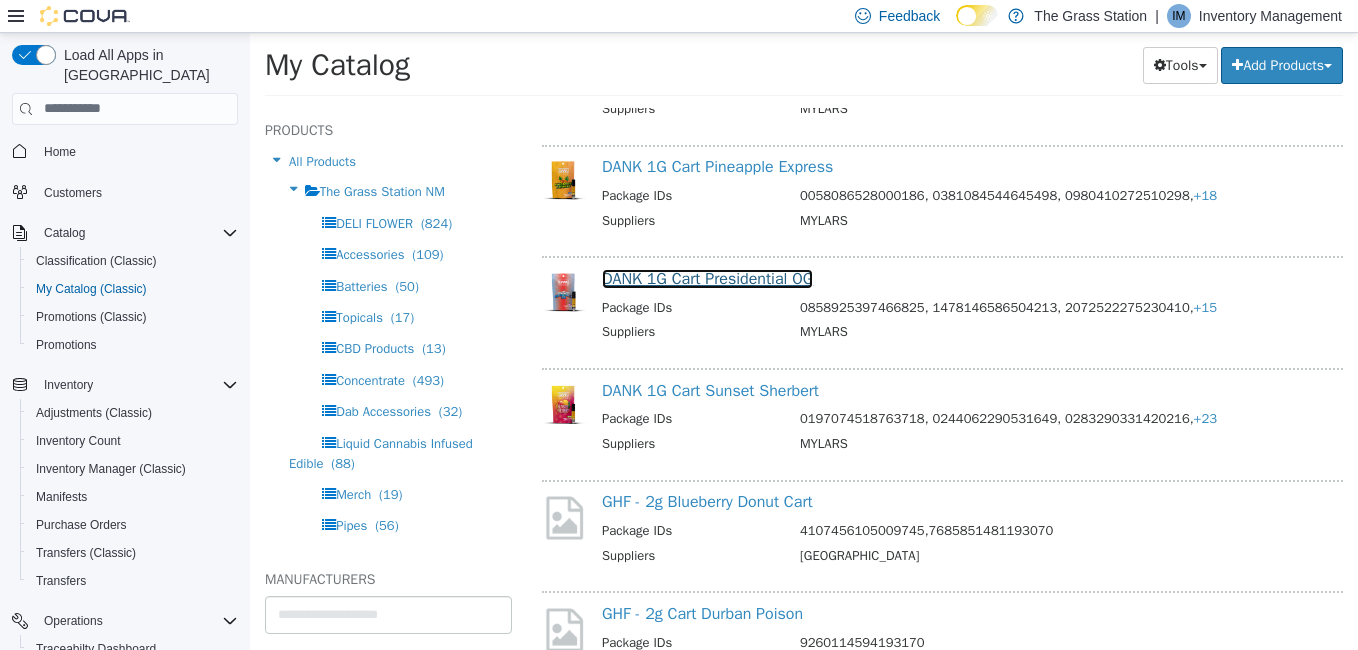click on "DANK 1G Cart Presidential OG" at bounding box center (707, 278) 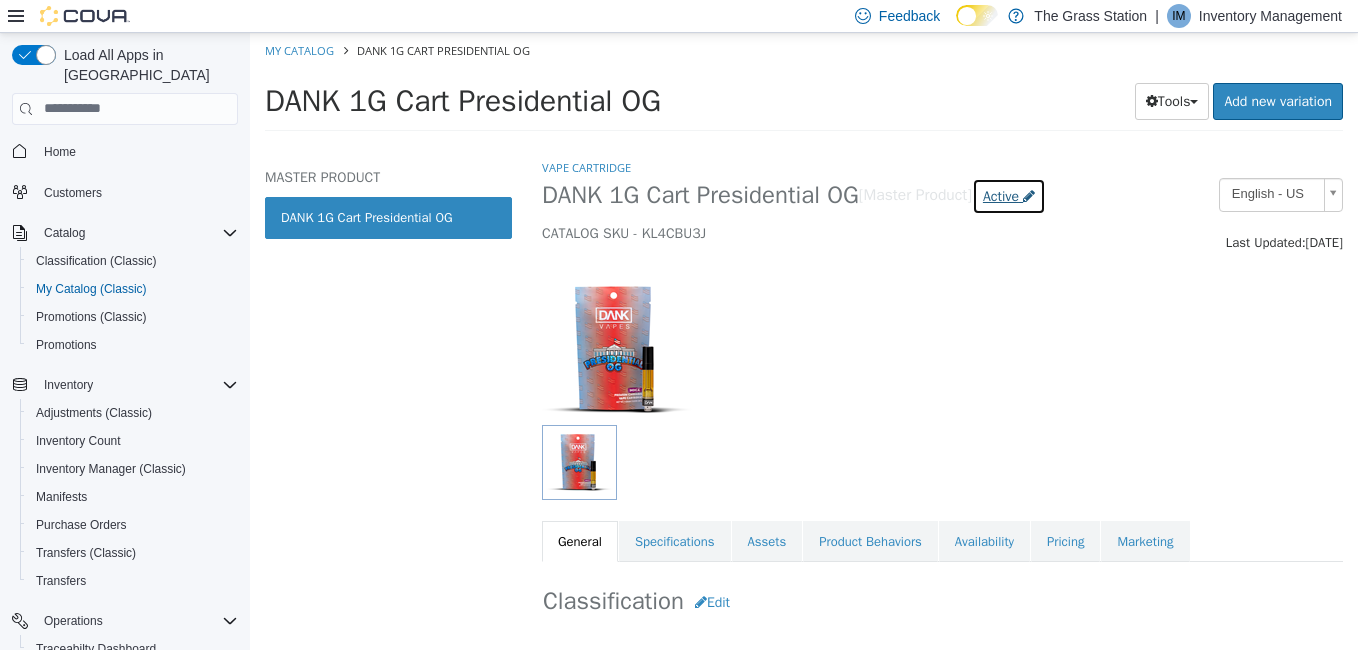 click on "Active" at bounding box center [1001, 195] 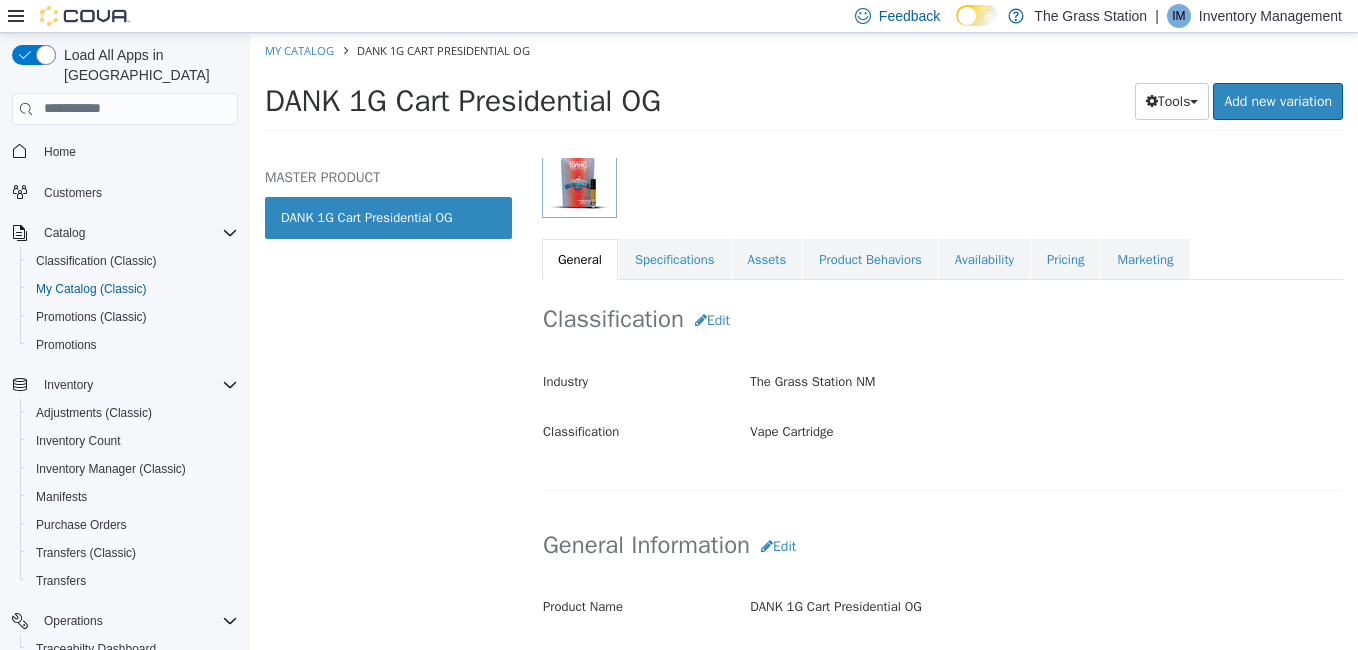 scroll, scrollTop: 288, scrollLeft: 0, axis: vertical 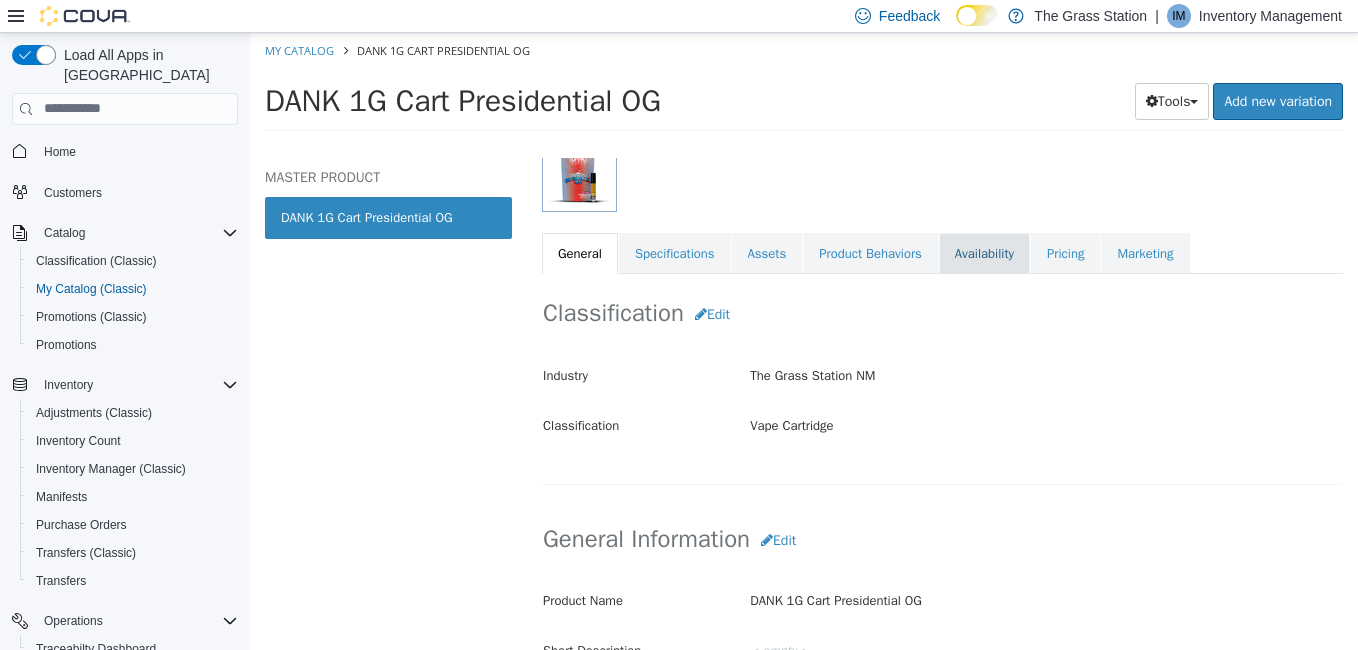 click on "Availability" at bounding box center [984, 253] 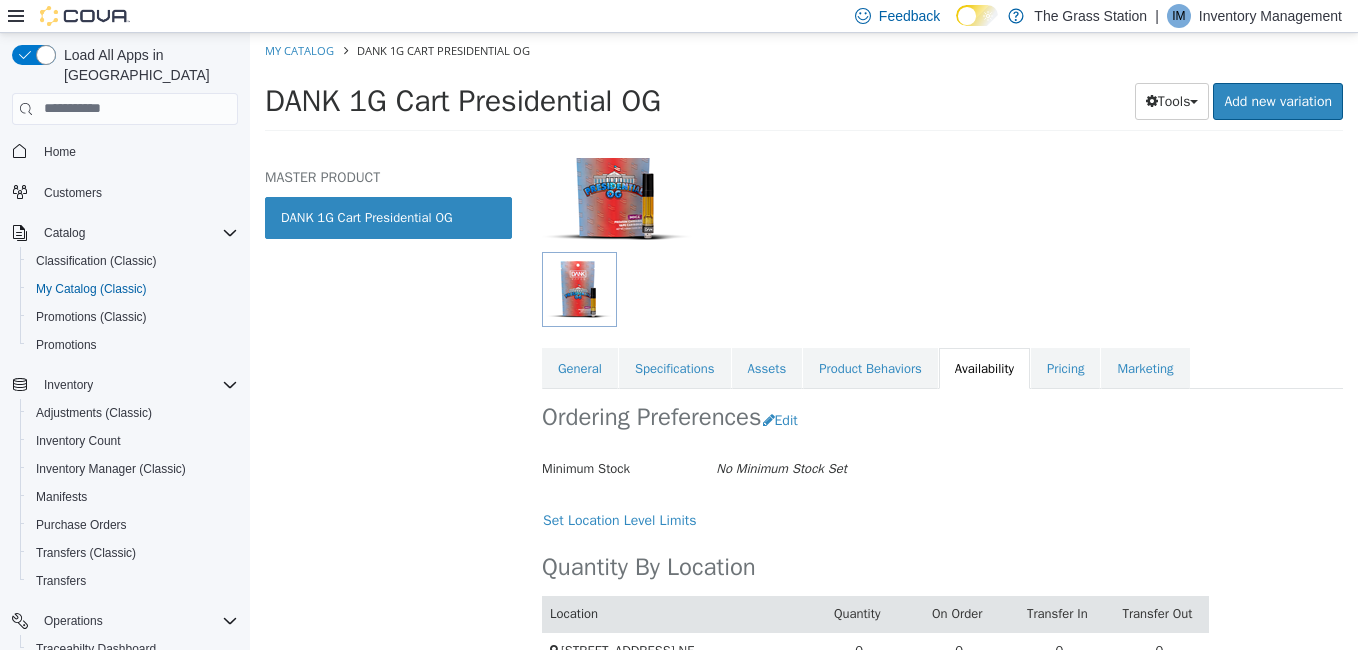 scroll, scrollTop: 267, scrollLeft: 0, axis: vertical 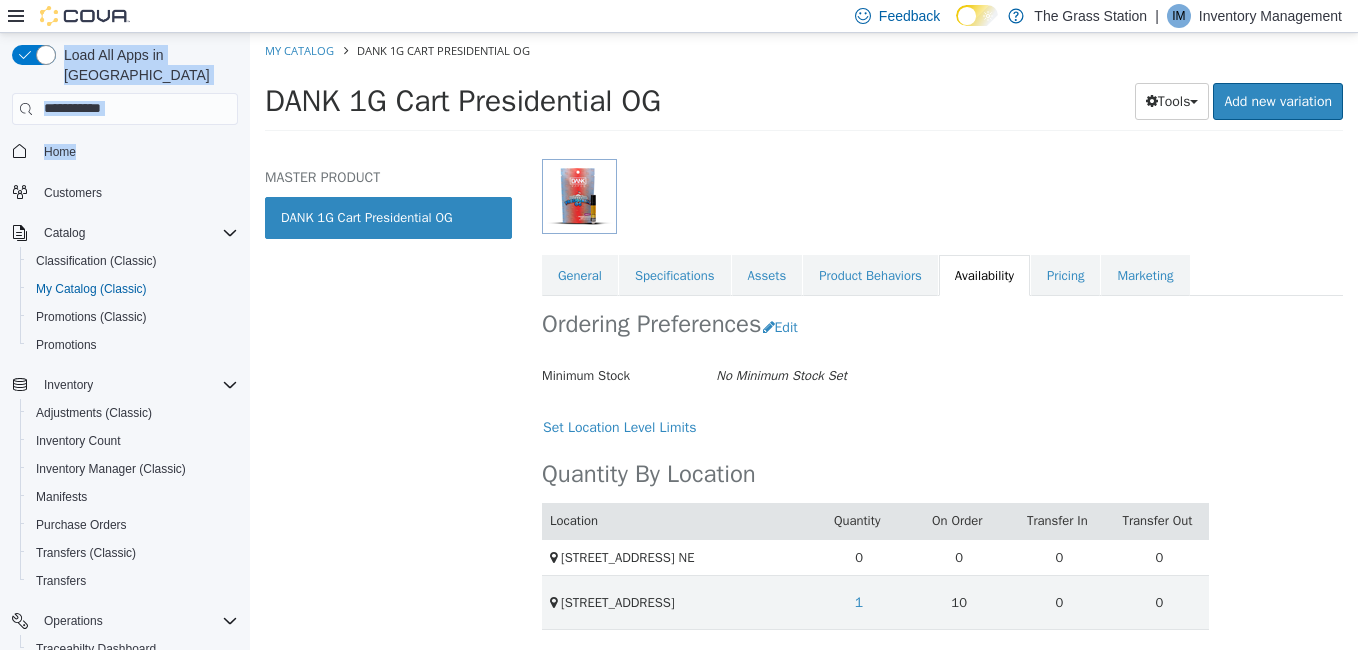 click on "Feedback Dark Mode The Grass Station | IM Inventory  Management Load All Apps in New Hub Home   Customers   Catalog   Classification (Classic)   My Catalog (Classic)   Promotions (Classic)   Promotions   Inventory   Adjustments (Classic)   Inventory Count   Inventory Manager (Classic)   Manifests   Purchase Orders   Transfers (Classic)   Transfers   Operations   Traceabilty Dashboard   Reports   BioTrack Reconciliation   Dashboards   Metrc Reconciliation   Reports   Settings" at bounding box center (679, 325) 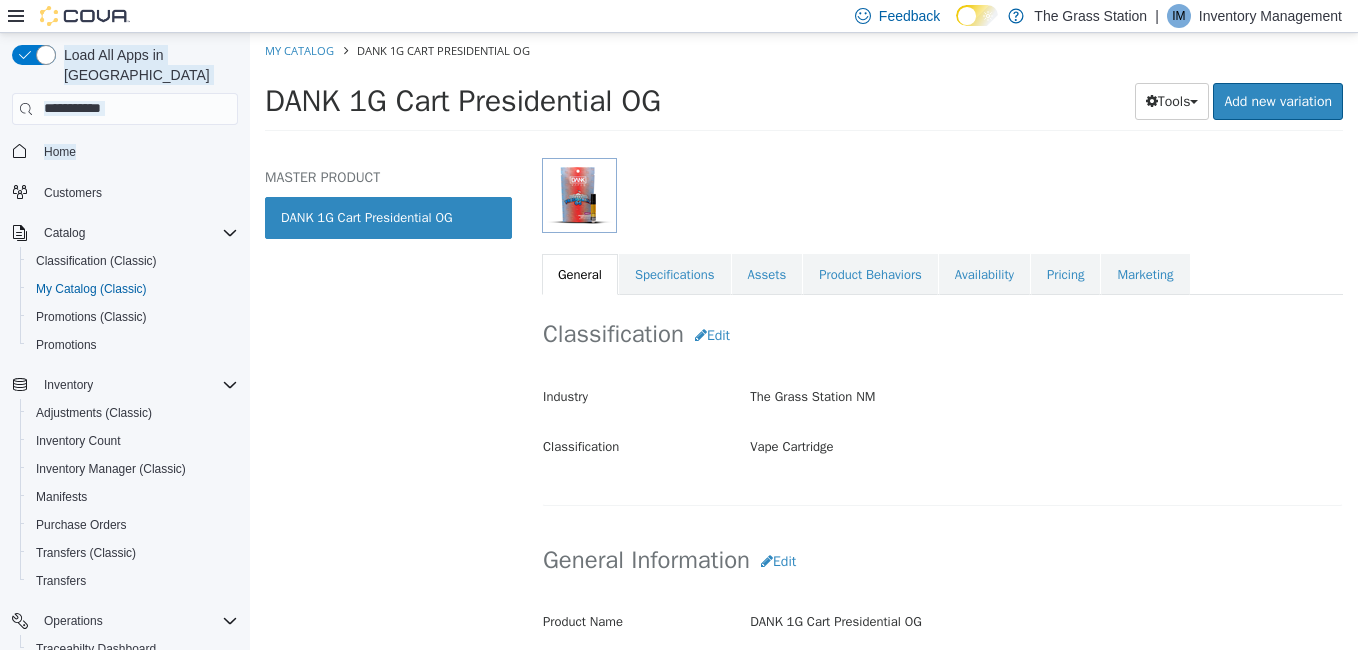 select on "**********" 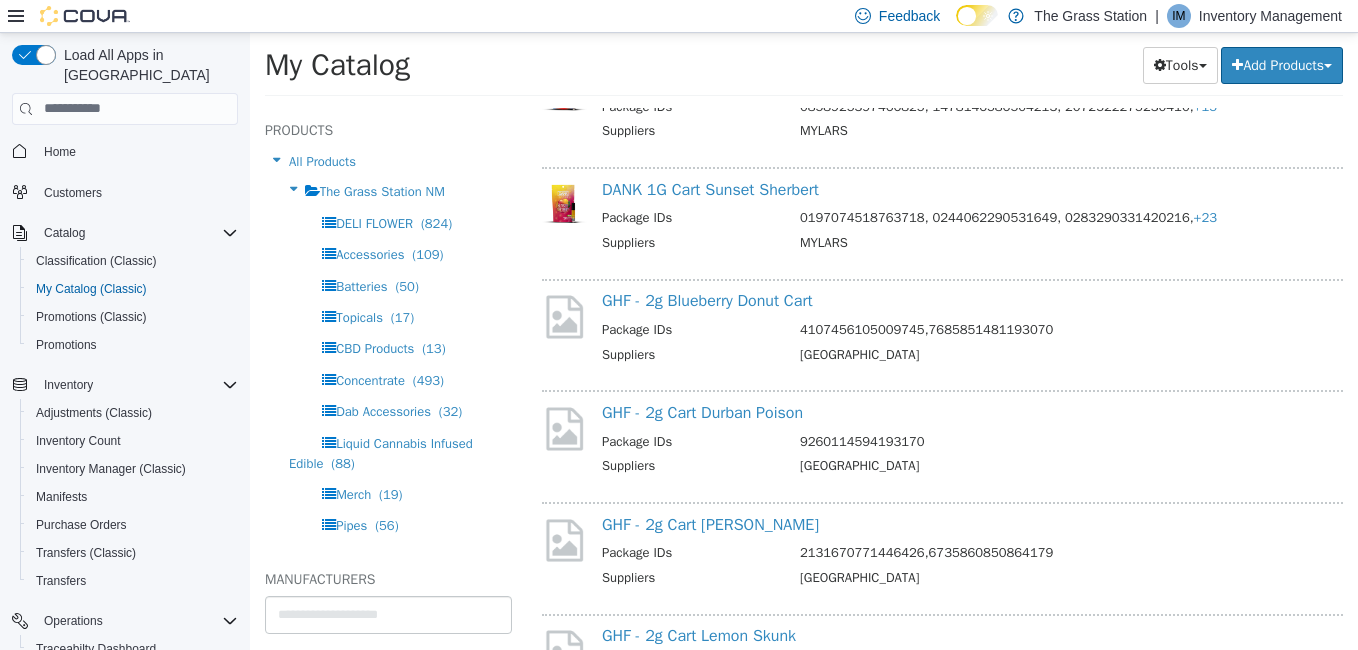 scroll, scrollTop: 13287, scrollLeft: 0, axis: vertical 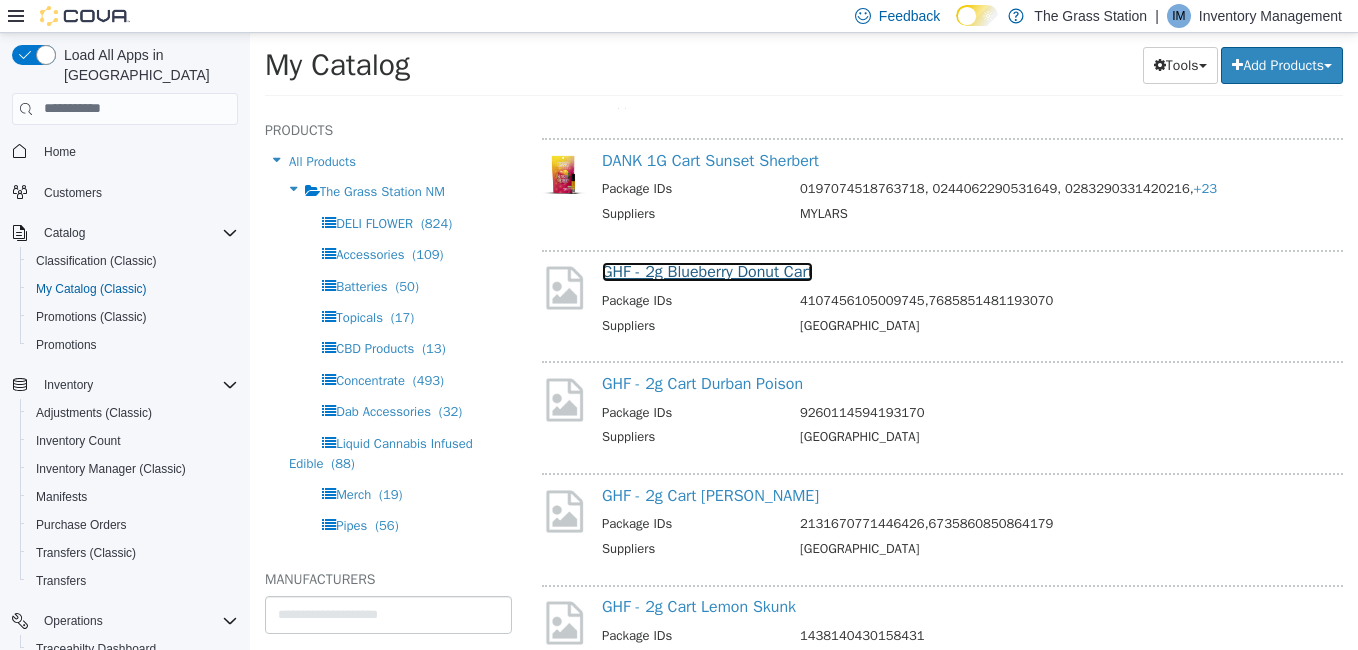 click on "GHF - 2g Blueberry Donut Cart" at bounding box center (707, 271) 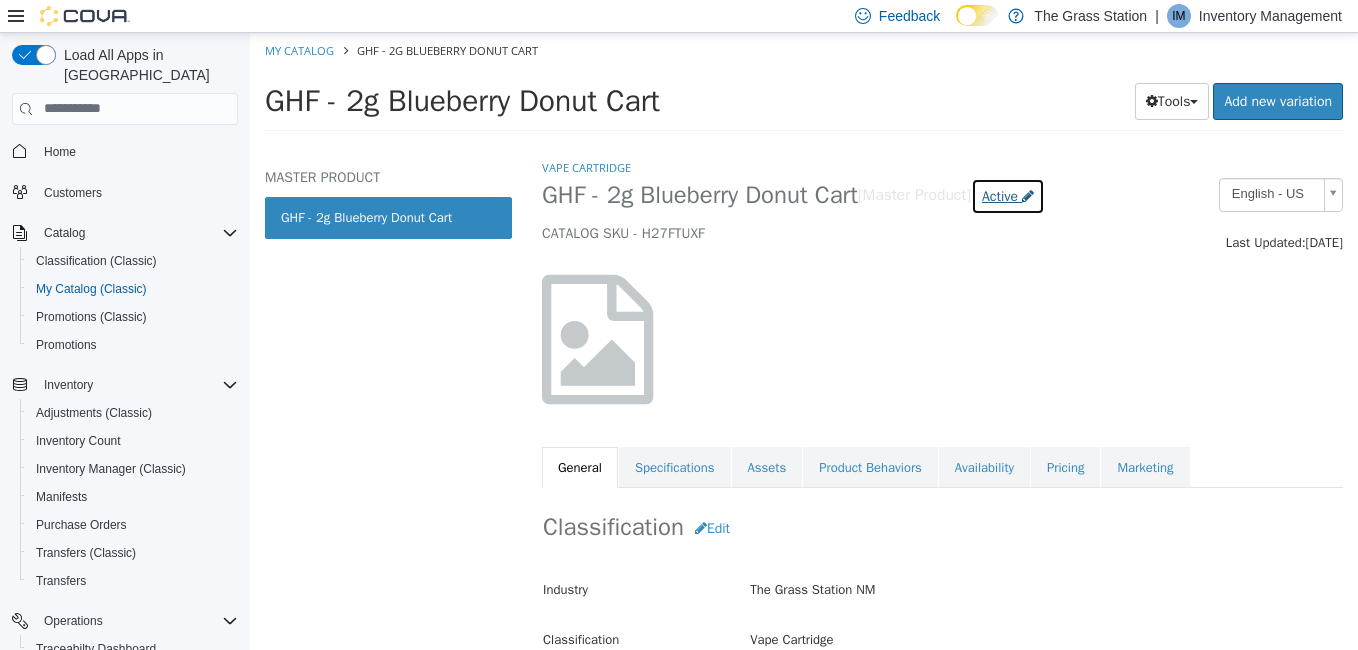 click on "Active" at bounding box center [1000, 195] 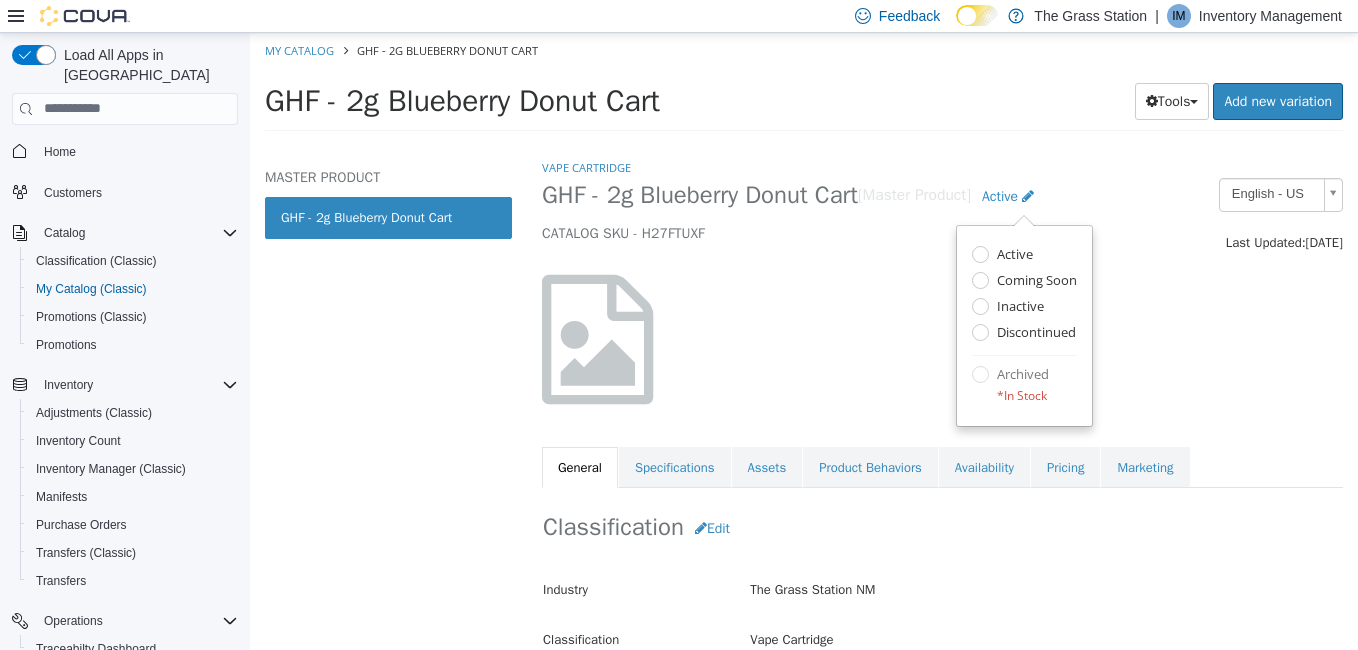 click at bounding box center (942, 338) 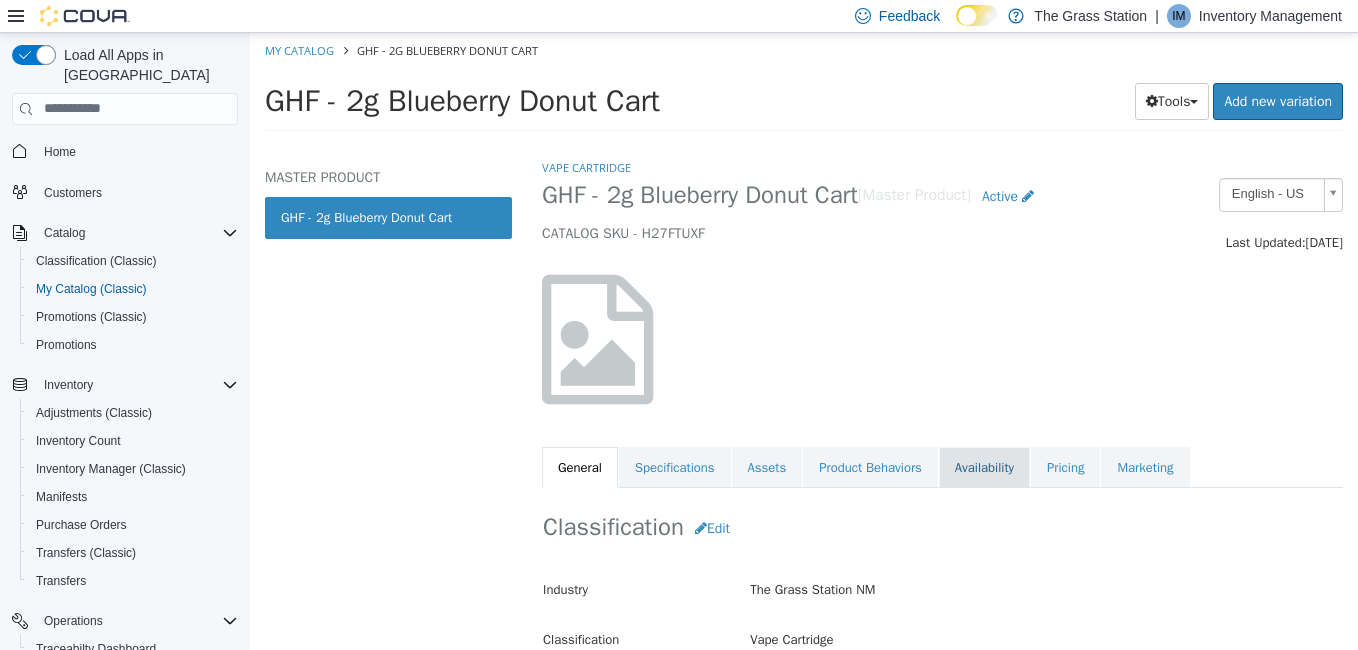click on "Availability" at bounding box center (984, 467) 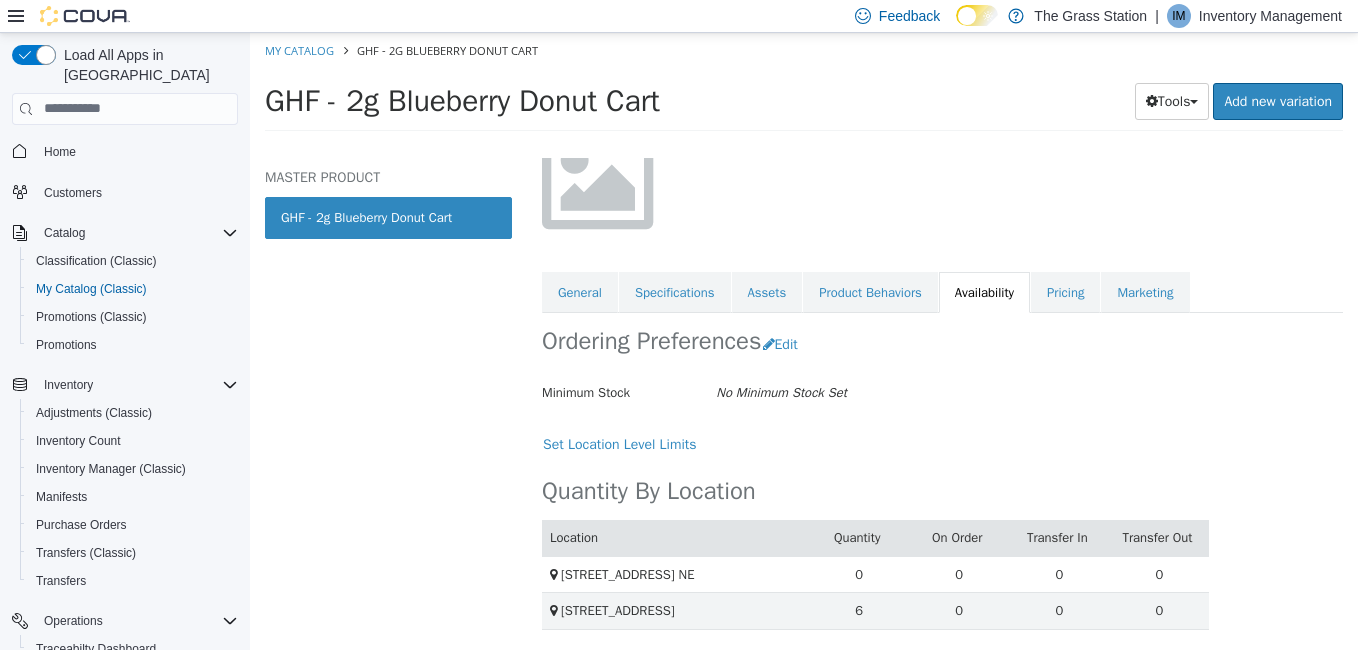 scroll, scrollTop: 193, scrollLeft: 0, axis: vertical 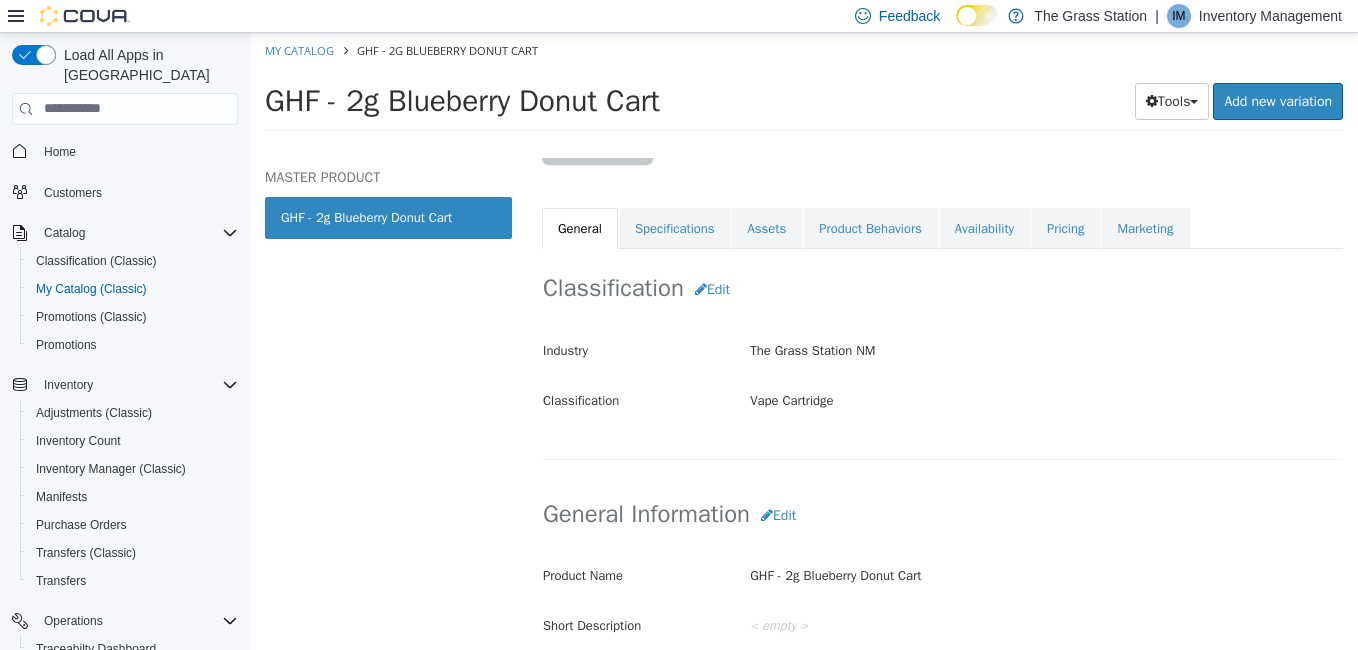 select on "**********" 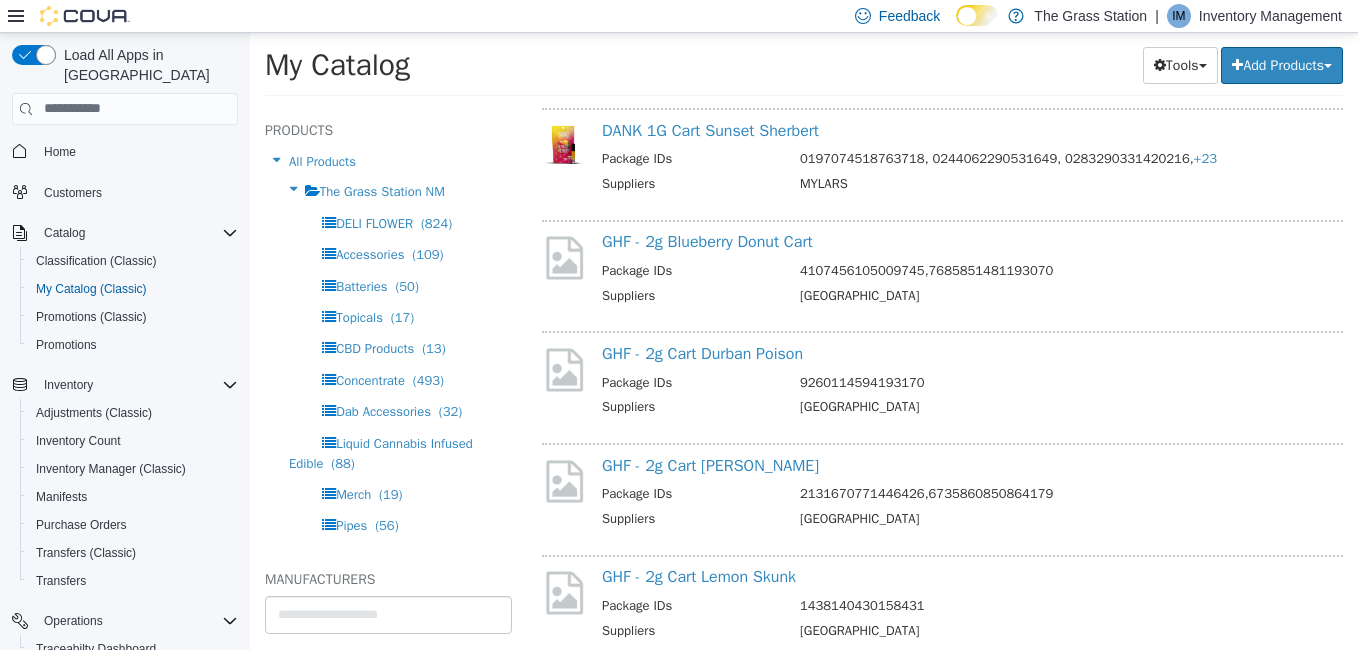 scroll, scrollTop: 13320, scrollLeft: 0, axis: vertical 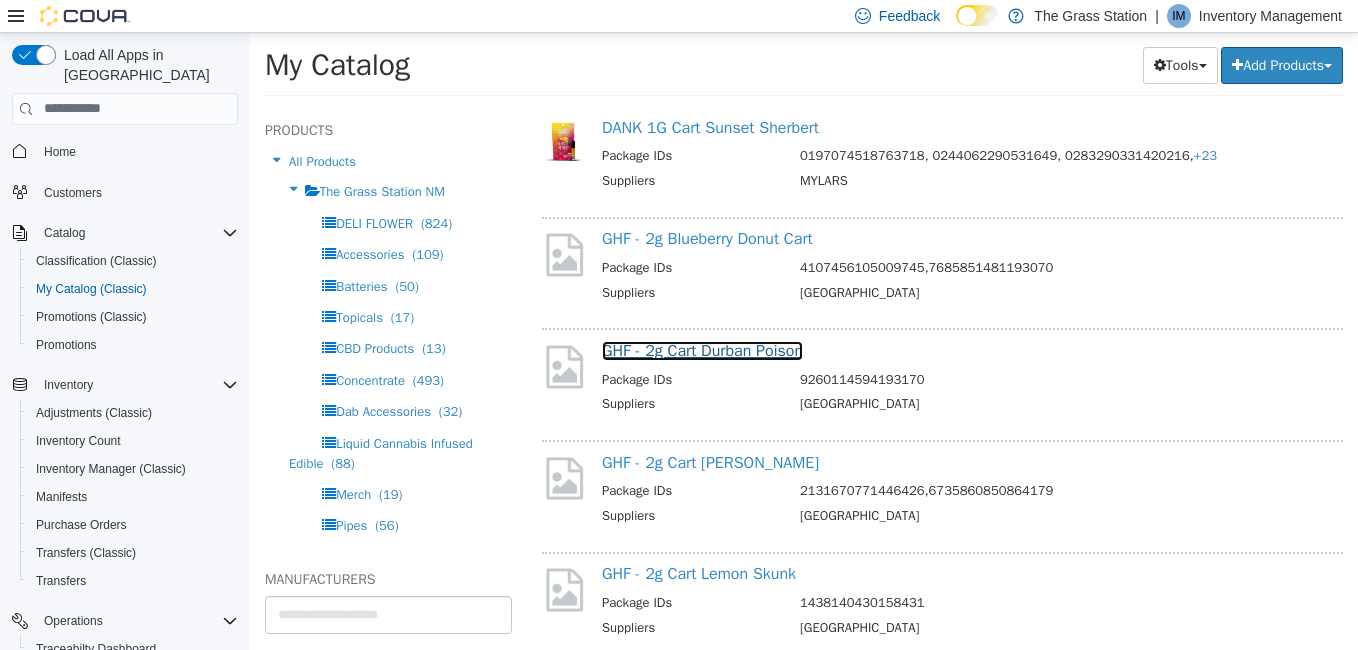 click on "GHF - 2g Cart Durban Poison" at bounding box center [702, 350] 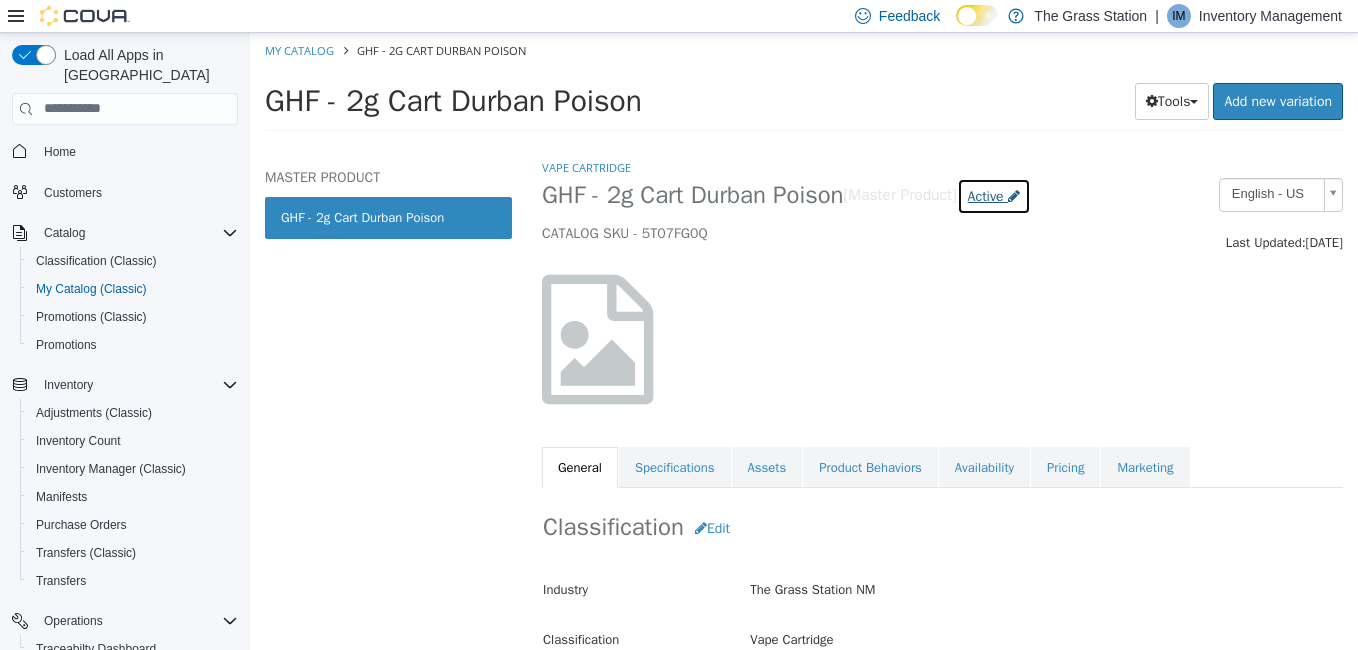 click on "Active" at bounding box center [986, 195] 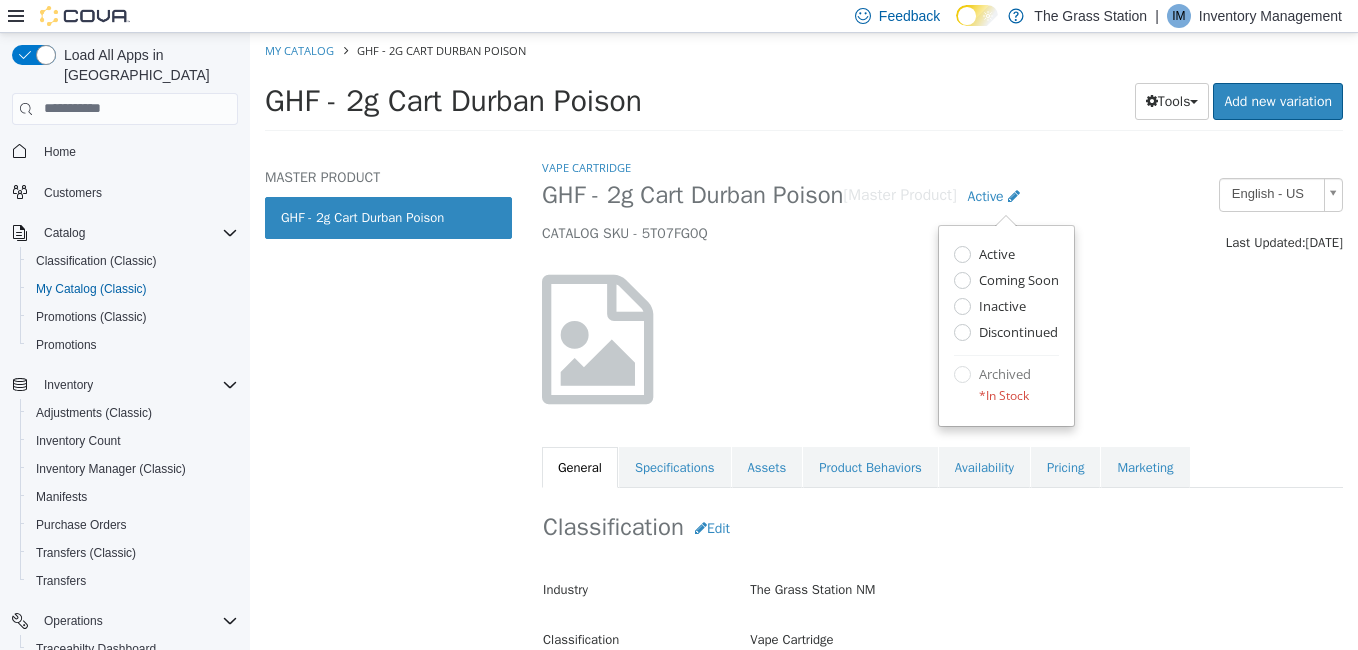 click at bounding box center (942, 338) 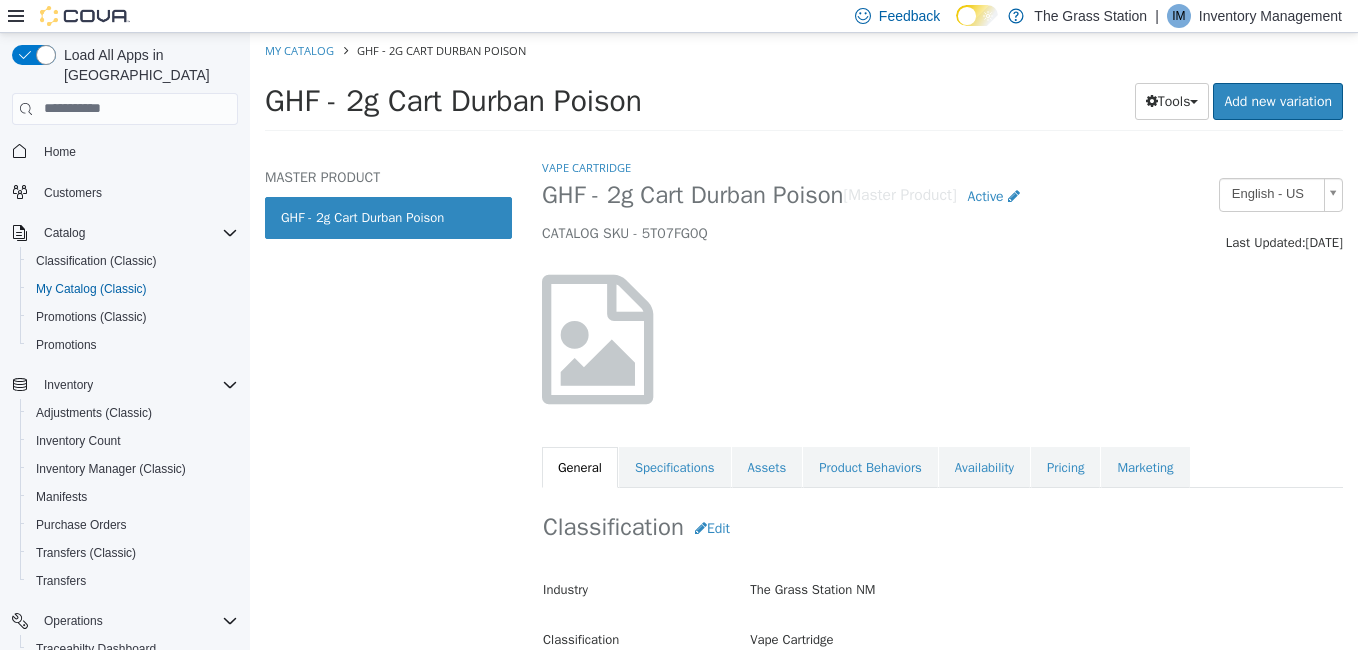 select on "**********" 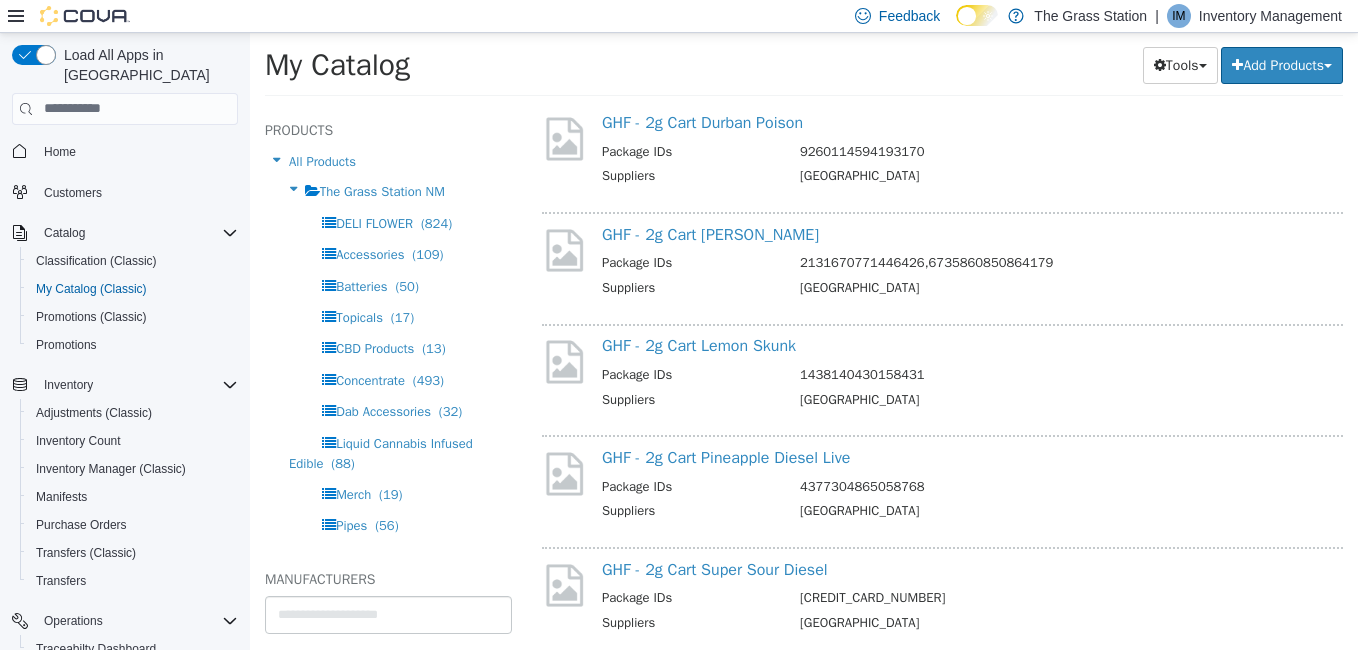 scroll, scrollTop: 13550, scrollLeft: 0, axis: vertical 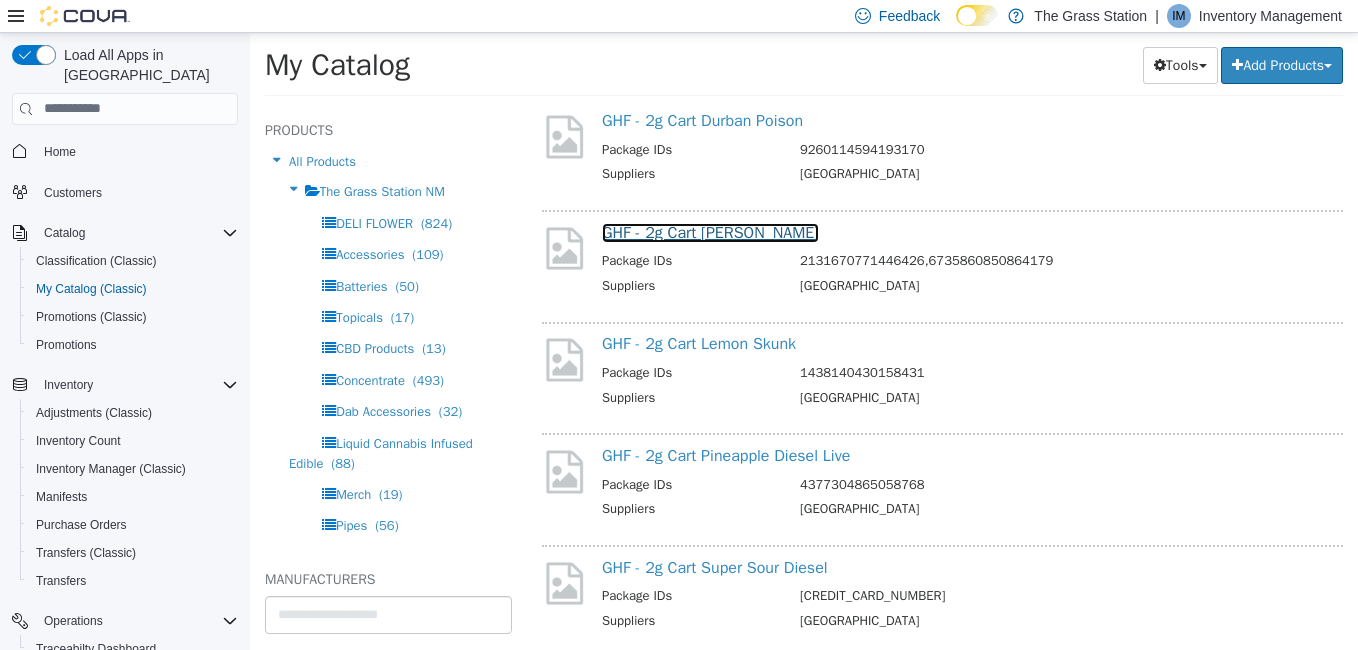 click on "GHF - 2g Cart King Louis XIII" at bounding box center [710, 232] 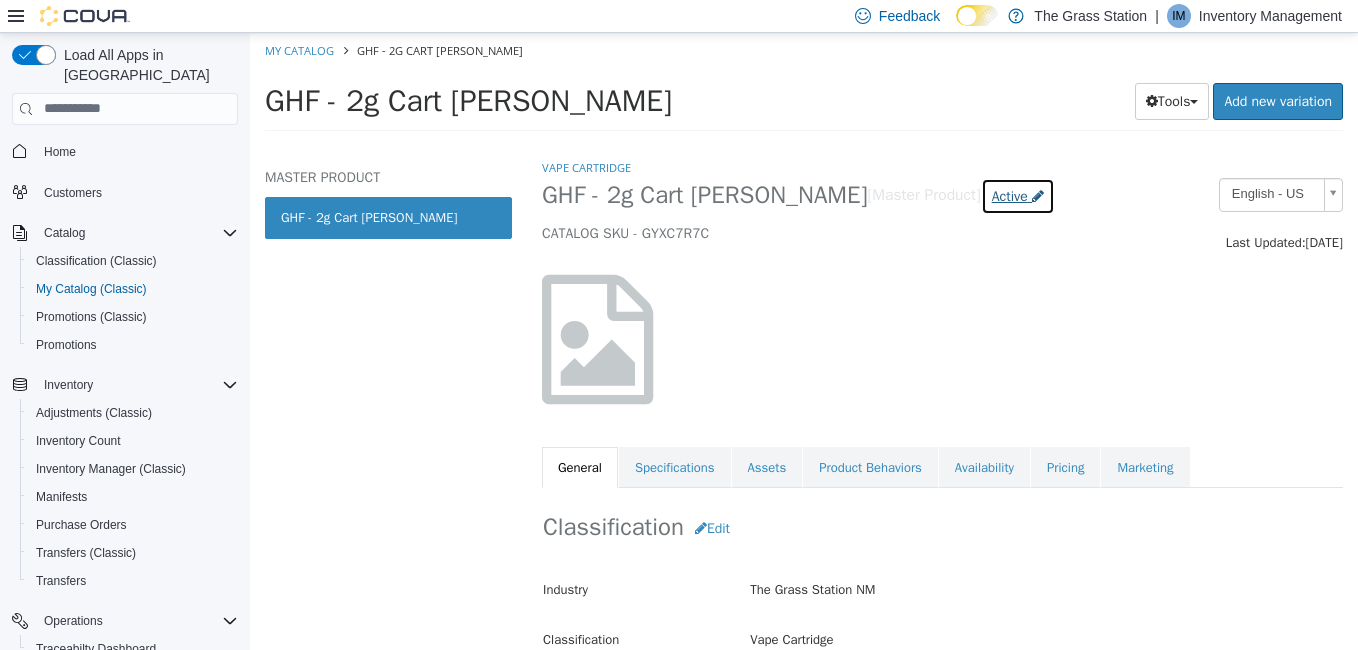 click on "Active" at bounding box center [1010, 195] 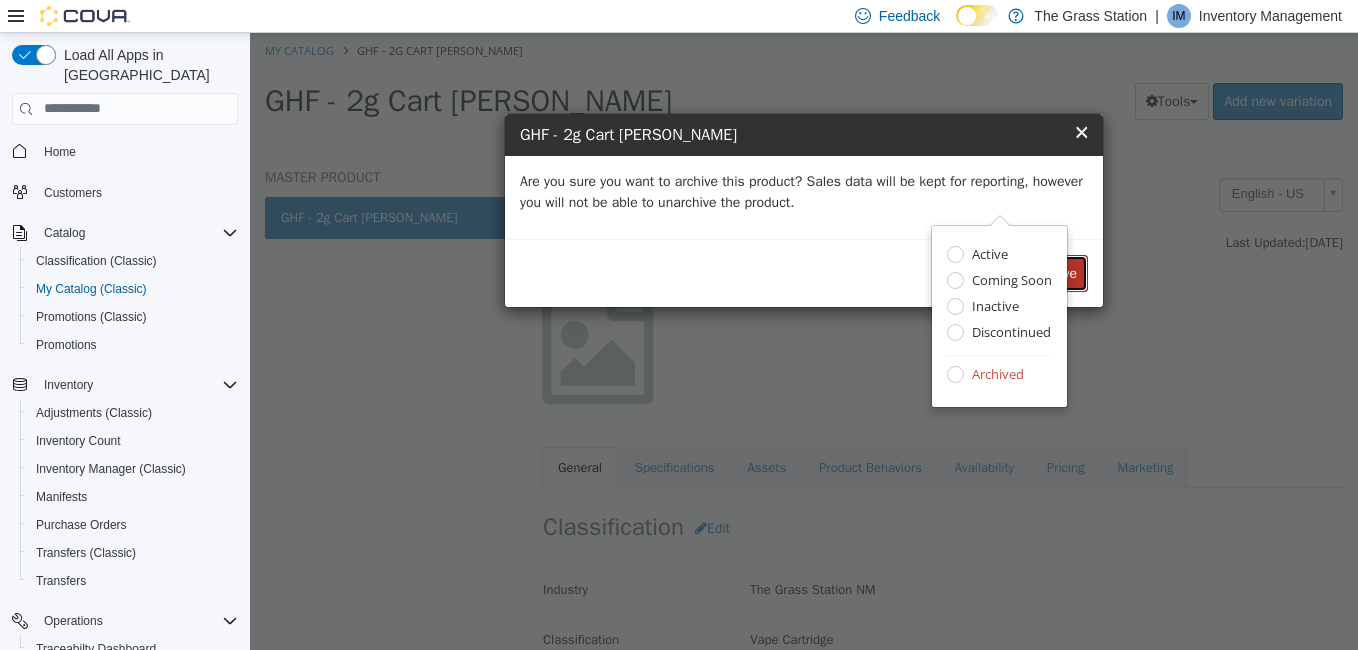 click on "Archive" at bounding box center [1055, 272] 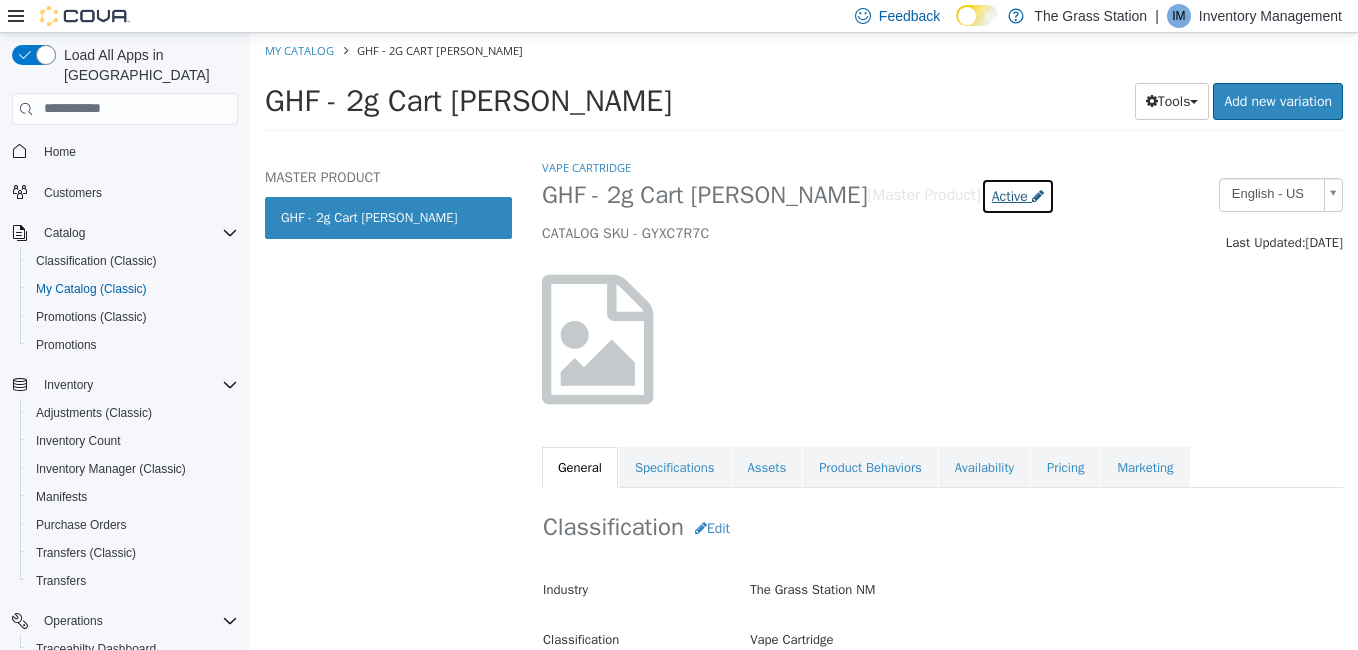 click on "Active" at bounding box center [1010, 195] 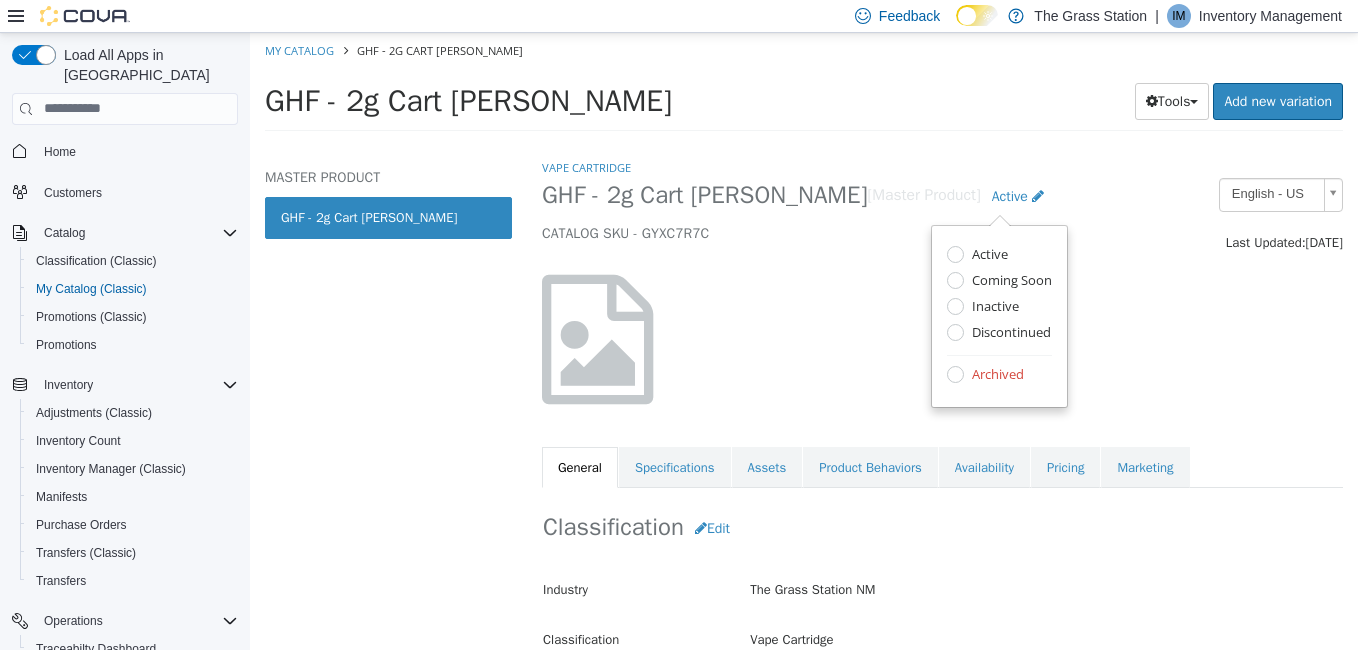 select on "**********" 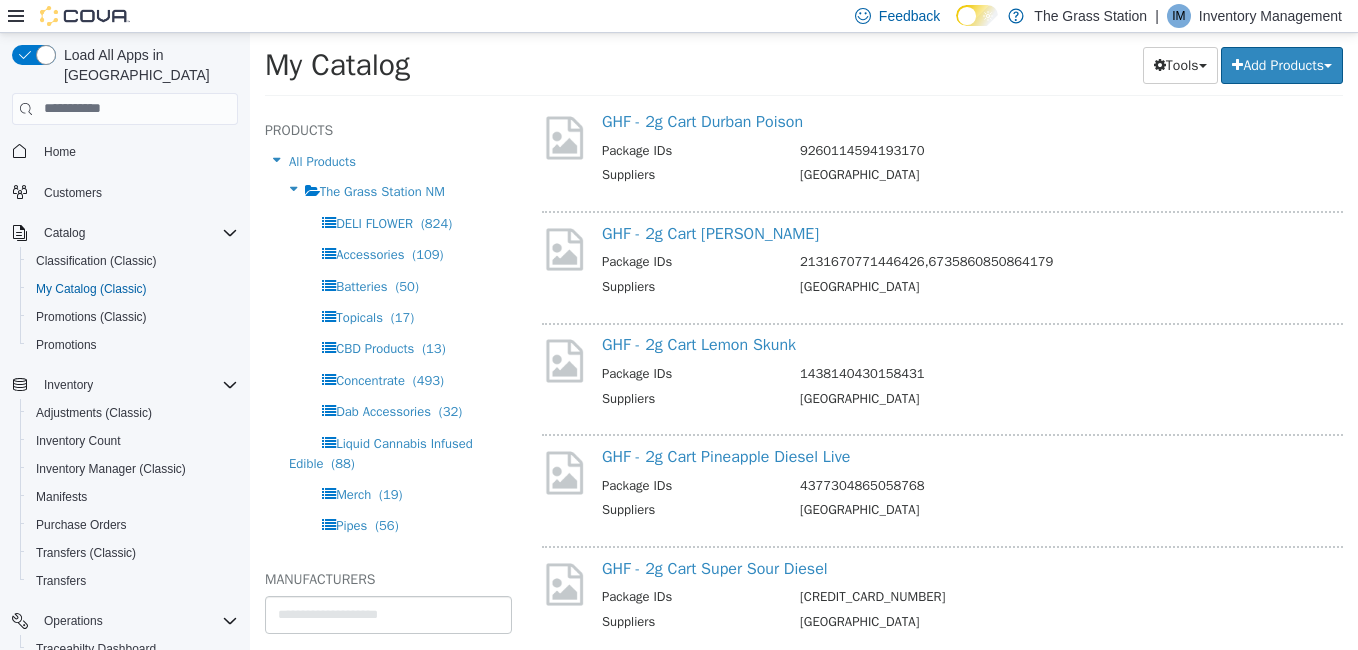 scroll, scrollTop: 13550, scrollLeft: 0, axis: vertical 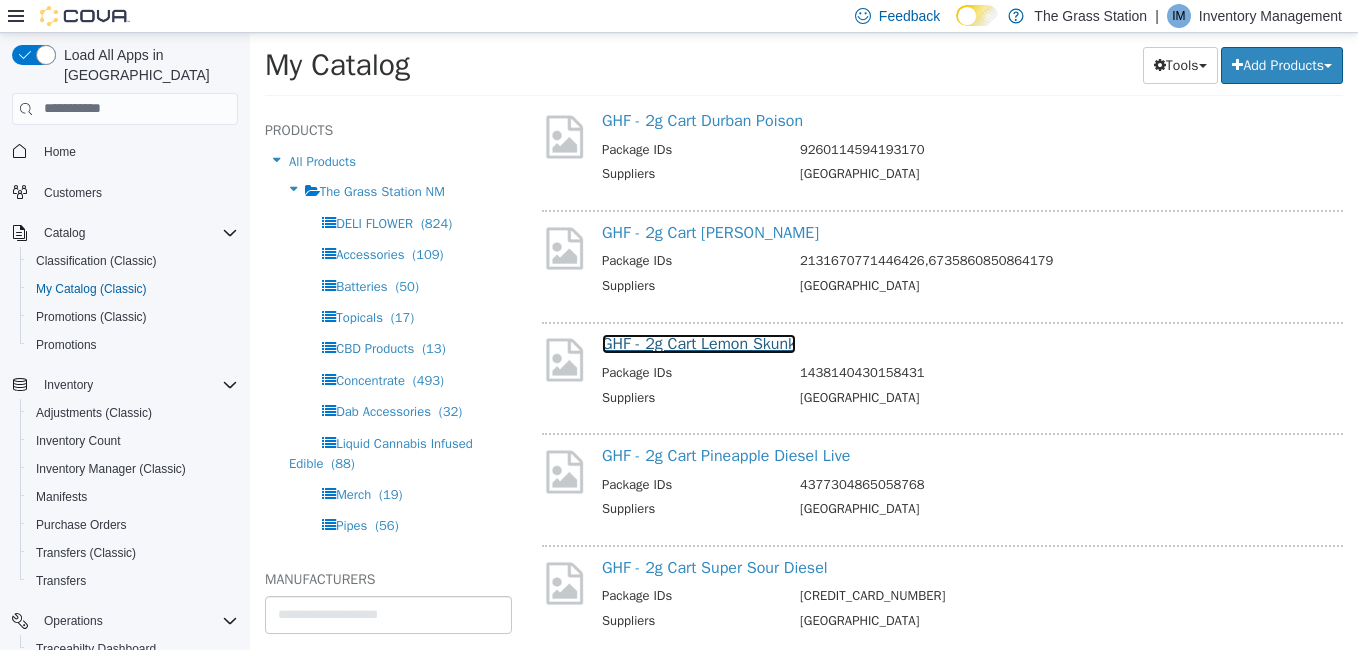 click on "GHF - 2g Cart Lemon Skunk" at bounding box center [699, 343] 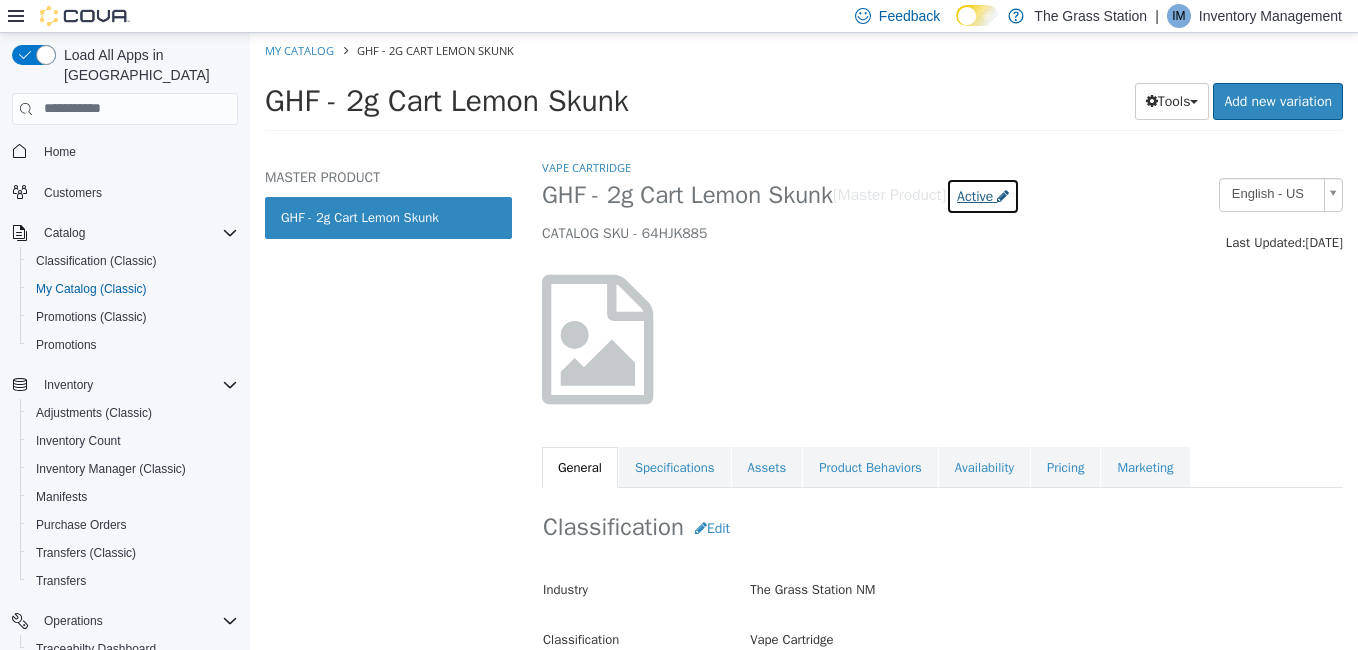 click on "Active" at bounding box center [975, 195] 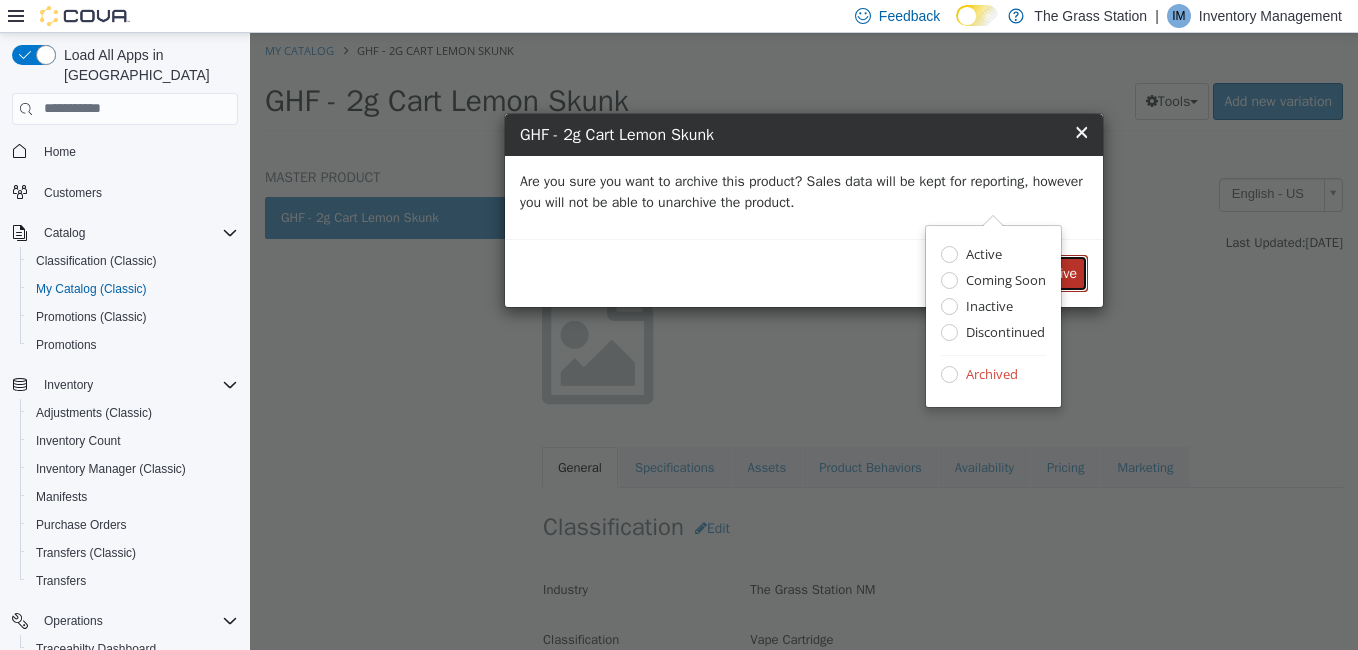 click on "Archive" at bounding box center [1055, 272] 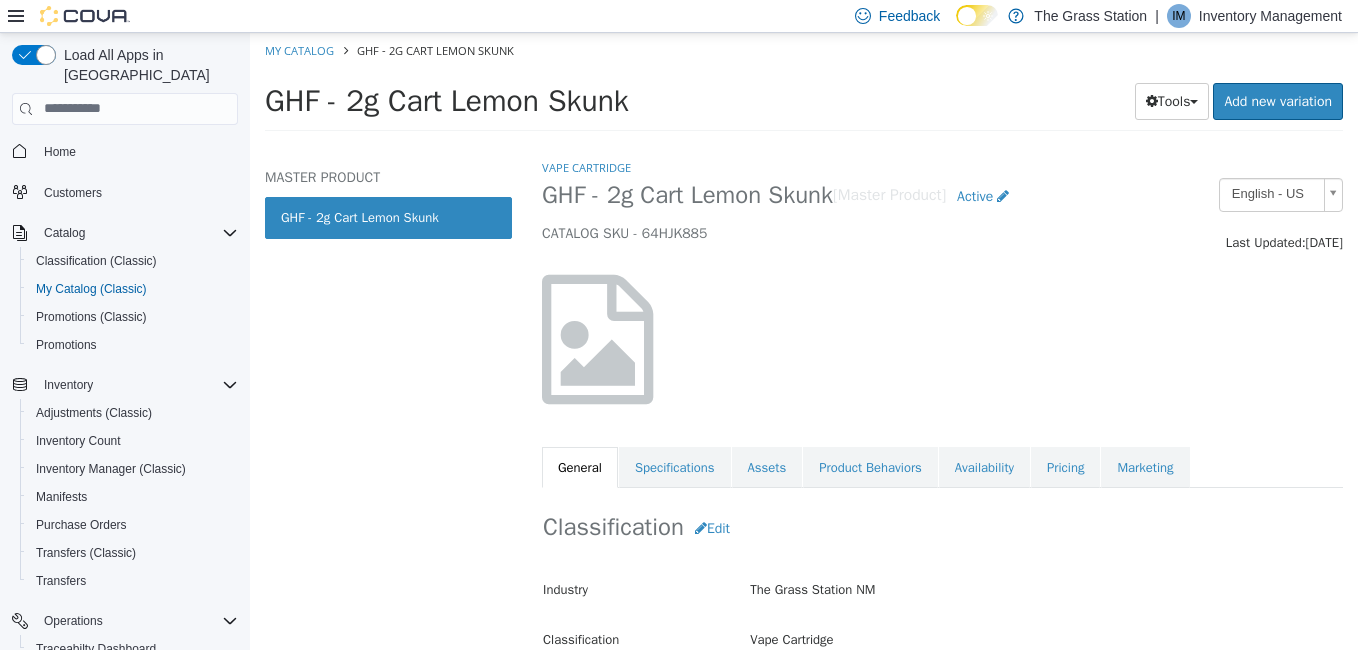 select on "**********" 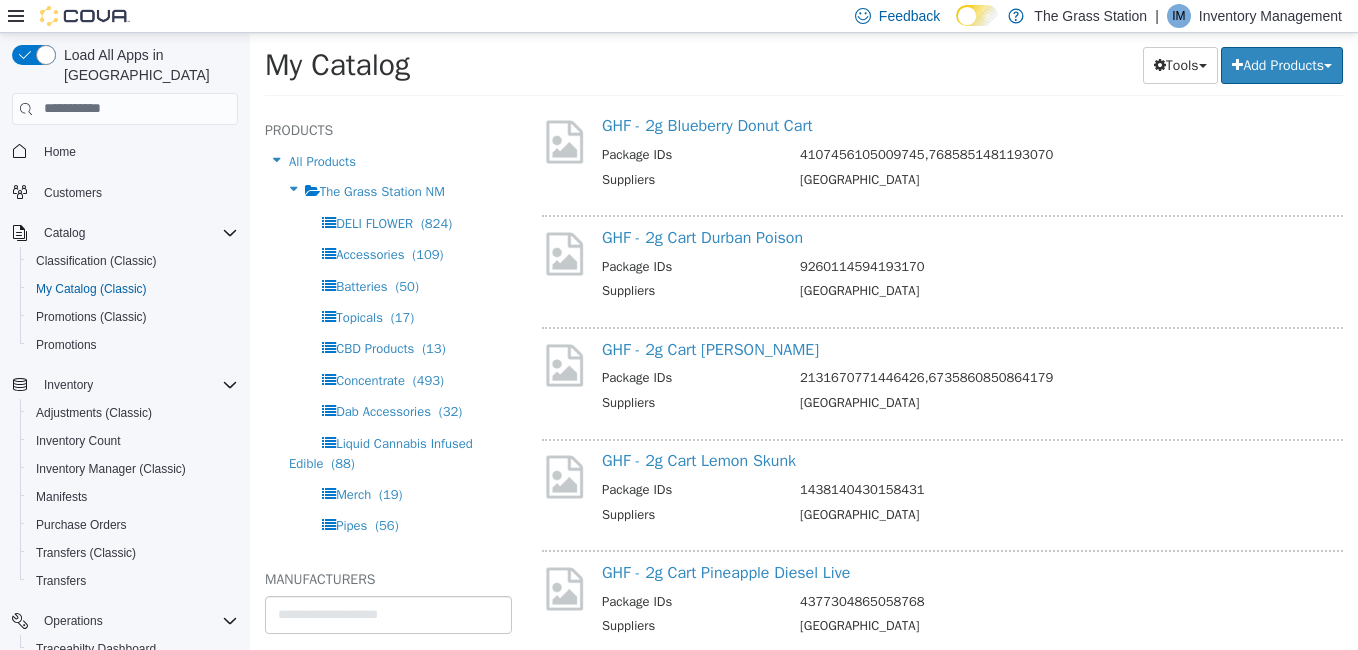 scroll, scrollTop: 13502, scrollLeft: 0, axis: vertical 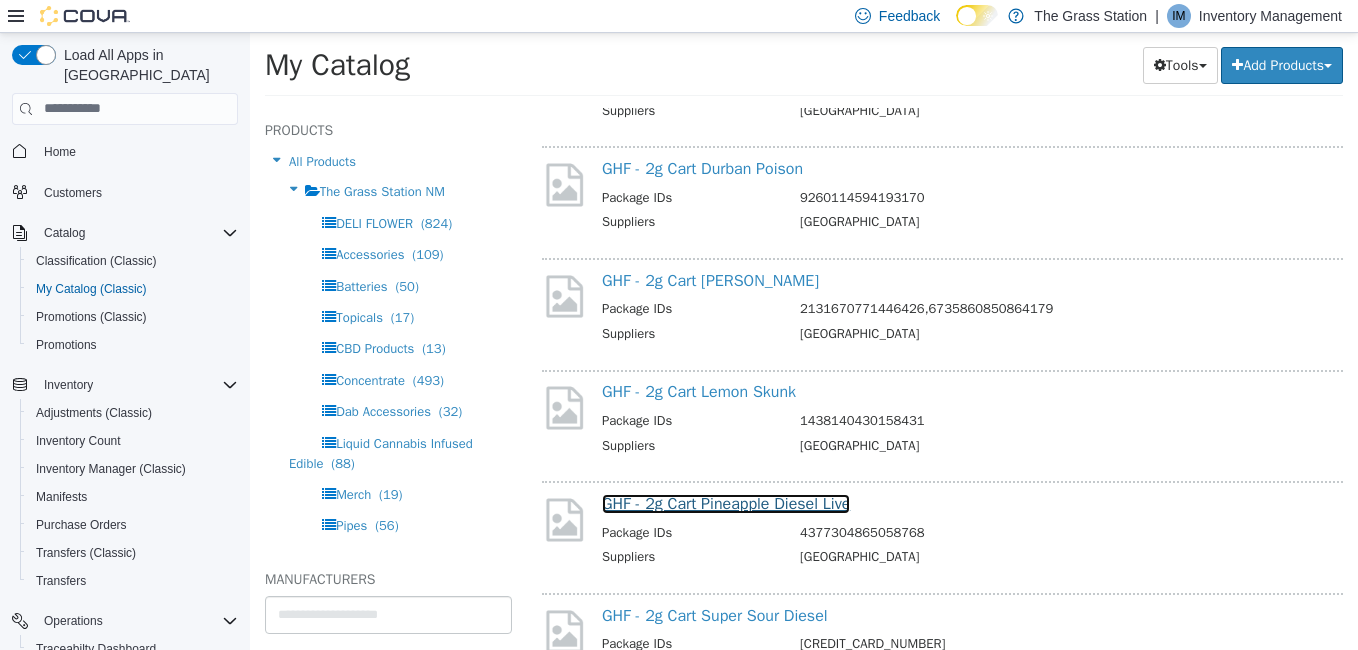 click on "GHF - 2g Cart Pineapple Diesel Live" at bounding box center (726, 503) 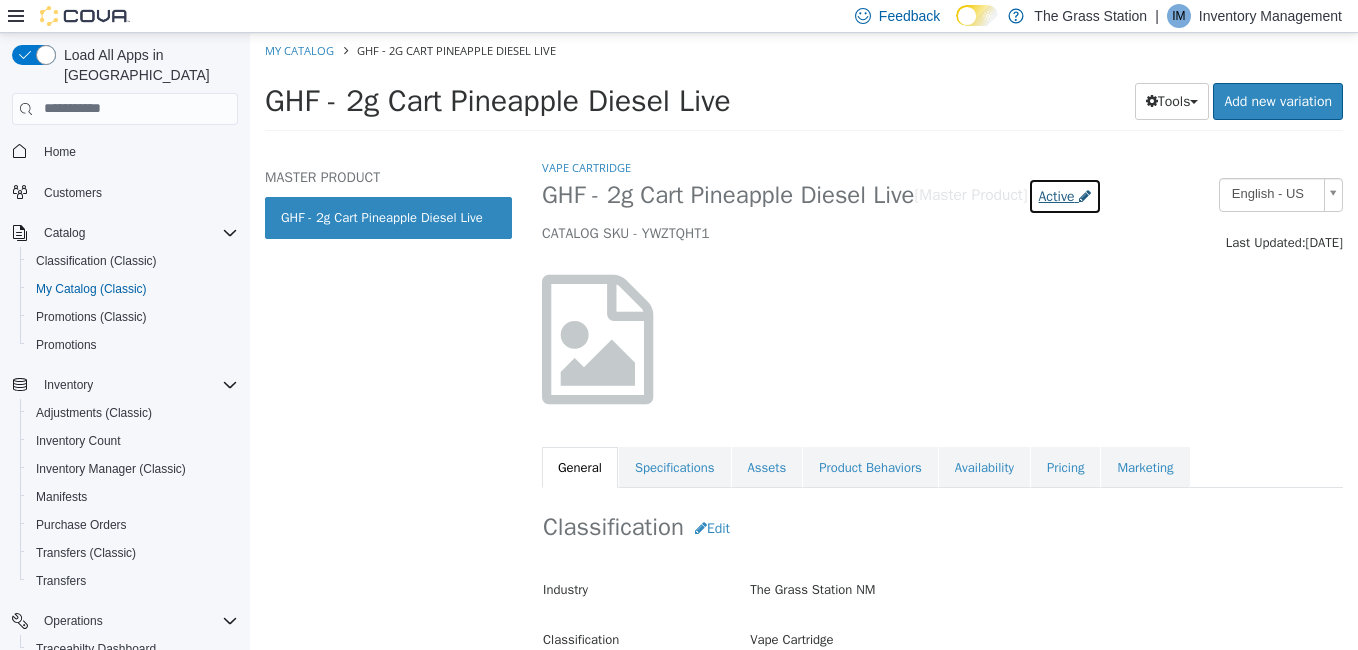 click on "Active" at bounding box center [1057, 195] 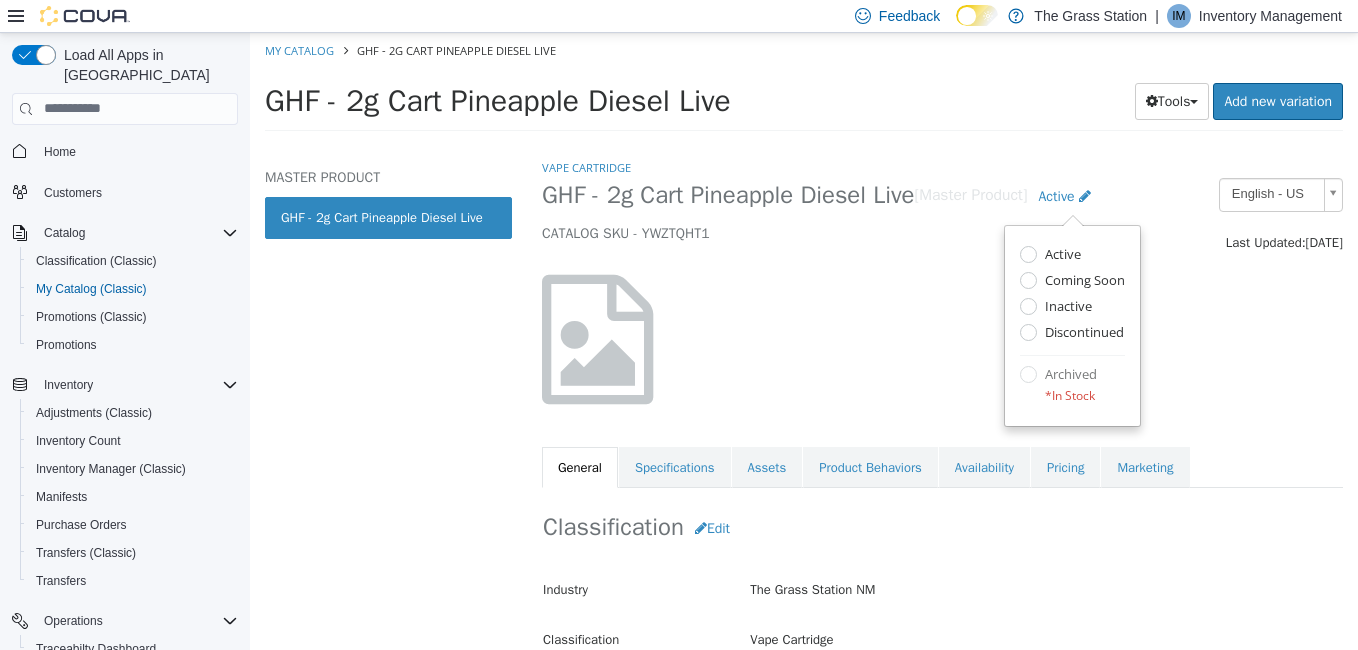 click at bounding box center (942, 338) 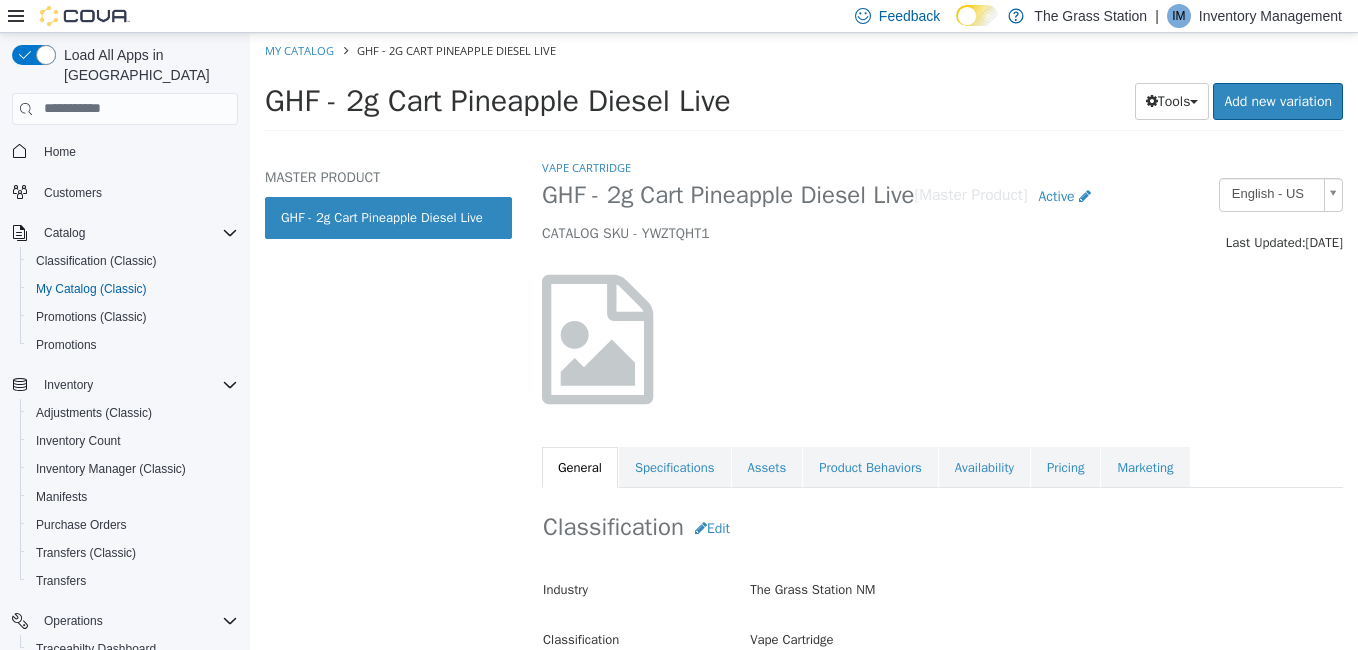 select on "**********" 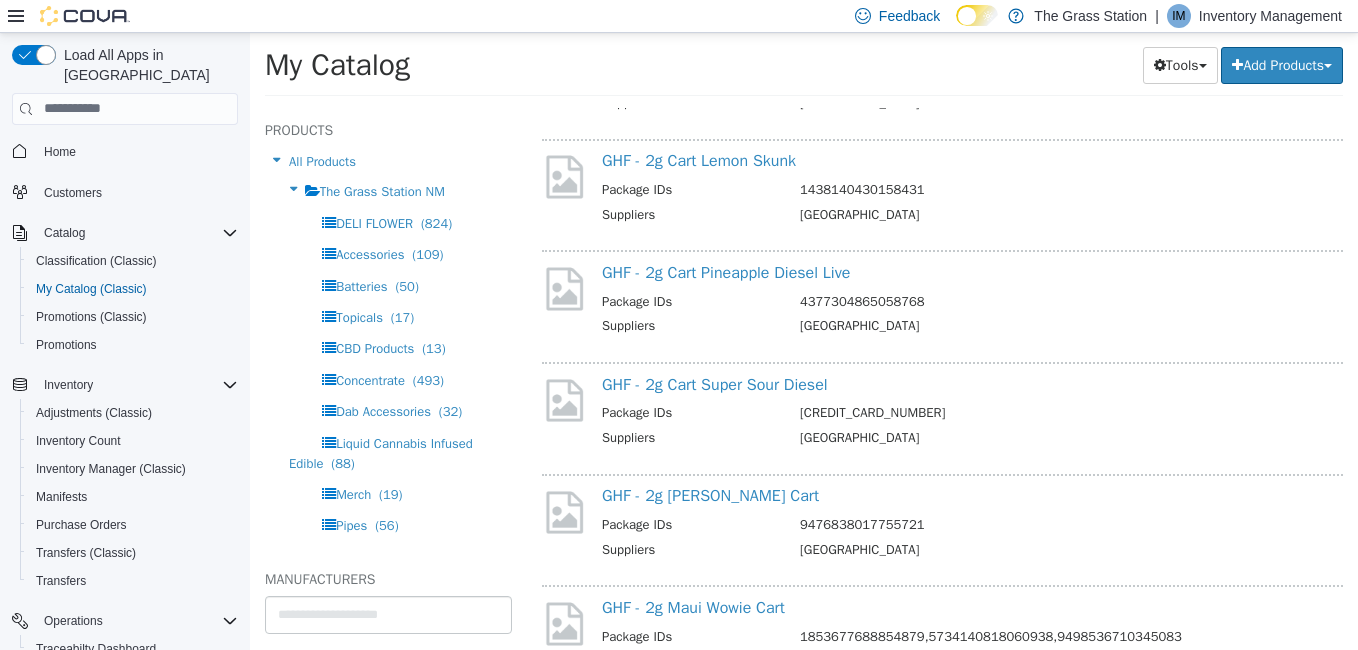 scroll, scrollTop: 13734, scrollLeft: 0, axis: vertical 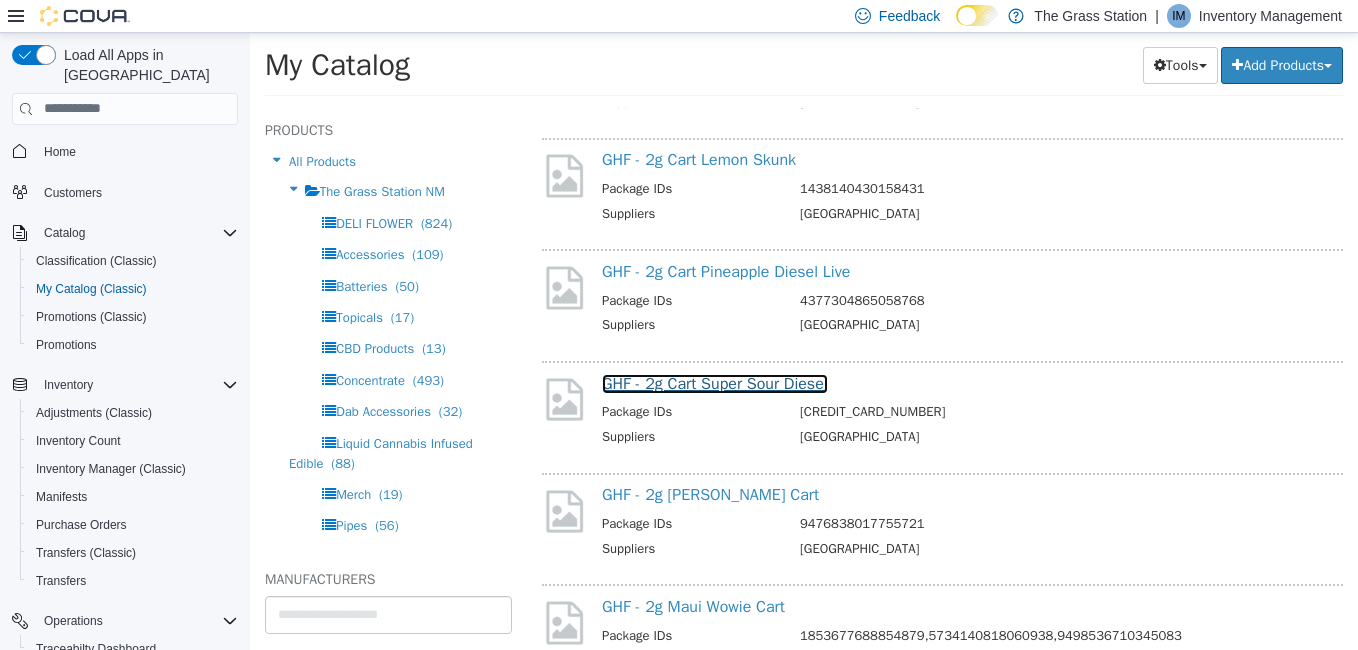 click on "GHF - 2g Cart Super Sour Diesel" at bounding box center [715, 383] 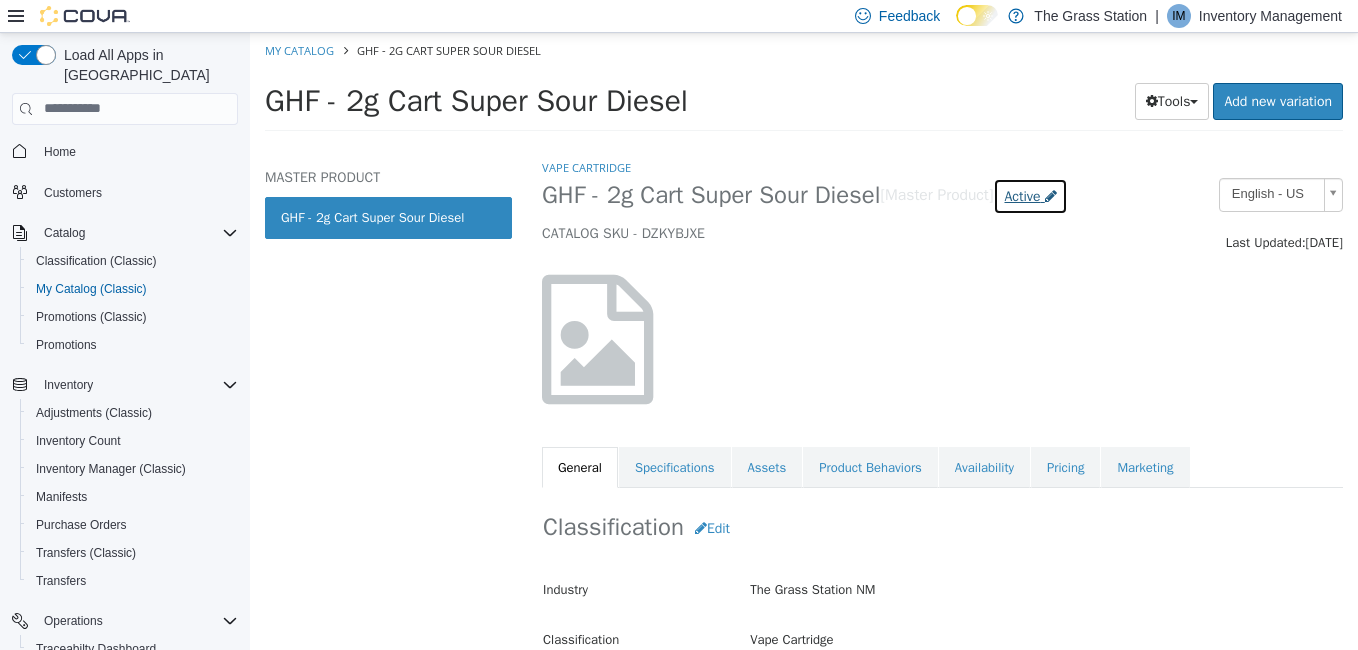 click on "Active" at bounding box center (1022, 195) 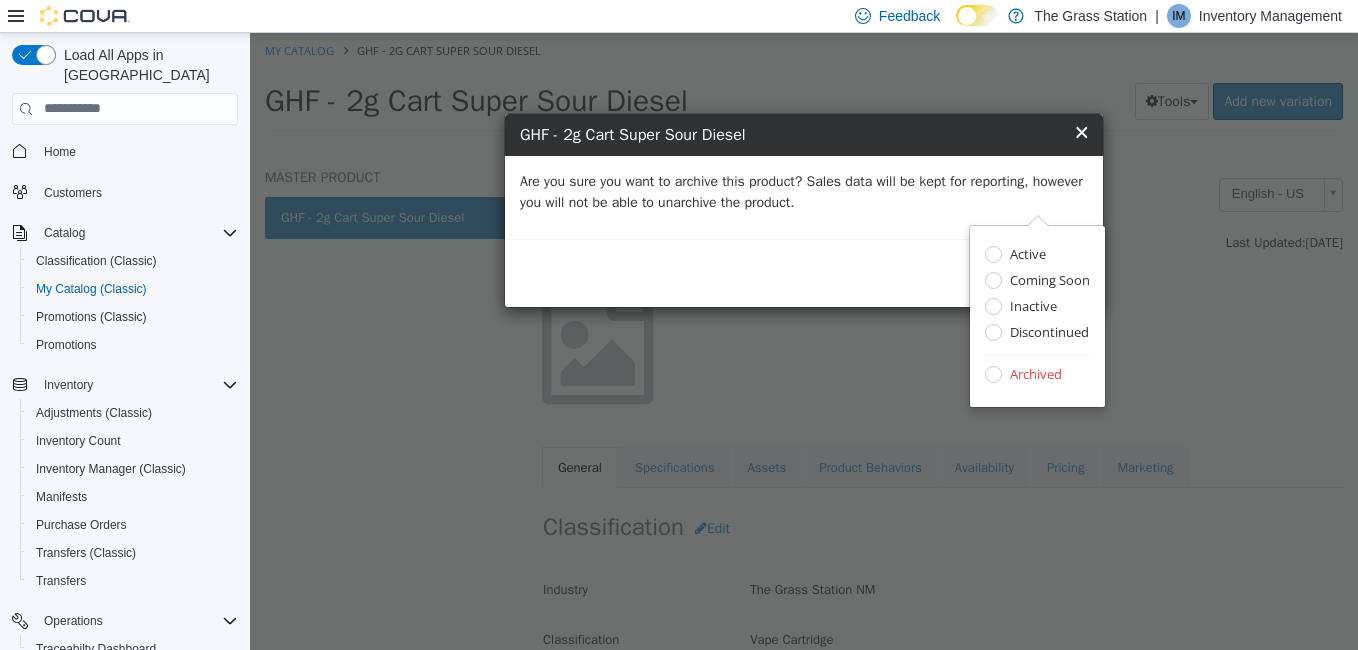 click on "Are you sure you want to archive this product? Sales data will be kept for reporting, however you will not be able to unarchive the product." at bounding box center [804, 191] 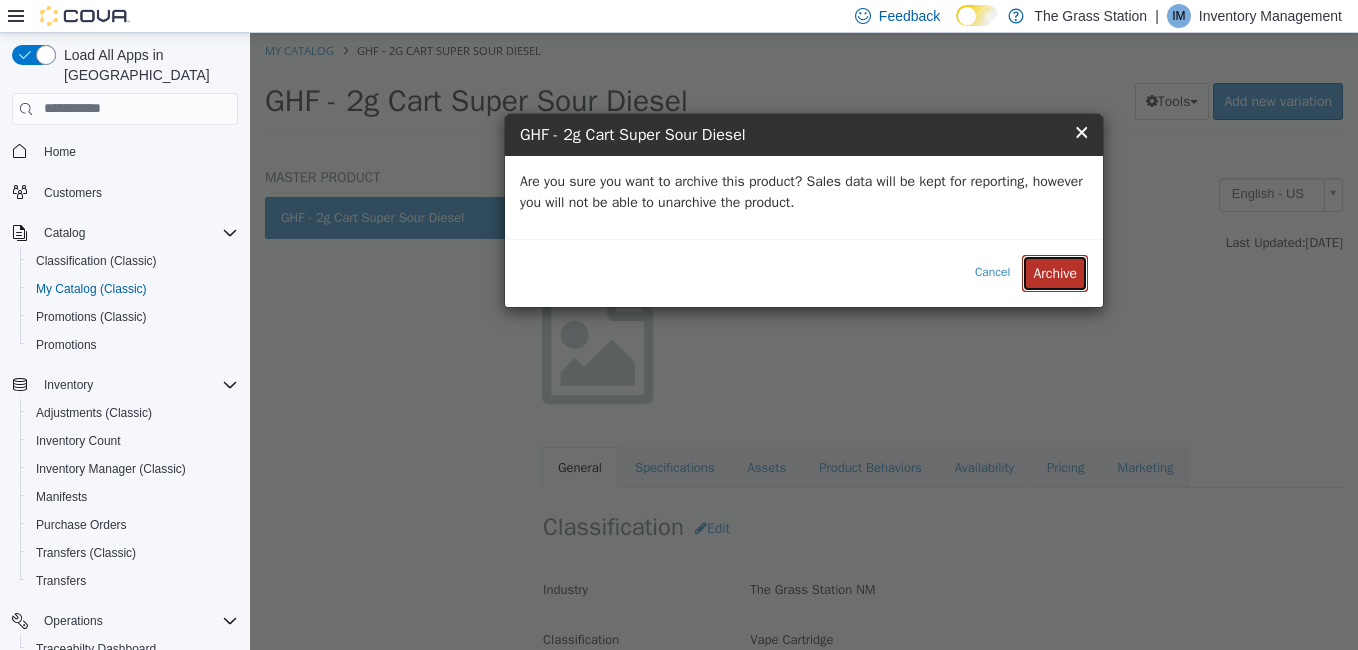click on "Archive" at bounding box center [1055, 272] 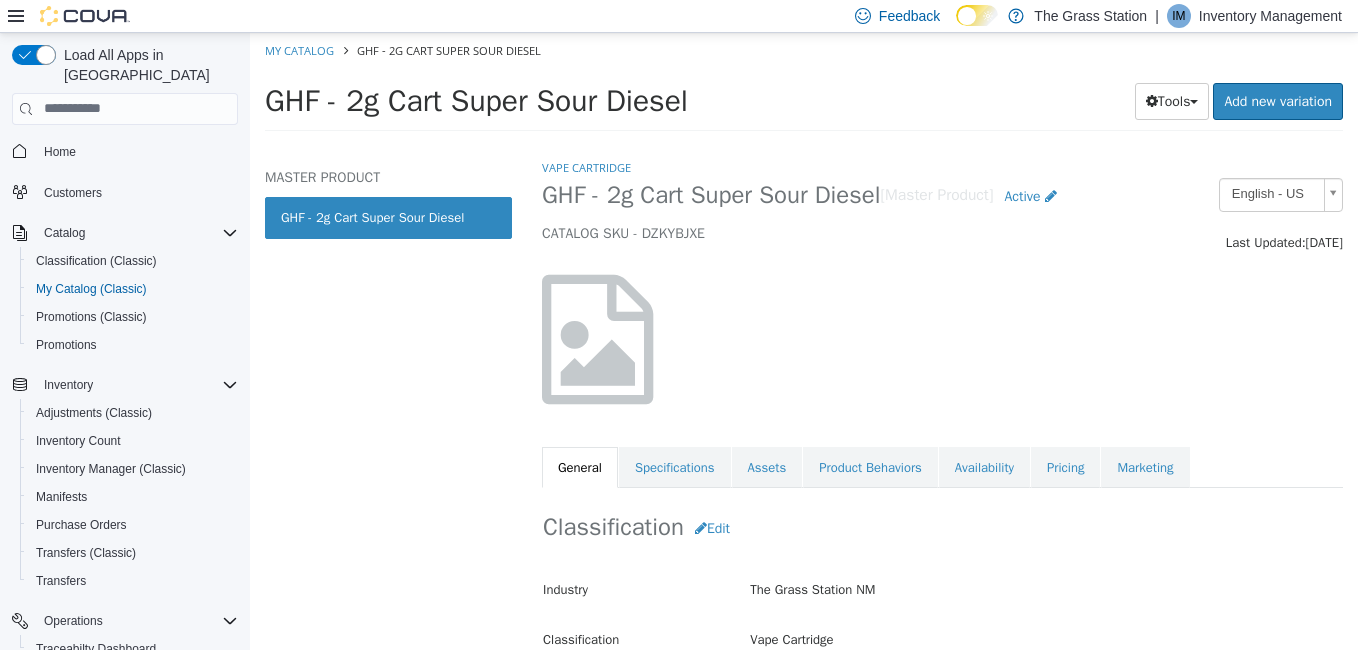 select on "**********" 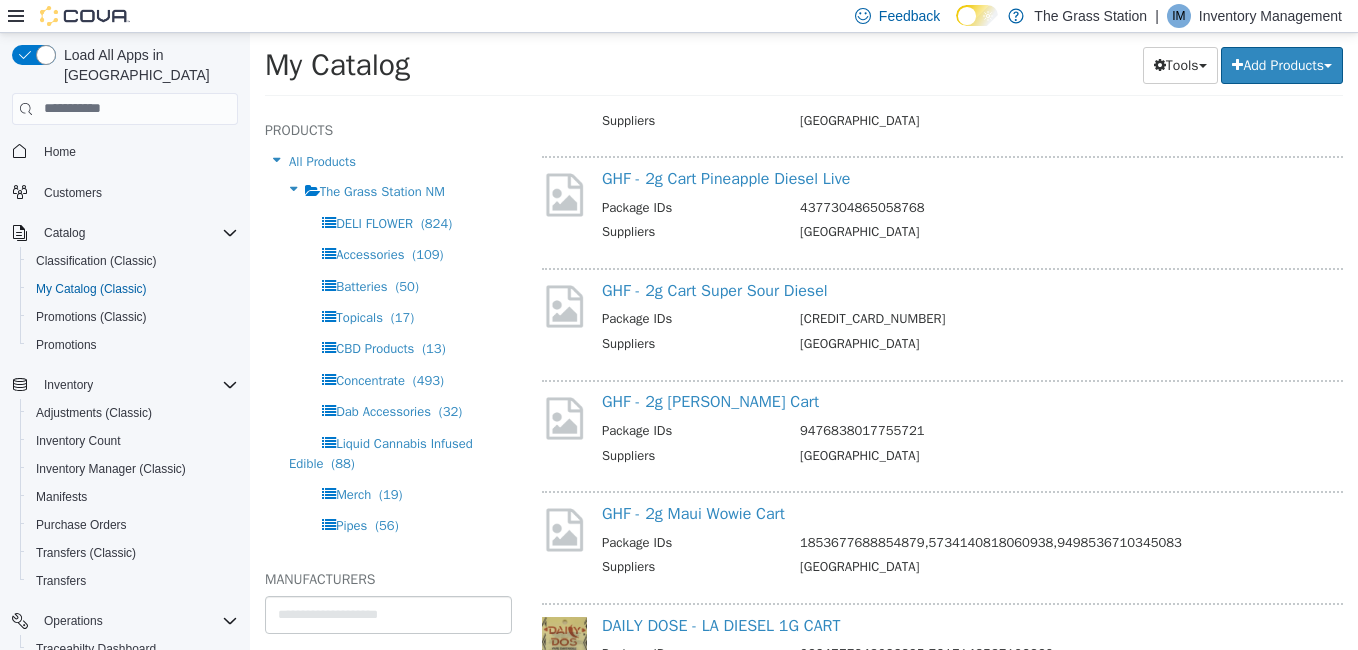 scroll, scrollTop: 13829, scrollLeft: 0, axis: vertical 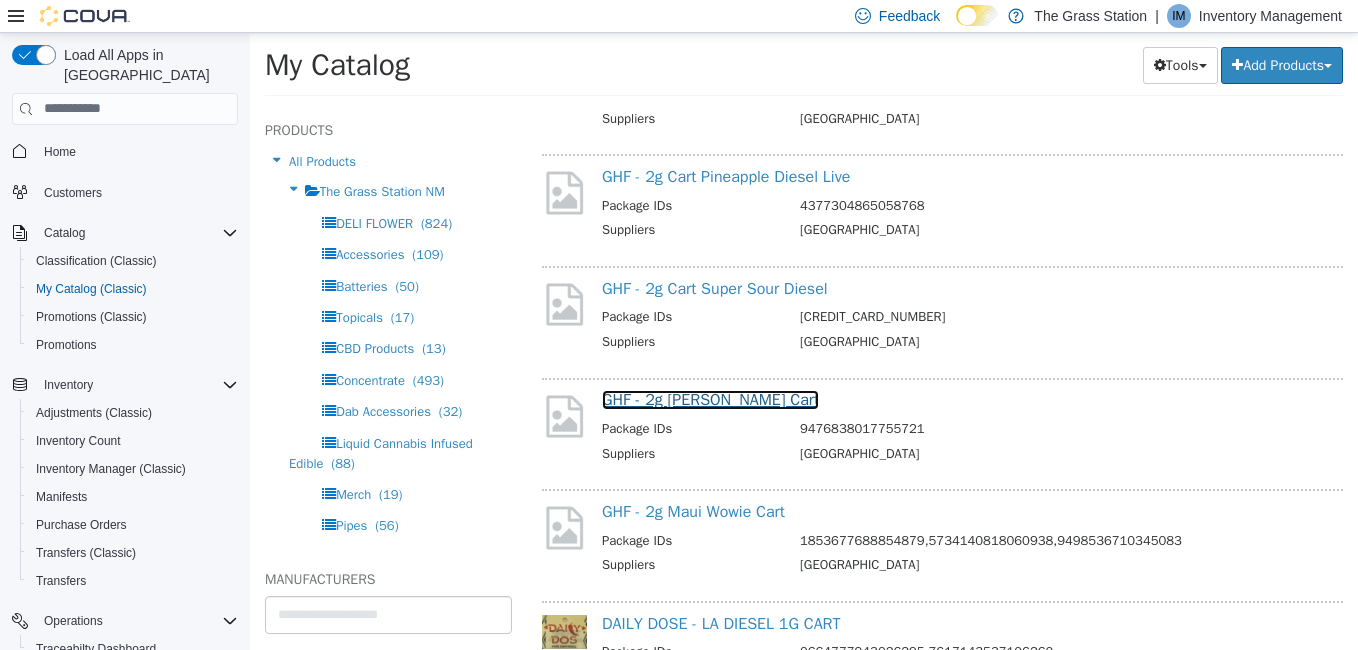 click on "GHF - 2g Jack Hare Cart" at bounding box center (710, 399) 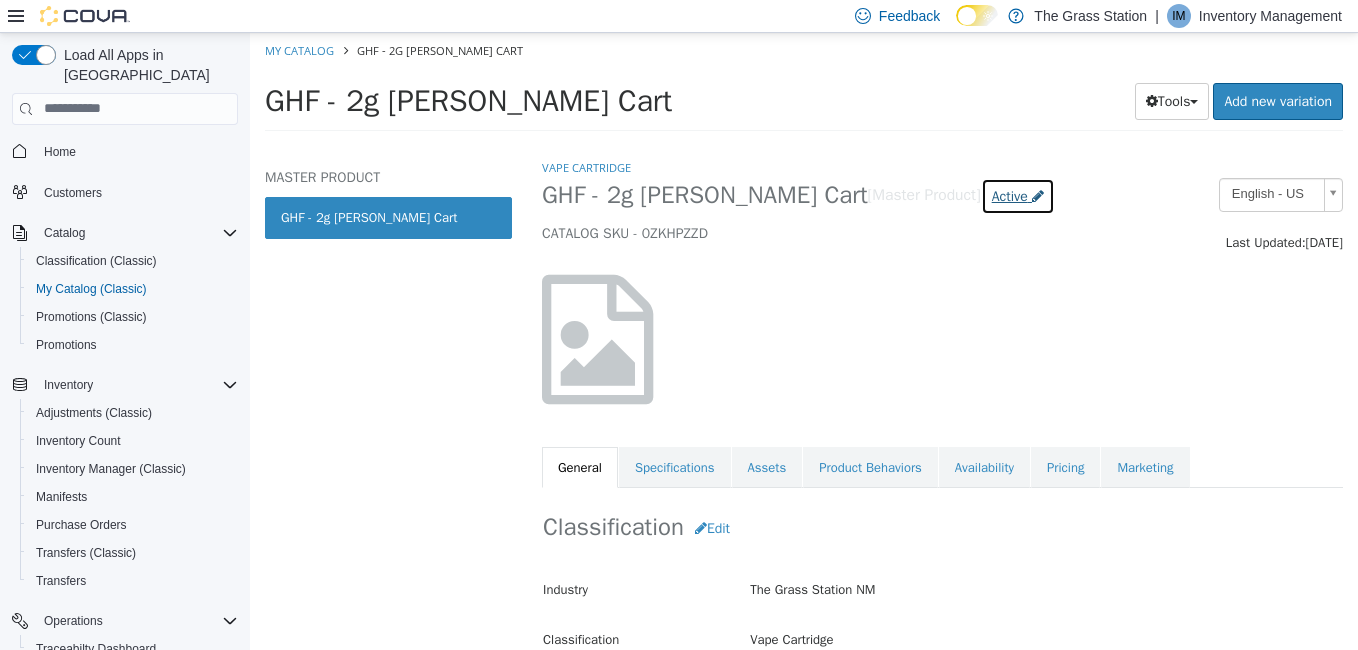 click on "Active" at bounding box center (1010, 195) 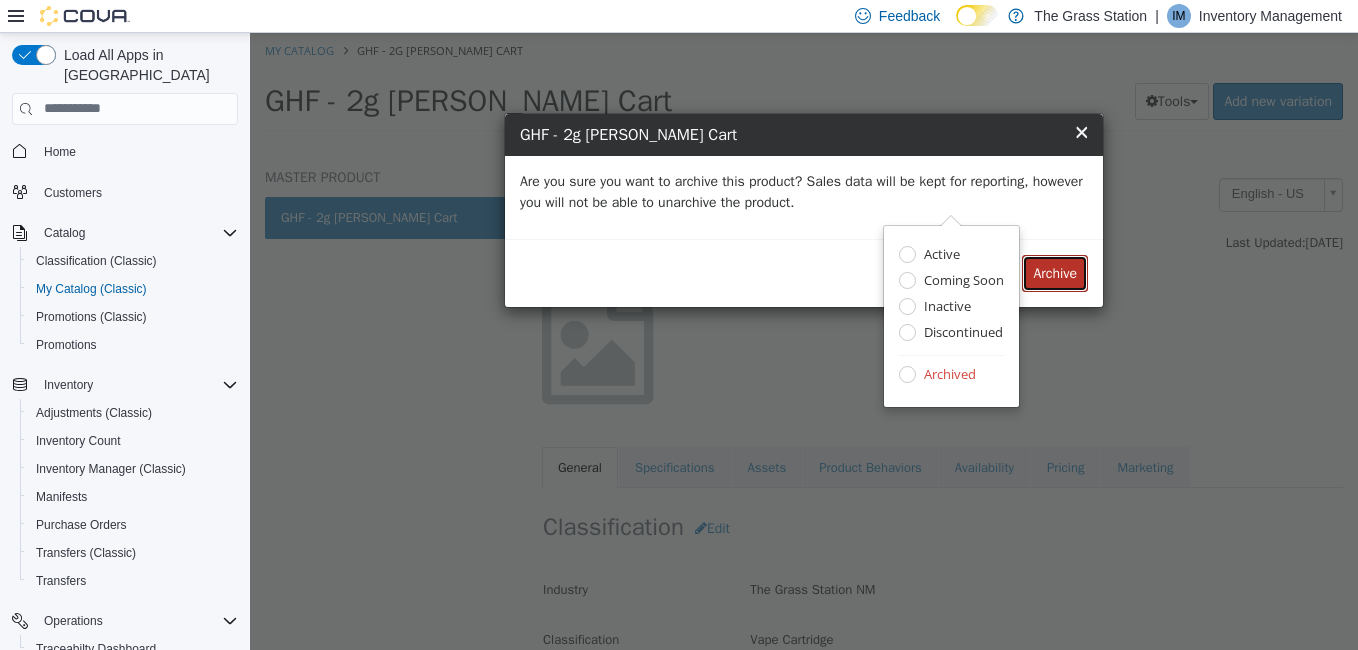 click on "Archive" at bounding box center (1055, 272) 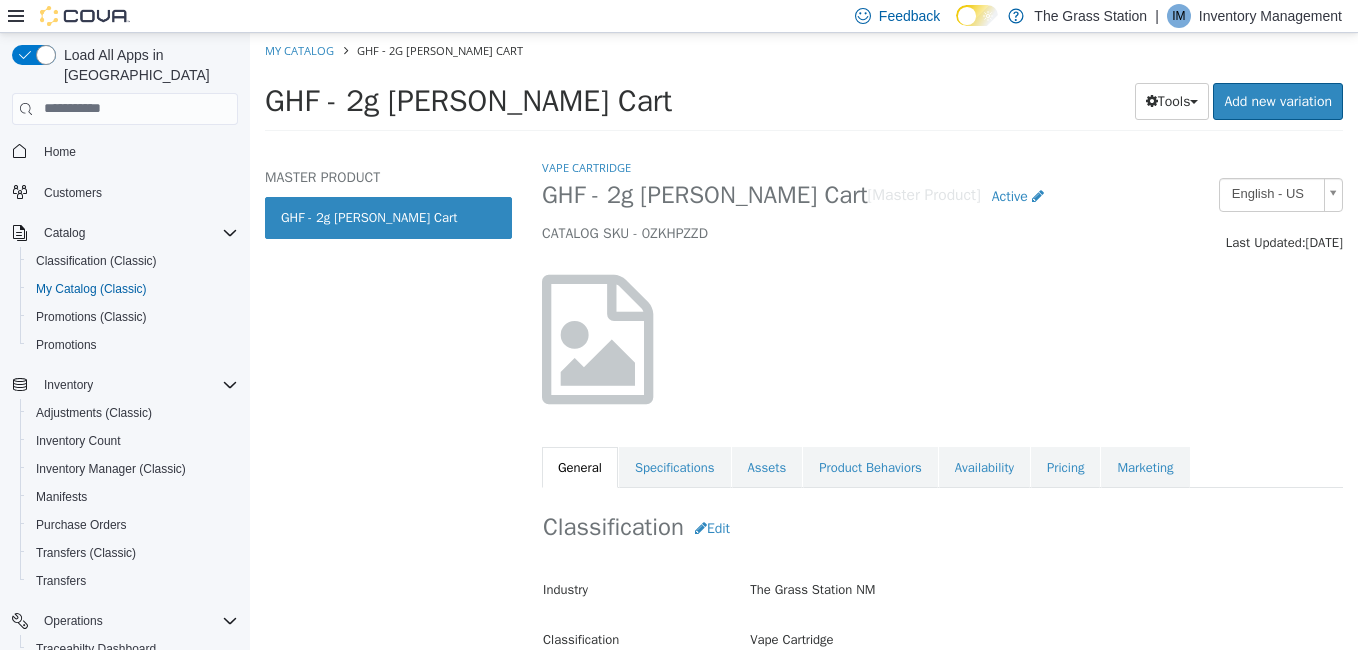 select on "**********" 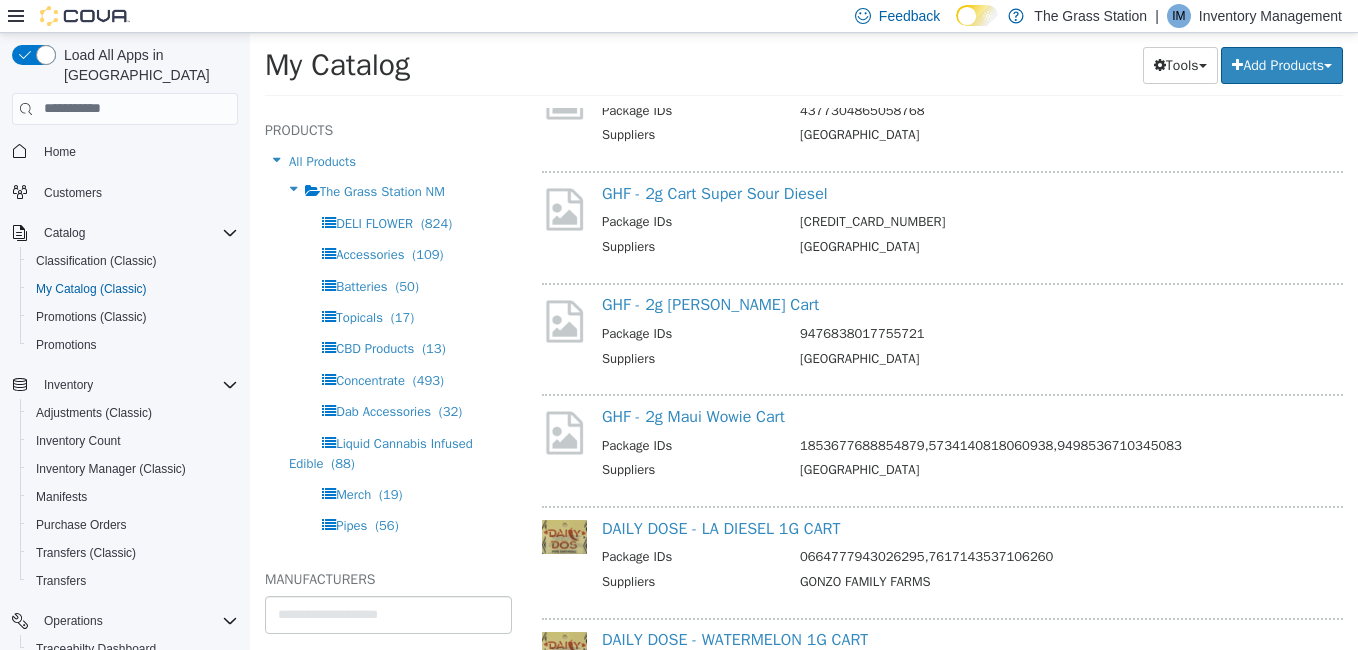 scroll, scrollTop: 13930, scrollLeft: 0, axis: vertical 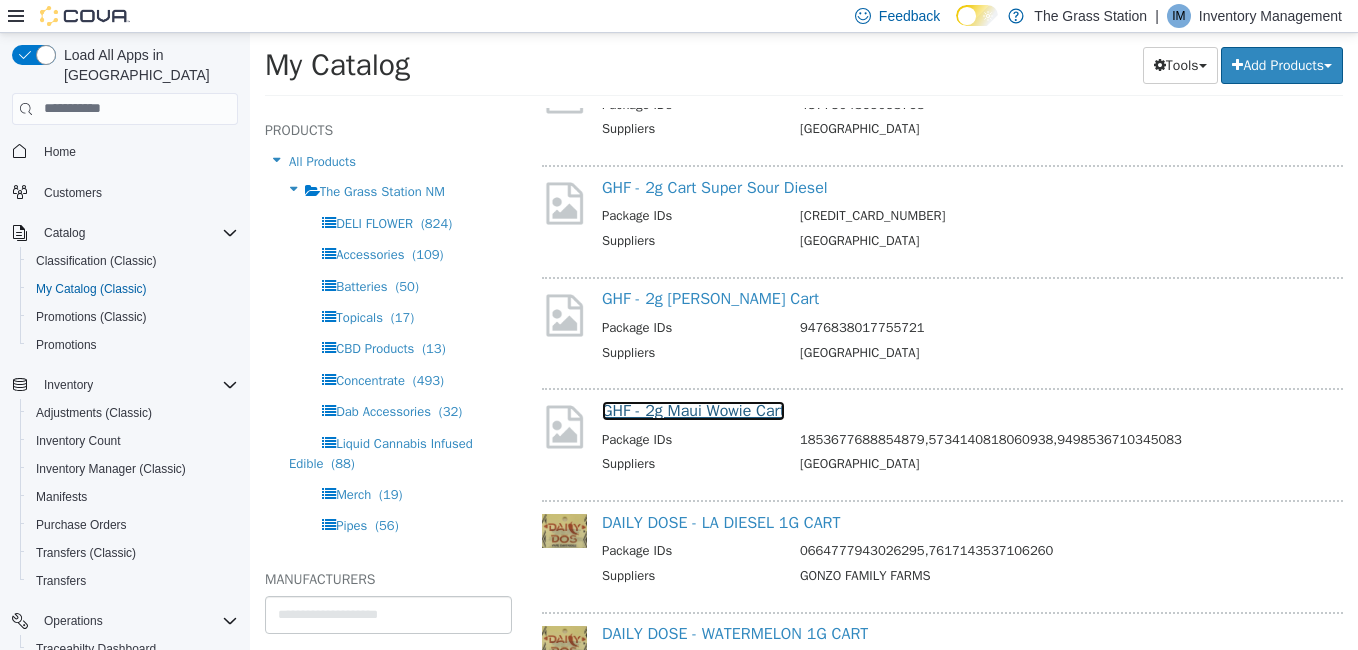 click on "GHF - 2g Maui Wowie Cart" at bounding box center (693, 410) 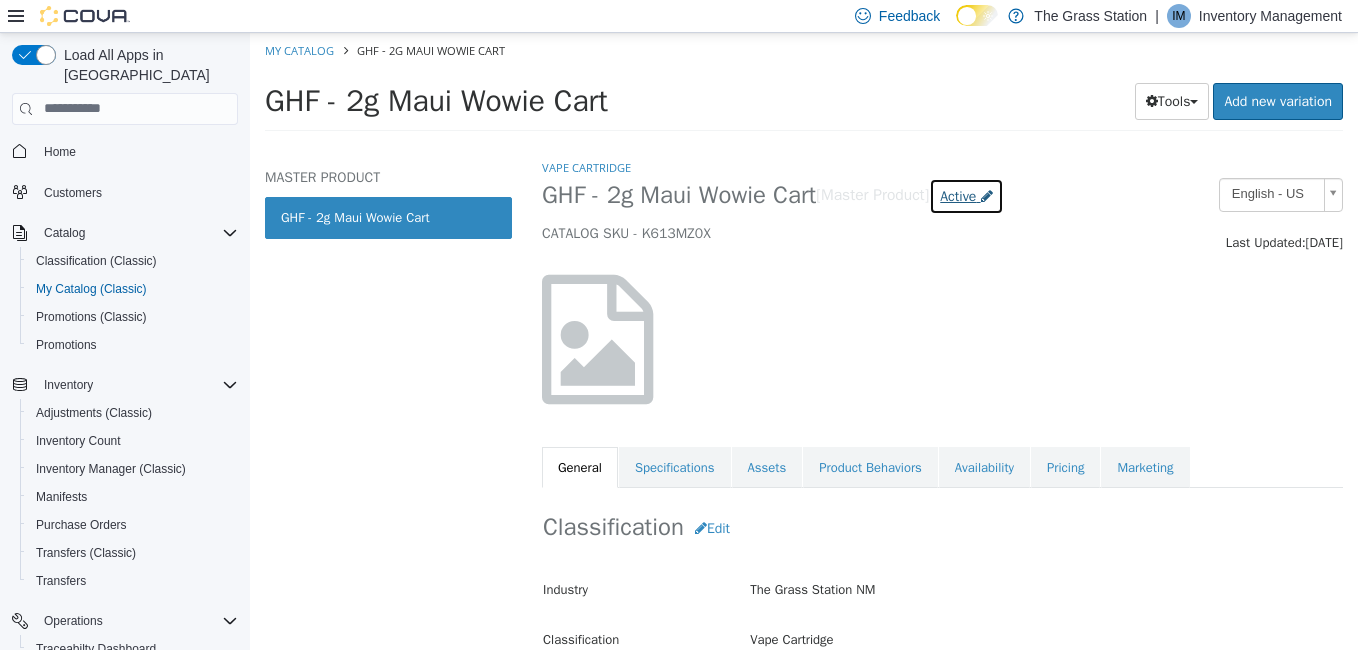click on "Active" at bounding box center [958, 195] 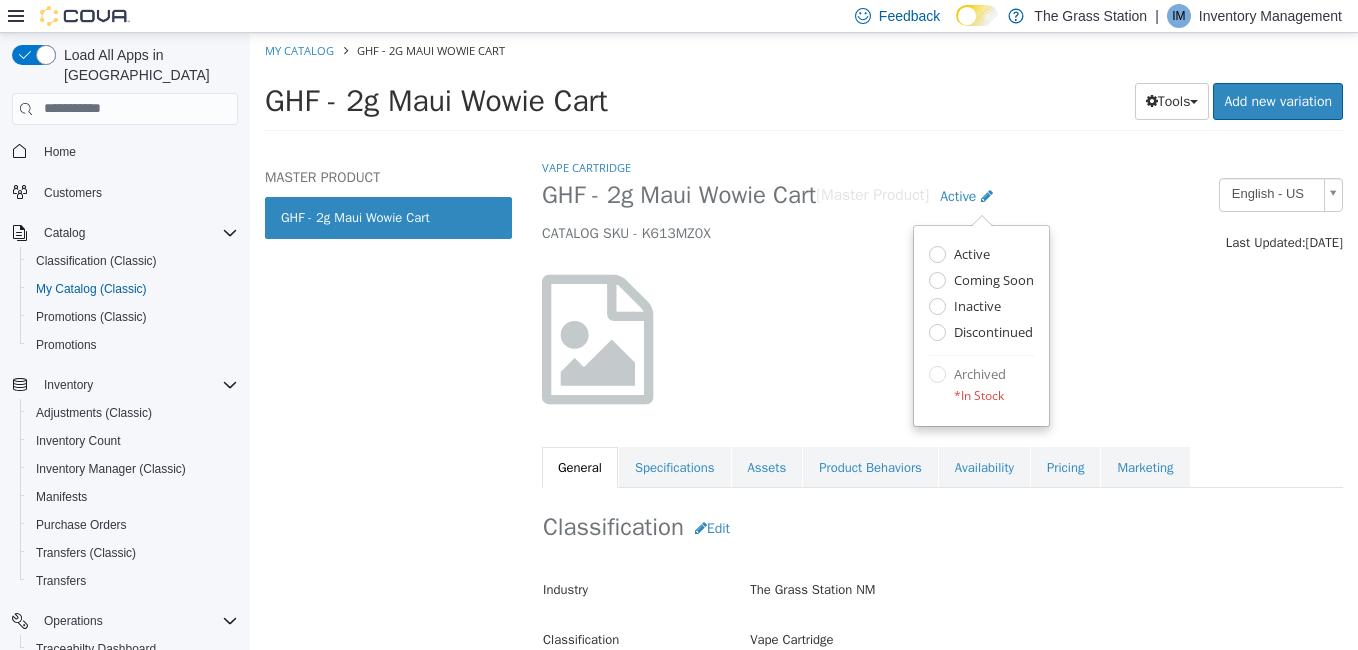 drag, startPoint x: 878, startPoint y: 321, endPoint x: 484, endPoint y: 110, distance: 446.94183 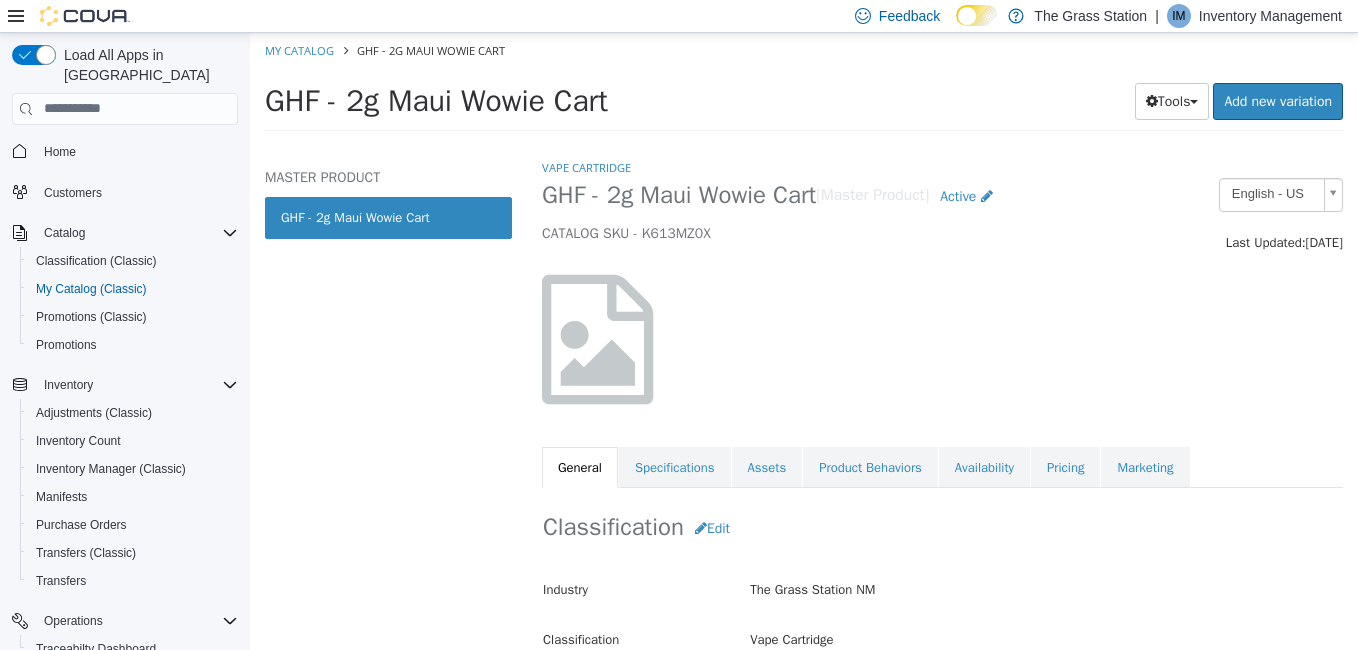 select on "**********" 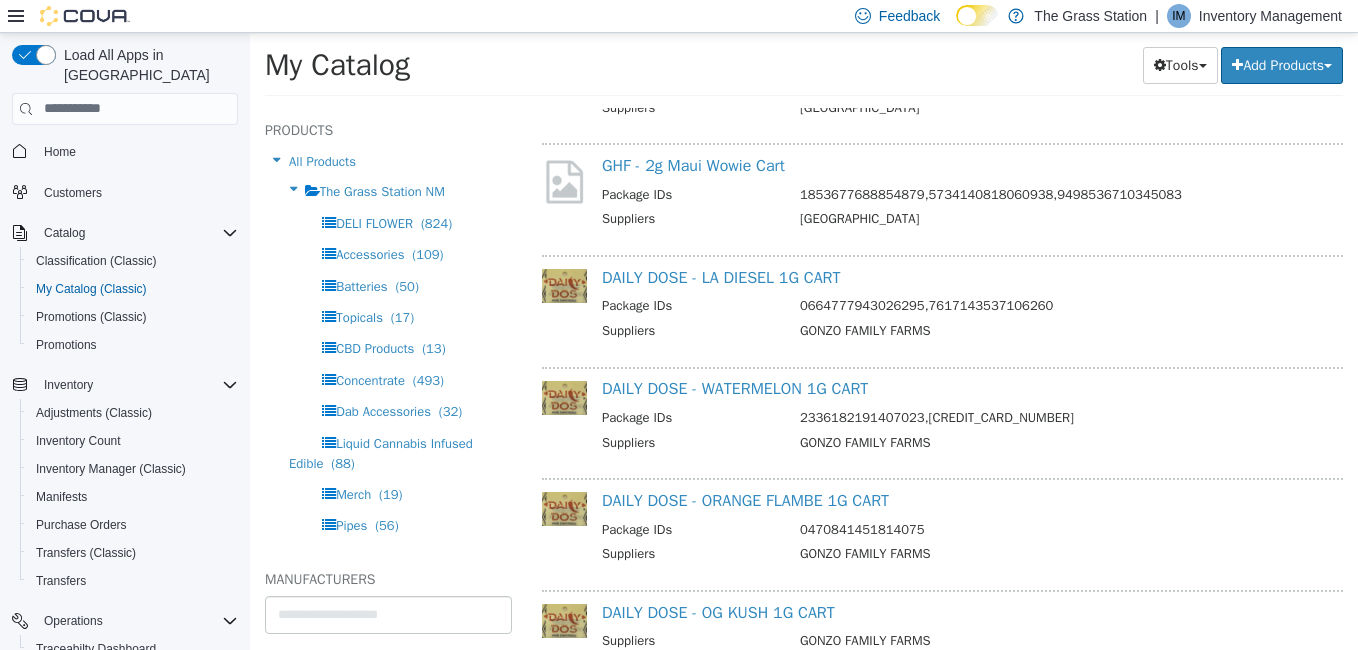 scroll, scrollTop: 14176, scrollLeft: 0, axis: vertical 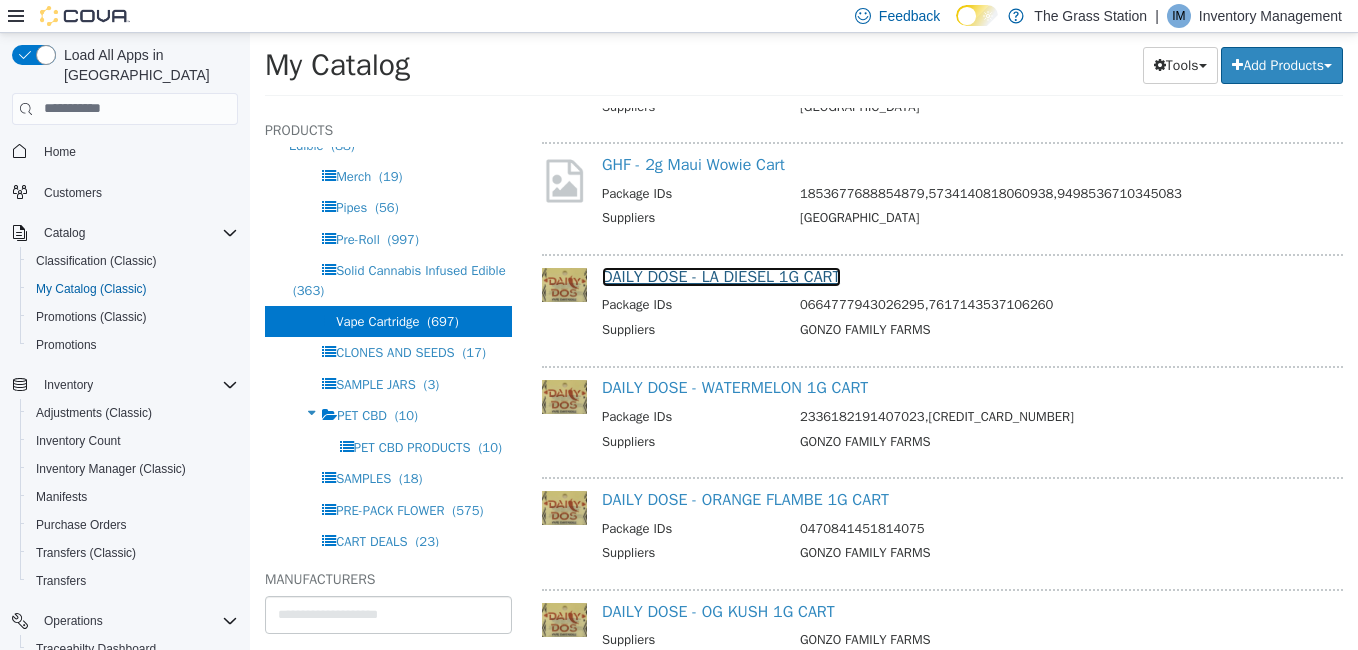 click on "DAILY DOSE - LA DIESEL 1G CART" at bounding box center [721, 276] 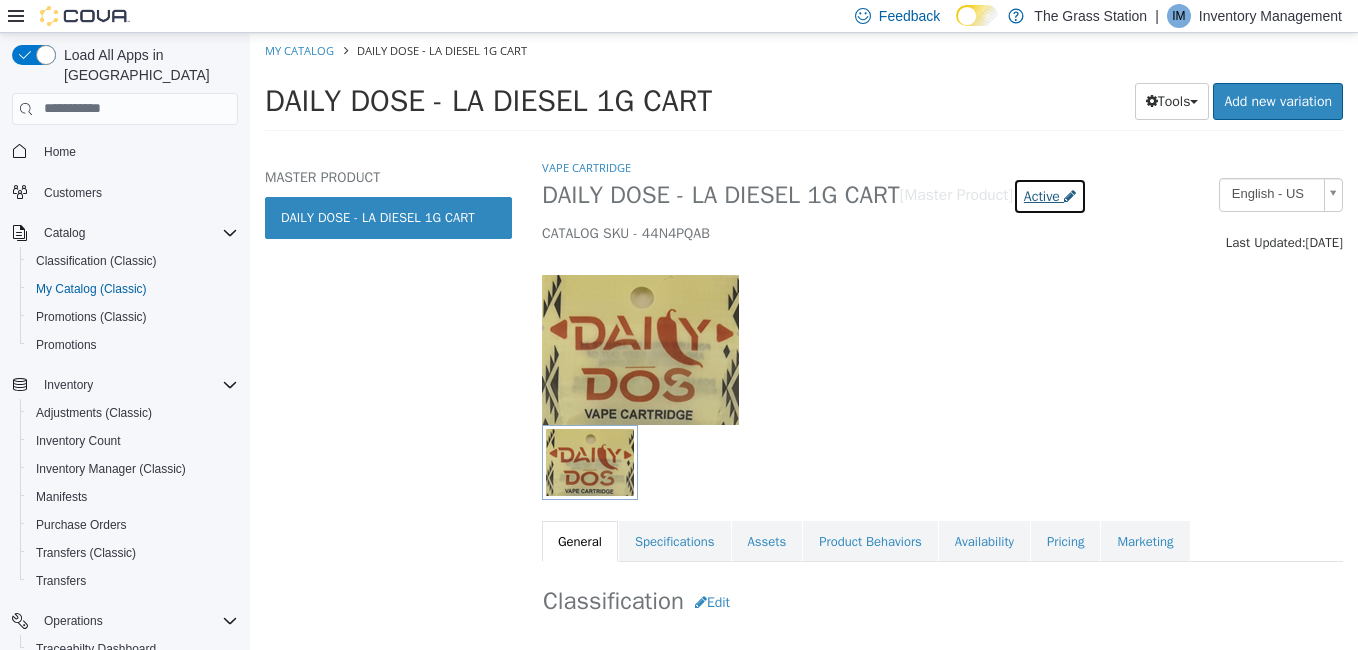 click on "Active" at bounding box center [1042, 195] 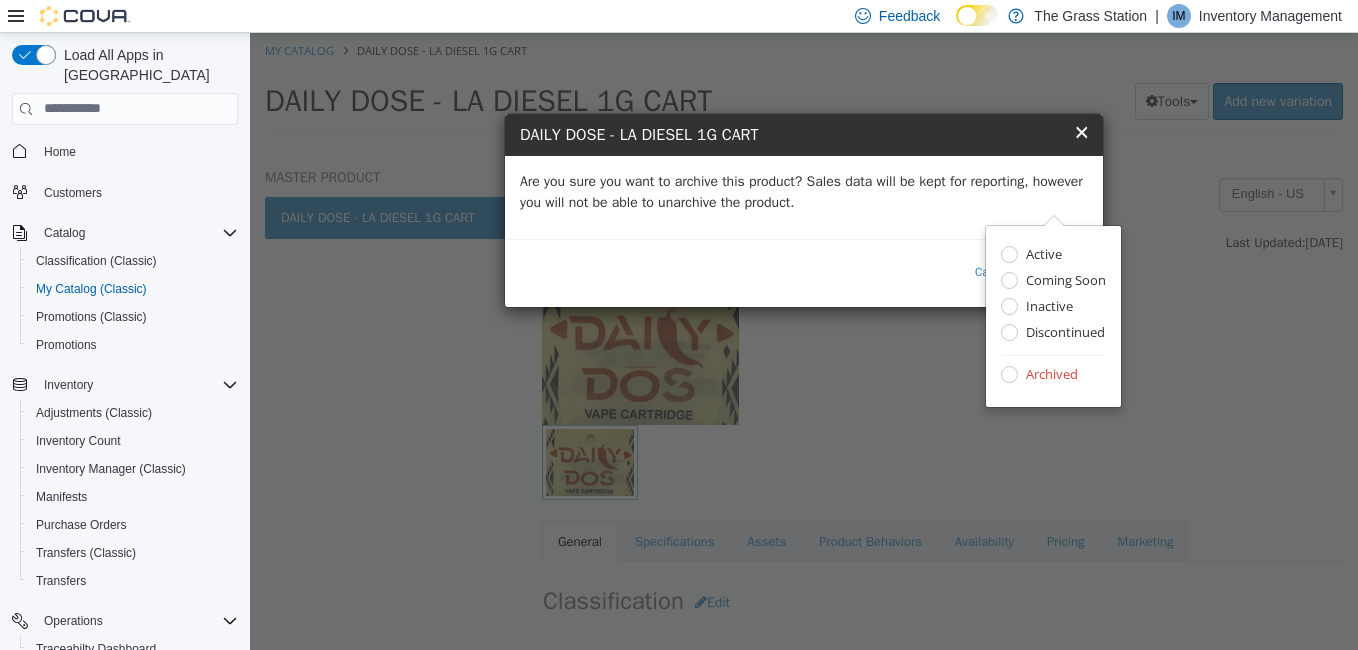 click on "Are you sure you want to archive this product? Sales data will be kept for reporting, however you will not be able to unarchive the product." at bounding box center (804, 191) 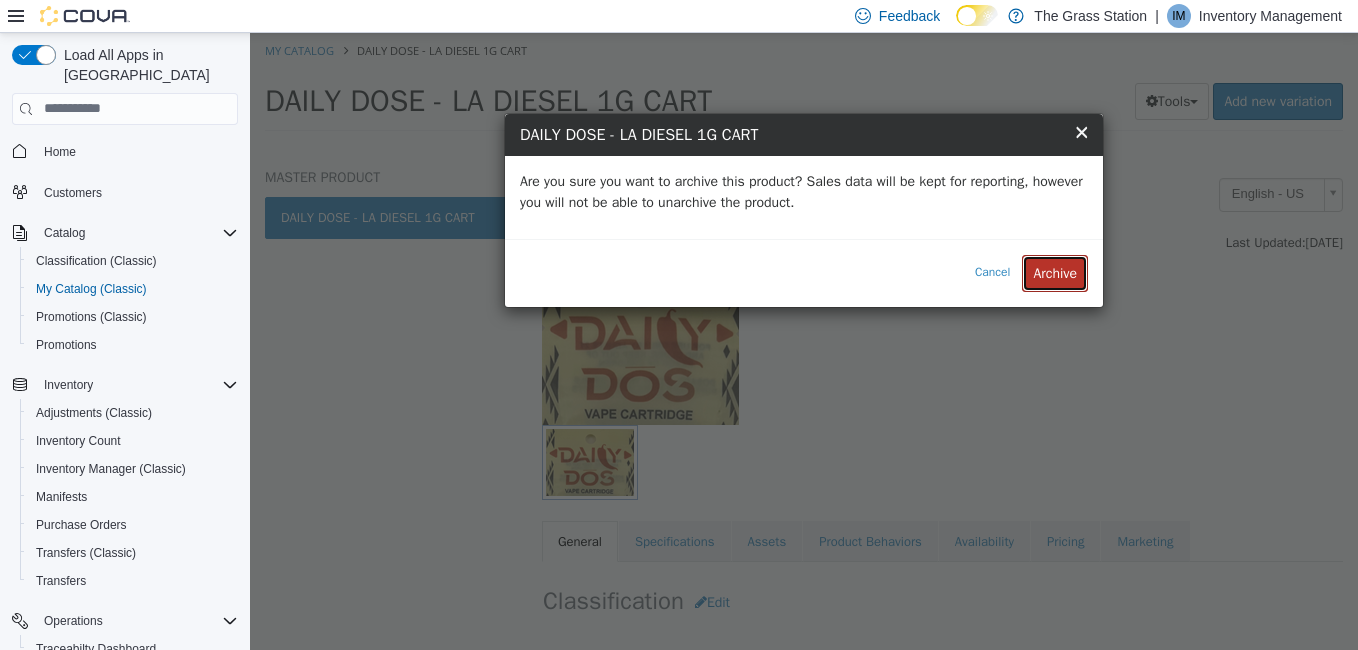 click on "Archive" at bounding box center [1055, 272] 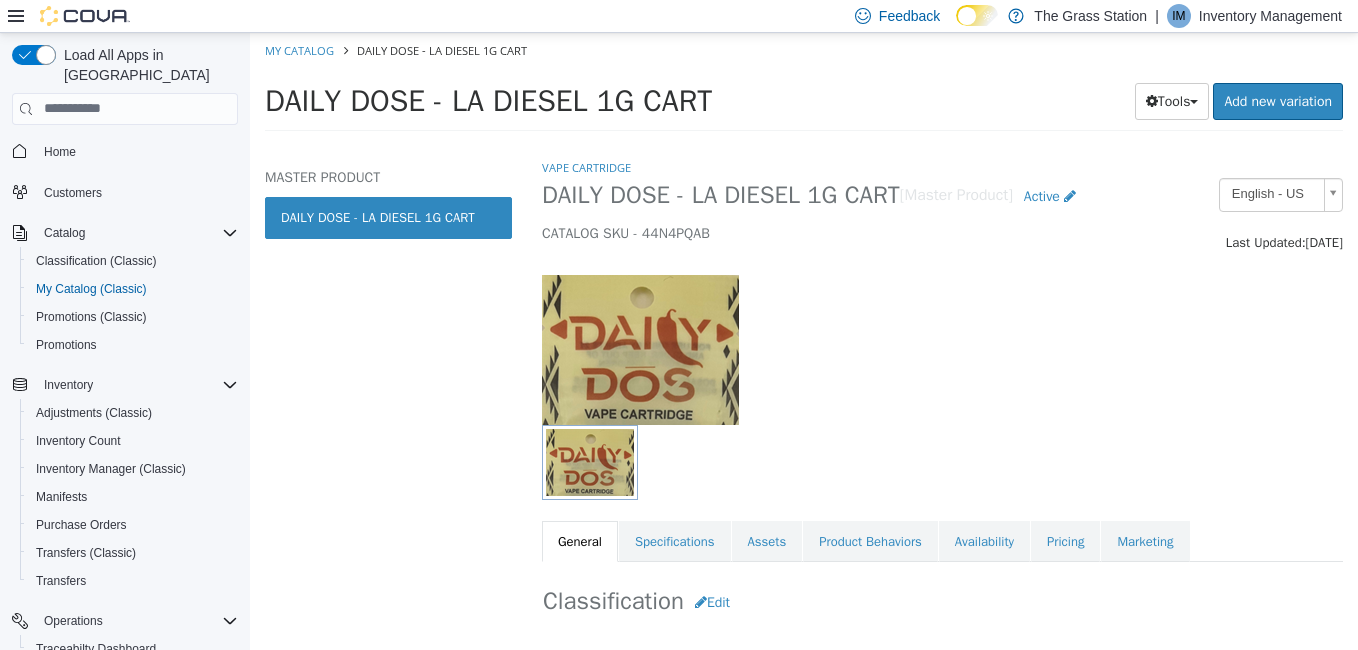 select on "**********" 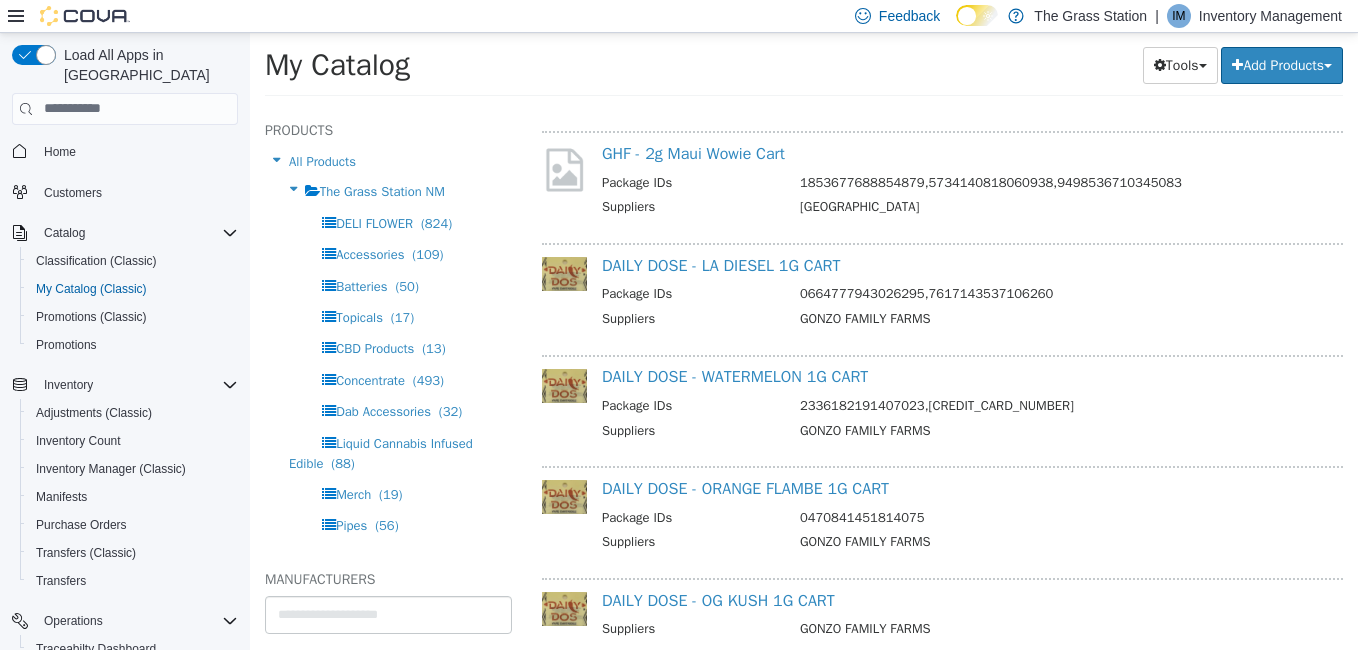 scroll, scrollTop: 14188, scrollLeft: 0, axis: vertical 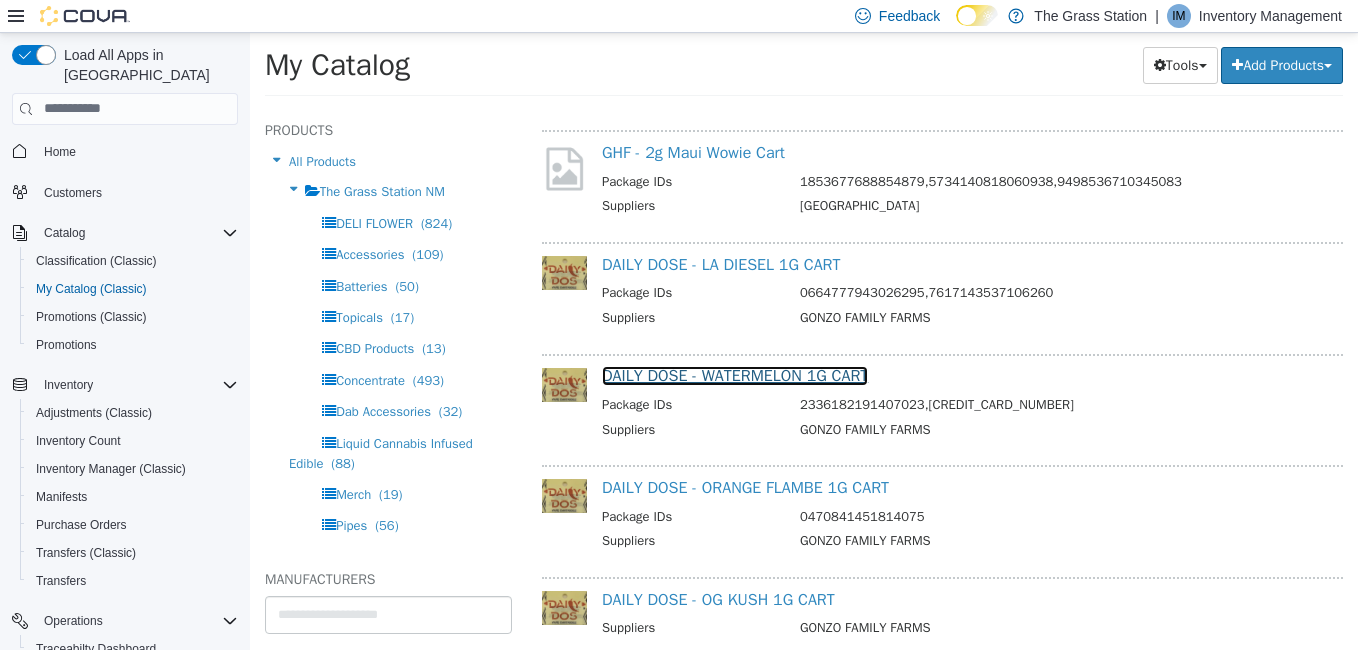 click on "DAILY DOSE - WATERMELON 1G CART" at bounding box center (735, 375) 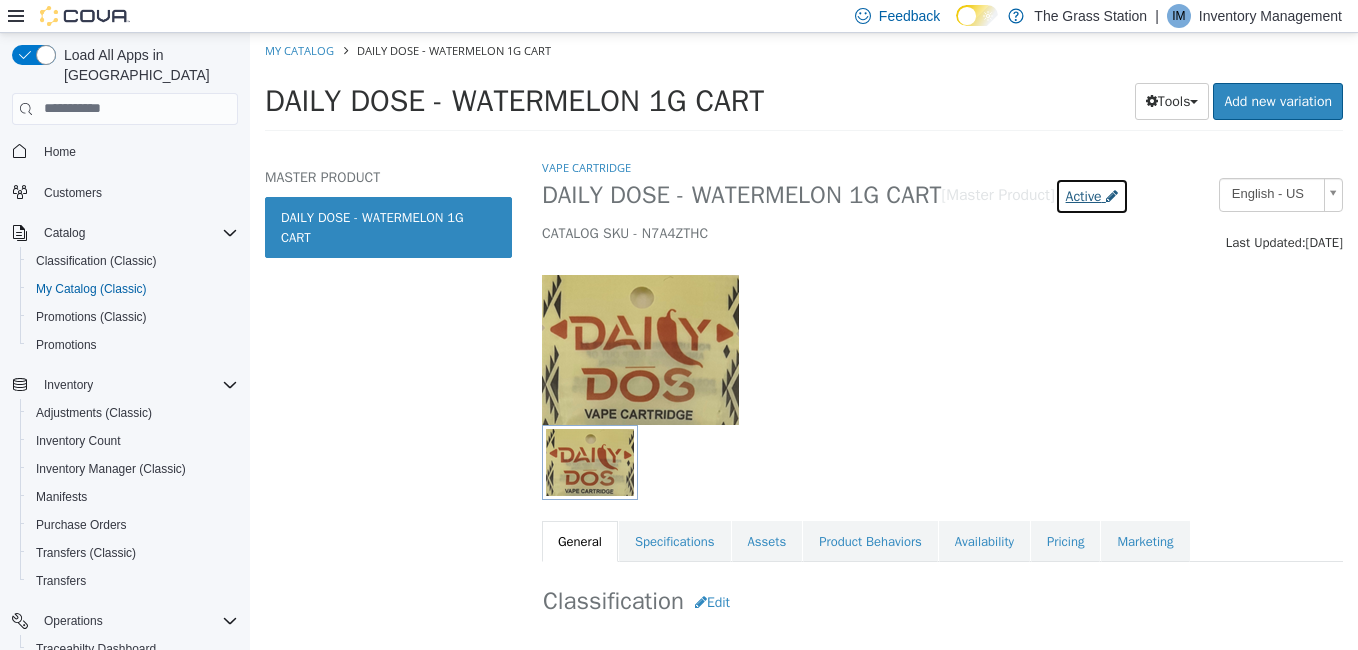 click on "Active" at bounding box center (1084, 195) 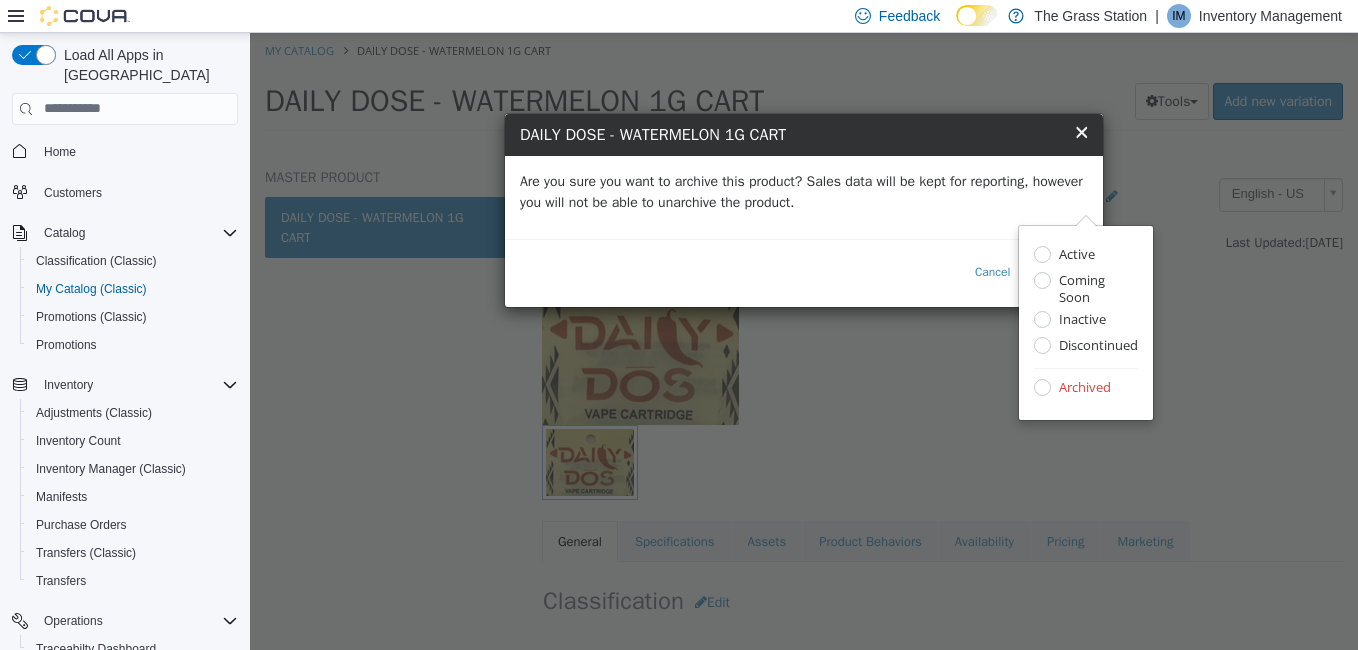 click on "Are you sure you want to archive this product? Sales data will be kept for reporting, however you will not be able to unarchive the product." at bounding box center [804, 196] 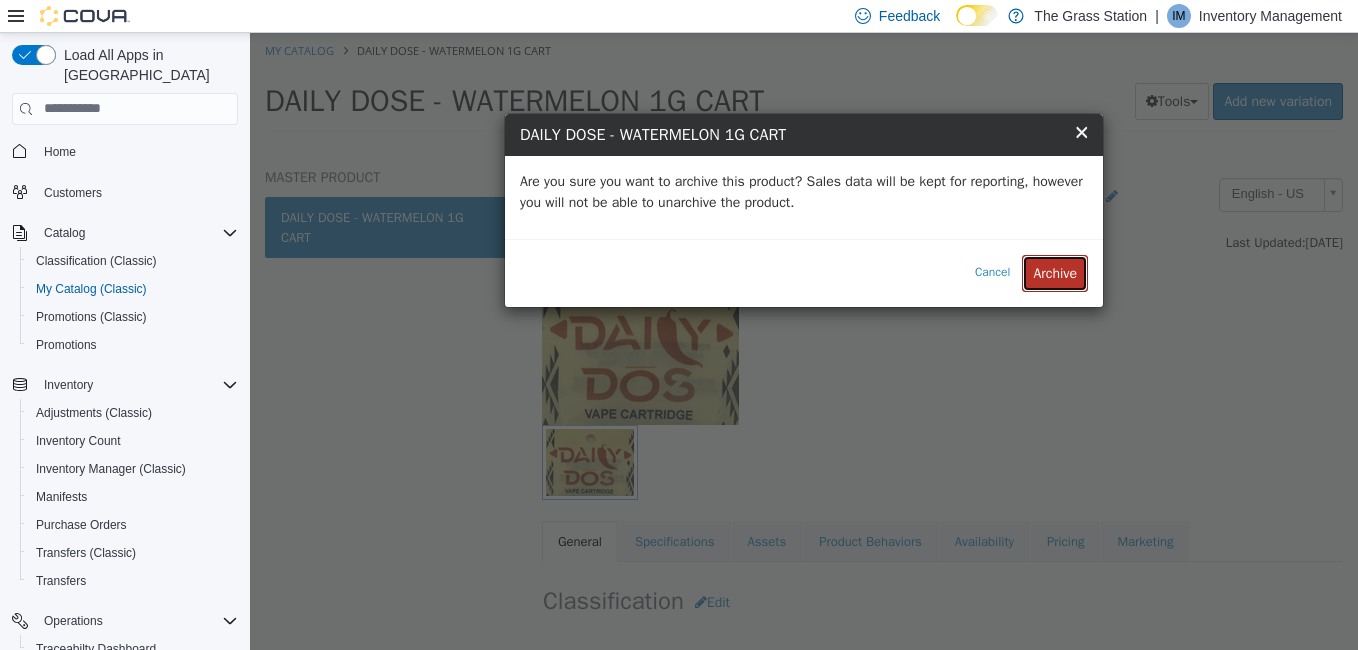 click on "Archive" at bounding box center [1055, 272] 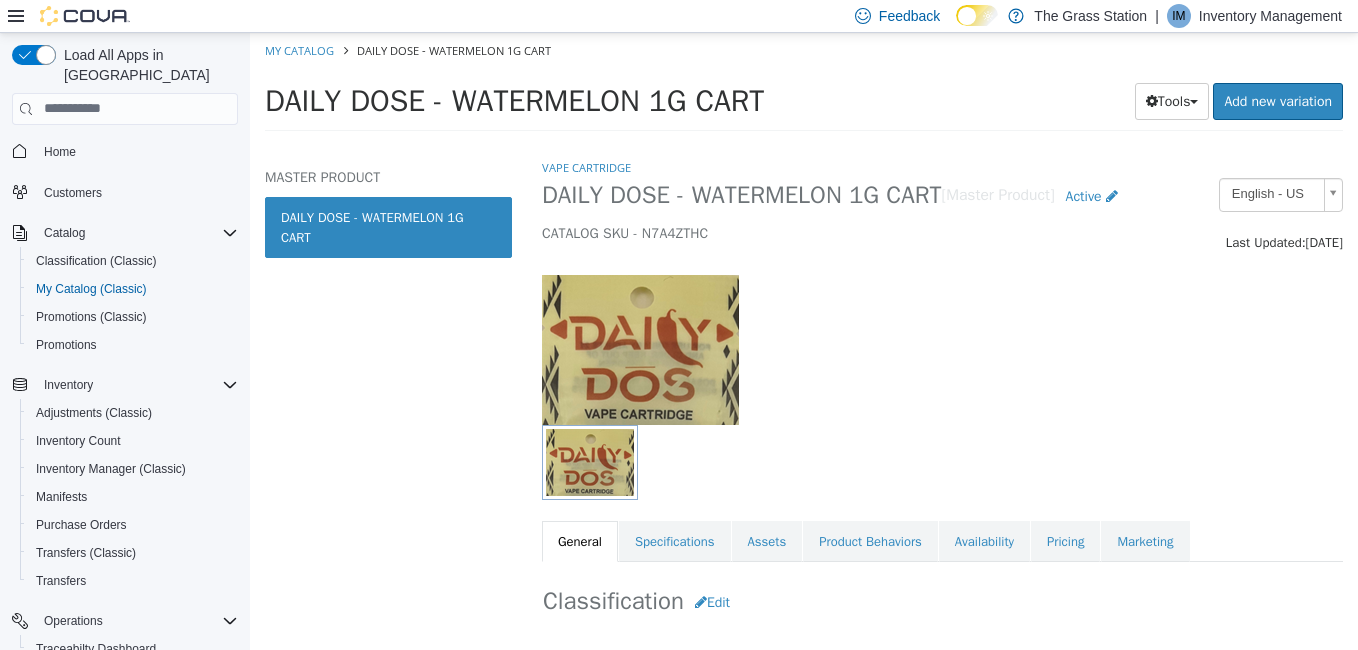 select on "**********" 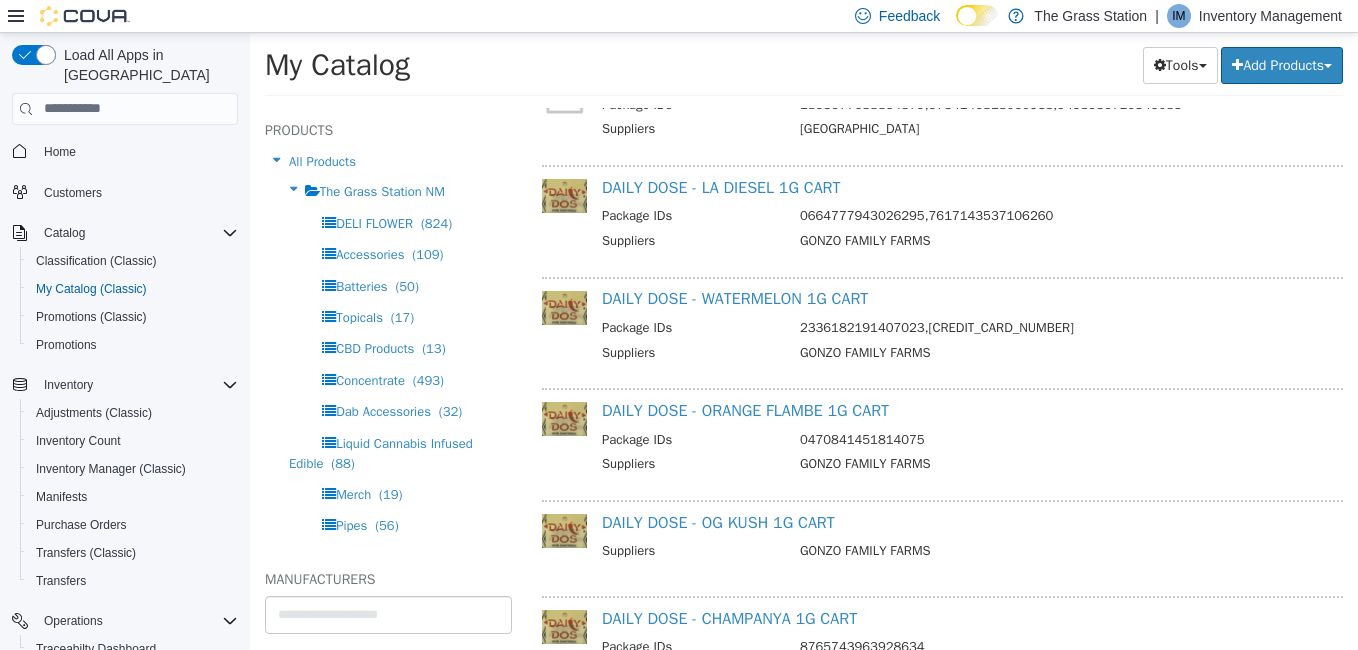 scroll, scrollTop: 14266, scrollLeft: 0, axis: vertical 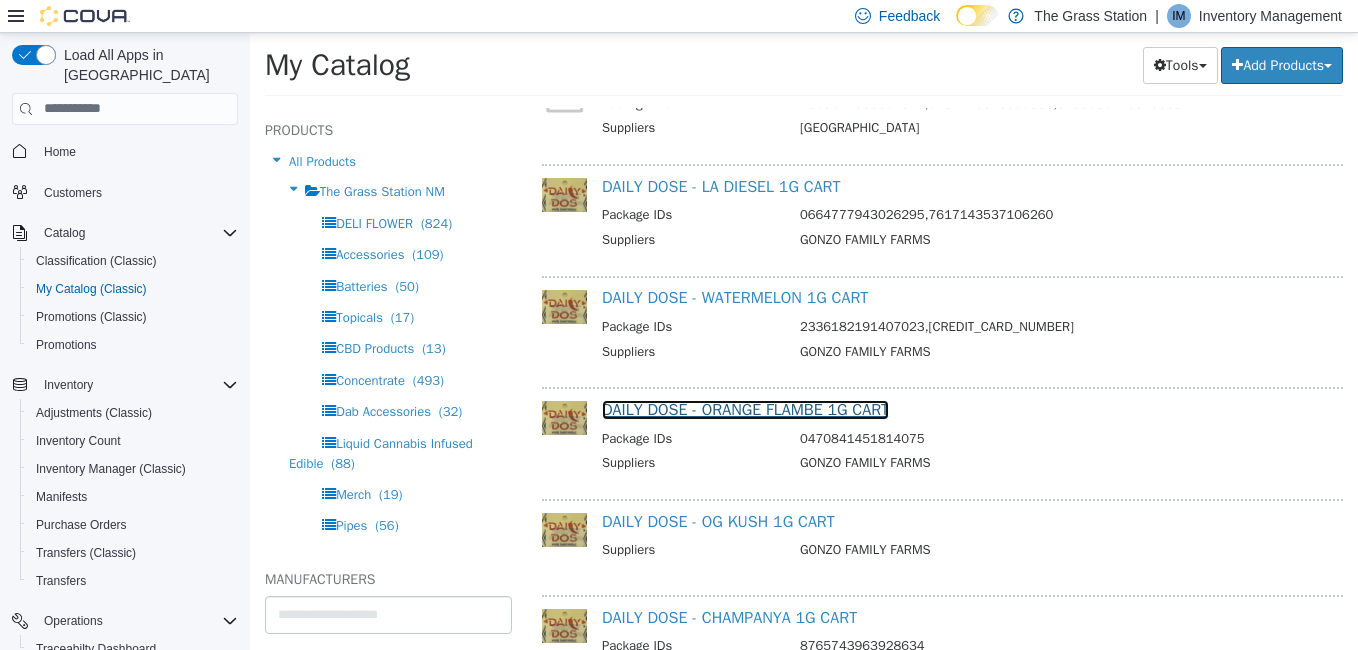 click on "DAILY DOSE - ORANGE FLAMBE 1G CART" at bounding box center (745, 409) 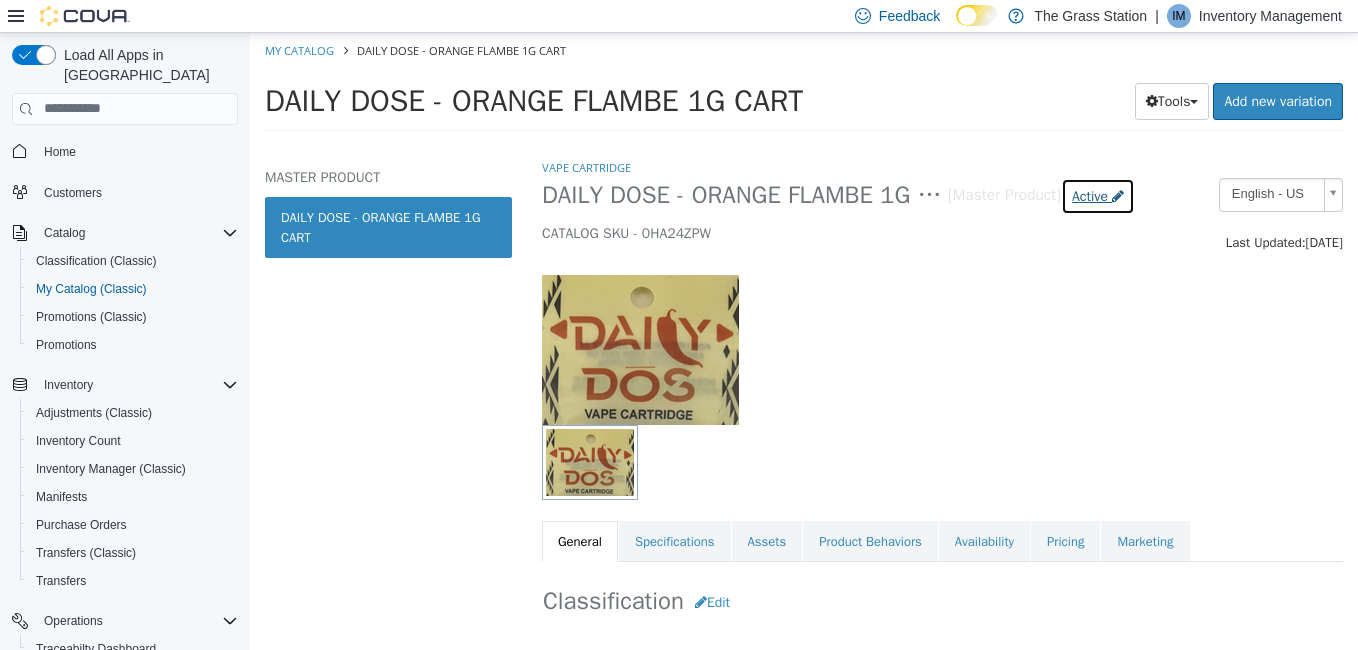 click on "Active" at bounding box center [1090, 195] 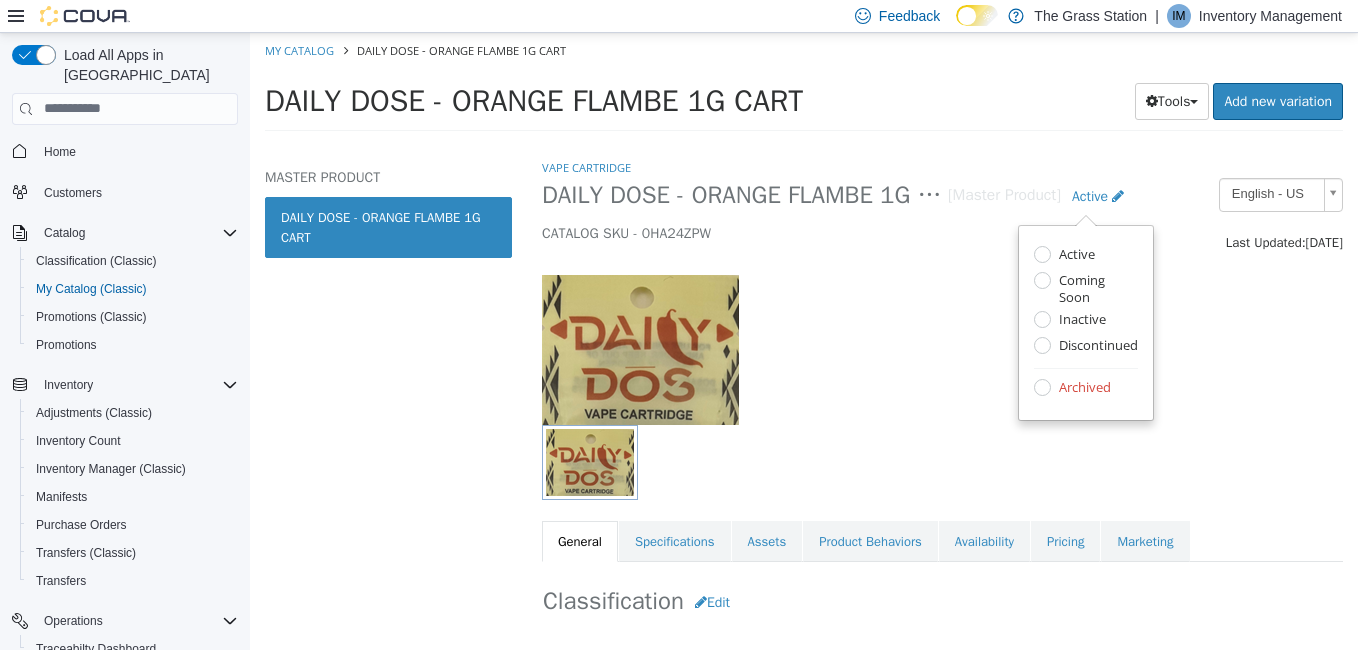 click on "Archived" at bounding box center (1082, 388) 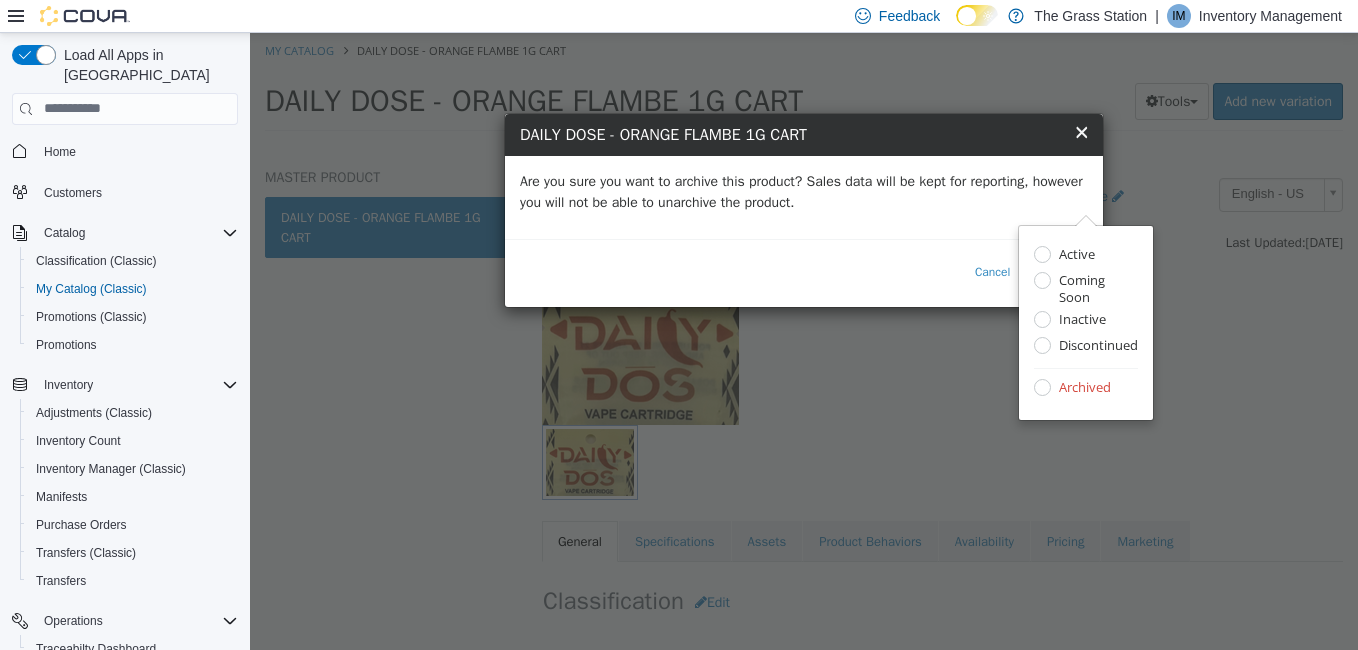 click on "Are you sure you want to archive this product? Sales data will be kept for reporting, however you will not be able to unarchive the product." at bounding box center [804, 191] 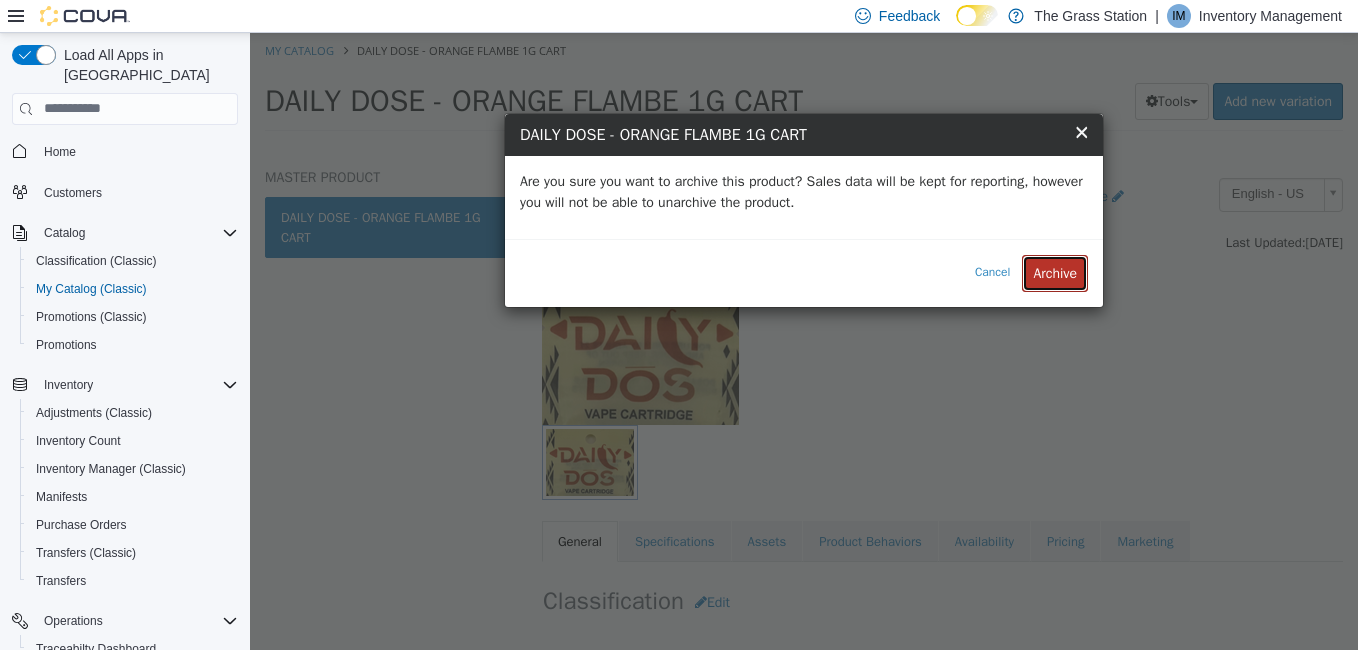 click on "Archive" at bounding box center [1055, 272] 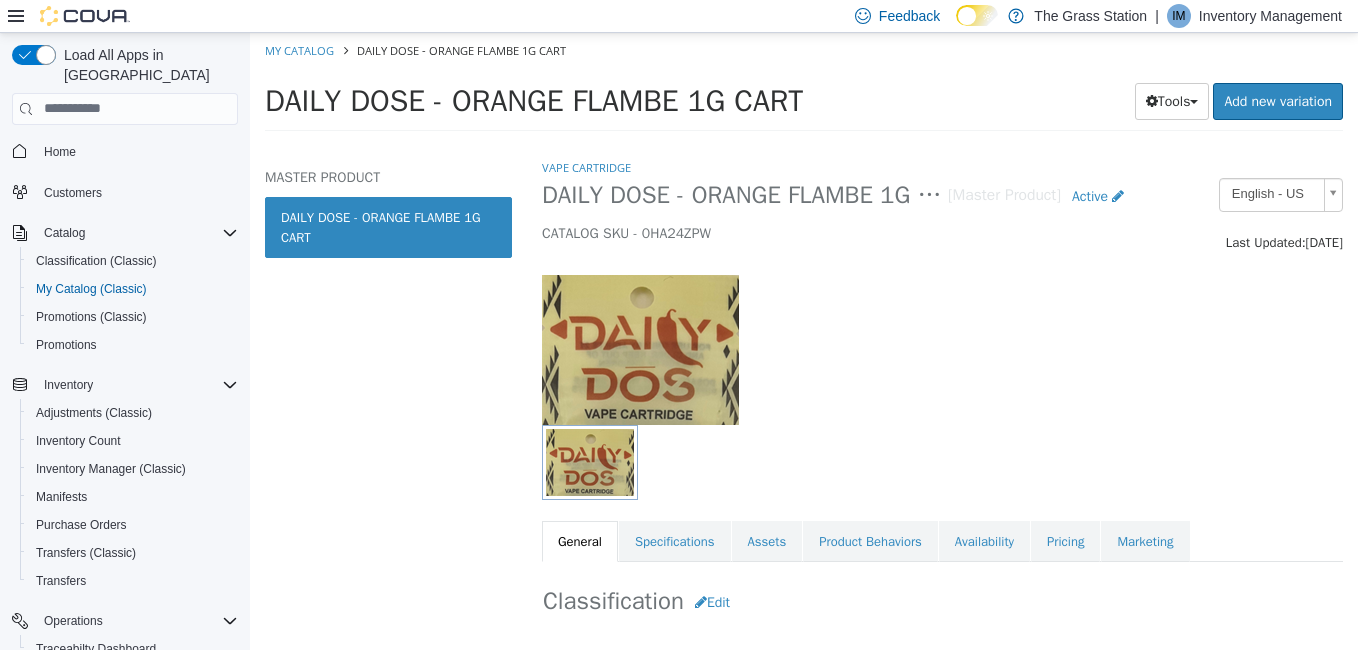 select on "**********" 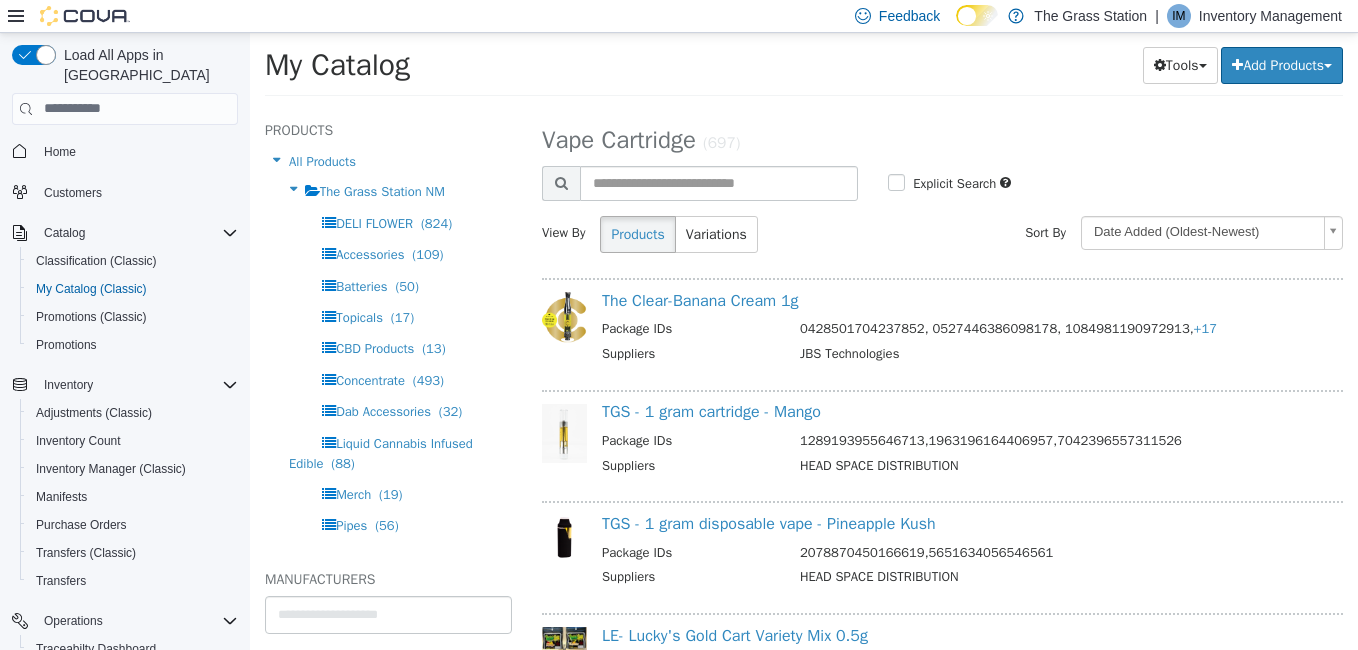 click on "1289193955646713,1963196164406957,7042396557311526" at bounding box center [1059, 442] 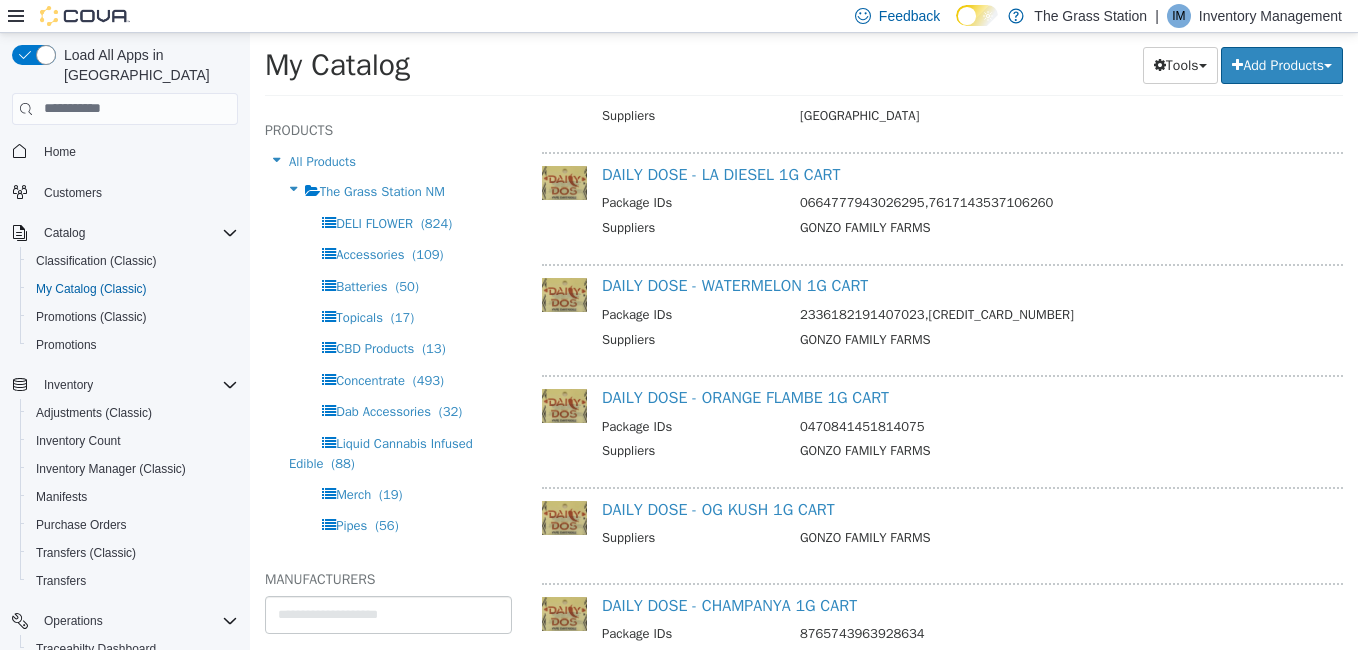 scroll, scrollTop: 14279, scrollLeft: 0, axis: vertical 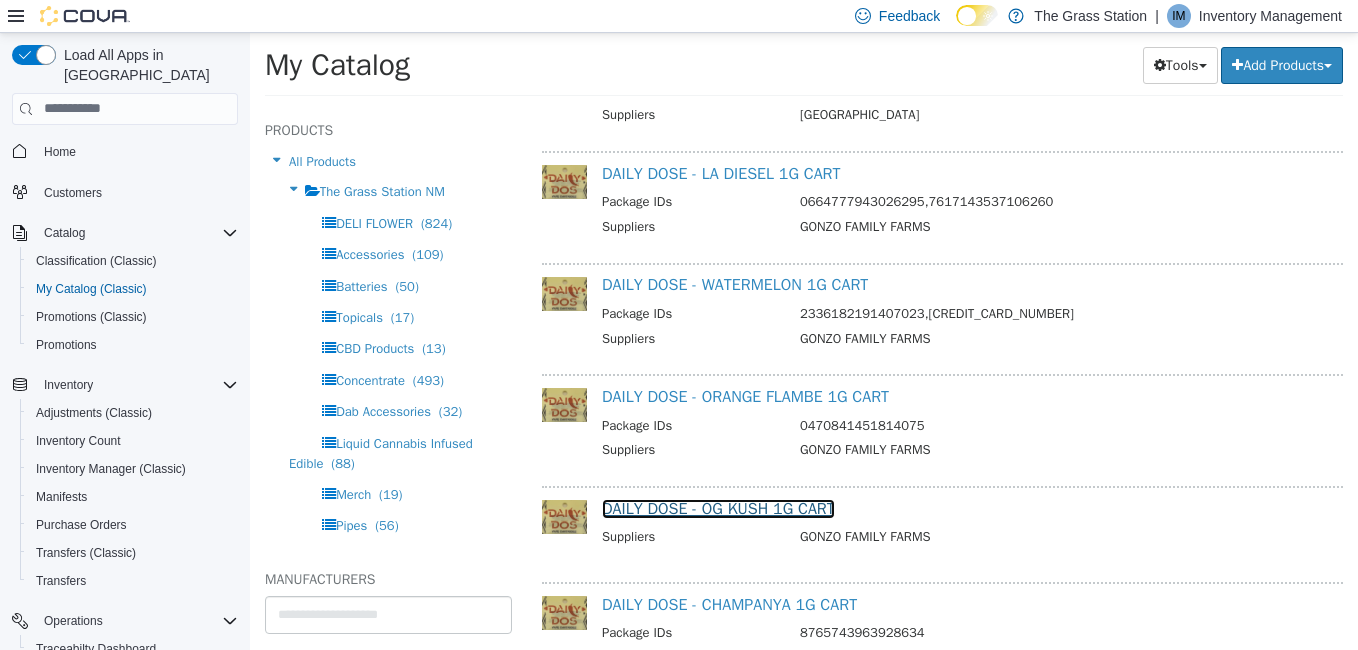 click on "DAILY DOSE - OG KUSH 1G CART" at bounding box center [718, 508] 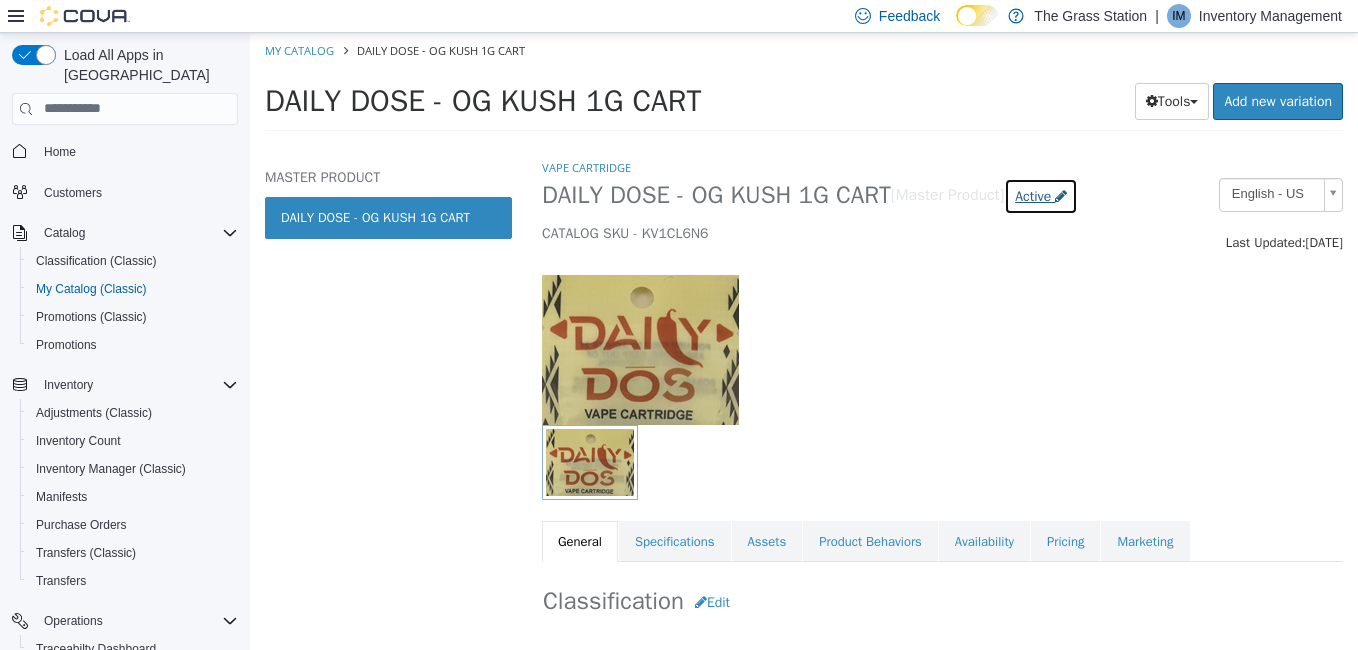 click on "Active" at bounding box center [1033, 195] 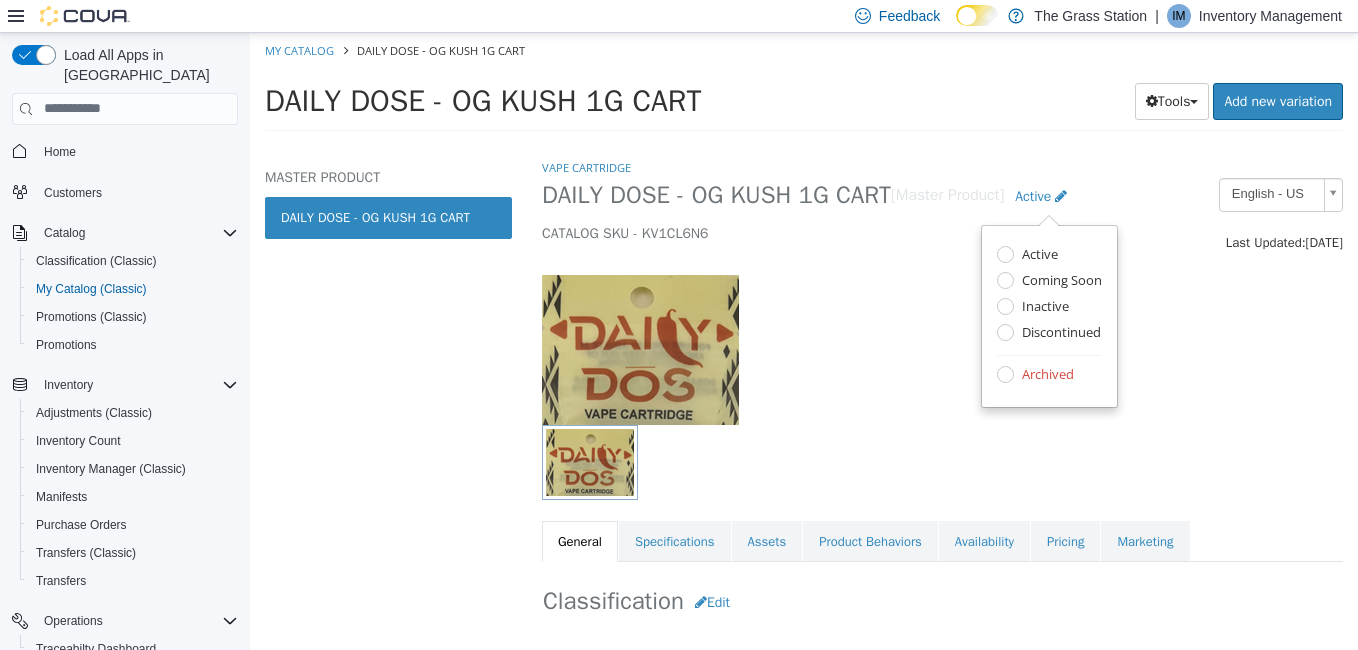 click on "Archived" at bounding box center [1045, 375] 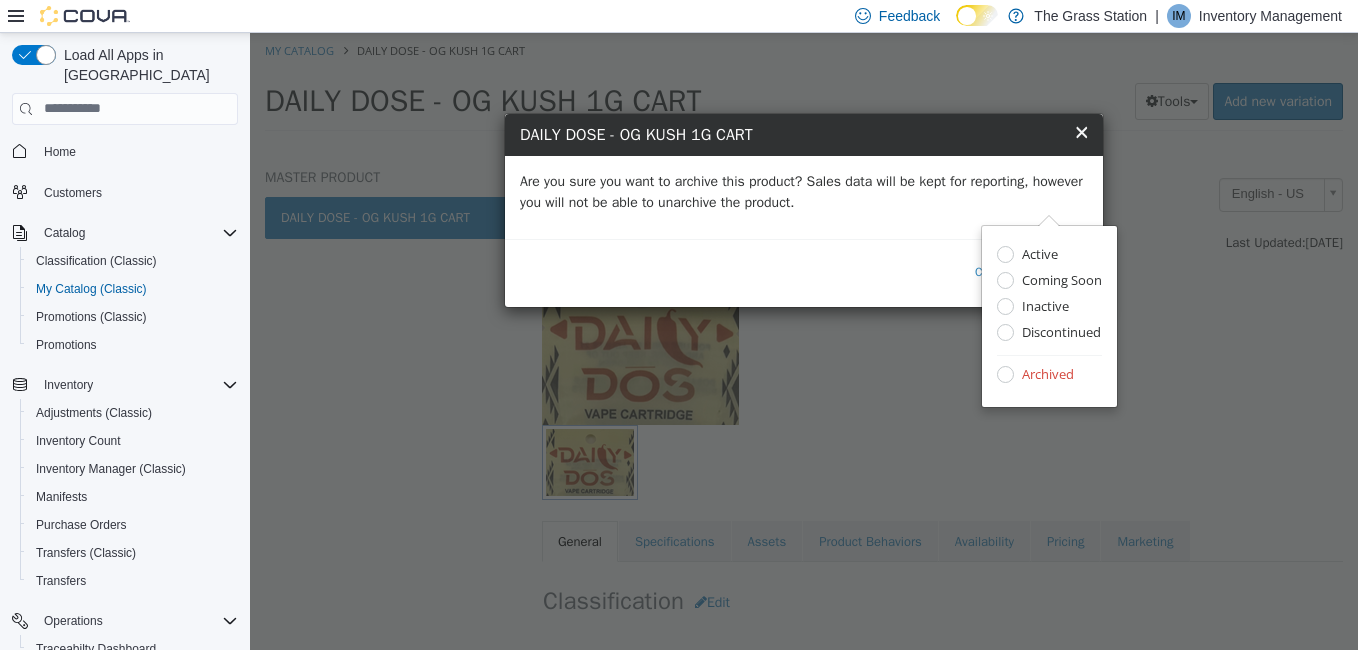 click on "Are you sure you want to archive this product? Sales data will be kept for reporting, however you will not be able to unarchive the product." at bounding box center [804, 191] 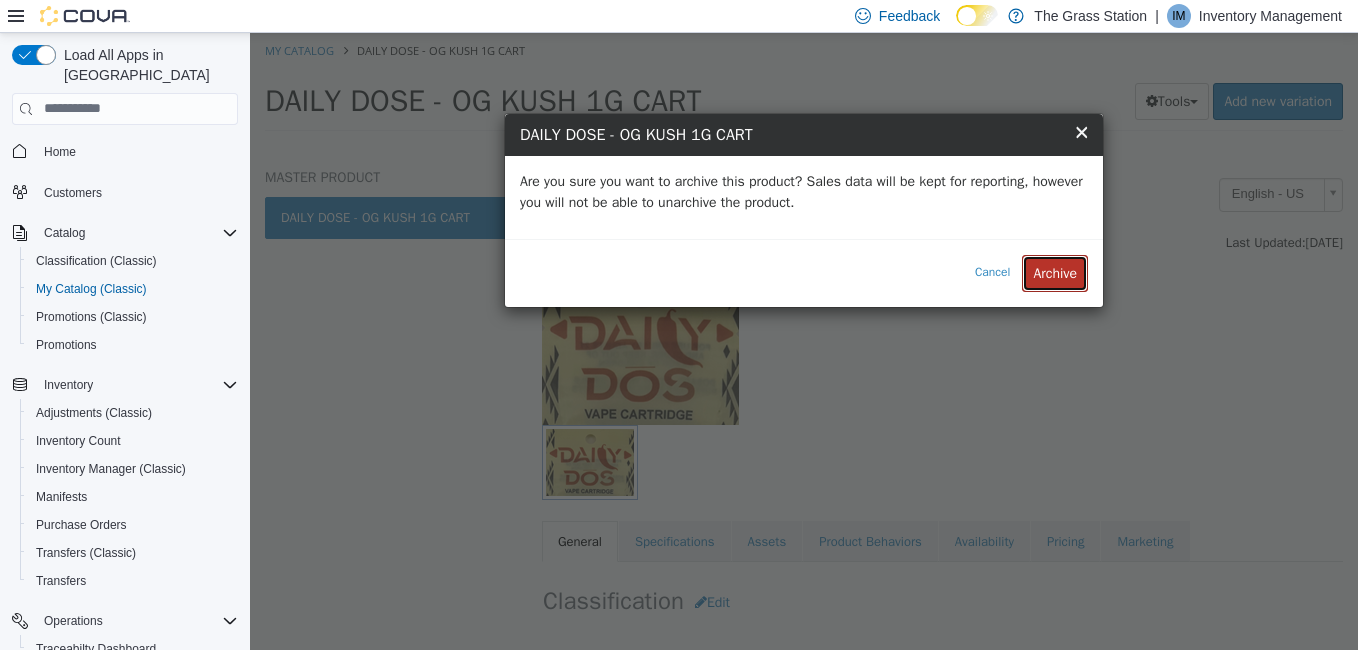 click on "Archive" at bounding box center (1055, 272) 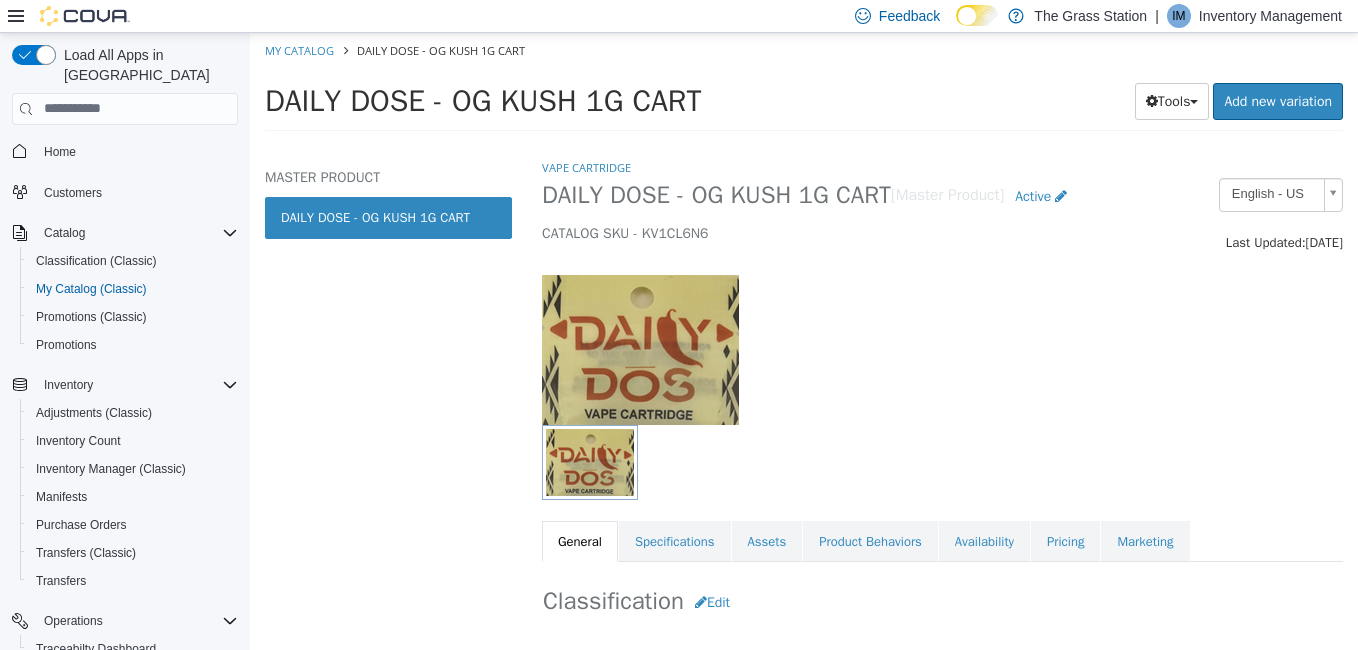 select on "**********" 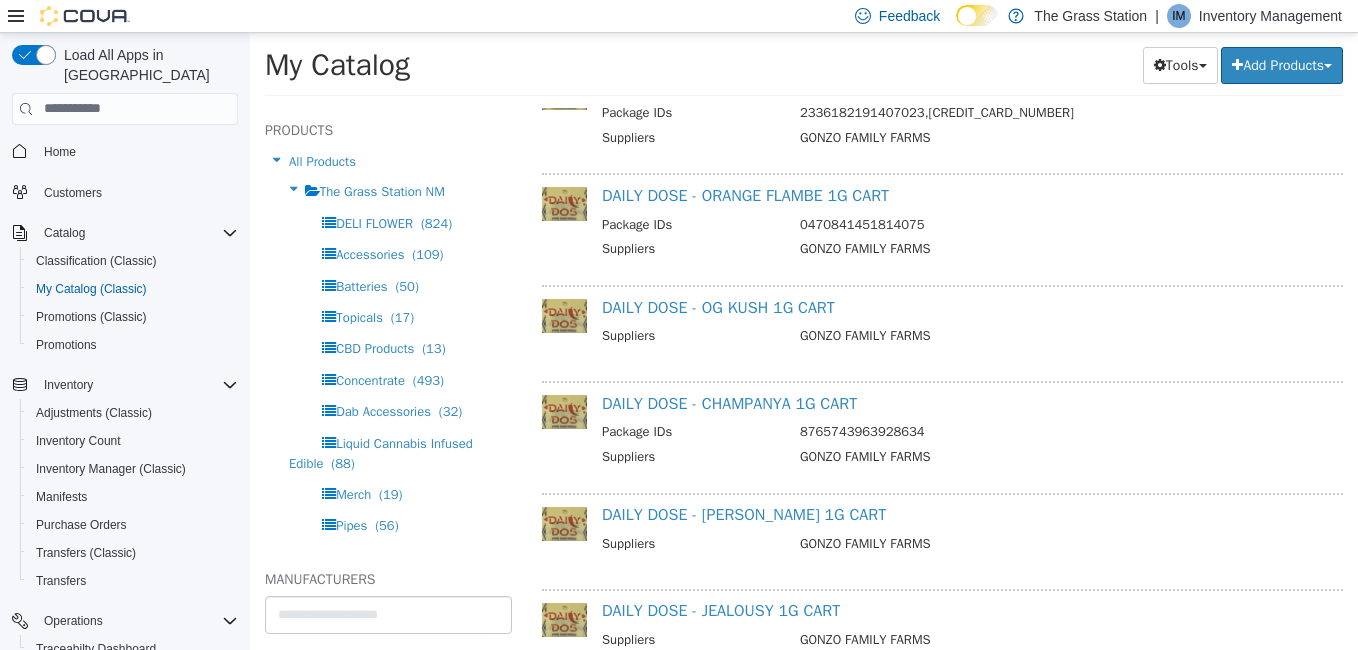 scroll, scrollTop: 14494, scrollLeft: 0, axis: vertical 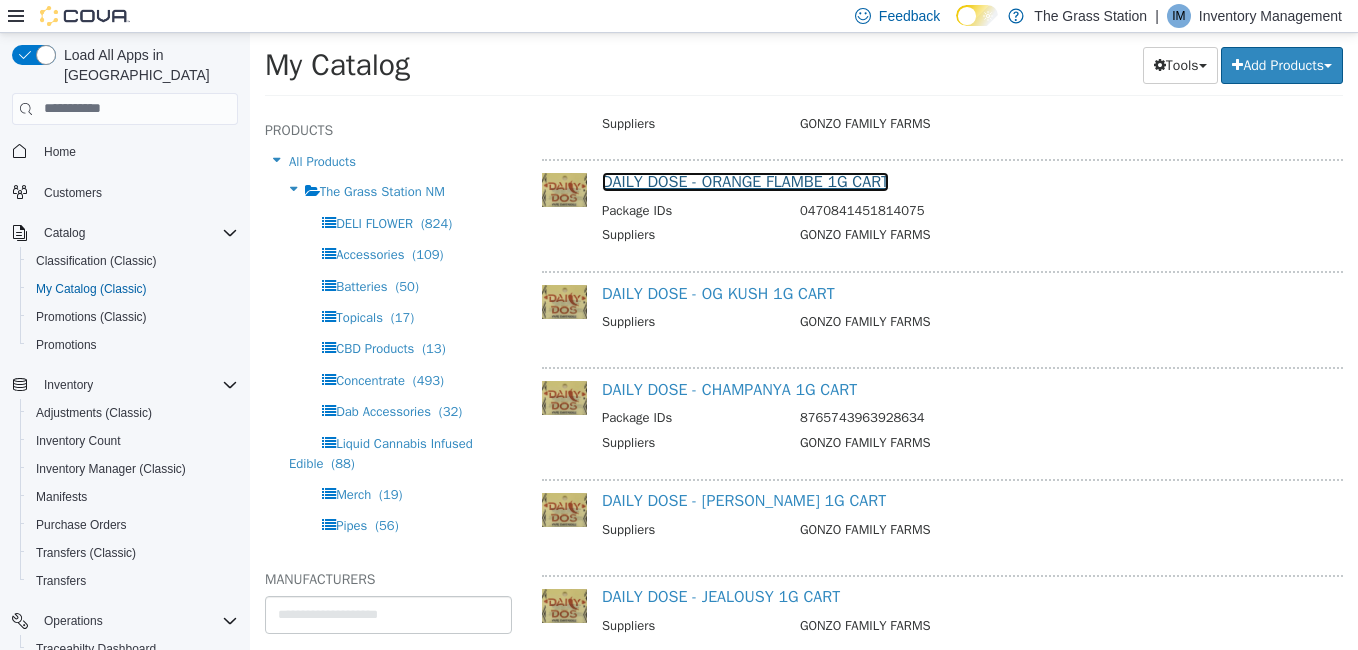 click on "DAILY DOSE - ORANGE FLAMBE 1G CART" at bounding box center [745, 181] 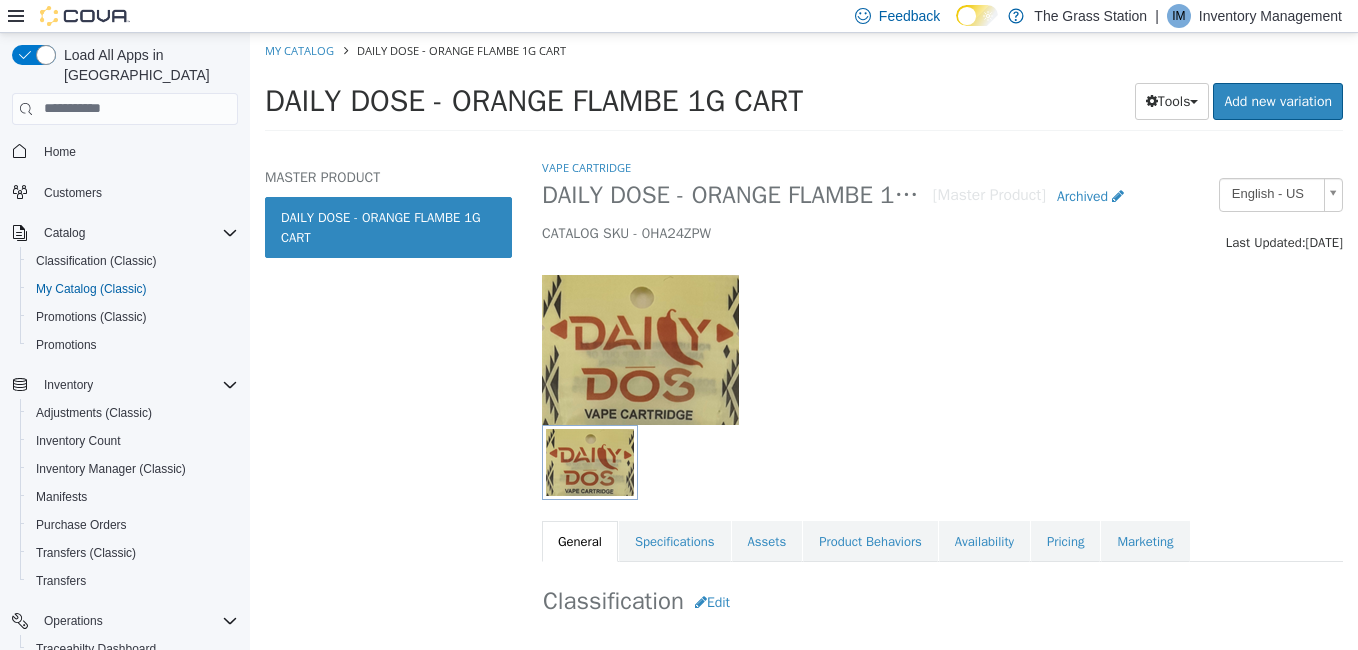 select on "**********" 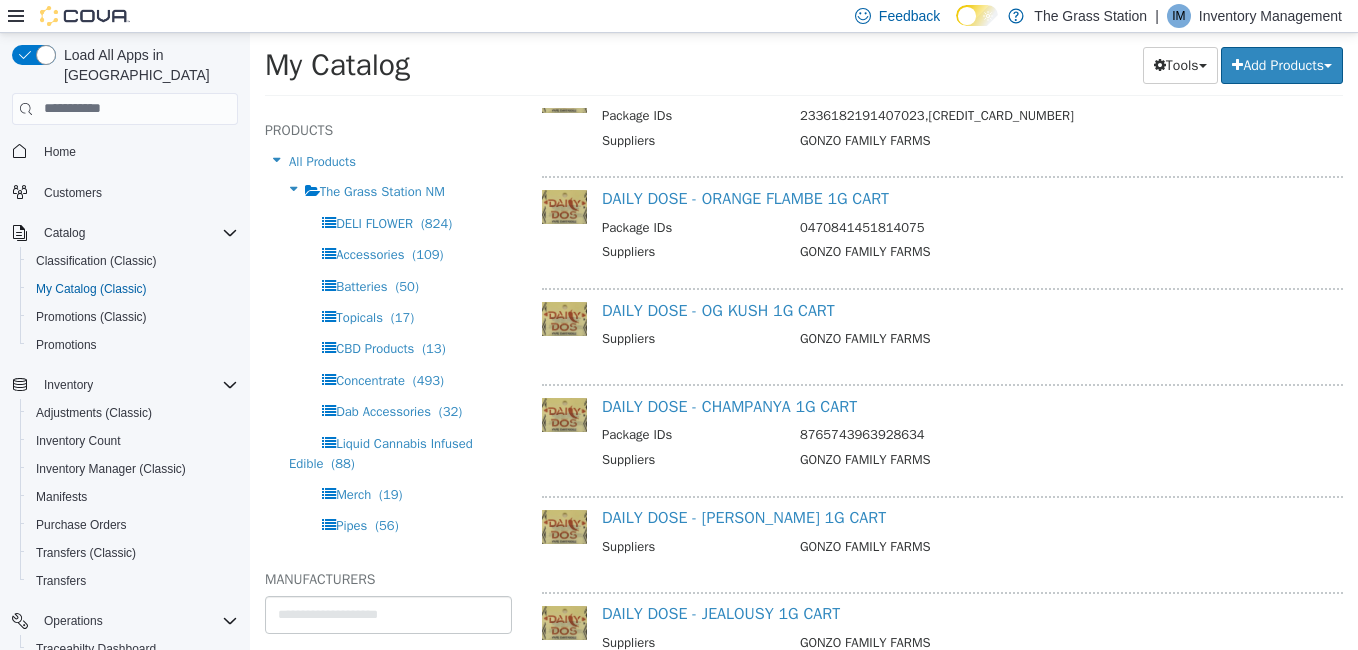 scroll, scrollTop: 14478, scrollLeft: 0, axis: vertical 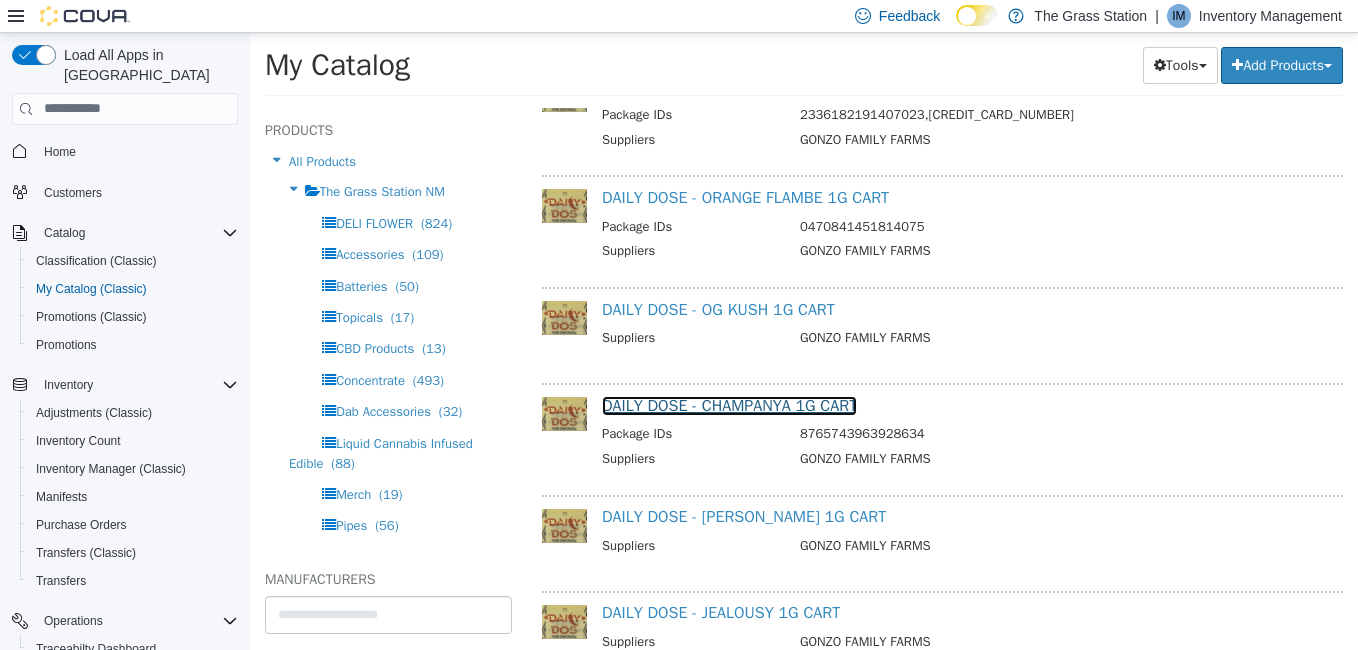 click on "DAILY DOSE - CHAMPANYA 1G CART" at bounding box center [729, 405] 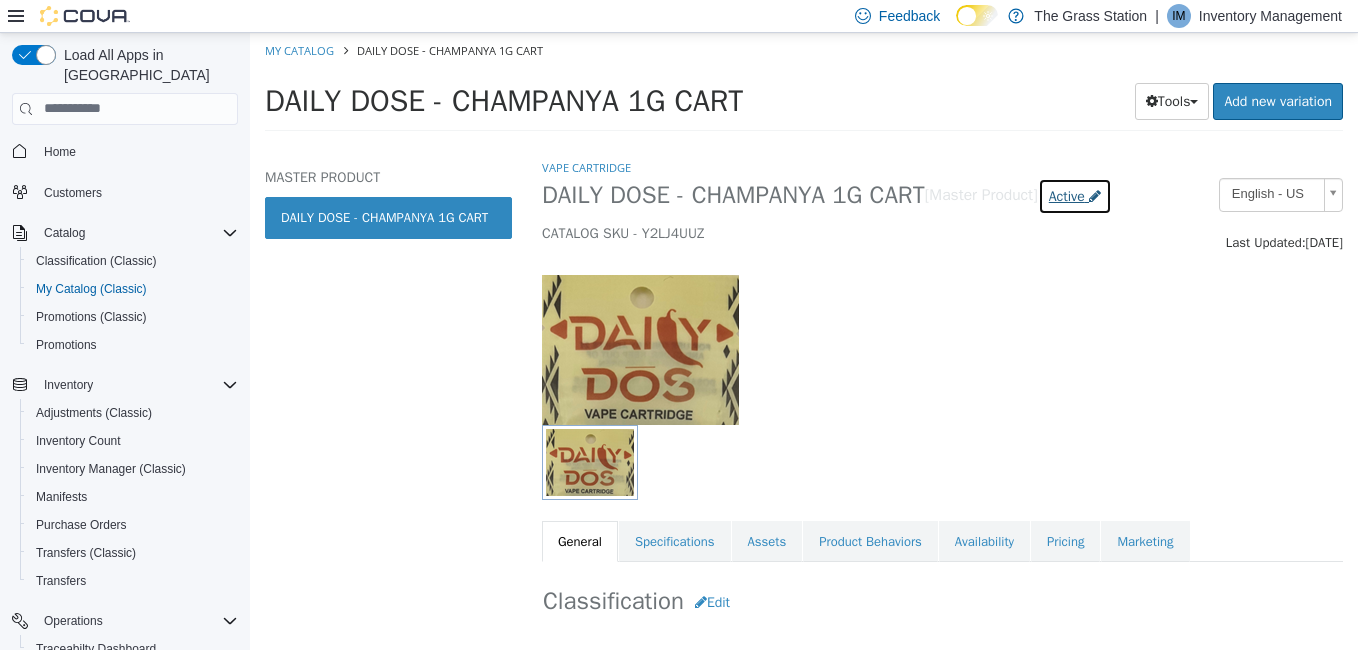 click on "Active" at bounding box center [1067, 195] 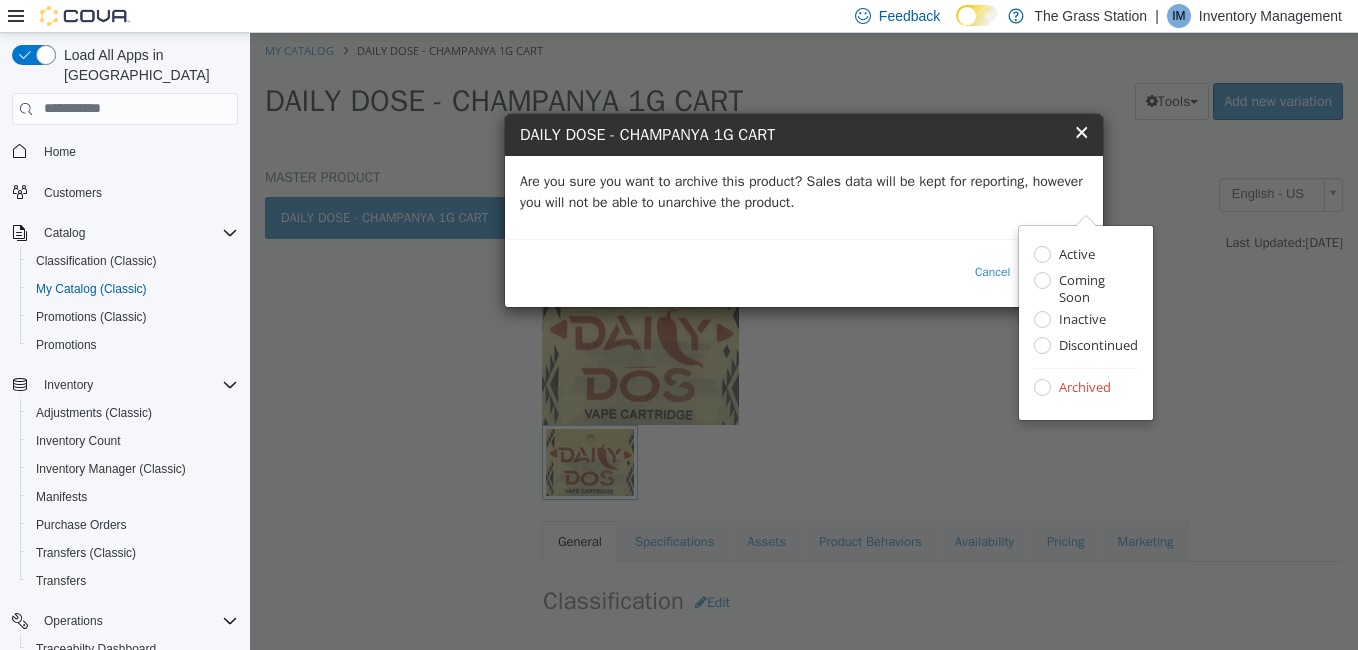 click on "Are you sure you want to archive this product? Sales data will be kept for reporting, however you will not be able to unarchive the product." at bounding box center (804, 191) 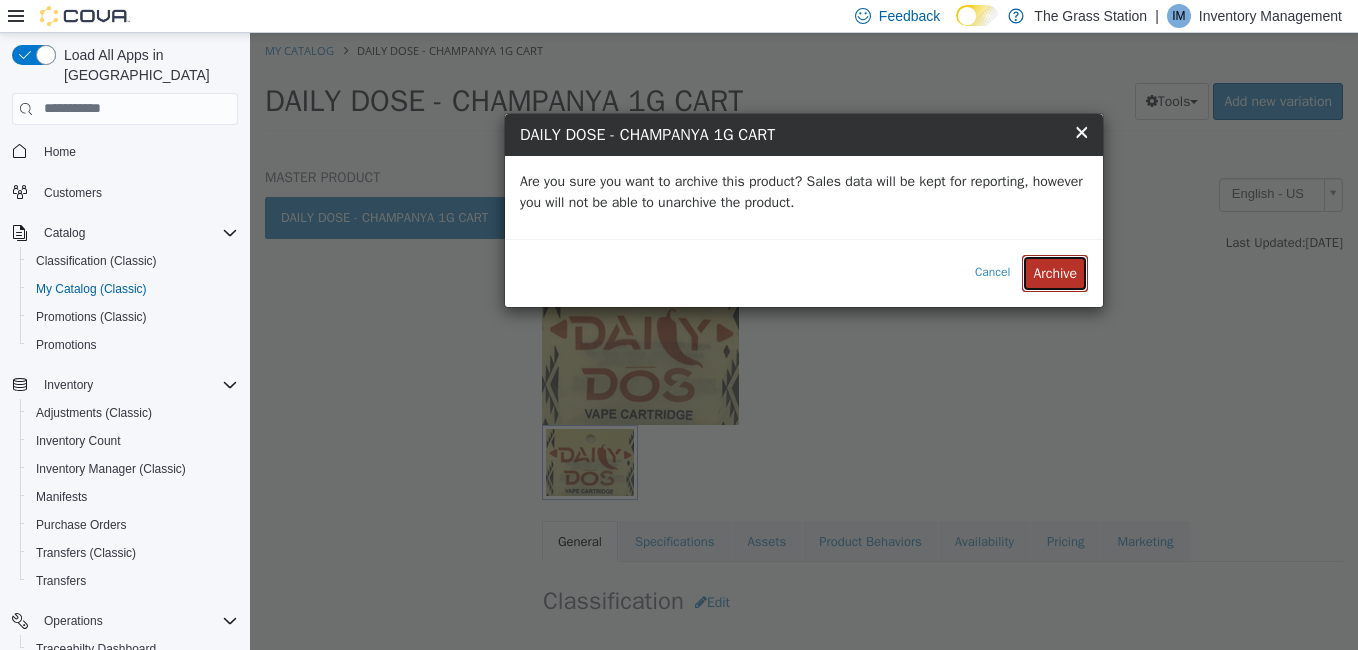 click on "Archive" at bounding box center [1055, 272] 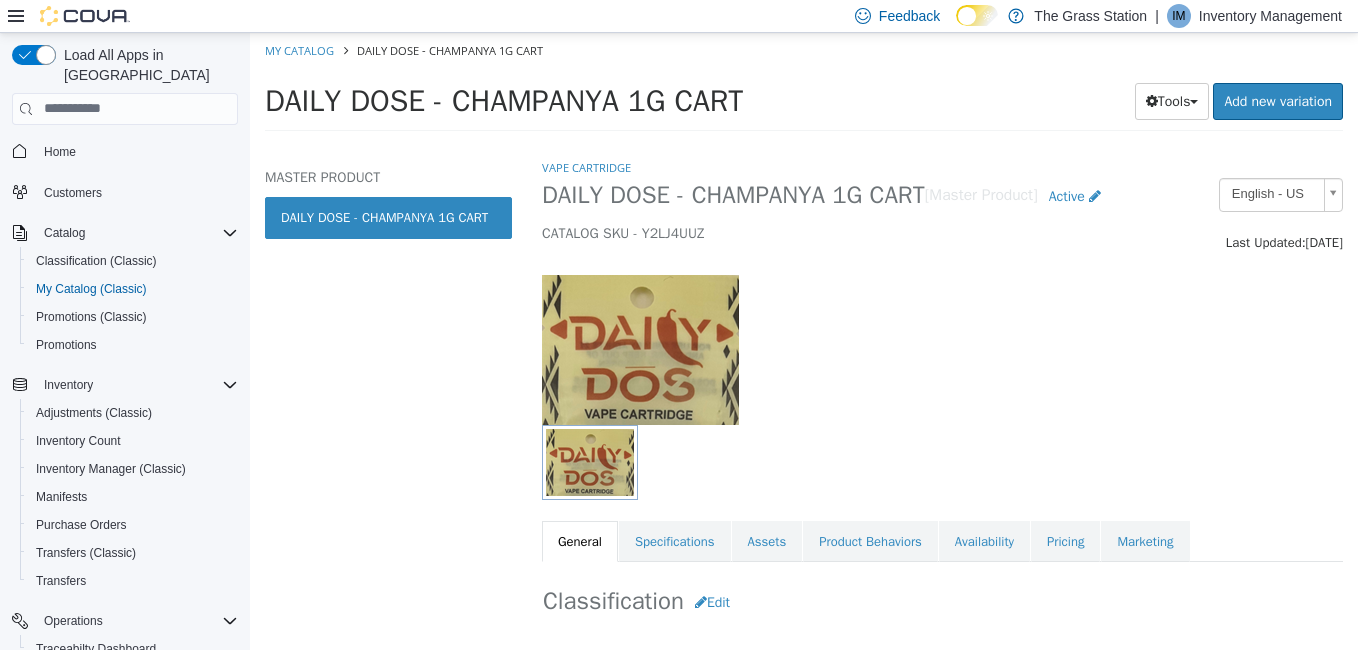 select on "**********" 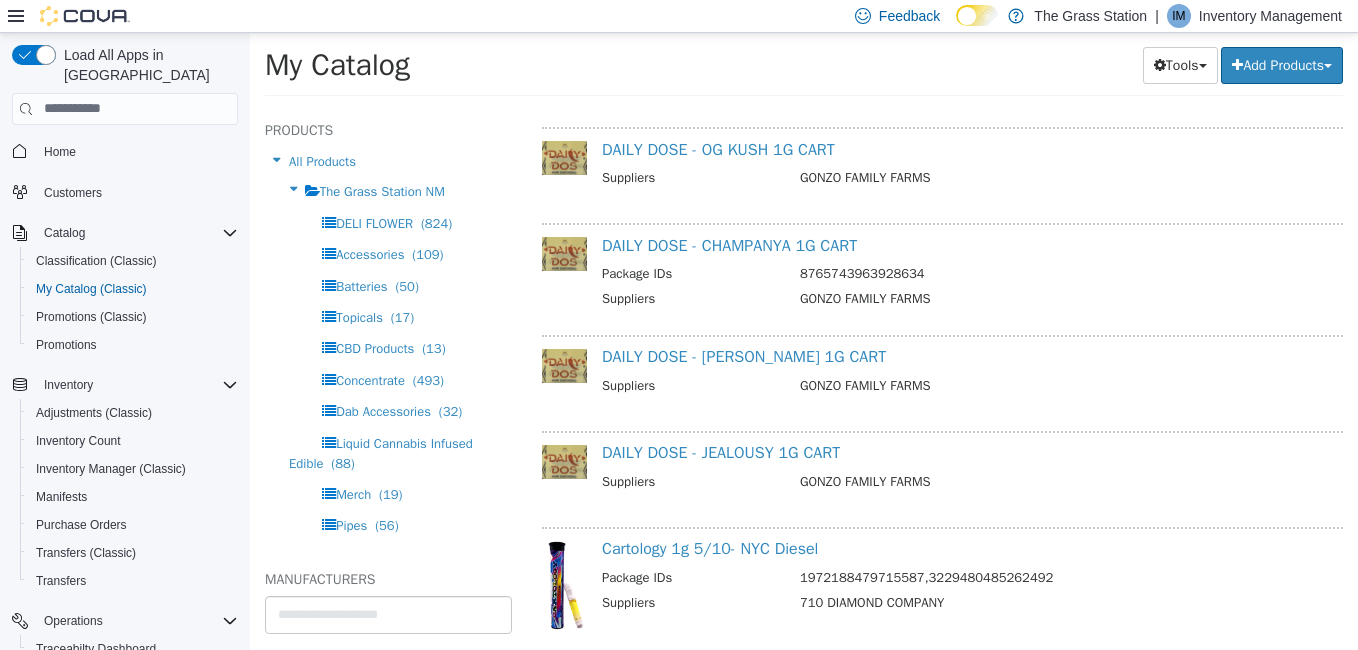 scroll, scrollTop: 14647, scrollLeft: 0, axis: vertical 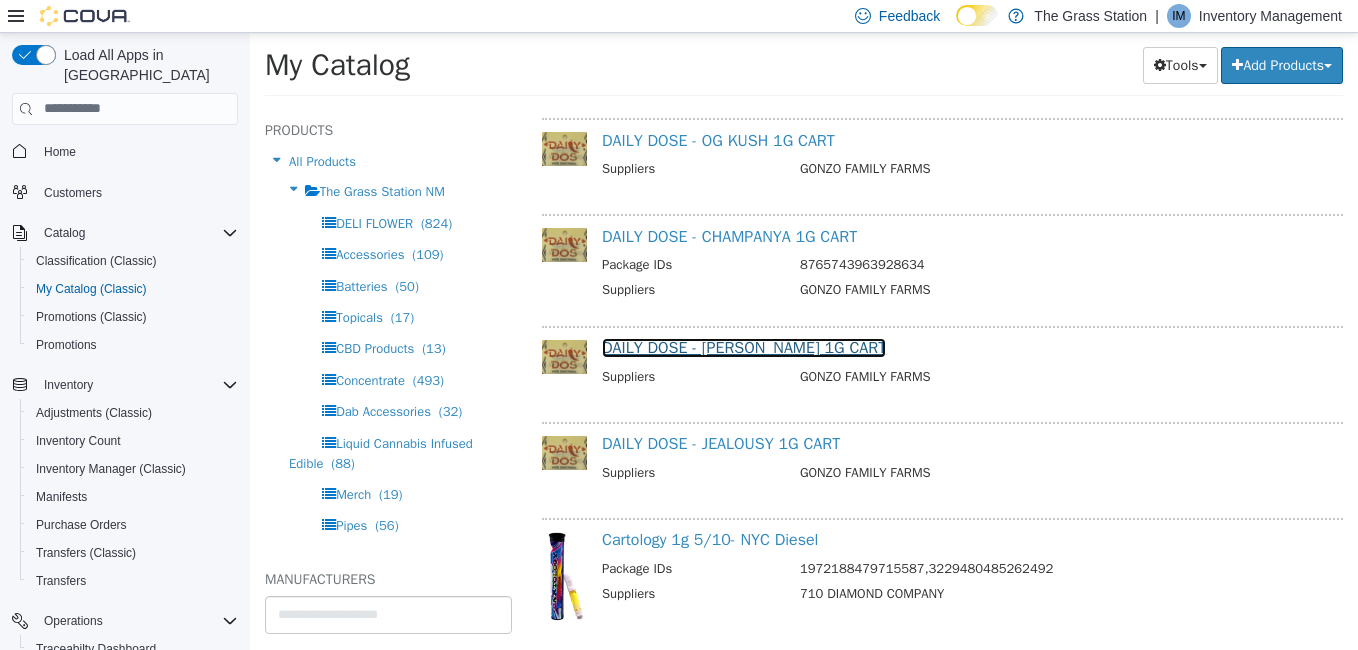 click on "DAILY DOSE - LARRY WALKER 1G CART" at bounding box center [744, 347] 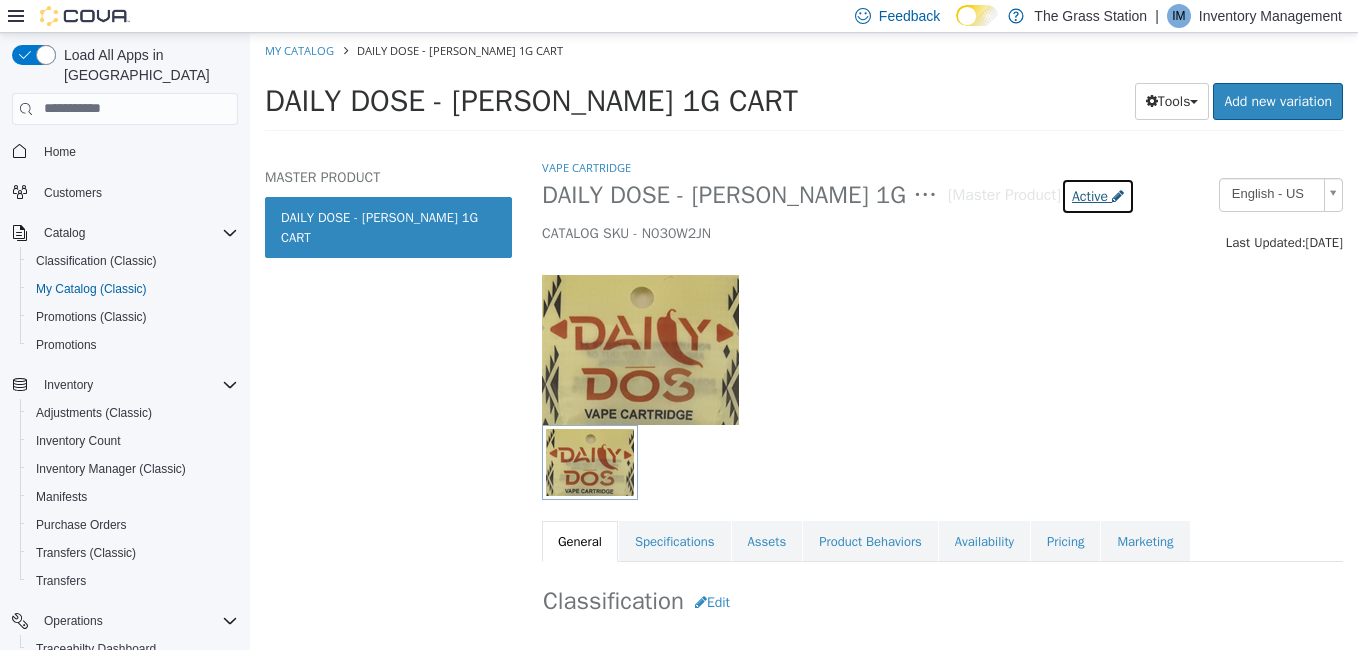 click on "Active" at bounding box center [1090, 195] 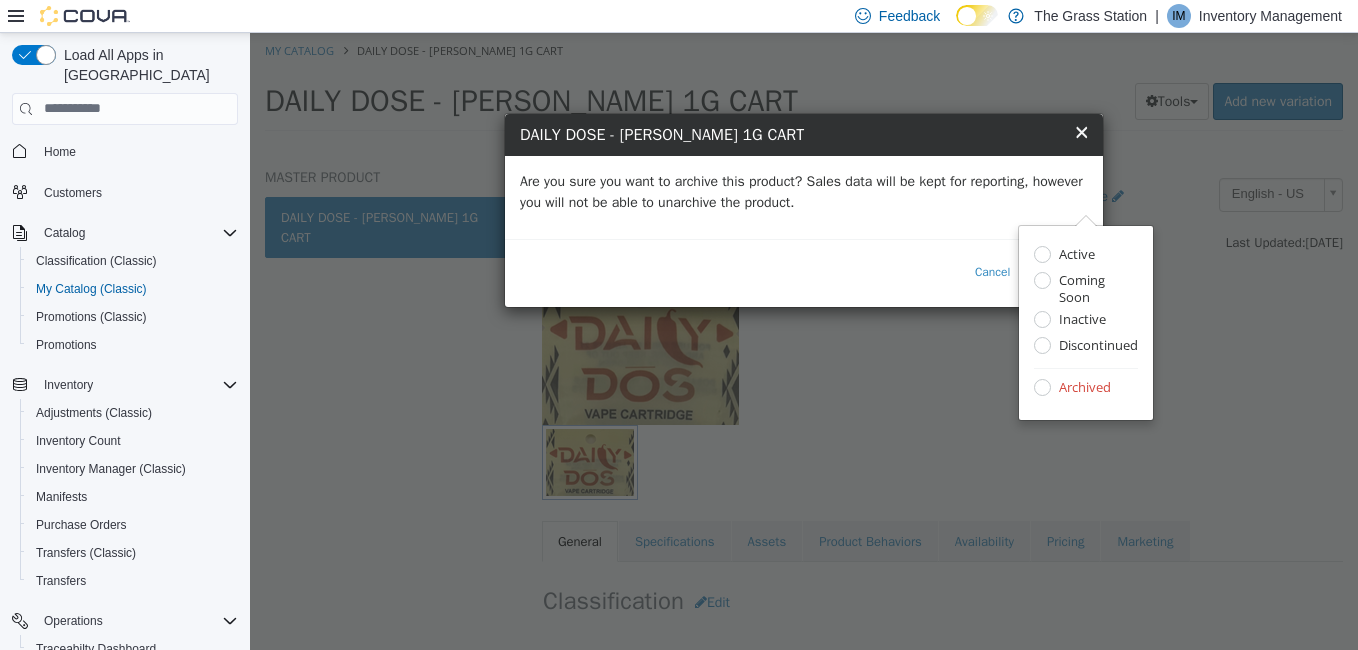 click on "Are you sure you want to archive this product? Sales data will be kept for reporting, however you will not be able to unarchive the product." at bounding box center [804, 191] 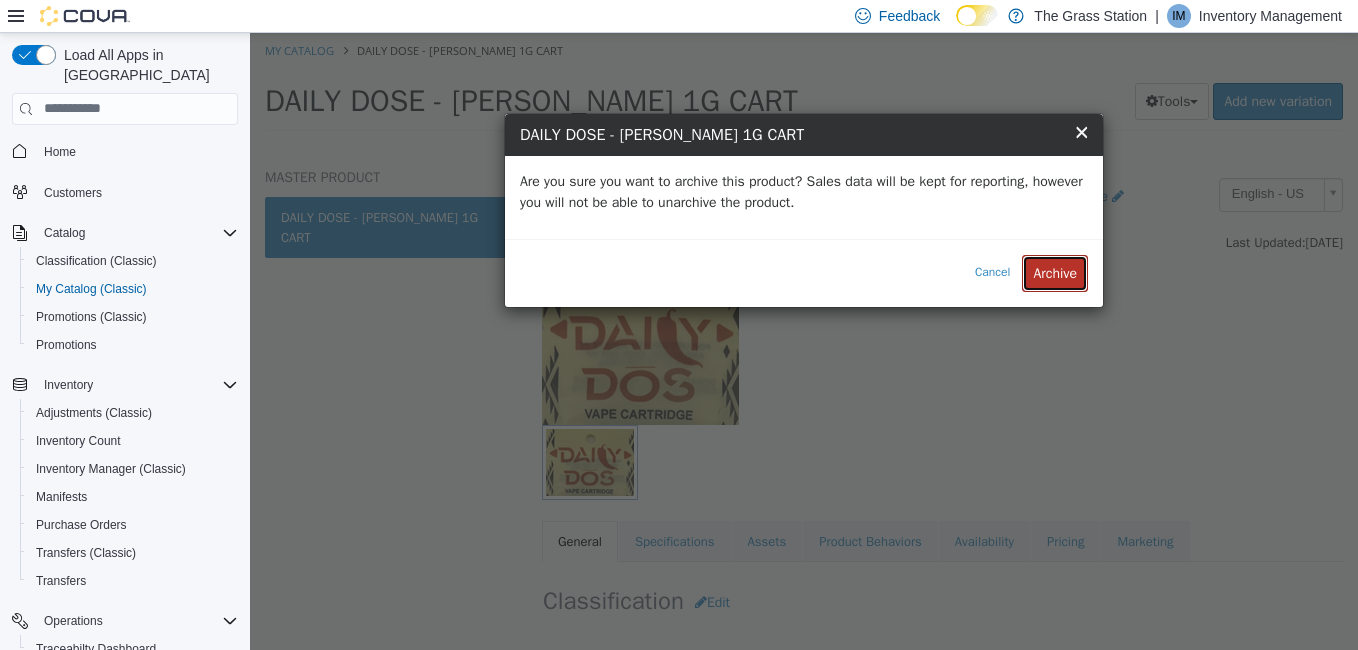 click on "Archive" at bounding box center [1055, 272] 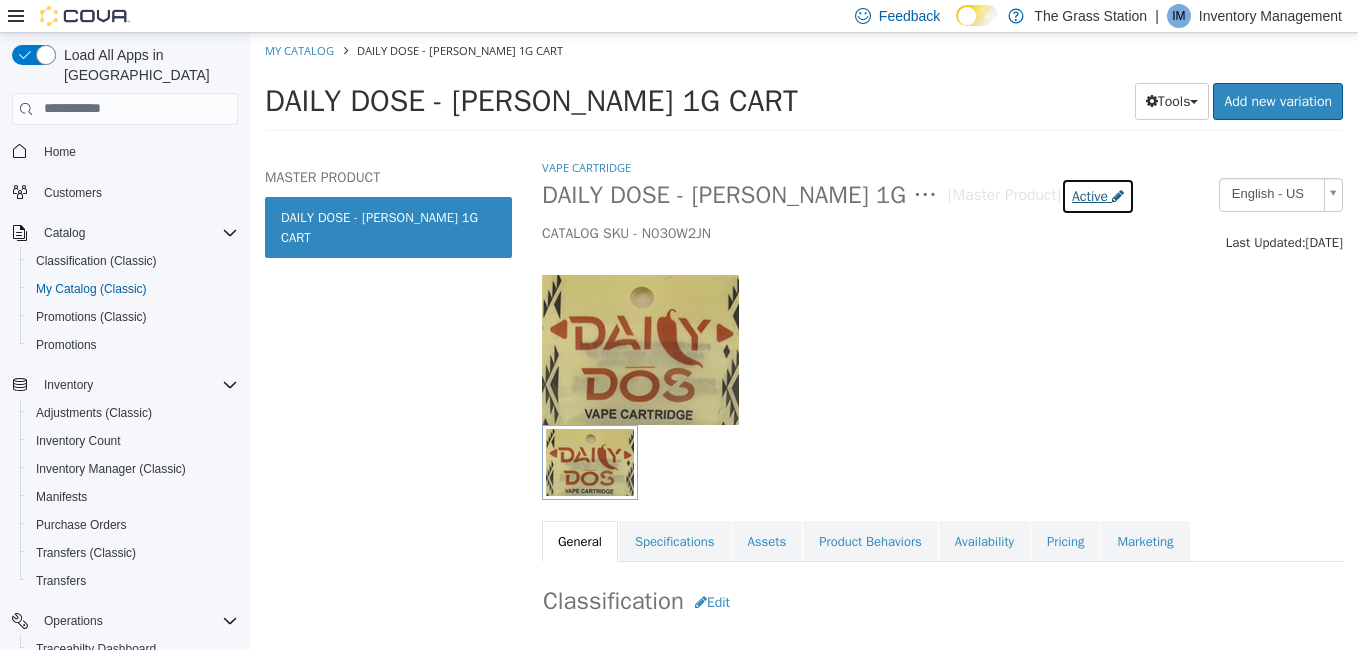 click on "Active" at bounding box center (1090, 195) 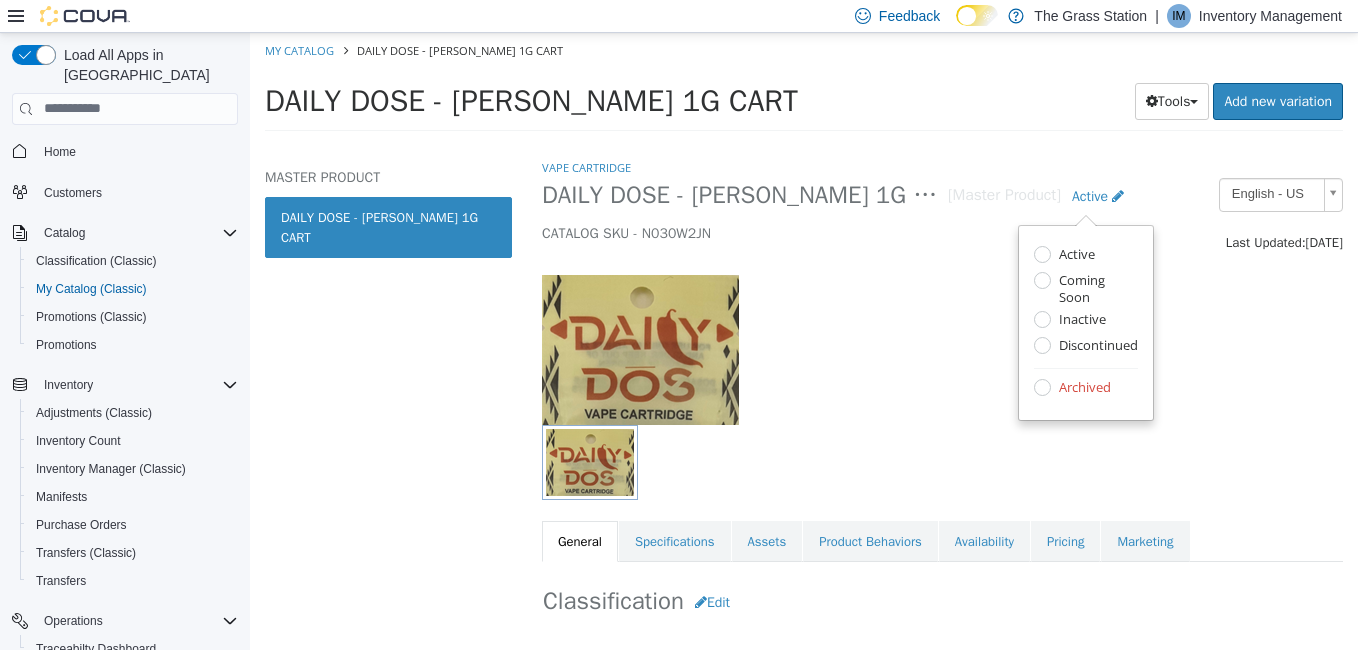 click at bounding box center [942, 338] 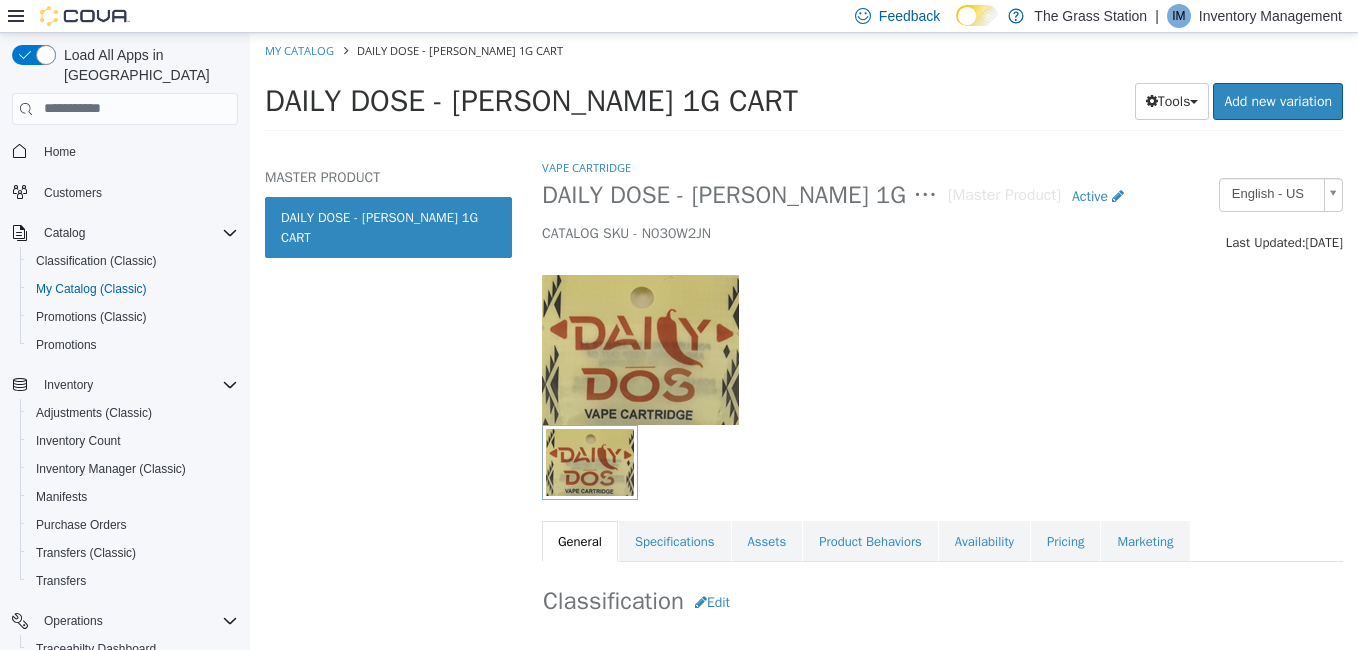 select on "**********" 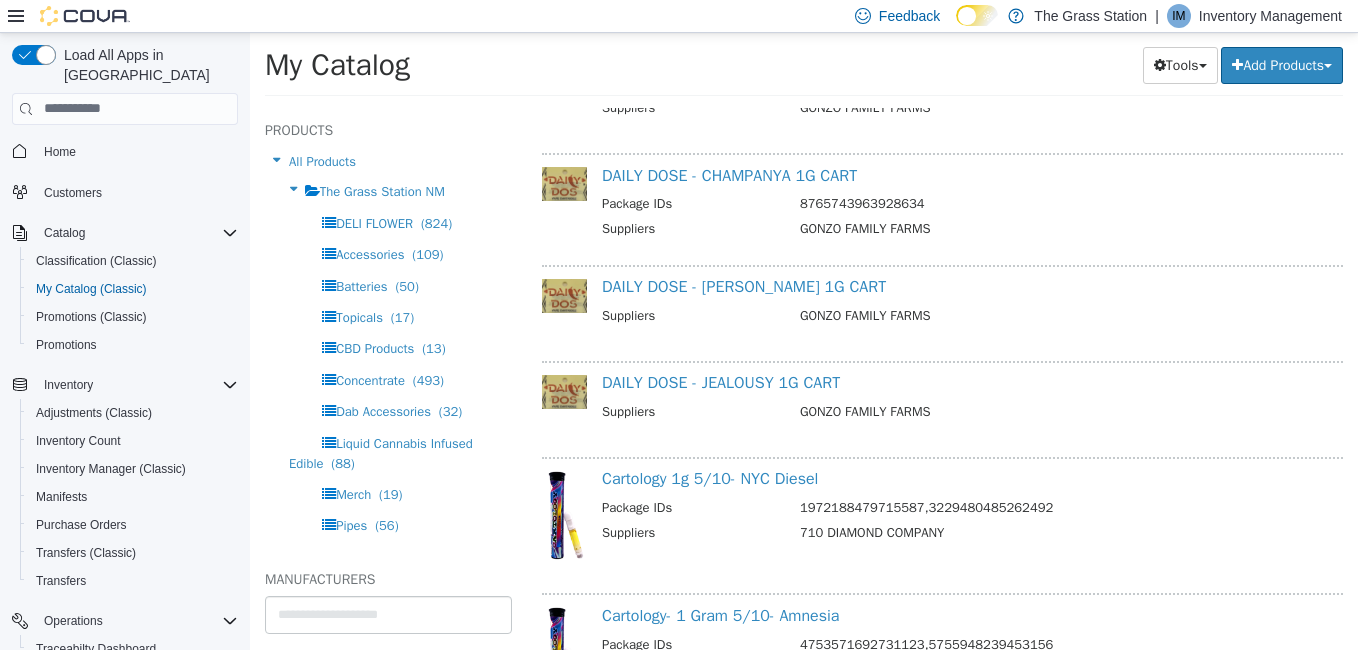 scroll, scrollTop: 14709, scrollLeft: 0, axis: vertical 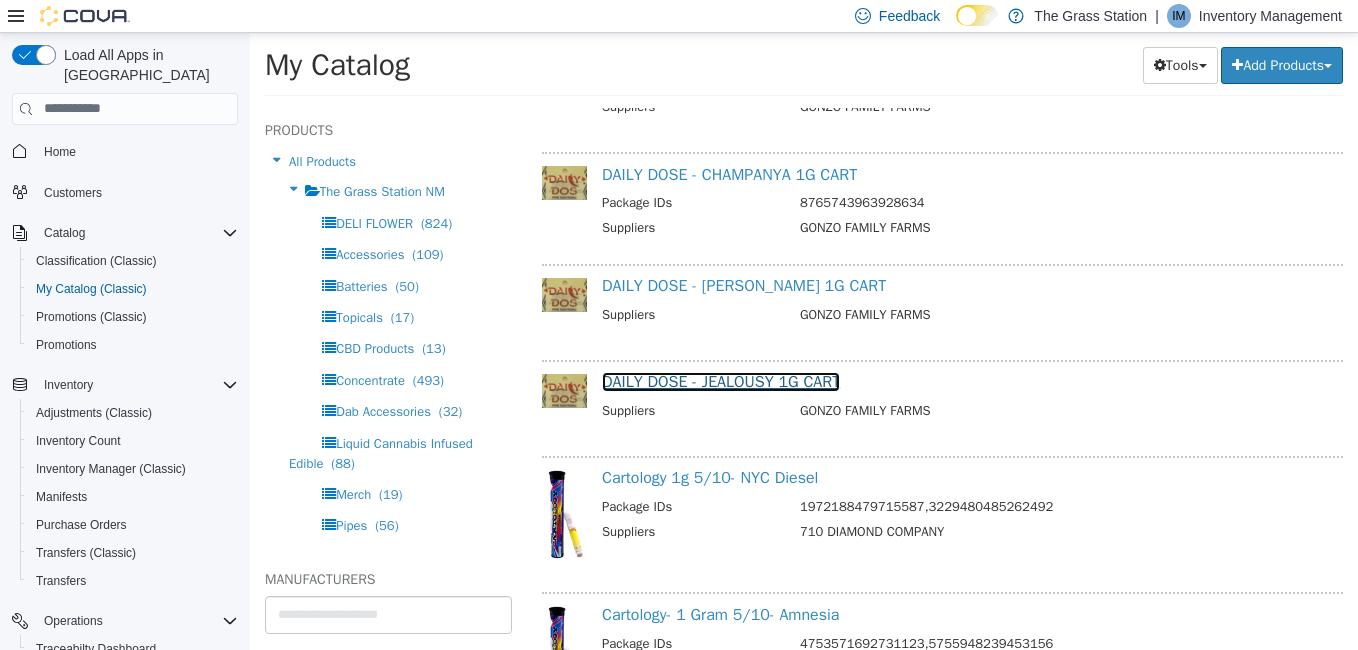 click on "DAILY DOSE - JEALOUSY 1G CART" at bounding box center [721, 381] 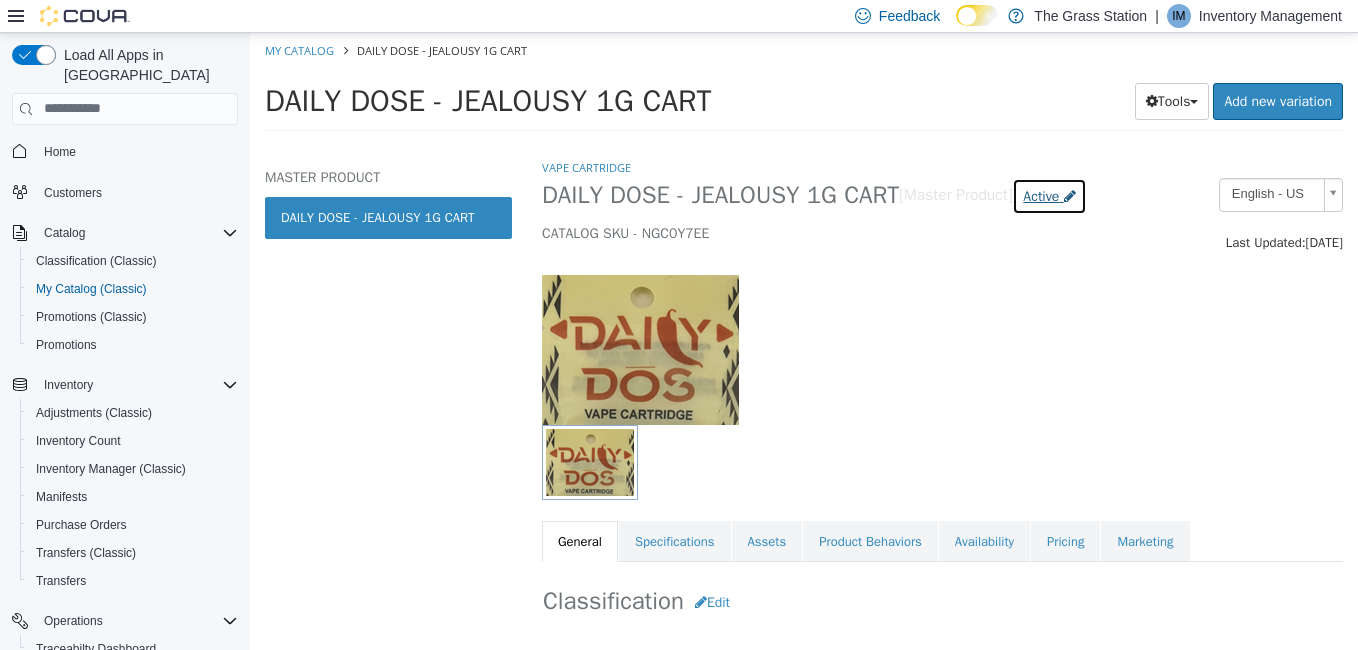 click on "Active" at bounding box center [1041, 195] 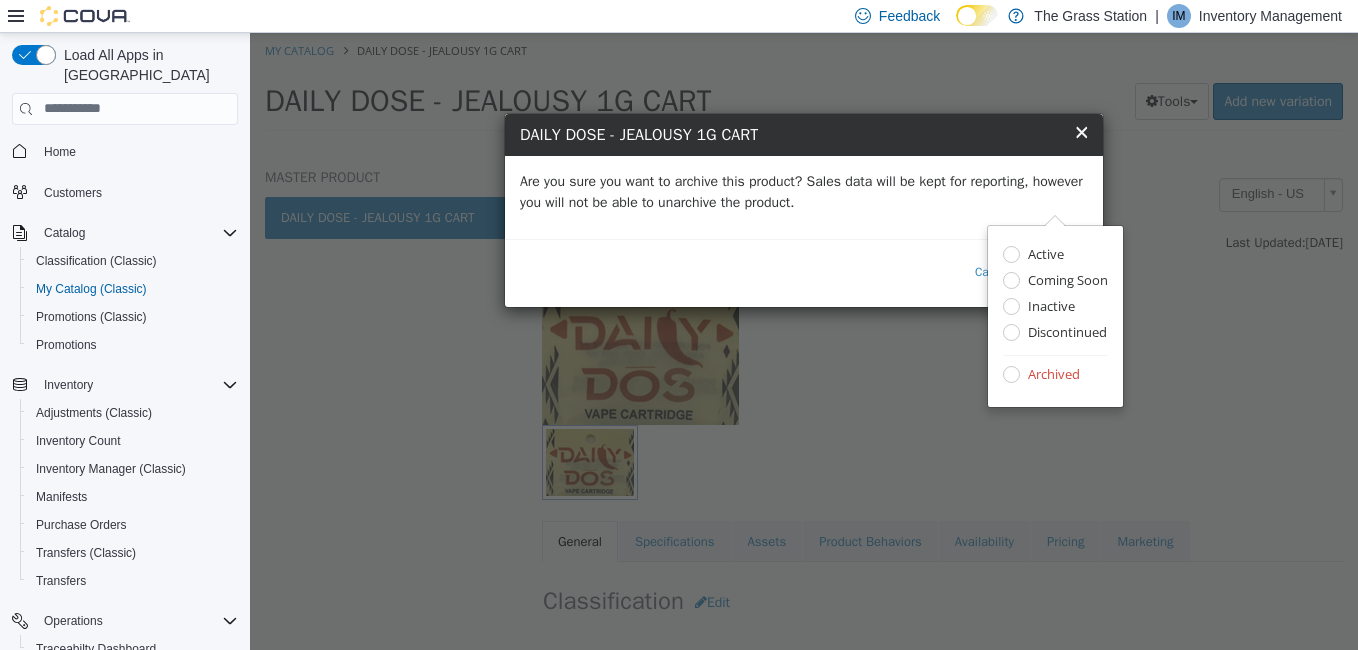 click on "Are you sure you want to archive this product? Sales data will be kept for reporting, however you will not be able to unarchive the product." at bounding box center [804, 191] 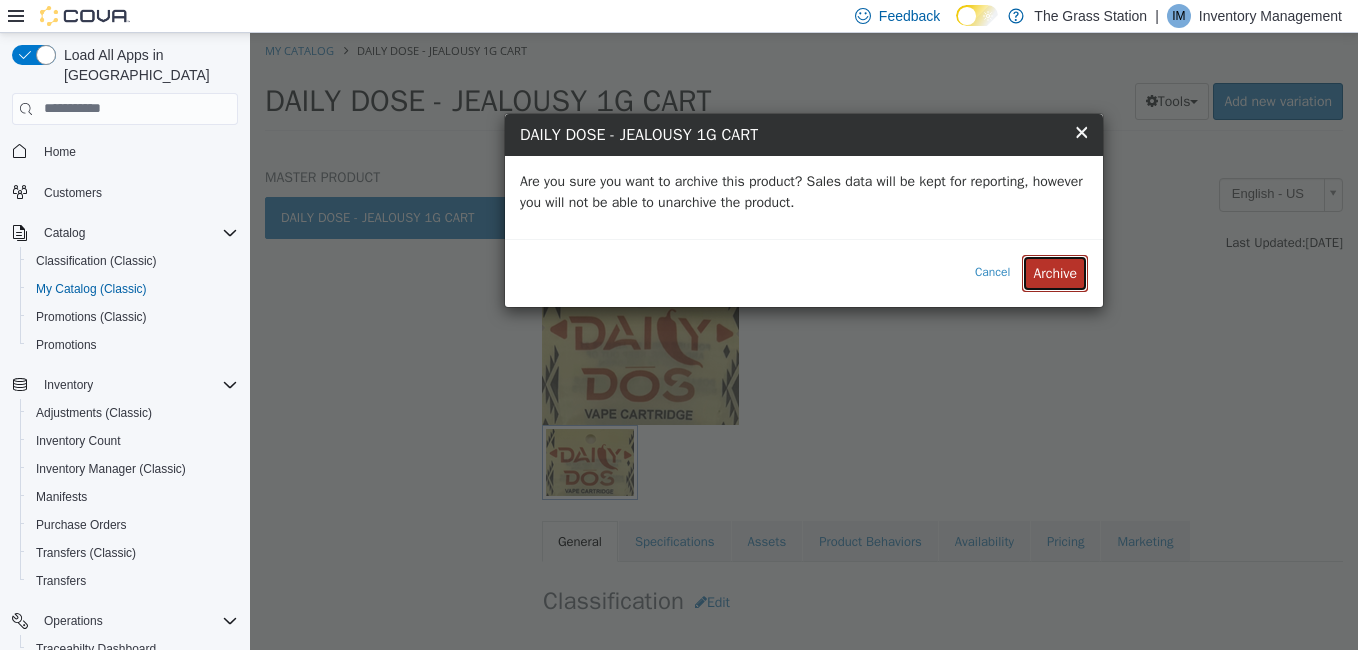 click on "Archive" at bounding box center [1055, 272] 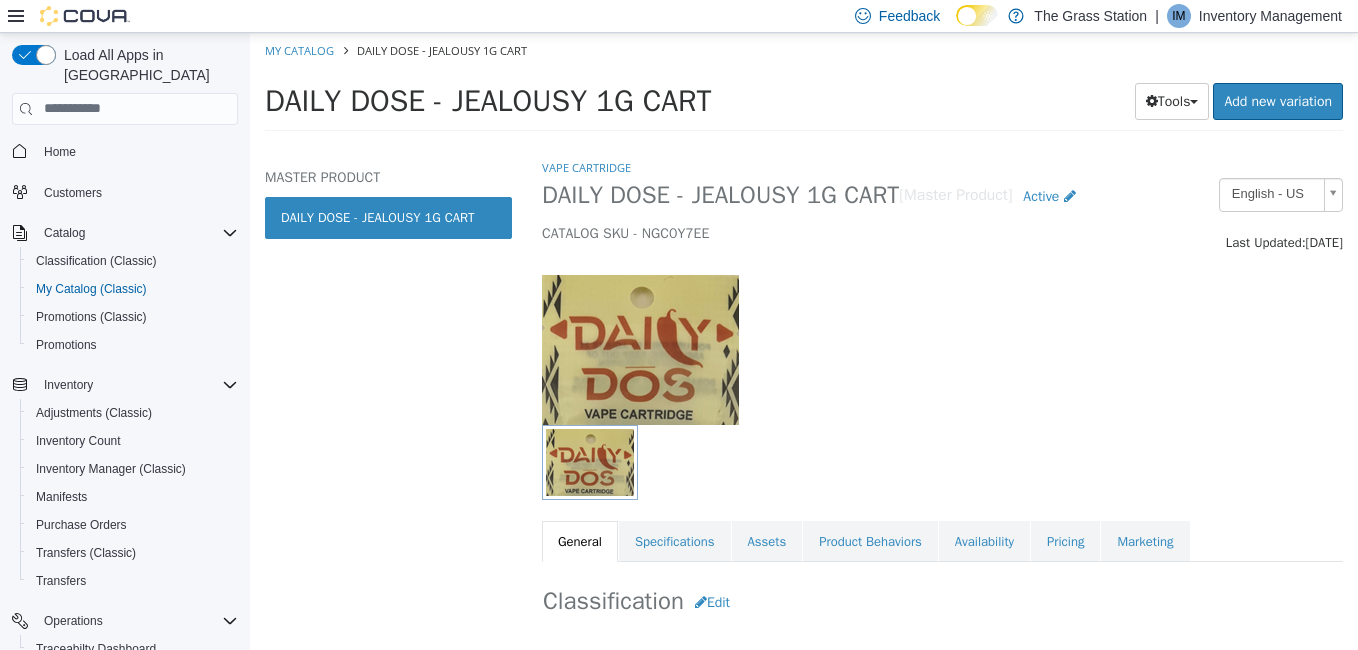 select on "**********" 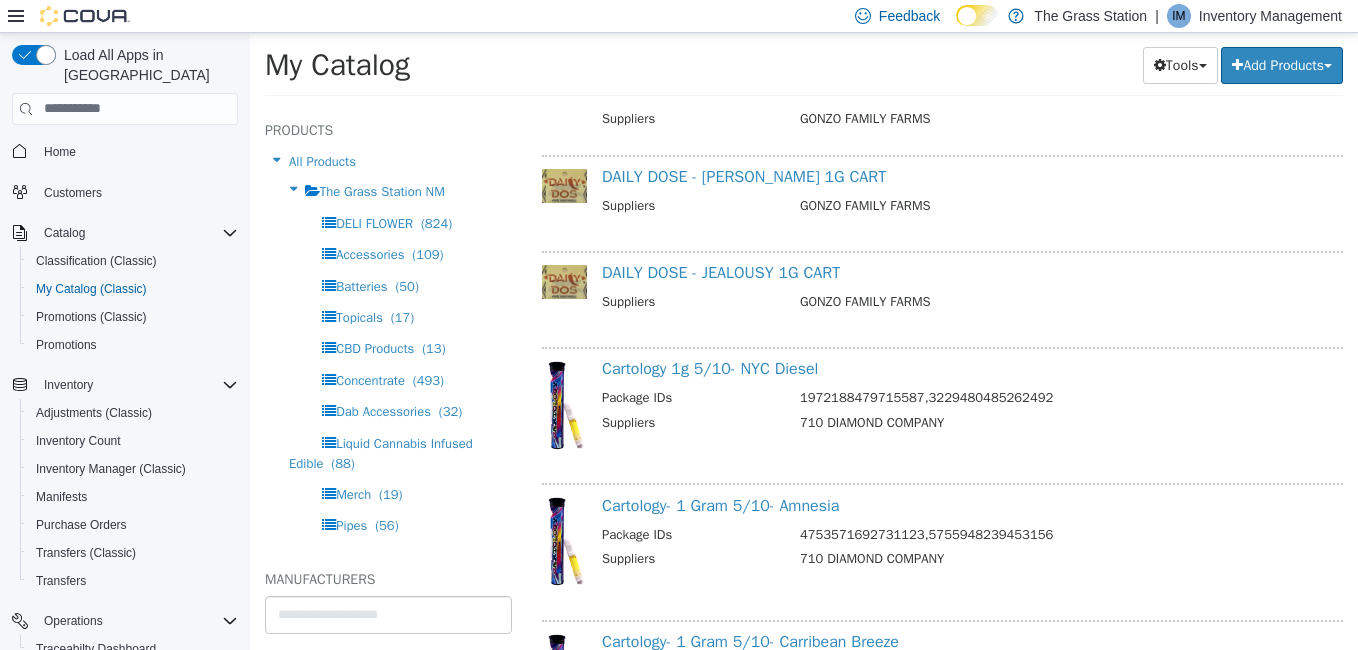 scroll, scrollTop: 14836, scrollLeft: 0, axis: vertical 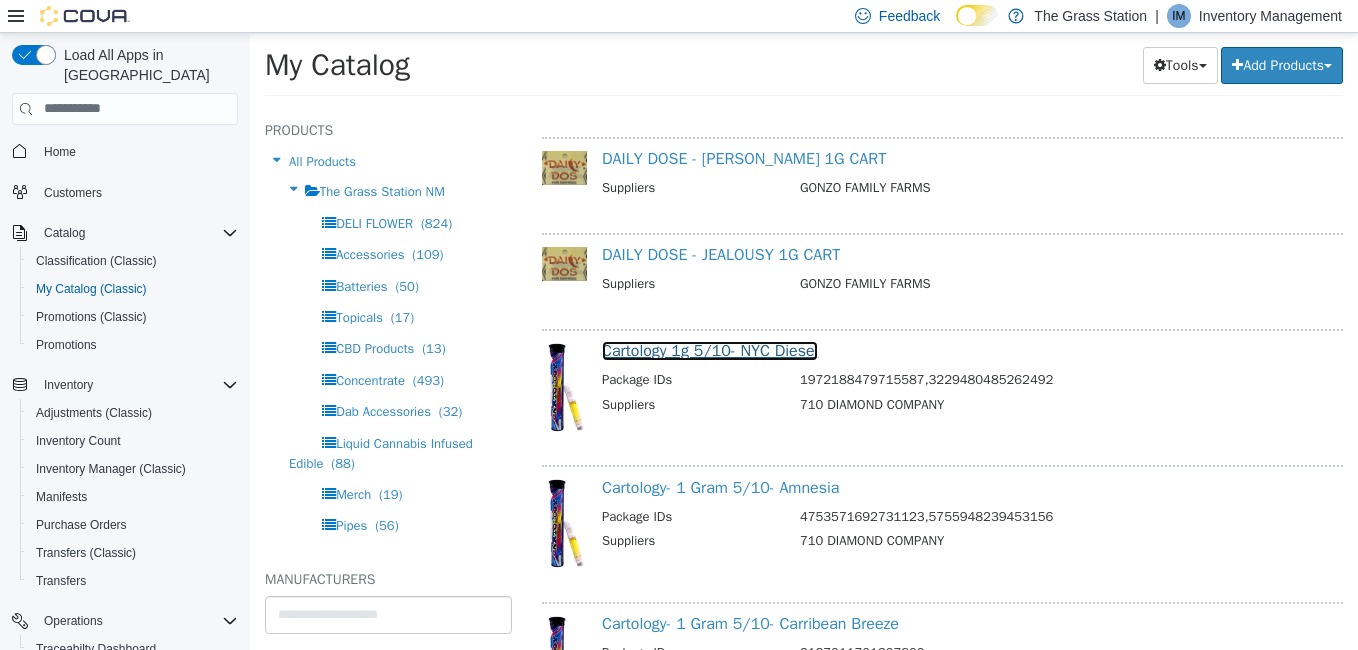 click on "Cartology 1g 5/10- NYC Diesel" at bounding box center [710, 350] 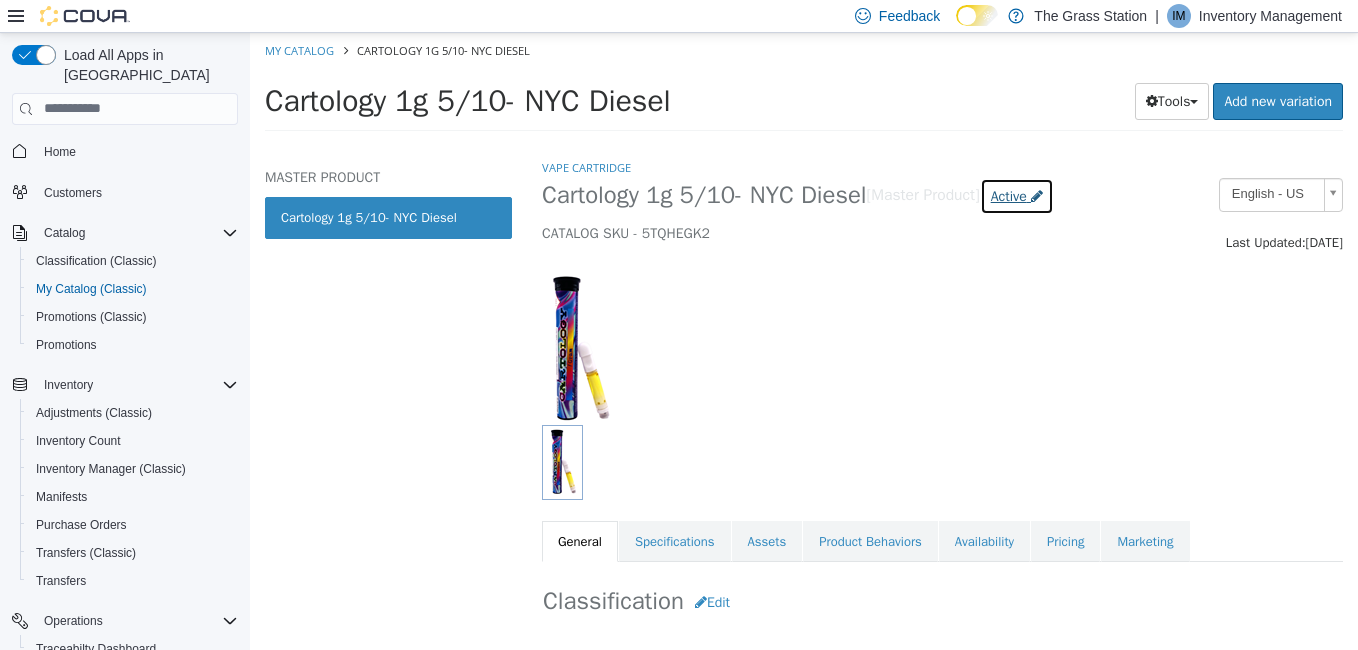 click on "Active" at bounding box center (1009, 195) 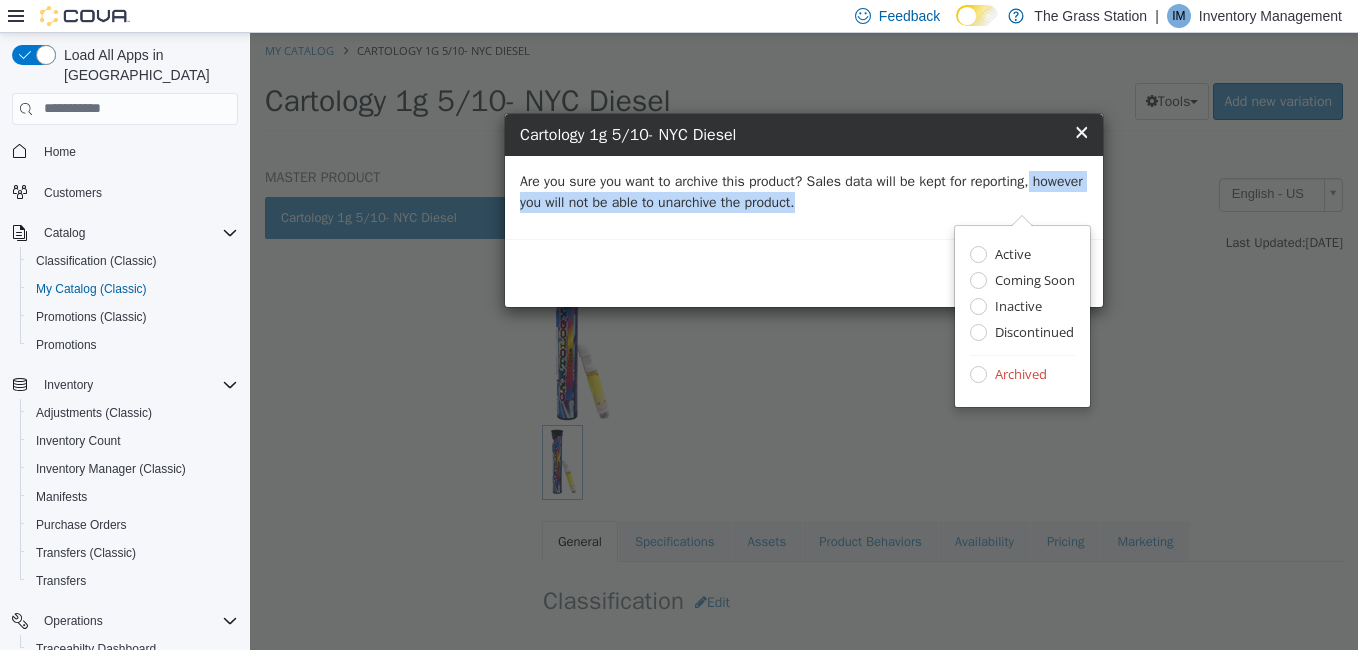 drag, startPoint x: 1008, startPoint y: 191, endPoint x: 1076, endPoint y: 179, distance: 69.050705 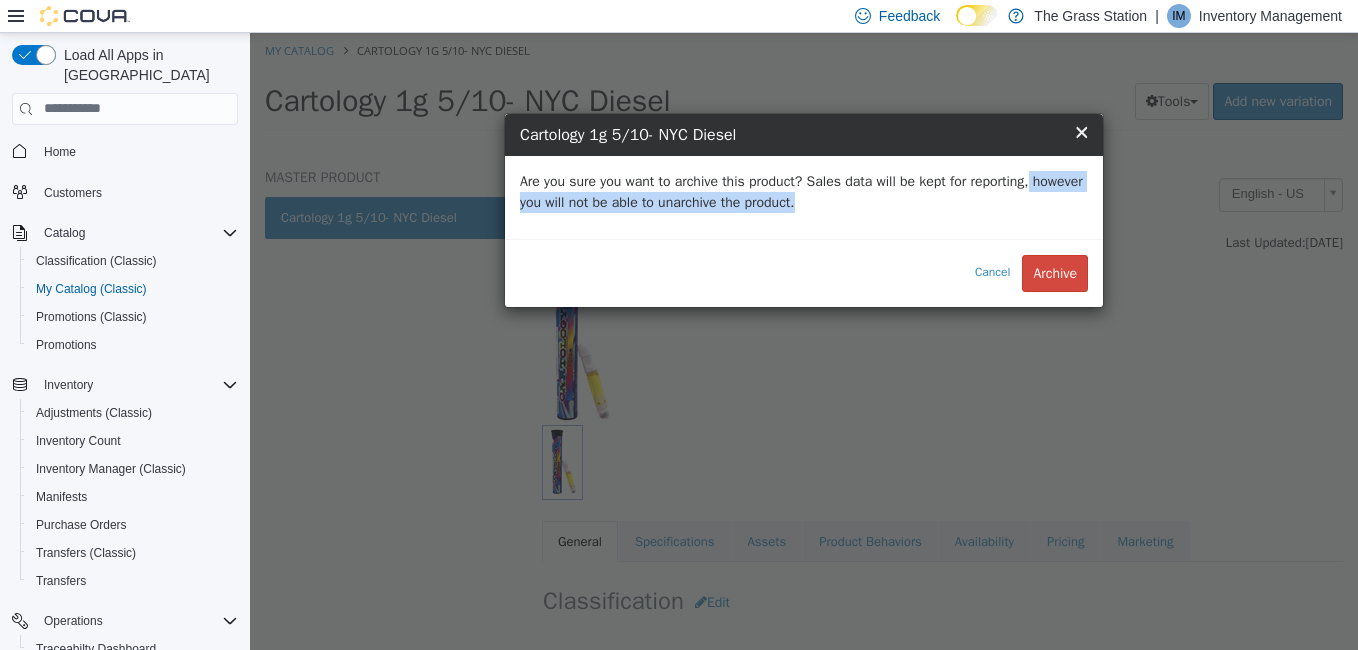 click on "Are you sure you want to archive this product? Sales data will be kept for reporting, however you will not be able to unarchive the product." at bounding box center (804, 191) 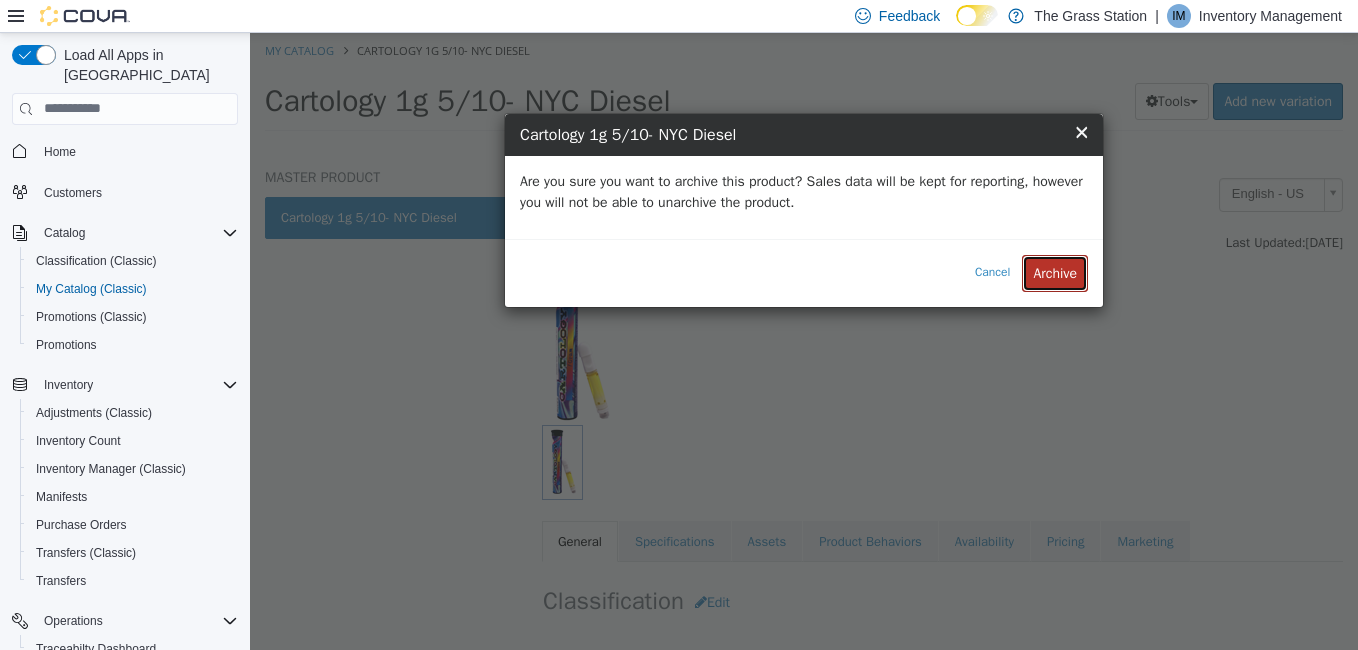 click on "Archive" at bounding box center (1055, 272) 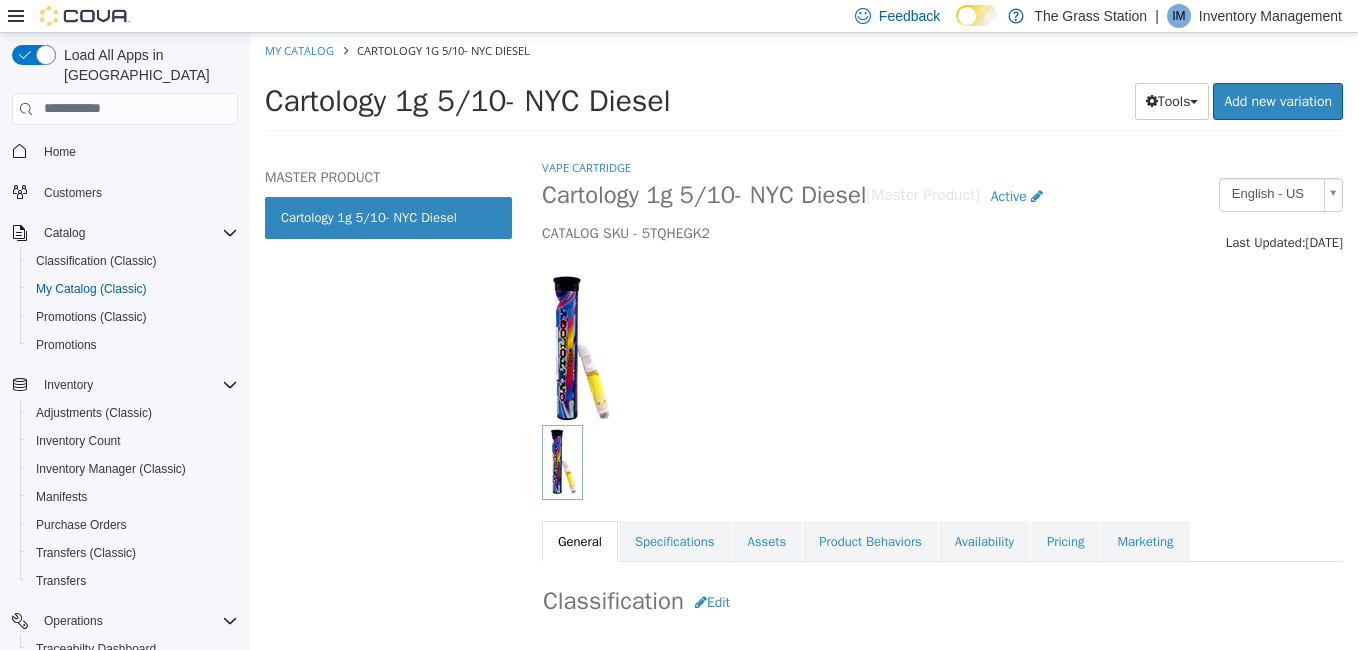 select on "**********" 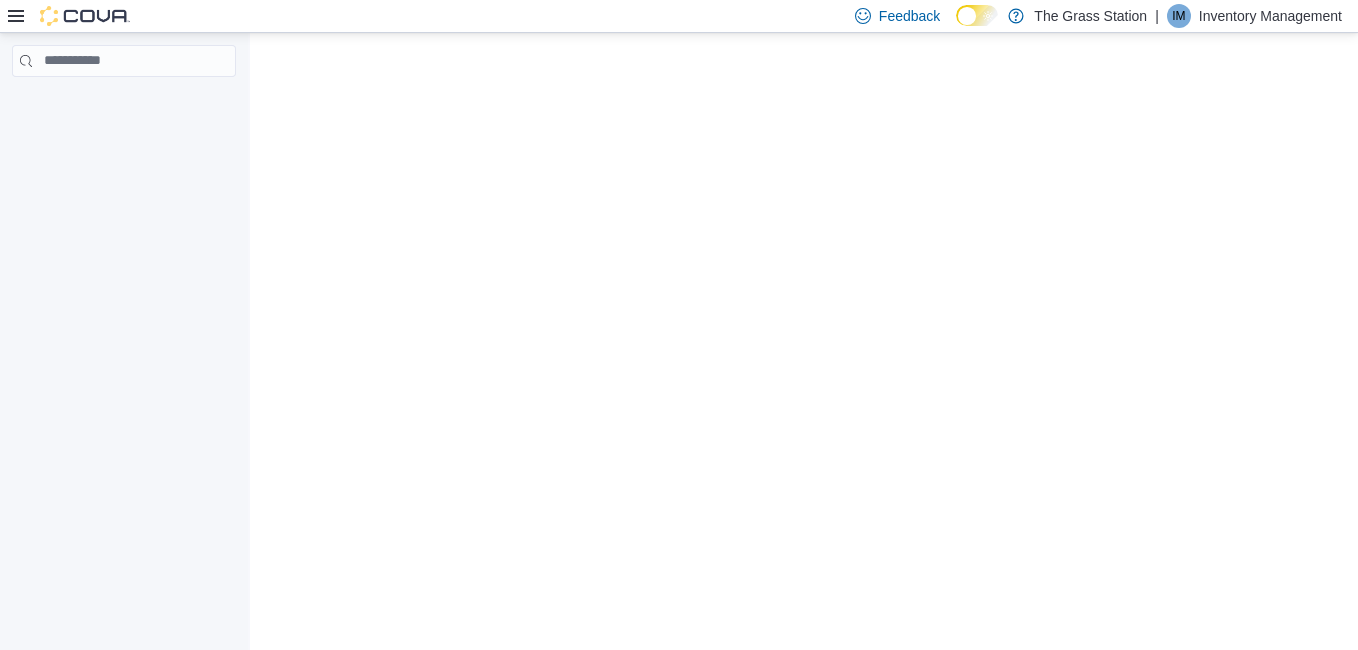 scroll, scrollTop: 0, scrollLeft: 0, axis: both 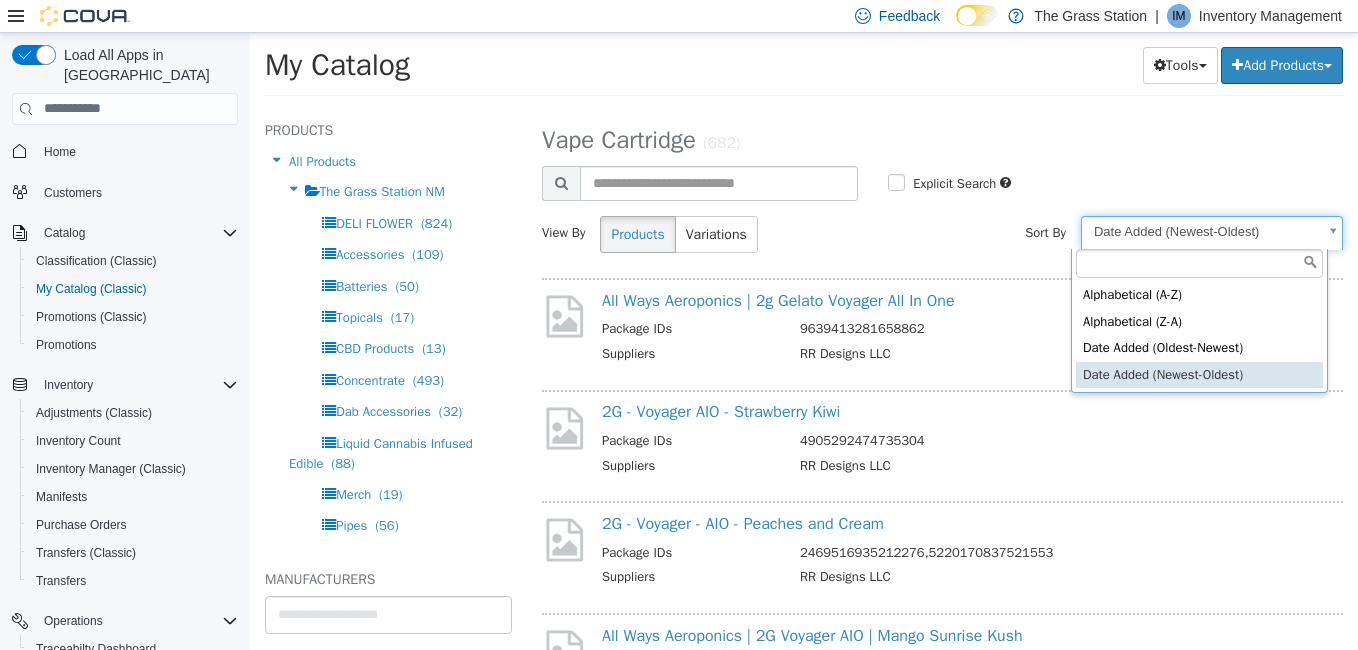 click on "**********" at bounding box center [804, 70] 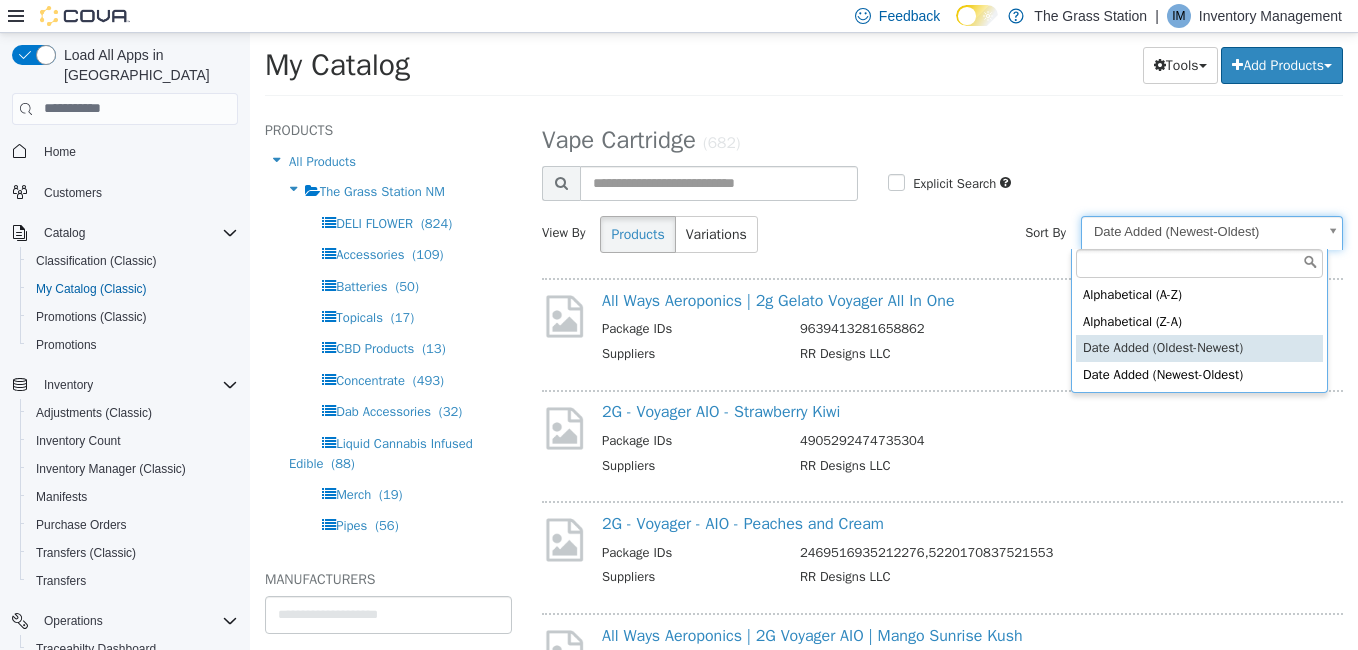 select on "**********" 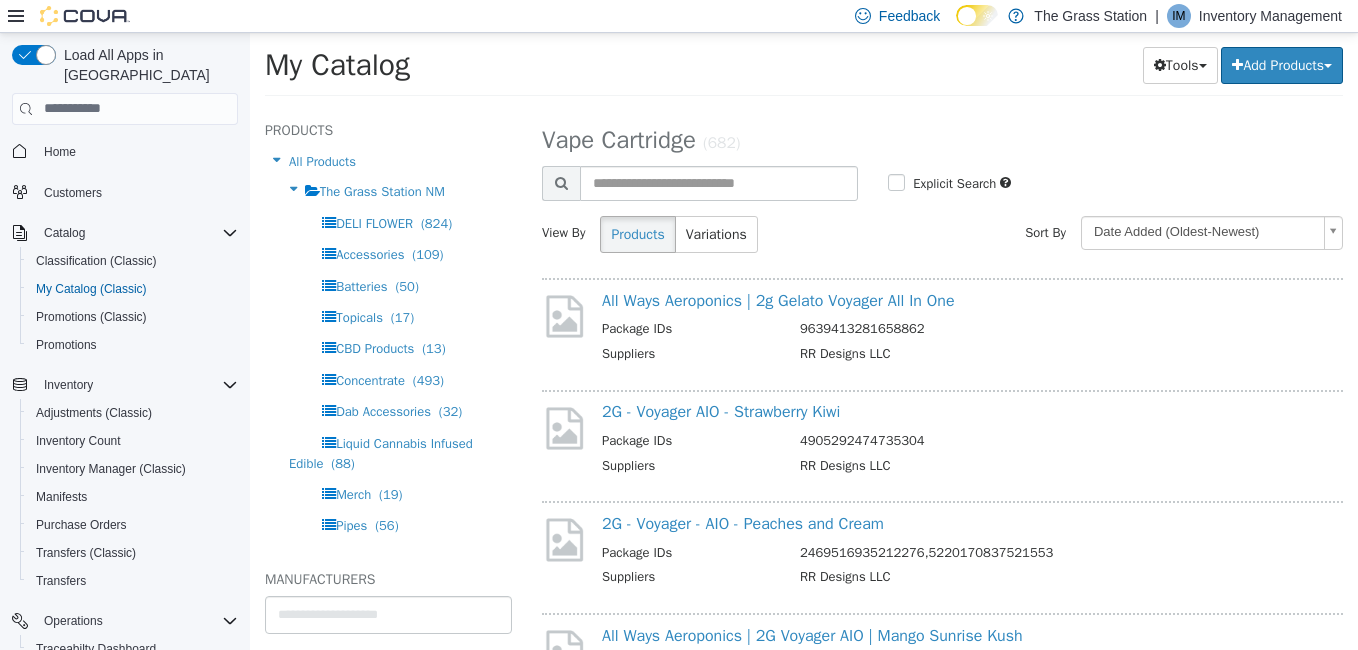 select on "**********" 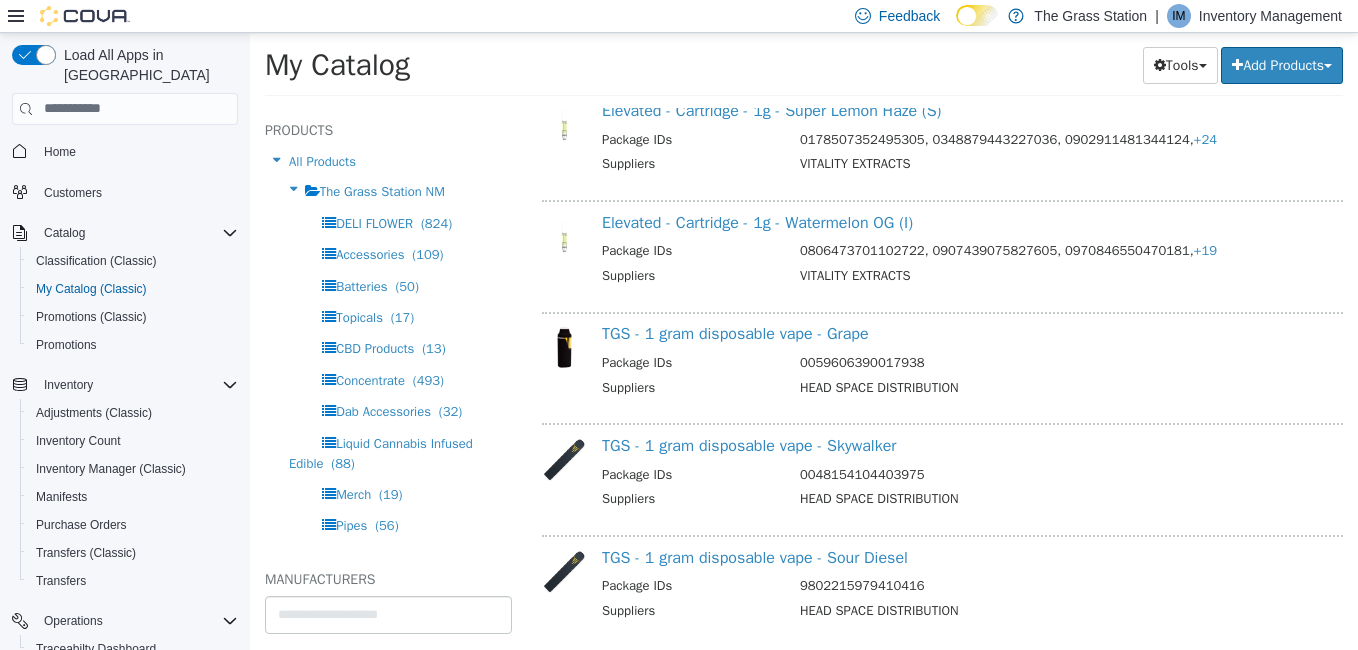 scroll, scrollTop: 1929, scrollLeft: 0, axis: vertical 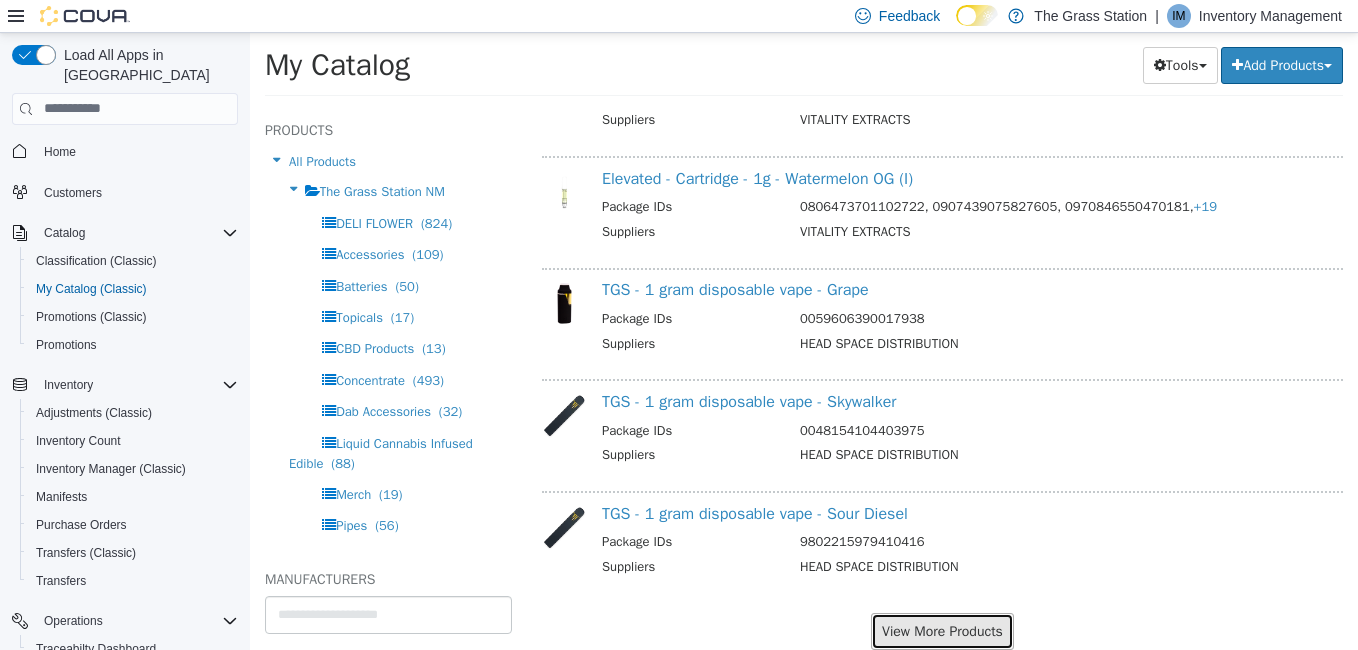 click on "View More Products" at bounding box center (942, 630) 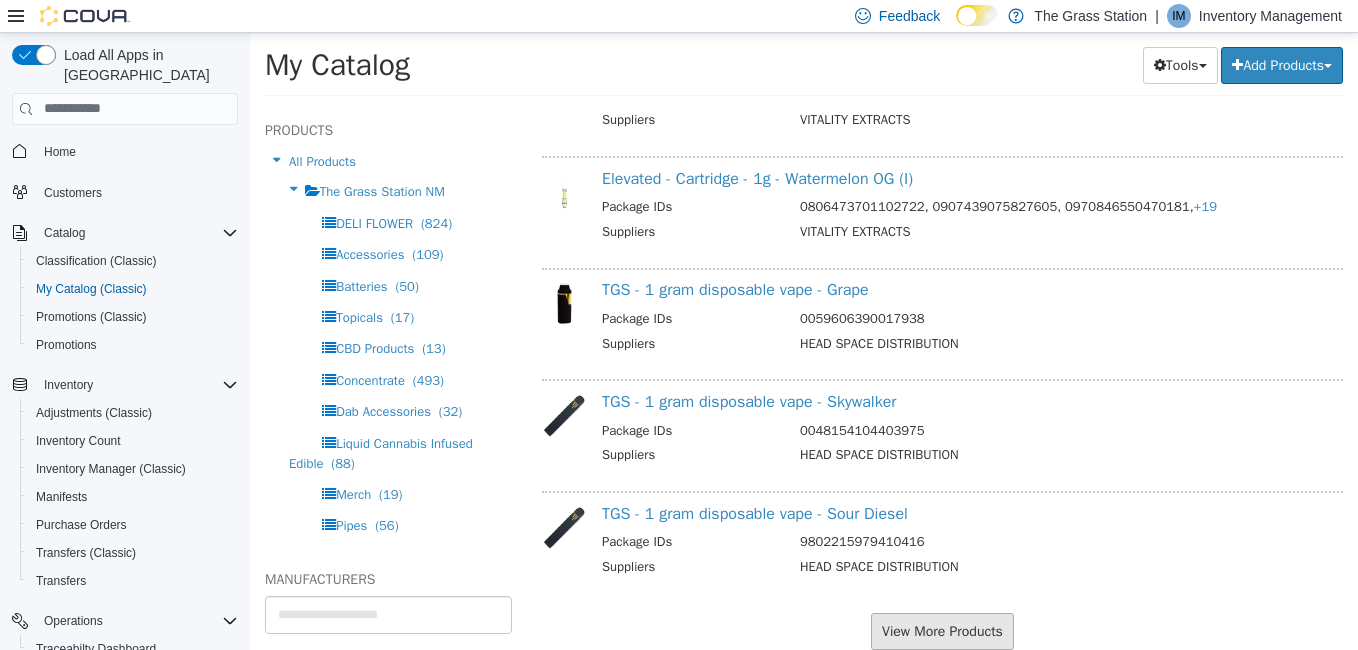 scroll, scrollTop: 1923, scrollLeft: 0, axis: vertical 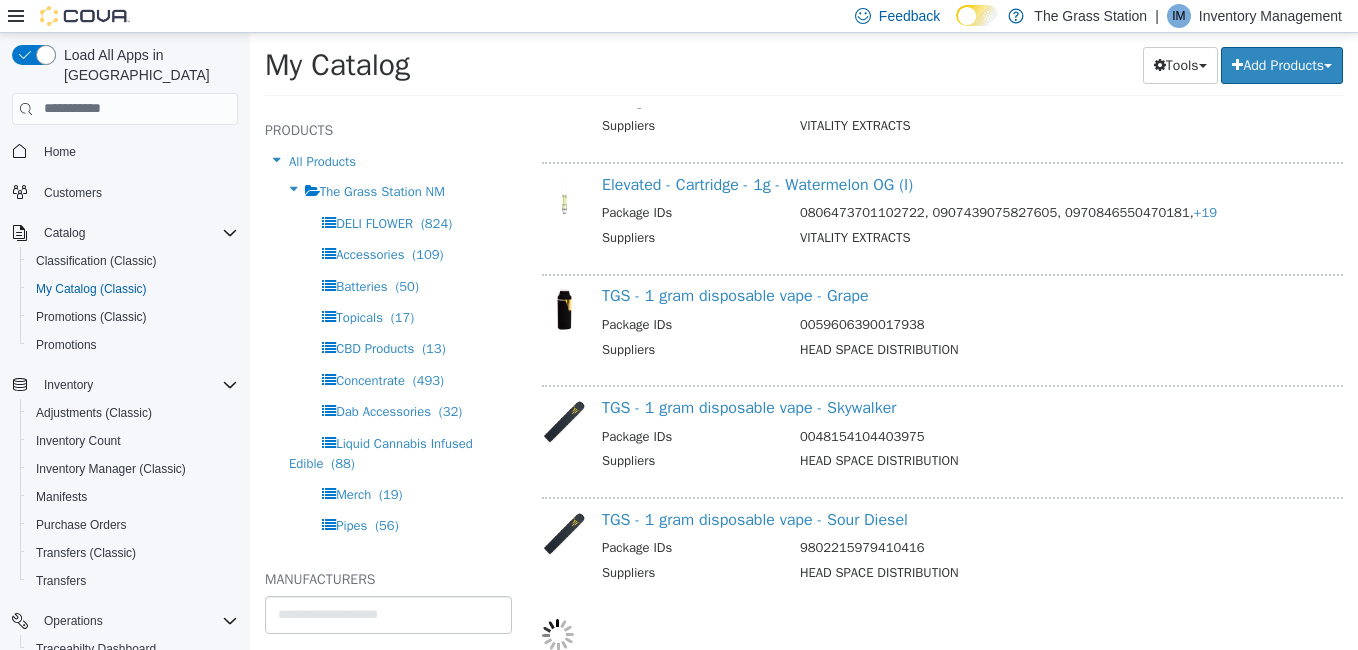 select on "**********" 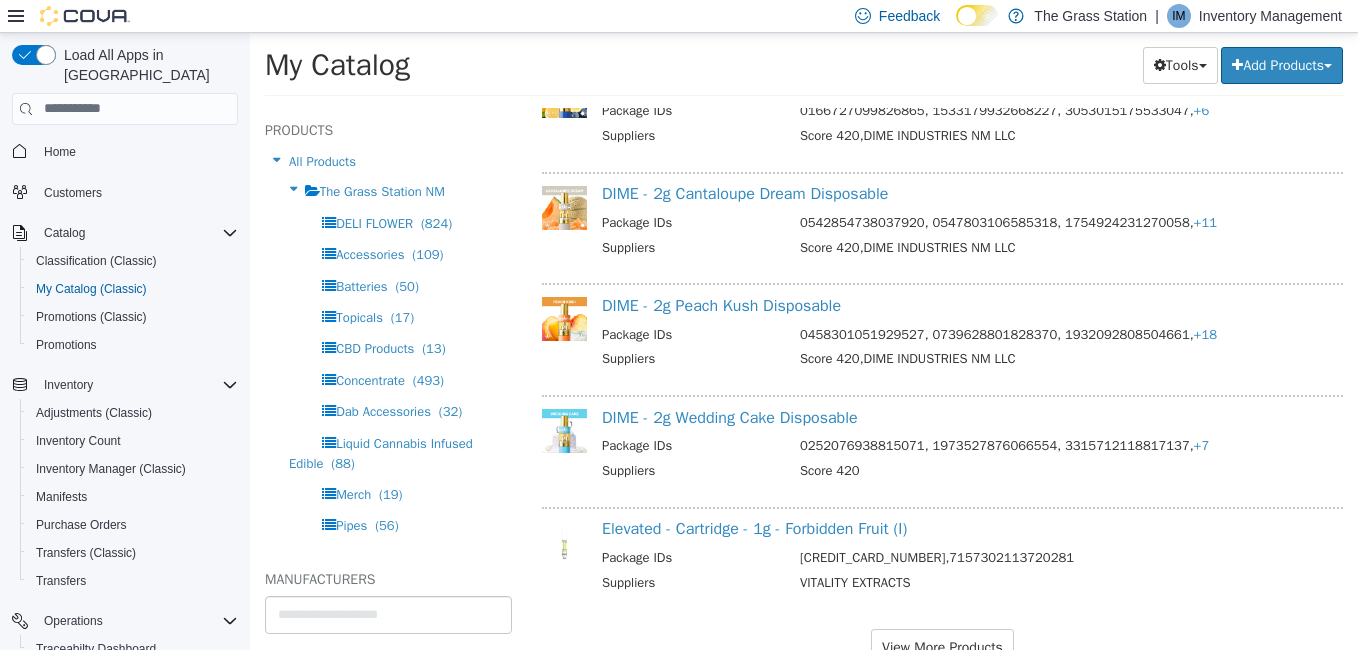 scroll, scrollTop: 4243, scrollLeft: 0, axis: vertical 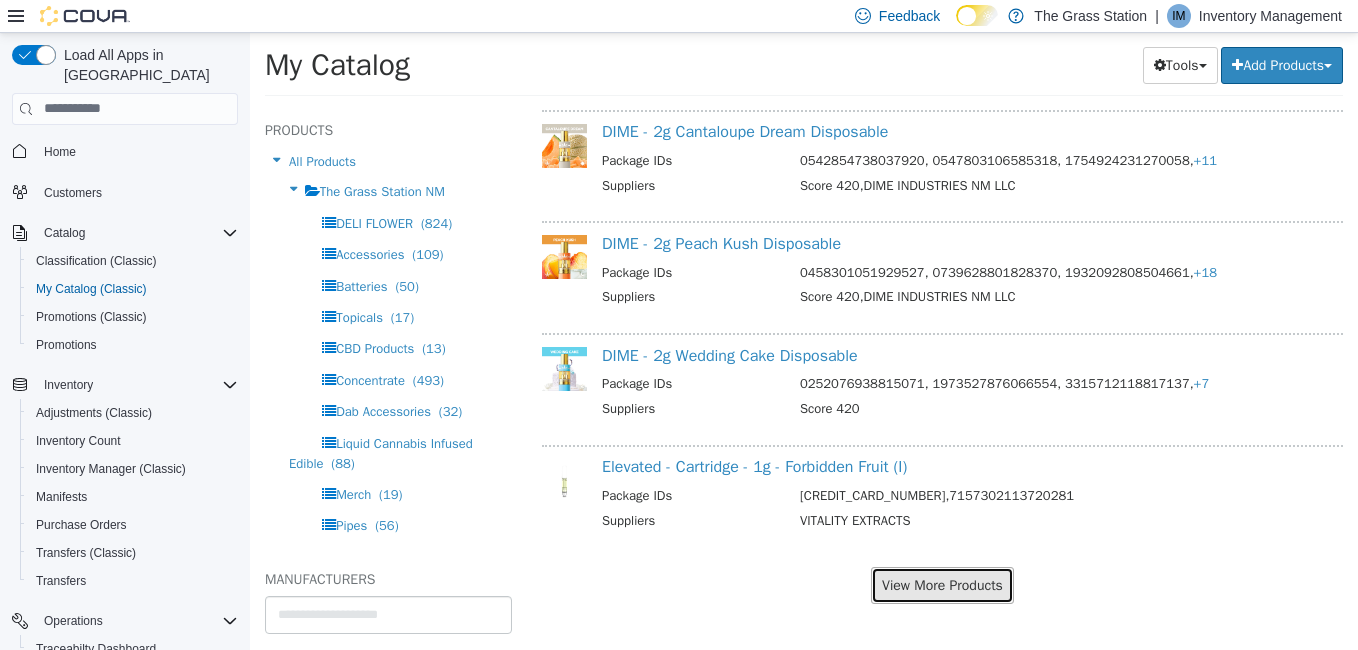 click on "View More Products" at bounding box center (942, 584) 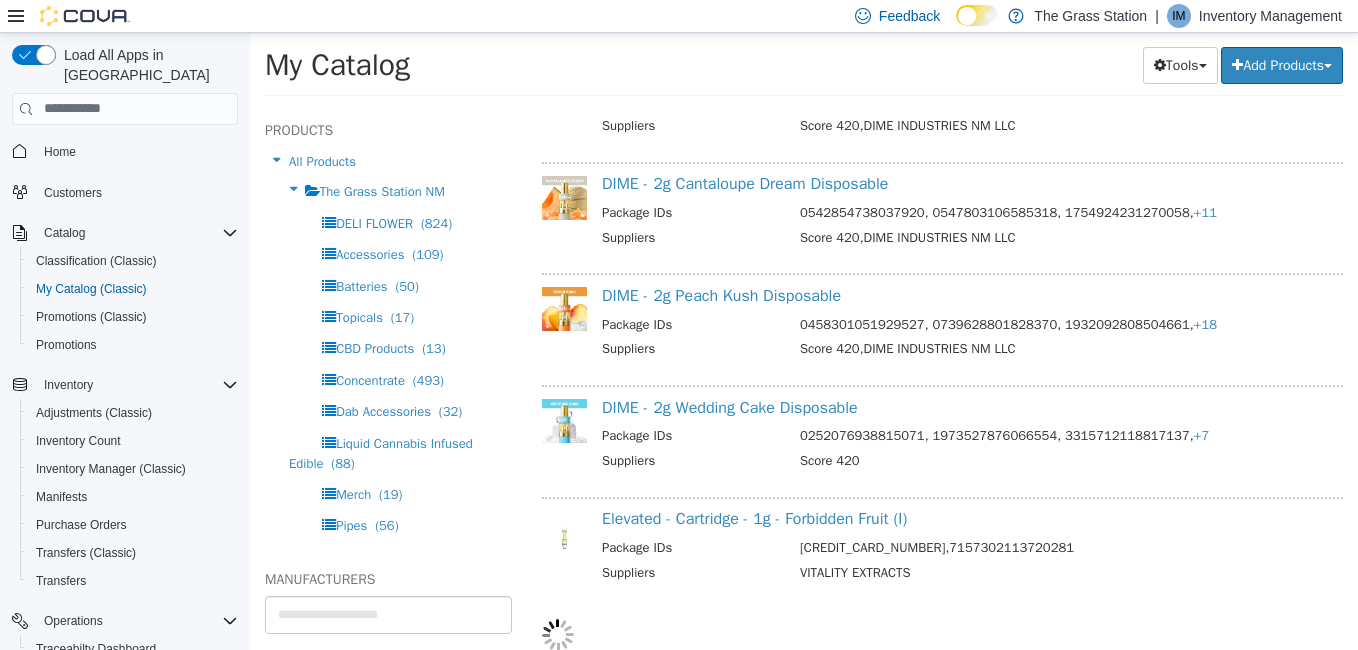 scroll, scrollTop: 4191, scrollLeft: 0, axis: vertical 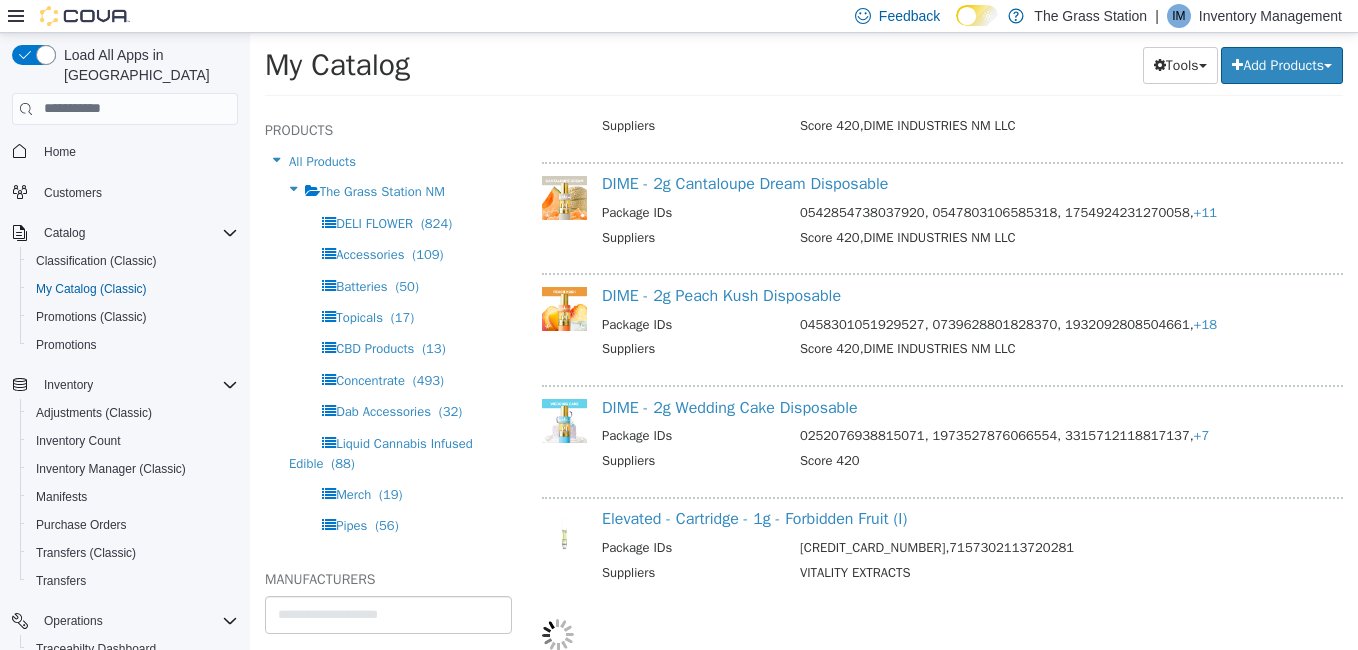 select on "**********" 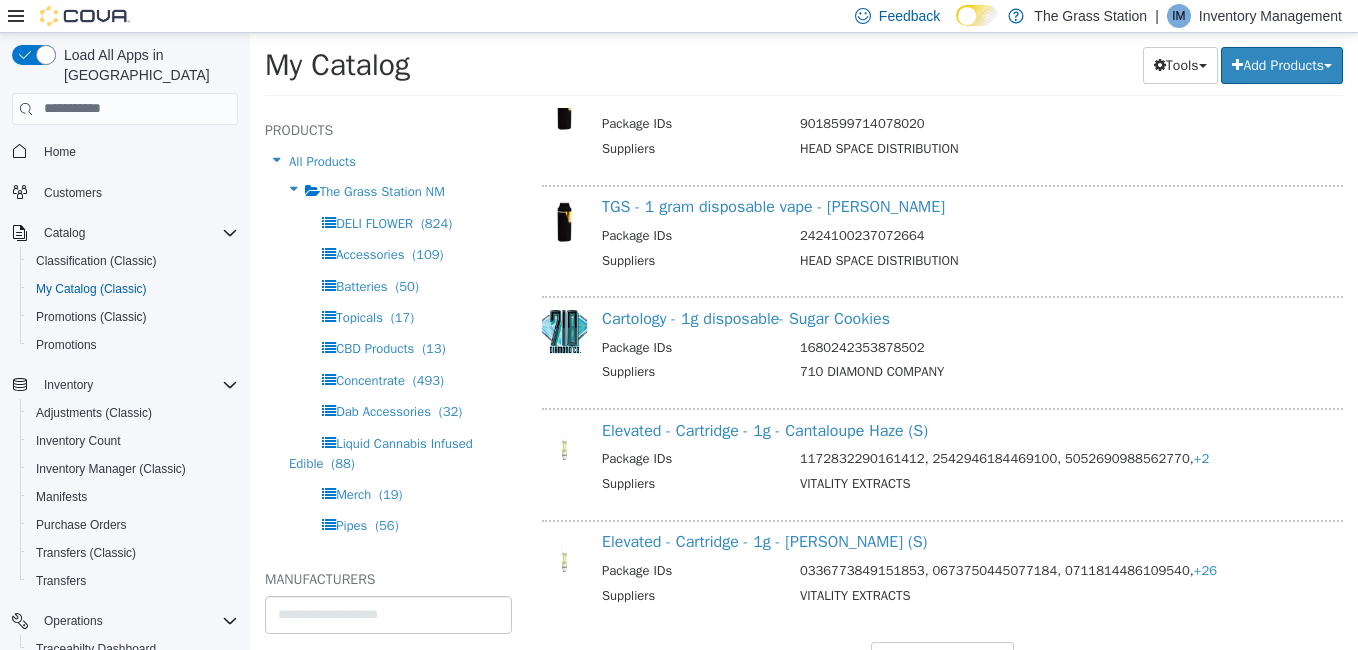scroll, scrollTop: 6477, scrollLeft: 0, axis: vertical 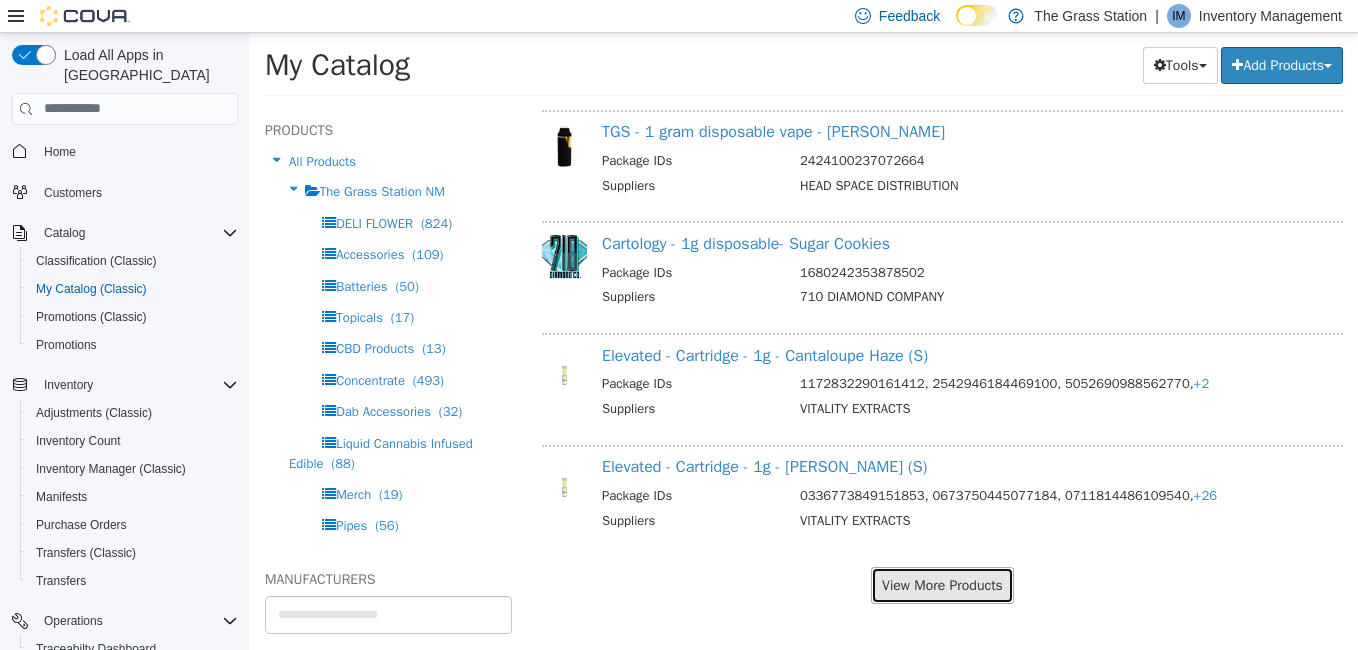 click on "View More Products" at bounding box center [942, 584] 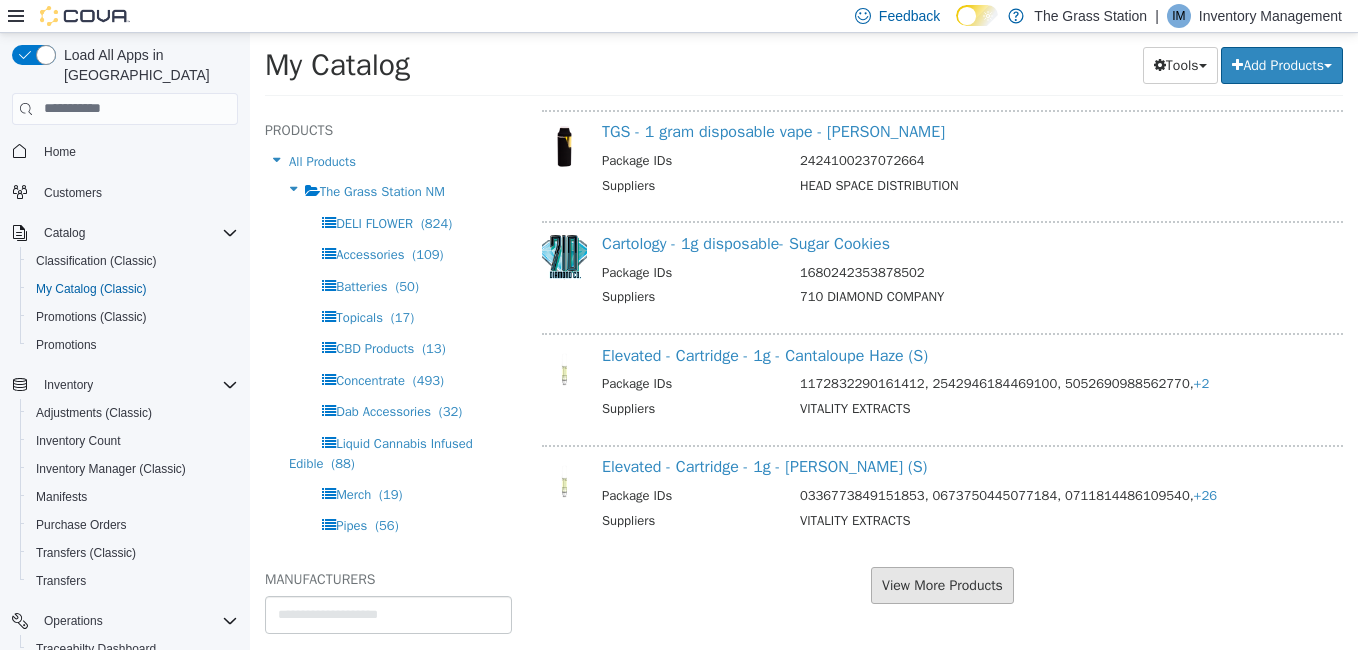 scroll, scrollTop: 6425, scrollLeft: 0, axis: vertical 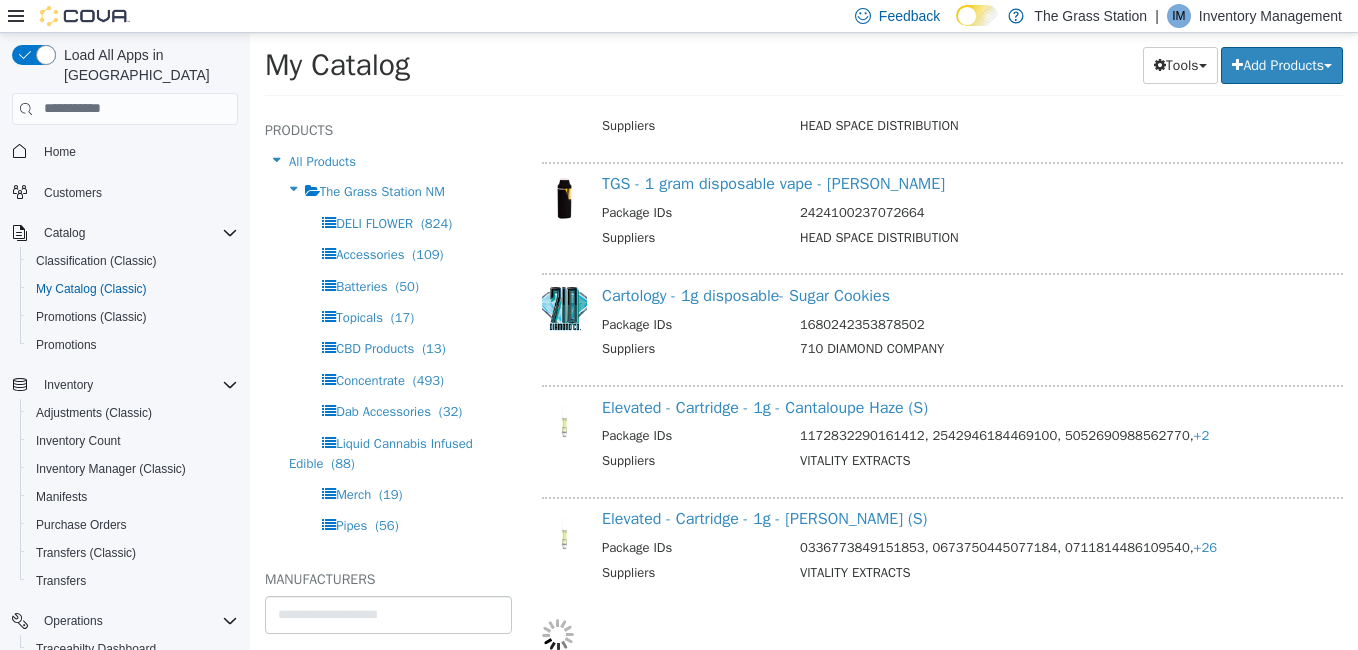 select on "**********" 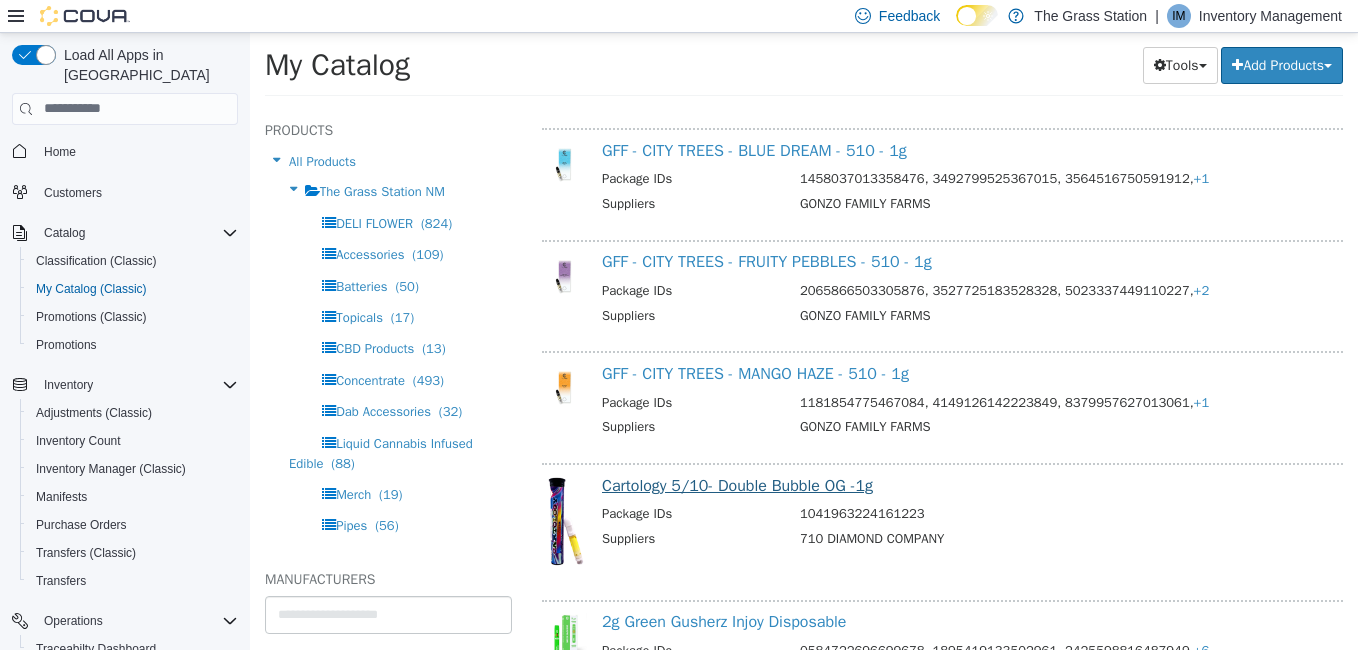 scroll, scrollTop: 8785, scrollLeft: 0, axis: vertical 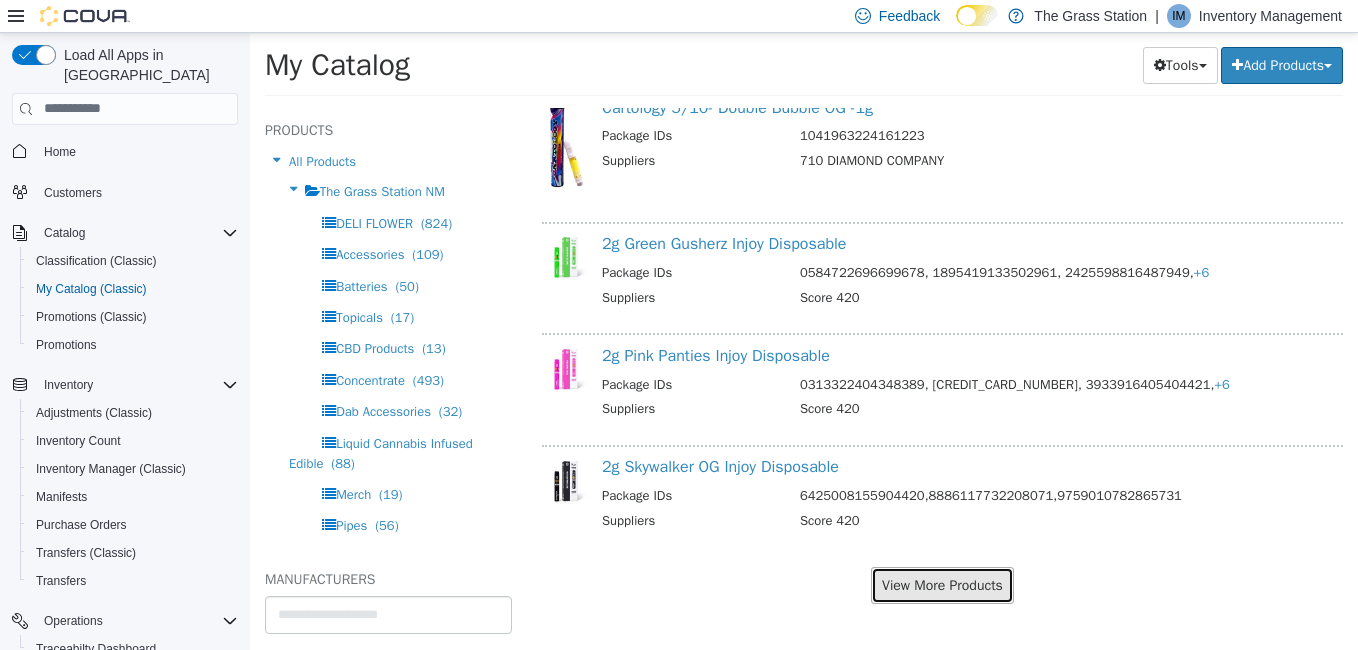 click on "View More Products" at bounding box center (942, 584) 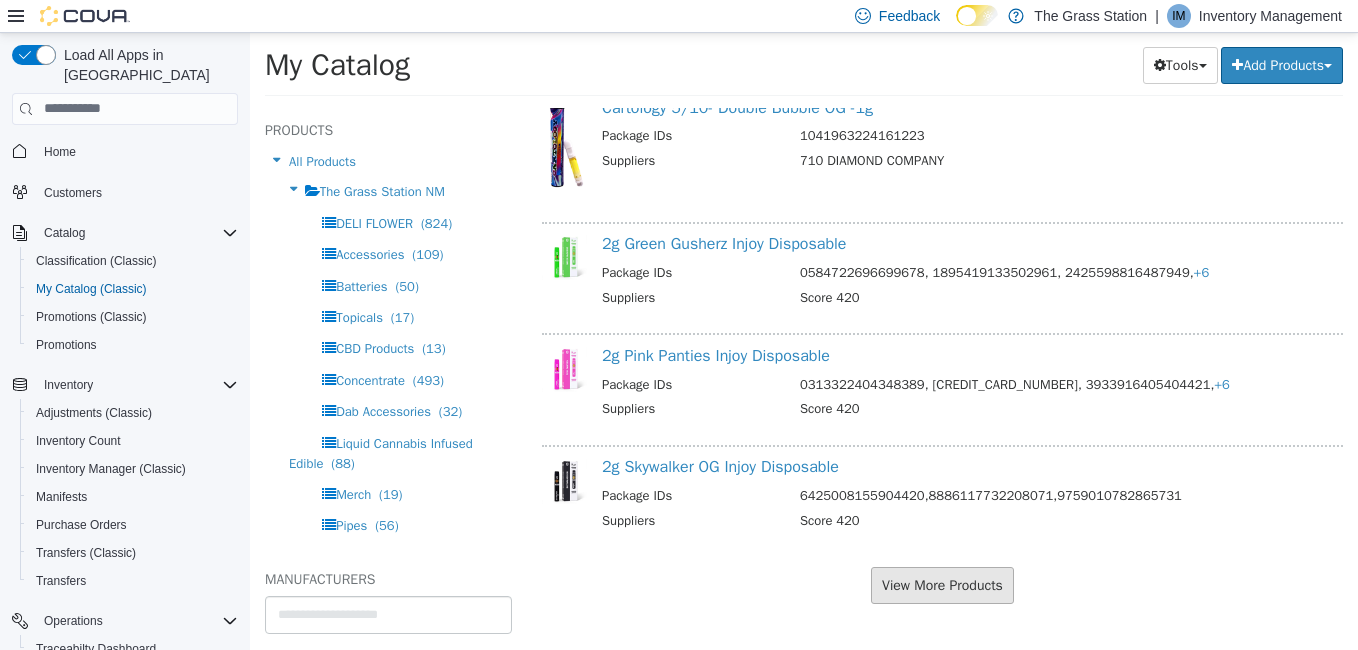 scroll, scrollTop: 8733, scrollLeft: 0, axis: vertical 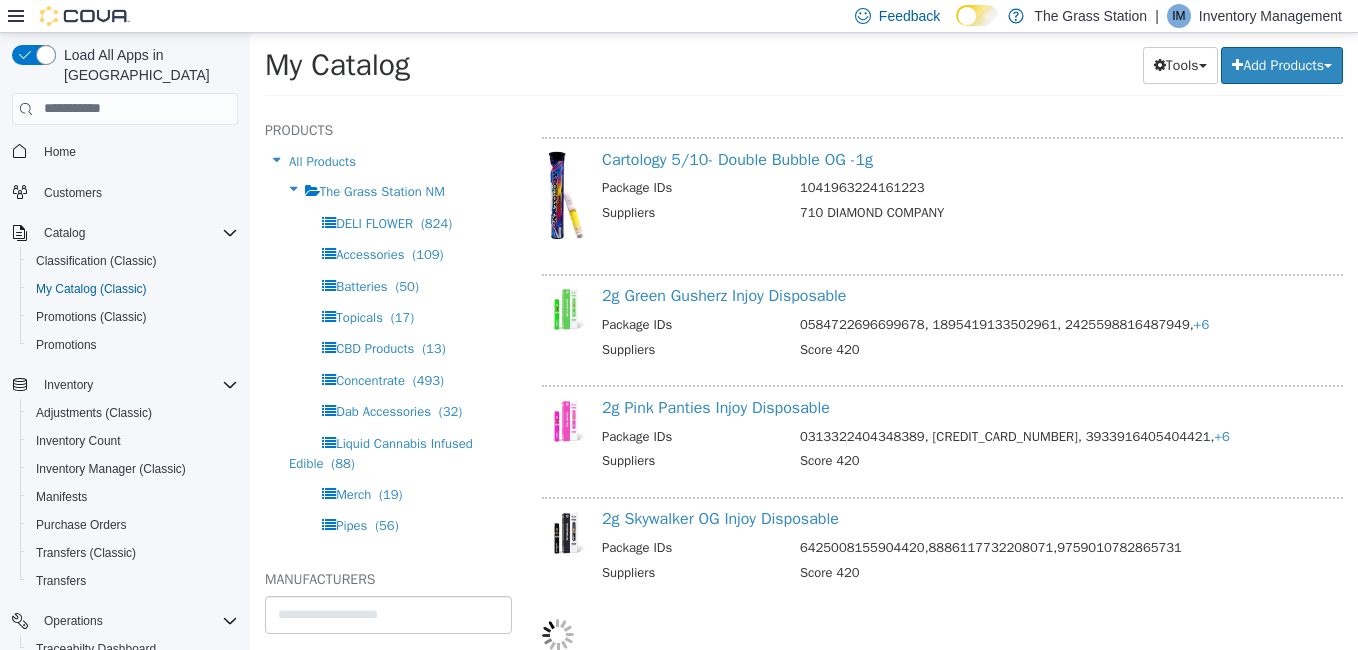 select on "**********" 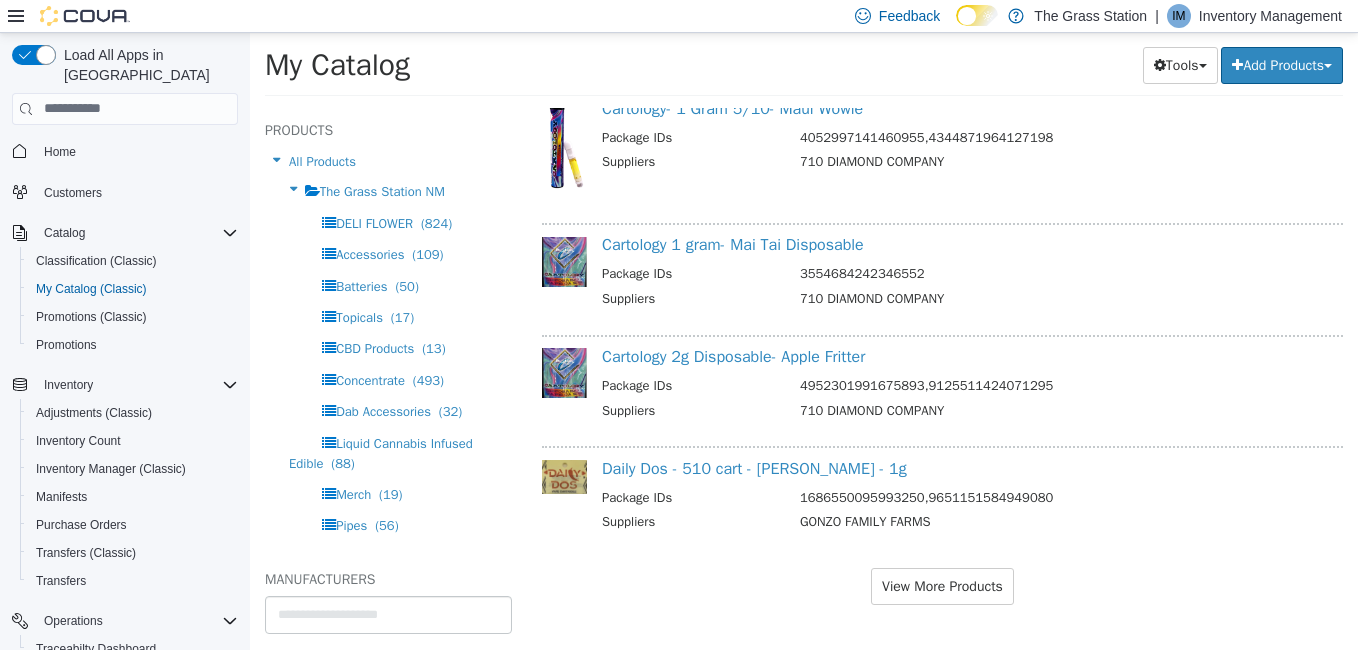 scroll, scrollTop: 11143, scrollLeft: 0, axis: vertical 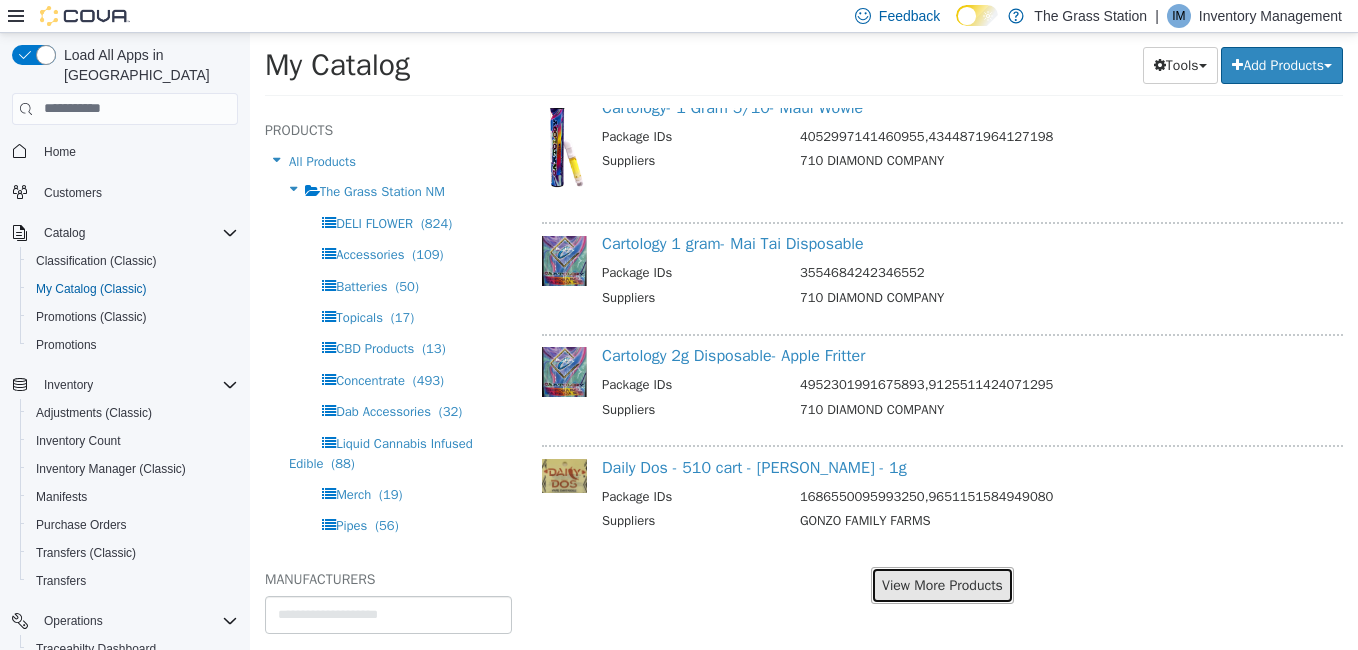 click on "View More Products" at bounding box center (942, 584) 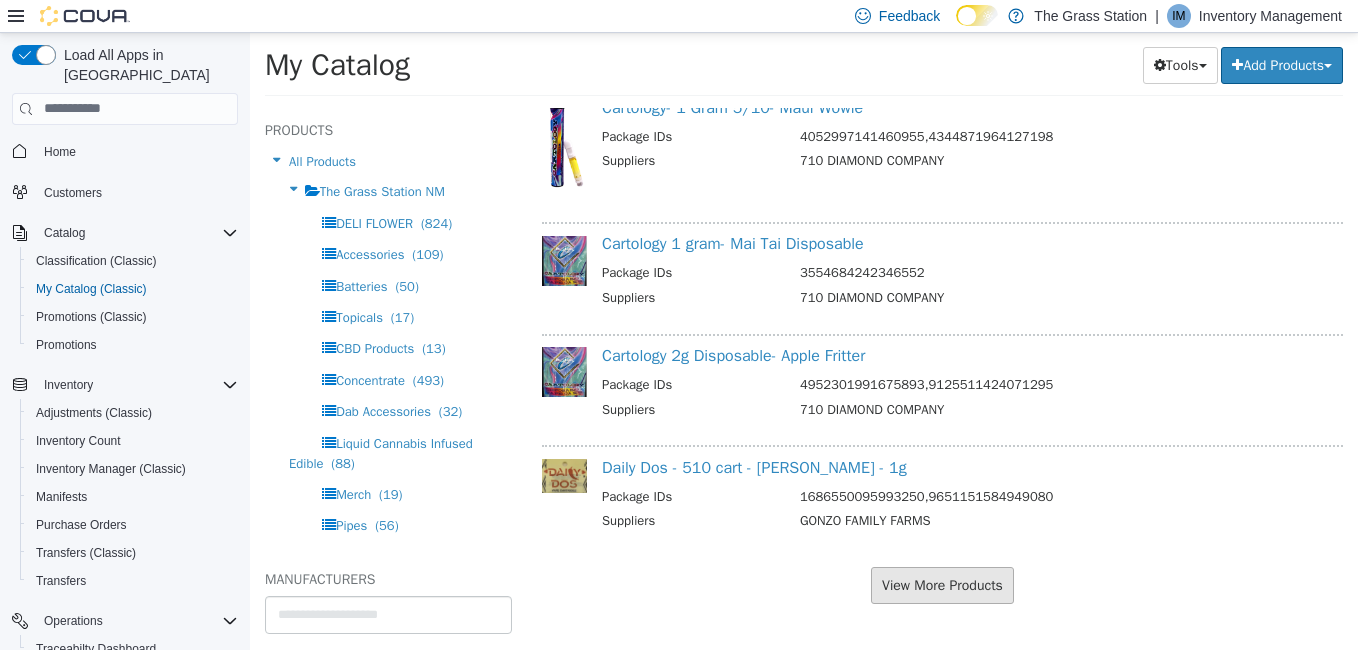 scroll, scrollTop: 11091, scrollLeft: 0, axis: vertical 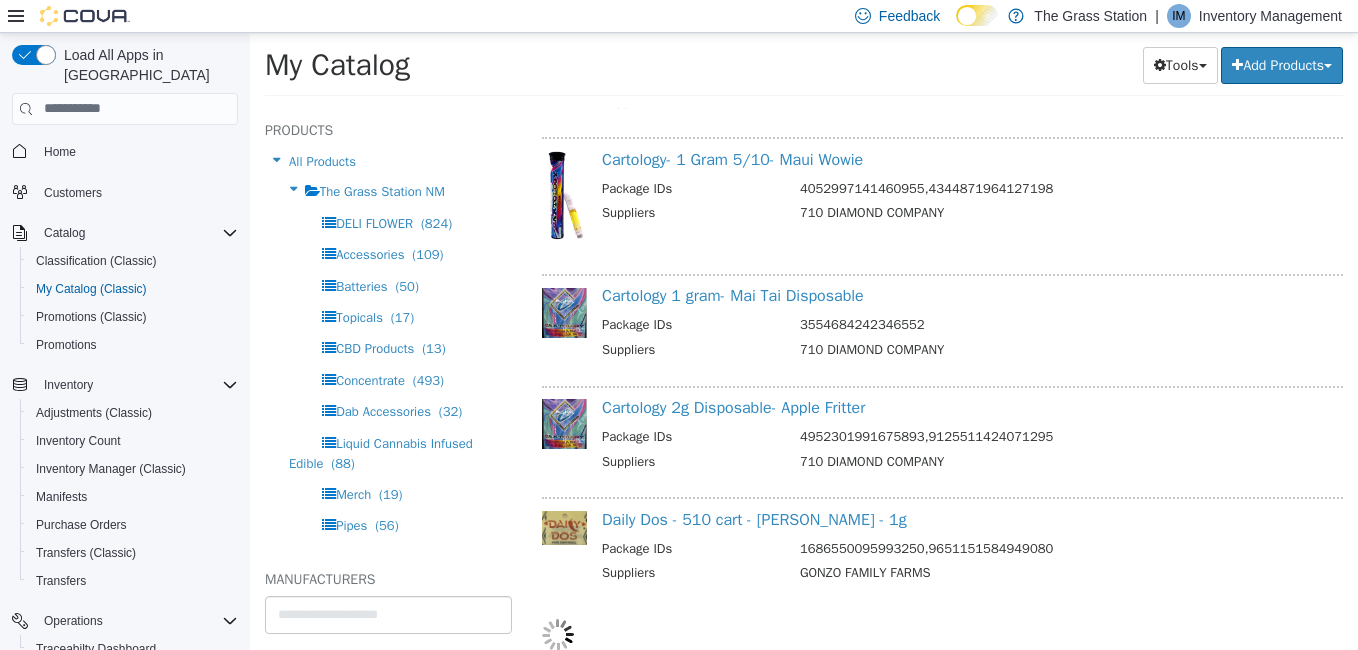 select on "**********" 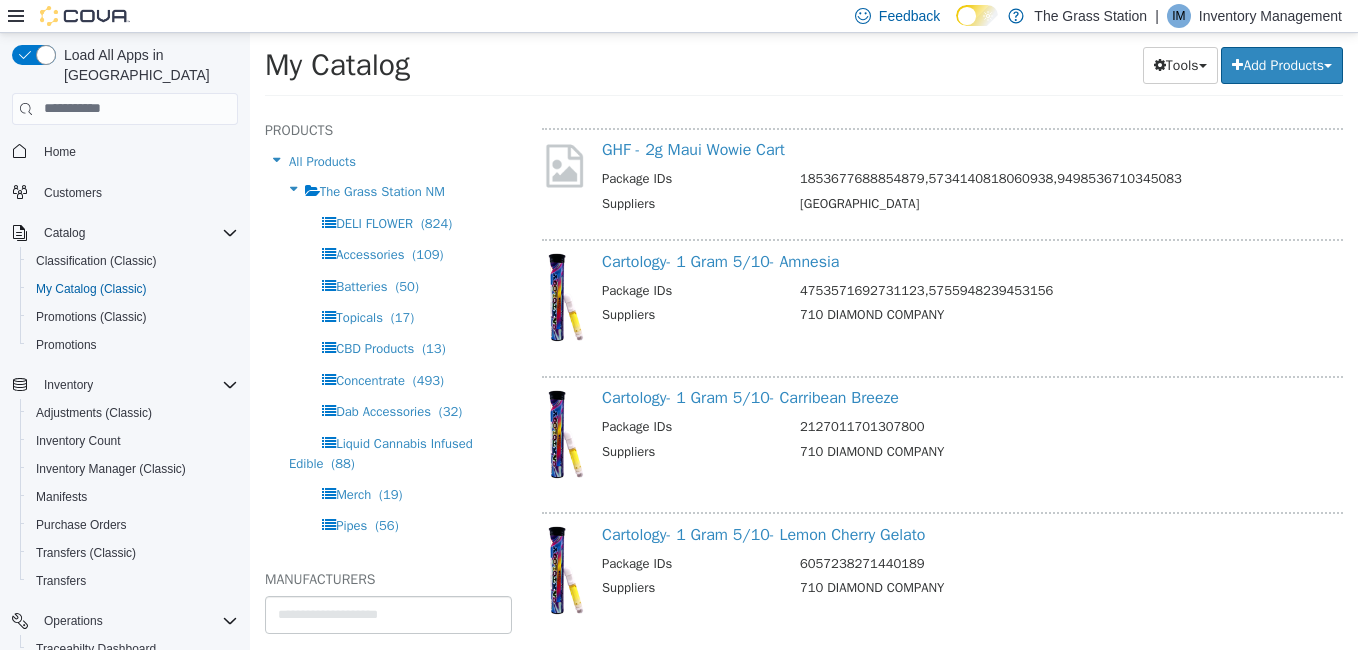 scroll, scrollTop: 13501, scrollLeft: 0, axis: vertical 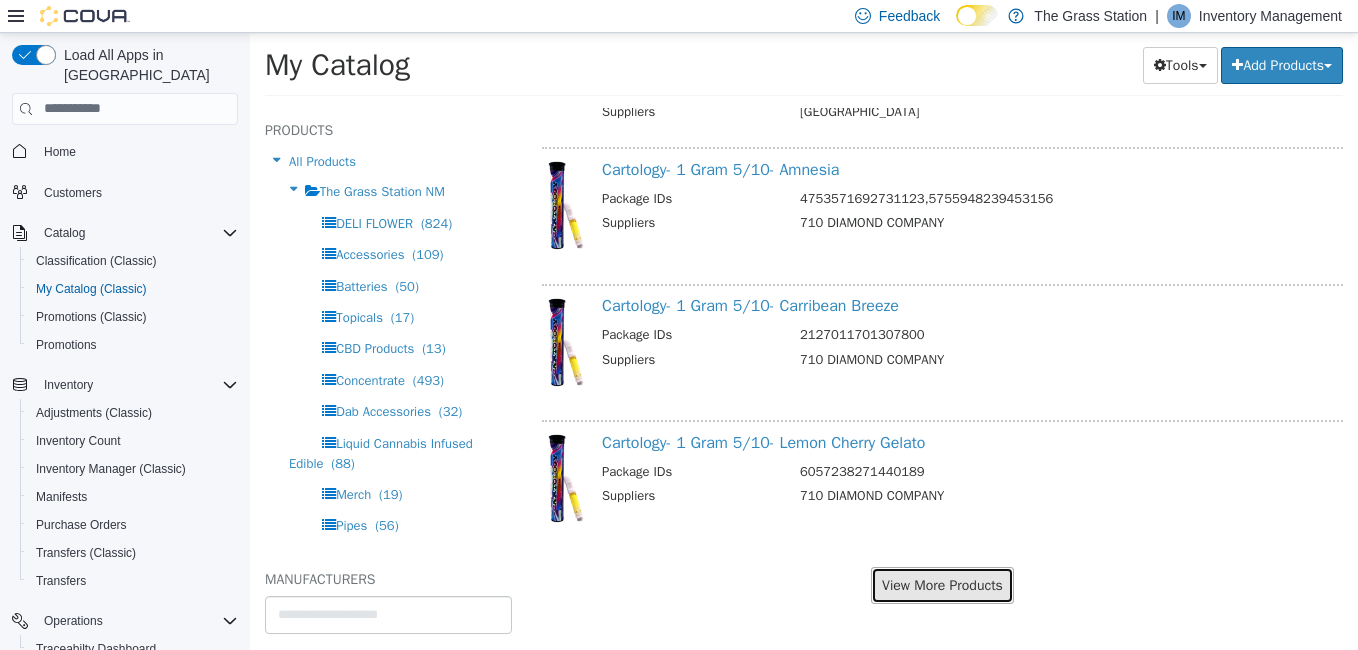 click on "View More Products" at bounding box center [942, 584] 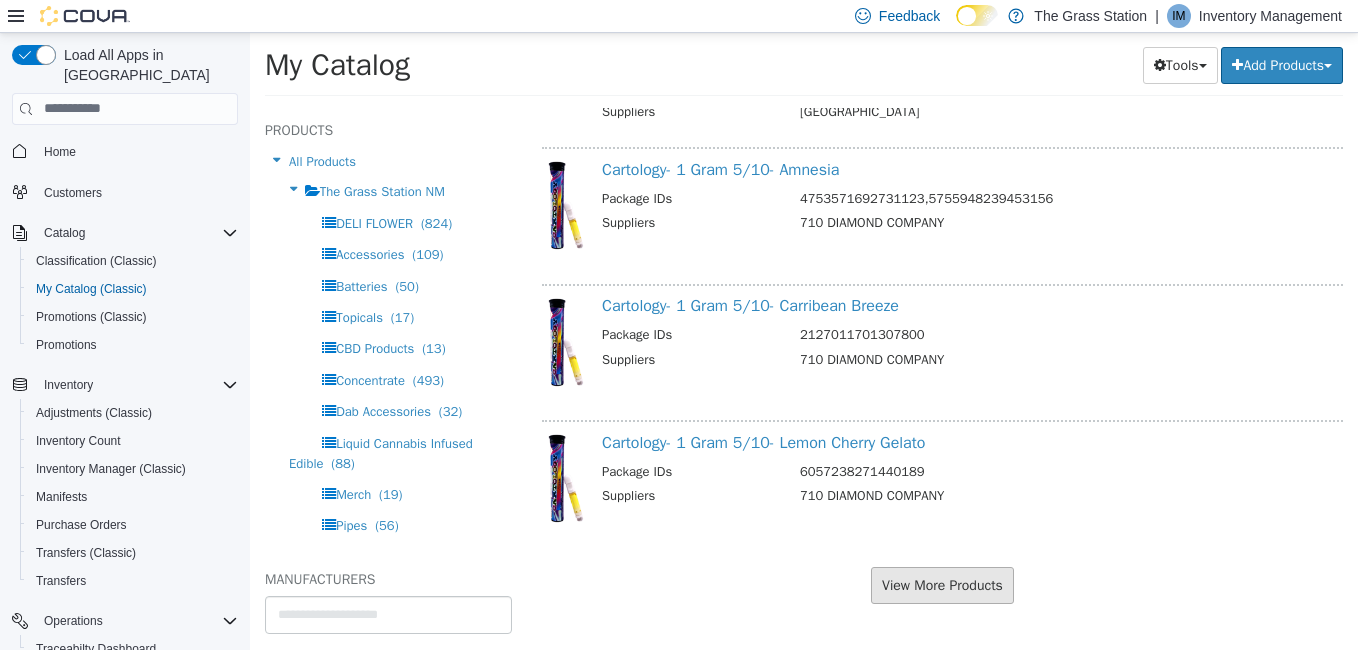 scroll, scrollTop: 13449, scrollLeft: 0, axis: vertical 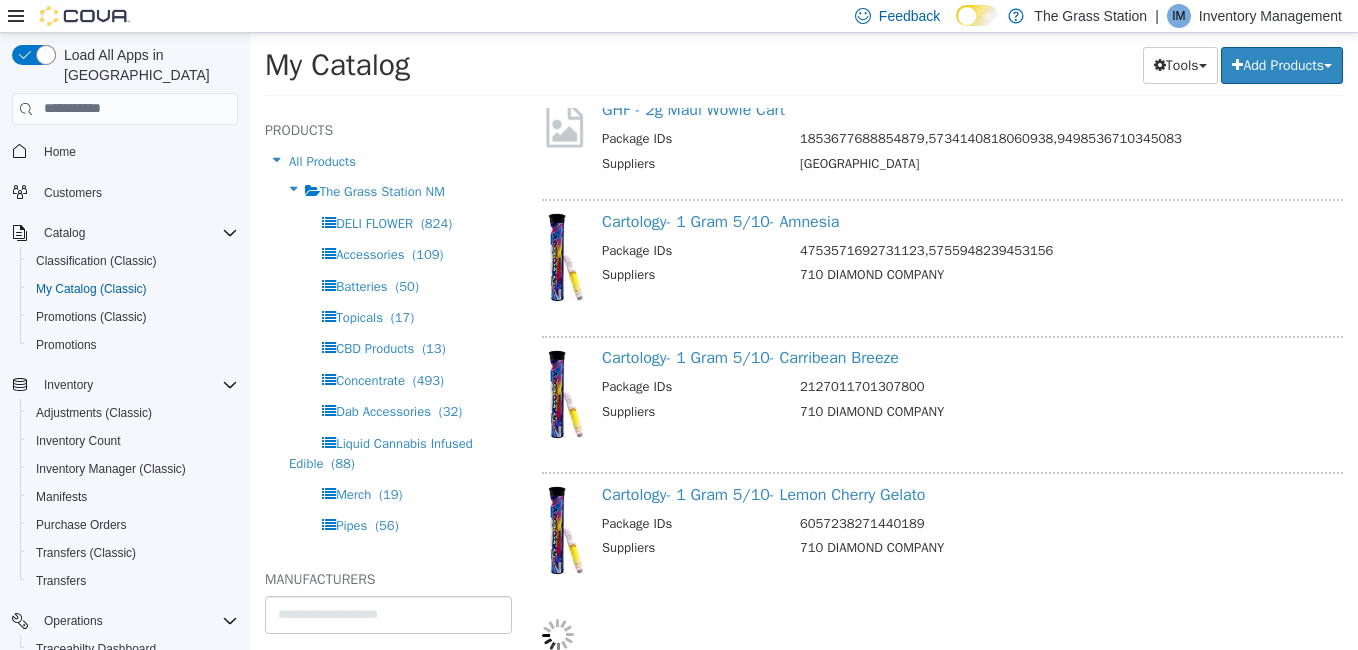 select on "**********" 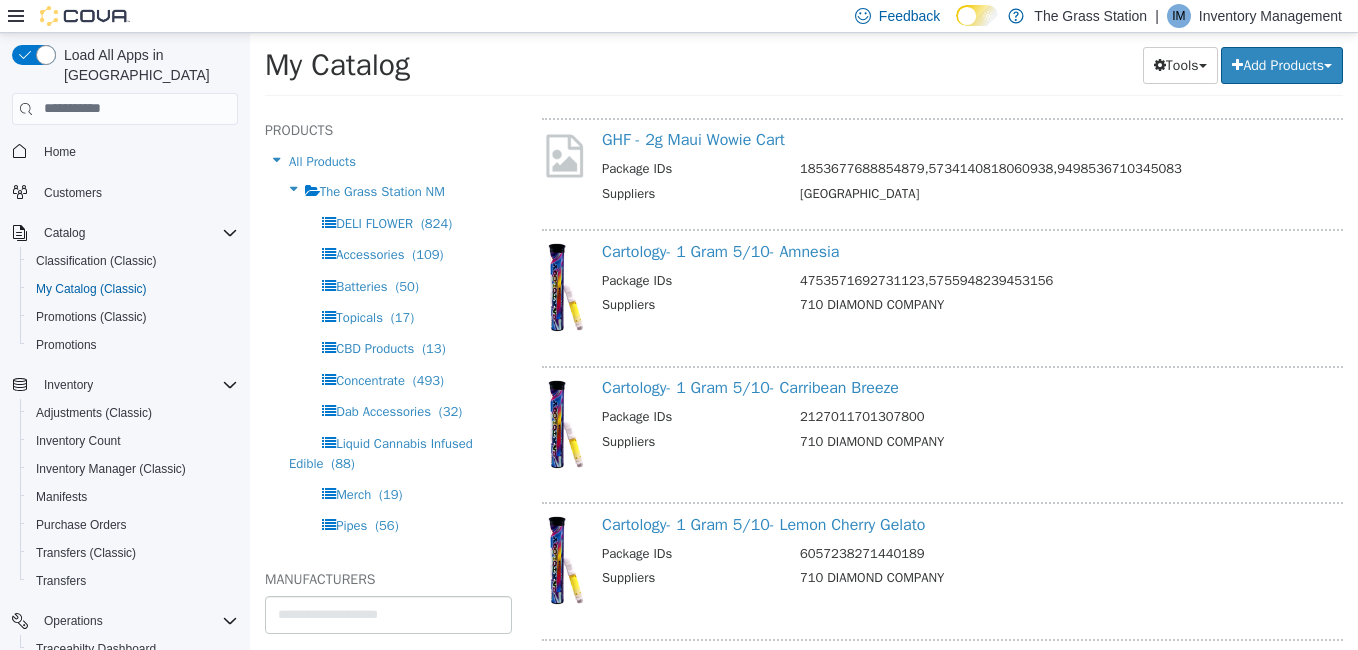 scroll, scrollTop: 13421, scrollLeft: 0, axis: vertical 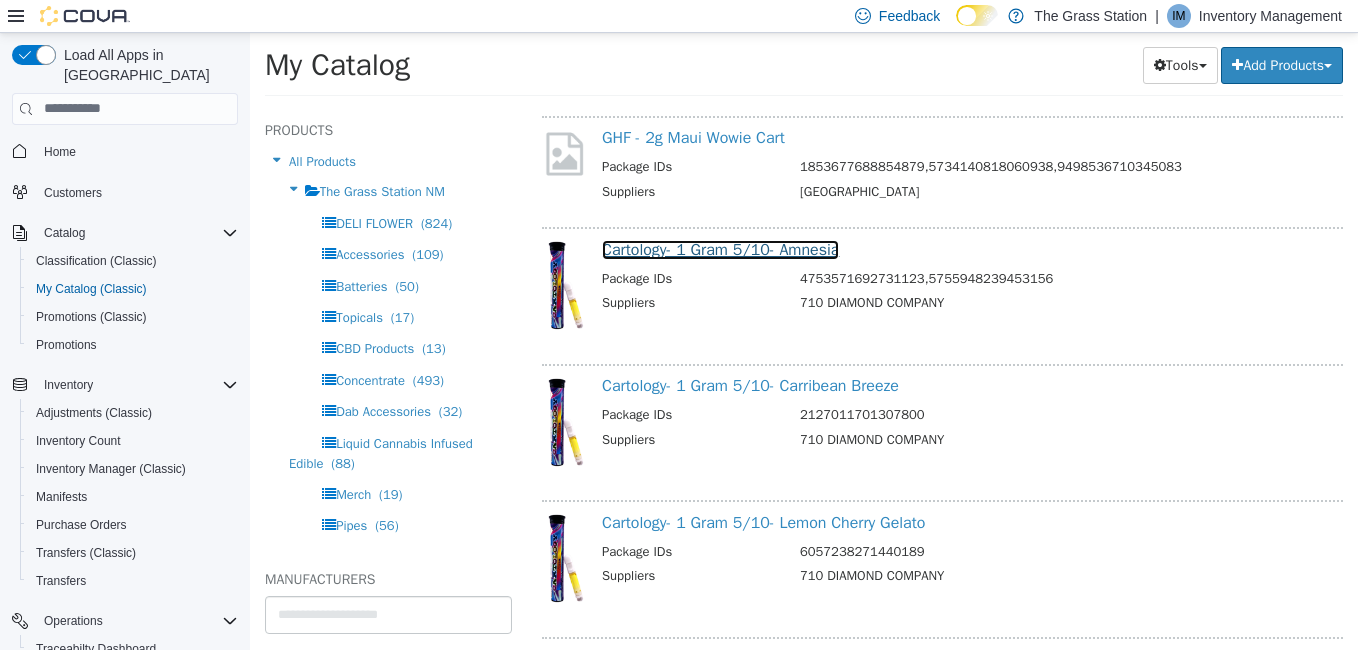 click on "Cartology- 1 Gram 5/10- Amnesia" at bounding box center (720, 249) 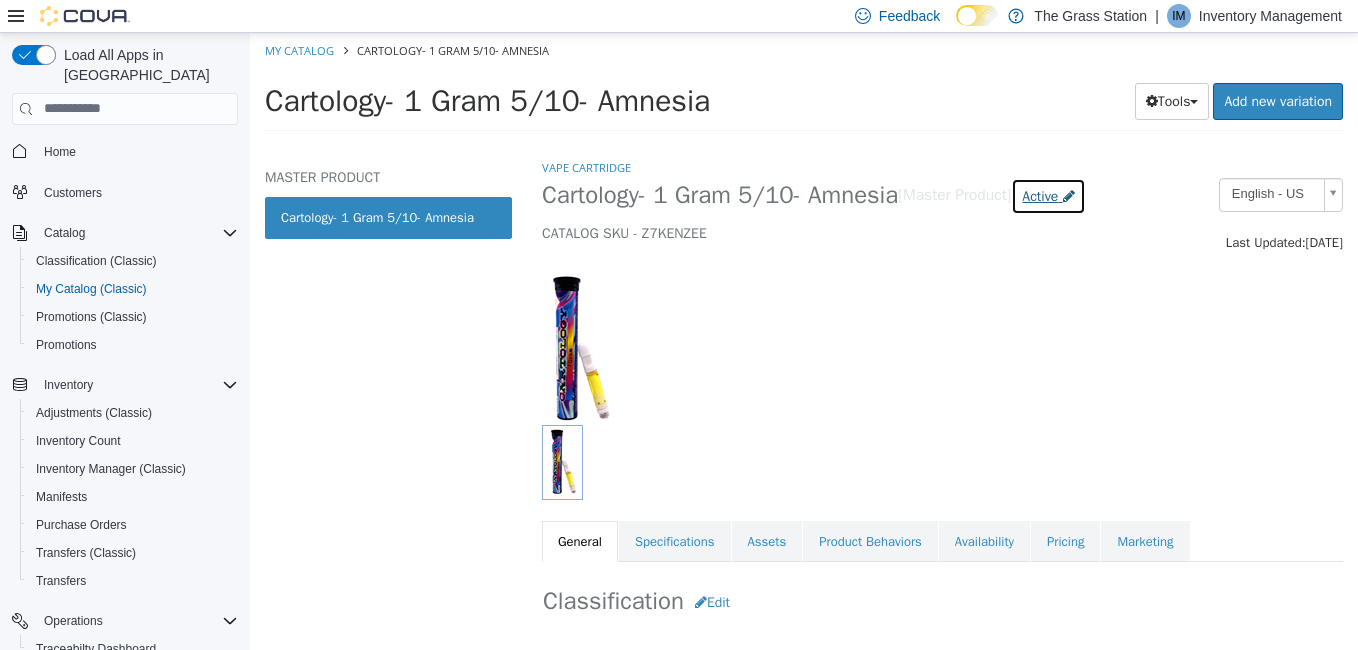 click on "Active" at bounding box center (1040, 195) 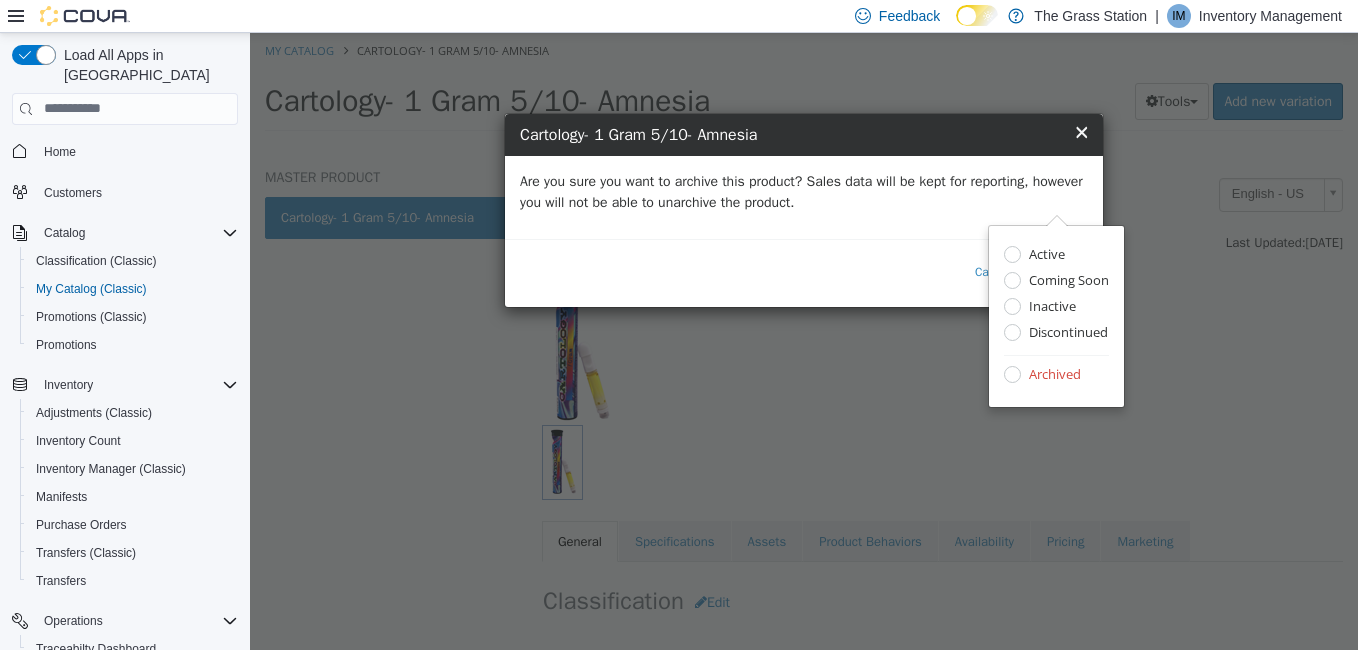 click on "Are you sure you want to archive this product? Sales data will be kept for reporting, however you will not be able to unarchive the product." at bounding box center (804, 191) 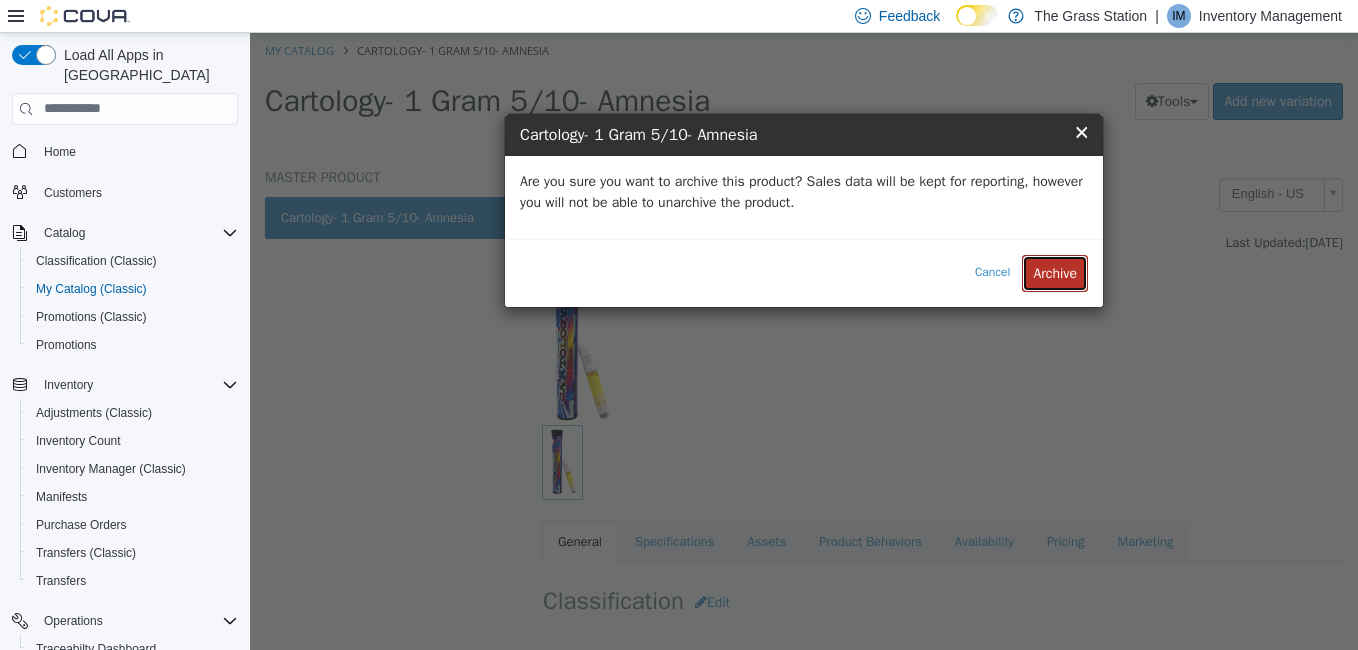 click on "Archive" at bounding box center (1055, 272) 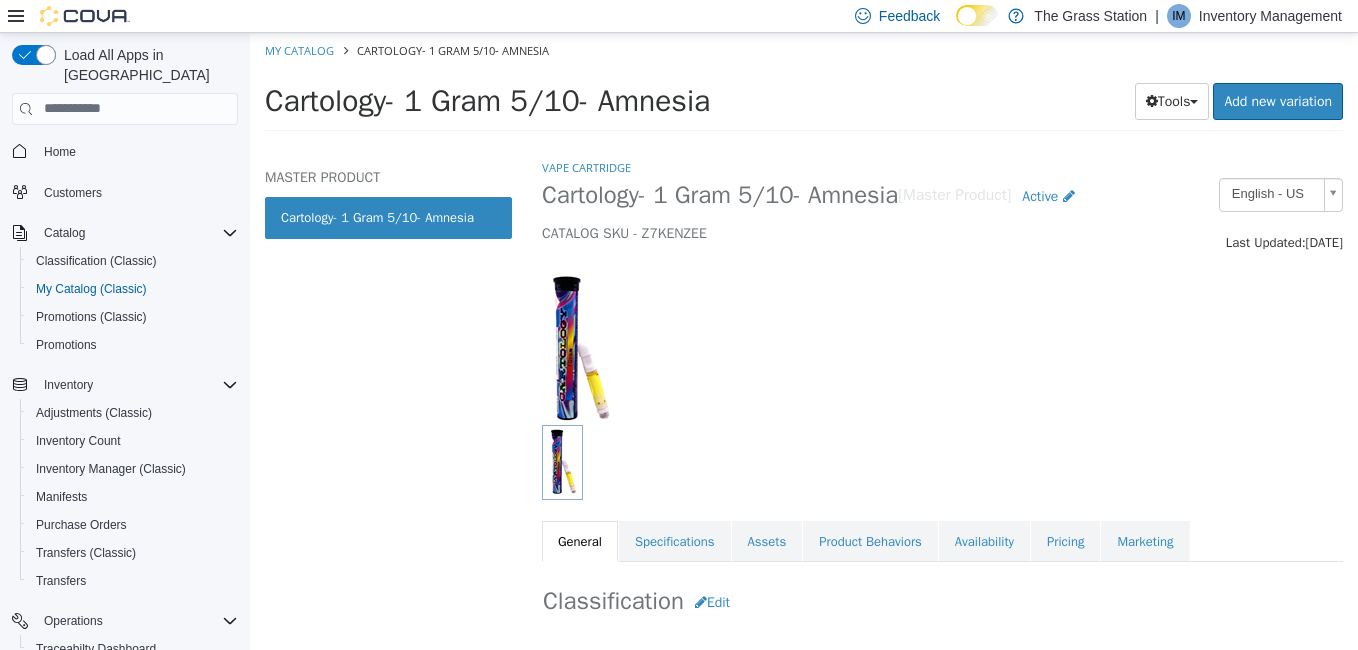 select on "**********" 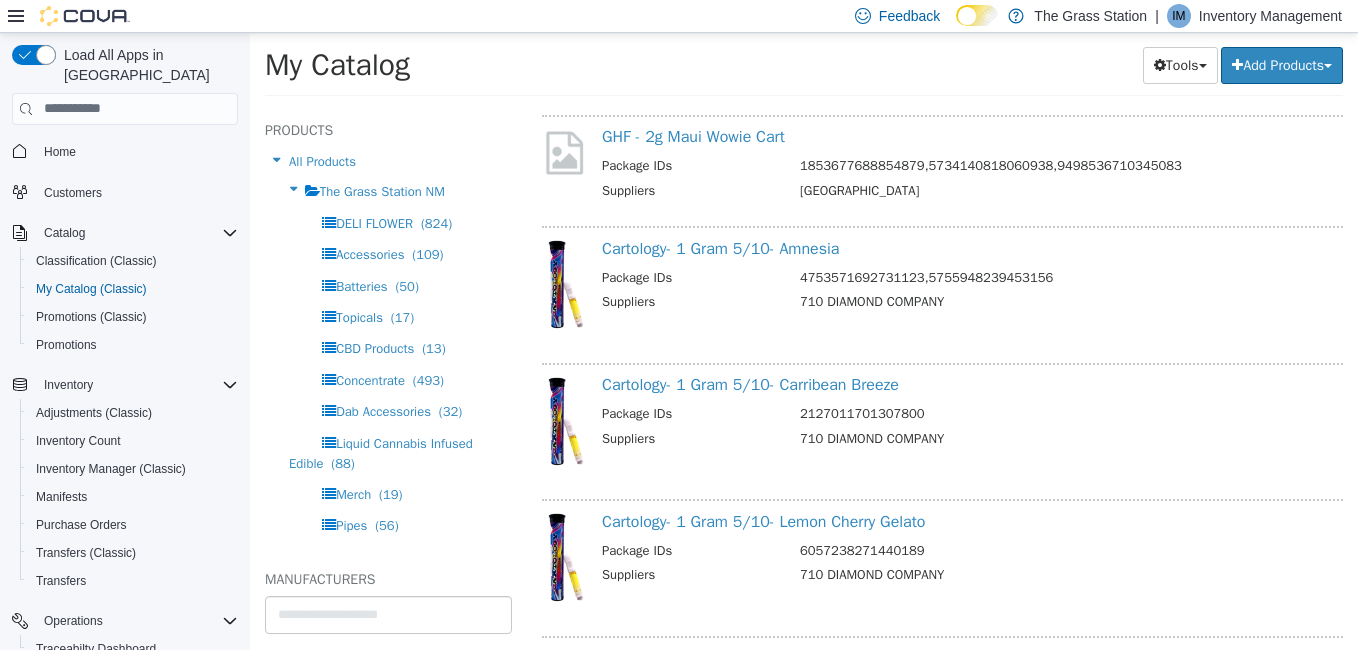 scroll, scrollTop: 13423, scrollLeft: 0, axis: vertical 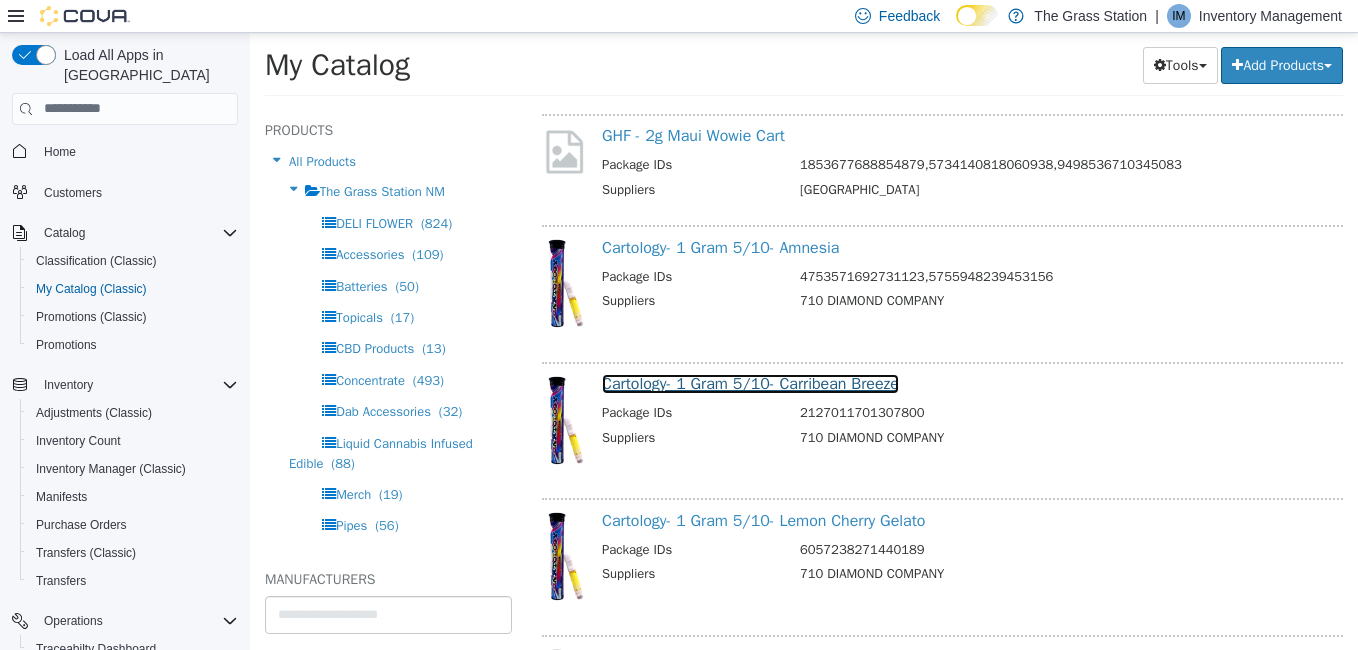 click on "Cartology- 1 Gram 5/10- Carribean Breeze" at bounding box center (750, 383) 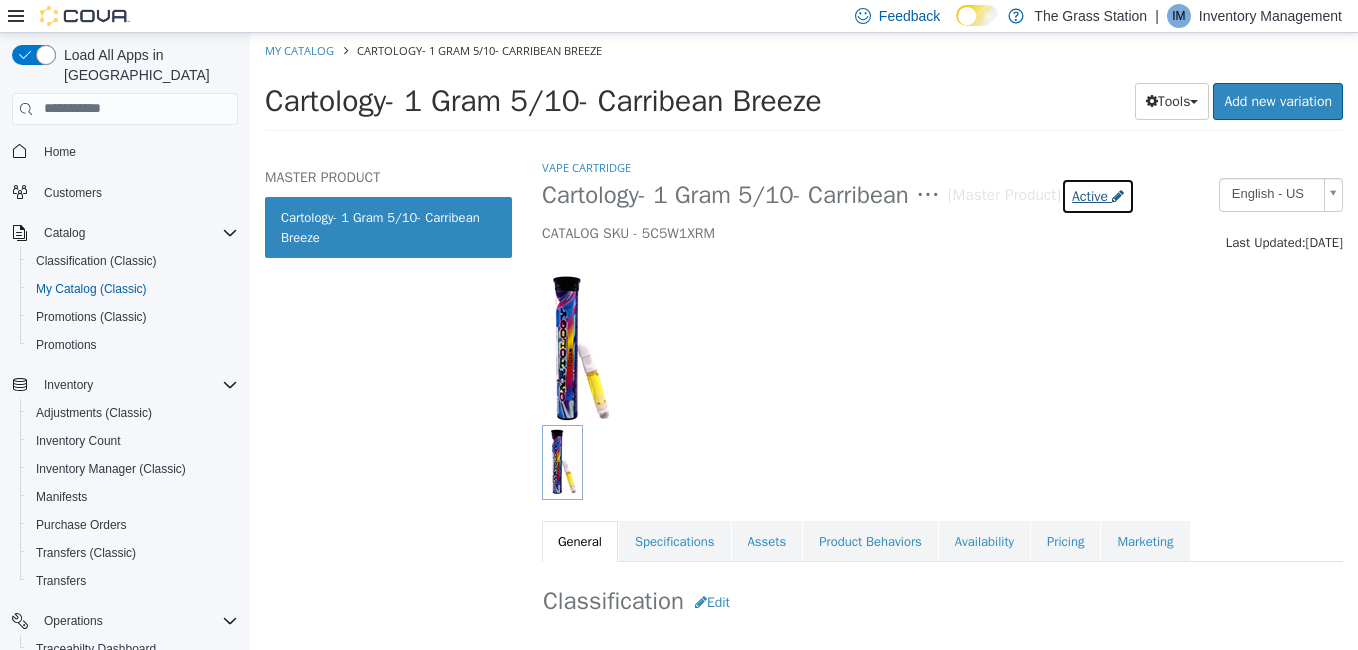 click on "Active" at bounding box center (1090, 195) 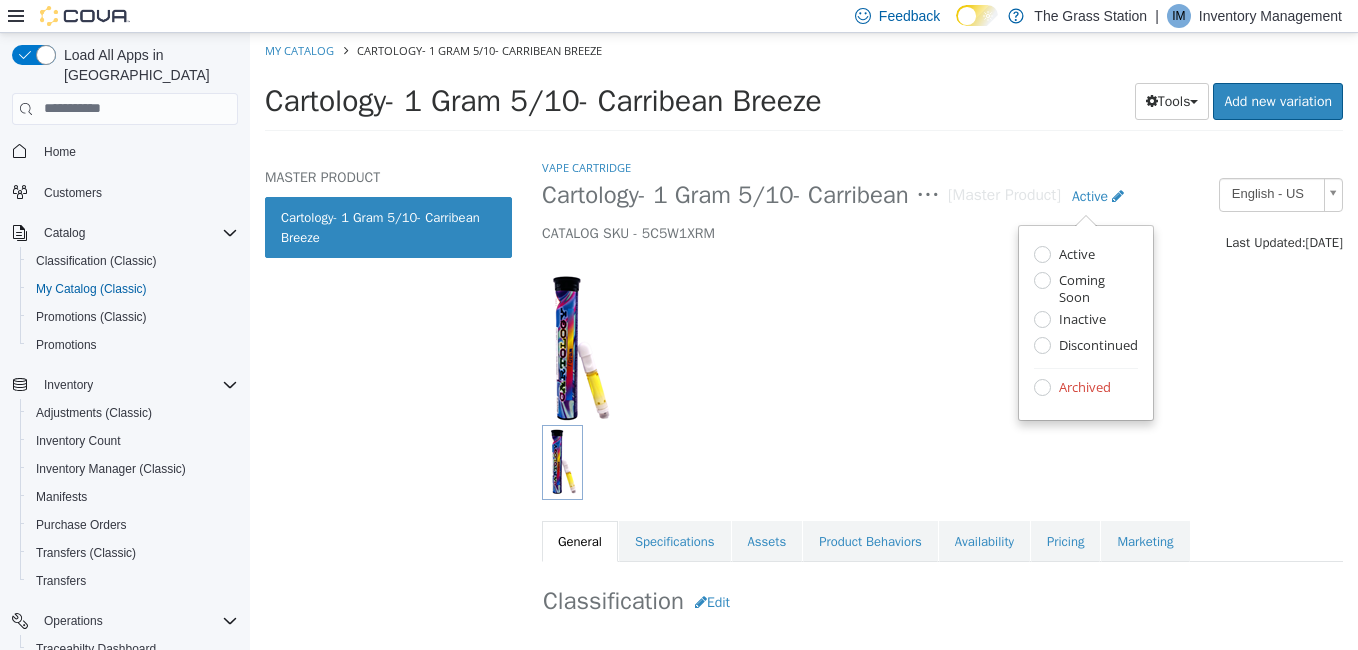 click on "Archived" at bounding box center (1086, 388) 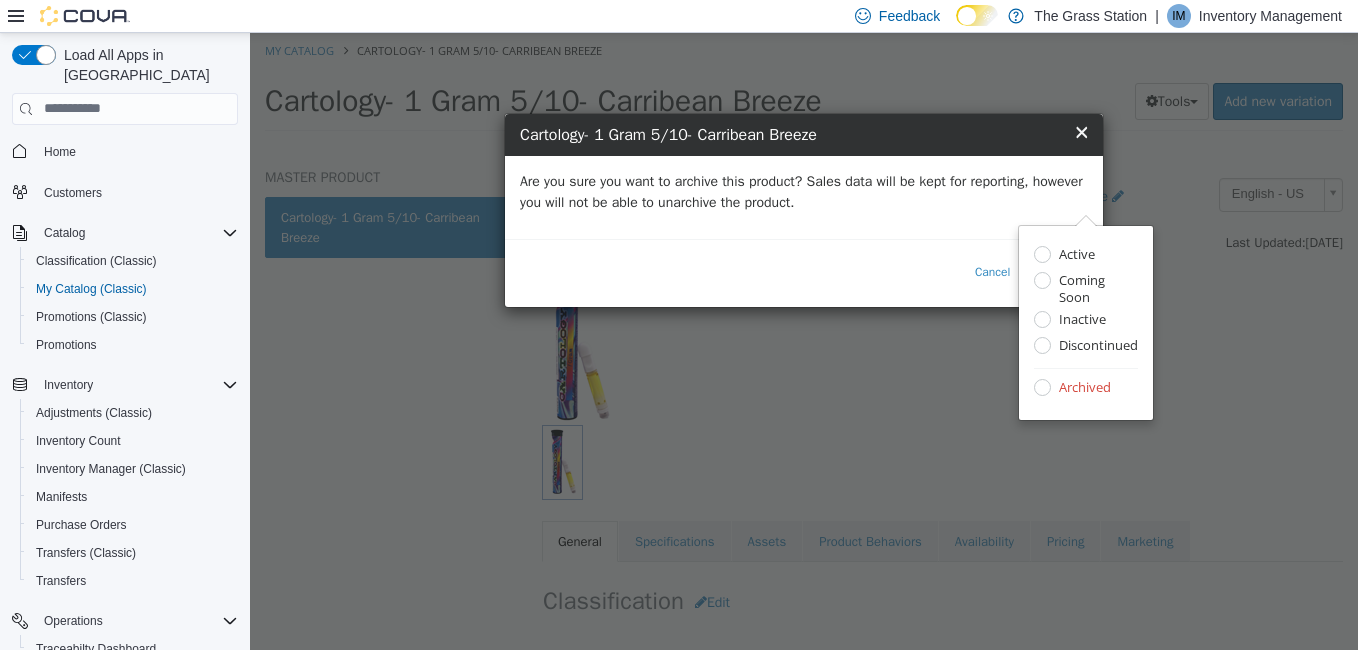 click on "Are you sure you want to archive this product? Sales data will be kept for reporting, however you will not be able to unarchive the product." at bounding box center [804, 196] 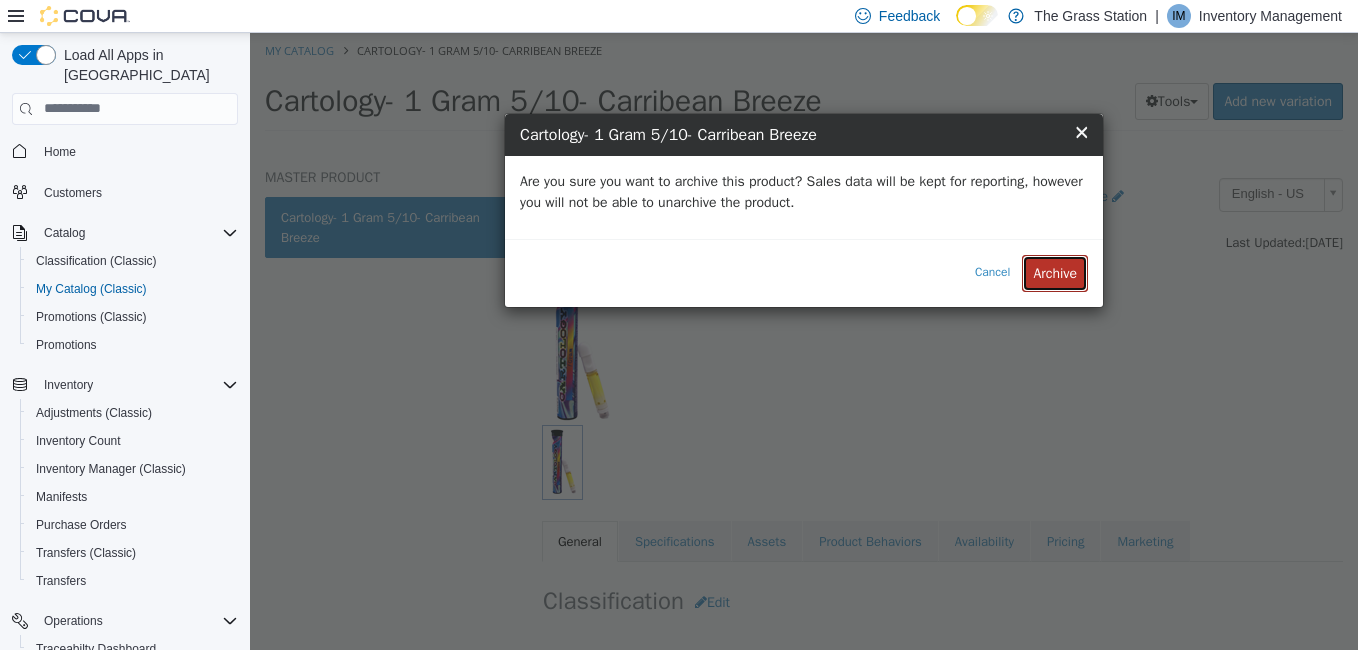 click on "Archive" at bounding box center (1055, 272) 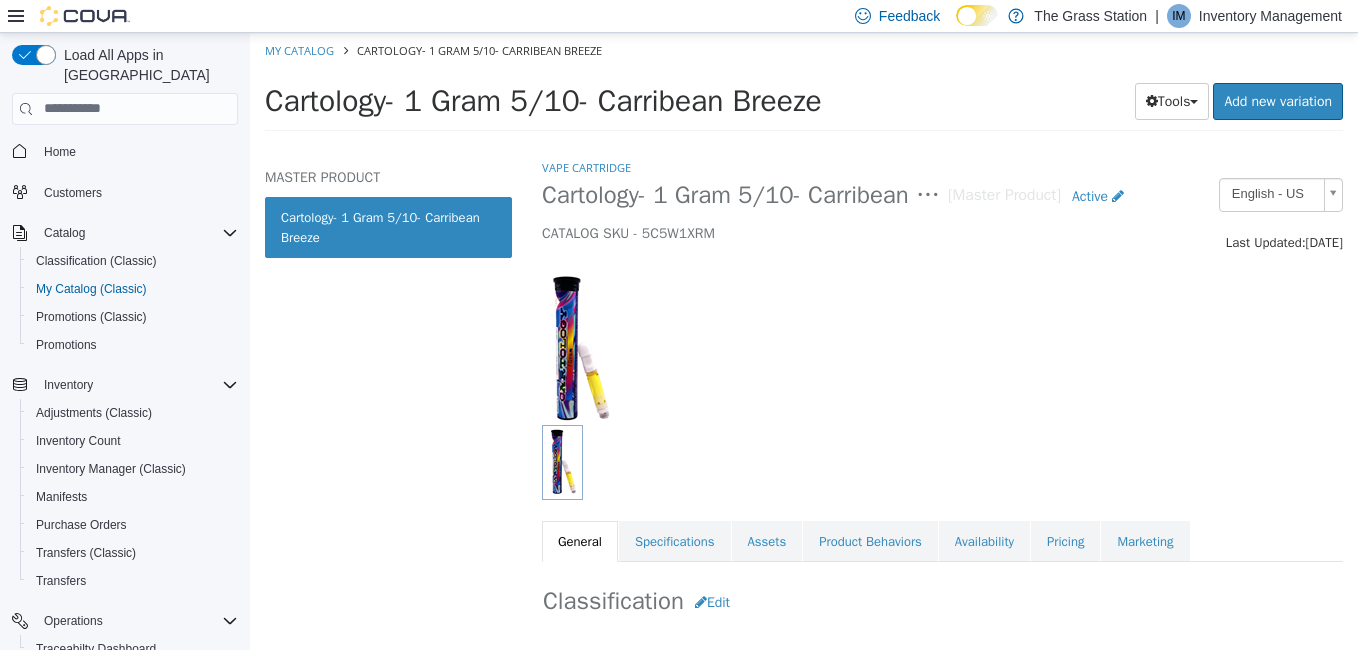 select on "**********" 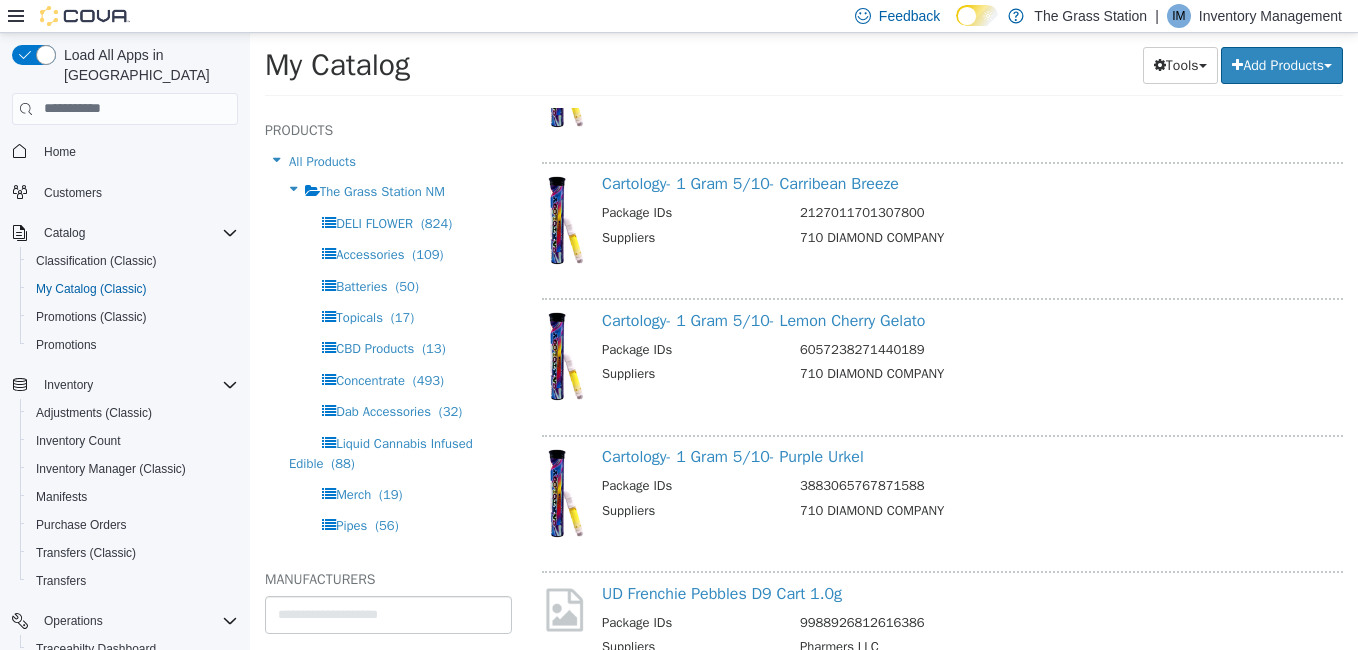 scroll, scrollTop: 13625, scrollLeft: 0, axis: vertical 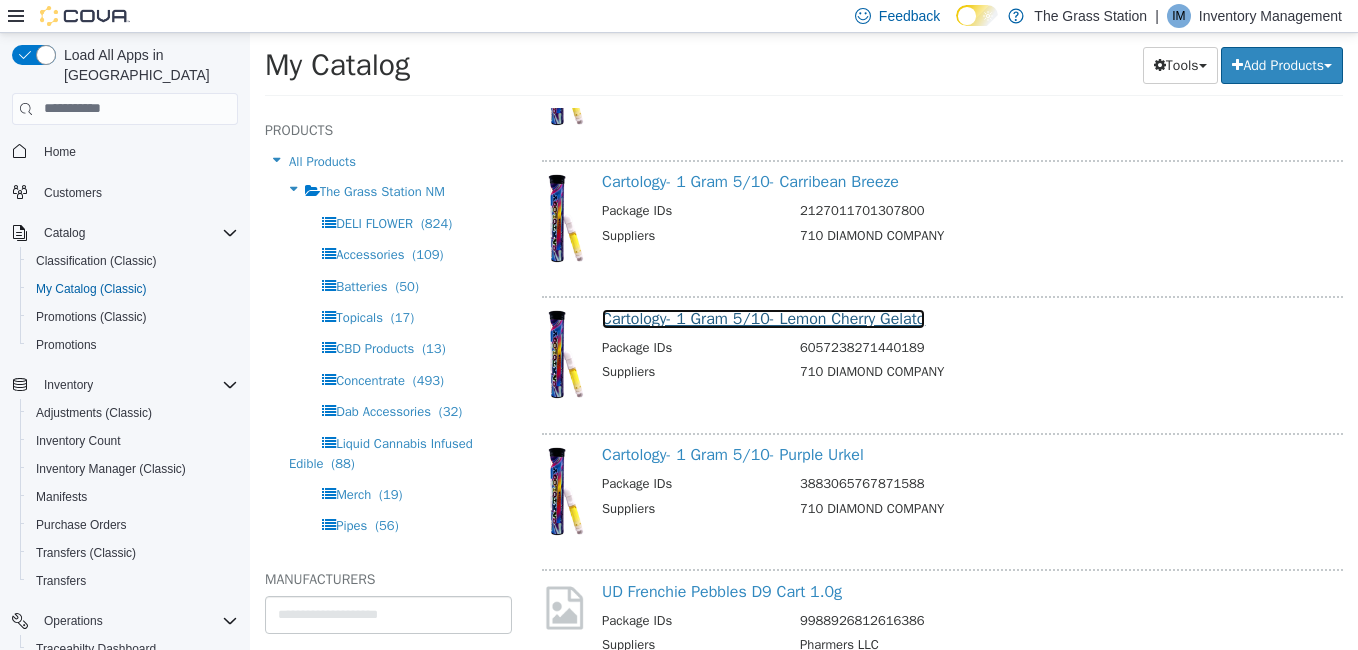click on "Cartology- 1 Gram 5/10- Lemon Cherry Gelato" at bounding box center (763, 318) 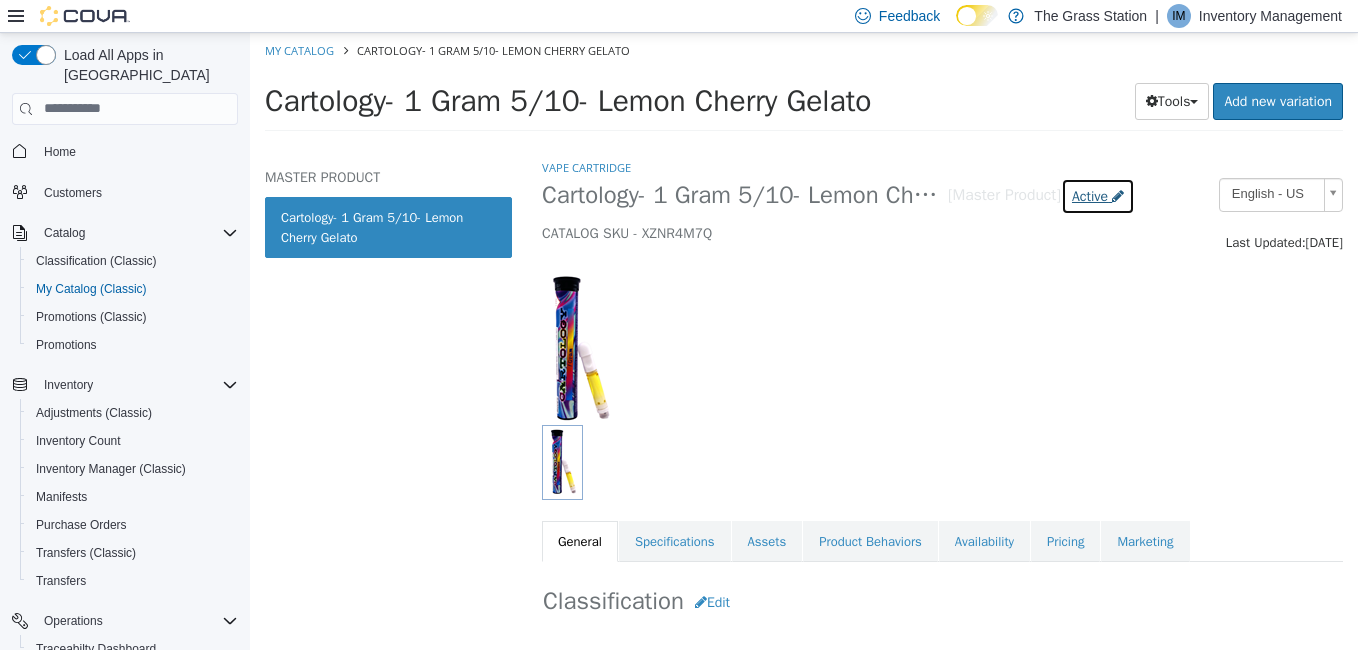 click on "Active" at bounding box center (1090, 195) 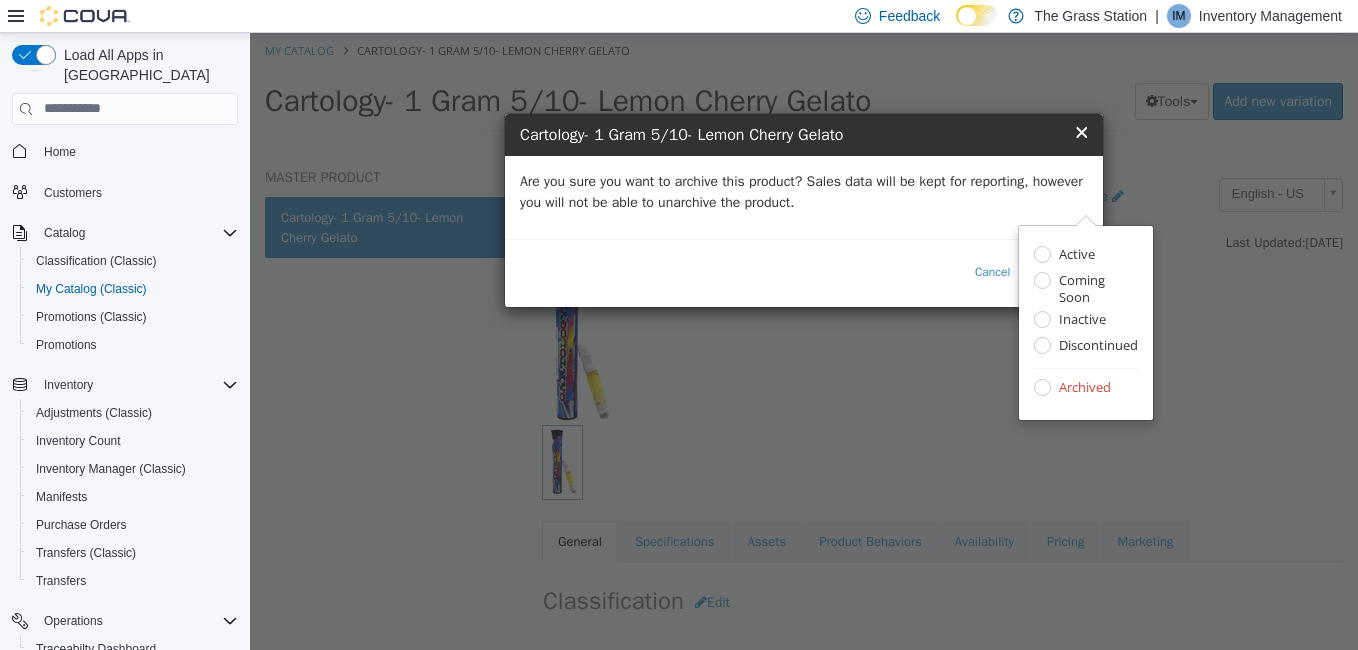 click on "Are you sure you want to archive this product? Sales data will be kept for reporting, however you will not be able to unarchive the product." at bounding box center (804, 191) 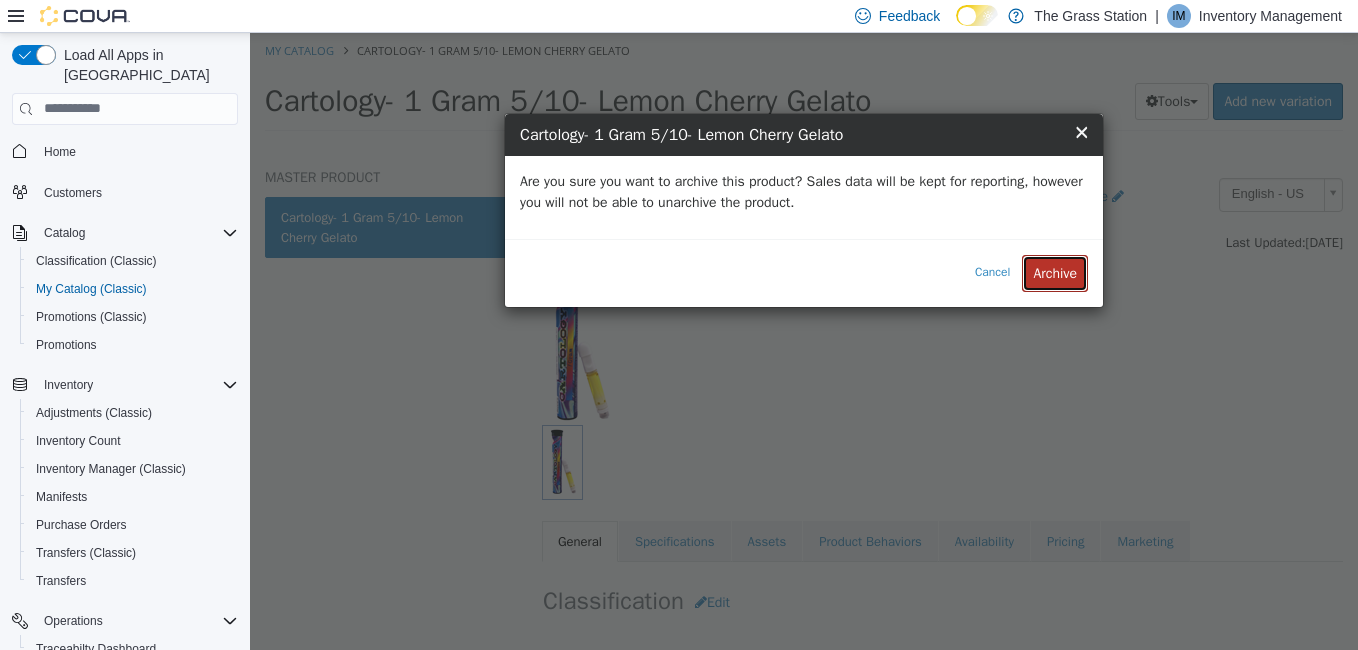 click on "Archive" at bounding box center (1055, 272) 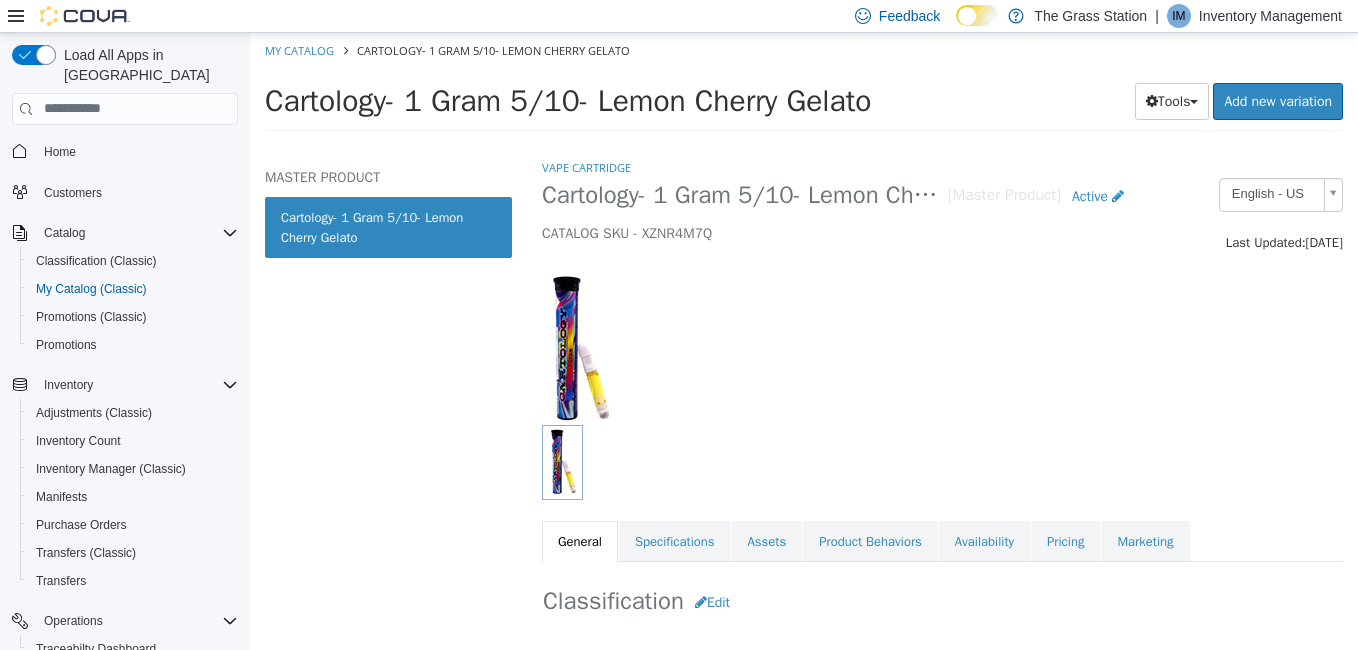 select on "**********" 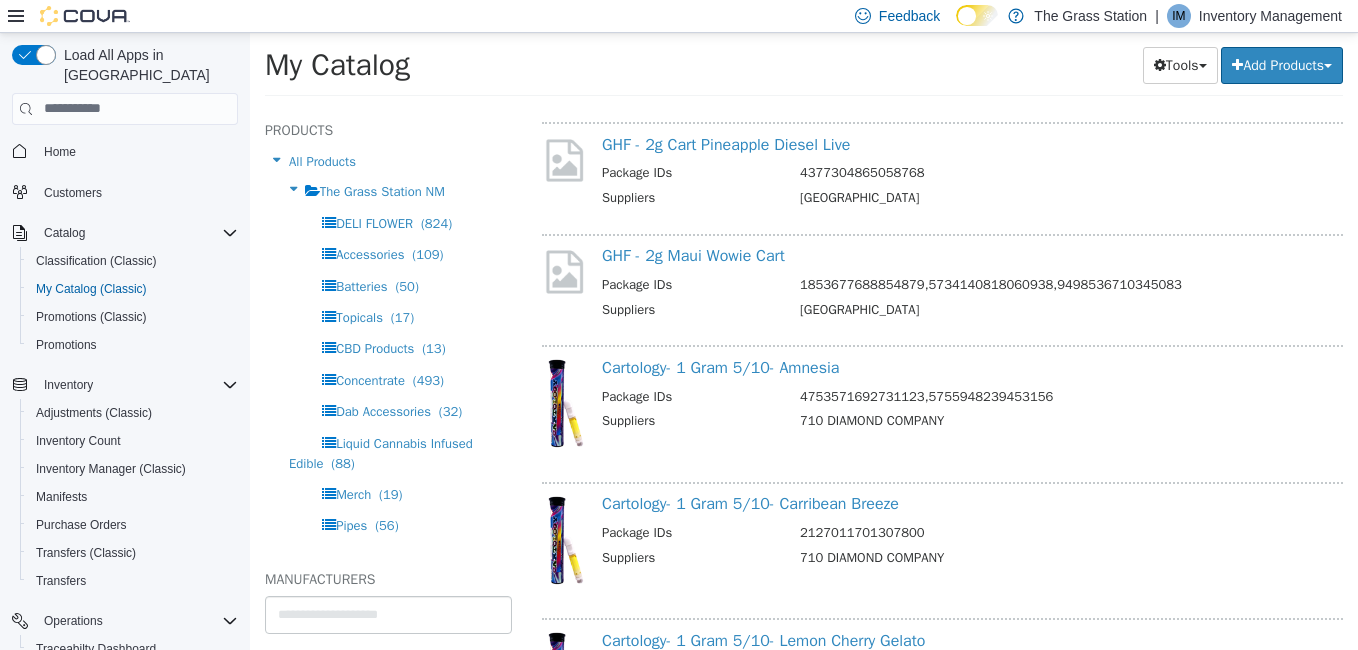 scroll, scrollTop: 13701, scrollLeft: 0, axis: vertical 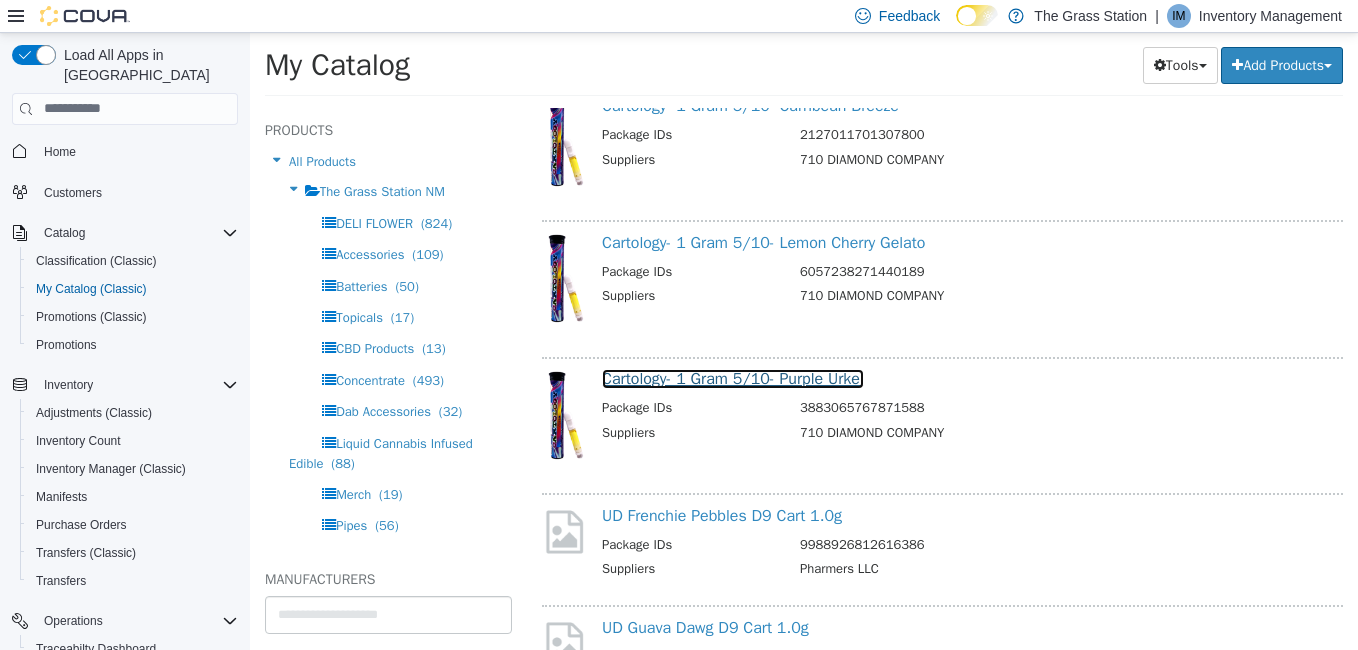 click on "Cartology- 1 Gram 5/10- Purple Urkel" at bounding box center [733, 378] 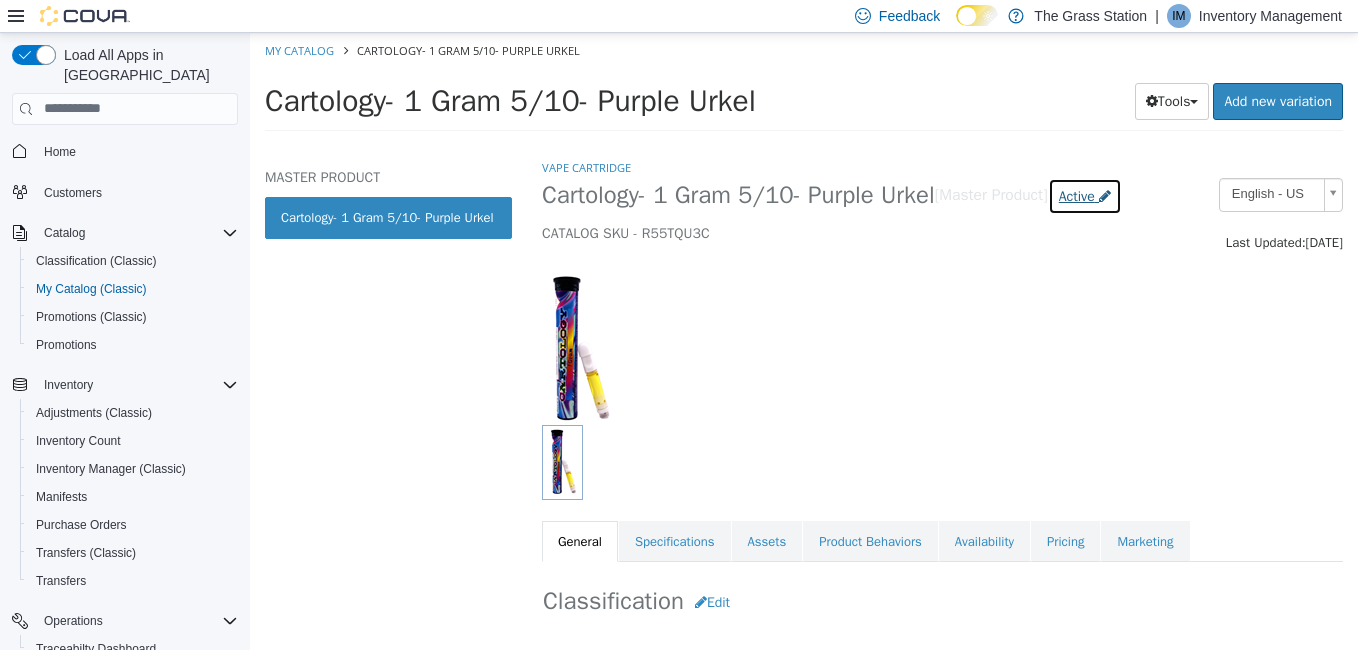 click on "Active" at bounding box center (1077, 195) 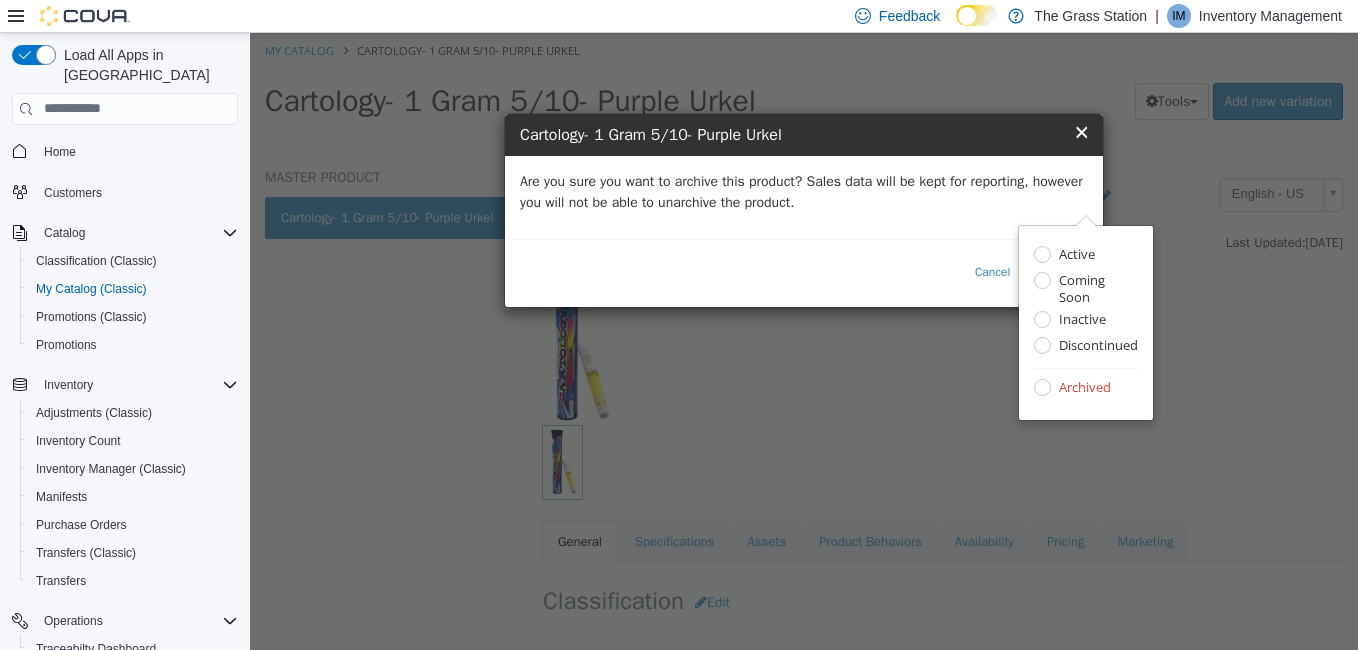 click on "Are you sure you want to archive this product? Sales data will be kept for reporting, however you will not be able to unarchive the product." at bounding box center (804, 191) 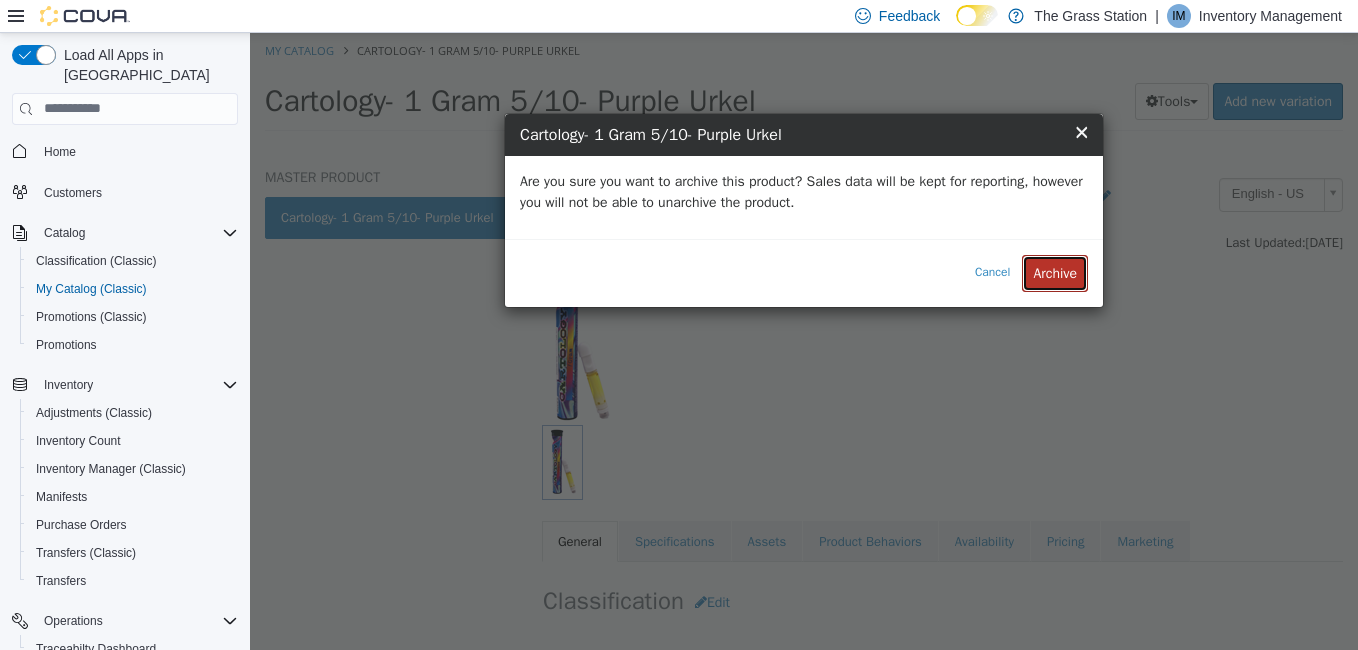 click on "Archive" at bounding box center (1055, 272) 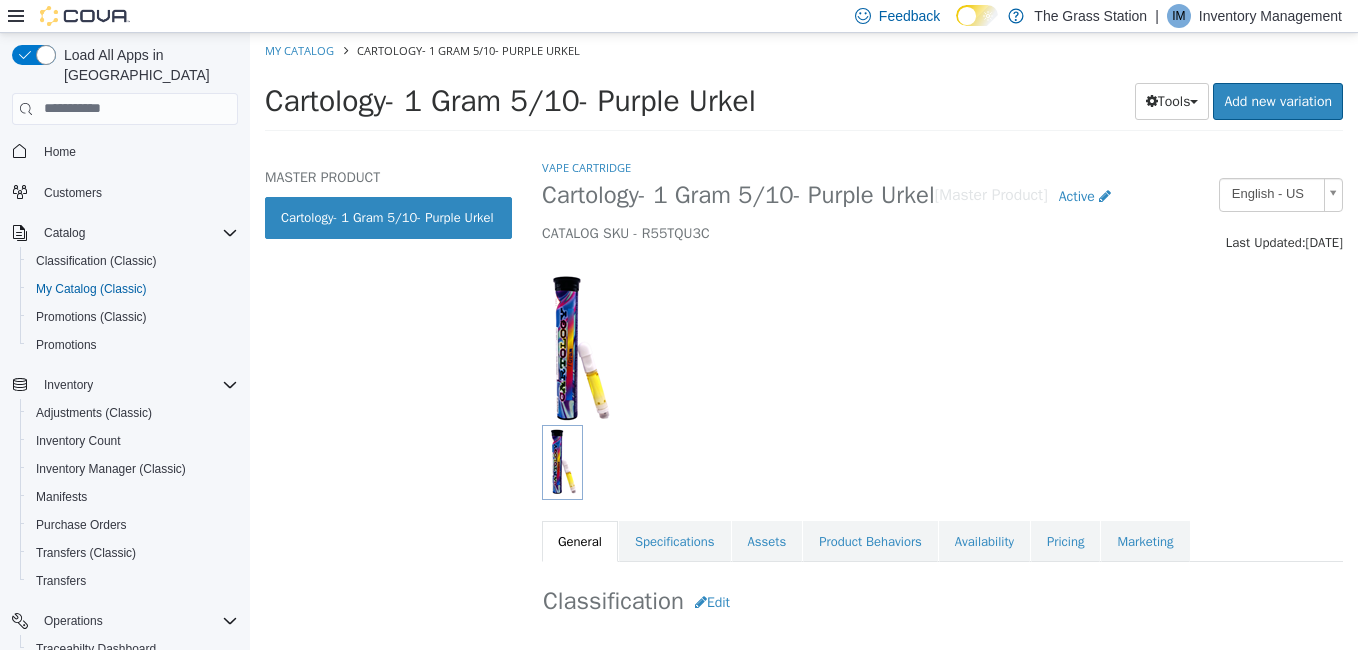 select on "**********" 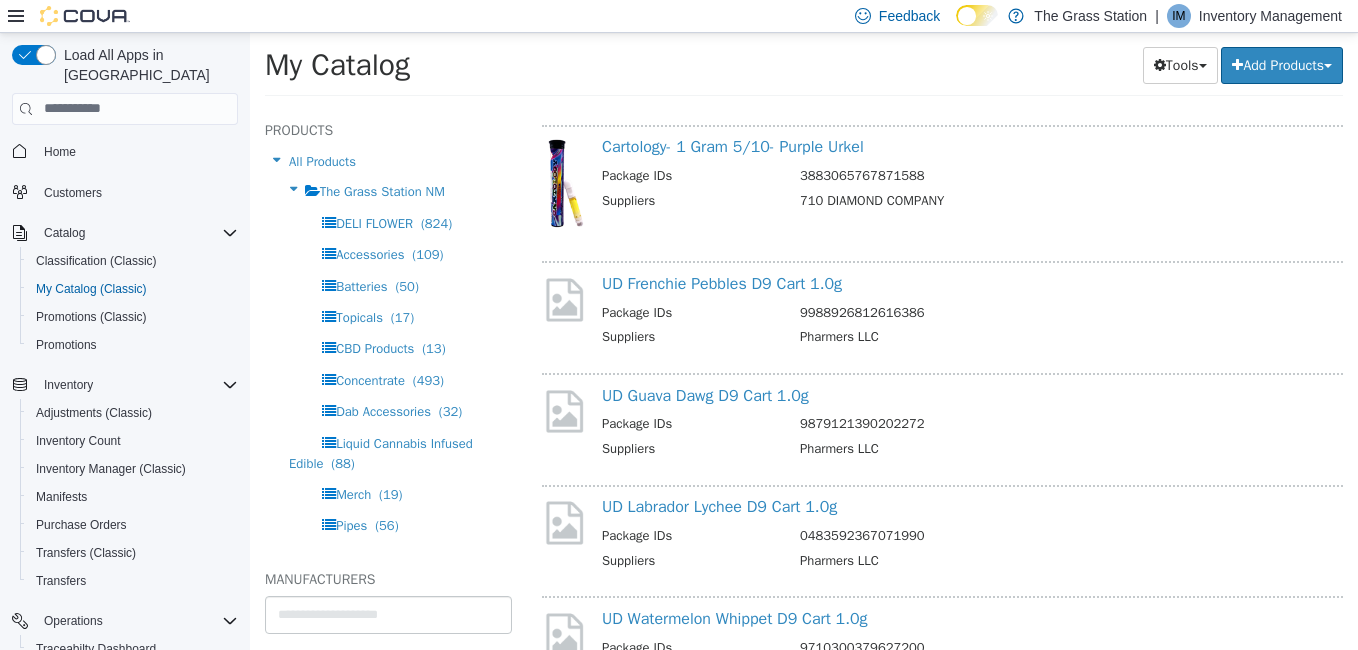 scroll, scrollTop: 13936, scrollLeft: 0, axis: vertical 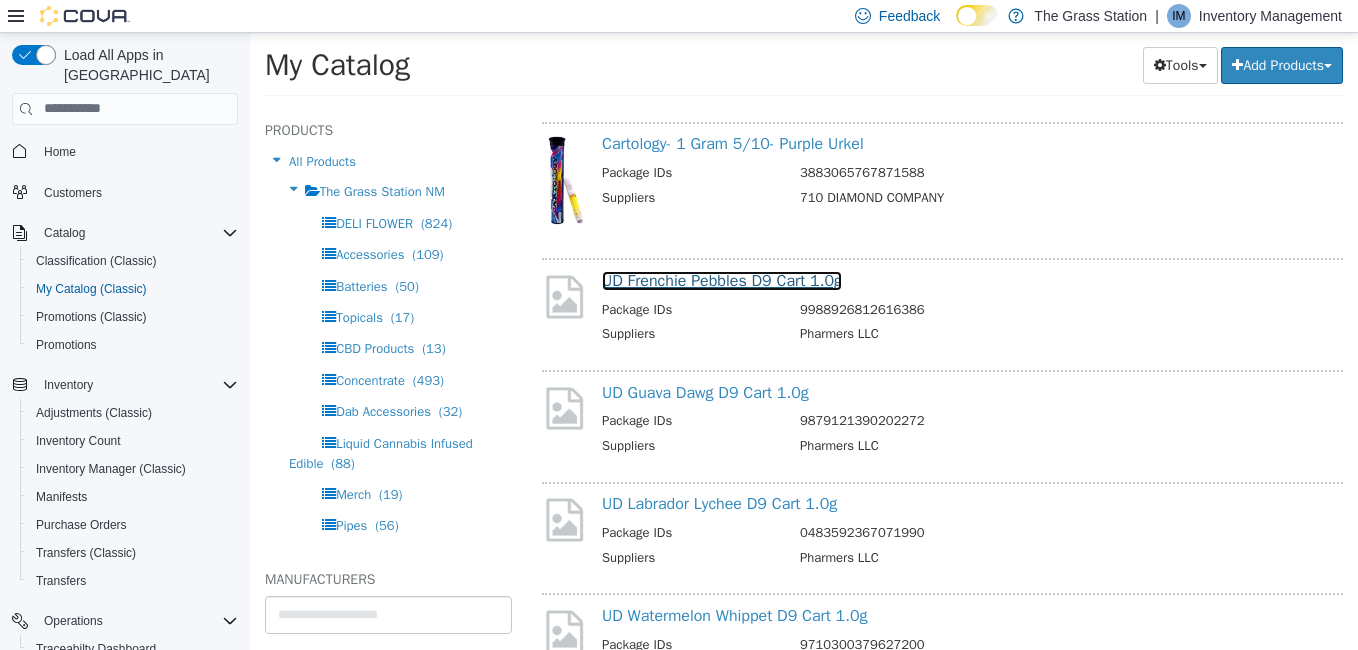 click on "UD Frenchie Pebbles D9 Cart 1.0g" at bounding box center (722, 280) 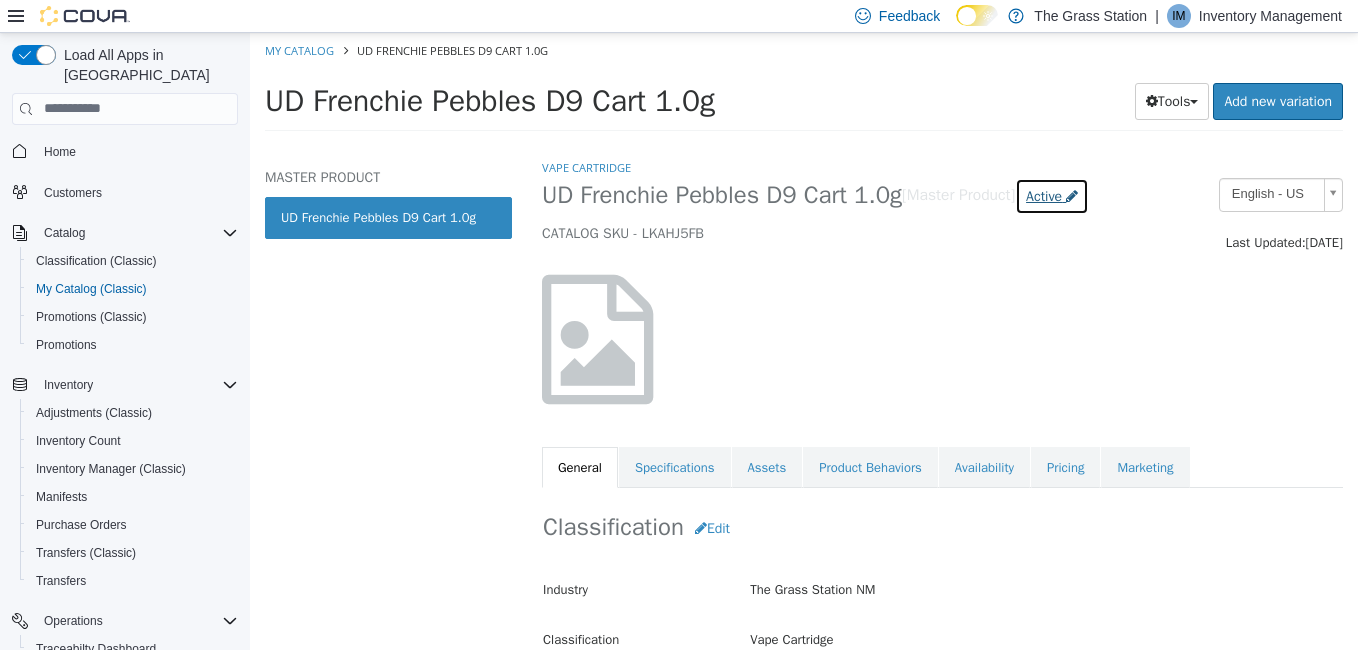 click on "Active" at bounding box center [1044, 195] 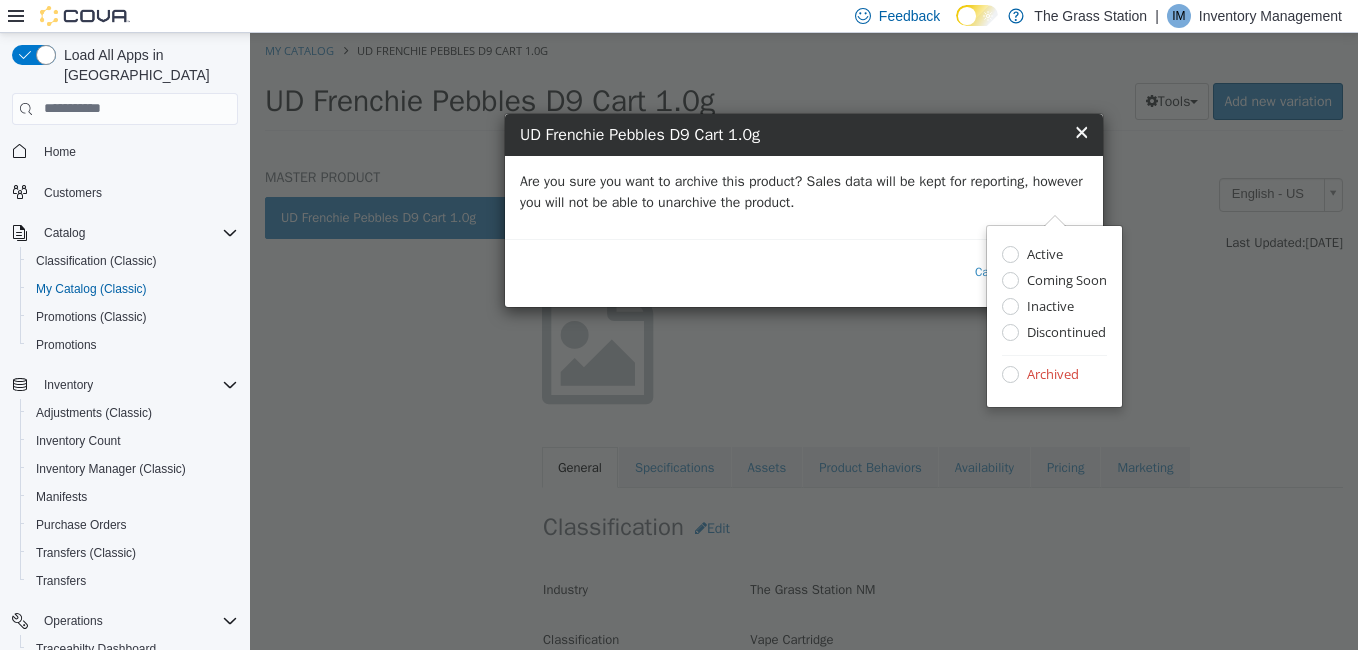 click on "Are you sure you want to archive this product? Sales data will be kept for reporting, however you will not be able to unarchive the product." at bounding box center [804, 191] 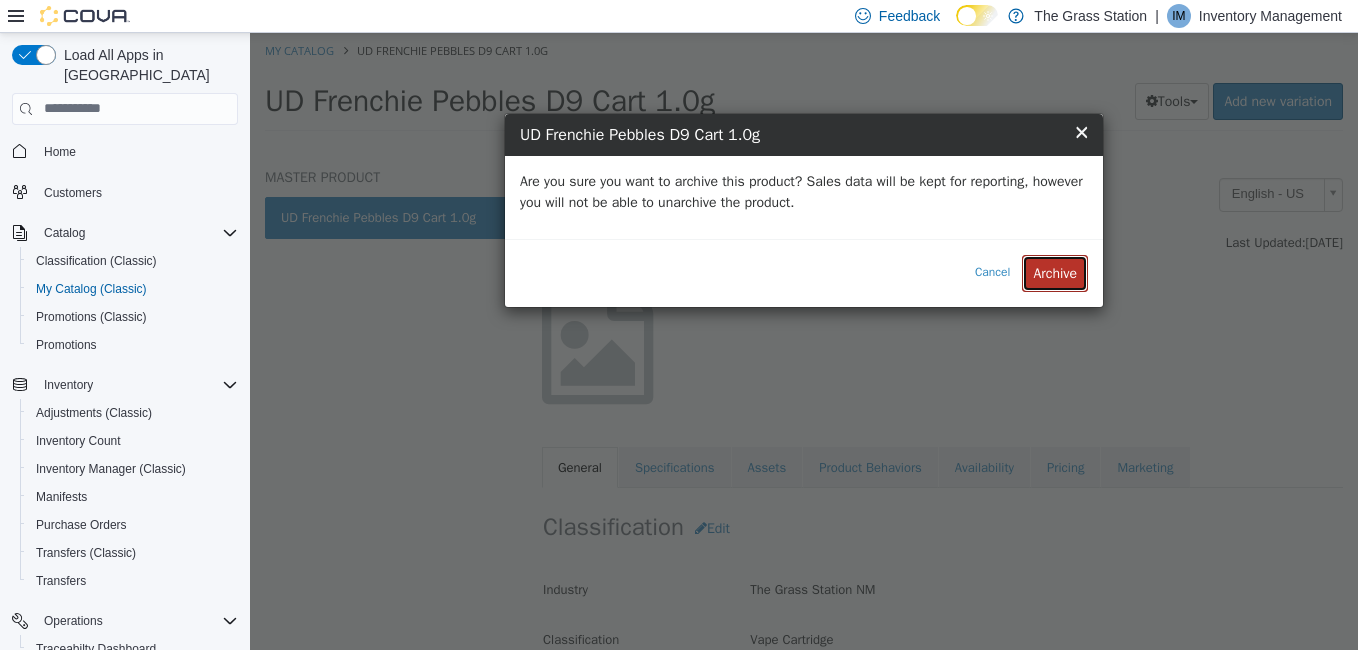 click on "Archive" at bounding box center (1055, 272) 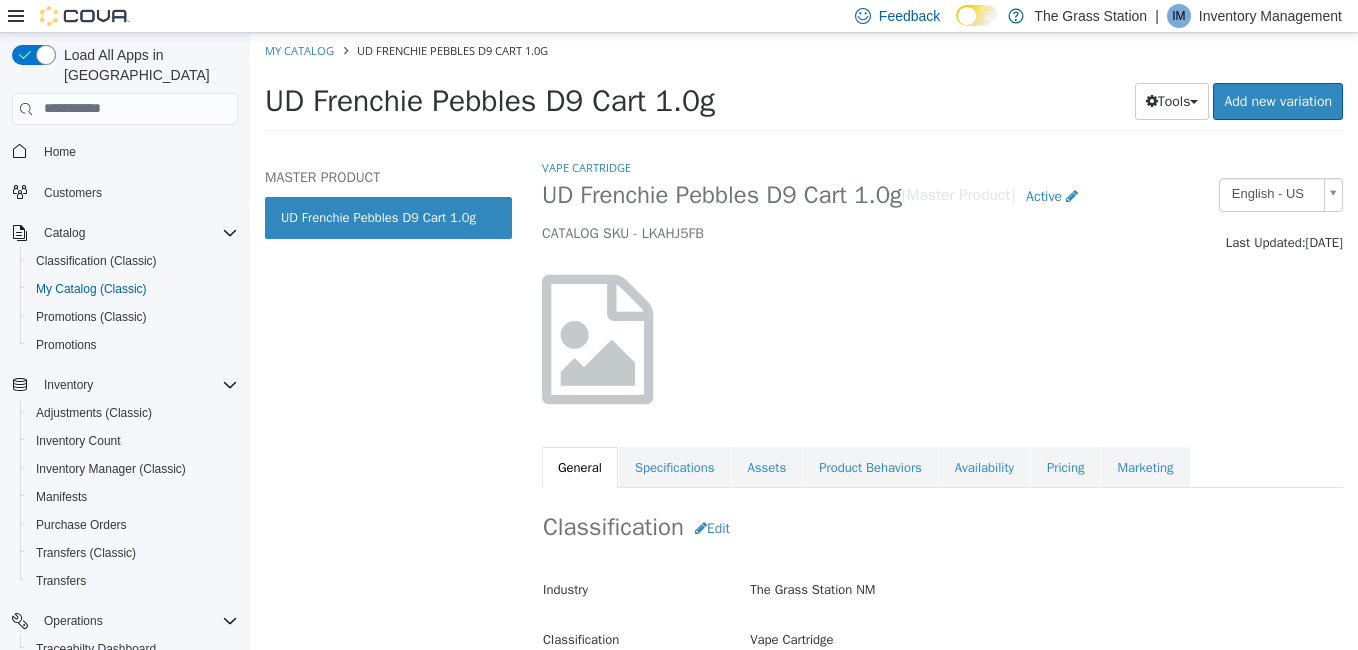 select on "**********" 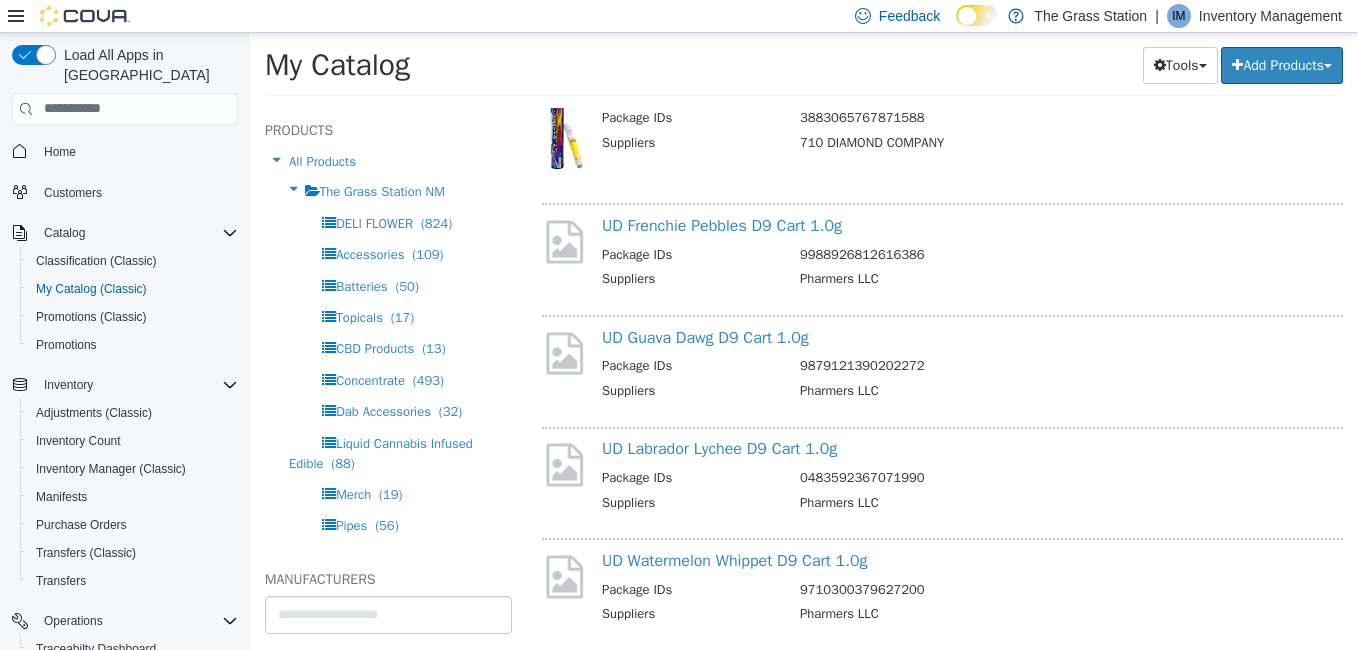 scroll, scrollTop: 13992, scrollLeft: 0, axis: vertical 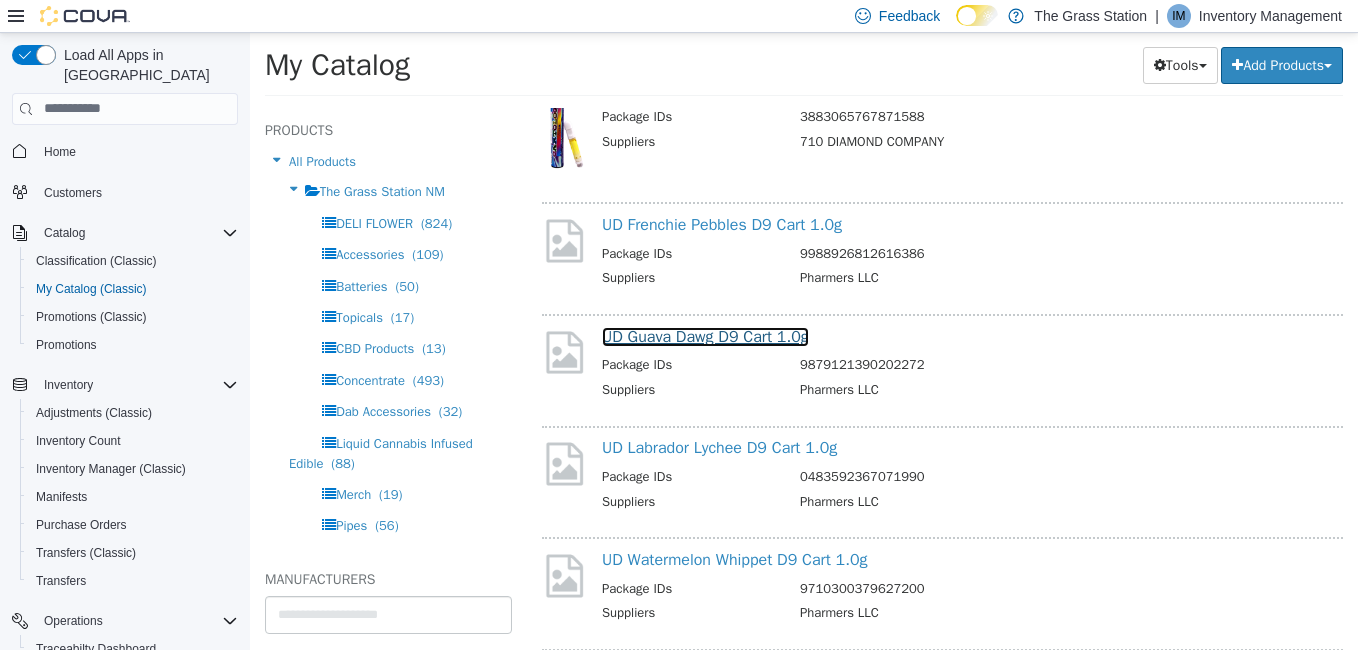 click on "UD Guava Dawg D9 Cart 1.0g" at bounding box center (705, 336) 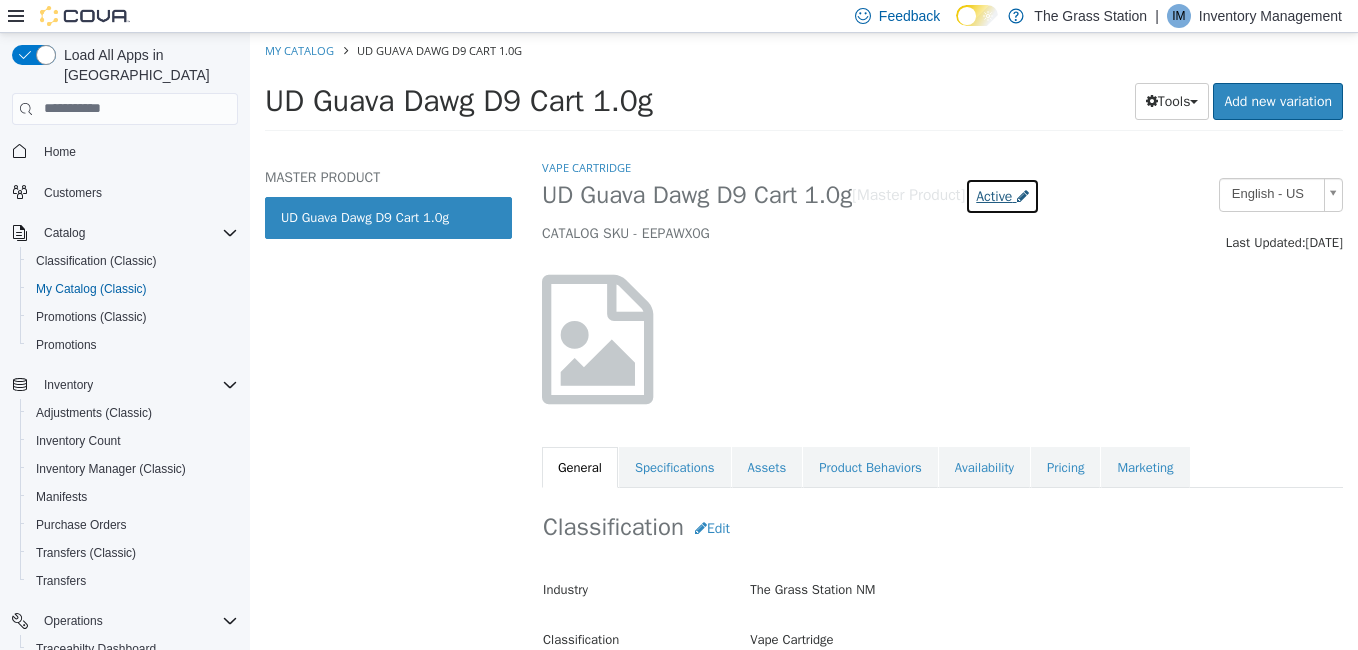click on "Active" at bounding box center [994, 195] 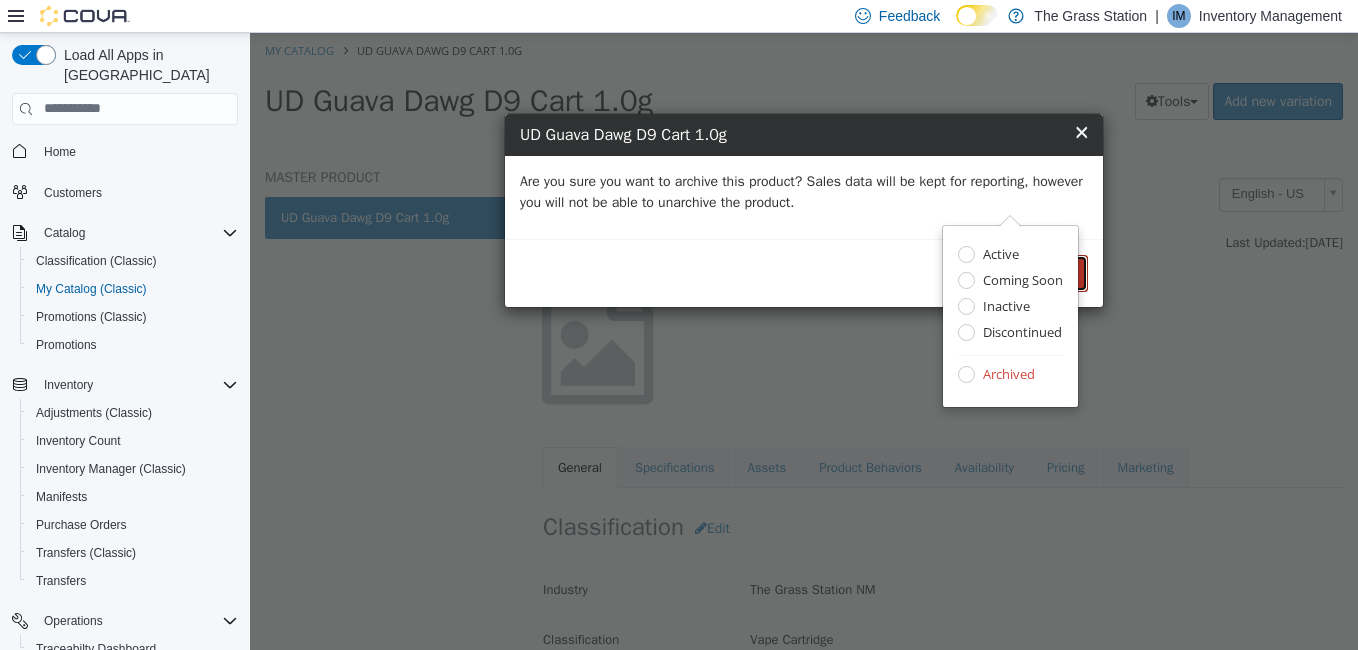 click on "Archive" at bounding box center [1055, 272] 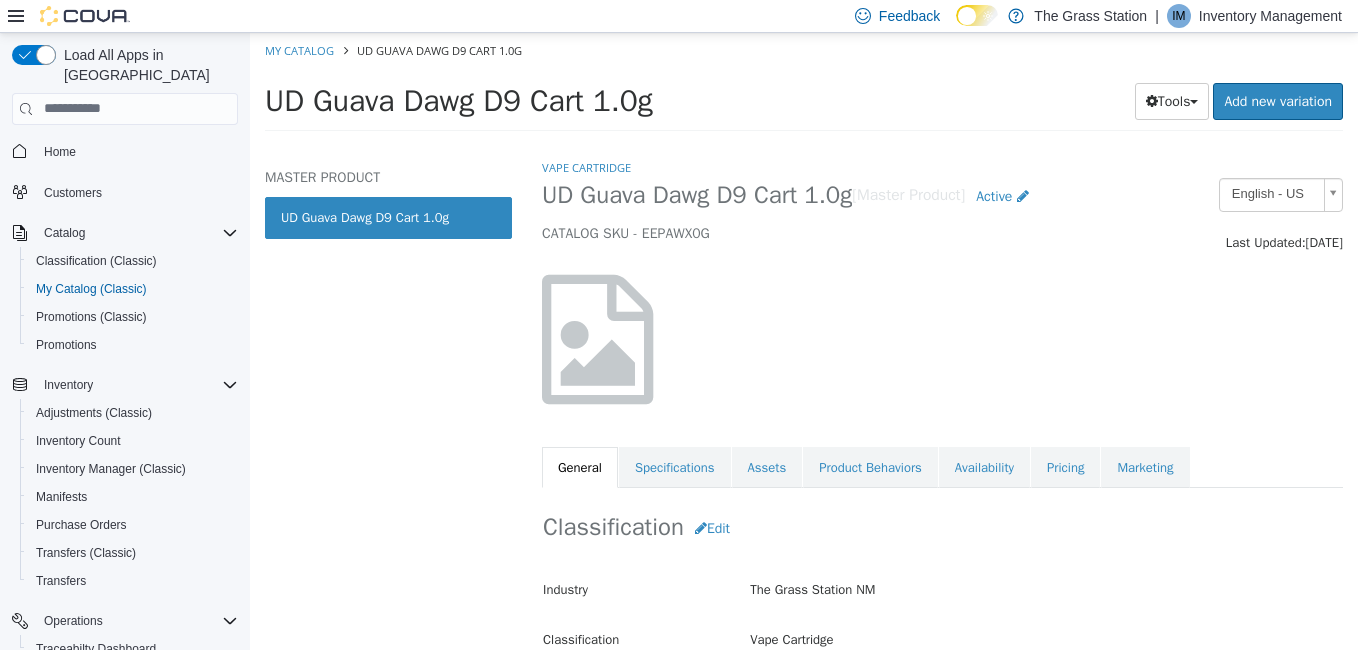 select on "**********" 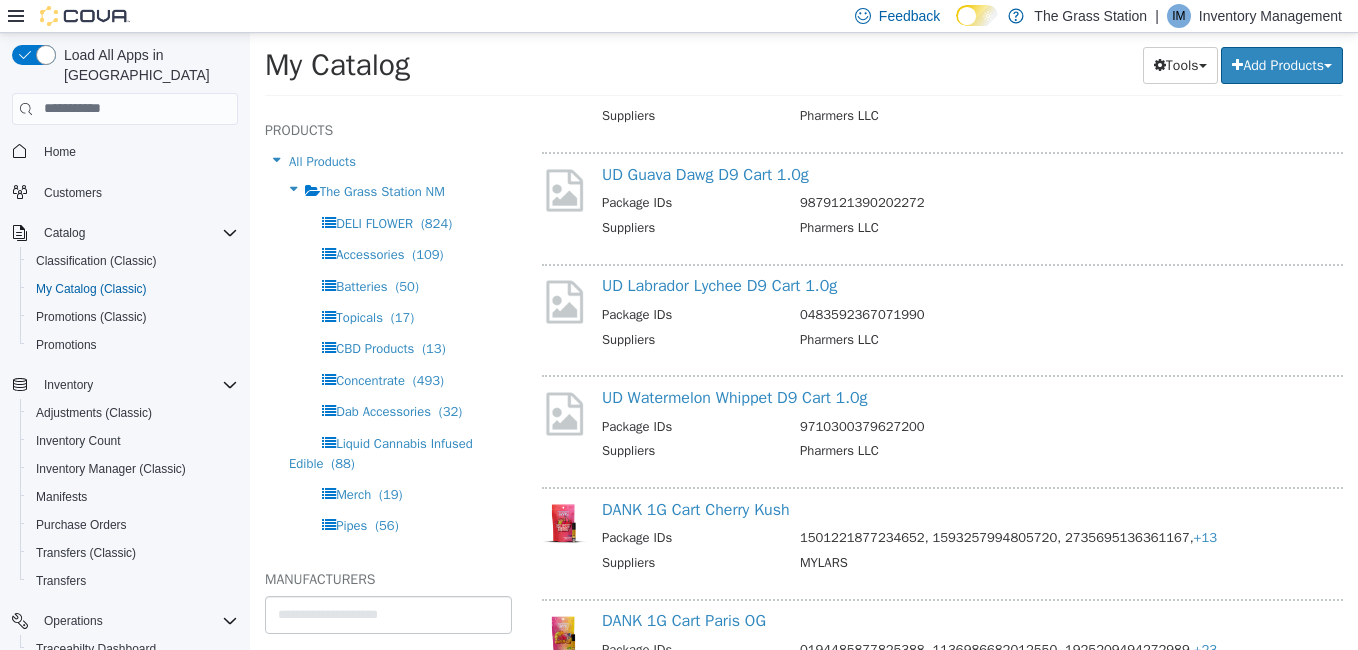 scroll, scrollTop: 14156, scrollLeft: 0, axis: vertical 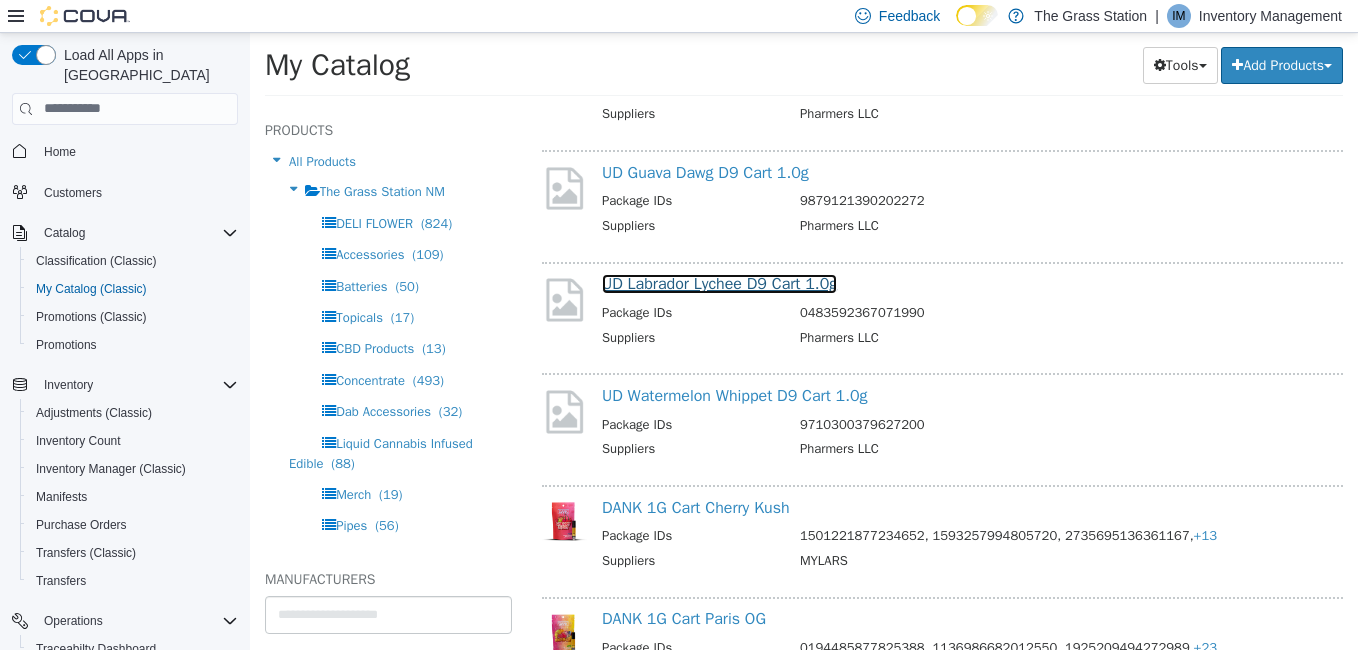 click on "UD Labrador Lychee D9 Cart 1.0g" at bounding box center [719, 283] 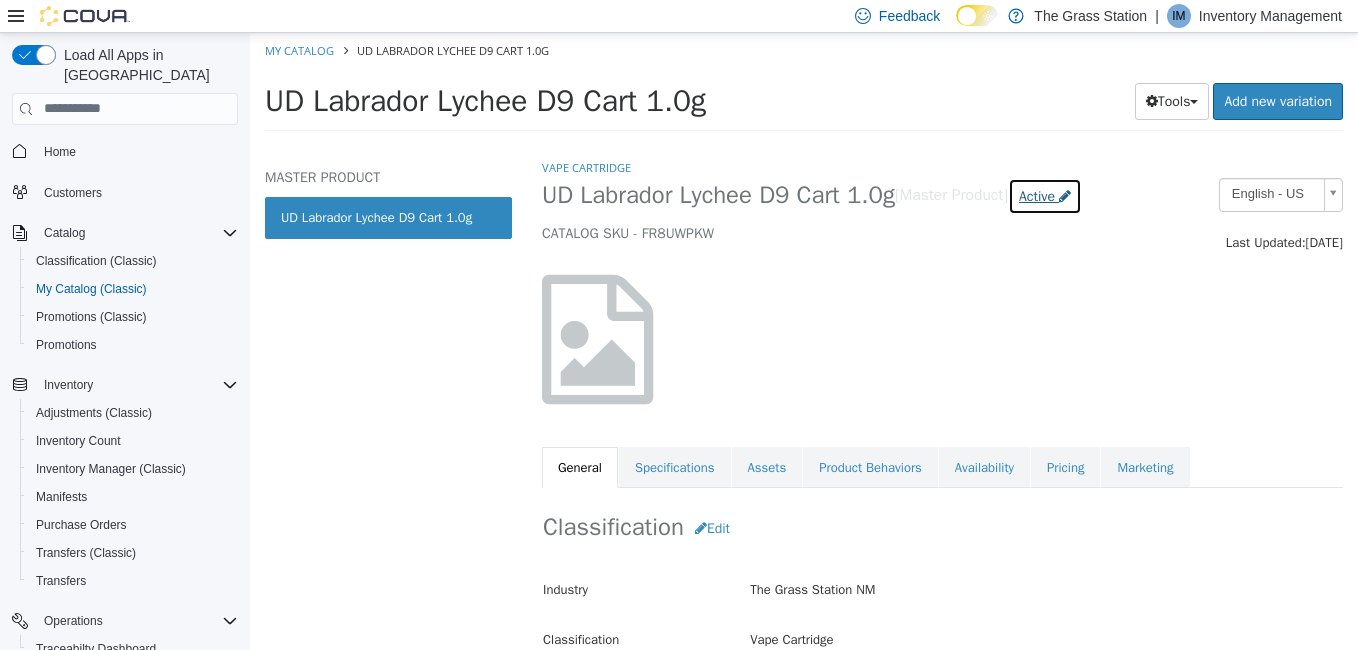 click on "Active" at bounding box center (1037, 195) 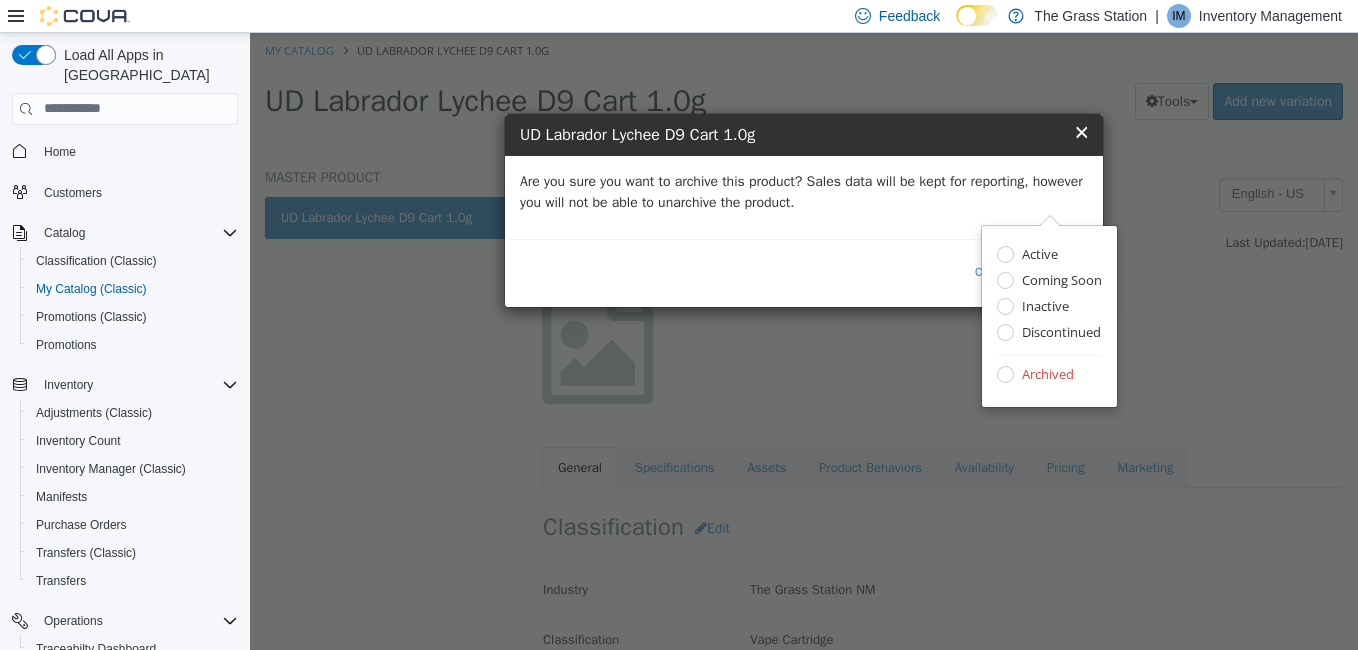 click on "Are you sure you want to archive this product? Sales data will be kept for reporting, however you will not be able to unarchive the product." at bounding box center (804, 191) 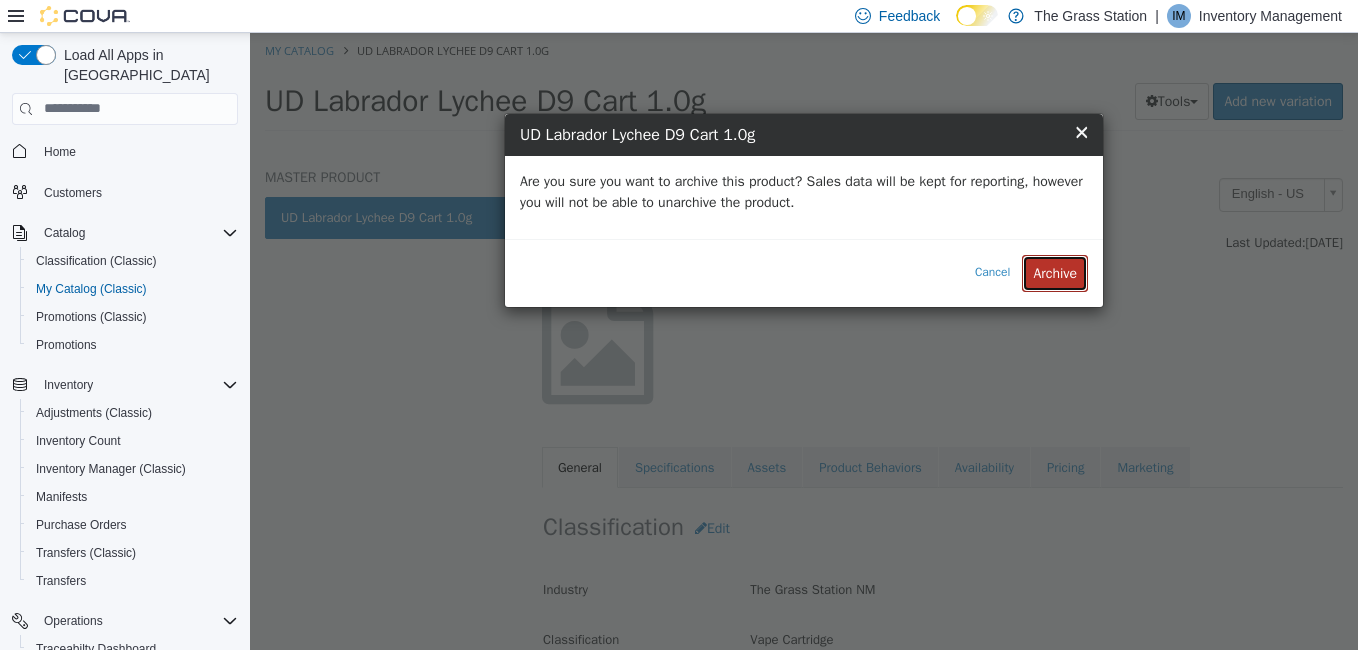 click on "Archive" at bounding box center (1055, 272) 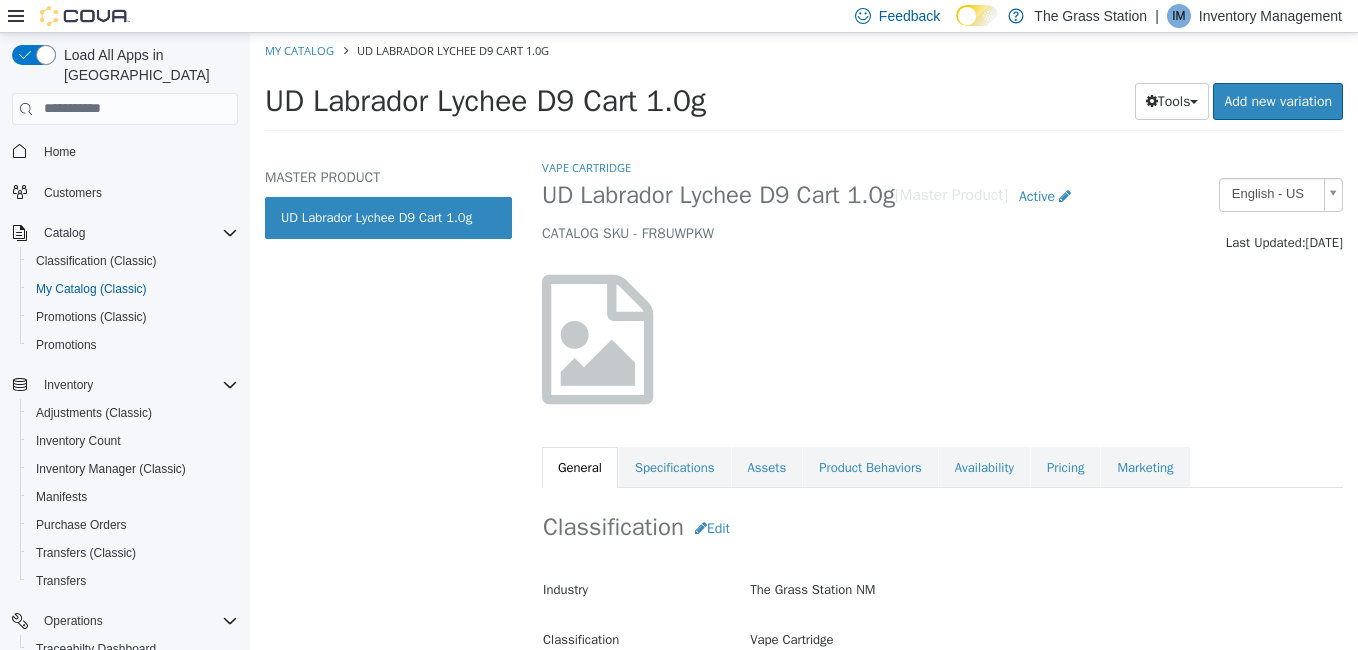 select on "**********" 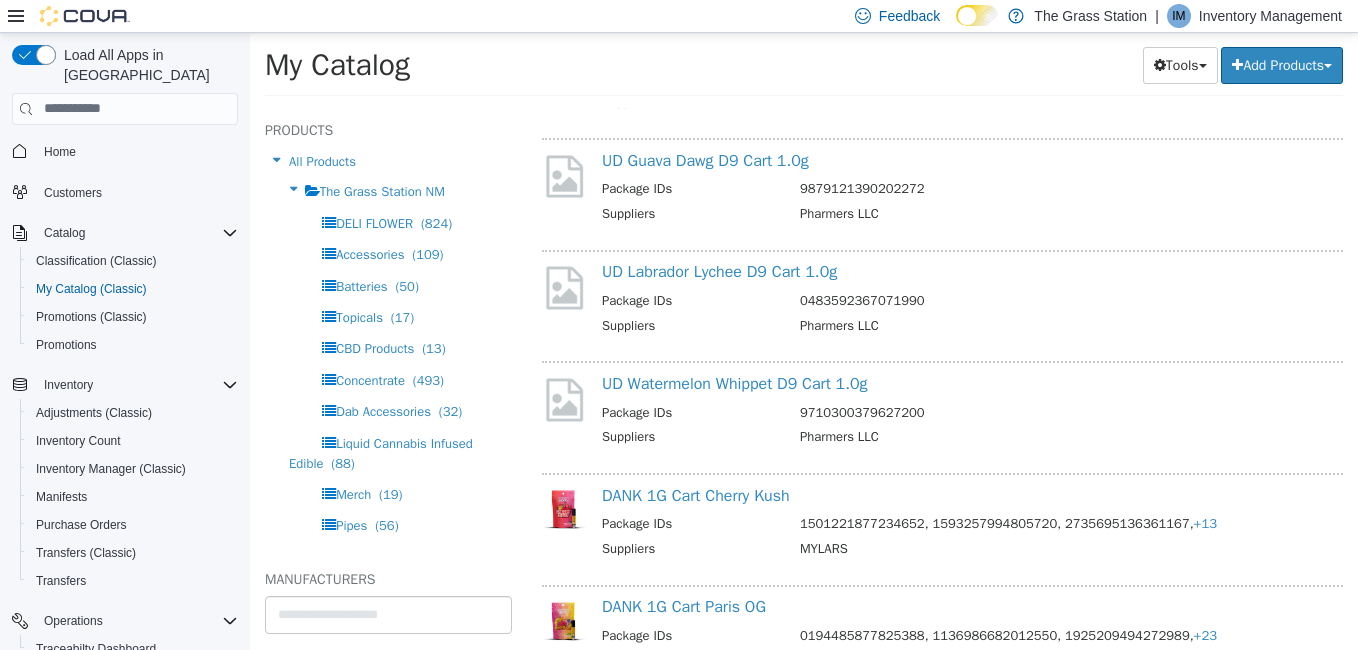 scroll, scrollTop: 14169, scrollLeft: 0, axis: vertical 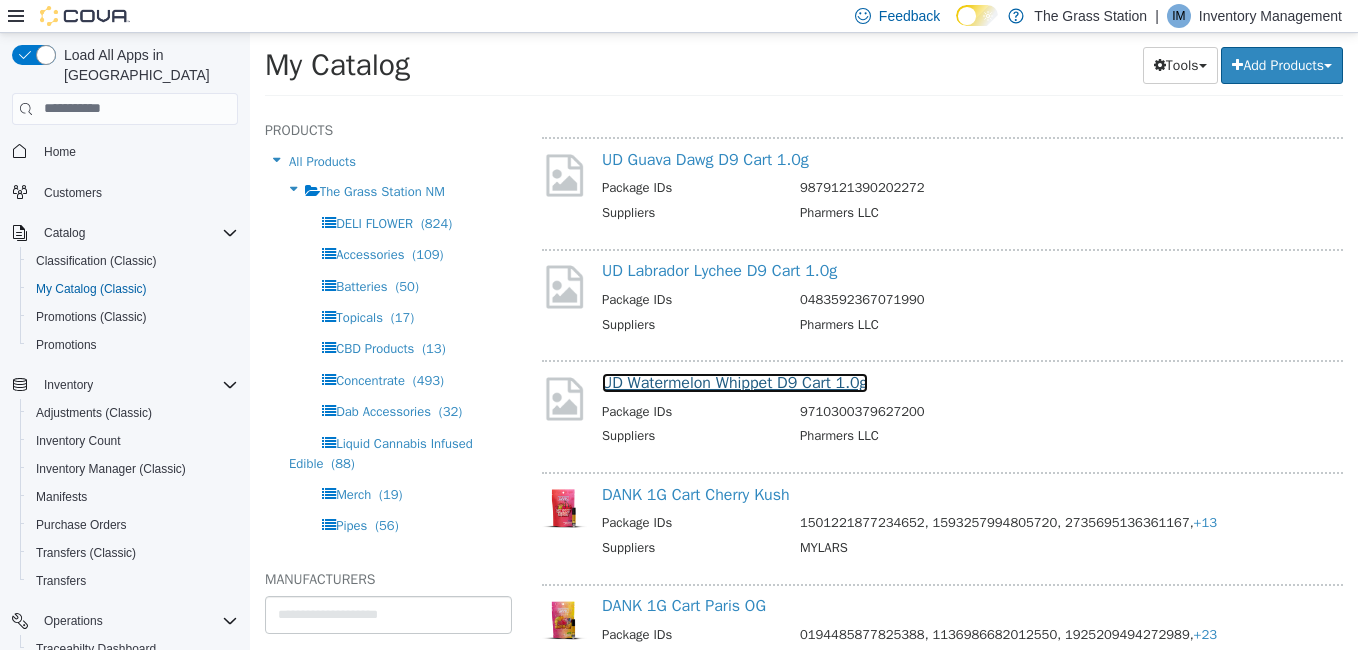 click on "UD Watermelon Whippet D9 Cart 1.0g" at bounding box center (735, 382) 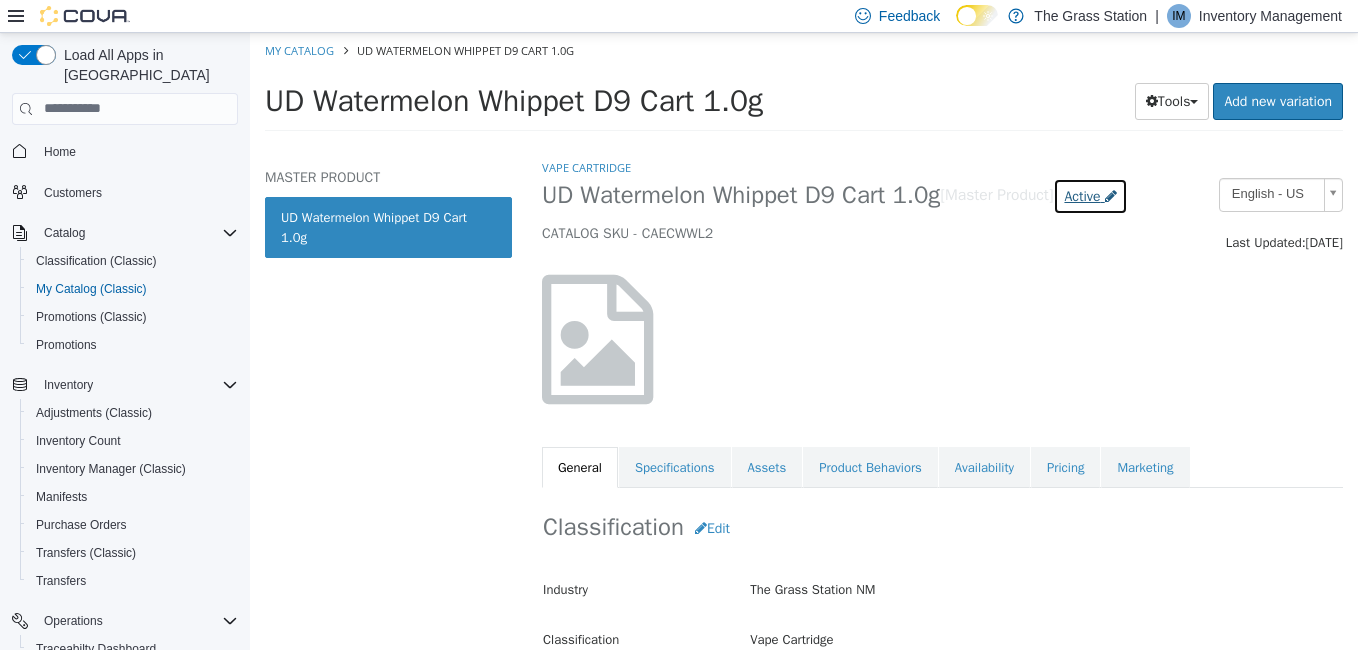 click on "Active" at bounding box center (1082, 195) 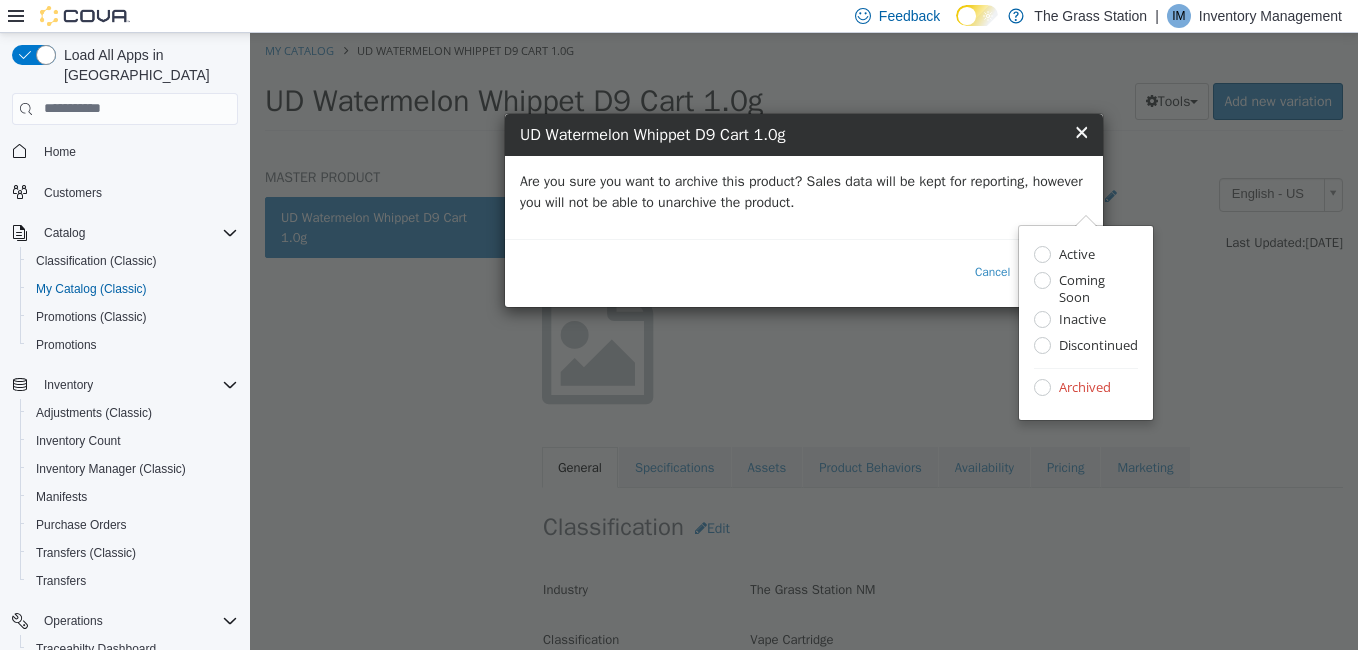 click on "Are you sure you want to archive this product? Sales data will be kept for reporting, however you will not be able to unarchive the product." at bounding box center [804, 196] 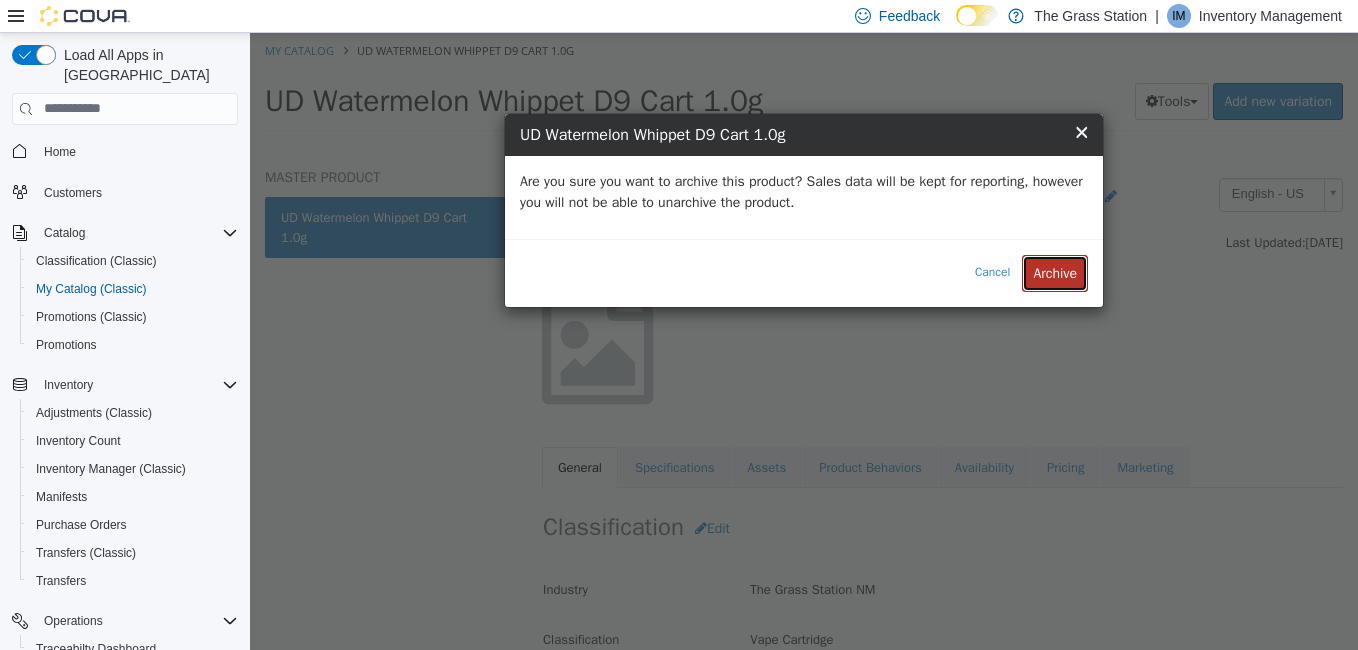click on "Archive" at bounding box center [1055, 272] 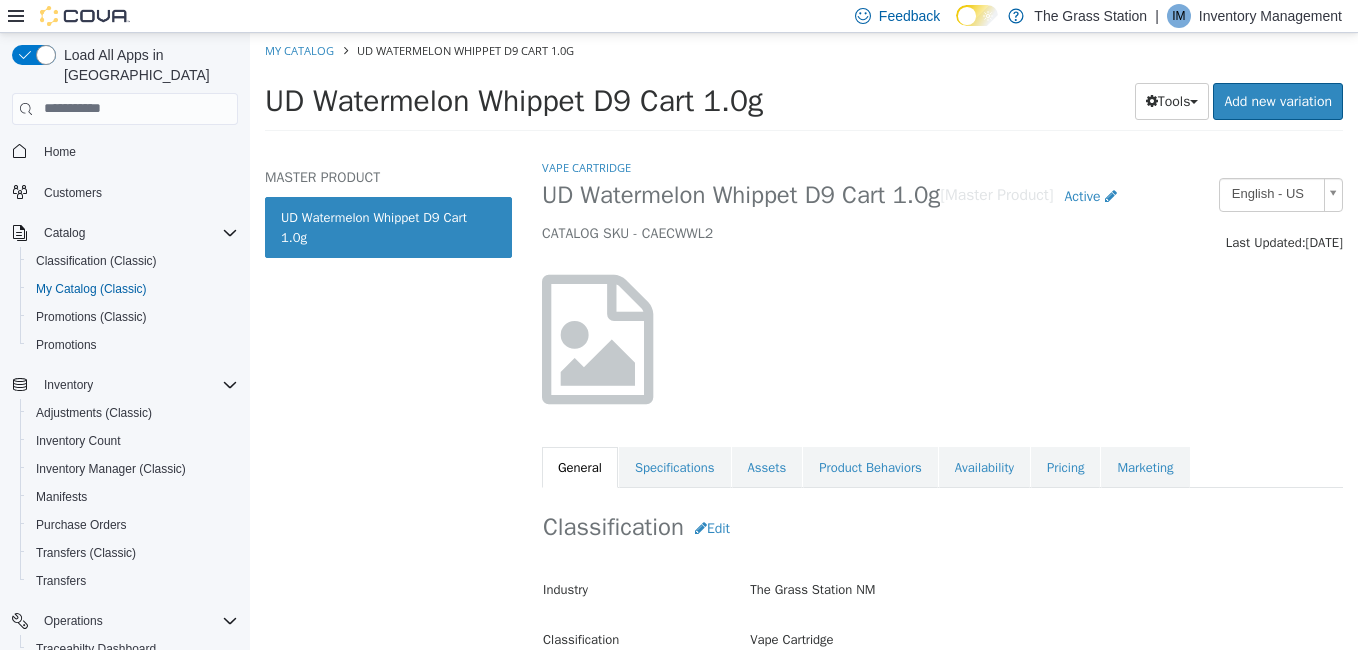 select on "**********" 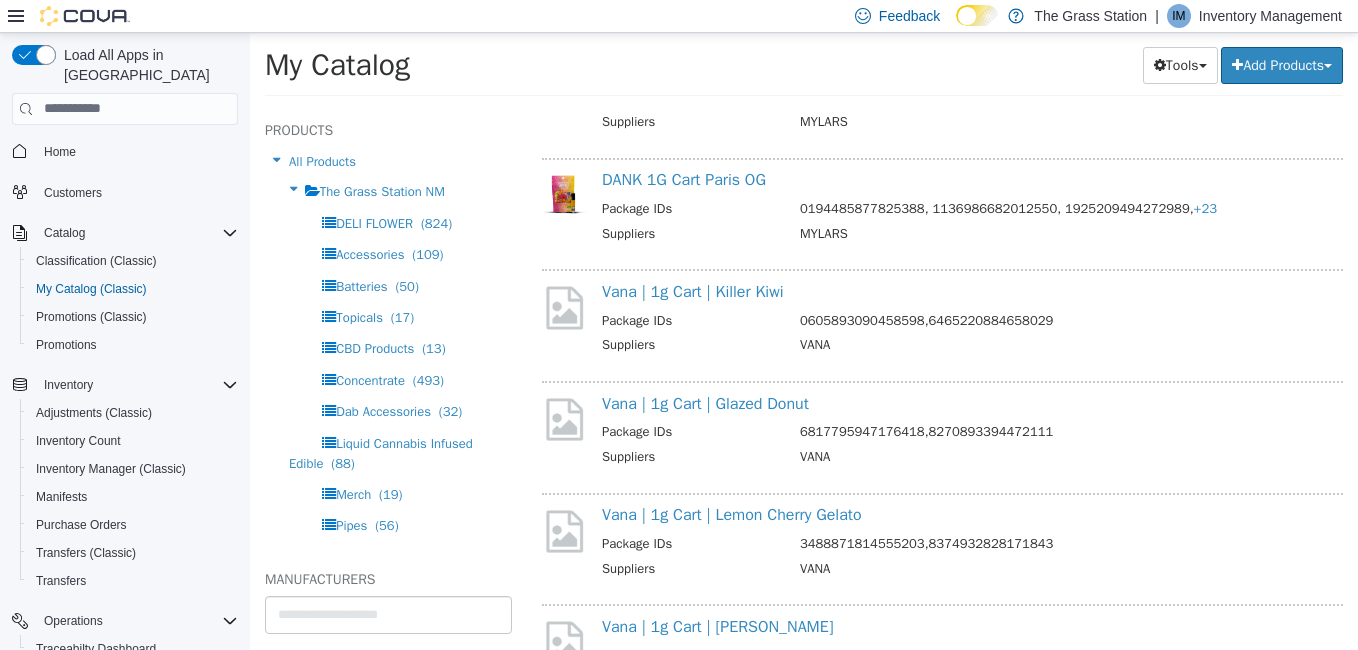 scroll, scrollTop: 14605, scrollLeft: 0, axis: vertical 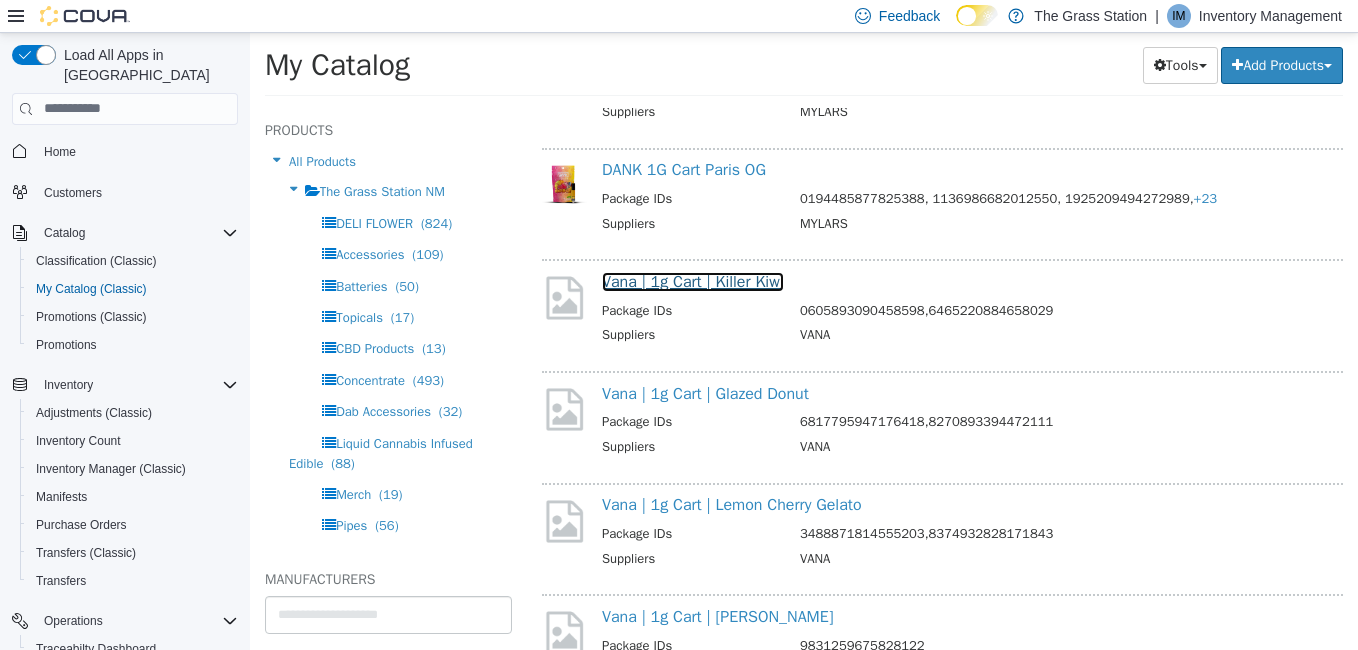 click on "Vana | 1g Cart | Killer Kiwi" at bounding box center (693, 281) 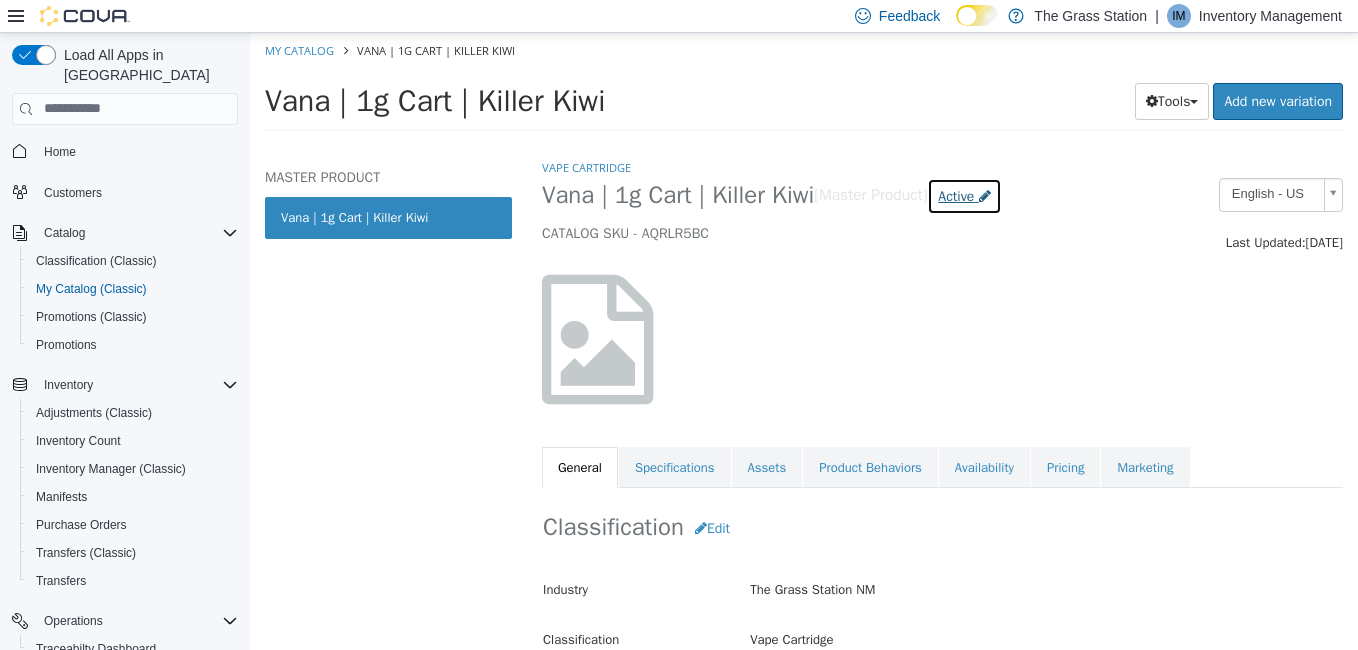 click on "Active" at bounding box center (956, 195) 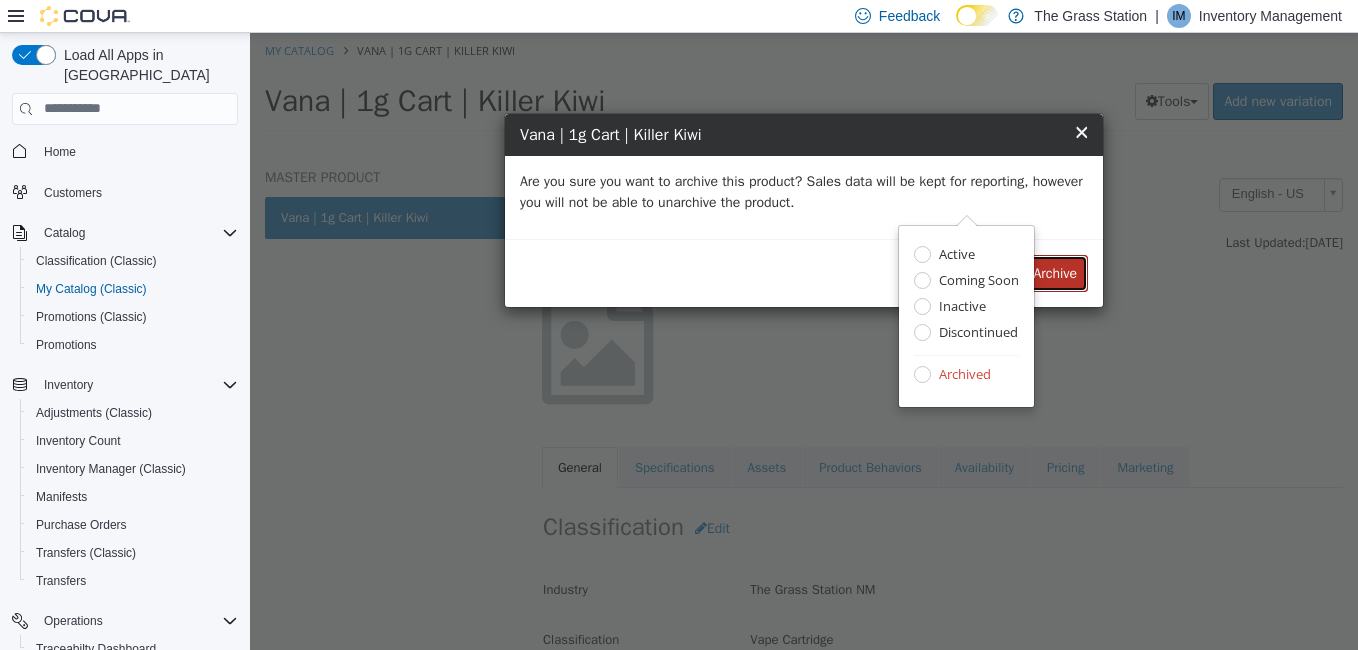 click on "Archive" at bounding box center [1055, 272] 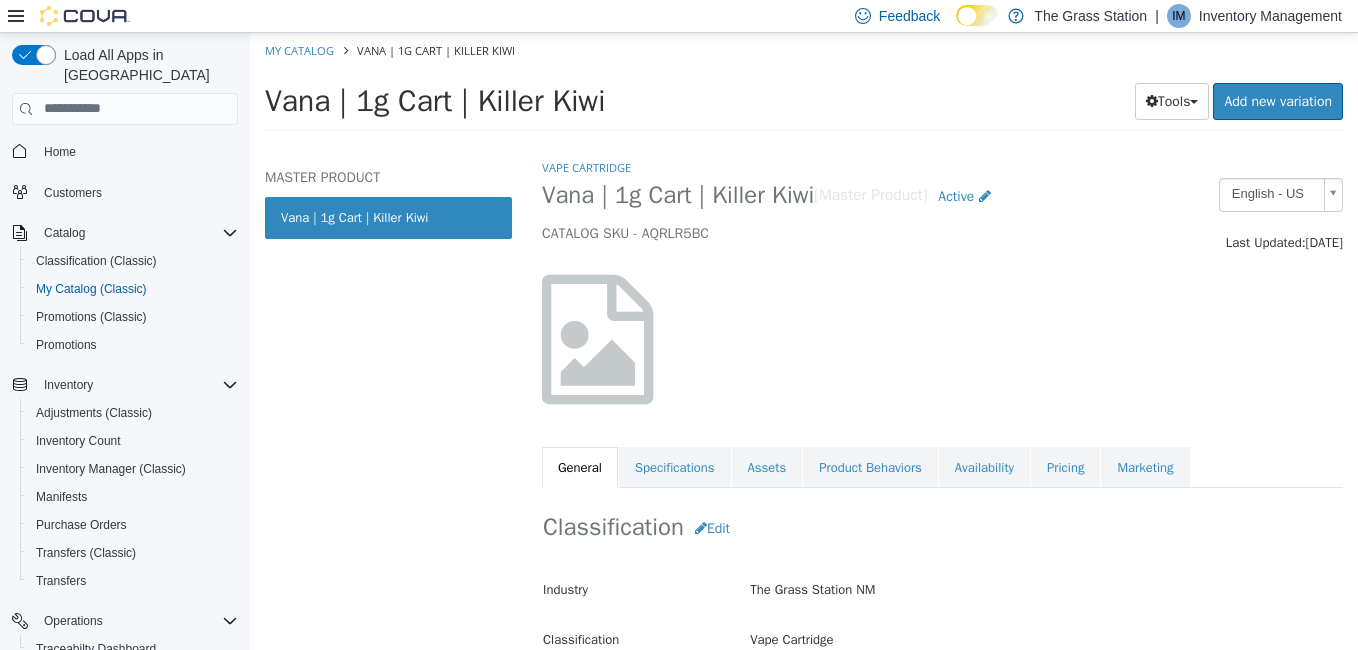 select on "**********" 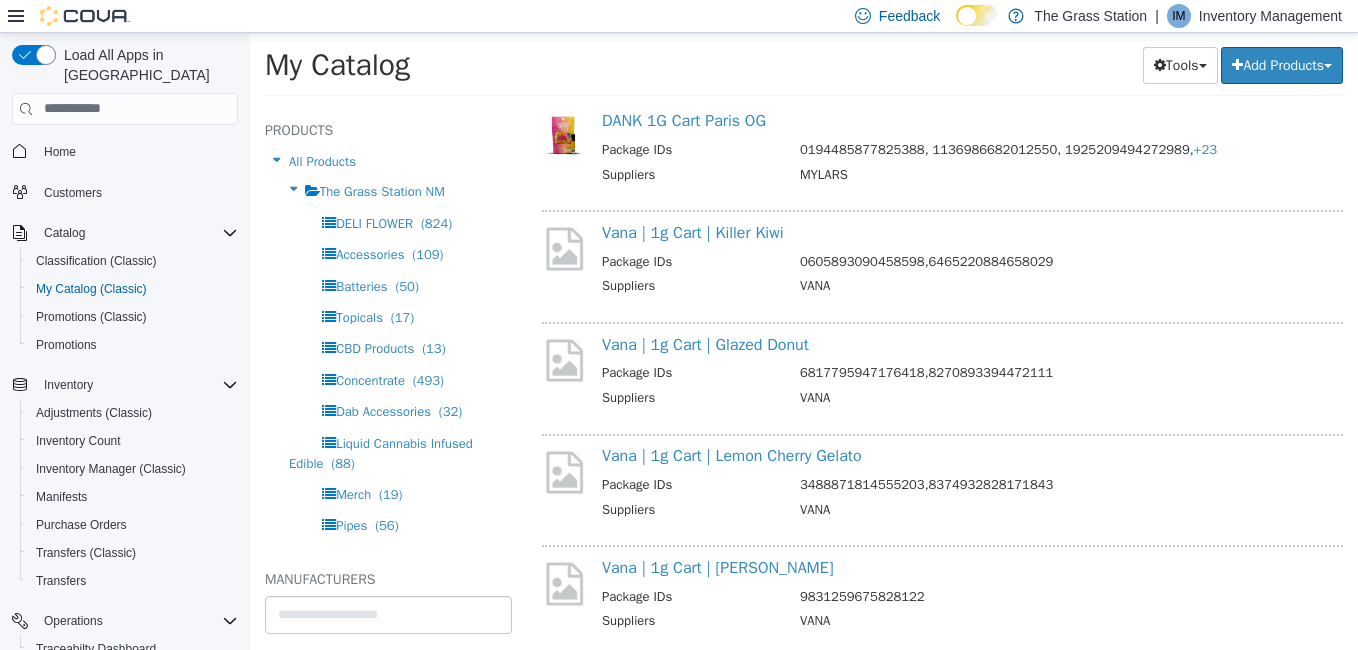scroll, scrollTop: 14664, scrollLeft: 0, axis: vertical 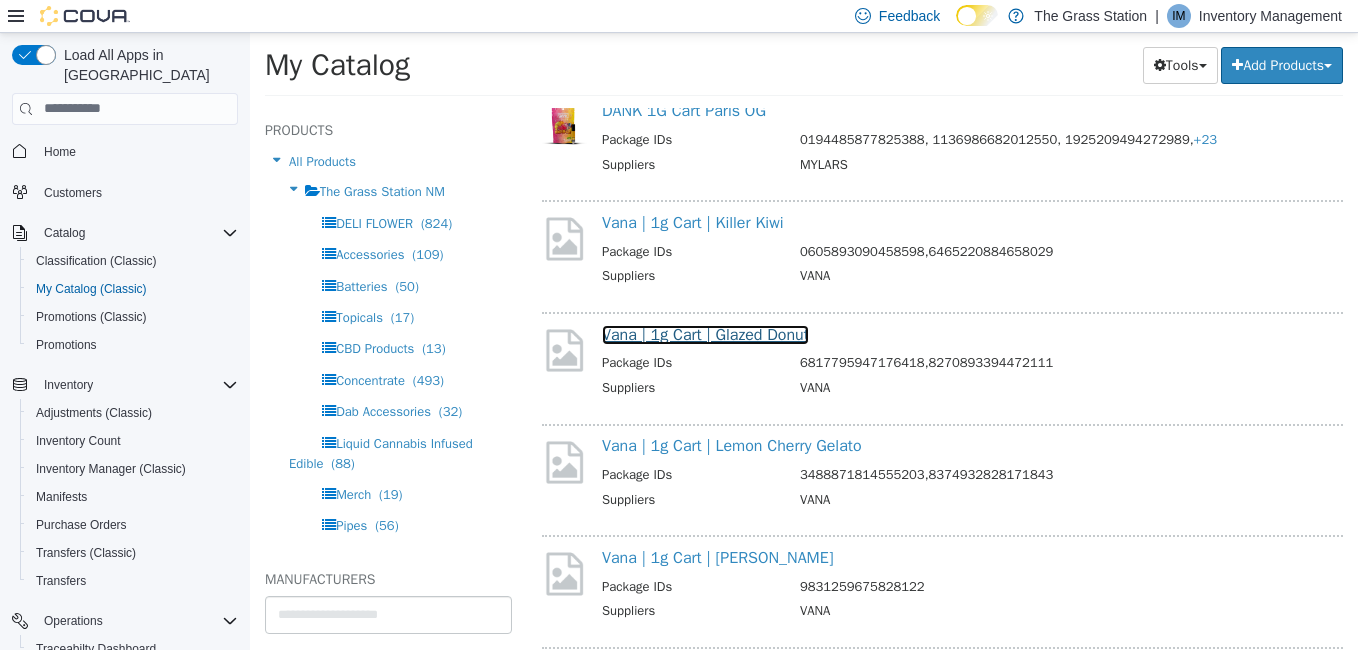 click on "Vana | 1g Cart | Glazed Donut" at bounding box center (705, 334) 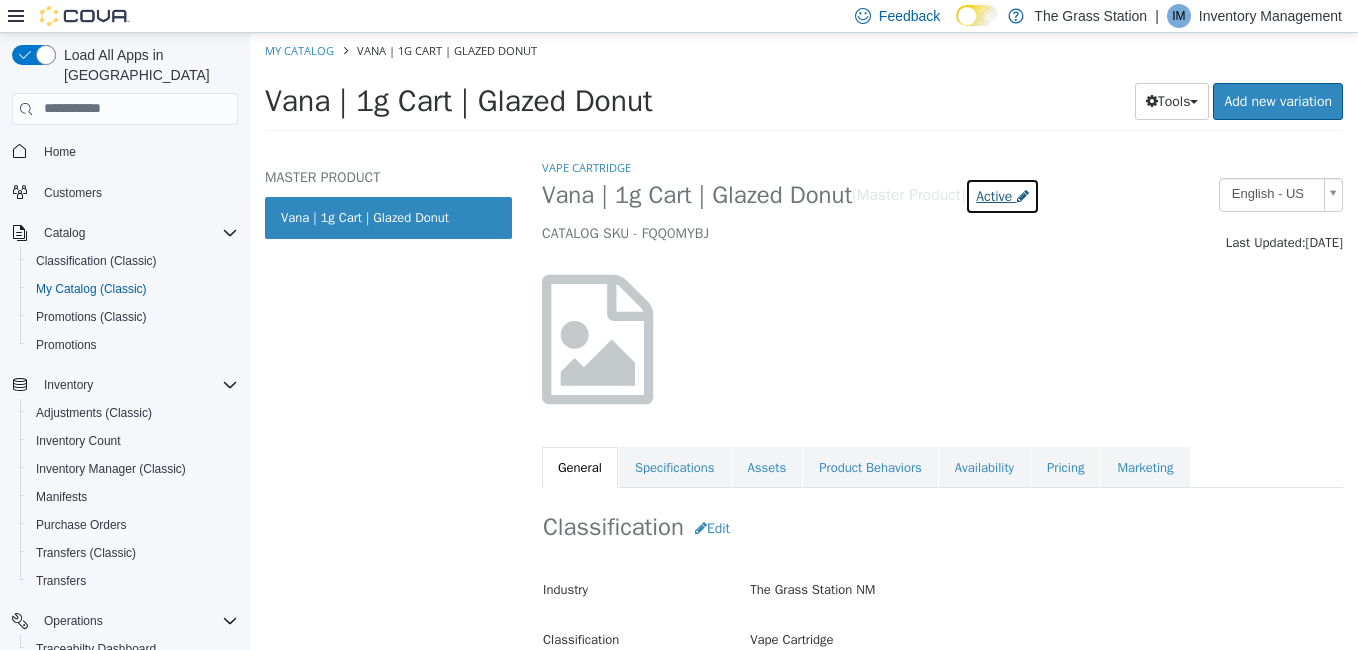 click on "Active" at bounding box center [994, 195] 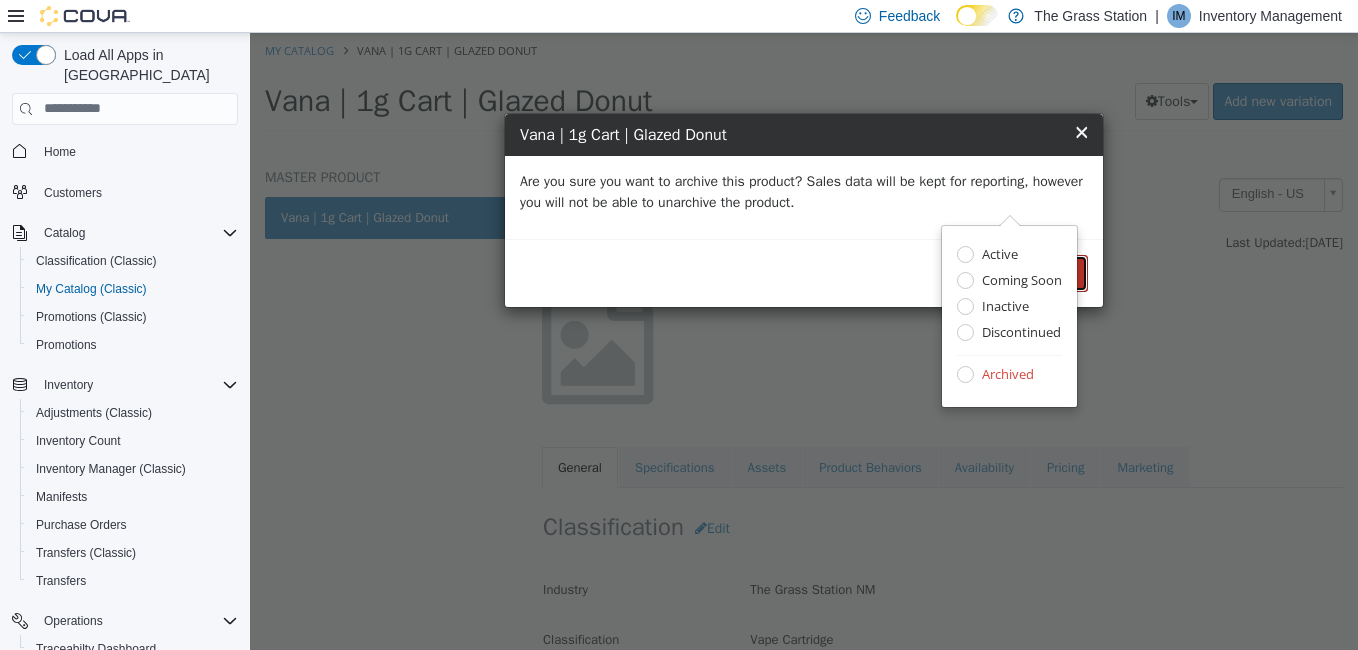 click on "Archive" at bounding box center [1055, 272] 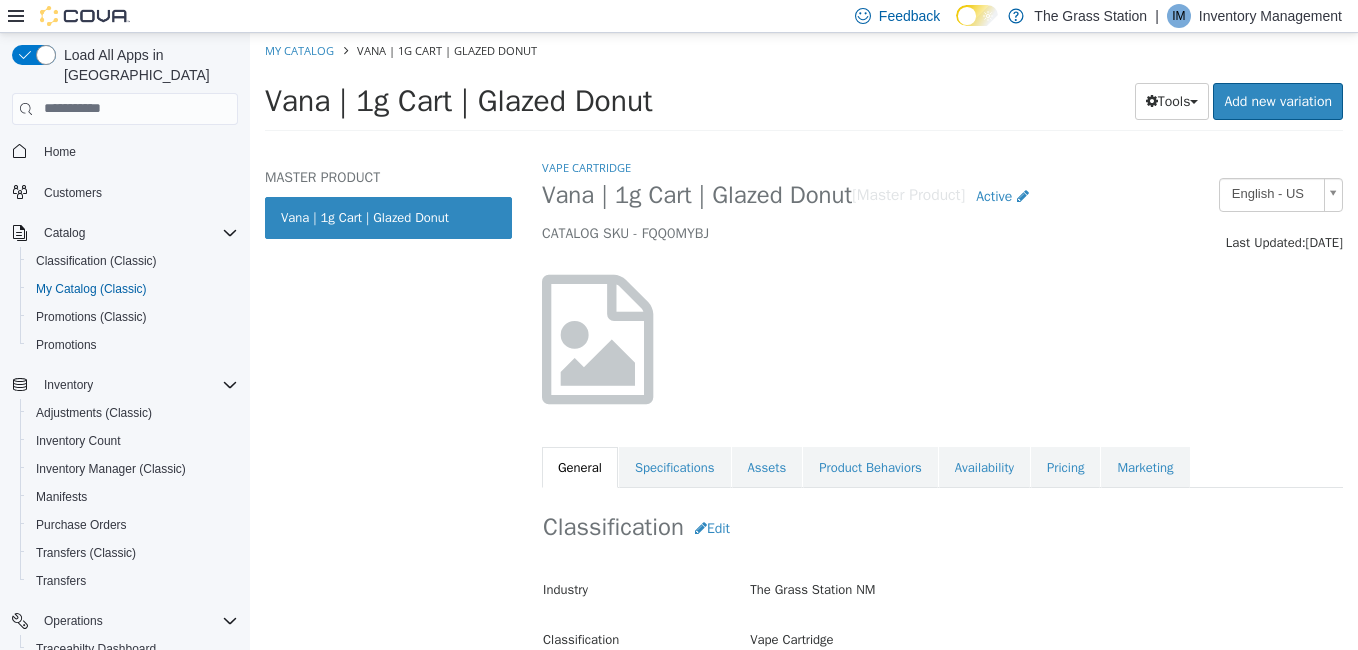 select on "**********" 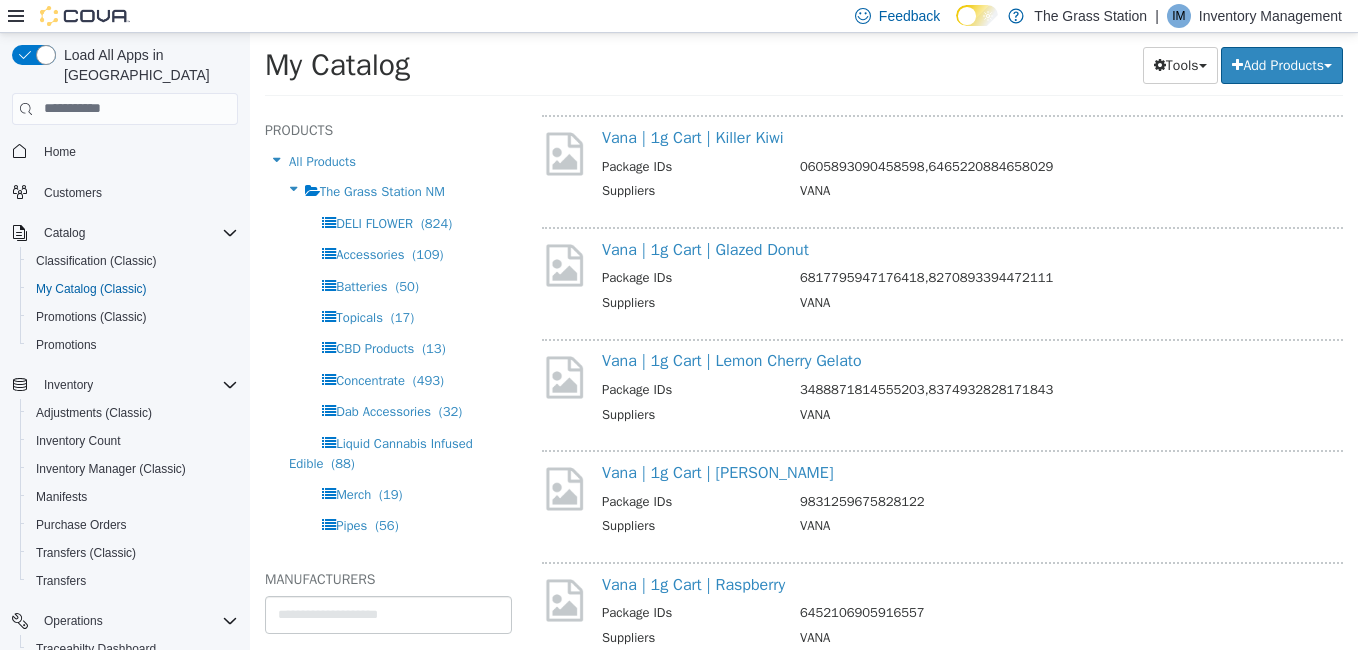 scroll, scrollTop: 14755, scrollLeft: 0, axis: vertical 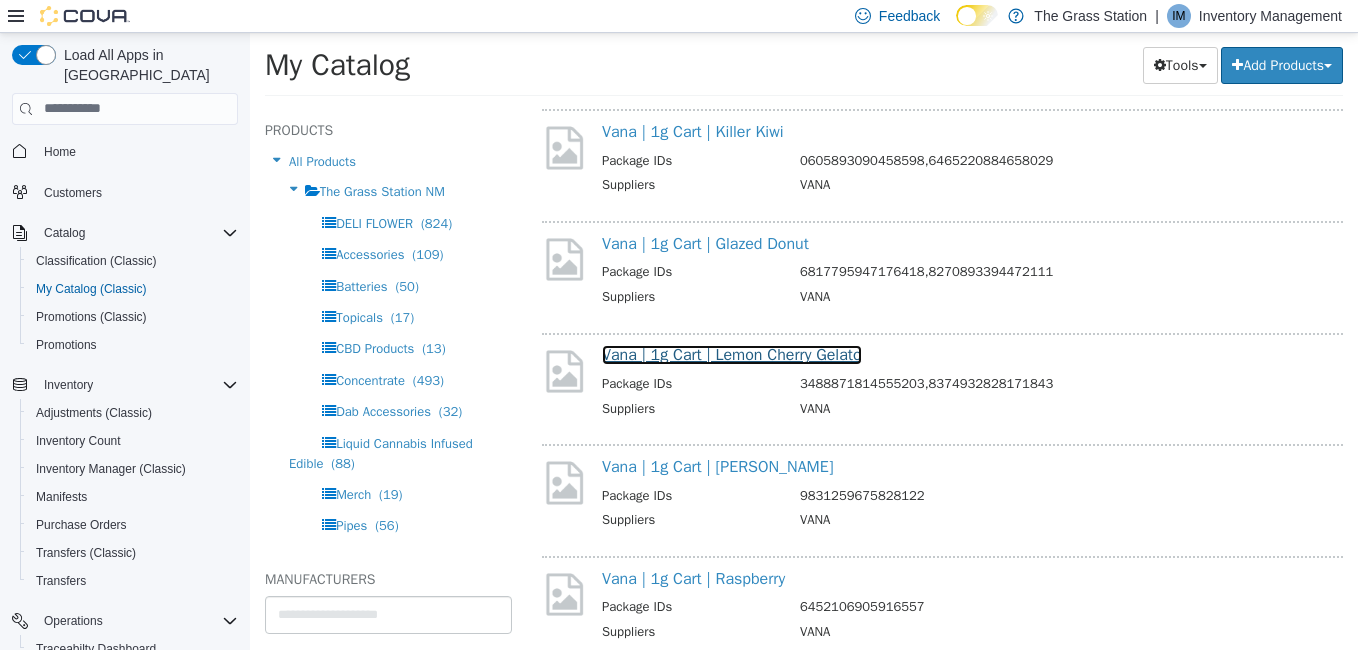 click on "Vana | 1g Cart | Lemon Cherry Gelato" at bounding box center [732, 354] 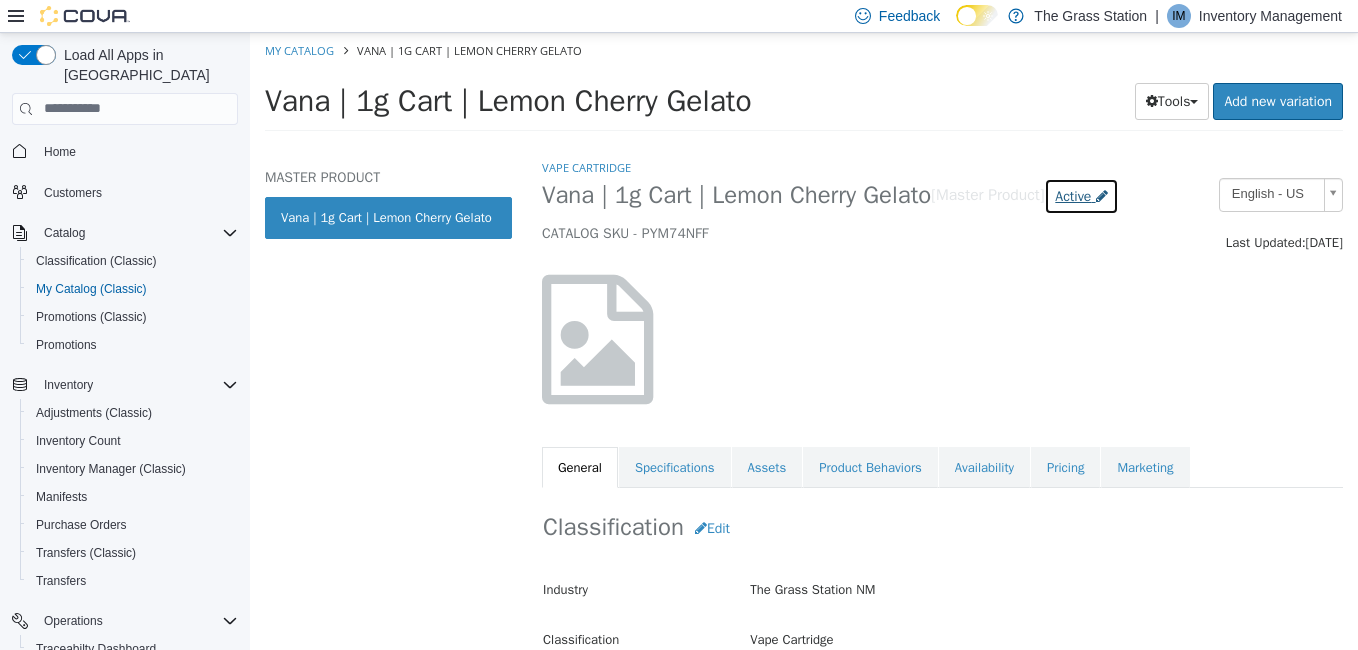 click on "Active" at bounding box center (1073, 195) 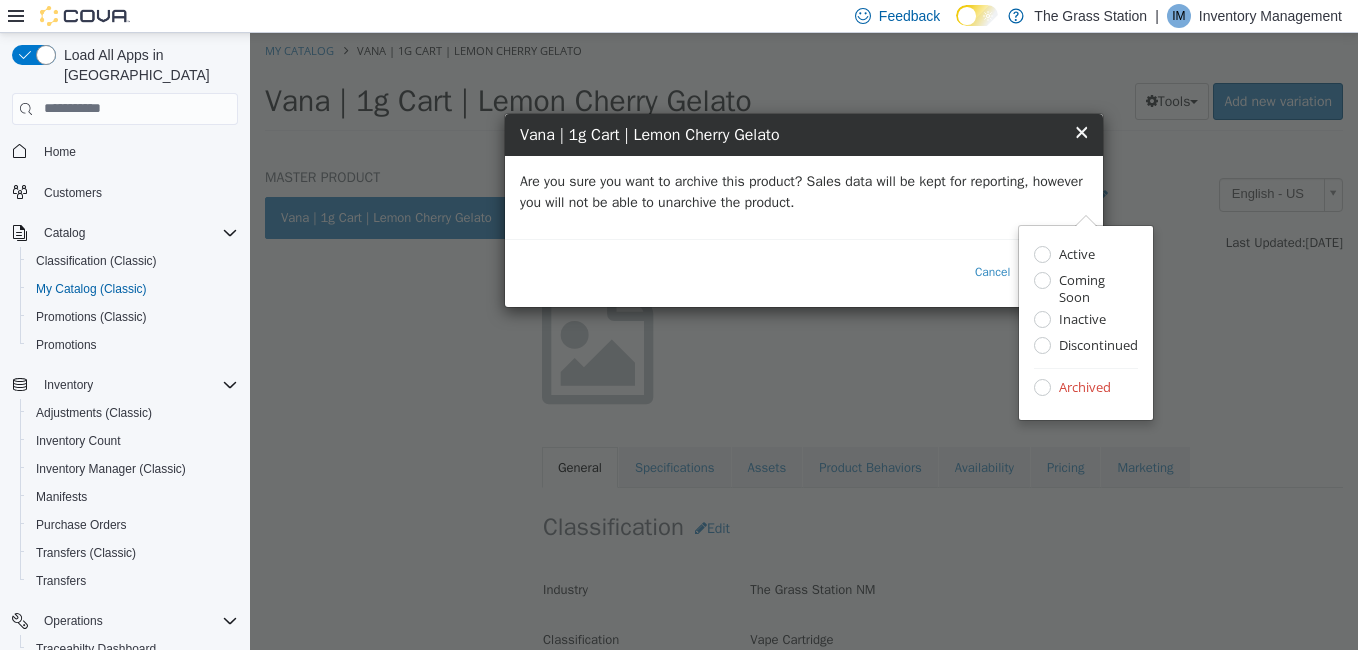 click on "Are you sure you want to archive this product? Sales data will be kept for reporting, however you will not be able to unarchive the product." at bounding box center [804, 191] 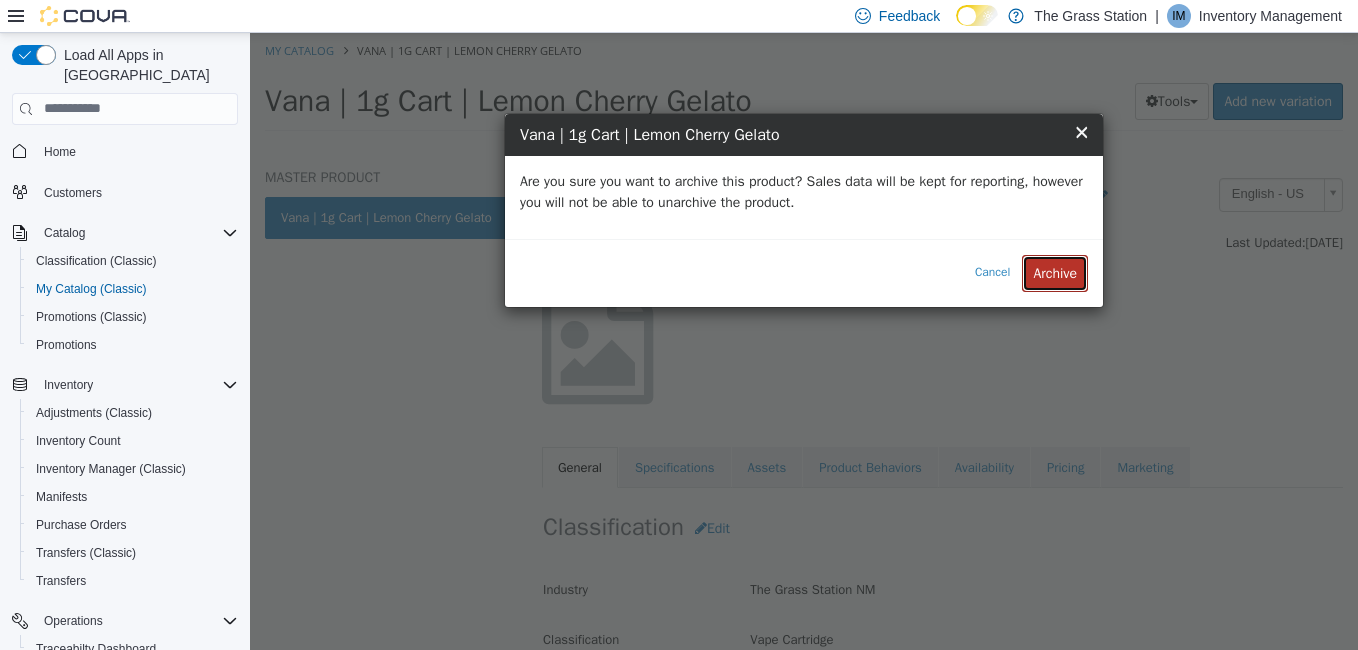 click on "Archive" at bounding box center (1055, 272) 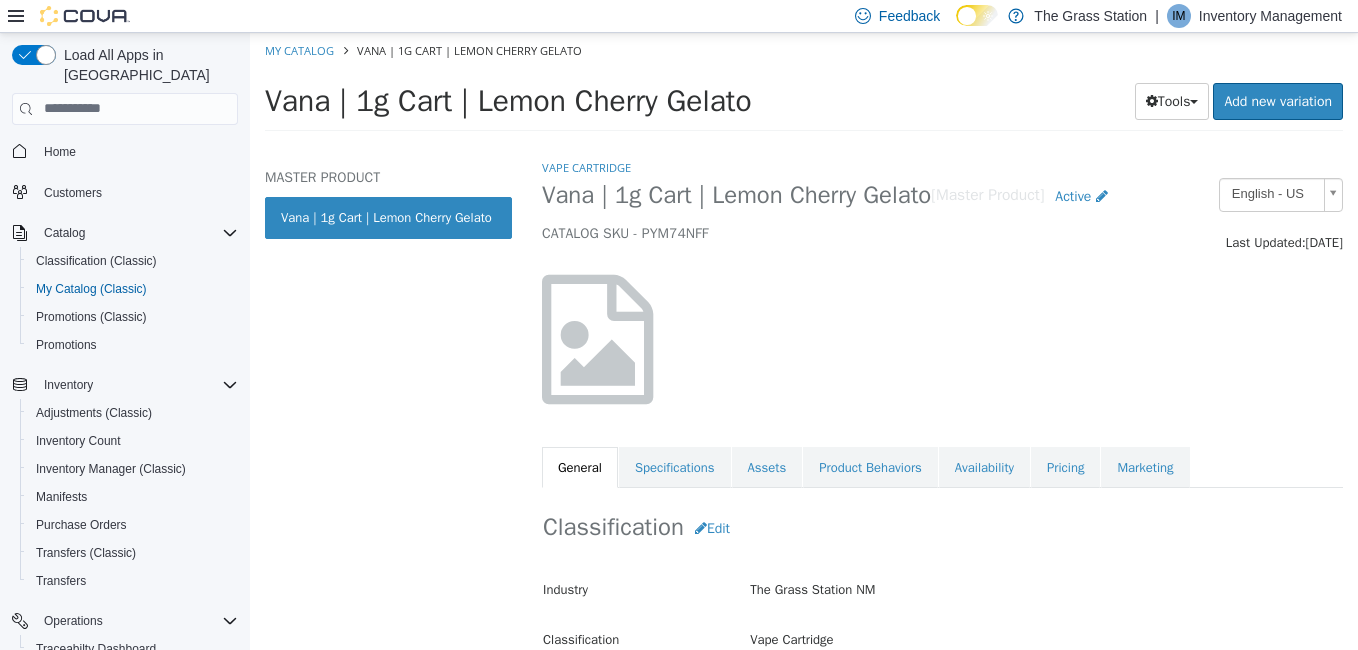 select on "**********" 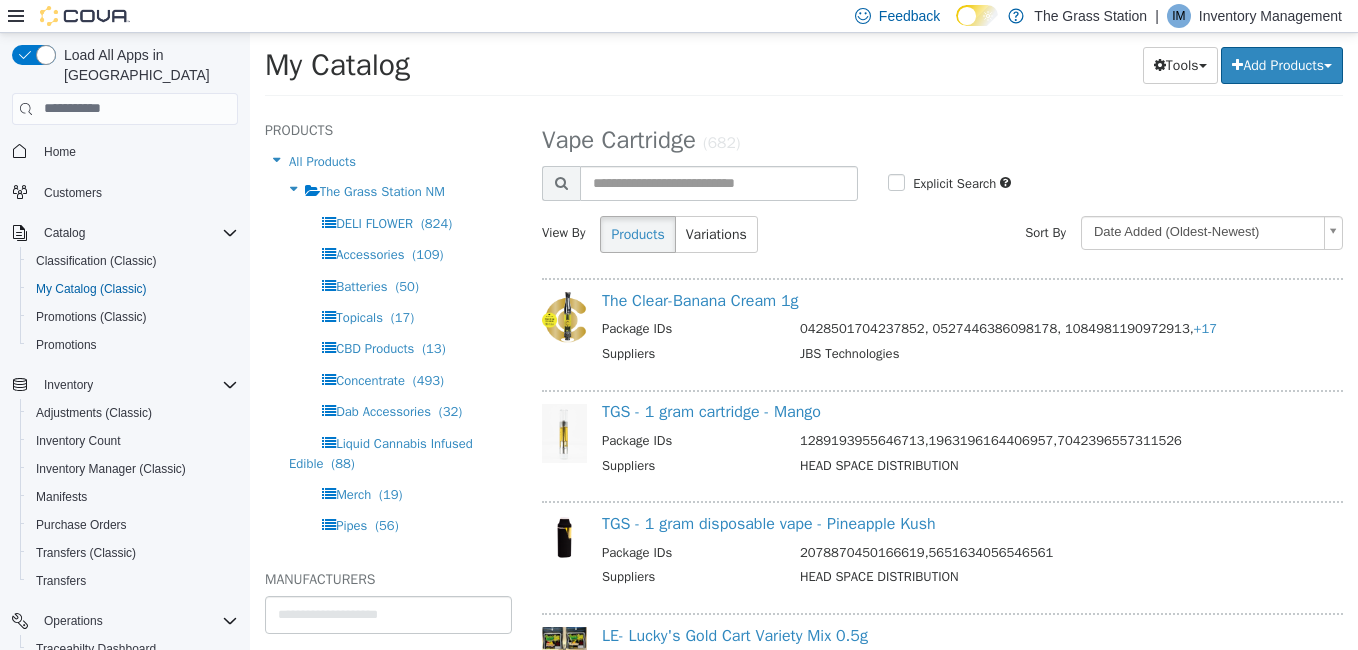 click on "1289193955646713,1963196164406957,7042396557311526" at bounding box center (1059, 442) 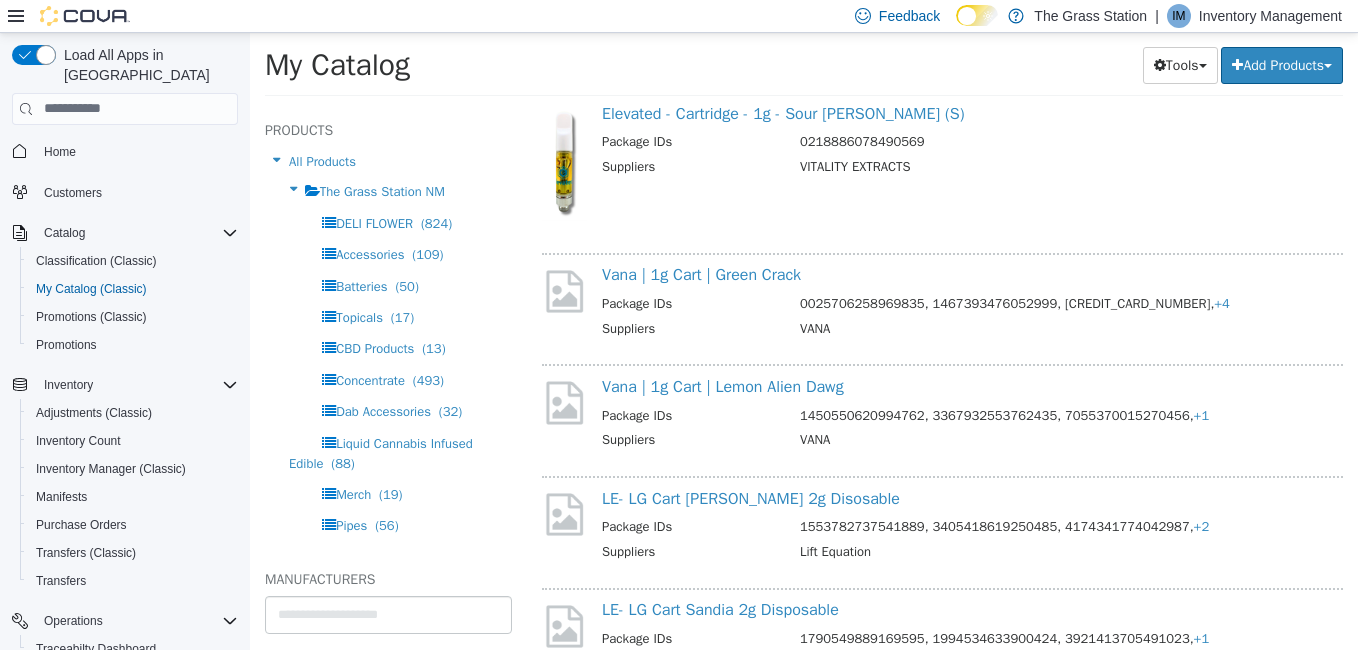scroll, scrollTop: 10196, scrollLeft: 0, axis: vertical 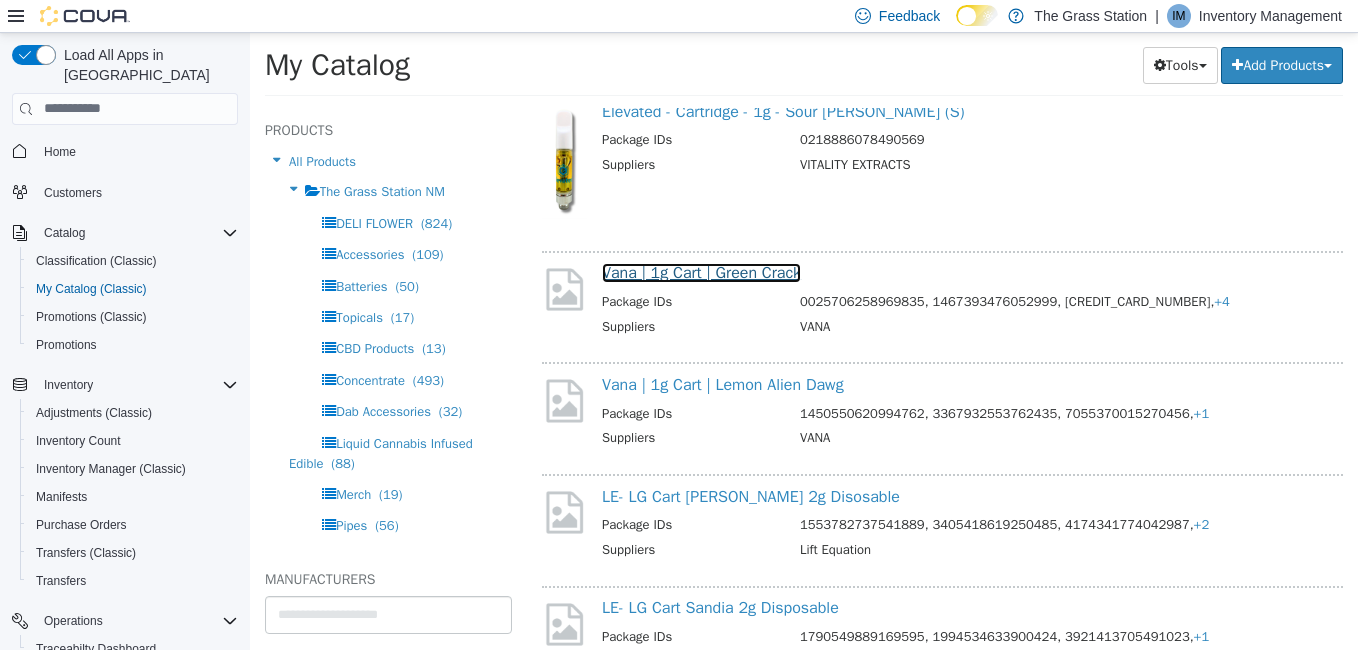 click on "Vana | 1g Cart | Green Crack" at bounding box center [701, 272] 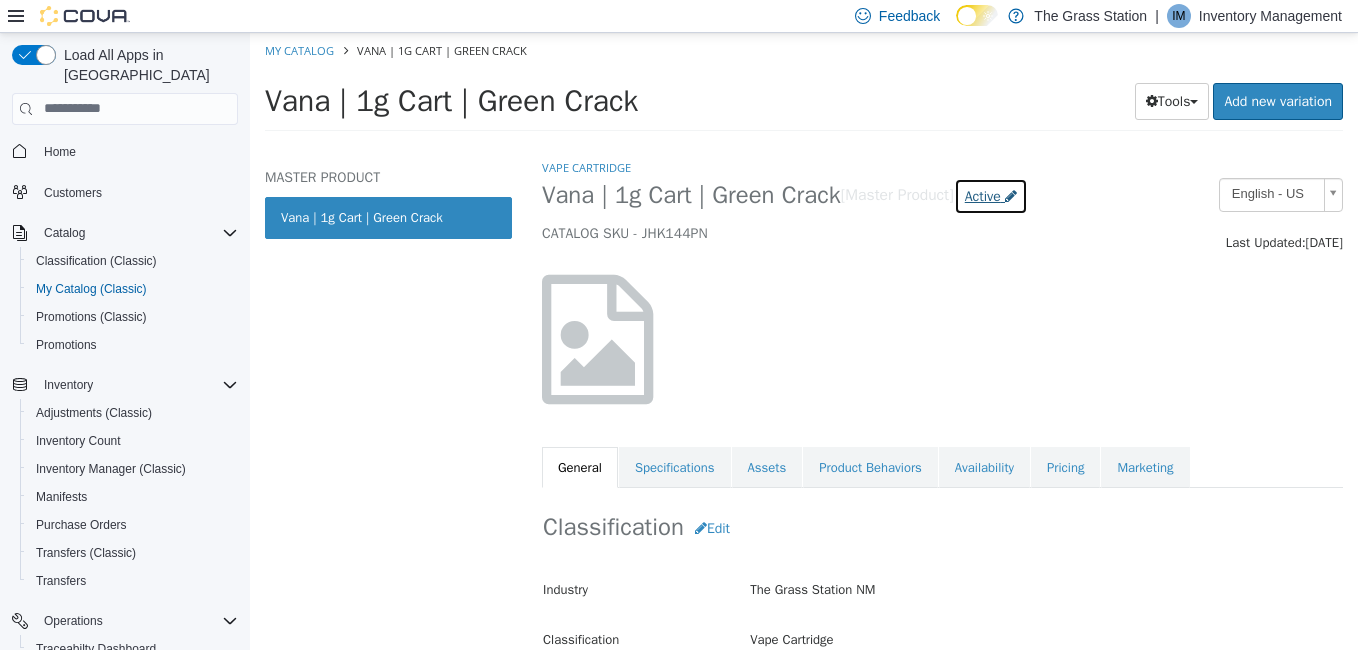 click on "Active" at bounding box center (983, 195) 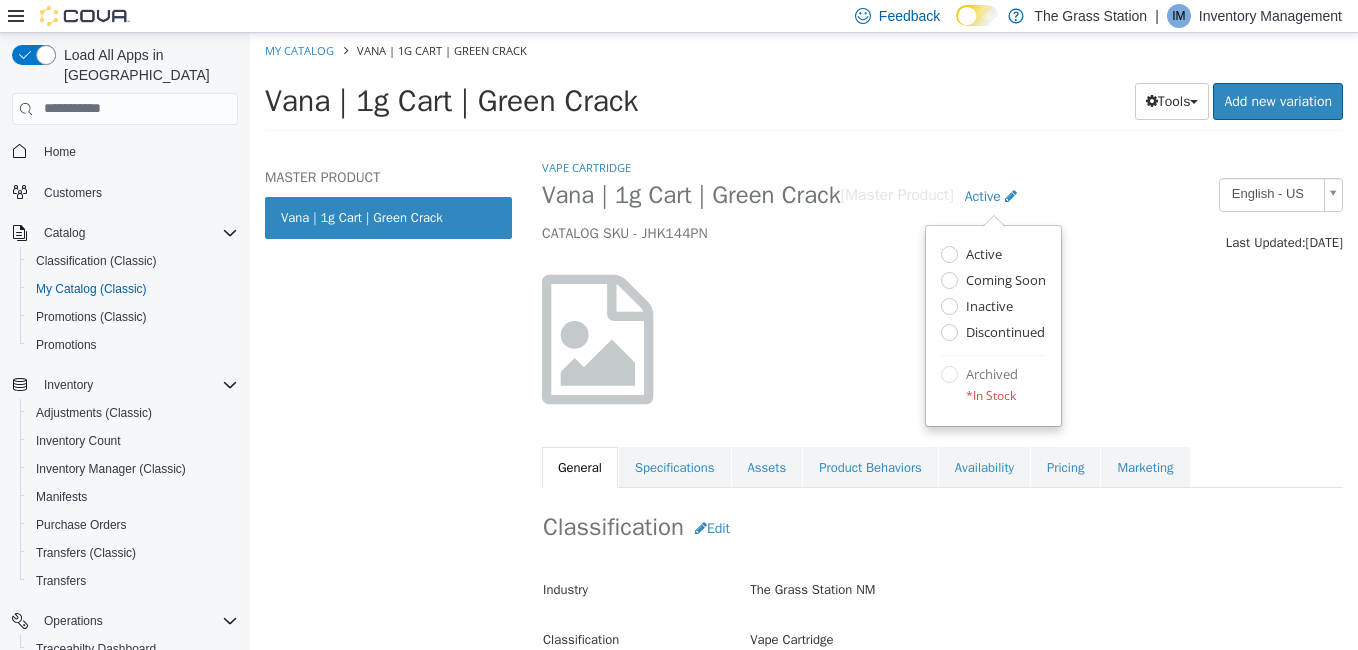 select on "**********" 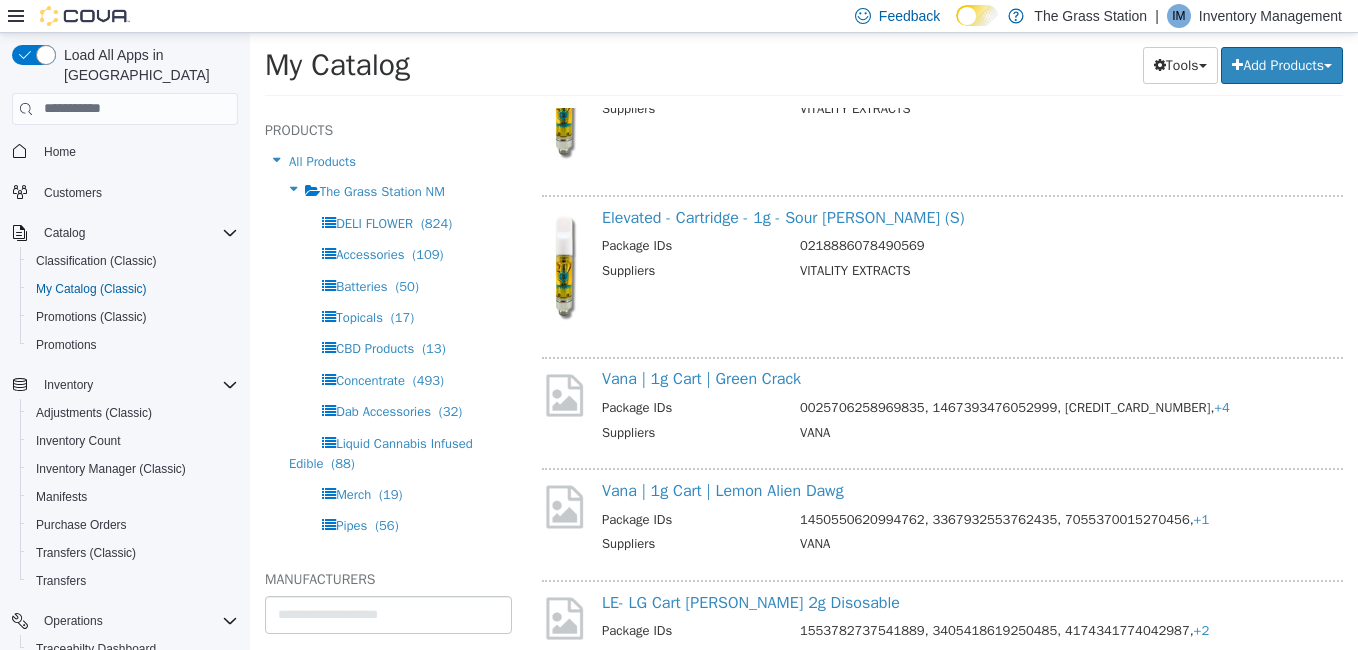 scroll, scrollTop: 14507, scrollLeft: 0, axis: vertical 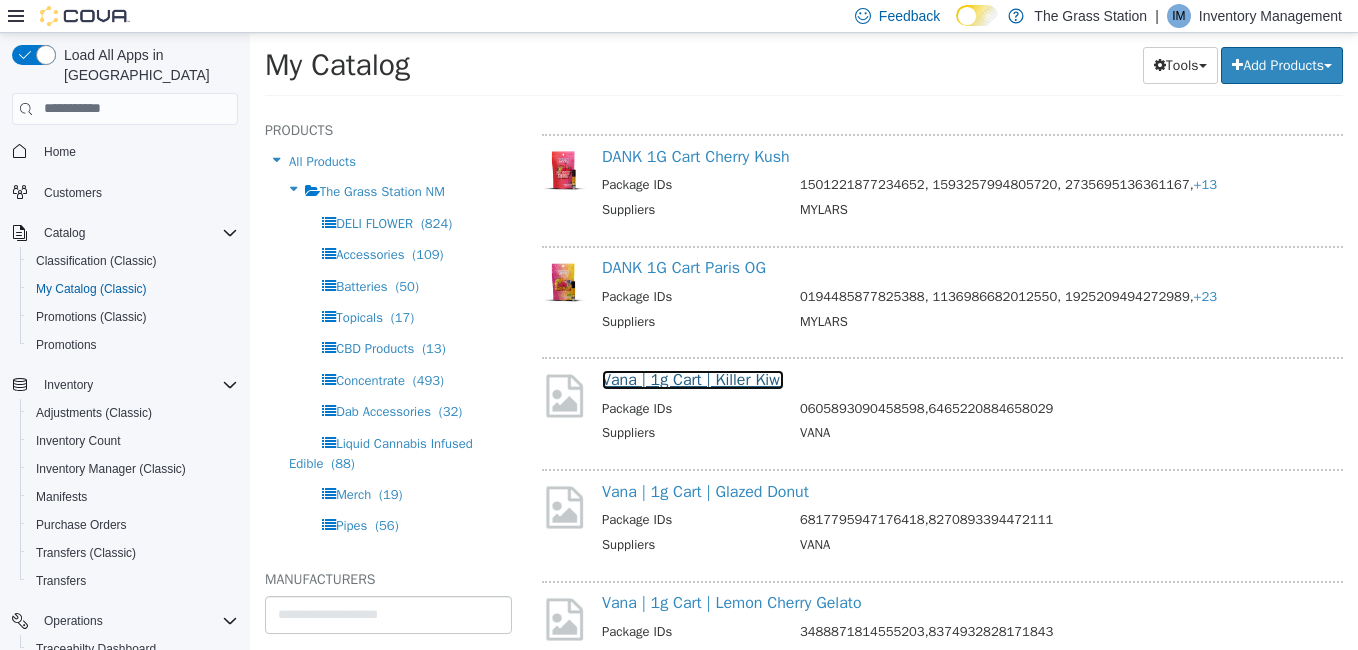 click on "Vana | 1g Cart | Killer Kiwi" at bounding box center [693, 379] 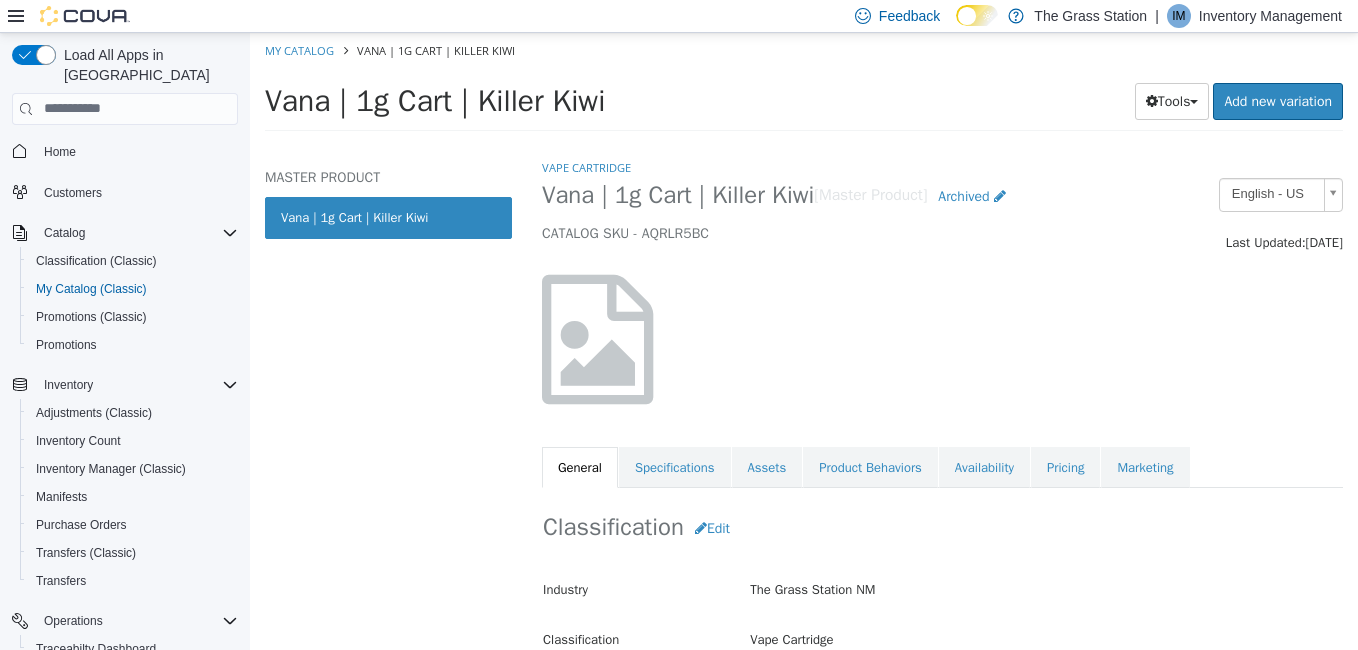 select on "**********" 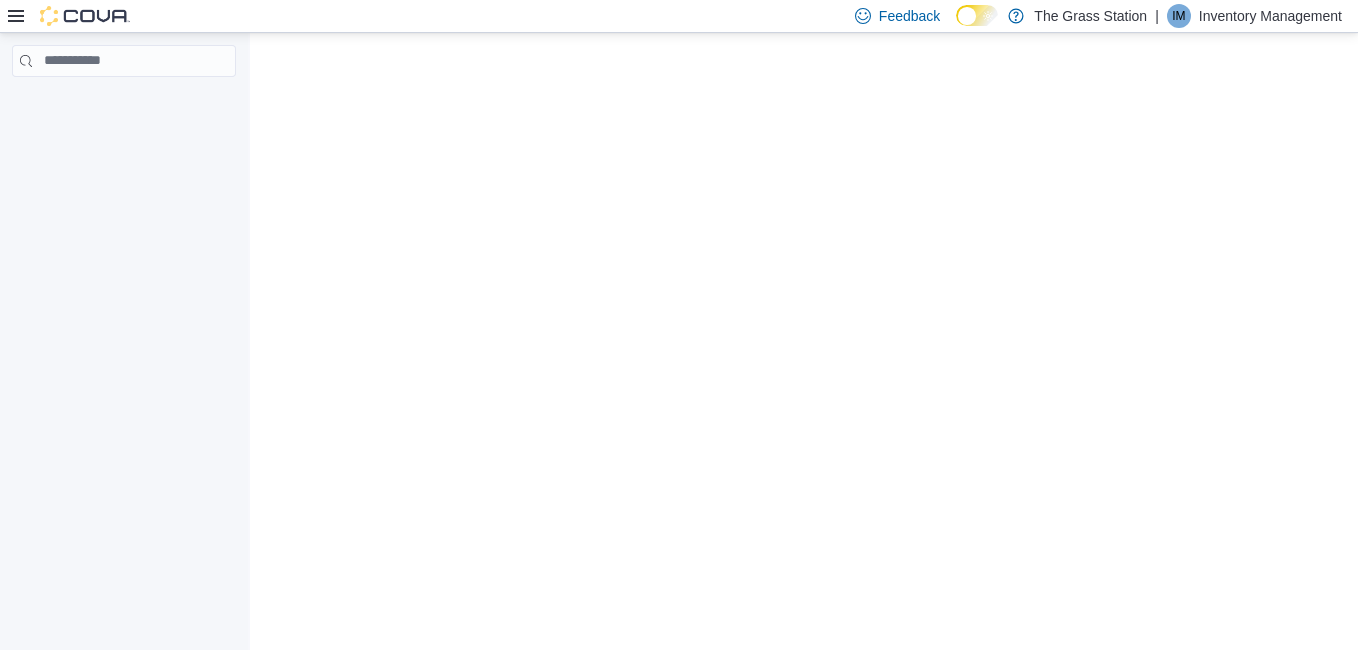 scroll, scrollTop: 0, scrollLeft: 0, axis: both 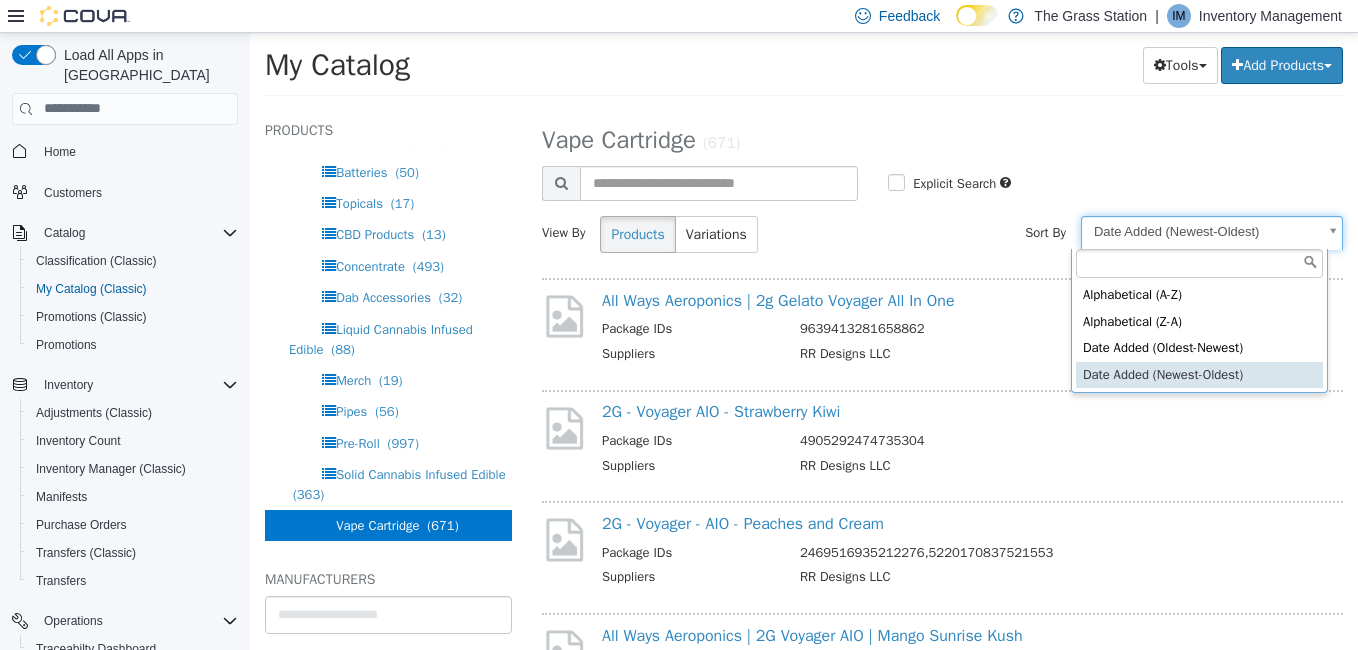click on "**********" at bounding box center [804, 70] 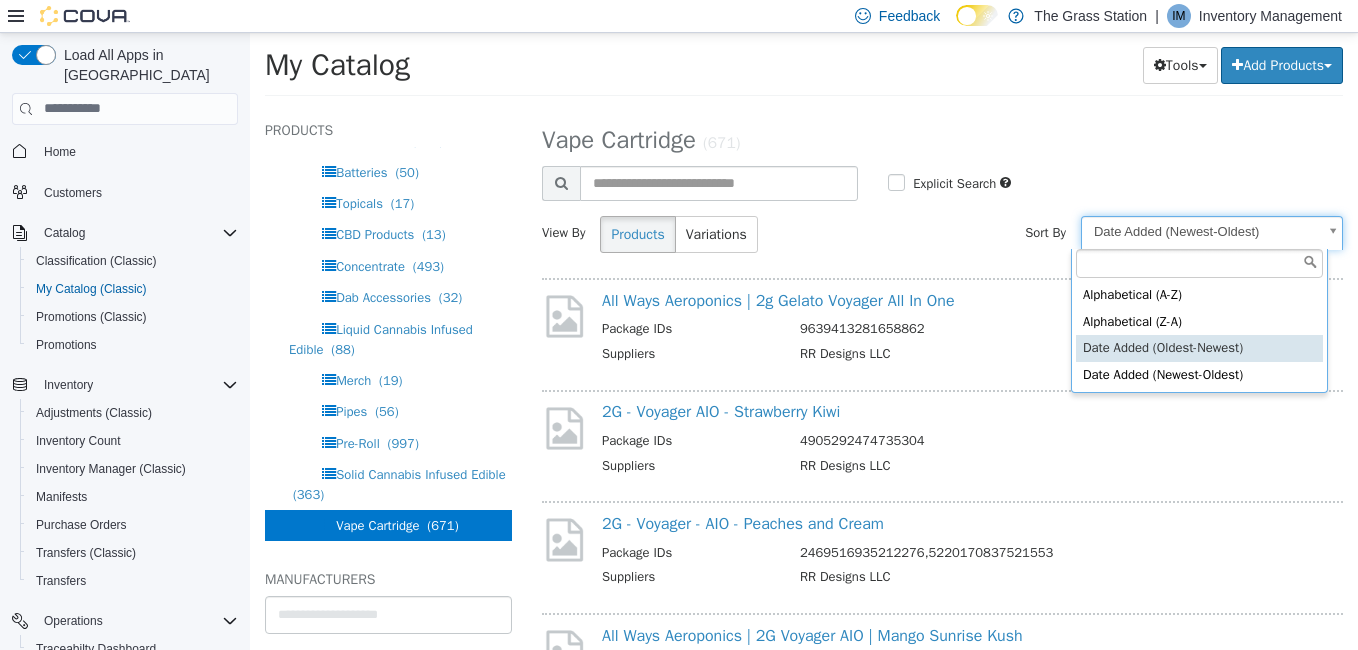select on "**********" 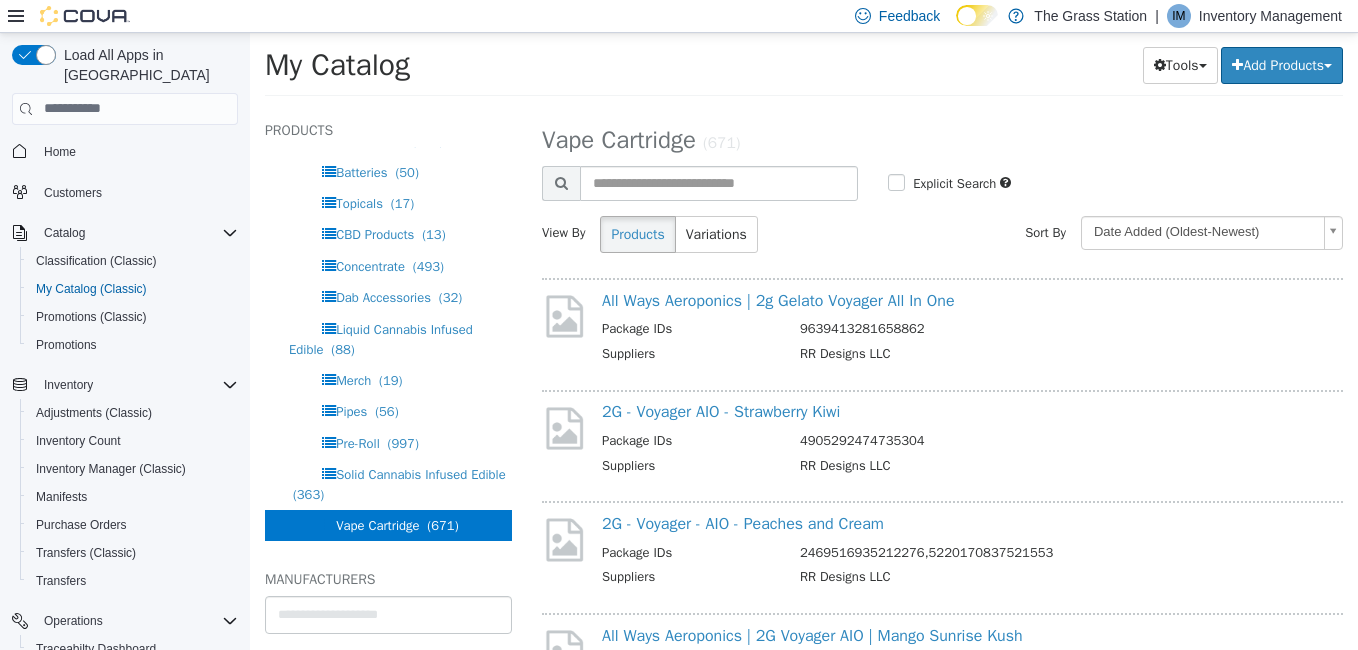 select on "**********" 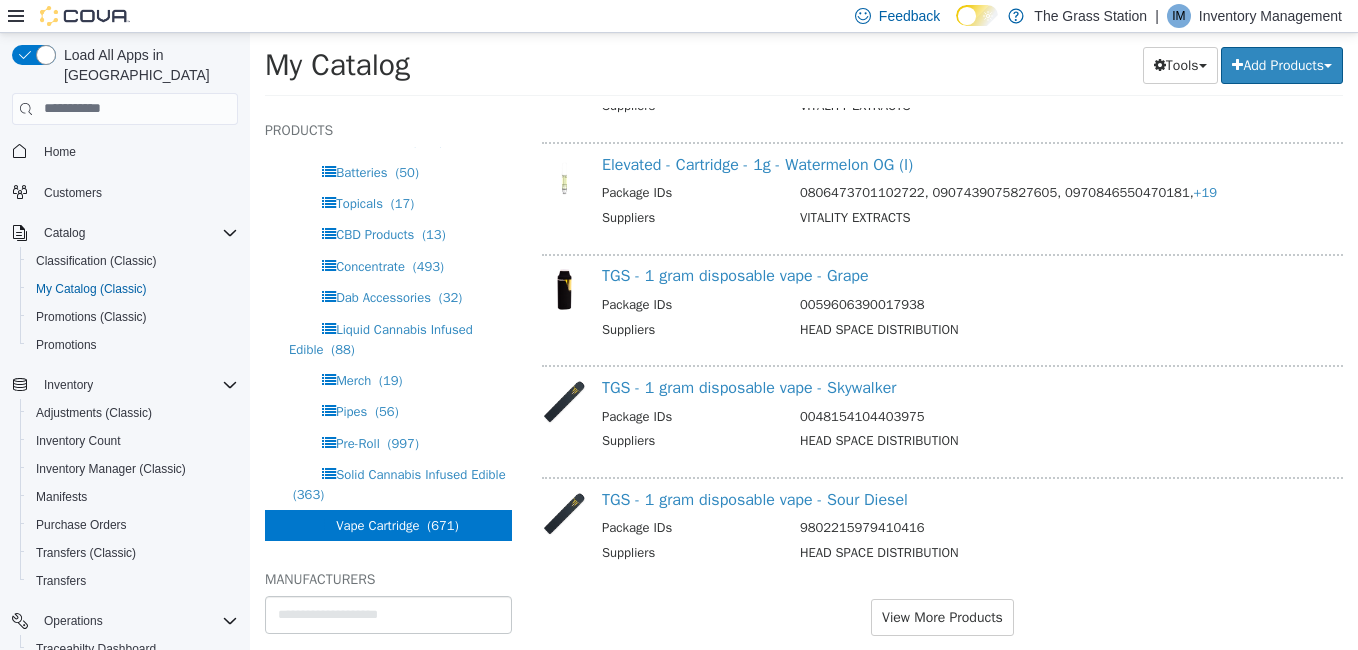 scroll, scrollTop: 1975, scrollLeft: 0, axis: vertical 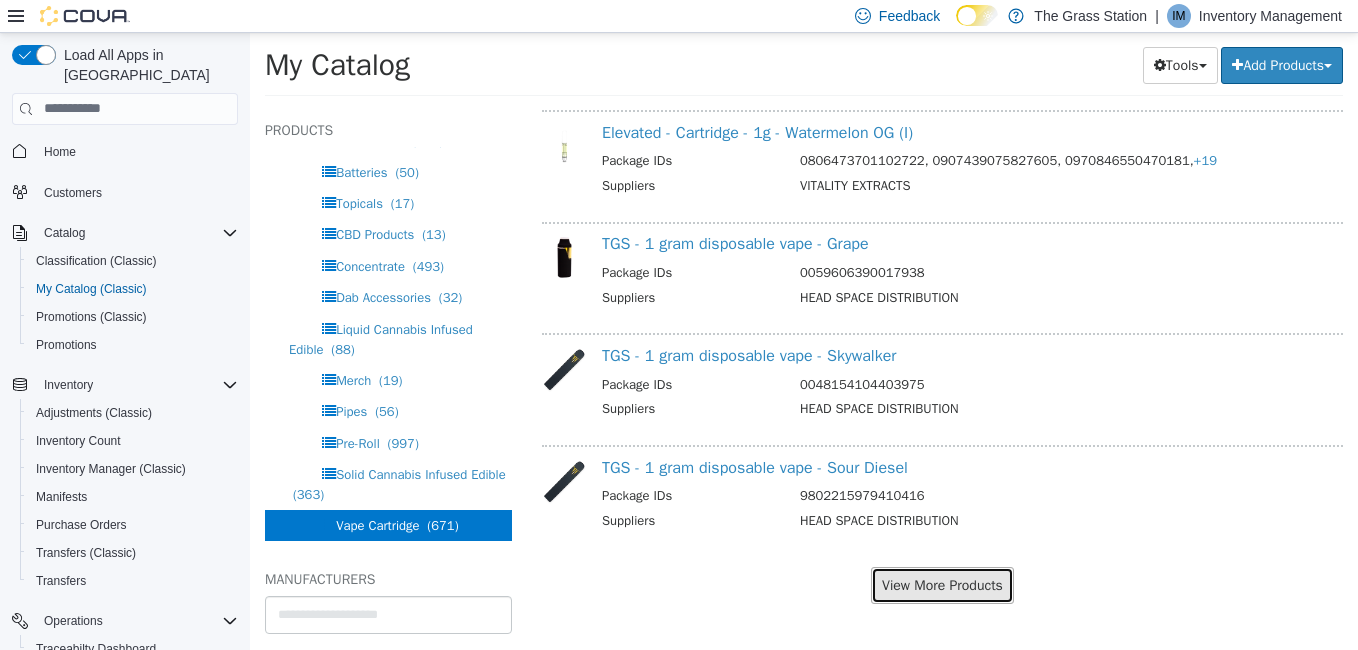click on "View More Products" at bounding box center [942, 584] 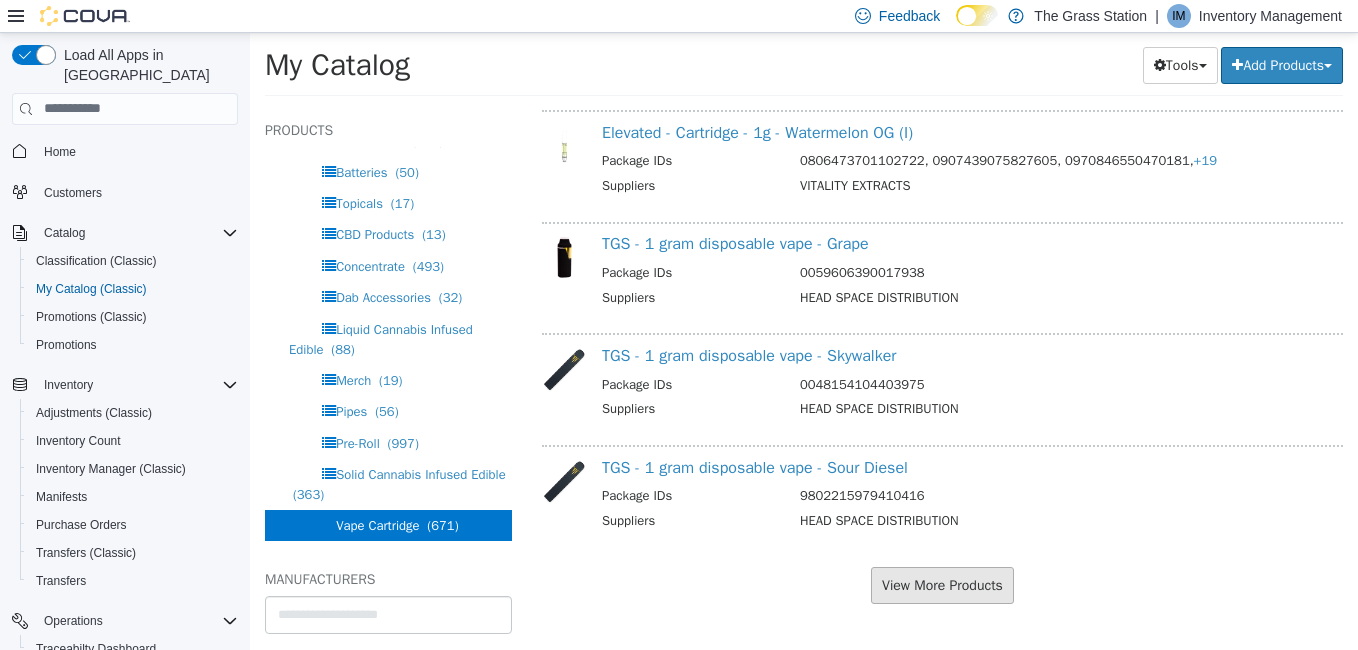 scroll, scrollTop: 1923, scrollLeft: 0, axis: vertical 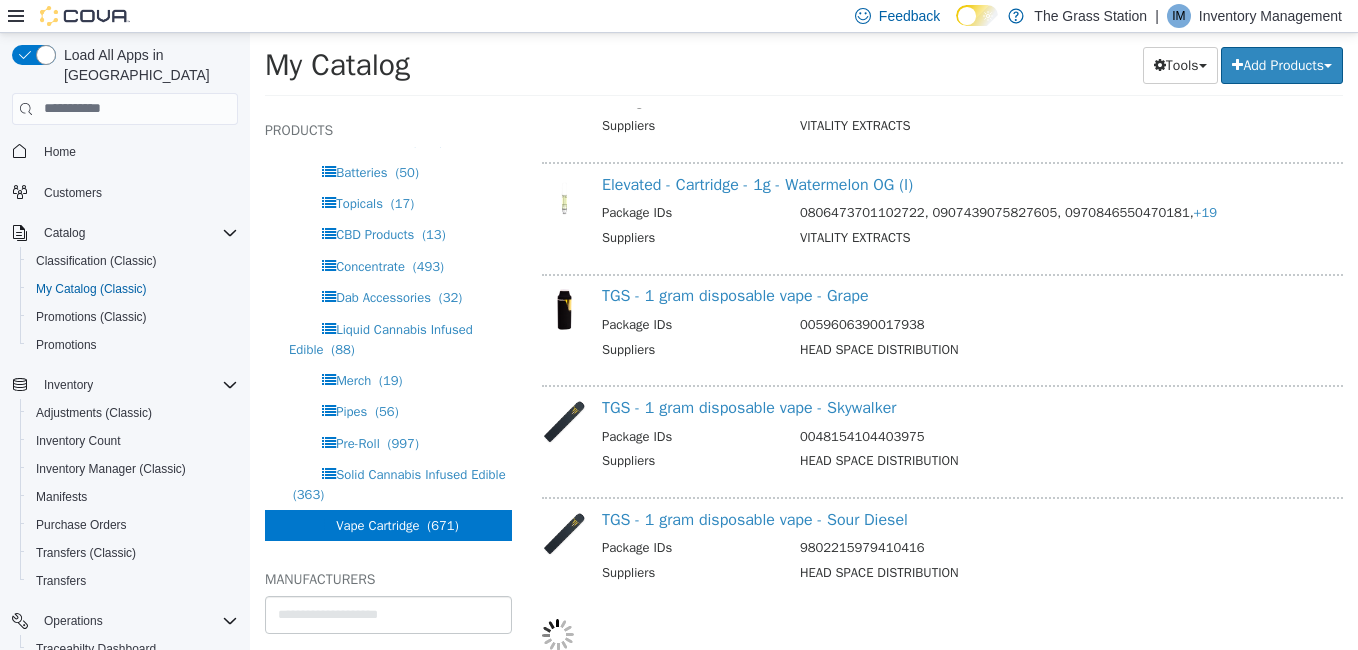 select on "**********" 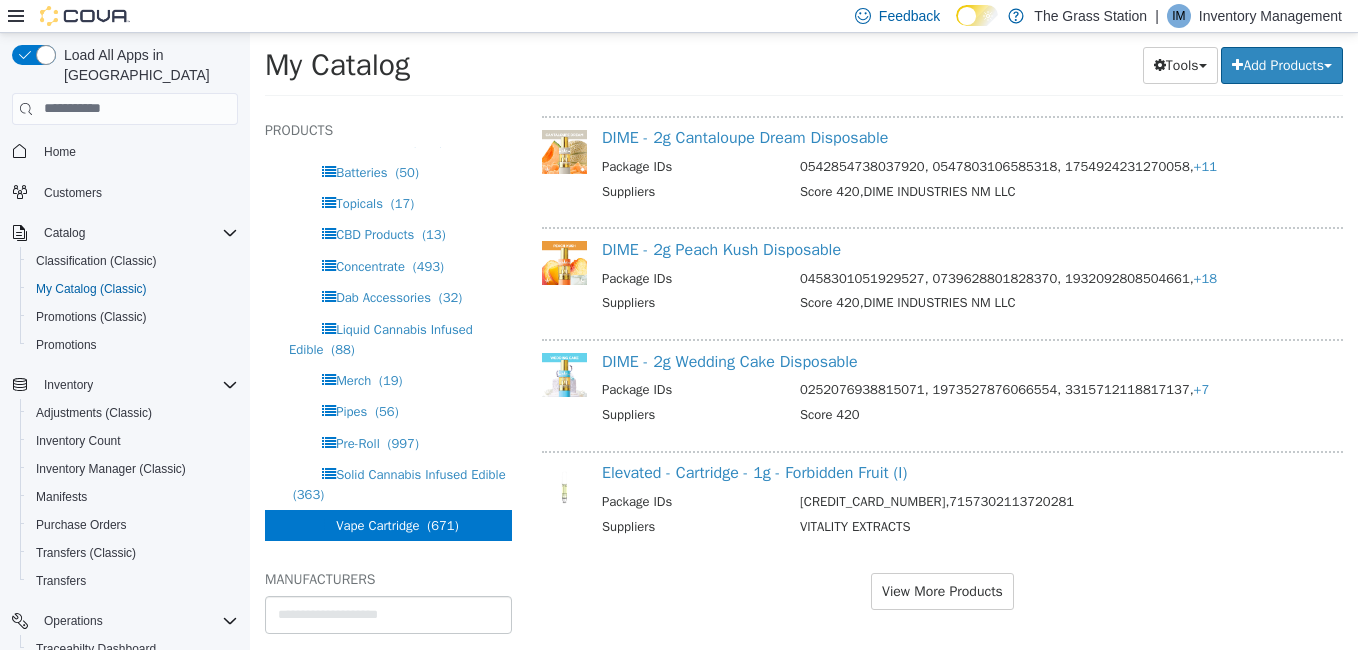 scroll, scrollTop: 4243, scrollLeft: 0, axis: vertical 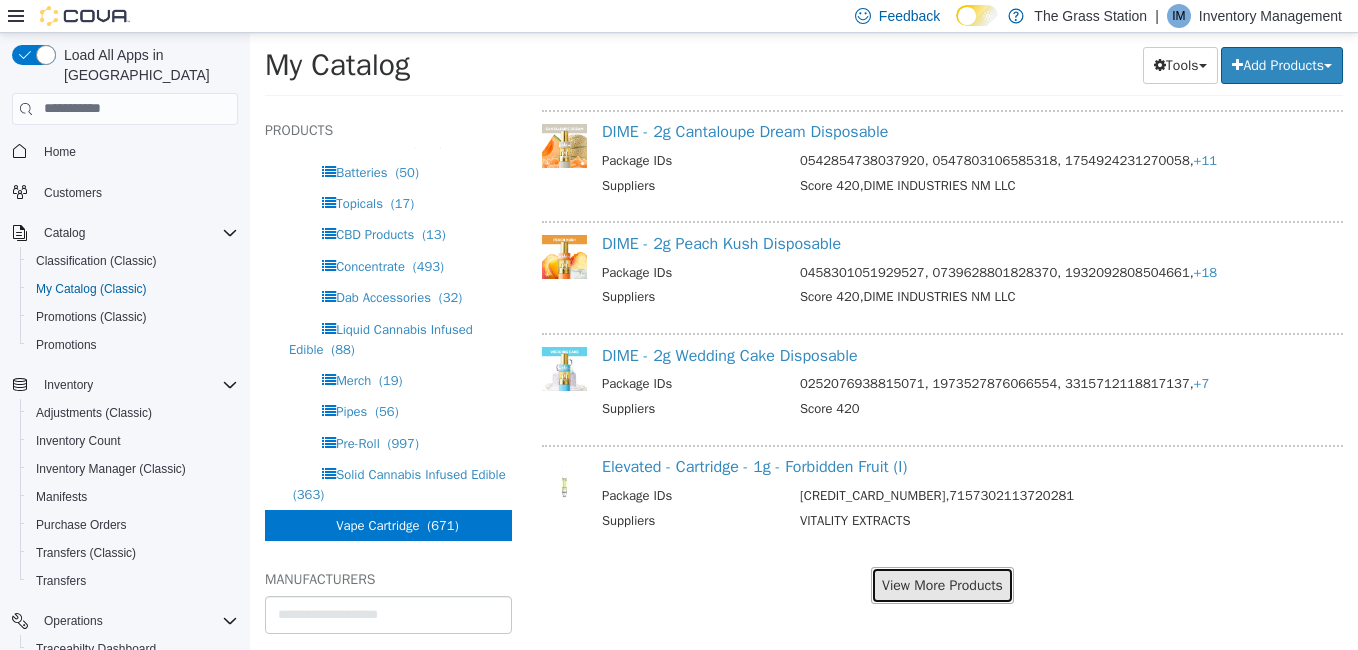 click on "View More Products" at bounding box center [942, 584] 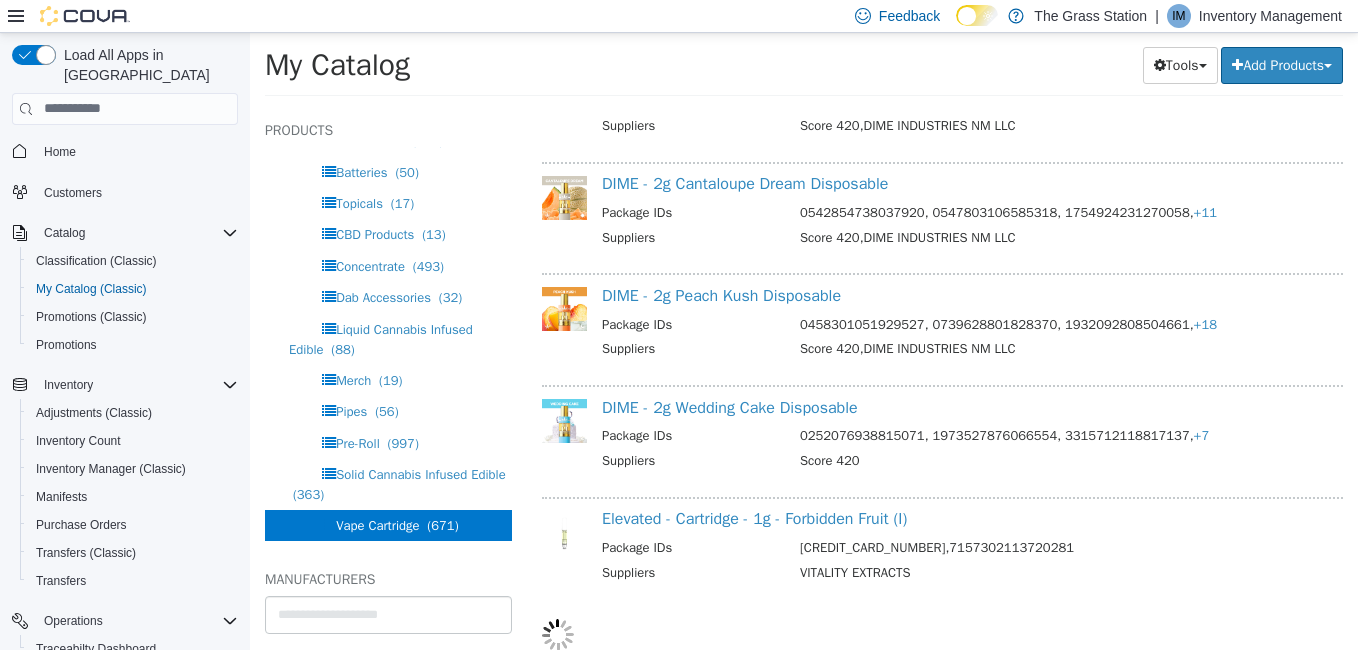 scroll, scrollTop: 4191, scrollLeft: 0, axis: vertical 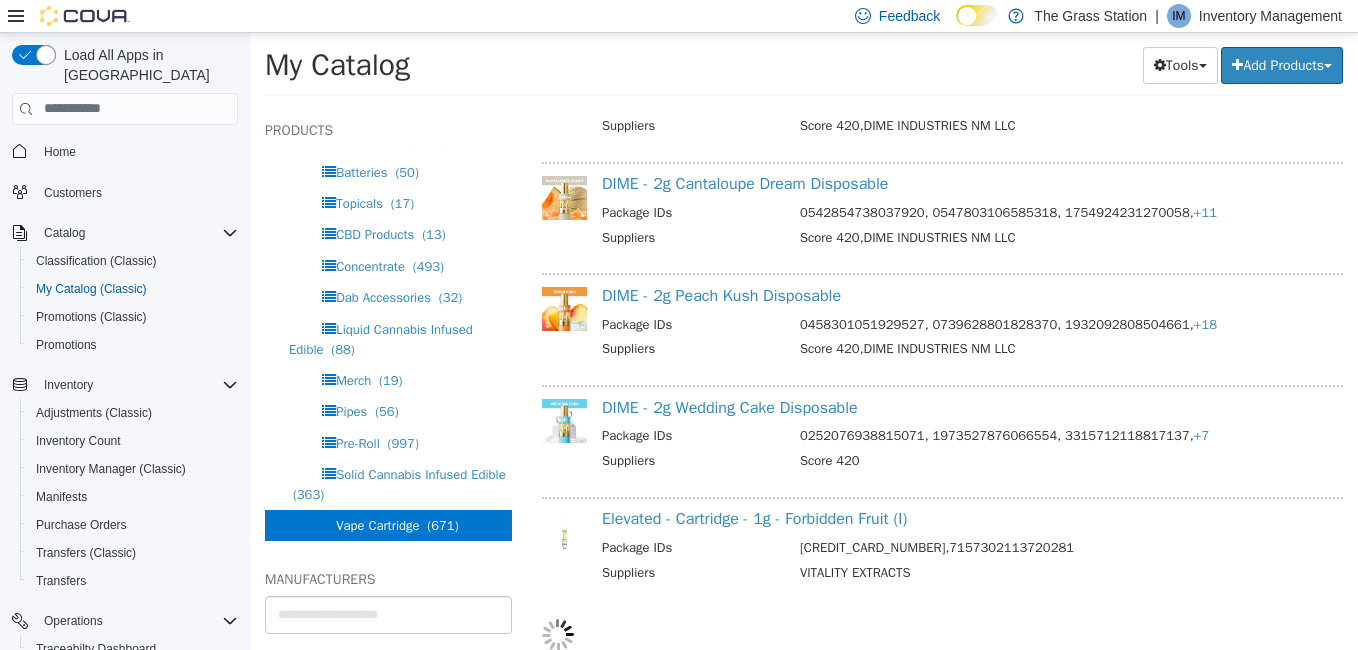 select on "**********" 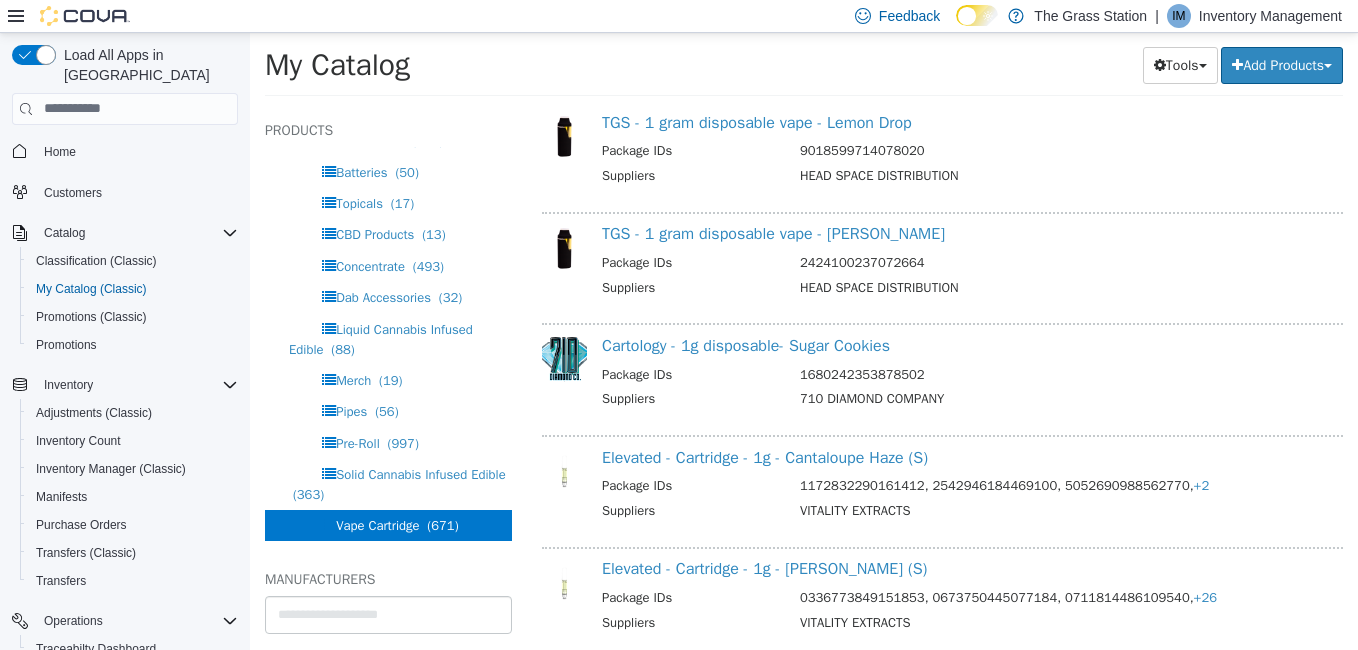 scroll, scrollTop: 6477, scrollLeft: 0, axis: vertical 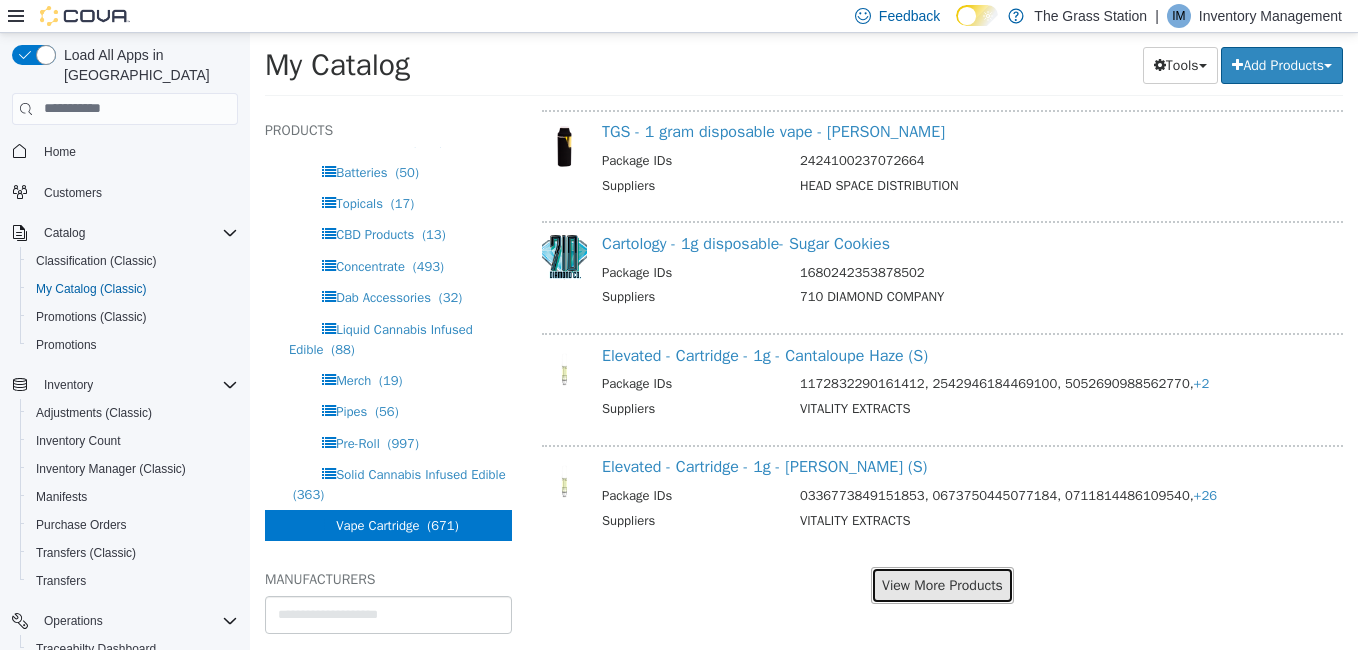 click on "View More Products" at bounding box center [942, 584] 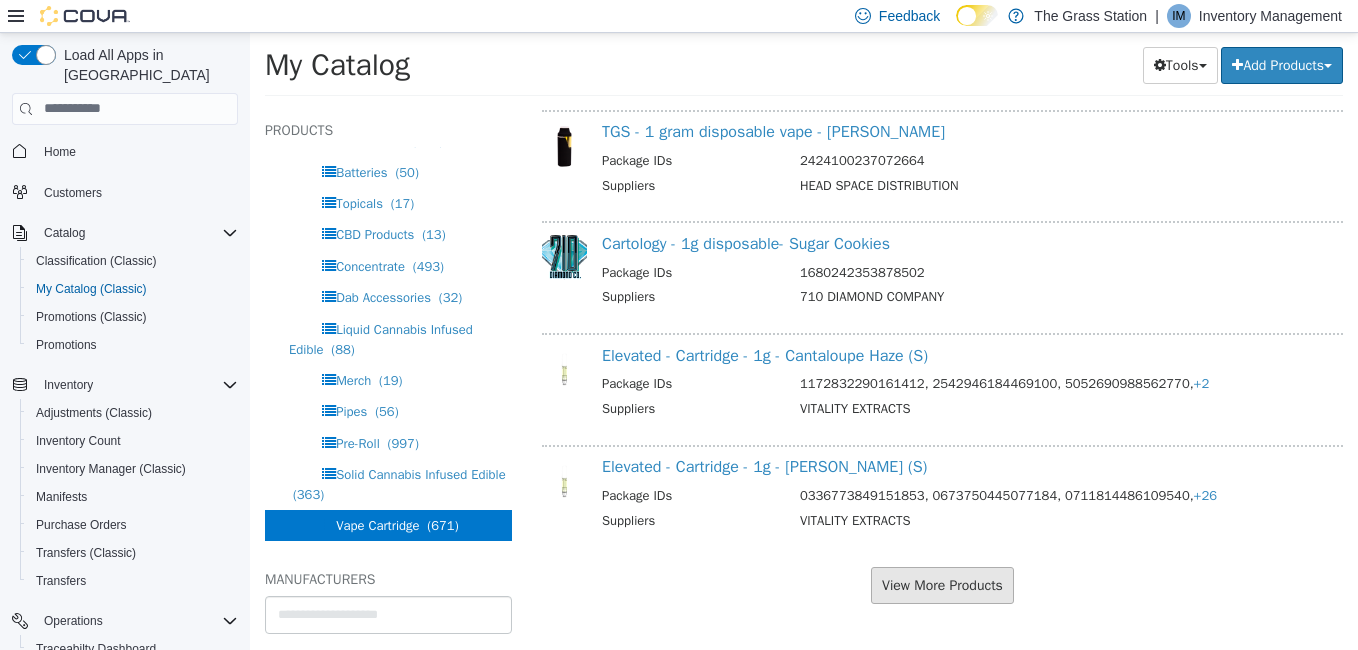 scroll, scrollTop: 6425, scrollLeft: 0, axis: vertical 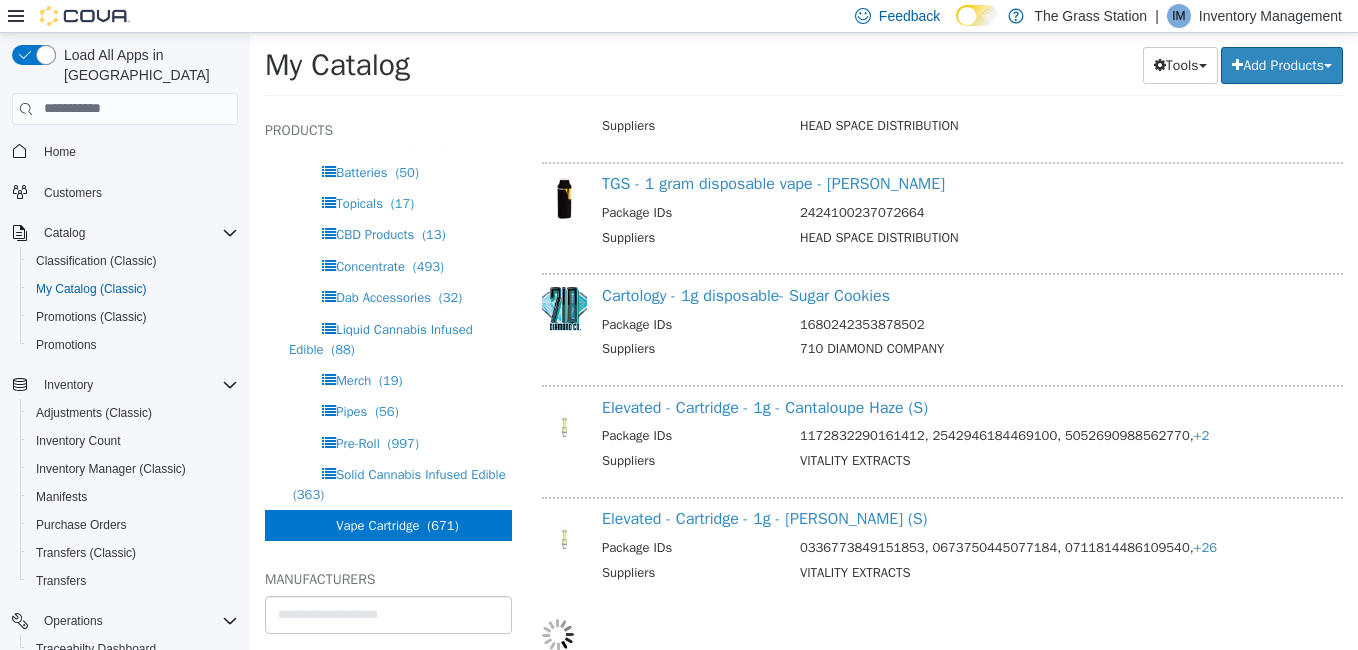 select on "**********" 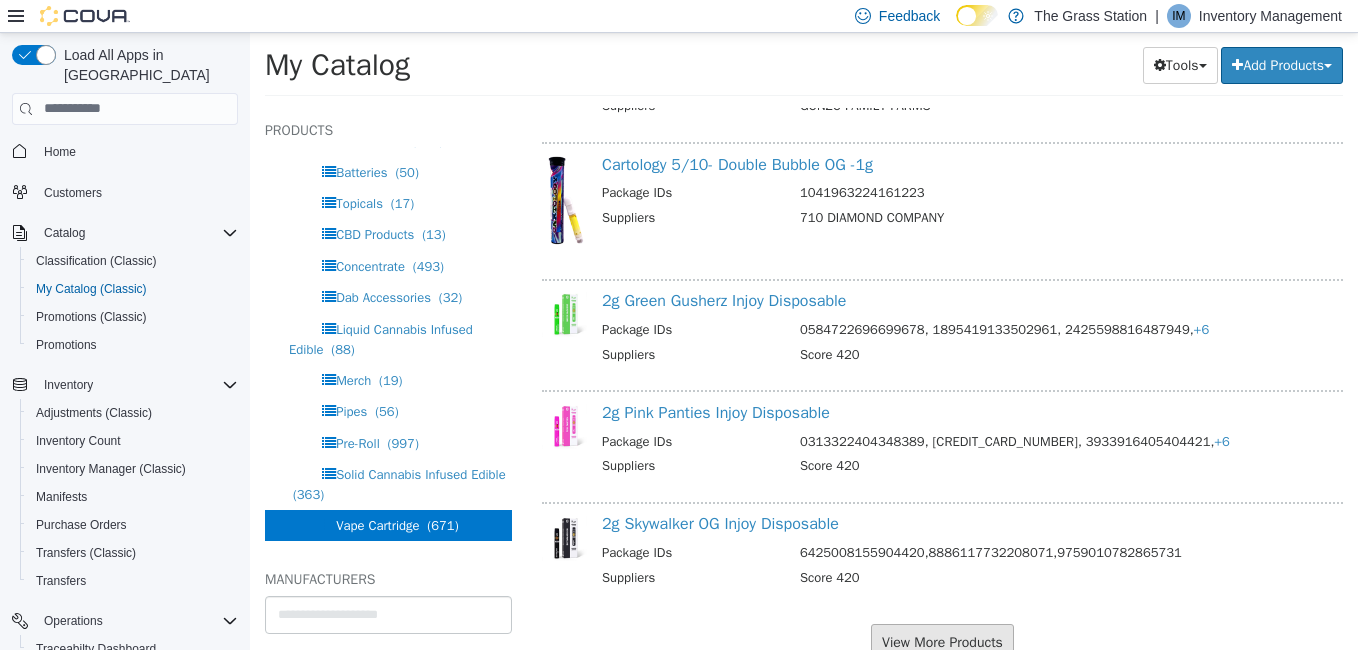 scroll, scrollTop: 8785, scrollLeft: 0, axis: vertical 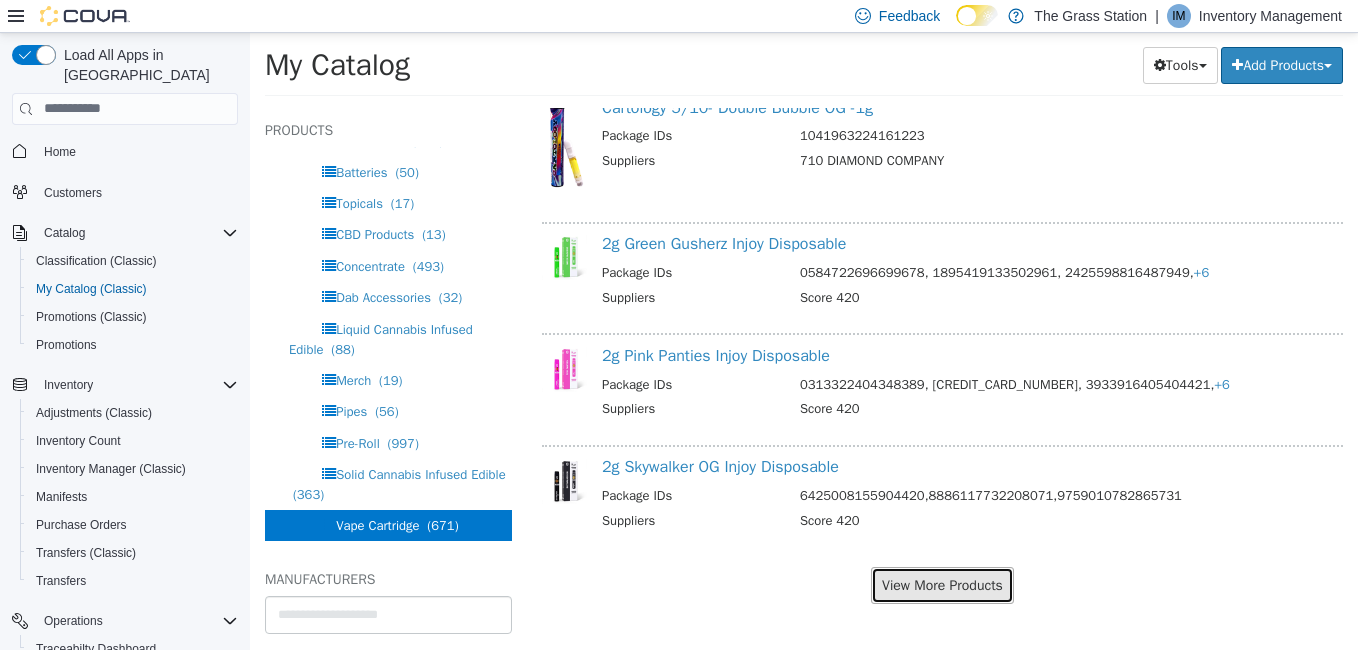 click on "View More Products" at bounding box center (942, 584) 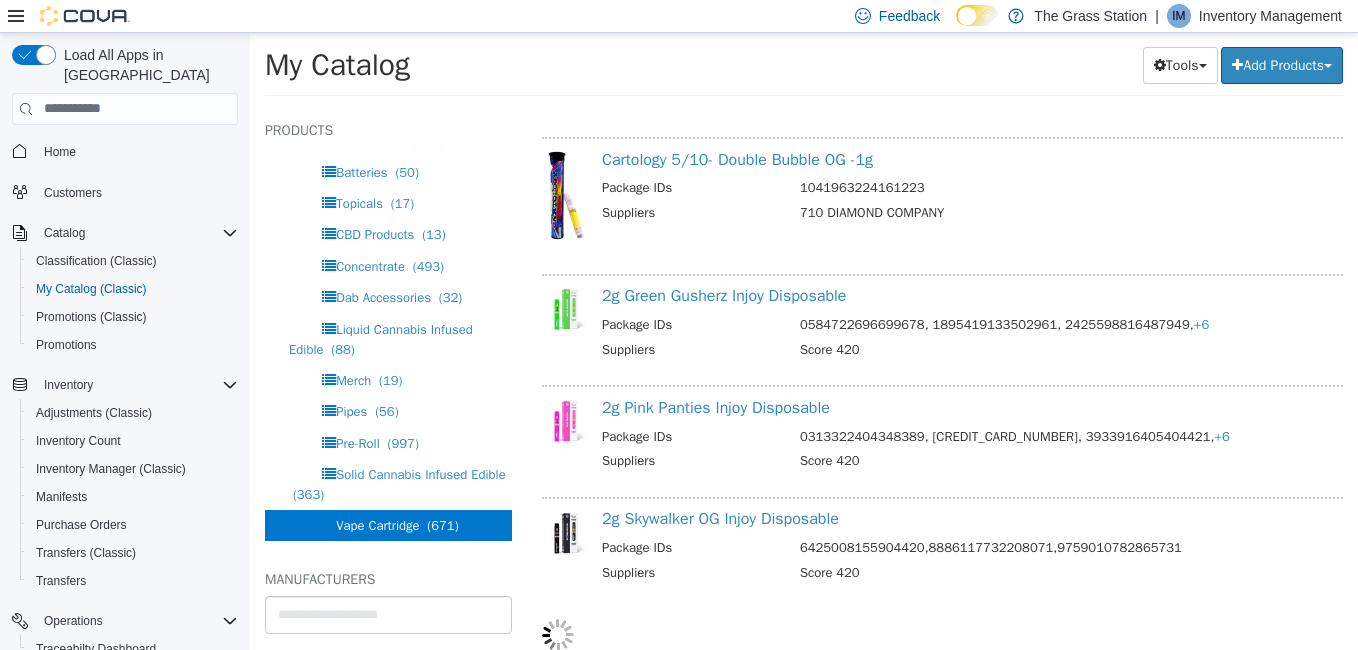 scroll, scrollTop: 8733, scrollLeft: 0, axis: vertical 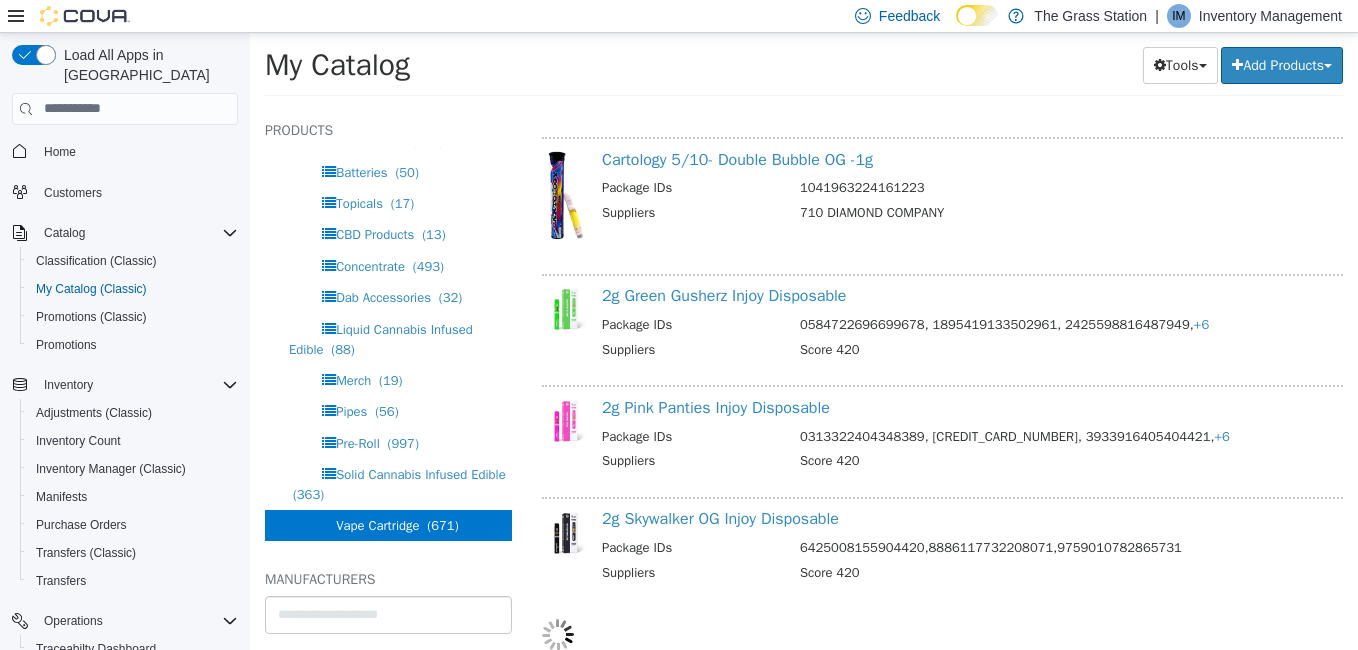 select on "**********" 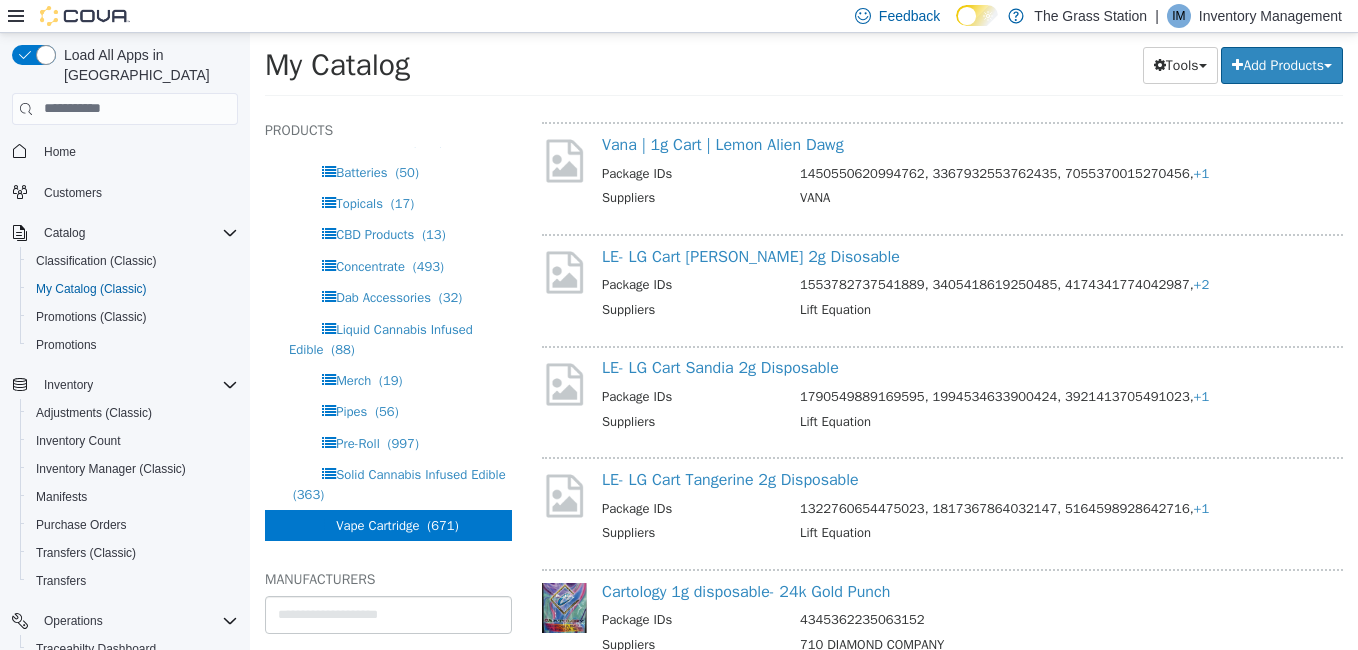 scroll, scrollTop: 10437, scrollLeft: 0, axis: vertical 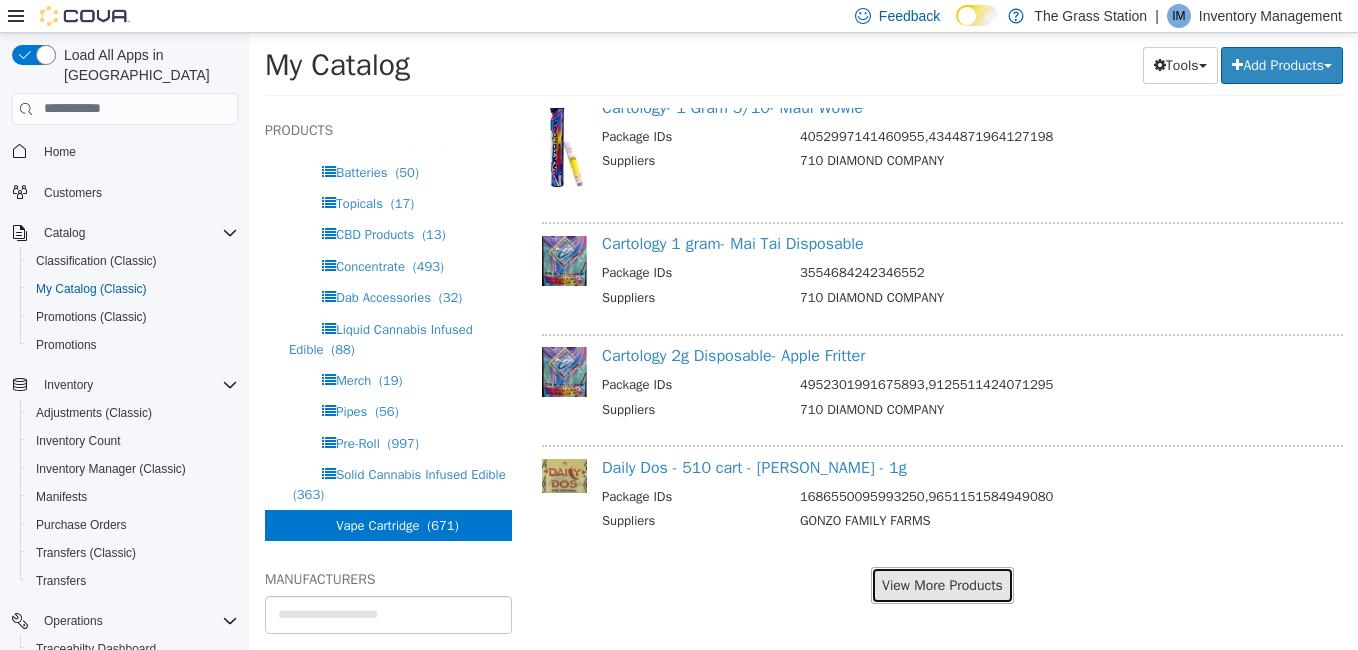 click on "View More Products" at bounding box center (942, 584) 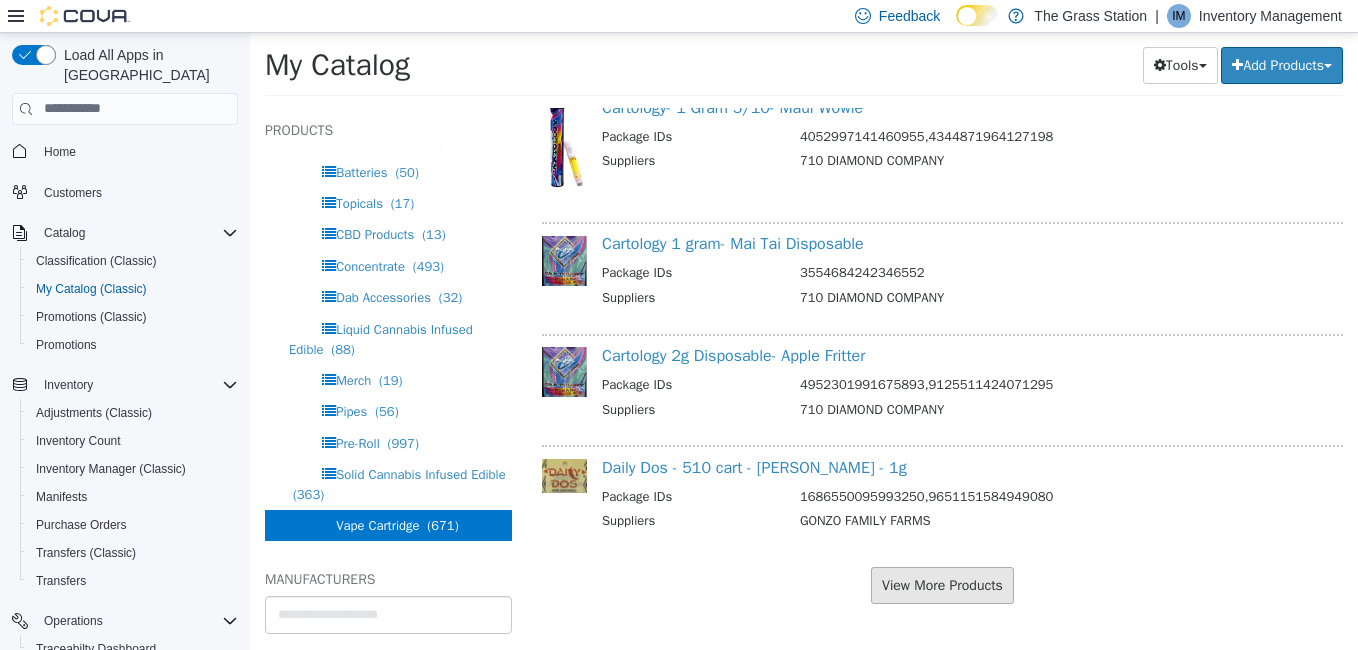 scroll, scrollTop: 11091, scrollLeft: 0, axis: vertical 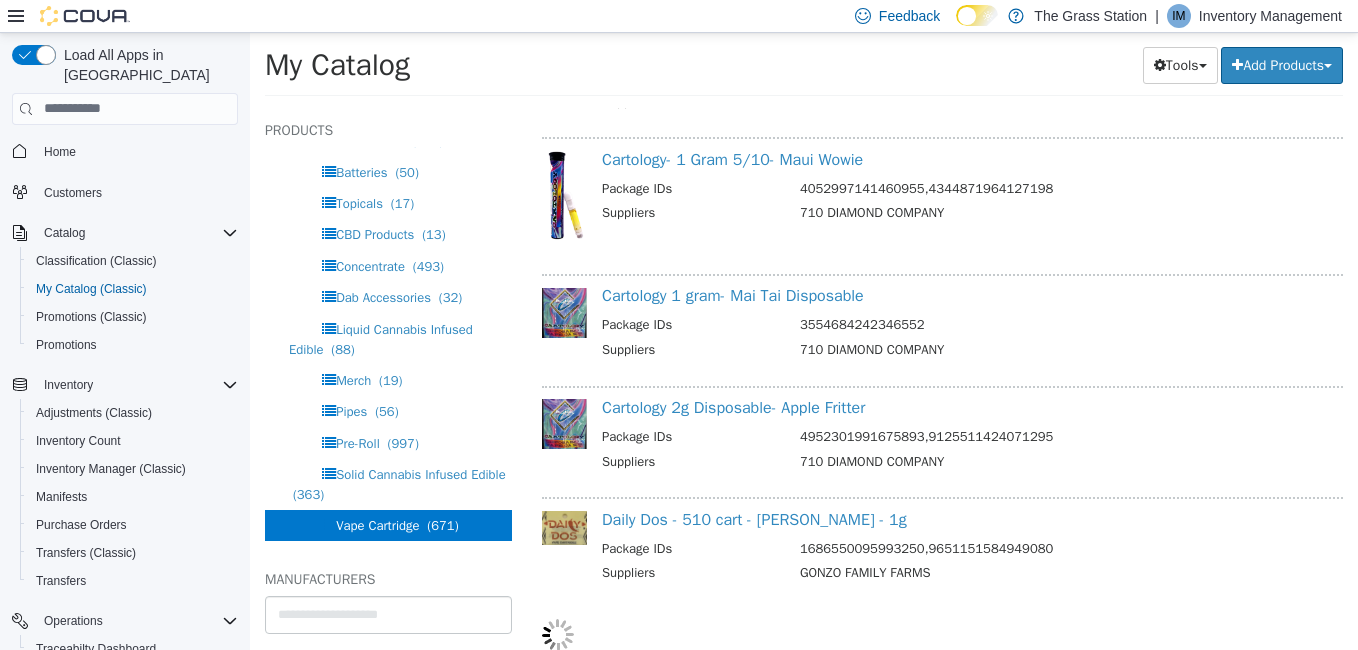 select on "**********" 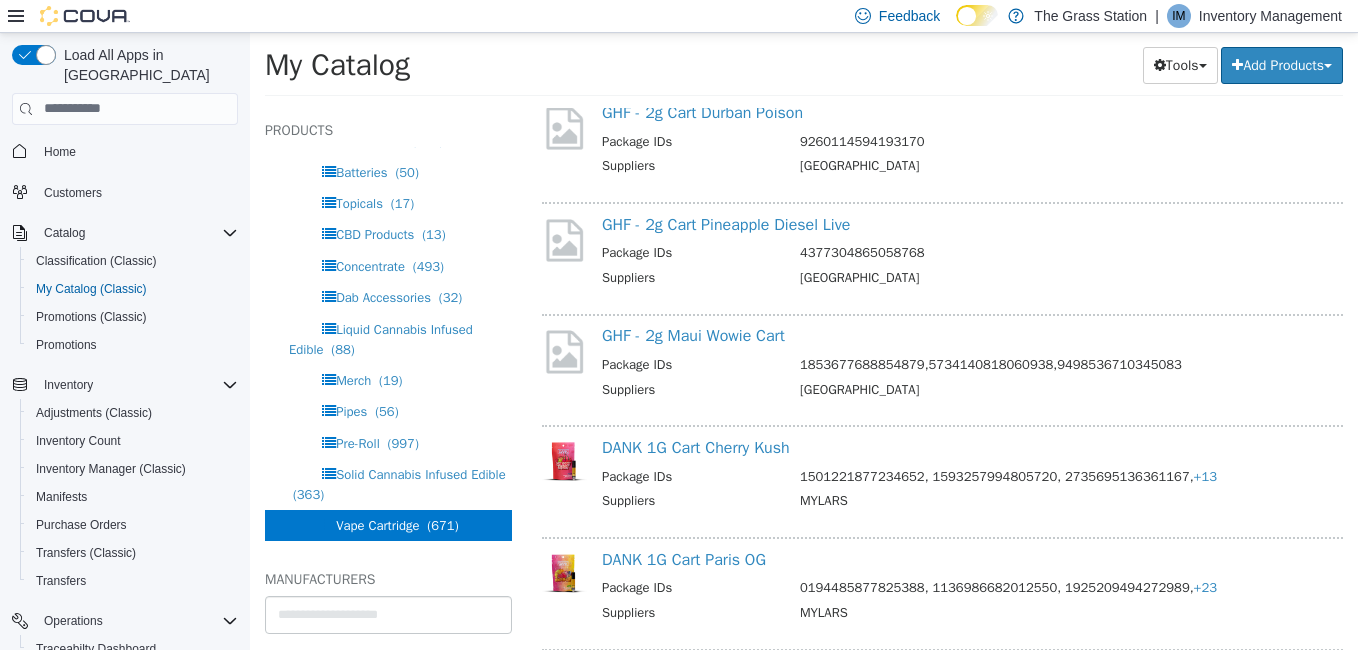 scroll, scrollTop: 13427, scrollLeft: 0, axis: vertical 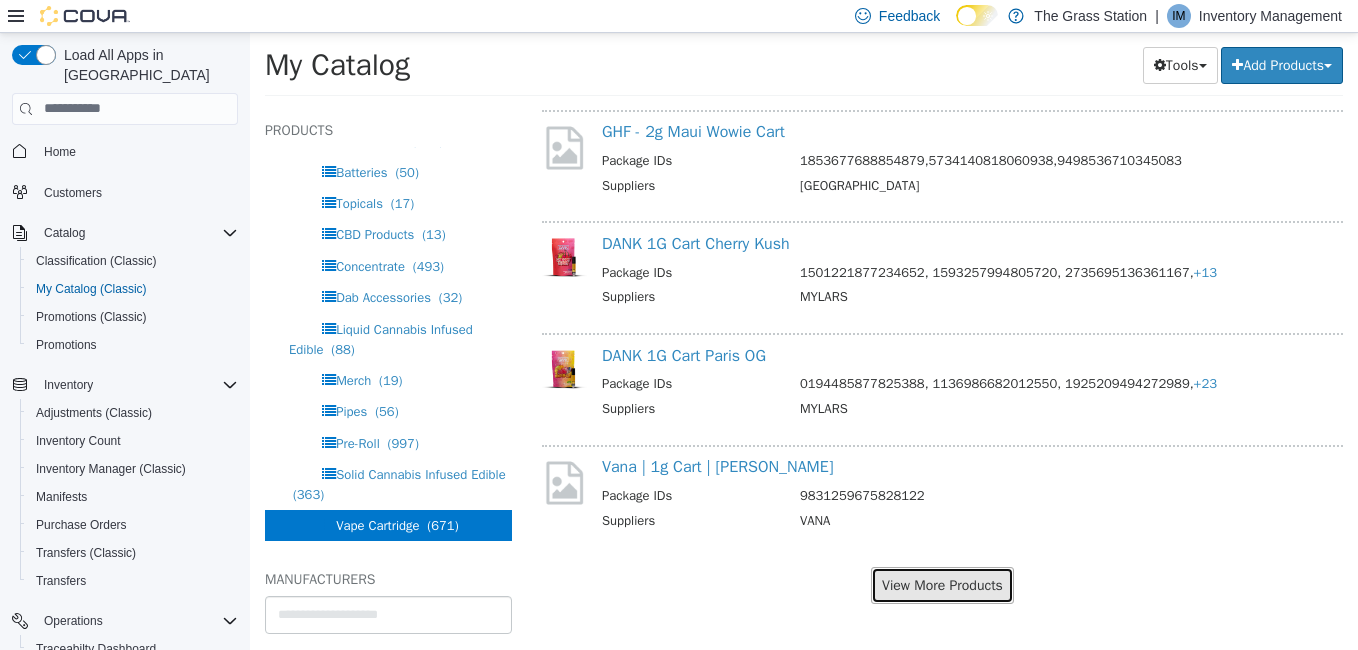 click on "View More Products" at bounding box center (942, 584) 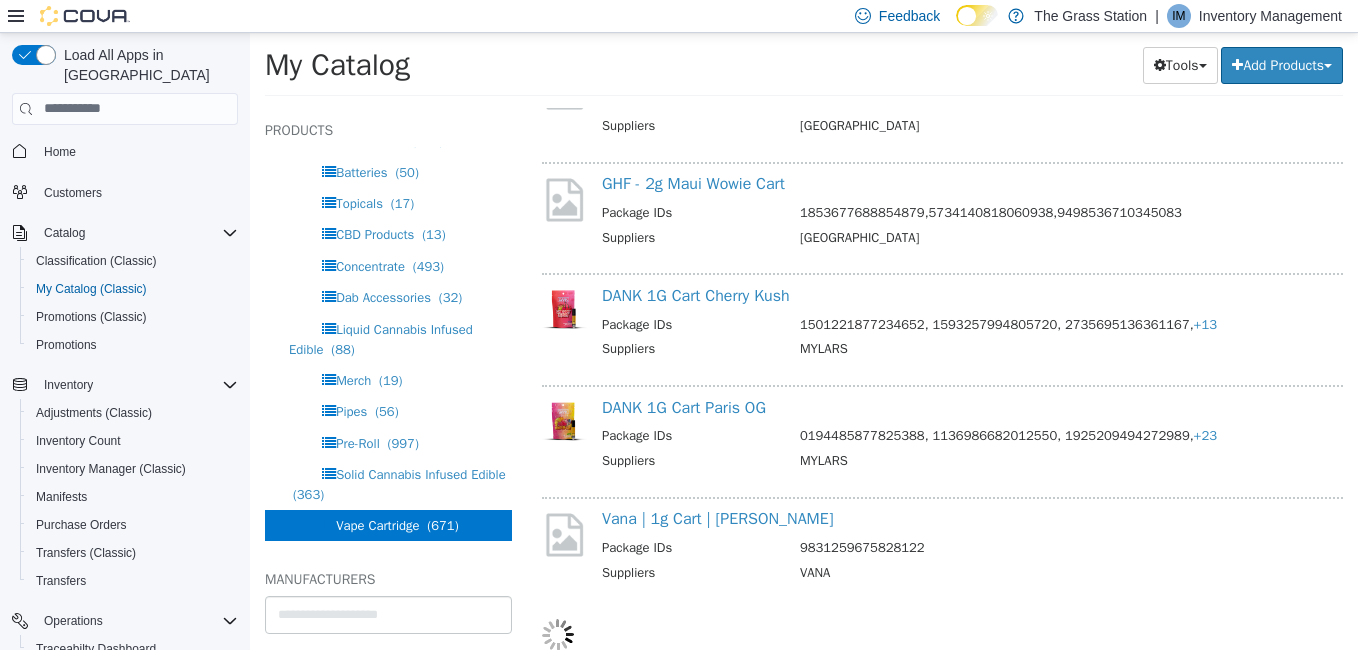 scroll, scrollTop: 13375, scrollLeft: 0, axis: vertical 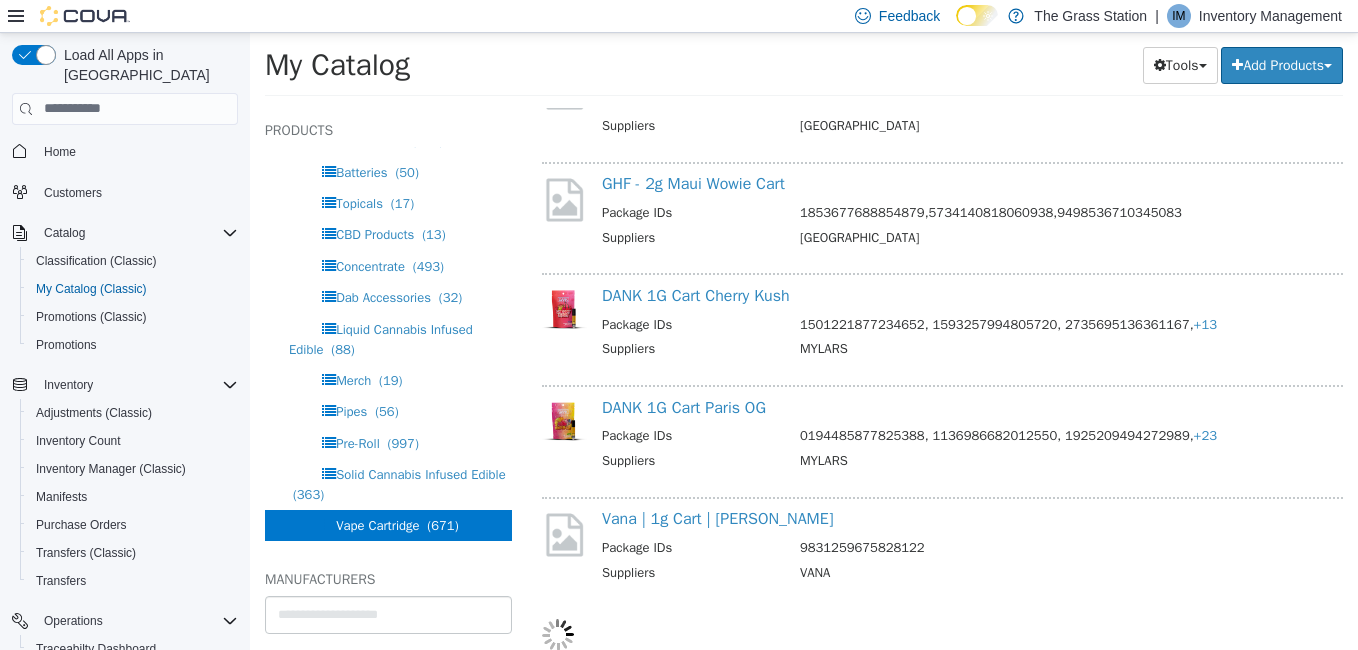 select on "**********" 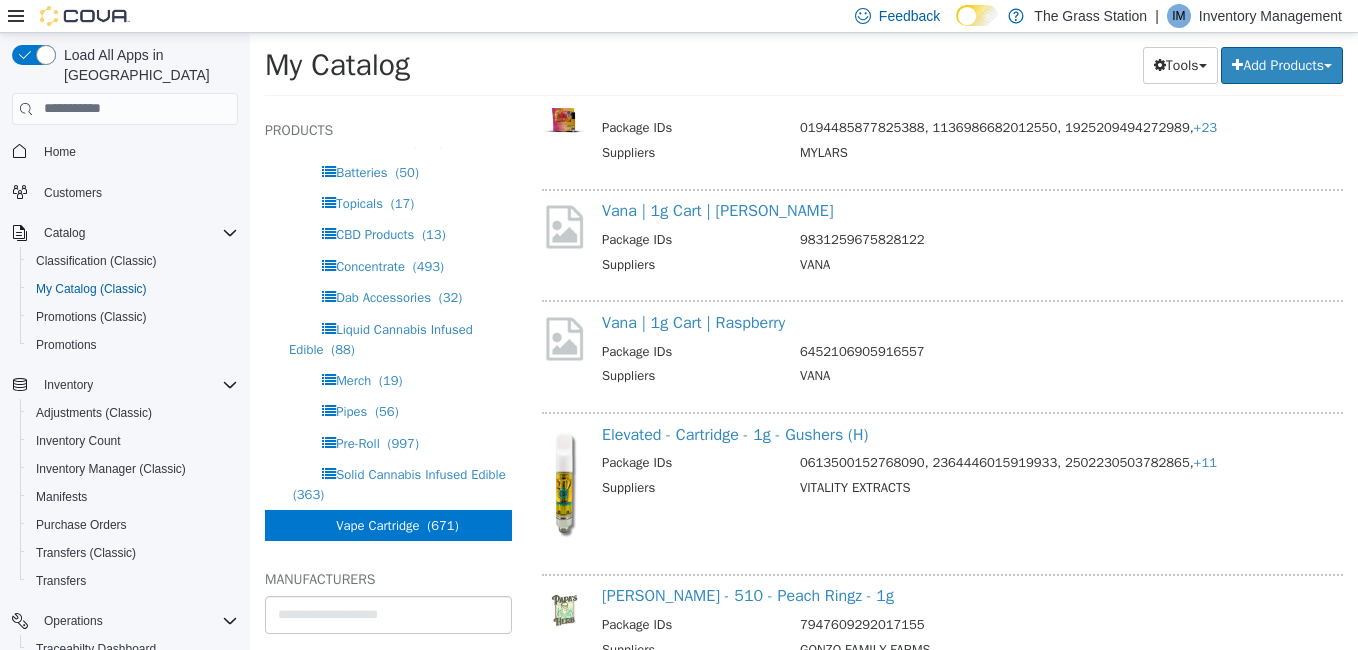 scroll, scrollTop: 13684, scrollLeft: 0, axis: vertical 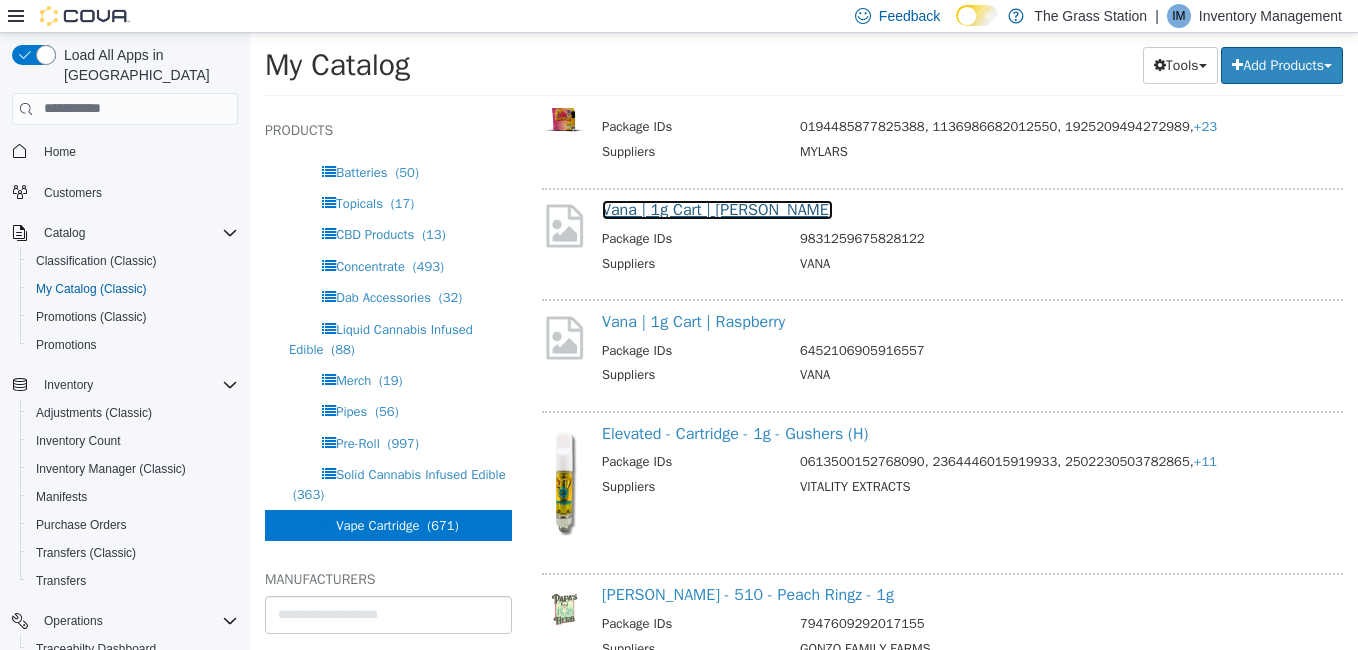 click on "Vana | 1g Cart | [PERSON_NAME]" at bounding box center (717, 209) 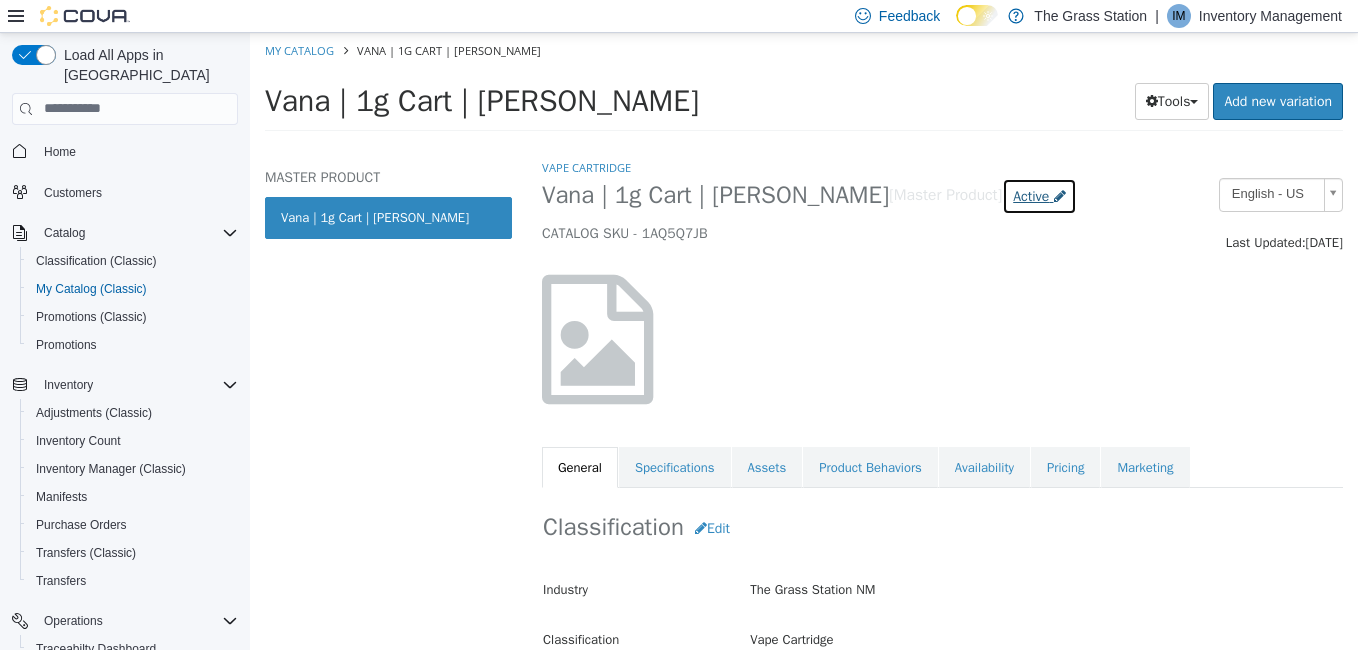 click on "Active" at bounding box center [1031, 195] 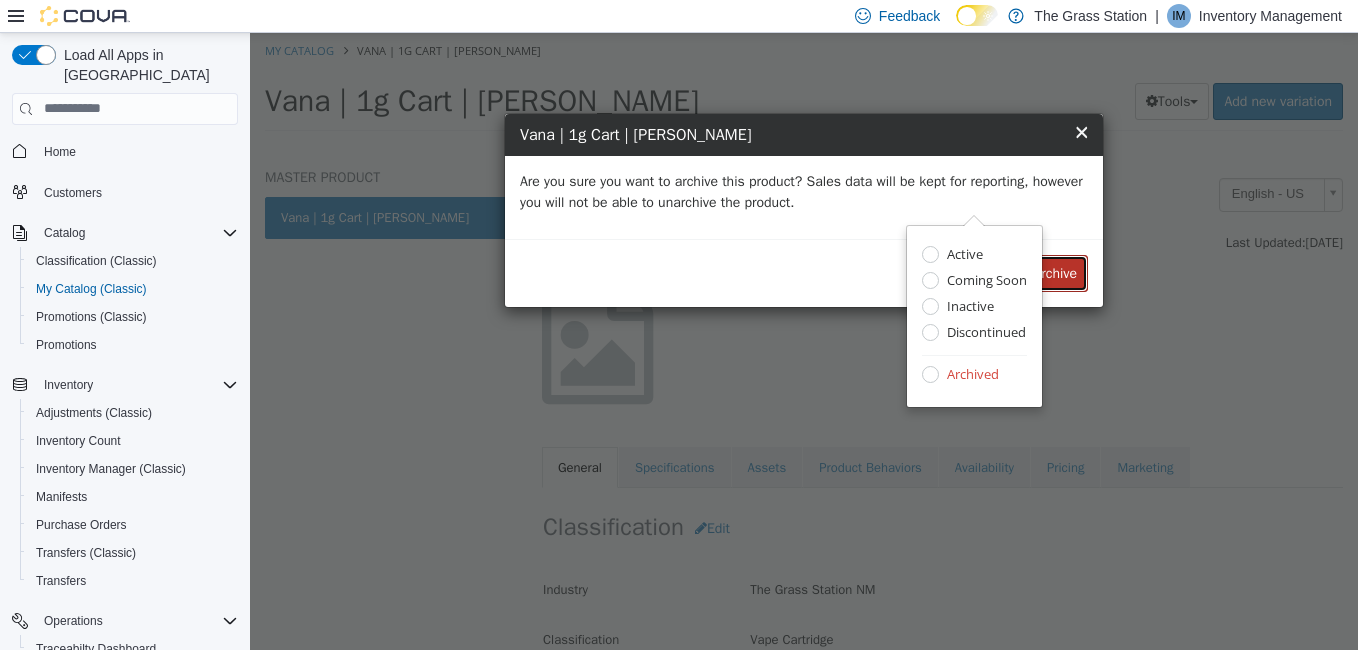 click on "Archive" at bounding box center (1055, 272) 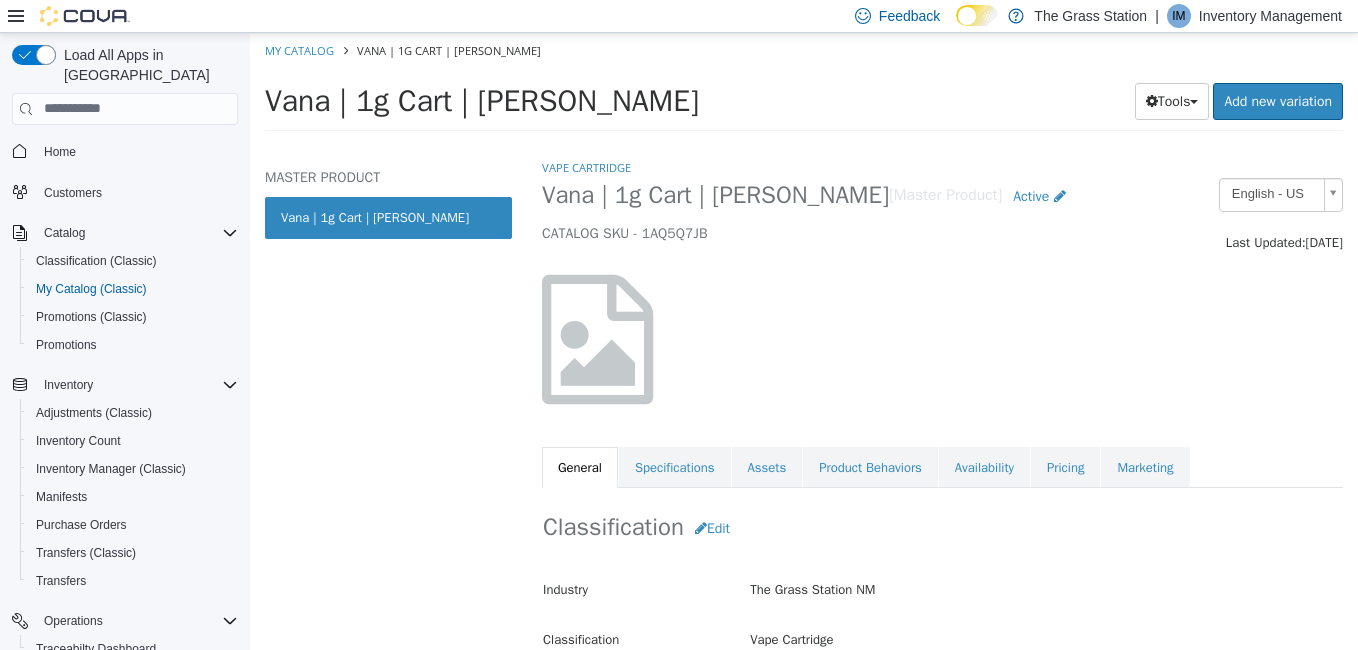 select on "**********" 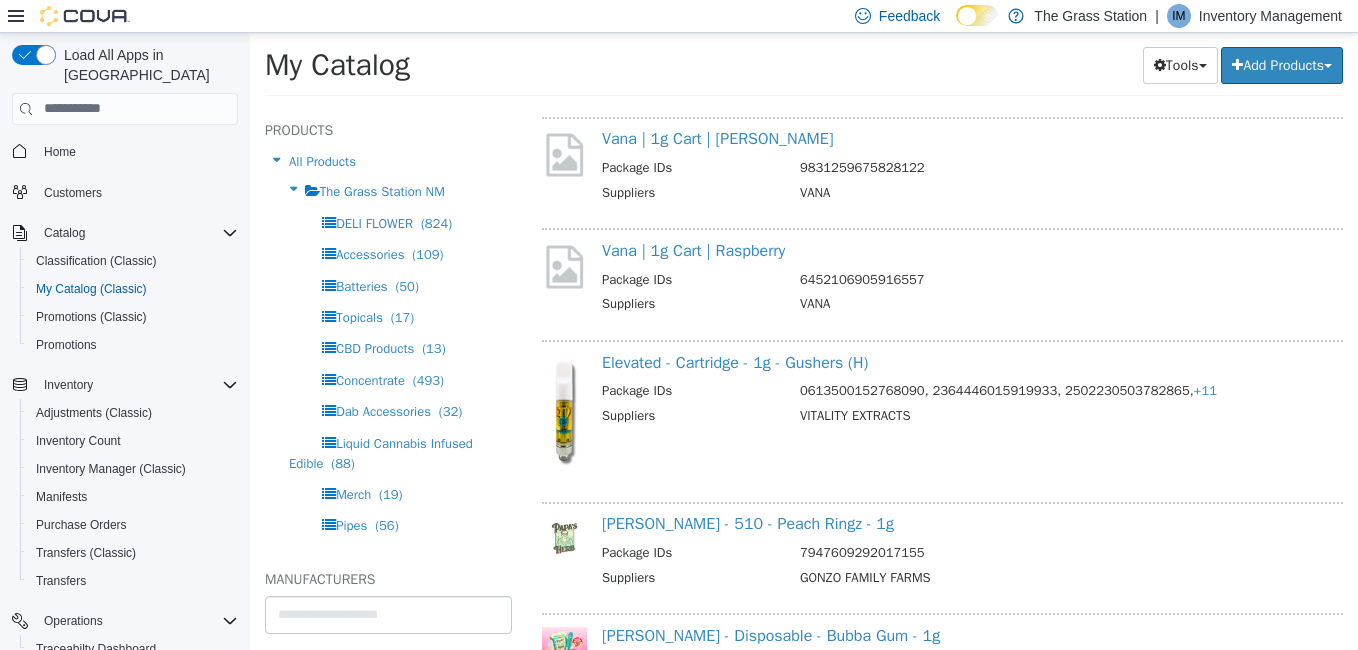 scroll, scrollTop: 13756, scrollLeft: 0, axis: vertical 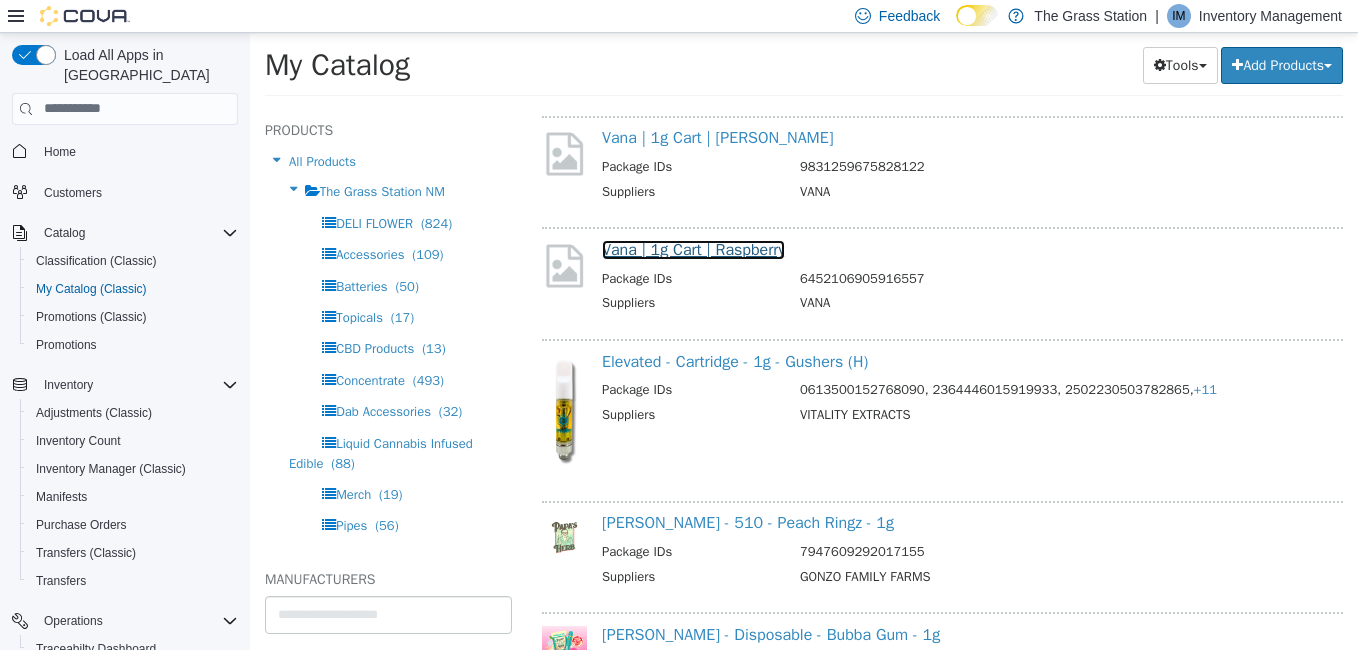 click on "Vana | 1g Cart | Raspberry" at bounding box center (693, 249) 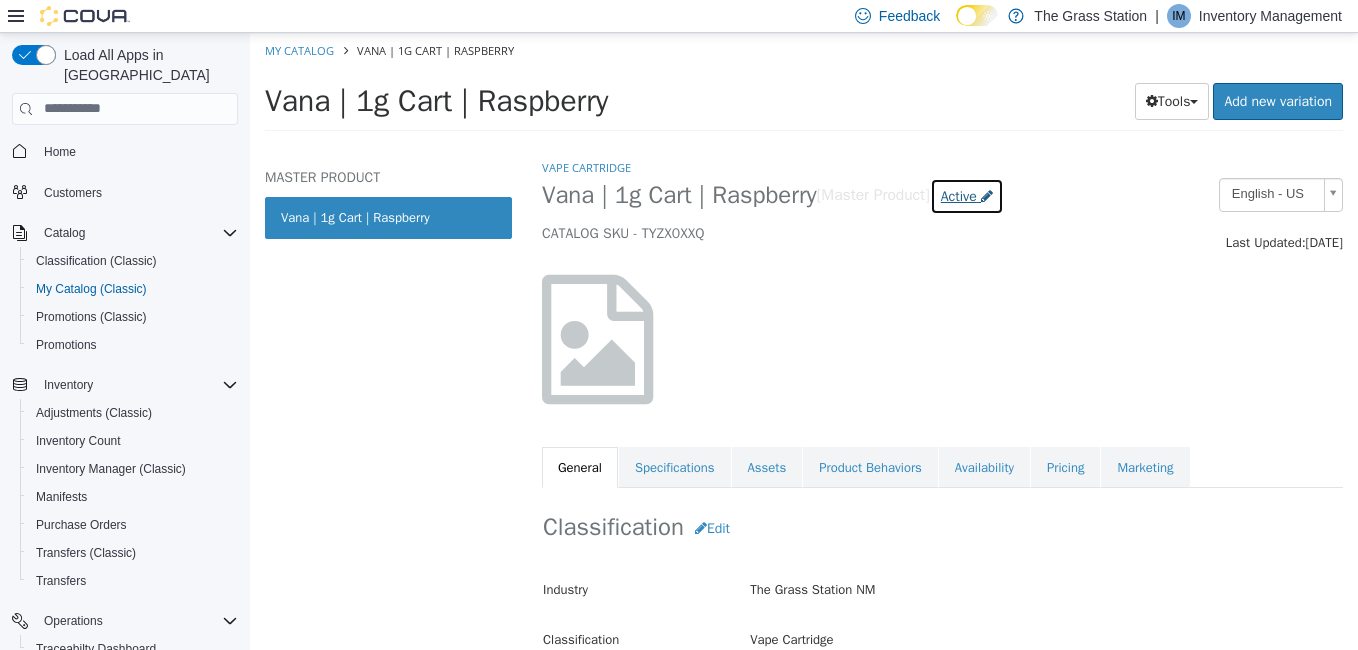 click on "Active" at bounding box center (959, 195) 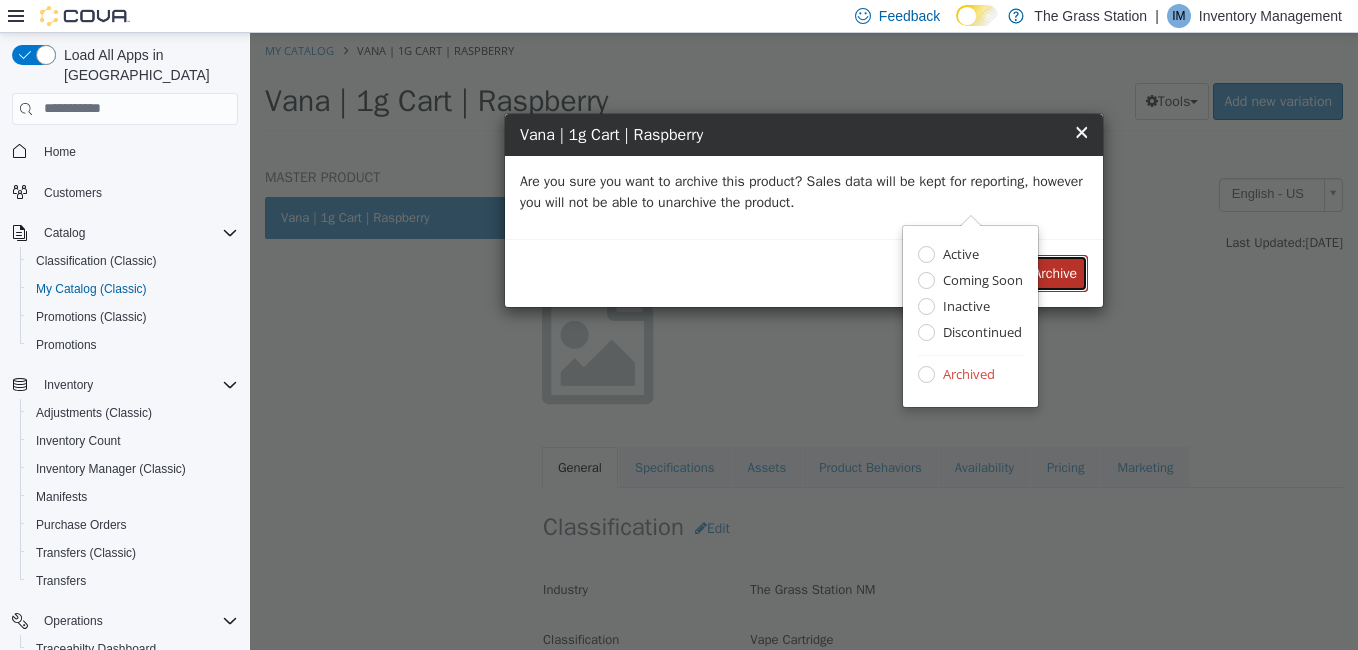 click on "Archive" at bounding box center (1055, 272) 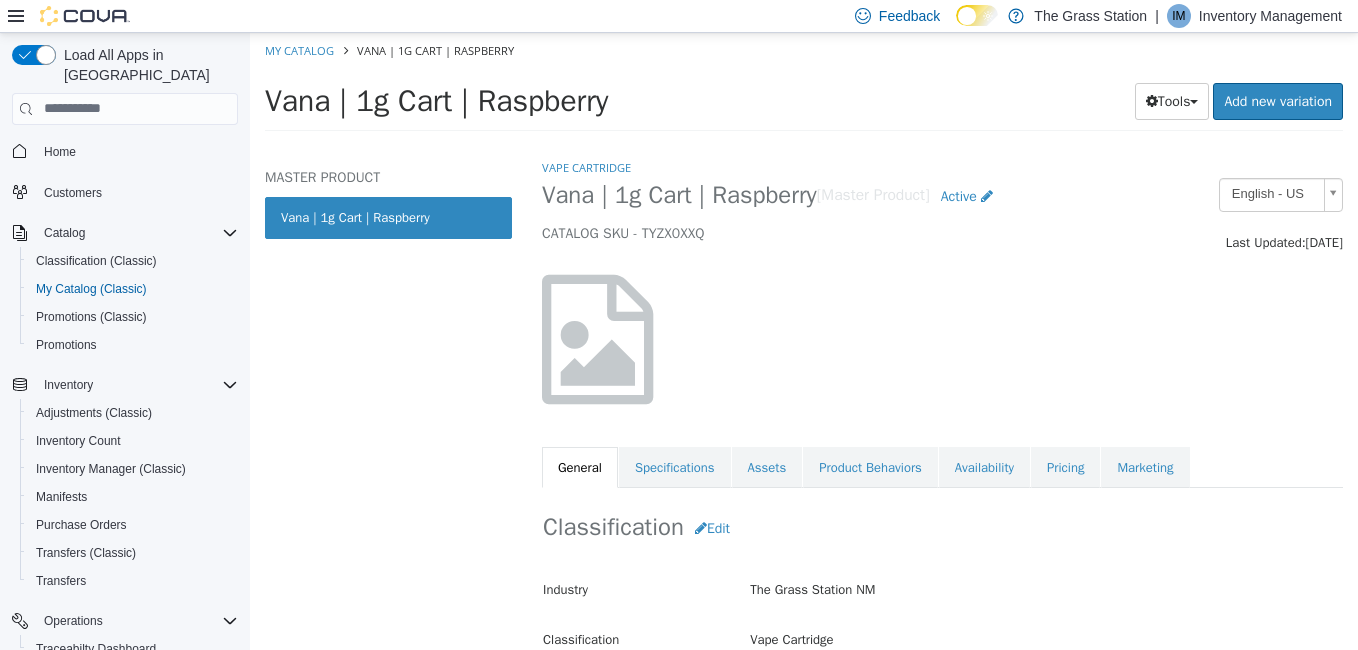 select on "**********" 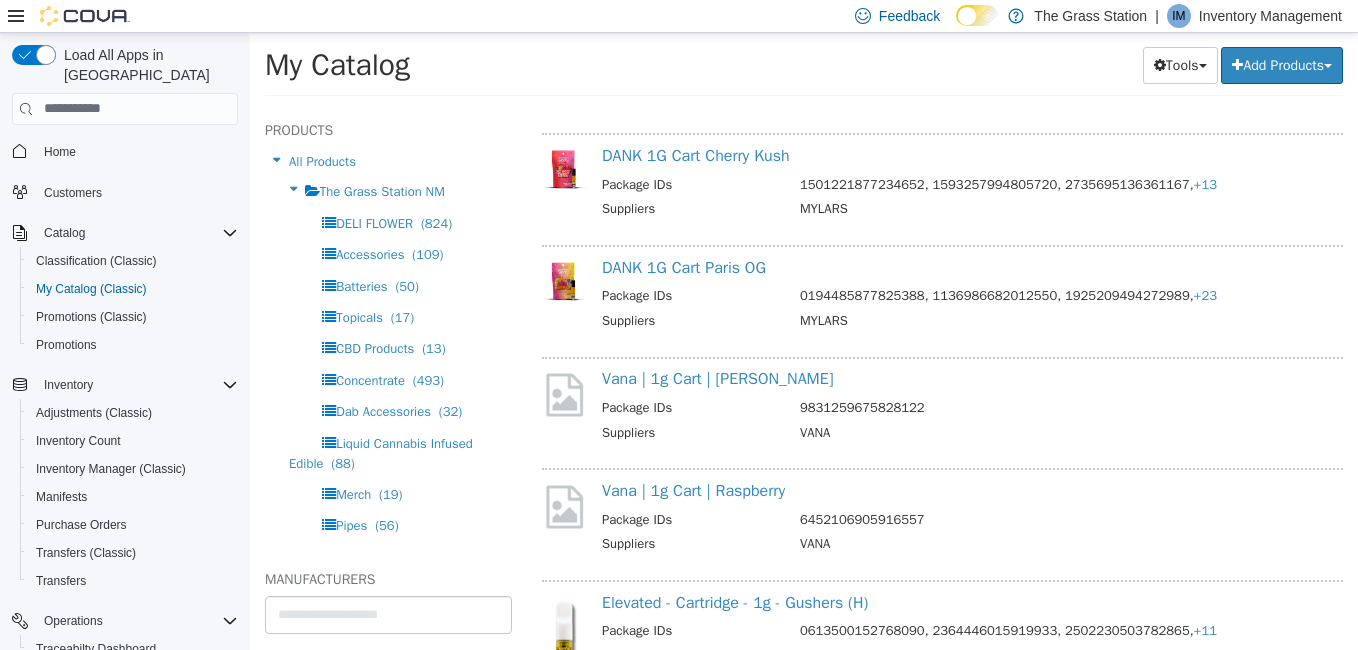 scroll, scrollTop: 10090, scrollLeft: 0, axis: vertical 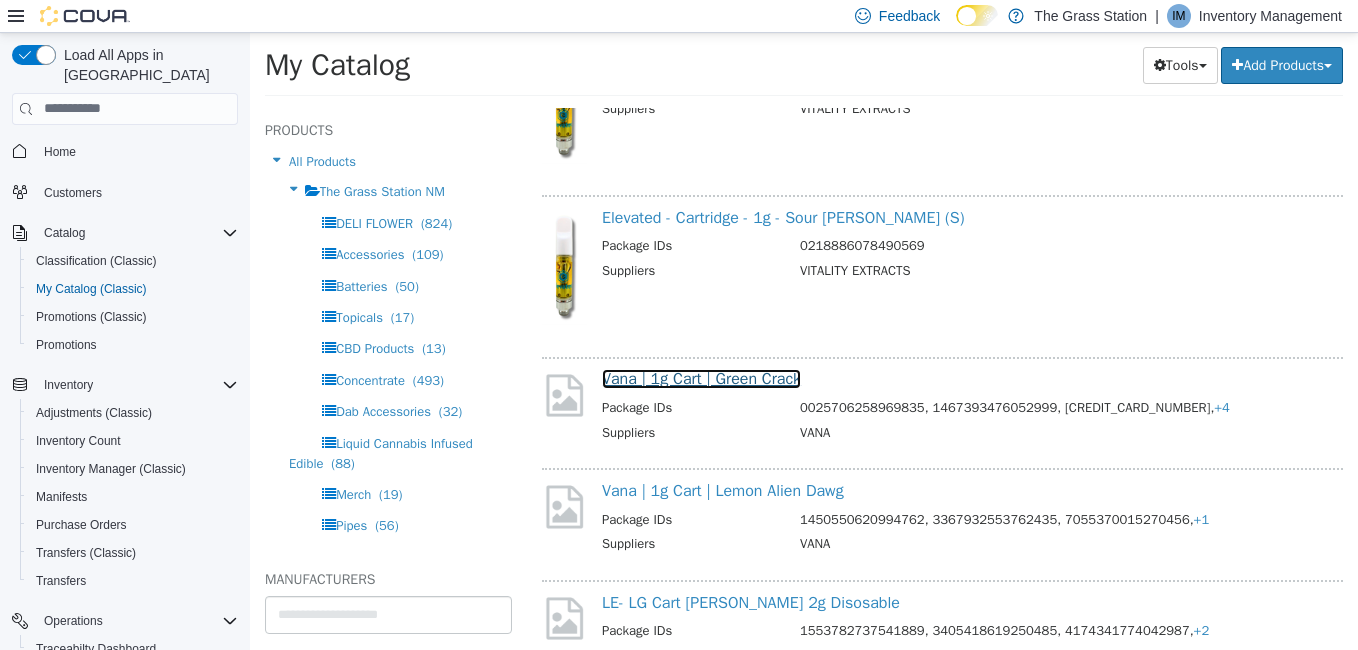 click on "Vana | 1g Cart | Green Crack" at bounding box center [701, 378] 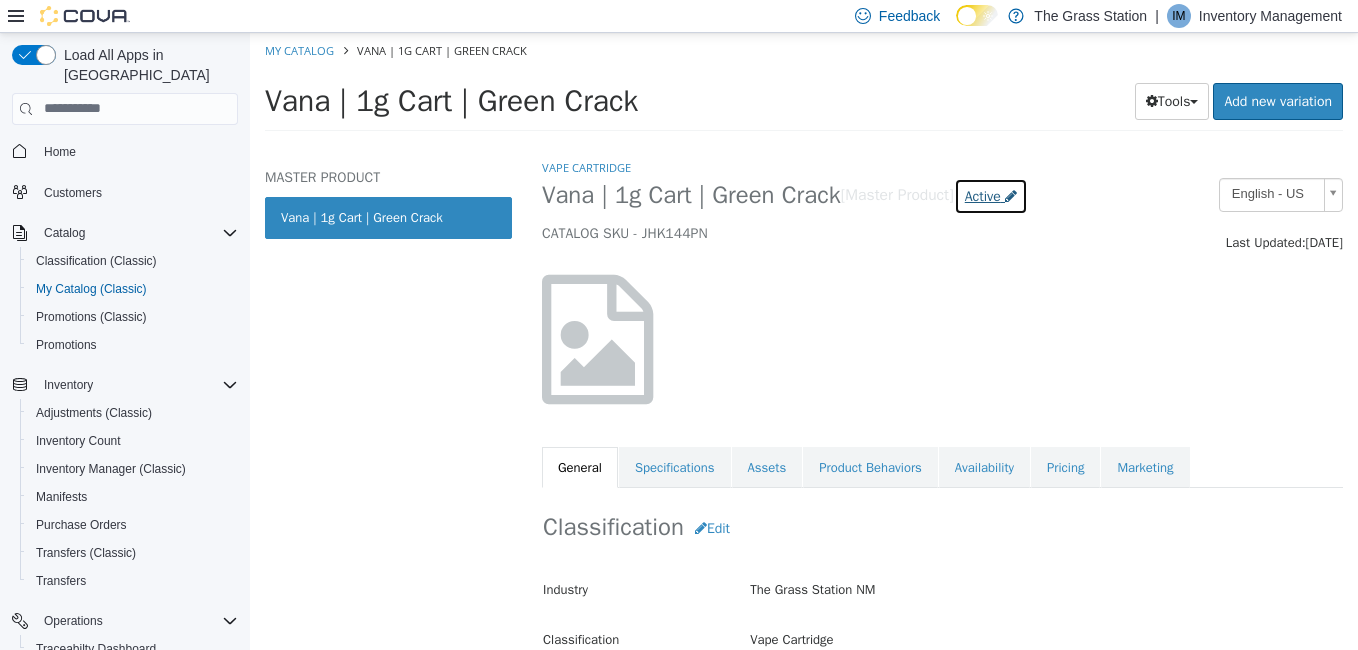 click on "Active" at bounding box center [983, 195] 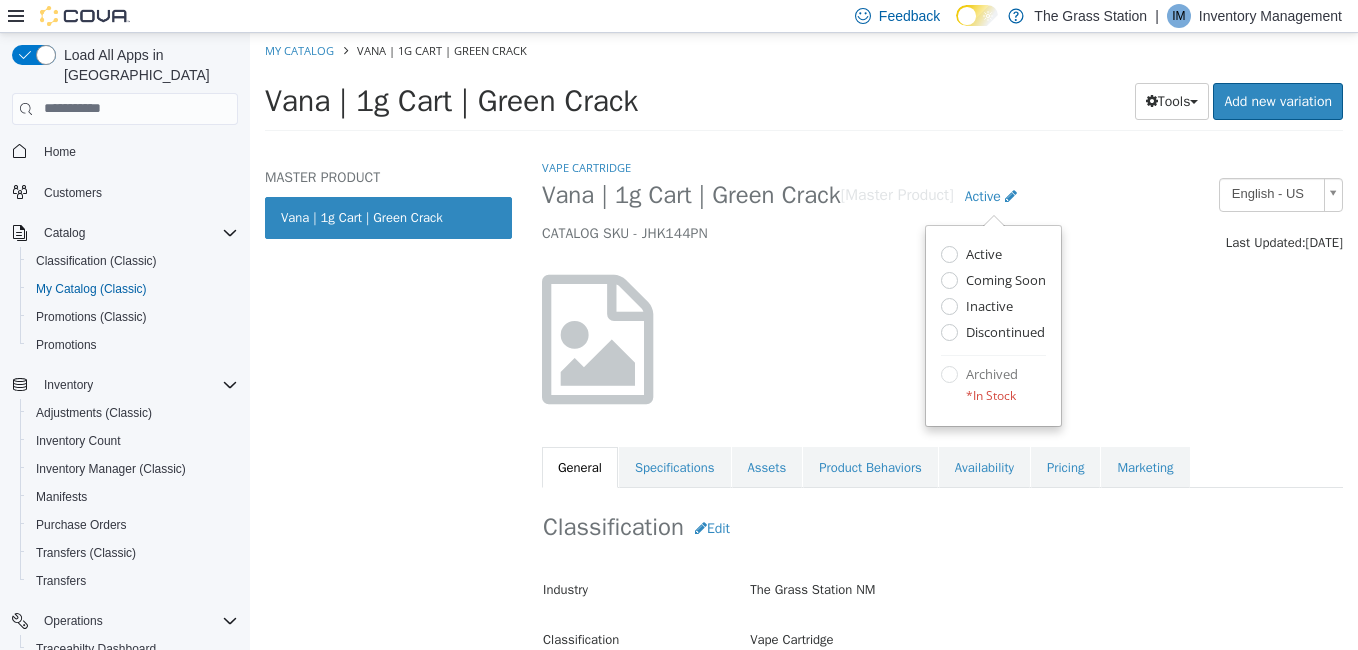 select on "**********" 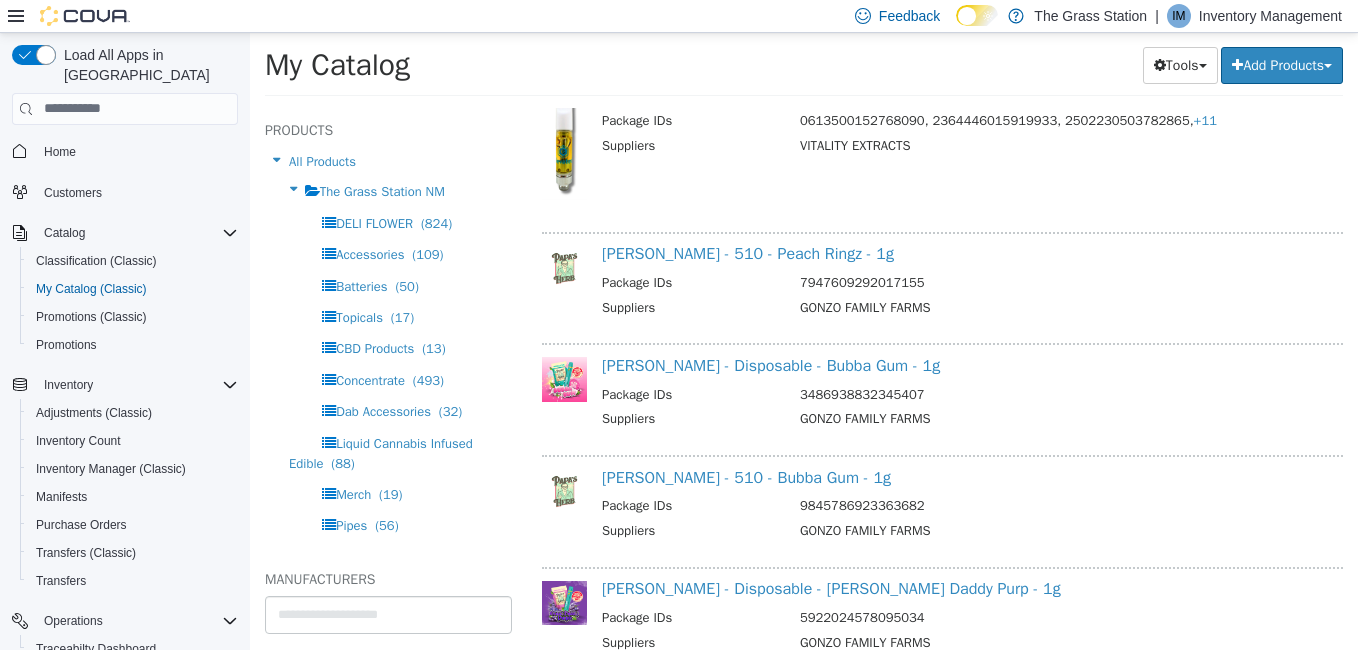 scroll, scrollTop: 14028, scrollLeft: 0, axis: vertical 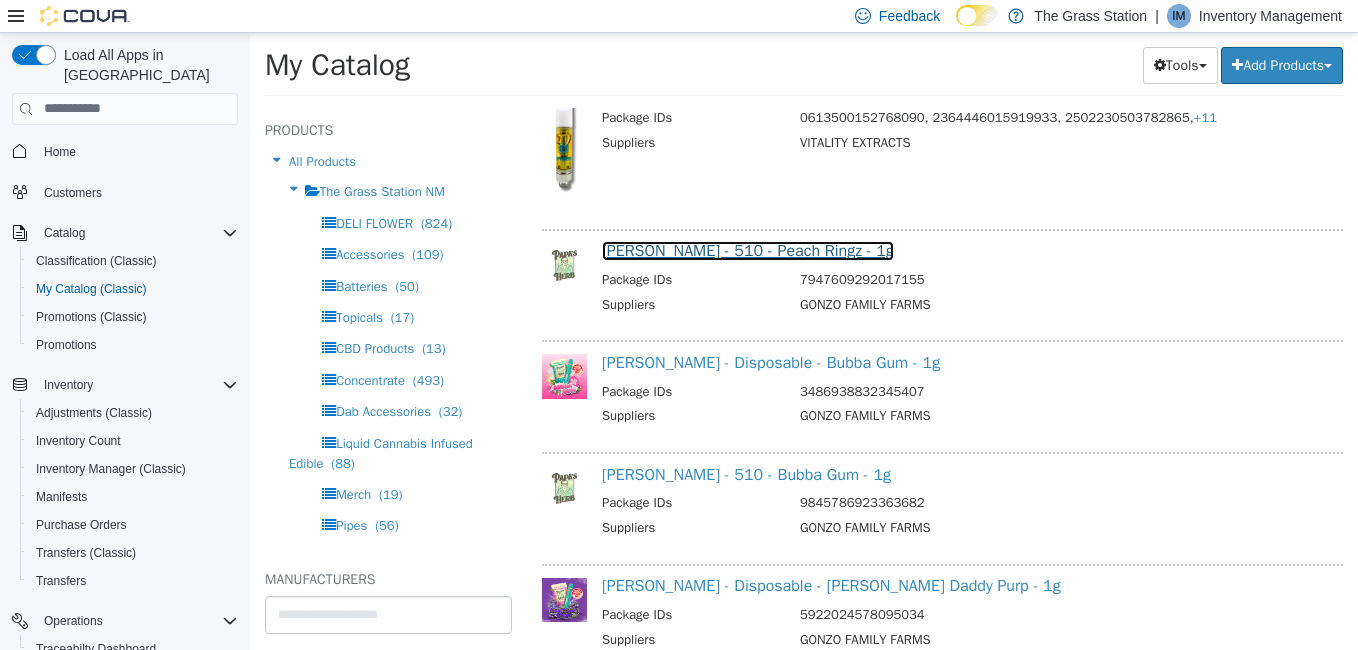 click on "[PERSON_NAME] - 510 - Peach Ringz - 1g" at bounding box center [748, 250] 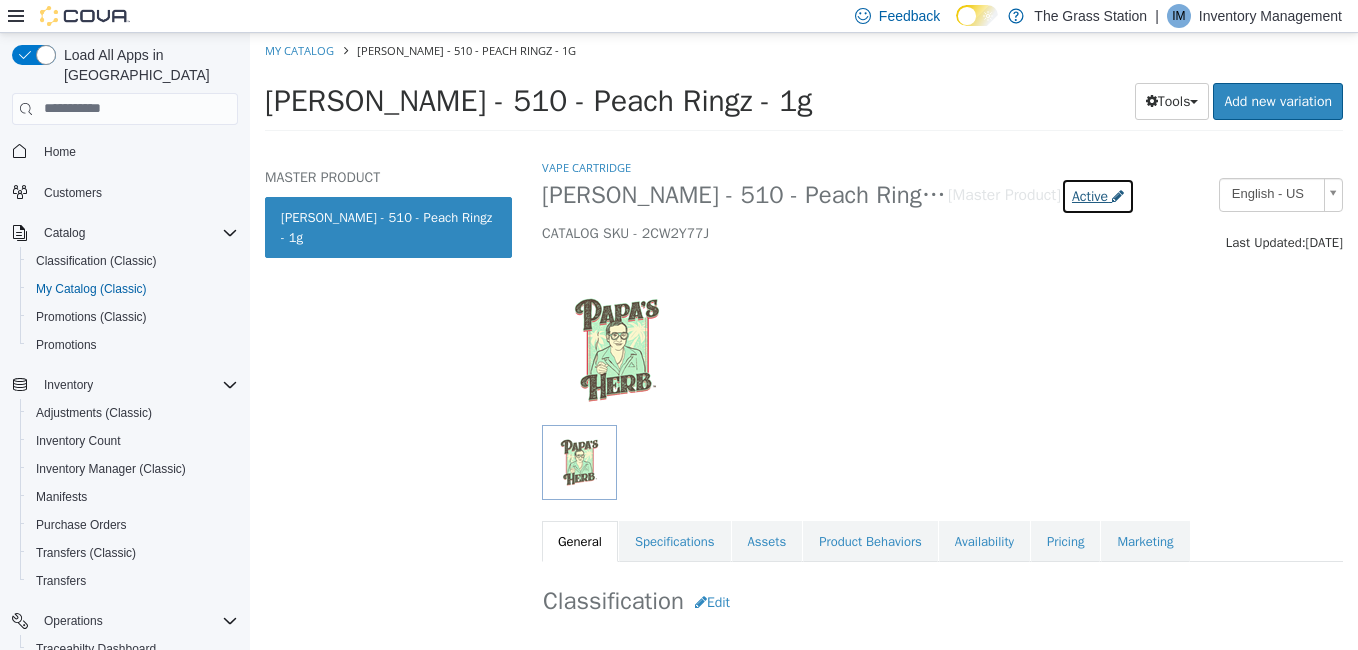 click on "Active" at bounding box center (1090, 195) 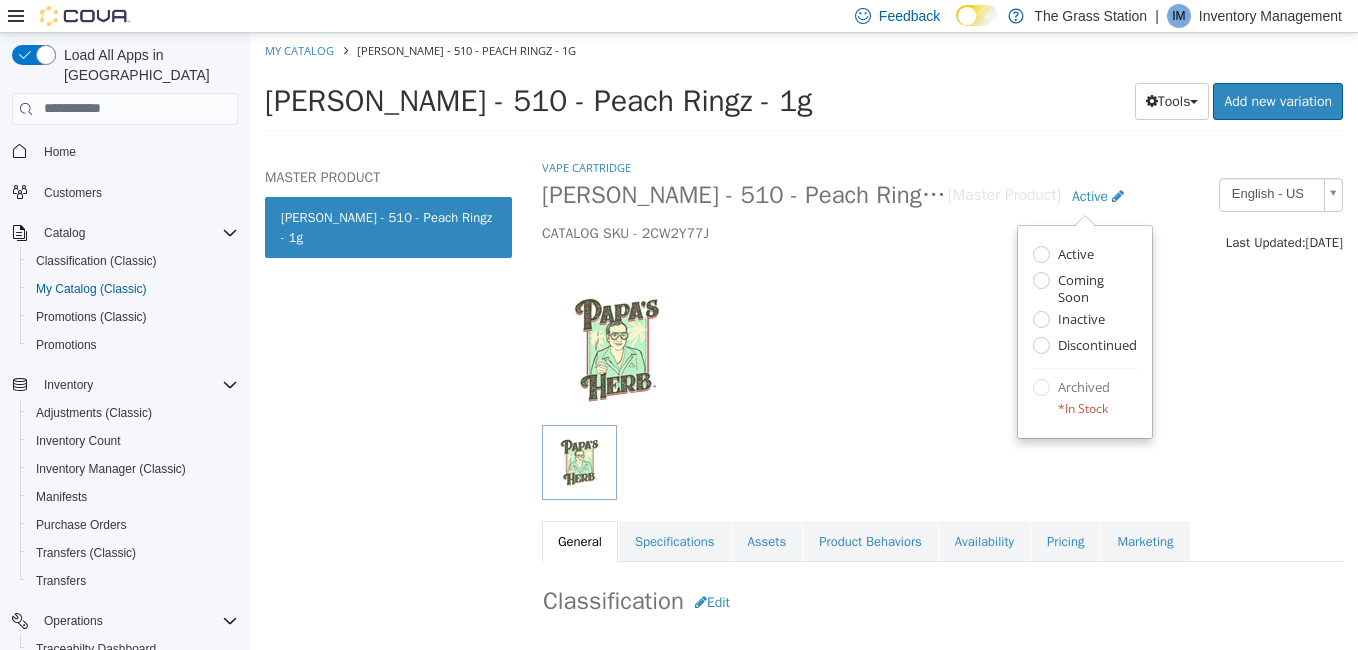 click on "[PERSON_NAME] - 510 - Peach Ringz - 1g
[Master Product] Active   Active
Coming Soon
Inactive
Discontinued
Archived *In Stock
CATALOG SKU - 2CW2Y77J" at bounding box center (838, 215) 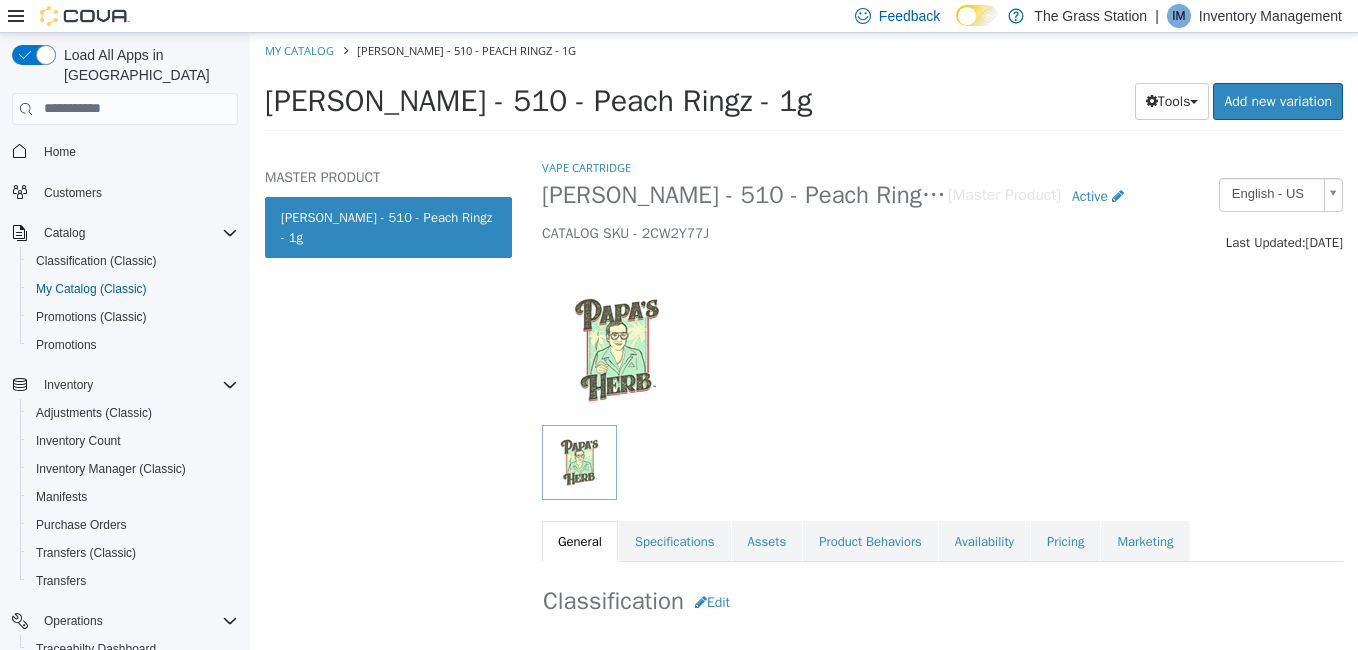 select on "**********" 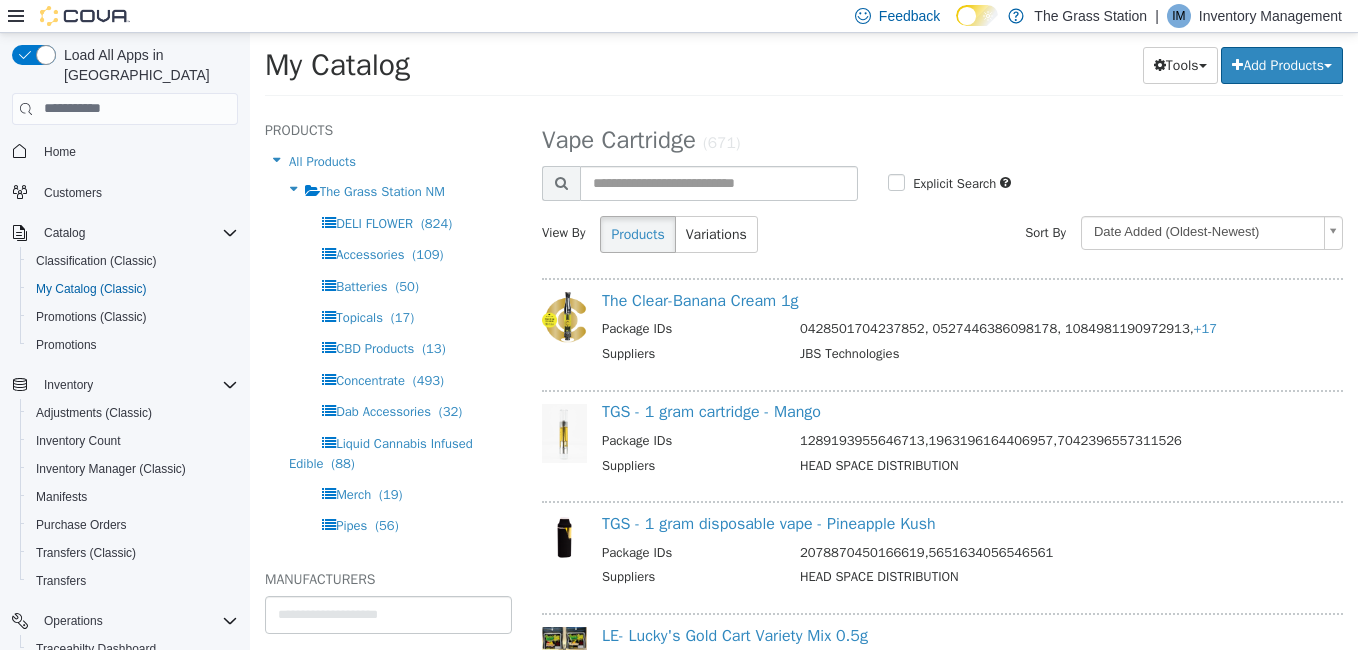 scroll, scrollTop: 10090, scrollLeft: 0, axis: vertical 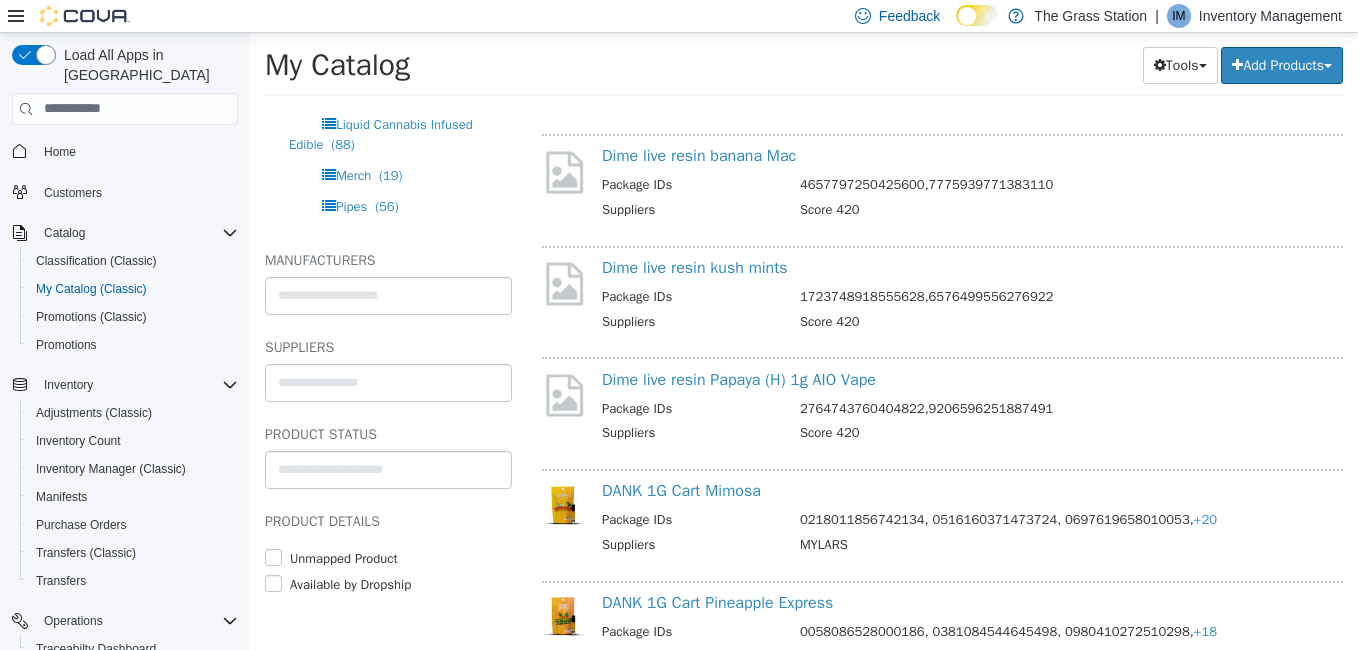 click on "1723748918555628,6576499556276922" at bounding box center (1059, 298) 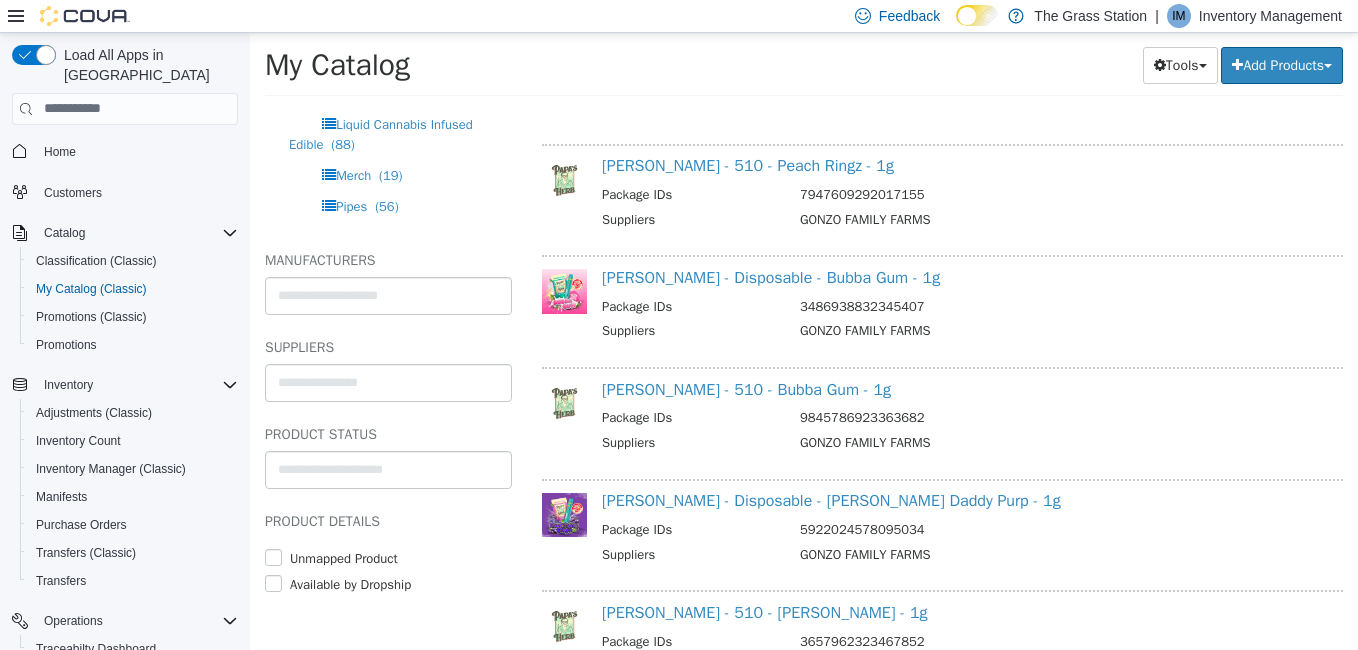scroll, scrollTop: 14116, scrollLeft: 0, axis: vertical 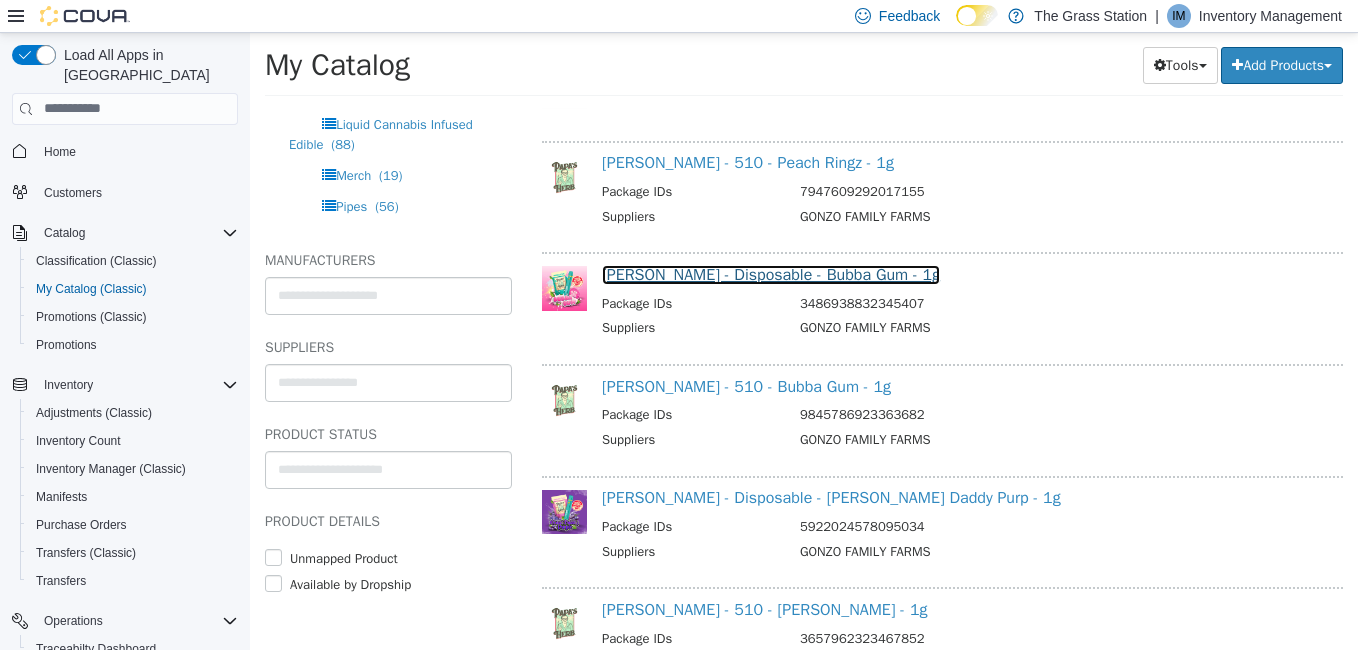 click on "[PERSON_NAME] - Disposable - Bubba Gum - 1g" at bounding box center [771, 274] 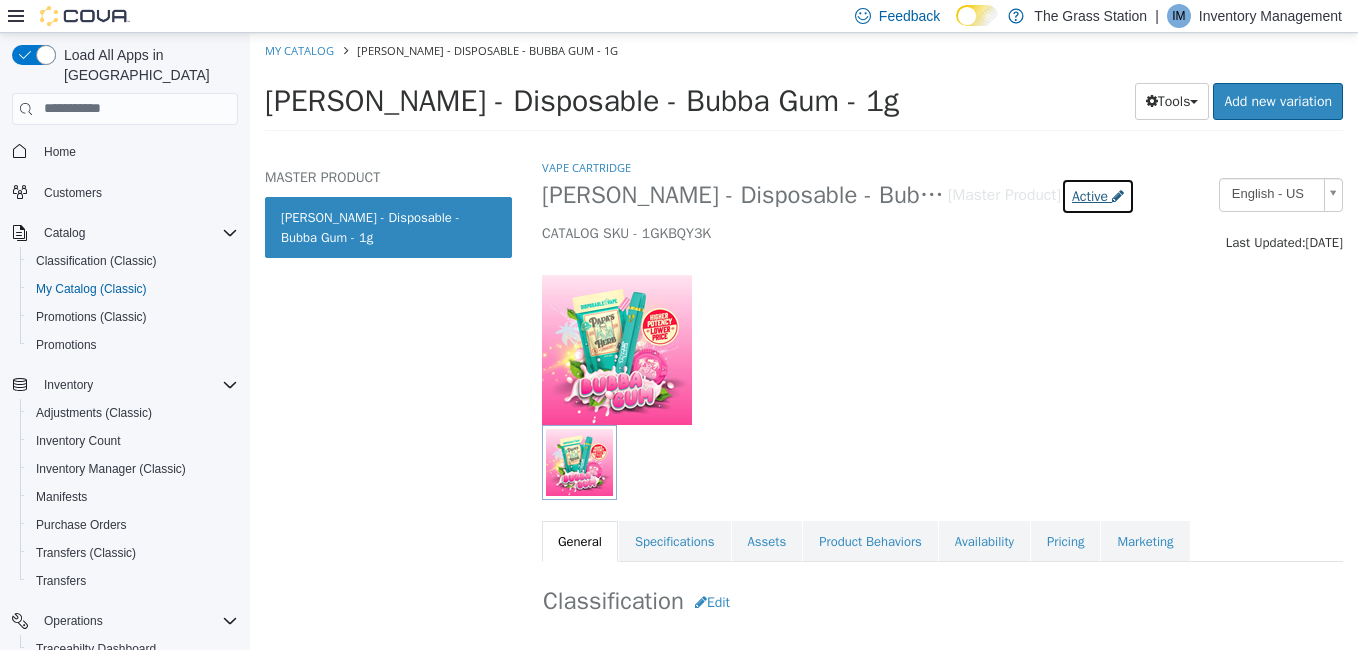 click on "Active" at bounding box center (1090, 195) 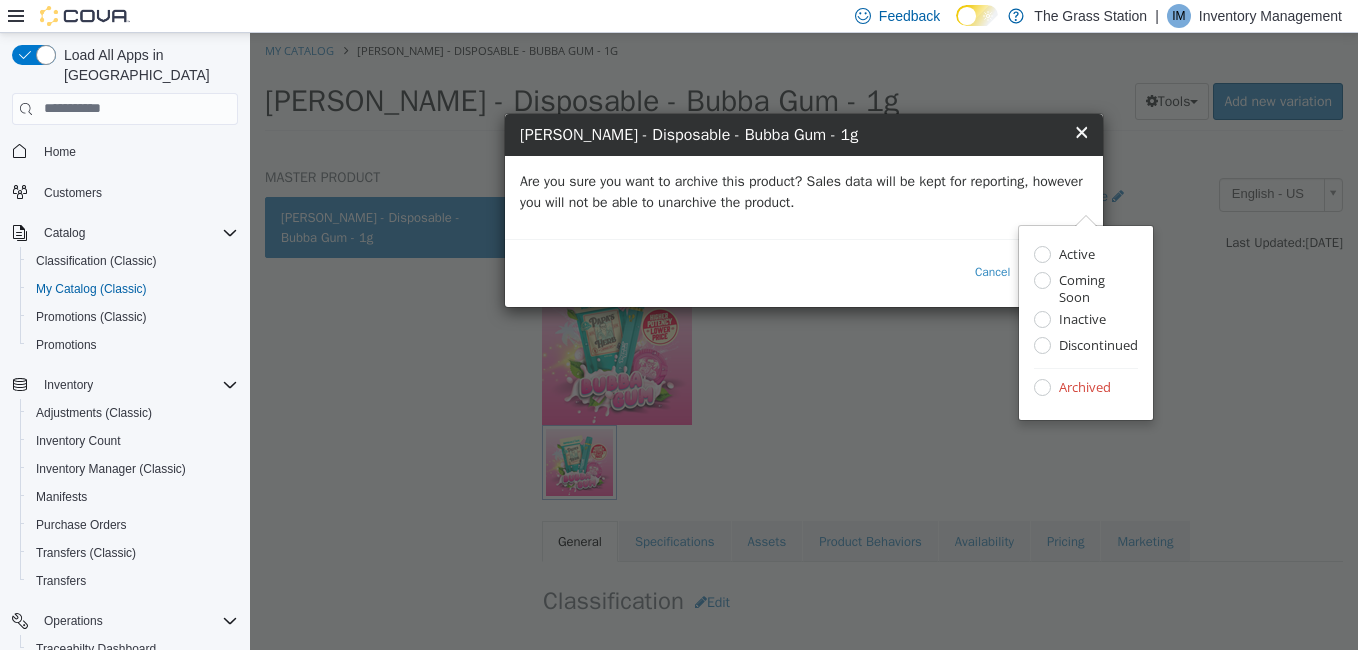 click on "Are you sure you want to archive this product? Sales data will be kept for reporting, however you will not be able to unarchive the product." at bounding box center [804, 196] 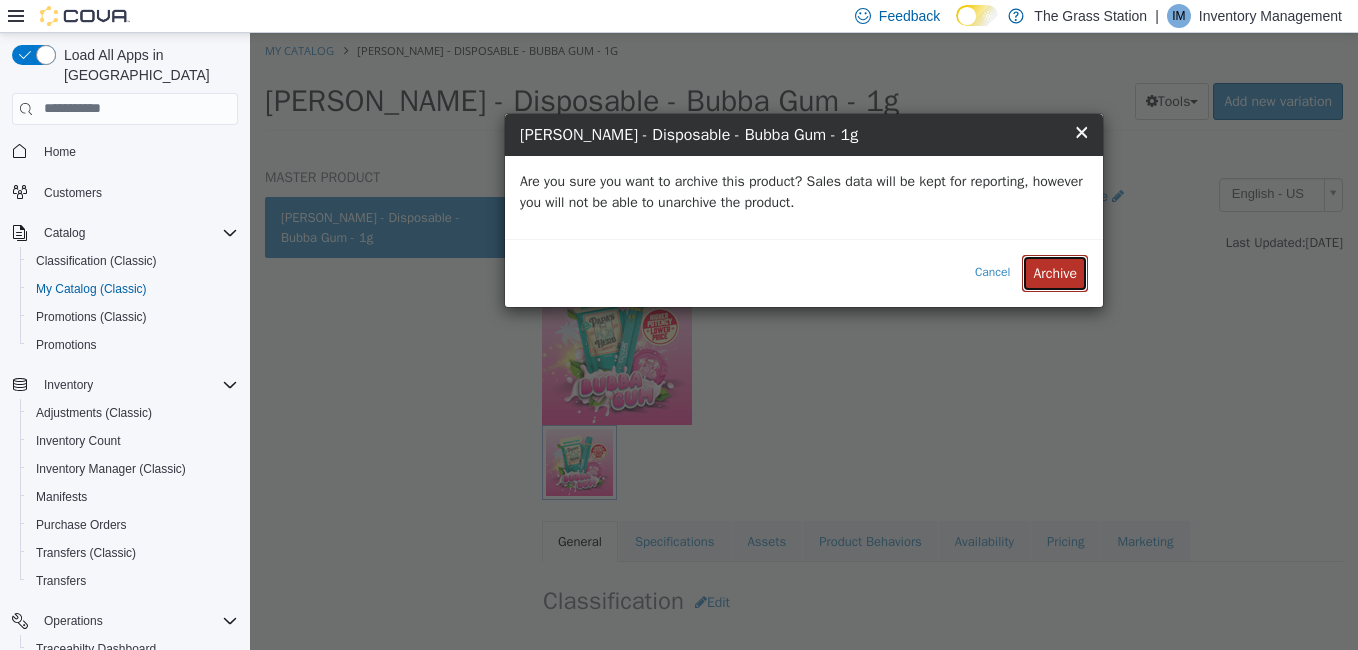 click on "Archive" at bounding box center [1055, 272] 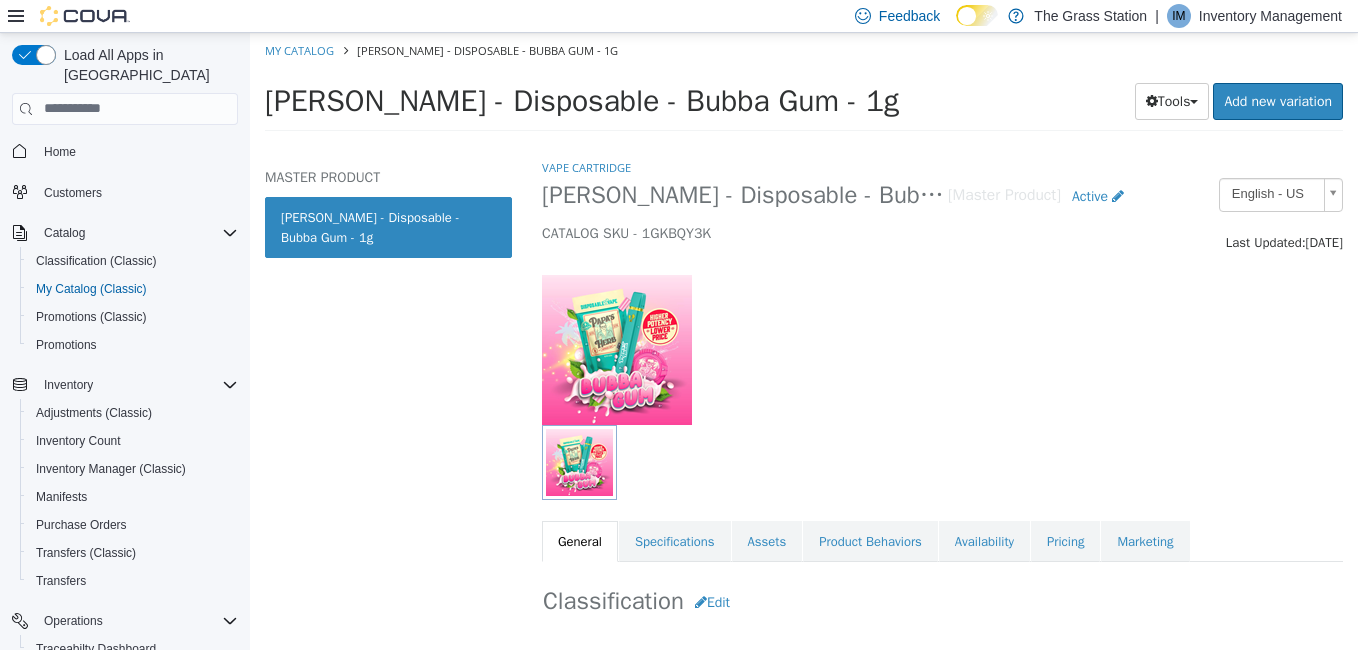 select on "**********" 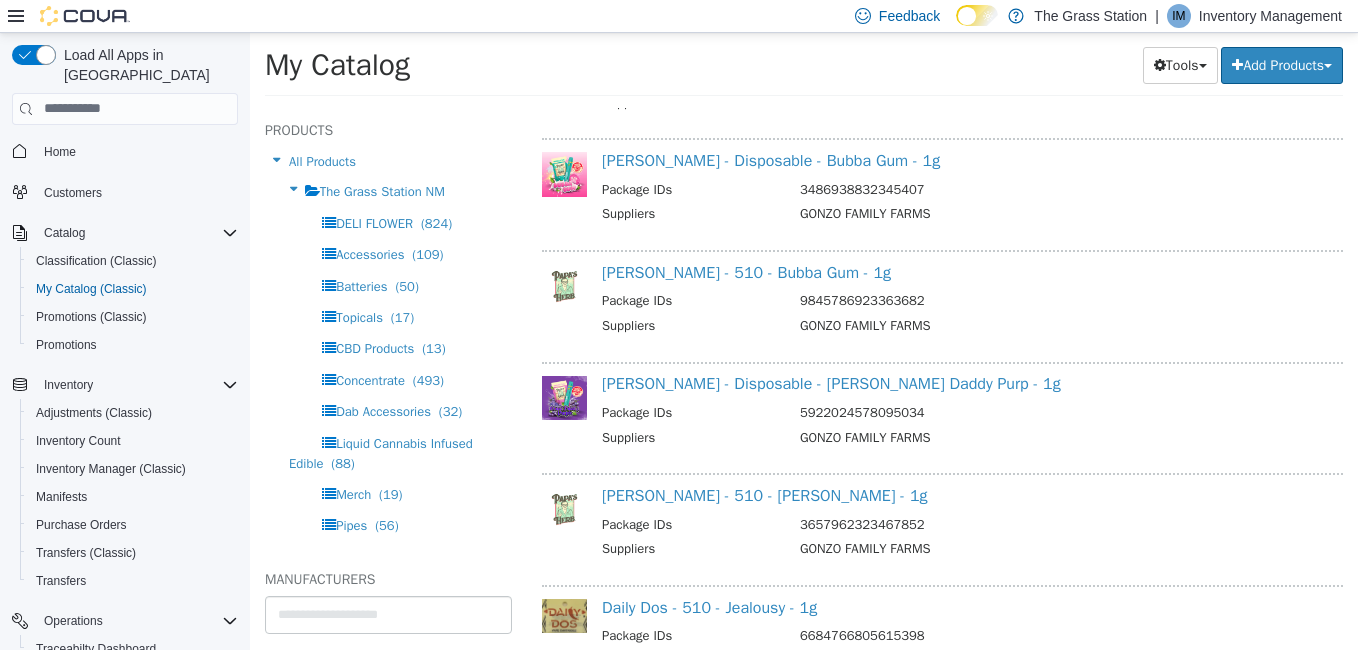 scroll, scrollTop: 14231, scrollLeft: 0, axis: vertical 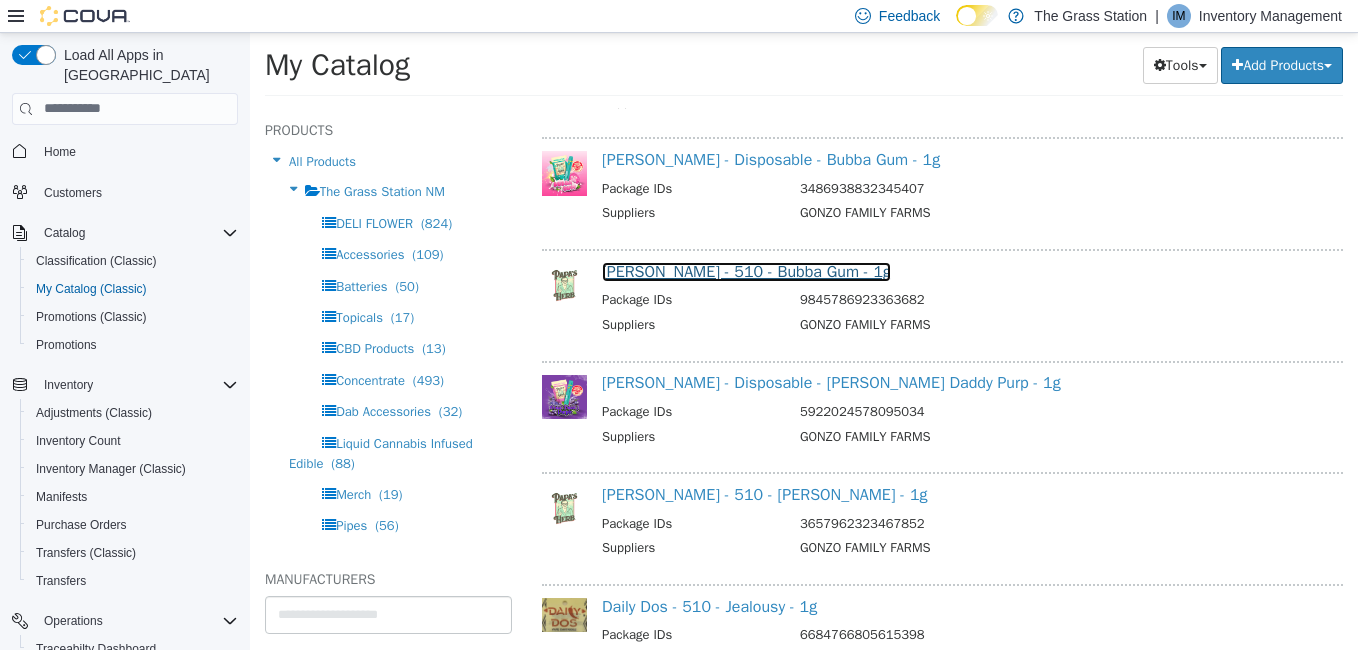 click on "[PERSON_NAME] - 510 - Bubba Gum - 1g" at bounding box center (746, 271) 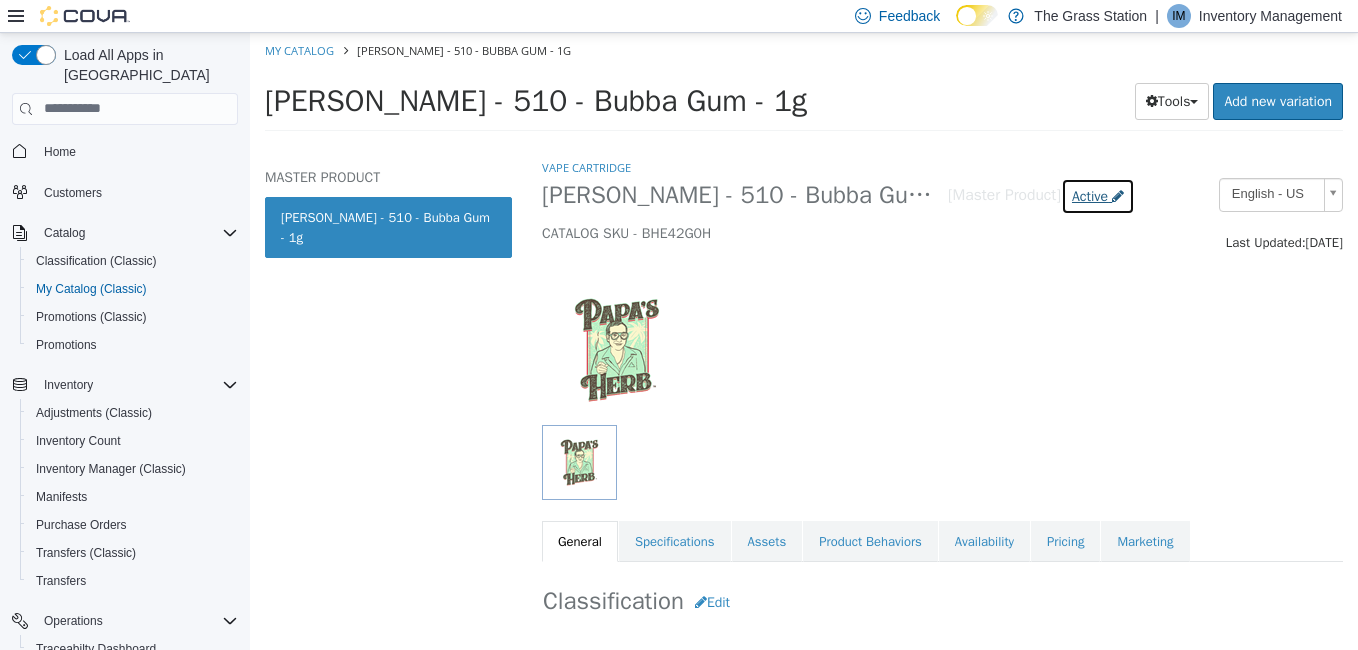 click on "Active" at bounding box center [1090, 195] 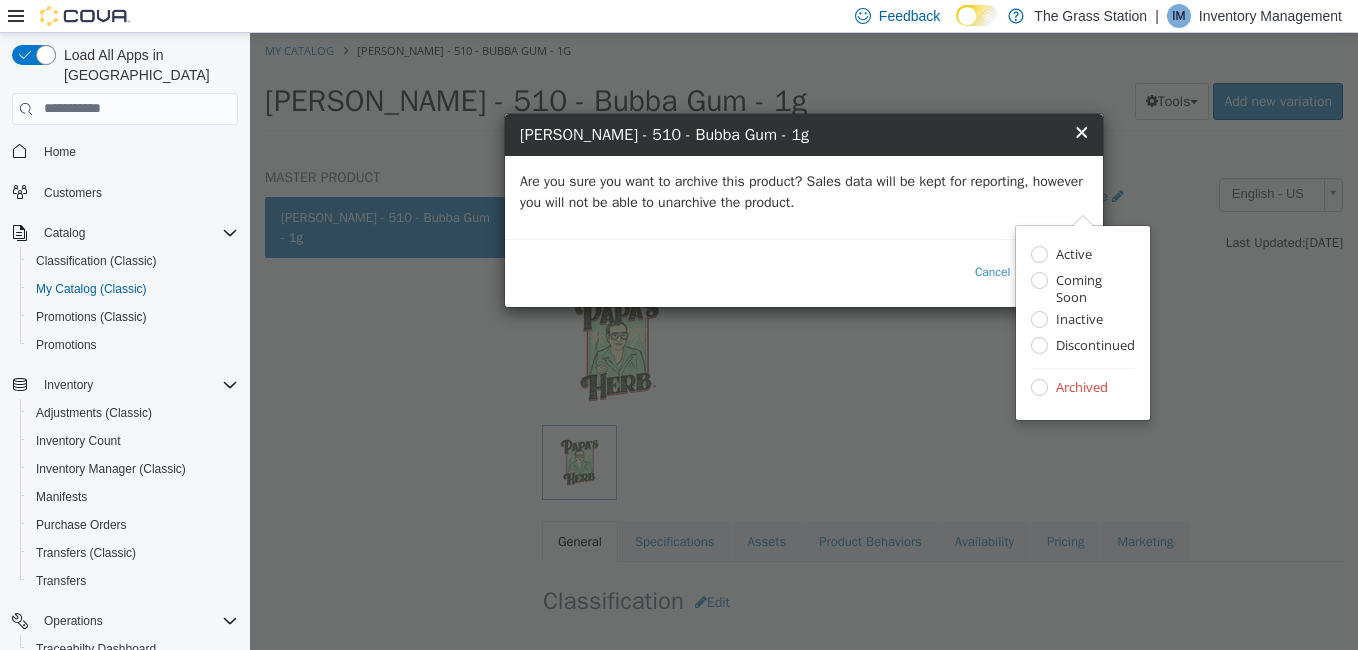 click on "Are you sure you want to archive this product? Sales data will be kept for reporting, however you will not be able to unarchive the product." at bounding box center (804, 191) 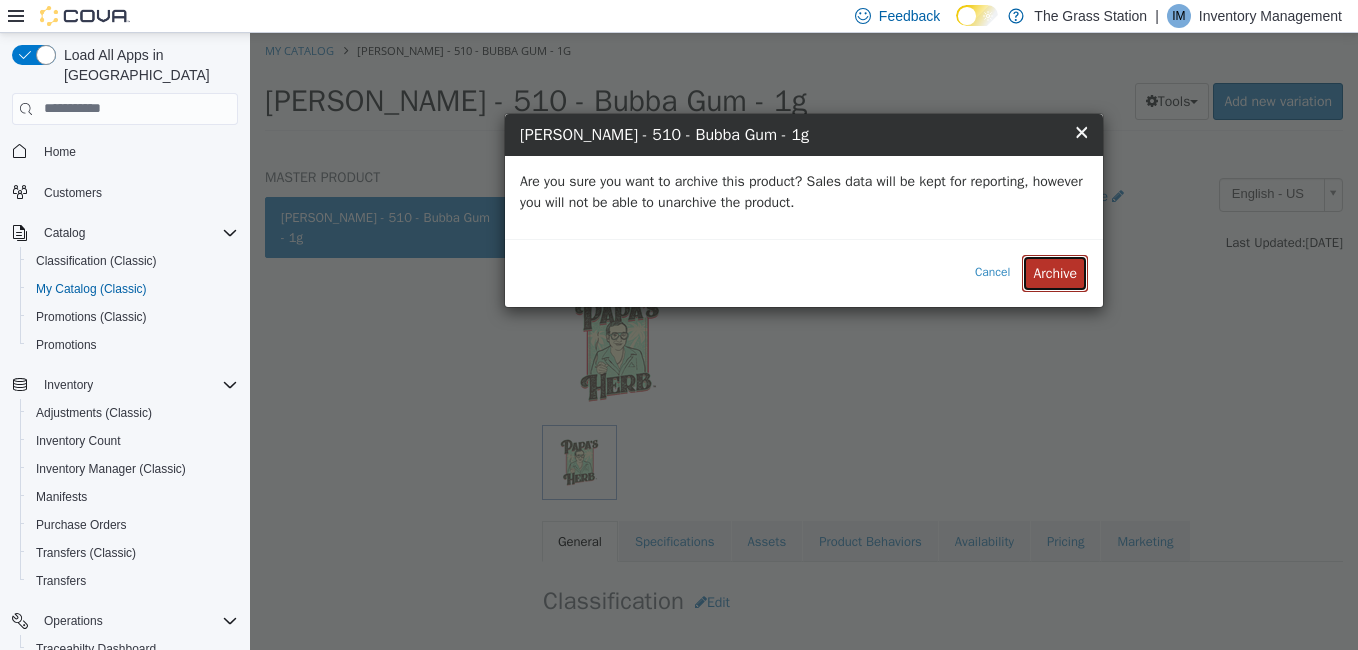 click on "Archive" at bounding box center [1055, 272] 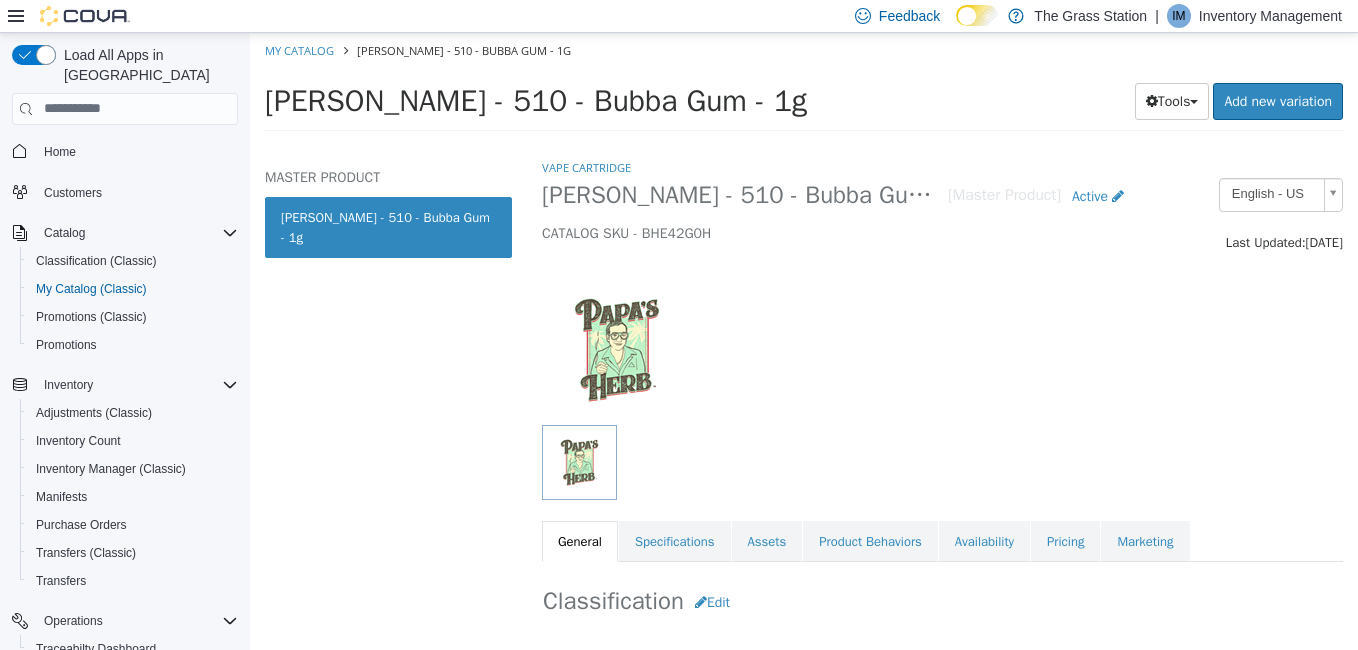 select on "**********" 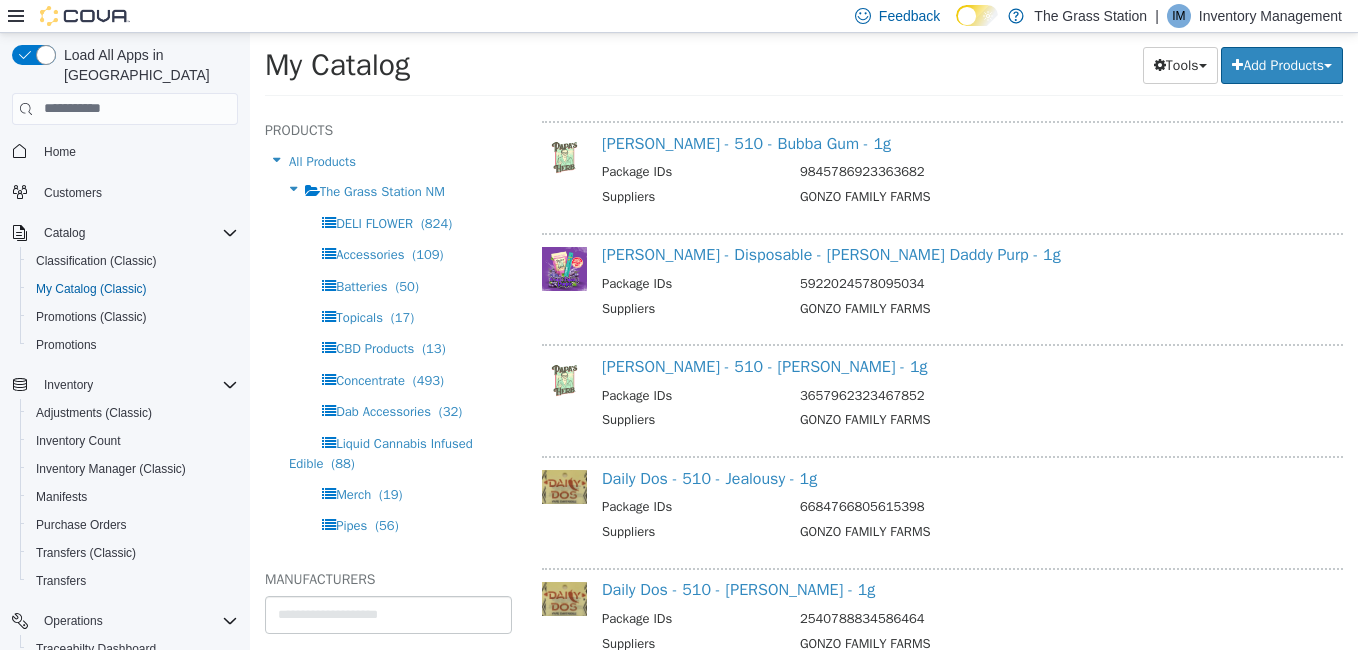 scroll, scrollTop: 14360, scrollLeft: 0, axis: vertical 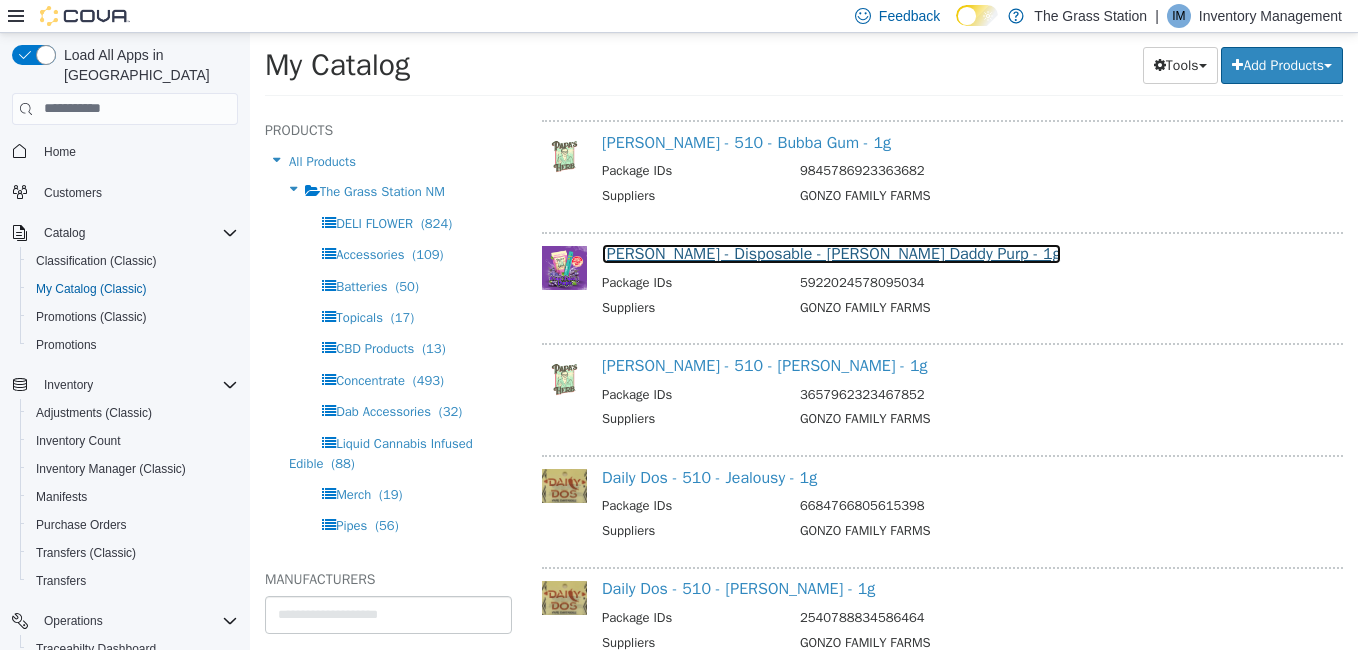 click on "[PERSON_NAME] - Disposable - [PERSON_NAME] Daddy Purp - 1g" at bounding box center [831, 253] 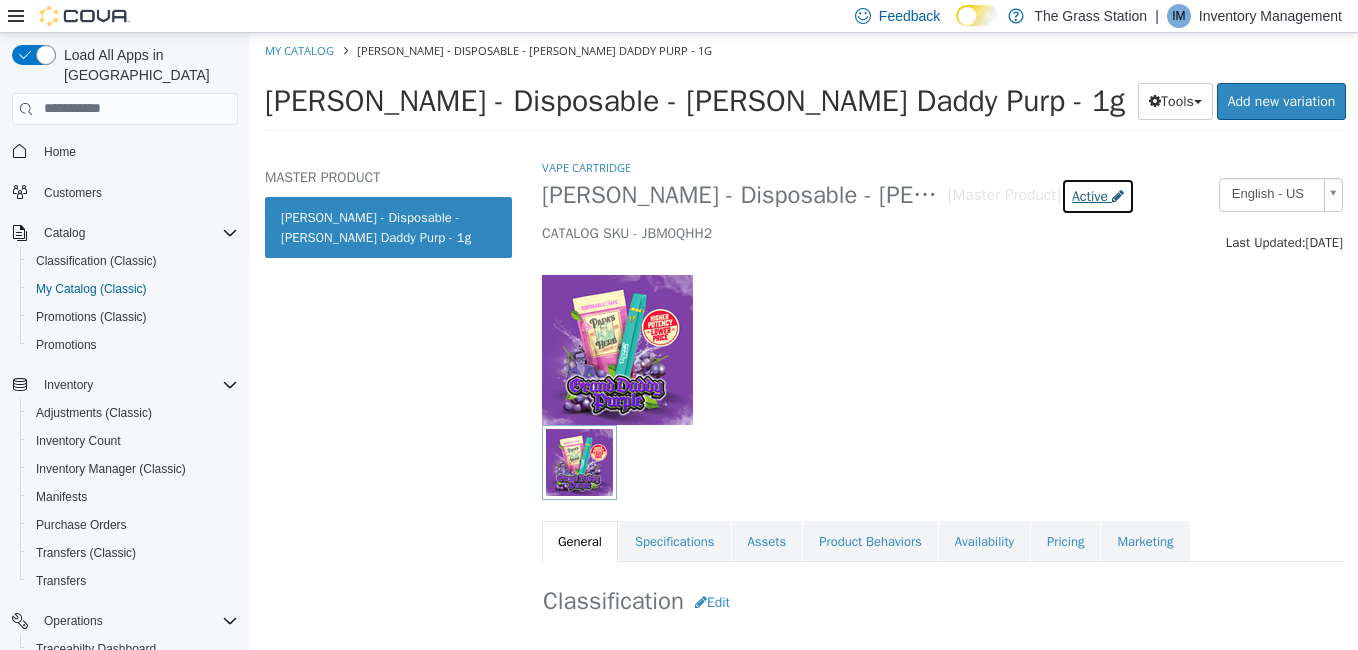 click on "Active" at bounding box center [1090, 195] 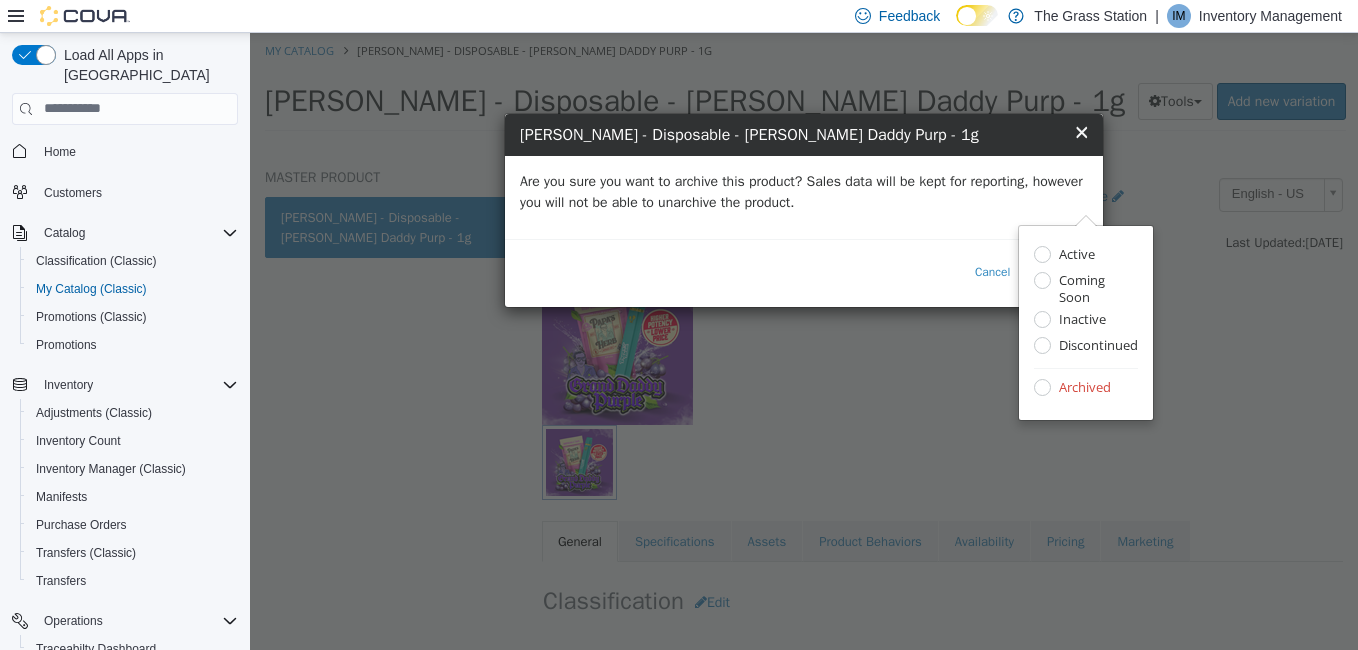 click on "Are you sure you want to archive this product? Sales data will be kept for reporting, however you will not be able to unarchive the product." at bounding box center [804, 191] 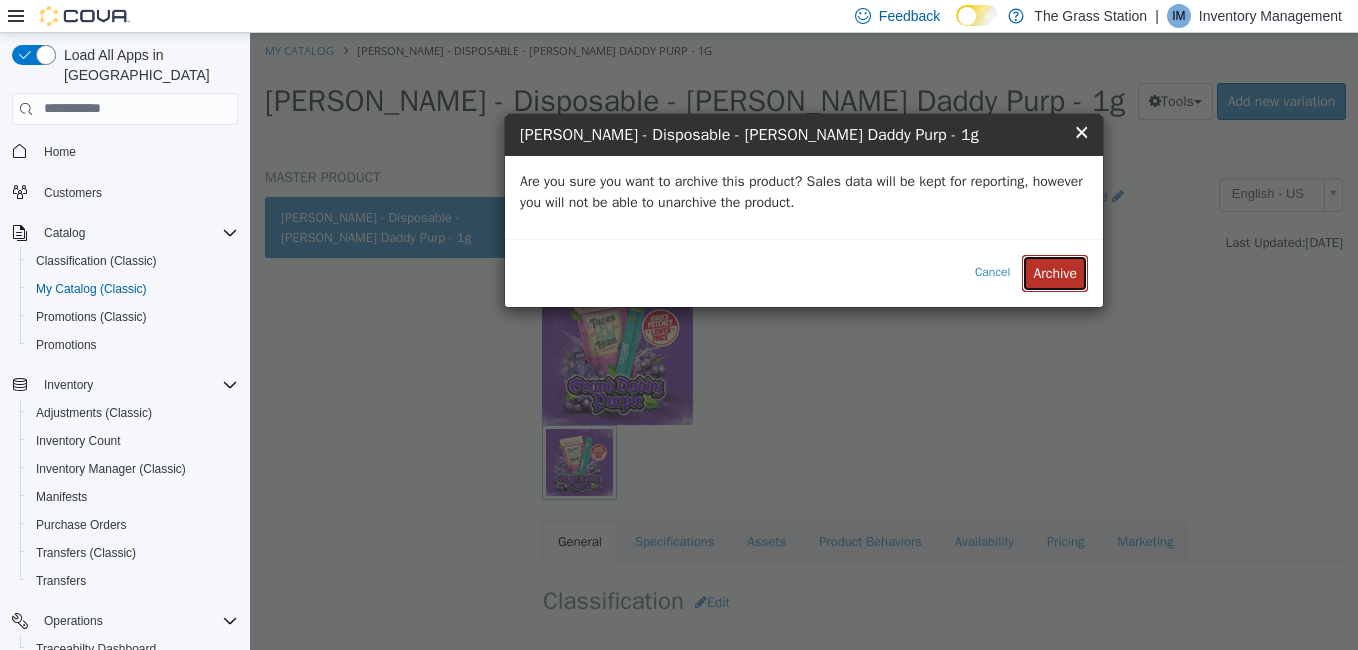 click on "Archive" at bounding box center [1055, 272] 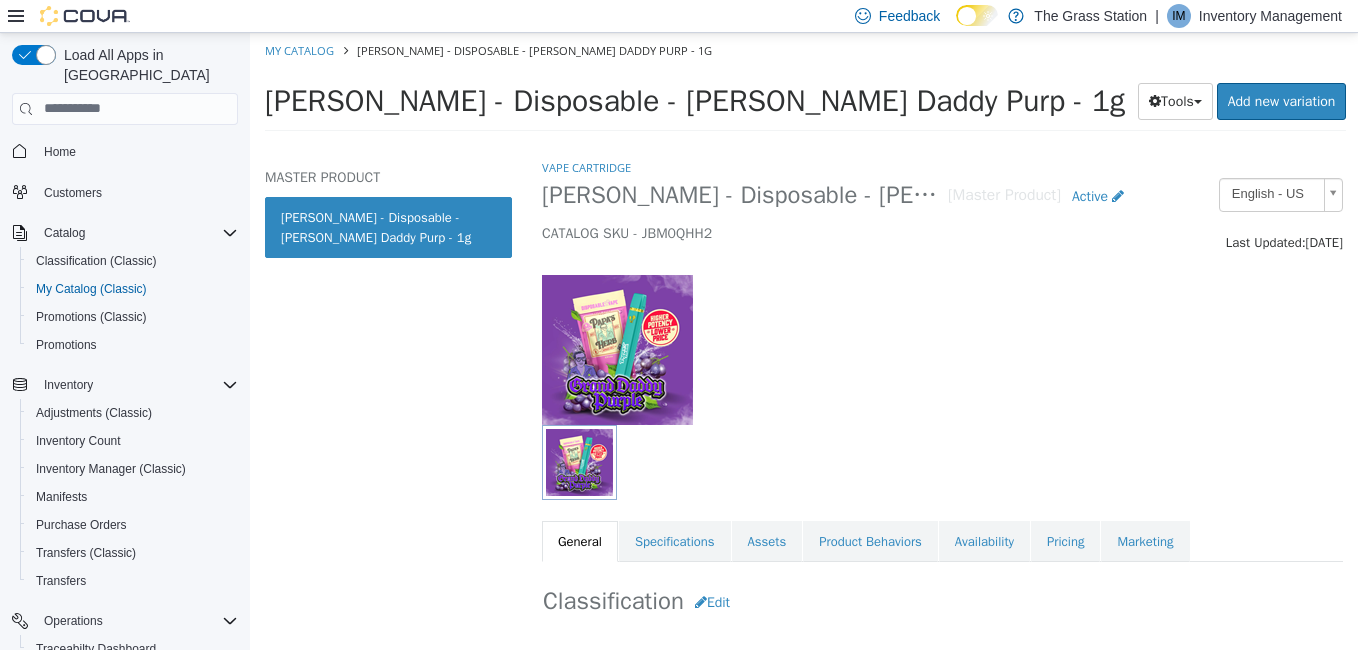 select on "**********" 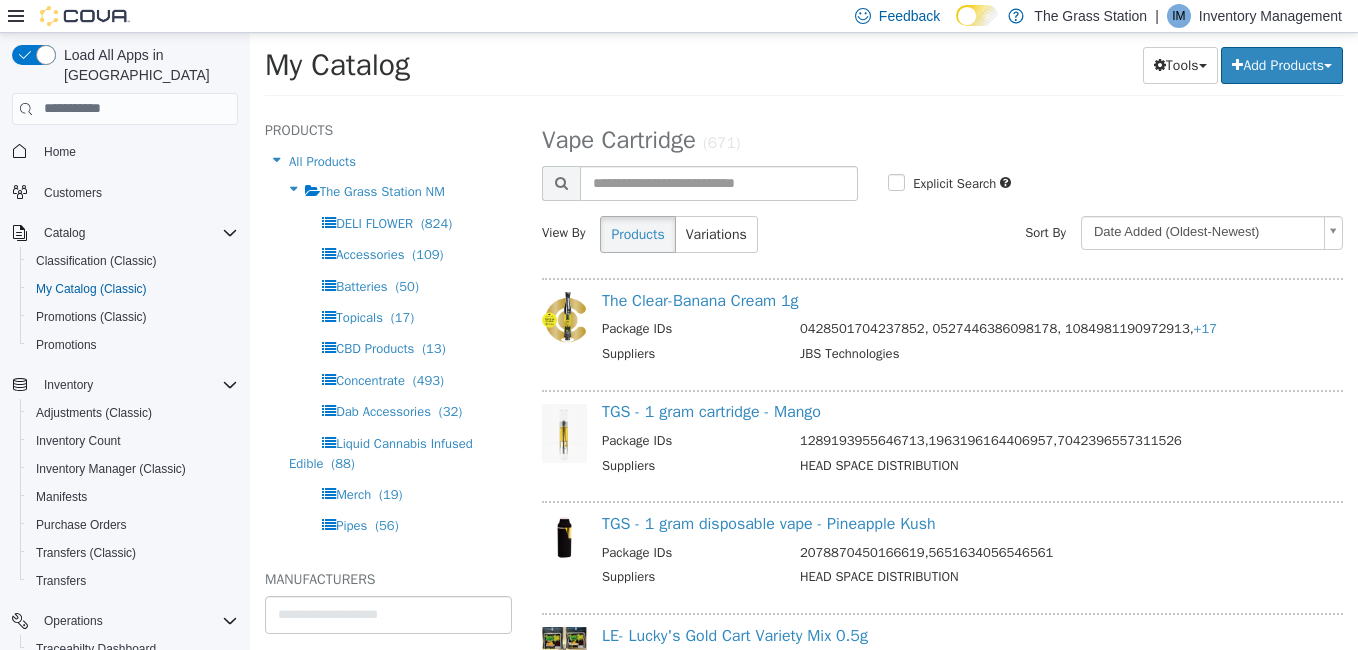 click on "TGS - 1 gram cartridge - Mango
Package IDs 1289193955646713,1963196164406957,7042396557311526
Suppliers HEAD SPACE DISTRIBUTION" at bounding box center (942, 439) 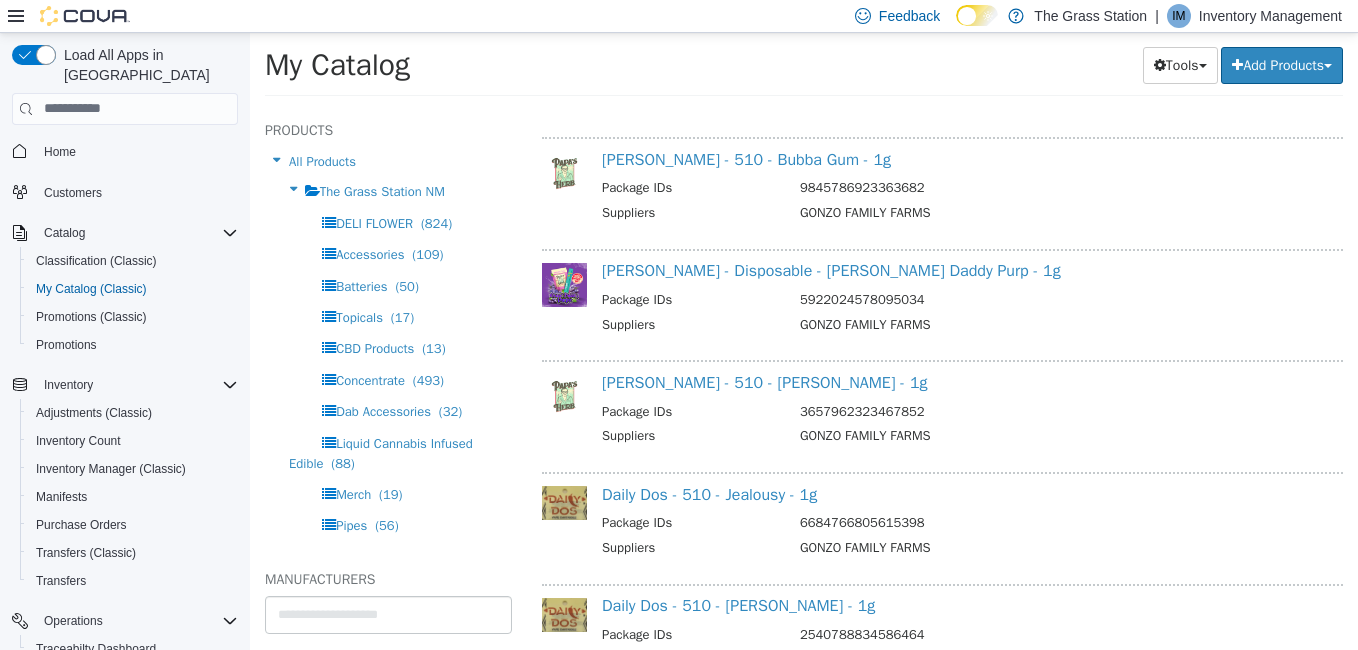 scroll, scrollTop: 14341, scrollLeft: 0, axis: vertical 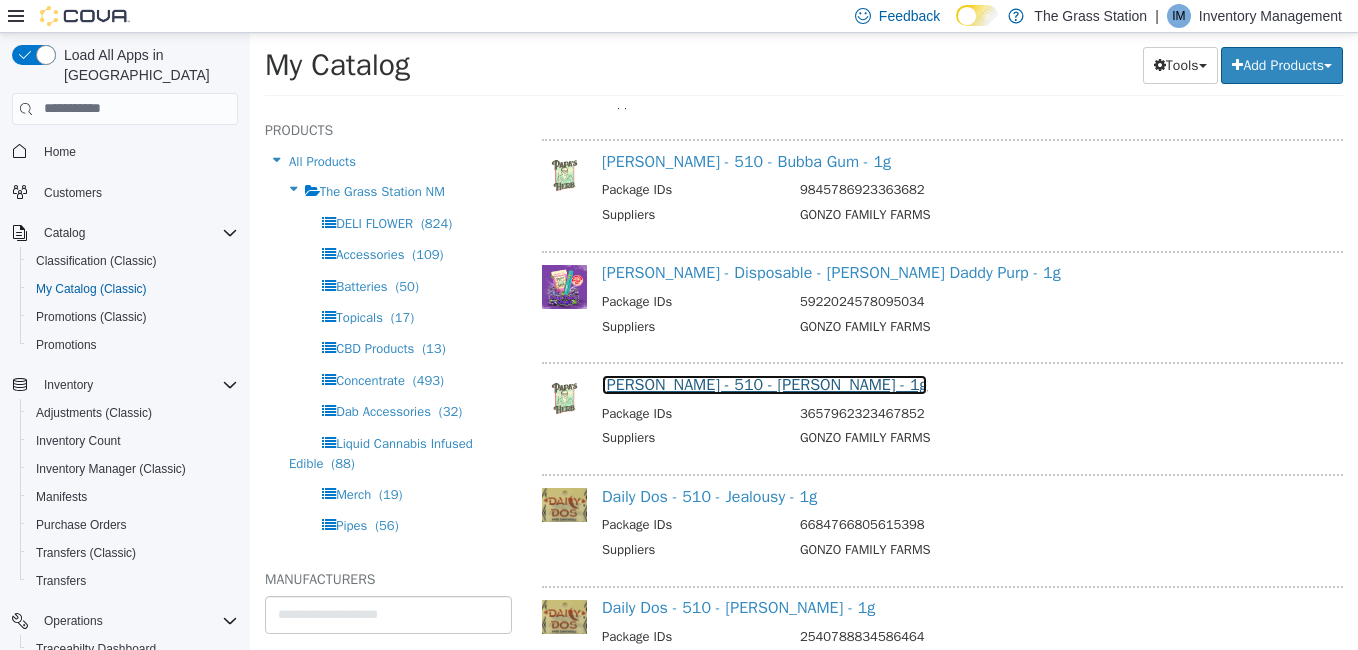click on "[PERSON_NAME] - 510 - [PERSON_NAME] - 1g" at bounding box center (764, 384) 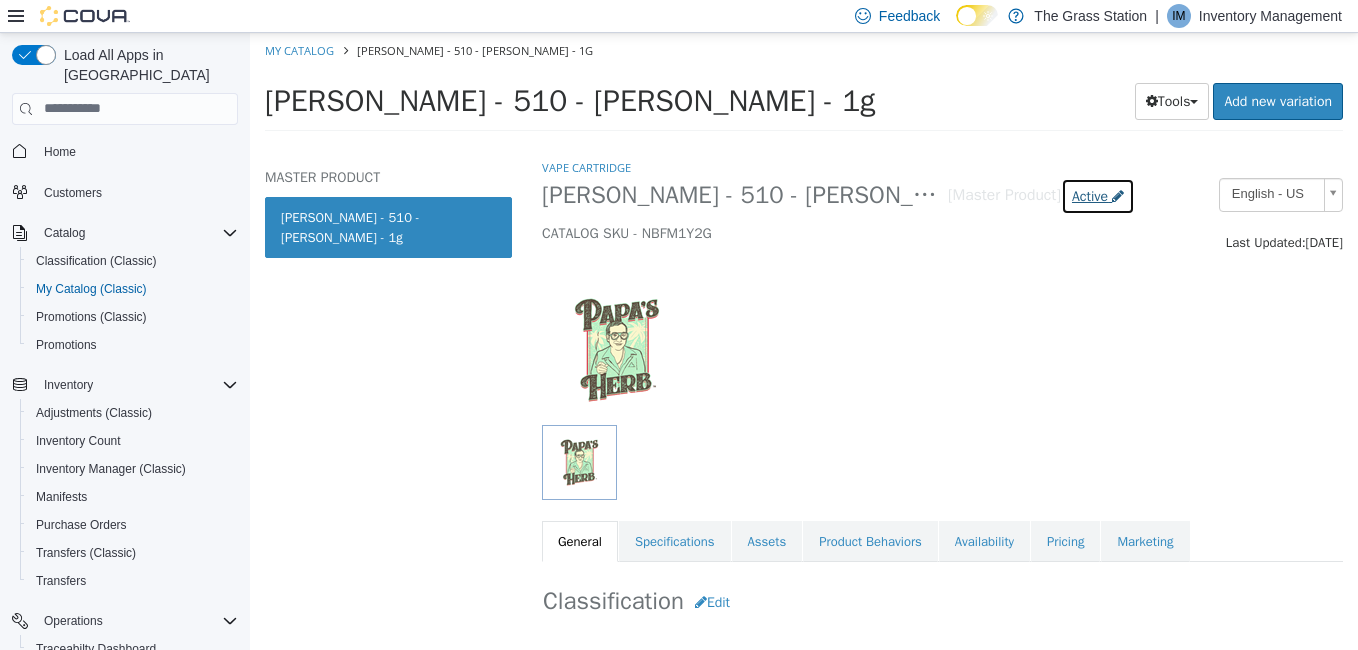 click on "Active" at bounding box center (1090, 195) 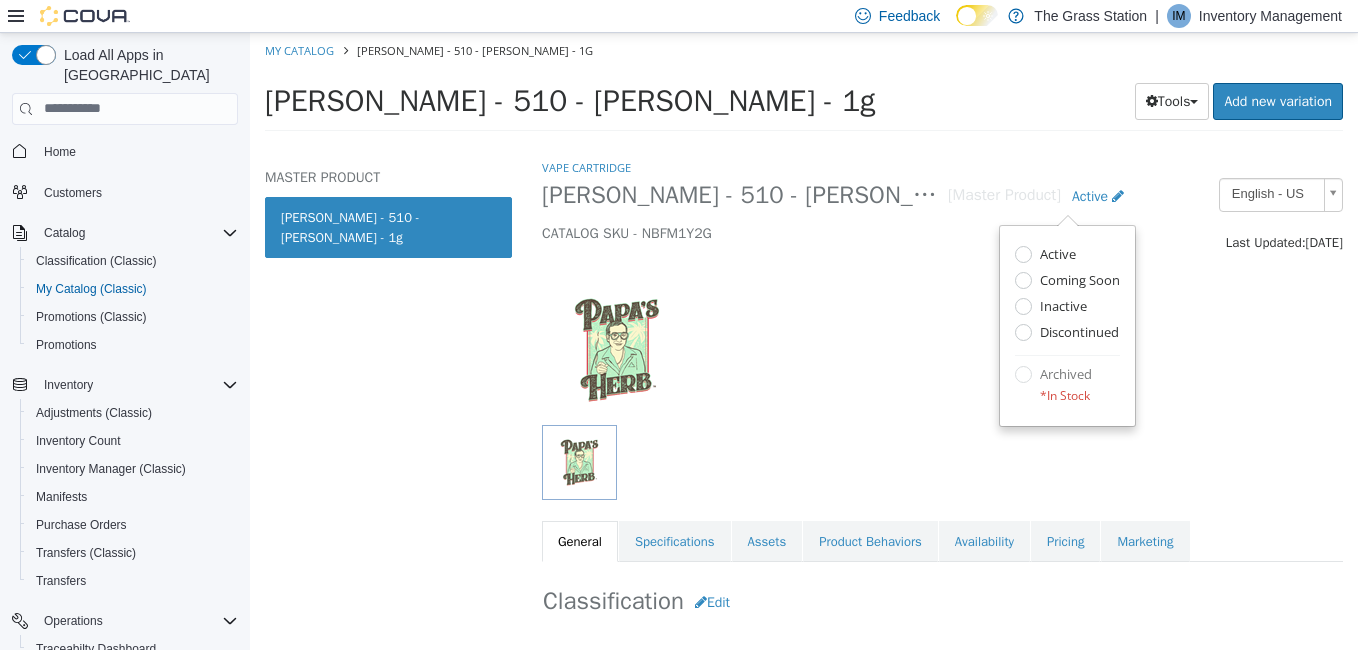click on "CATALOG SKU - NBFM1Y2G" at bounding box center [838, 233] 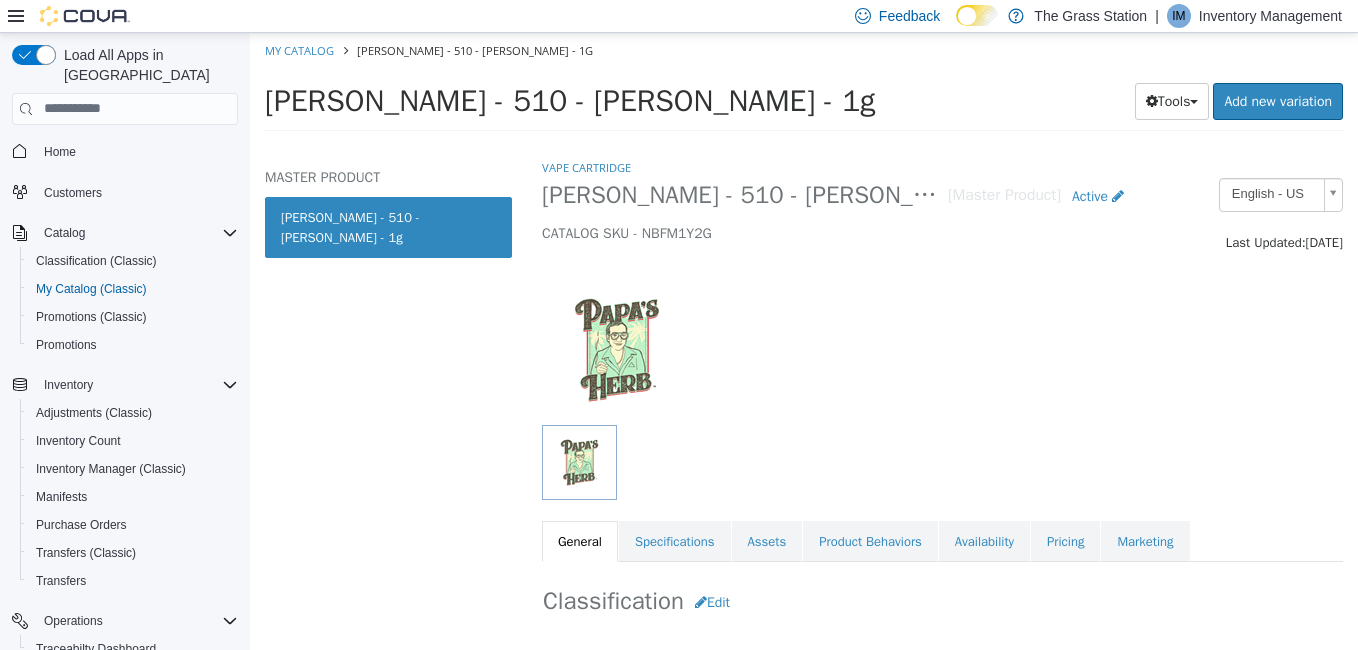 select on "**********" 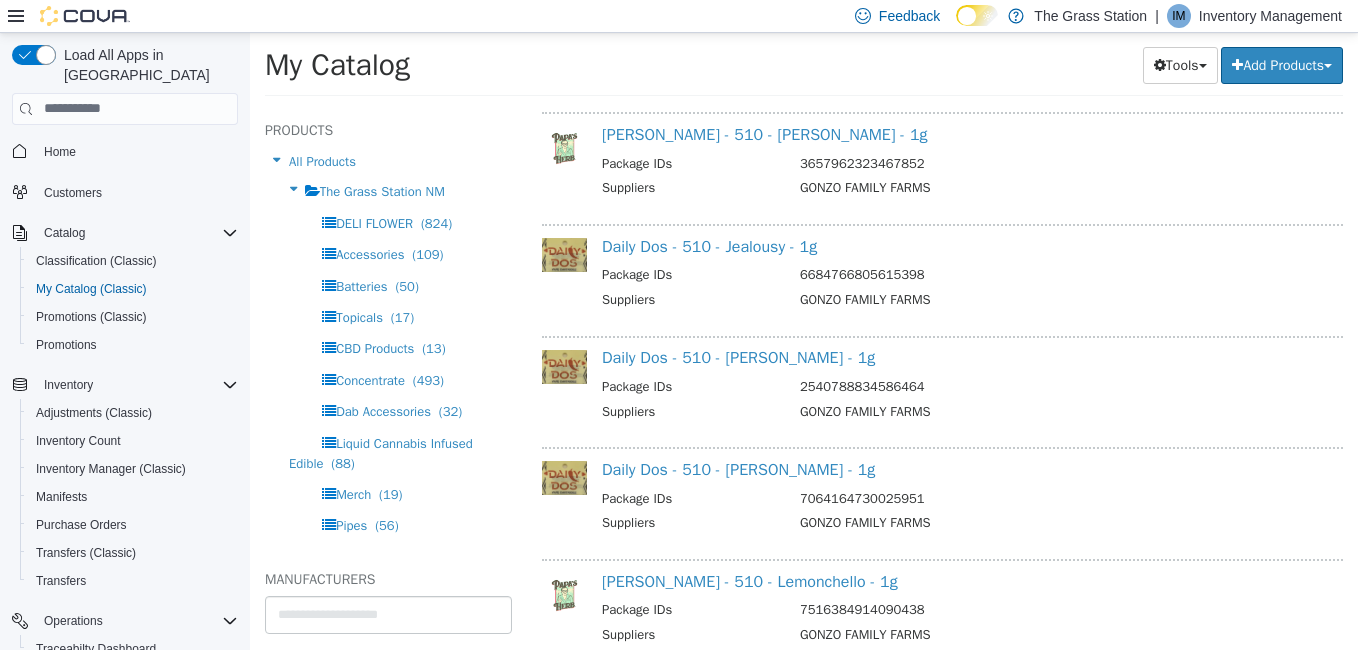 scroll, scrollTop: 14584, scrollLeft: 0, axis: vertical 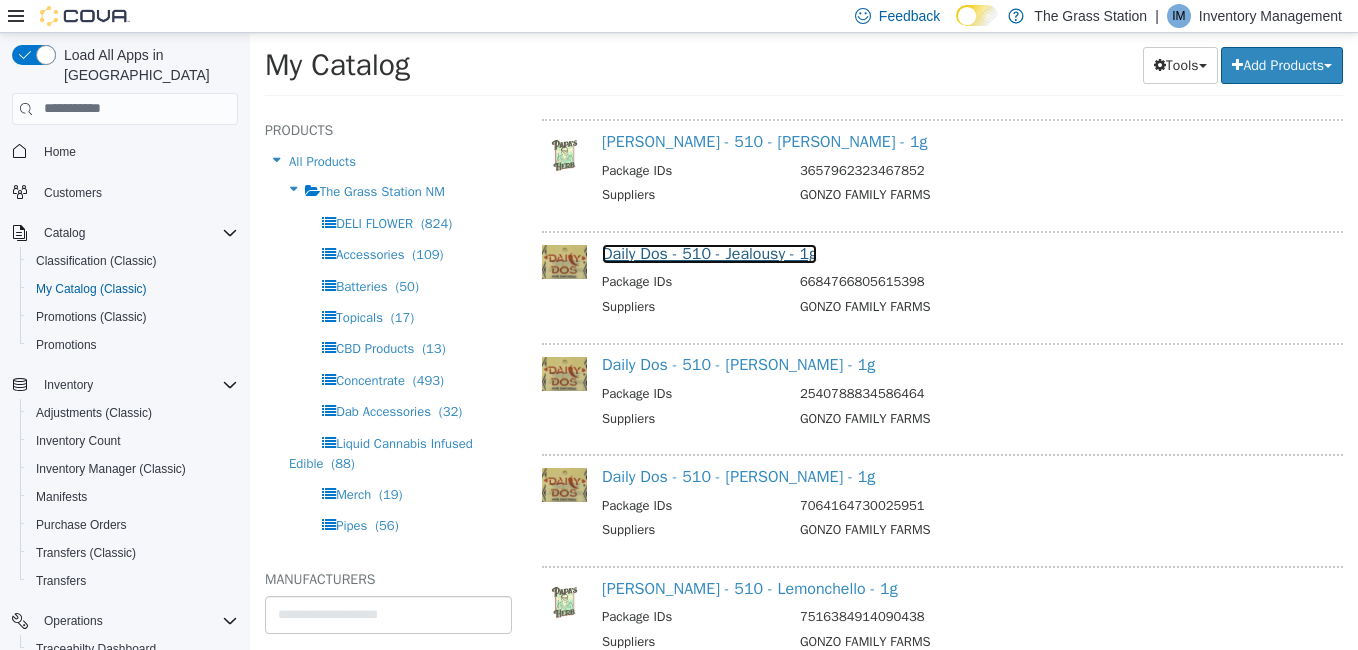click on "Daily Dos - 510 - Jealousy - 1g" at bounding box center [709, 253] 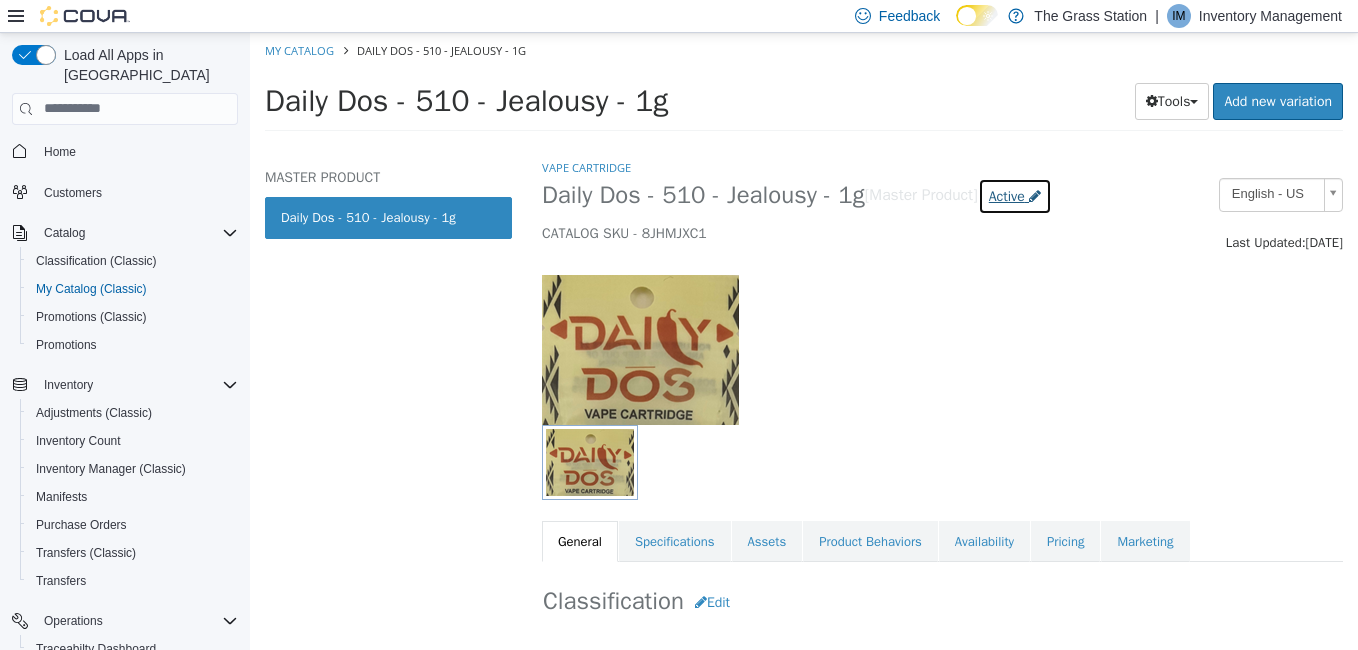 click on "Active" at bounding box center [1007, 195] 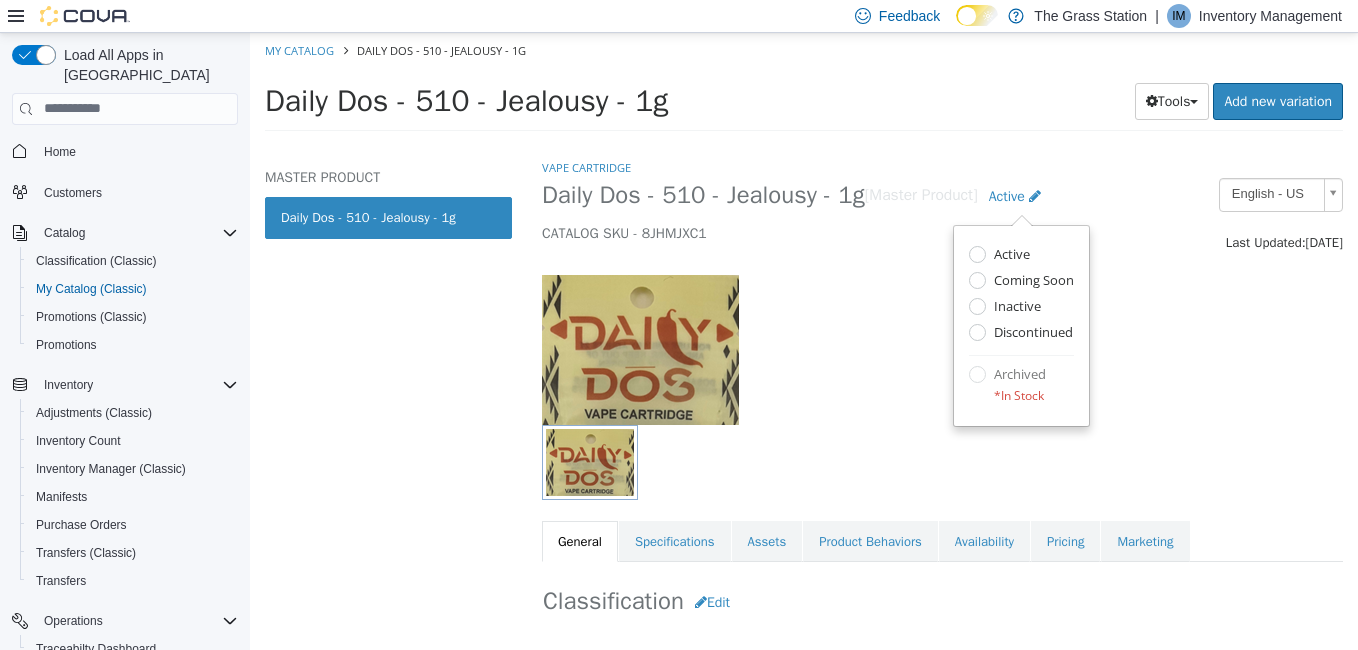 click at bounding box center (942, 338) 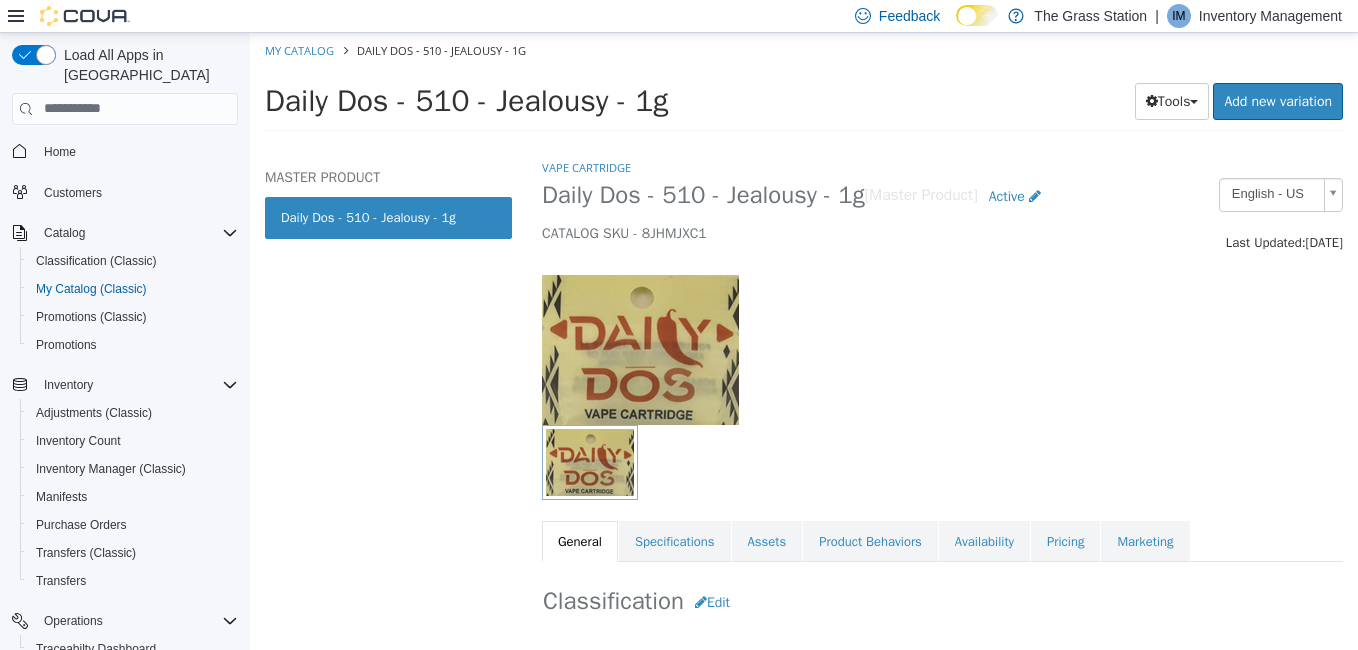 select on "**********" 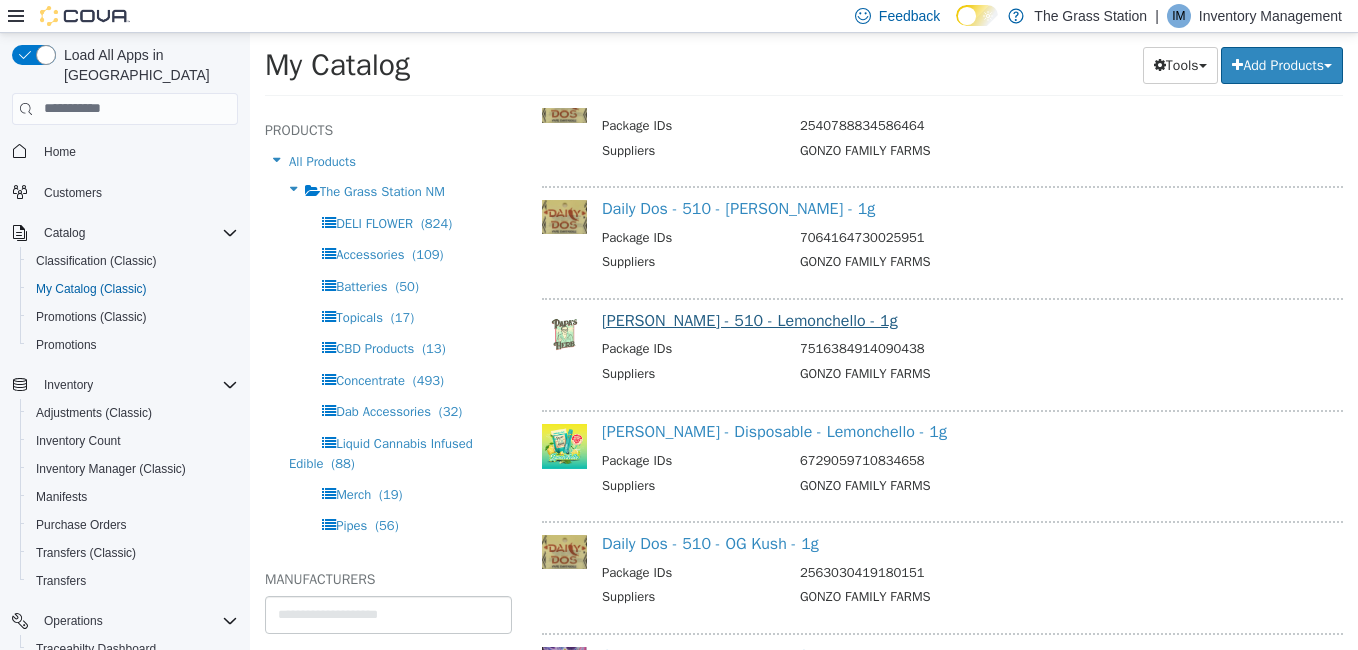 scroll, scrollTop: 14823, scrollLeft: 0, axis: vertical 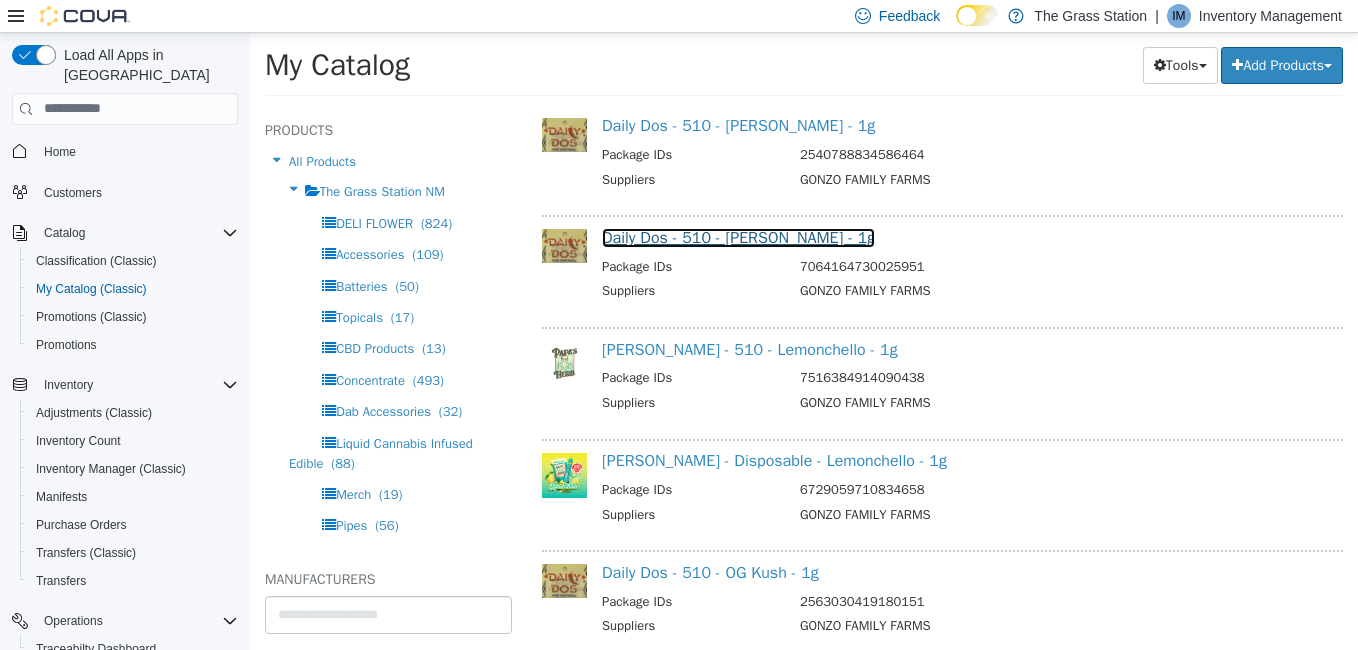 click on "Daily Dos - 510 - [PERSON_NAME] - 1g" at bounding box center [738, 237] 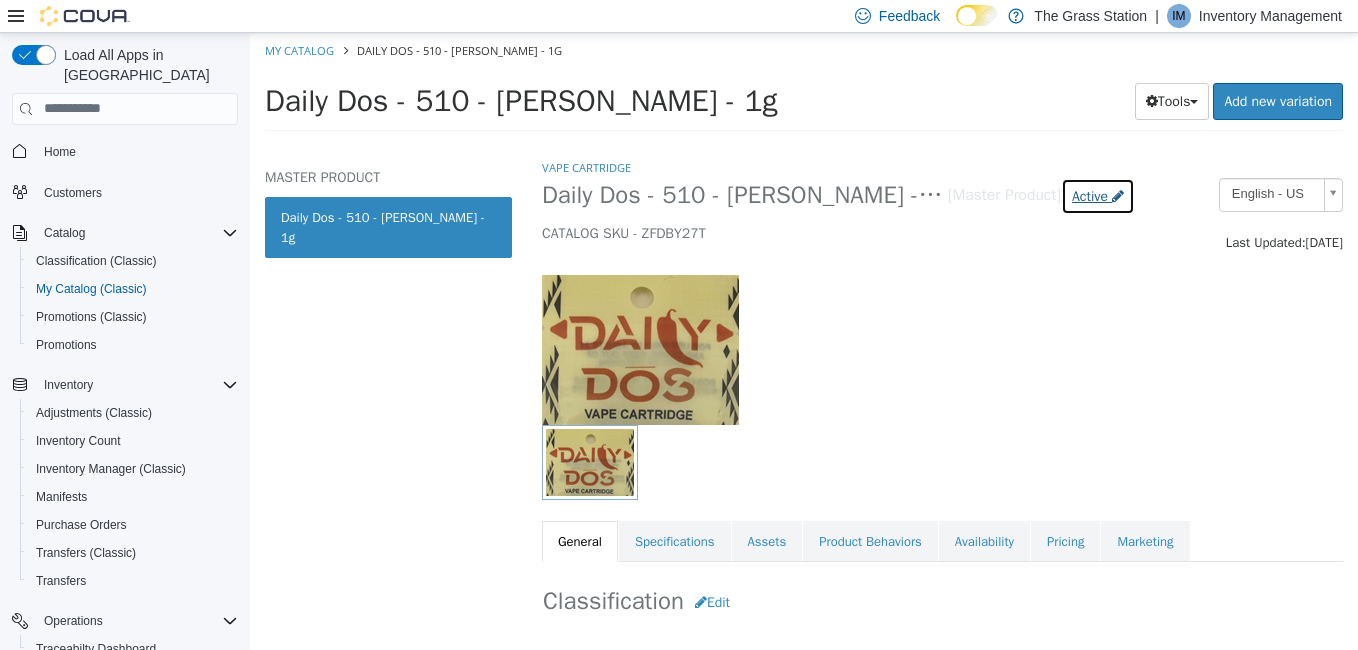 click on "Active" at bounding box center [1090, 195] 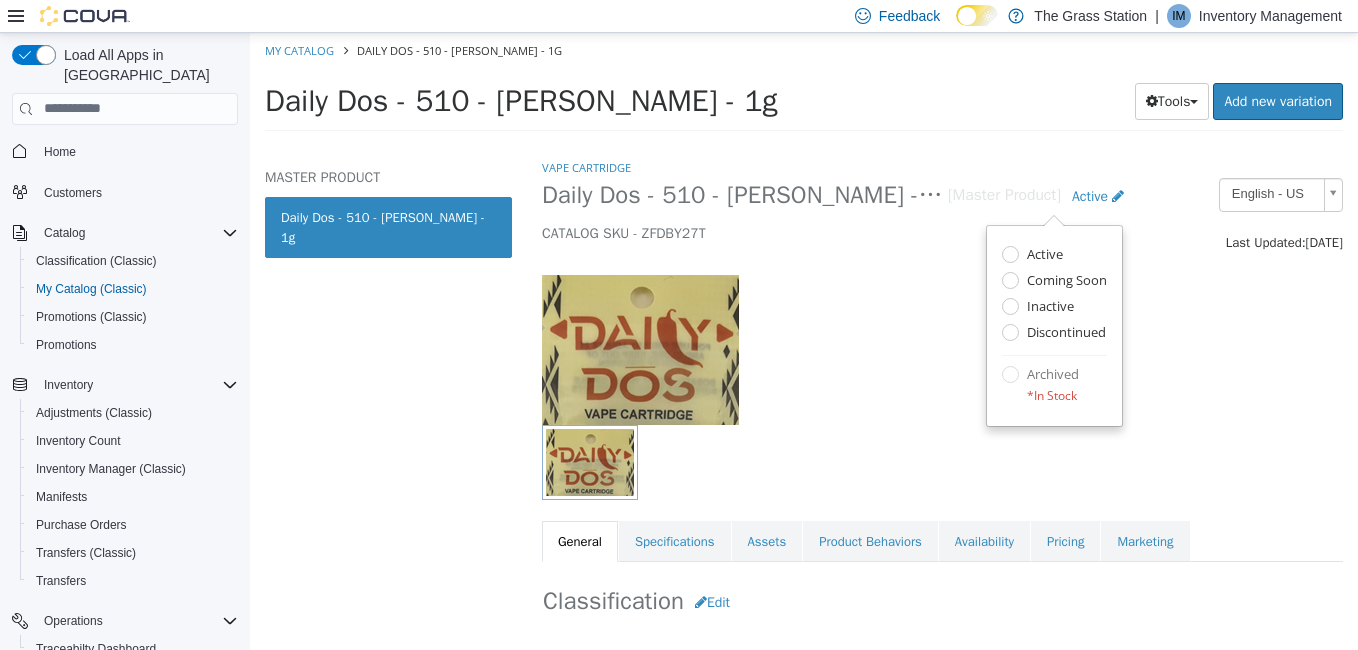 click at bounding box center [942, 338] 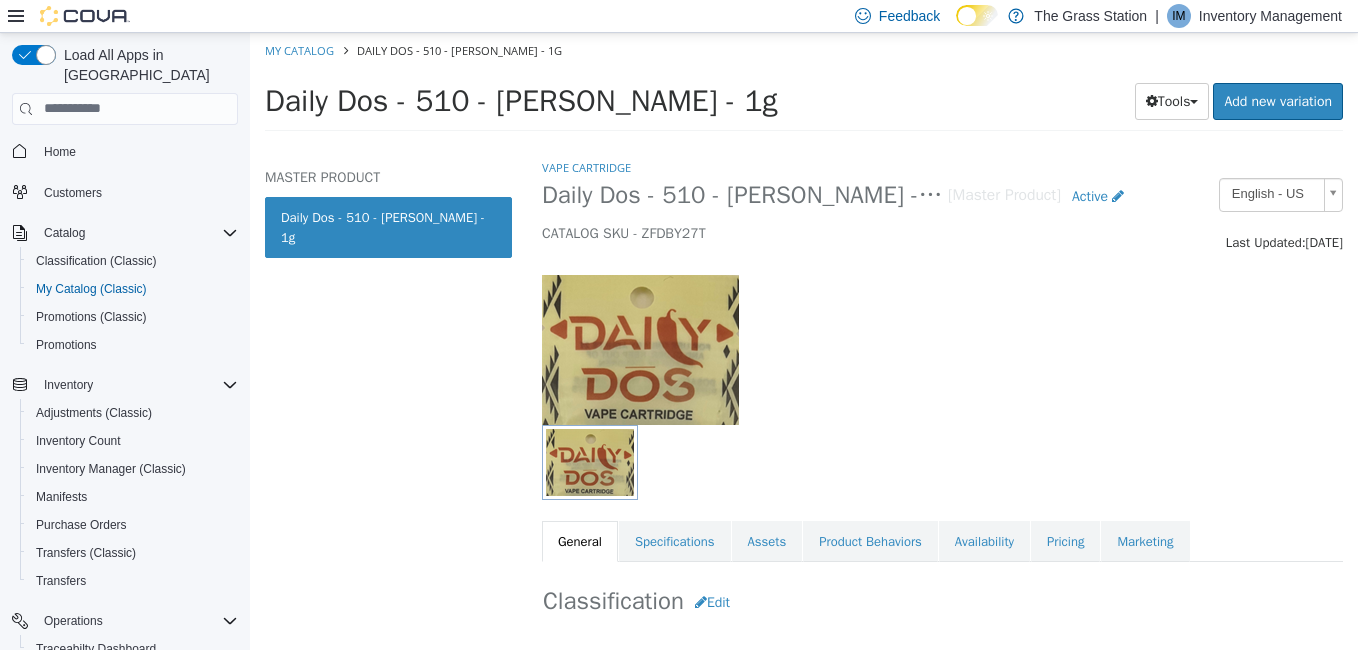 select on "**********" 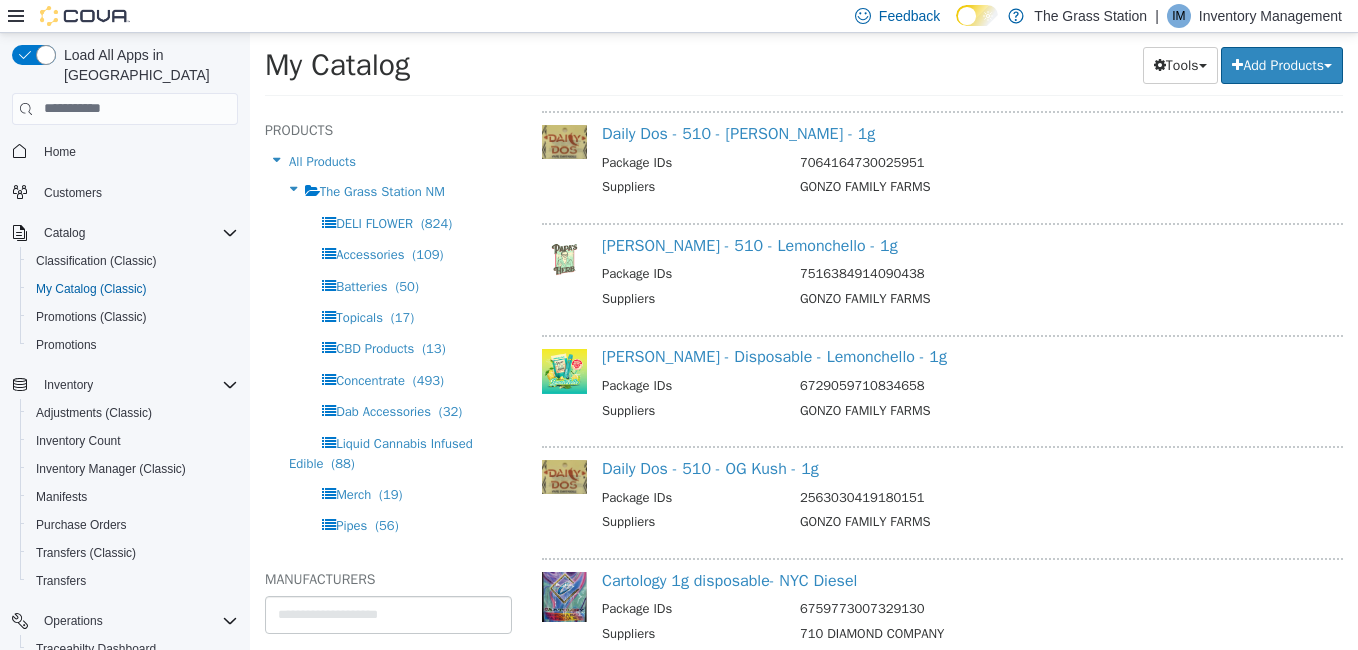 scroll, scrollTop: 14928, scrollLeft: 0, axis: vertical 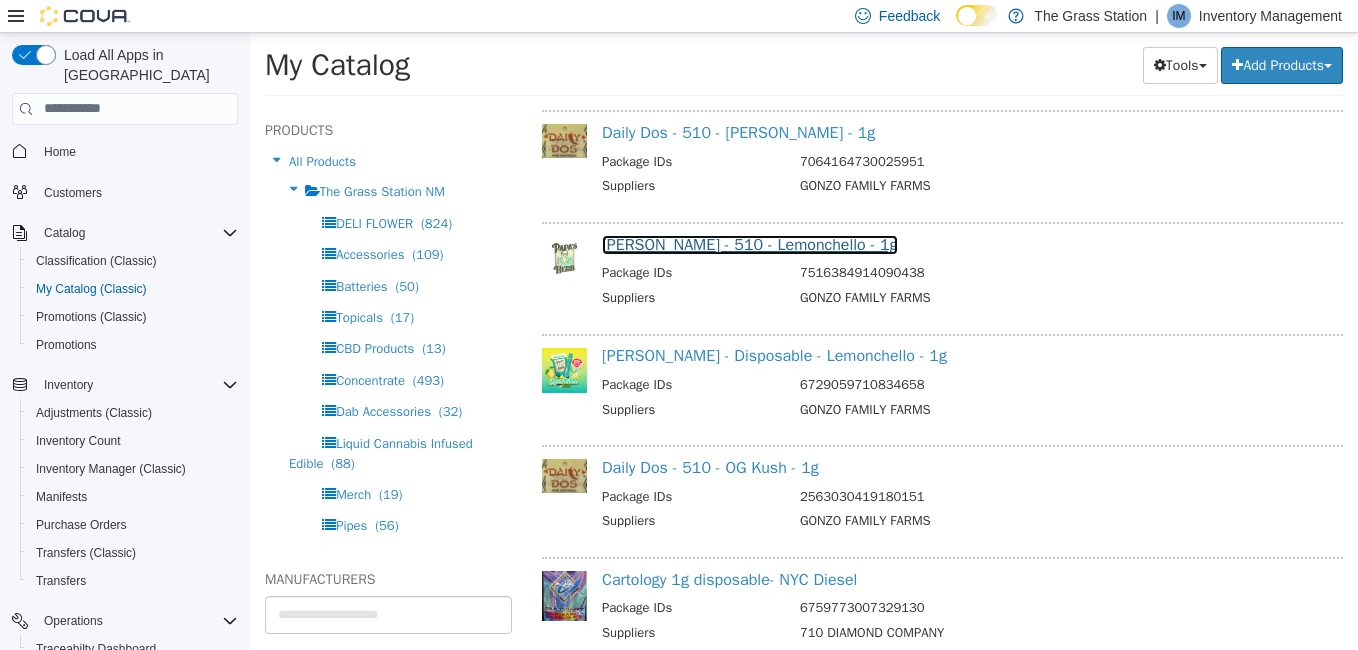 click on "[PERSON_NAME] - 510 - Lemonchello - 1g" at bounding box center (750, 244) 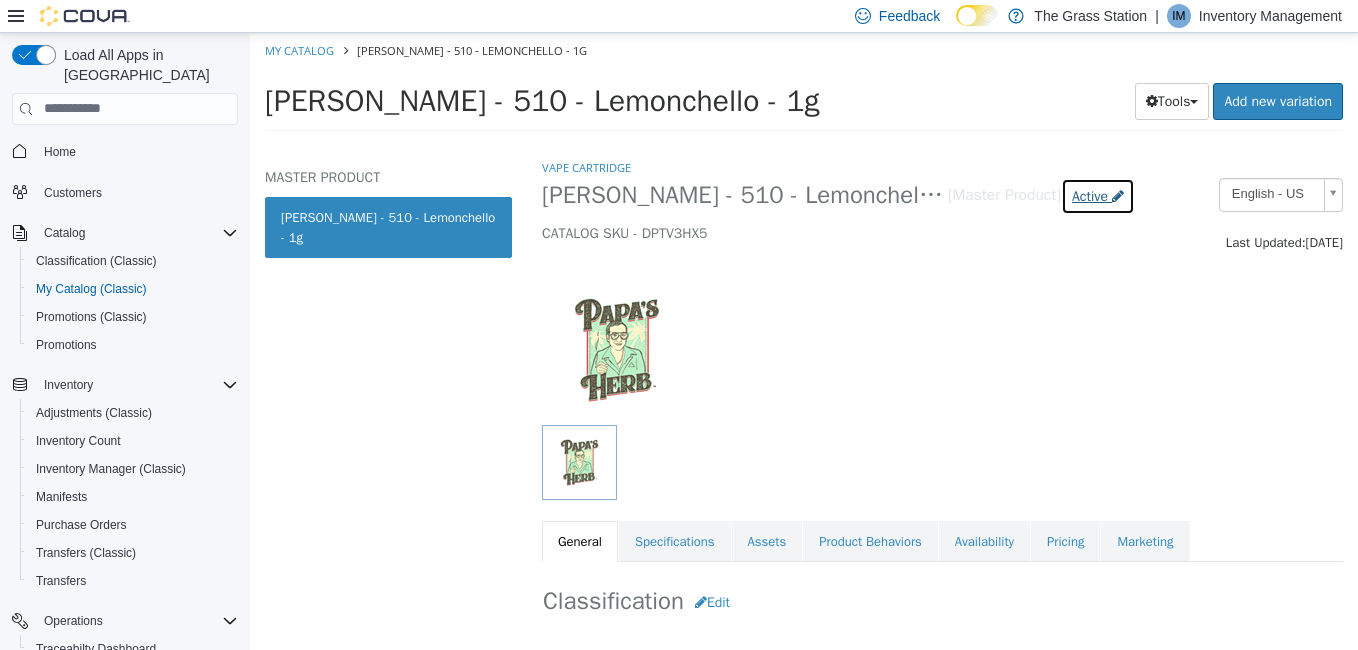 click on "Active" at bounding box center [1090, 195] 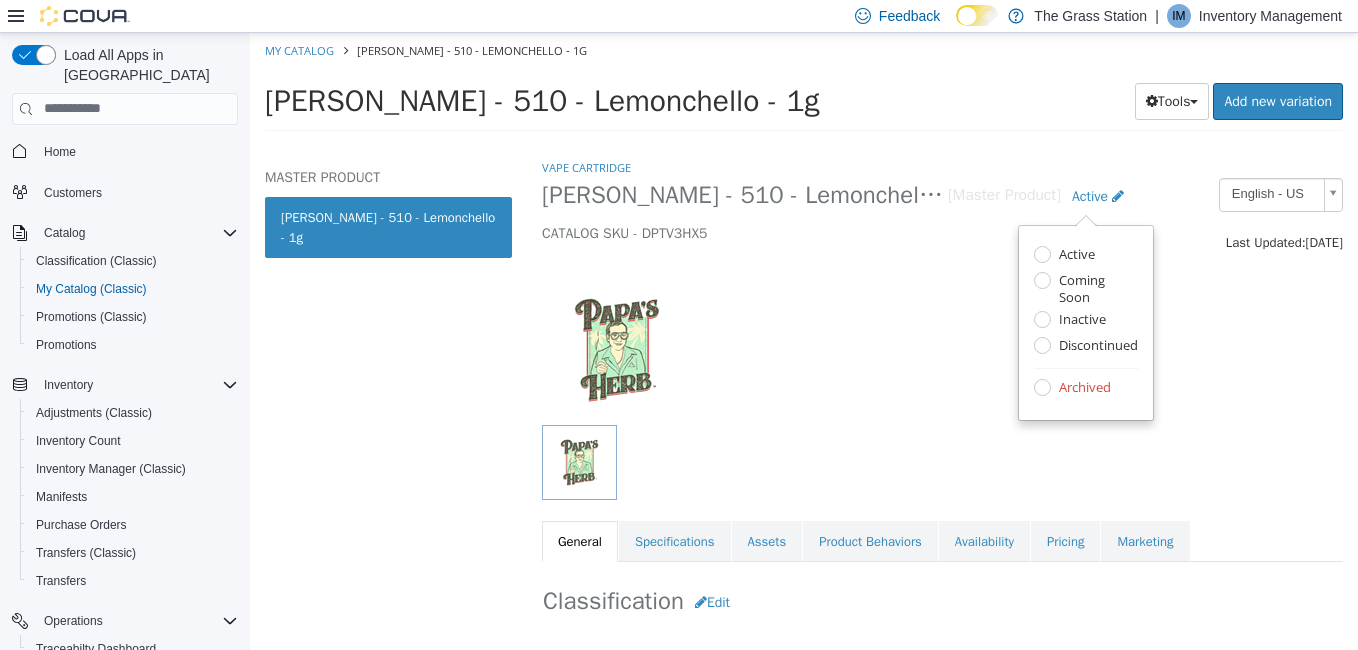 click on "Archived" at bounding box center (1082, 388) 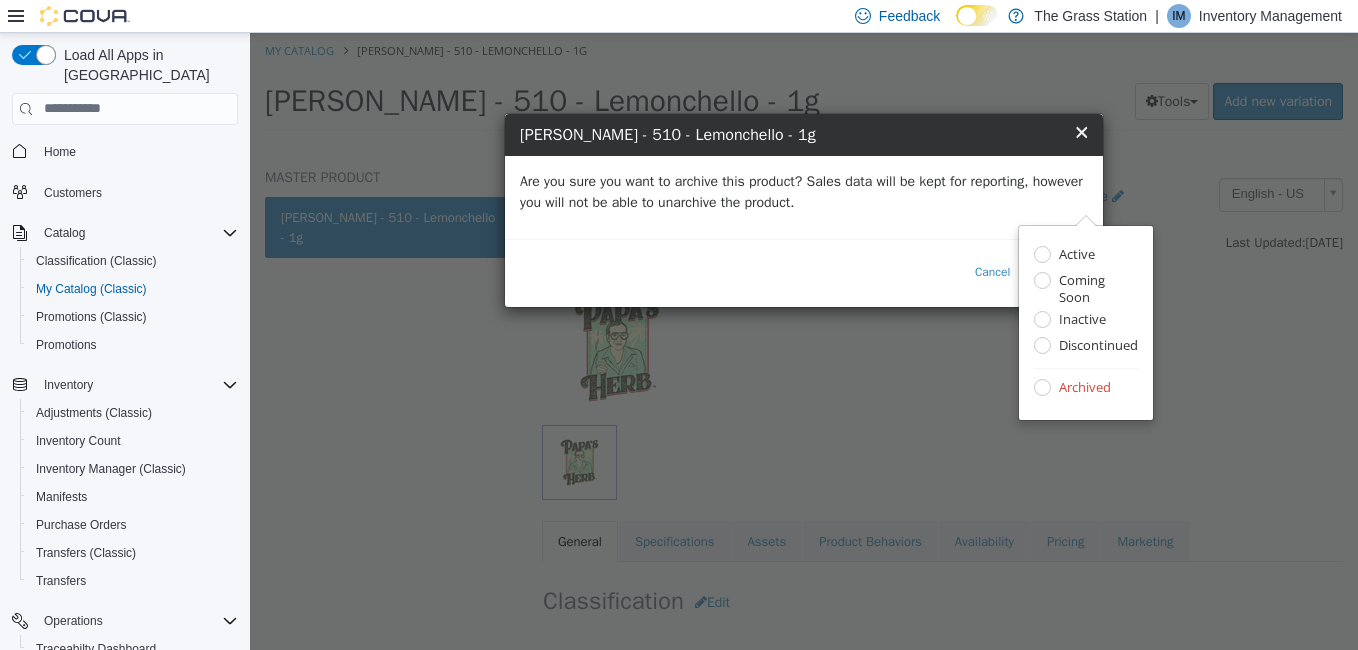 click on "Are you sure you want to archive this product? Sales data will be kept for reporting, however you will not be able to unarchive the product." at bounding box center [804, 191] 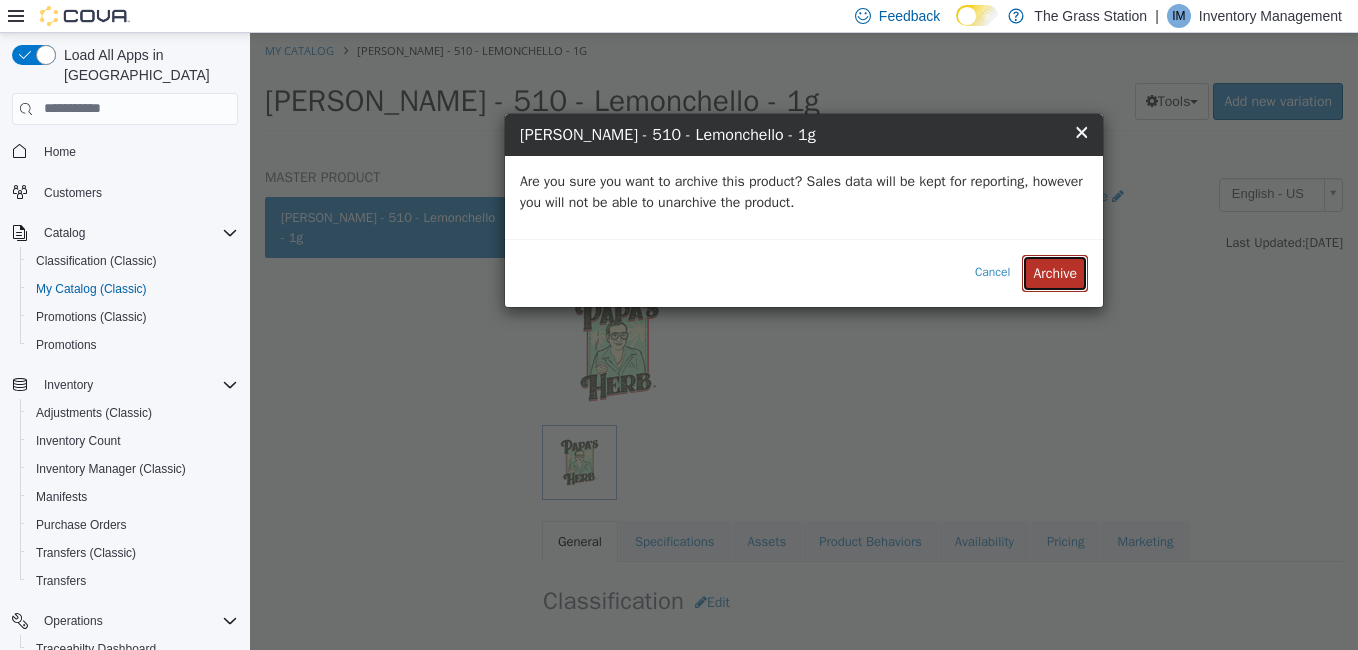 click on "Archive" at bounding box center (1055, 272) 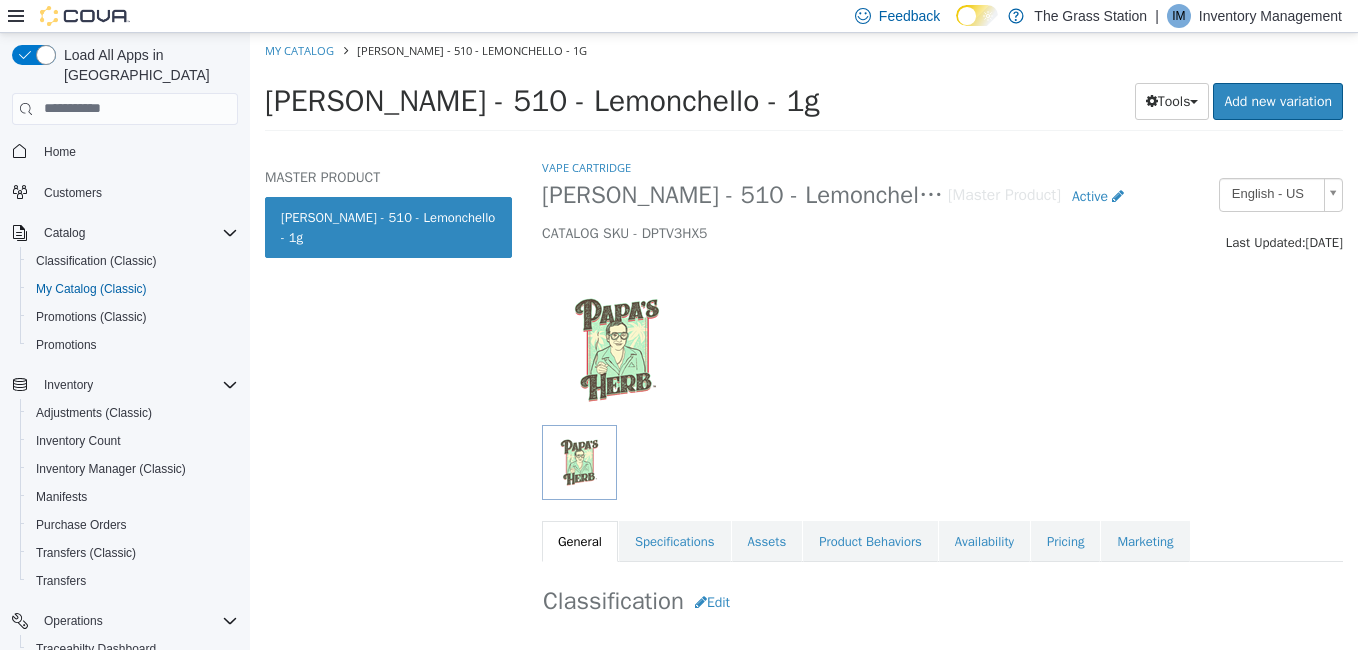 select on "**********" 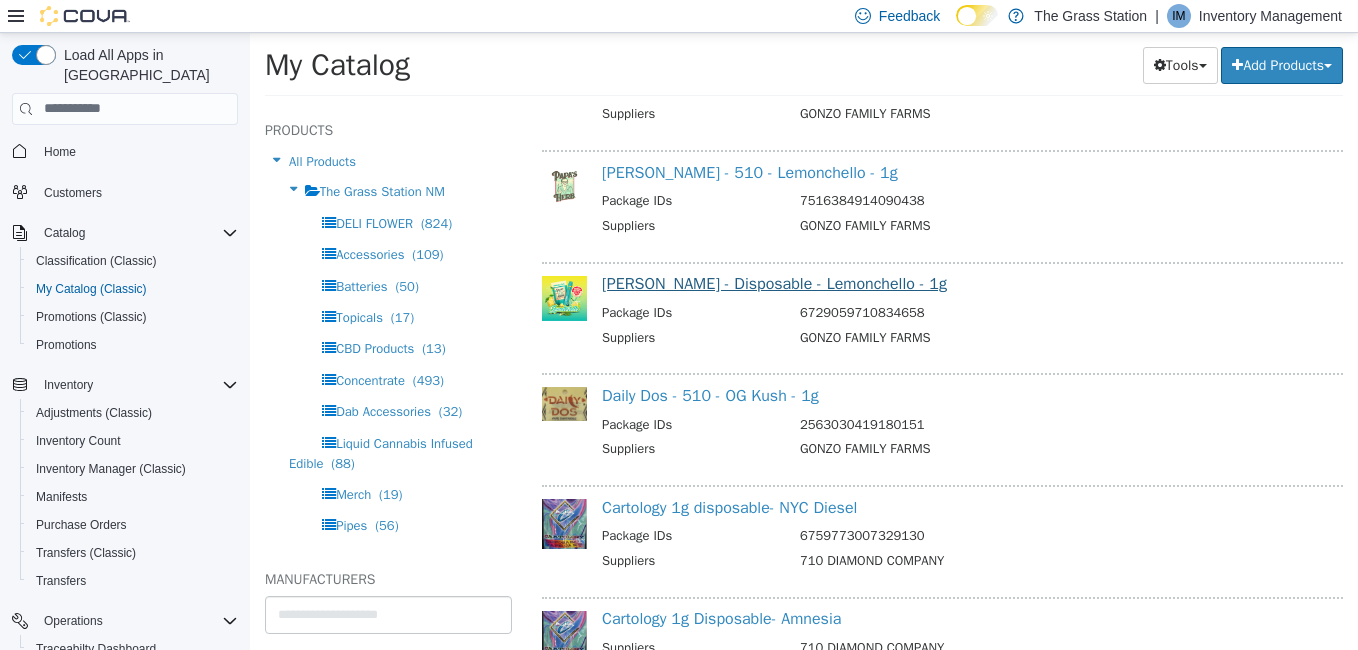 scroll, scrollTop: 15002, scrollLeft: 0, axis: vertical 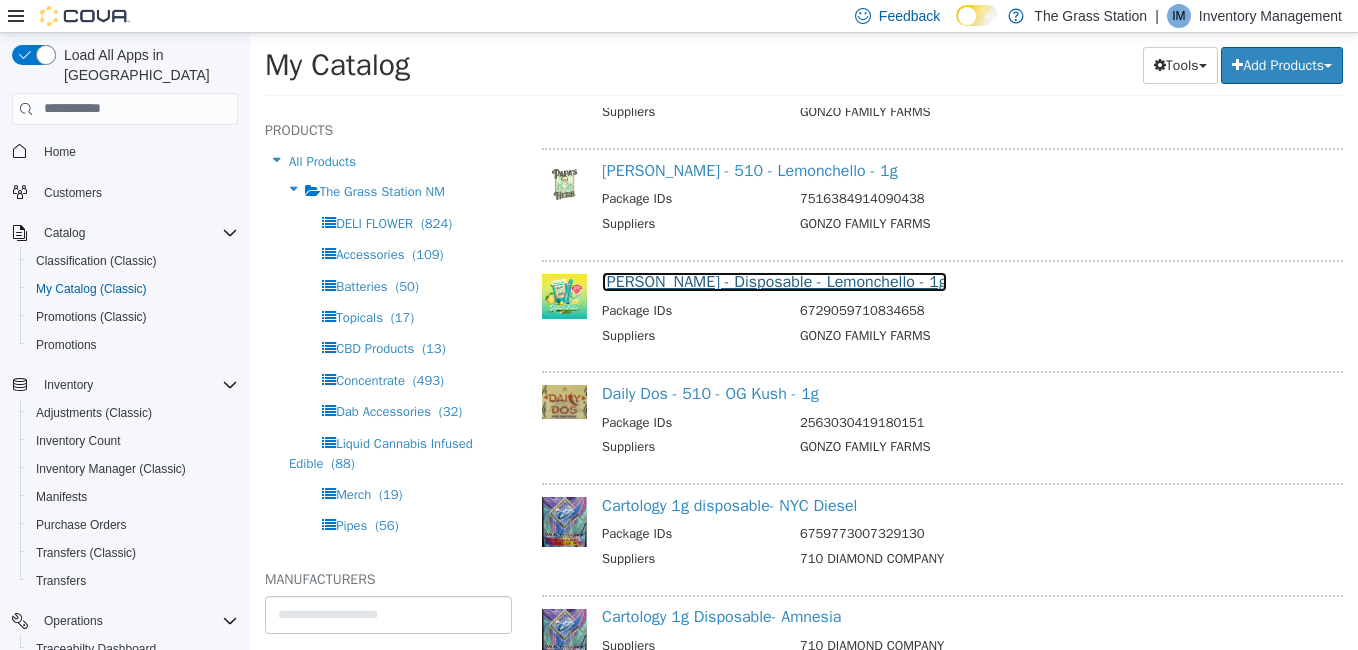 click on "[PERSON_NAME] - Disposable - Lemonchello - 1g" at bounding box center (774, 281) 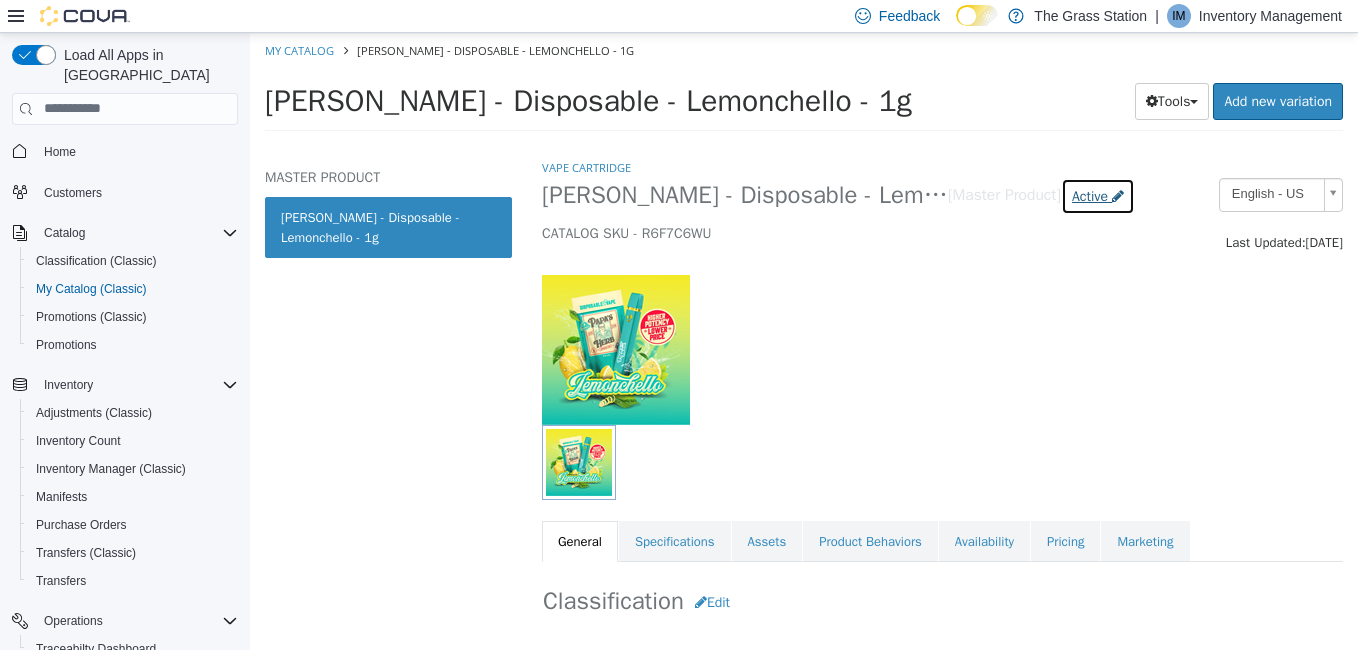 click on "Active" at bounding box center [1090, 195] 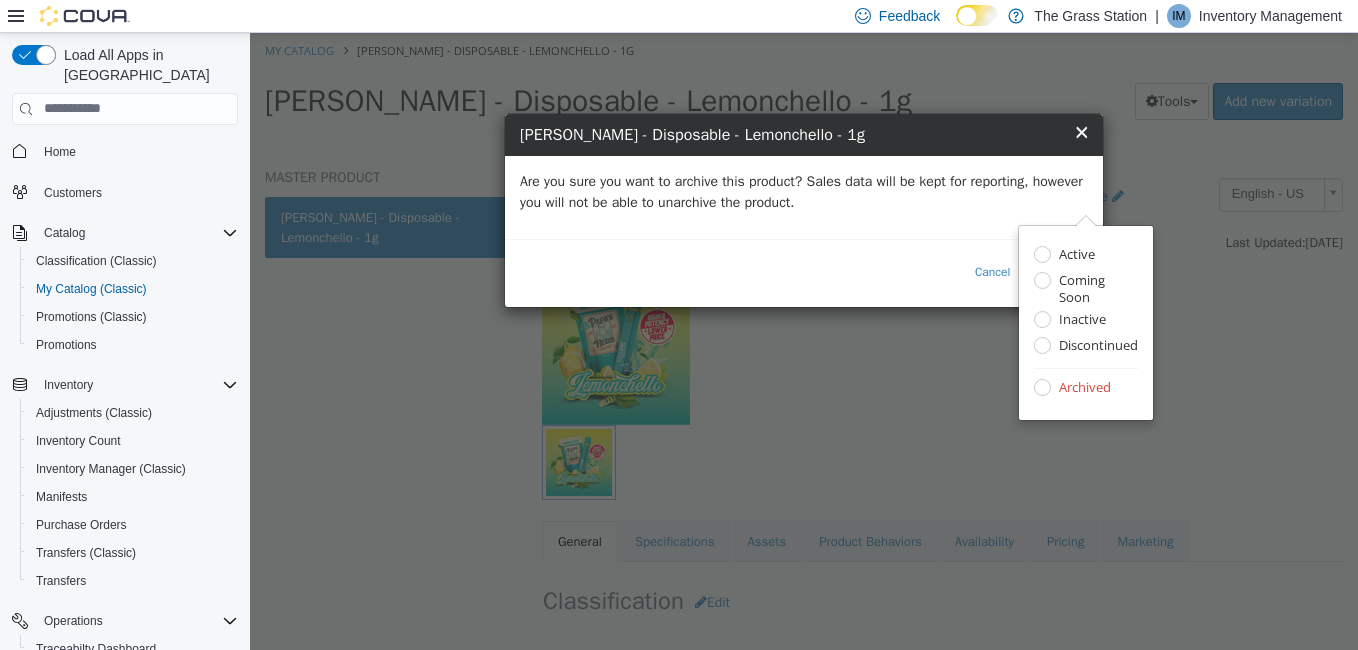 click on "Are you sure you want to archive this product? Sales data will be kept for reporting, however you will not be able to unarchive the product." at bounding box center (804, 196) 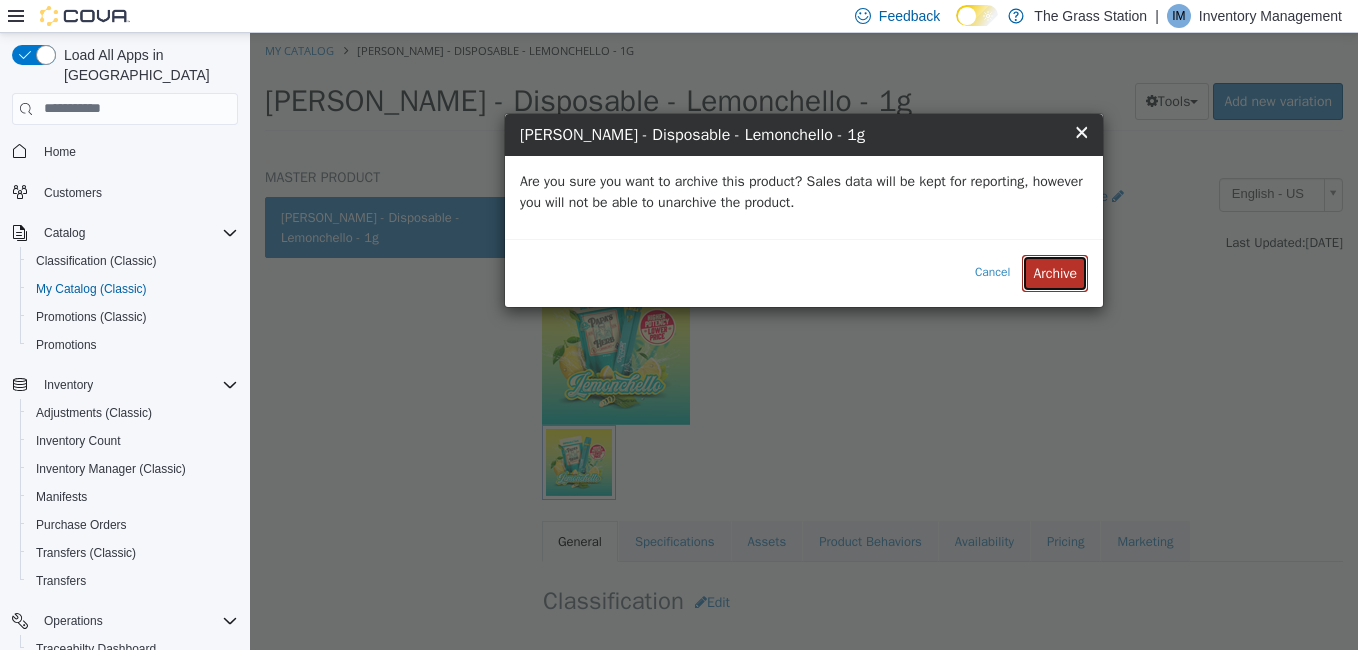 click on "Archive" at bounding box center (1055, 272) 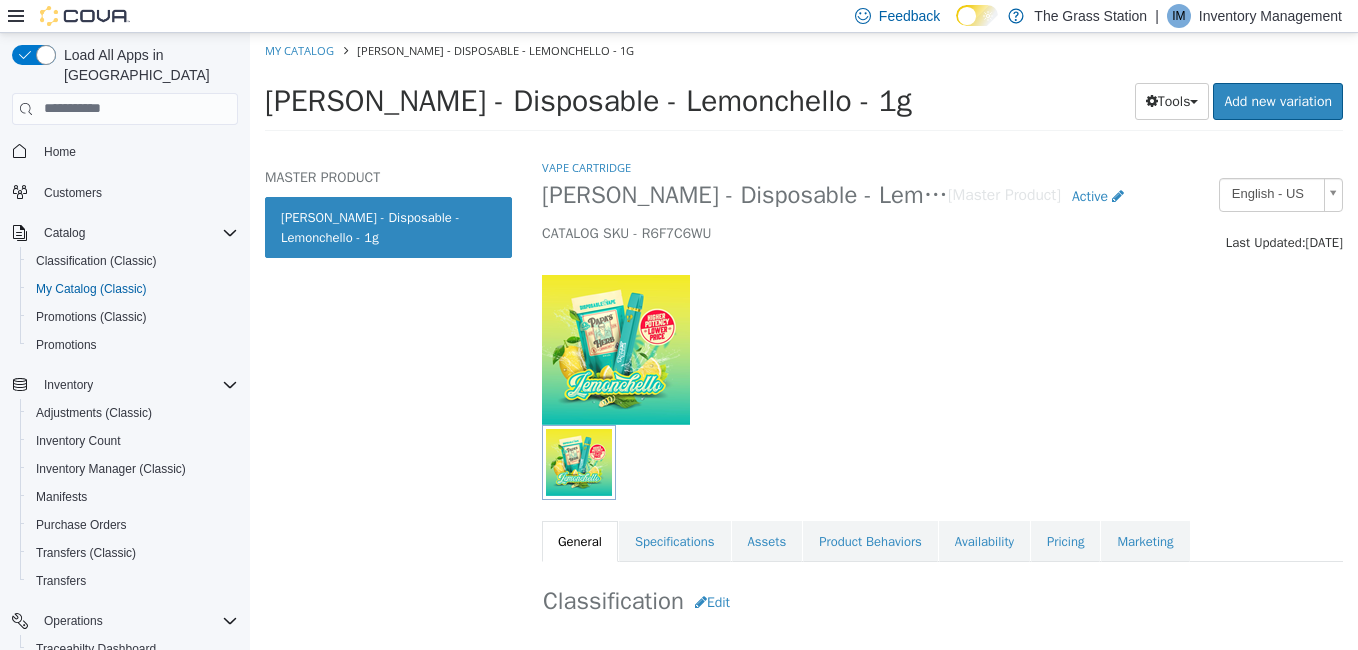 select on "**********" 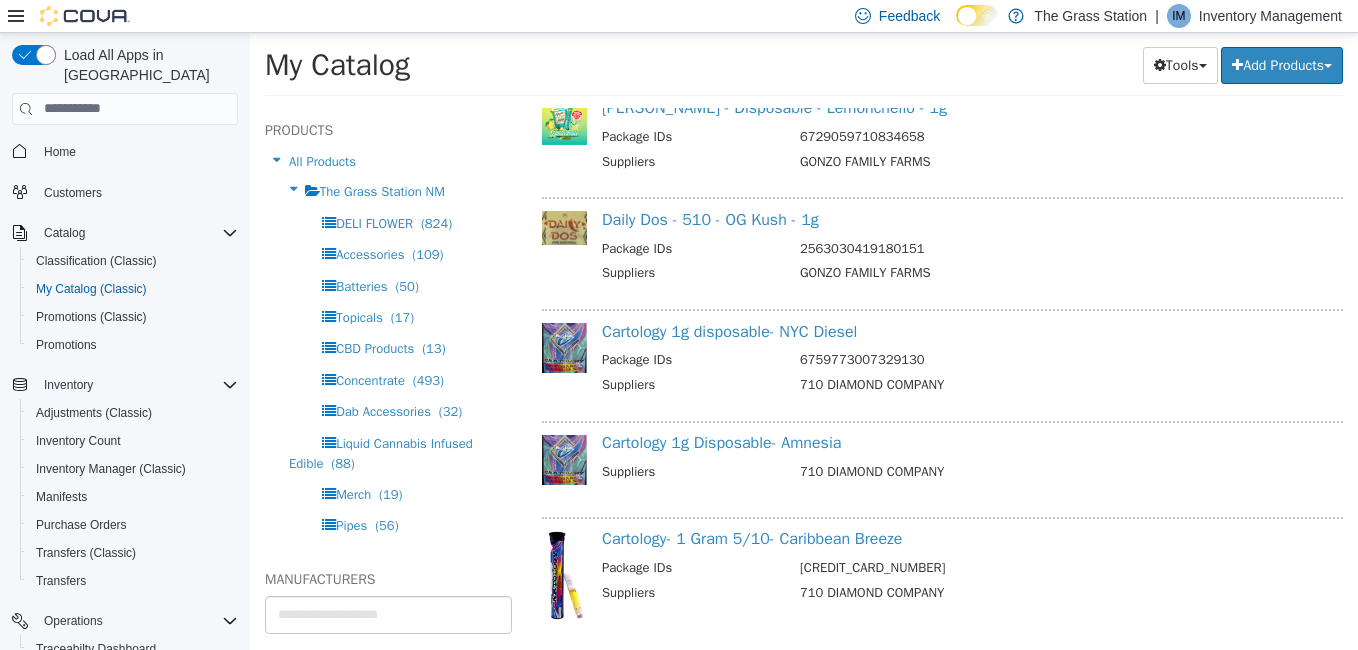 scroll, scrollTop: 15191, scrollLeft: 0, axis: vertical 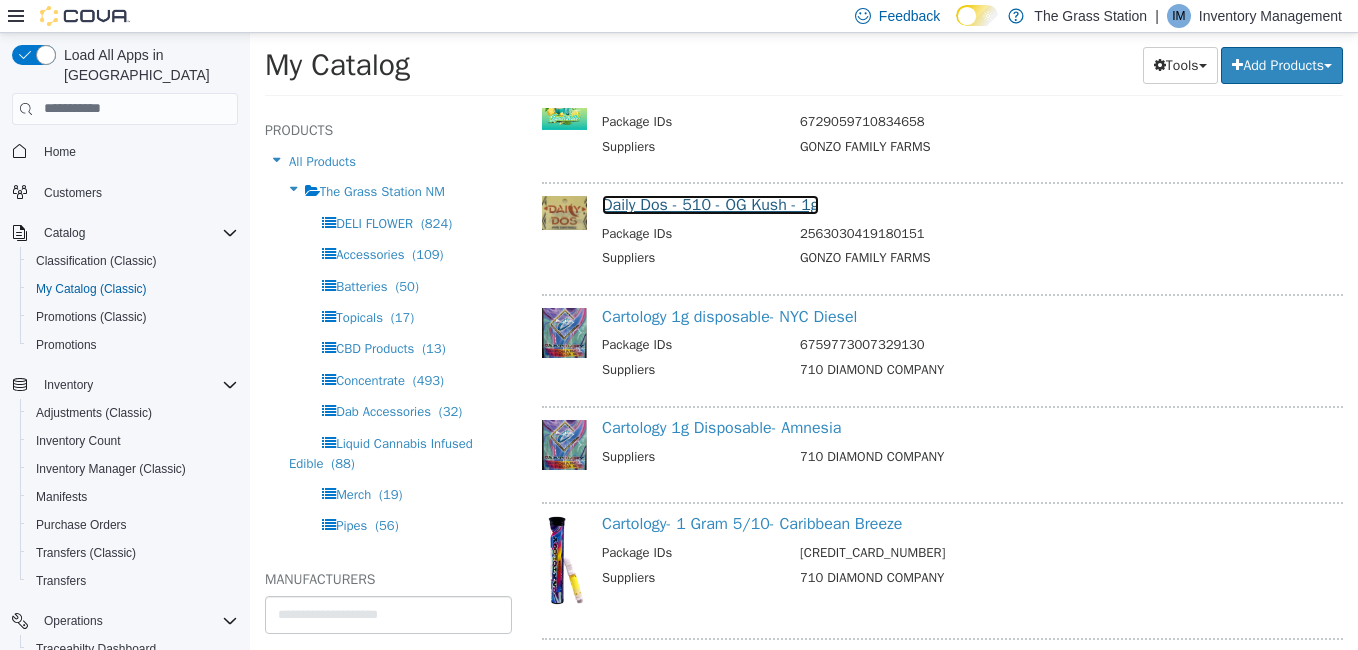 click on "Daily Dos - 510 - OG Kush - 1g" at bounding box center [710, 204] 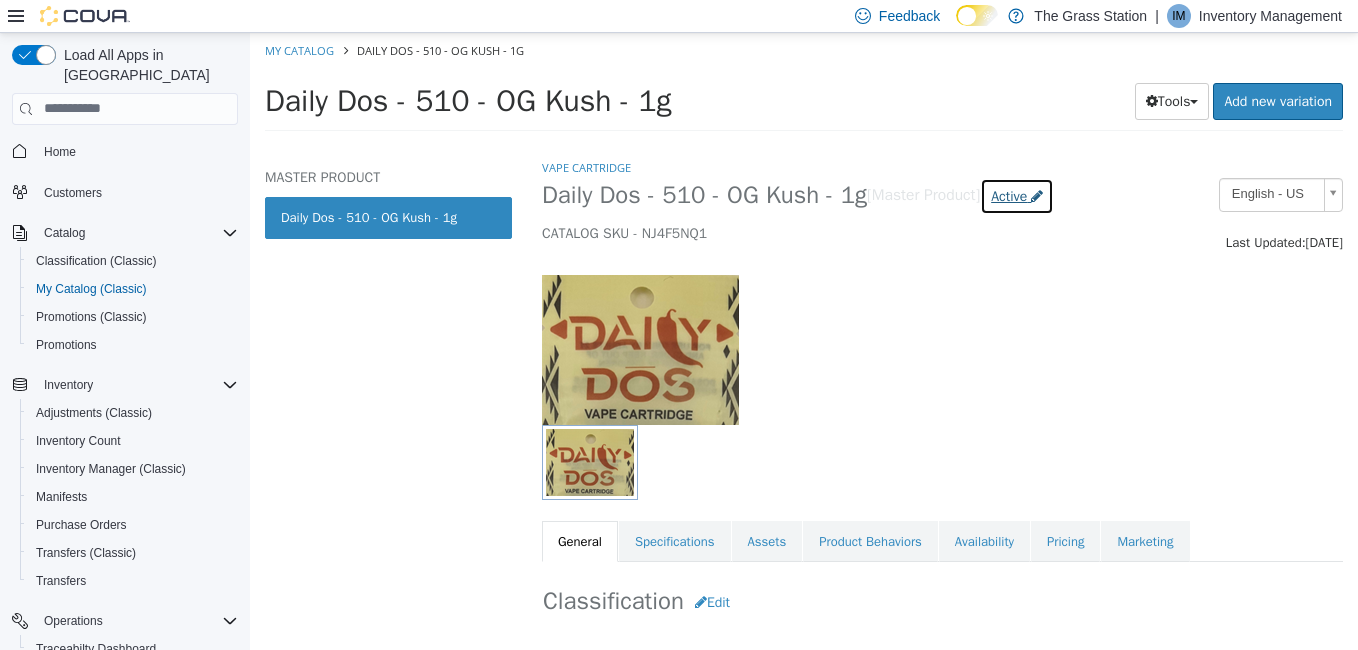click on "Active" at bounding box center [1009, 195] 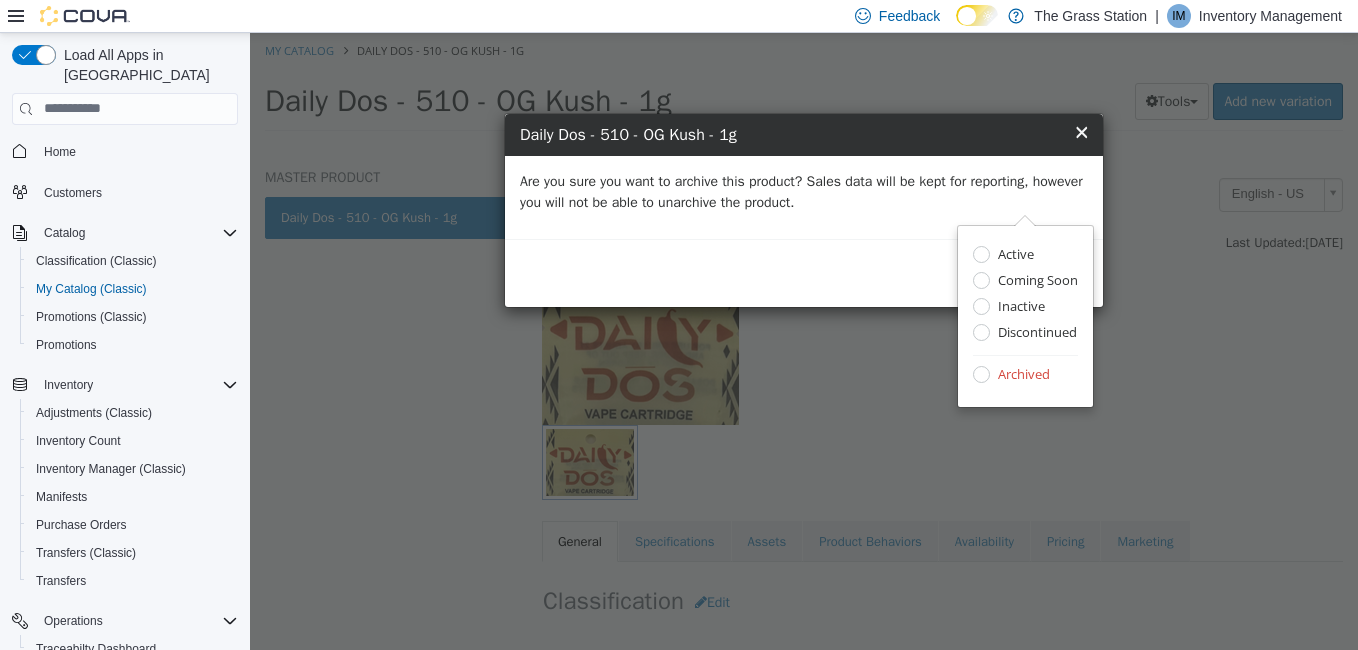 click on "Are you sure you want to archive this product? Sales data will be kept for reporting, however you will not be able to unarchive the product." at bounding box center (804, 196) 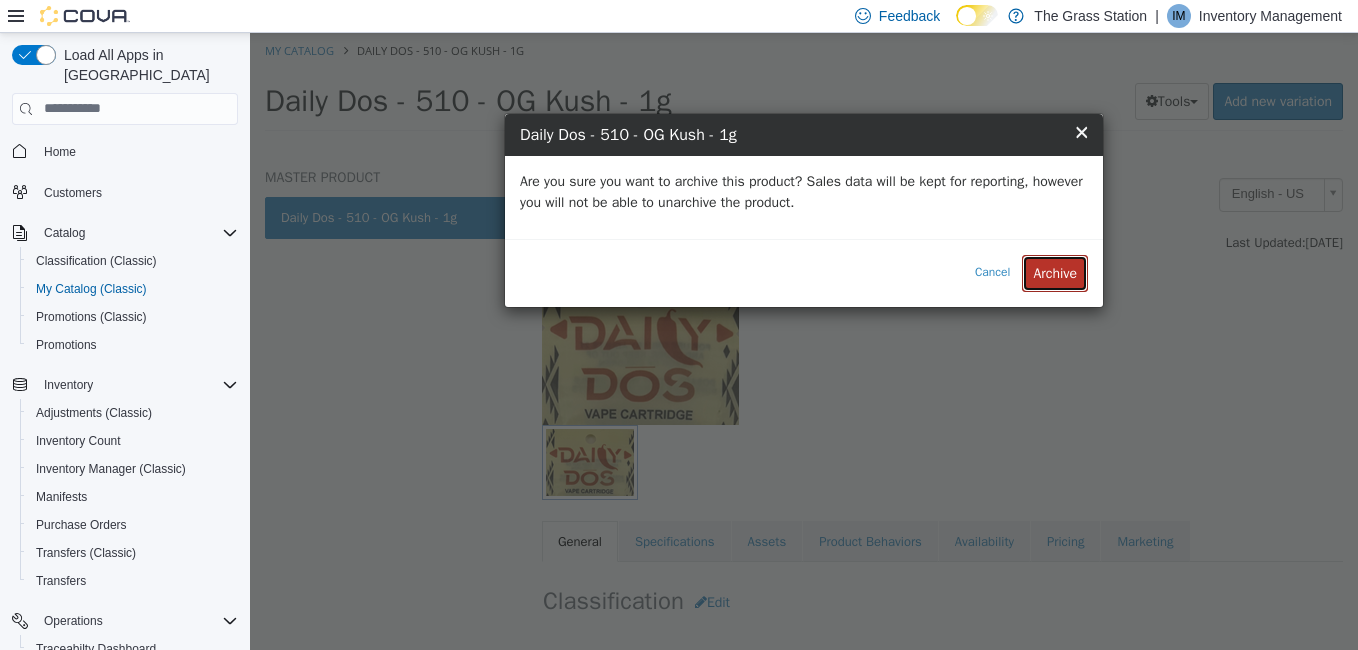 click on "Archive" at bounding box center (1055, 272) 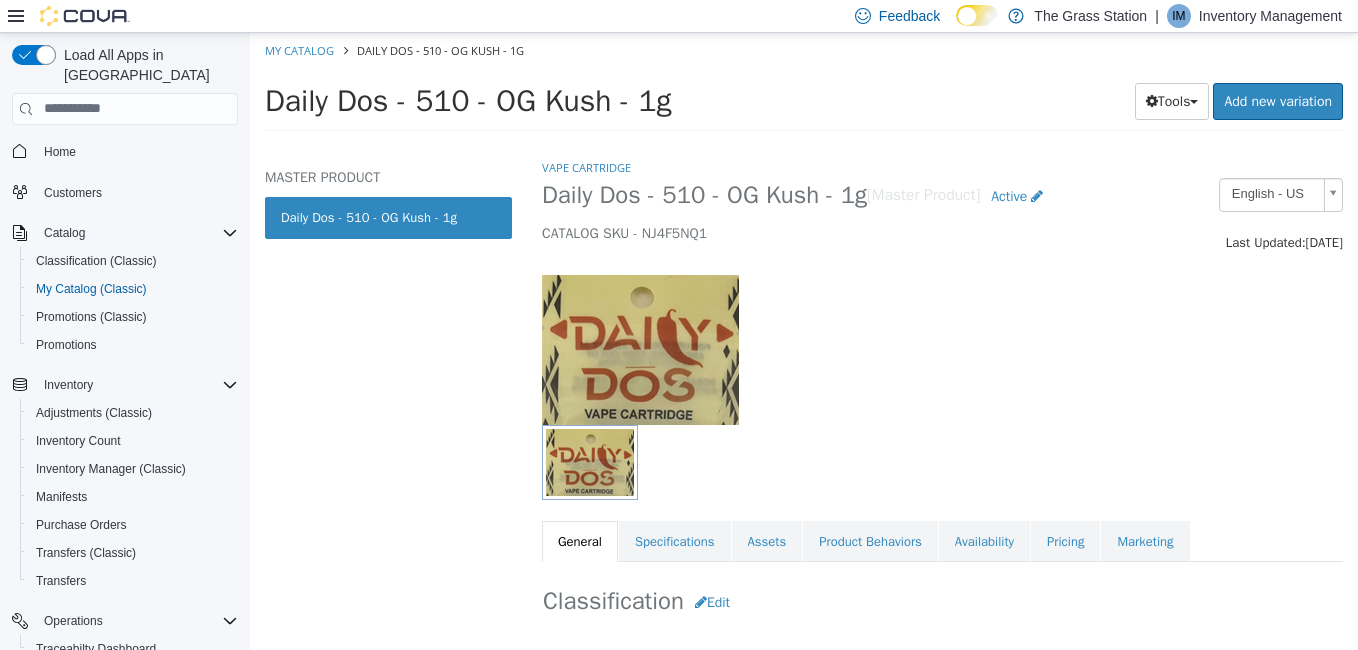 select on "**********" 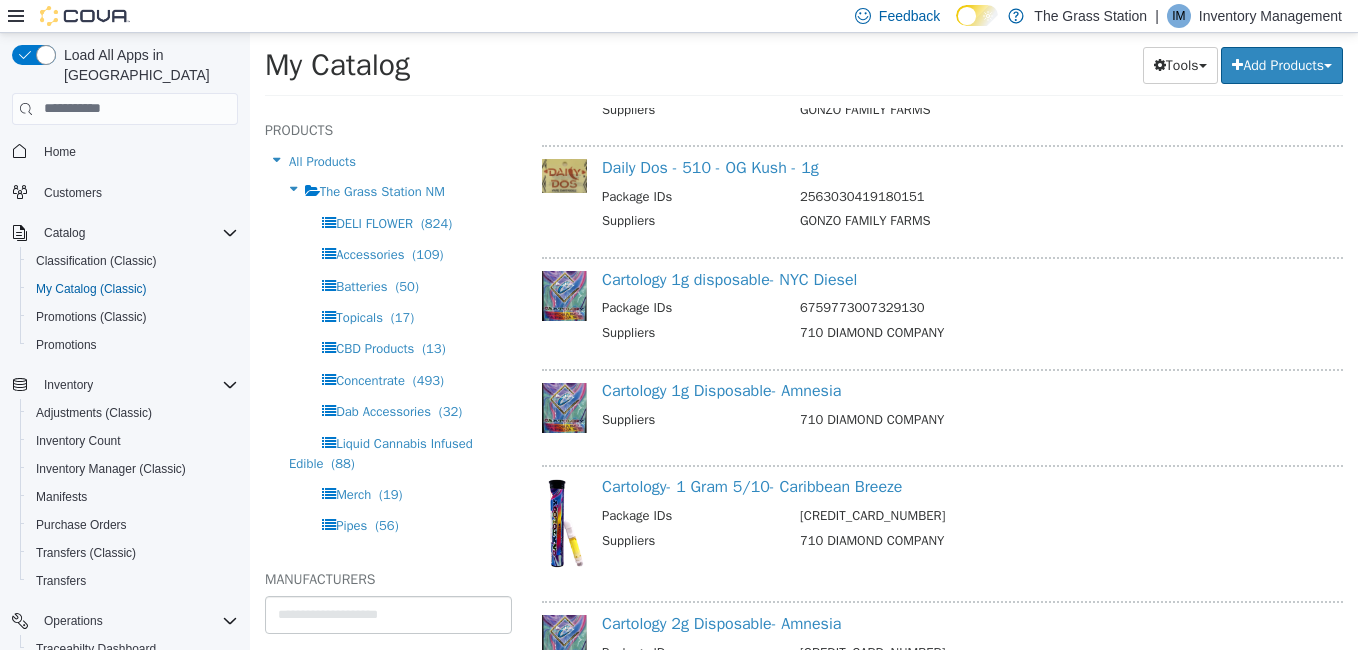 scroll, scrollTop: 15231, scrollLeft: 0, axis: vertical 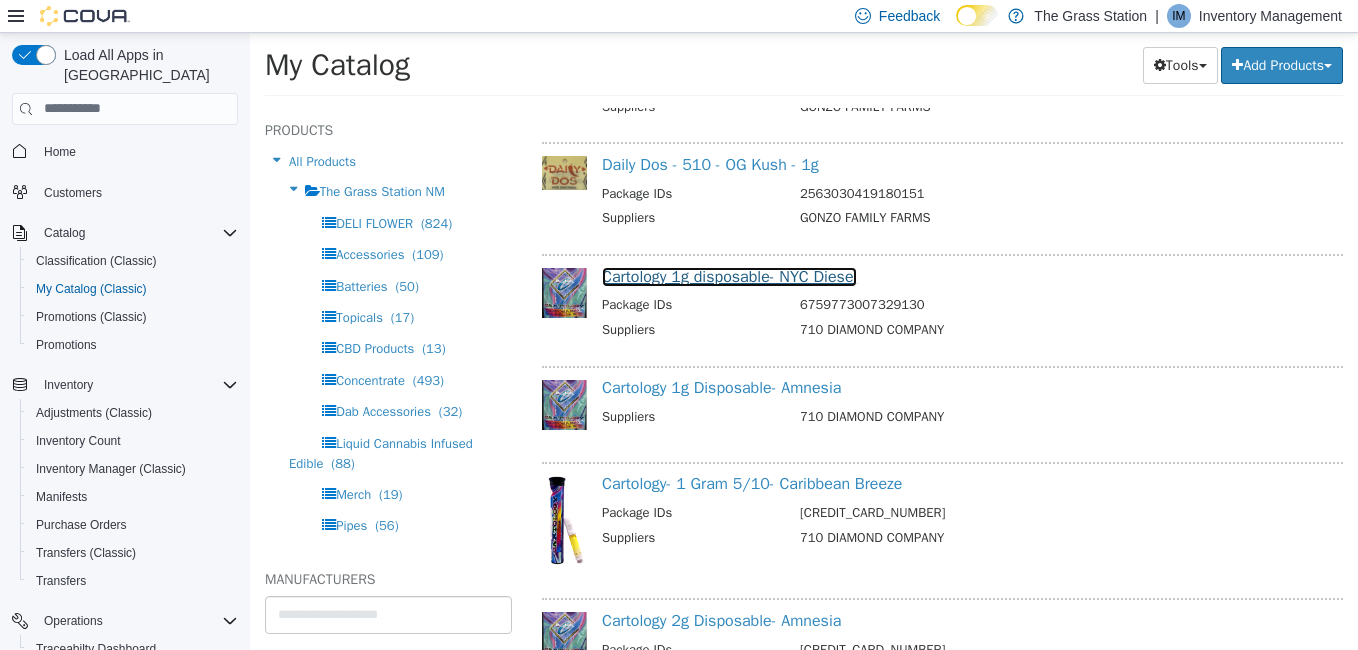 click on "Cartology 1g disposable- NYC Diesel" at bounding box center (729, 276) 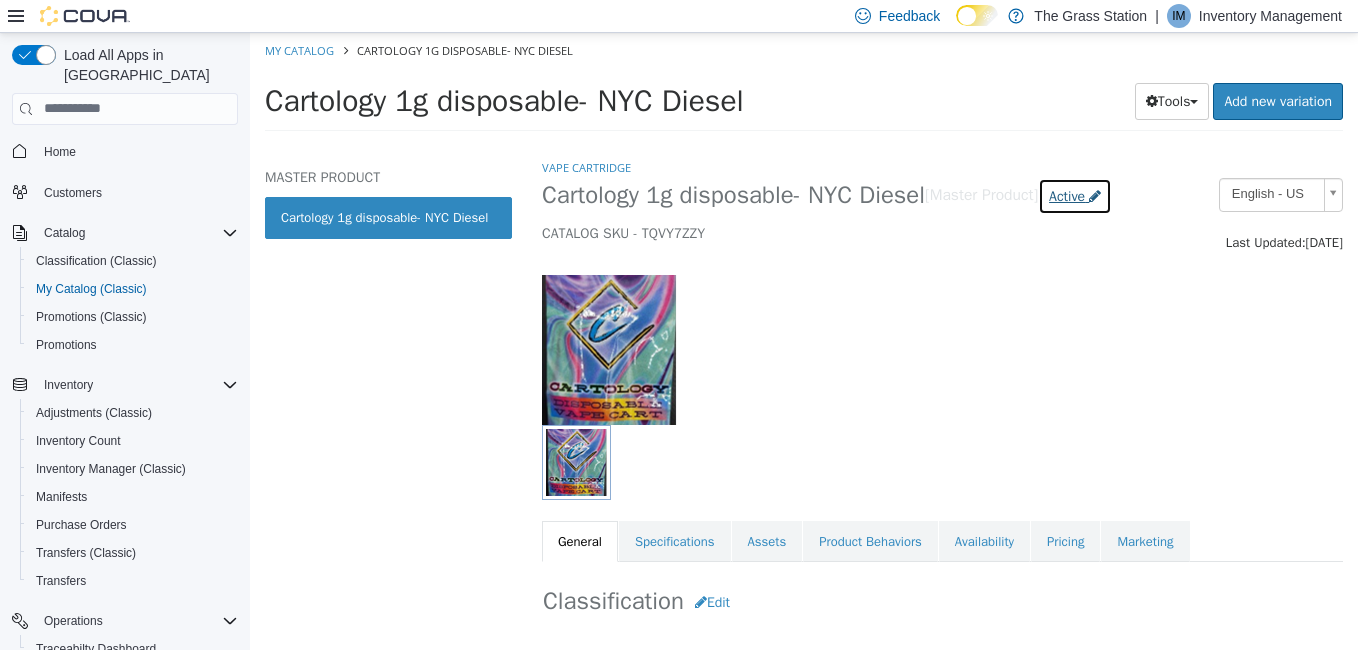 click on "Active" at bounding box center [1067, 195] 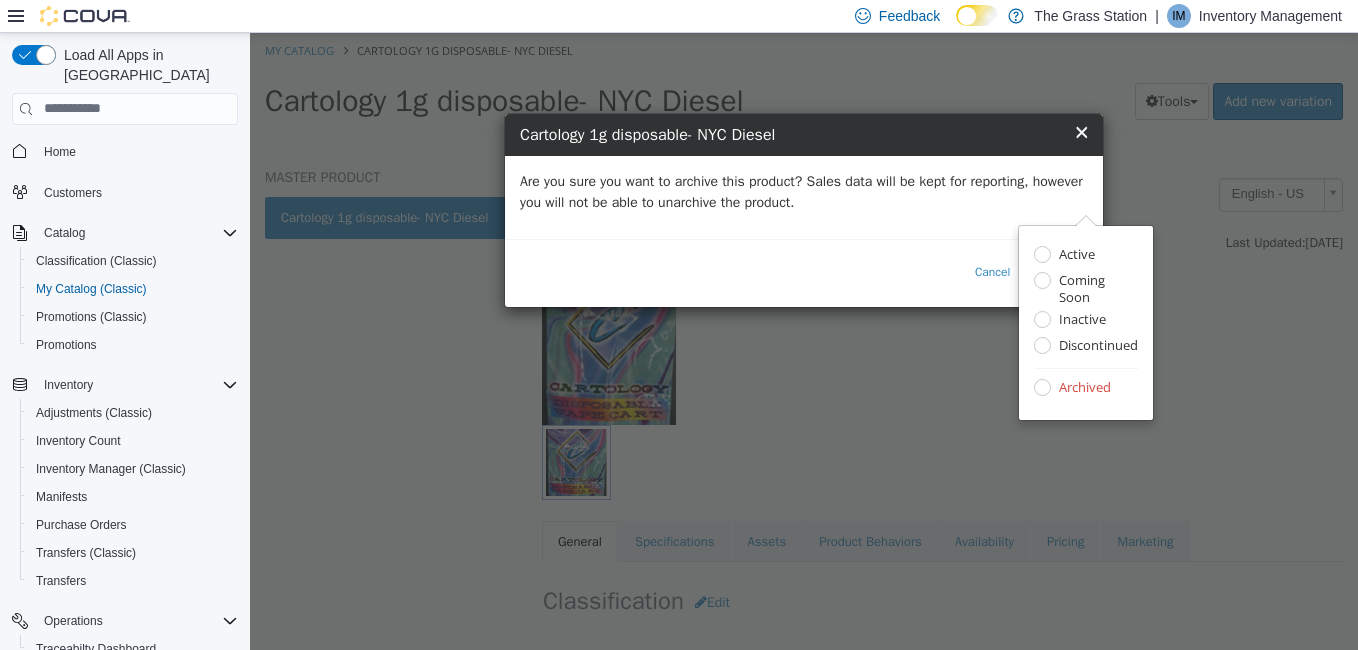 click on "Are you sure you want to archive this product? Sales data will be kept for reporting, however you will not be able to unarchive the product." at bounding box center (804, 191) 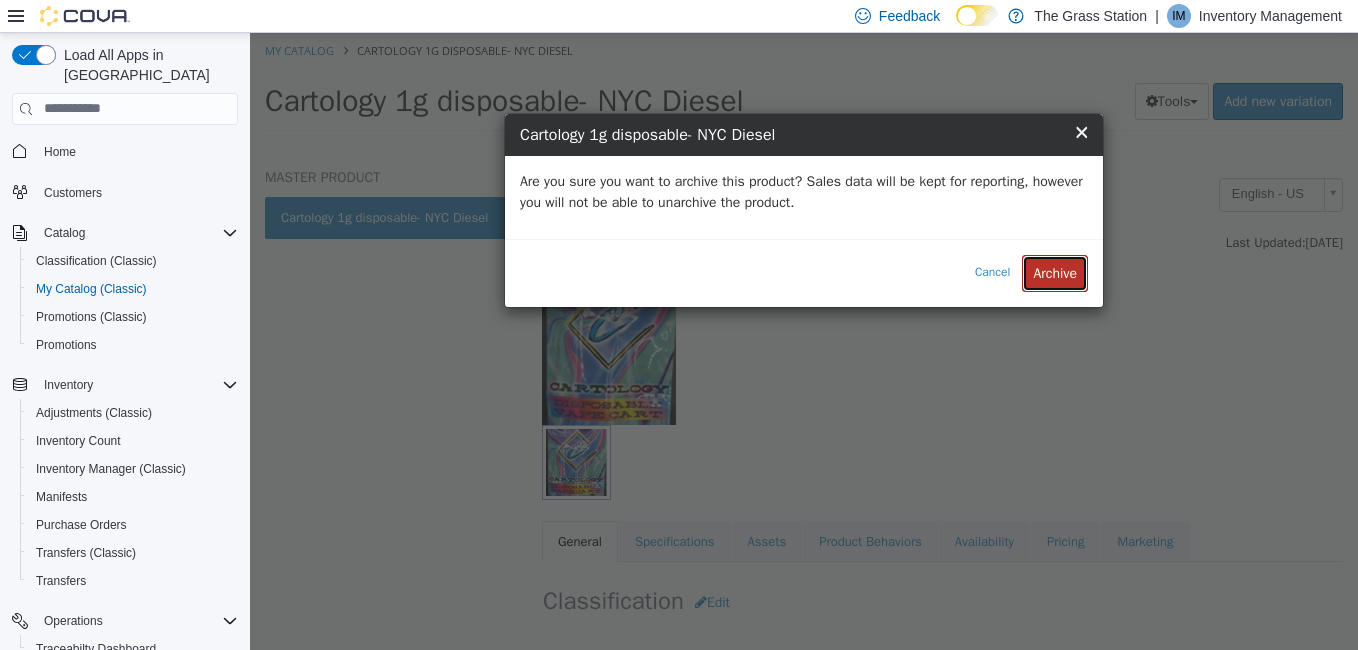 click on "Archive" at bounding box center [1055, 272] 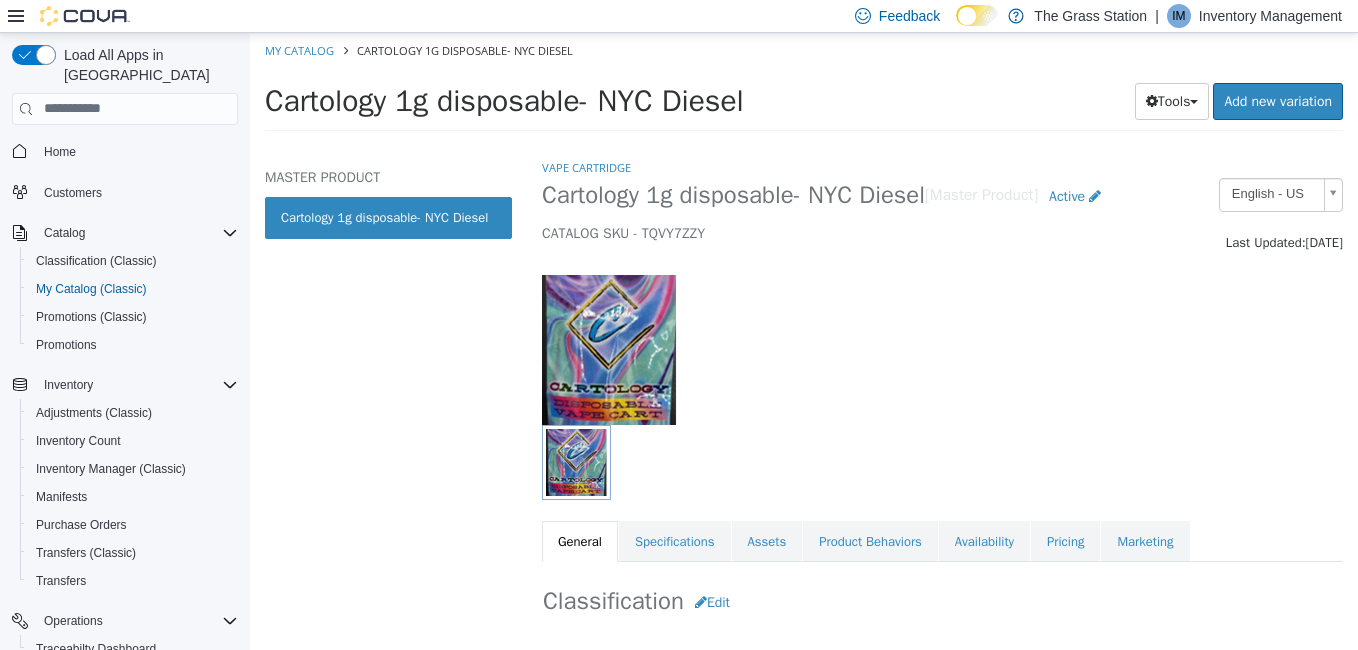 select on "**********" 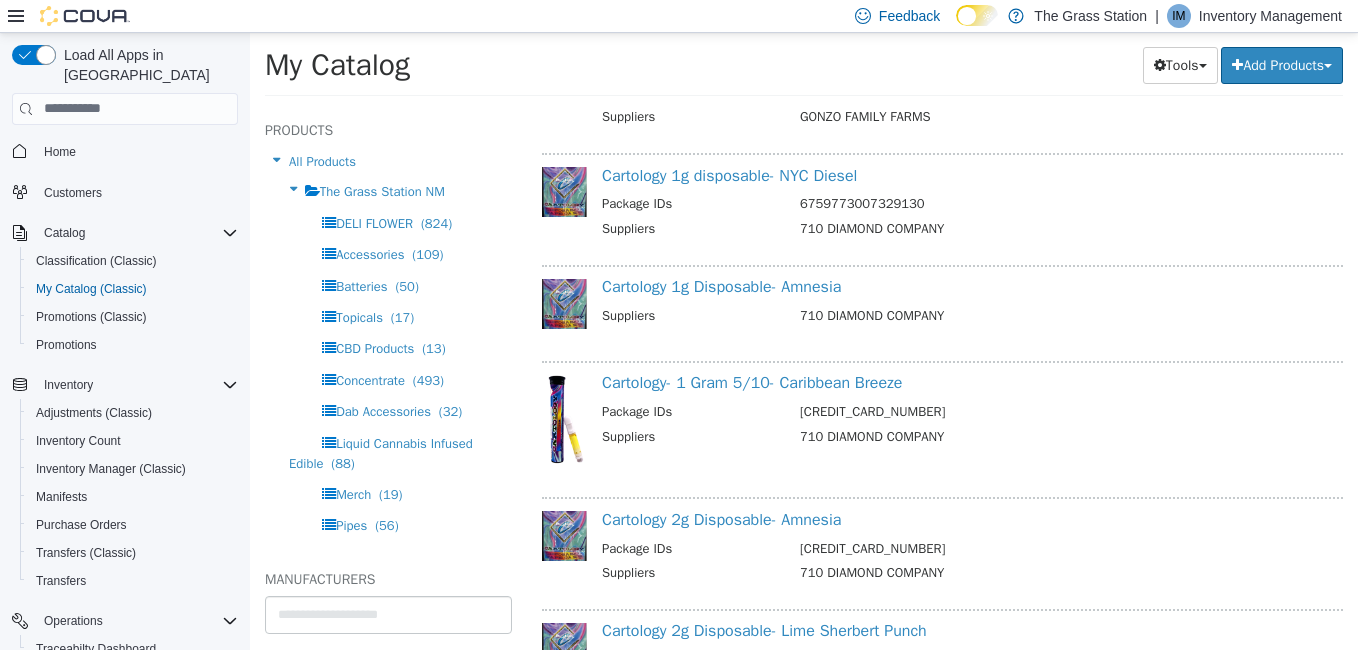 scroll, scrollTop: 15332, scrollLeft: 0, axis: vertical 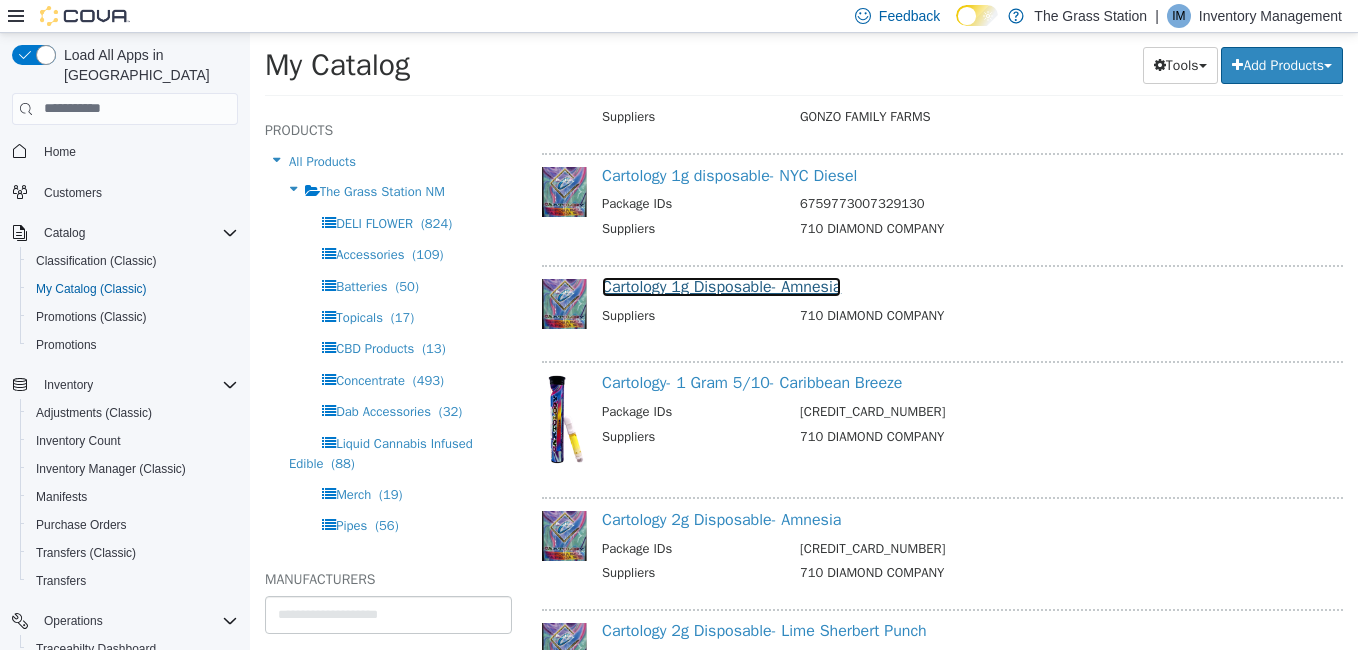 click on "Cartology 1g Disposable- Amnesia" at bounding box center [721, 286] 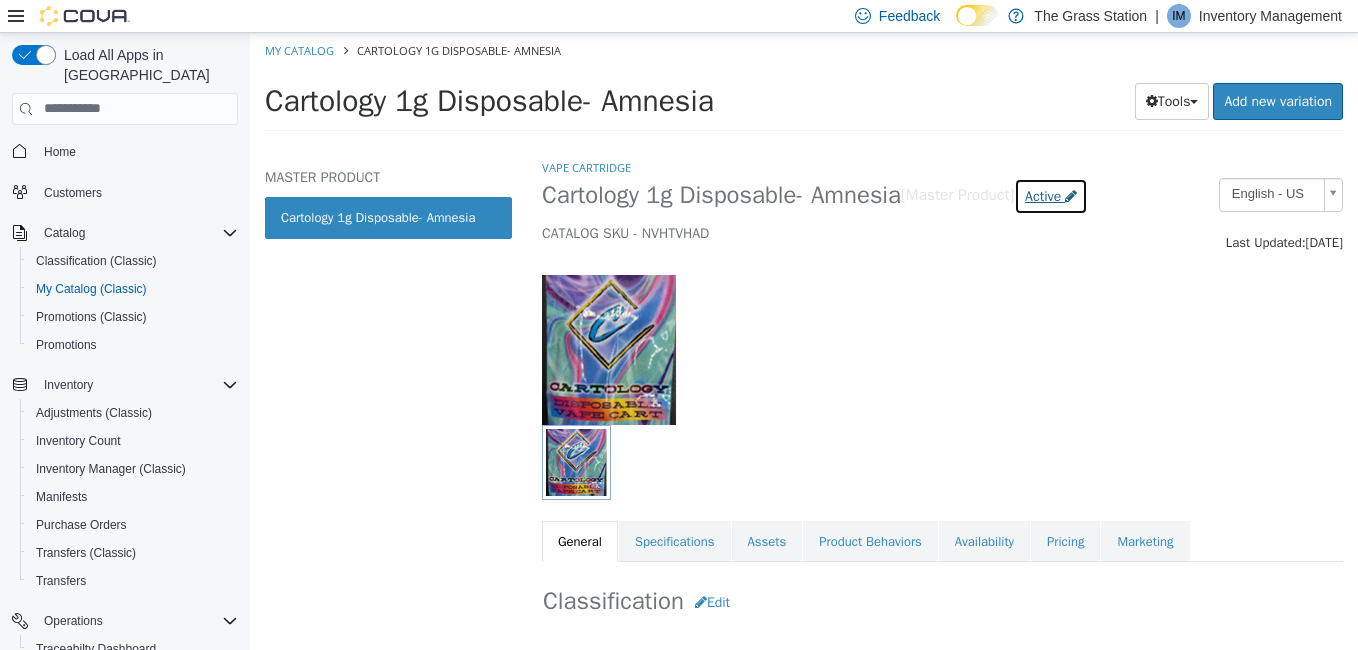click on "Active" at bounding box center (1043, 195) 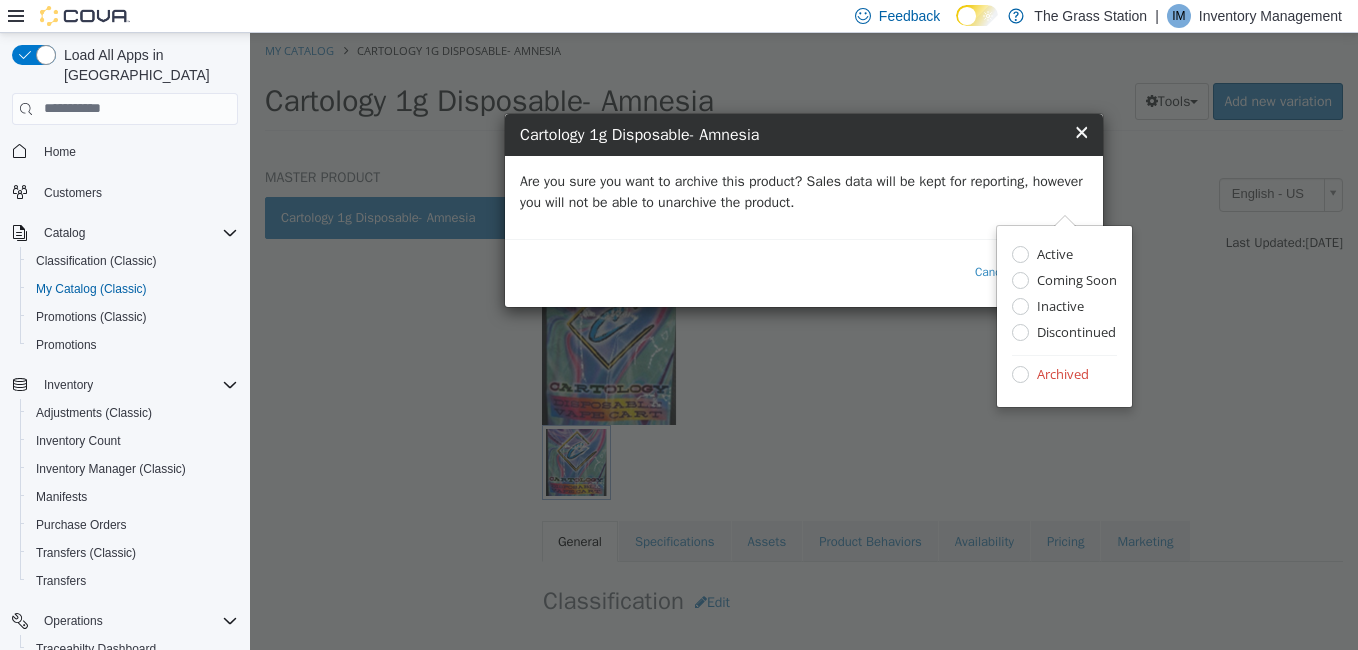click on "Are you sure you want to archive this product? Sales data will be kept for reporting, however you will not be able to unarchive the product." at bounding box center (804, 191) 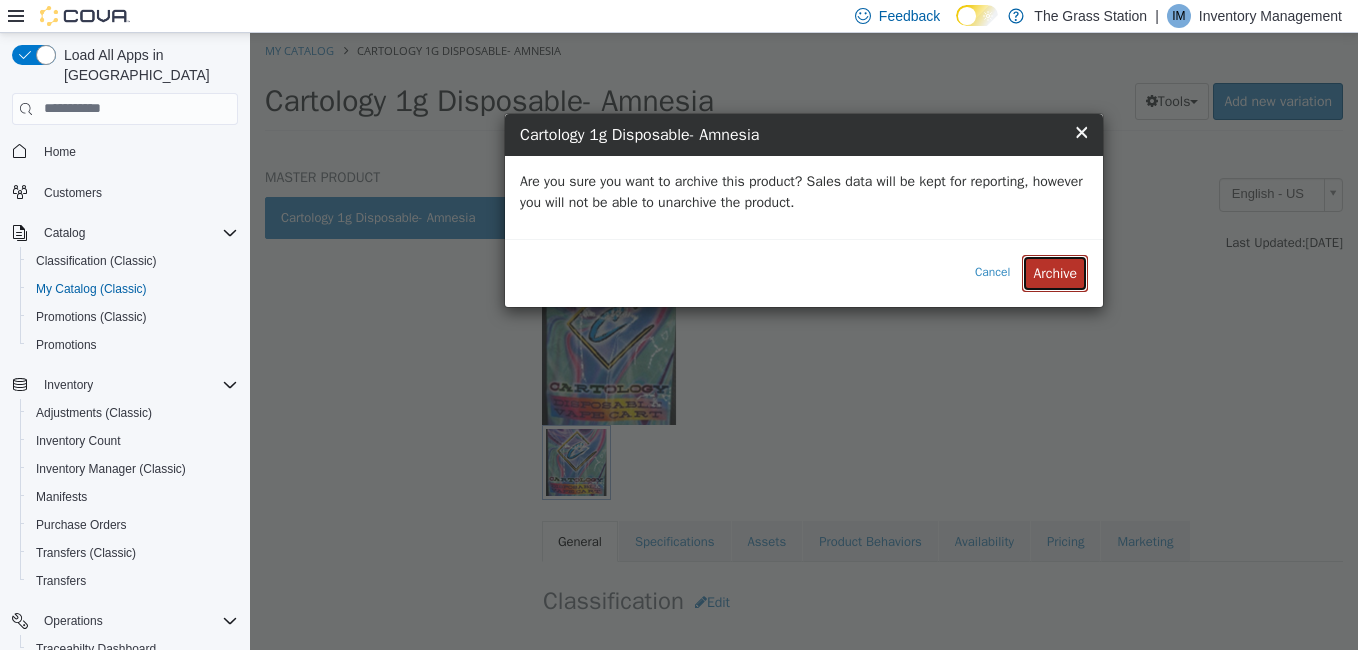 click on "Archive" at bounding box center [1055, 272] 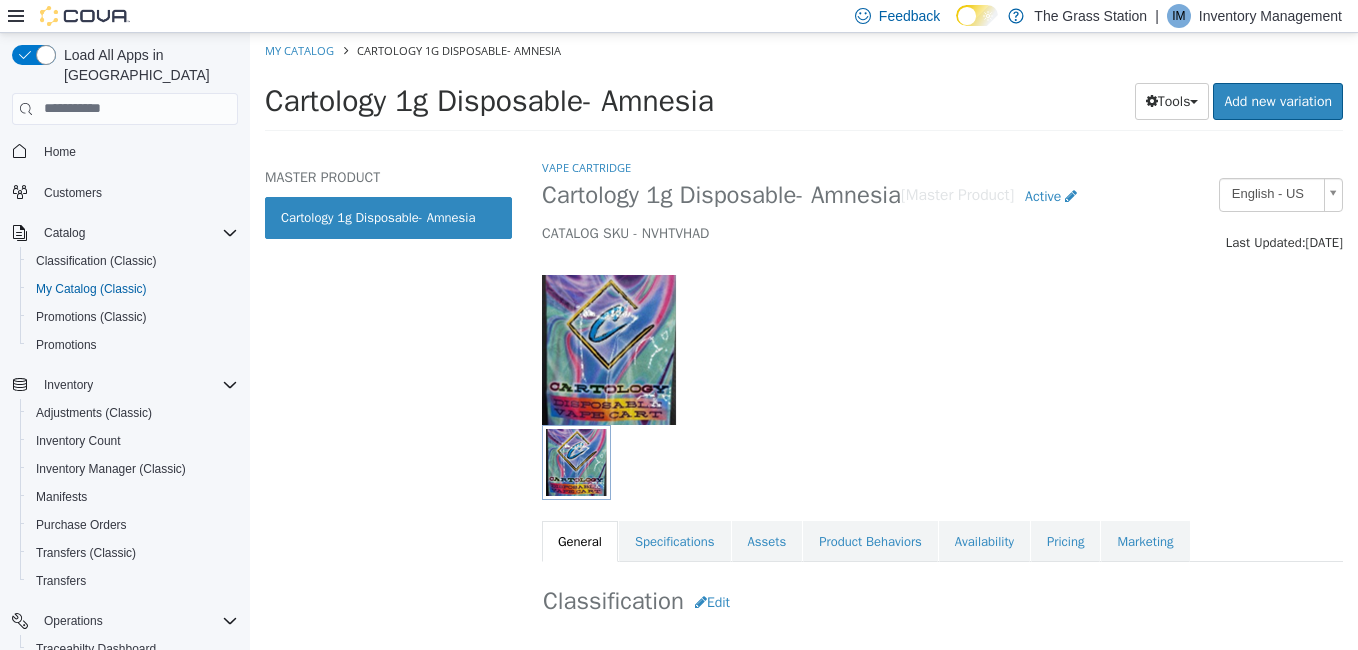 select on "**********" 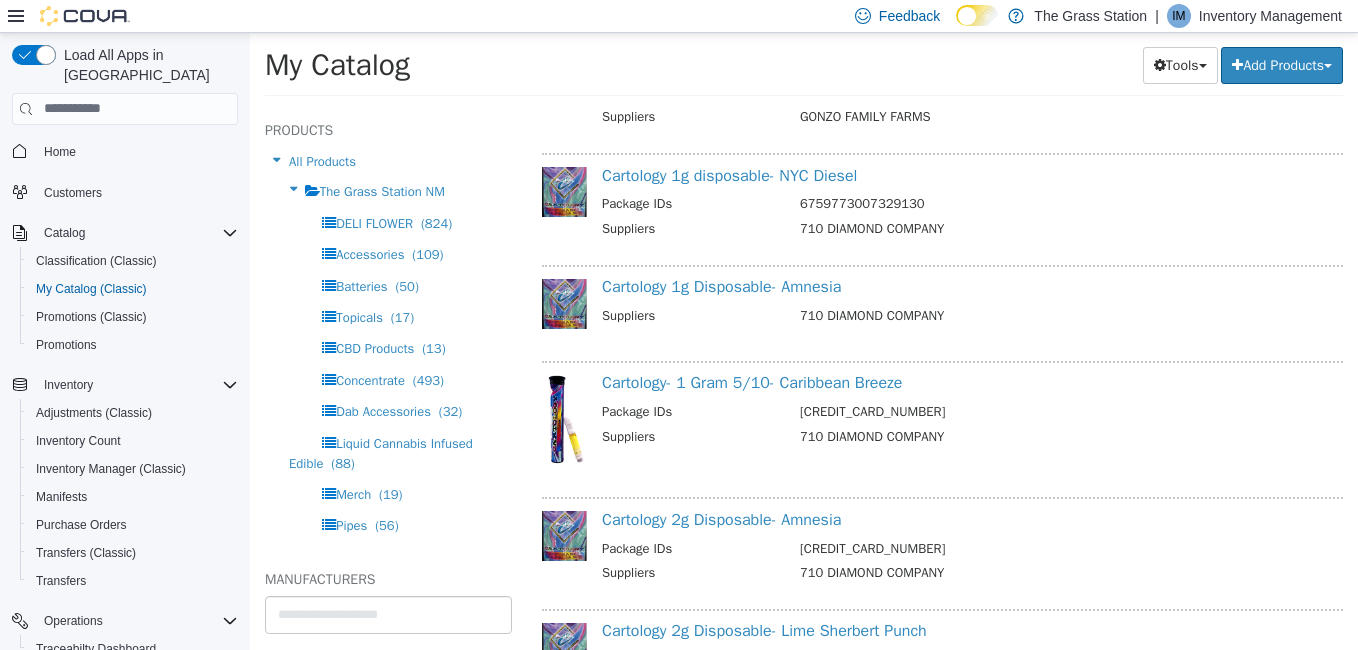 scroll, scrollTop: 15333, scrollLeft: 0, axis: vertical 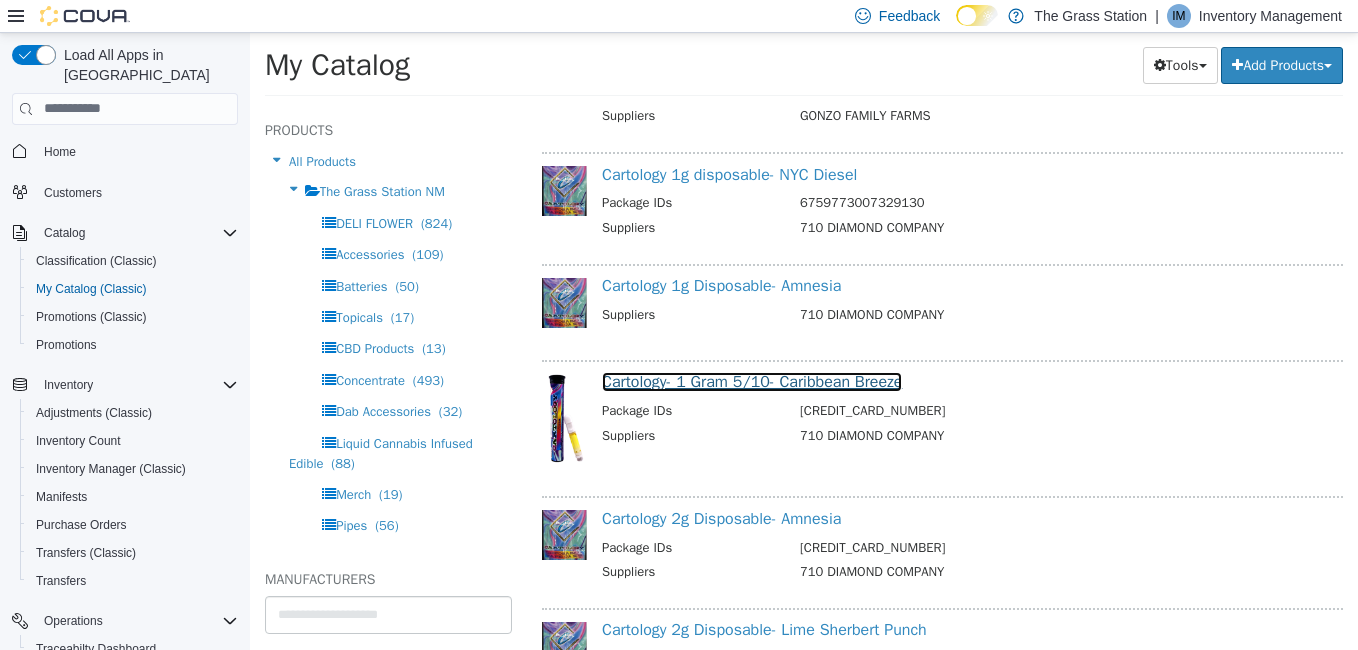 click on "Cartology- 1 Gram 5/10- Caribbean Breeze" at bounding box center [752, 381] 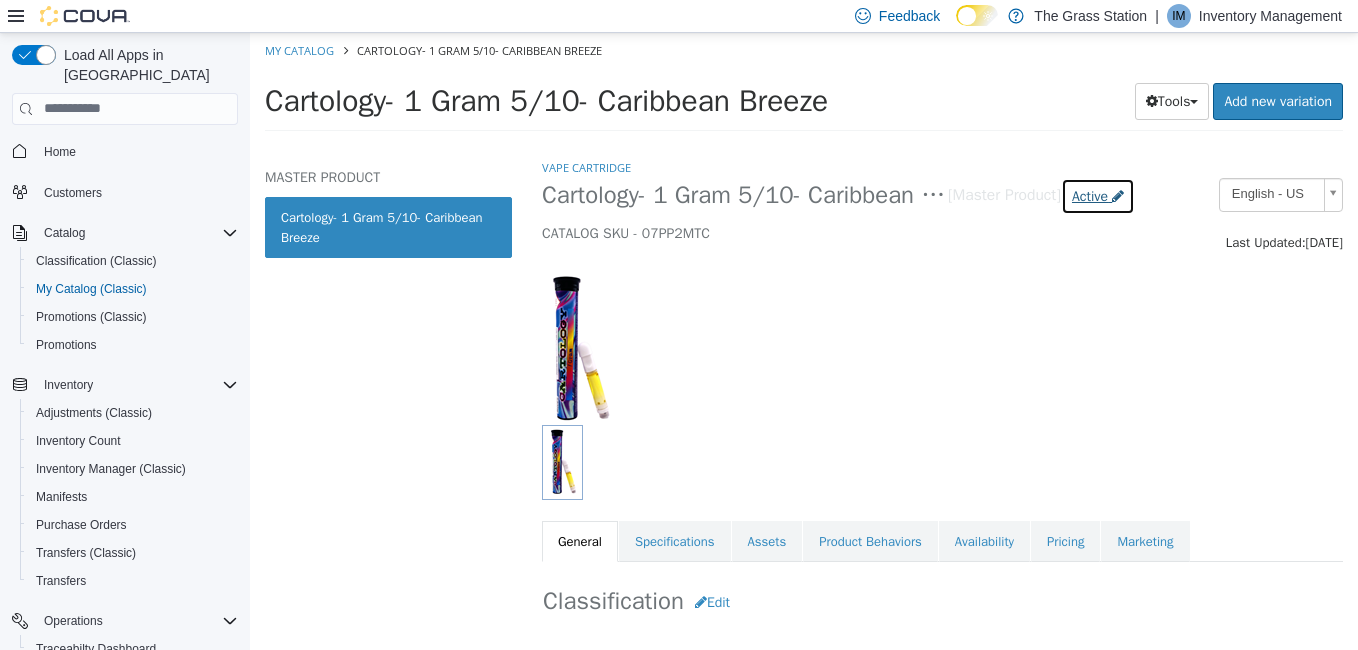 click on "Active" at bounding box center (1090, 195) 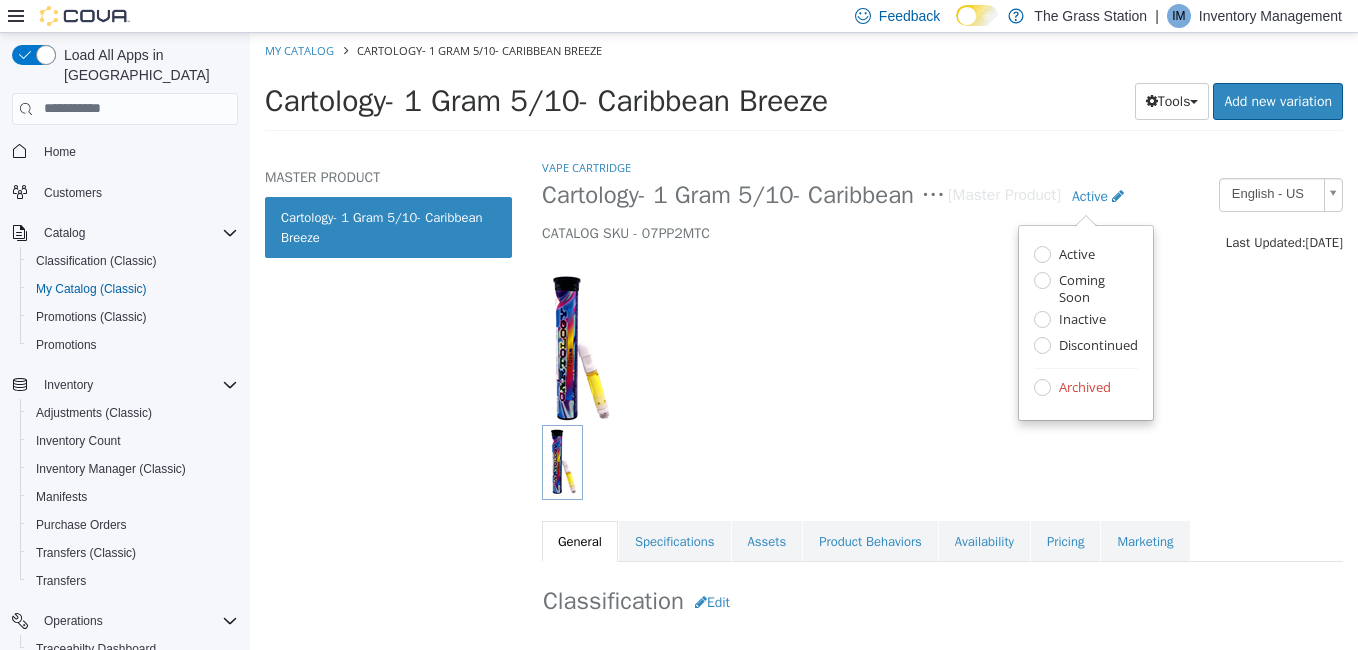 click on "Archived" at bounding box center (1082, 388) 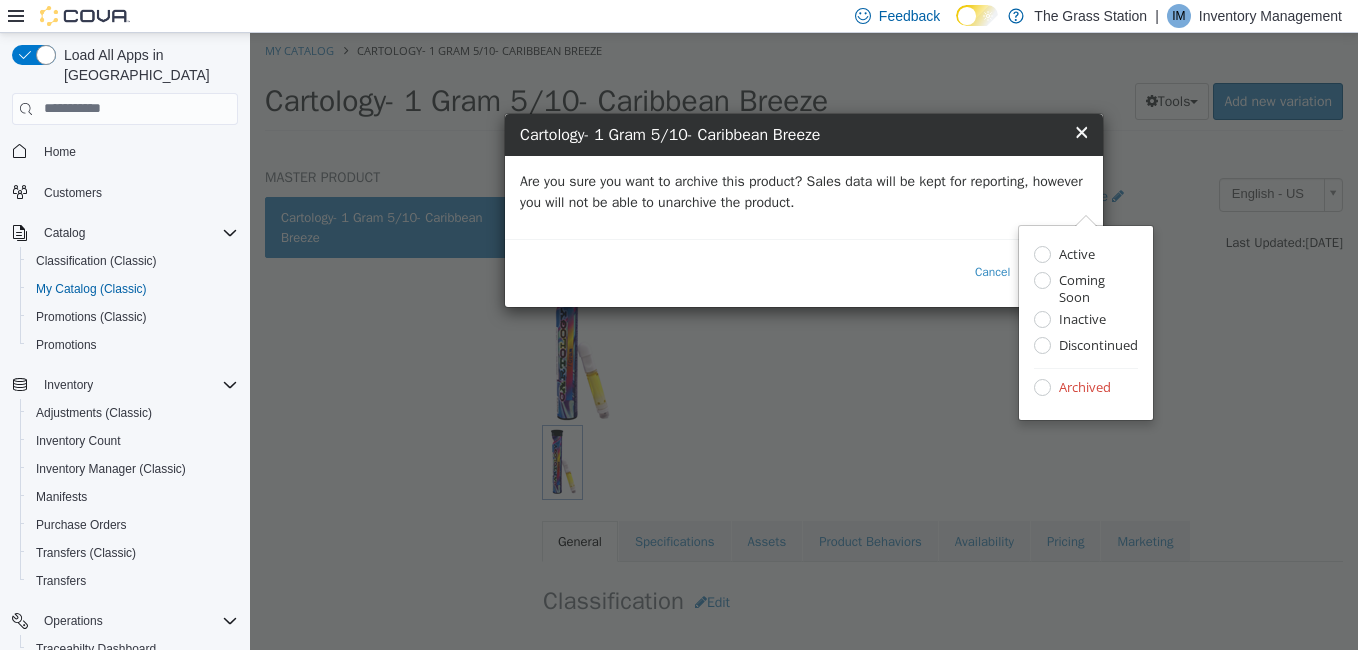 click on "Are you sure you want to archive this product? Sales data will be kept for reporting, however you will not be able to unarchive the product." at bounding box center [804, 191] 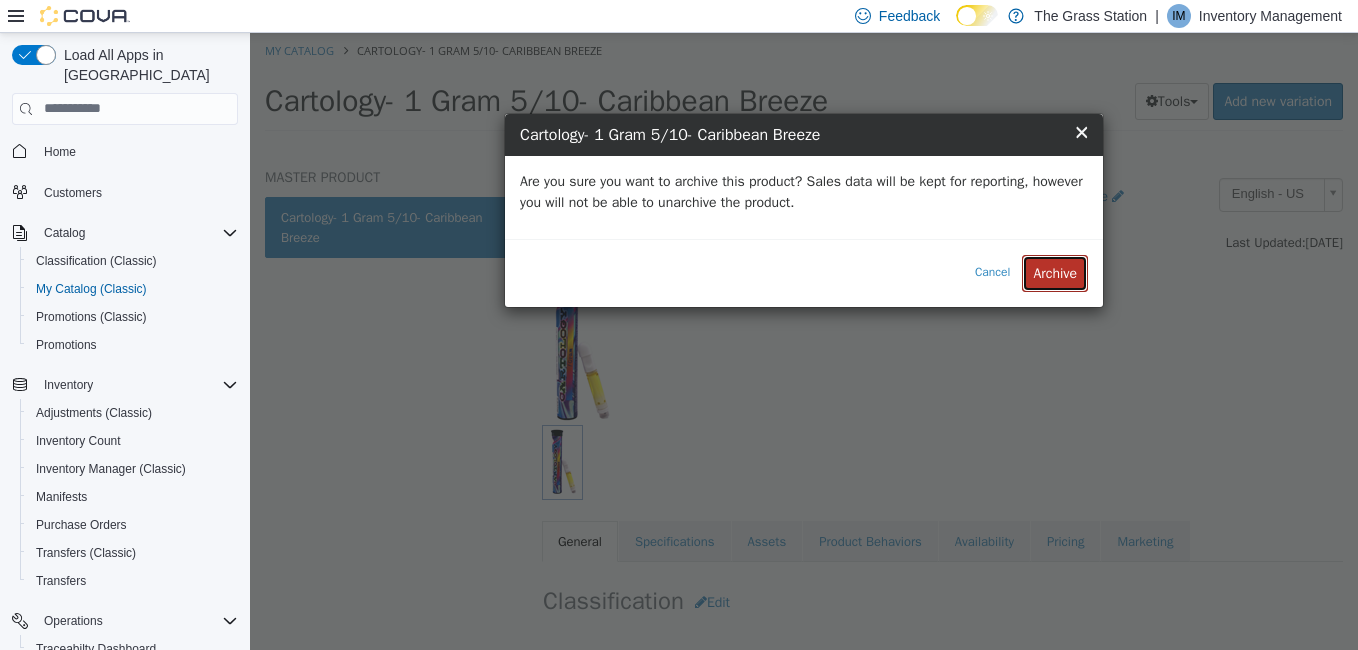 click on "Archive" at bounding box center (1055, 272) 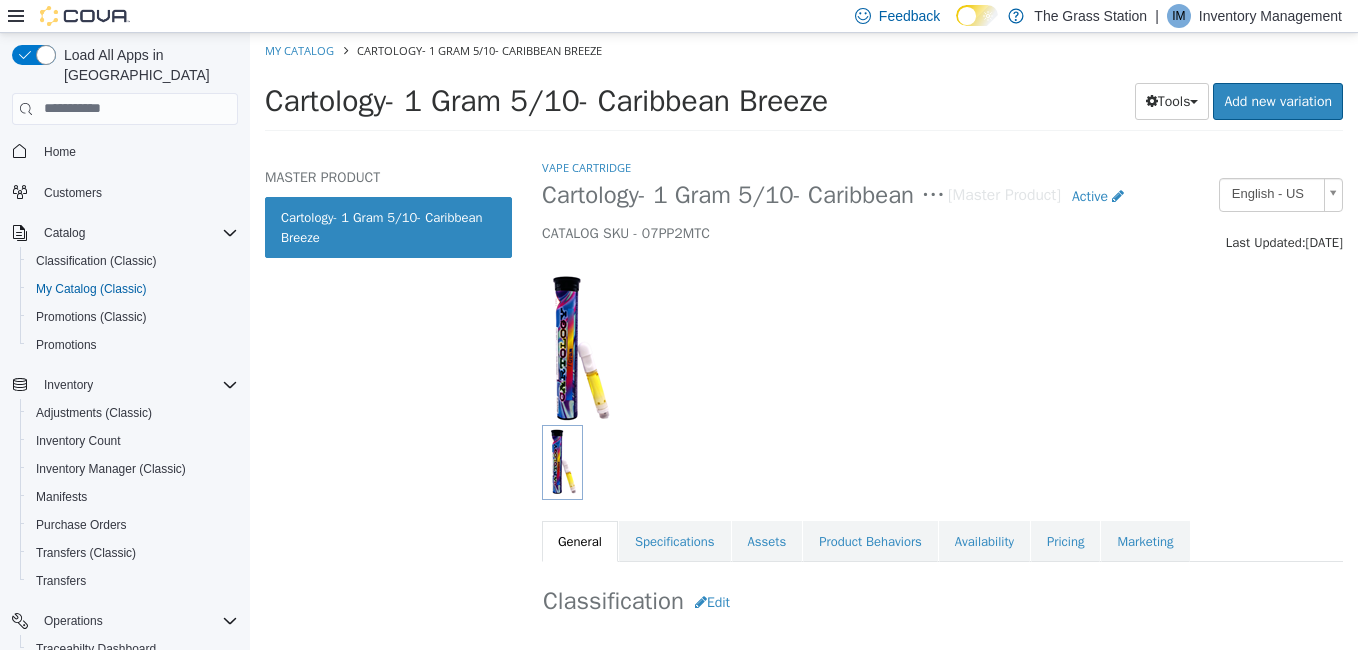select on "**********" 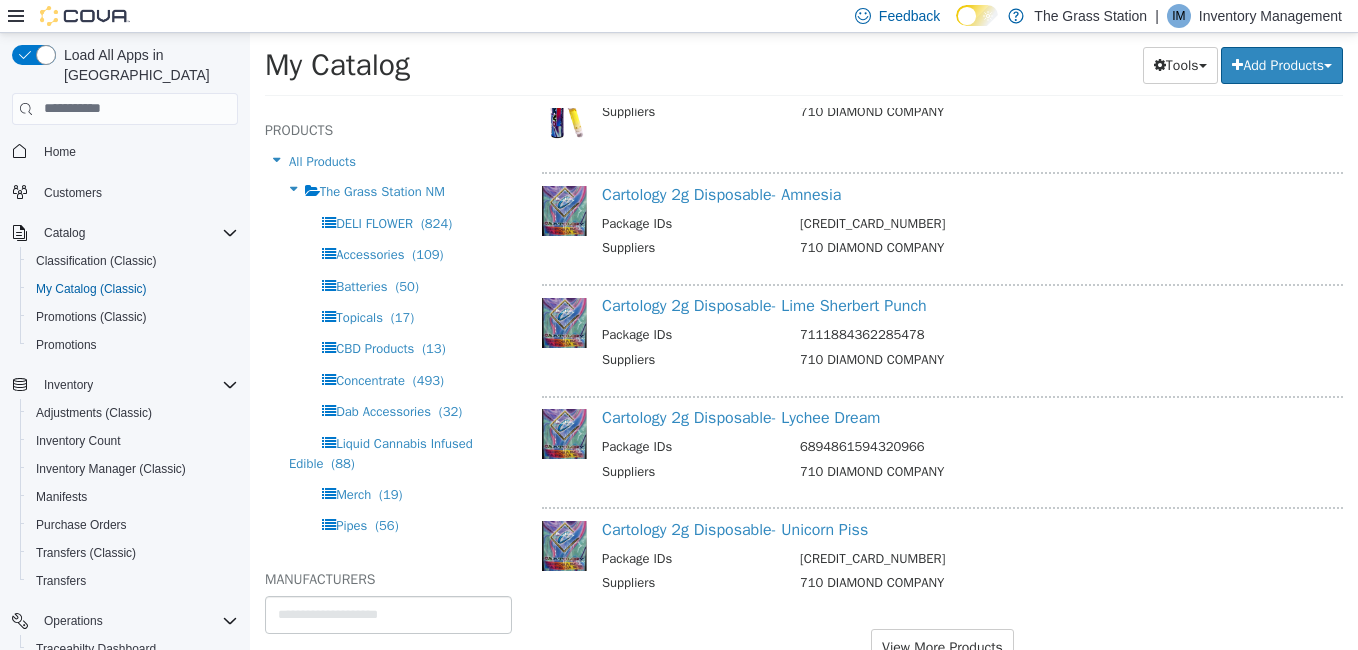 scroll, scrollTop: 15673, scrollLeft: 0, axis: vertical 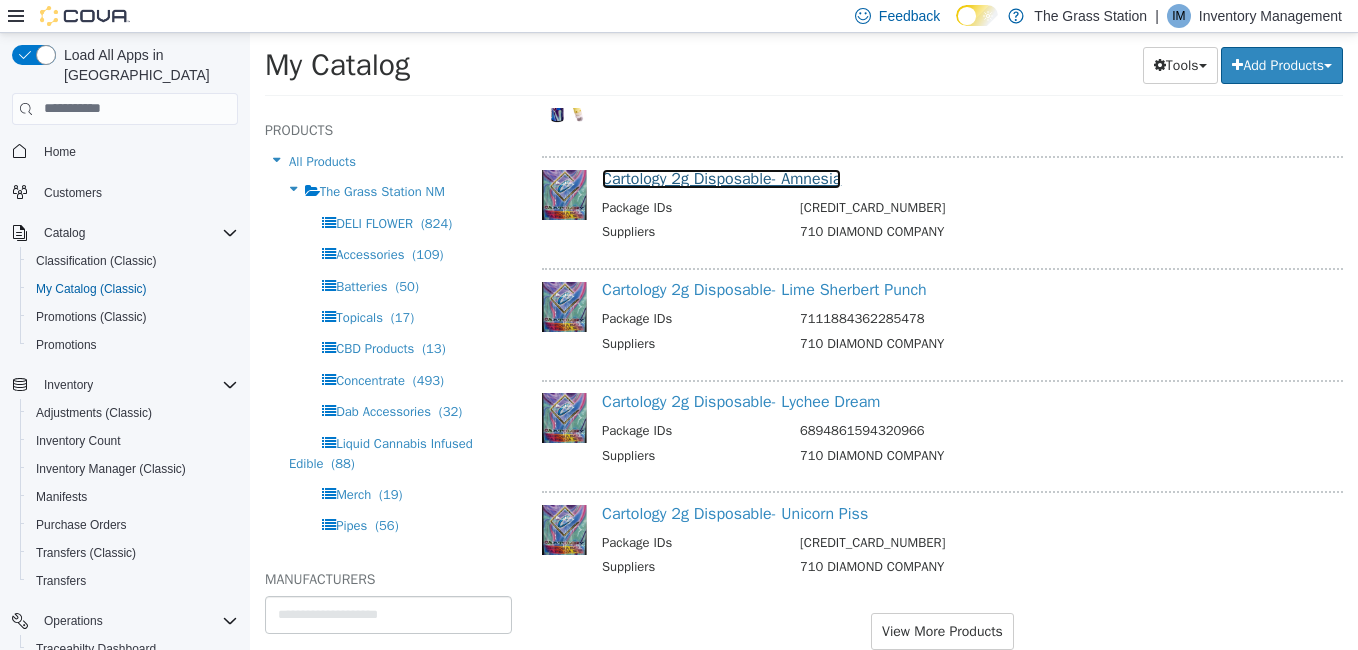 click on "Cartology 2g Disposable- Amnesia" at bounding box center [721, 178] 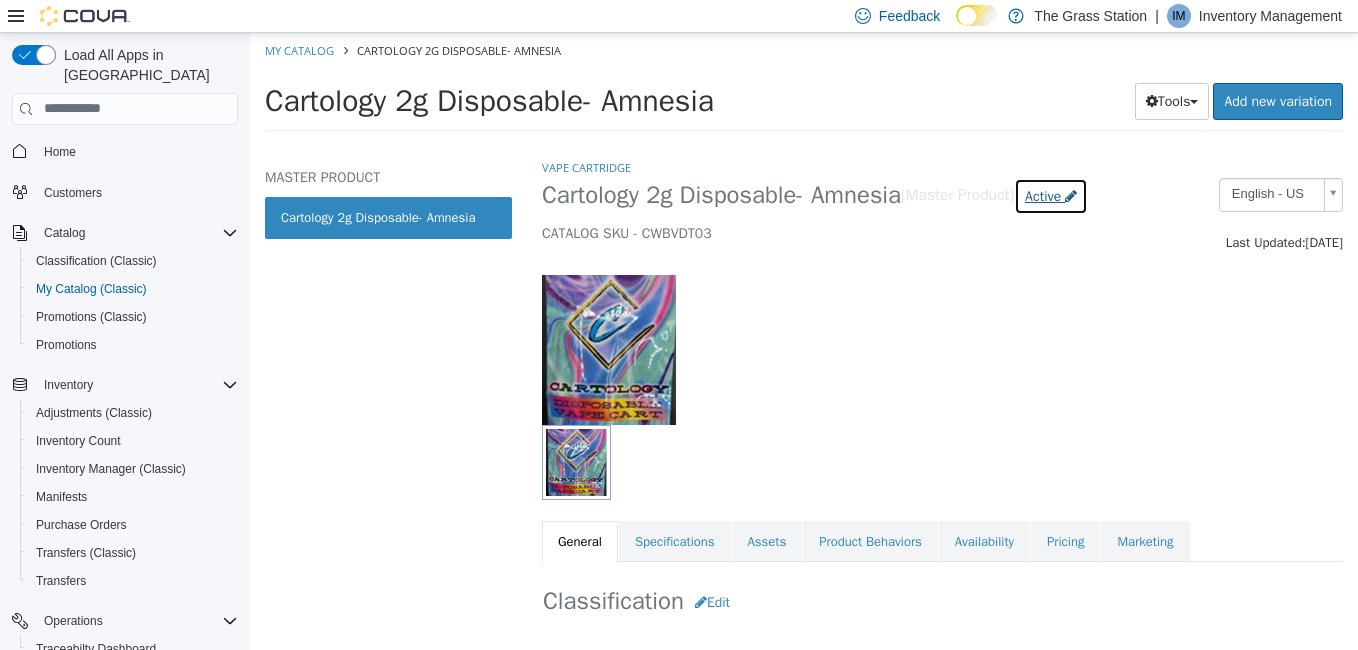 click on "Active" at bounding box center [1043, 195] 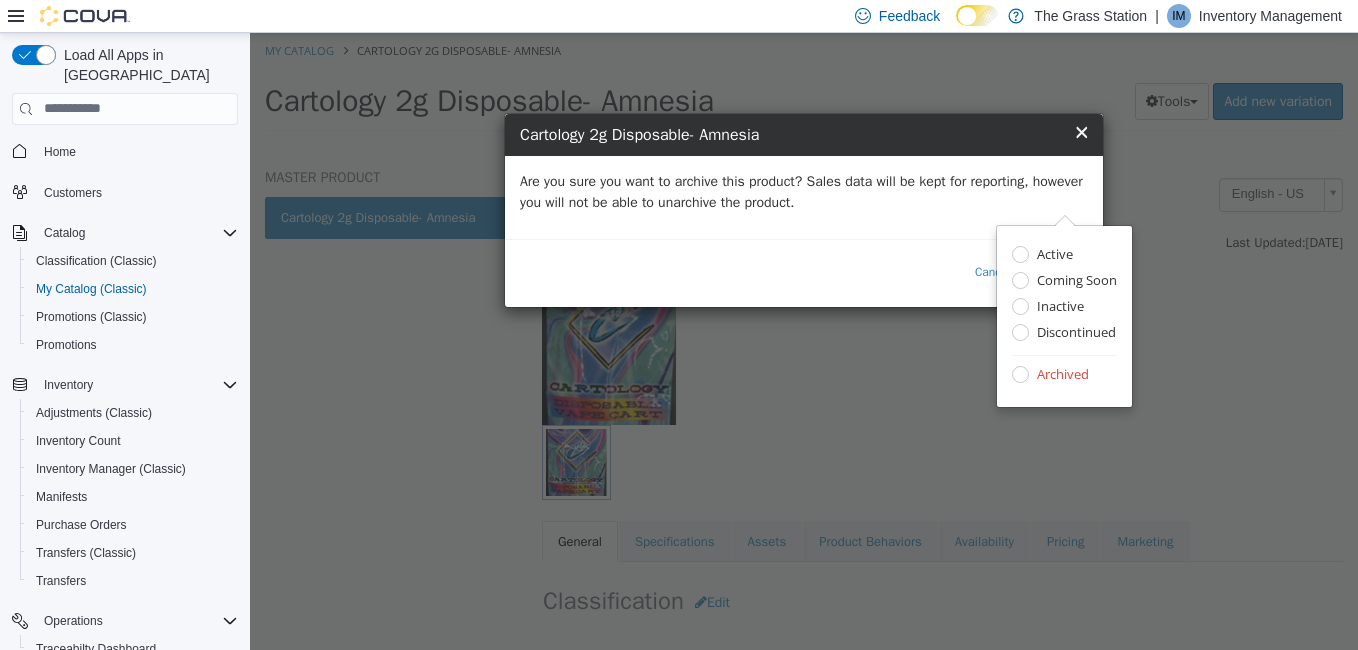 click on "Are you sure you want to archive this product? Sales data will be kept for reporting, however you will not be able to unarchive the product." at bounding box center (804, 191) 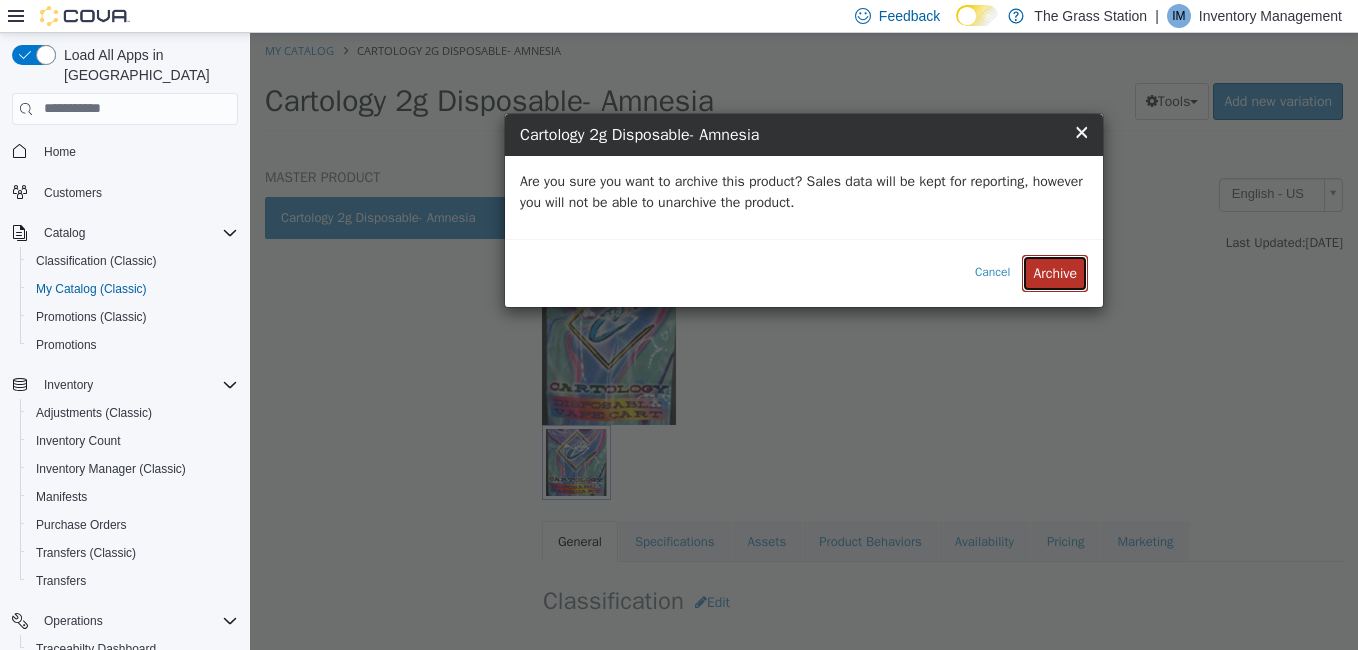 click on "Archive" at bounding box center (1055, 272) 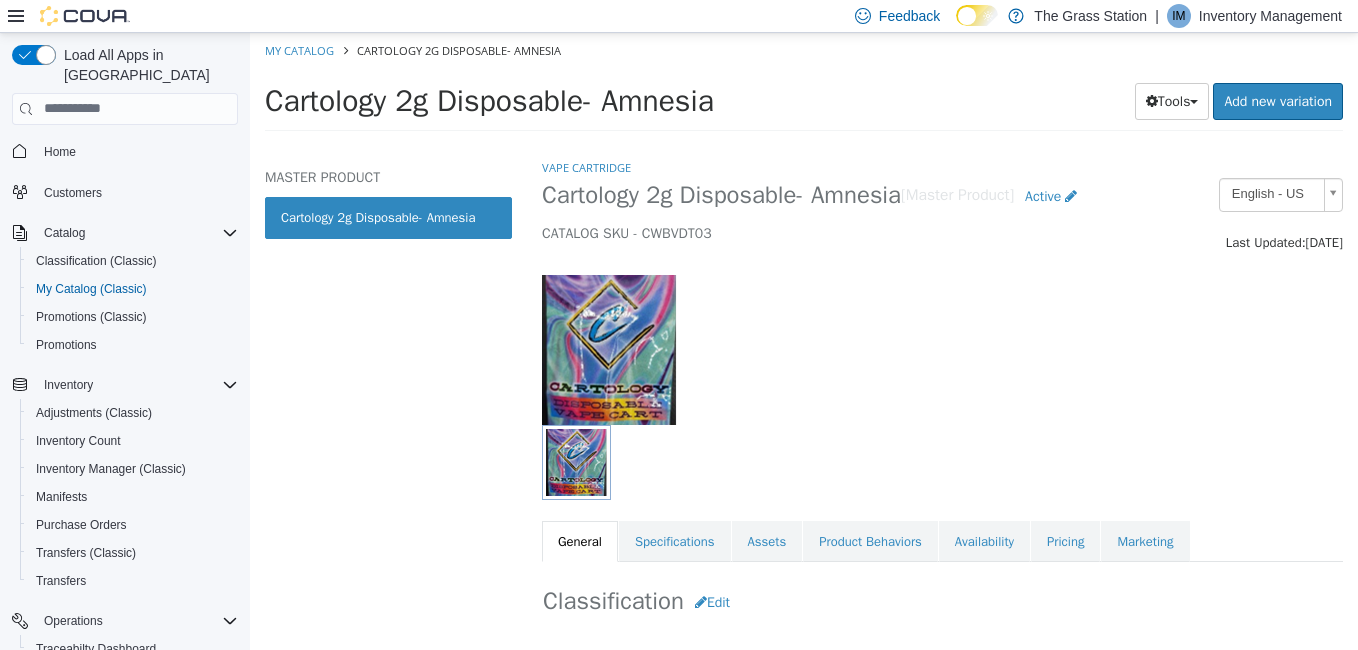 select on "**********" 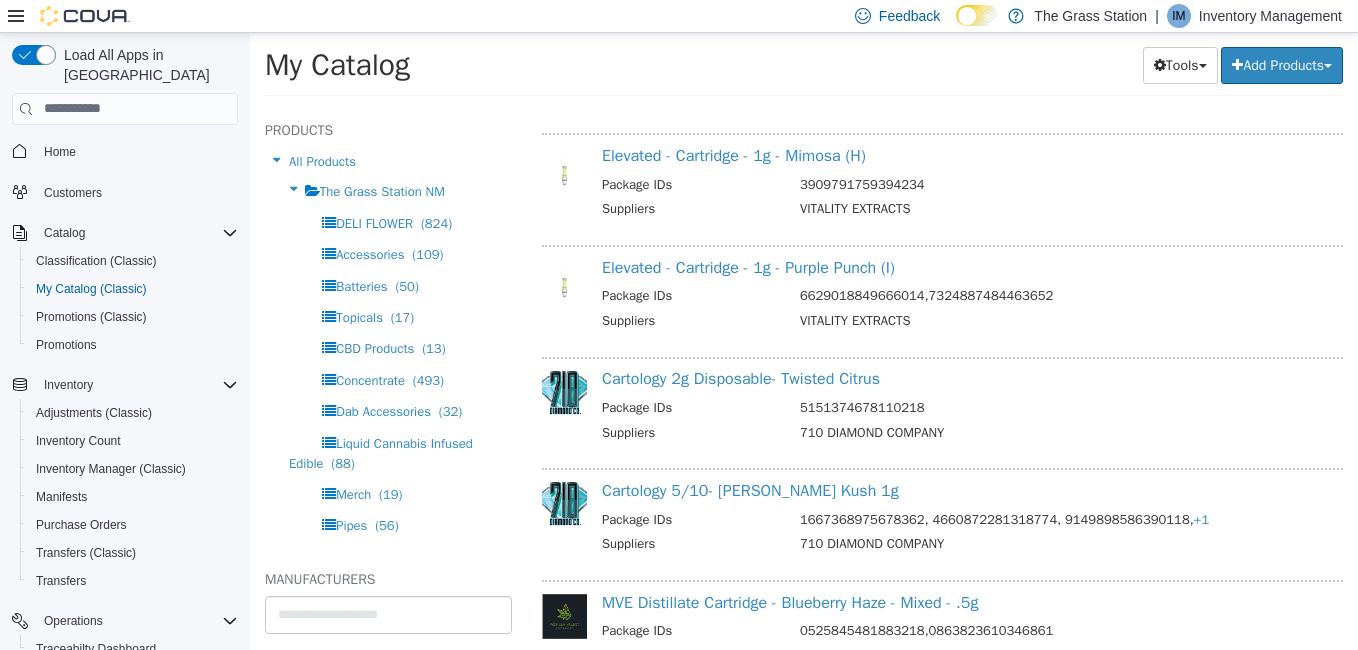 scroll, scrollTop: 15719, scrollLeft: 0, axis: vertical 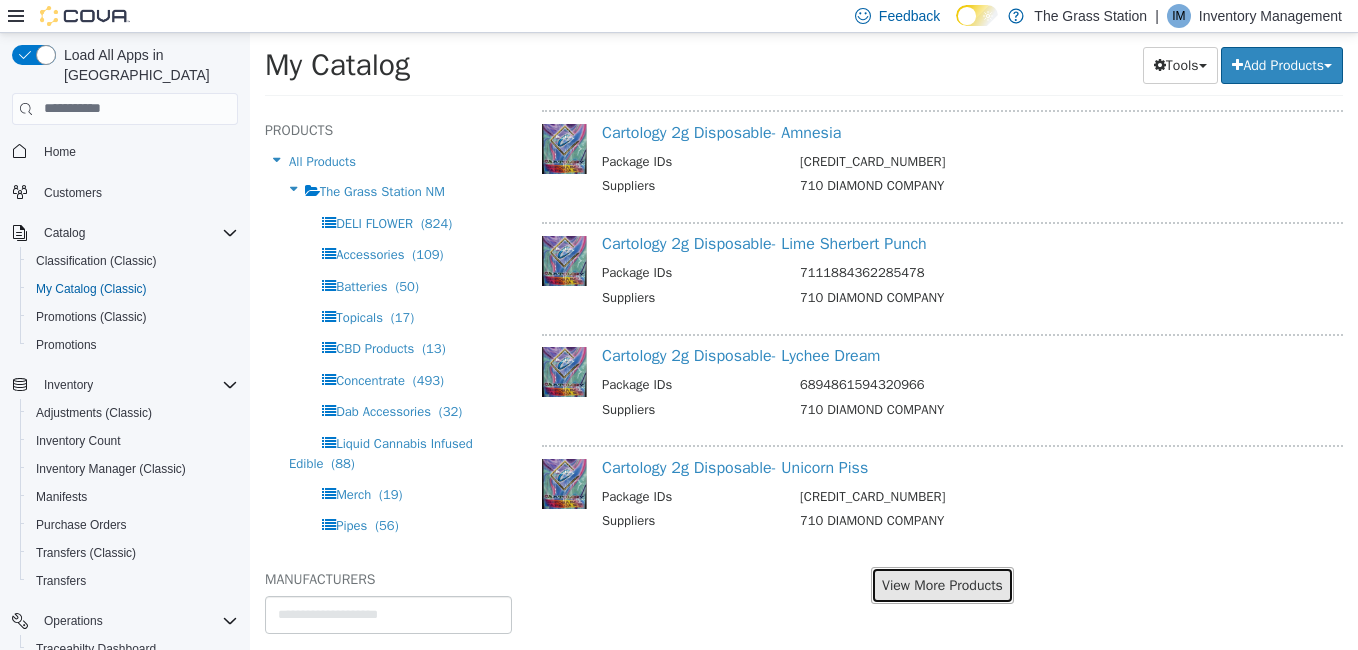 click on "View More Products" at bounding box center (942, 584) 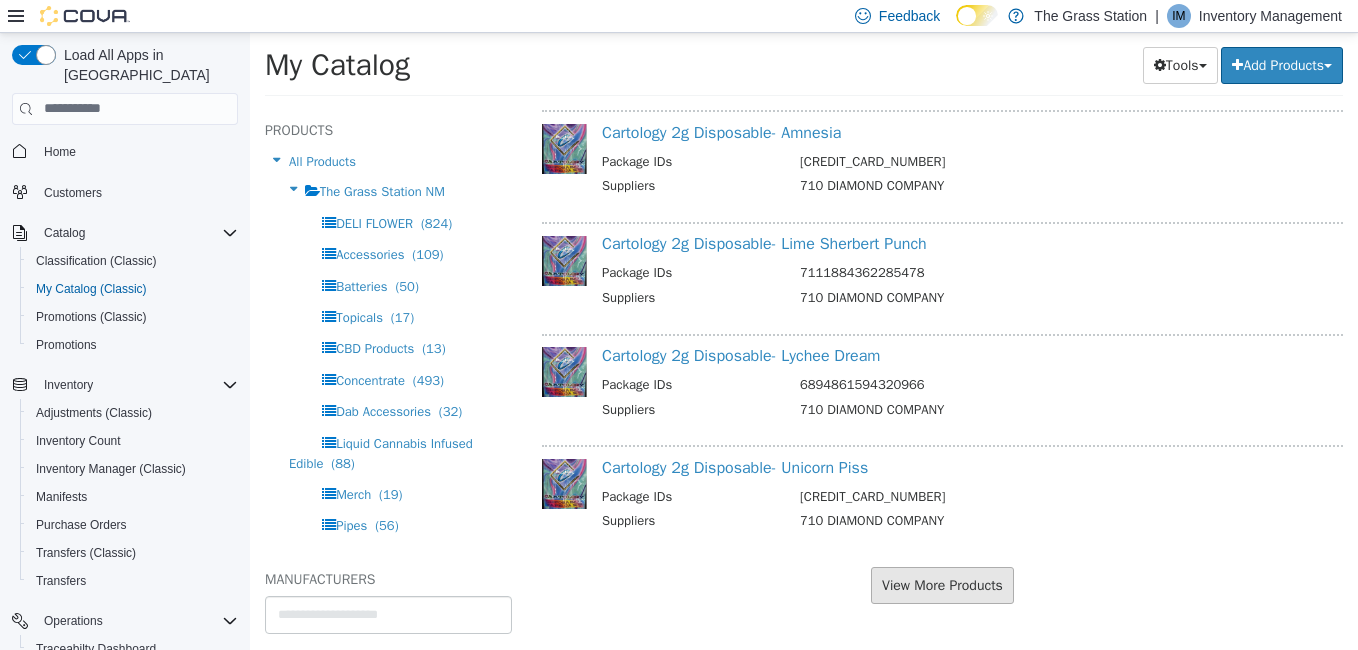 scroll, scrollTop: 15667, scrollLeft: 0, axis: vertical 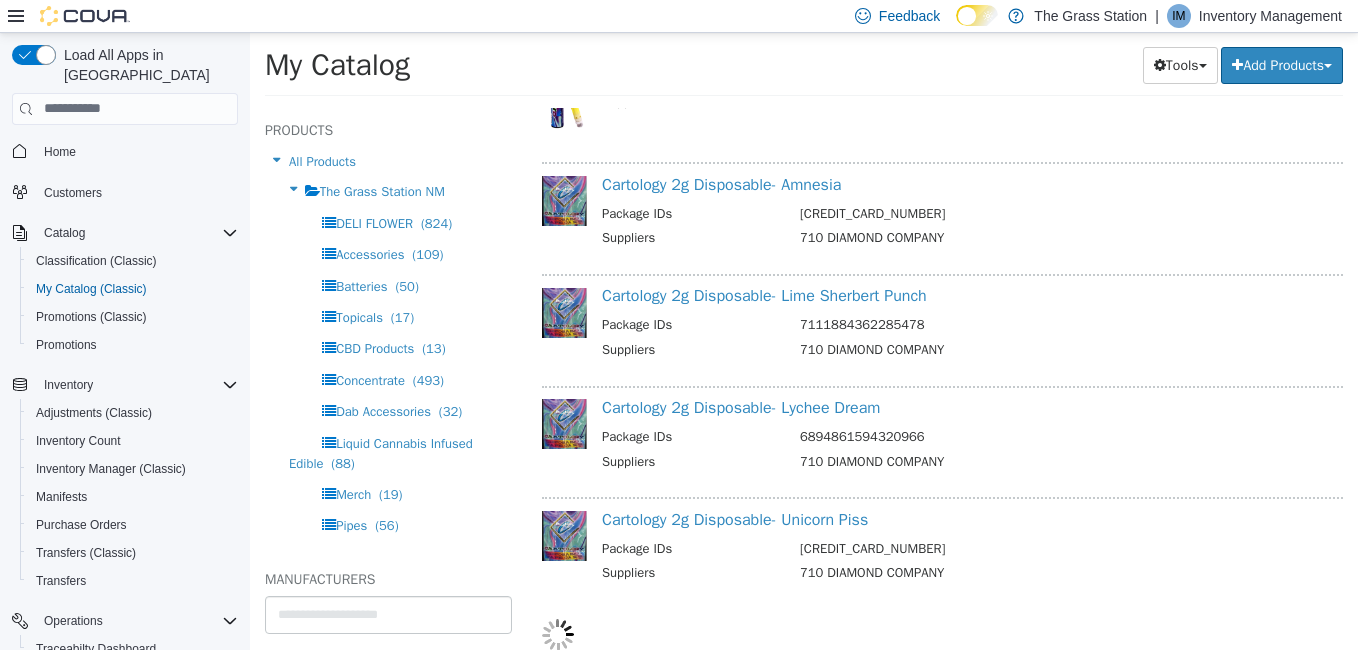 select on "**********" 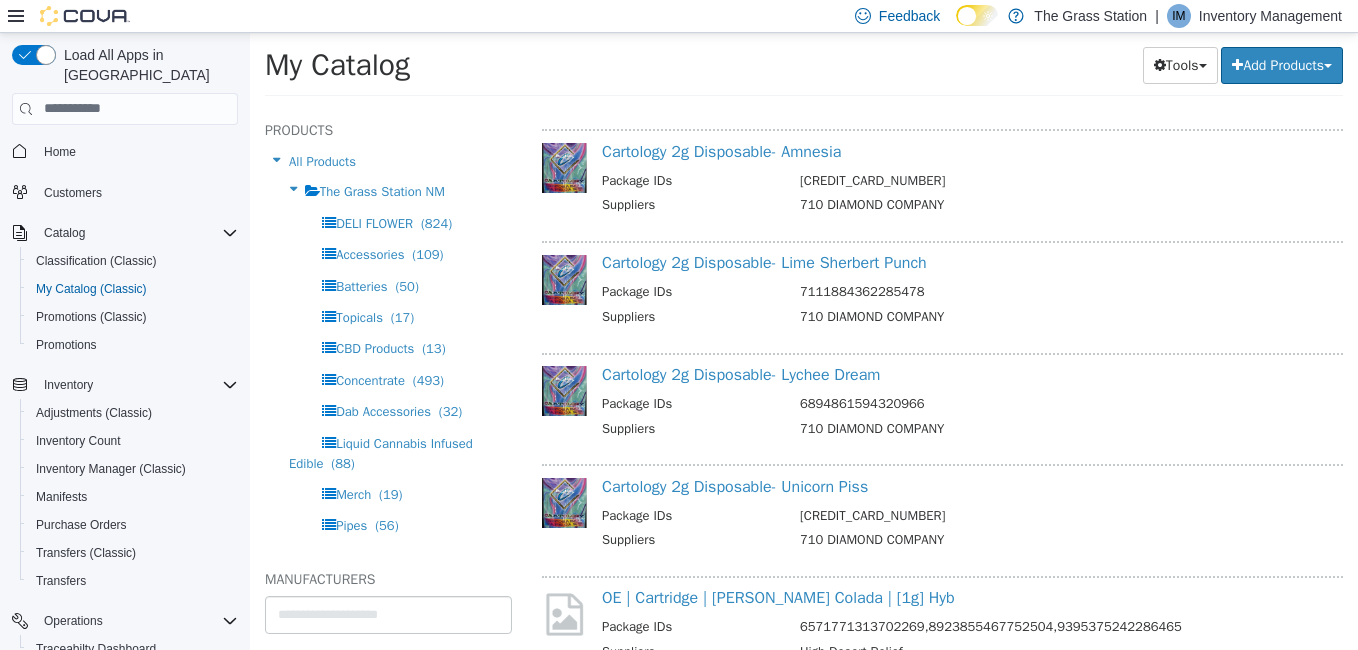 scroll, scrollTop: 15701, scrollLeft: 0, axis: vertical 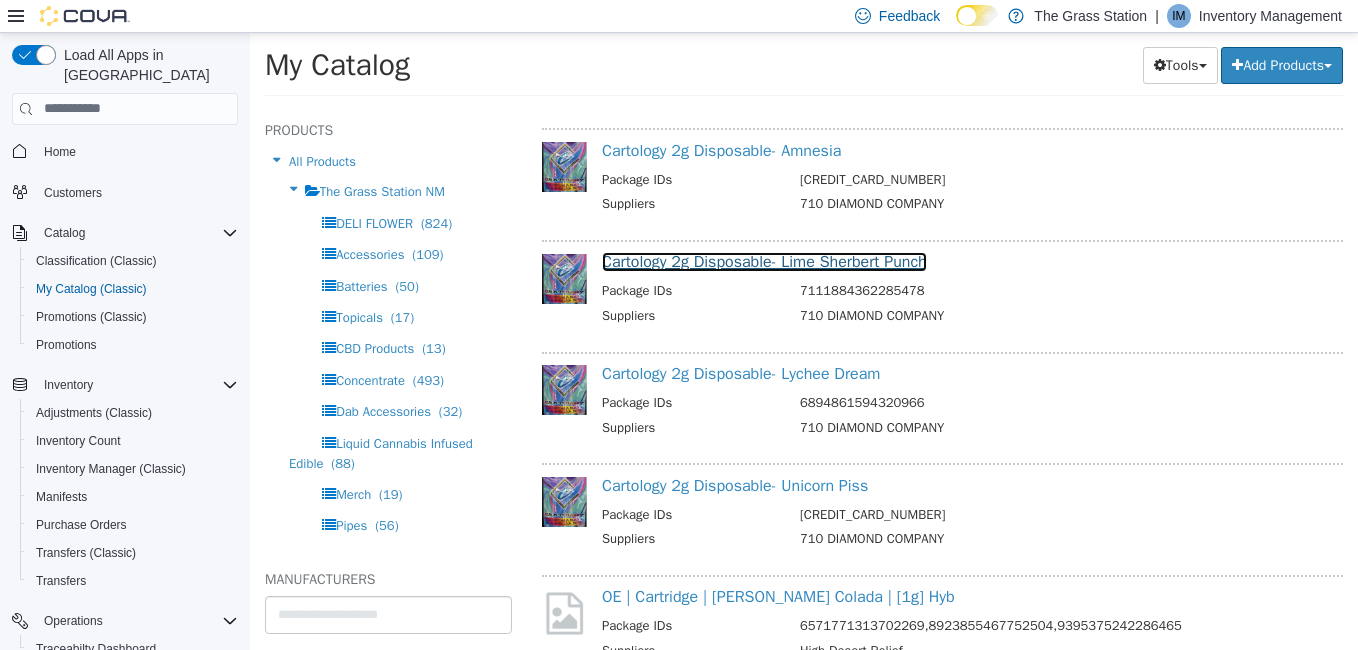 click on "Cartology 2g Disposable- Lime Sherbert Punch" at bounding box center (764, 261) 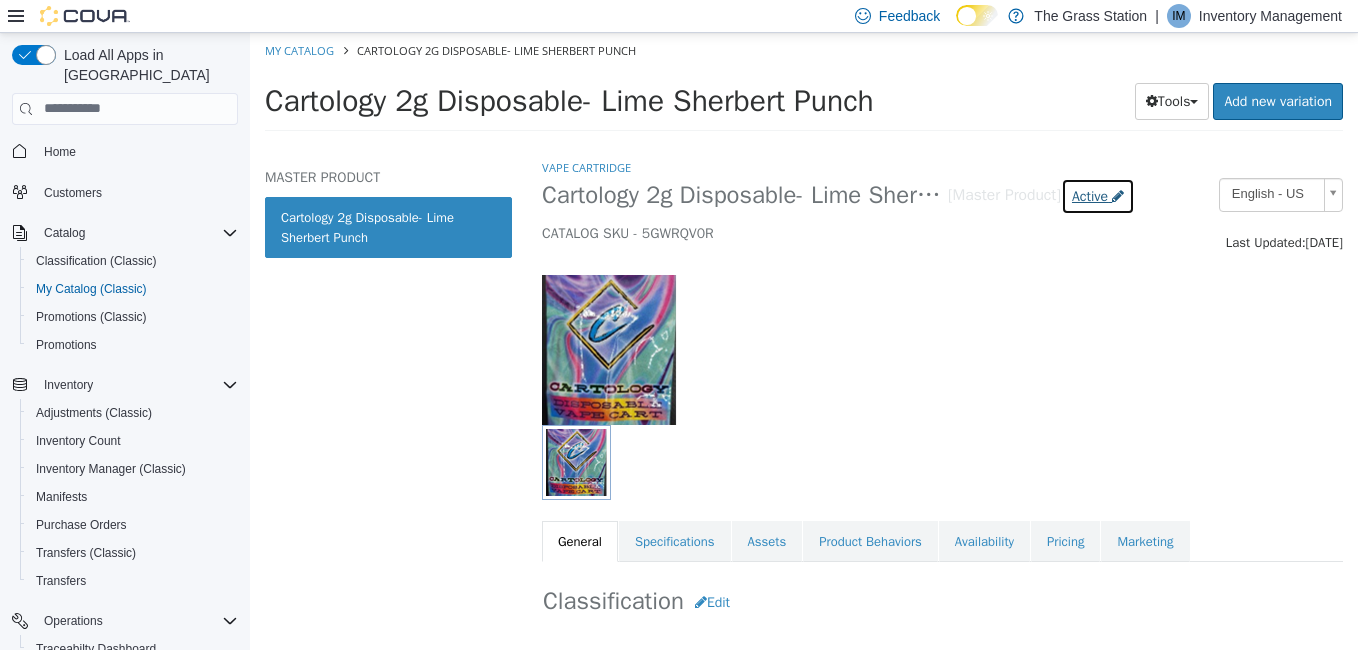 click on "Active" at bounding box center (1090, 195) 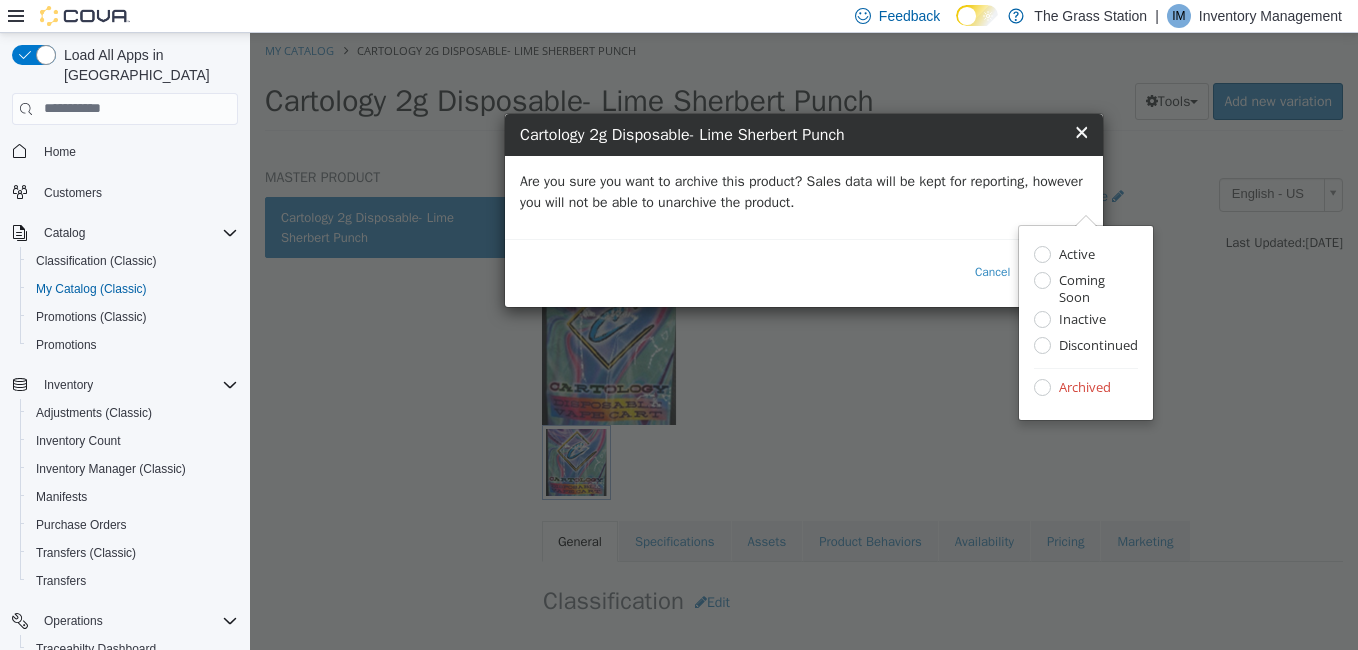 click on "Are you sure you want to archive this product? Sales data will be kept for reporting, however you will not be able to unarchive the product." at bounding box center [804, 191] 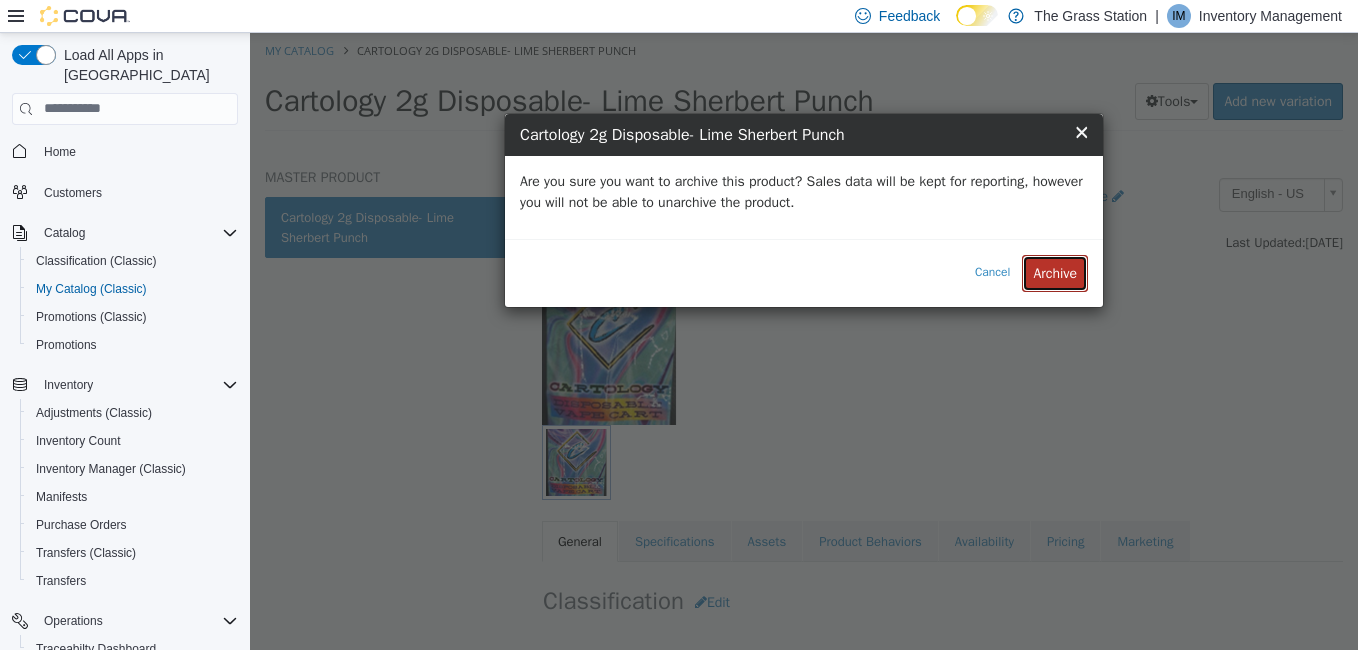click on "Archive" at bounding box center [1055, 272] 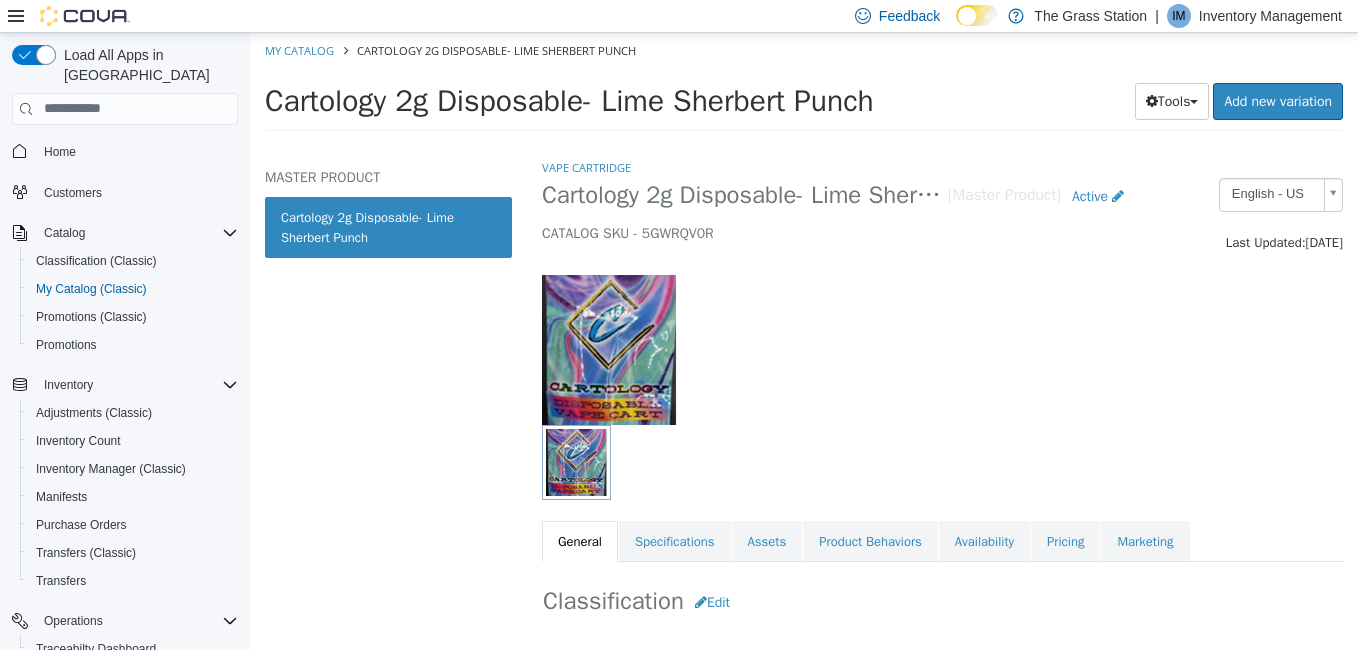 select on "**********" 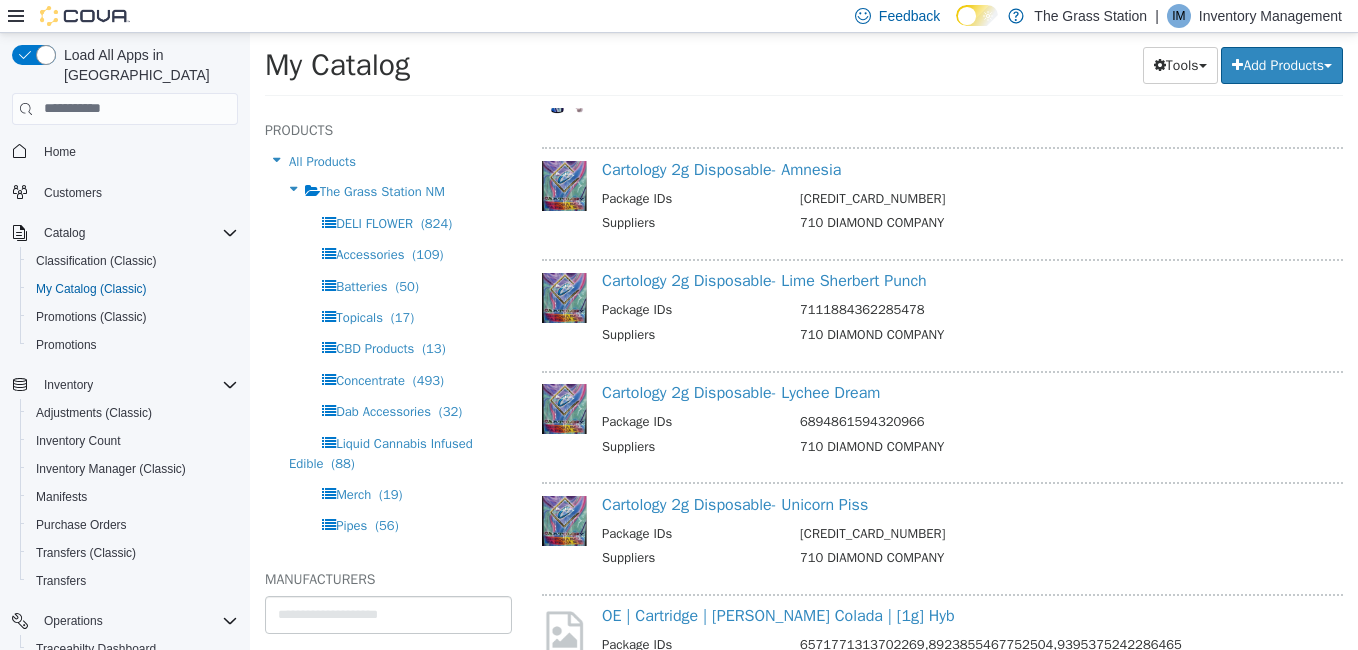 scroll, scrollTop: 15816, scrollLeft: 0, axis: vertical 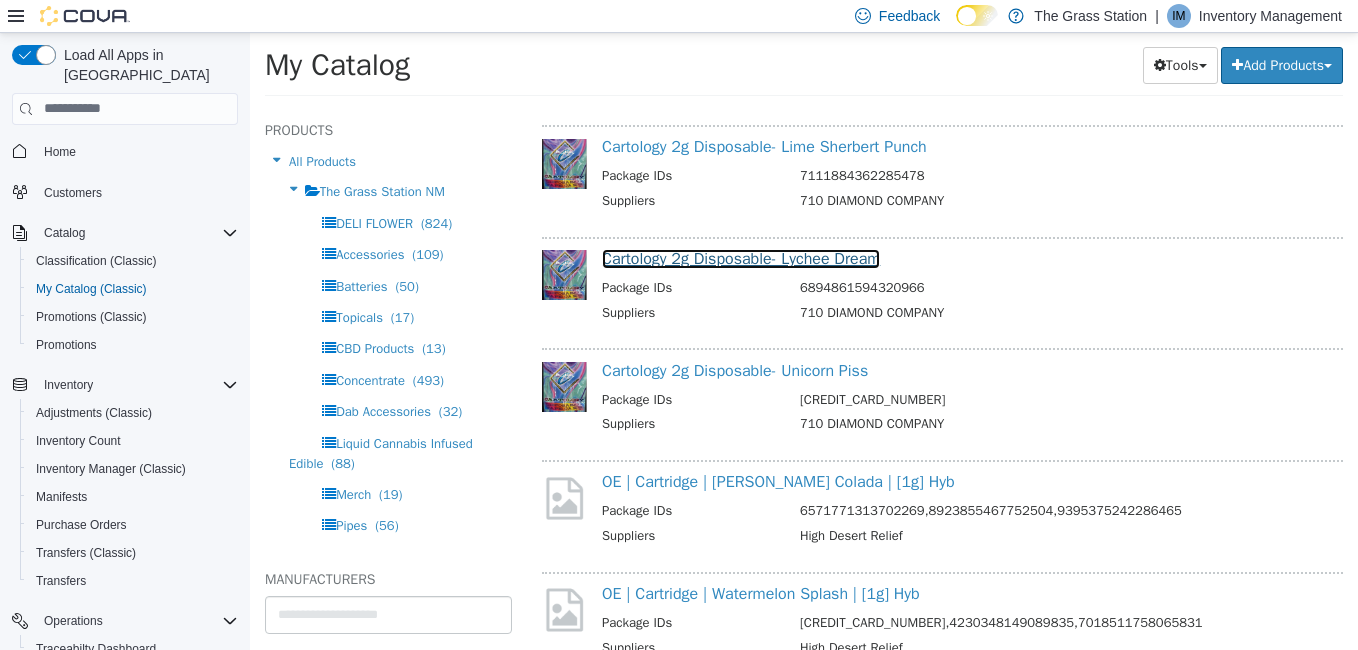 click on "Cartology 2g Disposable- Lychee Dream" at bounding box center (741, 258) 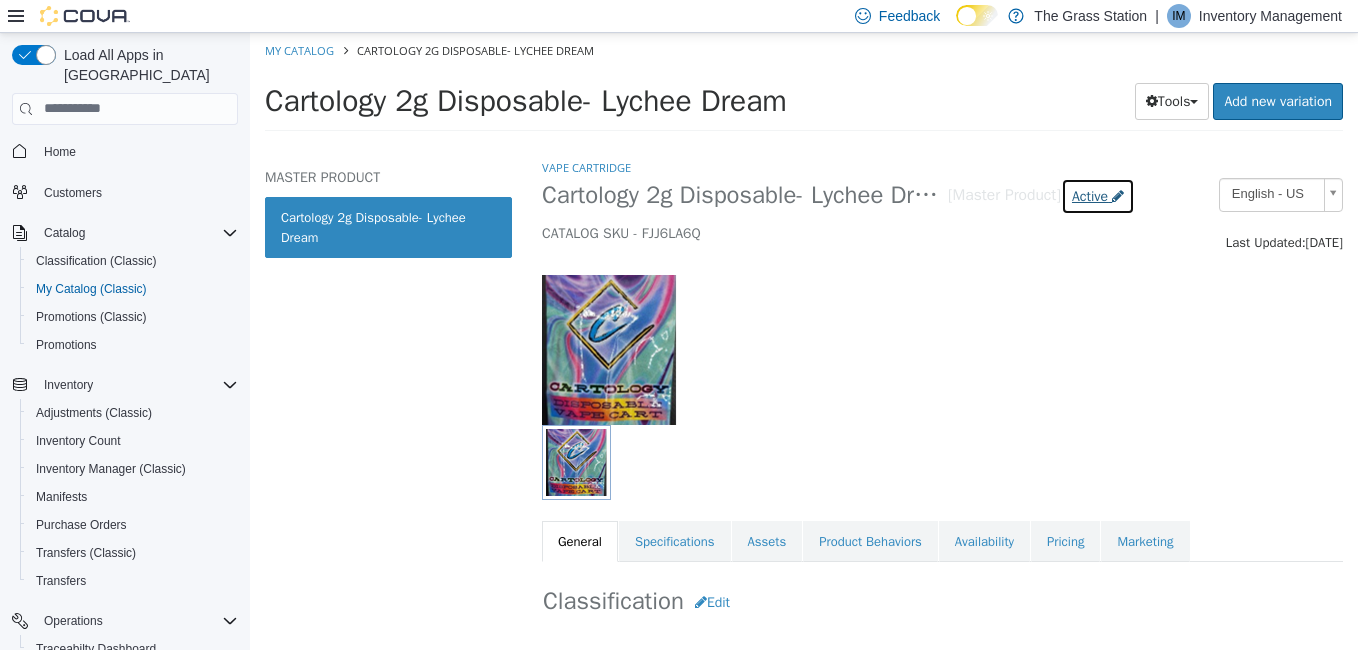 click on "Active" at bounding box center (1090, 195) 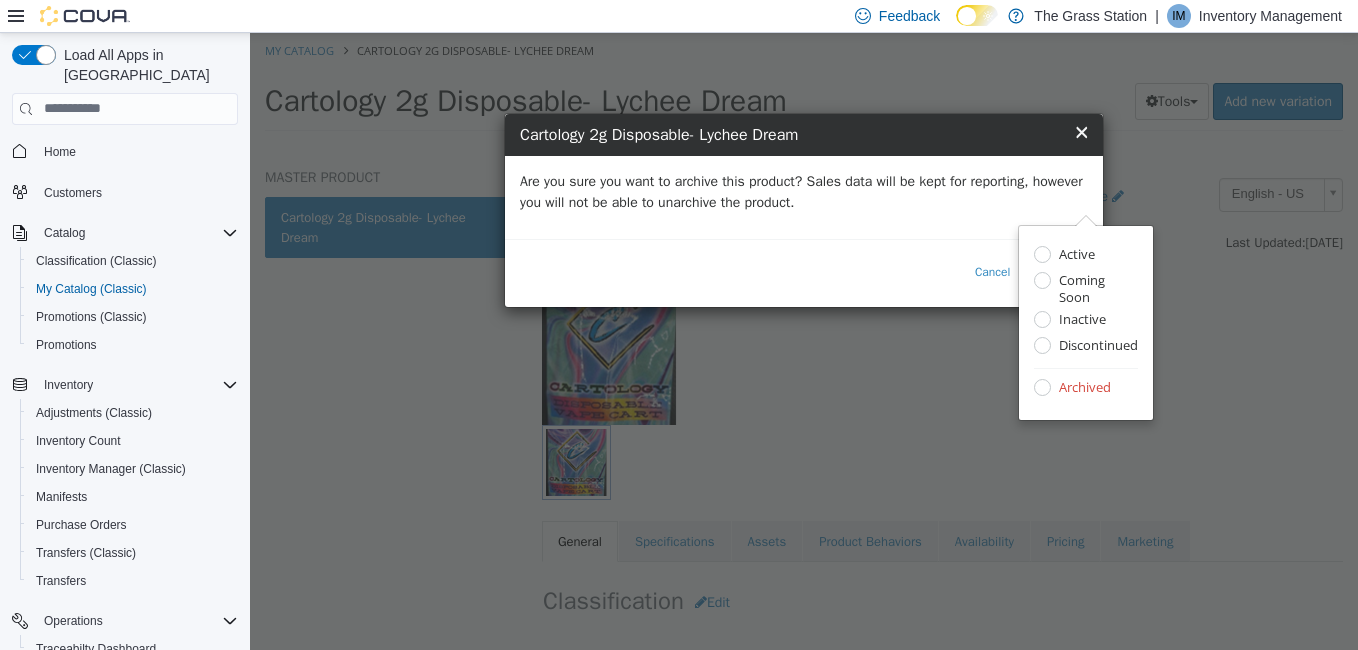 click on "Are you sure you want to archive this product? Sales data will be kept for reporting, however you will not be able to unarchive the product." at bounding box center [804, 196] 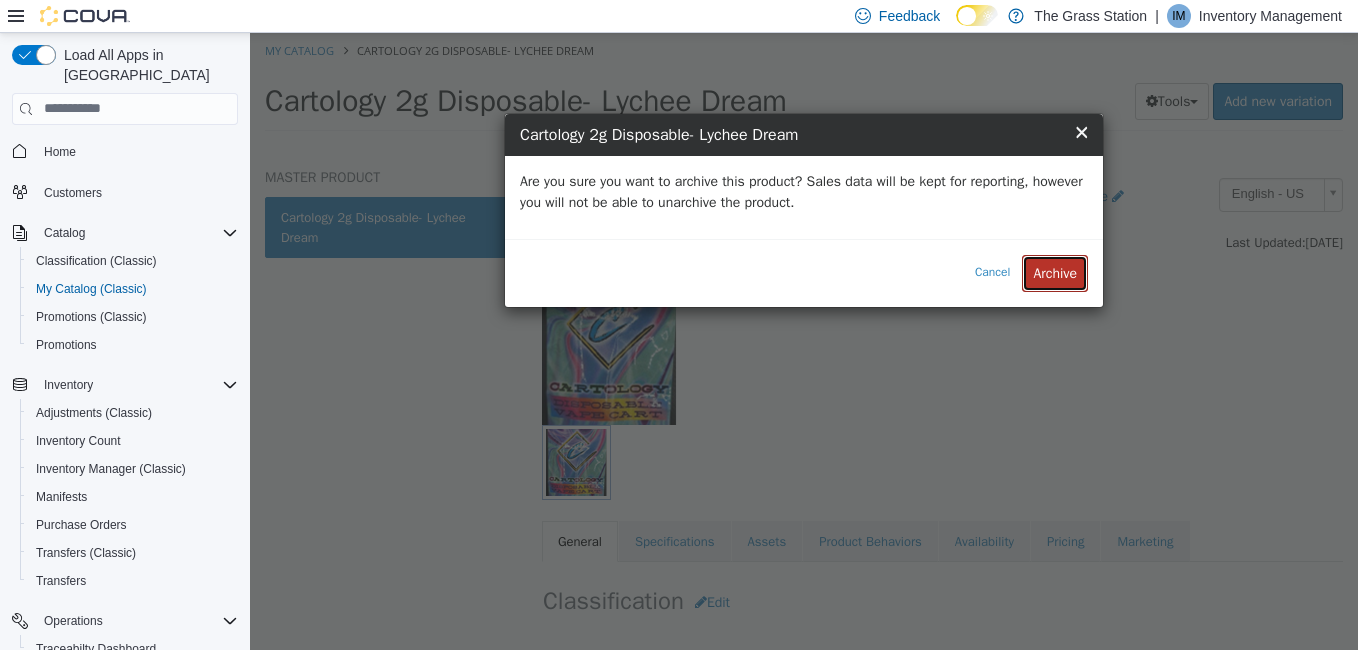 click on "Archive" at bounding box center (1055, 272) 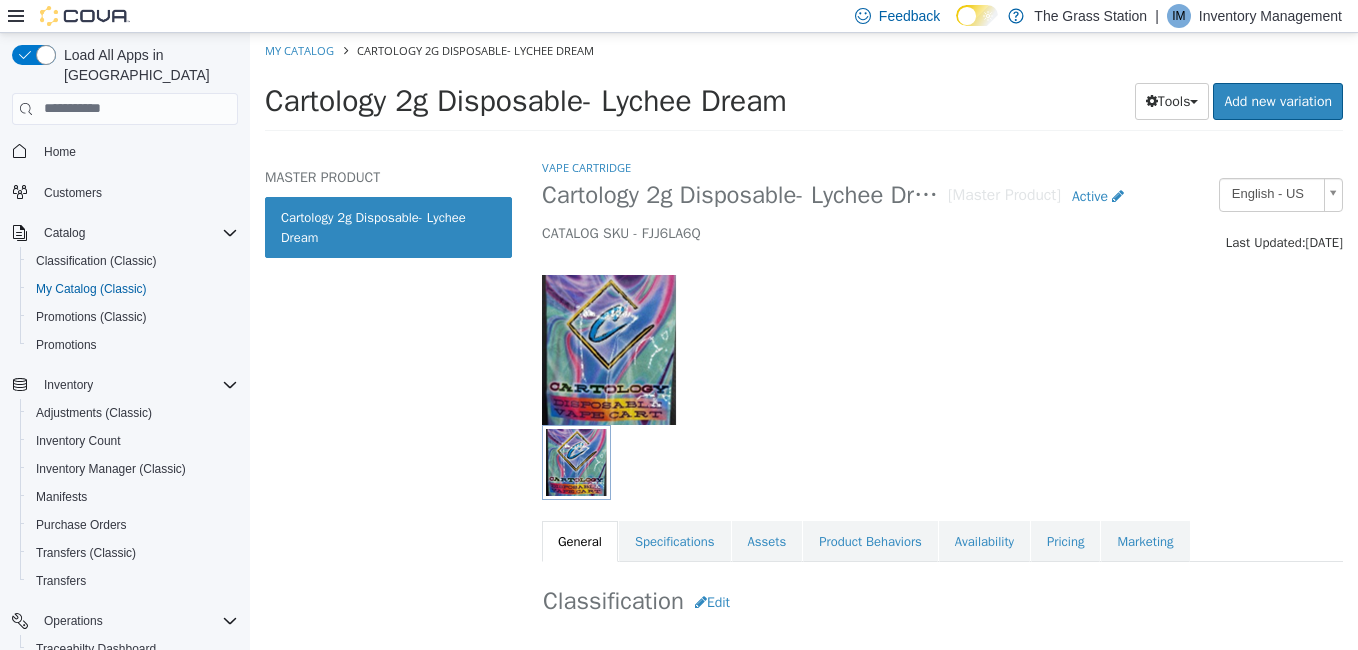 select on "**********" 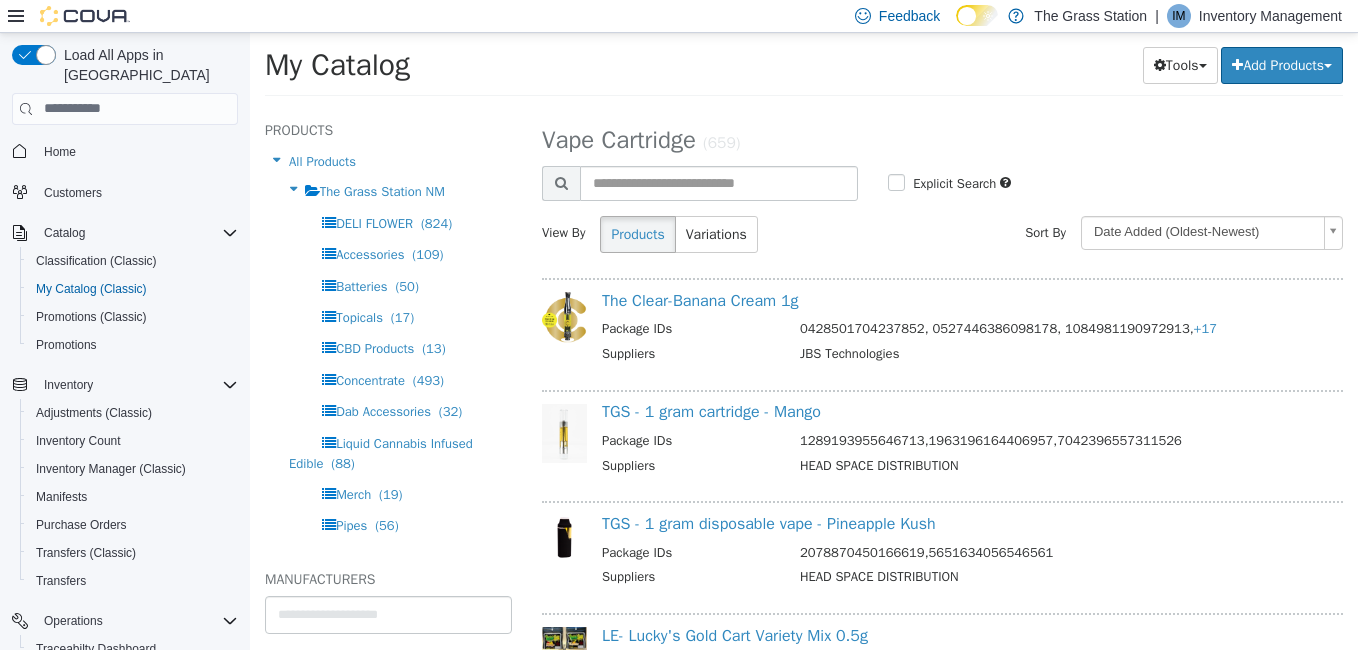 scroll, scrollTop: 15807, scrollLeft: 0, axis: vertical 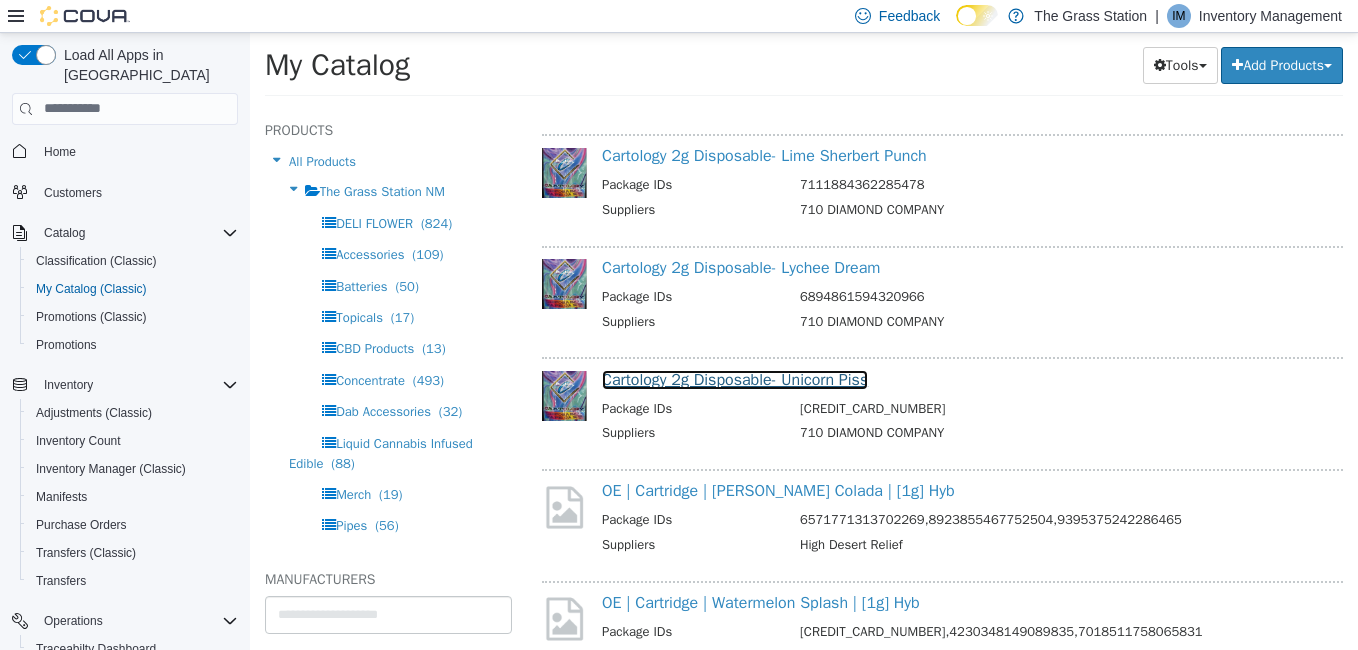 click on "Cartology 2g Disposable- Unicorn Piss" at bounding box center [735, 379] 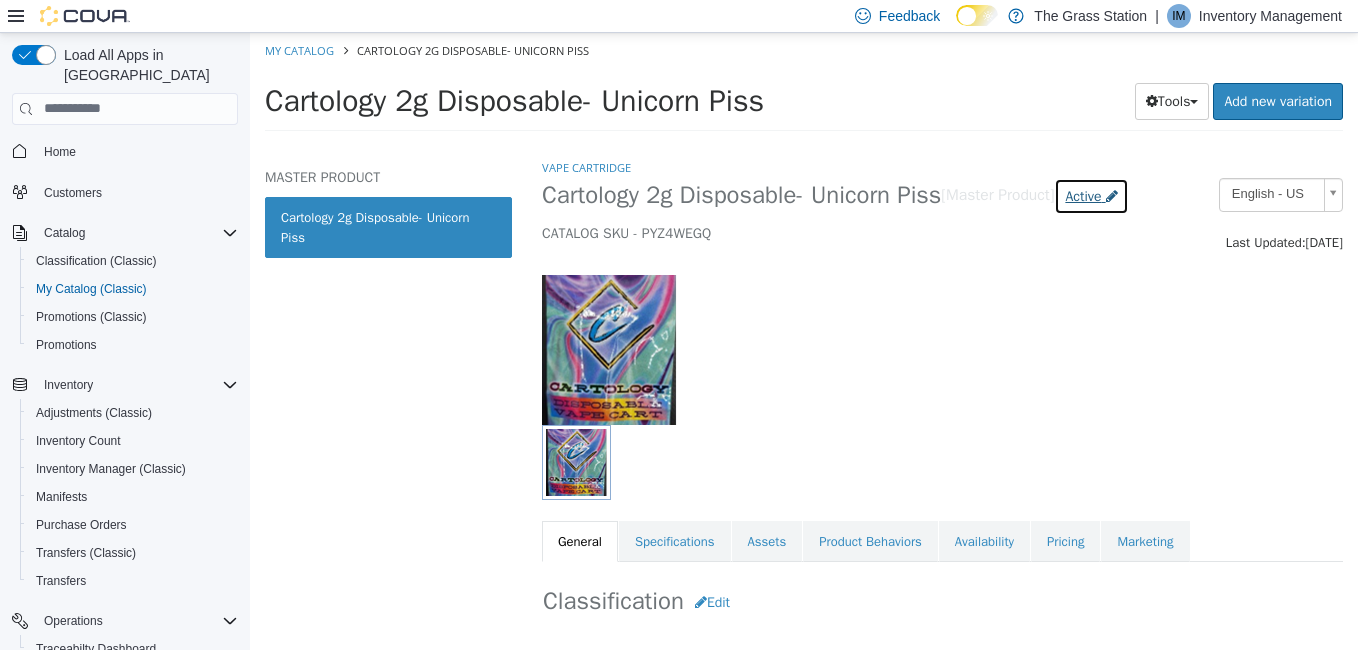click on "Active" at bounding box center (1083, 195) 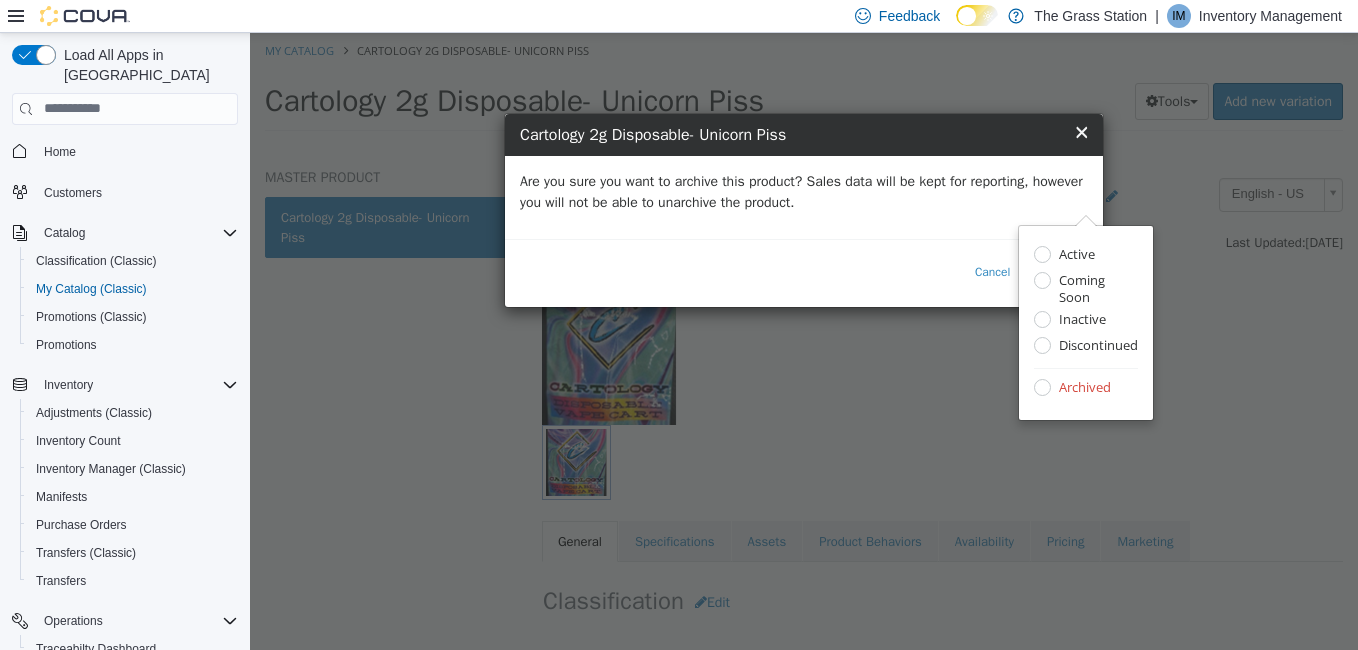 click on "Are you sure you want to archive this product? Sales data will be kept for reporting, however you will not be able to unarchive the product." at bounding box center (804, 191) 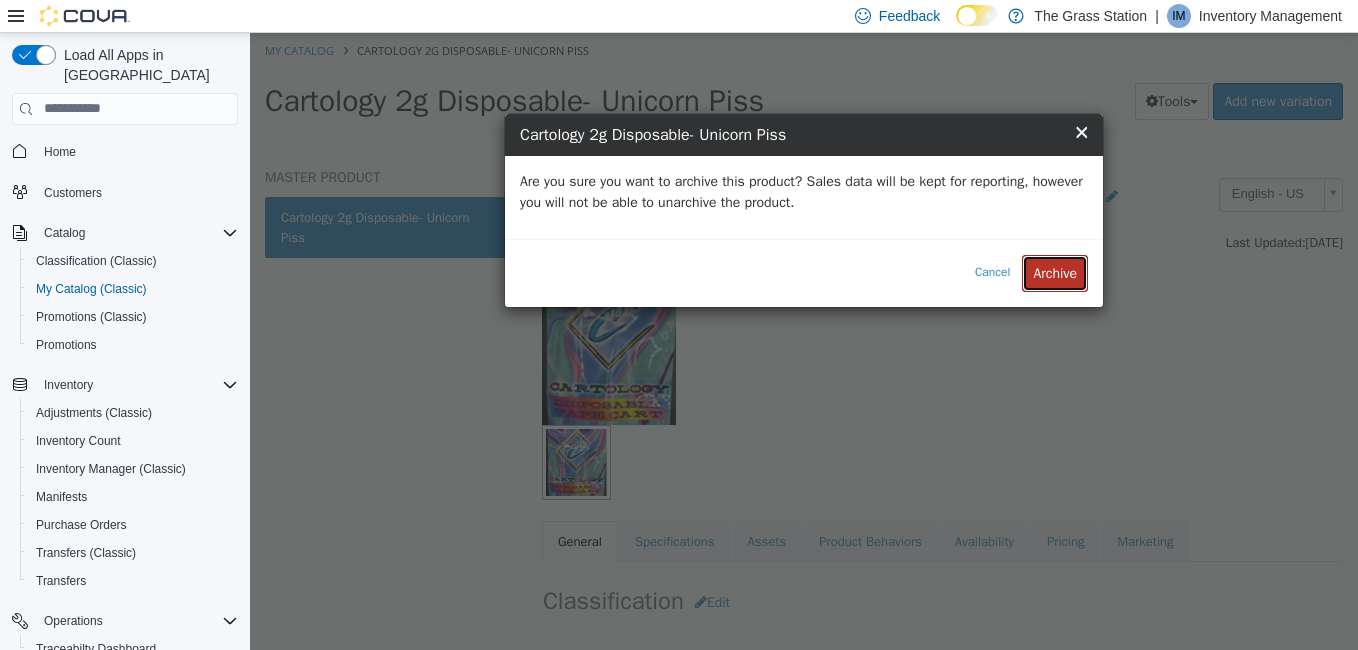 click on "Archive" at bounding box center (1055, 272) 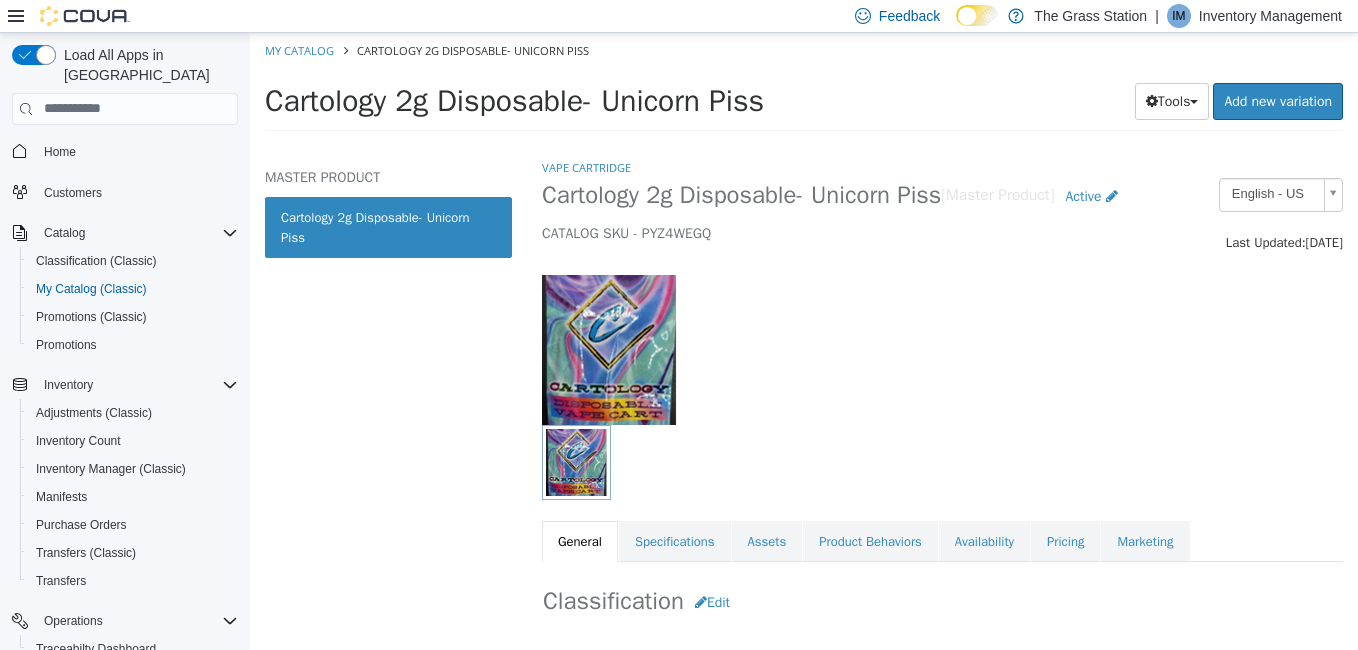 select on "**********" 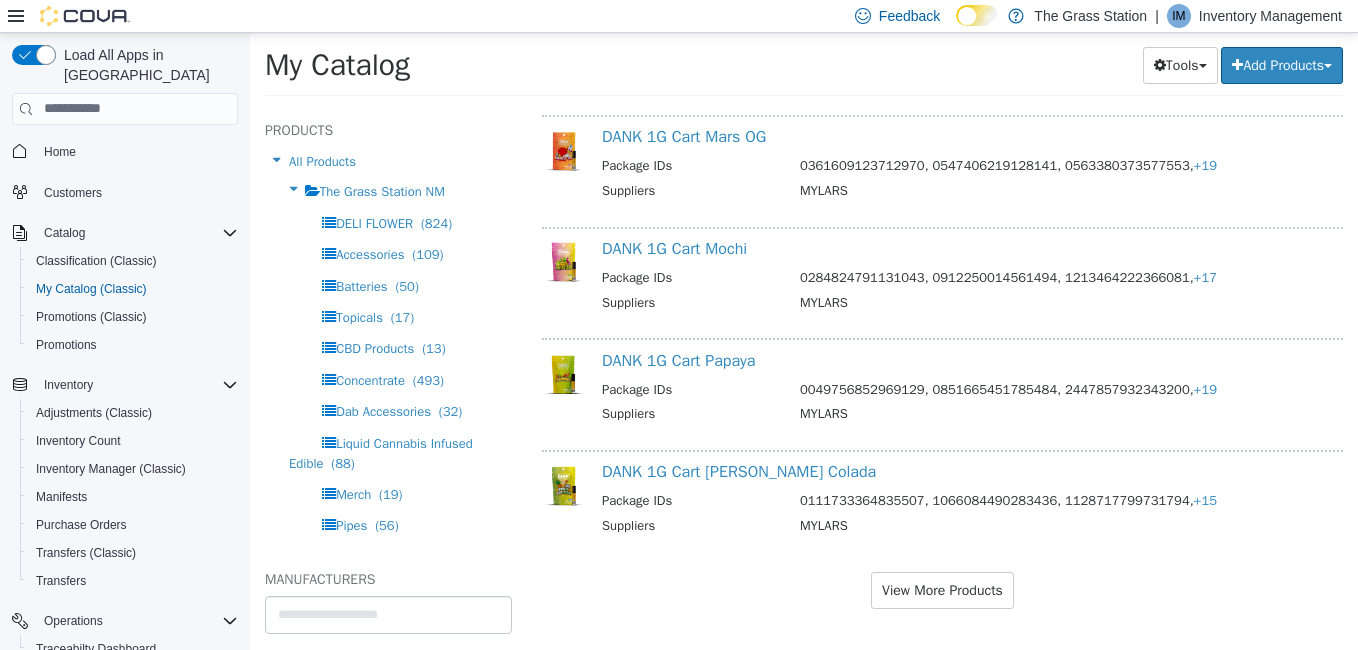 scroll, scrollTop: 17955, scrollLeft: 0, axis: vertical 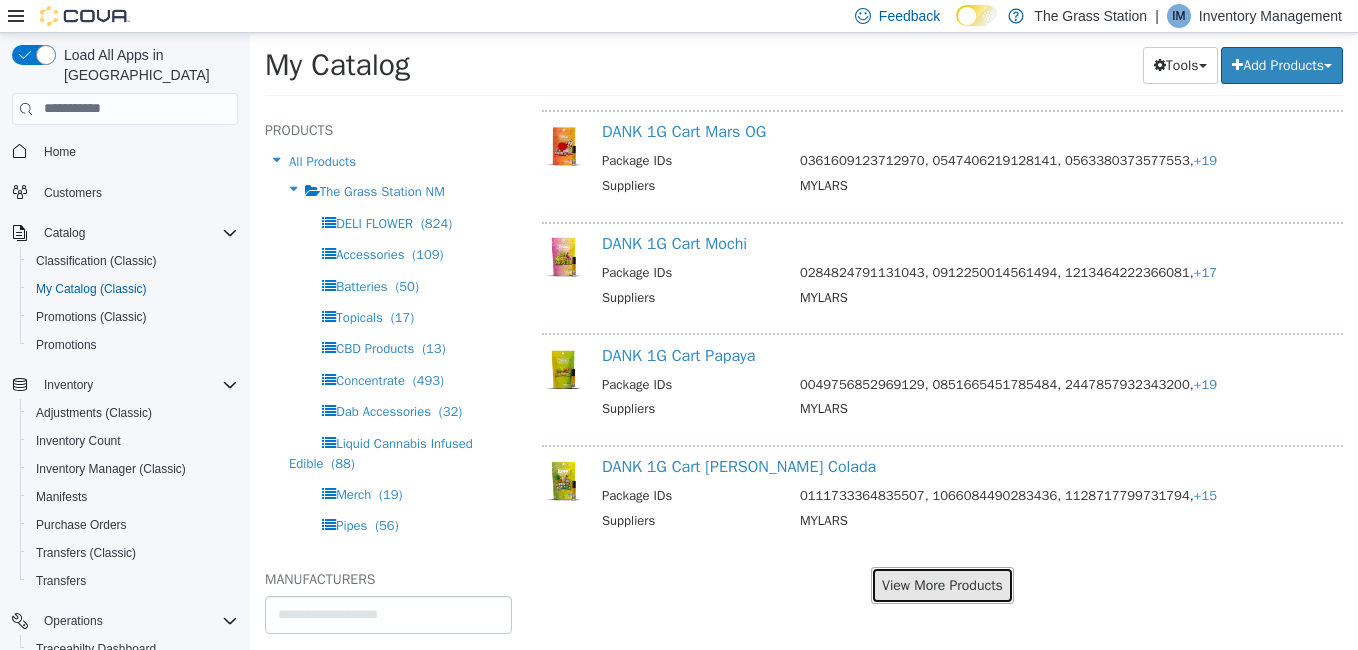 click on "View More Products" at bounding box center [942, 584] 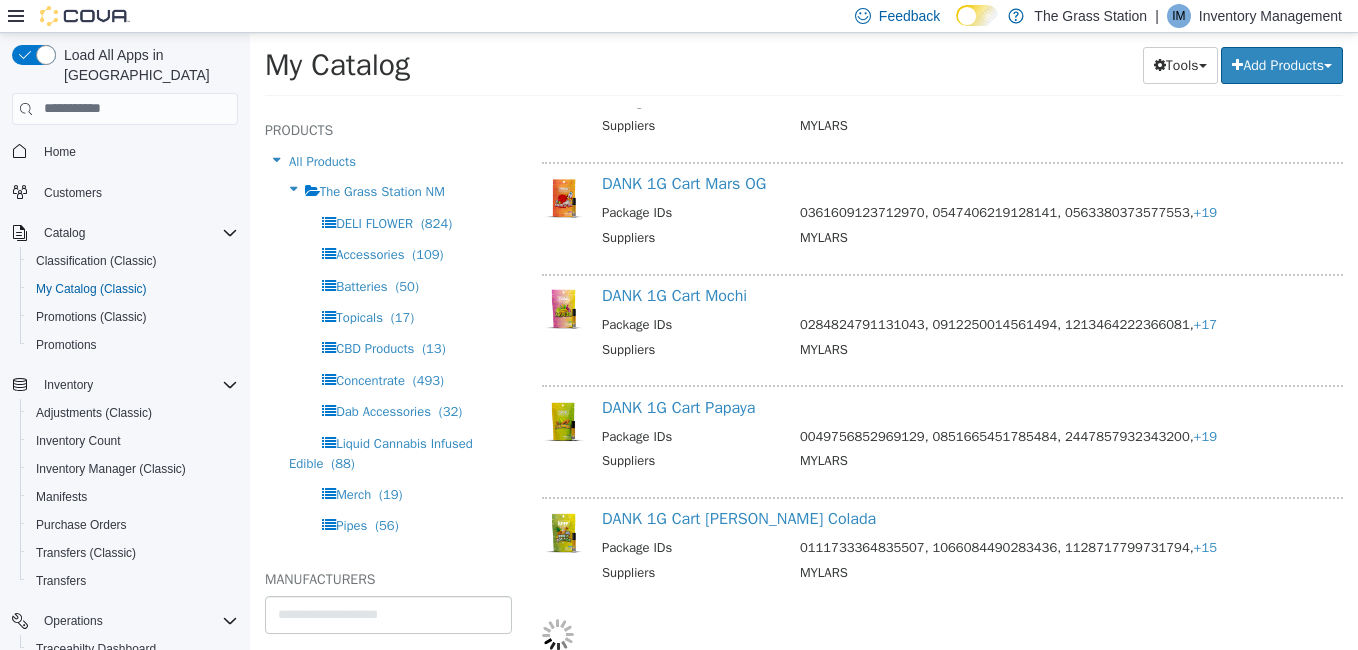 scroll, scrollTop: 17903, scrollLeft: 0, axis: vertical 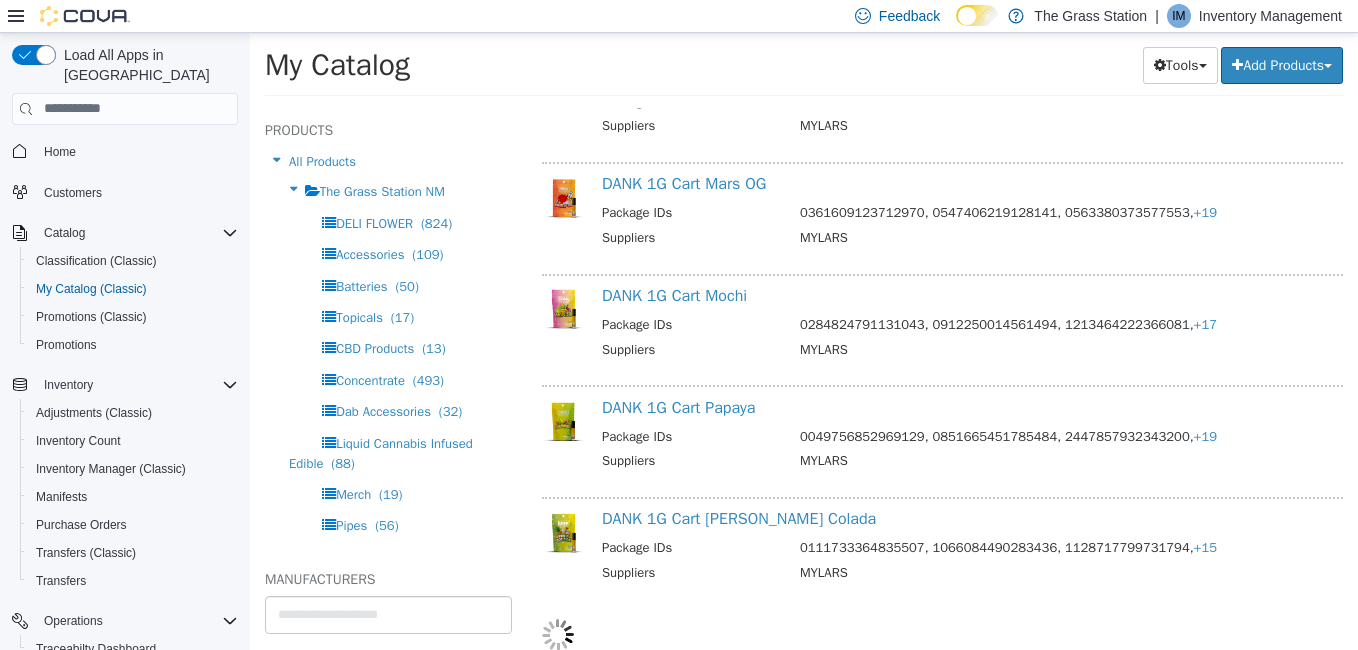 select on "**********" 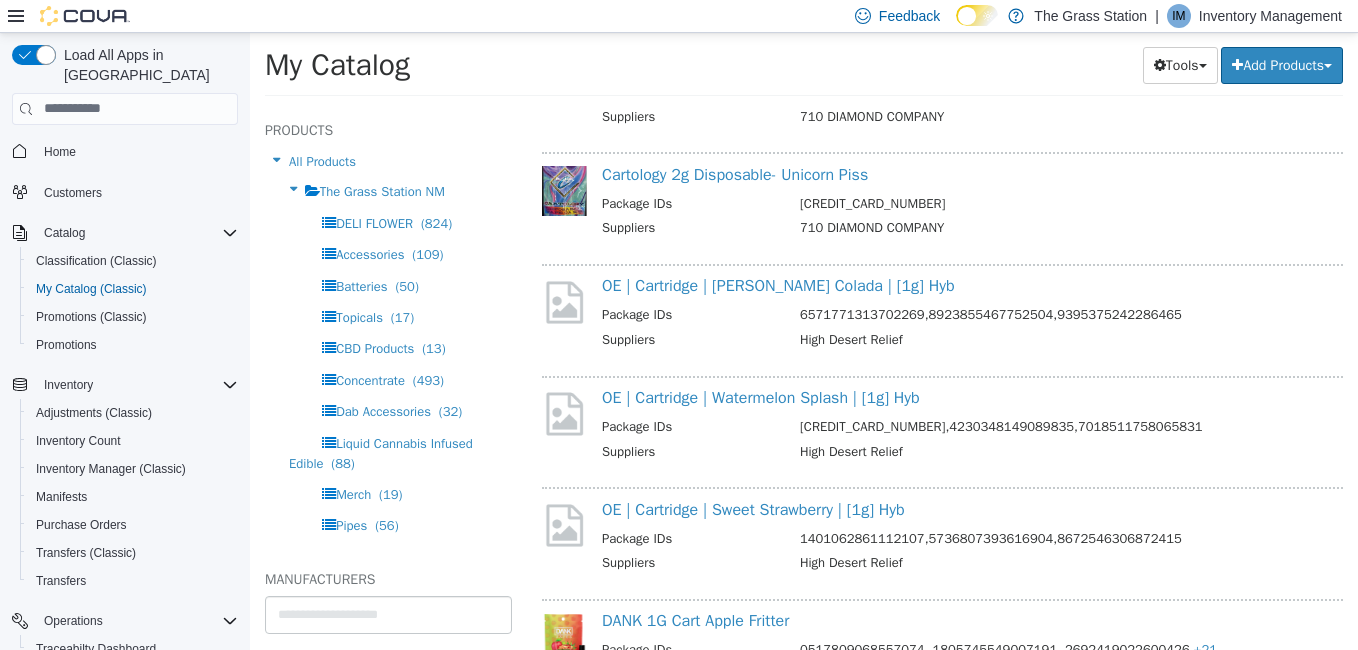 scroll, scrollTop: 16024, scrollLeft: 0, axis: vertical 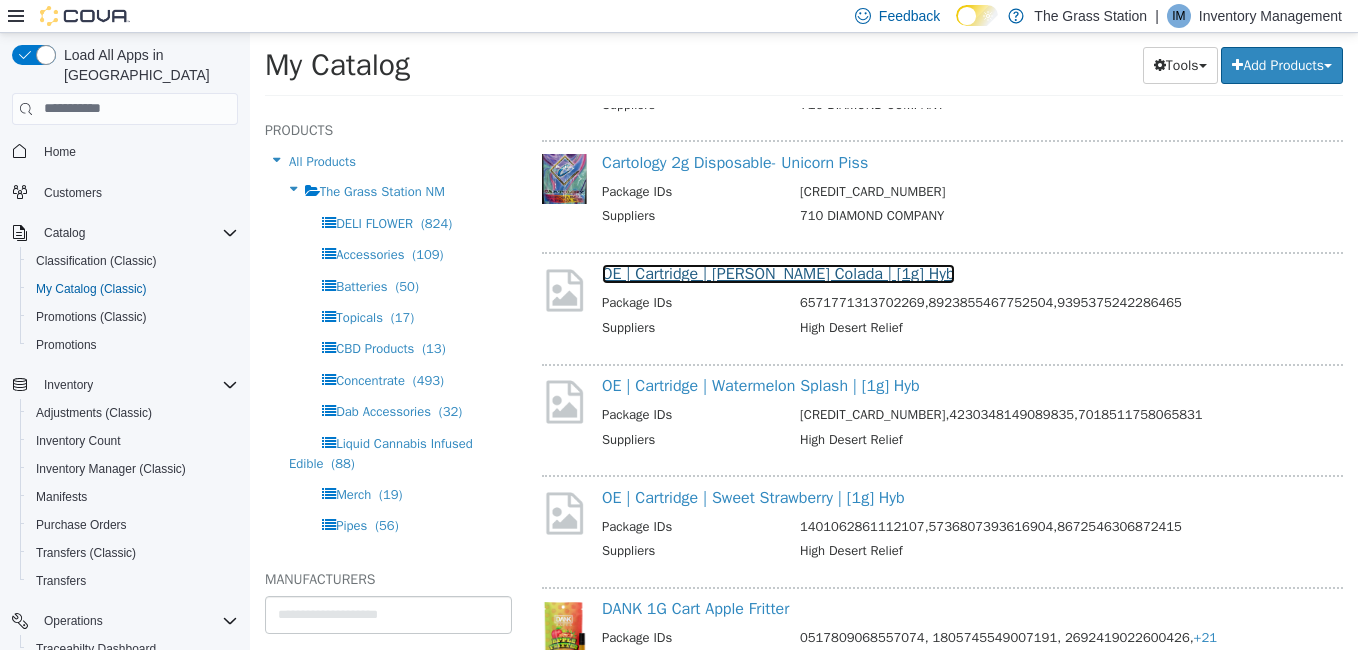 click on "OE | Cartridge |  [PERSON_NAME] Colada   | [1g] Hyb" at bounding box center (778, 273) 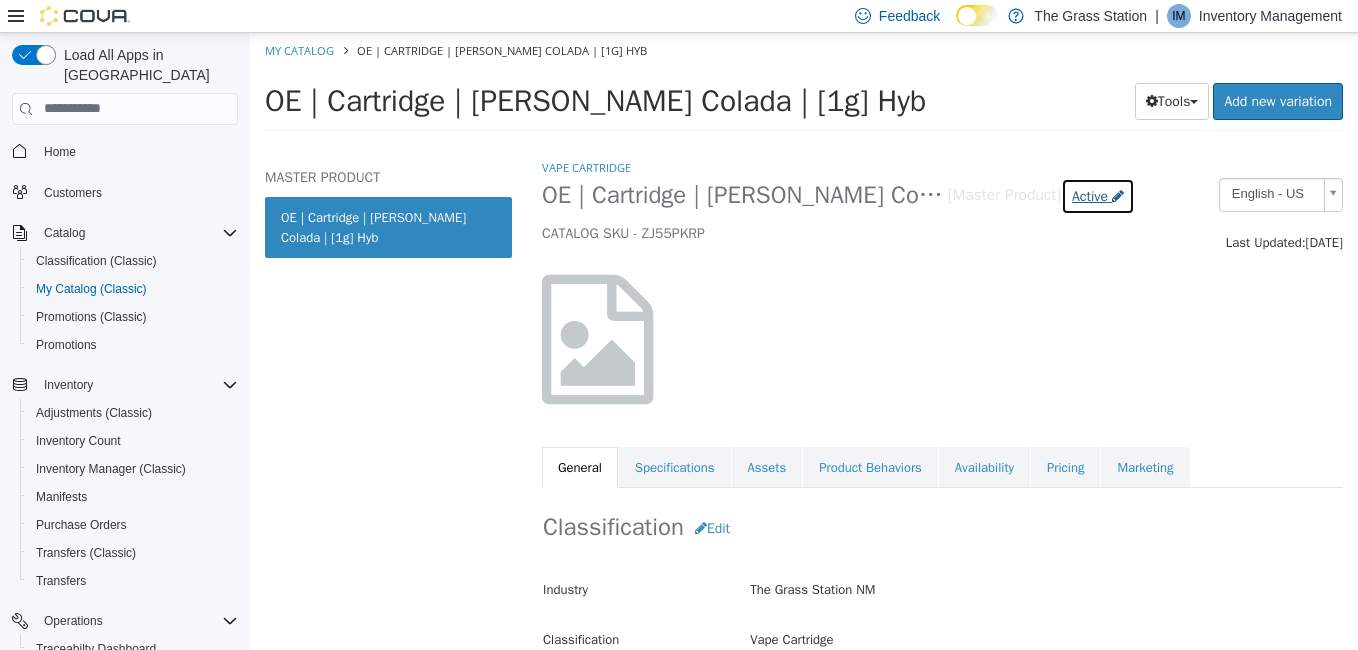 click on "Active" at bounding box center [1090, 195] 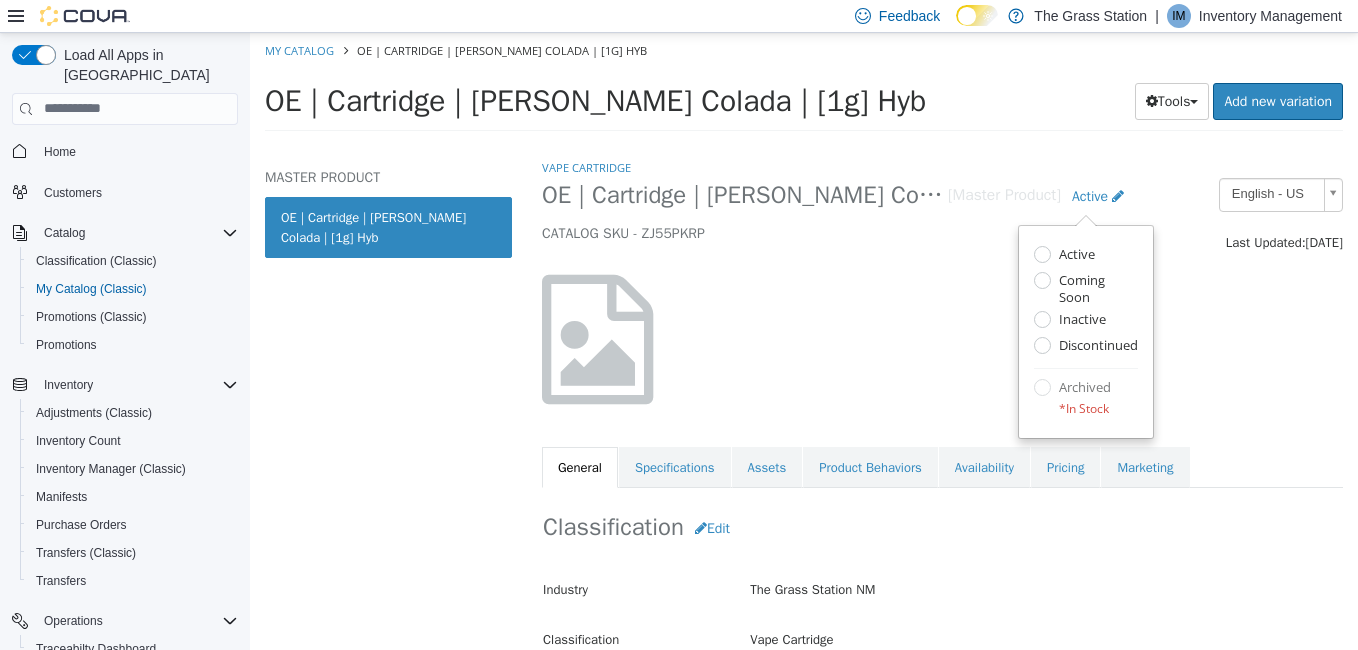 click at bounding box center [942, 338] 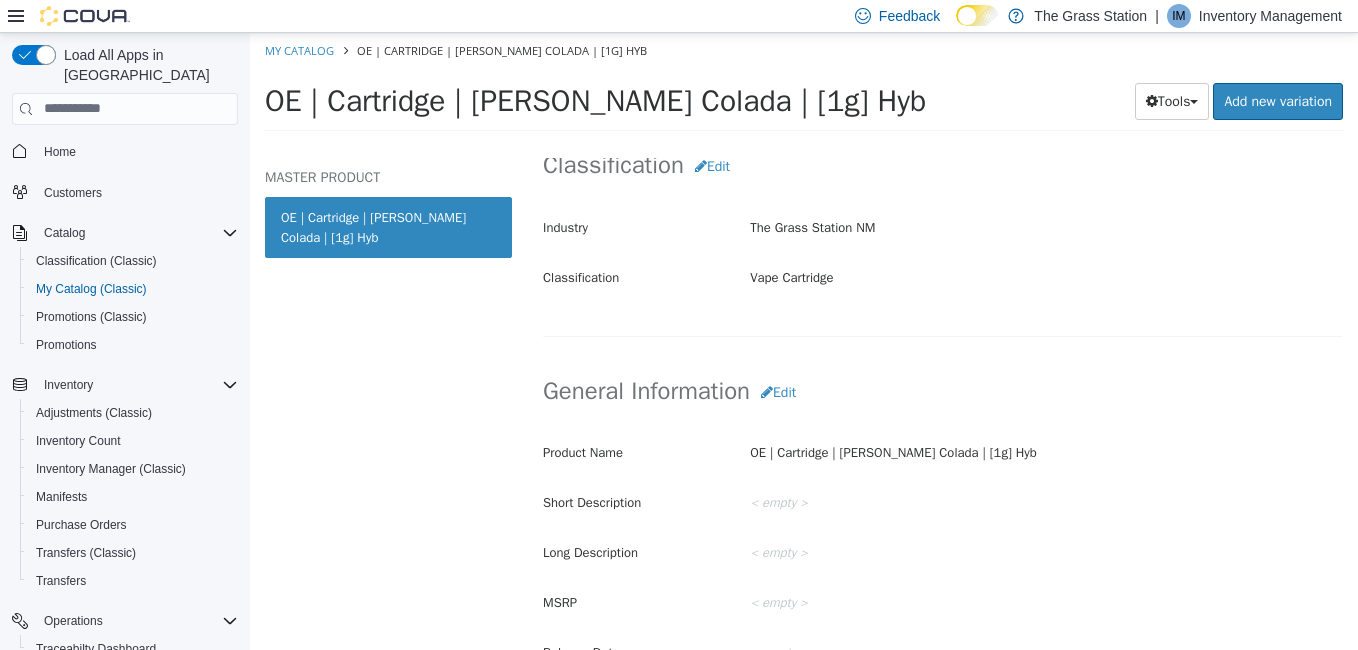 scroll, scrollTop: 363, scrollLeft: 0, axis: vertical 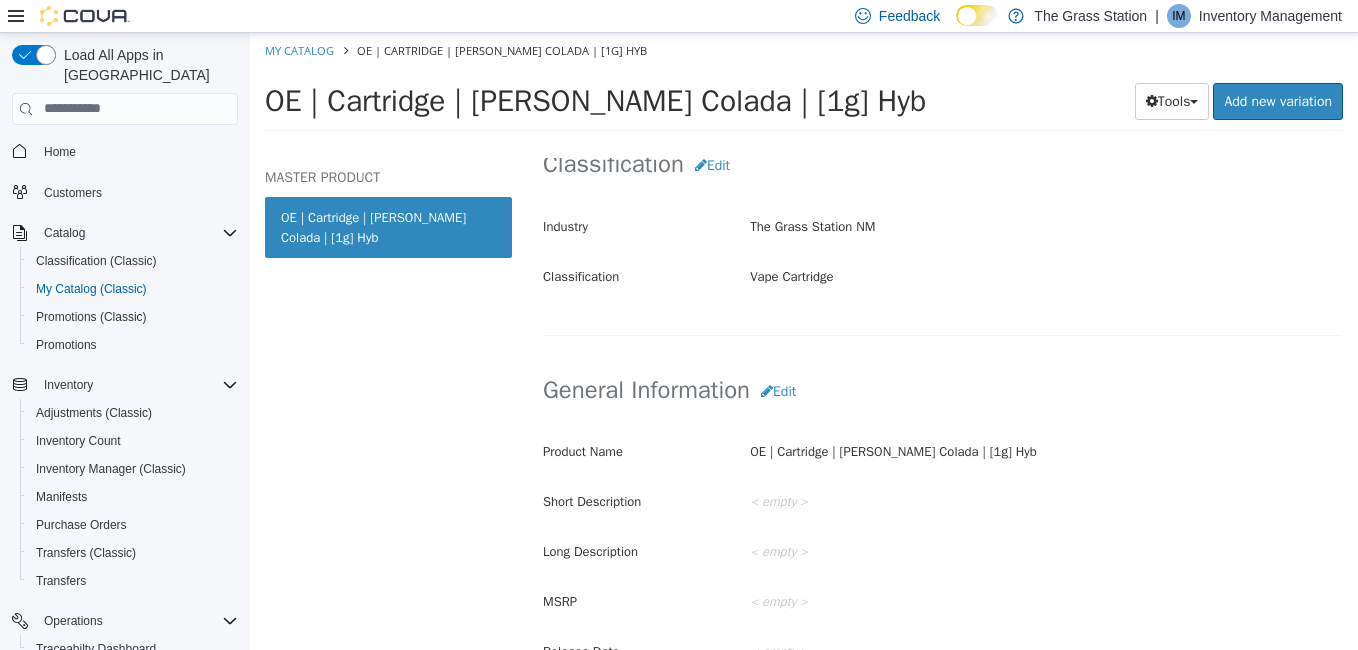 select on "**********" 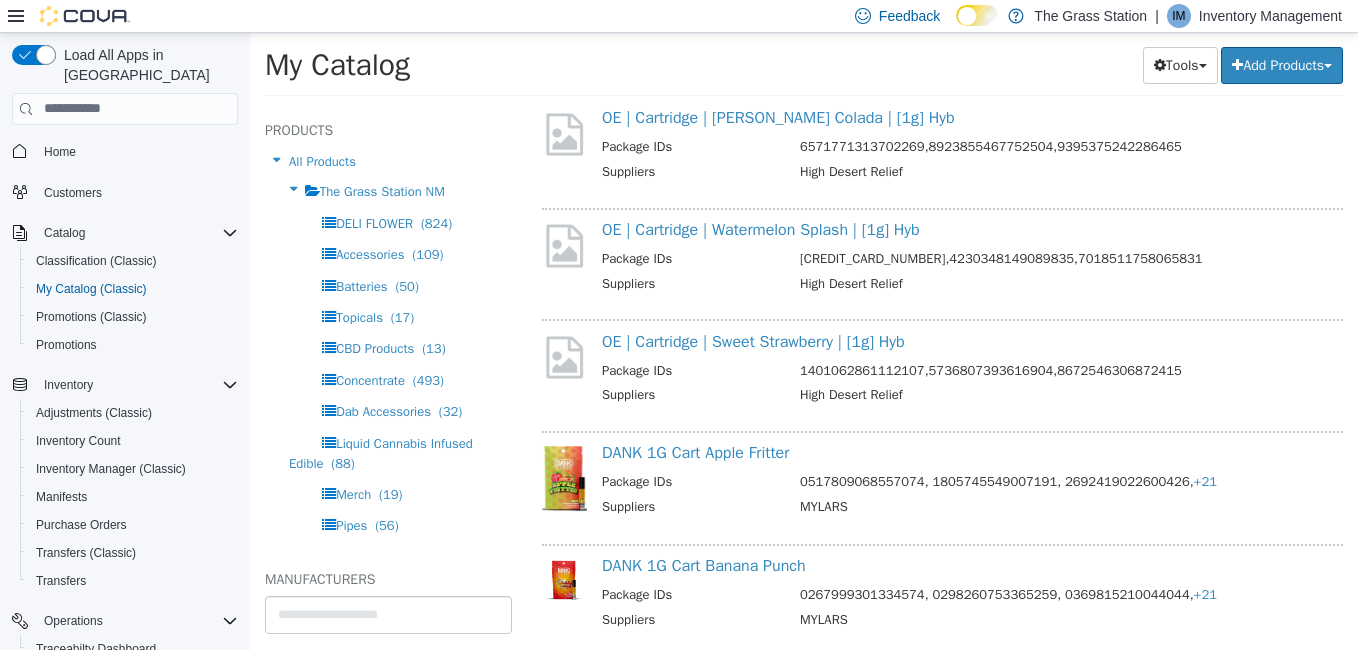 scroll, scrollTop: 16187, scrollLeft: 0, axis: vertical 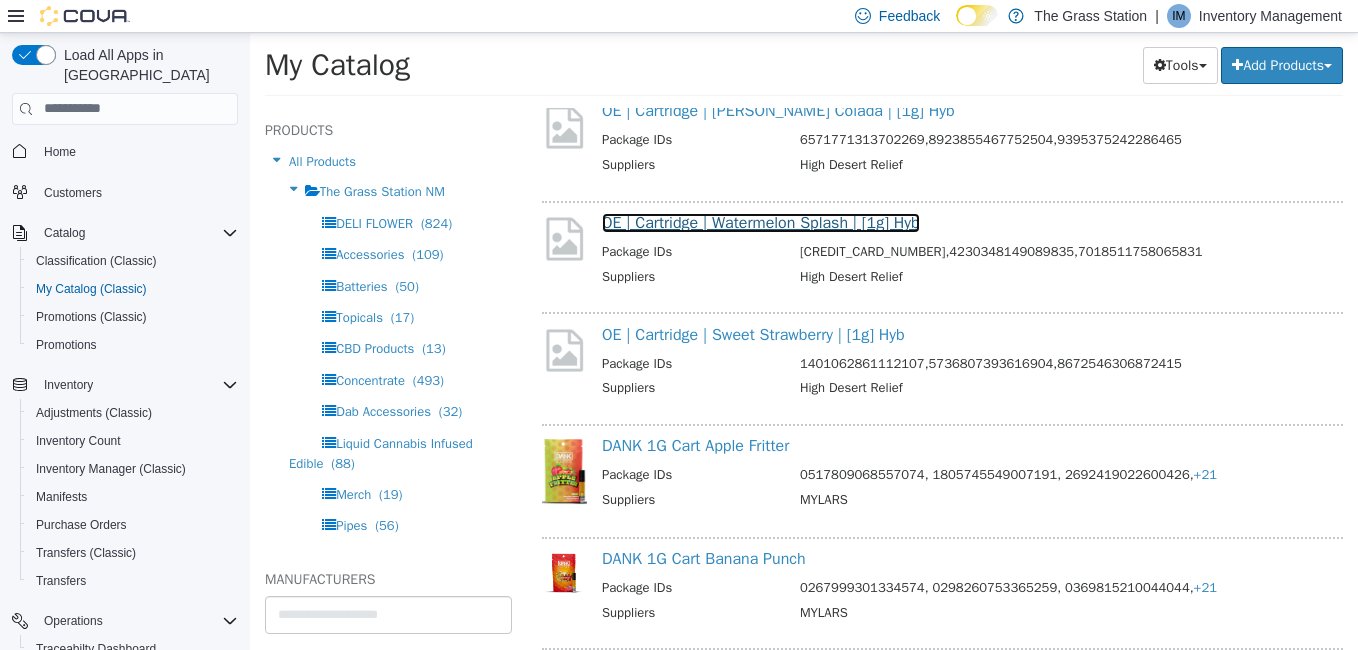 click on "OE | Cartridge |  Watermelon Splash   | [1g] Hyb" at bounding box center [761, 222] 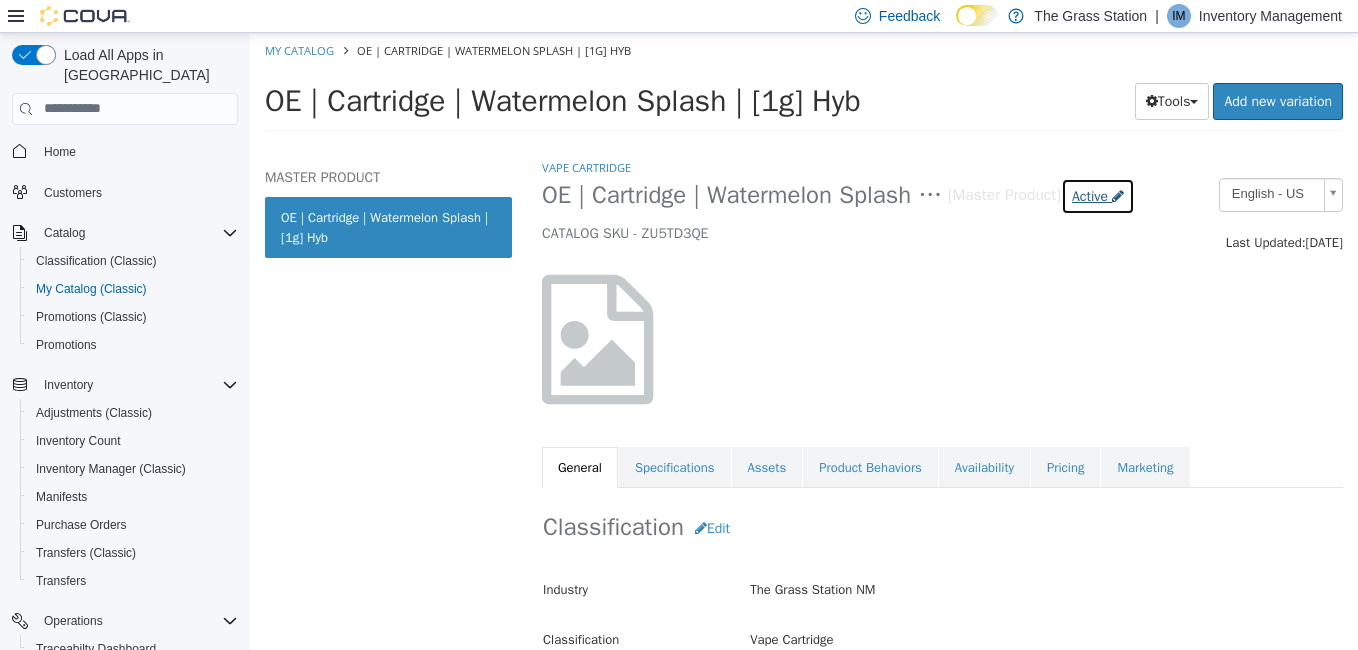 click on "Active" at bounding box center [1090, 195] 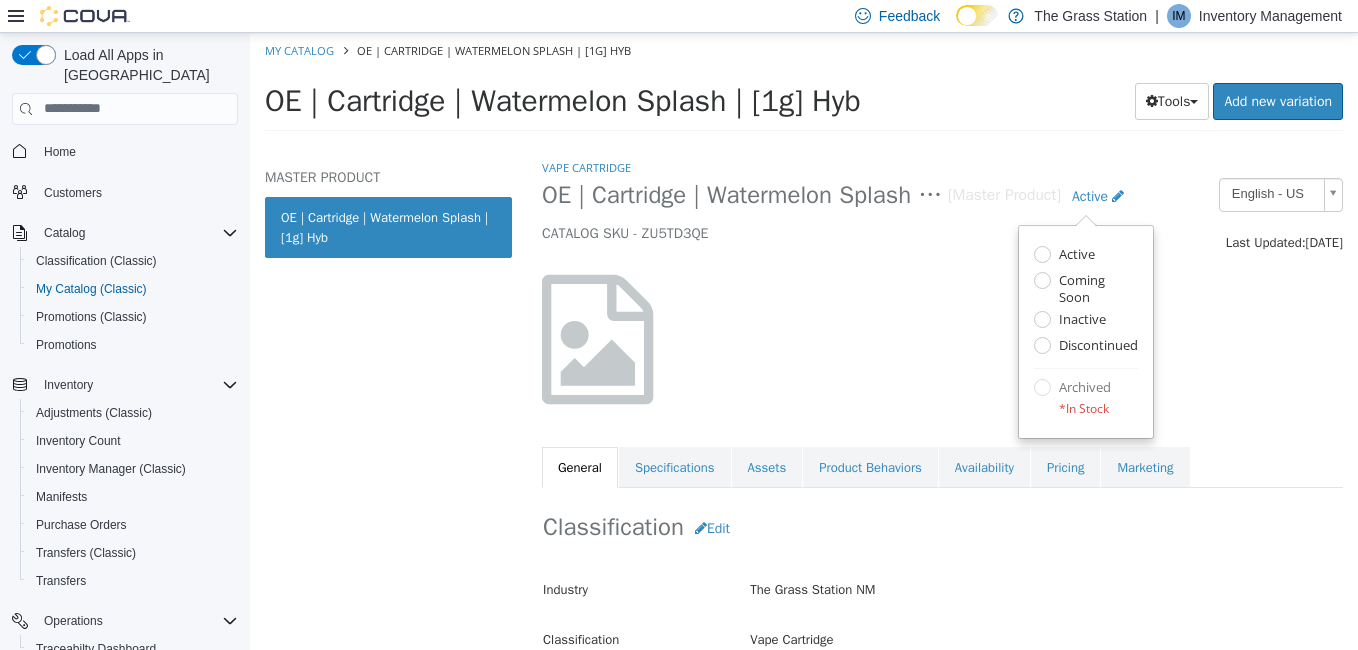 click at bounding box center (942, 338) 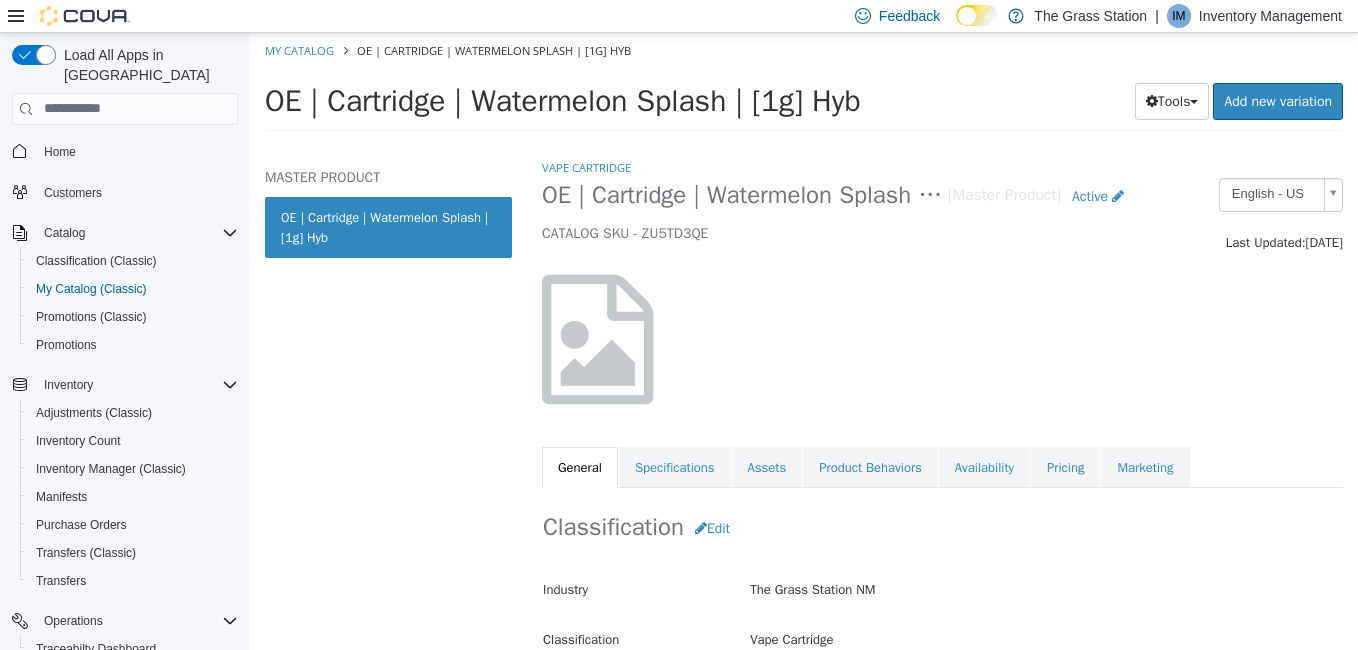 select on "**********" 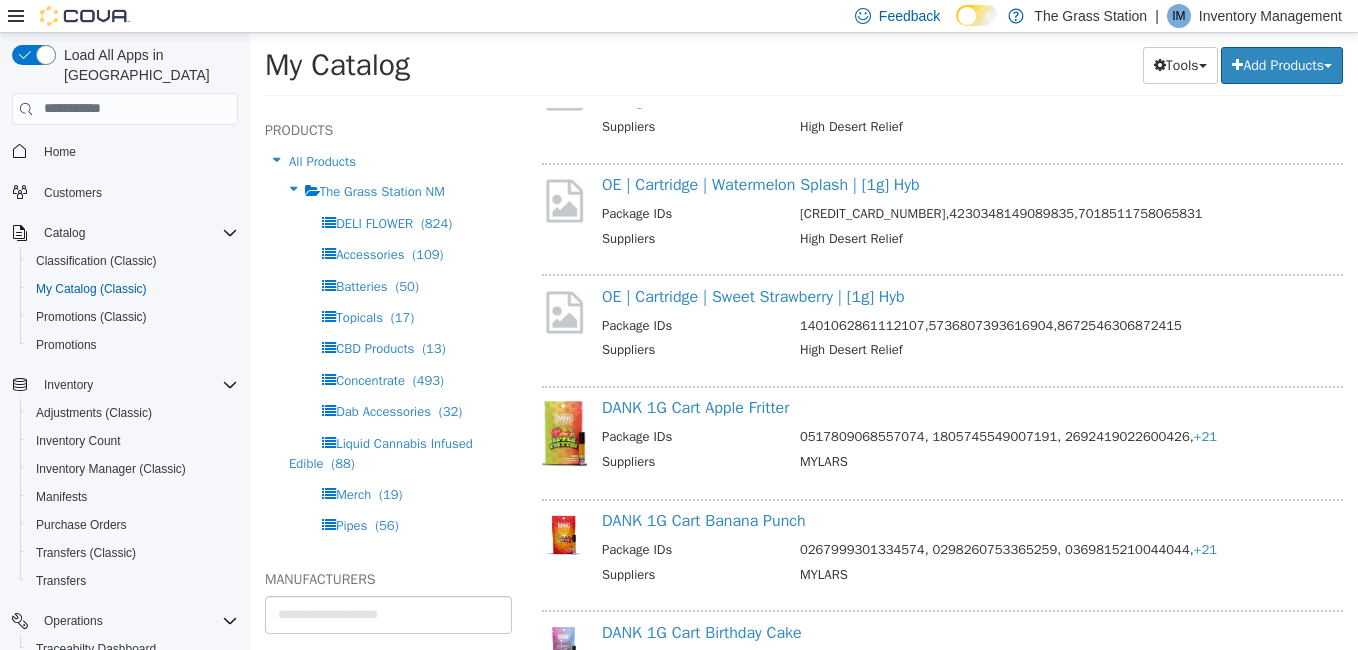 scroll, scrollTop: 16226, scrollLeft: 0, axis: vertical 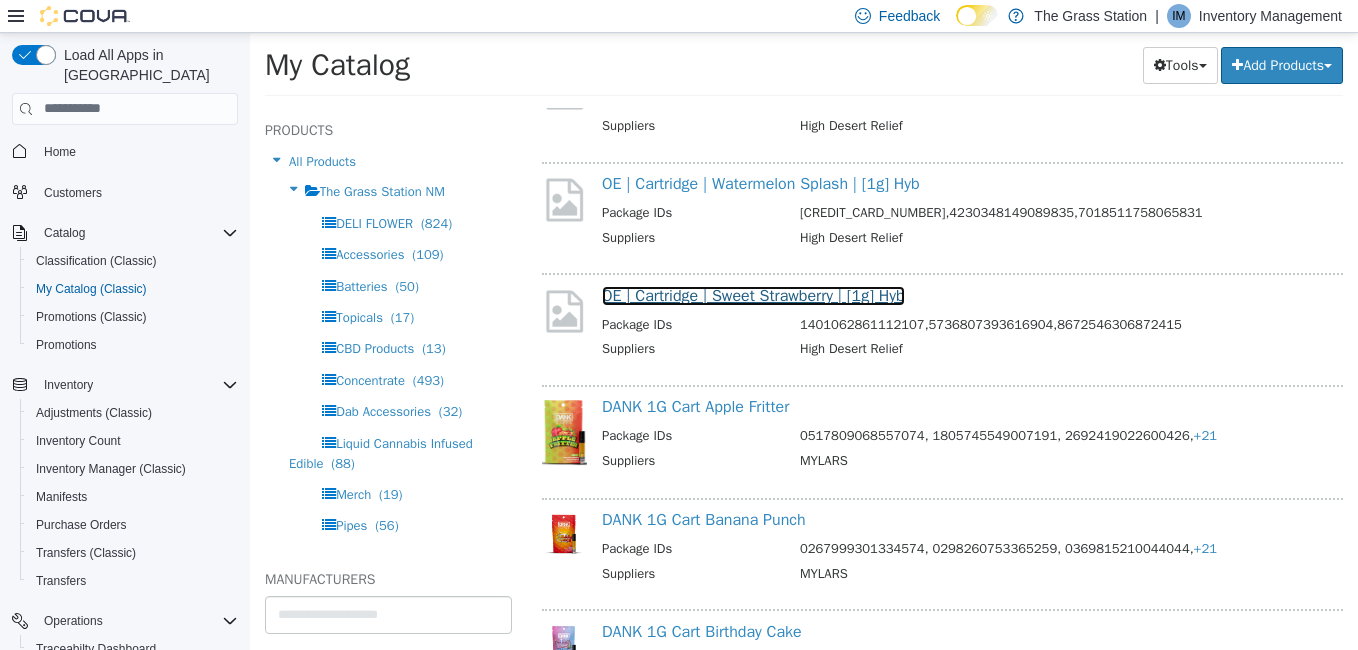 click on "OE | Cartridge | Sweet Strawberry | [1g] Hyb" at bounding box center (753, 295) 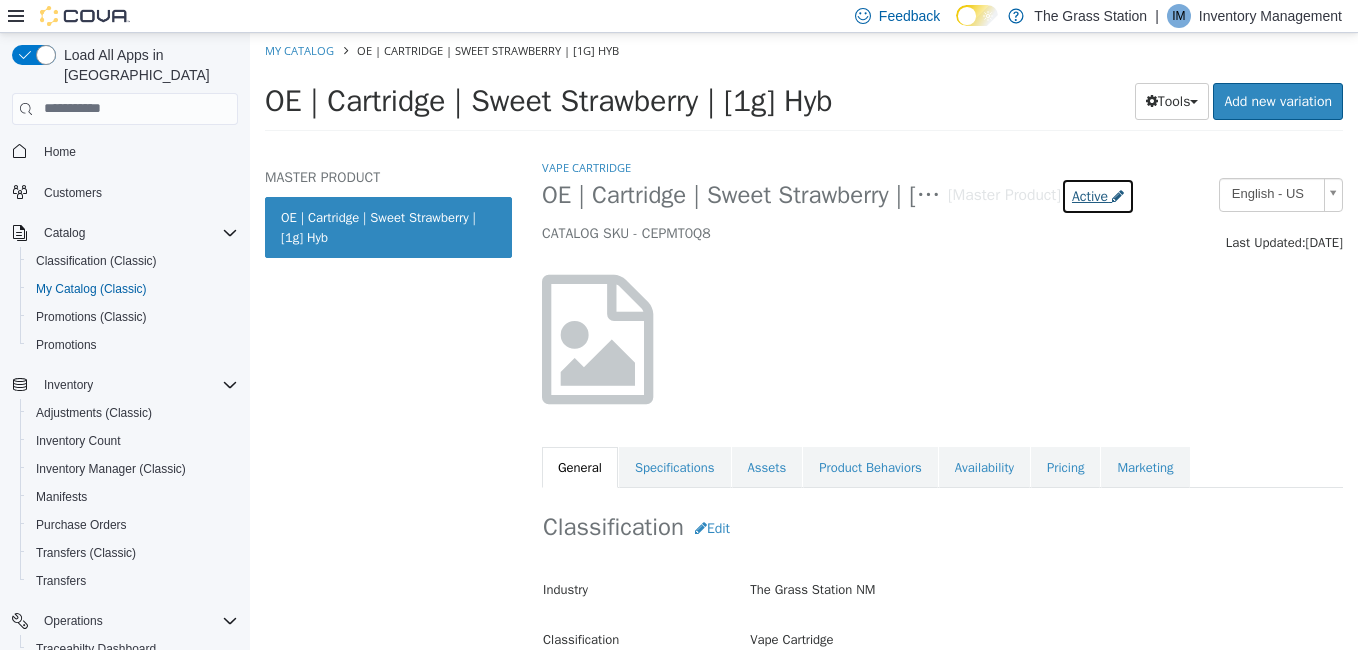 click on "Active" at bounding box center [1090, 195] 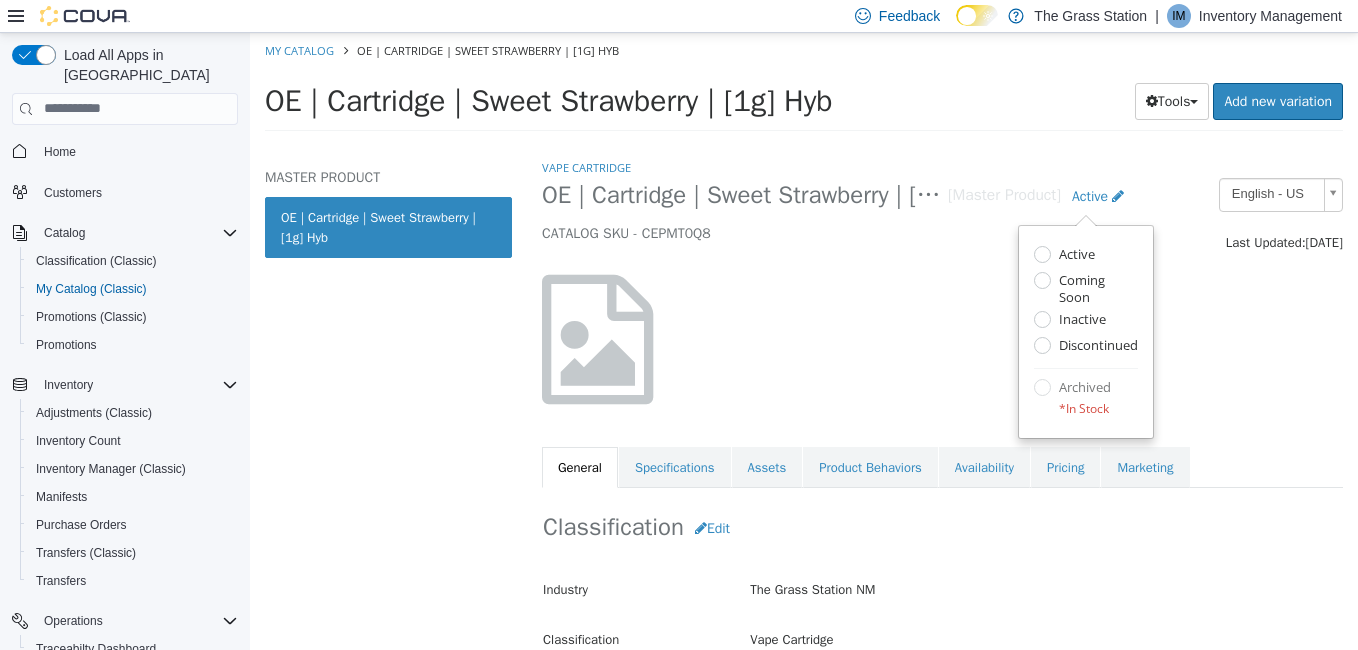 click at bounding box center [942, 338] 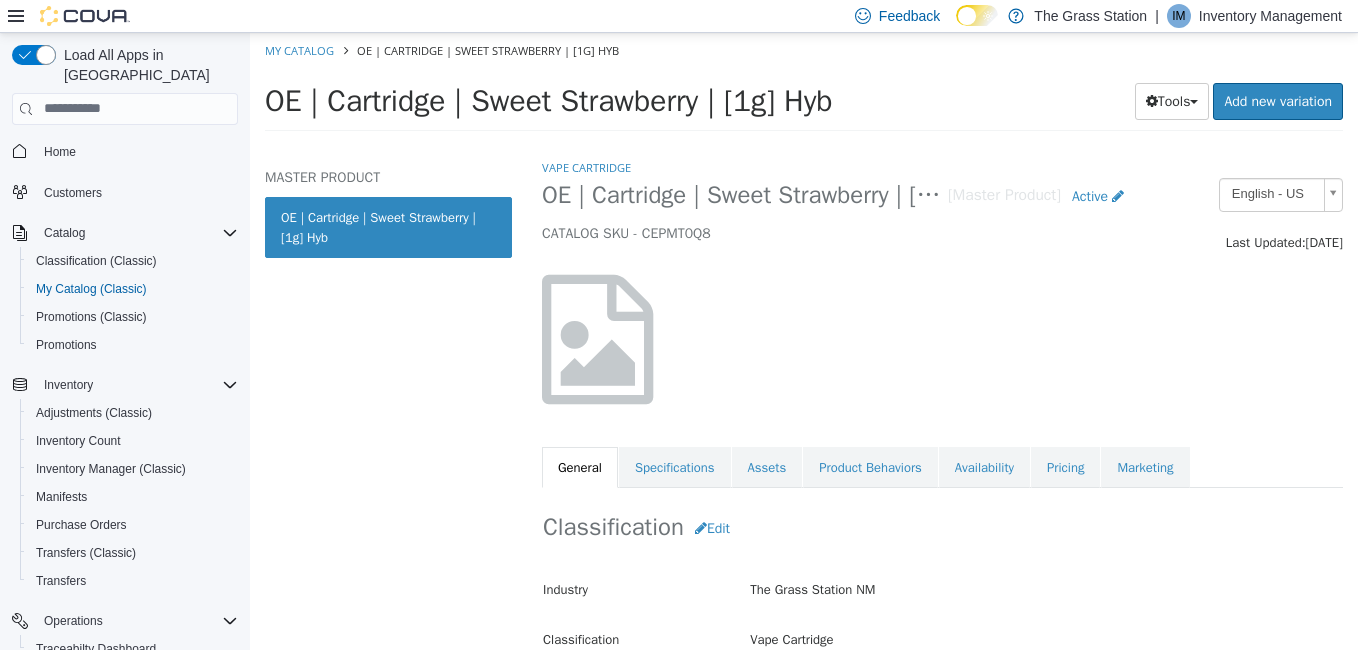 select on "**********" 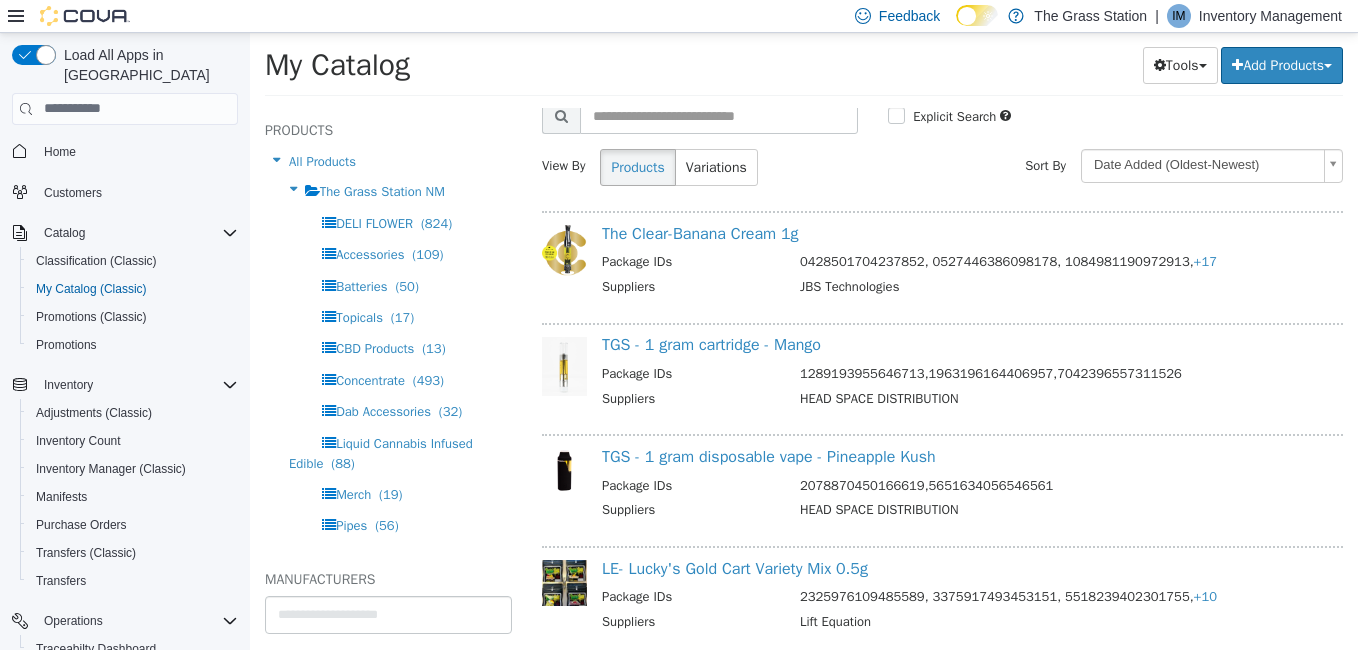 scroll, scrollTop: 0, scrollLeft: 0, axis: both 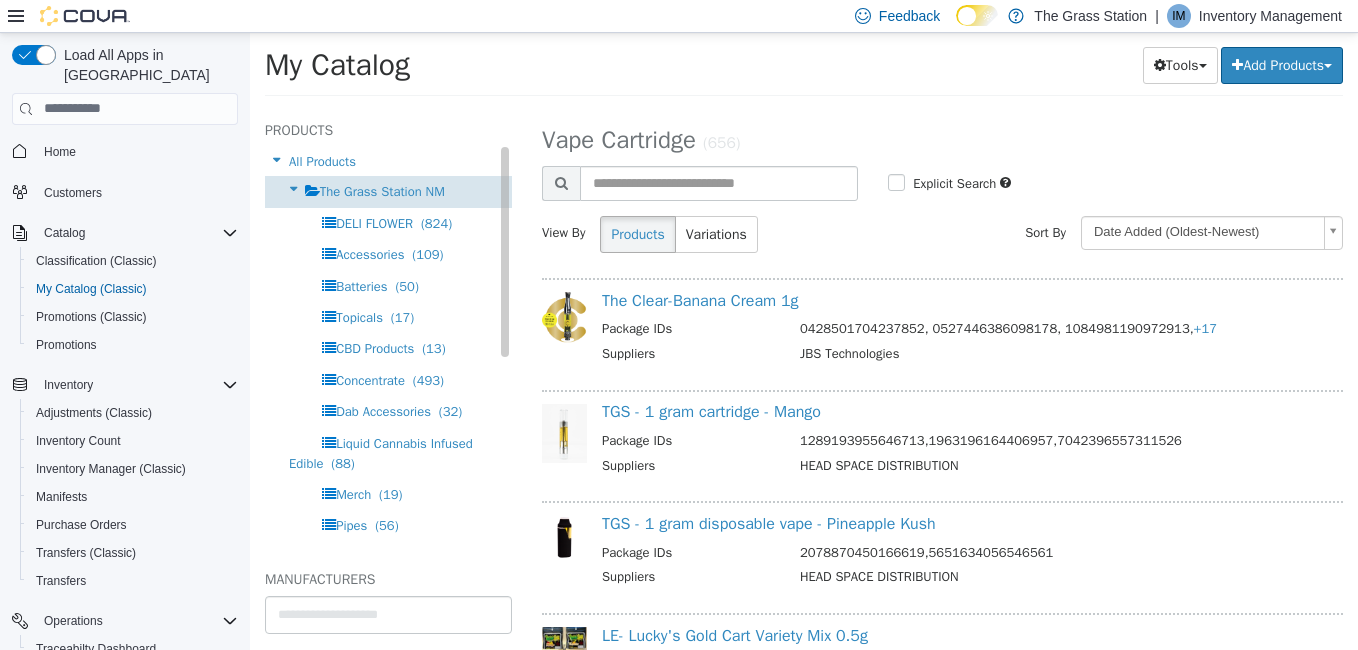 click on "The Grass Station NM" at bounding box center [382, 190] 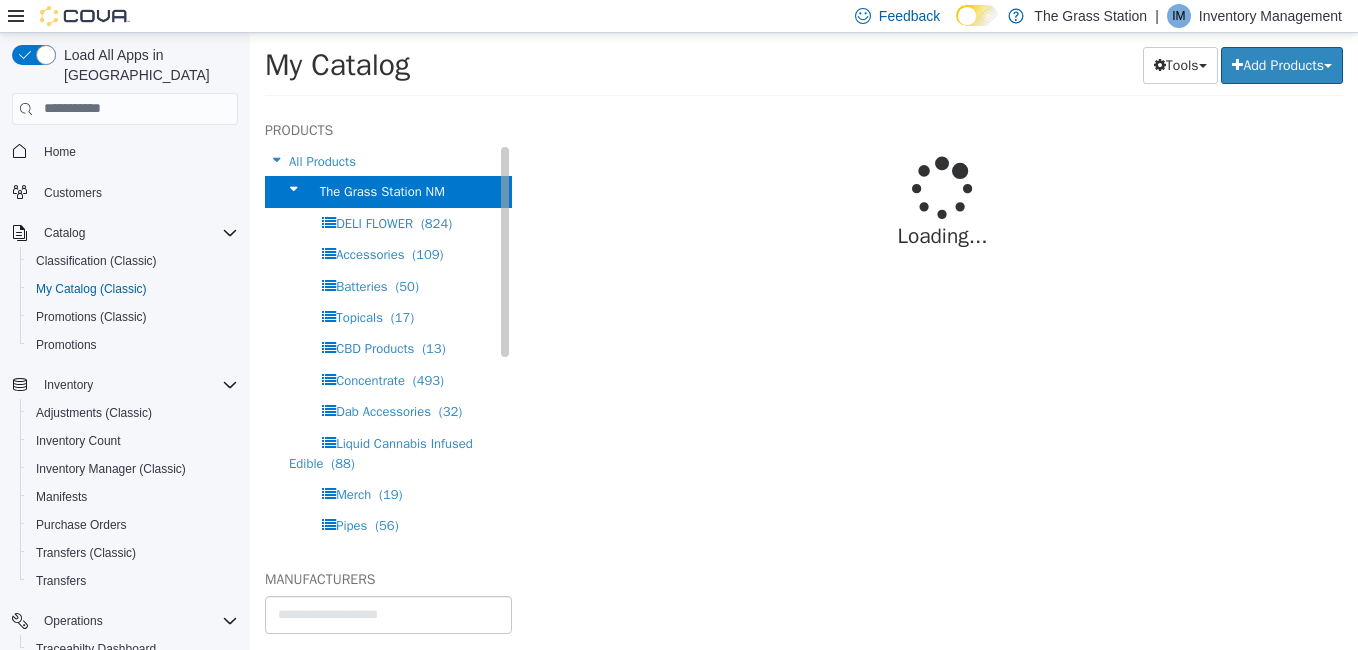 select on "**********" 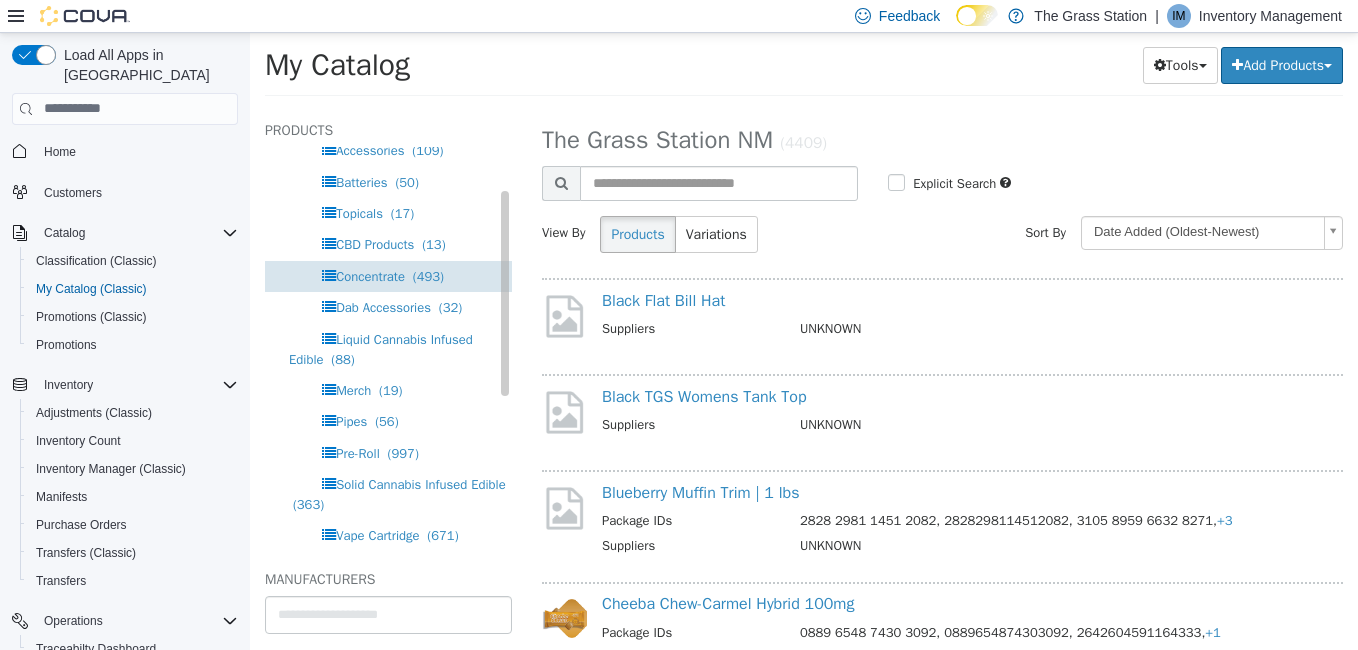scroll, scrollTop: 104, scrollLeft: 0, axis: vertical 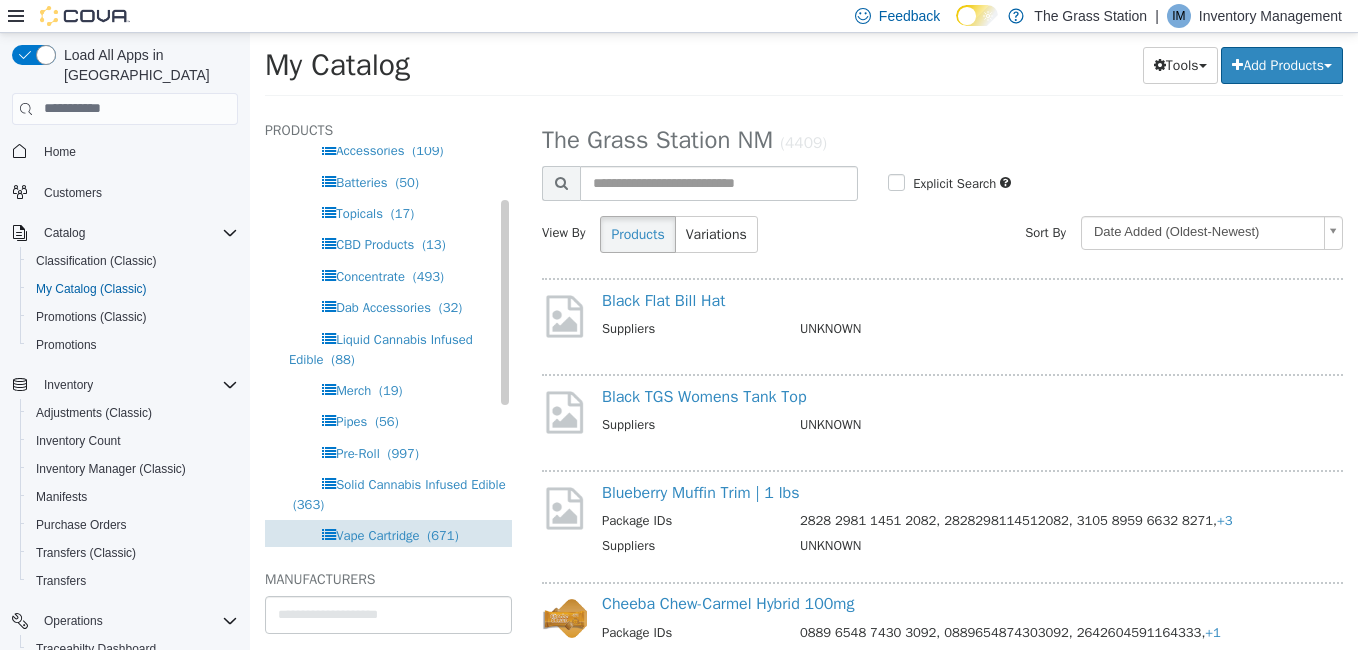 click on "Vape Cartridge
(671)" at bounding box center (388, 534) 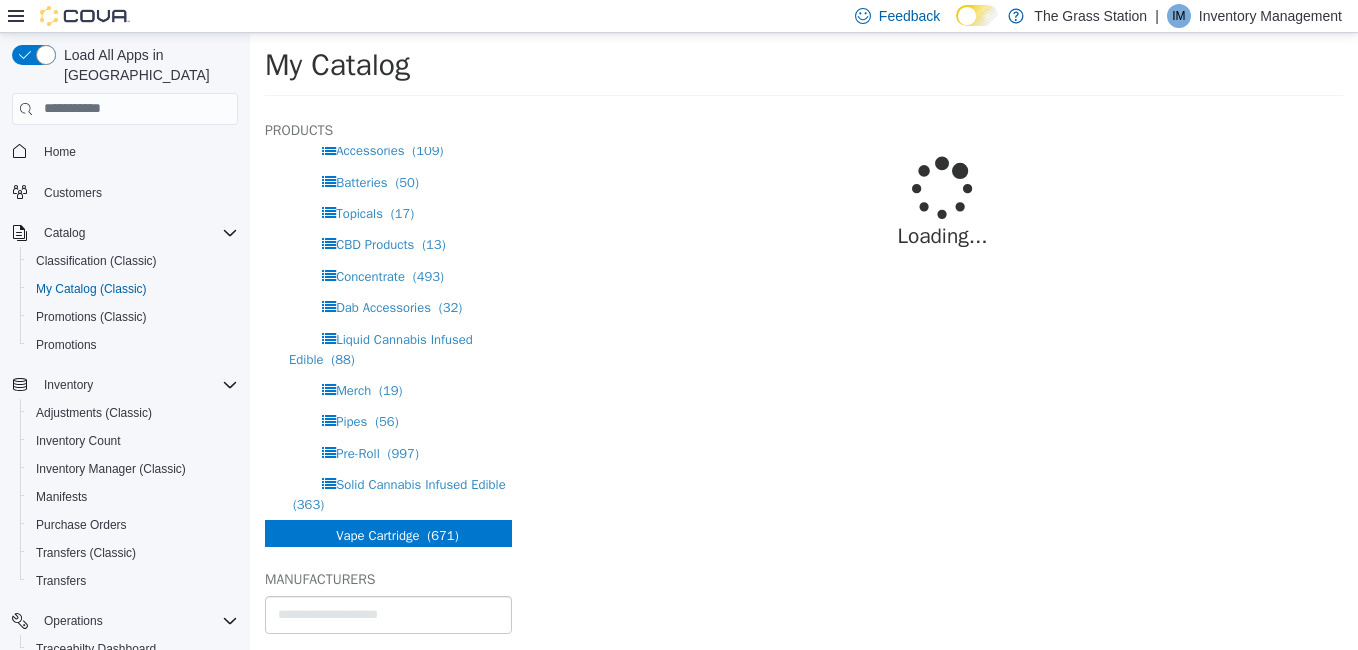 select on "**********" 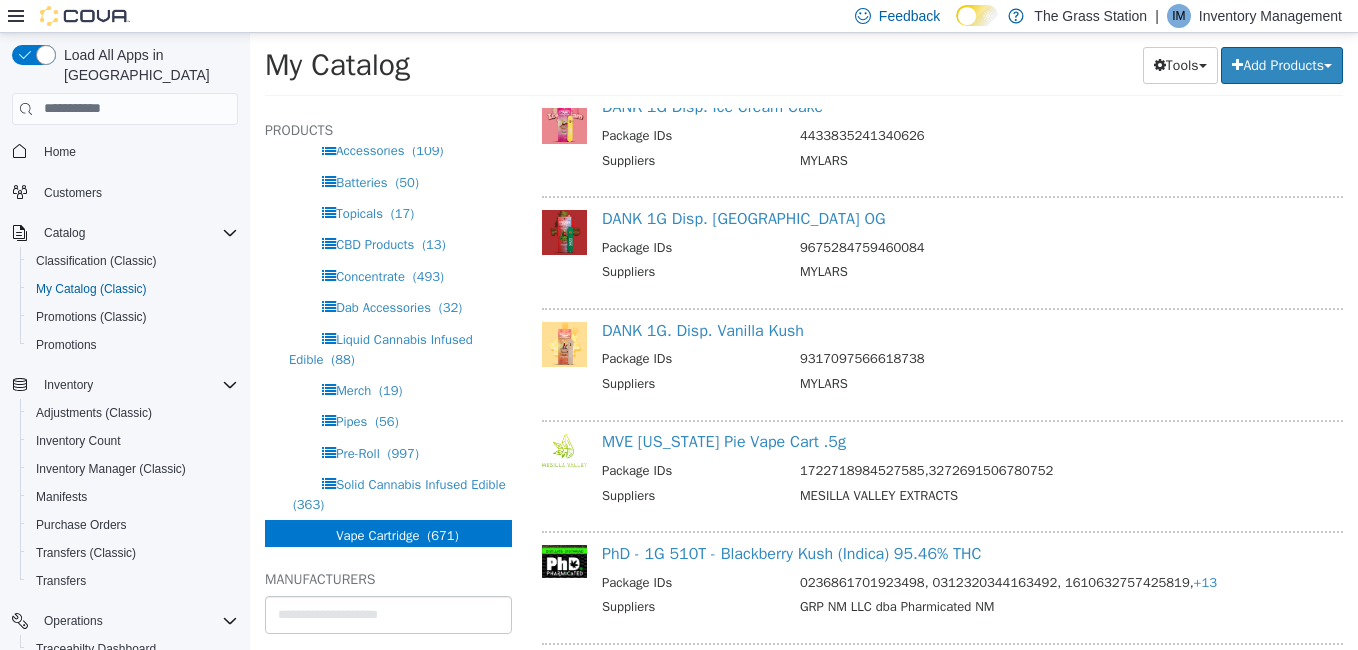 scroll, scrollTop: 0, scrollLeft: 0, axis: both 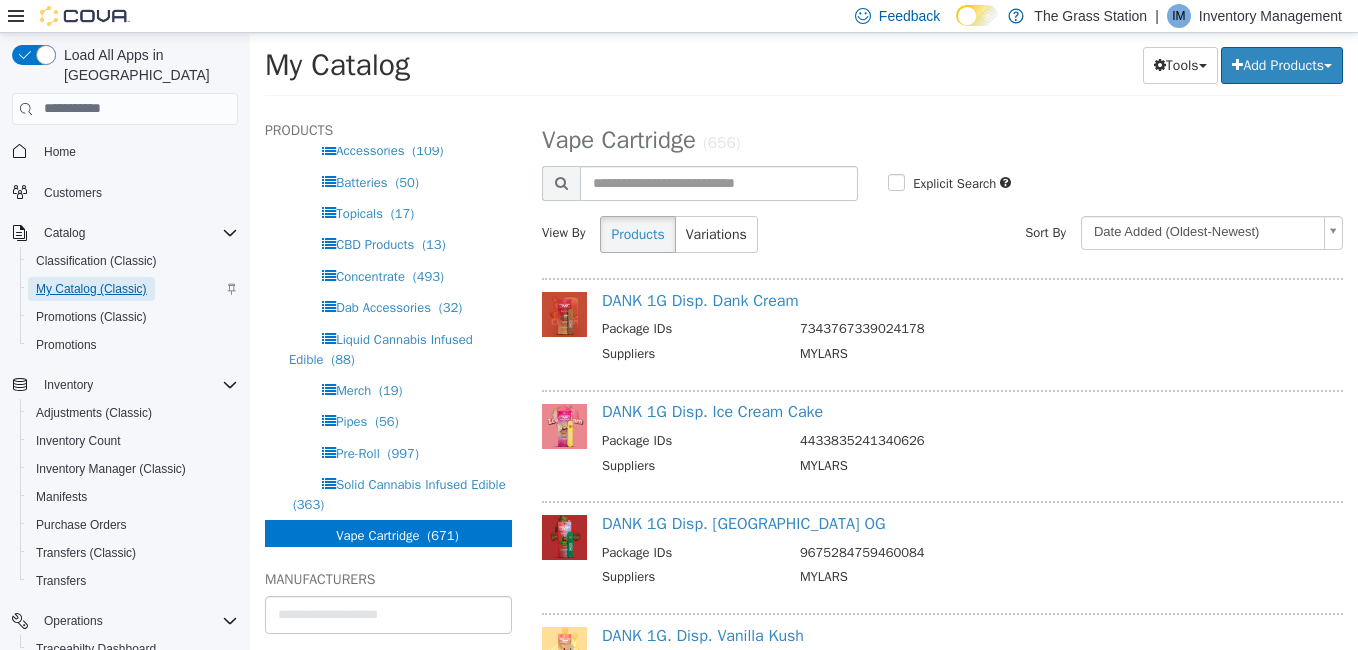 click on "My Catalog (Classic)" at bounding box center (91, 289) 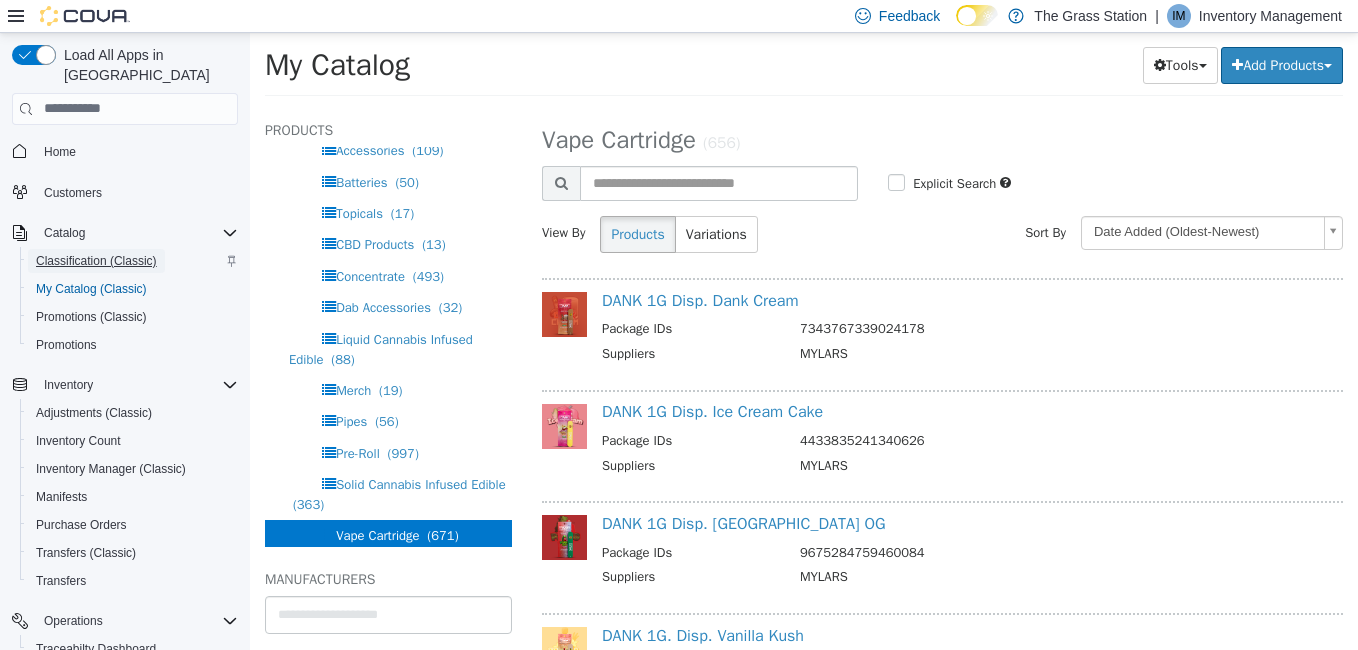 click on "Classification (Classic)" at bounding box center (96, 261) 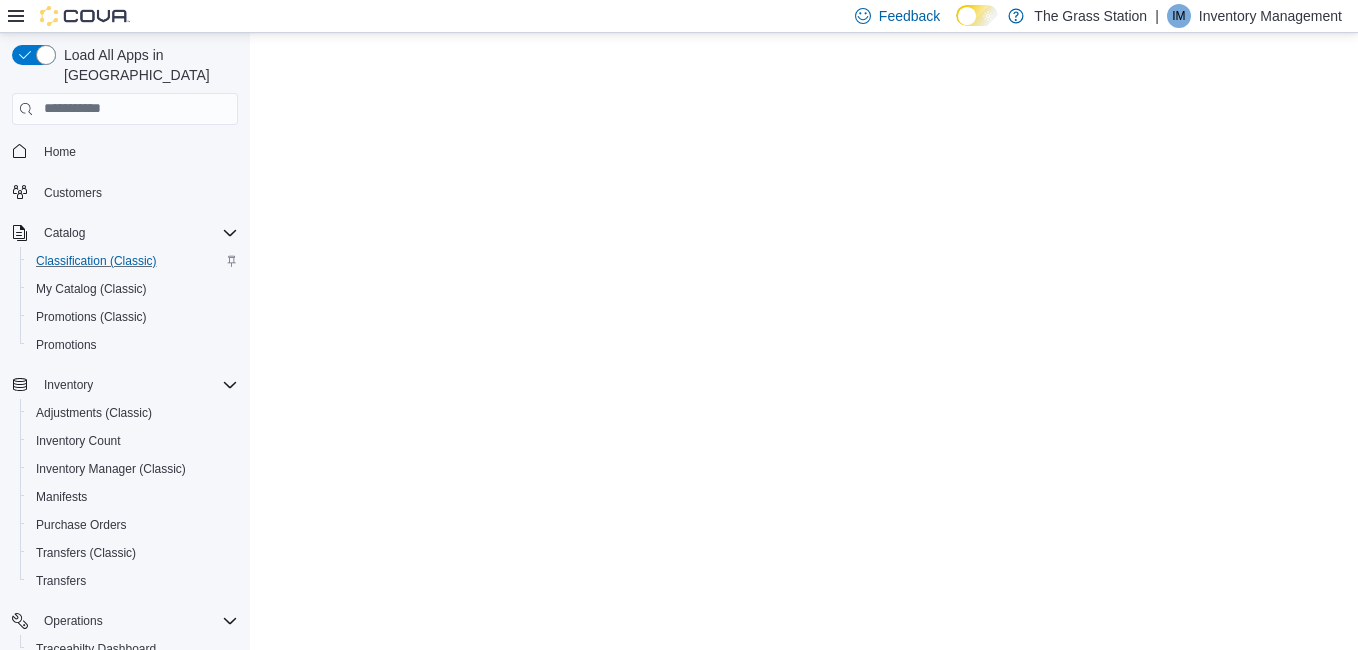 click on "Classification (Classic)" at bounding box center [96, 261] 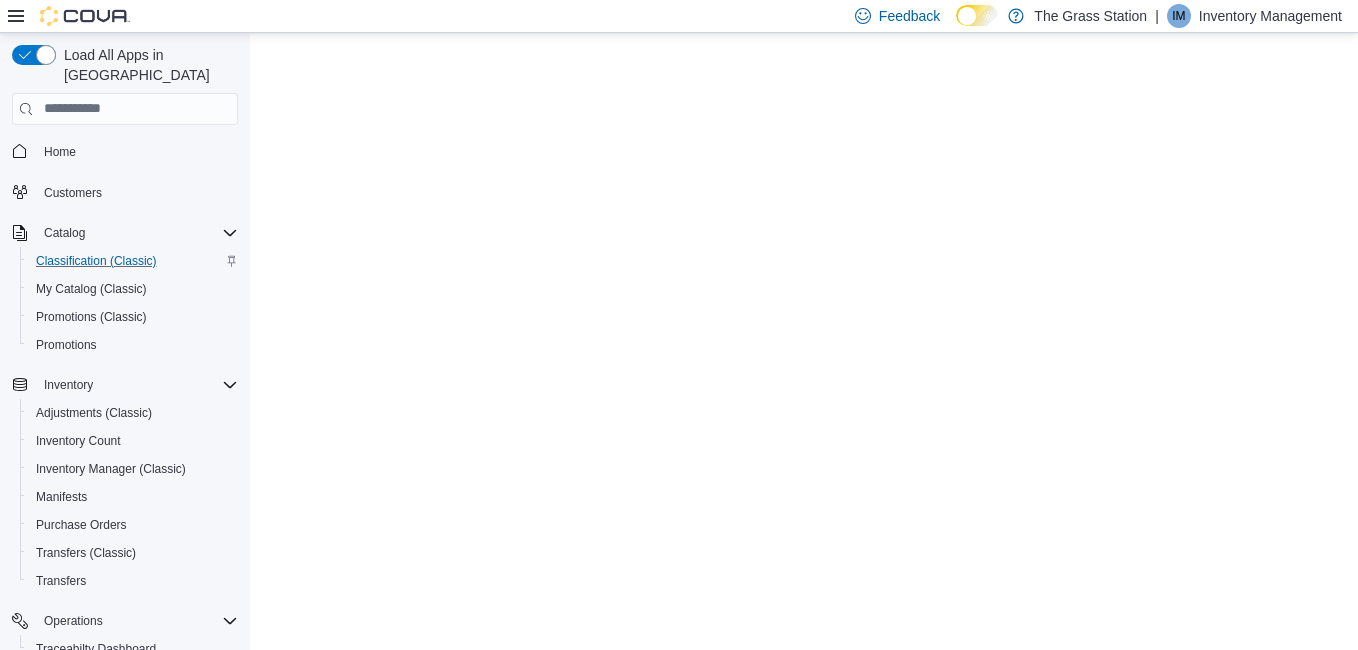 scroll, scrollTop: 0, scrollLeft: 0, axis: both 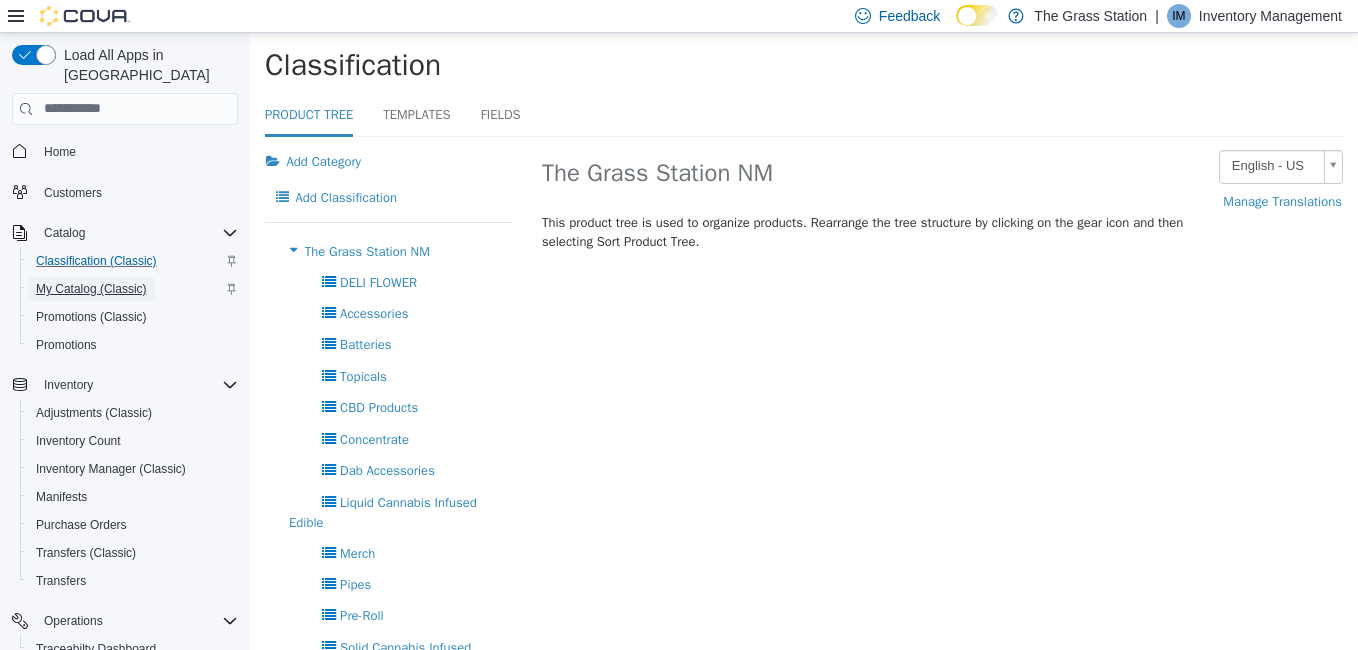 click on "My Catalog (Classic)" at bounding box center [91, 289] 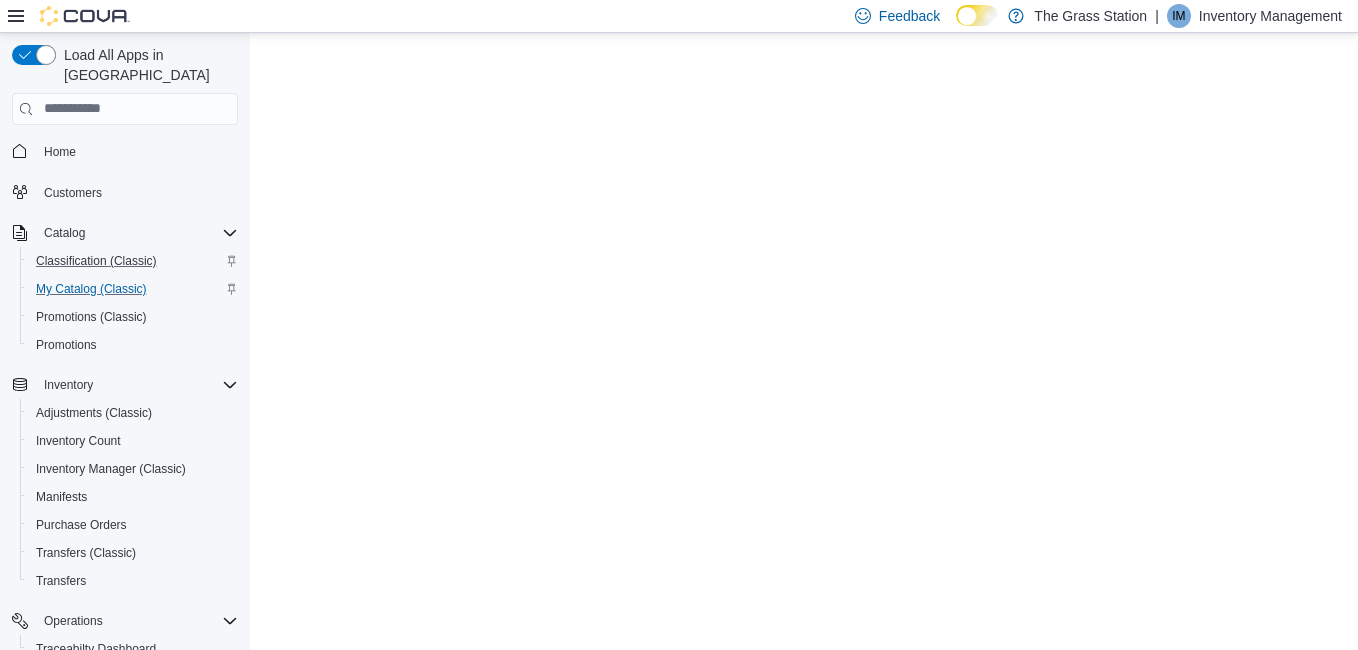 click on "My Catalog (Classic)" at bounding box center (91, 289) 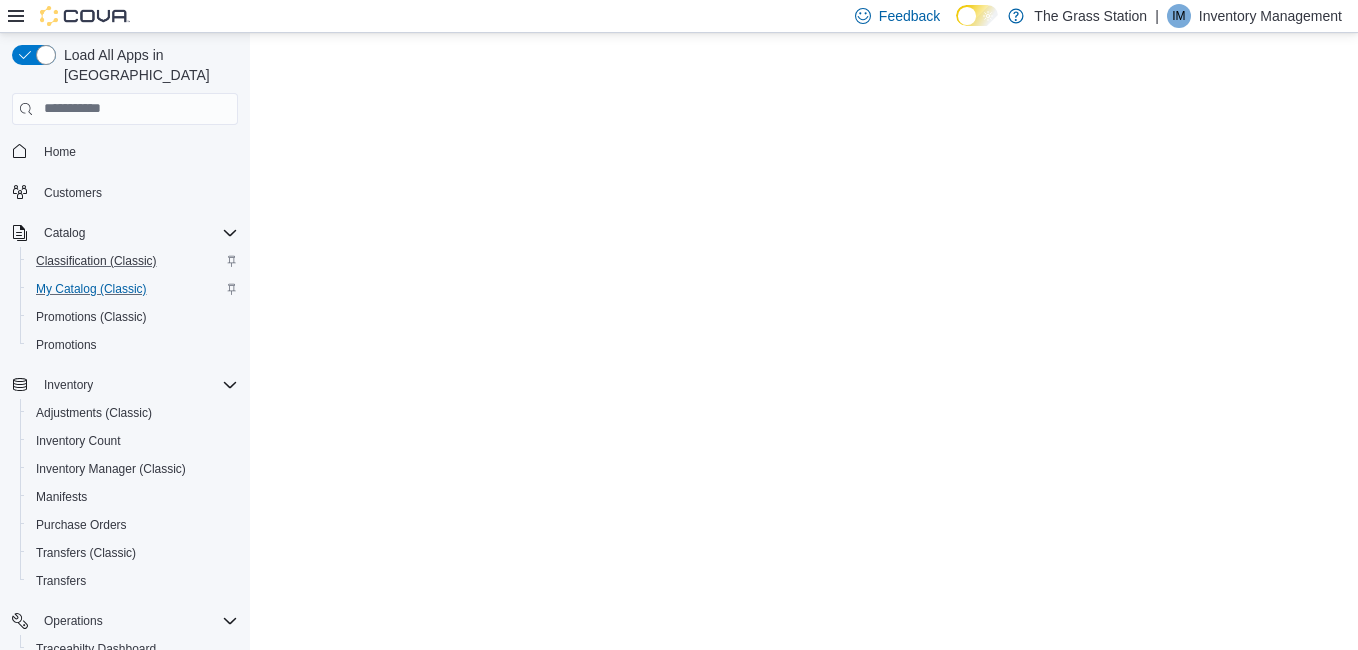 scroll, scrollTop: 0, scrollLeft: 0, axis: both 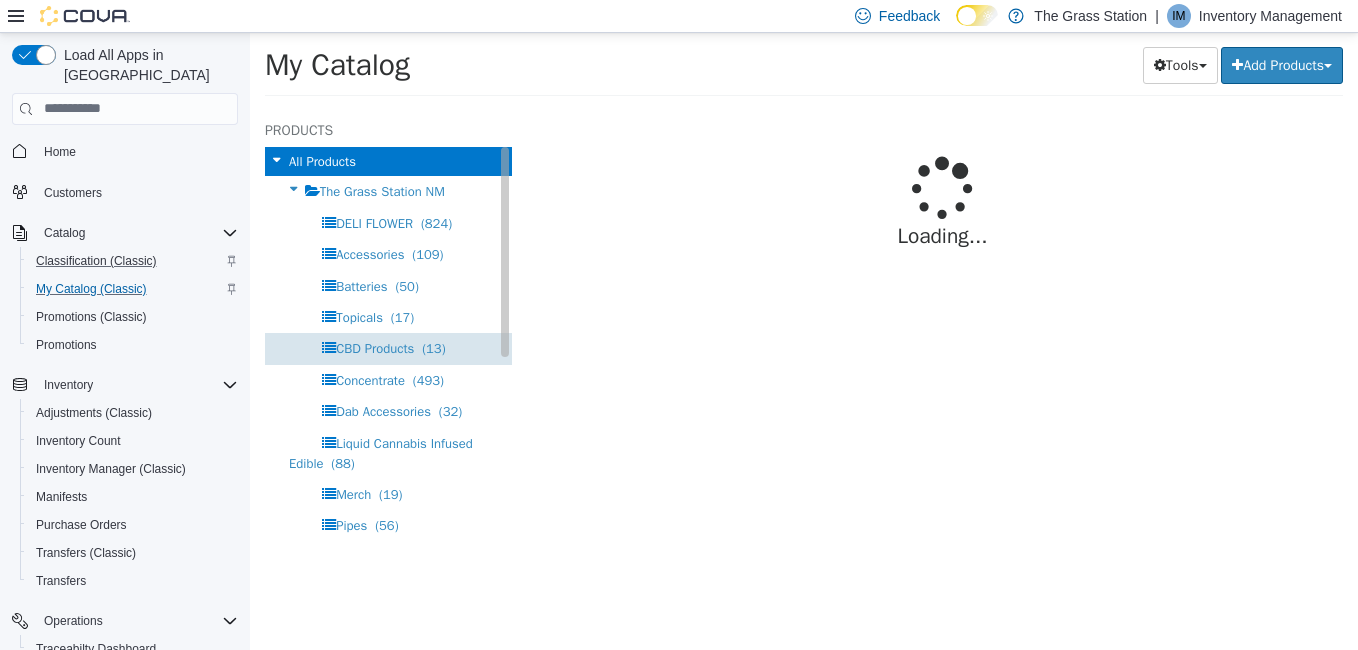 select on "**********" 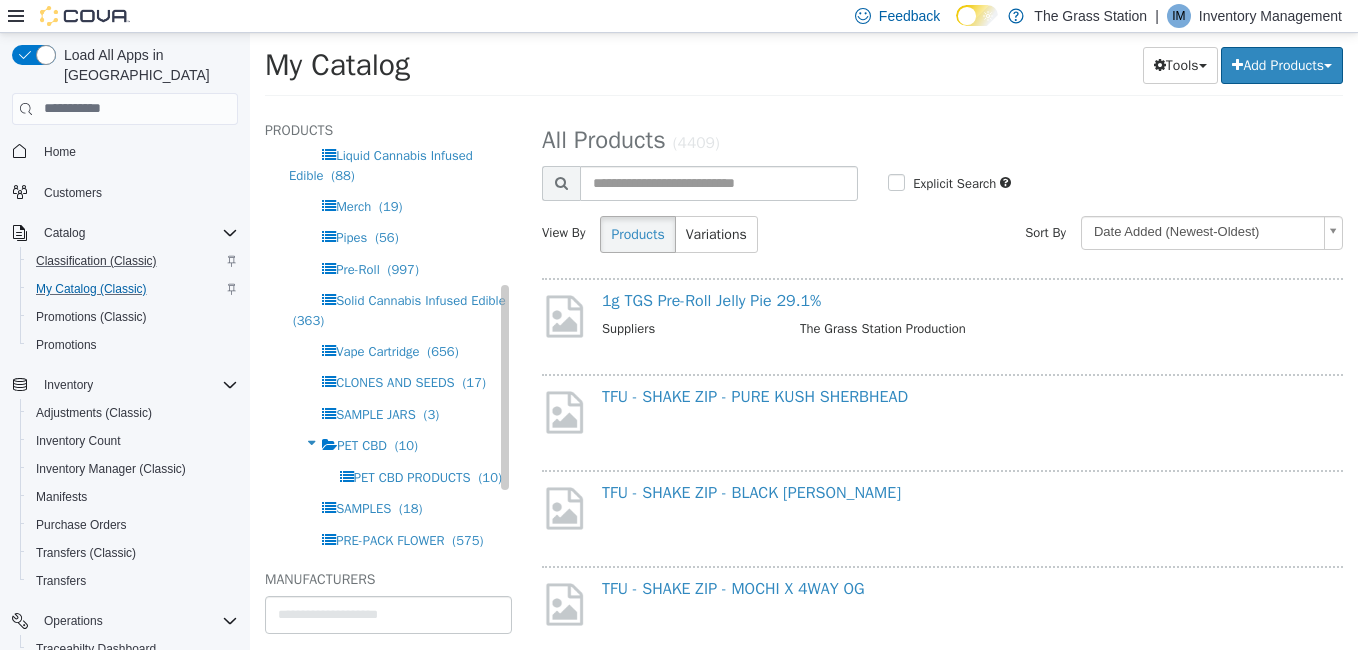 scroll, scrollTop: 290, scrollLeft: 0, axis: vertical 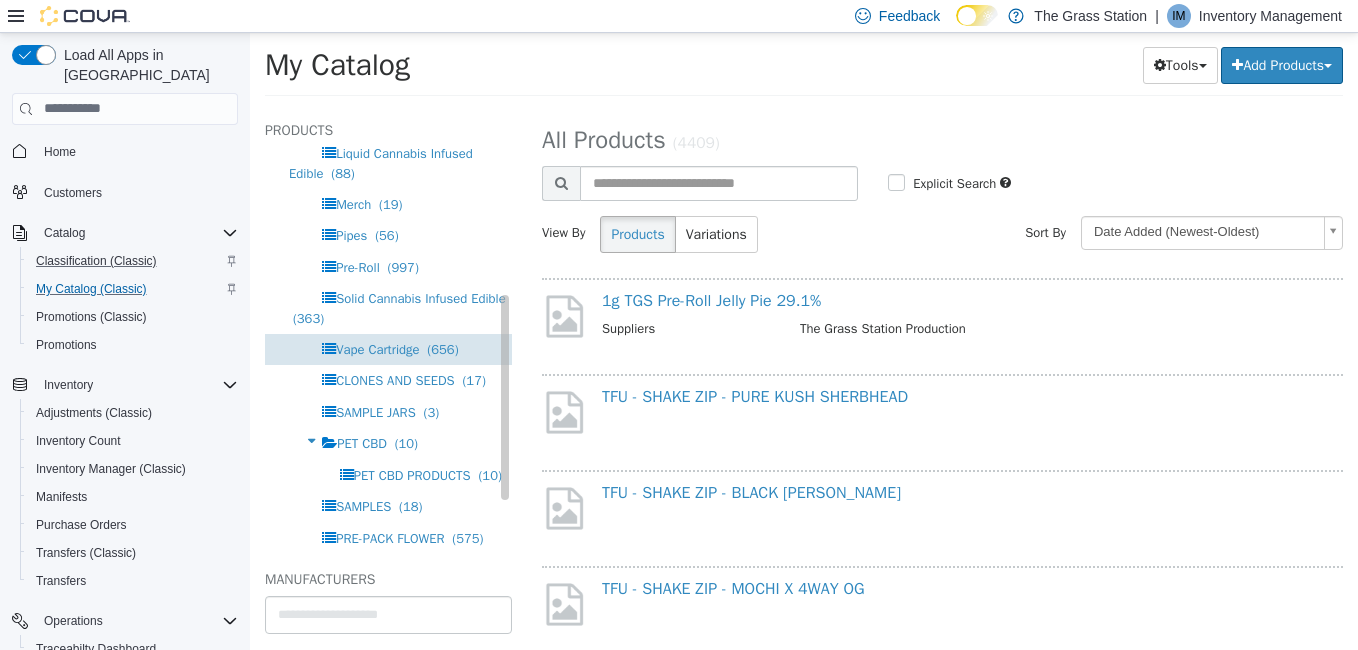 click on "Vape Cartridge" at bounding box center [377, 348] 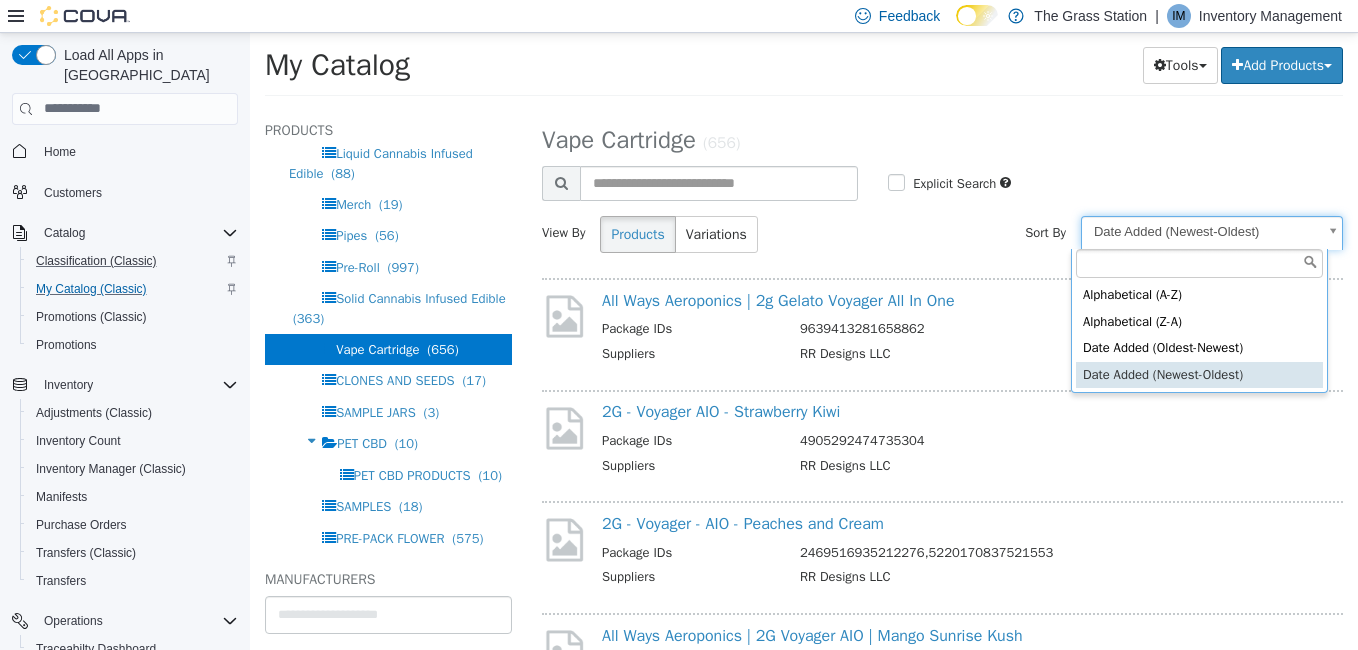 click on "**********" at bounding box center (804, 70) 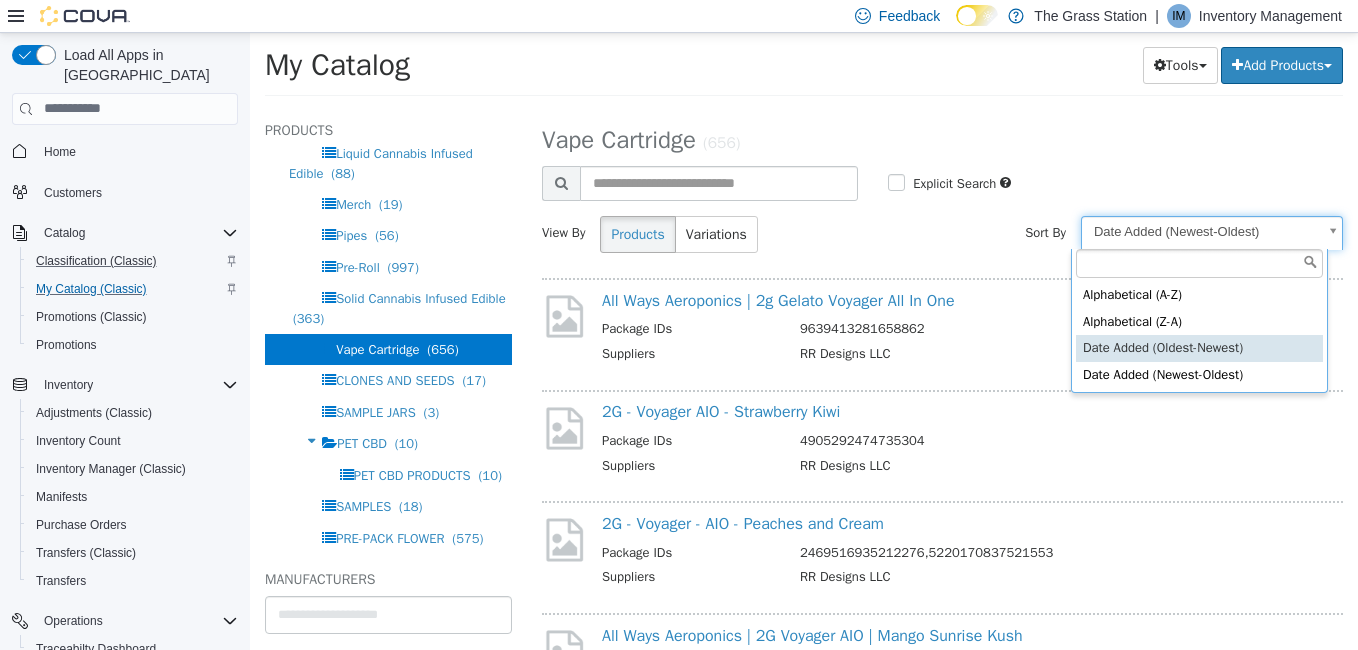 select on "**********" 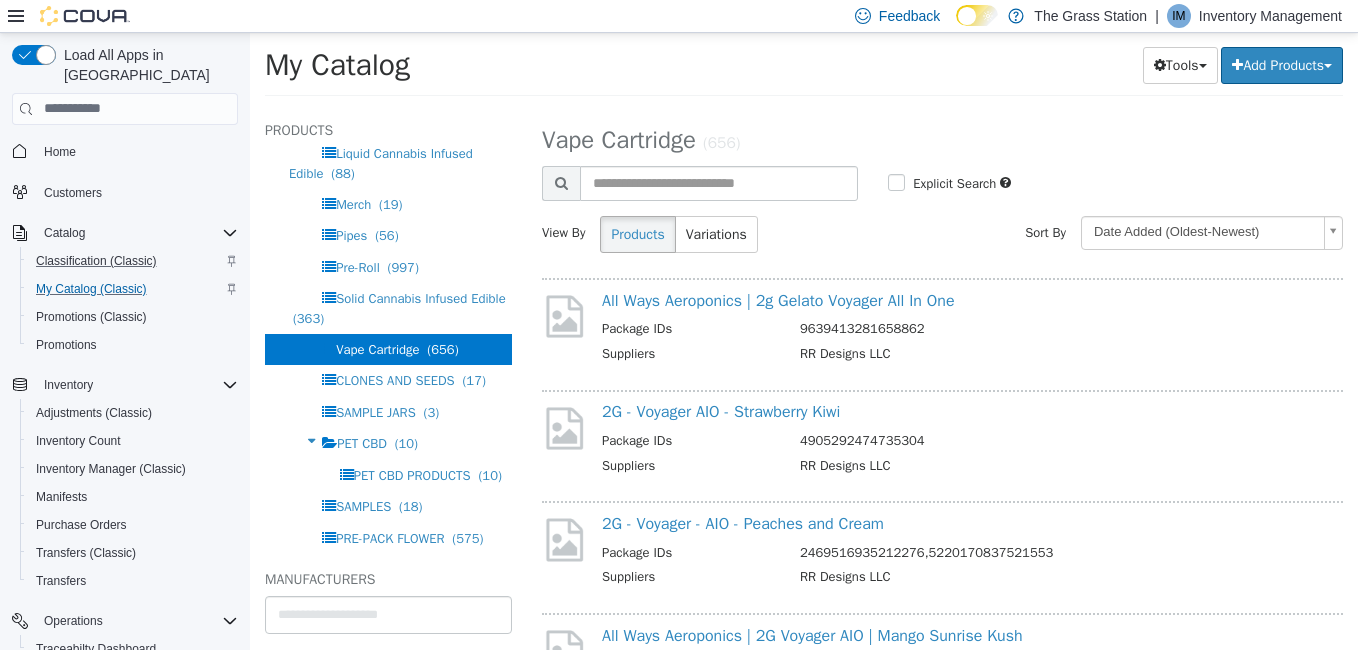 select on "**********" 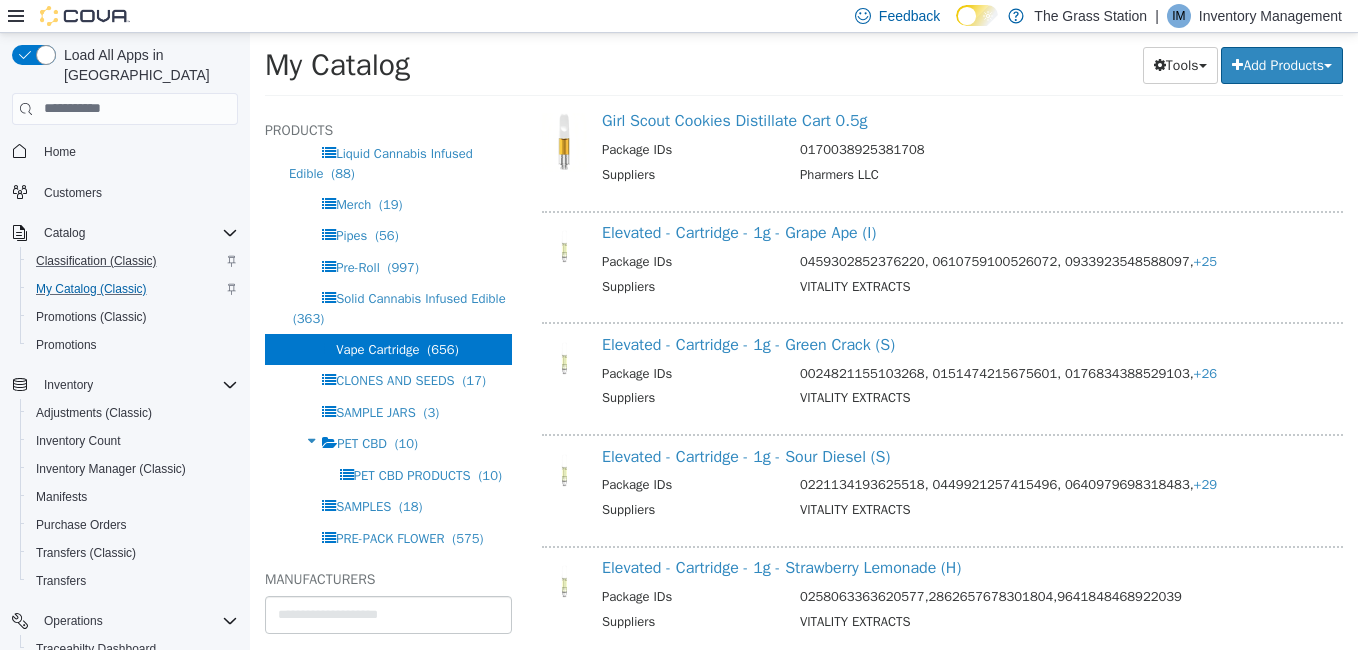 scroll, scrollTop: 1975, scrollLeft: 0, axis: vertical 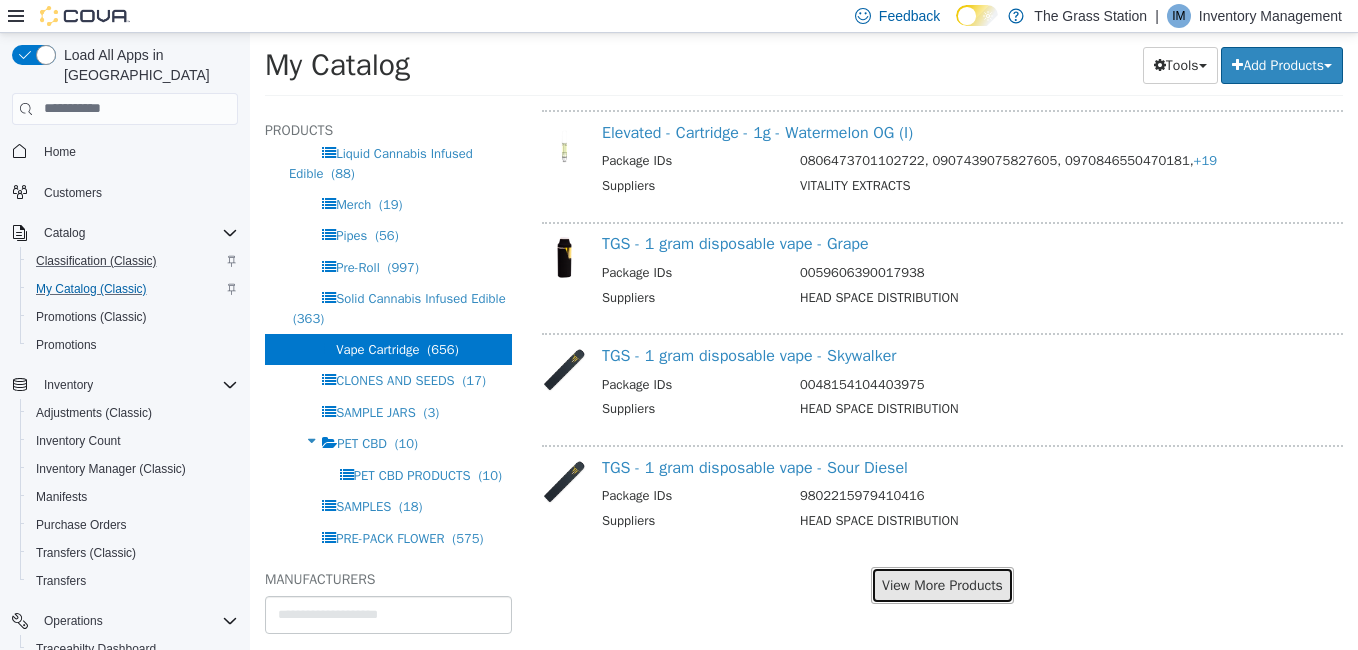 click on "View More Products" at bounding box center (942, 584) 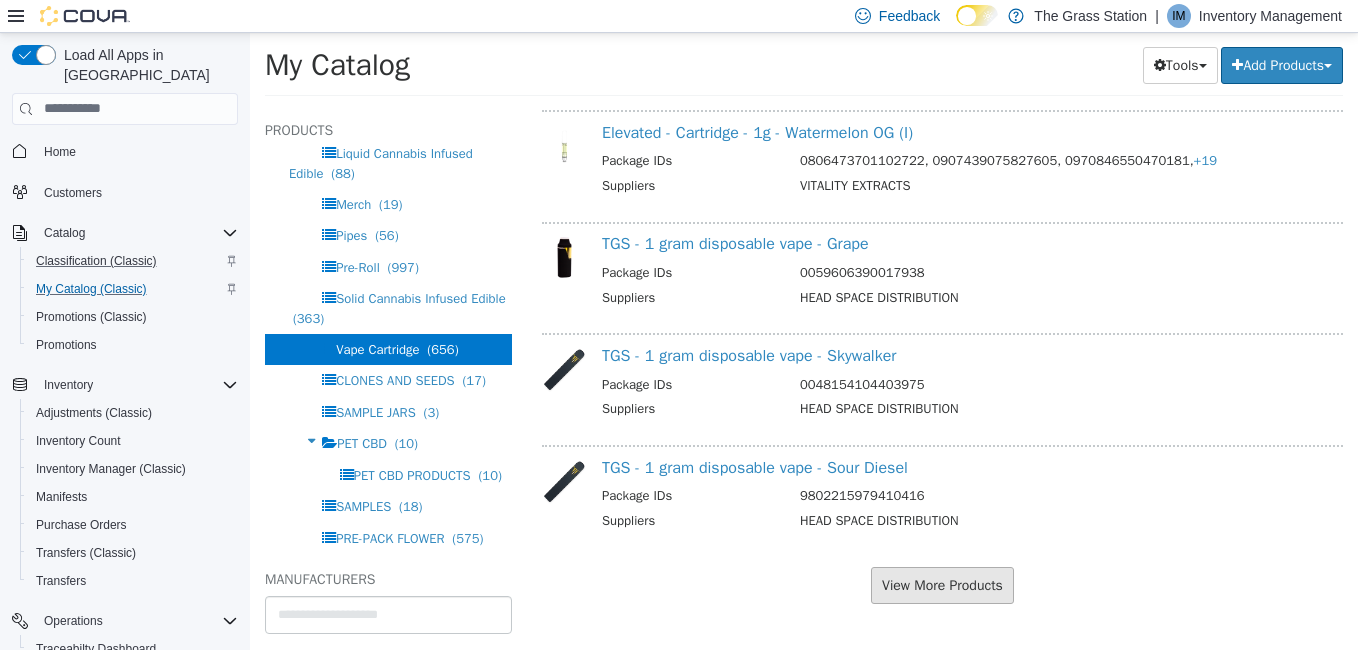 scroll, scrollTop: 1923, scrollLeft: 0, axis: vertical 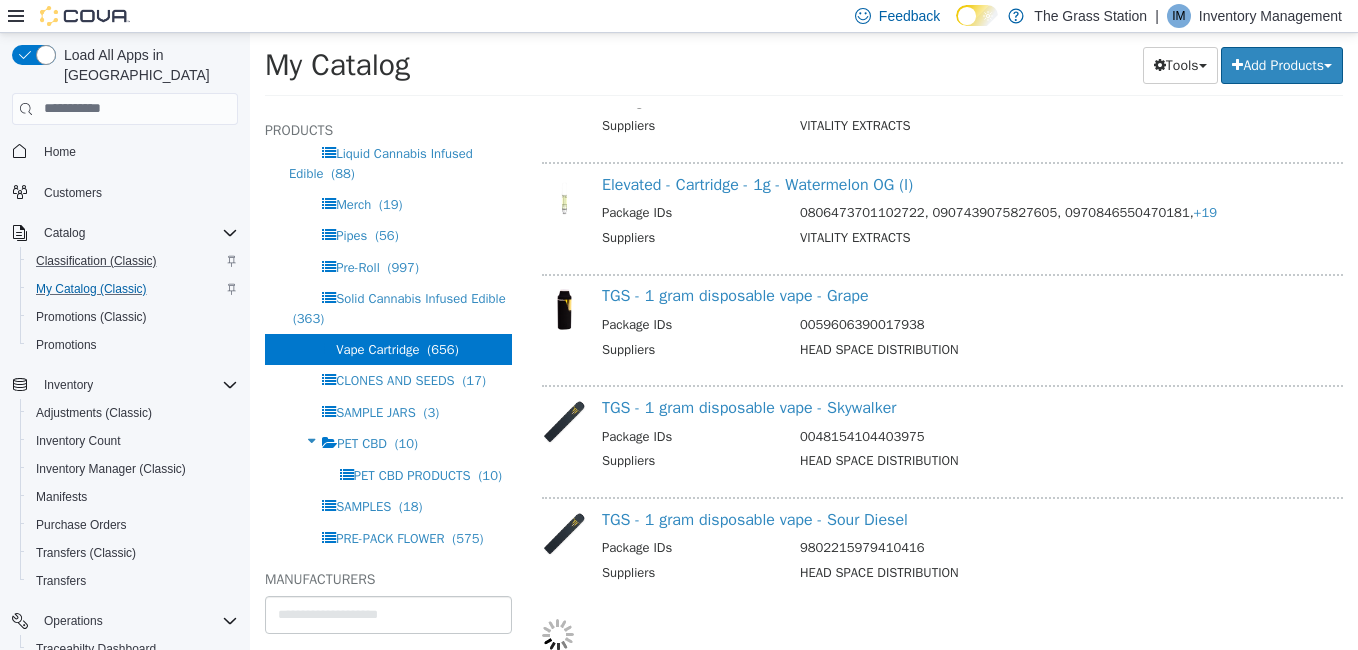 select on "**********" 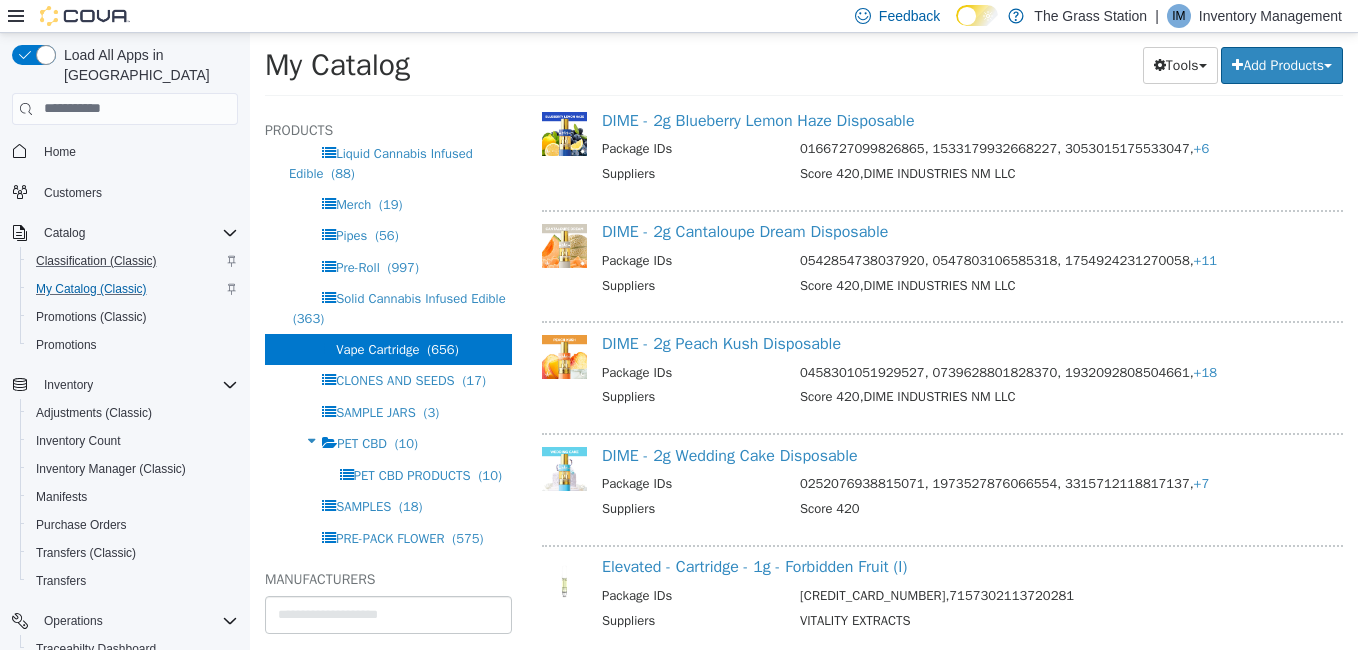 scroll, scrollTop: 4243, scrollLeft: 0, axis: vertical 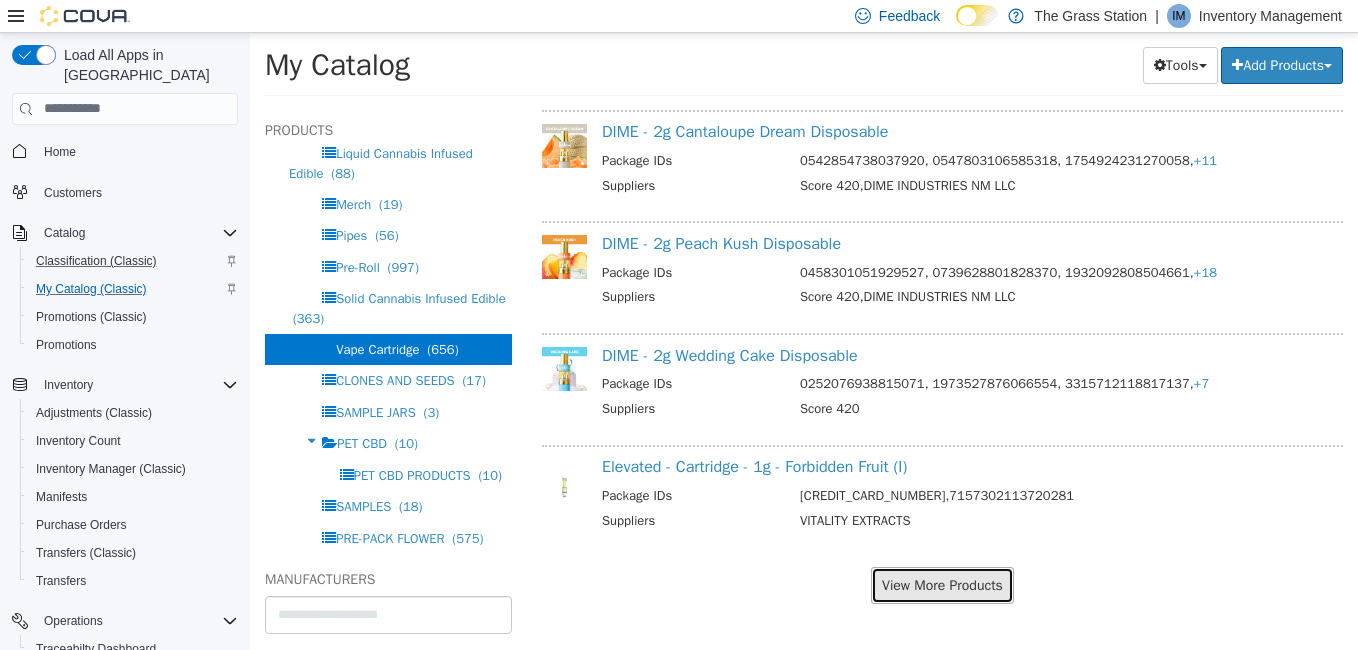 click on "View More Products" at bounding box center [942, 584] 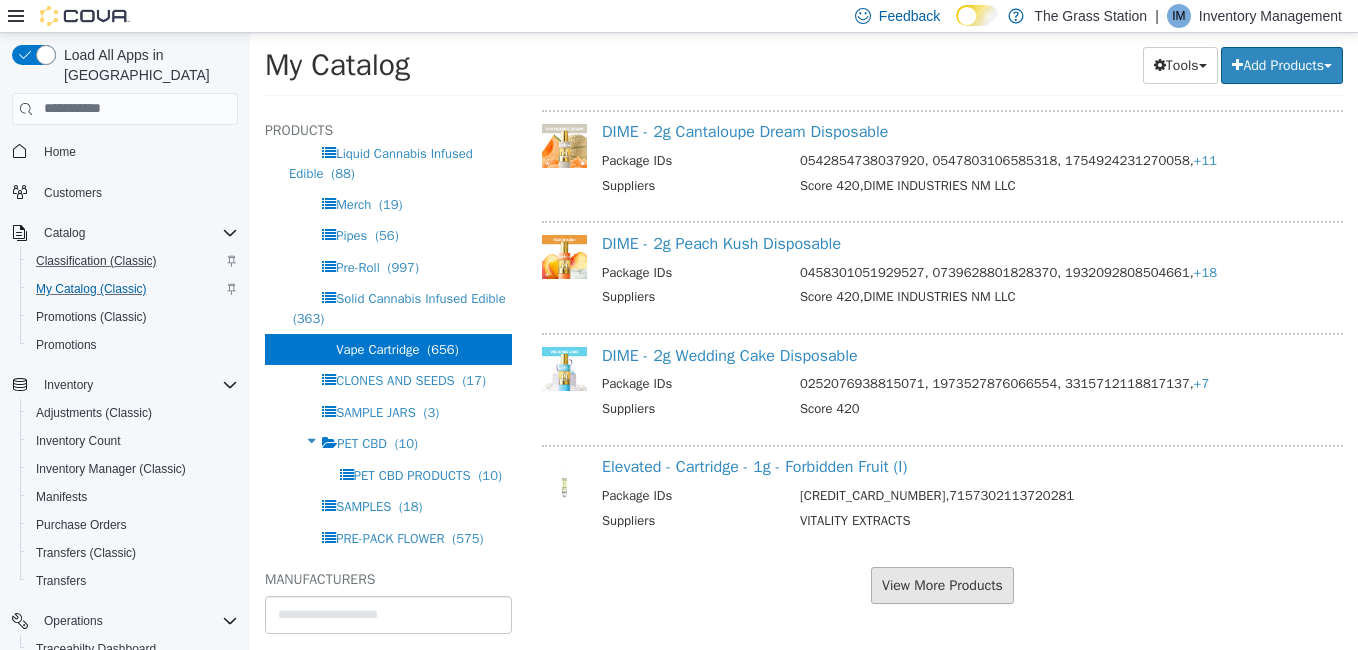 scroll, scrollTop: 4191, scrollLeft: 0, axis: vertical 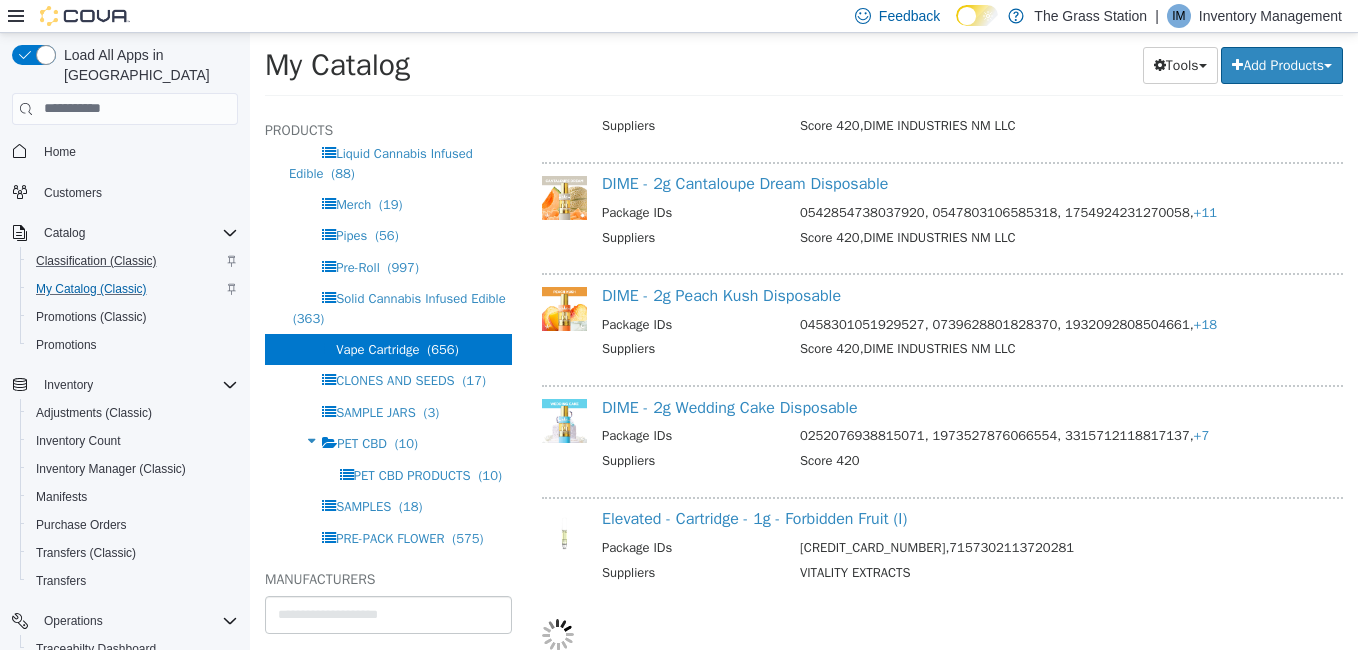 select on "**********" 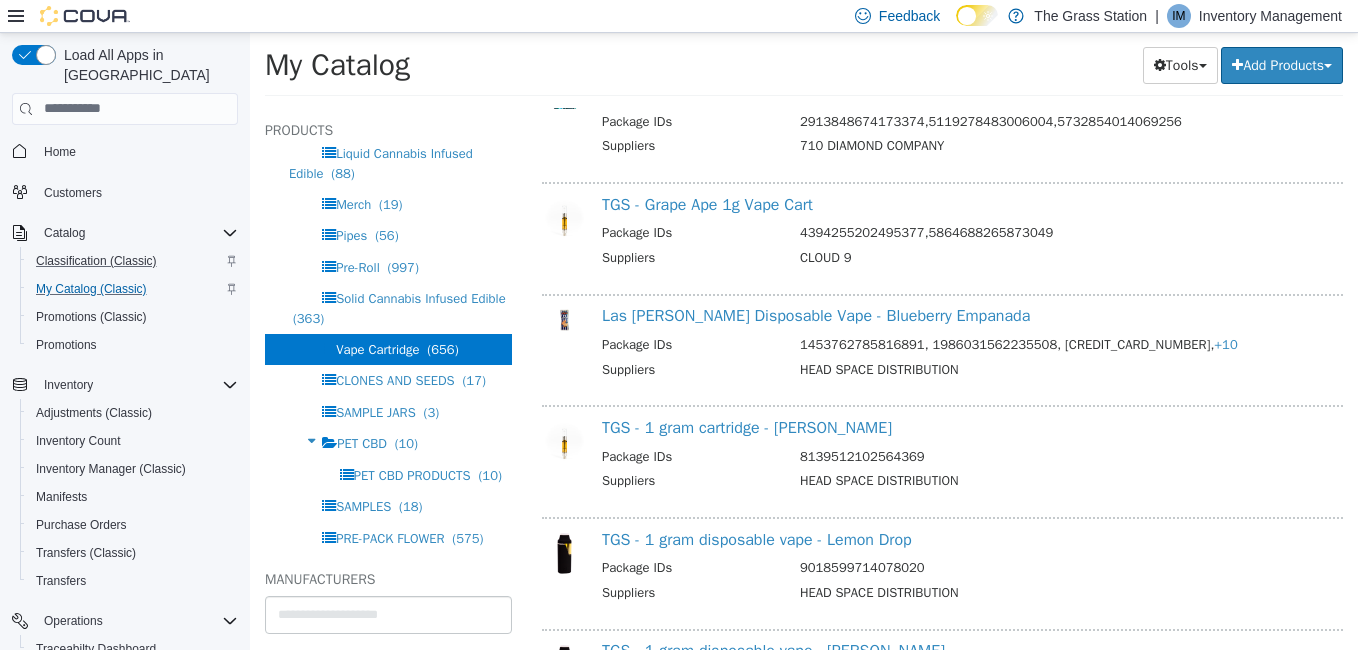 scroll, scrollTop: 6477, scrollLeft: 0, axis: vertical 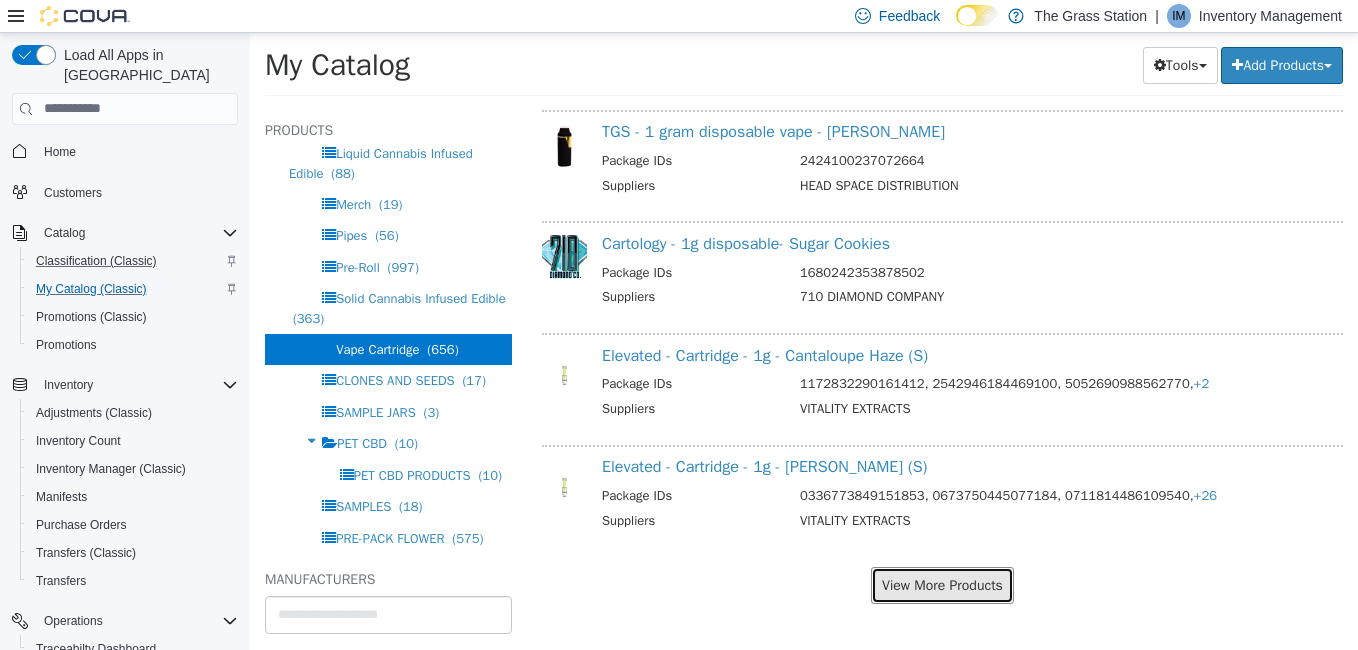 click on "View More Products" at bounding box center (942, 584) 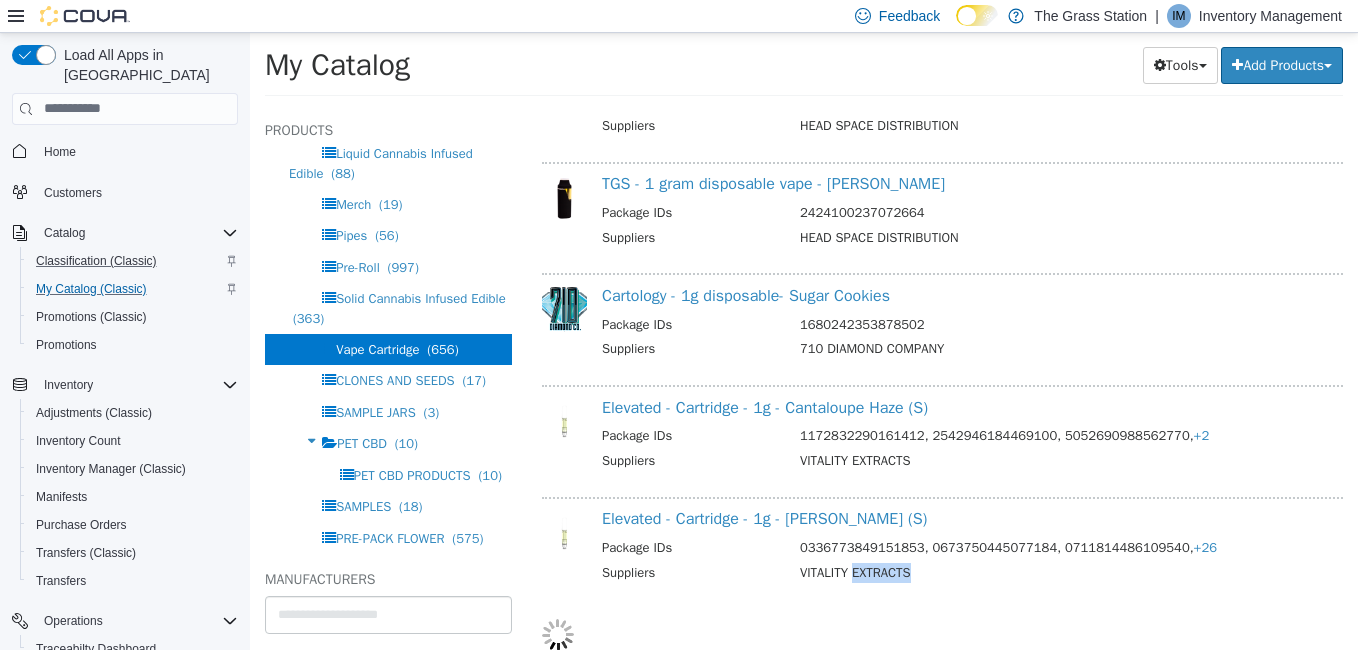 scroll, scrollTop: 6425, scrollLeft: 0, axis: vertical 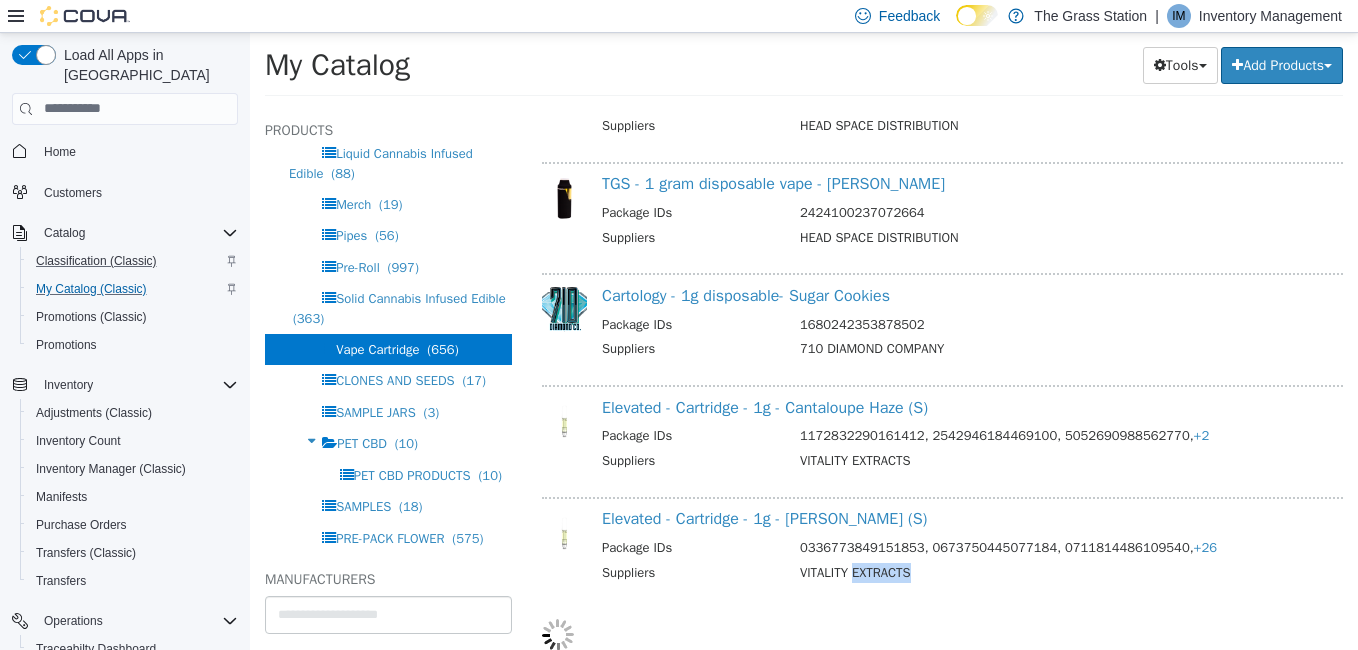 click on "VITALITY EXTRACTS" at bounding box center [1059, 574] 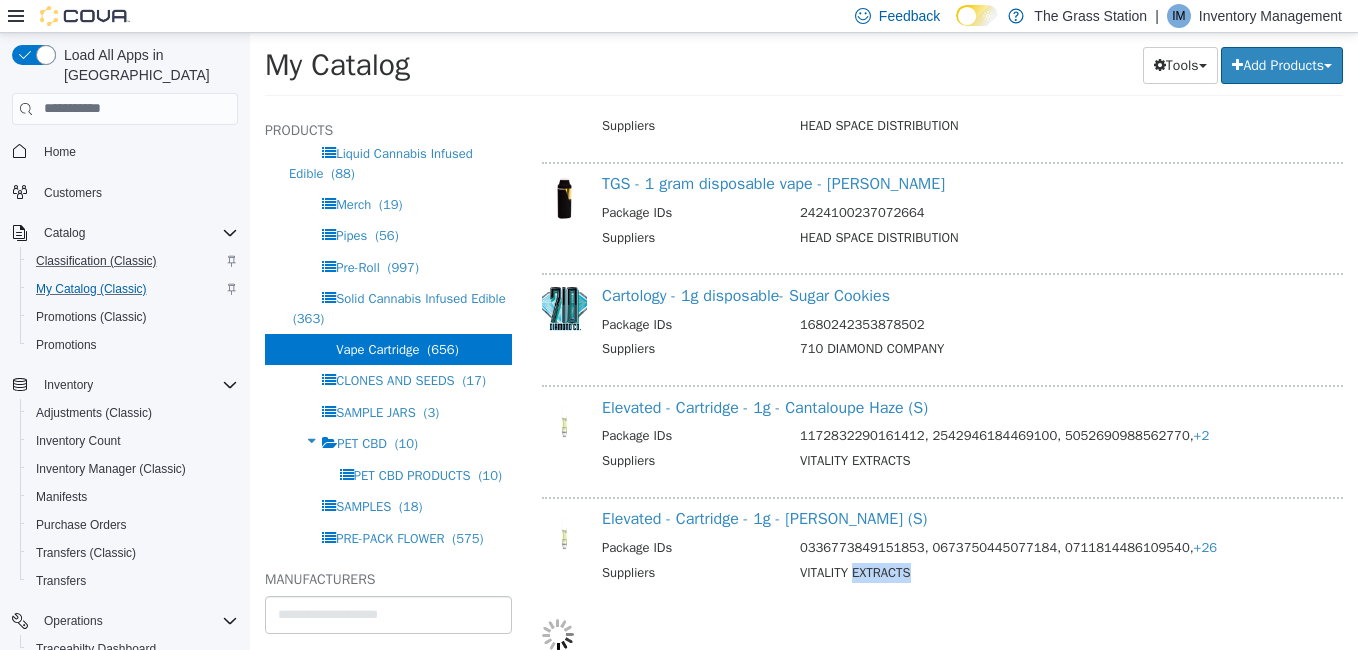 select on "**********" 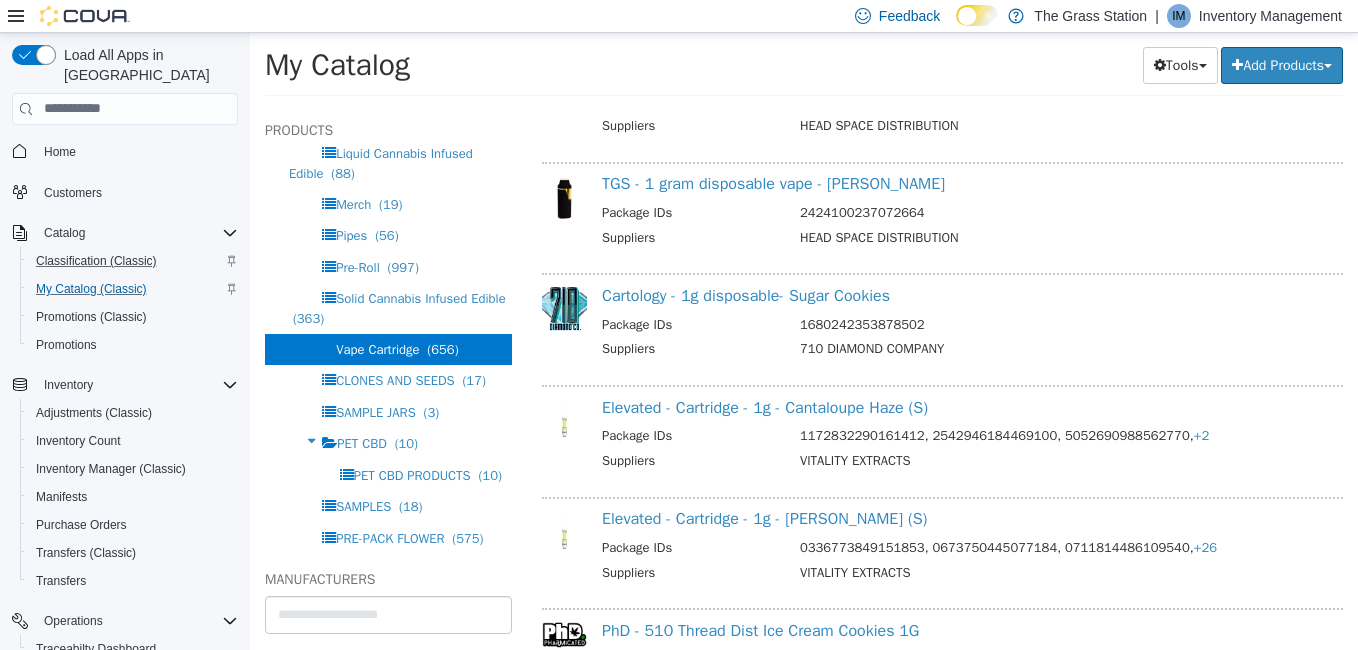 drag, startPoint x: 892, startPoint y: 584, endPoint x: 1107, endPoint y: 496, distance: 232.31229 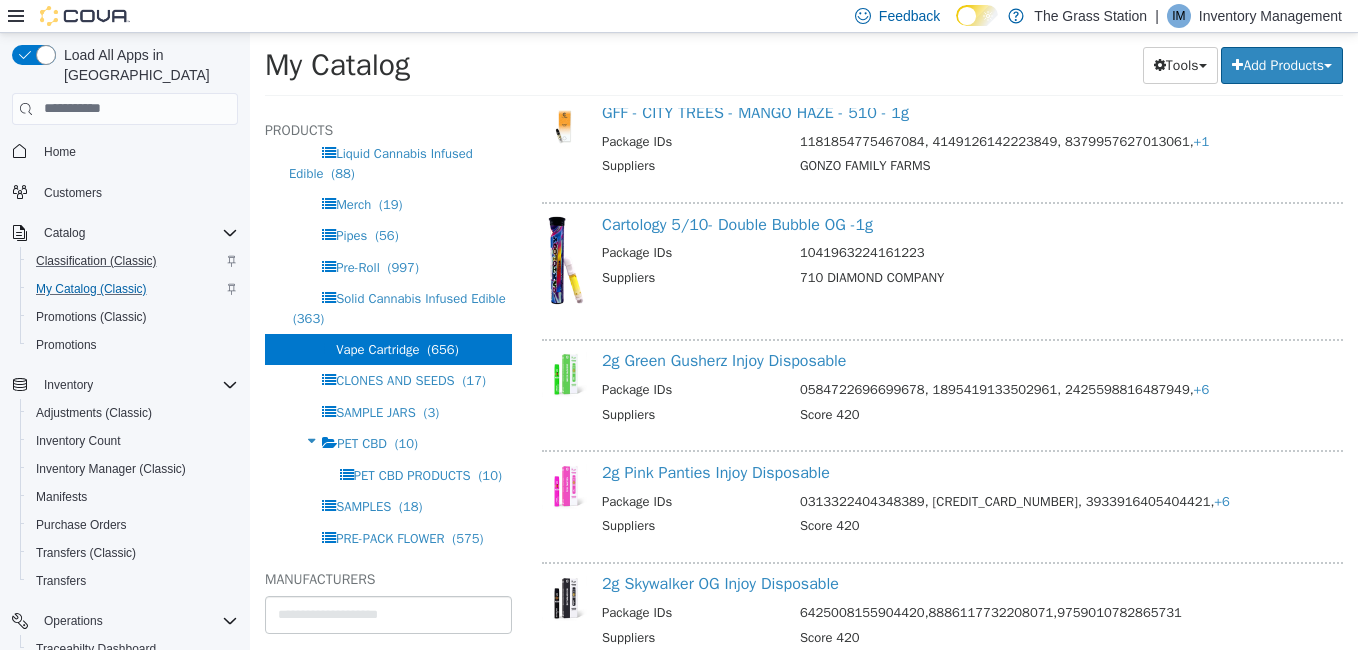 scroll, scrollTop: 8785, scrollLeft: 0, axis: vertical 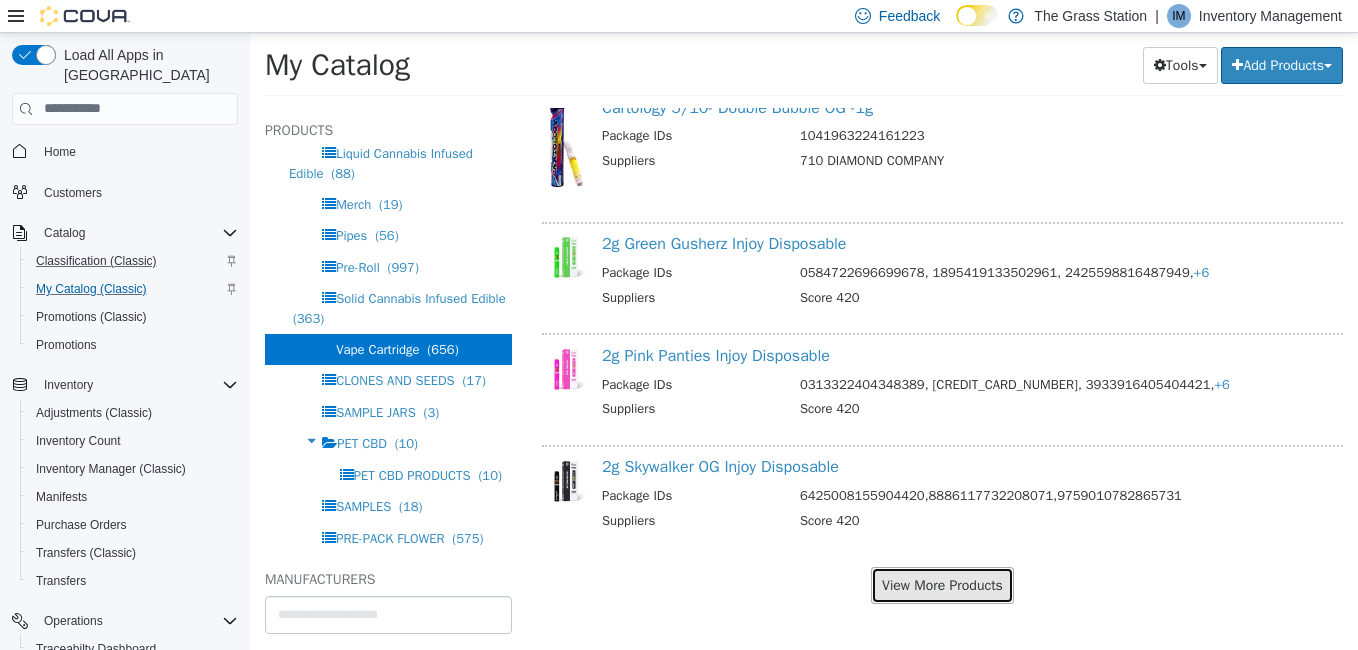 click on "View More Products" at bounding box center (942, 584) 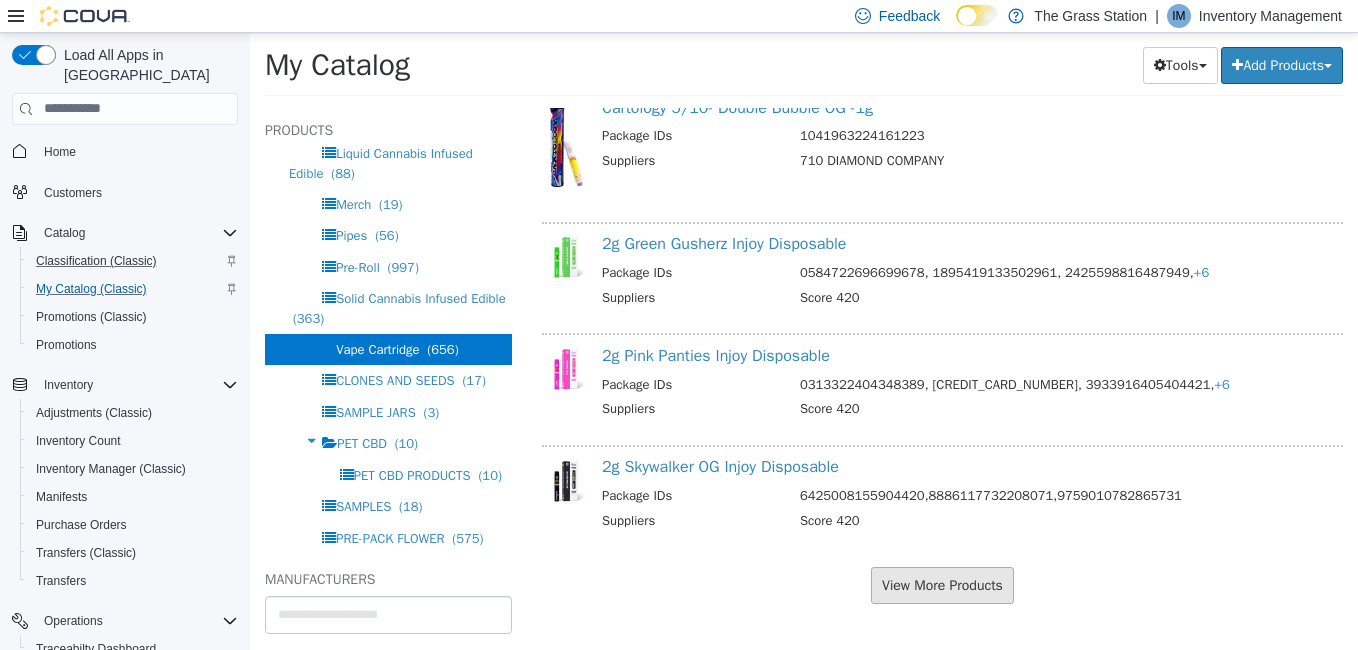 scroll, scrollTop: 8733, scrollLeft: 0, axis: vertical 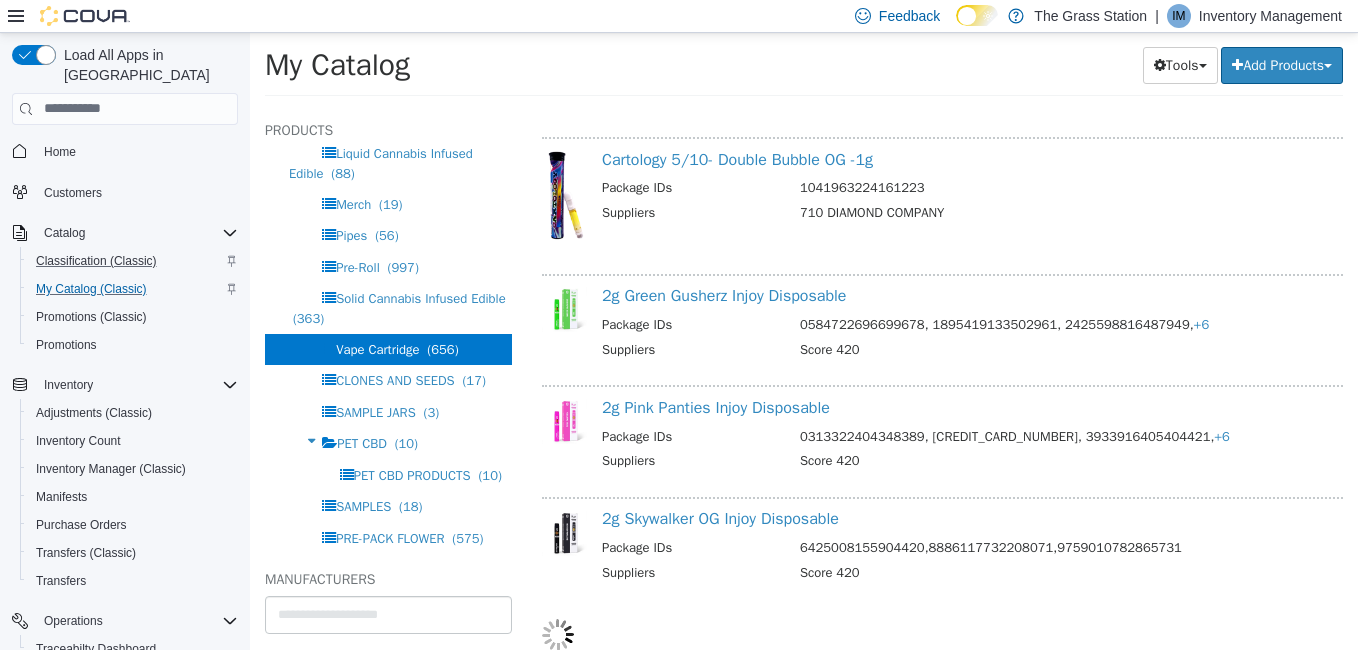 select on "**********" 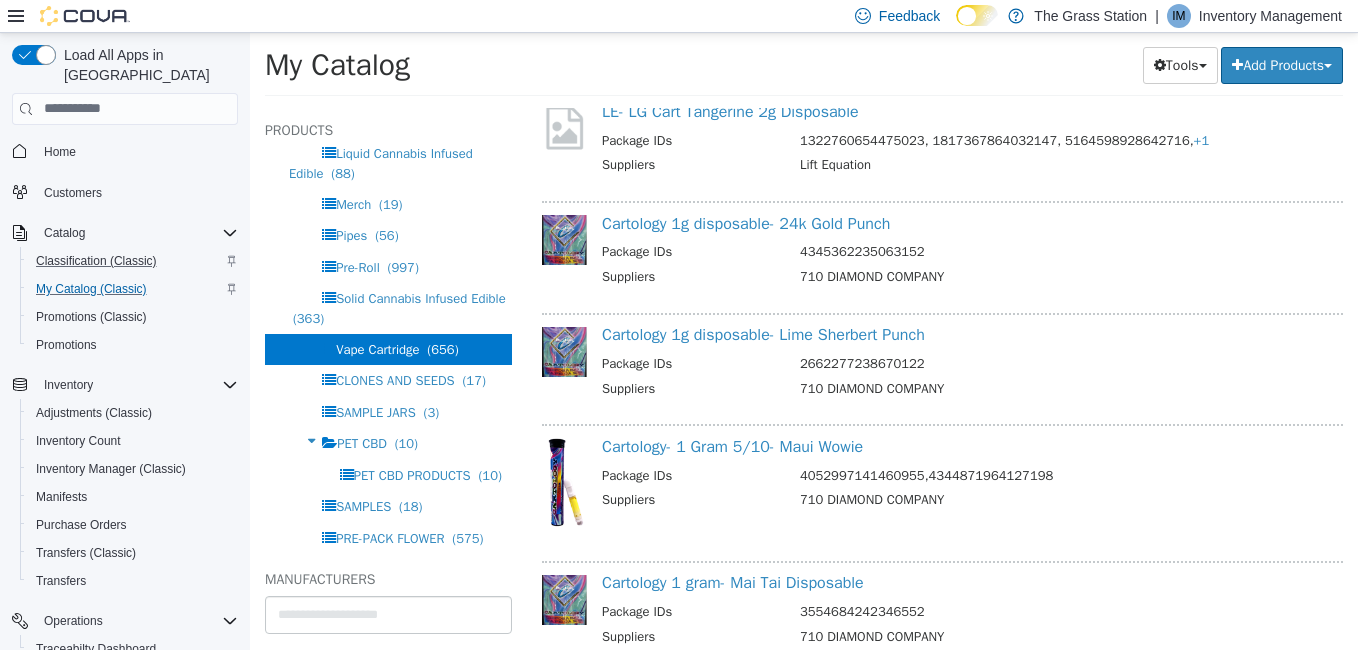 scroll, scrollTop: 11143, scrollLeft: 0, axis: vertical 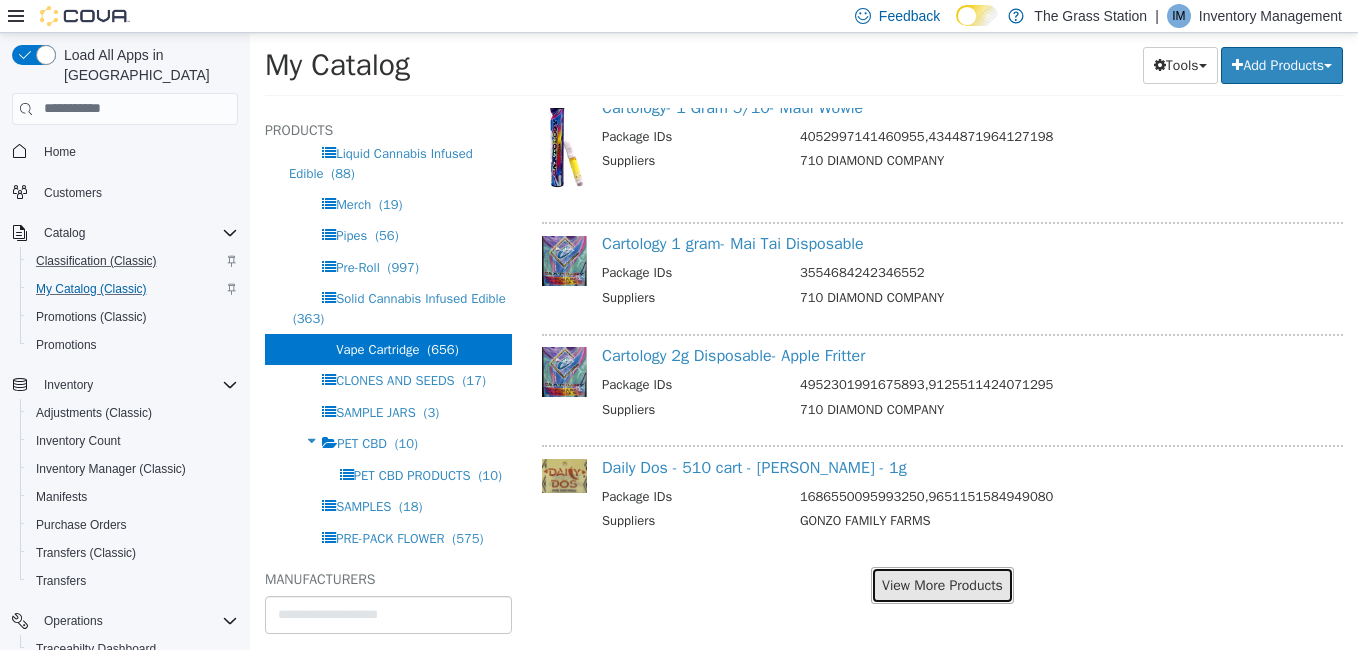 click on "View More Products" at bounding box center (942, 584) 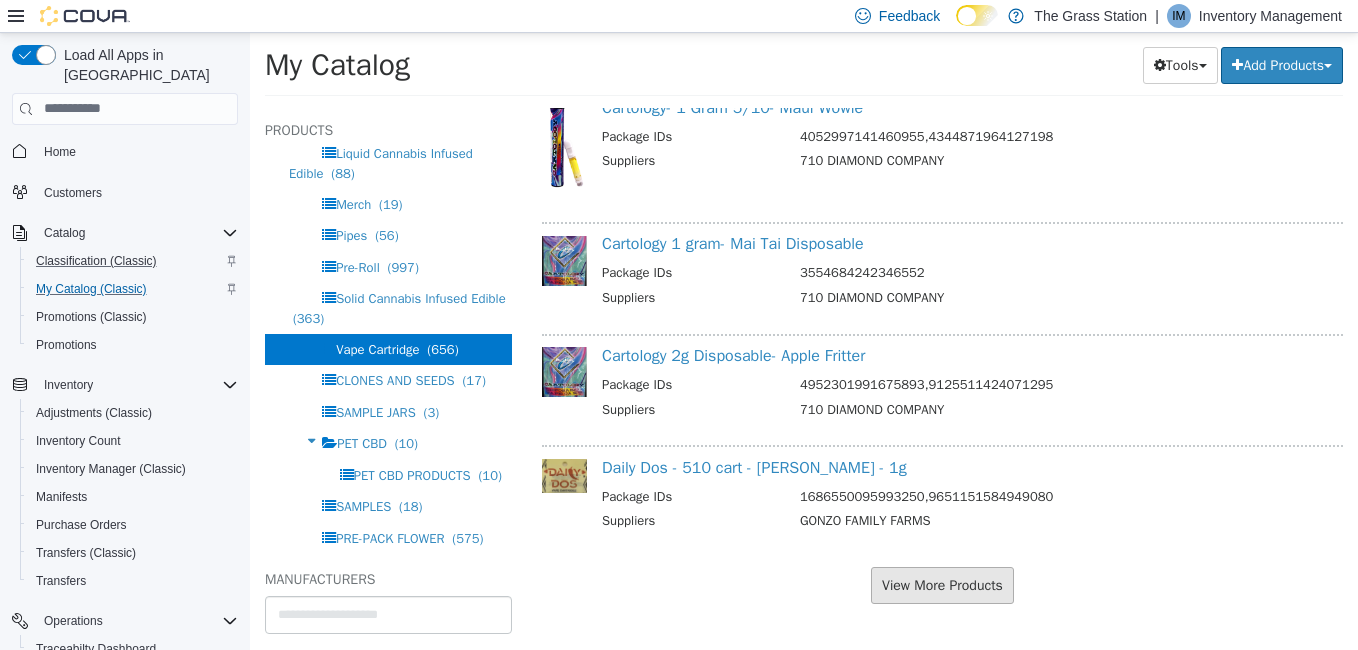 scroll, scrollTop: 11091, scrollLeft: 0, axis: vertical 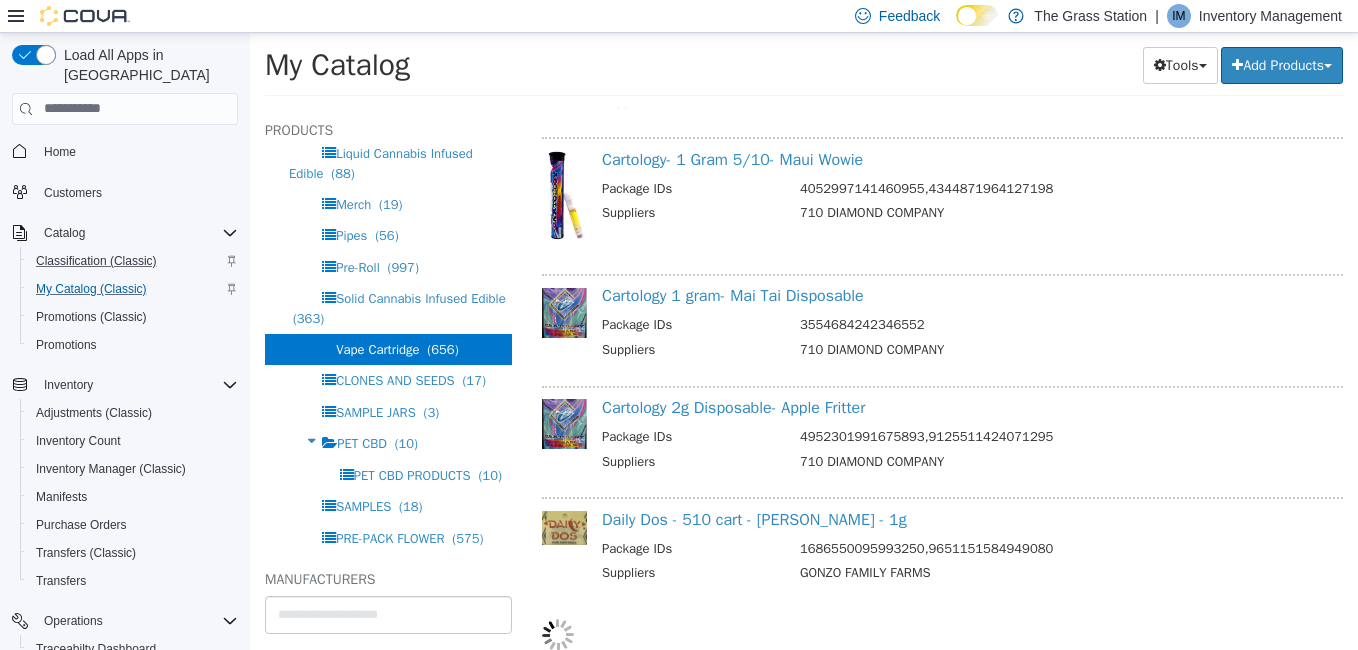 select on "**********" 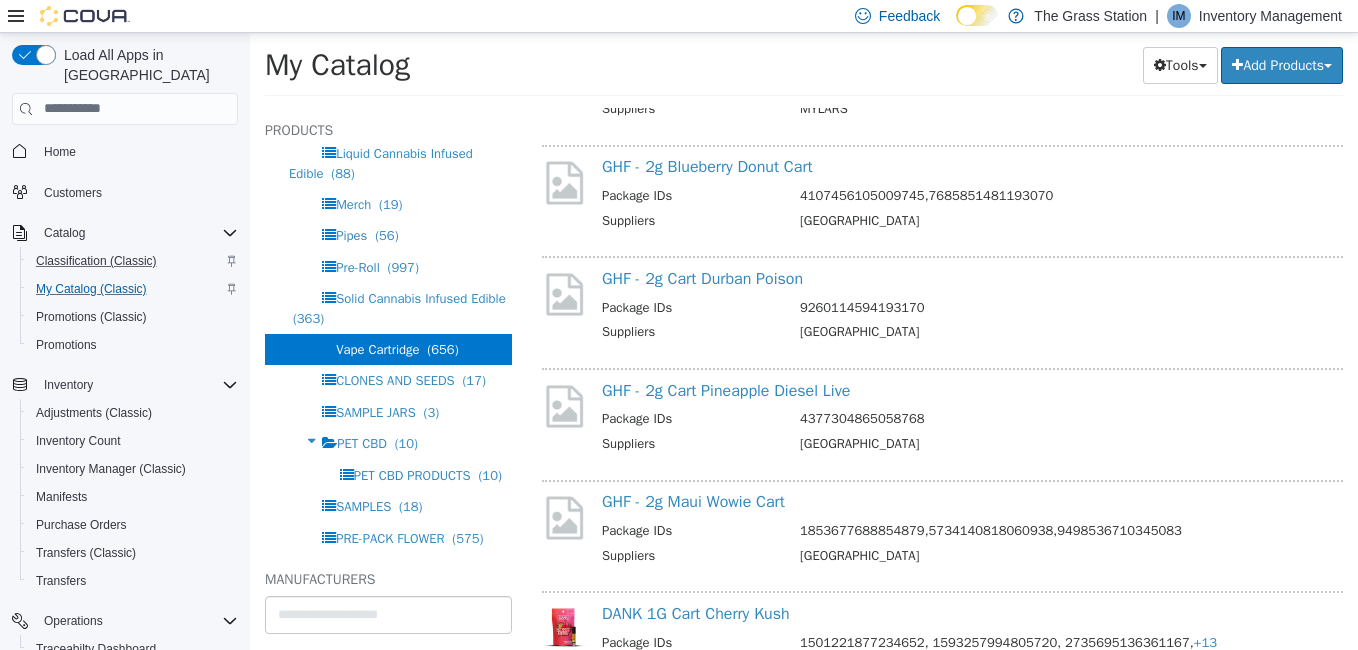 scroll, scrollTop: 13477, scrollLeft: 0, axis: vertical 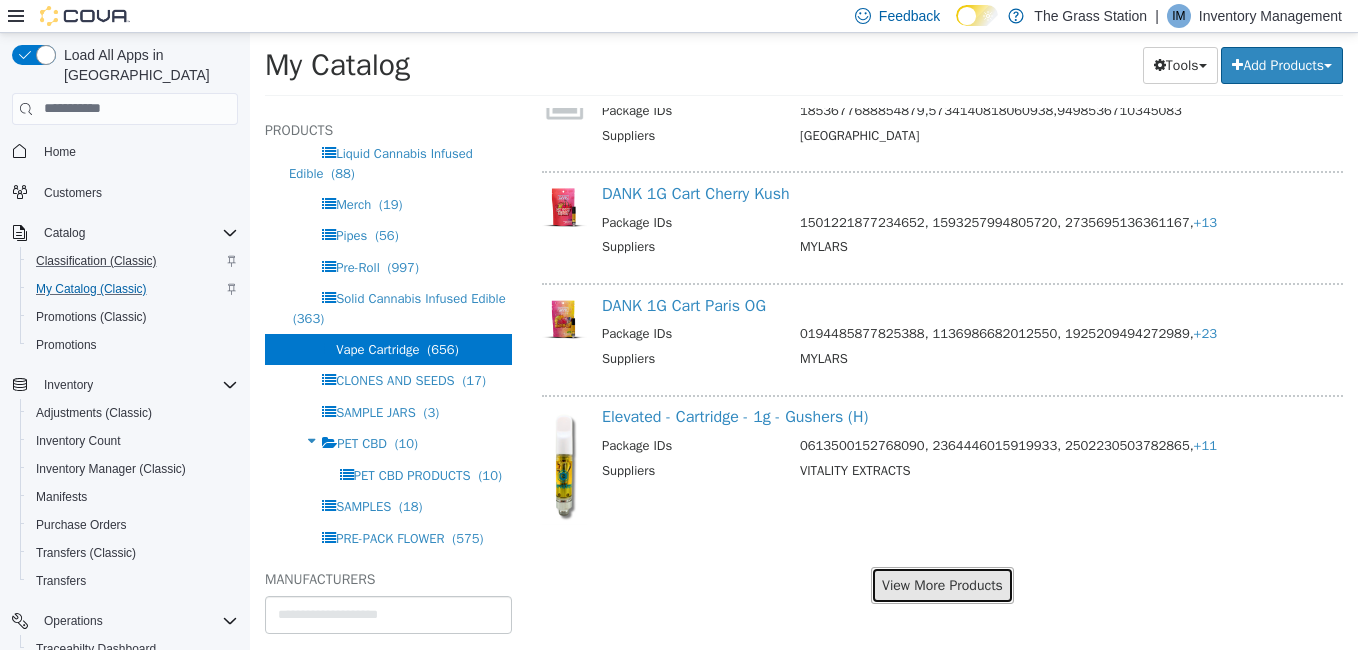 click on "View More Products" at bounding box center (942, 584) 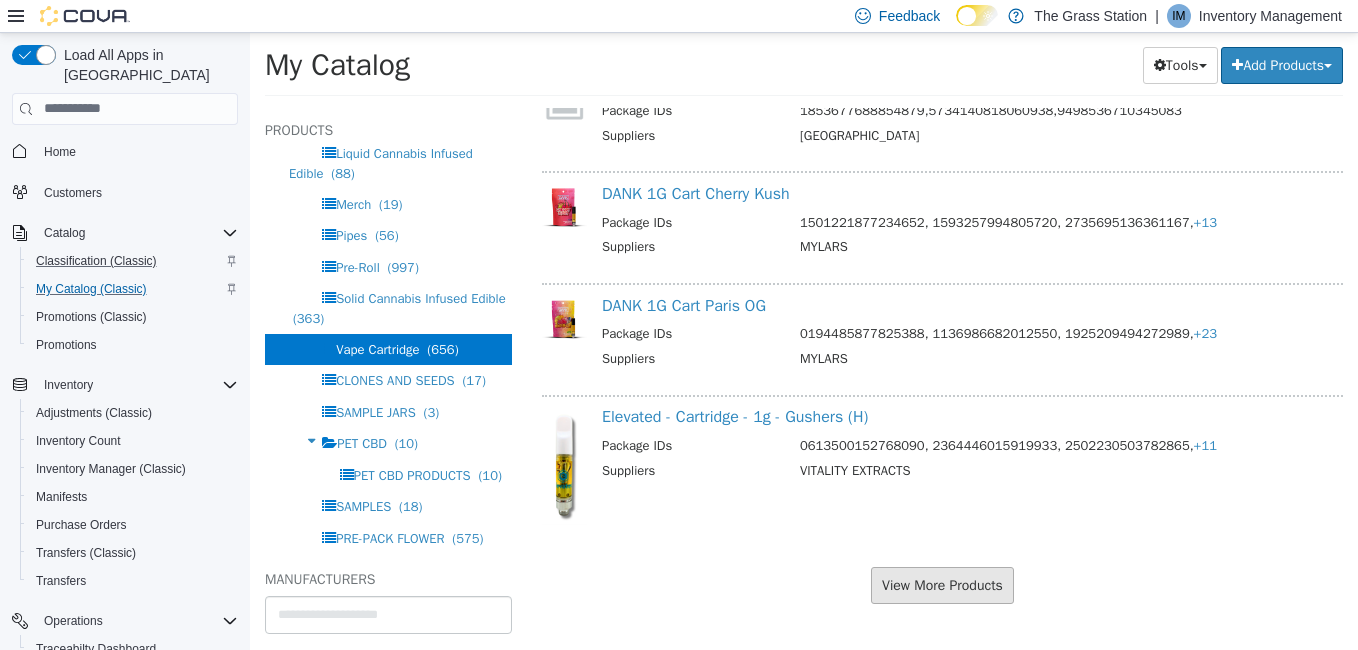 scroll, scrollTop: 13425, scrollLeft: 0, axis: vertical 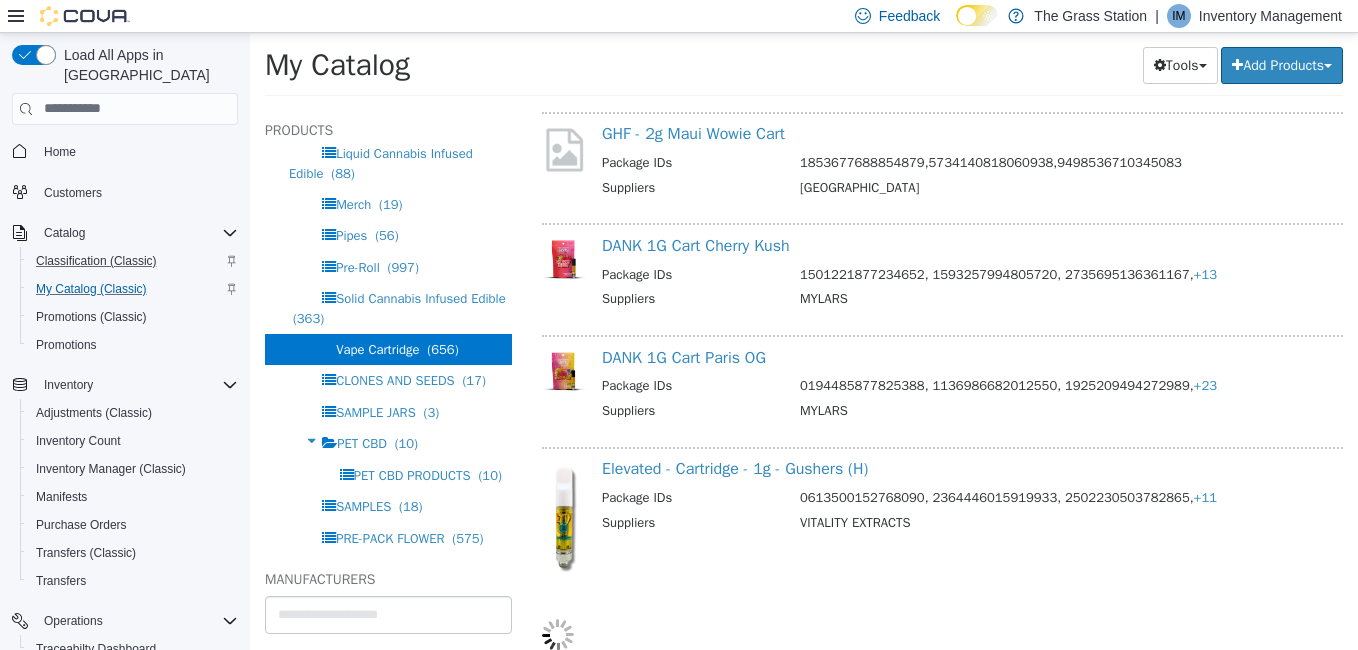 select on "**********" 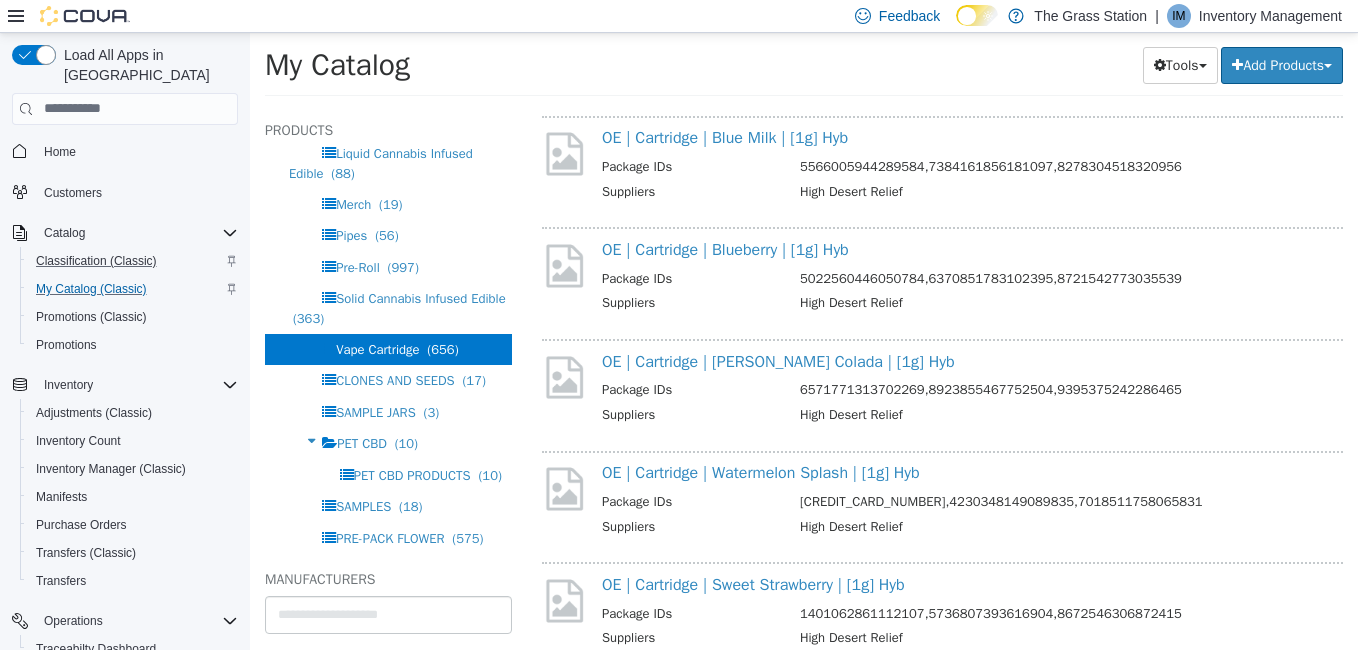 scroll, scrollTop: 15792, scrollLeft: 0, axis: vertical 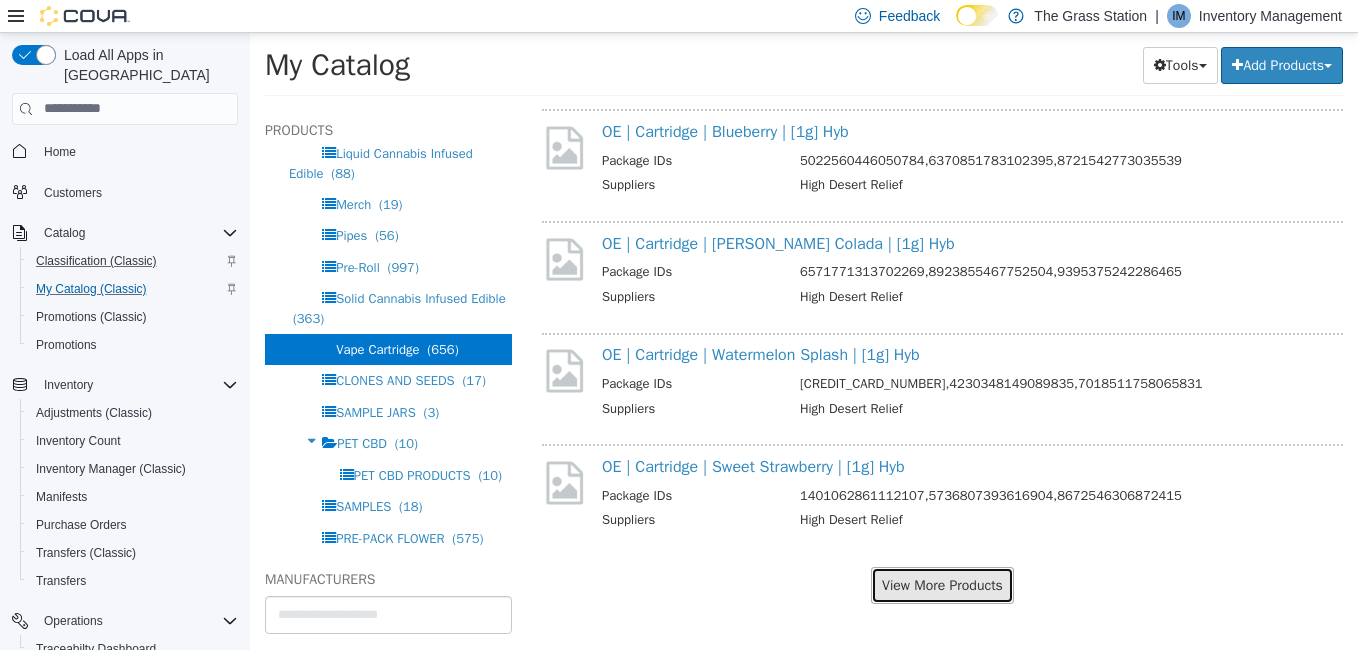 click on "View More Products" at bounding box center [942, 584] 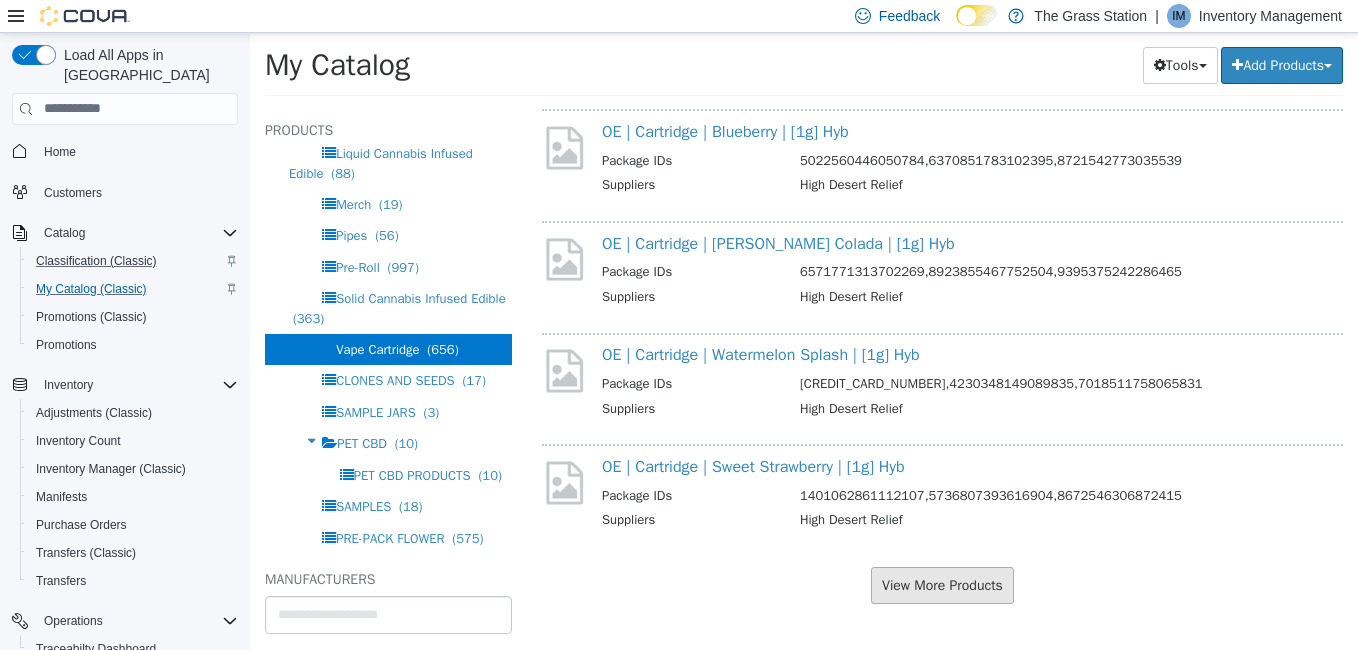 scroll, scrollTop: 15740, scrollLeft: 0, axis: vertical 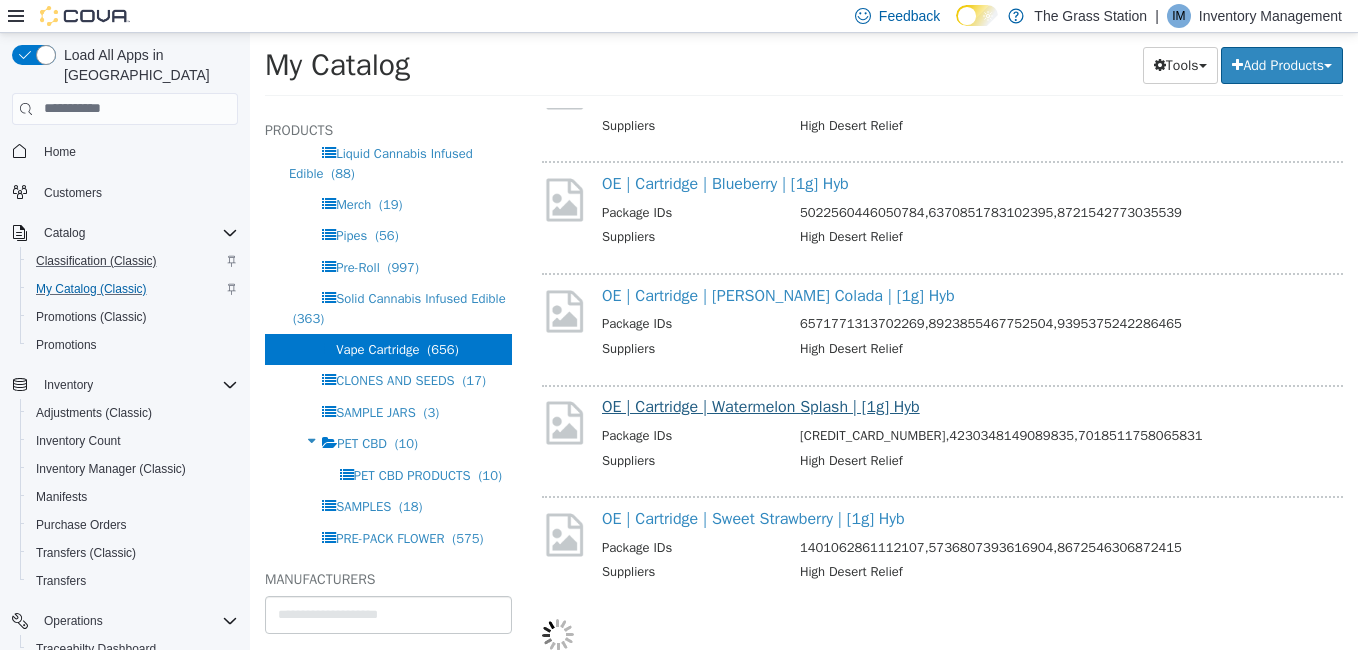 select on "**********" 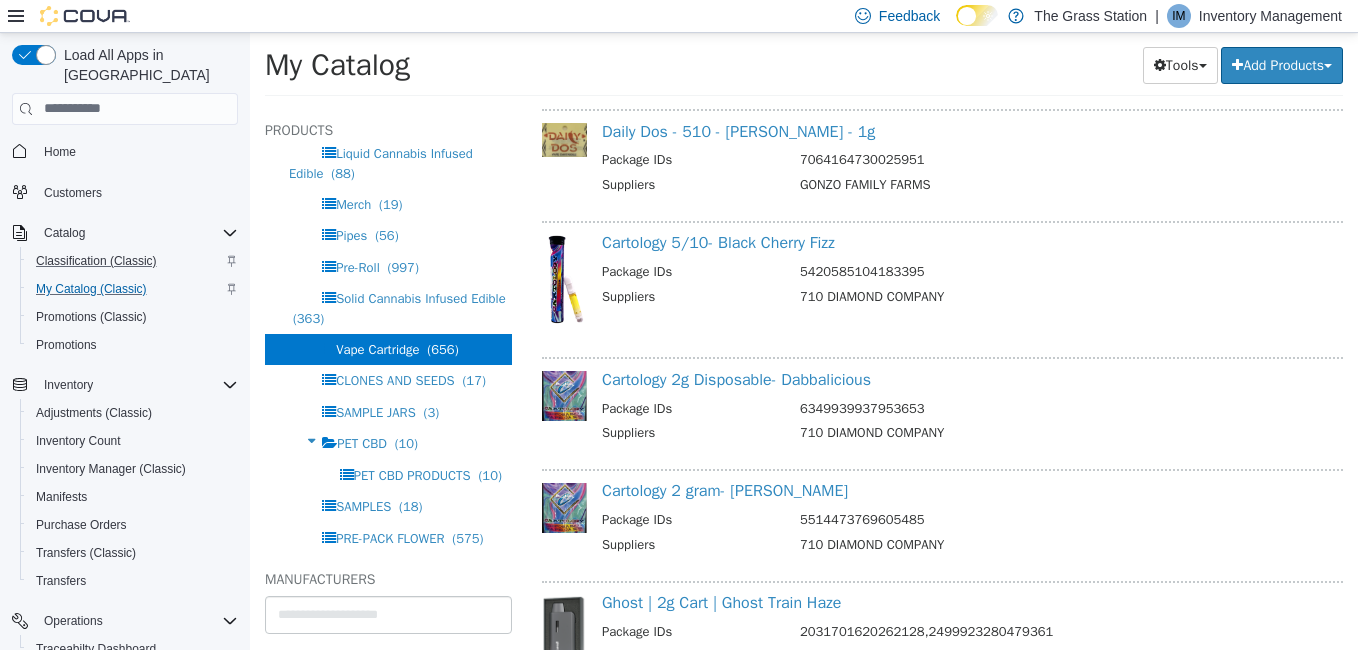 scroll, scrollTop: 14375, scrollLeft: 0, axis: vertical 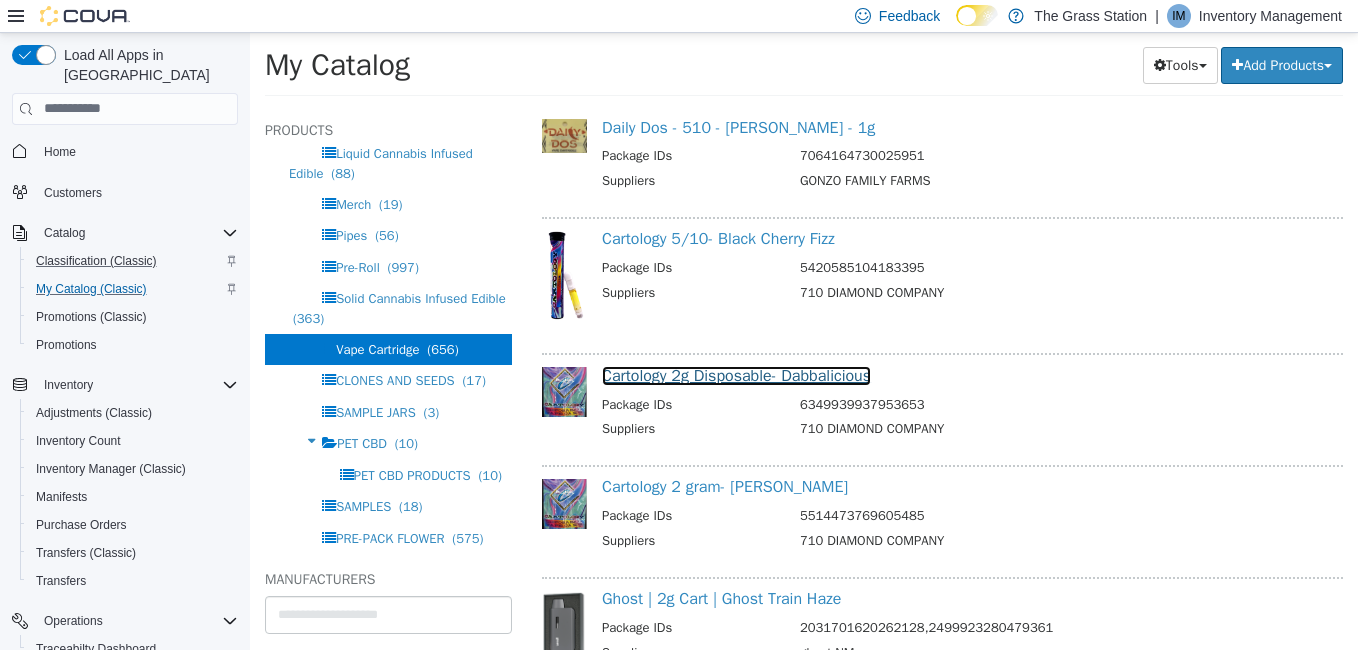 click on "Cartology 2g Disposable- Dabbalicious" at bounding box center (736, 375) 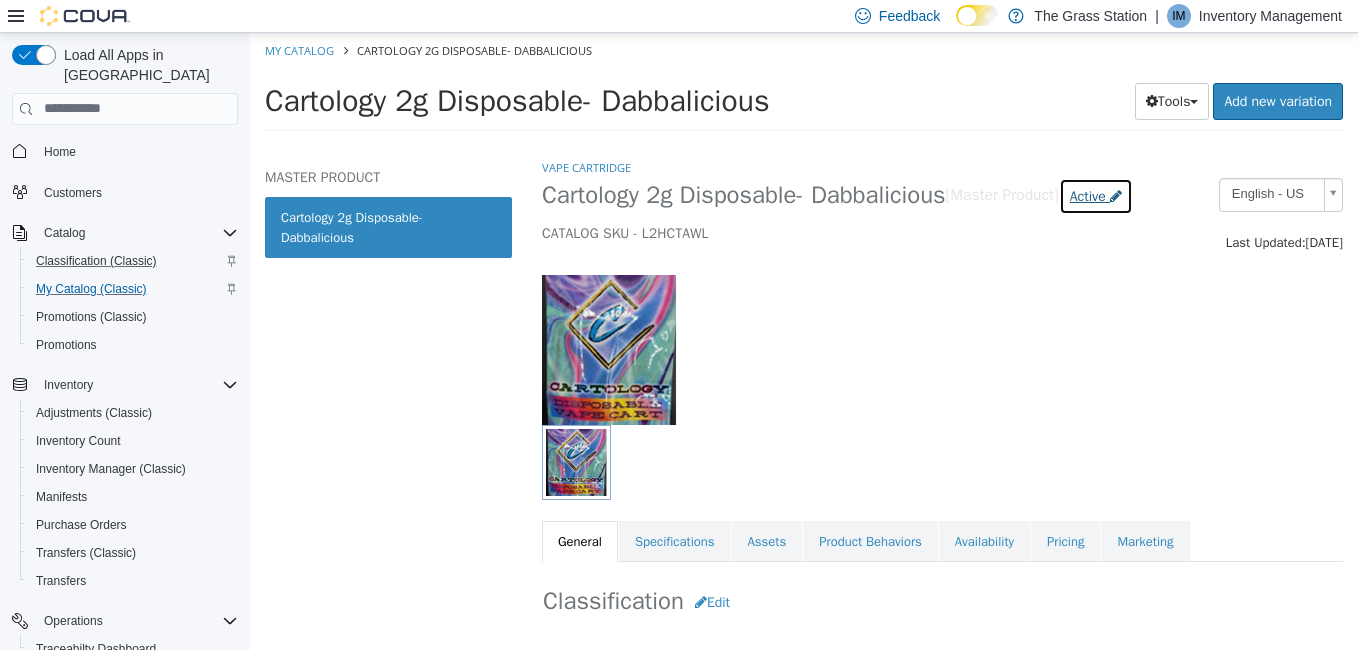 click on "Active" at bounding box center (1096, 195) 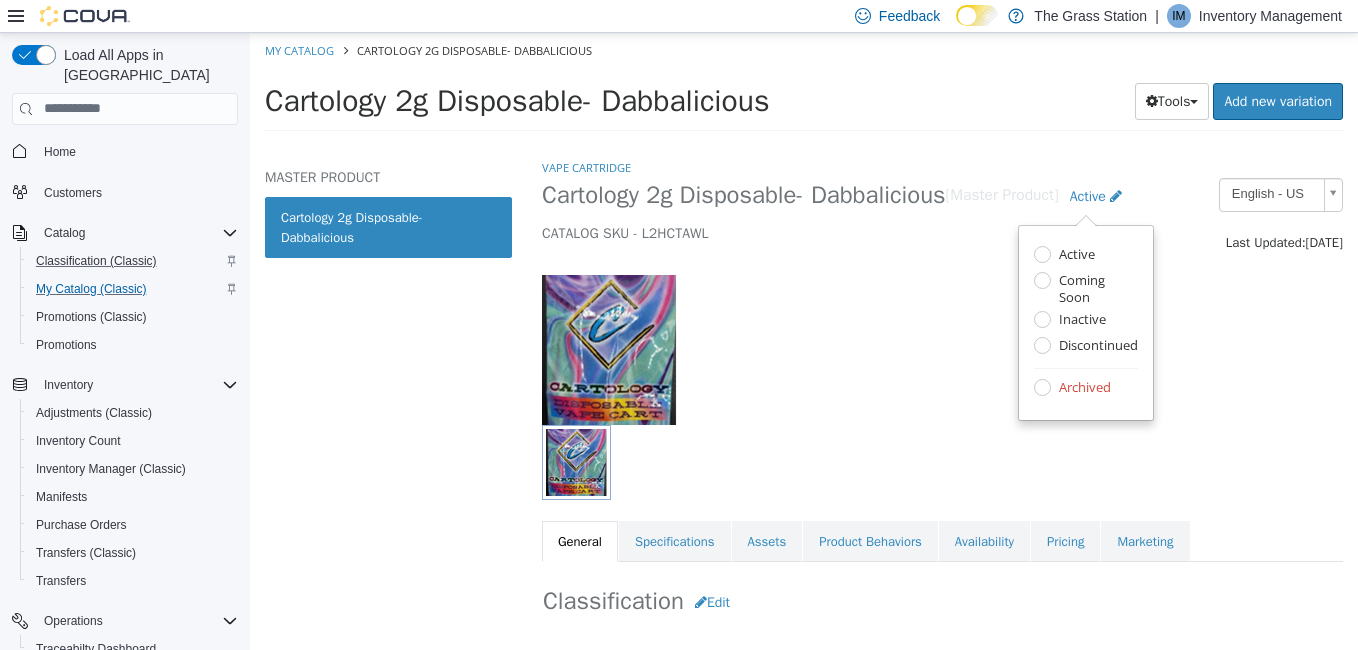 click on "Archived" at bounding box center [1086, 388] 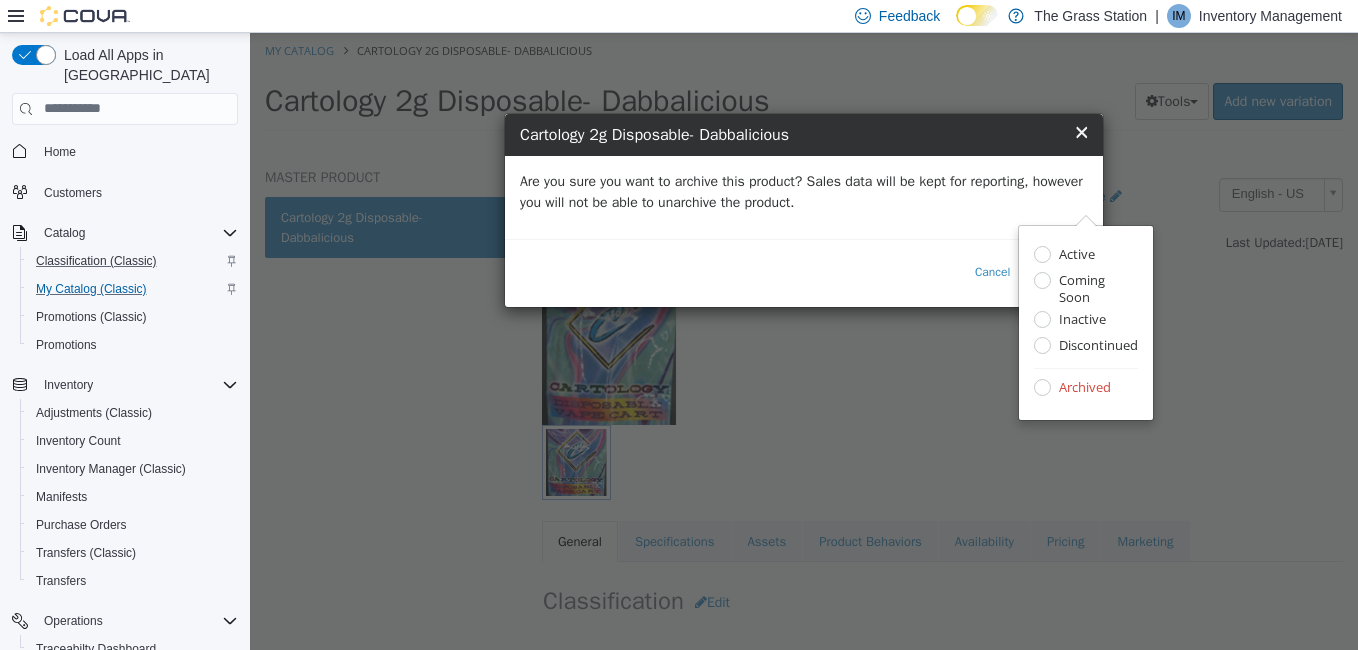 click on "Are you sure you want to archive this product? Sales data will be kept for reporting, however you will not be able to unarchive the product." at bounding box center (804, 191) 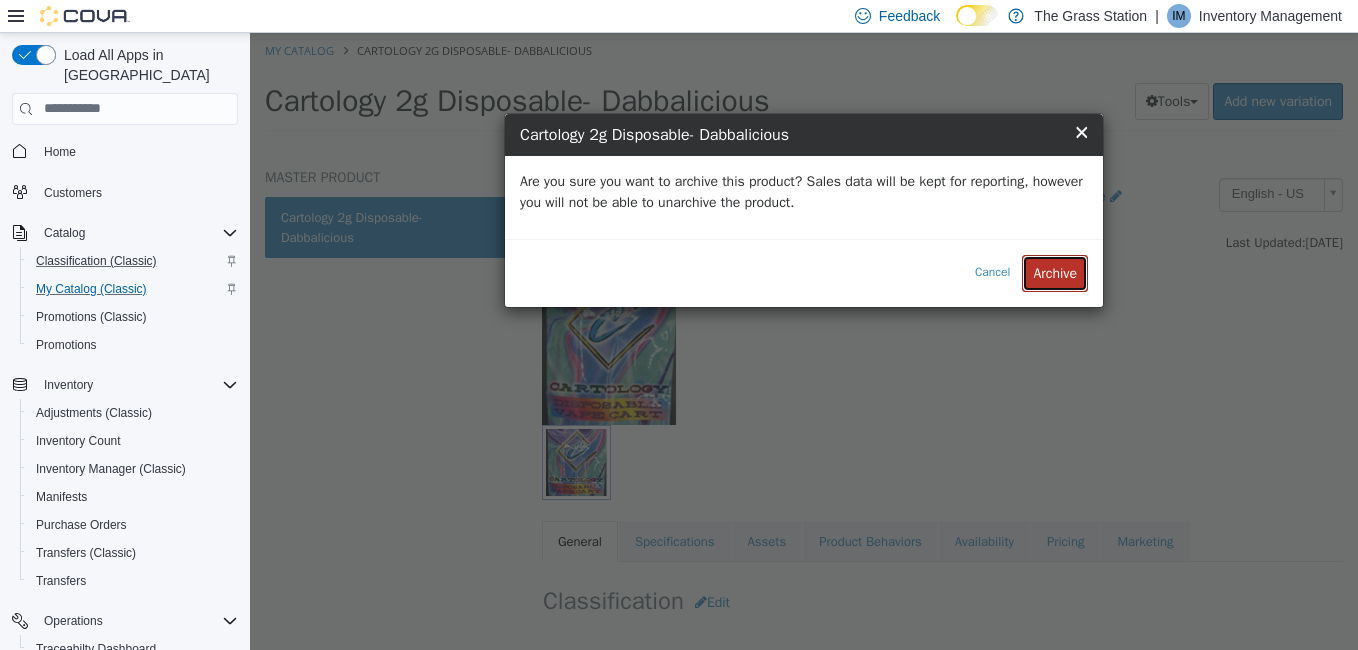 click on "Archive" at bounding box center [1055, 272] 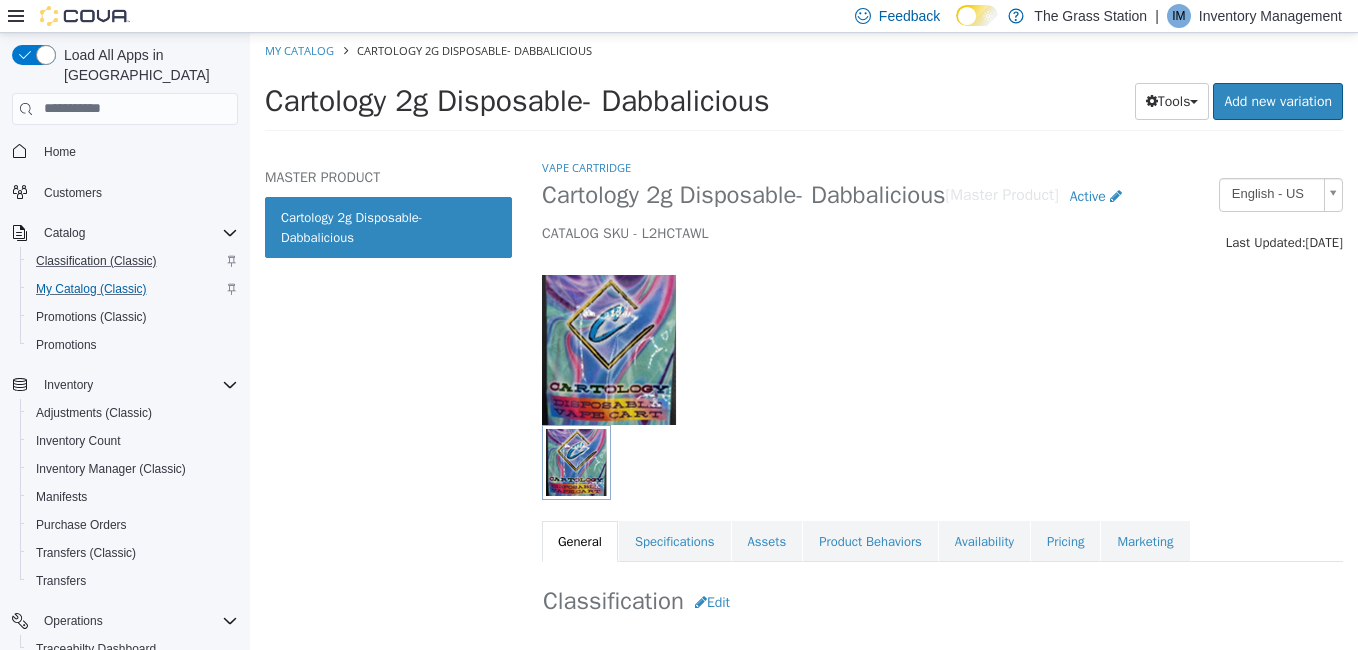 select on "**********" 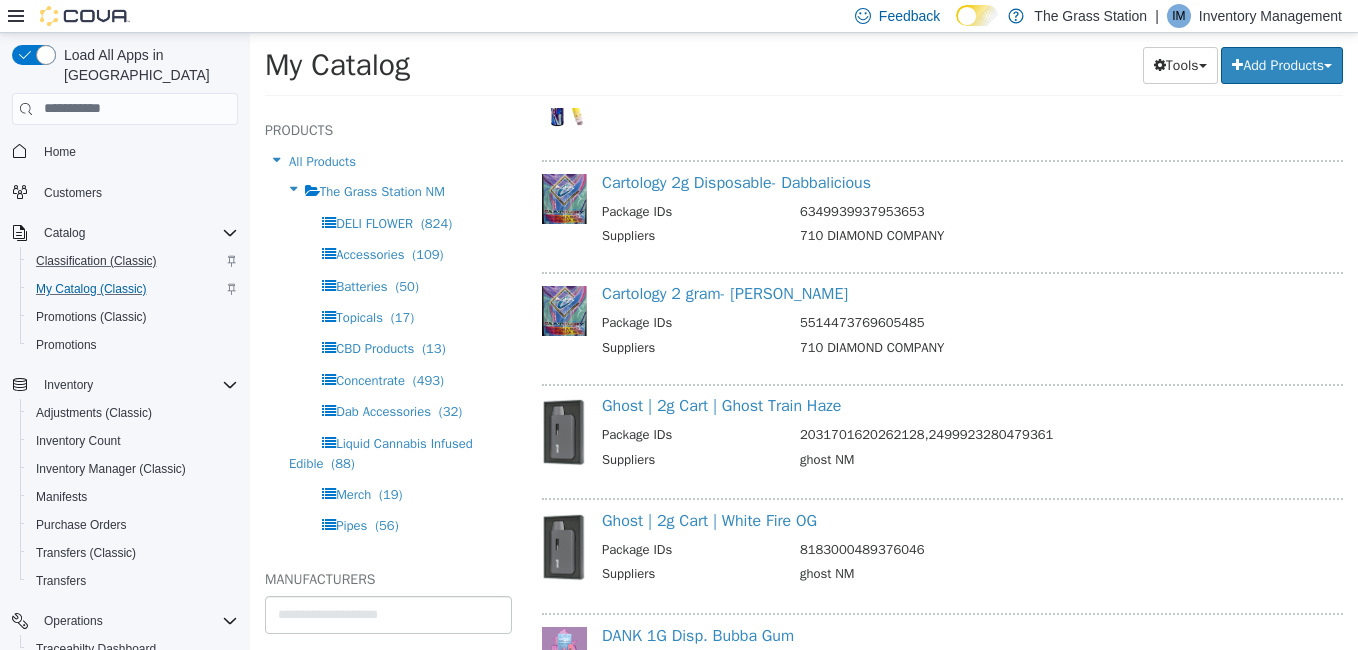scroll, scrollTop: 14569, scrollLeft: 0, axis: vertical 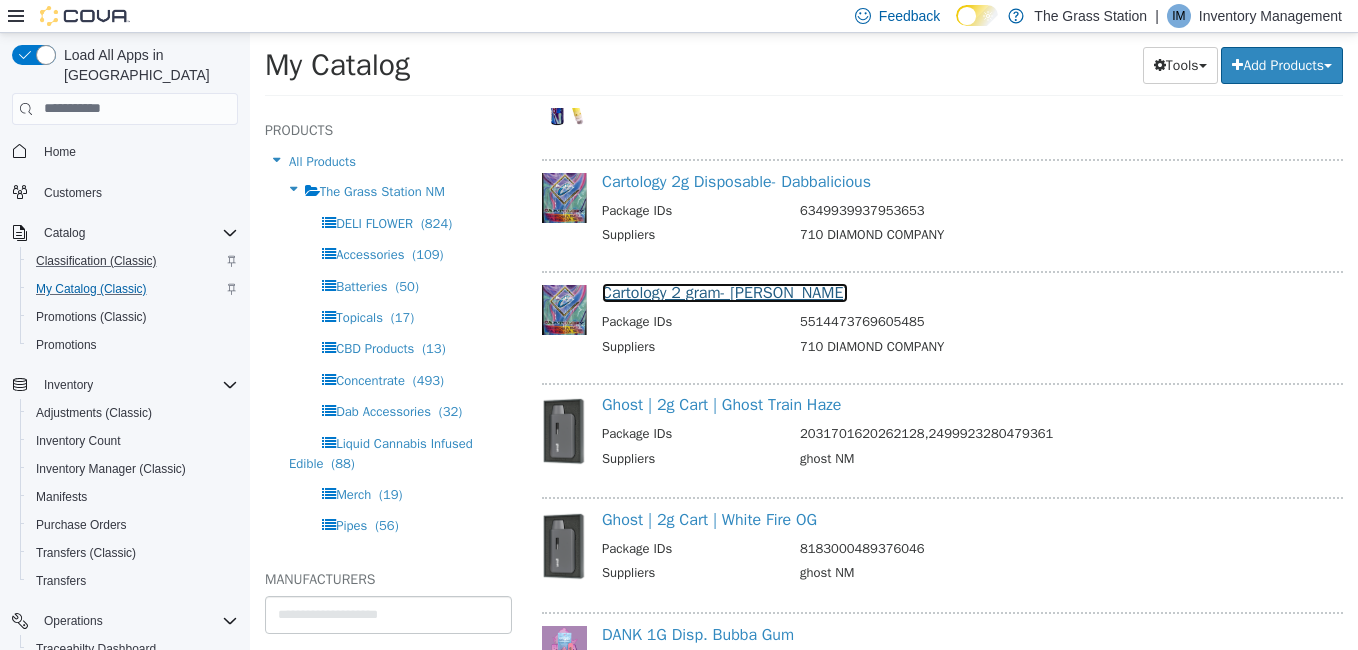 click on "Cartology 2 gram- [PERSON_NAME]" at bounding box center (725, 292) 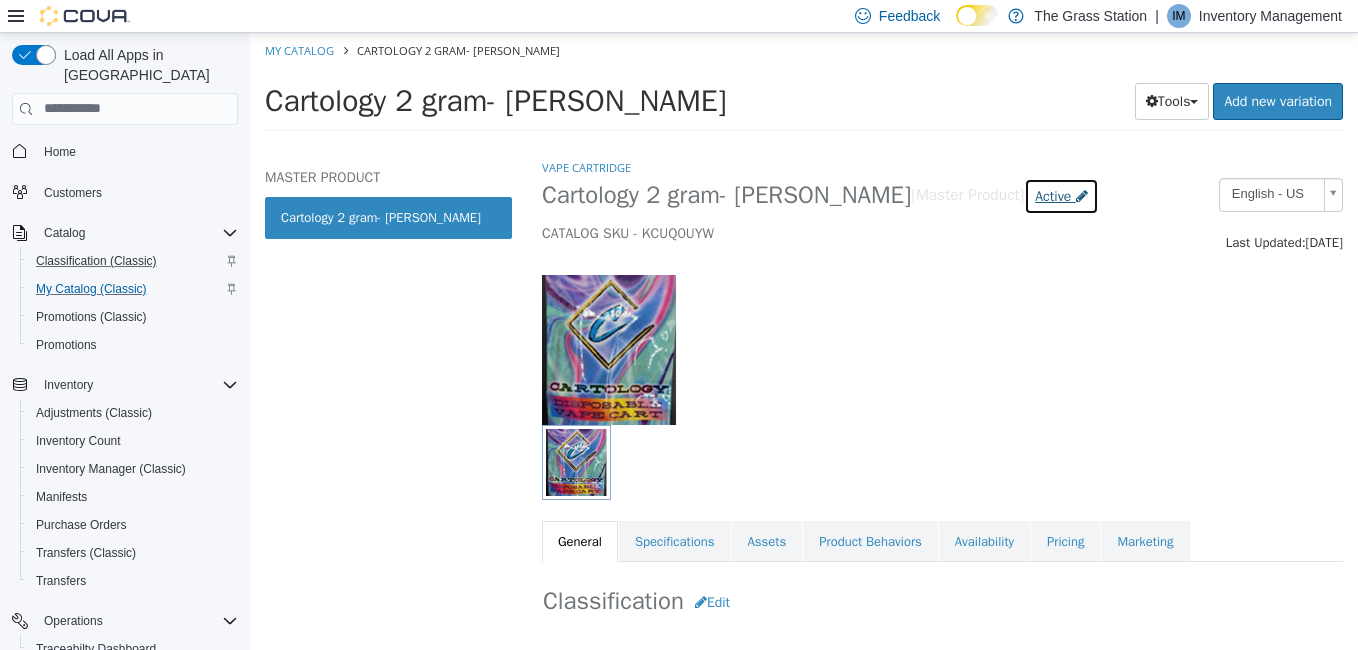 click on "Active" at bounding box center (1053, 195) 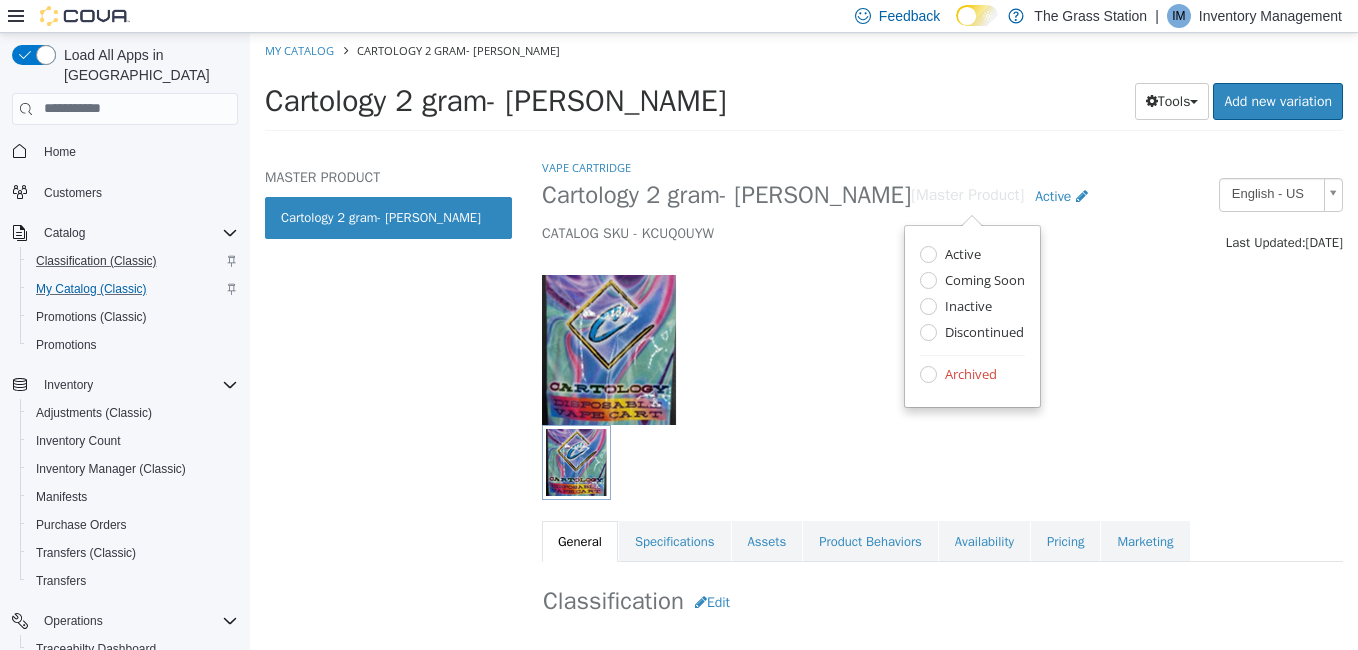 click on "Archived" at bounding box center [968, 375] 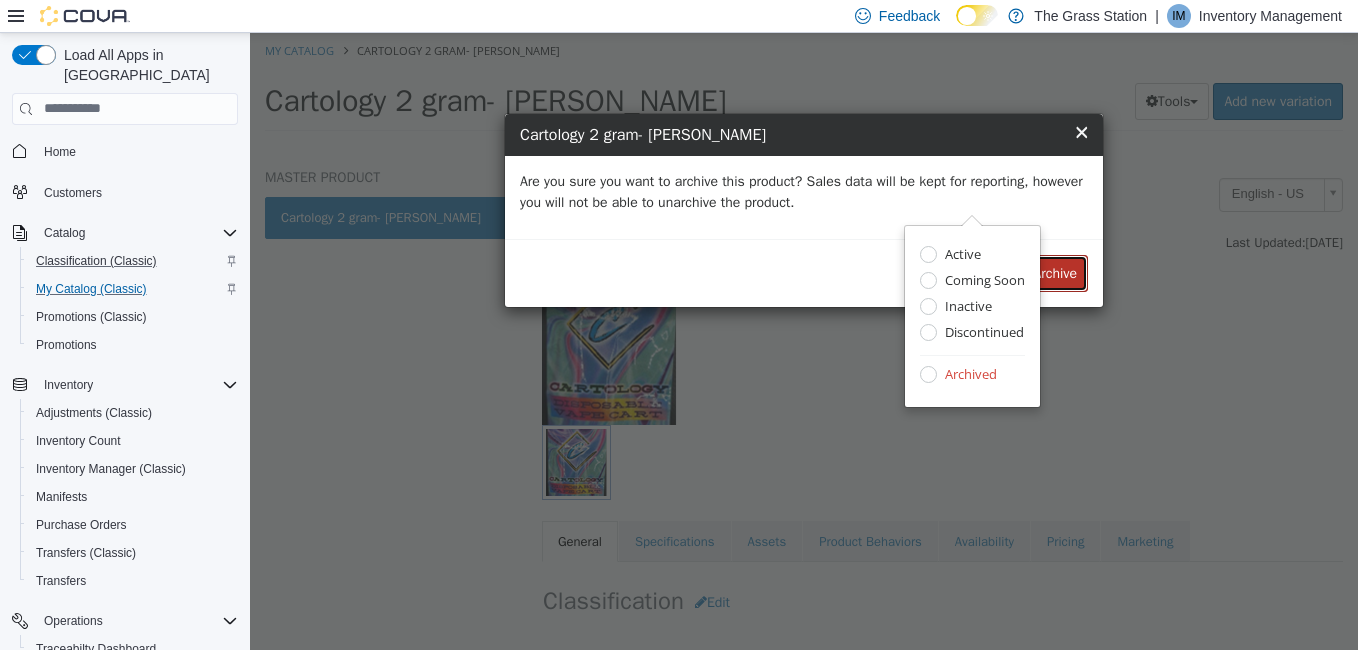 click on "Archive" at bounding box center [1055, 272] 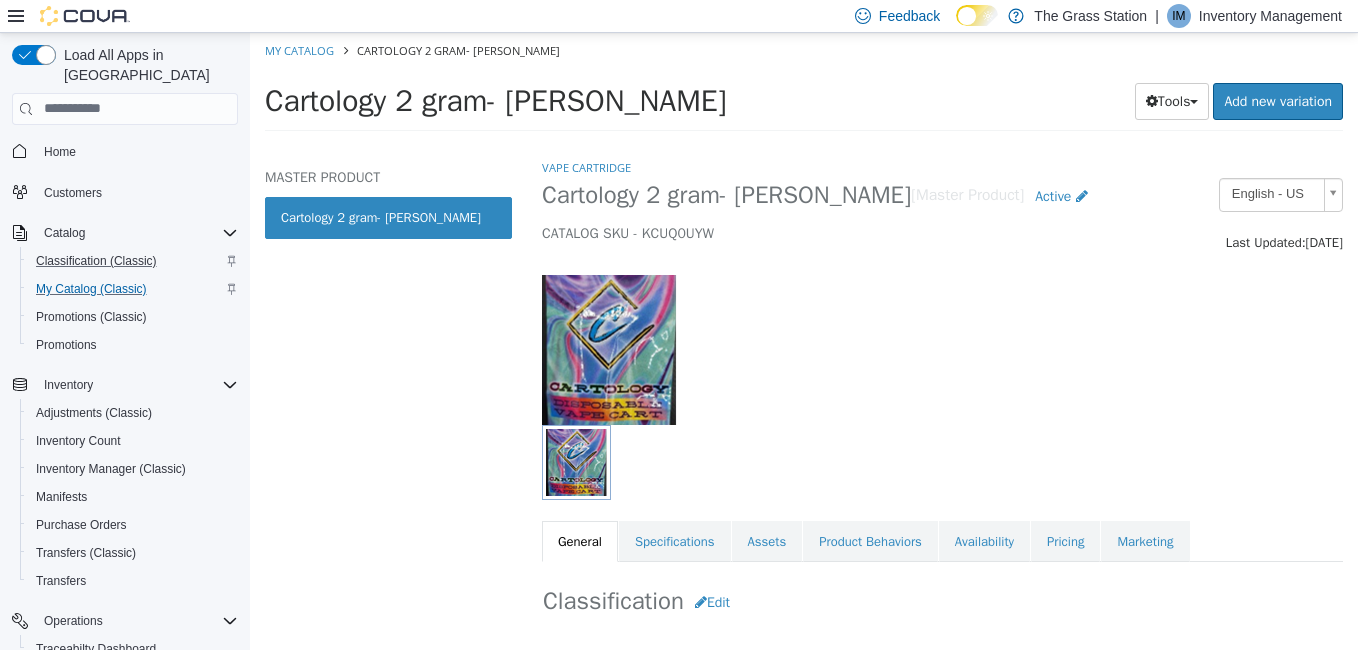select on "**********" 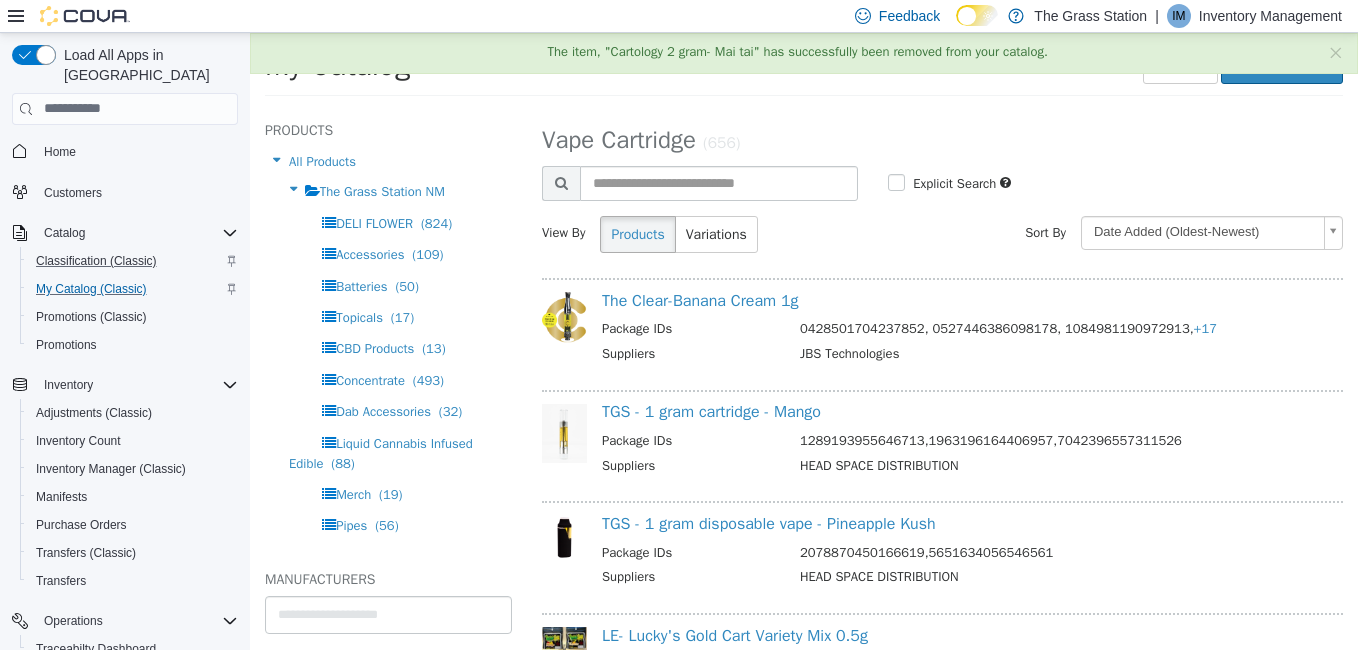 click on "**********" at bounding box center [942, 378] 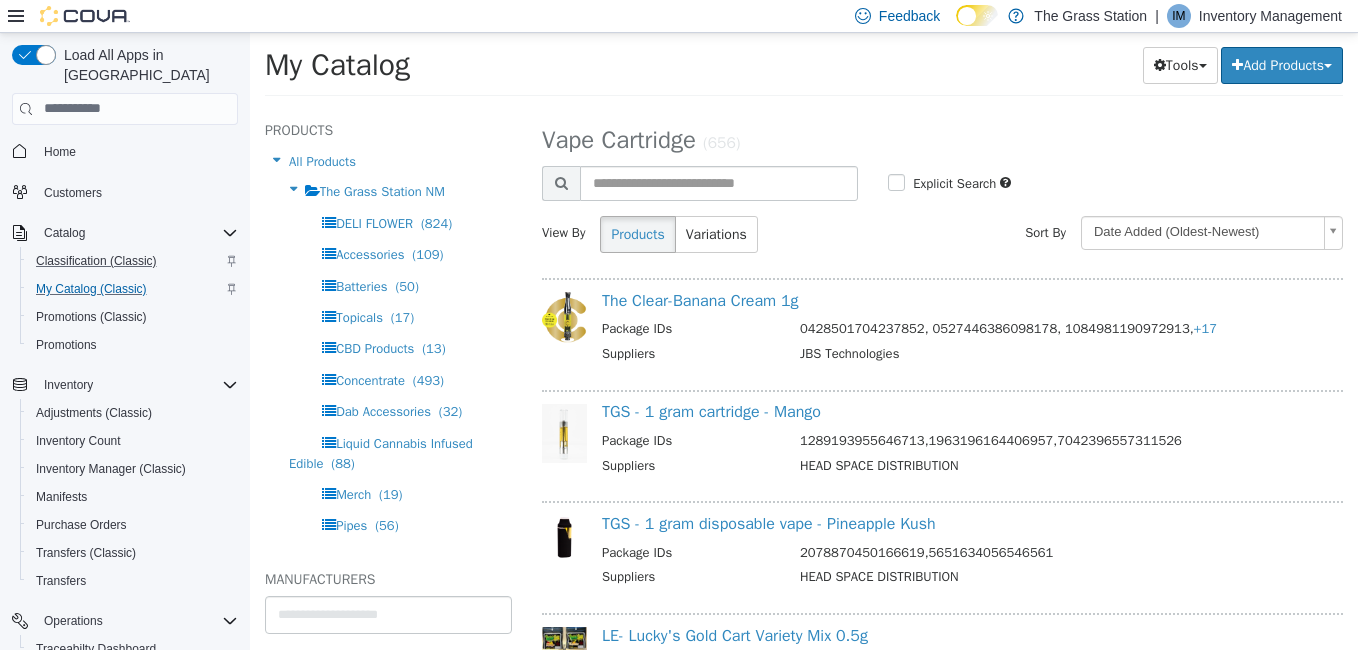 click on "**********" at bounding box center [942, 378] 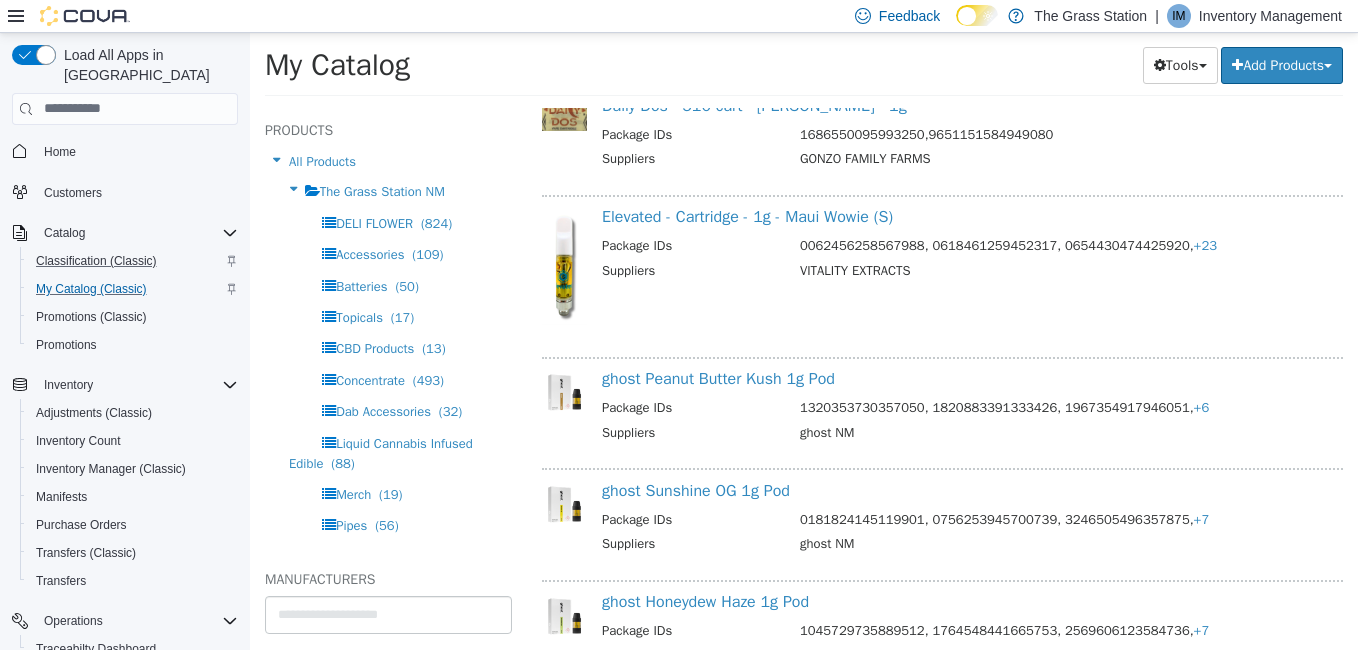 scroll, scrollTop: 14763, scrollLeft: 0, axis: vertical 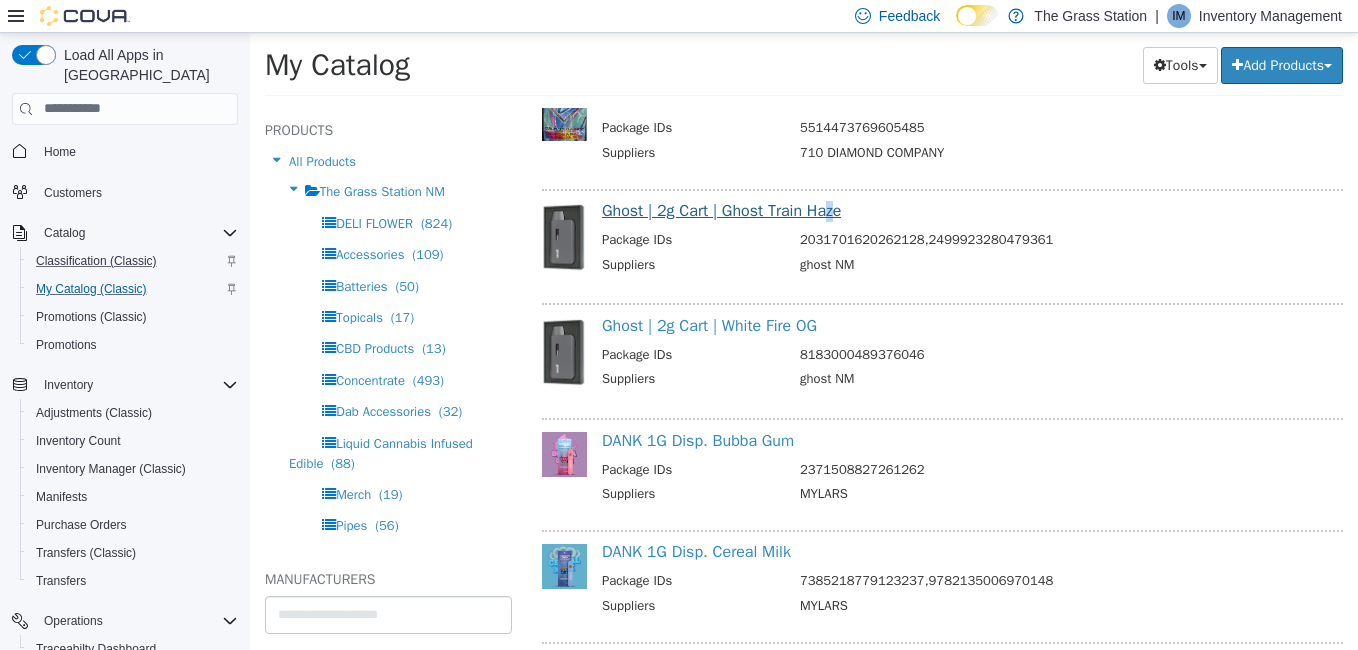drag, startPoint x: 822, startPoint y: 220, endPoint x: 813, endPoint y: 215, distance: 10.29563 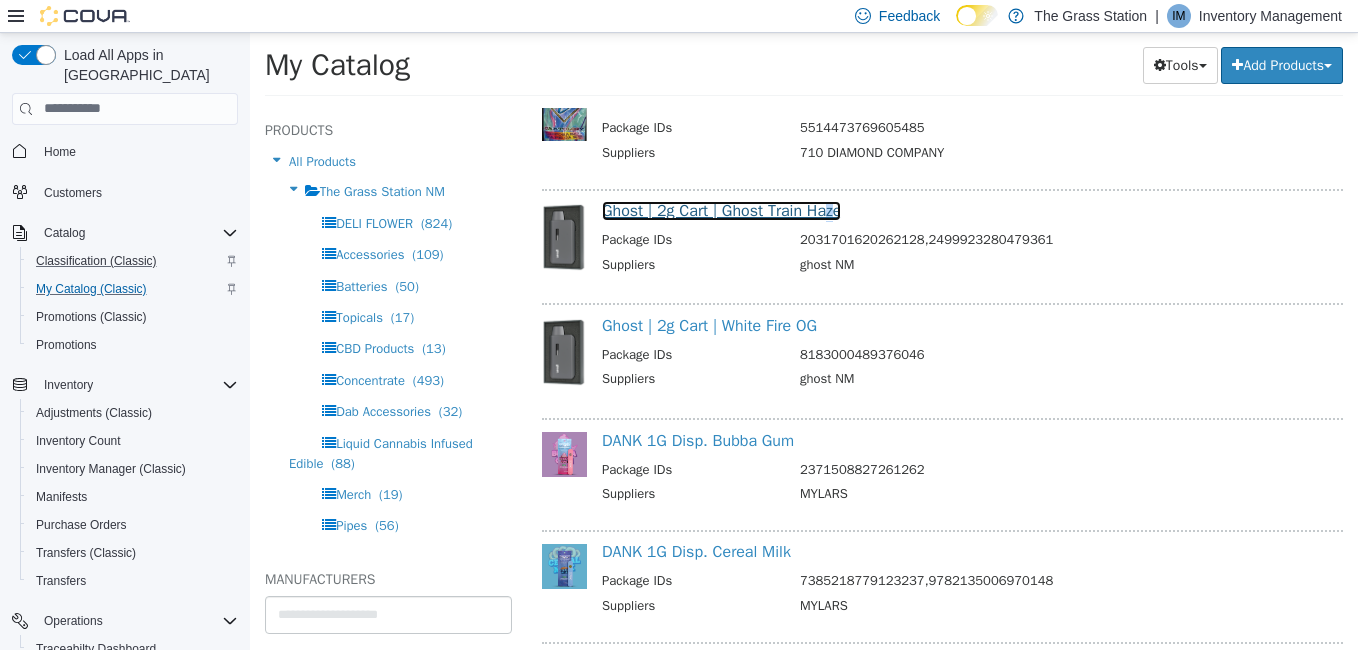 click on "Ghost | 2g Cart | Ghost Train Haze" at bounding box center (721, 210) 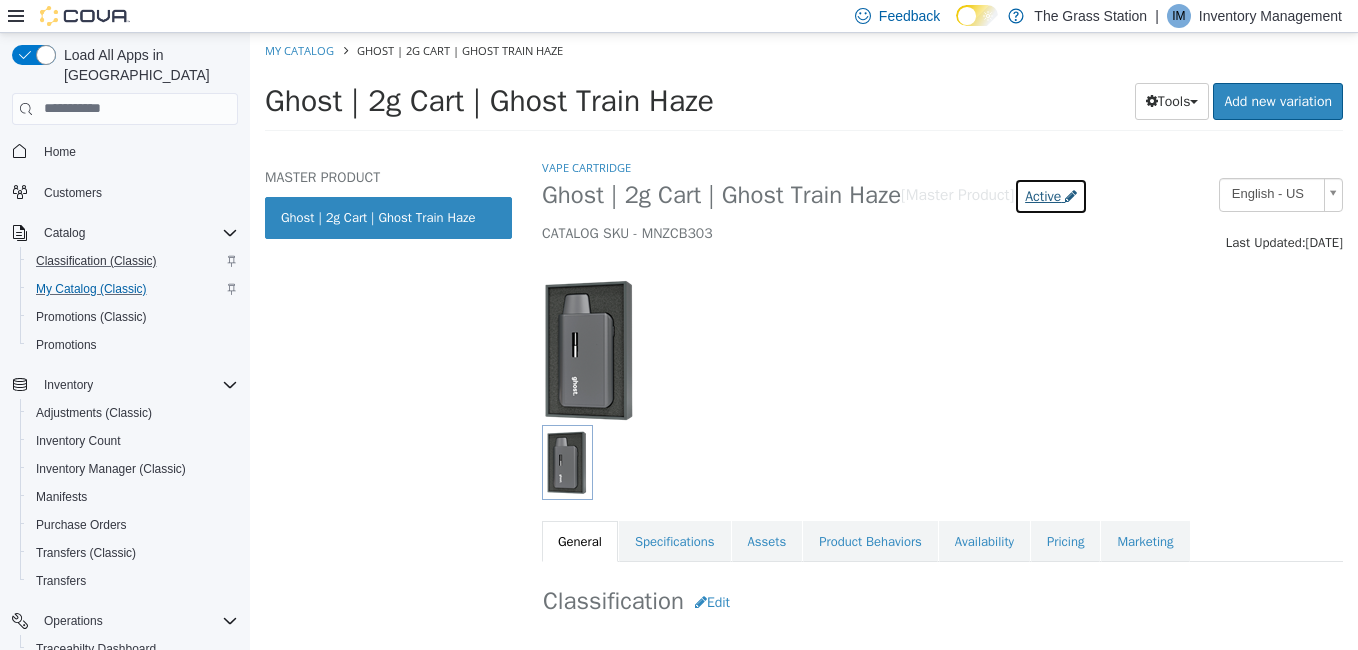 click on "Active" at bounding box center (1043, 195) 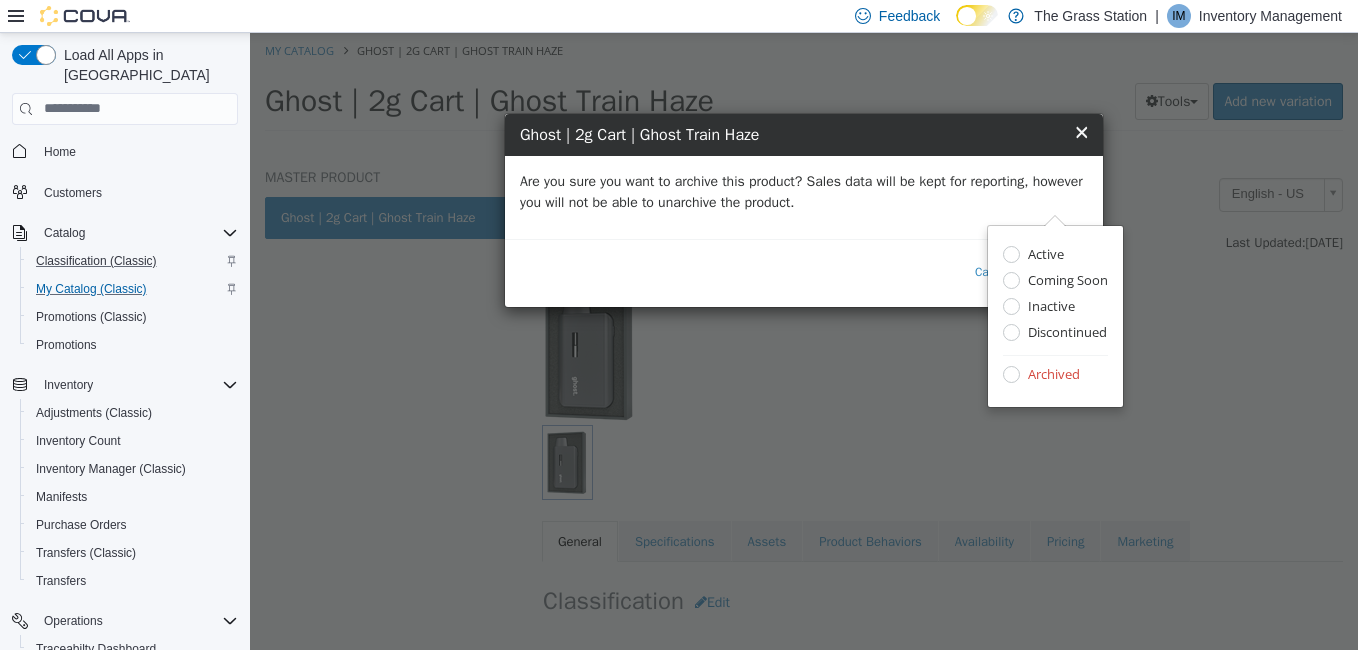 click on "Active
Coming Soon
Inactive
Discontinued
Archived" at bounding box center (1055, 315) 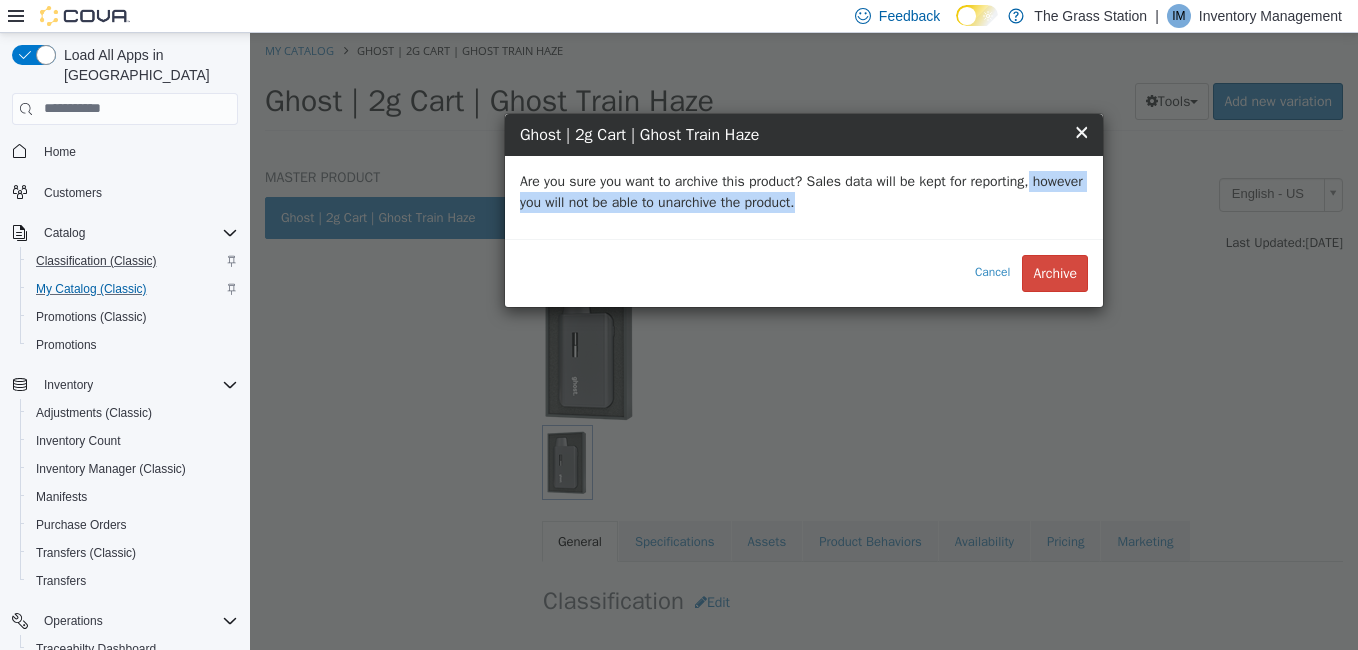click on "Are you sure you want to archive this product? Sales data will be kept for reporting, however you will not be able to unarchive the product." at bounding box center [804, 191] 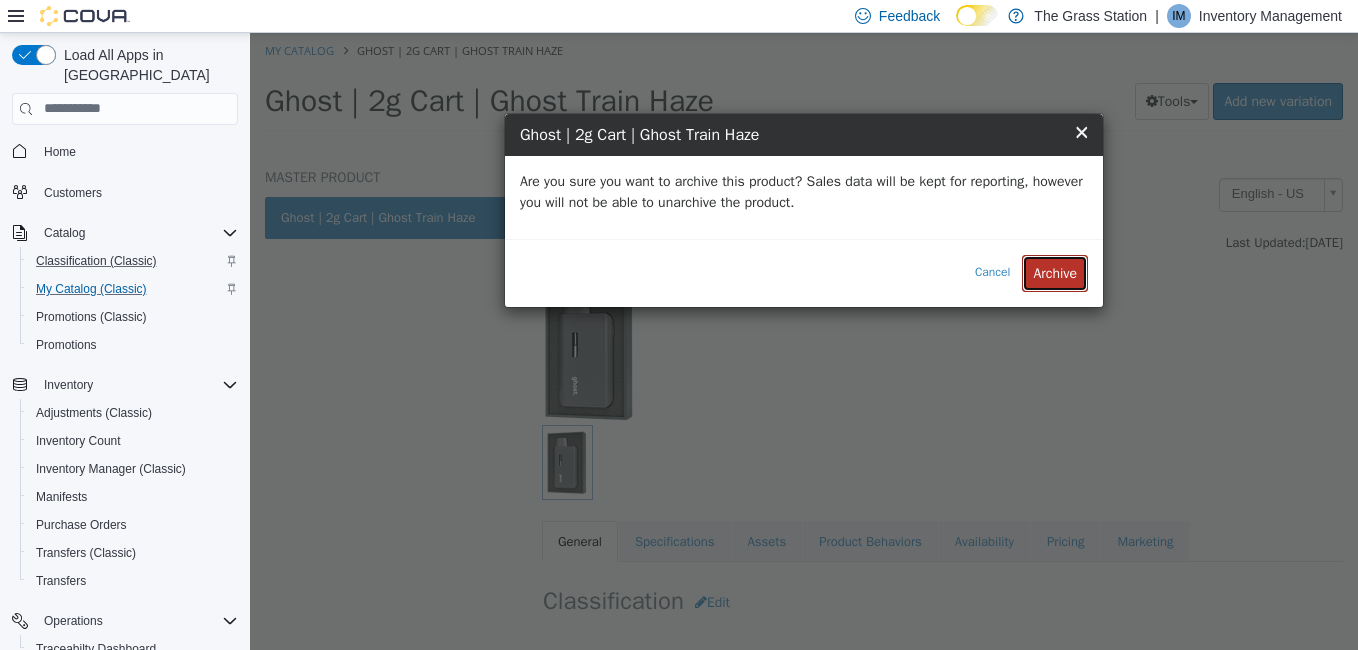 click on "Archive" at bounding box center [1055, 272] 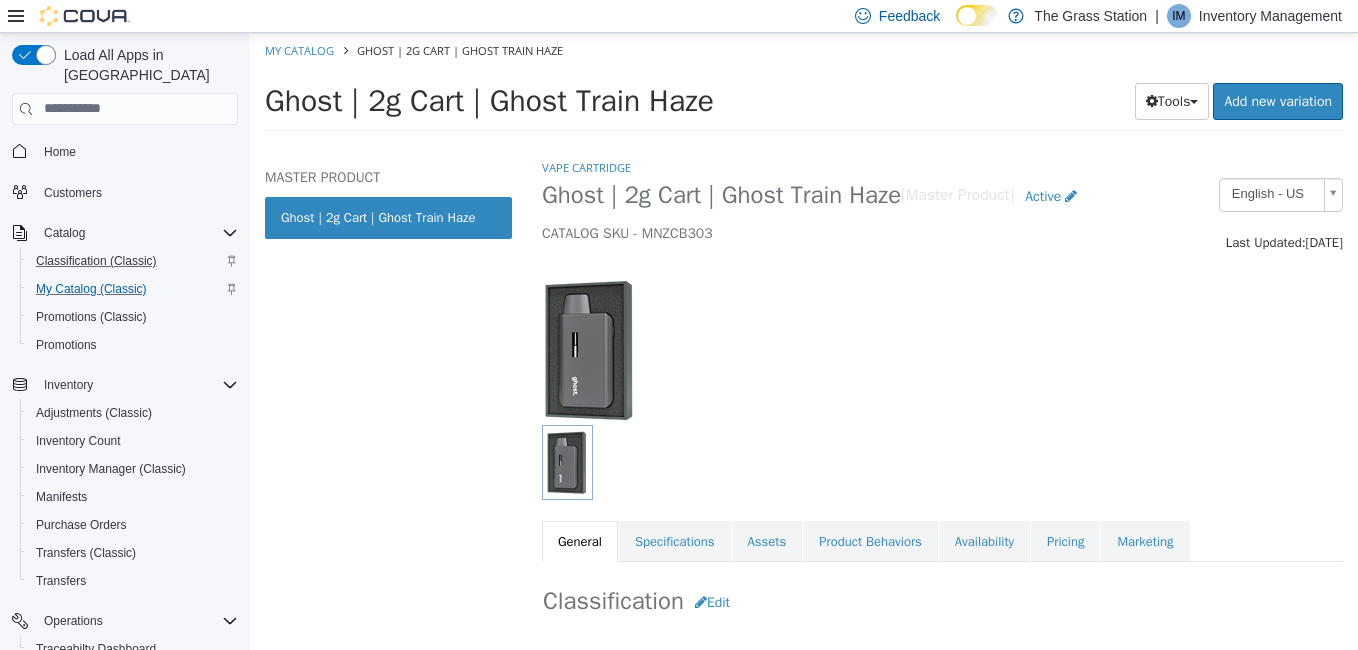 select on "**********" 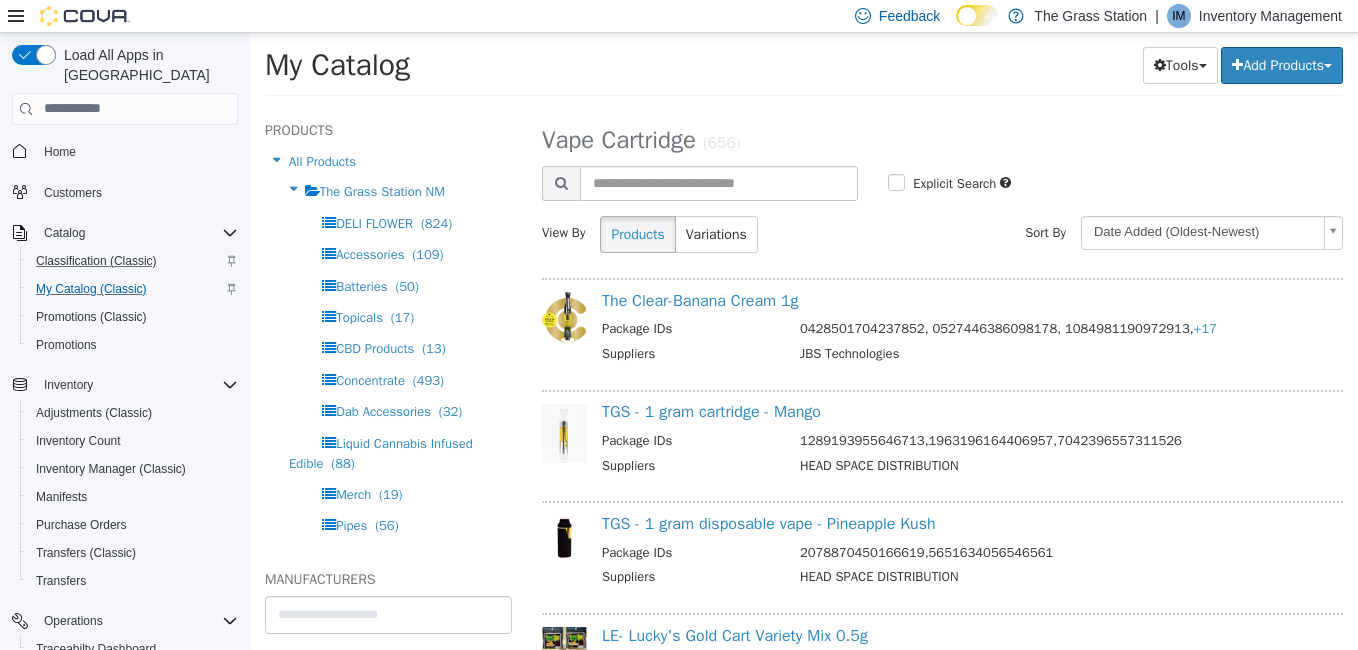 scroll, scrollTop: 14763, scrollLeft: 0, axis: vertical 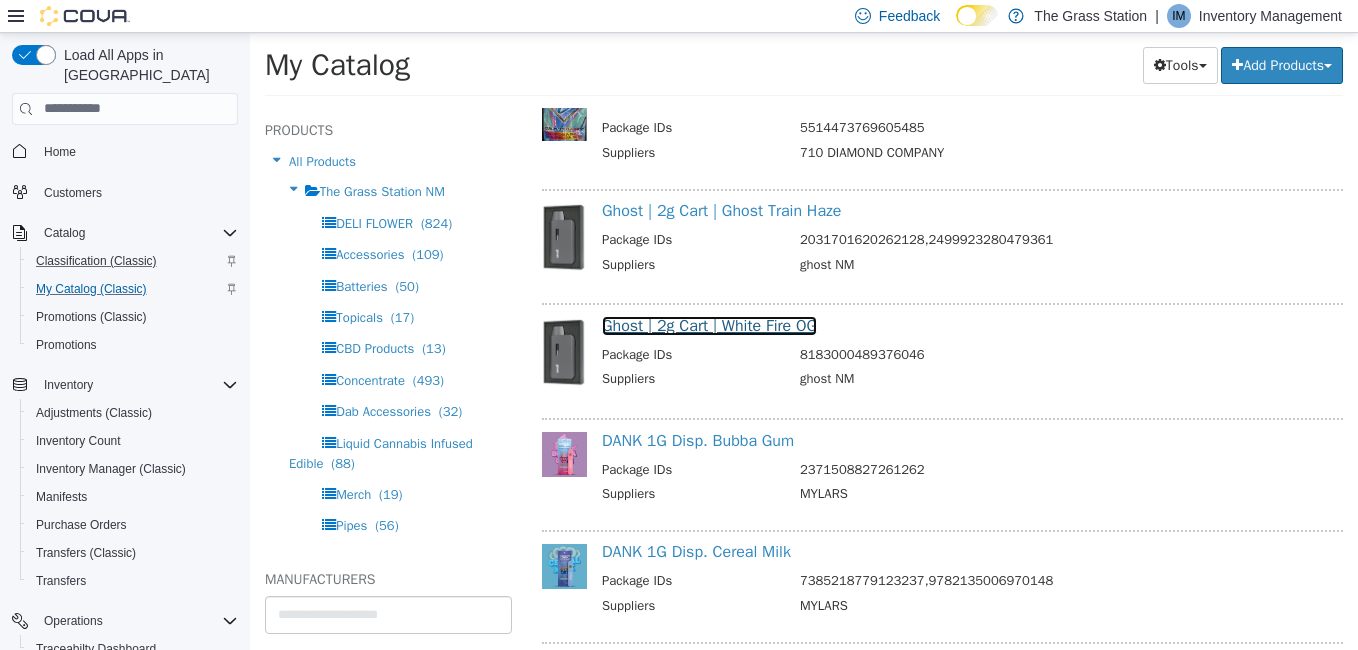 click on "Ghost | 2g Cart | White Fire OG" at bounding box center (709, 325) 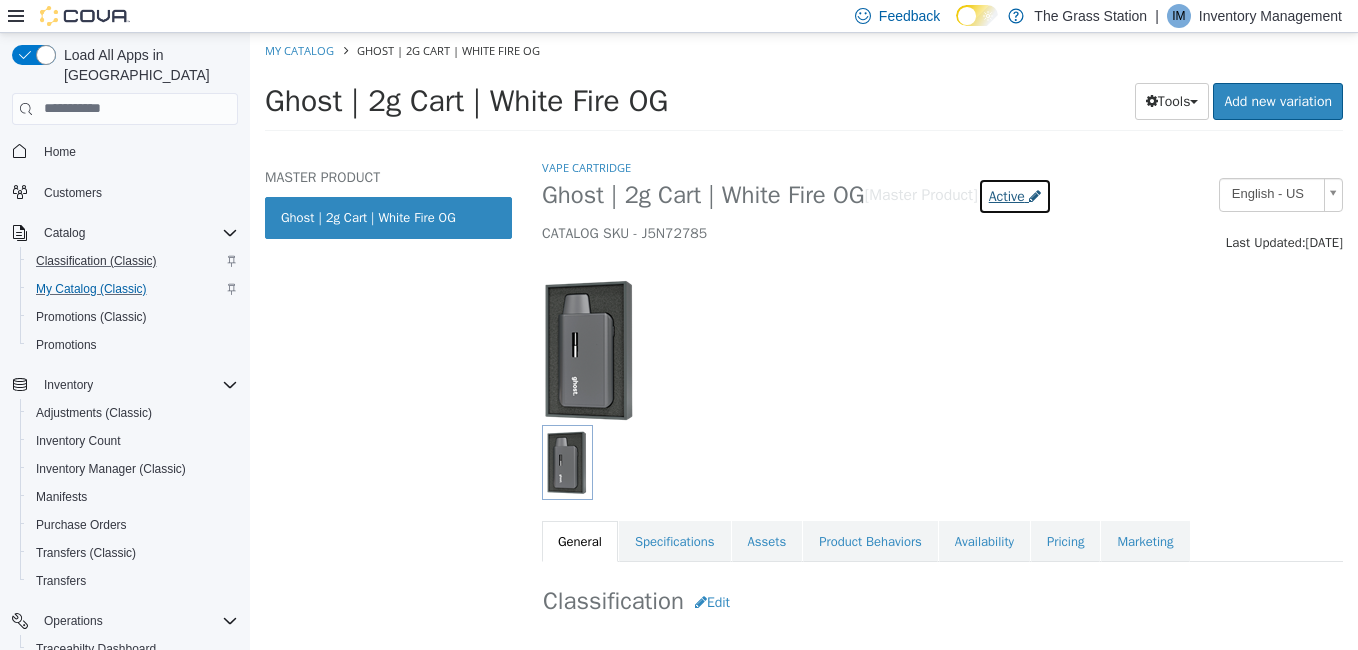 click on "Active" at bounding box center (1007, 195) 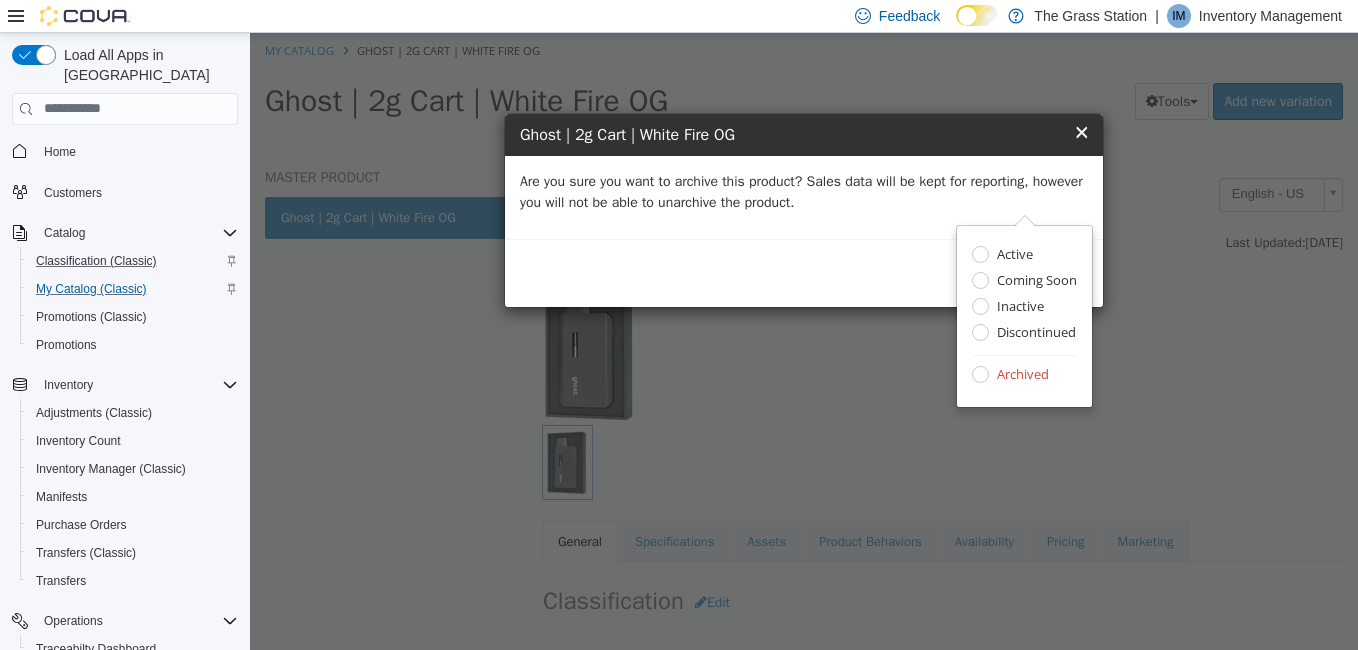 click on "Are you sure you want to archive this product? Sales data will be kept for reporting, however you will not be able to unarchive the product." at bounding box center (804, 191) 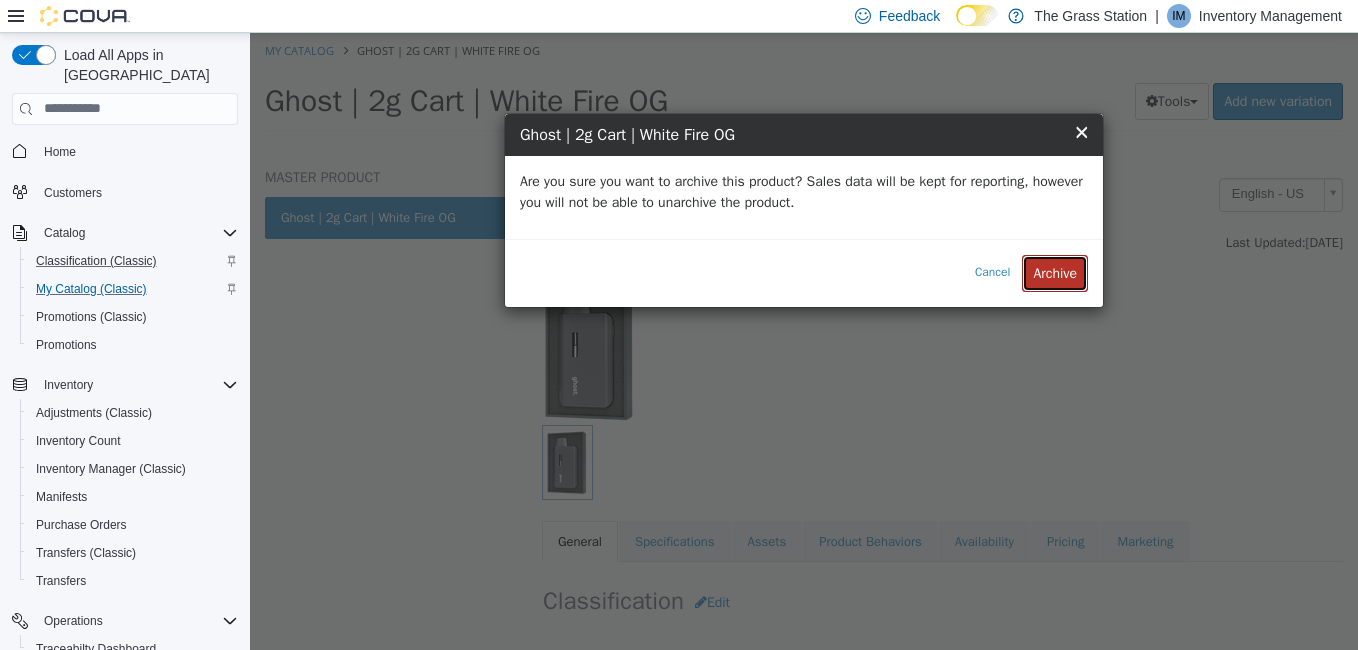 click on "Archive" at bounding box center [1055, 272] 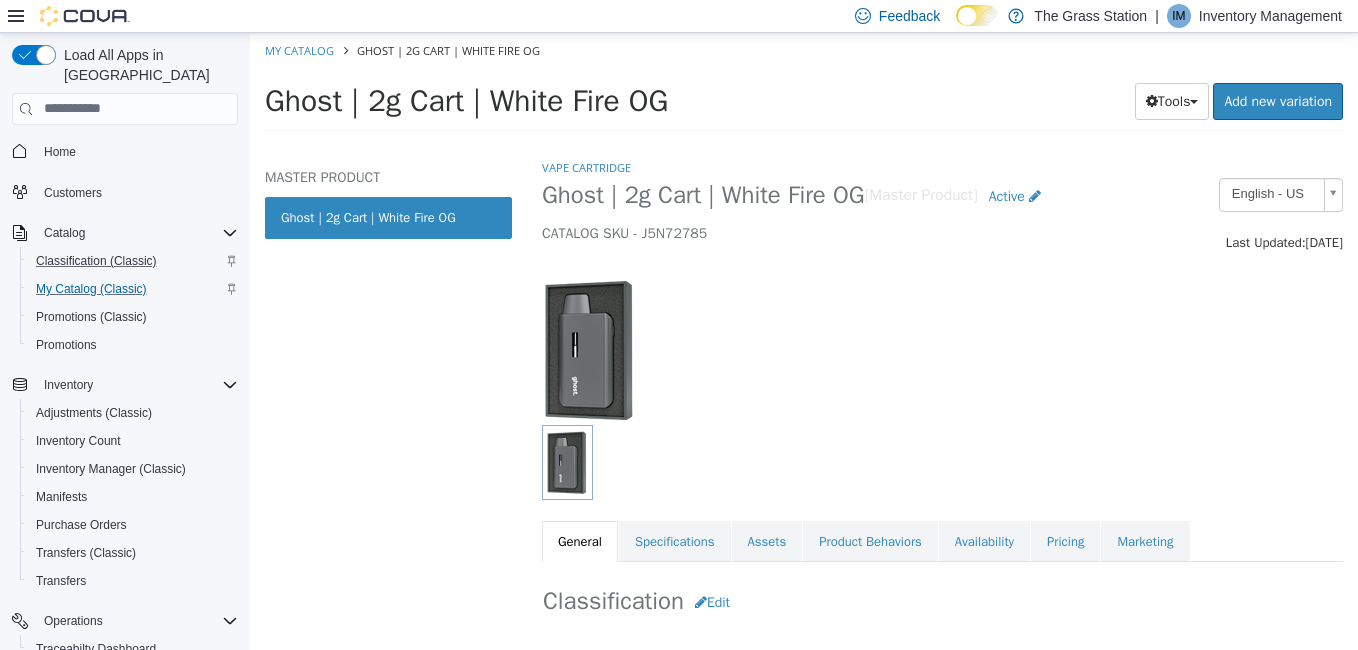 select on "**********" 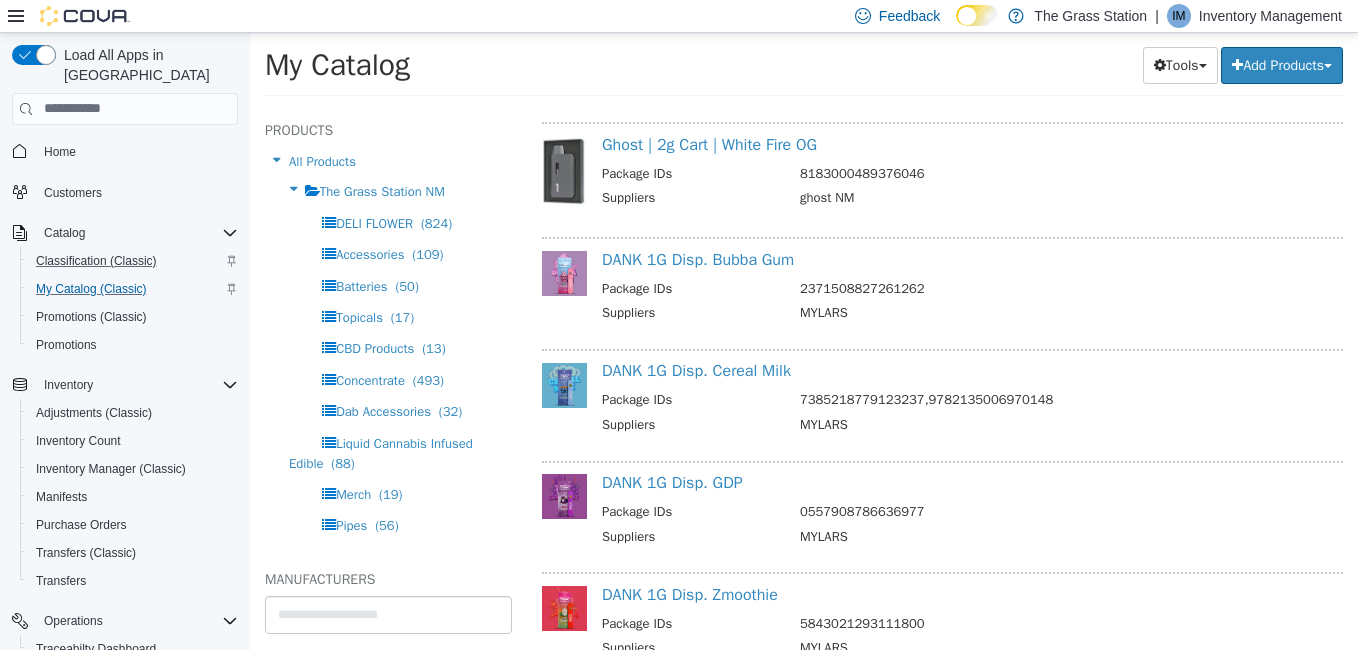scroll, scrollTop: 14945, scrollLeft: 0, axis: vertical 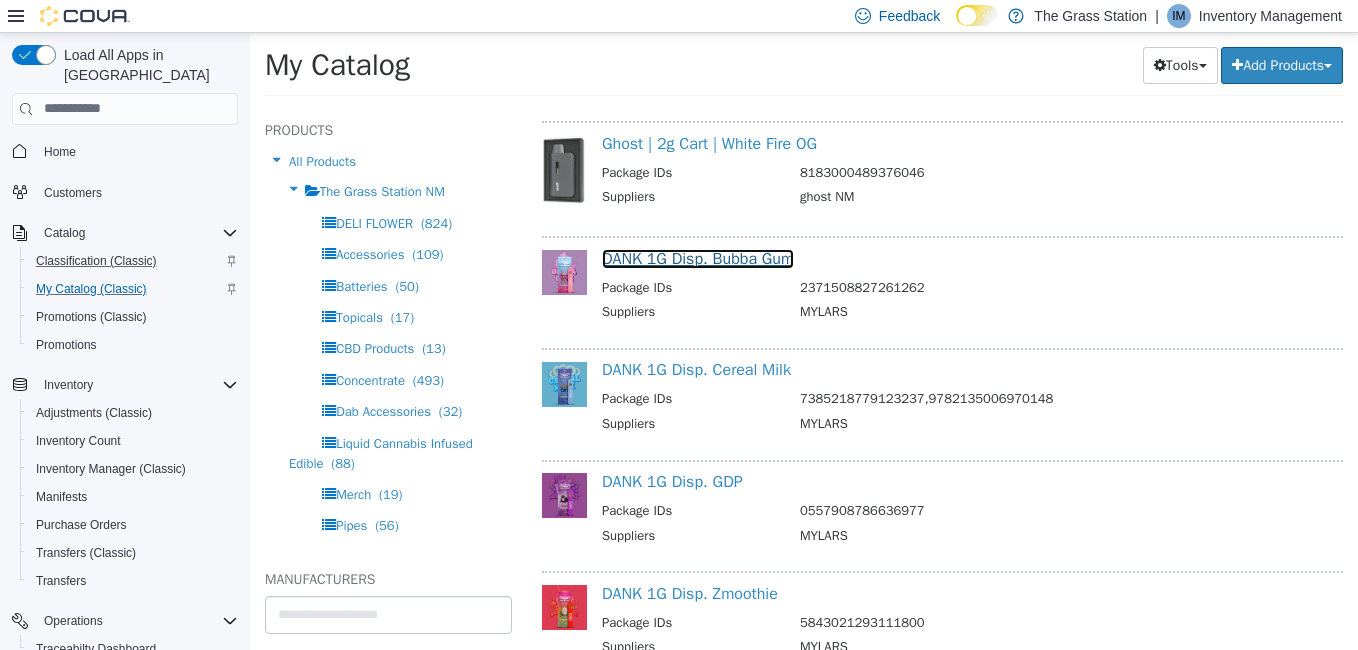 click on "DANK 1G Disp. Bubba Gum" at bounding box center [698, 258] 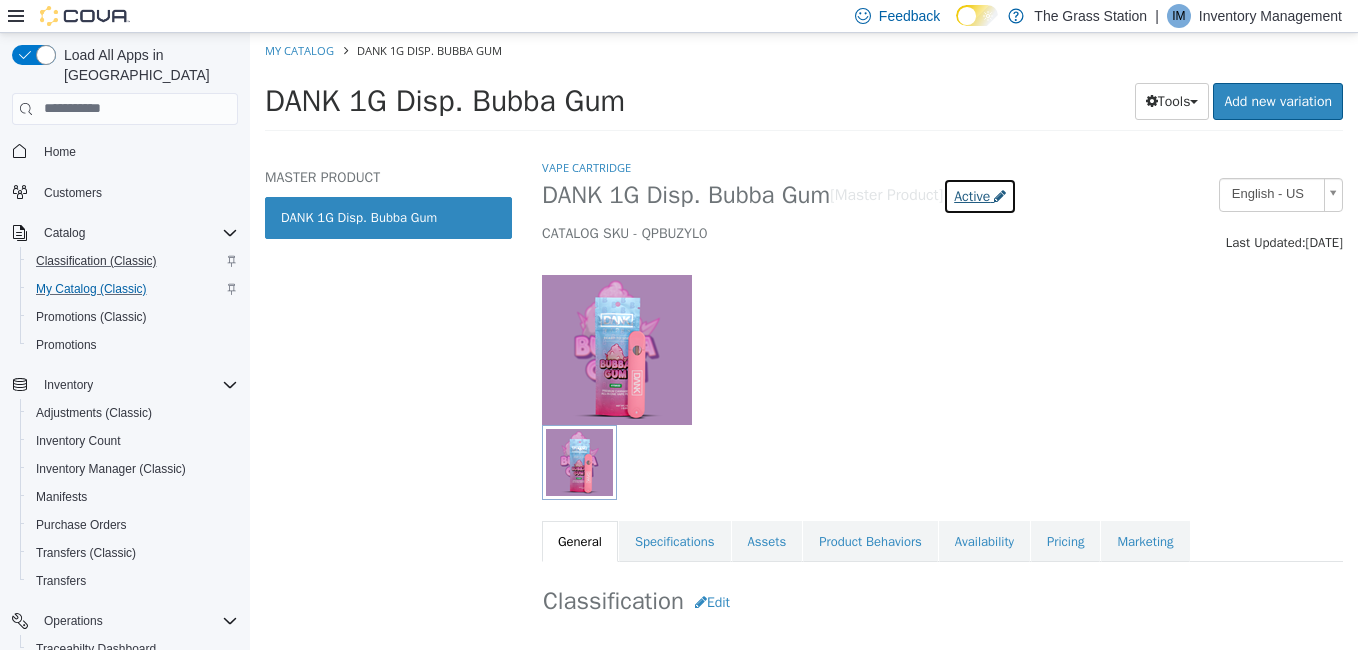 click on "Active" at bounding box center (972, 195) 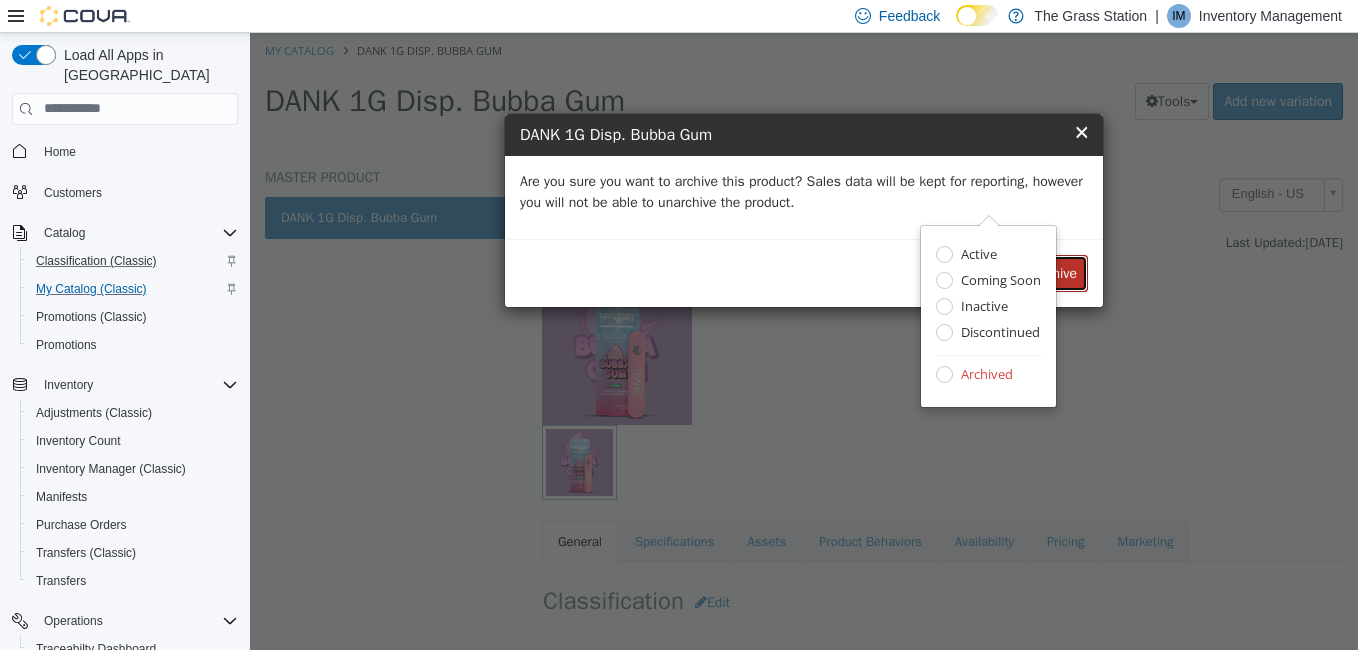 click on "Archive" at bounding box center [1055, 272] 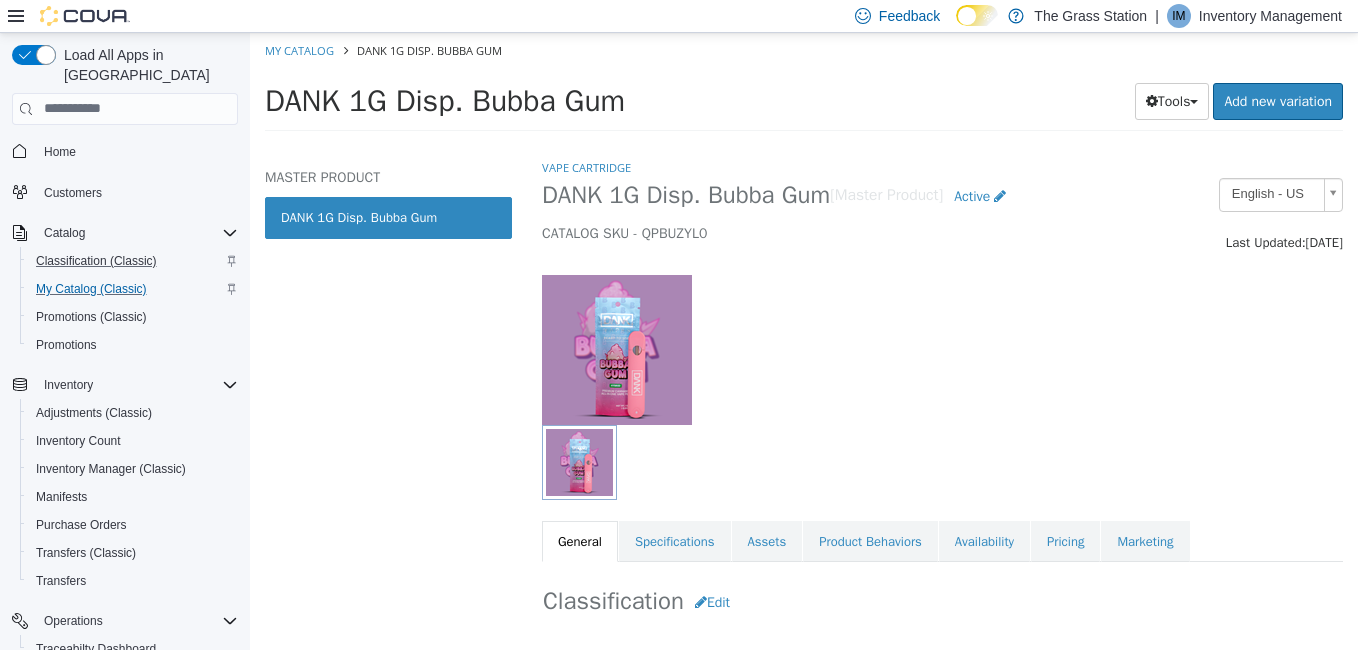 select on "**********" 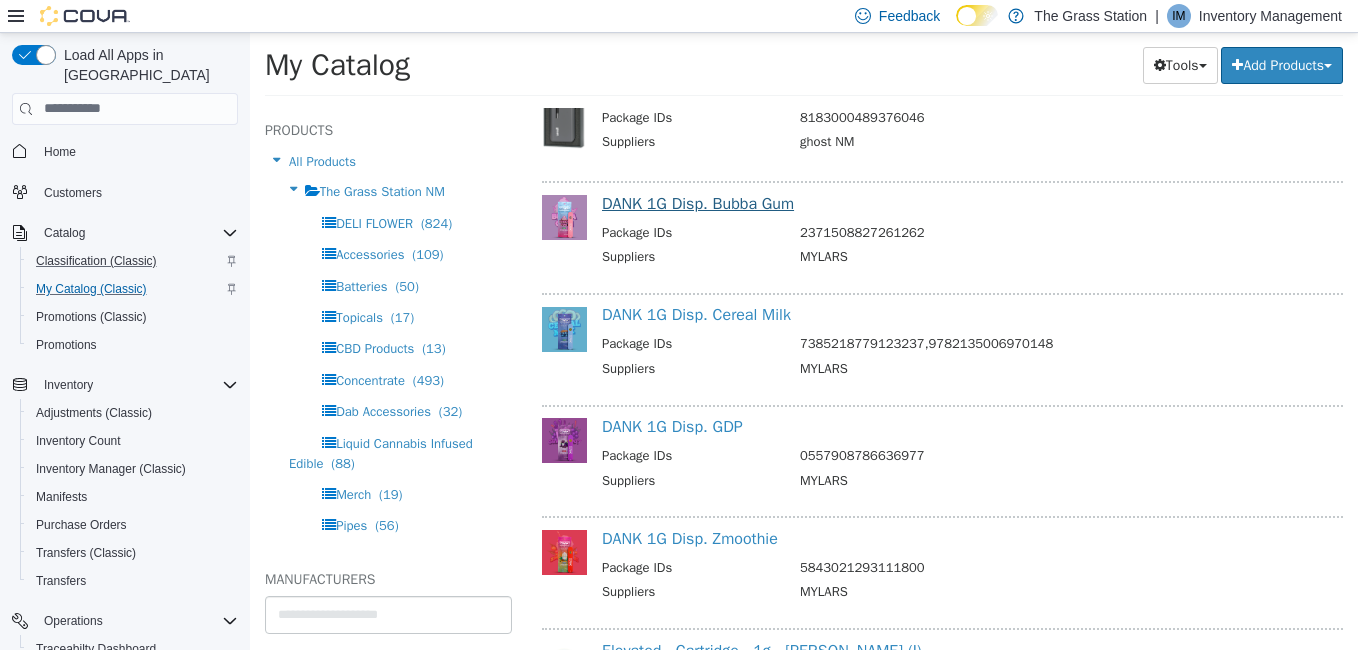 scroll, scrollTop: 15001, scrollLeft: 0, axis: vertical 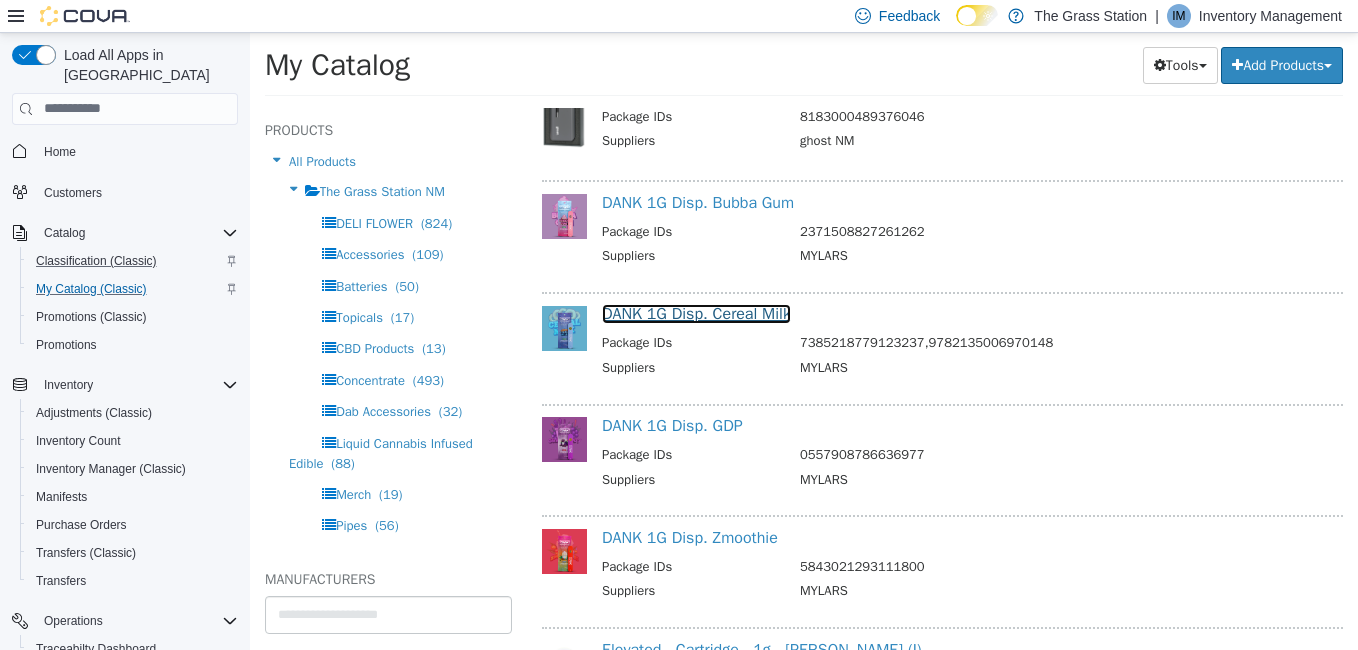 click on "DANK 1G Disp. Cereal Milk" at bounding box center (696, 313) 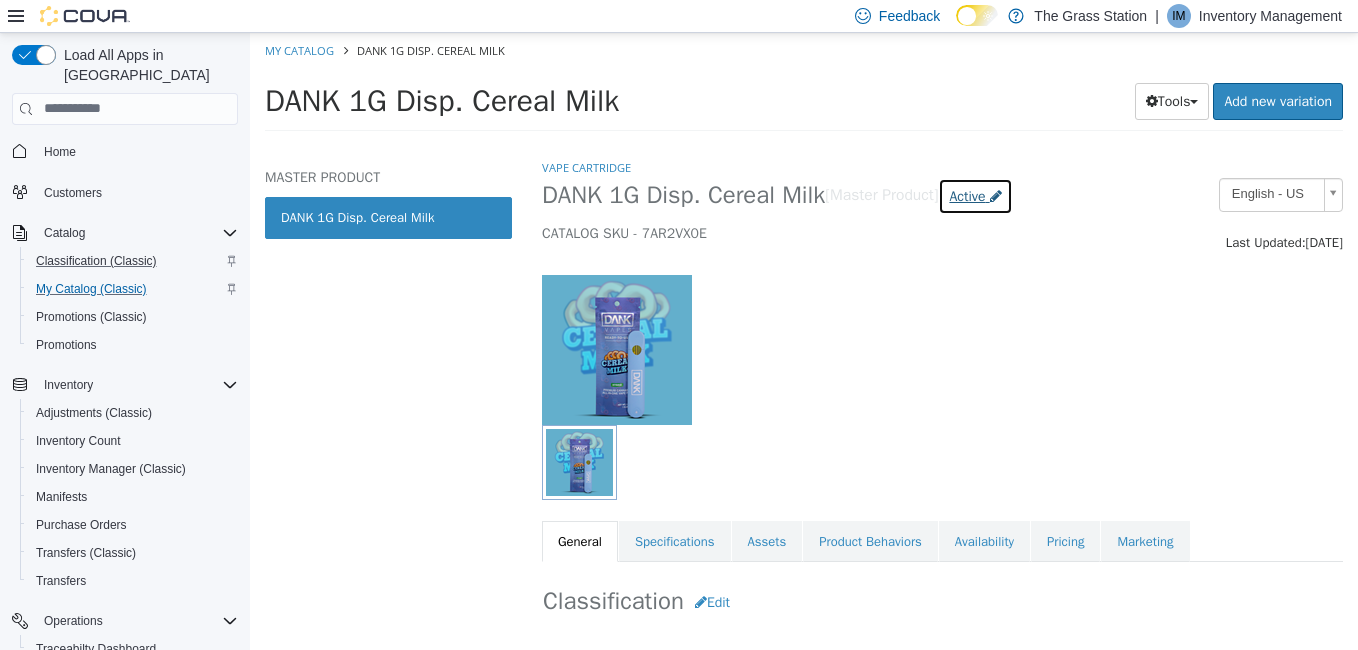 click on "Active" at bounding box center [967, 195] 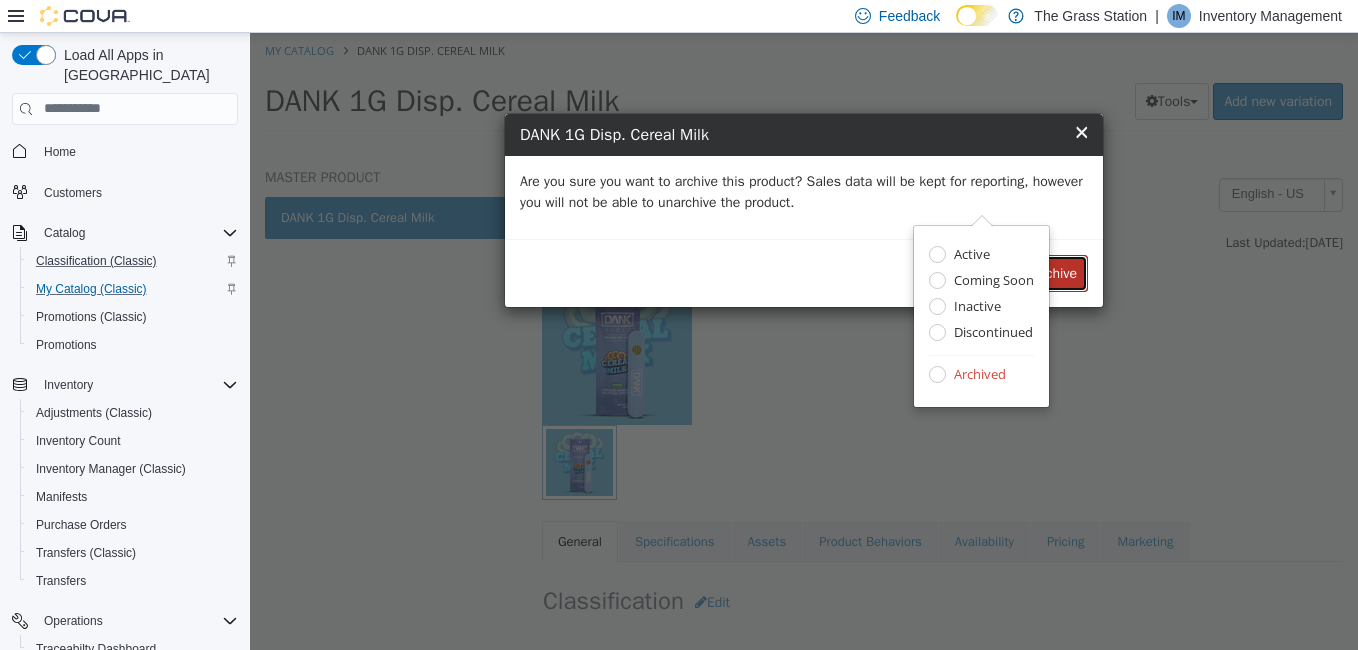 click on "Archive" at bounding box center (1055, 272) 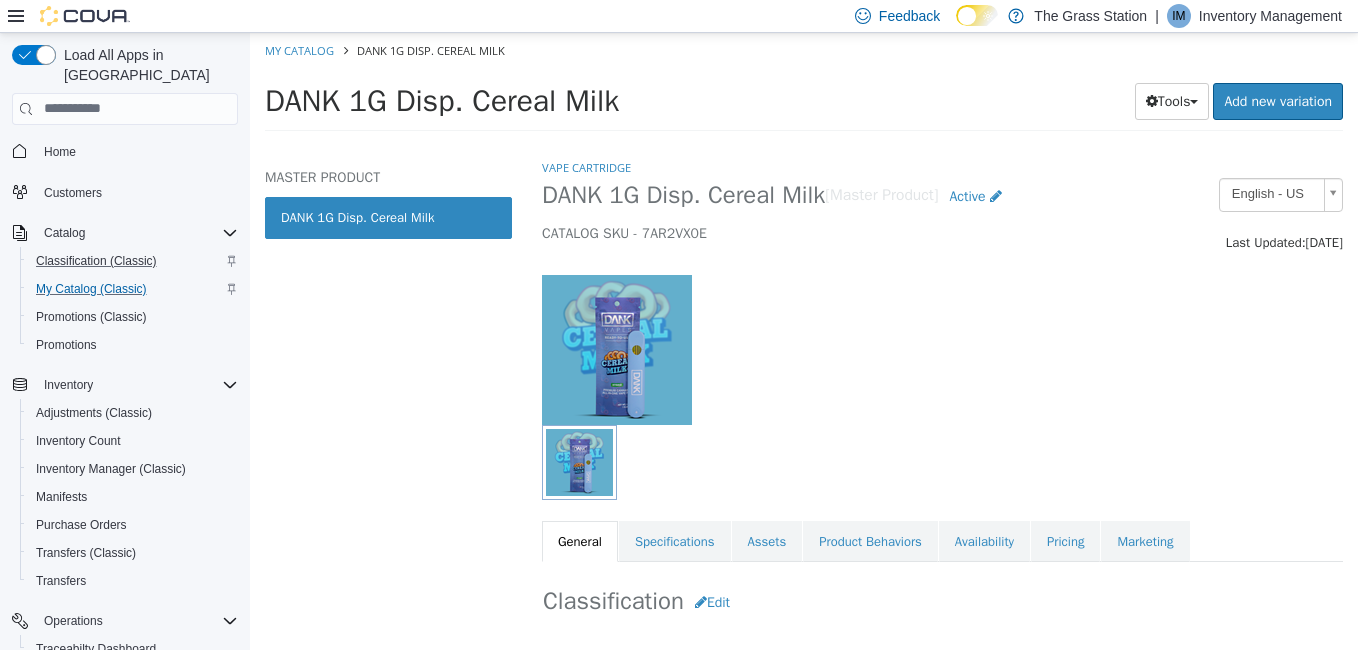 select on "**********" 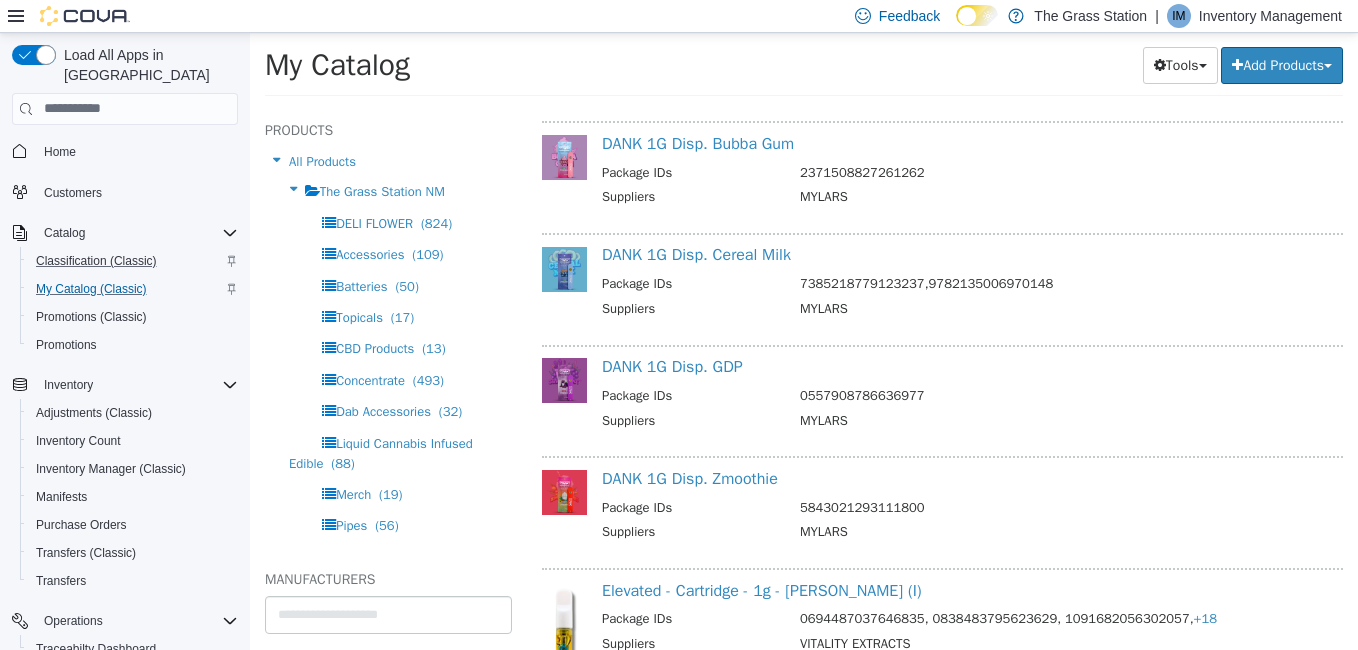scroll, scrollTop: 15091, scrollLeft: 0, axis: vertical 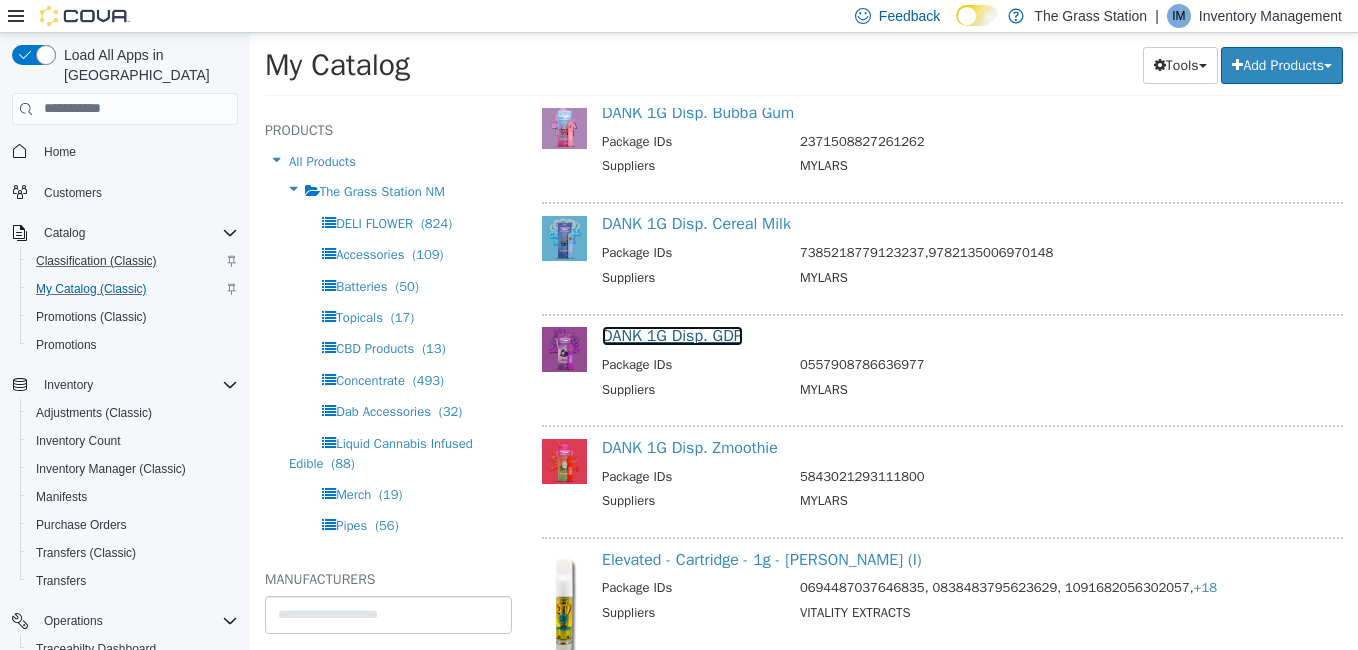 click on "DANK 1G Disp. GDP" at bounding box center [672, 335] 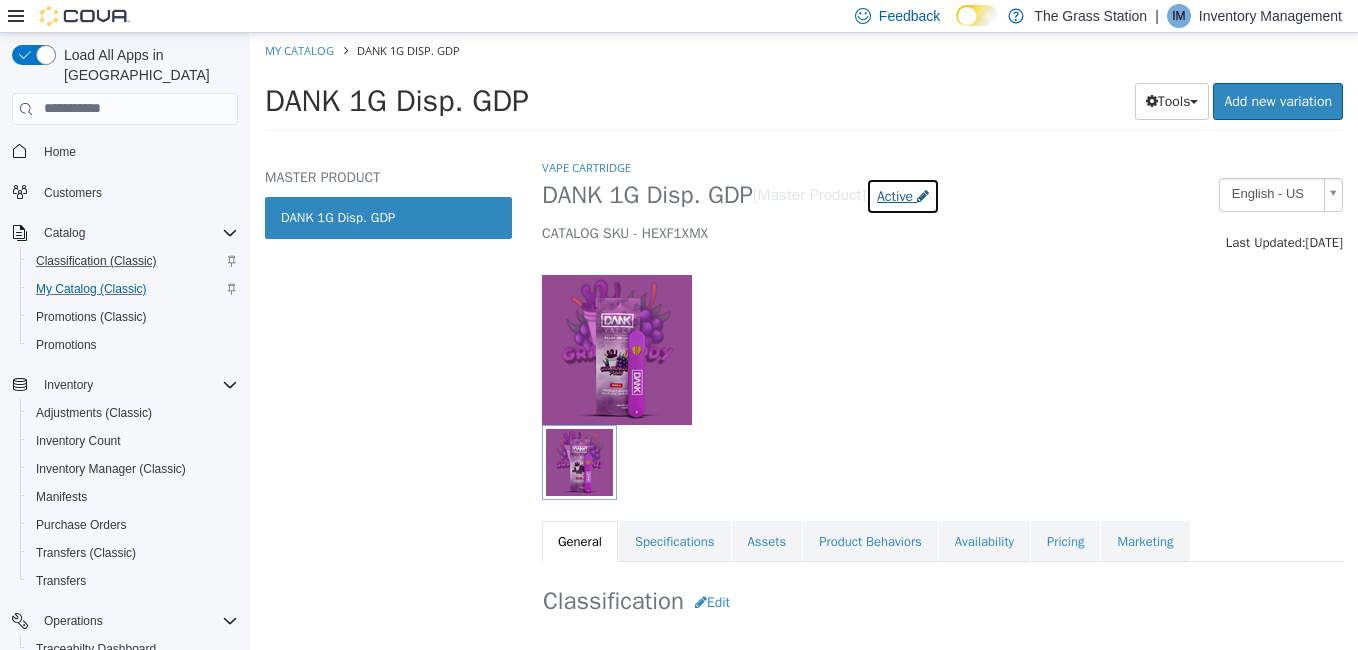 click on "Active" at bounding box center (895, 195) 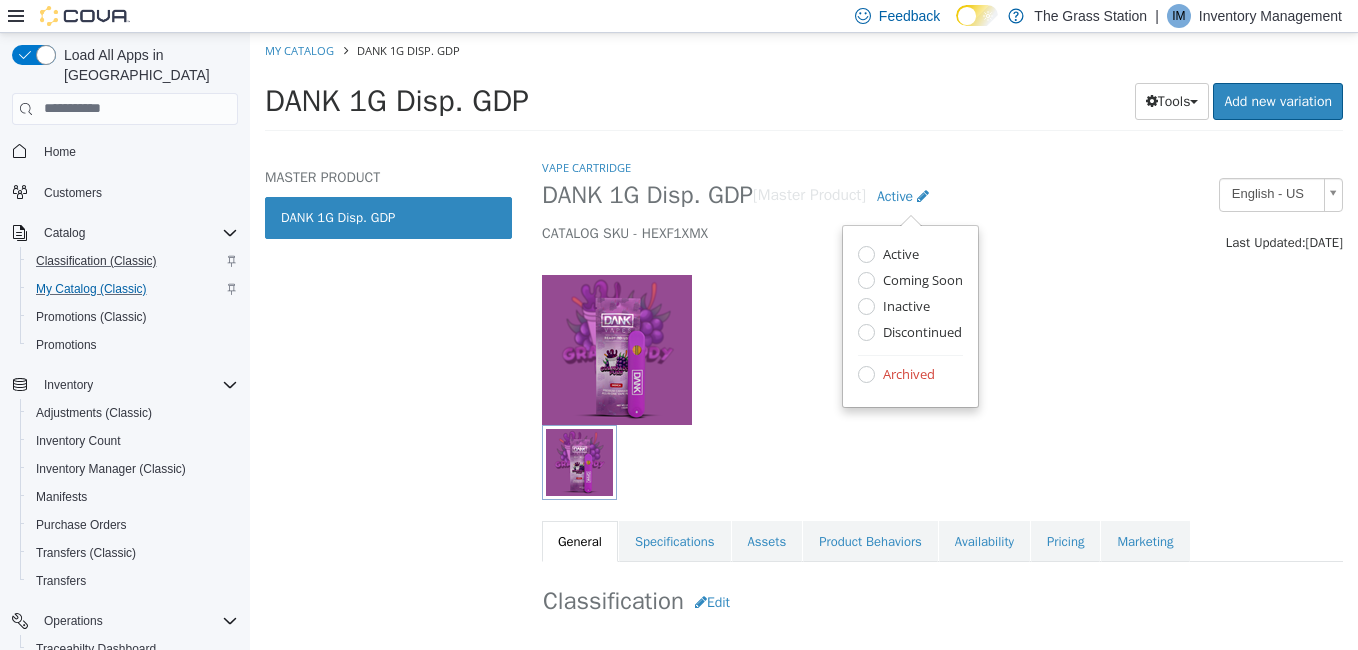 click on "Archived" at bounding box center (906, 375) 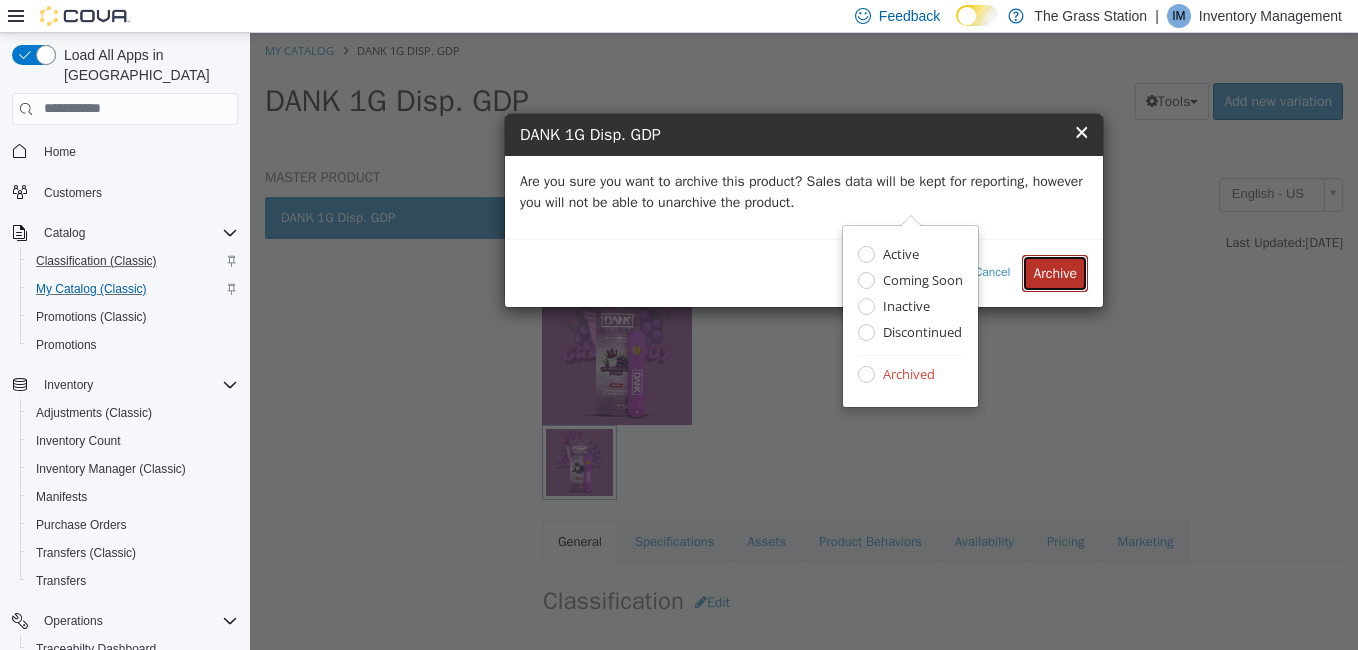 click on "Archive" at bounding box center [1055, 272] 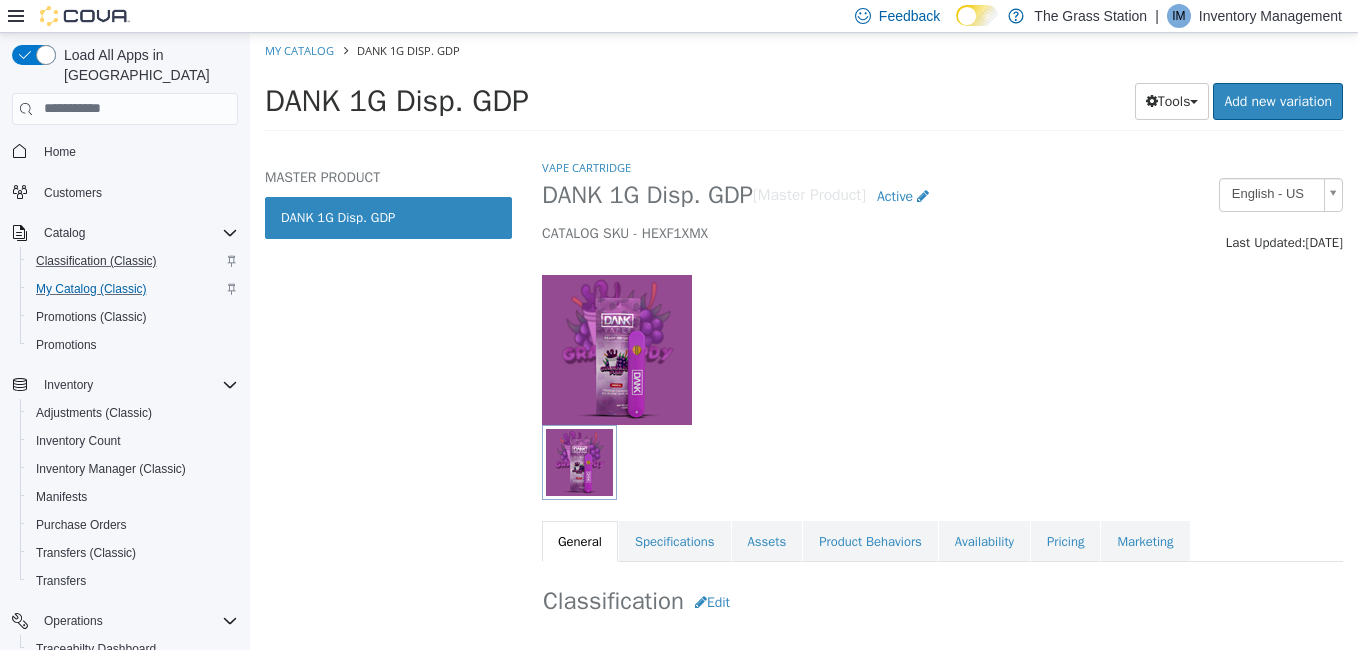 select on "**********" 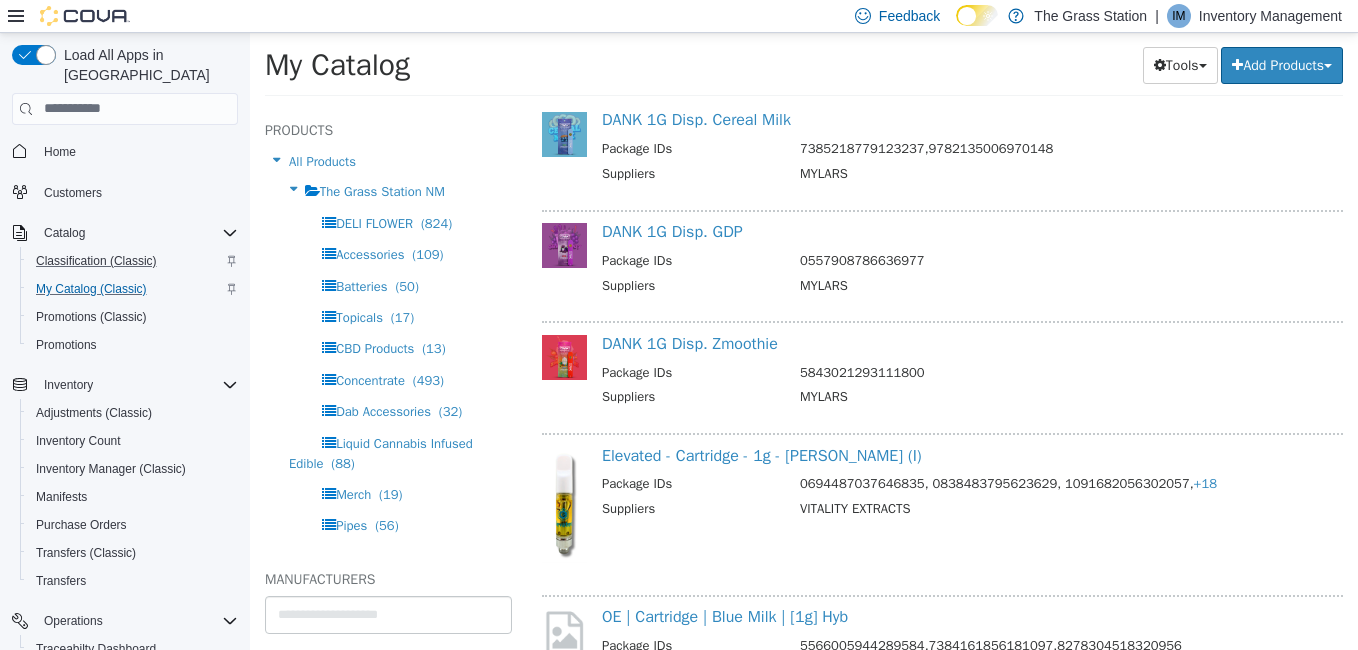 scroll, scrollTop: 15215, scrollLeft: 0, axis: vertical 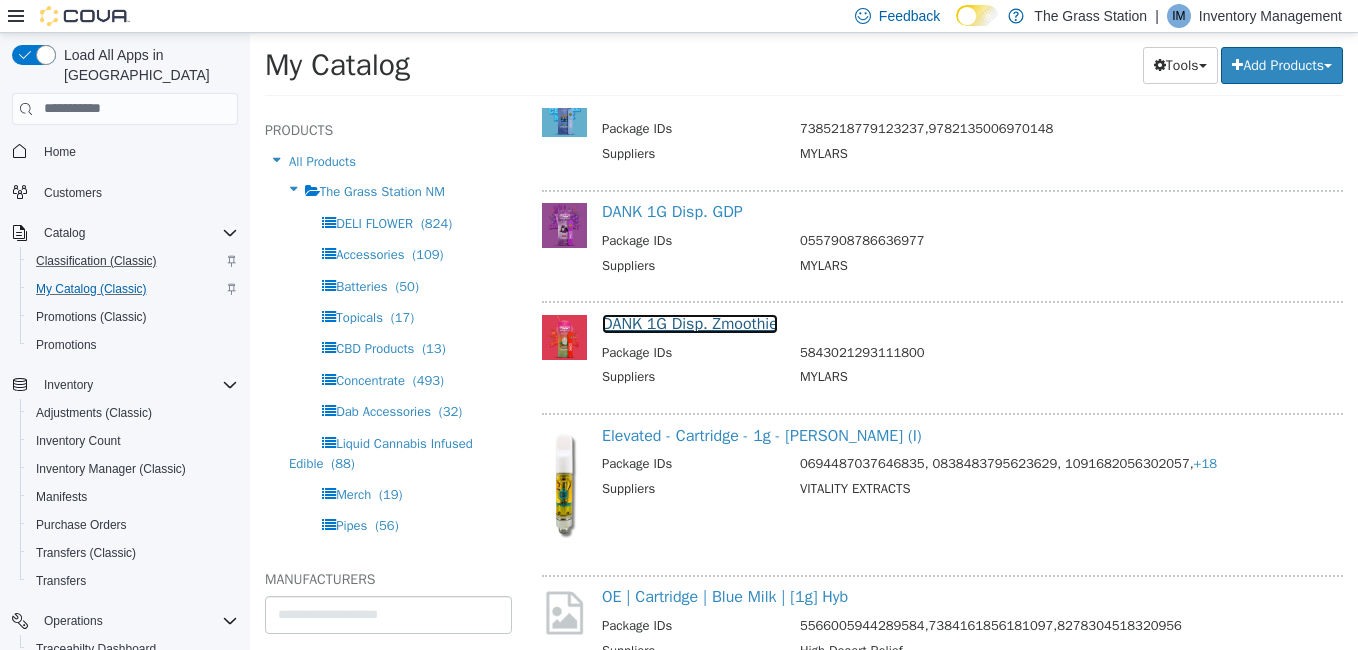 click on "DANK 1G Disp. Zmoothie" at bounding box center [690, 323] 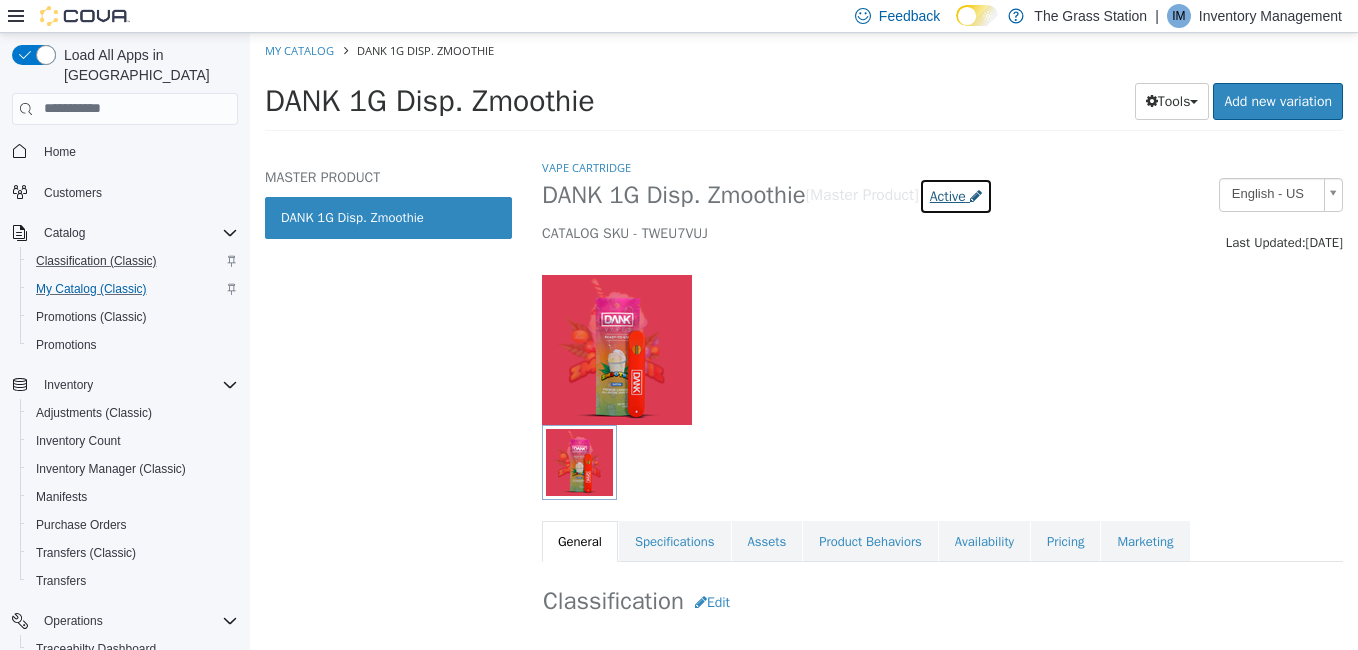 click on "Active" at bounding box center [948, 195] 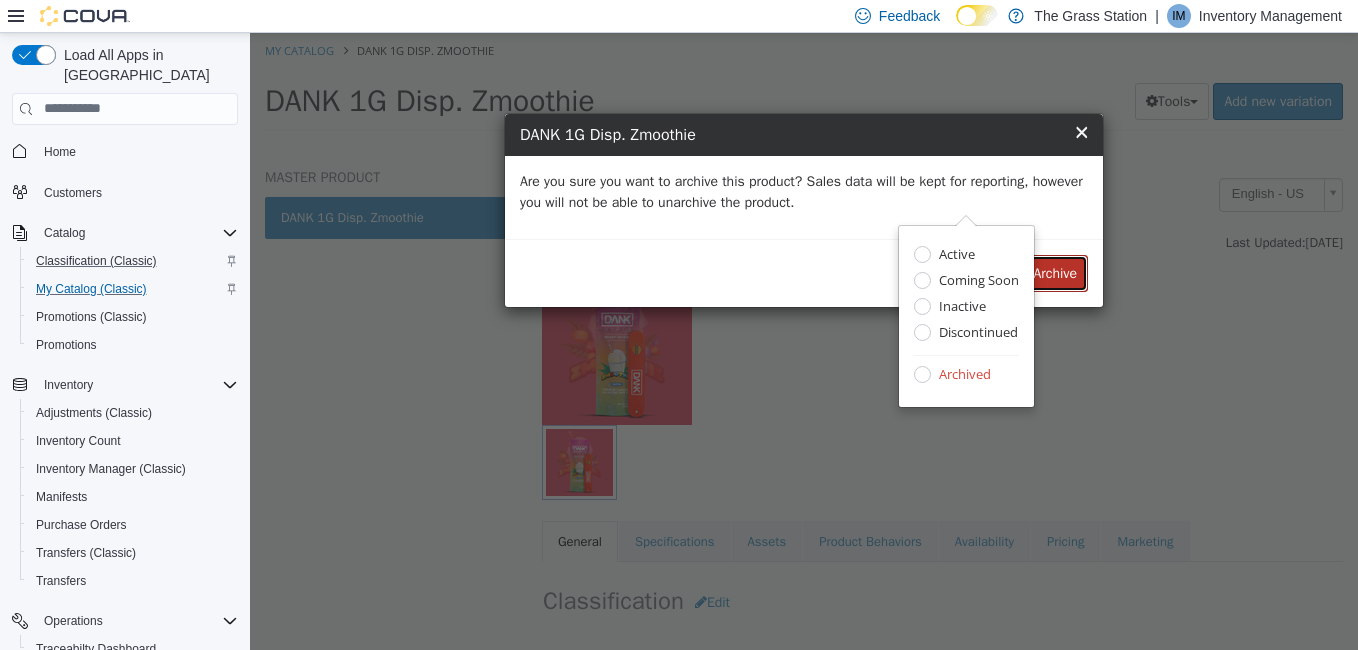 click on "Archive" at bounding box center [1055, 272] 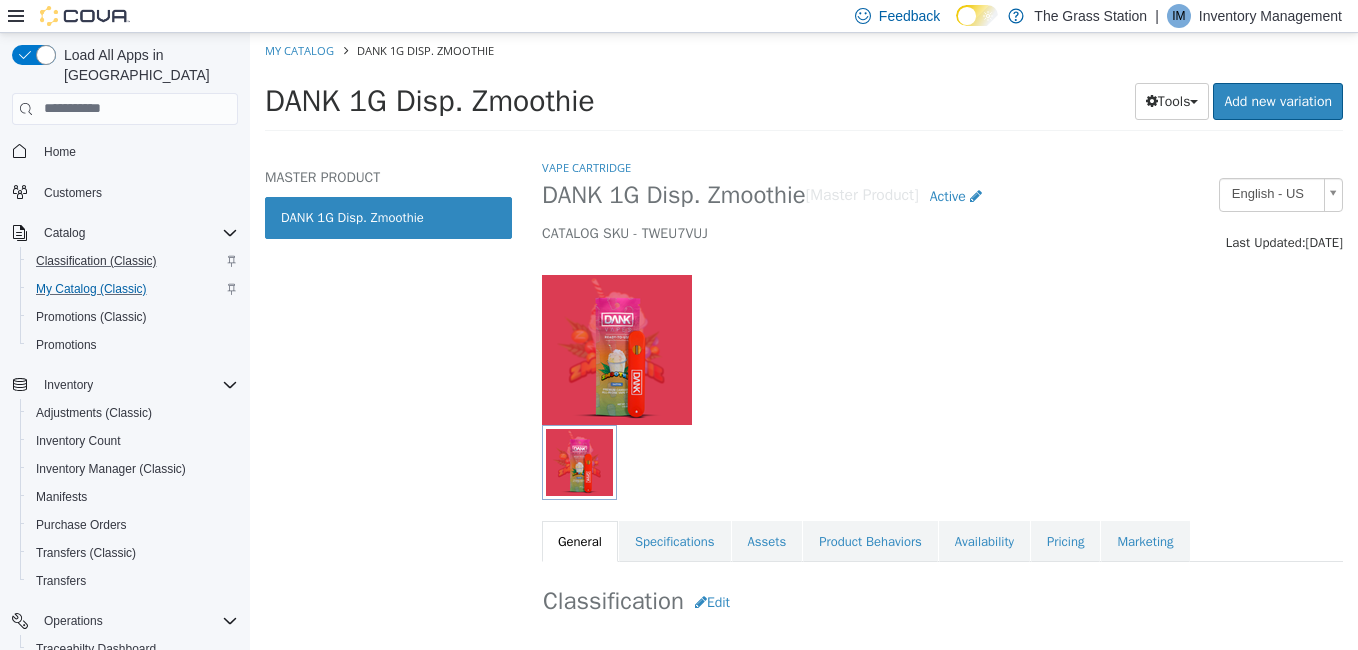 select on "**********" 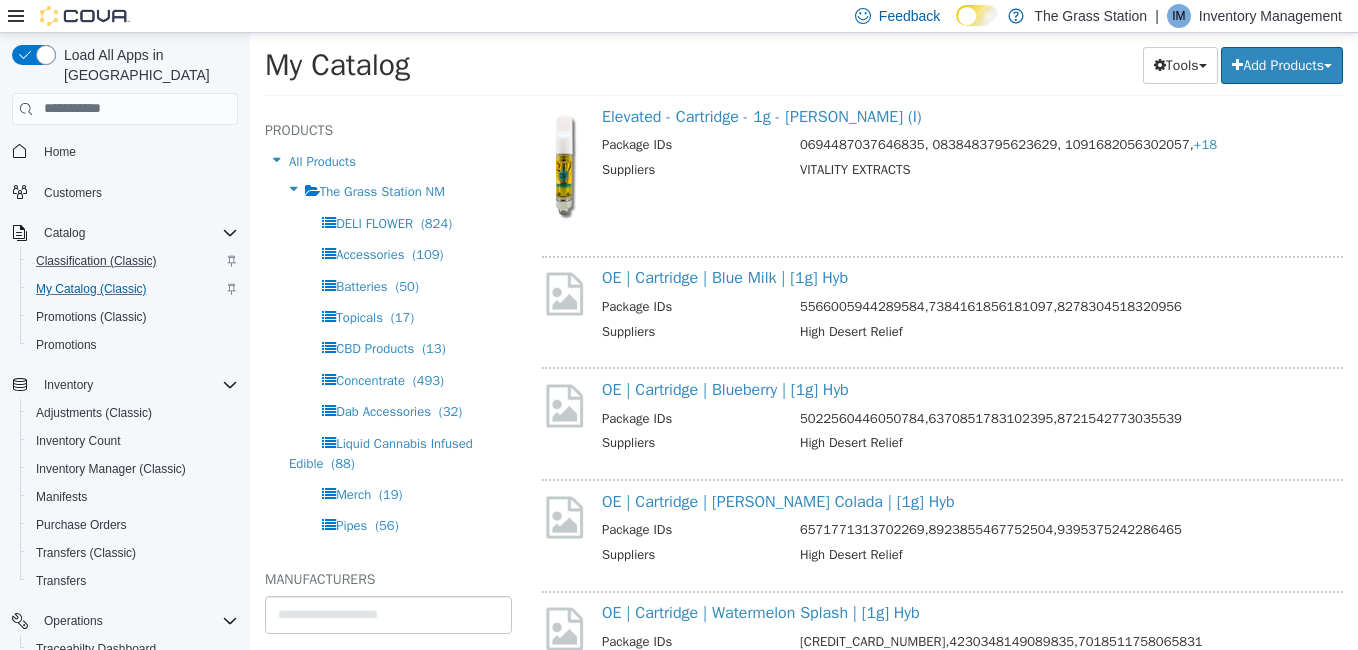 scroll, scrollTop: 15535, scrollLeft: 0, axis: vertical 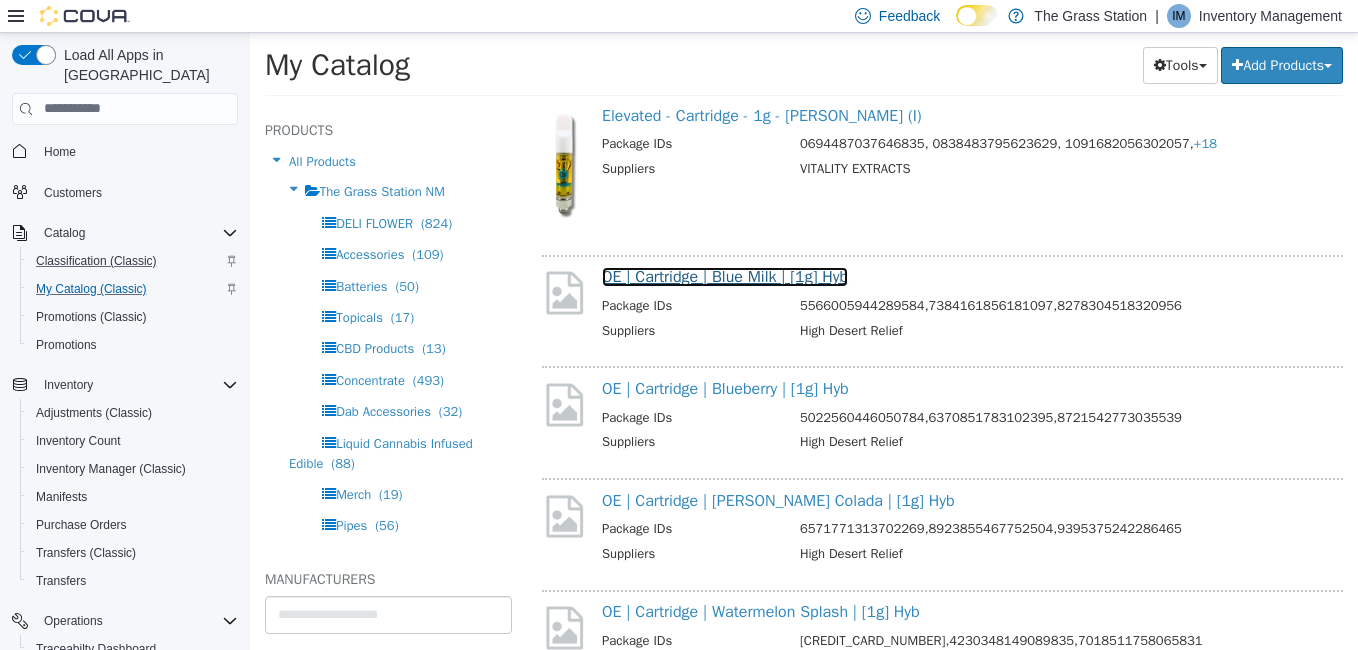 click on "OE | Cartridge |  Blue Milk   | [1g] Hyb" at bounding box center (725, 276) 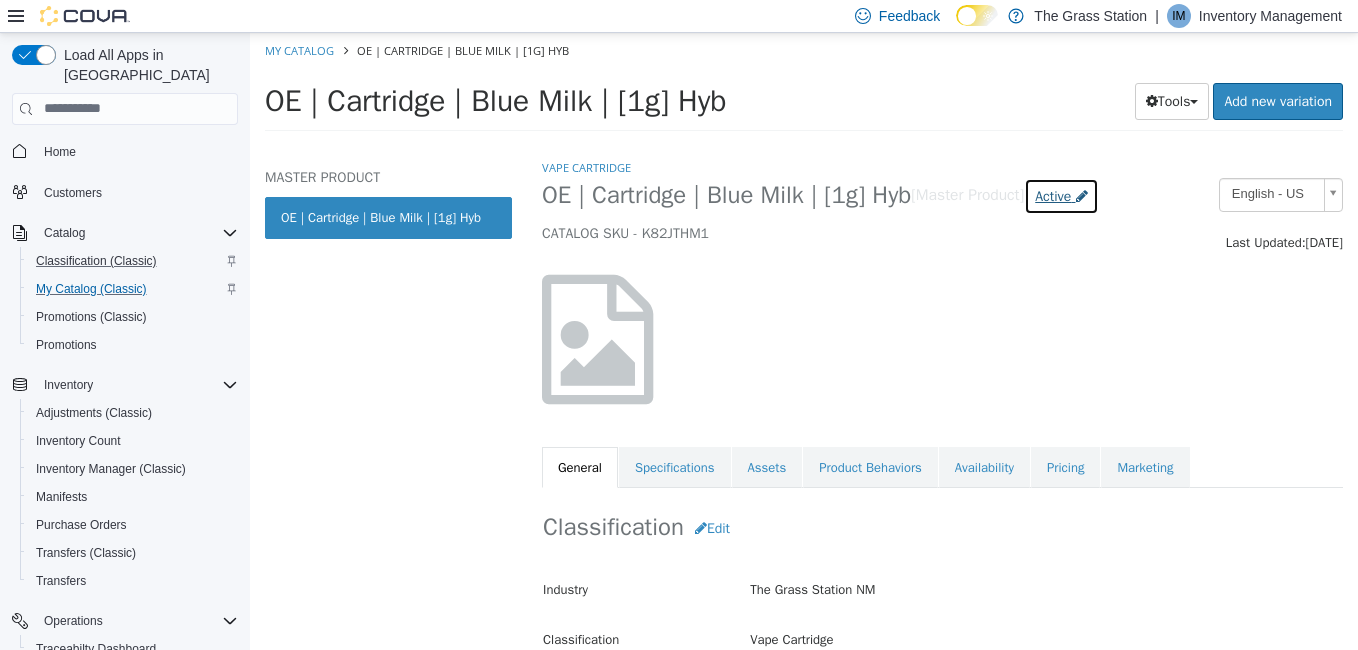 click on "Active" at bounding box center [1053, 195] 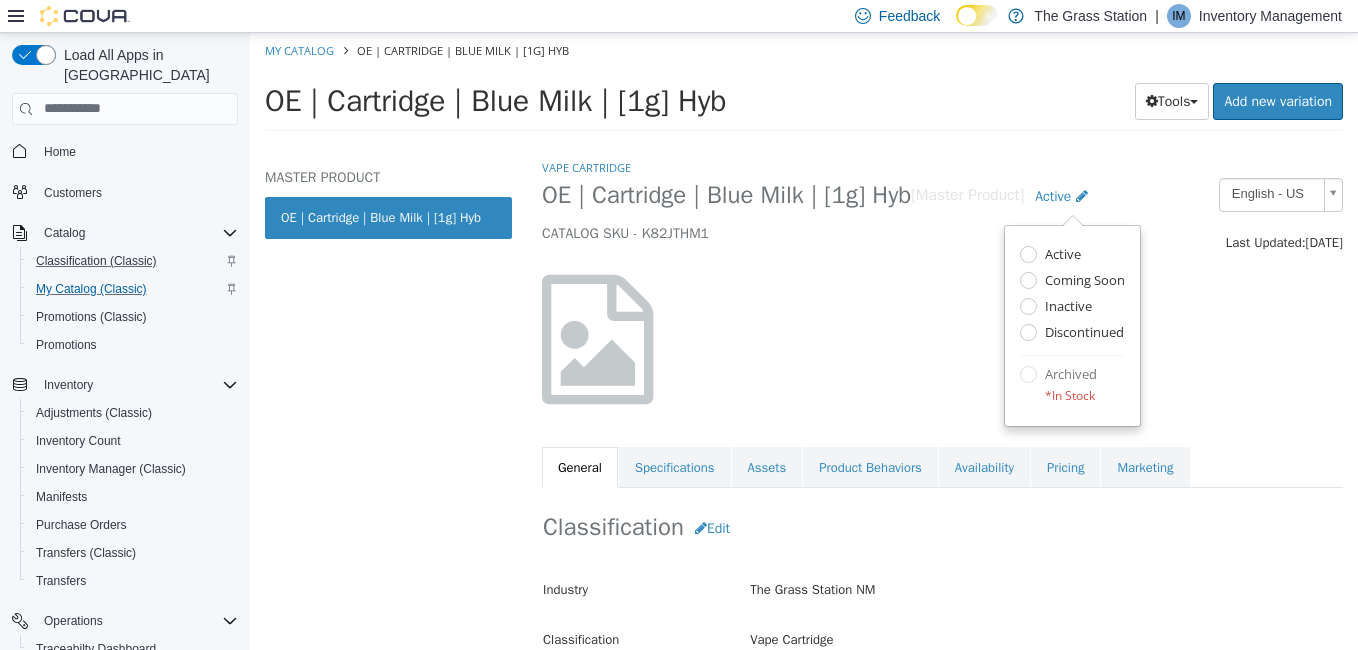 click at bounding box center [942, 338] 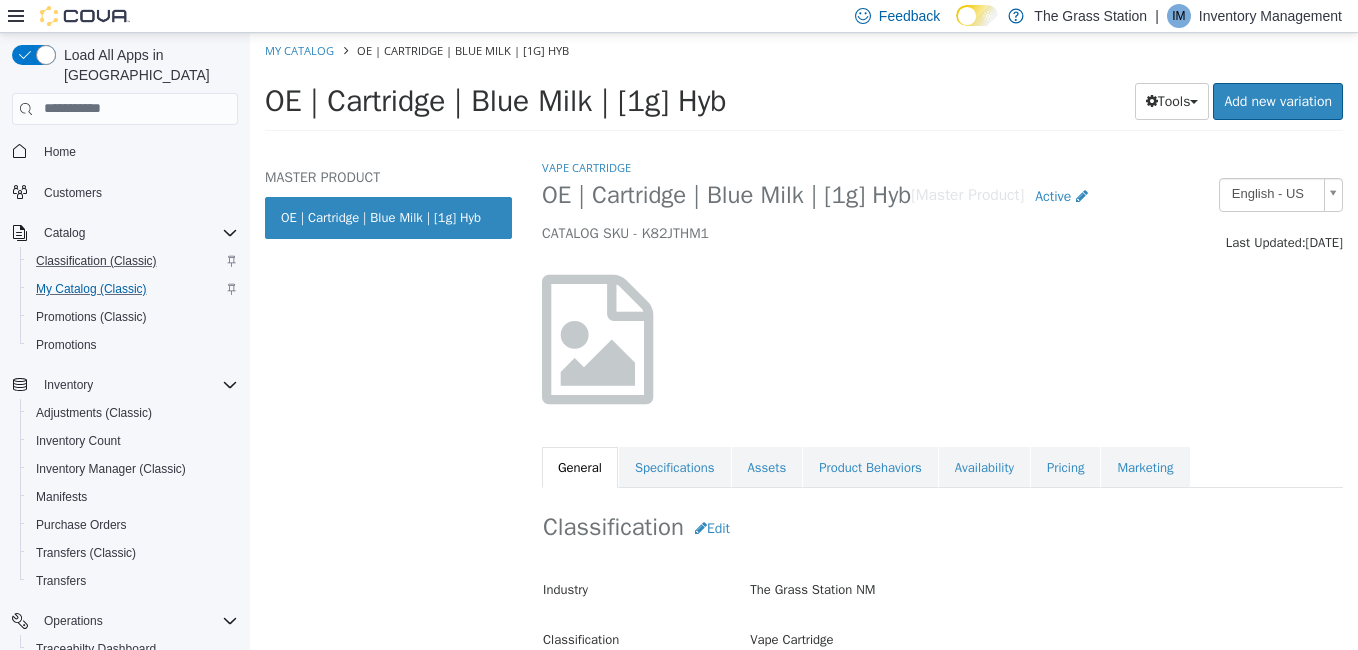 select on "**********" 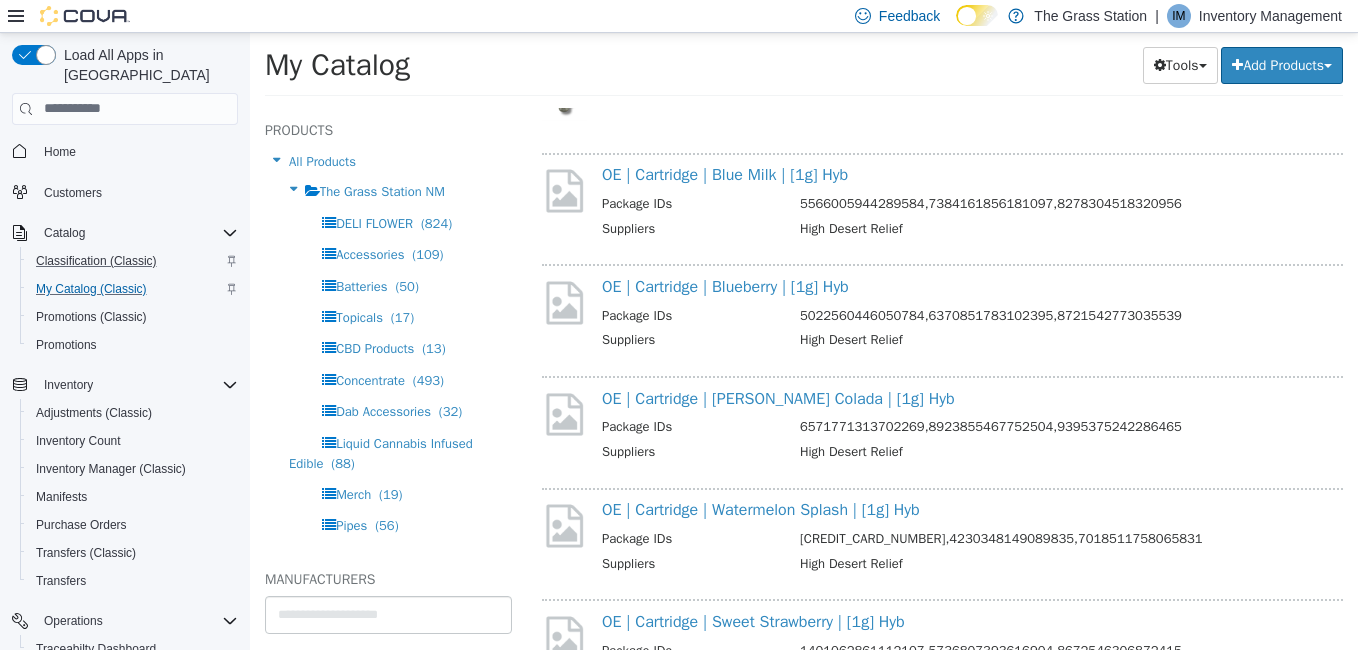 scroll, scrollTop: 15642, scrollLeft: 0, axis: vertical 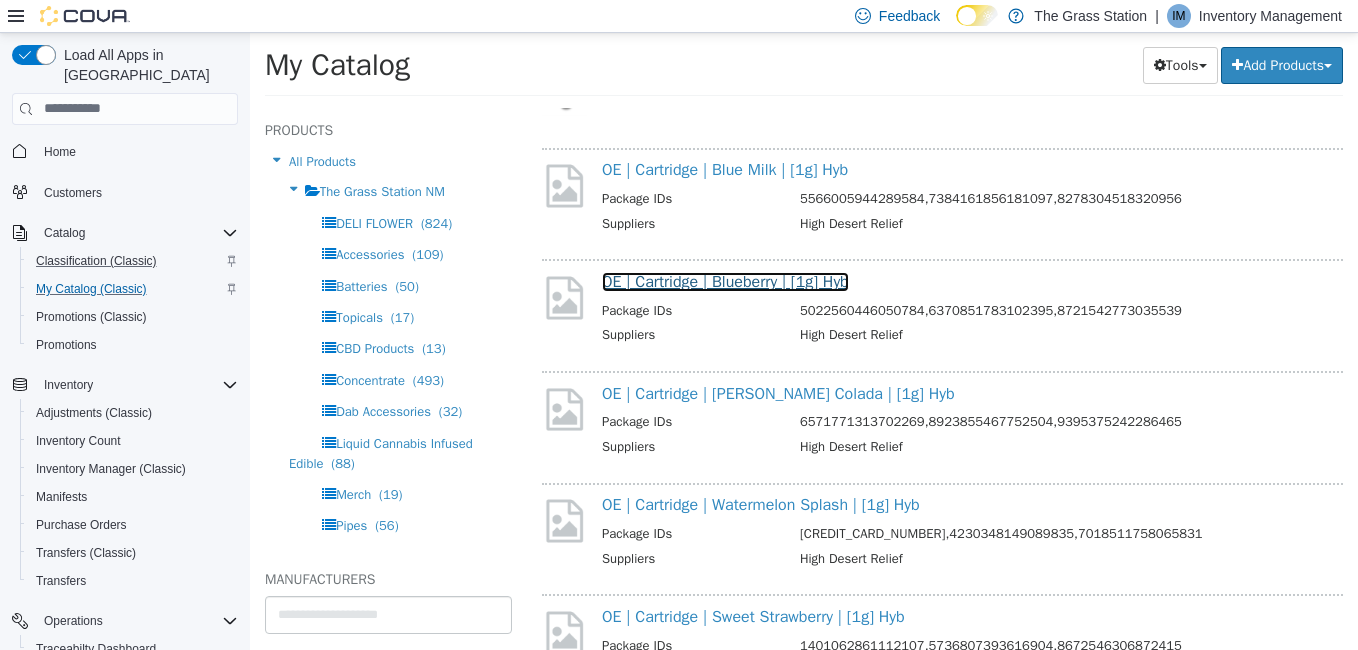 click on "OE | Cartridge |  Blueberry   | [1g] Hyb" at bounding box center [725, 281] 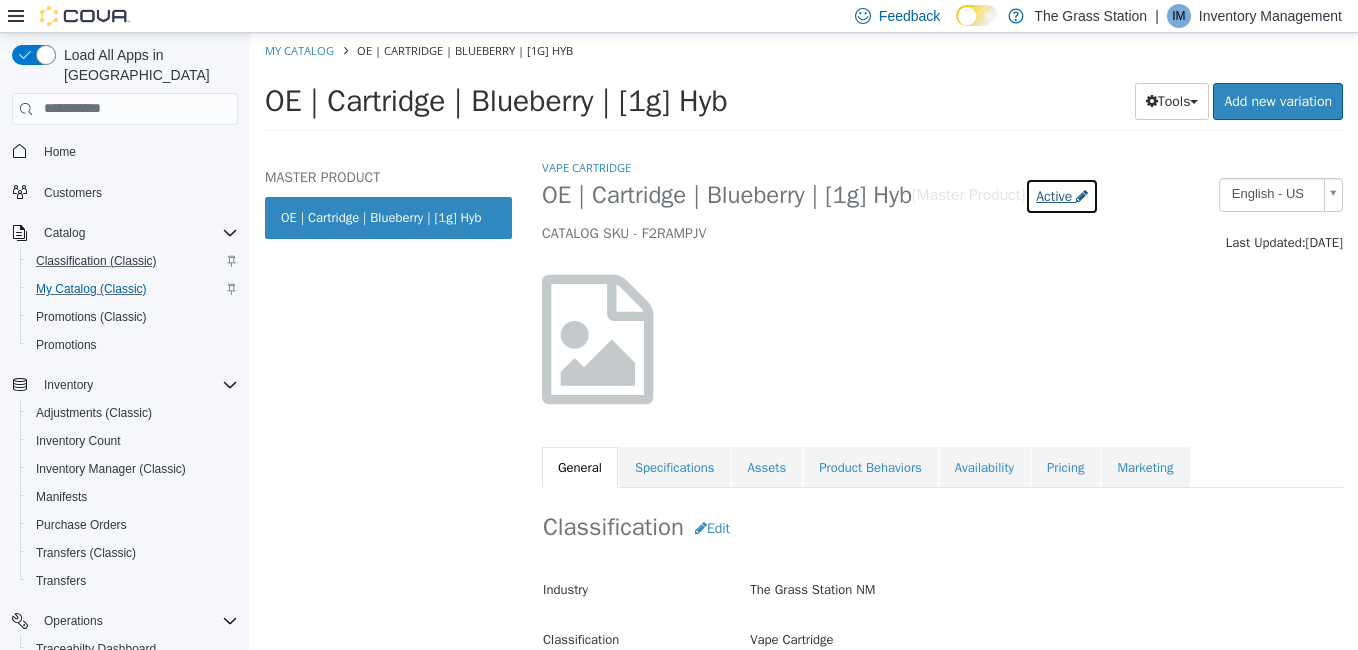 click on "Active" at bounding box center [1062, 195] 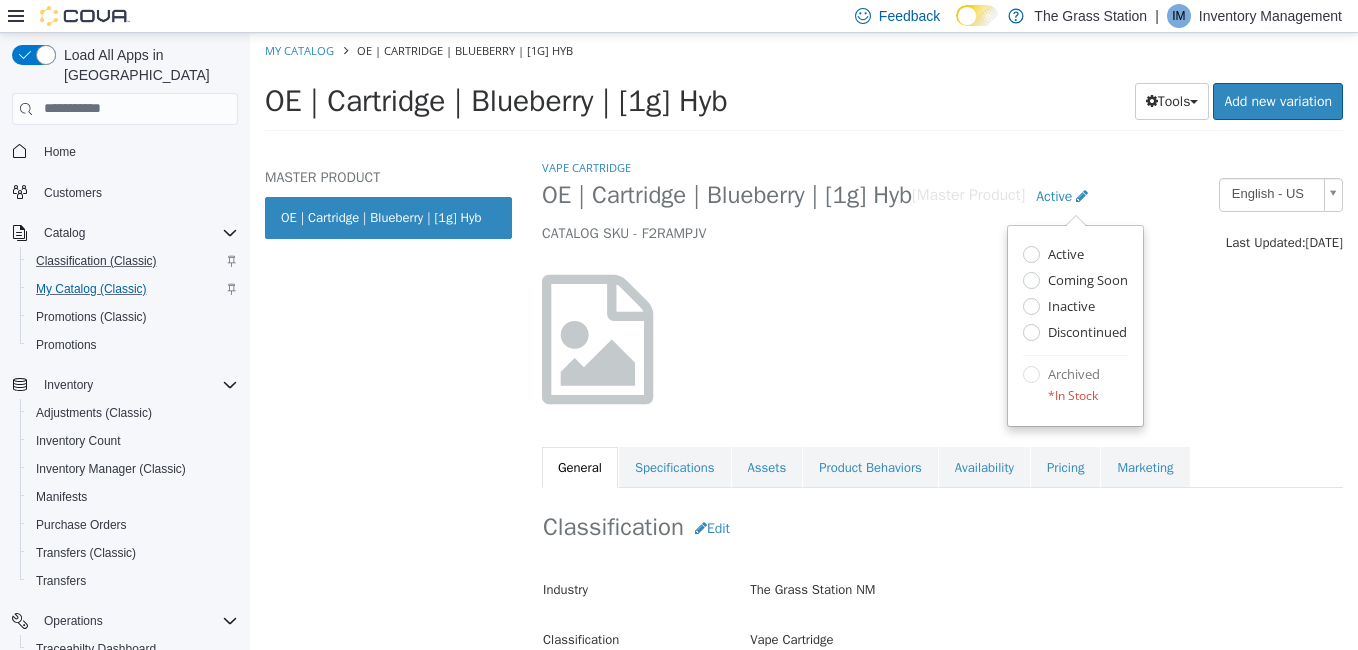 click at bounding box center (942, 338) 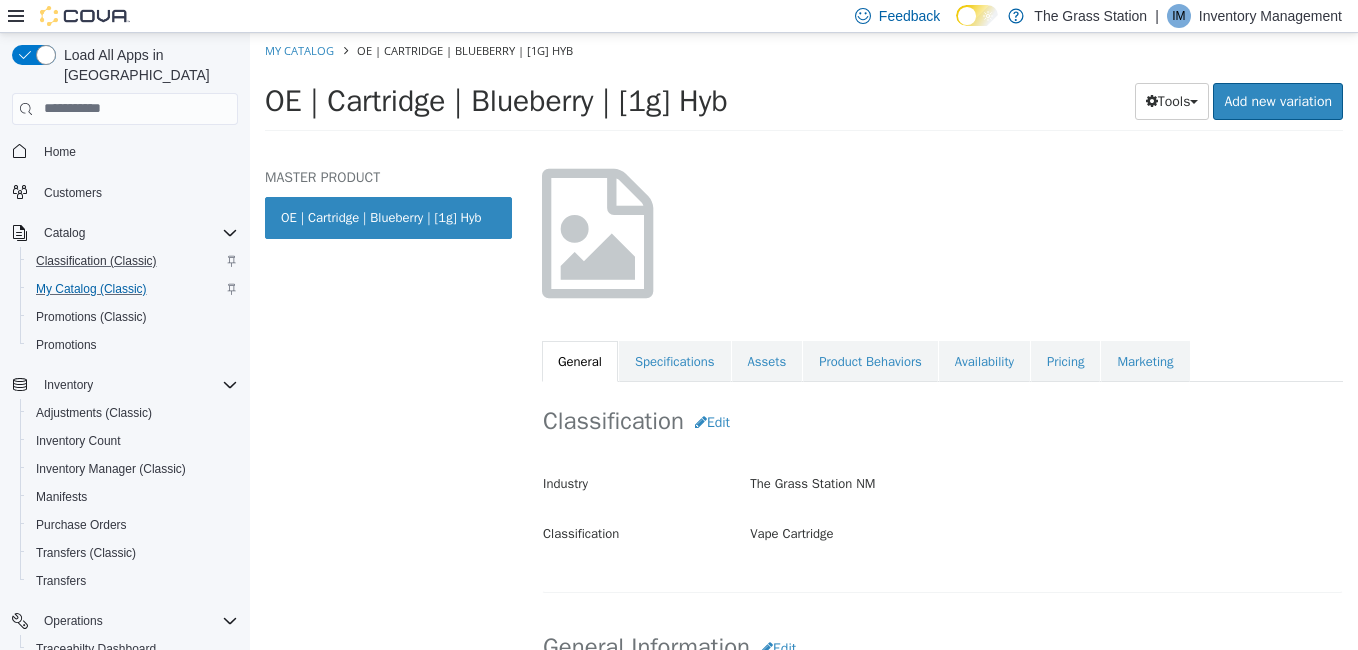 scroll, scrollTop: 92, scrollLeft: 0, axis: vertical 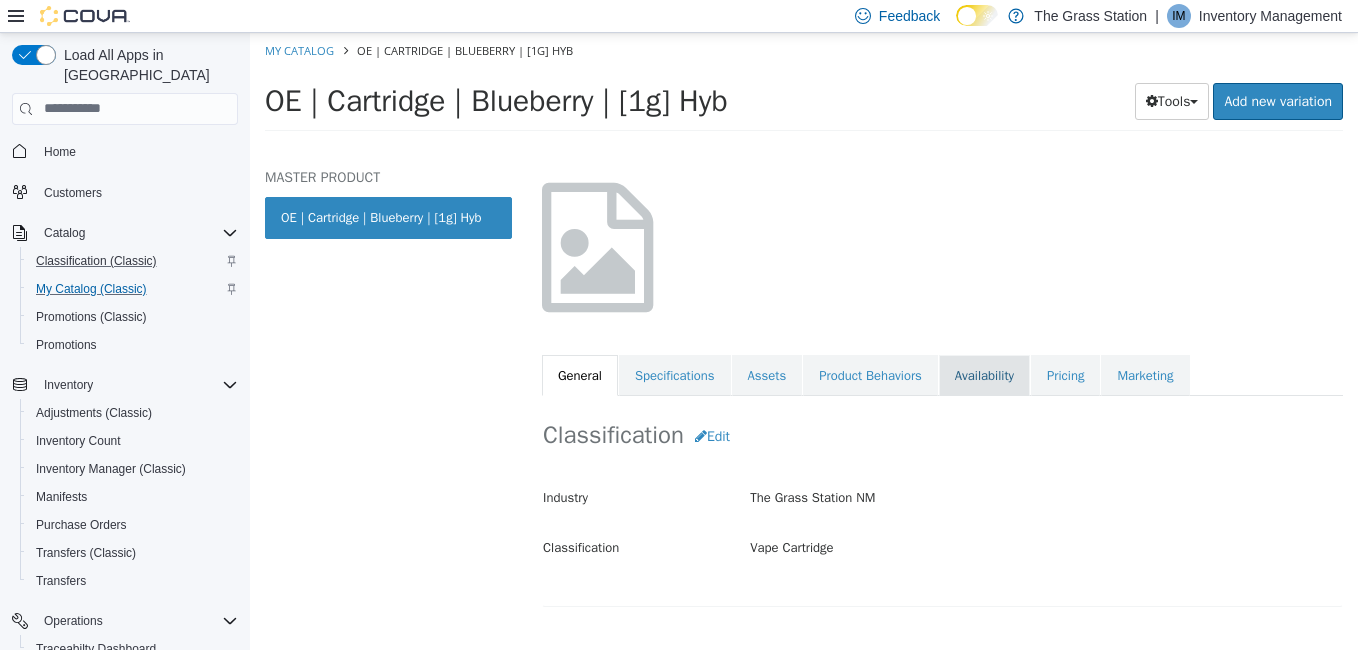 click on "Availability" at bounding box center (984, 375) 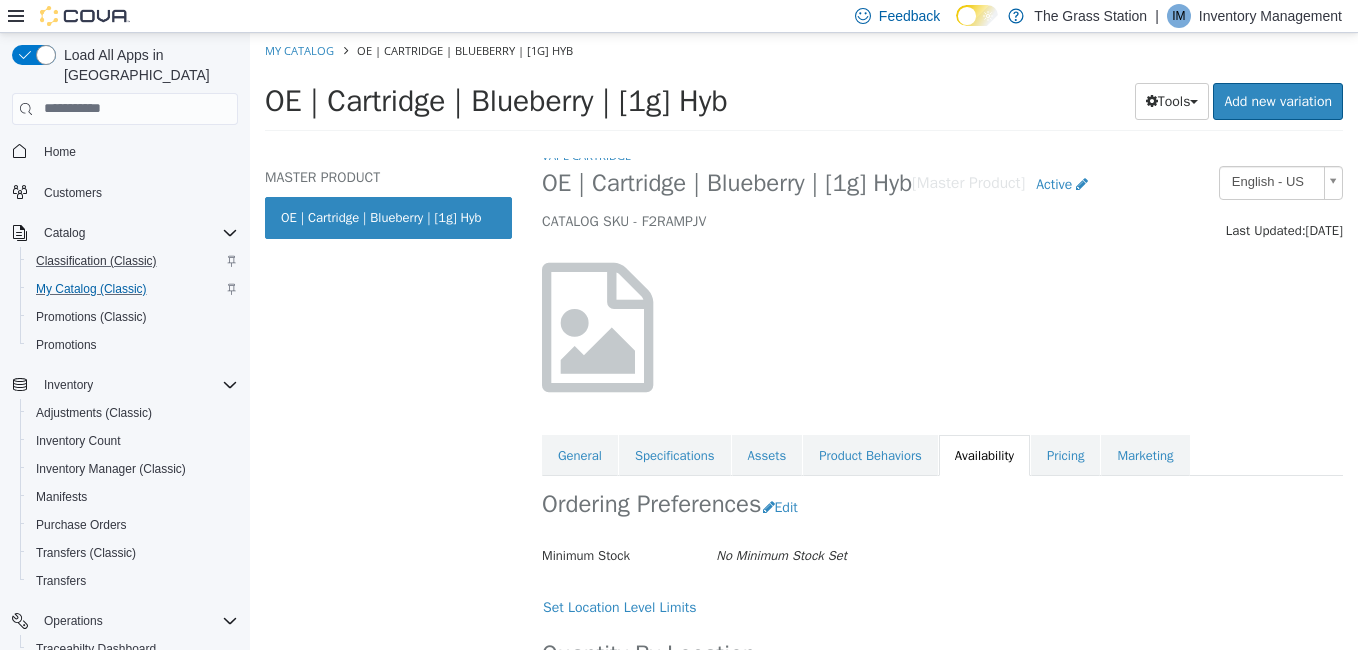 scroll, scrollTop: 0, scrollLeft: 0, axis: both 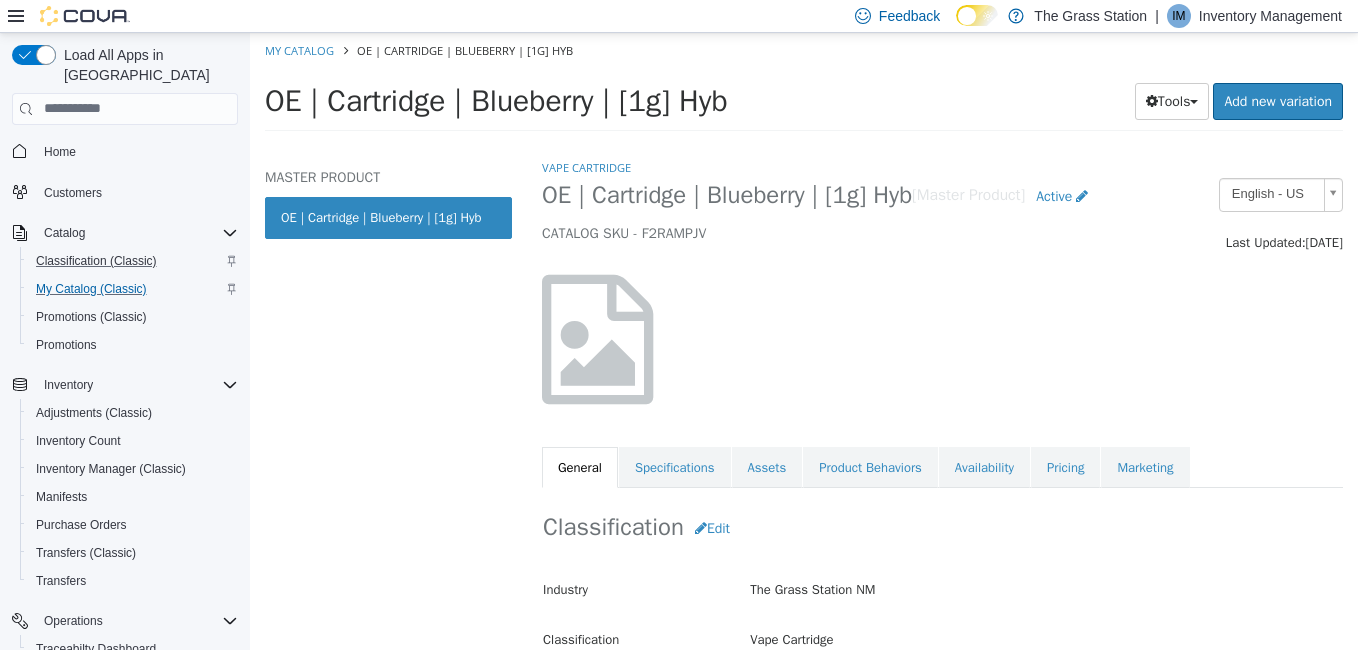 select on "**********" 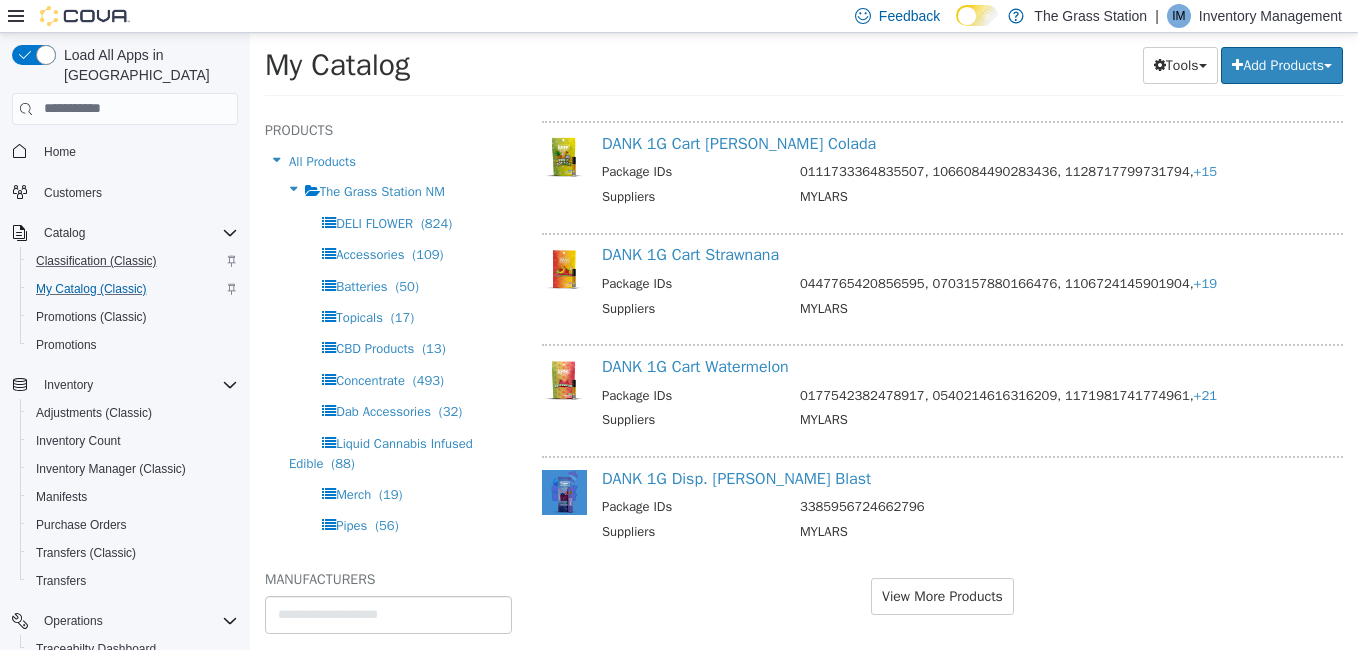 scroll, scrollTop: 18027, scrollLeft: 0, axis: vertical 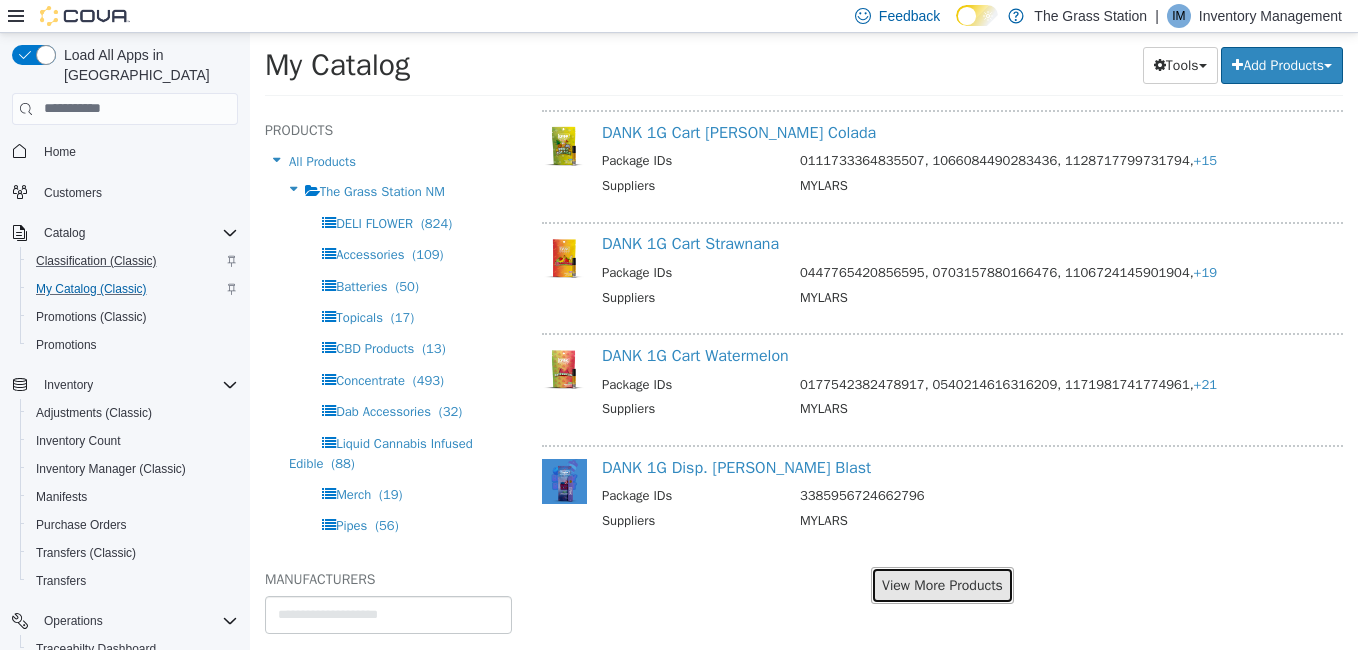 click on "View More Products" at bounding box center [942, 584] 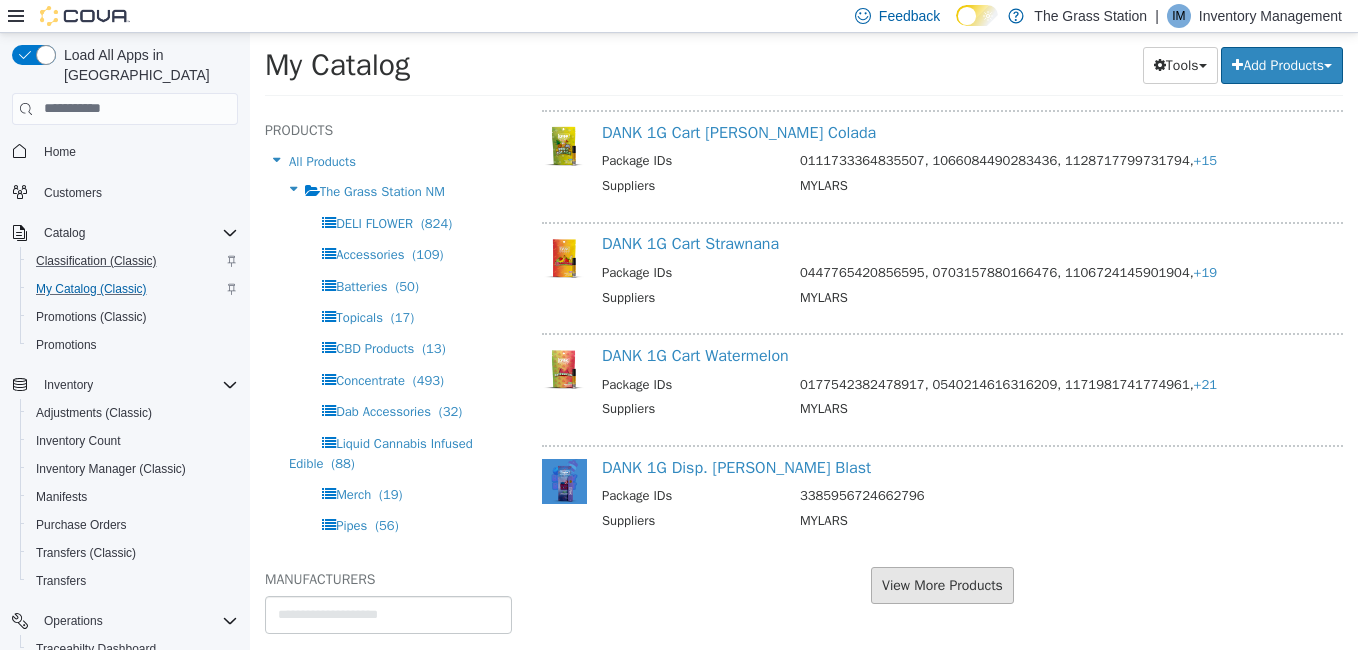 scroll, scrollTop: 17975, scrollLeft: 0, axis: vertical 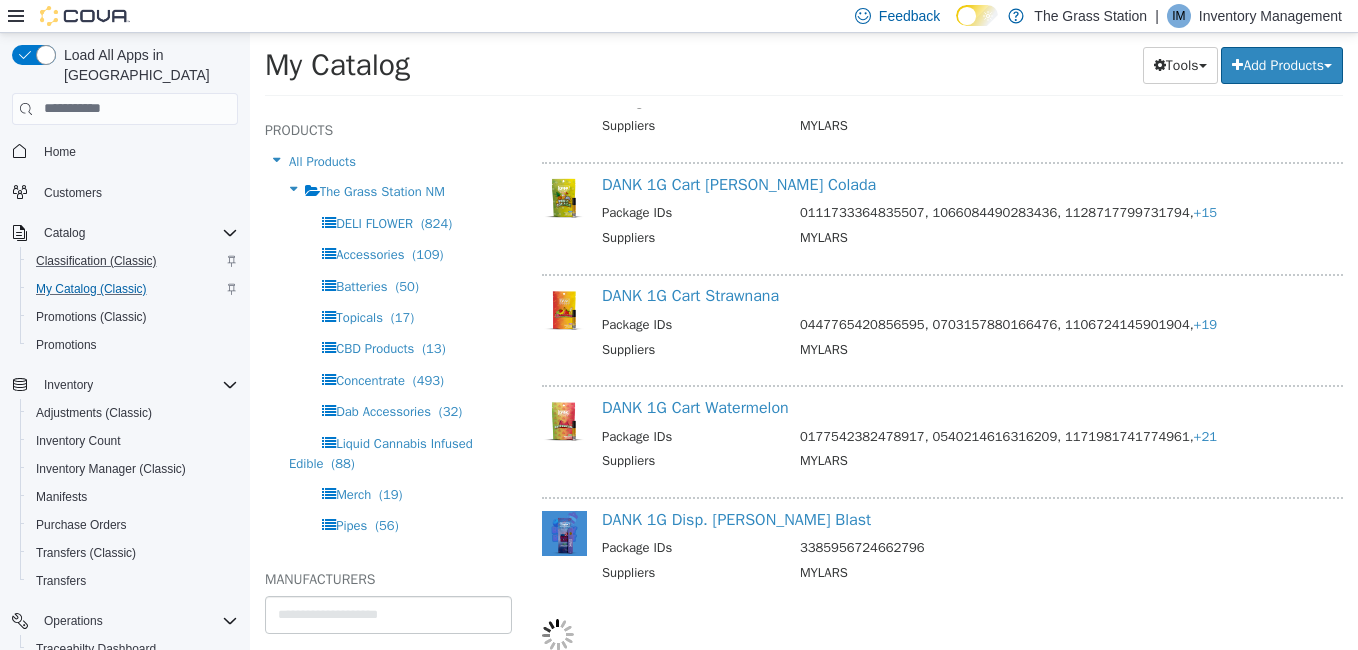 select on "**********" 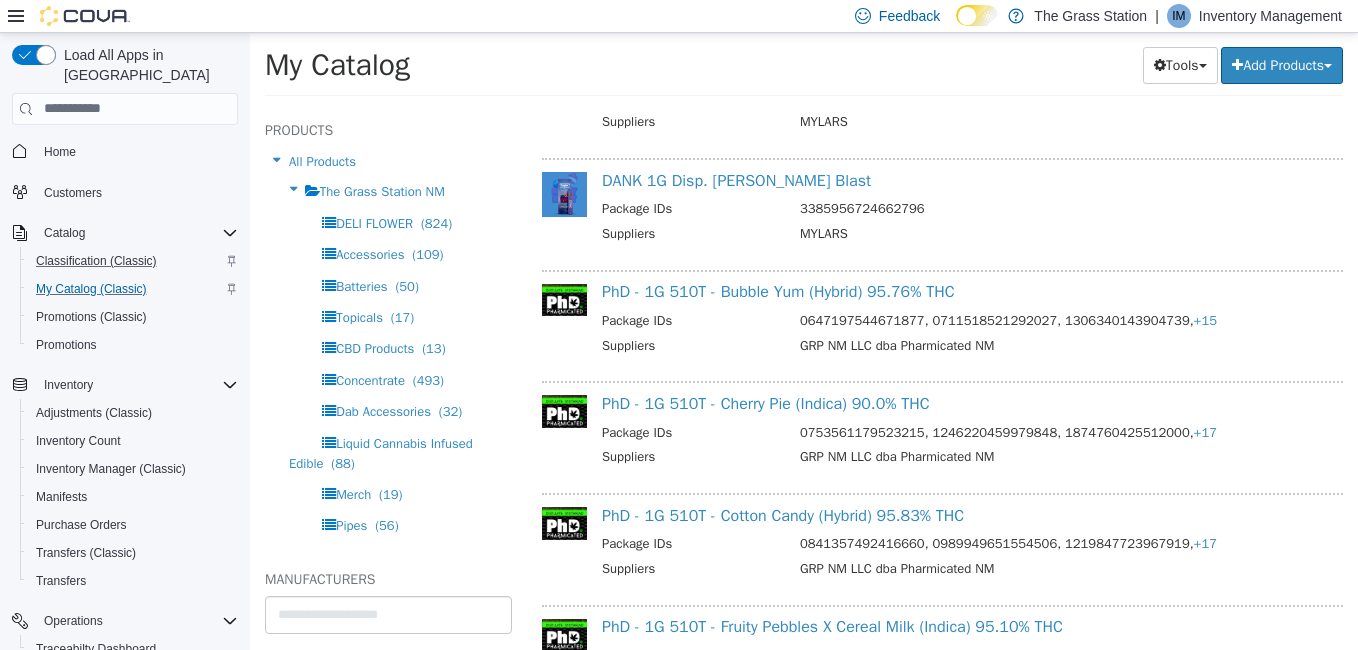 scroll, scrollTop: 18315, scrollLeft: 0, axis: vertical 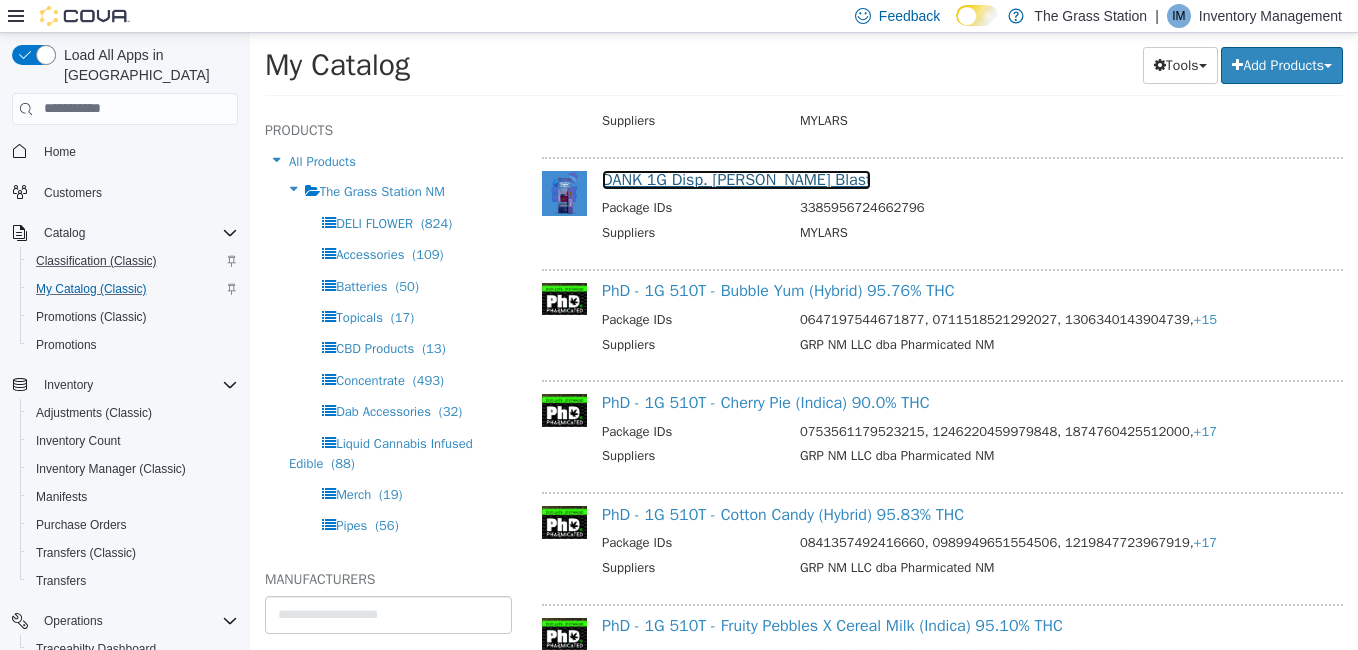 click on "DANK 1G Disp. [PERSON_NAME] Blast" at bounding box center (736, 179) 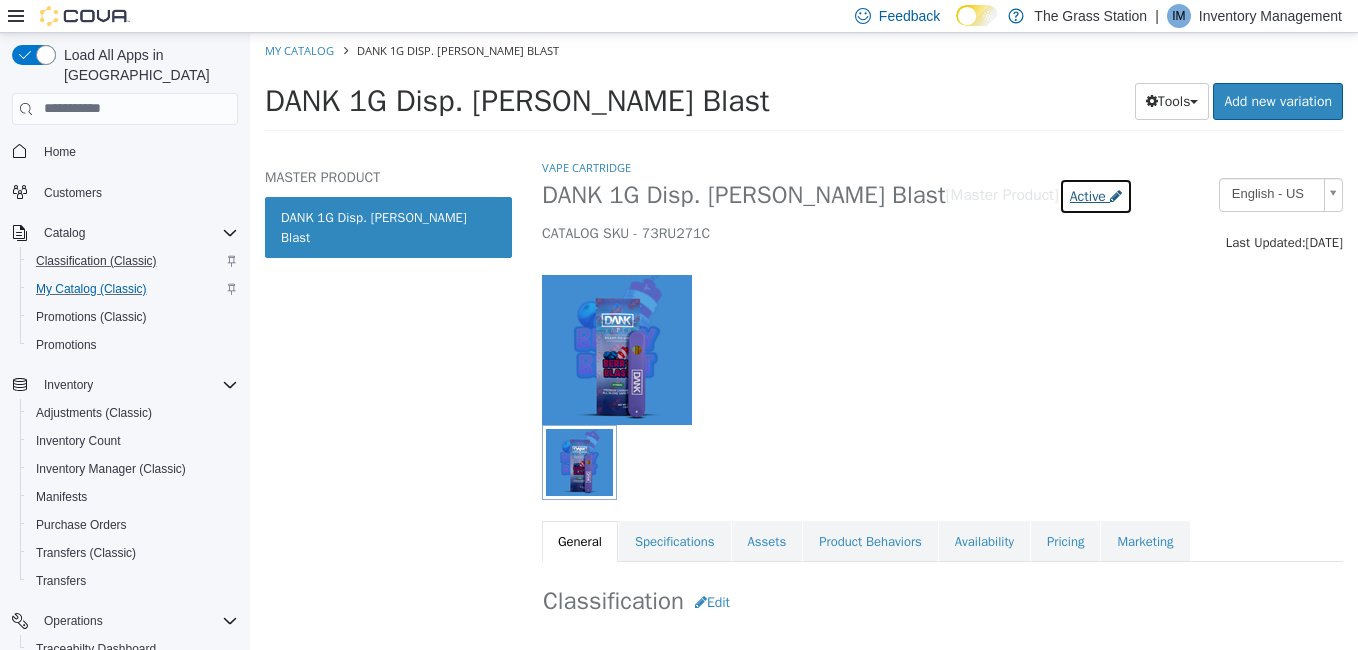 click on "Active" at bounding box center [1088, 195] 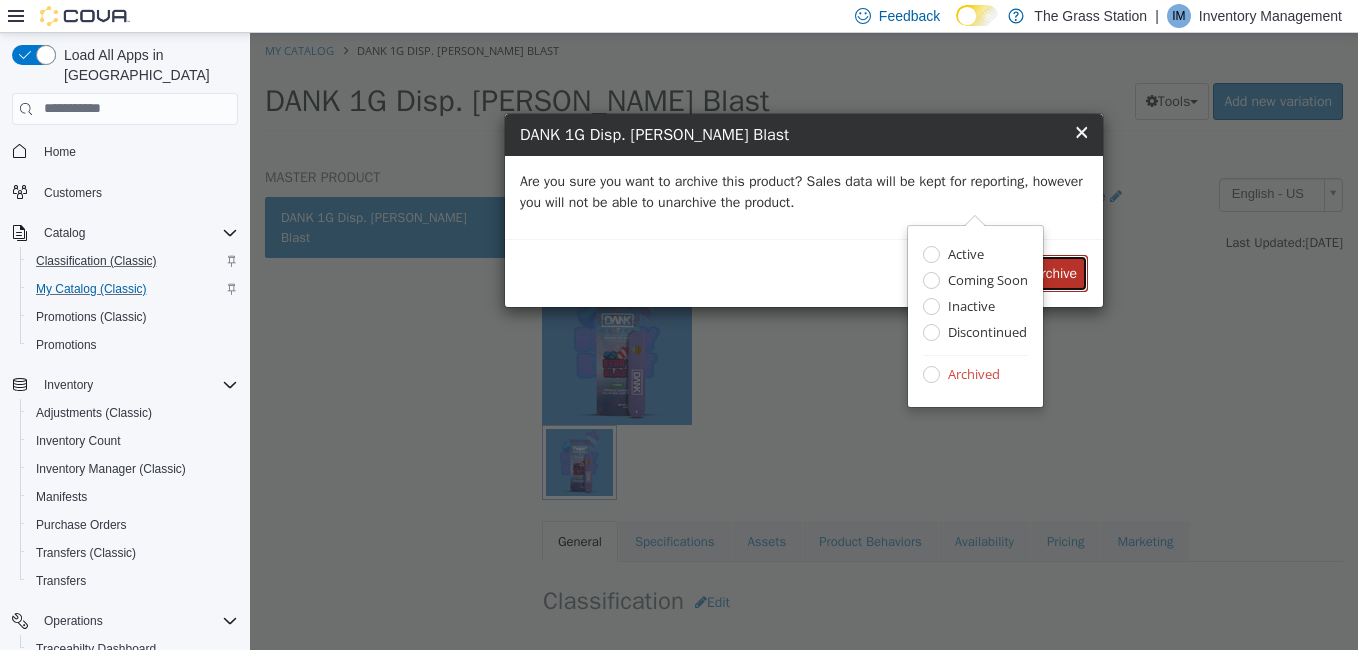 click on "Archive" at bounding box center [1055, 272] 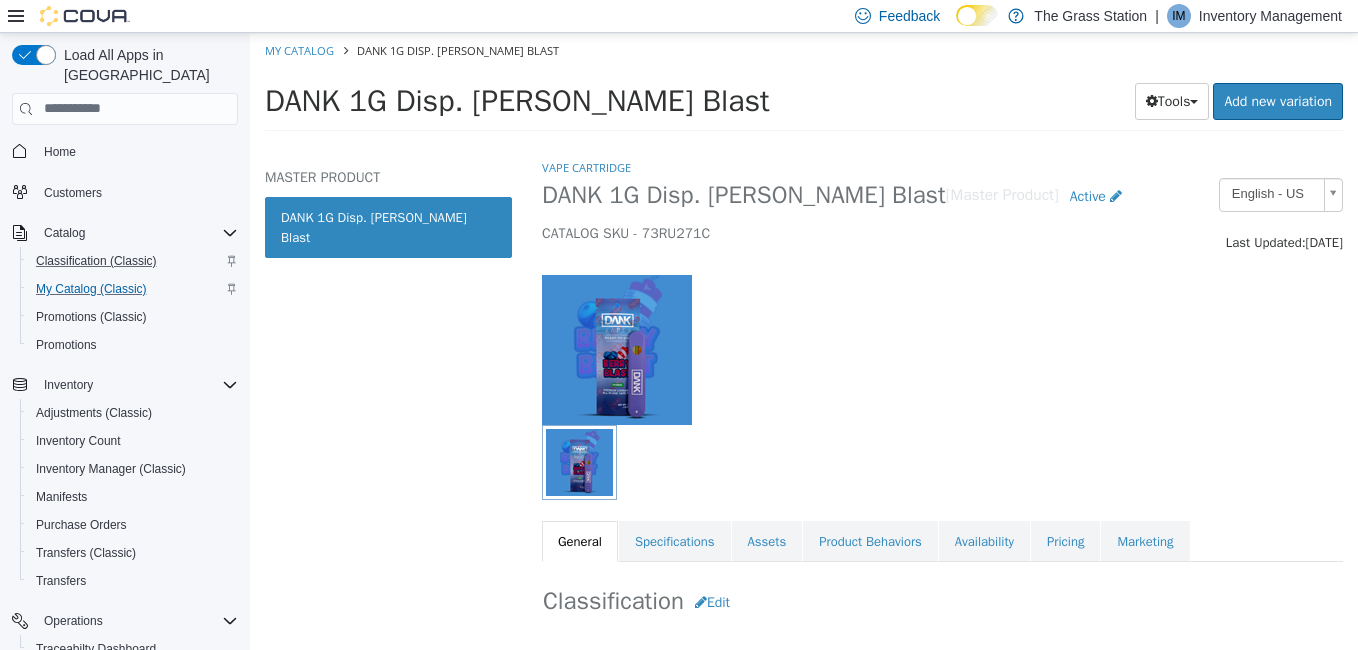 select on "**********" 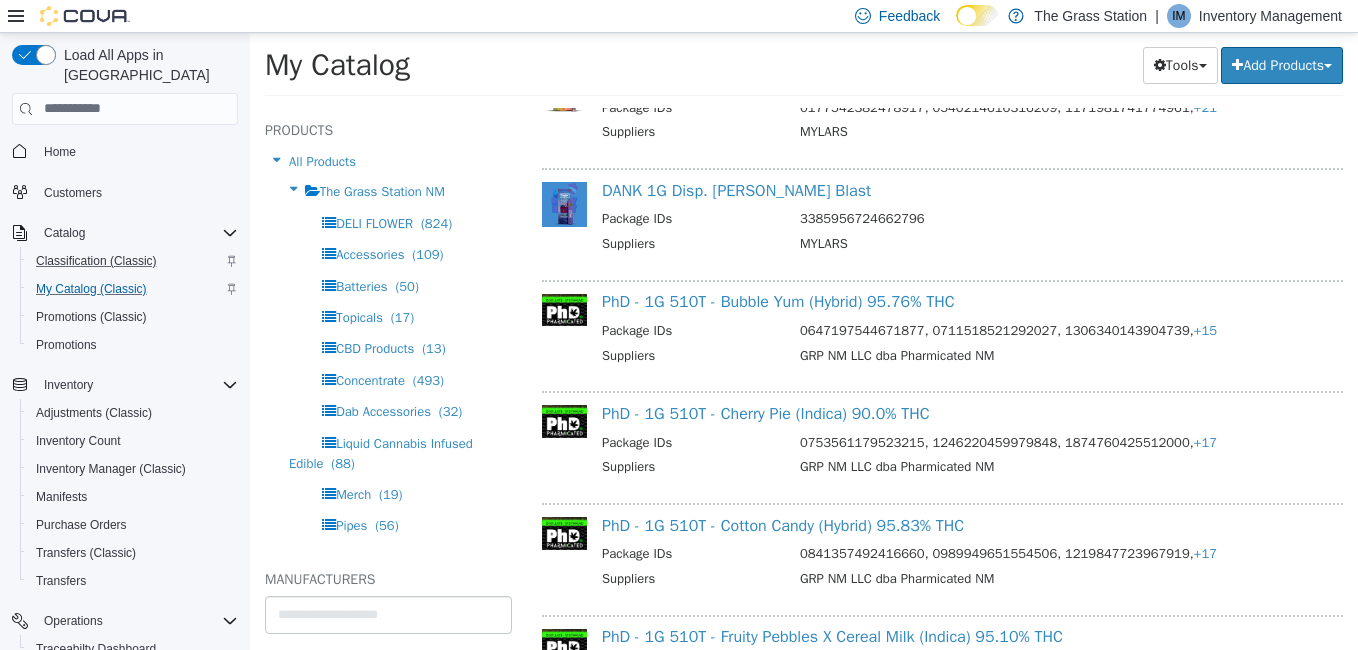scroll, scrollTop: 18300, scrollLeft: 0, axis: vertical 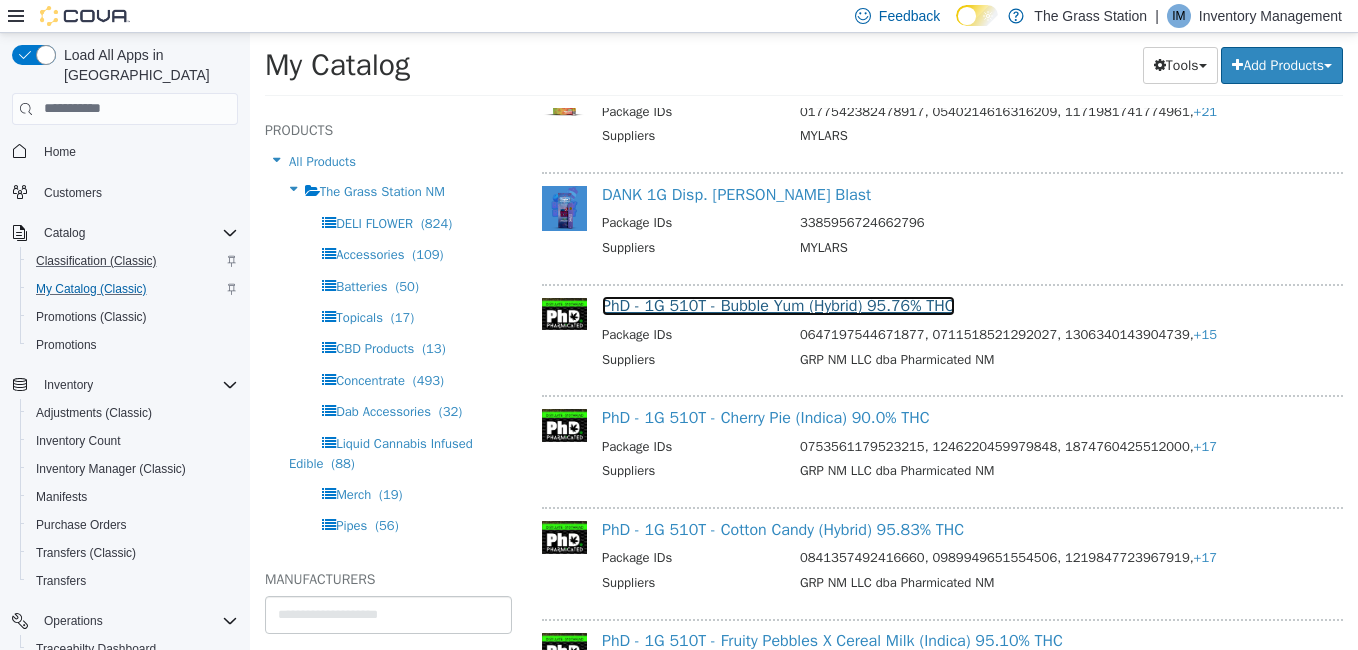 click on "PhD - 1G 510T - Bubble Yum (Hybrid) 95.76% THC" at bounding box center [778, 305] 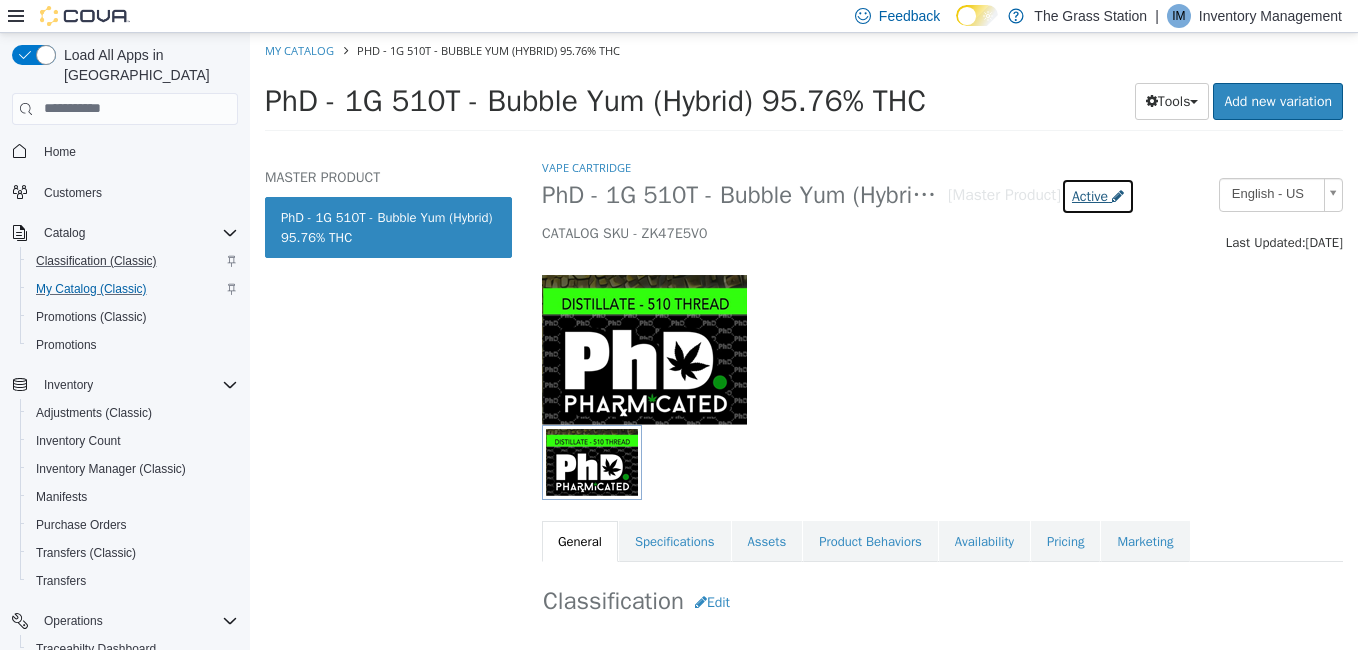 click on "Active" at bounding box center [1090, 195] 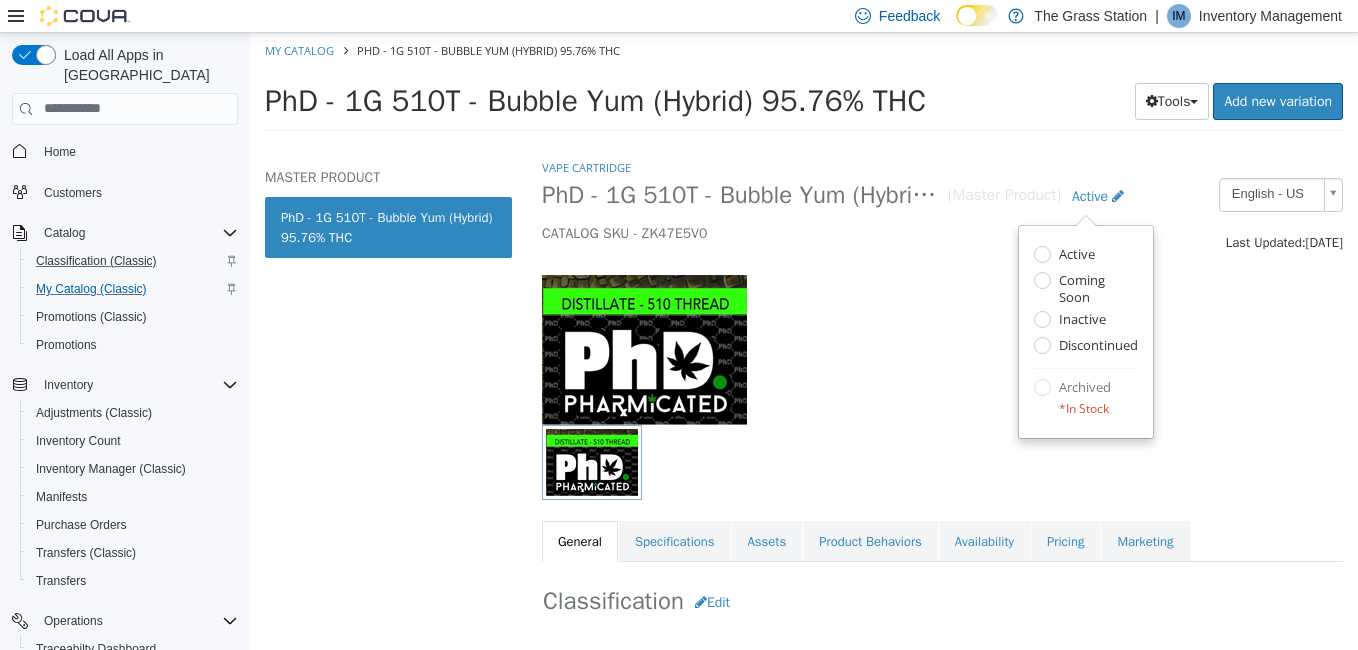 click at bounding box center (942, 338) 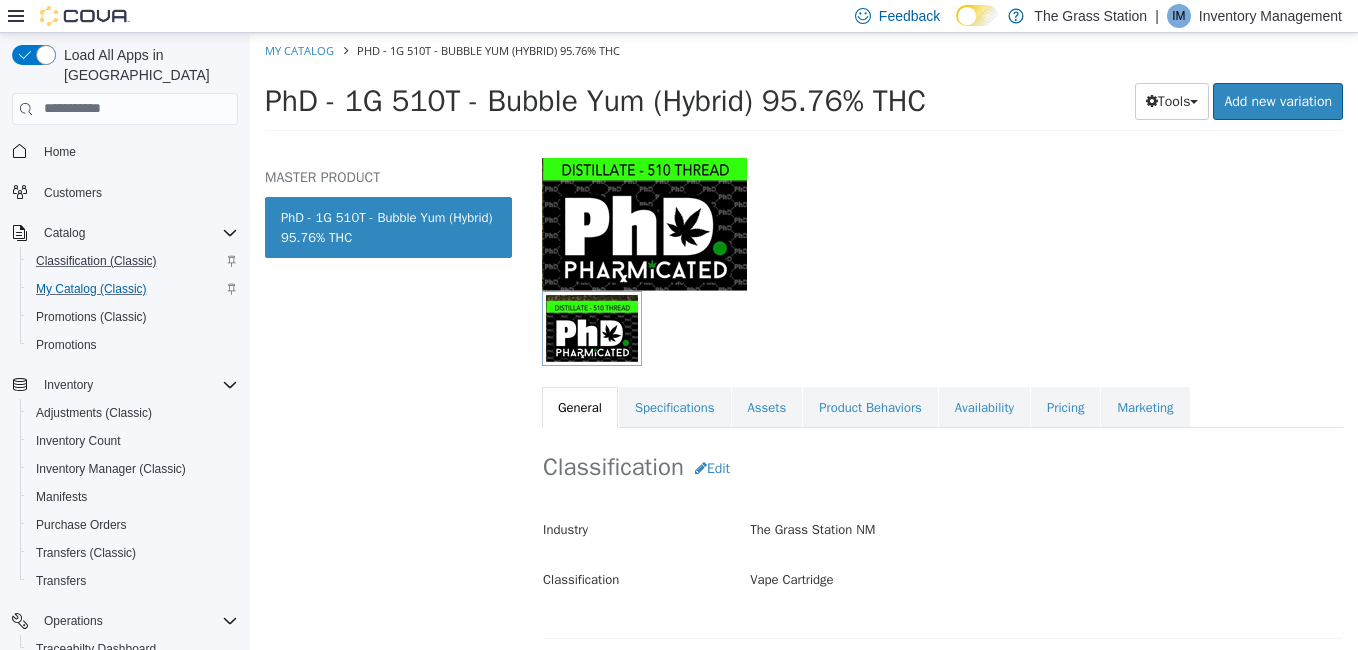 scroll, scrollTop: 135, scrollLeft: 0, axis: vertical 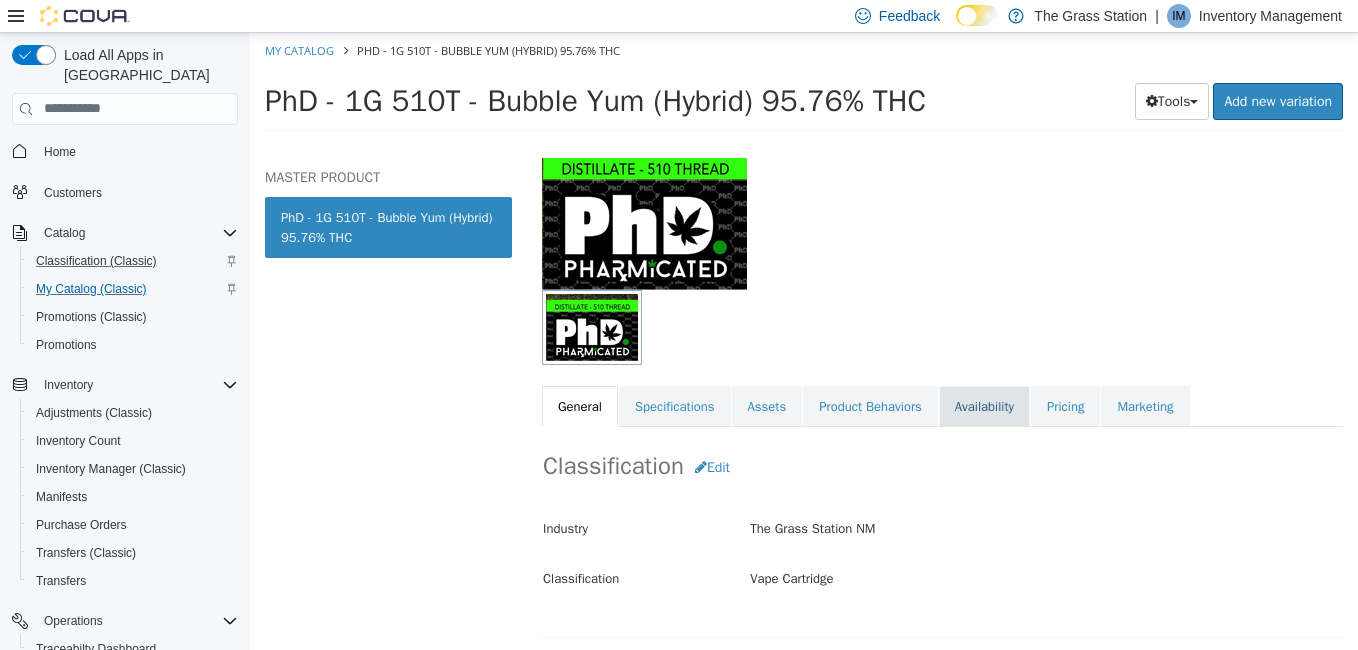 click on "Availability" at bounding box center [984, 406] 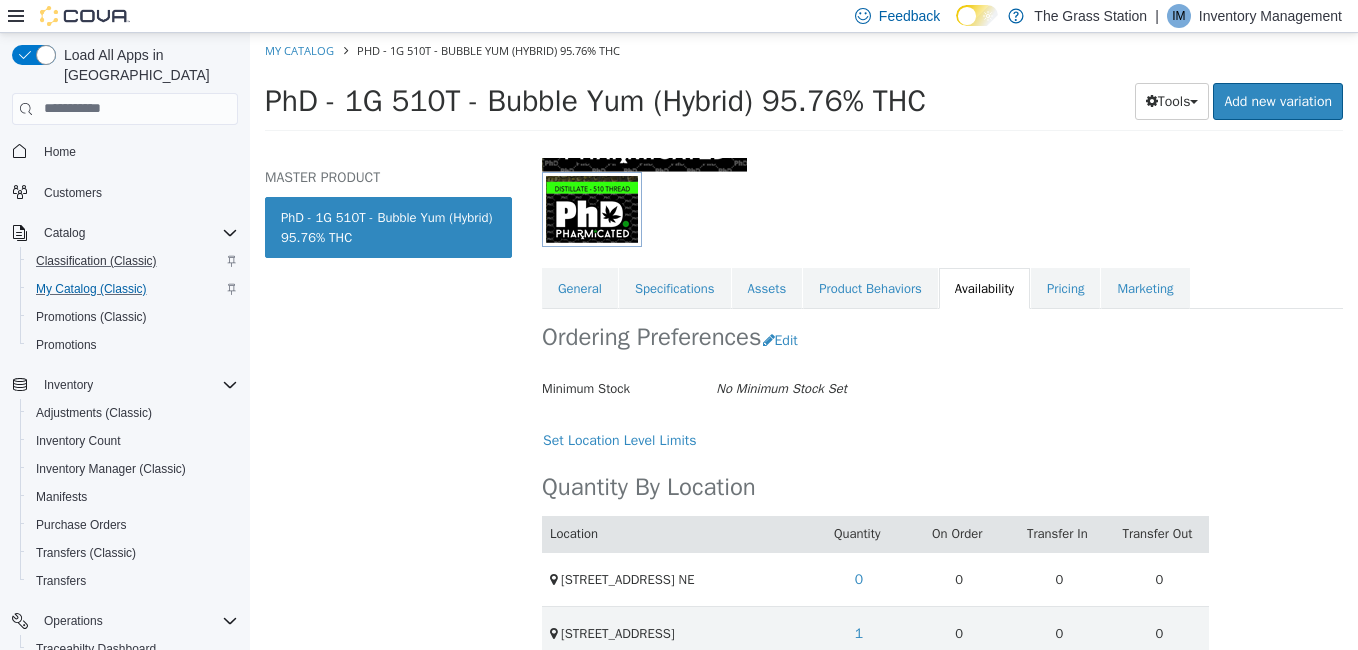scroll, scrollTop: 284, scrollLeft: 0, axis: vertical 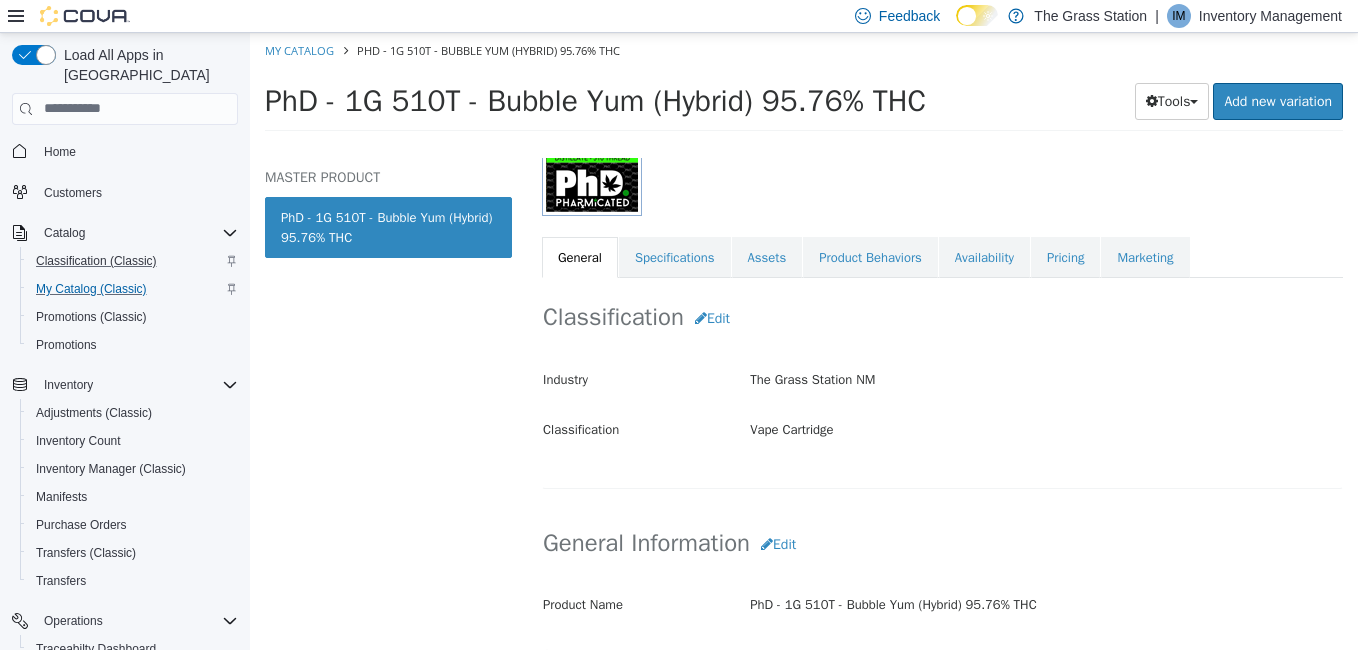 select on "**********" 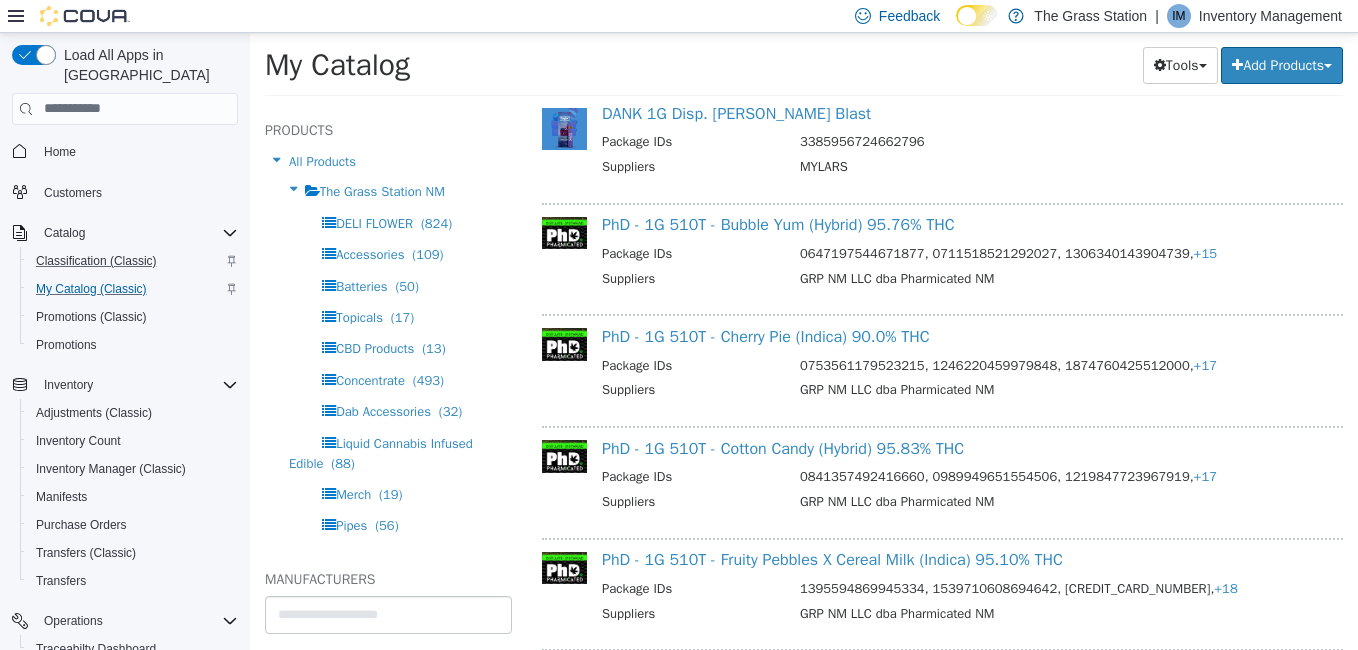 scroll, scrollTop: 18378, scrollLeft: 0, axis: vertical 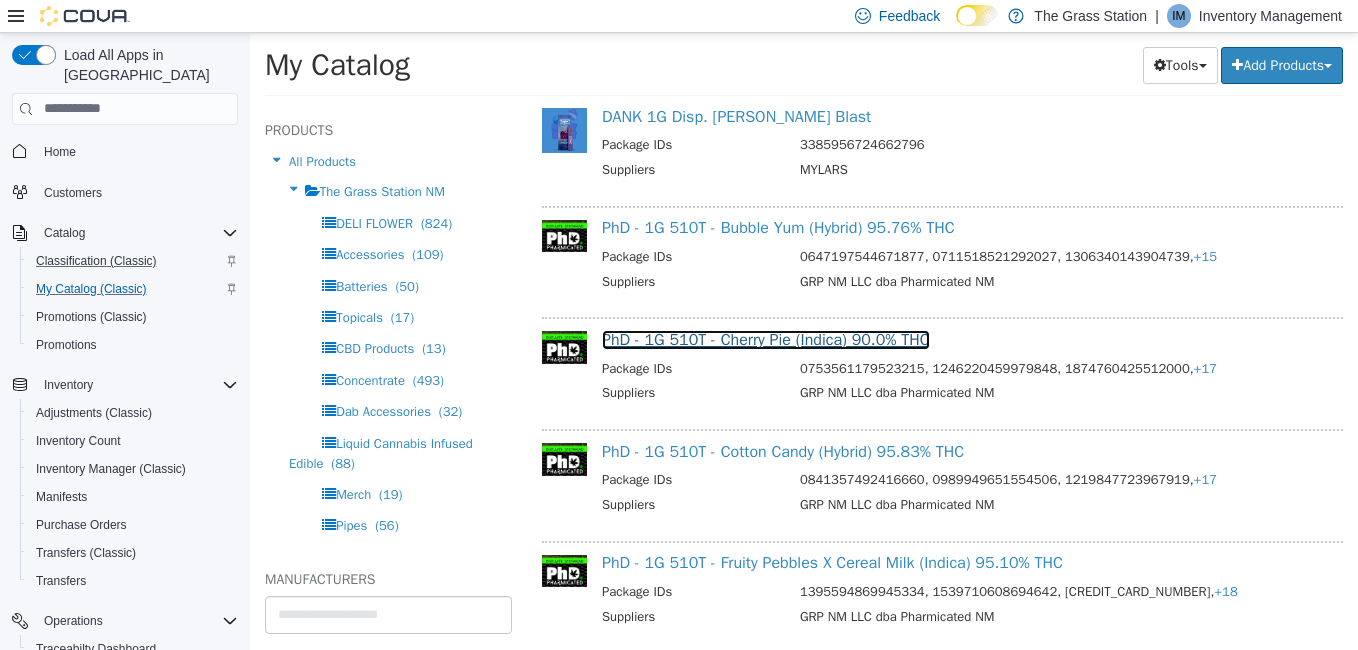 click on "PhD - 1G 510T - Cherry Pie (Indica) 90.0% THC" at bounding box center (766, 339) 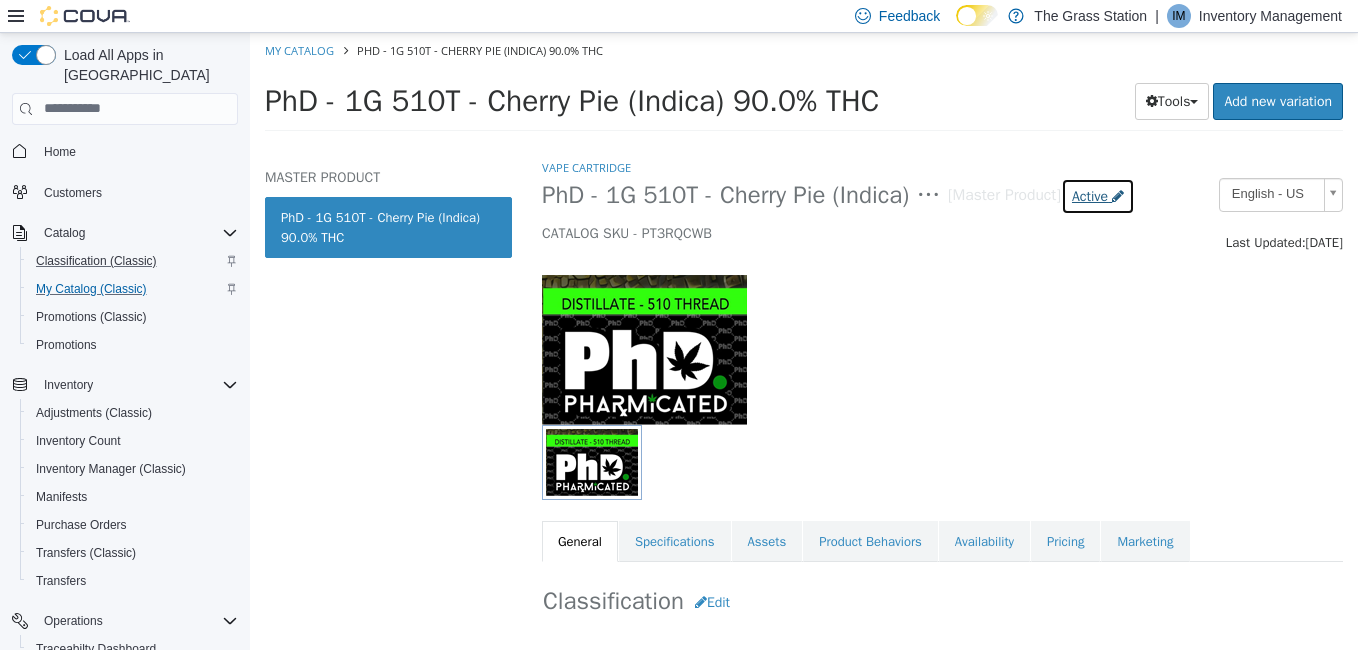 click on "Active" at bounding box center [1090, 195] 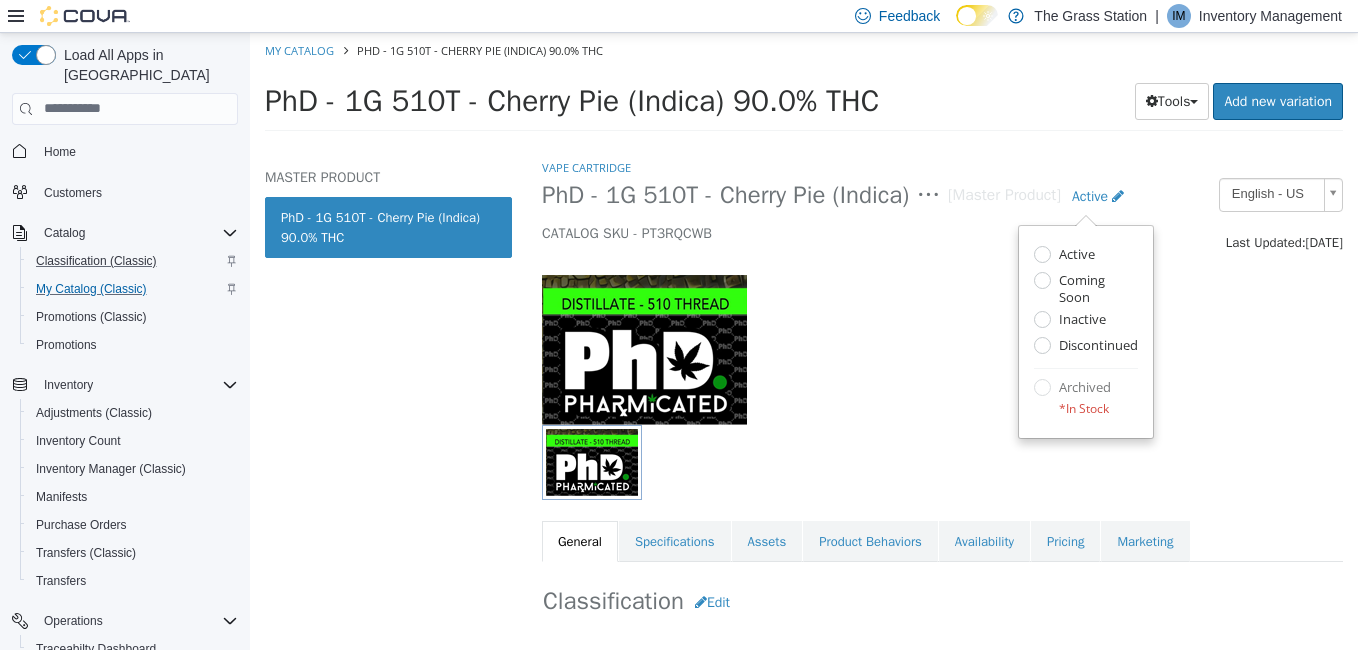 click at bounding box center [942, 338] 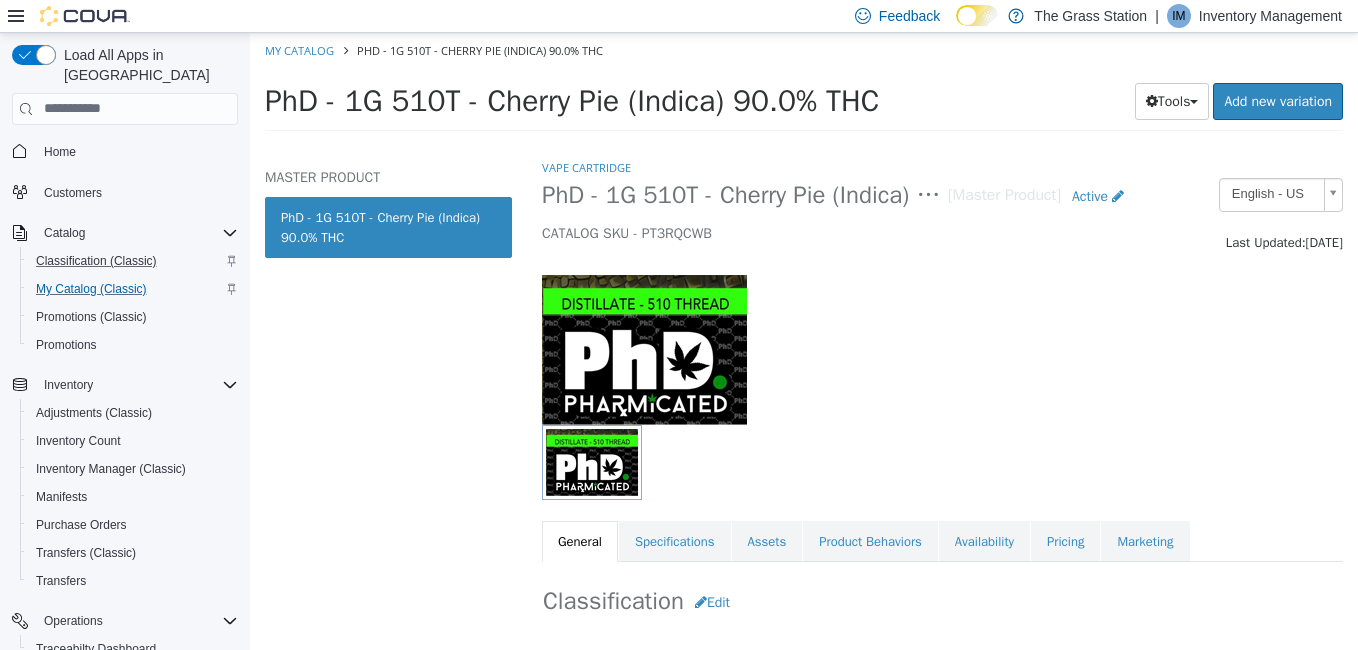 select on "**********" 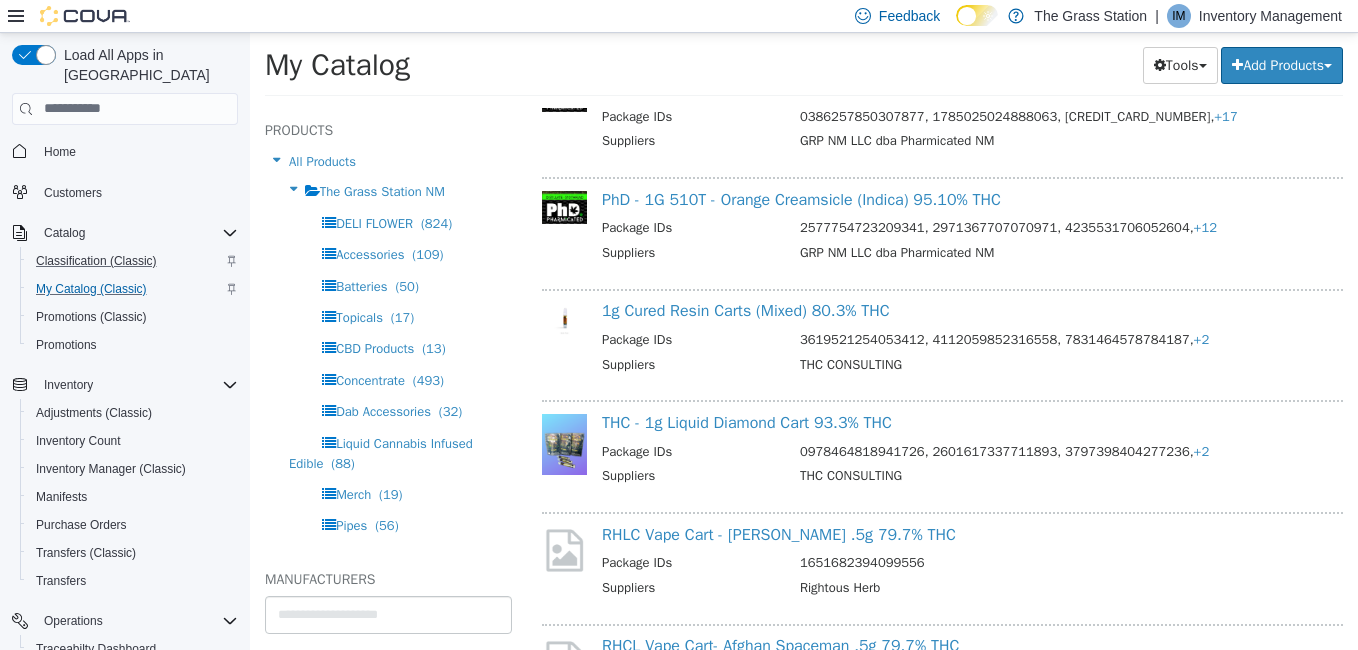scroll, scrollTop: 19305, scrollLeft: 0, axis: vertical 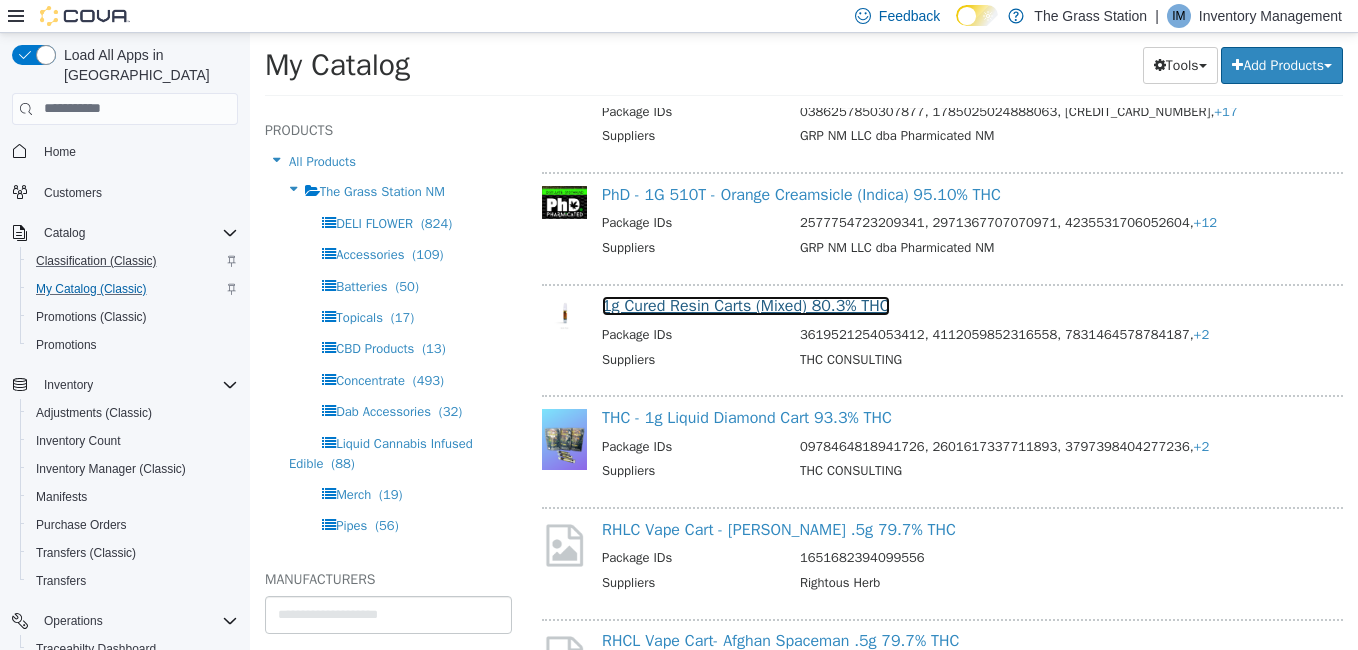 click on "1g Cured Resin Carts (Mixed) 80.3% THC" at bounding box center (746, 305) 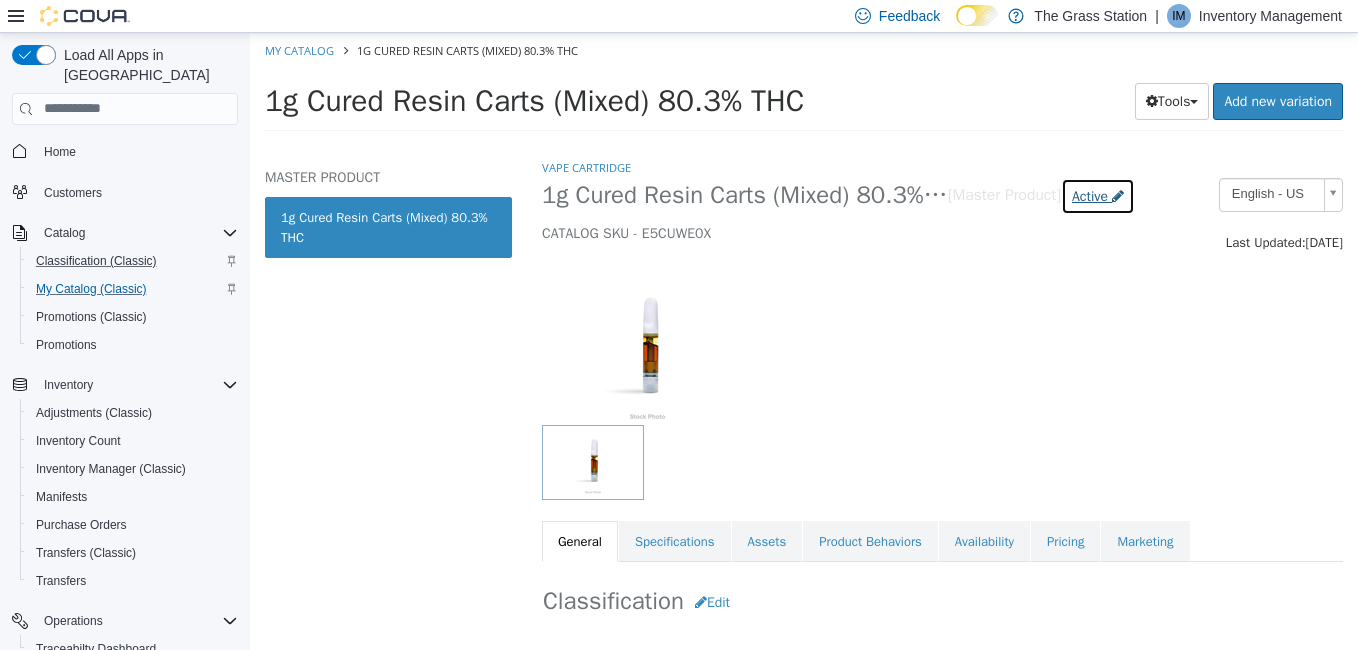click on "Active" at bounding box center [1090, 195] 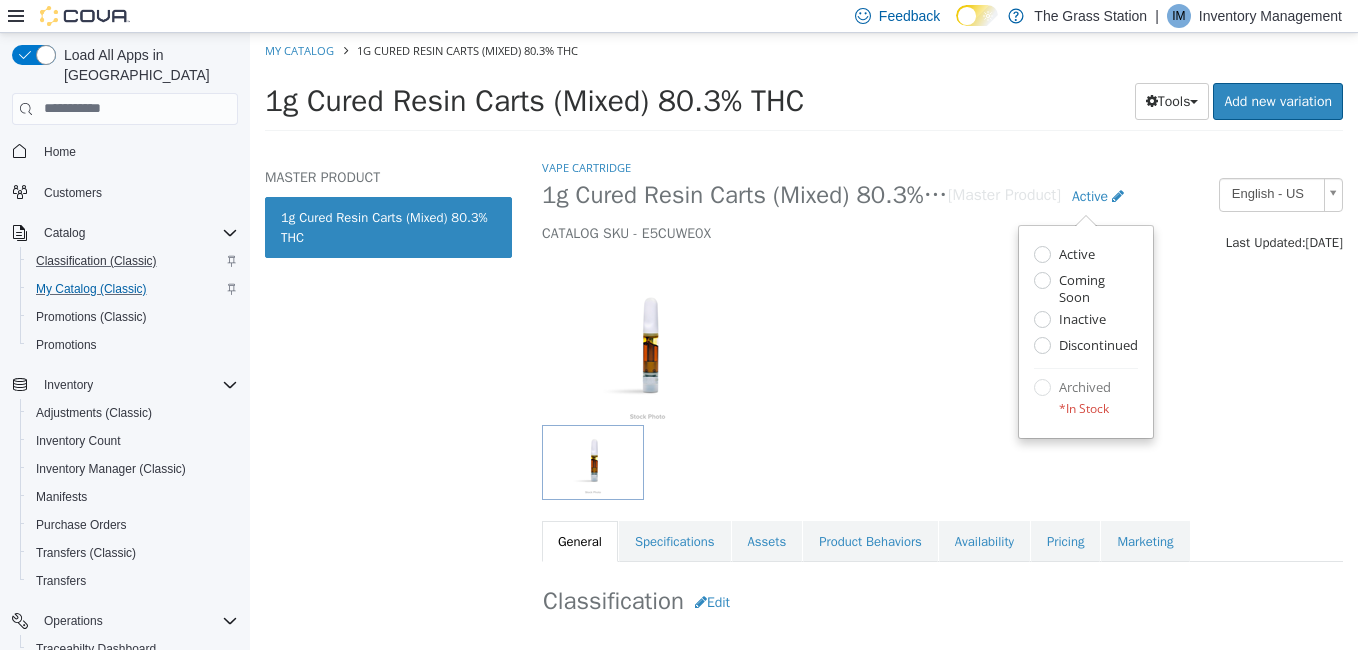 click at bounding box center (942, 338) 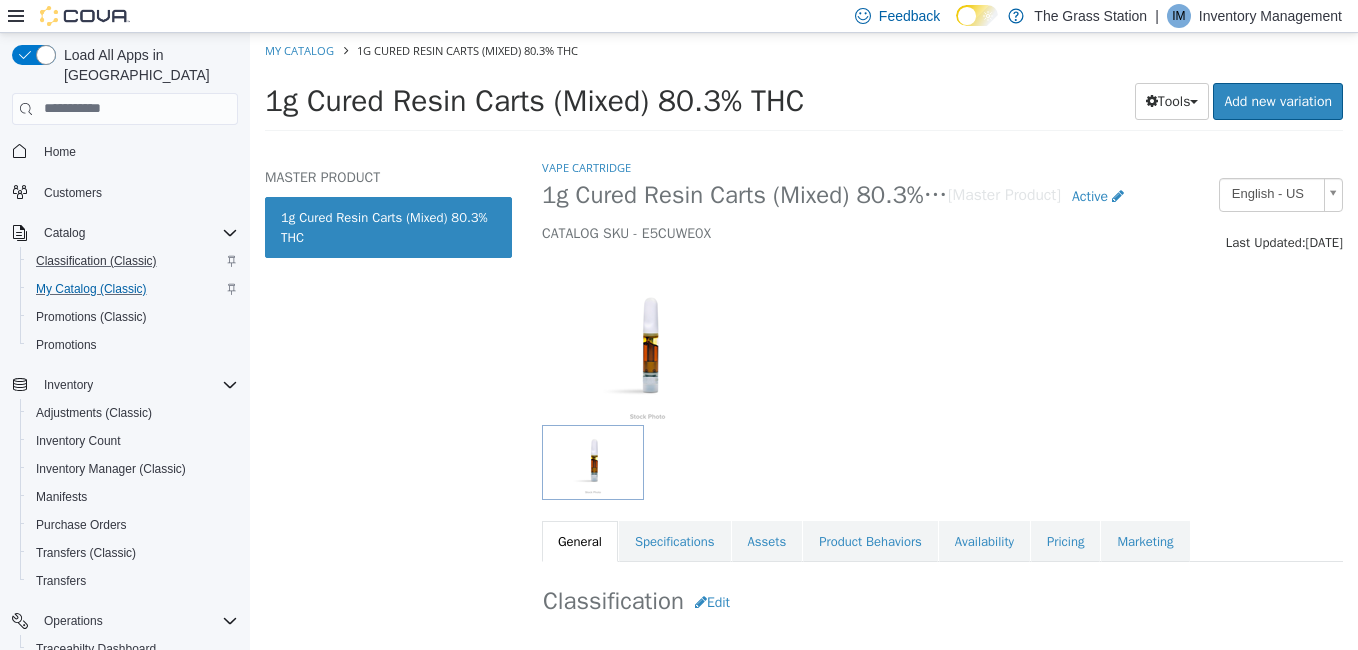 select on "**********" 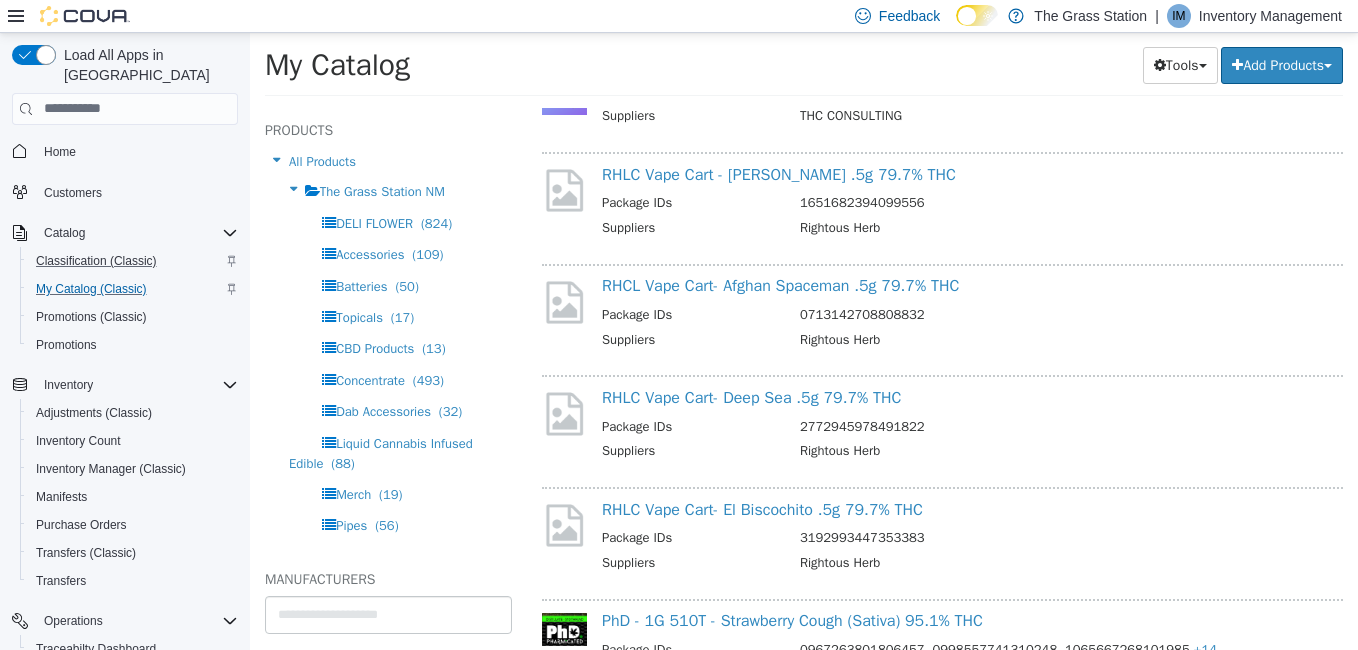 scroll, scrollTop: 19661, scrollLeft: 0, axis: vertical 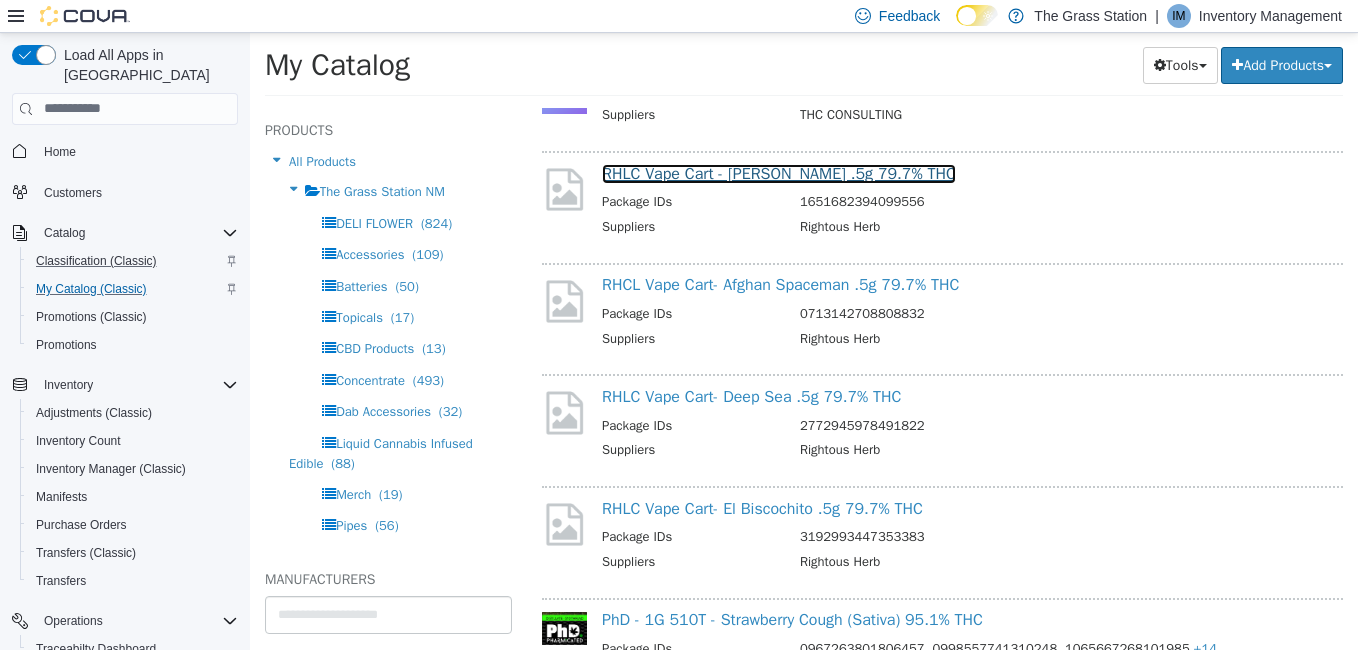 click on "RHLC Vape Cart - [PERSON_NAME] .5g 79.7% THC" at bounding box center (779, 173) 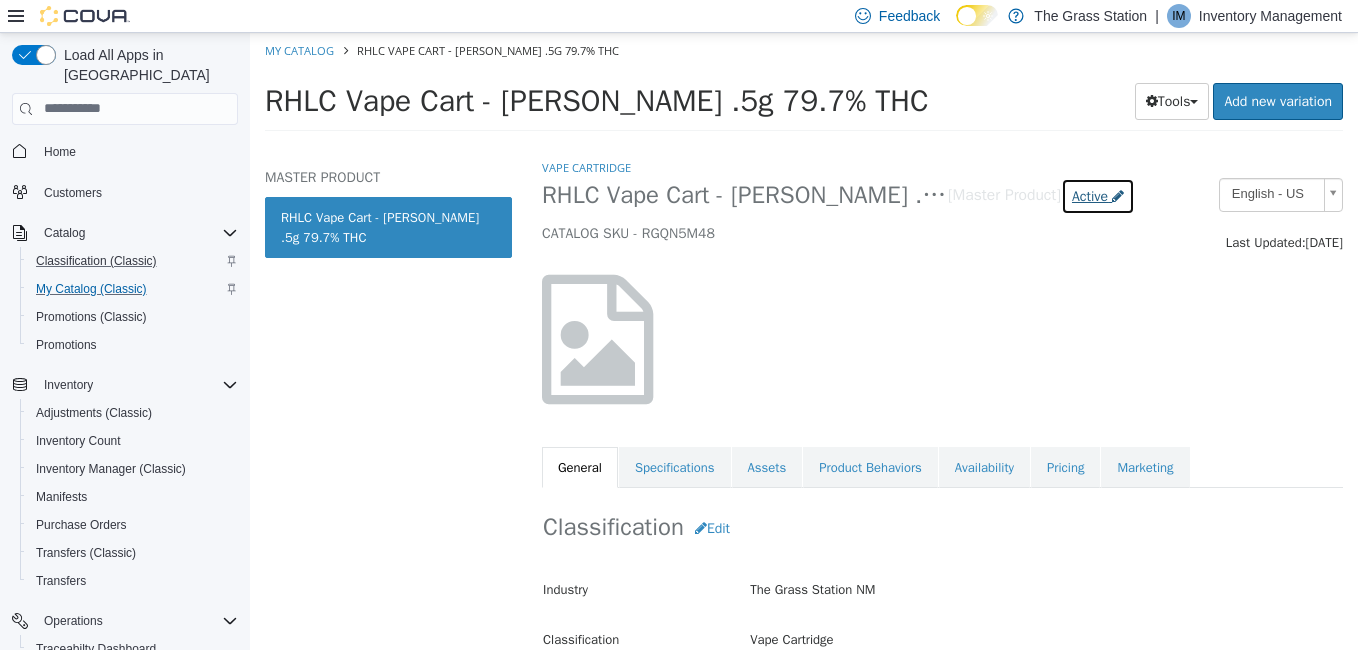 click on "Active" at bounding box center [1090, 195] 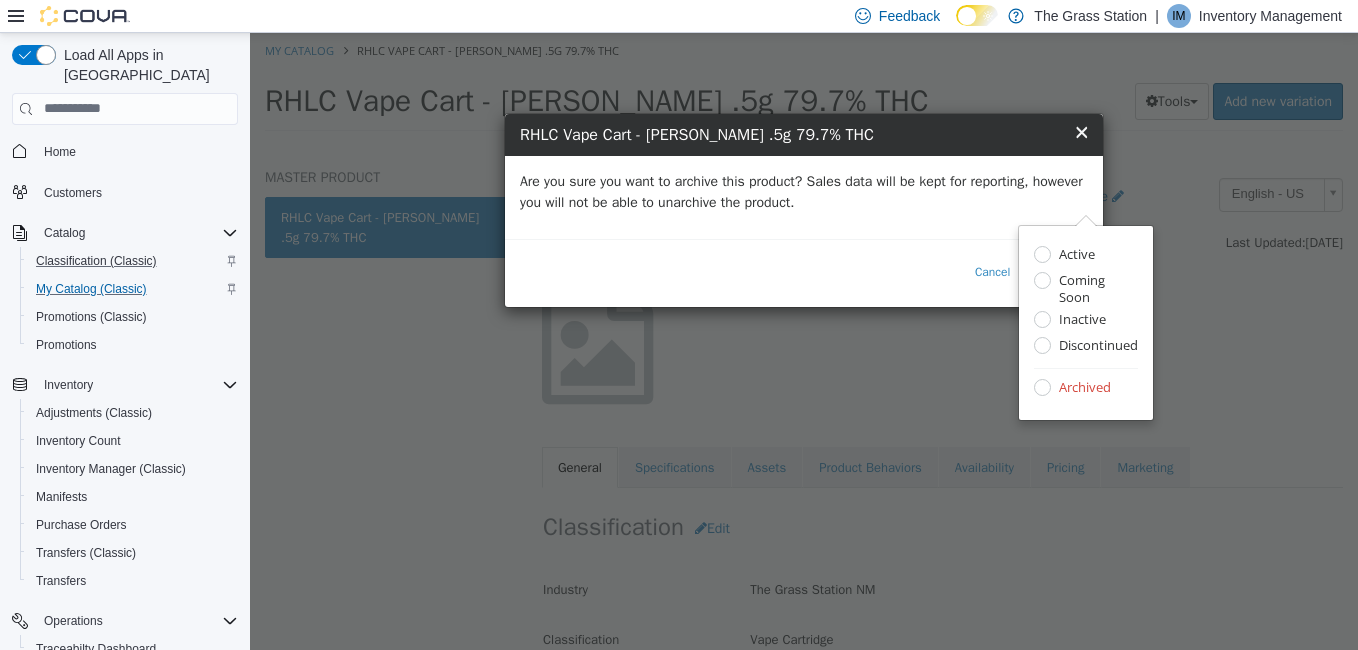 click on "Are you sure you want to archive this product? Sales data will be kept for reporting, however you will not be able to unarchive the product." at bounding box center (804, 191) 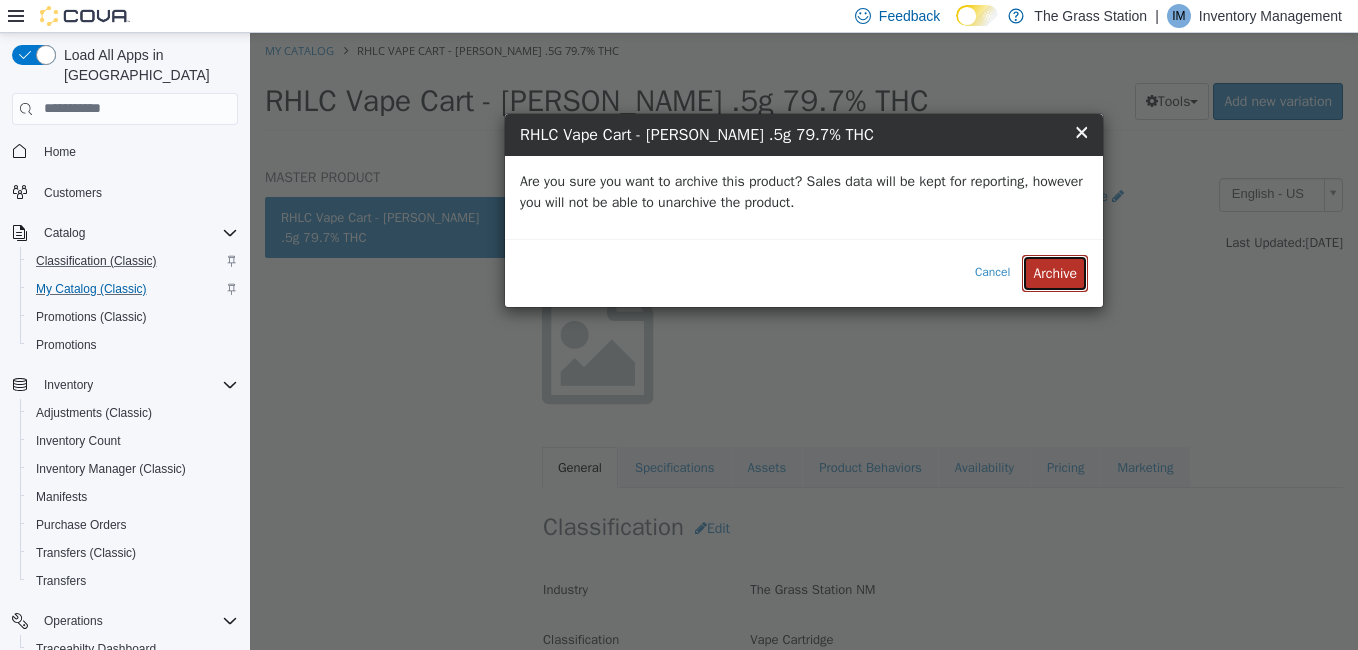 click on "Archive" at bounding box center [1055, 272] 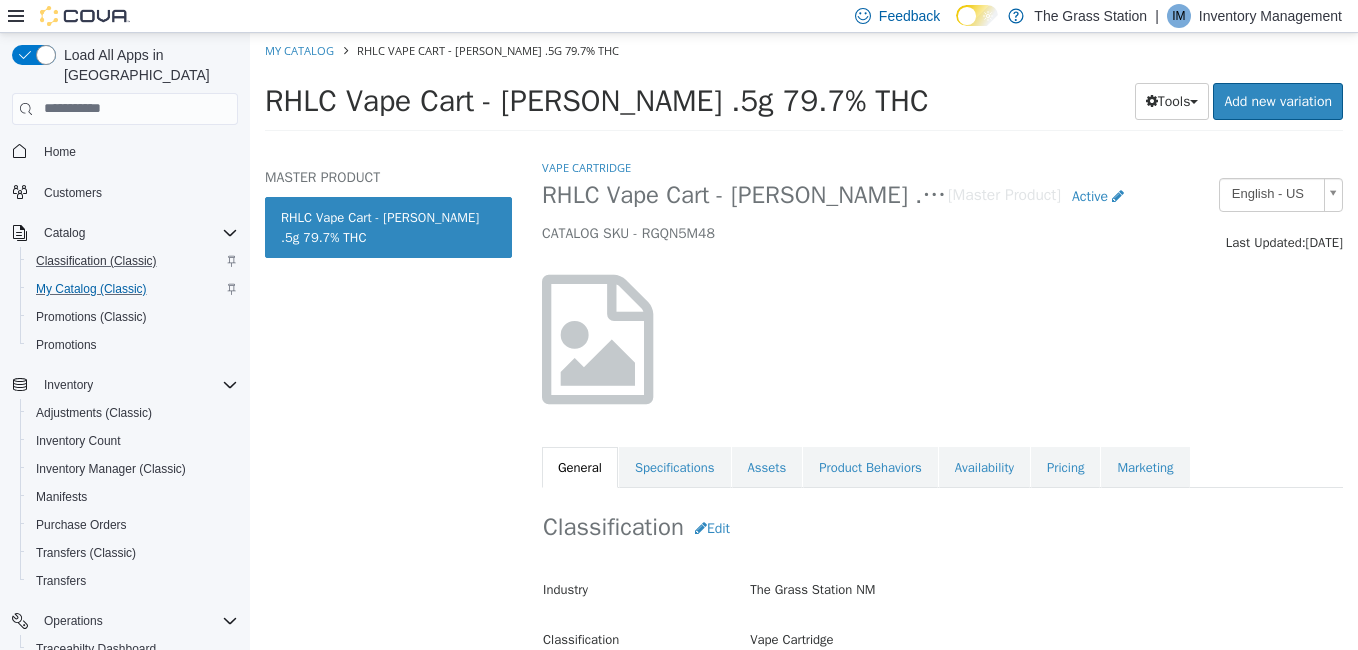 select on "**********" 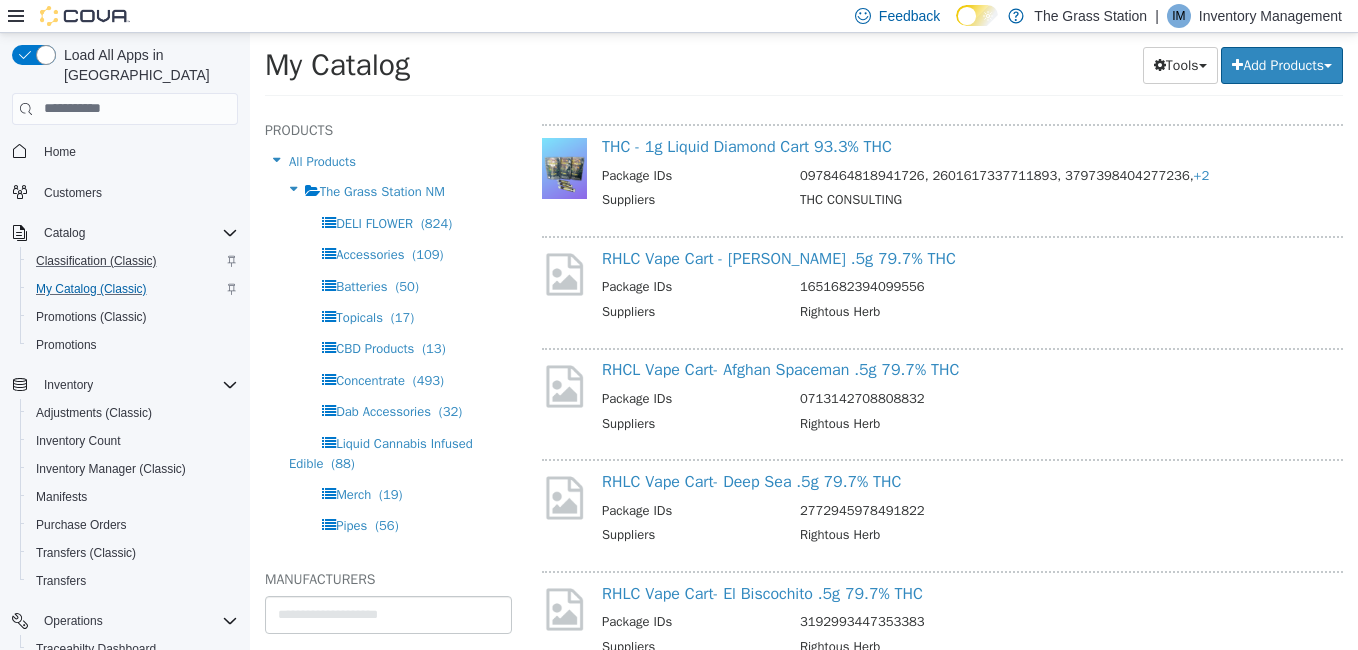 scroll, scrollTop: 19578, scrollLeft: 0, axis: vertical 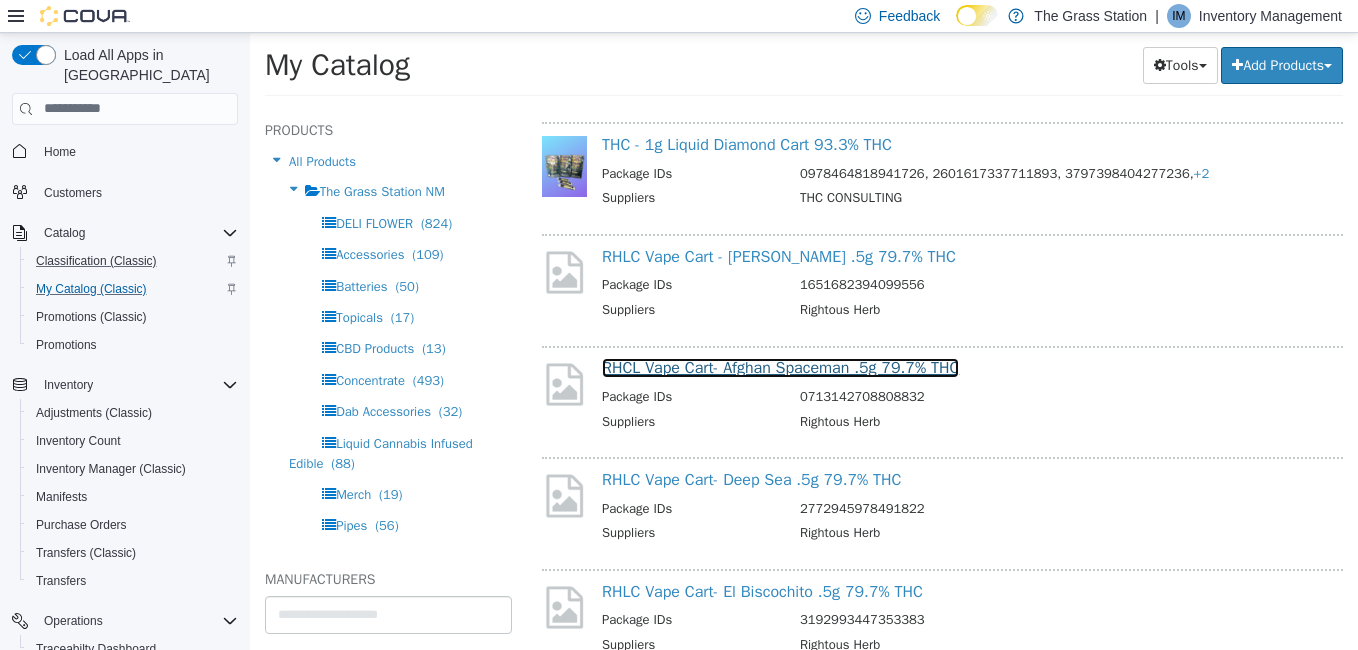click on "RHCL Vape Cart- Afghan Spaceman .5g 79.7% THC" at bounding box center [780, 367] 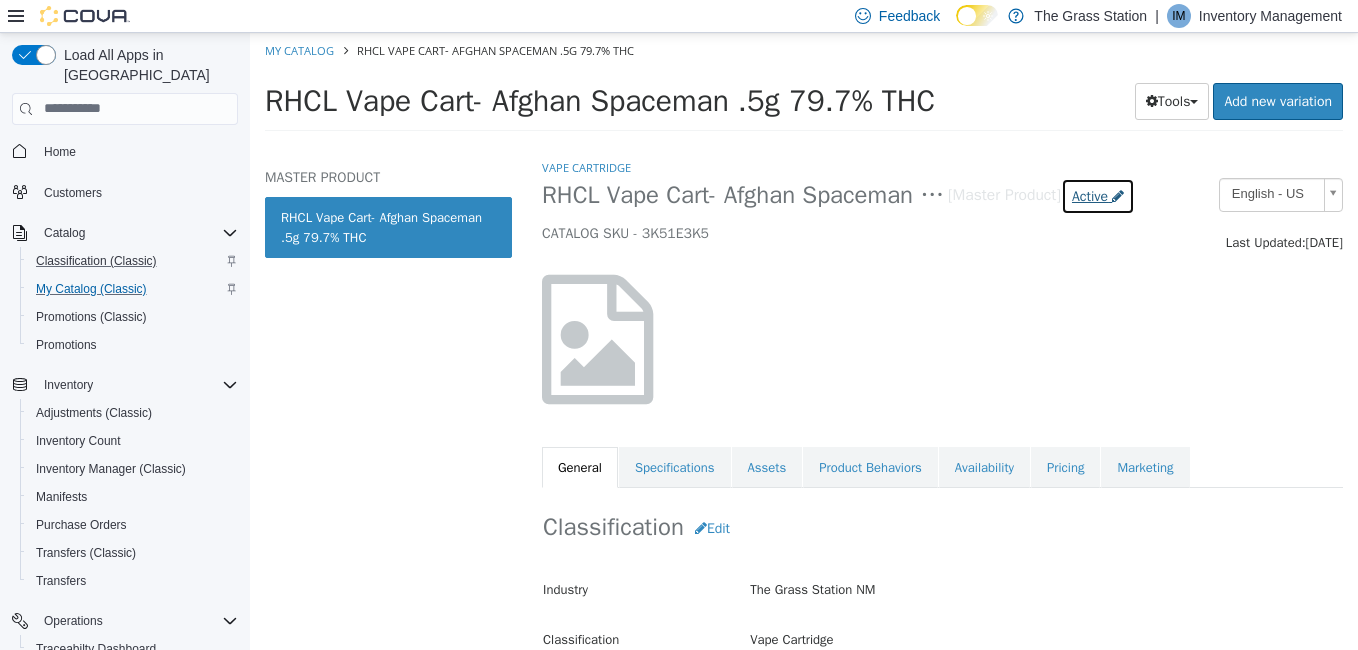 click on "Active" at bounding box center [1090, 195] 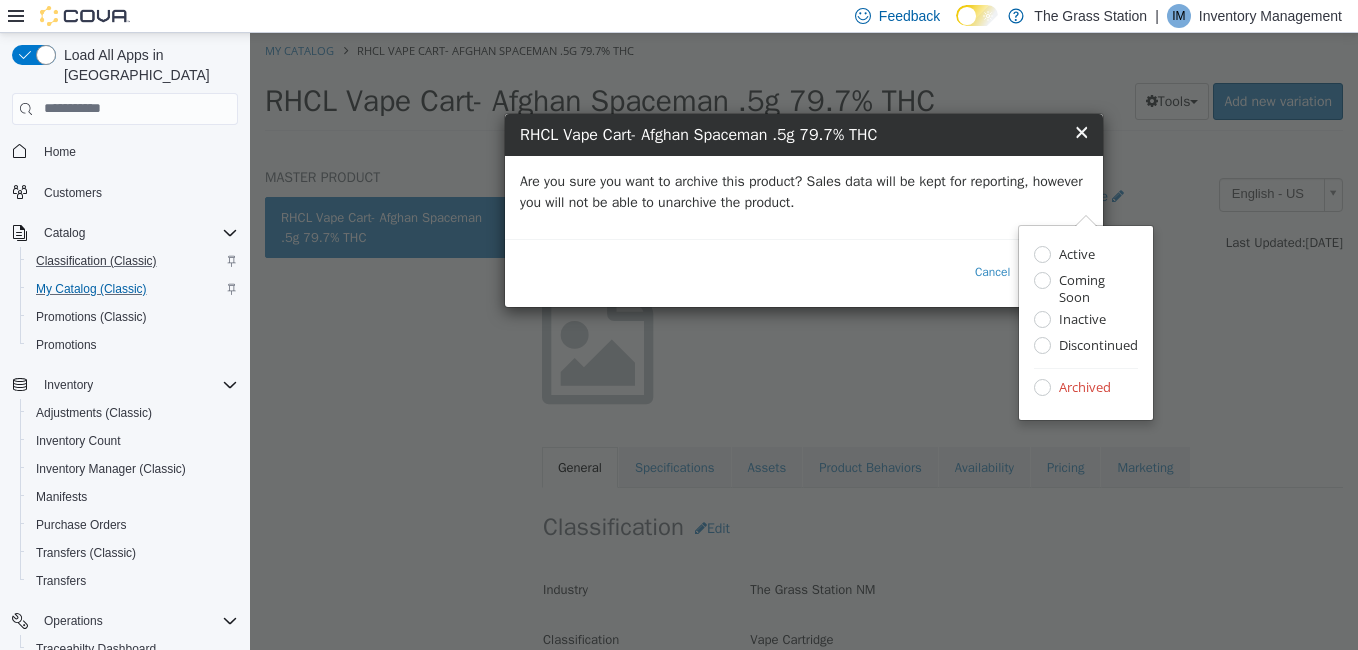 click on "Are you sure you want to archive this product? Sales data will be kept for reporting, however you will not be able to unarchive the product." at bounding box center (804, 191) 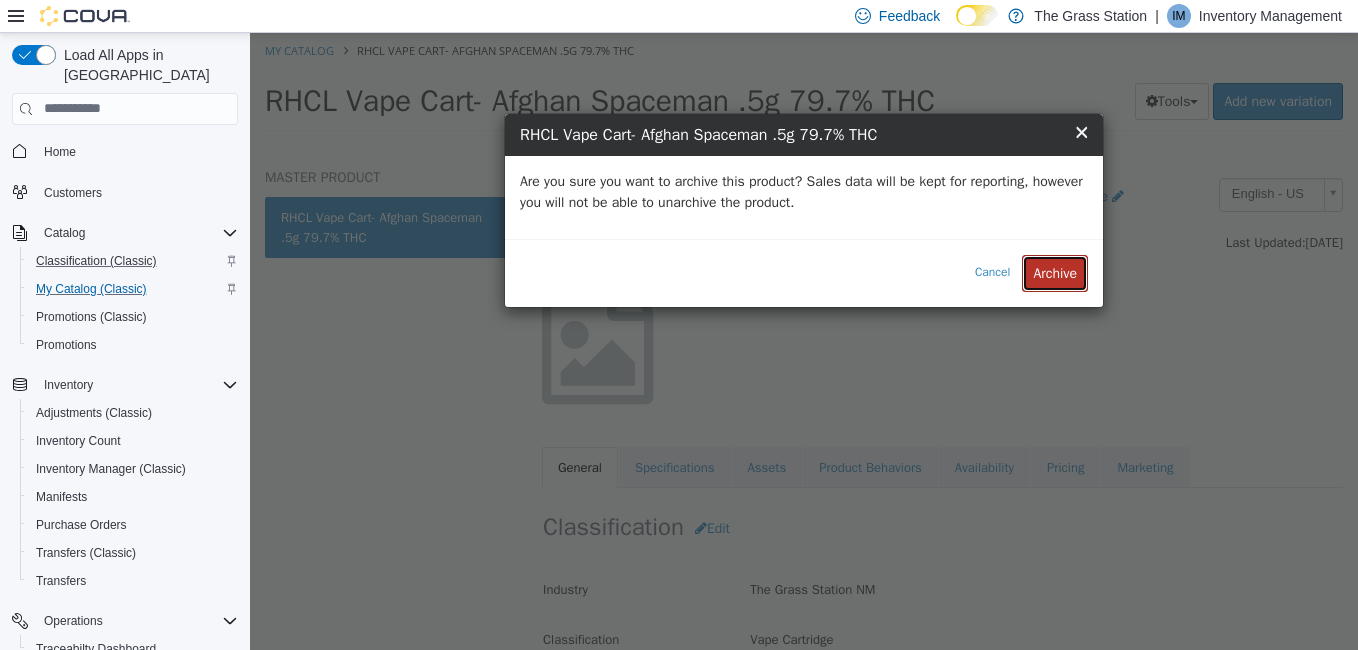 click on "Archive" at bounding box center (1055, 272) 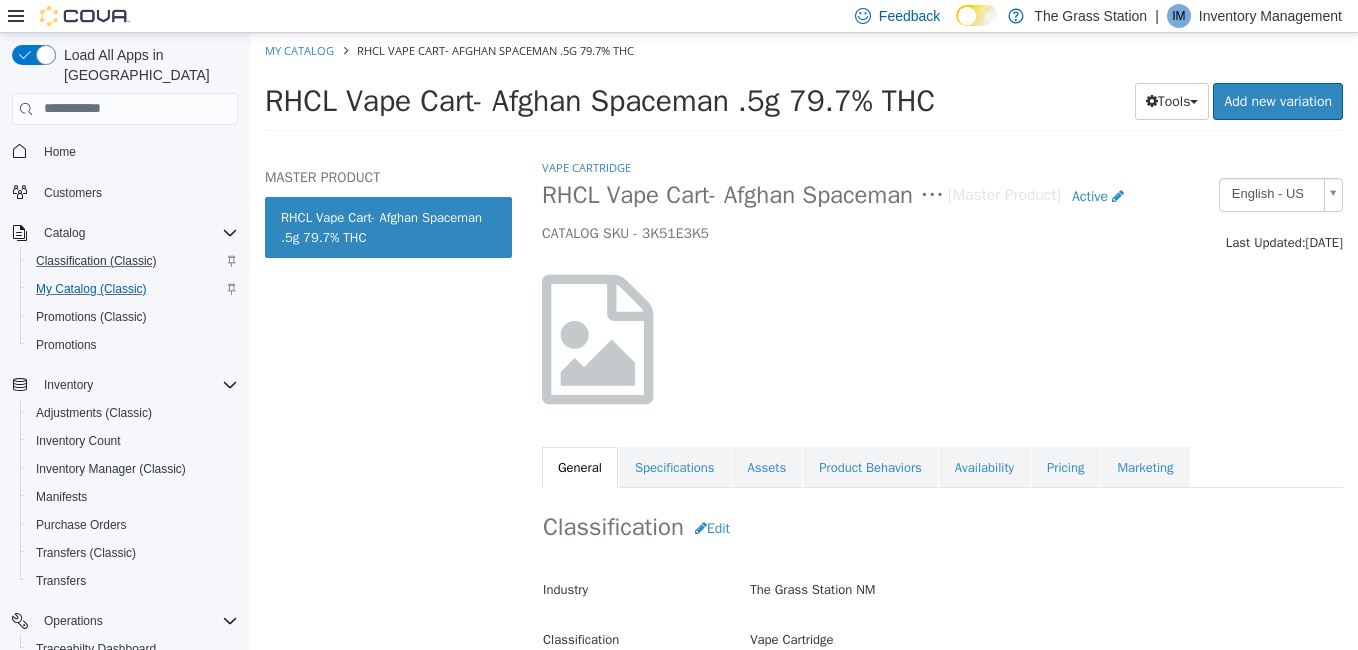 select on "**********" 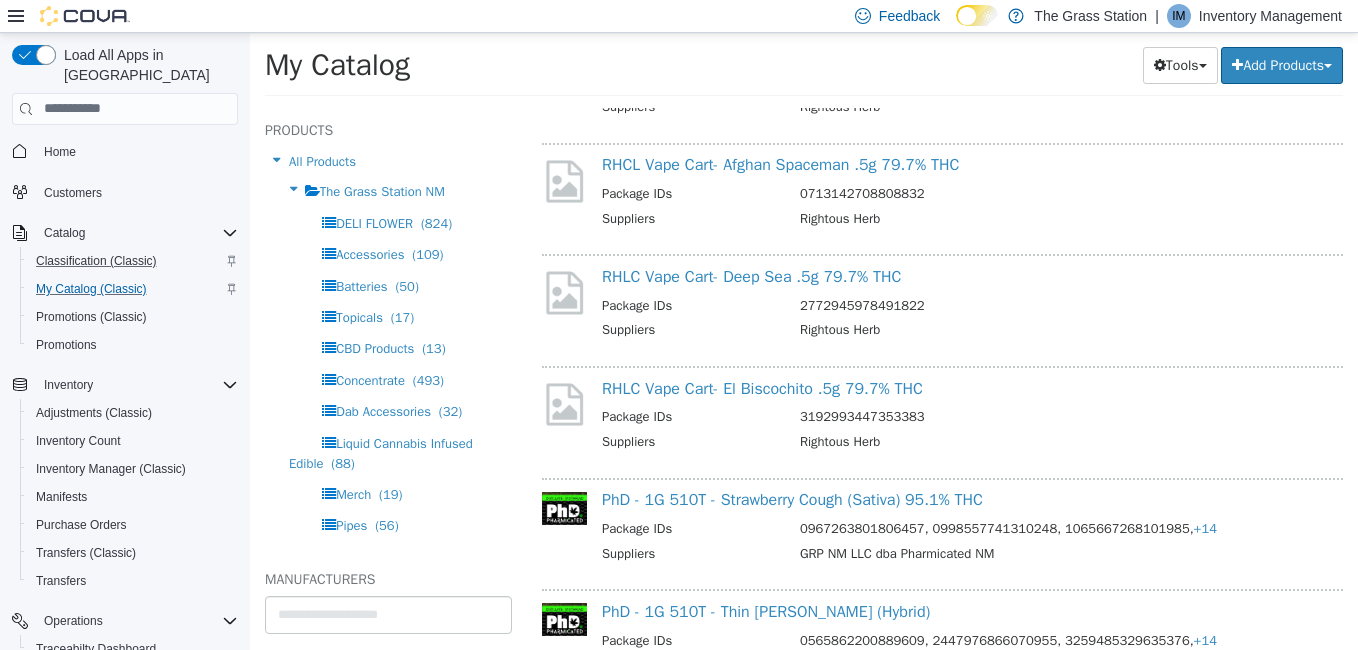scroll, scrollTop: 19782, scrollLeft: 0, axis: vertical 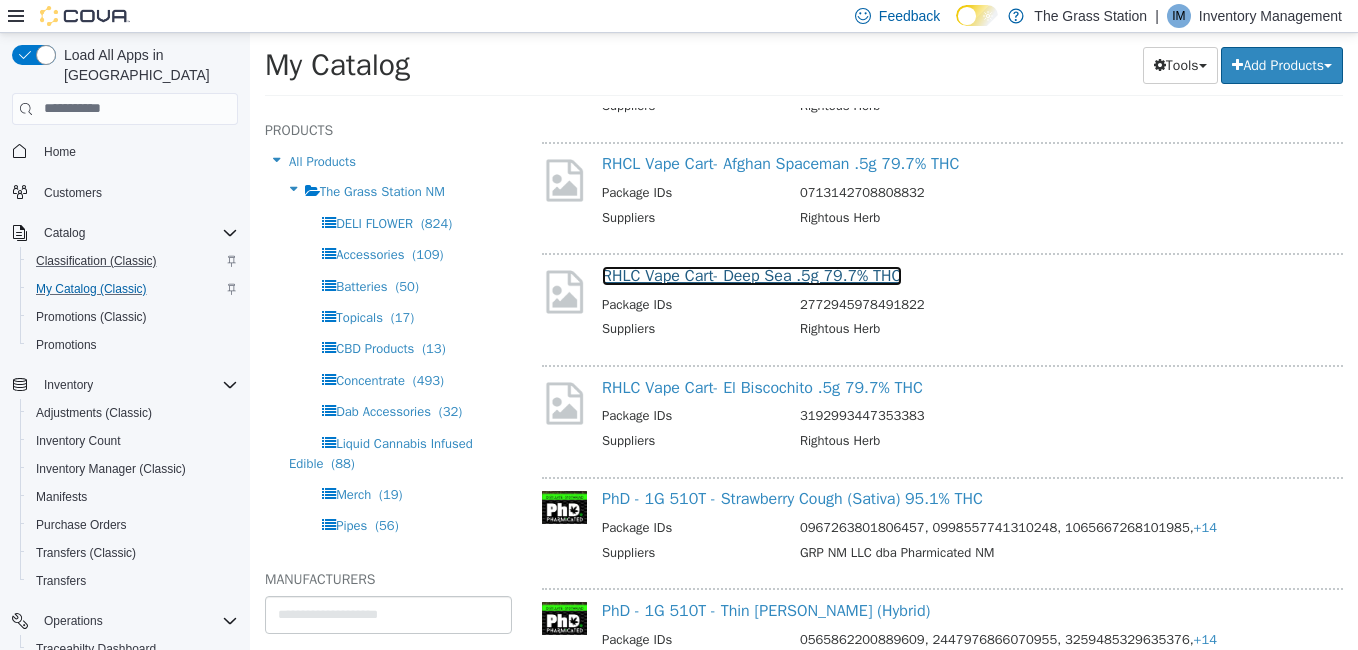 click on "RHLC Vape Cart- Deep Sea .5g 79.7% THC" at bounding box center (752, 275) 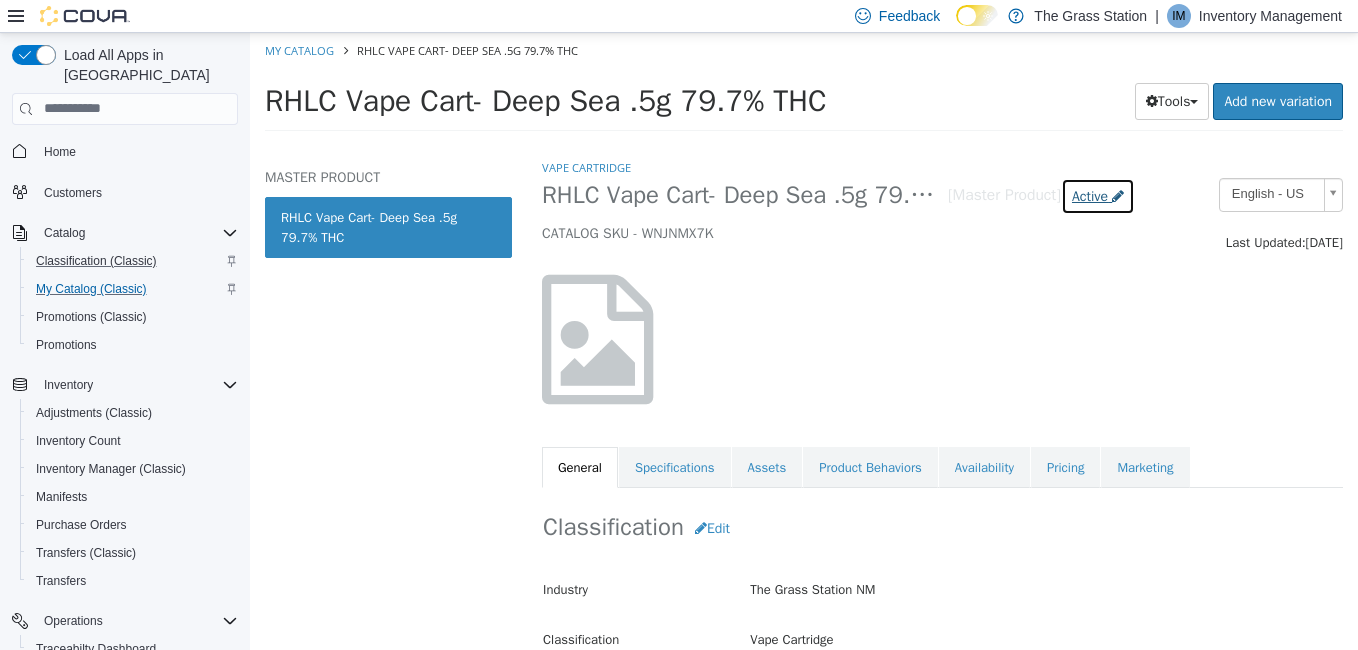 click on "Active" at bounding box center (1090, 195) 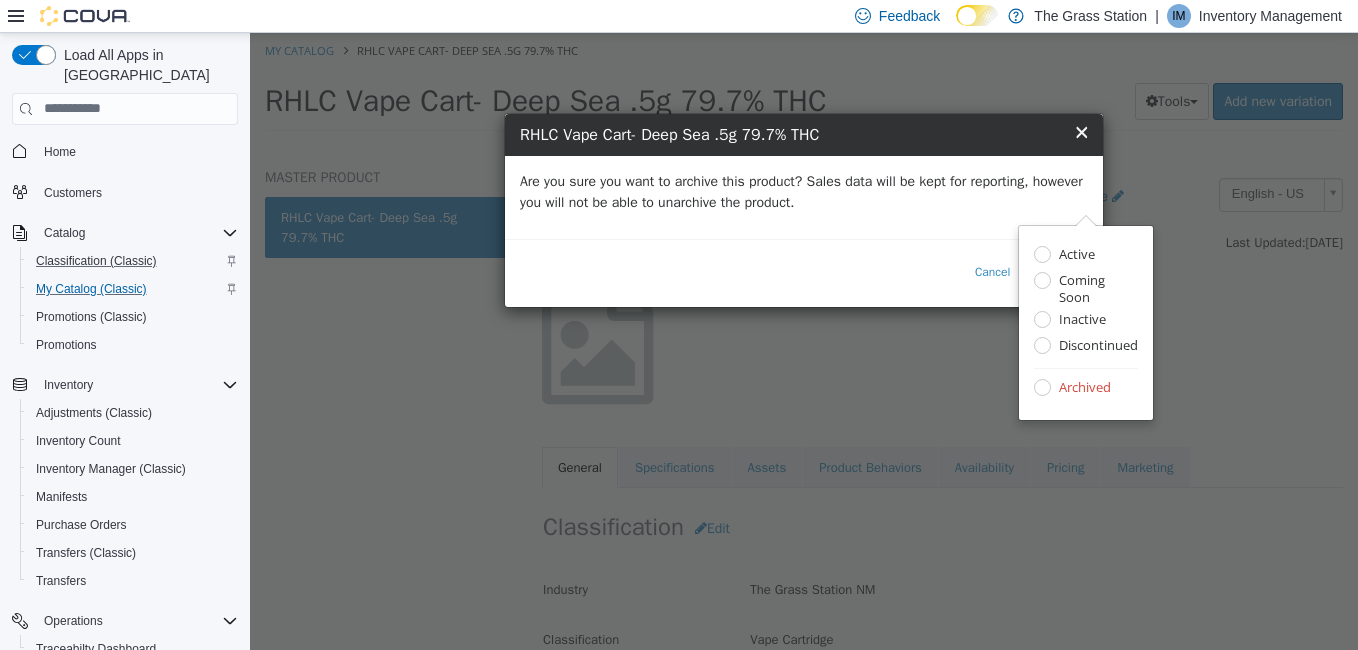 click on "Are you sure you want to archive this product? Sales data will be kept for reporting, however you will not be able to unarchive the product." at bounding box center [804, 191] 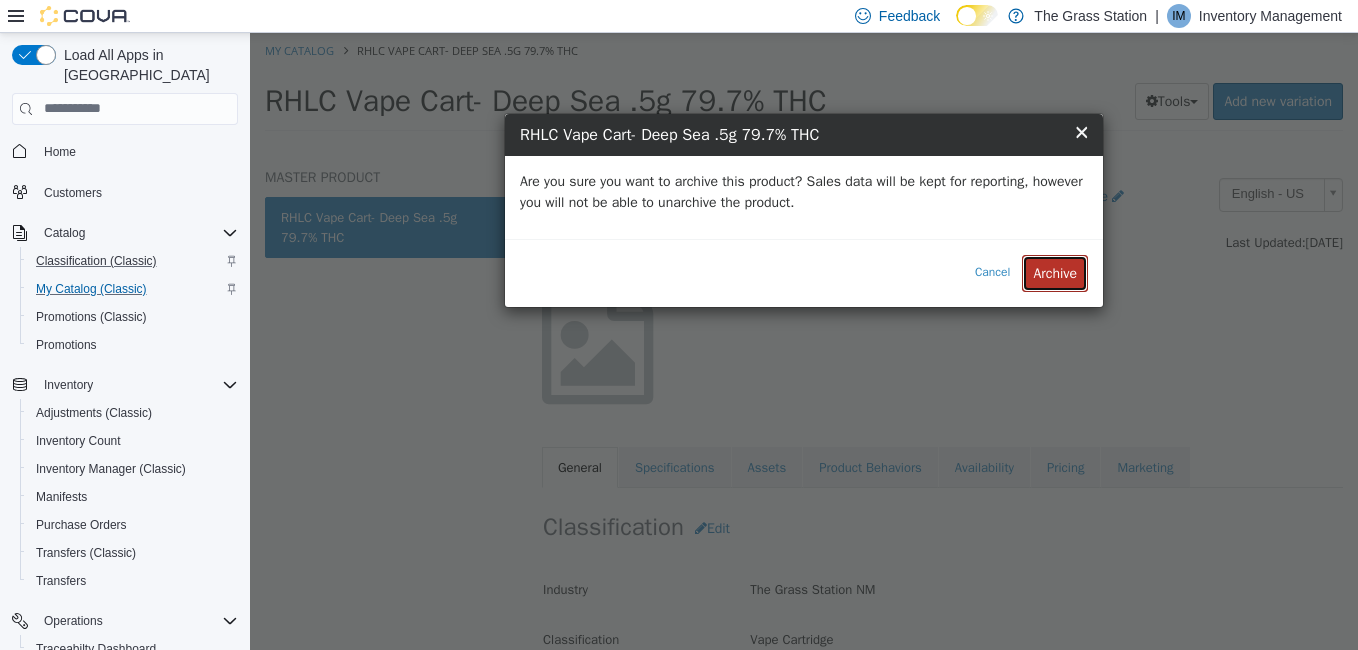 click on "Archive" at bounding box center [1055, 272] 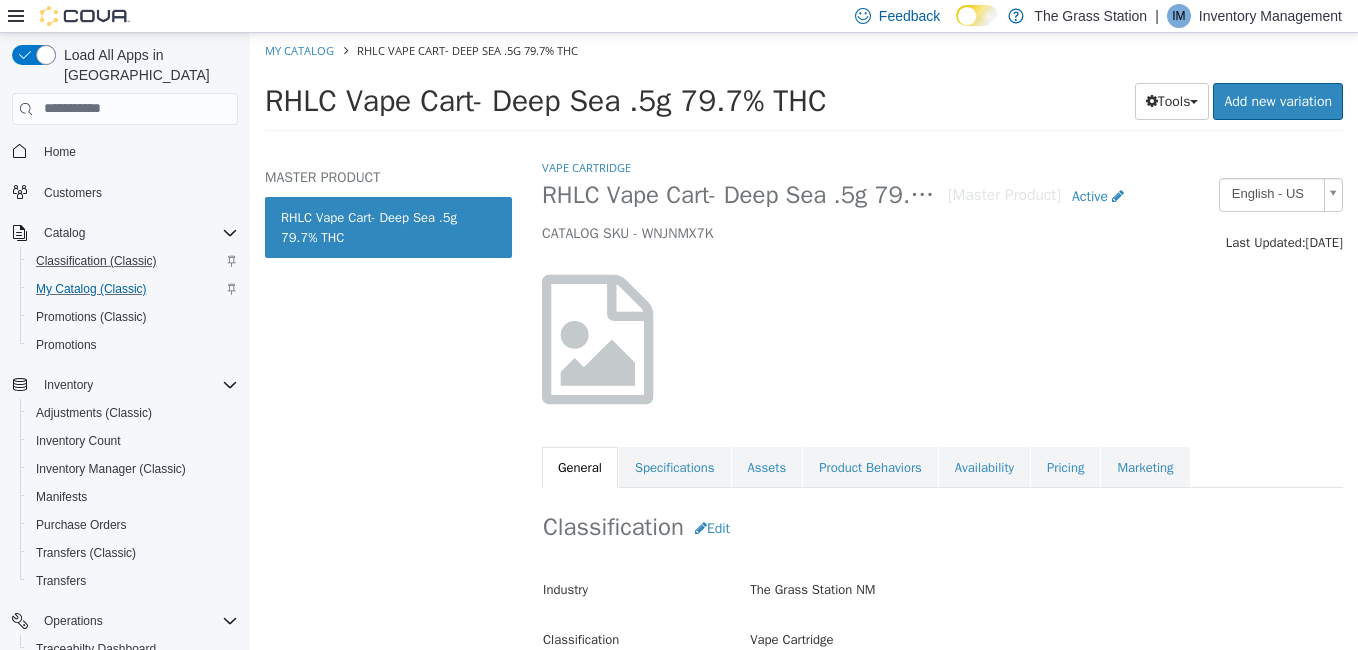 select on "**********" 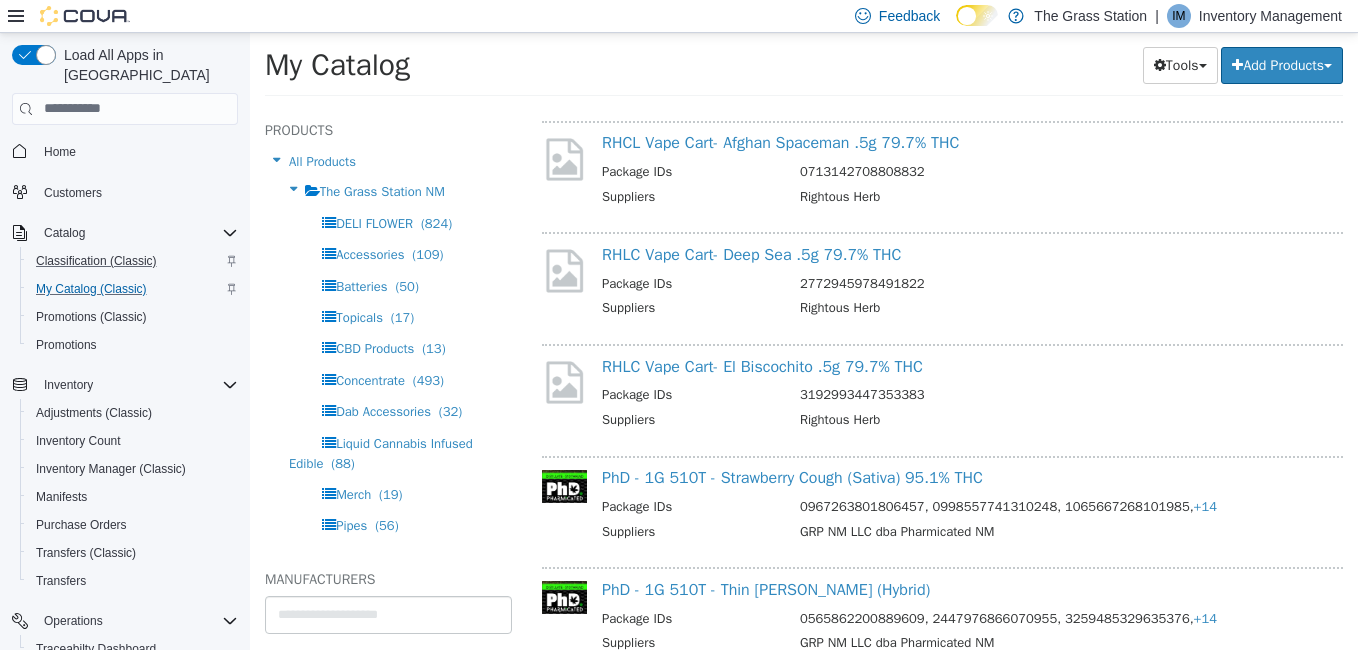 scroll, scrollTop: 19805, scrollLeft: 0, axis: vertical 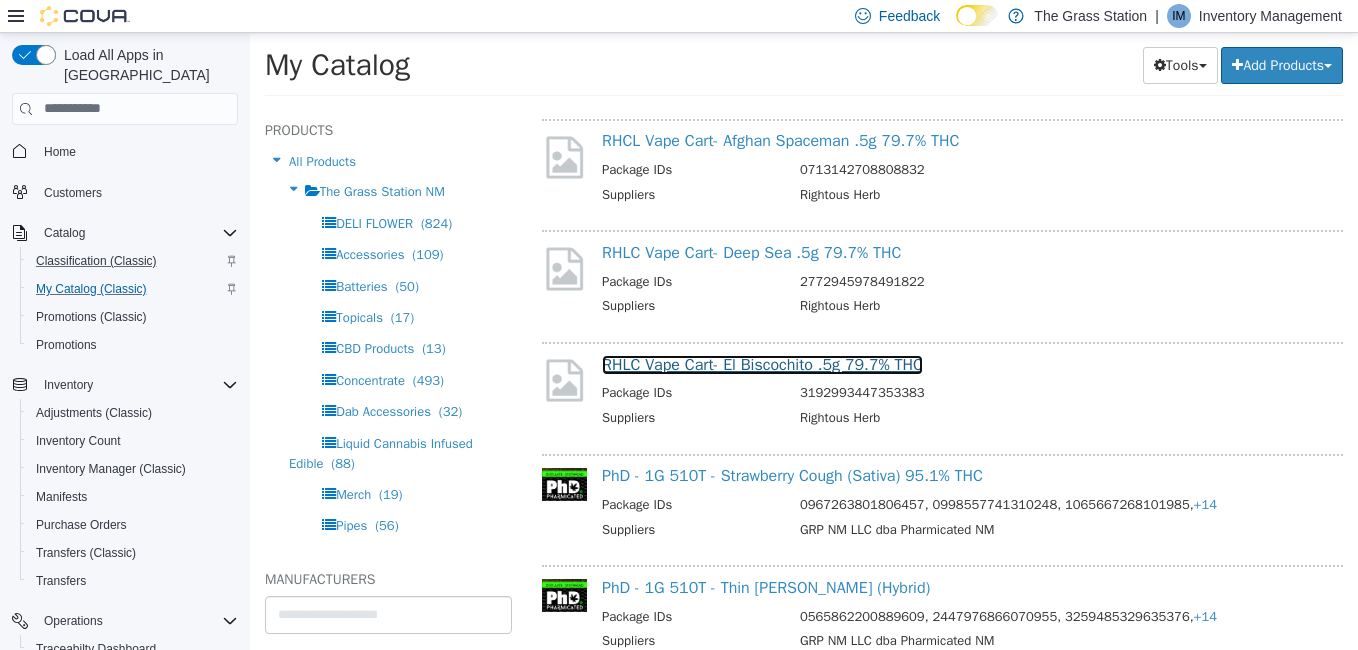 click on "RHLC Vape Cart- El Biscochito .5g 79.7% THC" at bounding box center [762, 364] 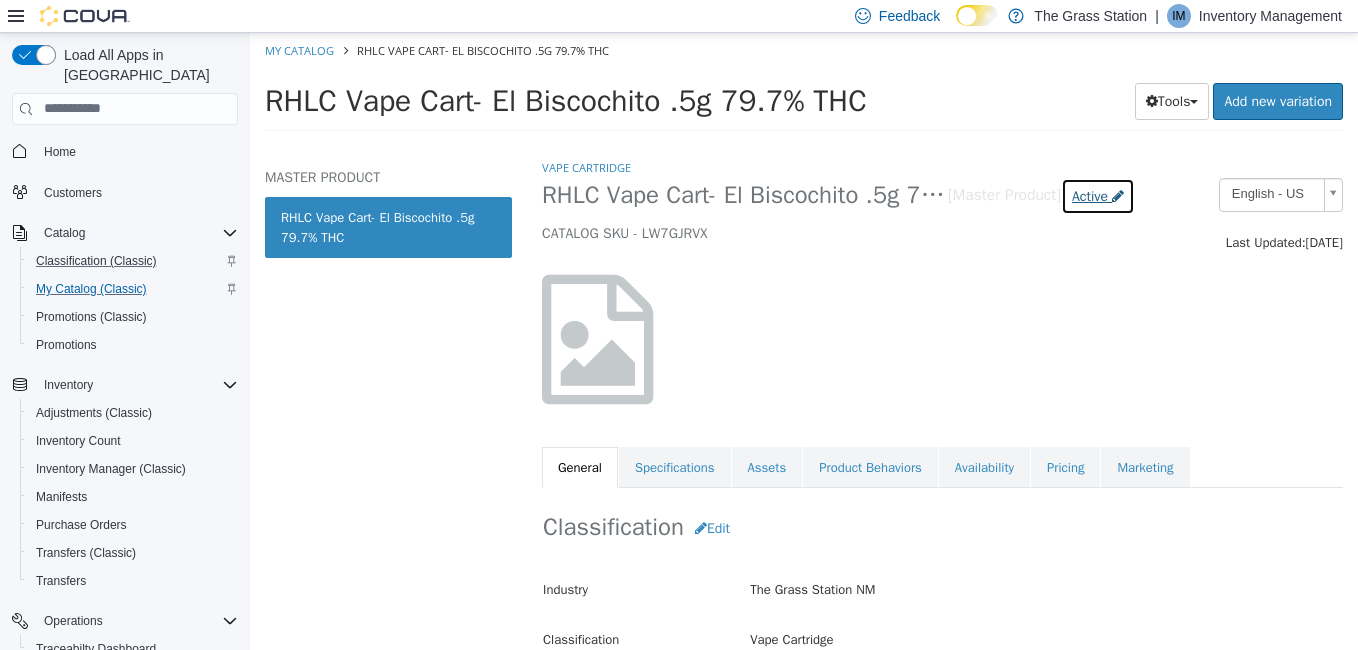 click on "Active" at bounding box center (1090, 195) 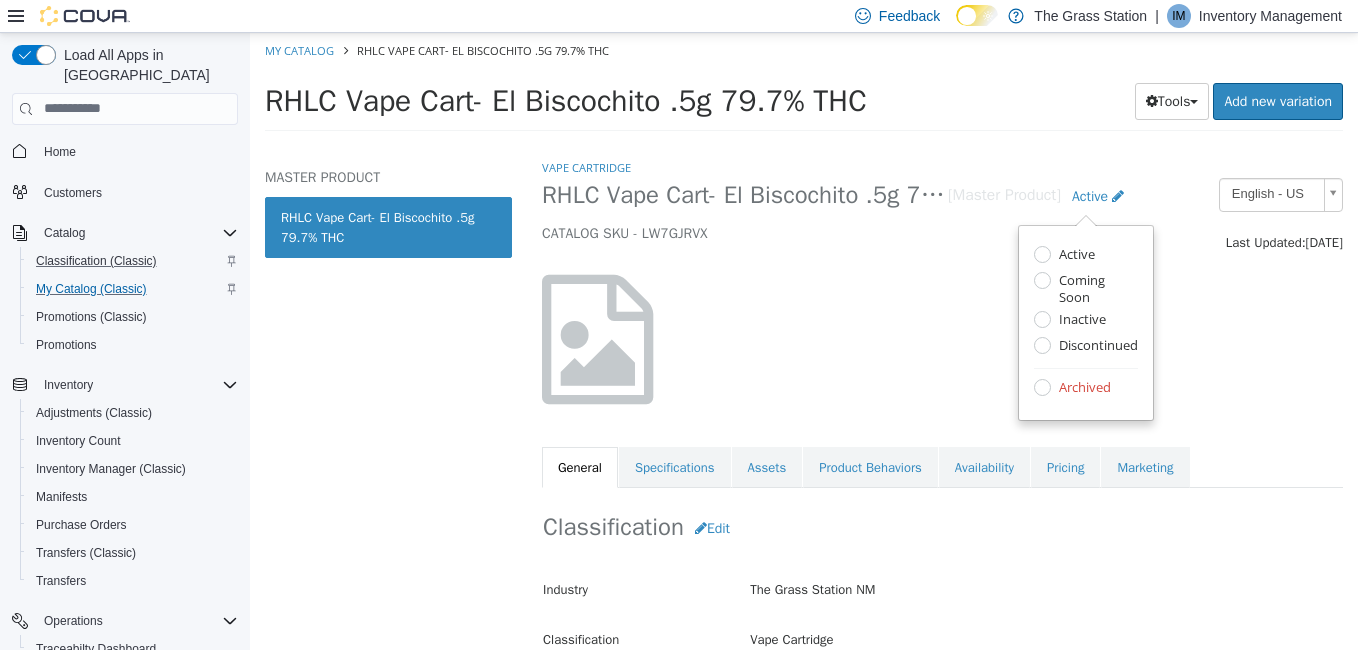 click on "Archived" at bounding box center (1082, 388) 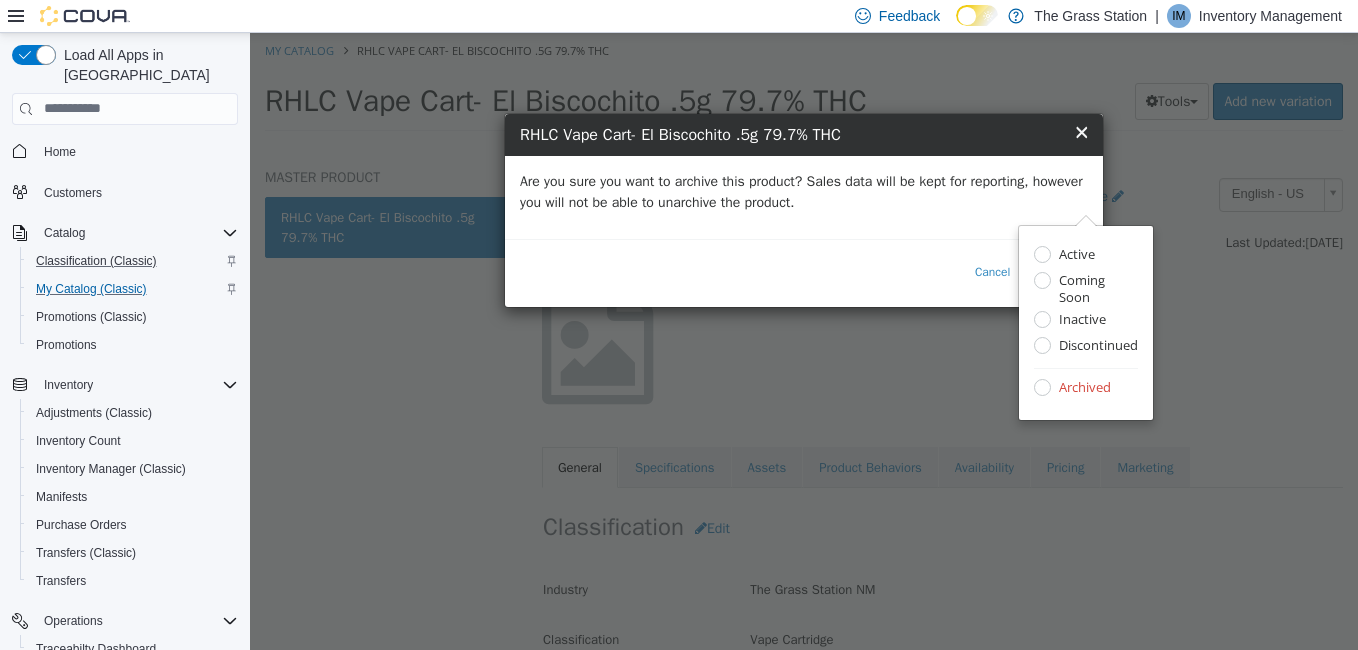 click on "Are you sure you want to archive this product? Sales data will be kept for reporting, however you will not be able to unarchive the product." at bounding box center (804, 196) 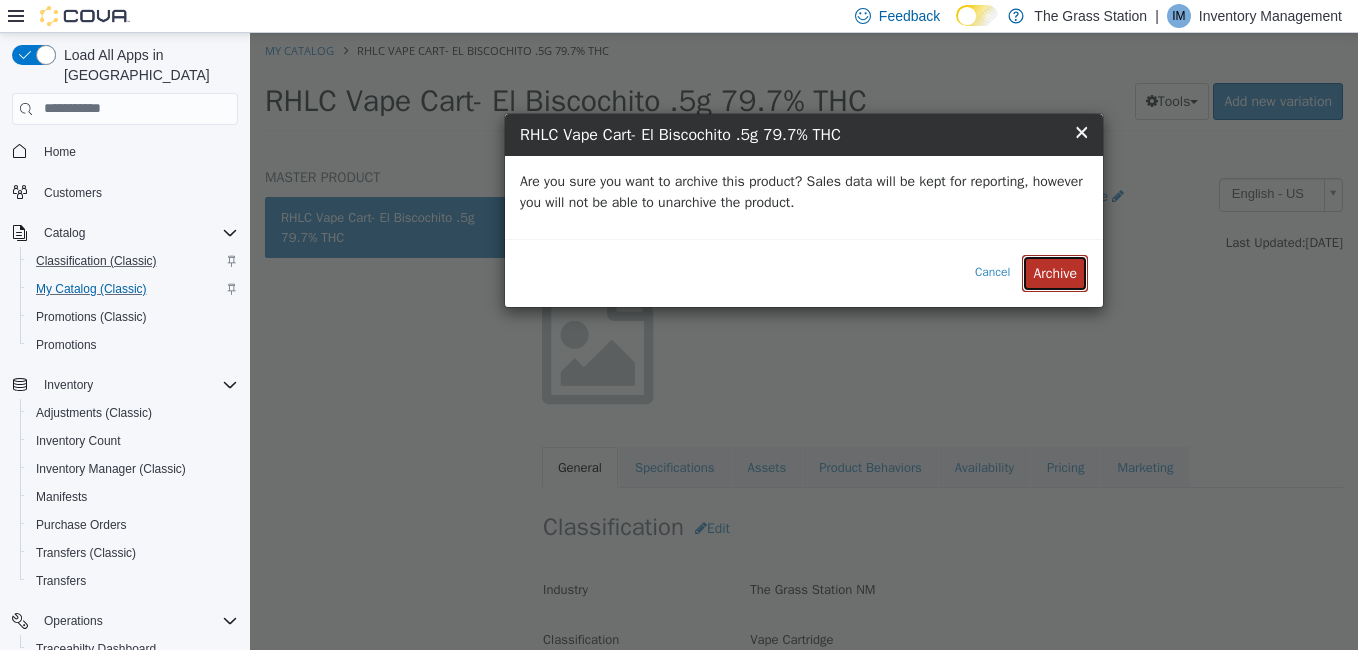 click on "Archive" at bounding box center [1055, 272] 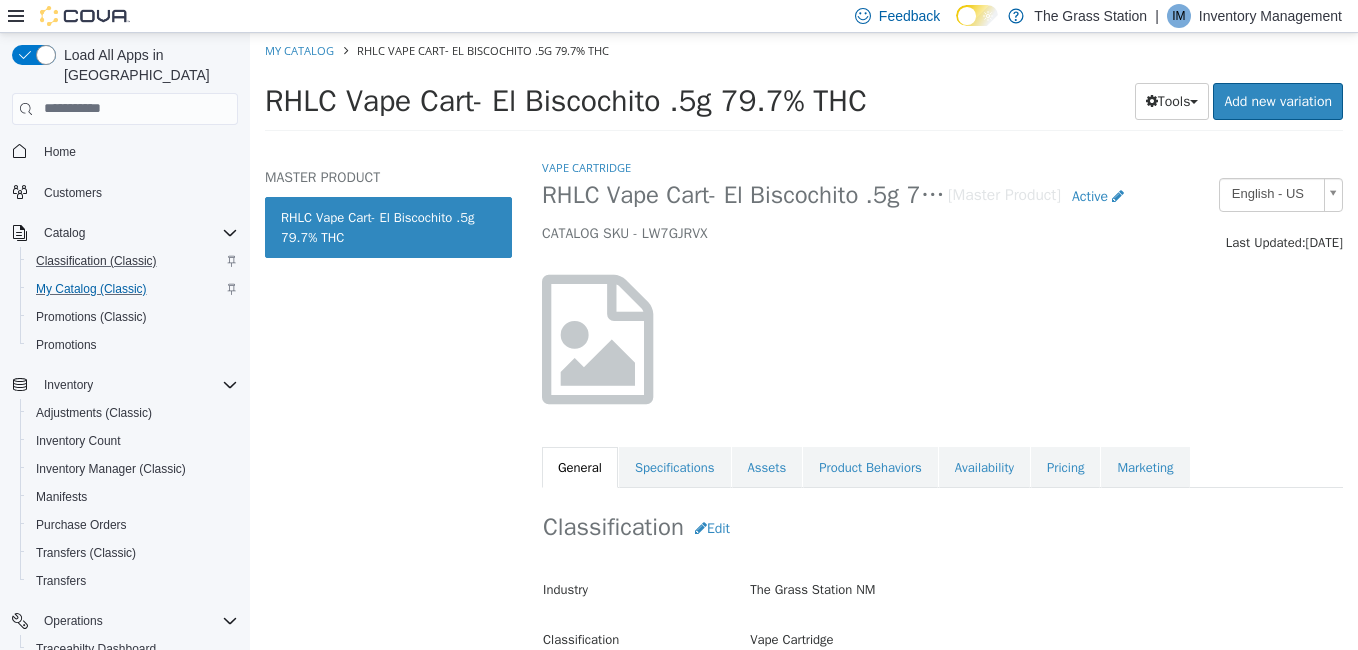 select on "**********" 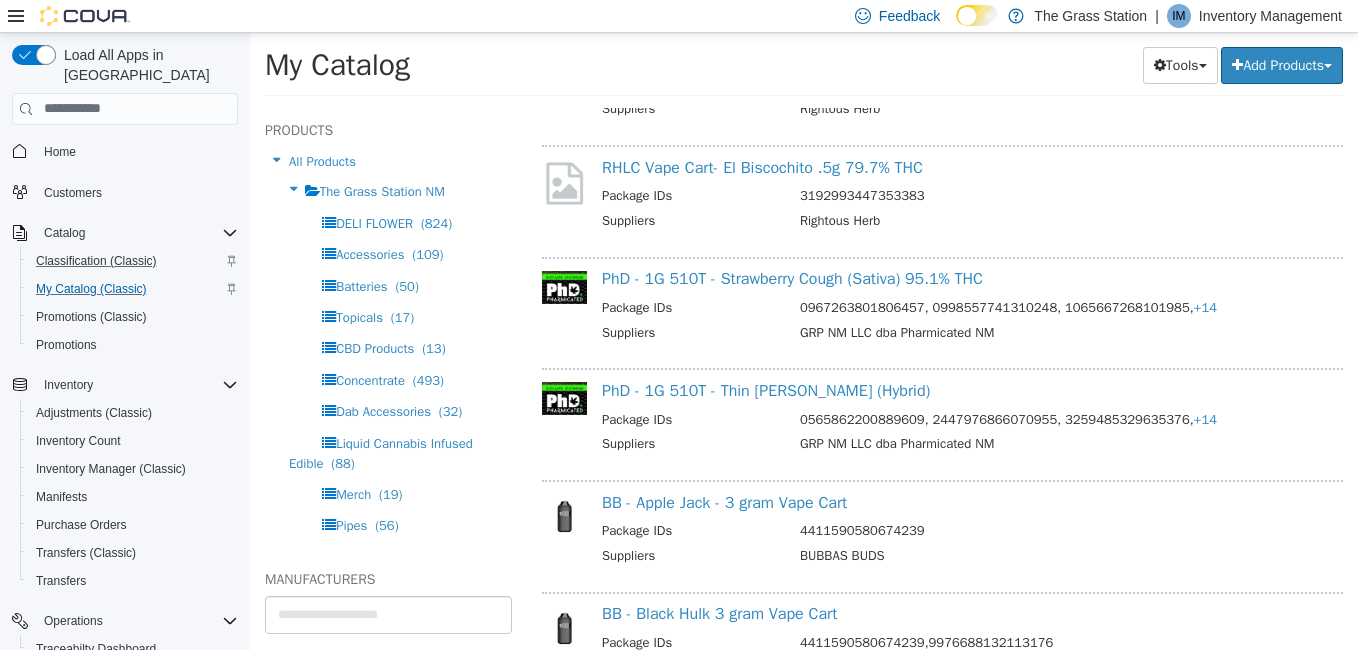 scroll, scrollTop: 20003, scrollLeft: 0, axis: vertical 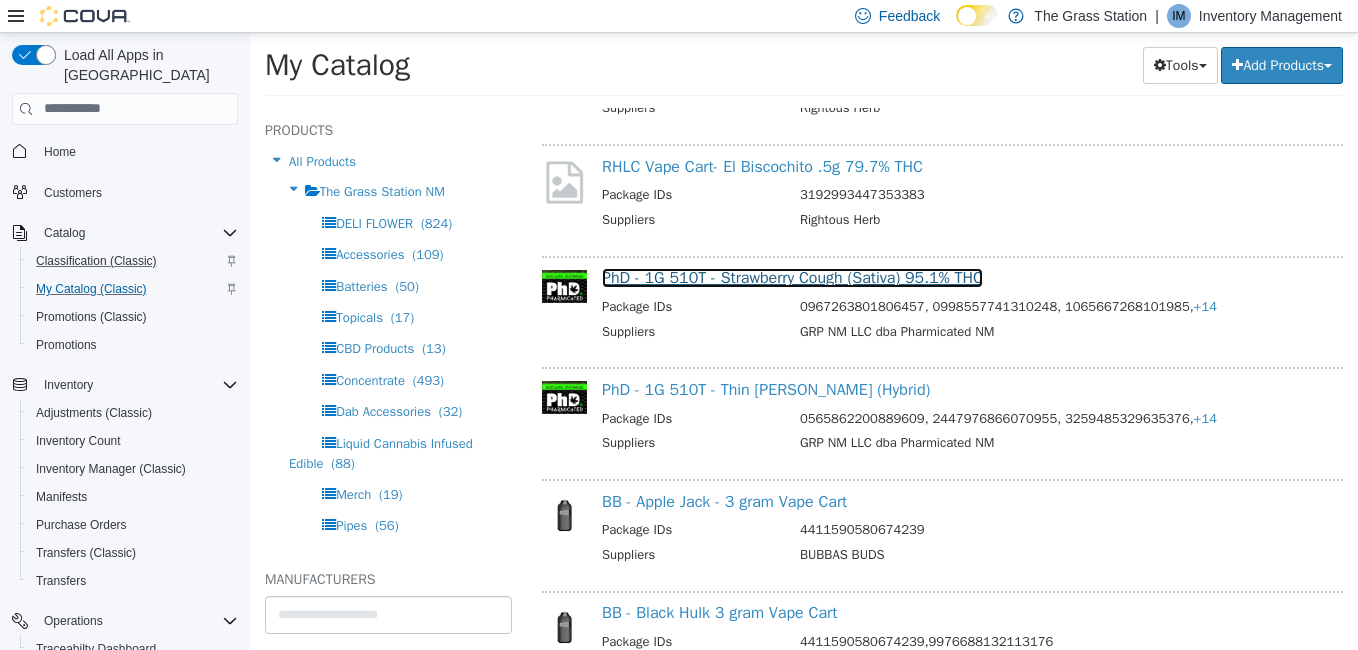 click on "PhD - 1G 510T - Strawberry Cough (Sativa) 95.1% THC" at bounding box center (792, 277) 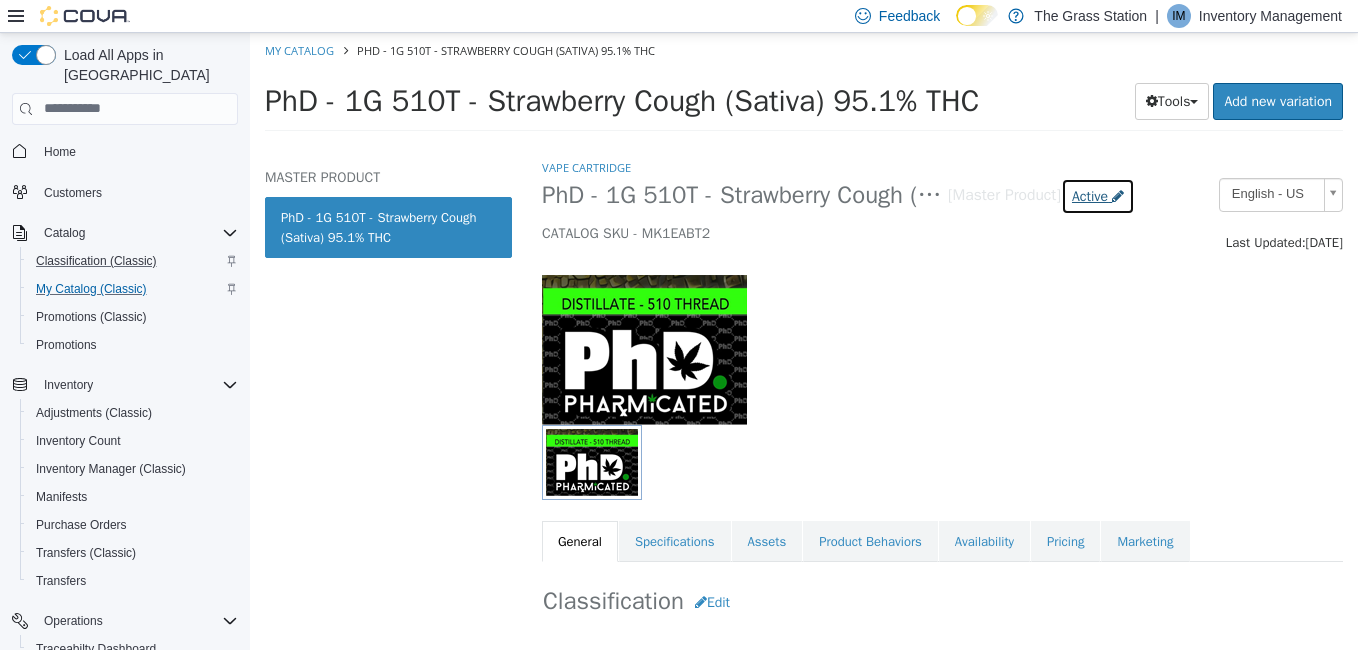 click on "Active" at bounding box center (1090, 195) 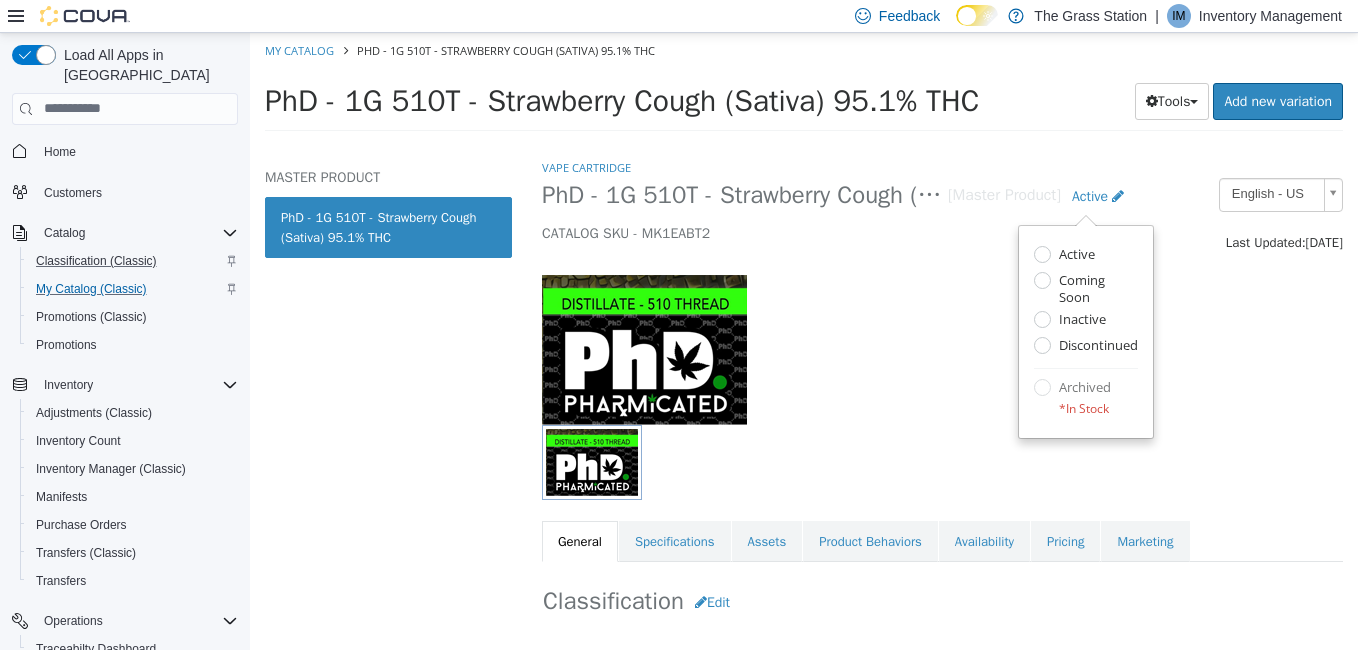 click at bounding box center (942, 338) 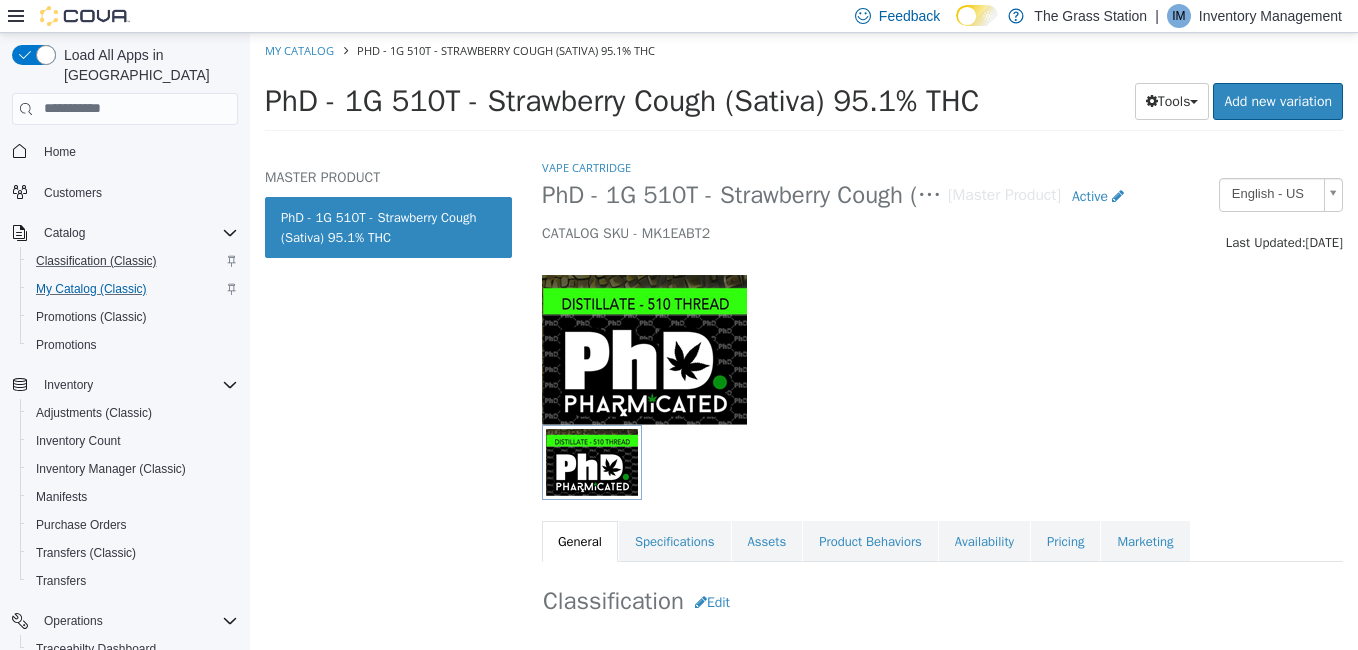 select on "**********" 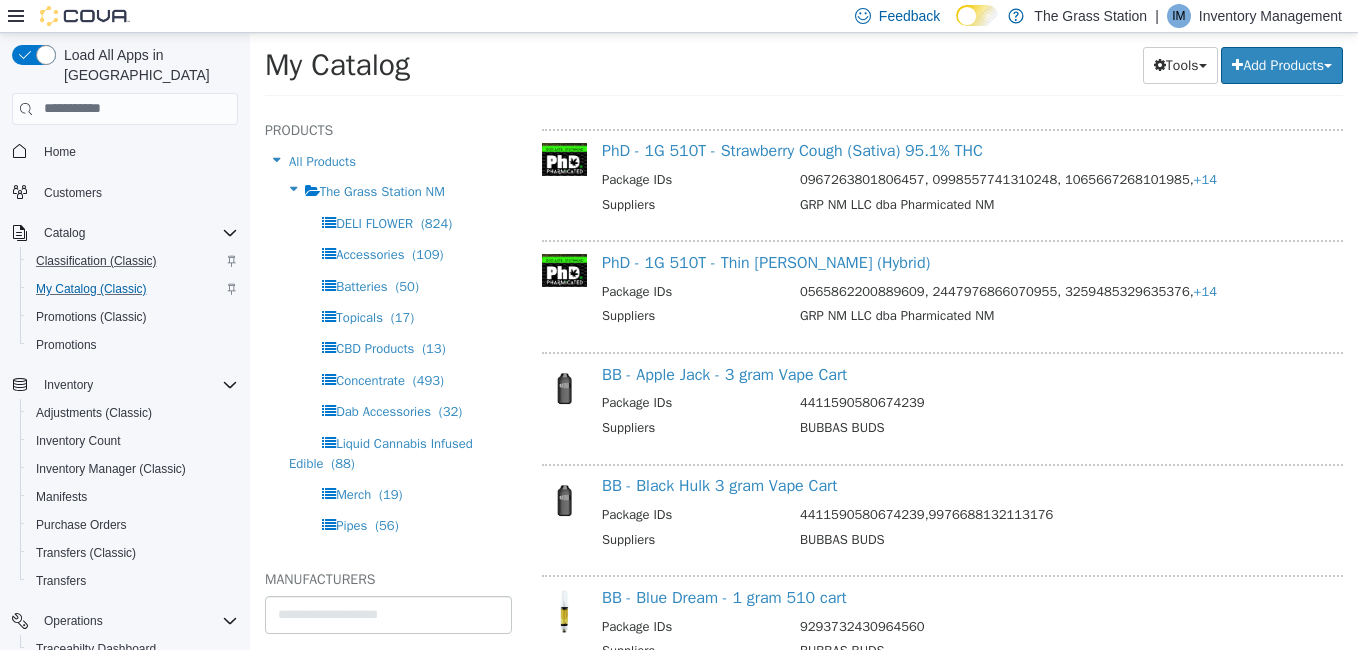 scroll, scrollTop: 20193, scrollLeft: 0, axis: vertical 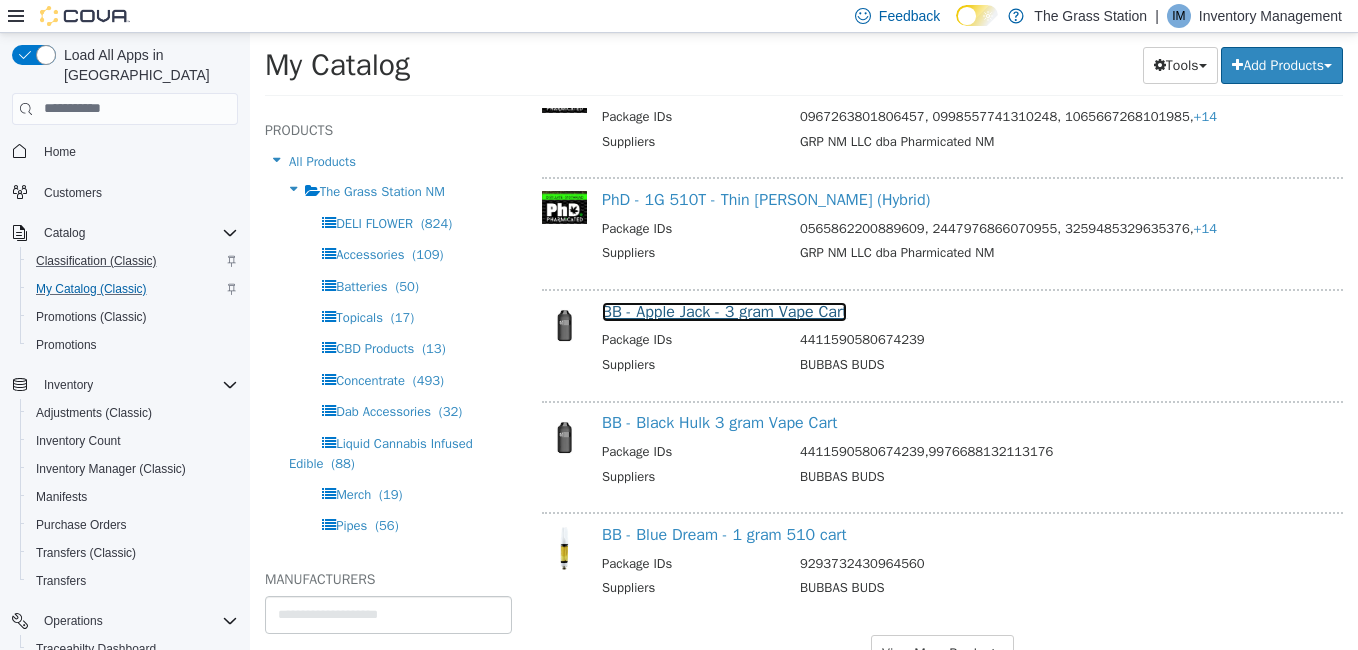 click on "BB - Apple Jack - 3 gram Vape Cart" at bounding box center (724, 311) 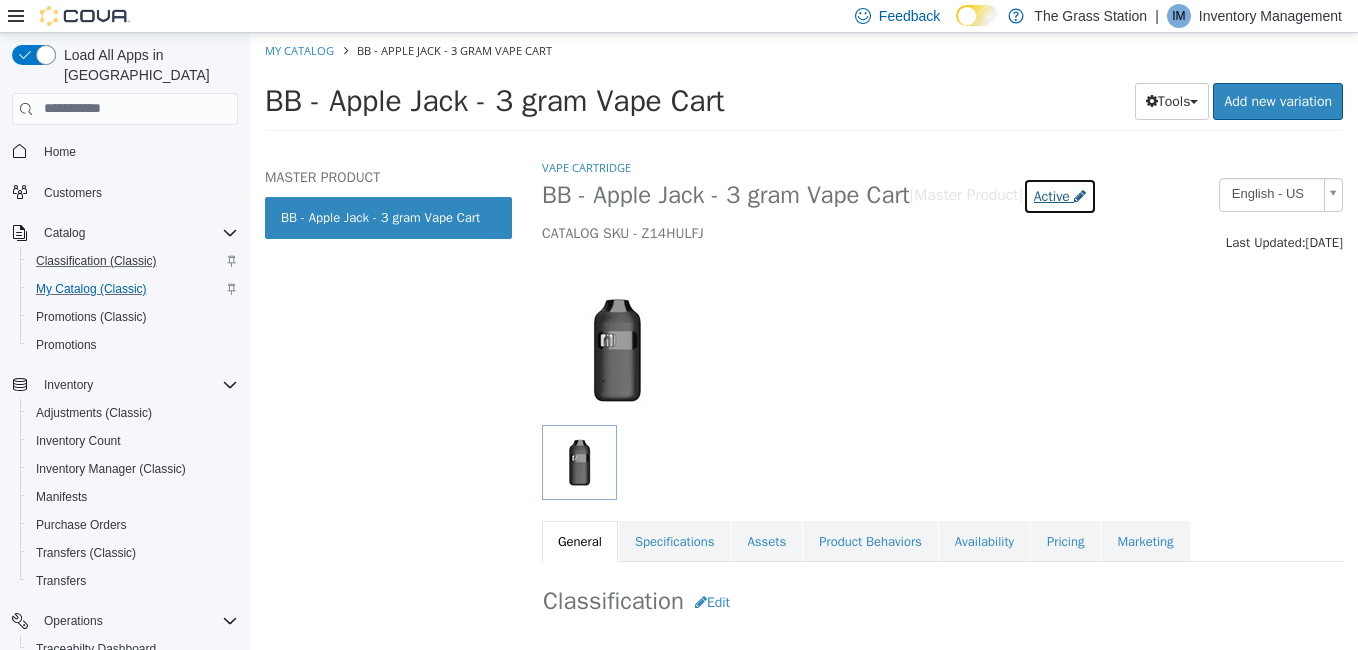 click on "Active" at bounding box center (1052, 195) 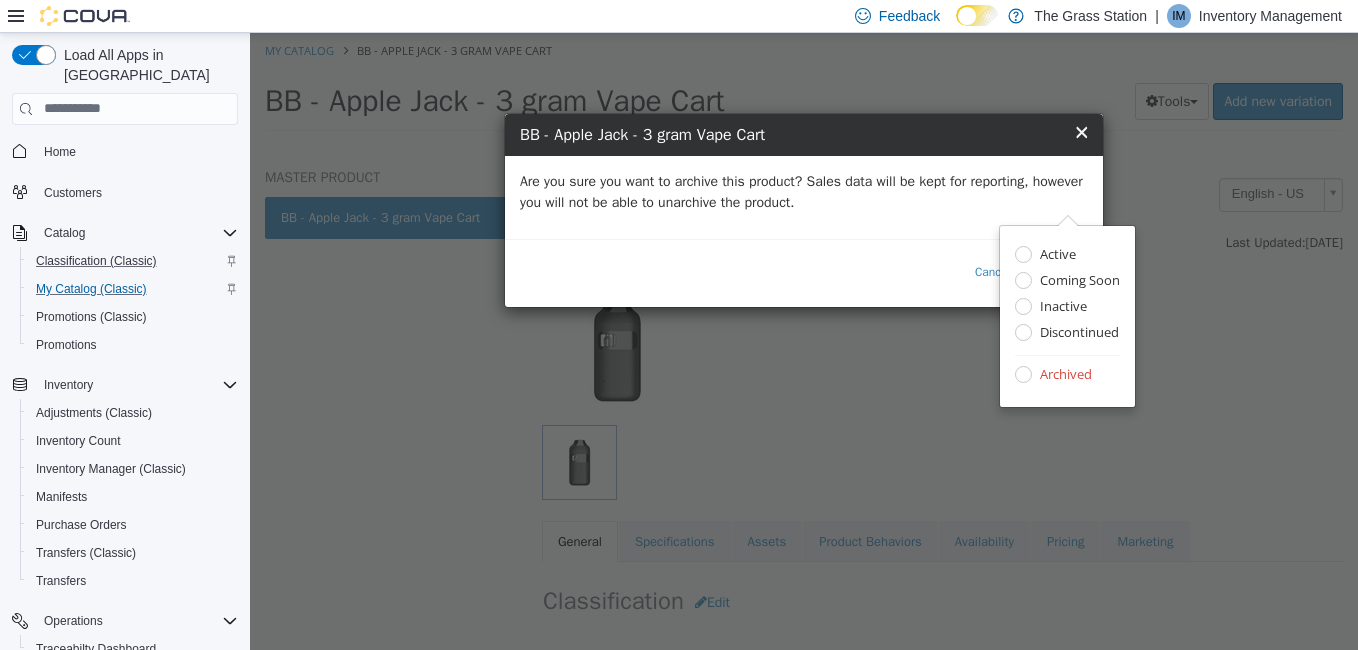 click on "Are you sure you want to archive this product? Sales data will be kept for reporting, however you will not be able to unarchive the product." at bounding box center (804, 191) 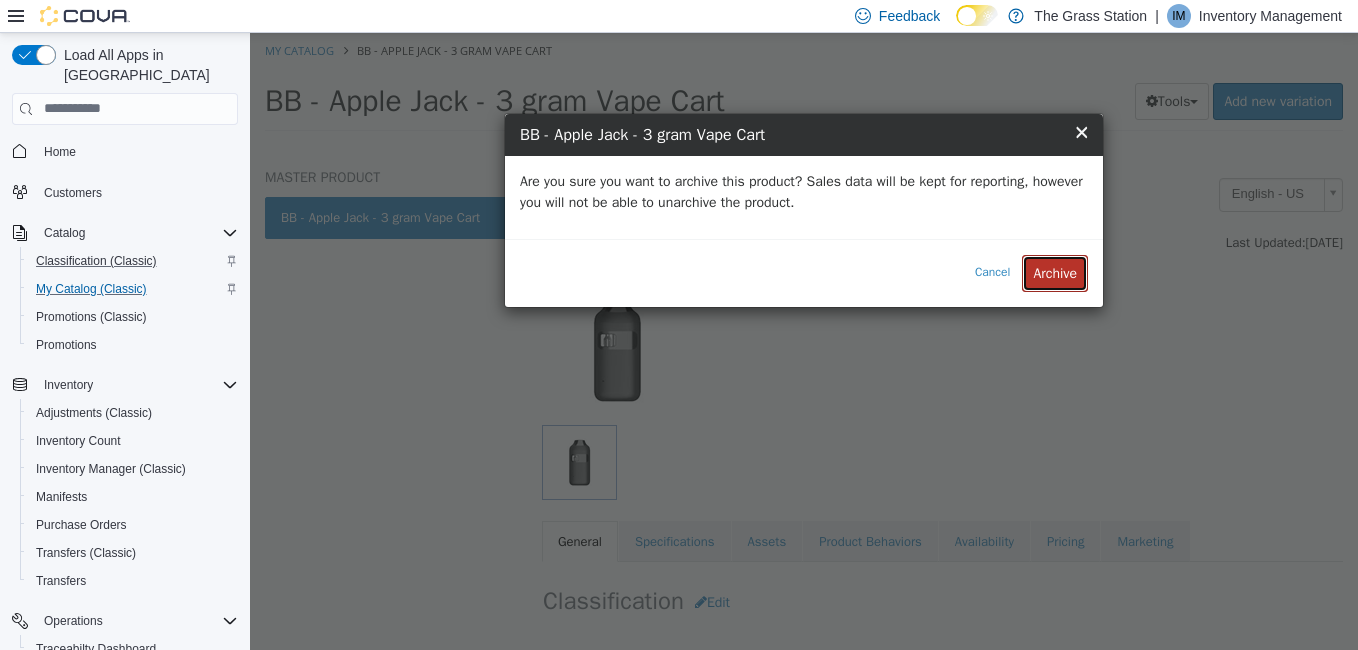 click on "Archive" at bounding box center (1055, 272) 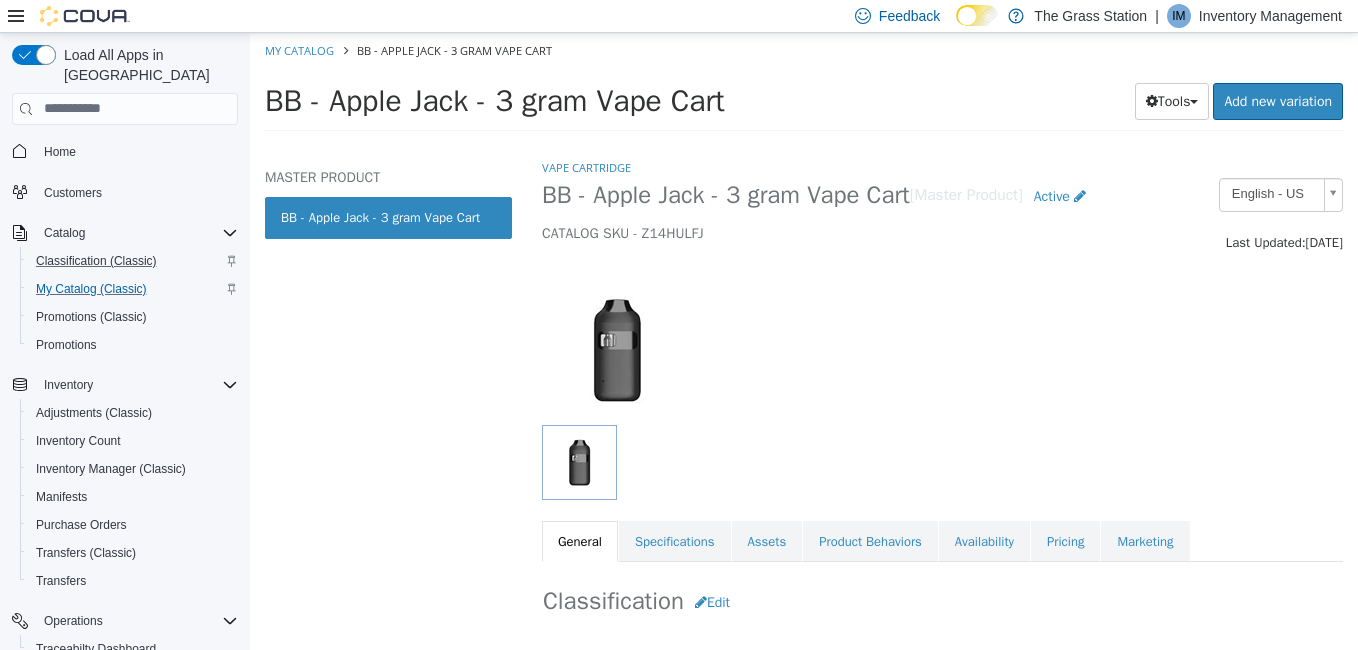 select on "**********" 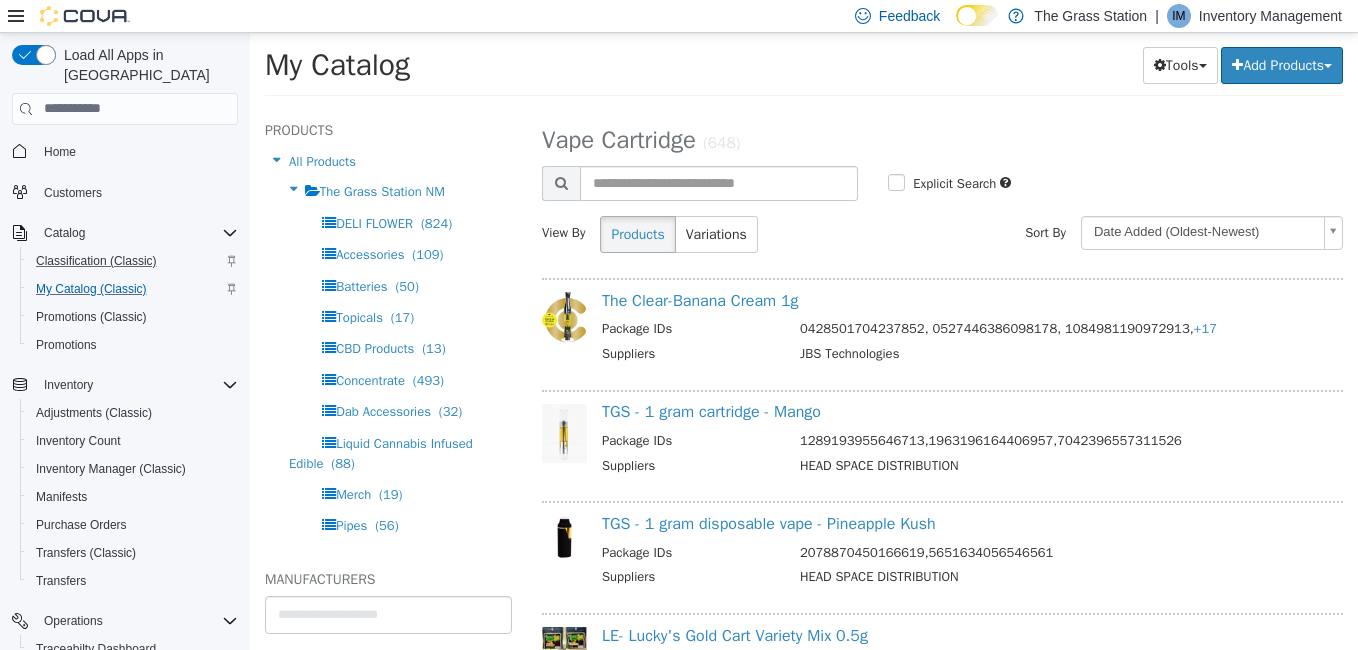 scroll, scrollTop: 8290, scrollLeft: 0, axis: vertical 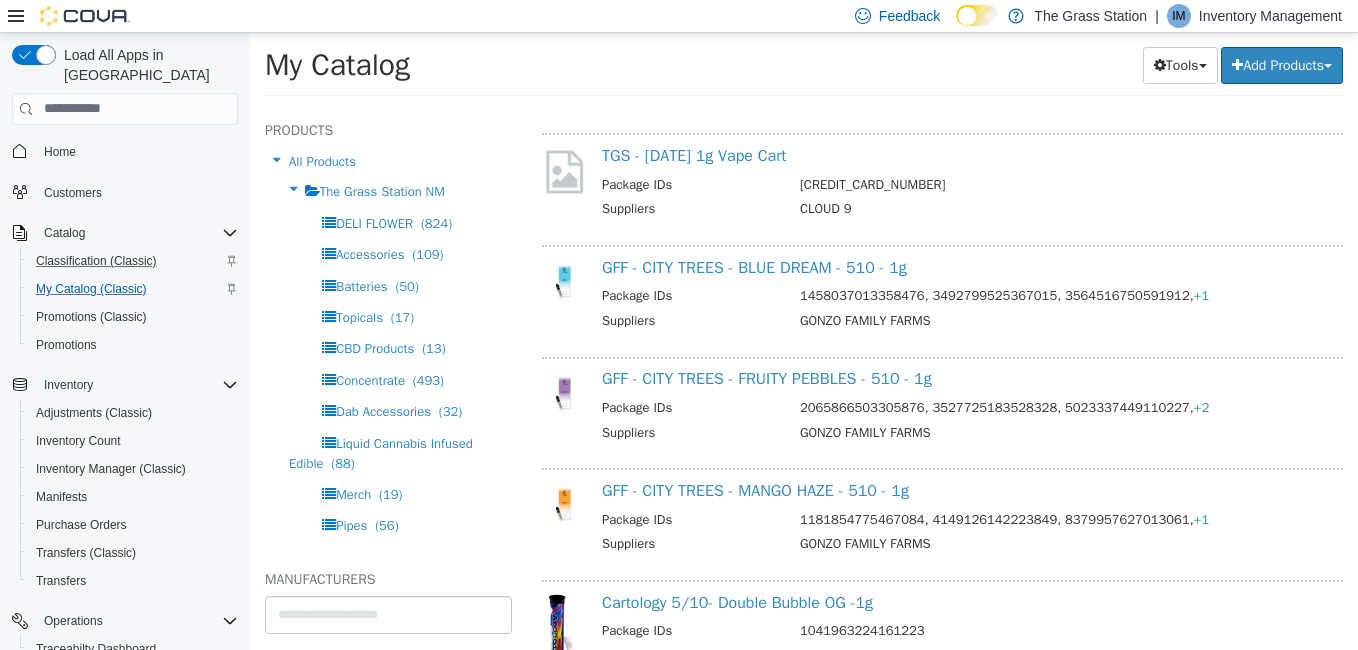 click on "GFF - CITY TREES - MANGO HAZE - 510 - 1g
Package IDs 1181854775467084, 4149126142223849, 8379957627013061,  +1
Suppliers GONZO FAMILY FARMS" at bounding box center (968, 519) 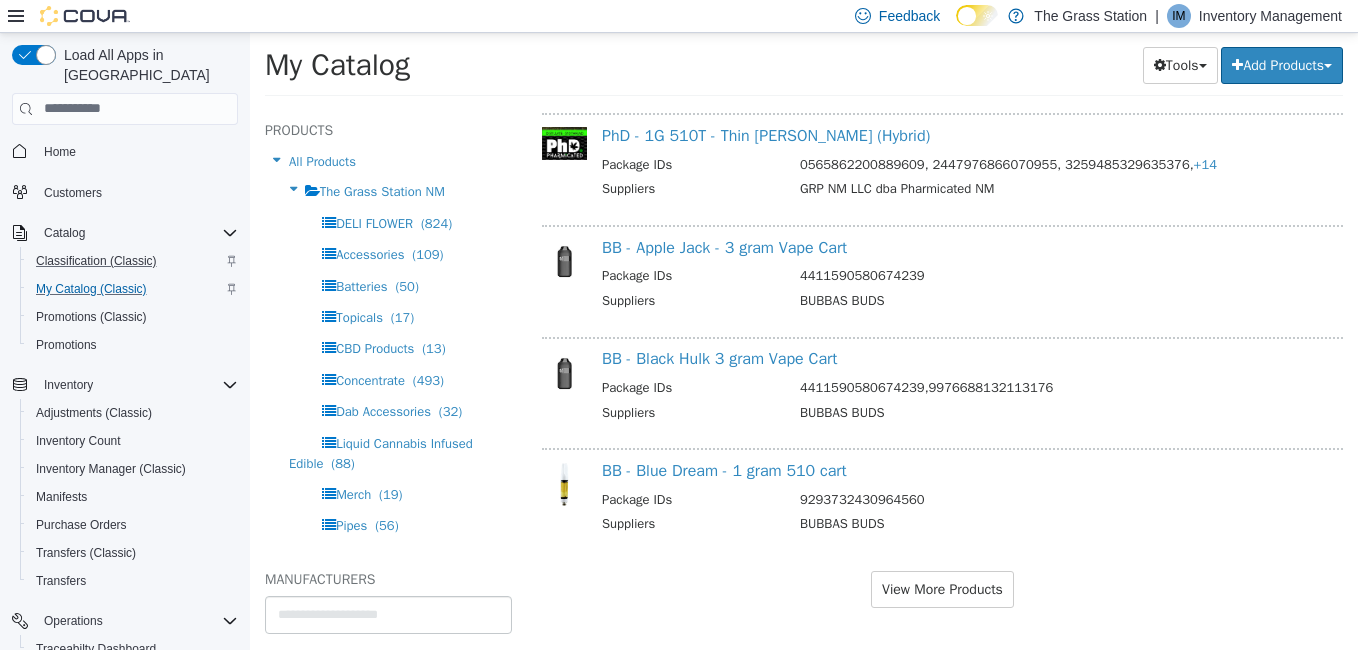 scroll, scrollTop: 20261, scrollLeft: 0, axis: vertical 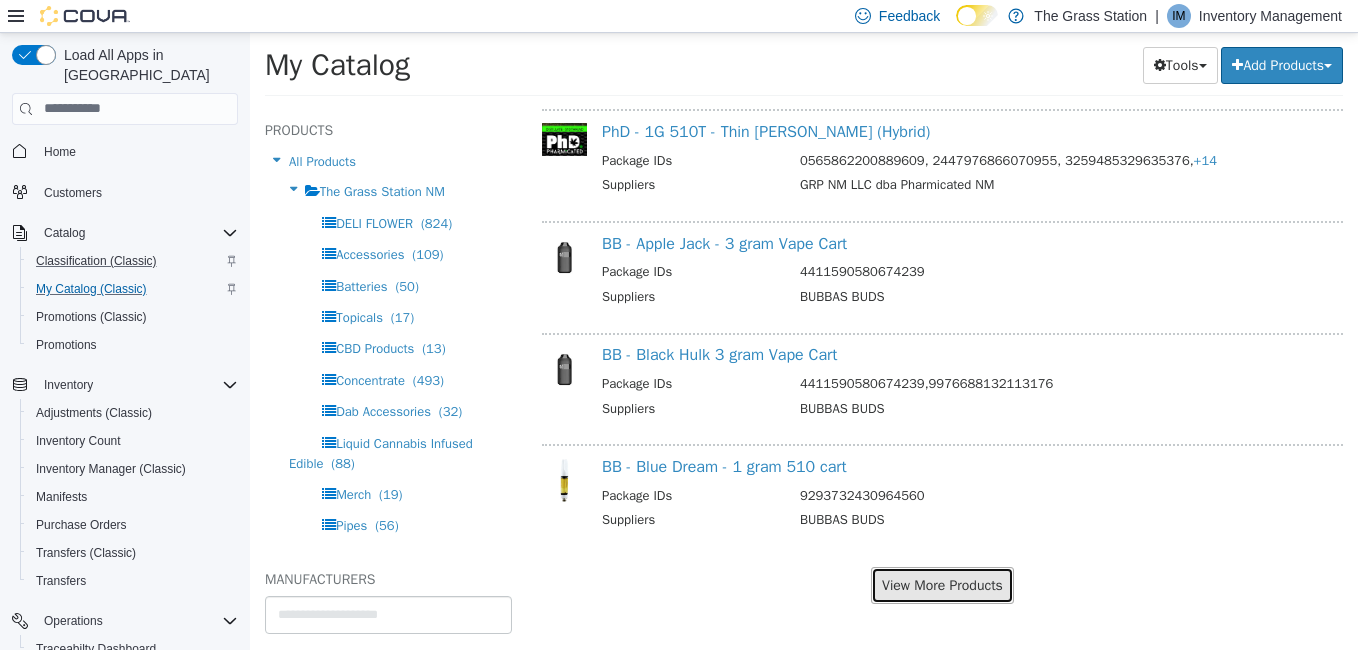 click on "View More Products" at bounding box center [942, 584] 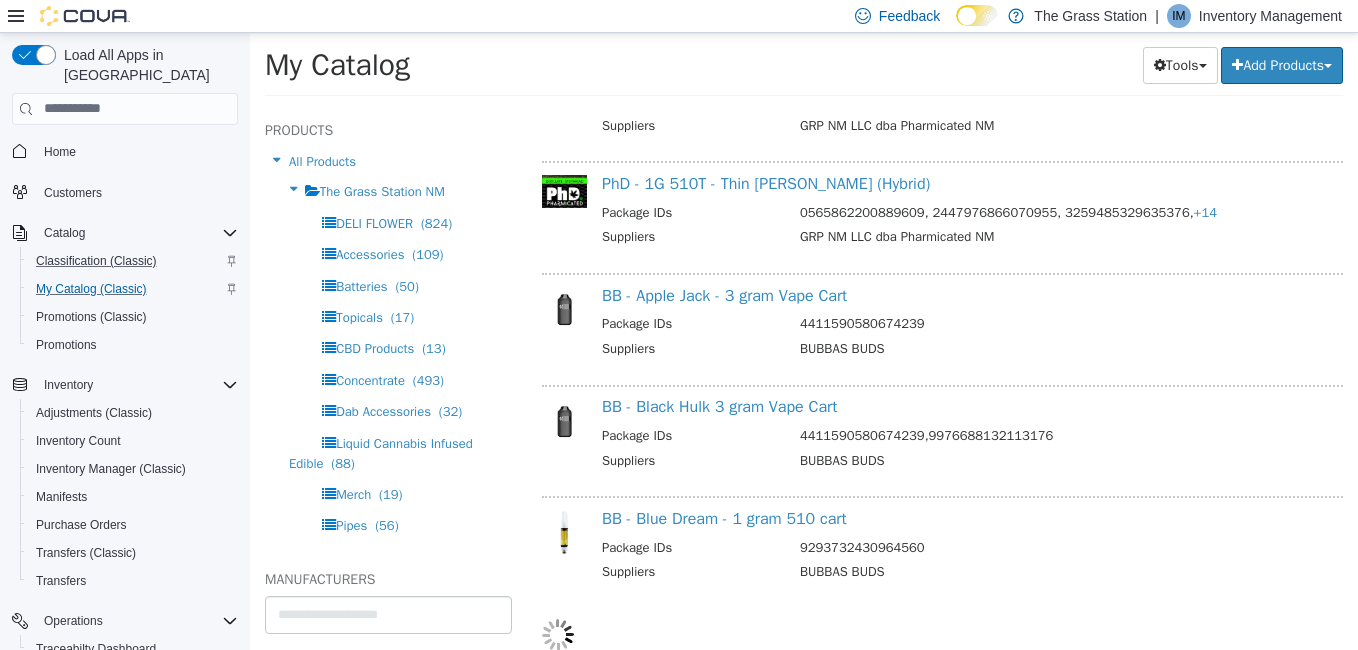 scroll, scrollTop: 20209, scrollLeft: 0, axis: vertical 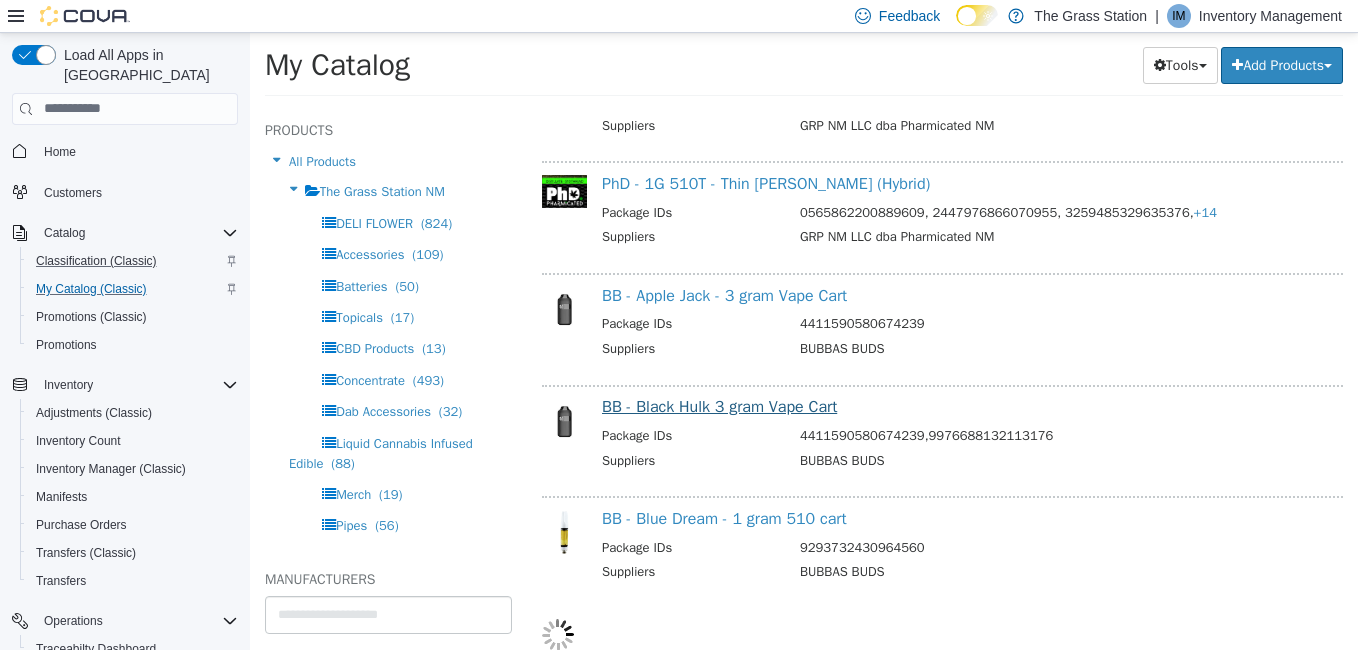select on "**********" 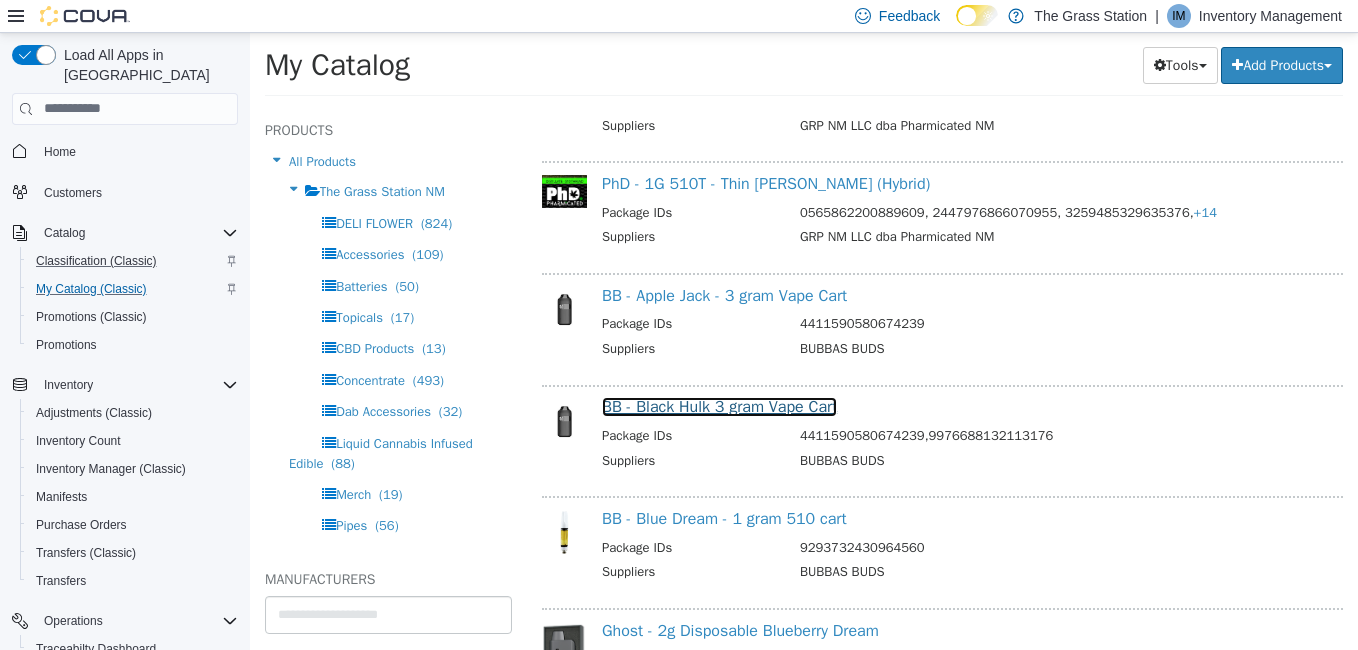 click on "BB - Black Hulk 3 gram Vape Cart" at bounding box center (719, 406) 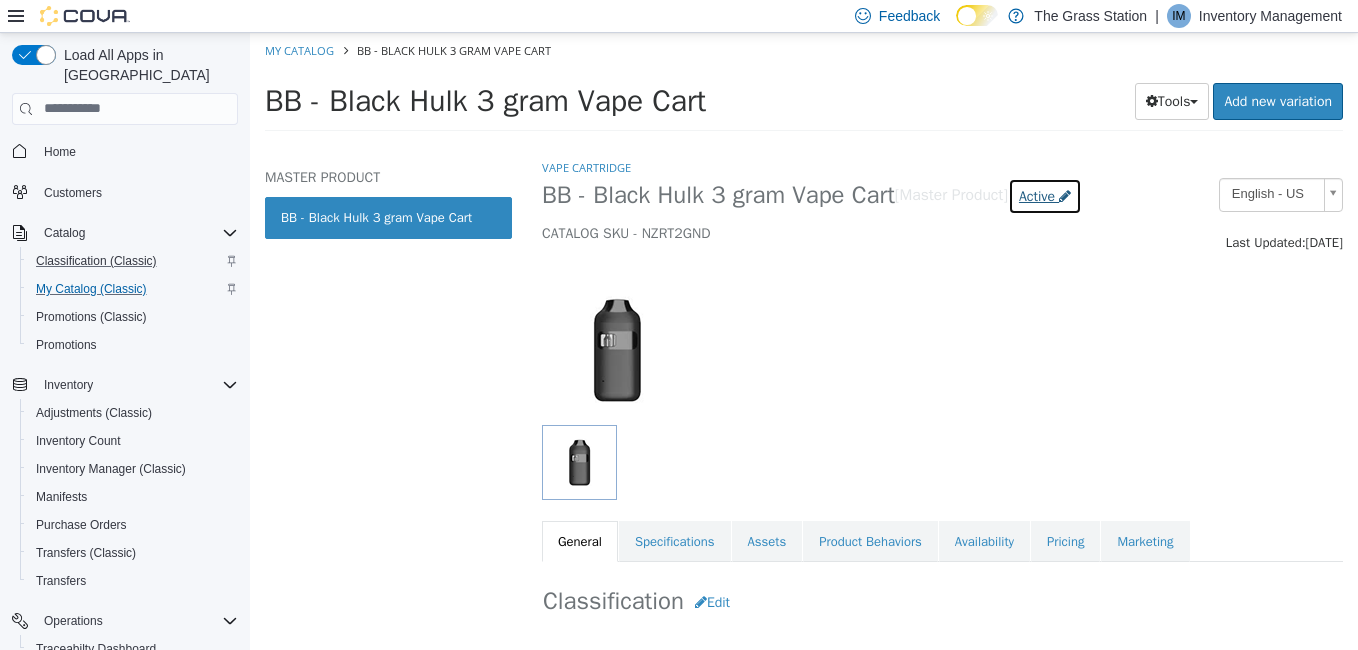 click on "Active" at bounding box center (1037, 195) 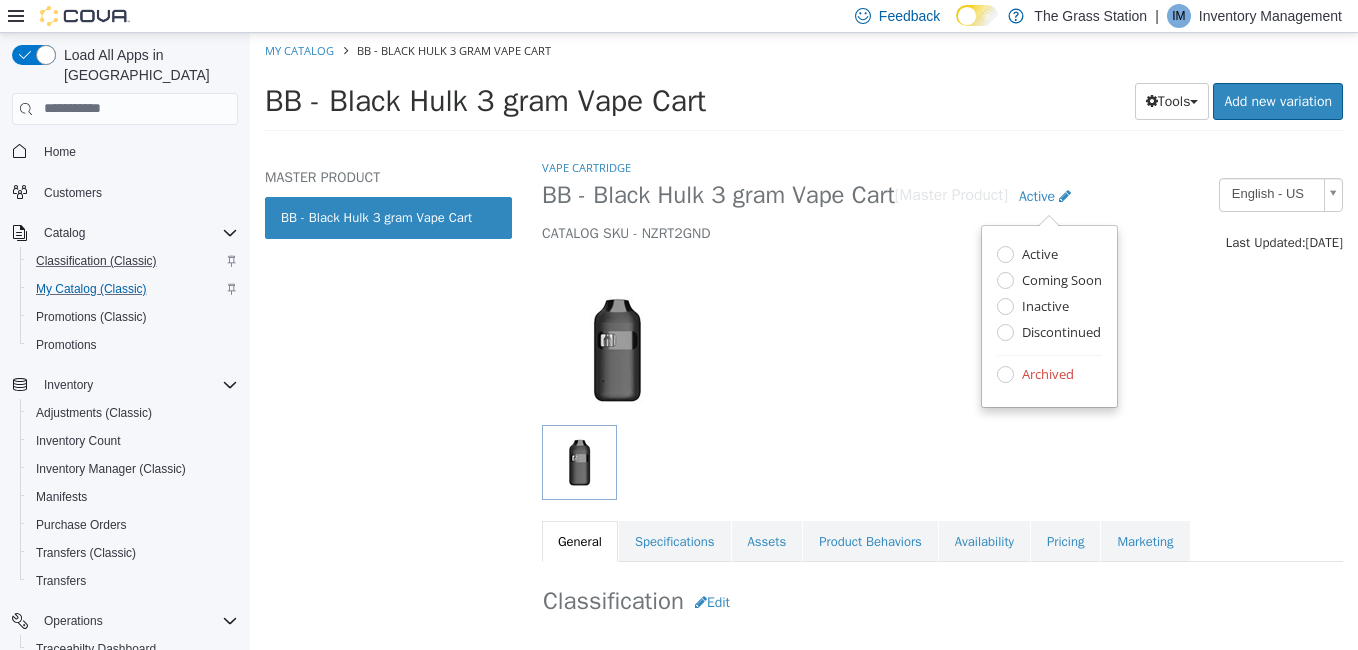 click on "Archived" at bounding box center [1049, 375] 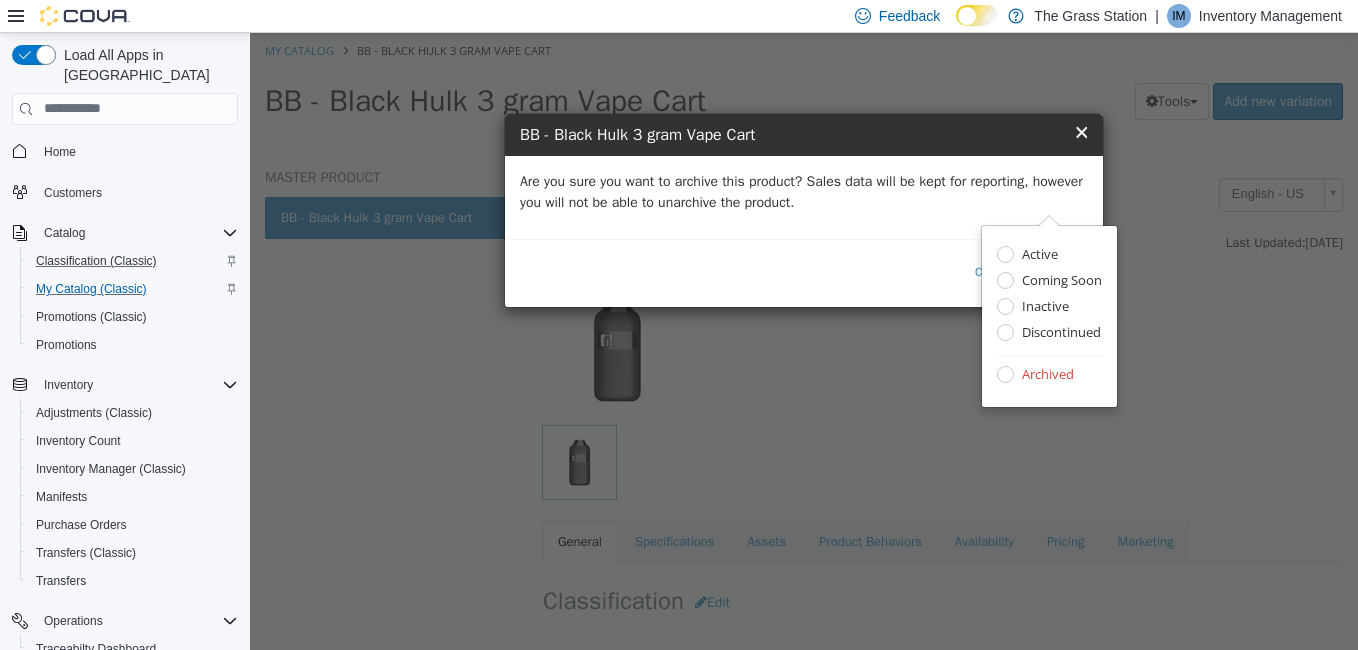click on "Are you sure you want to archive this product? Sales data will be kept for reporting, however you will not be able to unarchive the product." at bounding box center [804, 196] 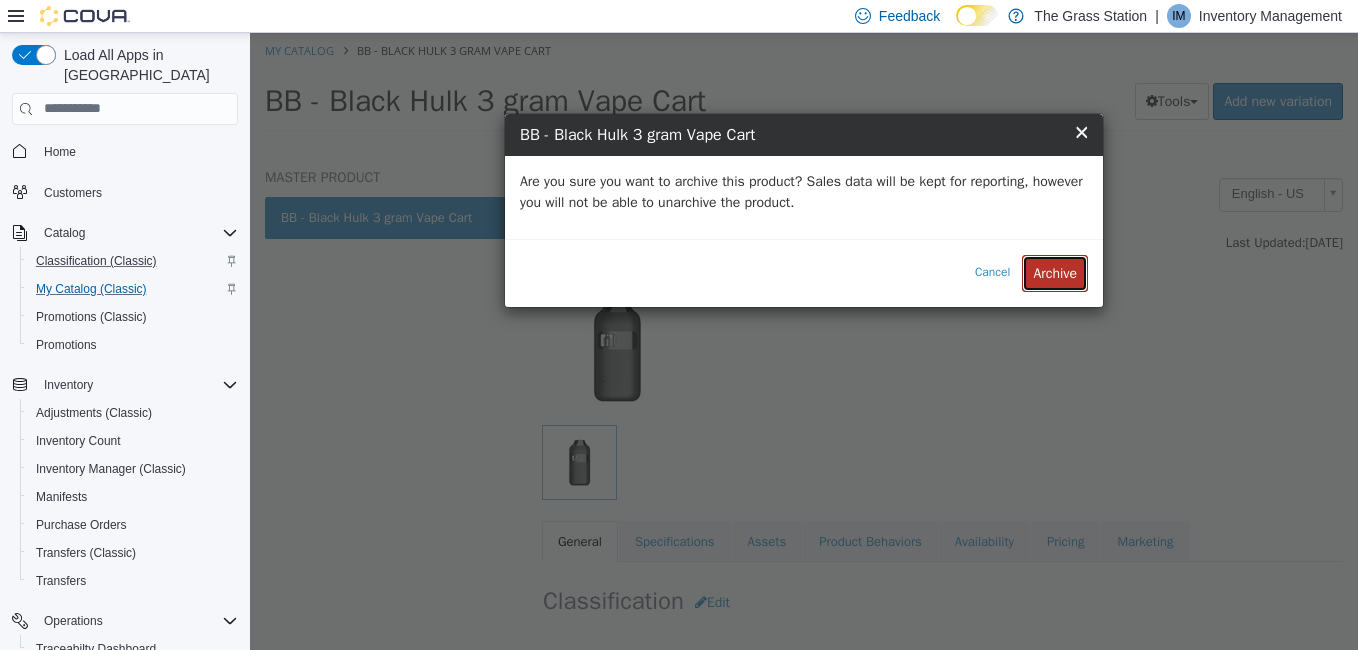 click on "Archive" at bounding box center (1055, 272) 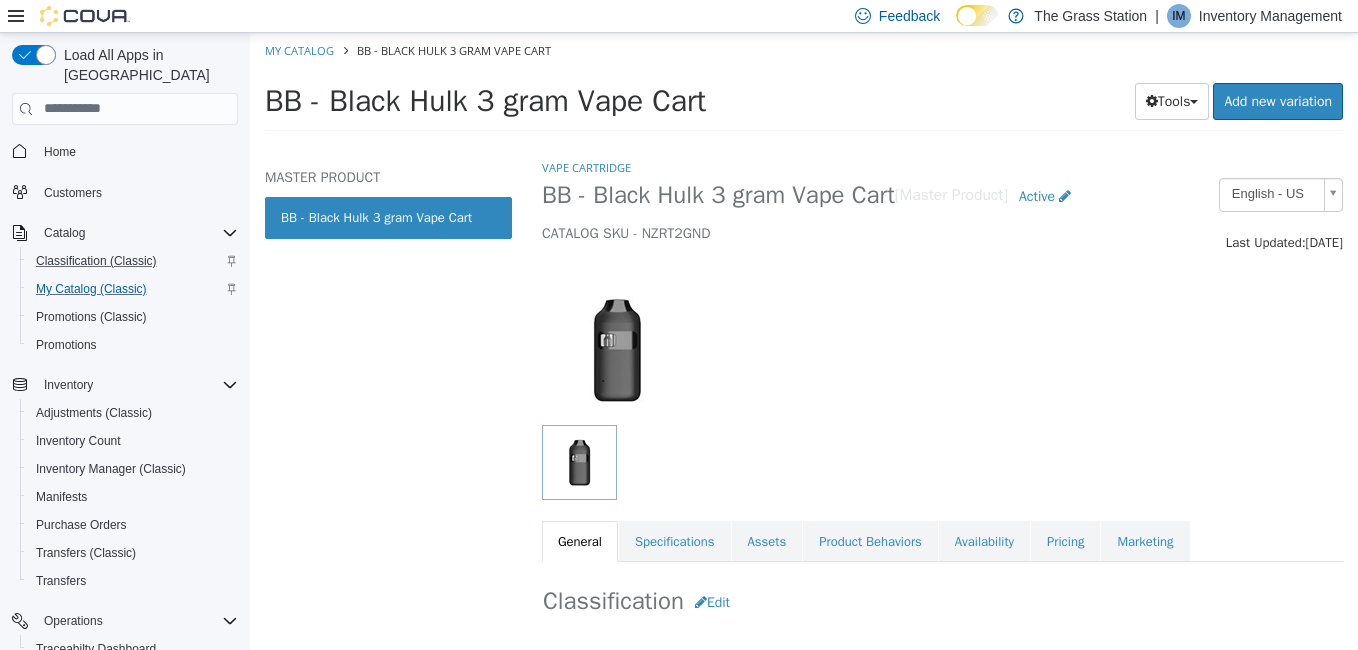 select on "**********" 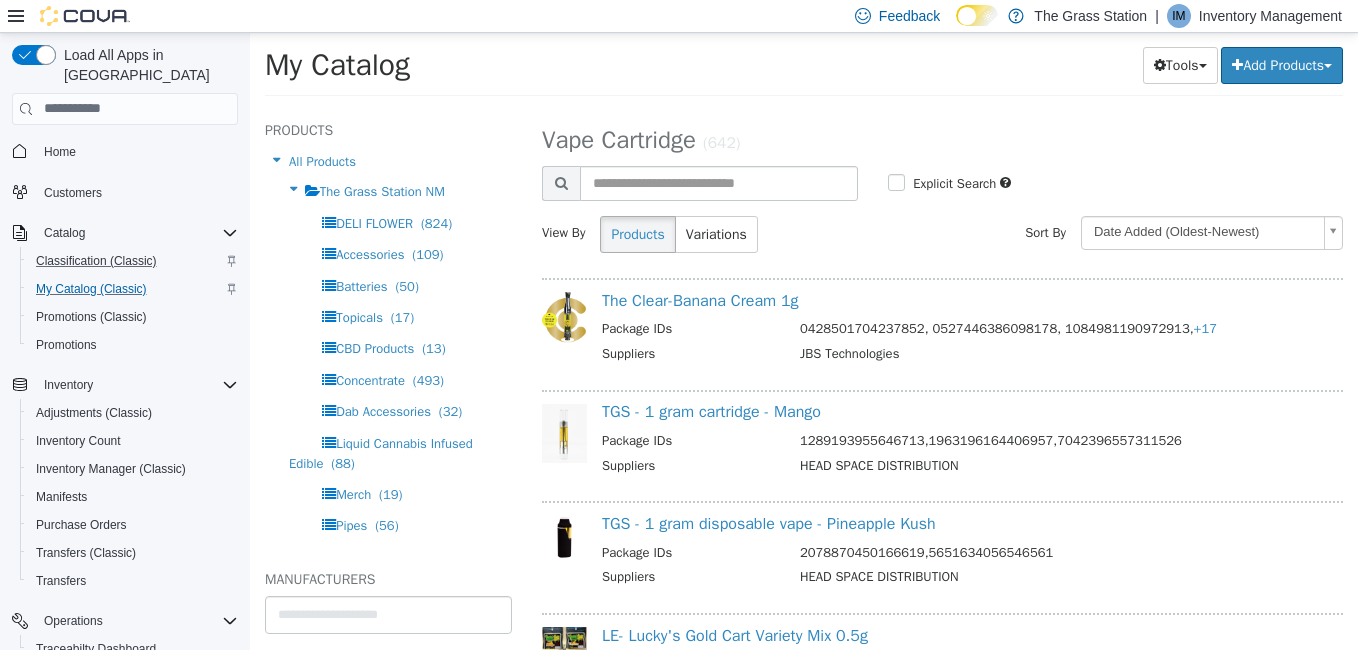 scroll, scrollTop: 20402, scrollLeft: 0, axis: vertical 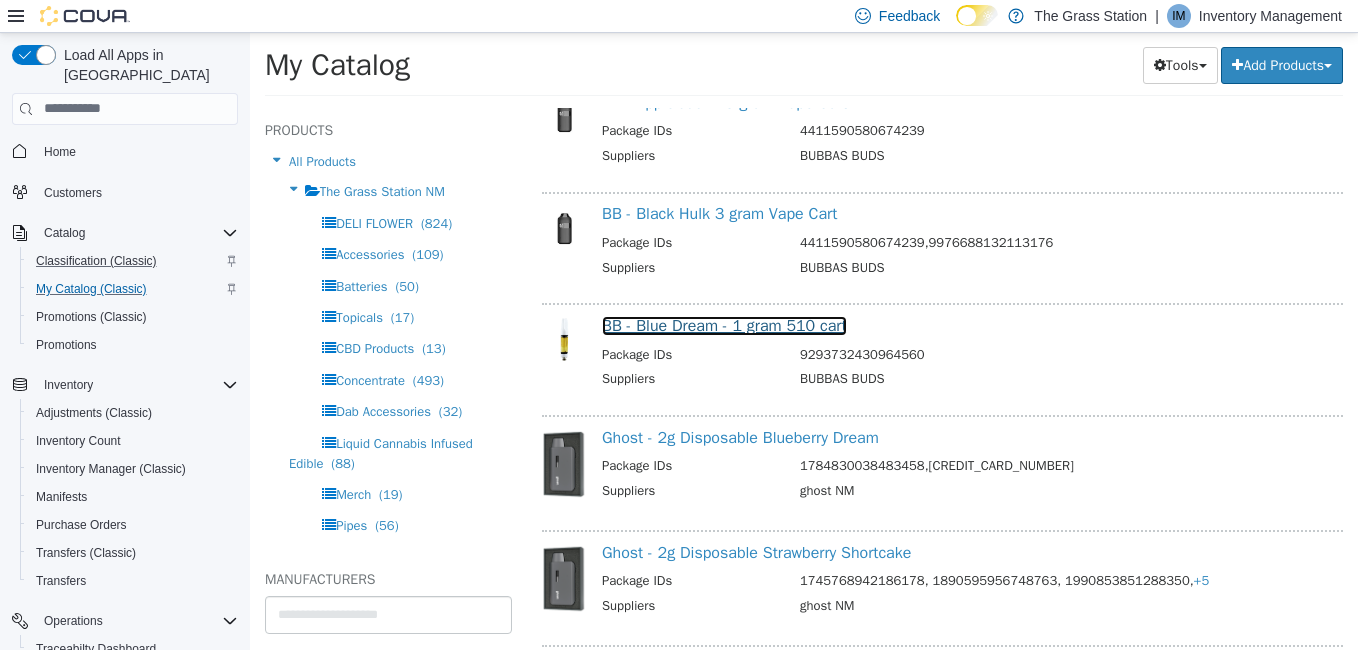 click on "BB - Blue Dream - 1 gram 510 cart" at bounding box center [724, 325] 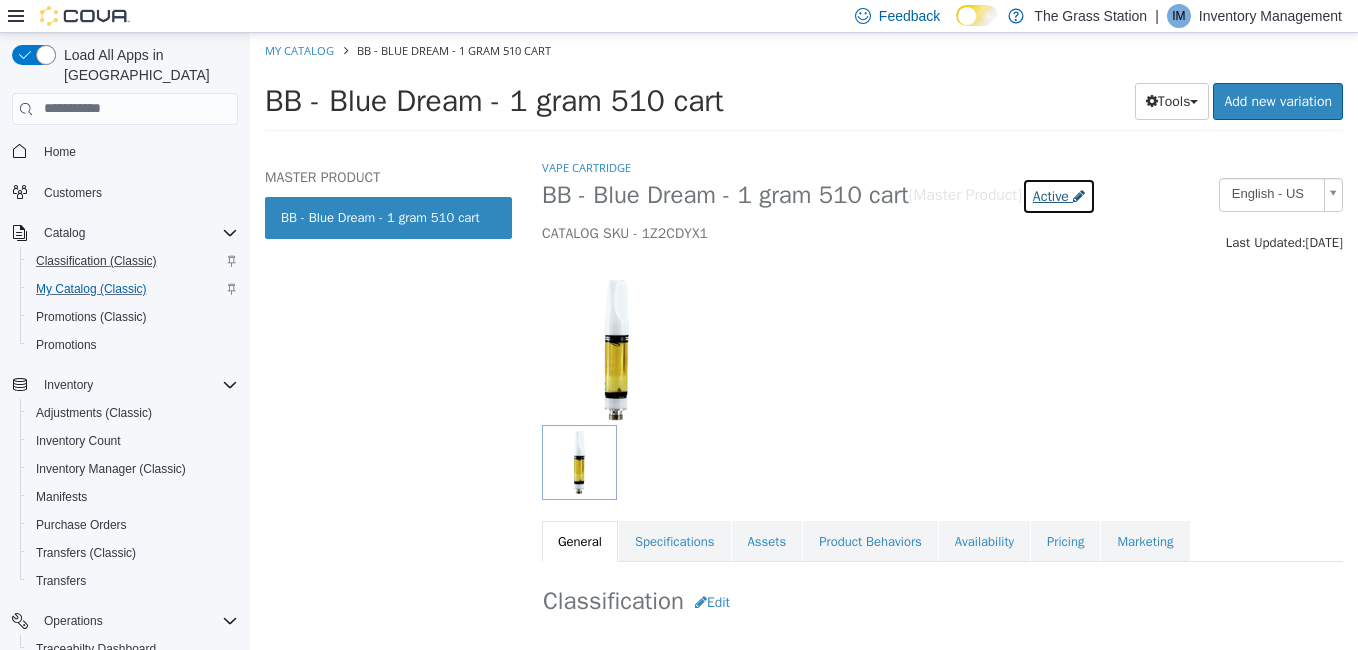 click on "Active" at bounding box center (1051, 195) 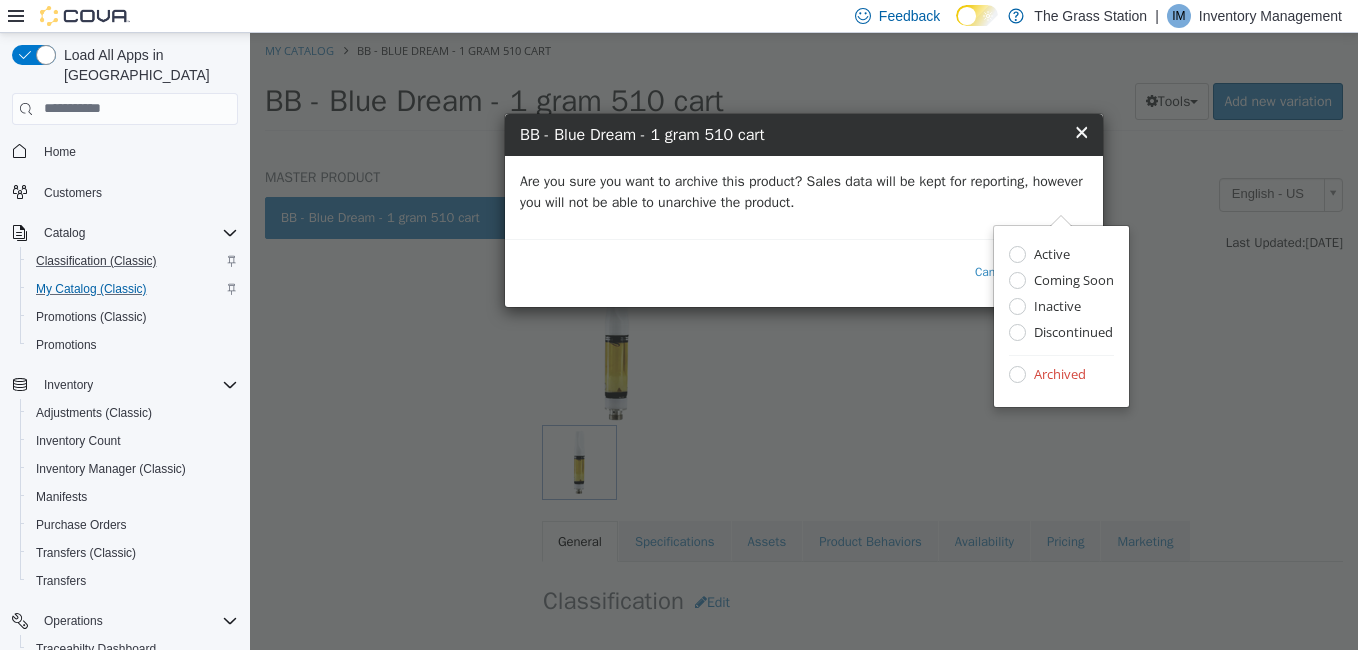 click on "Are you sure you want to archive this product? Sales data will be kept for reporting, however you will not be able to unarchive the product." at bounding box center [804, 196] 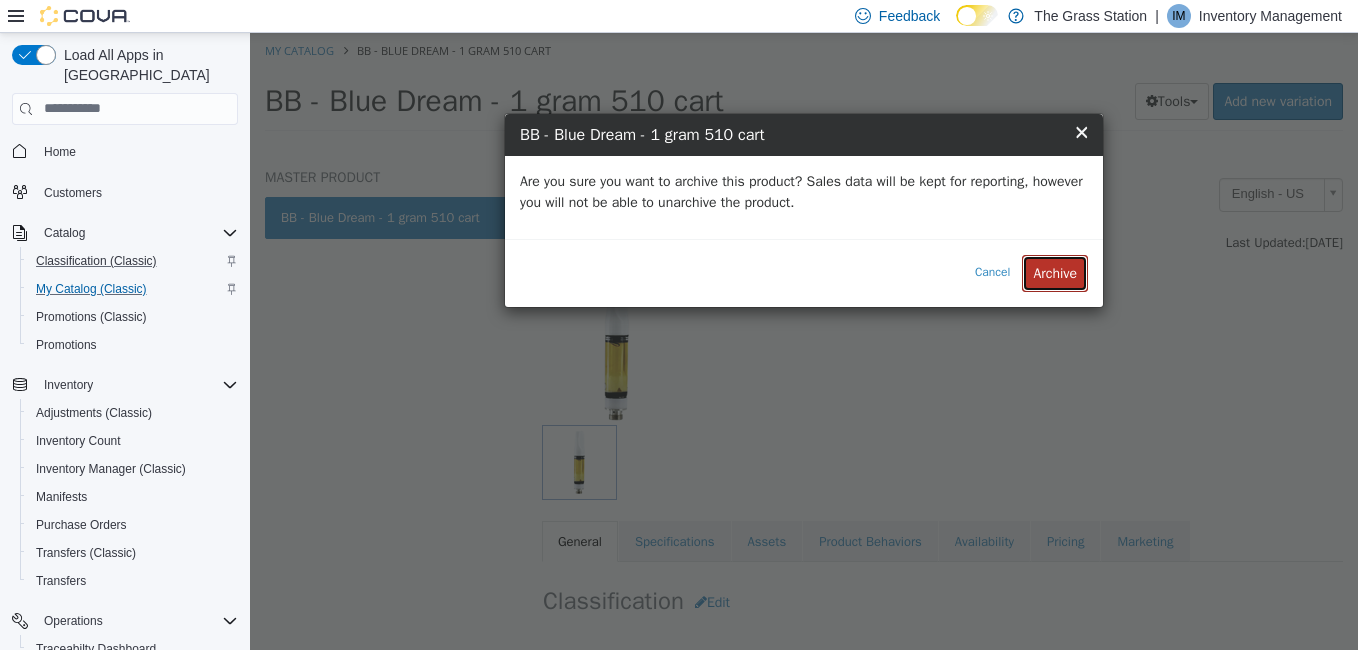 click on "Archive" at bounding box center [1055, 272] 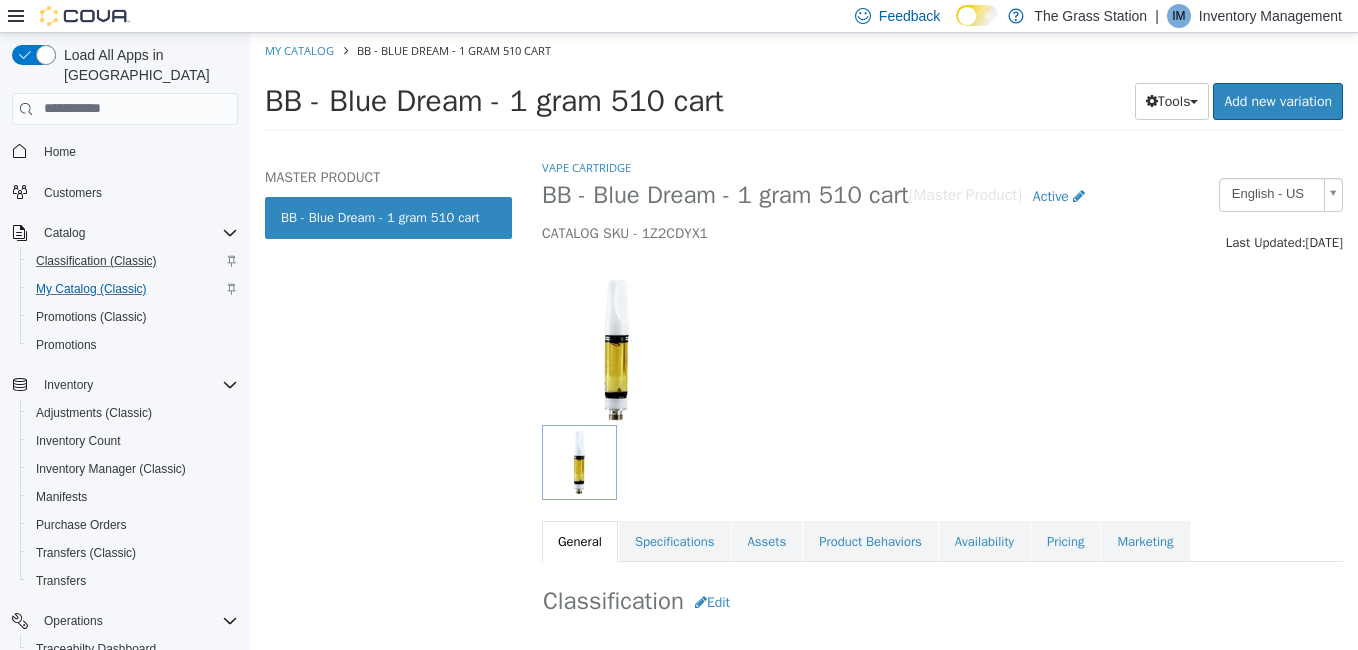 select on "**********" 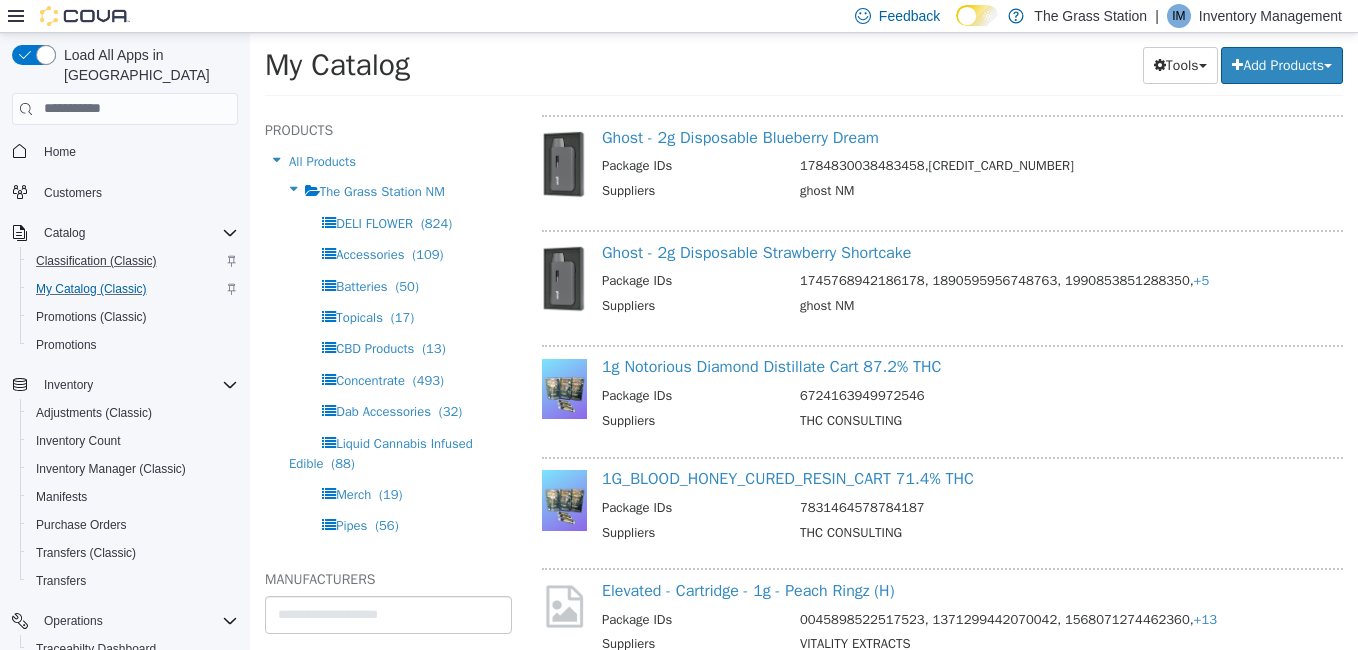 scroll, scrollTop: 20751, scrollLeft: 0, axis: vertical 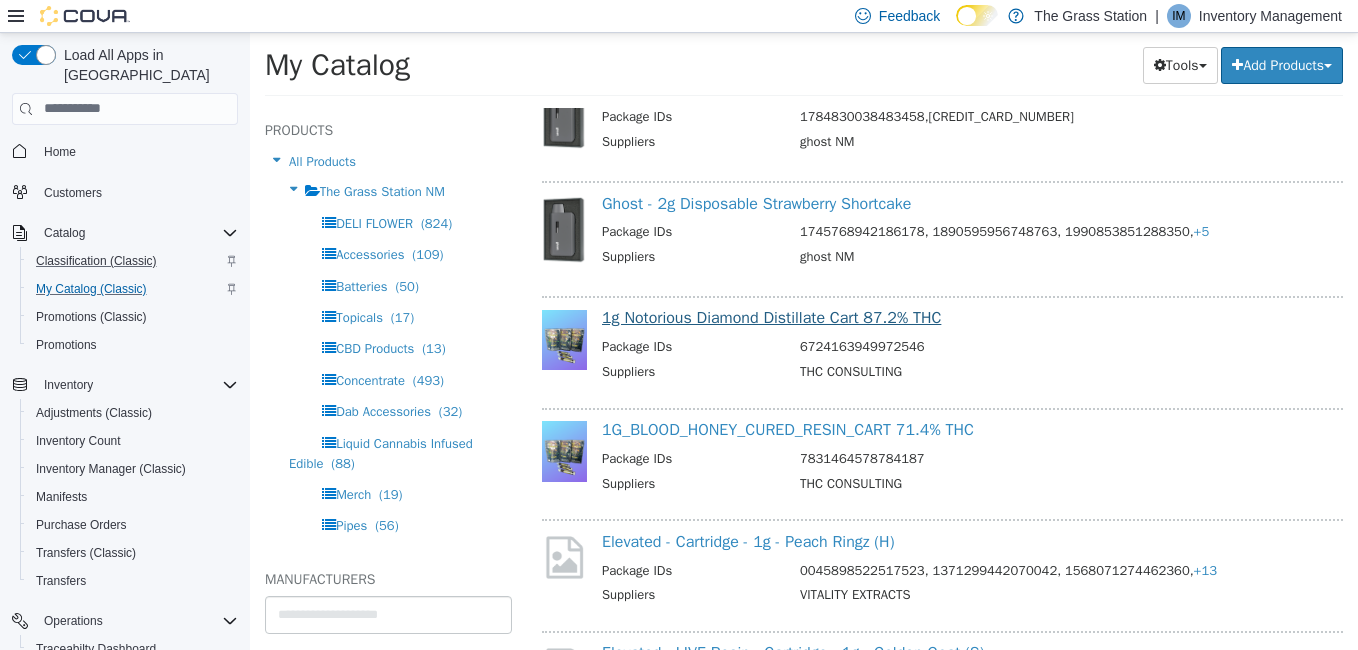 click on "1g Notorious Diamond Distillate Cart 87.2% THC
Package IDs 6724163949972546
Suppliers THC CONSULTING" at bounding box center (942, 345) 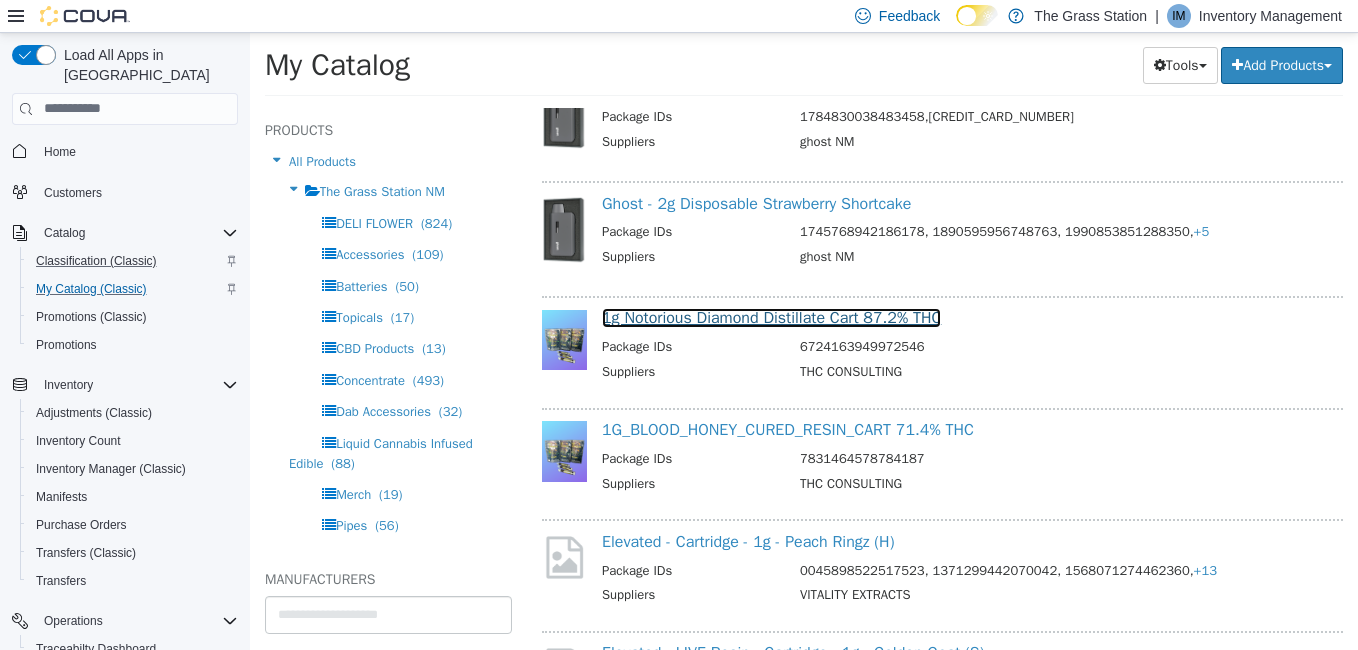 click on "1g Notorious Diamond Distillate Cart 87.2% THC" at bounding box center [771, 317] 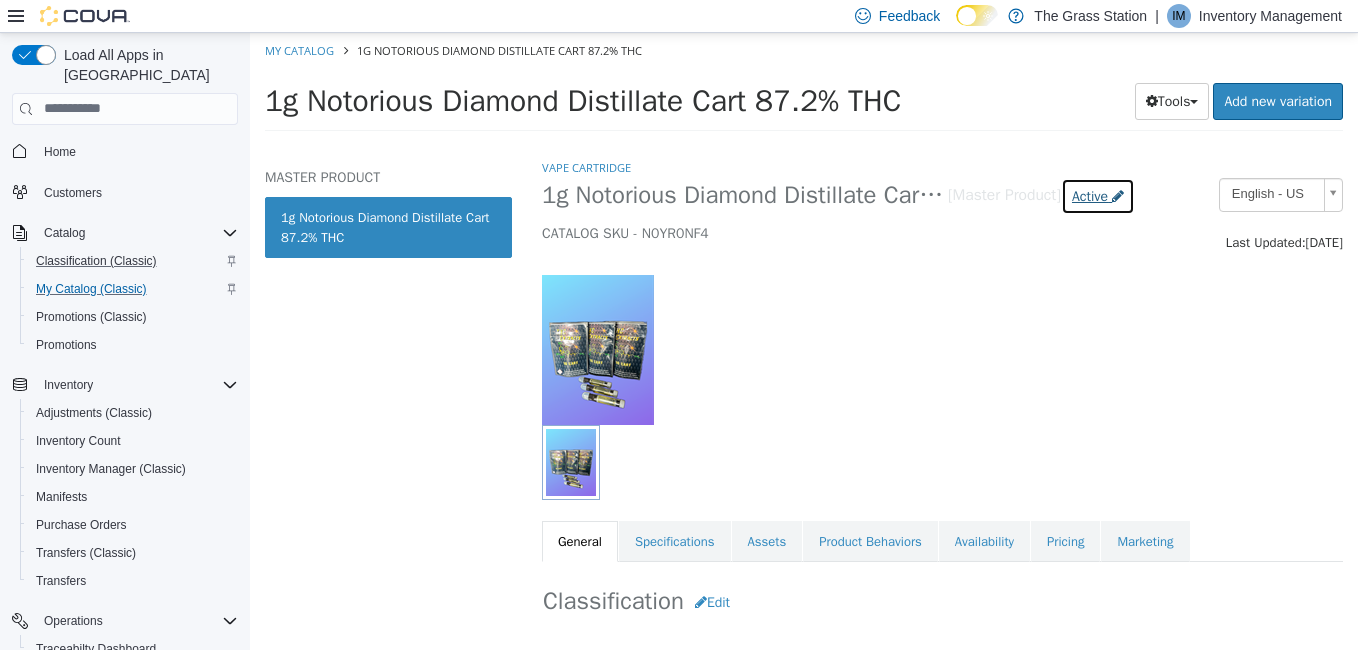 click on "Active" at bounding box center [1090, 195] 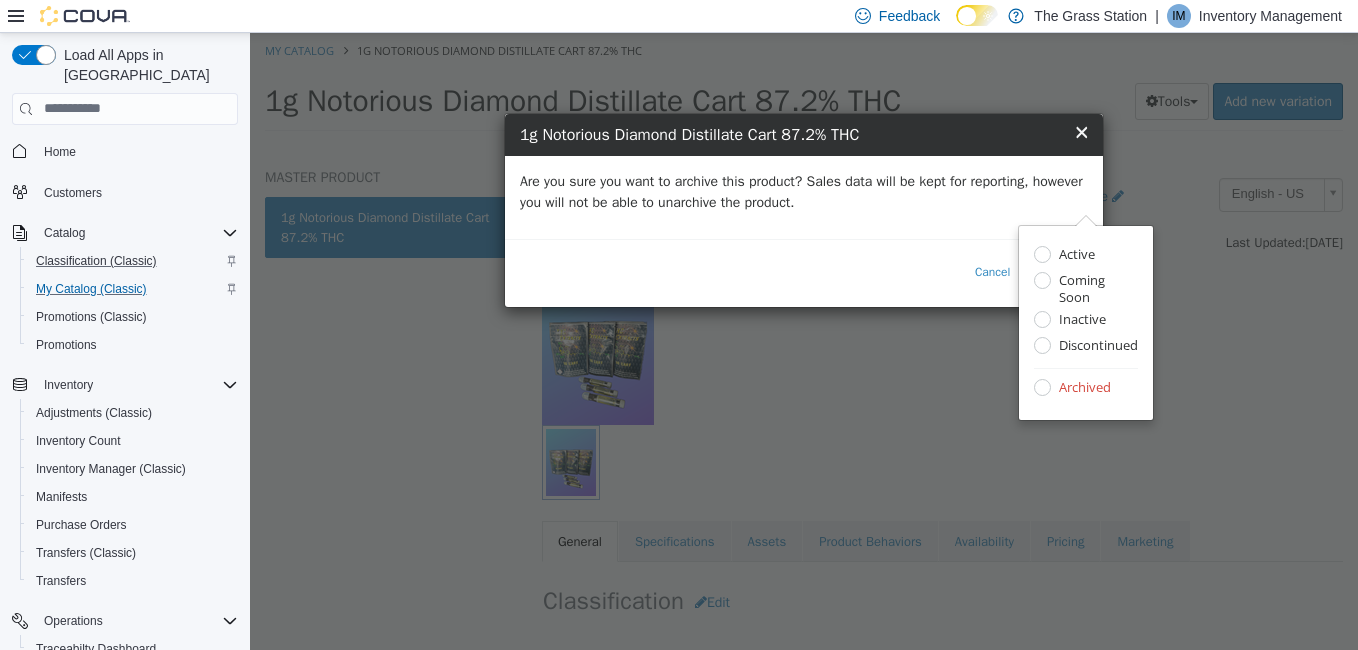 click on "Are you sure you want to archive this product? Sales data will be kept for reporting, however you will not be able to unarchive the product." at bounding box center (804, 196) 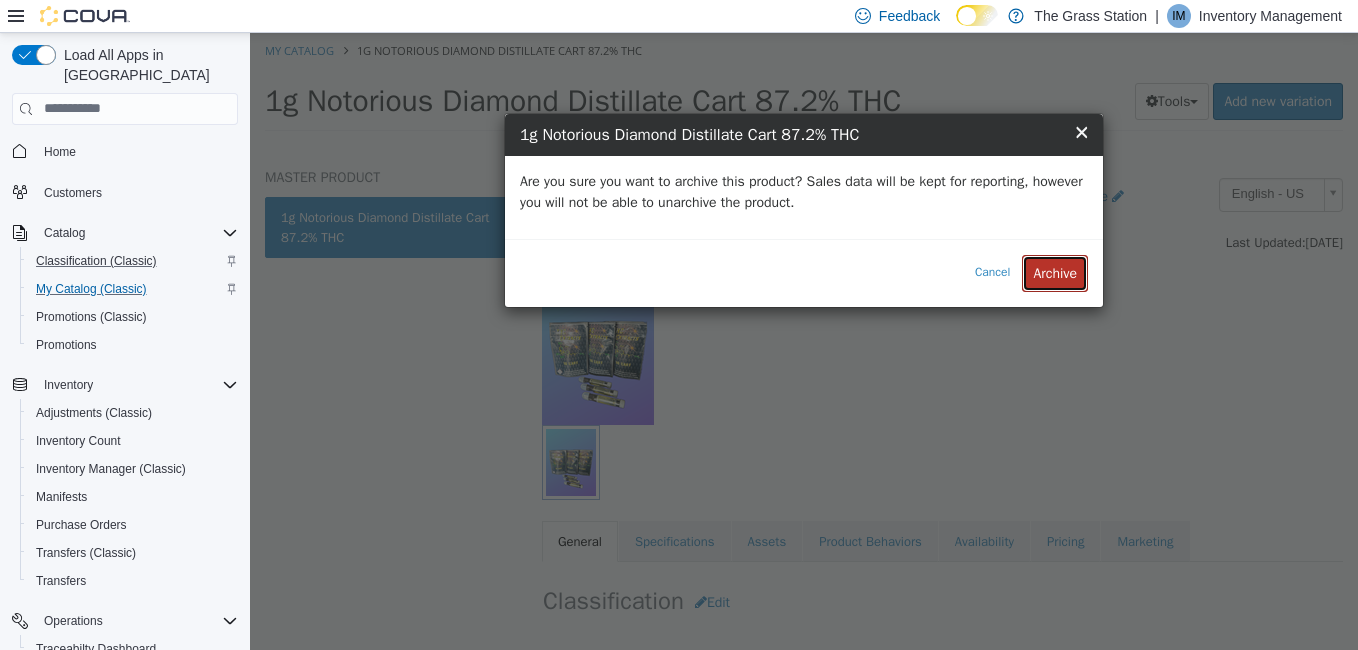 click on "Archive" at bounding box center [1055, 272] 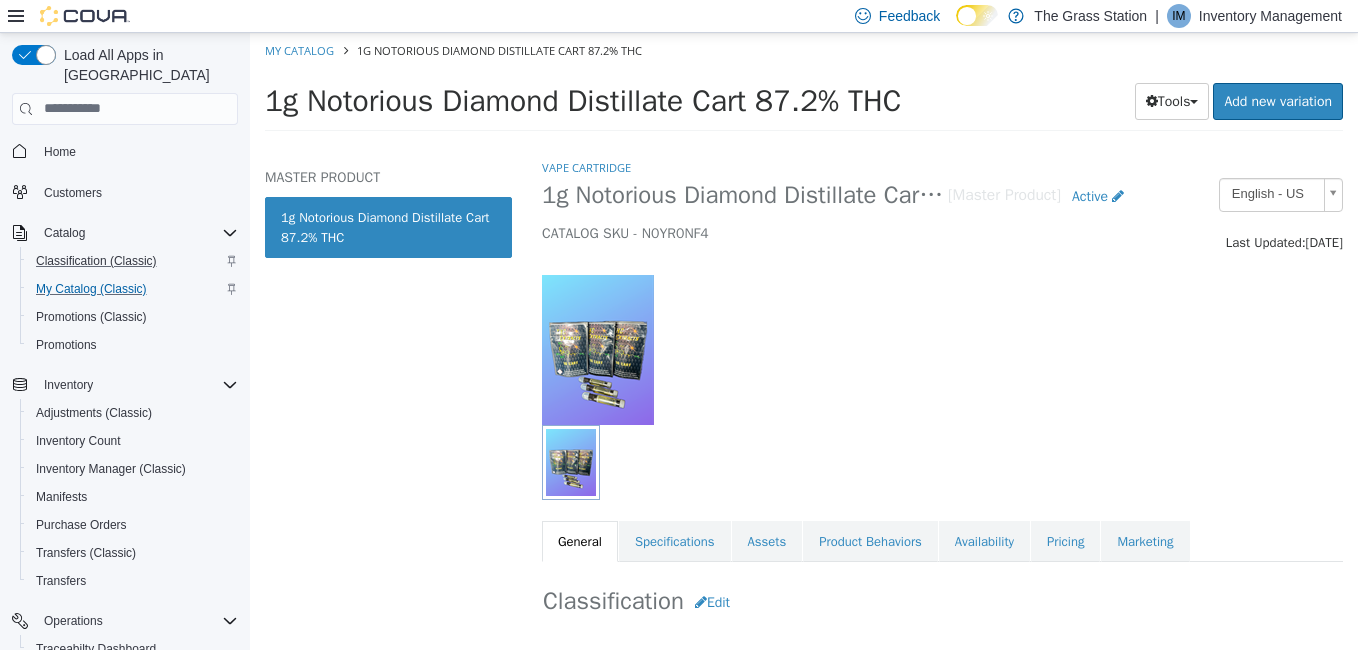 select on "**********" 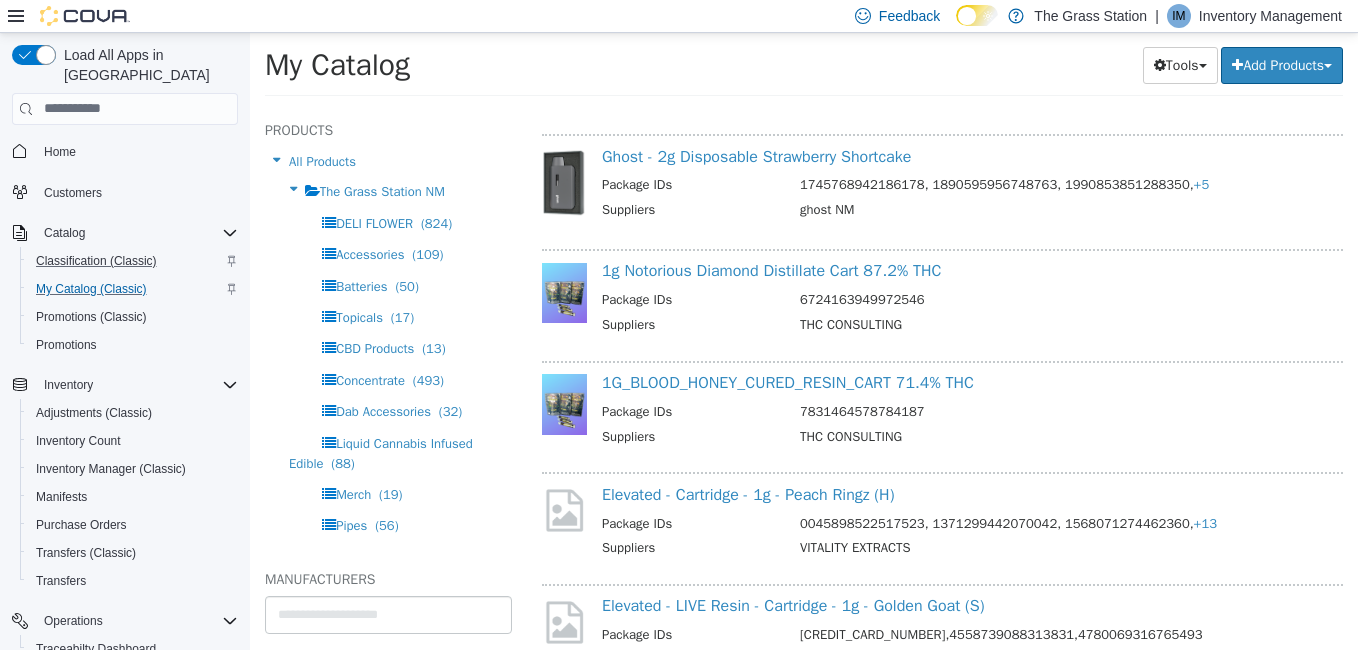 scroll, scrollTop: 20806, scrollLeft: 0, axis: vertical 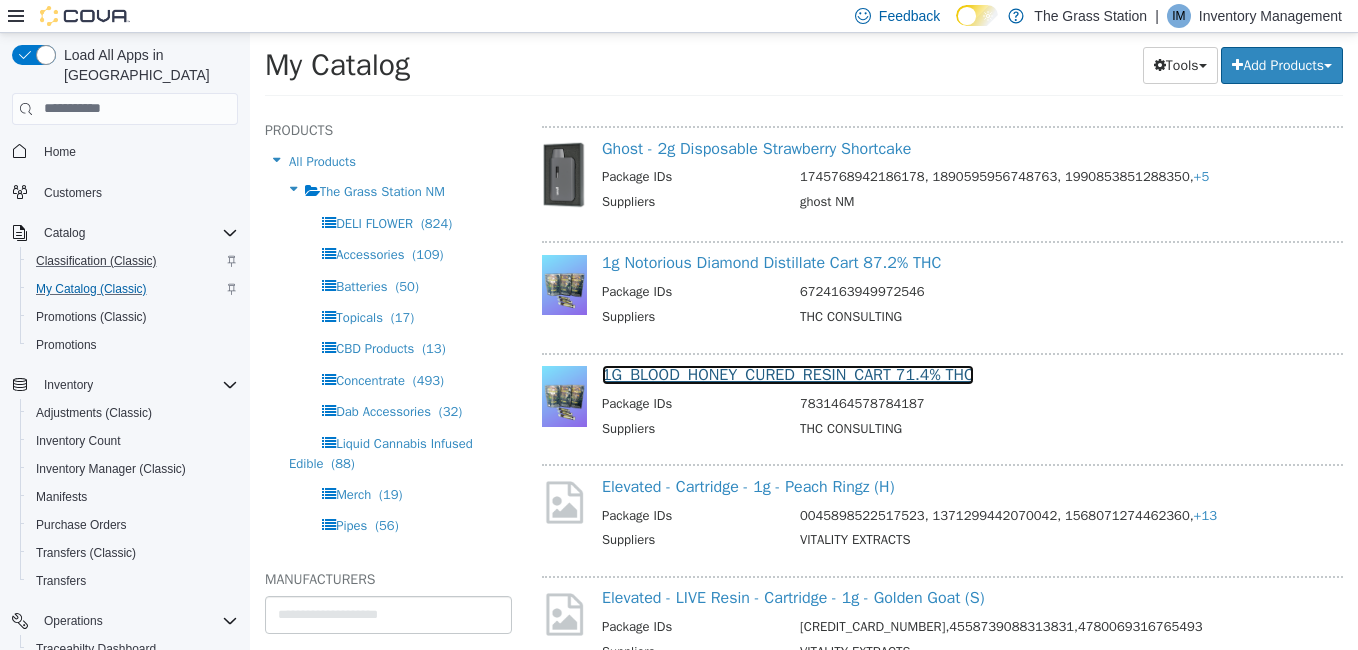 click on "1G_BLOOD_HONEY_CURED_RESIN_CART 71.4% THC" at bounding box center (788, 374) 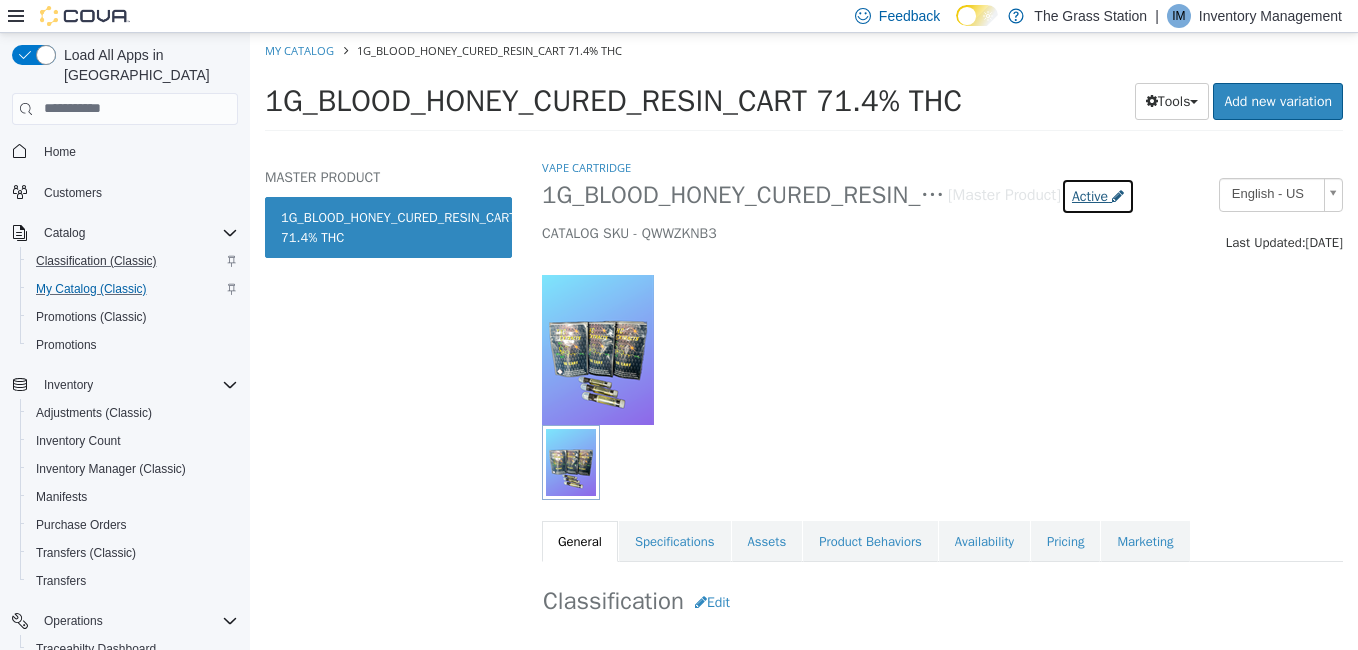 click on "Active" at bounding box center [1090, 195] 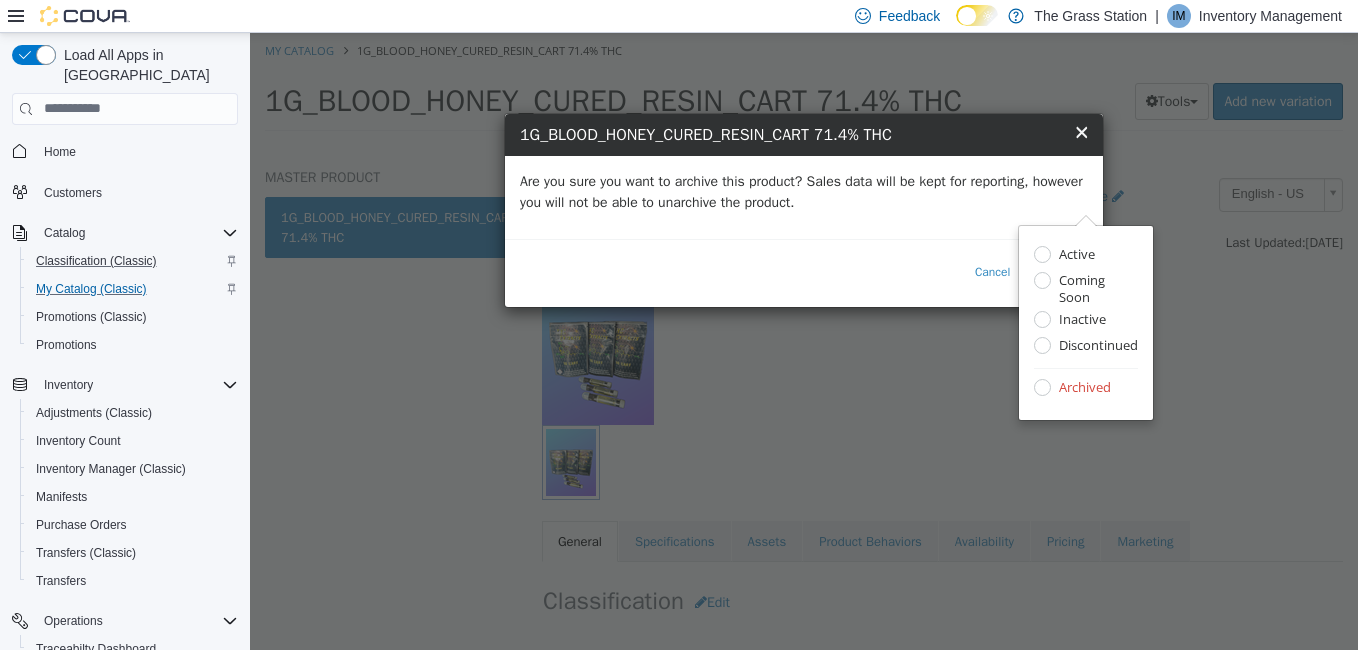 click on "Are you sure you want to archive this product? Sales data will be kept for reporting, however you will not be able to unarchive the product." at bounding box center (804, 191) 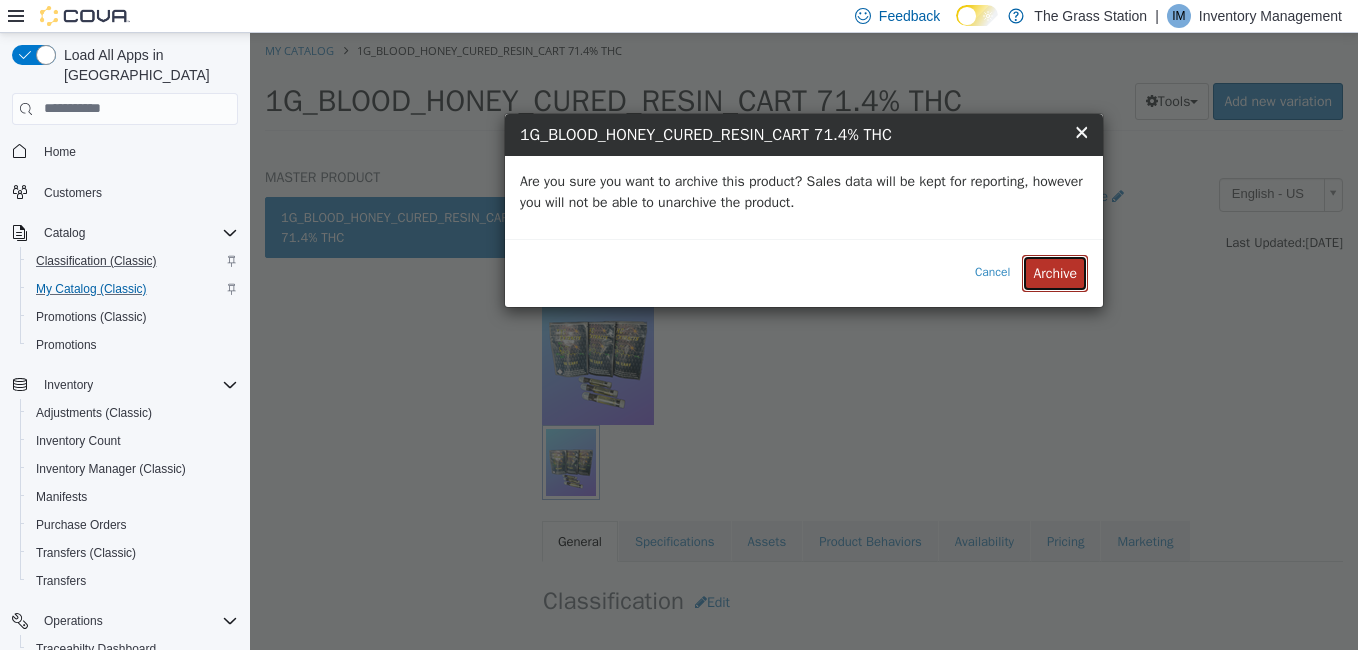 click on "Archive" at bounding box center [1055, 272] 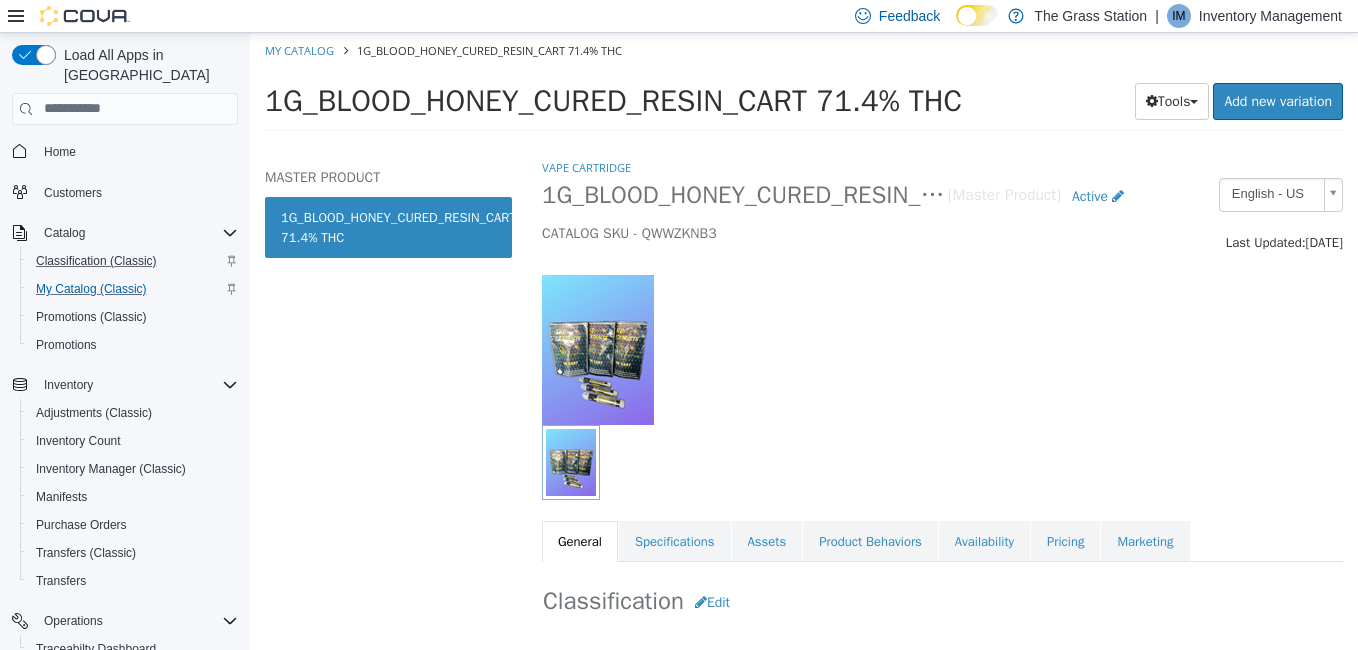 select on "**********" 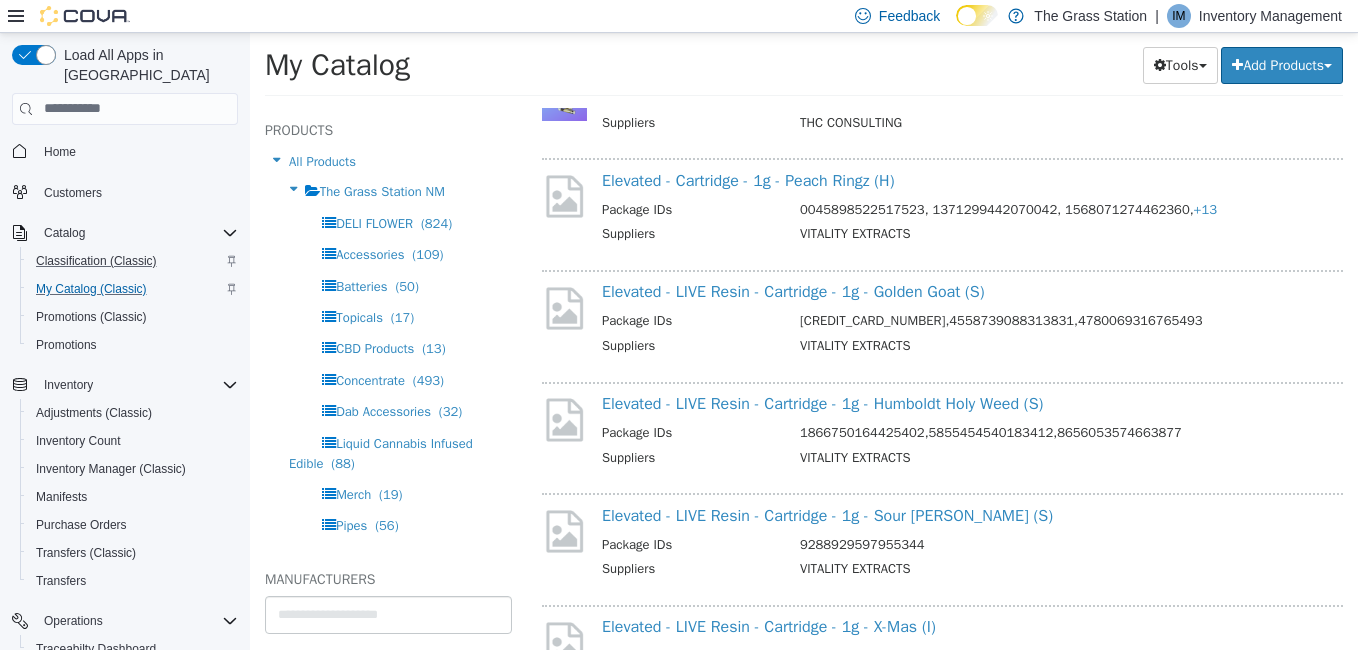 scroll, scrollTop: 21114, scrollLeft: 0, axis: vertical 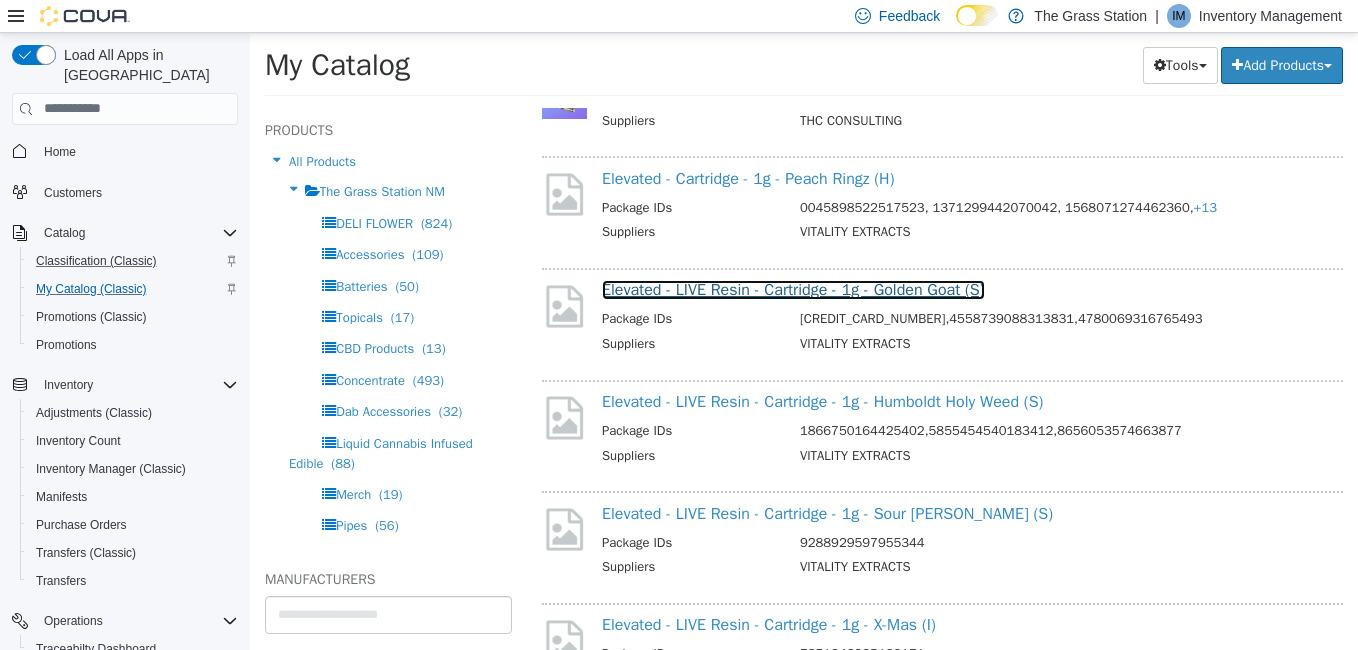 click on "Elevated - LIVE Resin - Cartridge - 1g - Golden Goat (S)" at bounding box center (793, 289) 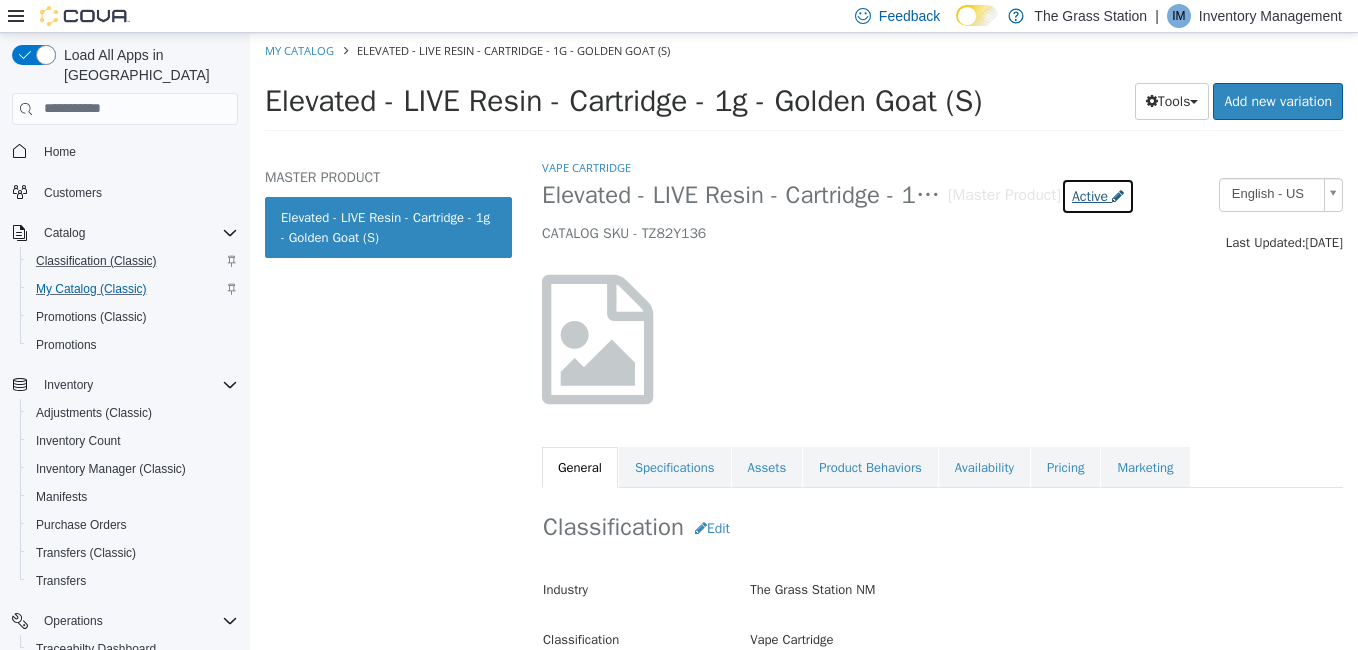 click on "Active" at bounding box center [1090, 195] 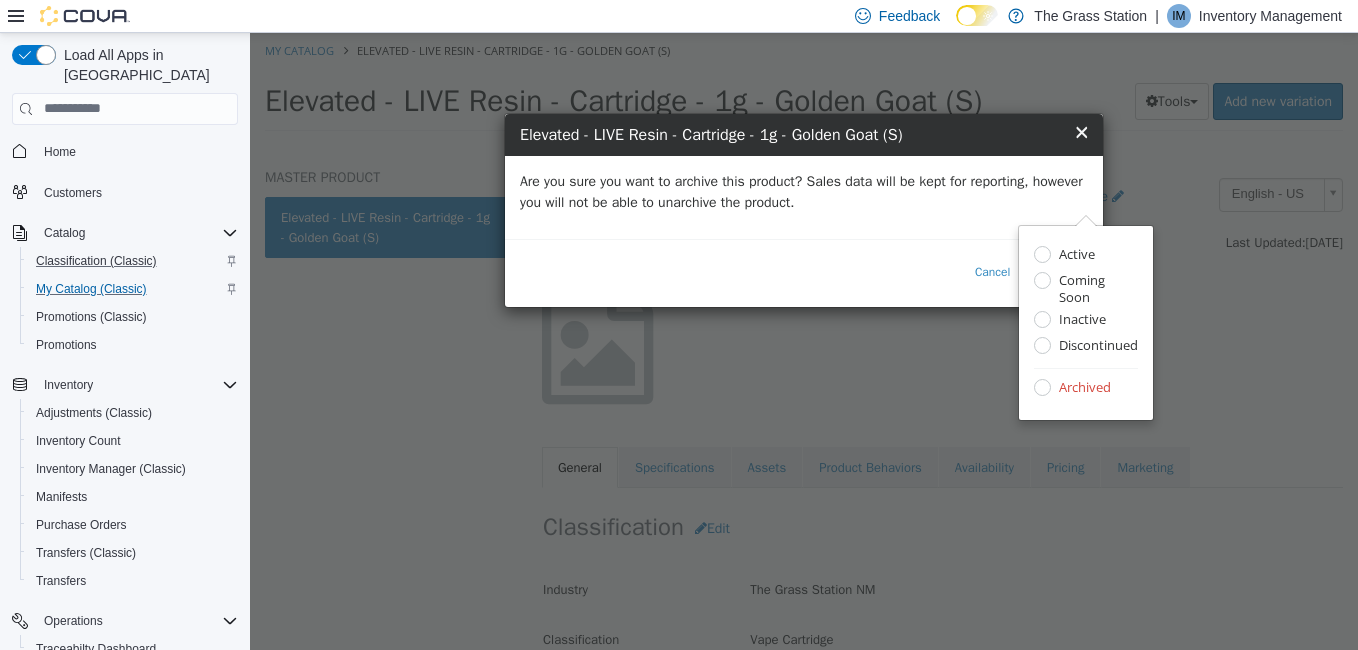 click on "Are you sure you want to archive this product? Sales data will be kept for reporting, however you will not be able to unarchive the product." at bounding box center (804, 191) 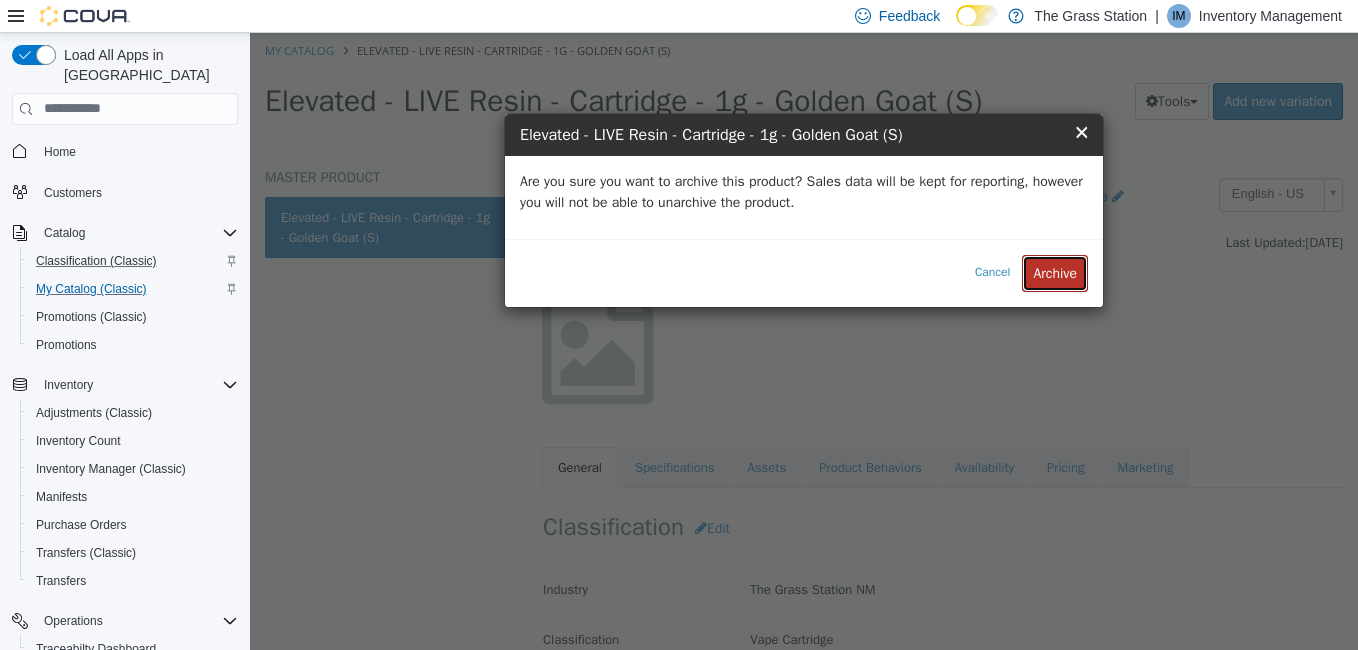 click on "Archive" at bounding box center [1055, 272] 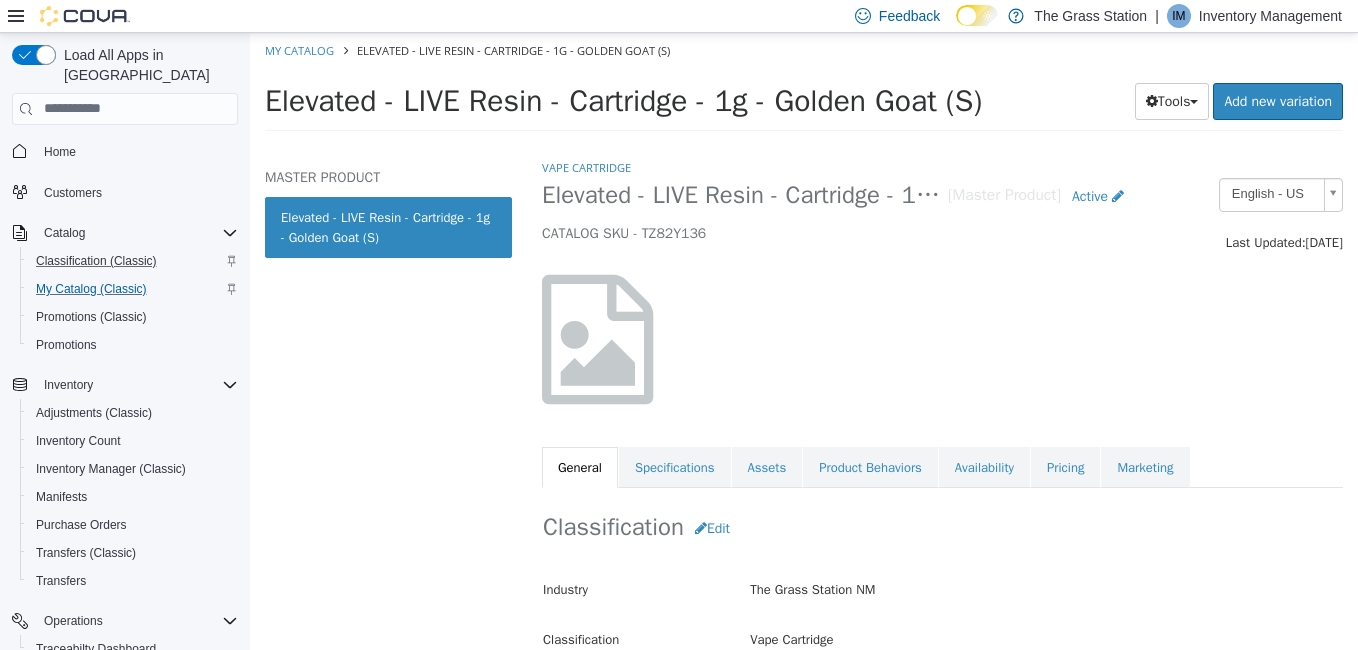 select on "**********" 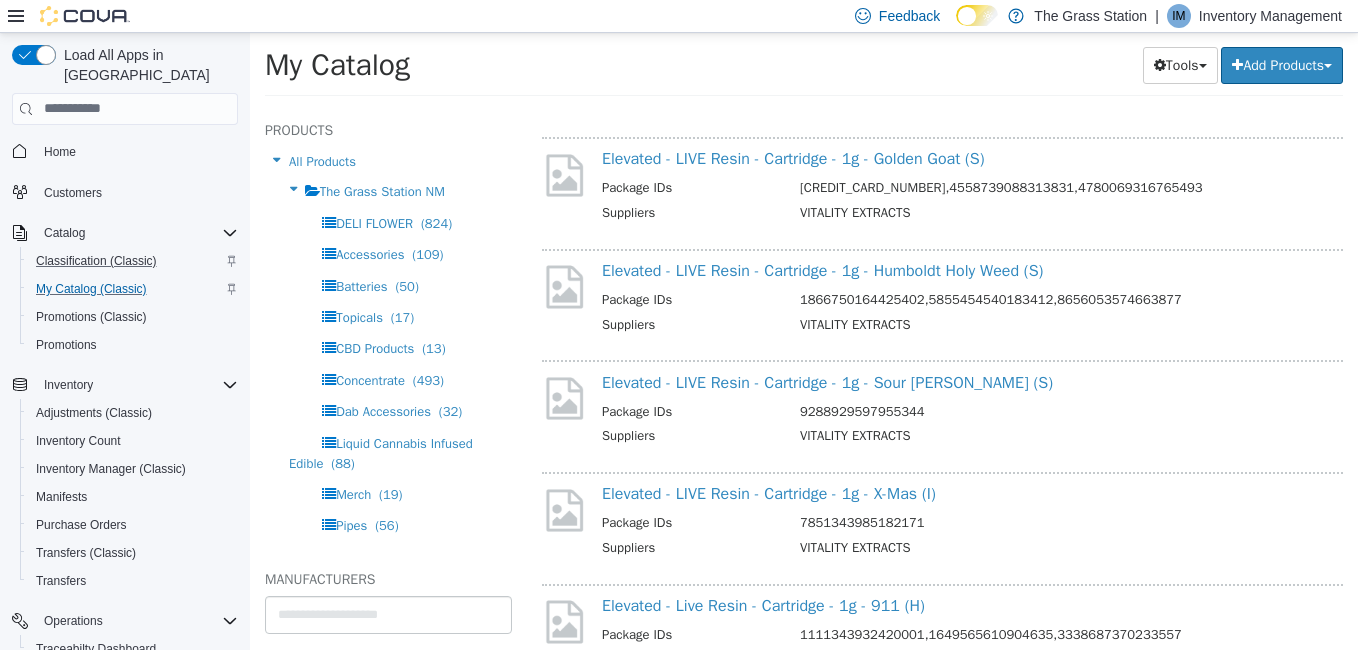 scroll, scrollTop: 21277, scrollLeft: 0, axis: vertical 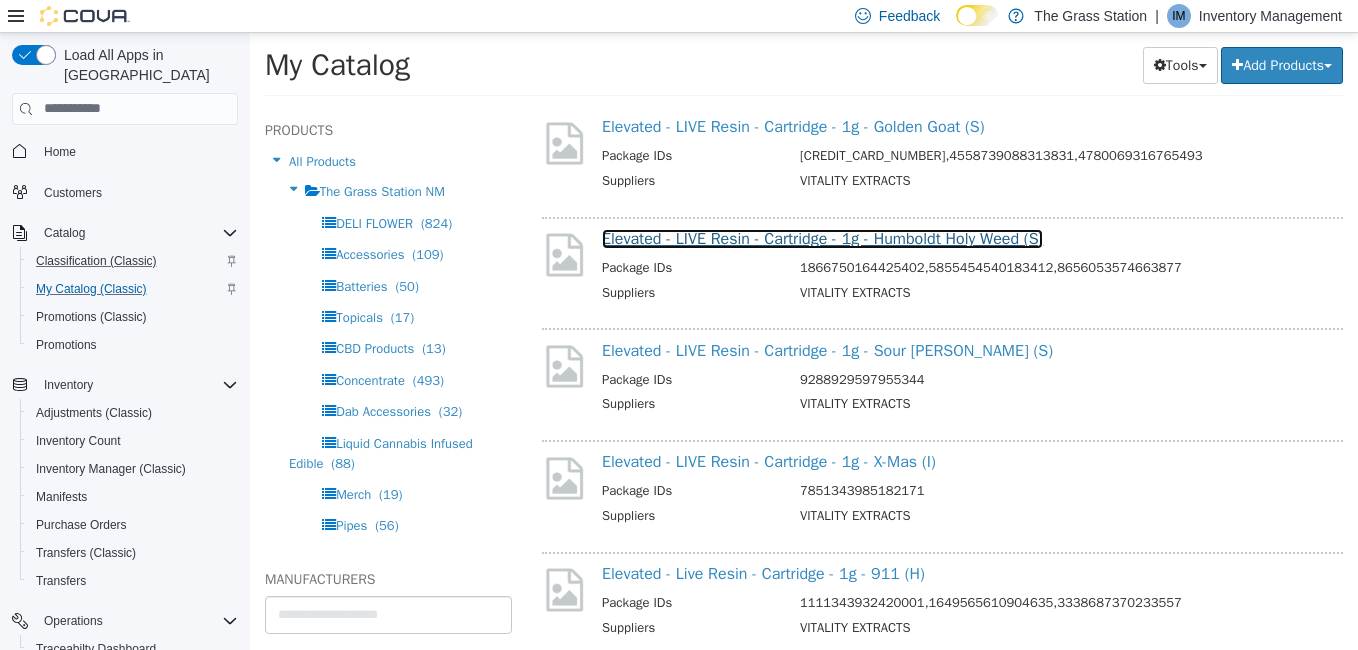 click on "Elevated - LIVE Resin - Cartridge - 1g - Humboldt Holy Weed (S)" at bounding box center [822, 238] 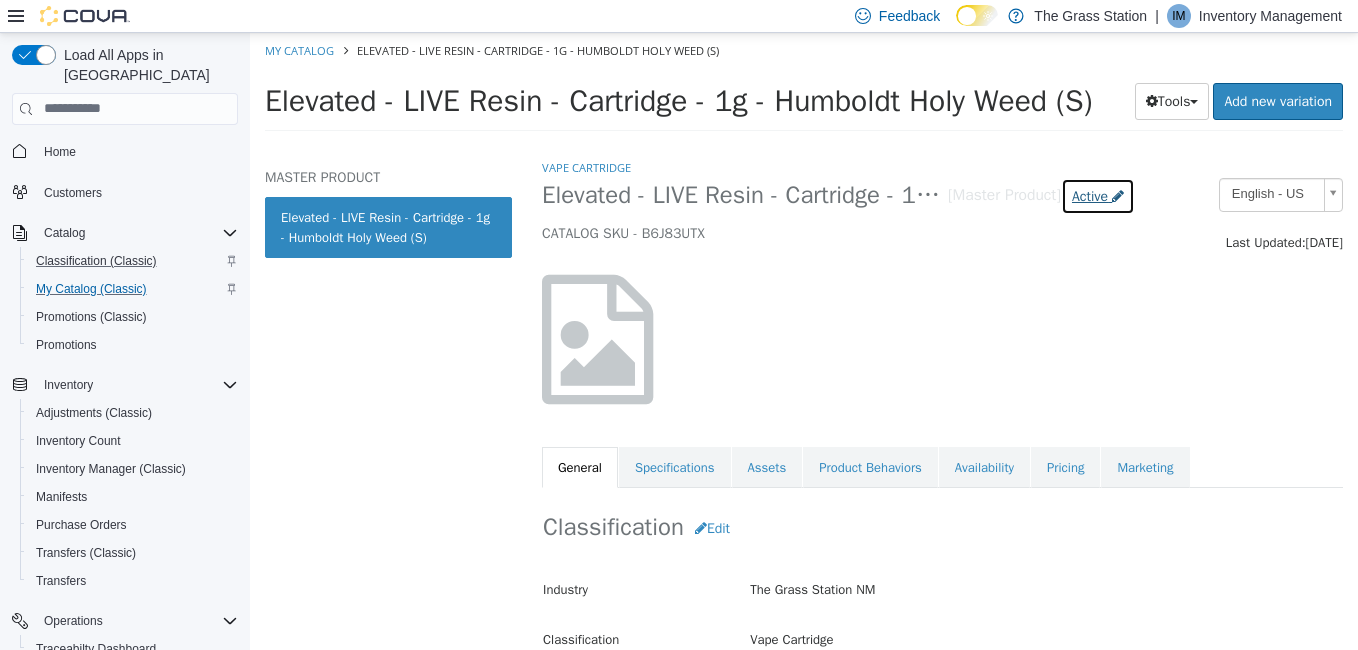 click on "Active" at bounding box center (1090, 195) 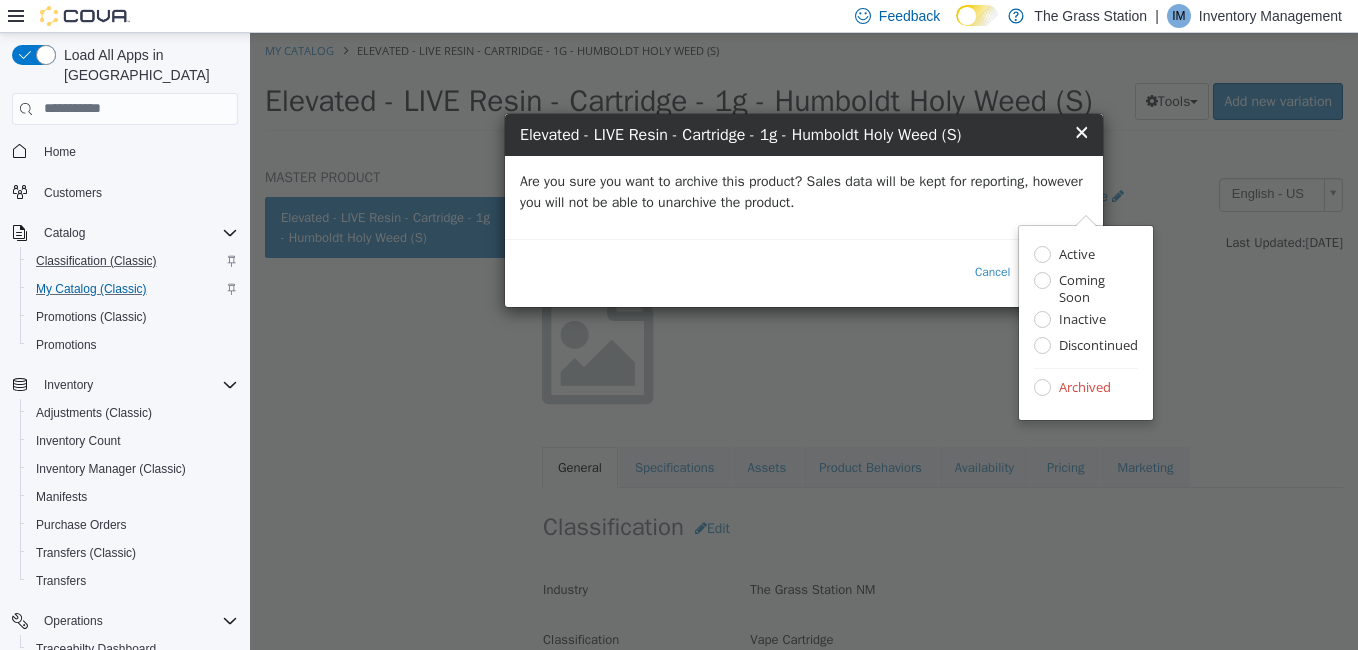 click on "Are you sure you want to archive this product? Sales data will be kept for reporting, however you will not be able to unarchive the product." at bounding box center (804, 191) 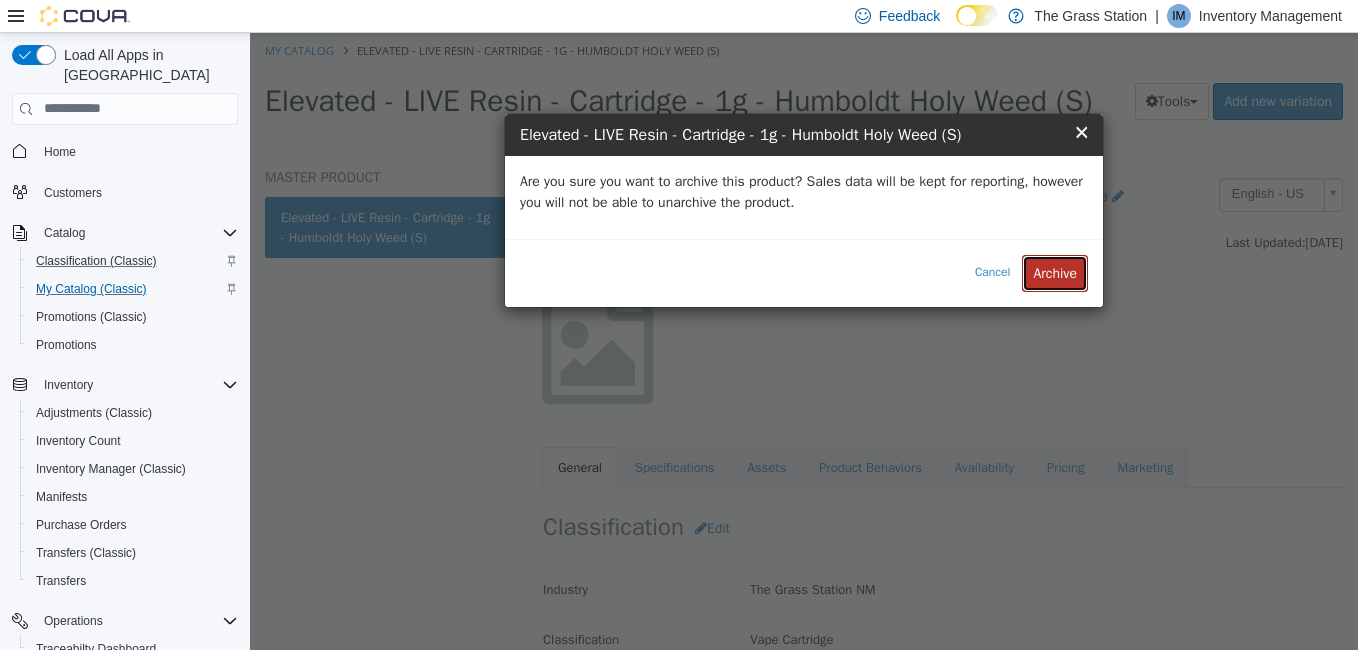 click on "Archive" at bounding box center [1055, 272] 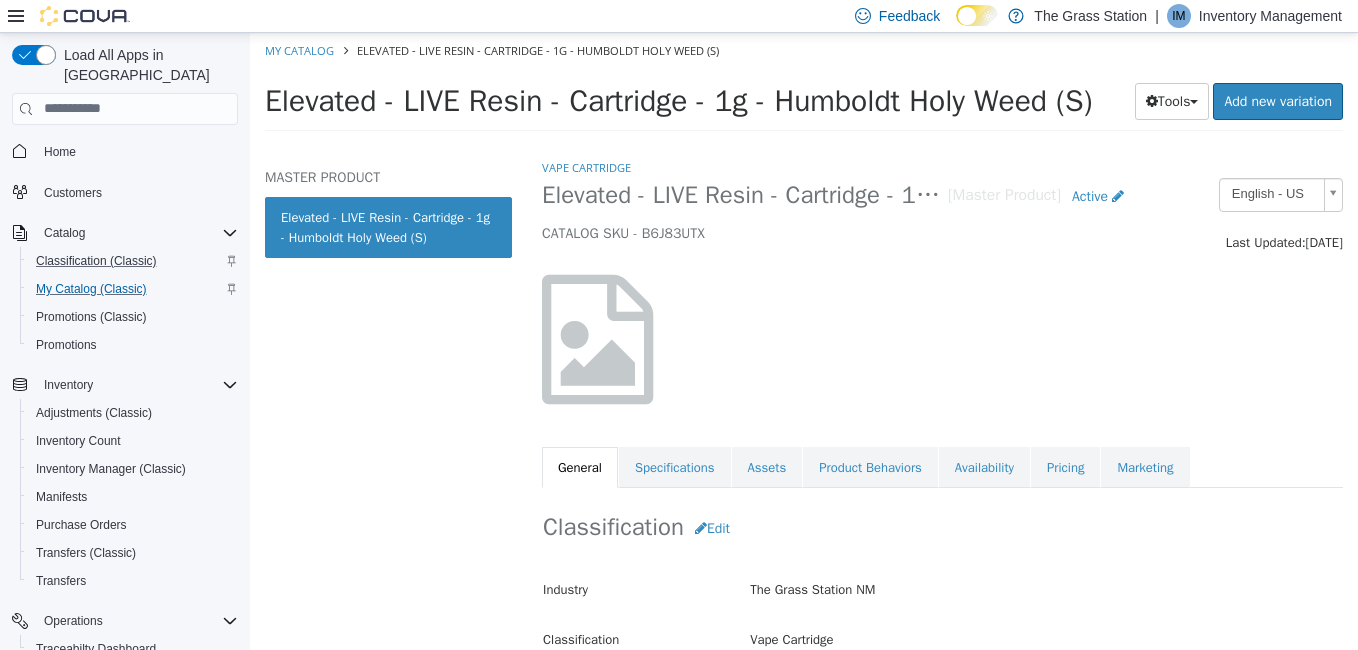 select on "**********" 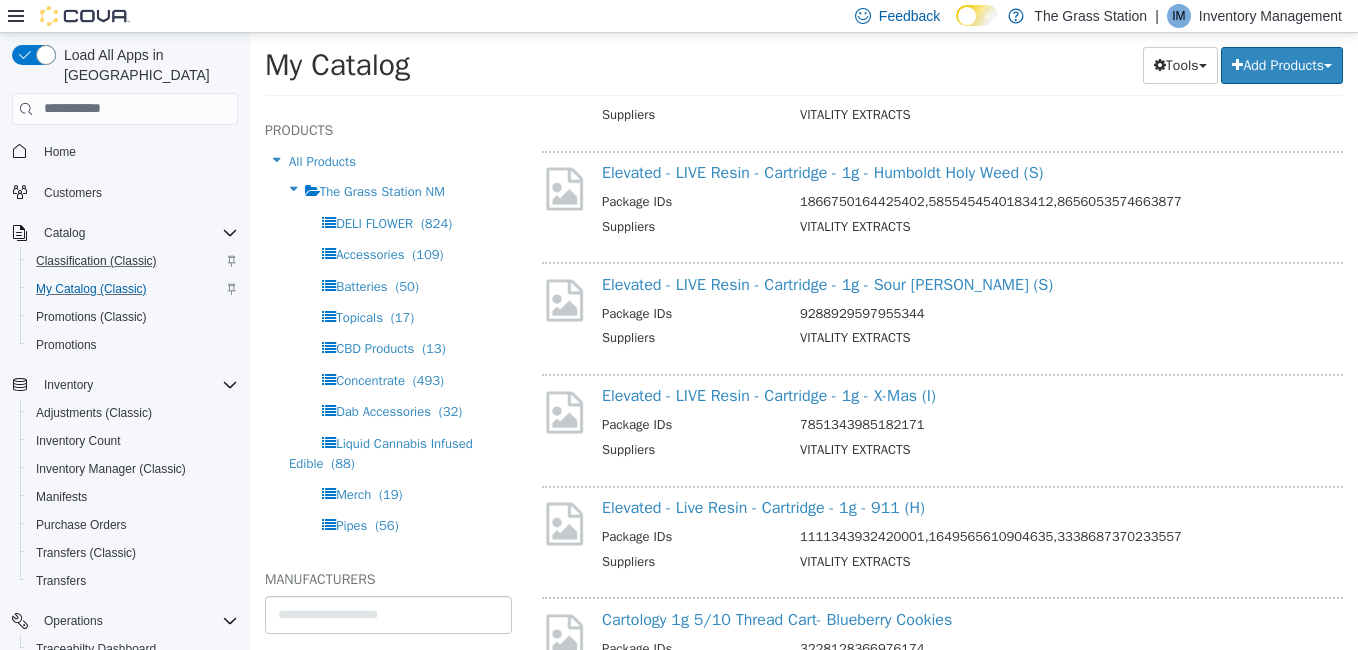 scroll, scrollTop: 21353, scrollLeft: 0, axis: vertical 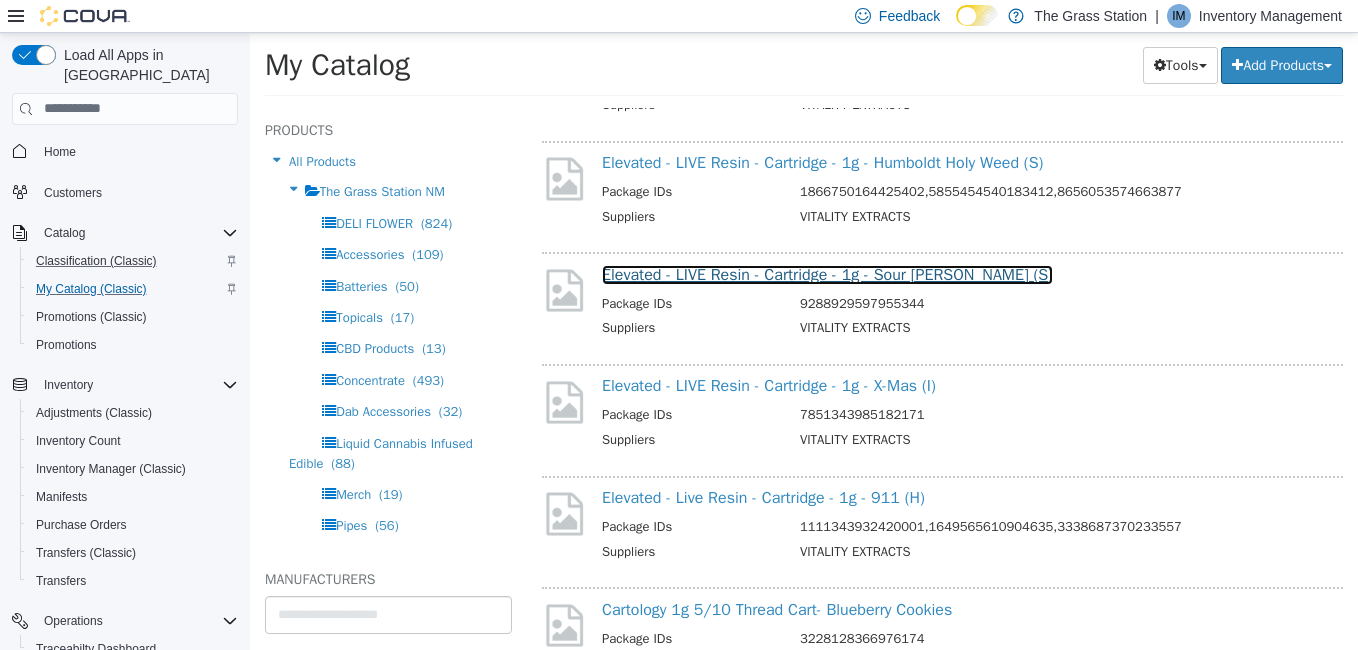 click on "Elevated - LIVE Resin - Cartridge - 1g - Sour [PERSON_NAME] (S)" at bounding box center [827, 274] 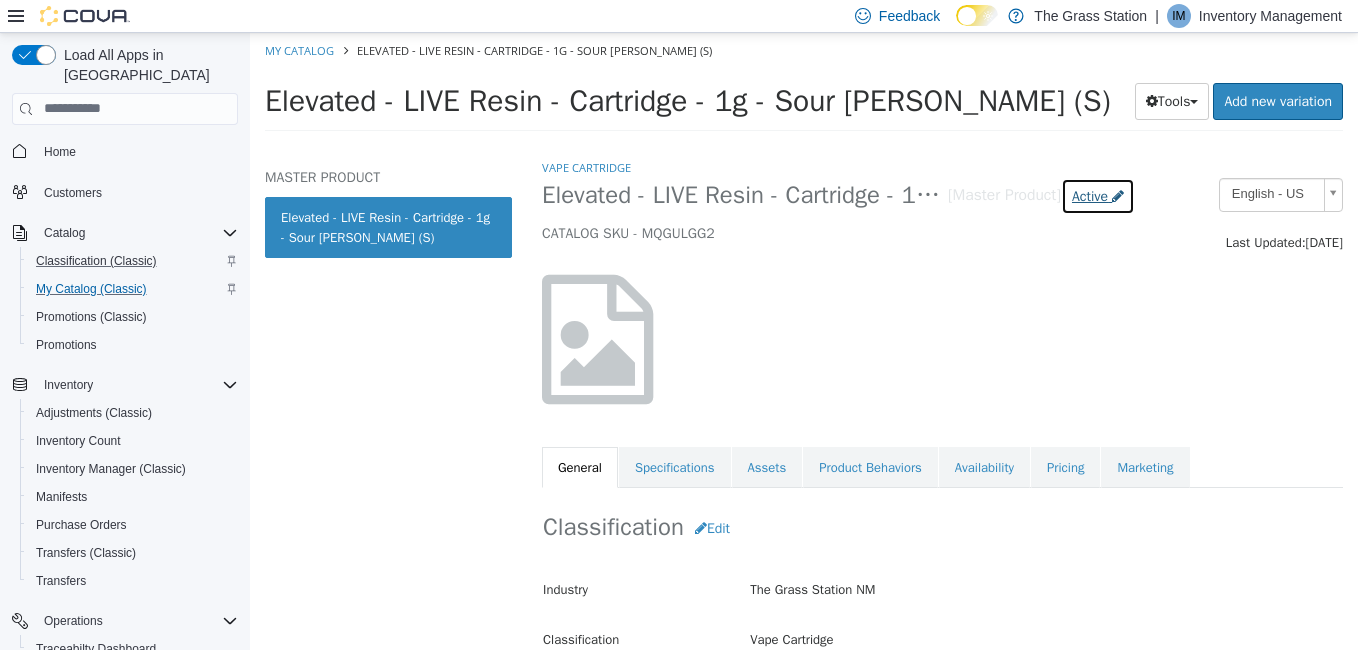 click on "Active" at bounding box center (1090, 195) 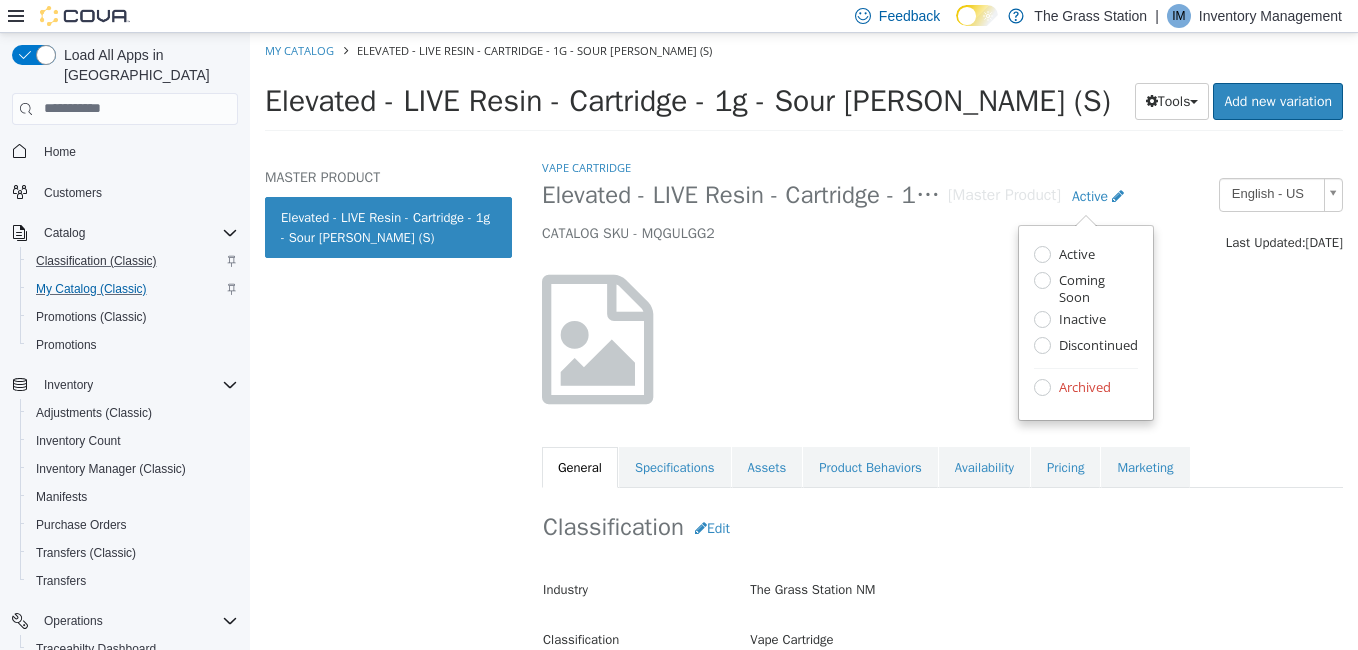 click on "Archived" at bounding box center (1082, 388) 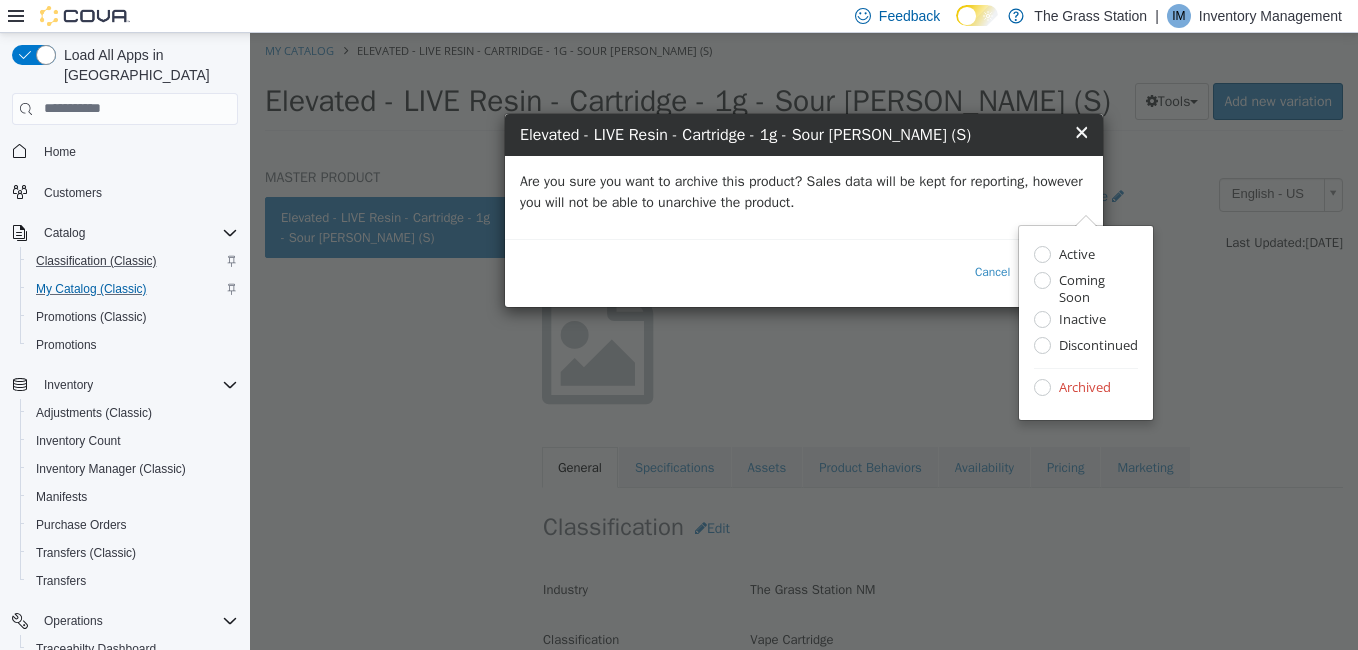 click on "Are you sure you want to archive this product? Sales data will be kept for reporting, however you will not be able to unarchive the product." at bounding box center (804, 191) 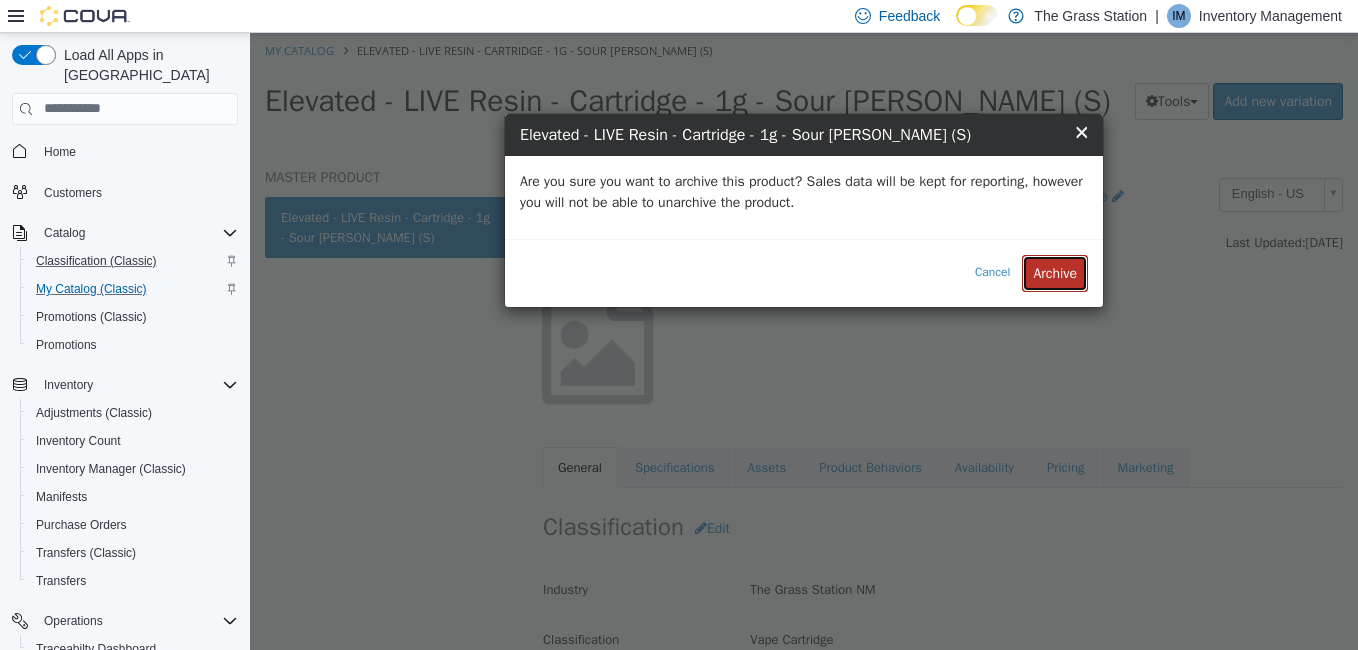 click on "Archive" at bounding box center [1055, 272] 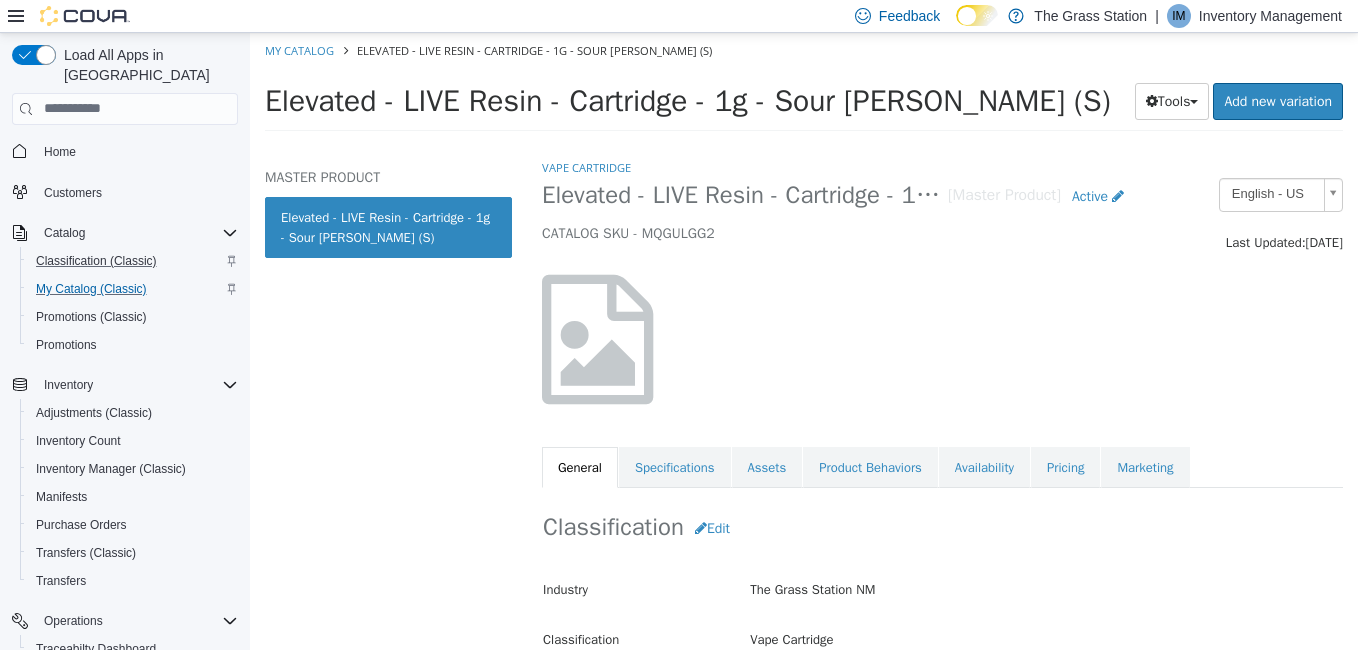 select on "**********" 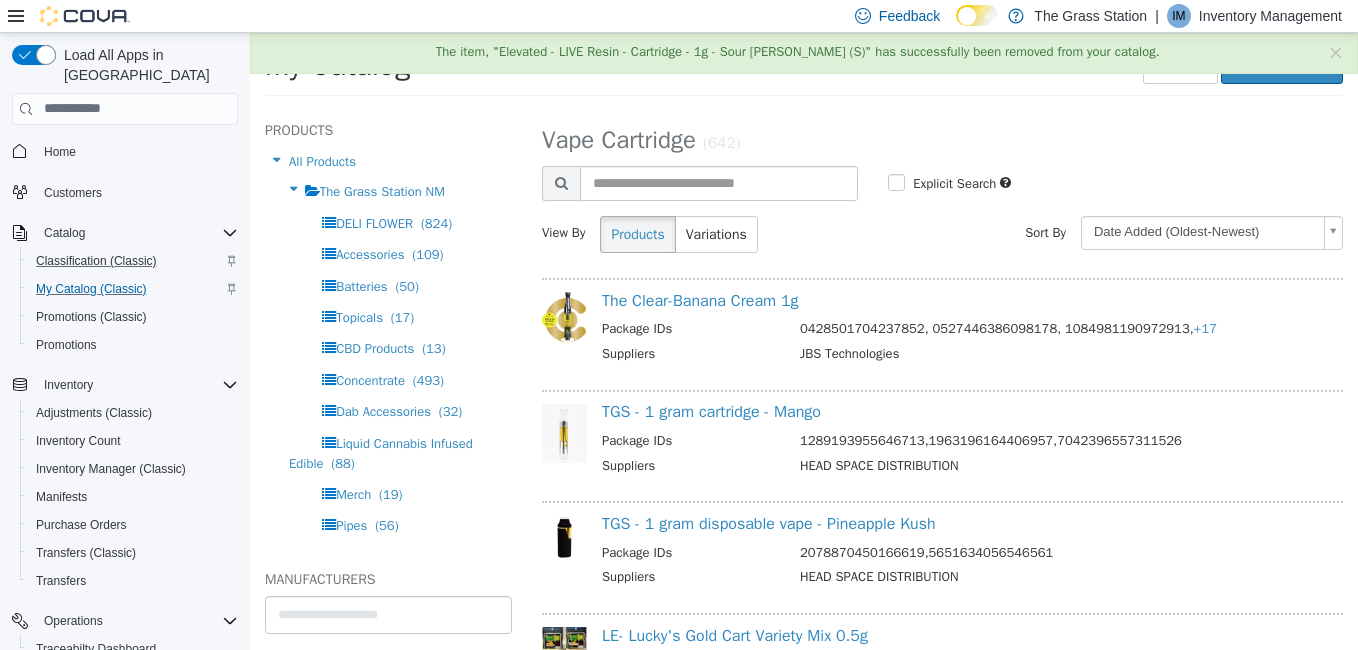 scroll, scrollTop: 21472, scrollLeft: 0, axis: vertical 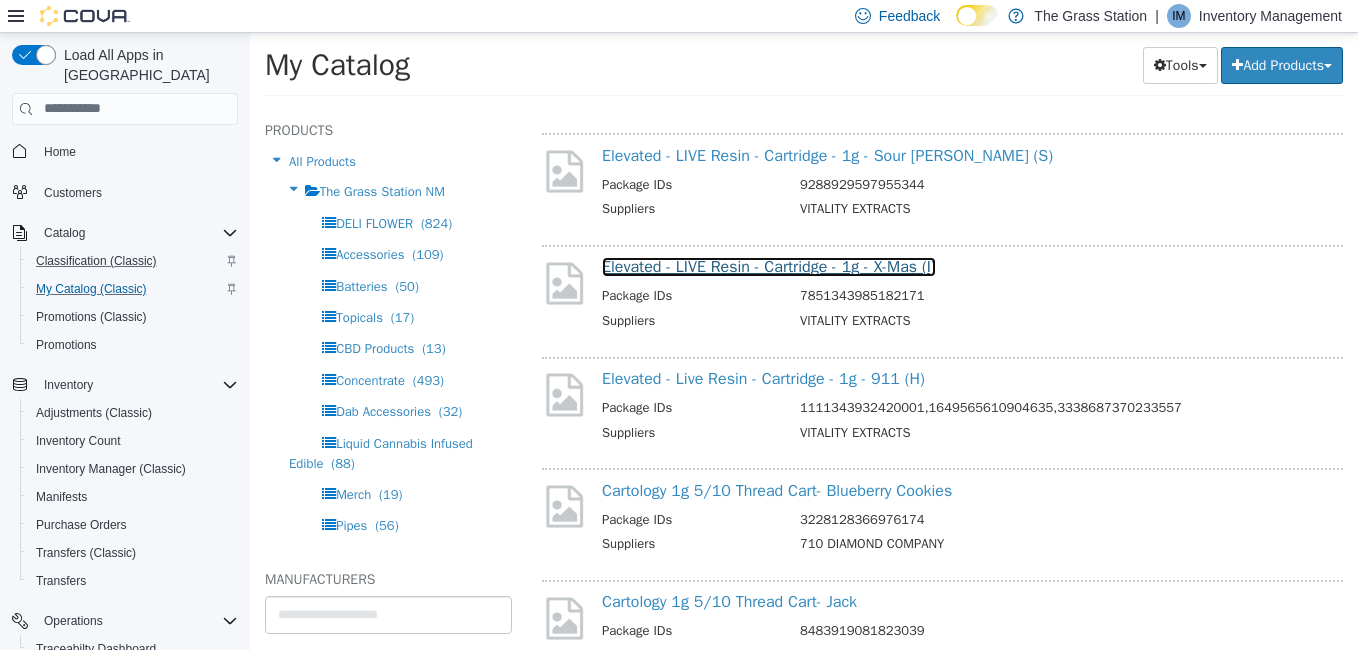 click on "Elevated - LIVE Resin - Cartridge - 1g - X-Mas (I)" at bounding box center (769, 266) 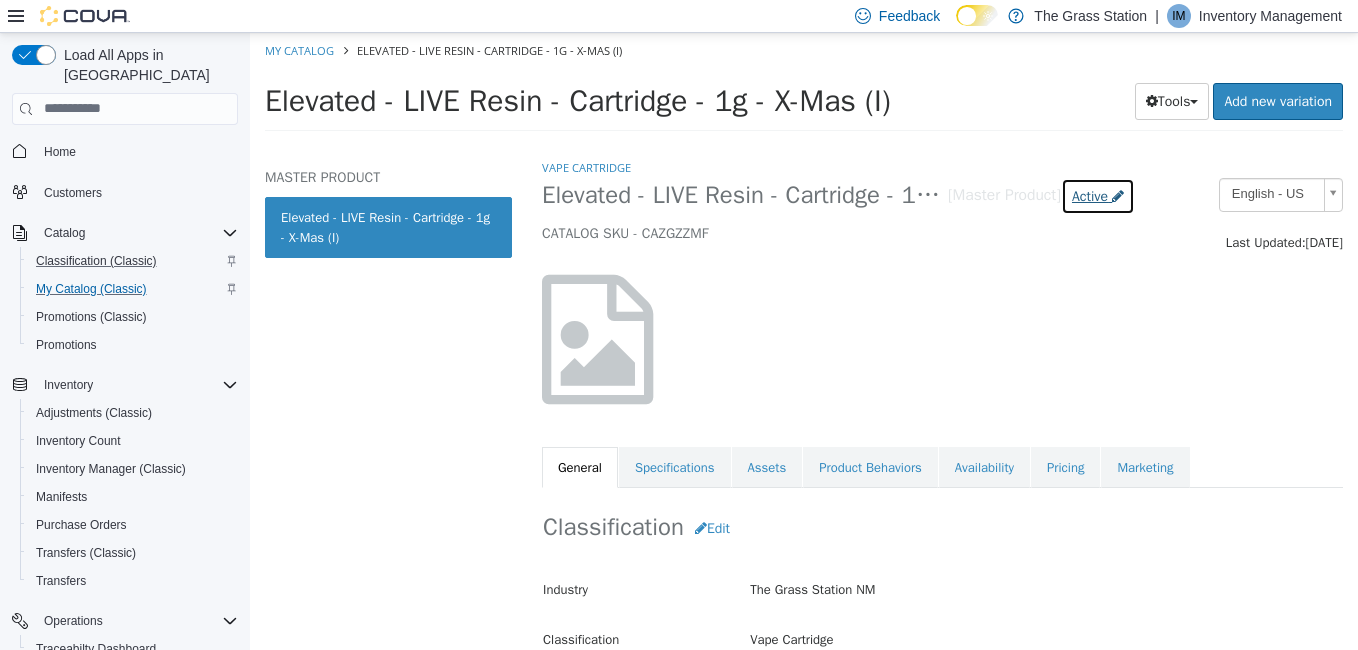 click on "Active" at bounding box center [1090, 195] 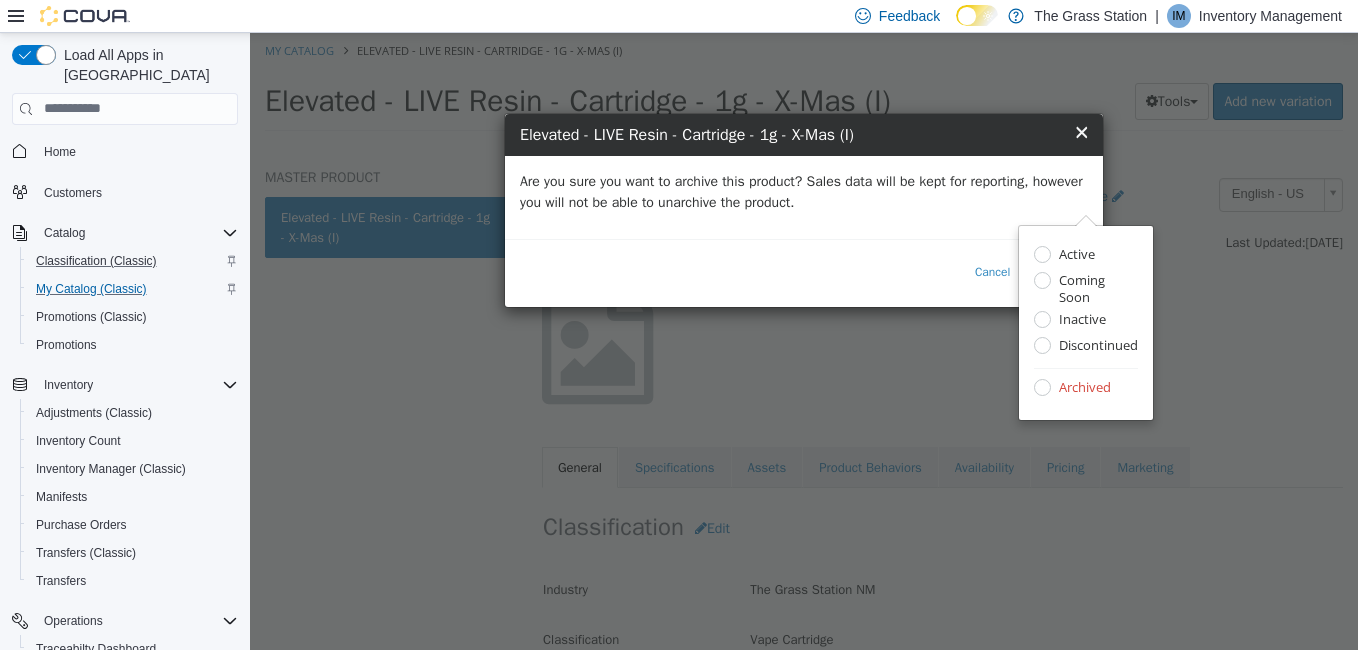 click on "Are you sure you want to archive this product? Sales data will be kept for reporting, however you will not be able to unarchive the product." at bounding box center (804, 191) 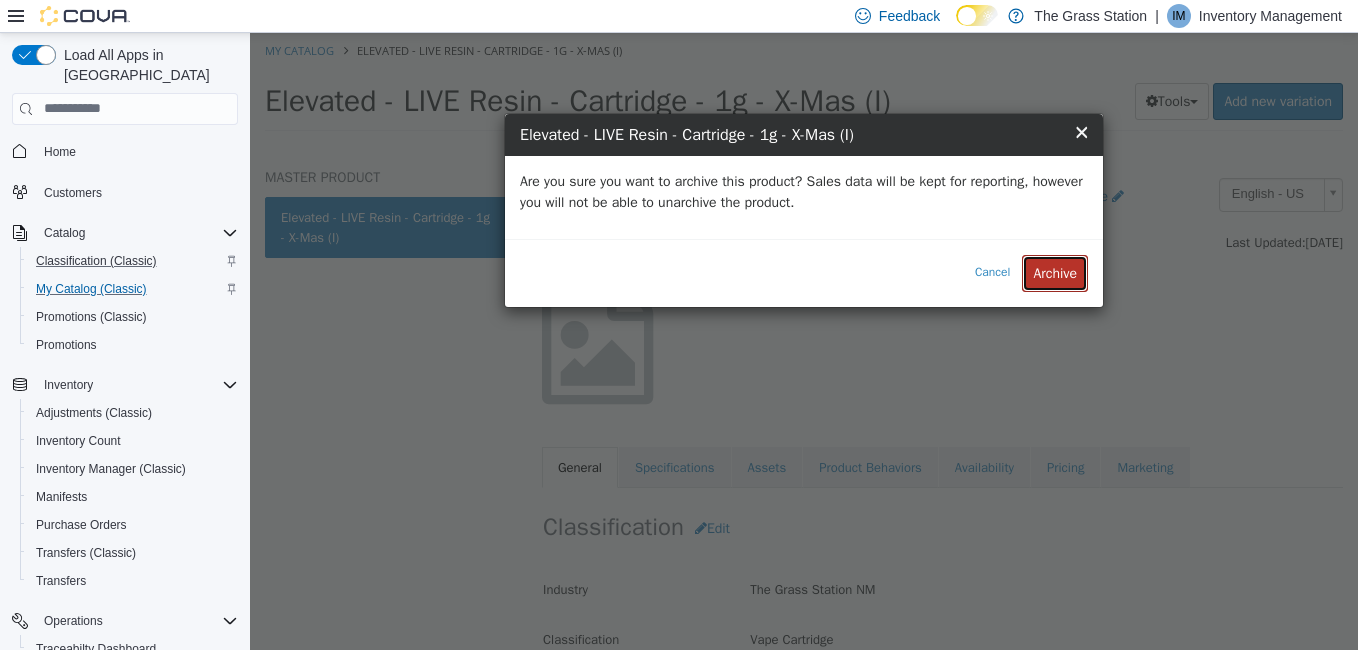 click on "Archive" at bounding box center [1055, 272] 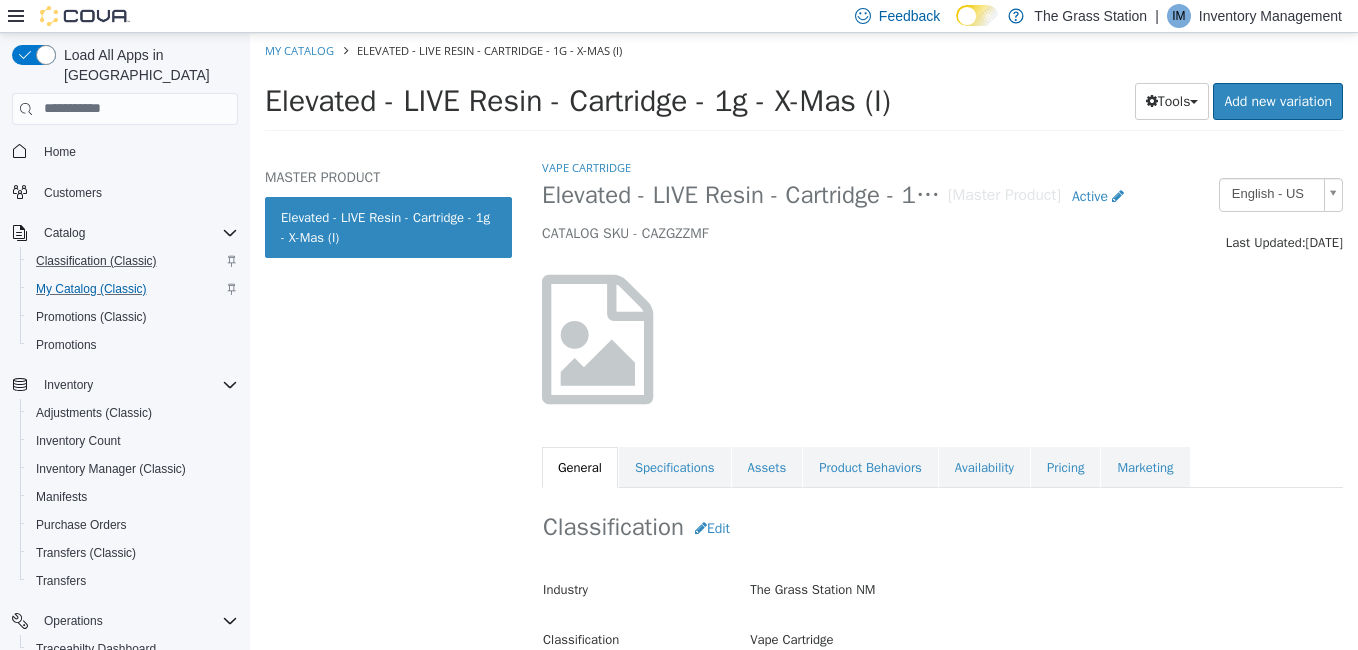 select on "**********" 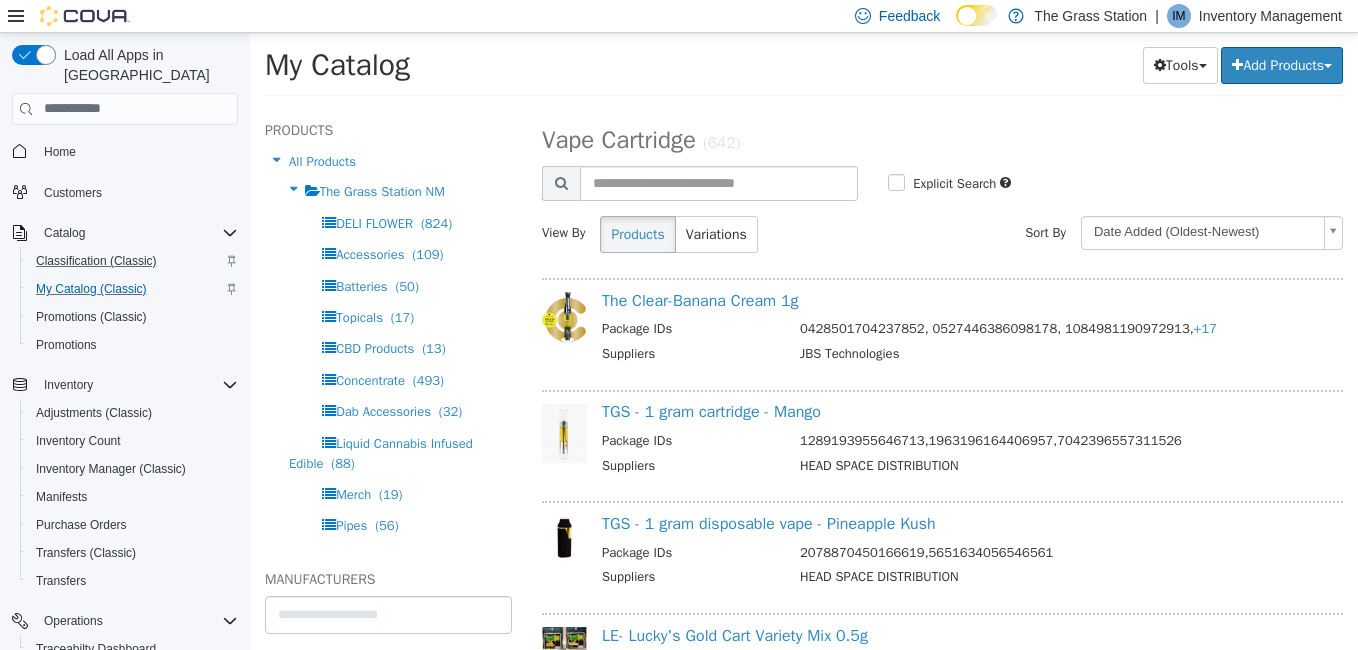 click on "TGS - 1 gram cartridge - Mango" at bounding box center (968, 411) 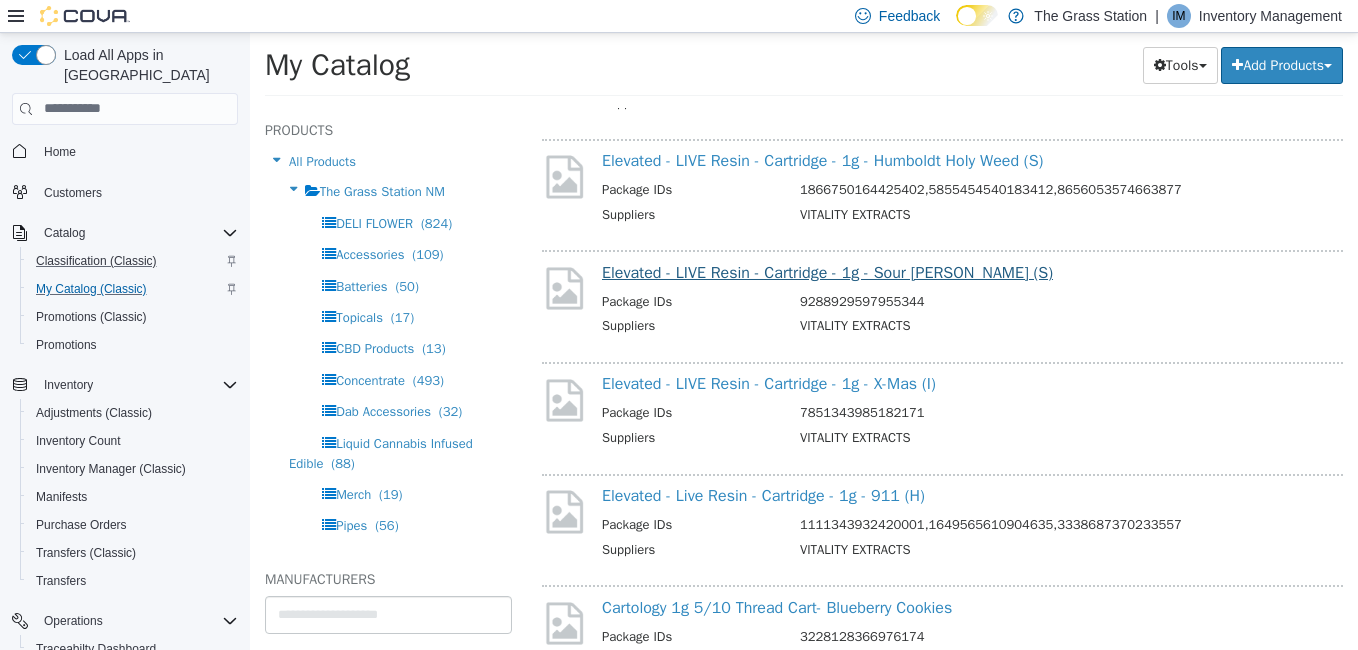 scroll, scrollTop: 21350, scrollLeft: 0, axis: vertical 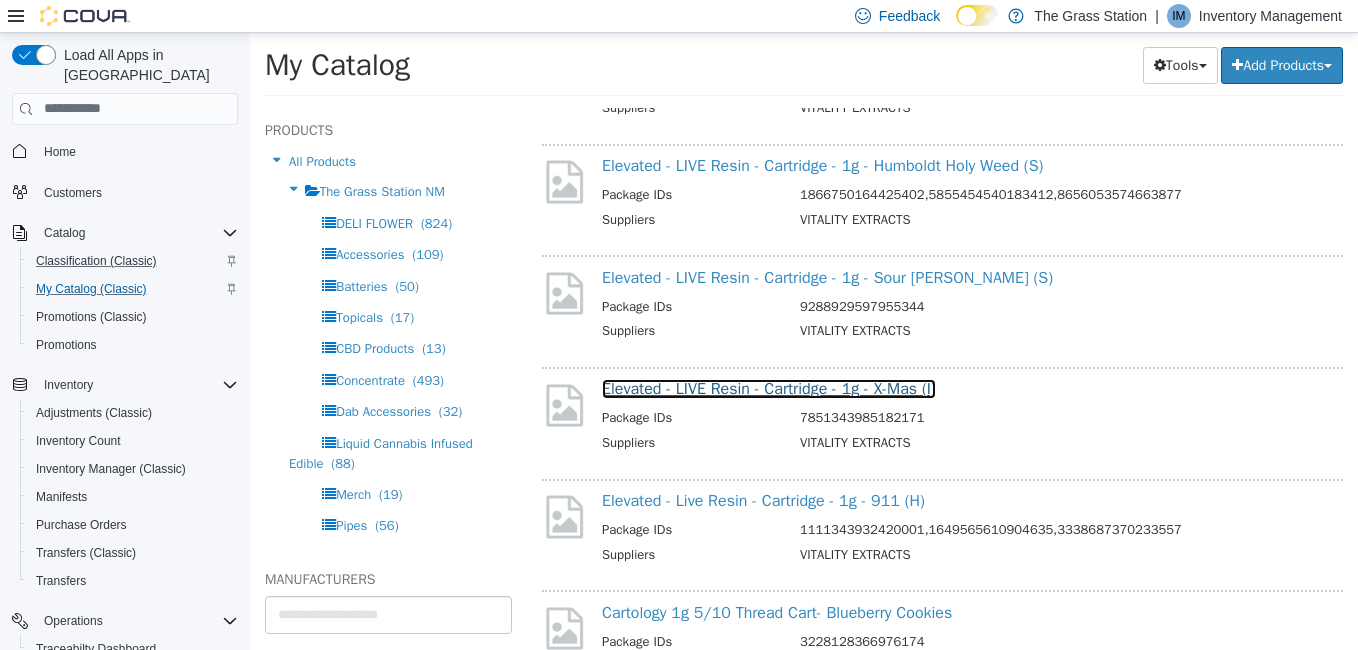 click on "Elevated - LIVE Resin - Cartridge - 1g - X-Mas (I)" at bounding box center (769, 388) 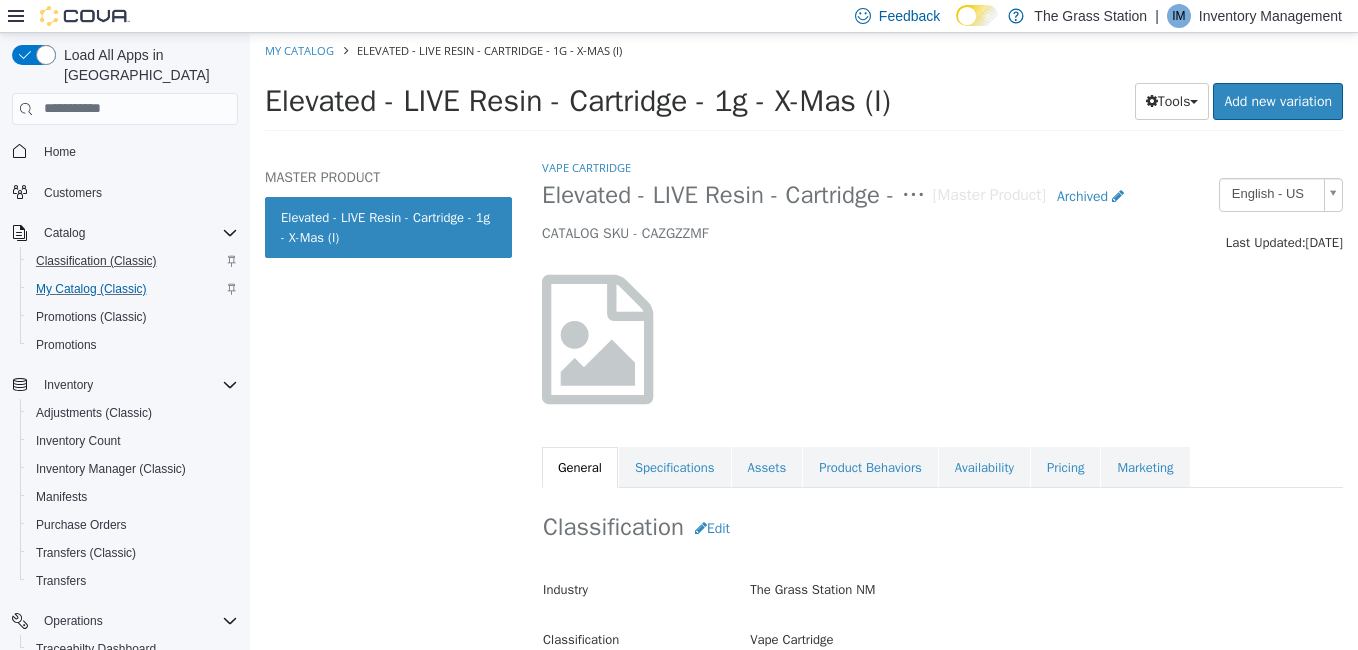 select on "**********" 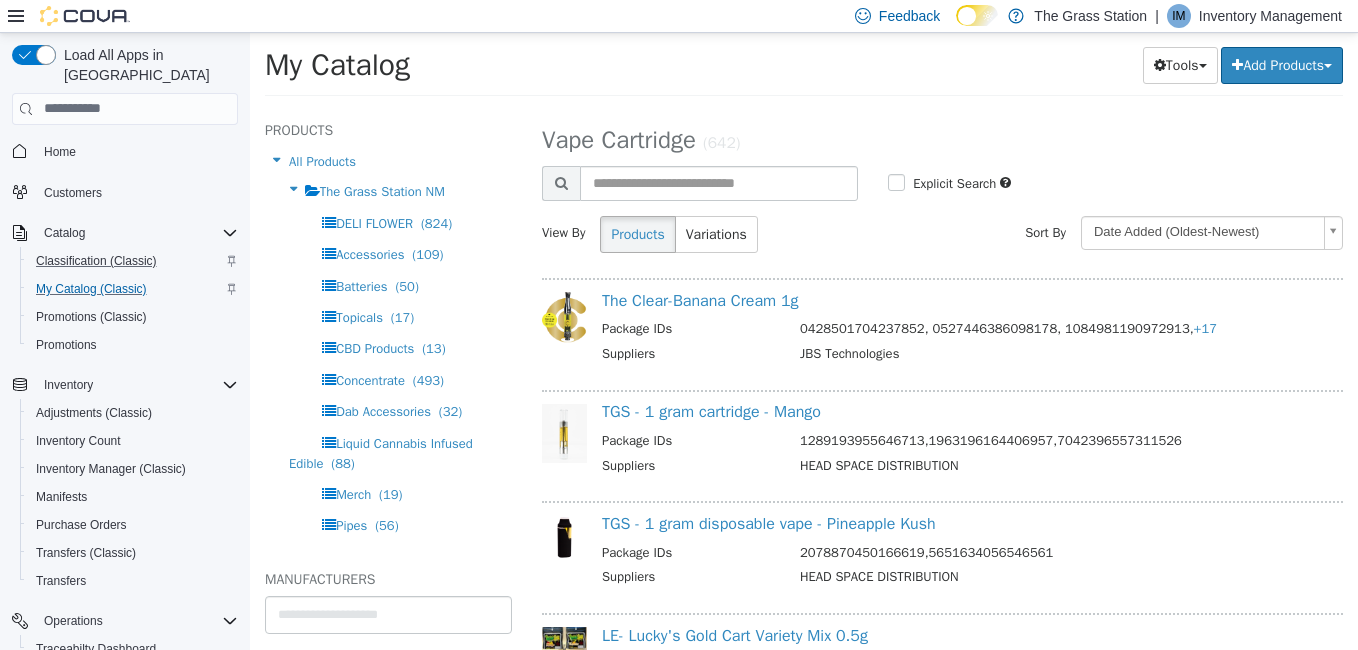 scroll, scrollTop: 21472, scrollLeft: 0, axis: vertical 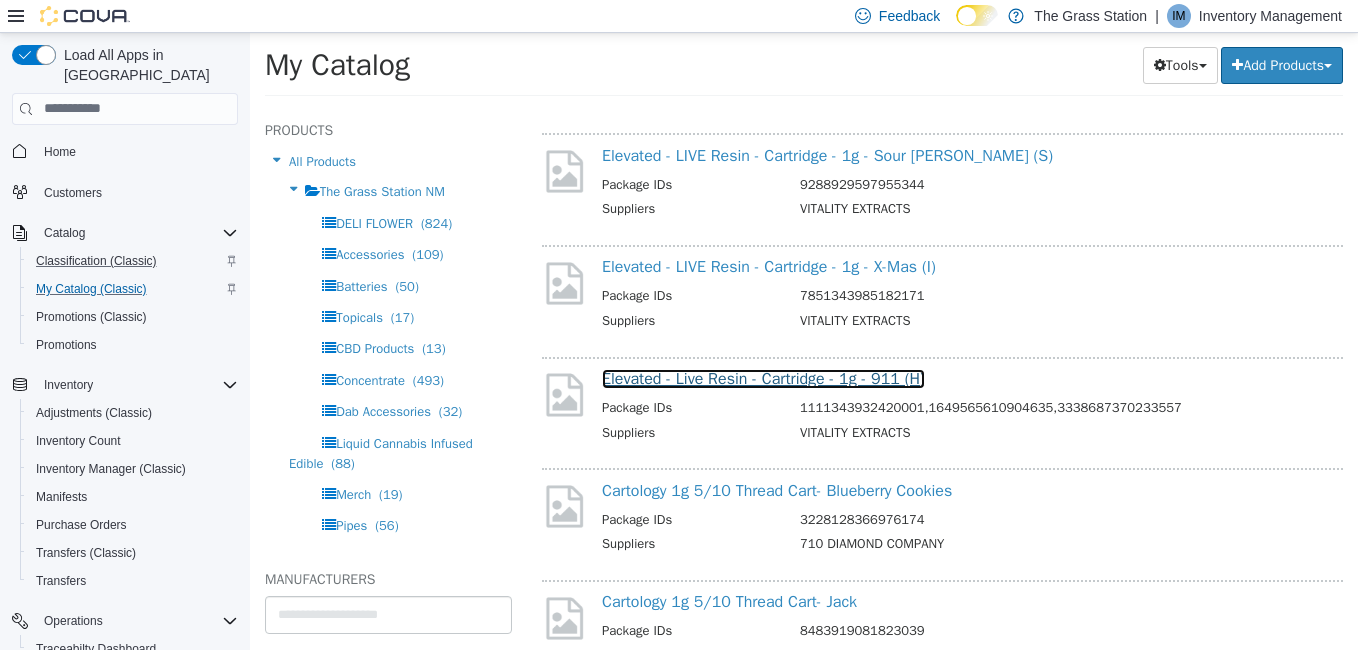 click on "Elevated - Live Resin - Cartridge - 1g - 911 (H)" at bounding box center [763, 378] 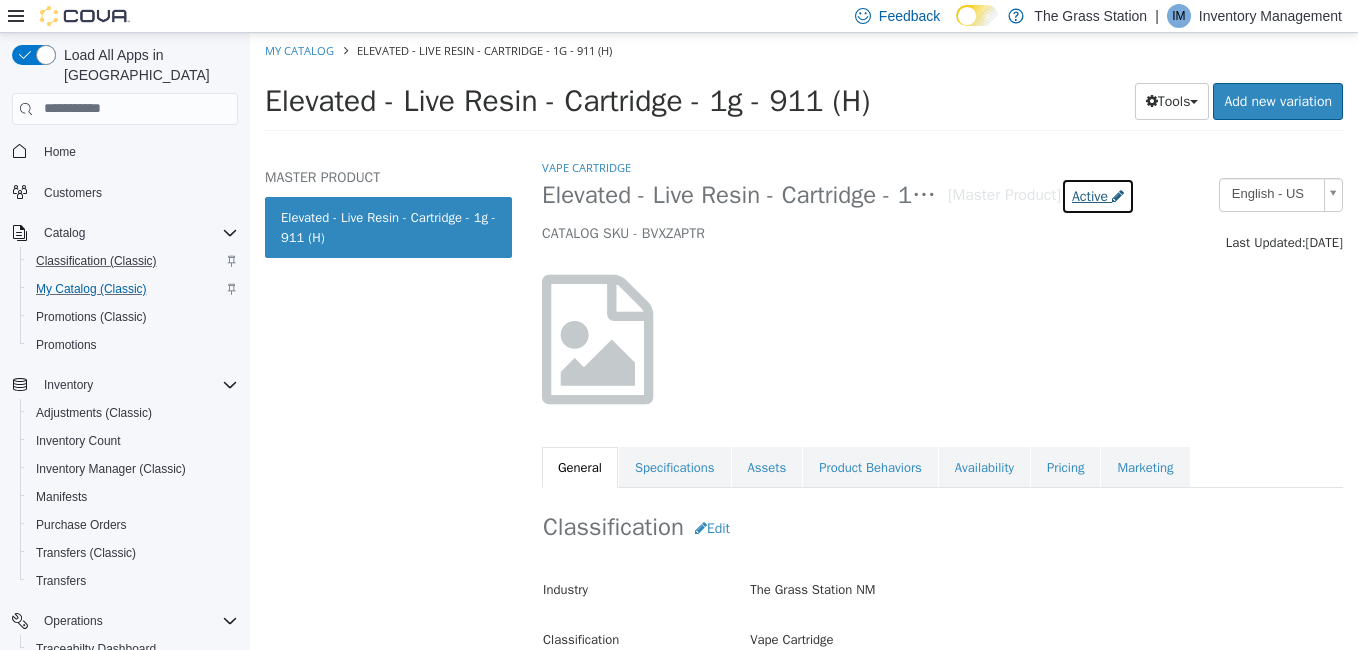 click on "Active" at bounding box center [1090, 195] 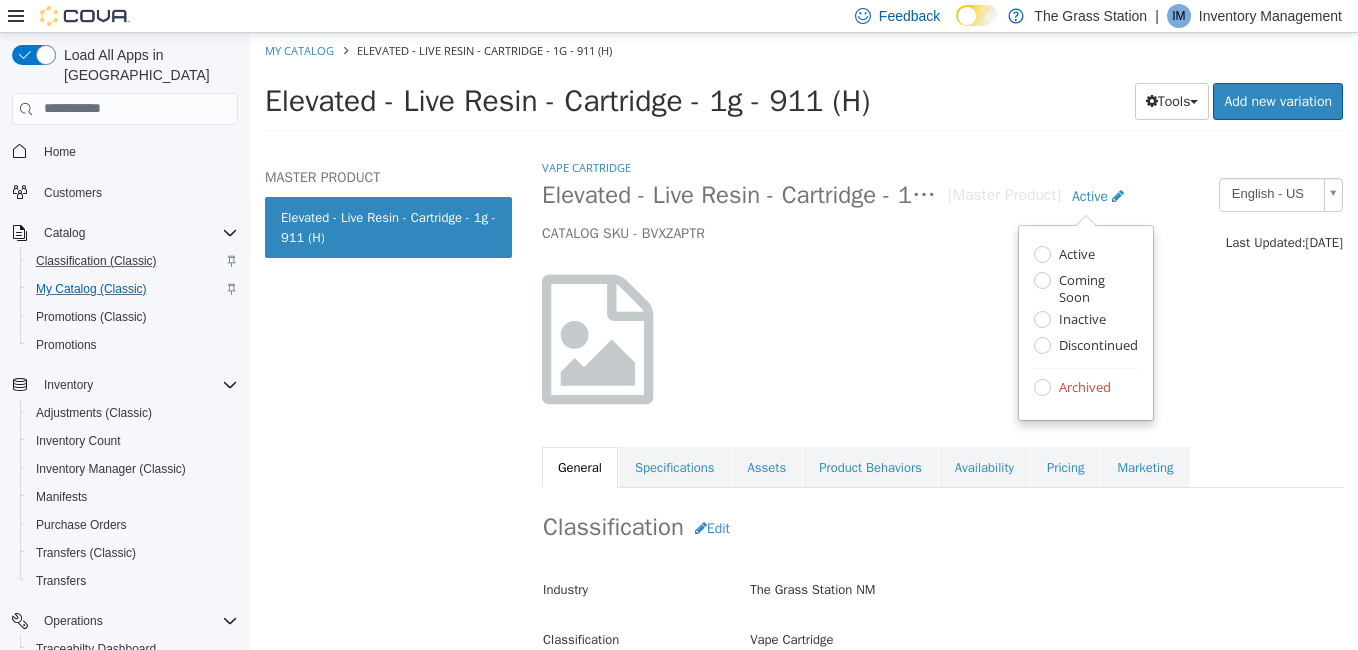 click on "Archived" at bounding box center (1082, 388) 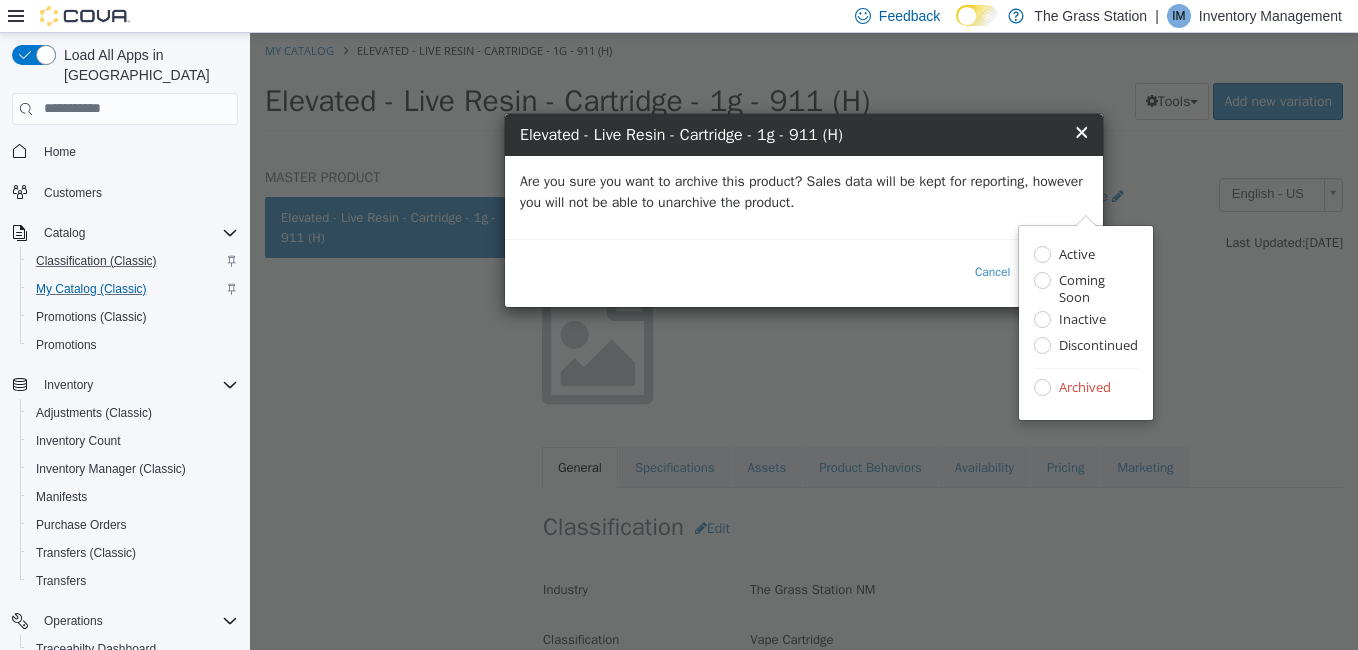 click on "Are you sure you want to archive this product? Sales data will be kept for reporting, however you will not be able to unarchive the product." at bounding box center (804, 191) 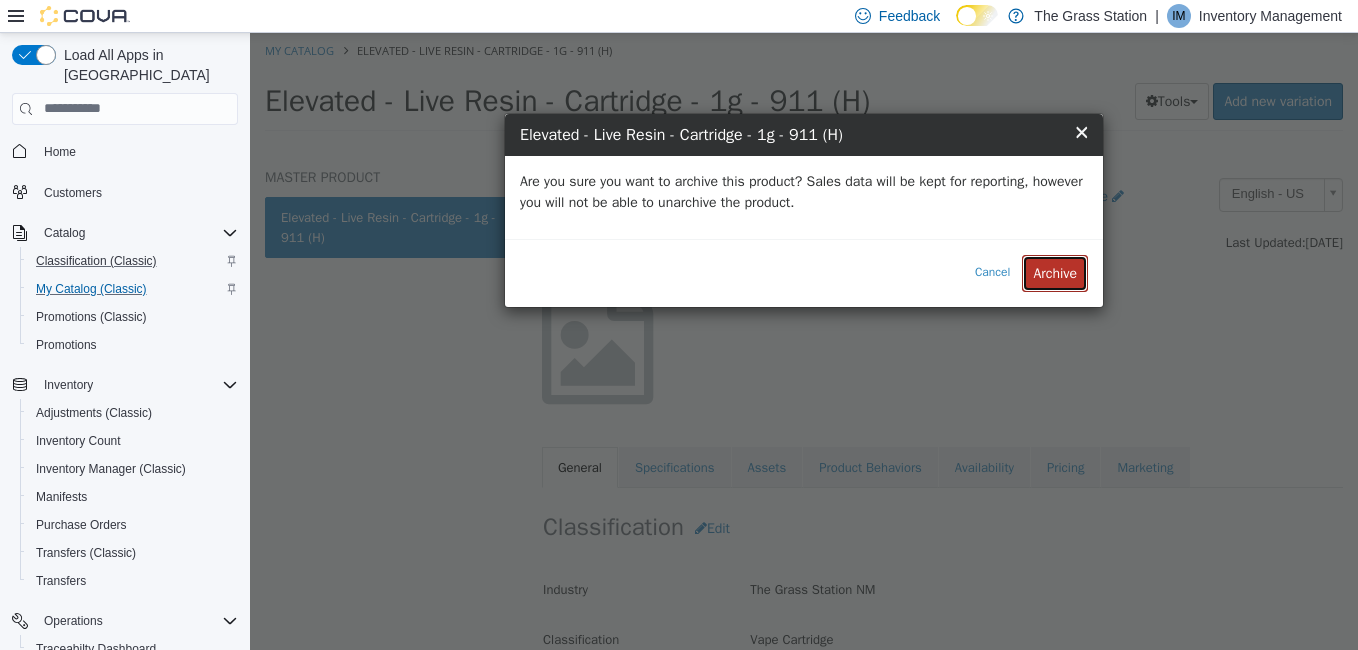 click on "Archive" at bounding box center [1055, 272] 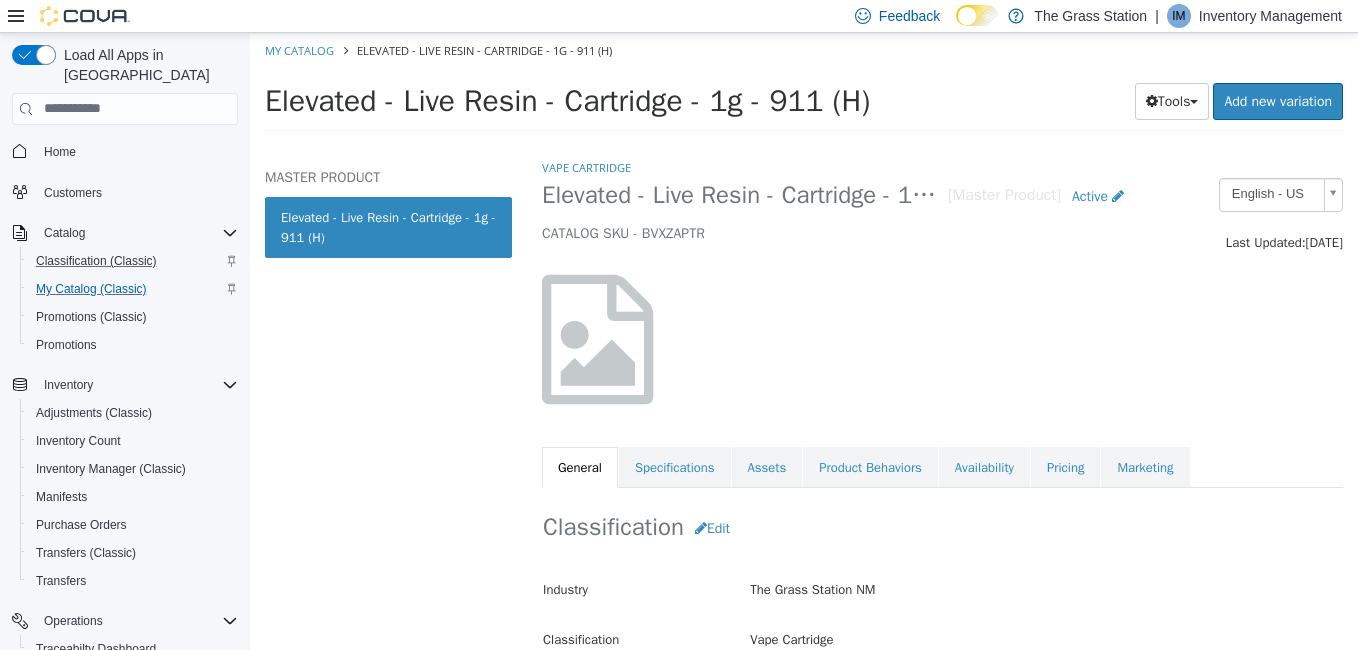 select on "**********" 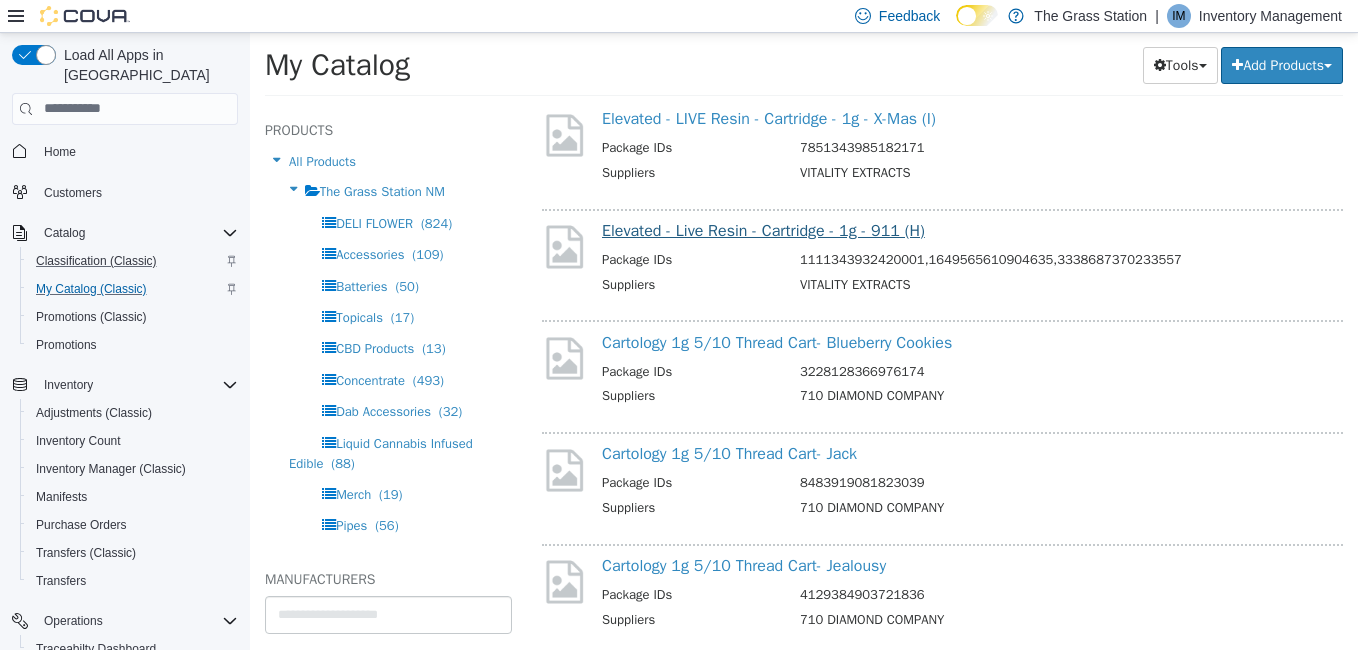 scroll, scrollTop: 21636, scrollLeft: 0, axis: vertical 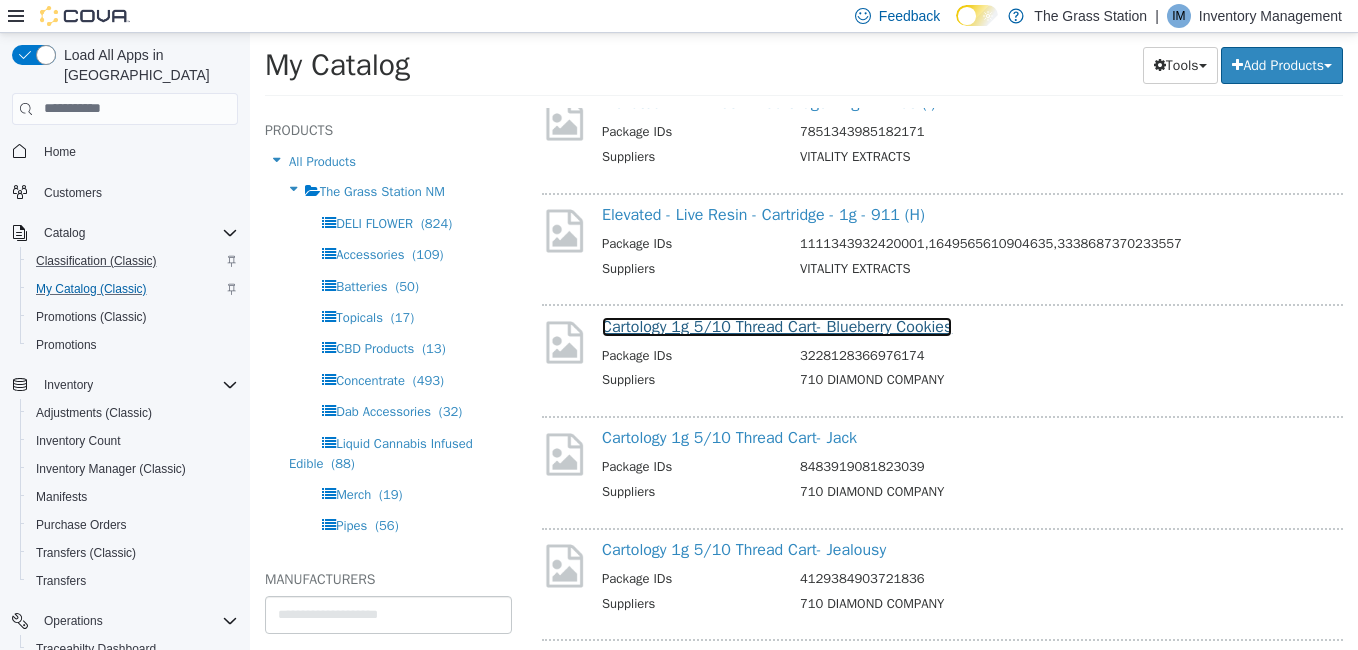 click on "Cartology 1g 5/10 Thread Cart- Blueberry Cookies" at bounding box center [777, 326] 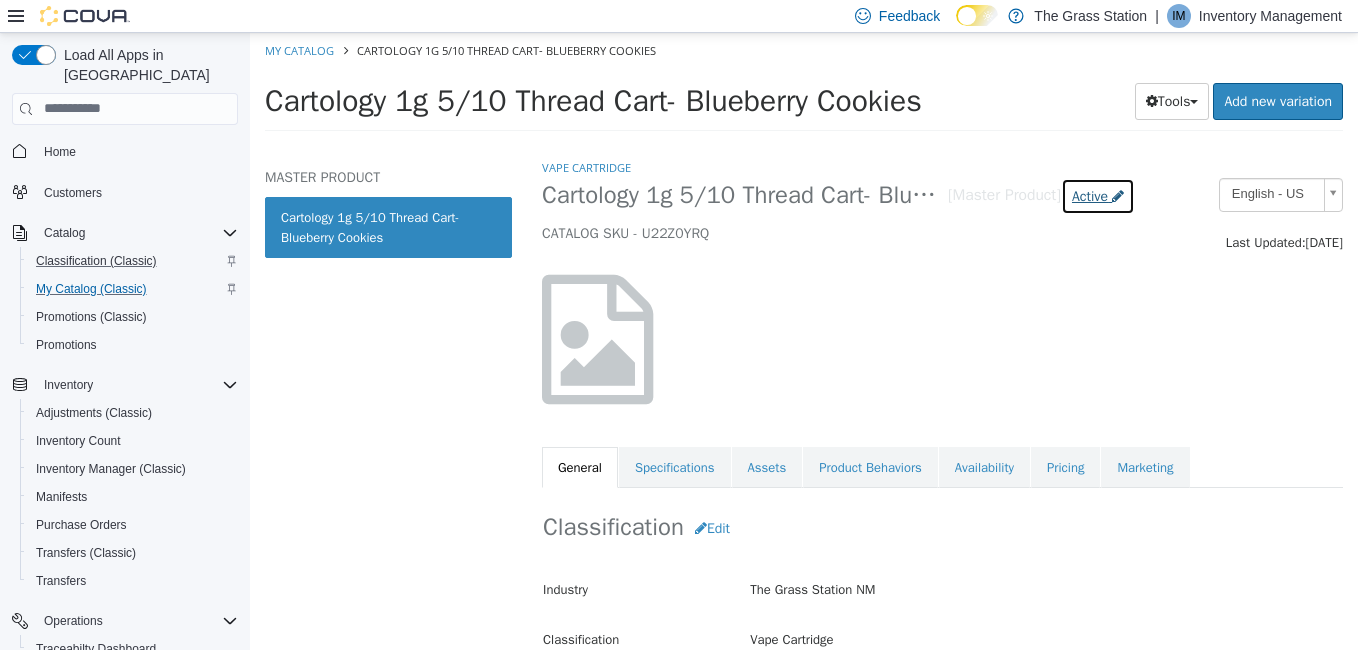 click on "Active" at bounding box center (1090, 195) 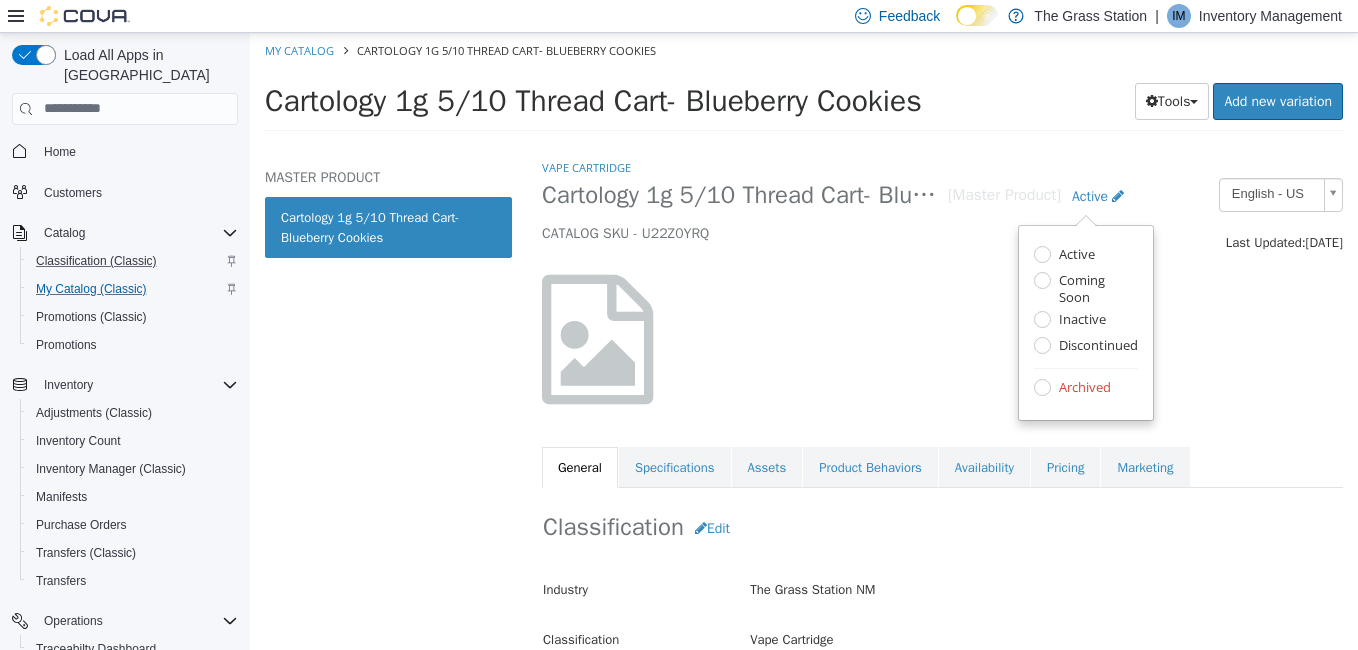 click on "Archived" at bounding box center [1082, 388] 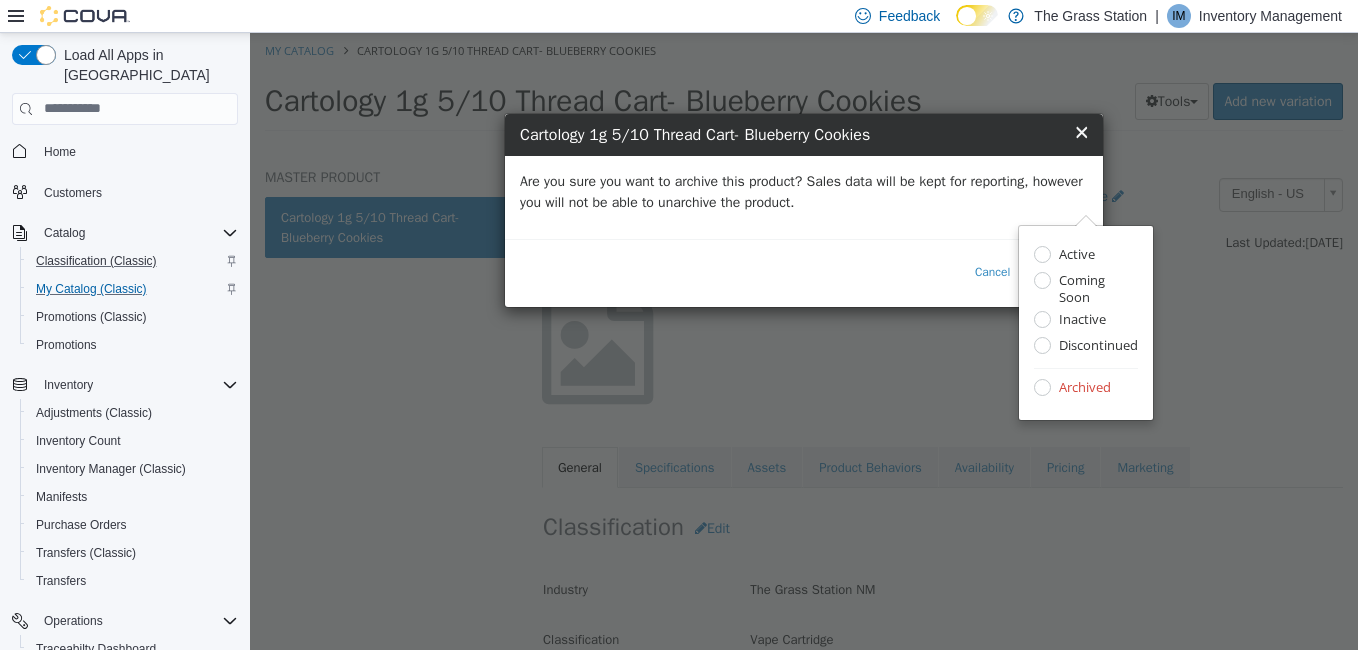 click on "Are you sure you want to archive this product? Sales data will be kept for reporting, however you will not be able to unarchive the product." at bounding box center [804, 191] 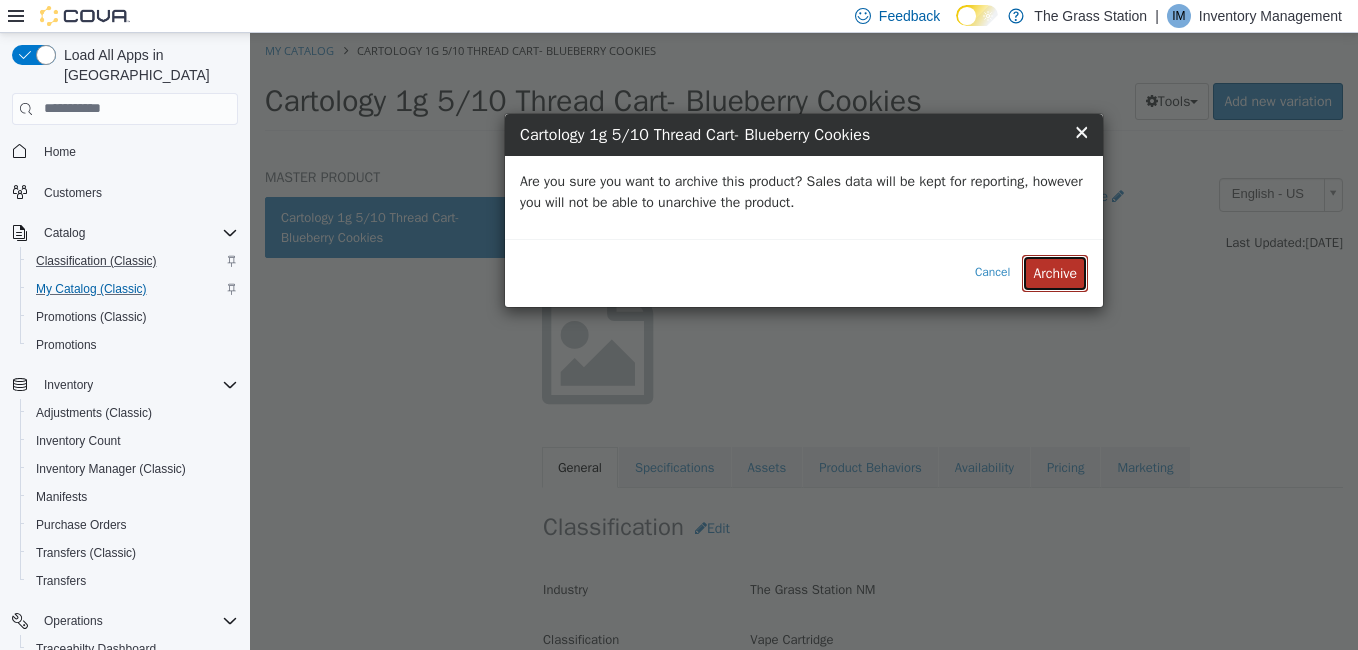 click on "Archive" at bounding box center (1055, 272) 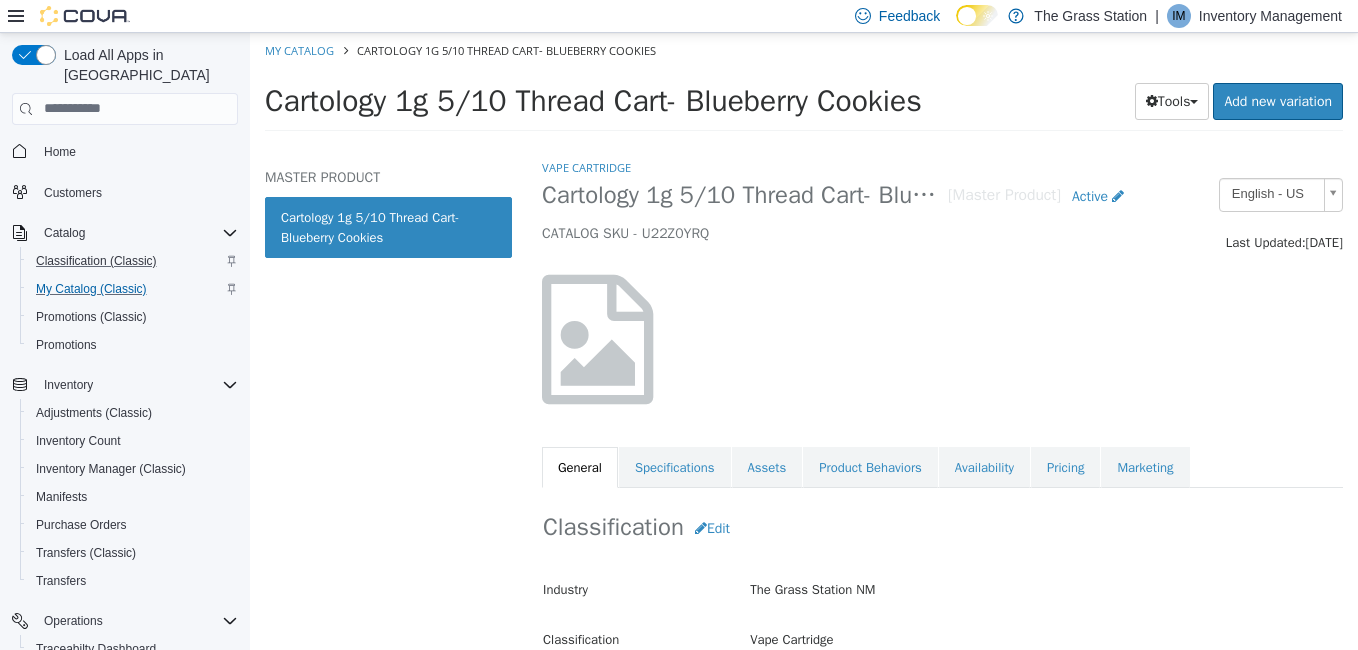 select on "**********" 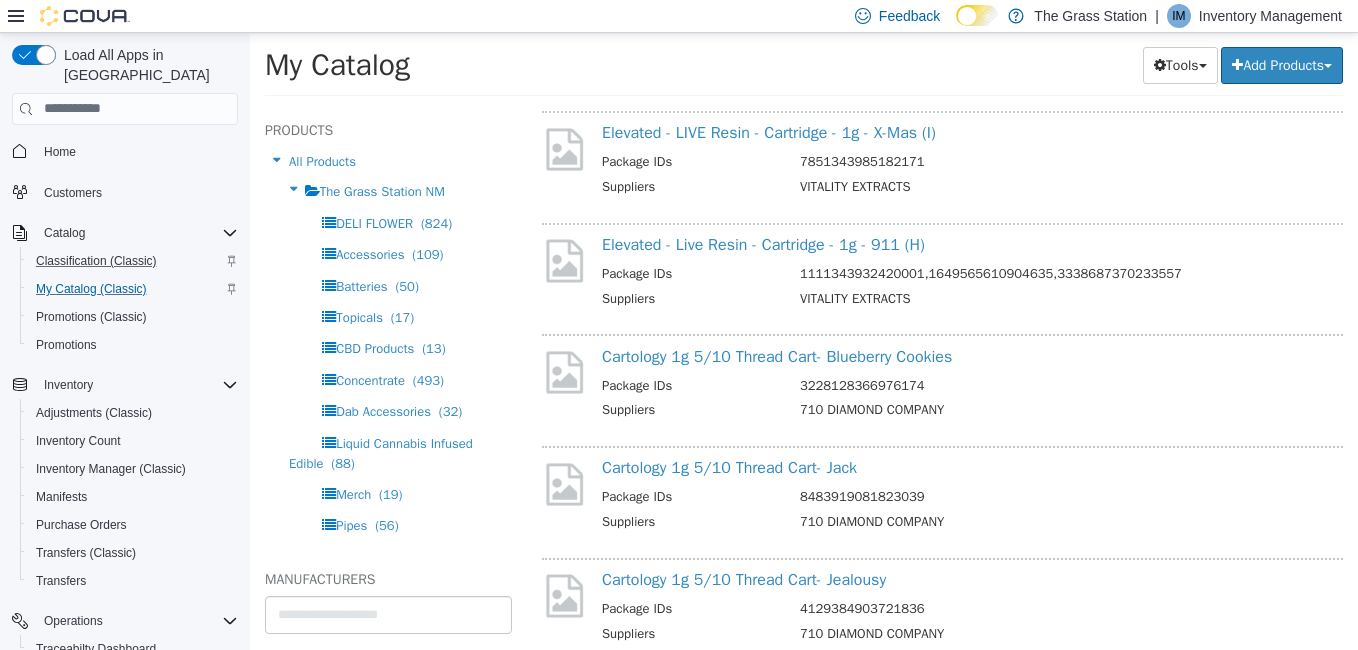 scroll, scrollTop: 21607, scrollLeft: 0, axis: vertical 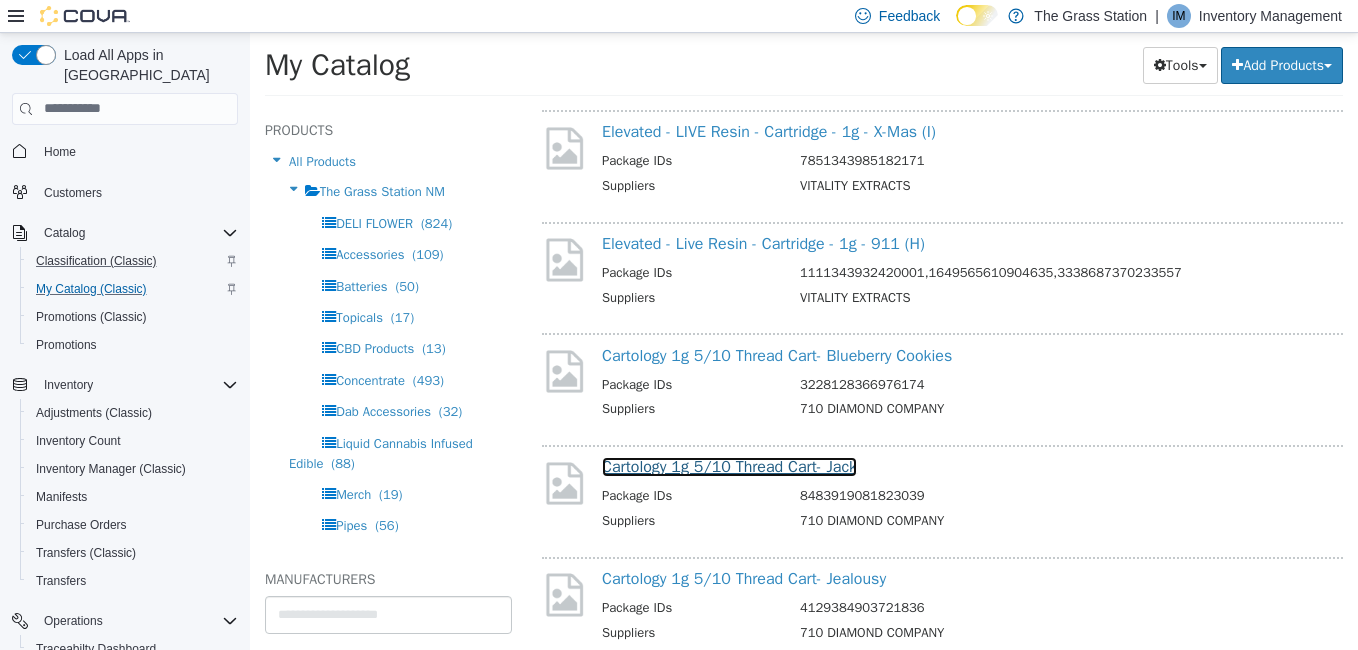 click on "Cartology 1g 5/10 Thread Cart- Jack" at bounding box center (729, 466) 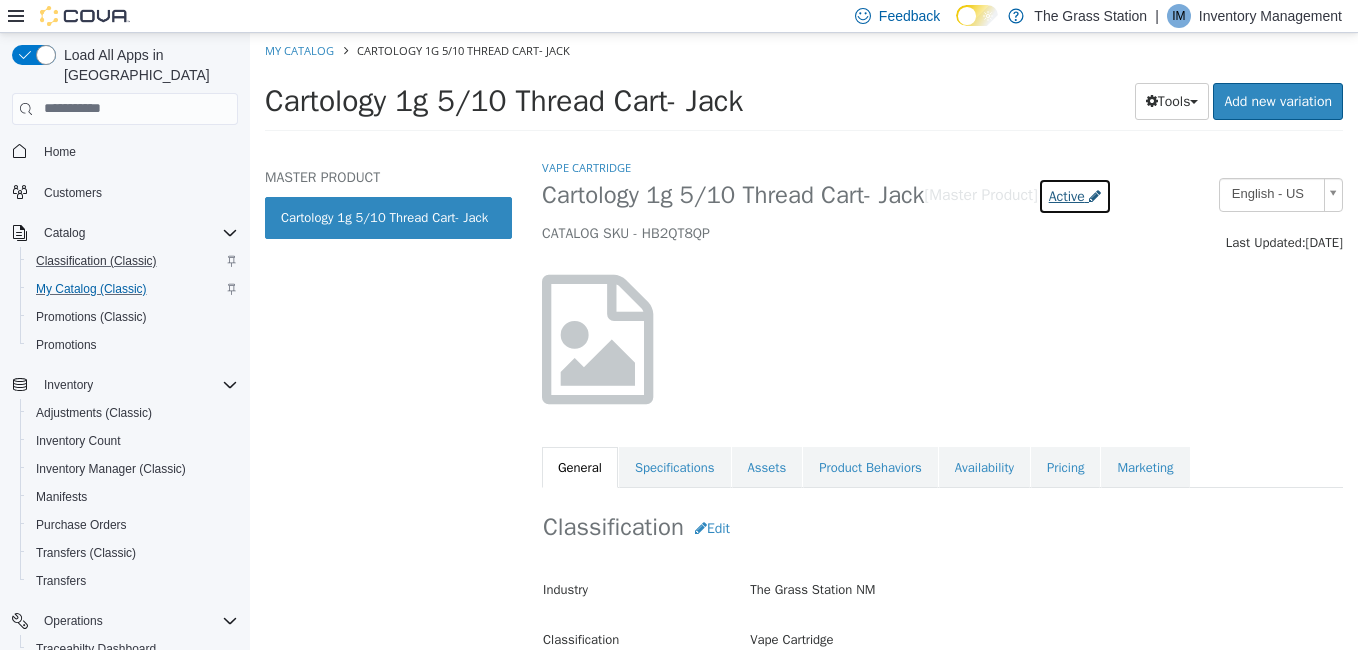 click on "Active" at bounding box center [1067, 195] 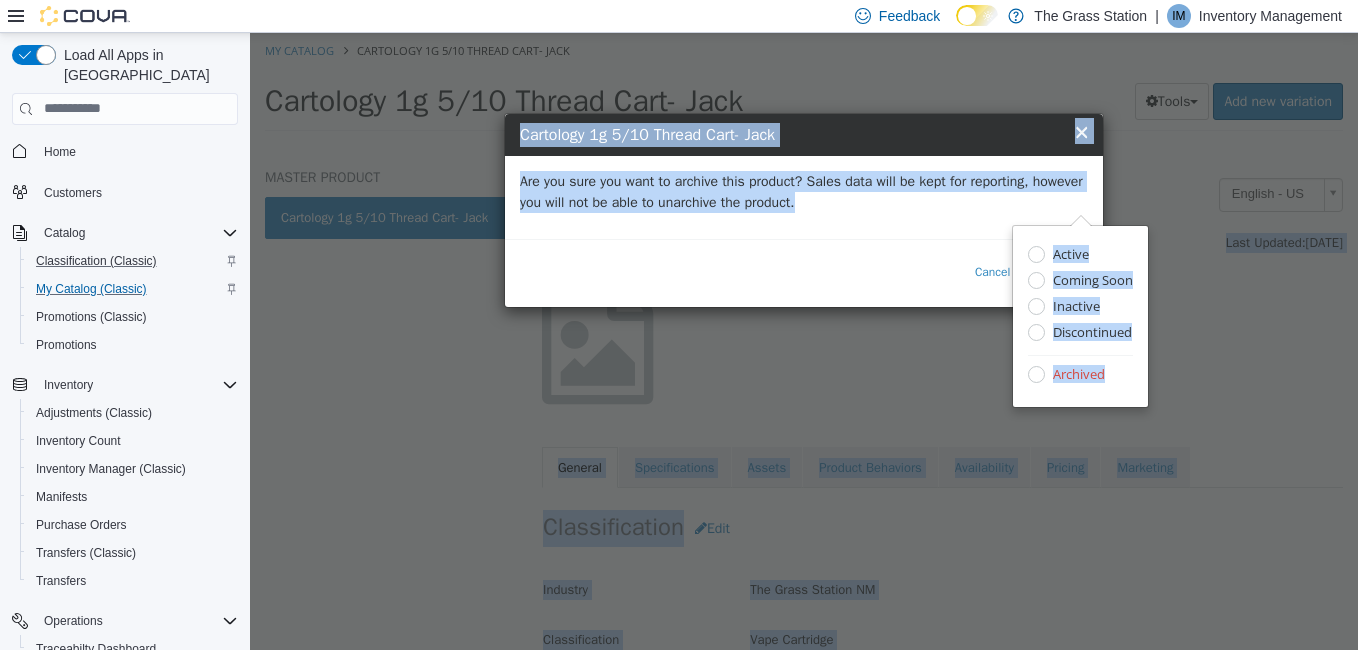 drag, startPoint x: 1034, startPoint y: 227, endPoint x: 1033, endPoint y: 210, distance: 17.029387 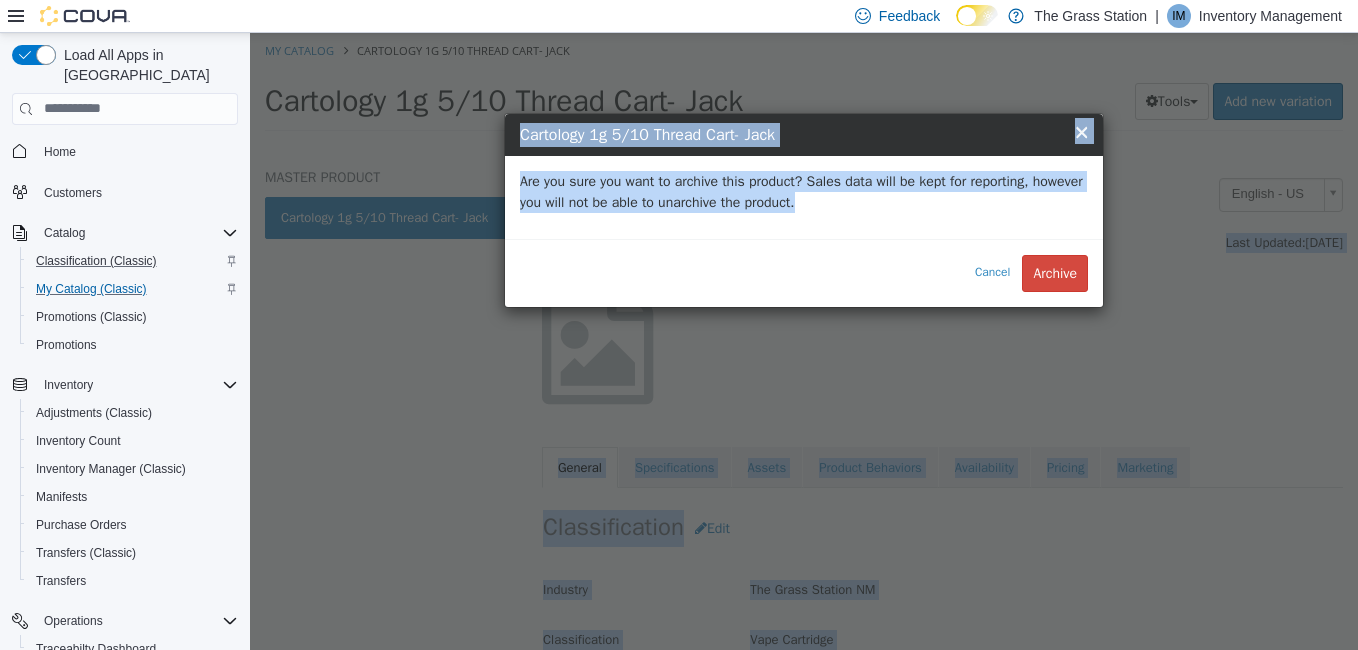 click on "Are you sure you want to archive this product? Sales data will be kept for reporting, however you will not be able to unarchive the product." at bounding box center [804, 191] 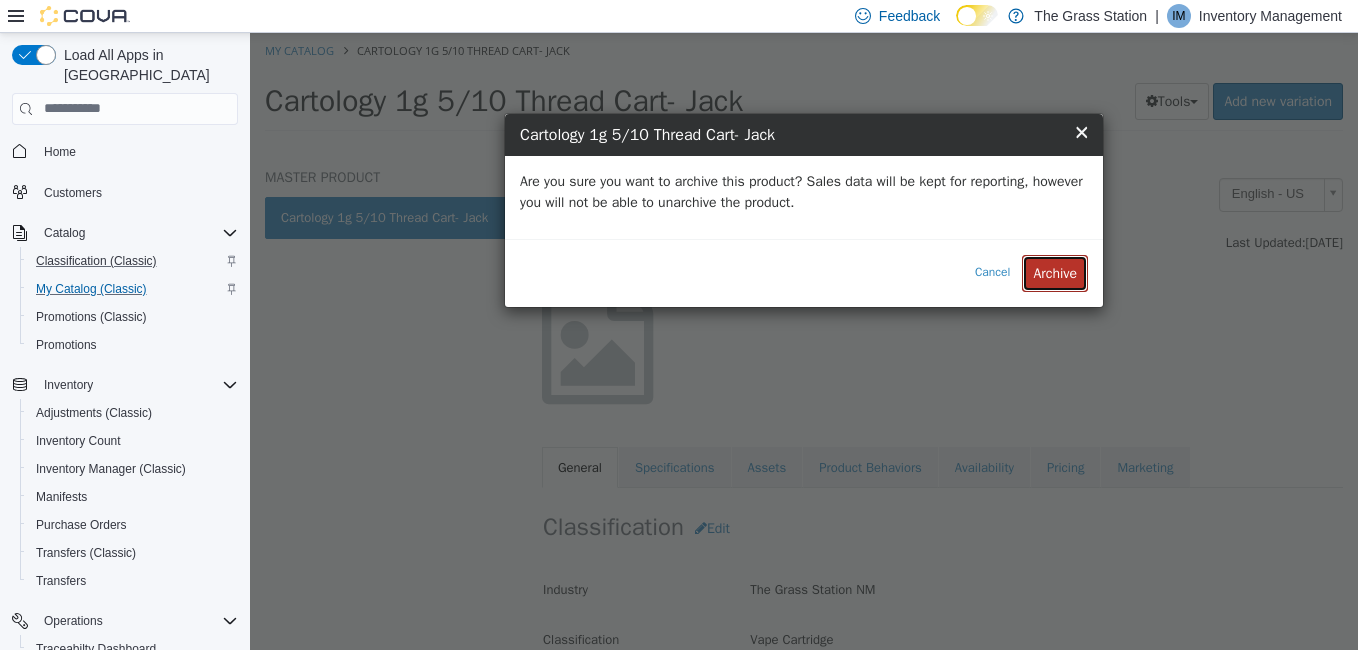 click on "Archive" at bounding box center (1055, 272) 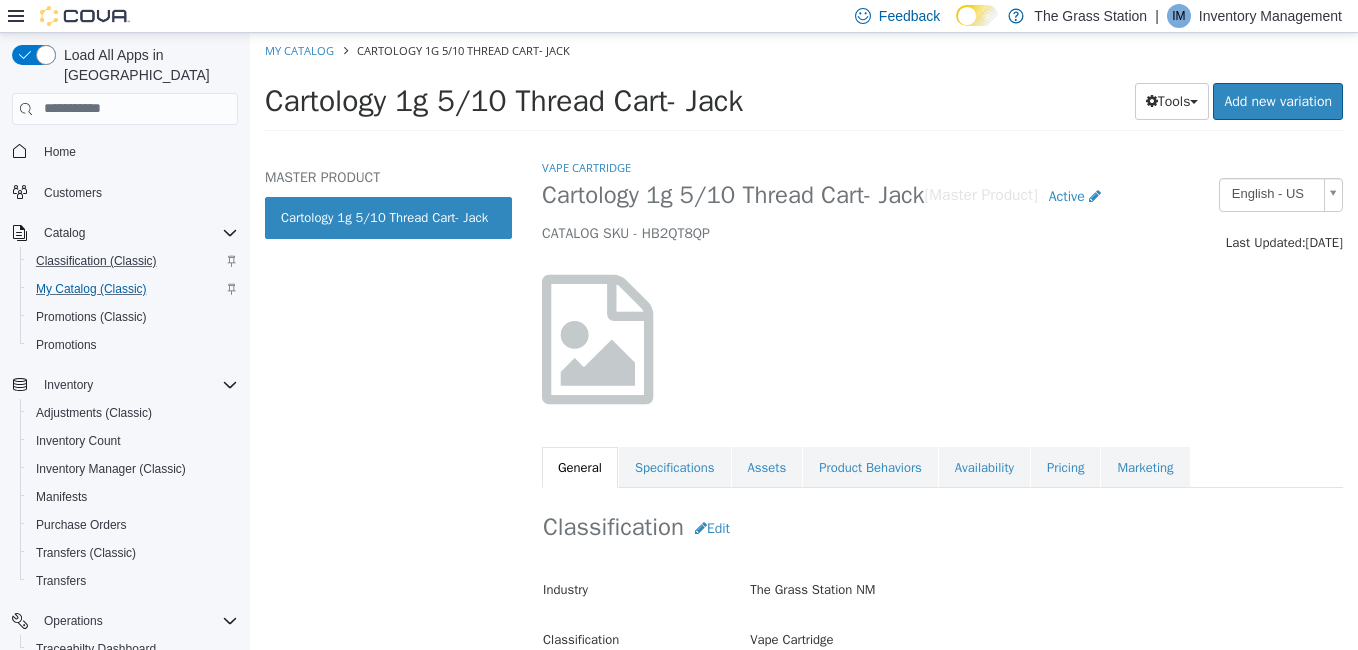 select on "**********" 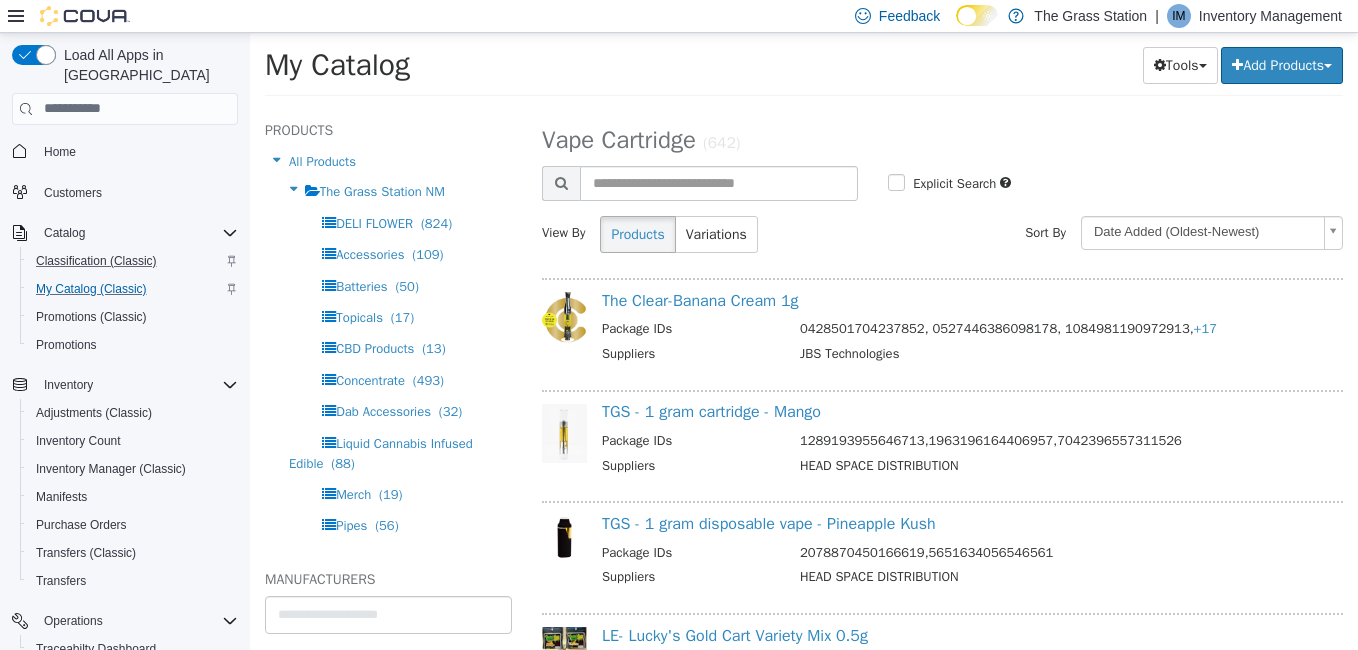 click on "The Clear-Banana Cream 1g
Package IDs 0428501704237852, 0527446386098178, 1084981190972913,  +17
Suppliers JBS Technologies" at bounding box center [968, 329] 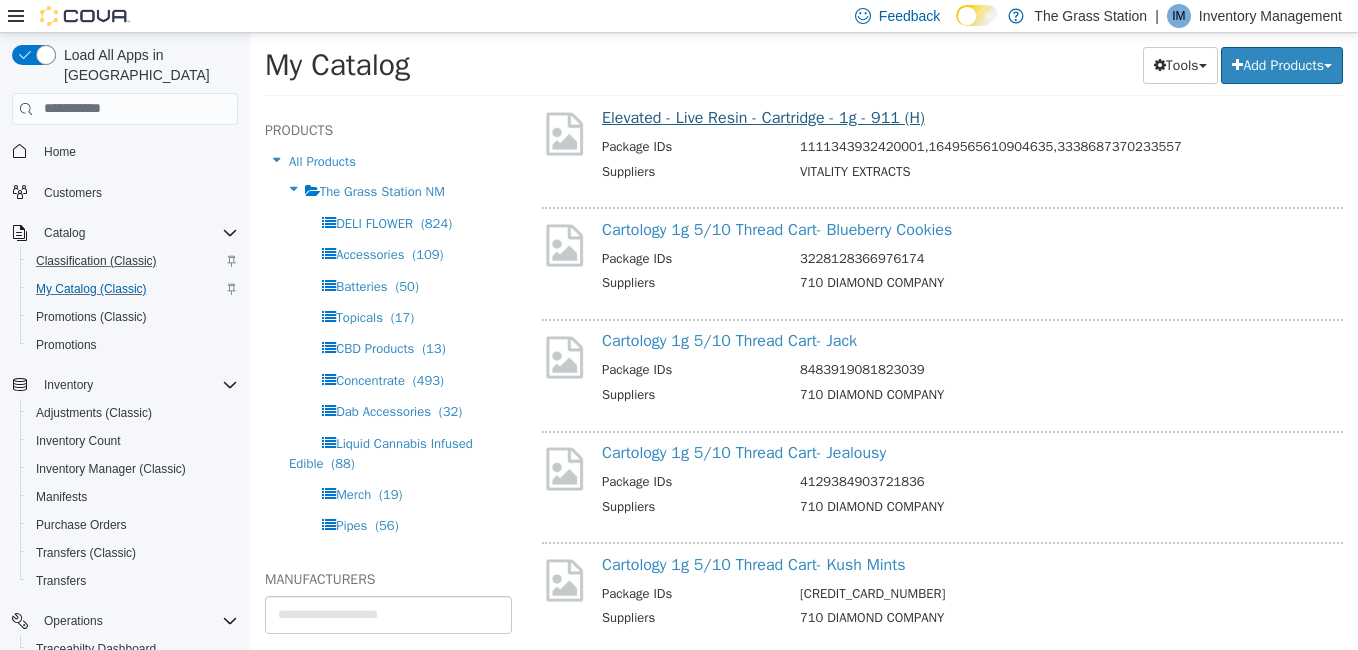scroll, scrollTop: 21734, scrollLeft: 0, axis: vertical 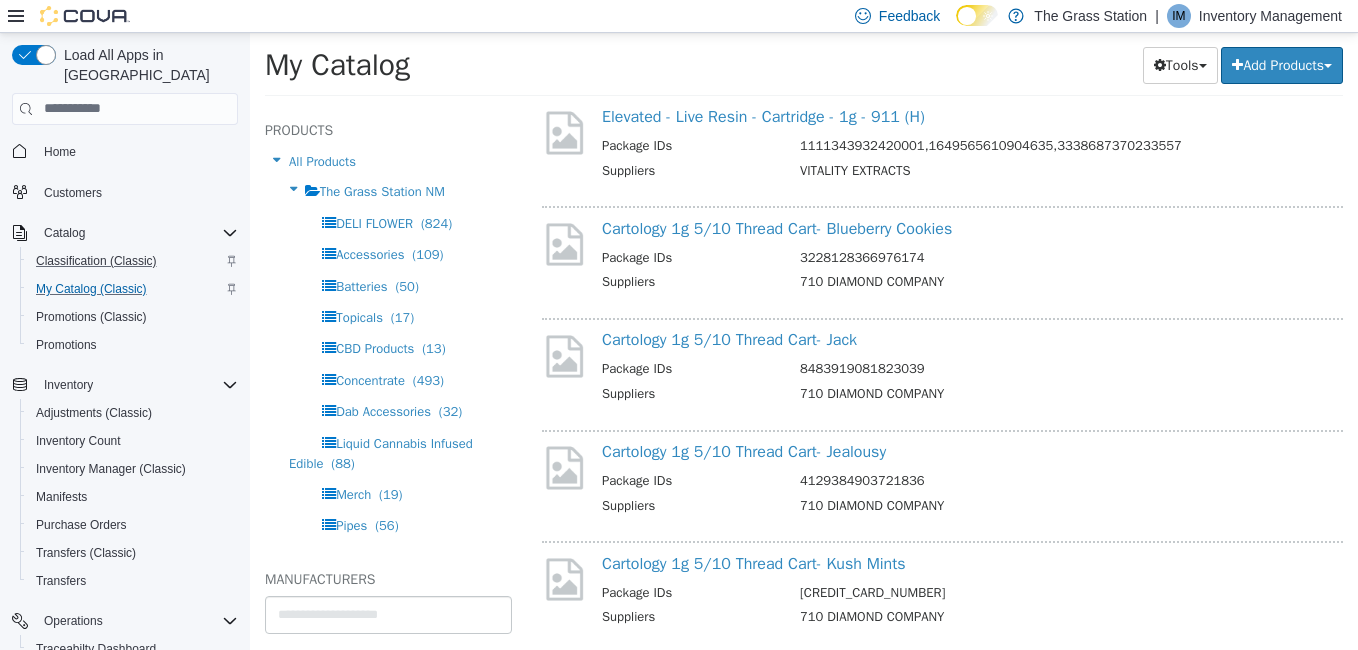 click on "Cartology 1g 5/10 Thread Cart- Jack
Package IDs 8483919081823039
Suppliers 710 DIAMOND COMPANY" at bounding box center [942, 367] 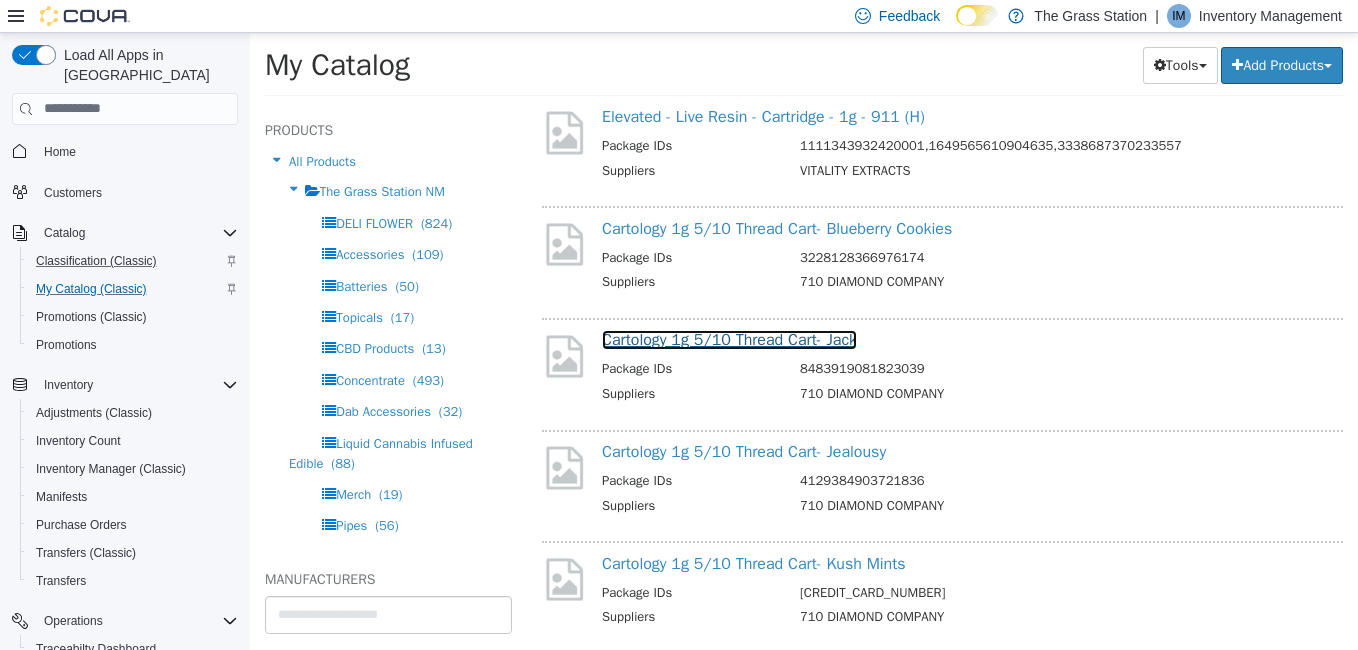 click on "Cartology 1g 5/10 Thread Cart- Jack" at bounding box center (729, 339) 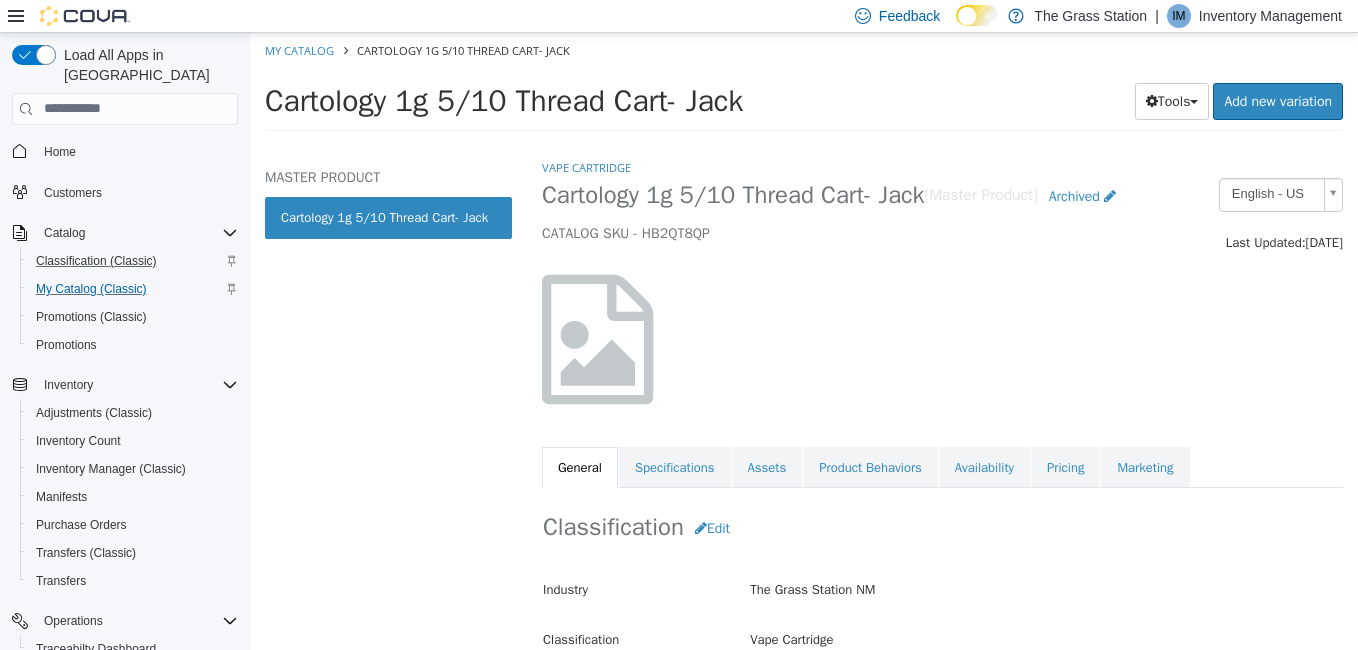 select on "**********" 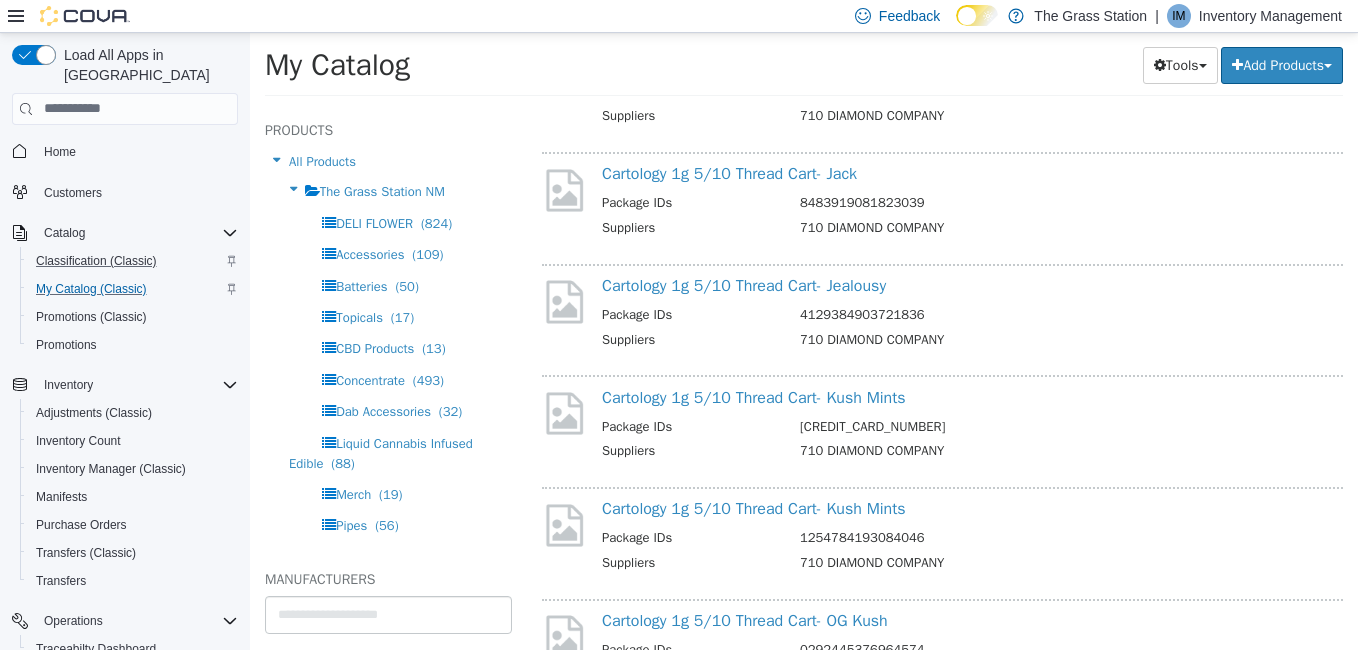 scroll, scrollTop: 21903, scrollLeft: 0, axis: vertical 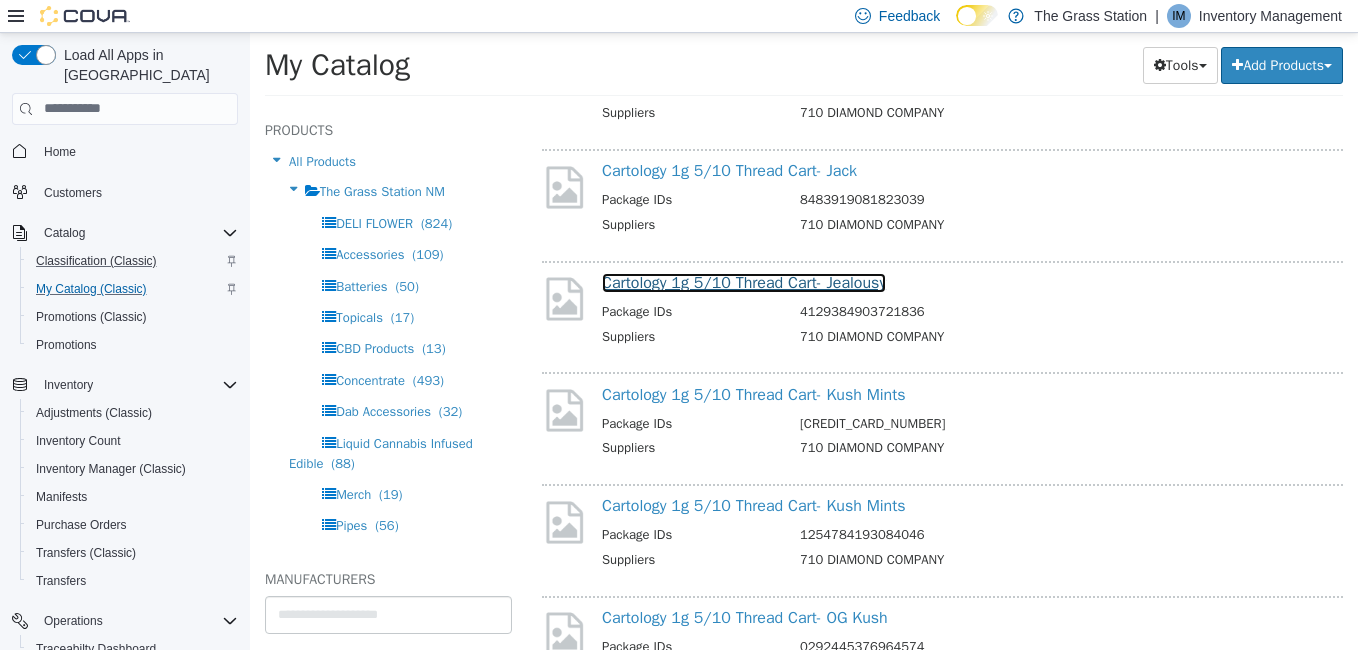 click on "Cartology 1g 5/10 Thread Cart- Jealousy" at bounding box center [744, 282] 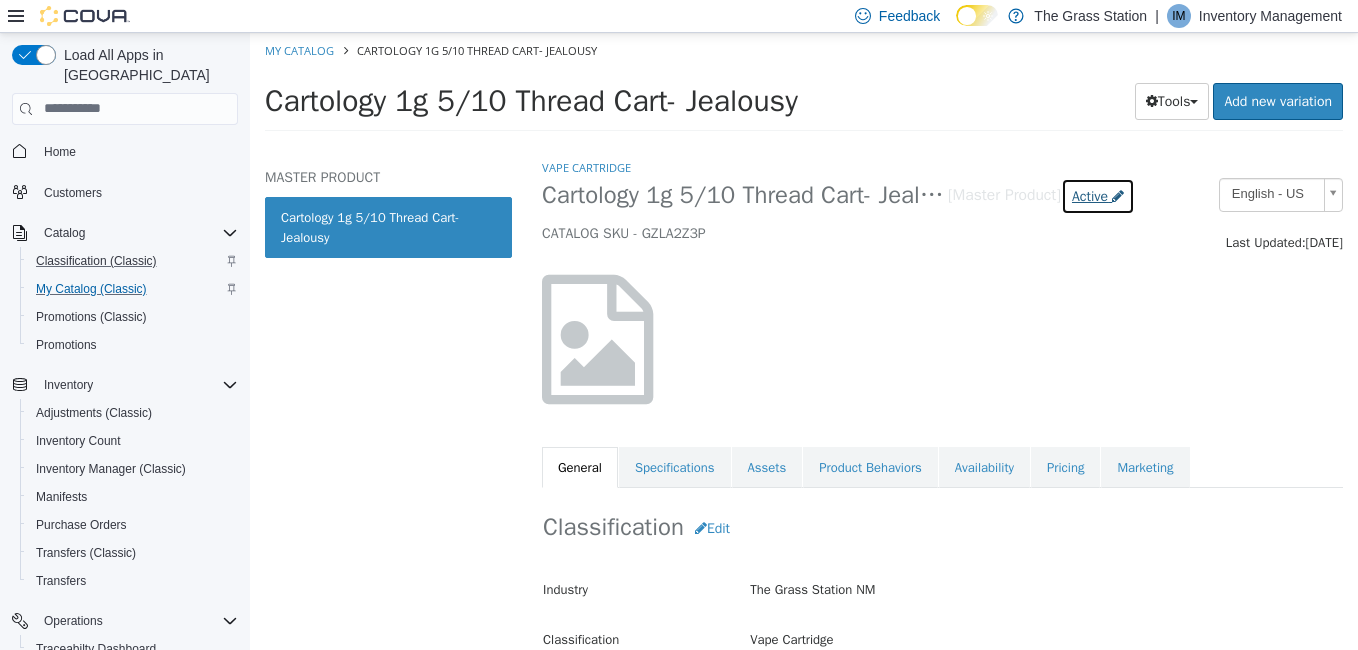 click on "Active" at bounding box center [1090, 195] 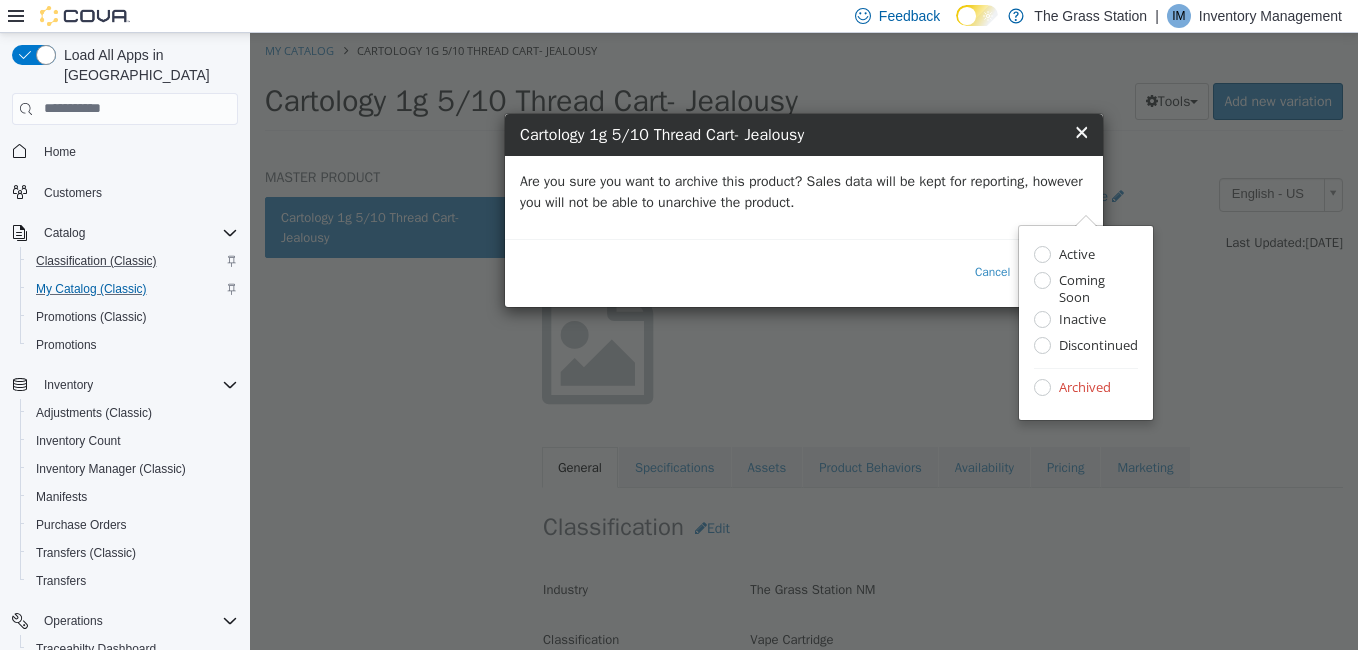 click on "Are you sure you want to archive this product? Sales data will be kept for reporting, however you will not be able to unarchive the product." at bounding box center [804, 191] 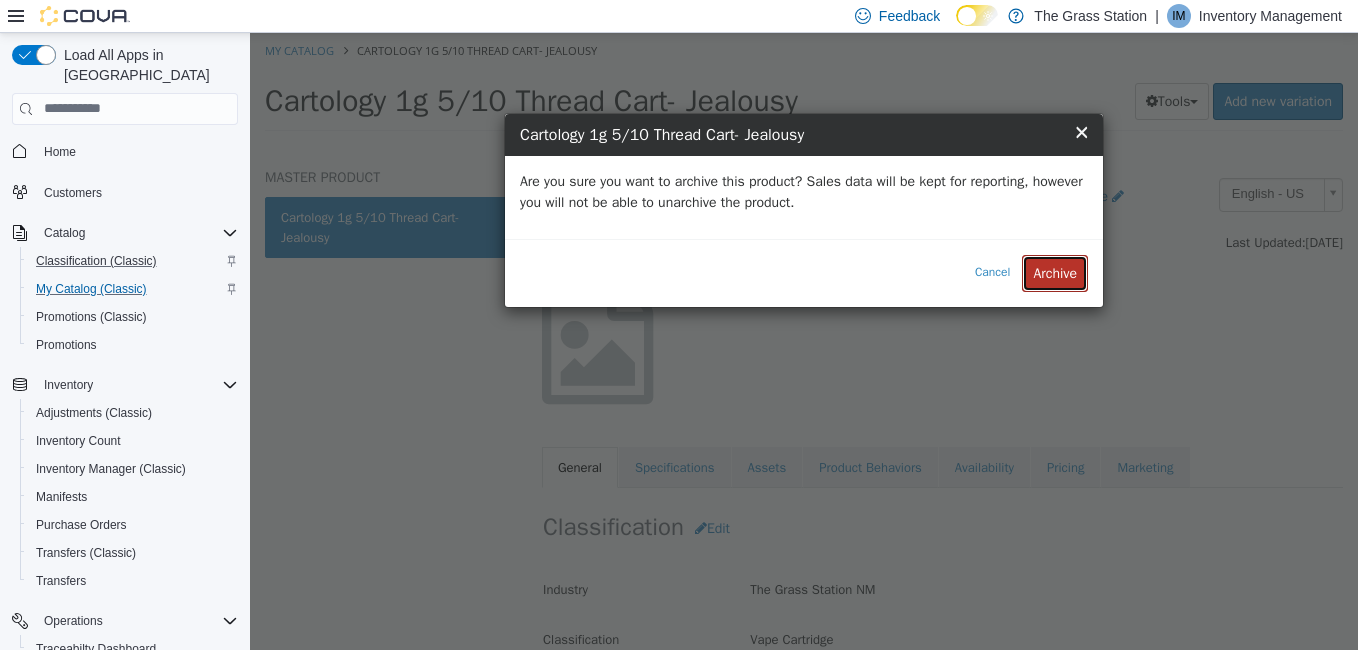 click on "Archive" at bounding box center [1055, 272] 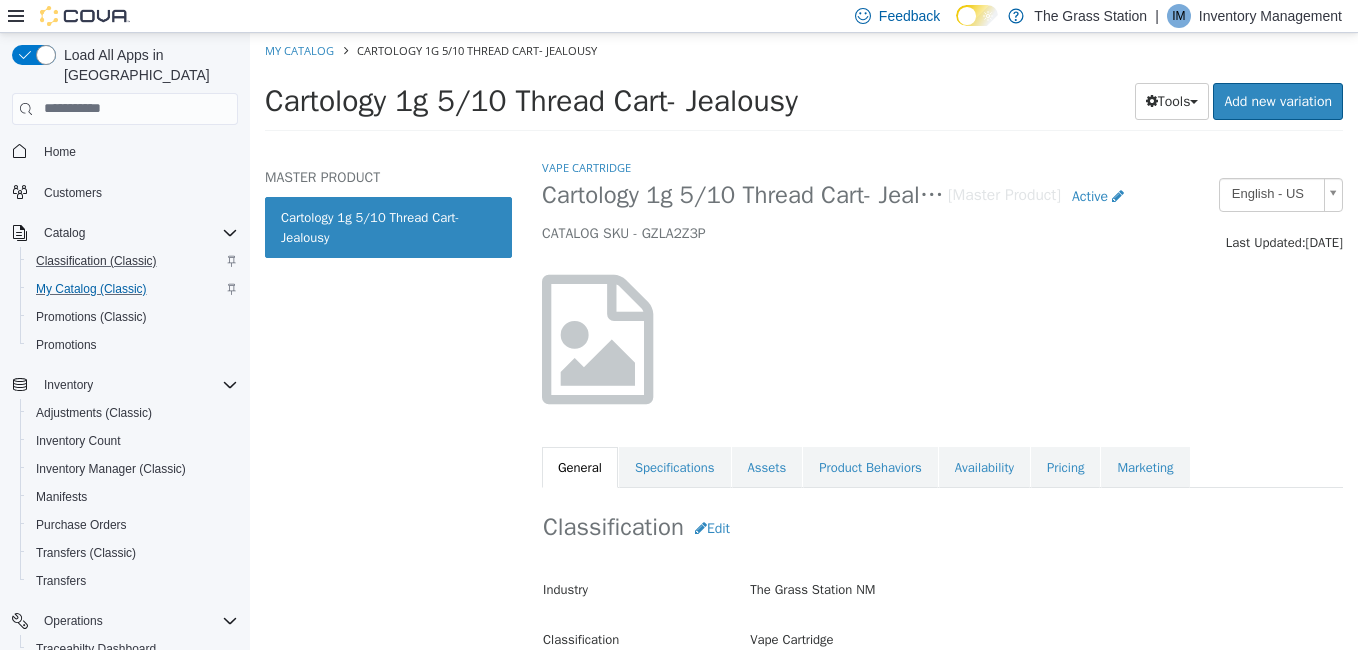 select on "**********" 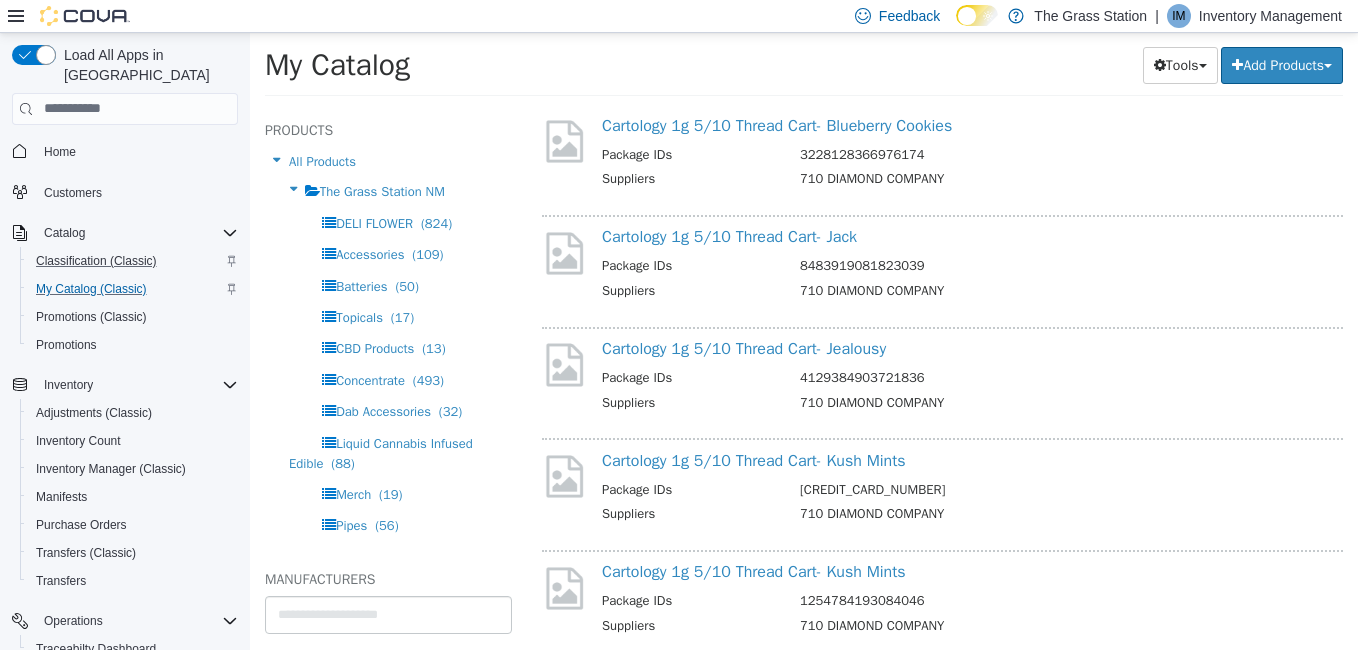 scroll, scrollTop: 21843, scrollLeft: 0, axis: vertical 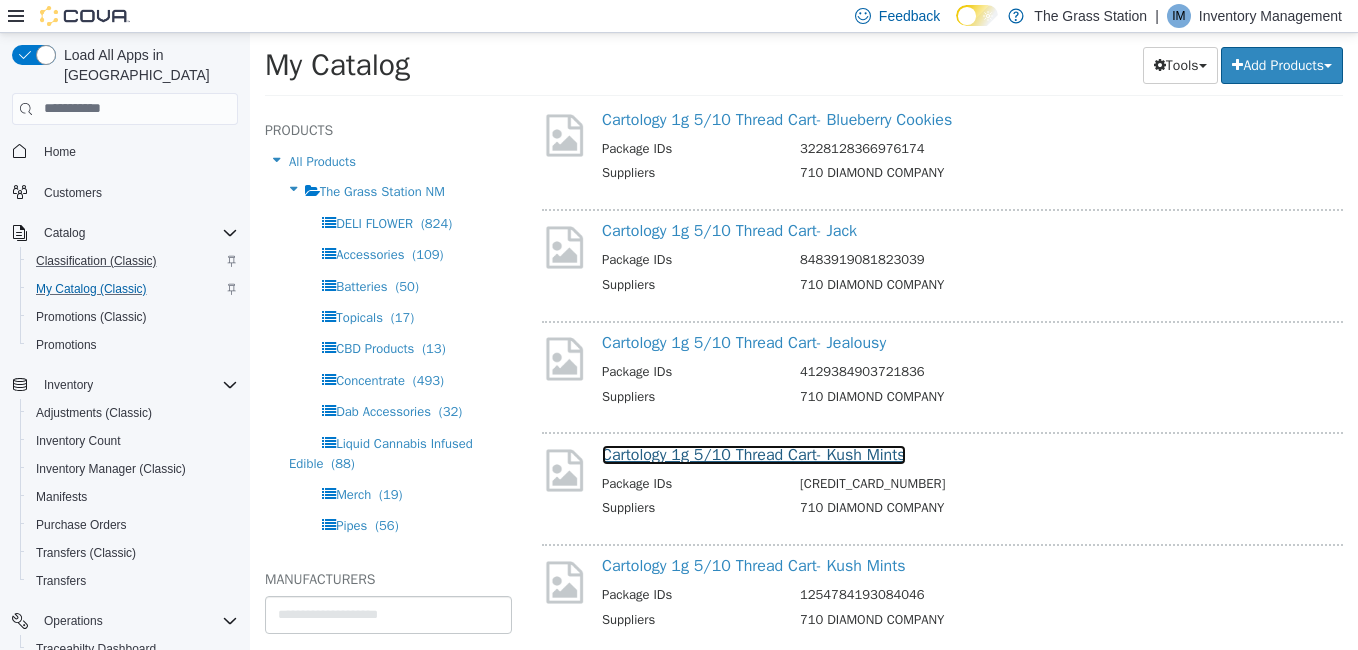 click on "Cartology 1g 5/10 Thread Cart- Kush Mints" at bounding box center (754, 454) 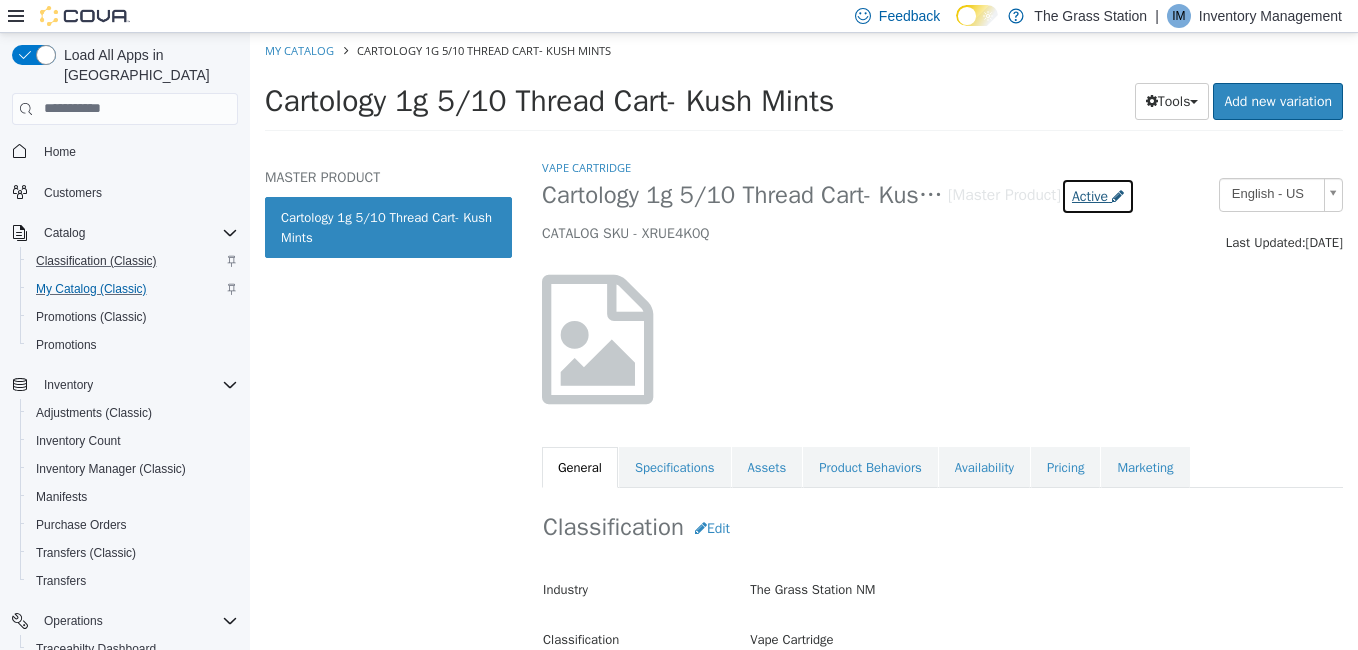 click on "Active" at bounding box center [1090, 195] 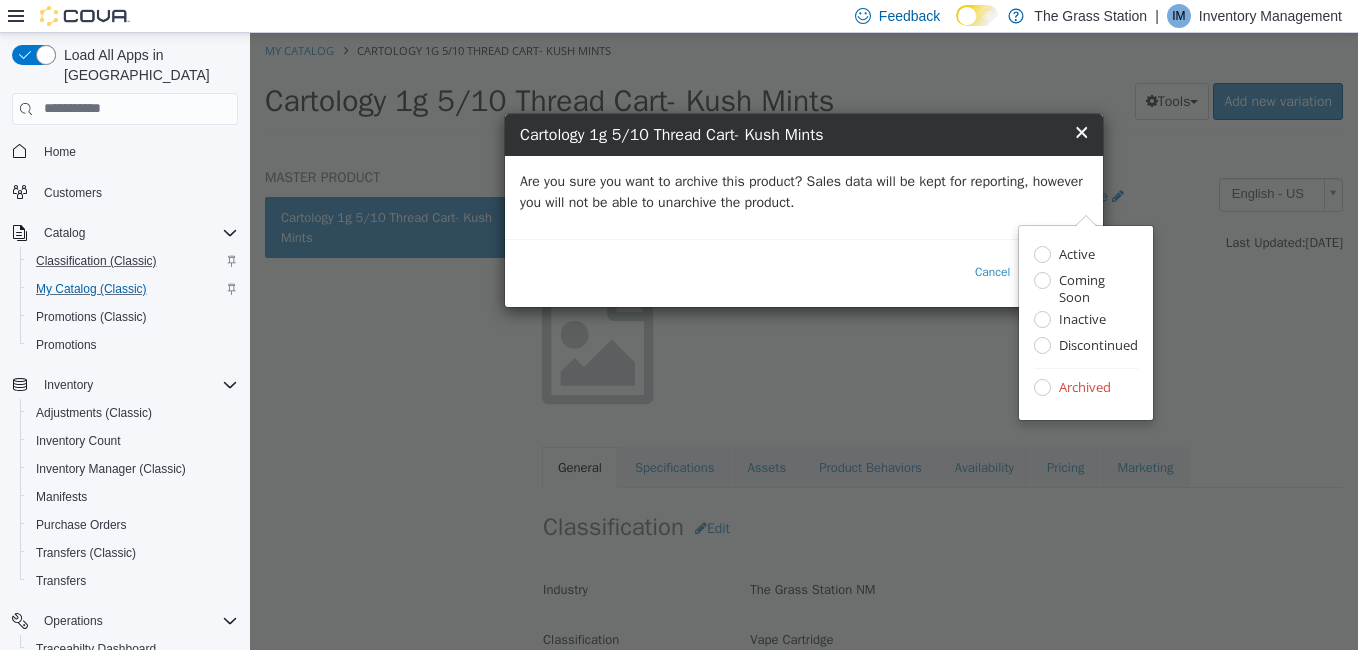 click on "Are you sure you want to archive this product? Sales data will be kept for reporting, however you will not be able to unarchive the product." at bounding box center (804, 191) 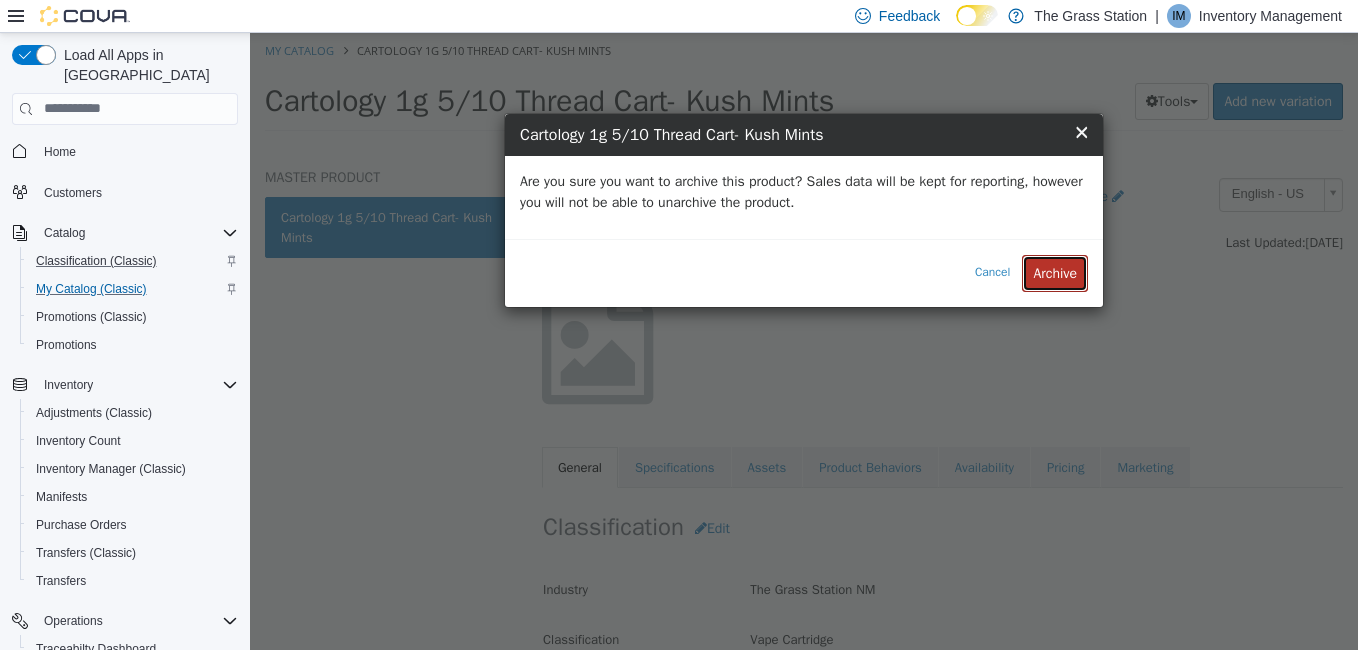 click on "Archive" at bounding box center [1055, 272] 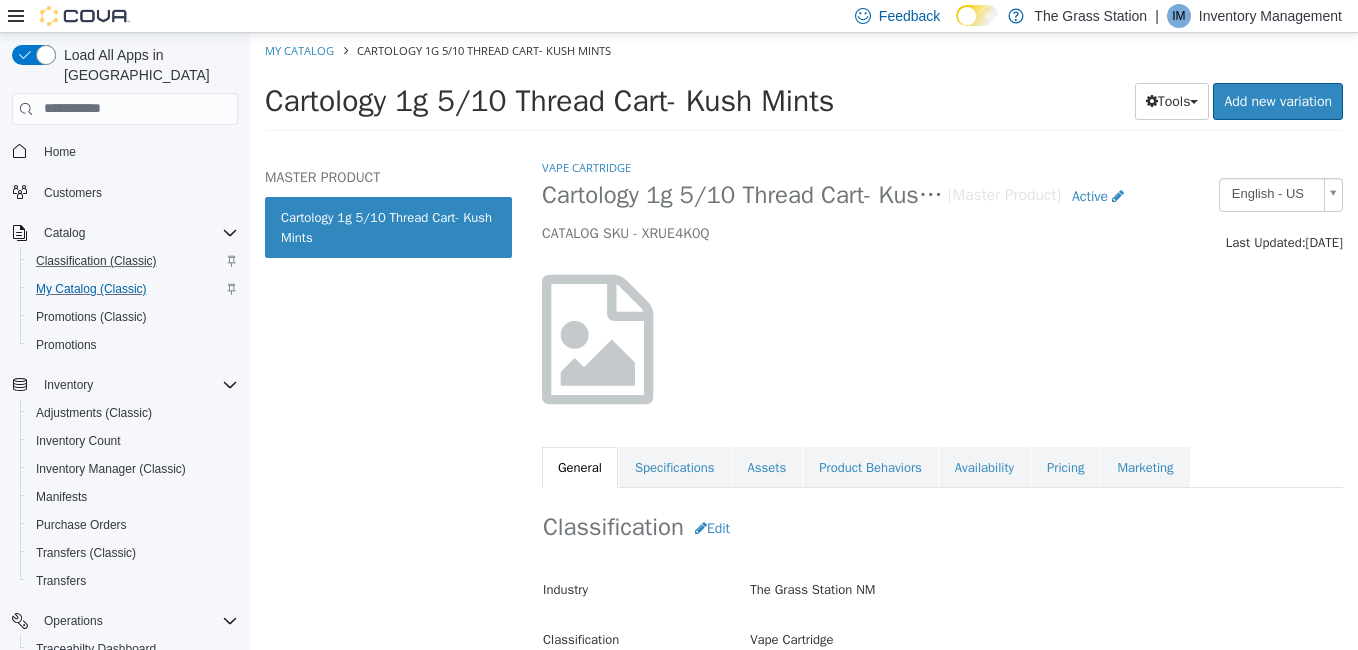 select on "**********" 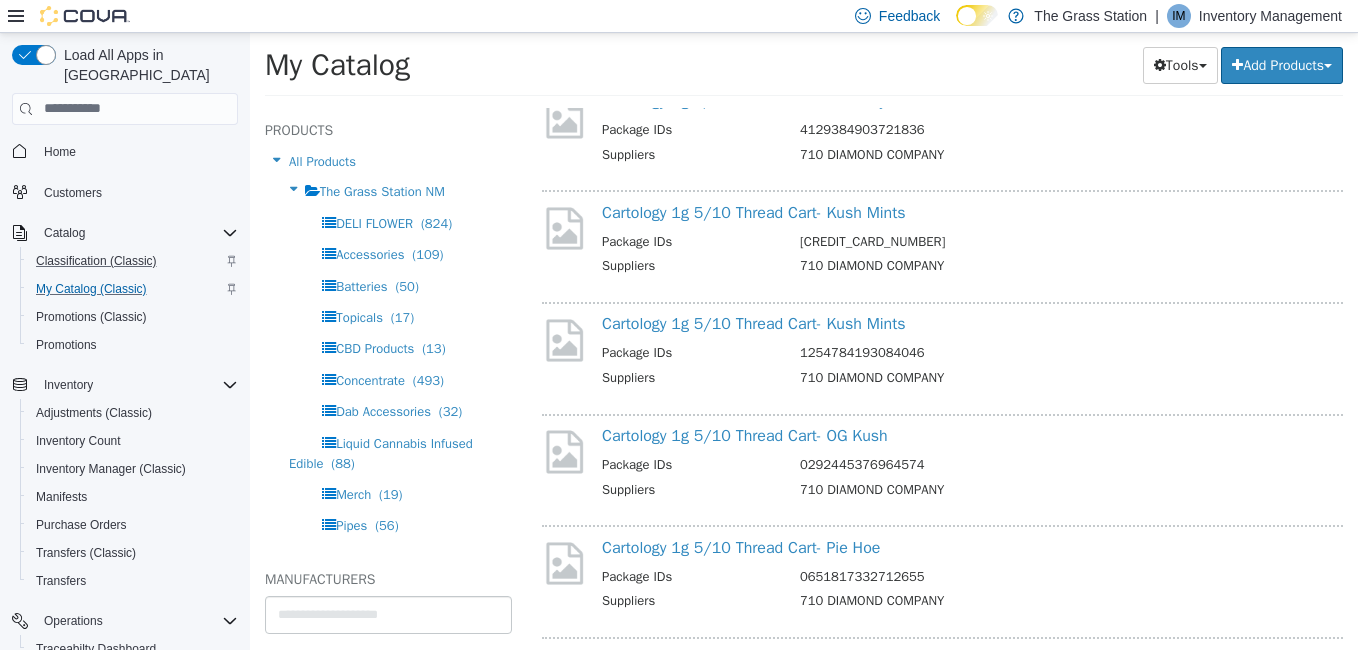 scroll, scrollTop: 22101, scrollLeft: 0, axis: vertical 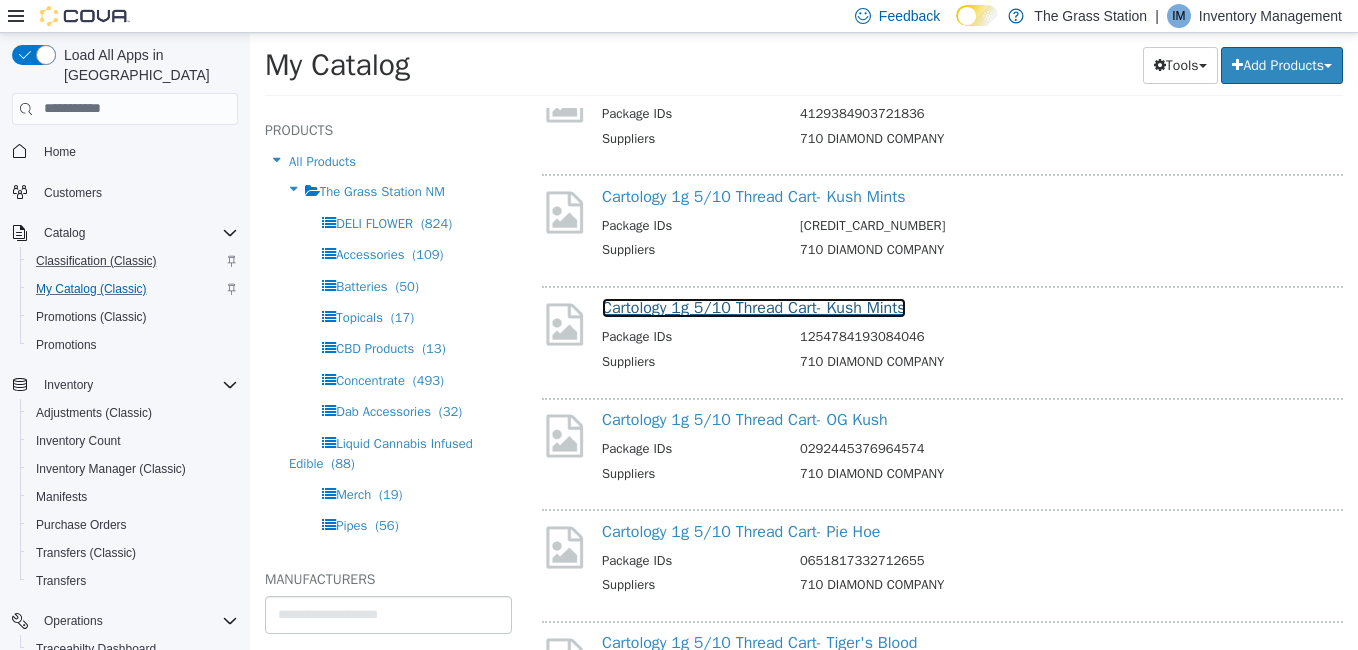 click on "Cartology 1g 5/10 Thread Cart- Kush Mints" at bounding box center [754, 307] 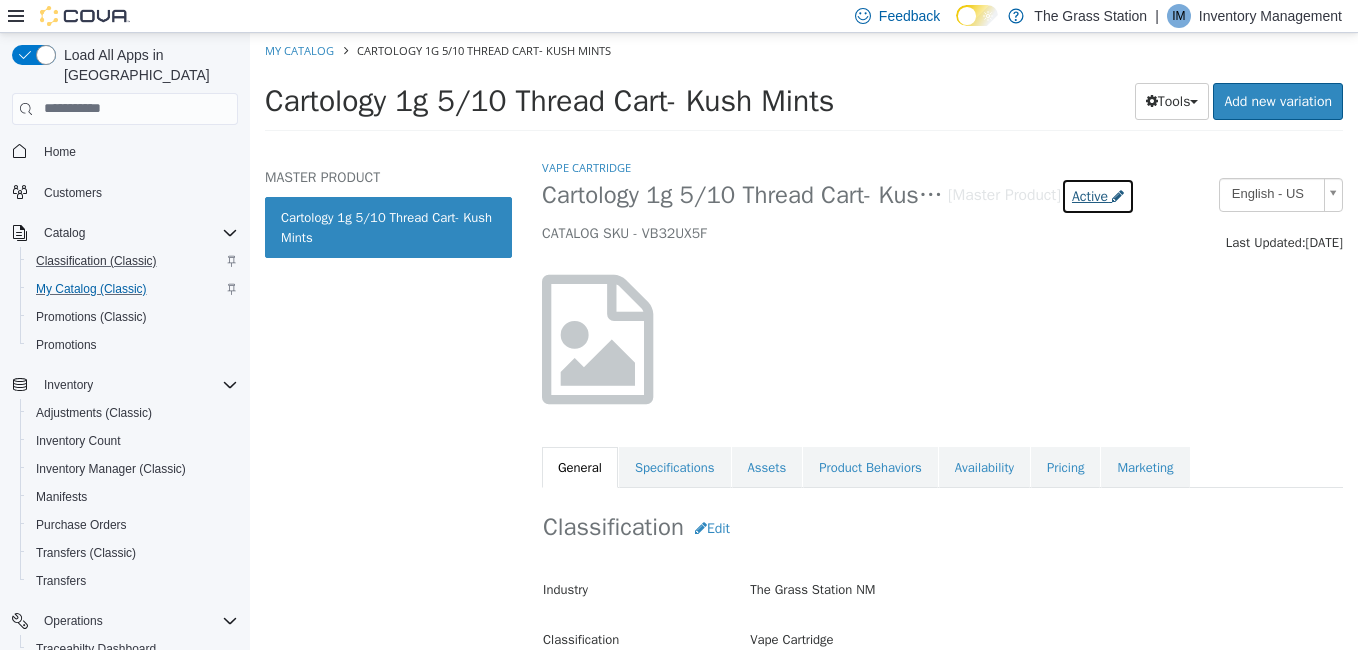 click on "Active" at bounding box center (1098, 195) 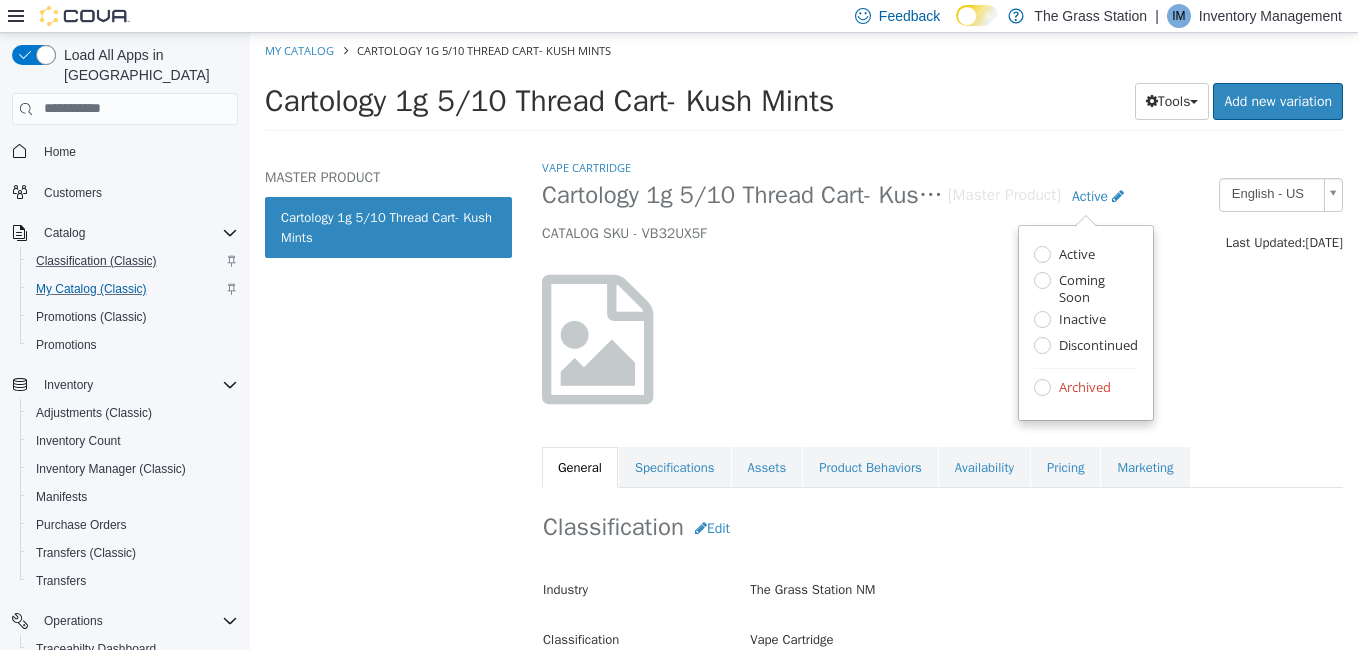 click on "Archived" at bounding box center (1082, 388) 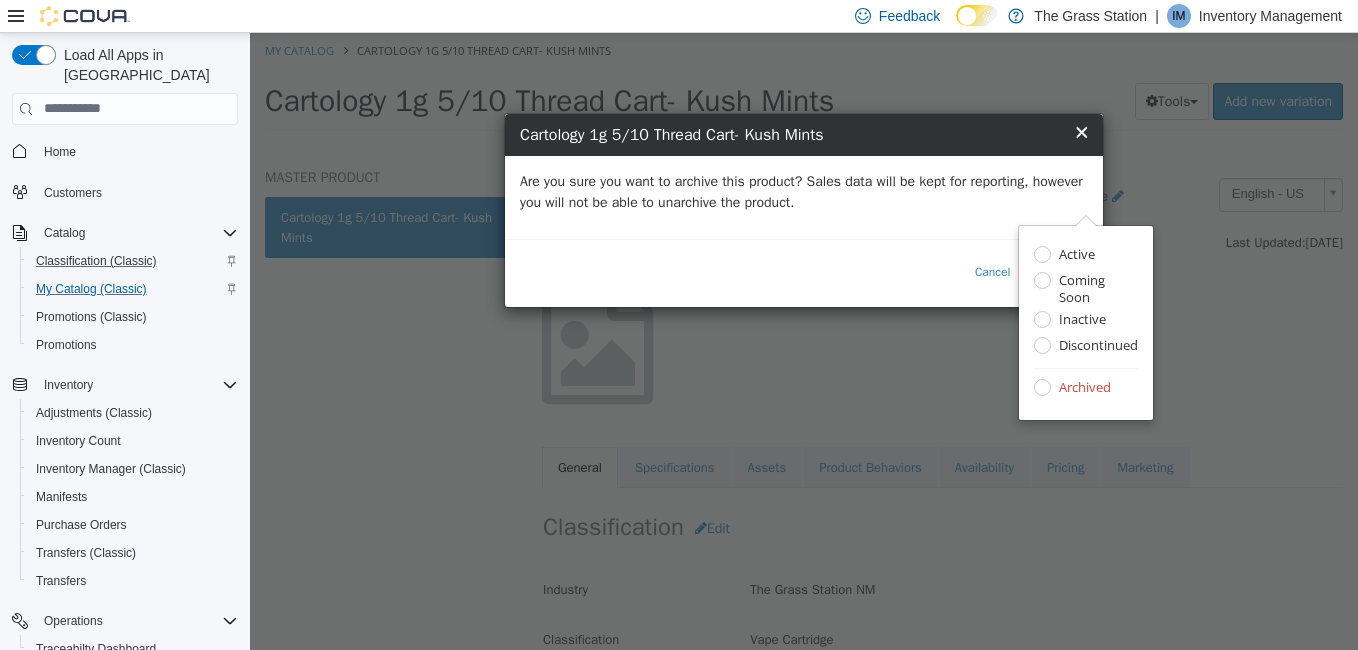 click on "Are you sure you want to archive this product? Sales data will be kept for reporting, however you will not be able to unarchive the product." at bounding box center [804, 196] 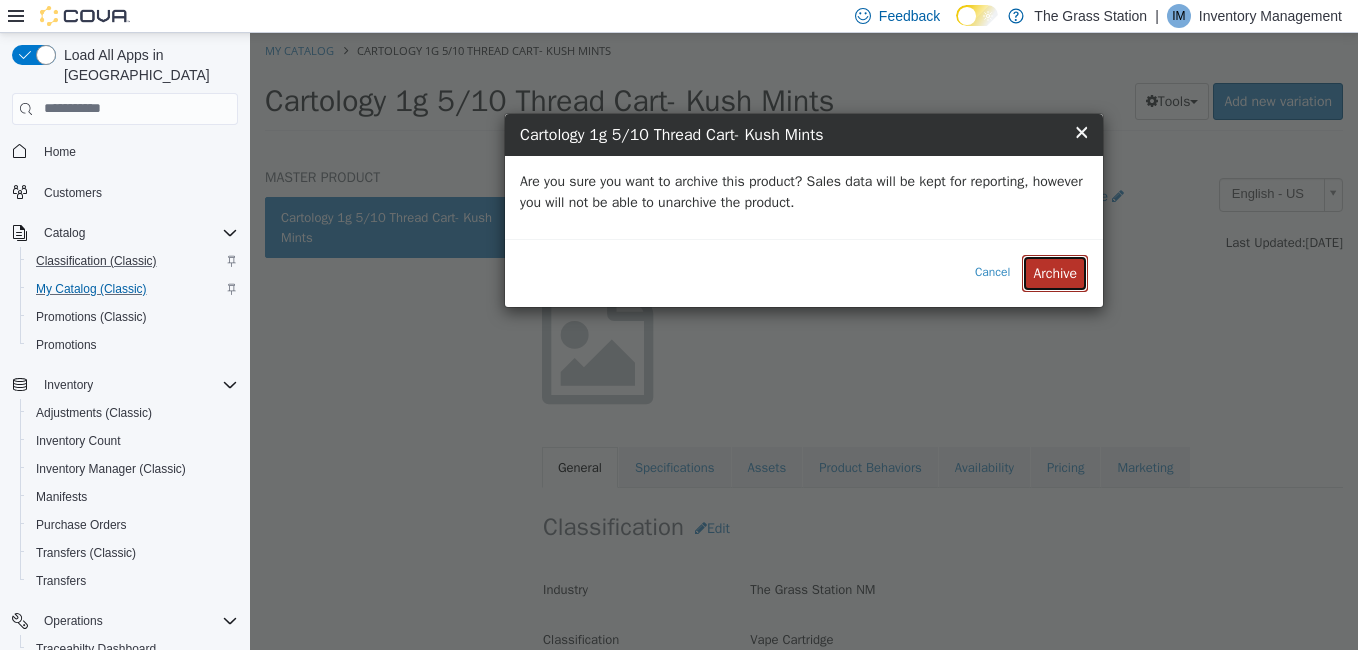 click on "Archive" at bounding box center [1055, 272] 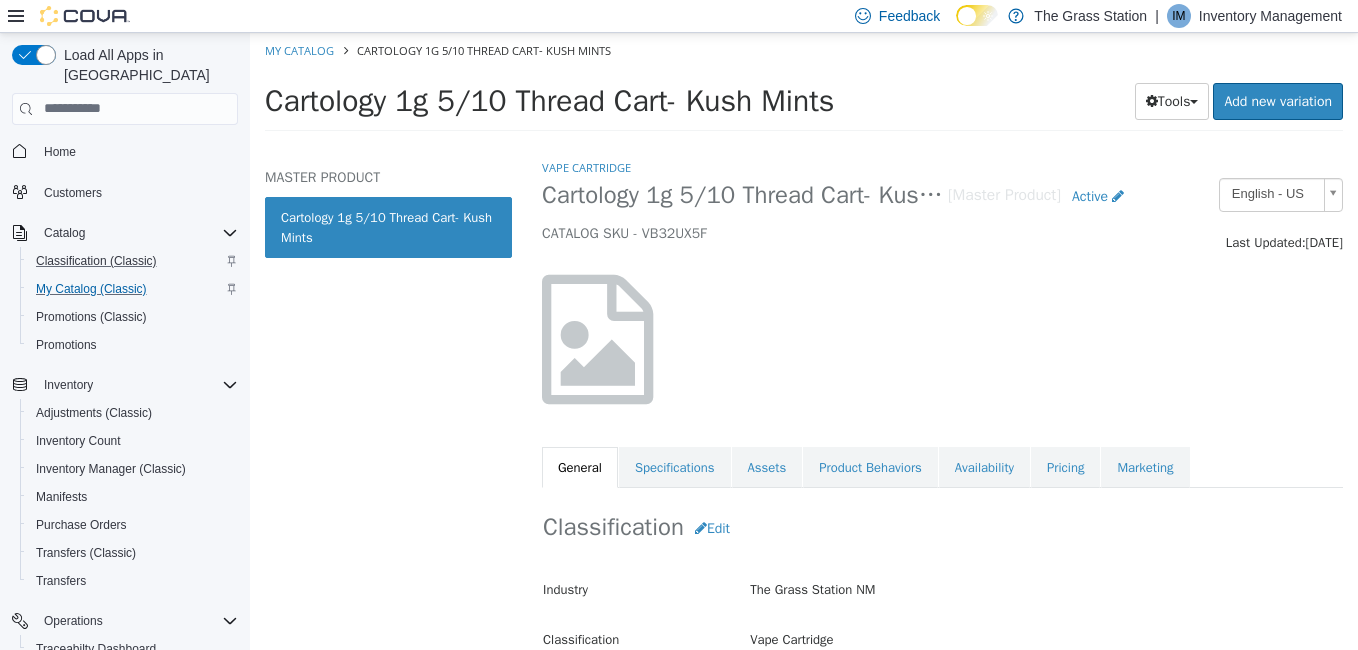 select on "**********" 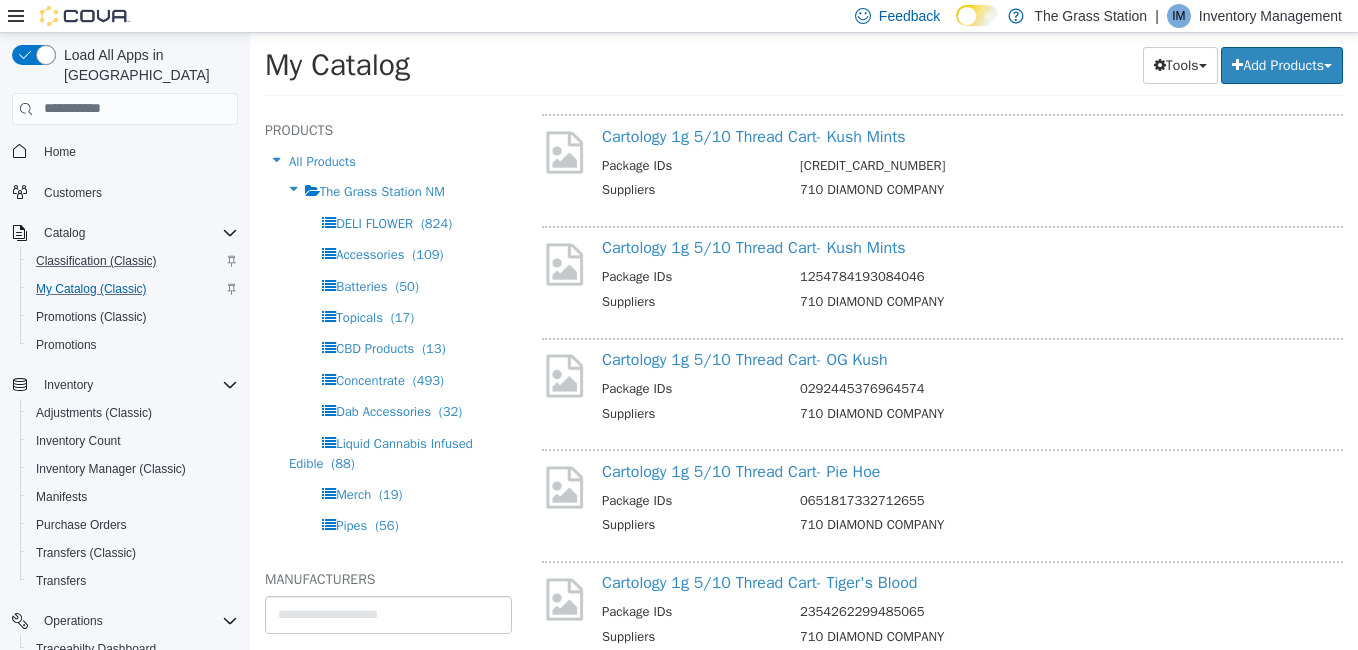 scroll, scrollTop: 22212, scrollLeft: 0, axis: vertical 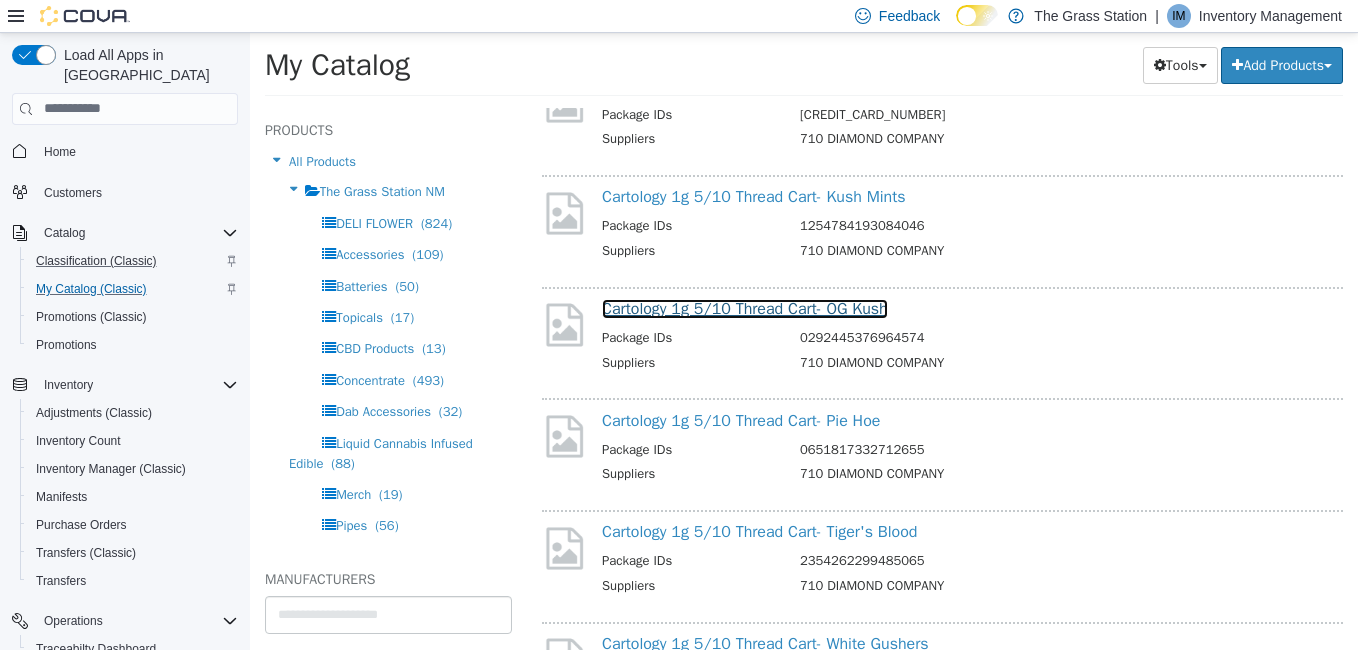 click on "Cartology 1g 5/10 Thread Cart- OG Kush" at bounding box center [745, 308] 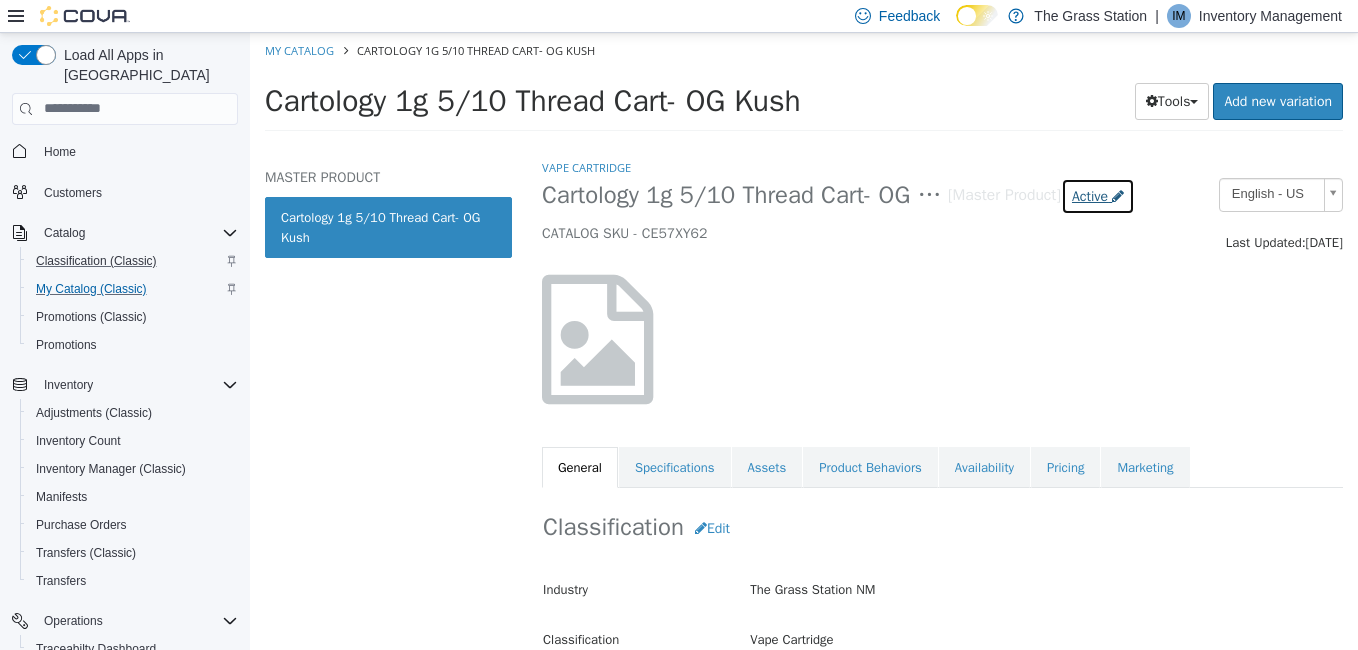 click on "Active" at bounding box center (1090, 195) 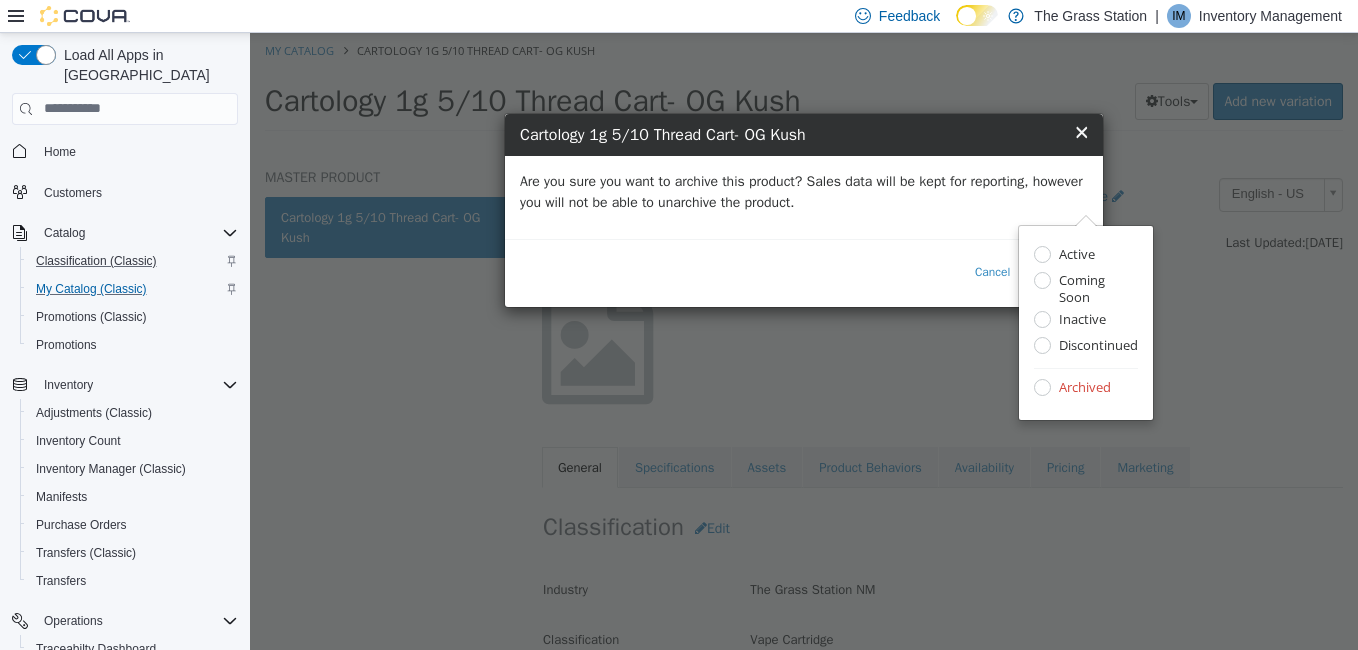 click on "Are you sure you want to archive this product? Sales data will be kept for reporting, however you will not be able to unarchive the product." at bounding box center (804, 191) 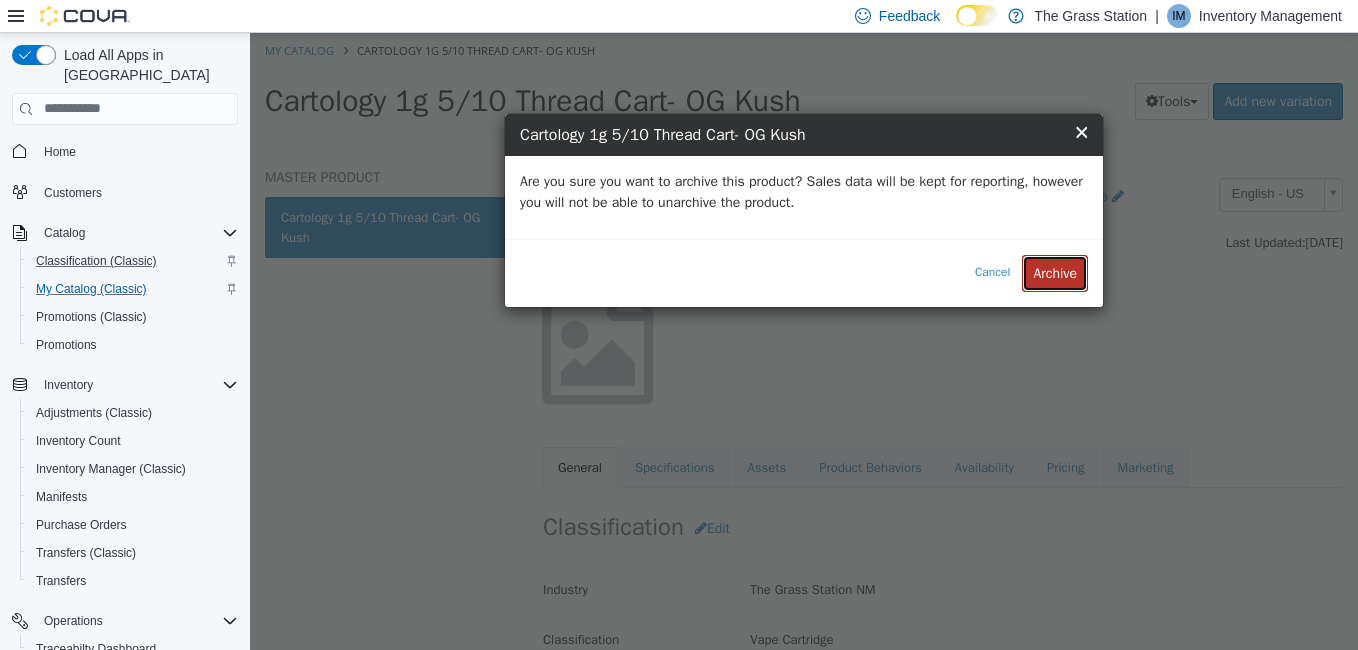 click on "Archive" at bounding box center [1055, 272] 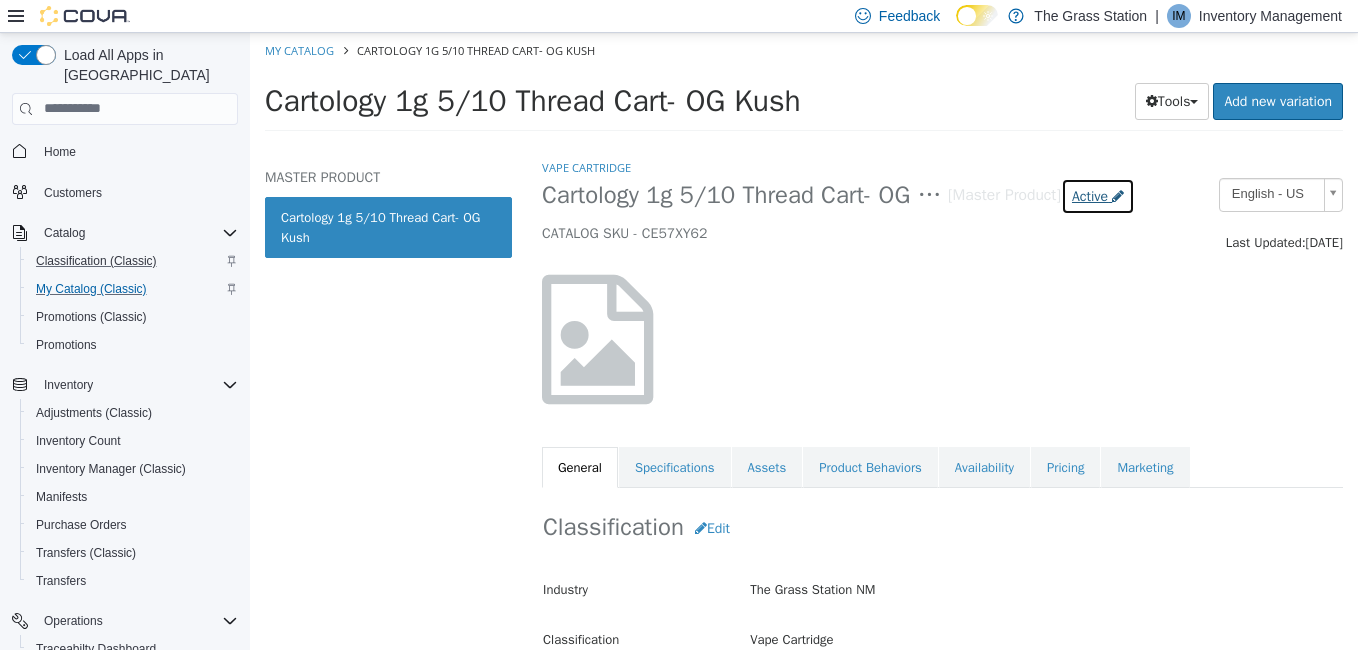 click on "Active" at bounding box center [1098, 195] 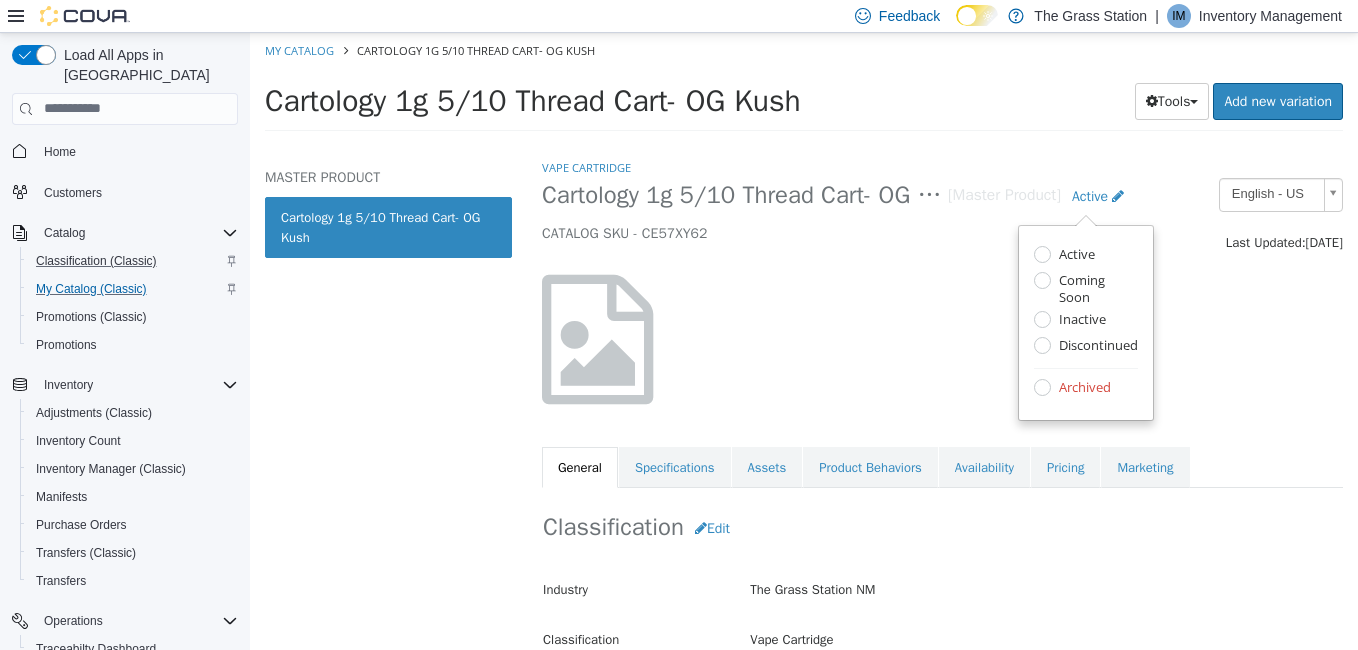 click on "Cartology 1g 5/10 Thread Cart- OG Kush
[Master Product] Active   Active
Coming Soon
Inactive
Discontinued
Archived
CATALOG SKU - CE57XY62" at bounding box center (838, 215) 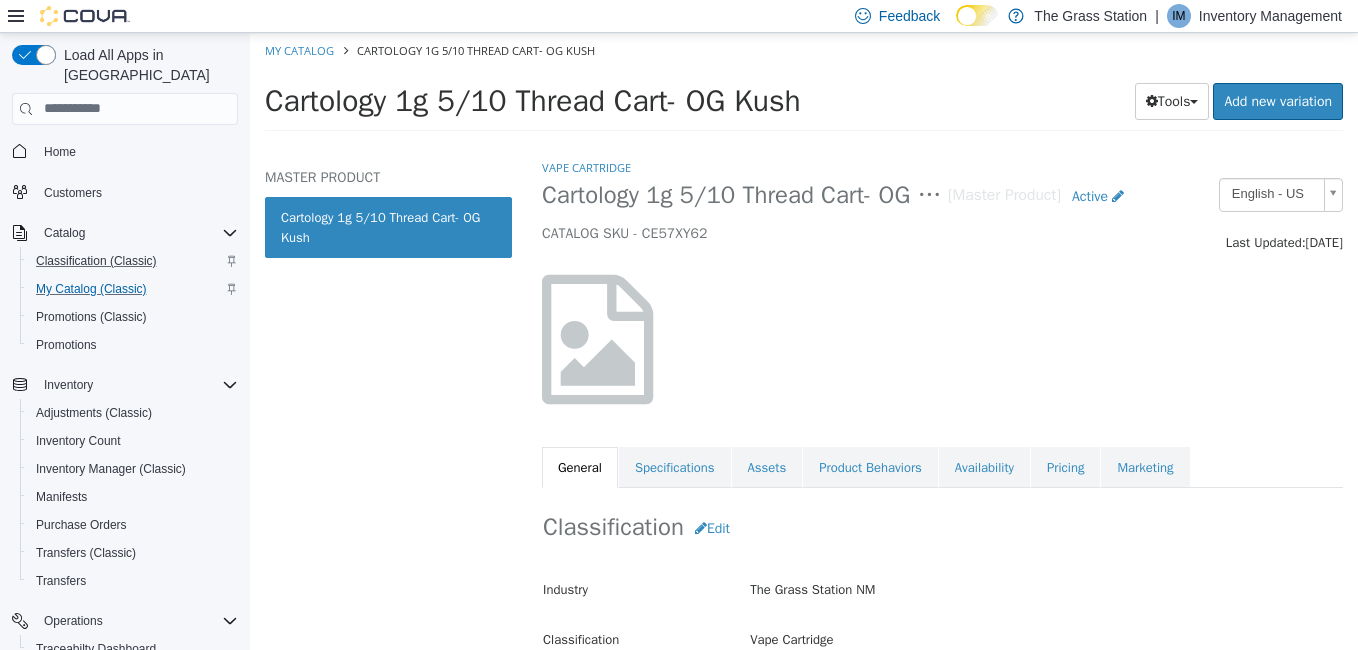 select on "**********" 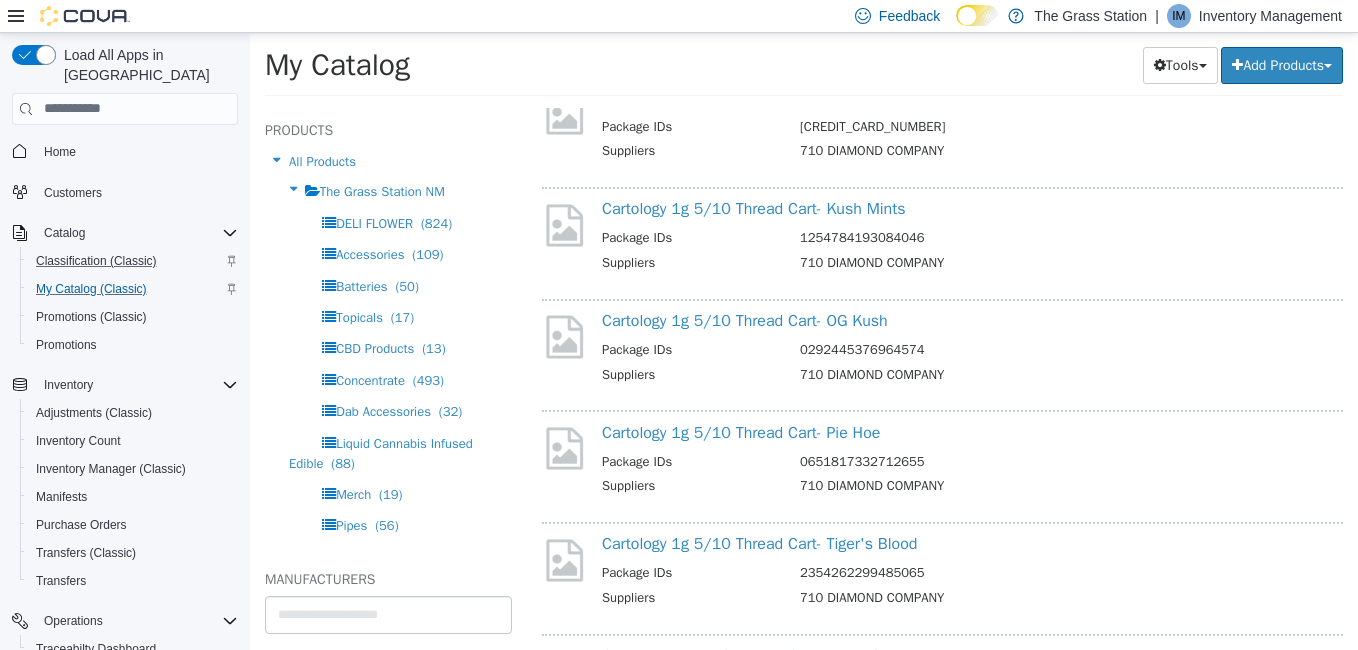 scroll, scrollTop: 22205, scrollLeft: 0, axis: vertical 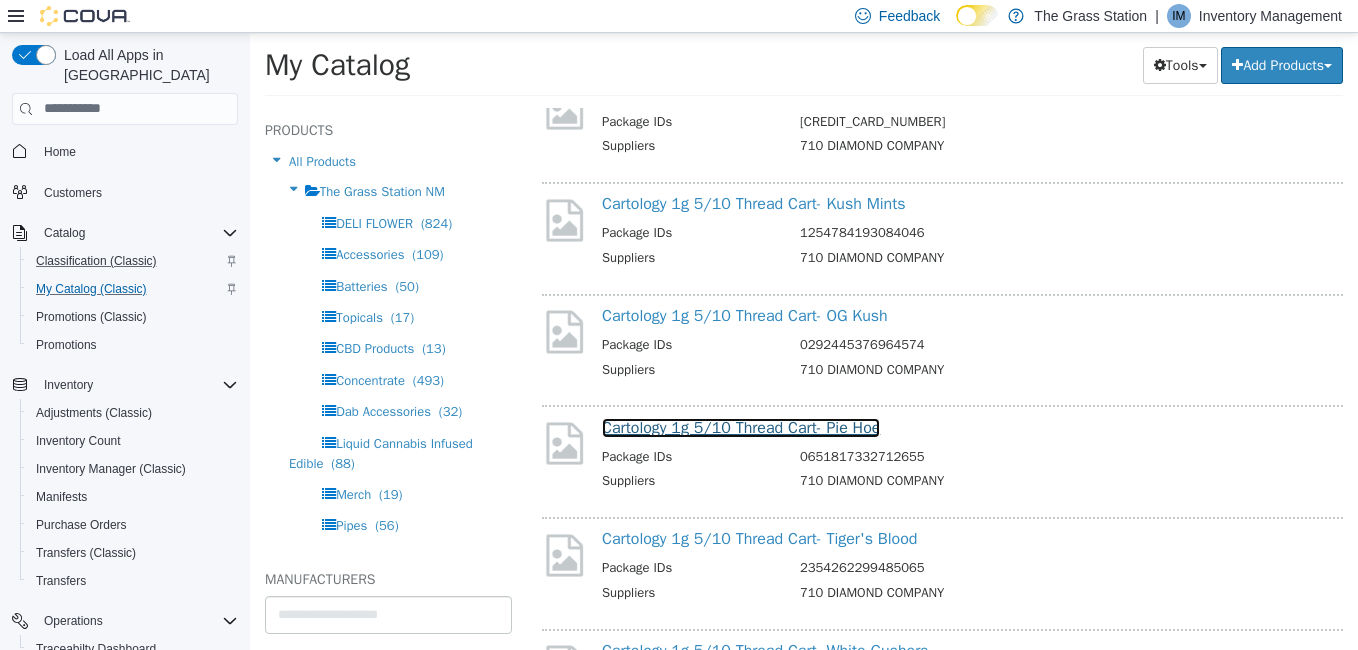 click on "Cartology 1g 5/10 Thread Cart- Pie Hoe" at bounding box center [741, 427] 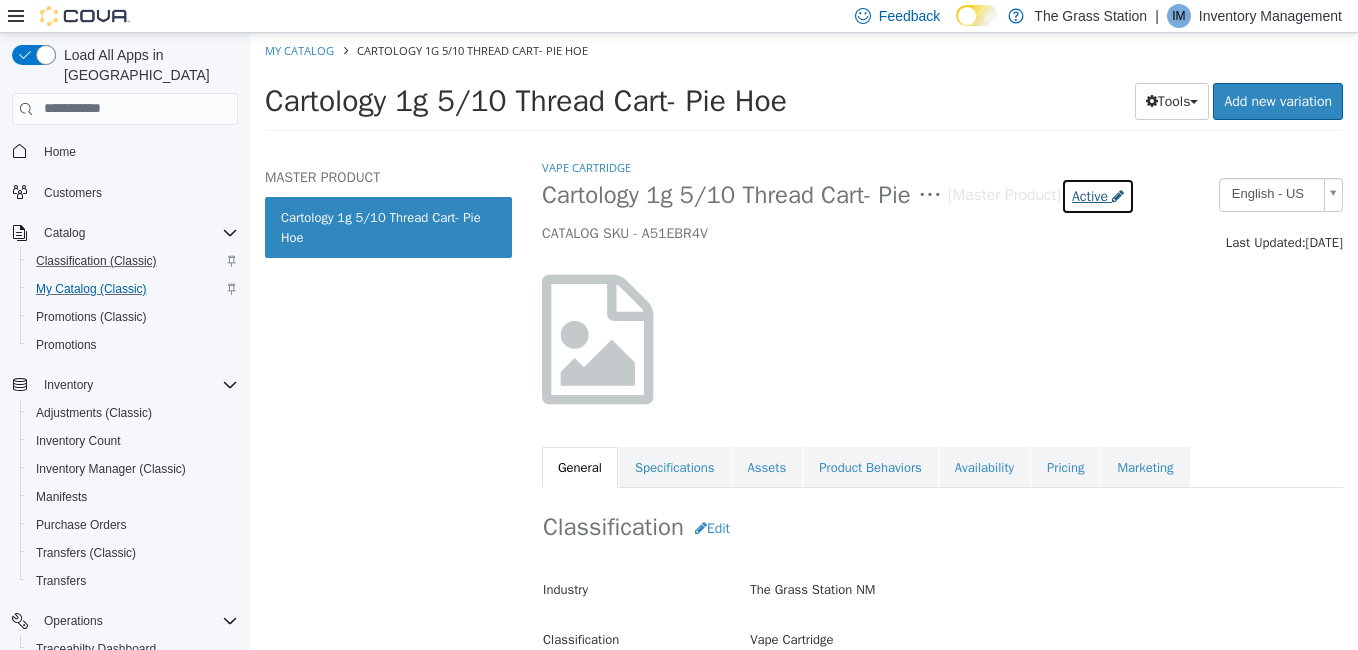 click on "Active" at bounding box center (1090, 195) 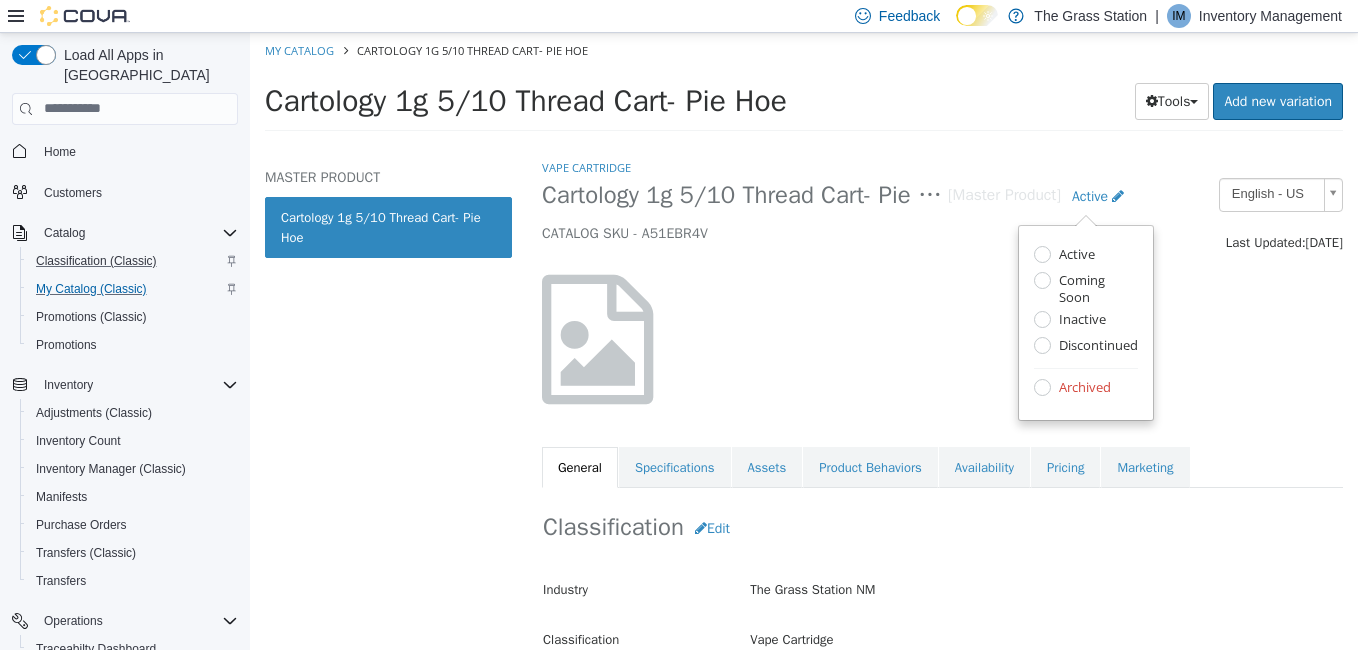 click on "Archived" at bounding box center [1082, 388] 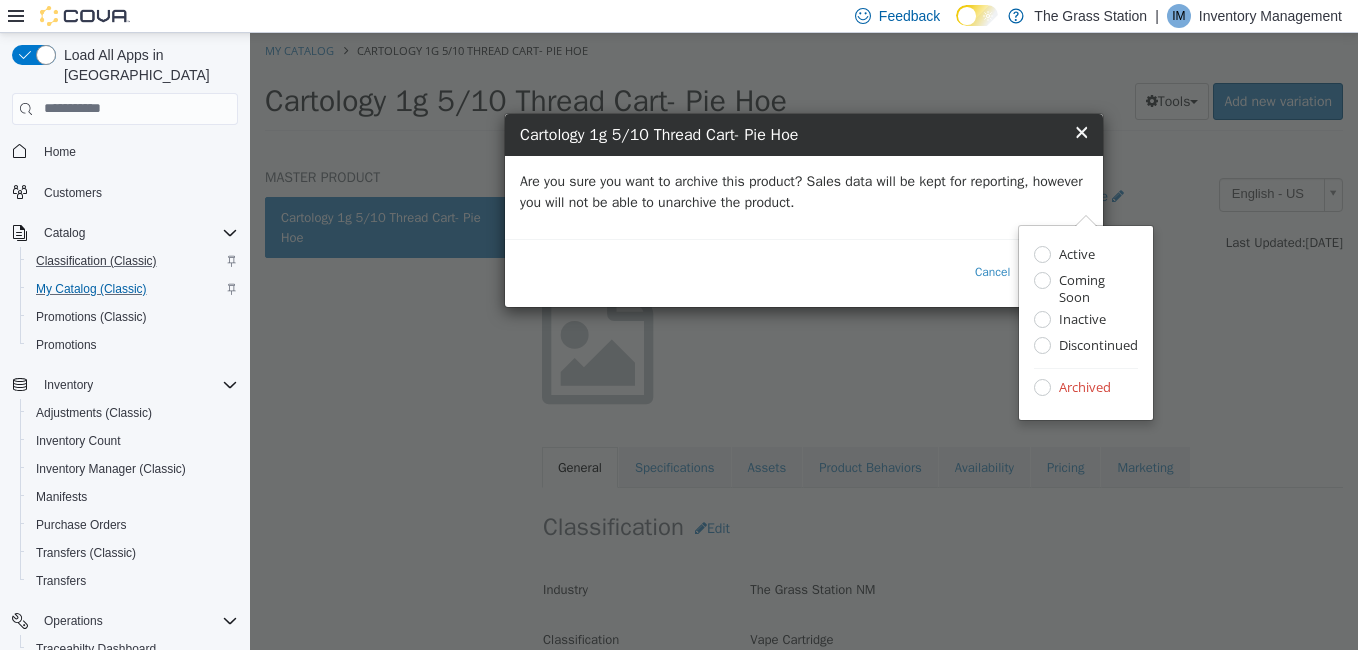 click on "Are you sure you want to archive this product? Sales data will be kept for reporting, however you will not be able to unarchive the product." at bounding box center [804, 191] 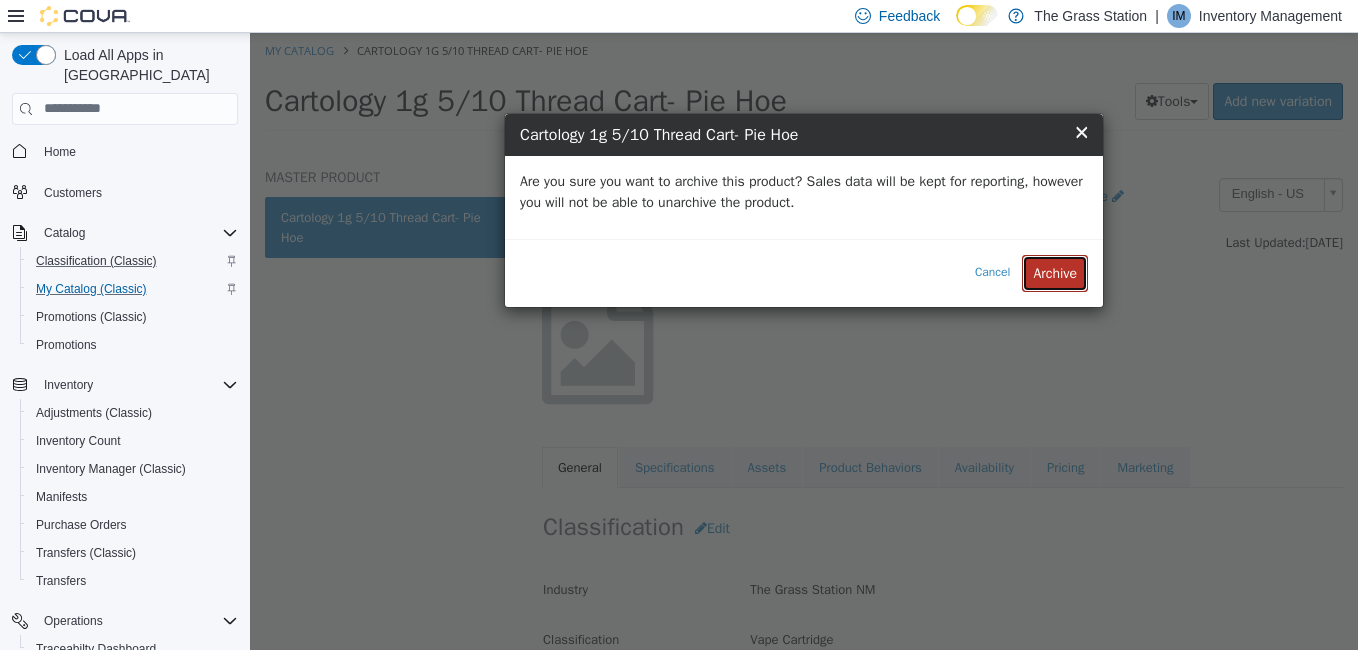 click on "Archive" at bounding box center [1055, 272] 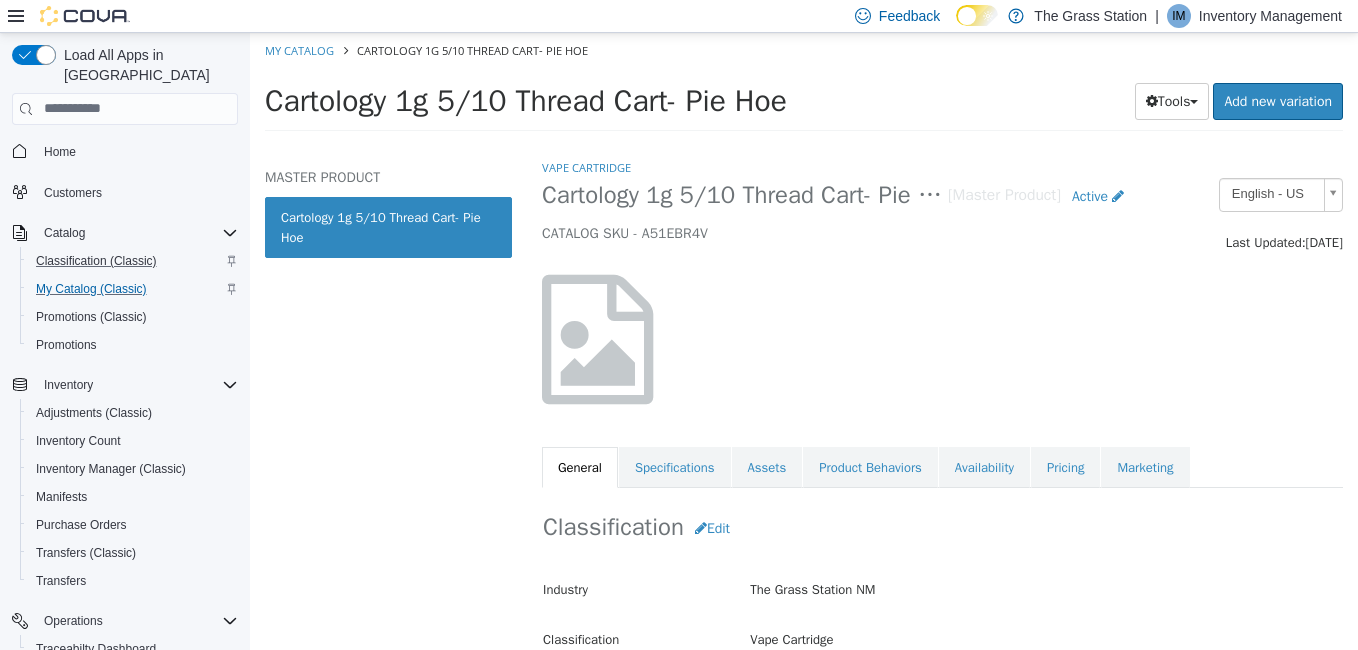 select on "**********" 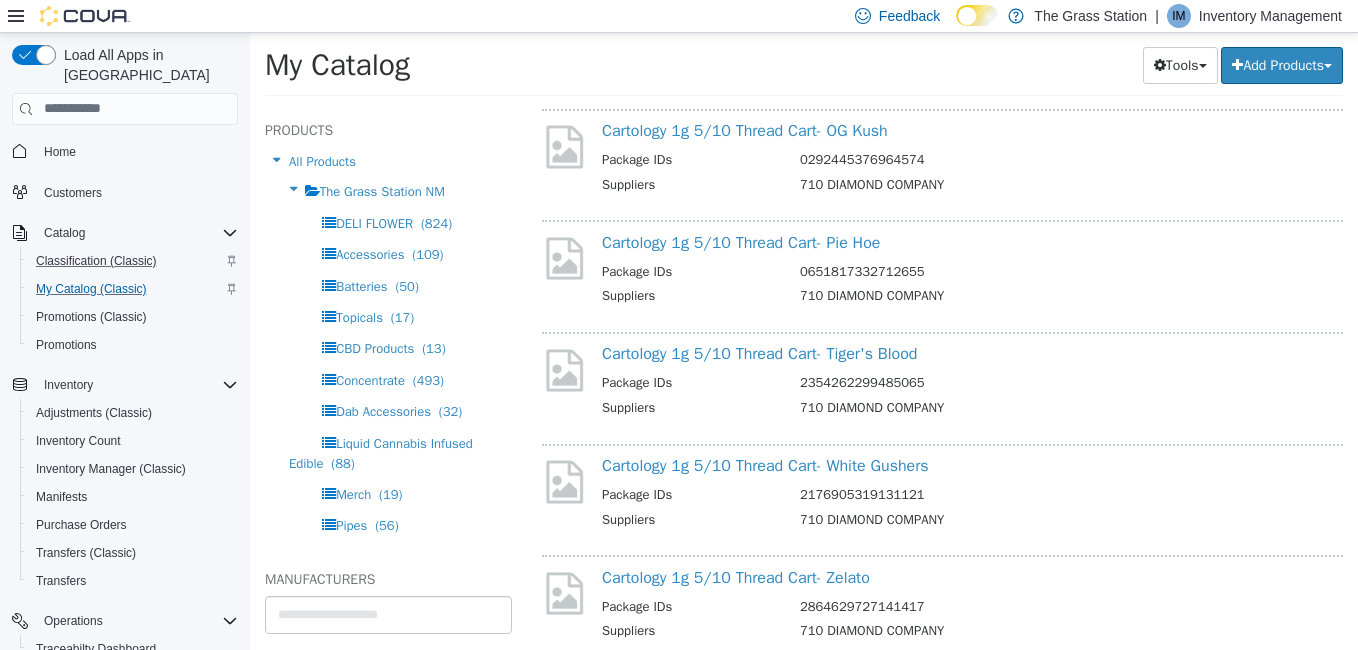 scroll, scrollTop: 22390, scrollLeft: 0, axis: vertical 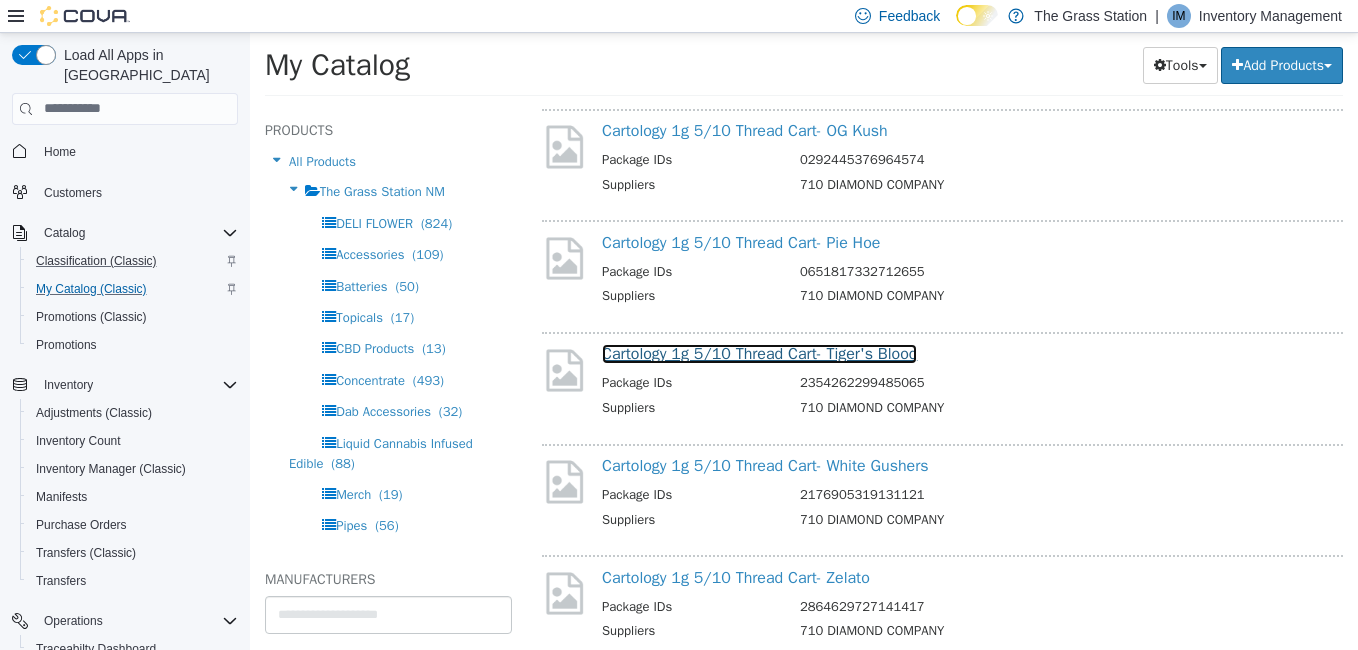 click on "Cartology 1g 5/10 Thread Cart- Tiger's Blood" at bounding box center (759, 353) 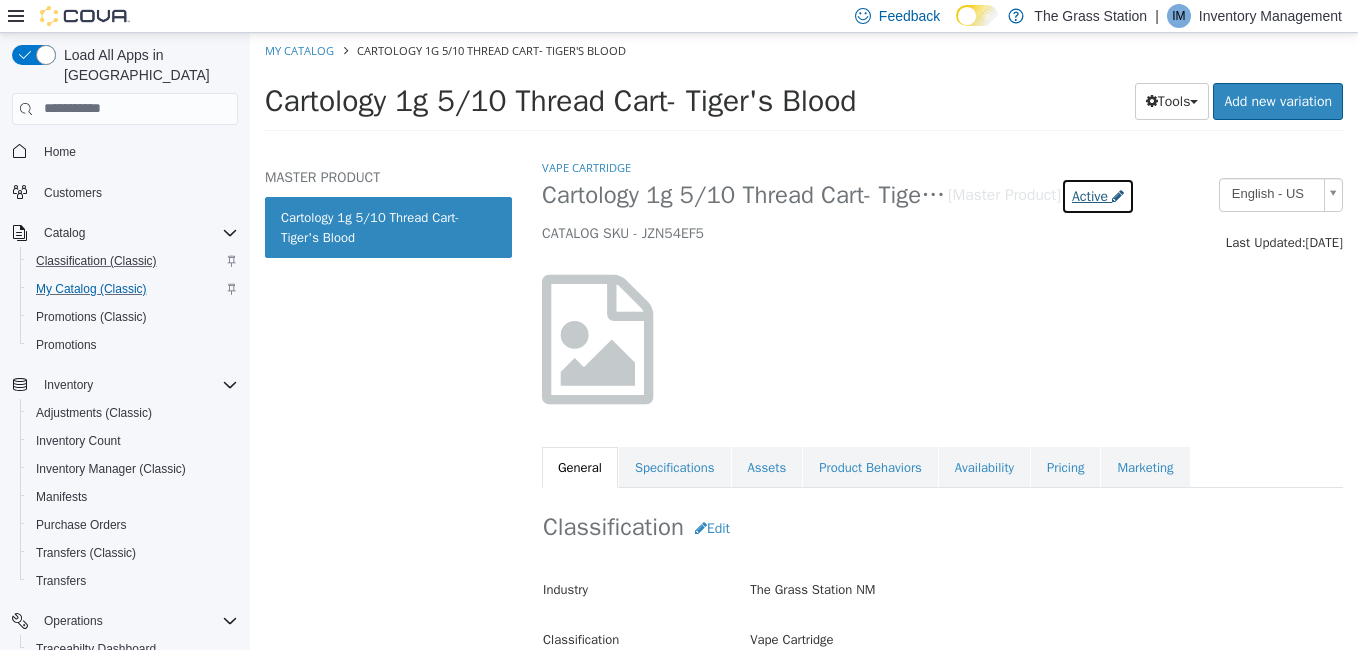 click on "Active" at bounding box center [1090, 195] 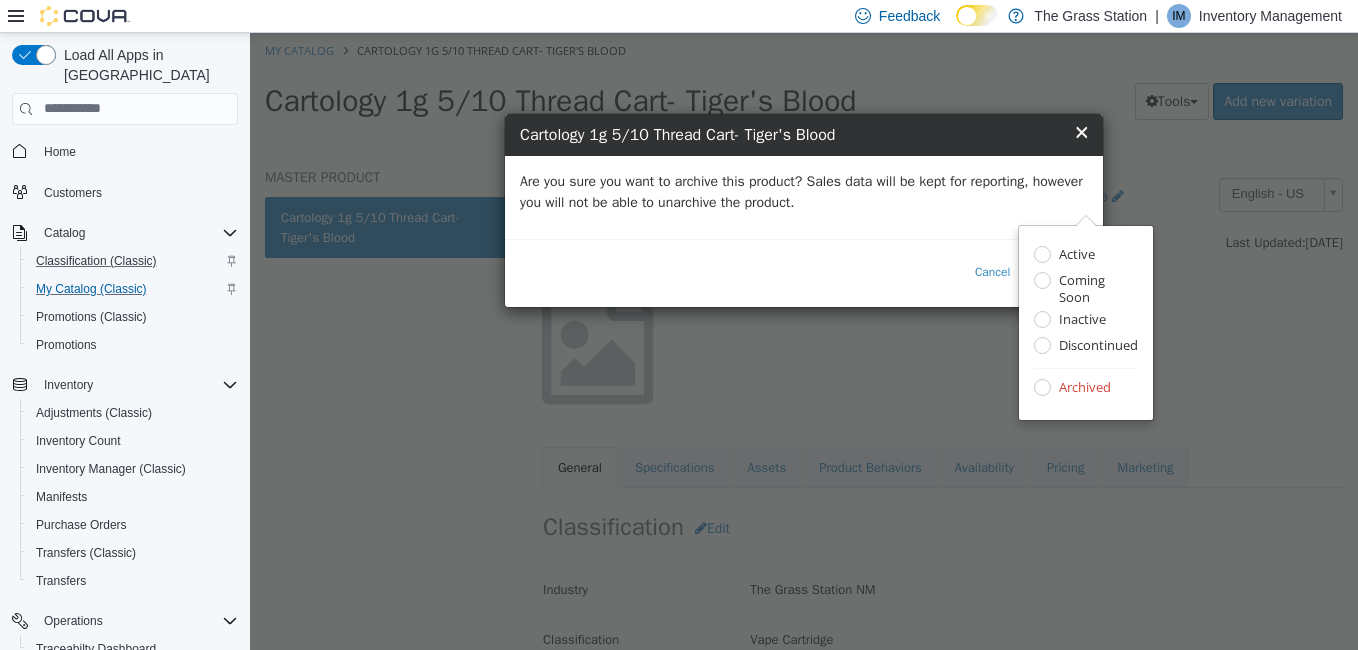 click on "Are you sure you want to archive this product? Sales data will be kept for reporting, however you will not be able to unarchive the product." at bounding box center (804, 191) 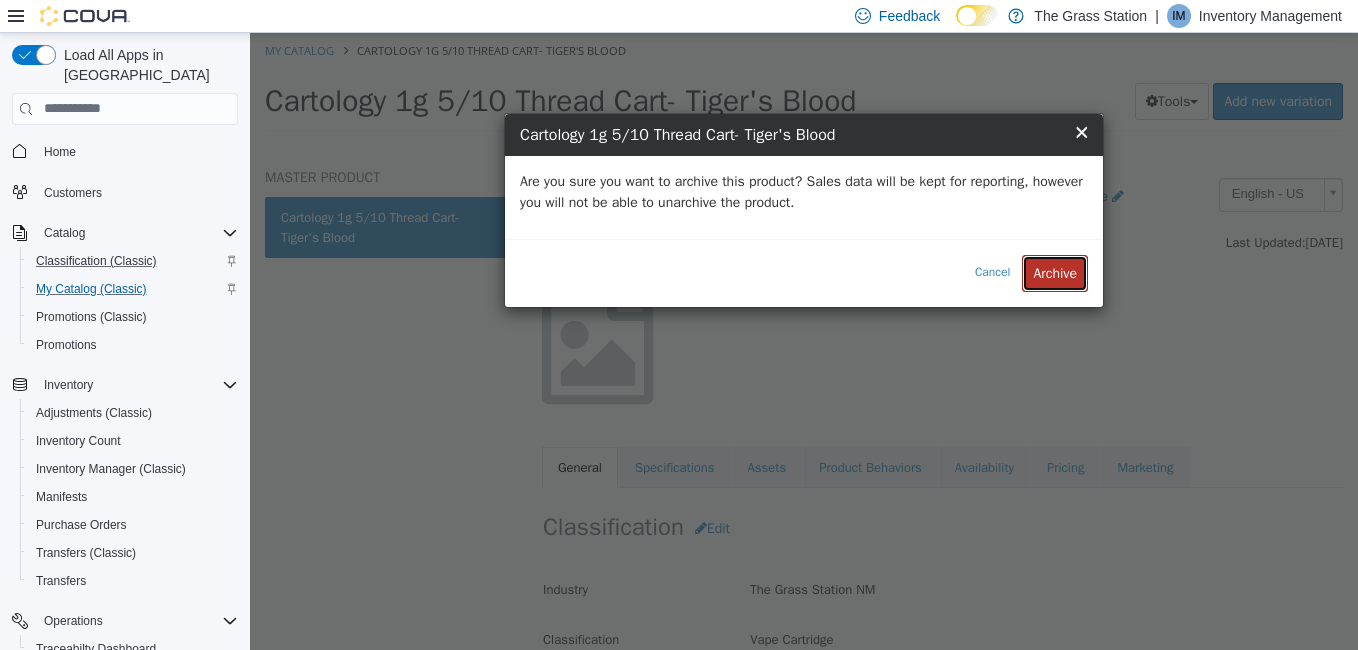 click on "Archive" at bounding box center (1055, 272) 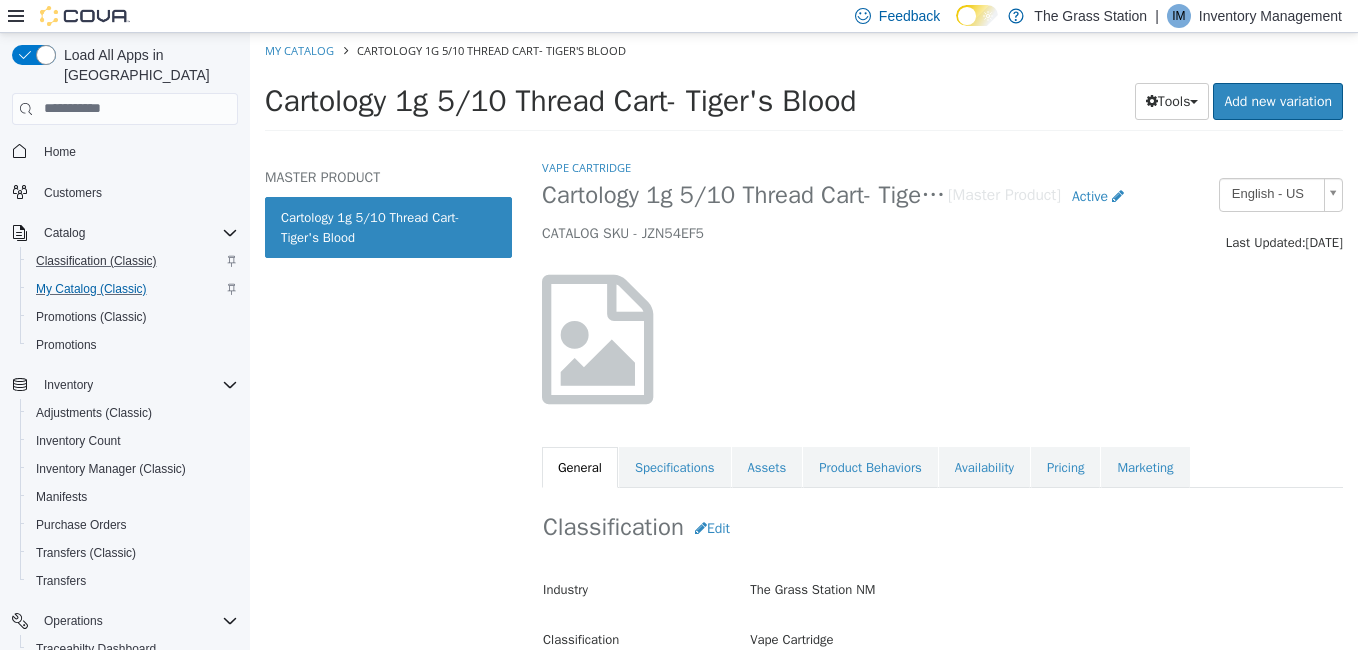 select on "**********" 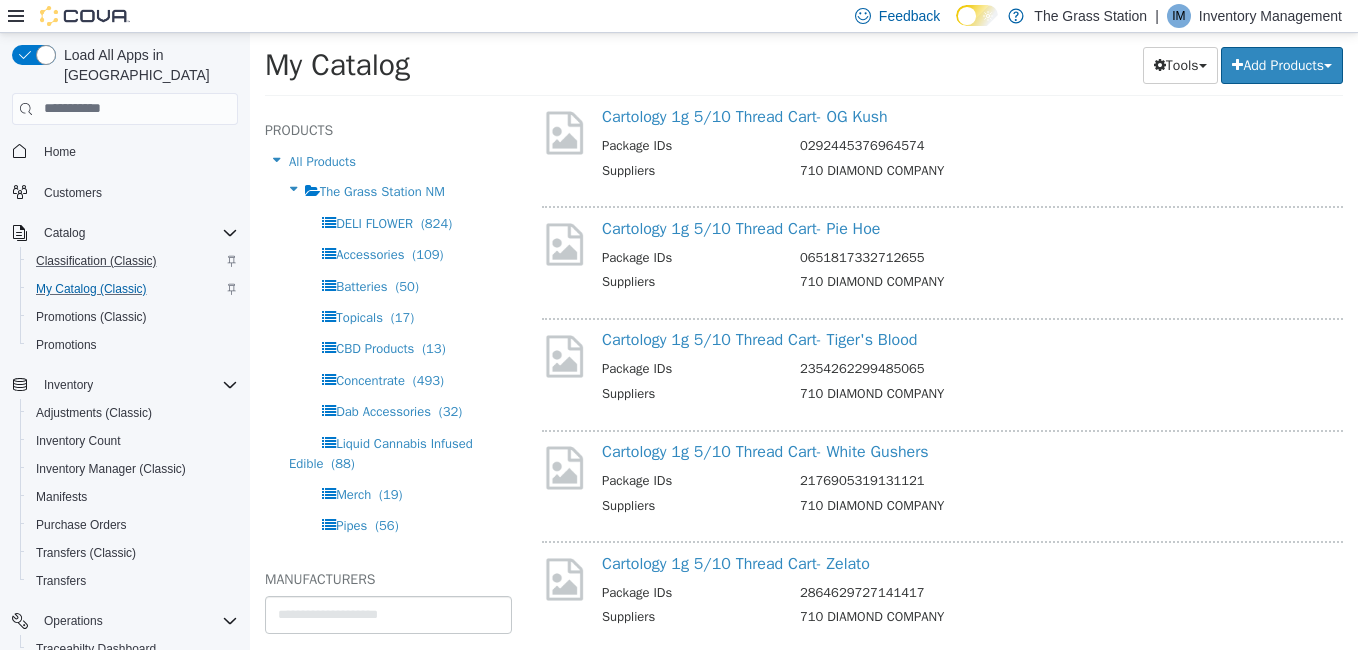 scroll, scrollTop: 22501, scrollLeft: 0, axis: vertical 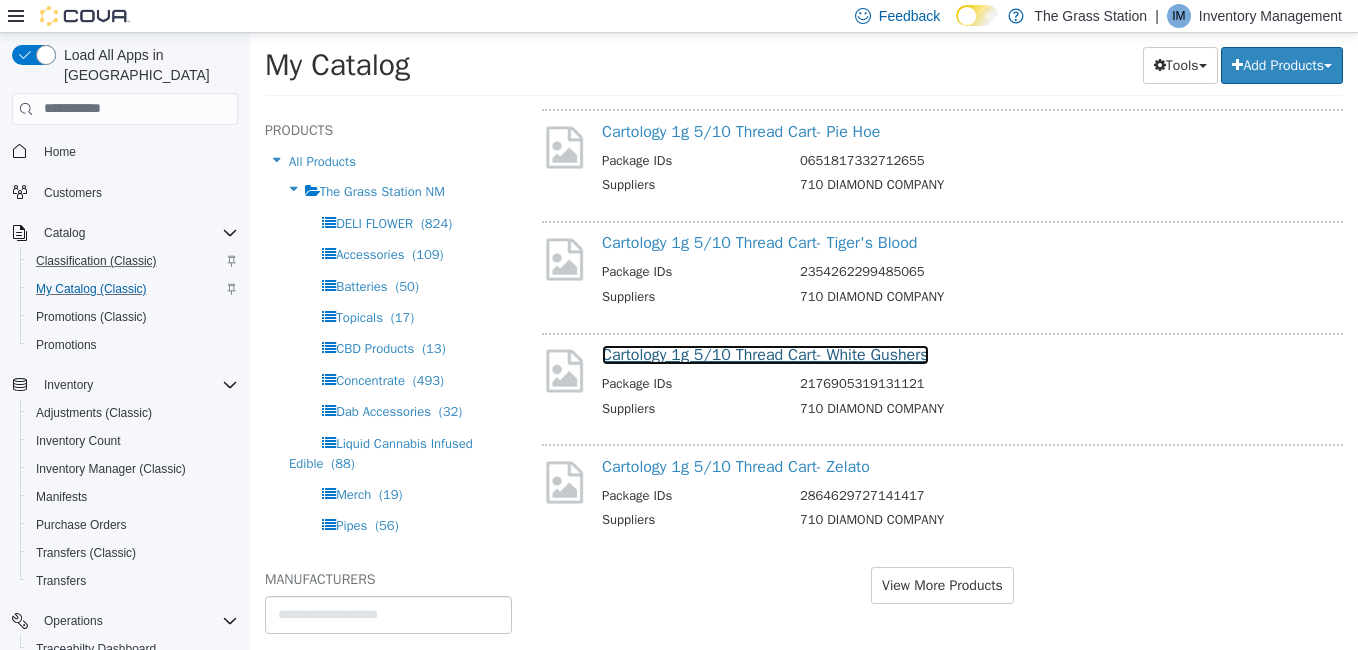 click on "Cartology 1g 5/10 Thread Cart- White Gushers" at bounding box center (765, 354) 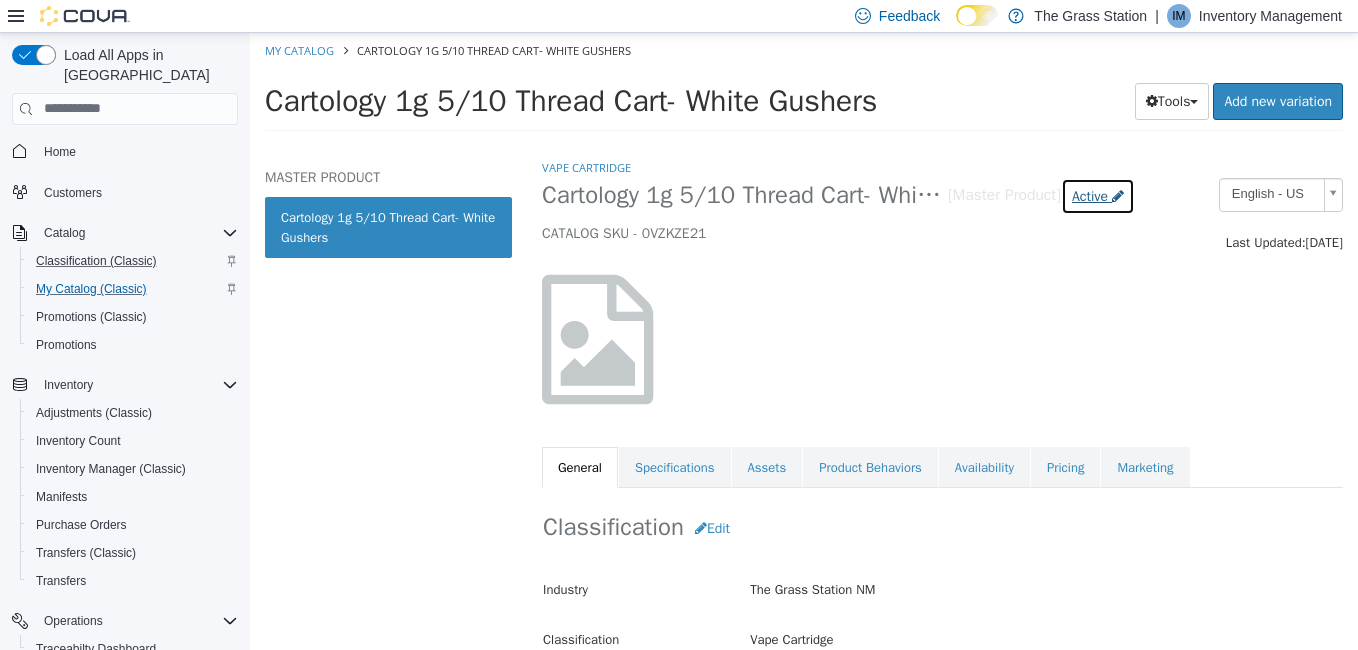 click on "Active" at bounding box center [1098, 195] 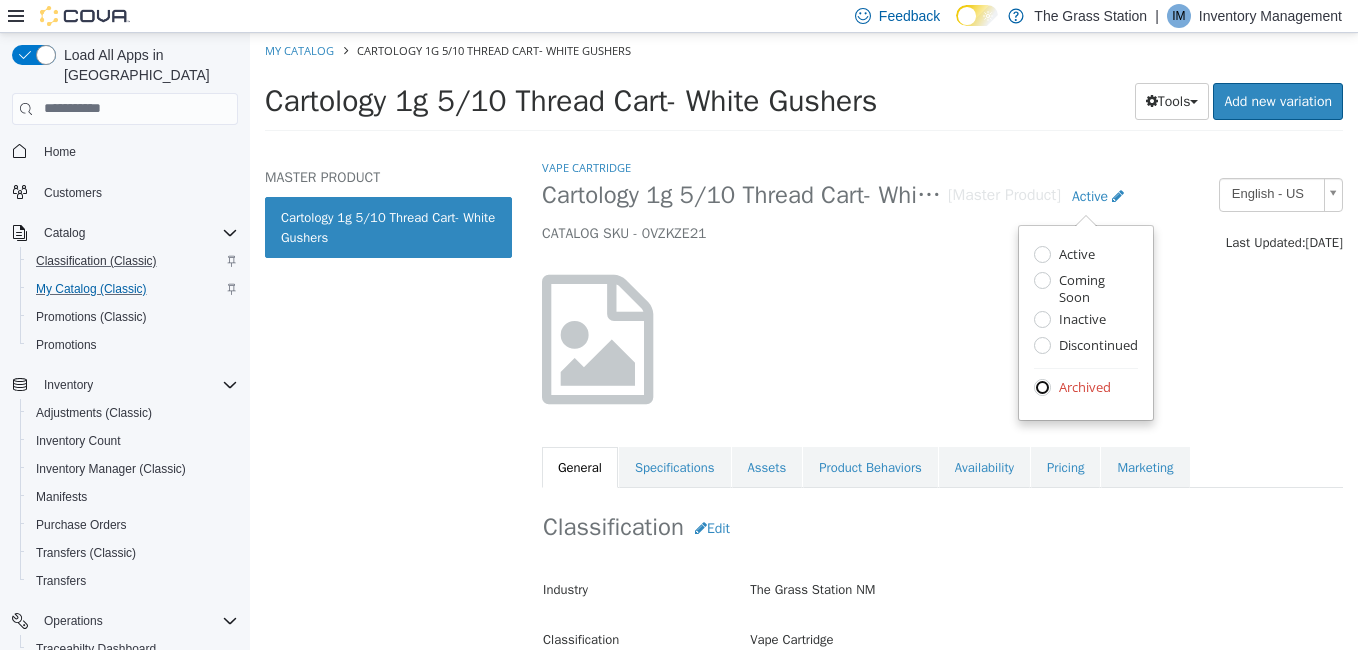 click on "Archived" at bounding box center (1086, 388) 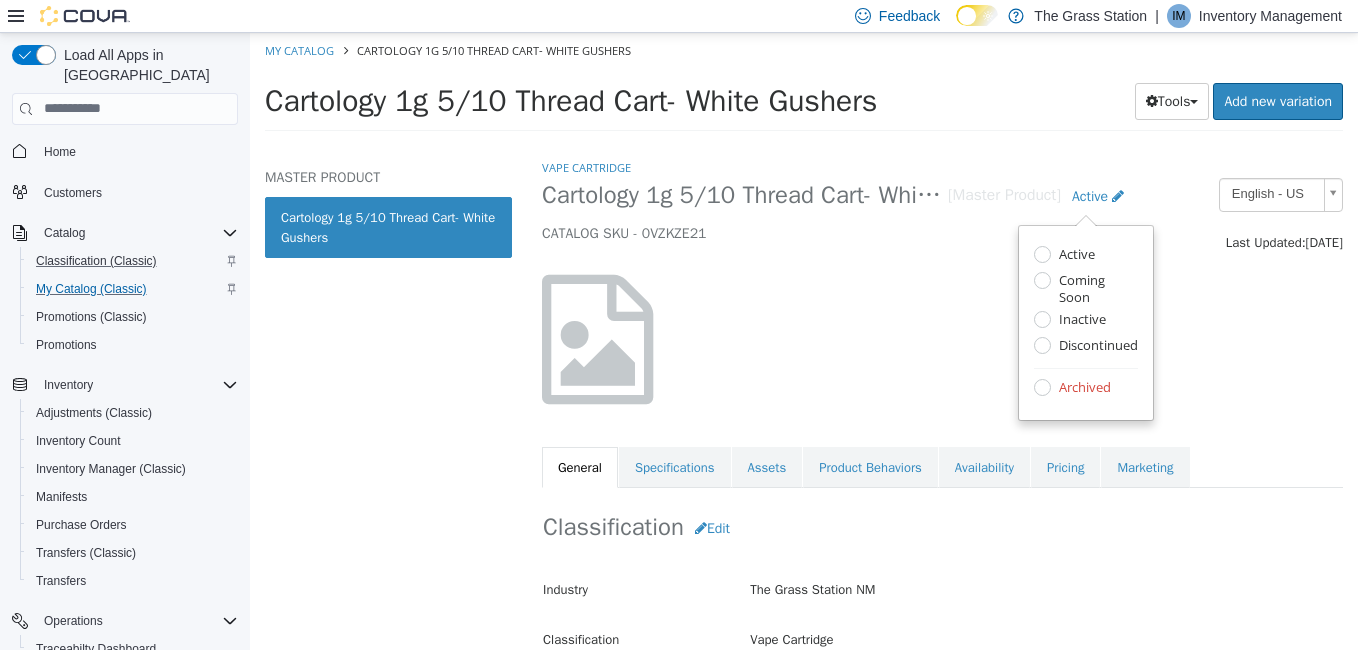 click on "Archived" at bounding box center [1086, 388] 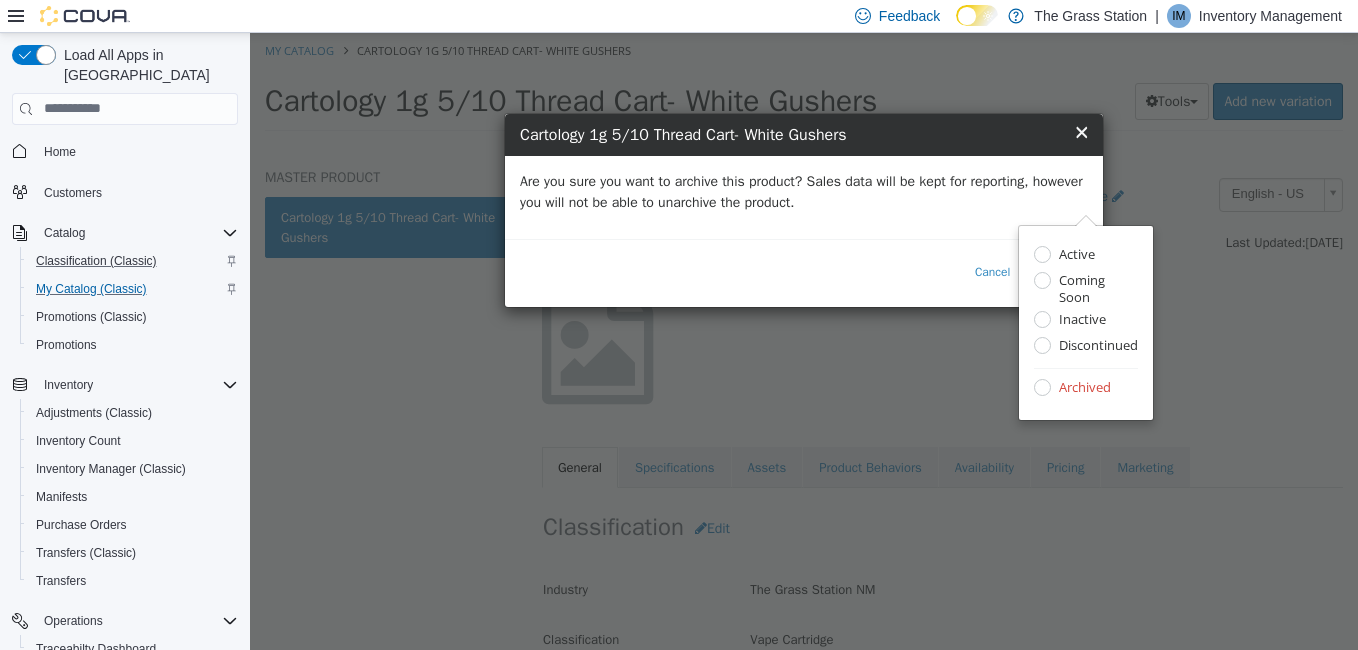 click on "Are you sure you want to archive this product? Sales data will be kept for reporting, however you will not be able to unarchive the product." at bounding box center [804, 191] 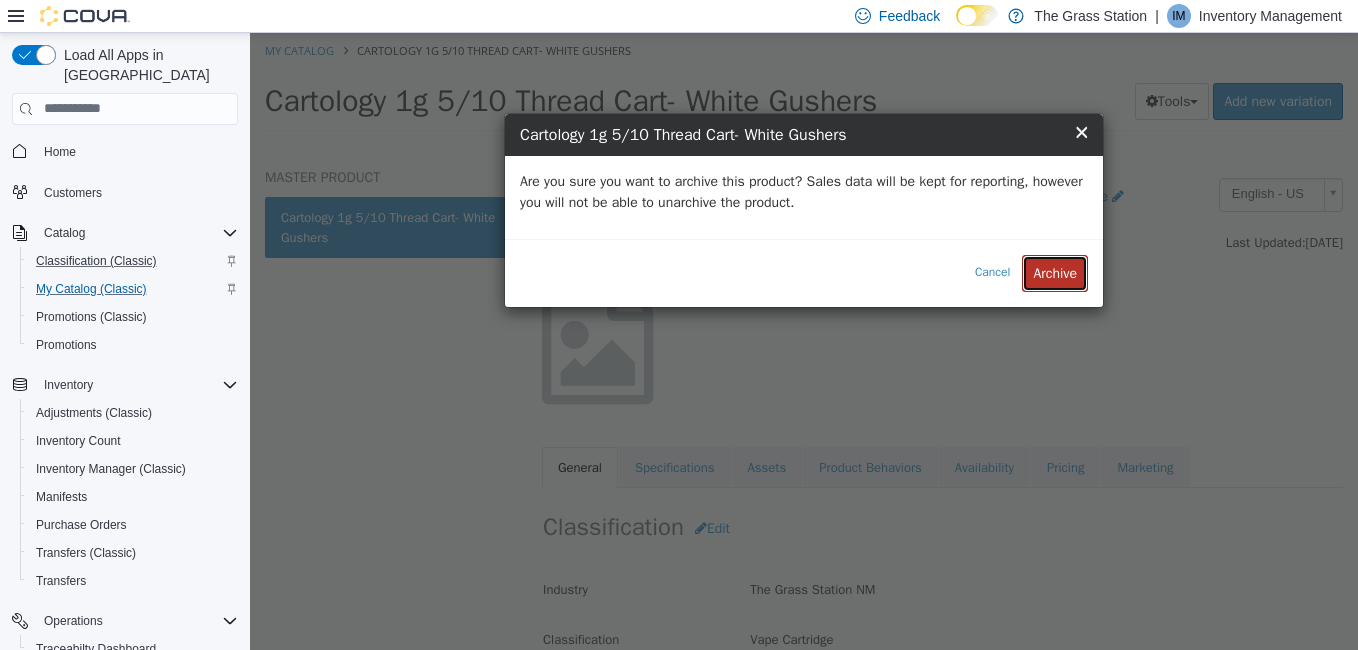 click on "Archive" at bounding box center [1055, 272] 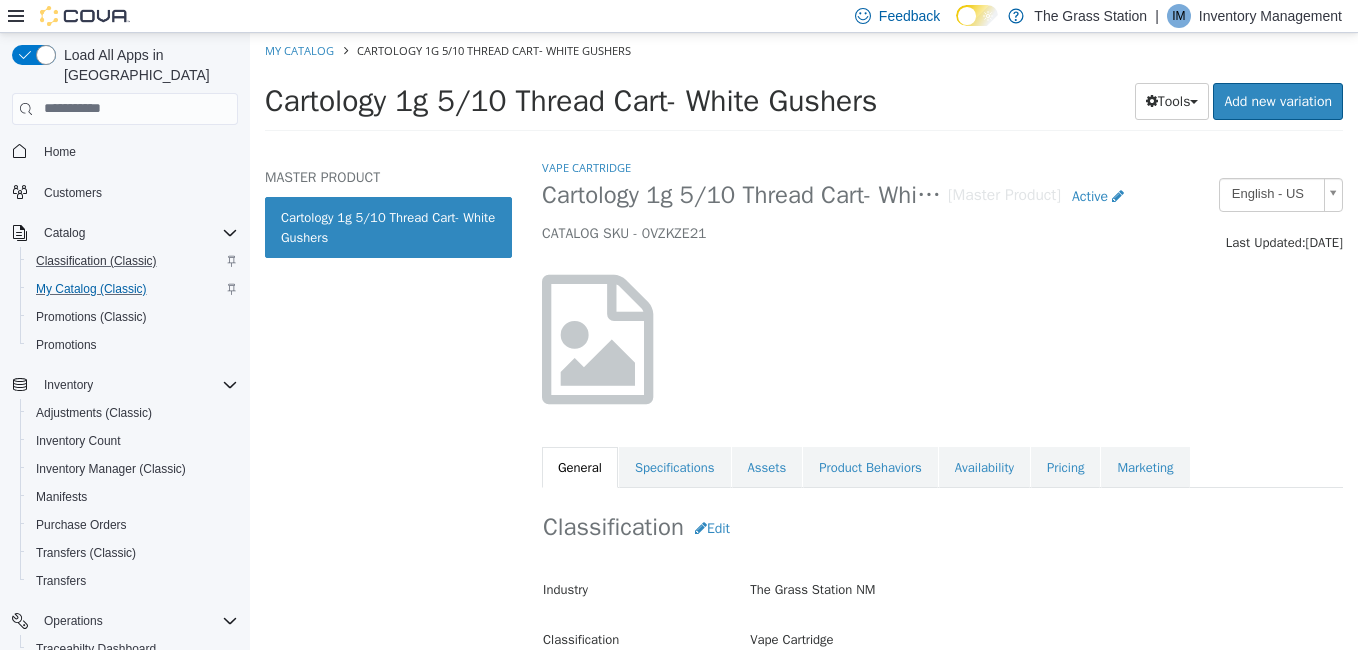 select on "**********" 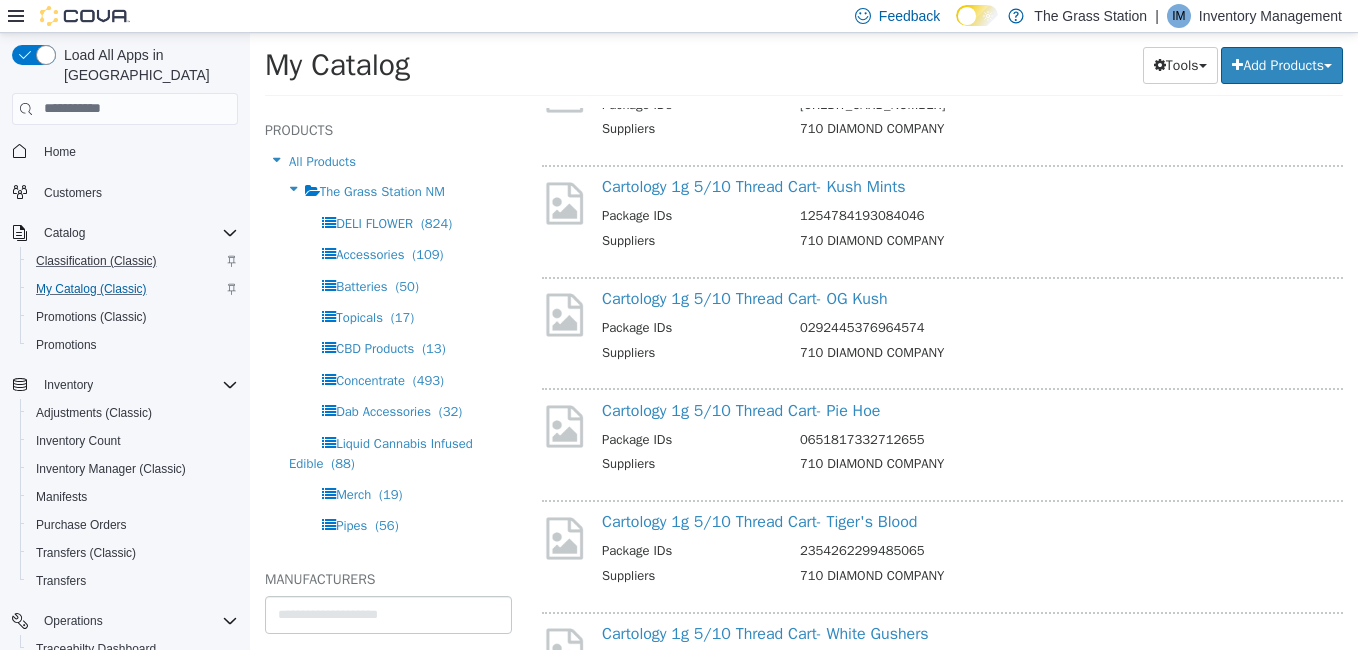 scroll, scrollTop: 22501, scrollLeft: 0, axis: vertical 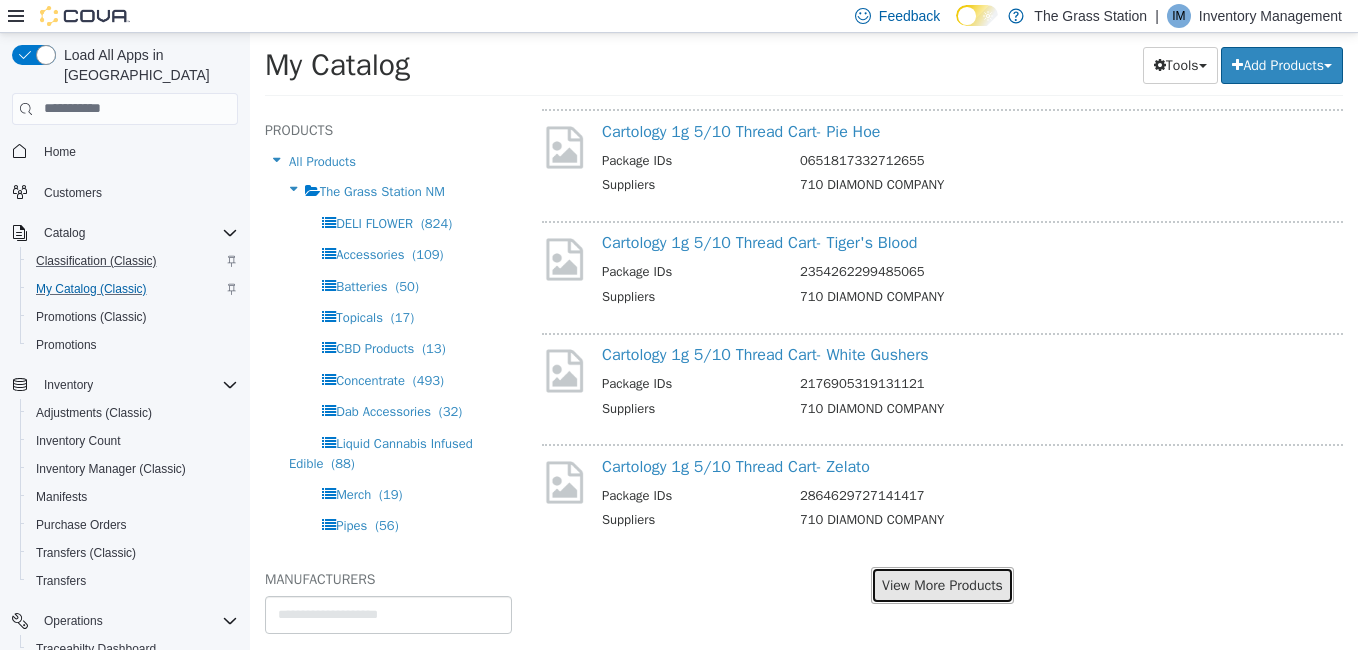 click on "View More Products" at bounding box center (942, 584) 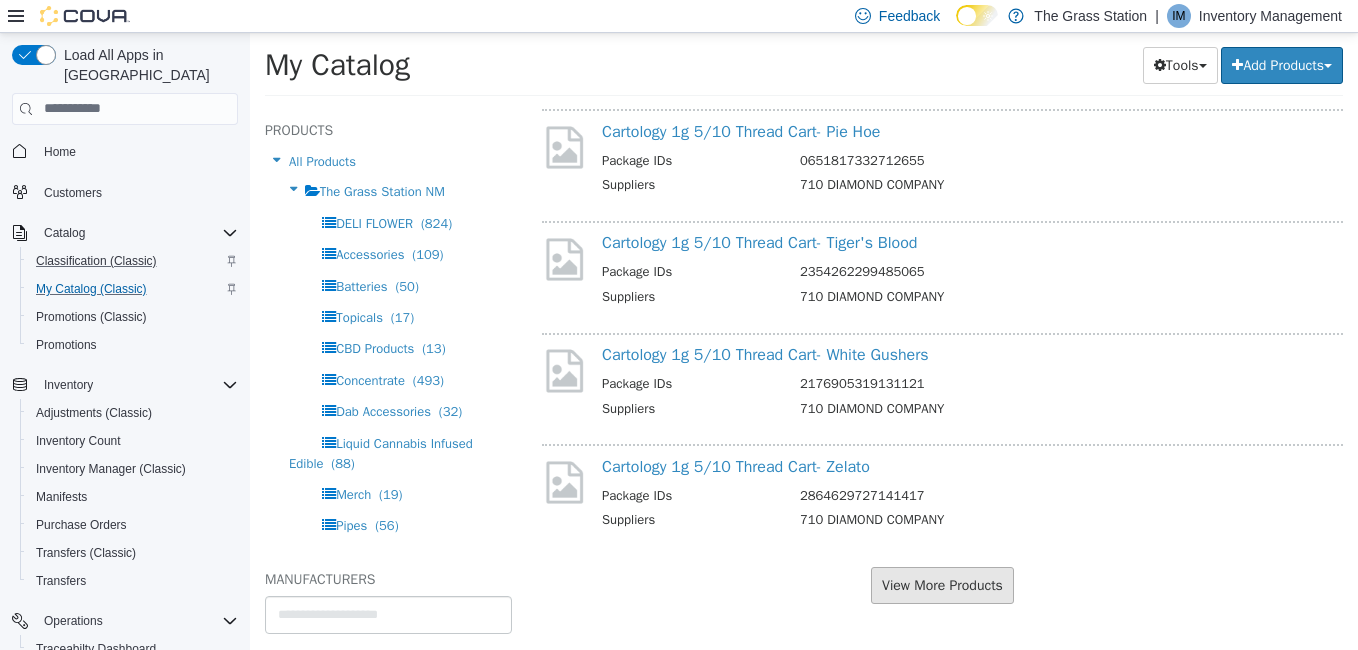 scroll, scrollTop: 22449, scrollLeft: 0, axis: vertical 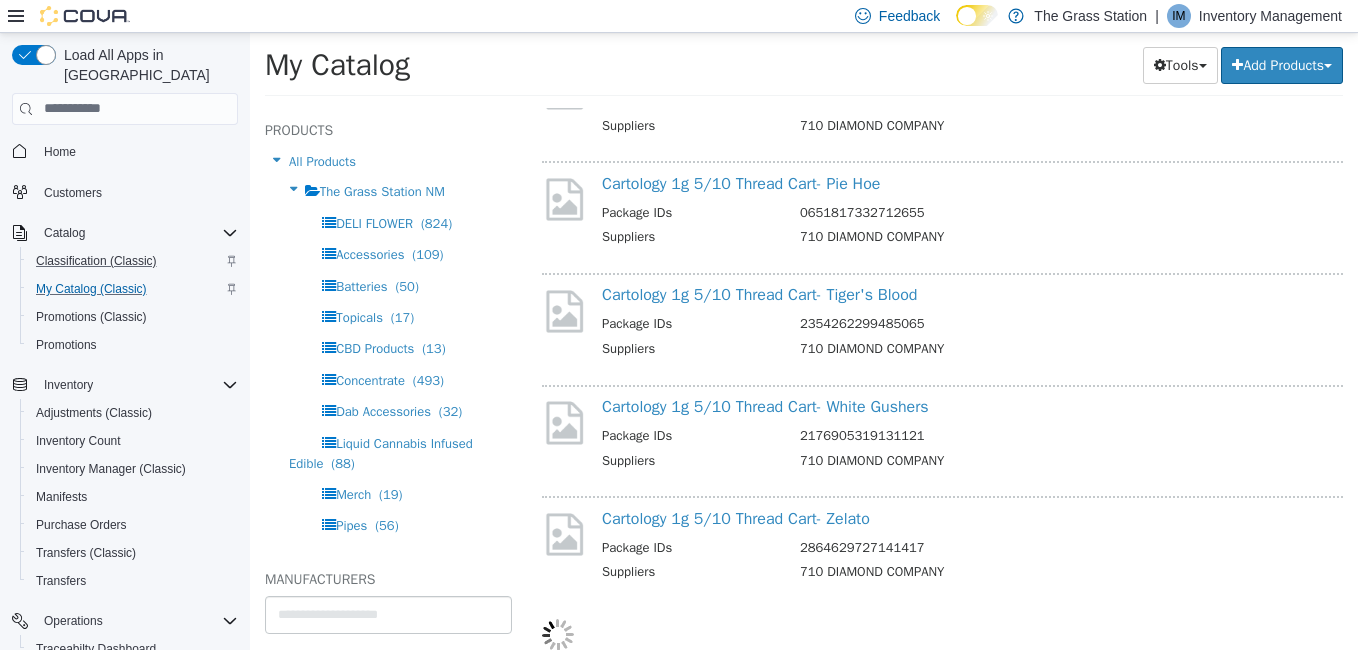 select on "**********" 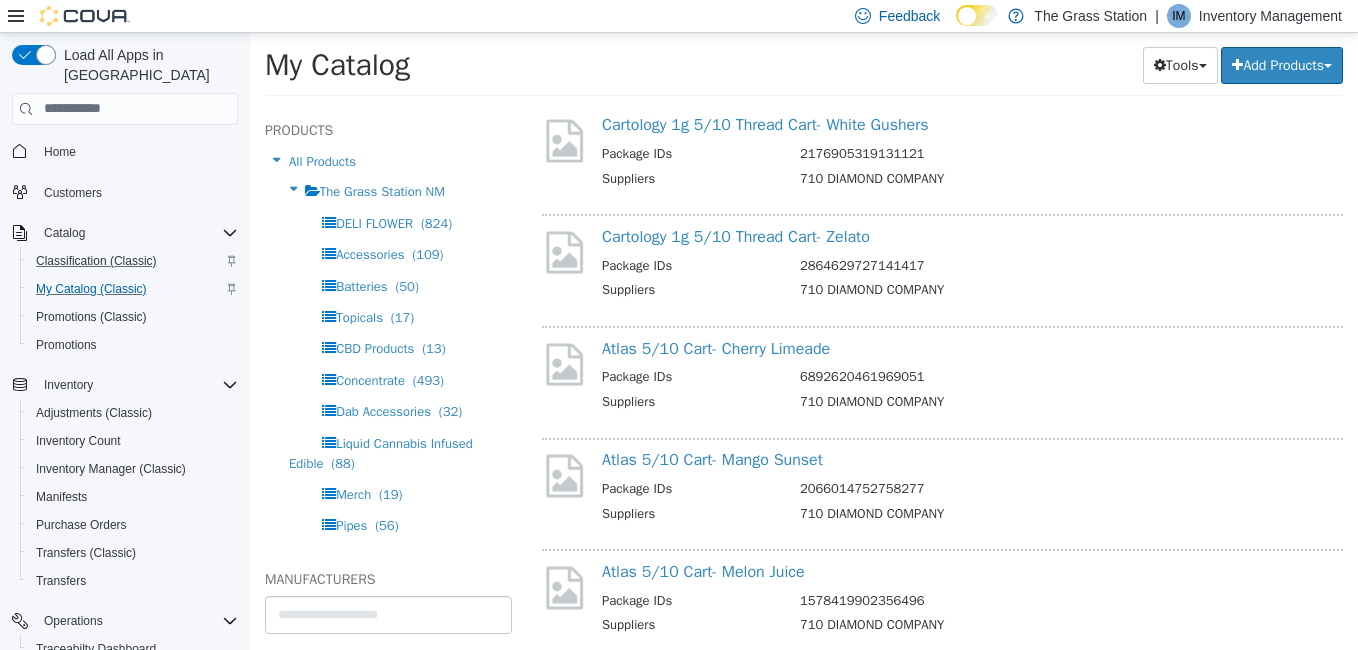 scroll, scrollTop: 22737, scrollLeft: 0, axis: vertical 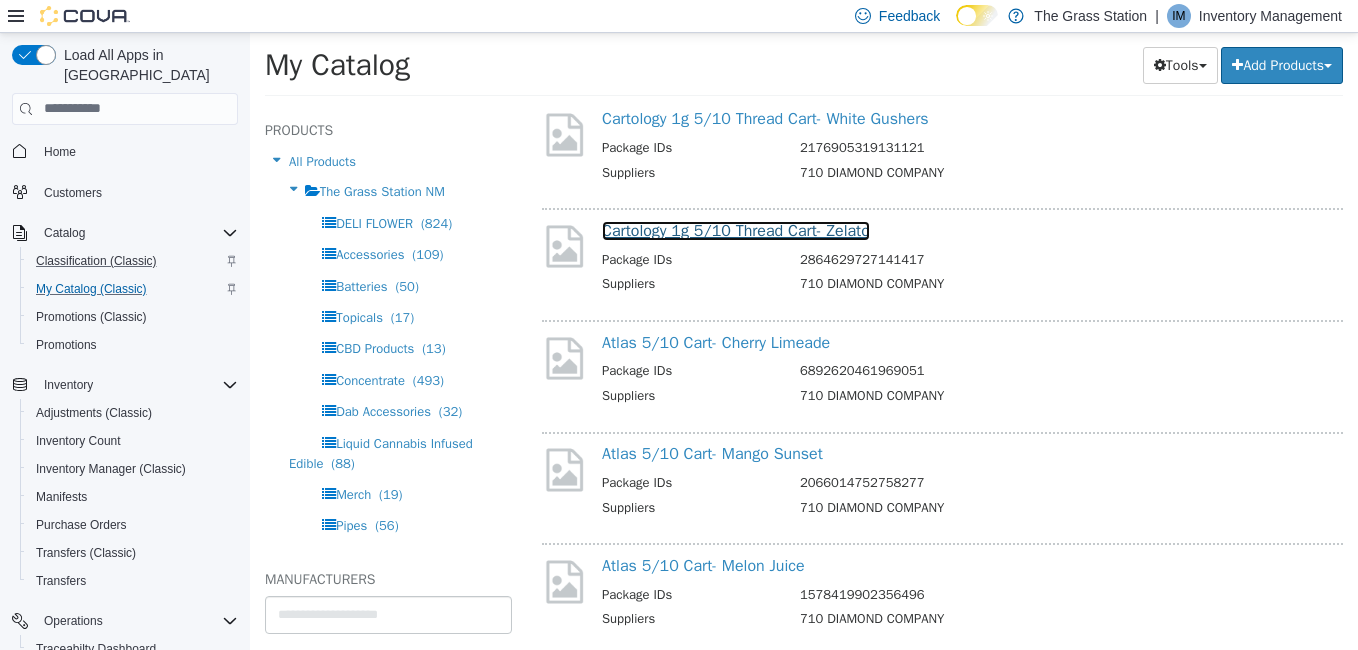 click on "Cartology 1g 5/10 Thread Cart- Zelato" at bounding box center [736, 230] 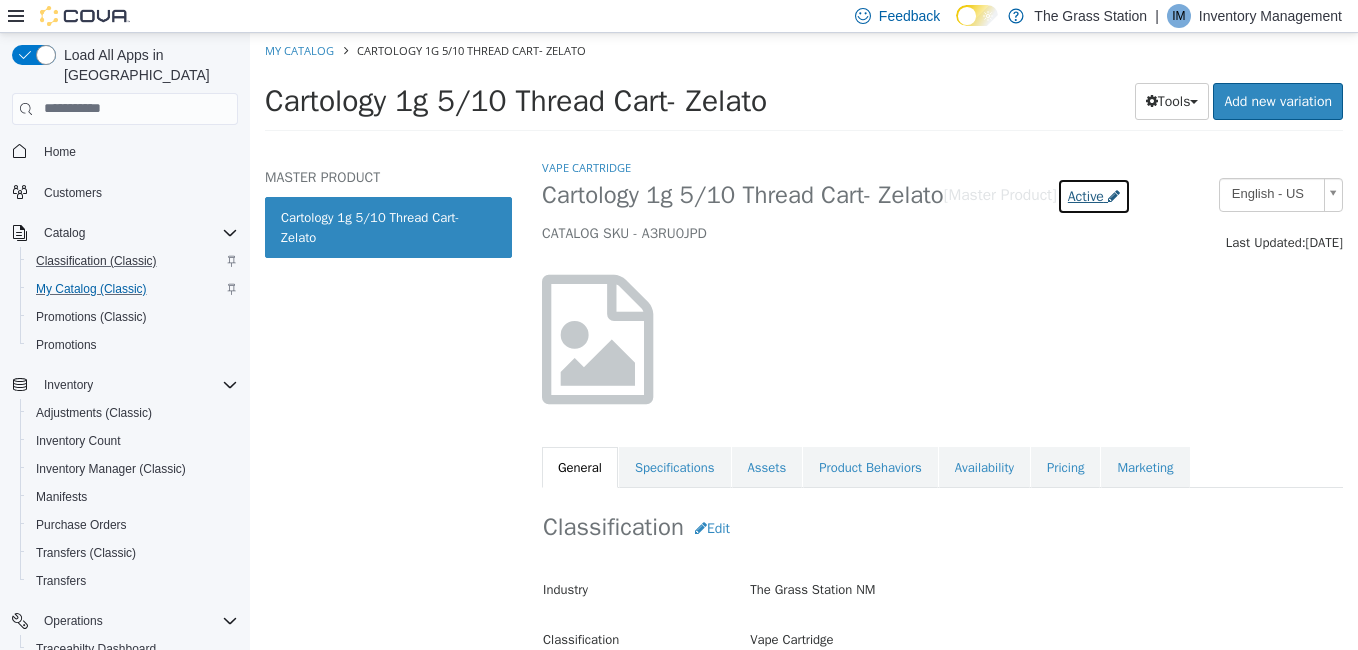 click on "Active" at bounding box center [1094, 195] 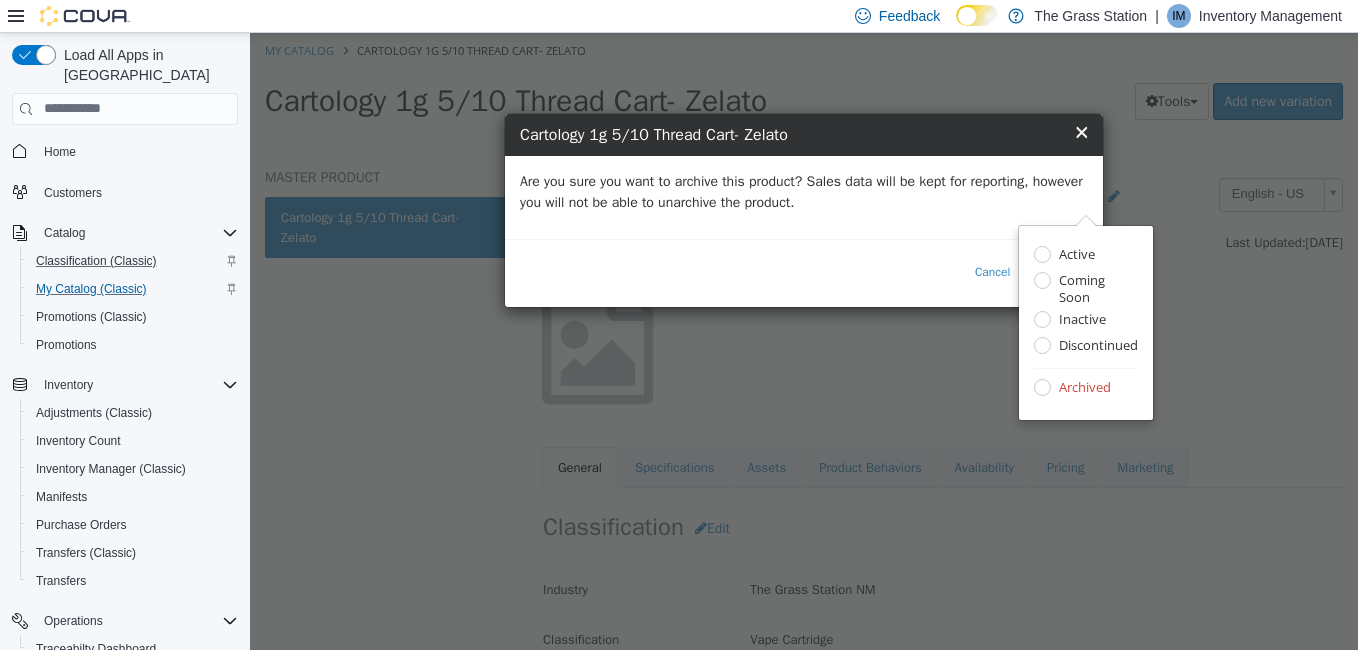 click on "Are you sure you want to archive this product? Sales data will be kept for reporting, however you will not be able to unarchive the product." at bounding box center [804, 191] 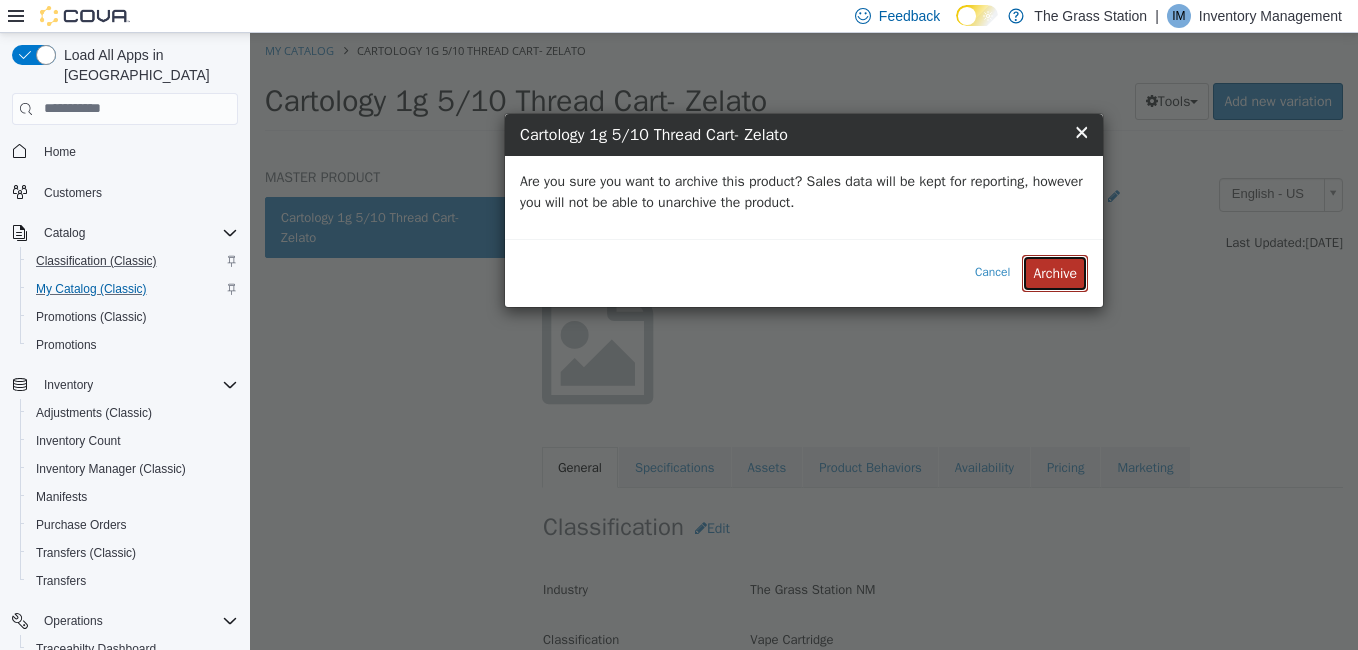 click on "Archive" at bounding box center (1055, 272) 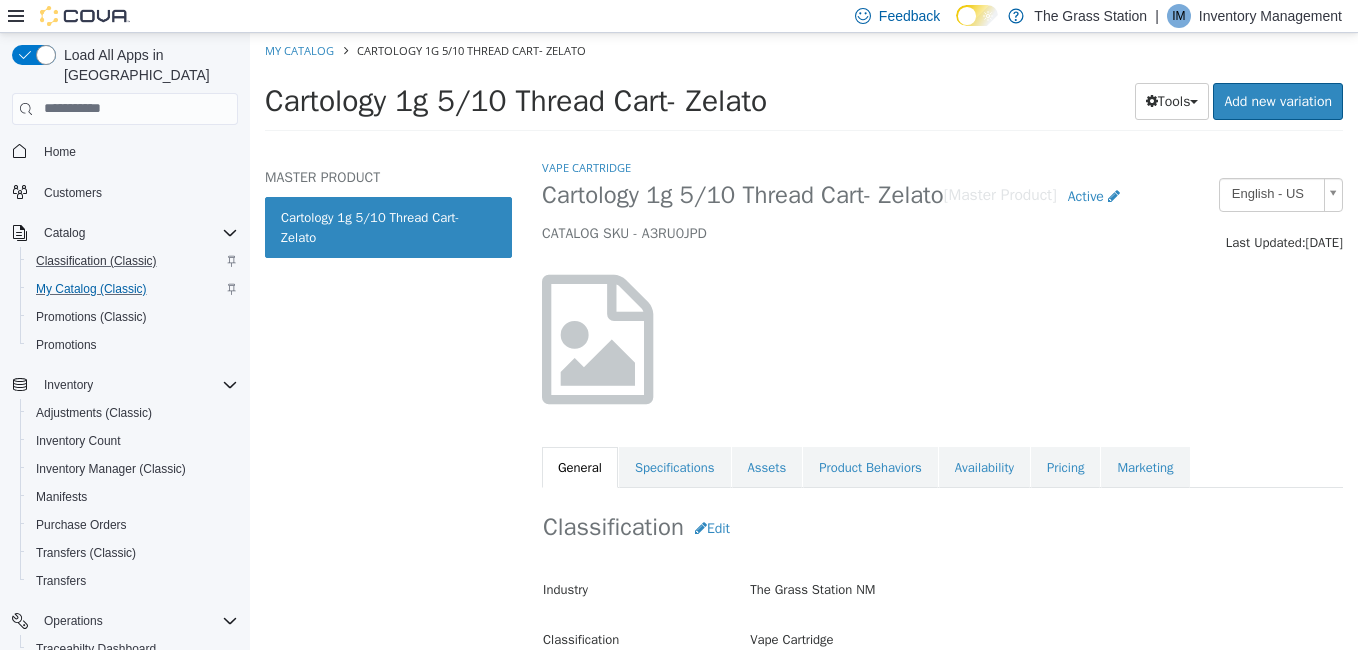 select on "**********" 